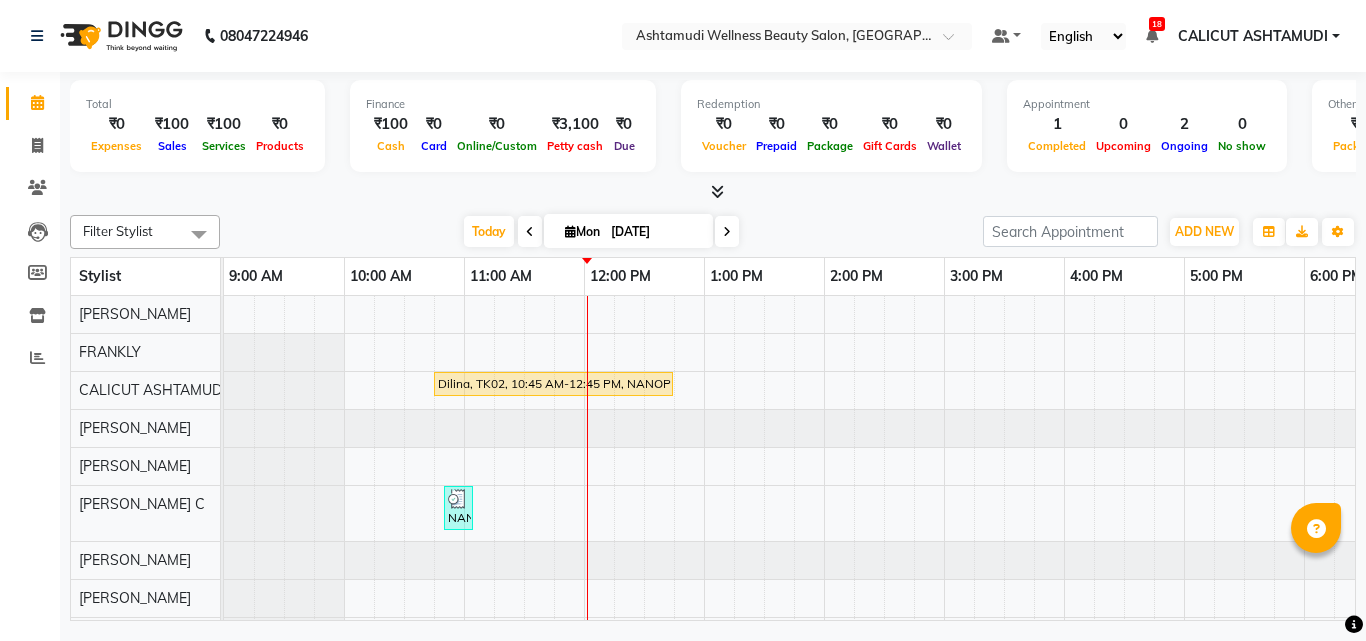 scroll, scrollTop: 0, scrollLeft: 0, axis: both 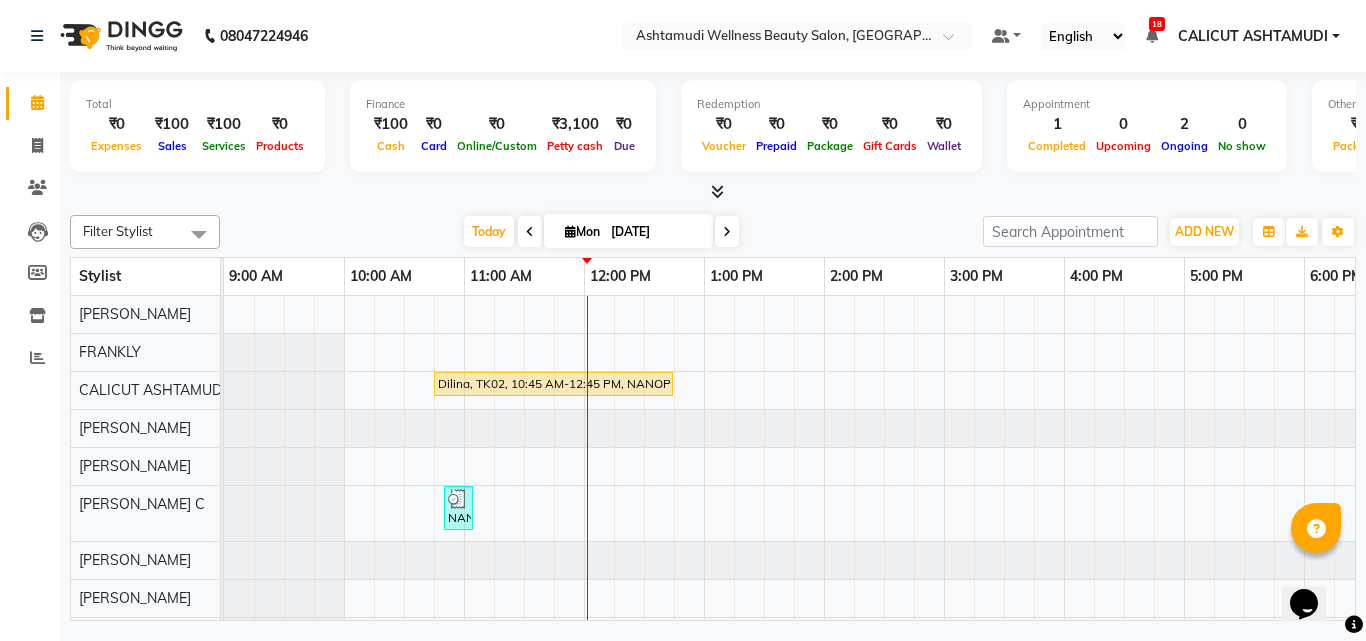 click on "Dilina, TK02, 10:45 AM-12:45 PM, NANOPLASTIA OFFER - ELBOW LENGTH     NANDANA, TK03, 10:50 AM-11:05 AM, Eyebrows Threading    SNEHA, TK01, 10:30 AM-12:30 PM, NANOPLASTIA OFFER - ELBOW LENGTH" at bounding box center [1124, 551] 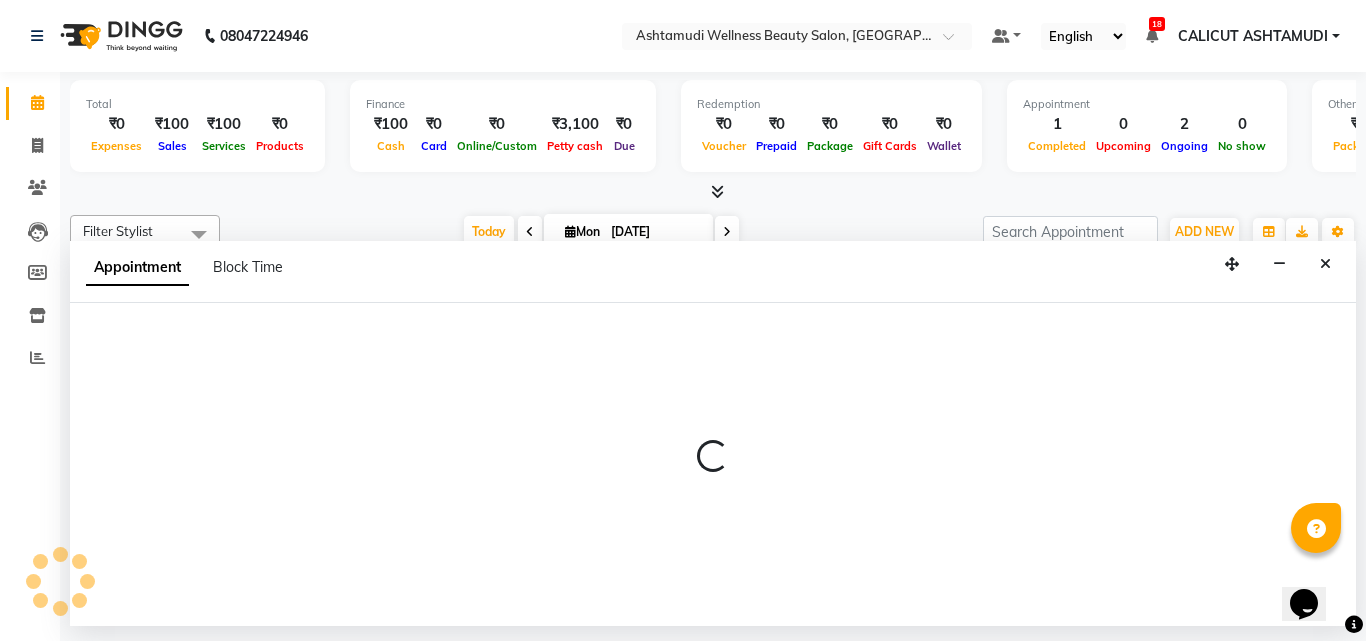 select on "27314" 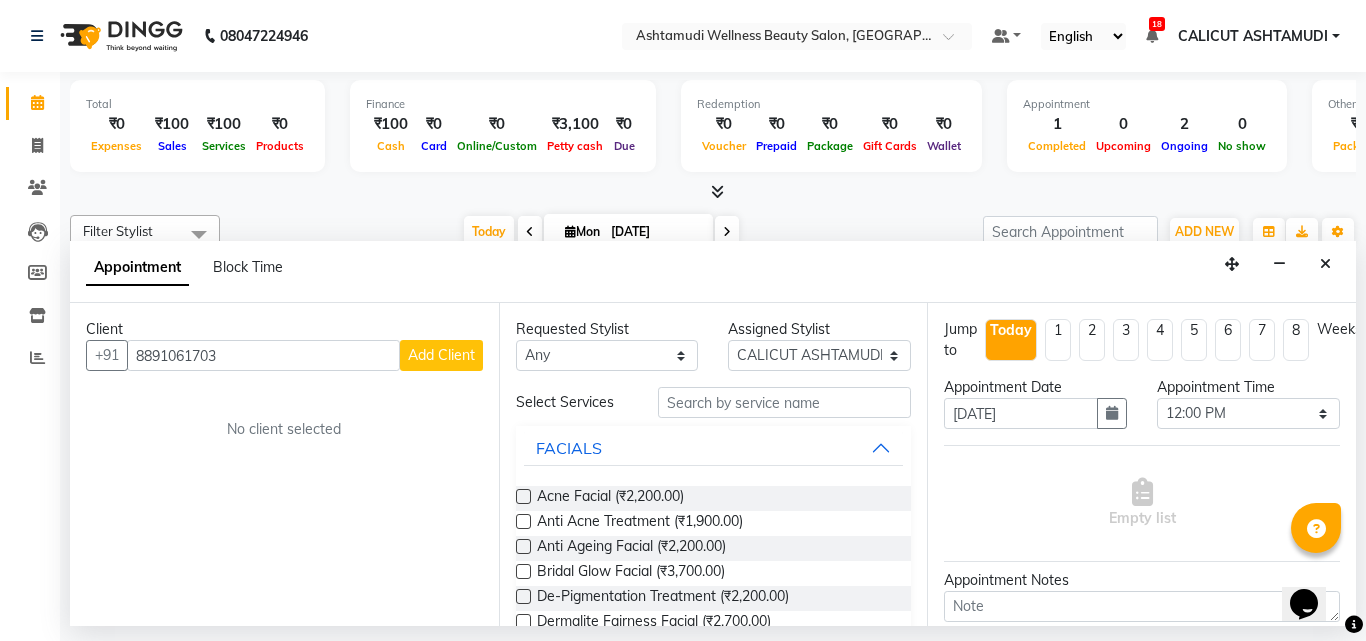 type on "8891061703" 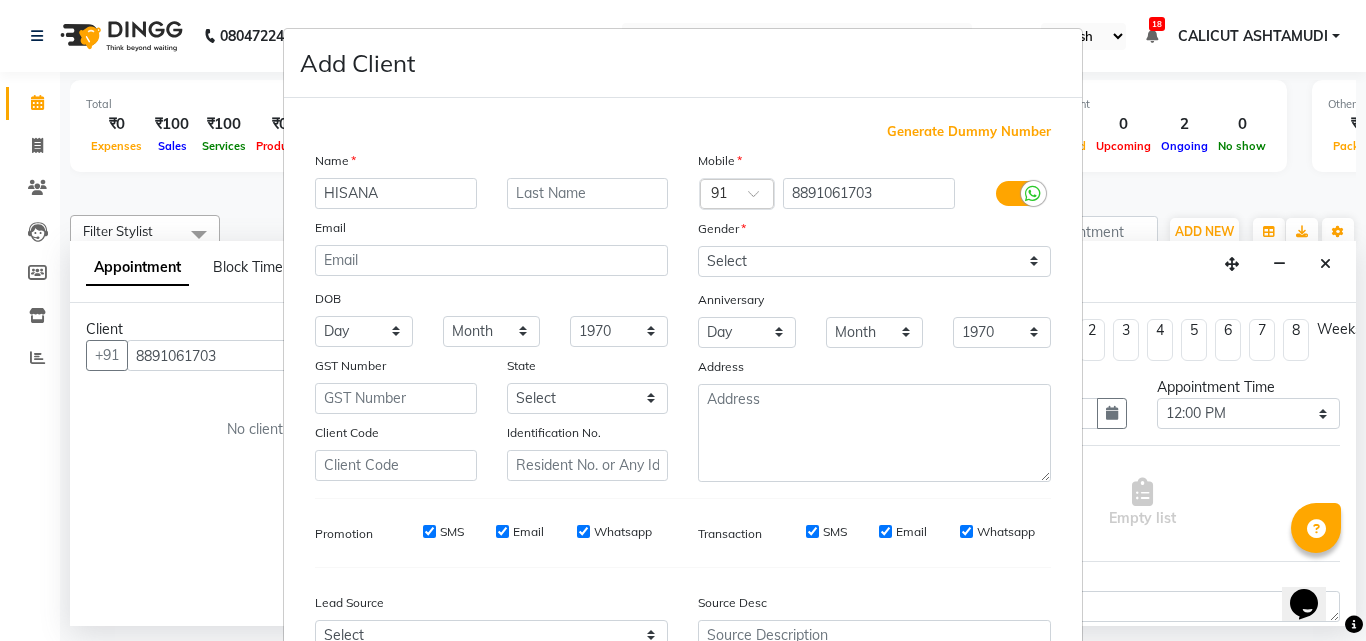 type on "HISANA" 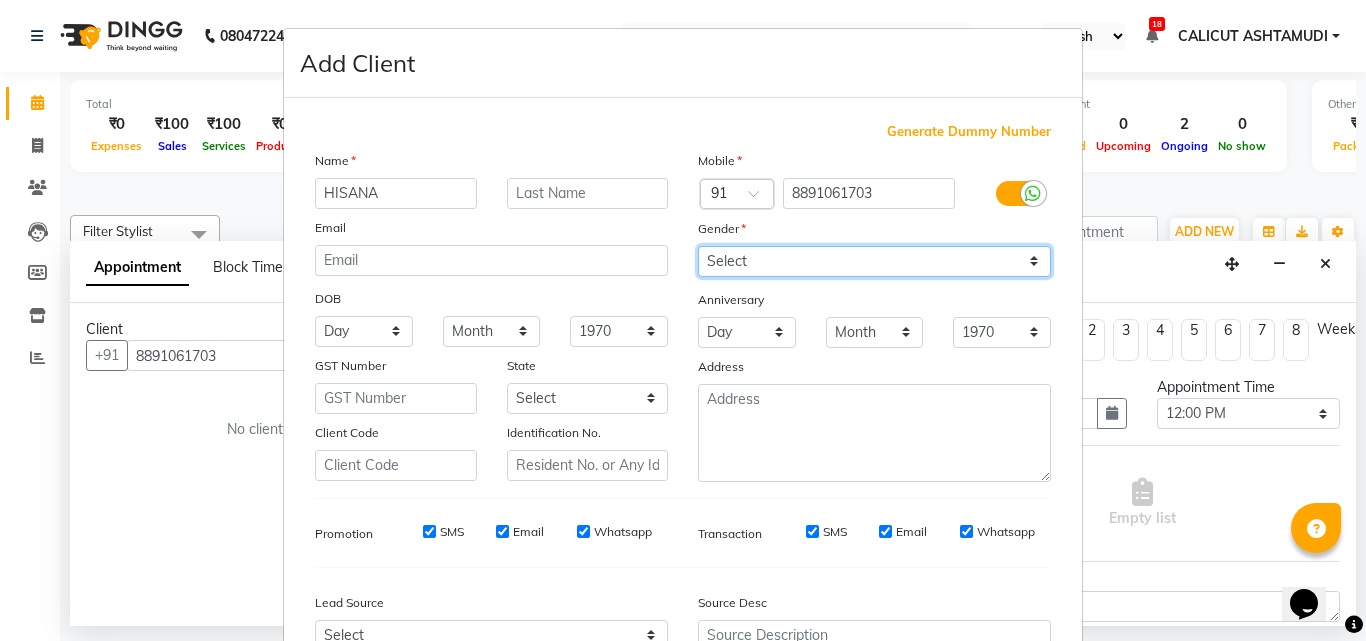 drag, startPoint x: 791, startPoint y: 256, endPoint x: 781, endPoint y: 274, distance: 20.59126 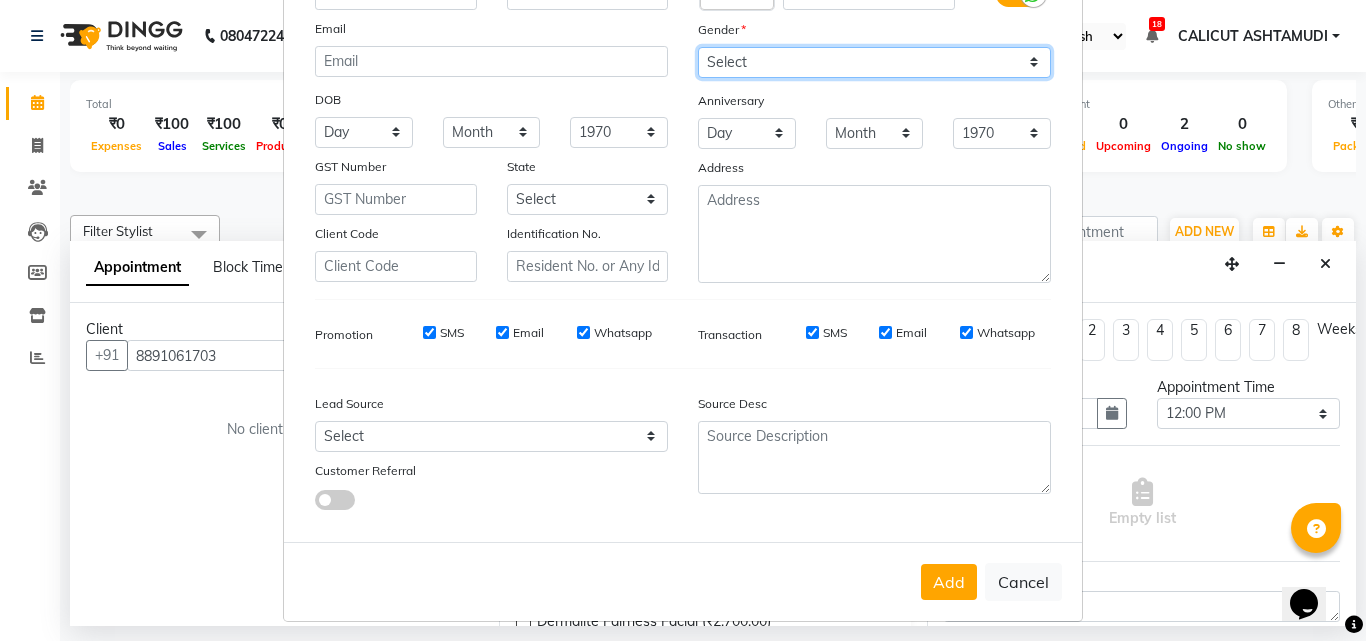scroll, scrollTop: 200, scrollLeft: 0, axis: vertical 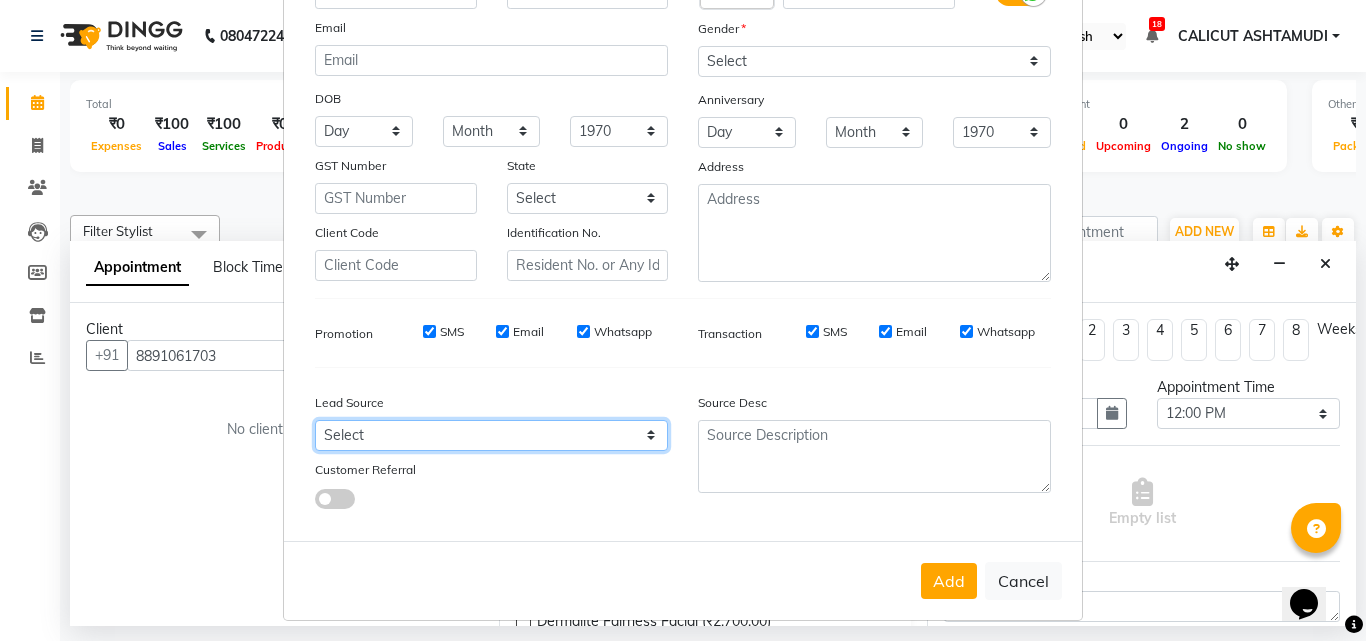 click on "Select Walk-in Referral Internet Friend Word of Mouth Advertisement Facebook JustDial Google Other Instagram  YouTube  WhatsApp" at bounding box center (491, 435) 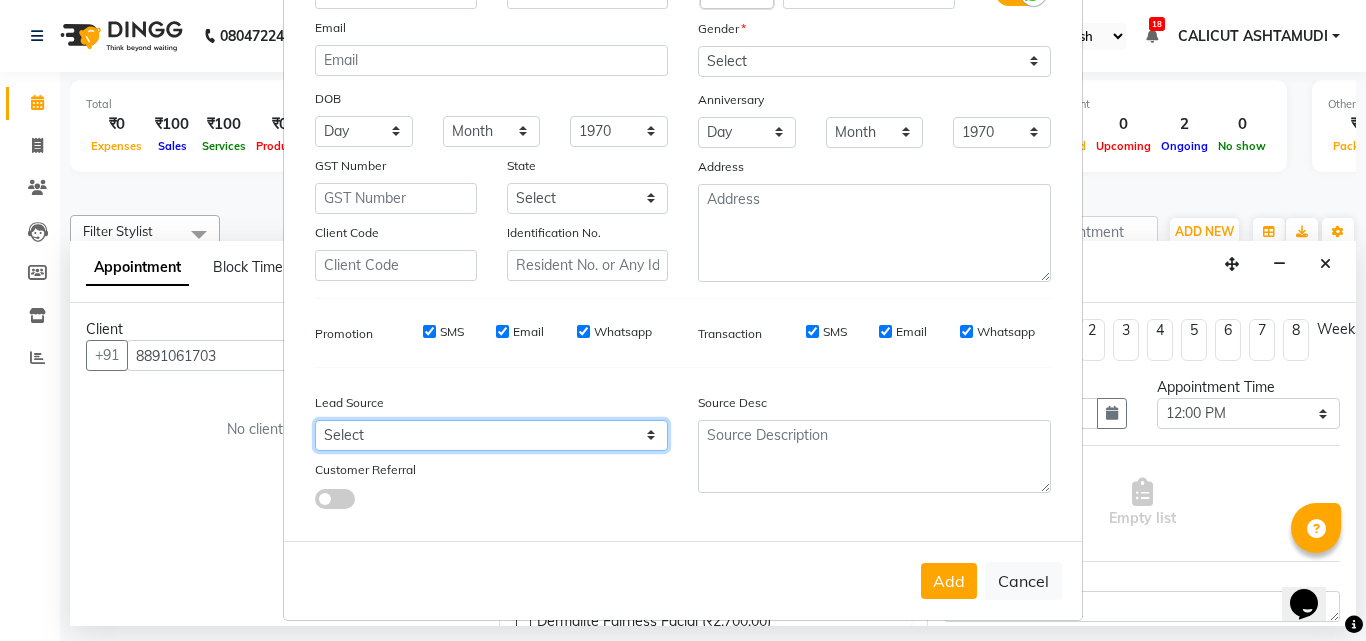 select on "31336" 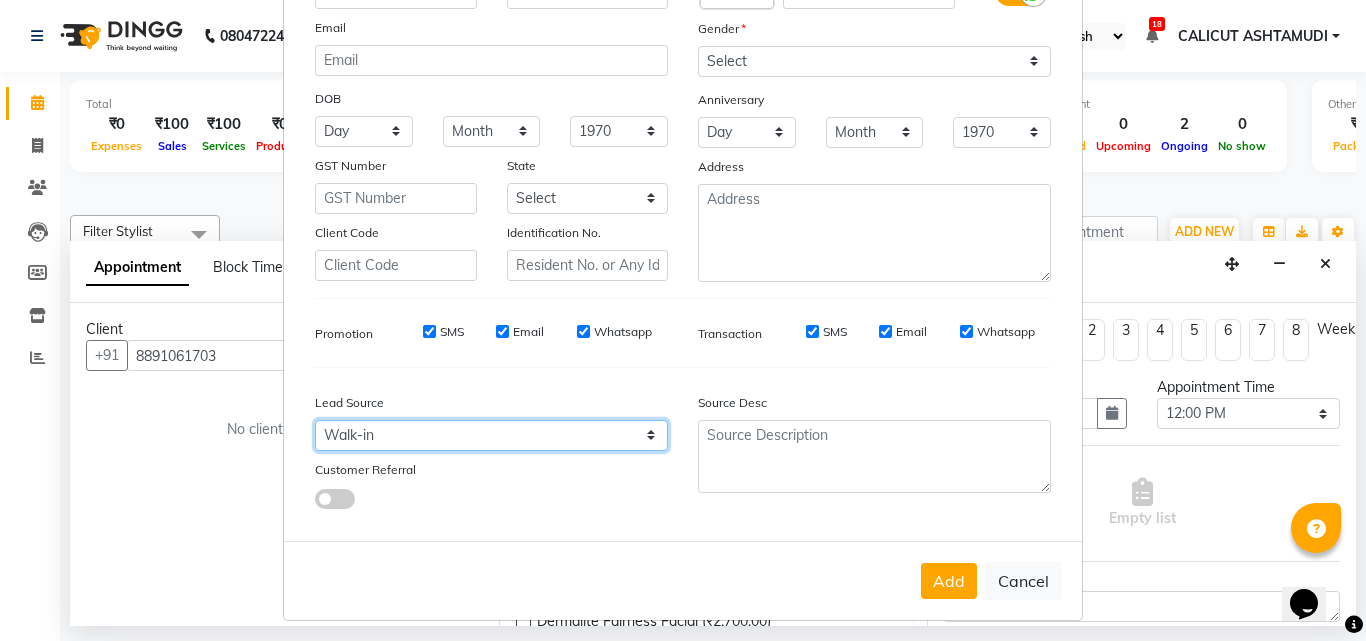 click on "Select Walk-in Referral Internet Friend Word of Mouth Advertisement Facebook JustDial Google Other Instagram  YouTube  WhatsApp" at bounding box center [491, 435] 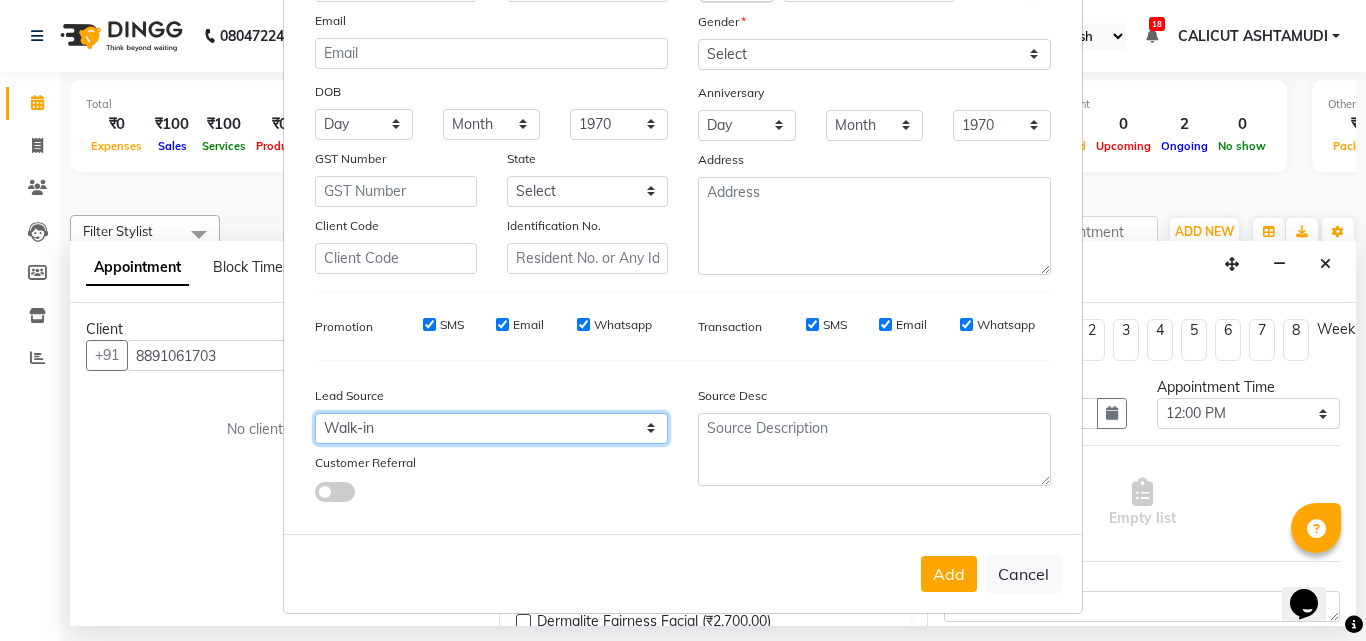 scroll, scrollTop: 208, scrollLeft: 0, axis: vertical 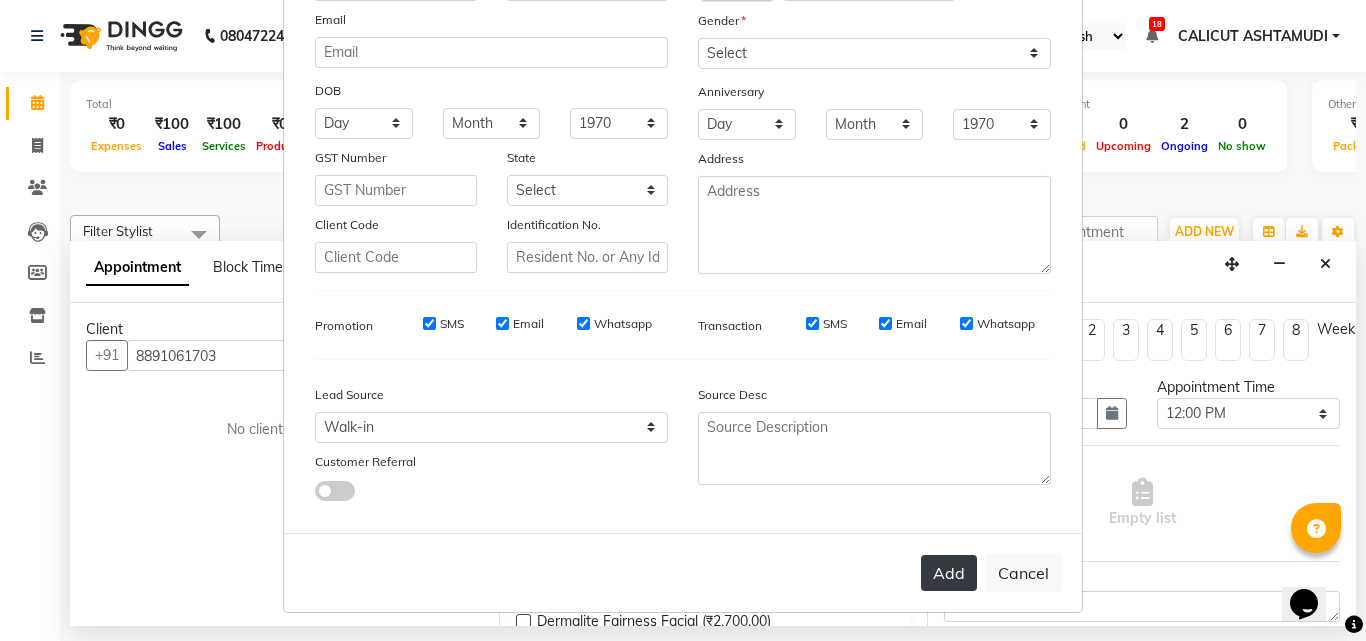 click on "Add" at bounding box center (949, 573) 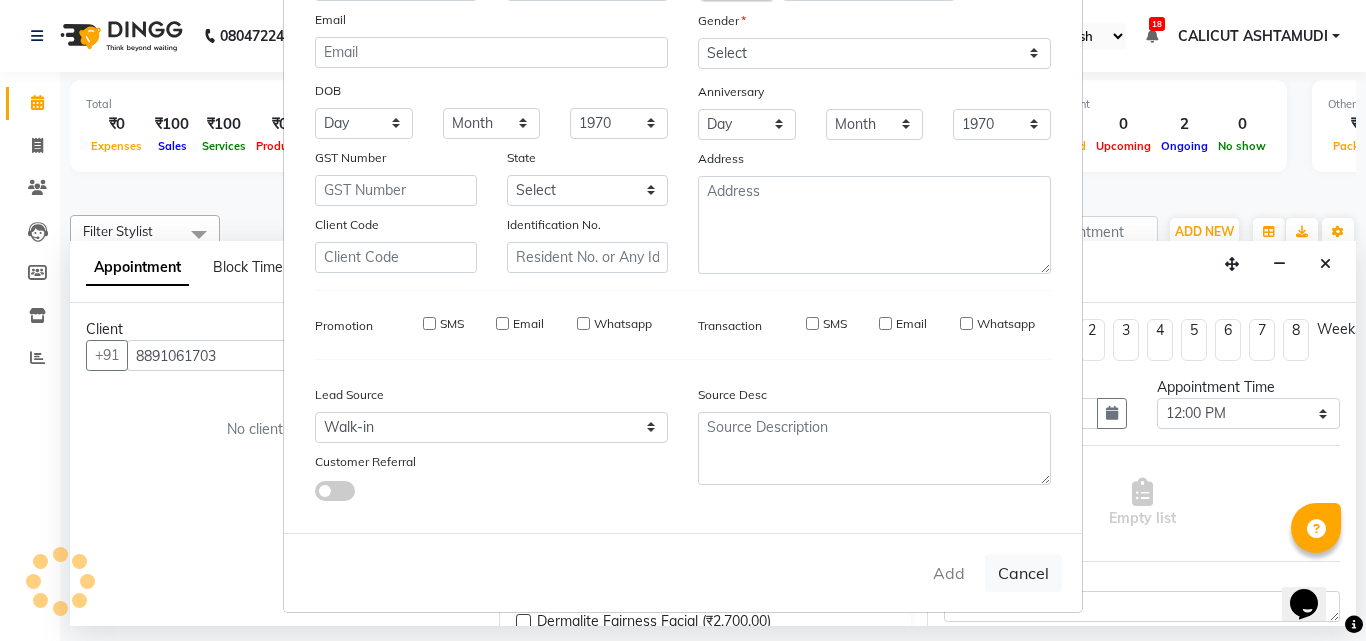type 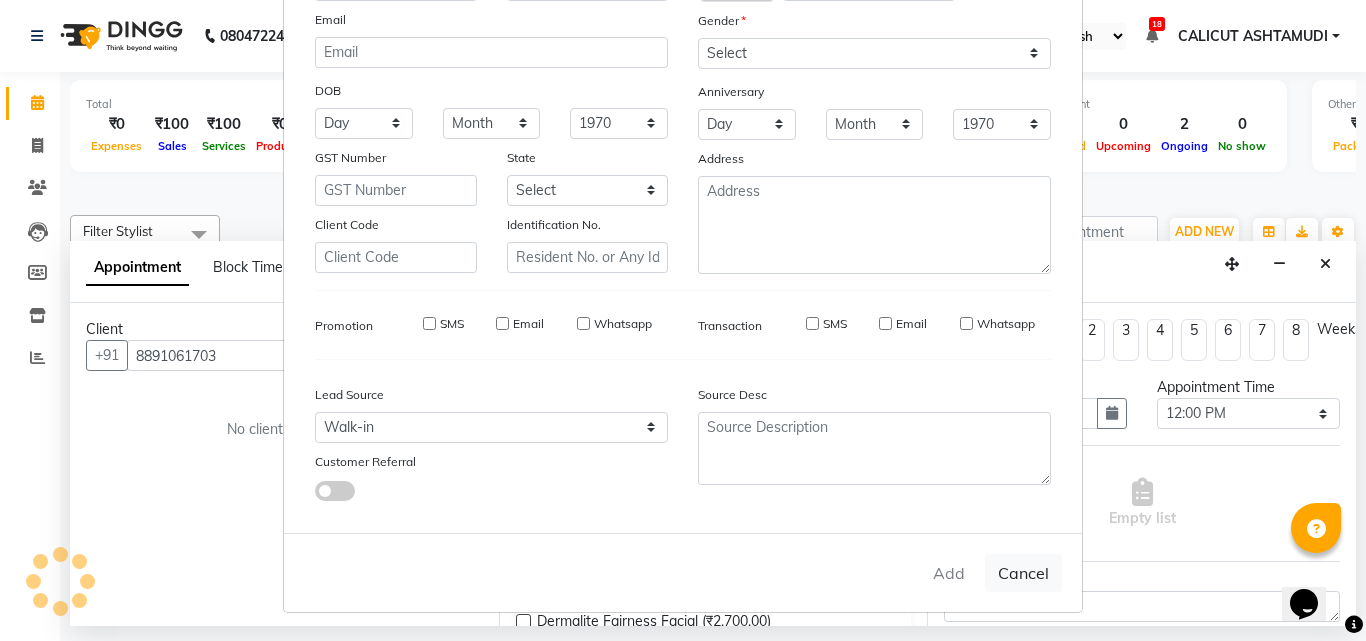 select 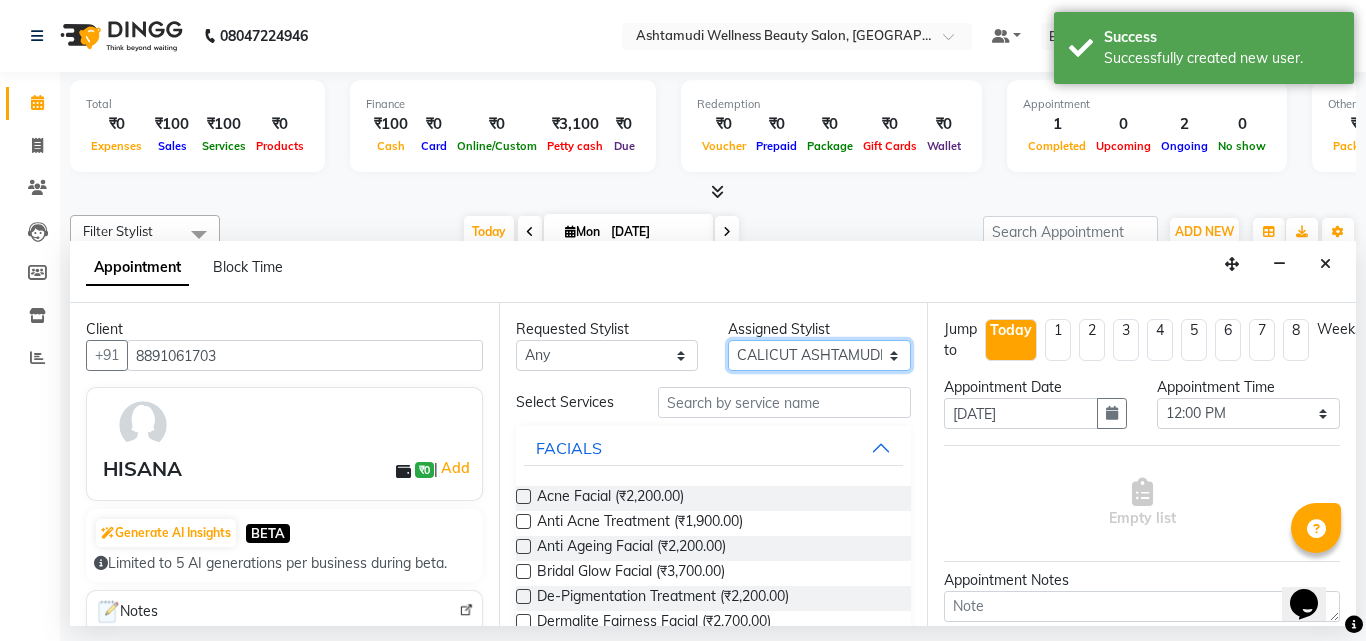 click on "Select Amala George AMBILI C ANKITHA Arya CALICUT ASHTAMUDI FRANKLY	 KRISHNA Nitesh Punam Gurung Sewan ali Sheela SUHANA  SHABU Titto" at bounding box center [819, 355] 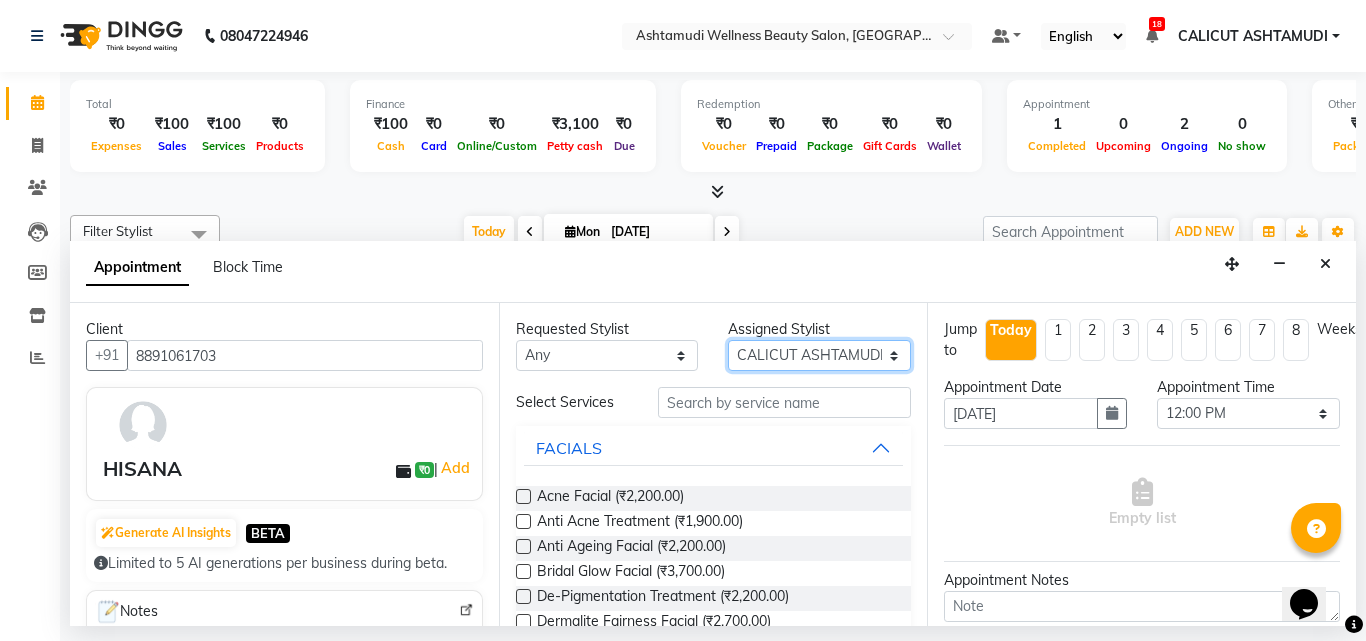 select on "85193" 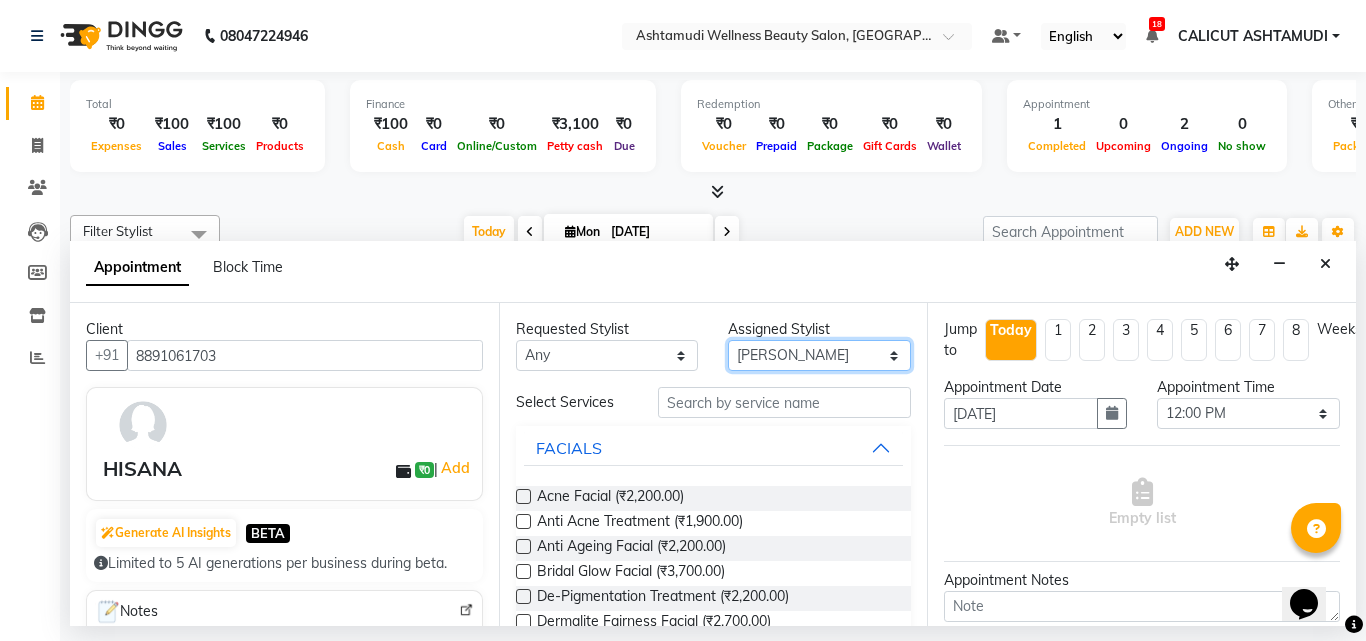 click on "Select Amala George AMBILI C ANKITHA Arya CALICUT ASHTAMUDI FRANKLY	 KRISHNA Nitesh Punam Gurung Sewan ali Sheela SUHANA  SHABU Titto" at bounding box center (819, 355) 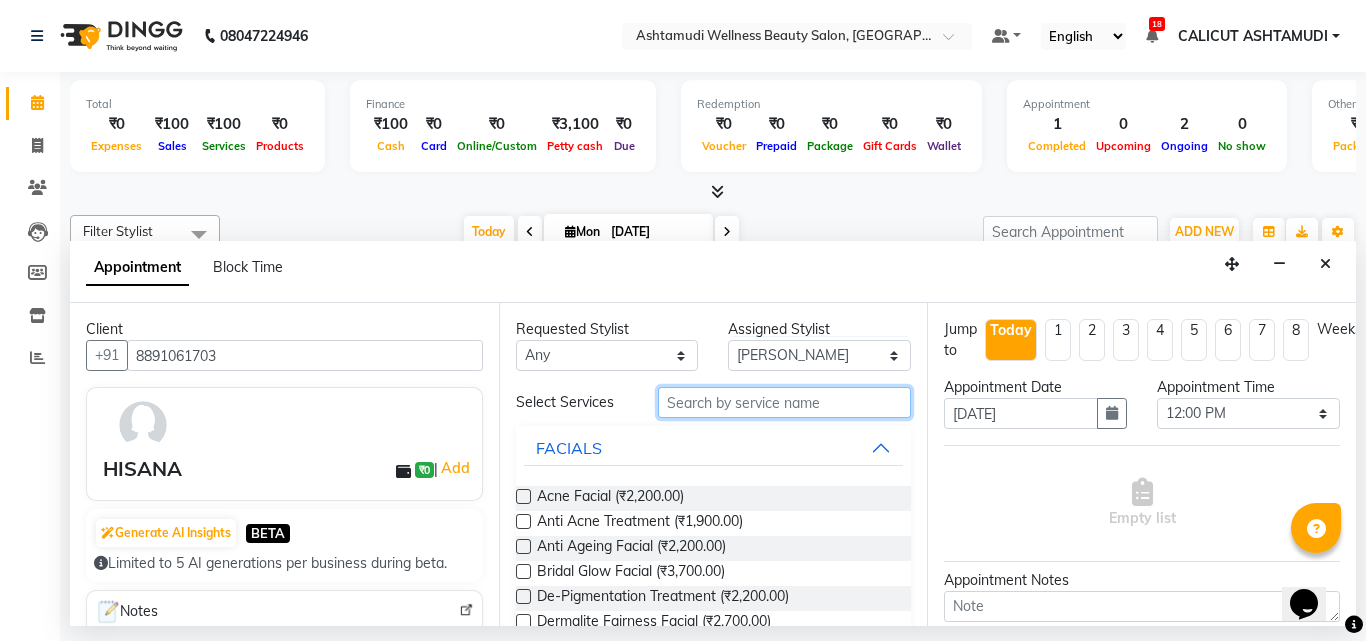 click at bounding box center (785, 402) 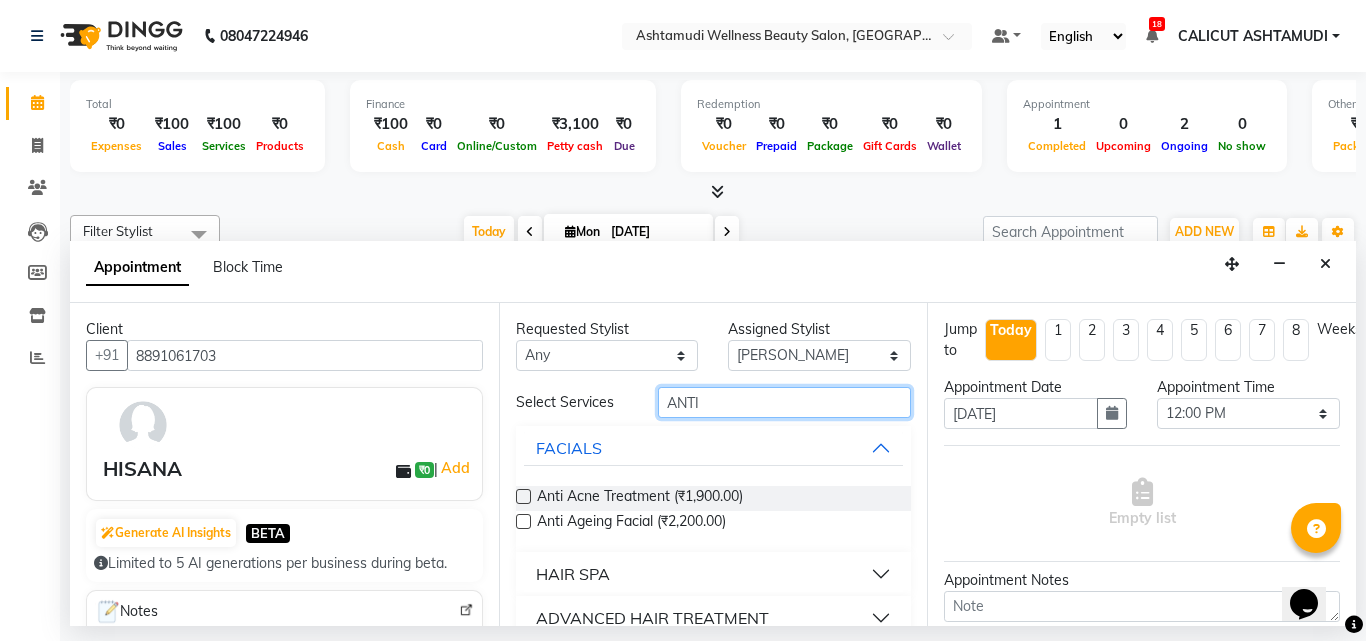 type on "ANTI" 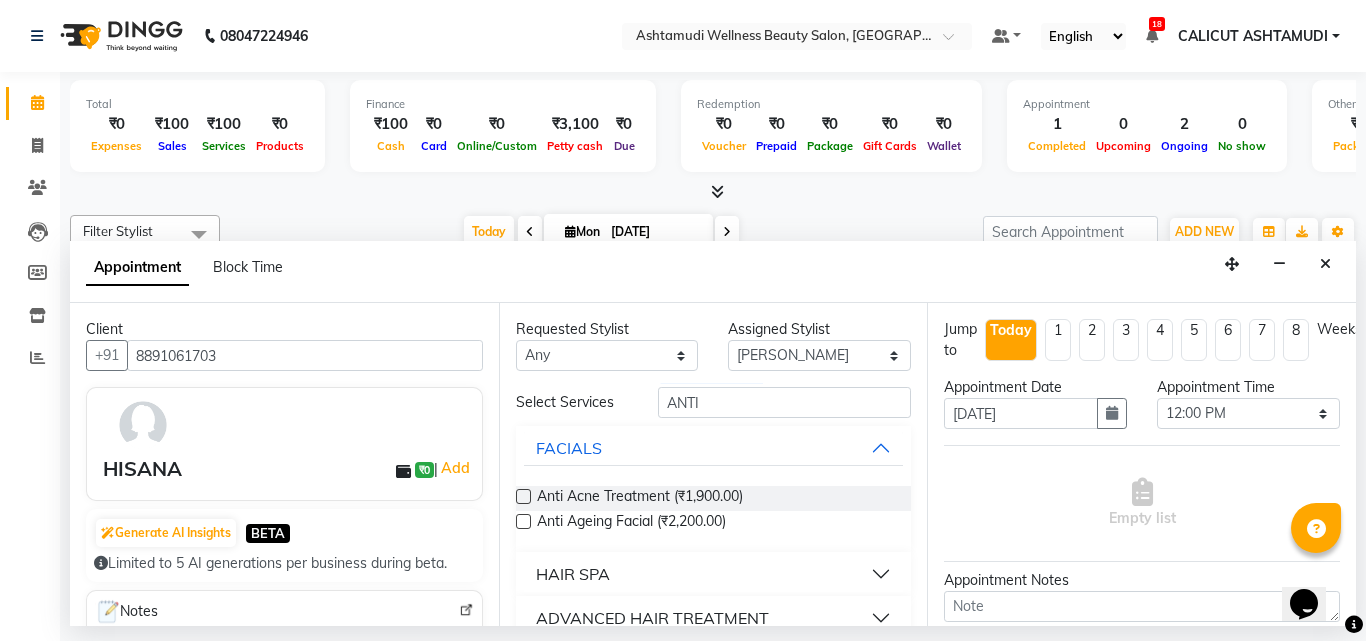 click on "HAIR SPA" at bounding box center [573, 574] 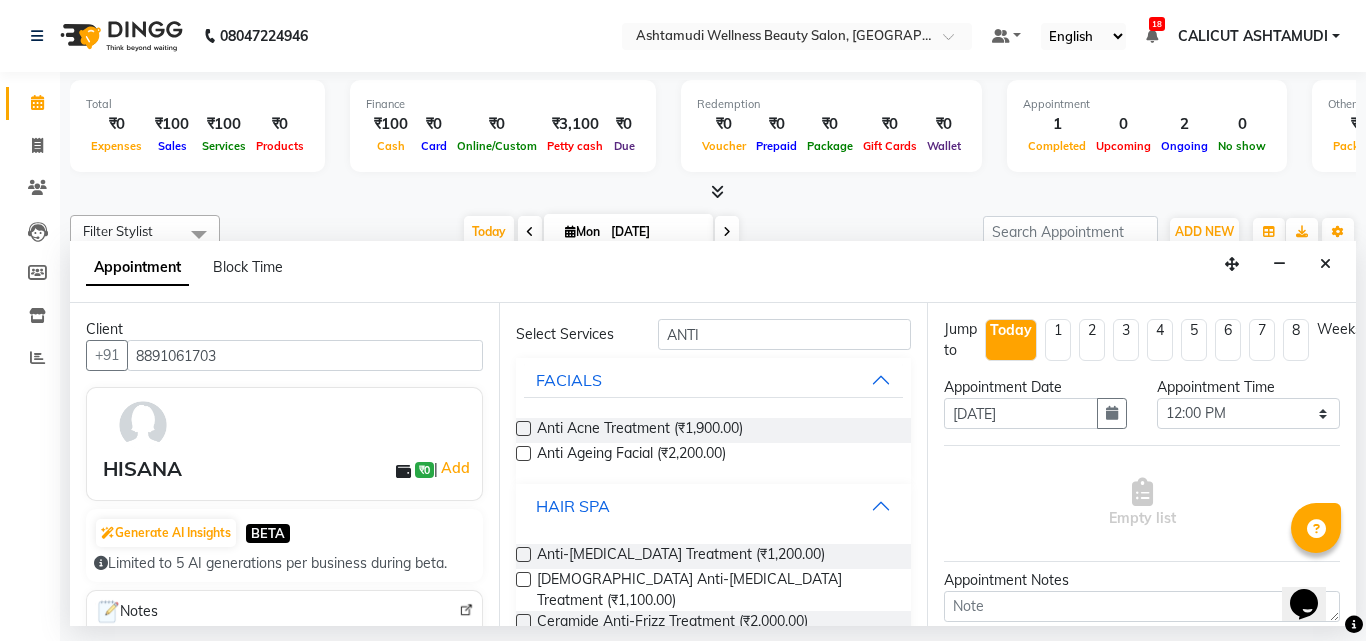 scroll, scrollTop: 100, scrollLeft: 0, axis: vertical 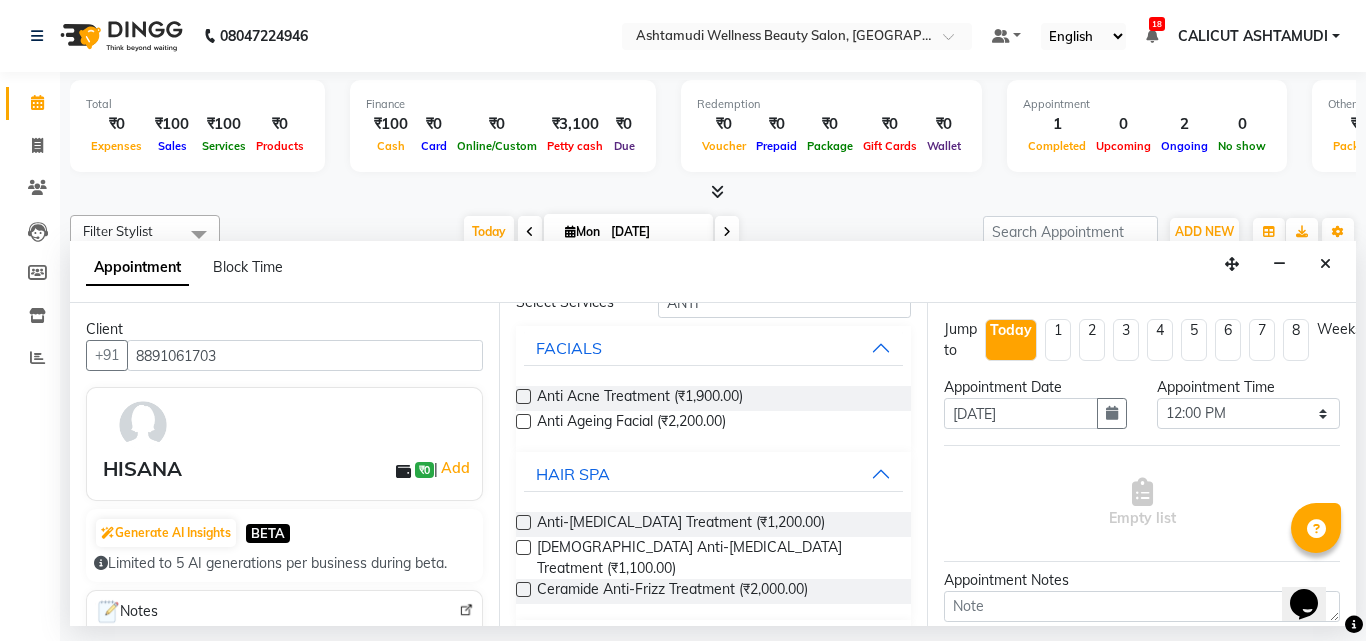 click at bounding box center (523, 522) 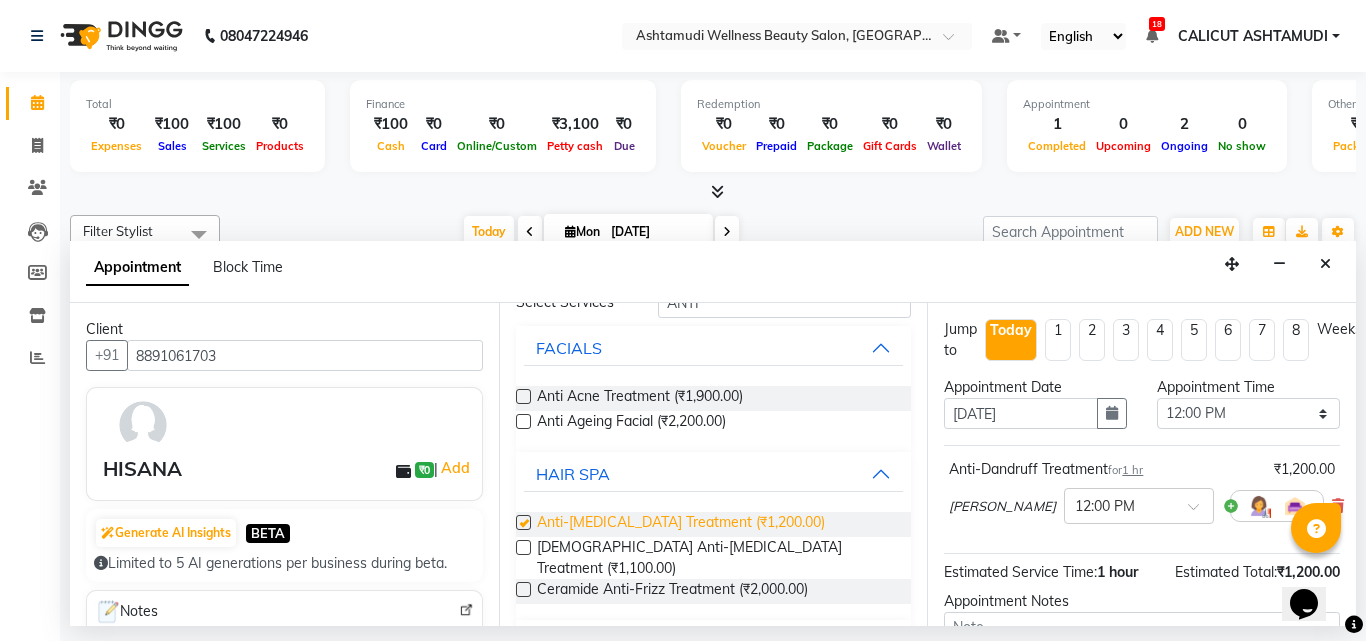 checkbox on "false" 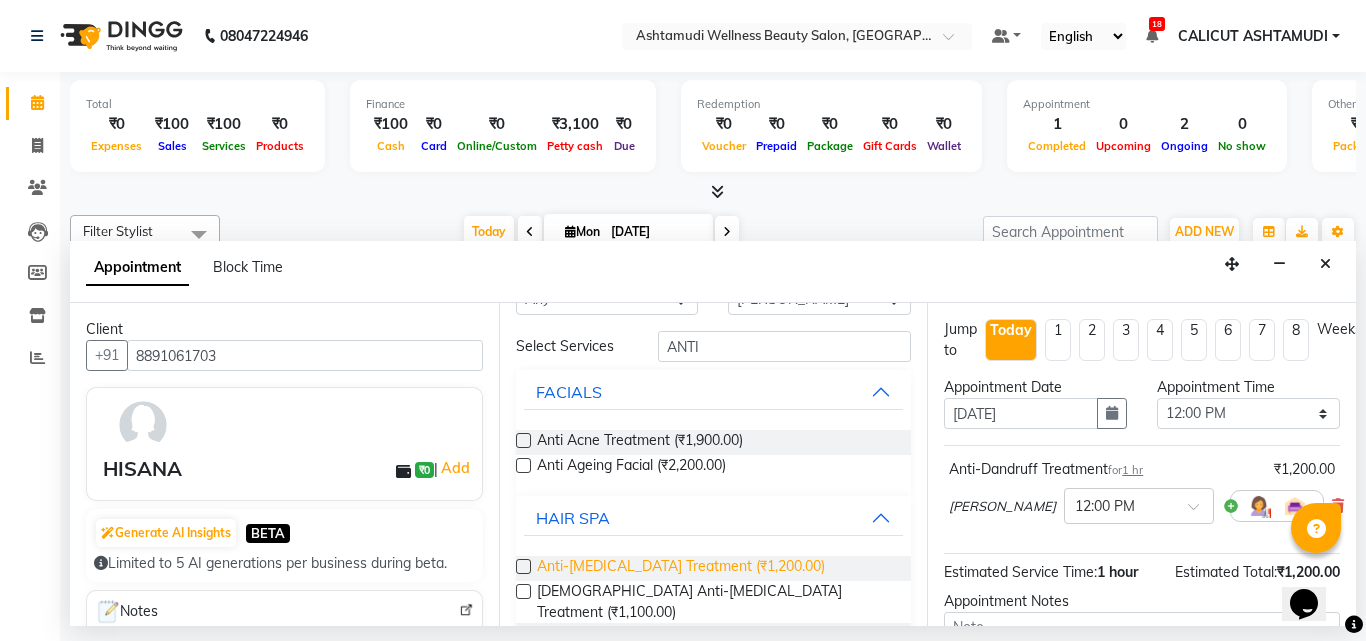scroll, scrollTop: 100, scrollLeft: 0, axis: vertical 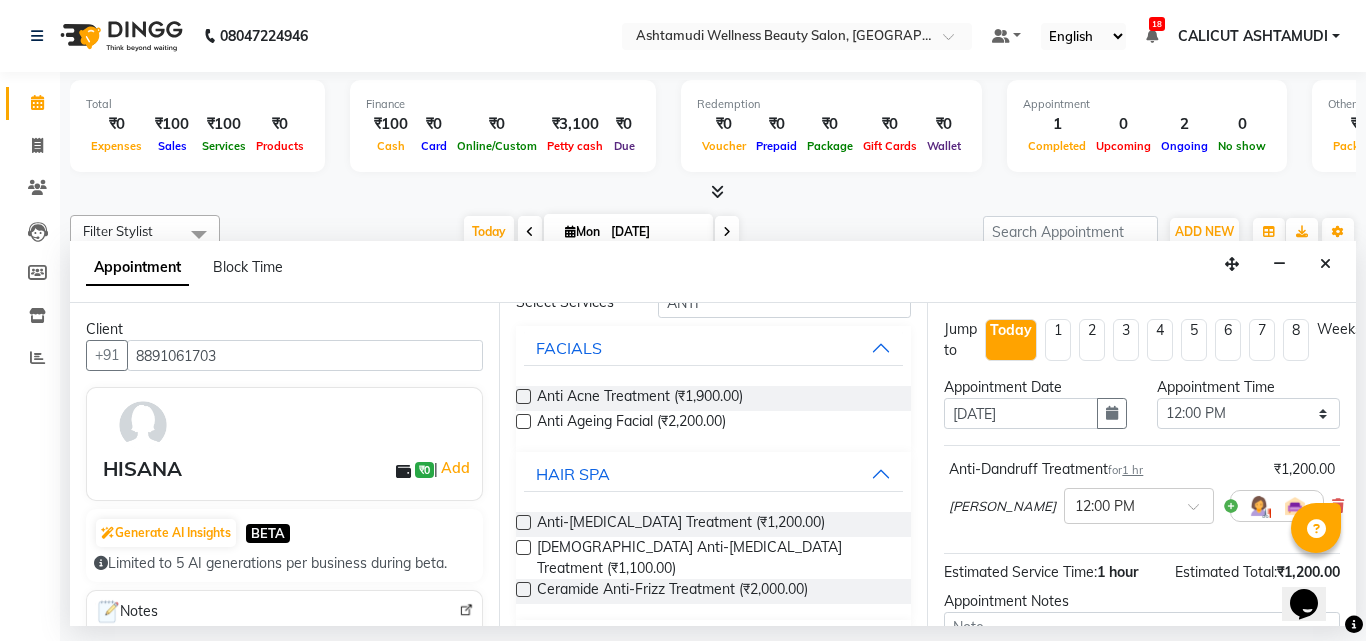 click at bounding box center (523, 589) 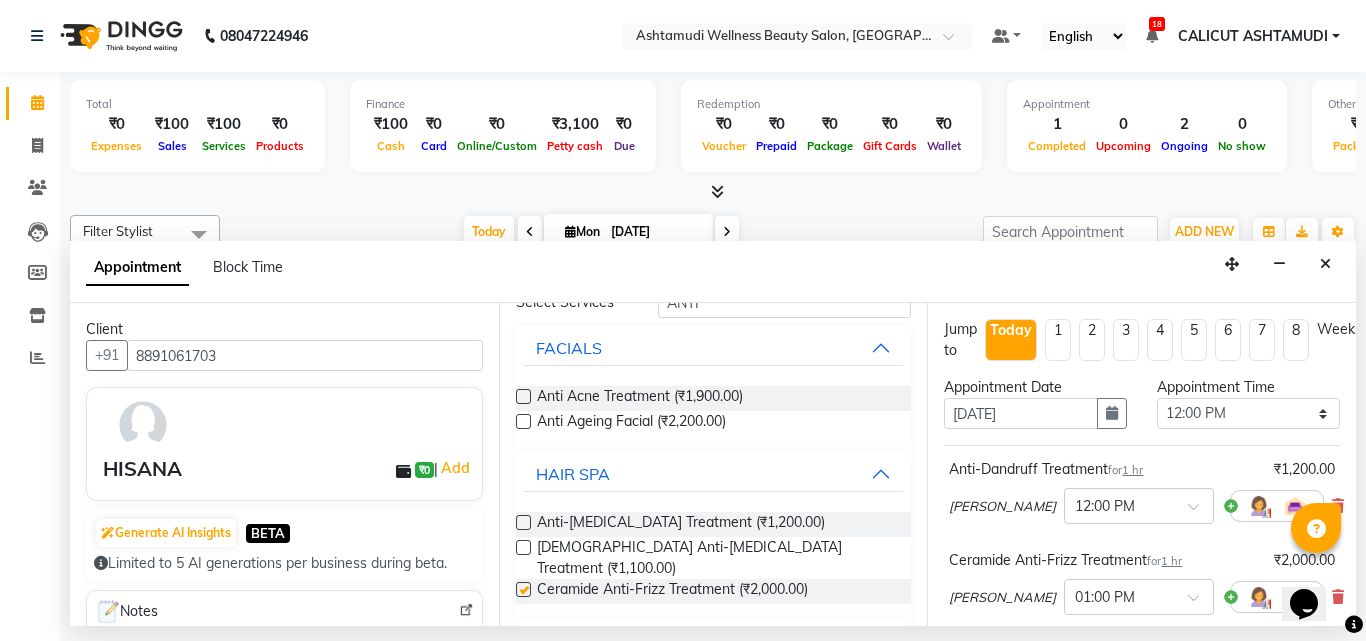 checkbox on "false" 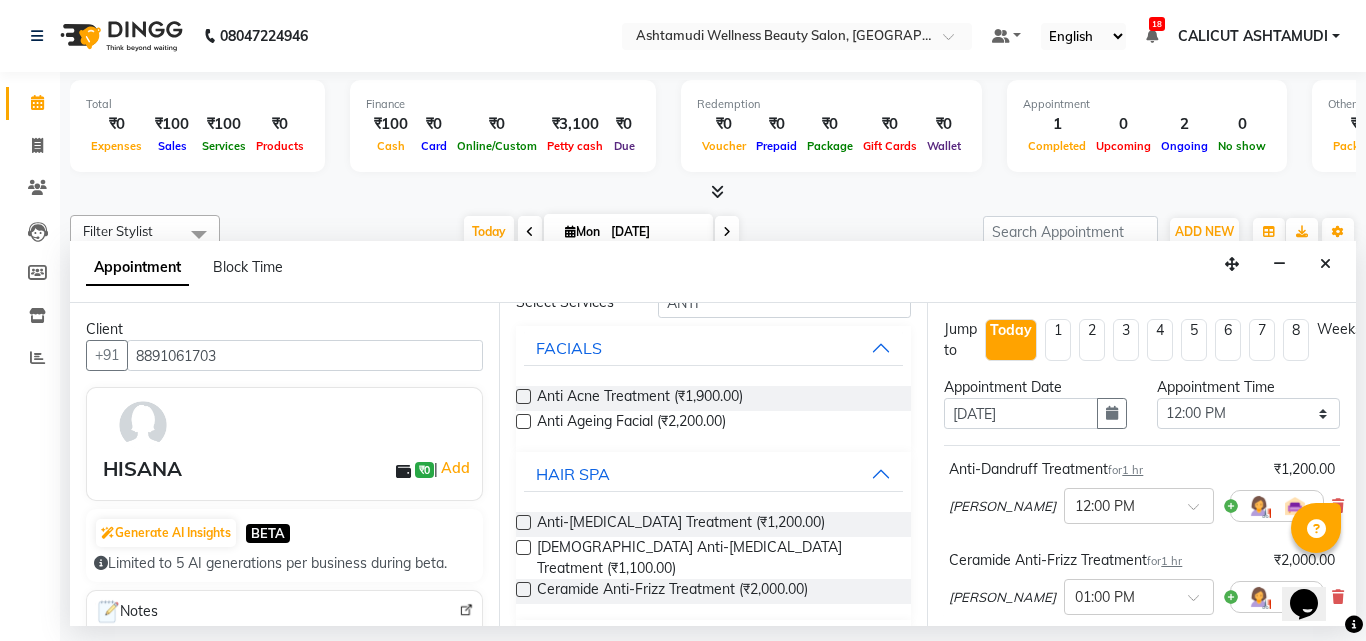 scroll, scrollTop: 0, scrollLeft: 0, axis: both 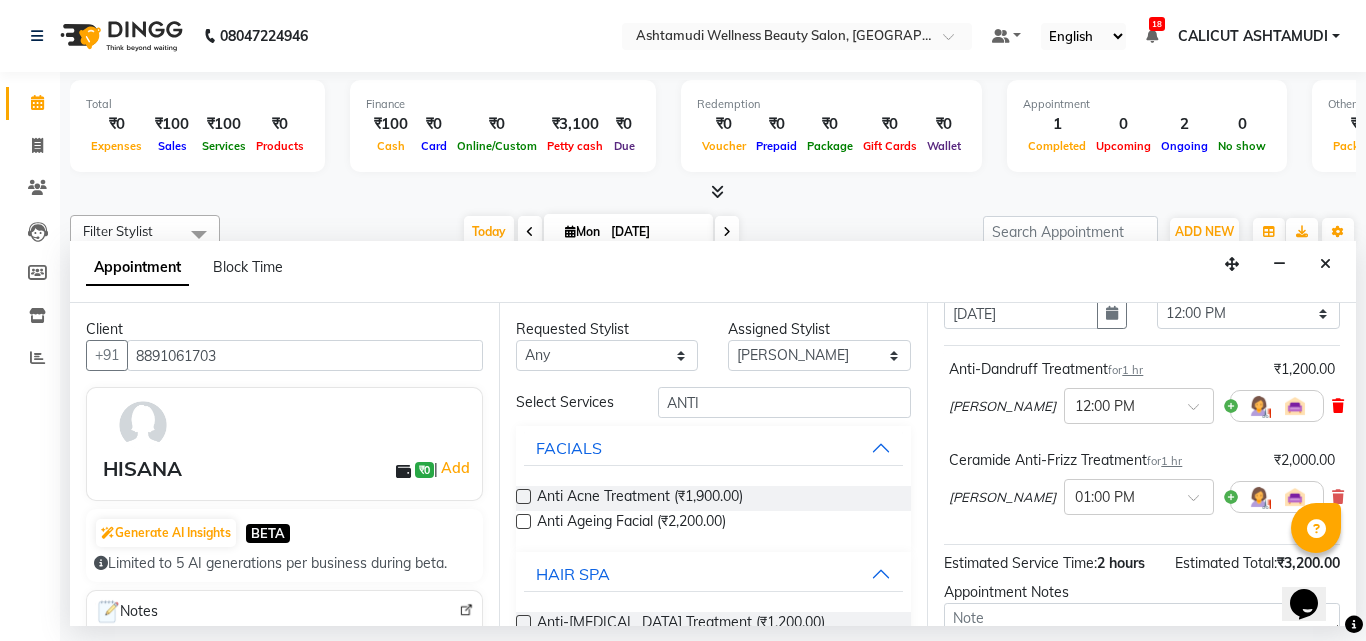 click at bounding box center (1338, 406) 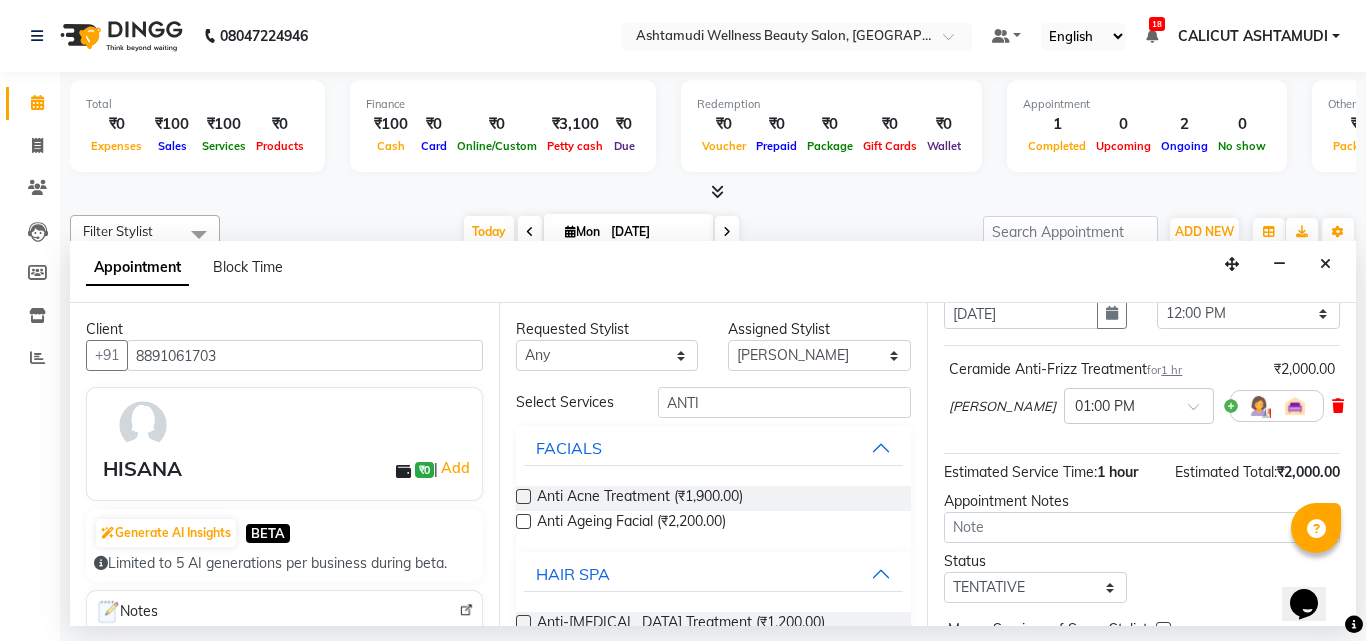 click at bounding box center (1338, 406) 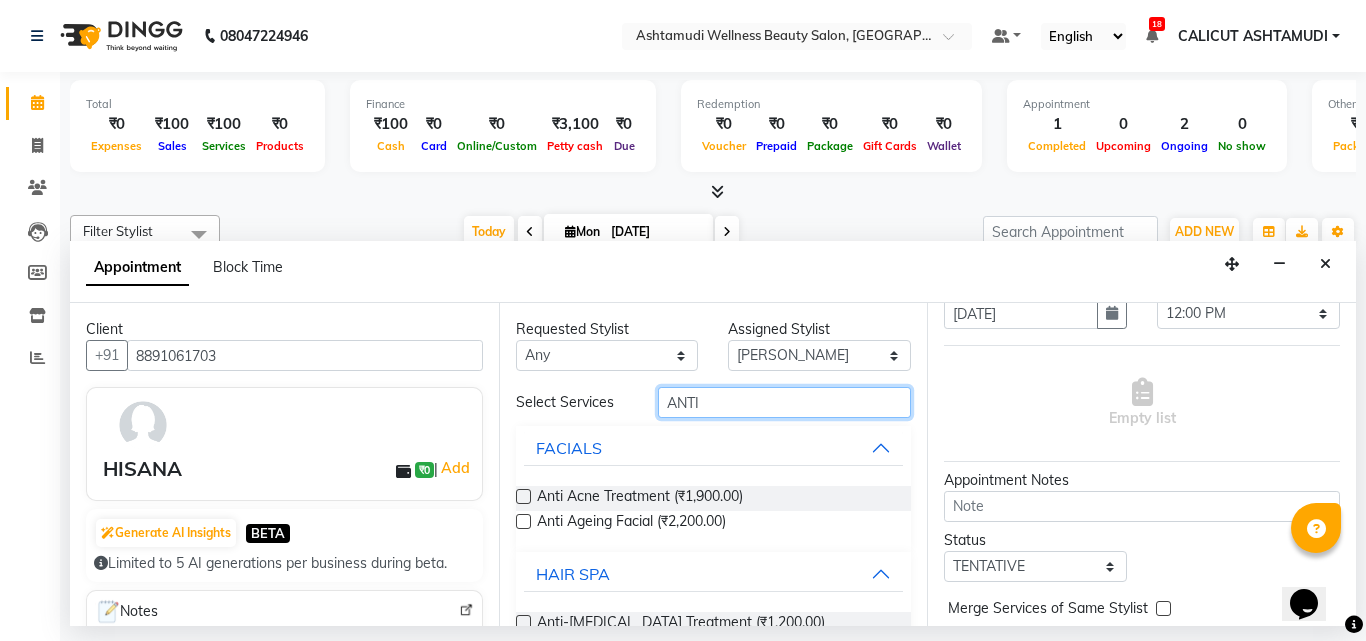 click on "ANTI" at bounding box center (785, 402) 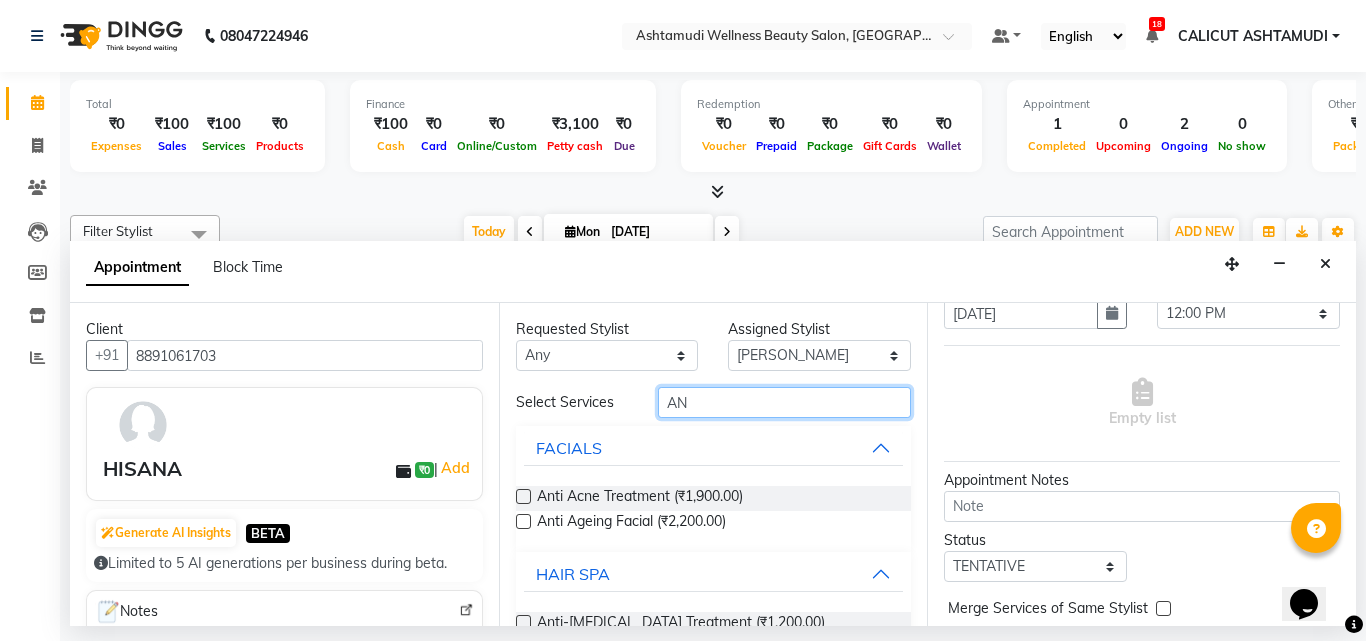 type on "A" 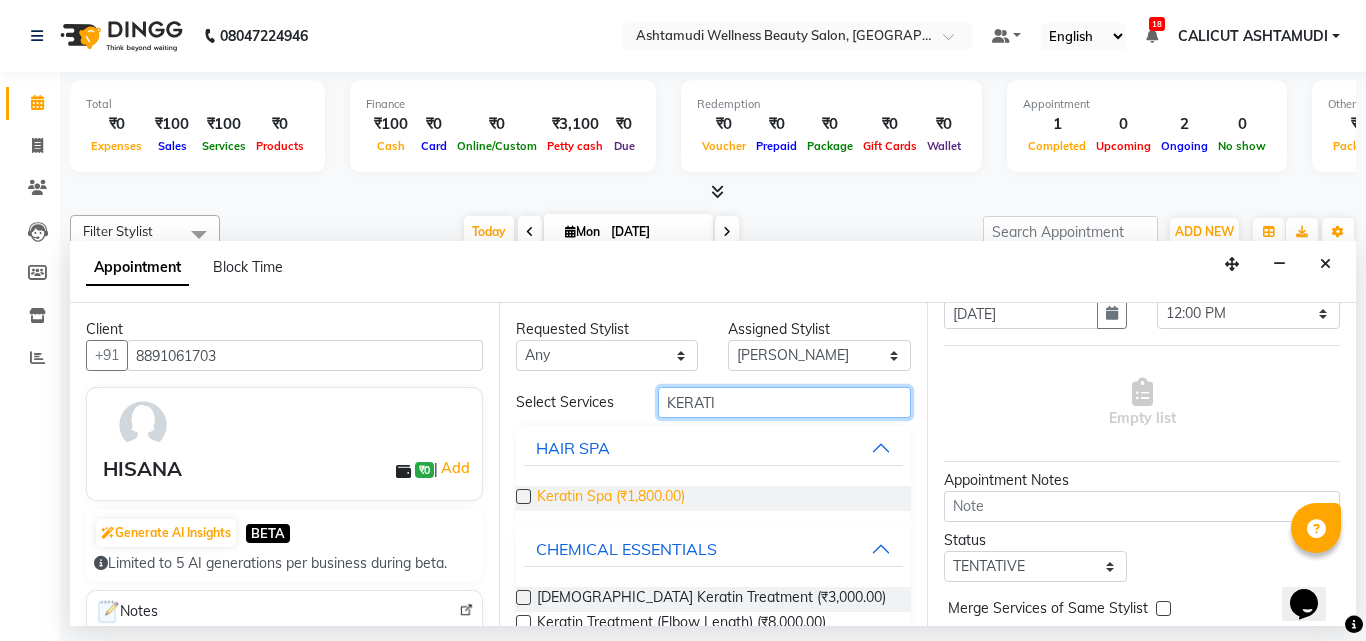 type on "KERATI" 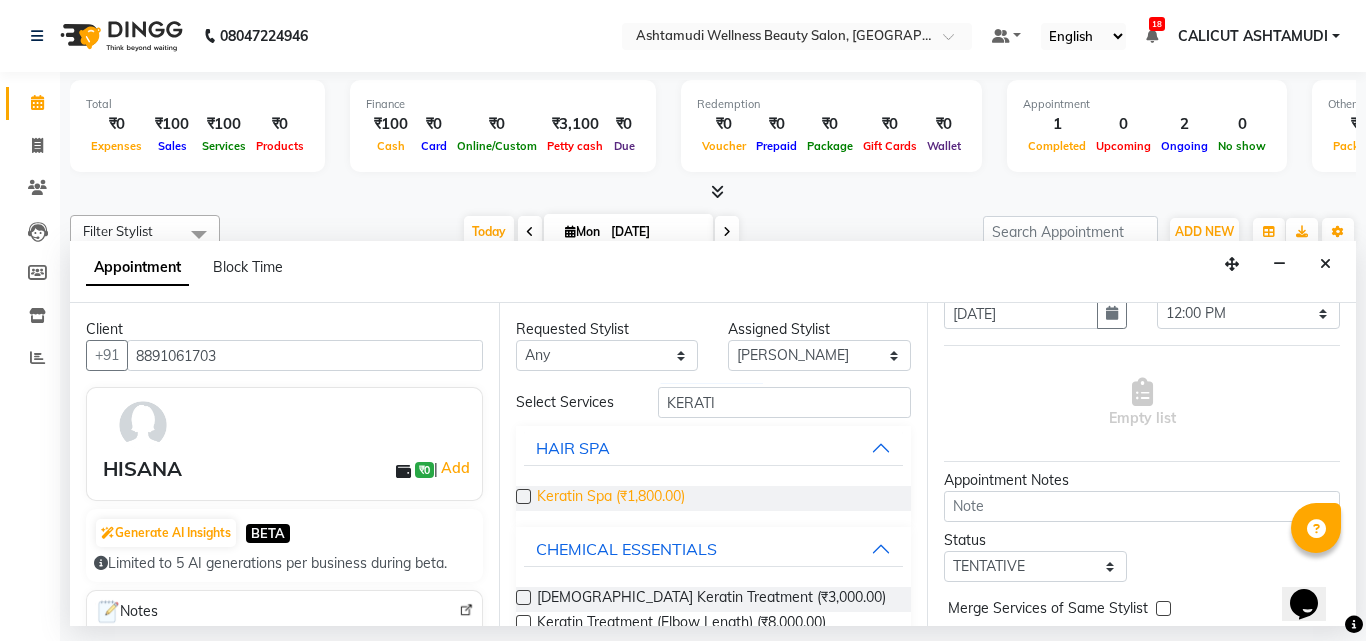 click on "Keratin Spa (₹1,800.00)" at bounding box center [611, 498] 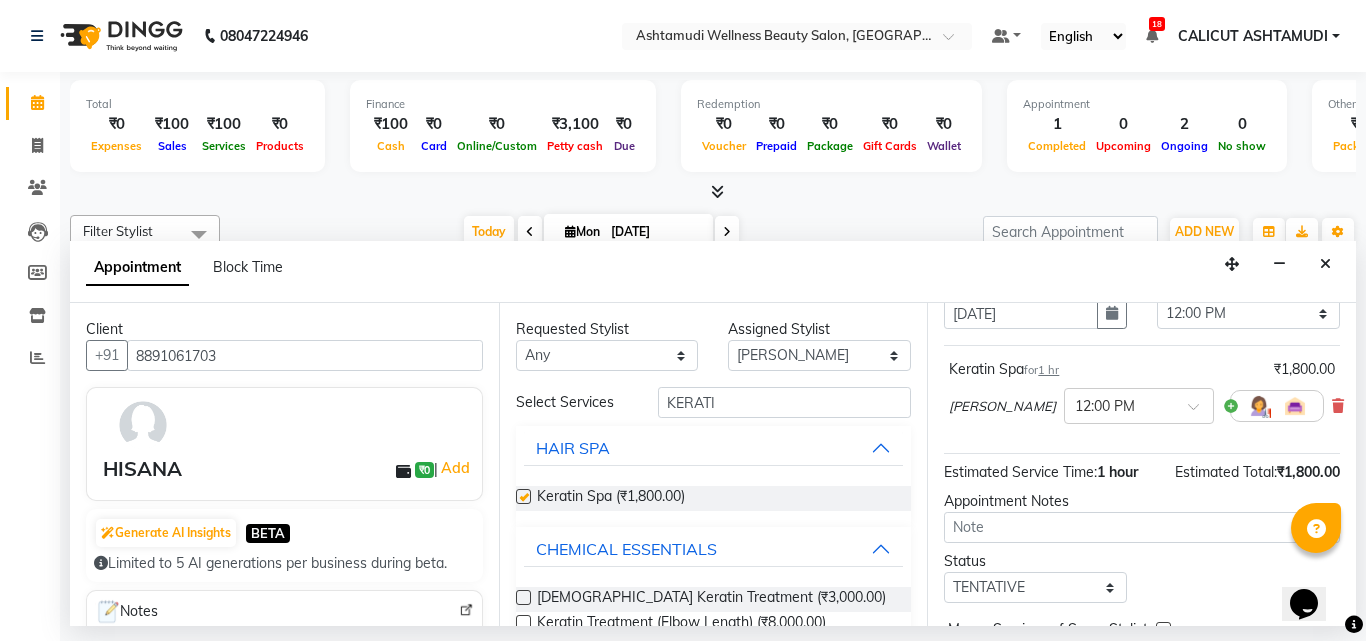 checkbox on "false" 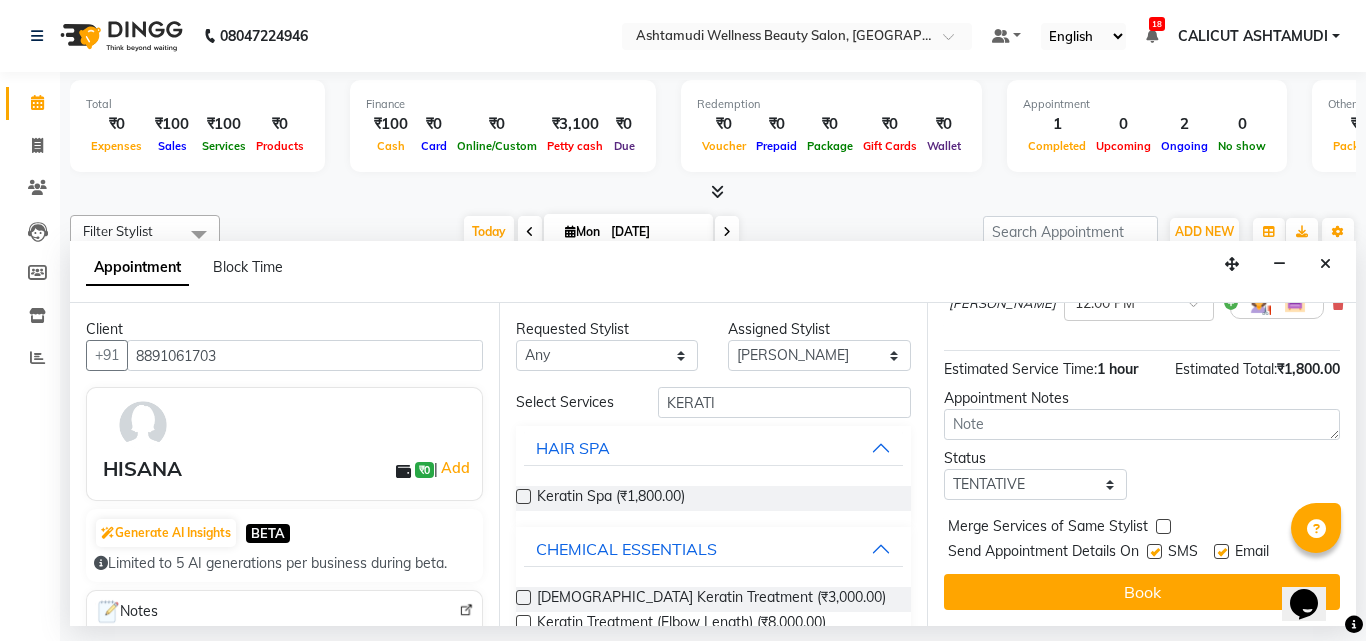 scroll, scrollTop: 218, scrollLeft: 0, axis: vertical 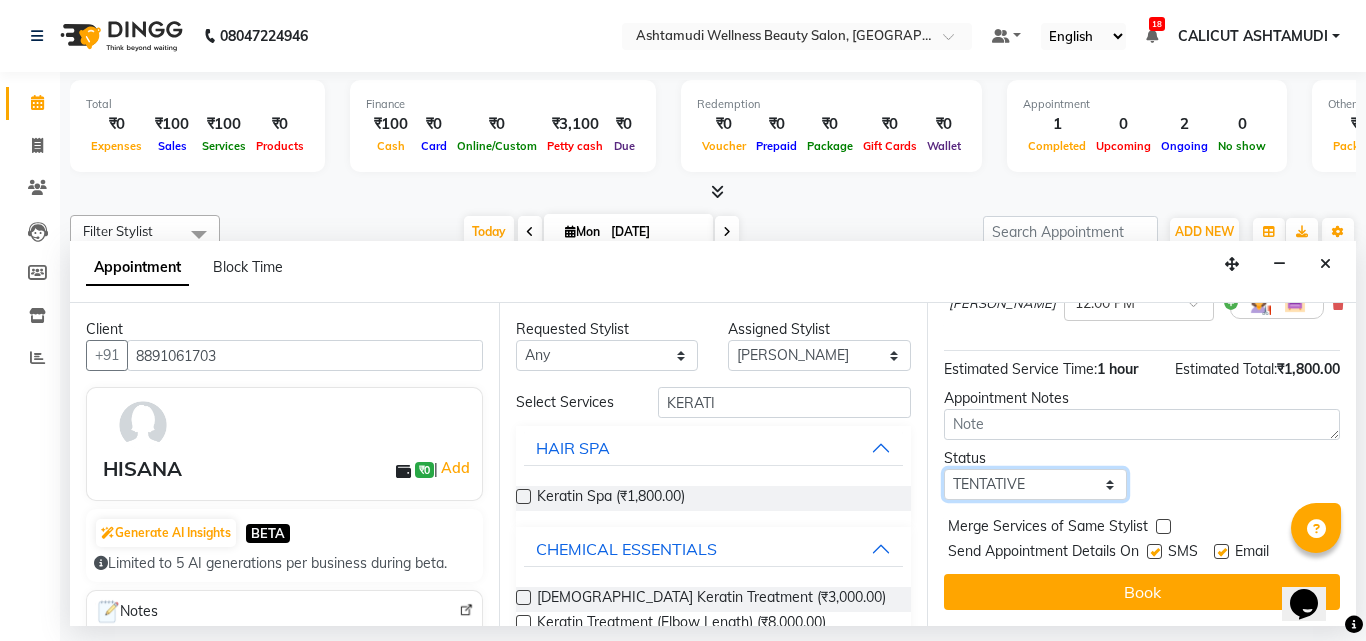 drag, startPoint x: 1034, startPoint y: 469, endPoint x: 1028, endPoint y: 483, distance: 15.231546 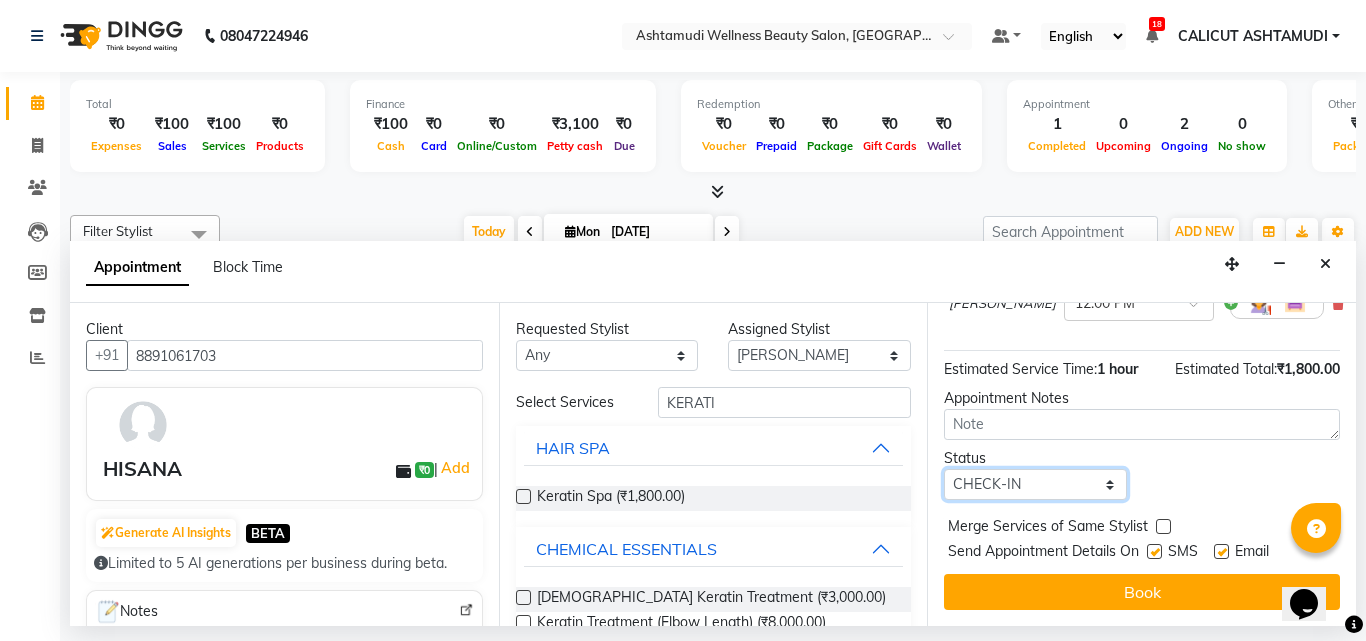 click on "Select TENTATIVE CONFIRM CHECK-IN UPCOMING" at bounding box center [1035, 484] 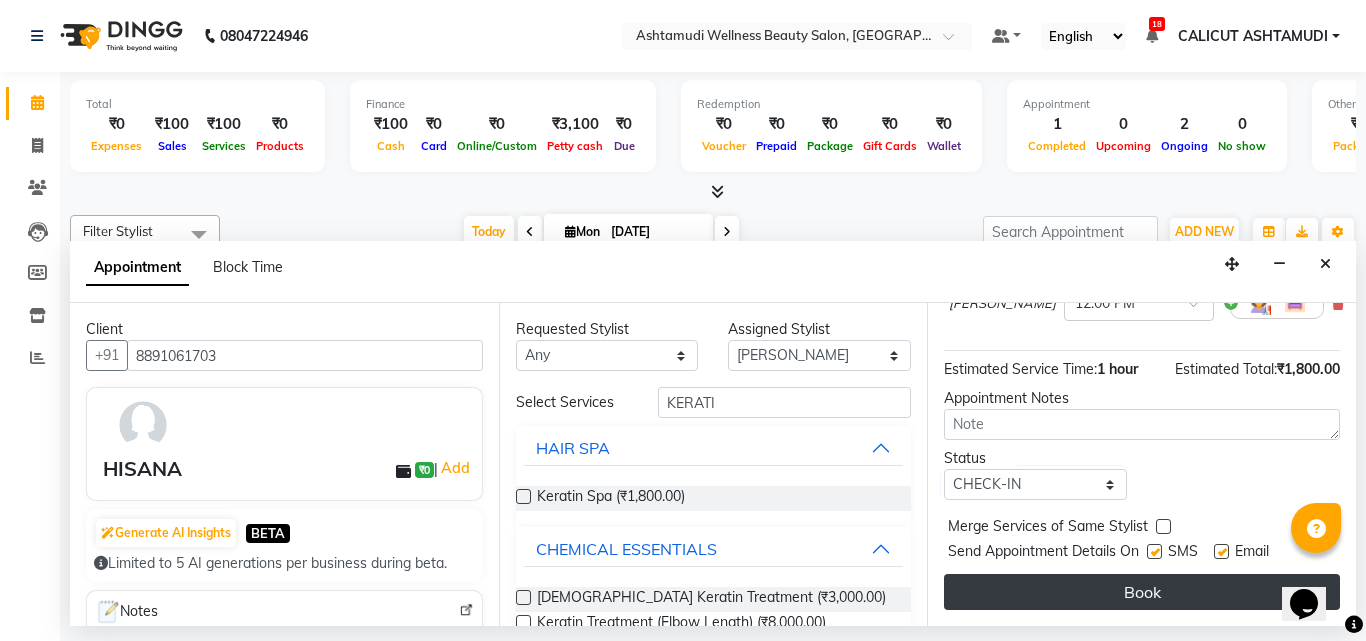 click on "Book" at bounding box center (1142, 592) 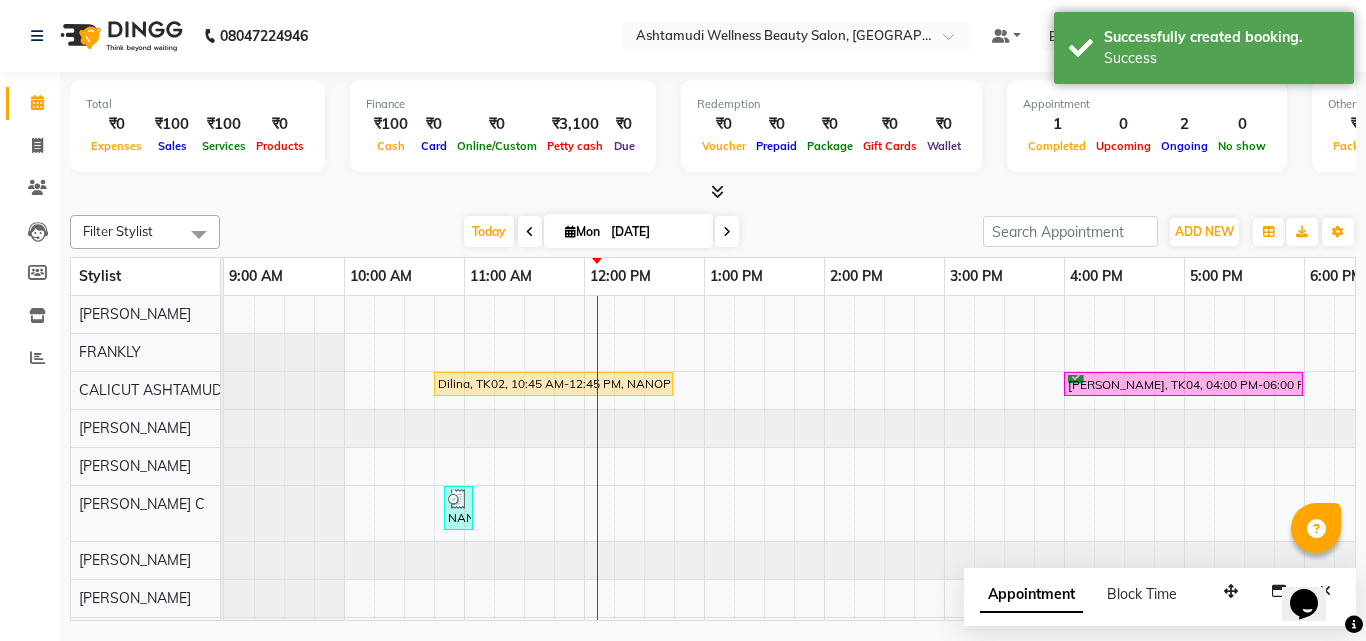 scroll, scrollTop: 81, scrollLeft: 0, axis: vertical 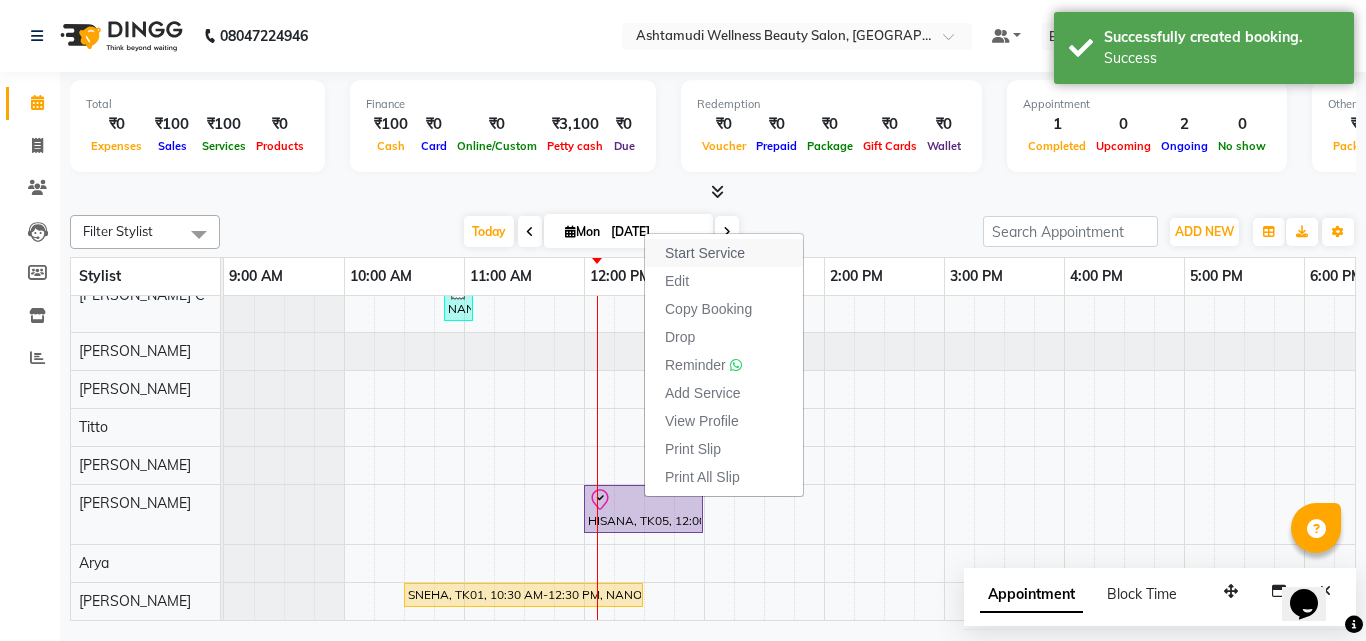 click on "Start Service" at bounding box center (724, 253) 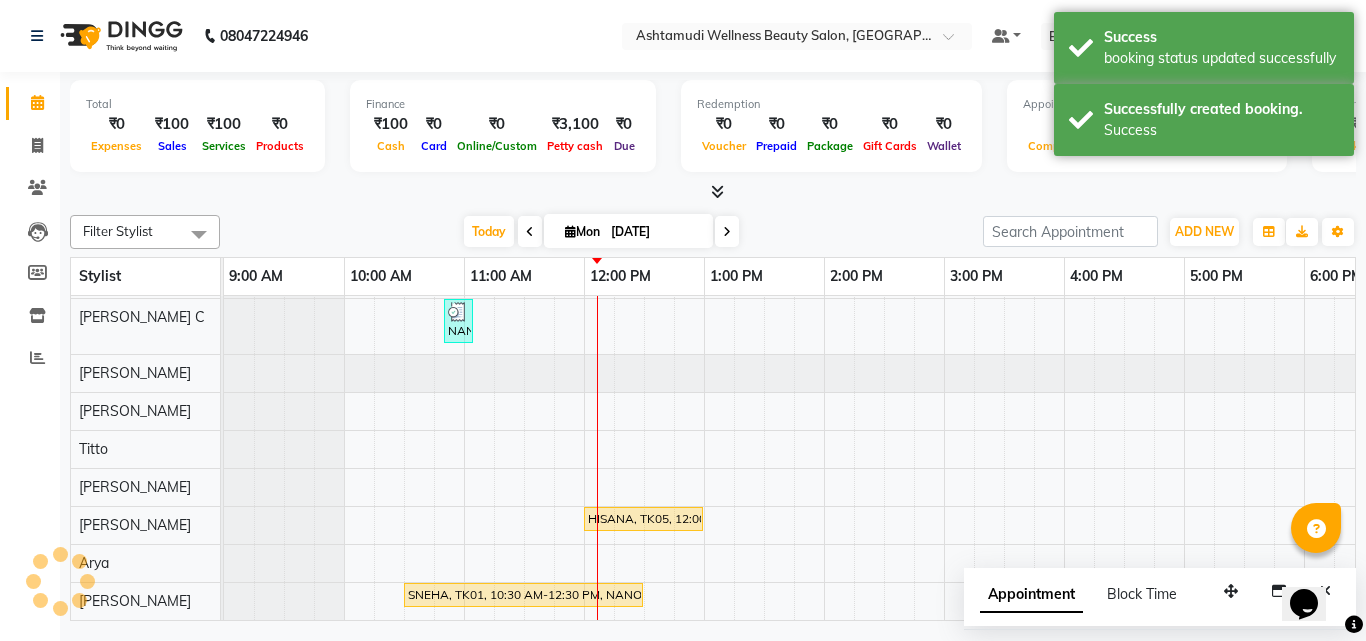 scroll, scrollTop: 202, scrollLeft: 0, axis: vertical 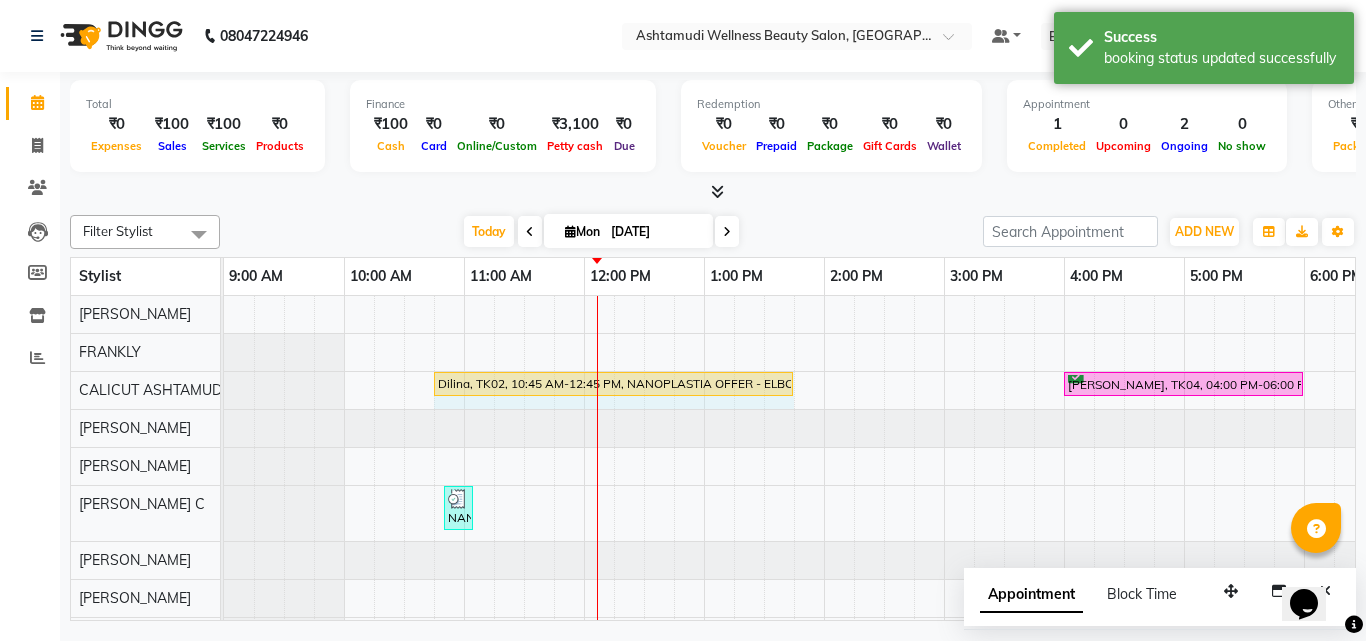 drag, startPoint x: 670, startPoint y: 382, endPoint x: 775, endPoint y: 384, distance: 105.01904 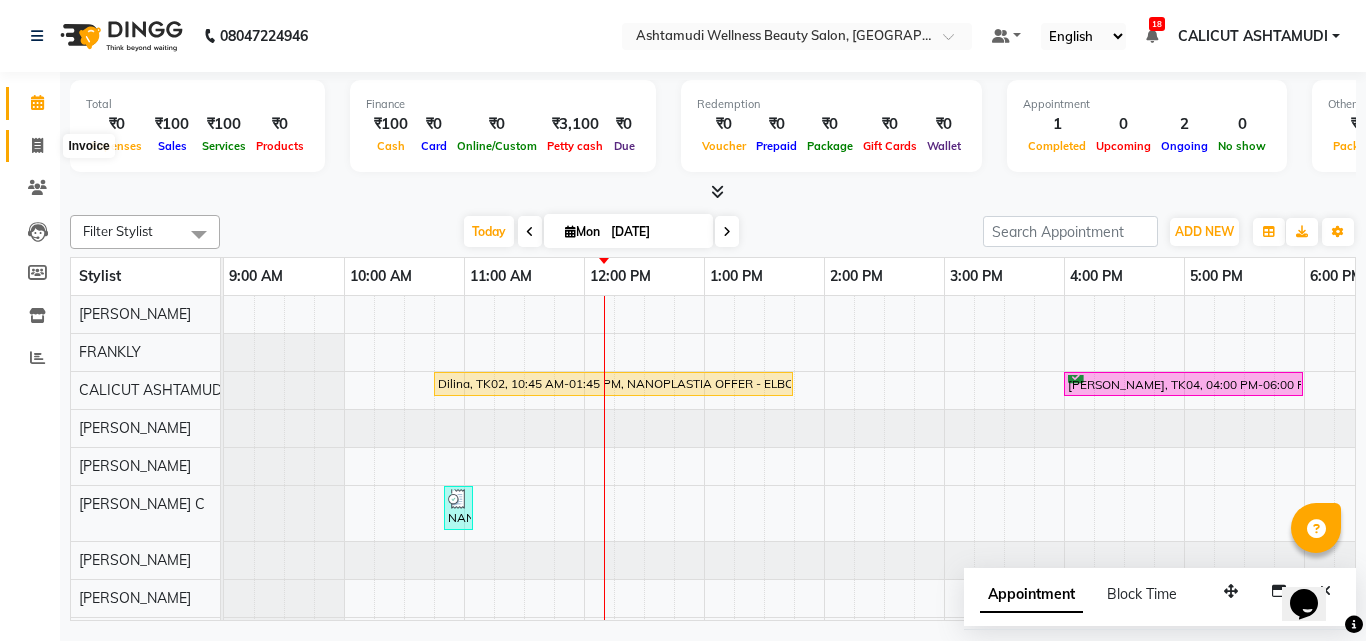 click 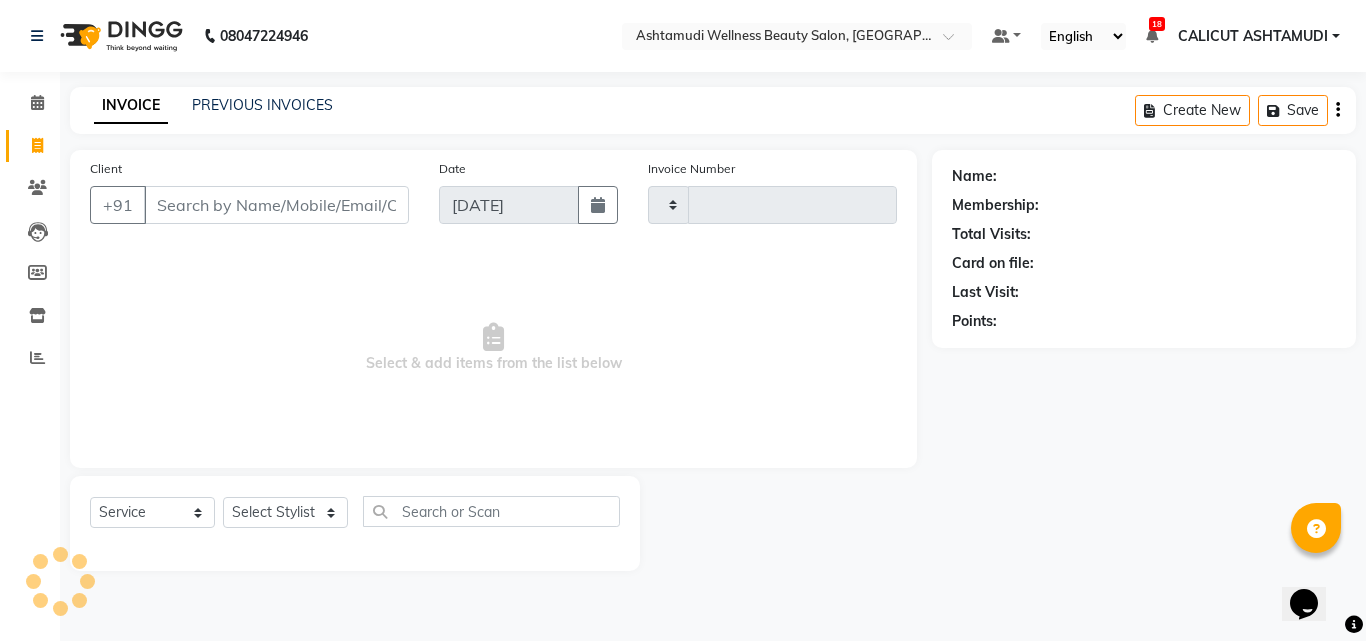 click 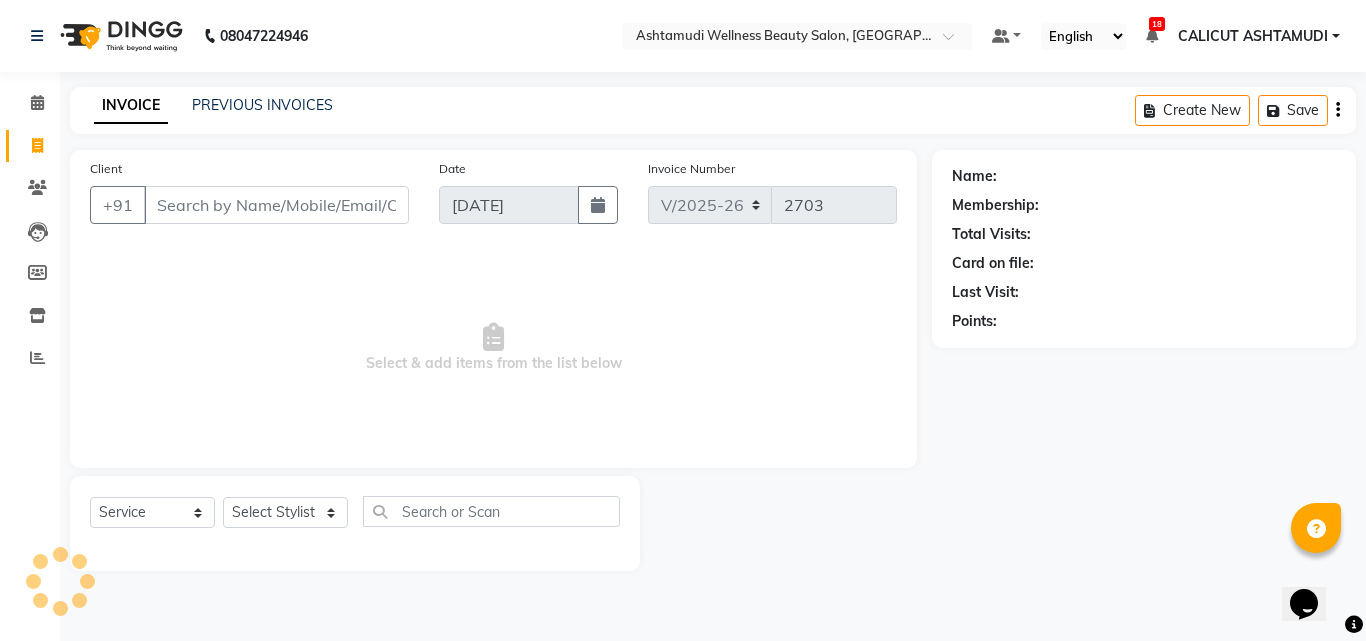 click on "Client" at bounding box center (276, 205) 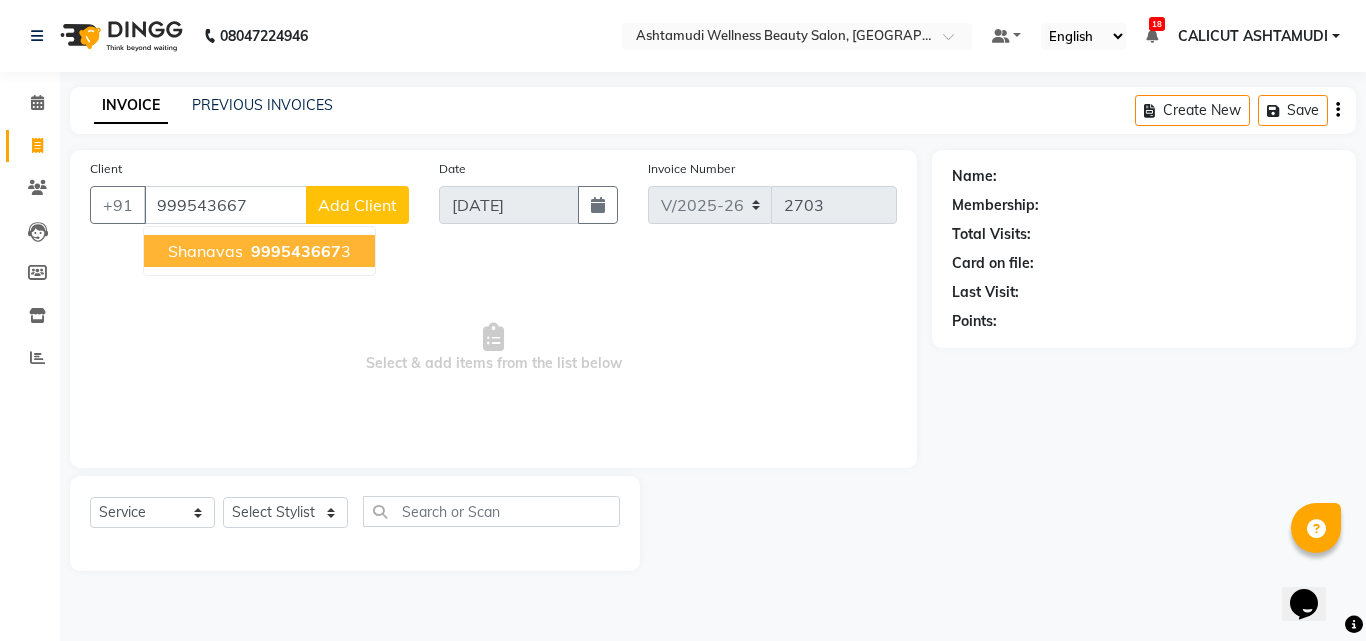 click on "shanavas   999543667 3" at bounding box center (259, 251) 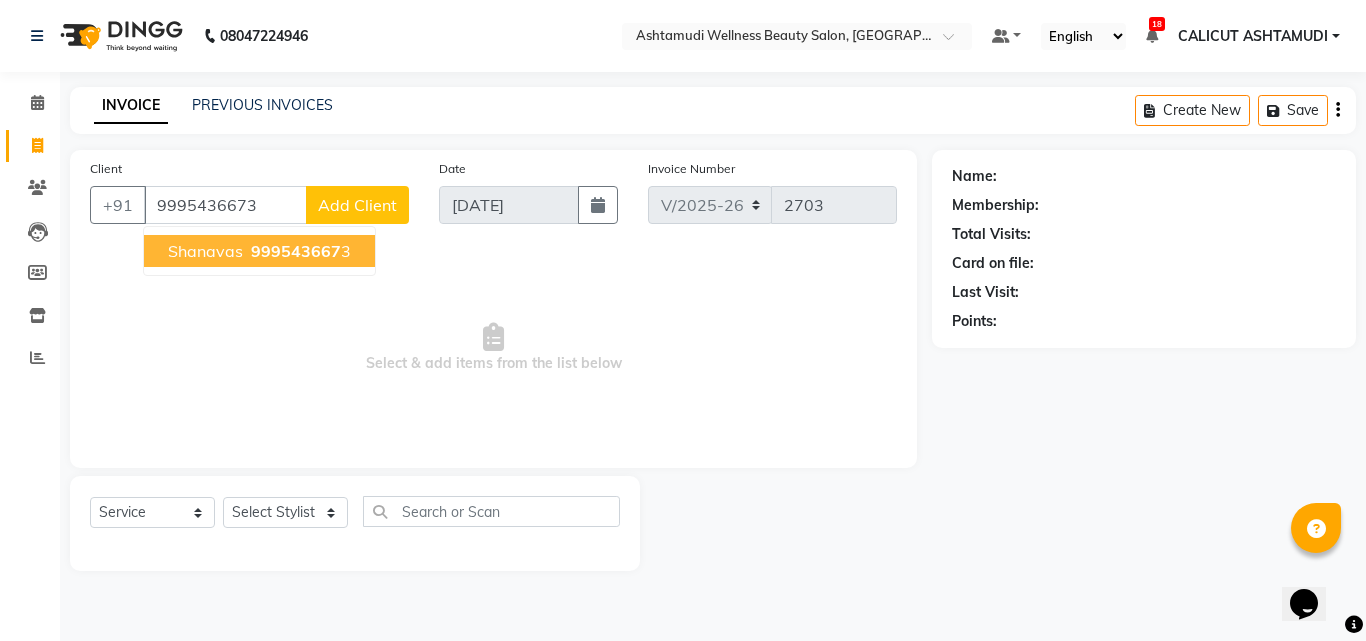 type on "9995436673" 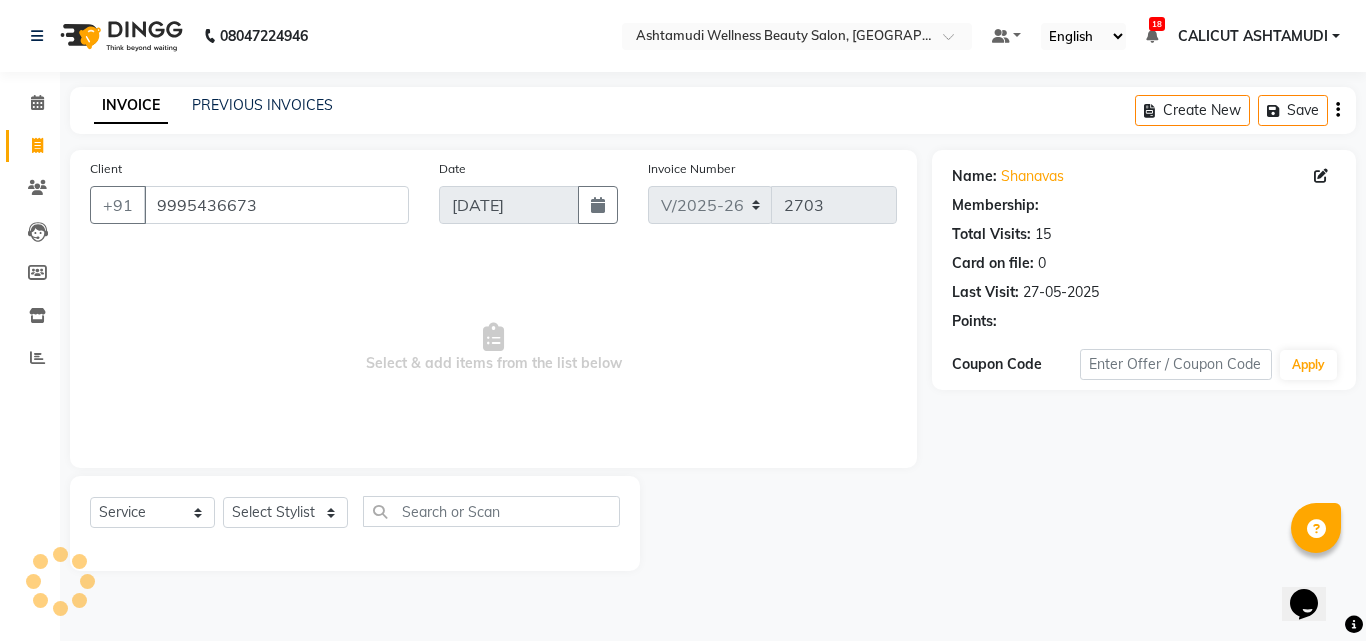 select on "2: Object" 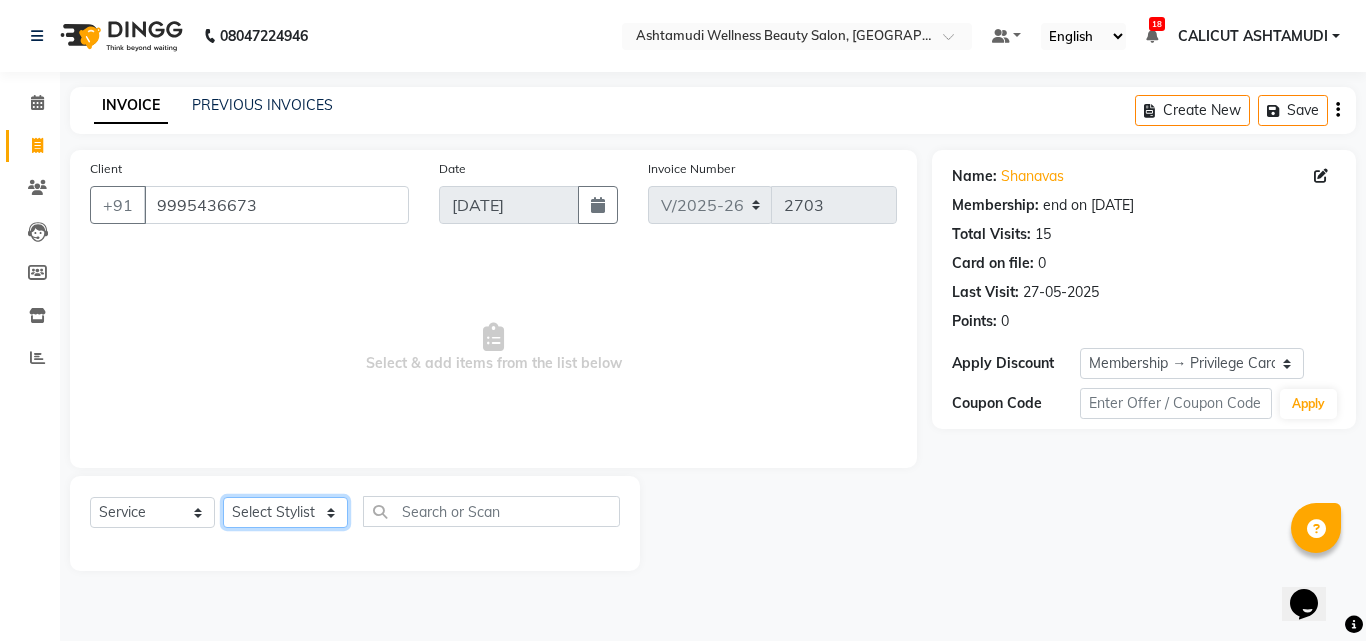 click on "Select Stylist Amala George AMBILI C ANKITHA Arya CALICUT ASHTAMUDI FRANKLY	 GRACY KRISHNA Nitesh Punam Gurung Sewan ali Sheela SUHANA  SHABU Titto" 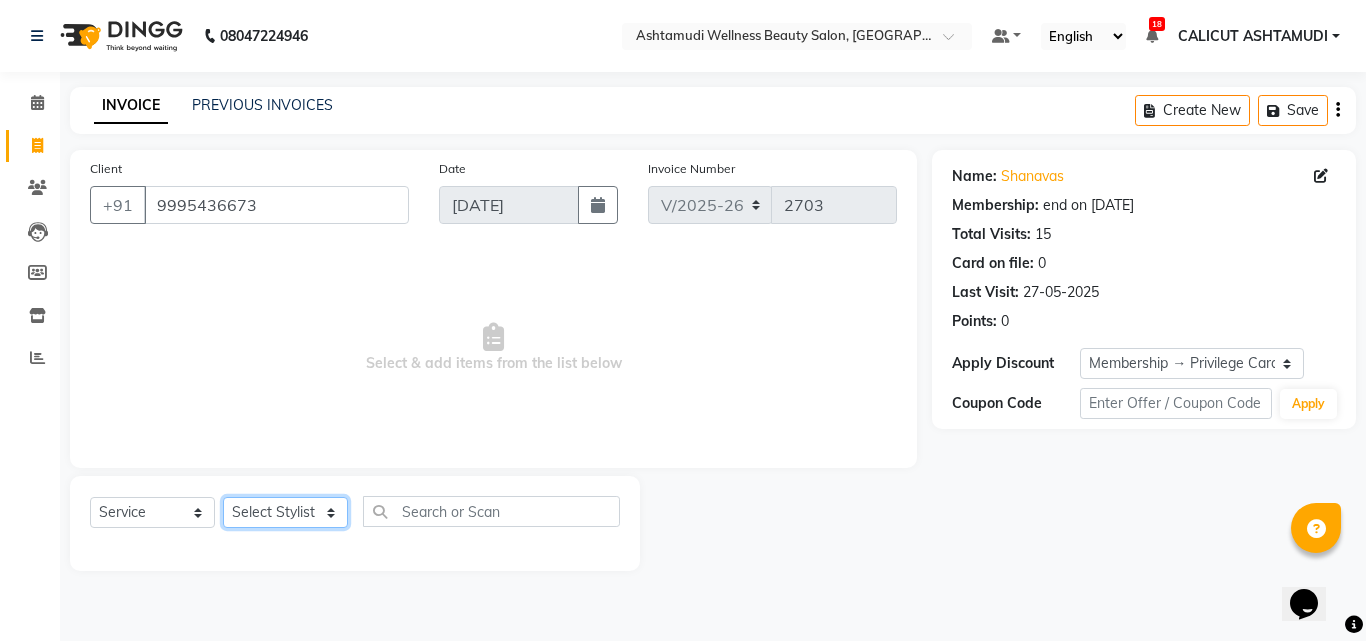 select on "72440" 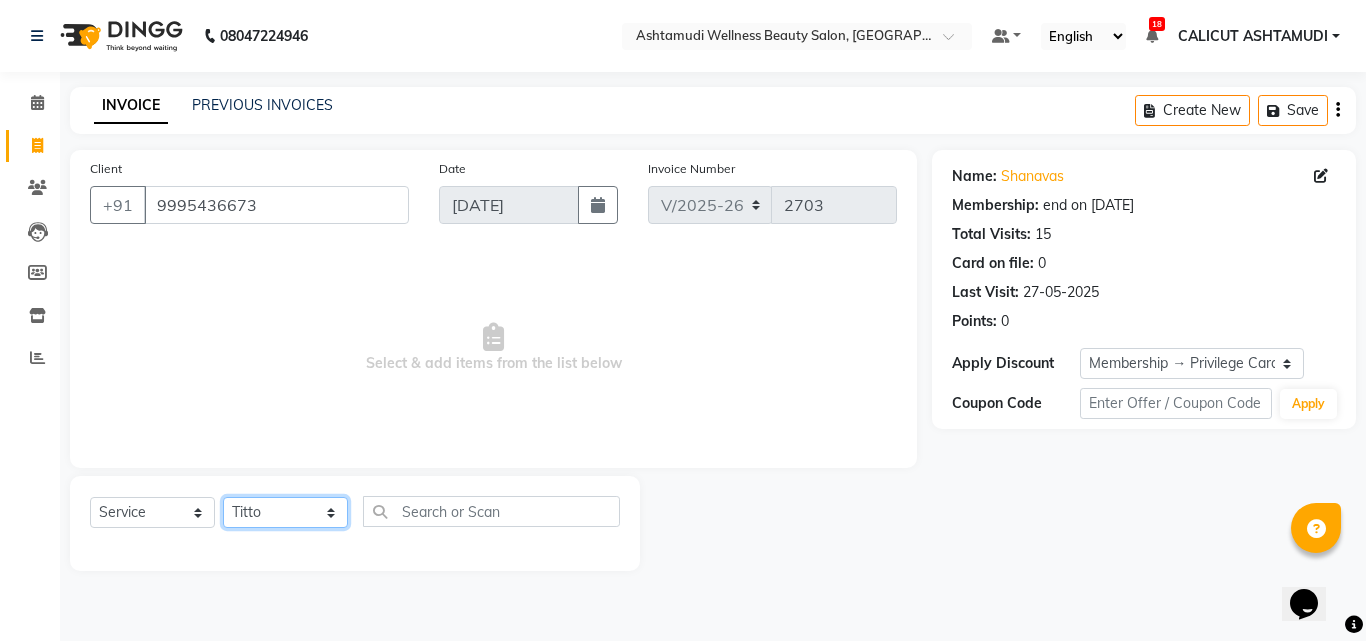 click on "Select Stylist Amala George AMBILI C ANKITHA Arya CALICUT ASHTAMUDI FRANKLY	 GRACY KRISHNA Nitesh Punam Gurung Sewan ali Sheela SUHANA  SHABU Titto" 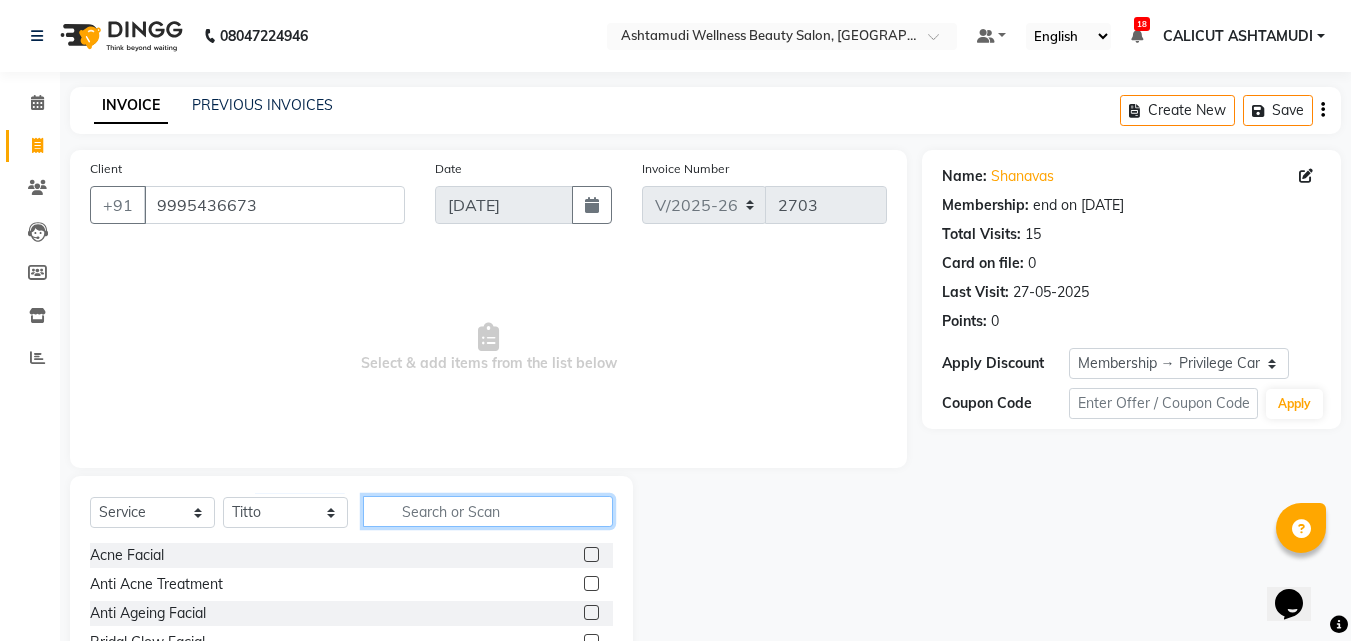click 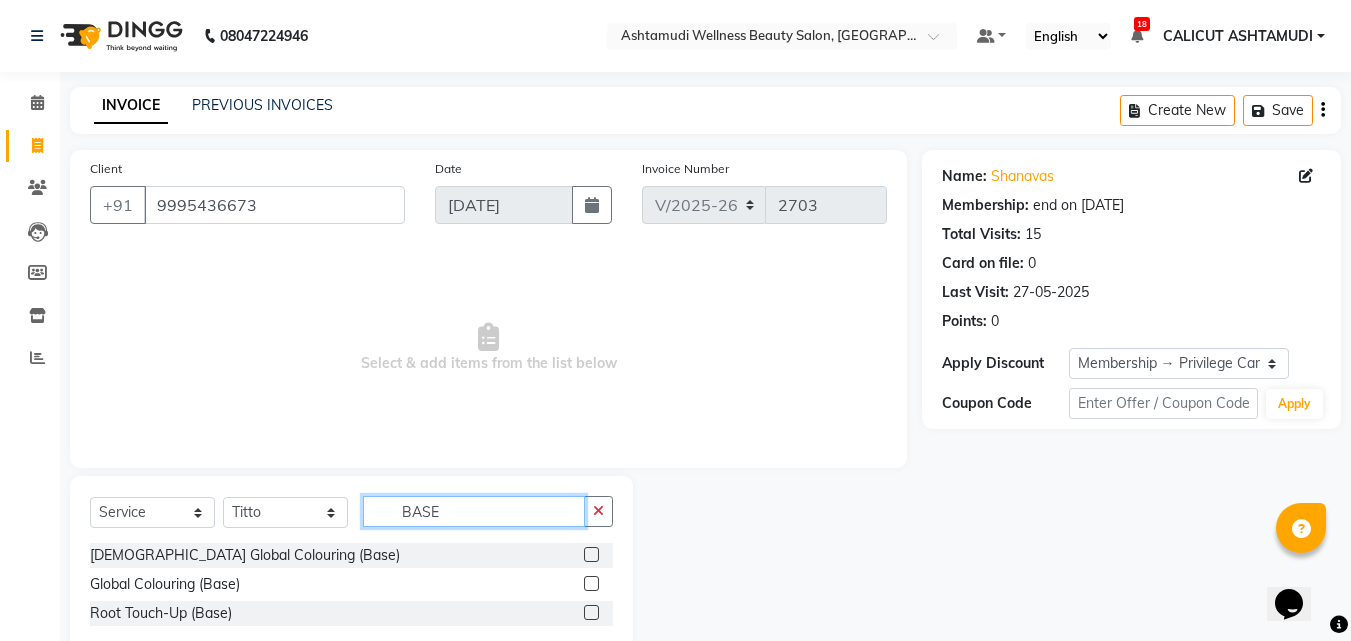 type on "BASE" 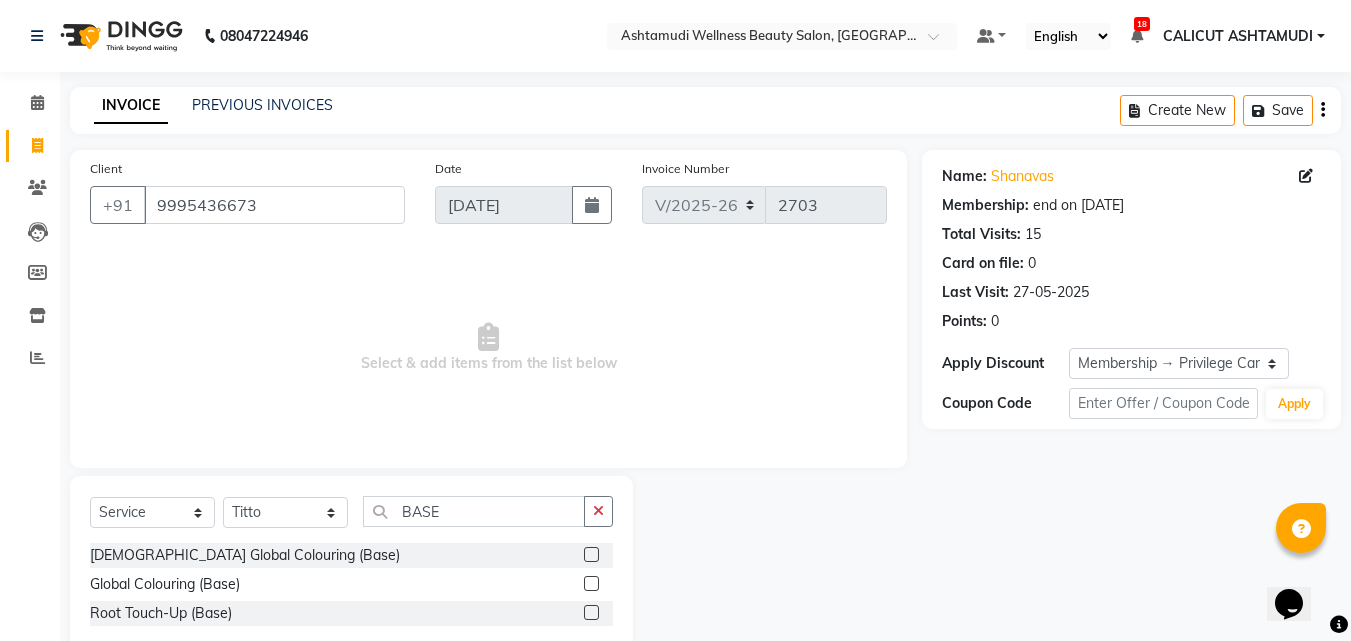 click 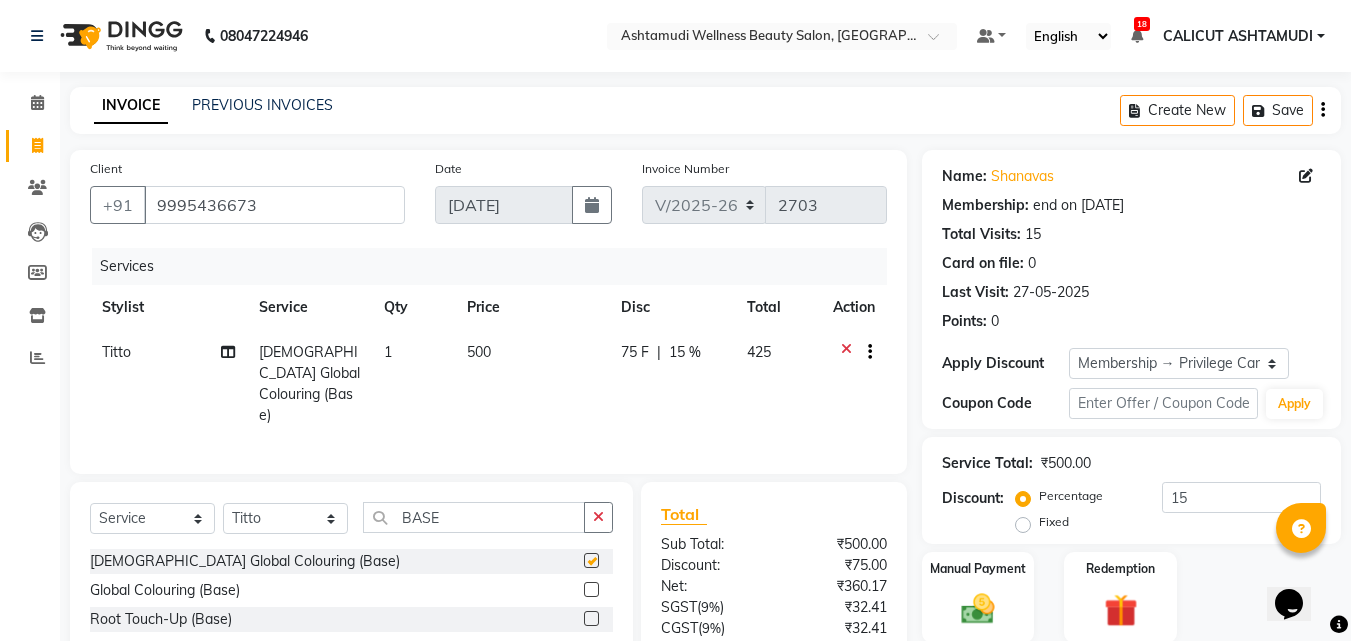 checkbox on "false" 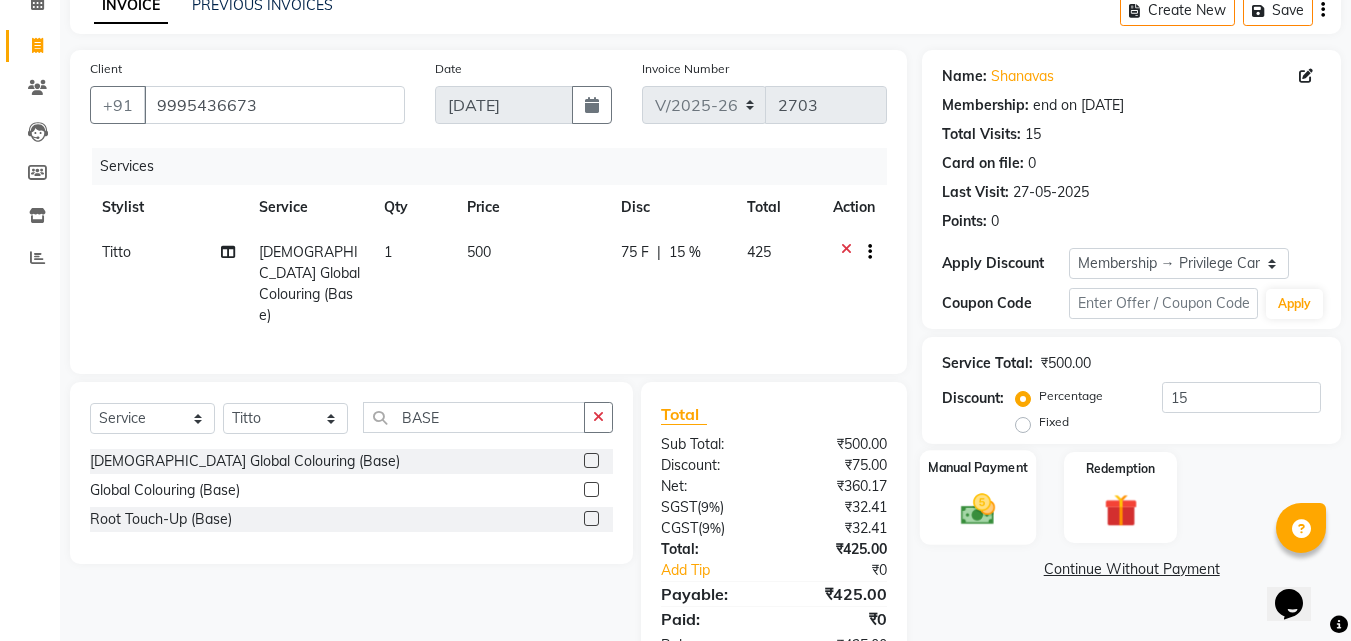 click 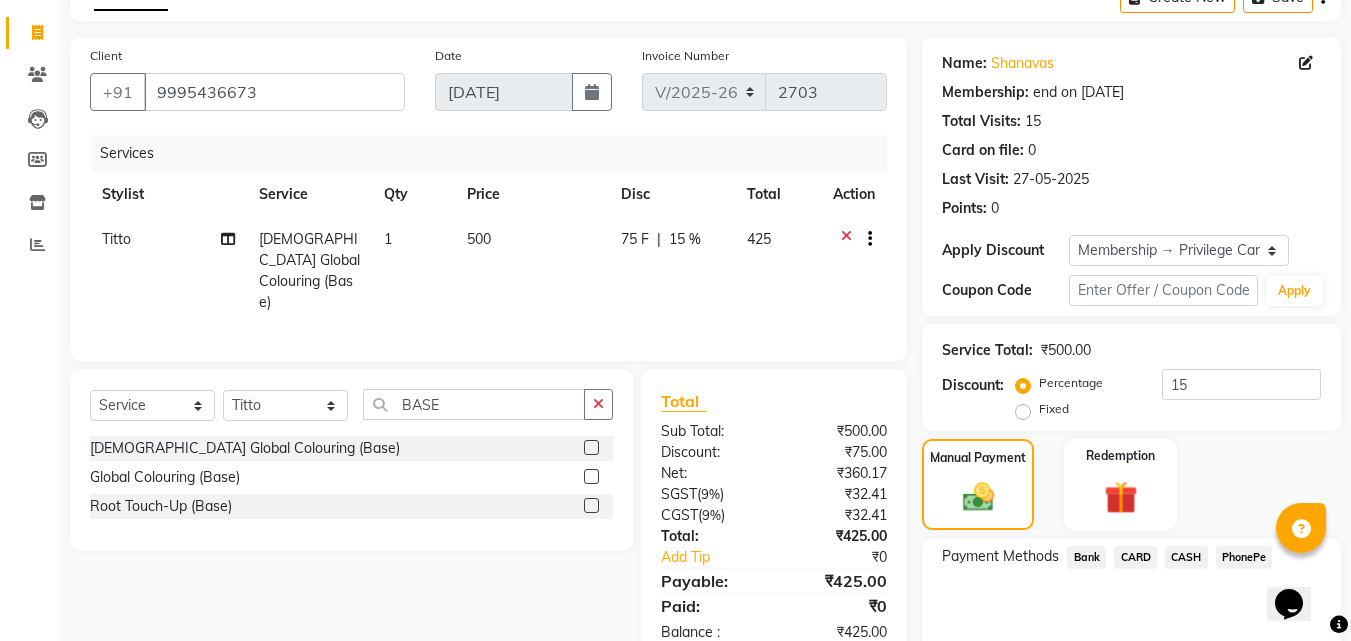 scroll, scrollTop: 201, scrollLeft: 0, axis: vertical 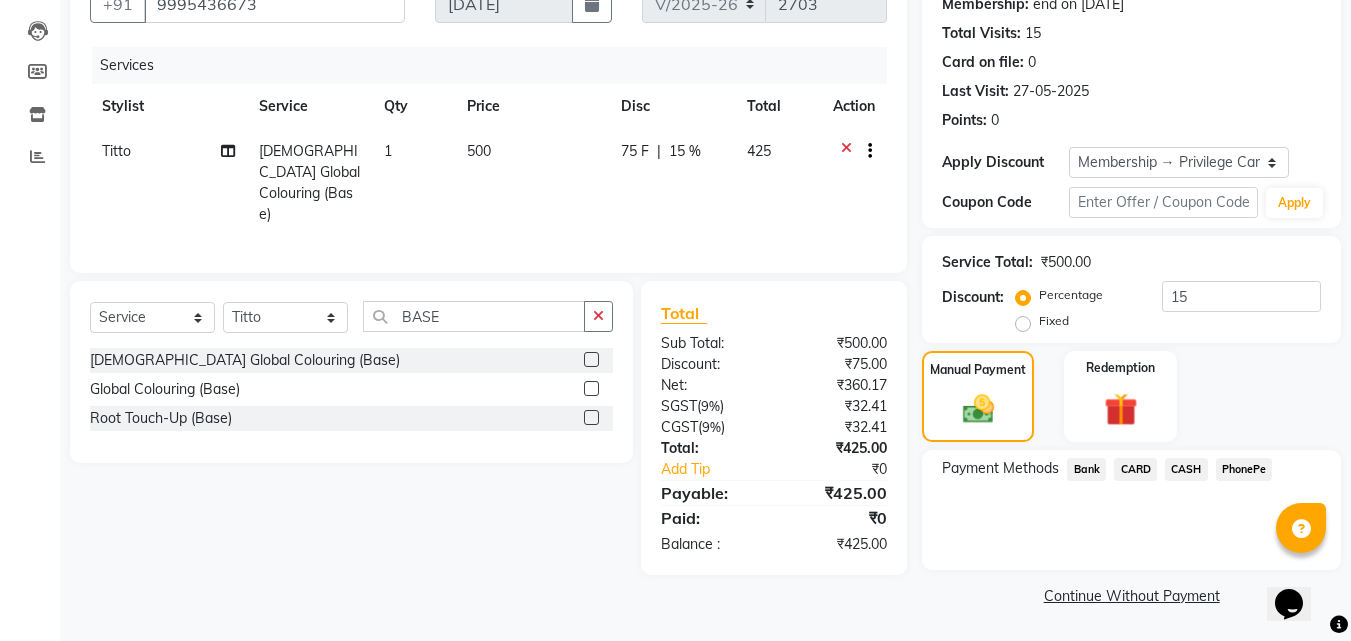 click on "PhonePe" 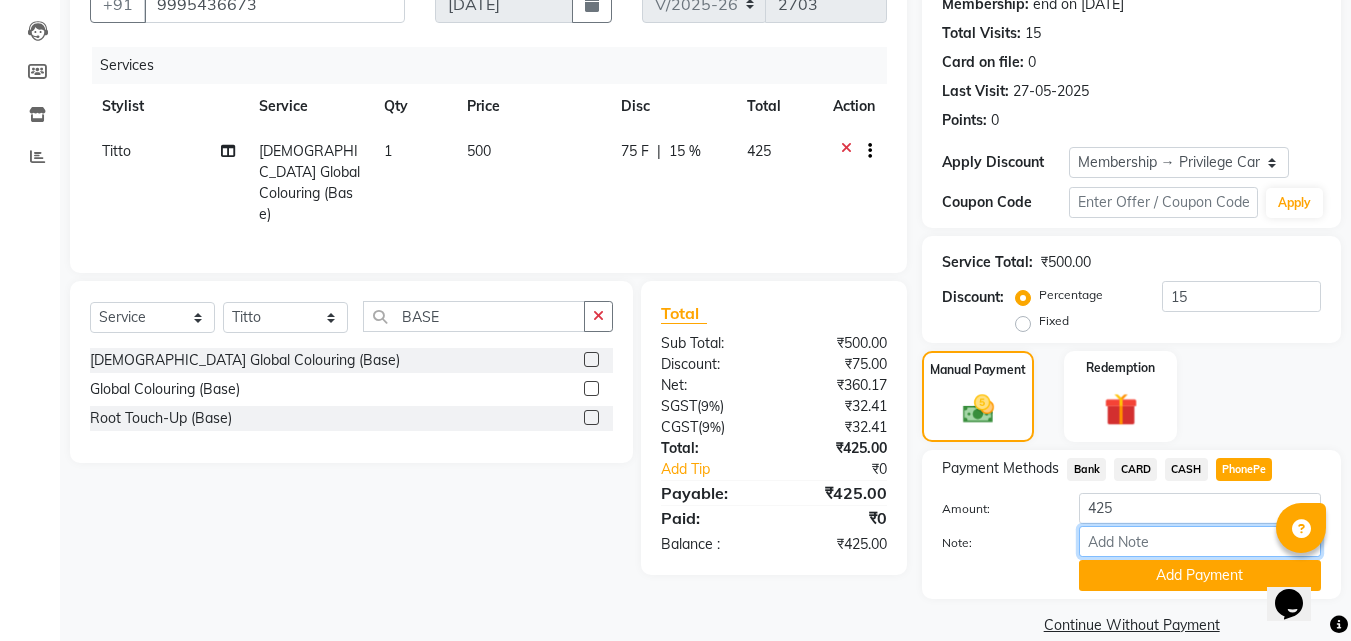 click on "Note:" at bounding box center (1200, 541) 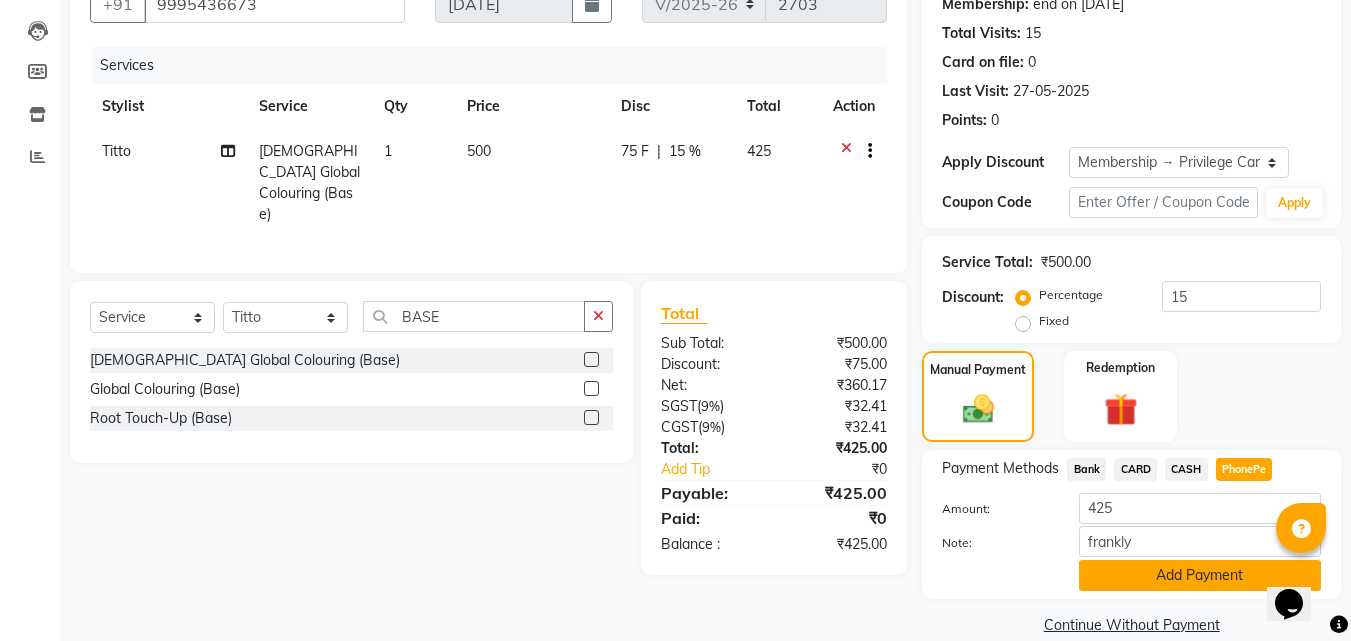 click on "Add Payment" 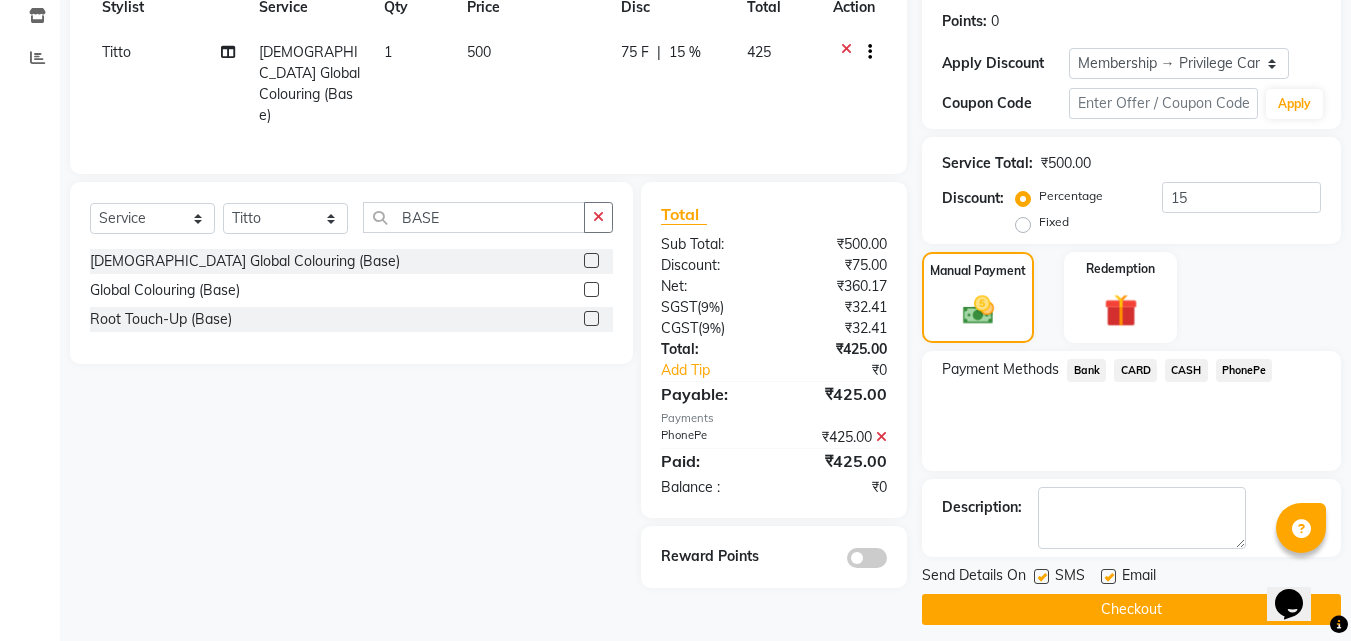 scroll, scrollTop: 301, scrollLeft: 0, axis: vertical 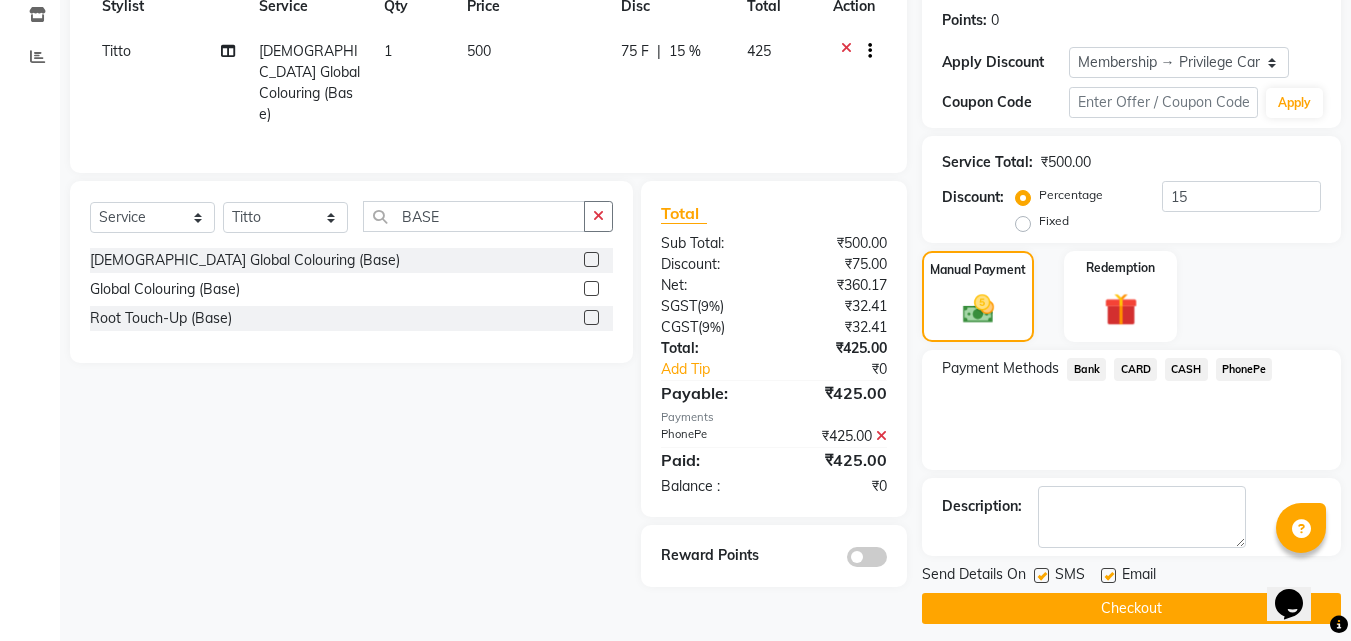 click on "Checkout" 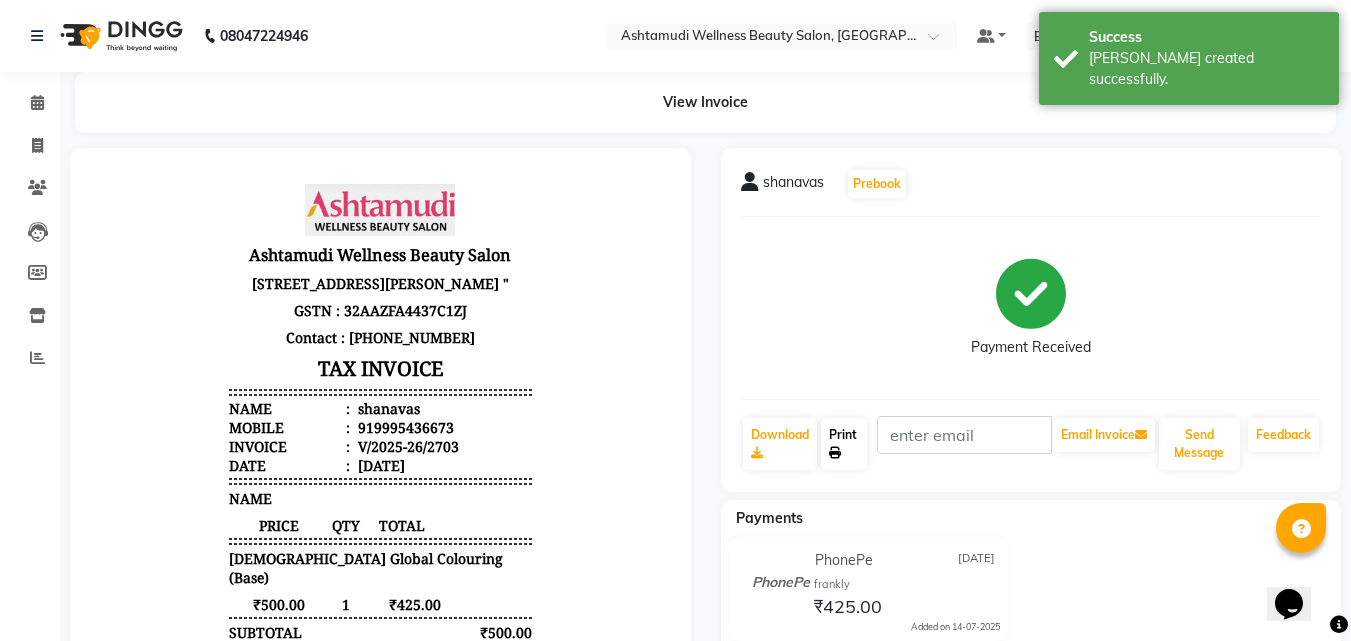 scroll, scrollTop: 0, scrollLeft: 0, axis: both 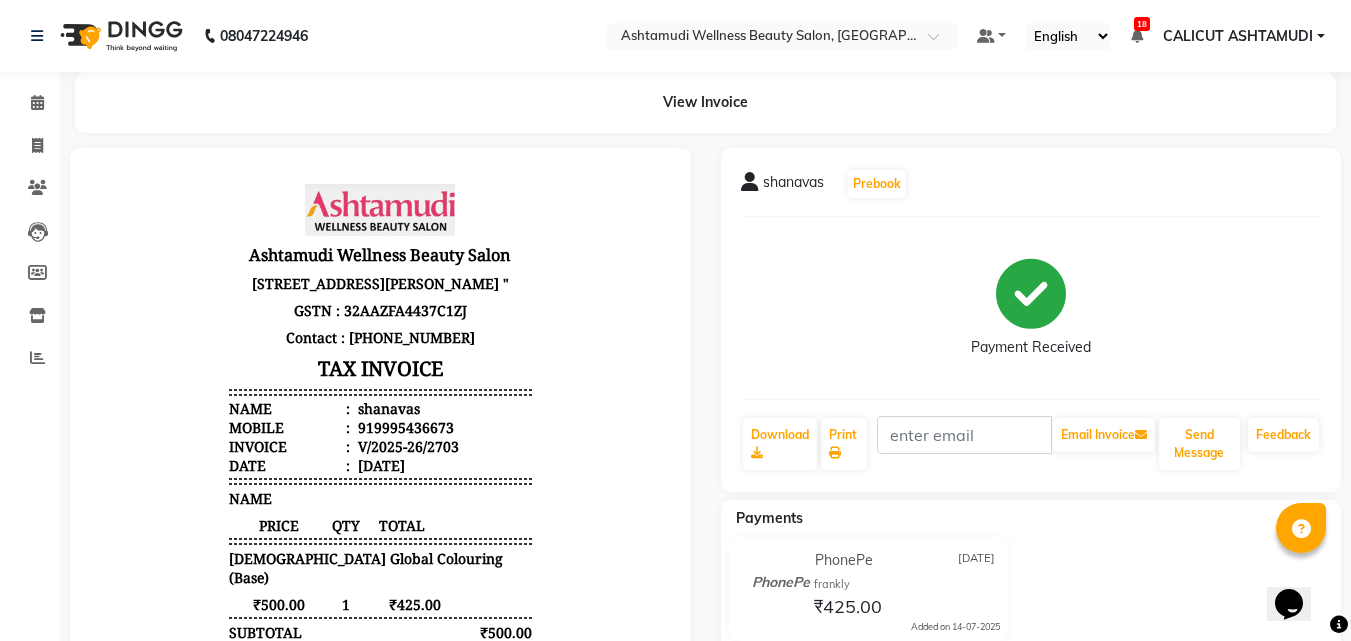 click on "Members" 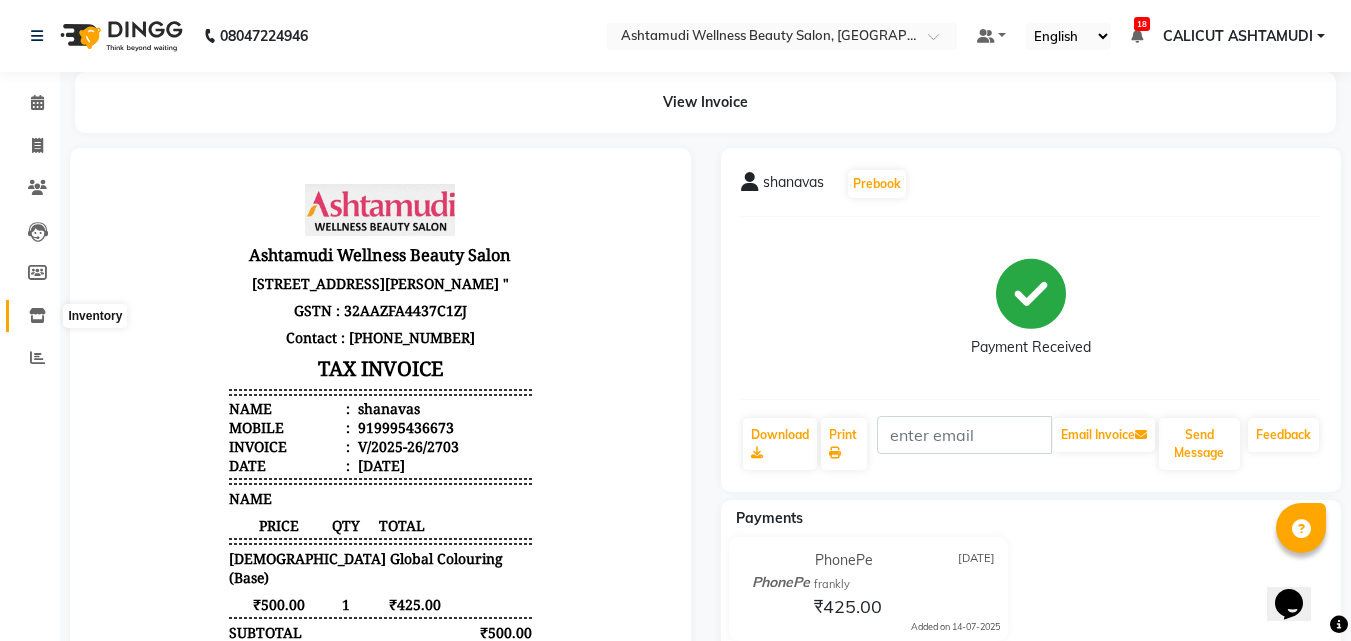 click 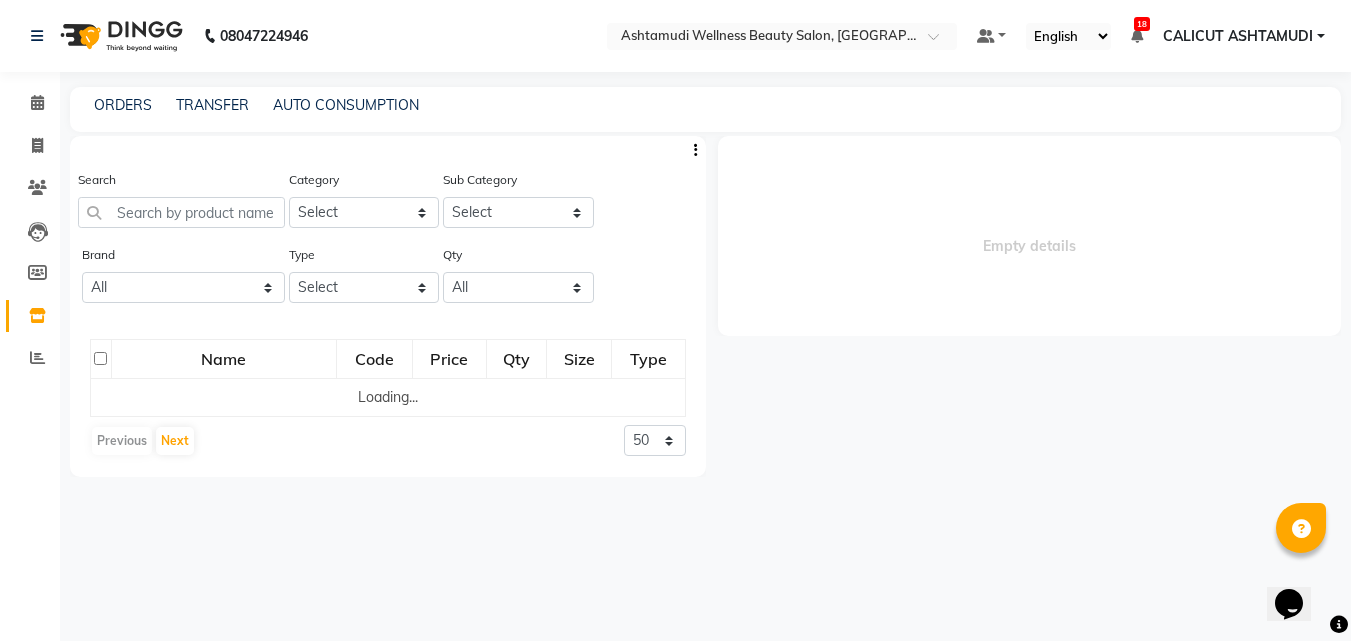 click 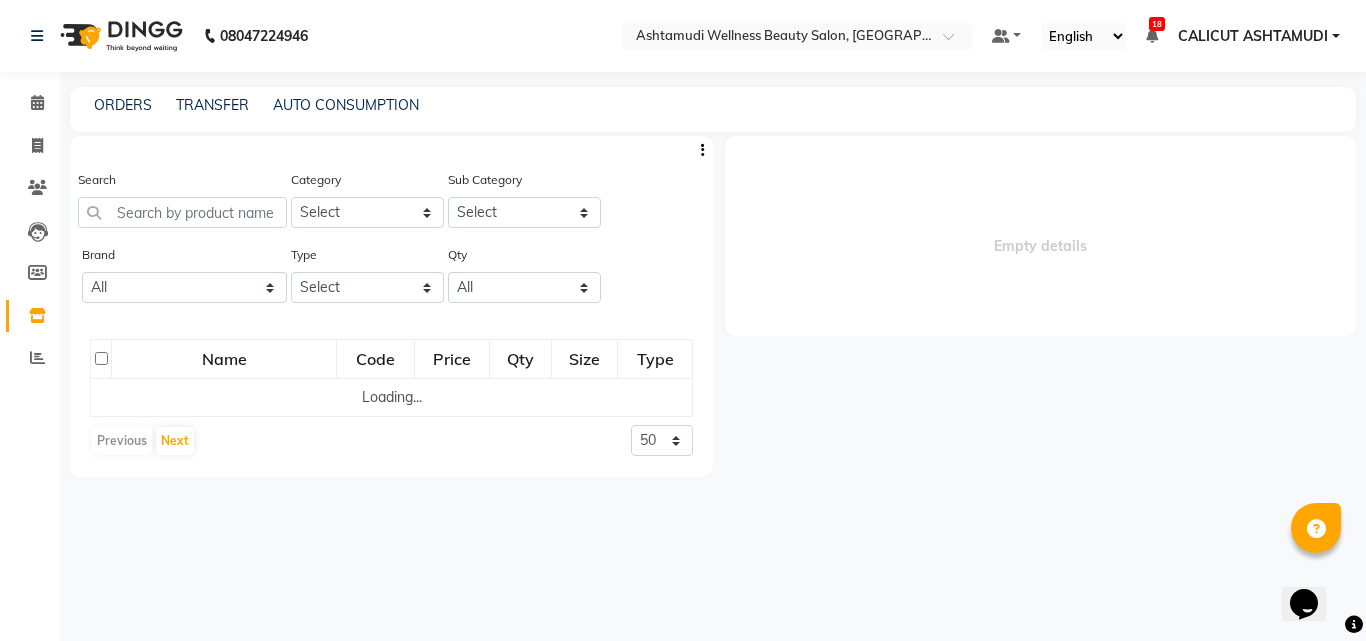 click 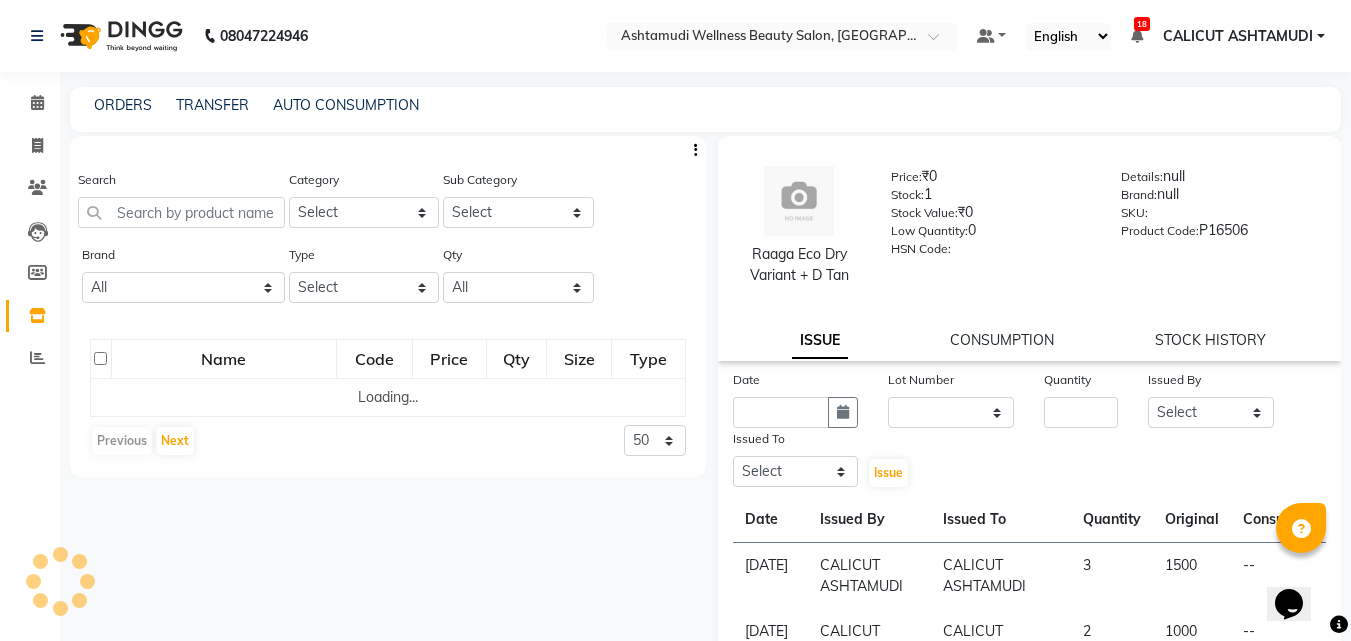 click 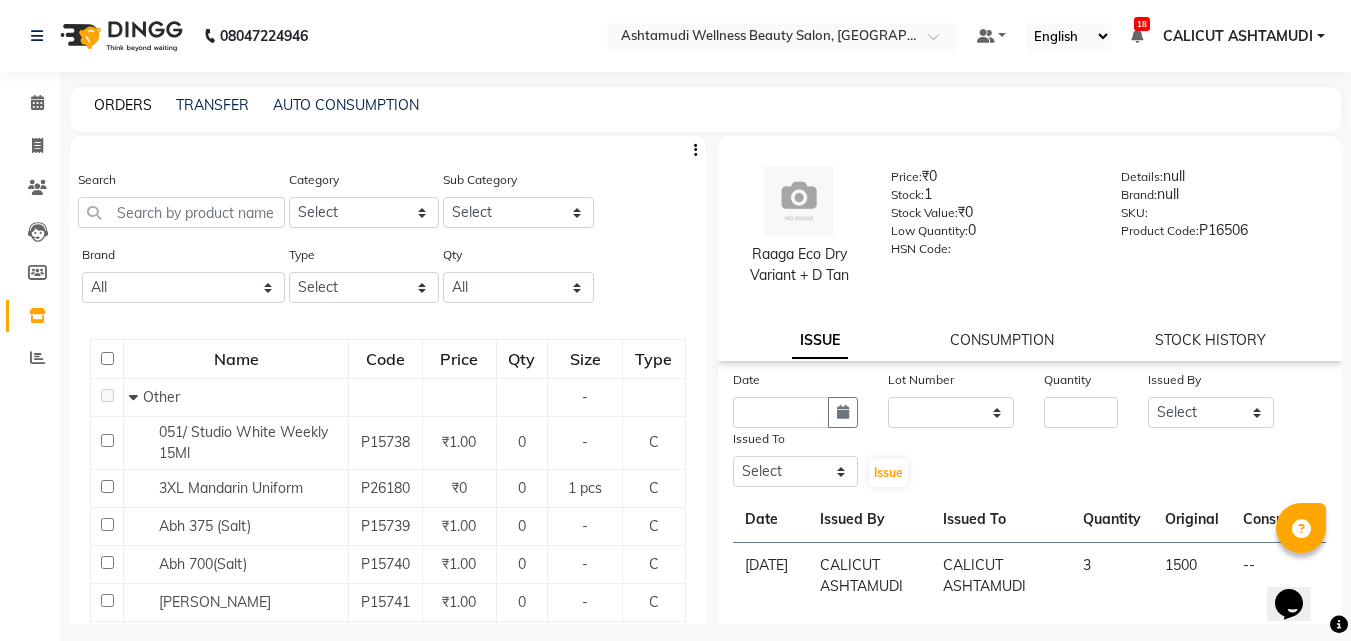click on "ORDERS" 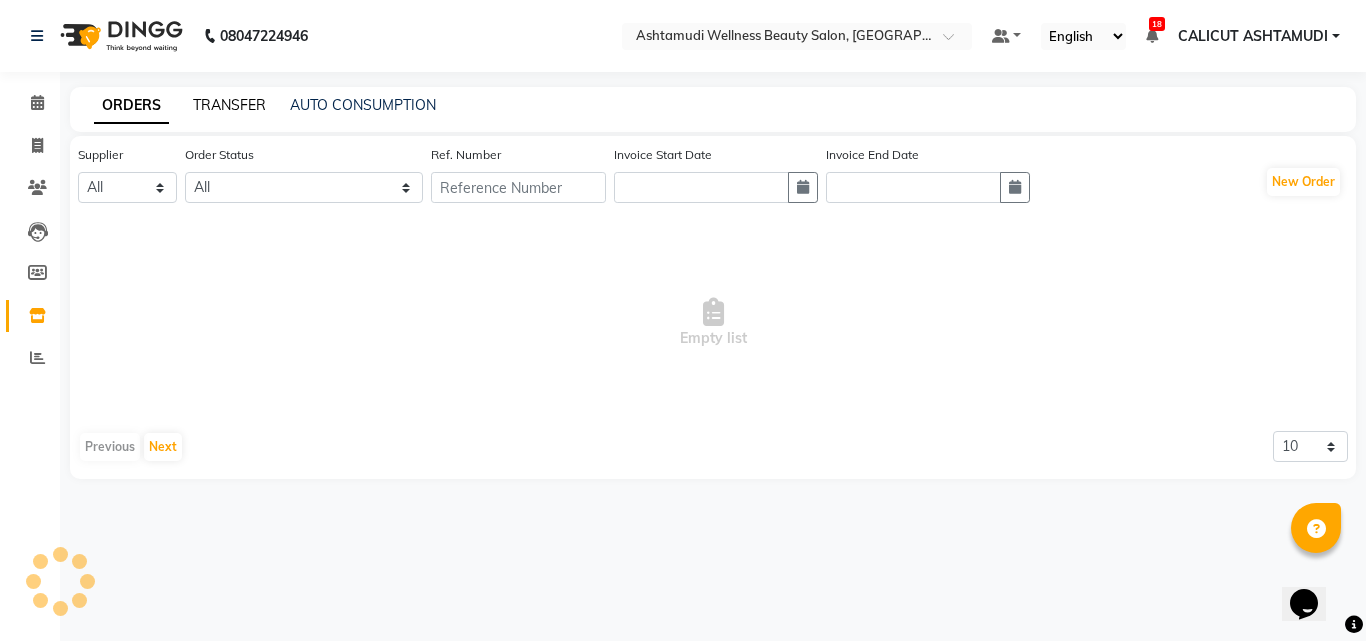 click on "TRANSFER" 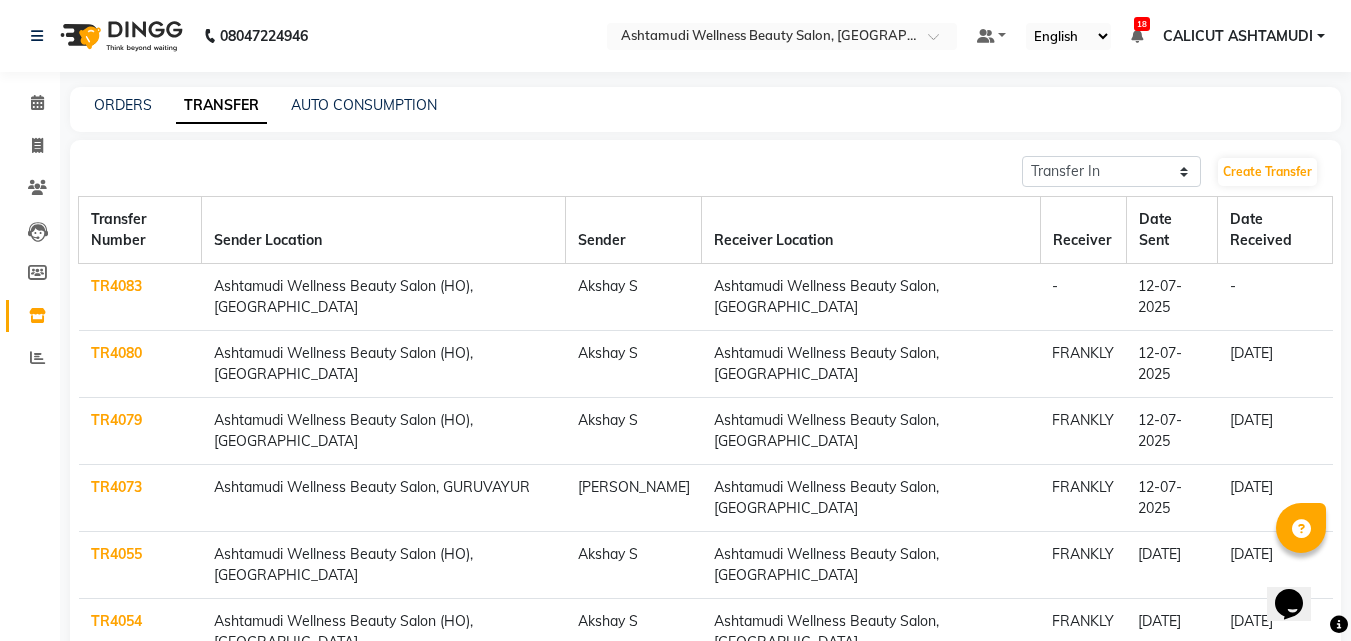 click on "TR4083" 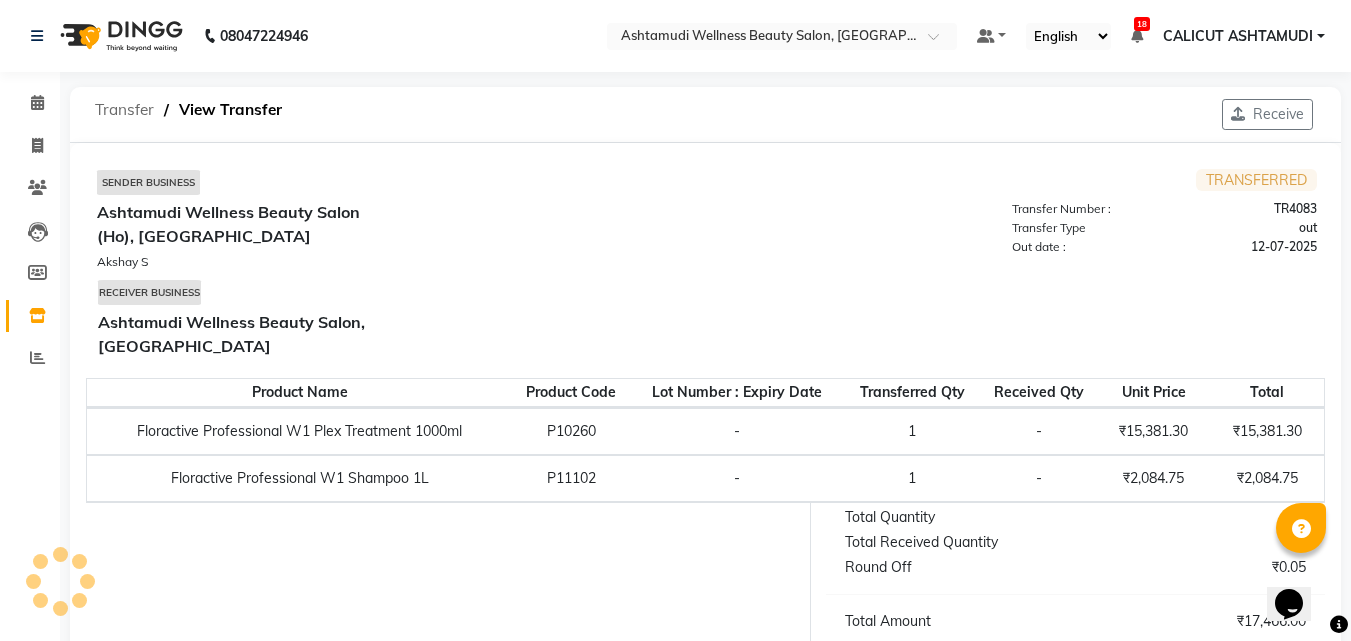 click on "Transfer" 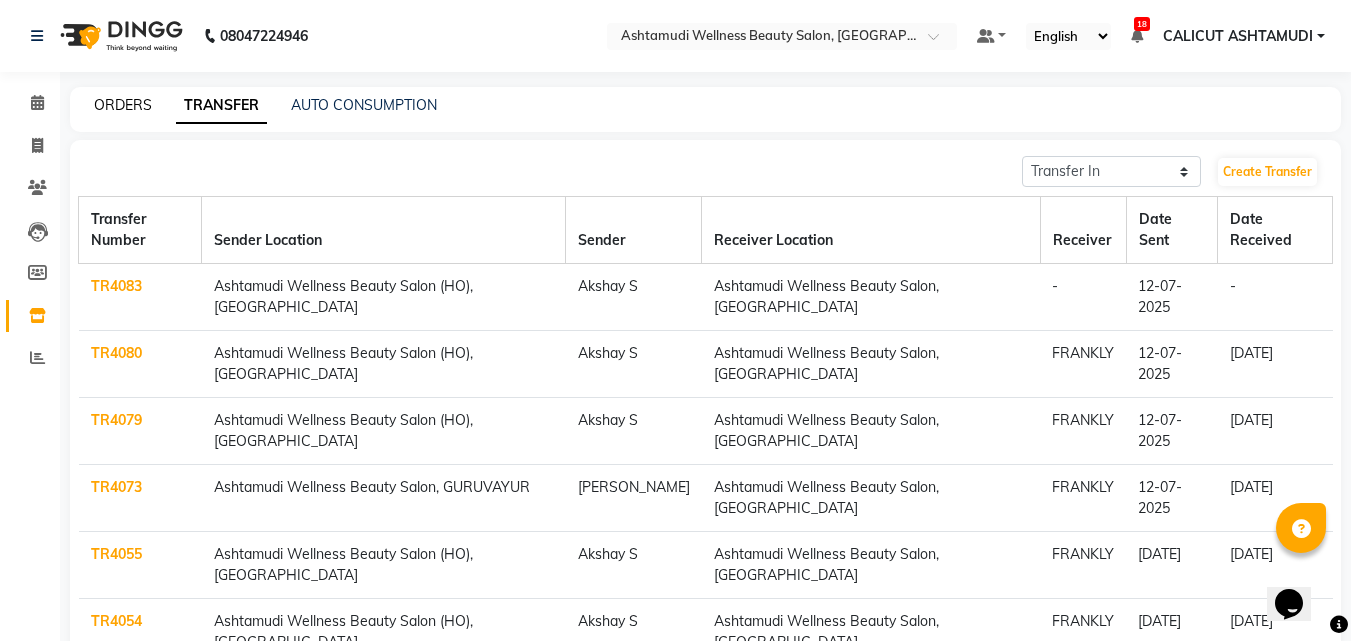 click on "ORDERS" 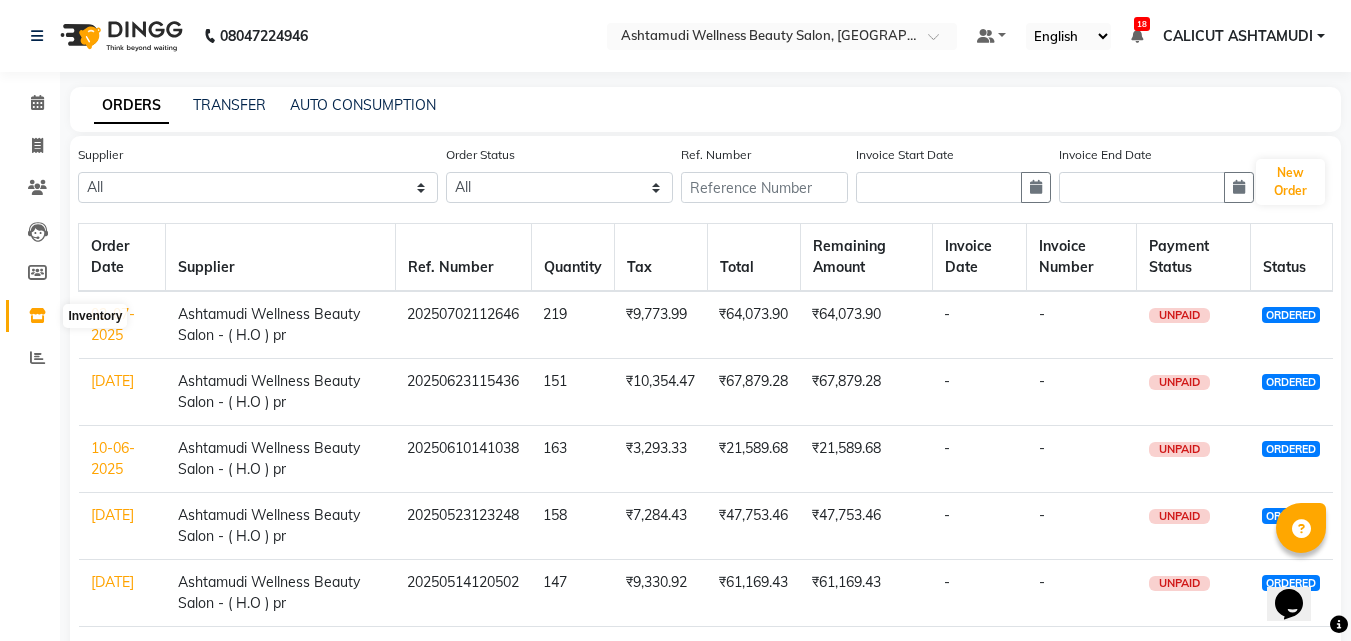 click 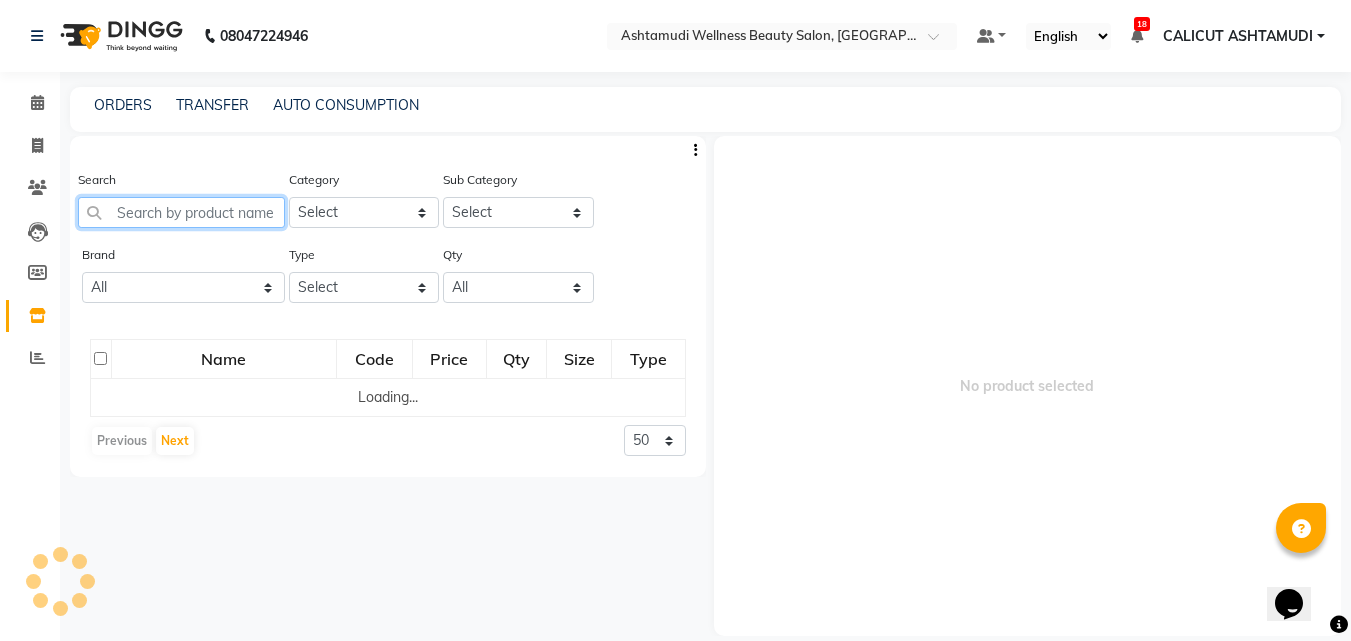 click 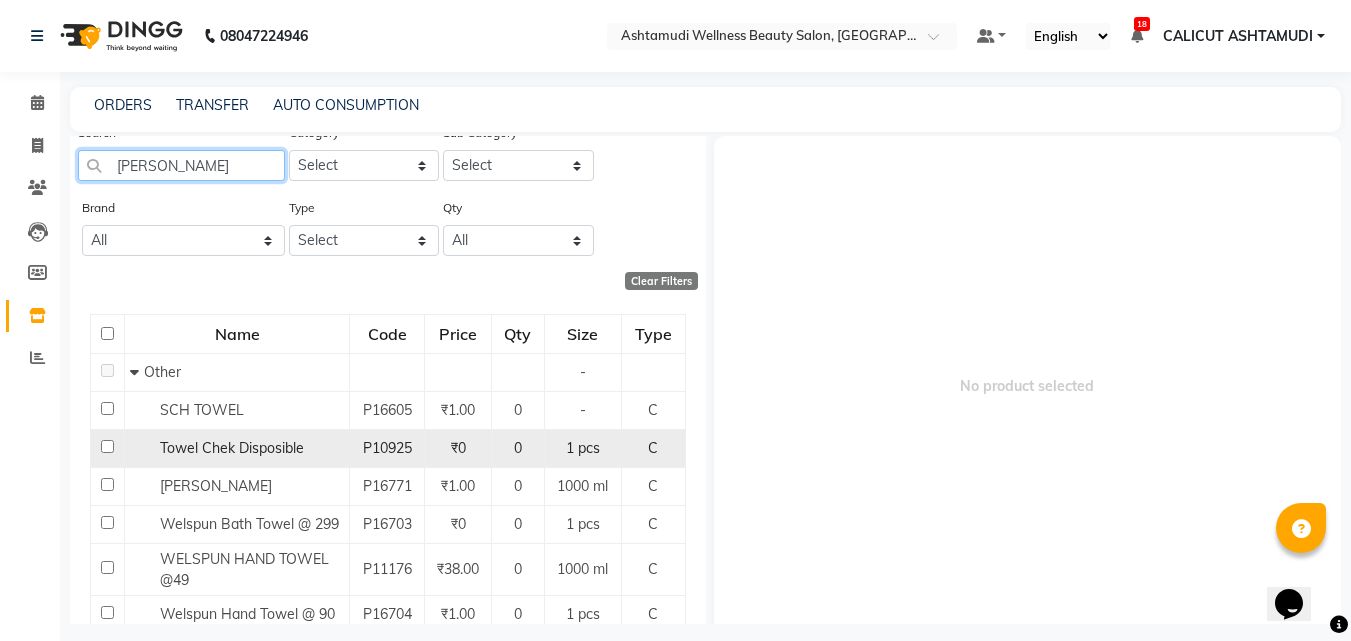scroll, scrollTop: 0, scrollLeft: 0, axis: both 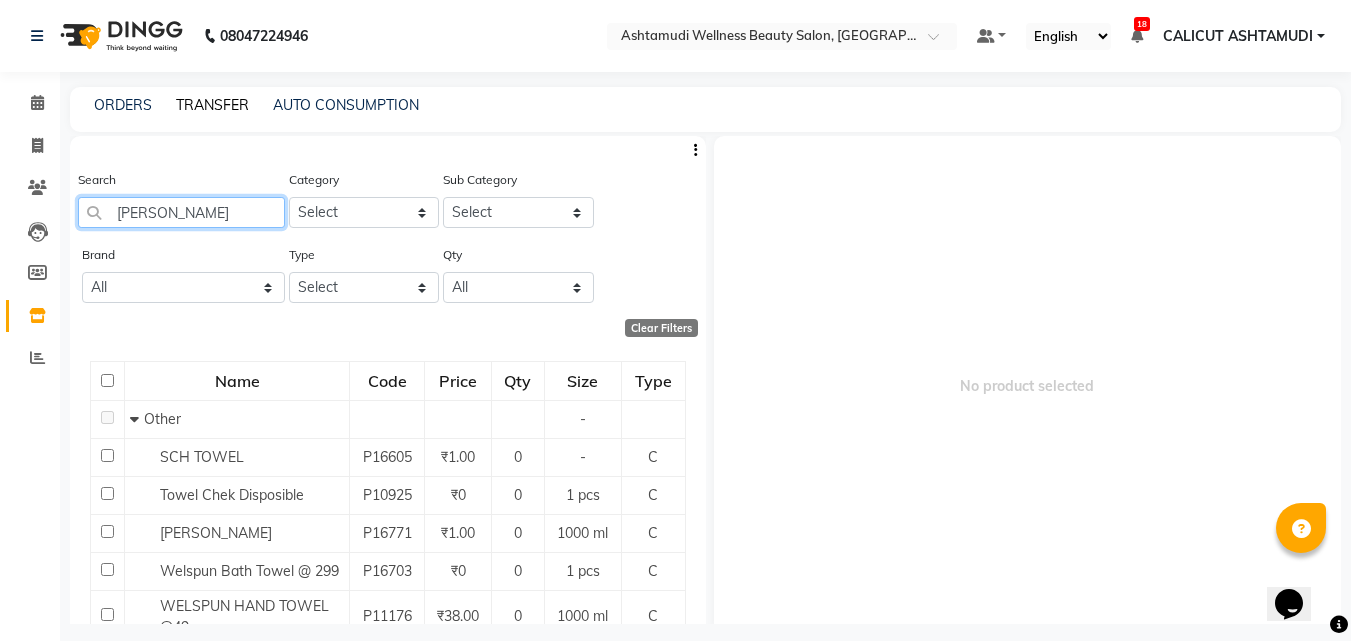 type on "[PERSON_NAME]" 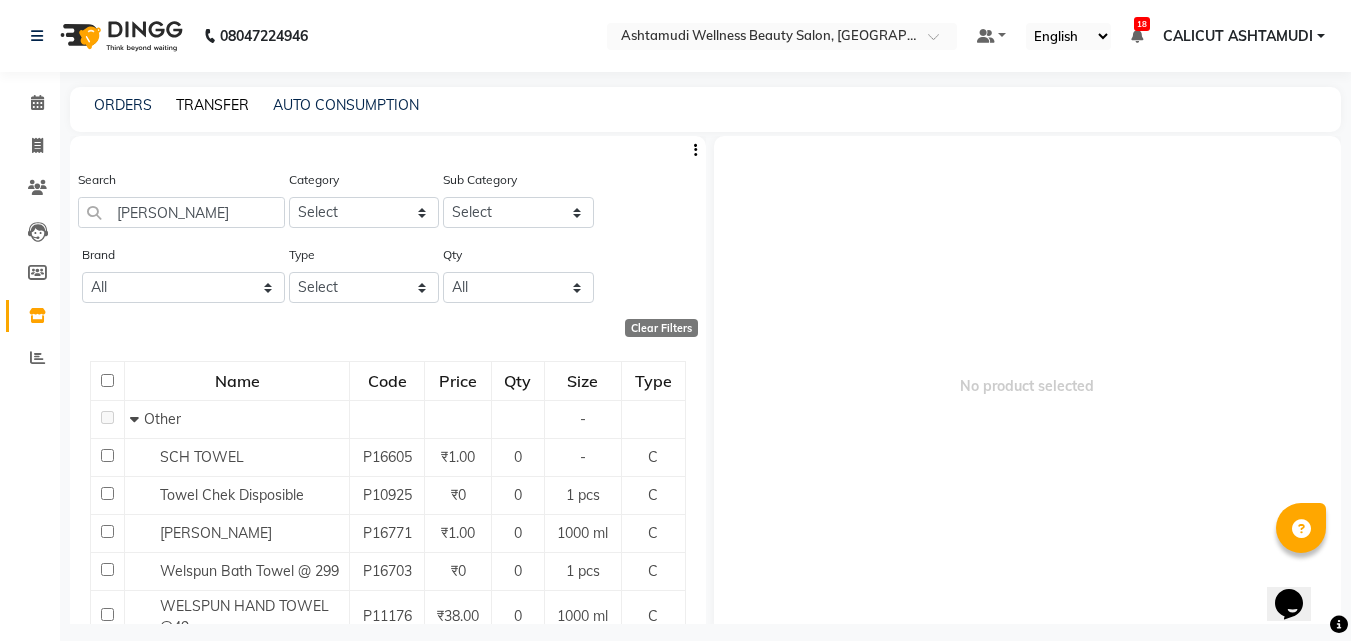 click on "TRANSFER" 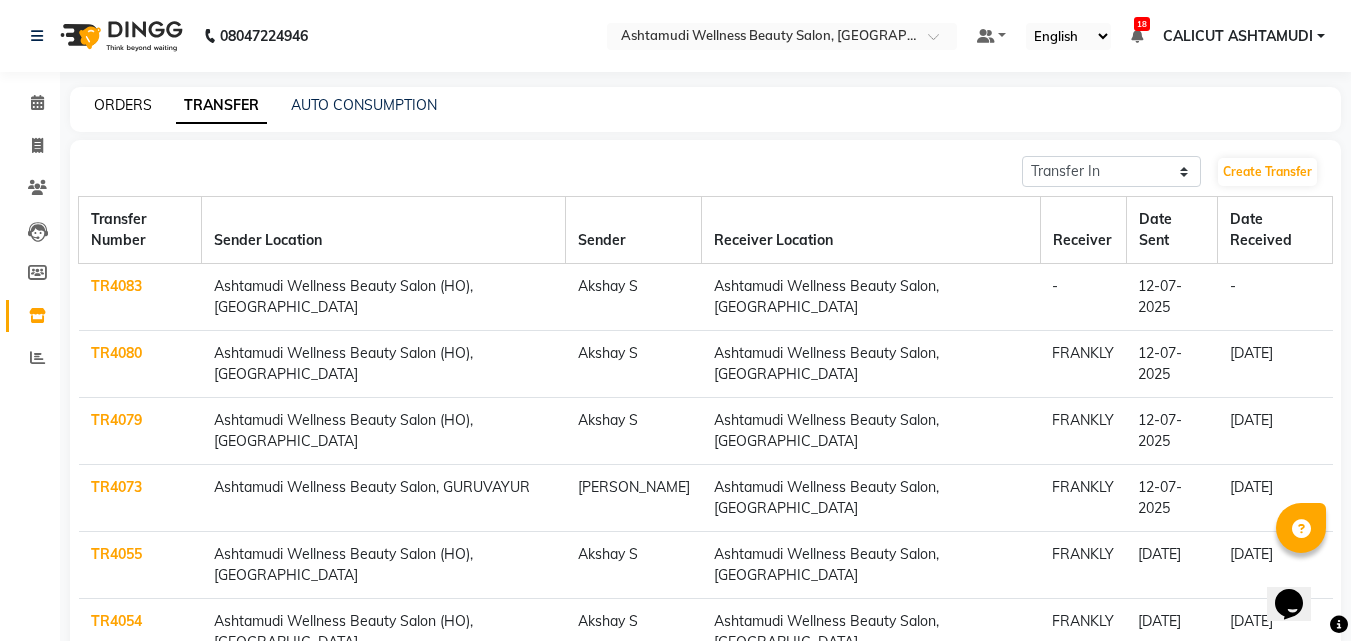 click on "ORDERS" 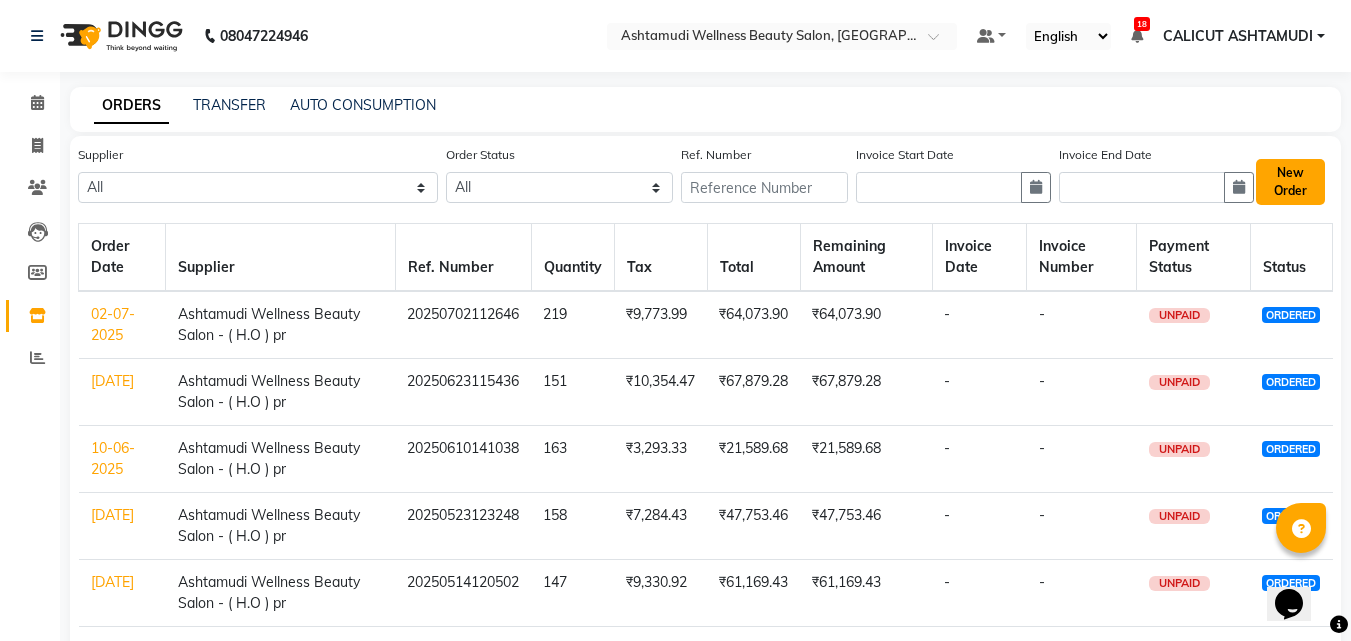 click on "New Order" 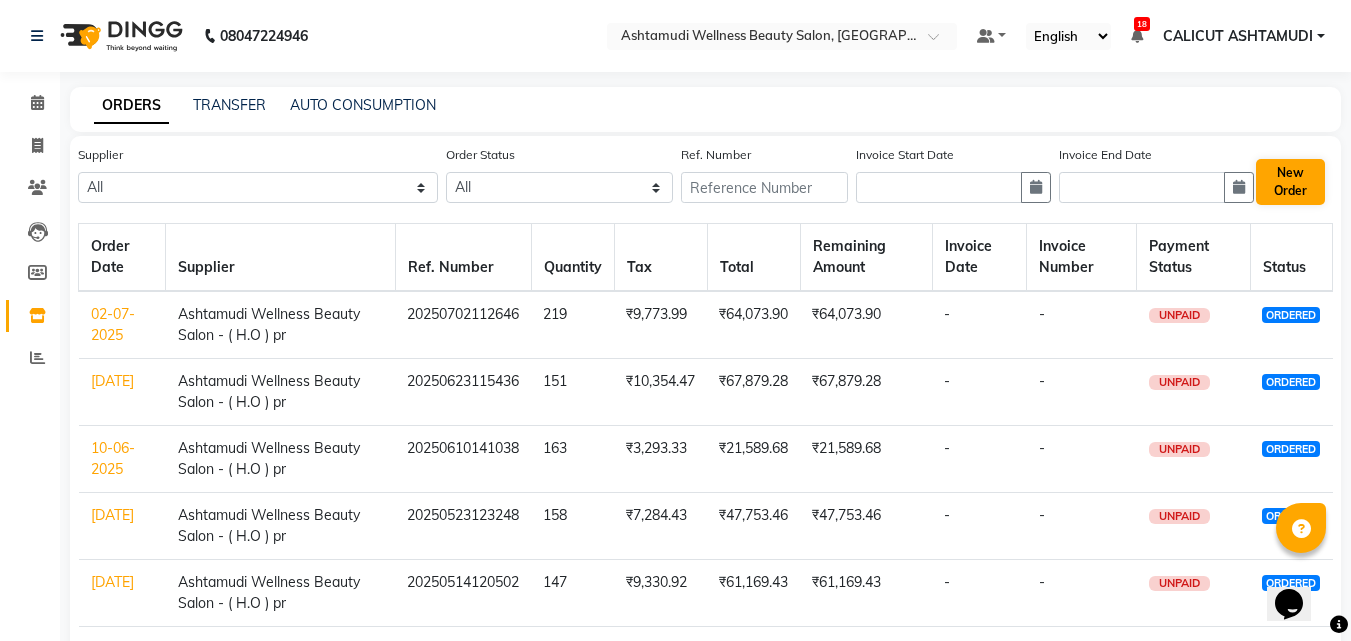select on "true" 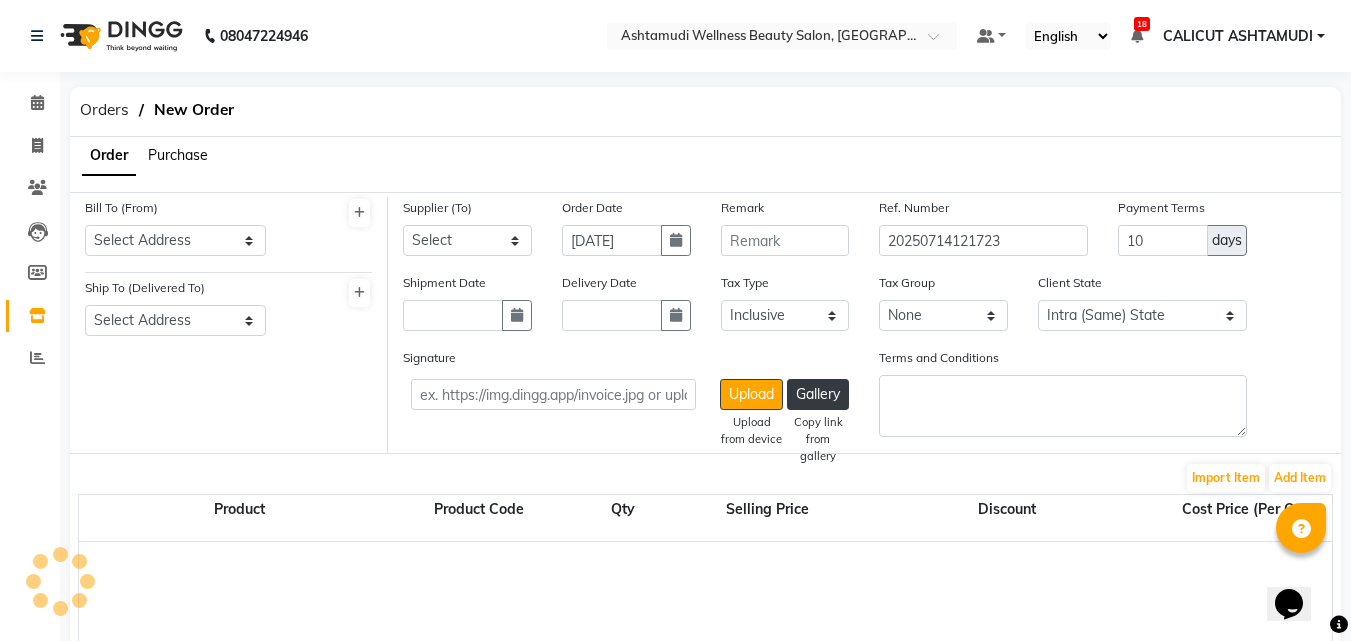select on "1776" 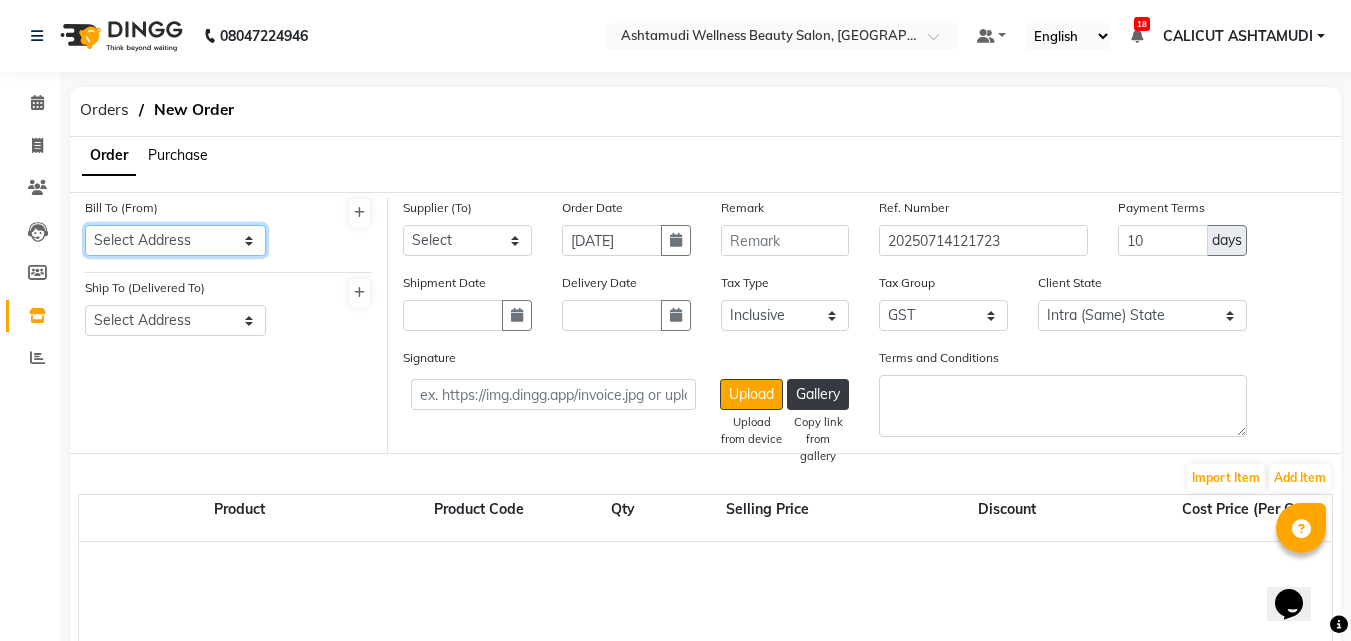 drag, startPoint x: 86, startPoint y: 242, endPoint x: 109, endPoint y: 243, distance: 23.021729 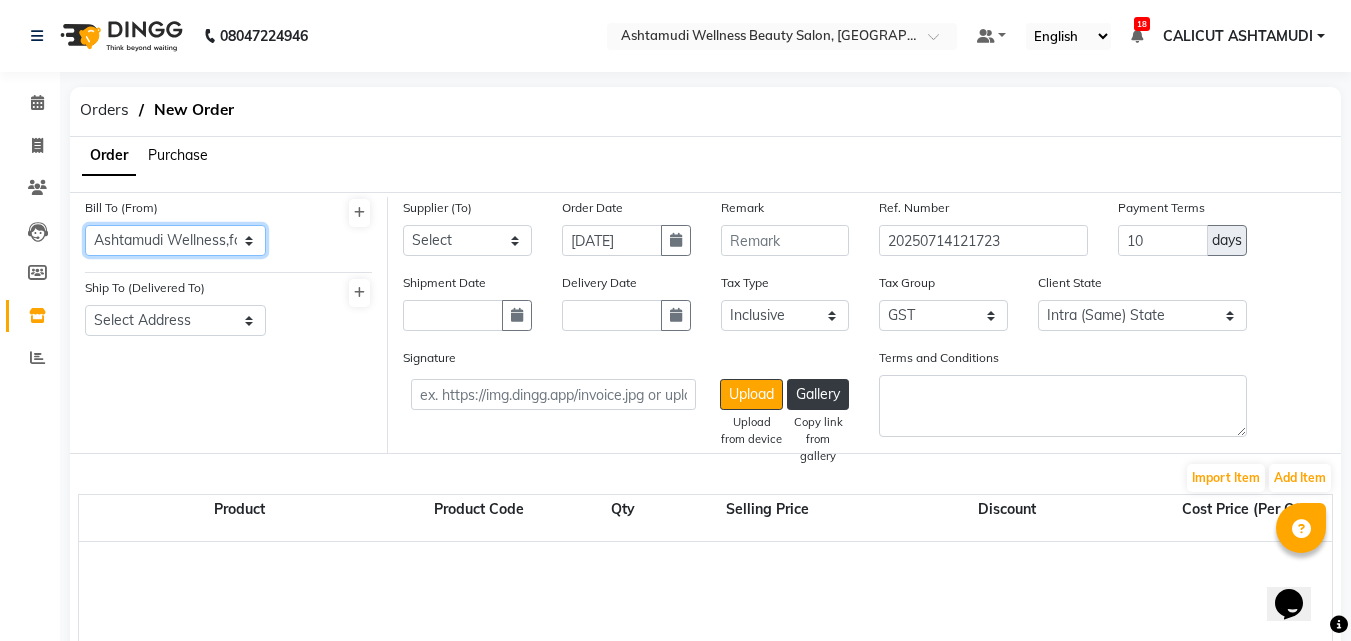click on "Select Address  Ashtamudi Wellness,focusmall,3d floor,calicut   ashtamudi" 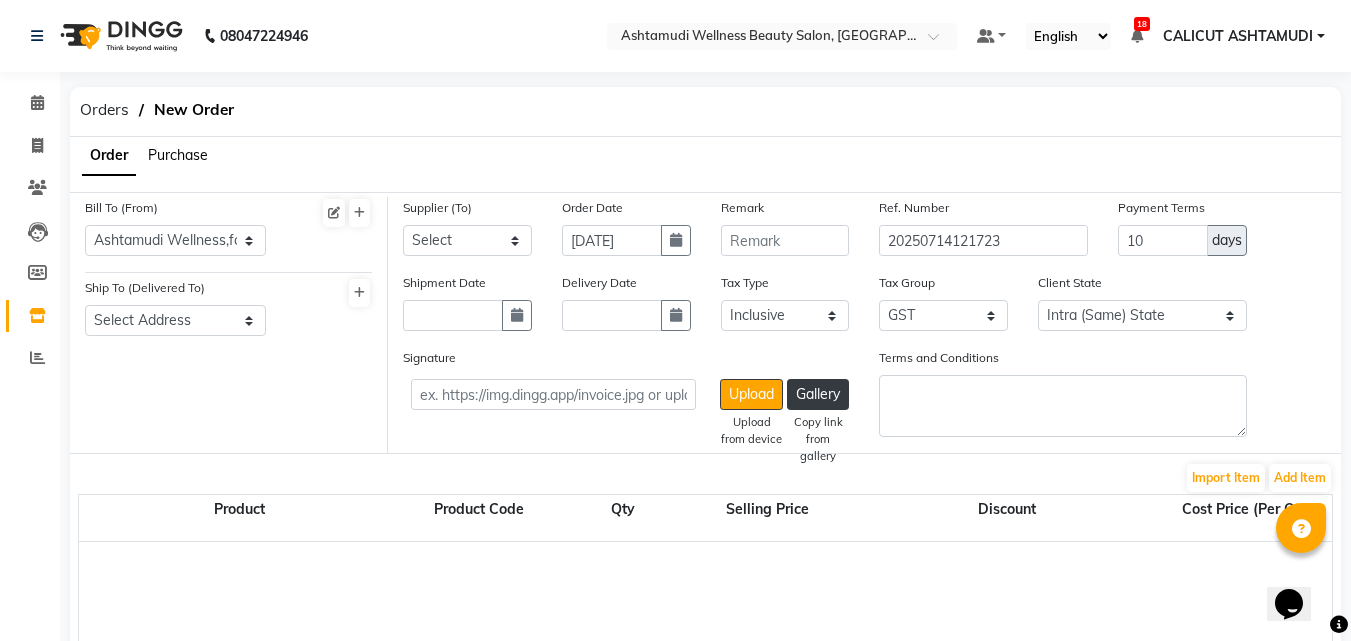 click on "Ship To (Delivered To) Select Address  Ashtsamudi wellness" 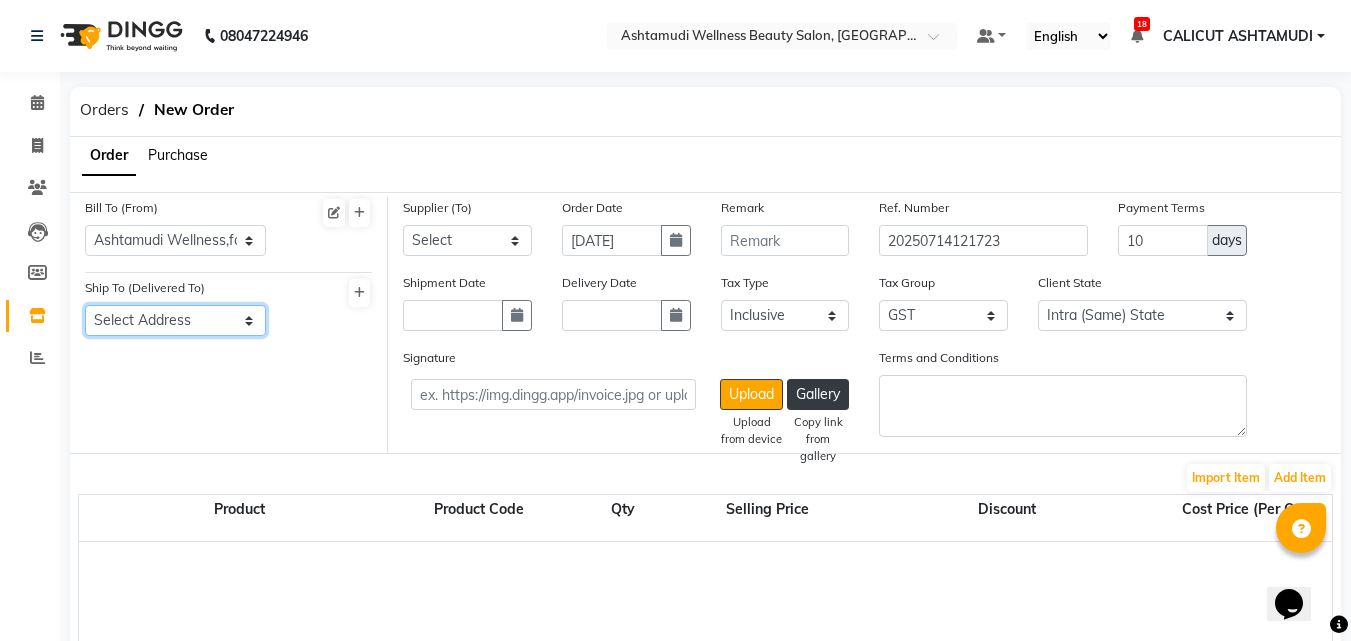 click on "Select Address  [GEOGRAPHIC_DATA] wellness" 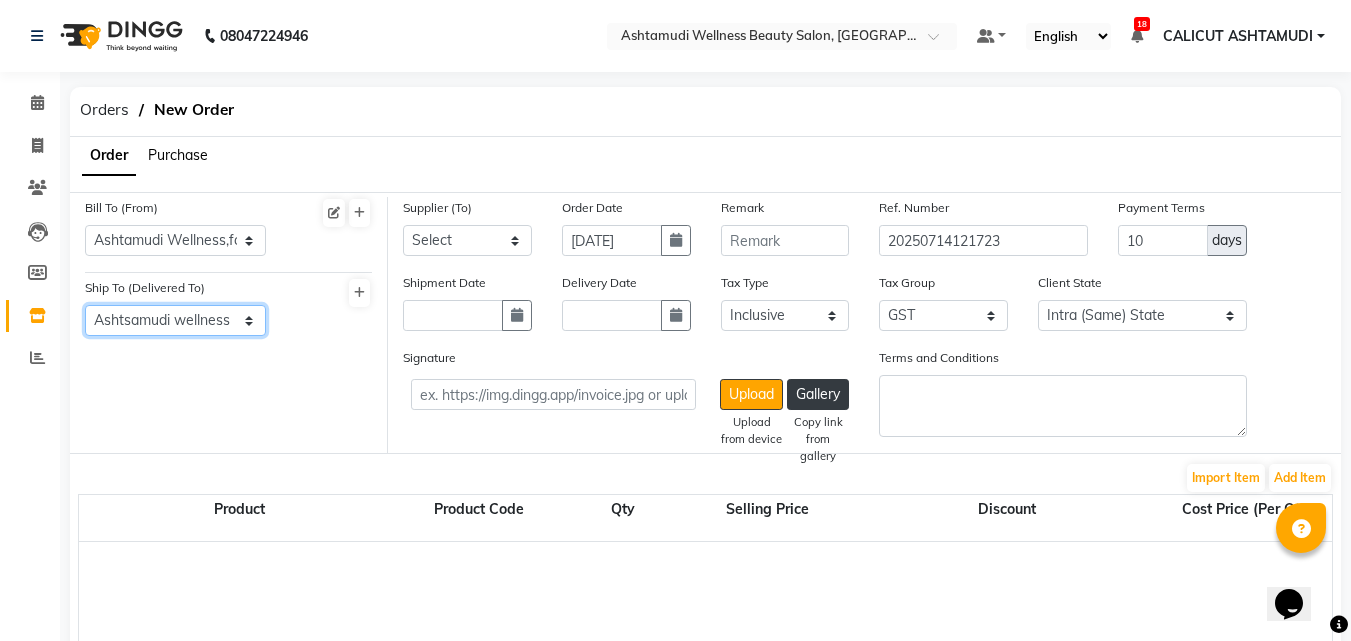 click on "Select Address  [GEOGRAPHIC_DATA] wellness" 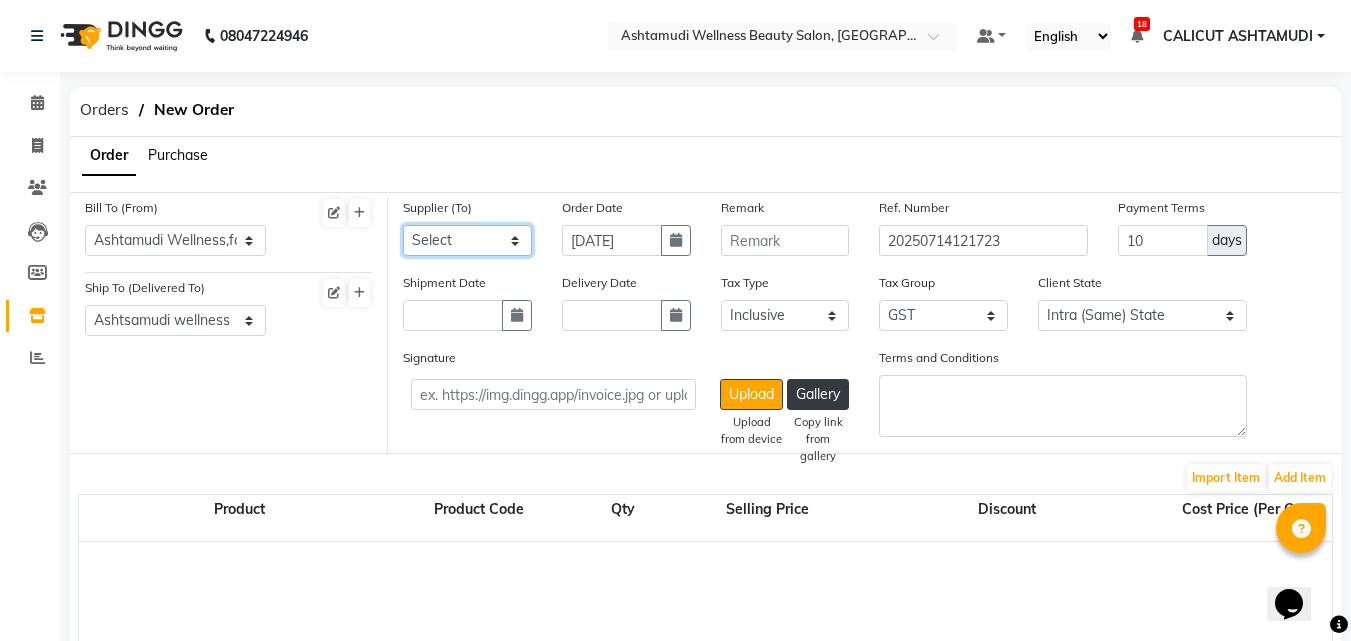 click on "Select Ashtamudi Wellness Beauty Salon - ( H.O ) pr" 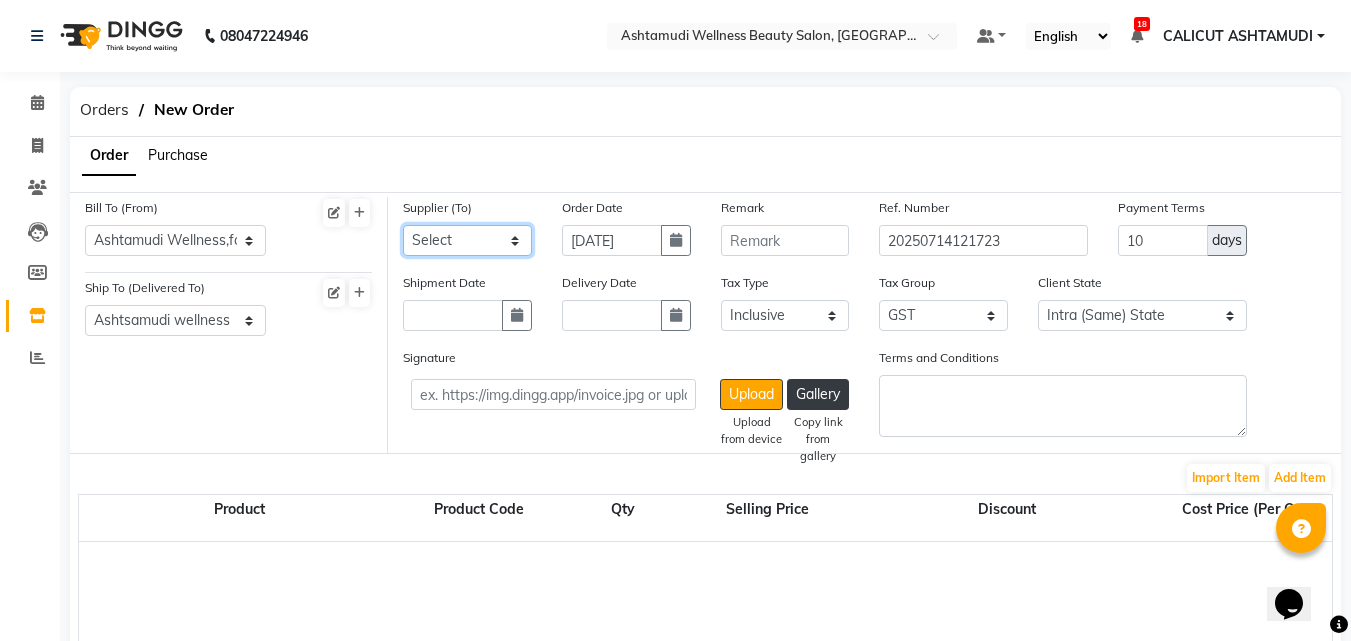 select on "2754" 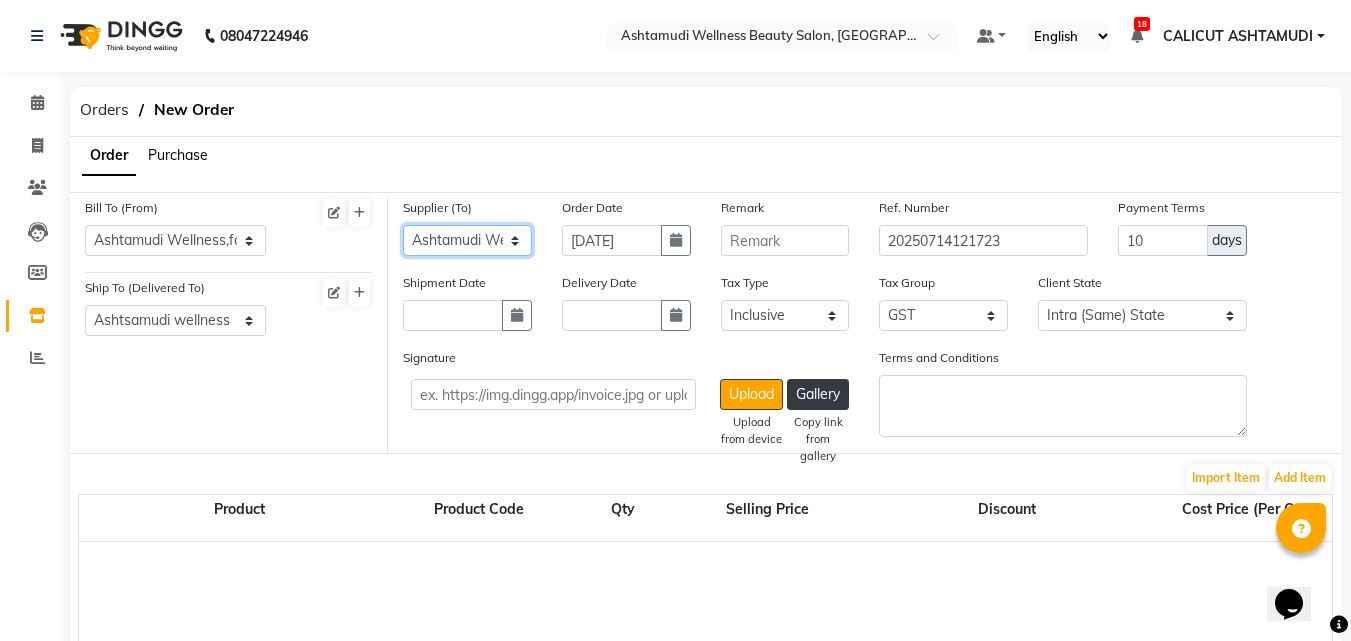 click on "Select Ashtamudi Wellness Beauty Salon - ( H.O ) pr" 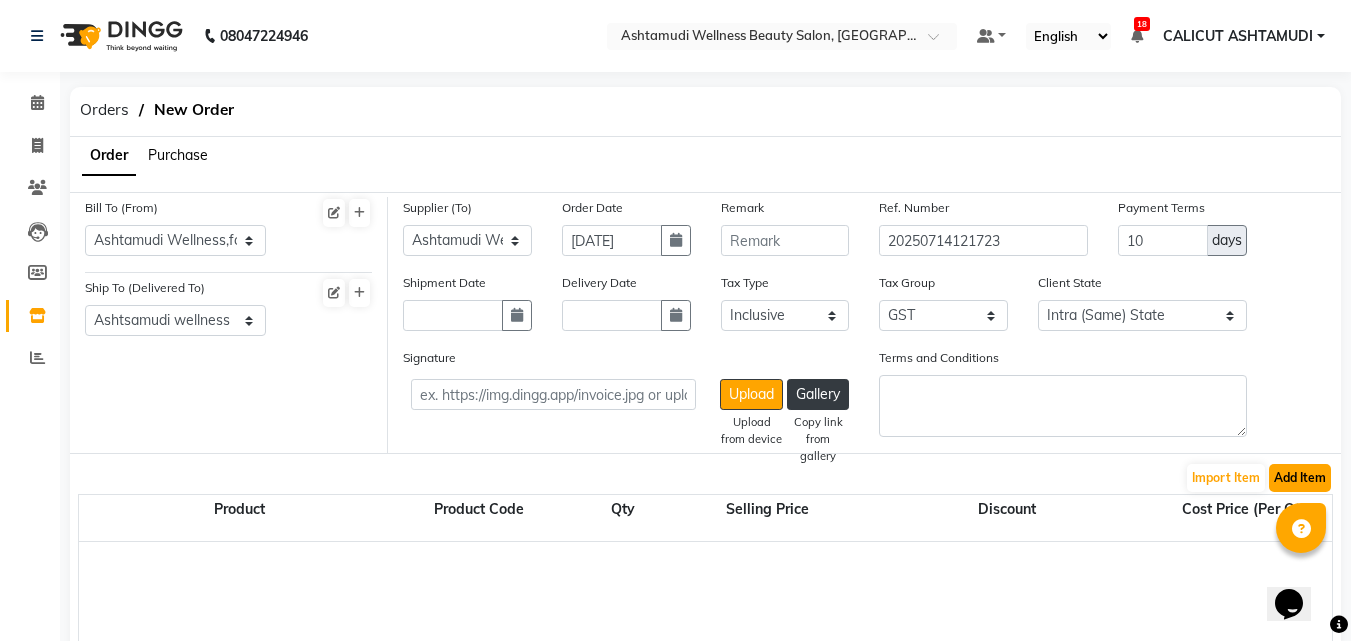 click on "Add Item" 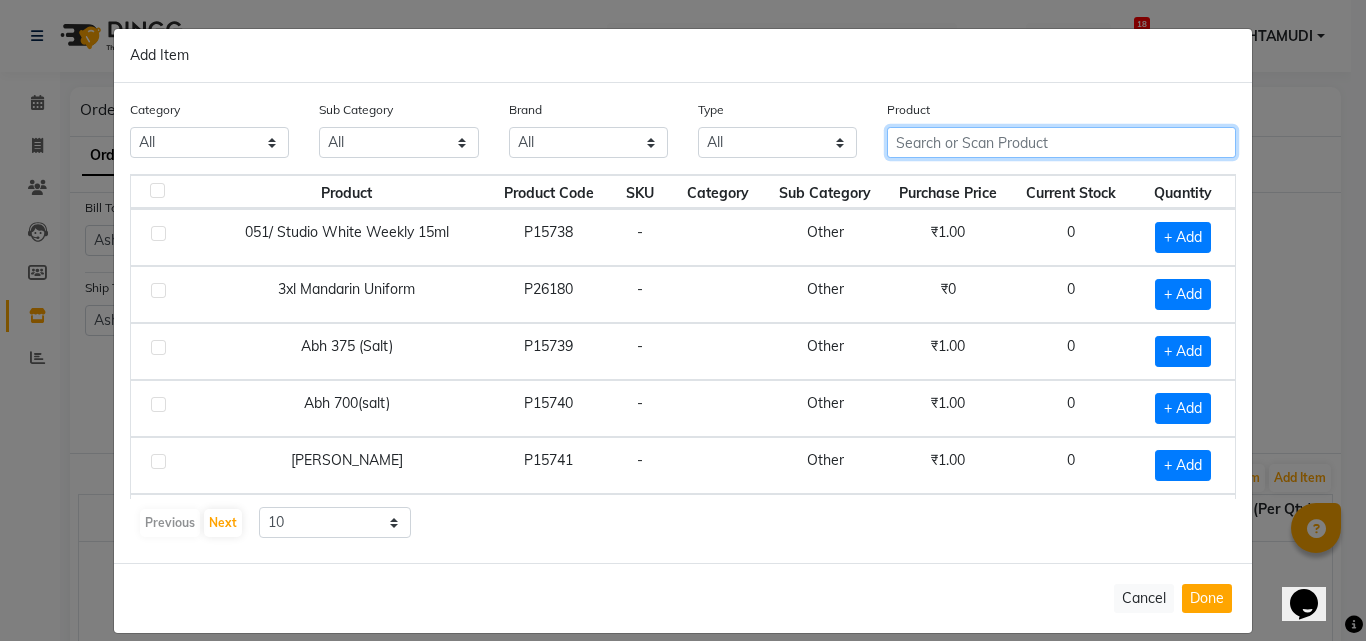 click 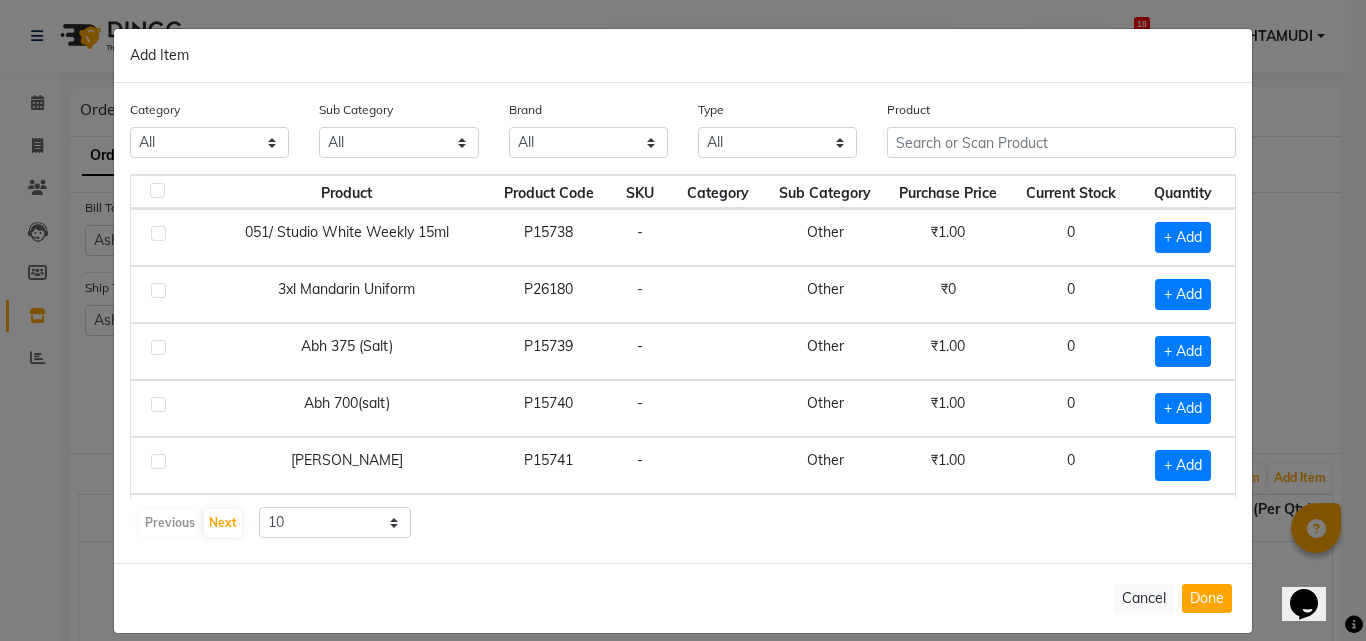 click on "Add Item  Category All Sub Category All Loreal Retail Keratin Retail Rill [MEDICAL_DATA] Salon Use Cheryls Retail Cleanser Casmara Retail Appron Bath & Body Olaplex Salon Use Lips Houskeeping Cream Beauty & Other Salon Use Honey Products Hair Shaving Gel Gown Liposoulable Loreal Salon Use Cheryls Salon Use Keratin Salon Use Conditioner Appliances [DEMOGRAPHIC_DATA] Hygiene [MEDICAL_DATA] Retail Soap Facial Nails Disposable Brazilian Hair Colour Salon Use Cream Makeup Moisturiser Appliances Eyes Grooming - Women Bedsheet Face Pre Shave Pre Nepkin Matrix Salon Use After Shave Mask Face Massage Grooming - Men Serum Other Tools Toner Towel Styling Dental Care Oil Post Foot Matrix Colour Tube Brushes Massage Cream Matrix Retail Hand & Foot Sun Care Serum Tissue Appliances Strips Color Masks Makeup Remover Gifts Magic TIssue Cotton Roll Makeup Kit Appliances Appliances Lip Care Cologne Cotton Buds Other Brazilian Eye Care Treatment Styling Body Care Eye Pad Other Kit & Combo Hand & Feet Kit & Combo Treatment Appliances Other Skin Other Care" 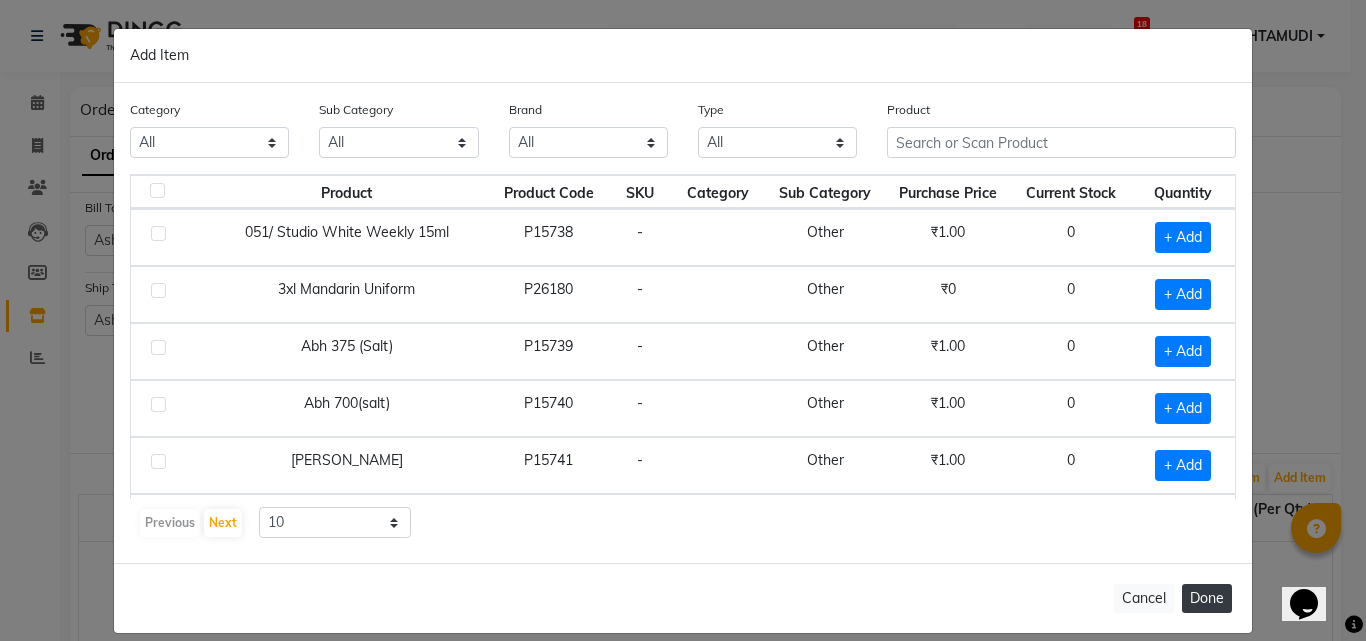 click on "Done" 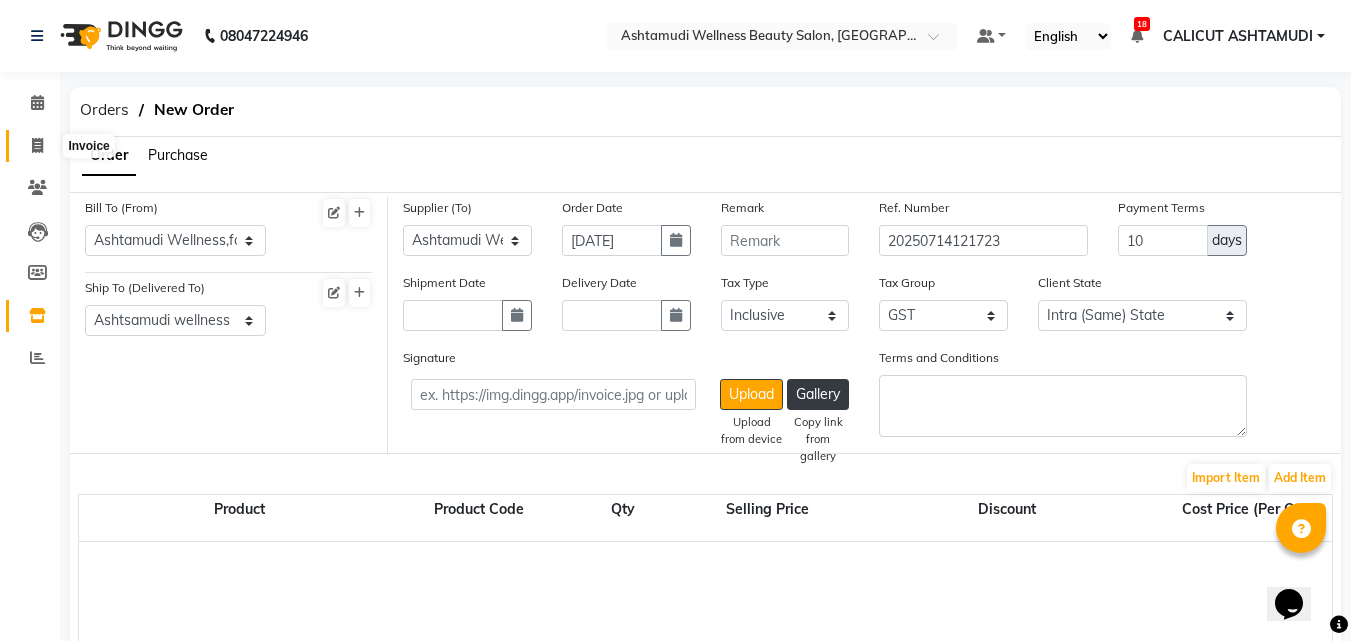 click 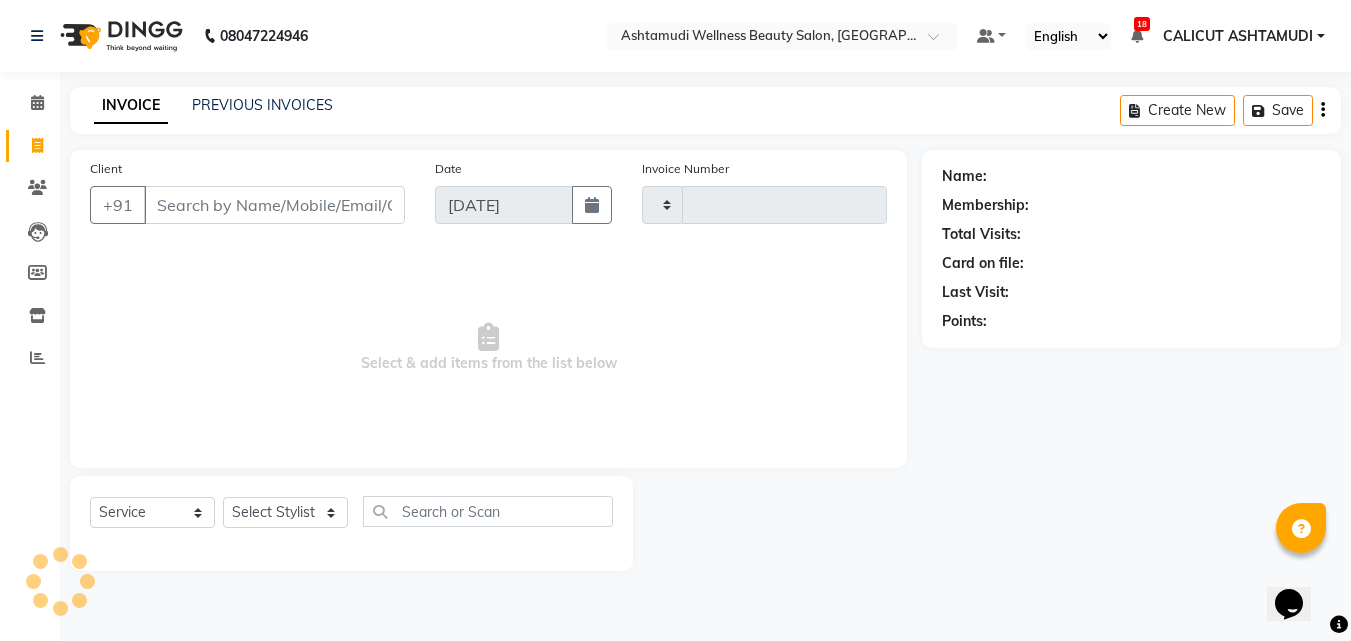 click 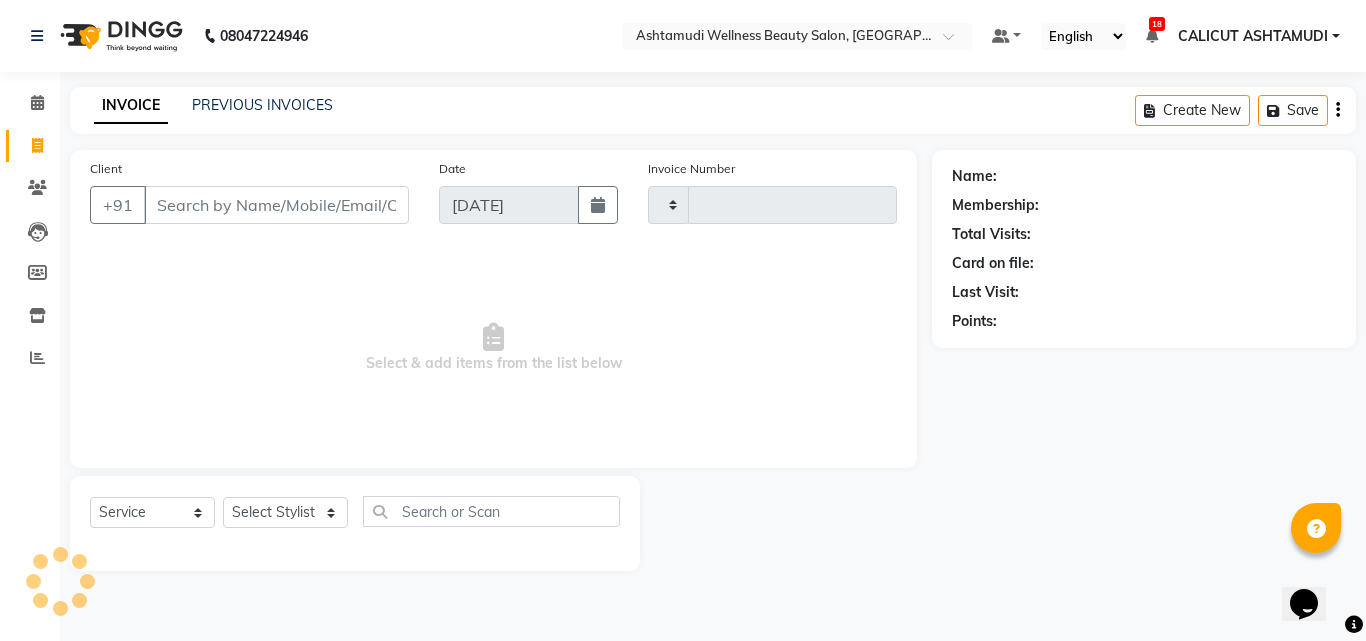select on "service" 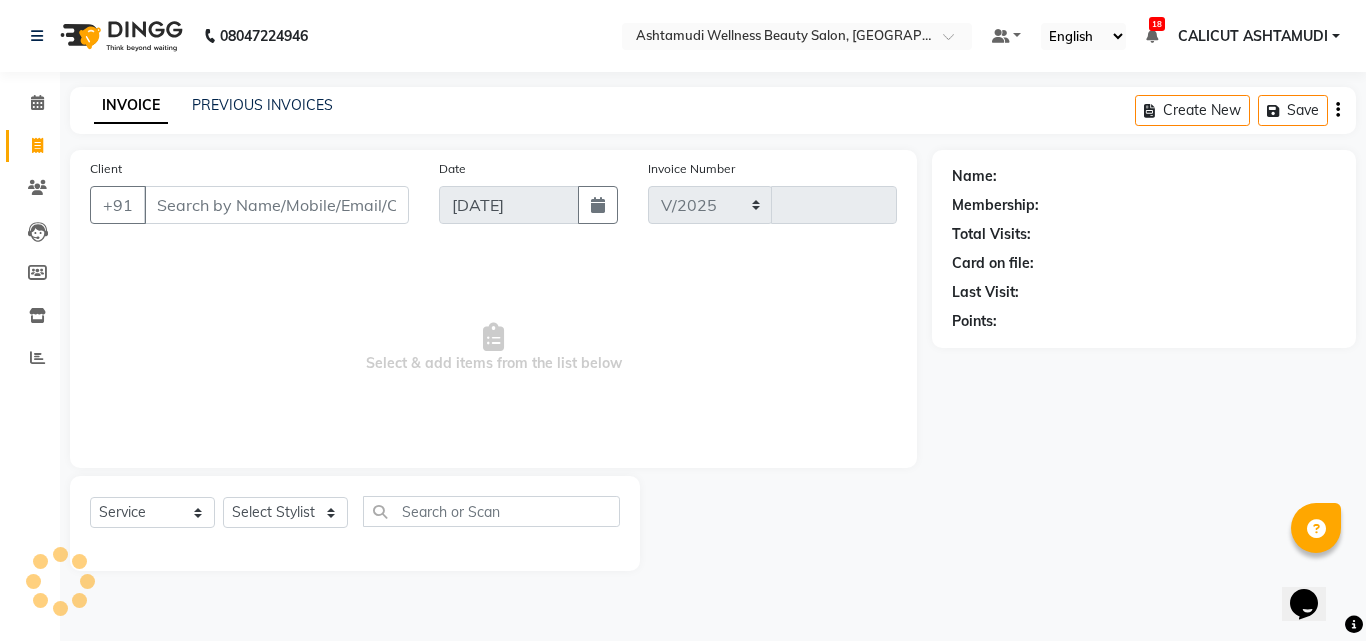 select on "4630" 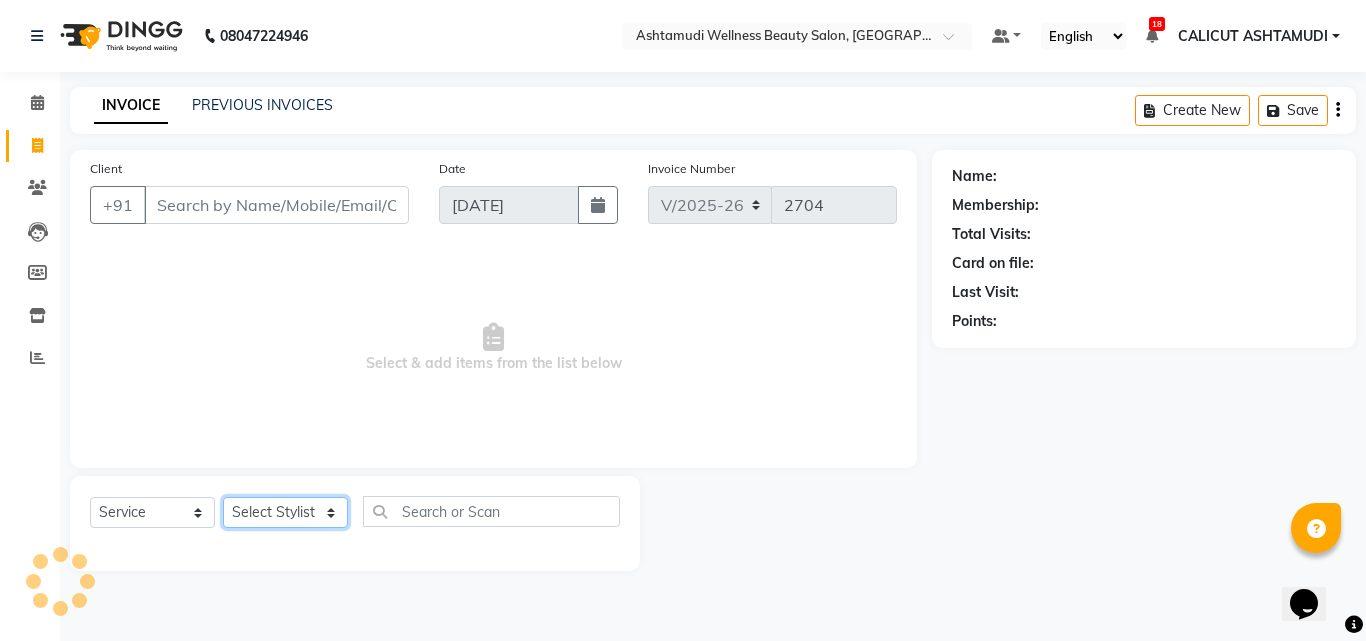 click on "Select Stylist" 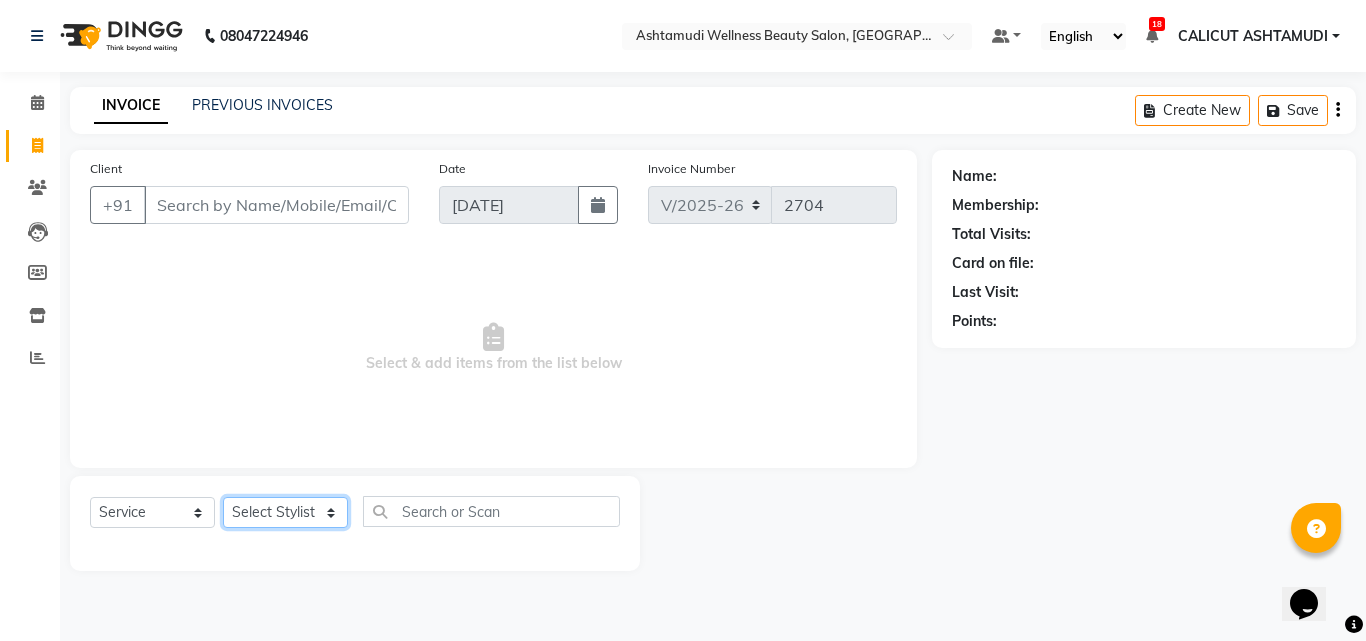 select on "85034" 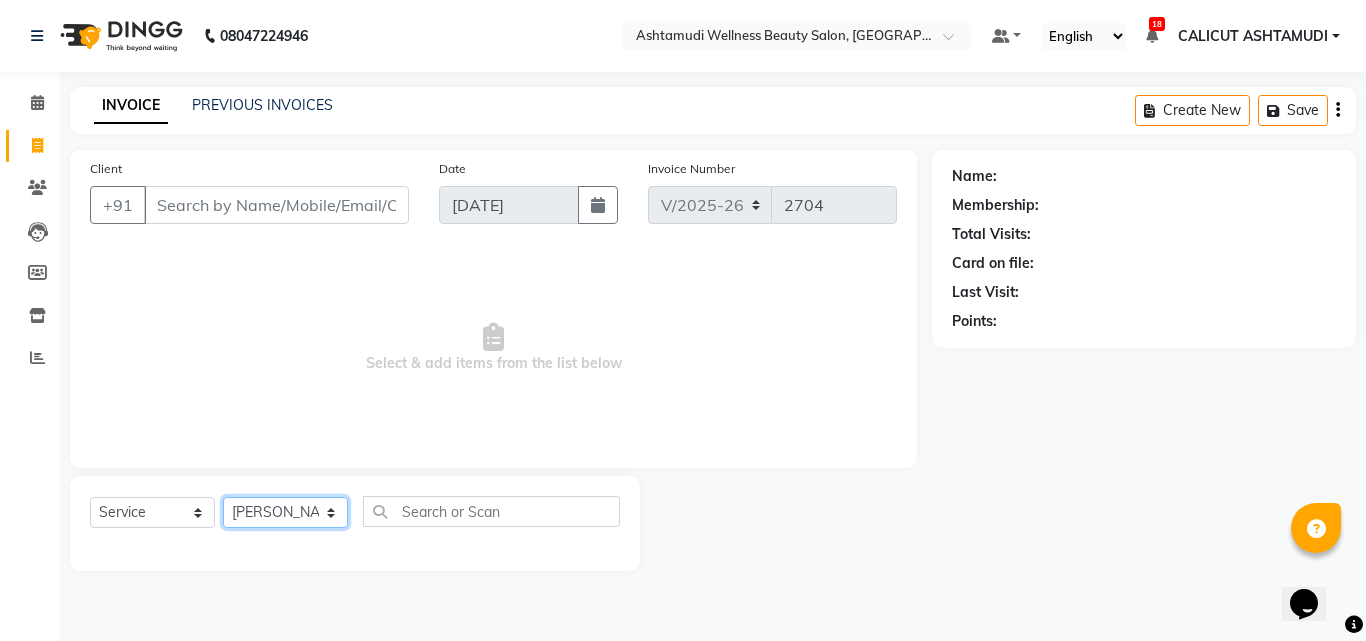 click on "Select Stylist Amala George AMBILI C ANKITHA Arya CALICUT ASHTAMUDI FRANKLY	 GRACY KRISHNA Nitesh Punam Gurung Sewan ali Sheela SUHANA  SHABU Titto" 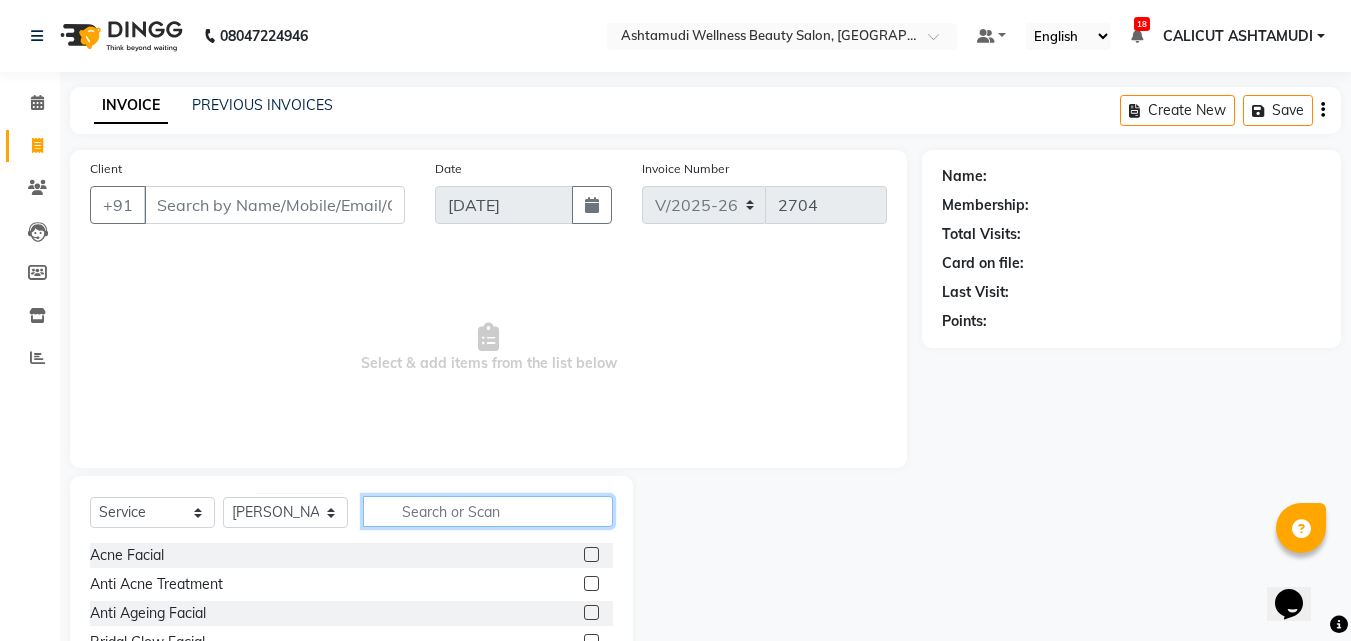 click 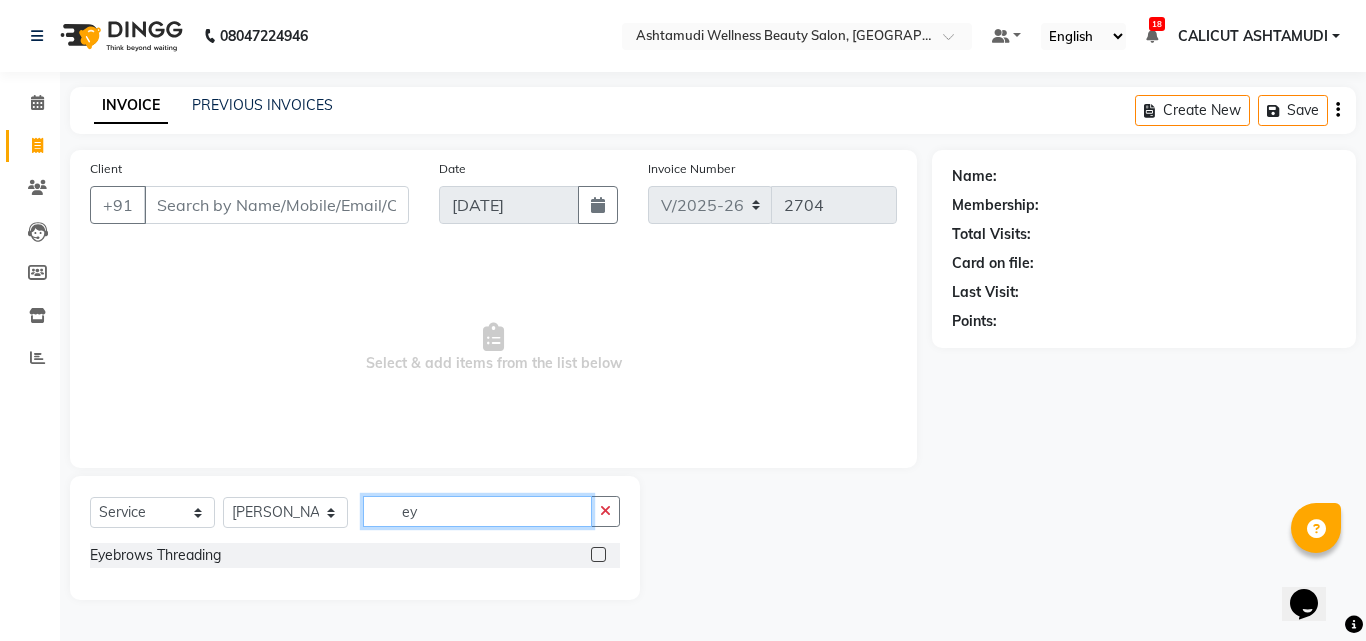 type on "ey" 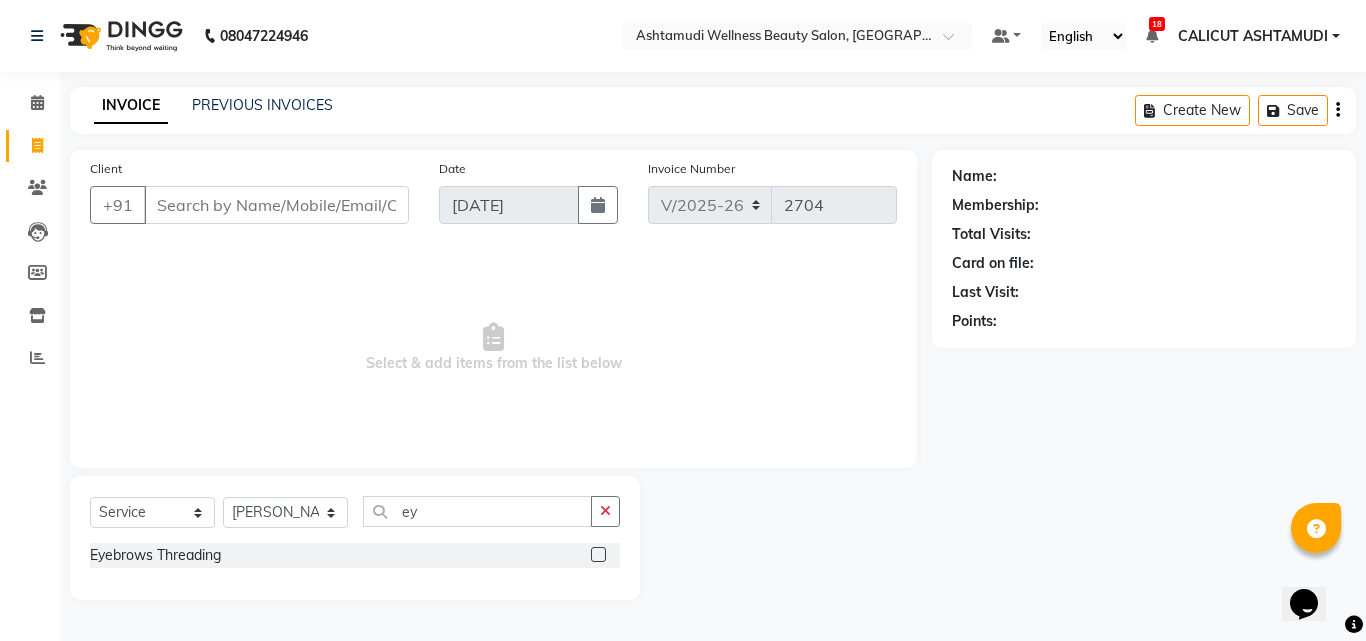 click 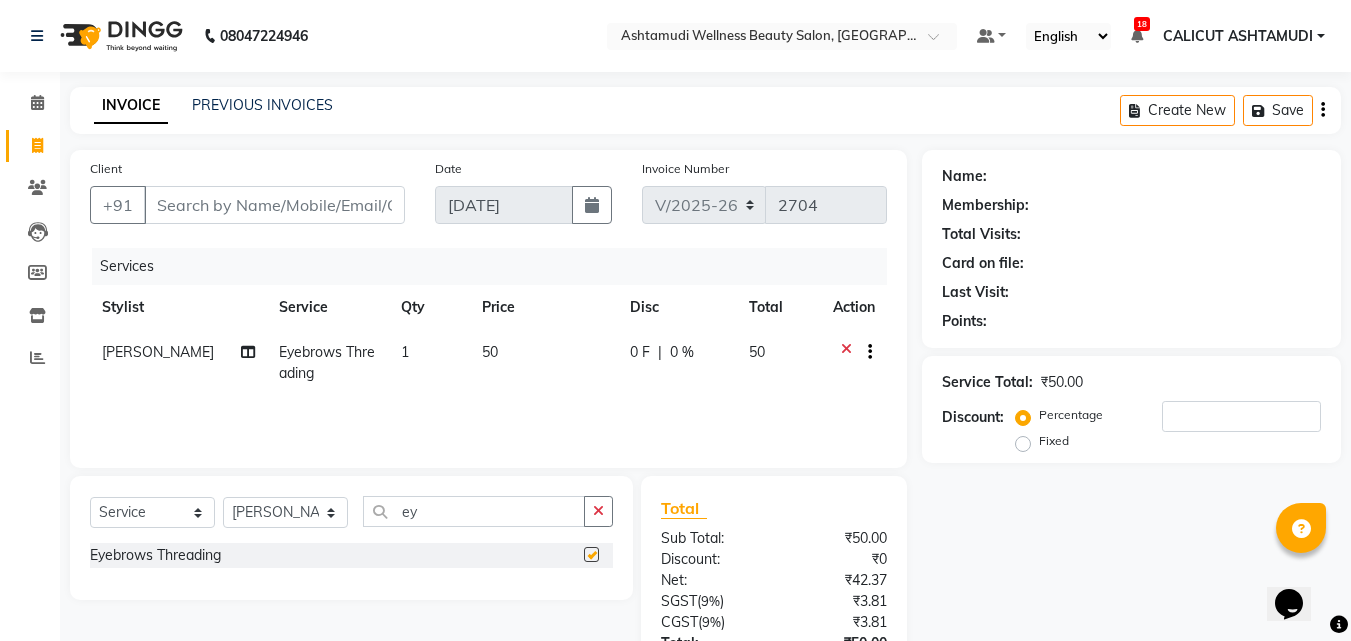 checkbox on "false" 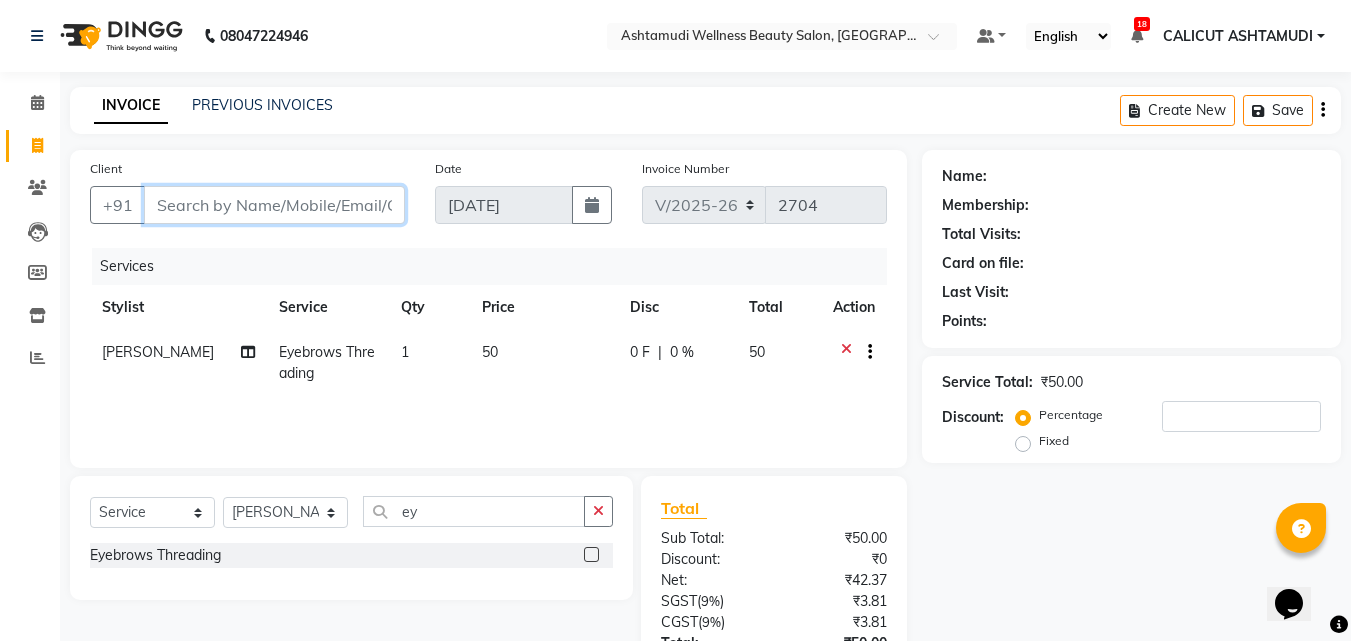 click on "Client" at bounding box center (274, 205) 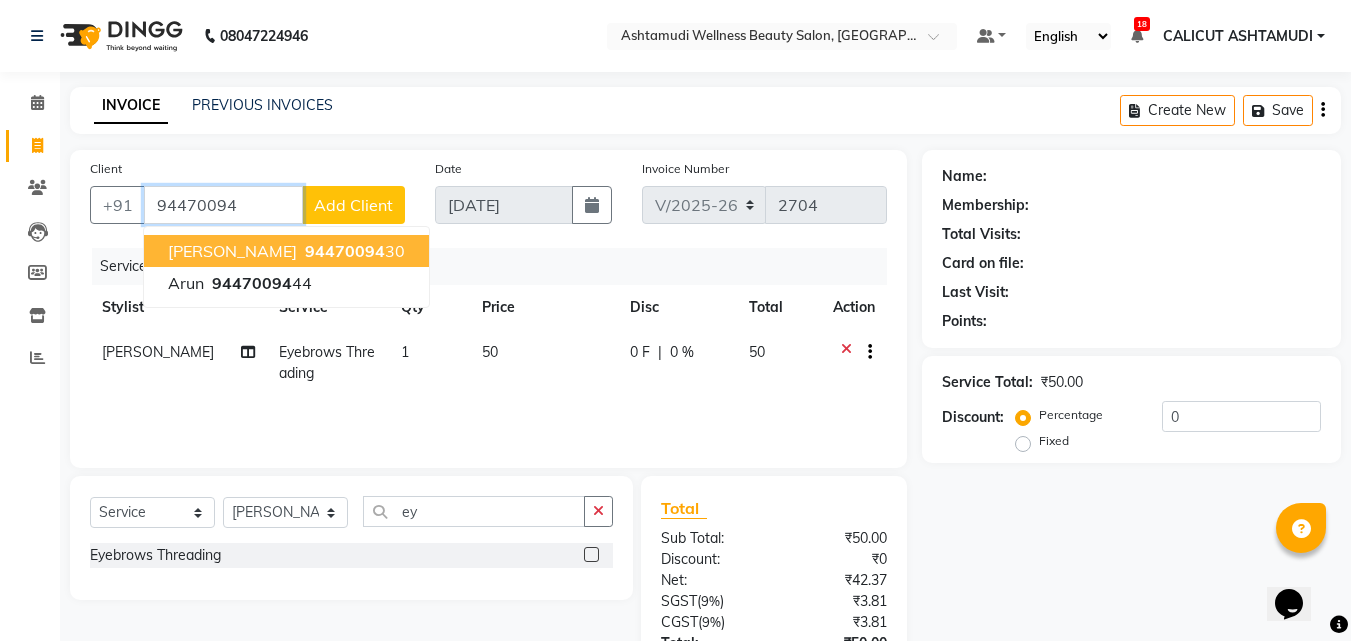 drag, startPoint x: 263, startPoint y: 256, endPoint x: 272, endPoint y: 246, distance: 13.453624 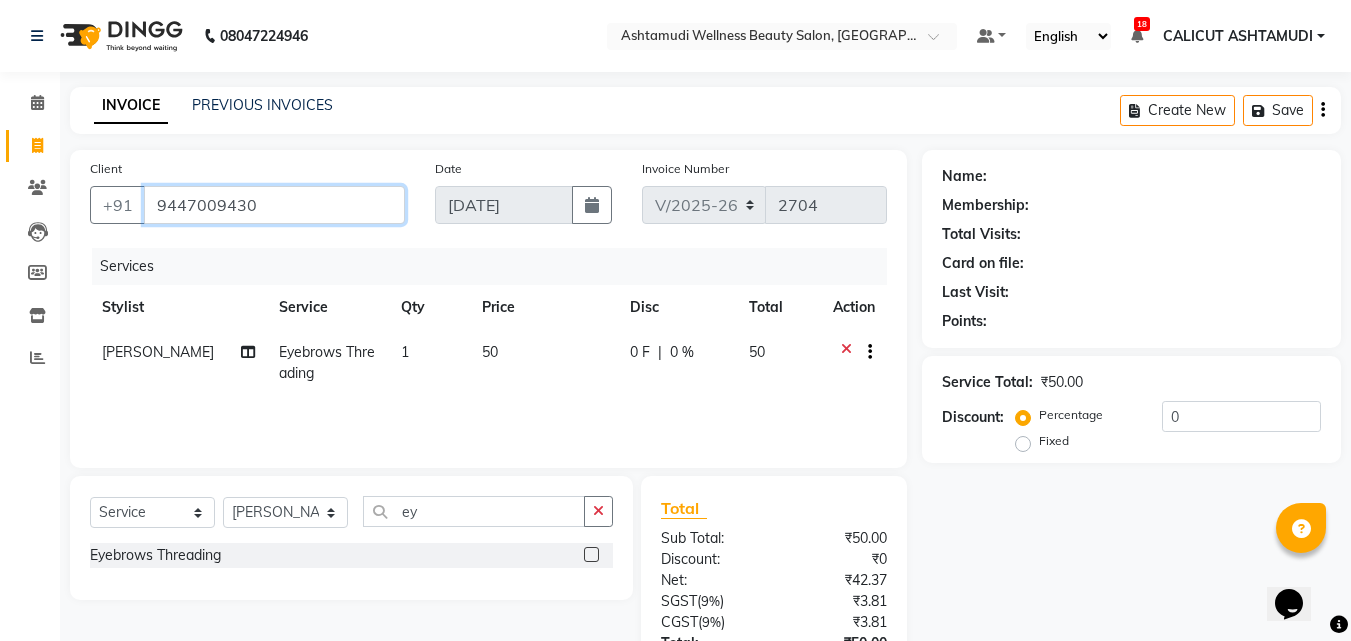 type on "9447009430" 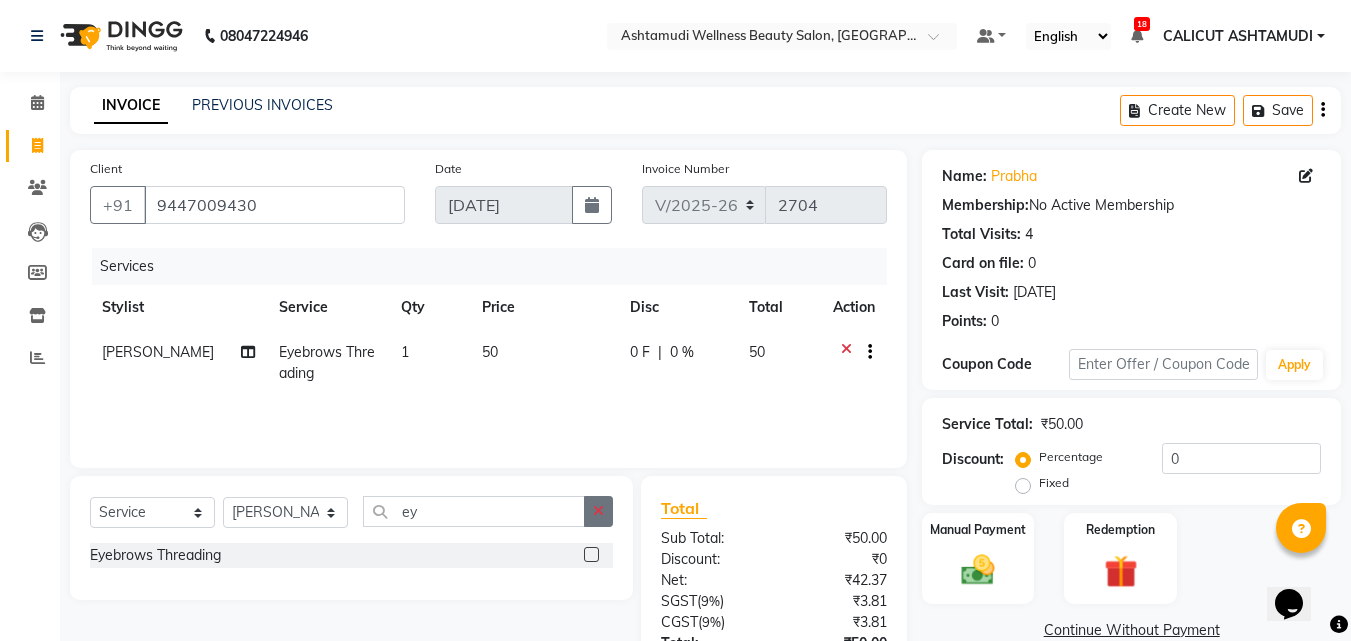 click 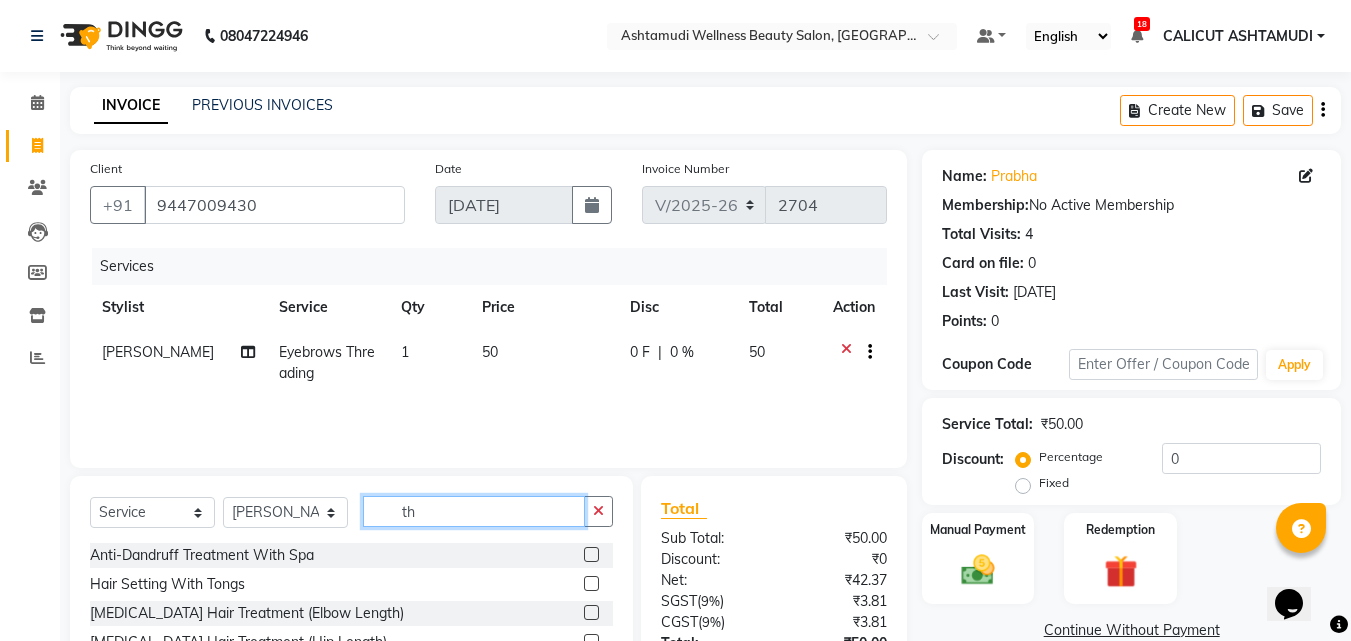 type on "t" 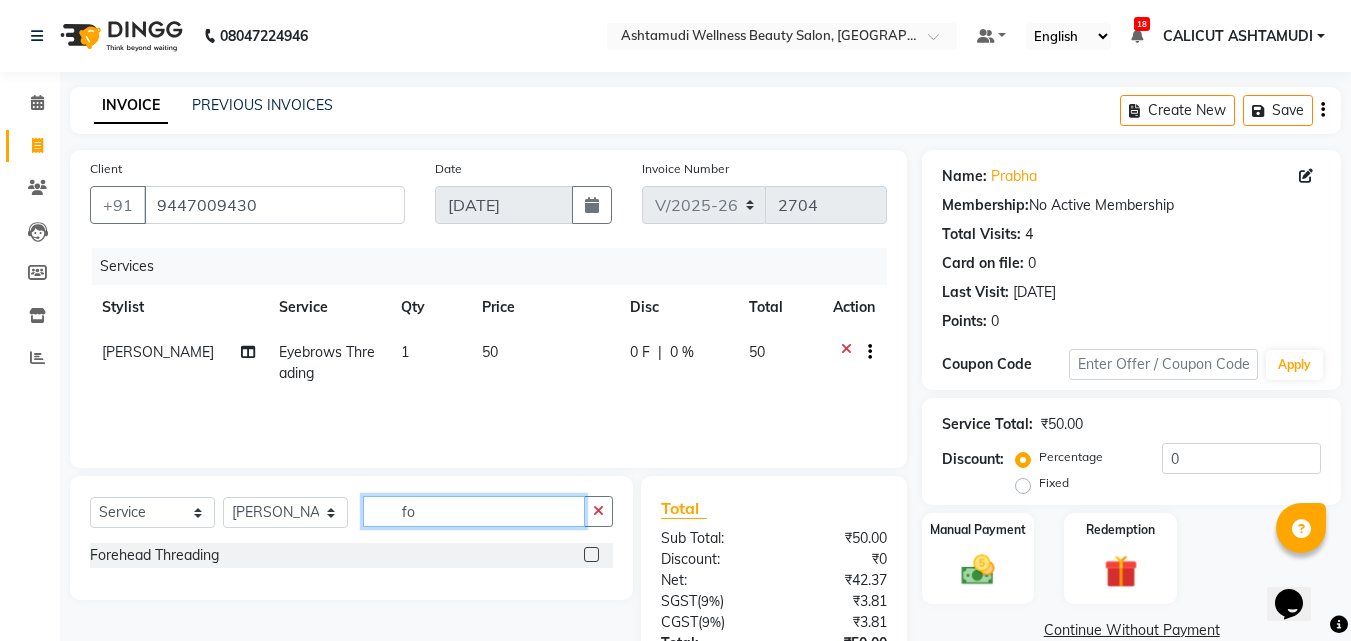 type on "fo" 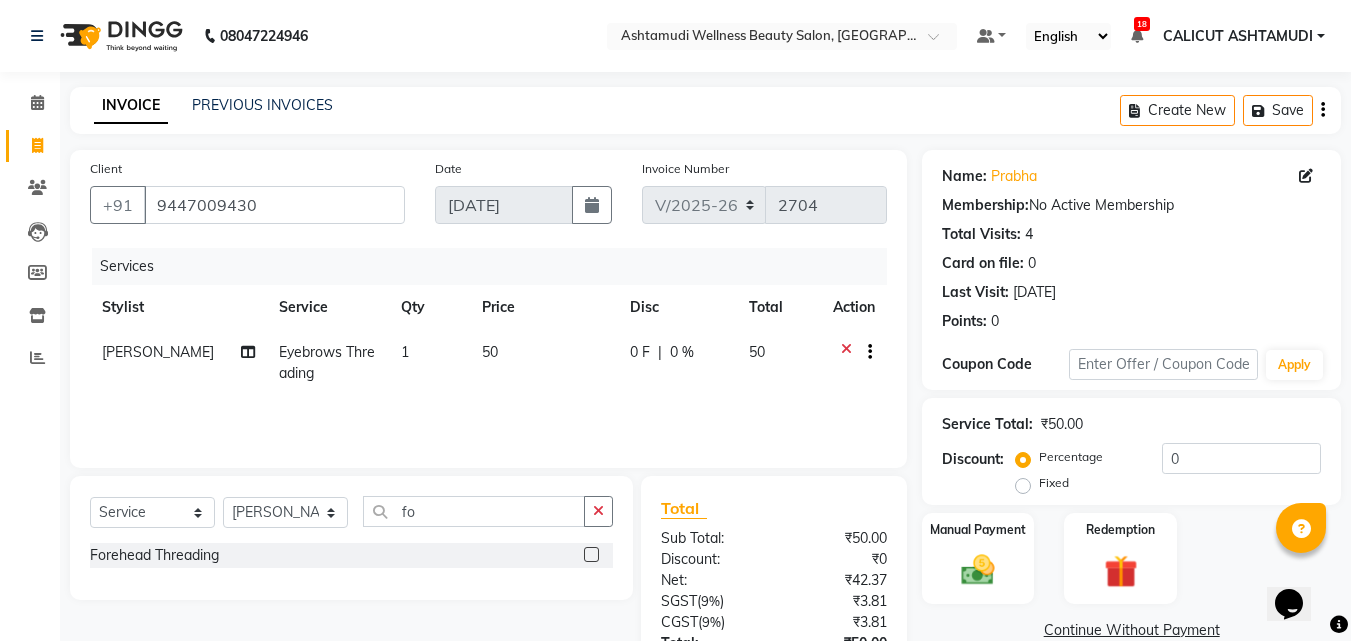 click 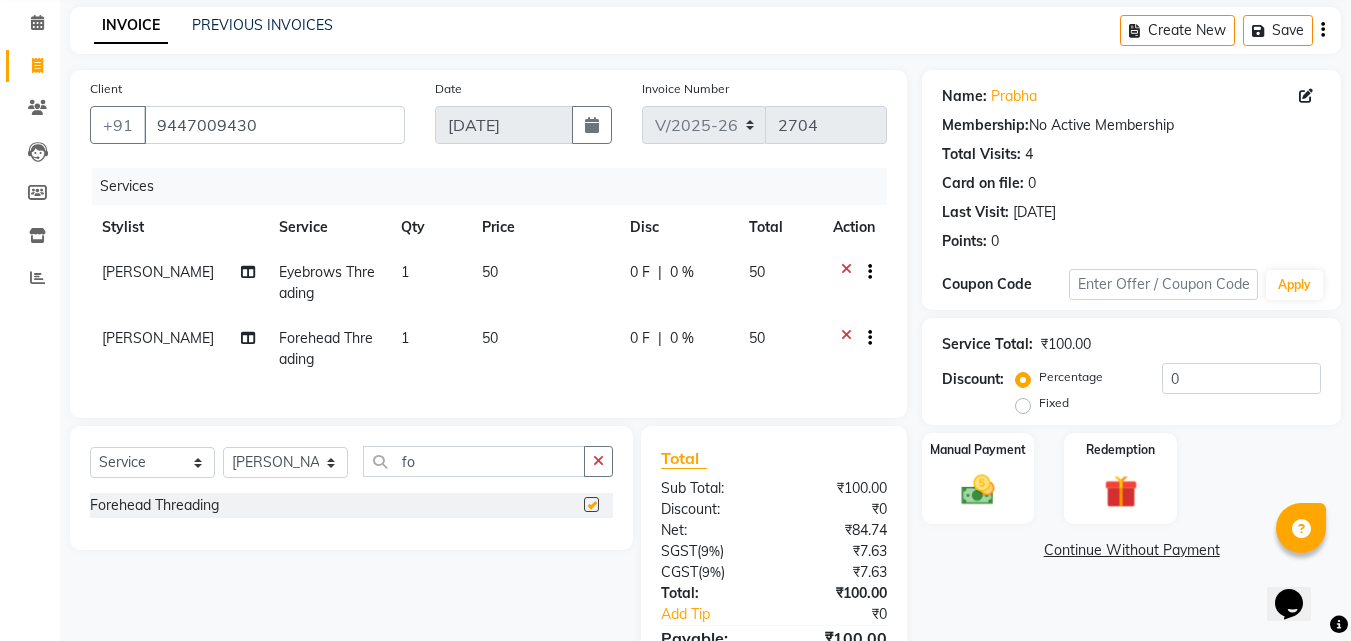 checkbox on "false" 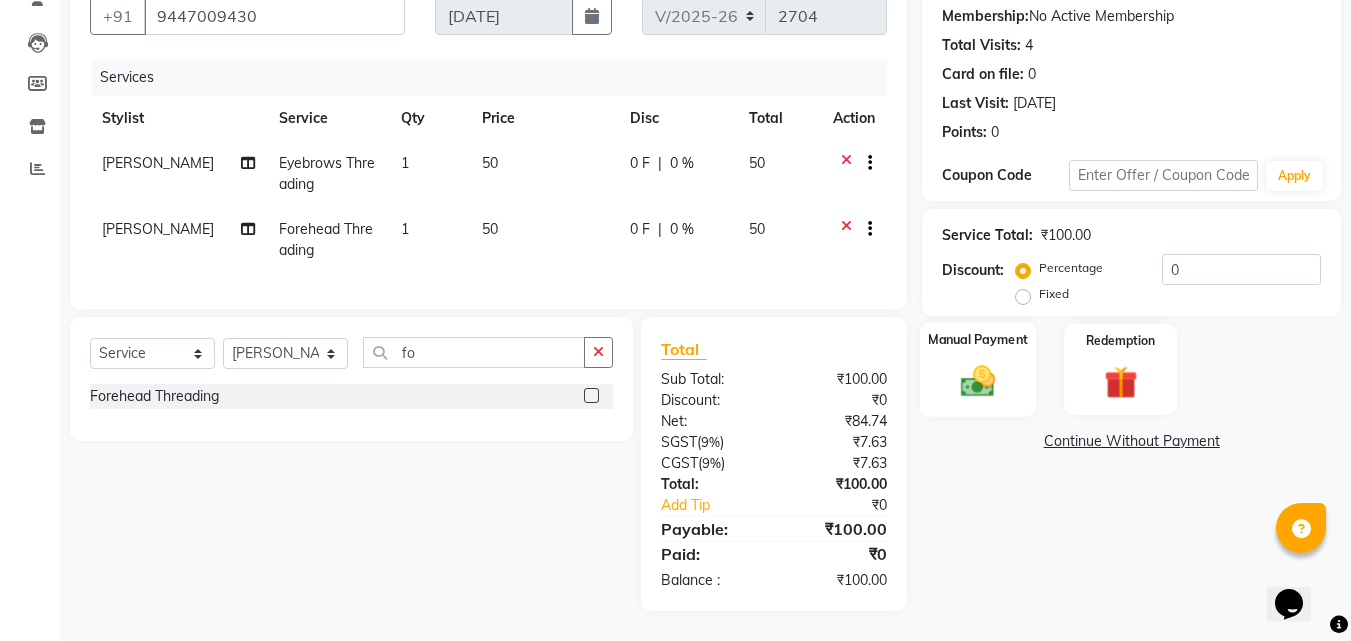 scroll, scrollTop: 200, scrollLeft: 0, axis: vertical 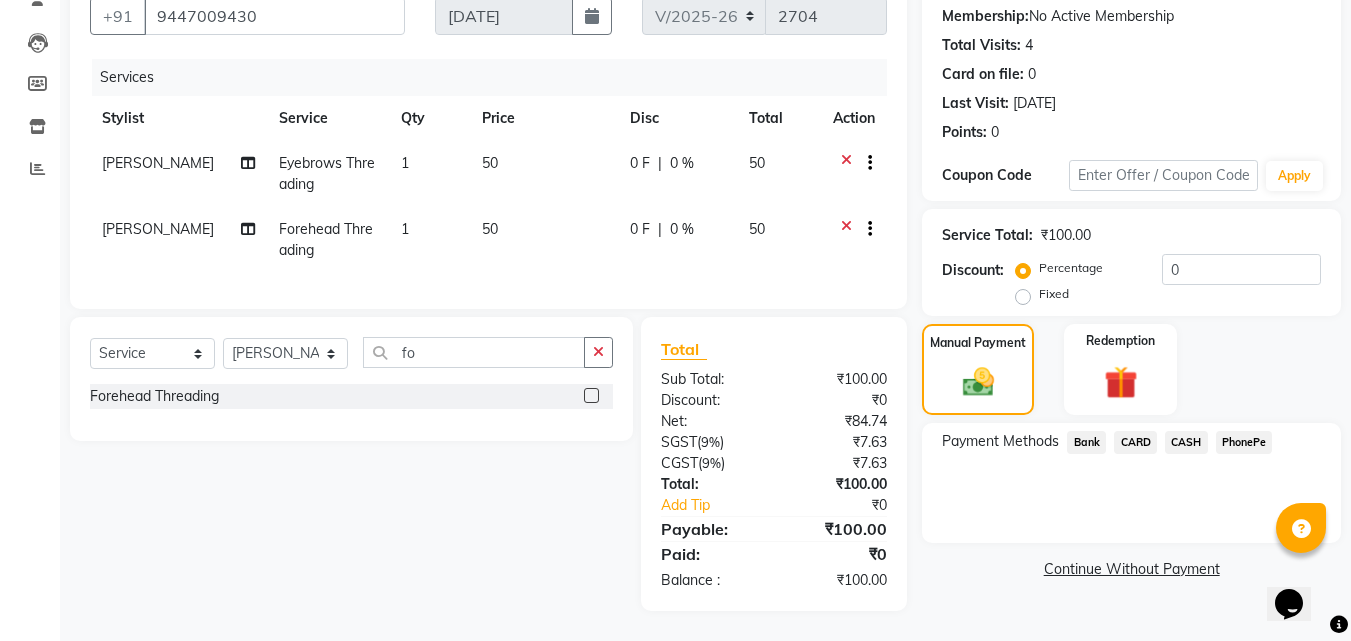 click on "CASH" 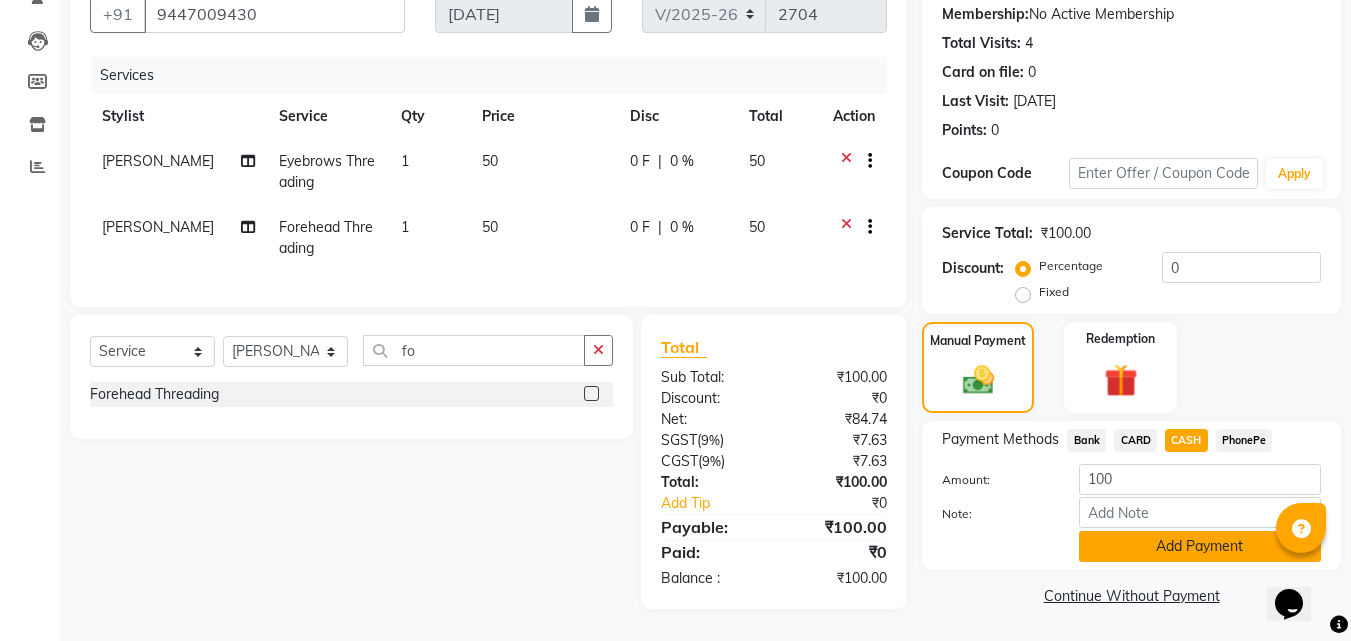 click on "Add Payment" 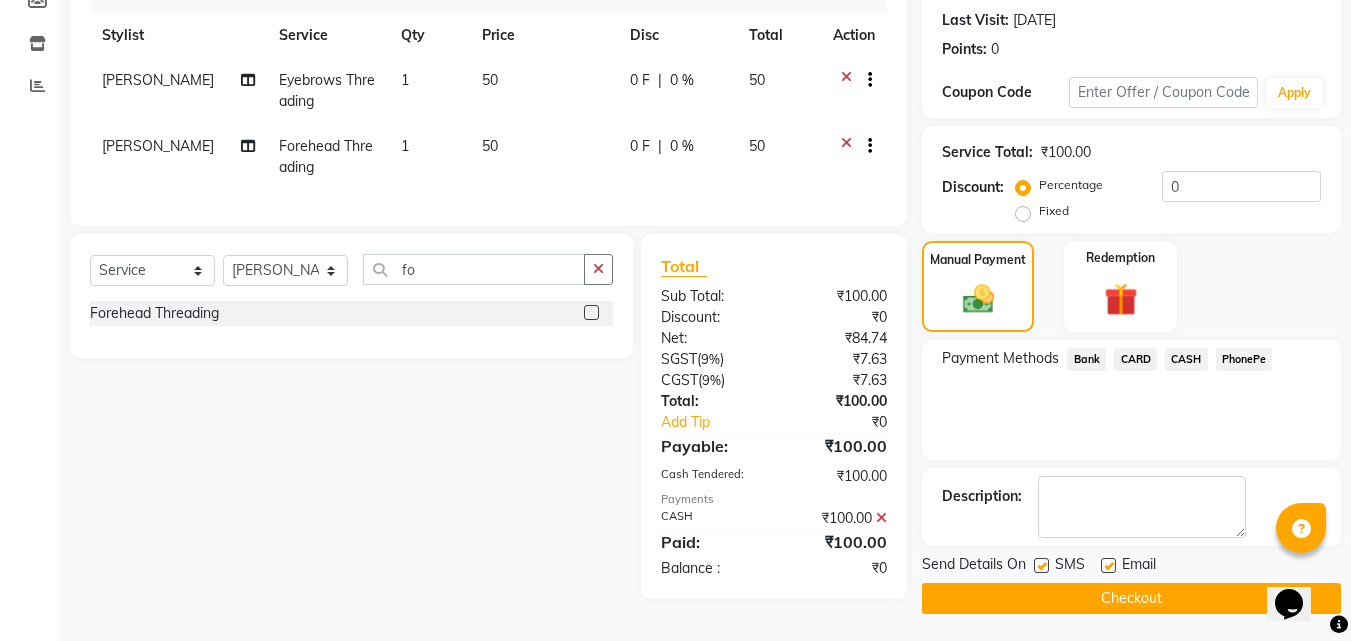 scroll, scrollTop: 275, scrollLeft: 0, axis: vertical 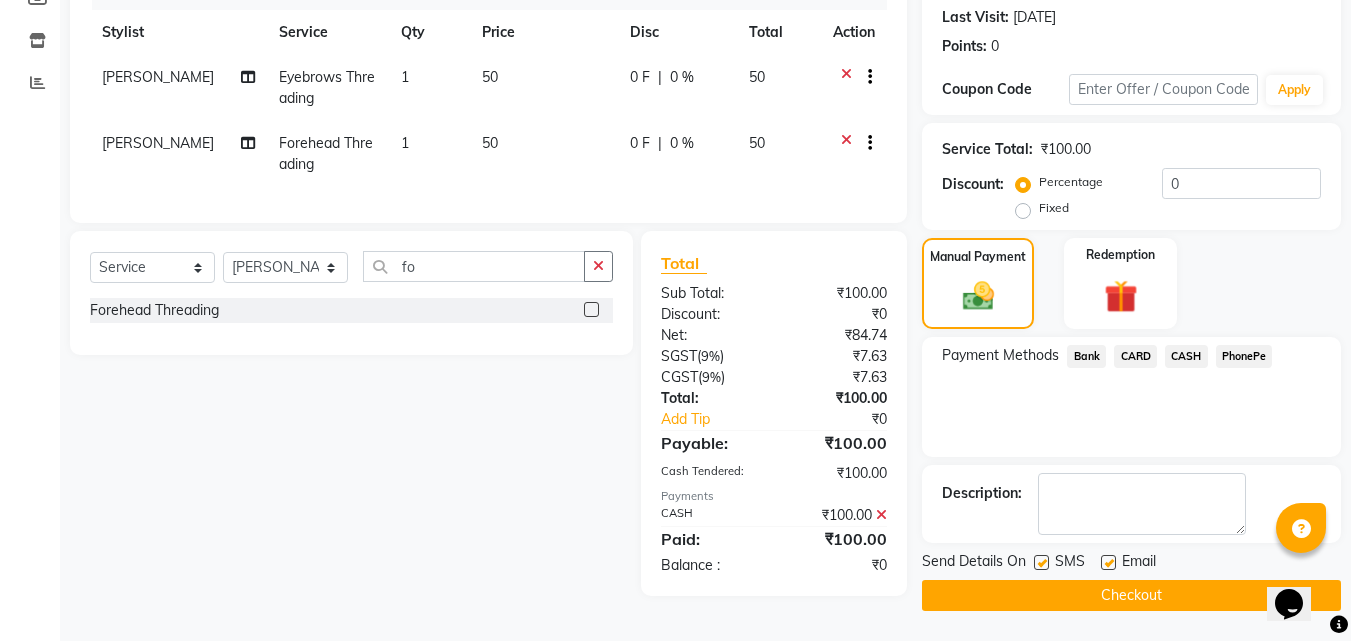 click on "Checkout" 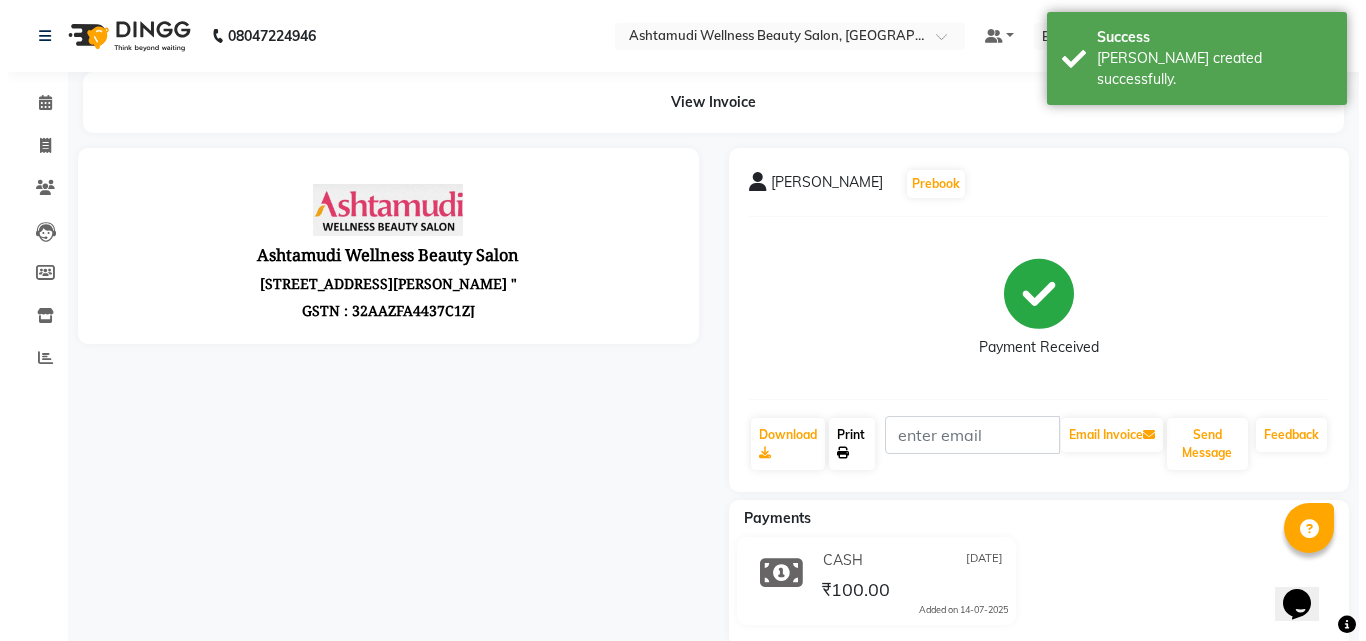 scroll, scrollTop: 0, scrollLeft: 0, axis: both 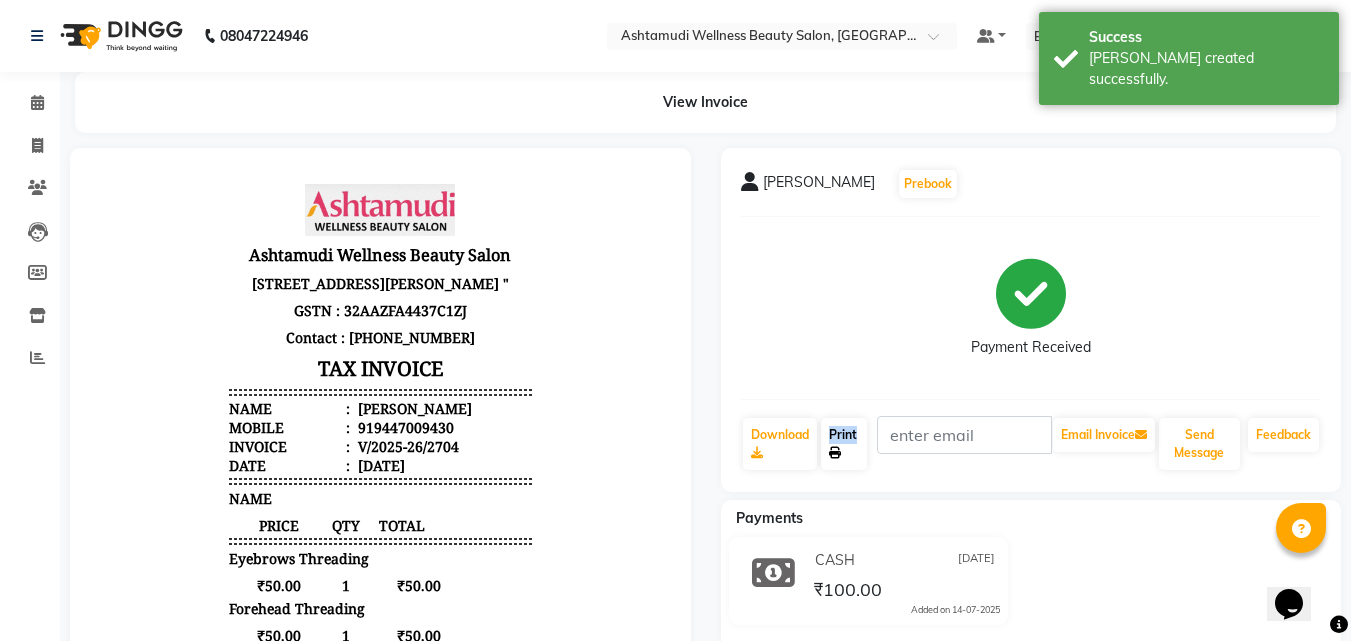 click on "Print" 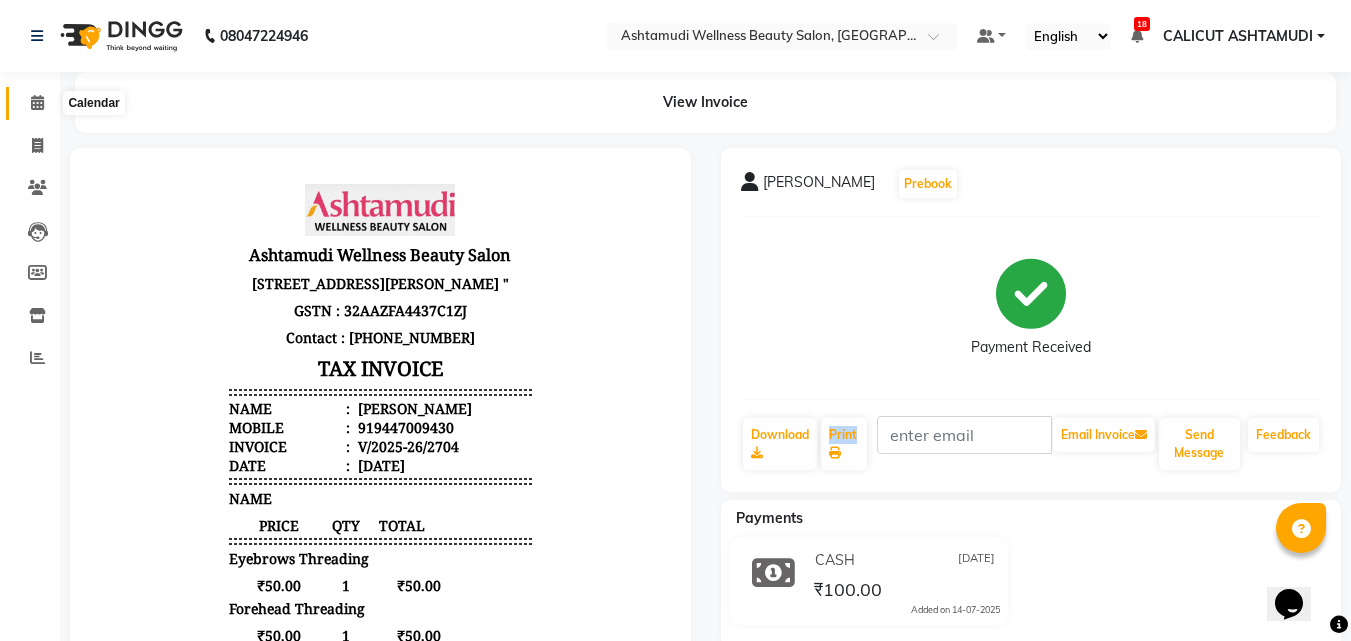 click 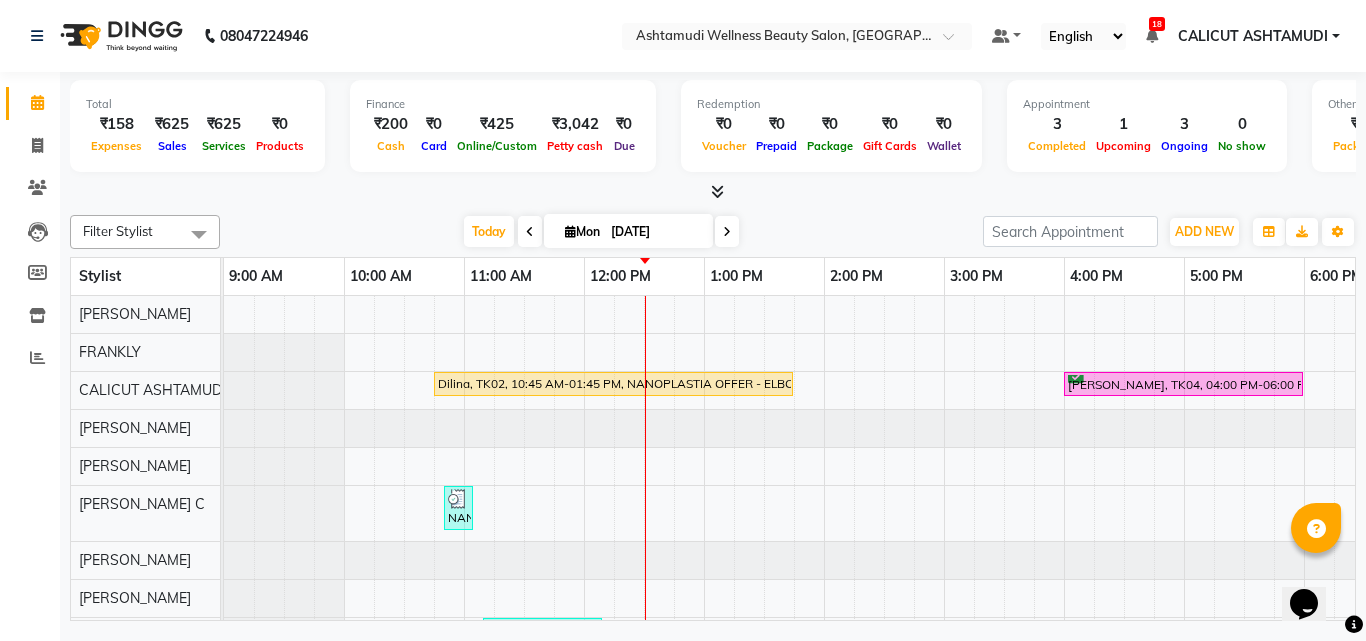 scroll, scrollTop: 0, scrollLeft: 0, axis: both 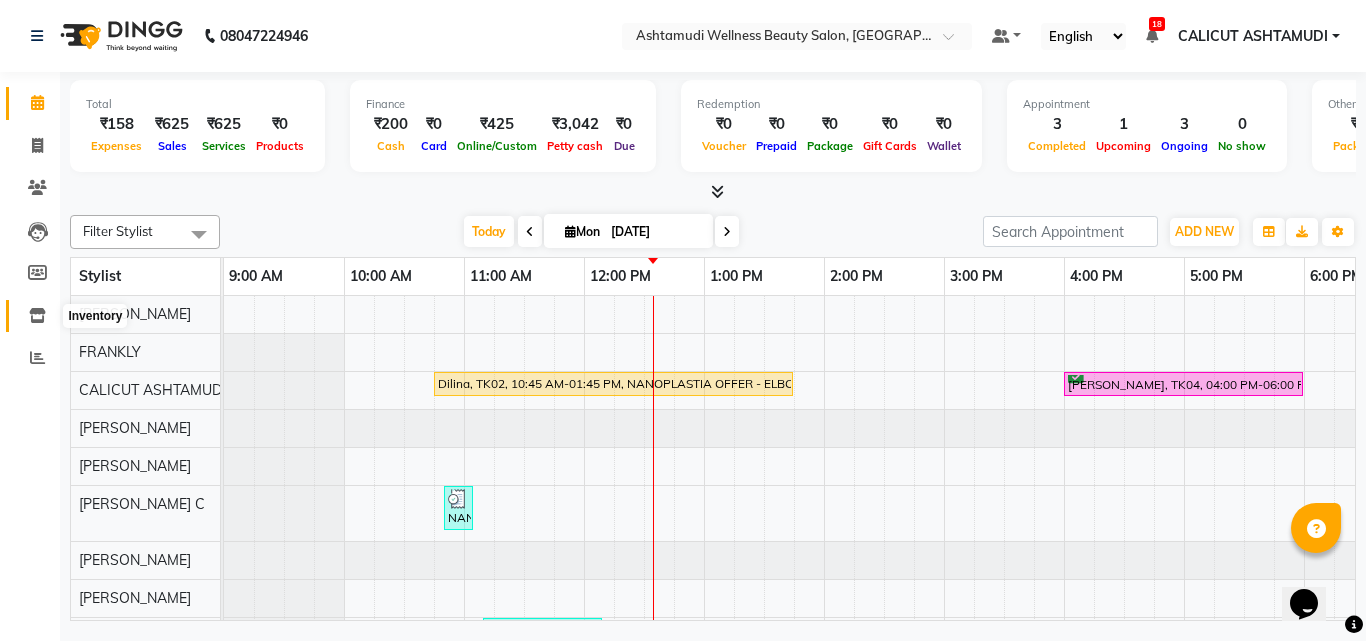 click 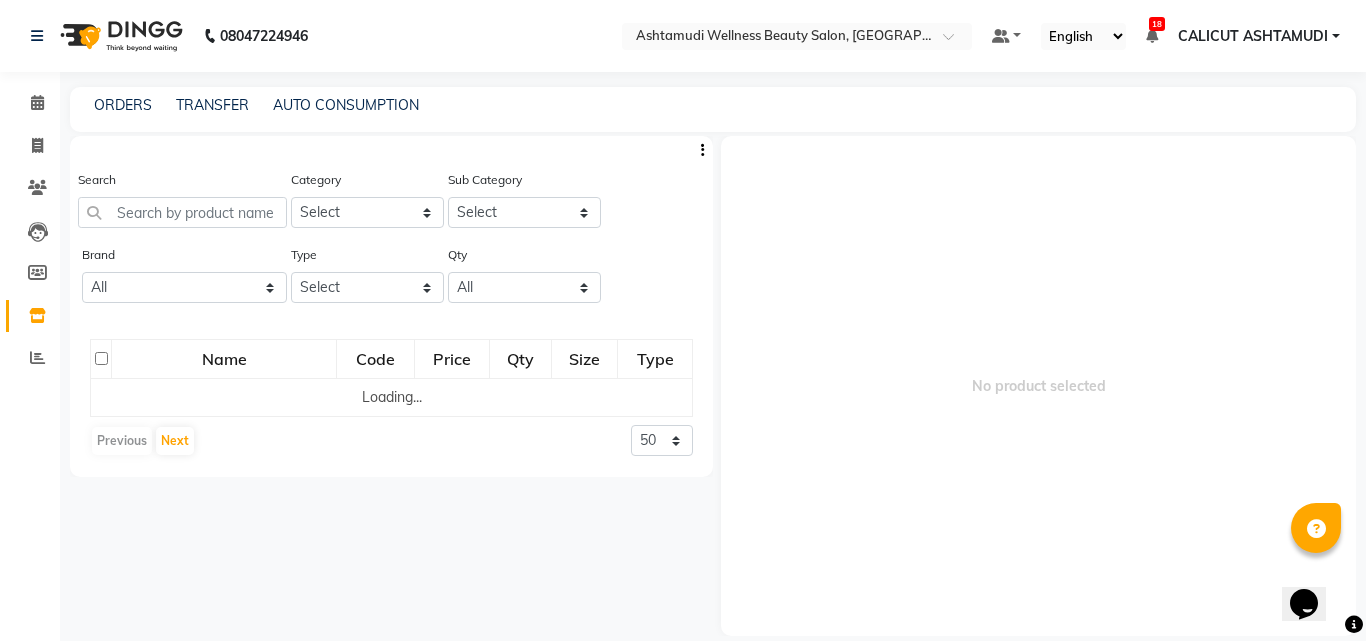 click 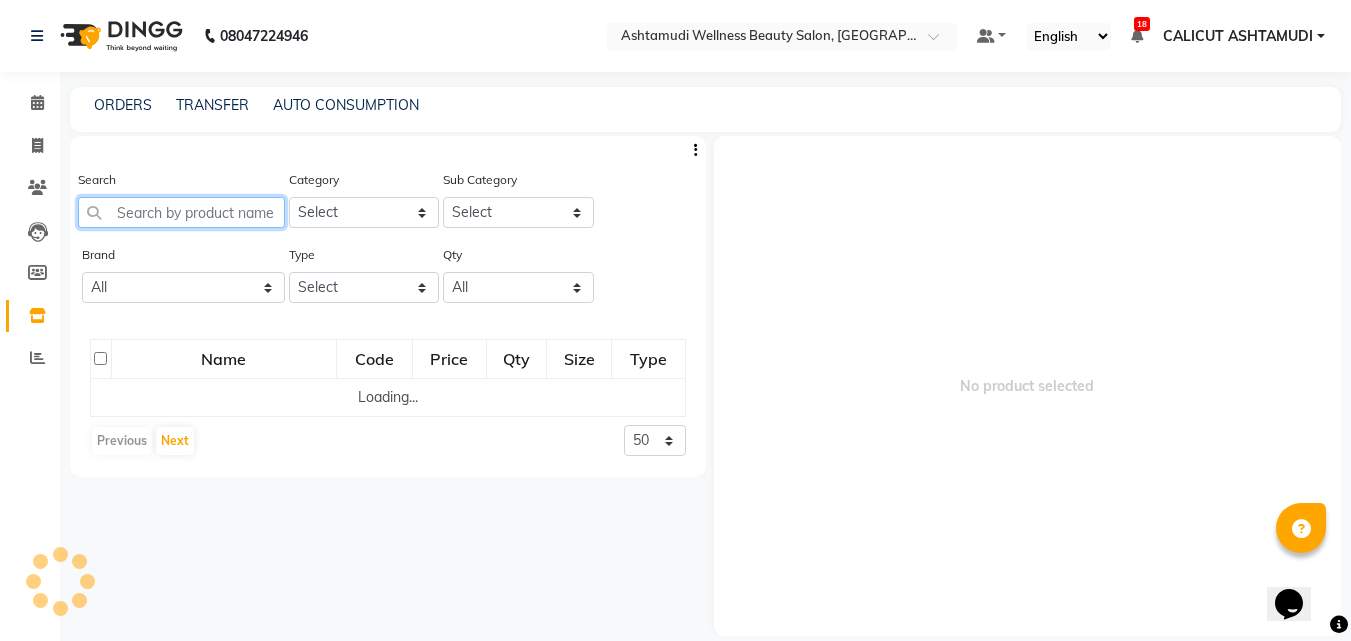 click 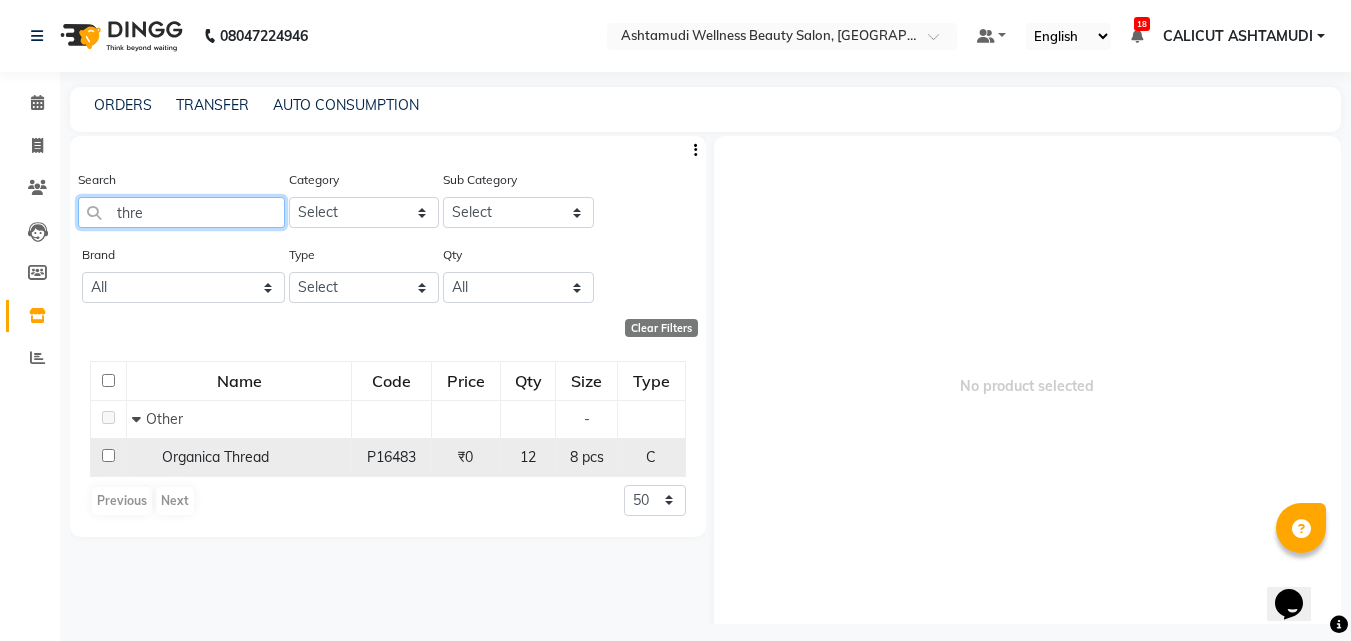 type on "thre" 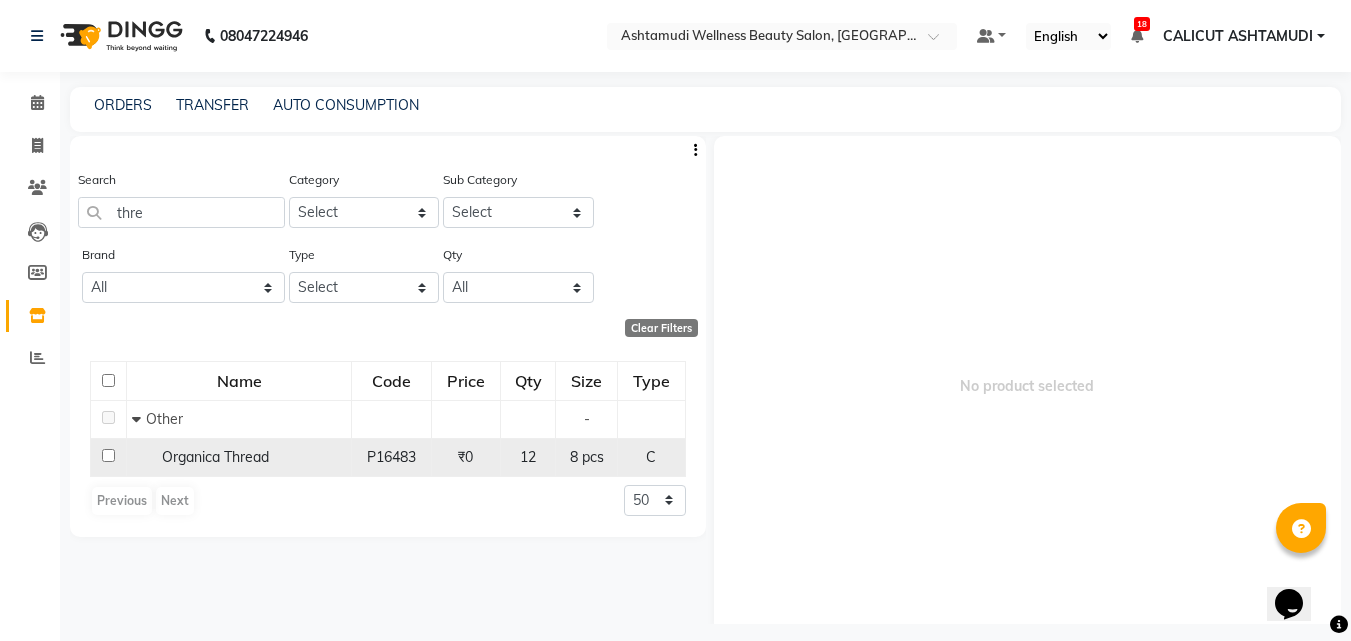 click 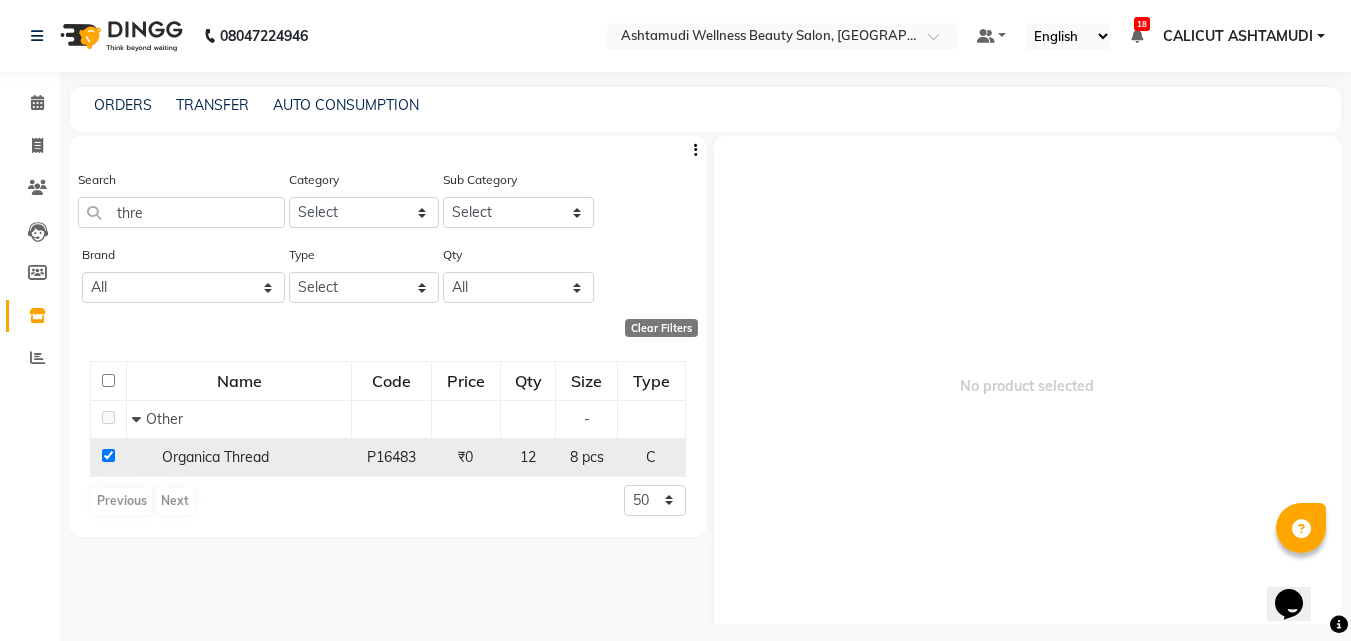 checkbox on "true" 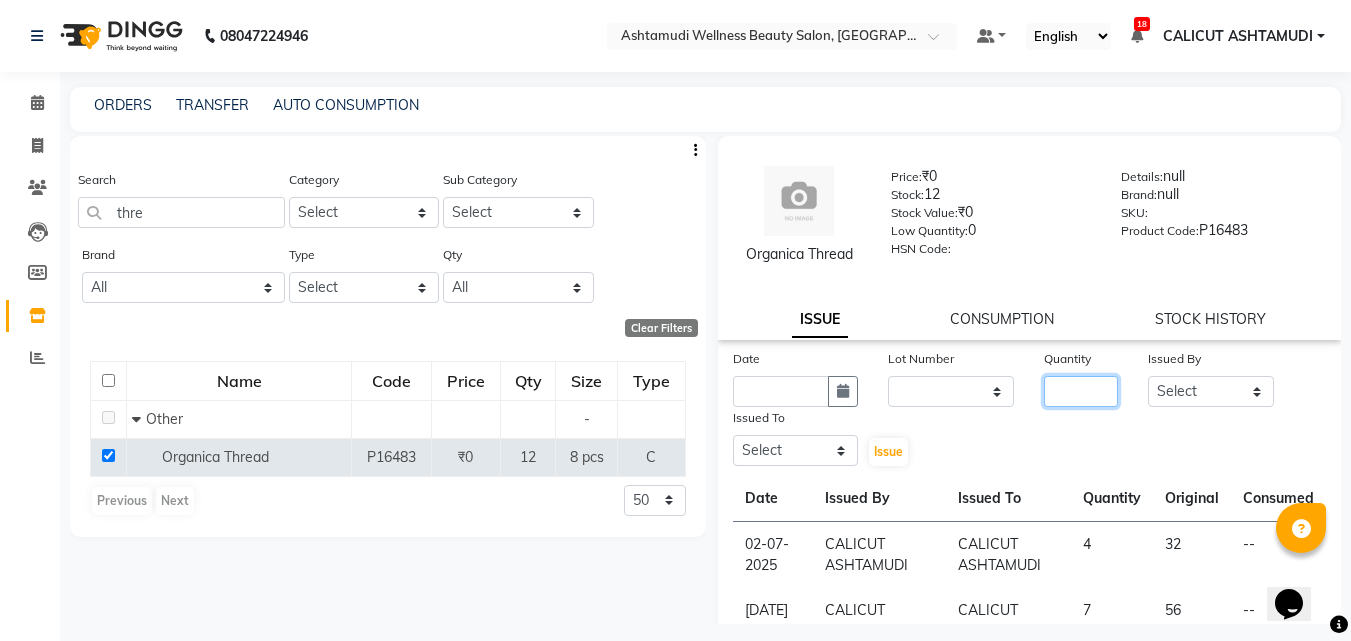 click 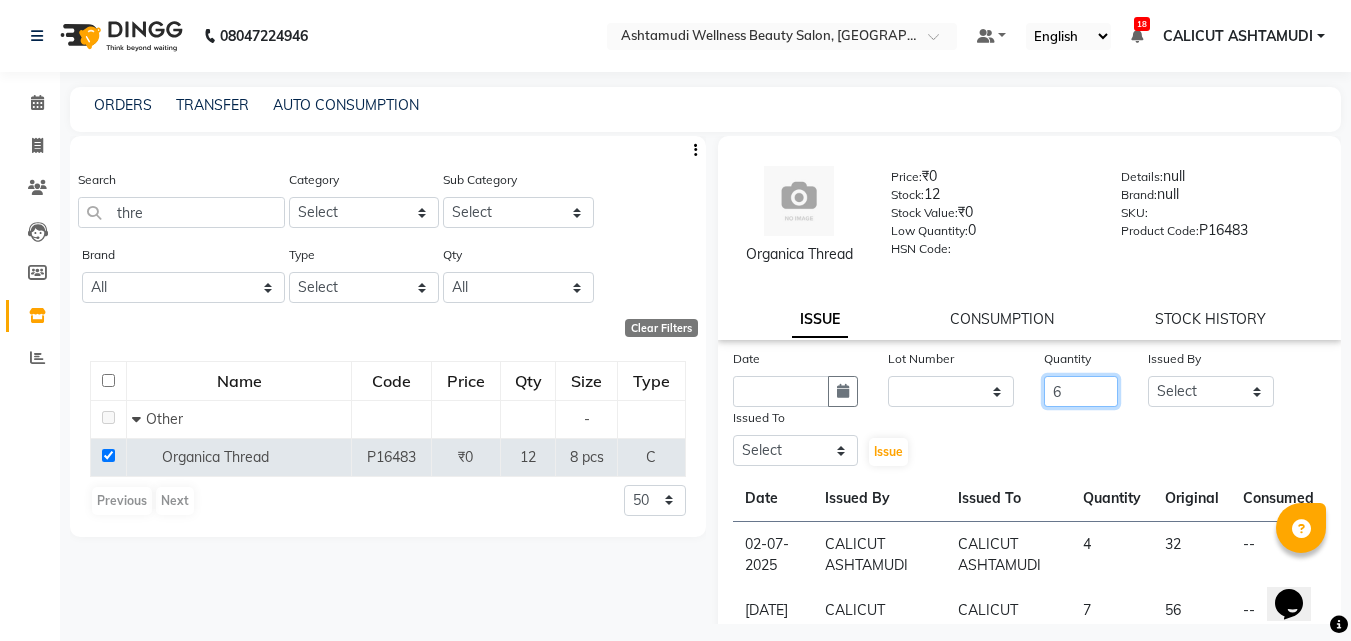 type on "6" 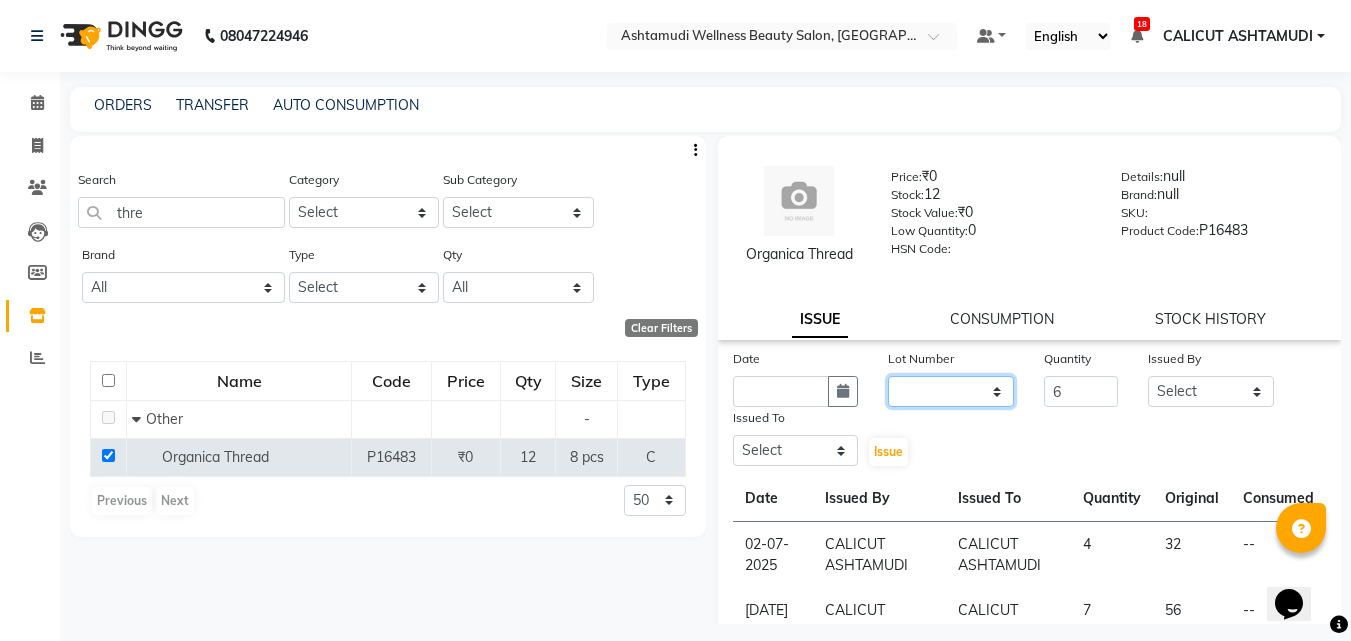 click on "None" 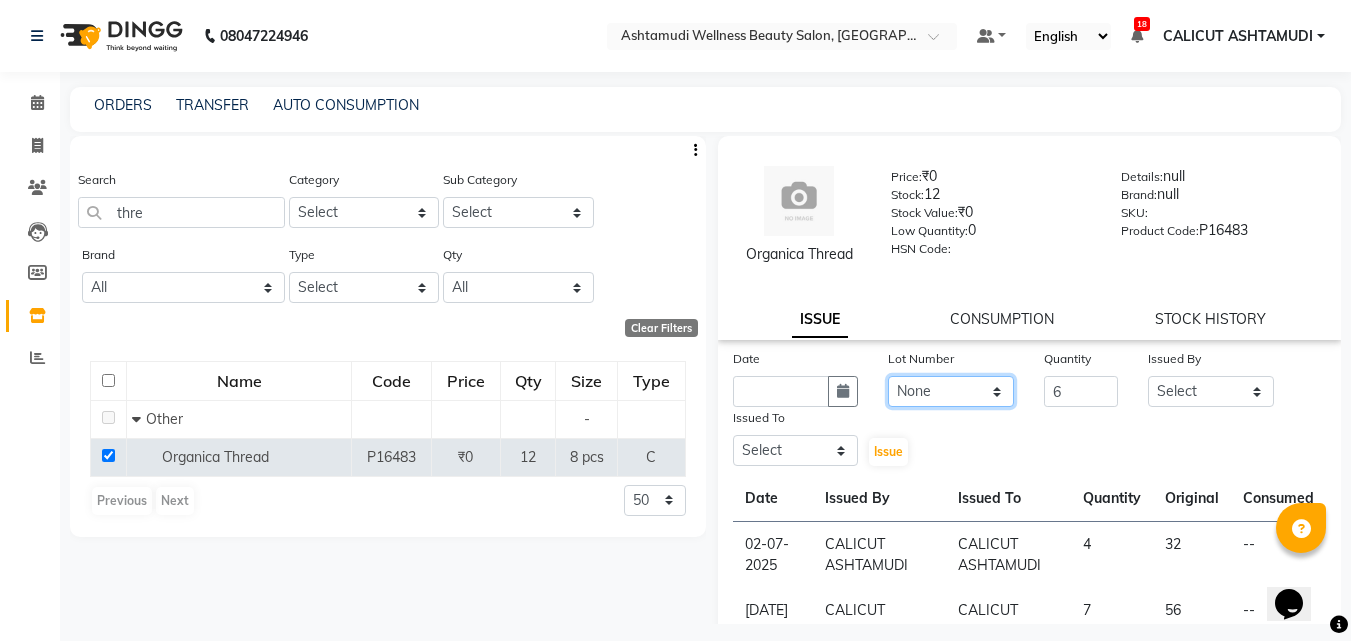 click on "None" 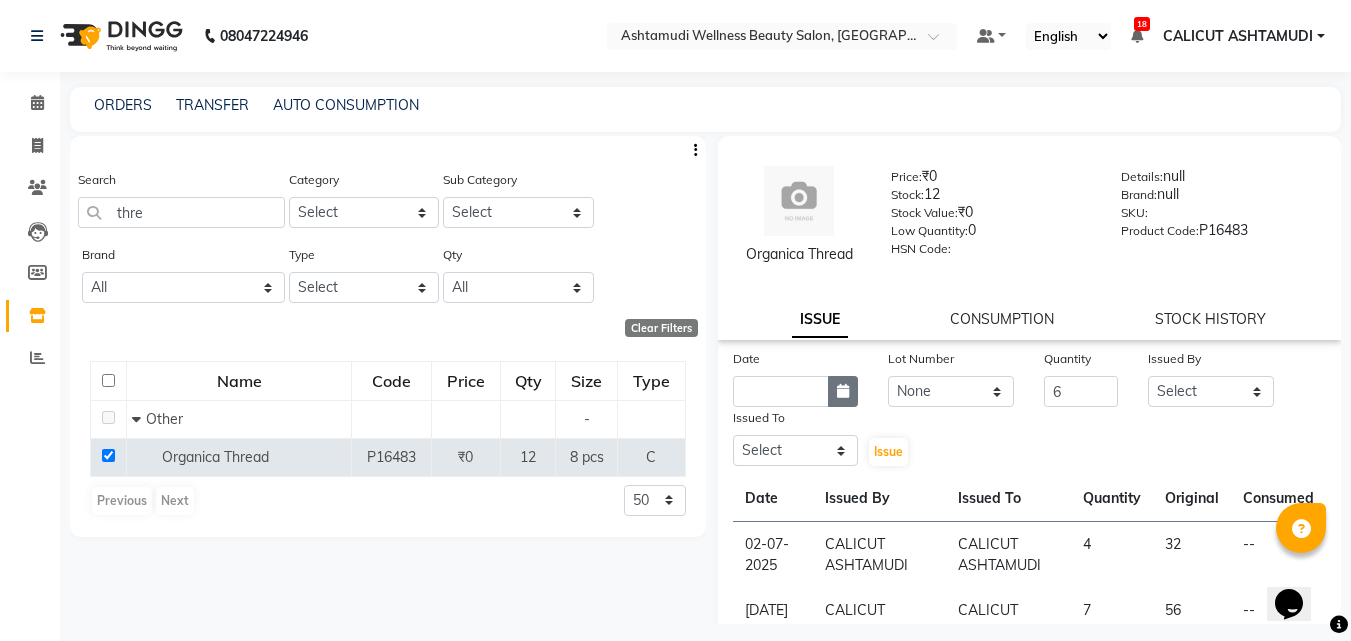 click 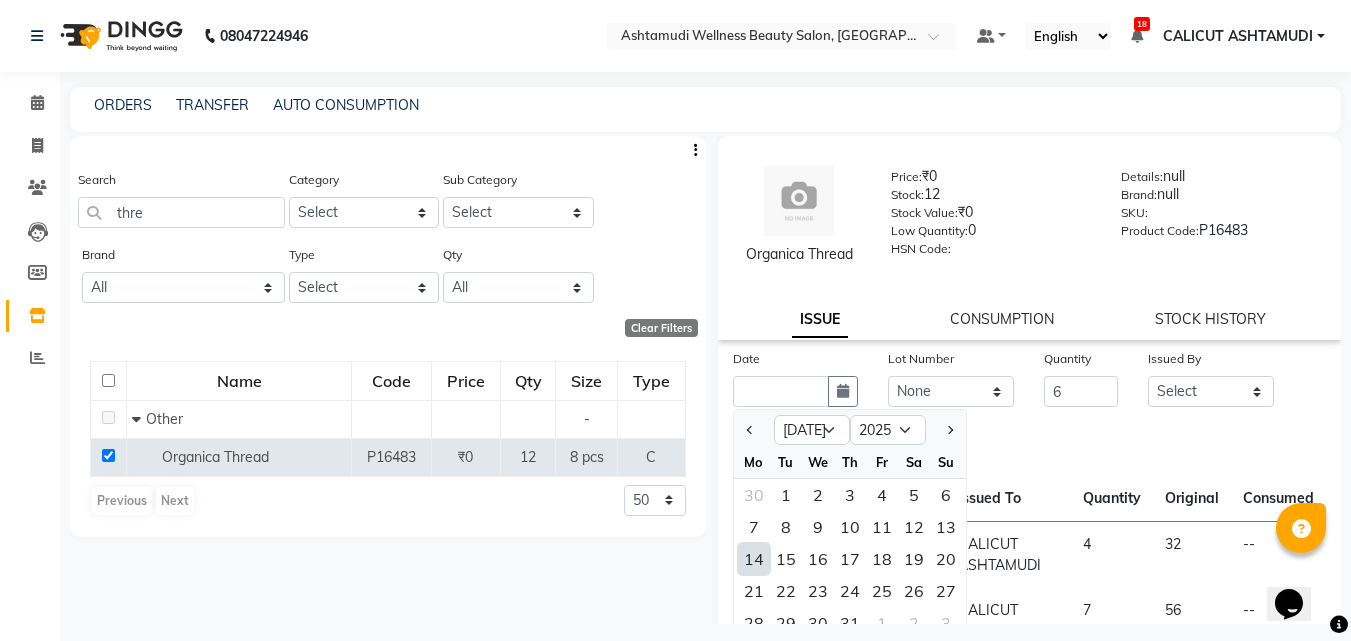 click on "14" 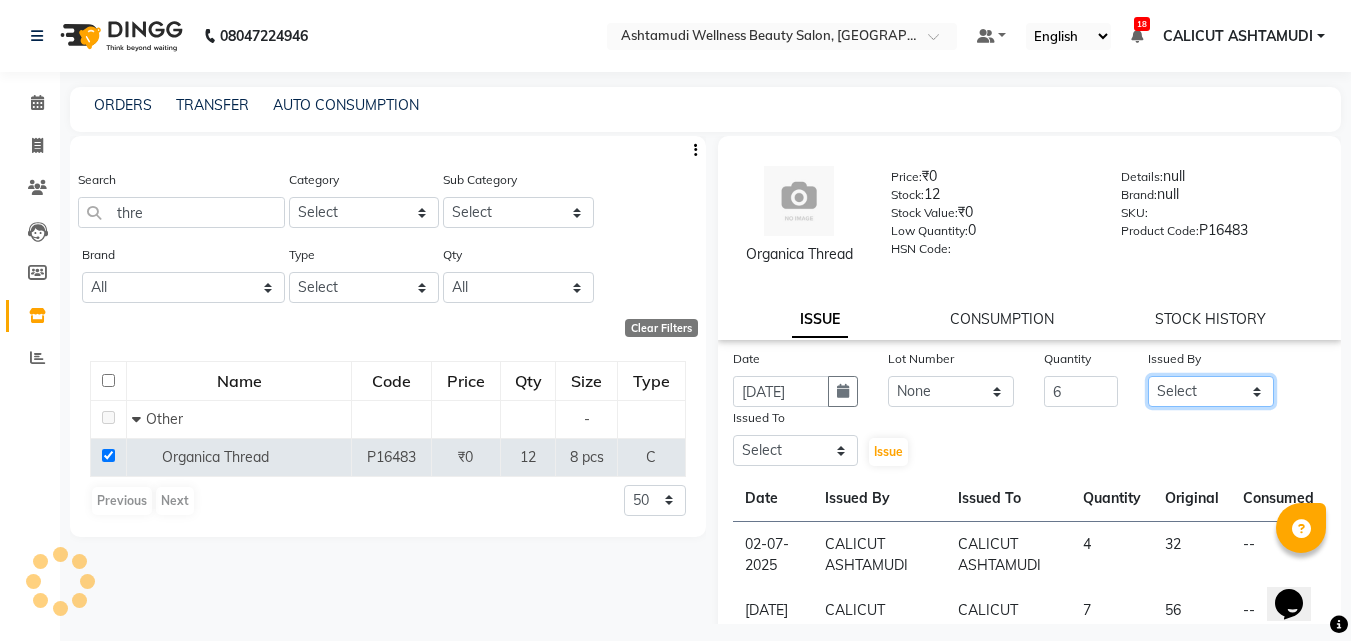 click on "Select Amala George AMBILI C ANKITHA Arya CALICUT ASHTAMUDI FRANKLY	 GRACY KRISHNA Nitesh Punam Gurung Sewan ali Sheela SUHANA  SHABU Titto" 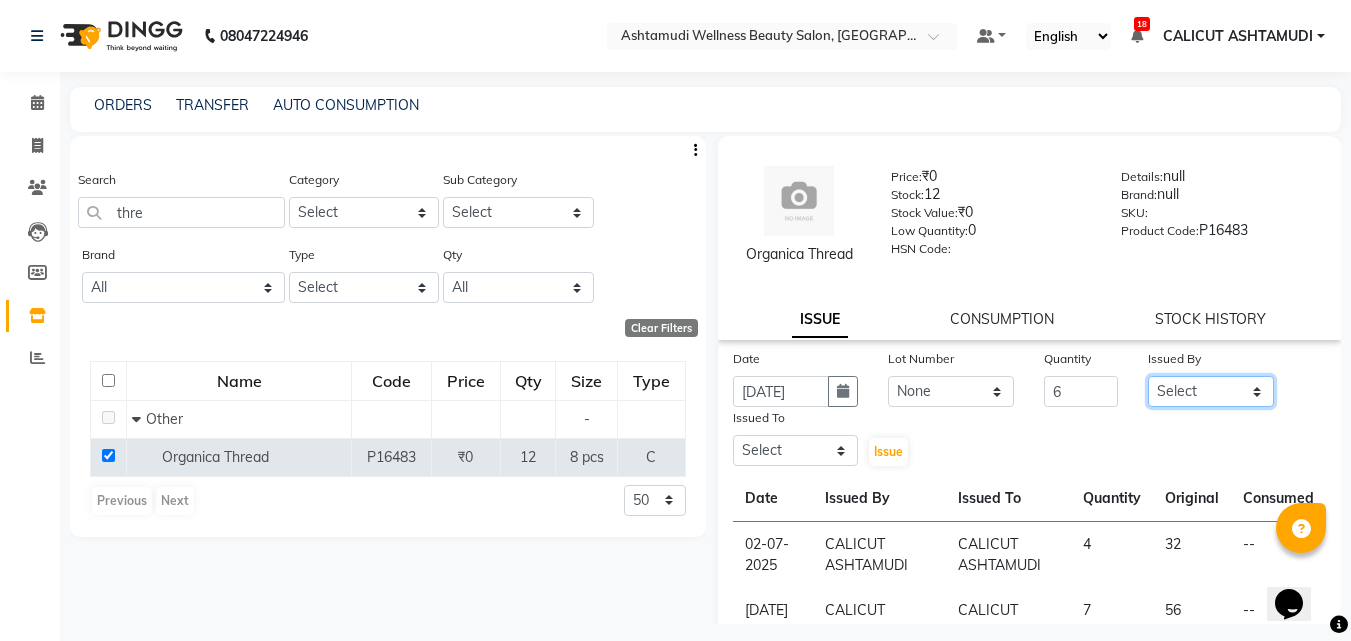 select on "27314" 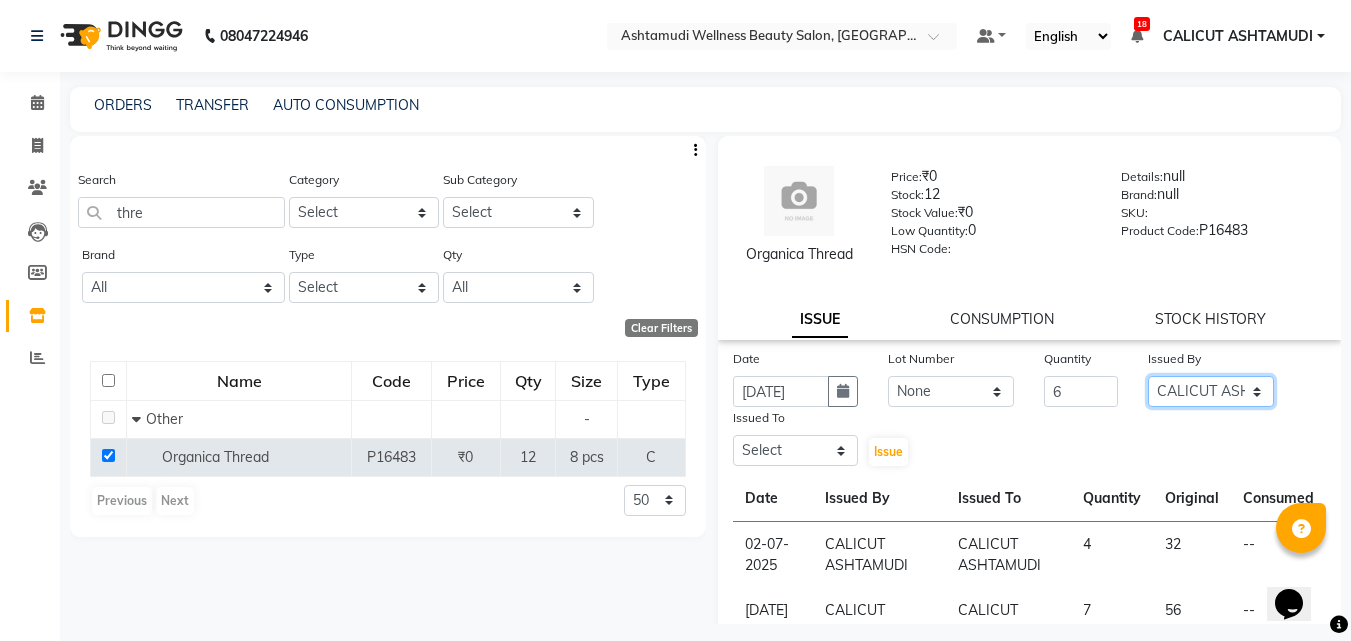 click on "Select Amala George AMBILI C ANKITHA Arya CALICUT ASHTAMUDI FRANKLY	 GRACY KRISHNA Nitesh Punam Gurung Sewan ali Sheela SUHANA  SHABU Titto" 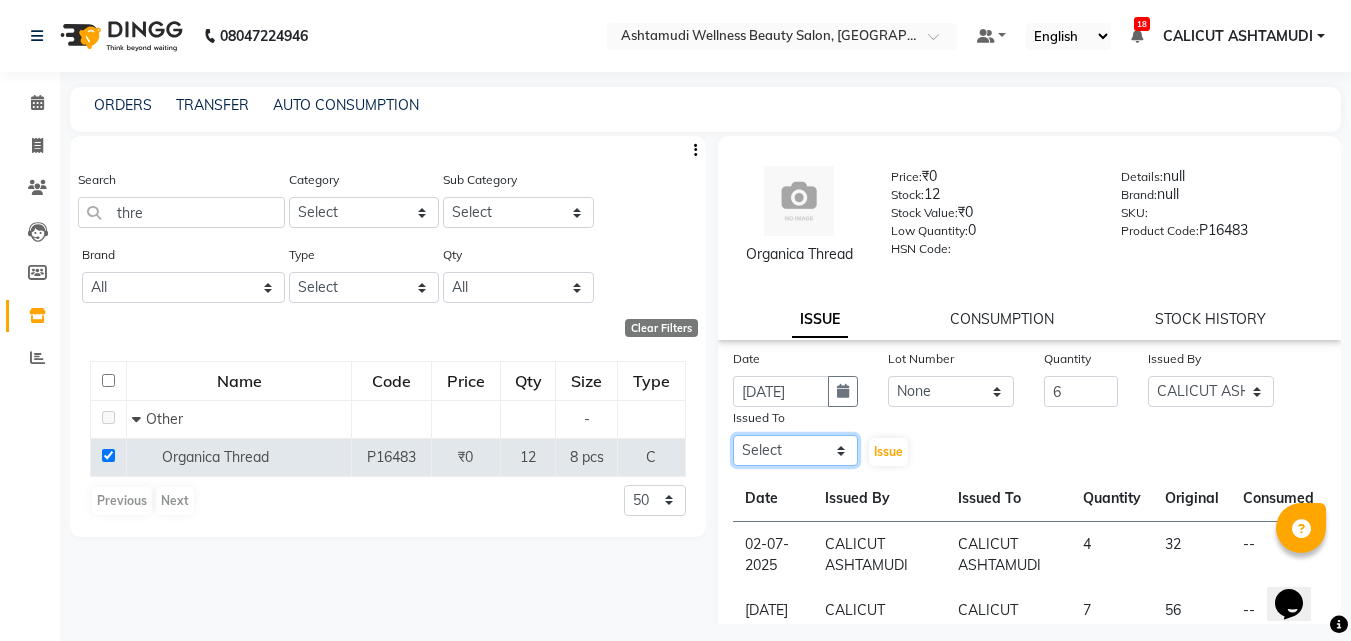 click on "Select Amala George AMBILI C ANKITHA Arya CALICUT ASHTAMUDI FRANKLY	 GRACY KRISHNA Nitesh Punam Gurung Sewan ali Sheela SUHANA  SHABU Titto" 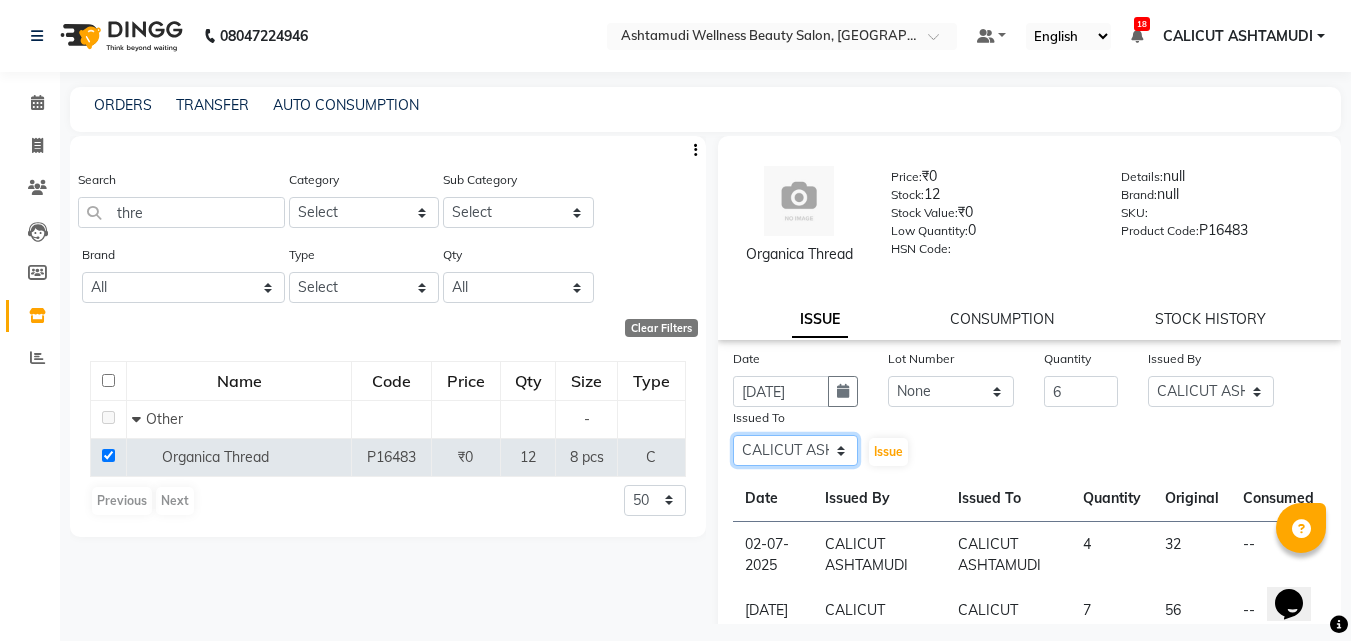 click on "Select Amala George AMBILI C ANKITHA Arya CALICUT ASHTAMUDI FRANKLY	 GRACY KRISHNA Nitesh Punam Gurung Sewan ali Sheela SUHANA  SHABU Titto" 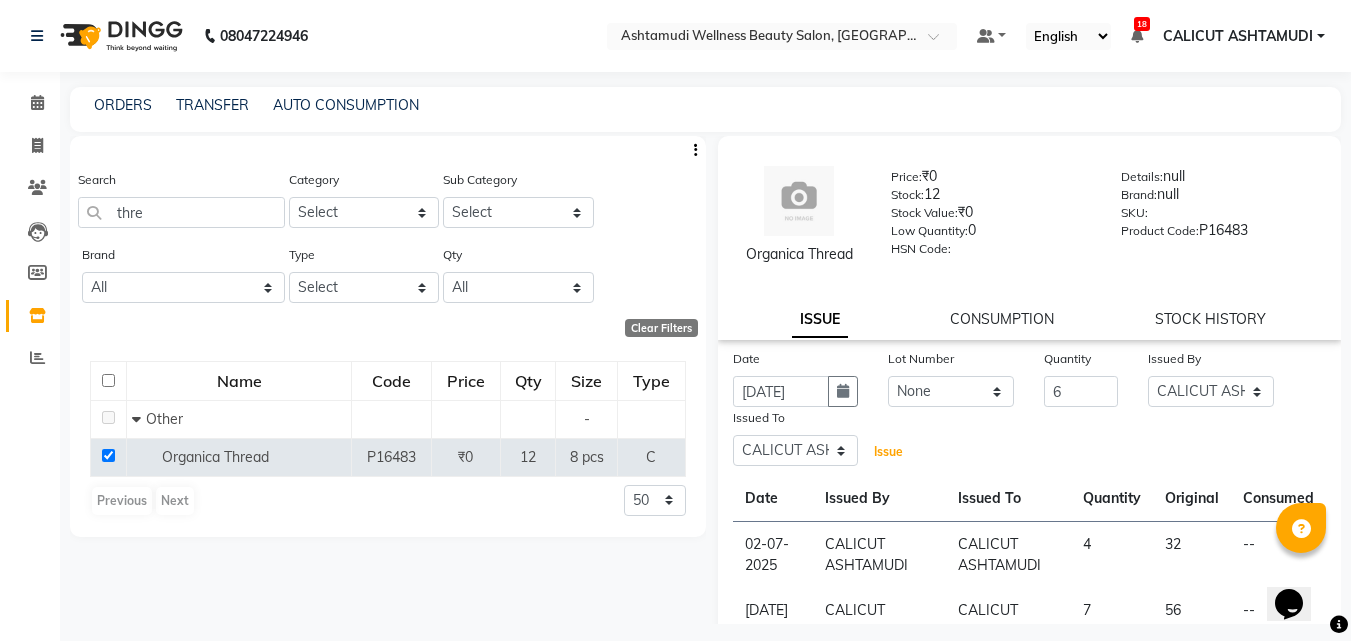 click on "Issue" 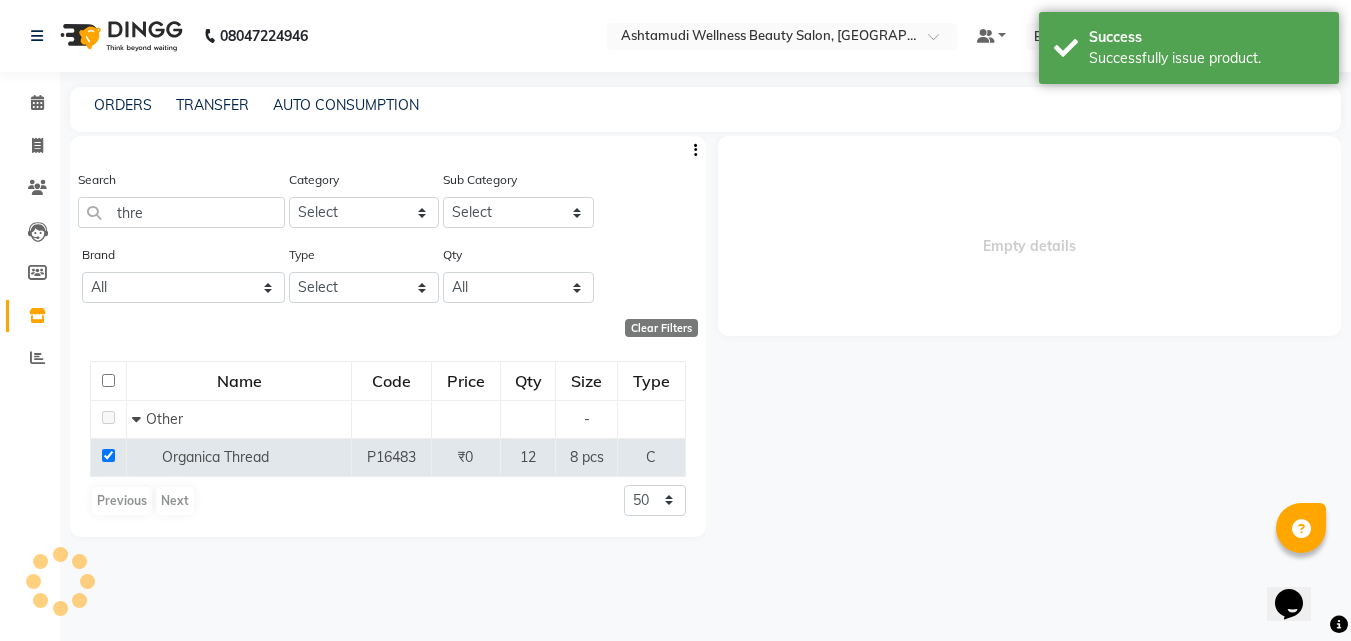 select 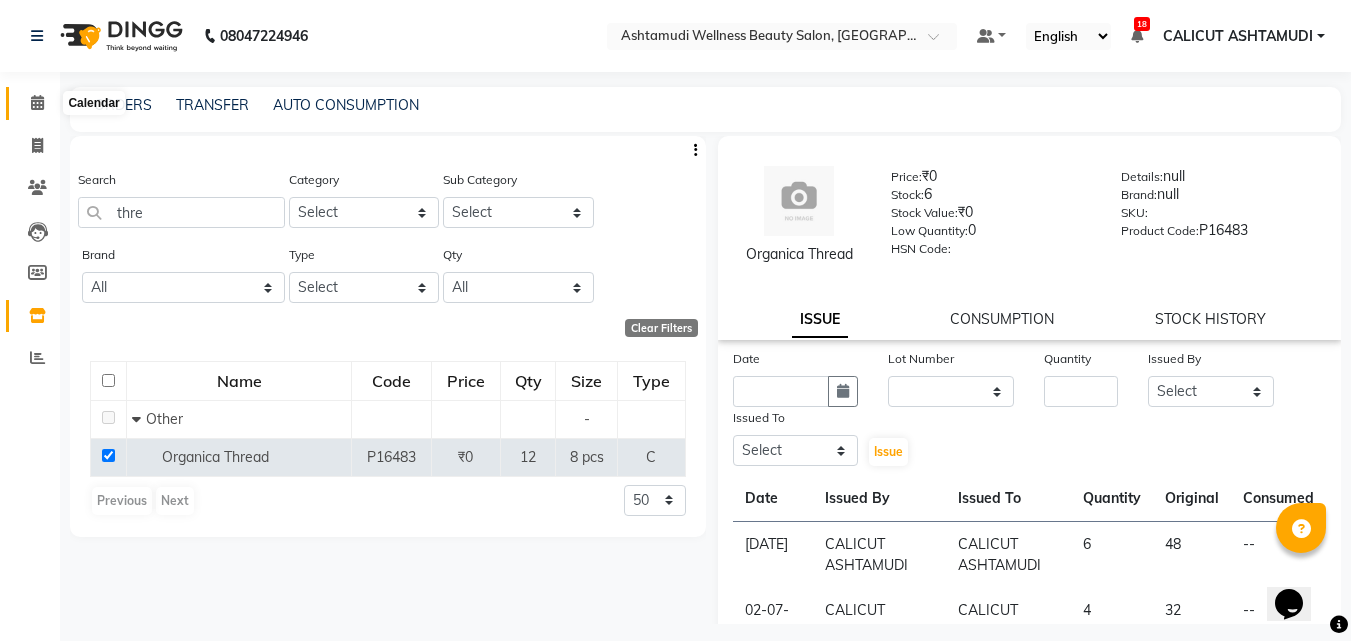 click 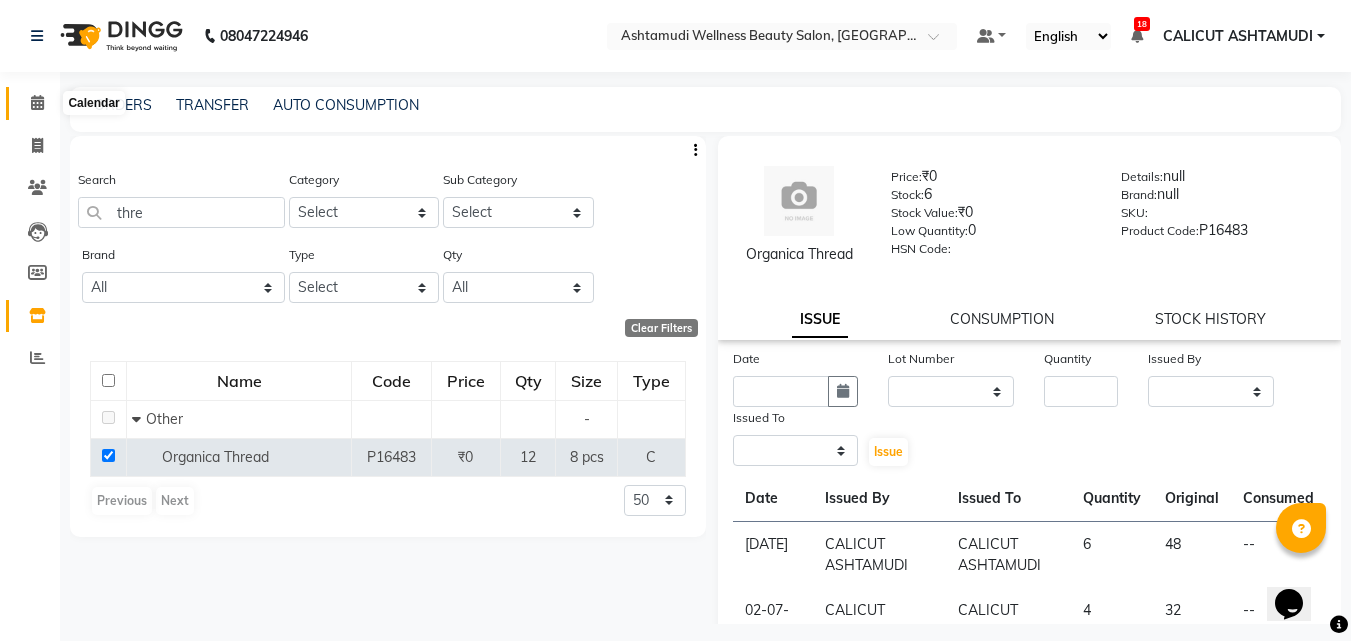 click 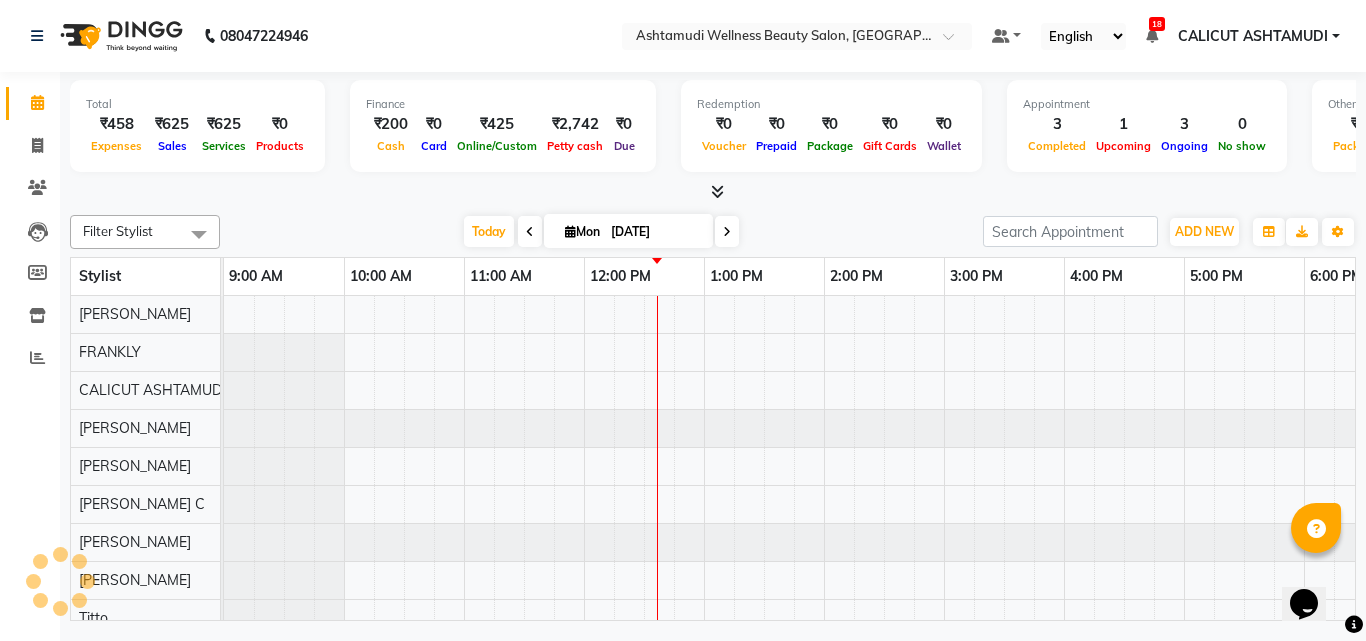 scroll, scrollTop: 0, scrollLeft: 0, axis: both 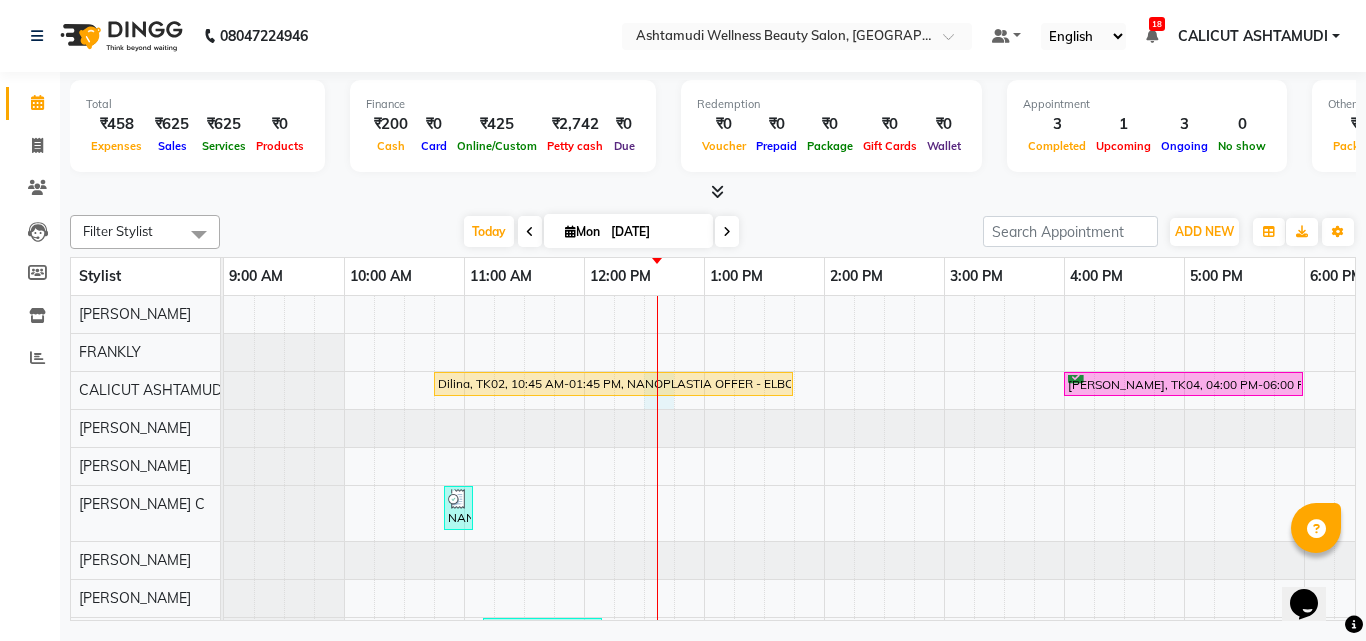click on "Dilina, TK02, 10:45 AM-01:45 PM, NANOPLASTIA OFFER - ELBOW LENGTH     Kavya, TK04, 04:00 PM-06:00 PM, NANOPLASTIA OFFER - ELBOW LENGTH     NANDANA, TK03, 10:50 AM-11:05 AM, Eyebrows Threading     shanavas, TK06, 11:10 AM-12:10 PM, Gents Global Colouring (Base)     PRABHA, TK07, 12:00 PM-12:30 PM, Eyebrows Threading,Forehead Threading    HISANA, TK05, 12:00 PM-01:00 PM, Keratin Spa    SNEHA, TK01, 10:30 AM-12:30 PM, NANOPLASTIA OFFER - ELBOW LENGTH" at bounding box center (1124, 569) 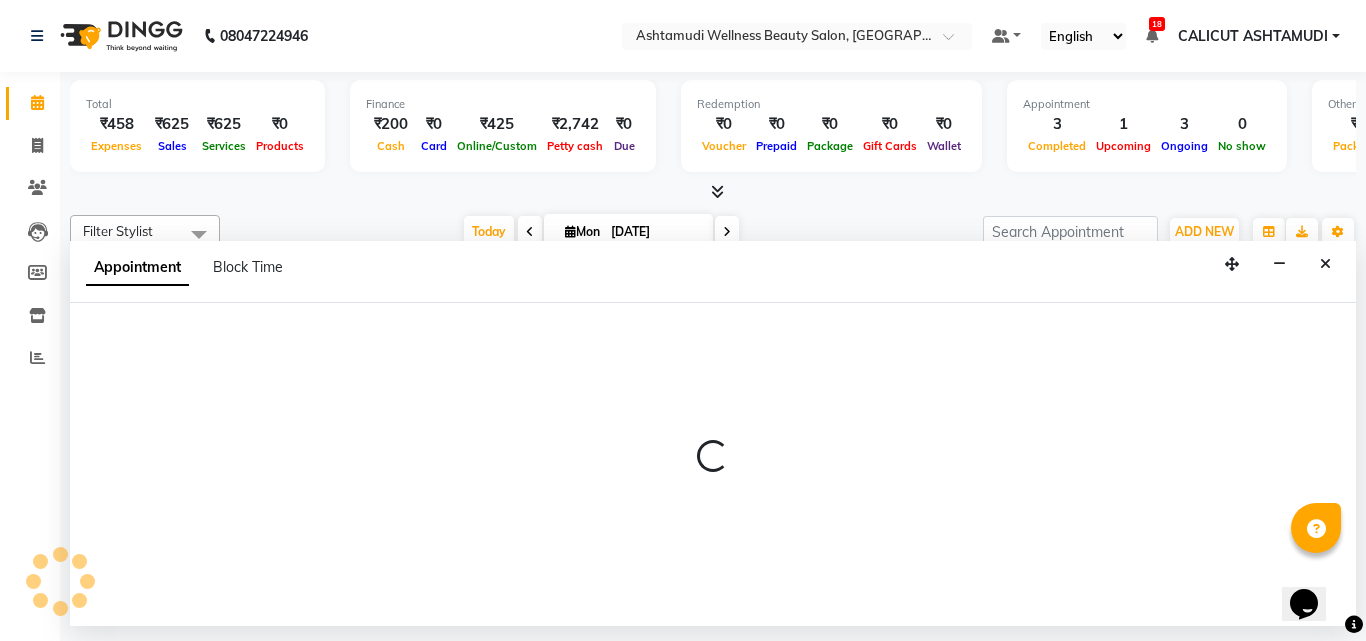 select on "27314" 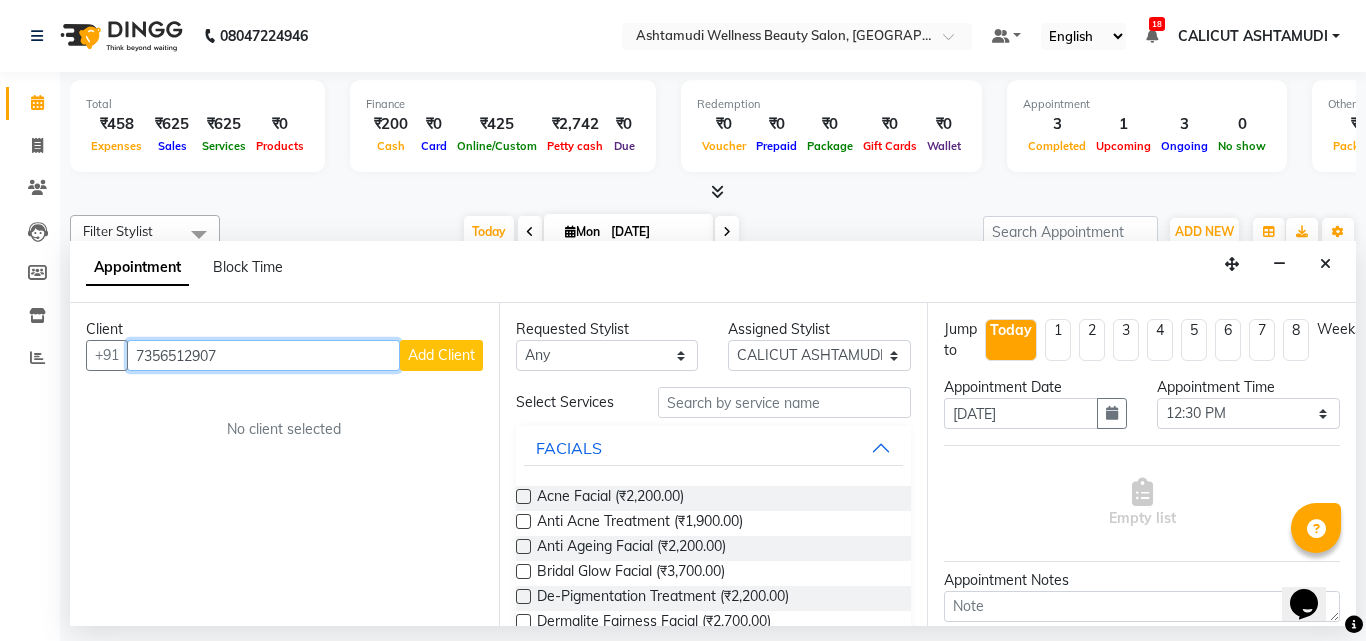 type on "7356512907" 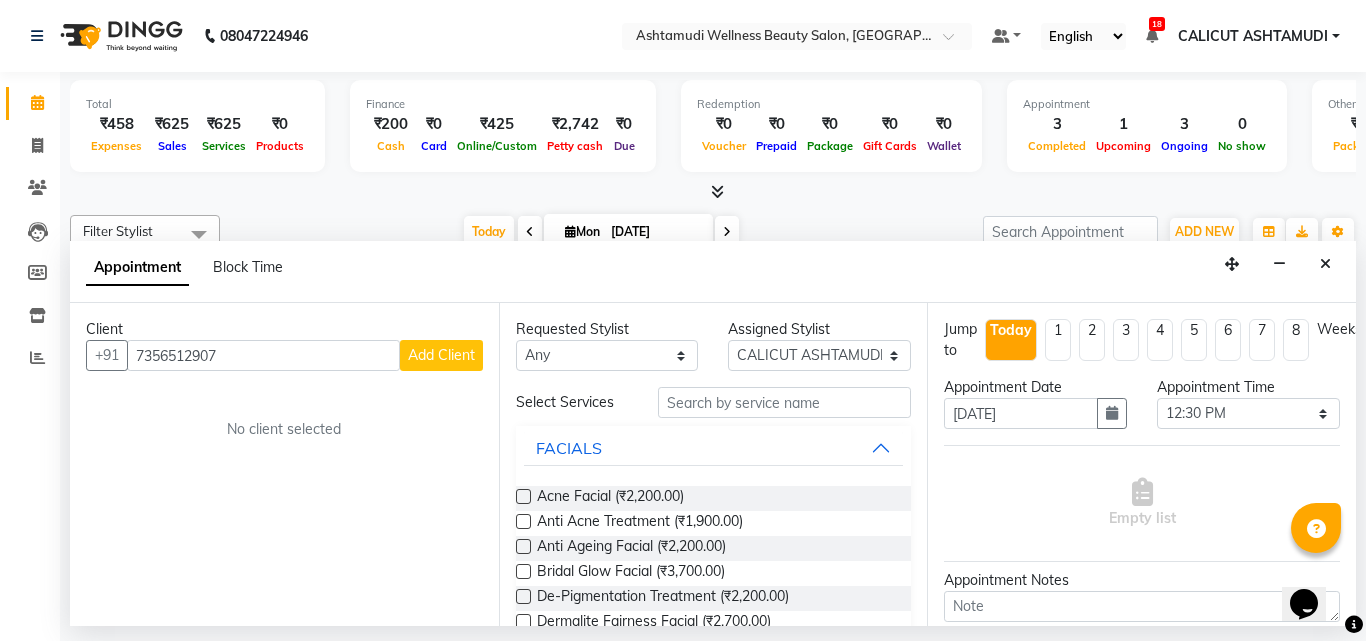 click on "Add Client" at bounding box center (441, 355) 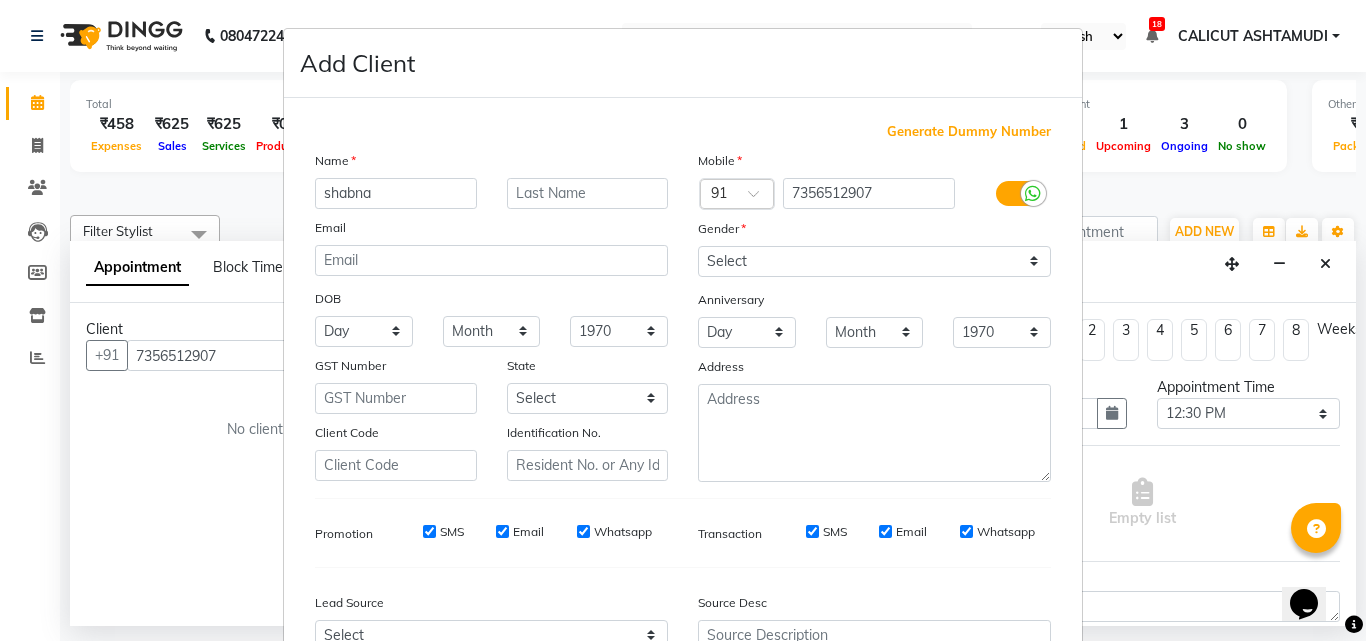 type on "shabna" 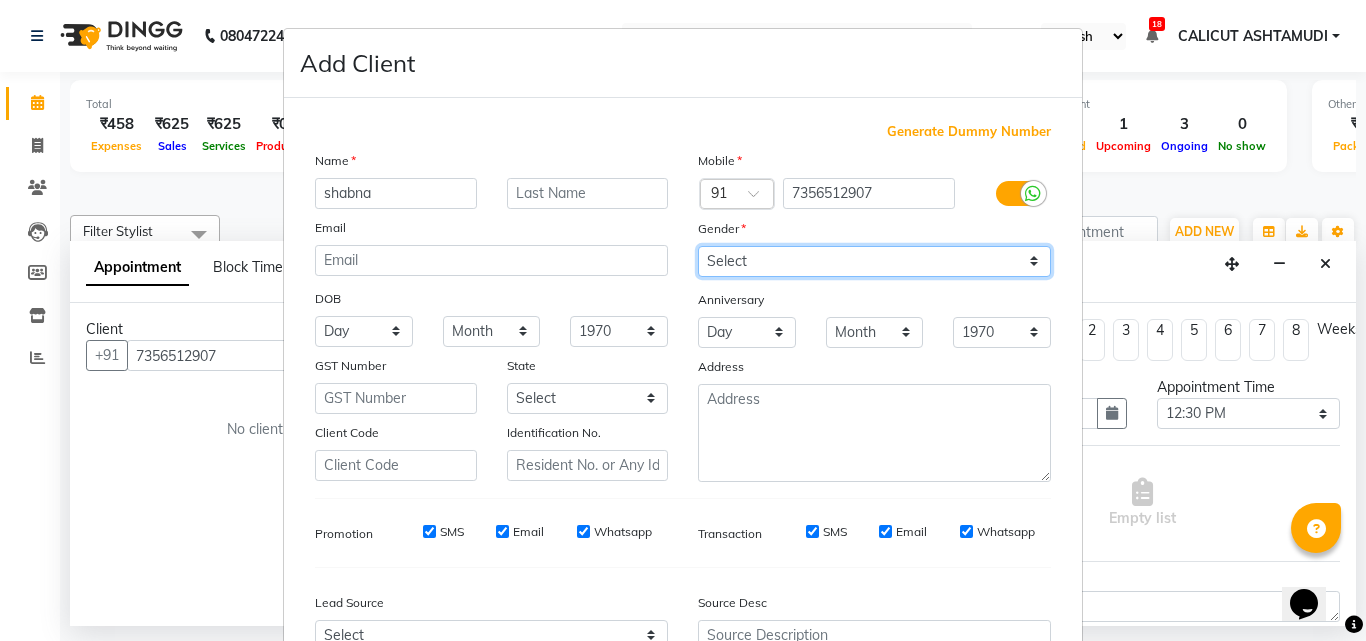click on "Select Male Female Other Prefer Not To Say" at bounding box center [874, 261] 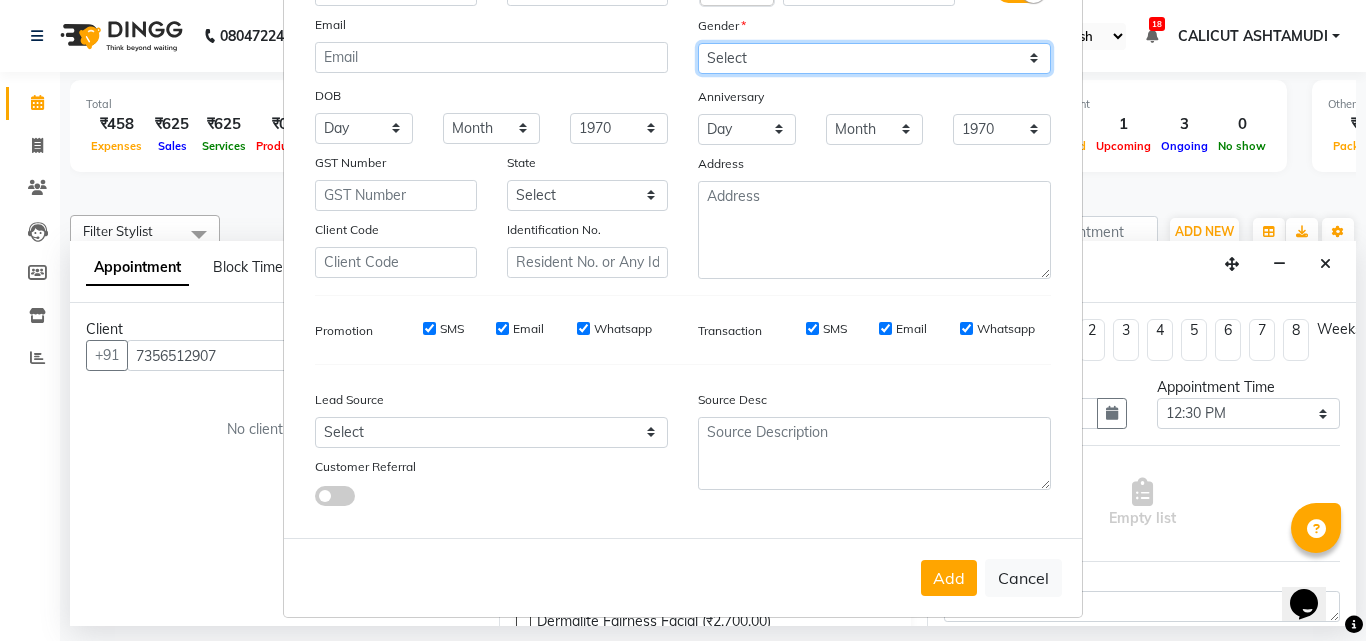scroll, scrollTop: 208, scrollLeft: 0, axis: vertical 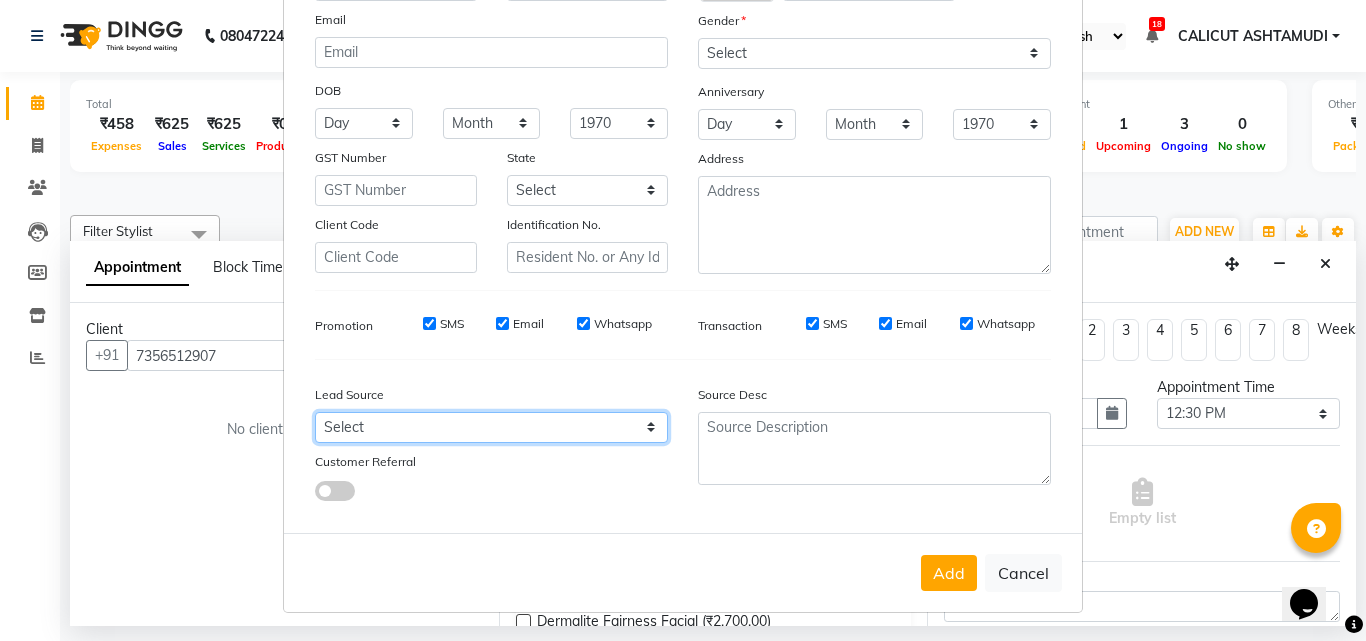 click on "Select Walk-in Referral Internet Friend Word of Mouth Advertisement Facebook JustDial Google Other Instagram  YouTube  WhatsApp" at bounding box center (491, 427) 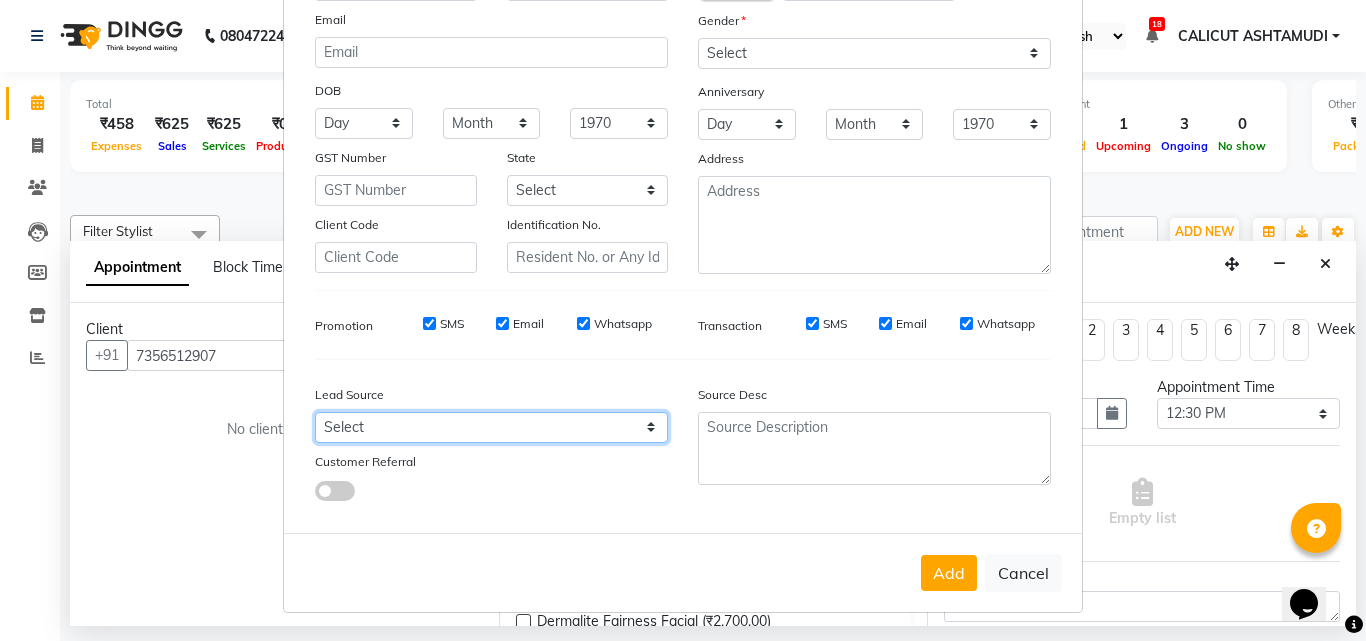 select on "31336" 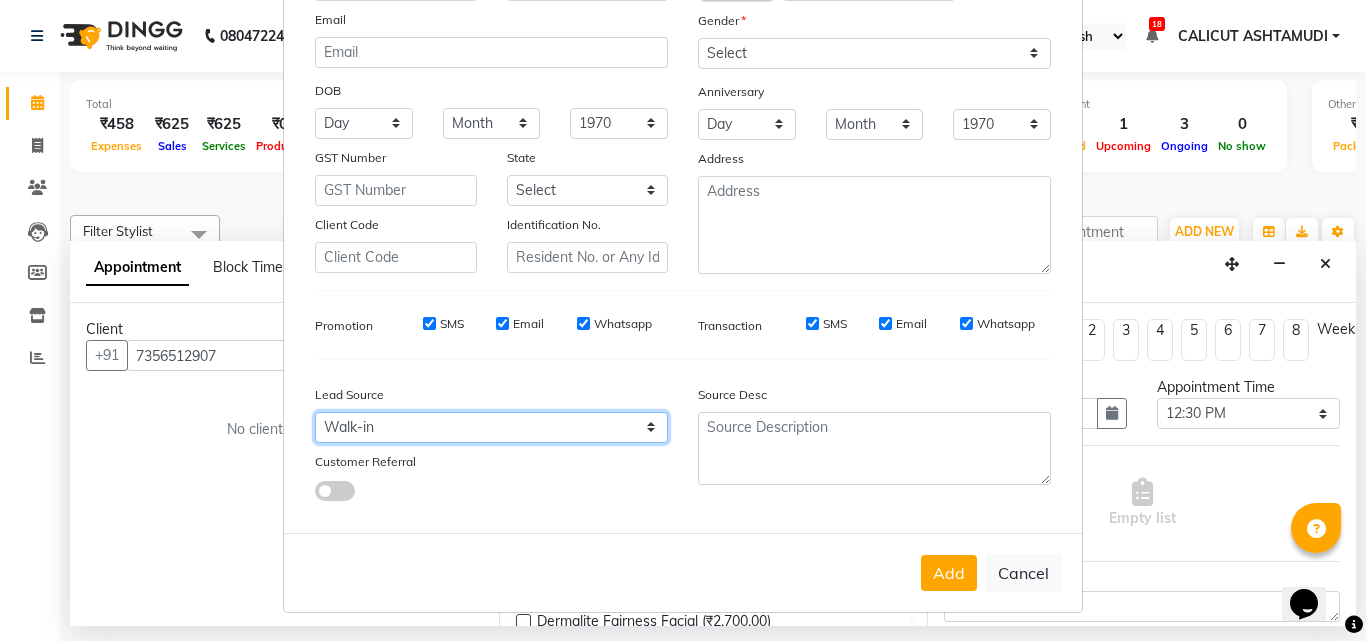 click on "Select Walk-in Referral Internet Friend Word of Mouth Advertisement Facebook JustDial Google Other Instagram  YouTube  WhatsApp" at bounding box center (491, 427) 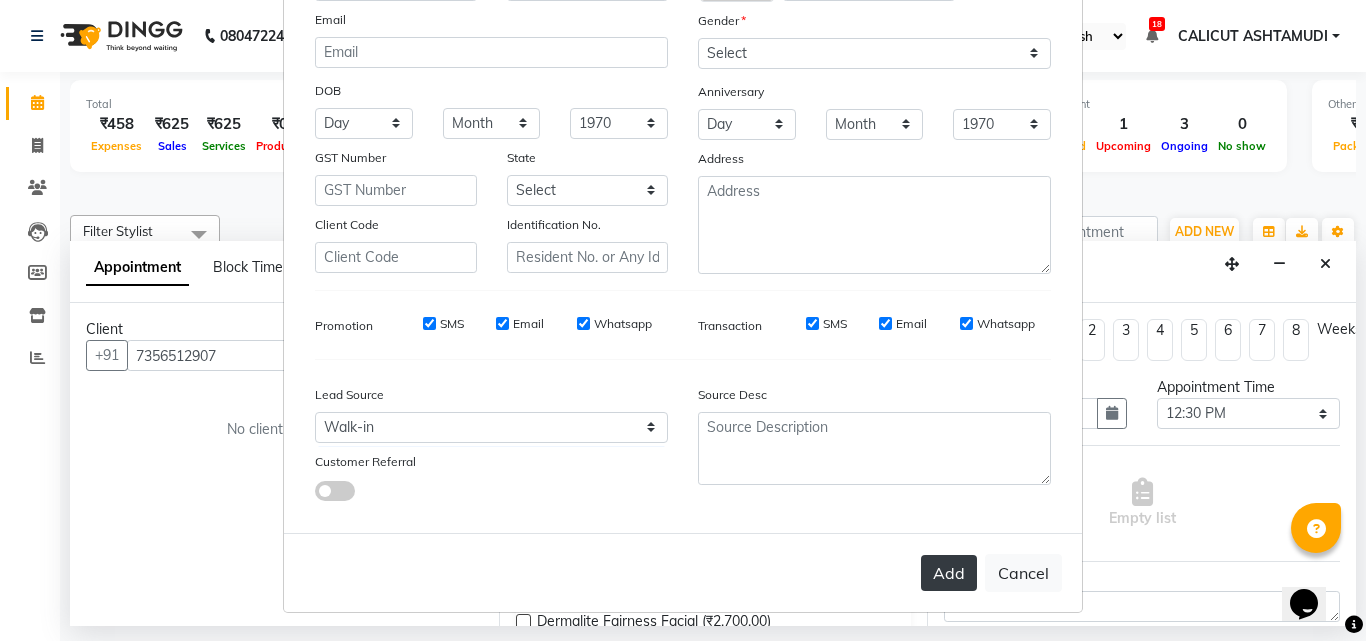 click on "Add" at bounding box center [949, 573] 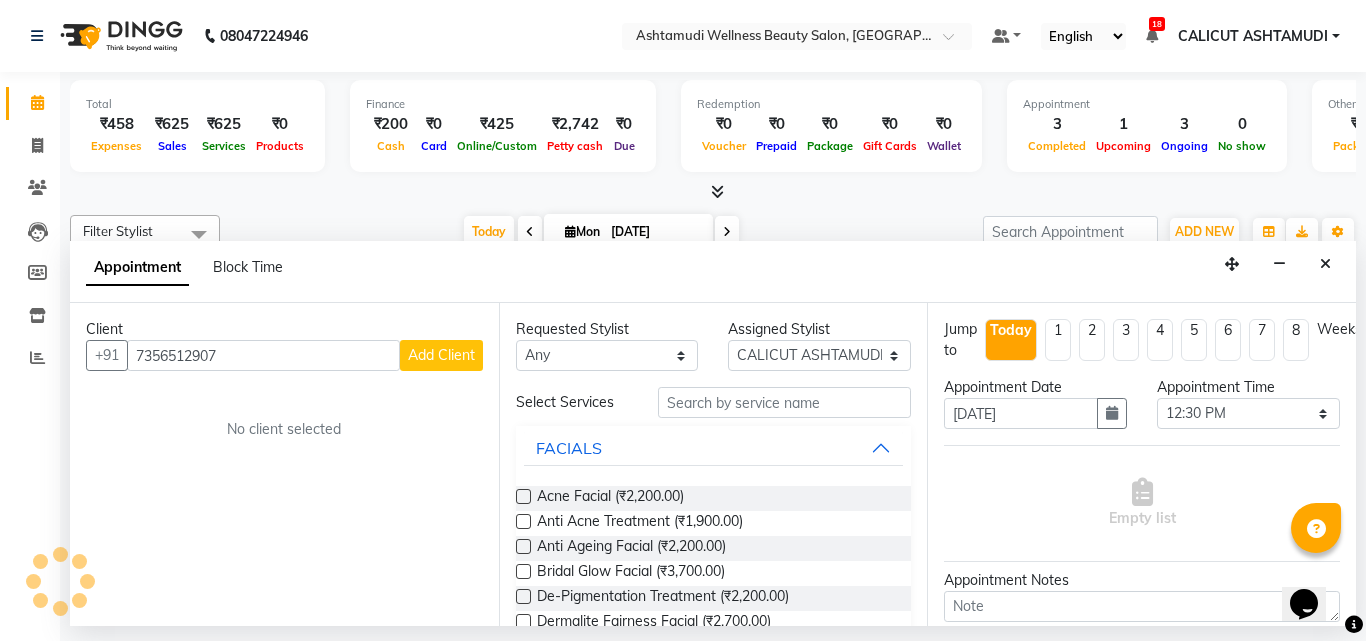 type 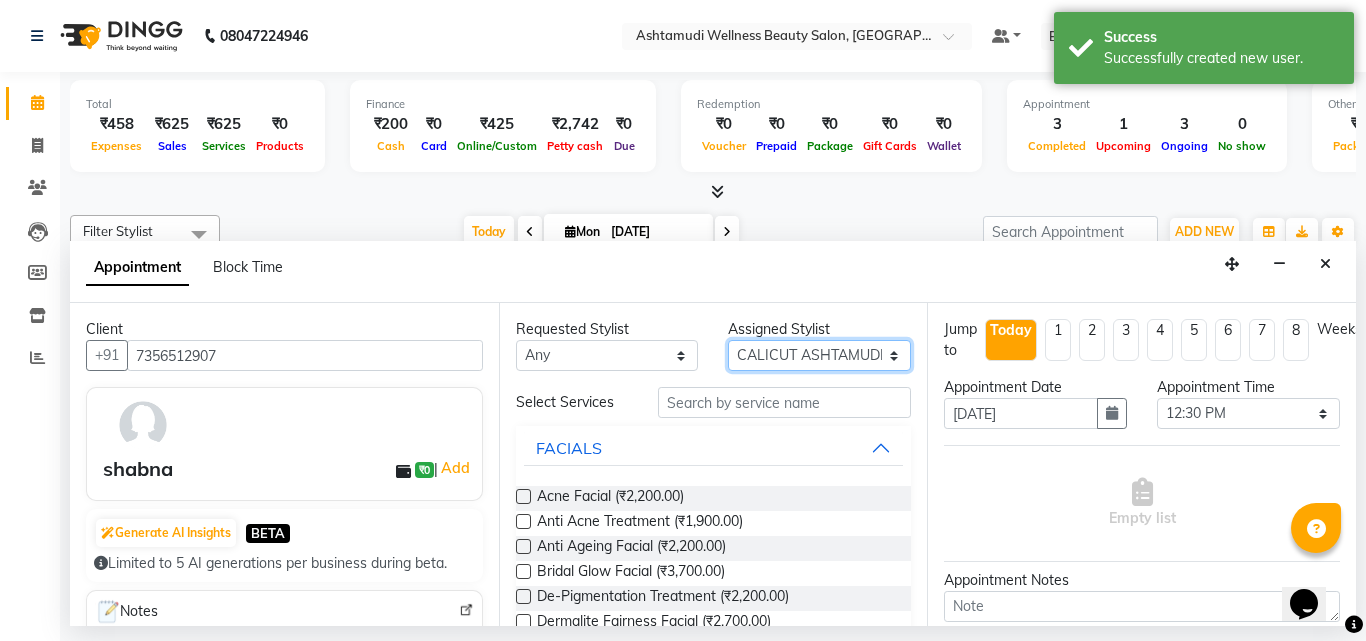 click on "Select Amala George AMBILI C ANKITHA Arya CALICUT ASHTAMUDI FRANKLY	 KRISHNA Nitesh Punam Gurung Sewan ali Sheela SUHANA  SHABU Titto" at bounding box center (819, 355) 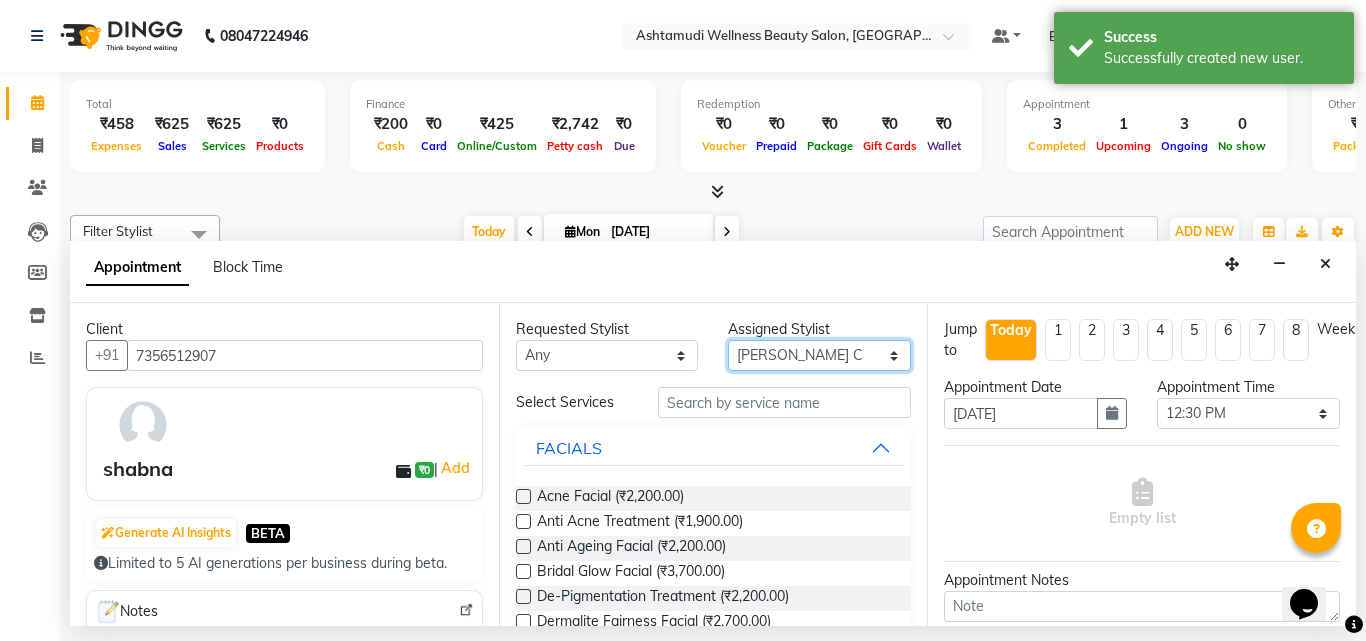 click on "Select Amala George AMBILI C ANKITHA Arya CALICUT ASHTAMUDI FRANKLY	 KRISHNA Nitesh Punam Gurung Sewan ali Sheela SUHANA  SHABU Titto" at bounding box center [819, 355] 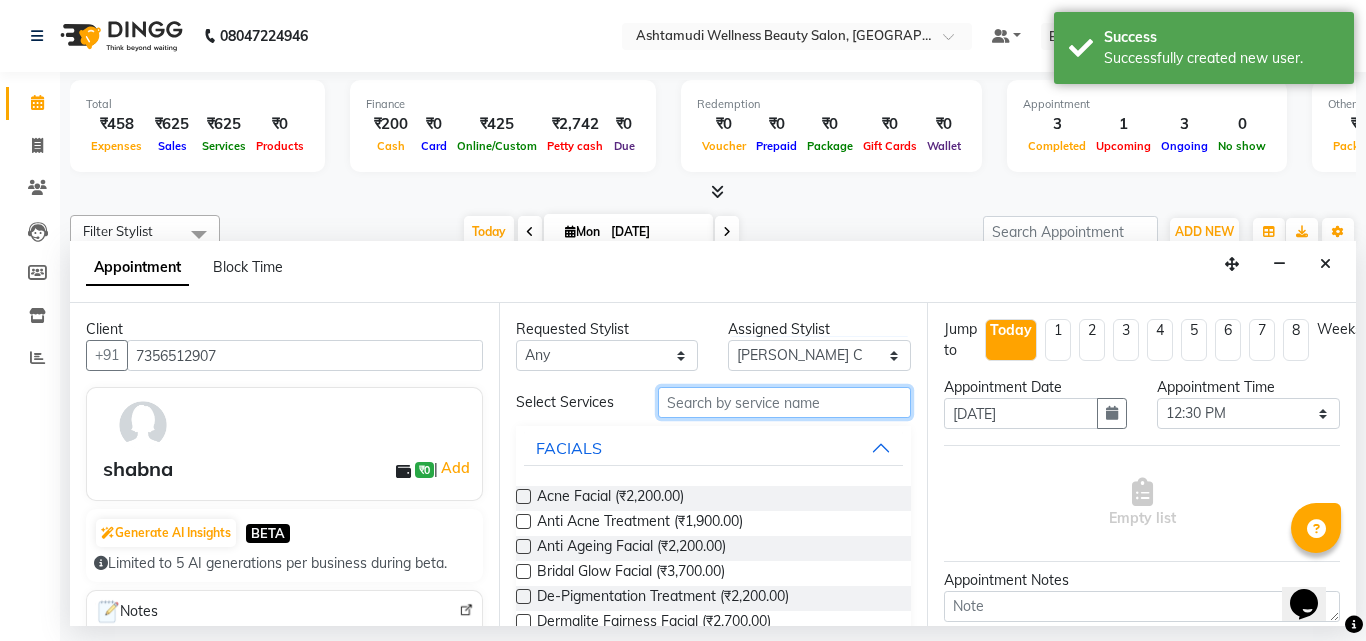 click at bounding box center (785, 402) 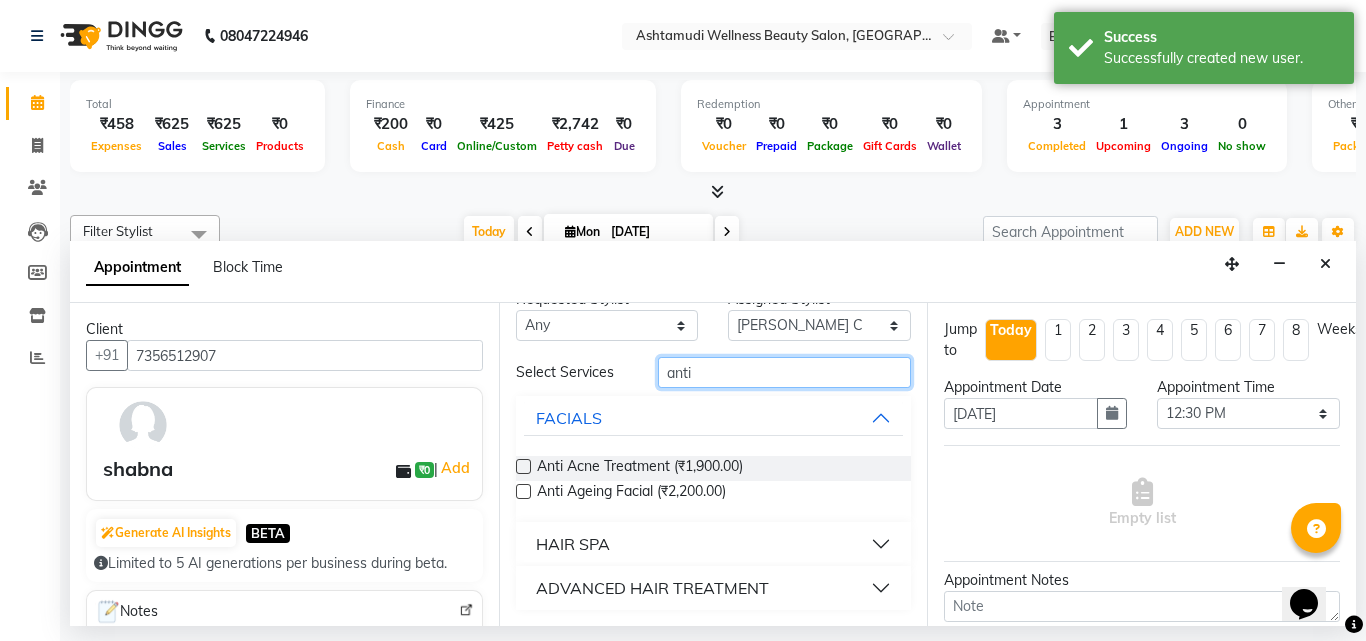 type on "anti" 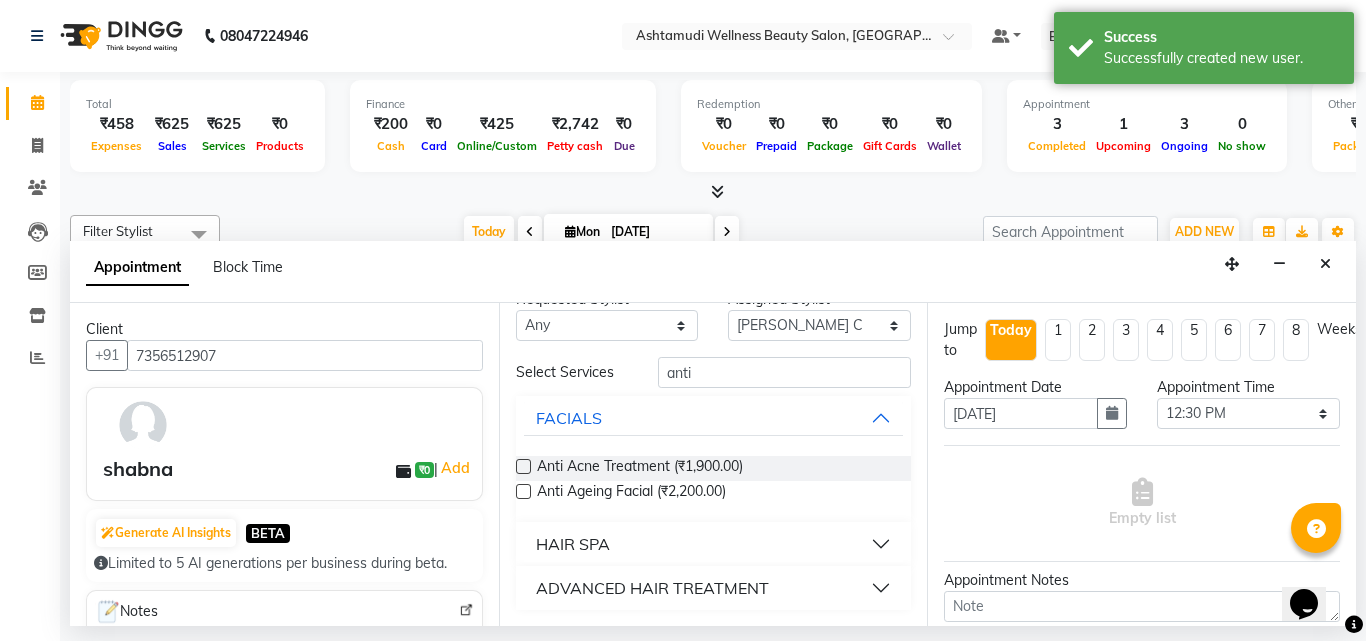 click on "ADVANCED HAIR TREATMENT" at bounding box center (652, 588) 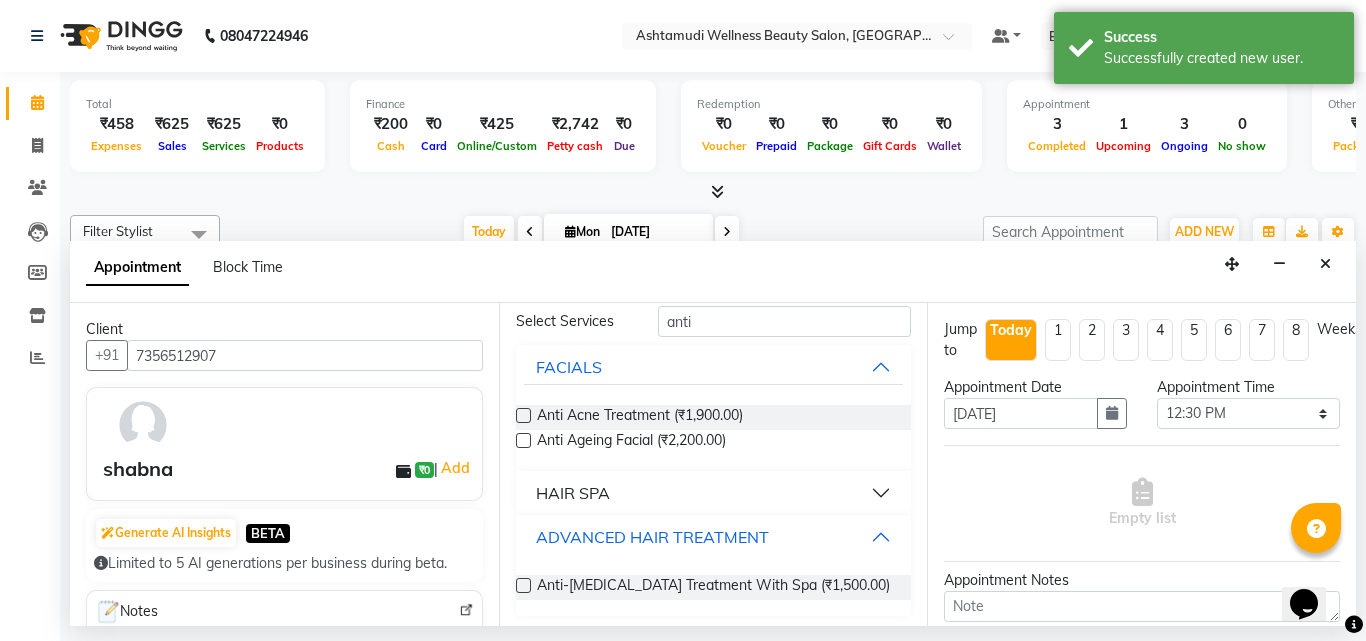 scroll, scrollTop: 82, scrollLeft: 0, axis: vertical 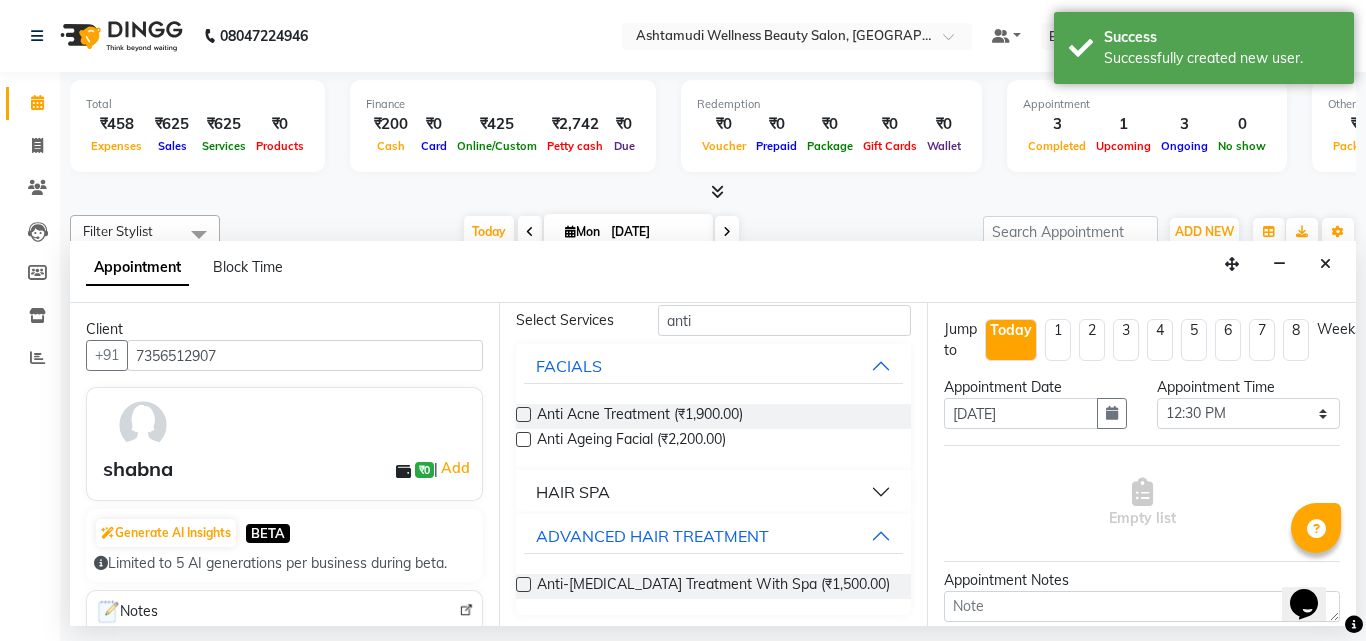click at bounding box center [523, 584] 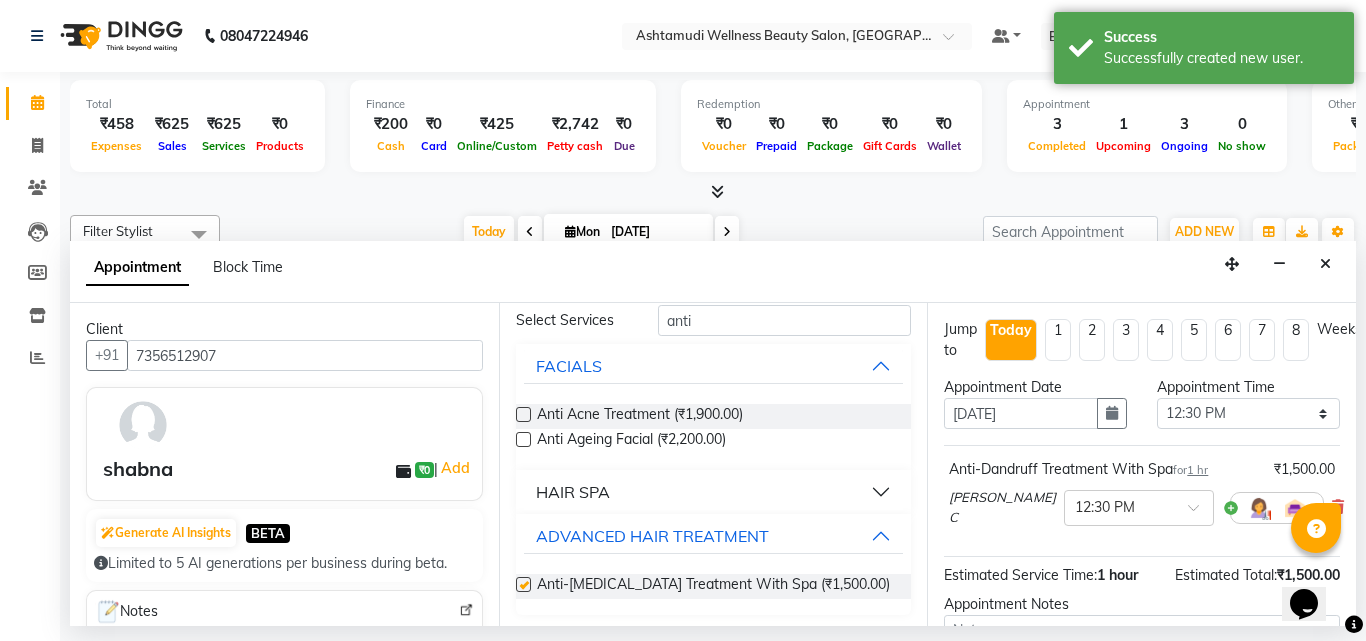 scroll, scrollTop: 0, scrollLeft: 0, axis: both 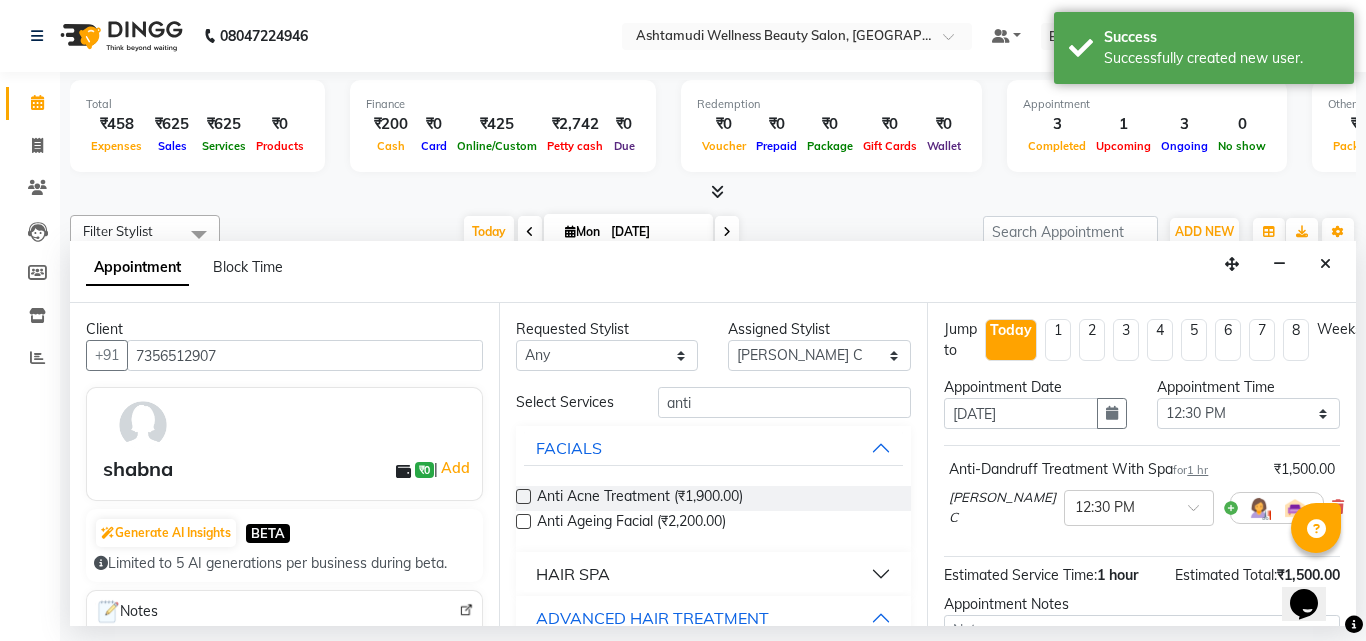 checkbox on "false" 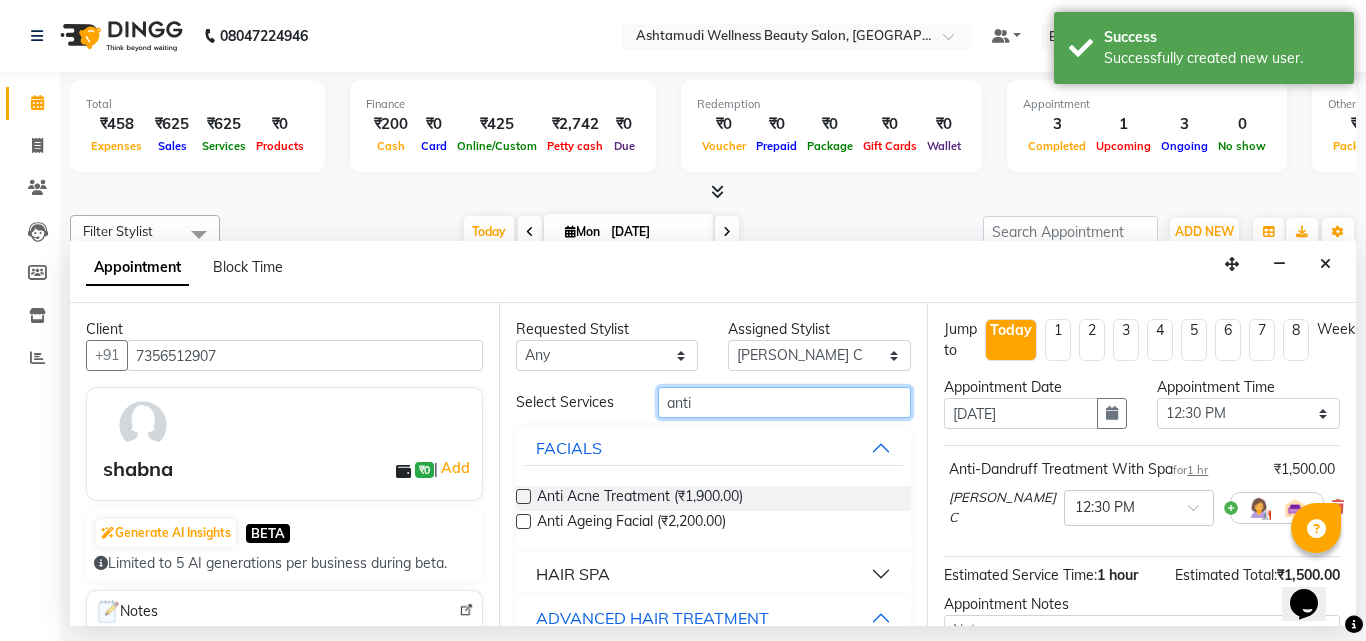 click on "anti" at bounding box center (785, 402) 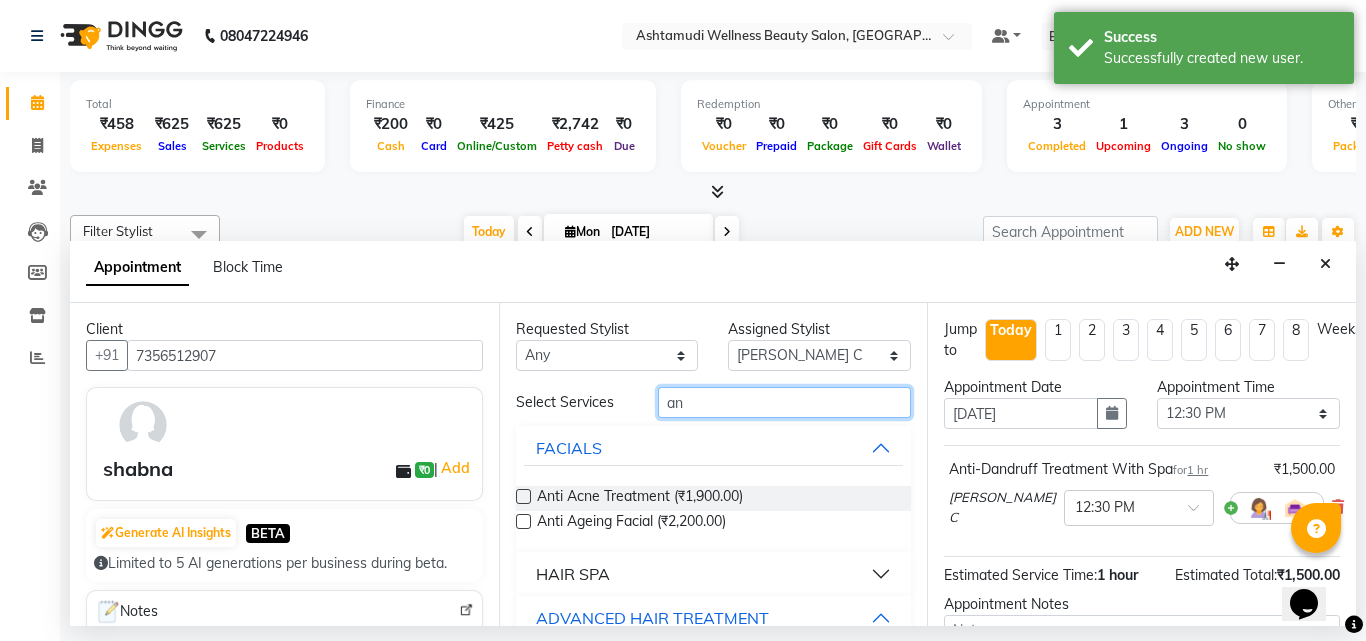 type on "a" 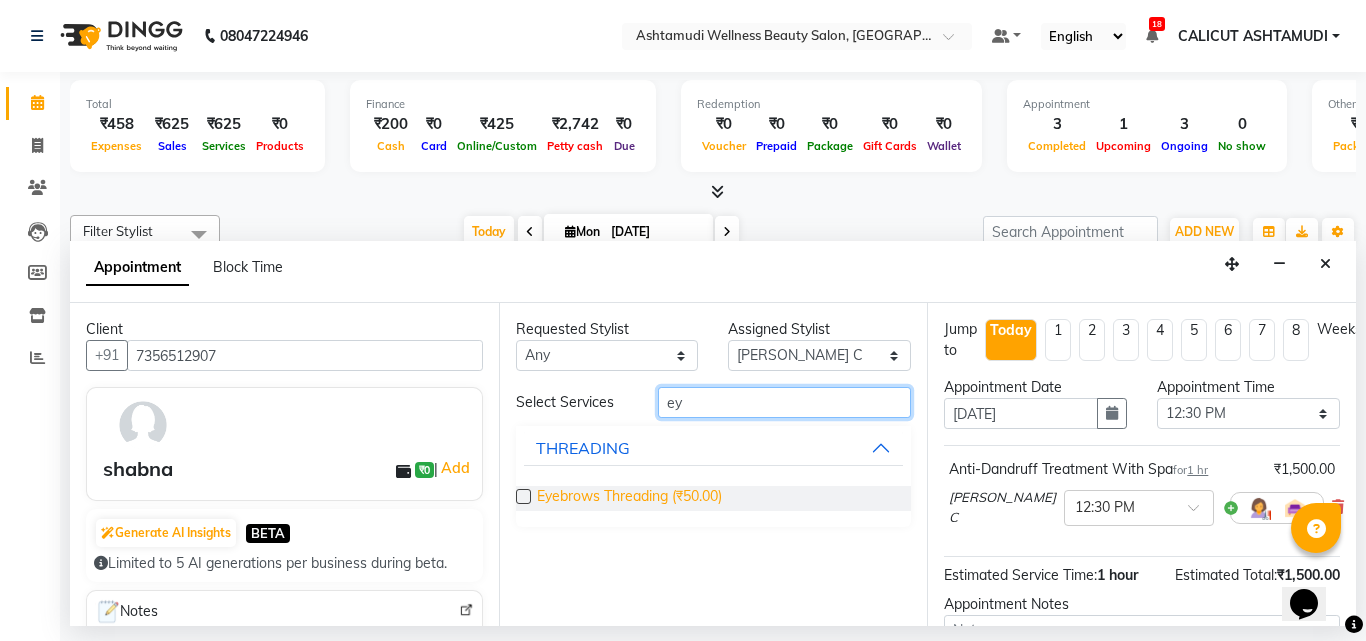 type on "ey" 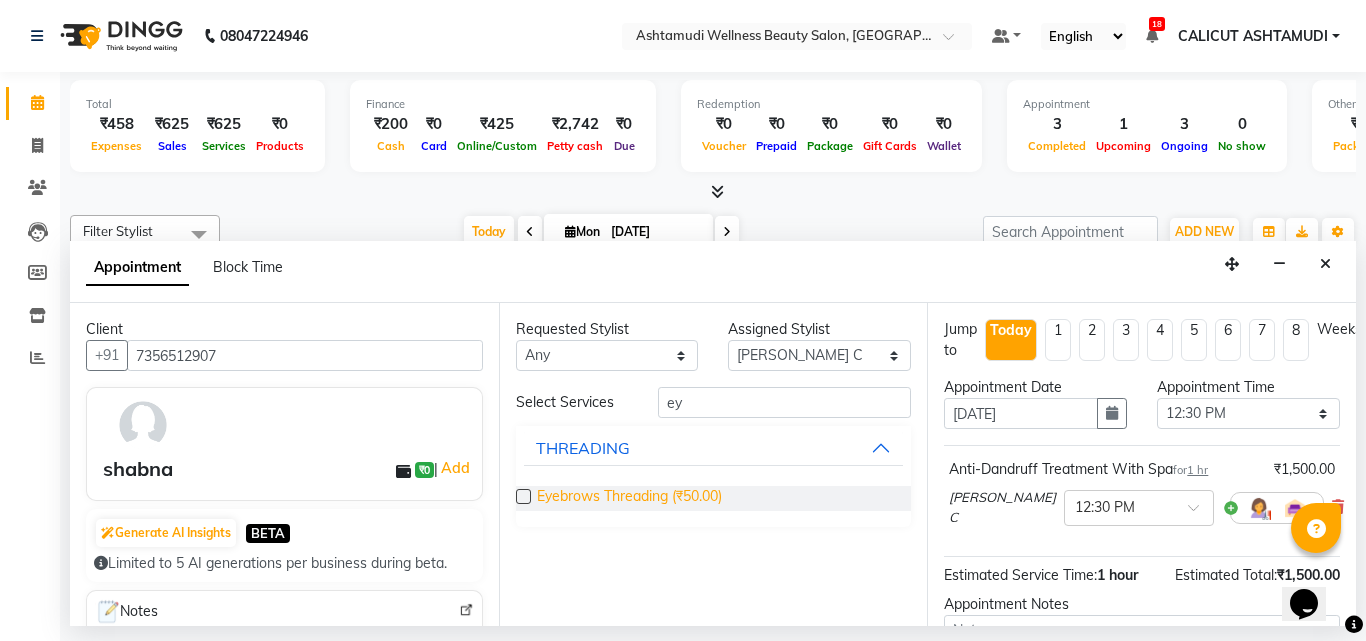 click on "Eyebrows Threading (₹50.00)" at bounding box center (629, 498) 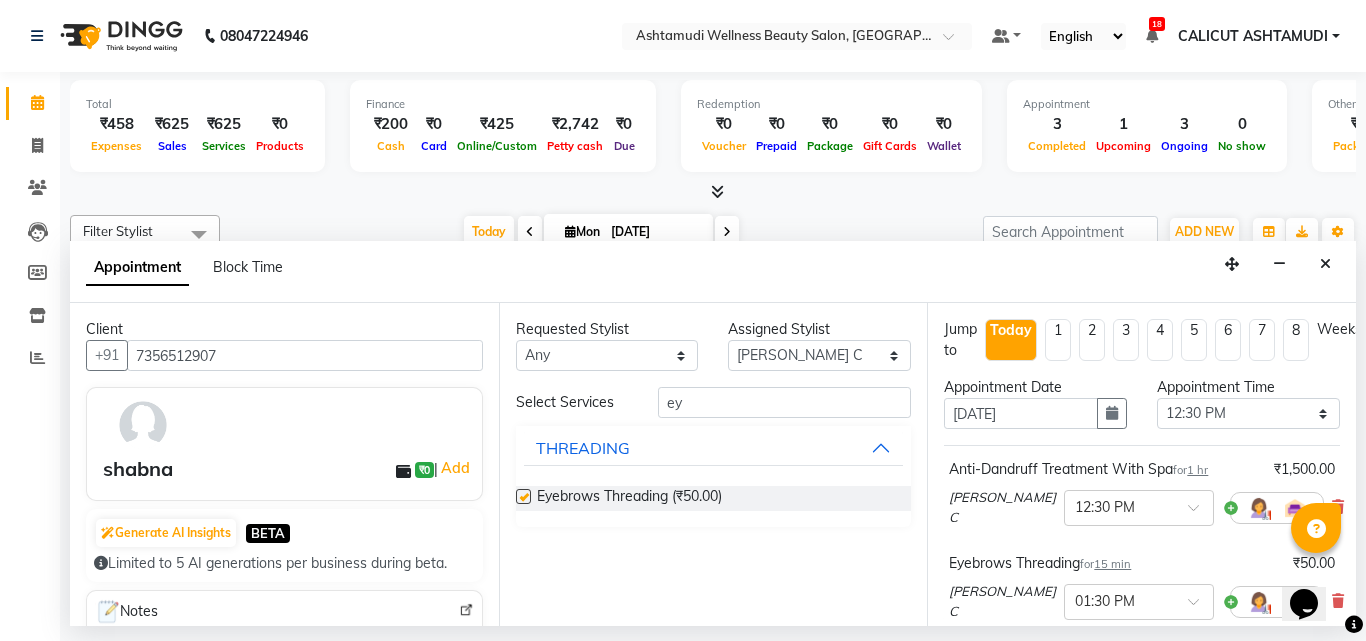 checkbox on "false" 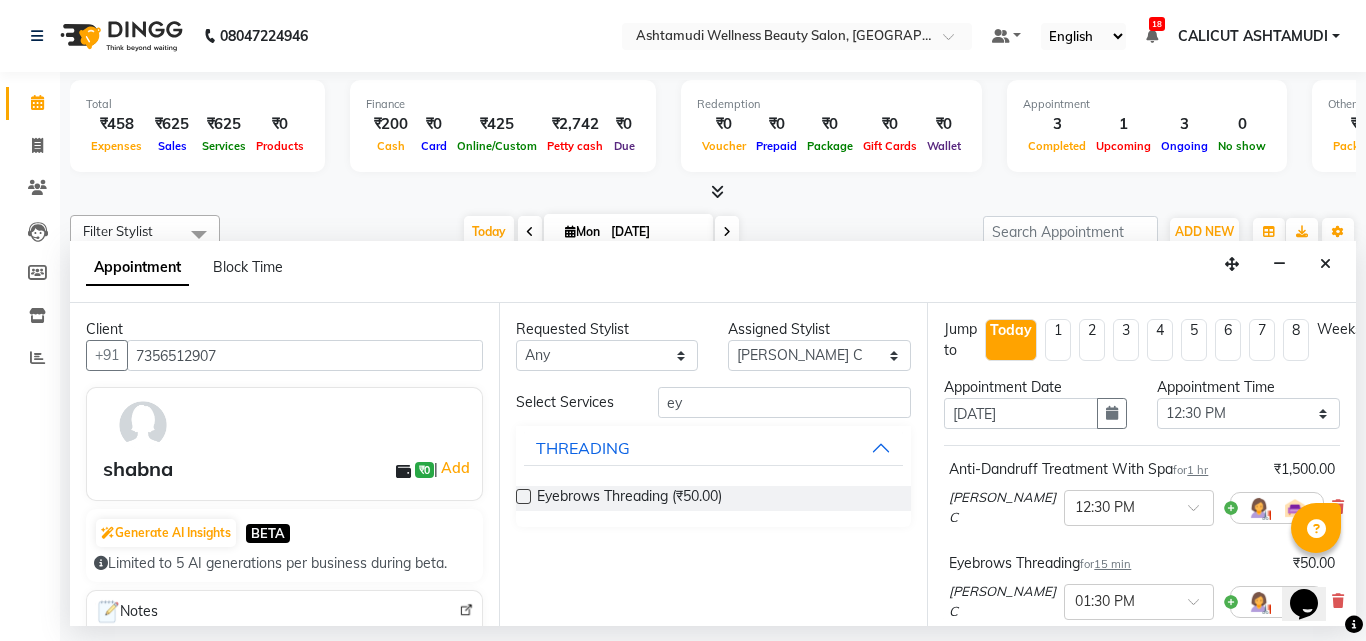 click on "Requested Stylist Any Amala George AMBILI C ANKITHA Arya CALICUT ASHTAMUDI FRANKLY	 KRISHNA Nitesh Punam Gurung Sewan ali Sheela SUHANA  SHABU Titto Assigned Stylist Select Amala George AMBILI C ANKITHA Arya CALICUT ASHTAMUDI FRANKLY	 KRISHNA Nitesh Punam Gurung Sewan ali Sheela SUHANA  SHABU Titto Select Services ey    THREADING Eyebrows Threading (₹50.00)" at bounding box center (713, 464) 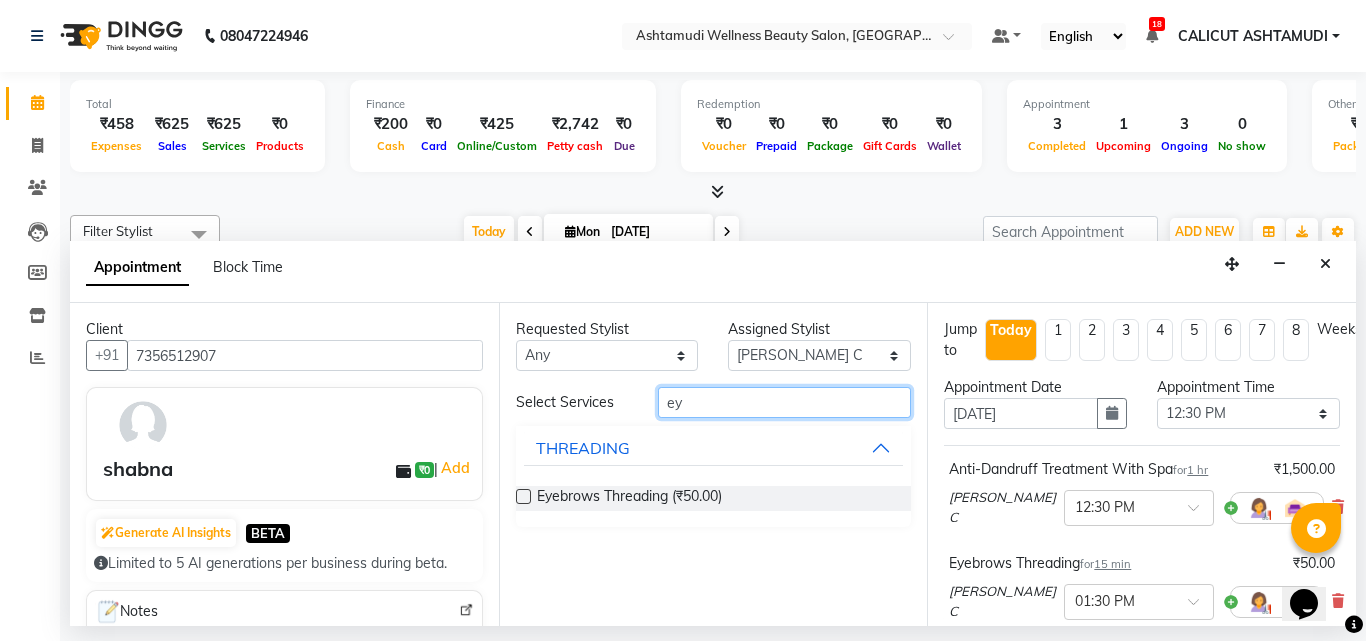 click on "ey" at bounding box center (785, 402) 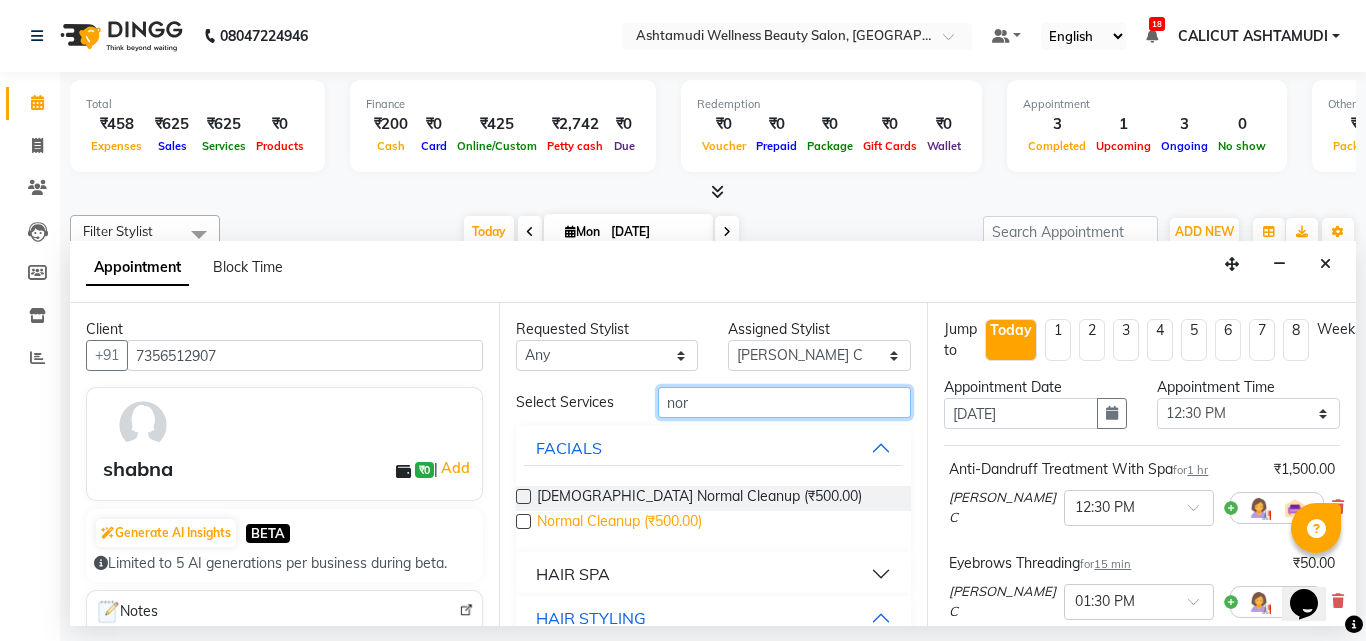 type on "nor" 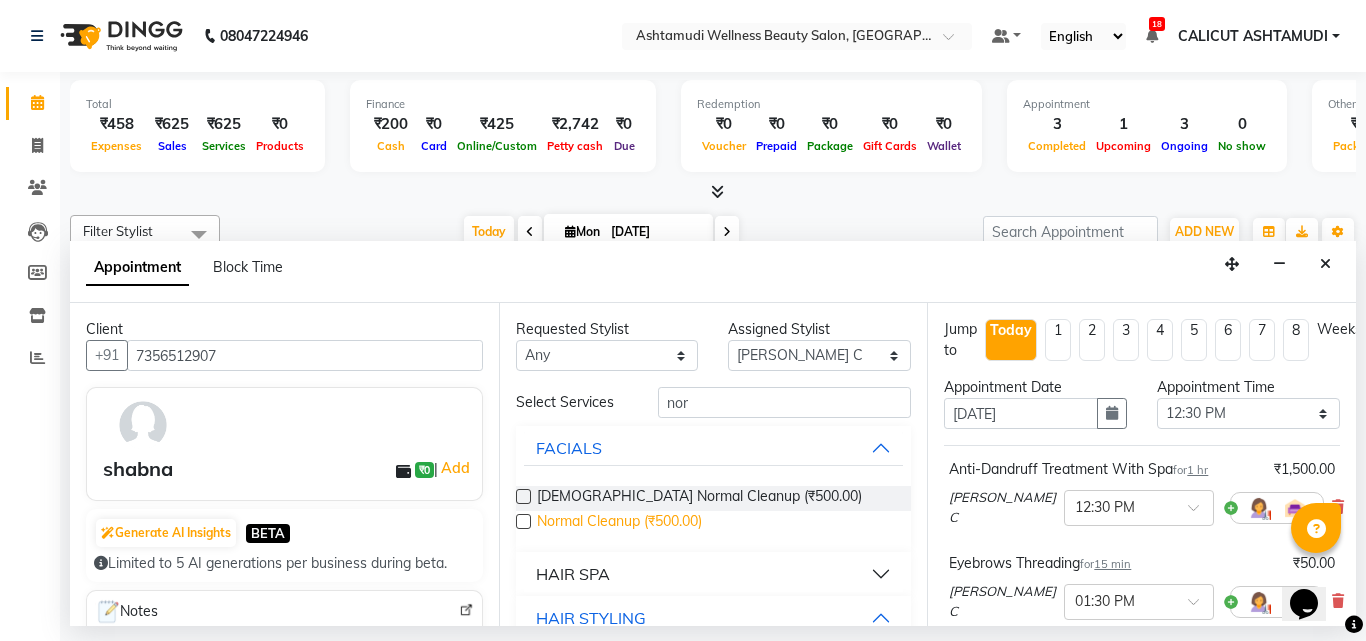 click on "Normal Cleanup (₹500.00)" at bounding box center [619, 523] 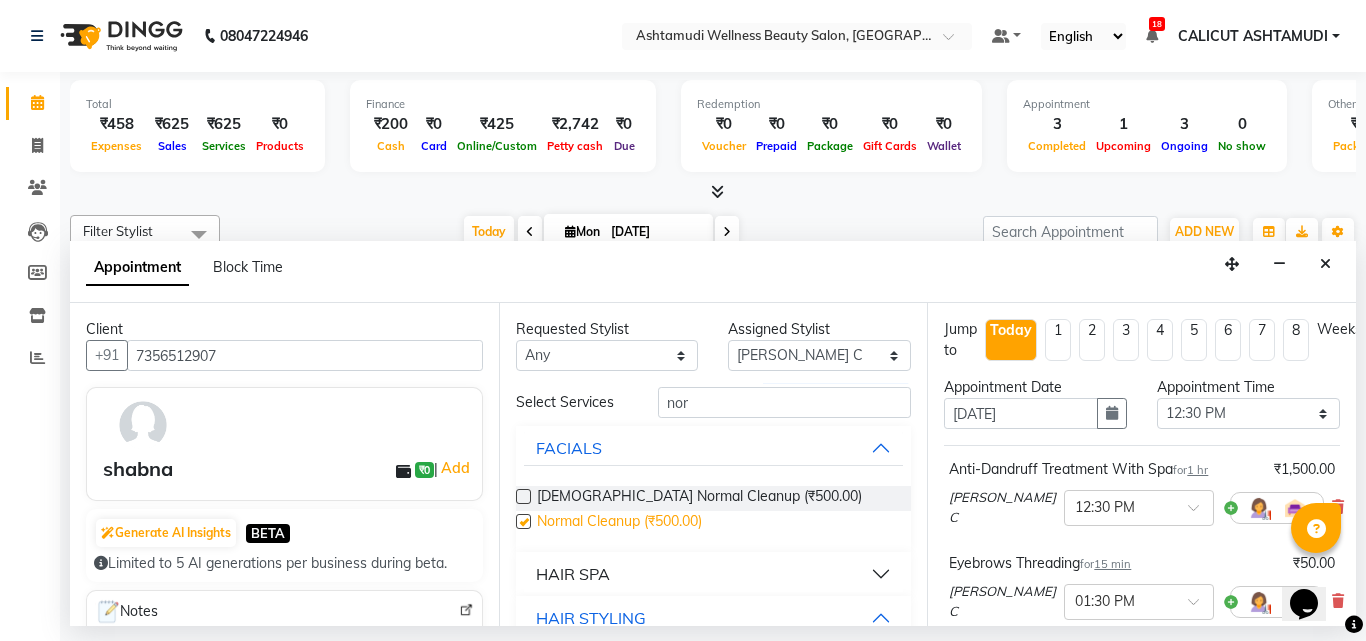 checkbox on "false" 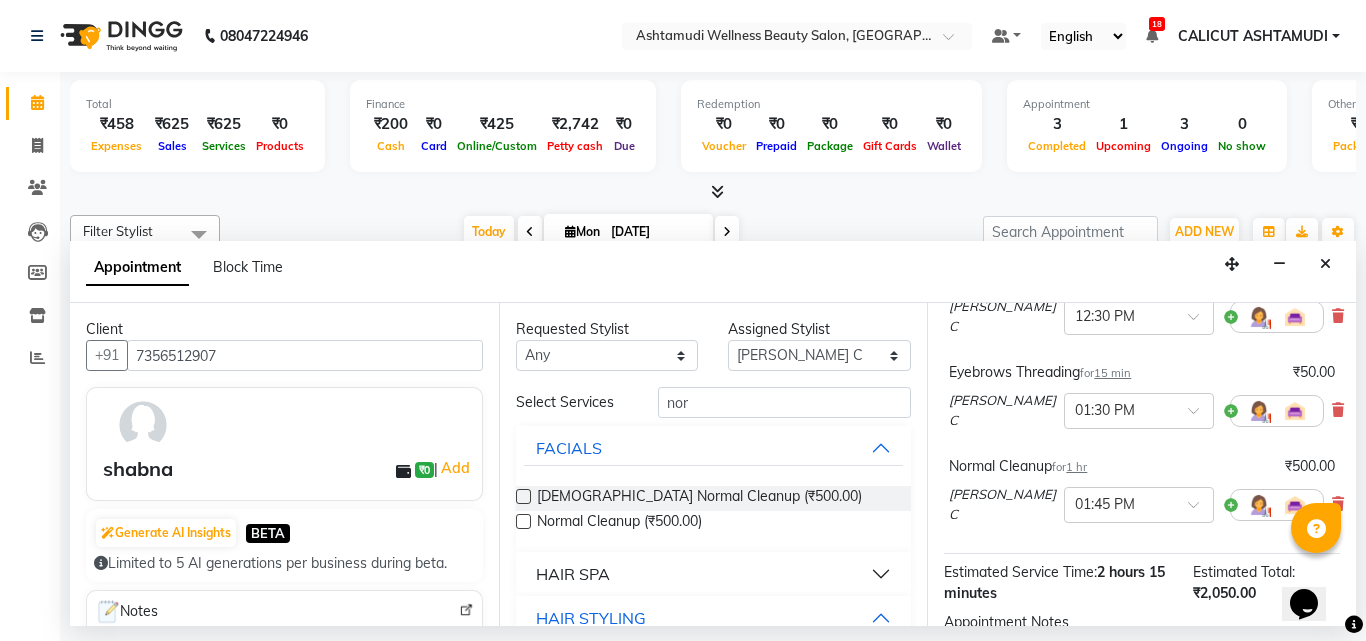 scroll, scrollTop: 400, scrollLeft: 0, axis: vertical 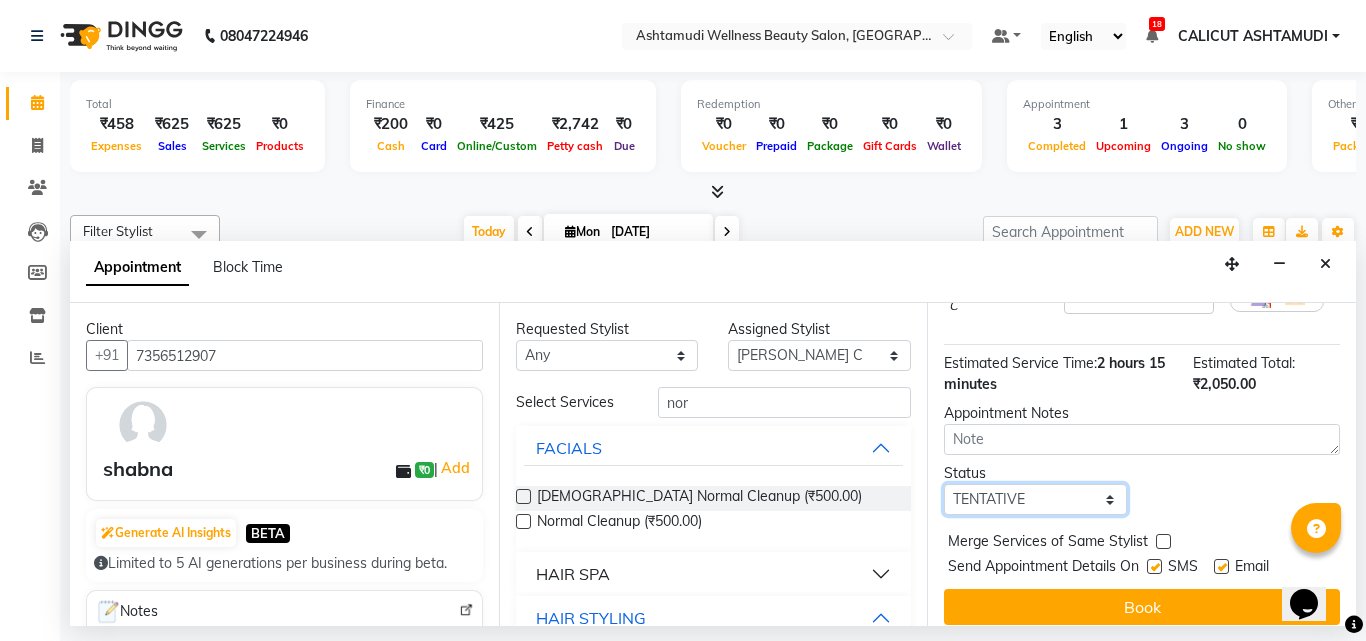 click on "Select TENTATIVE CONFIRM CHECK-IN UPCOMING" at bounding box center (1035, 499) 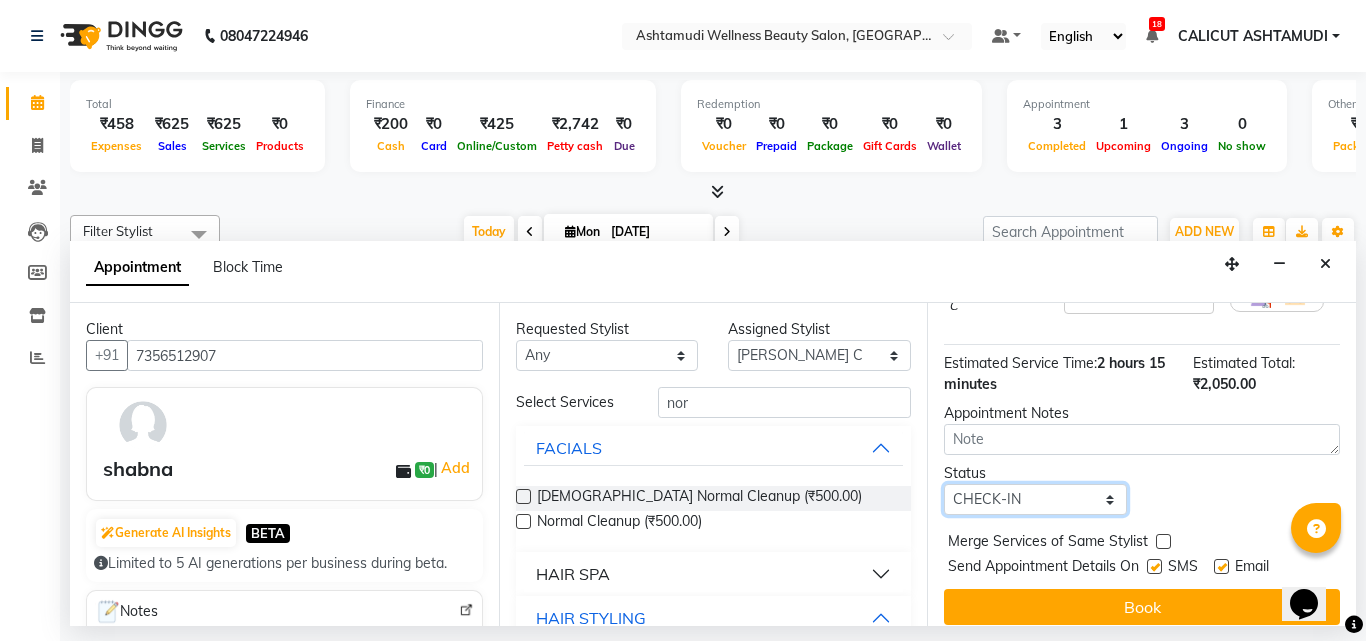 click on "Select TENTATIVE CONFIRM CHECK-IN UPCOMING" at bounding box center [1035, 499] 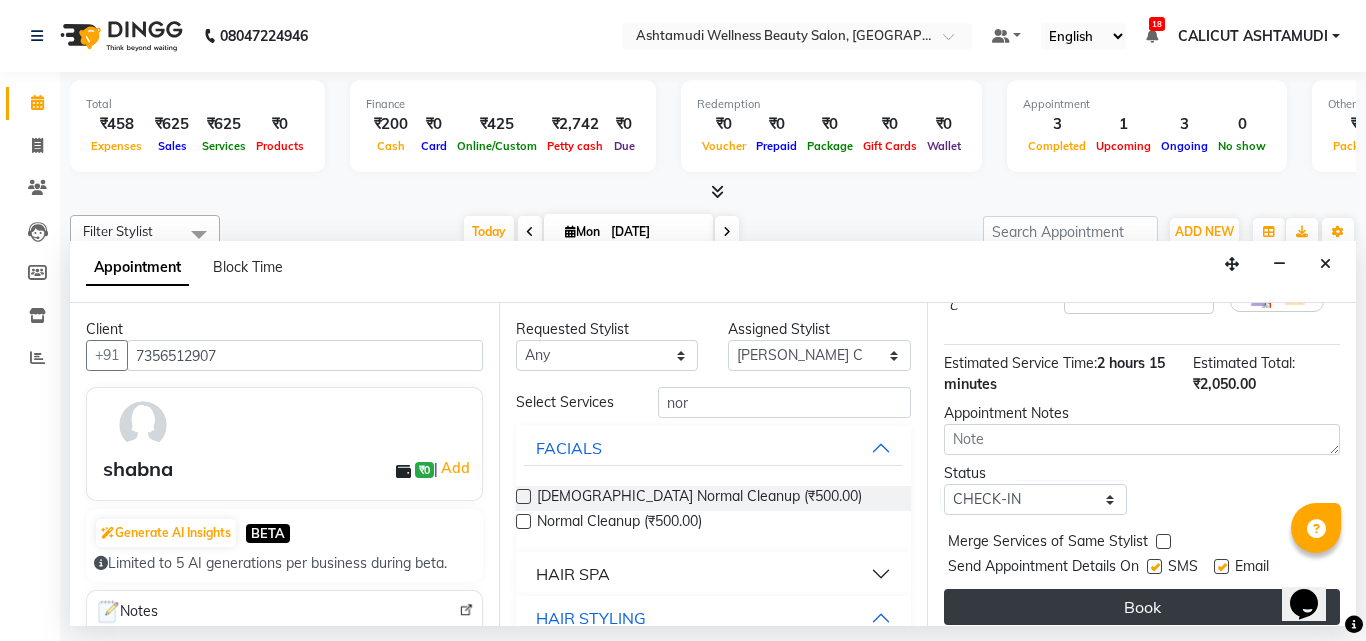 click on "Book" at bounding box center [1142, 607] 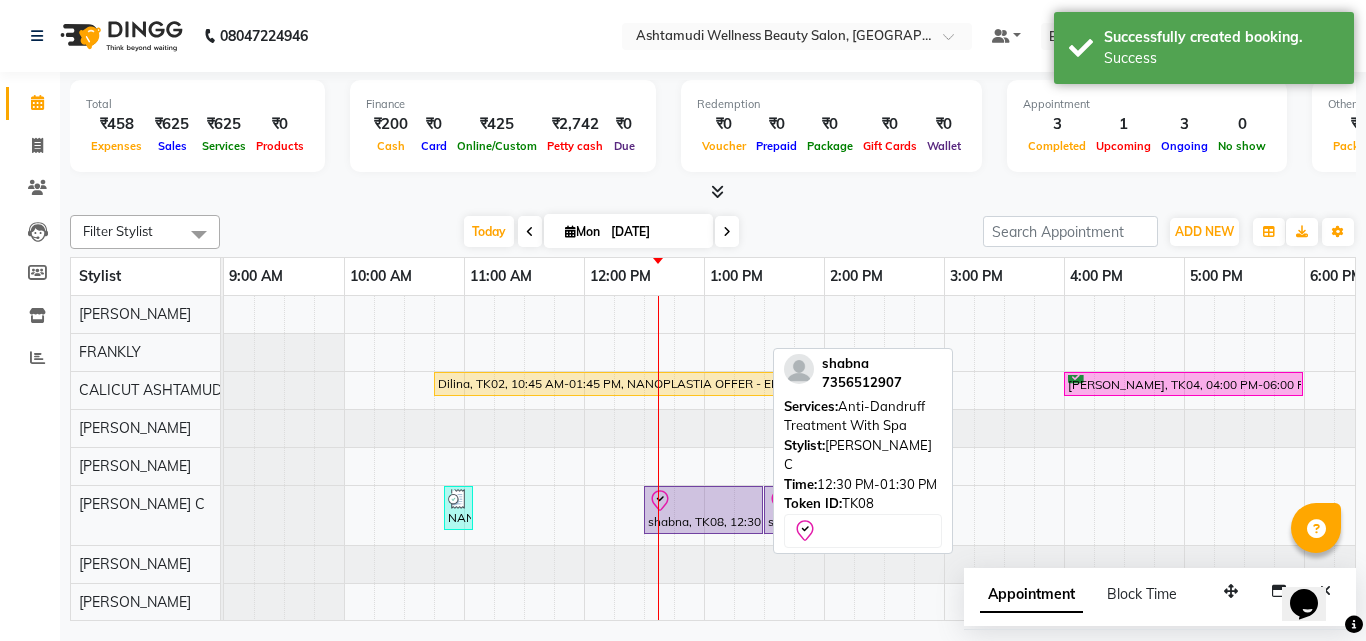 click on "shabna, TK08, 12:30 PM-01:30 PM, Anti-Dandruff Treatment With Spa" at bounding box center [703, 510] 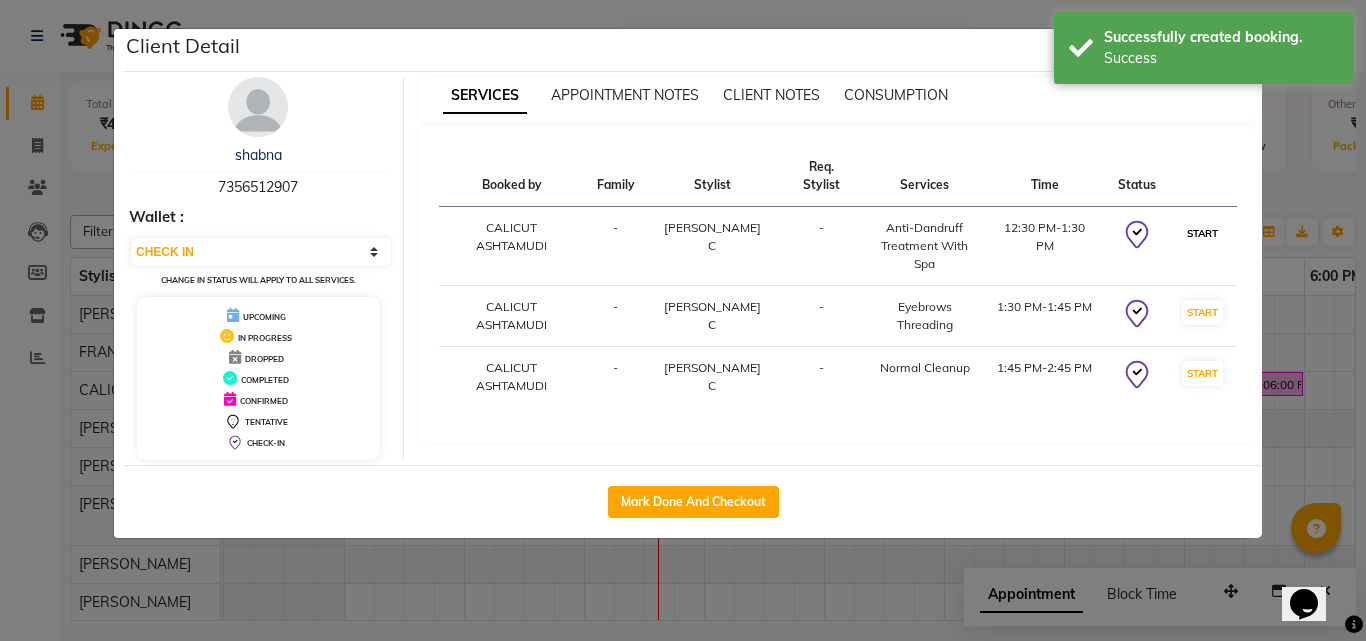 click on "START" at bounding box center [1202, 233] 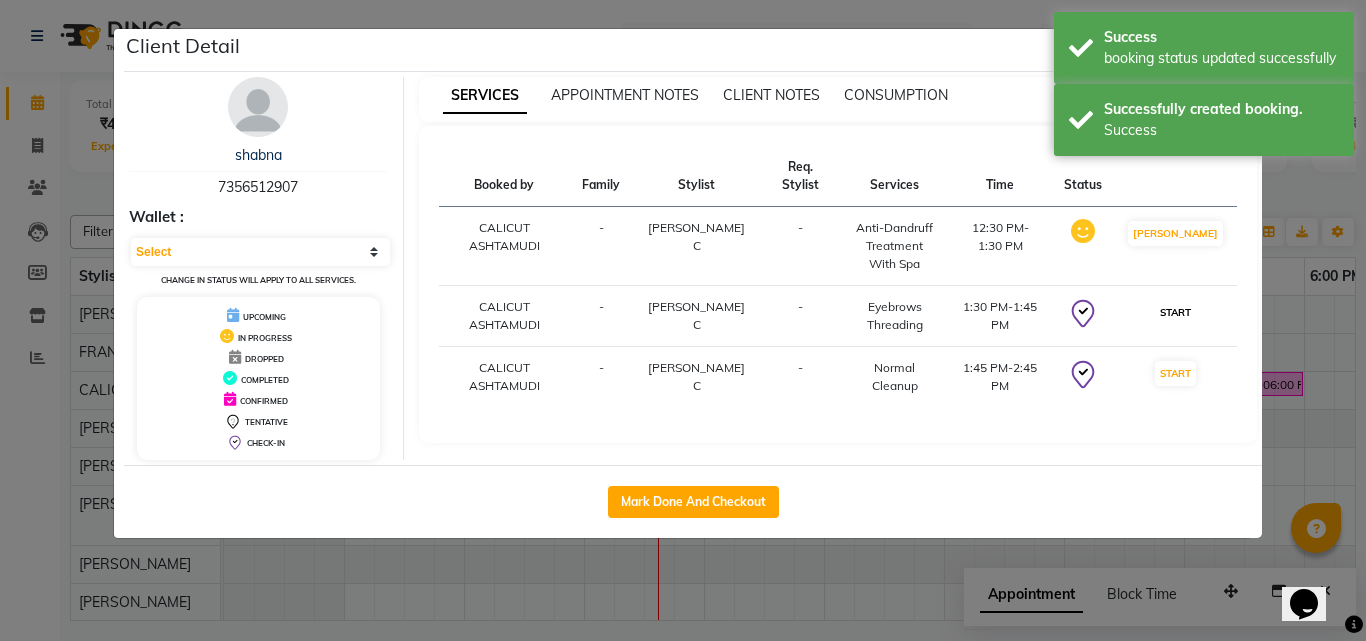 click on "START" at bounding box center (1175, 312) 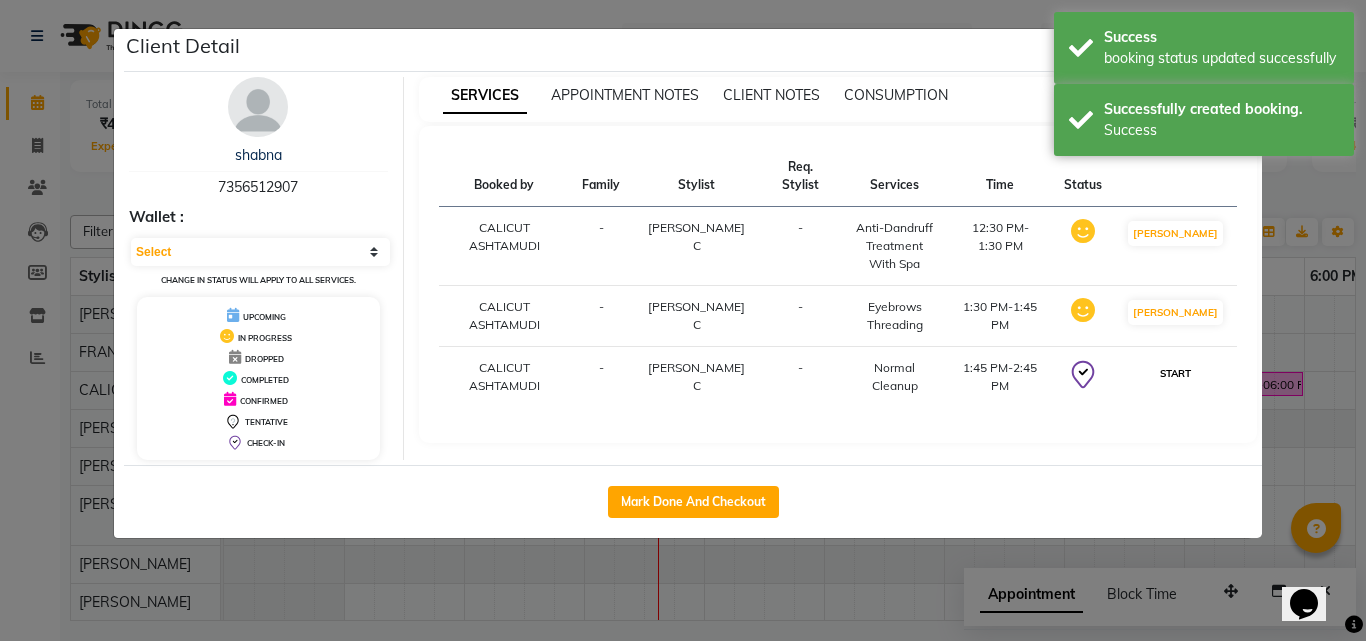 click on "START" at bounding box center [1175, 373] 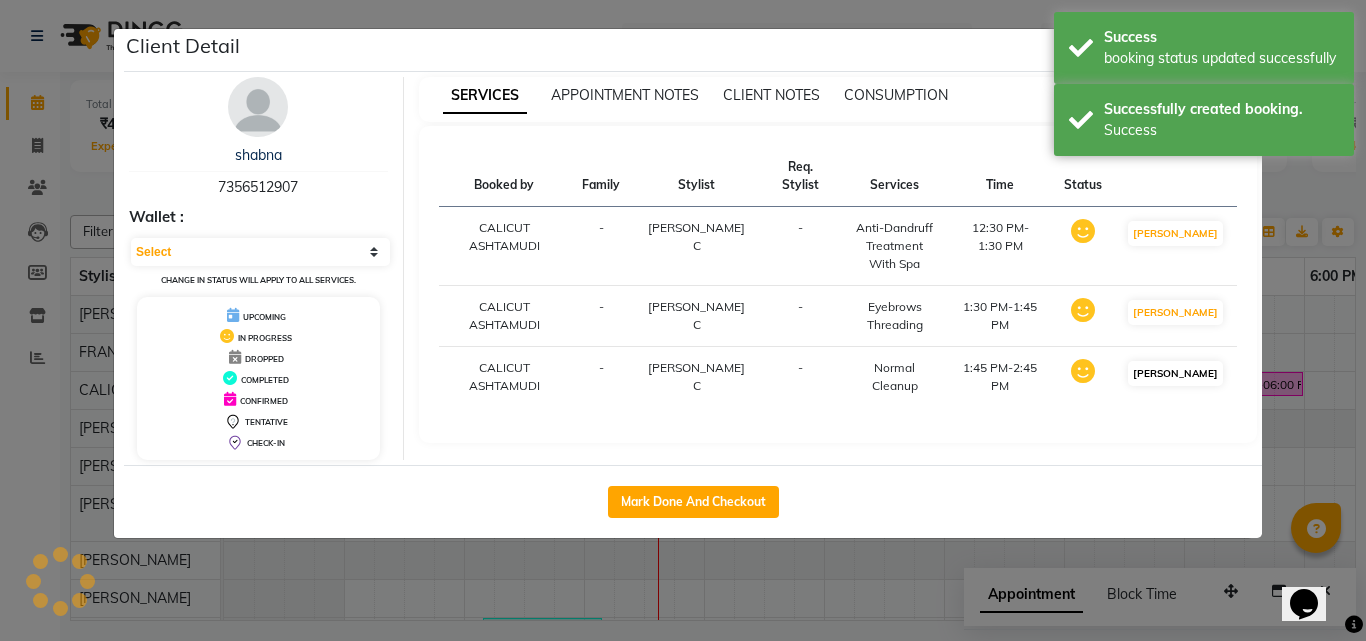 select on "1" 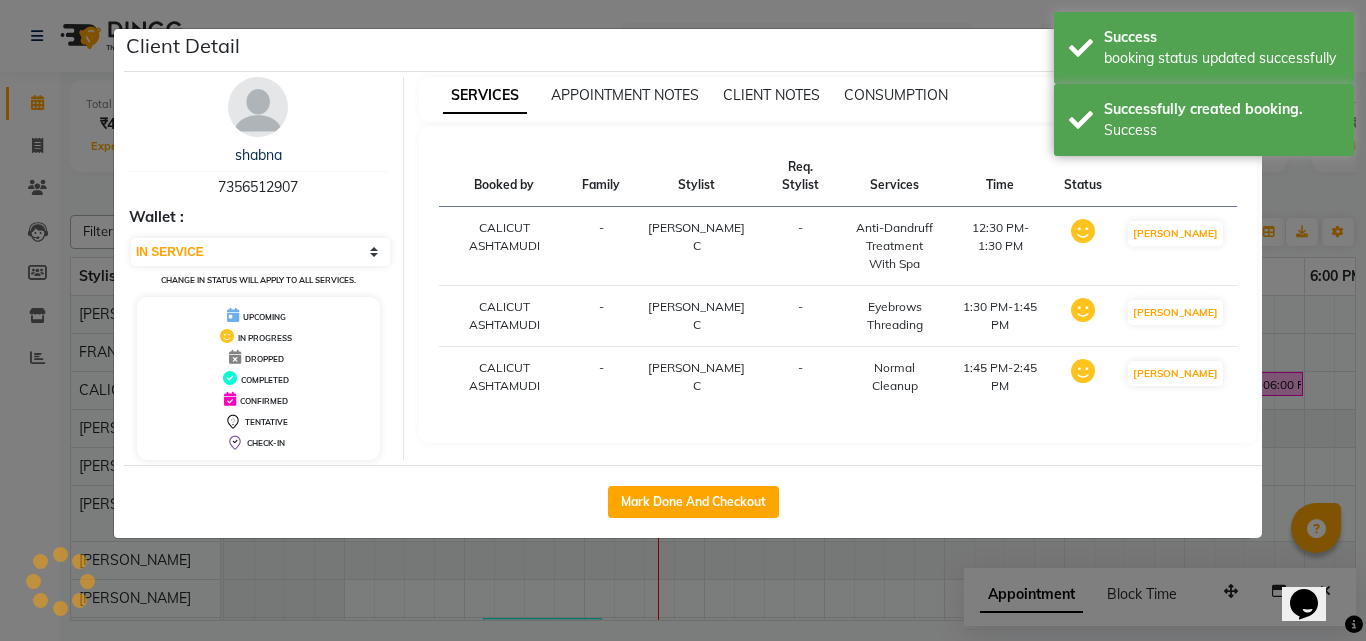 click on "Client Detail  shabna    7356512907 Wallet : Select IN SERVICE CONFIRMED TENTATIVE CHECK IN MARK DONE DROPPED UPCOMING Change in status will apply to all services. UPCOMING IN PROGRESS DROPPED COMPLETED CONFIRMED TENTATIVE CHECK-IN SERVICES APPOINTMENT NOTES CLIENT NOTES CONSUMPTION Booked by Family Stylist Req. Stylist Services Time Status  CALICUT ASHTAMUDI  - AMBILI C -  Anti-Dandruff Treatment With Spa   12:30 PM-1:30 PM   MARK DONE   CALICUT ASHTAMUDI  - AMBILI C -  Eyebrows Threading   1:30 PM-1:45 PM   MARK DONE   CALICUT ASHTAMUDI  - AMBILI C -  Normal Cleanup   1:45 PM-2:45 PM   MARK DONE   Mark Done And Checkout" 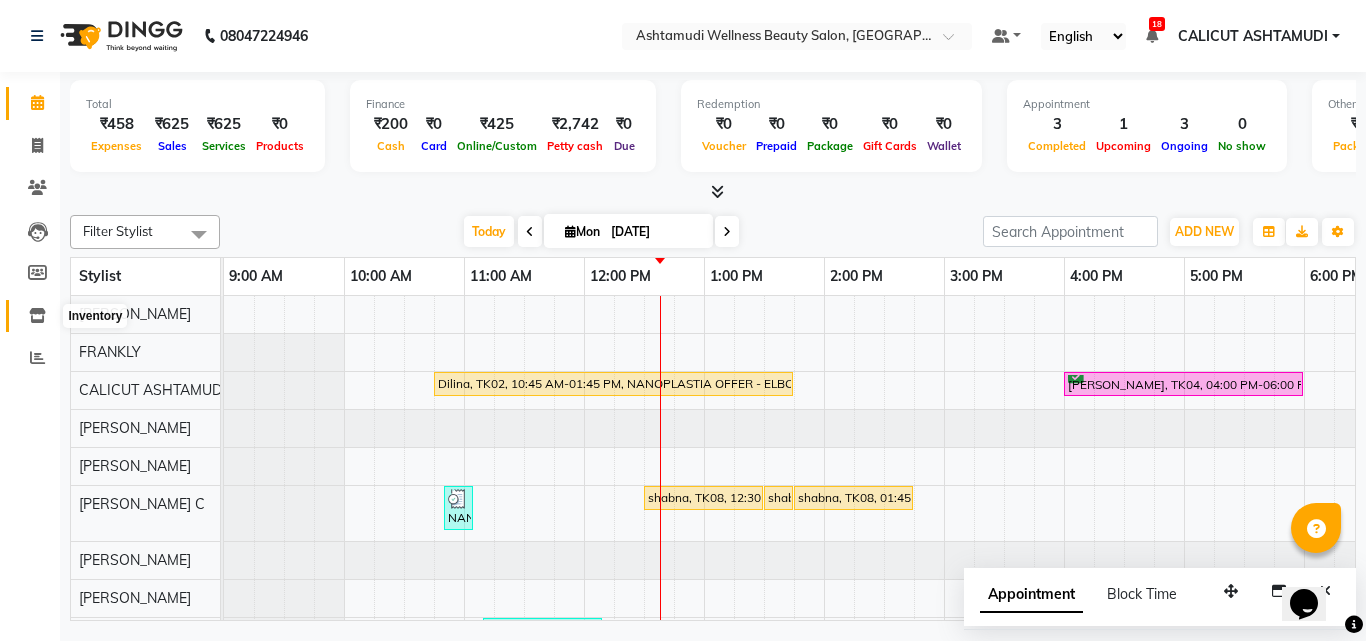 click 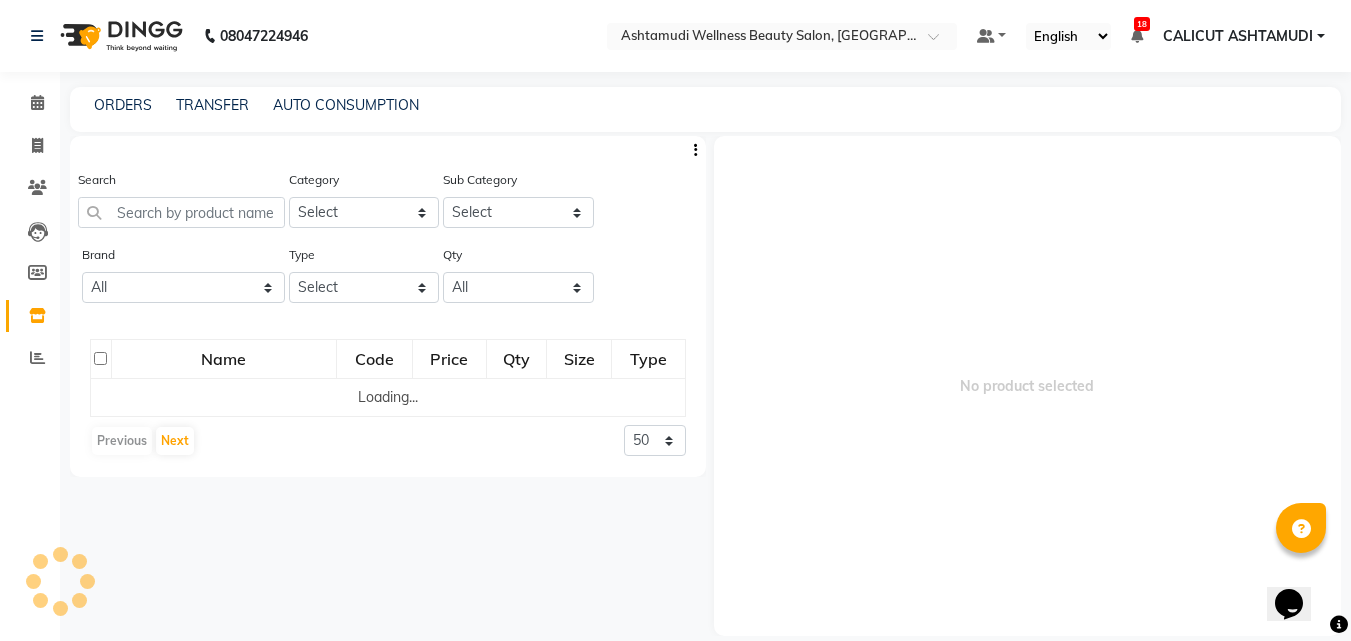 click 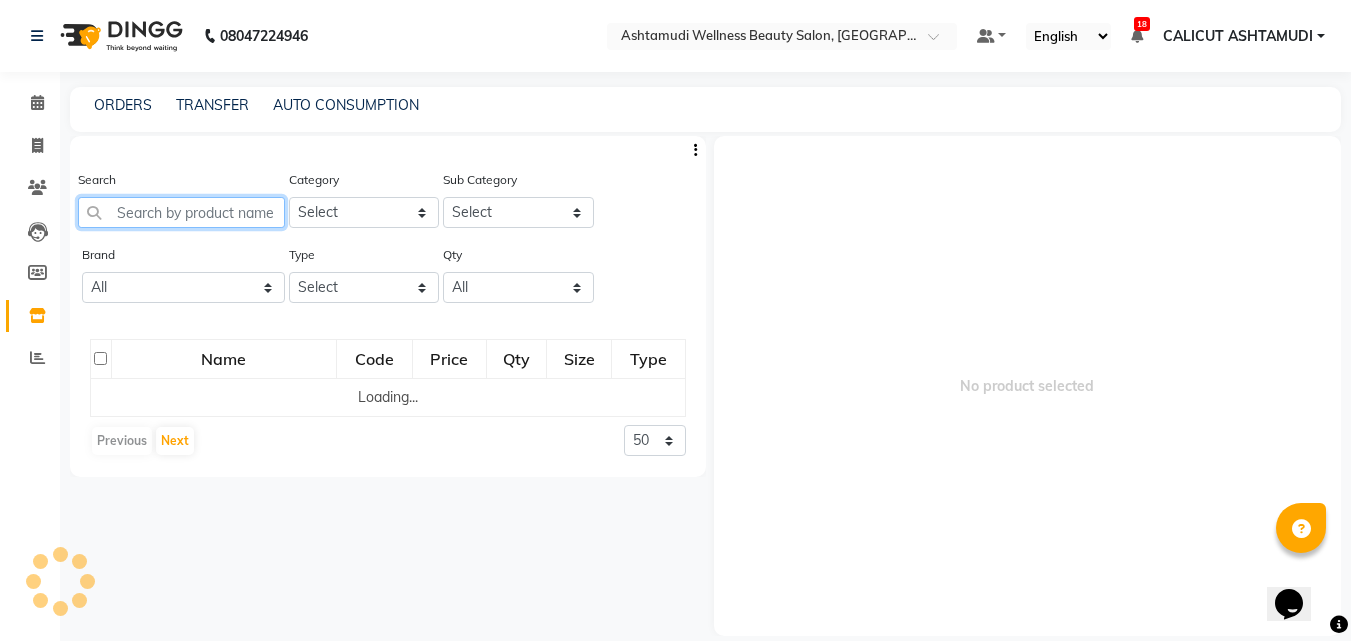 click 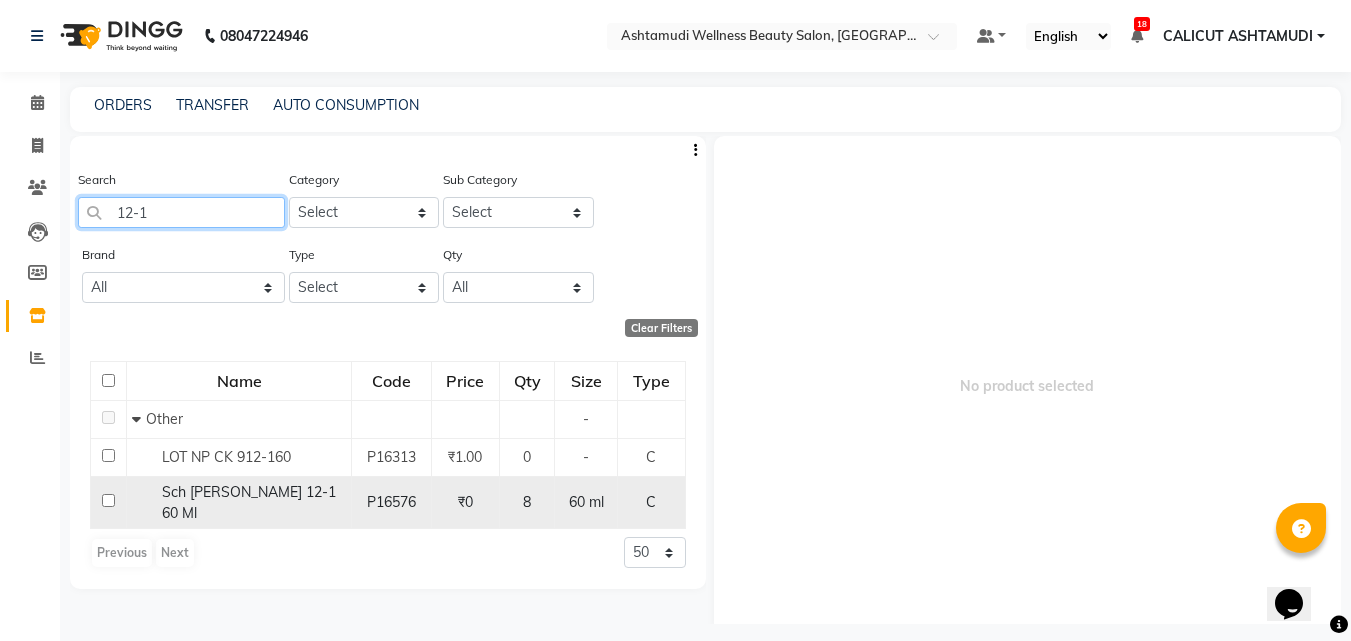 type on "12-1" 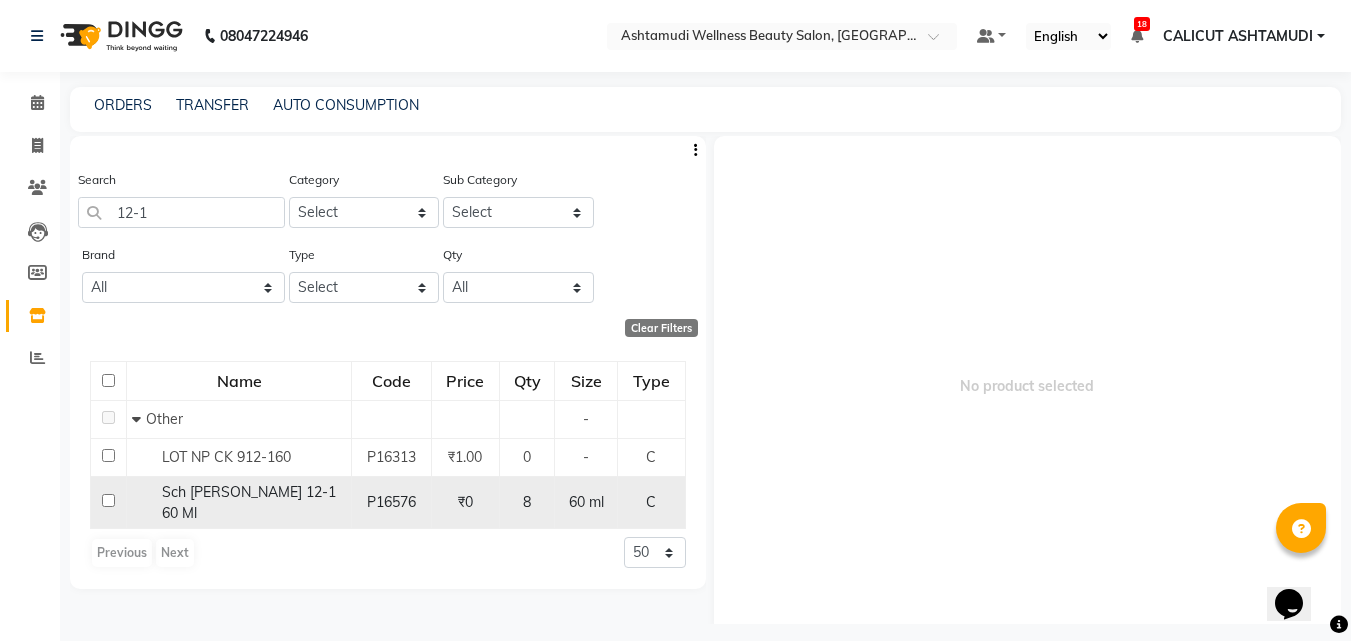 click 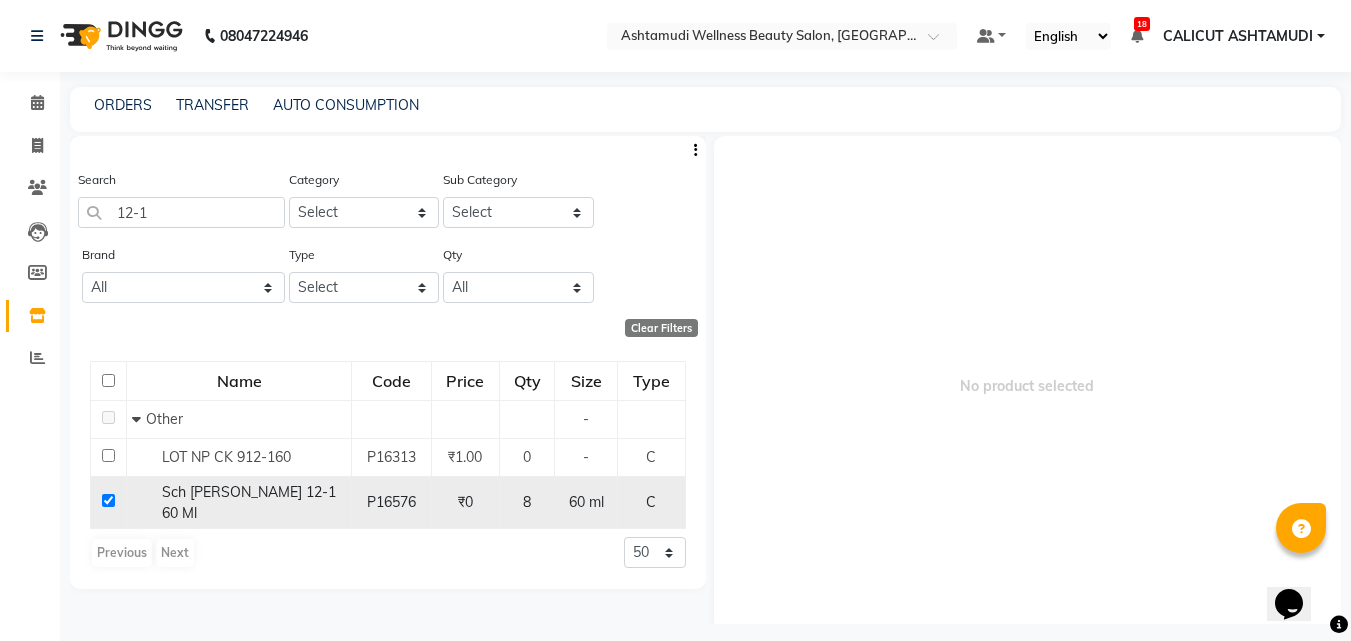 checkbox on "true" 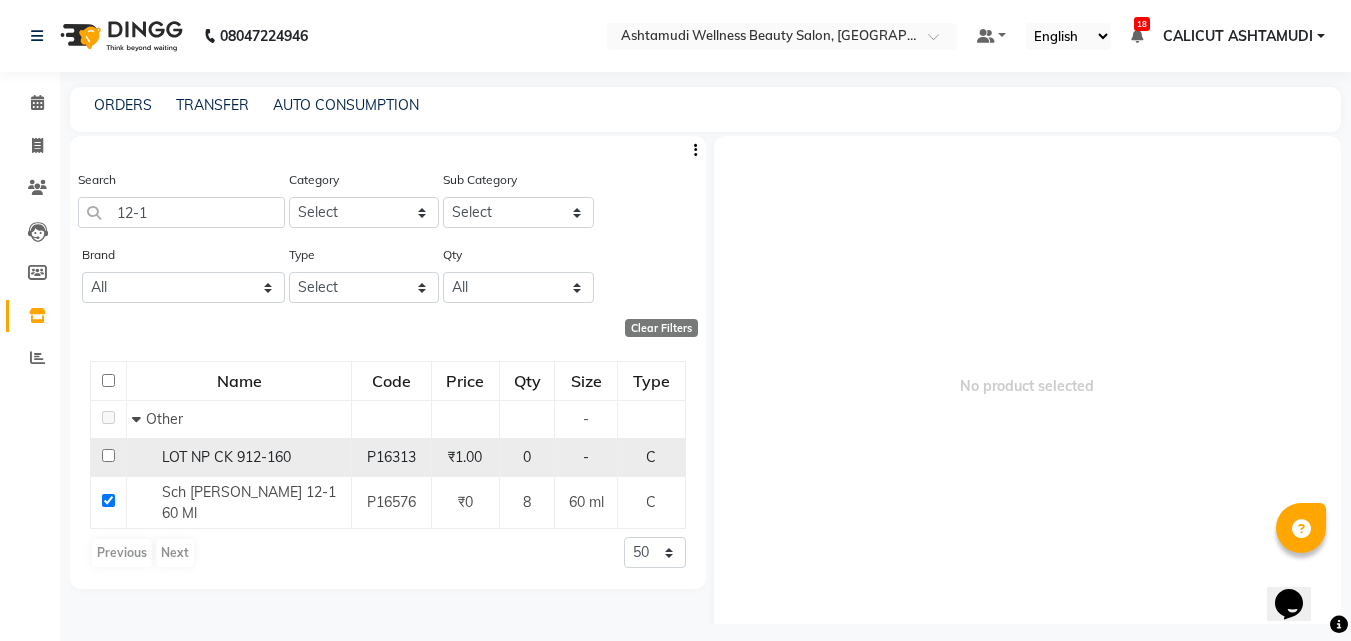 select 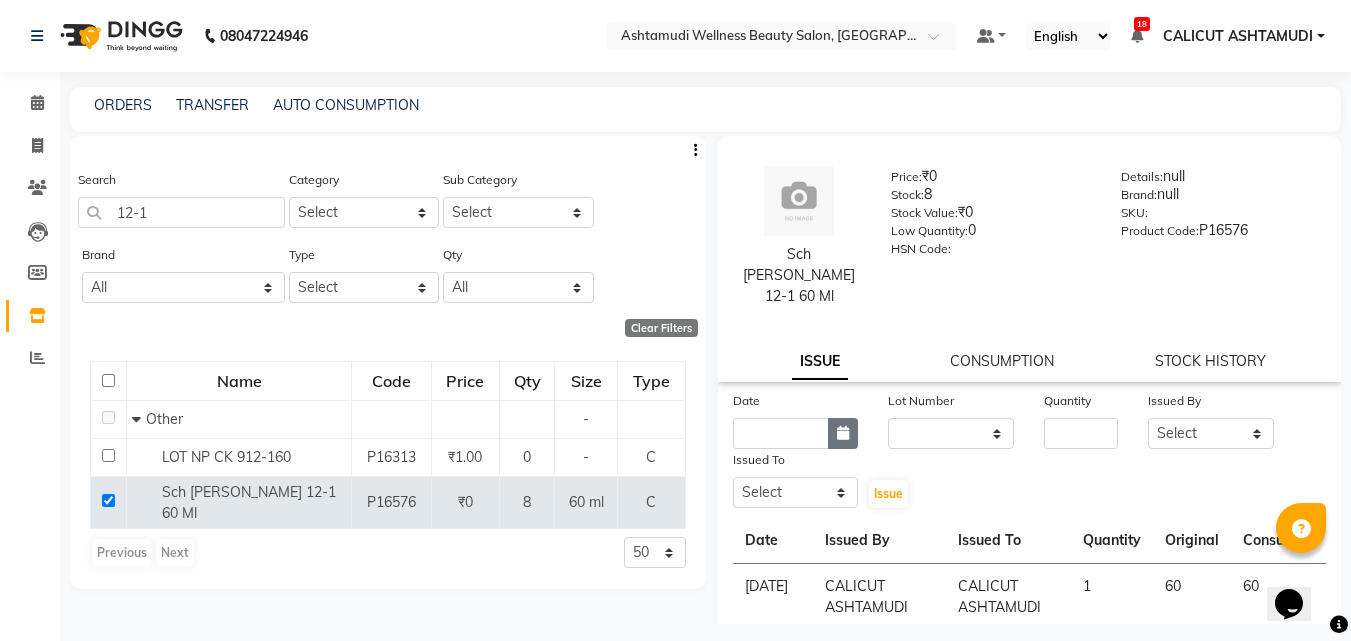 click 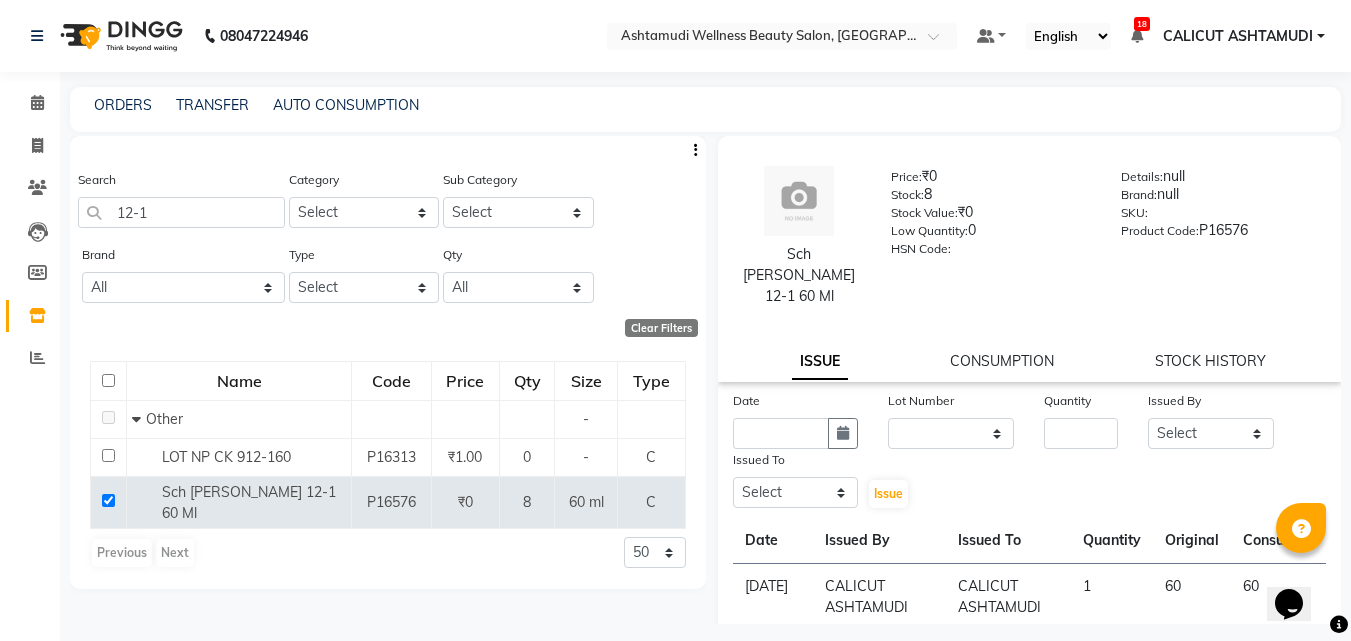 select on "7" 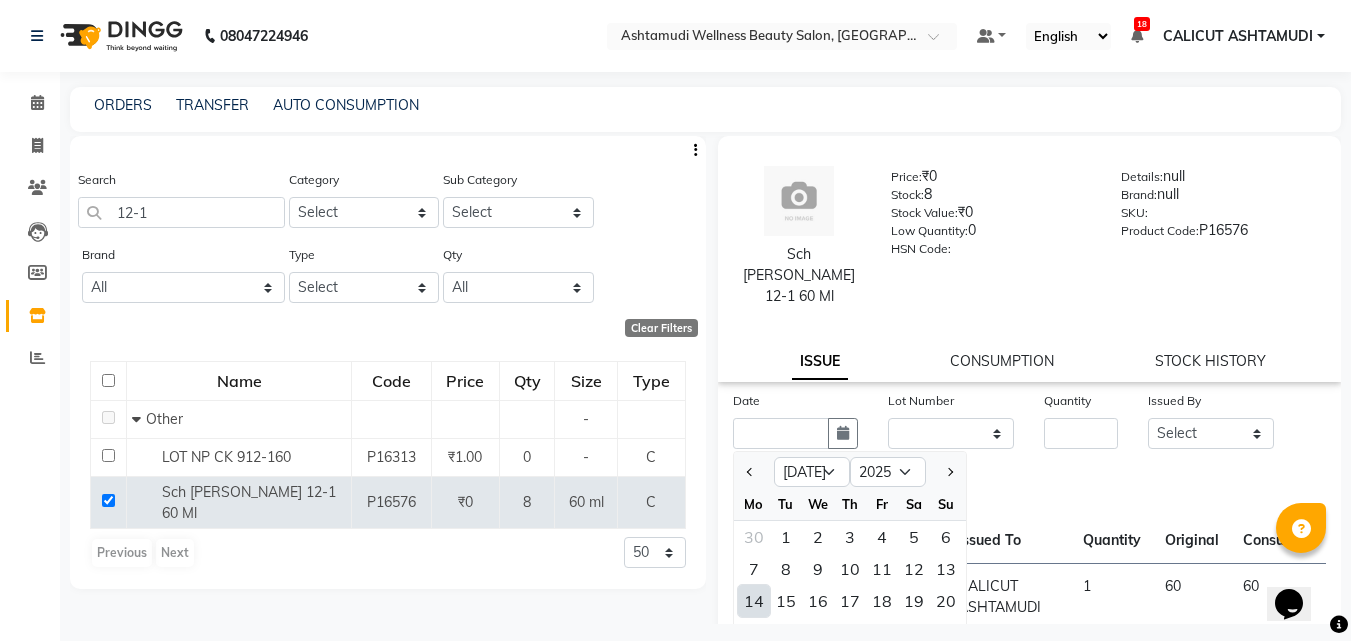 click on "14" 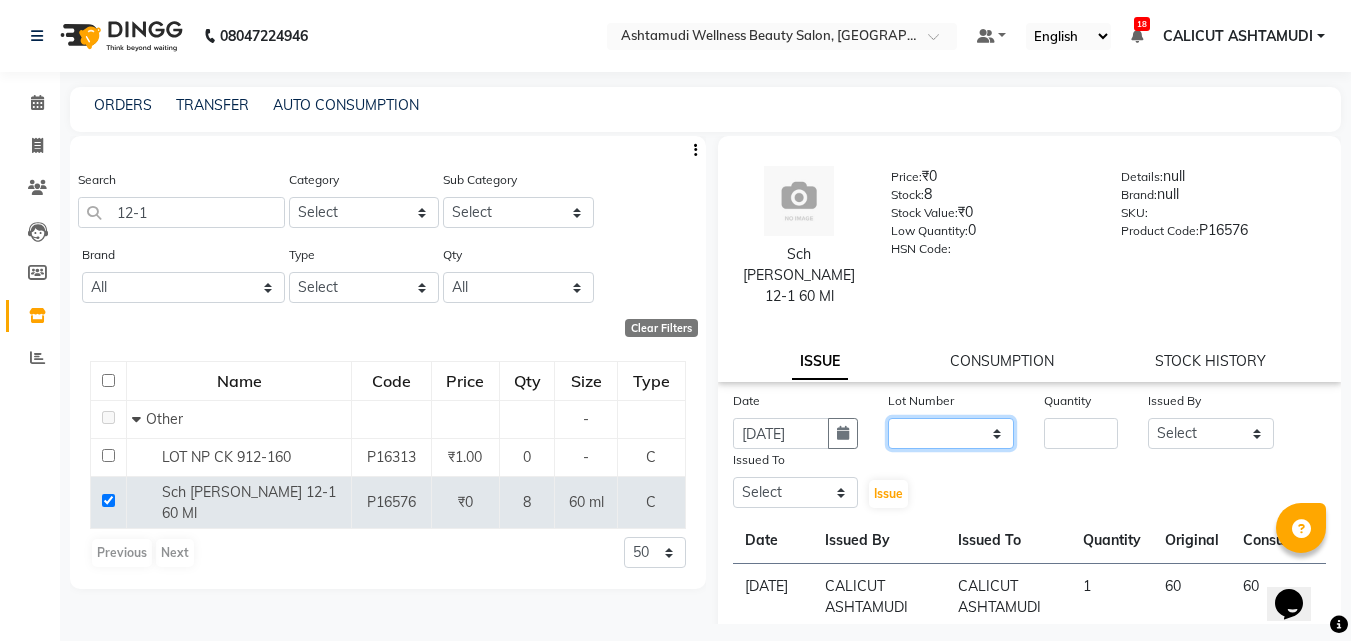 click on "None" 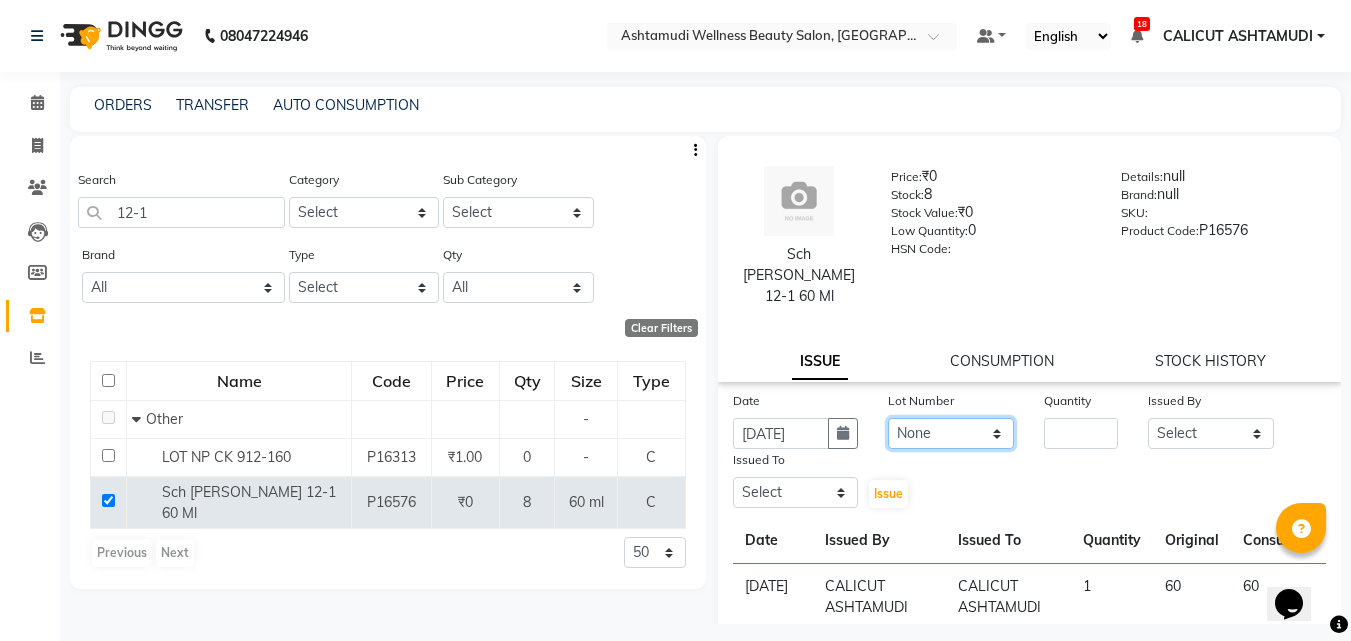 click on "None" 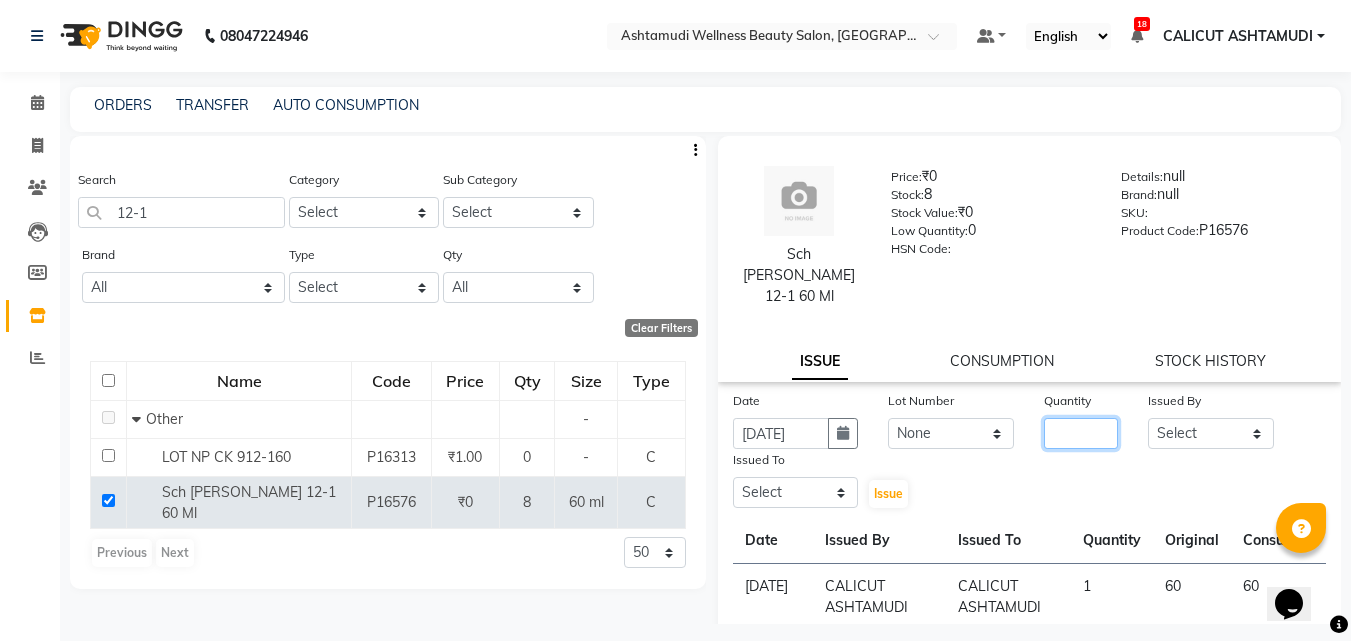 click 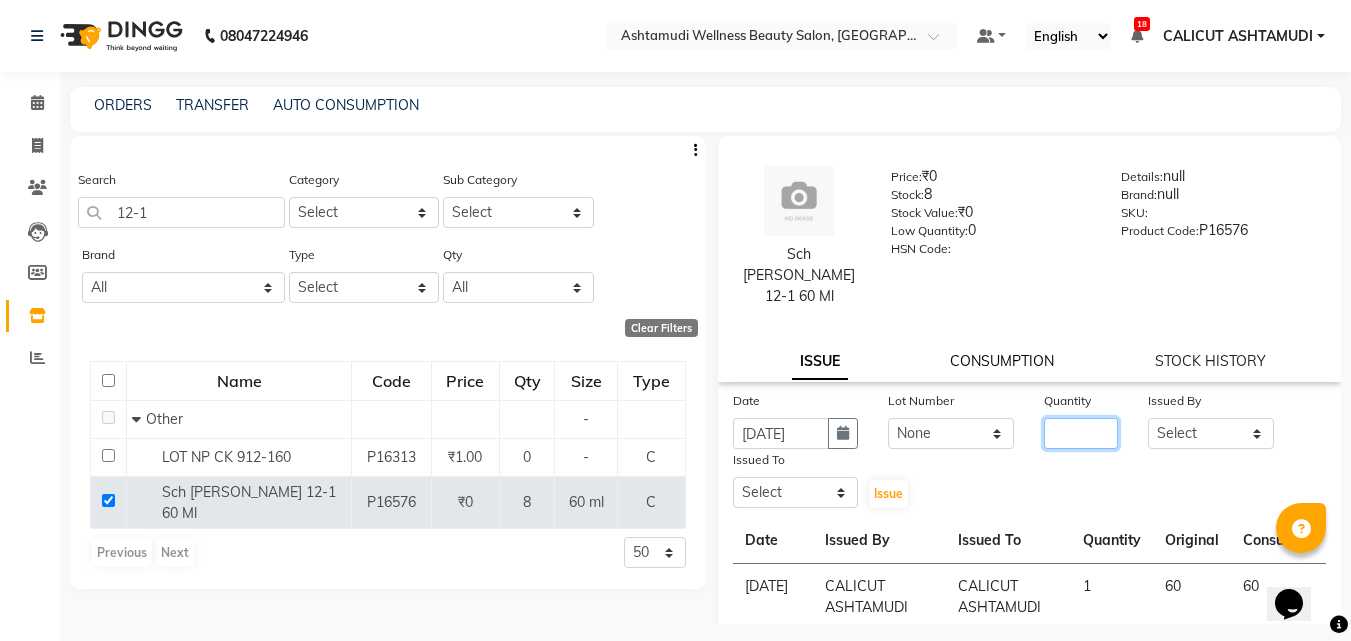 type on "5" 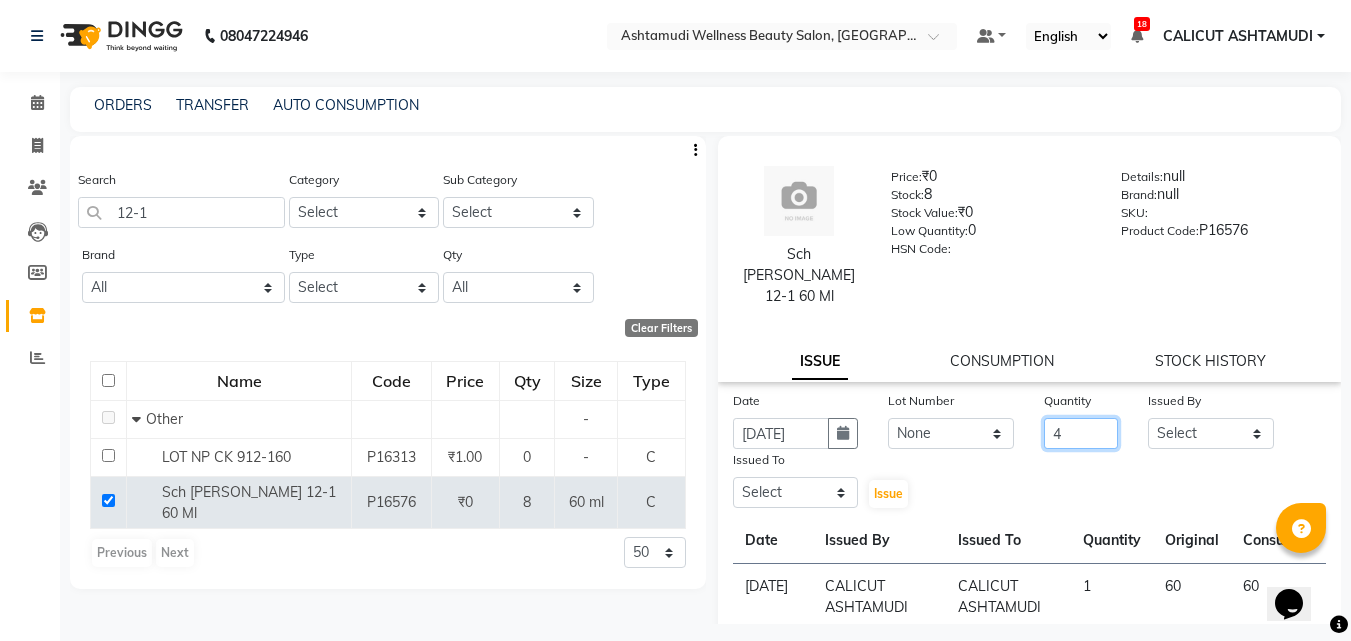type on "4" 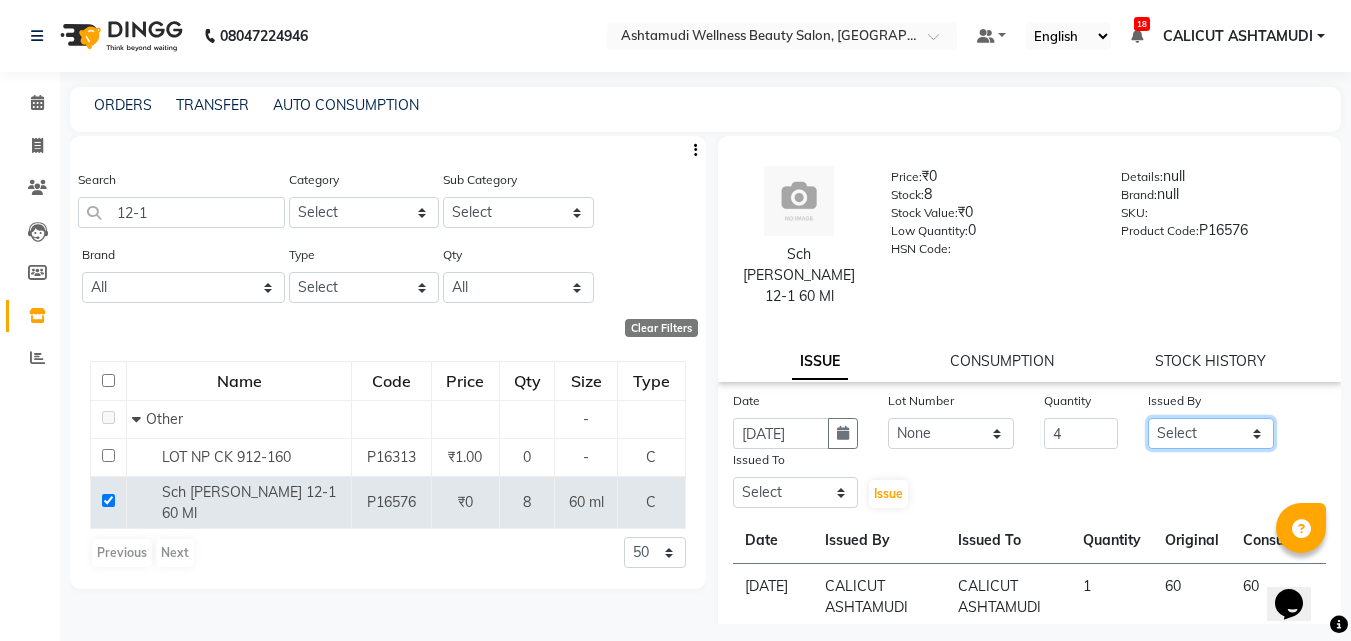 click on "Select Amala George AMBILI C ANKITHA Arya CALICUT ASHTAMUDI FRANKLY	 GRACY KRISHNA Nitesh Punam Gurung Sewan ali Sheela SUHANA  SHABU Titto" 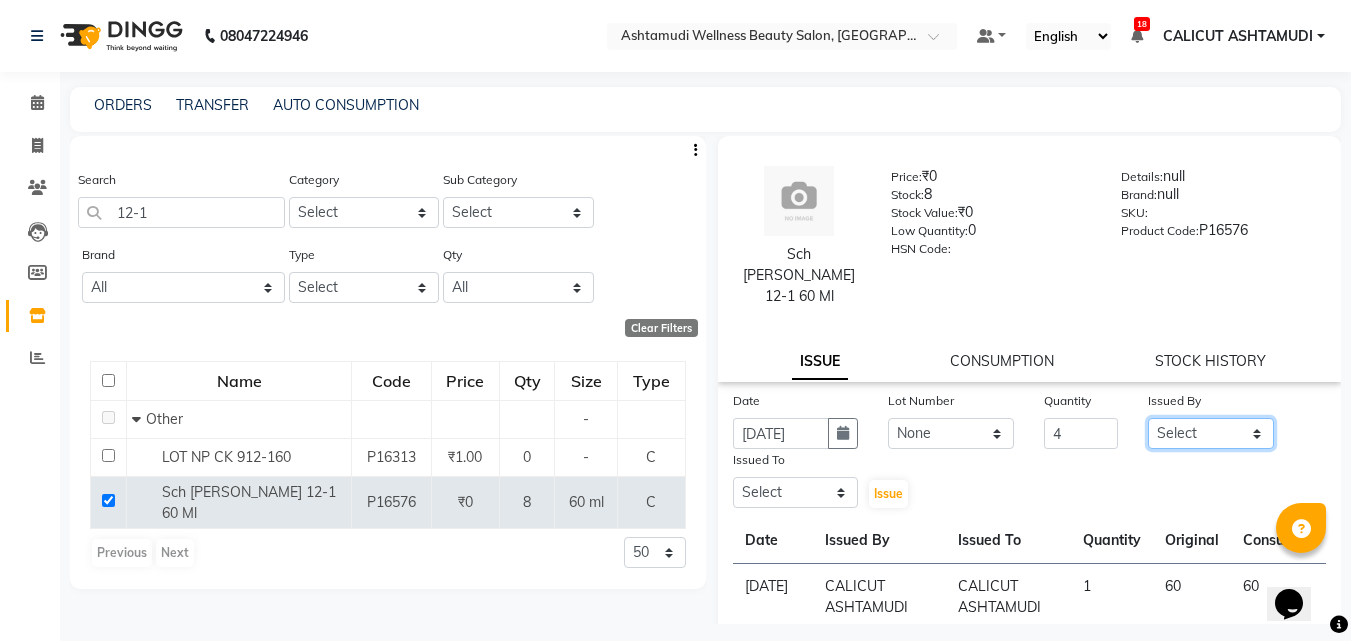 select on "27314" 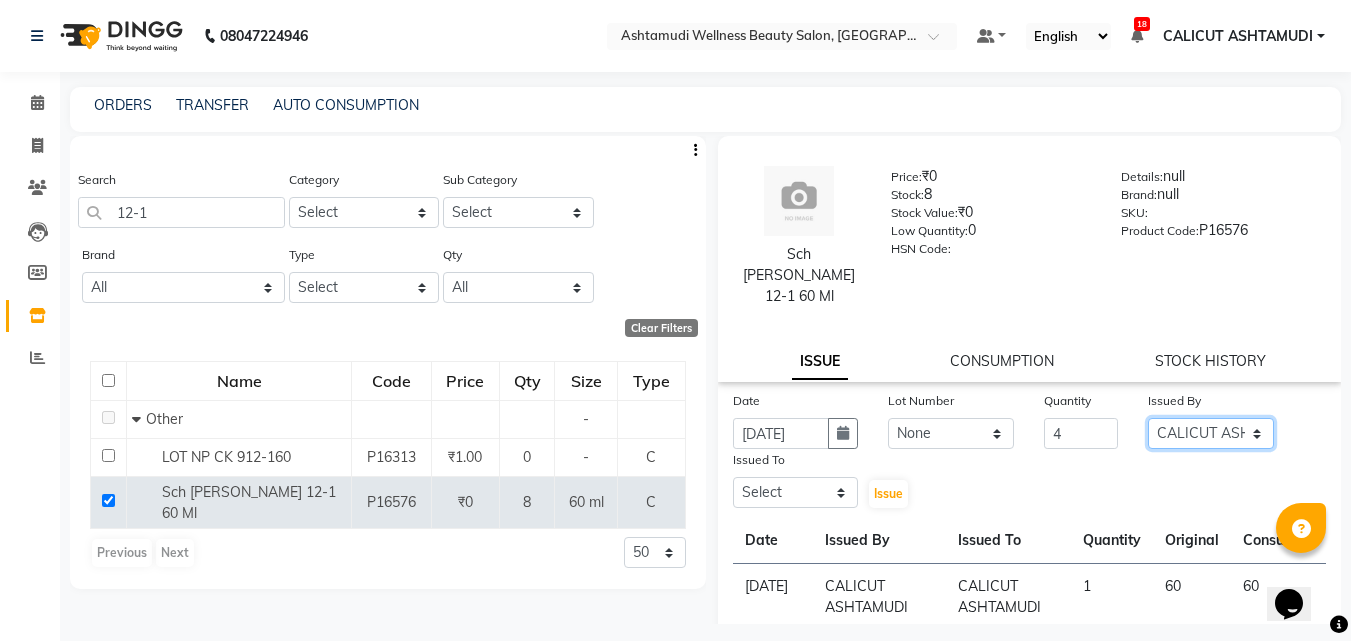 click on "Select Amala George AMBILI C ANKITHA Arya CALICUT ASHTAMUDI FRANKLY	 GRACY KRISHNA Nitesh Punam Gurung Sewan ali Sheela SUHANA  SHABU Titto" 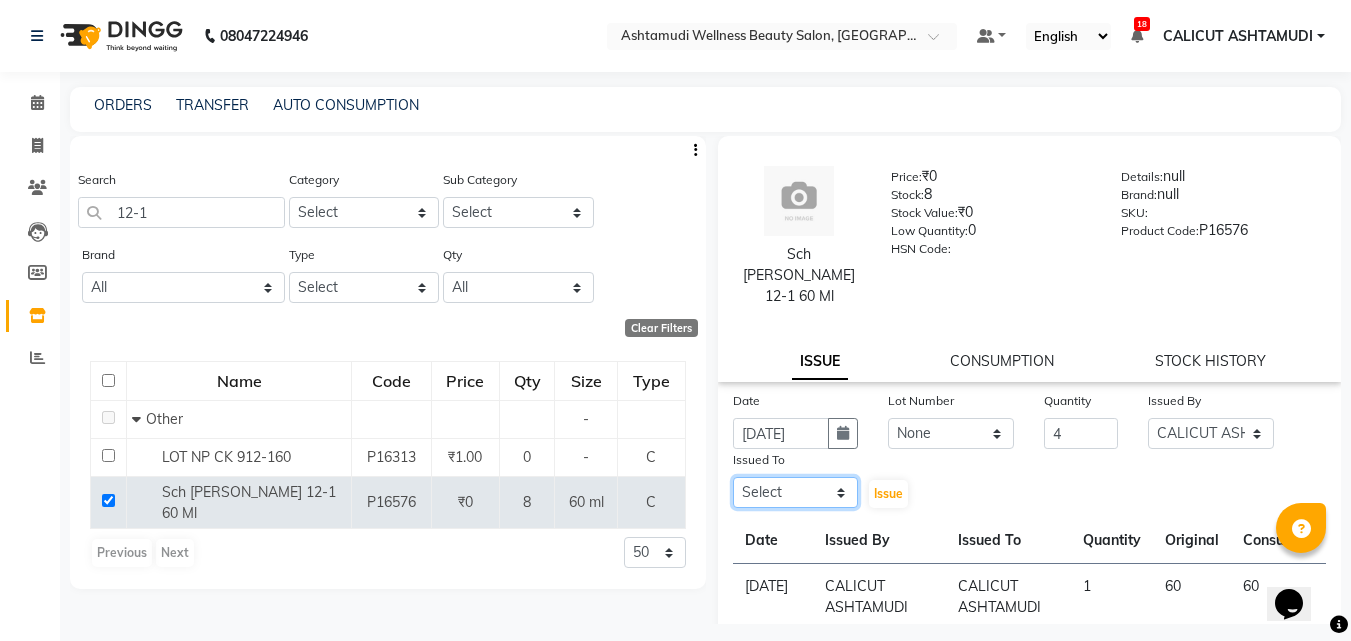 click on "Select Amala George AMBILI C ANKITHA Arya CALICUT ASHTAMUDI FRANKLY	 GRACY KRISHNA Nitesh Punam Gurung Sewan ali Sheela SUHANA  SHABU Titto" 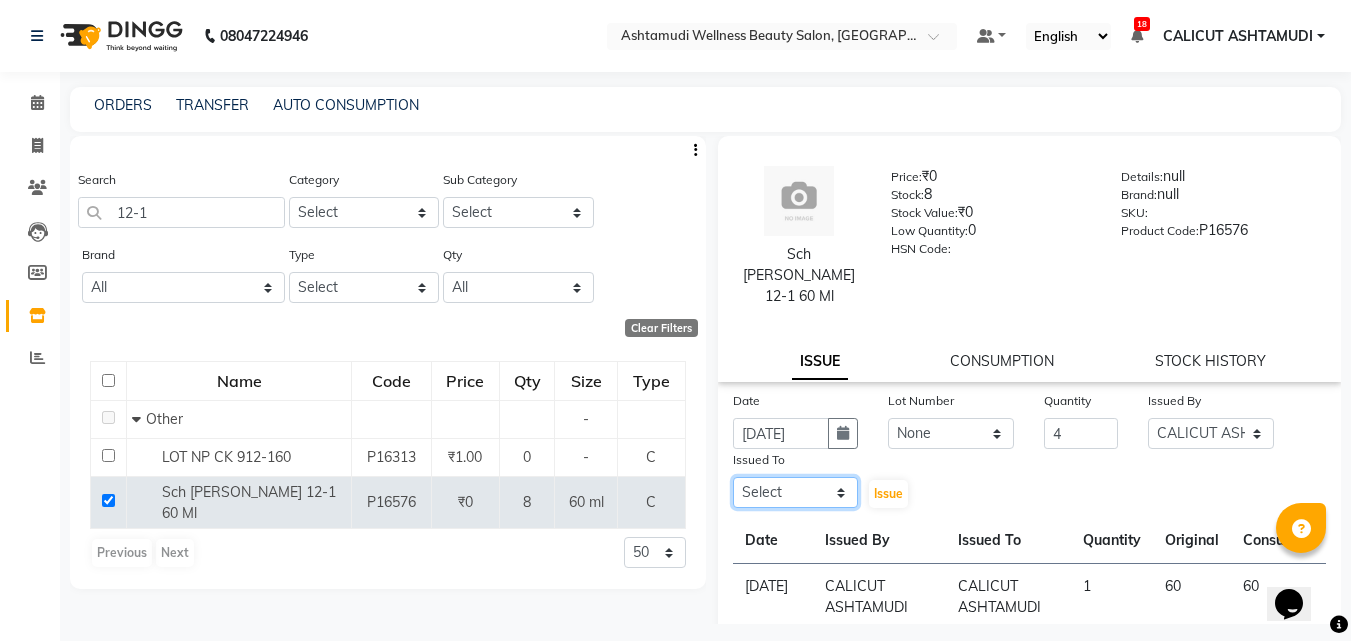 select on "27314" 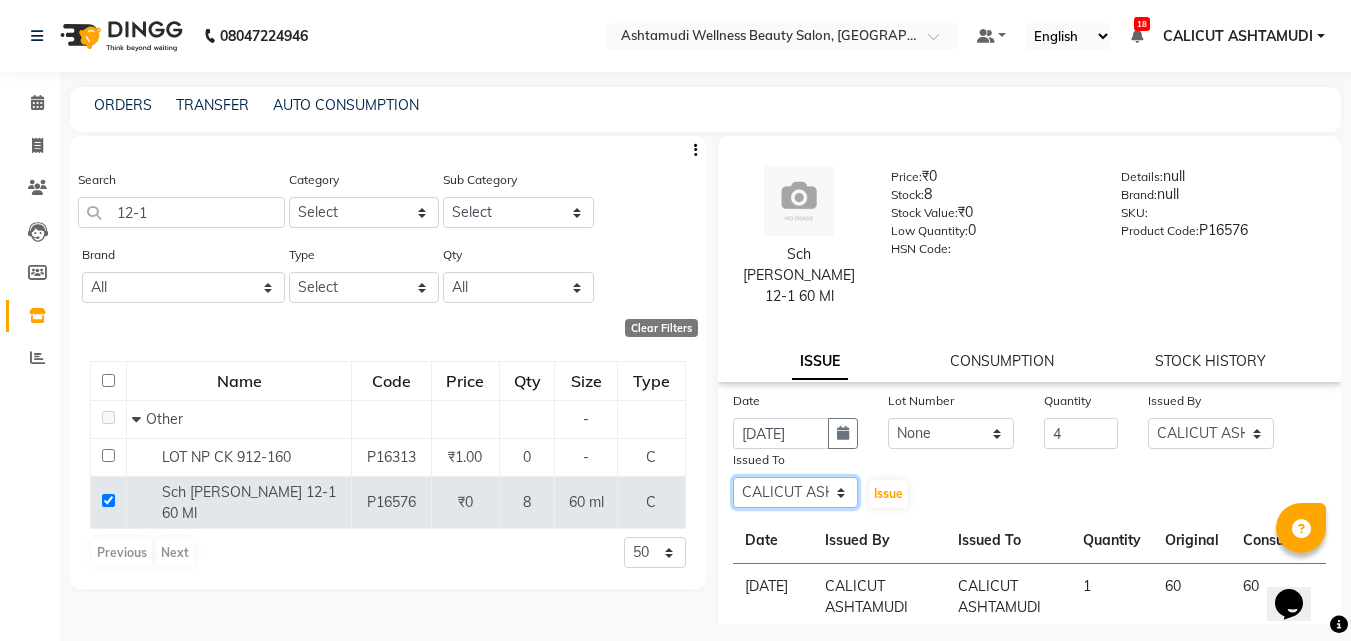 click on "Select Amala George AMBILI C ANKITHA Arya CALICUT ASHTAMUDI FRANKLY	 GRACY KRISHNA Nitesh Punam Gurung Sewan ali Sheela SUHANA  SHABU Titto" 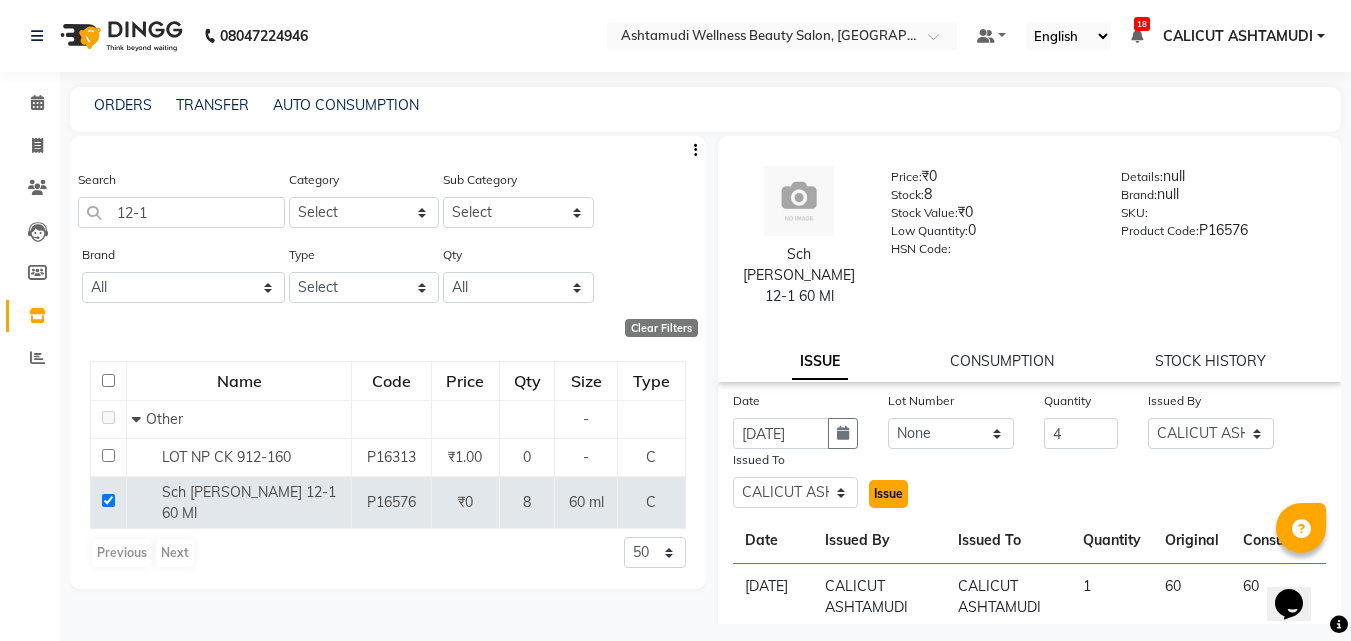 click on "Issue" 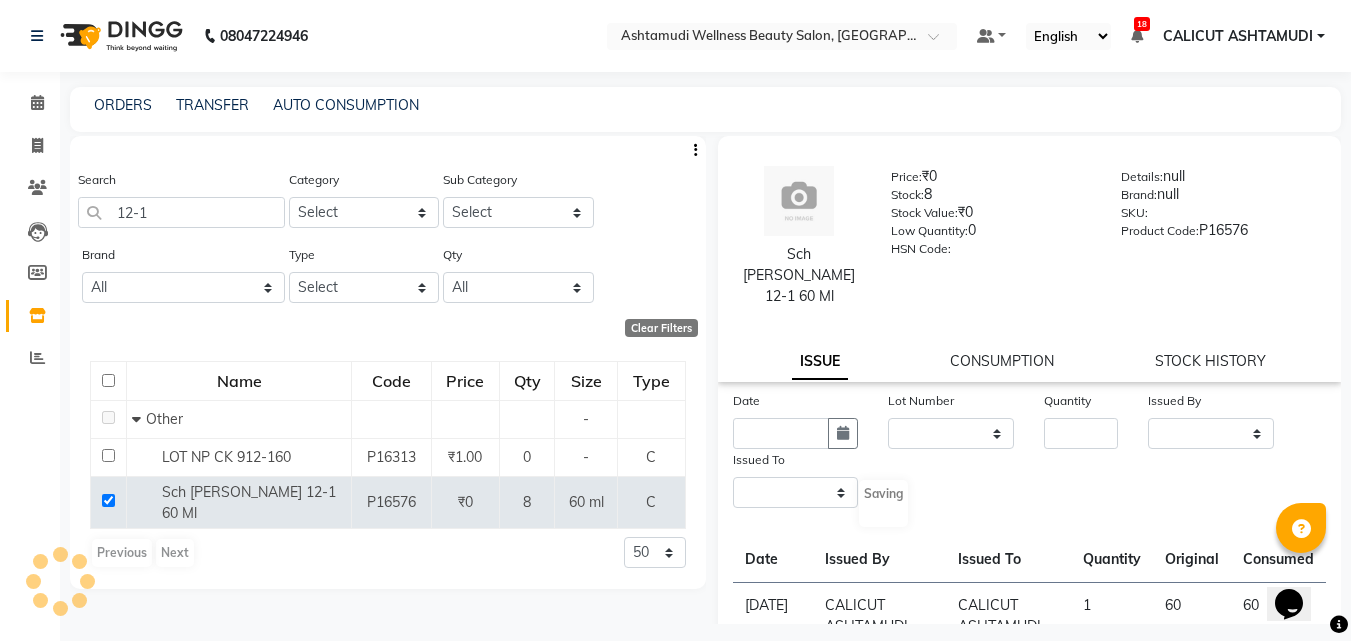 select 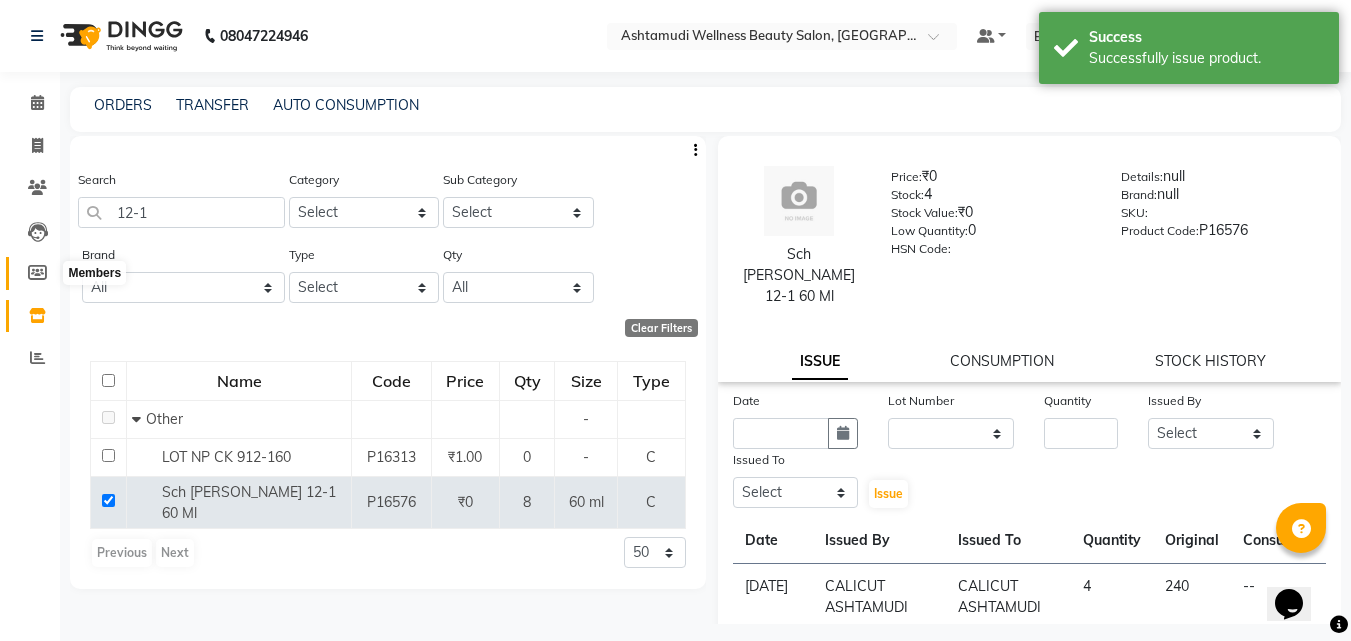click 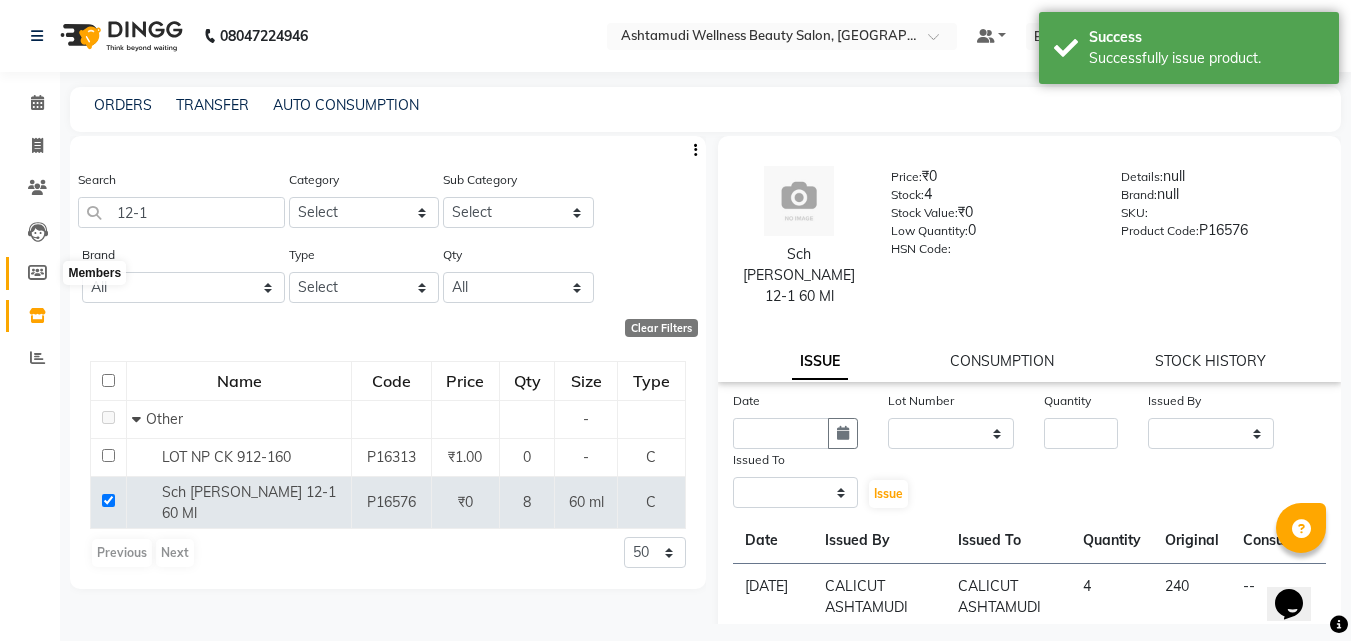 select 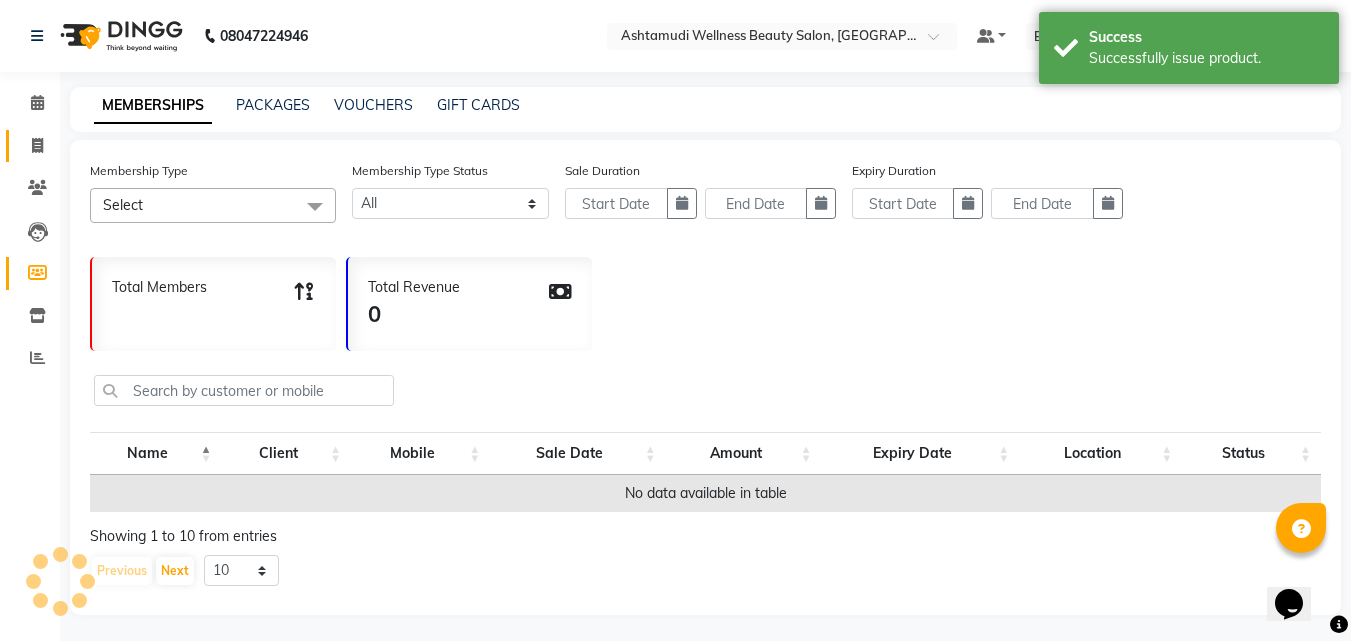 drag, startPoint x: 22, startPoint y: 276, endPoint x: 18, endPoint y: 151, distance: 125.06398 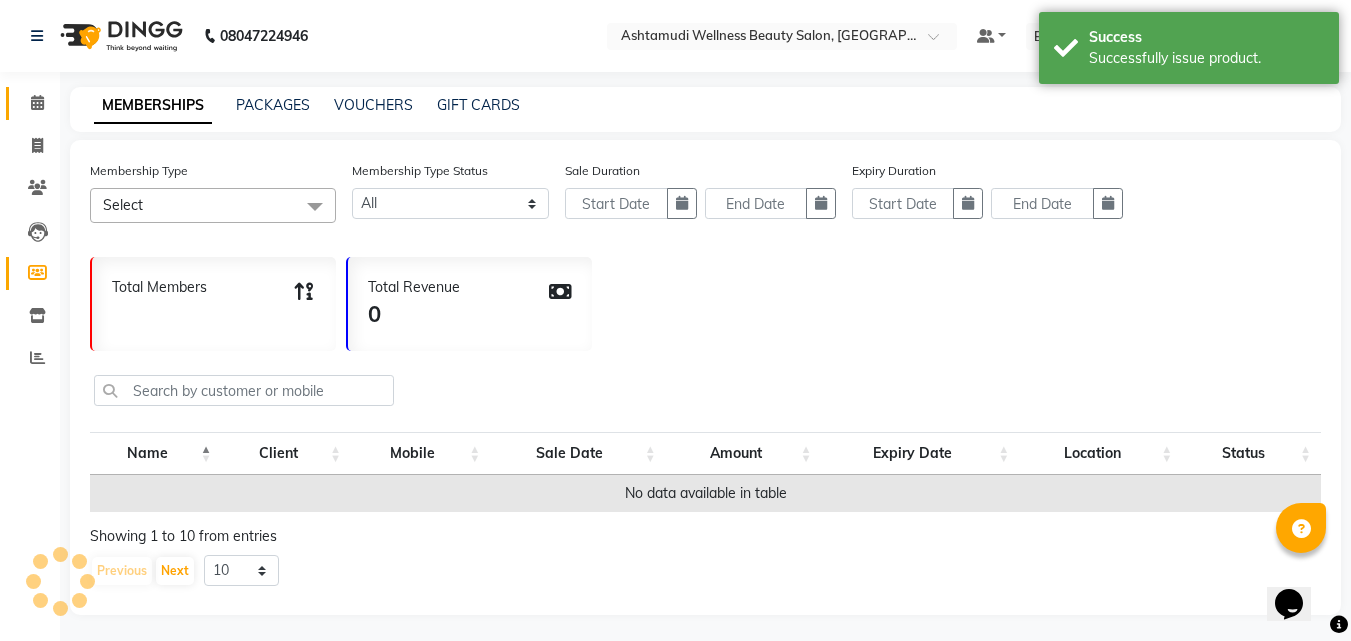 click on "Calendar" 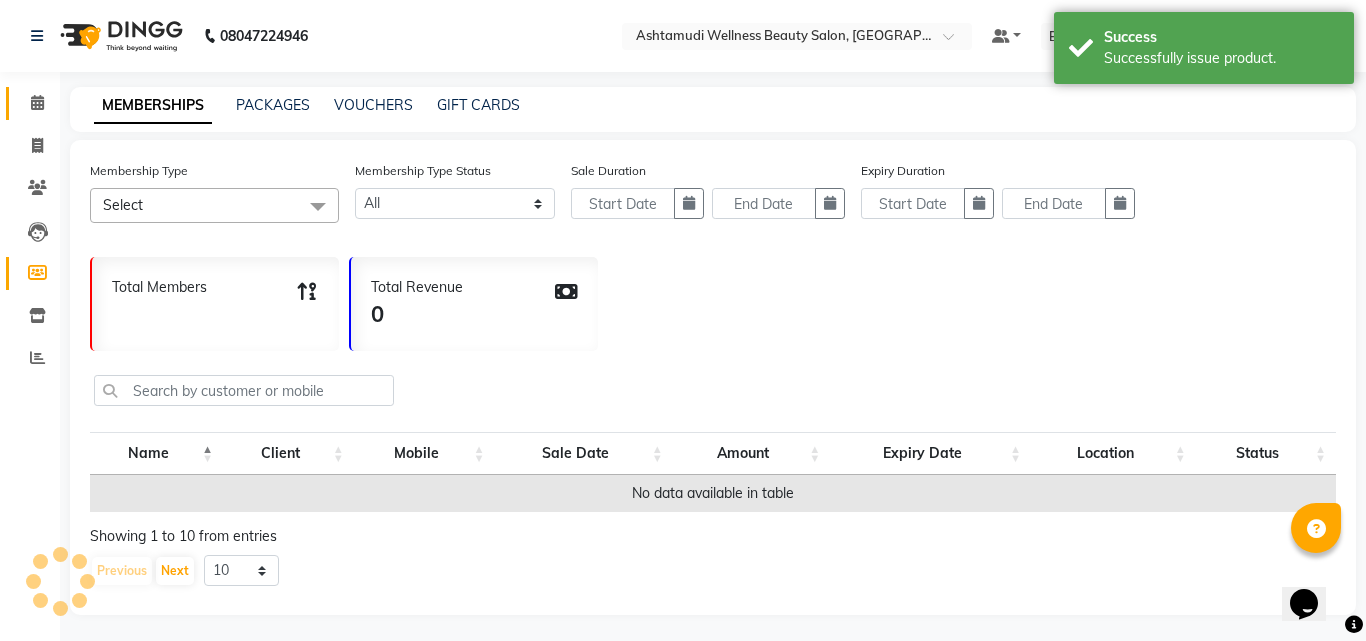 click on "Calendar" 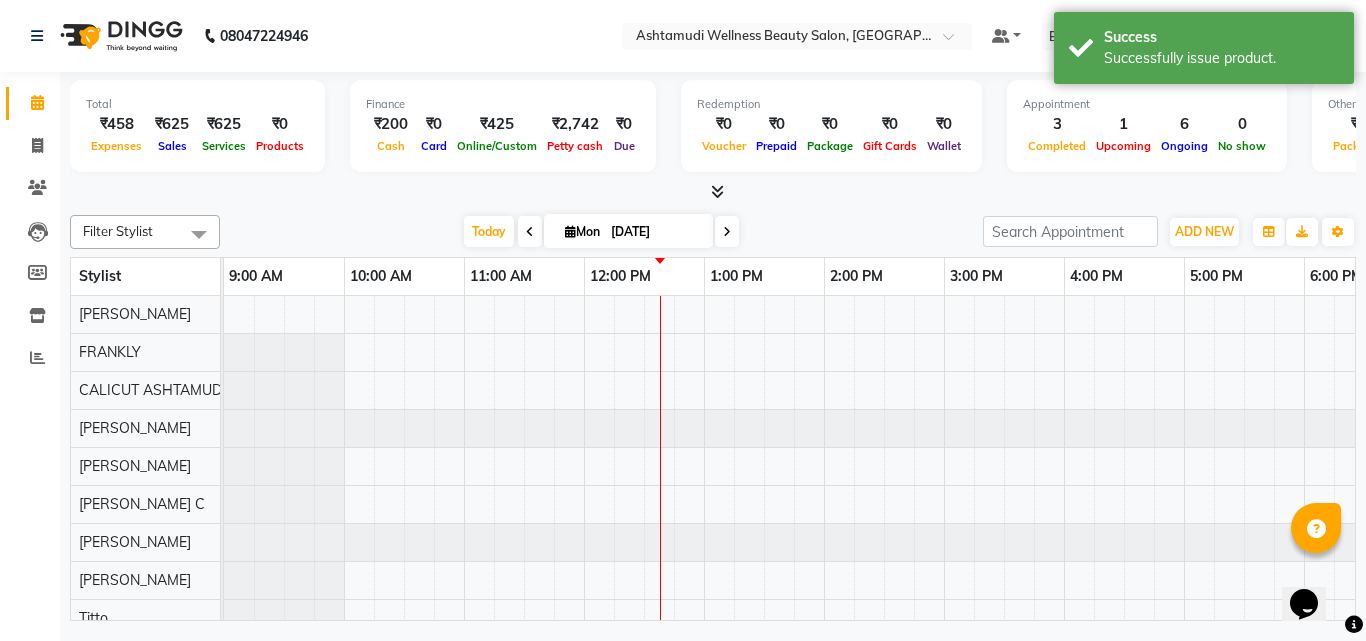 click on "Calendar" 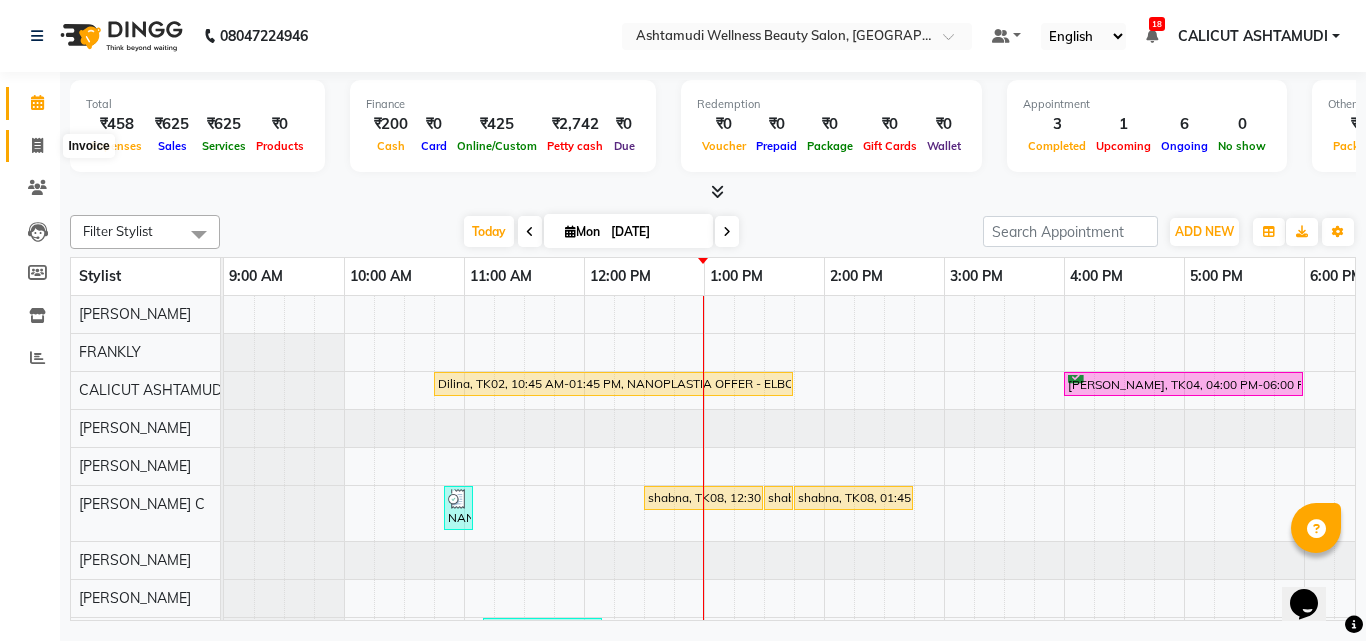 click 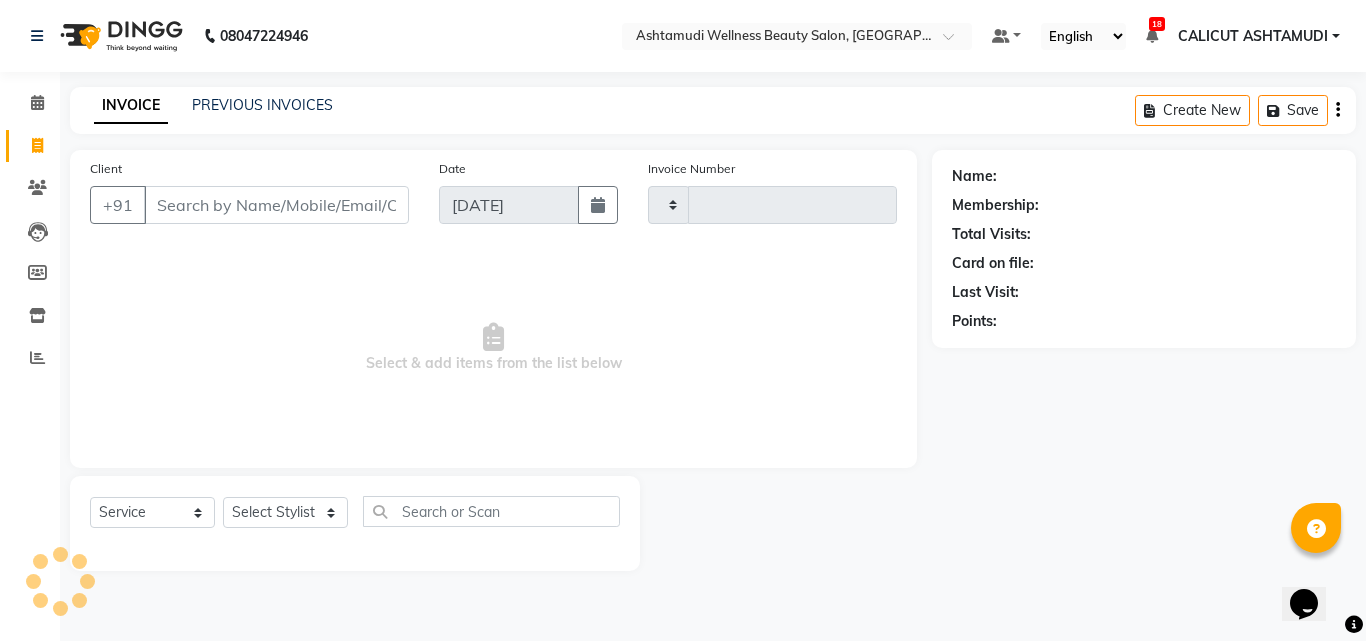 click 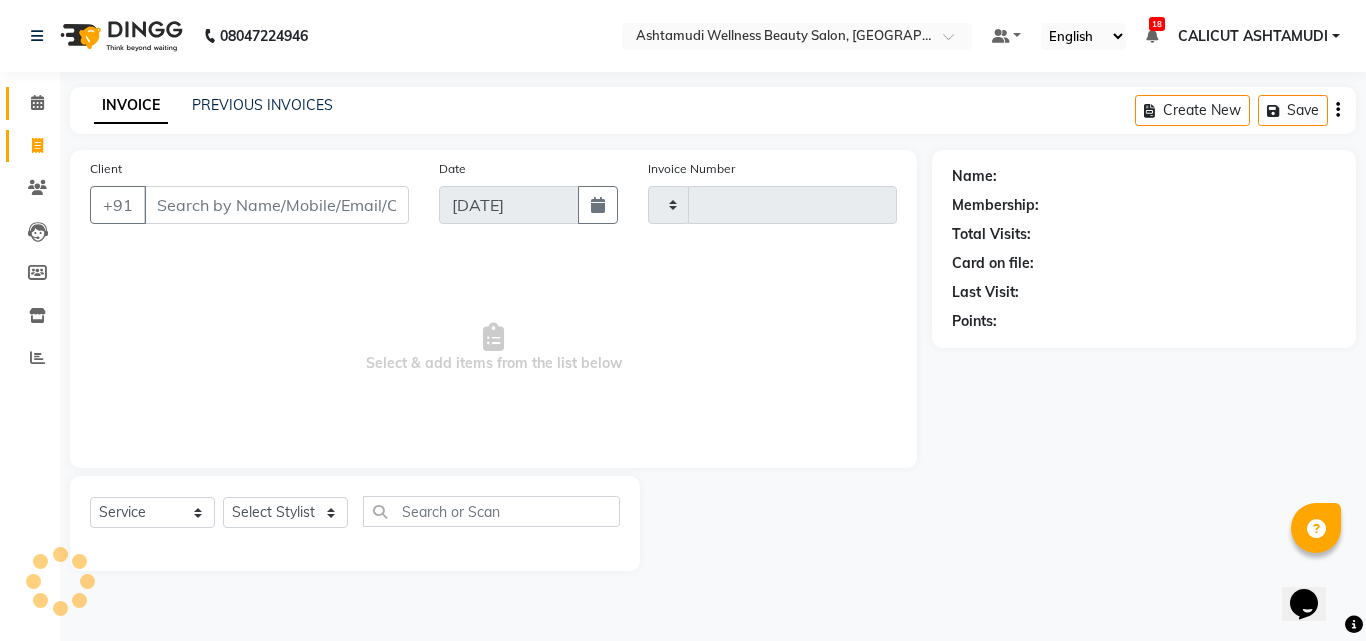 click 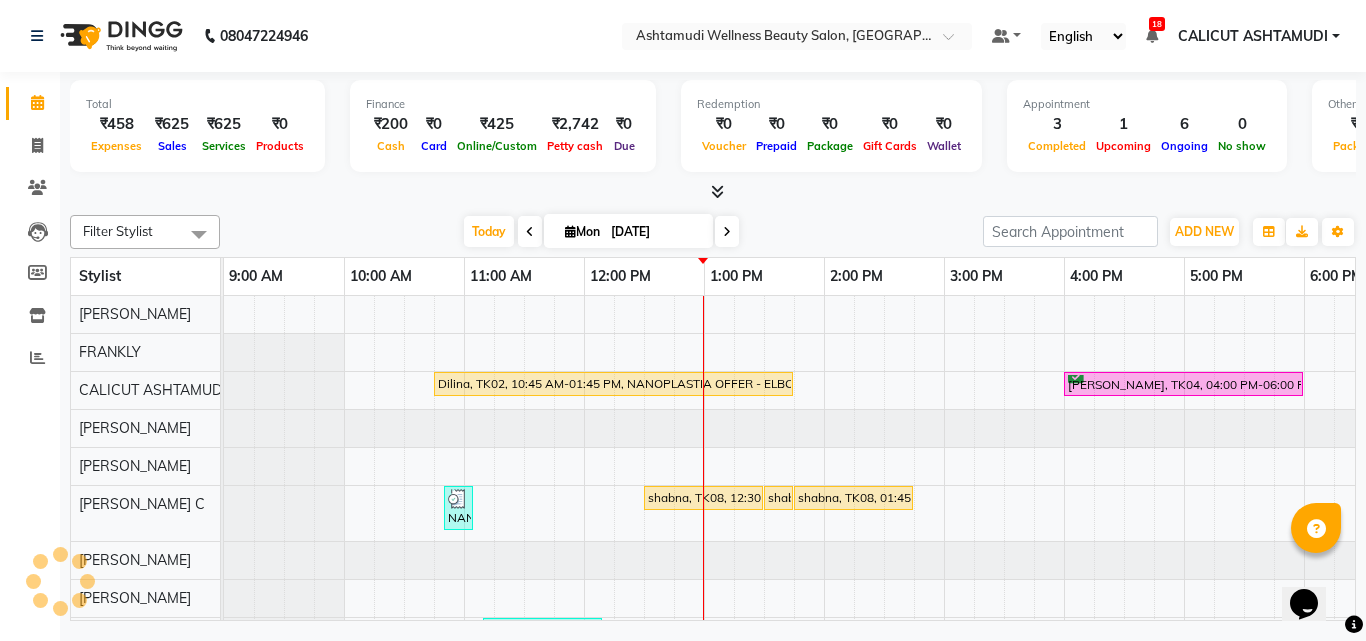 scroll, scrollTop: 0, scrollLeft: 0, axis: both 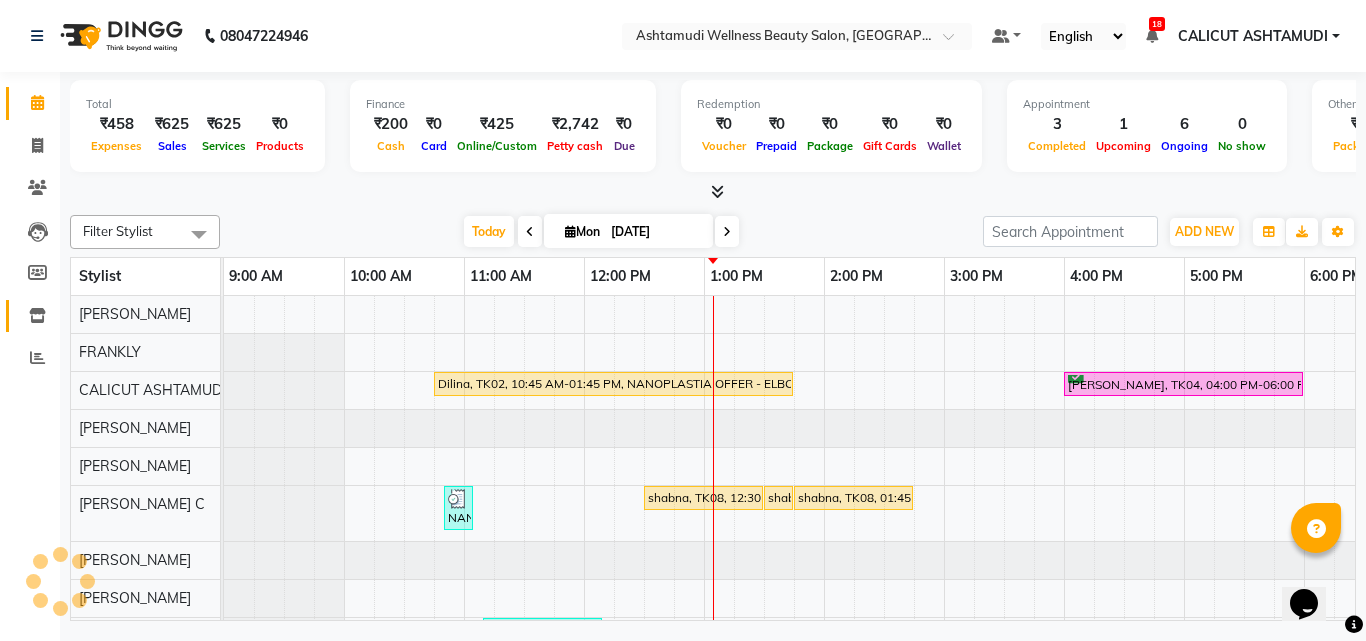 click 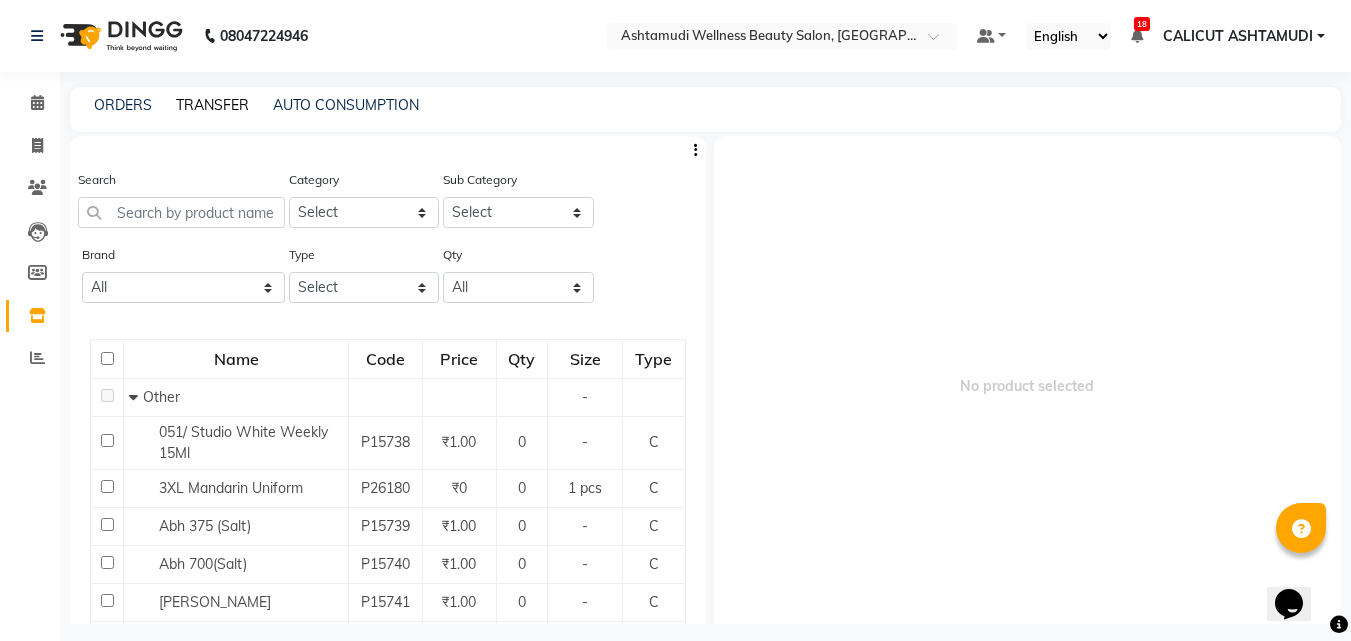 click on "TRANSFER" 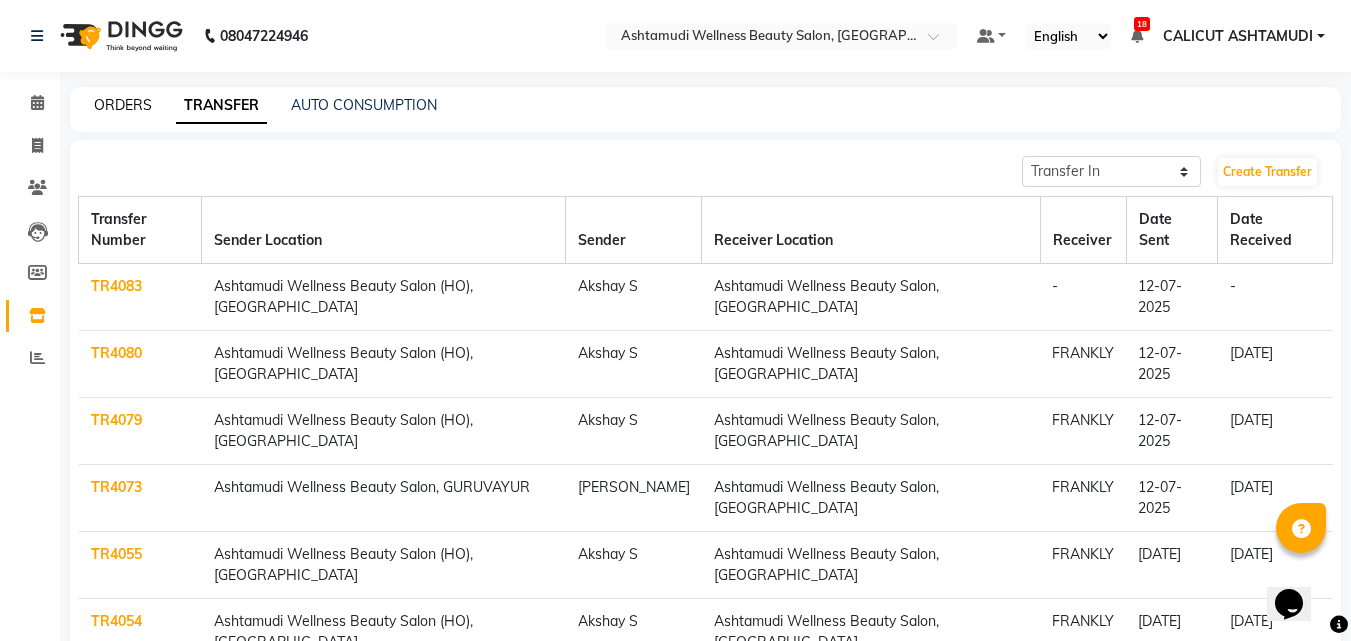 click on "ORDERS" 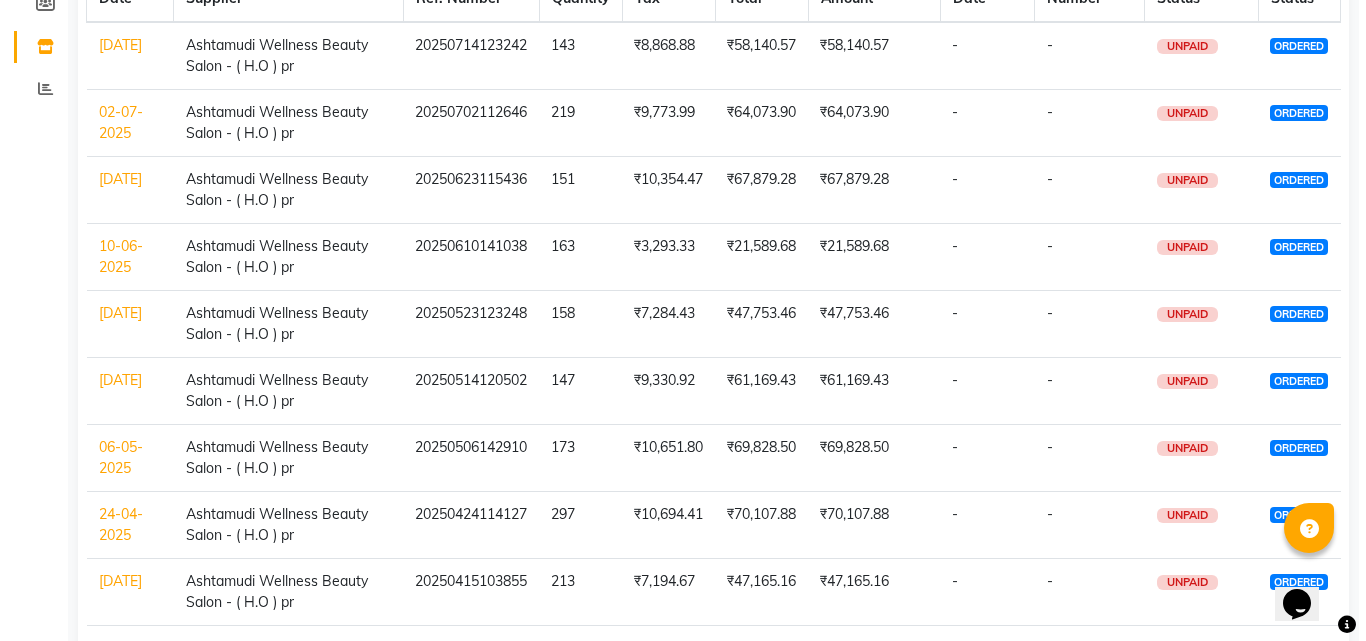 scroll, scrollTop: 0, scrollLeft: 0, axis: both 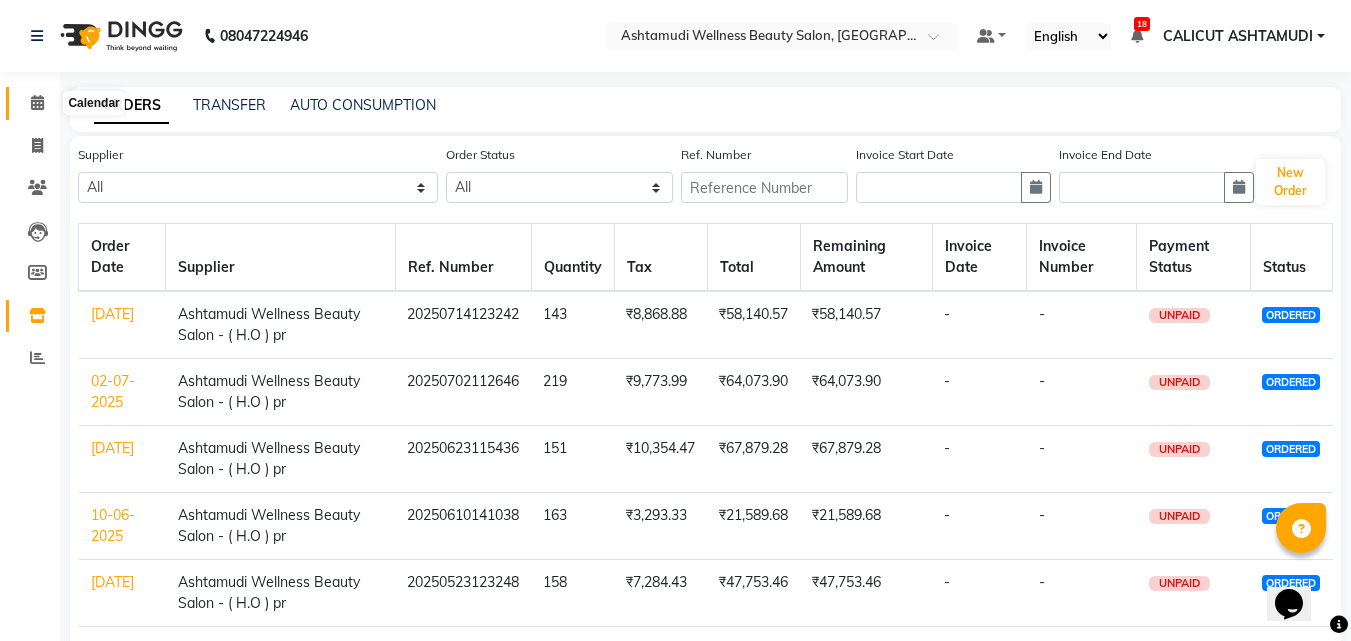 click 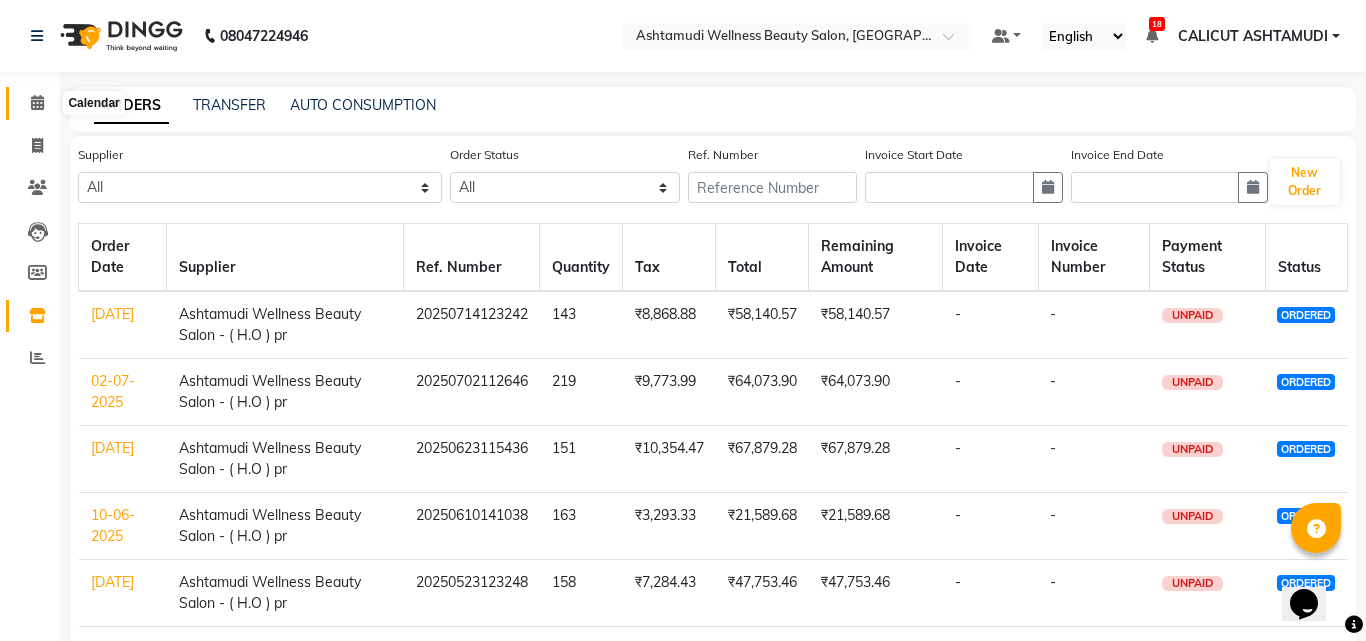 click 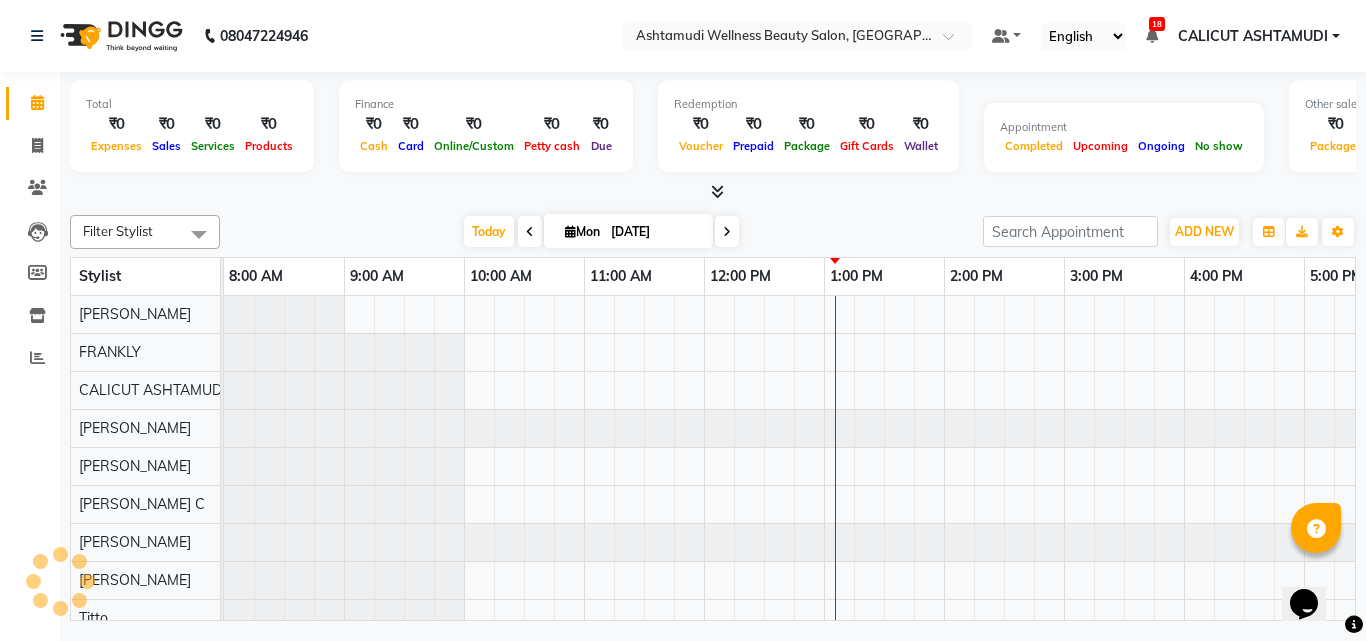 click 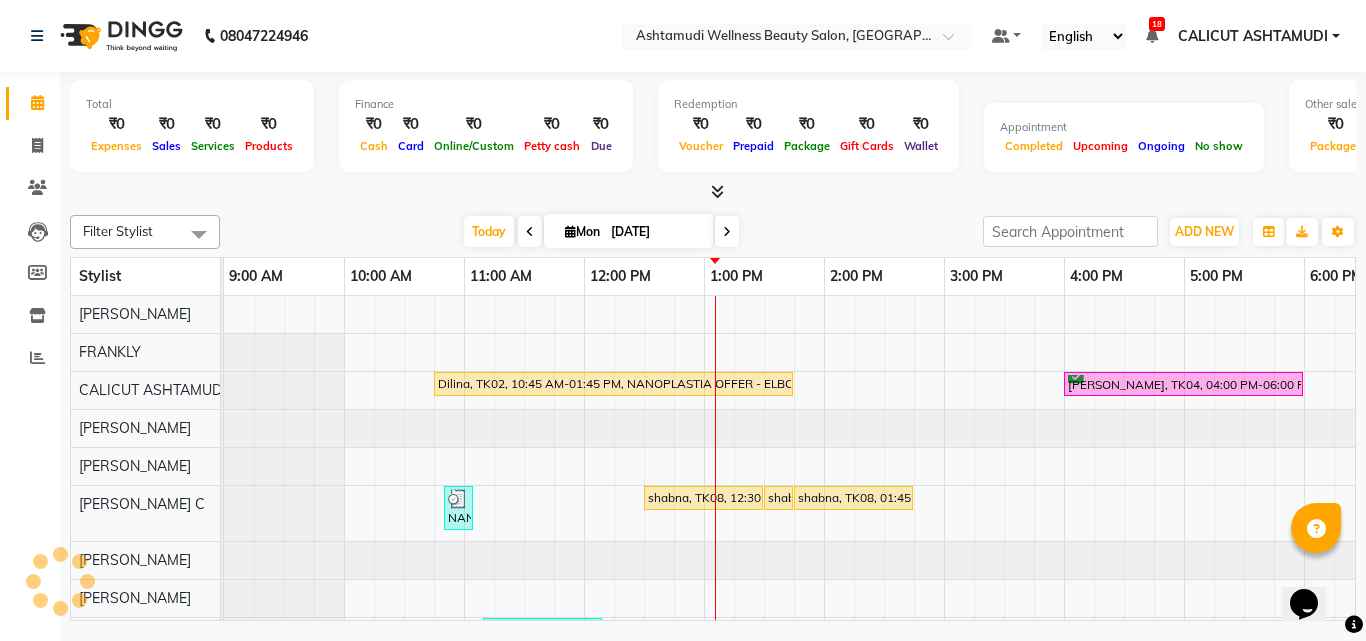 scroll, scrollTop: 0, scrollLeft: 0, axis: both 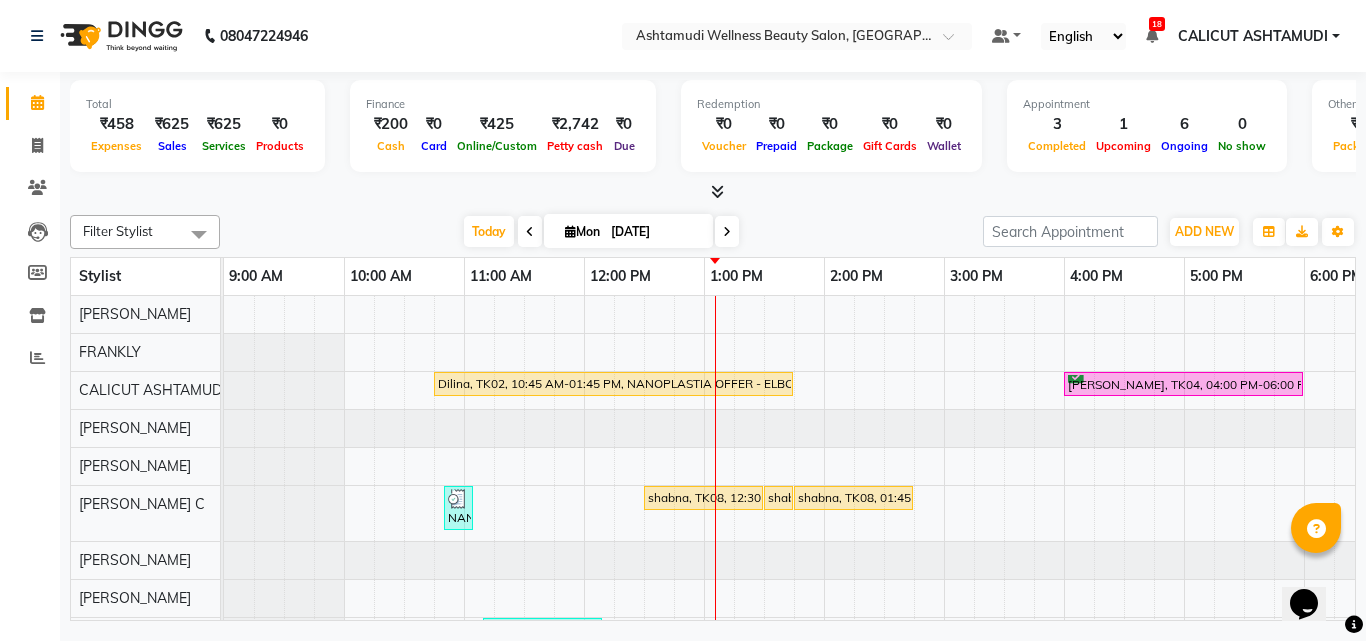 click at bounding box center (530, 231) 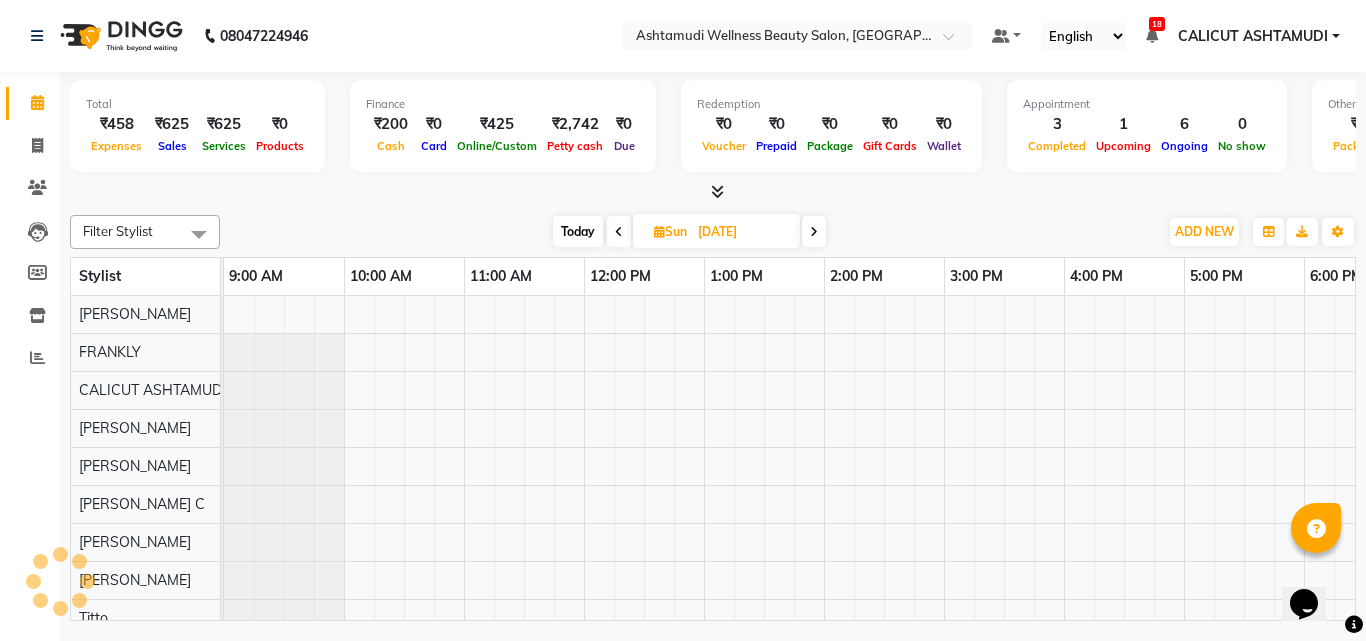 scroll, scrollTop: 0, scrollLeft: 481, axis: horizontal 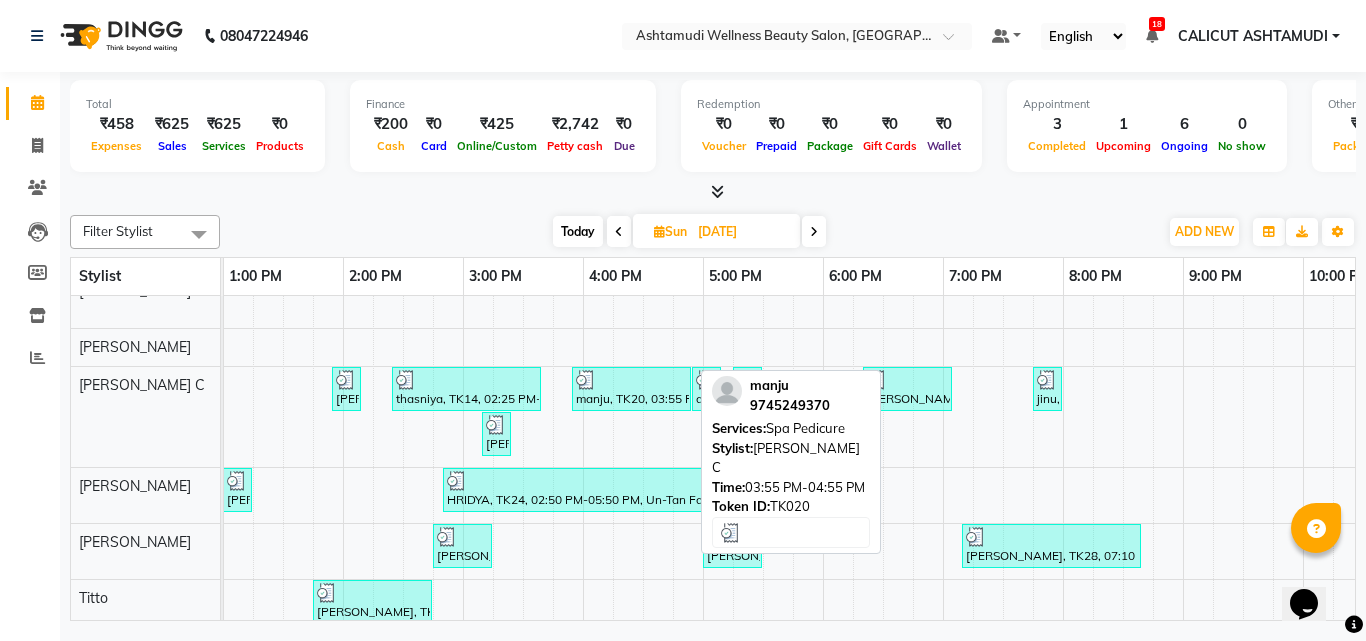 click on "manju, TK20, 03:55 PM-04:55 PM, Spa Pedicure" at bounding box center [631, 389] 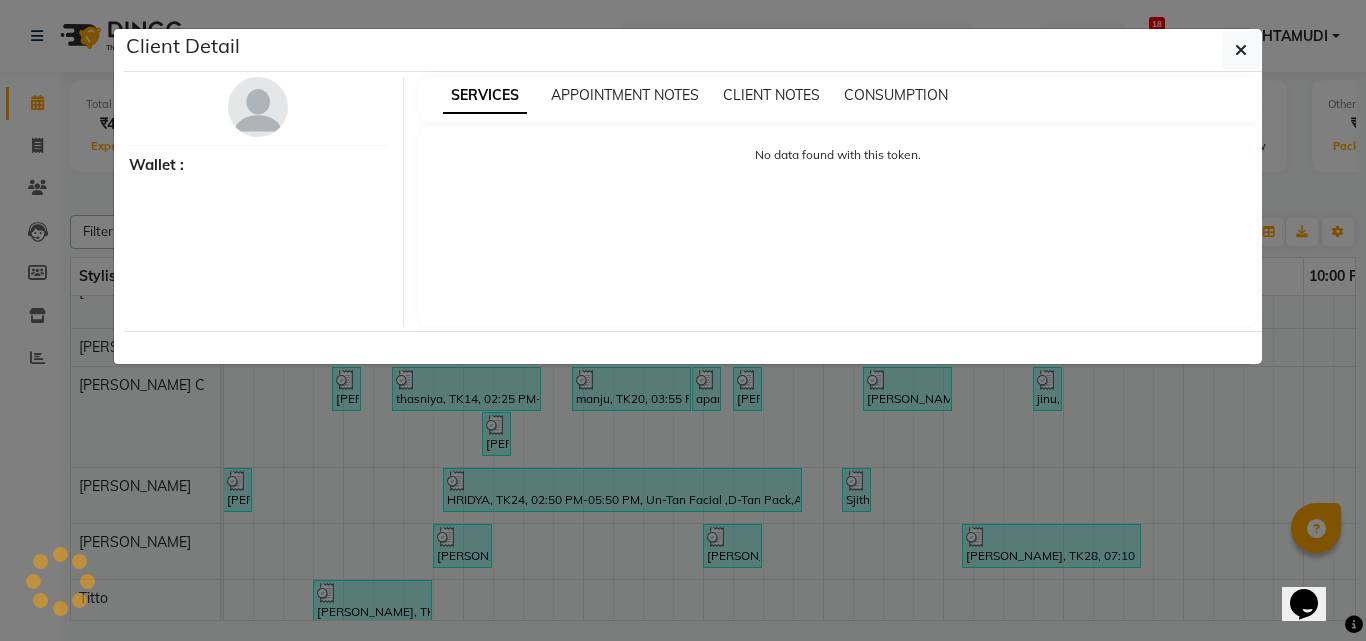 select on "3" 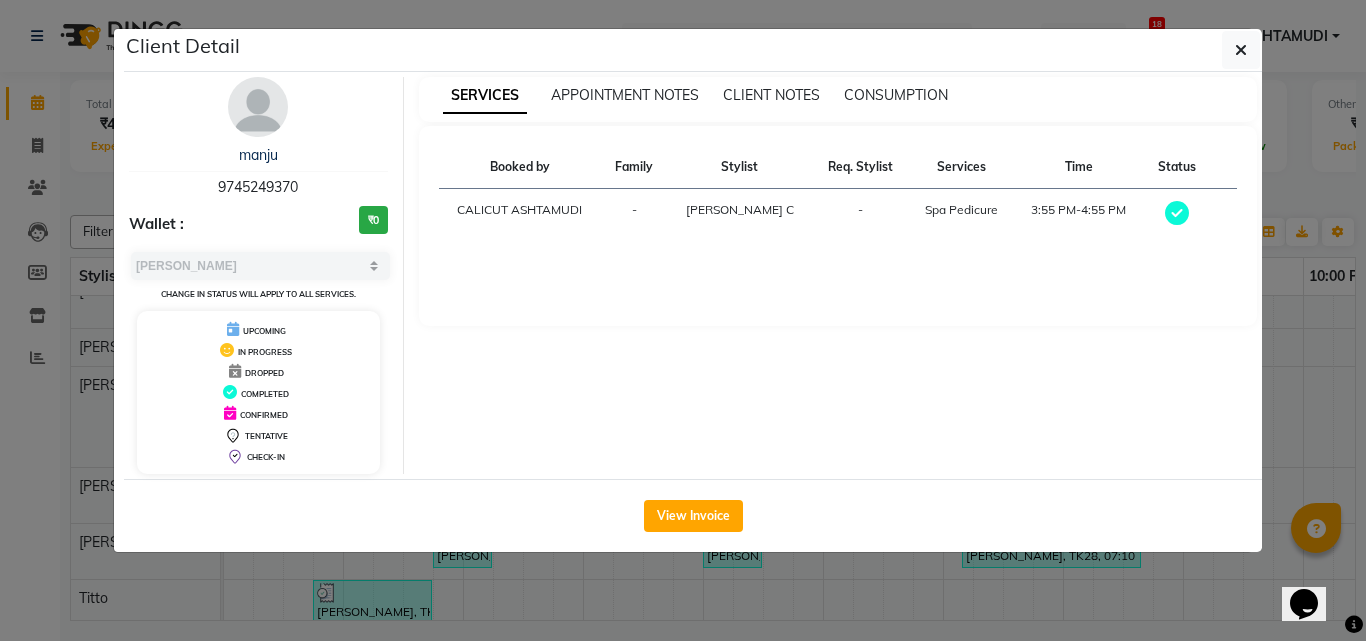 drag, startPoint x: 898, startPoint y: 90, endPoint x: 883, endPoint y: 135, distance: 47.434166 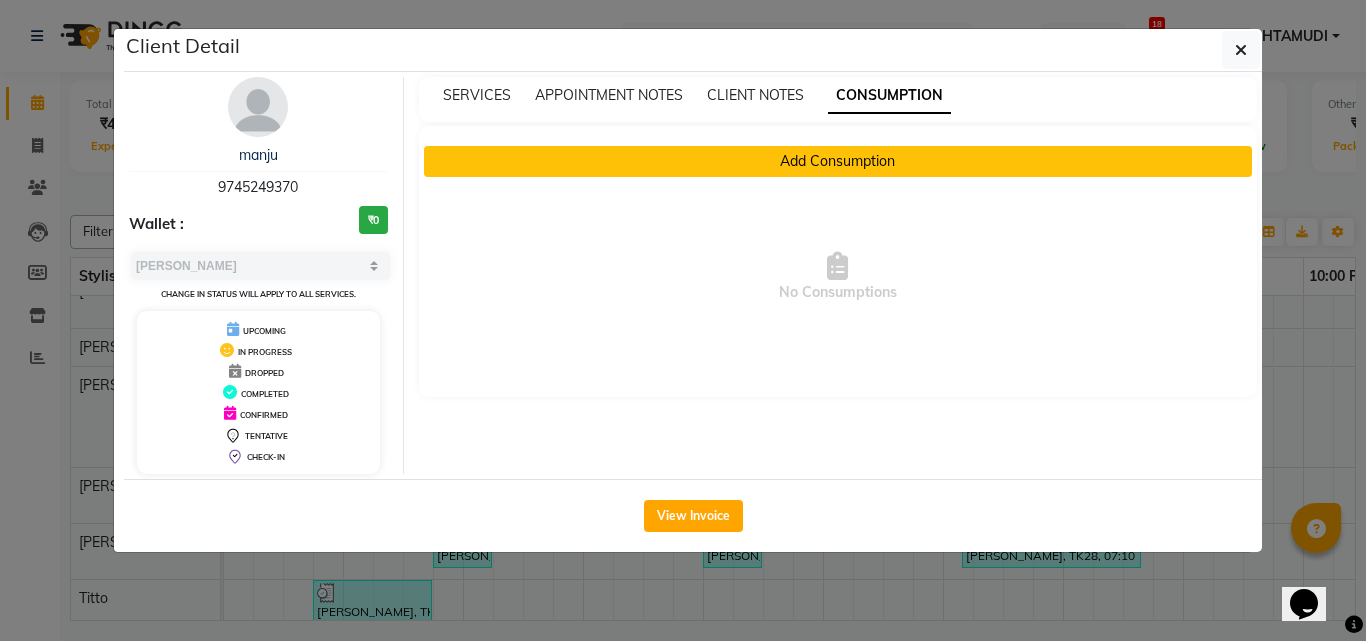 click on "Add Consumption" at bounding box center [838, 161] 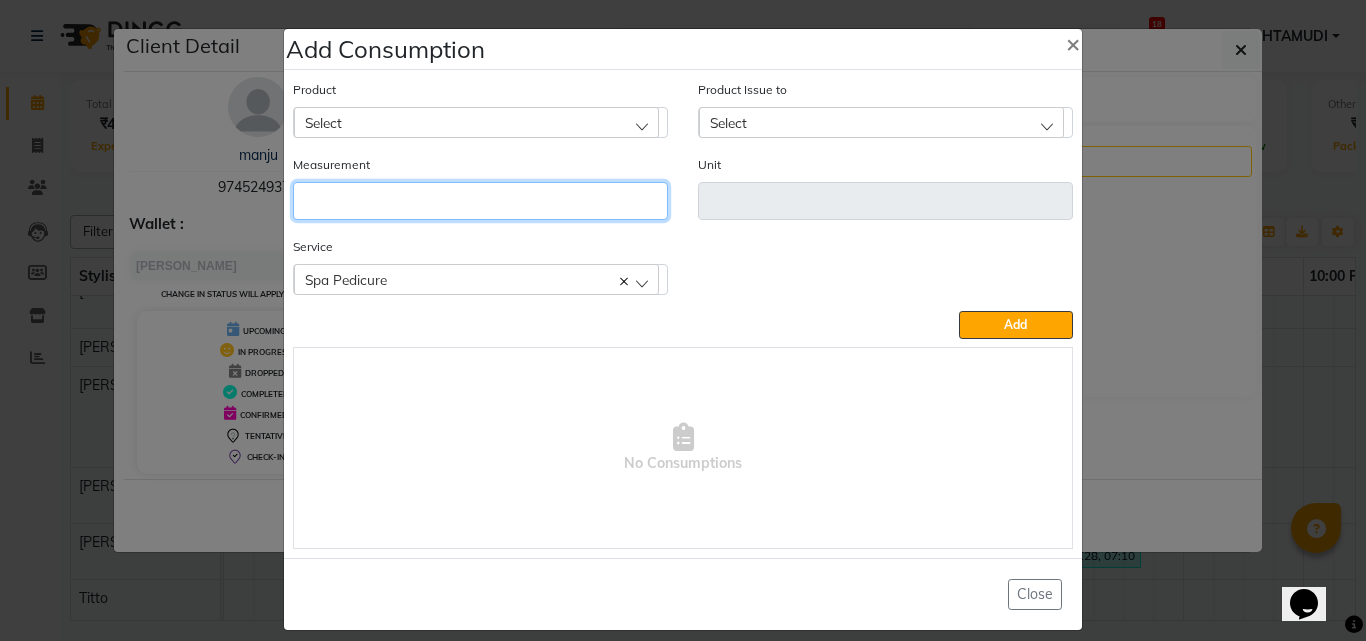 click 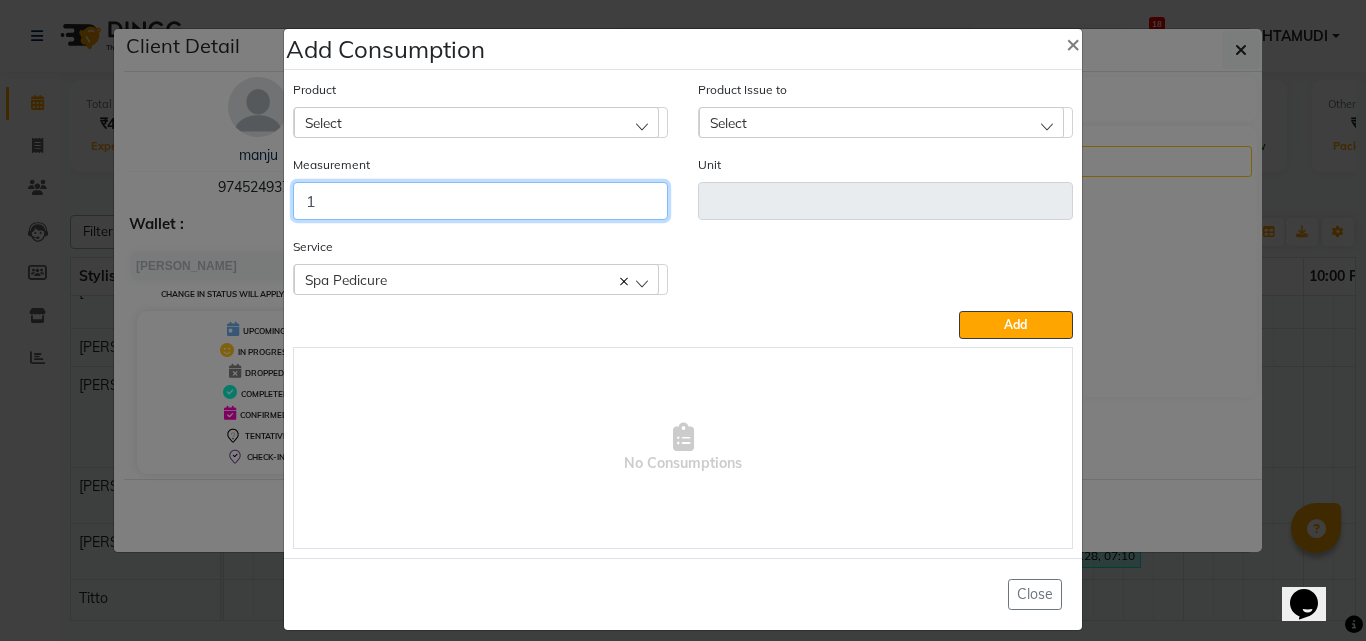 type on "1" 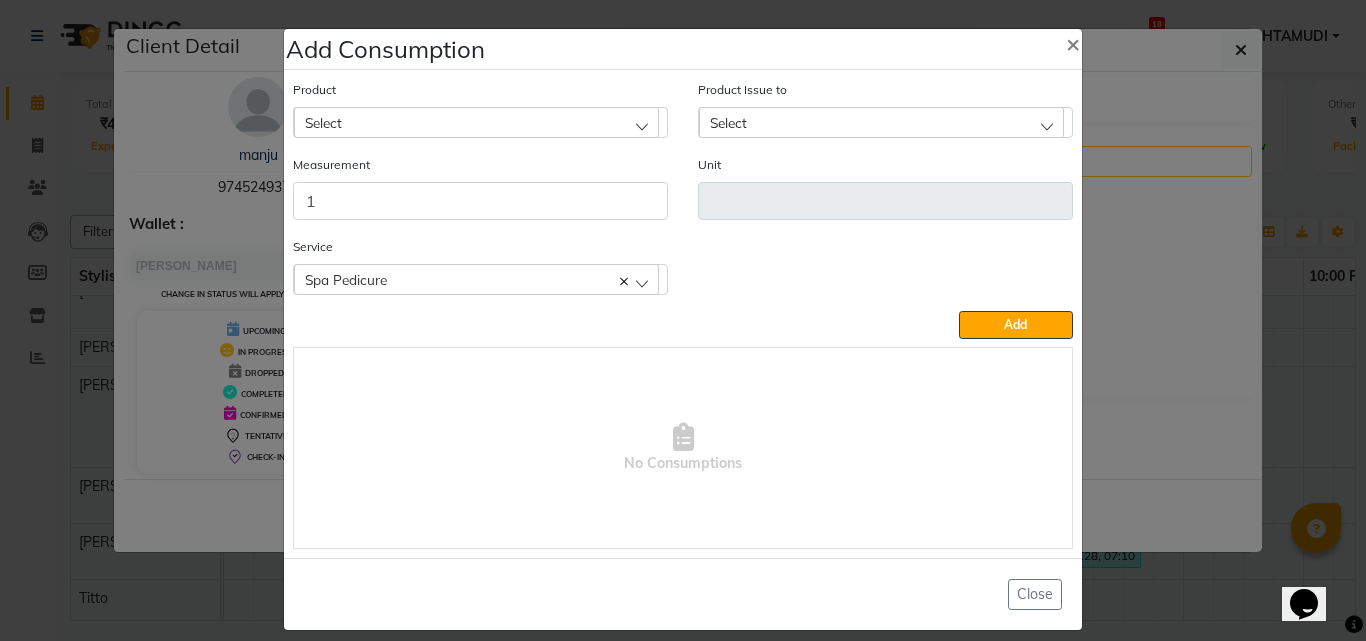 click on "Select" 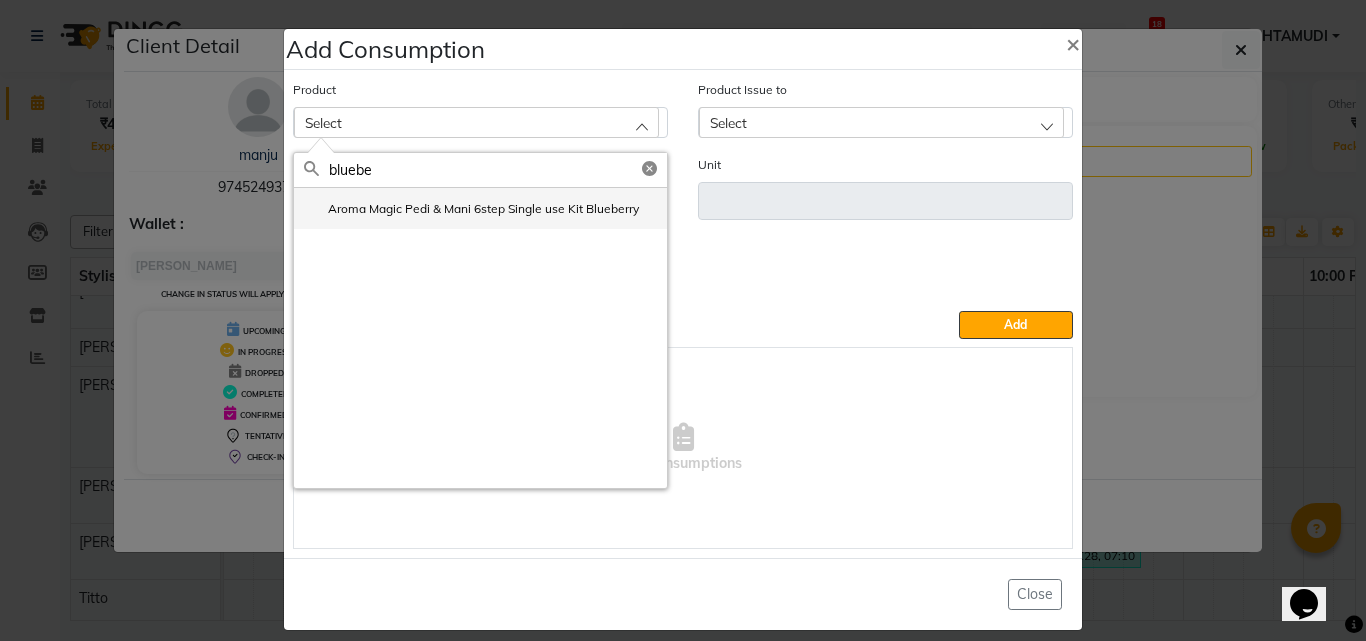 type on "bluebe" 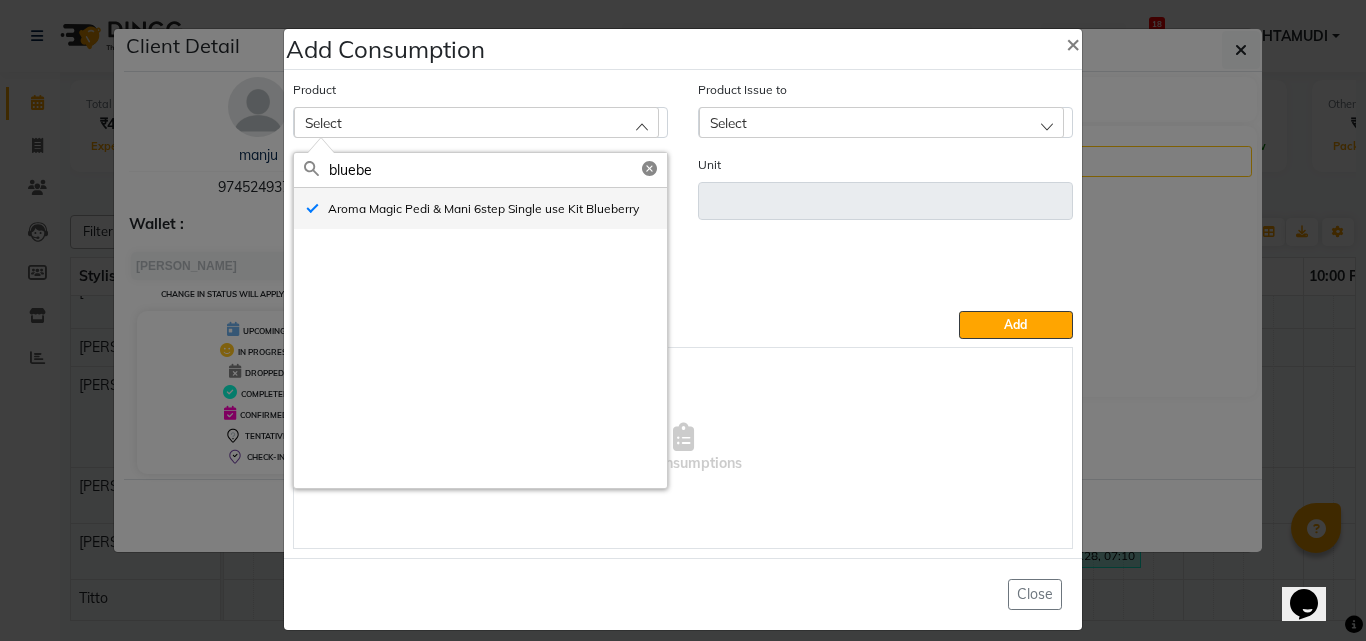 type on "pc" 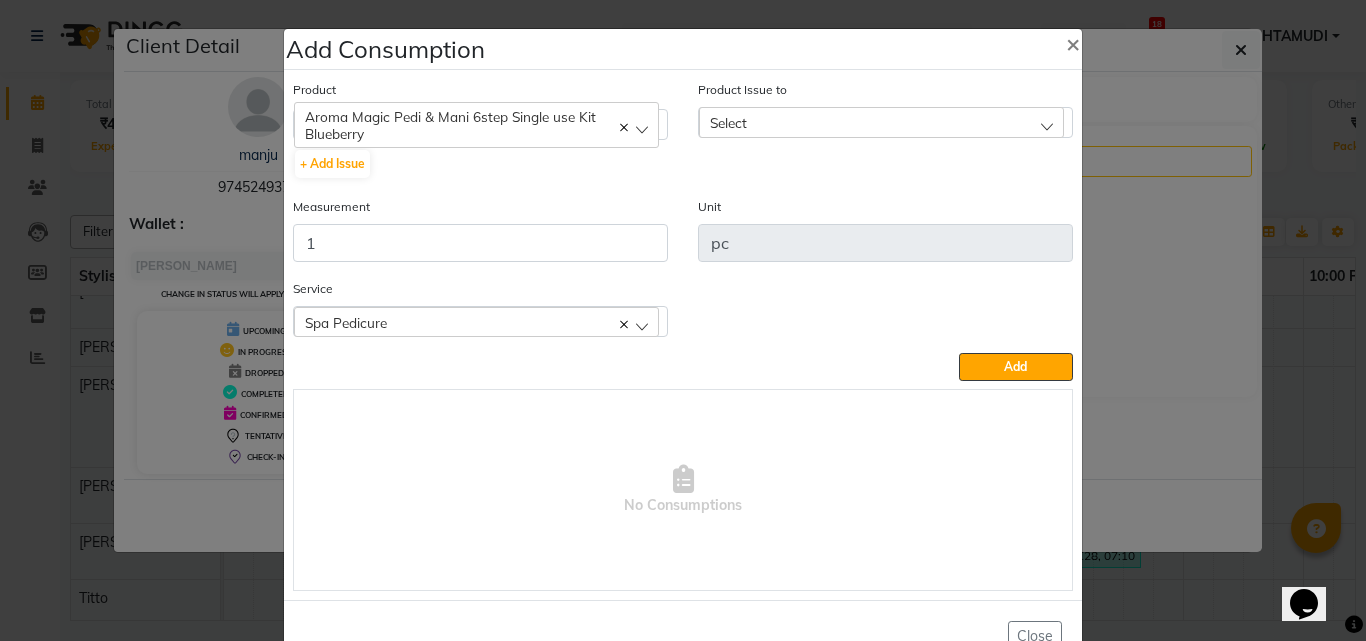 click on "Select" 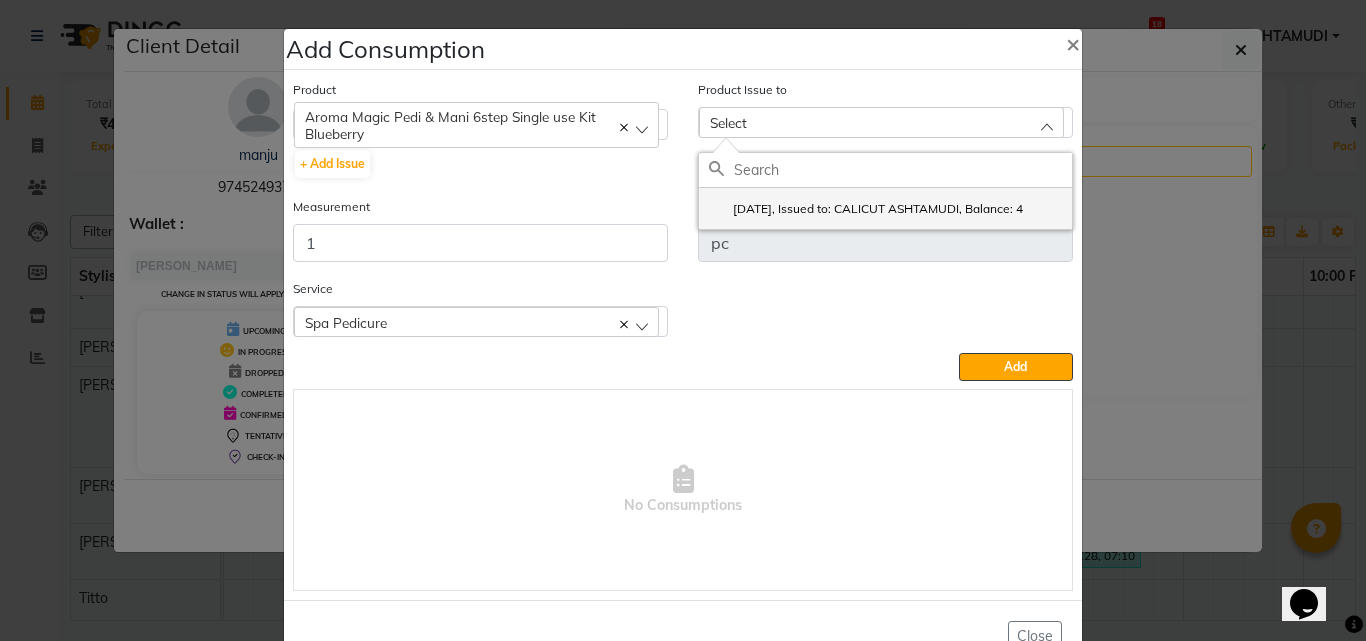 click on "2025-06-12, Issued to: CALICUT ASHTAMUDI, Balance: 4" 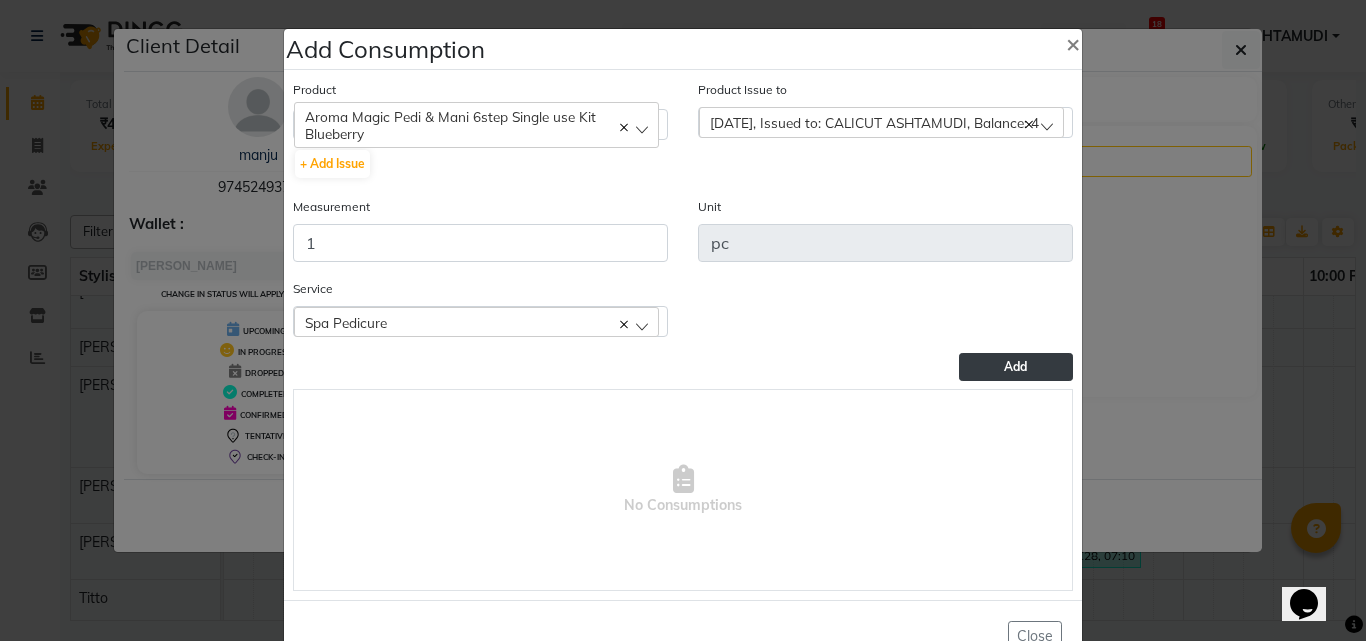 click on "Add" 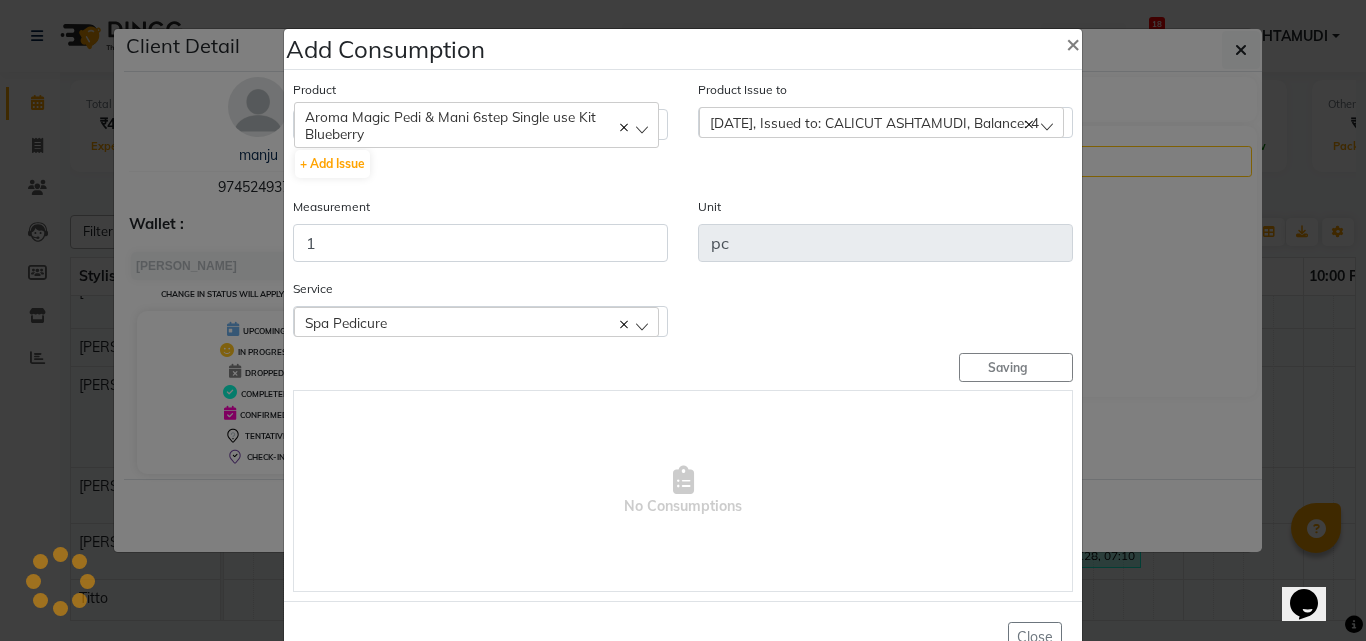 type 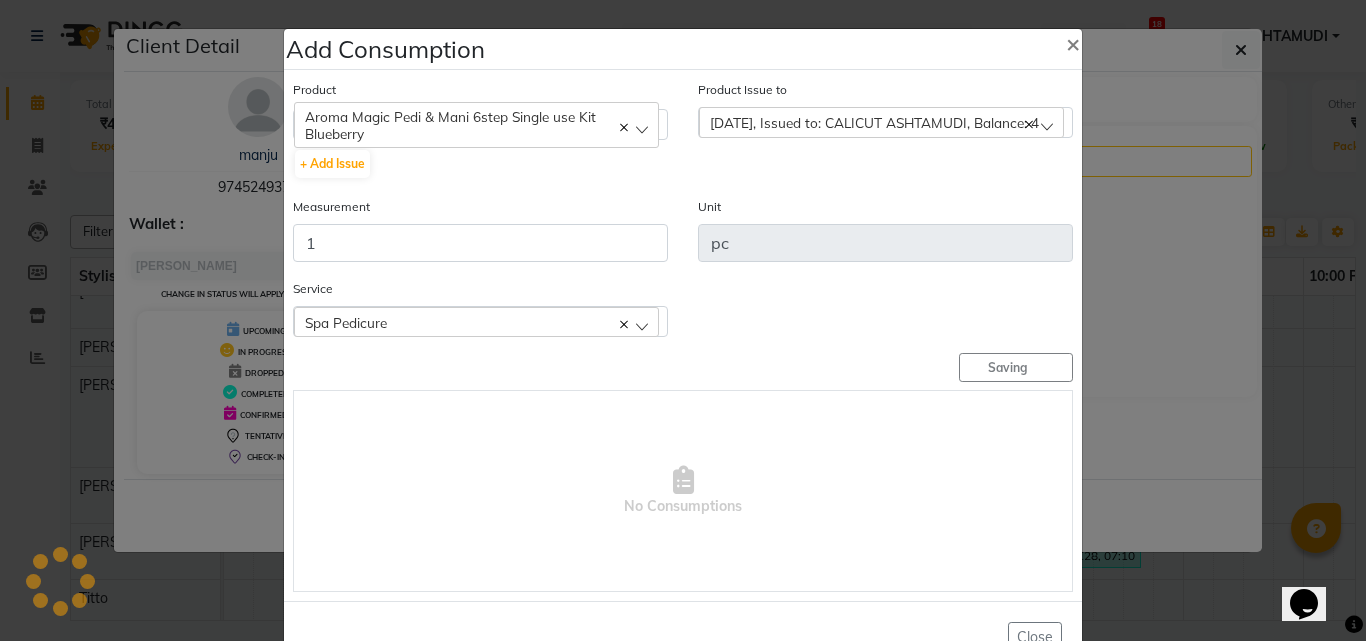 type 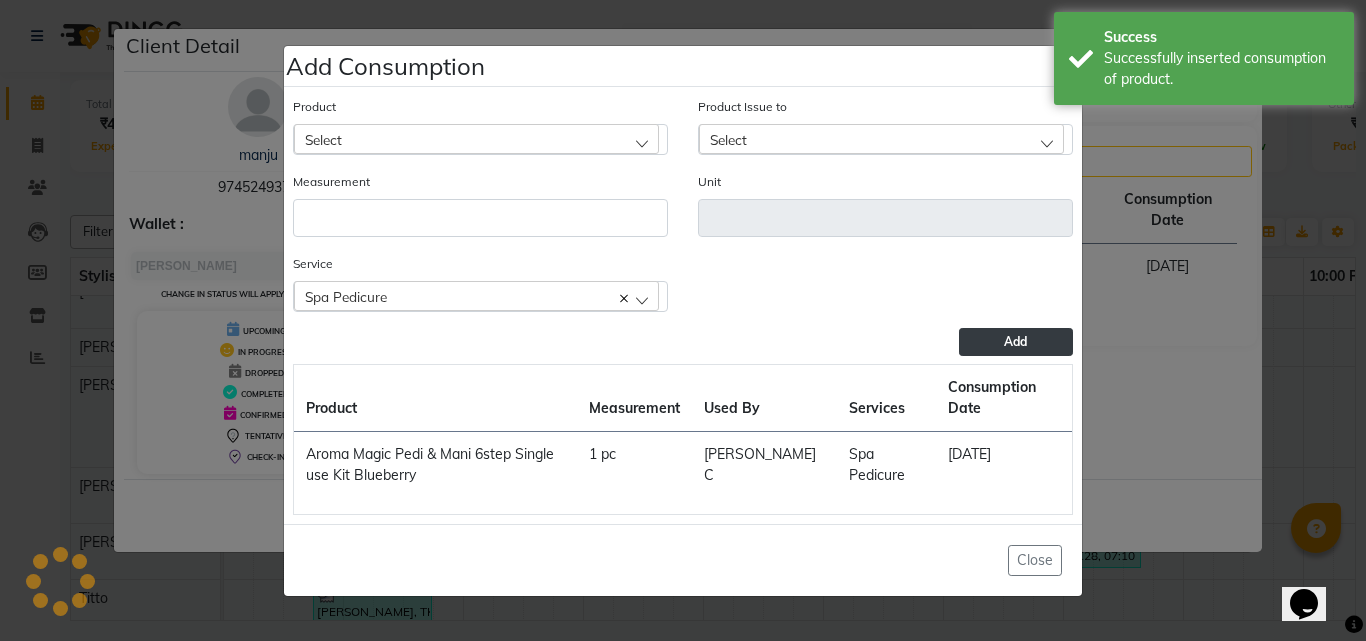 click on "Add Consumption × Product Select 051/ Studio White Weekly 15Ml Product Issue to Select 2025-06-12, Issued to: CALICUT ASHTAMUDI, Balance: 4 Measurement Unit Service  Spa Pedicure  Spa Pedicure  Add  Product Measurement Used By Services Consumption Date  Aroma Magic Pedi & Mani 6step Single use Kit Blueberry   1 pc   AMBILI C   Spa Pedicure   14-07-2025   Close" 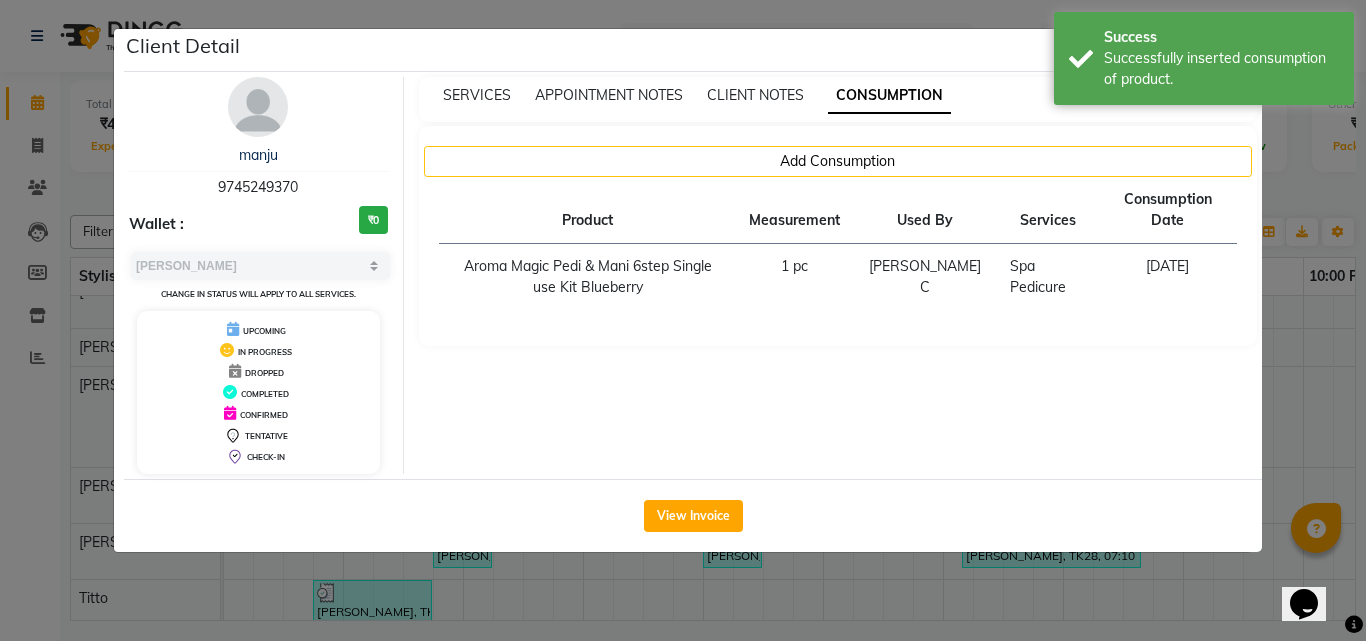 click on "Client Detail  manju    9745249370 Wallet : ₹0 Select MARK DONE UPCOMING Change in status will apply to all services. UPCOMING IN PROGRESS DROPPED COMPLETED CONFIRMED TENTATIVE CHECK-IN SERVICES APPOINTMENT NOTES CLIENT NOTES CONSUMPTION Add Consumption Product Measurement Used By Services Consumption Date  Aroma Magic Pedi & Mani 6step Single use Kit Blueberry   1 pc   AMBILI C   Spa Pedicure   14-07-2025   View Invoice" 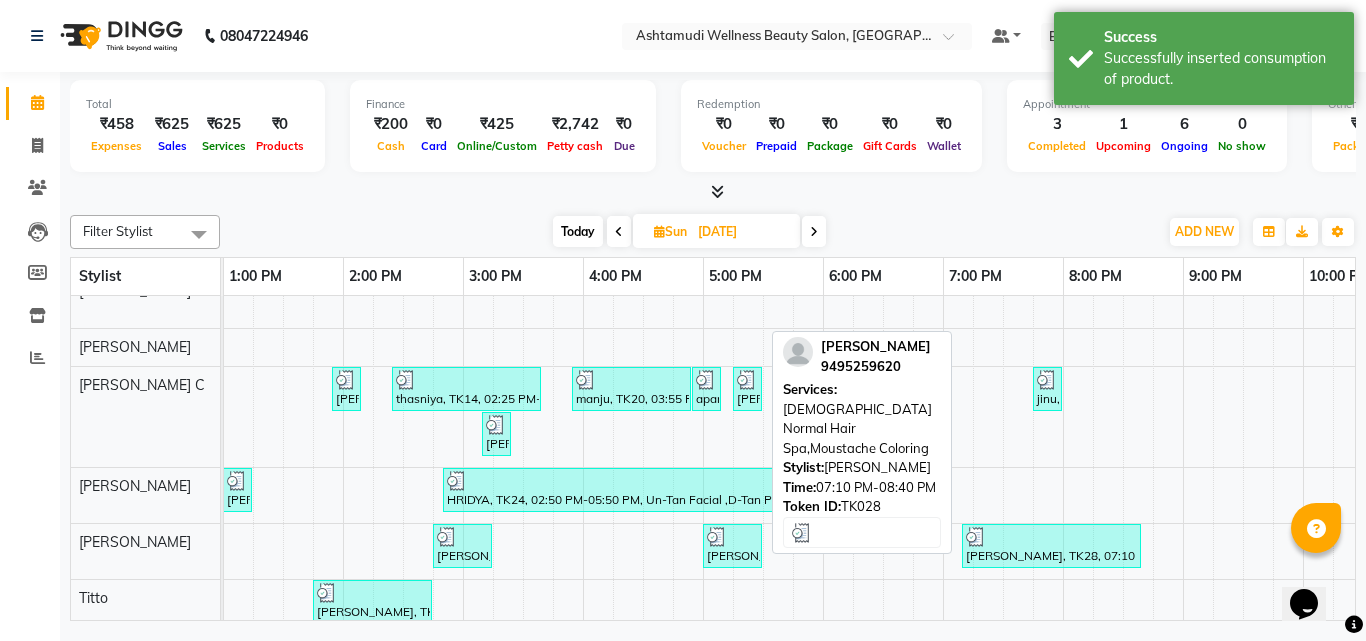 click on "anil kumar, TK28, 07:10 PM-08:40 PM, Gents Normal Hair Spa,Moustache Coloring" at bounding box center (1051, 546) 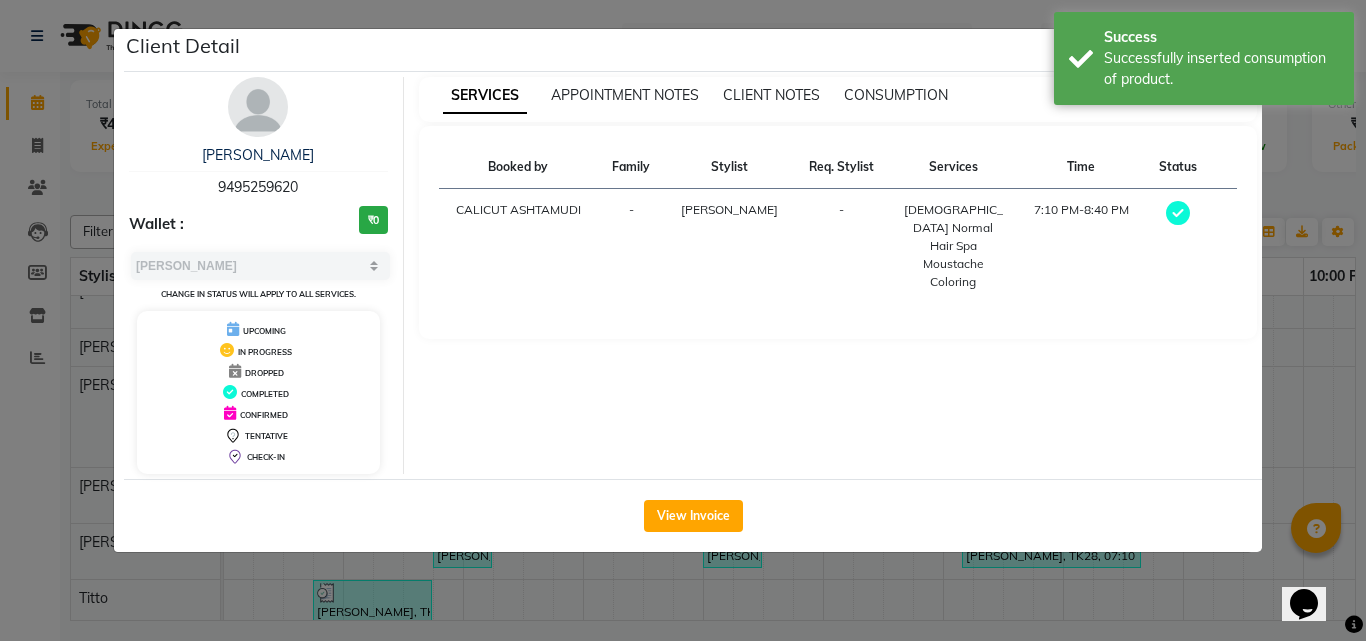 click on "SERVICES APPOINTMENT NOTES CLIENT NOTES CONSUMPTION" at bounding box center (838, 99) 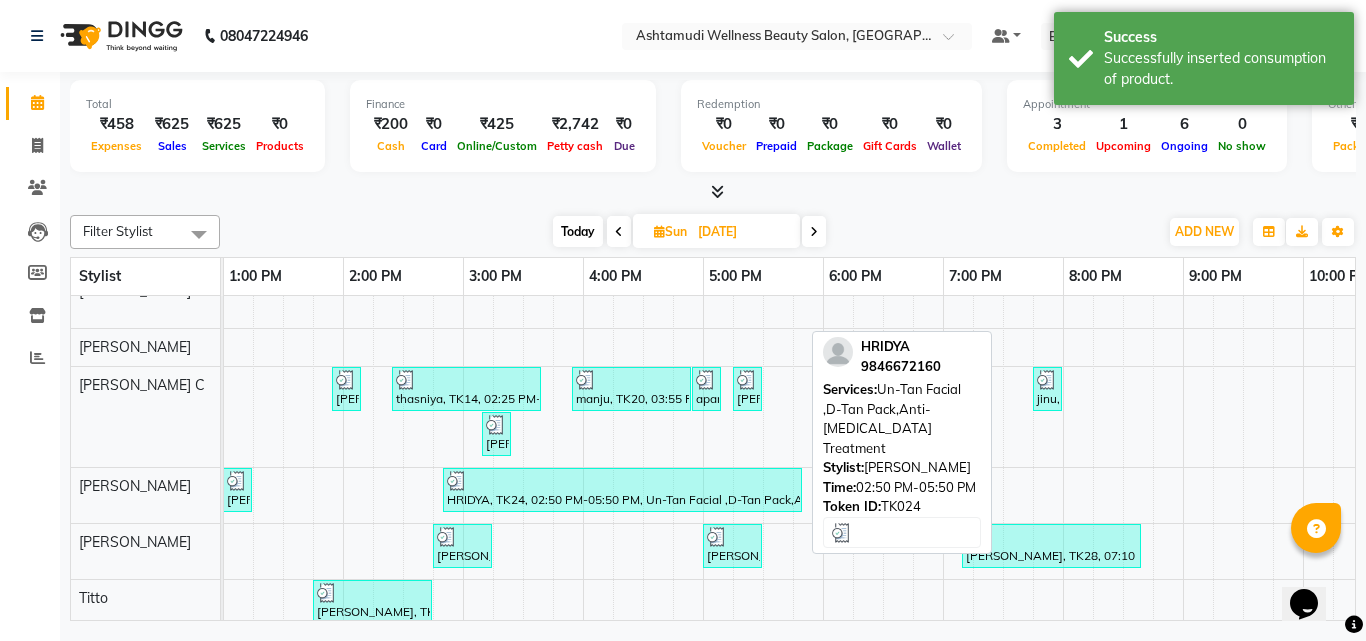 scroll, scrollTop: 300, scrollLeft: 481, axis: both 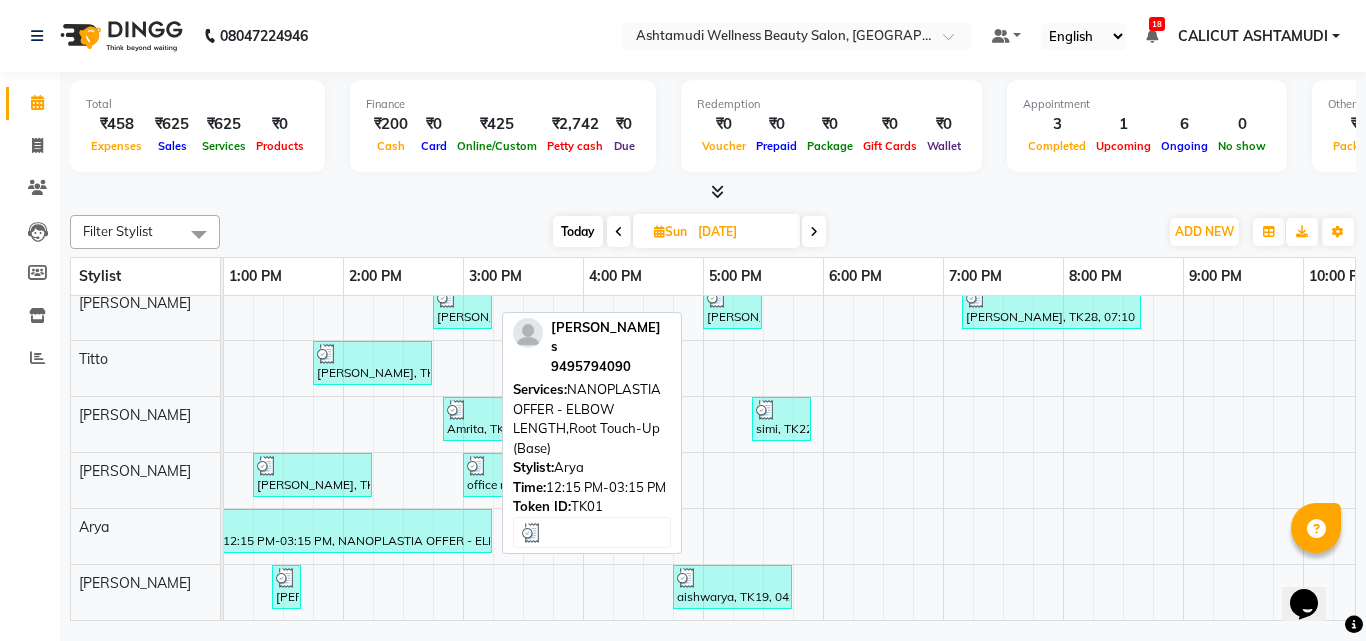 click at bounding box center [312, 522] 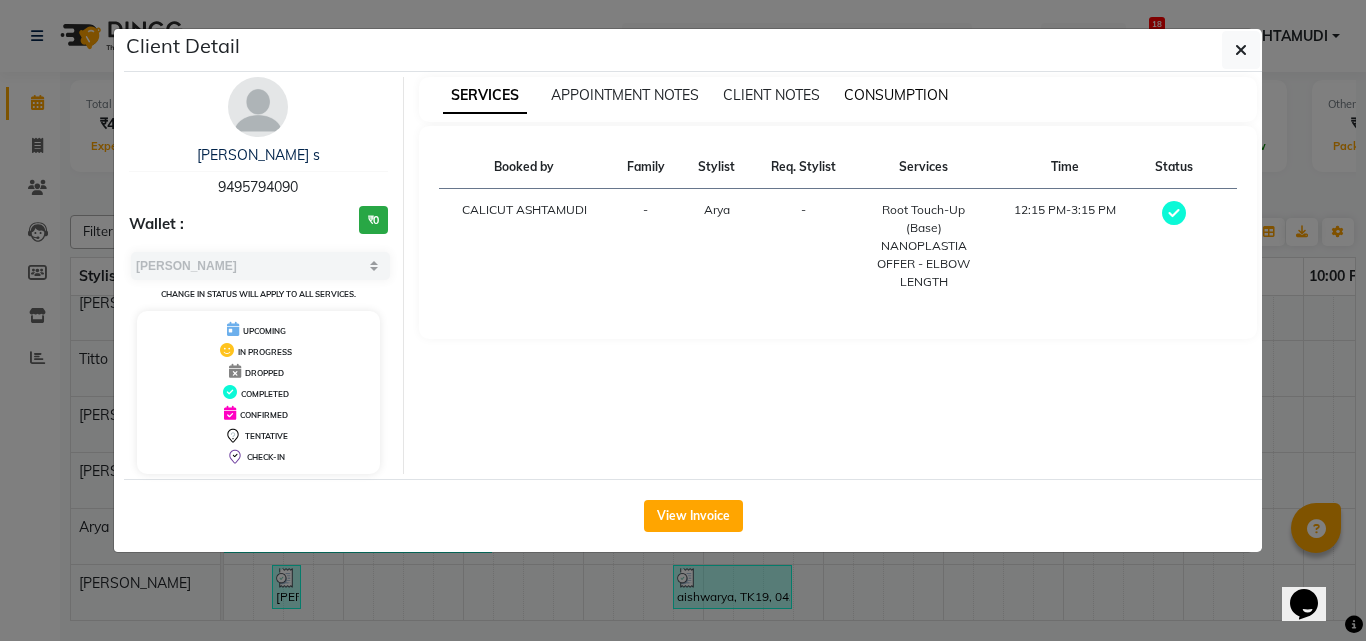 drag, startPoint x: 893, startPoint y: 109, endPoint x: 888, endPoint y: 98, distance: 12.083046 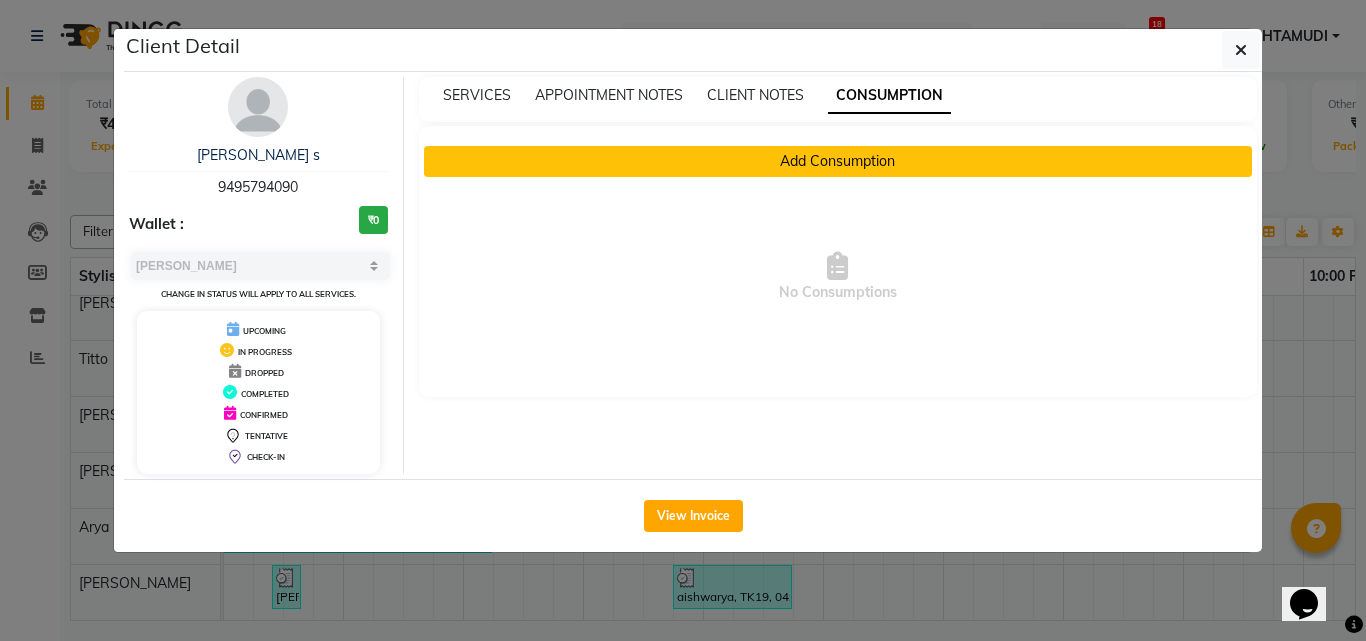 click on "Add Consumption" at bounding box center [838, 161] 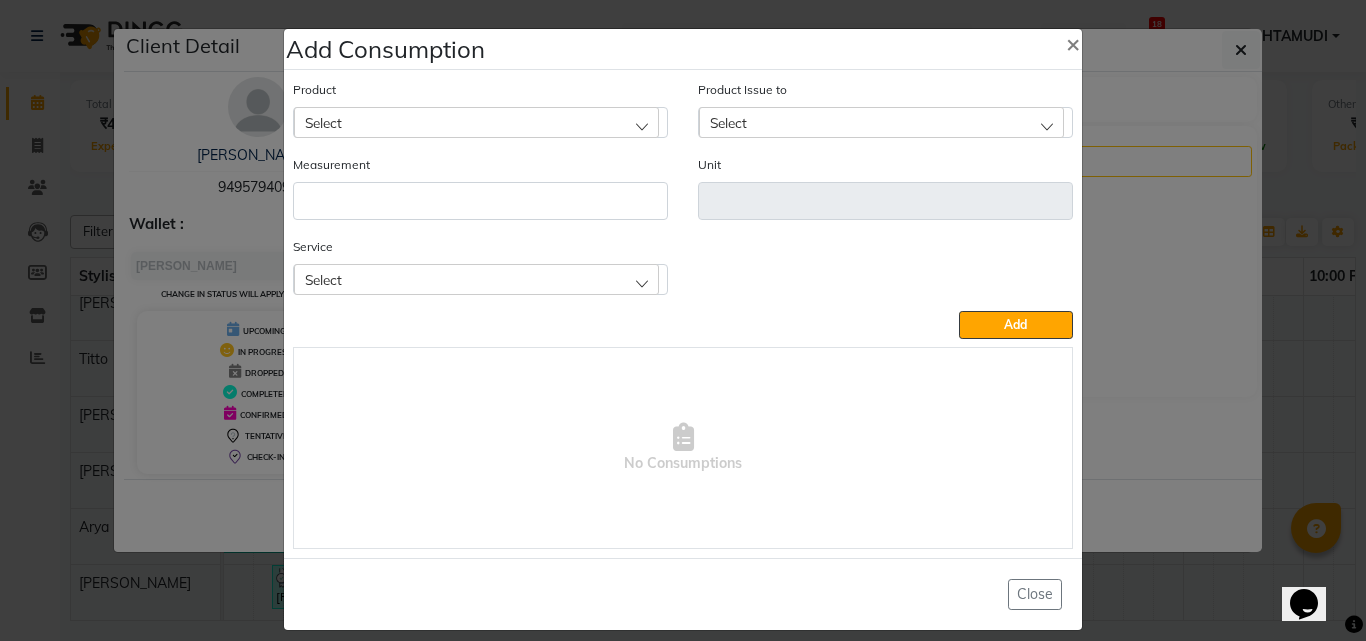 drag, startPoint x: 527, startPoint y: 113, endPoint x: 518, endPoint y: 145, distance: 33.24154 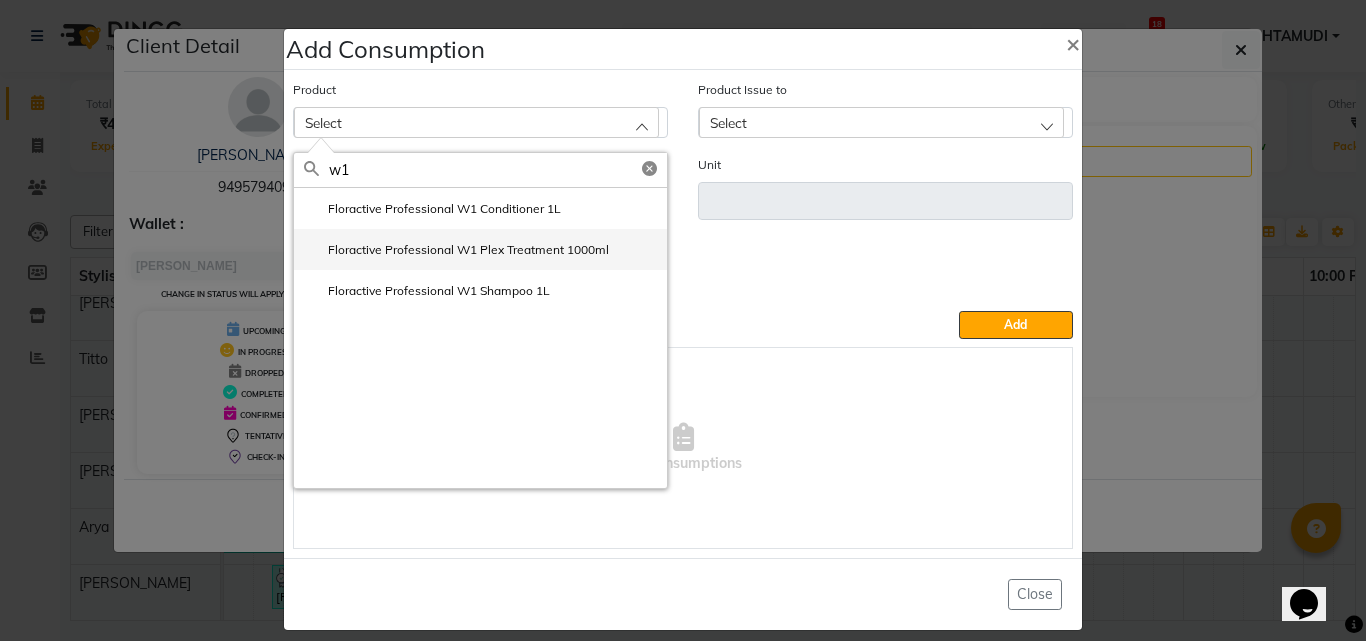 type on "w1" 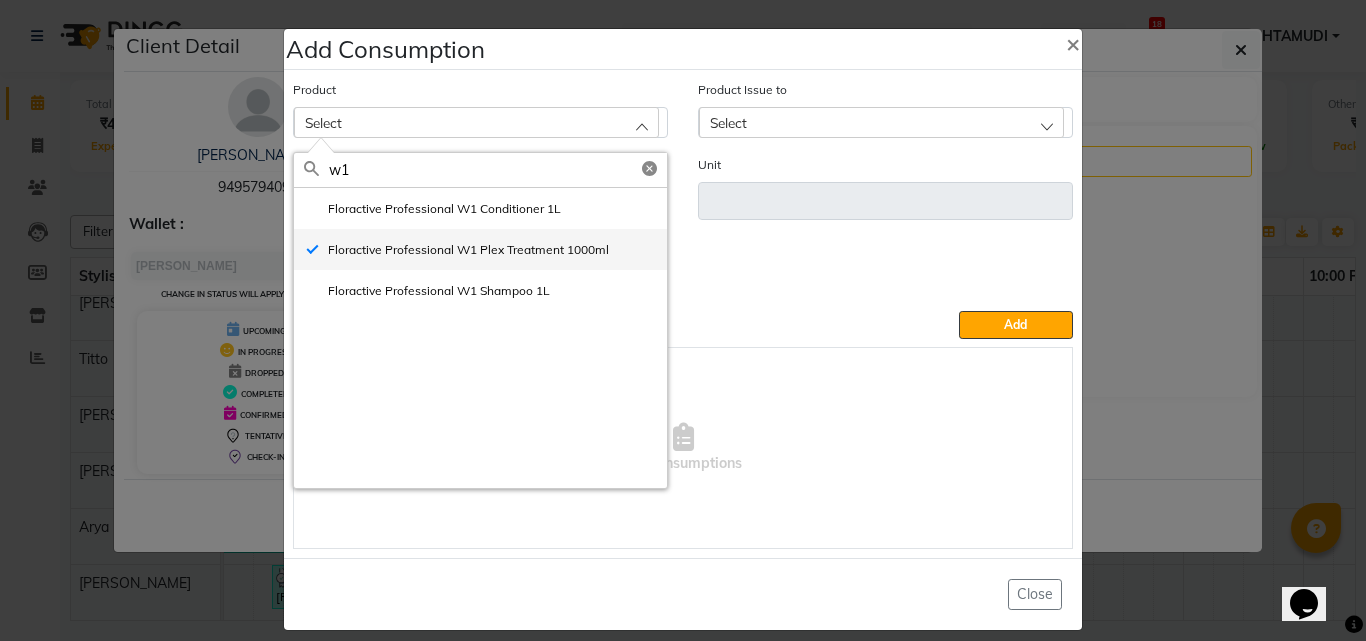 type on "ml" 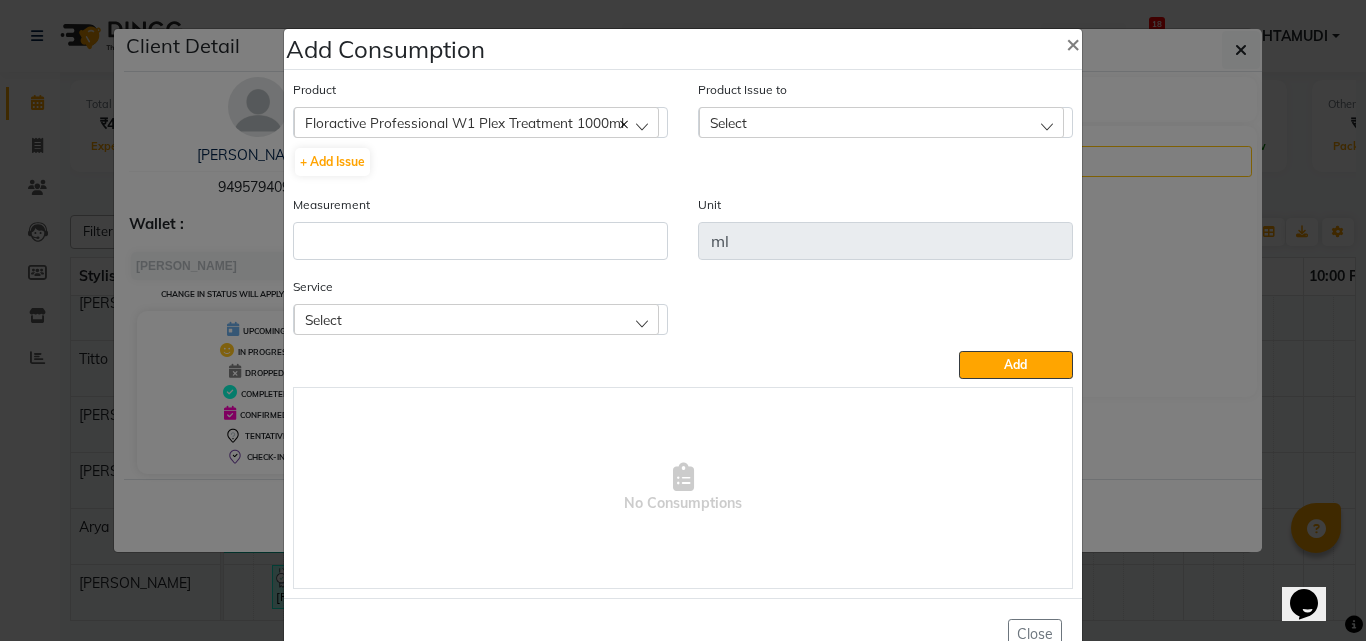 click on "Select" 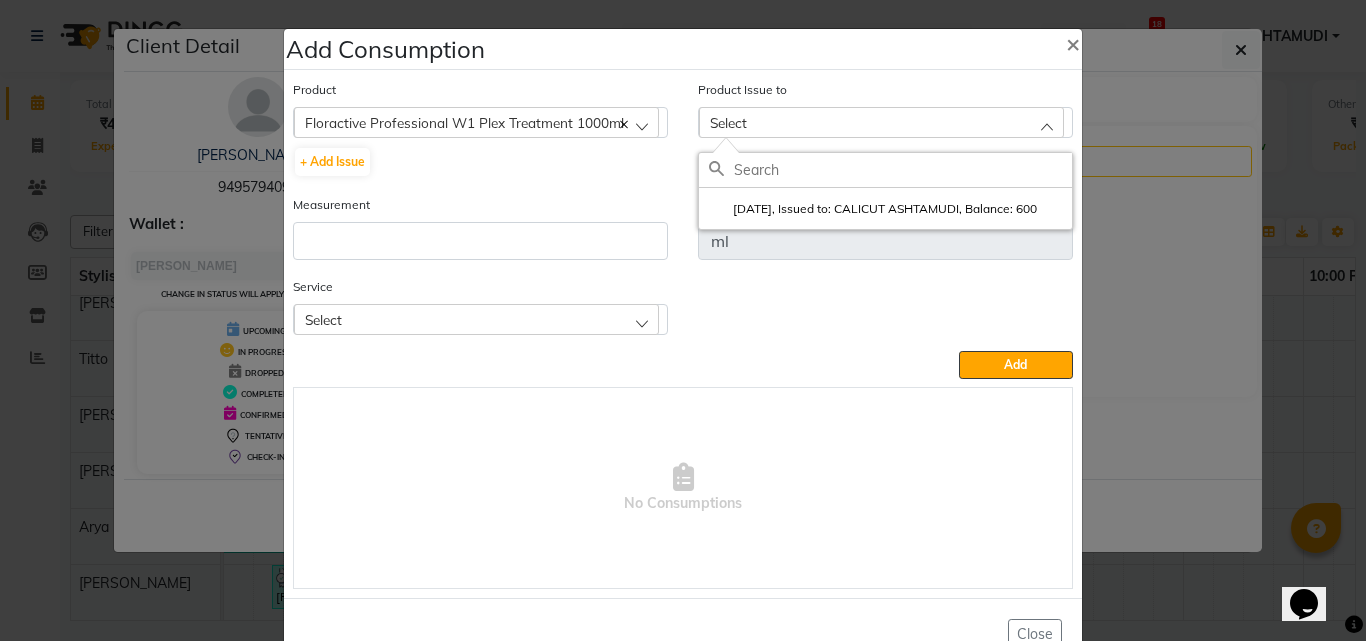 drag, startPoint x: 808, startPoint y: 205, endPoint x: 551, endPoint y: 222, distance: 257.56165 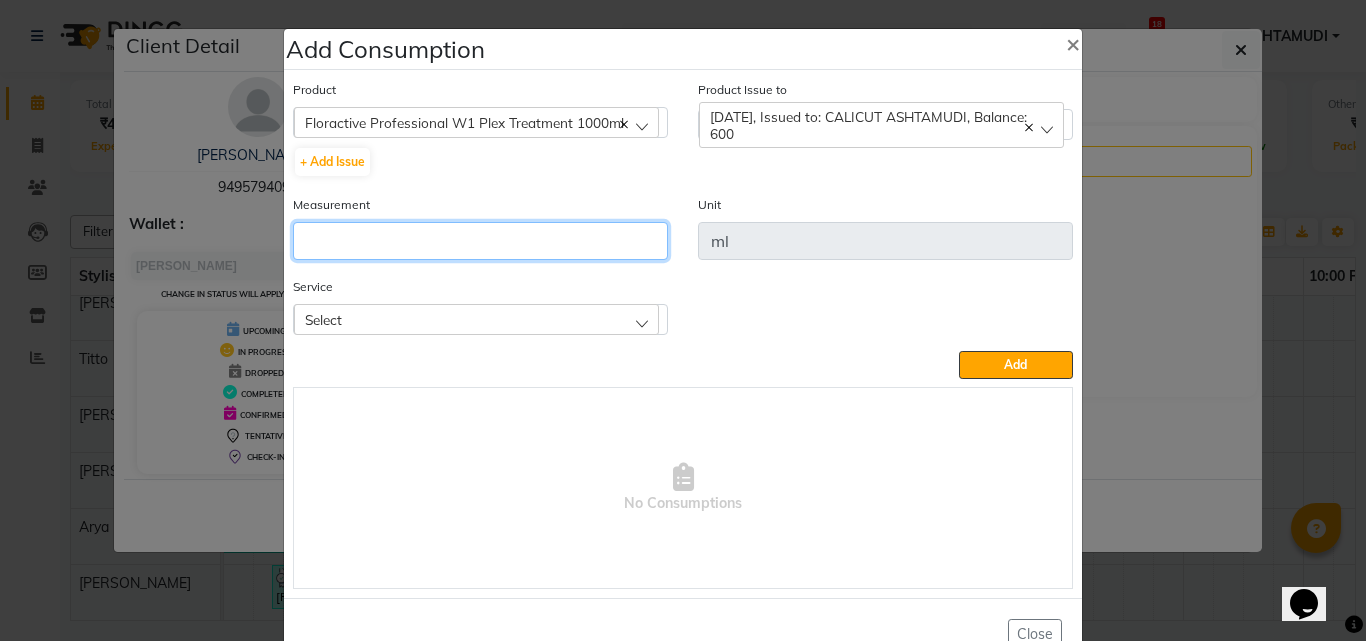 click 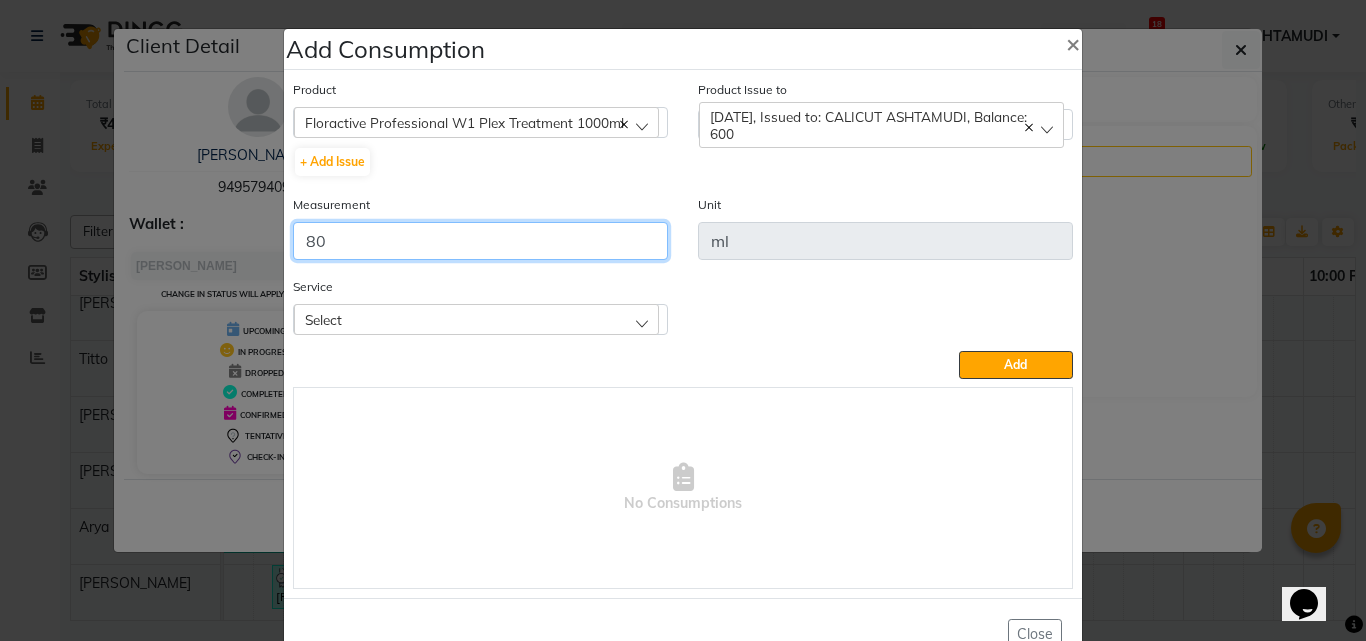 type on "80" 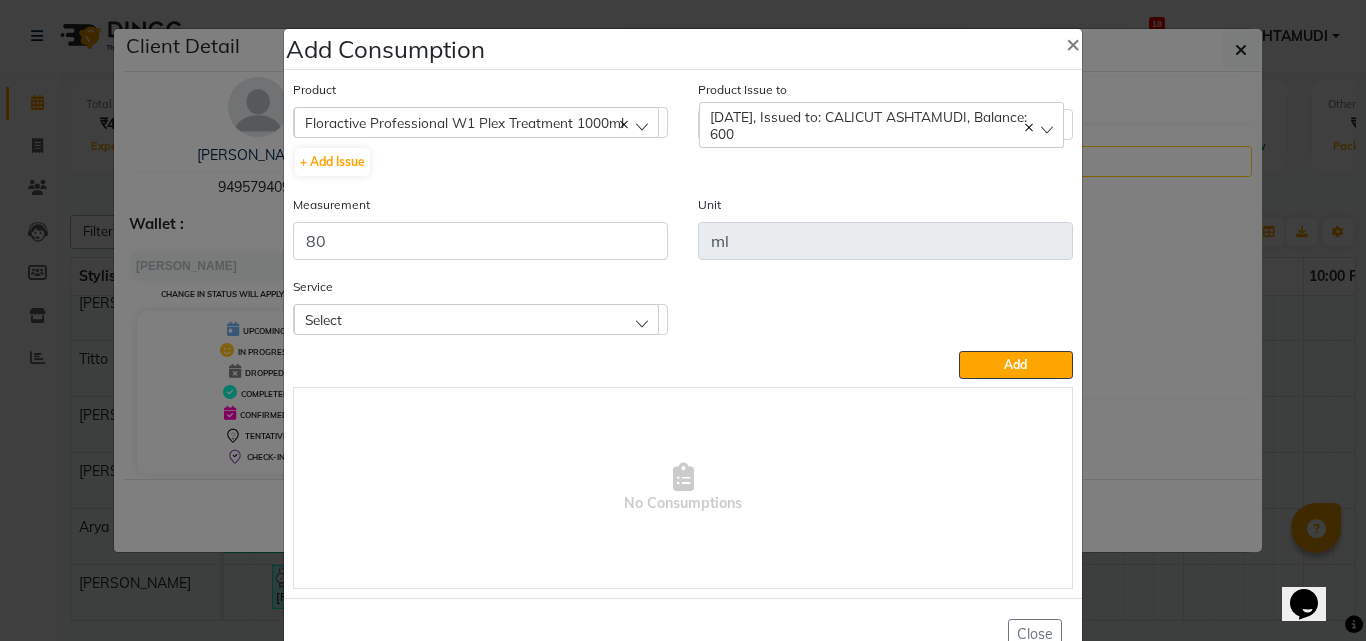 click on "Select" 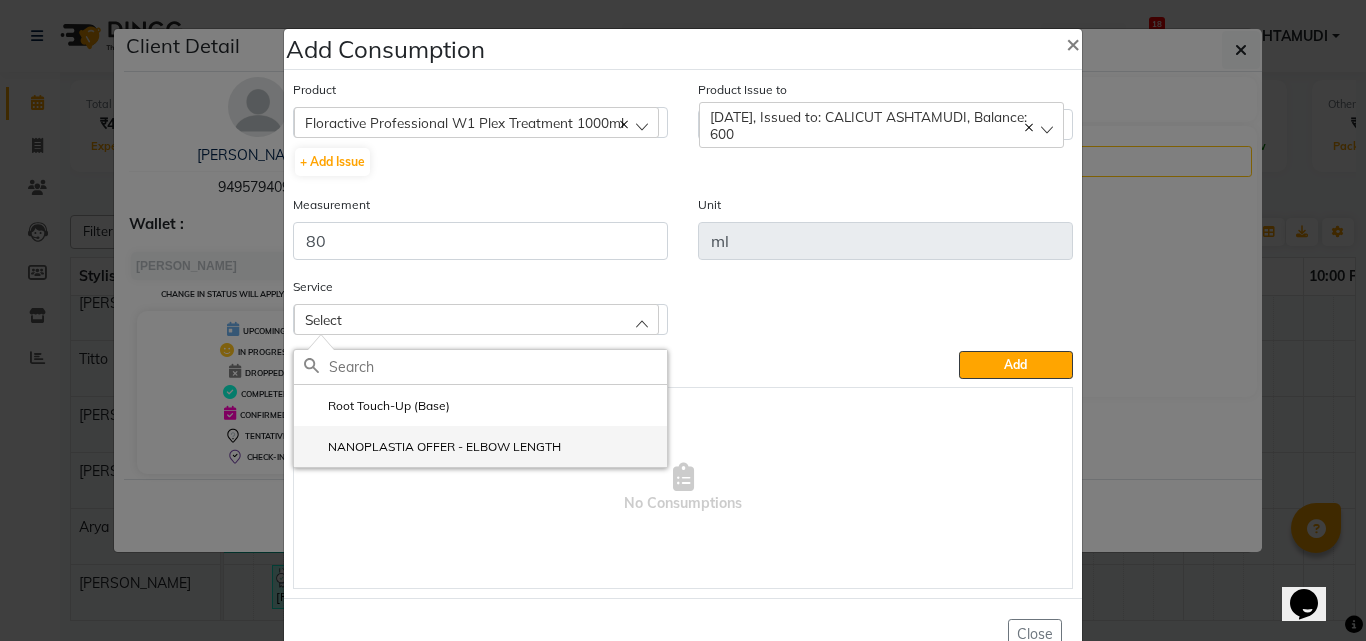 click on "NANOPLASTIA OFFER - ELBOW LENGTH" 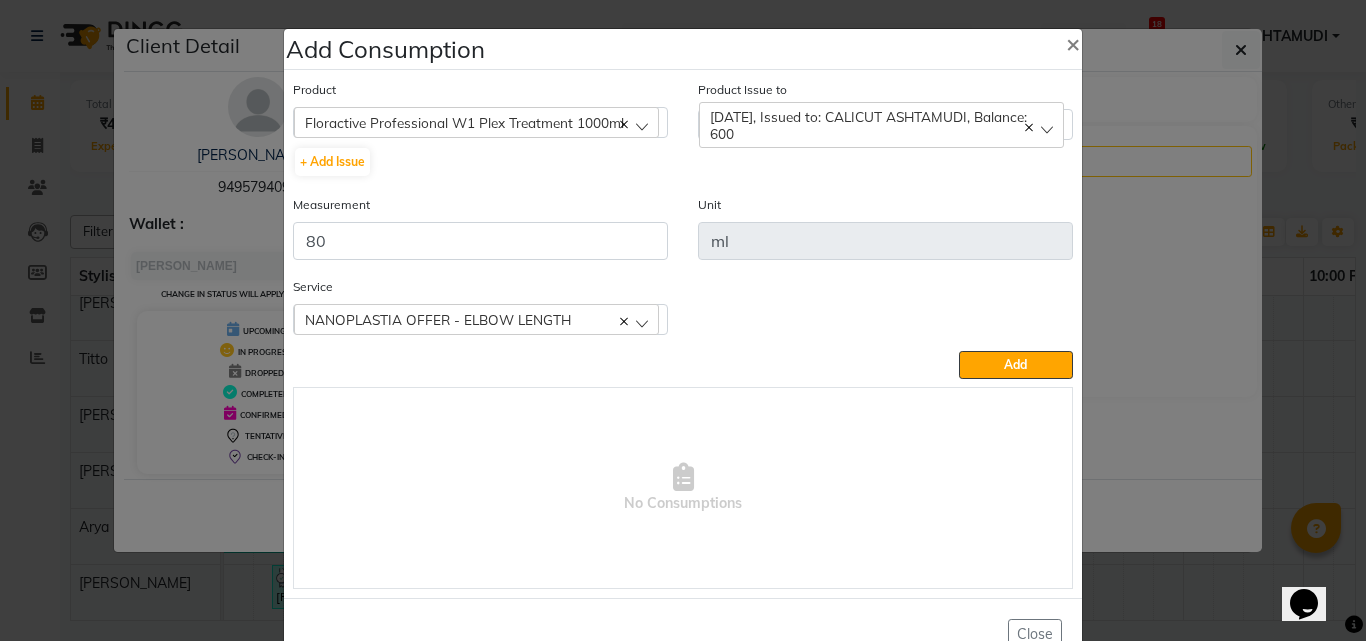 click on "Add" 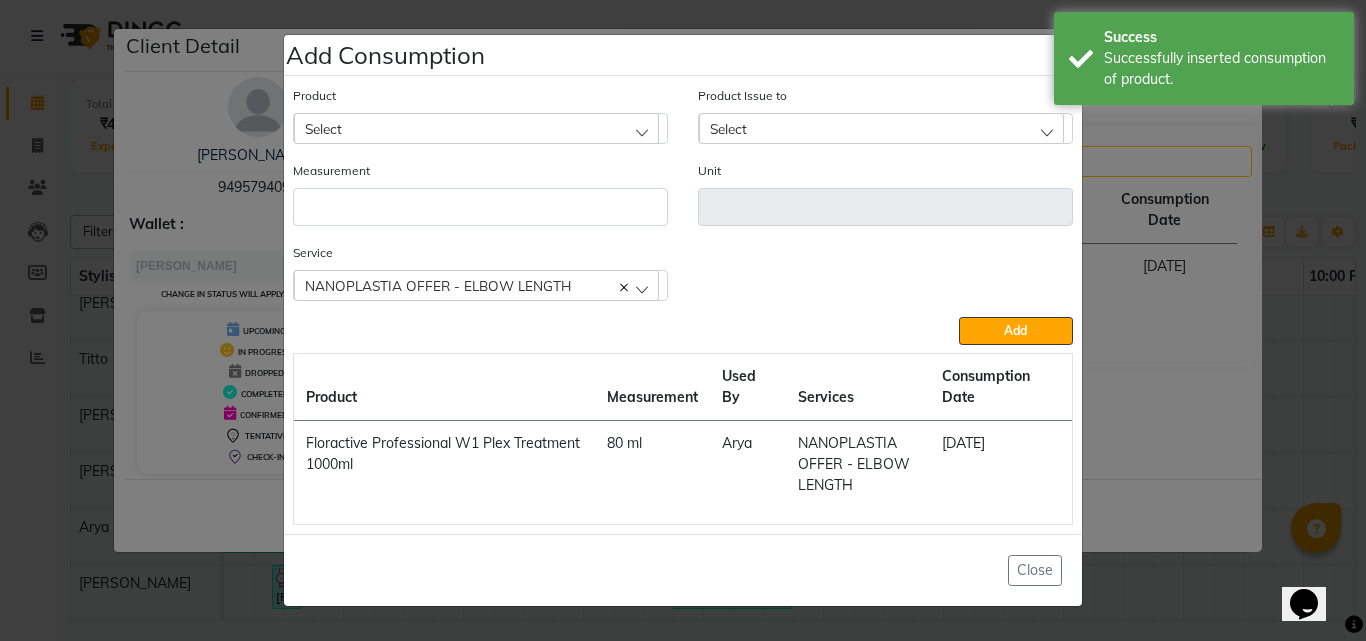 click on "Add Consumption × Product Select 051/ Studio White Weekly 15Ml Product Issue to Select 2025-07-06, Issued to: CALICUT ASHTAMUDI, Balance: 600 Measurement Unit Service   NANOPLASTIA OFFER - ELBOW LENGTH  Root Touch-Up (Base)  NANOPLASTIA OFFER - ELBOW LENGTH  Add  Product Measurement Used By Services Consumption Date  Floractive Professional W1 Plex Treatment 1000ml   80 ml   Arya    NANOPLASTIA OFFER - ELBOW LENGTH   14-07-2025   Close" 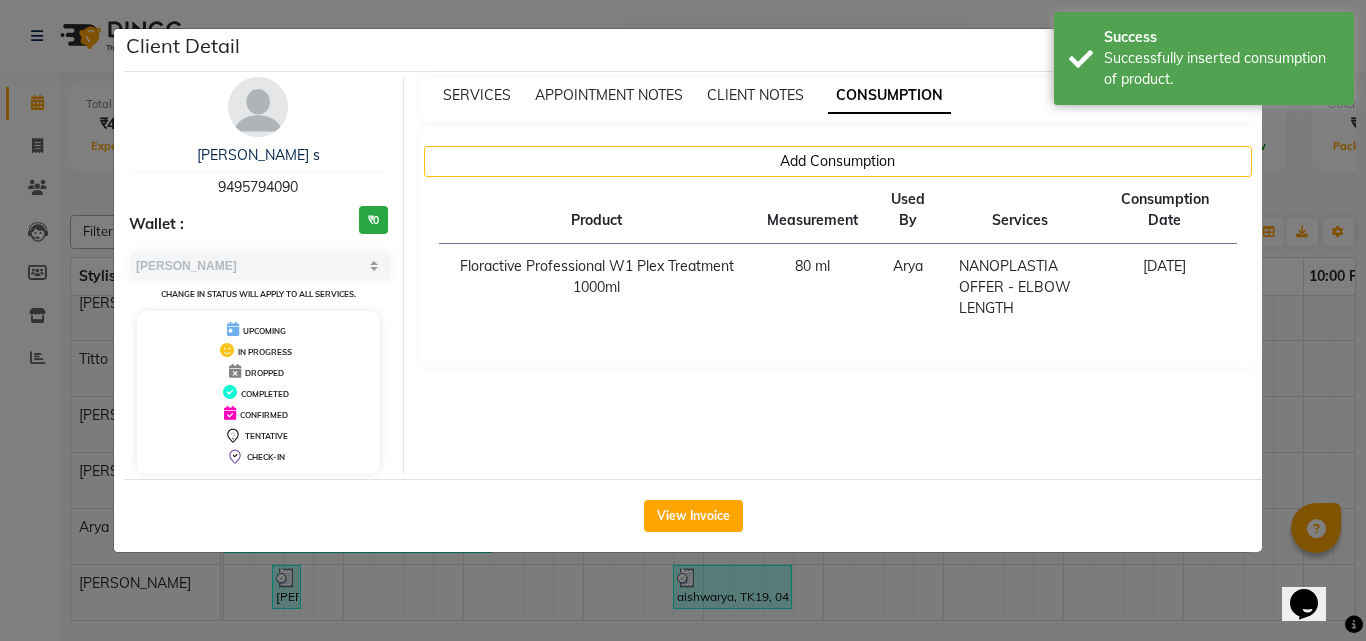 click on "Client Detail  Hridya s   9495794090 Wallet : ₹0 Select MARK DONE UPCOMING Change in status will apply to all services. UPCOMING IN PROGRESS DROPPED COMPLETED CONFIRMED TENTATIVE CHECK-IN SERVICES APPOINTMENT NOTES CLIENT NOTES CONSUMPTION Add Consumption Product Measurement Used By Services Consumption Date  Floractive Professional W1 Plex Treatment 1000ml   80 ml   Arya    NANOPLASTIA OFFER - ELBOW LENGTH   14-07-2025   View Invoice" 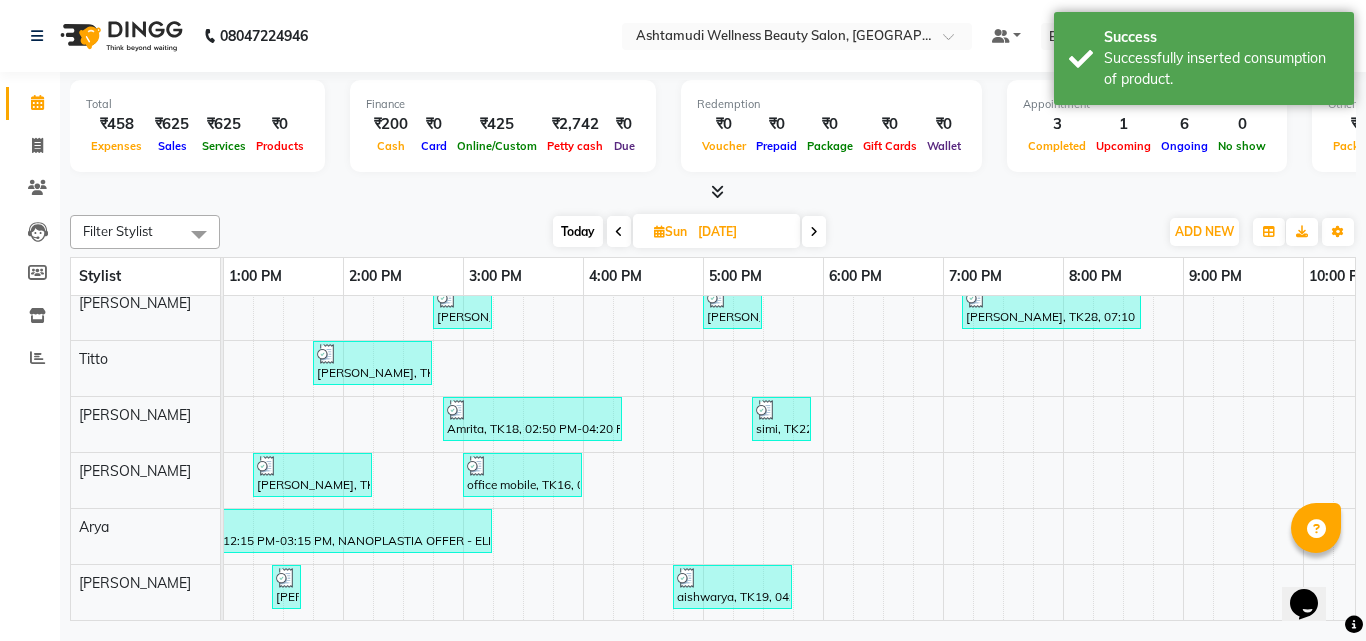 scroll, scrollTop: 454, scrollLeft: 0, axis: vertical 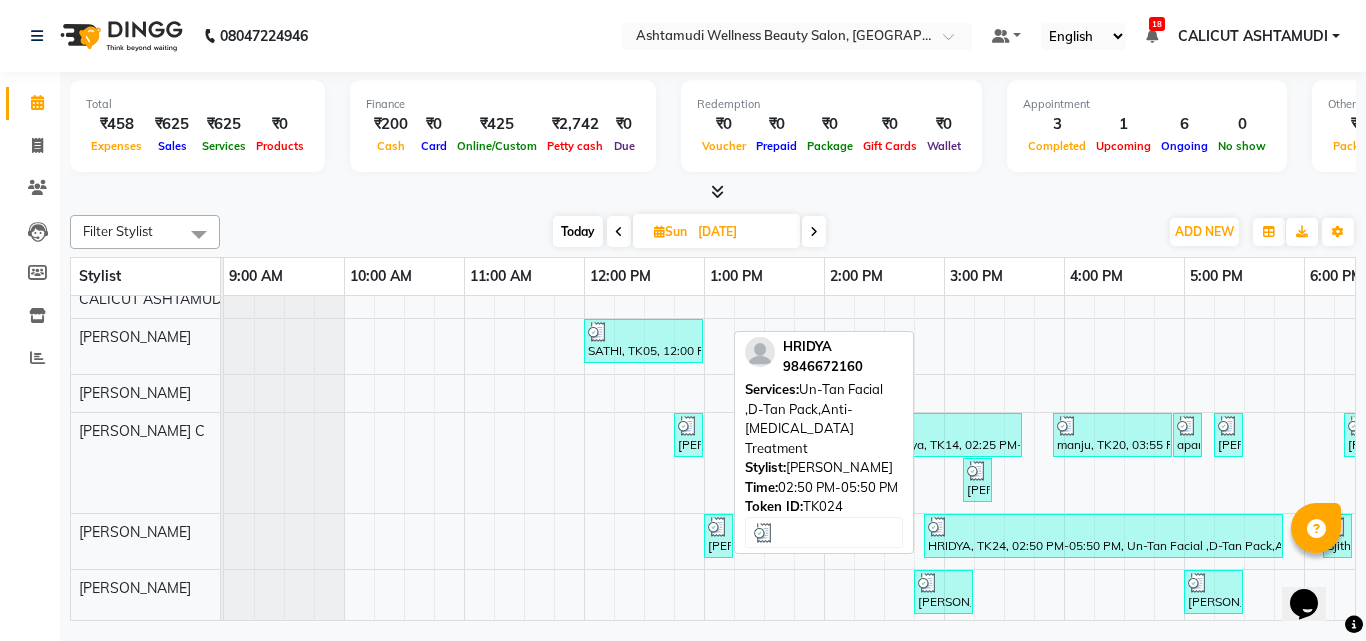 click on "HRIDYA, TK24, 02:50 PM-05:50 PM, Un-Tan Facial ,D-Tan Pack,Anti-Dandruff Treatment" at bounding box center [1103, 536] 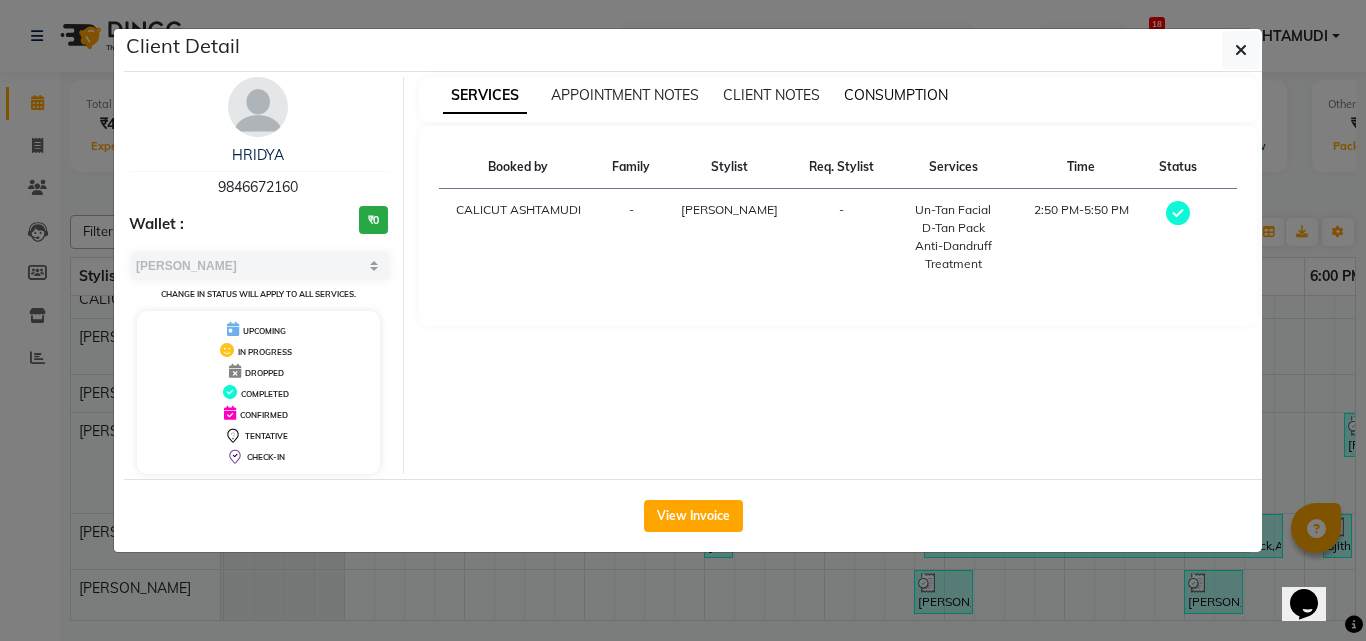 click on "CONSUMPTION" at bounding box center [896, 95] 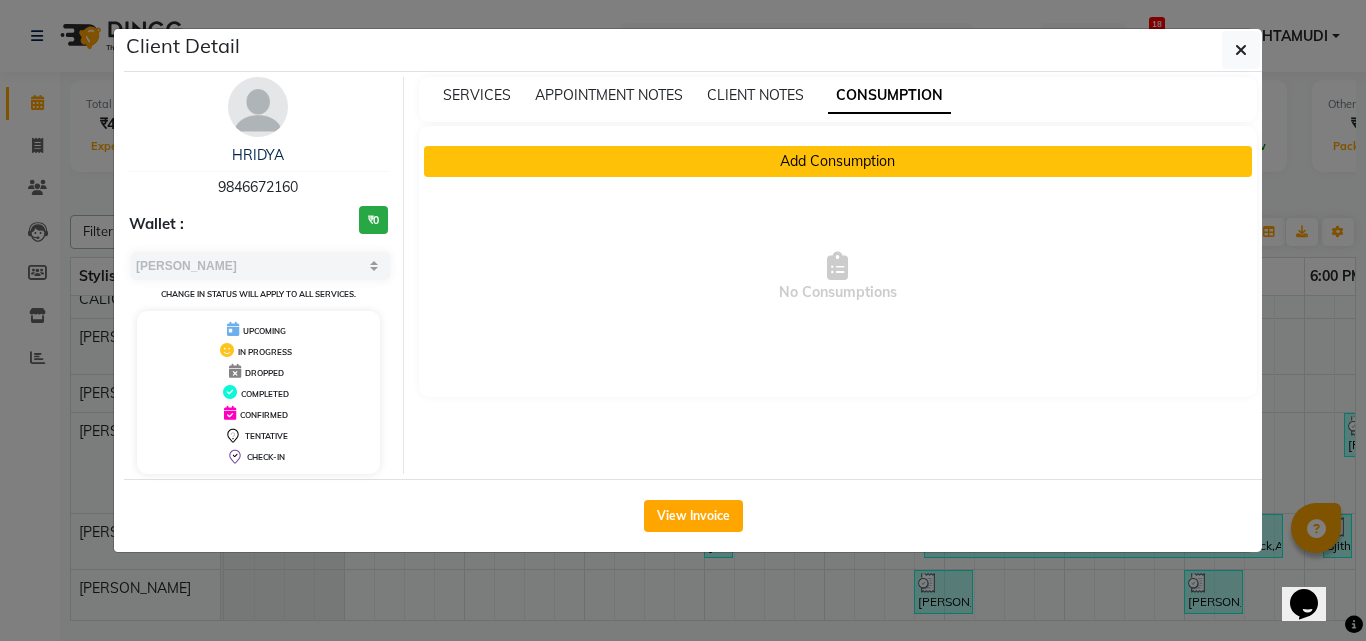 click on "Add Consumption" at bounding box center [838, 161] 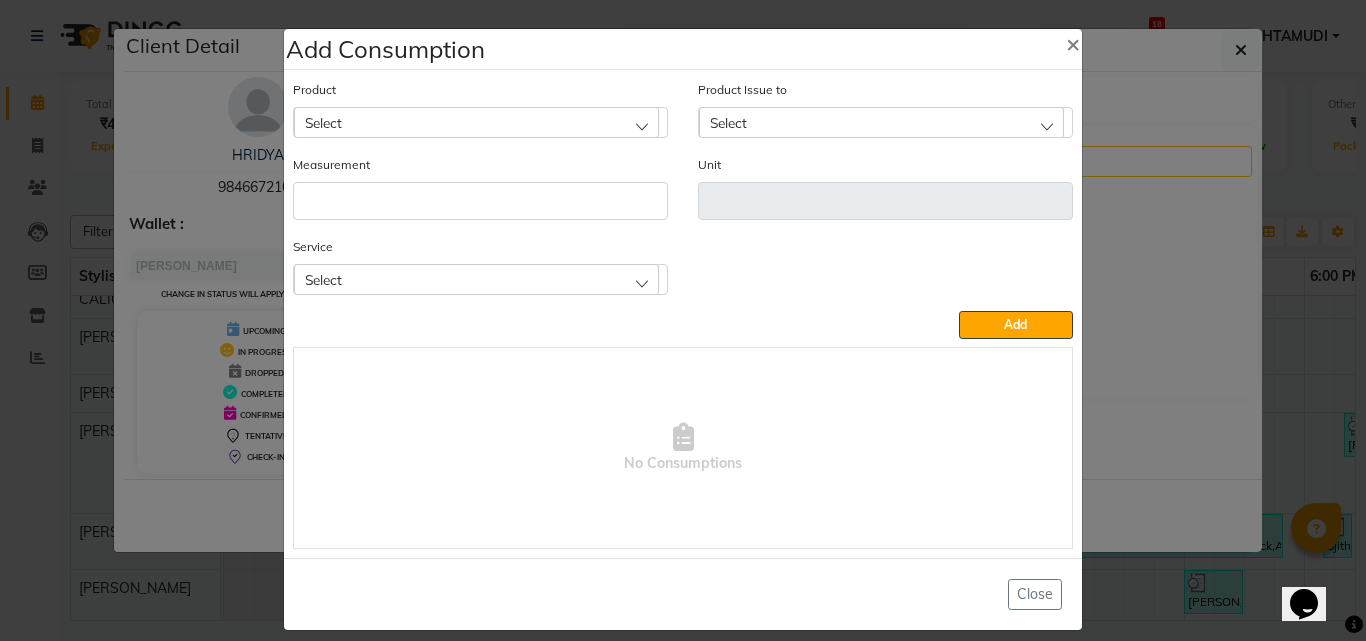 click on "Select" 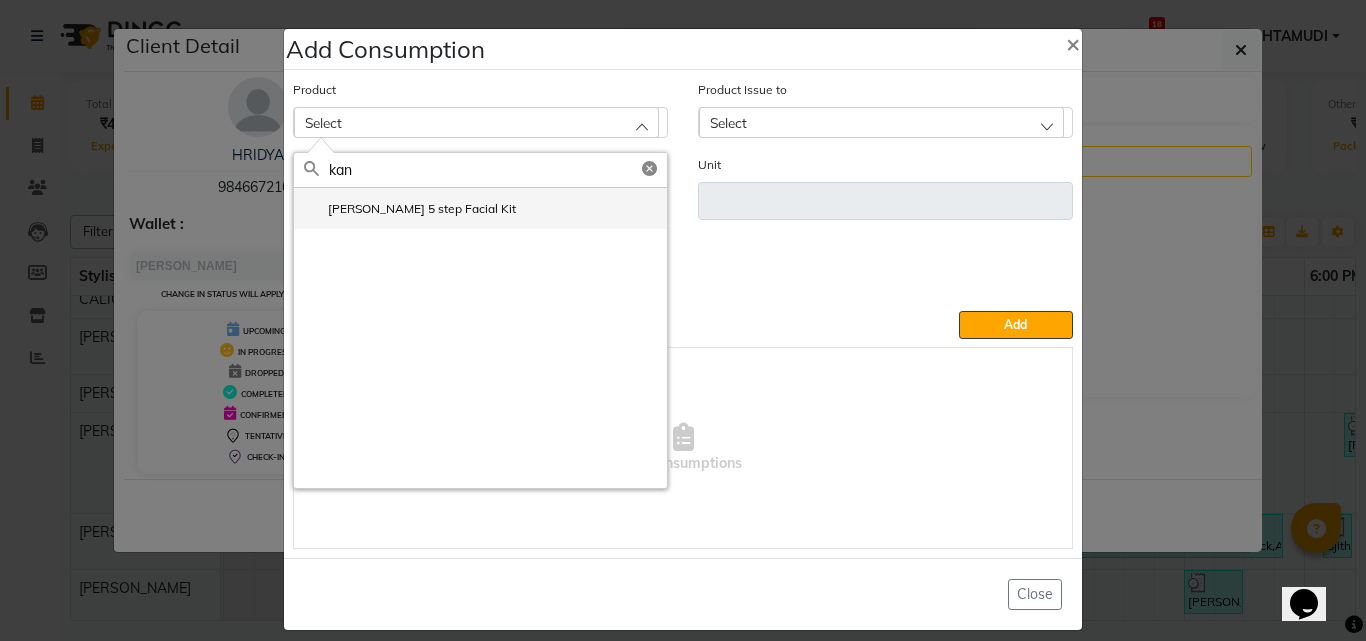 type on "kan" 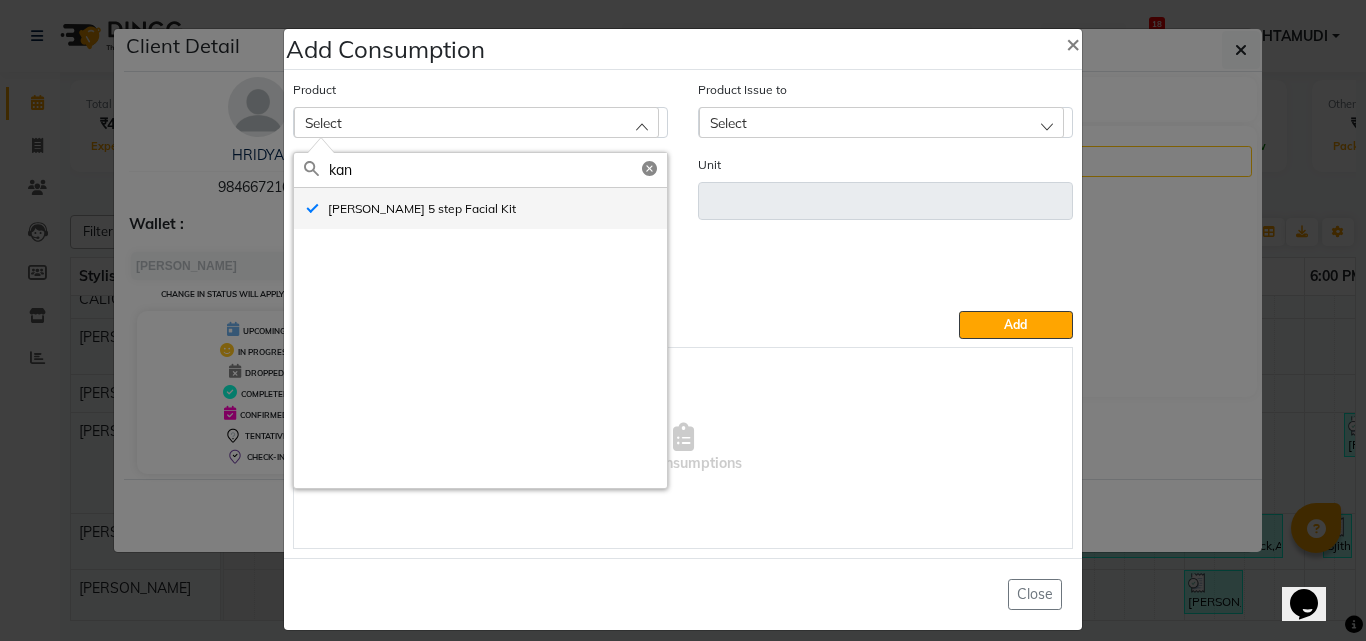 type on "pc" 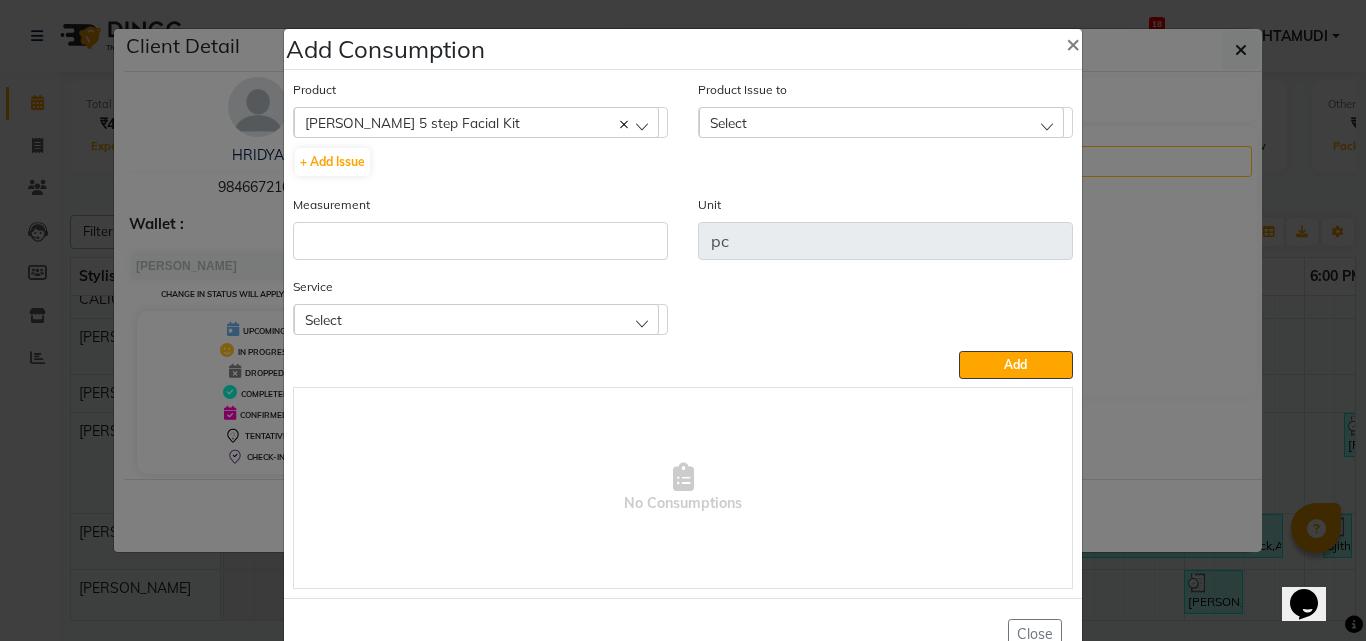 drag, startPoint x: 760, startPoint y: 132, endPoint x: 774, endPoint y: 153, distance: 25.23886 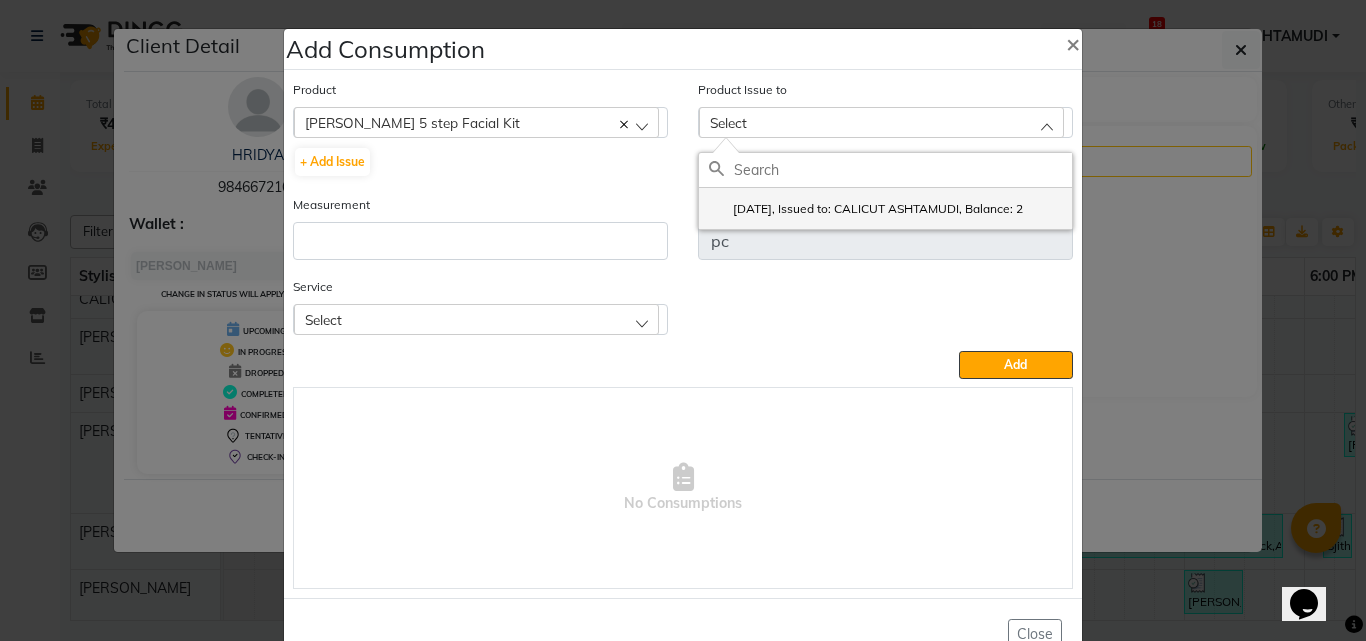 click on "2025-07-10, Issued to: CALICUT ASHTAMUDI, Balance: 2" 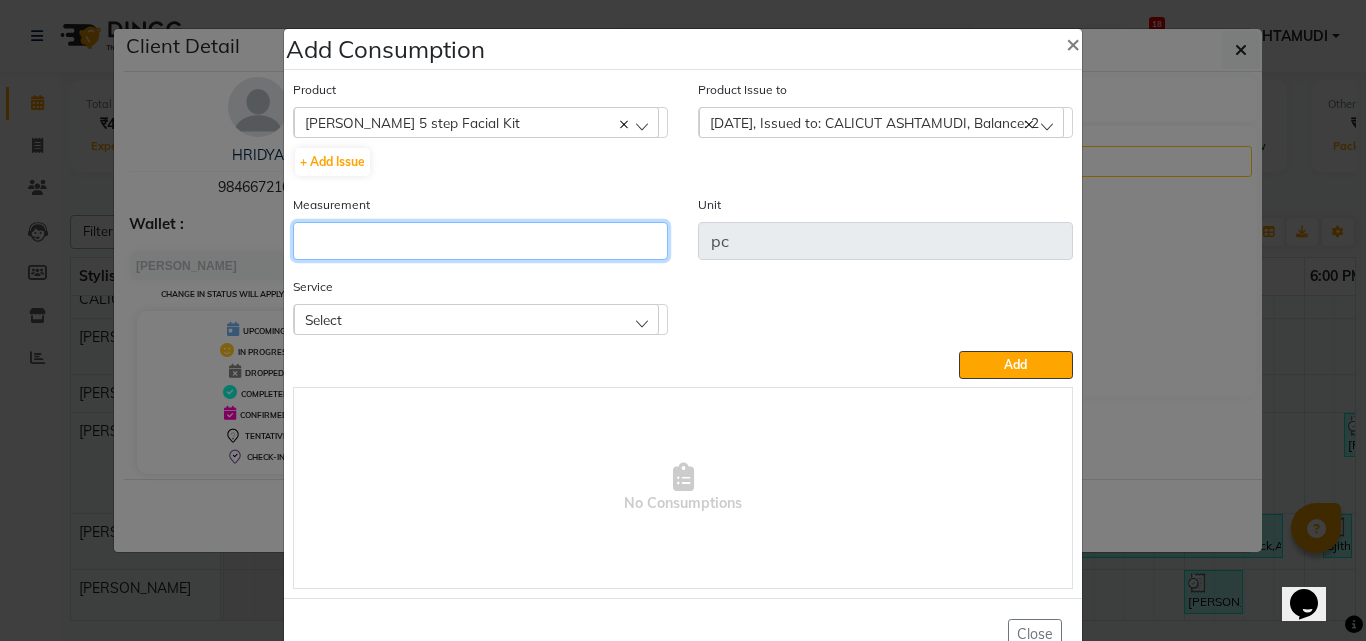 click 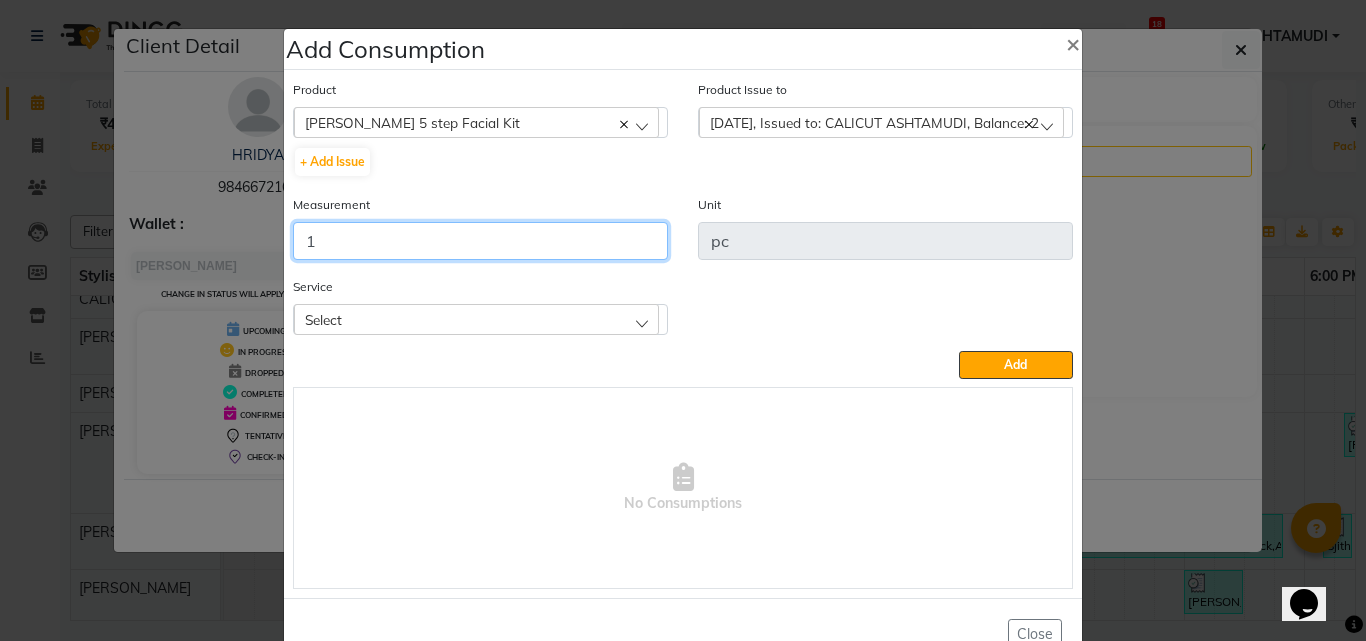 type on "1" 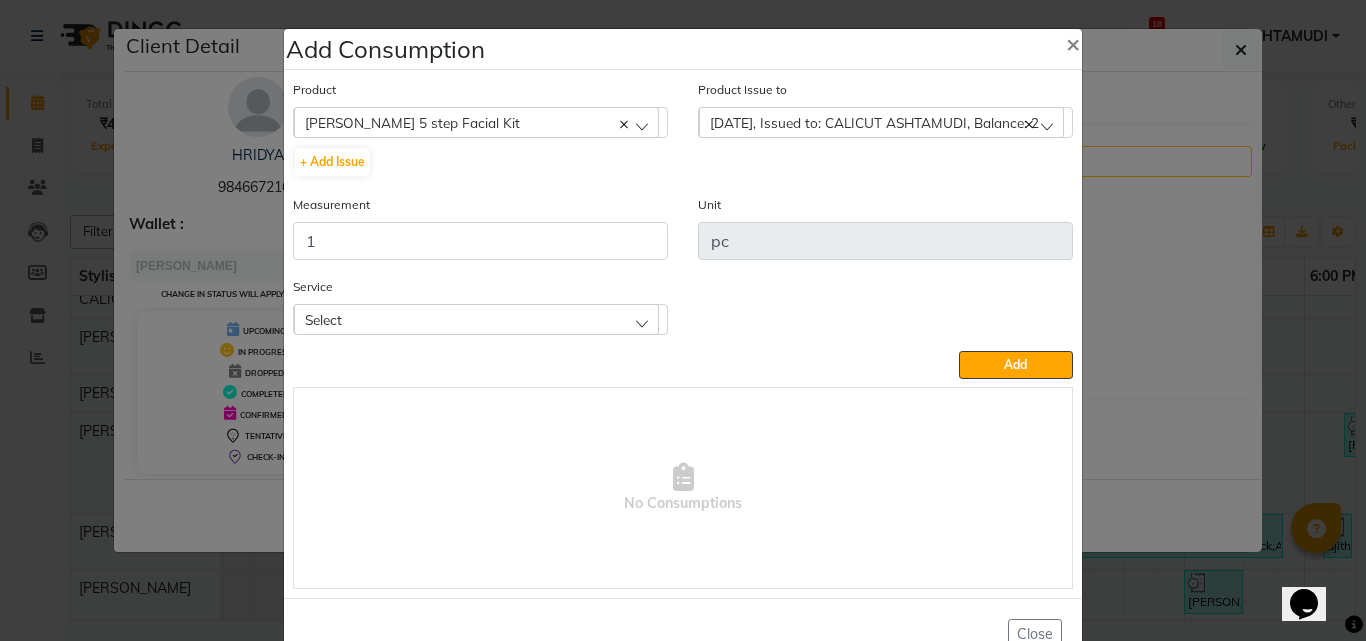 click on "Select" 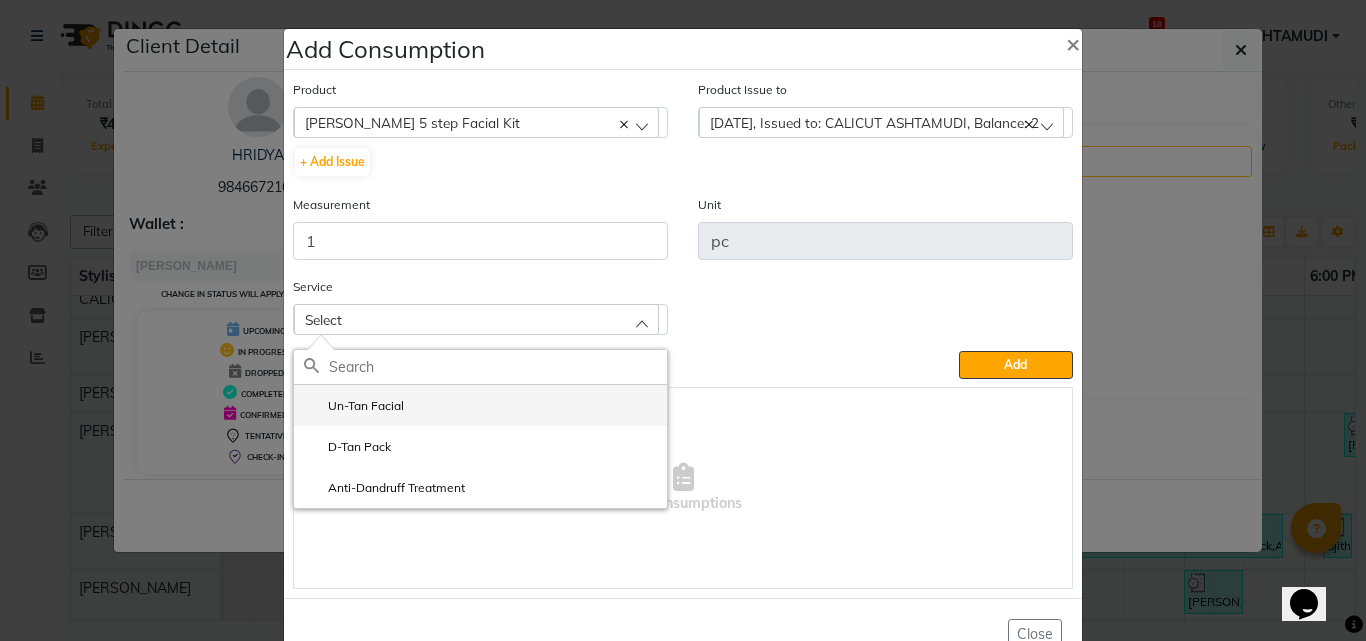 click on "Un-Tan Facial" 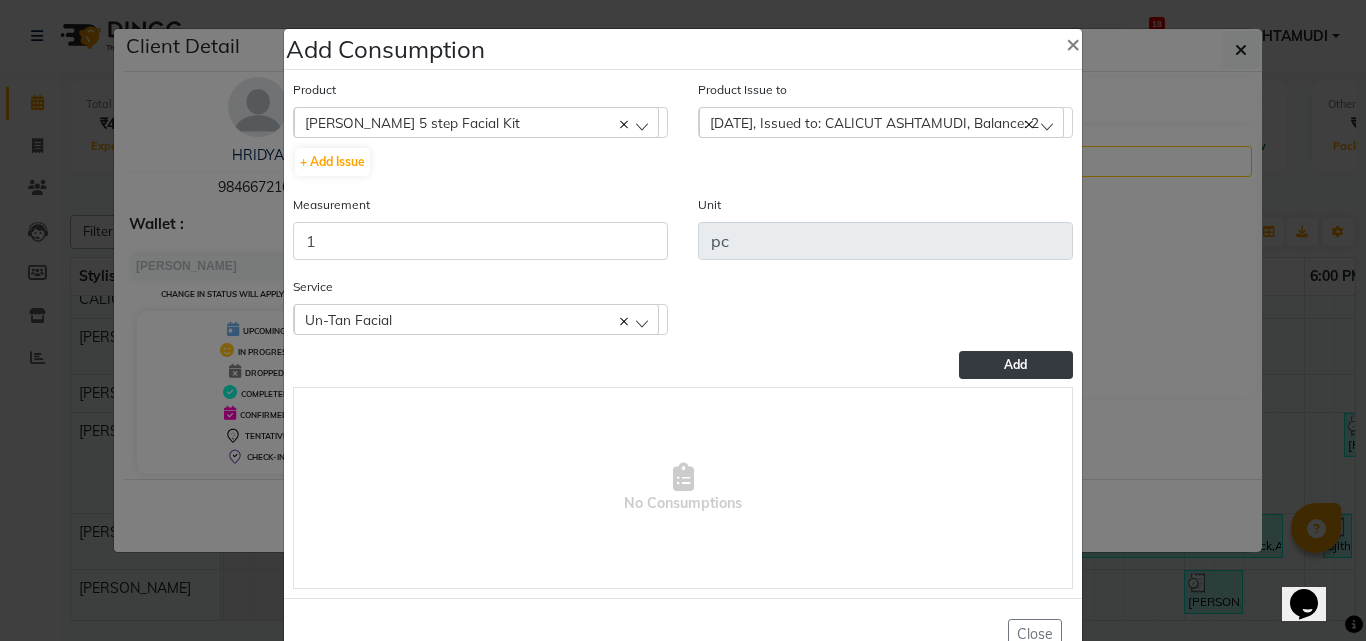 click on "Add" 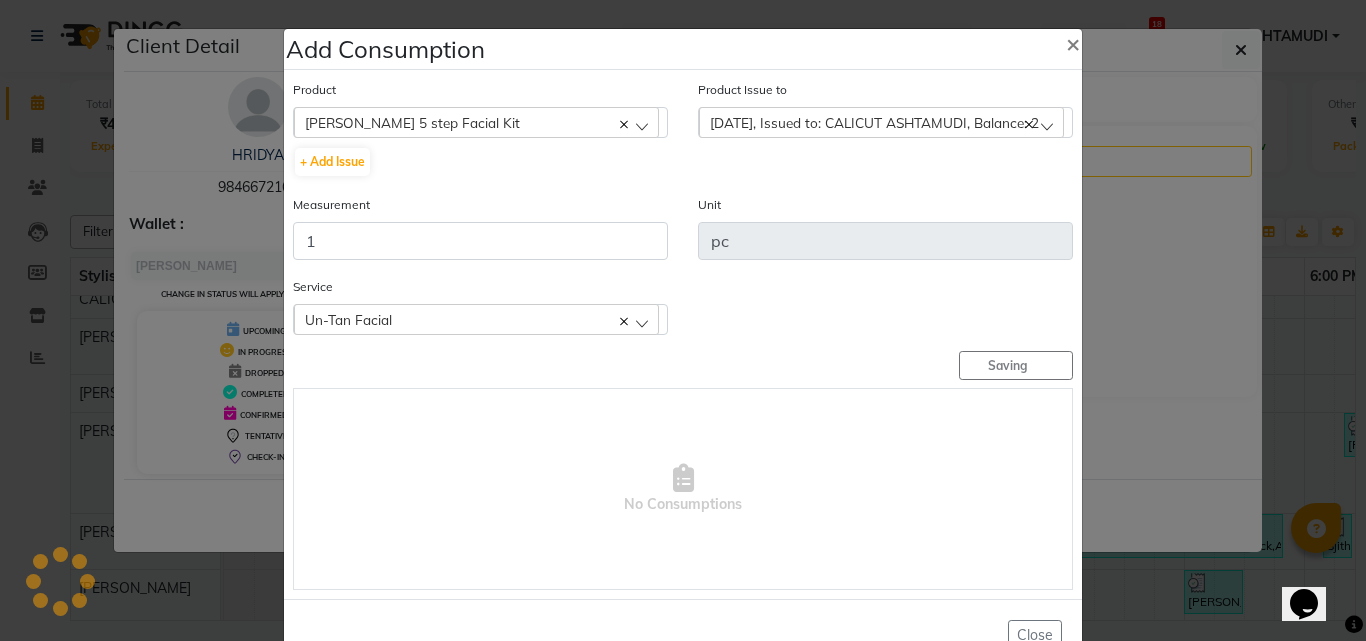 type 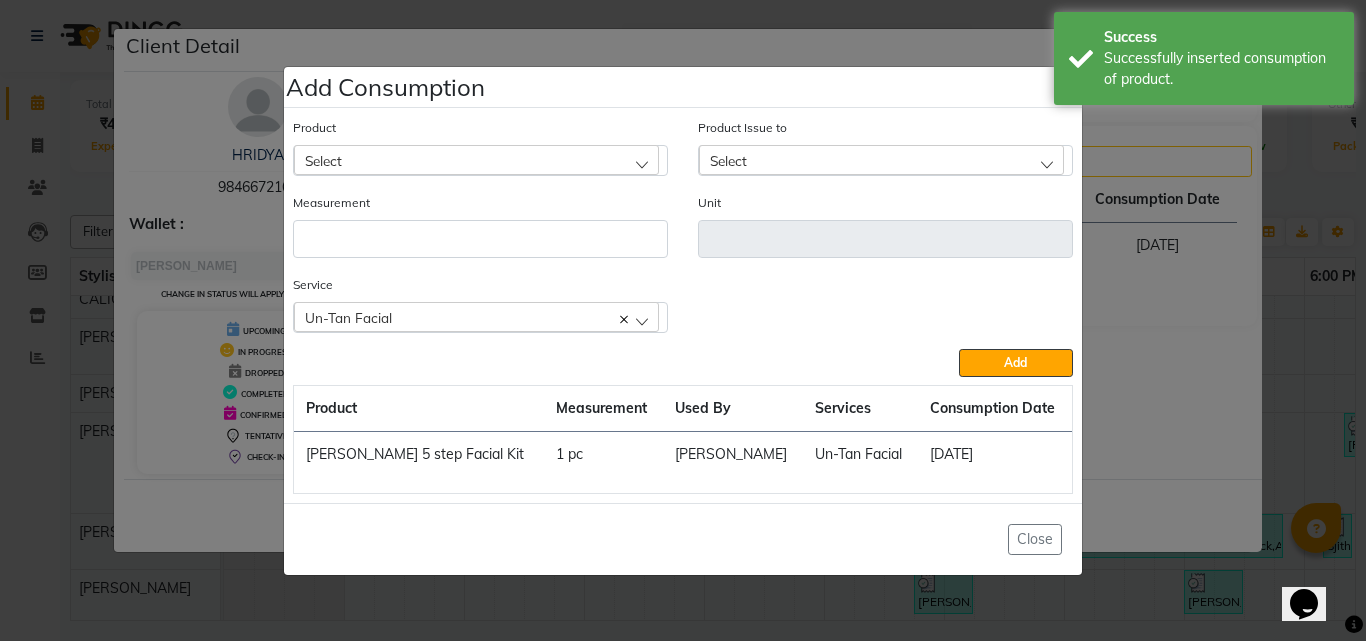 click on "Un-Tan Facial" 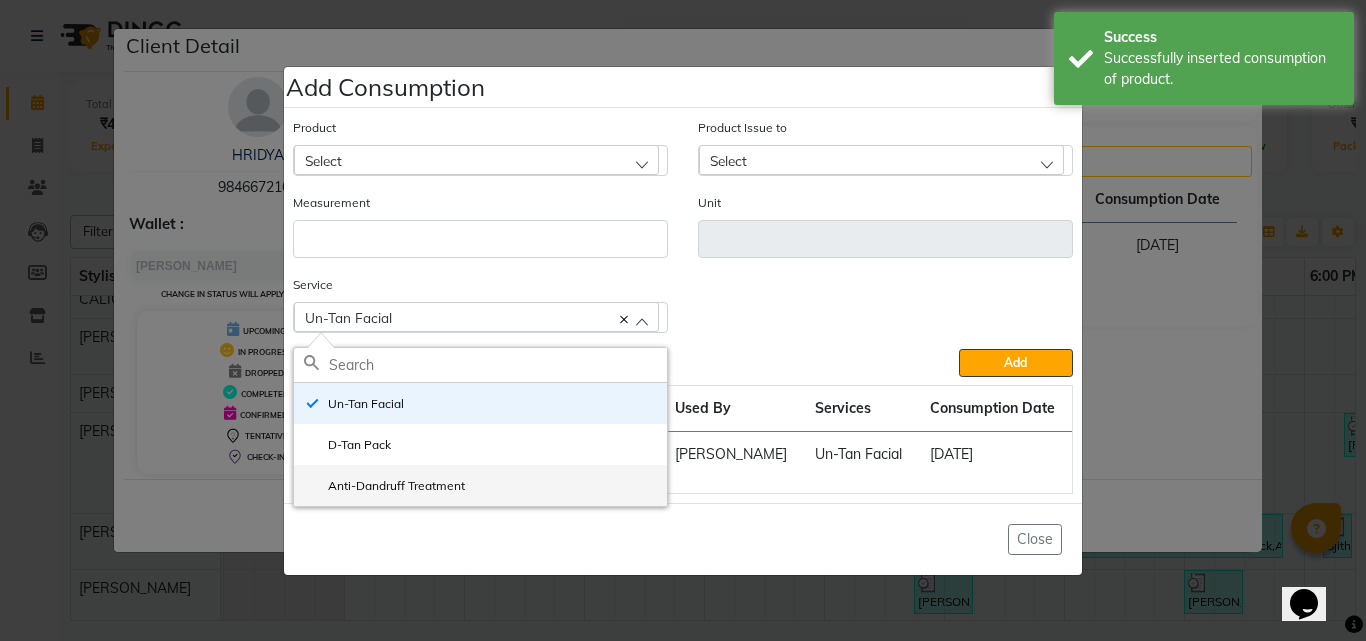 click on "Anti-Dandruff Treatment" 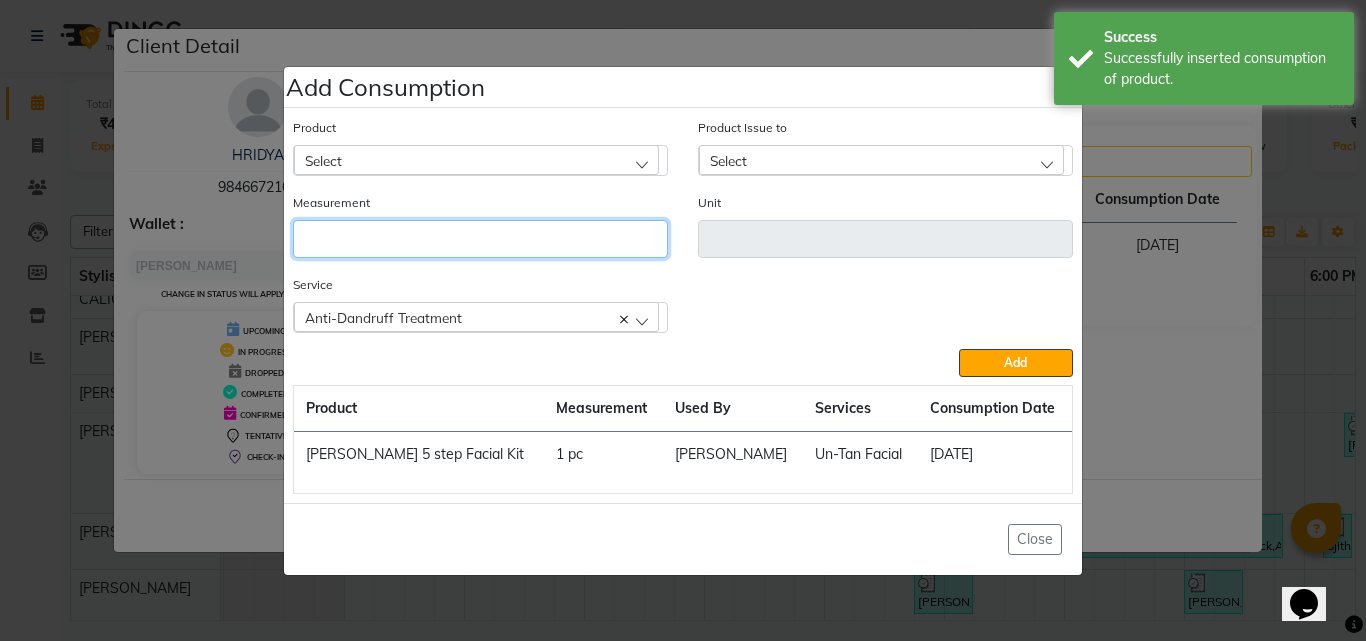 click 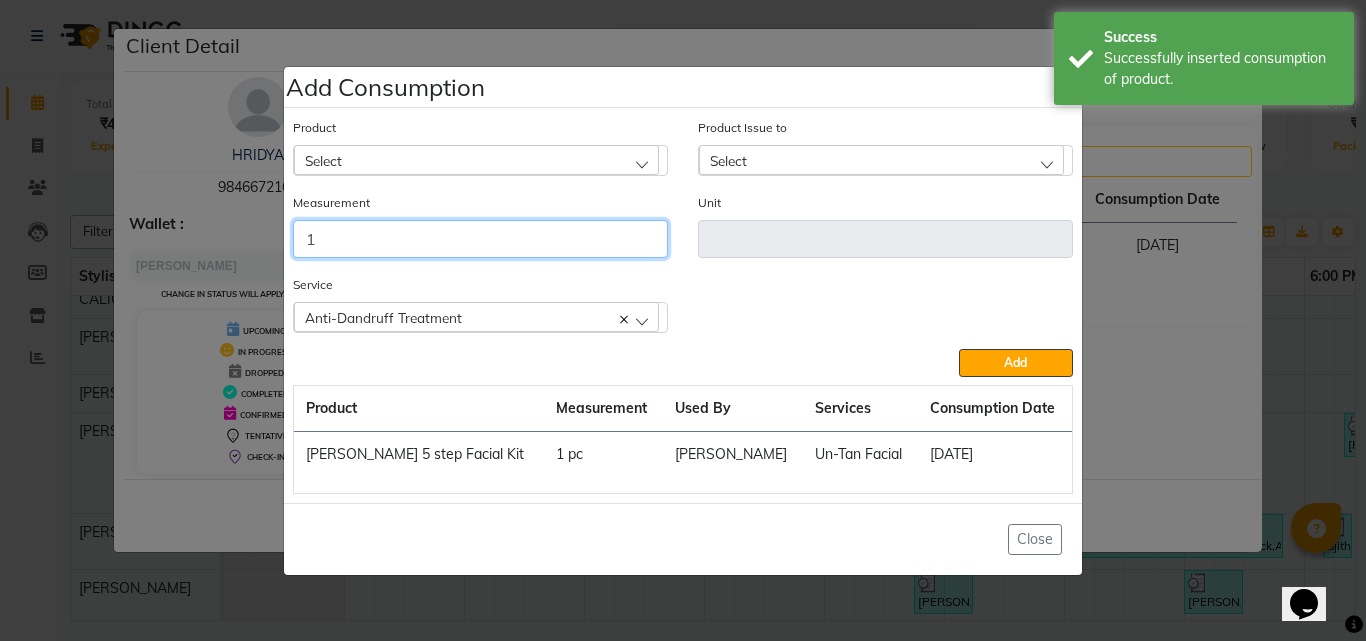 type on "1" 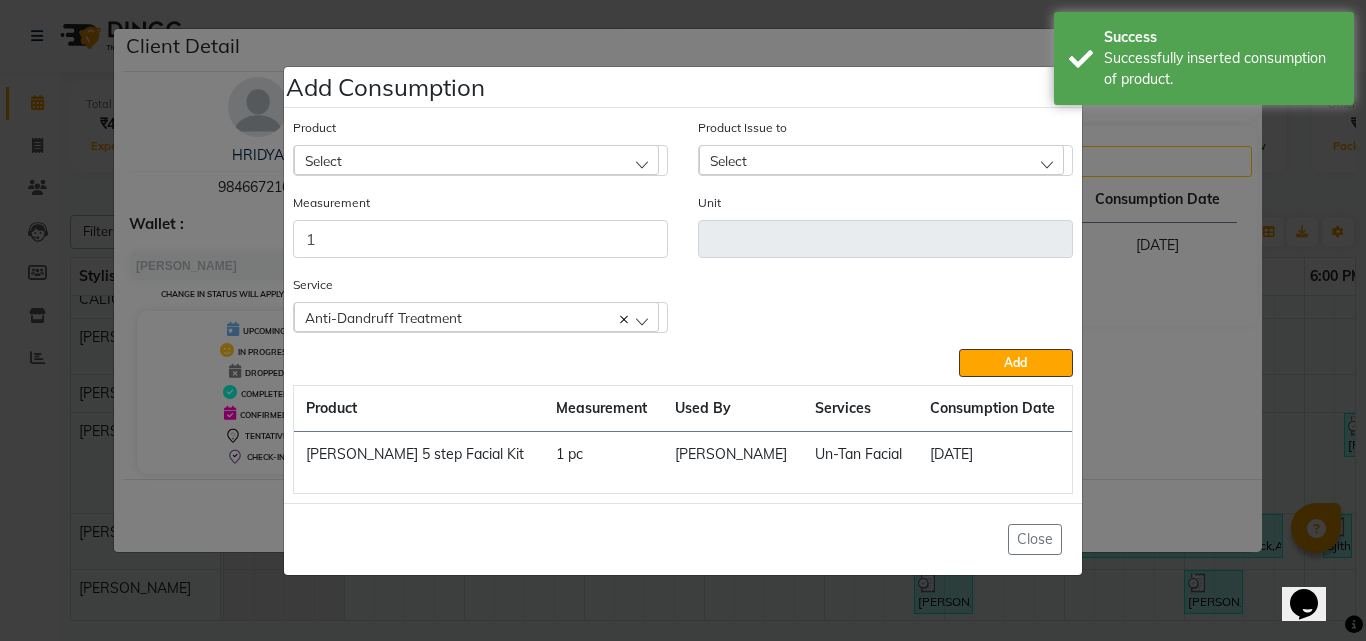click on "Select" 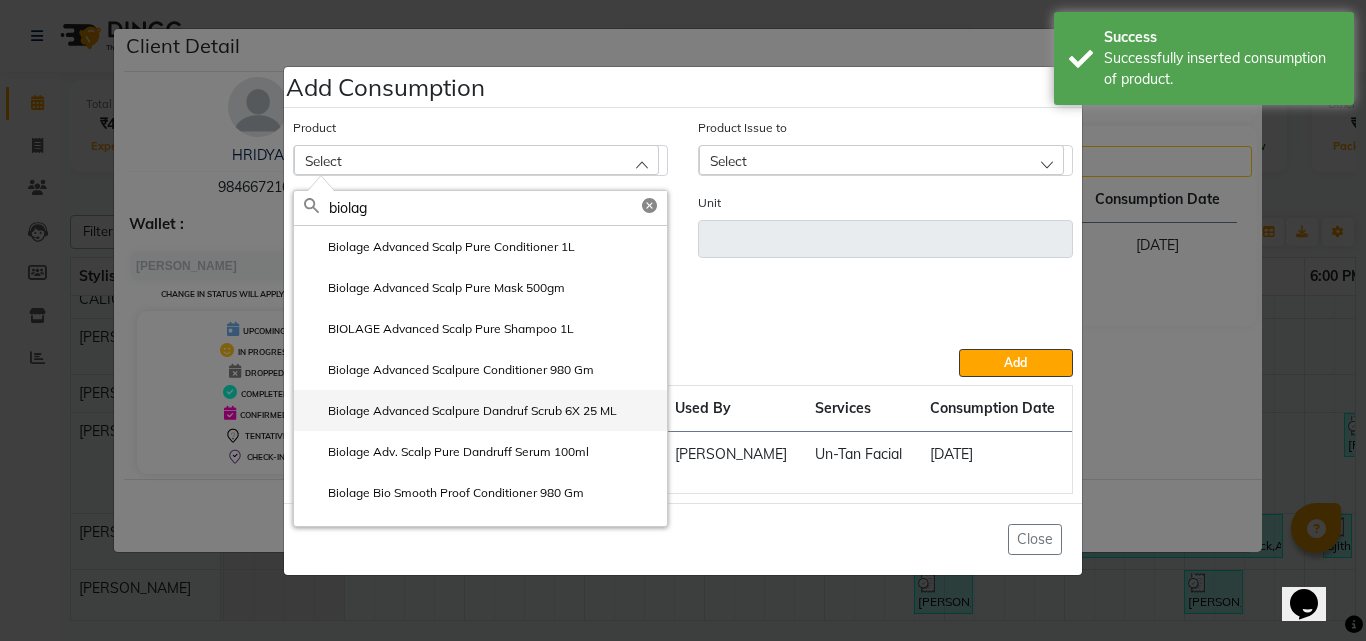 type on "biolag" 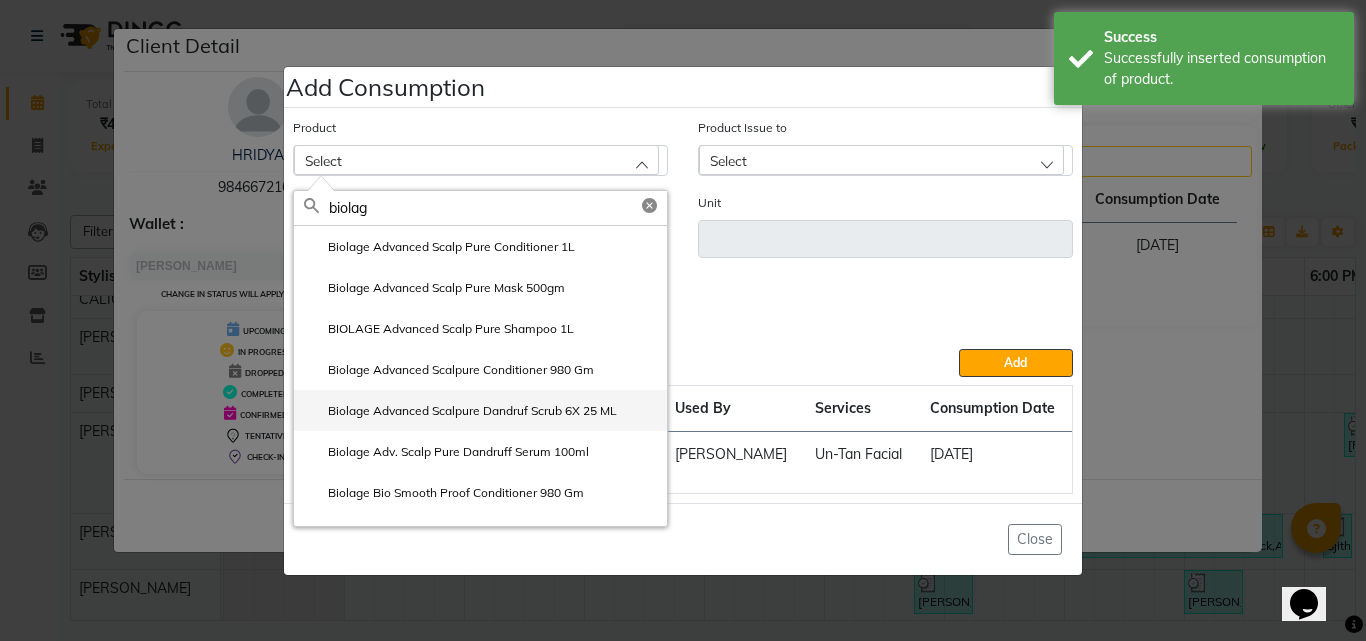 click on "Biolage Advanced Scalpure Dandruf Scrub 6X 25 ML" 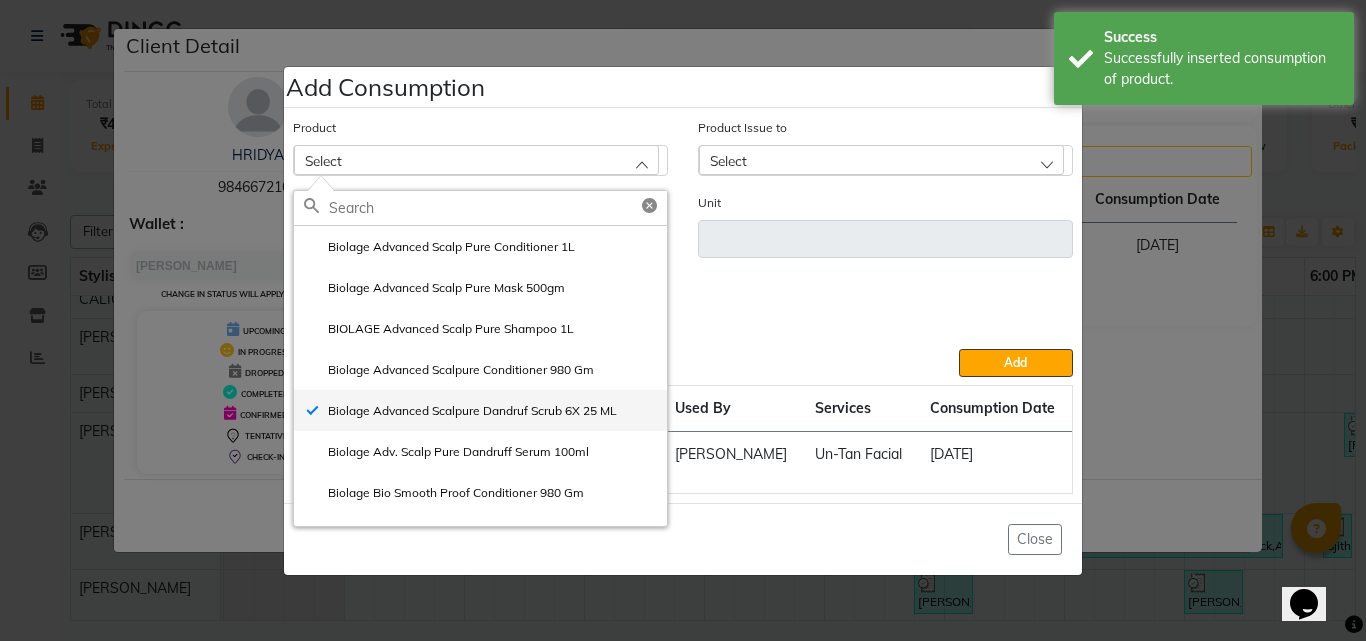 type on "pcs" 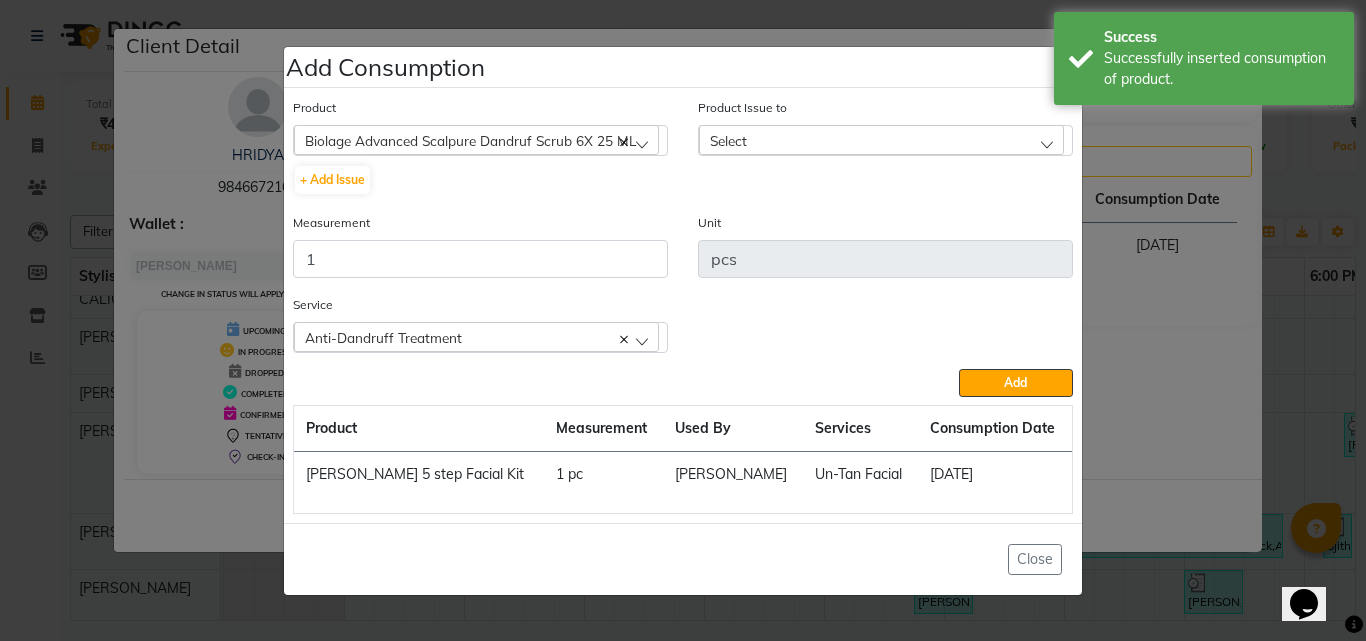 click on "Select" 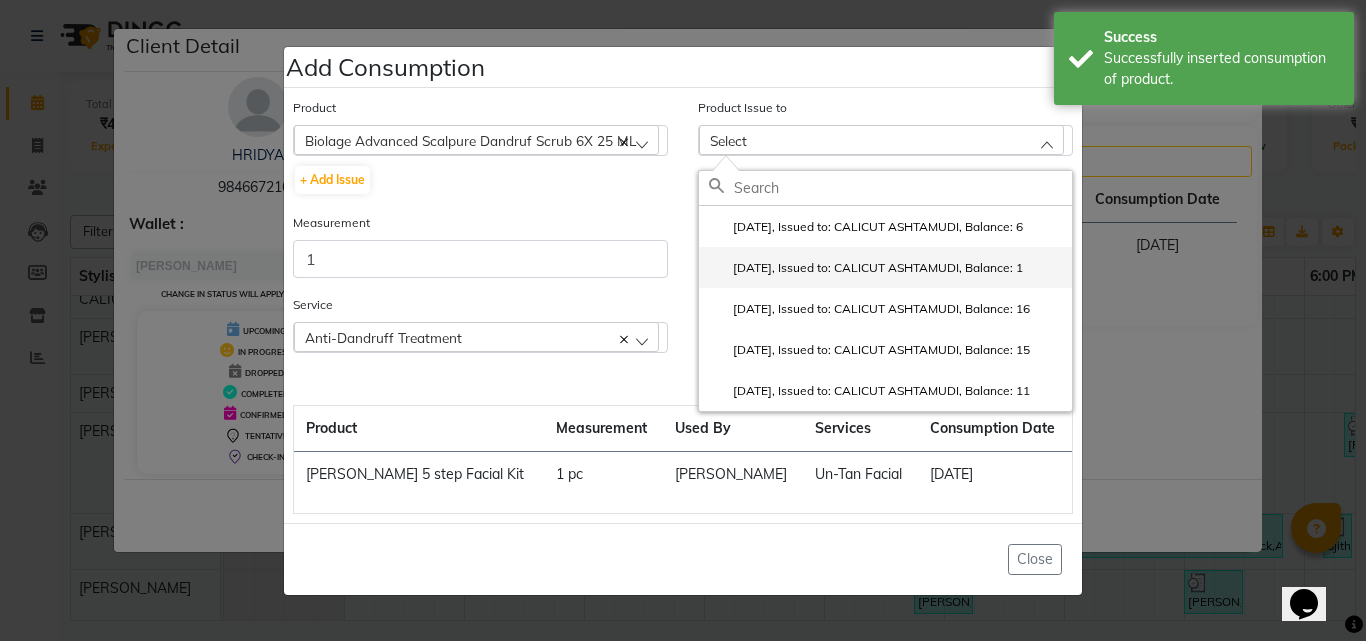 click on "2025-06-21, Issued to: CALICUT ASHTAMUDI, Balance: 1" 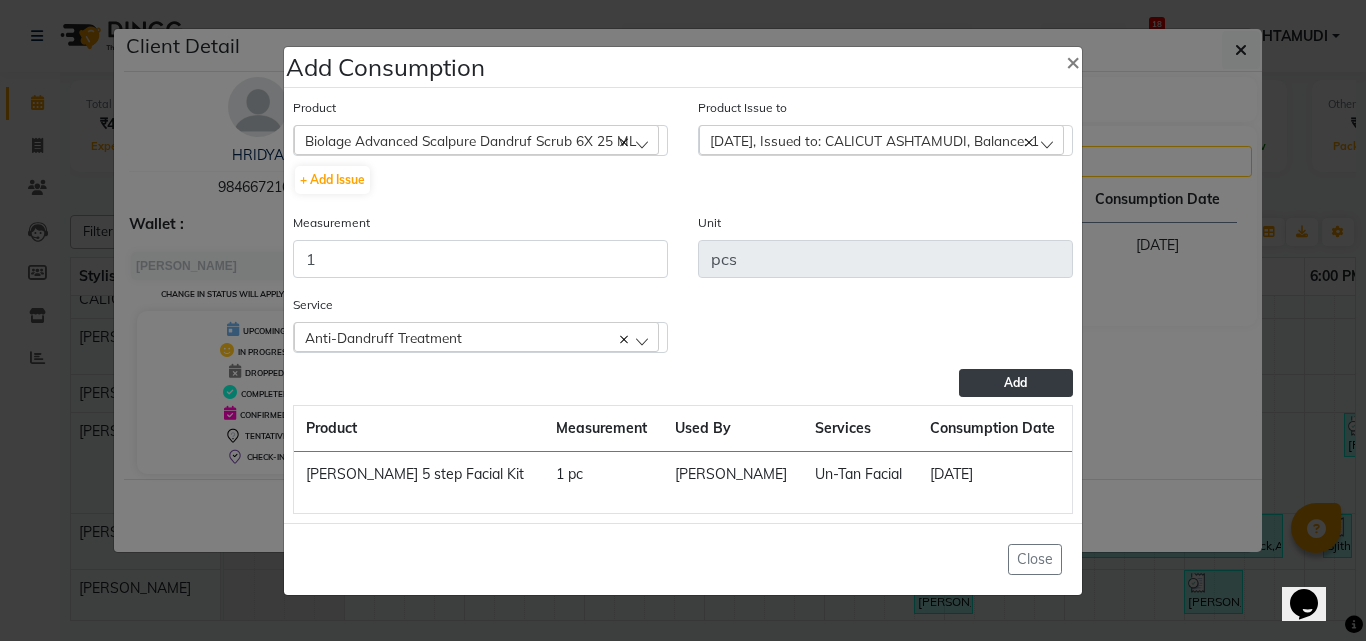 drag, startPoint x: 1026, startPoint y: 381, endPoint x: 1044, endPoint y: 396, distance: 23.43075 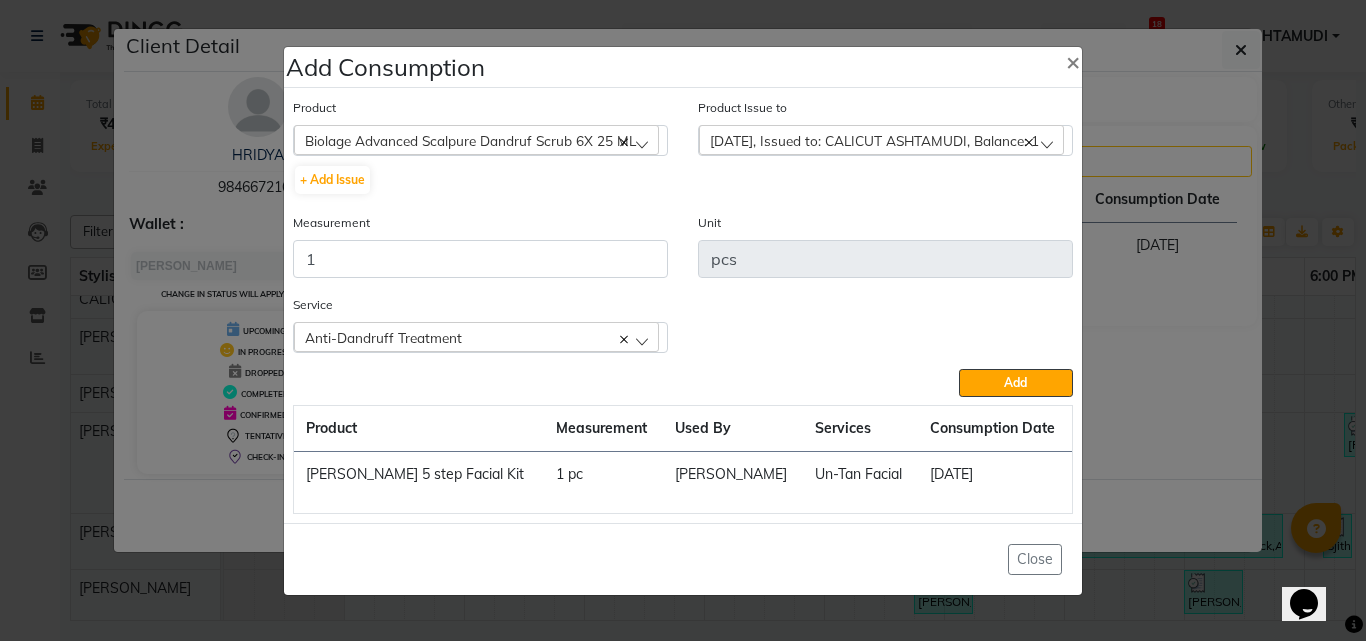 click on "Add" 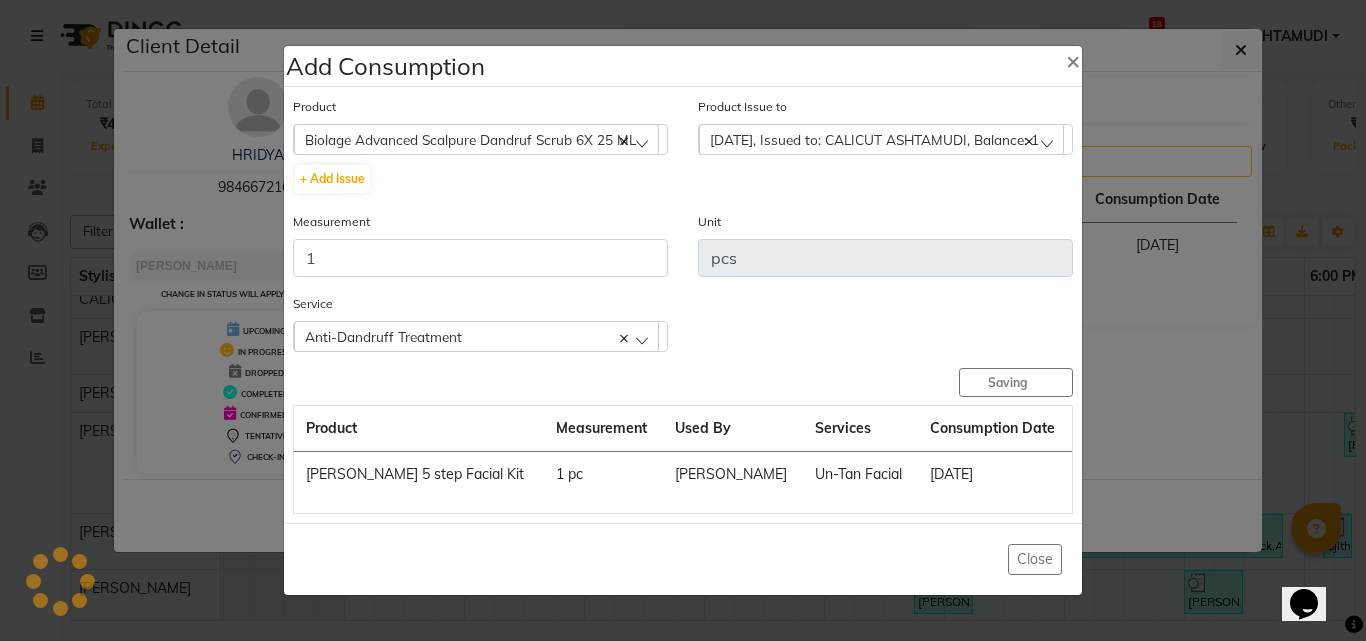 type 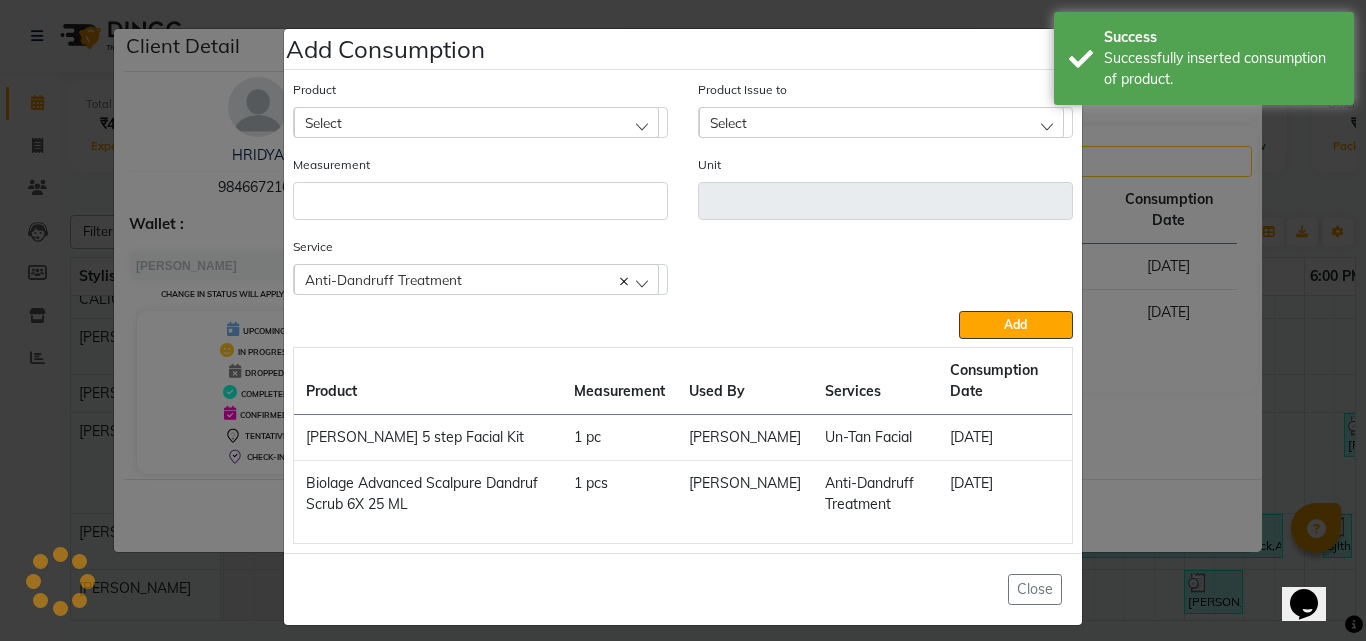 click on "Add Consumption × Product Select 051/ Studio White Weekly 15Ml Product Issue to Select 2025-07-12, Issued to: CALICUT ASHTAMUDI, Balance: 6 2025-06-21, Issued to: CALICUT ASHTAMUDI, Balance: 1 2025-06-16, Issued to: CALICUT ASHTAMUDI, Balance: 16 2025-05-21, Issued to: CALICUT ASHTAMUDI, Balance: 15 2025-04-04, Issued to: CALICUT ASHTAMUDI, Balance: 11 Measurement Unit Service   Anti-Dandruff Treatment  Un-Tan Facial   D-Tan Pack  Anti-Dandruff Treatment  Add  Product Measurement Used By Services Consumption Date  Kanpeki Kouyou 5 step Facial Kit   1 pc   Amala George   Un-Tan Facial    14-07-2025   Biolage Advanced Scalpure Dandruf Scrub 6X 25 ML   1 pcs   Amala George    Anti-Dandruff Treatment   14-07-2025   Close" 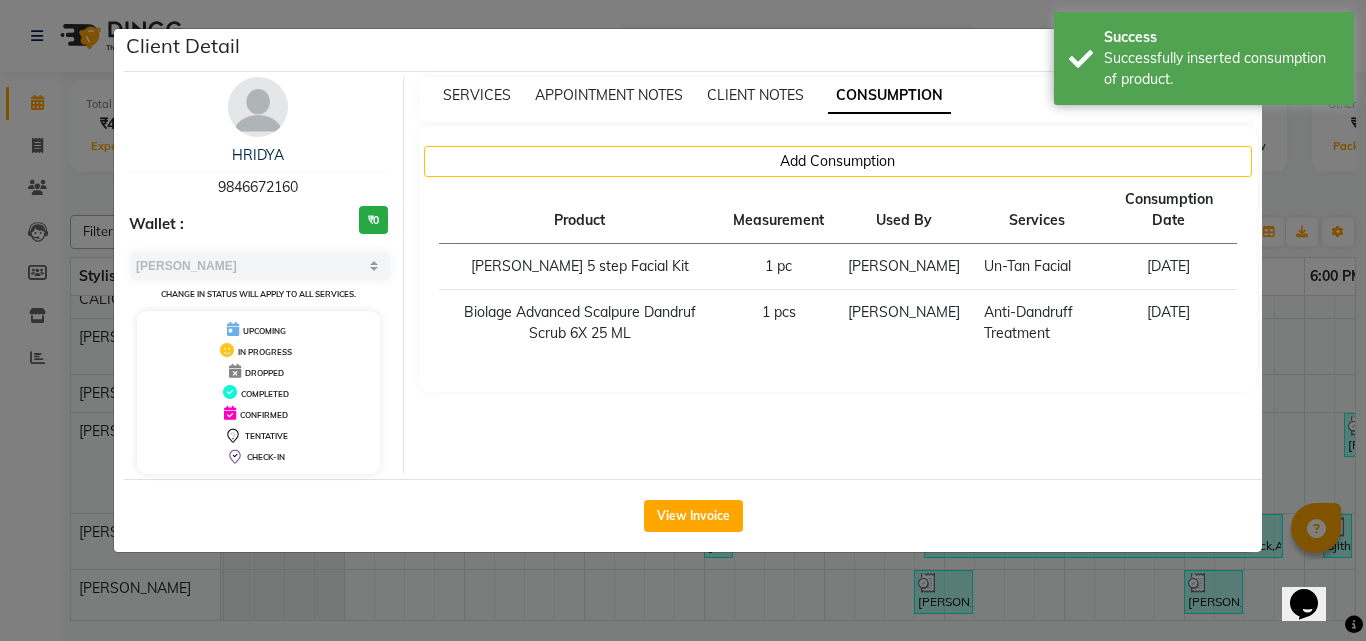 click on "Client Detail  HRIDYA    9846672160 Wallet : ₹0 Select MARK DONE UPCOMING Change in status will apply to all services. UPCOMING IN PROGRESS DROPPED COMPLETED CONFIRMED TENTATIVE CHECK-IN SERVICES APPOINTMENT NOTES CLIENT NOTES CONSUMPTION Add Consumption Product Measurement Used By Services Consumption Date  Kanpeki Kouyou 5 step Facial Kit   1 pc   Amala George   Un-Tan Facial    14-07-2025   Biolage Advanced Scalpure Dandruf Scrub 6X 25 ML   1 pcs   Amala George    Anti-Dandruff Treatment   14-07-2025   View Invoice" 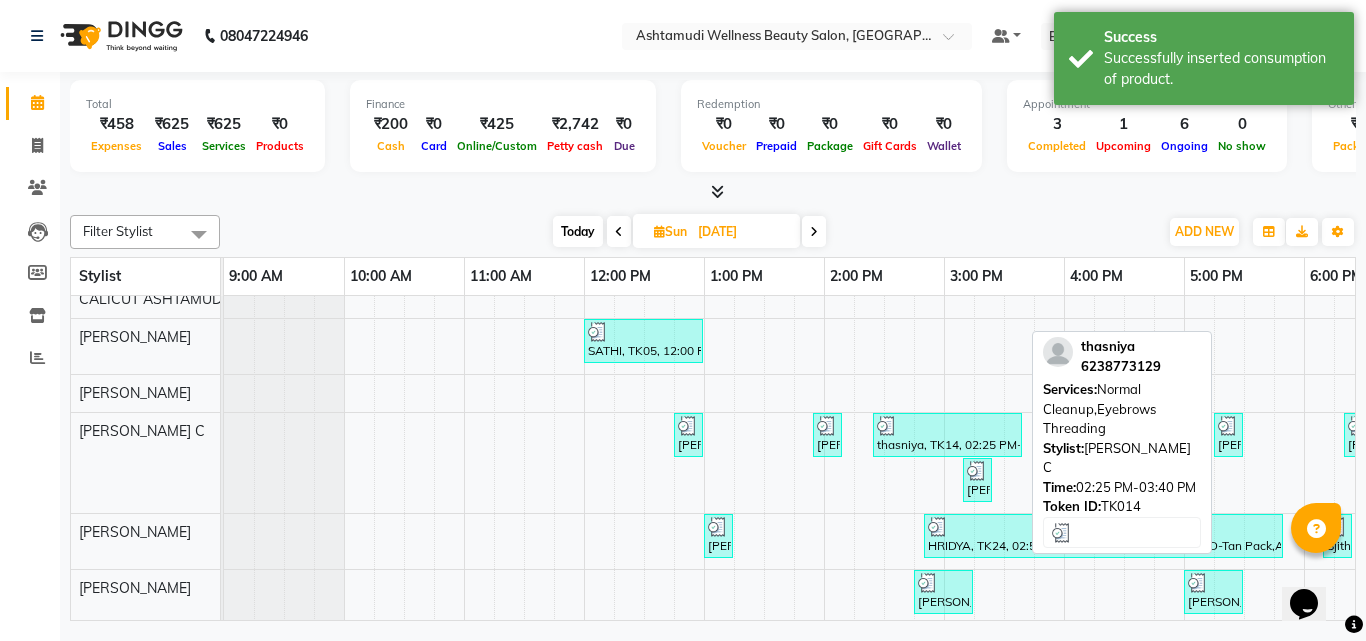 scroll, scrollTop: 290, scrollLeft: 0, axis: vertical 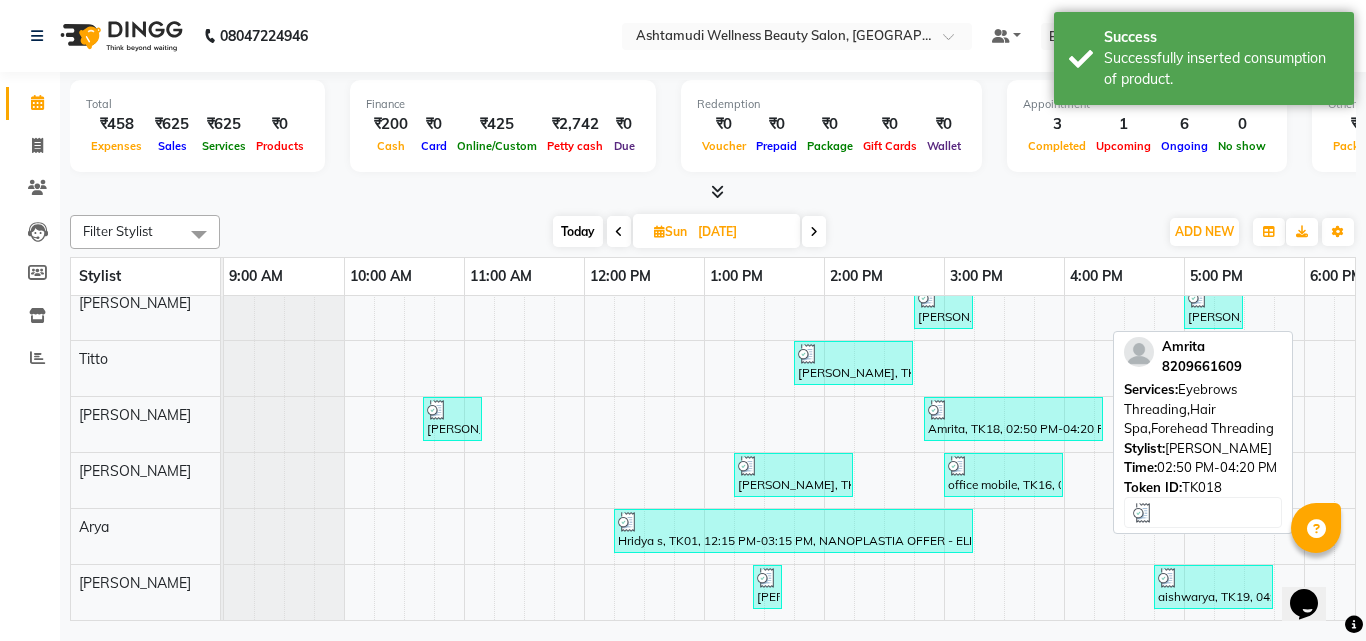 click at bounding box center [1013, 410] 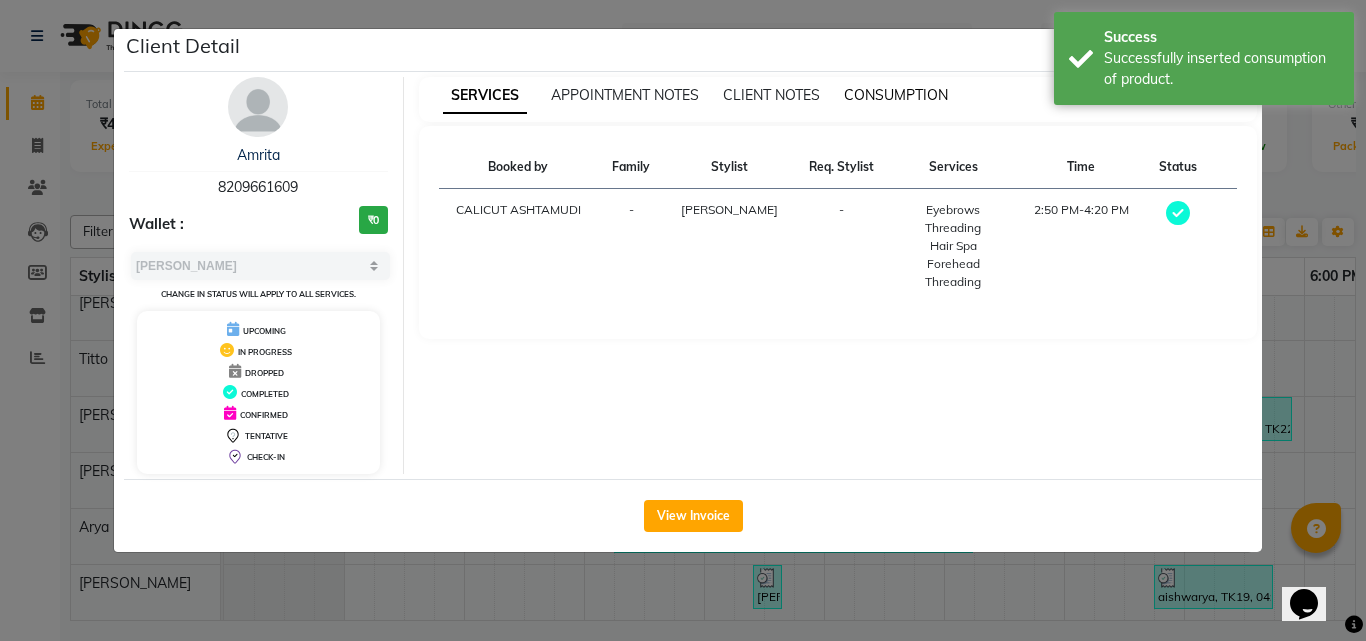 click on "CONSUMPTION" at bounding box center [896, 95] 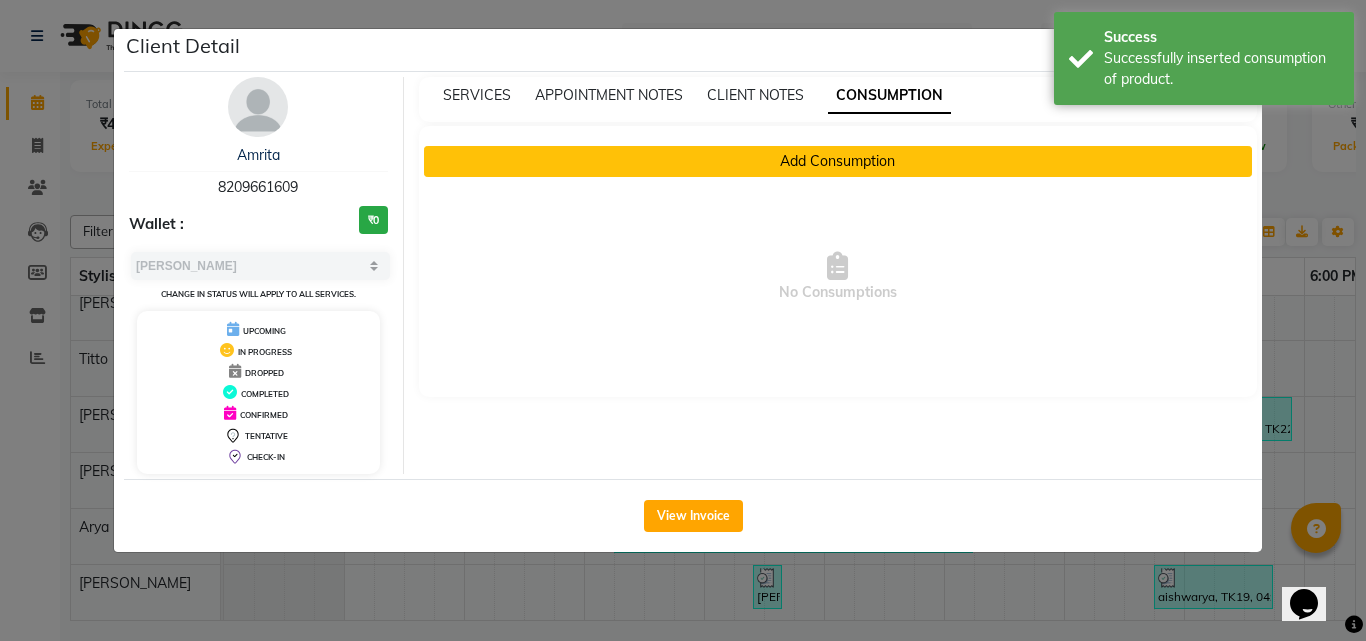 click on "Add Consumption" at bounding box center [838, 161] 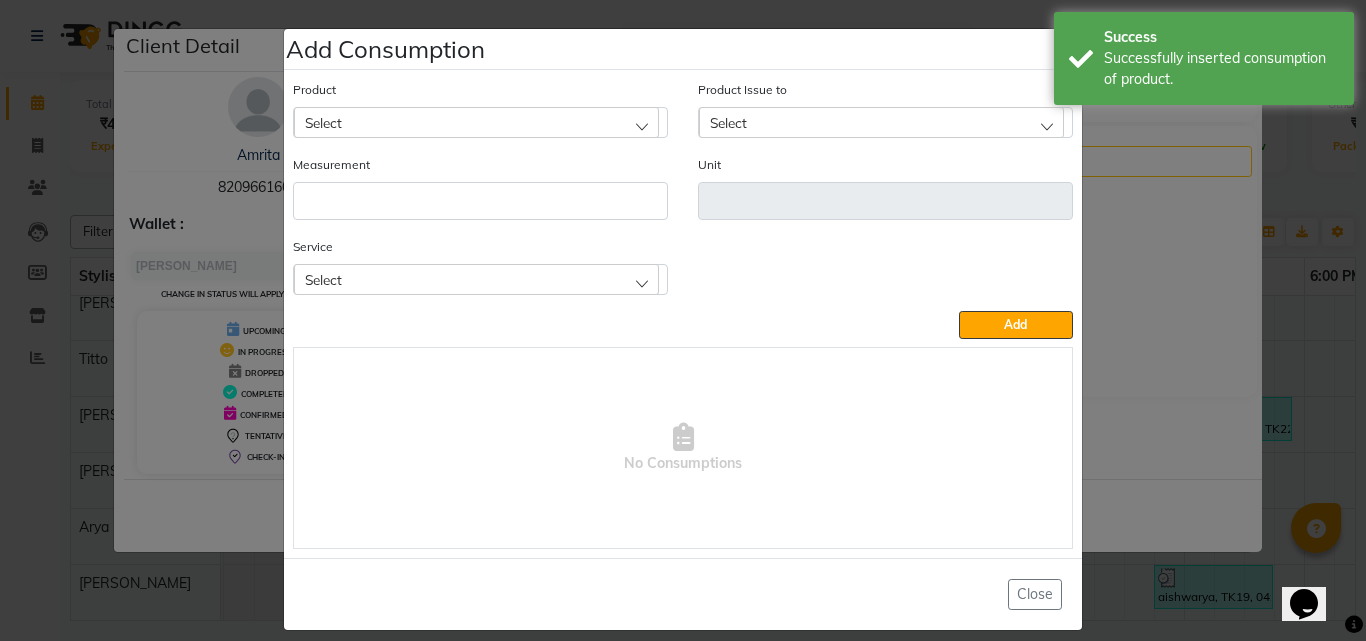 click on "Select" 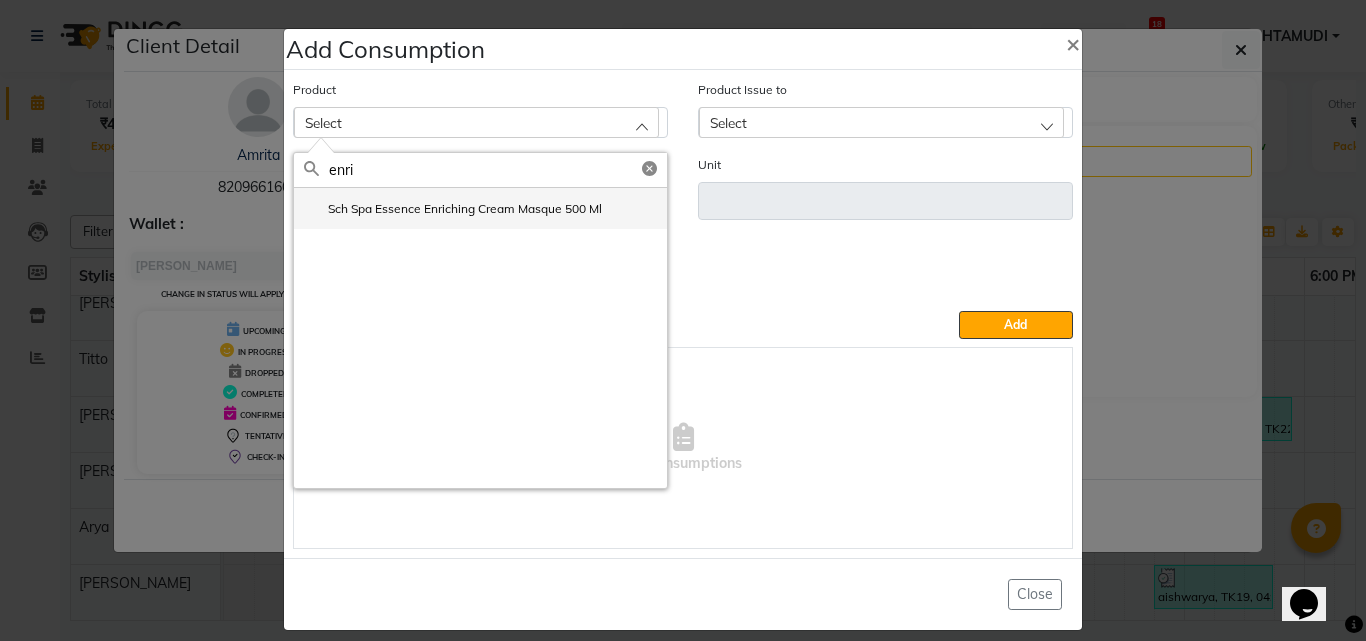 type on "enri" 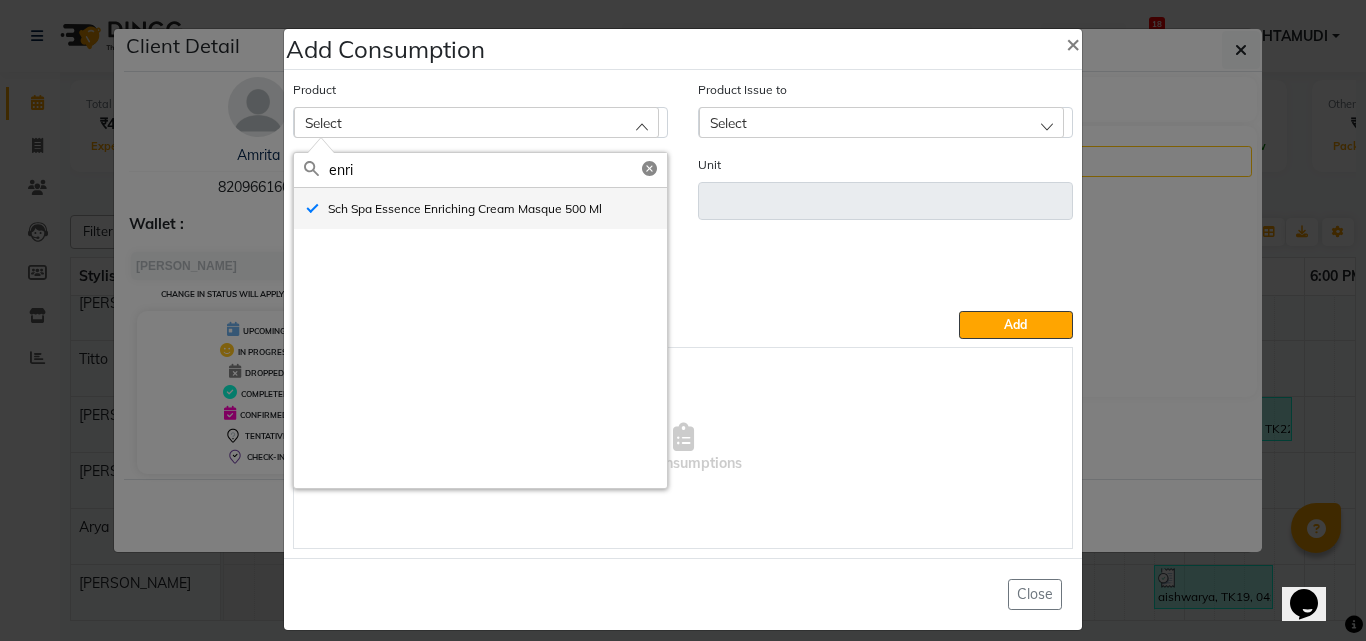 type on "ml" 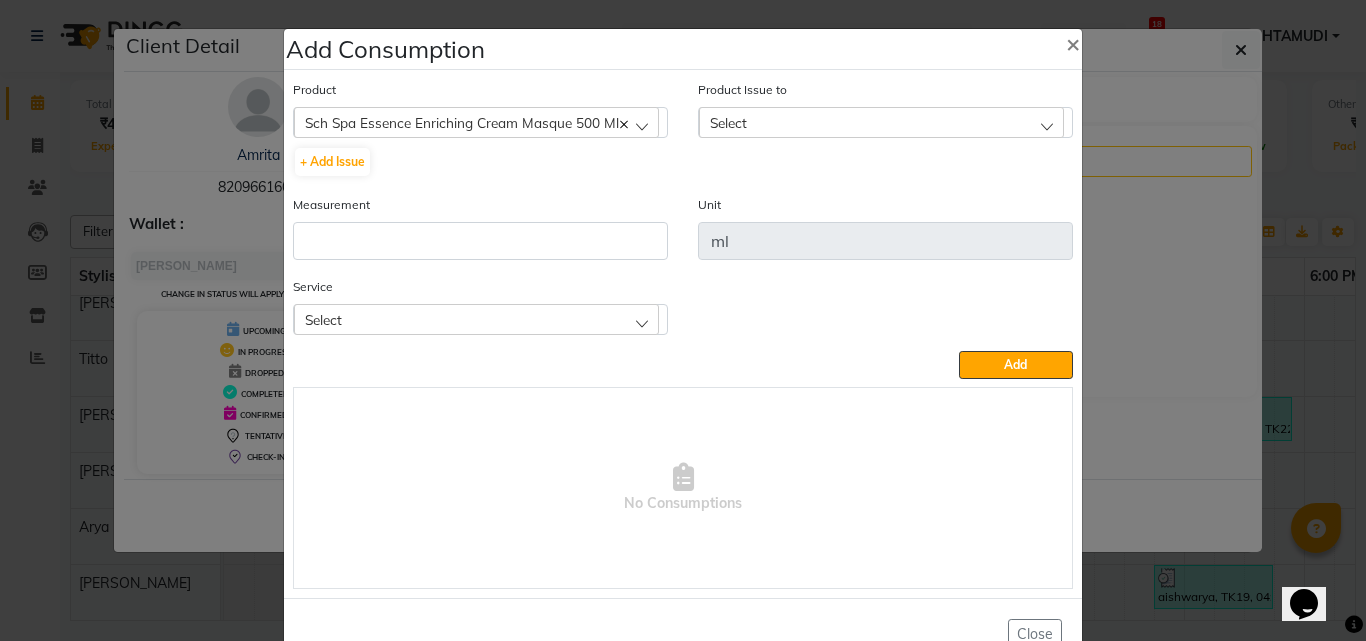 click on "Product Issue to Select 2025-07-13, Issued to: CALICUT ASHTAMUDI, Balance: 500" 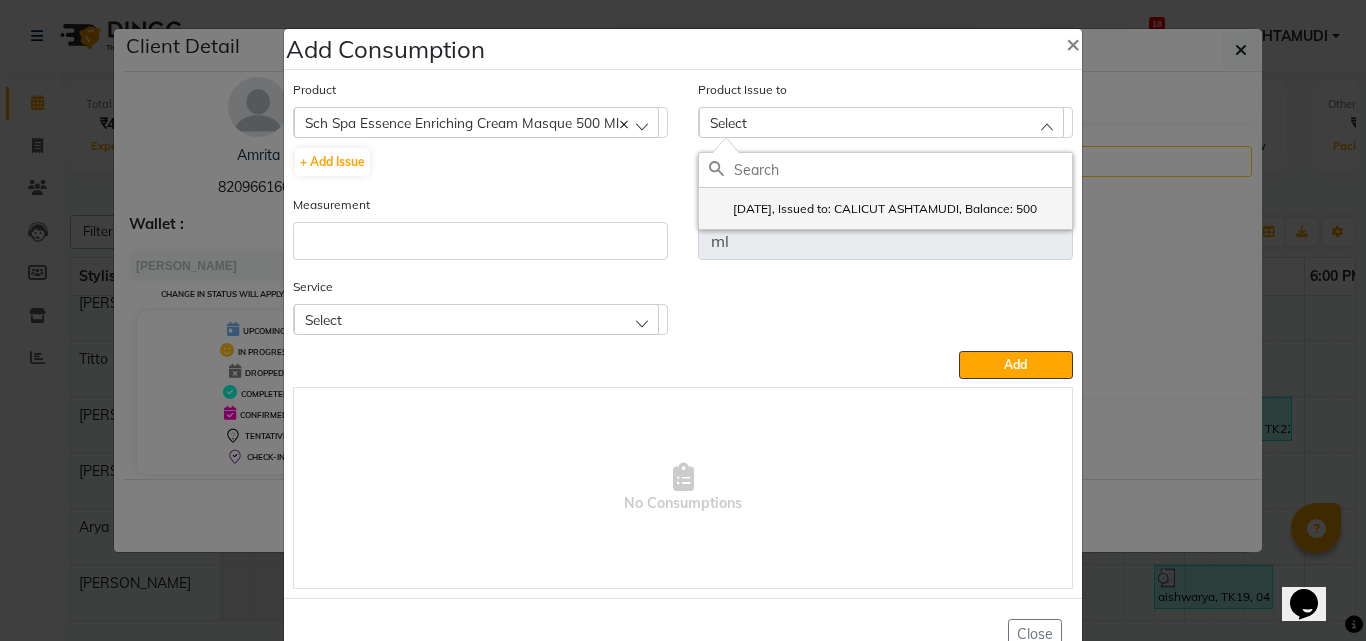 click on "2025-07-13, Issued to: CALICUT ASHTAMUDI, Balance: 500" 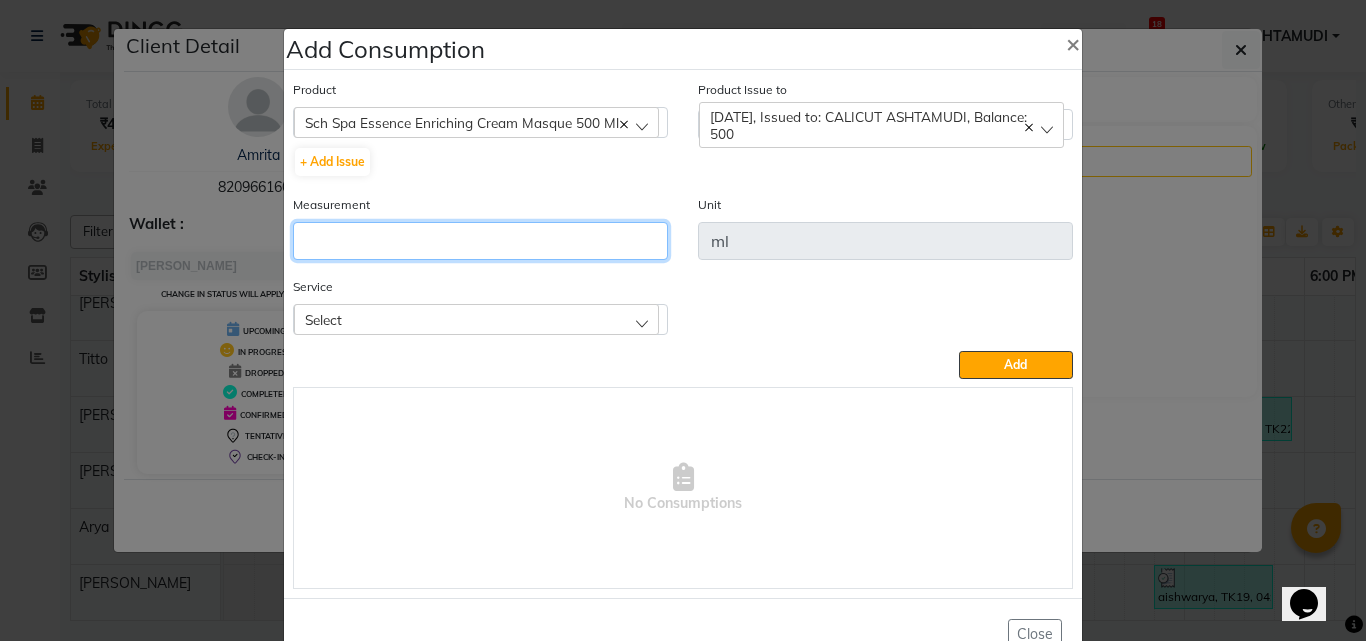 click 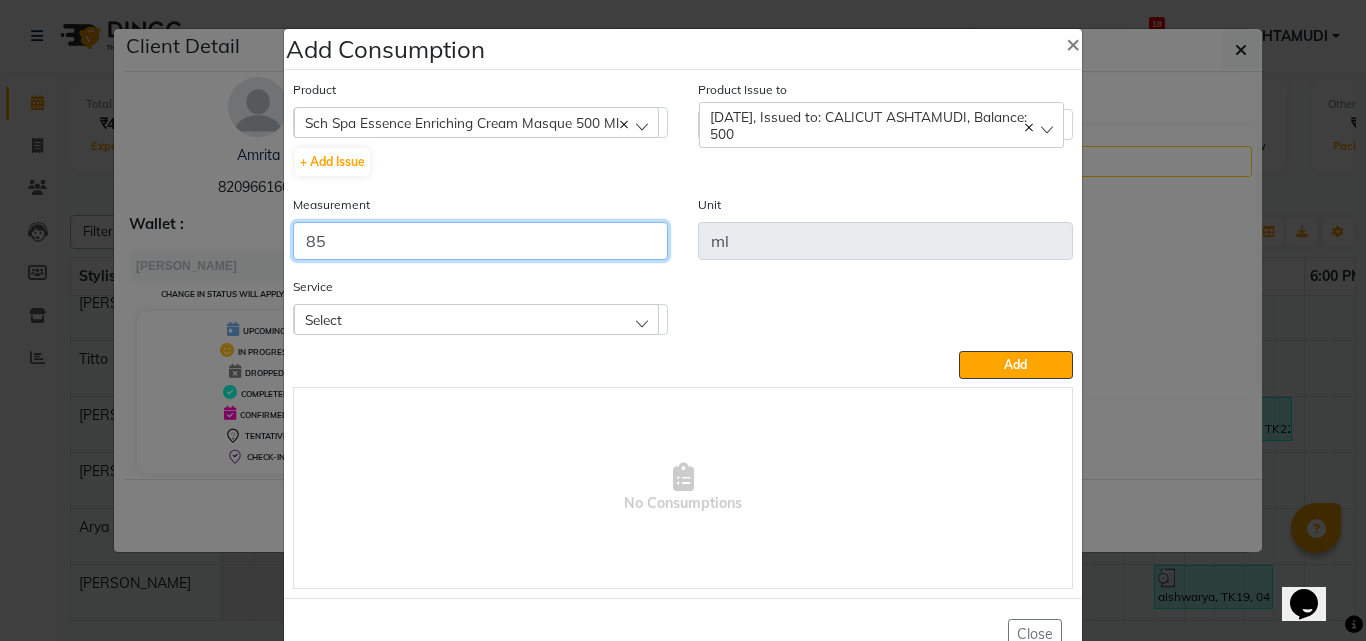 type on "85" 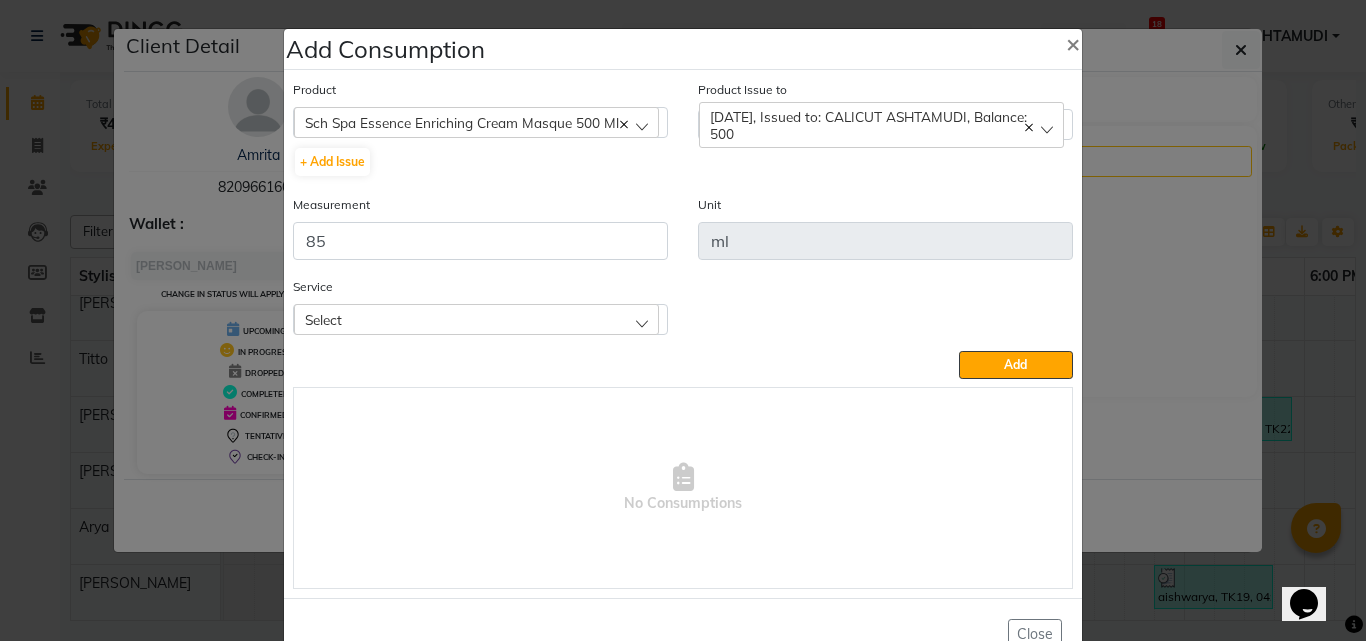 drag, startPoint x: 543, startPoint y: 316, endPoint x: 527, endPoint y: 380, distance: 65.96969 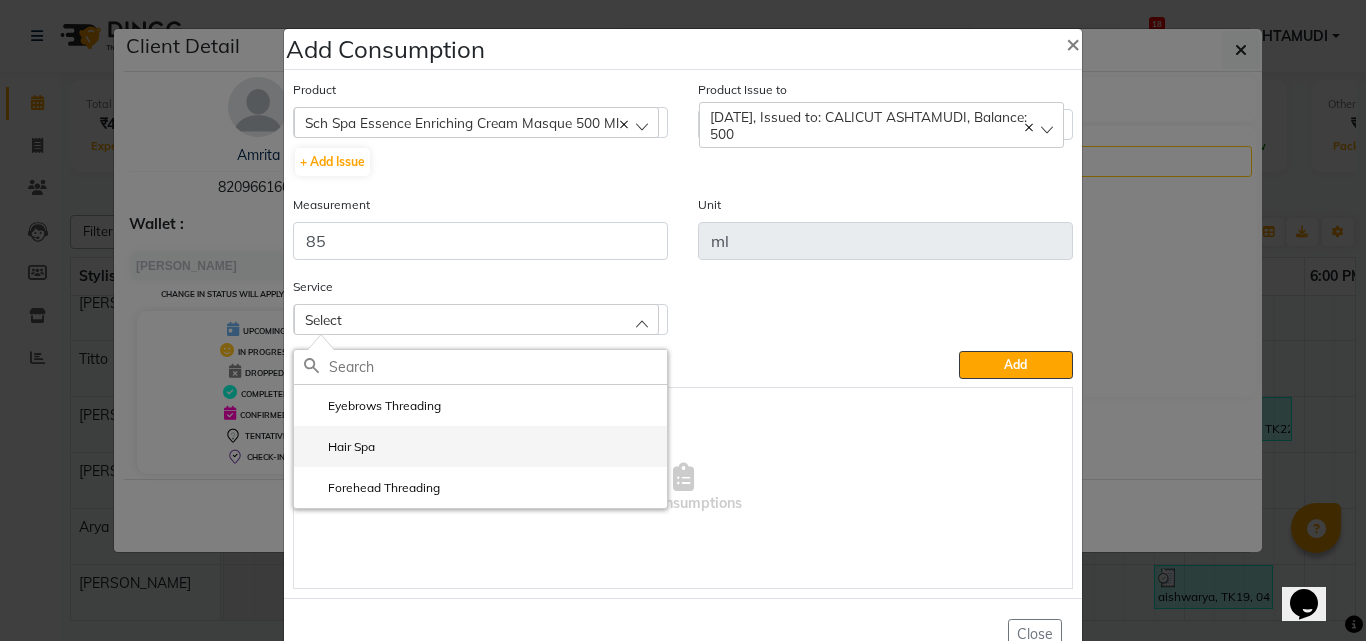 click on "Hair Spa" 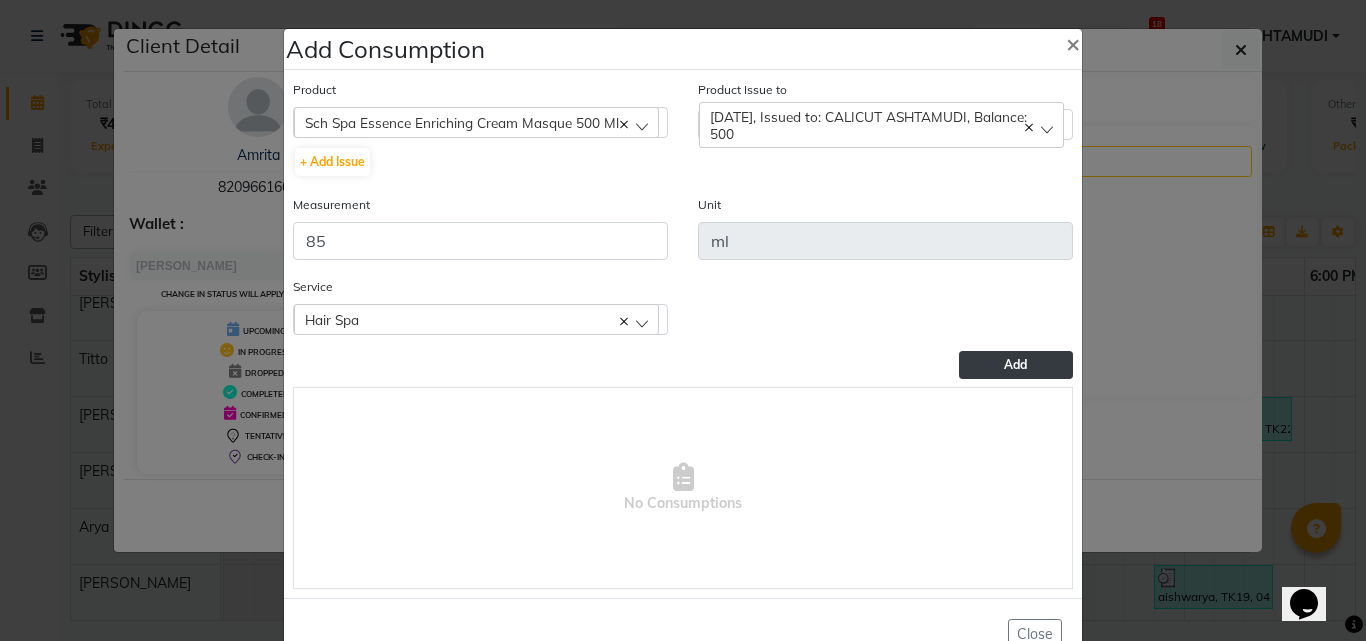 click on "Product  Sch Spa Essence Enriching Cream Masque 500 Ml  051/ Studio White Weekly 15Ml  + Add Issue  Product Issue to  2025-07-13, Issued to: CALICUT ASHTAMUDI, Balance: 500  2025-07-13, Issued to: CALICUT ASHTAMUDI, Balance: 500 Measurement 85 Unit ml Service   Hair Spa  Eyebrows Threading  Hair Spa  Forehead Threading  Add   No Consumptions" 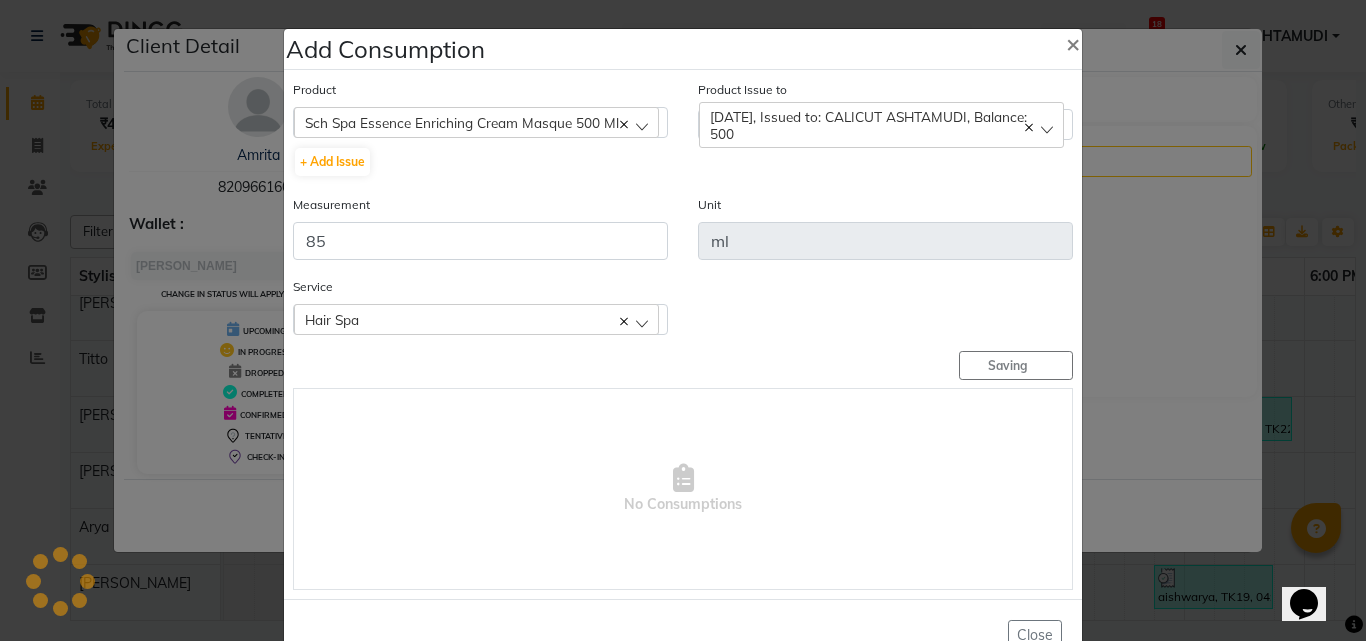 type 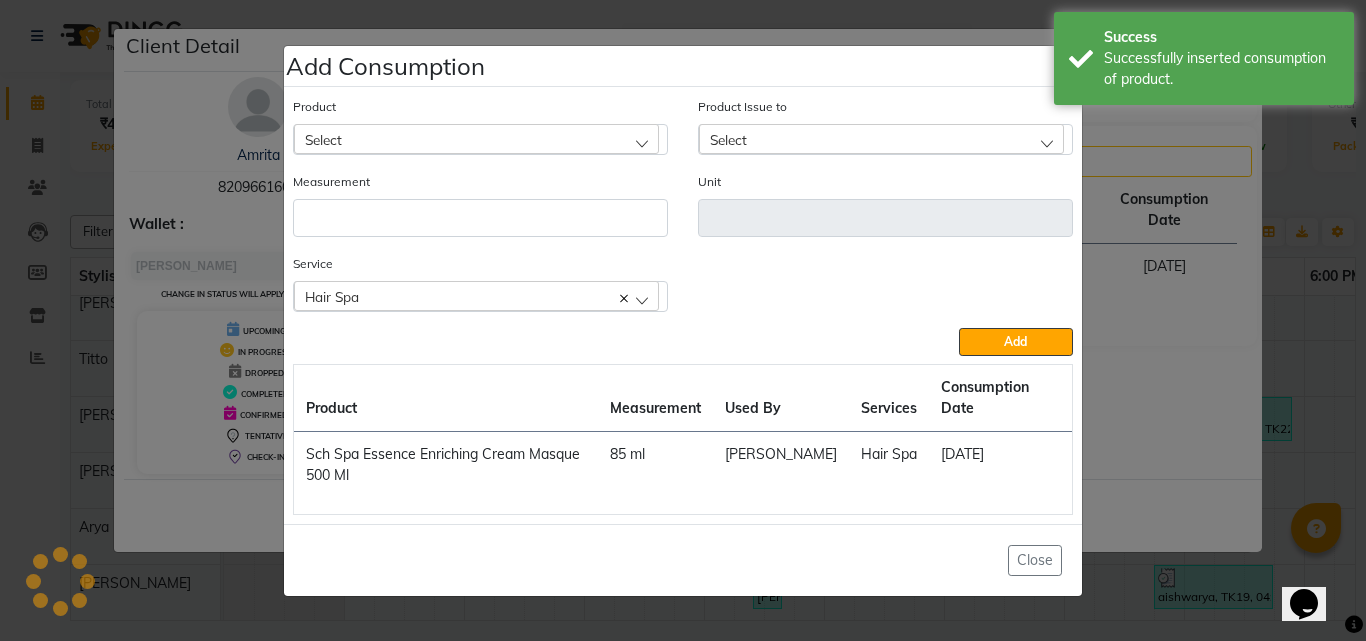 click on "Add Consumption × Product Select 051/ Studio White Weekly 15Ml Product Issue to Select 2025-07-13, Issued to: CALICUT ASHTAMUDI, Balance: 500 Measurement Unit Service   Hair Spa  Eyebrows Threading  Hair Spa  Forehead Threading  Add  Product Measurement Used By Services Consumption Date  Sch Spa Essence Enriching Cream Masque 500 Ml   85 ml   Punam Gurung    Hair Spa   14-07-2025   Close" 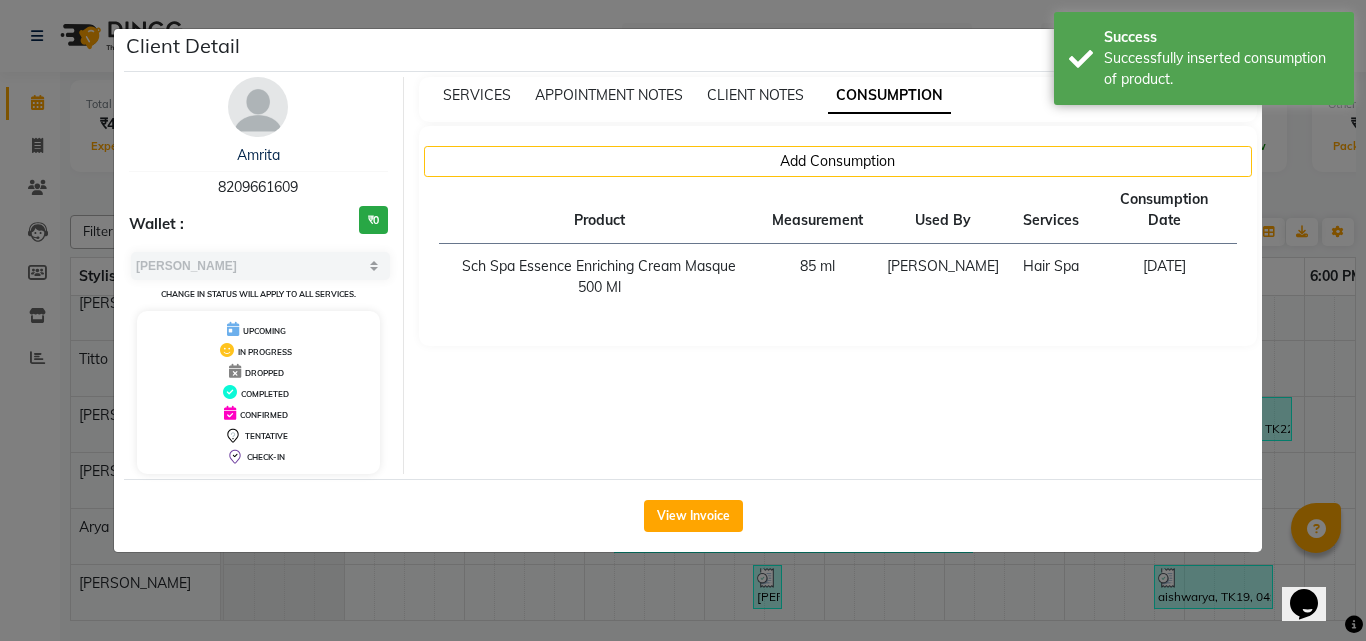click on "Client Detail  Amrita    8209661609 Wallet : ₹0 Select MARK DONE UPCOMING Change in status will apply to all services. UPCOMING IN PROGRESS DROPPED COMPLETED CONFIRMED TENTATIVE CHECK-IN SERVICES APPOINTMENT NOTES CLIENT NOTES CONSUMPTION Add Consumption Product Measurement Used By Services Consumption Date  Sch Spa Essence Enriching Cream Masque 500 Ml   85 ml   Punam Gurung    Hair Spa   14-07-2025   View Invoice" 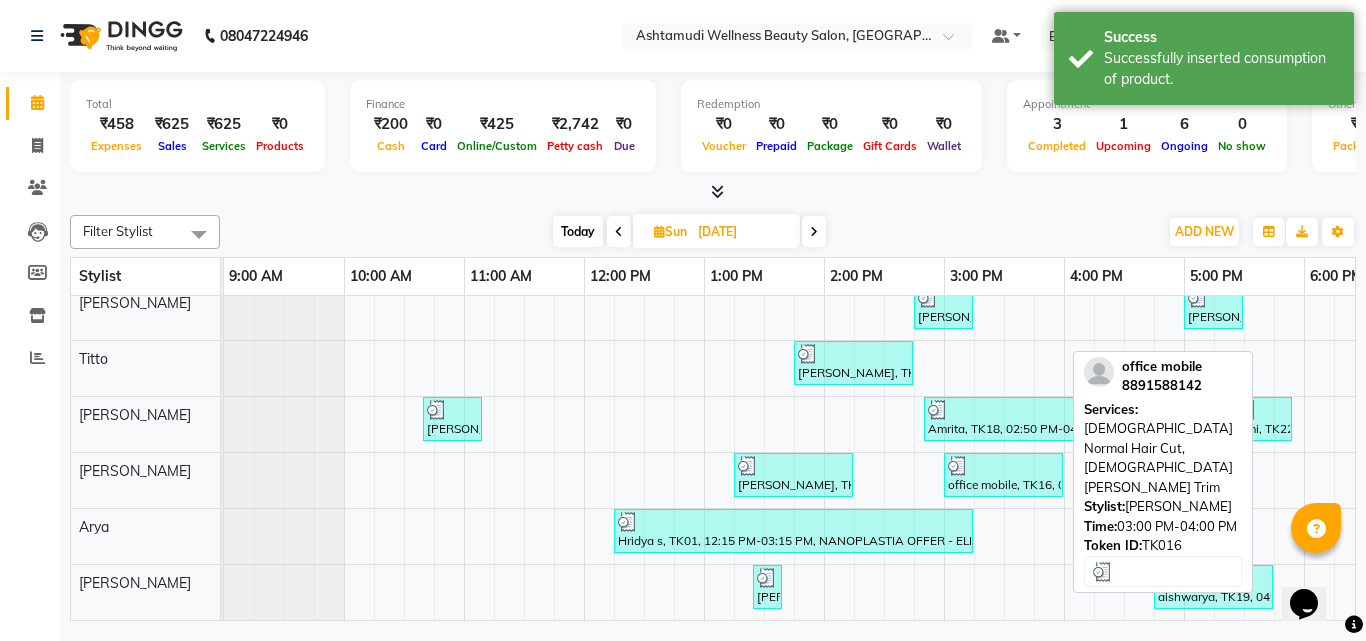 scroll, scrollTop: 340, scrollLeft: 0, axis: vertical 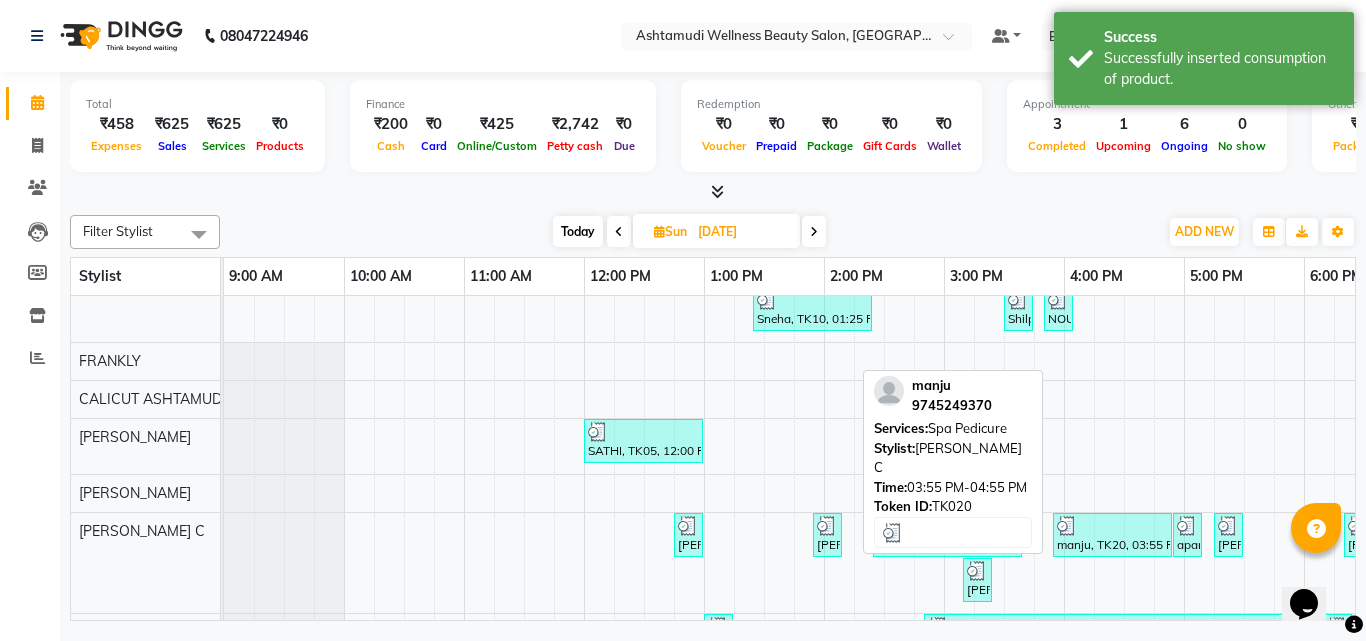 click at bounding box center (1112, 526) 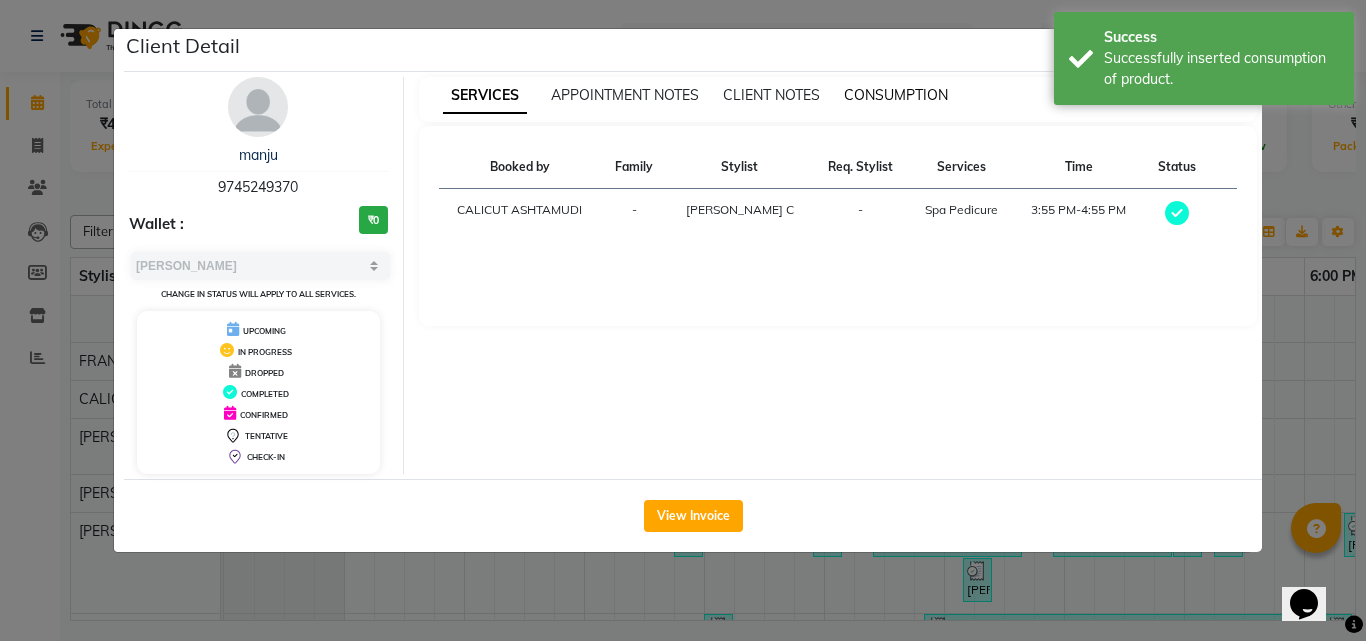 click on "CONSUMPTION" at bounding box center [896, 95] 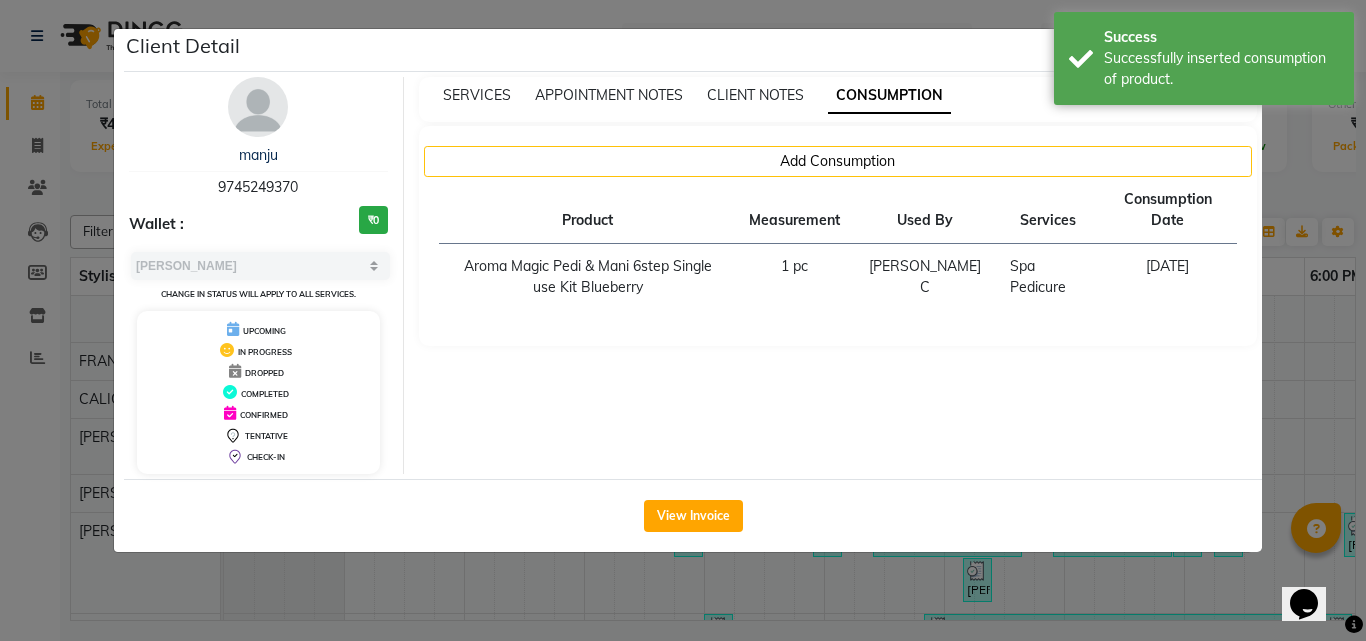 click on "Client Detail  manju    9745249370 Wallet : ₹0 Select MARK DONE UPCOMING Change in status will apply to all services. UPCOMING IN PROGRESS DROPPED COMPLETED CONFIRMED TENTATIVE CHECK-IN SERVICES APPOINTMENT NOTES CLIENT NOTES CONSUMPTION Add Consumption Product Measurement Used By Services Consumption Date  Aroma Magic Pedi & Mani 6step Single use Kit Blueberry   1 pc   AMBILI C   Spa Pedicure   14-07-2025   View Invoice" 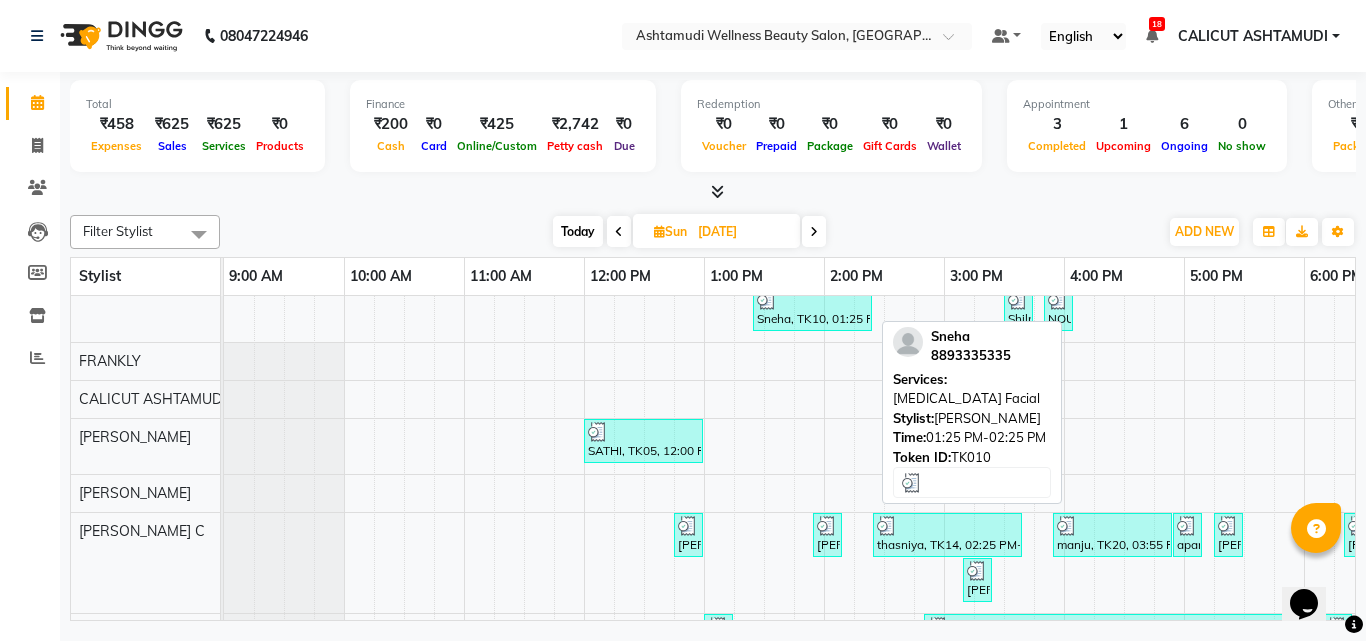 click on "Sneha, TK10, 01:25 PM-02:25 PM, Skin Whitening Facial" at bounding box center [812, 309] 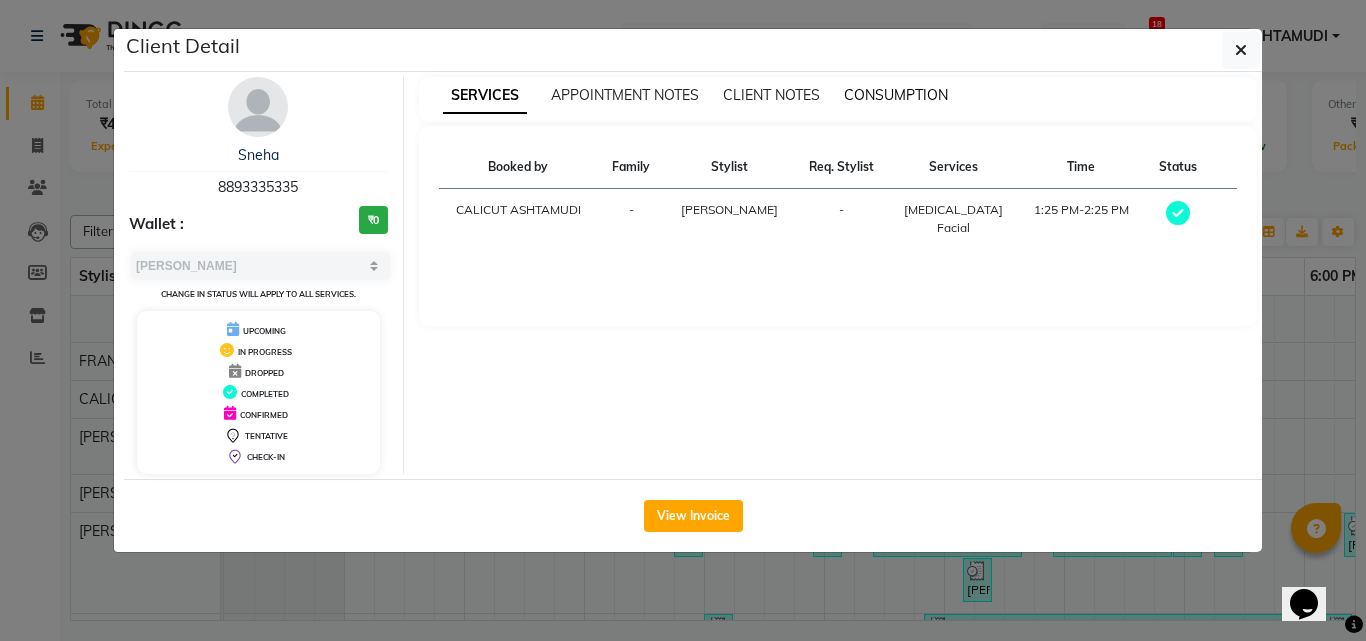 click on "CONSUMPTION" at bounding box center (896, 95) 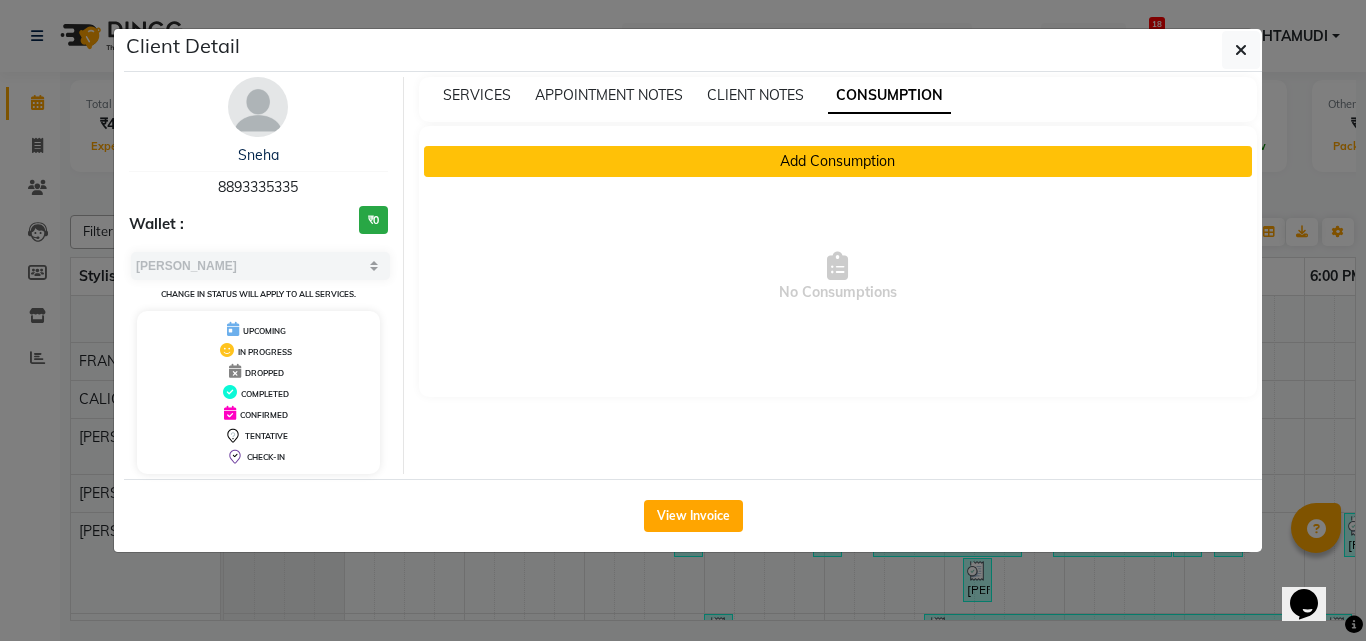 click on "Add Consumption" at bounding box center (838, 161) 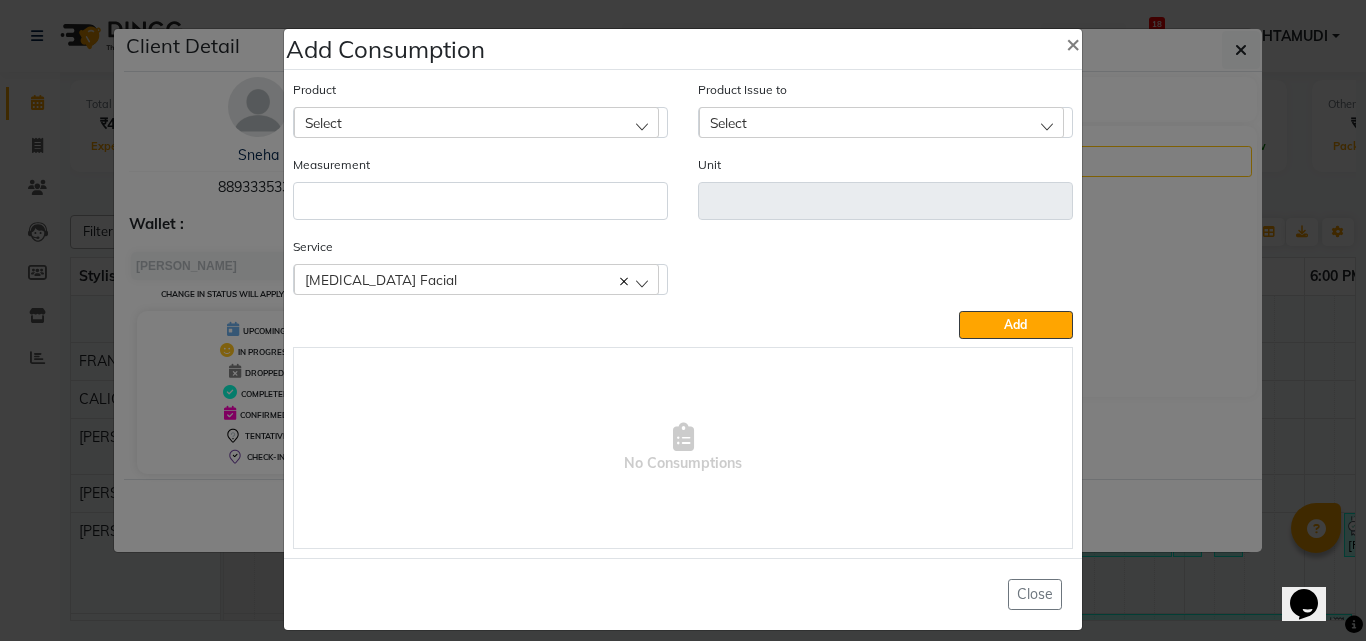click on "Select" 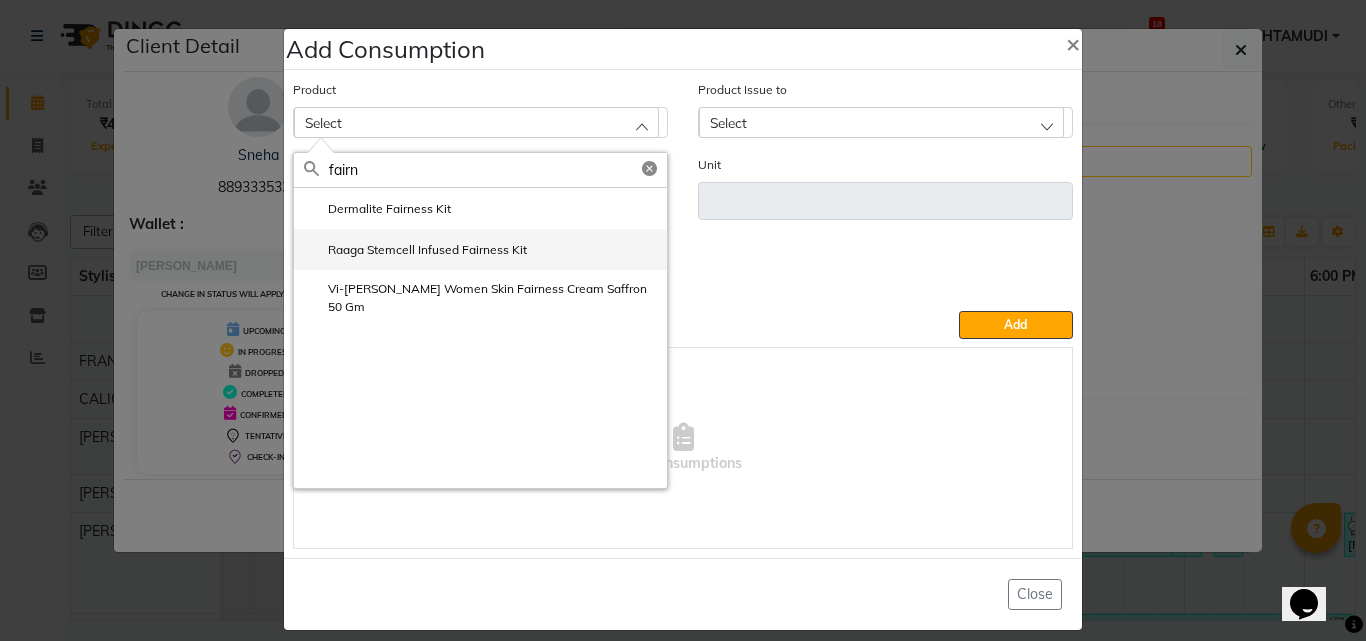 type on "fairn" 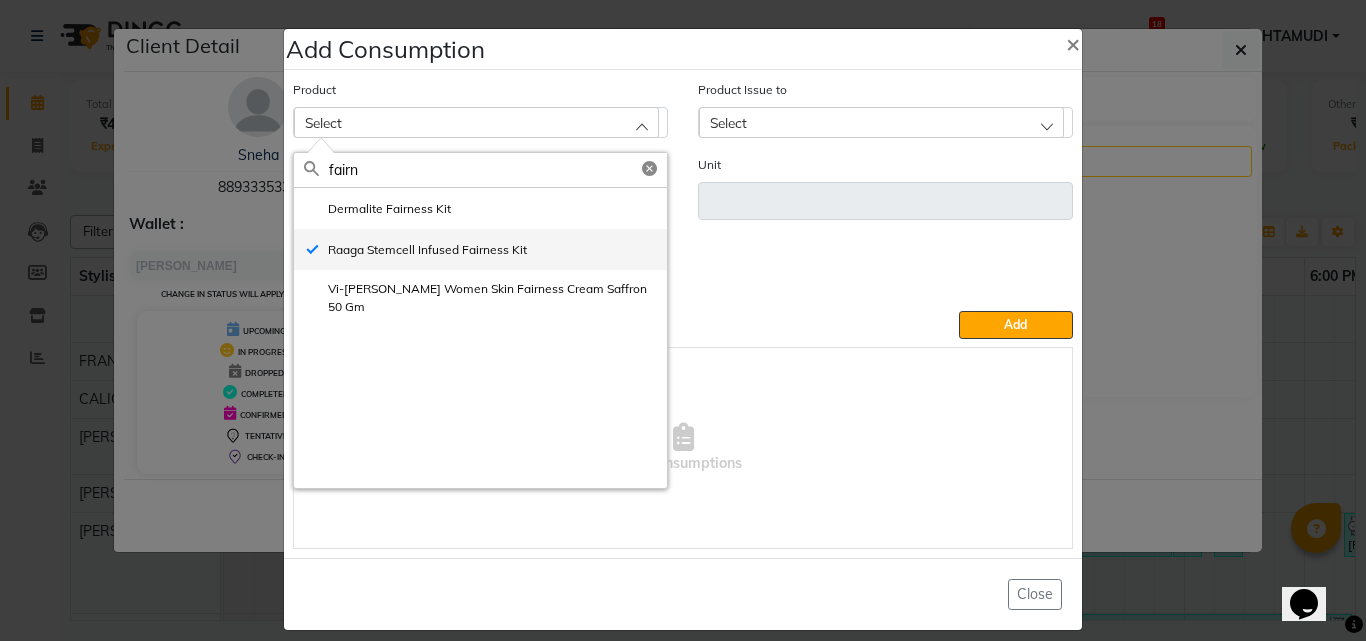 type on "pcs" 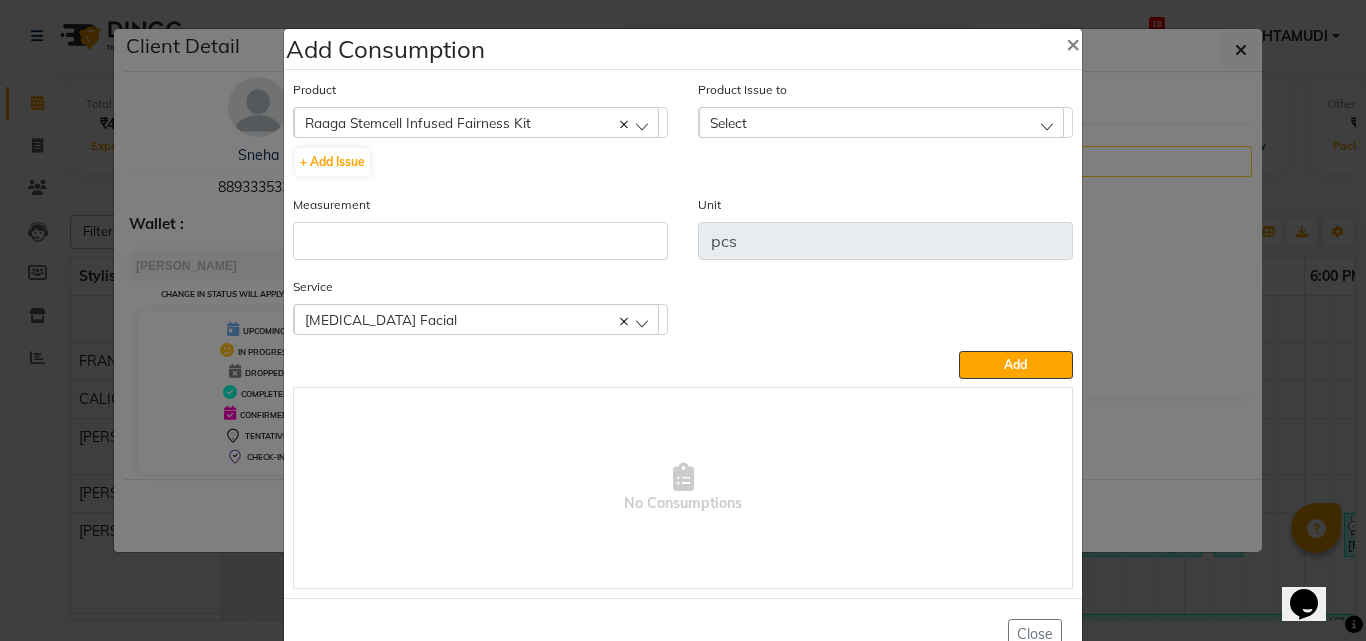 click on "Select" 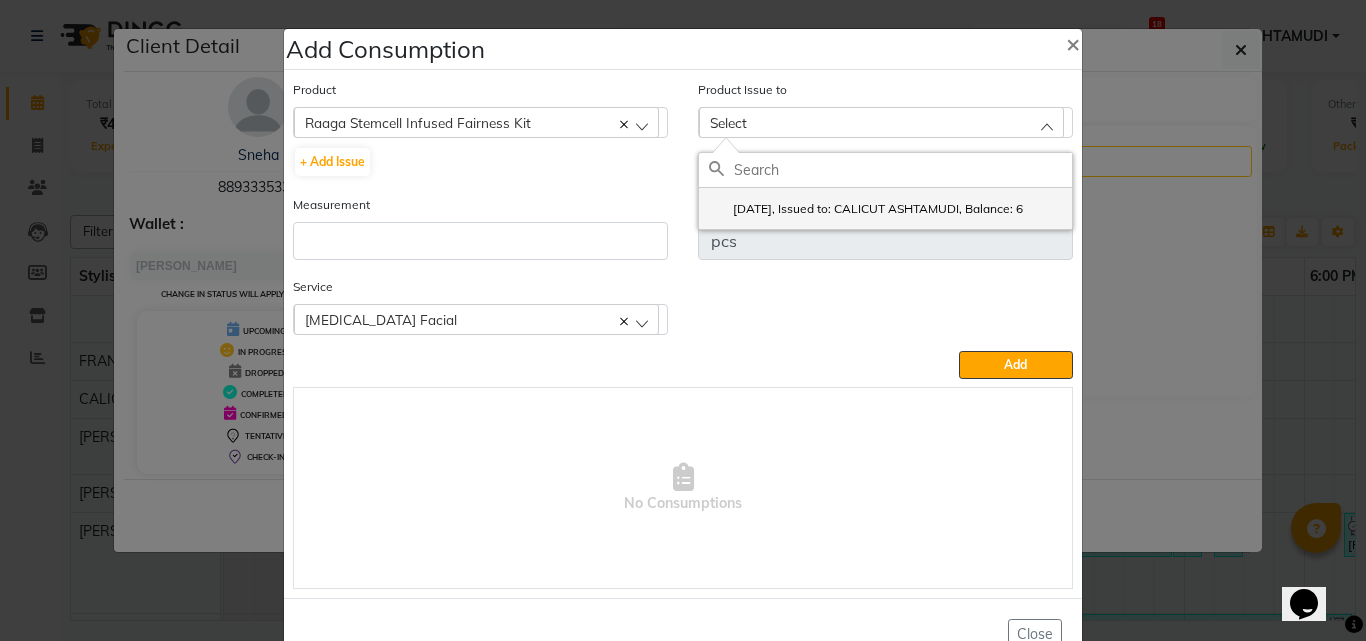 click on "2025-06-23, Issued to: CALICUT ASHTAMUDI, Balance: 6" 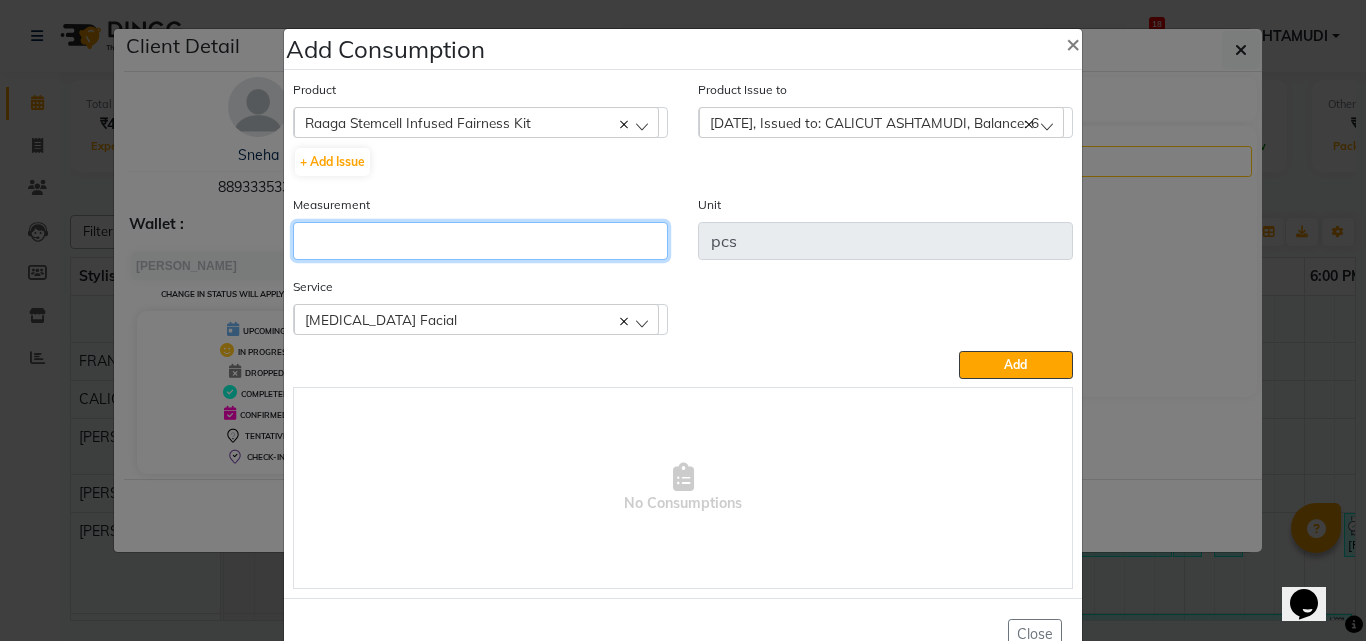 click 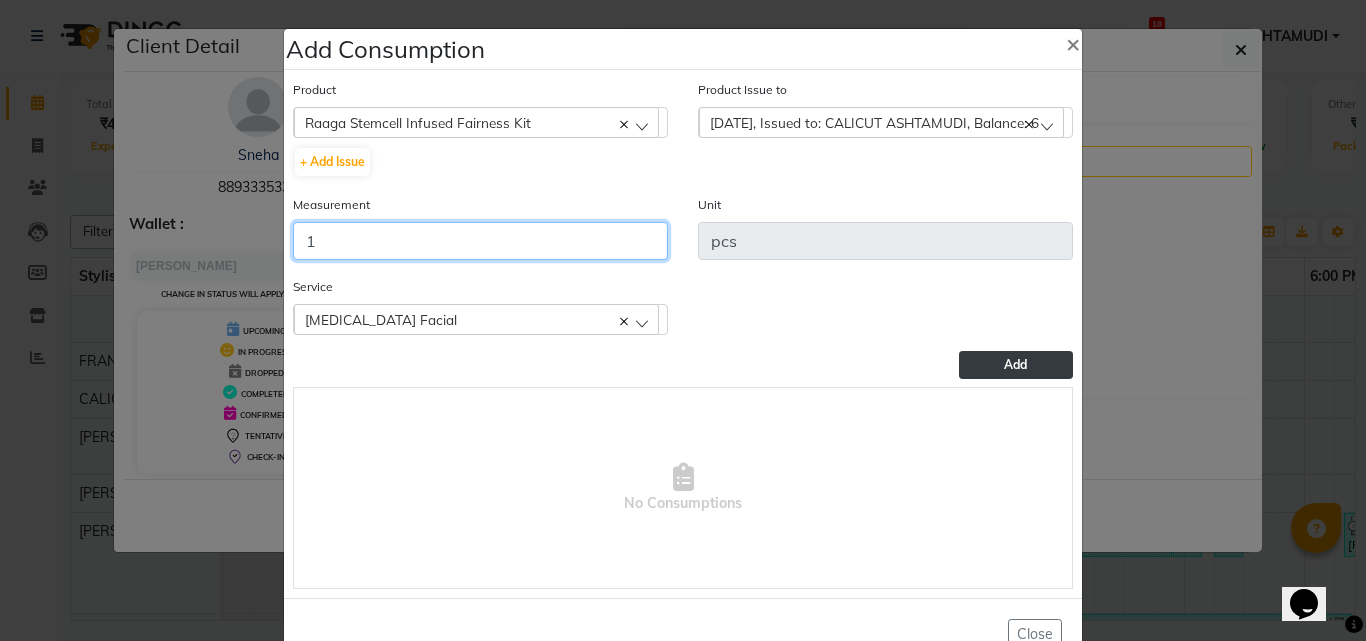 type on "1" 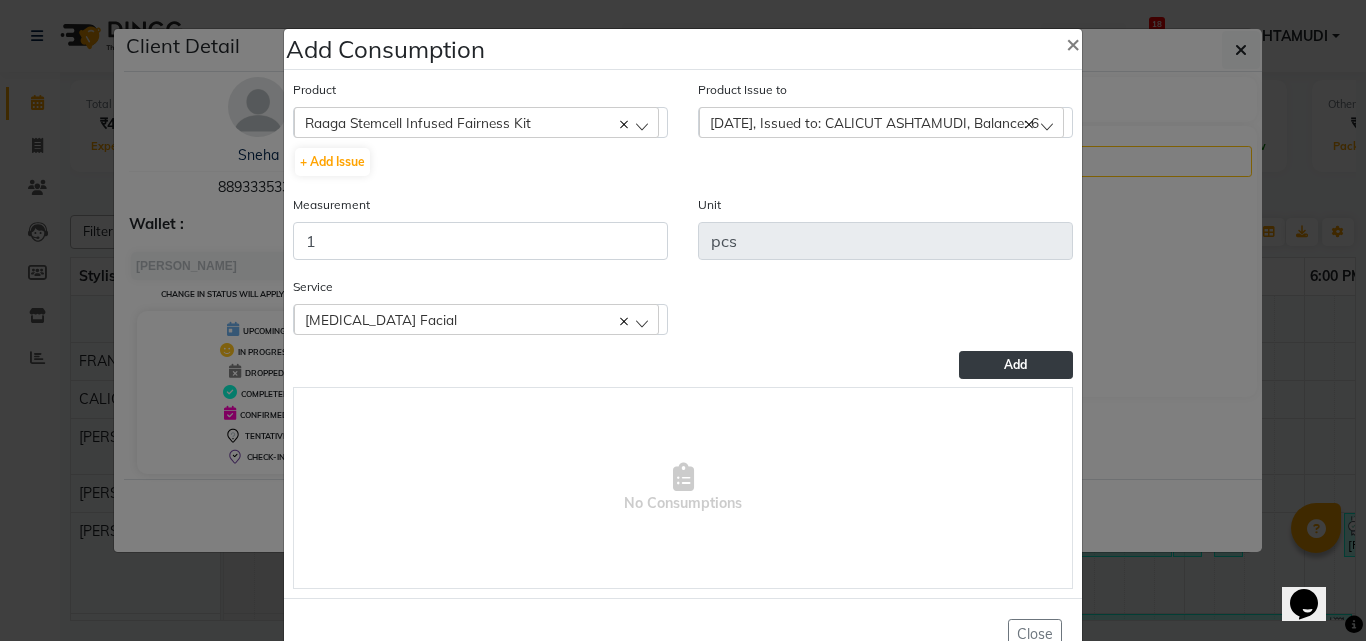 click on "Add" 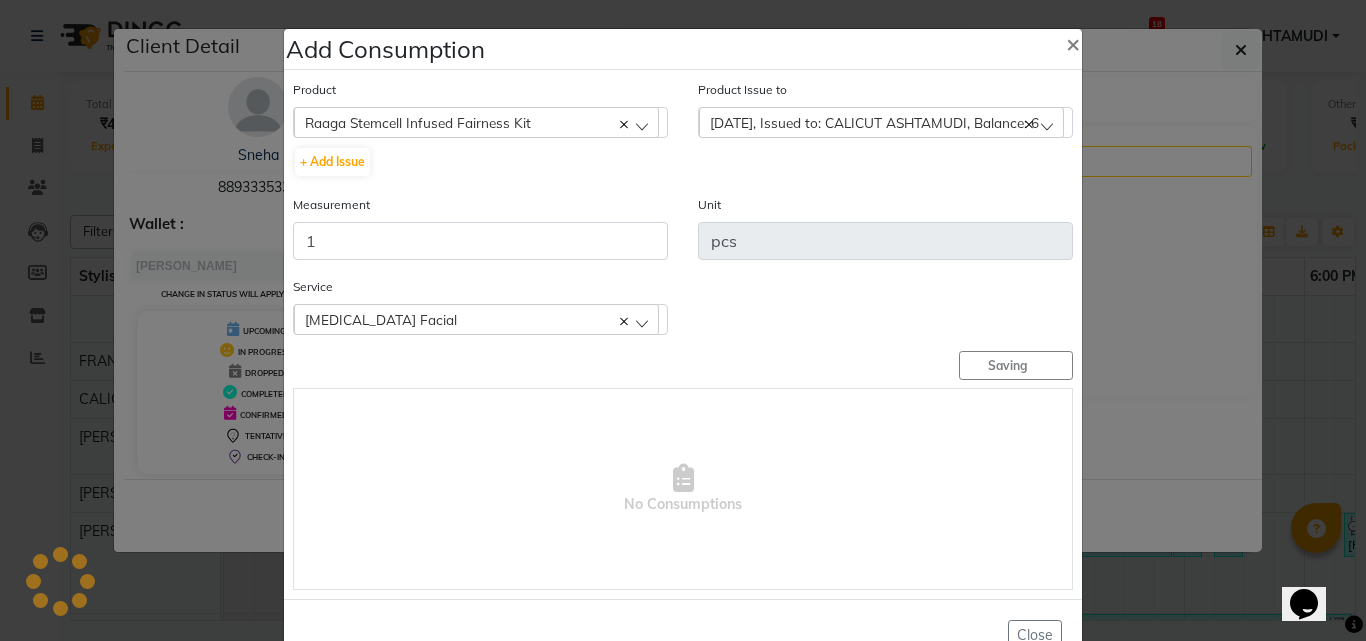 type 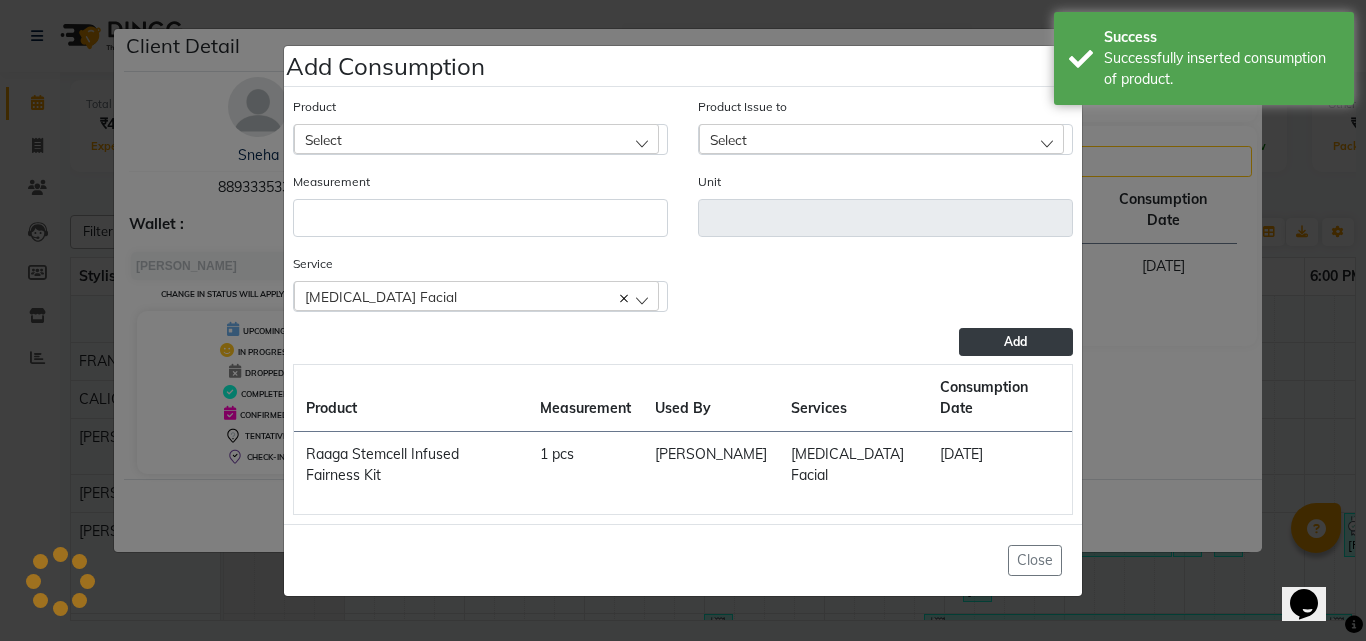 click on "Add Consumption × Product Select 051/ Studio White Weekly 15Ml Product Issue to Select 2025-06-23, Issued to: CALICUT ASHTAMUDI, Balance: 6 Measurement Unit Service  Skin Whitening Facial  Skin Whitening Facial  Add  Product Measurement Used By Services Consumption Date  Raaga Stemcell Infused Fairness Kit   1 pcs   ANKITHA   Skin Whitening Facial   14-07-2025   Close" 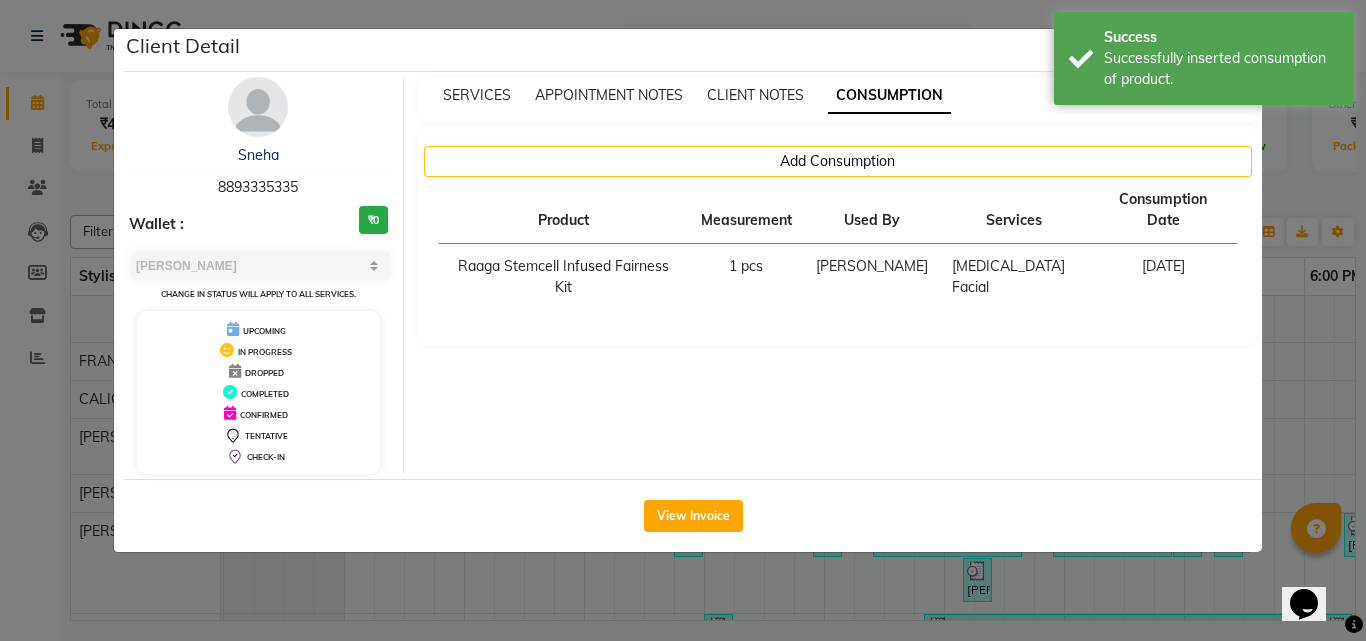click on "Client Detail  Sneha    8893335335 Wallet : ₹0 Select MARK DONE UPCOMING Change in status will apply to all services. UPCOMING IN PROGRESS DROPPED COMPLETED CONFIRMED TENTATIVE CHECK-IN SERVICES APPOINTMENT NOTES CLIENT NOTES CONSUMPTION Add Consumption Product Measurement Used By Services Consumption Date  Raaga Stemcell Infused Fairness Kit   1 pcs   ANKITHA   Skin Whitening Facial   14-07-2025   View Invoice" 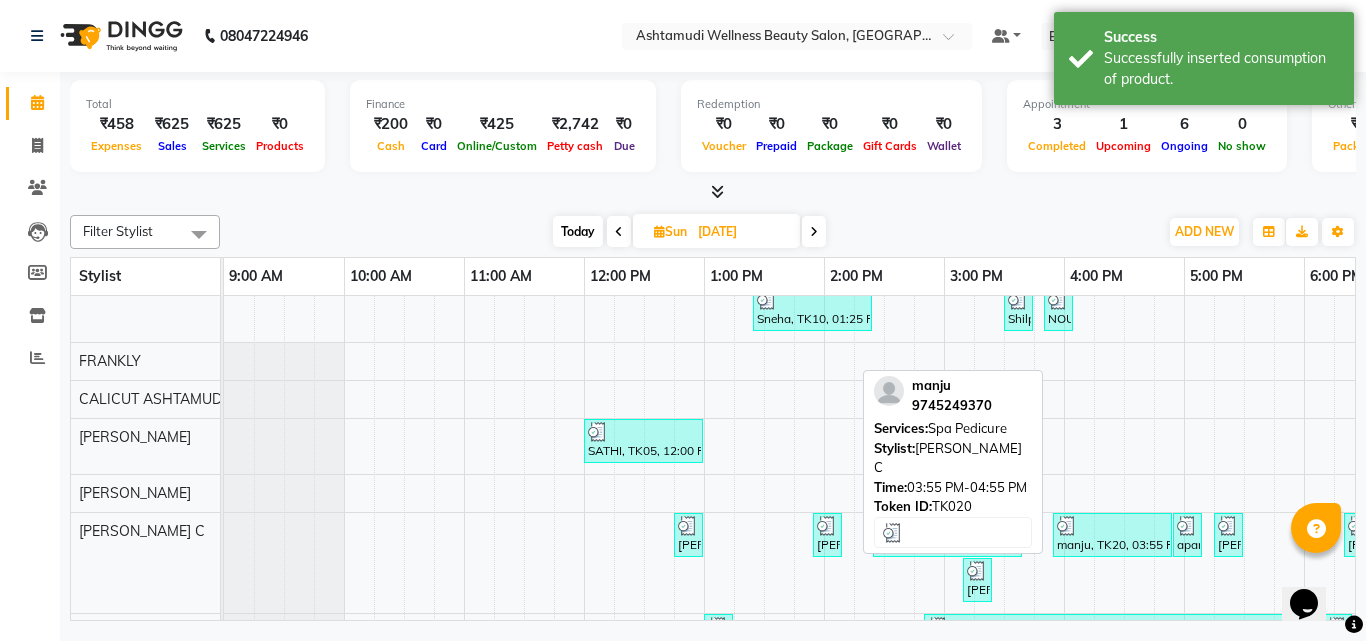 click at bounding box center [1112, 526] 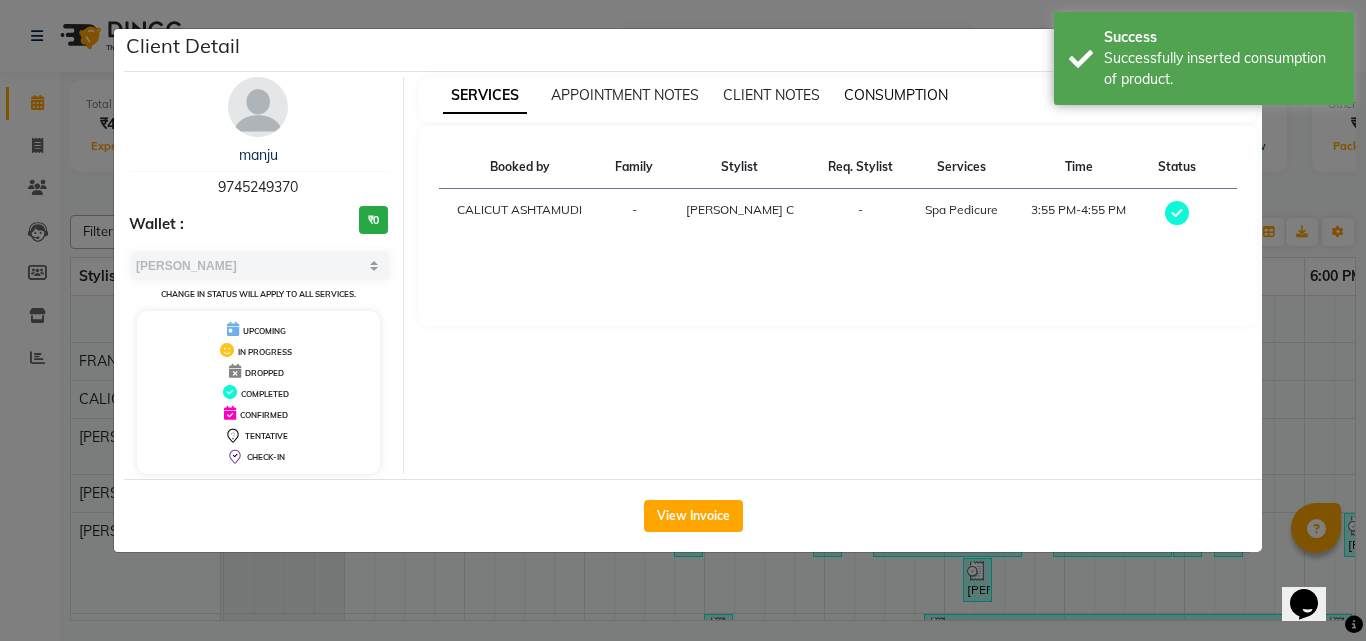 click on "CONSUMPTION" at bounding box center [896, 95] 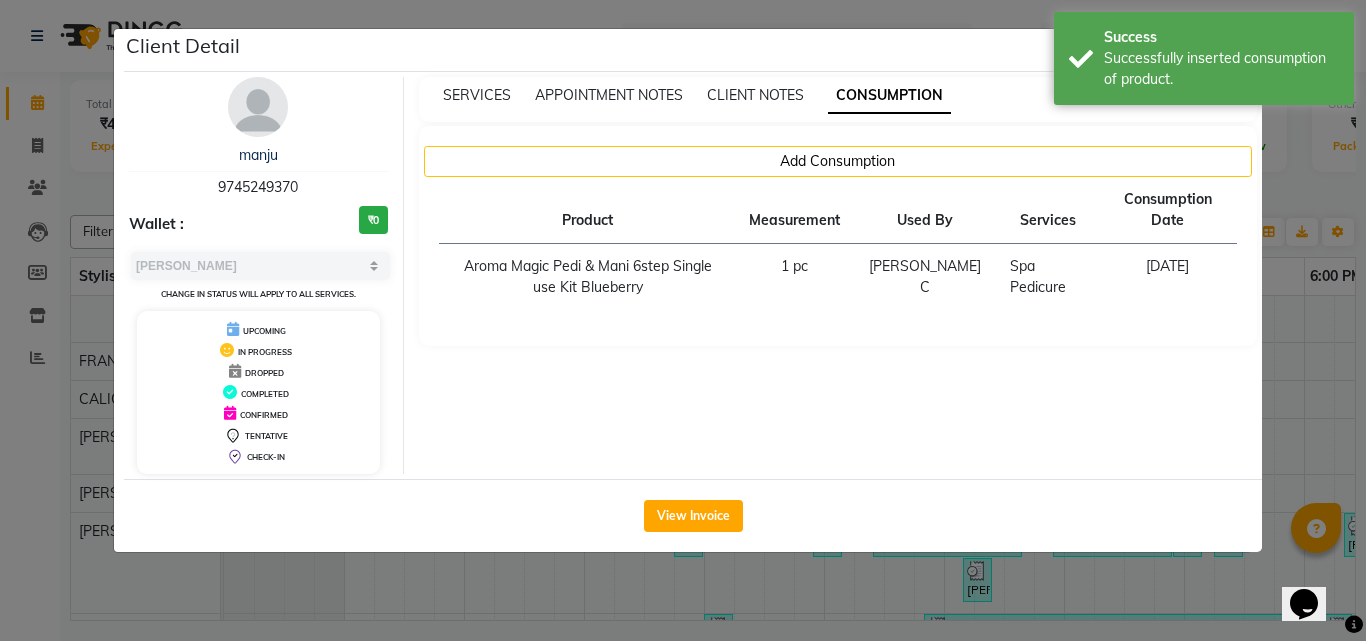 click on "Client Detail  manju    9745249370 Wallet : ₹0 Select MARK DONE UPCOMING Change in status will apply to all services. UPCOMING IN PROGRESS DROPPED COMPLETED CONFIRMED TENTATIVE CHECK-IN SERVICES APPOINTMENT NOTES CLIENT NOTES CONSUMPTION Add Consumption Product Measurement Used By Services Consumption Date  Aroma Magic Pedi & Mani 6step Single use Kit Blueberry   1 pc   AMBILI C   Spa Pedicure   14-07-2025   View Invoice" 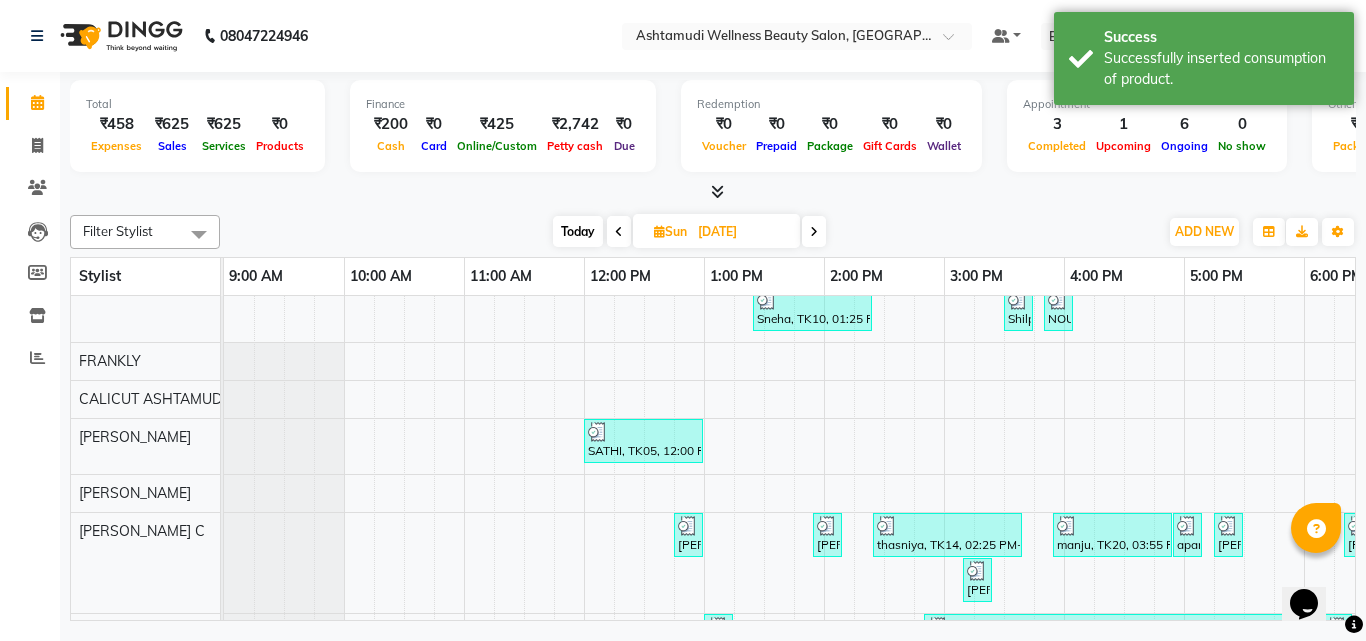 click at bounding box center [619, 231] 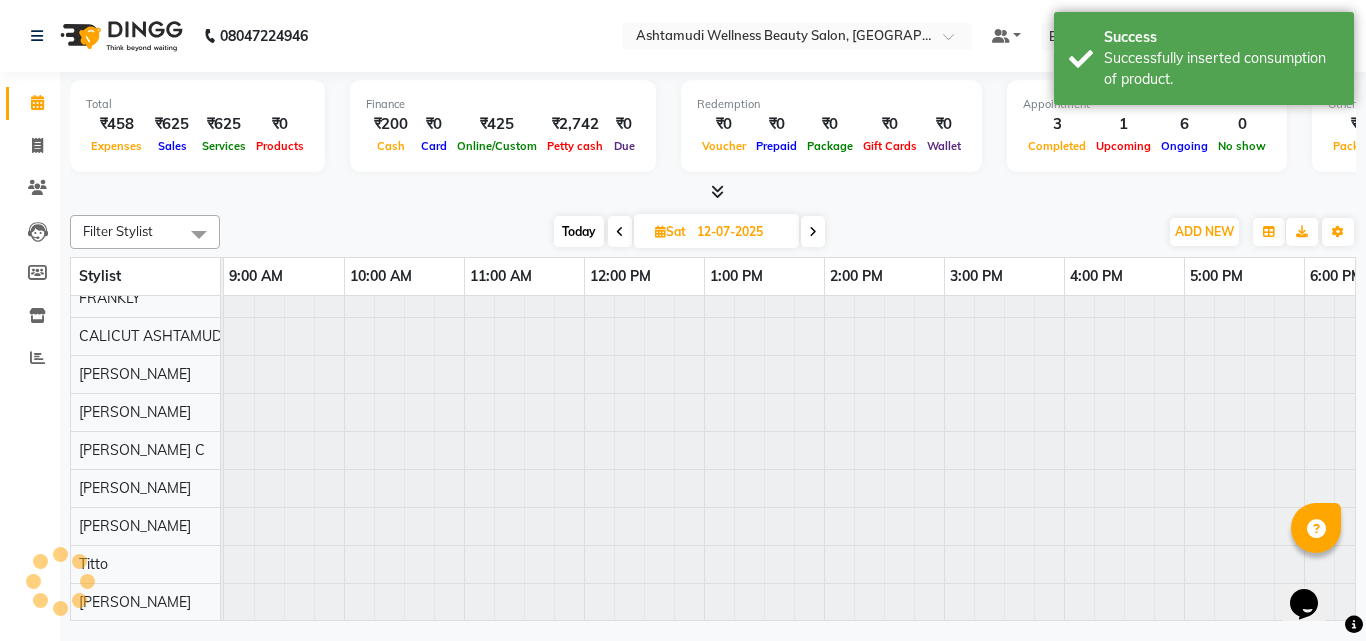 scroll, scrollTop: 0, scrollLeft: 481, axis: horizontal 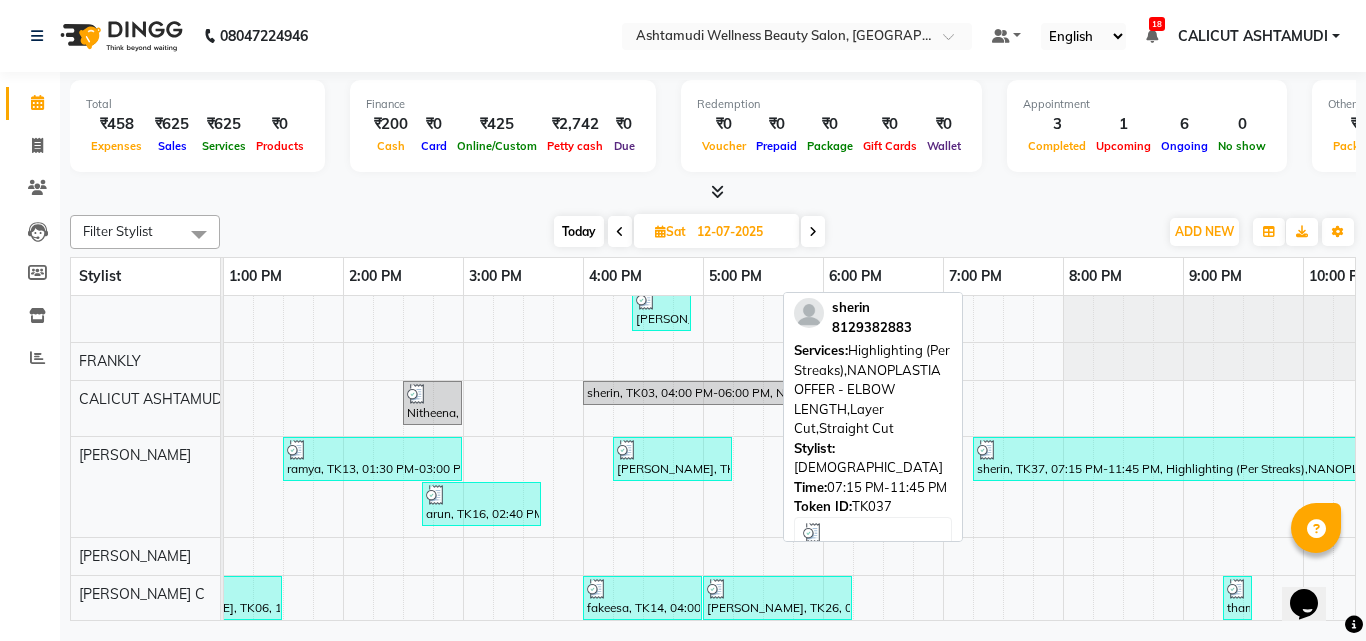 click on "sherin, TK37, 07:15 PM-11:45 PM, Highlighting (Per Streaks),NANOPLASTIA OFFER - ELBOW LENGTH,Layer Cut,Straight Cut" at bounding box center [1242, 459] 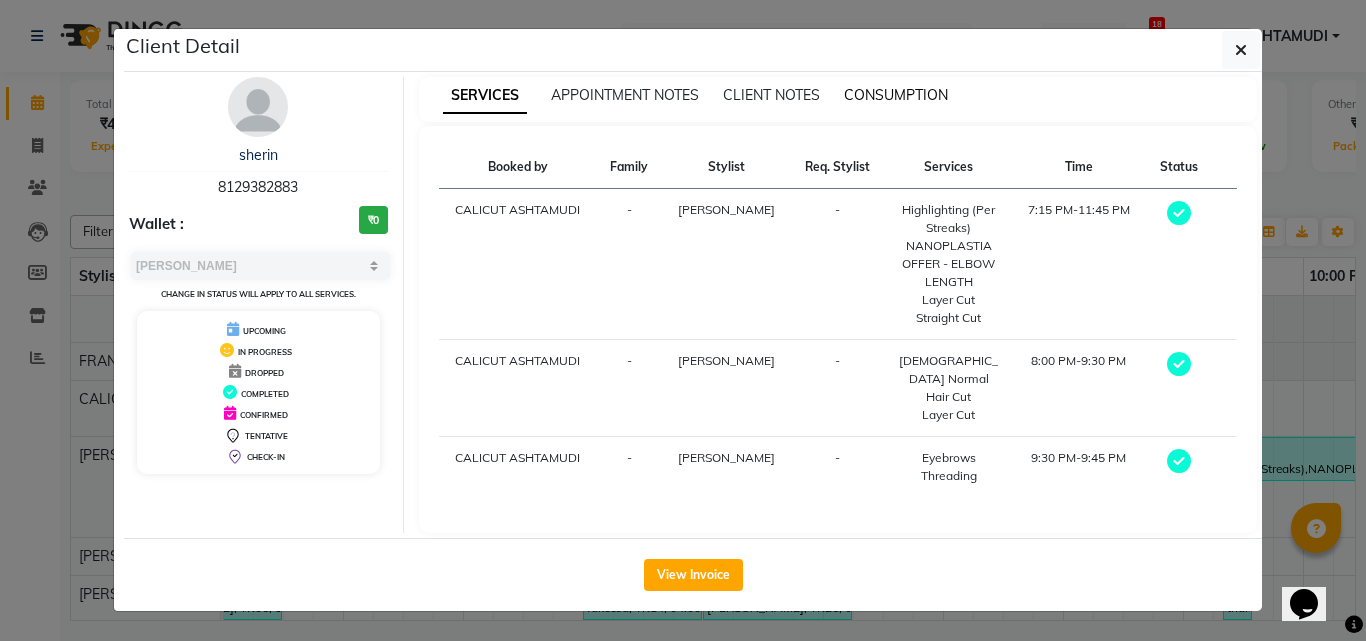 click on "CONSUMPTION" at bounding box center (896, 95) 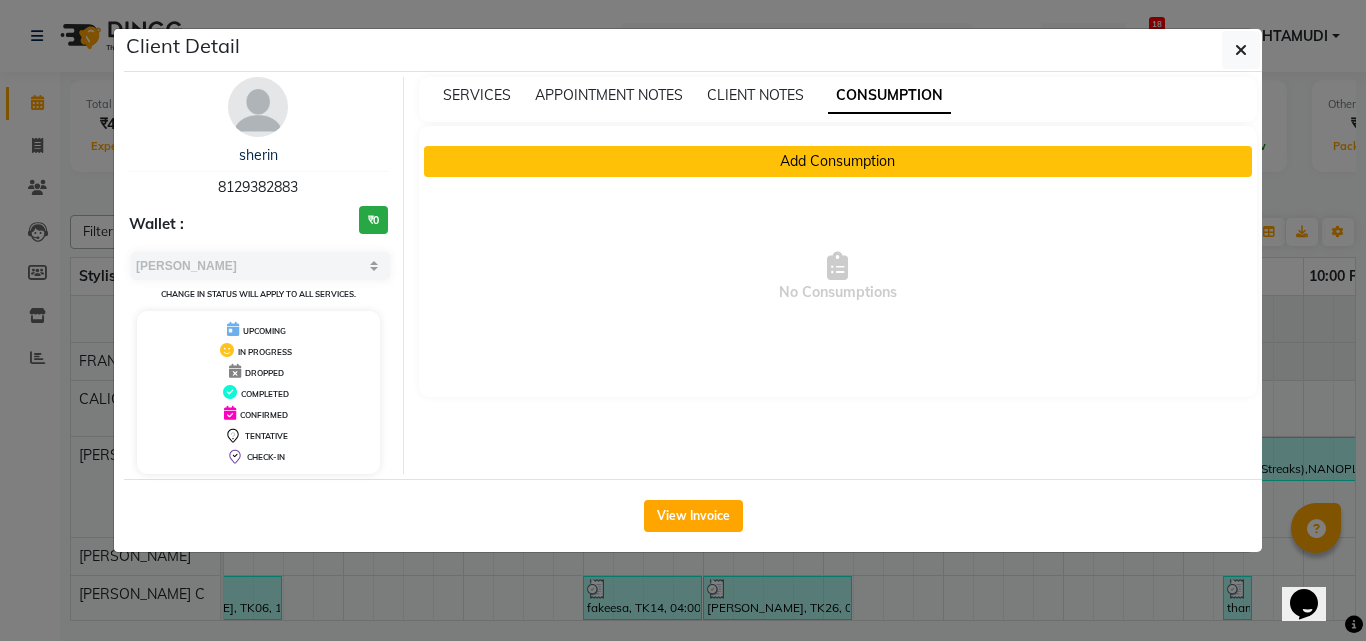 click on "Add Consumption" at bounding box center (838, 161) 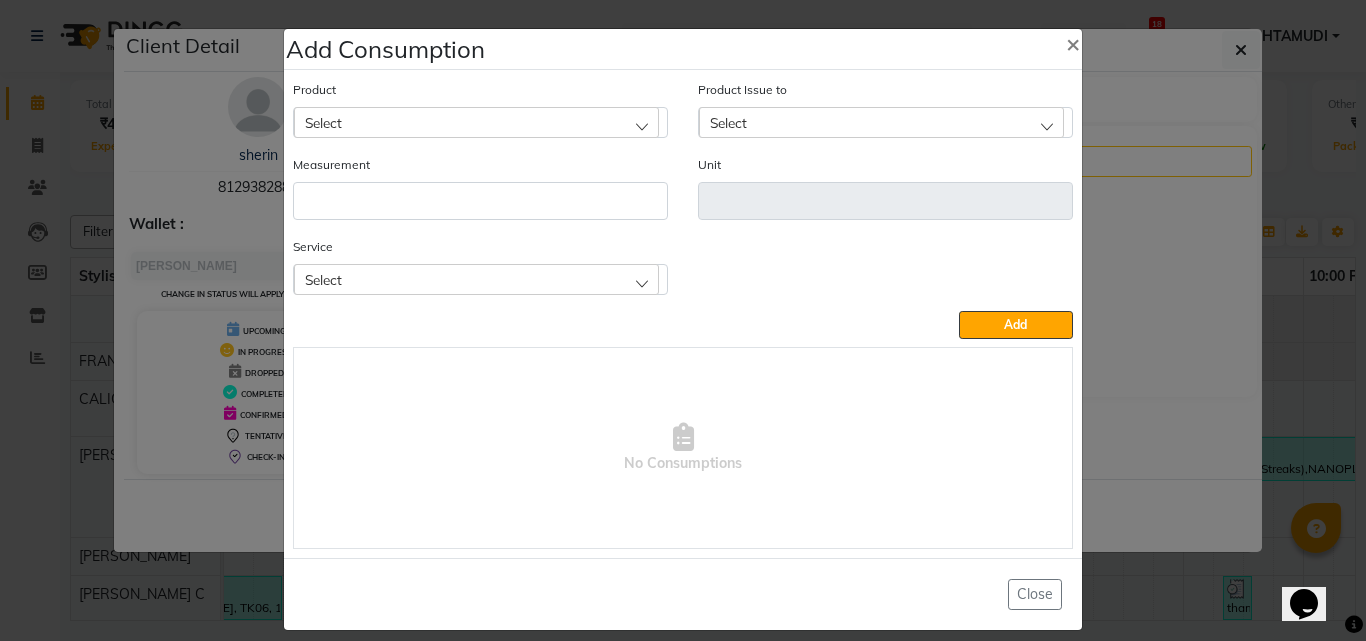 click on "Select" 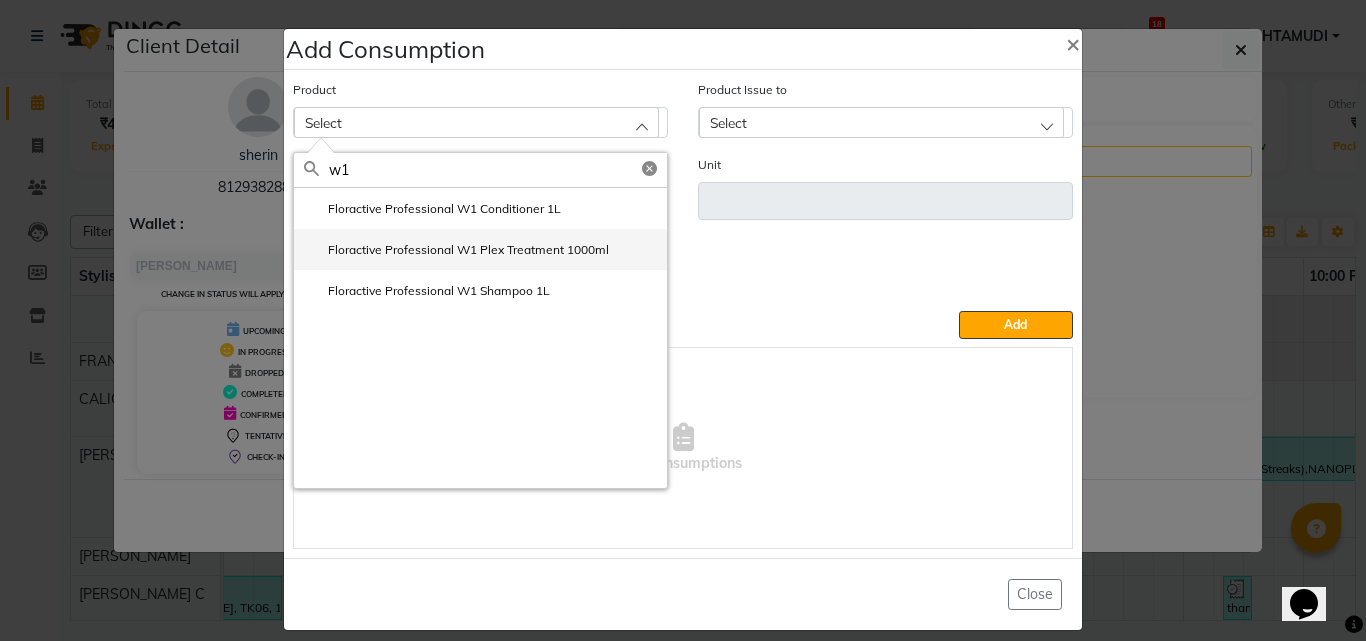 type on "w1" 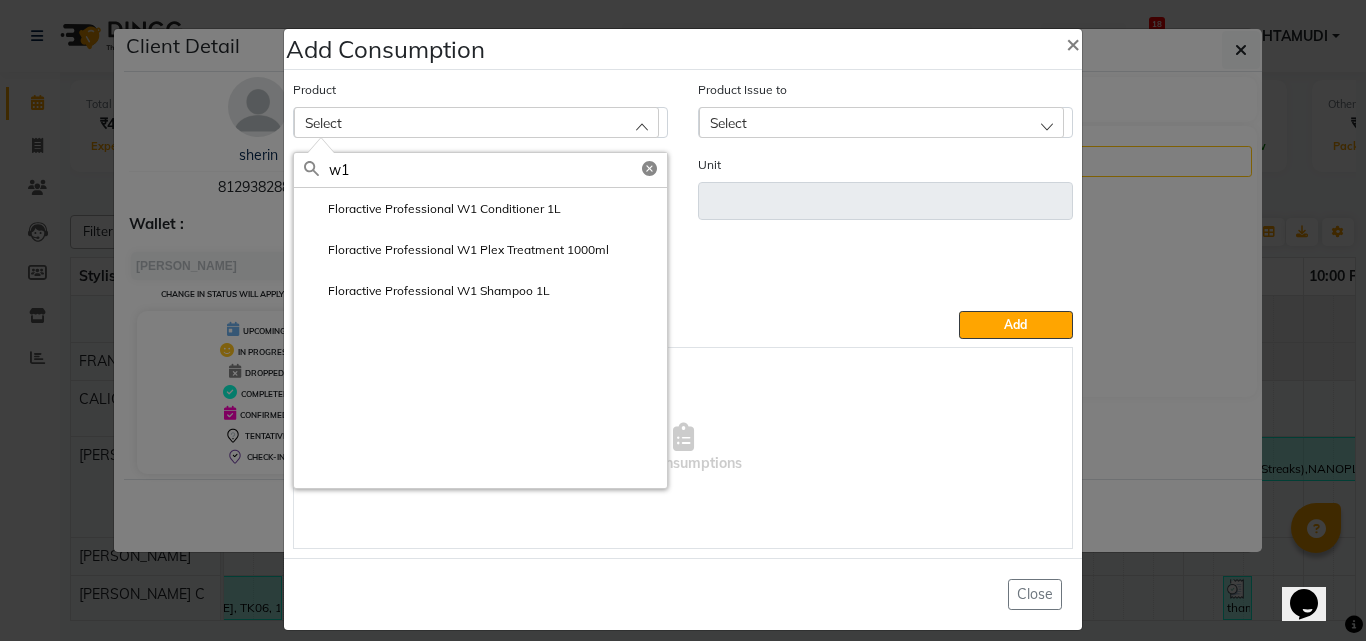 drag, startPoint x: 507, startPoint y: 254, endPoint x: 666, endPoint y: 151, distance: 189.44656 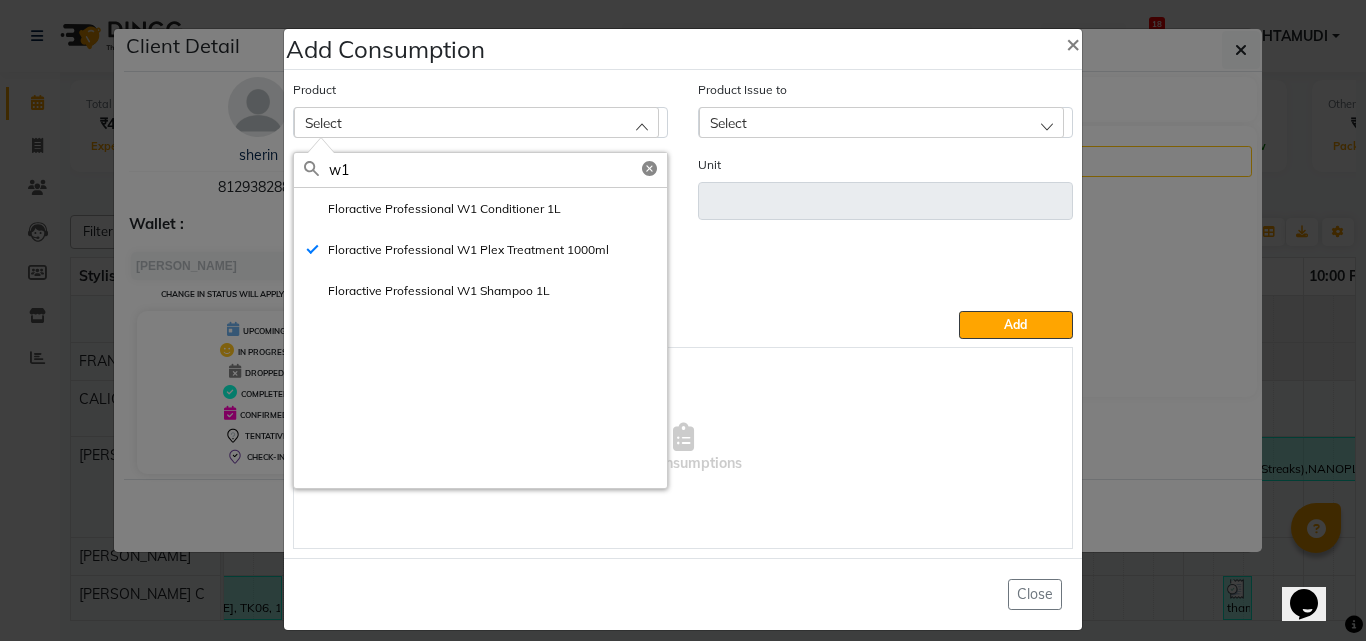 type on "ml" 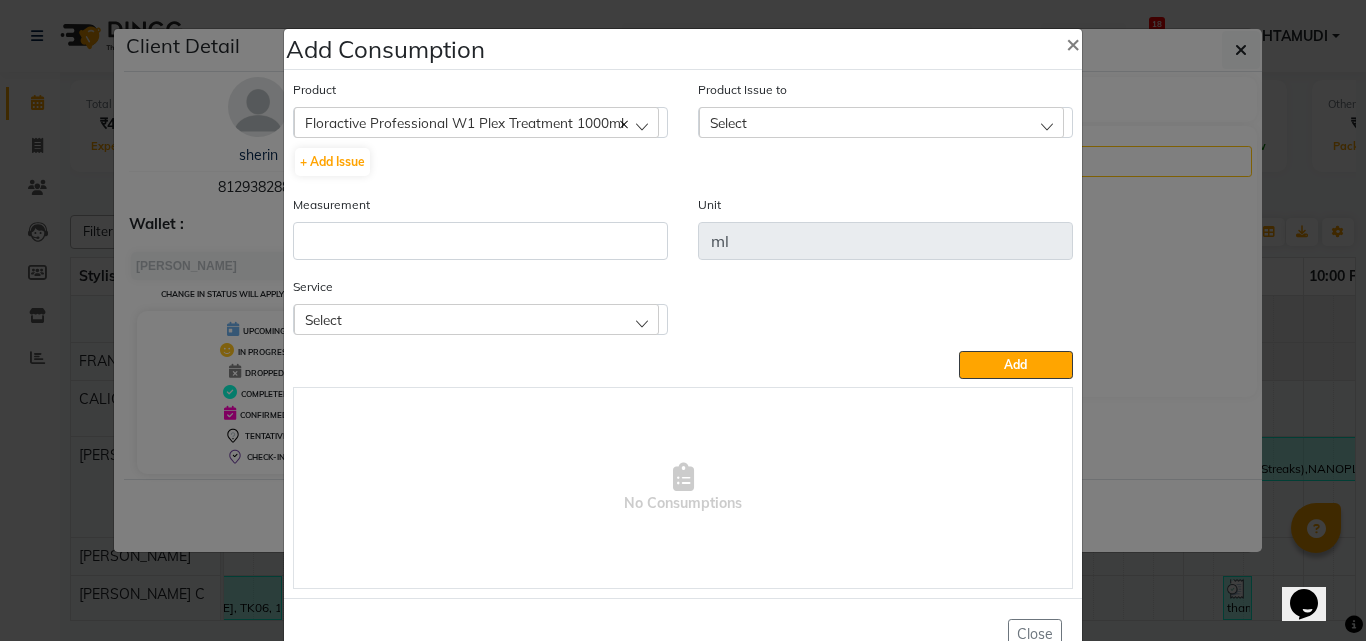 drag, startPoint x: 733, startPoint y: 126, endPoint x: 767, endPoint y: 197, distance: 78.72102 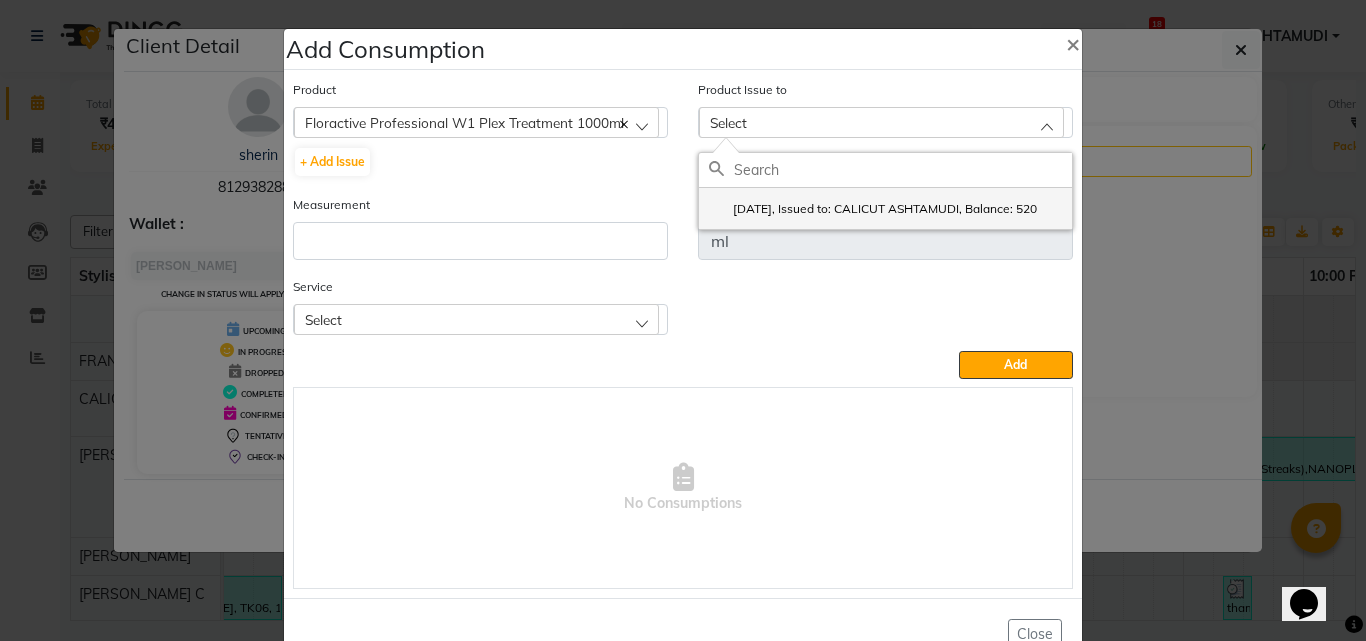 drag, startPoint x: 781, startPoint y: 201, endPoint x: 749, endPoint y: 204, distance: 32.140316 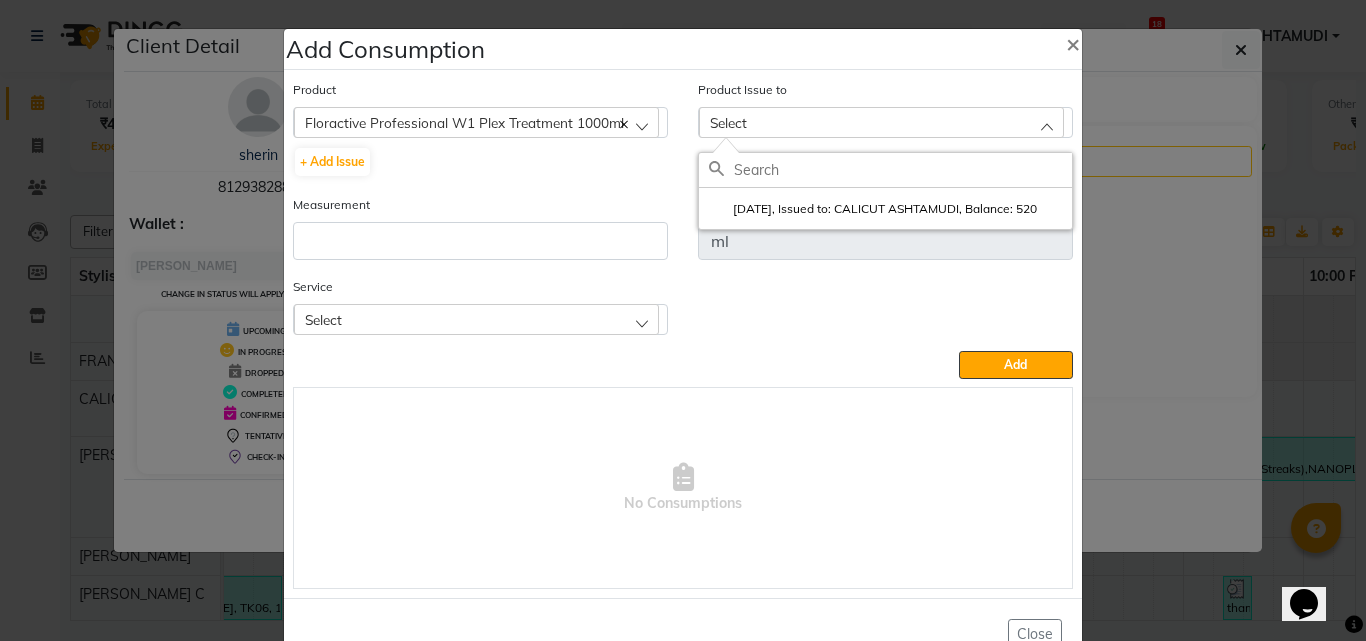 click on "2025-07-06, Issued to: CALICUT ASHTAMUDI, Balance: 520" 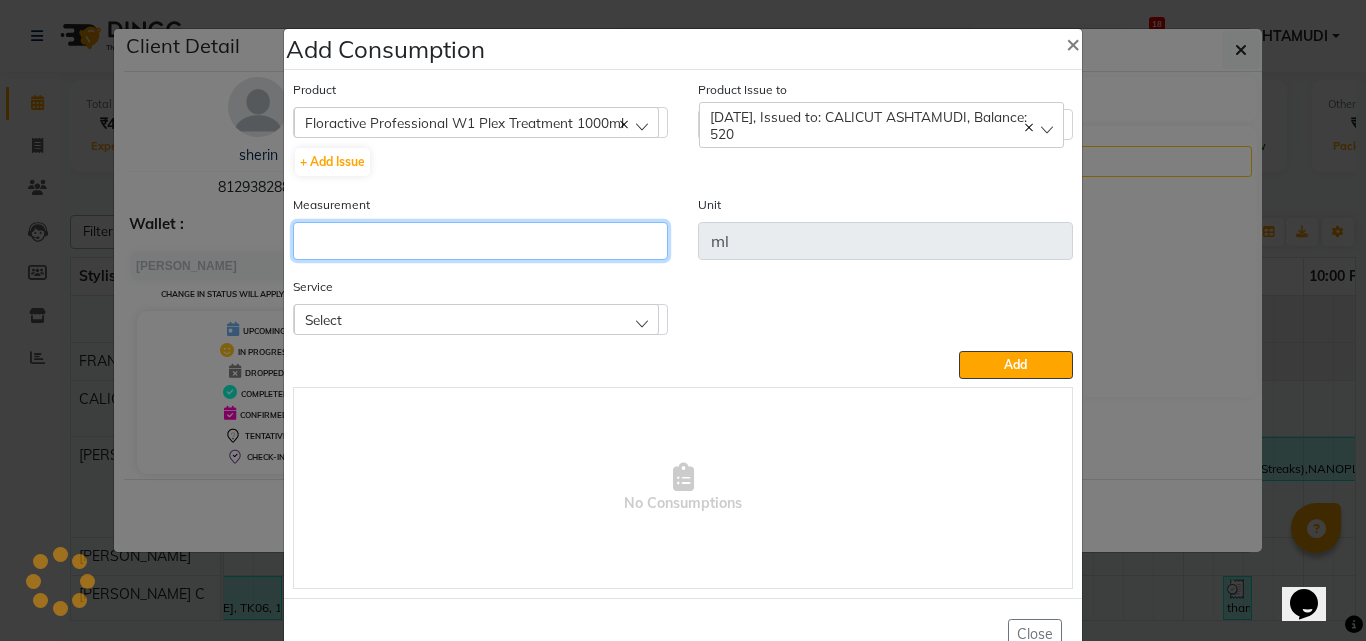 click 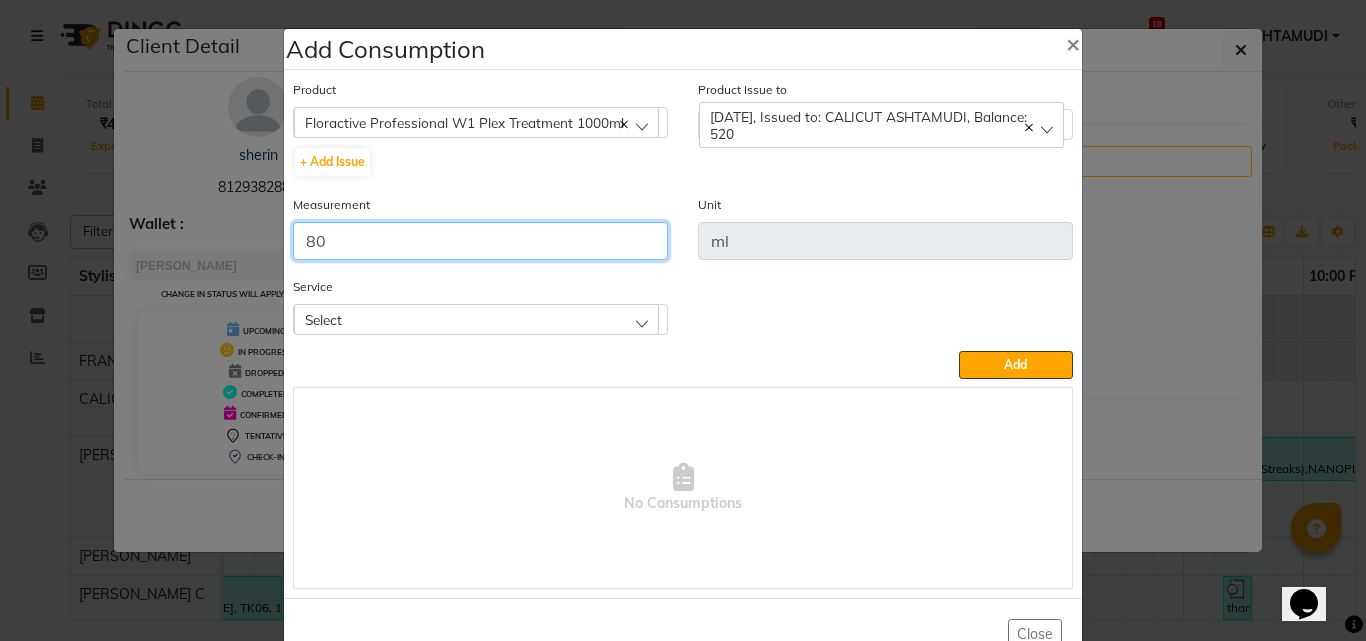 type on "80" 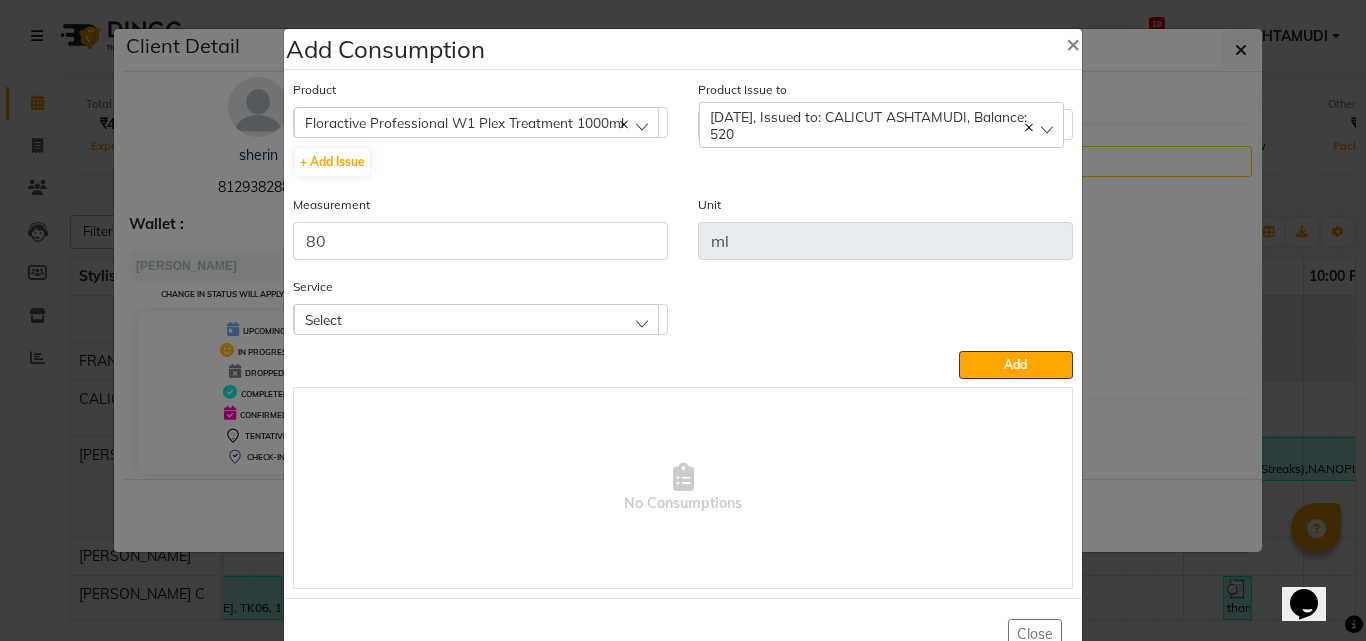 click on "Select" 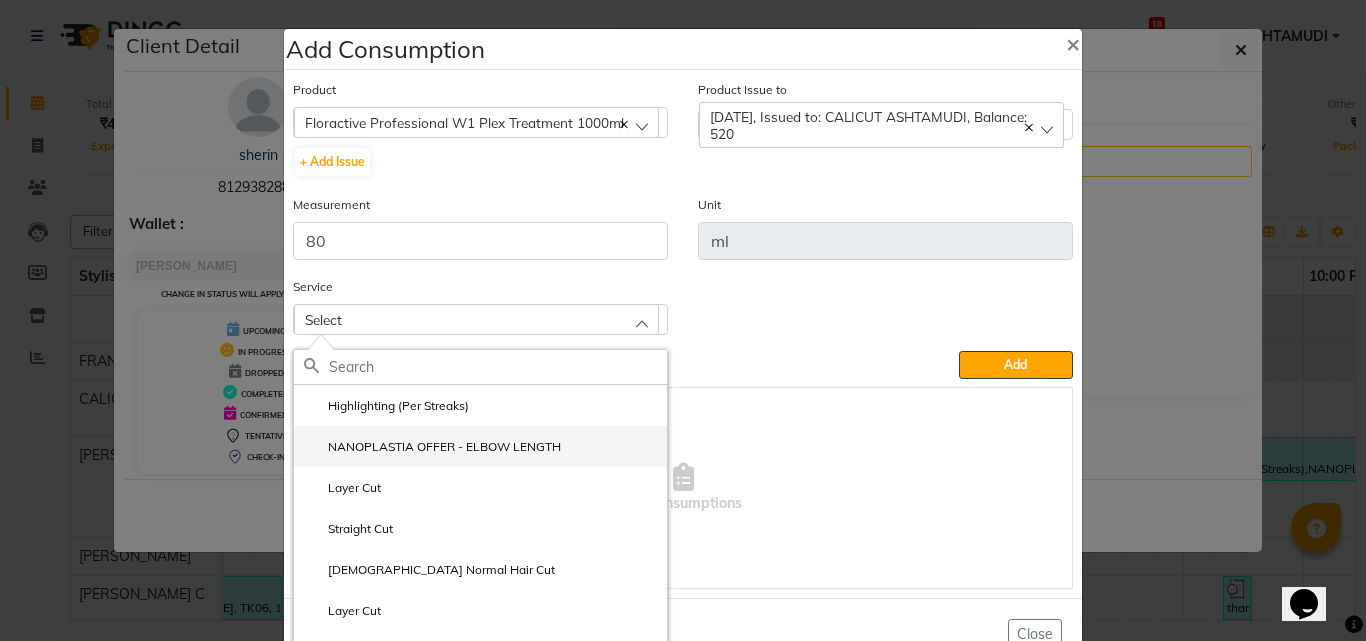 click on "NANOPLASTIA OFFER - ELBOW LENGTH" 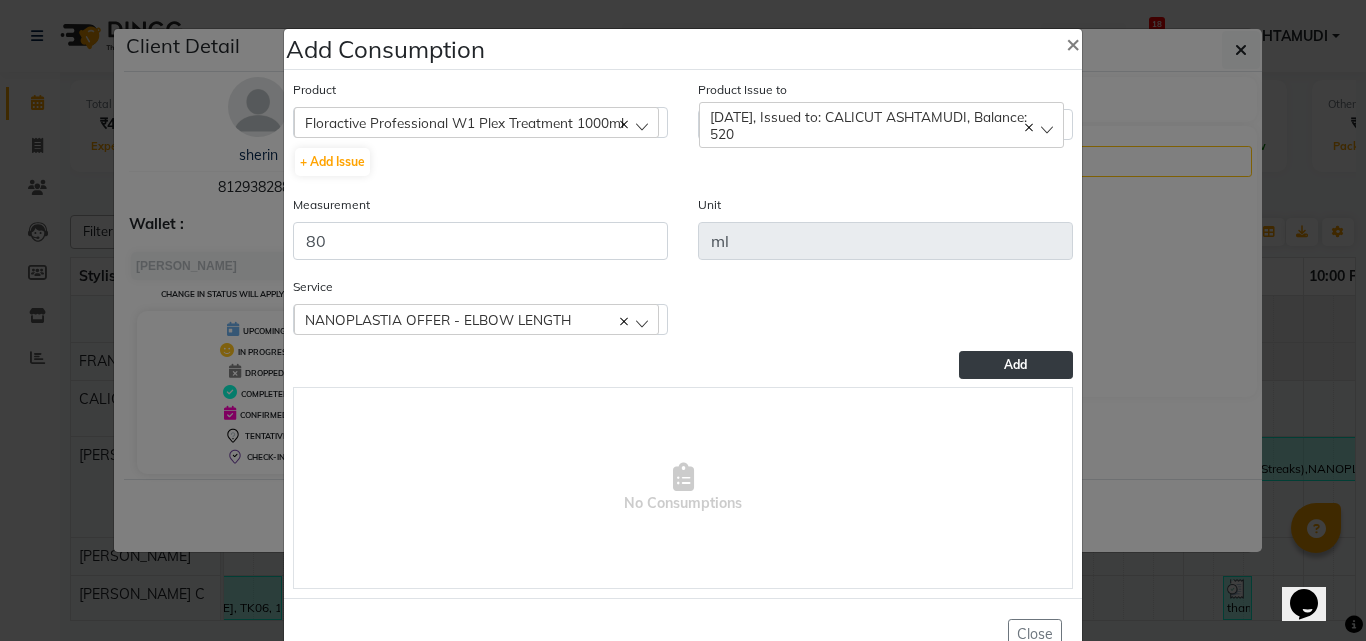 click on "Add" 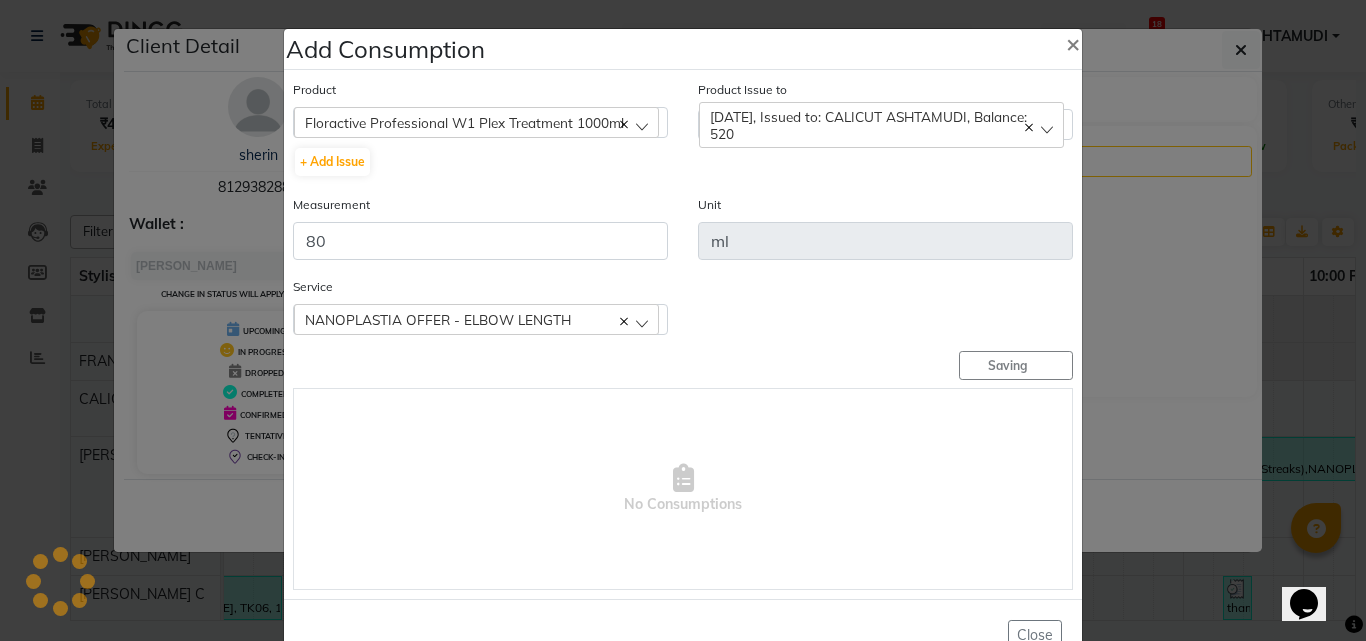 type 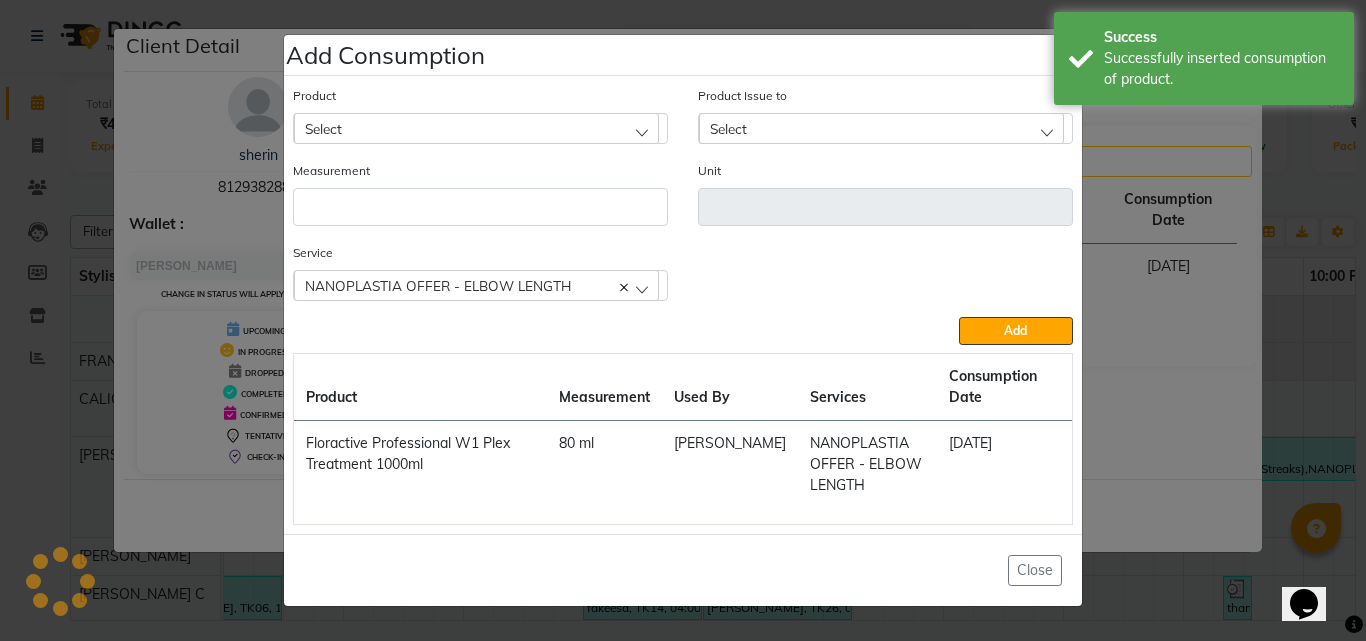 click on "Add Consumption × Product Select 051/ Studio White Weekly 15Ml Product Issue to Select 2025-07-06, Issued to: CALICUT ASHTAMUDI, Balance: 520 Measurement Unit Service   NANOPLASTIA OFFER - ELBOW LENGTH  Highlighting (Per Streaks)  NANOPLASTIA OFFER - ELBOW LENGTH  Layer Cut  Straight Cut  Gents Normal Hair Cut  Layer Cut  Eyebrows Threading  Add  Product Measurement Used By Services Consumption Date  Floractive Professional W1 Plex Treatment 1000ml   80 ml   KRISHNA    NANOPLASTIA OFFER - ELBOW LENGTH   14-07-2025   Close" 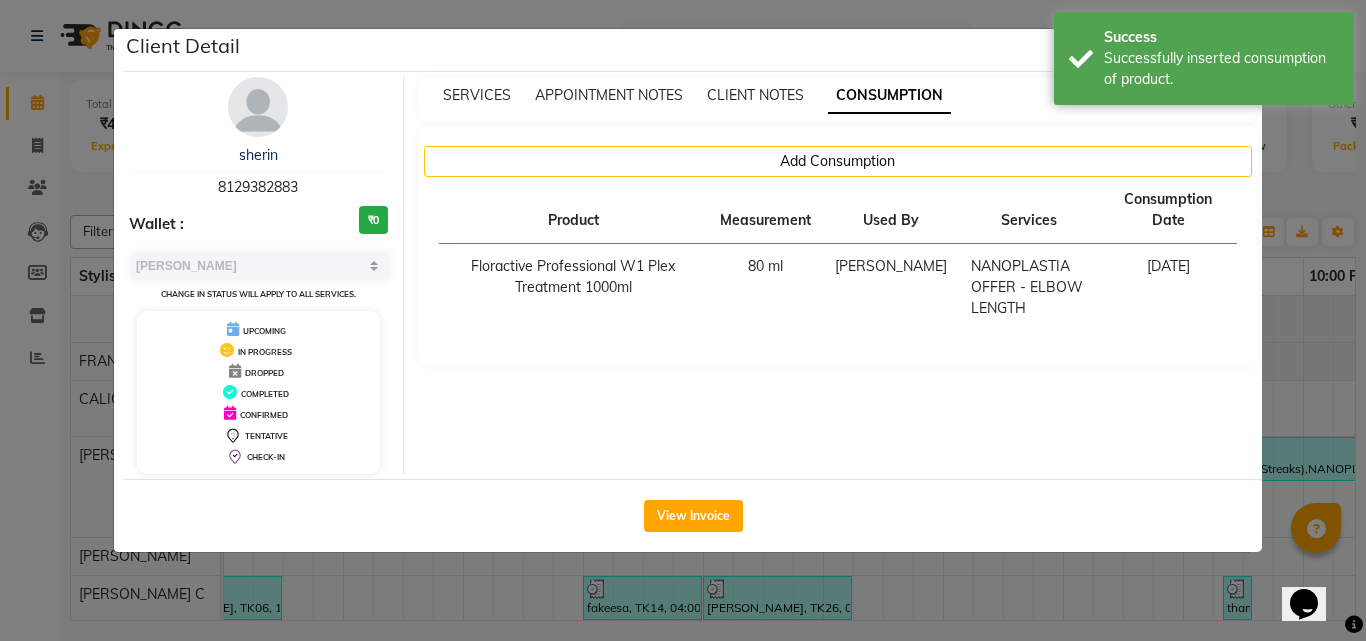 click on "Client Detail  sherin    8129382883 Wallet : ₹0 Select MARK DONE UPCOMING Change in status will apply to all services. UPCOMING IN PROGRESS DROPPED COMPLETED CONFIRMED TENTATIVE CHECK-IN SERVICES APPOINTMENT NOTES CLIENT NOTES CONSUMPTION Add Consumption Product Measurement Used By Services Consumption Date  Floractive Professional W1 Plex Treatment 1000ml   80 ml   KRISHNA    NANOPLASTIA OFFER - ELBOW LENGTH   14-07-2025   View Invoice" 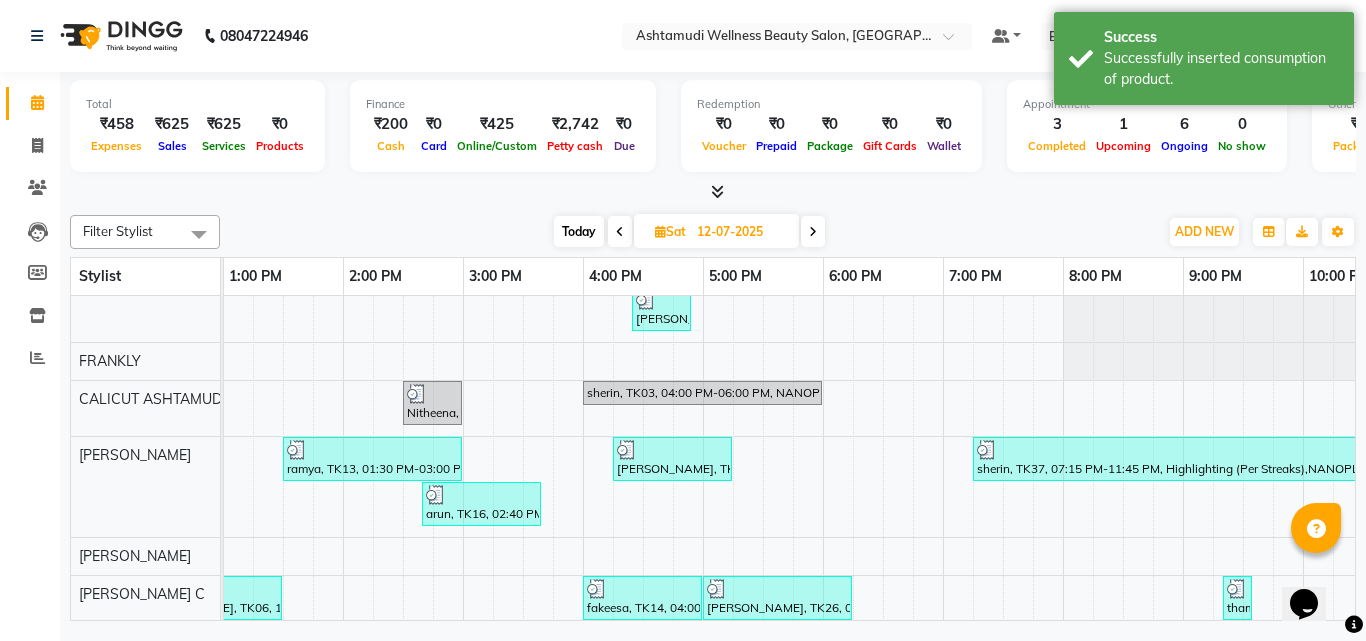 scroll, scrollTop: 154, scrollLeft: 481, axis: both 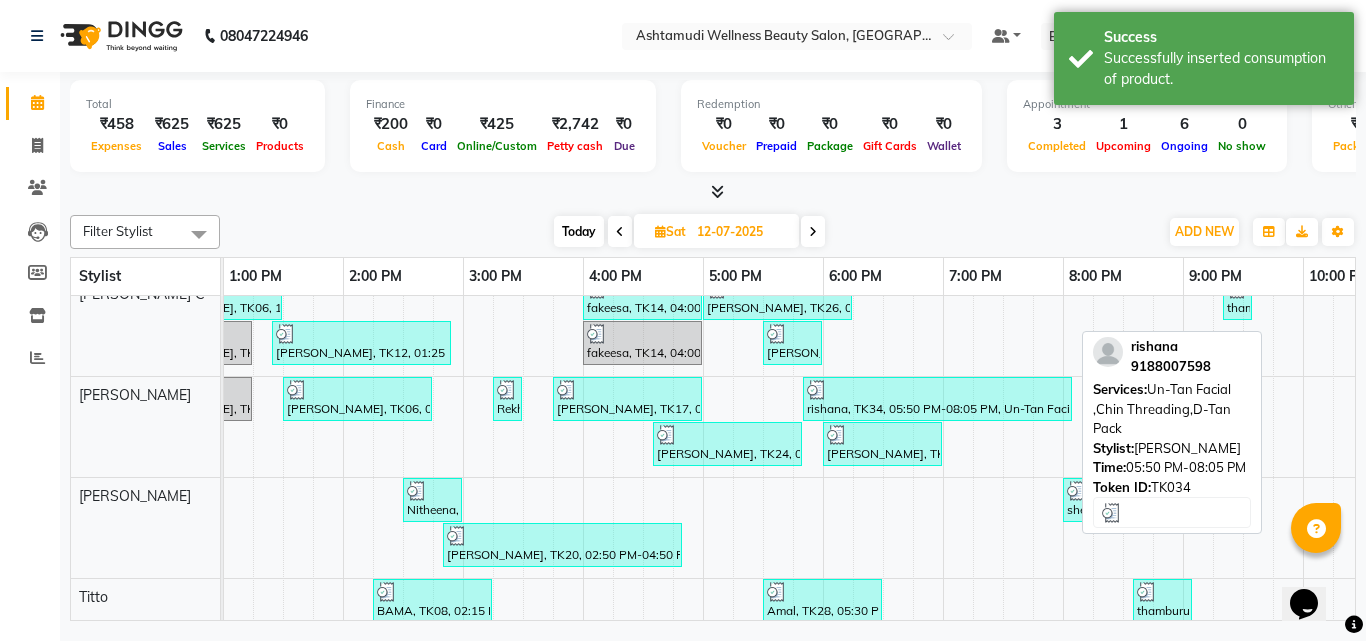 click on "rishana, TK34, 05:50 PM-08:05 PM, Un-Tan Facial ,Chin Threading,D-Tan Pack" at bounding box center [937, 399] 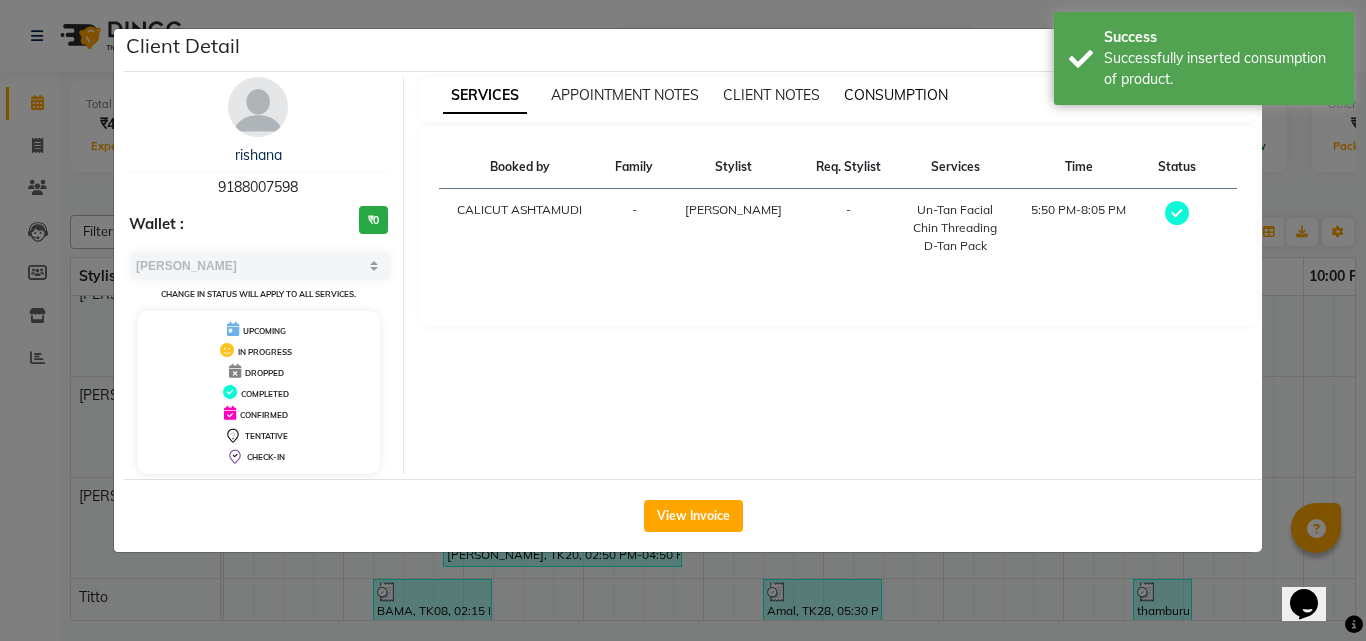 click on "CONSUMPTION" at bounding box center [896, 95] 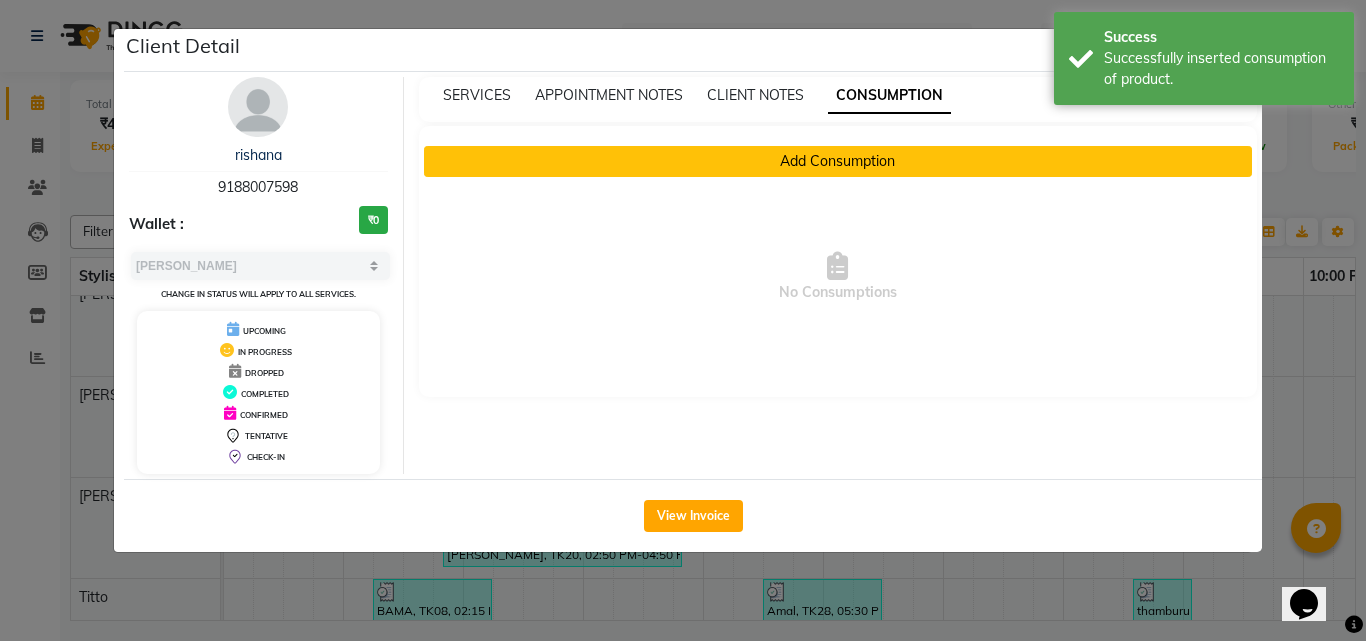 drag, startPoint x: 794, startPoint y: 145, endPoint x: 780, endPoint y: 173, distance: 31.304953 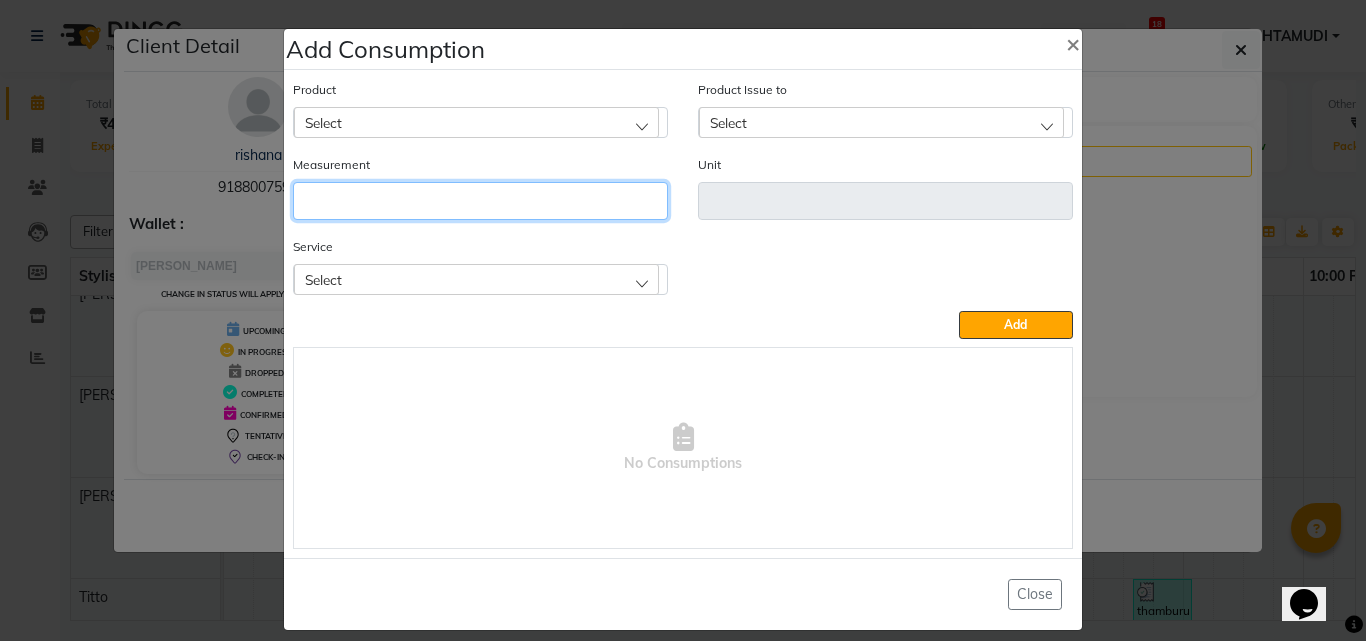 click 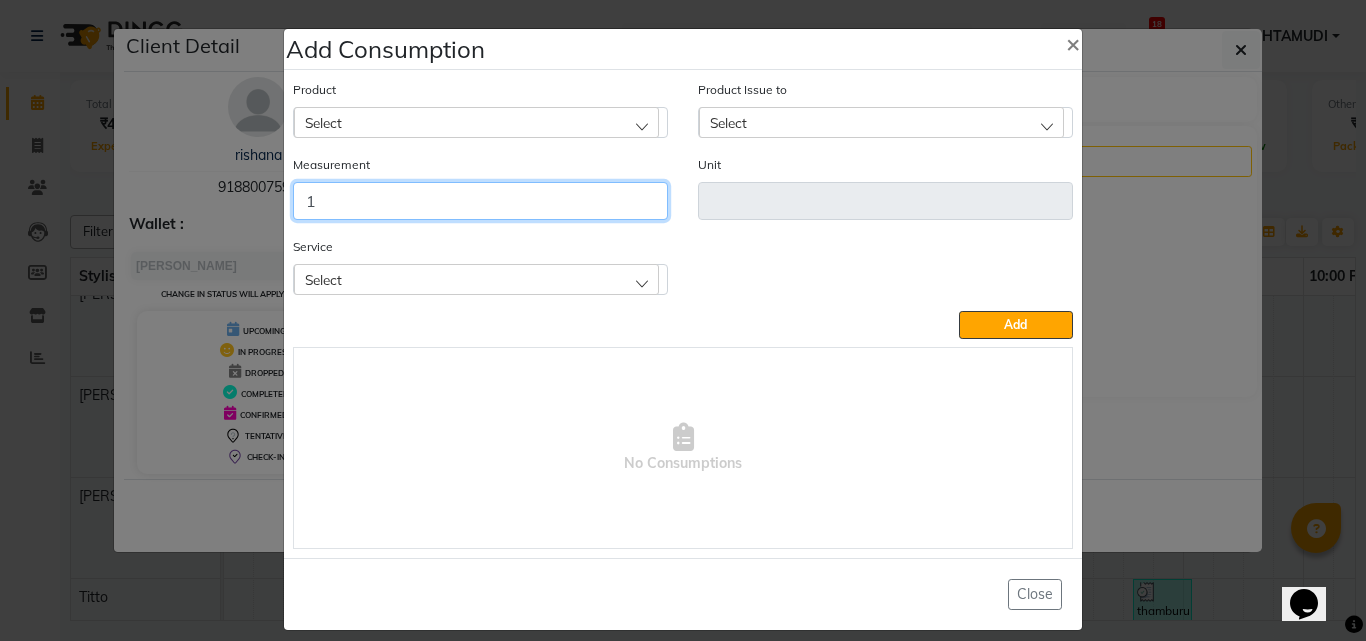 type on "1" 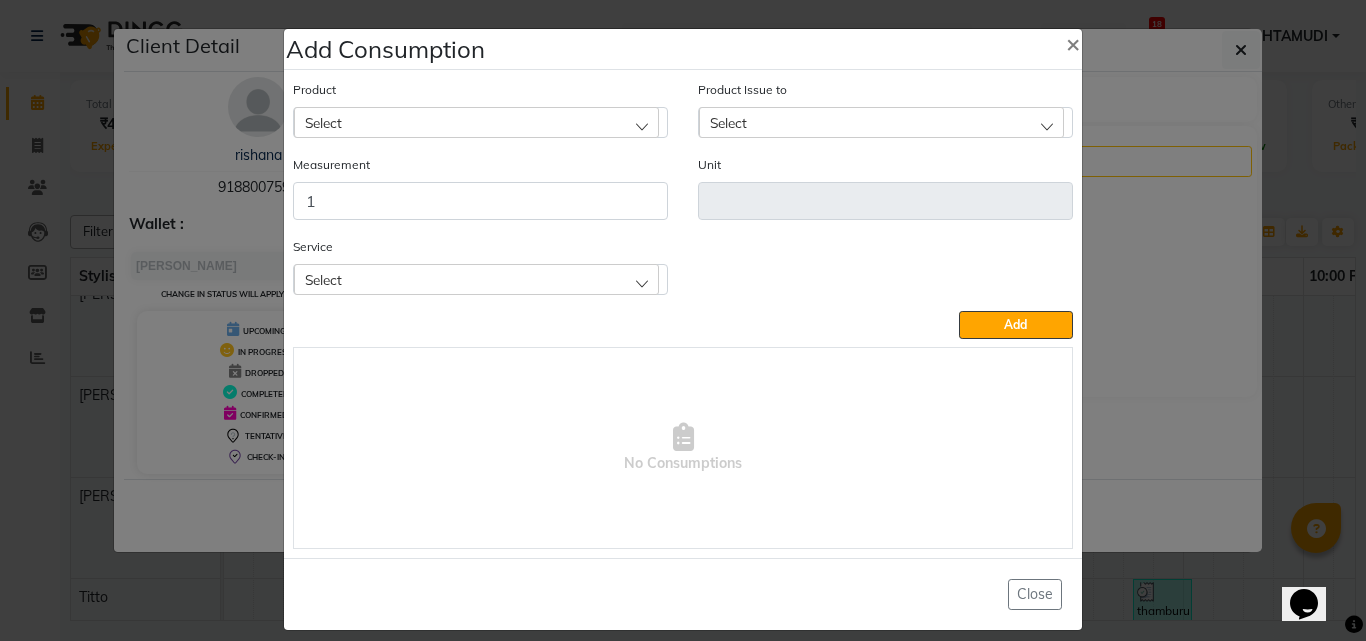 click on "Select" 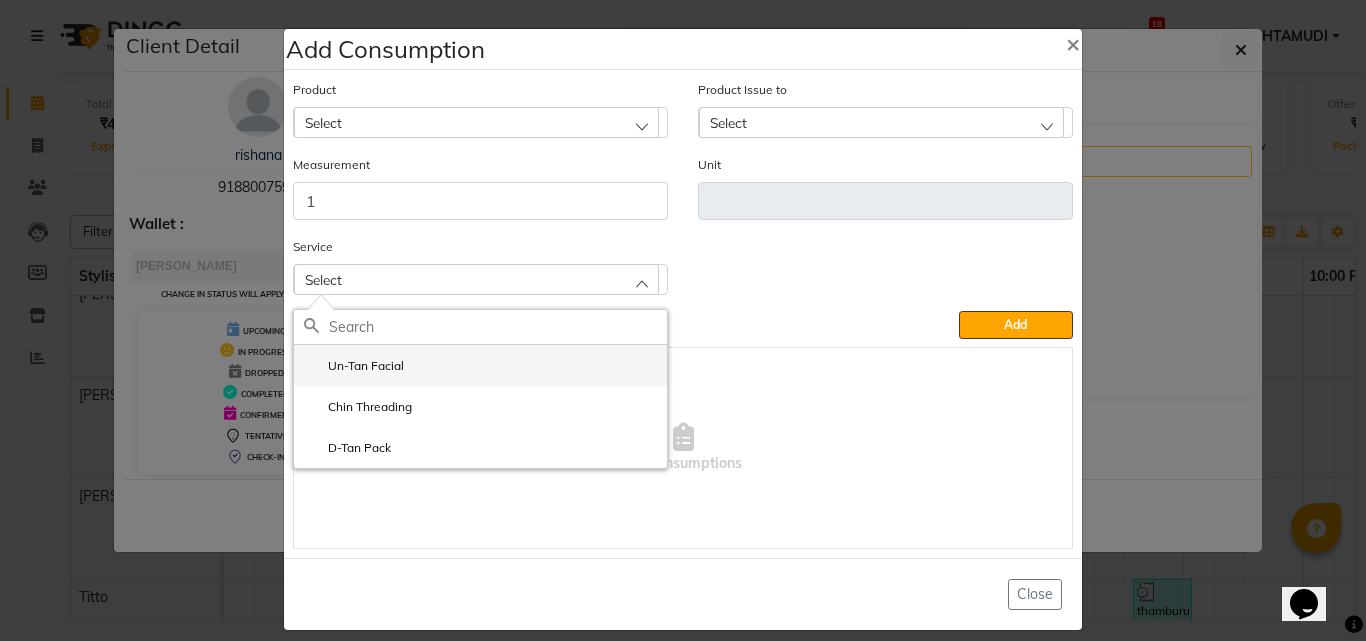 click on "Un-Tan Facial" 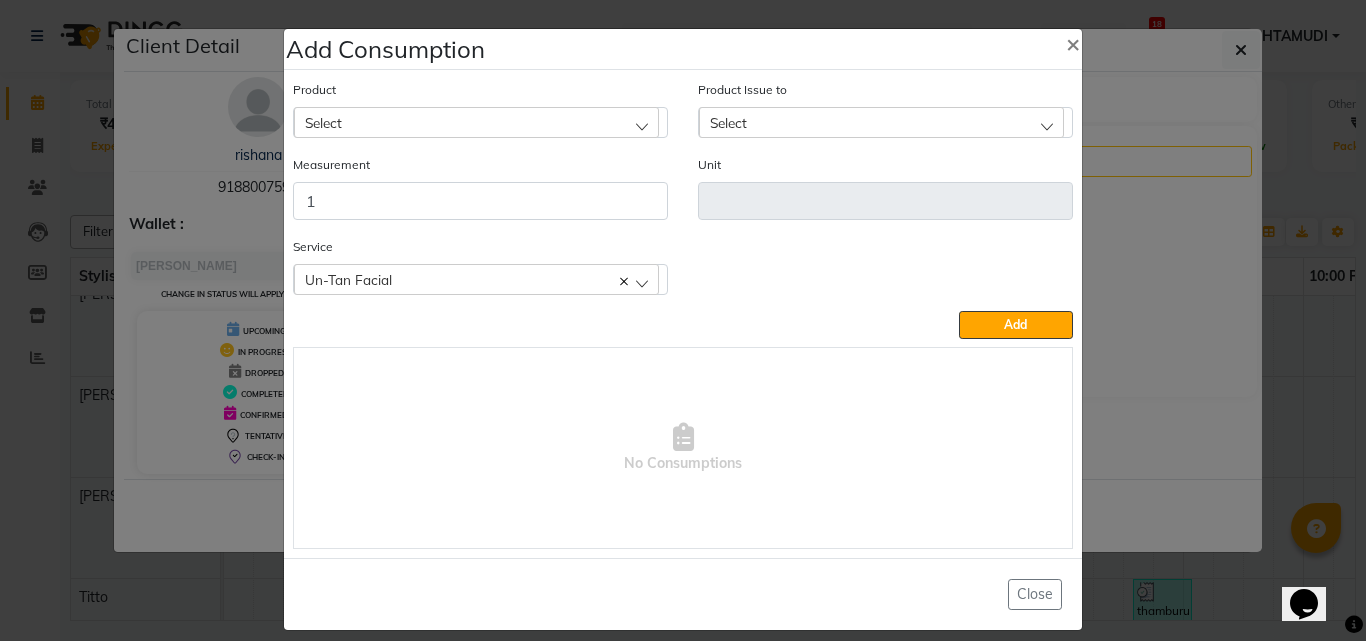 click on "Select" 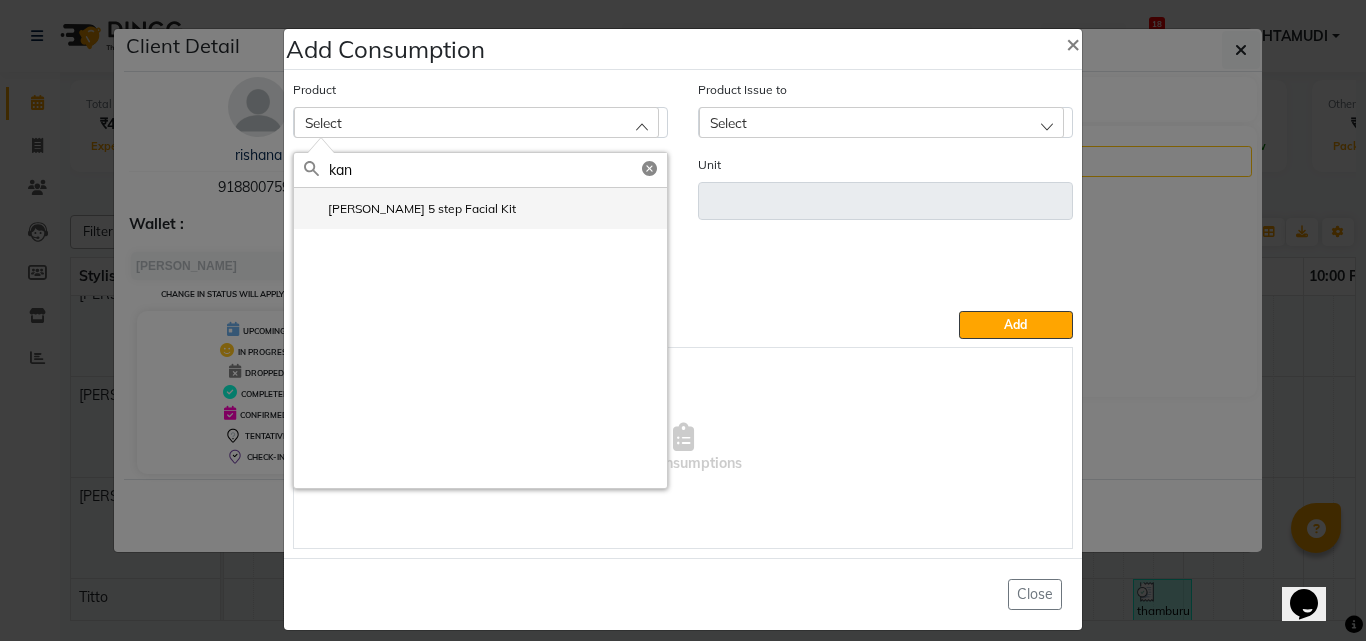 type on "kan" 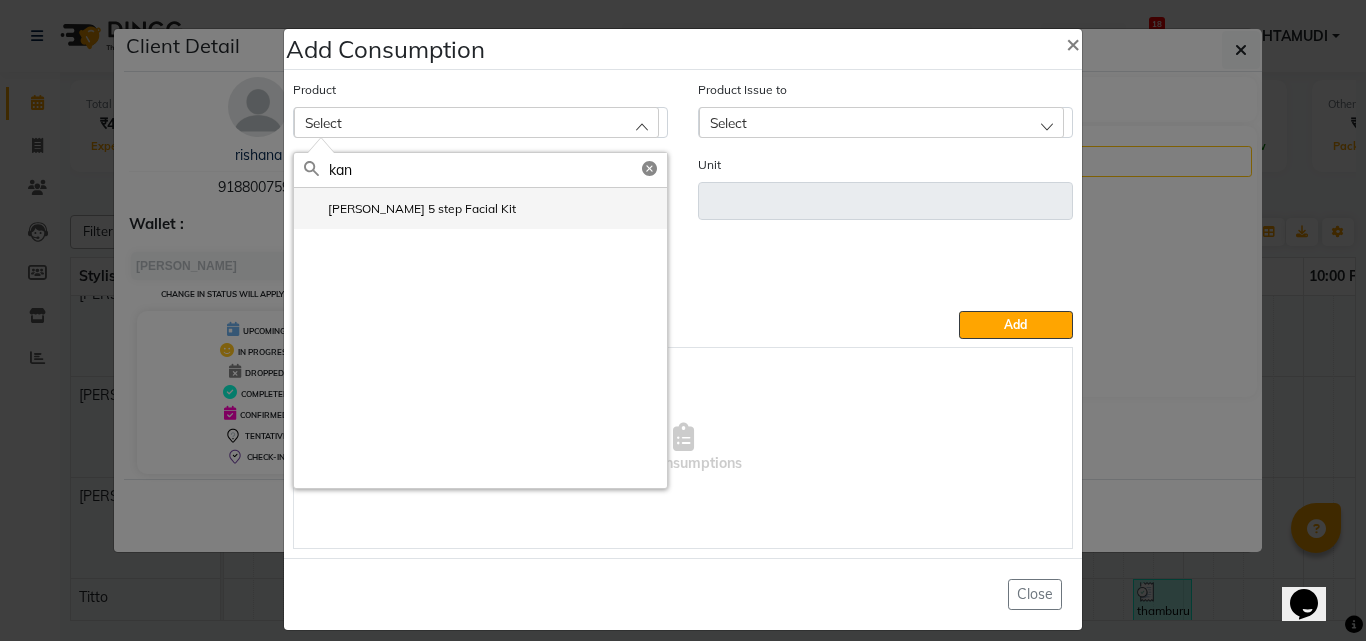 click on "Kanpeki Kouyou 5 step Facial Kit" 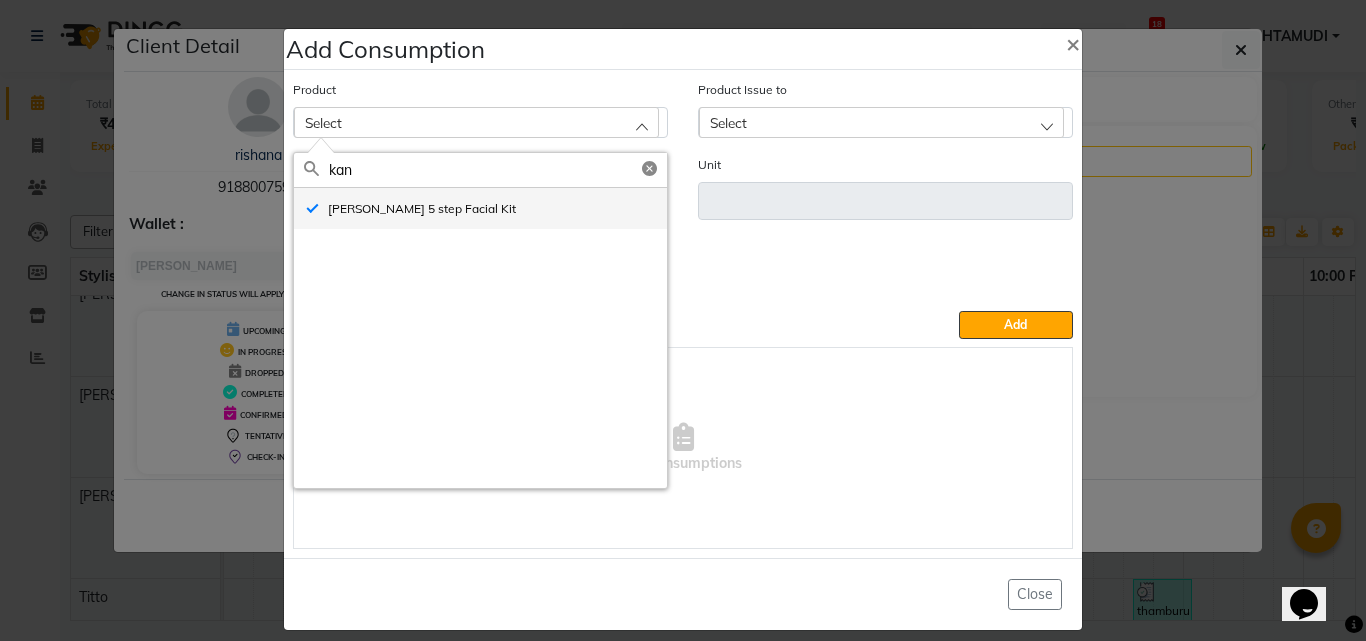 type on "pc" 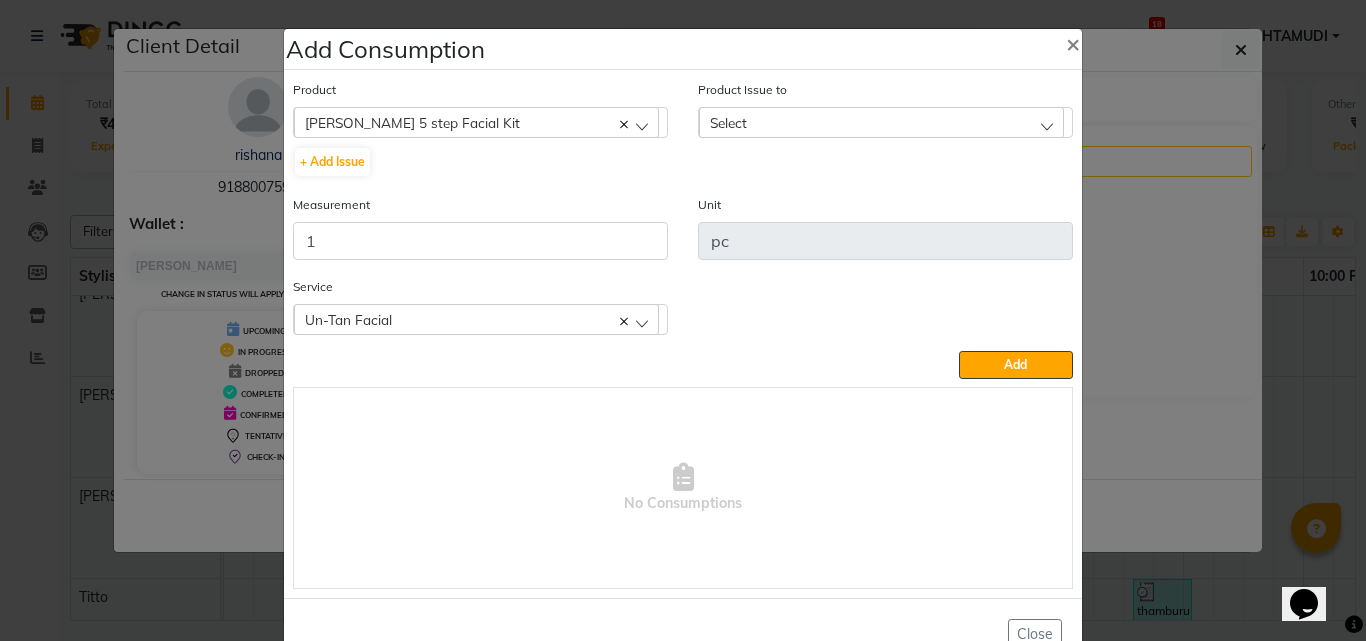 click on "Select" 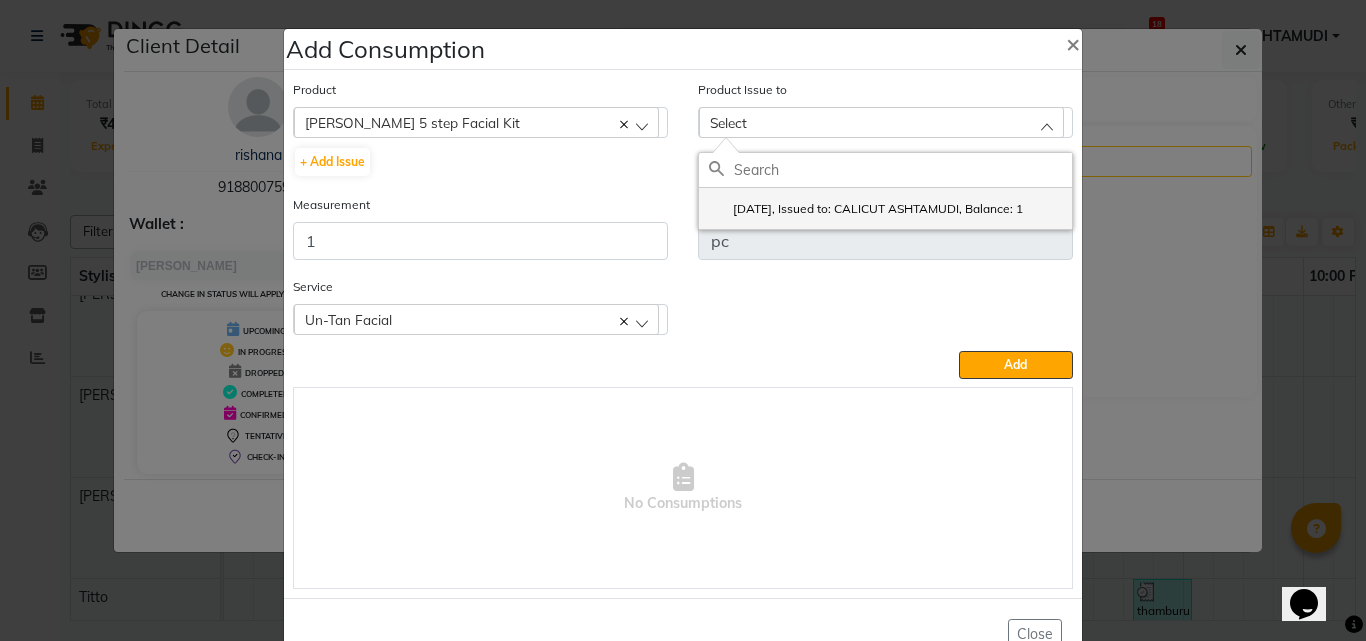 click on "2025-07-10, Issued to: CALICUT ASHTAMUDI, Balance: 1" 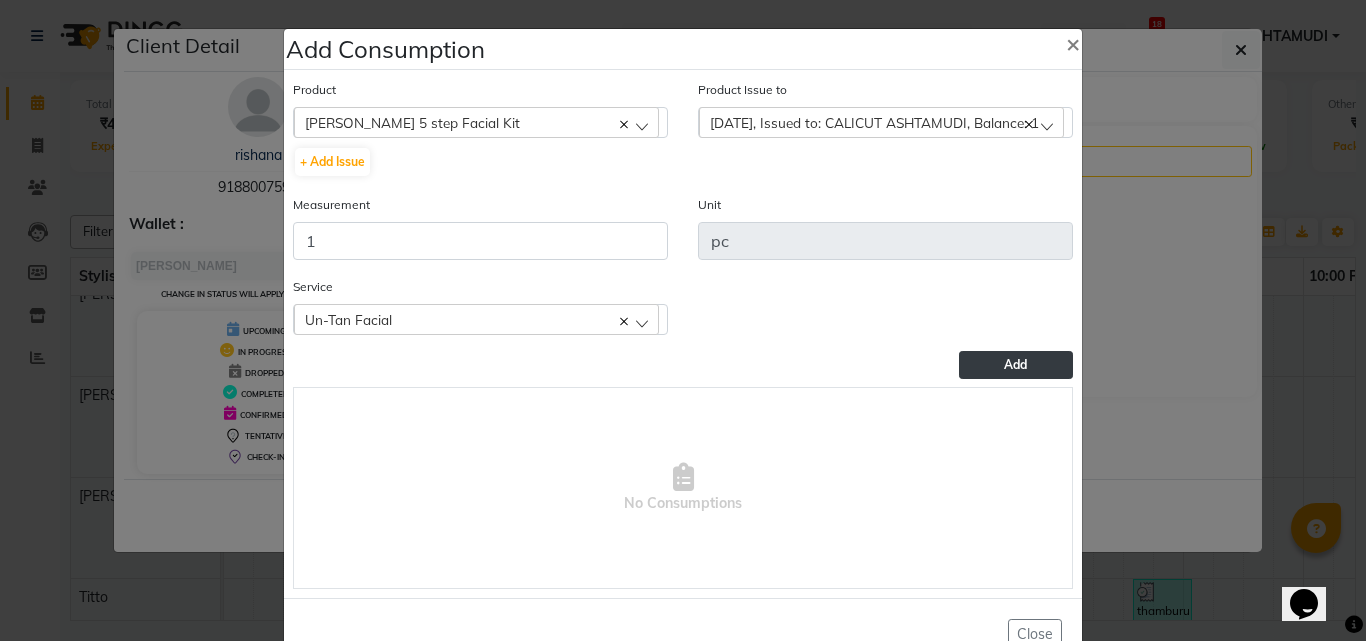 click on "Add" 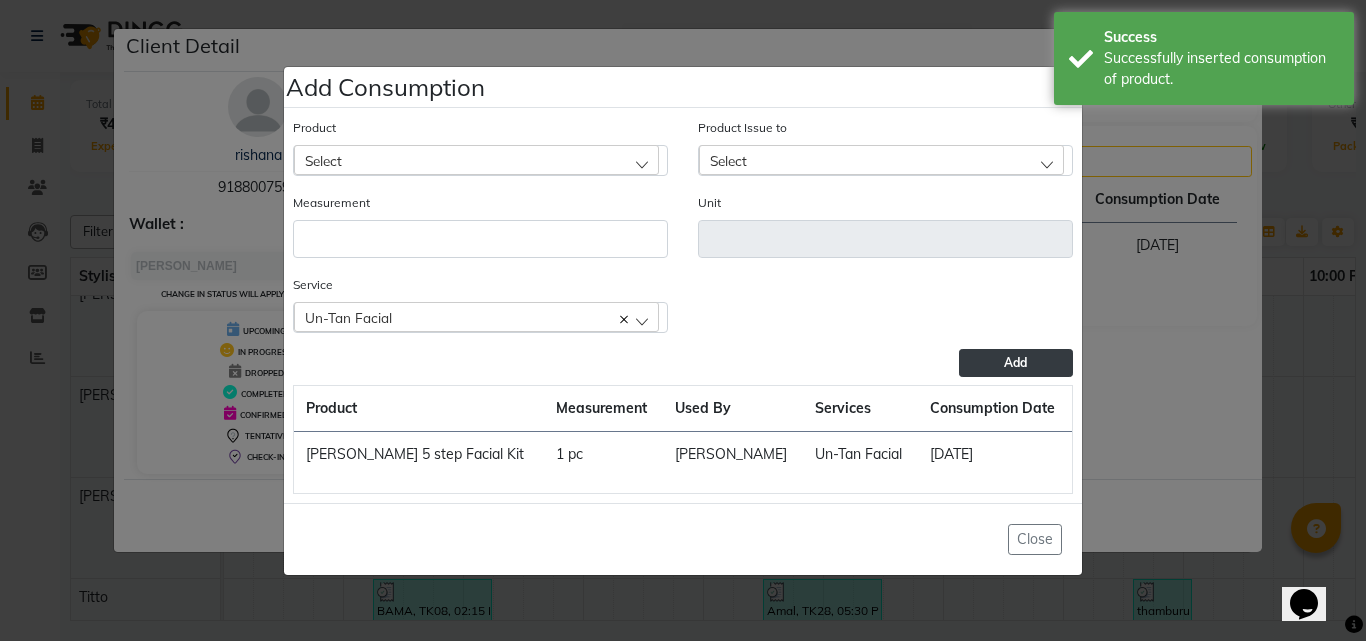 click on "Add Consumption × Product Select 051/ Studio White Weekly 15Ml Product Issue to Select 2025-07-10, Issued to: CALICUT ASHTAMUDI, Balance: 1 Measurement Unit Service  Un-Tan Facial   Un-Tan Facial   Chin Threading  D-Tan Pack  Add  Product Measurement Used By Services Consumption Date  Kanpeki Kouyou 5 step Facial Kit   1 pc   Amala George   Un-Tan Facial    14-07-2025   Close" 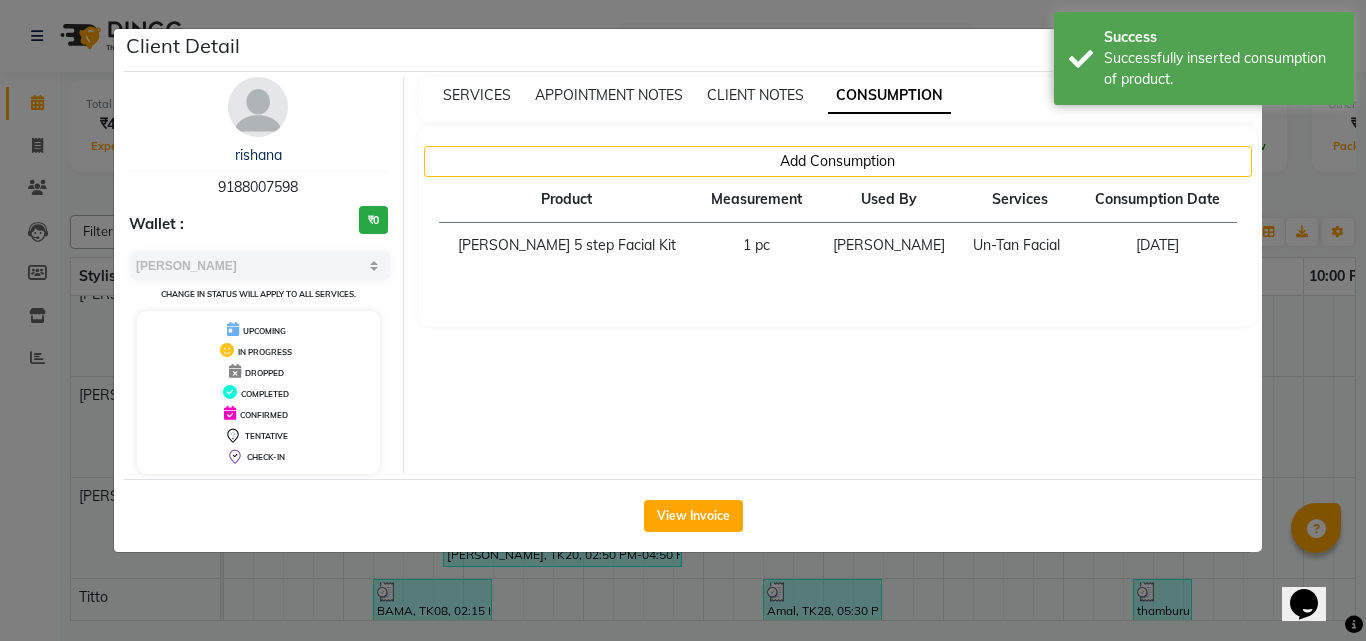 click on "Client Detail  rishana    9188007598 Wallet : ₹0 Select MARK DONE UPCOMING Change in status will apply to all services. UPCOMING IN PROGRESS DROPPED COMPLETED CONFIRMED TENTATIVE CHECK-IN SERVICES APPOINTMENT NOTES CLIENT NOTES CONSUMPTION Add Consumption Product Measurement Used By Services Consumption Date  Kanpeki Kouyou 5 step Facial Kit   1 pc   Amala George   Un-Tan Facial    14-07-2025   View Invoice" 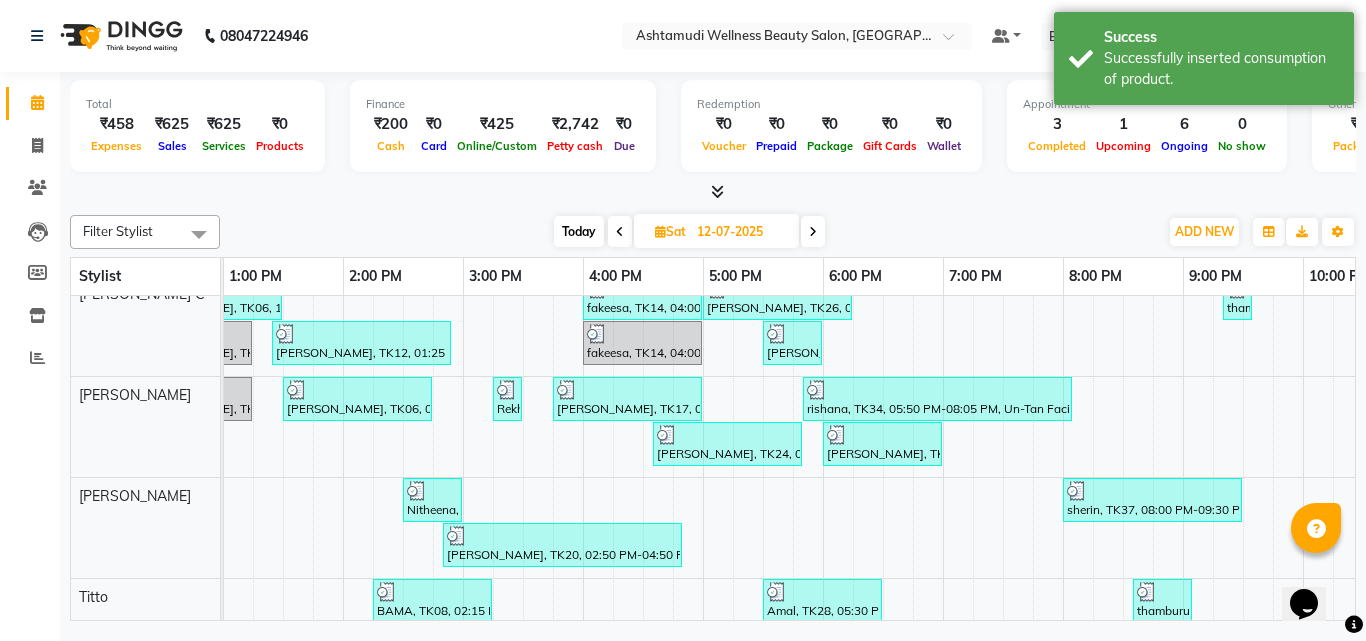 scroll, scrollTop: 454, scrollLeft: 481, axis: both 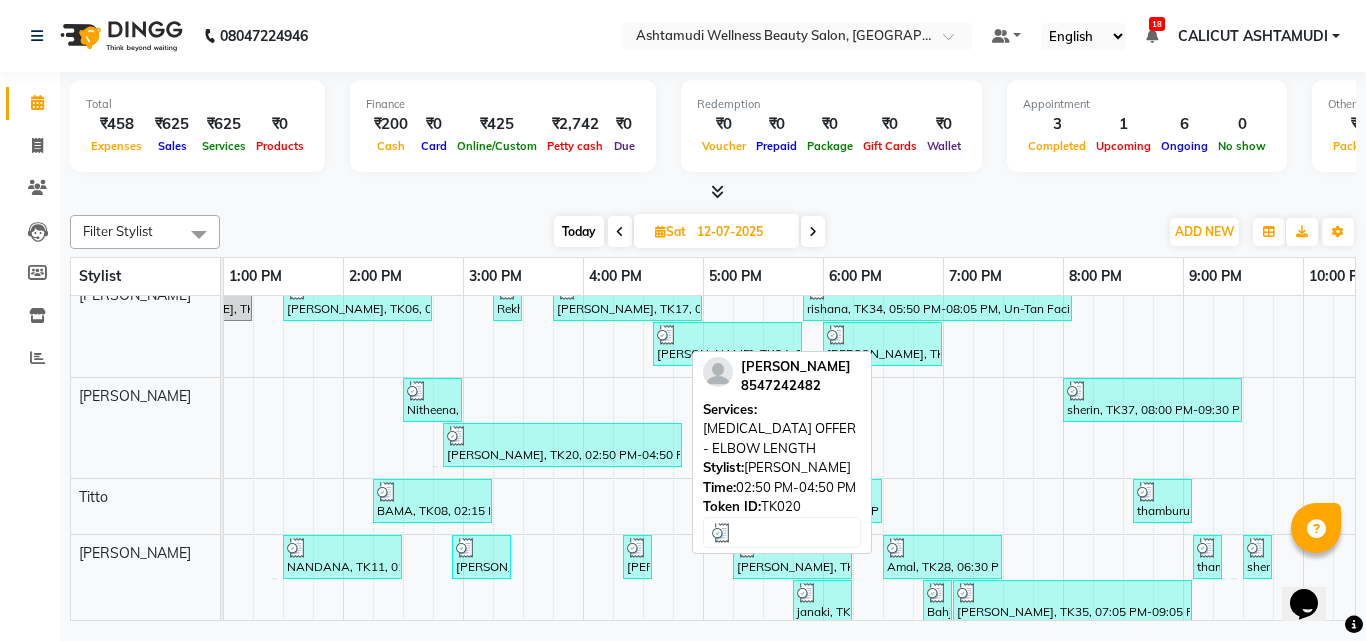 click on "maneesha, TK20, 02:50 PM-04:50 PM, BOTOX OFFER - ELBOW LENGTH" at bounding box center [562, 445] 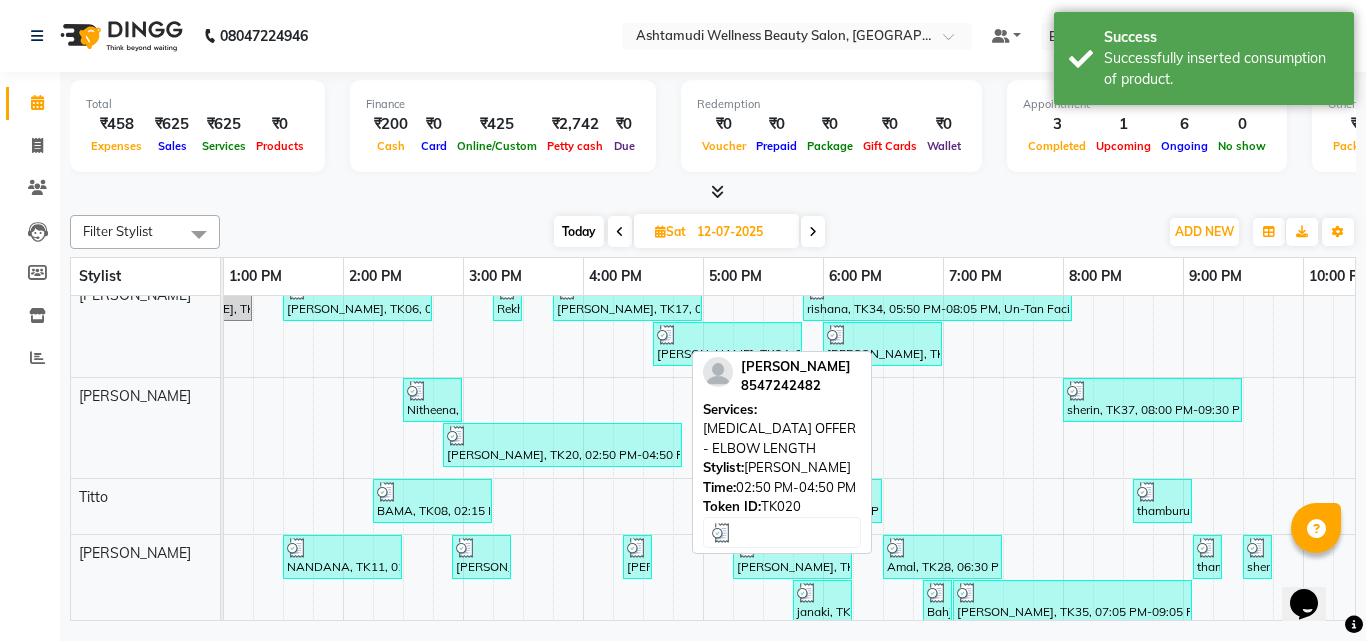select on "3" 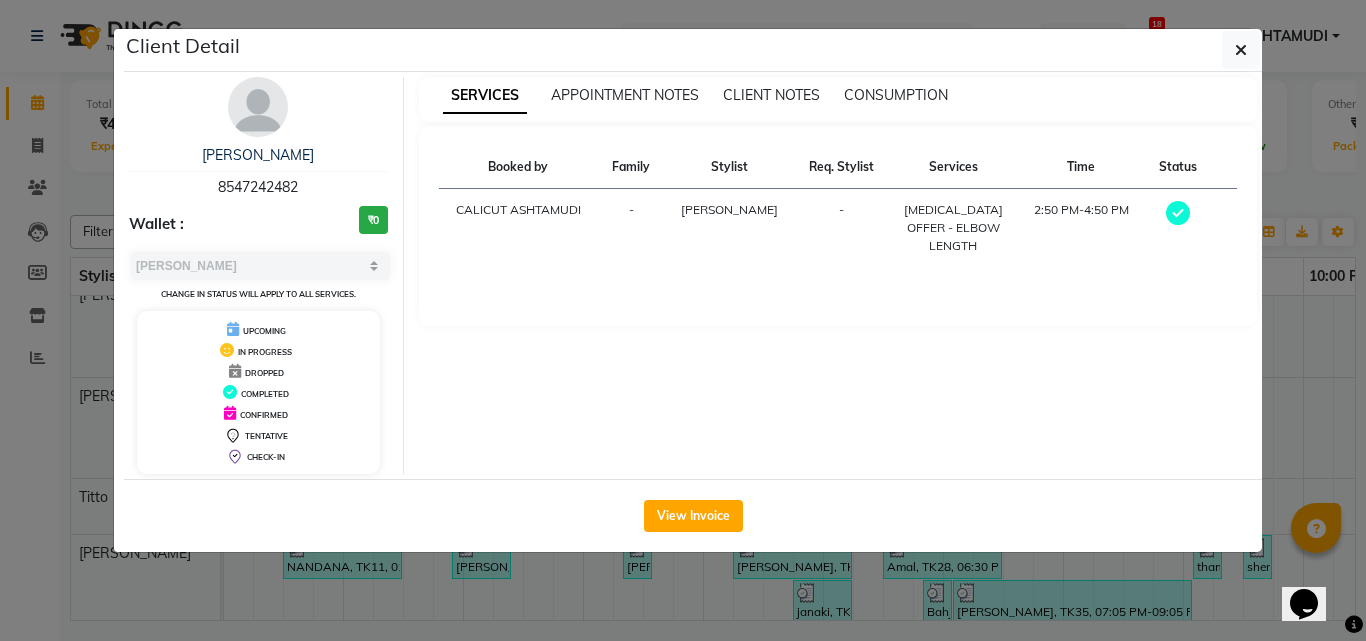 click on "CONSUMPTION" at bounding box center [896, 95] 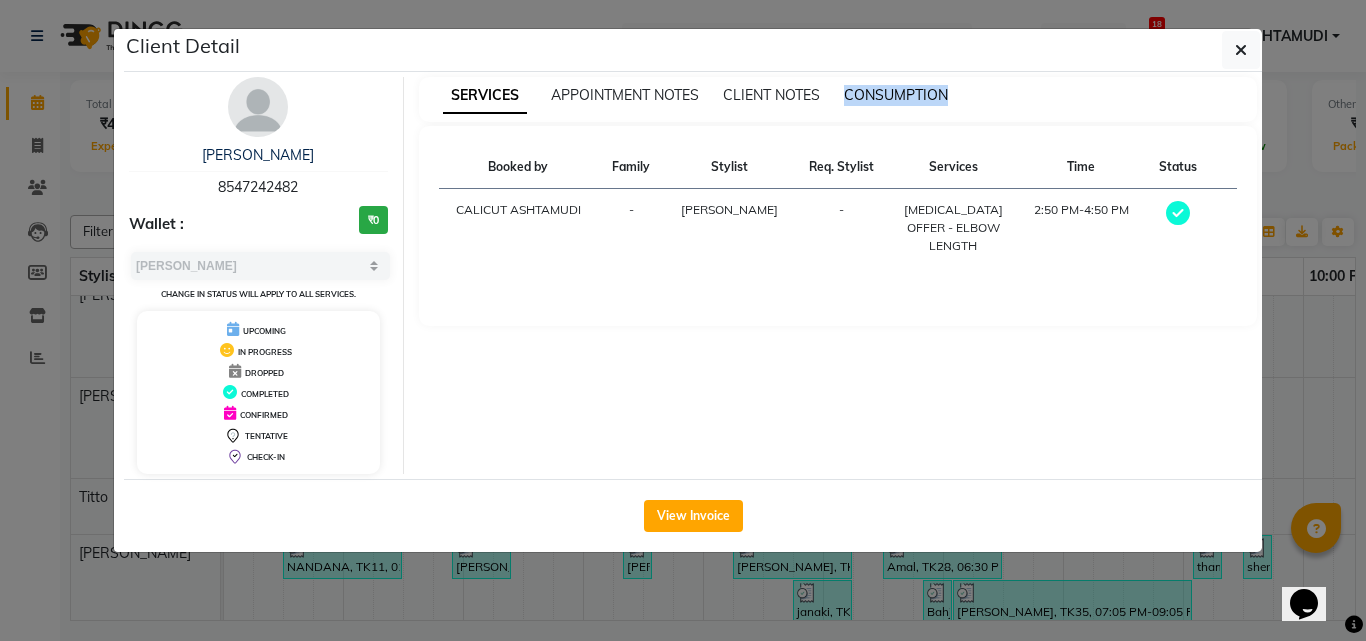 click on "CONSUMPTION" at bounding box center [896, 95] 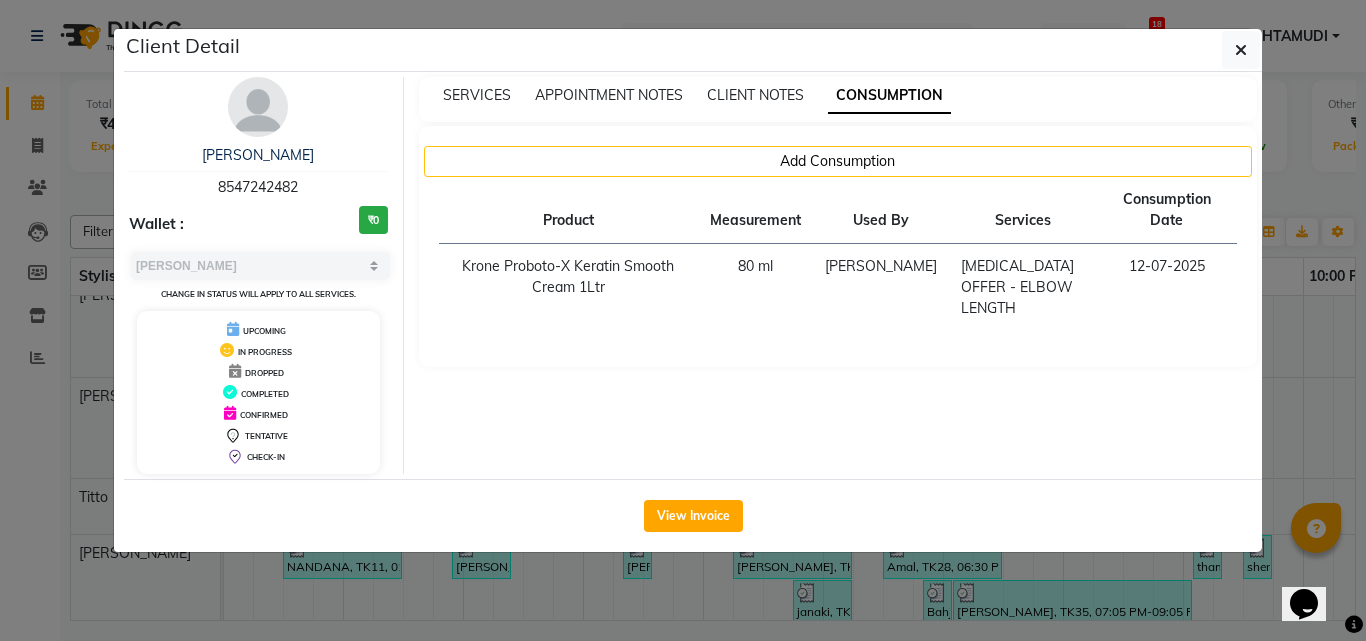 drag, startPoint x: 1319, startPoint y: 314, endPoint x: 1286, endPoint y: 376, distance: 70.23532 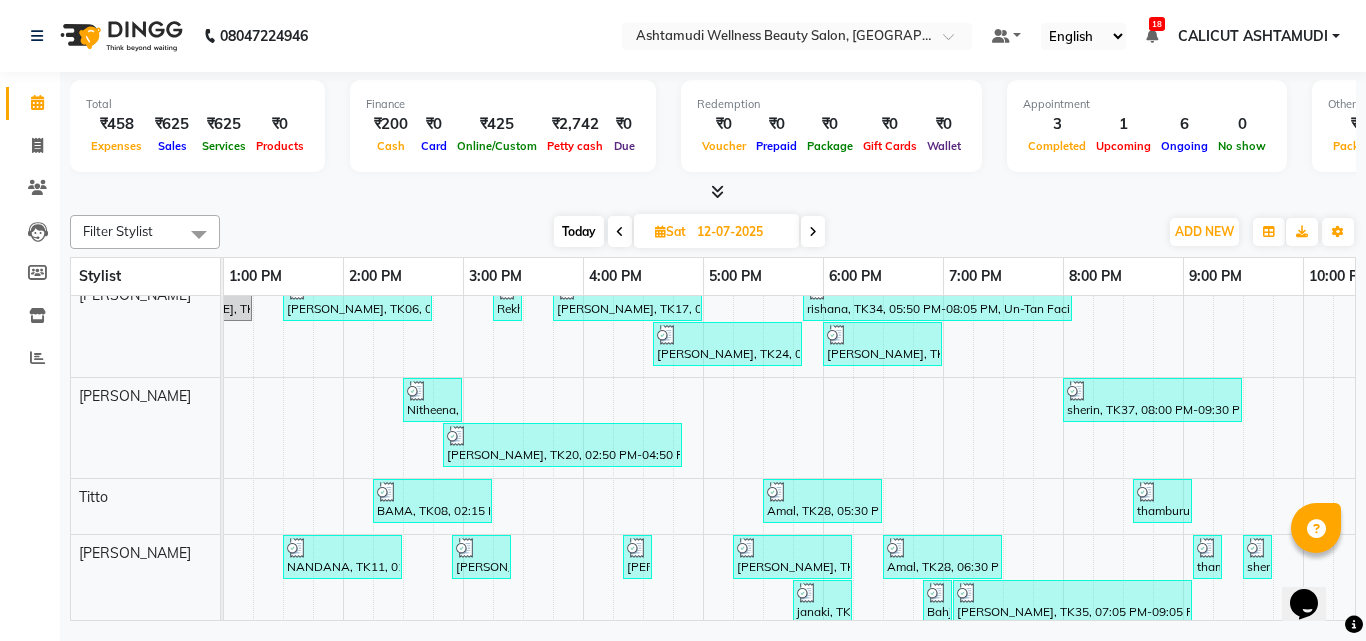 scroll, scrollTop: 643, scrollLeft: 481, axis: both 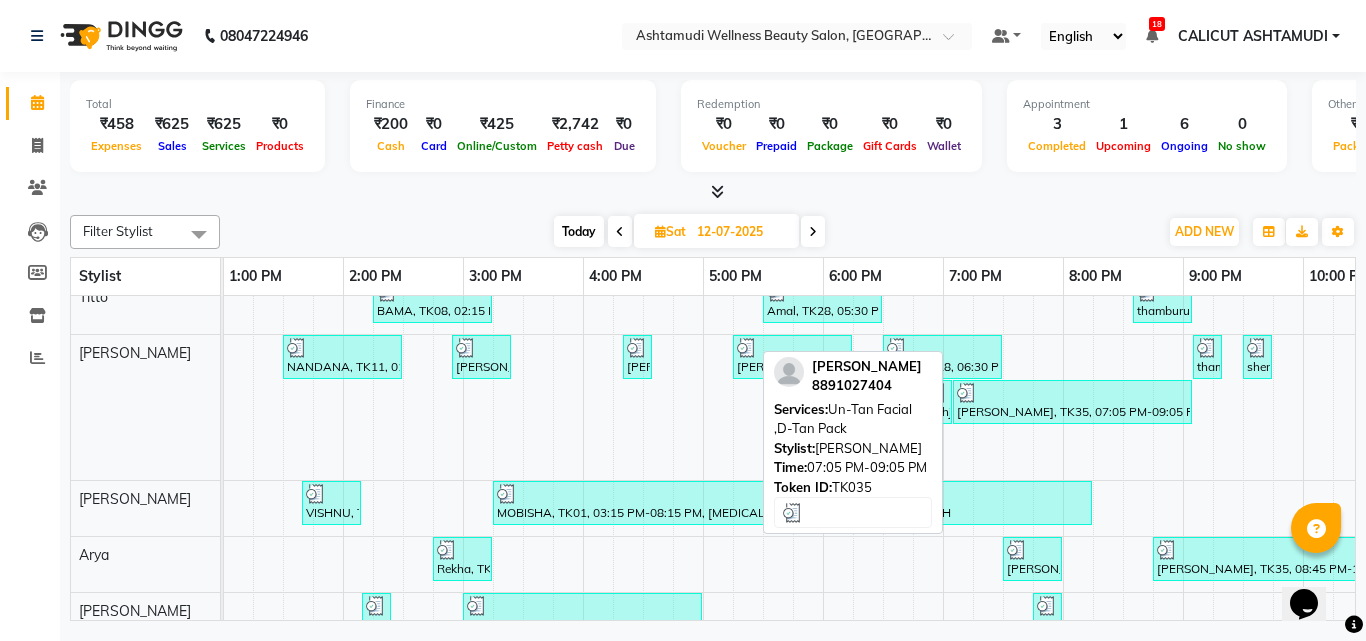 click on "vyshnavi, TK35, 07:05 PM-09:05 PM, Un-Tan Facial ,D-Tan Pack" at bounding box center [1072, 402] 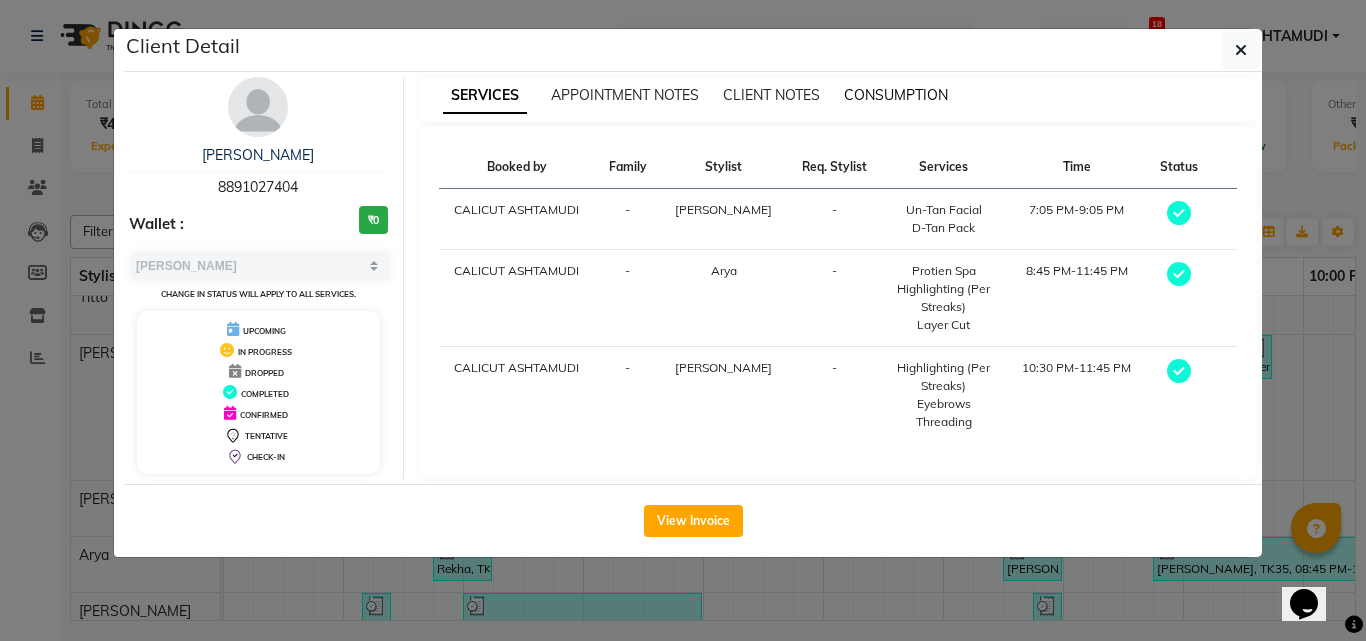click on "CONSUMPTION" at bounding box center [896, 95] 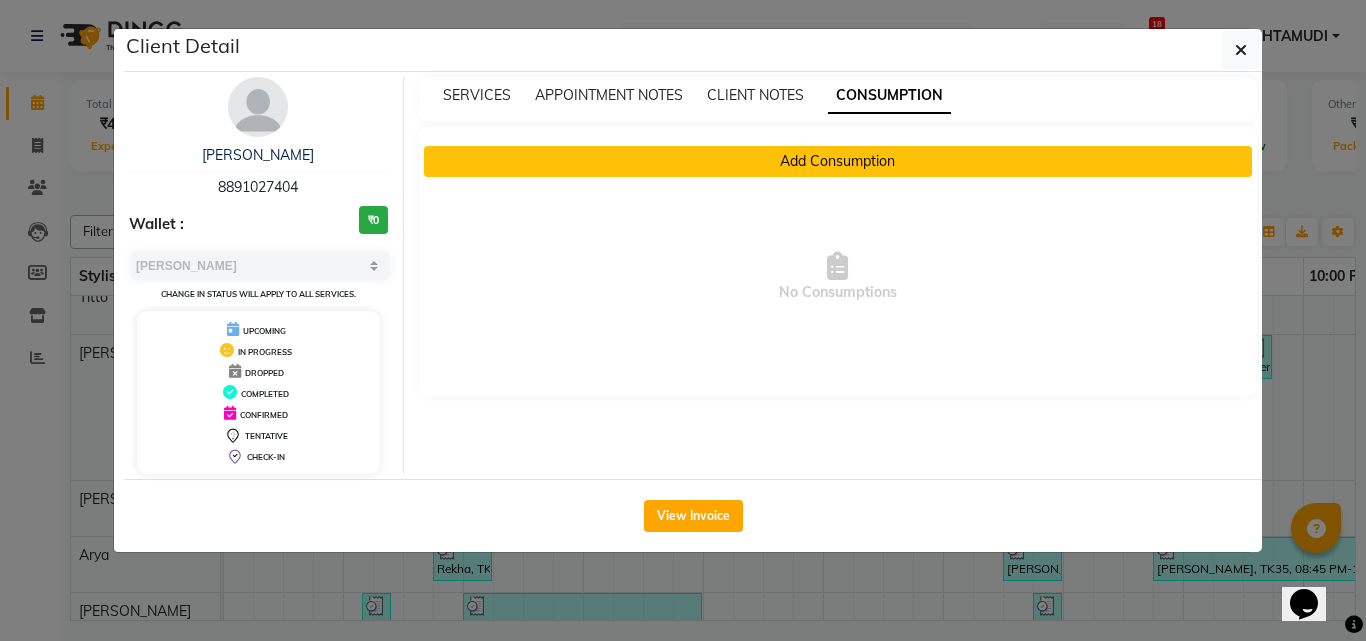 click on "Add Consumption" at bounding box center (838, 161) 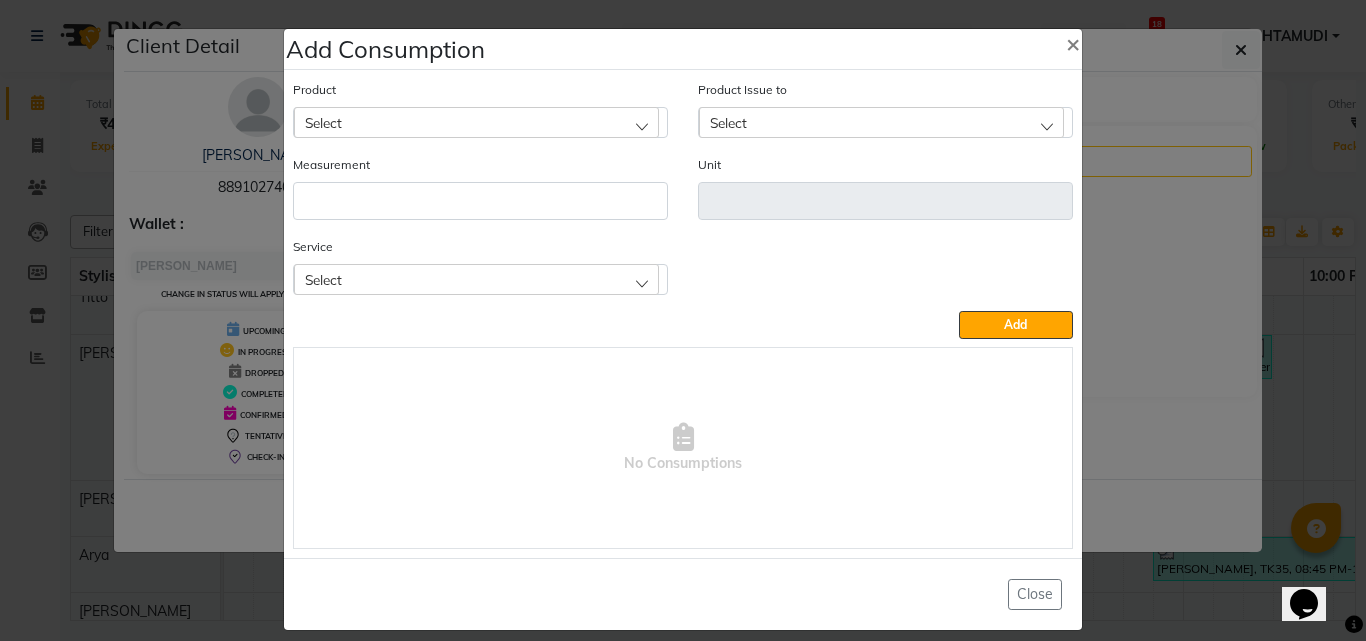 click on "Select" 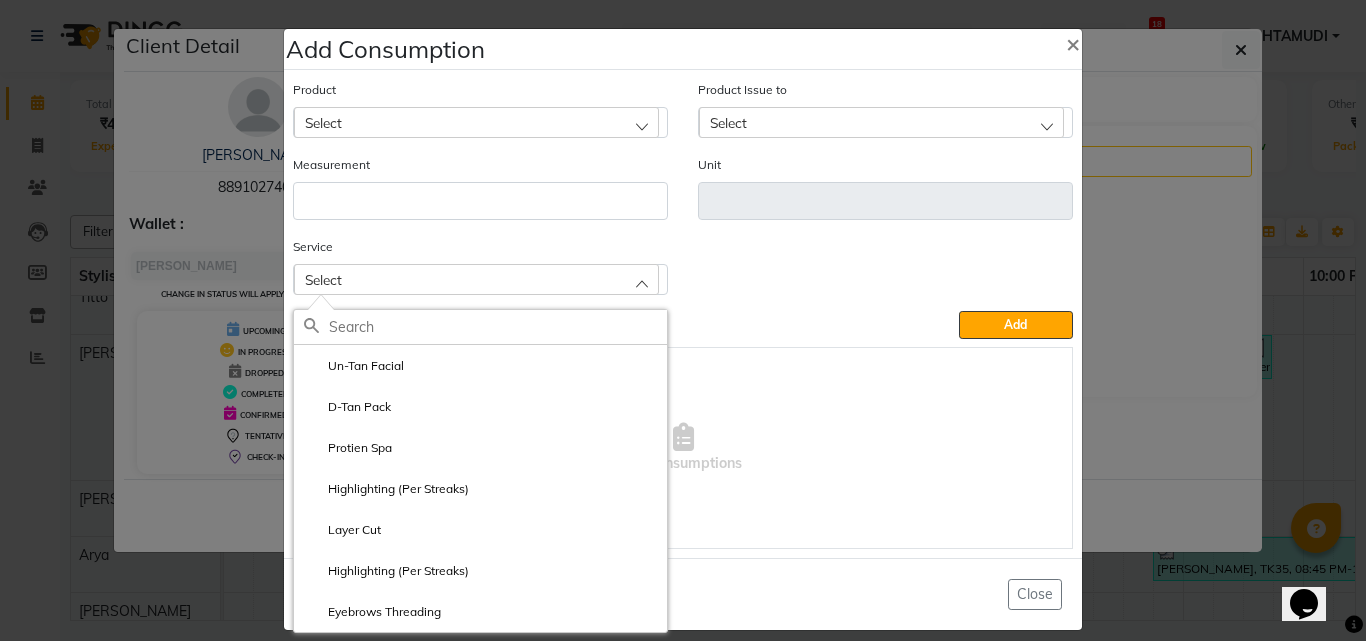 click on "Add Consumption × Product Select Product Issue to Select Measurement Unit Service Select Un-Tan Facial   D-Tan Pack  Protien Spa  Highlighting (Per Streaks)  Layer Cut  Highlighting (Per Streaks)  Eyebrows Threading  Add   No Consumptions   Close" 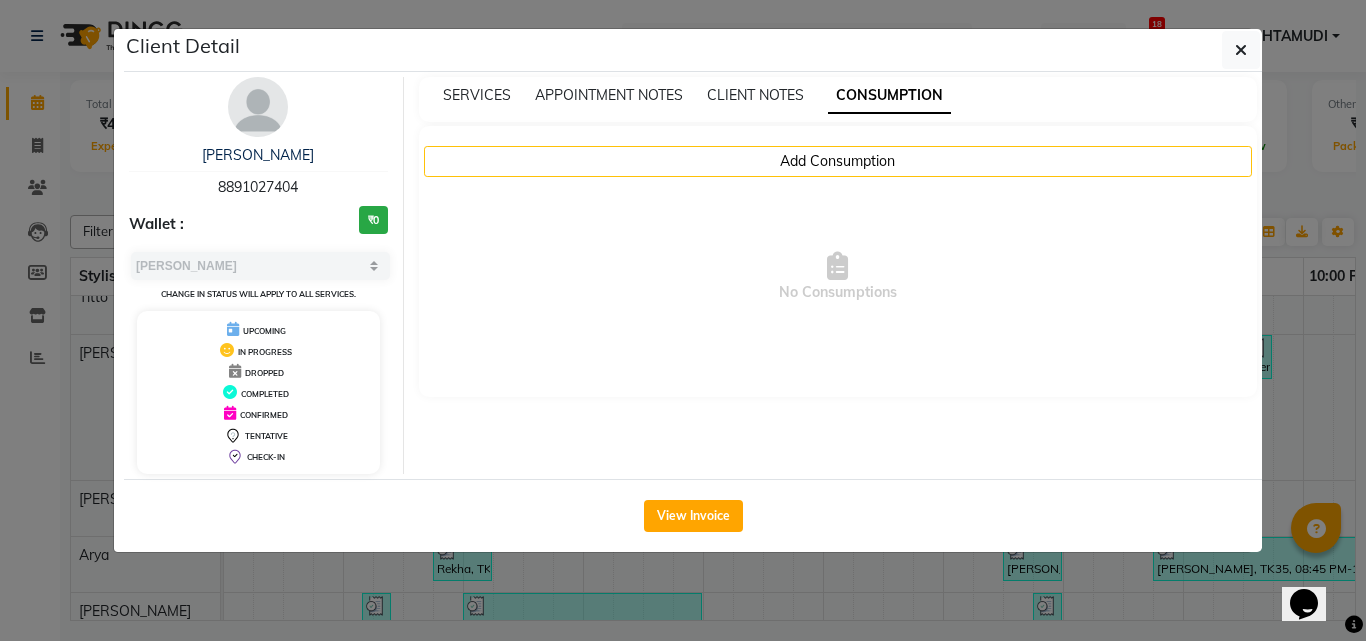 click on "Client Detail  vyshnavi    8891027404 Wallet : ₹0 Select MARK DONE UPCOMING Change in status will apply to all services. UPCOMING IN PROGRESS DROPPED COMPLETED CONFIRMED TENTATIVE CHECK-IN SERVICES APPOINTMENT NOTES CLIENT NOTES CONSUMPTION Add Consumption  No Consumptions   View Invoice" 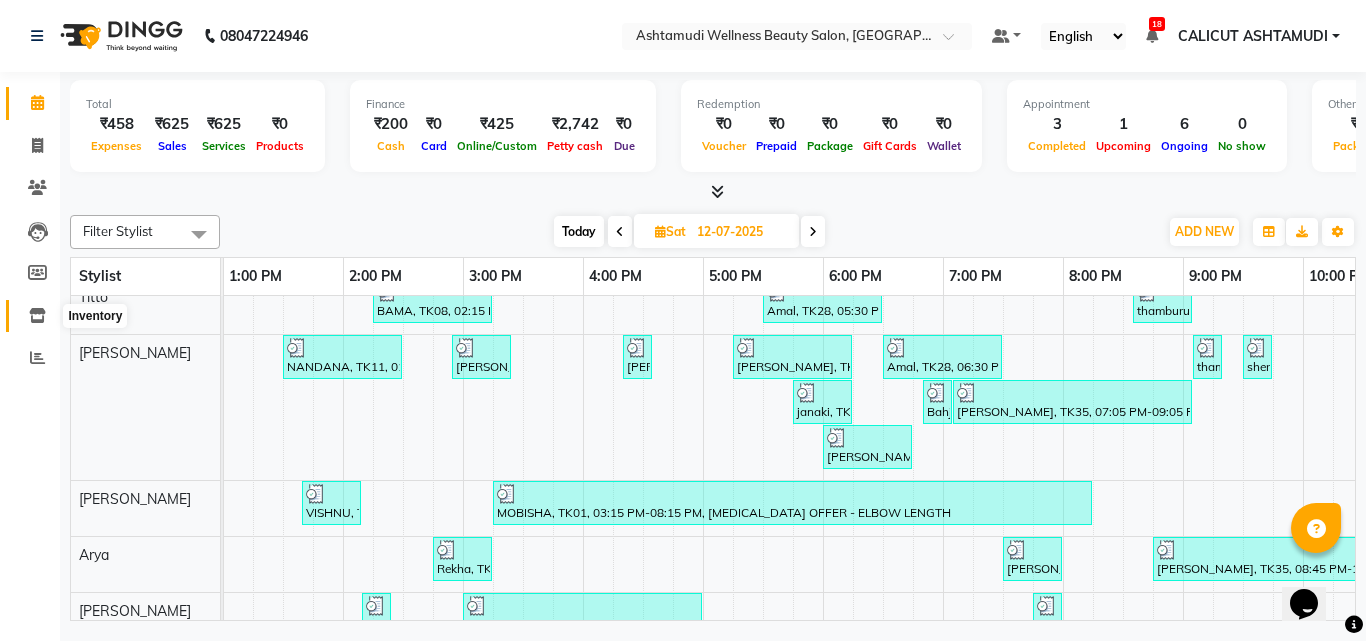 drag, startPoint x: 39, startPoint y: 306, endPoint x: 38, endPoint y: 316, distance: 10.049875 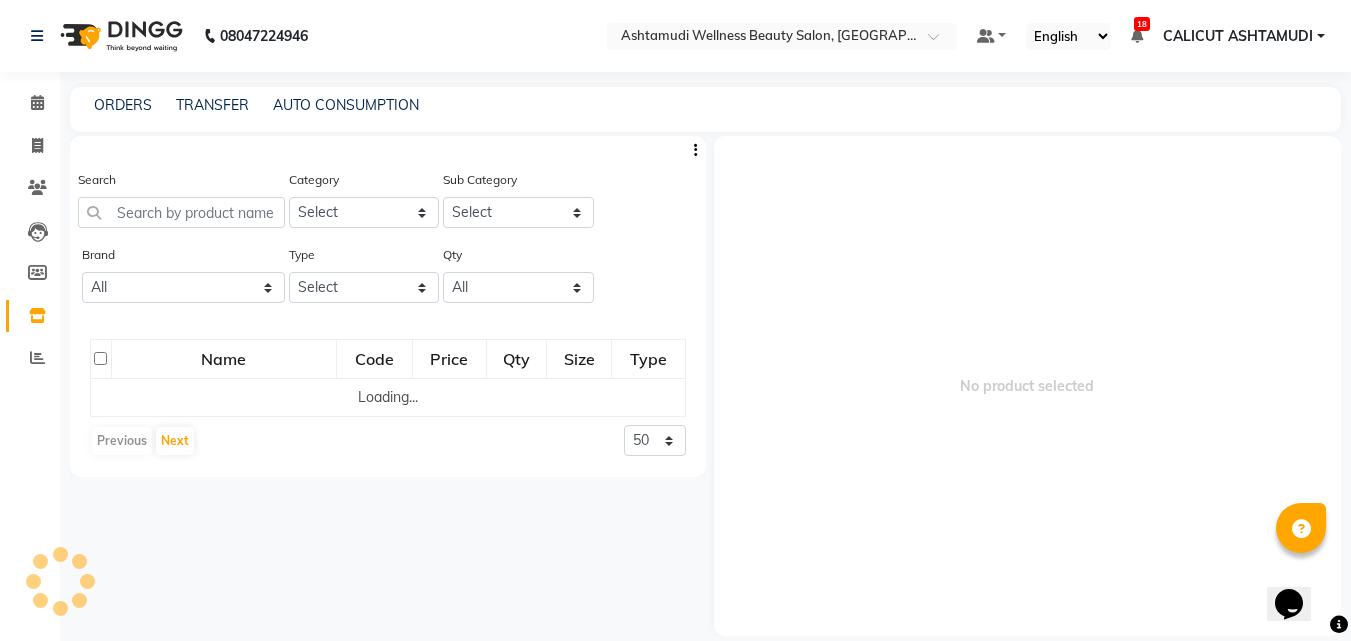 drag, startPoint x: 182, startPoint y: 195, endPoint x: 177, endPoint y: 214, distance: 19.646883 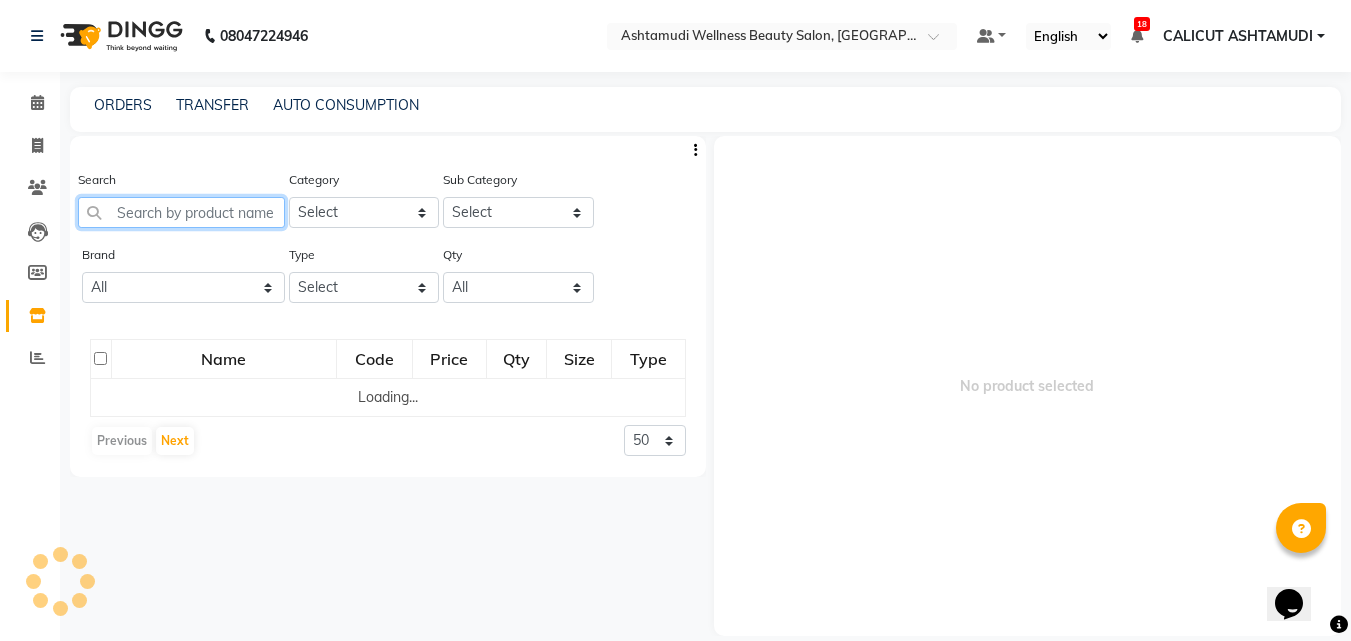click 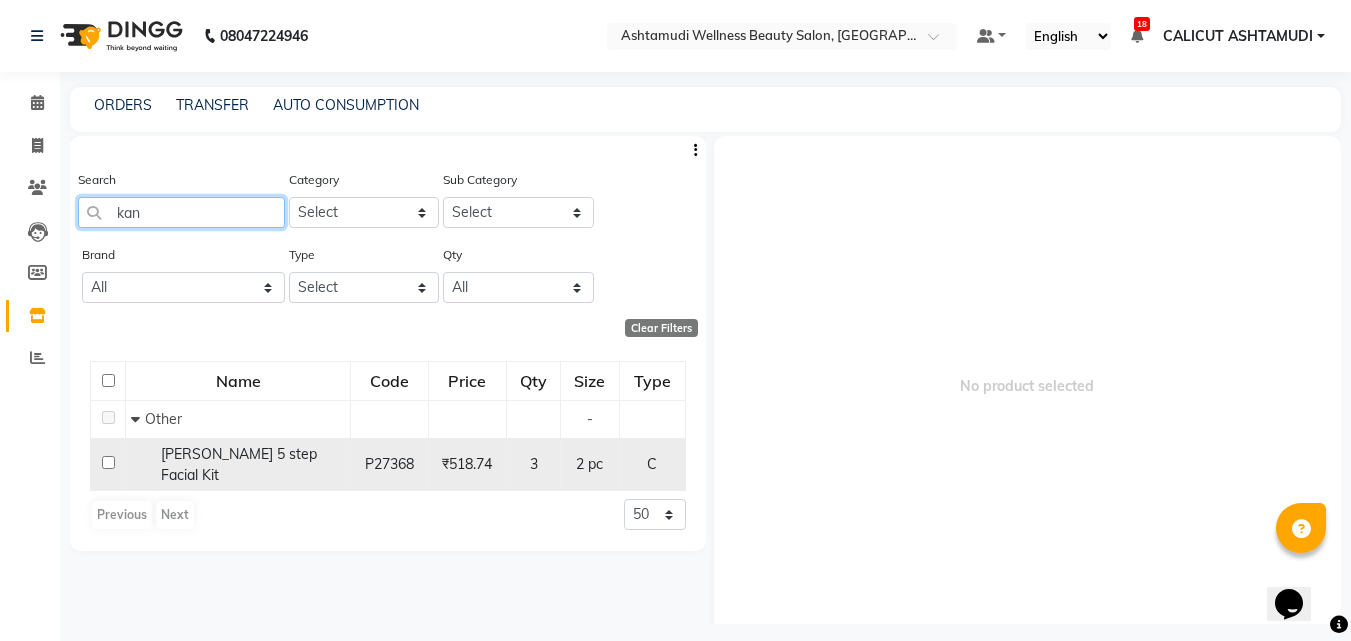 type on "kan" 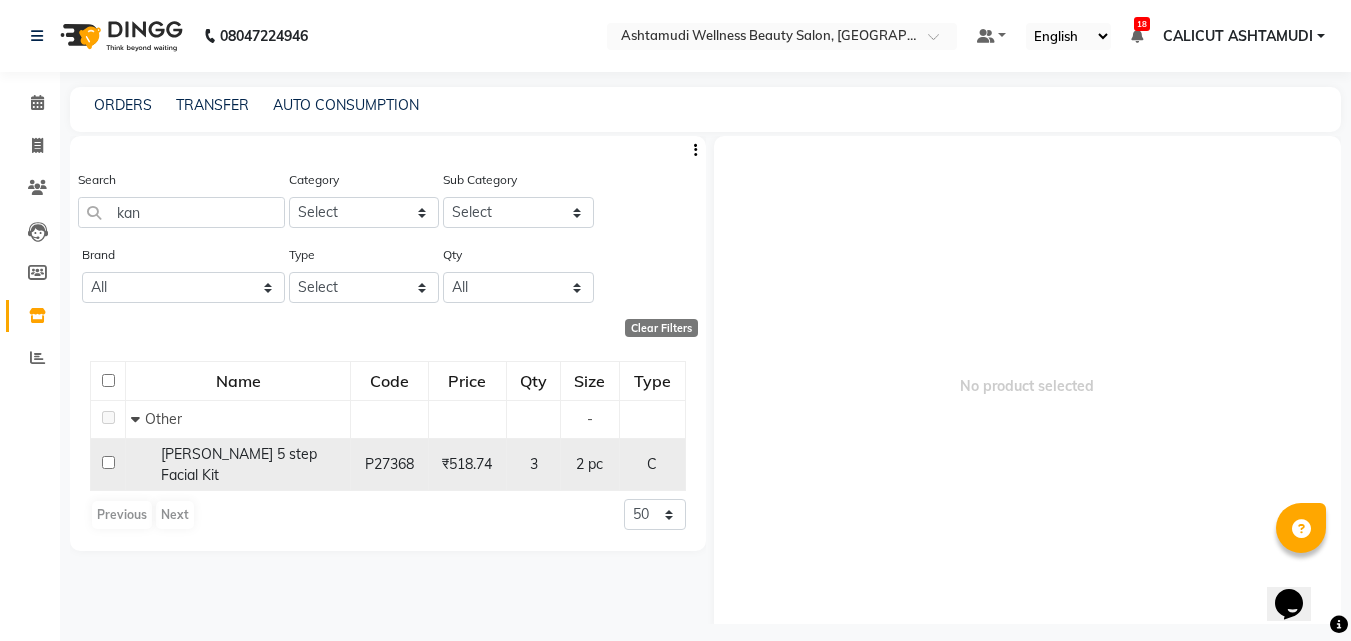 click 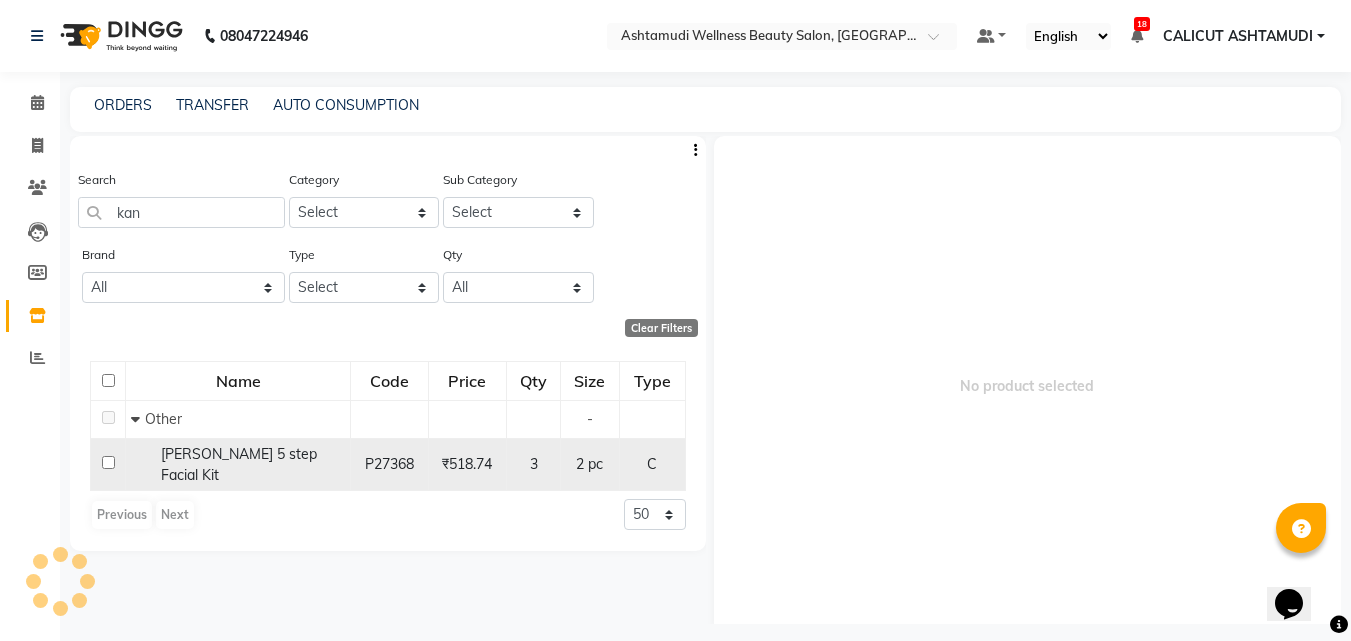 click 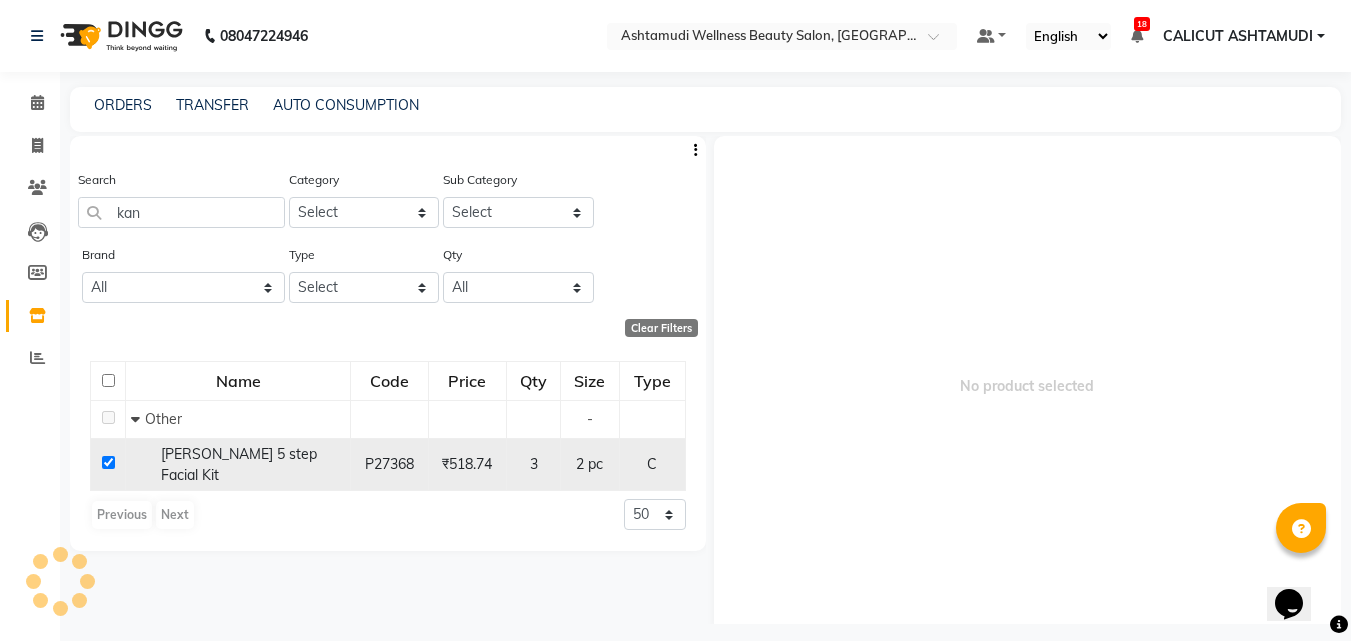 checkbox on "true" 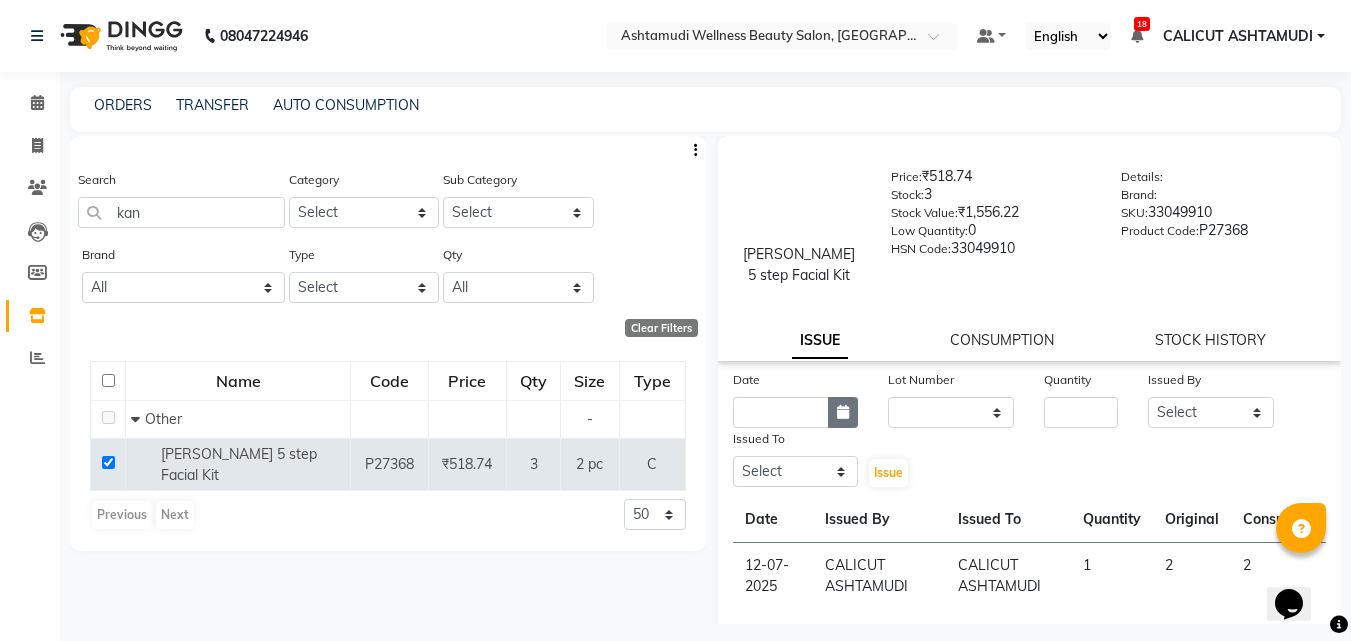 click 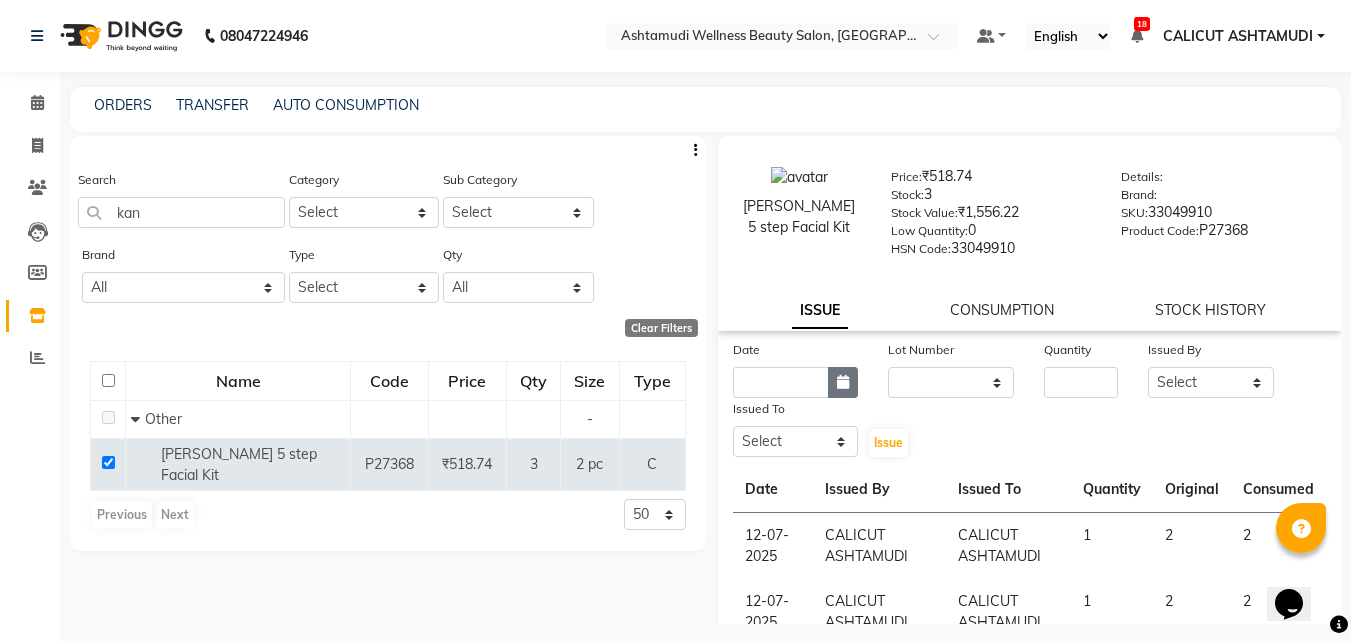 select on "7" 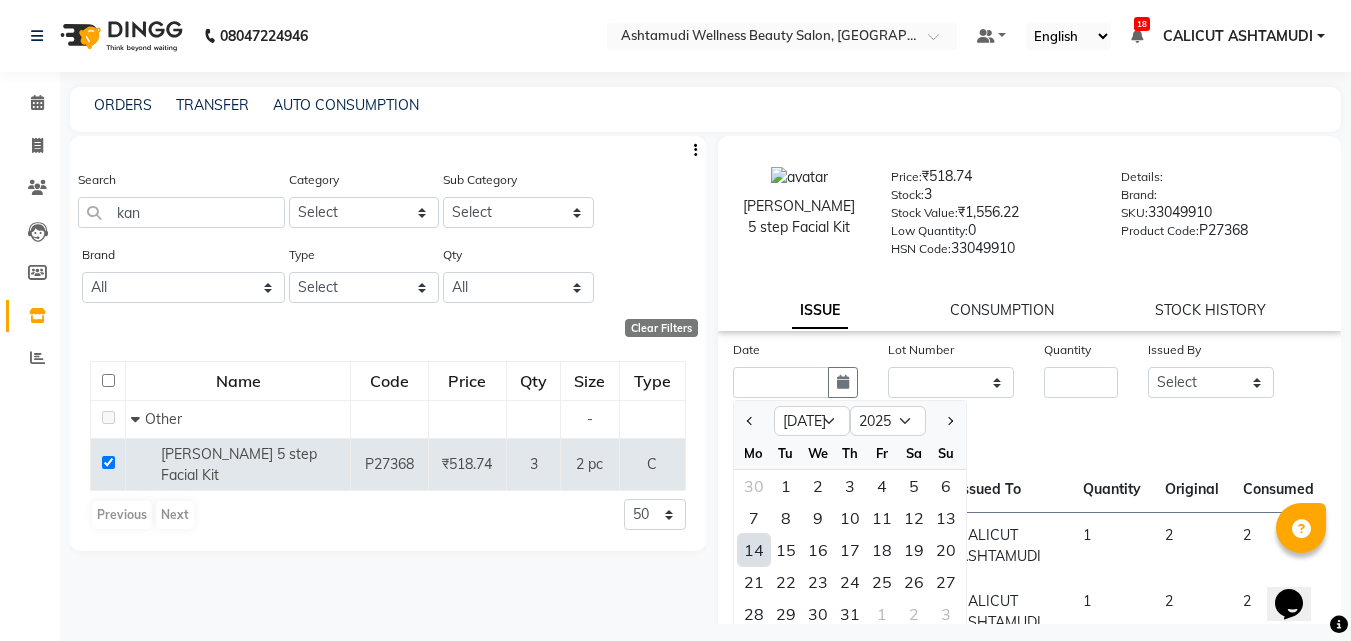 click on "14" 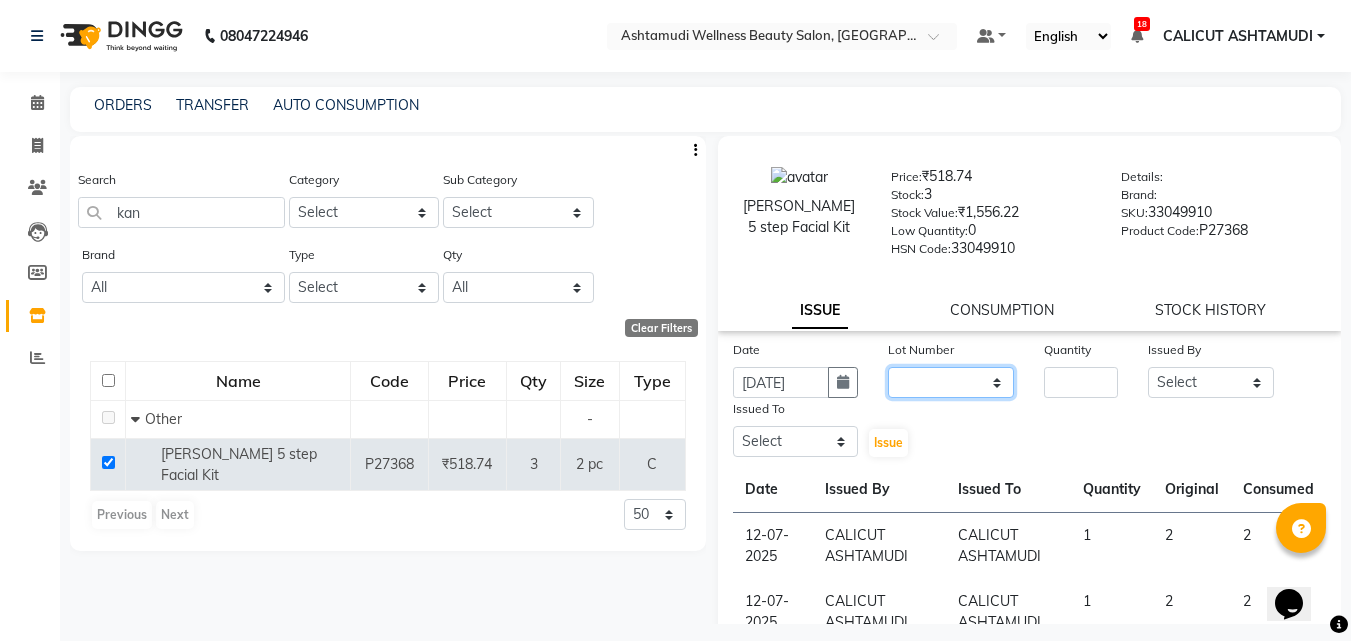 click on "None" 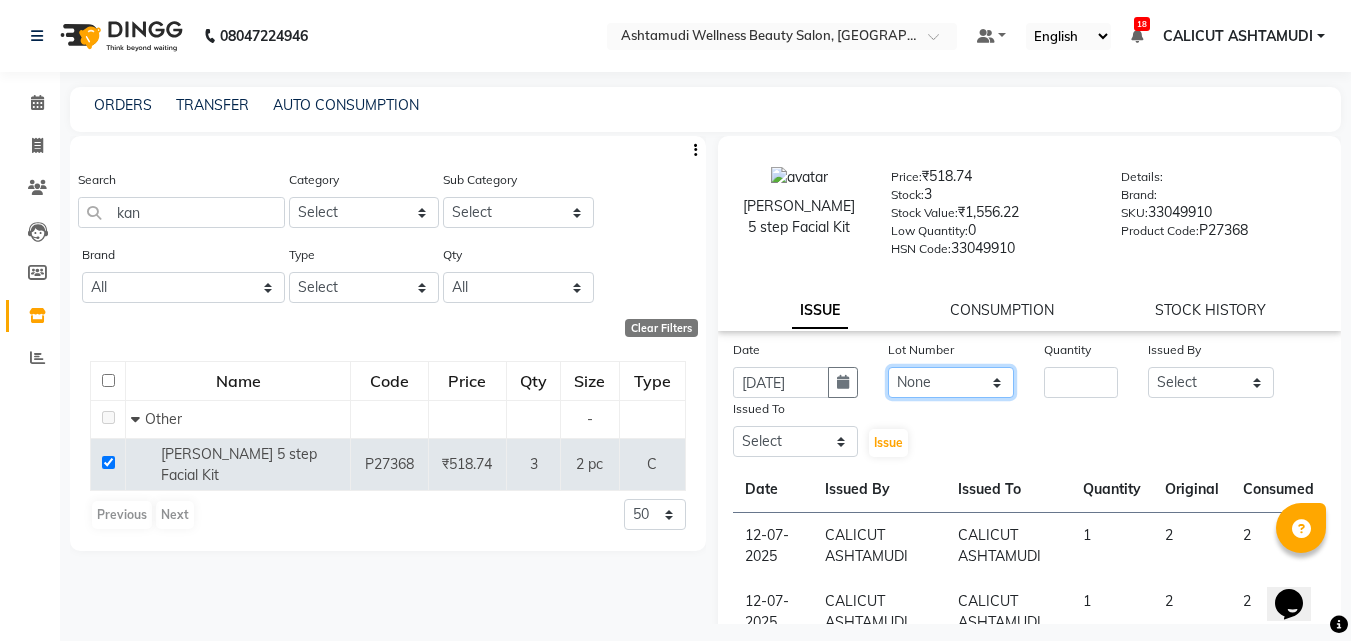 click on "None" 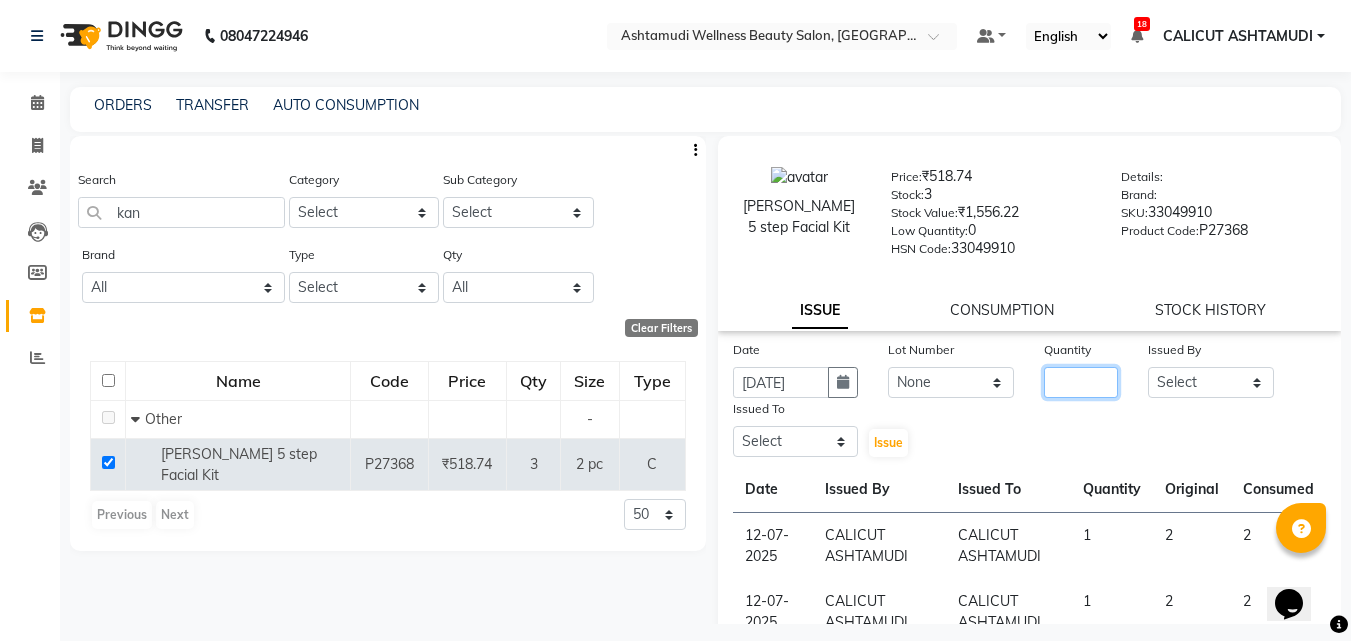 drag, startPoint x: 1107, startPoint y: 372, endPoint x: 1095, endPoint y: 379, distance: 13.892444 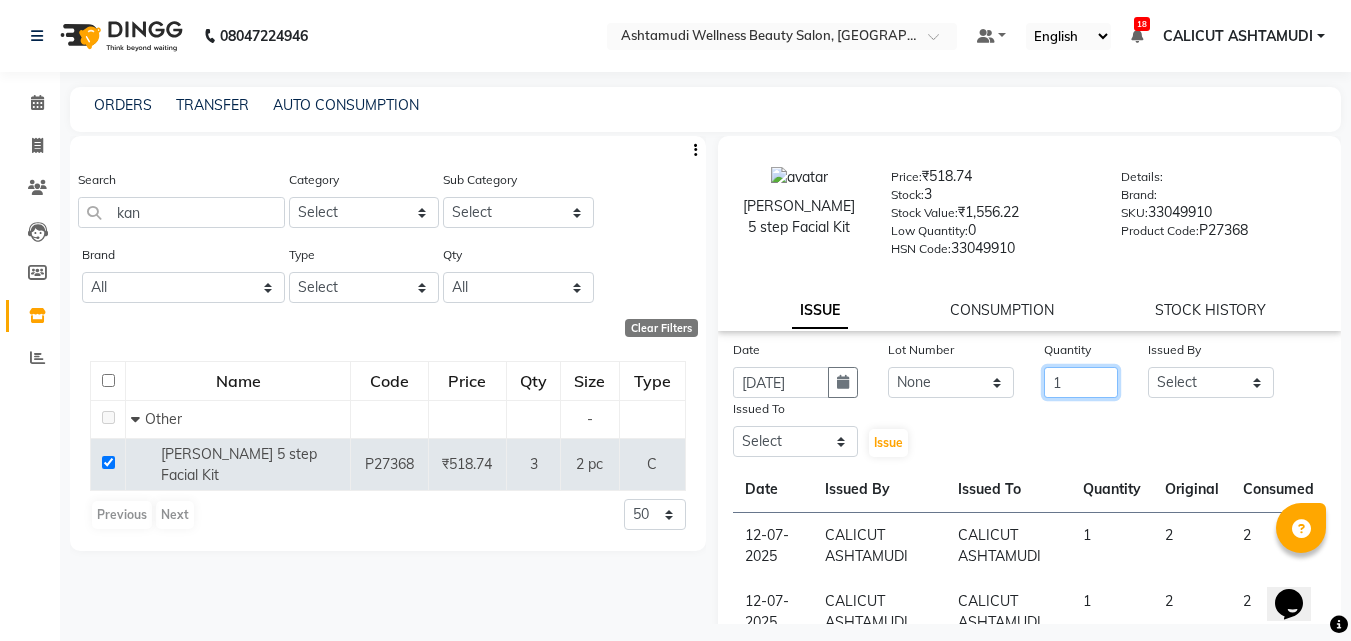 type on "1" 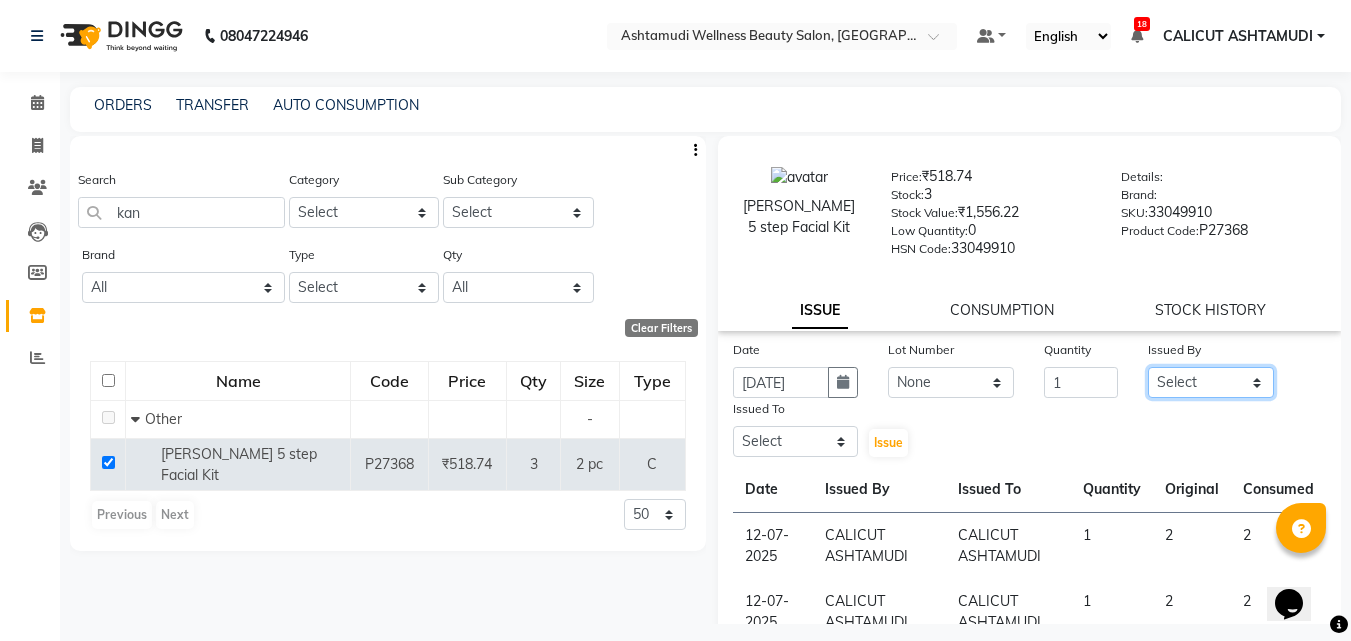 drag, startPoint x: 1187, startPoint y: 390, endPoint x: 1187, endPoint y: 369, distance: 21 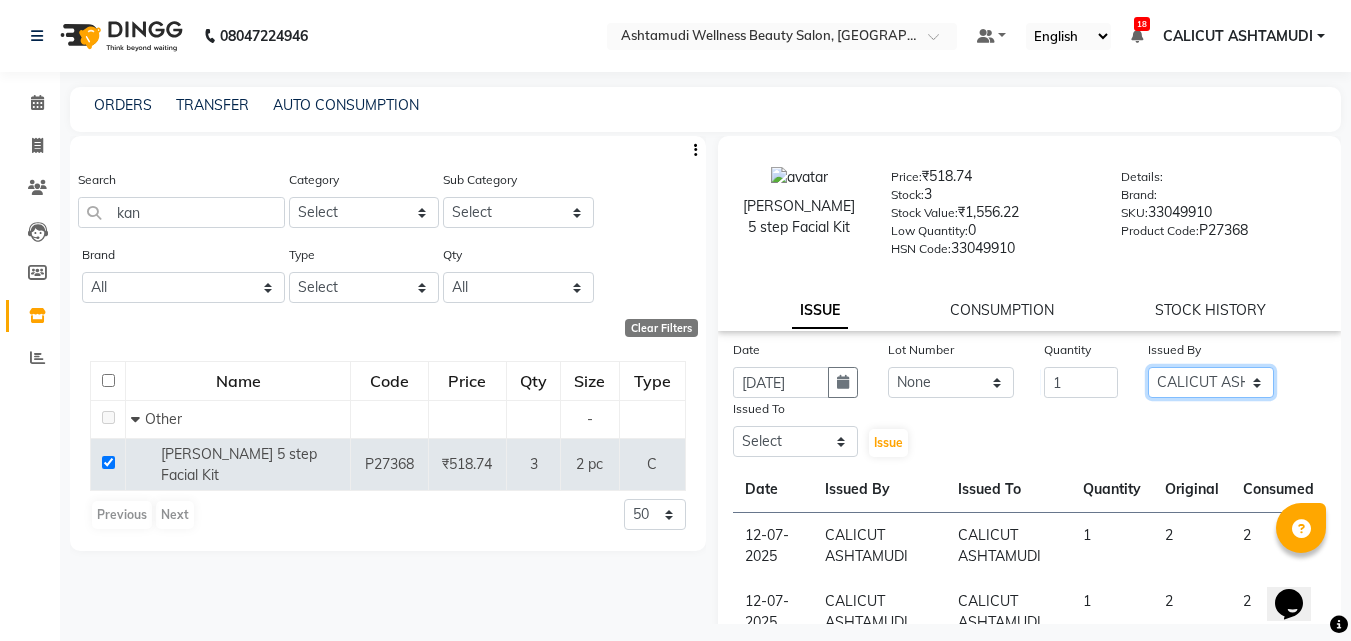 click on "Select Amala George AMBILI C ANKITHA Arya CALICUT ASHTAMUDI FRANKLY	 GRACY KRISHNA Nitesh Punam Gurung Sewan ali Sheela SUHANA  SHABU Titto" 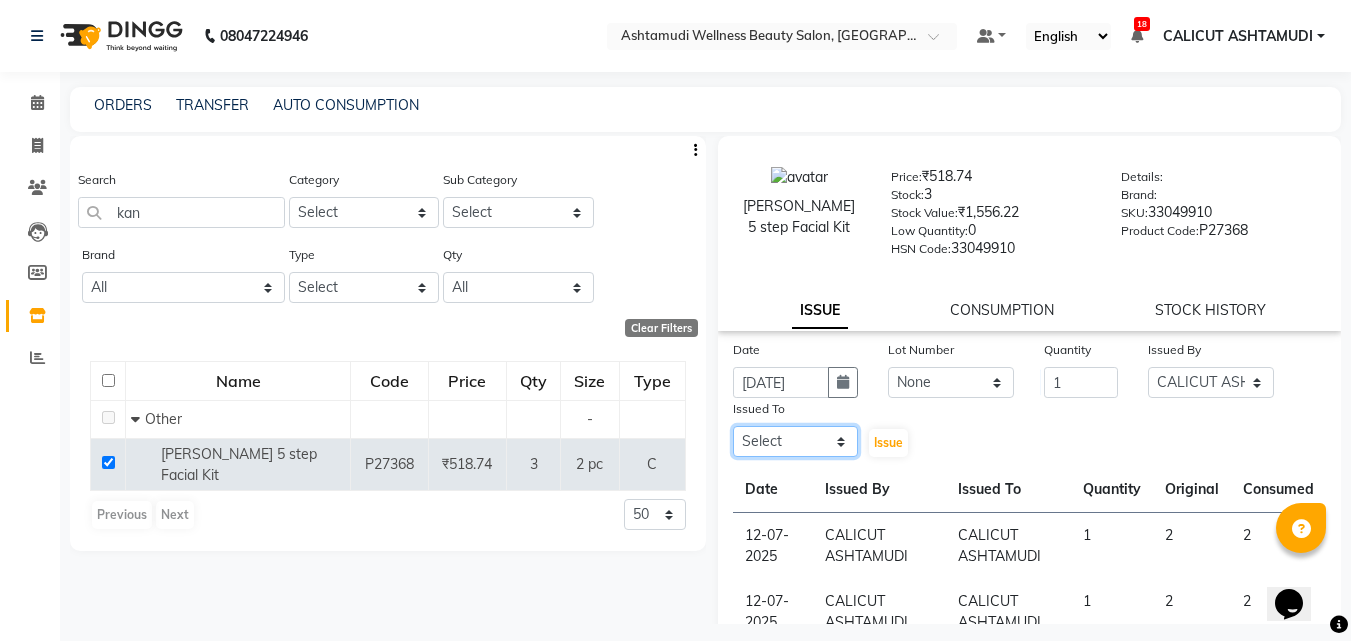 click on "Select Amala George AMBILI C ANKITHA Arya CALICUT ASHTAMUDI FRANKLY	 GRACY KRISHNA Nitesh Punam Gurung Sewan ali Sheela SUHANA  SHABU Titto" 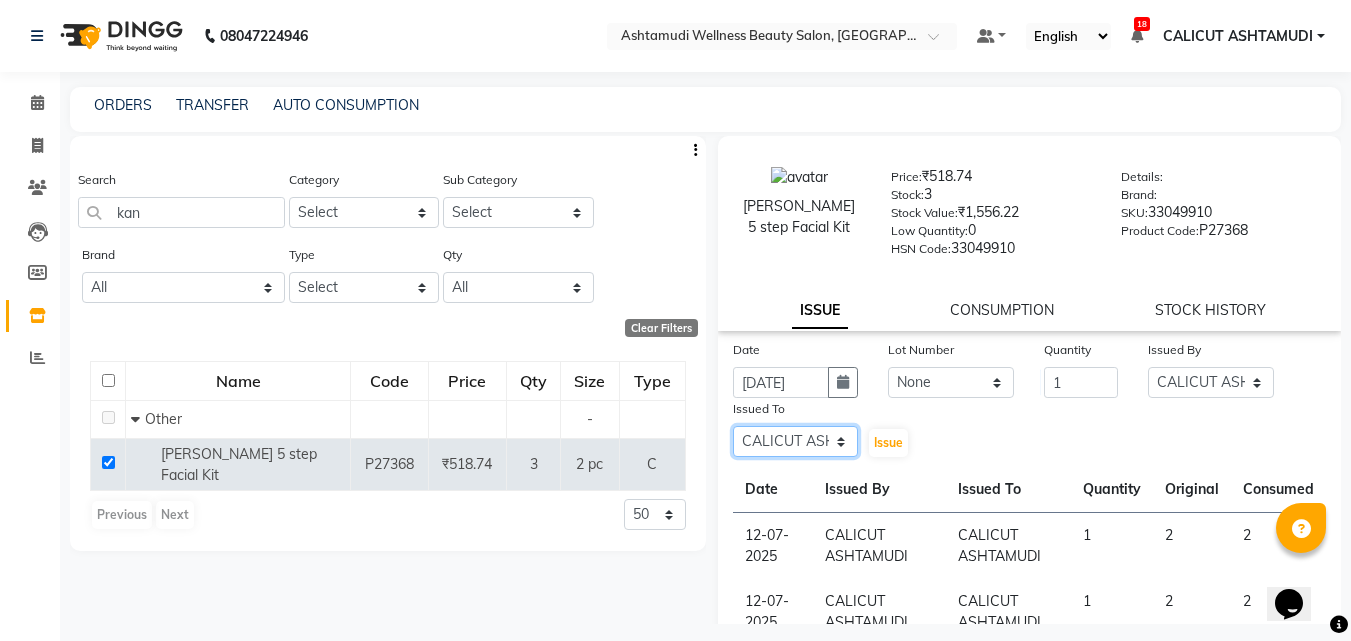 click on "Select Amala George AMBILI C ANKITHA Arya CALICUT ASHTAMUDI FRANKLY	 GRACY KRISHNA Nitesh Punam Gurung Sewan ali Sheela SUHANA  SHABU Titto" 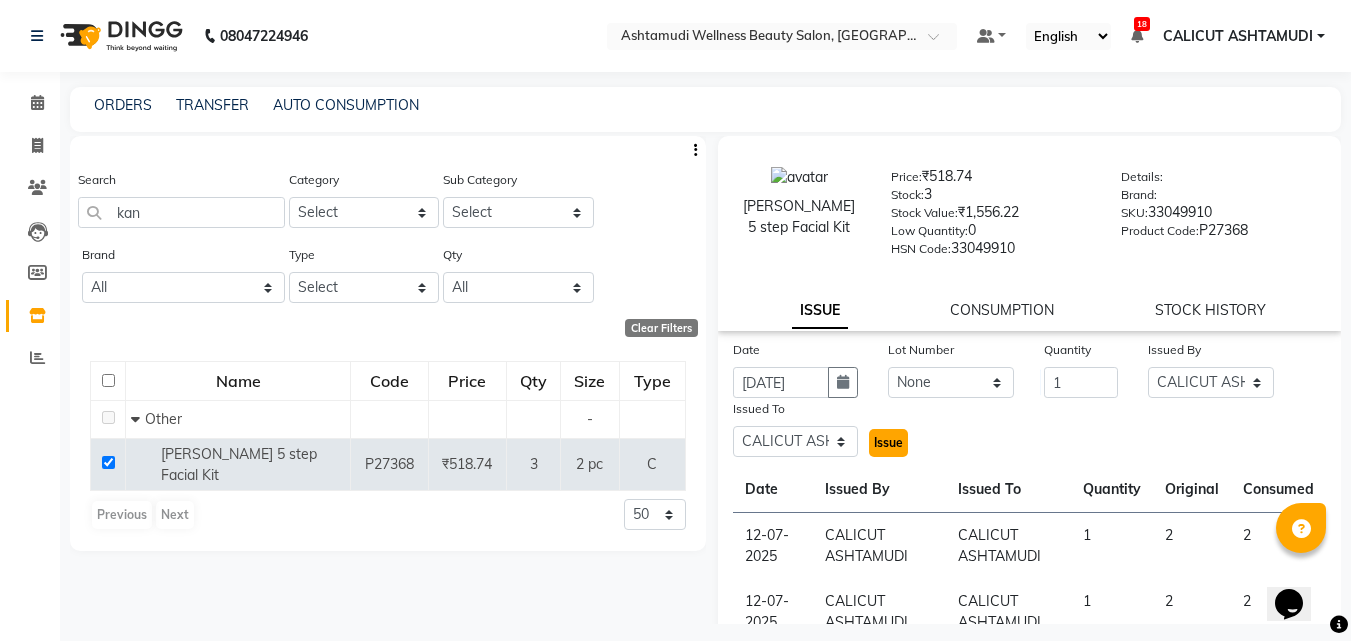 click on "Issue" 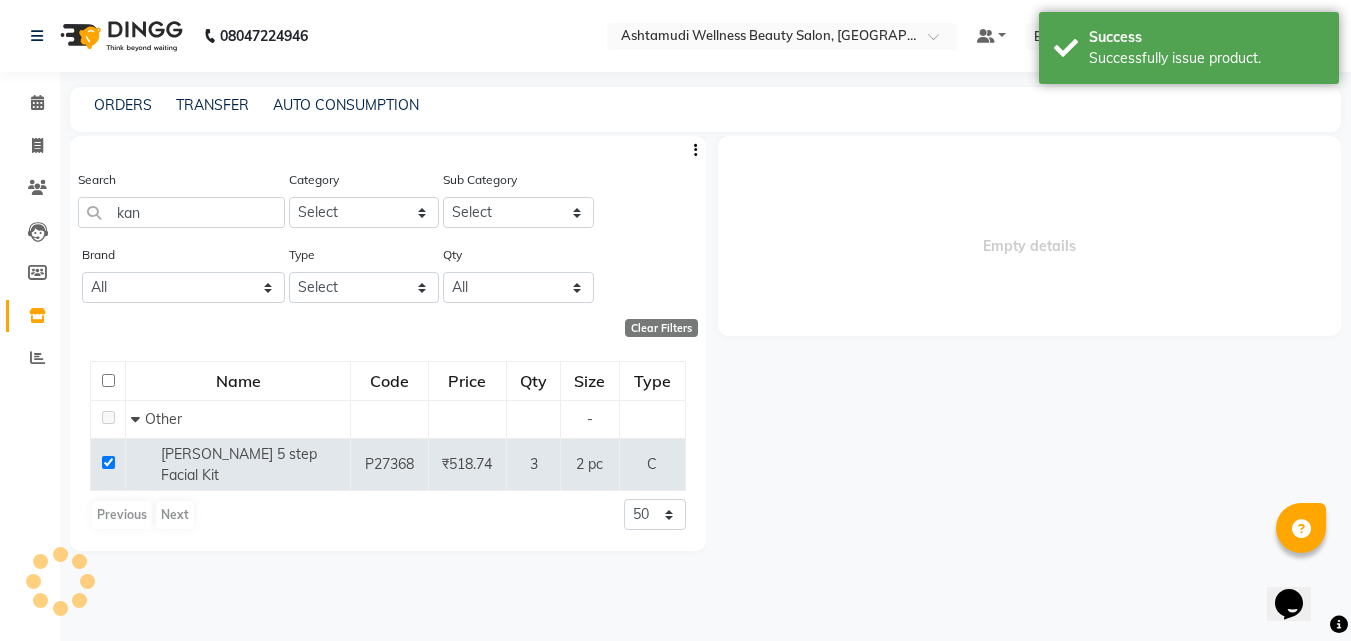 select 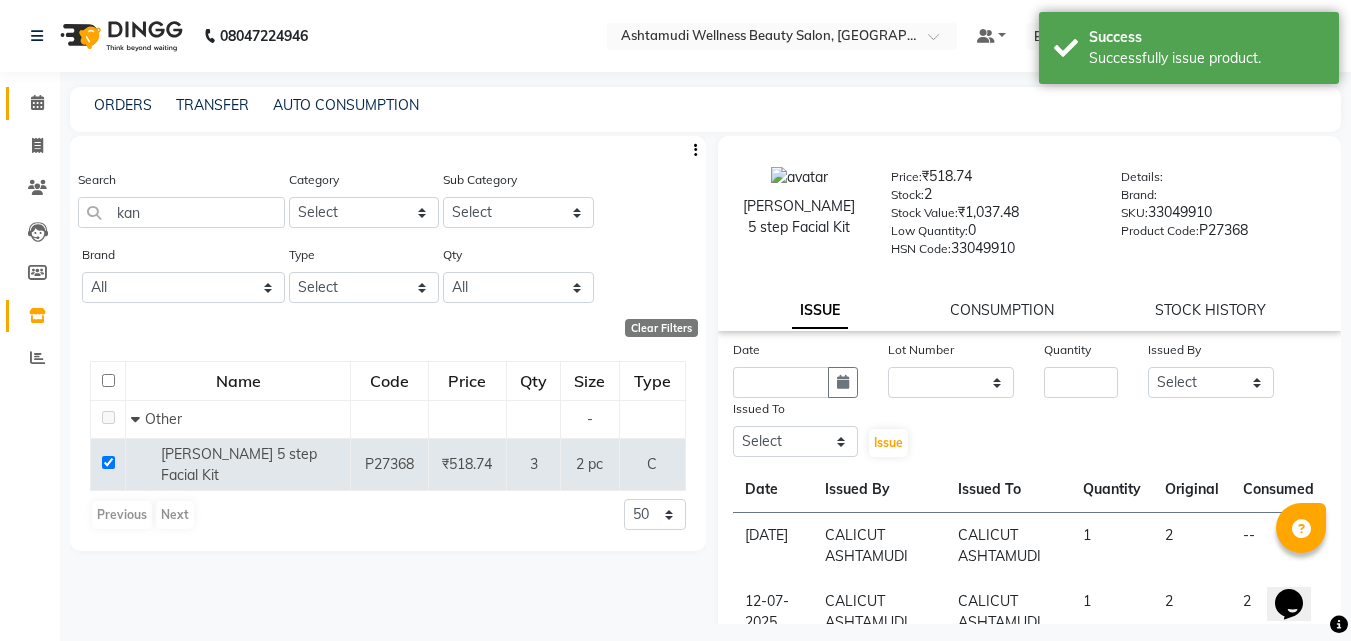 click 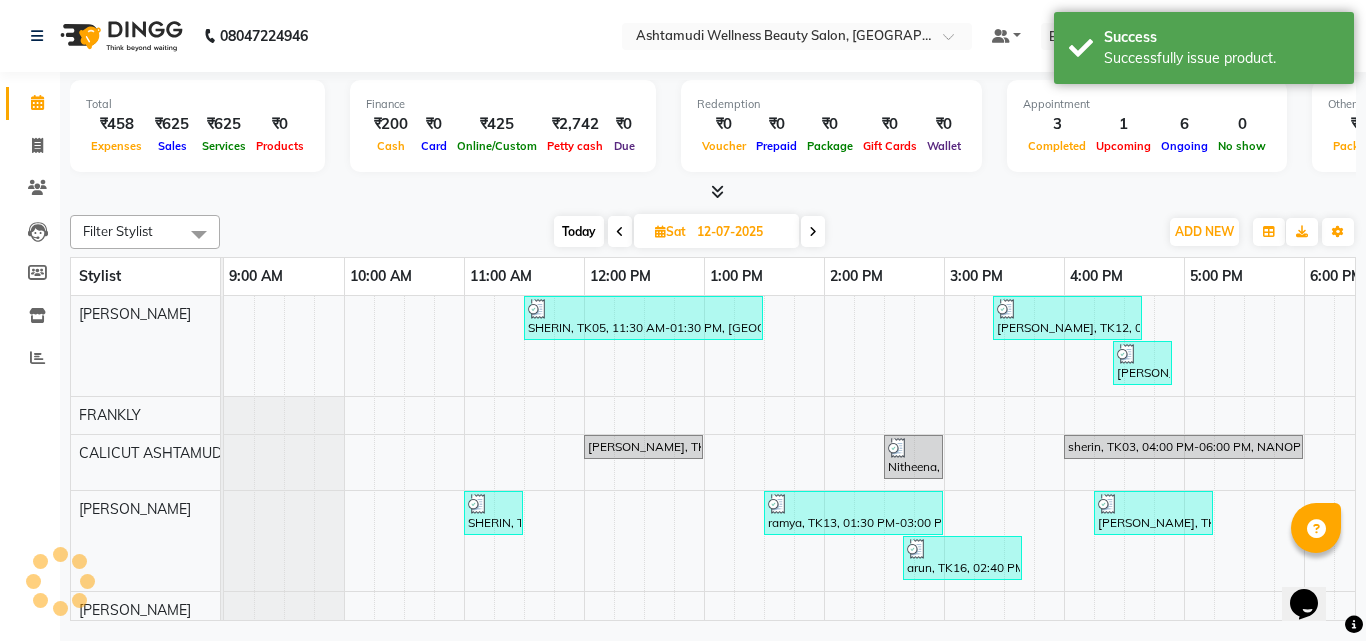 scroll, scrollTop: 0, scrollLeft: 0, axis: both 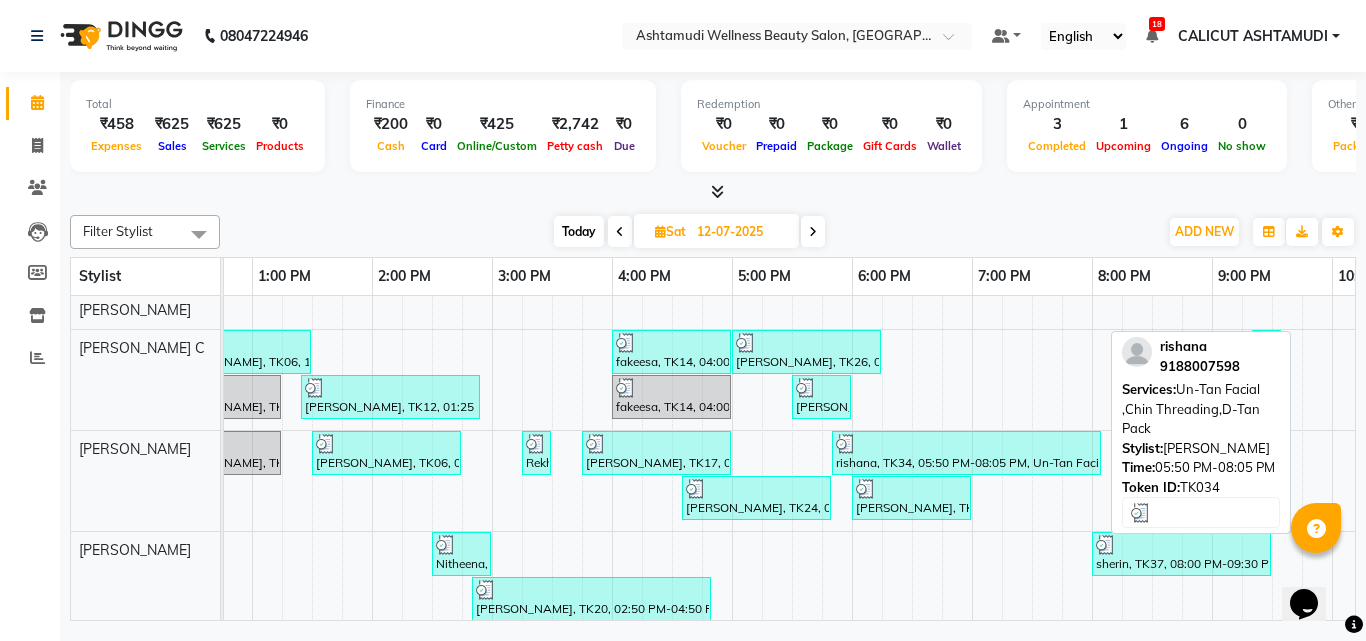 click at bounding box center [966, 444] 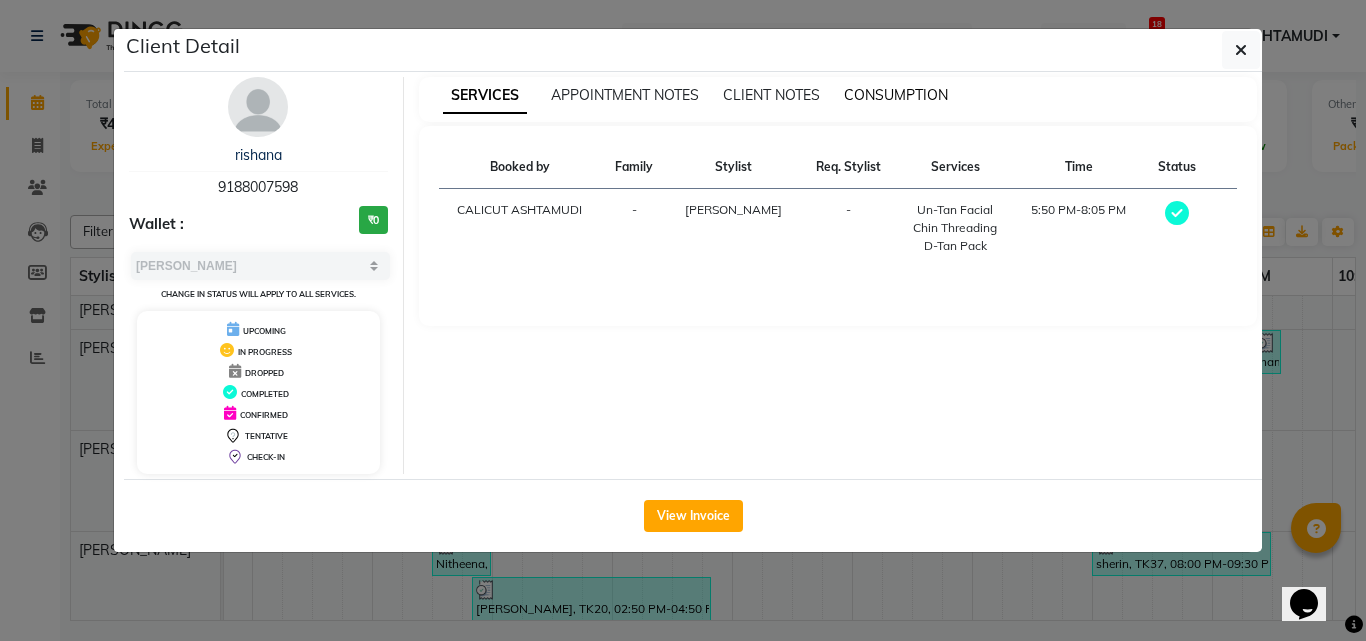 click on "CONSUMPTION" at bounding box center [896, 95] 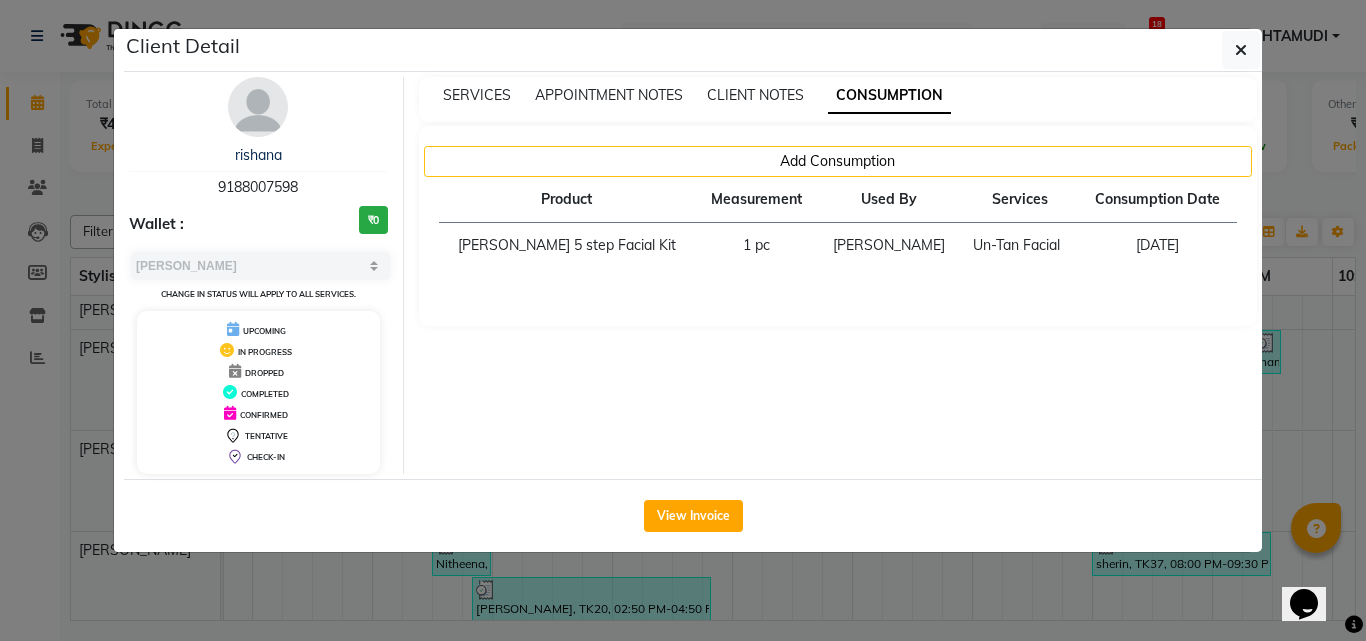 drag, startPoint x: 1292, startPoint y: 308, endPoint x: 1252, endPoint y: 335, distance: 48.259712 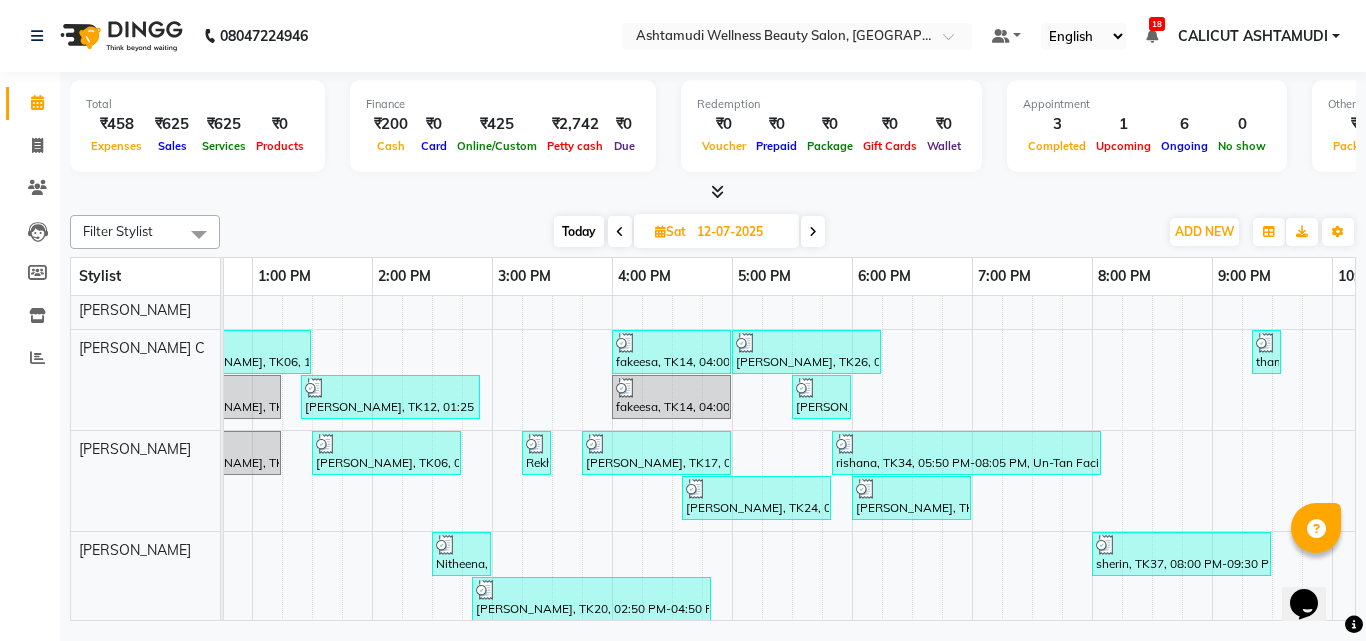 scroll, scrollTop: 355, scrollLeft: 452, axis: both 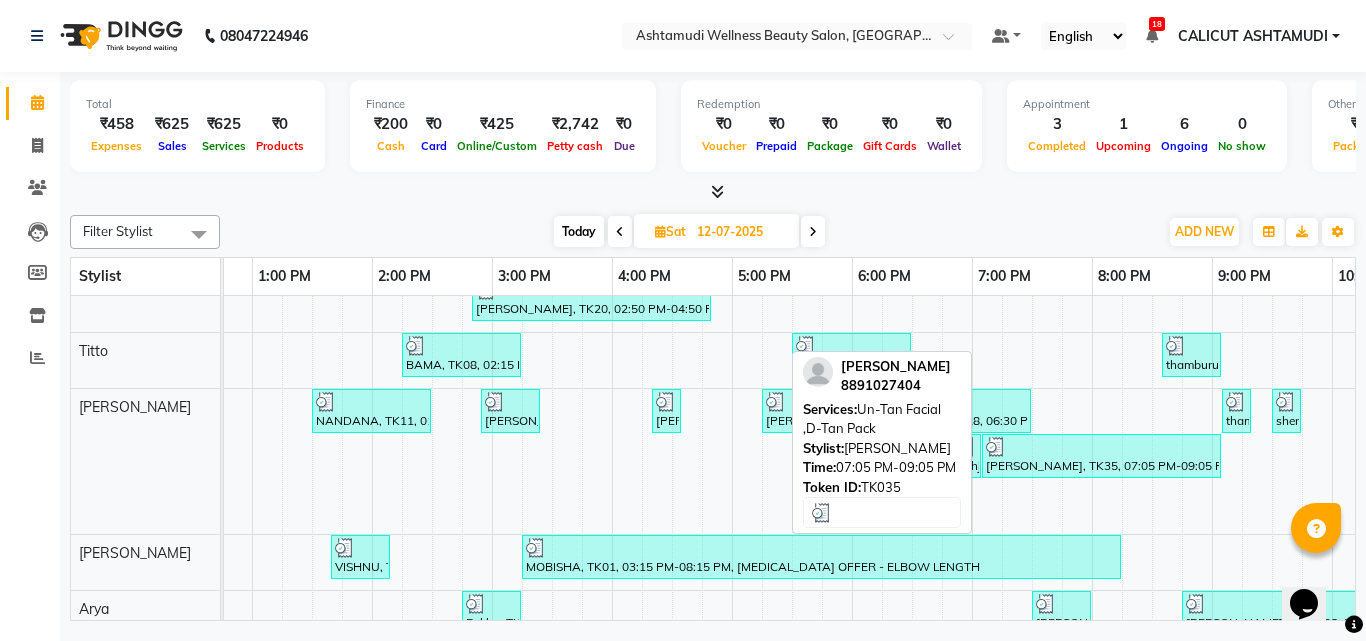click on "vyshnavi, TK35, 07:05 PM-09:05 PM, Un-Tan Facial ,D-Tan Pack" at bounding box center [1101, 456] 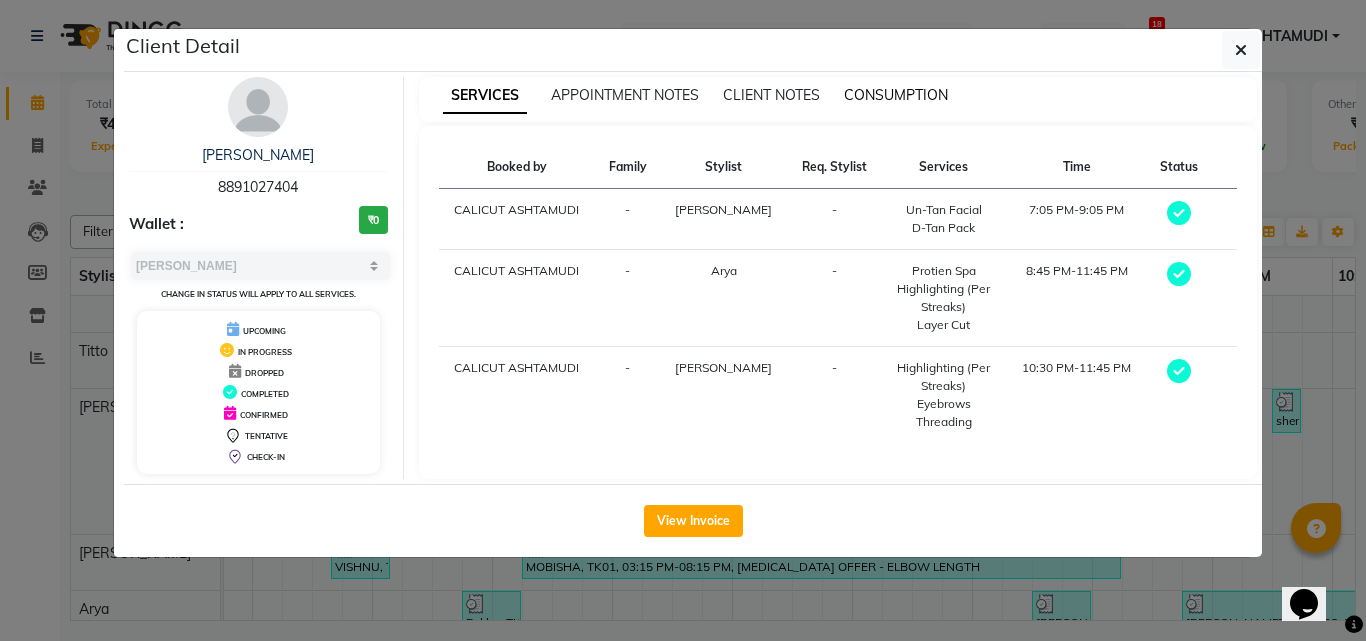 click on "CONSUMPTION" at bounding box center (896, 95) 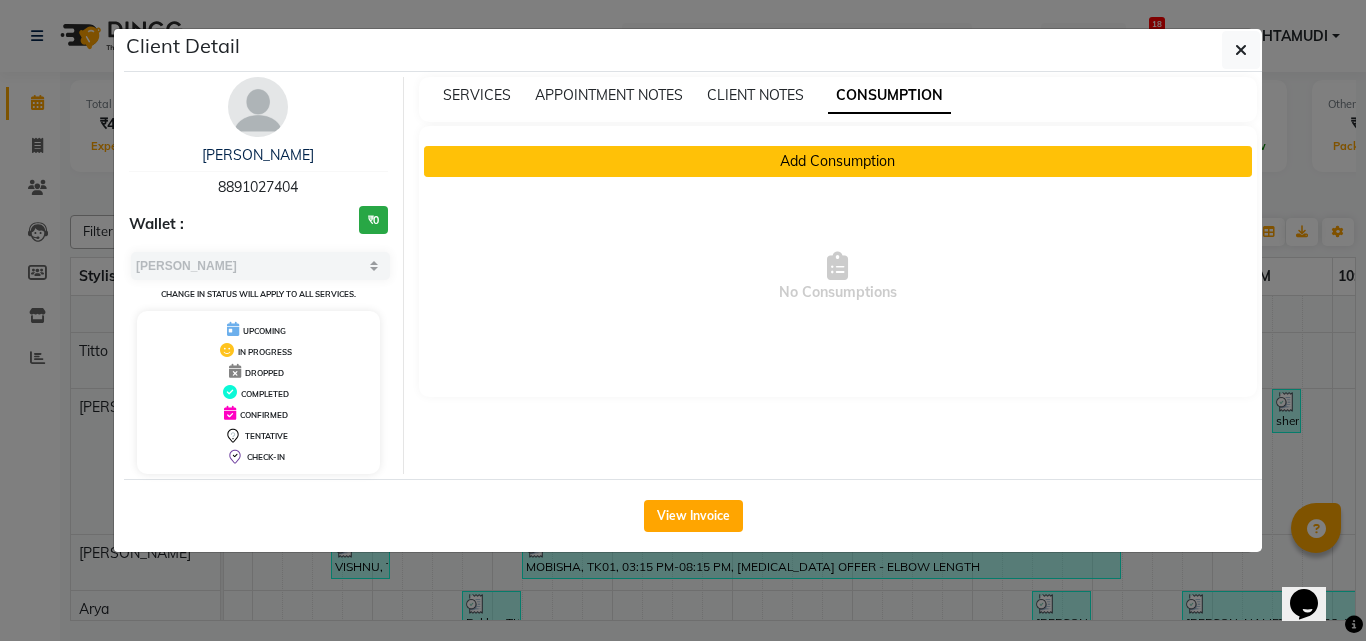 click on "Add Consumption" at bounding box center (838, 161) 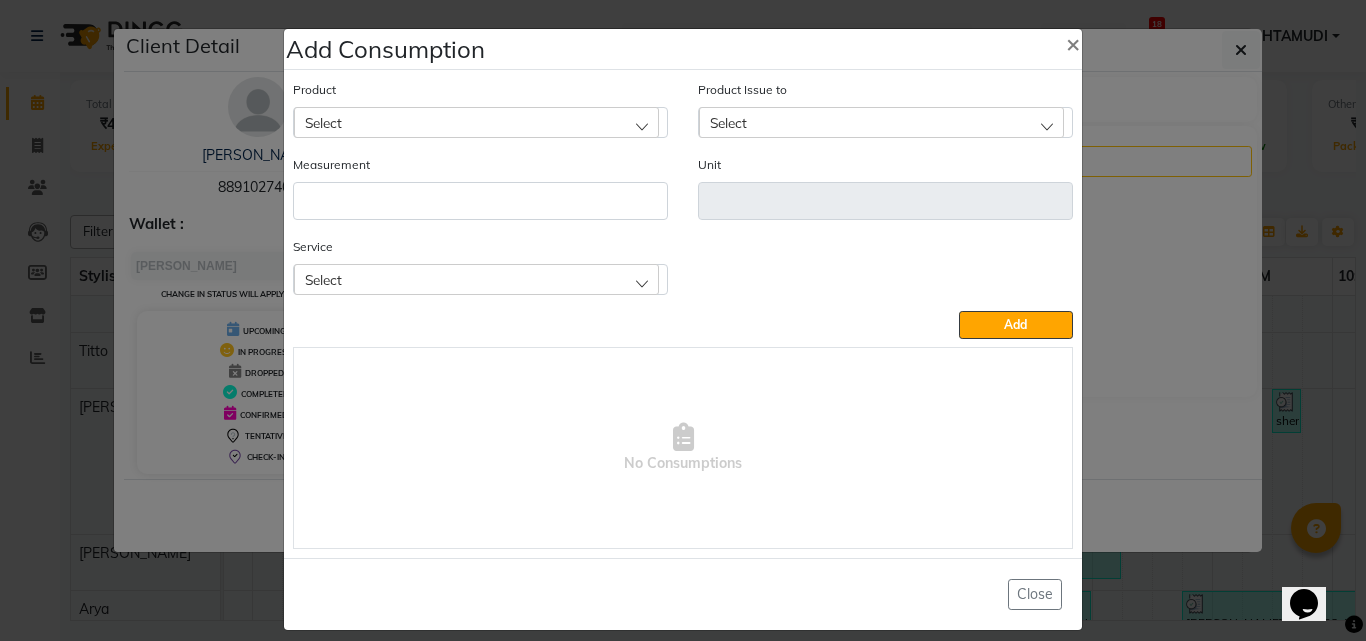 click on "Select" 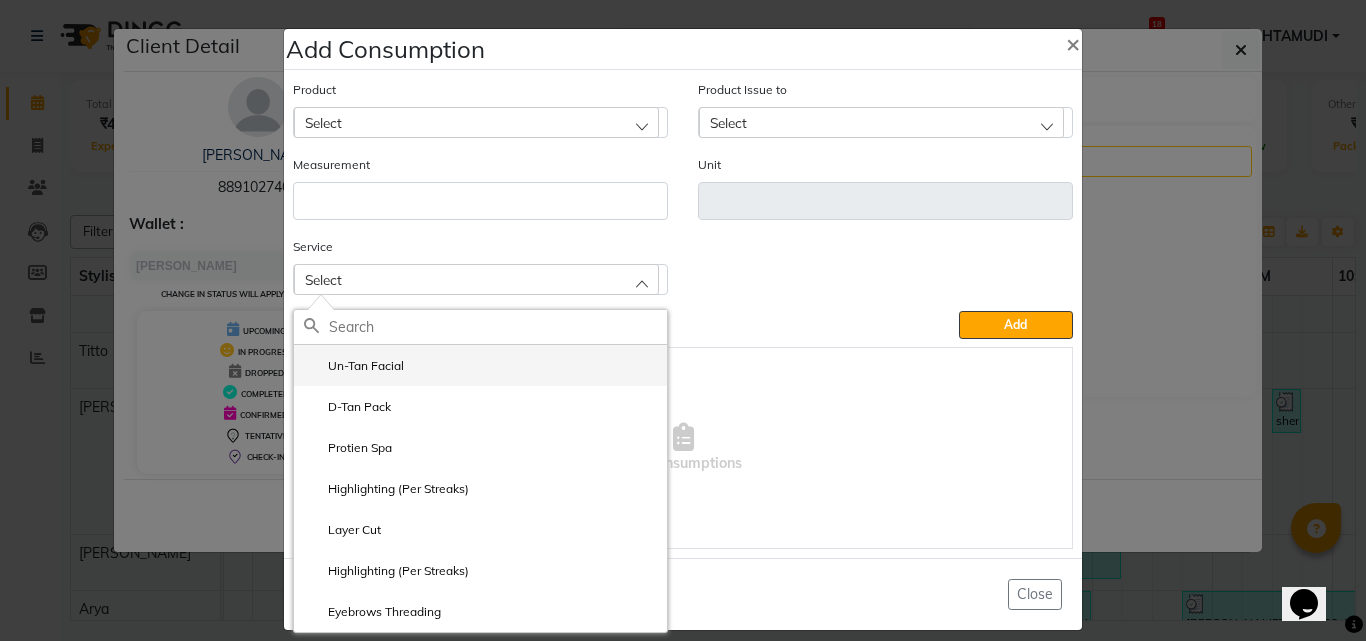 click on "Un-Tan Facial" 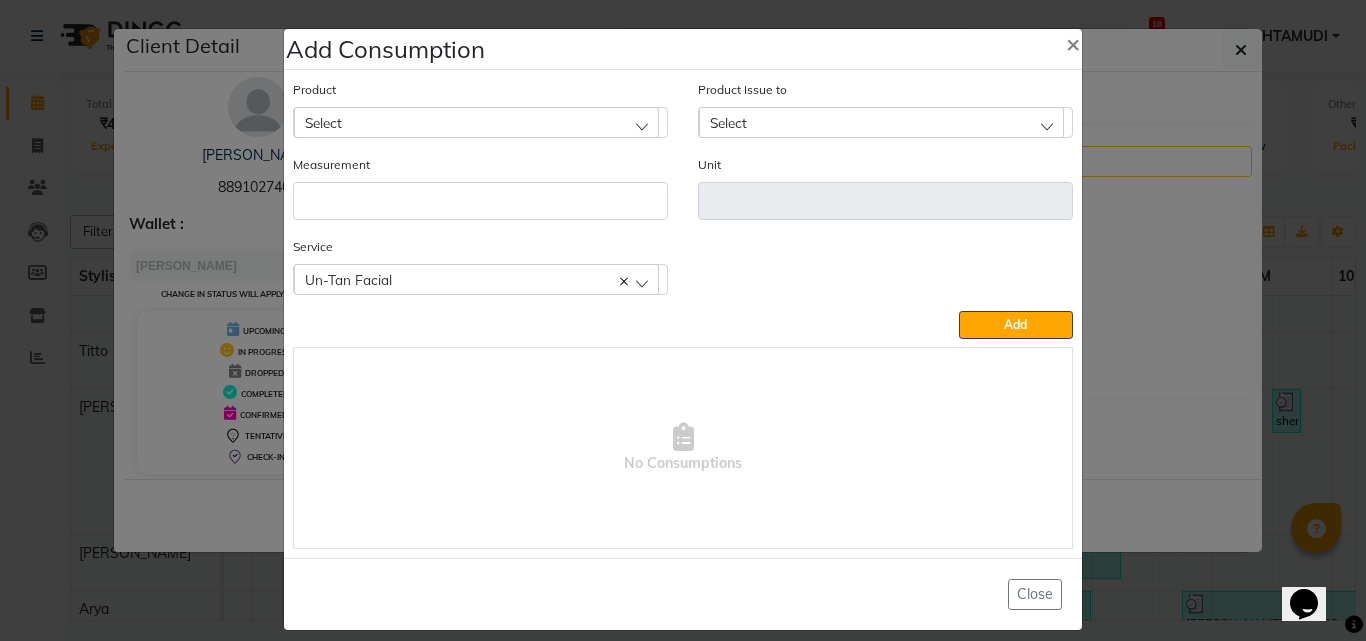 click on "Measurement" 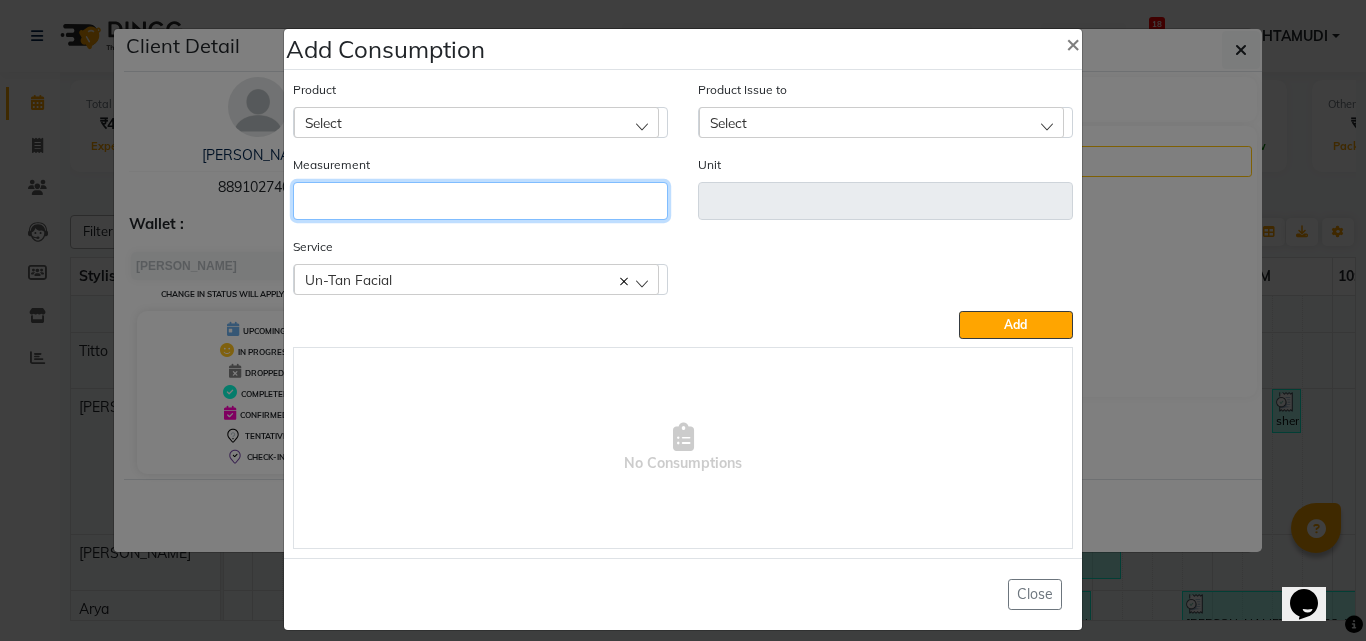 click 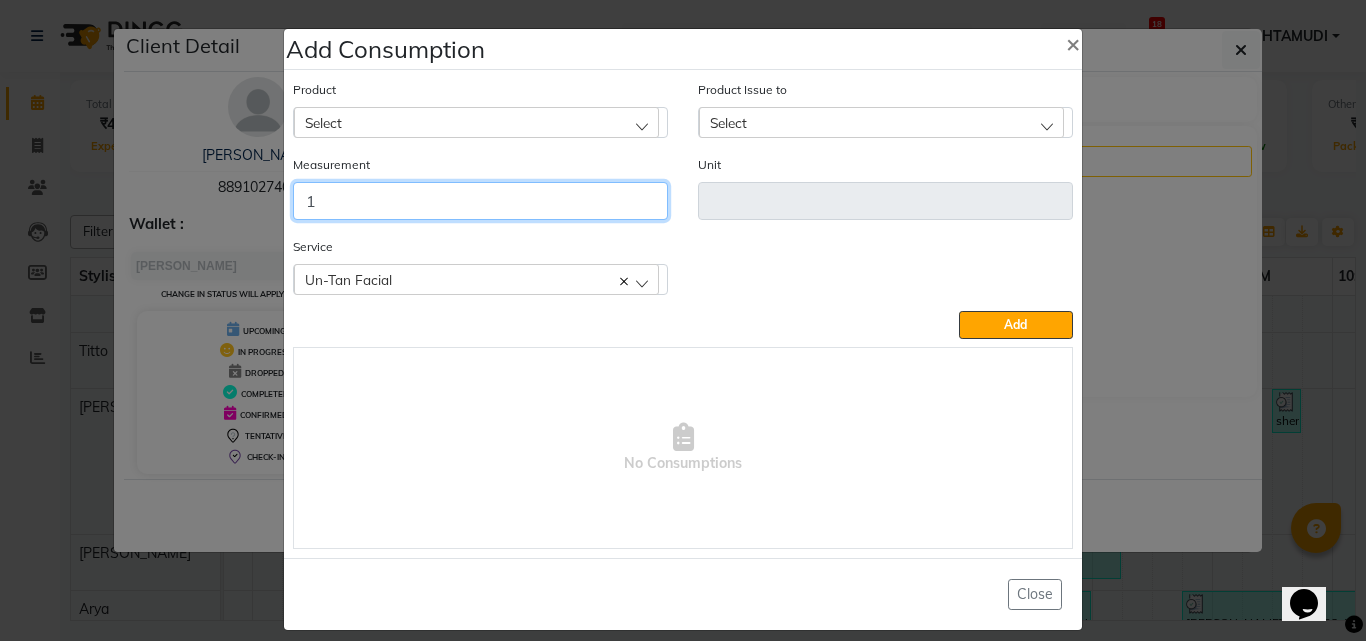 type on "1" 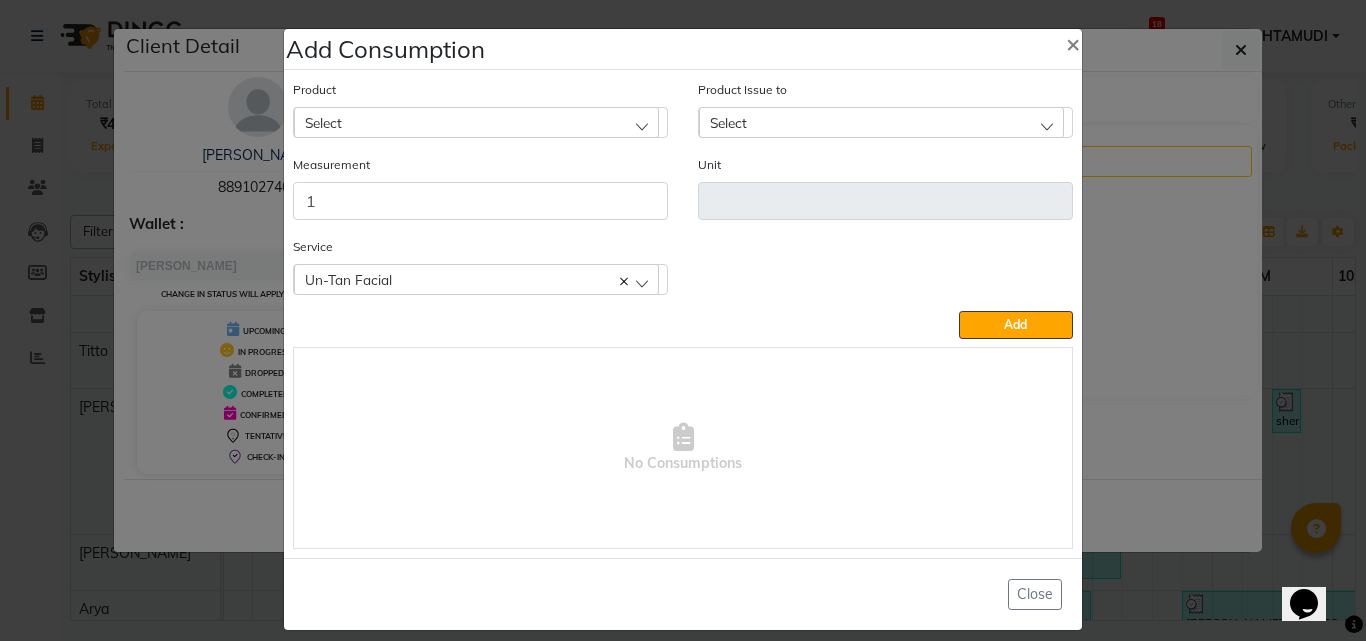 click on "Select" 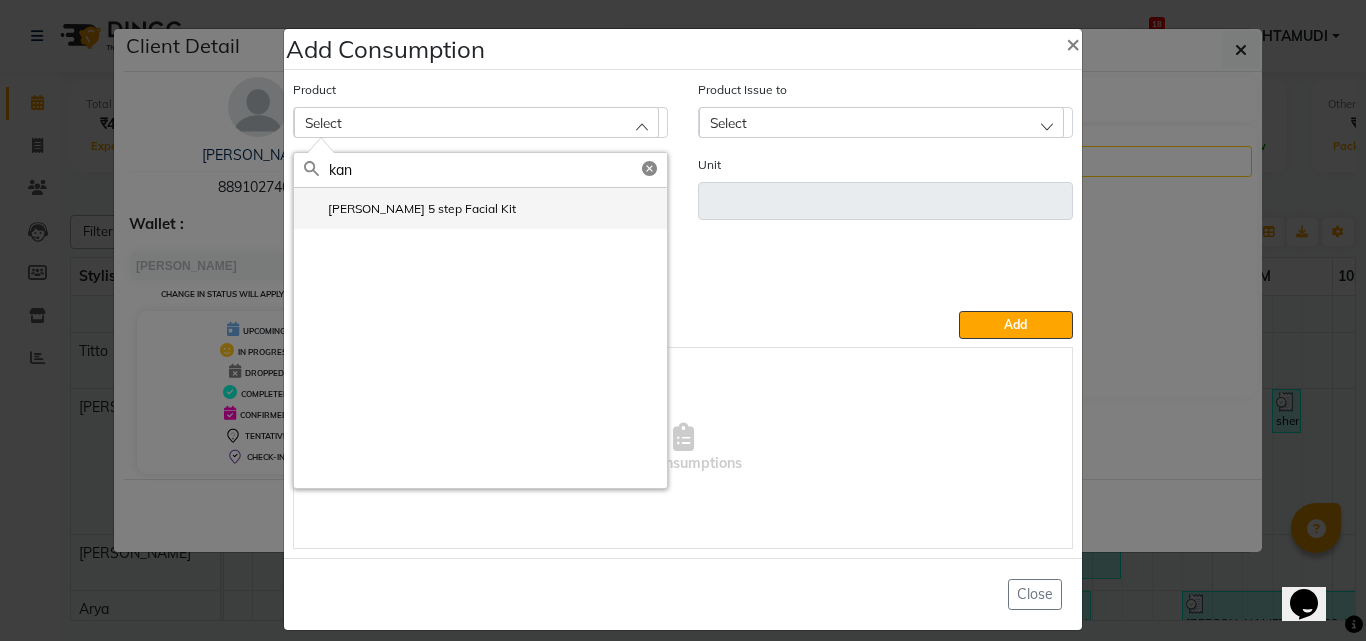 type on "kan" 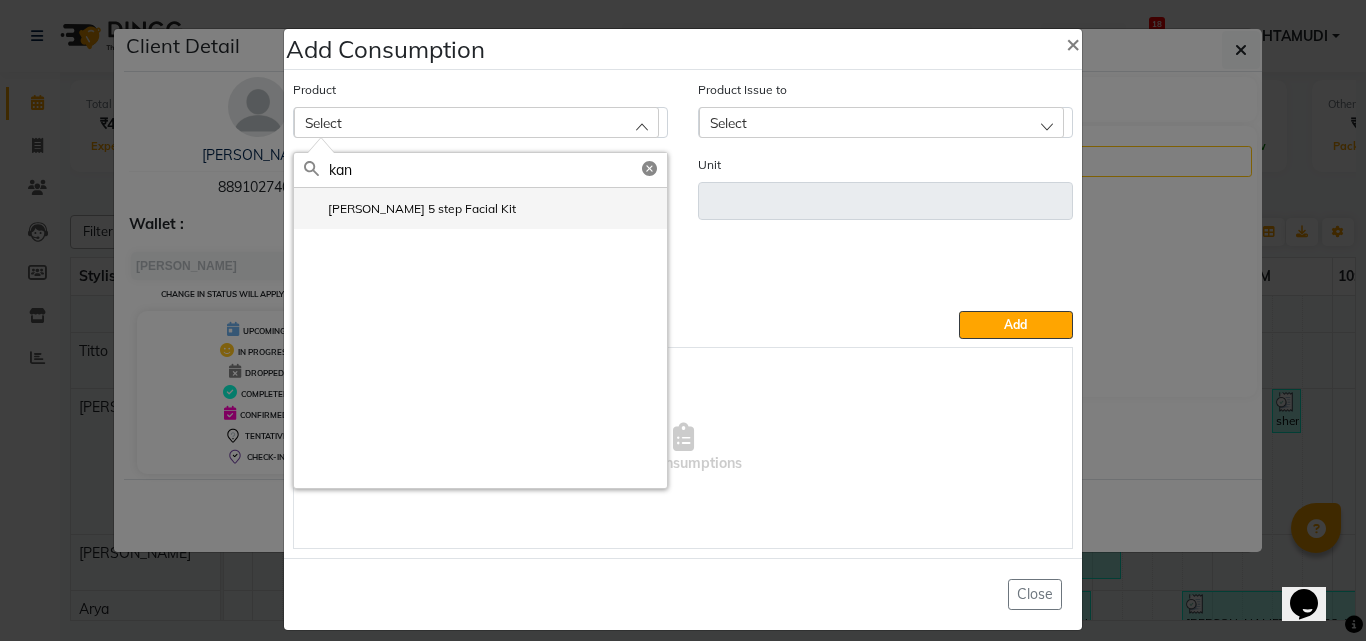 drag, startPoint x: 465, startPoint y: 226, endPoint x: 492, endPoint y: 179, distance: 54.20332 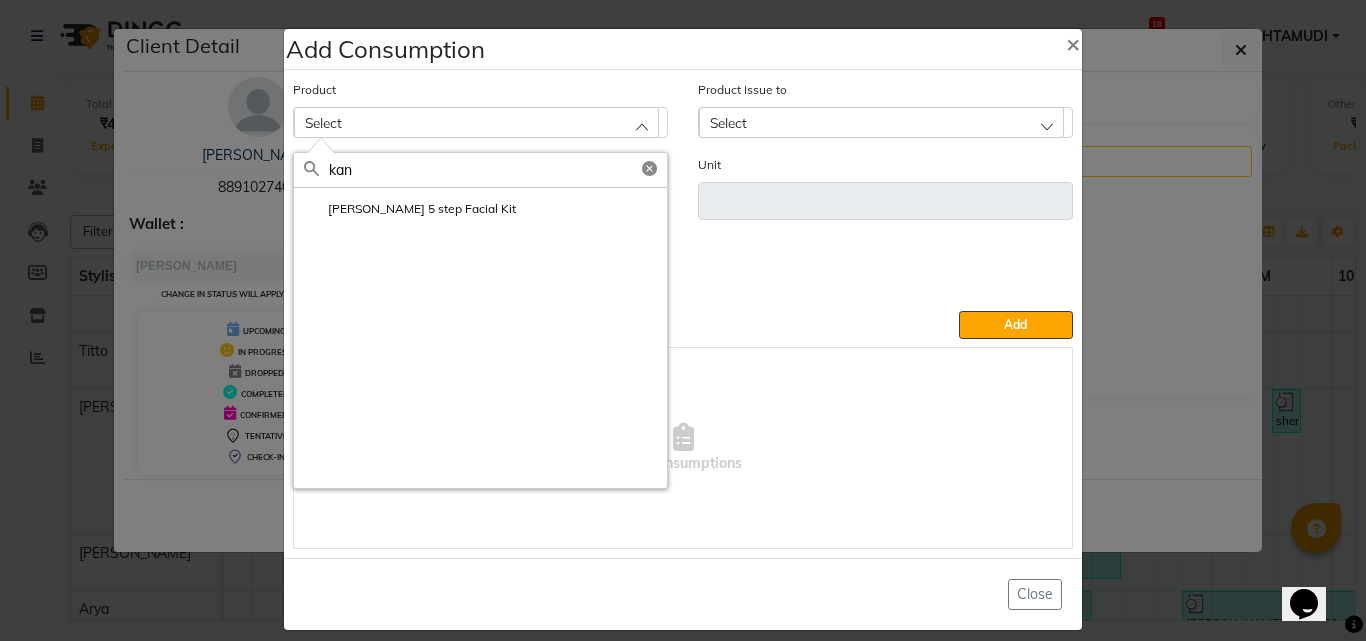 click on "Kanpeki Kouyou 5 step Facial Kit" 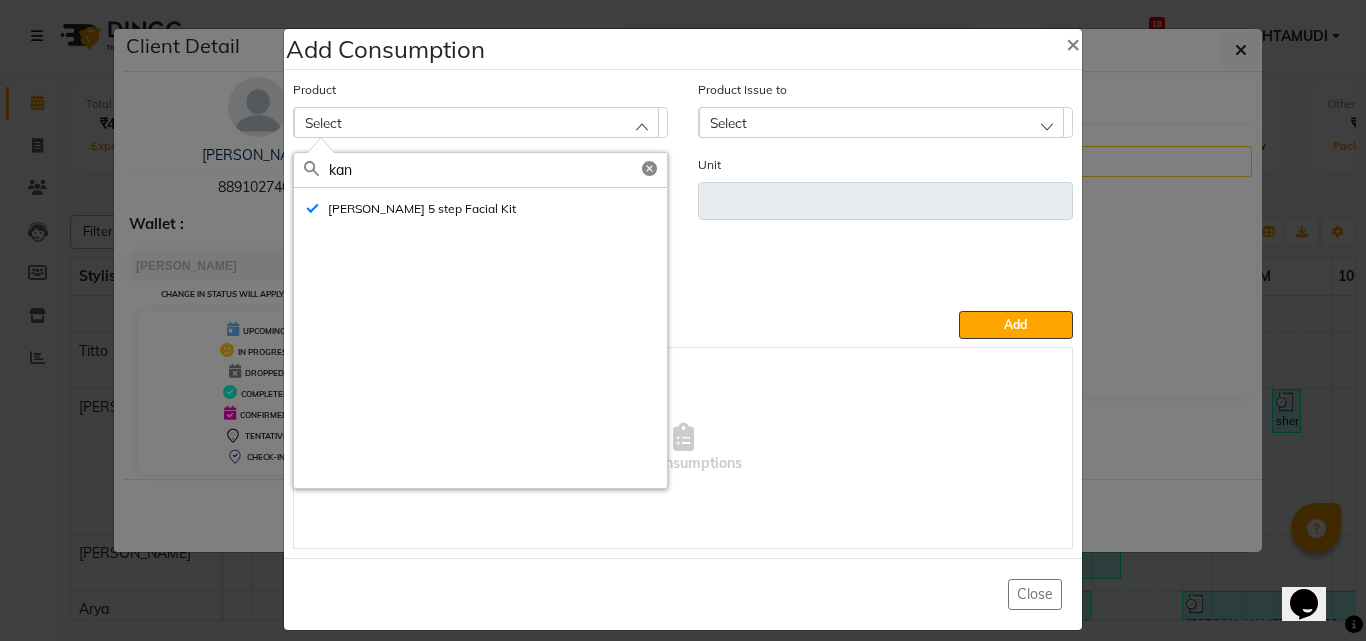 type on "pc" 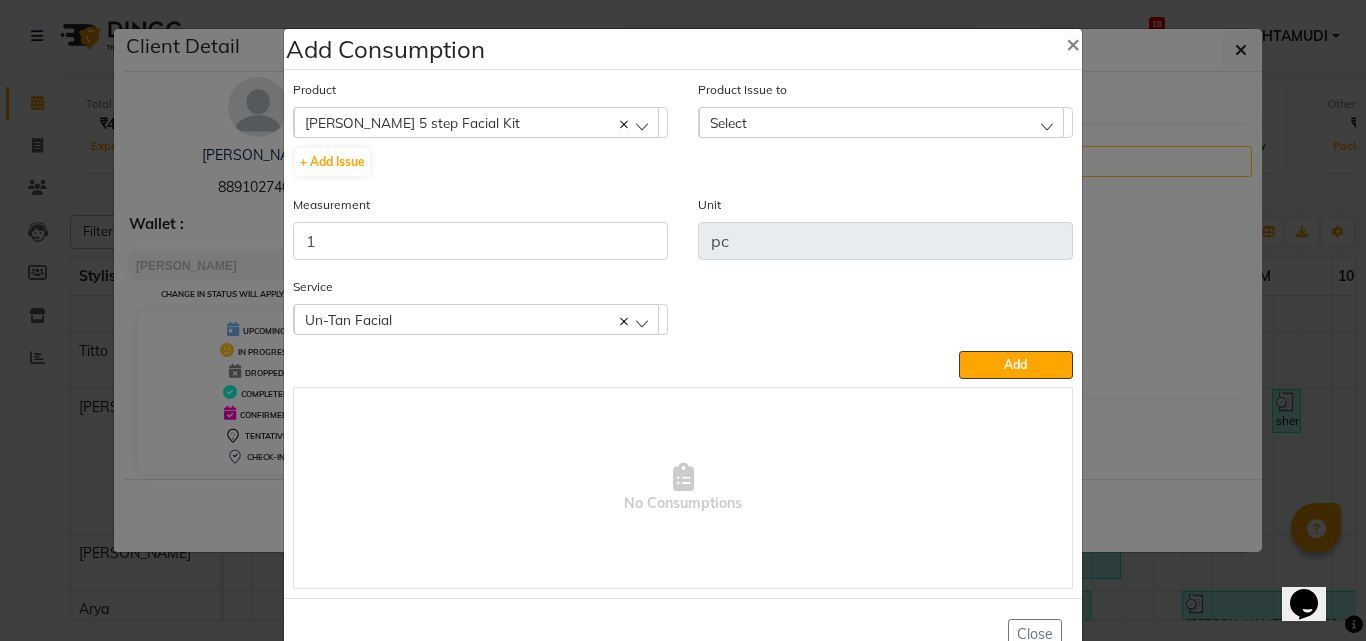 click on "Product Issue to Select 2025-07-14, Issued to: CALICUT ASHTAMUDI, Balance: 2" 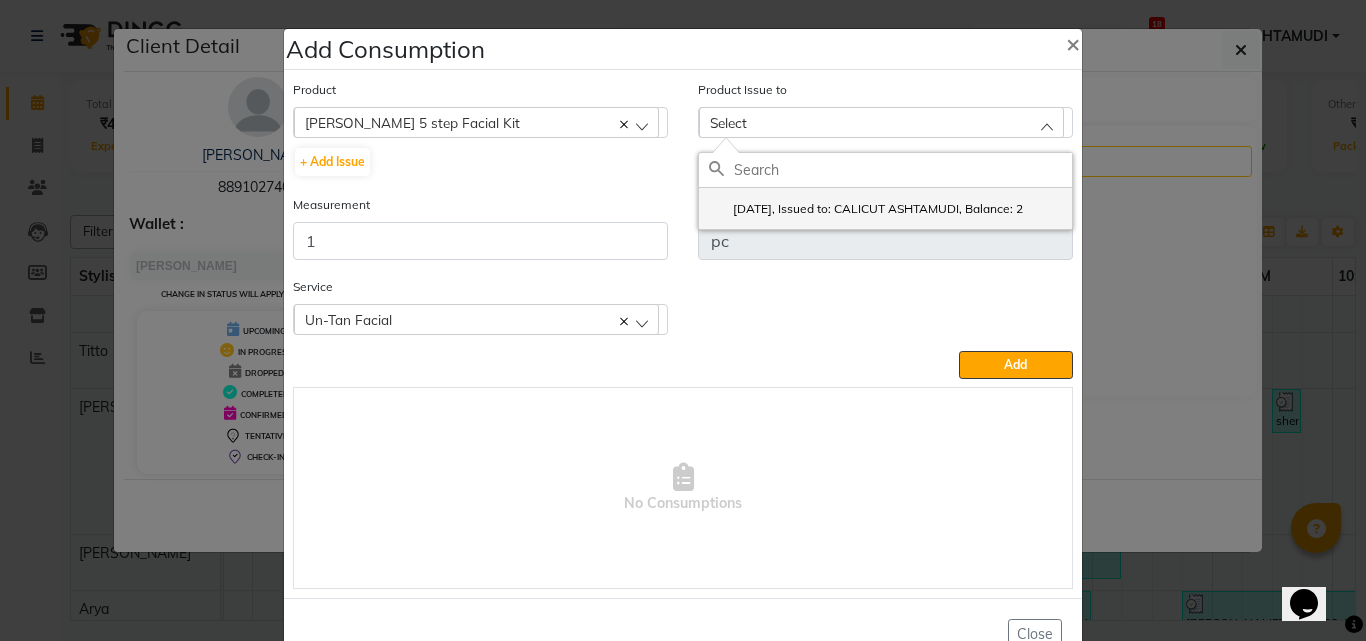 click on "2025-07-14, Issued to: CALICUT ASHTAMUDI, Balance: 2" 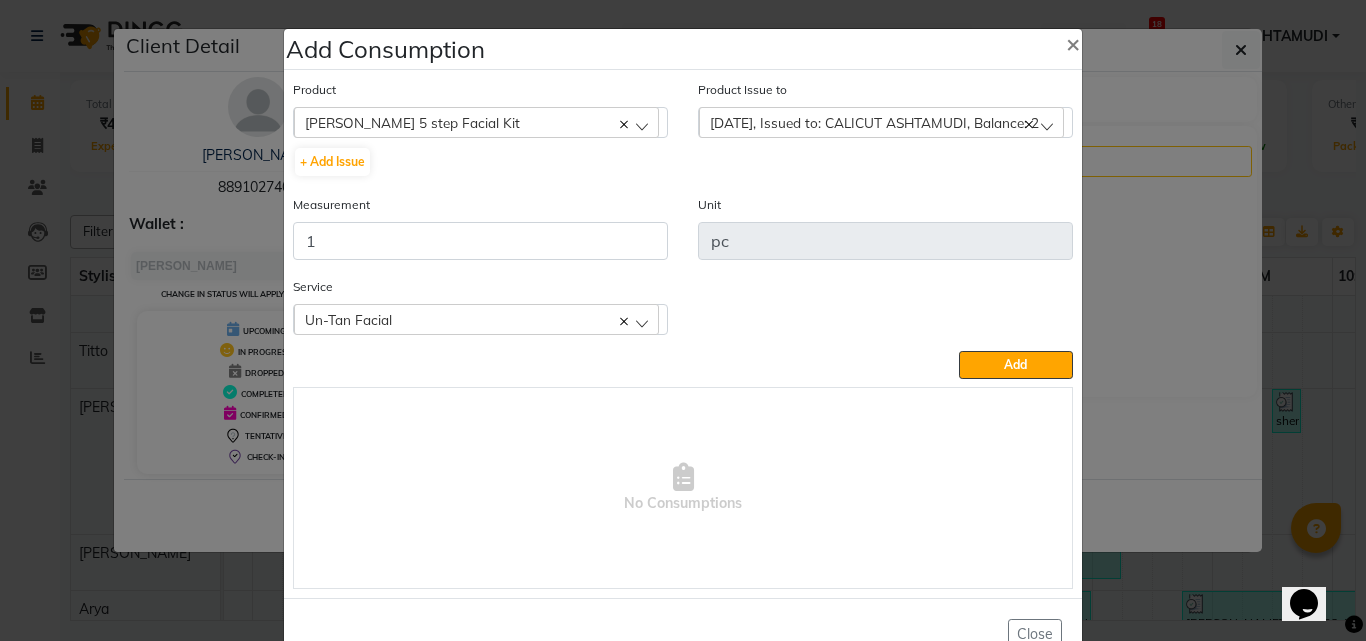 click on "Service  Un-Tan Facial   Un-Tan Facial   D-Tan Pack  Protien Spa  Highlighting (Per Streaks)  Layer Cut  Highlighting (Per Streaks)  Eyebrows Threading" 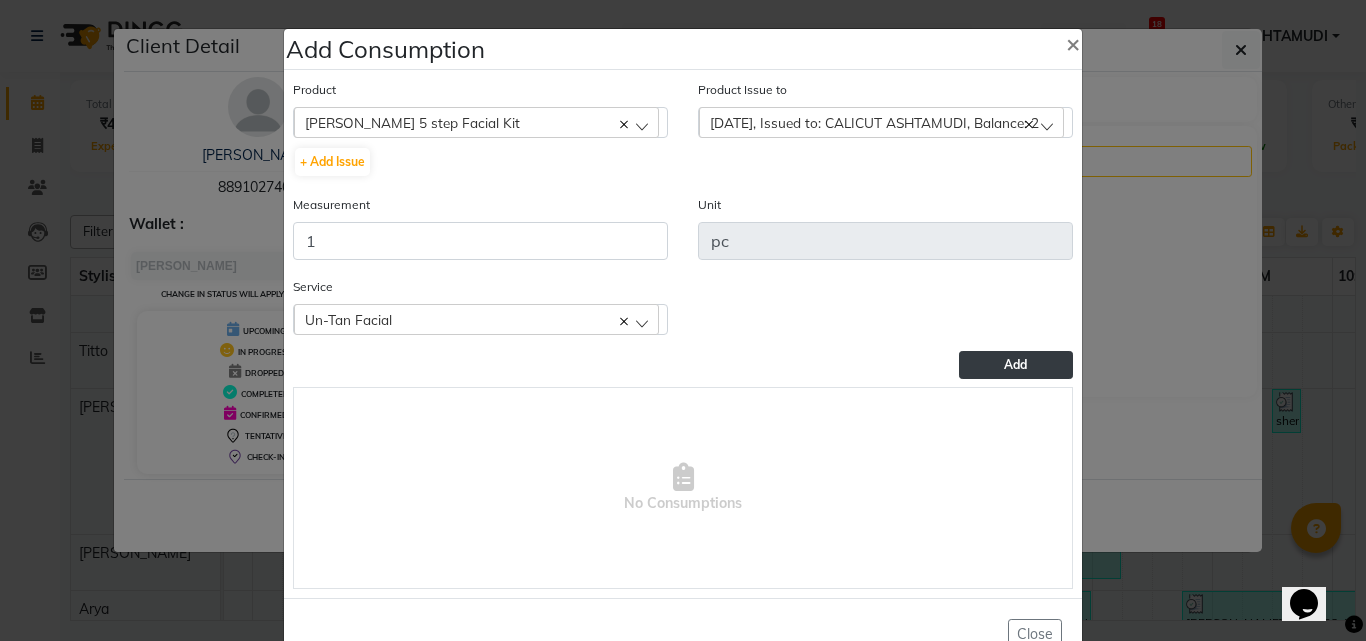 click on "Add" 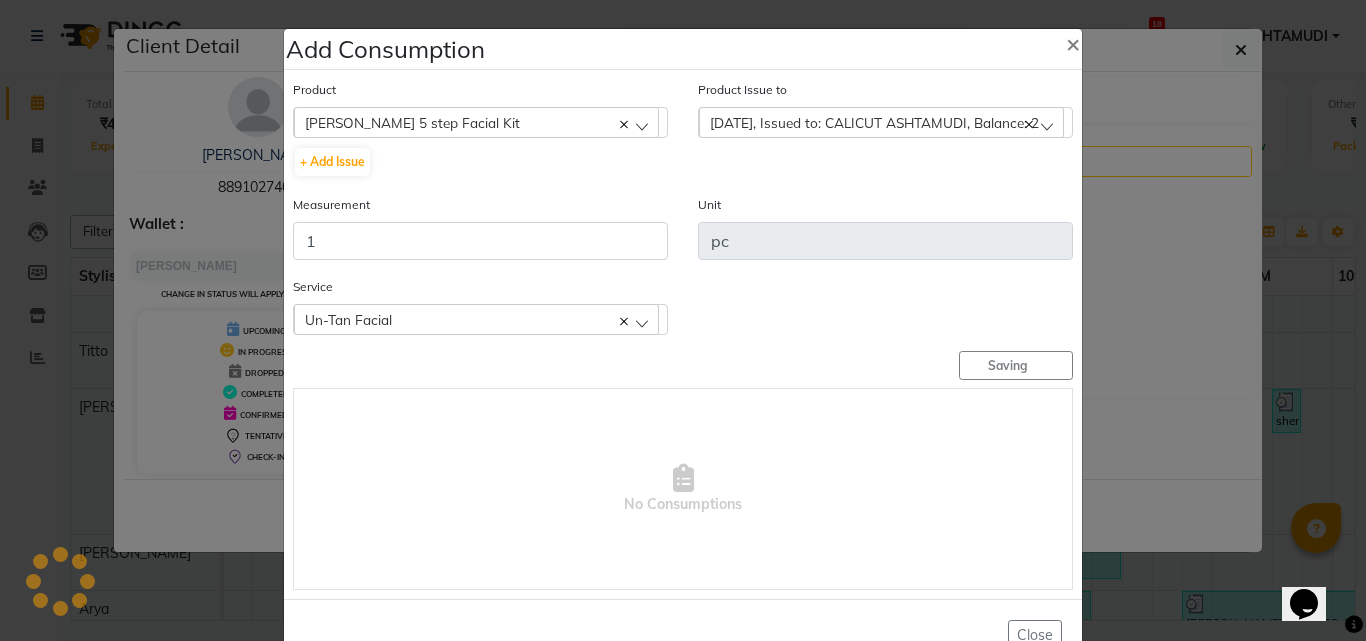 type 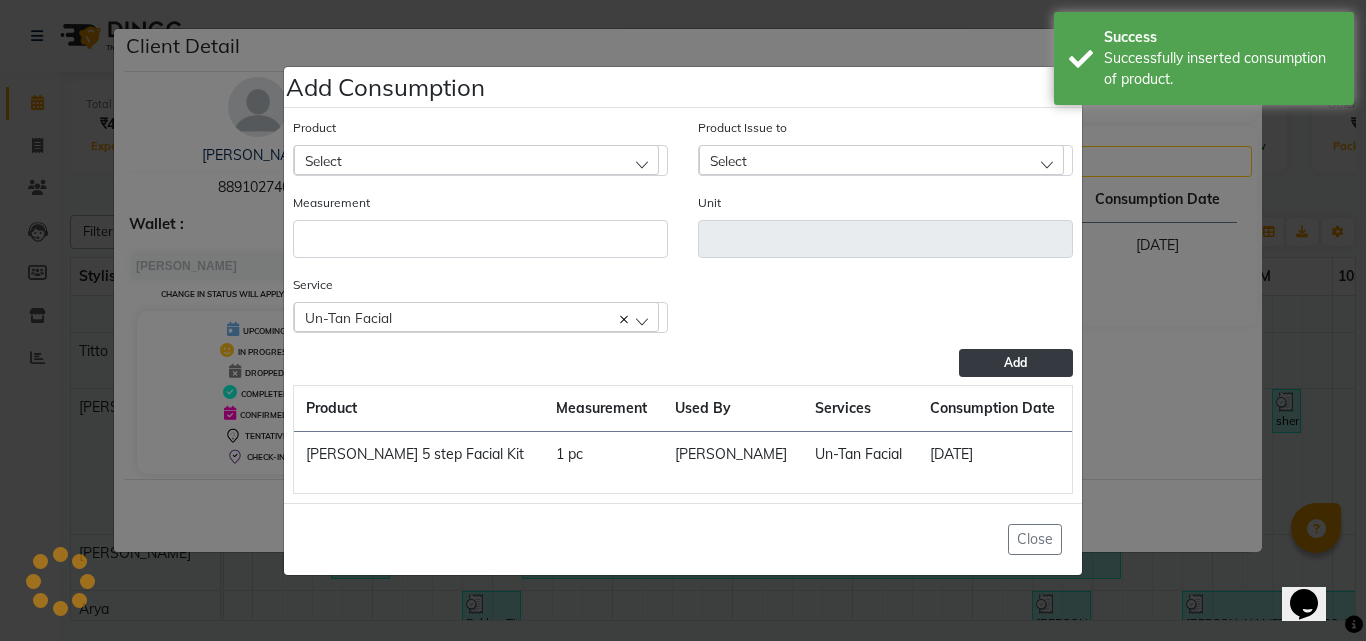 click on "Consumption Date" 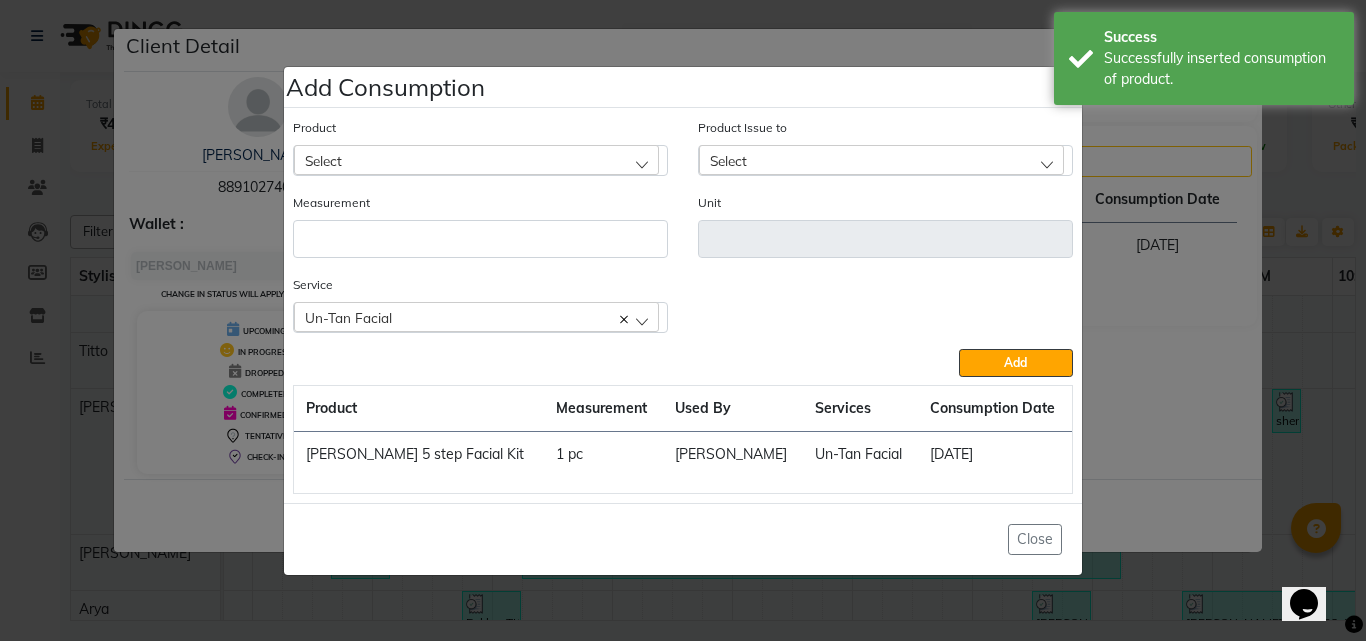 click on "Add Consumption × Product Select 051/ Studio White Weekly 15Ml Product Issue to Select 2025-07-14, Issued to: CALICUT ASHTAMUDI, Balance: 2 Measurement Unit Service  Un-Tan Facial   Un-Tan Facial   D-Tan Pack  Protien Spa  Highlighting (Per Streaks)  Layer Cut  Highlighting (Per Streaks)  Eyebrows Threading  Add  Product Measurement Used By Services Consumption Date  Kanpeki Kouyou 5 step Facial Kit   1 pc   Punam Gurung   Un-Tan Facial    14-07-2025   Close" 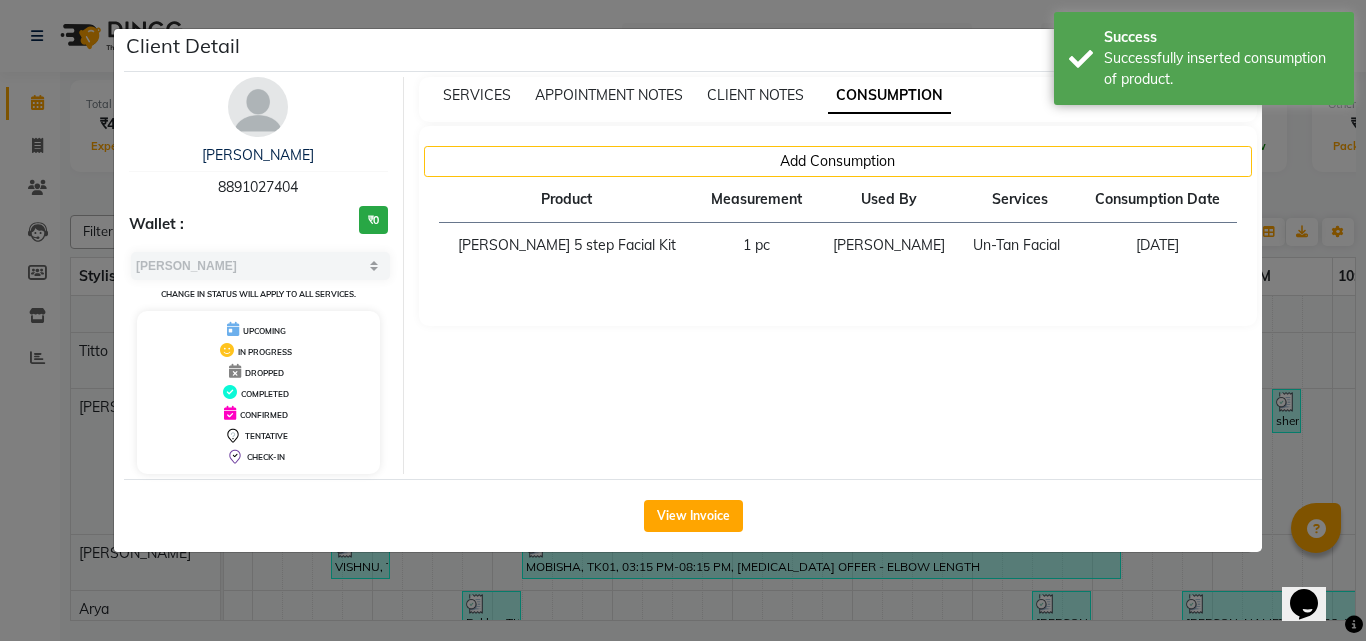 drag, startPoint x: 1315, startPoint y: 410, endPoint x: 1290, endPoint y: 413, distance: 25.179358 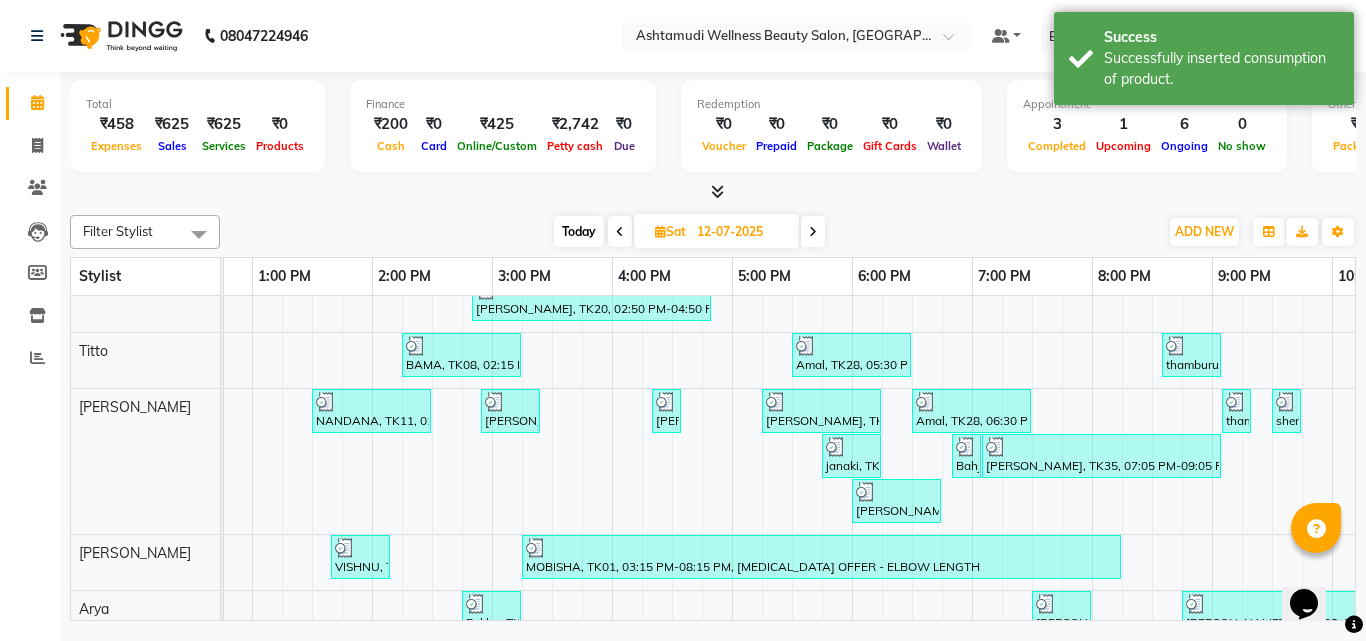 scroll, scrollTop: 673, scrollLeft: 452, axis: both 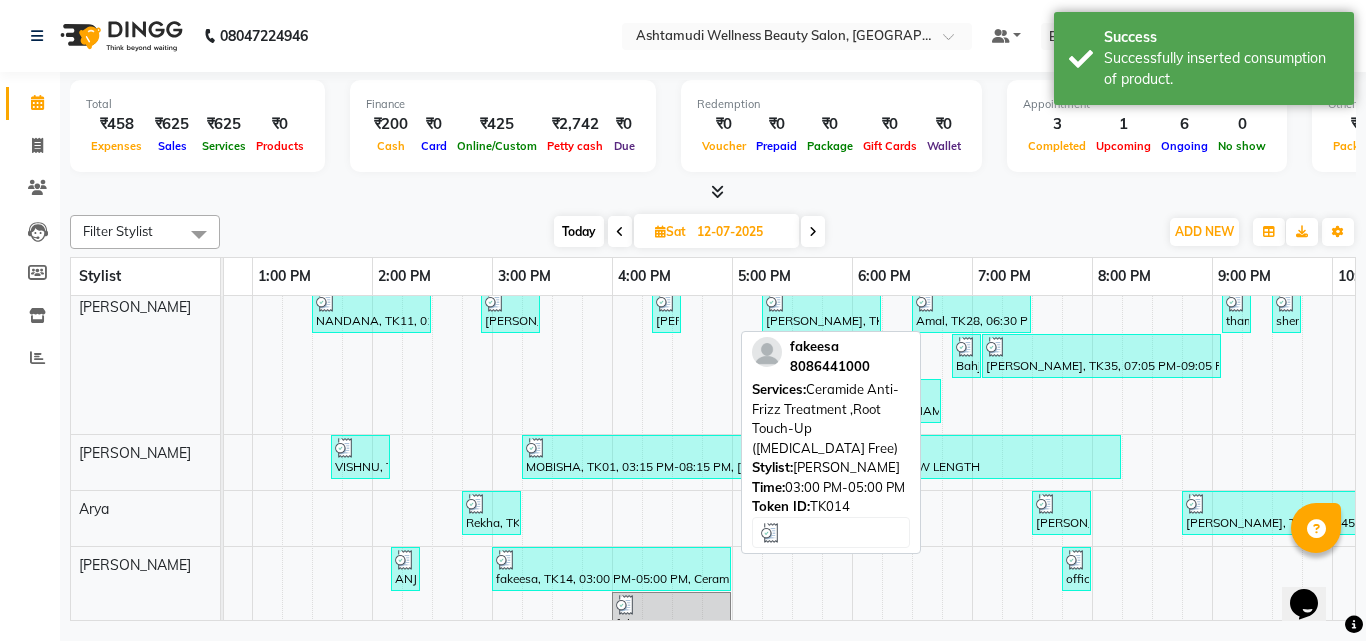 click on "fakeesa, TK14, 03:00 PM-05:00 PM, Ceramide Anti-Frizz Treatment ,Root Touch-Up (Ammonia Free)" at bounding box center (611, 569) 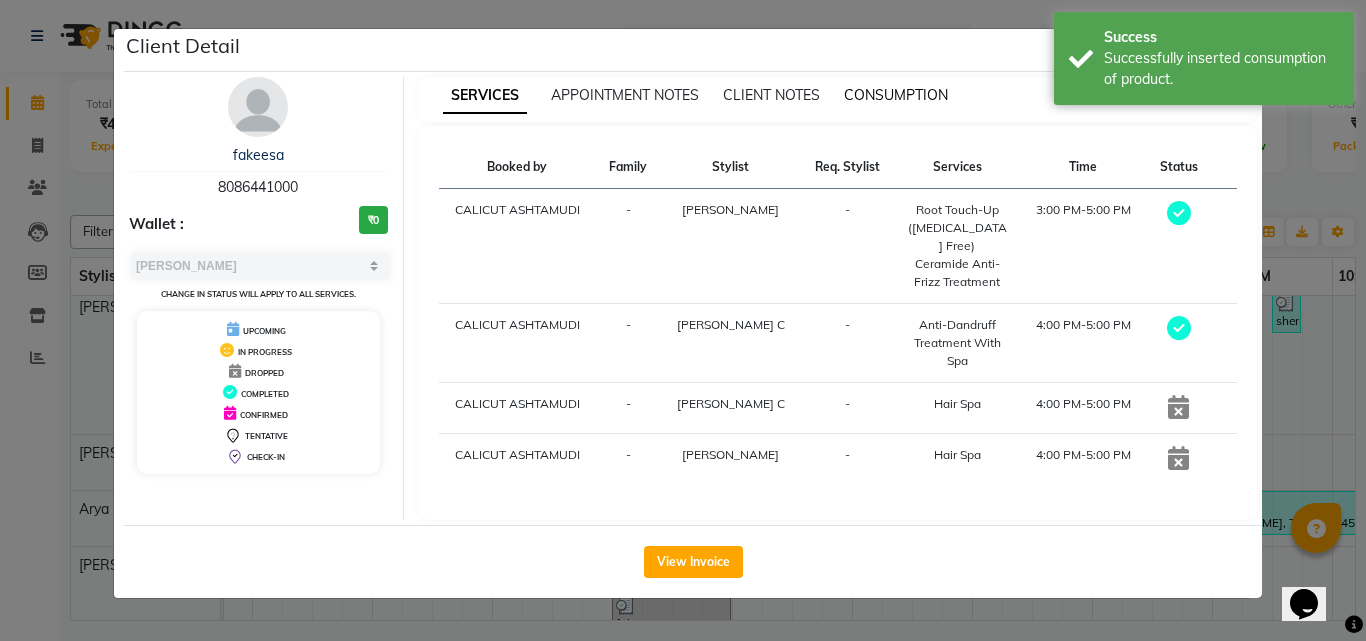 click on "CONSUMPTION" at bounding box center (896, 95) 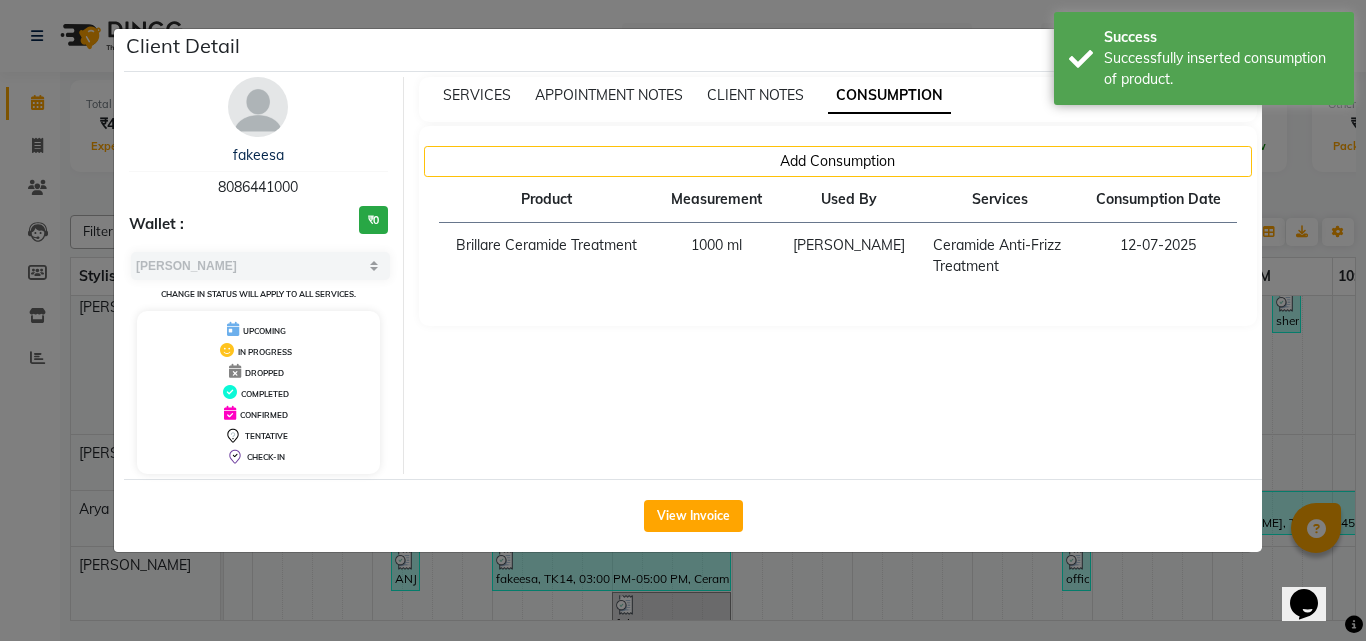click on "Client Detail  fakeesa    8086441000 Wallet : ₹0 Select MARK DONE UPCOMING Change in status will apply to all services. UPCOMING IN PROGRESS DROPPED COMPLETED CONFIRMED TENTATIVE CHECK-IN SERVICES APPOINTMENT NOTES CLIENT NOTES CONSUMPTION Add Consumption Product Measurement Used By Services Consumption Date  Brillare Ceramide Treatment   1000 ml   Sheela    Ceramide Anti-Frizz Treatment    12-07-2025   View Invoice" 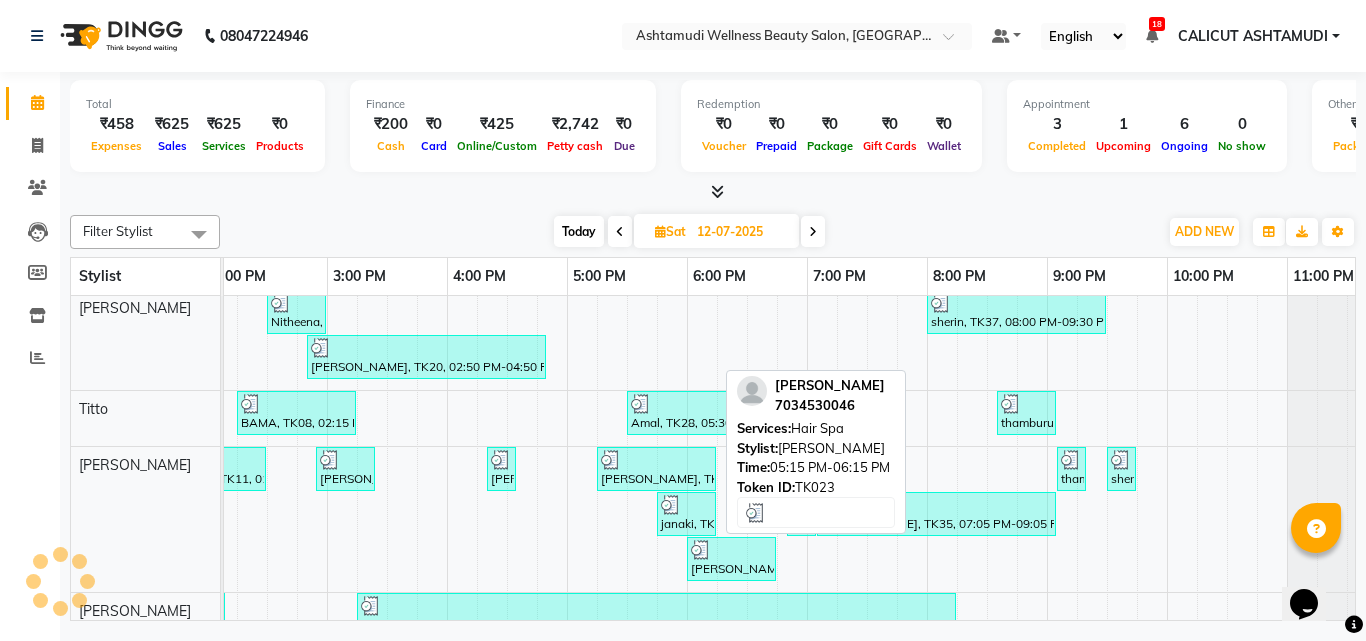 click at bounding box center (611, 460) 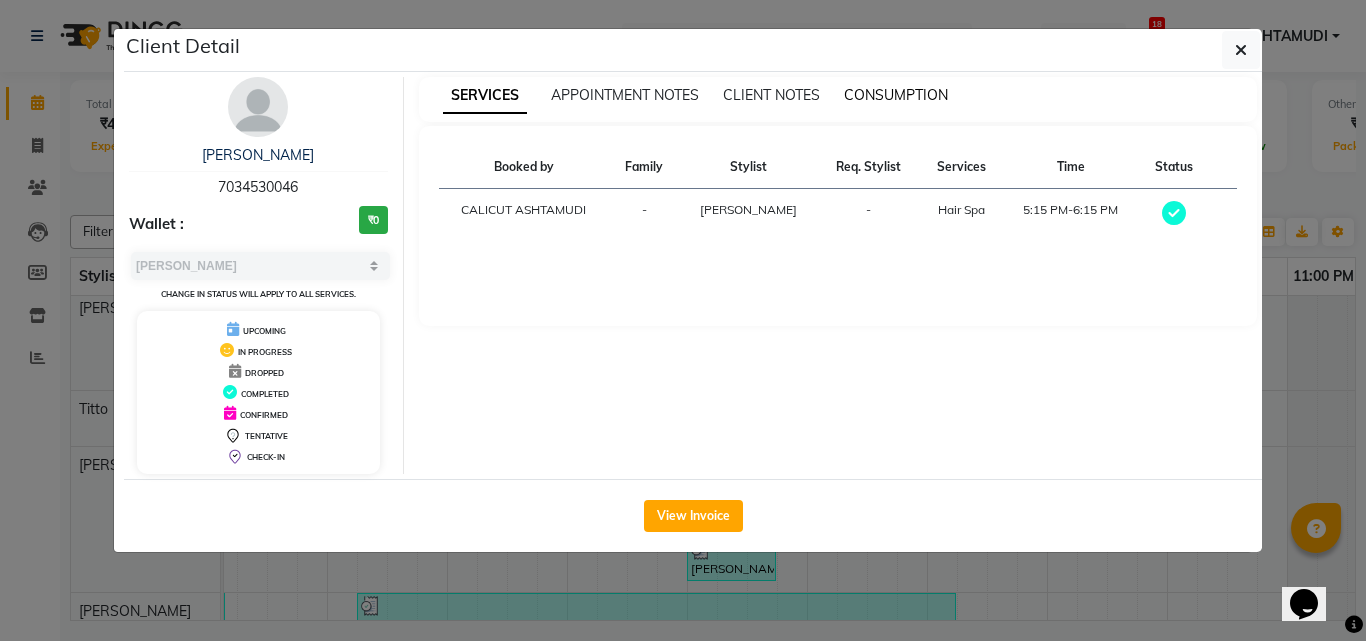 click on "CONSUMPTION" at bounding box center (896, 95) 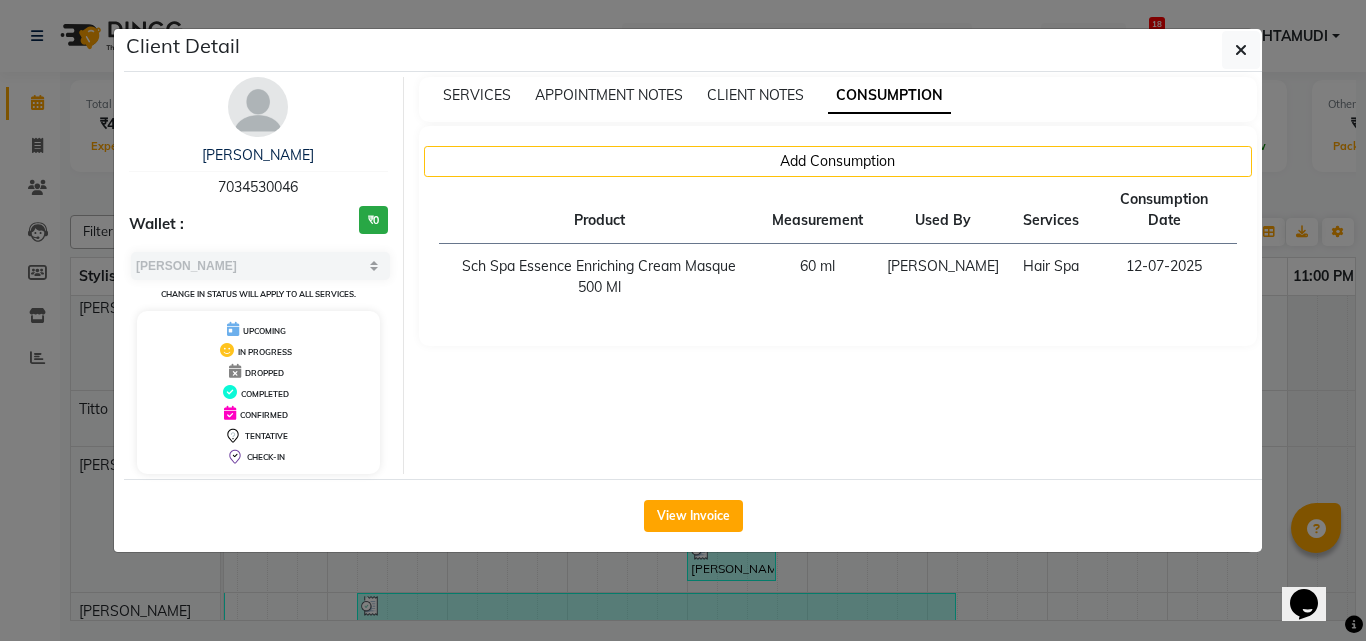 drag, startPoint x: 1291, startPoint y: 377, endPoint x: 1215, endPoint y: 390, distance: 77.10383 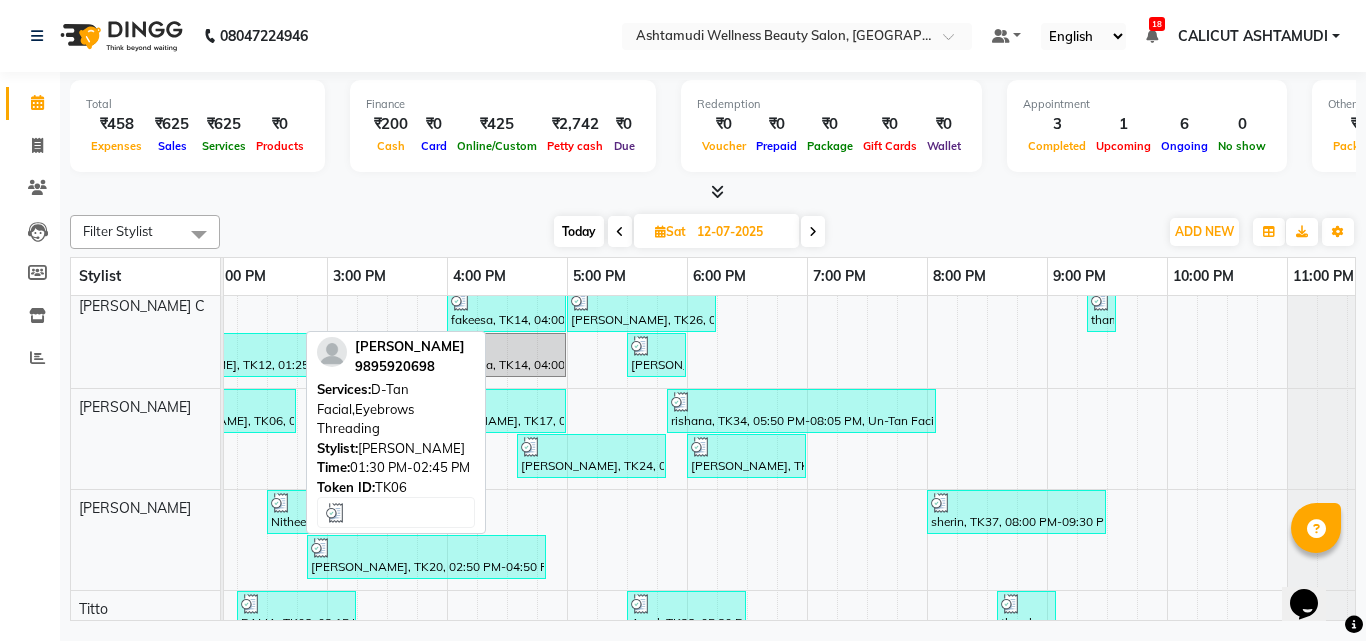click at bounding box center (221, 402) 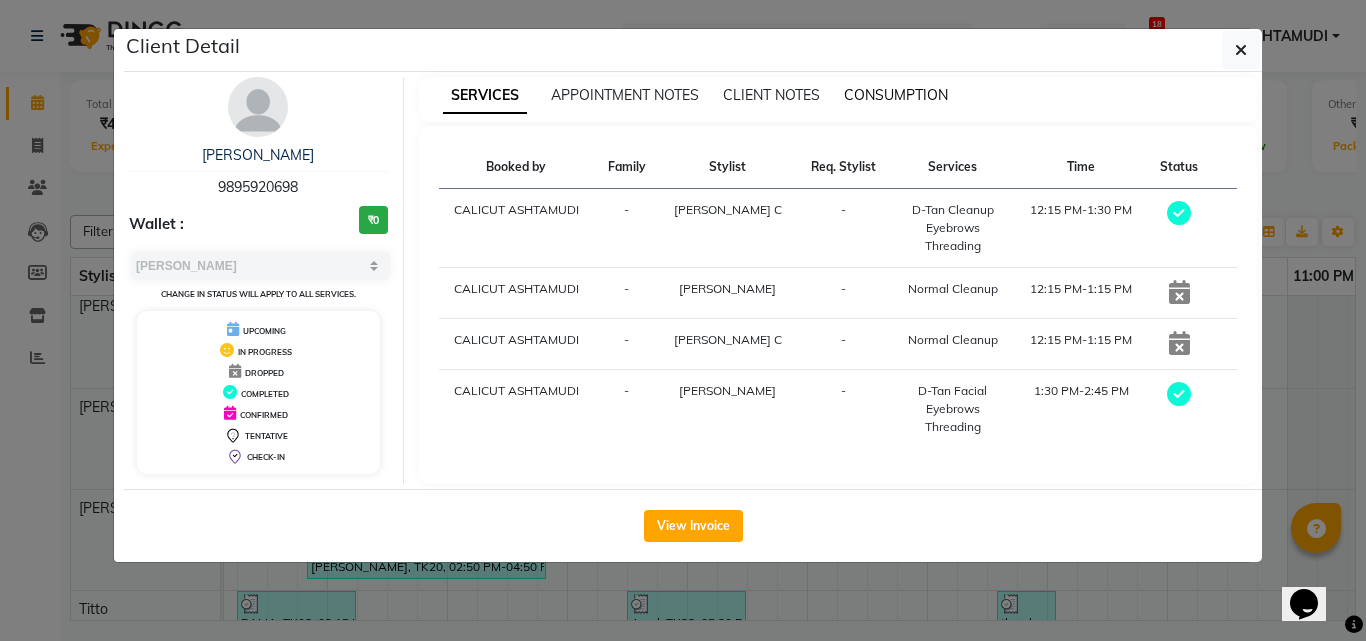 click on "CONSUMPTION" at bounding box center [896, 95] 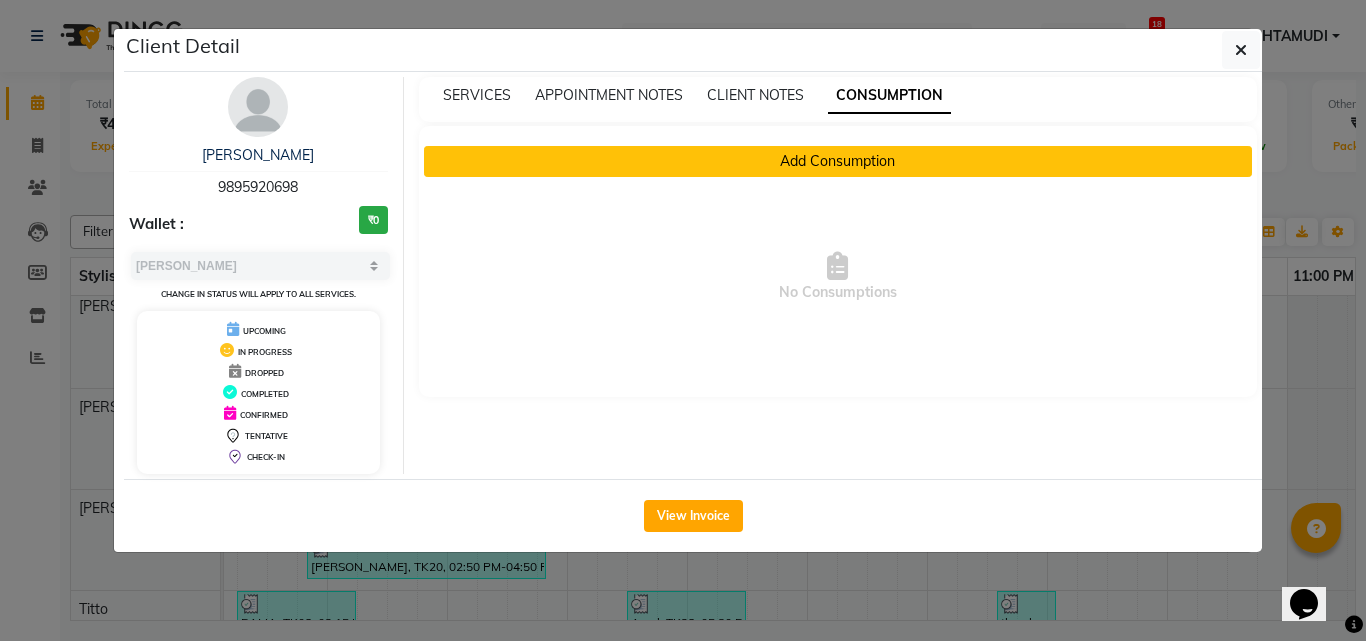 click on "Add Consumption" at bounding box center (838, 161) 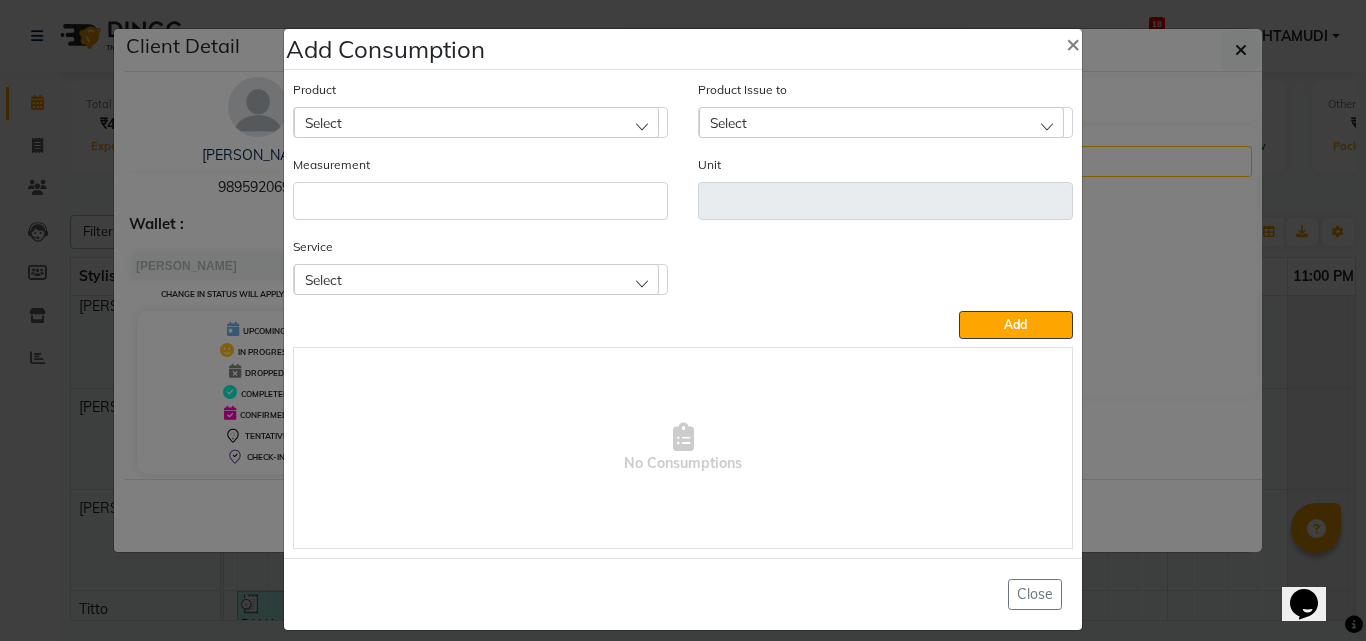 click on "Select" 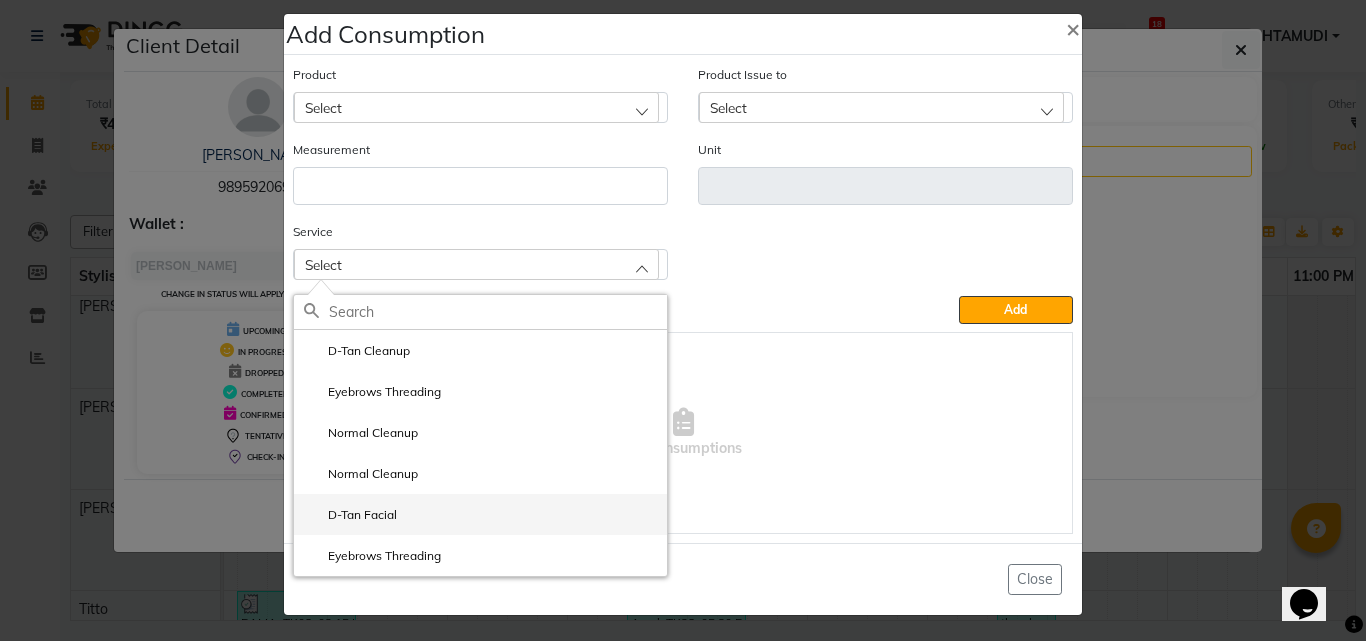 scroll, scrollTop: 18, scrollLeft: 0, axis: vertical 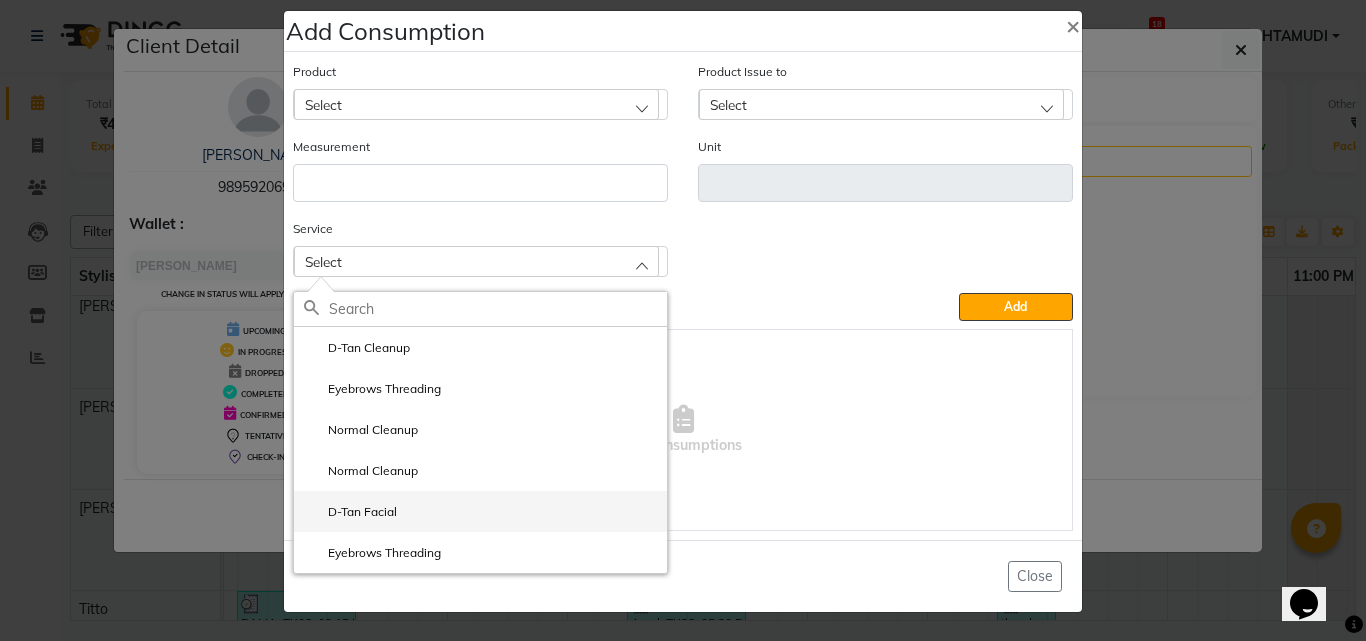click on "D-Tan Facial" 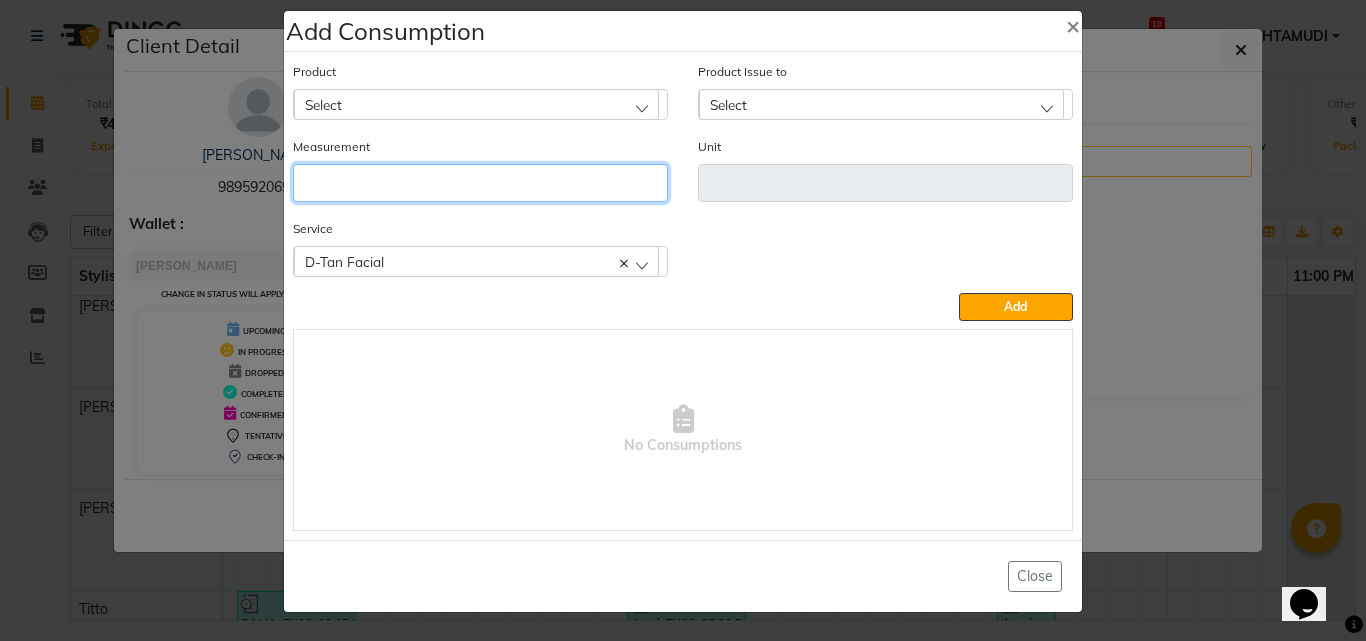 click 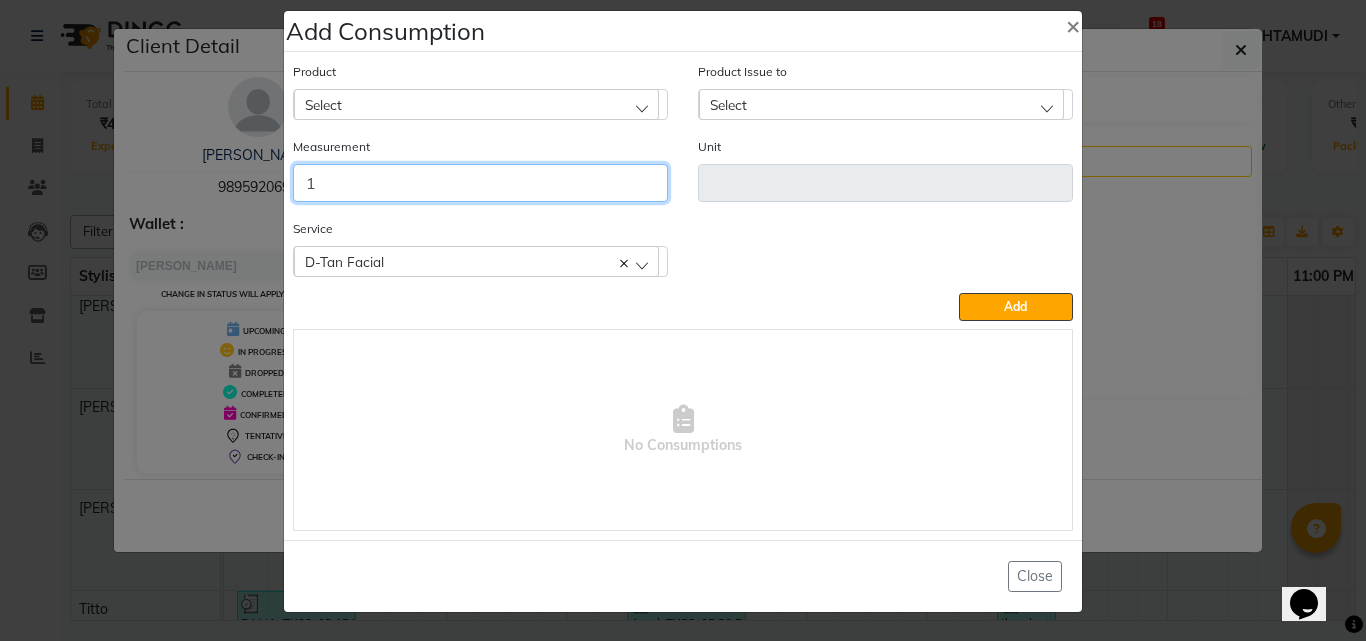 type on "1" 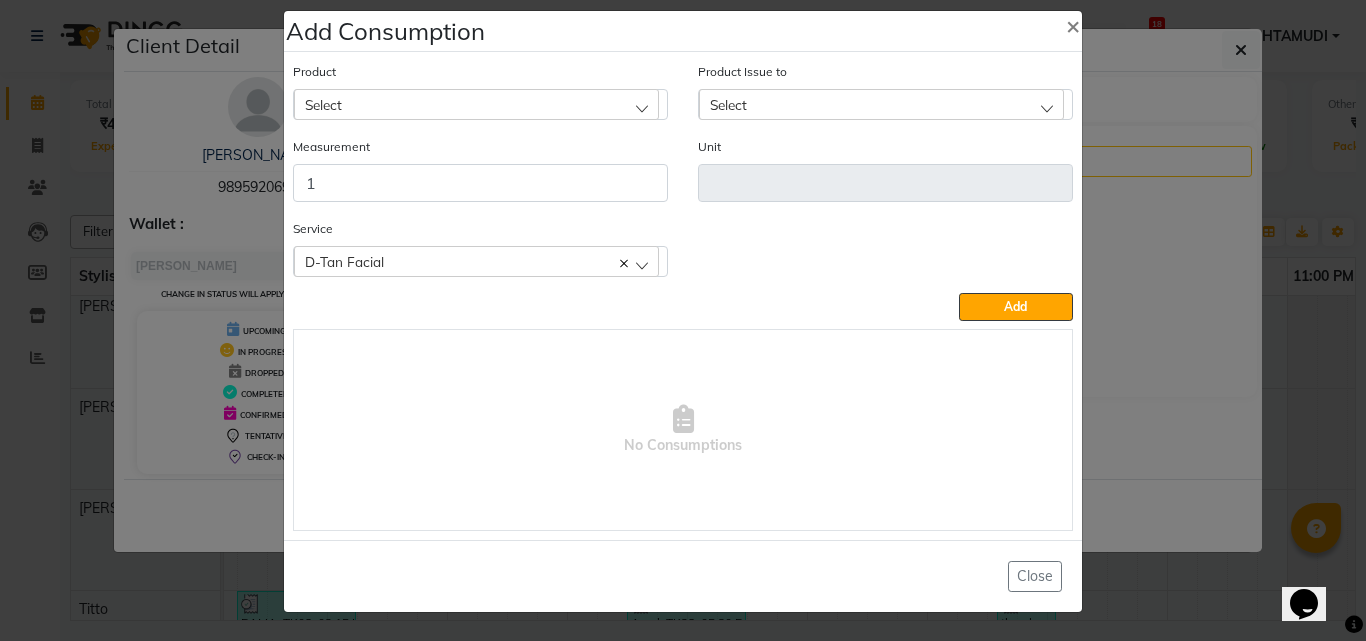 click on "Select" 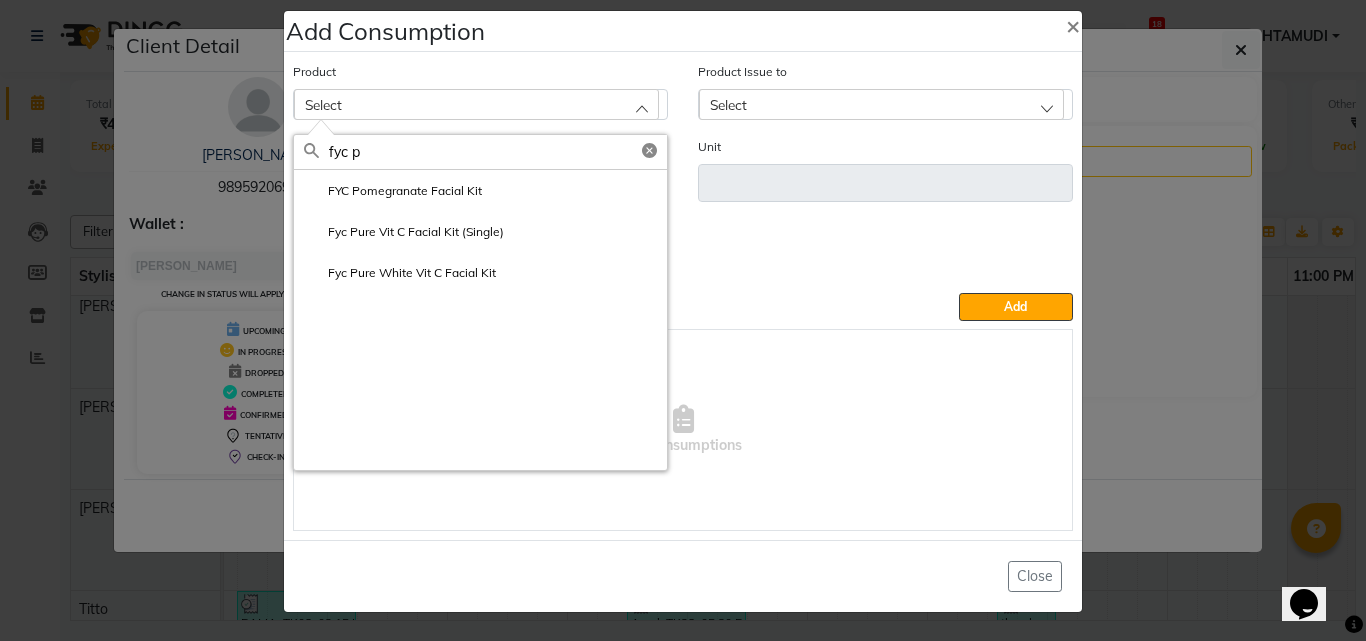 type on "fyc p" 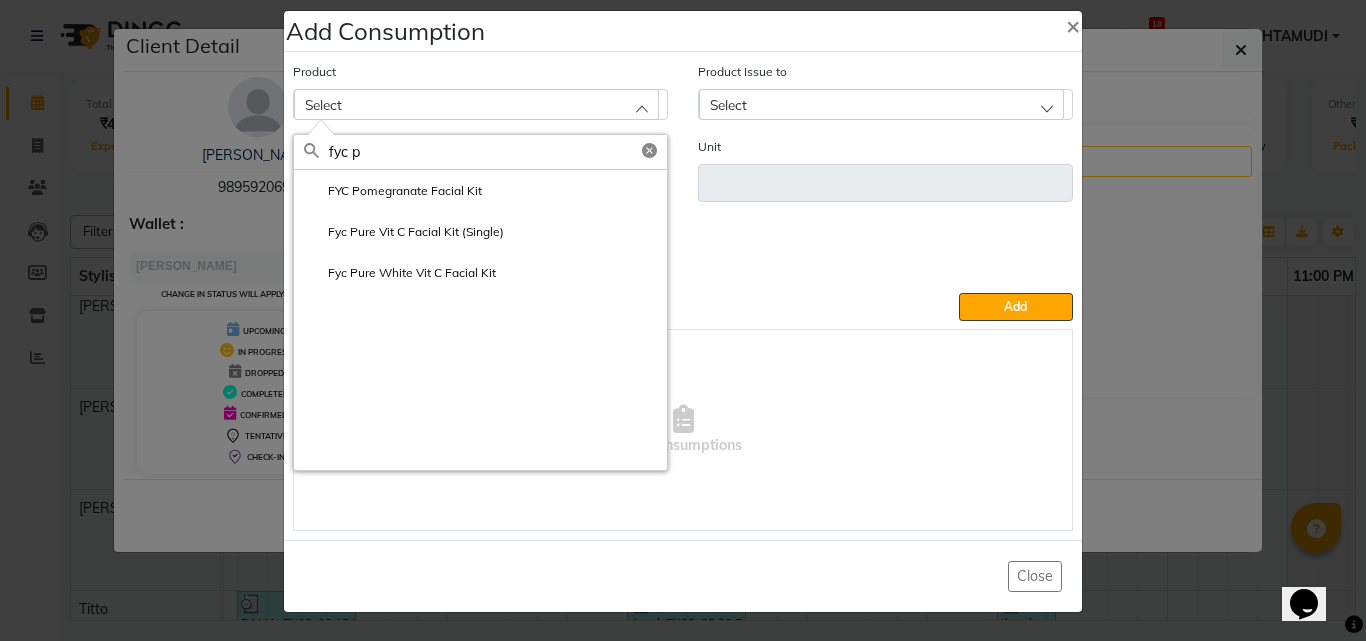 click on "Fyc Pure White Vit C Facial Kit" 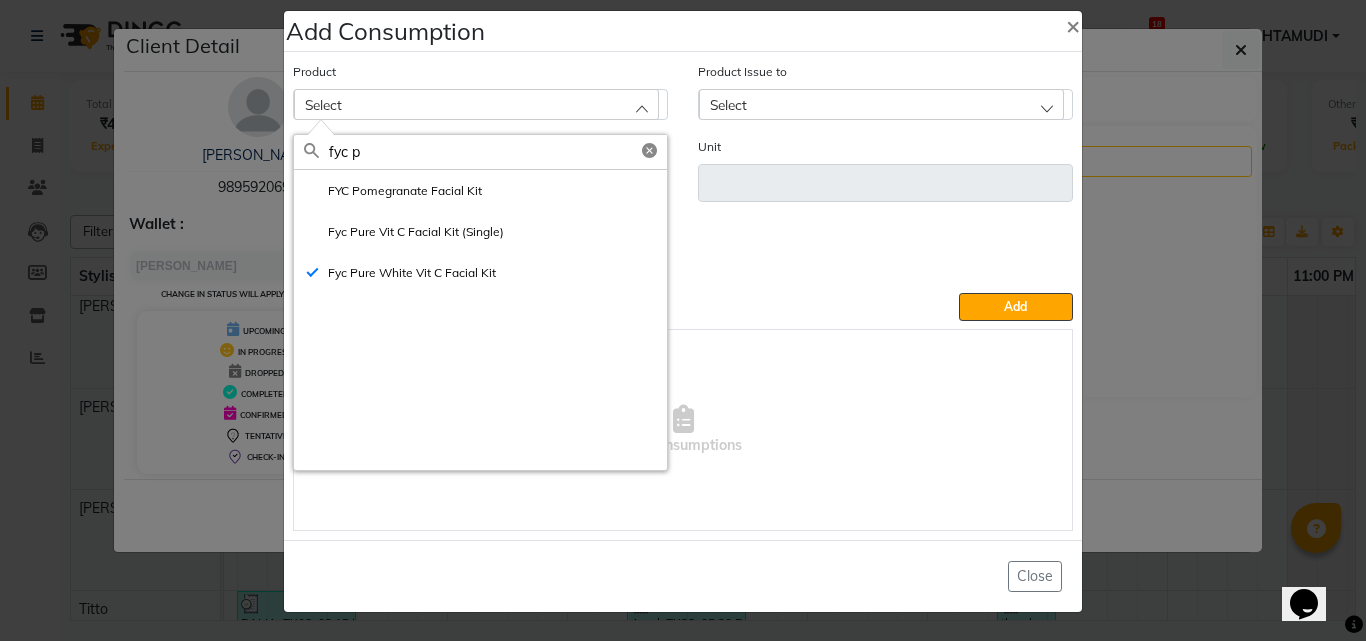 type on "pcs" 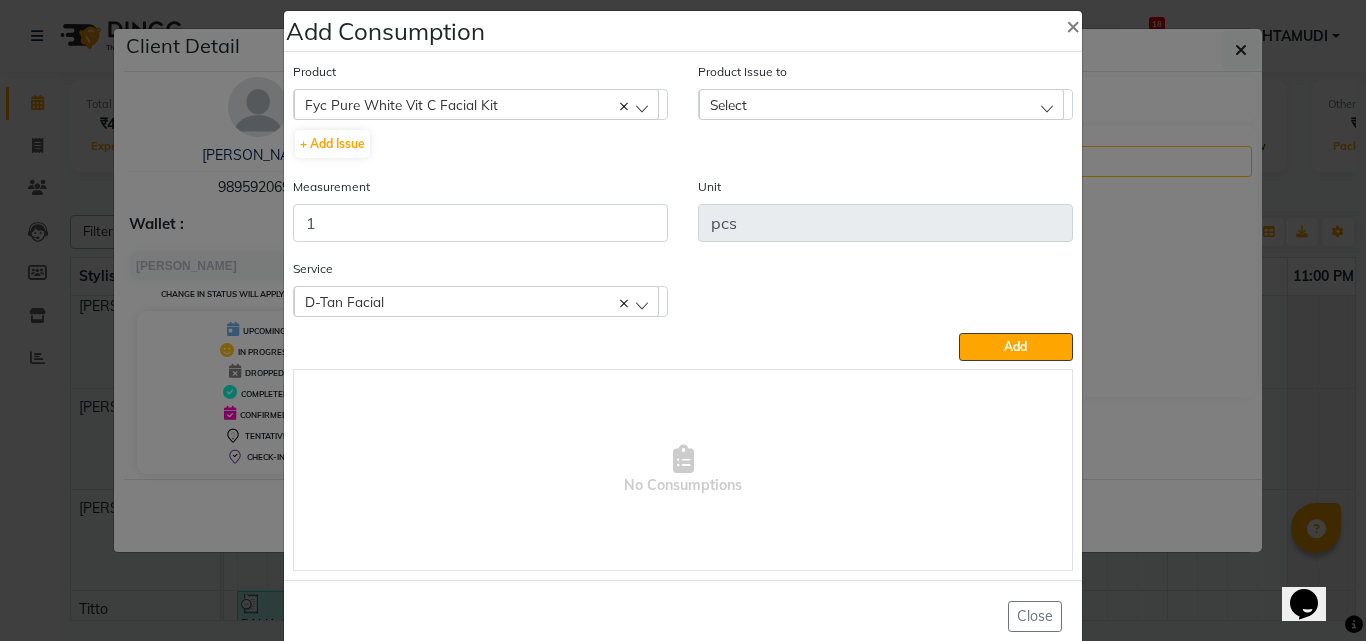 drag, startPoint x: 804, startPoint y: 90, endPoint x: 816, endPoint y: 122, distance: 34.176014 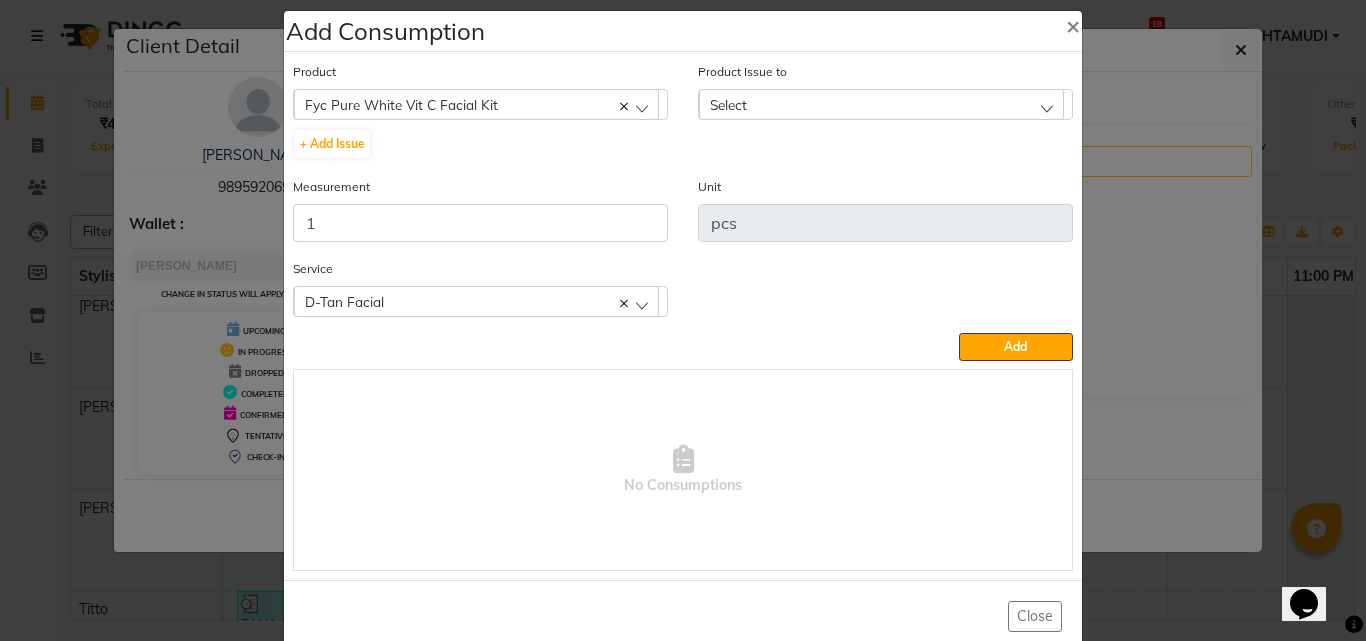 click on "Select" 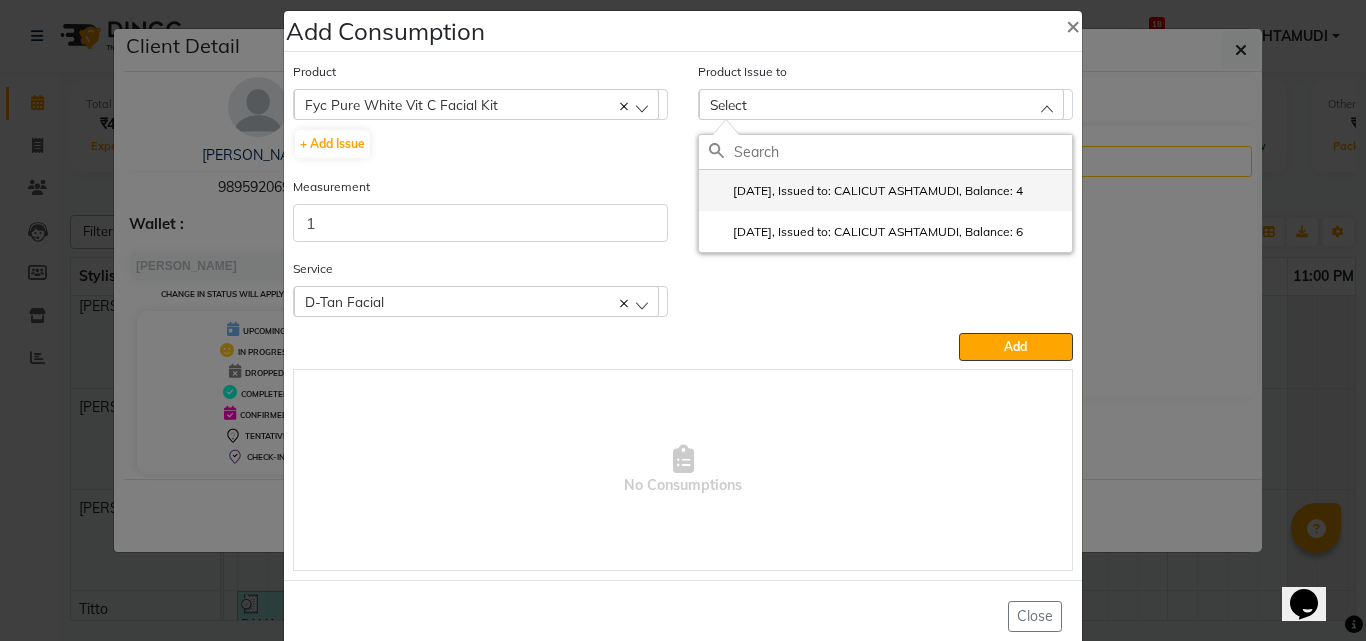click on "2025-07-11, Issued to: CALICUT ASHTAMUDI, Balance: 4" 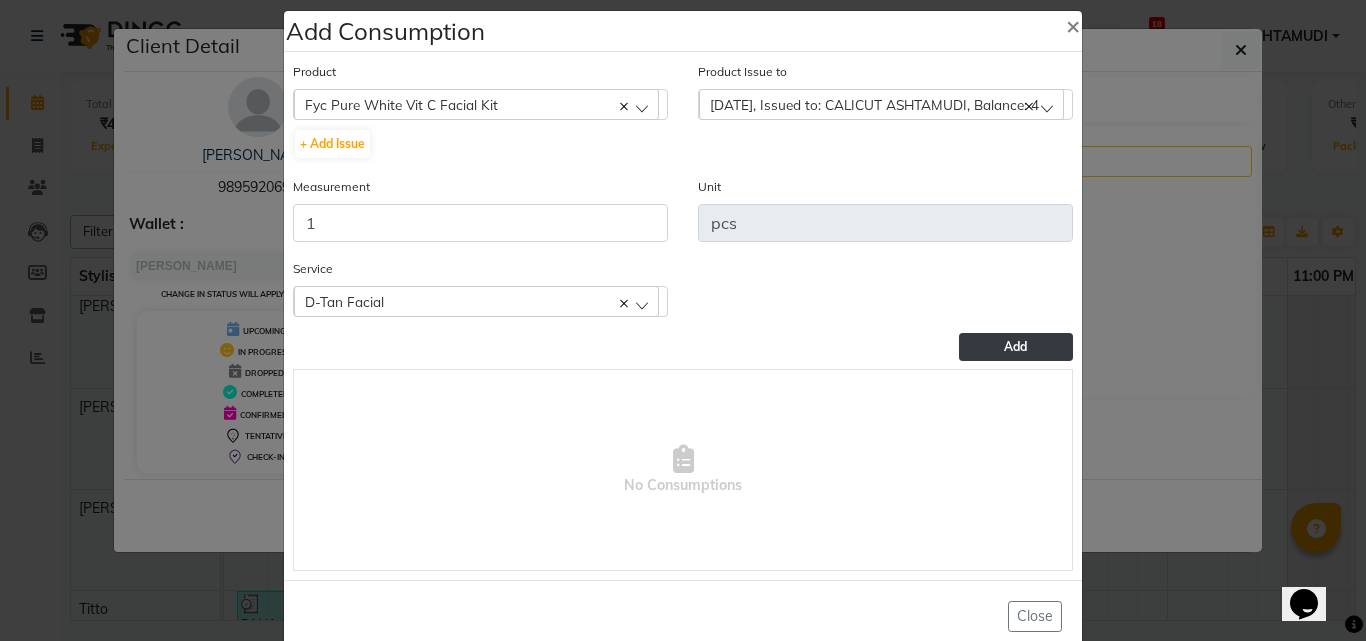 click on "Add" 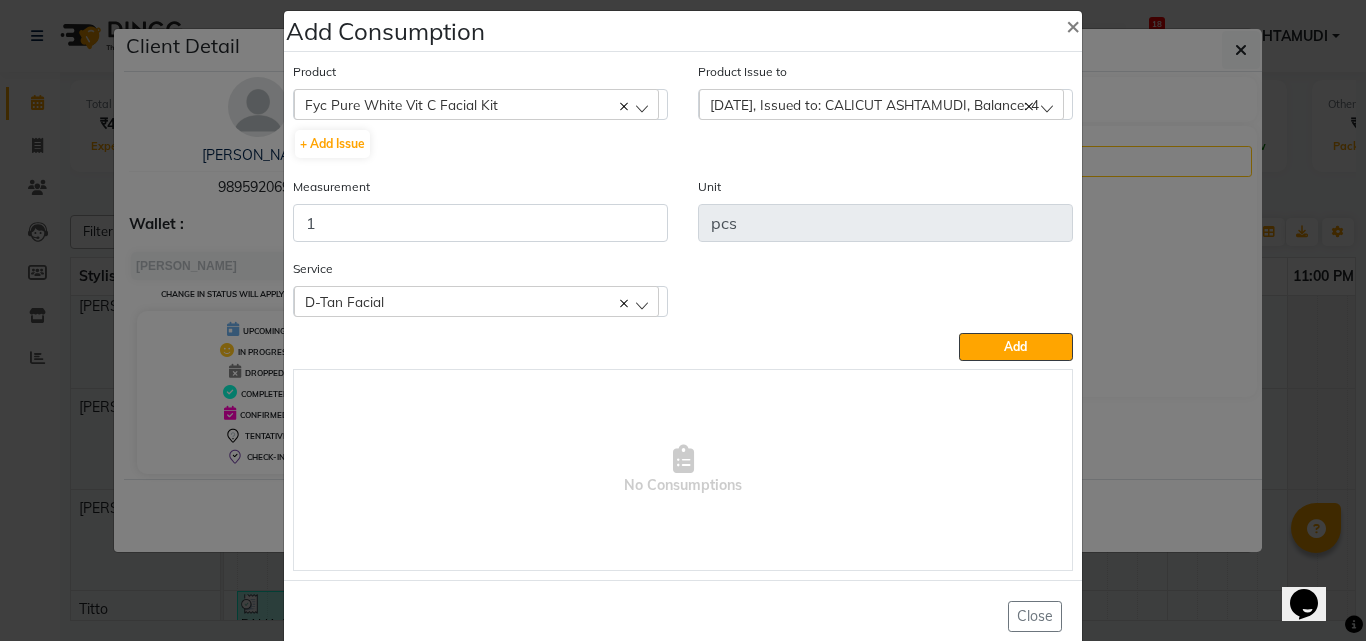 type 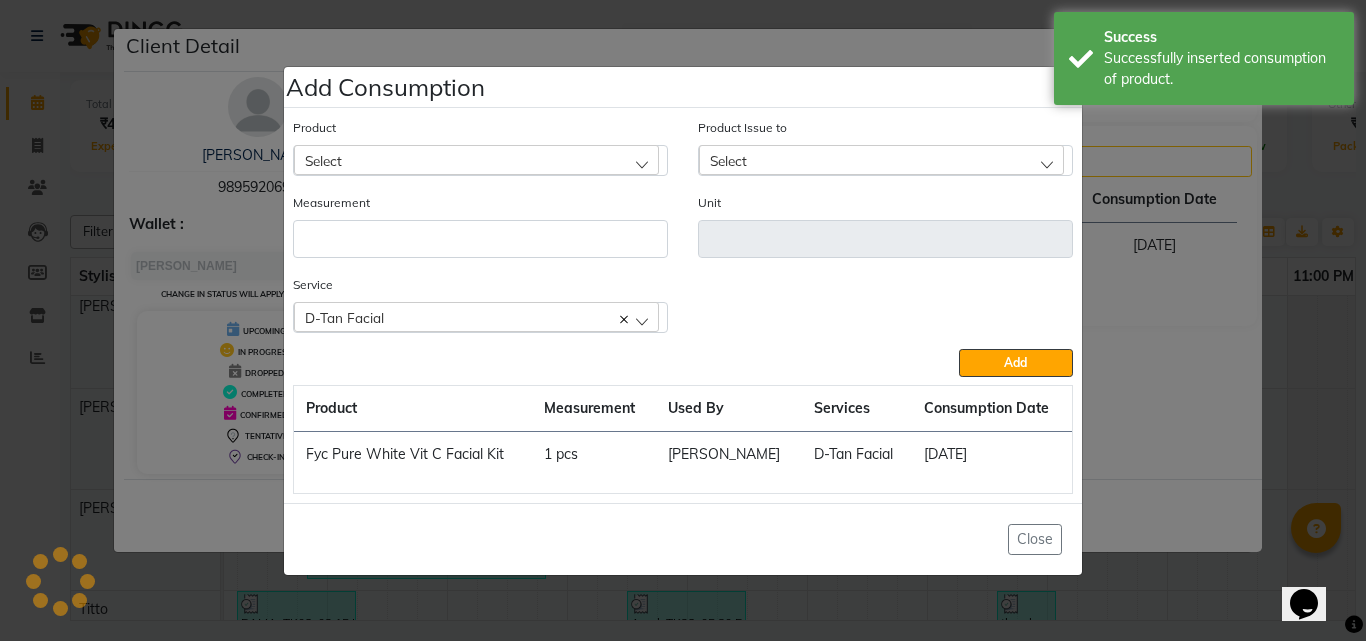 scroll, scrollTop: 0, scrollLeft: 0, axis: both 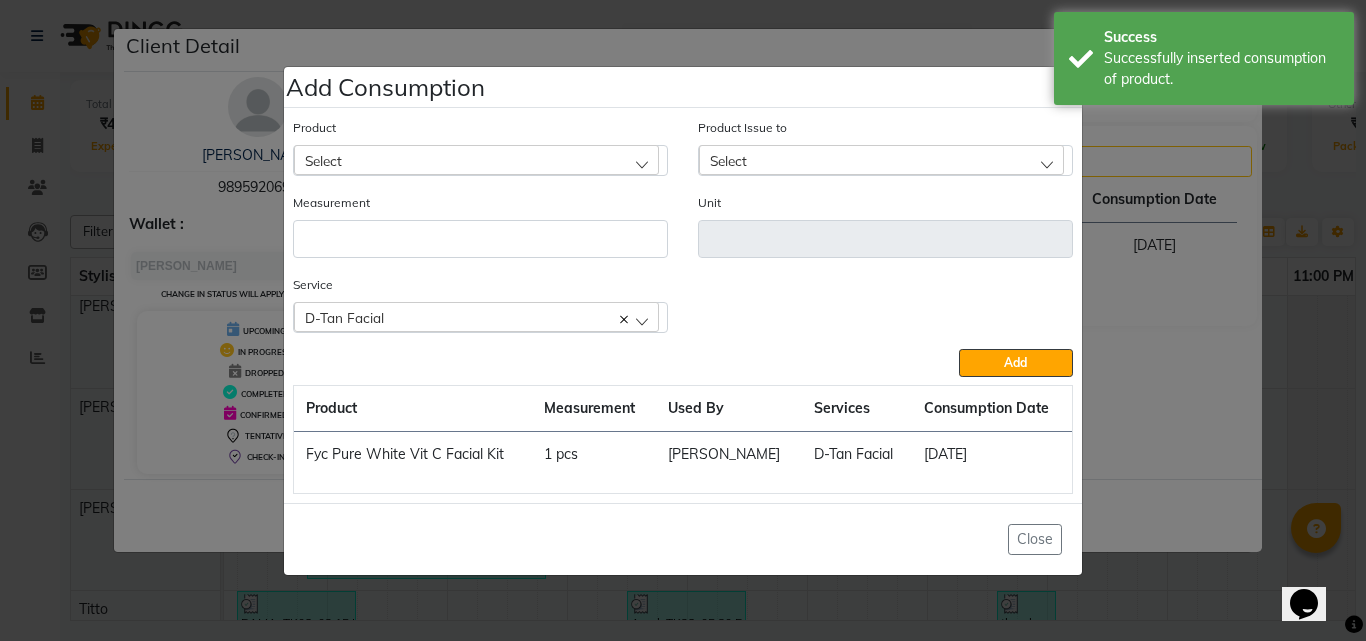 click on "Add Consumption × Product Select 051/ Studio White Weekly 15Ml Product Issue to Select 2025-07-11, Issued to: CALICUT ASHTAMUDI, Balance: 4 2025-05-31, Issued to: CALICUT ASHTAMUDI, Balance: 6 Measurement Unit Service   D-Tan Facial  D-Tan Cleanup  Eyebrows Threading  Normal Cleanup  Normal Cleanup  D-Tan Facial  Eyebrows Threading  Add  Product Measurement Used By Services Consumption Date  Fyc Pure White Vit C Facial Kit   1 pcs   Amala George    D-Tan Facial   14-07-2025   Close" 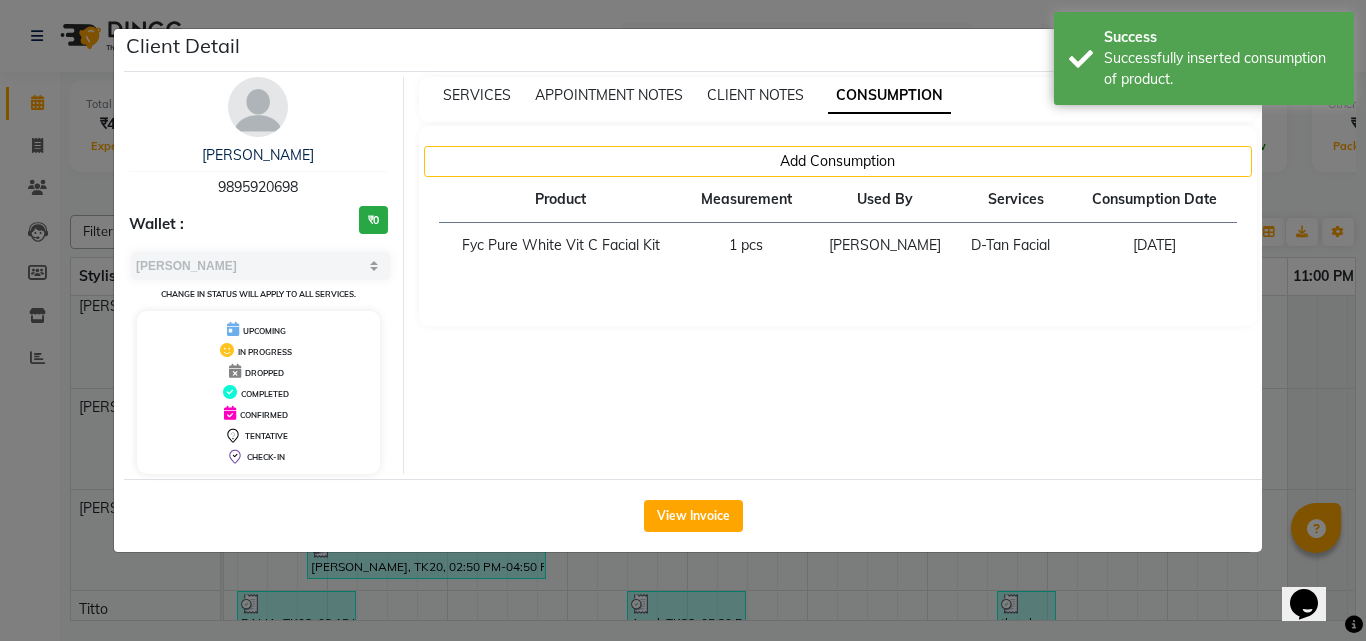 click on "Client Detail  ANITHA    9895920698 Wallet : ₹0 Select MARK DONE UPCOMING Change in status will apply to all services. UPCOMING IN PROGRESS DROPPED COMPLETED CONFIRMED TENTATIVE CHECK-IN SERVICES APPOINTMENT NOTES CLIENT NOTES CONSUMPTION Add Consumption Product Measurement Used By Services Consumption Date  Fyc Pure White Vit C Facial Kit   1 pcs   Amala George    D-Tan Facial   14-07-2025   View Invoice" 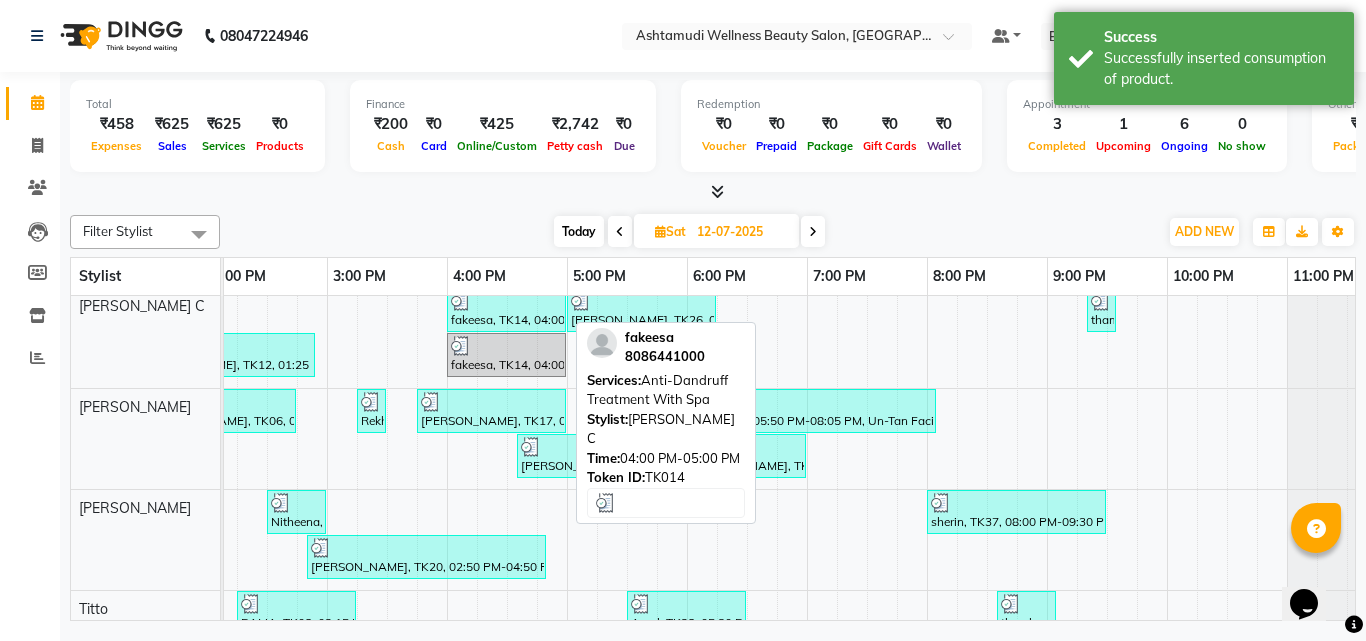click at bounding box center [506, 301] 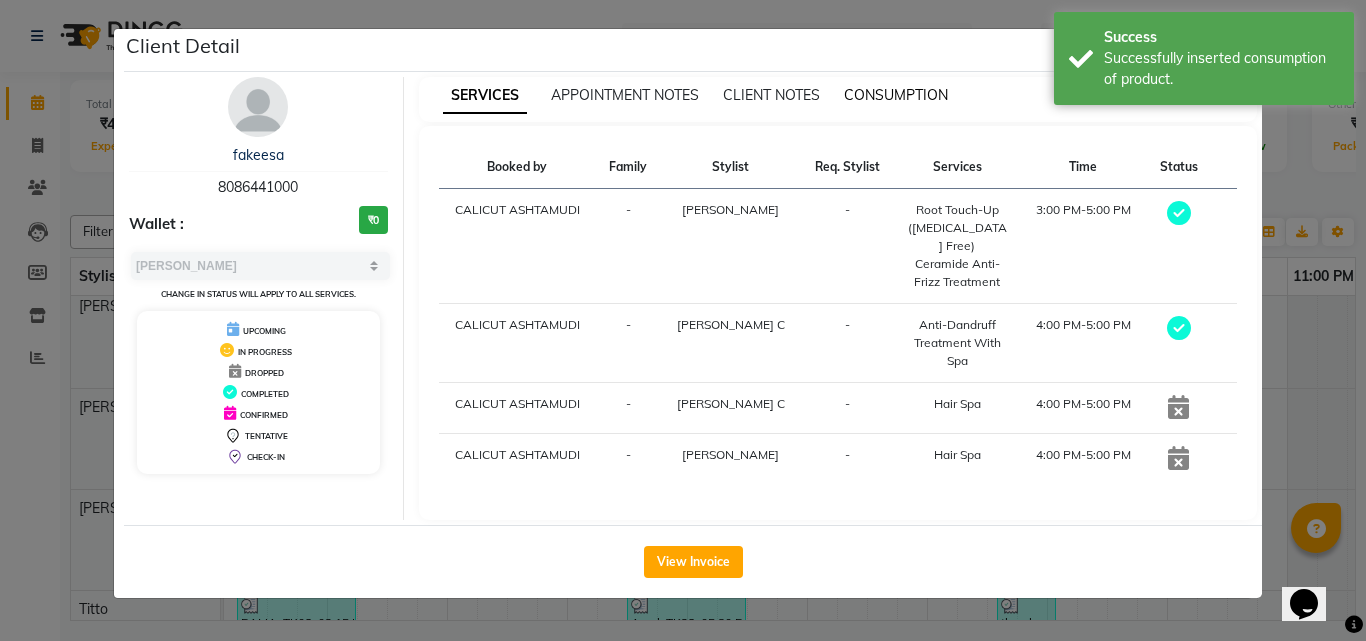 click on "CONSUMPTION" at bounding box center (896, 95) 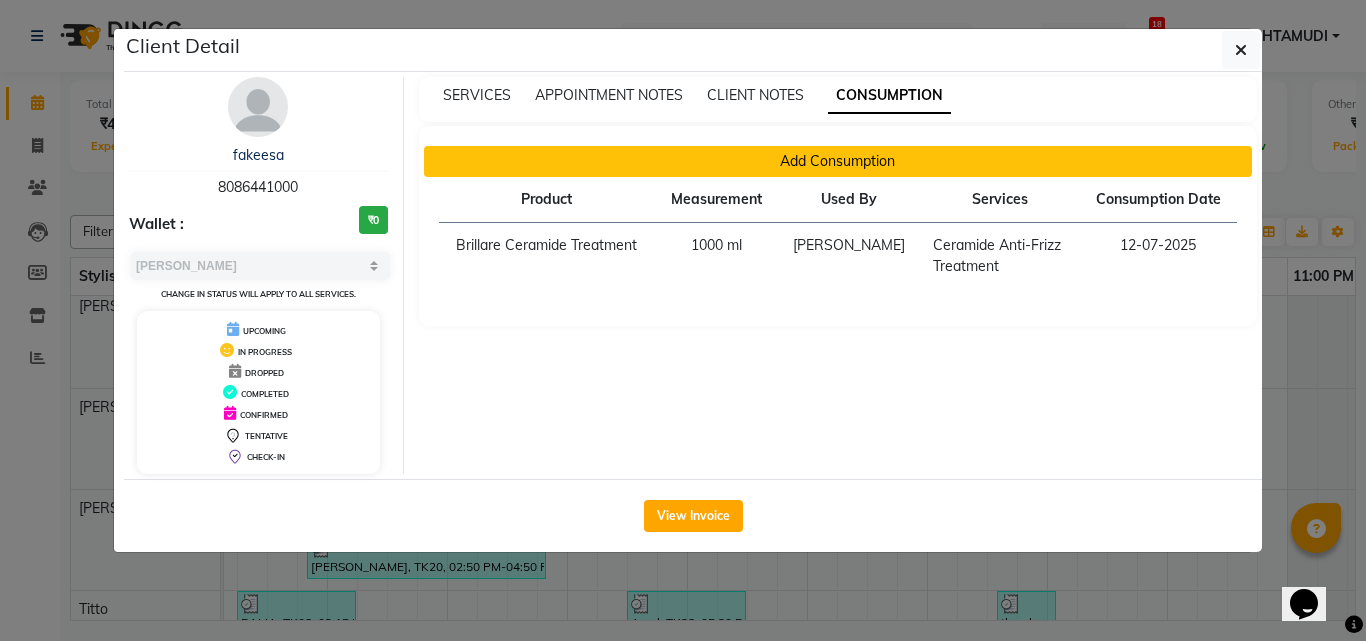 click on "Add Consumption" at bounding box center [838, 161] 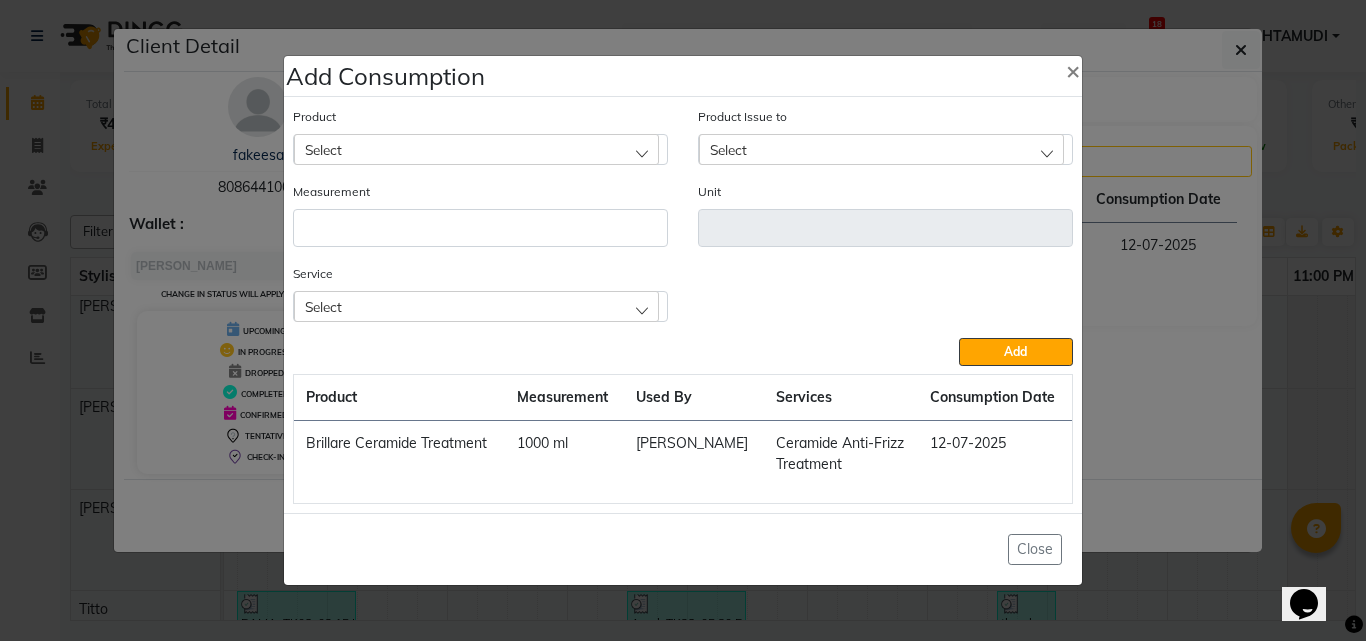 click on "Select" 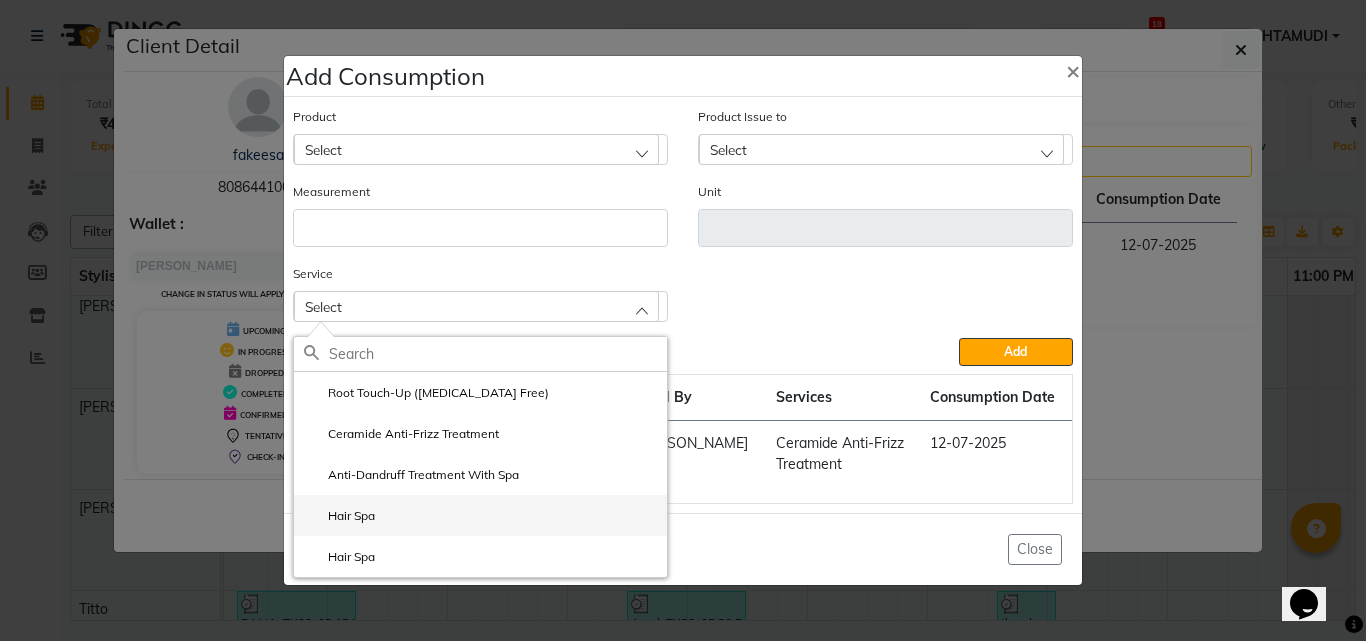 click on "Hair Spa" 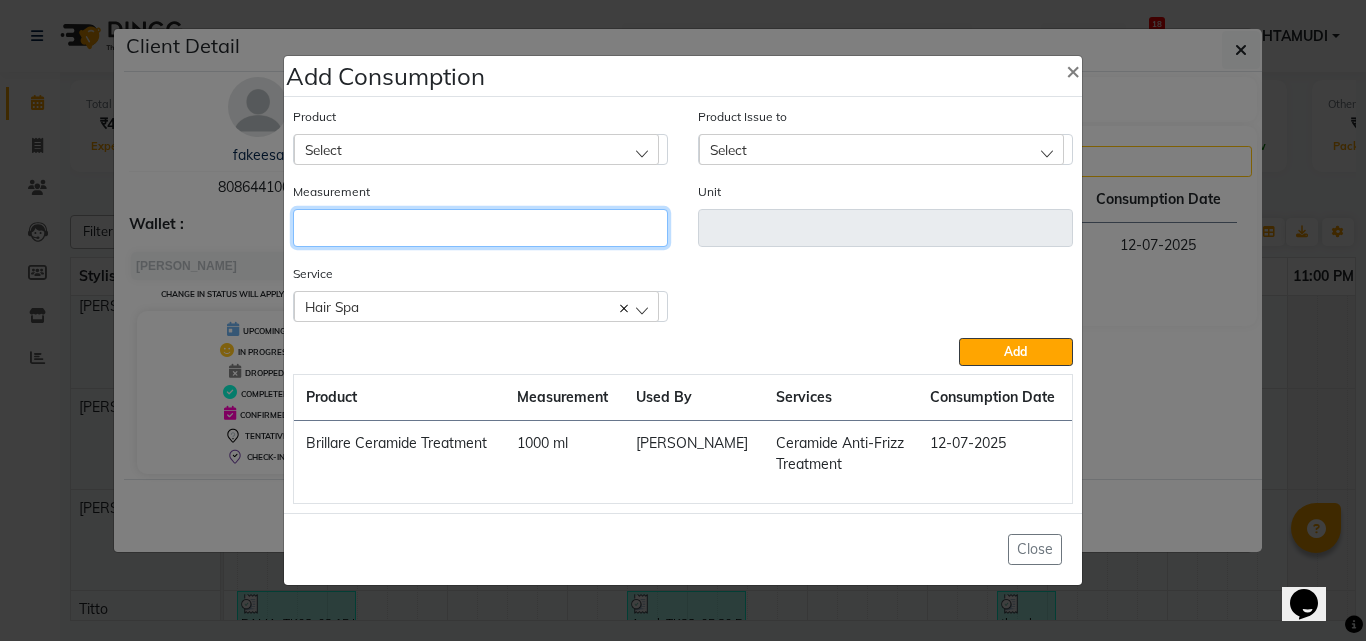 click 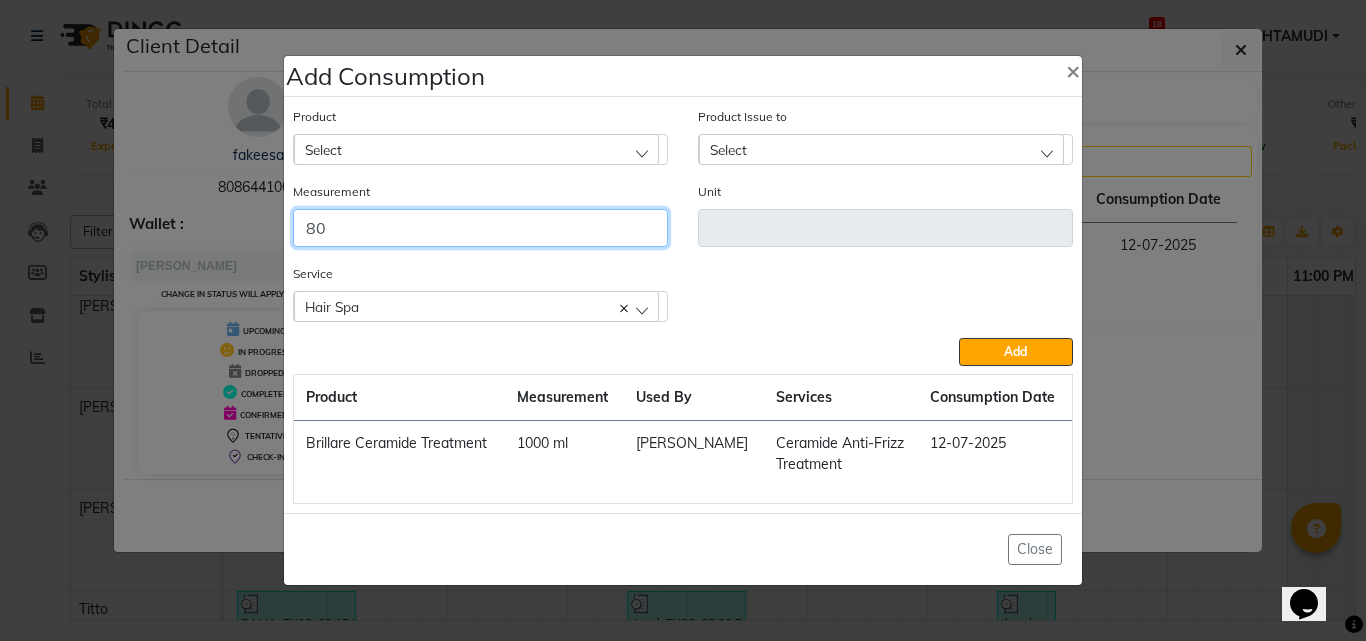 type on "80" 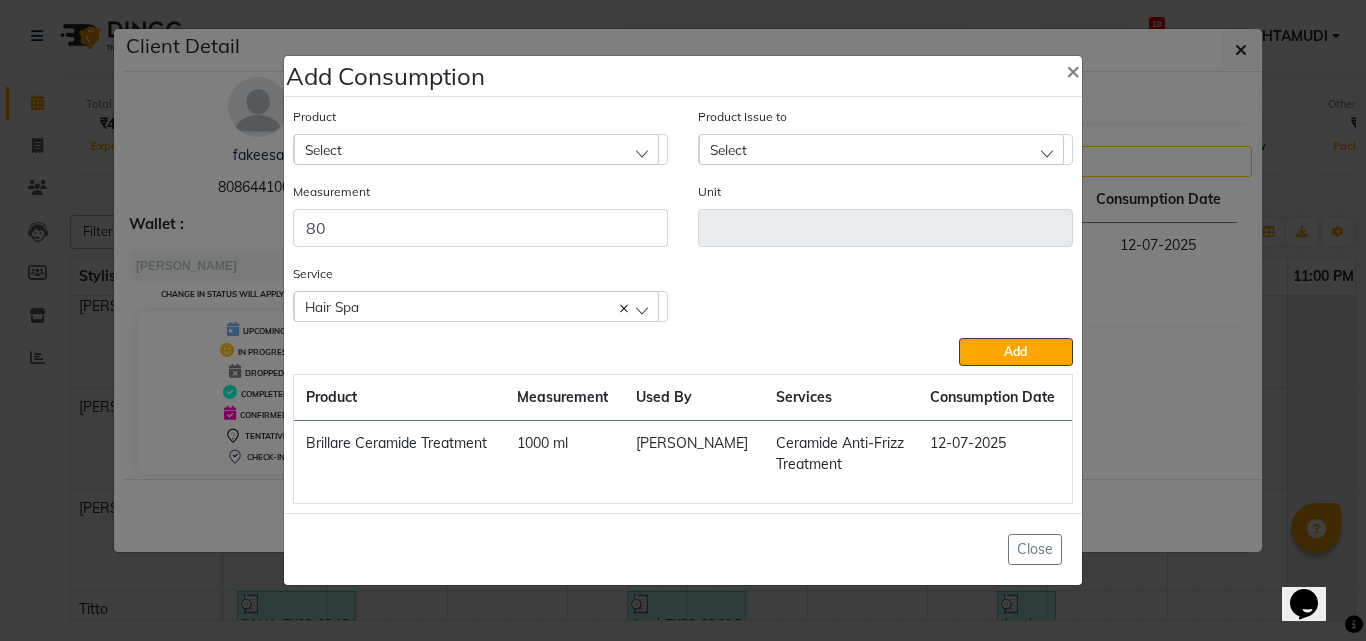 click on "Select" 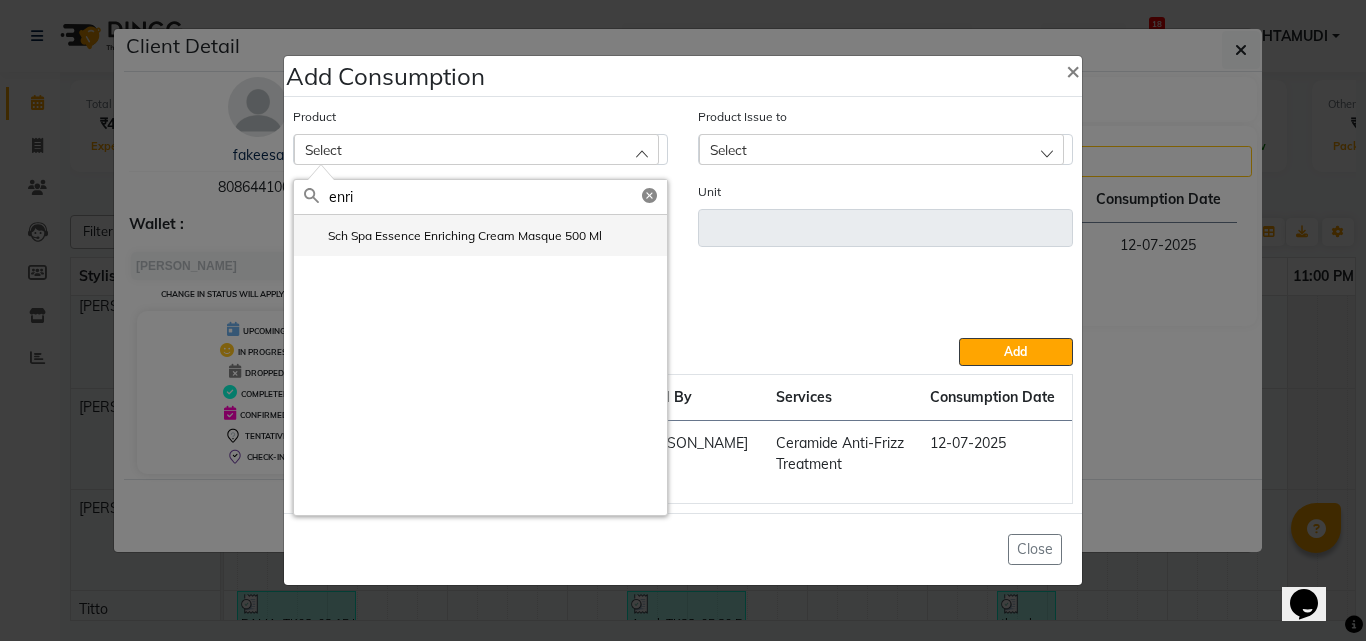 type on "enri" 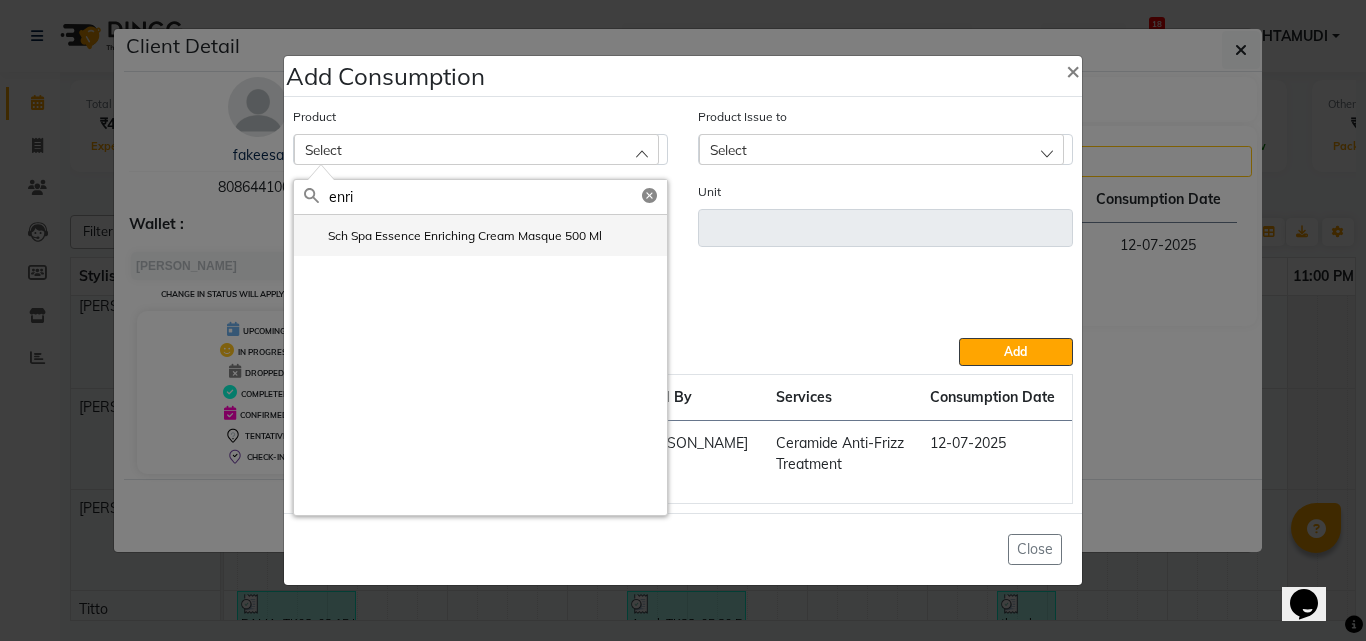 click on "Sch Spa Essence Enriching Cream Masque 500 Ml" 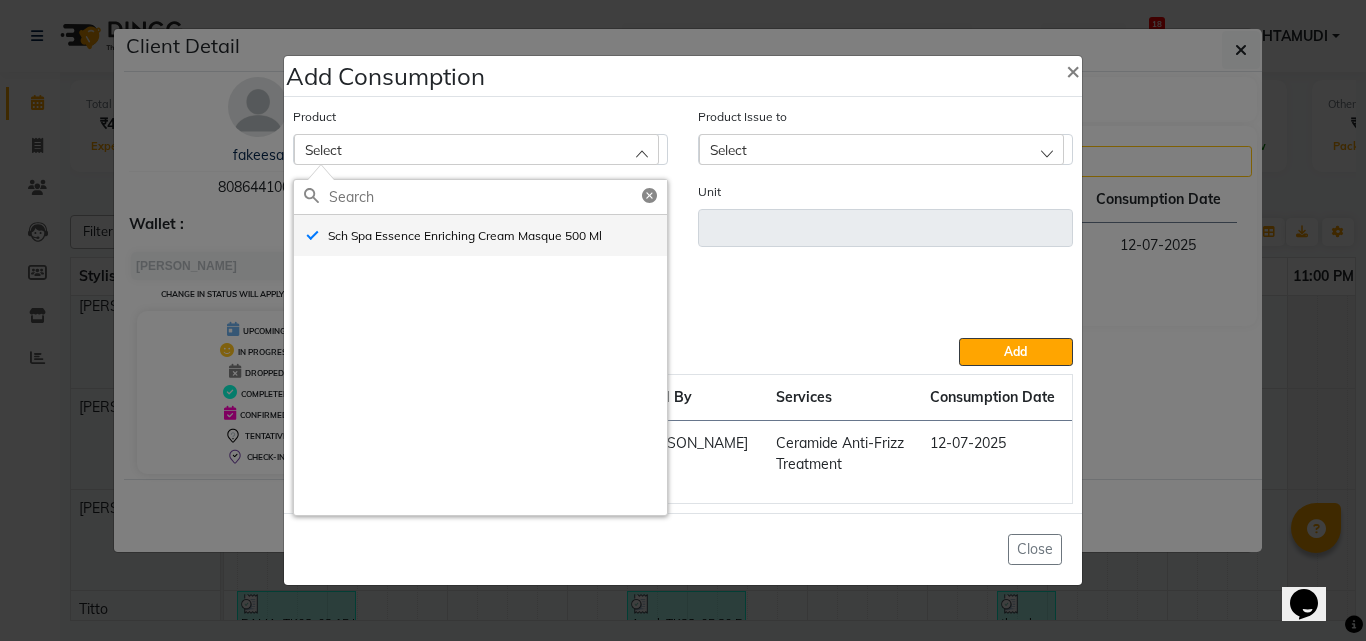 type on "ml" 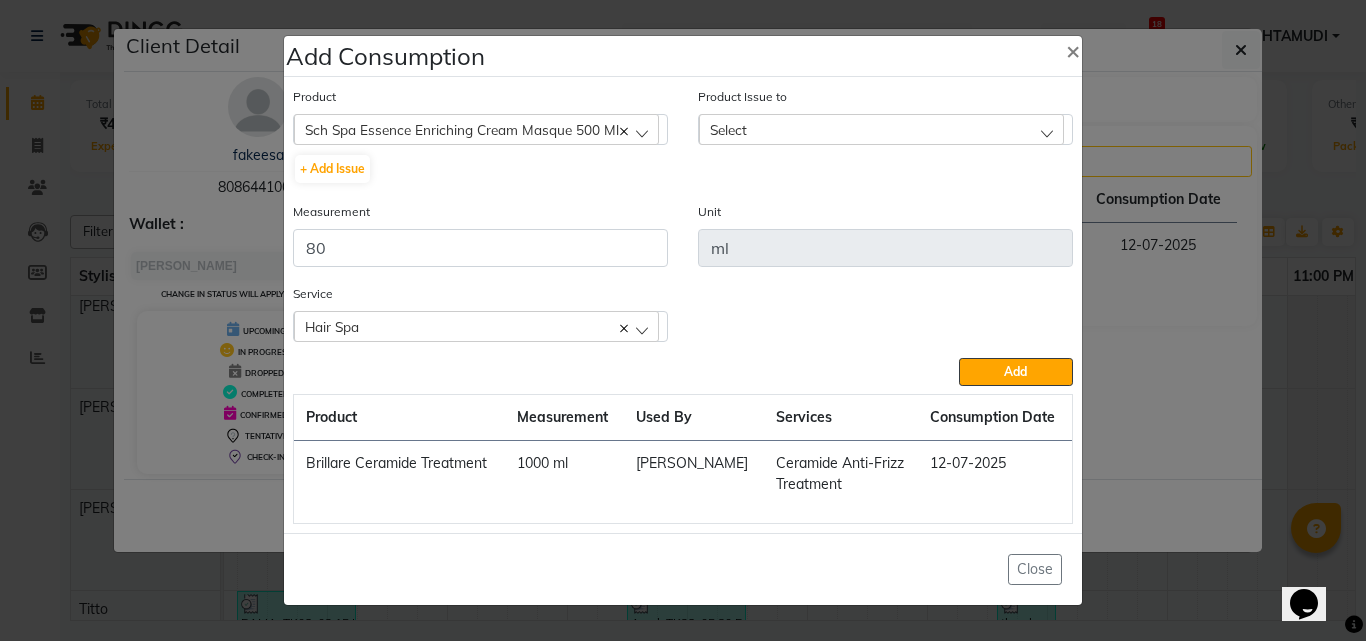 click on "Select" 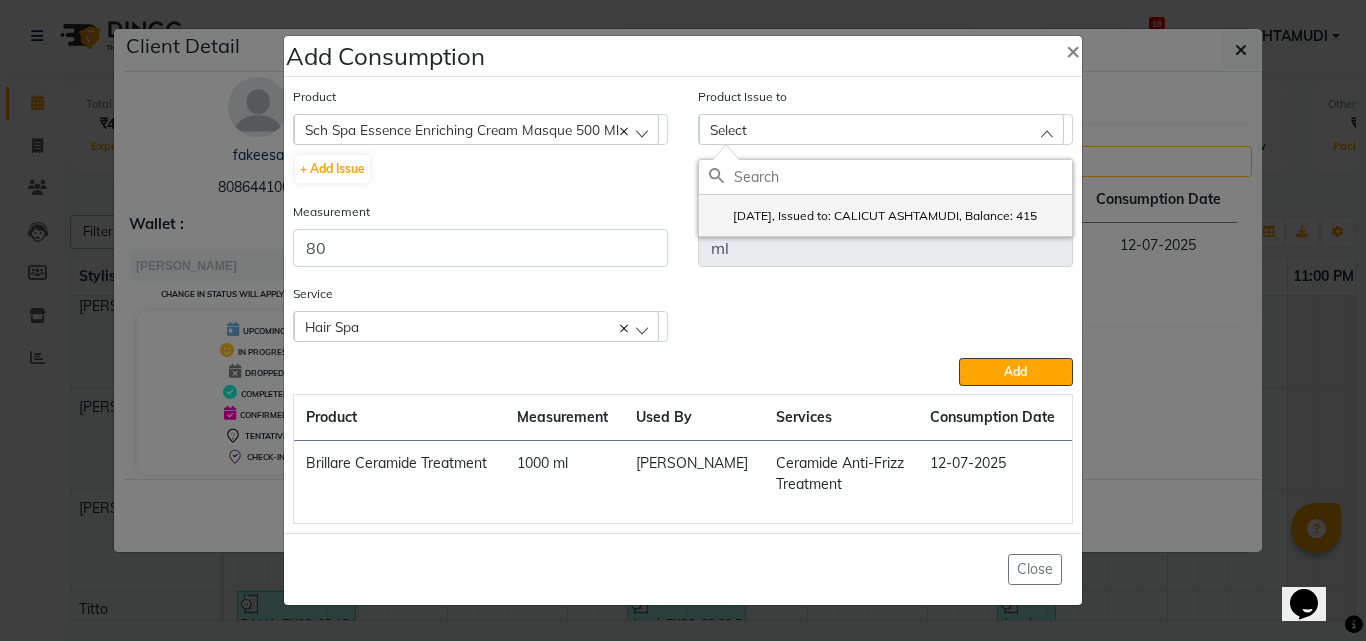 drag, startPoint x: 789, startPoint y: 212, endPoint x: 543, endPoint y: 230, distance: 246.65765 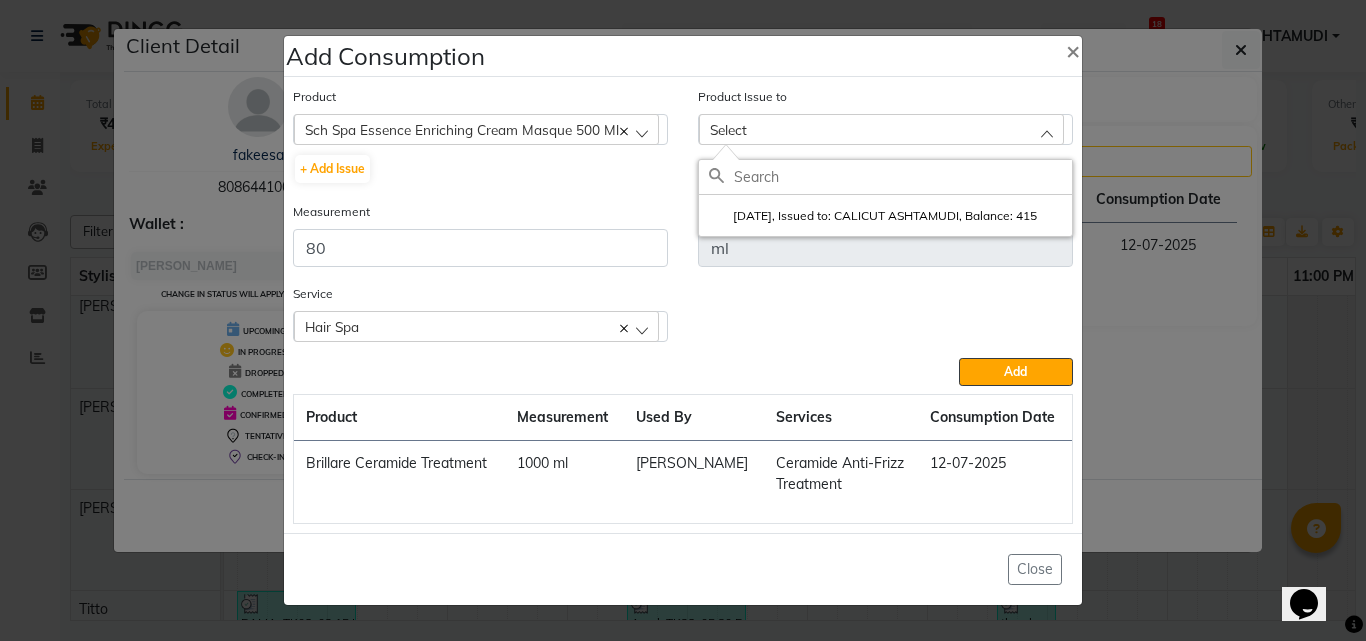 click on "2025-07-13, Issued to: CALICUT ASHTAMUDI, Balance: 415" 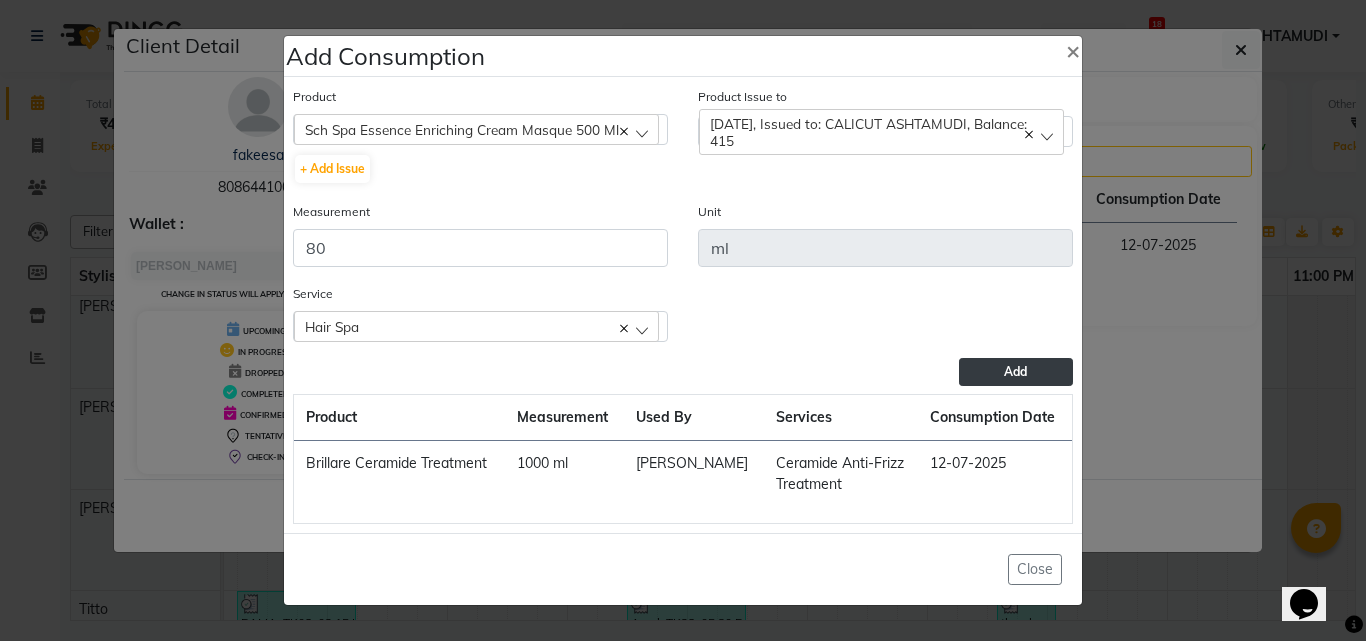 click on "Add" 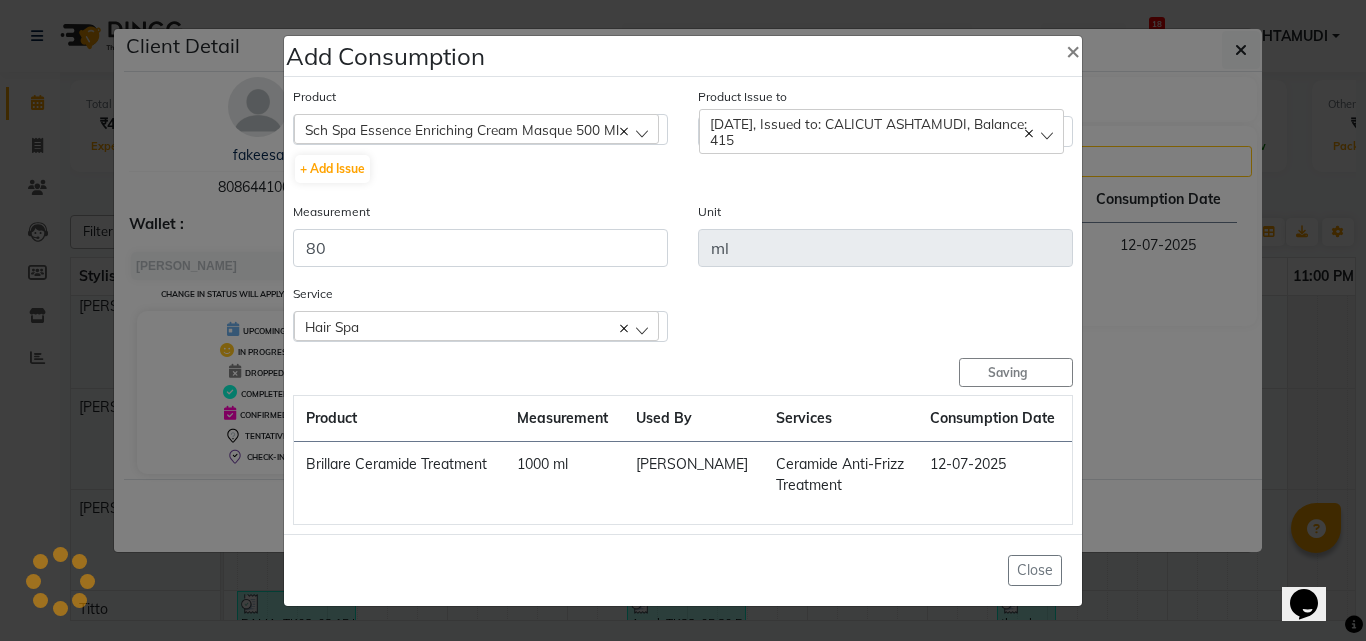 type 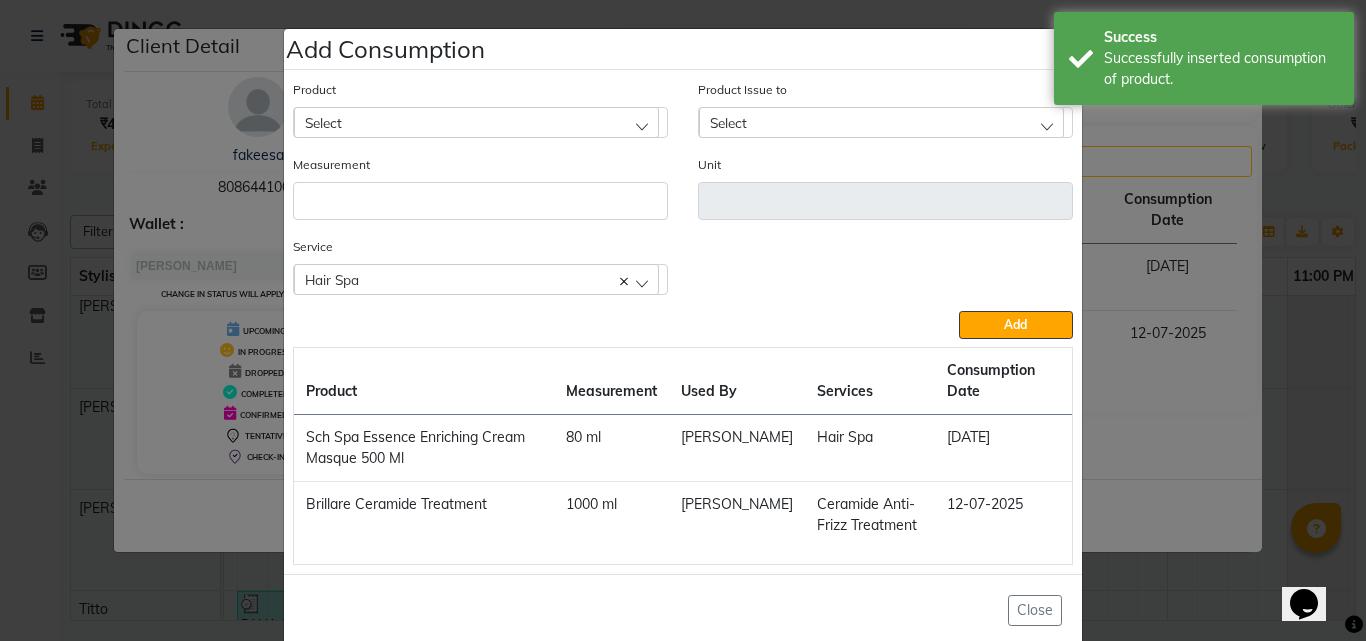 click on "Hair Spa" 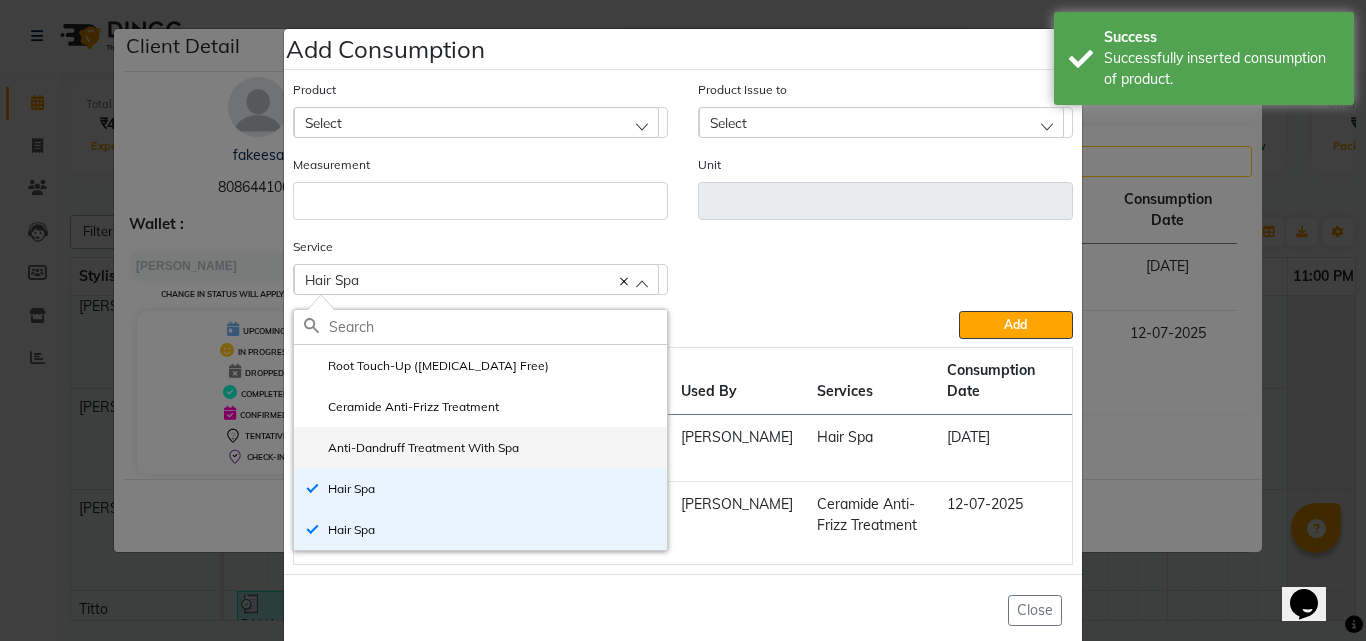 click on "Anti-Dandruff Treatment With Spa" 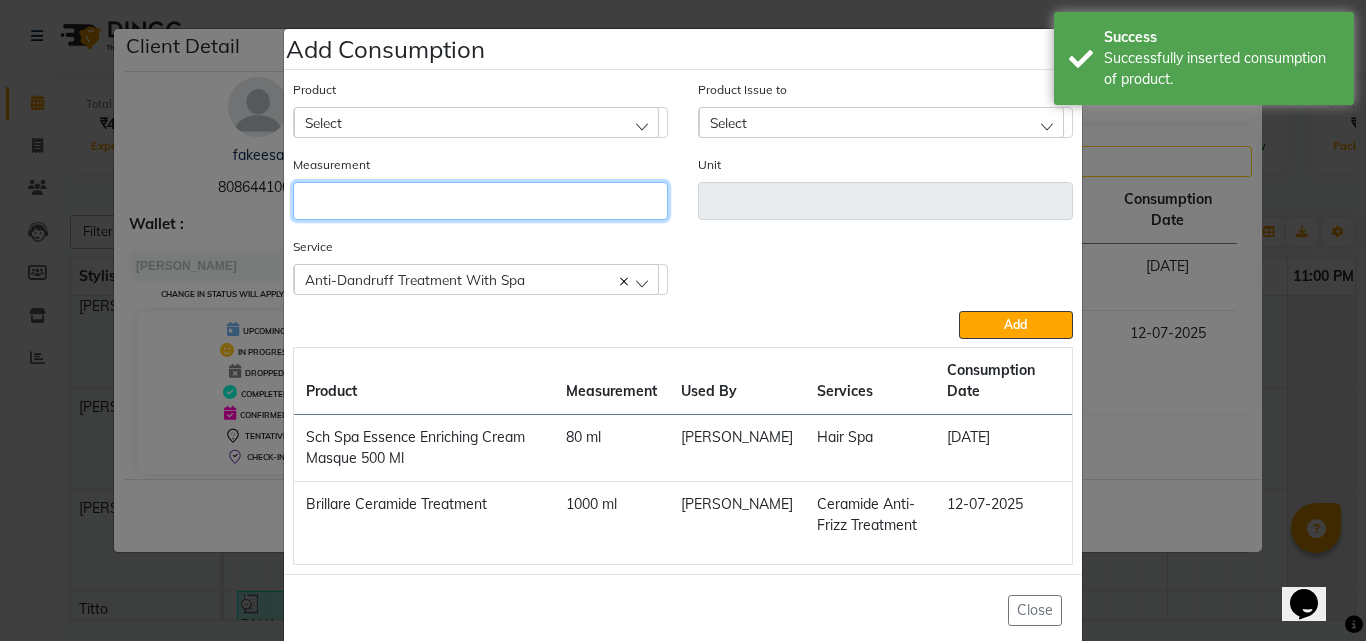 click 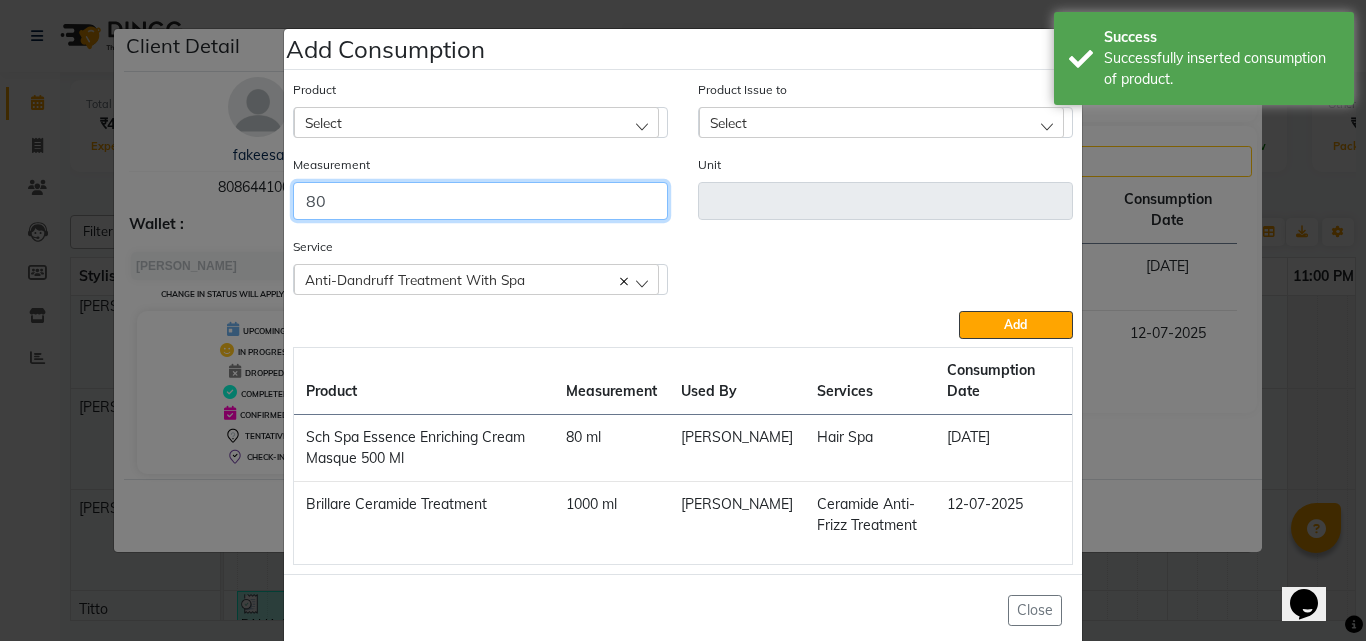 type on "80" 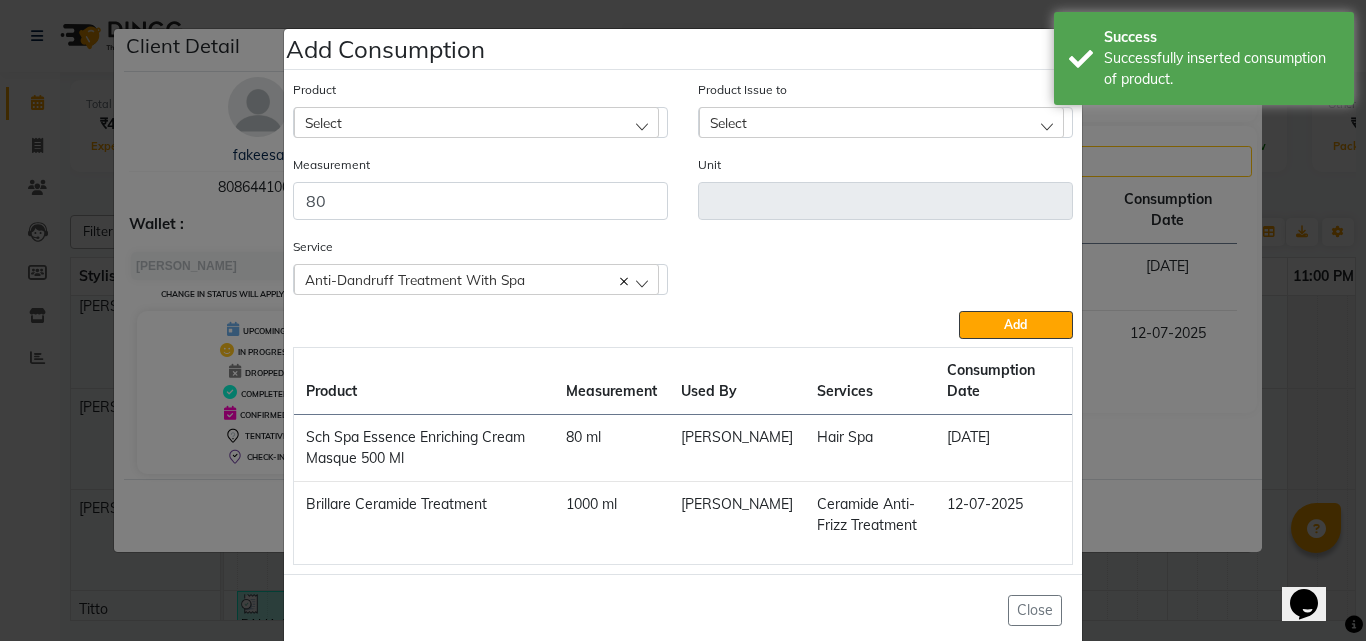 click on "Product Select 051/ Studio White Weekly 15Ml" 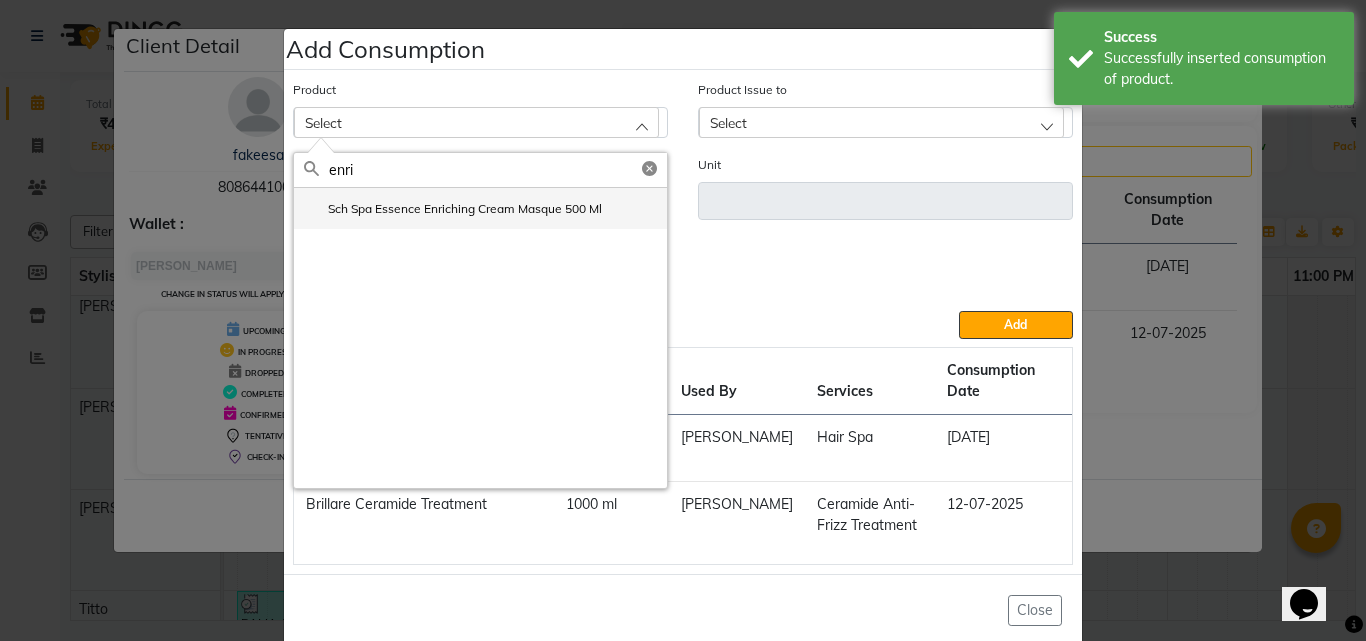 type on "enri" 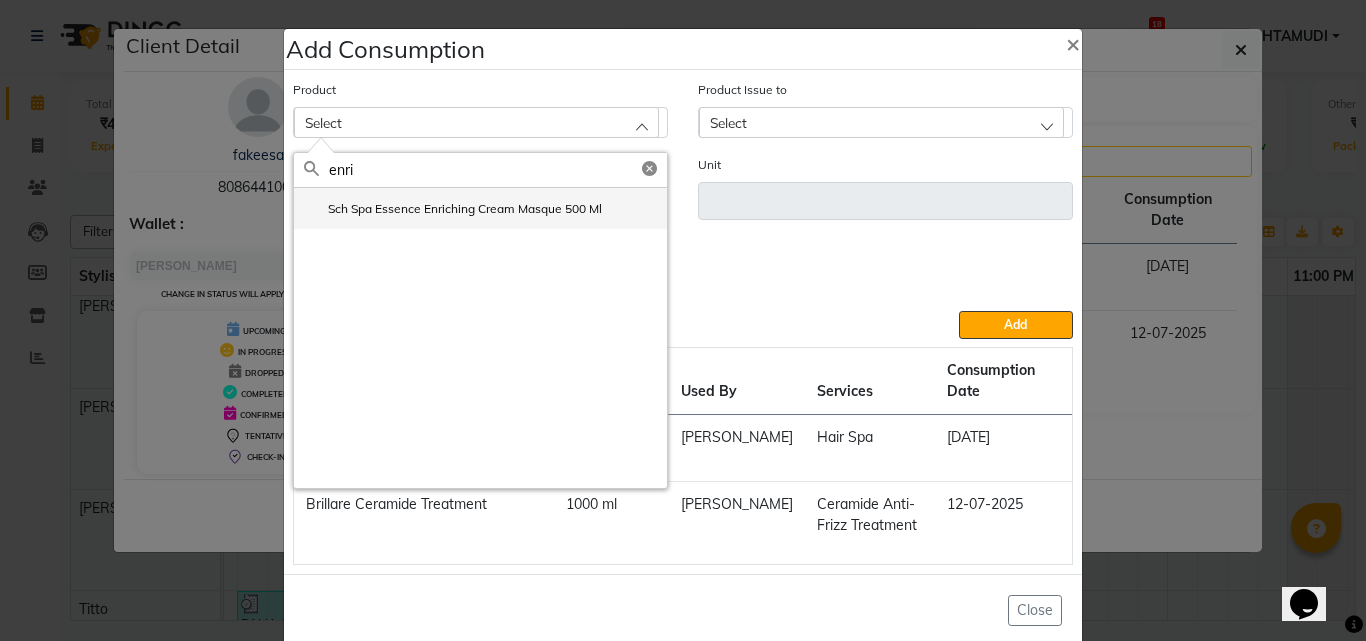click on "Sch Spa Essence Enriching Cream Masque 500 Ml" 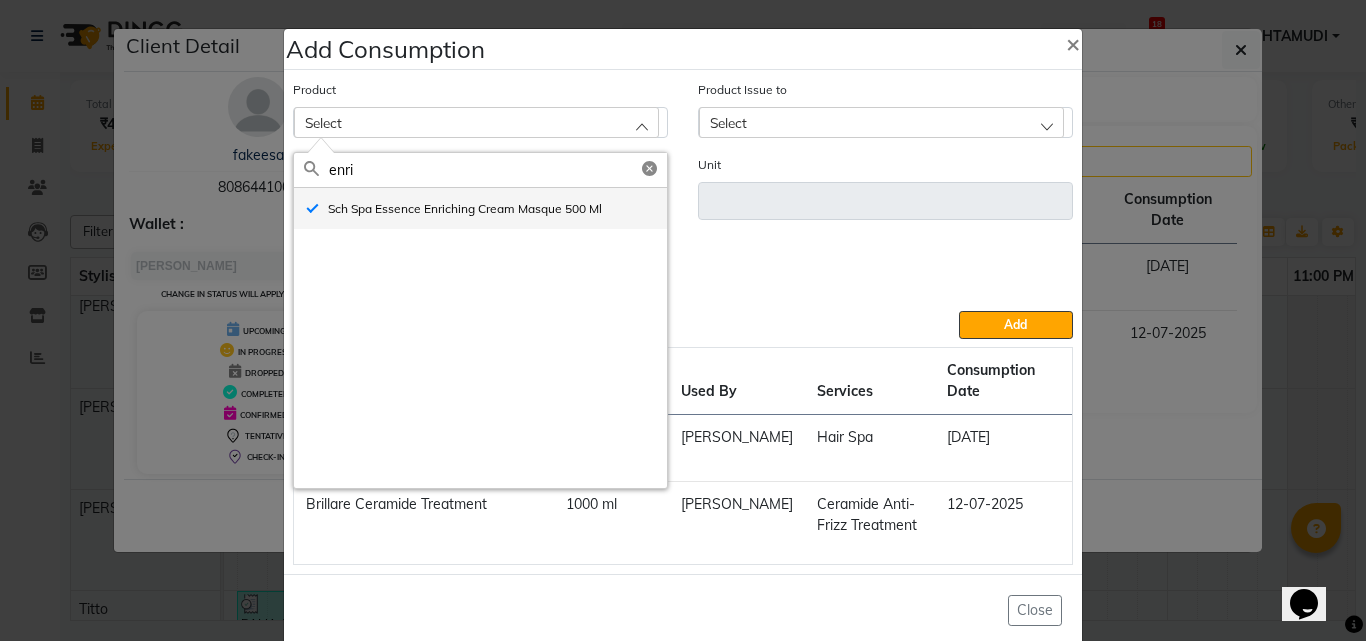 type on "ml" 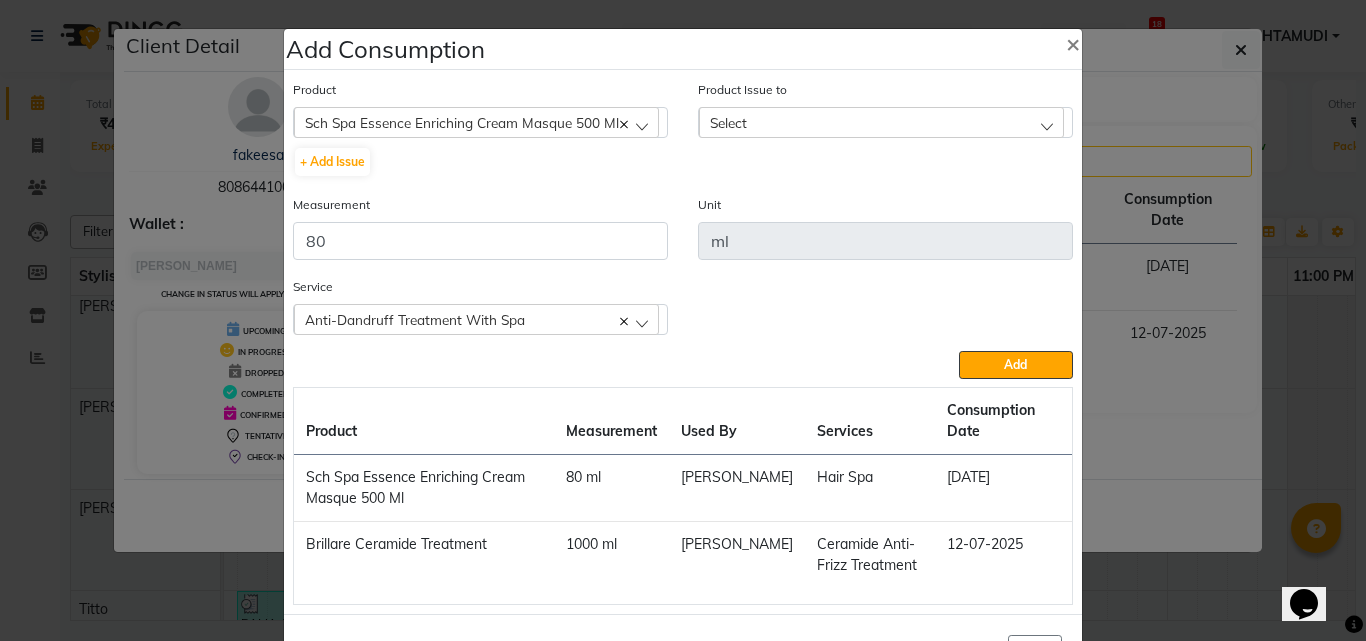 click on "Select" 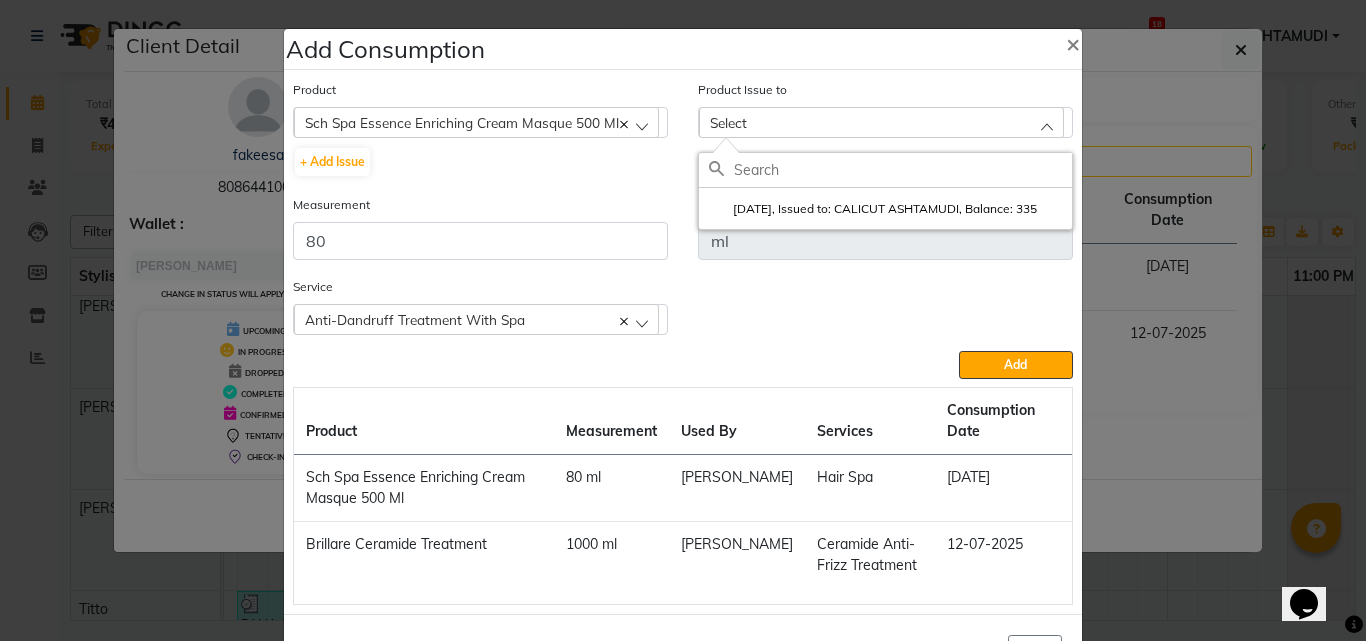 click on "2025-07-13, Issued to: CALICUT ASHTAMUDI, Balance: 335" 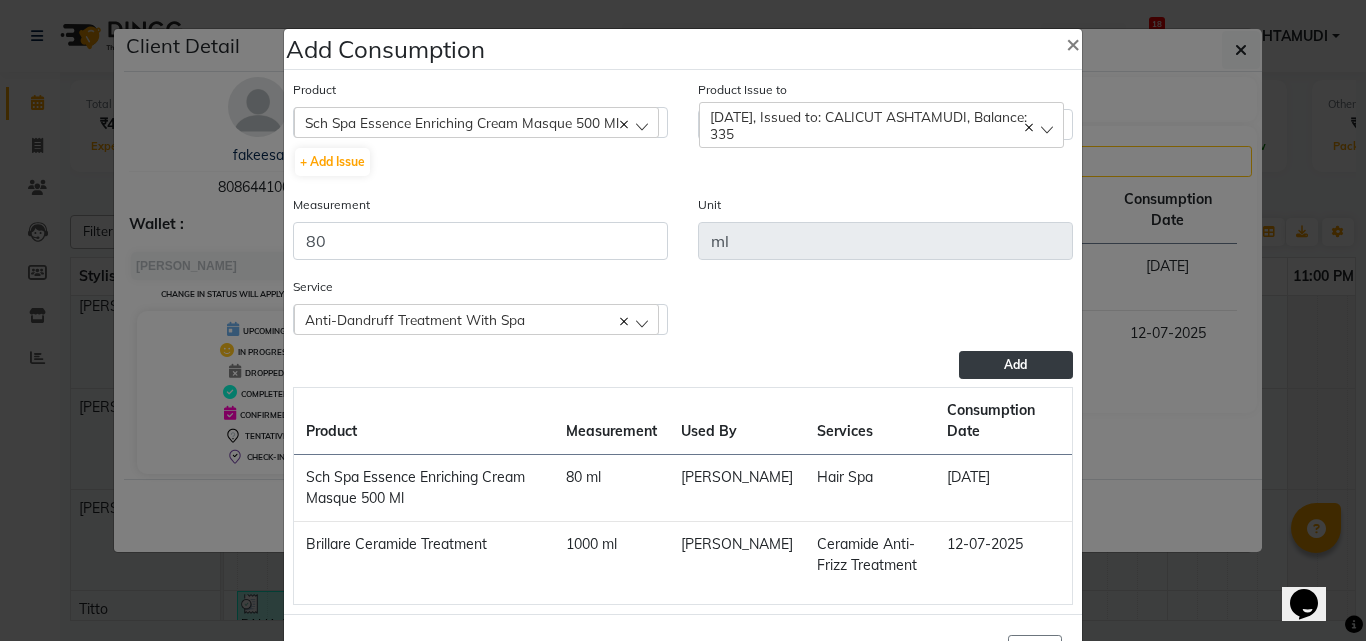 click on "Add" 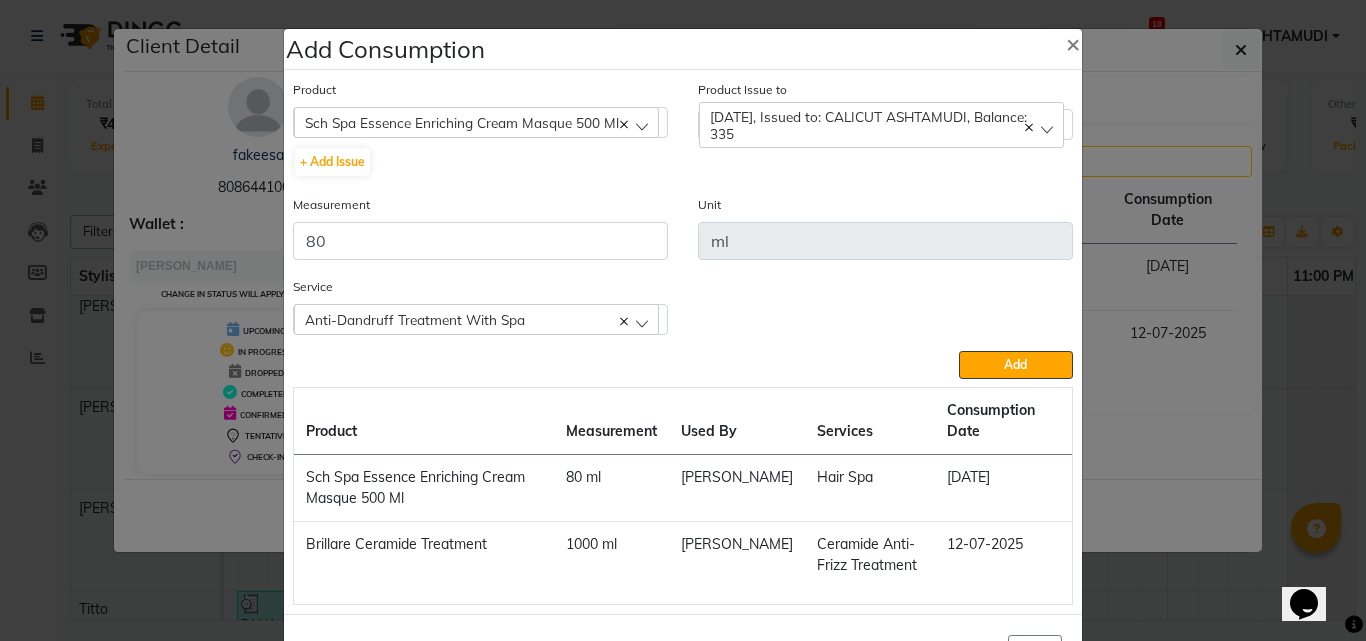 type 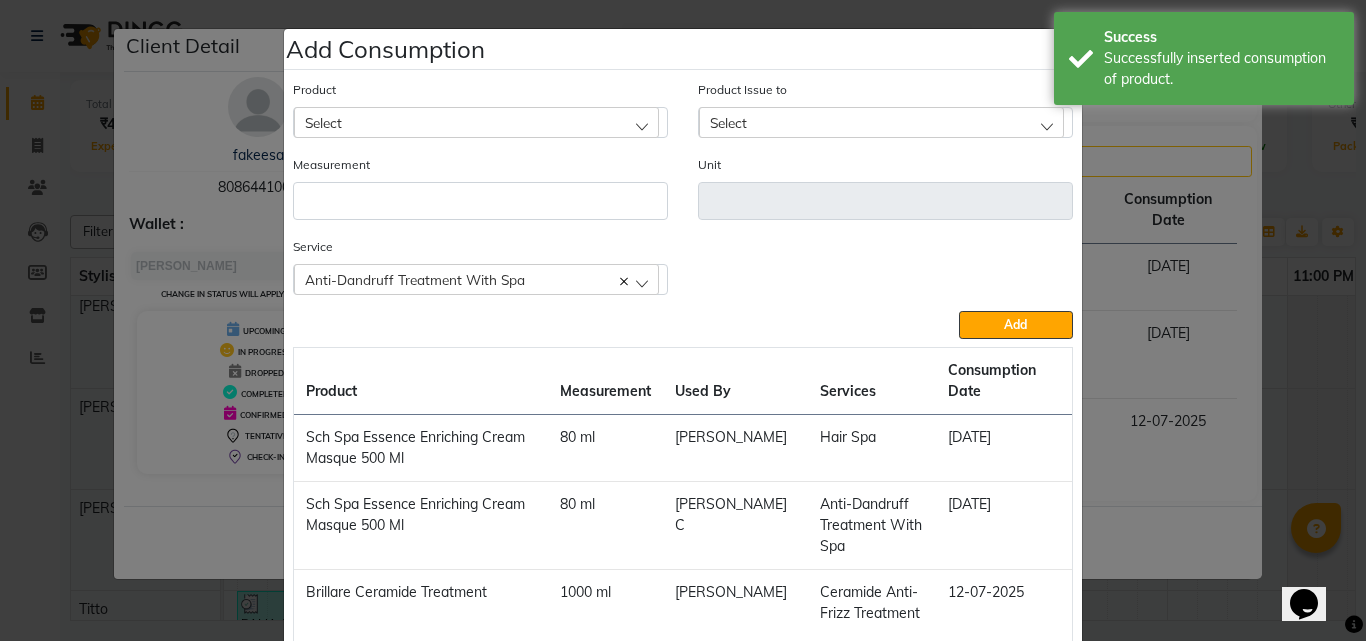 click on "Add Consumption × Product Select 051/ Studio White Weekly 15Ml Product Issue to Select 2025-07-13, Issued to: CALICUT ASHTAMUDI, Balance: 335 Measurement Unit Service   Anti-Dandruff Treatment With Spa  Root Touch-Up (Ammonia Free)  Ceramide Anti-Frizz Treatment   Anti-Dandruff Treatment With Spa  Hair Spa  Hair Spa  Add  Product Measurement Used By Services Consumption Date  Sch Spa Essence Enriching Cream Masque 500 Ml   80 ml   Sheela    Hair Spa   14-07-2025   Sch Spa Essence Enriching Cream Masque 500 Ml   80 ml   AMBILI C    Anti-Dandruff Treatment With Spa   14-07-2025   Brillare Ceramide Treatment   1000 ml   Sheela    Ceramide Anti-Frizz Treatment    12-07-2025   Close" 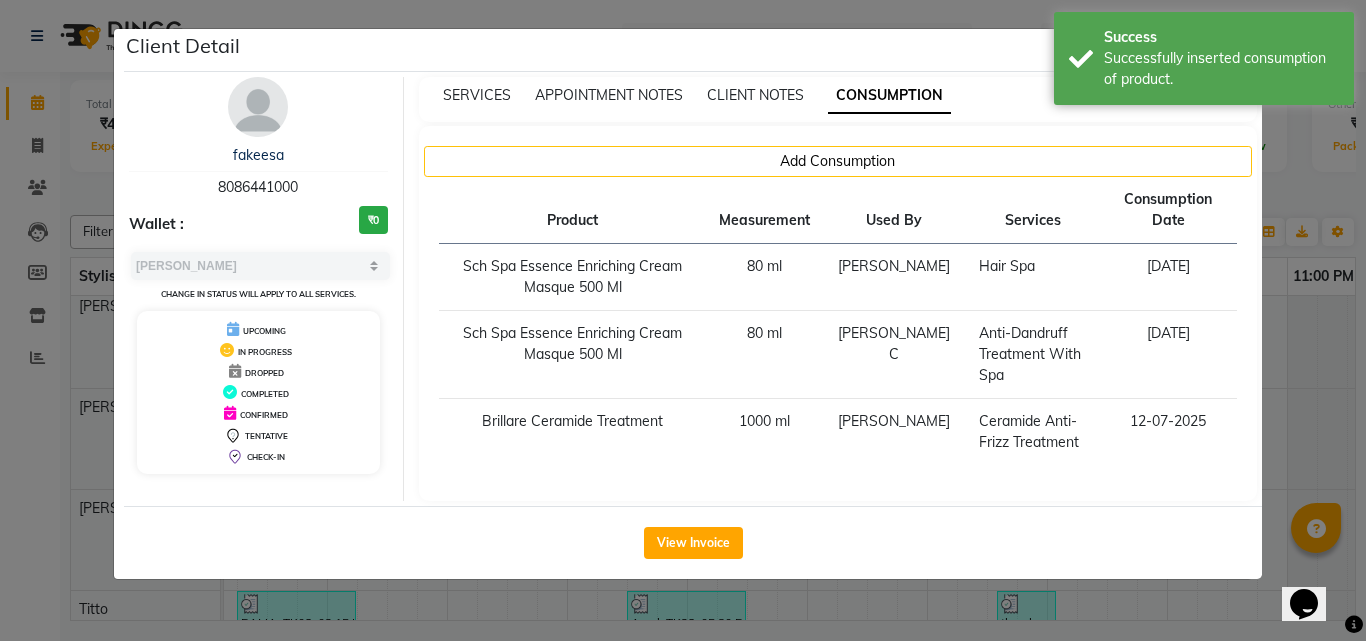 click on "Client Detail  fakeesa    8086441000 Wallet : ₹0 Select MARK DONE UPCOMING Change in status will apply to all services. UPCOMING IN PROGRESS DROPPED COMPLETED CONFIRMED TENTATIVE CHECK-IN SERVICES APPOINTMENT NOTES CLIENT NOTES CONSUMPTION Add Consumption Product Measurement Used By Services Consumption Date  Sch Spa Essence Enriching Cream Masque 500 Ml   80 ml   Sheela    Hair Spa   14-07-2025   Sch Spa Essence Enriching Cream Masque 500 Ml   80 ml   AMBILI C    Anti-Dandruff Treatment With Spa   14-07-2025   Brillare Ceramide Treatment   1000 ml   Sheela    Ceramide Anti-Frizz Treatment    12-07-2025   View Invoice" 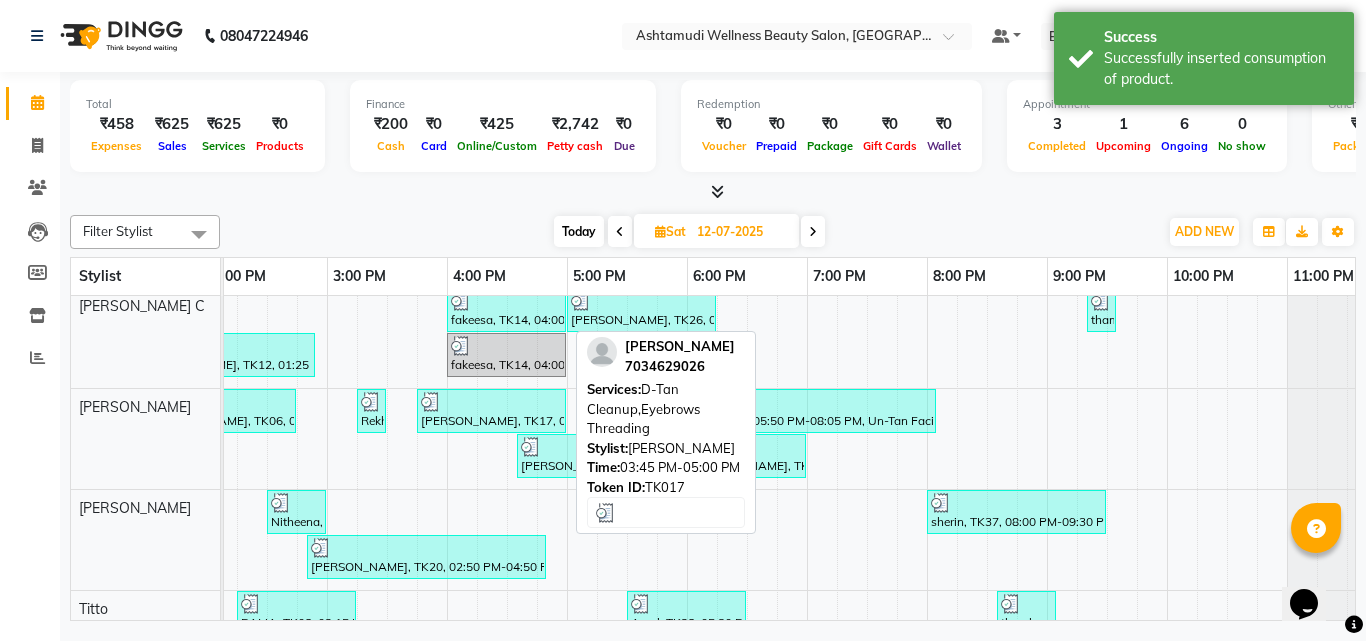 click at bounding box center [491, 402] 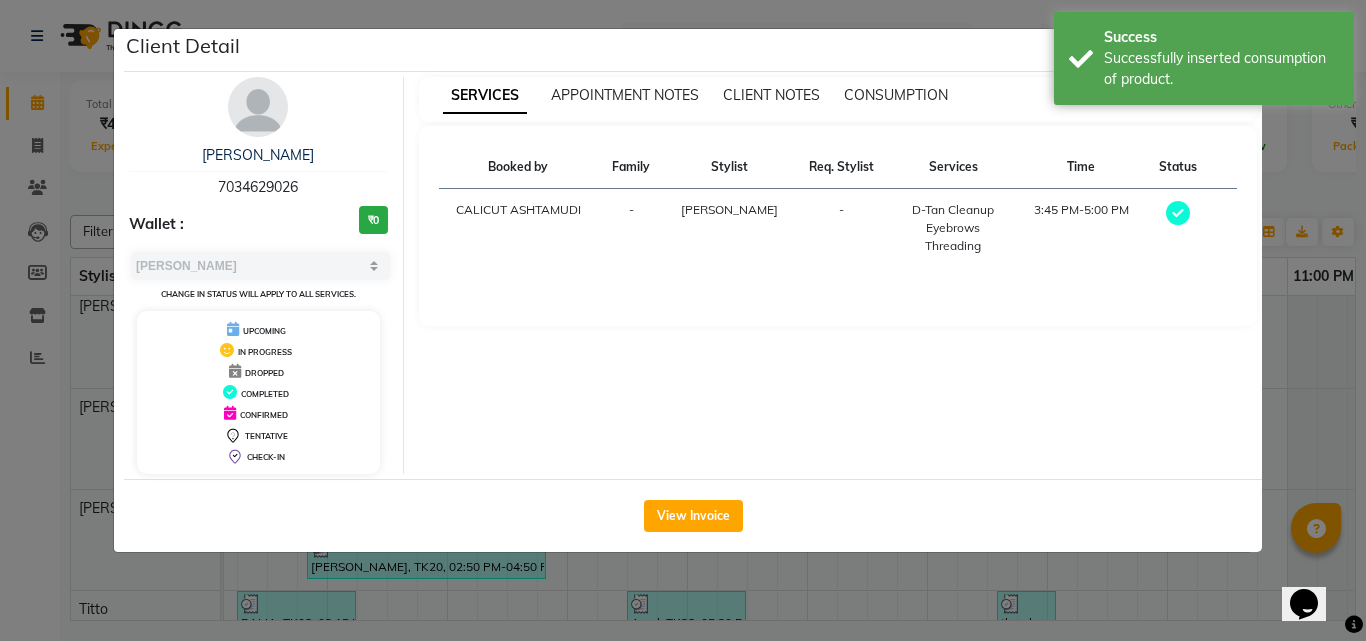 click on "Client Detail  anjana    7034629026 Wallet : ₹0 Select MARK DONE UPCOMING Change in status will apply to all services. UPCOMING IN PROGRESS DROPPED COMPLETED CONFIRMED TENTATIVE CHECK-IN SERVICES APPOINTMENT NOTES CLIENT NOTES CONSUMPTION Booked by Family Stylist Req. Stylist Services Time Status  CALICUT ASHTAMUDI  - Amala George -  D-Tan Cleanup   Eyebrows Threading   3:45 PM-5:00 PM   View Invoice" 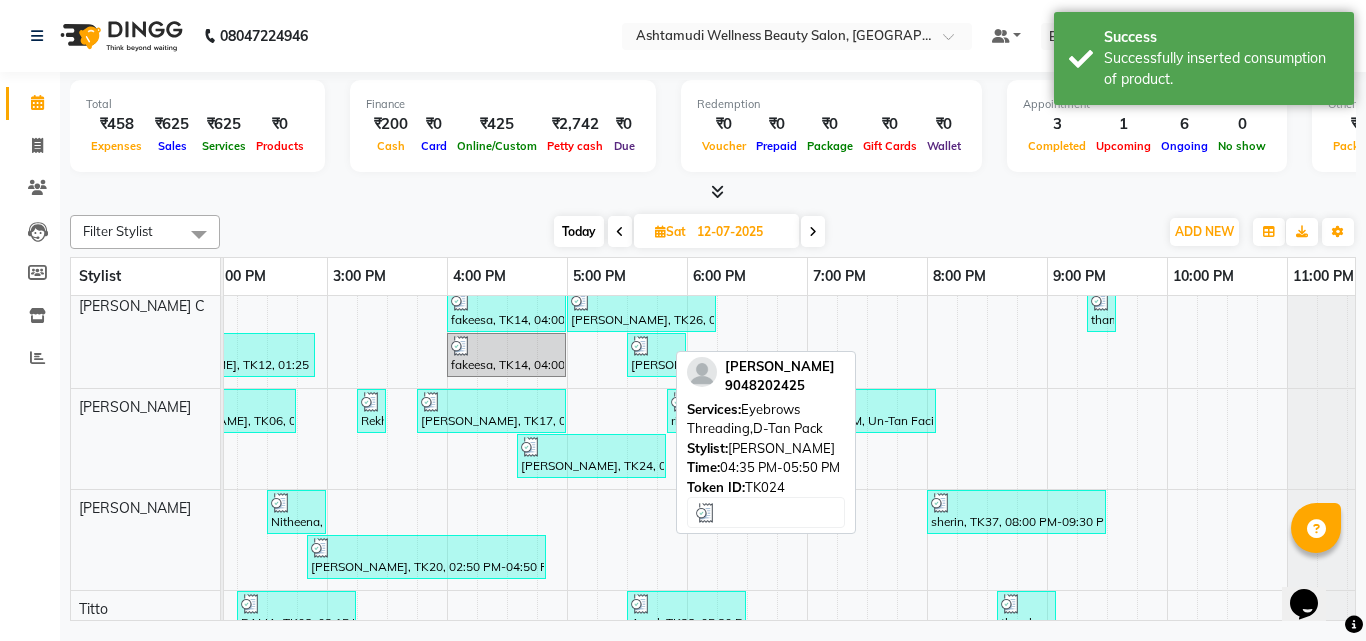 click on "rajasree, TK24, 04:35 PM-05:50 PM, Eyebrows Threading,D-Tan Pack" at bounding box center (591, 456) 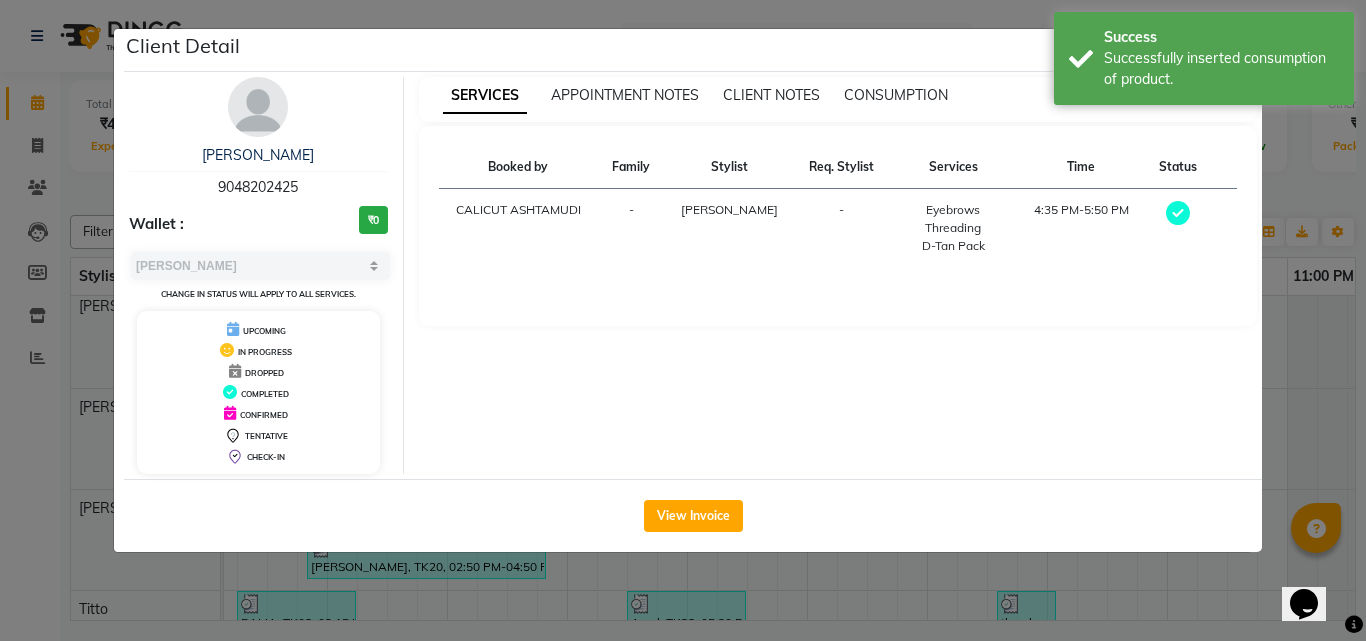 drag, startPoint x: 491, startPoint y: 565, endPoint x: 500, endPoint y: 560, distance: 10.29563 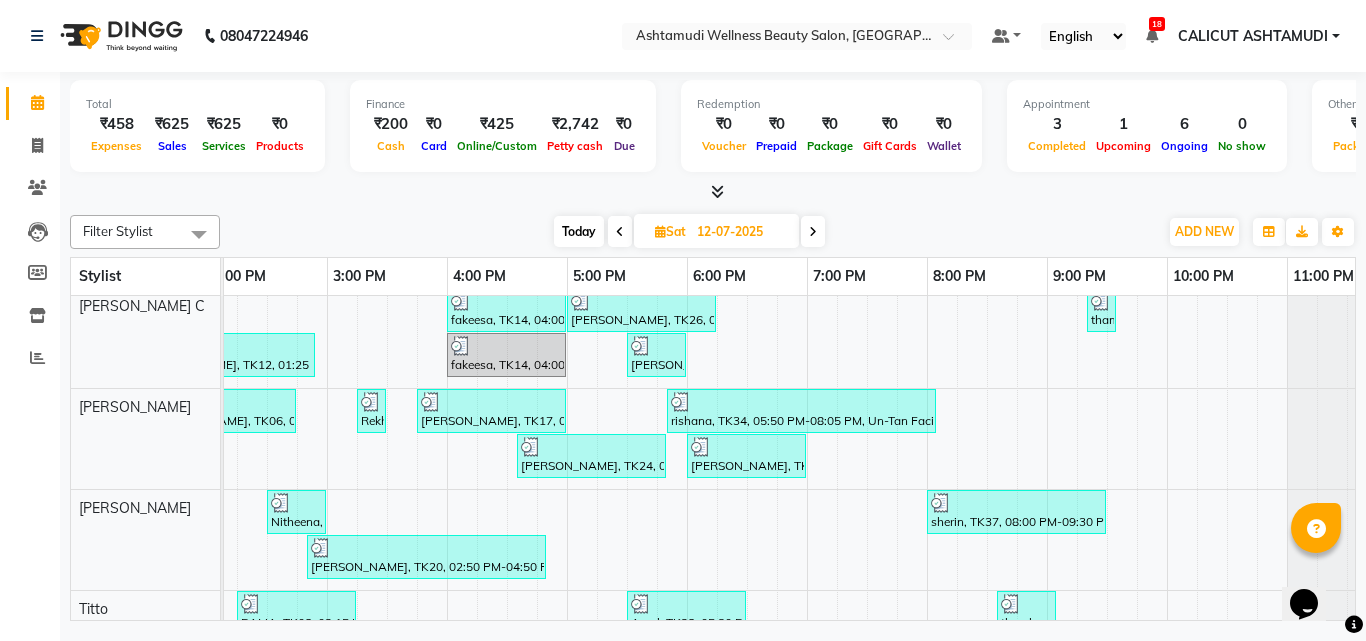 scroll, scrollTop: 259, scrollLeft: 617, axis: both 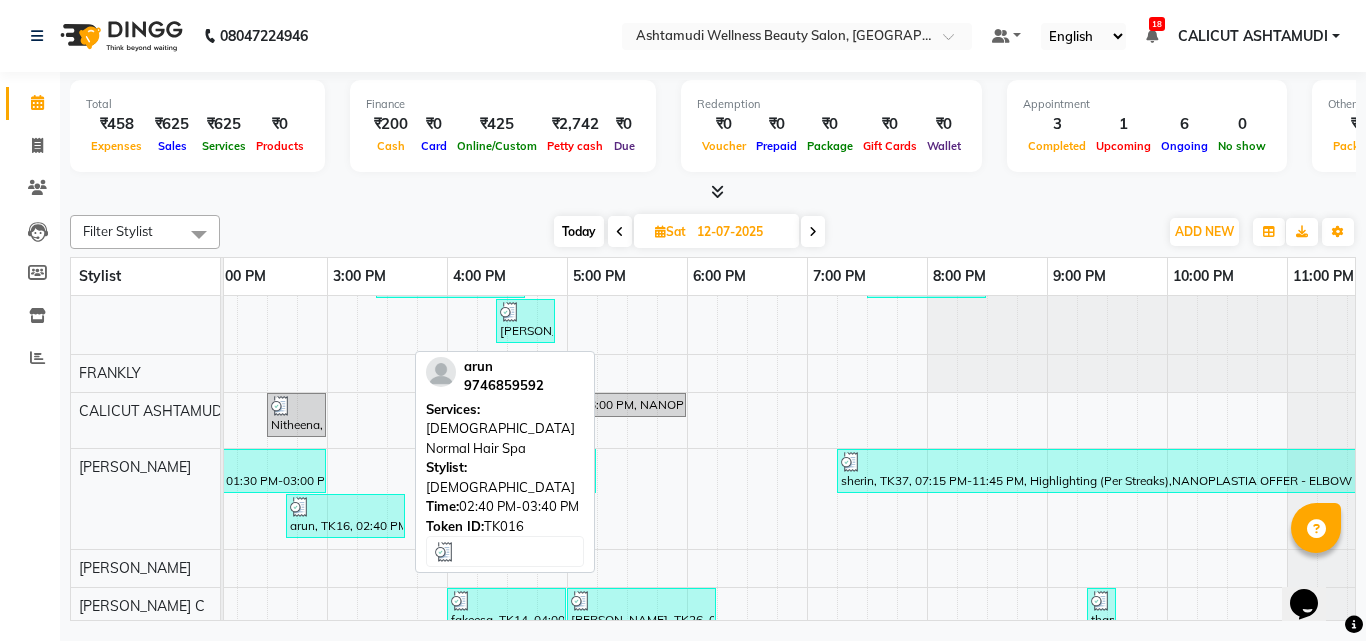 click at bounding box center (345, 507) 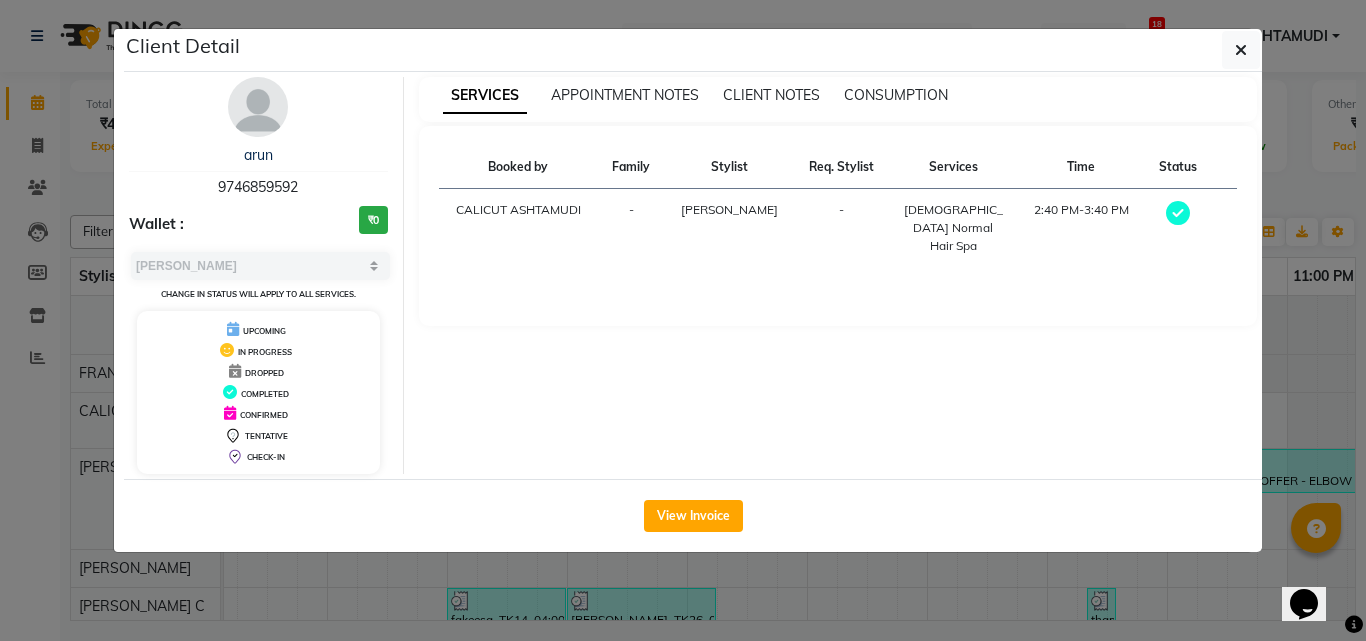 click on "SERVICES APPOINTMENT NOTES CLIENT NOTES CONSUMPTION" at bounding box center [826, 95] 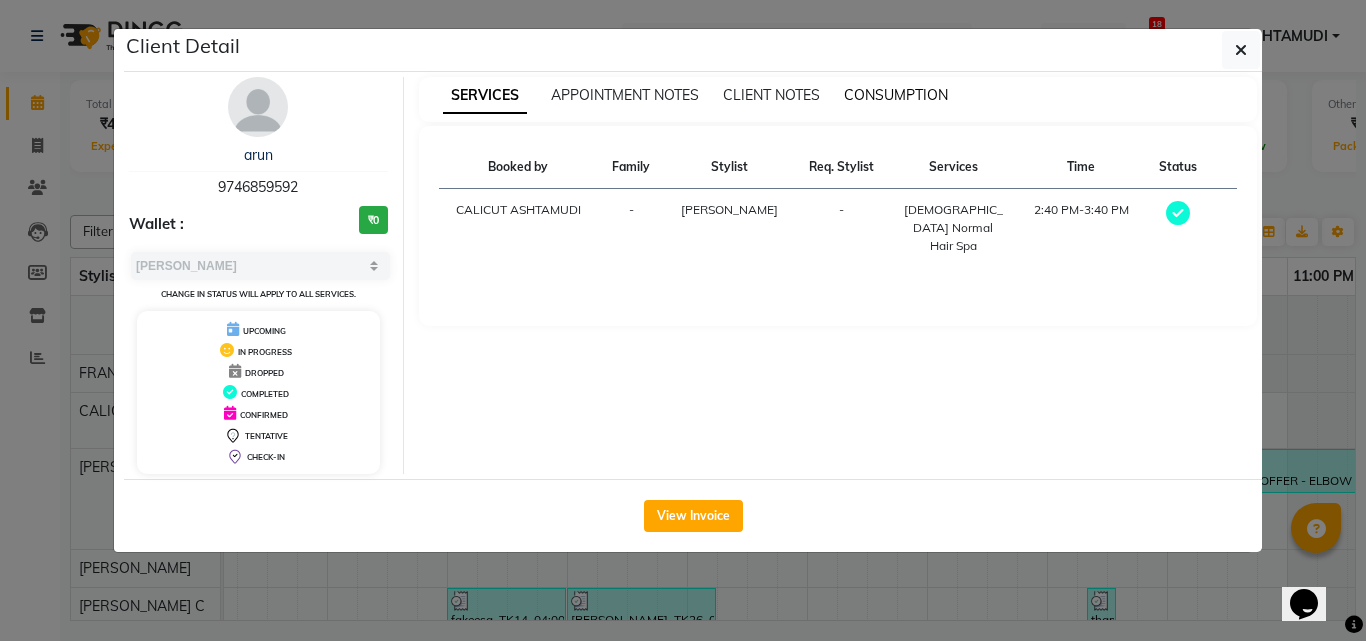 click on "CONSUMPTION" at bounding box center [896, 95] 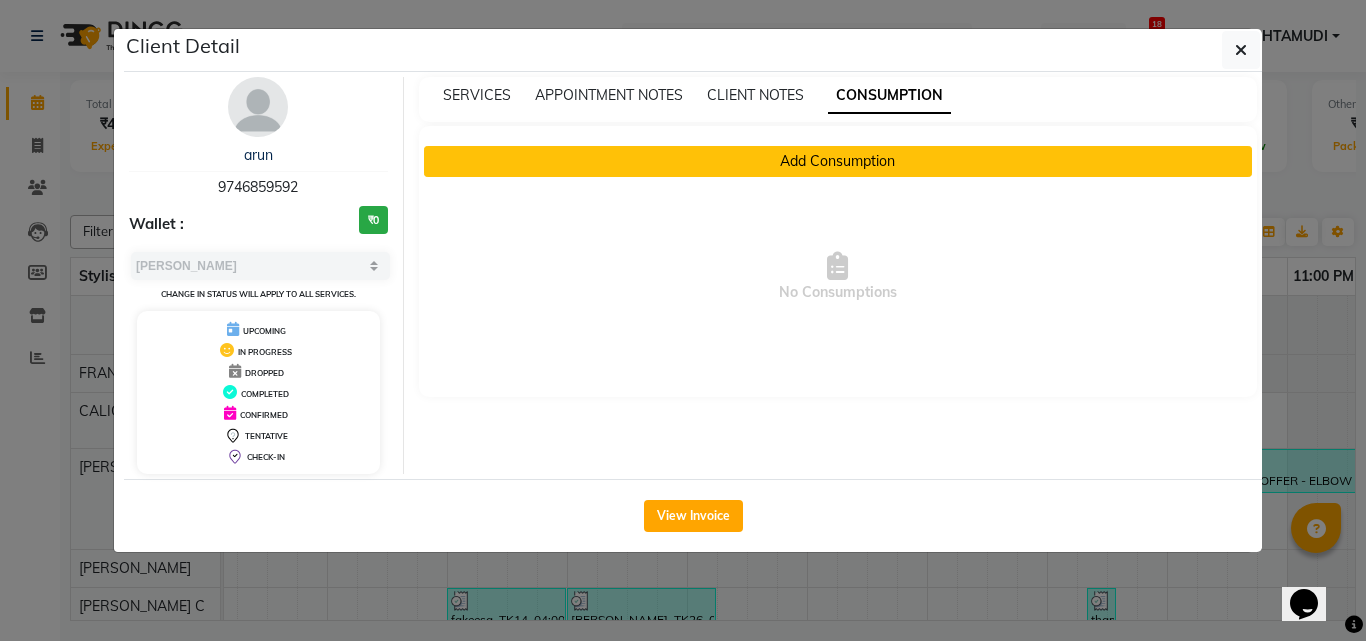 click on "Add Consumption" at bounding box center (838, 161) 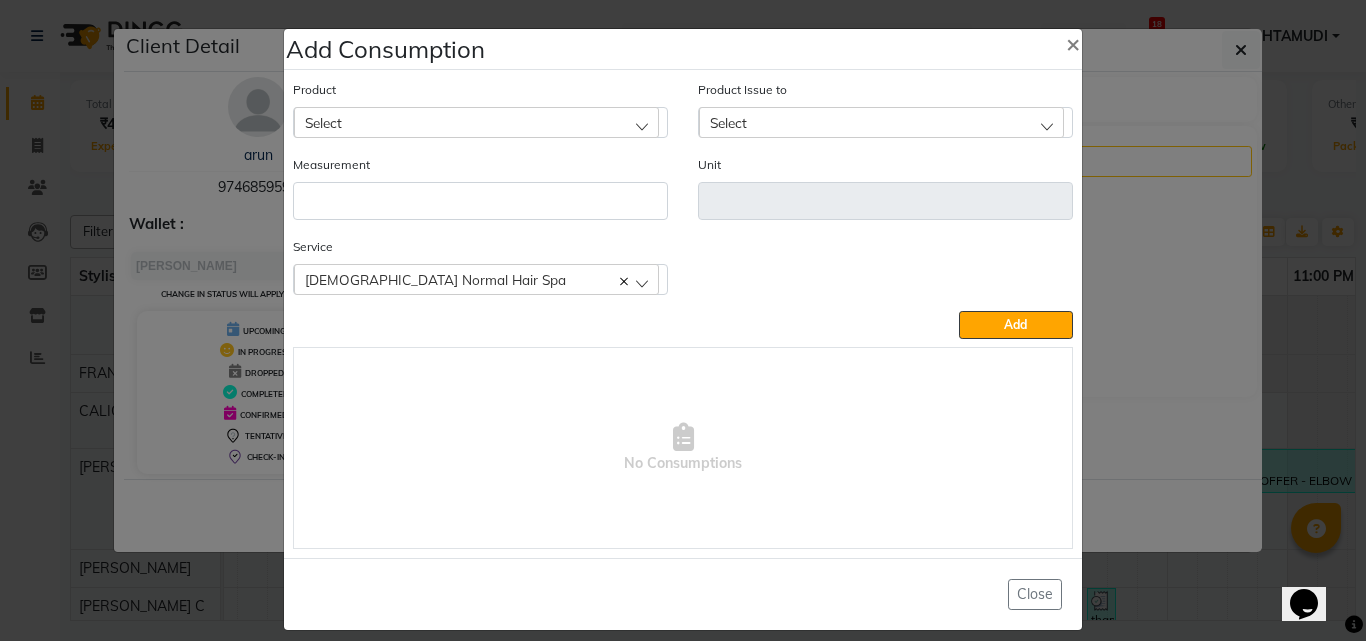 click on "Select" 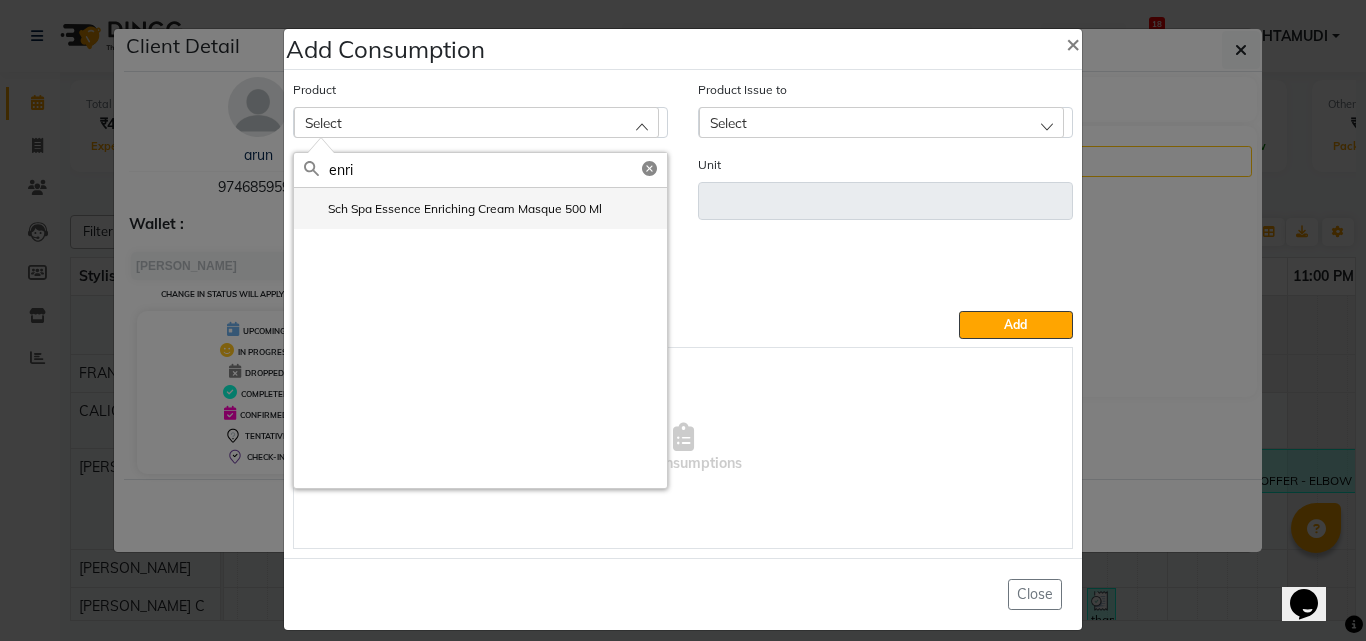 click on "Sch Spa Essence Enriching Cream Masque 500 Ml" 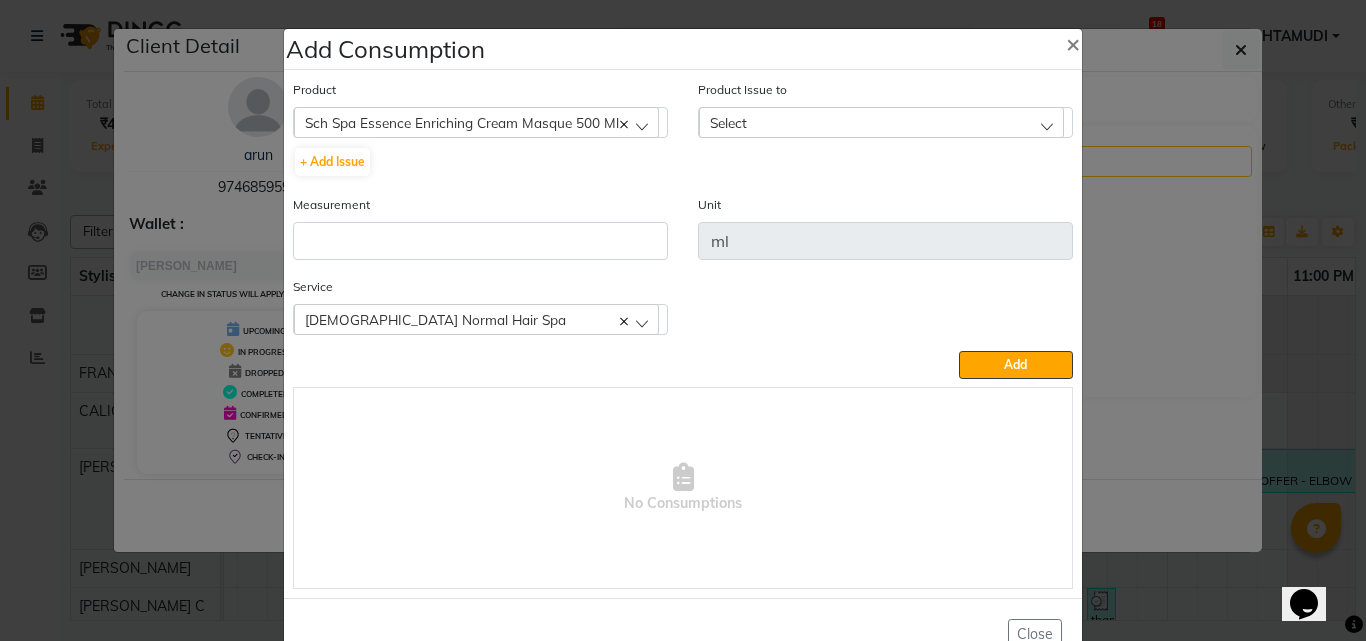 click on "Select" 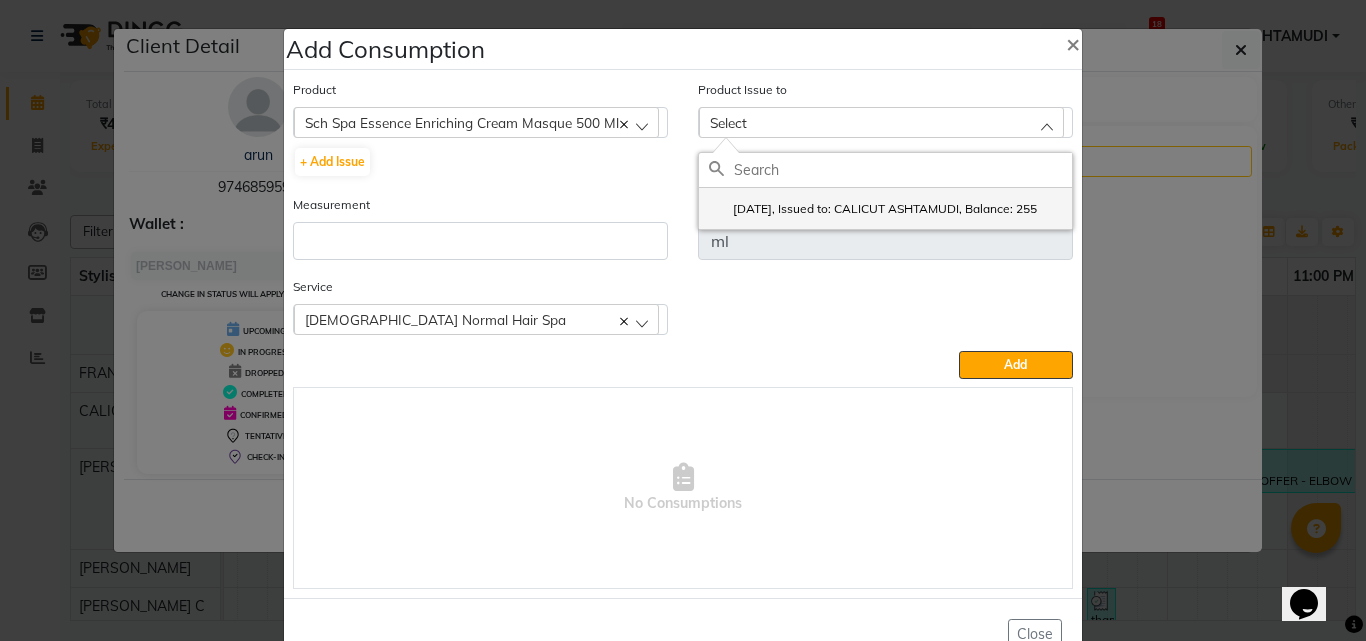 click on "2025-07-13, Issued to: CALICUT ASHTAMUDI, Balance: 255" 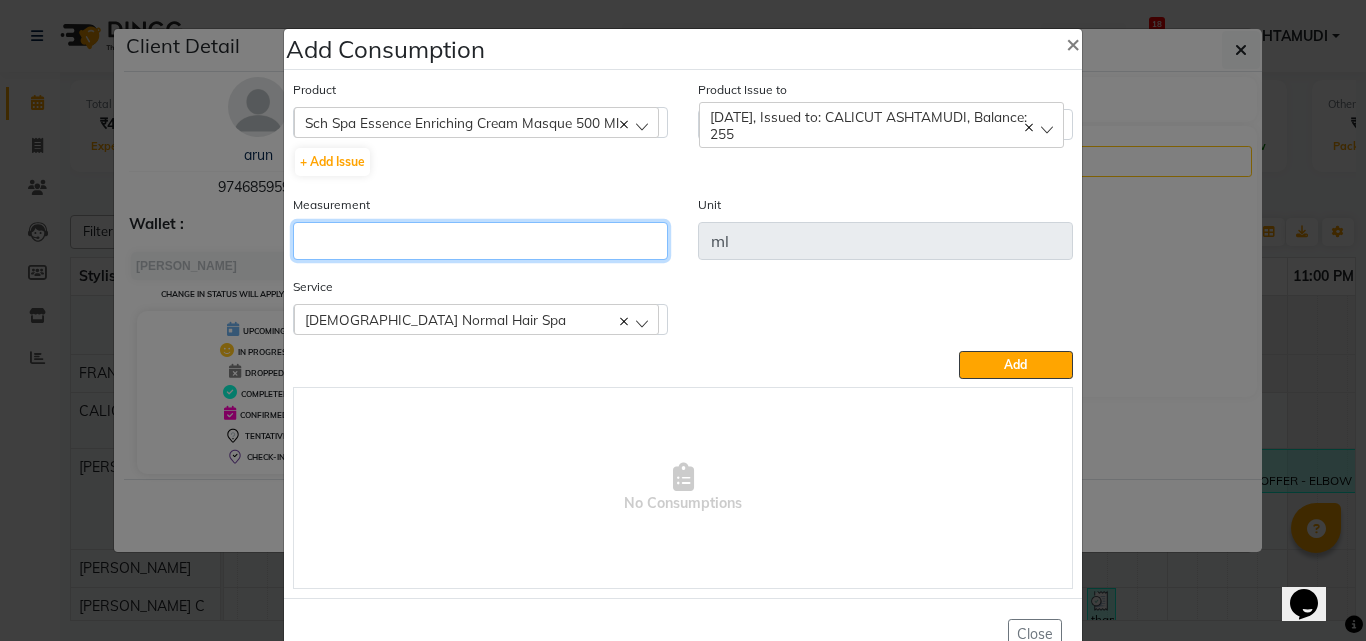 click 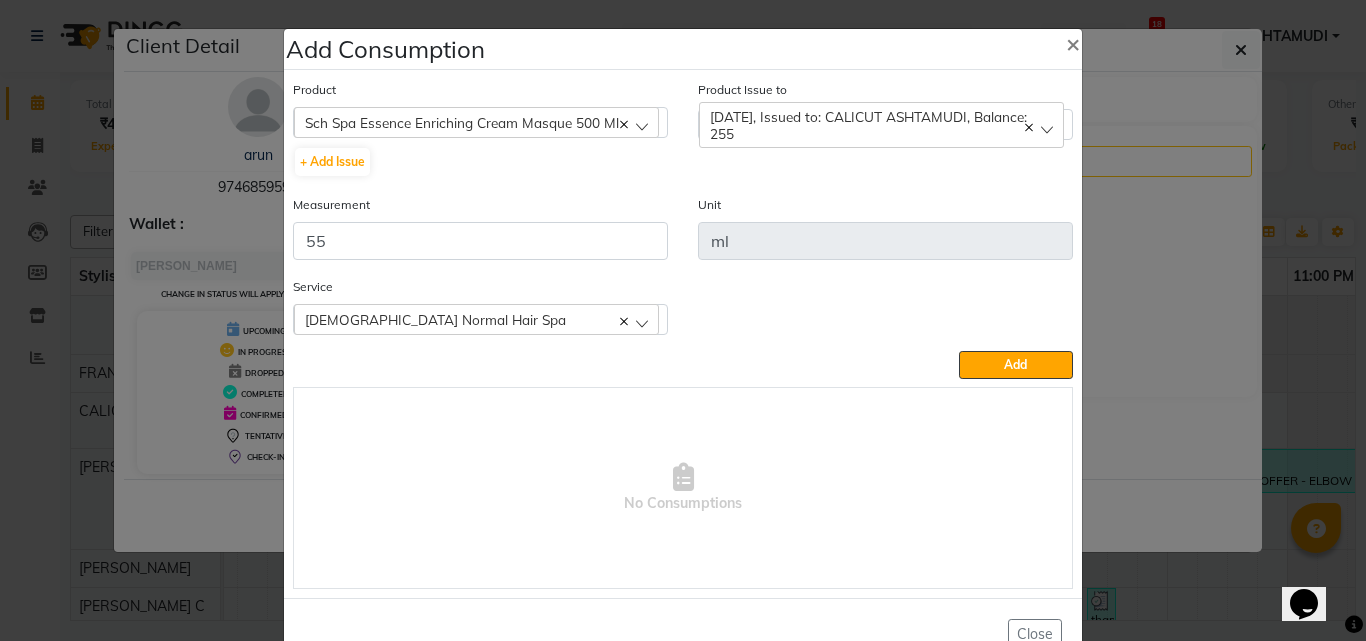 click on "Product  Sch Spa Essence Enriching Cream Masque 500 Ml  051/ Studio White Weekly 15Ml  + Add Issue  Product Issue to  2025-07-13, Issued to: CALICUT ASHTAMUDI, Balance: 255  2025-07-13, Issued to: CALICUT ASHTAMUDI, Balance: 255 Measurement 55 Unit ml Service  Gents Normal Hair Spa  Gents Normal Hair Spa  Add   No Consumptions" 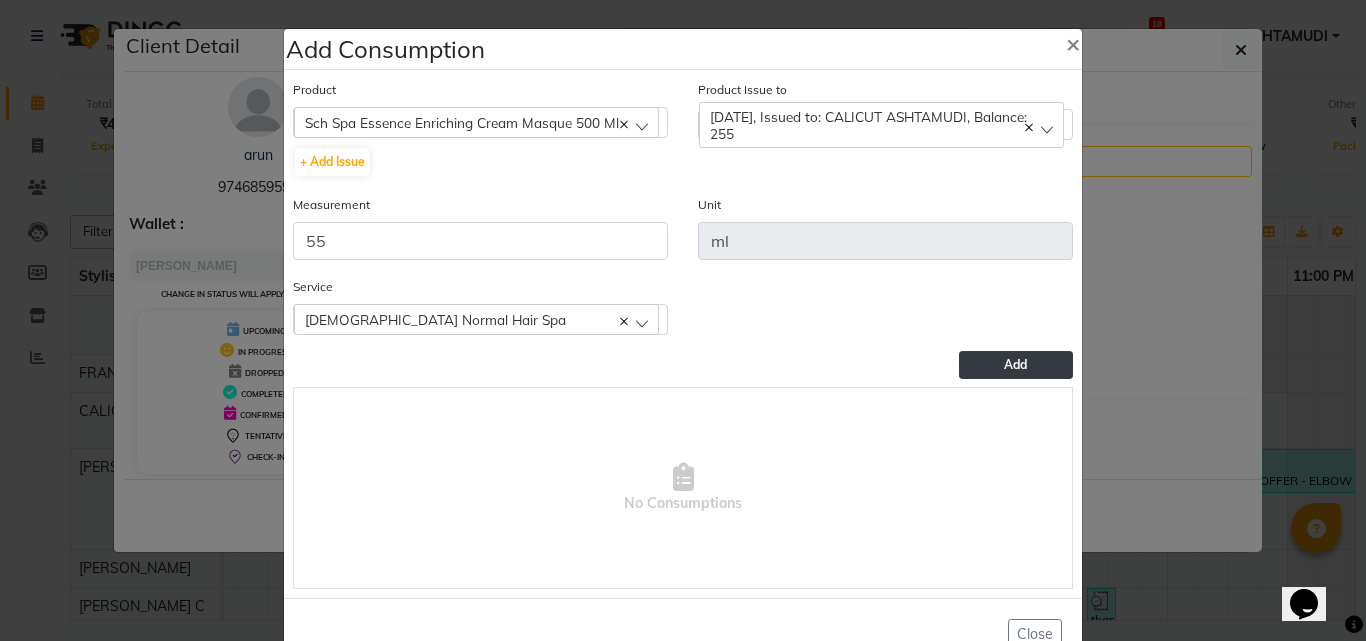 click on "Add" 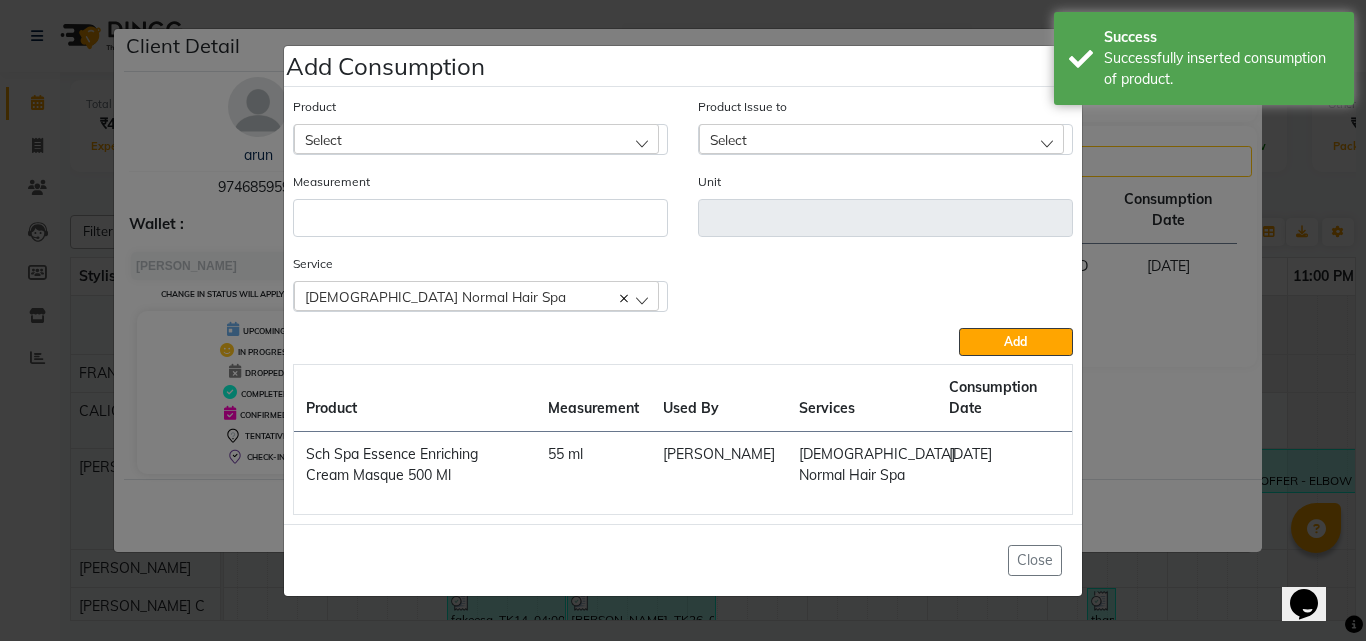 click on "Add Consumption × Product Select 051/ Studio White Weekly 15Ml Product Issue to Select 2025-07-13, Issued to: CALICUT ASHTAMUDI, Balance: 255 Measurement Unit Service  Gents Normal Hair Spa  Gents Normal Hair Spa  Add  Product Measurement Used By Services Consumption Date  Sch Spa Essence Enriching Cream Masque 500 Ml   55 ml   KRISHNA   Gents Normal Hair Spa   14-07-2025   Close" 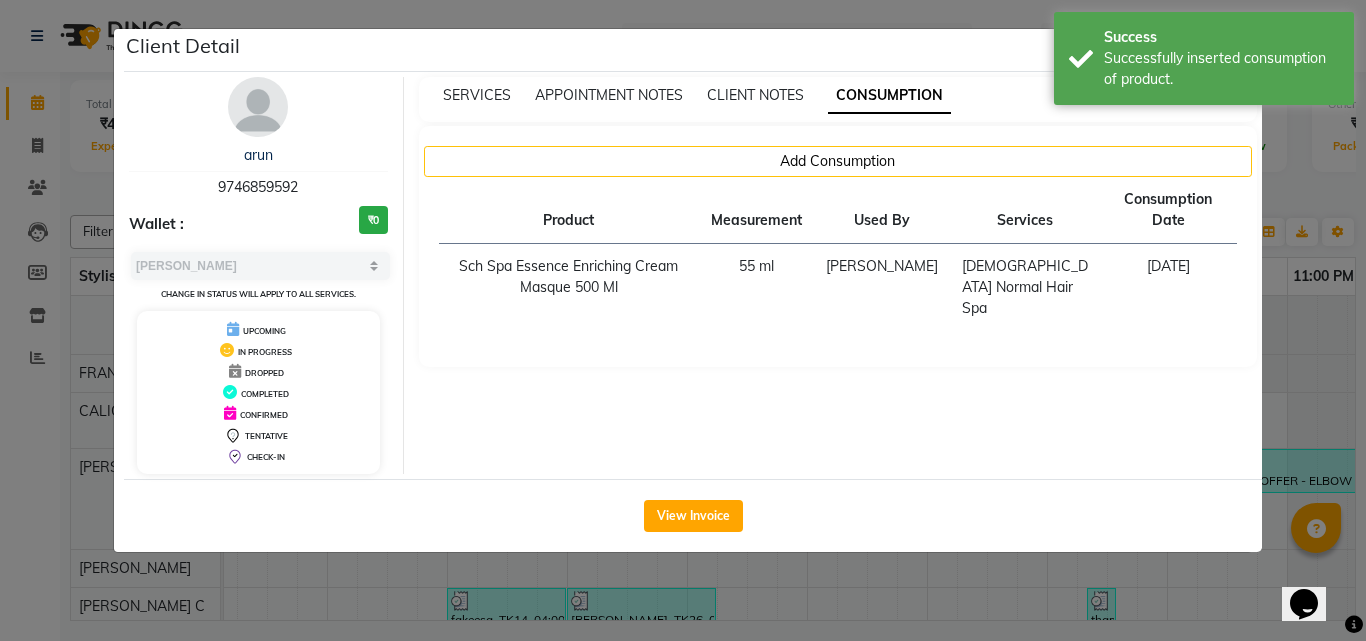 click on "Client Detail  arun    9746859592 Wallet : ₹0 Select MARK DONE UPCOMING Change in status will apply to all services. UPCOMING IN PROGRESS DROPPED COMPLETED CONFIRMED TENTATIVE CHECK-IN SERVICES APPOINTMENT NOTES CLIENT NOTES CONSUMPTION Add Consumption Product Measurement Used By Services Consumption Date  Sch Spa Essence Enriching Cream Masque 500 Ml   55 ml   KRISHNA   Gents Normal Hair Spa   14-07-2025   View Invoice" 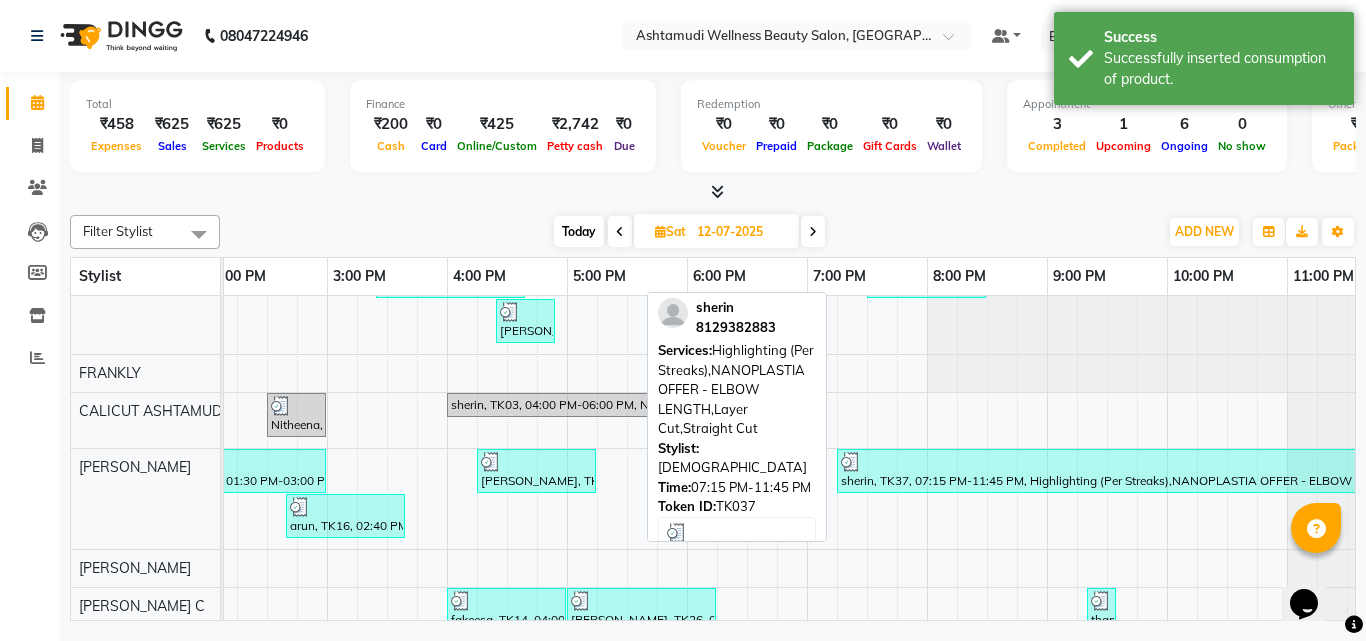 click on "sherin, TK37, 07:15 PM-11:45 PM, Highlighting (Per Streaks),NANOPLASTIA OFFER - ELBOW LENGTH,Layer Cut,Straight Cut" at bounding box center [1106, 471] 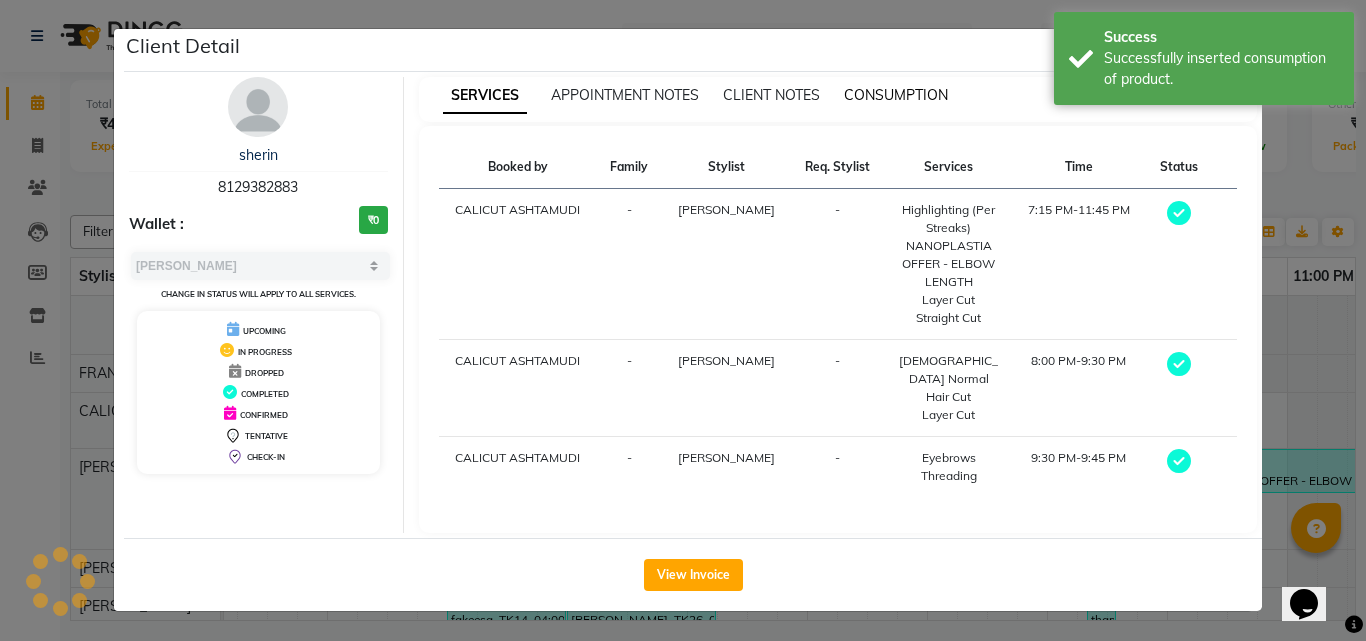click on "CONSUMPTION" at bounding box center [896, 95] 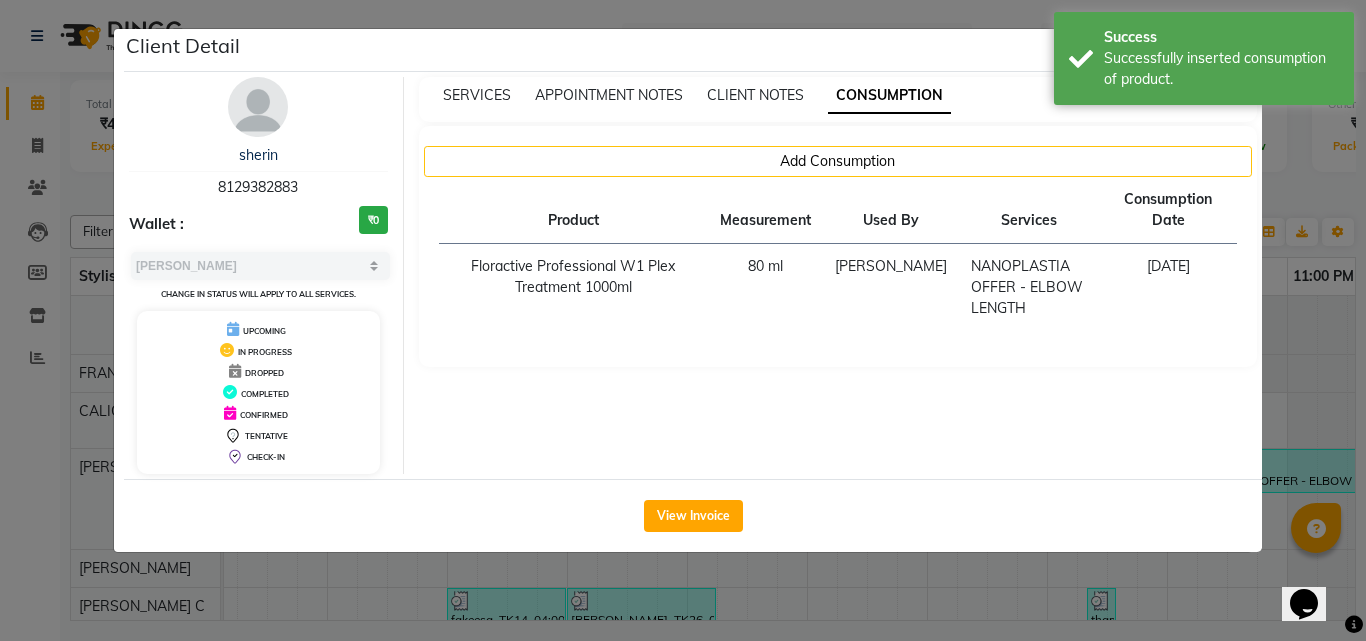 click on "Client Detail  sherin    8129382883 Wallet : ₹0 Select MARK DONE UPCOMING Change in status will apply to all services. UPCOMING IN PROGRESS DROPPED COMPLETED CONFIRMED TENTATIVE CHECK-IN SERVICES APPOINTMENT NOTES CLIENT NOTES CONSUMPTION Add Consumption Product Measurement Used By Services Consumption Date  Floractive Professional W1 Plex Treatment 1000ml   80 ml   KRISHNA    NANOPLASTIA OFFER - ELBOW LENGTH   14-07-2025   View Invoice" 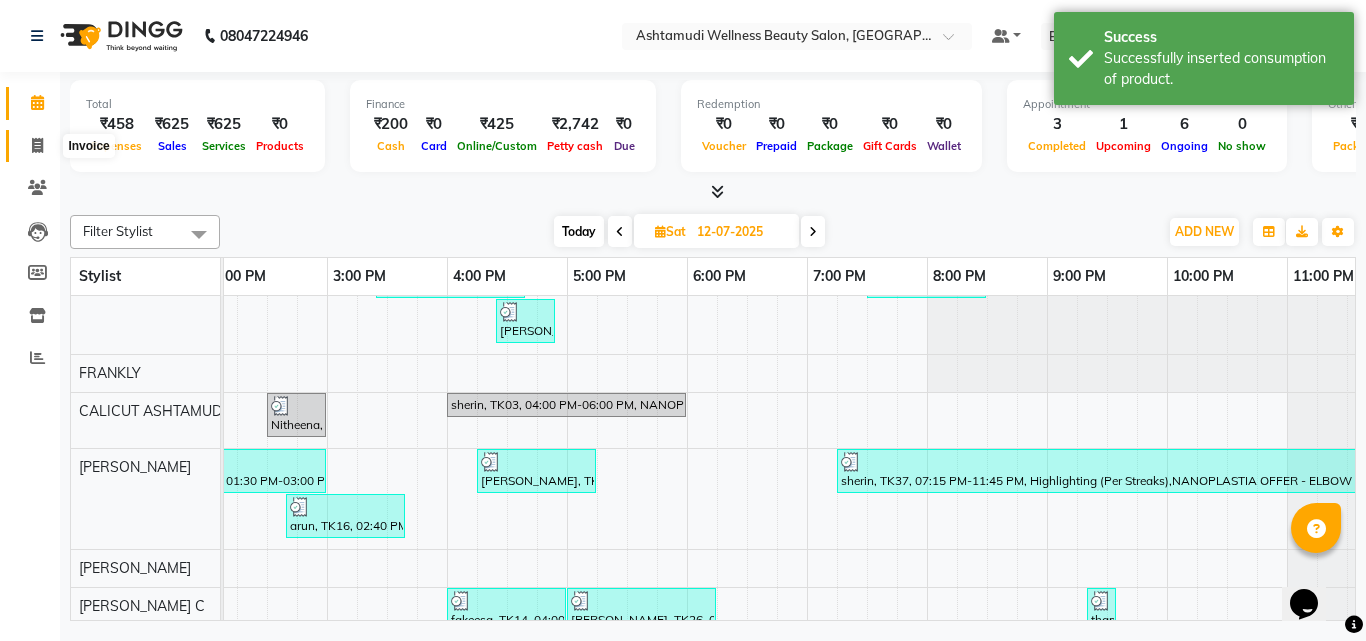 click 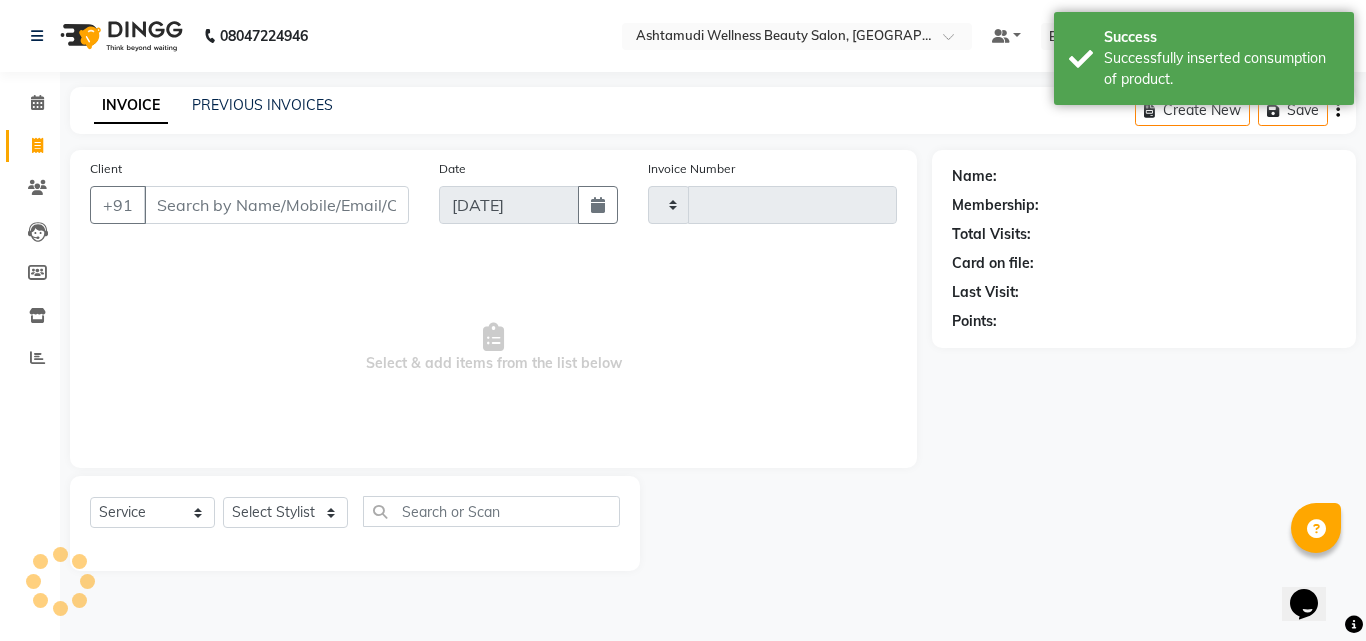 click 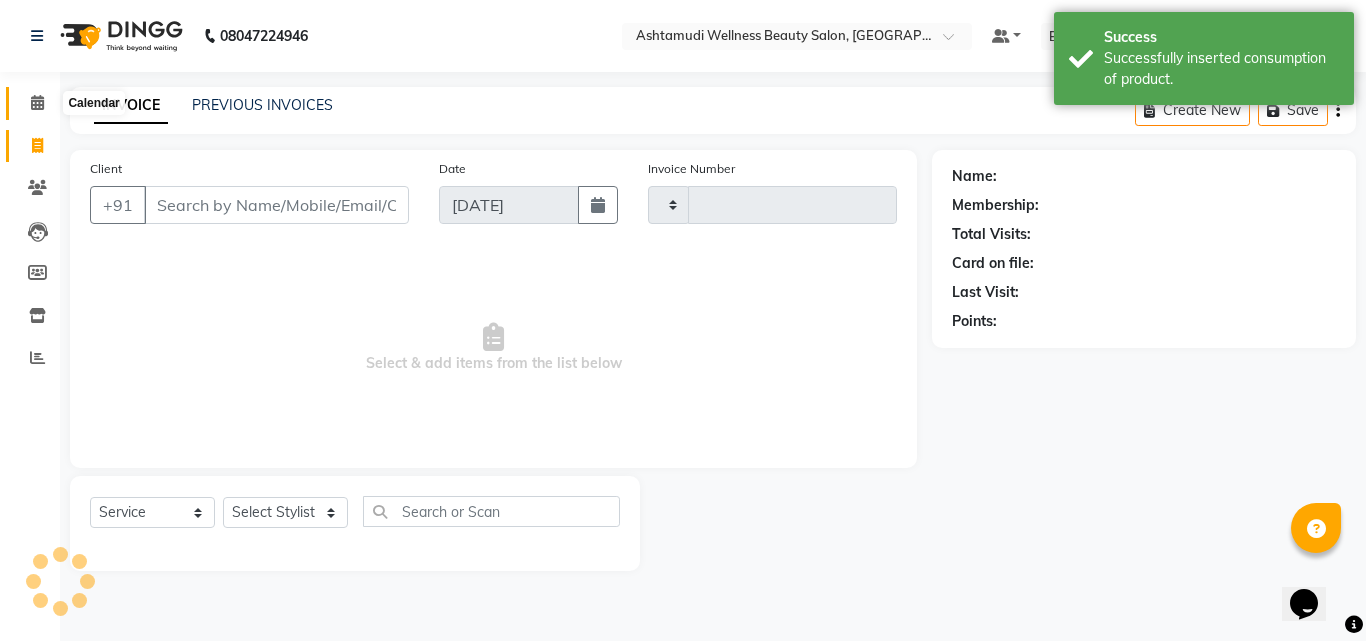 click 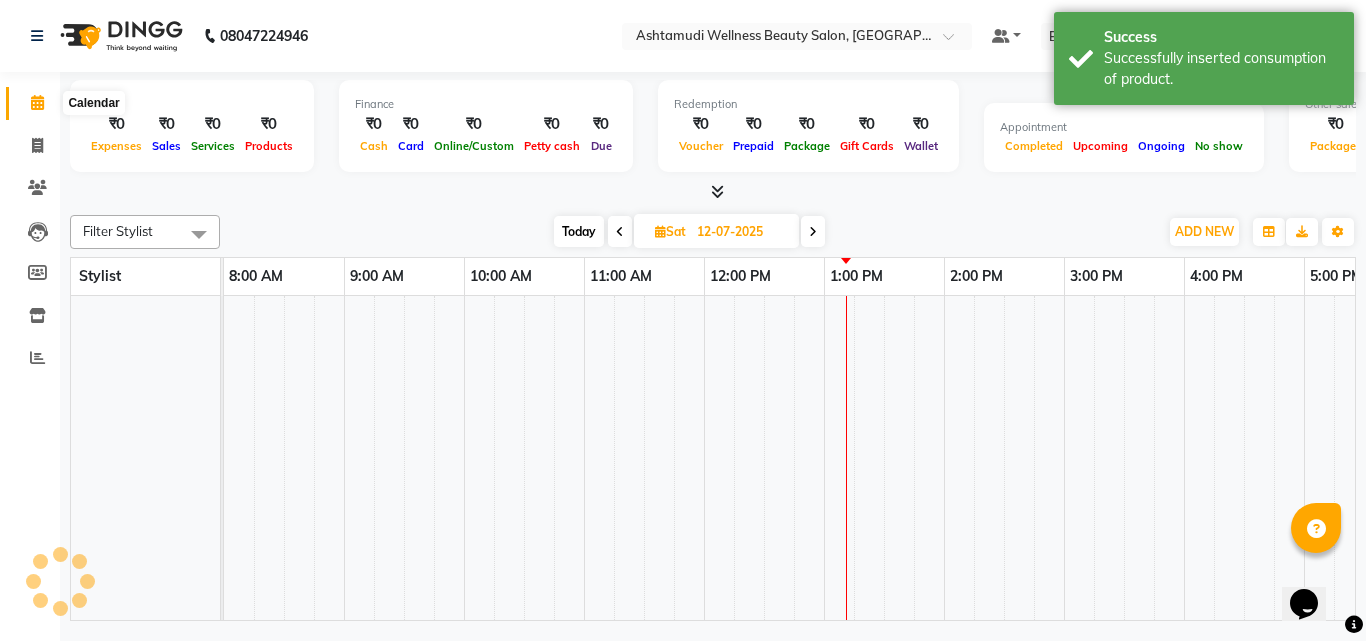 click 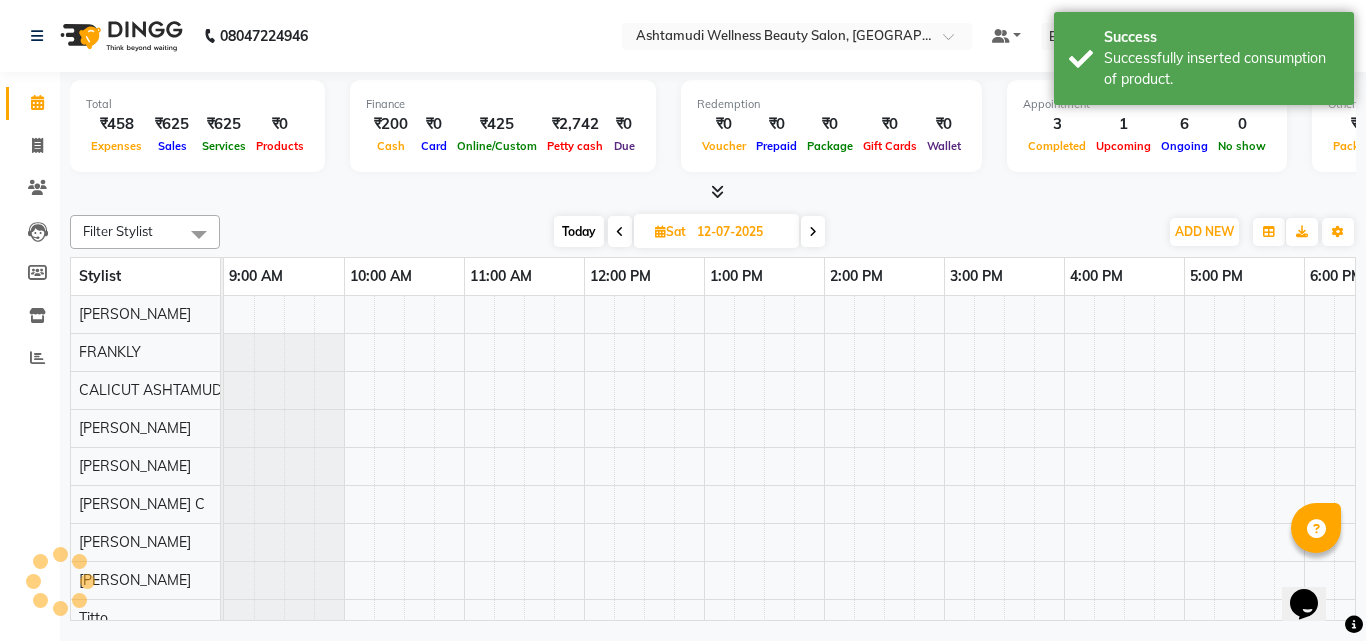 scroll, scrollTop: 0, scrollLeft: 0, axis: both 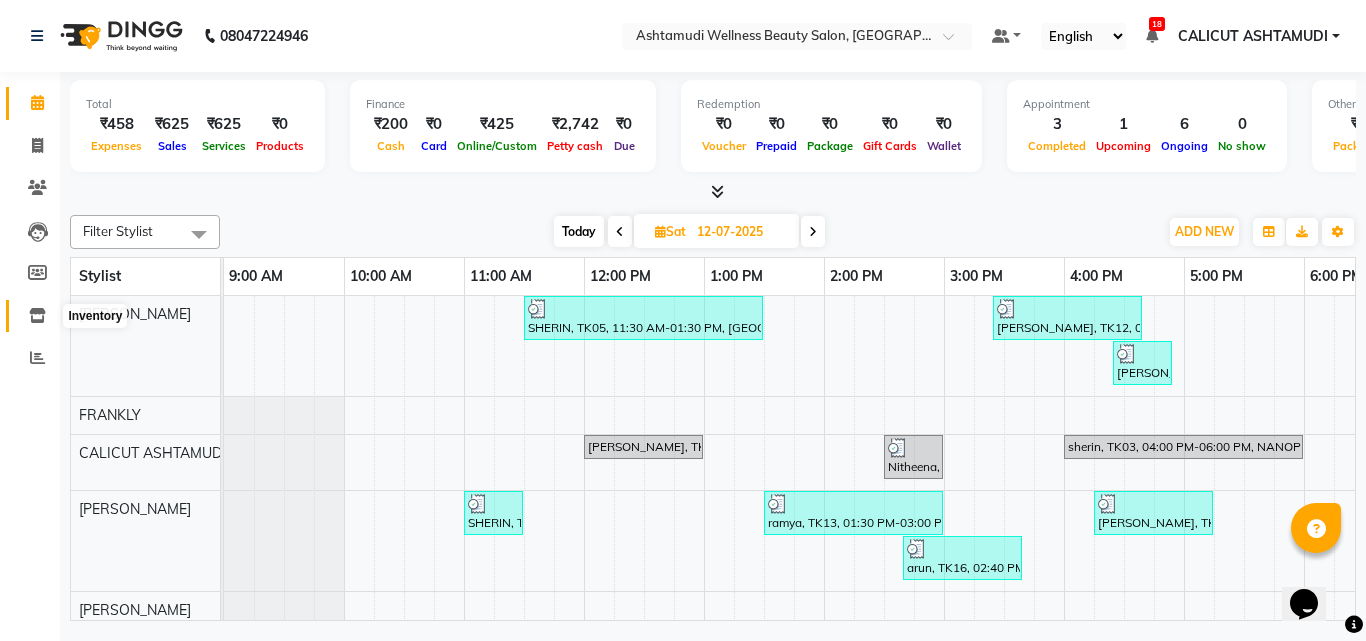 click 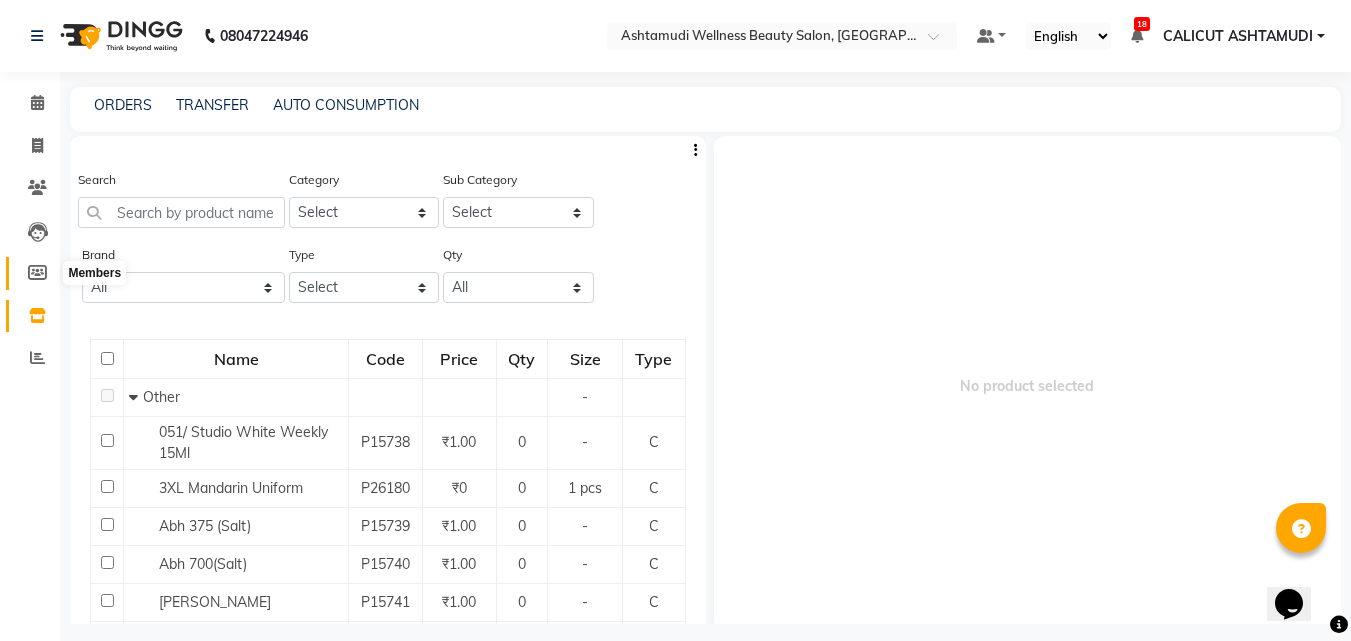 click 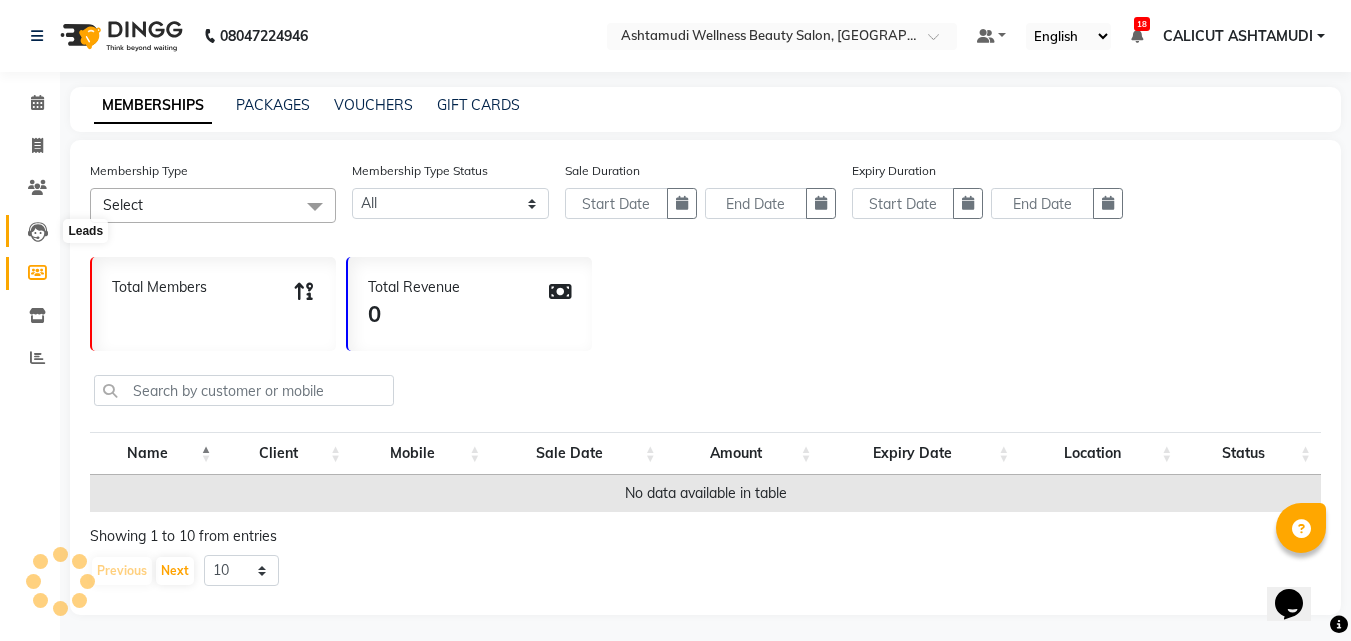 click 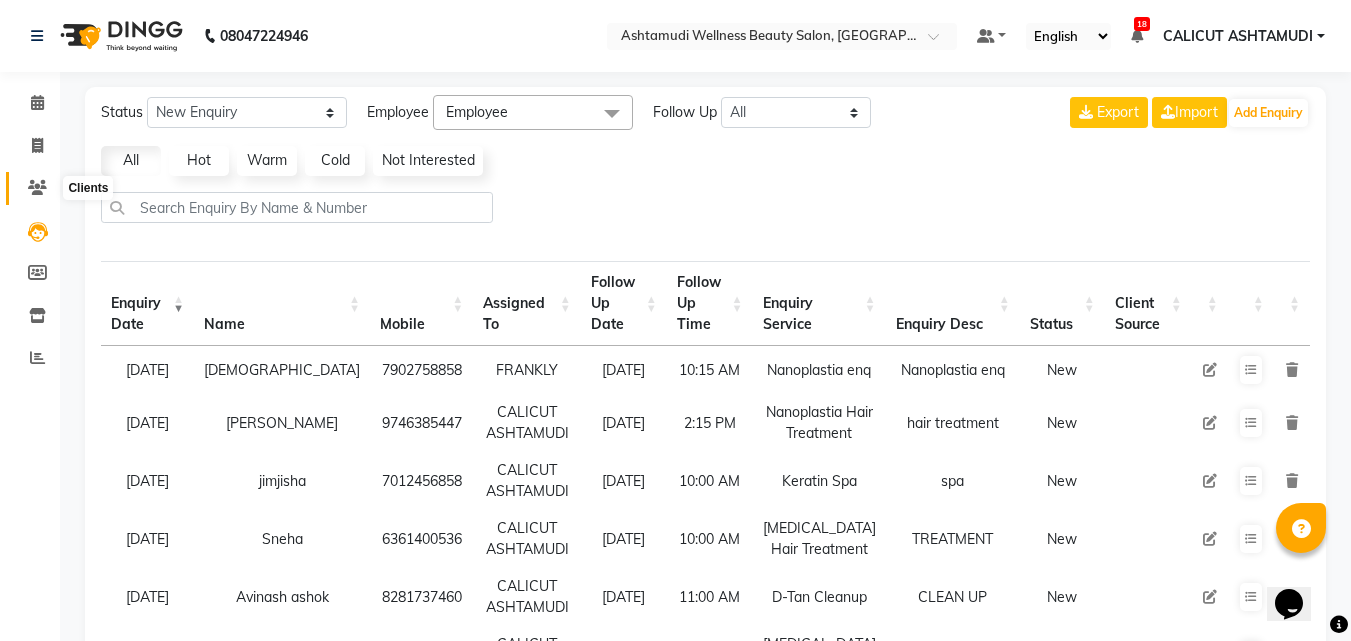 click 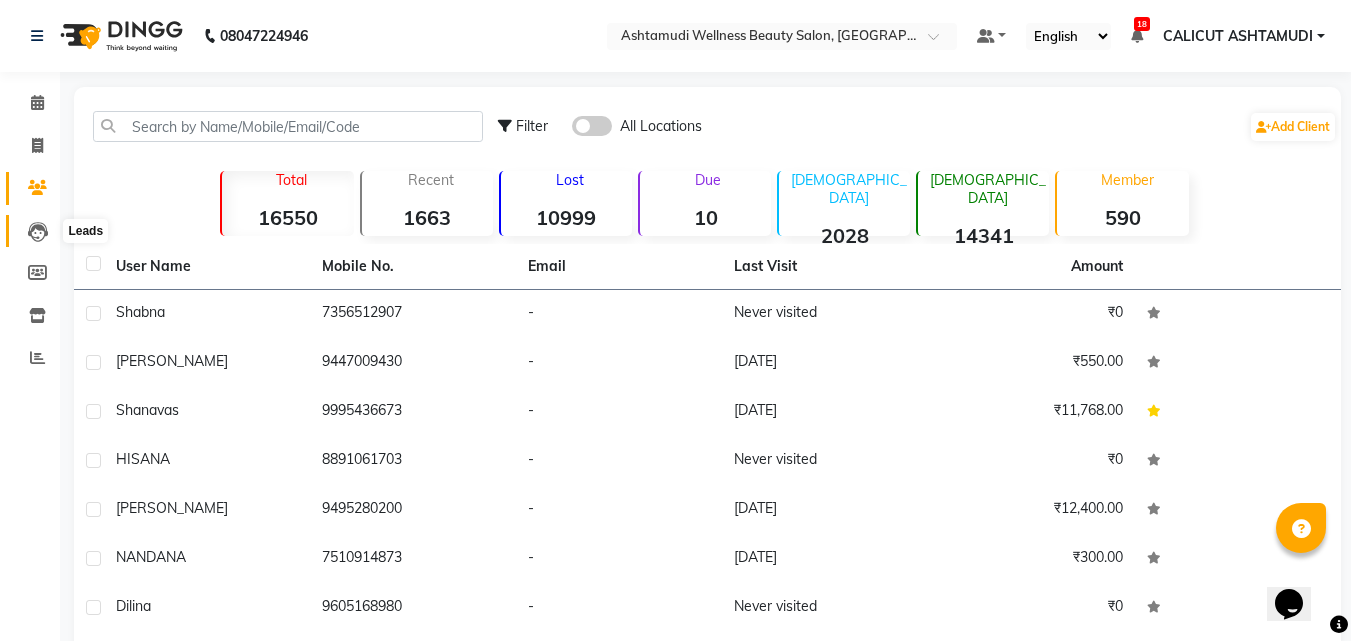 click 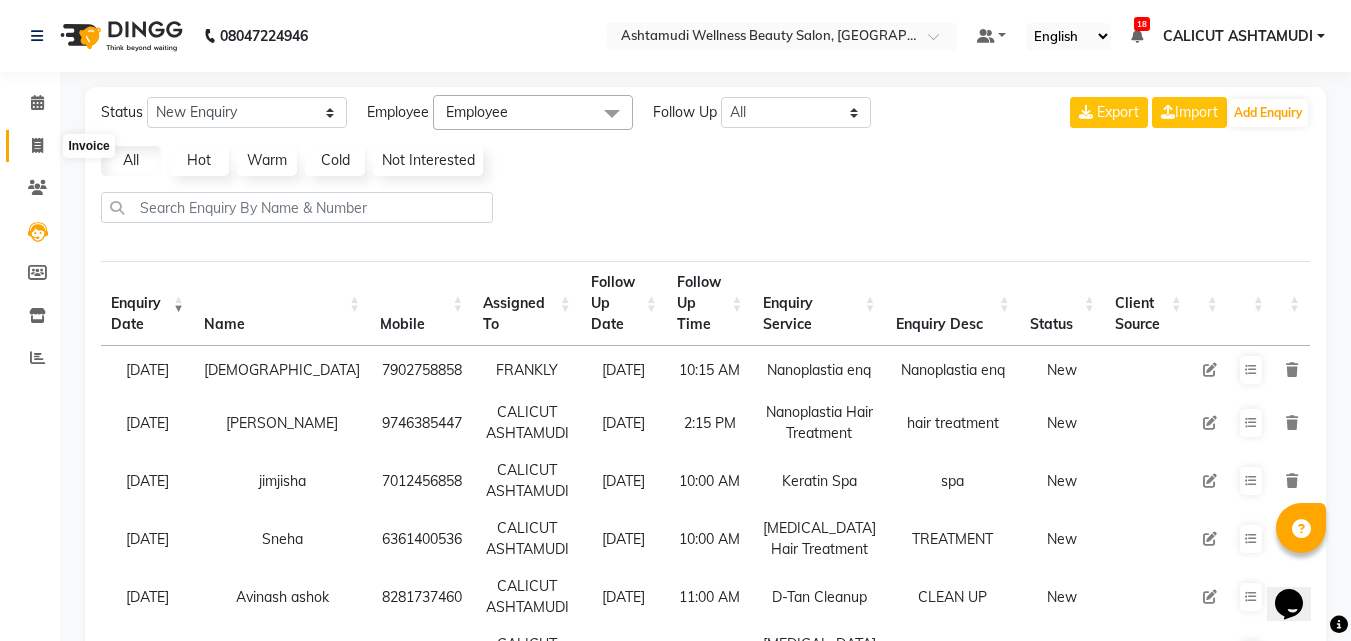click 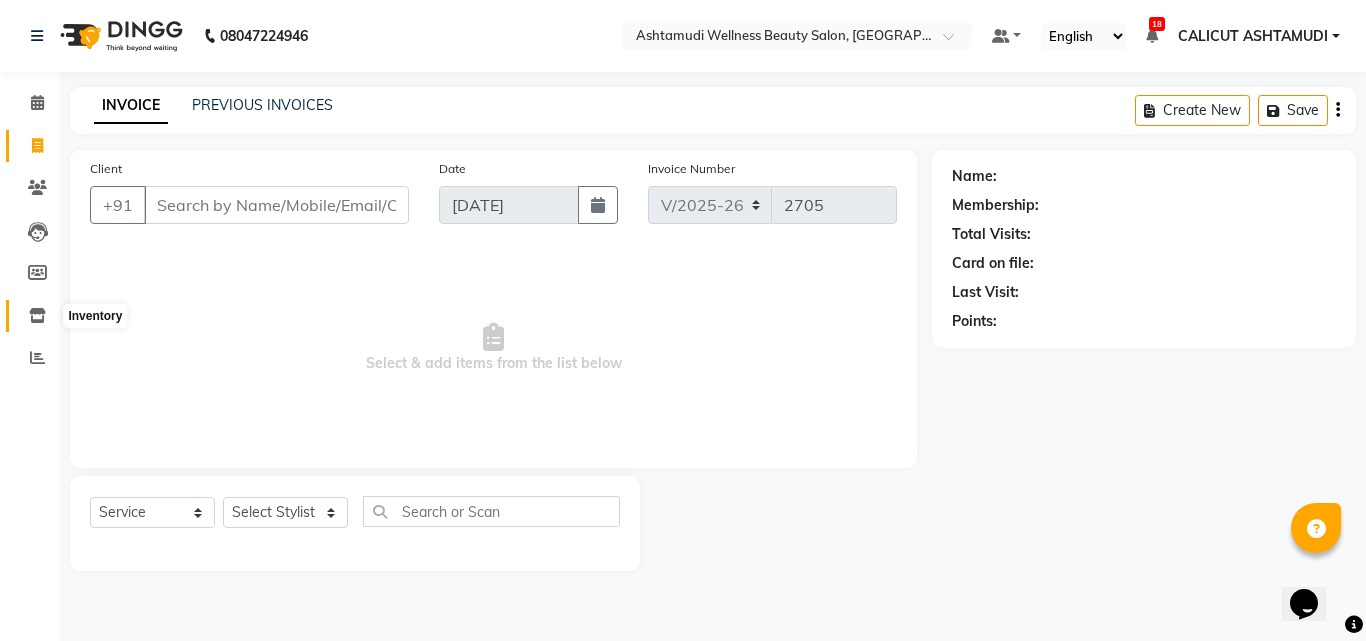 click 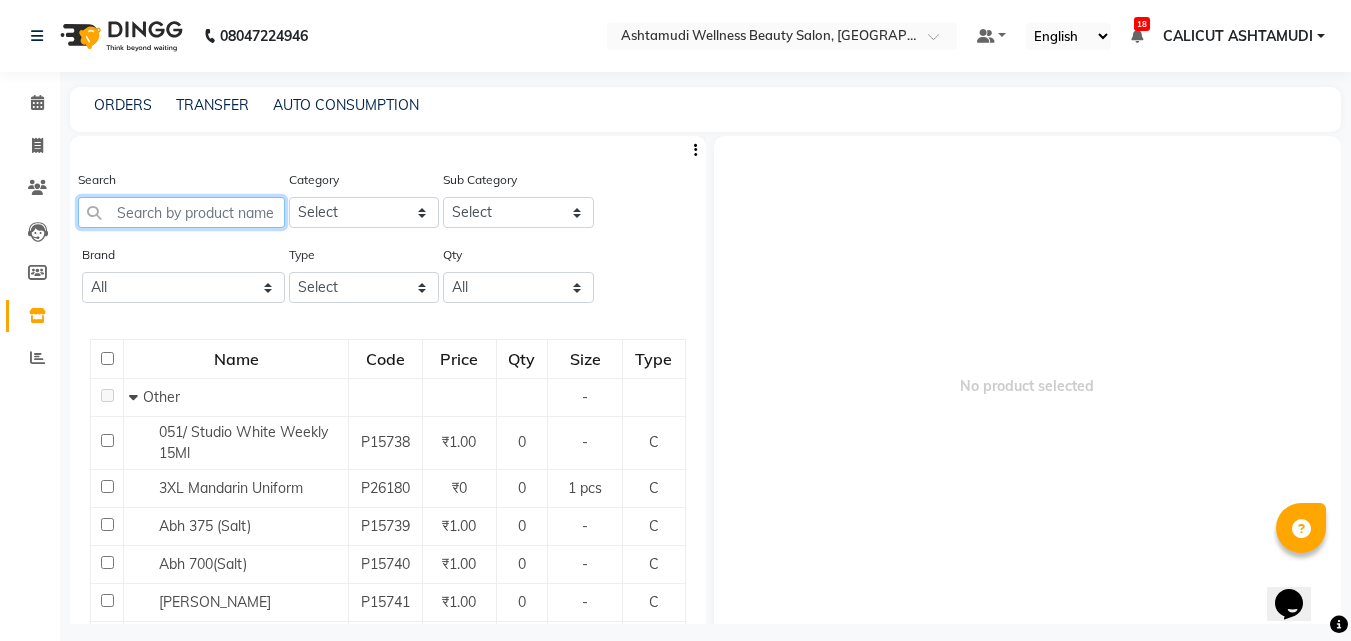 click 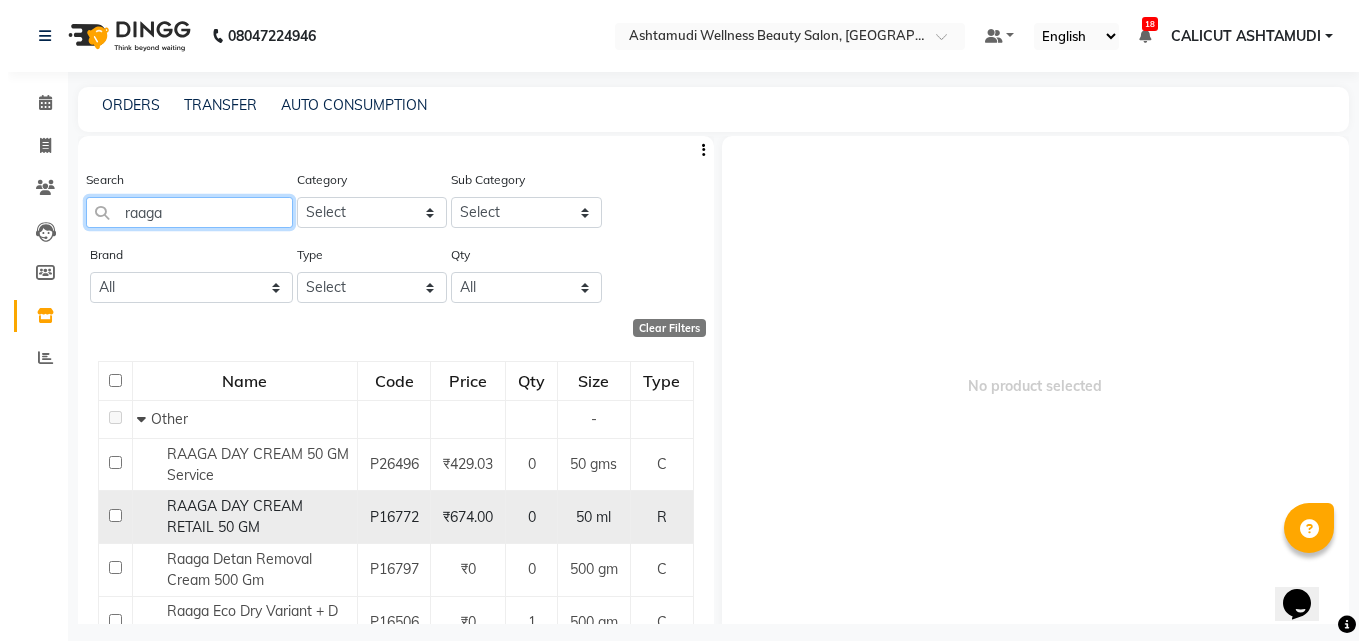 scroll, scrollTop: 100, scrollLeft: 0, axis: vertical 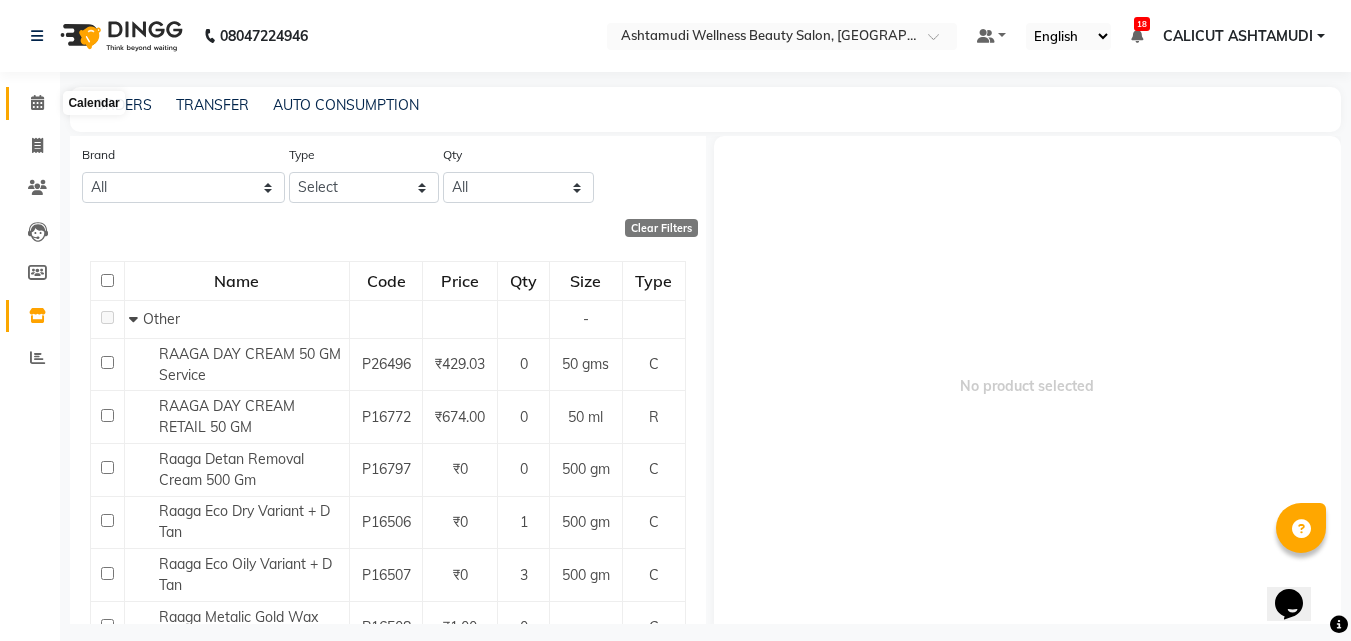 click 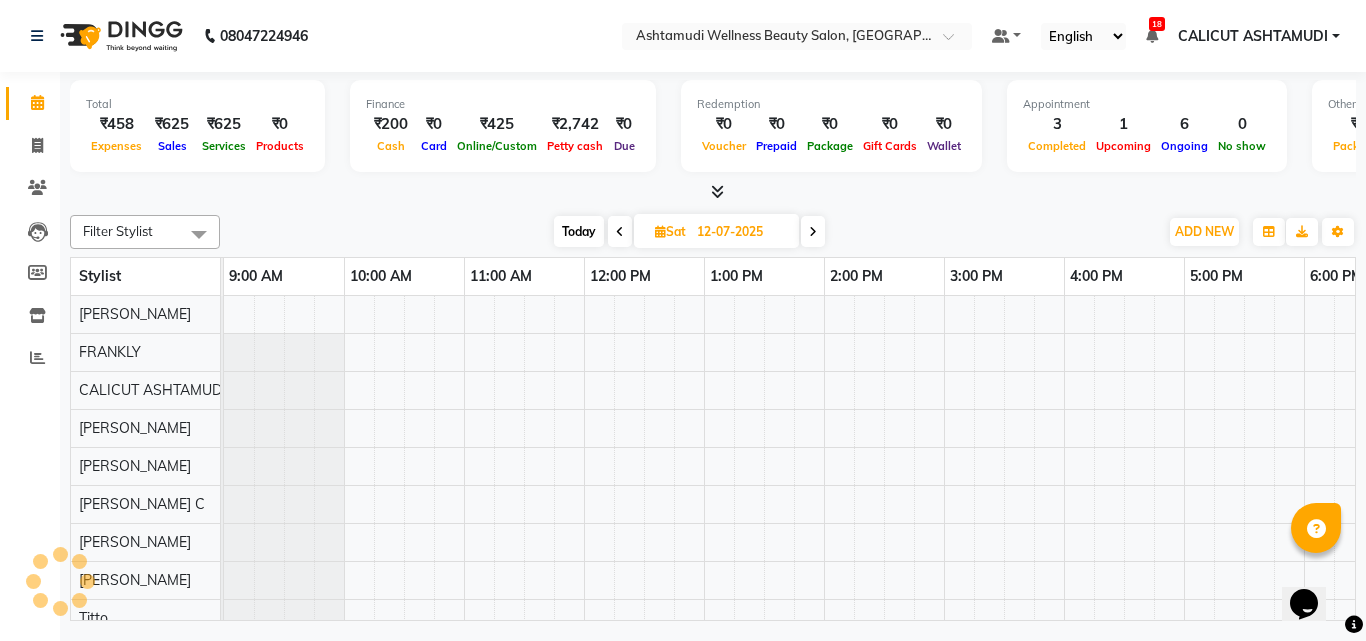 scroll, scrollTop: 0, scrollLeft: 481, axis: horizontal 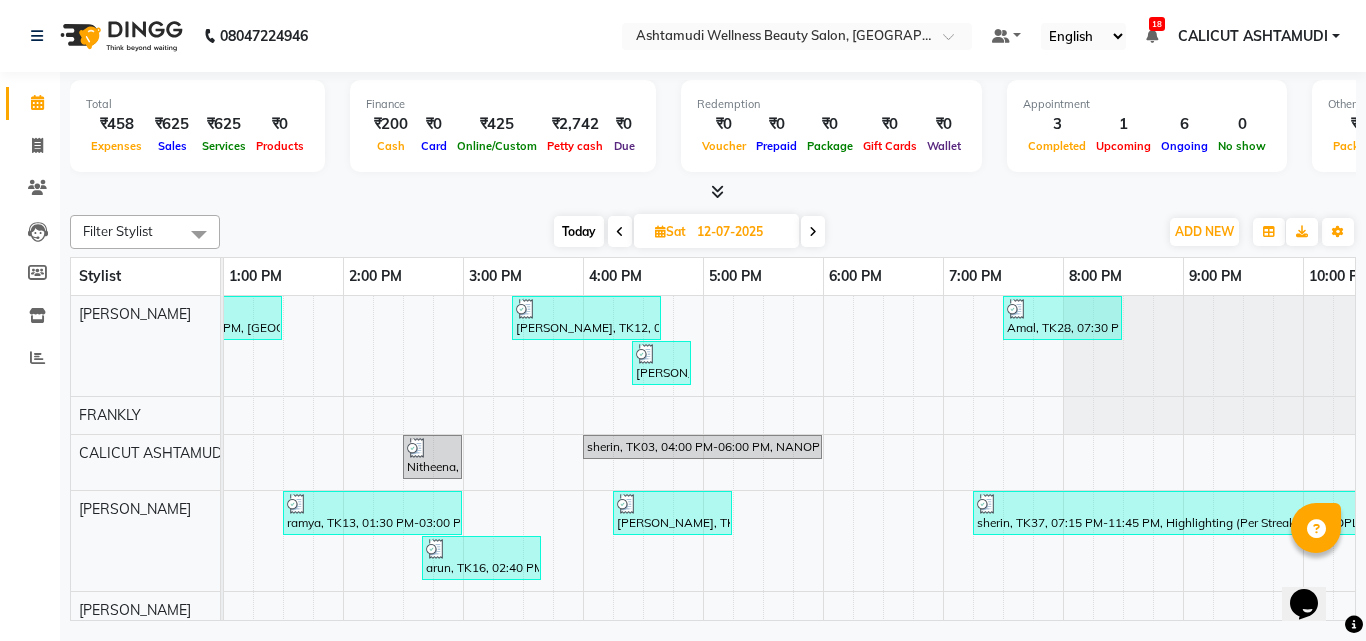 click on "Today" at bounding box center (579, 231) 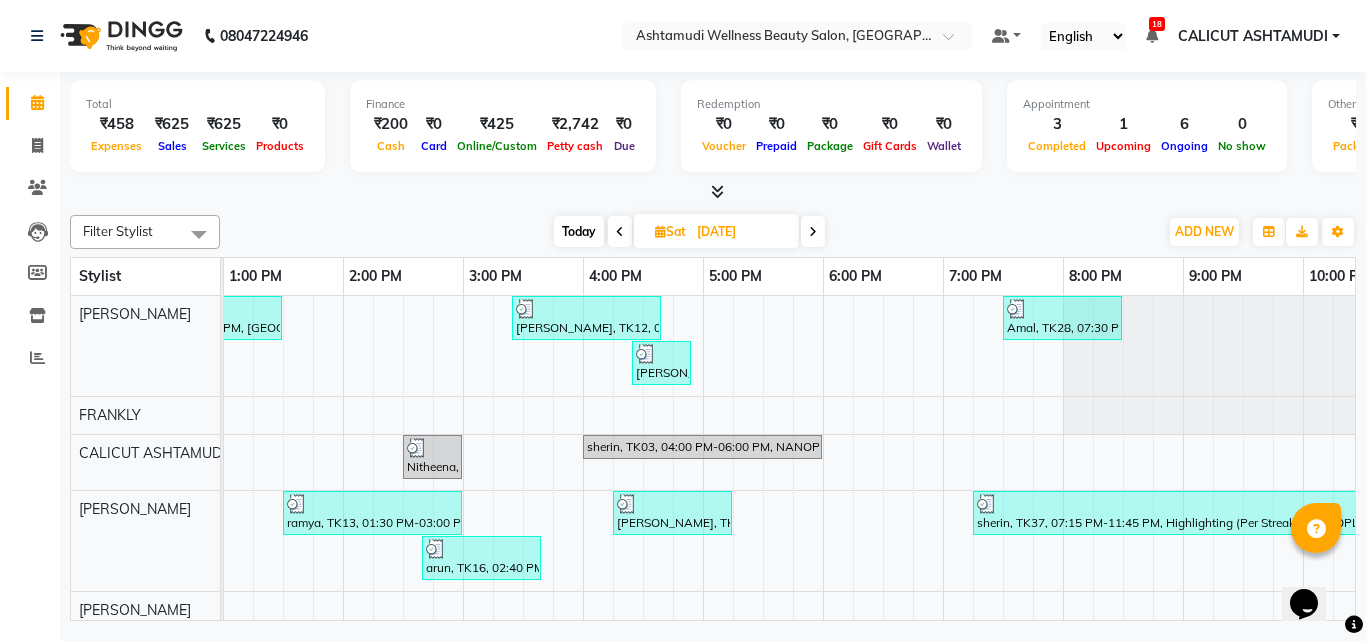 scroll, scrollTop: 0, scrollLeft: 0, axis: both 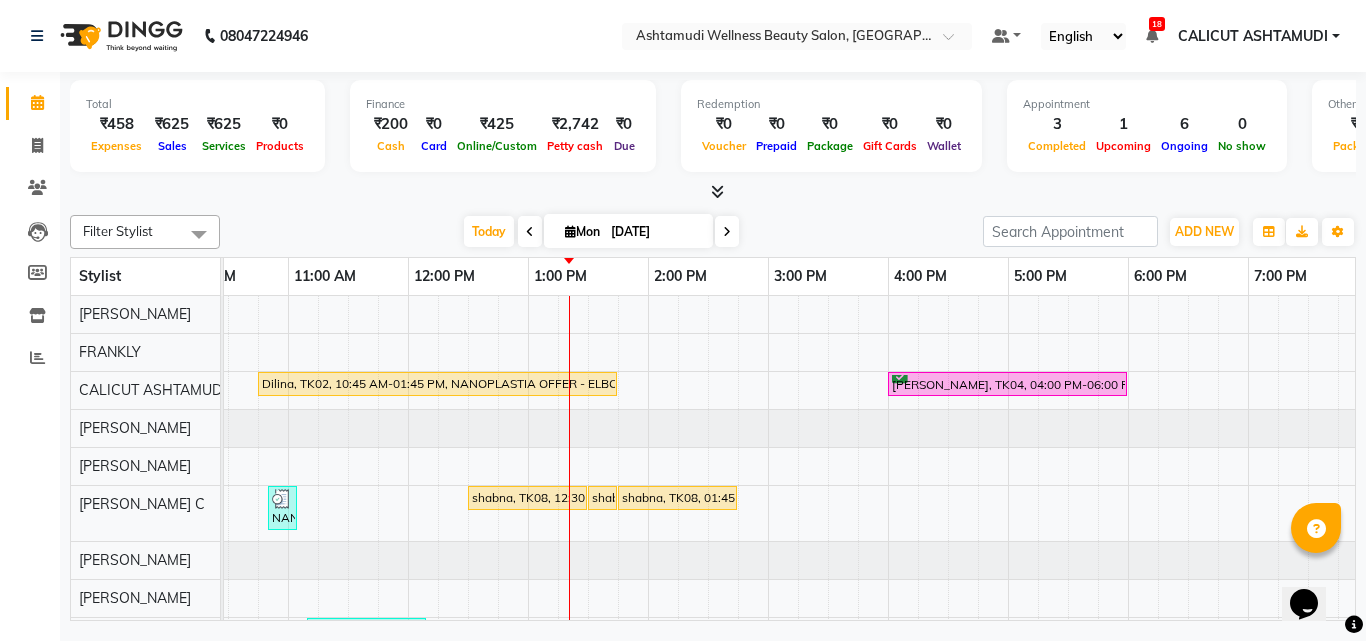 click at bounding box center [48, 428] 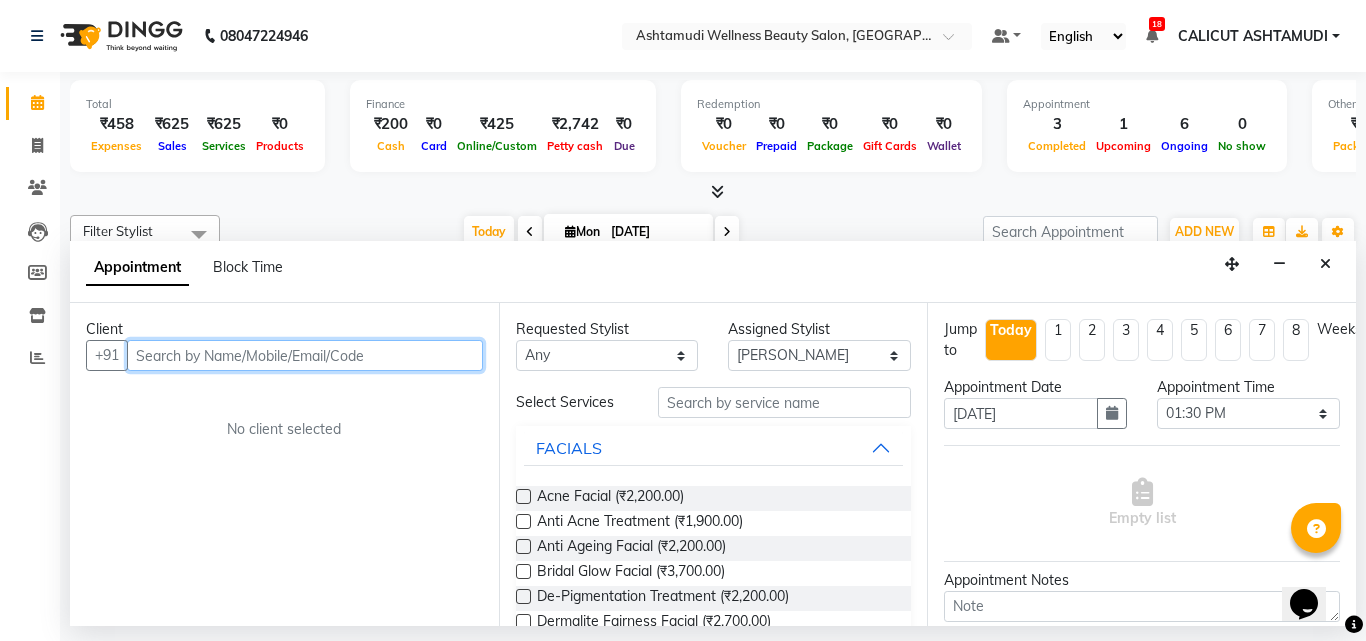 click at bounding box center (305, 355) 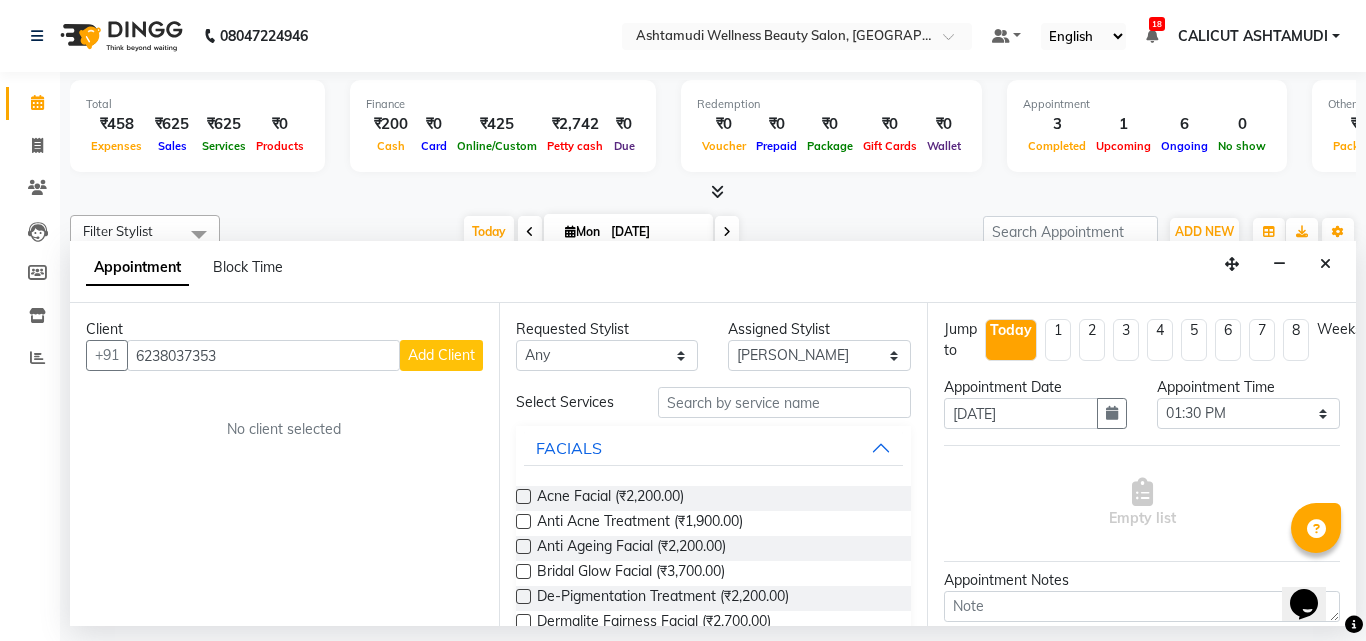 click on "Add Client" at bounding box center (441, 355) 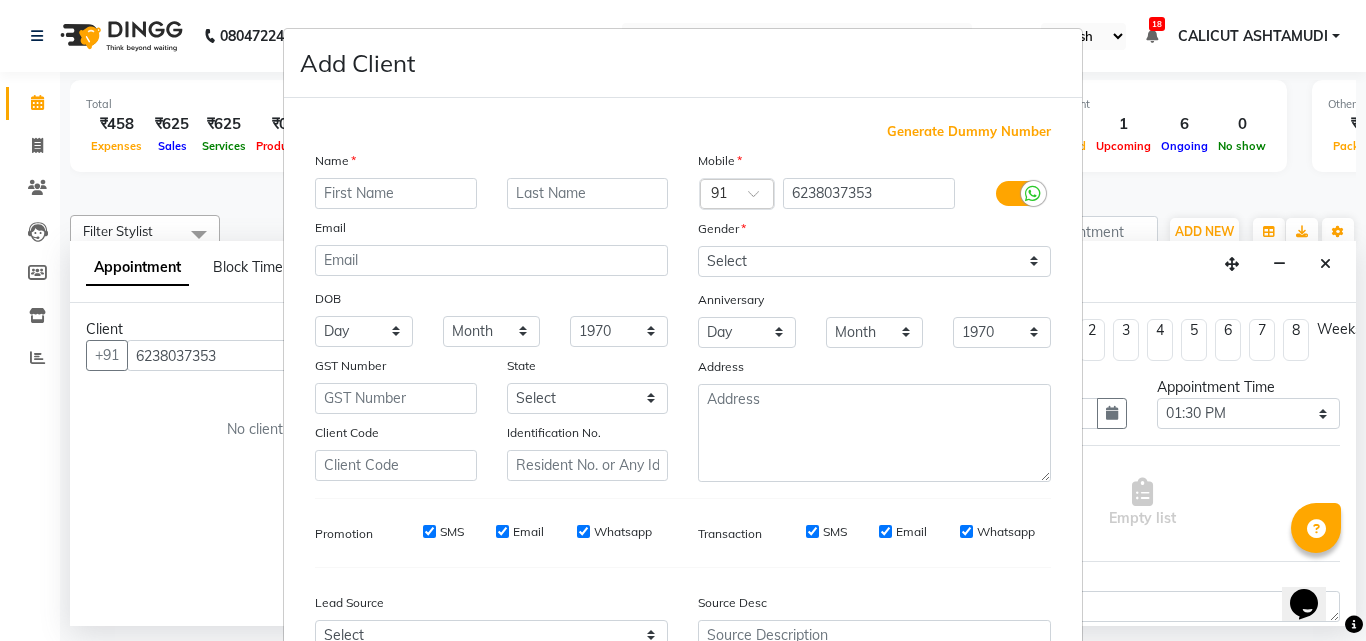 click at bounding box center (396, 193) 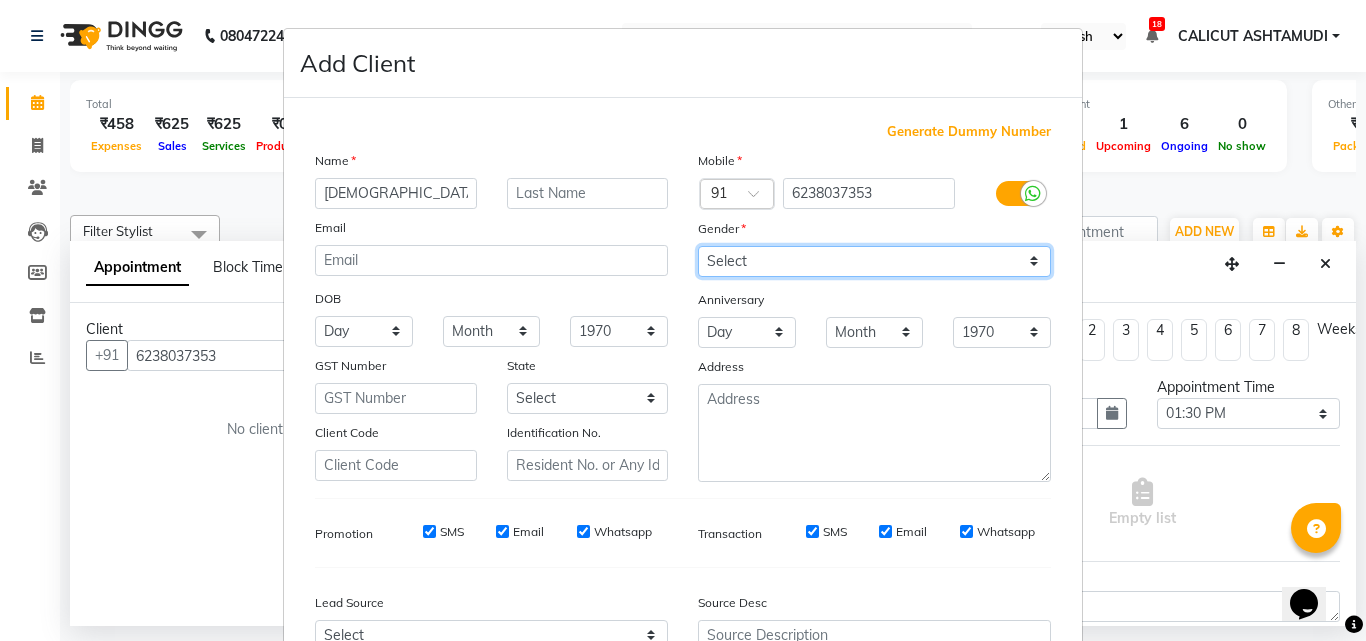 click on "Select Male Female Other Prefer Not To Say" at bounding box center (874, 261) 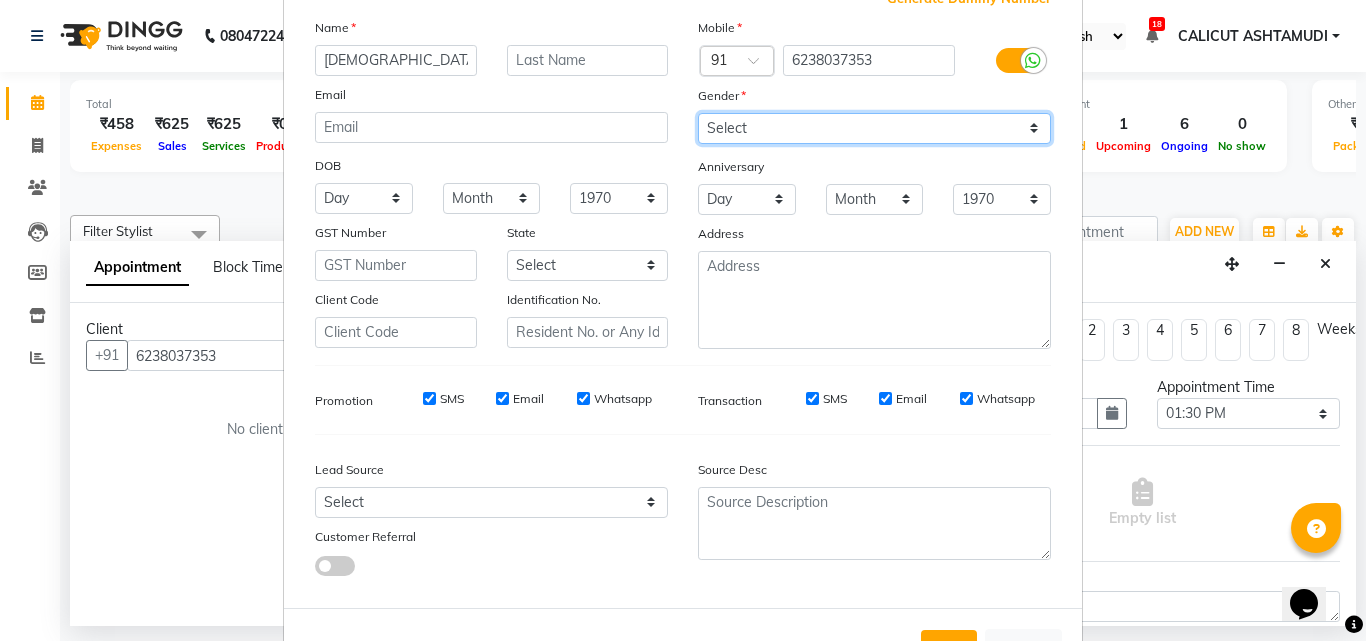 scroll, scrollTop: 208, scrollLeft: 0, axis: vertical 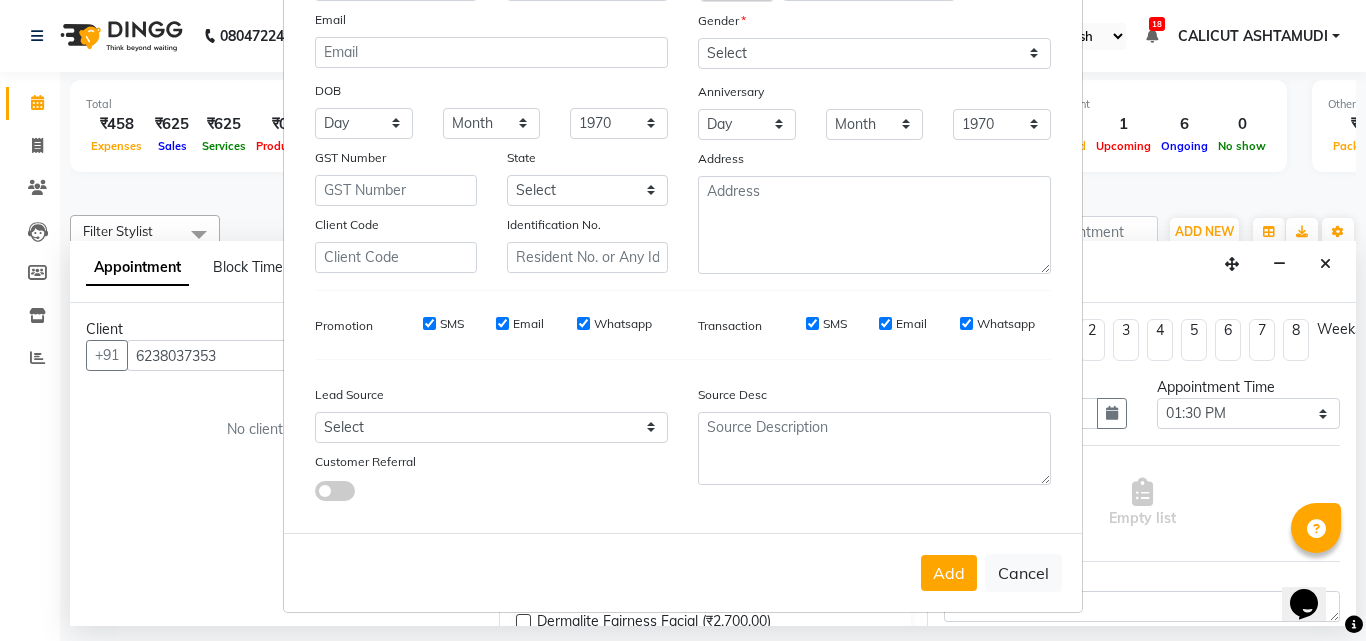 click on "Customer Referral" at bounding box center (491, 465) 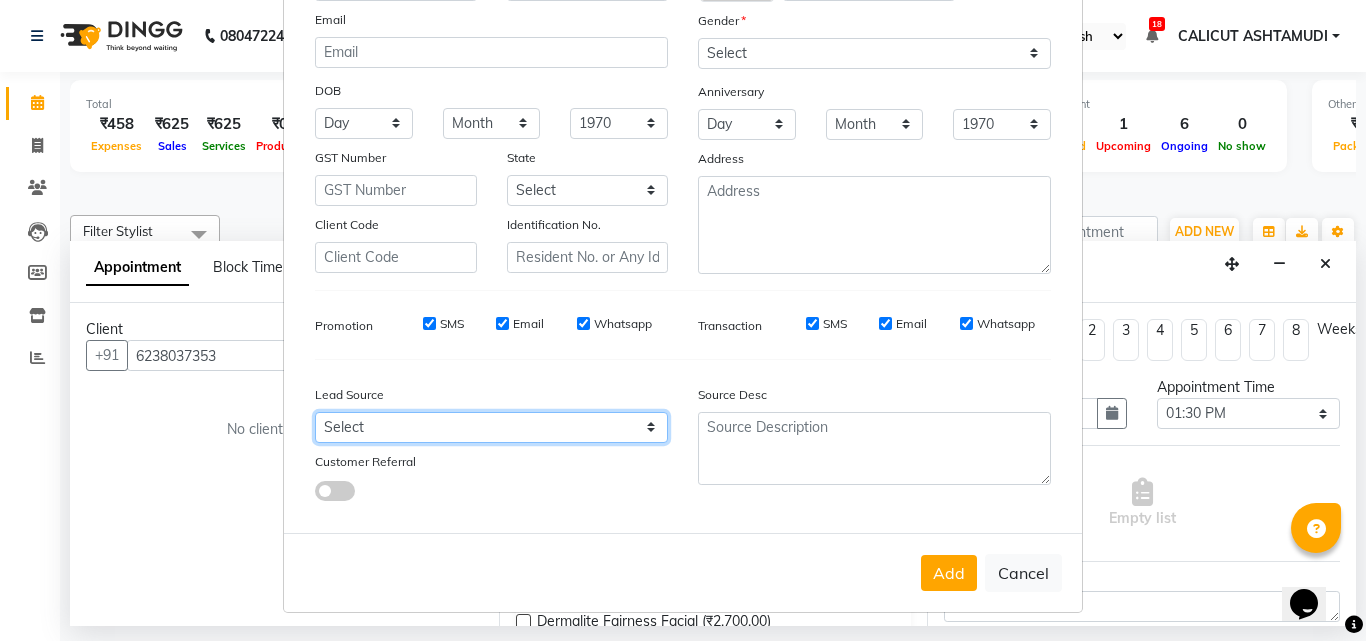 click on "Select Walk-in Referral Internet Friend Word of Mouth Advertisement Facebook JustDial Google Other Instagram  YouTube  WhatsApp" at bounding box center (491, 427) 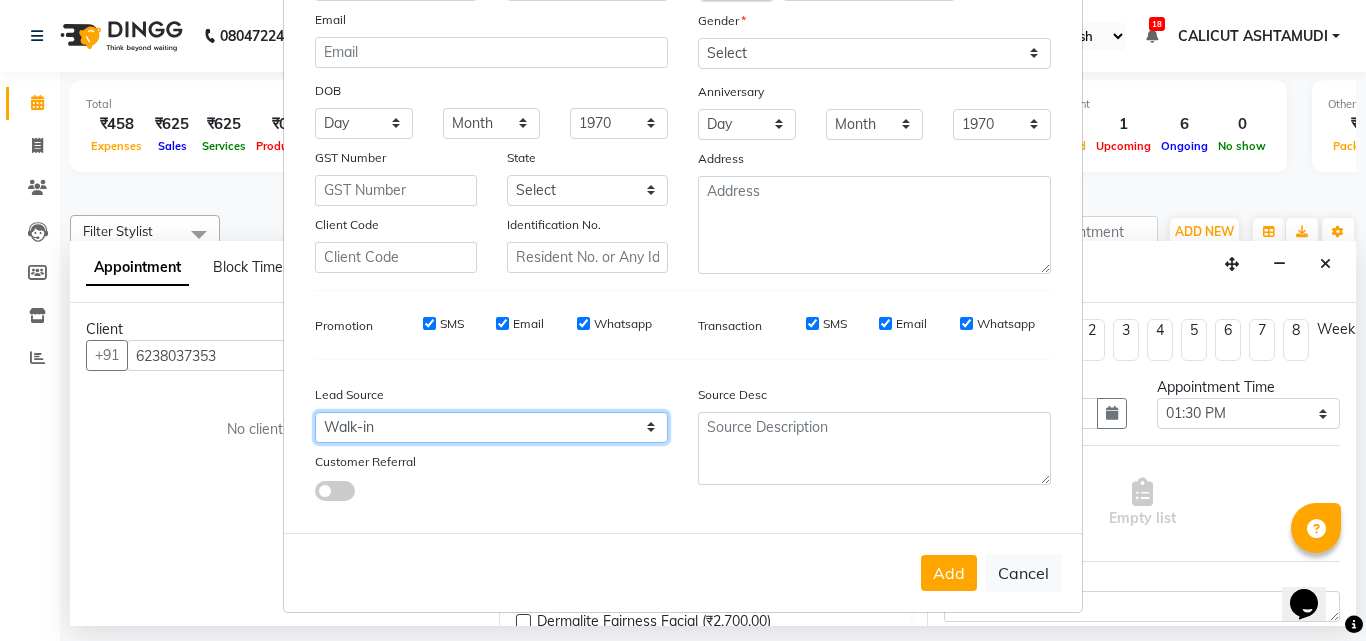 click on "Select Walk-in Referral Internet Friend Word of Mouth Advertisement Facebook JustDial Google Other Instagram  YouTube  WhatsApp" at bounding box center [491, 427] 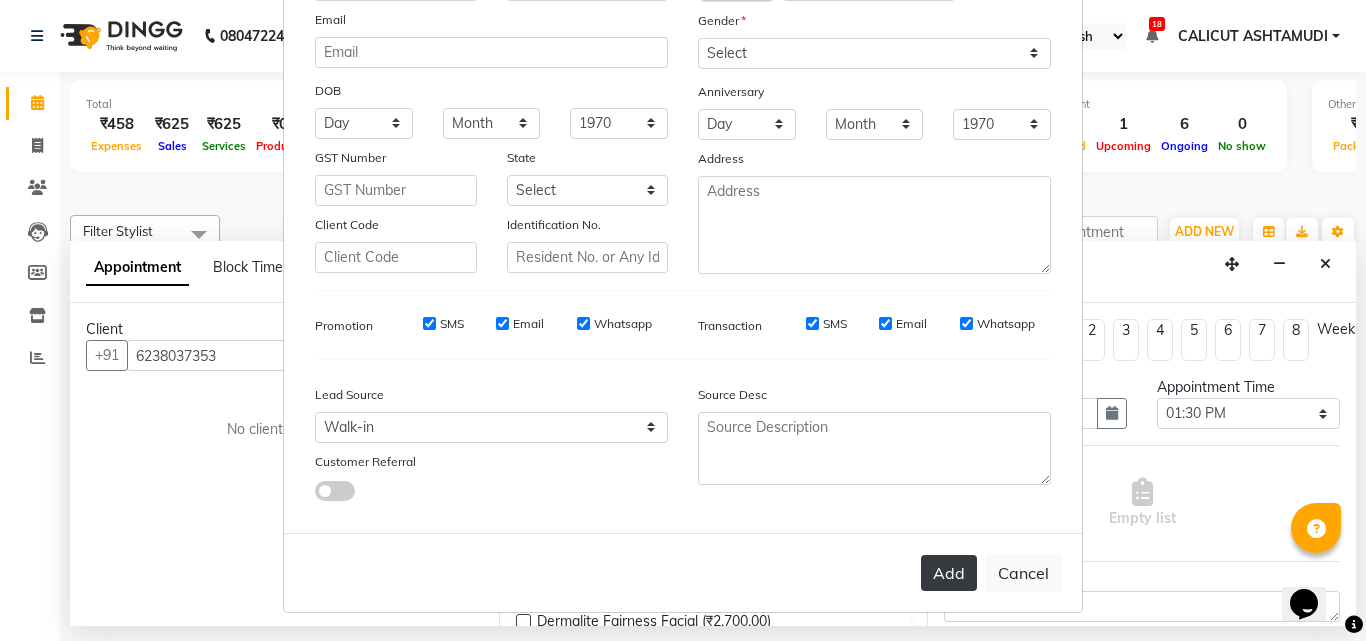 click on "Add" at bounding box center [949, 573] 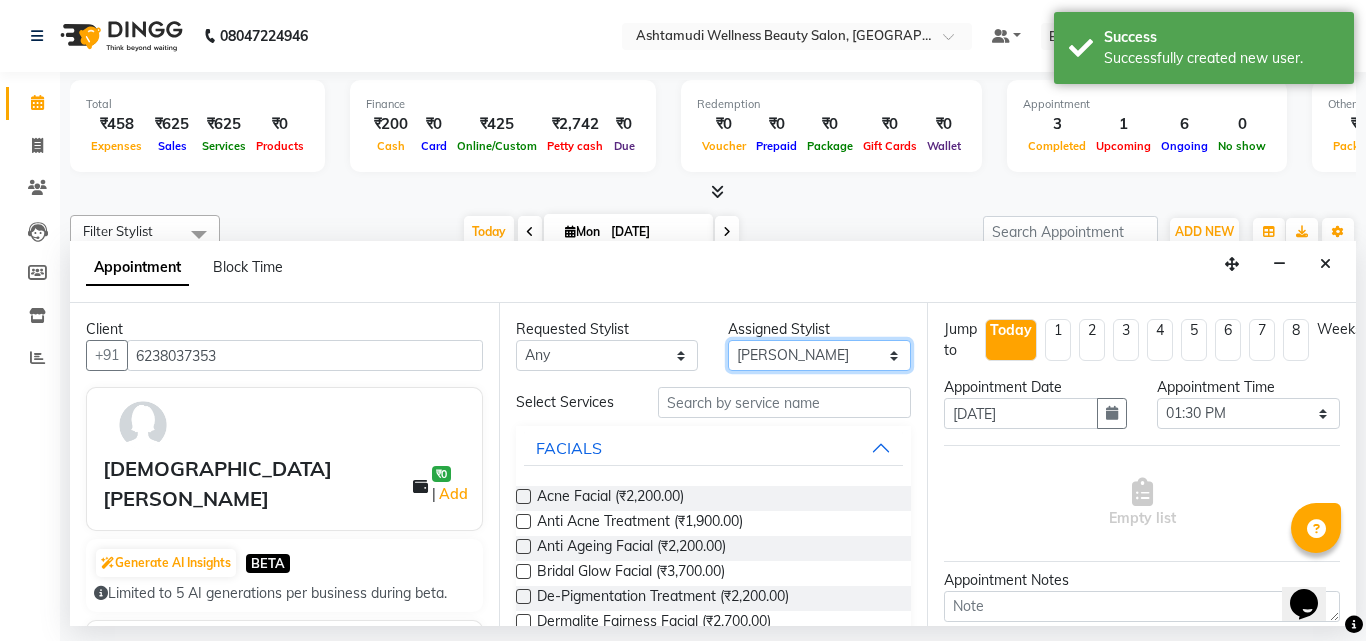 click on "Select Amala George AMBILI C ANKITHA Arya CALICUT ASHTAMUDI FRANKLY	 KRISHNA Nitesh Punam Gurung Sewan ali Sheela SUHANA  SHABU Titto" at bounding box center [819, 355] 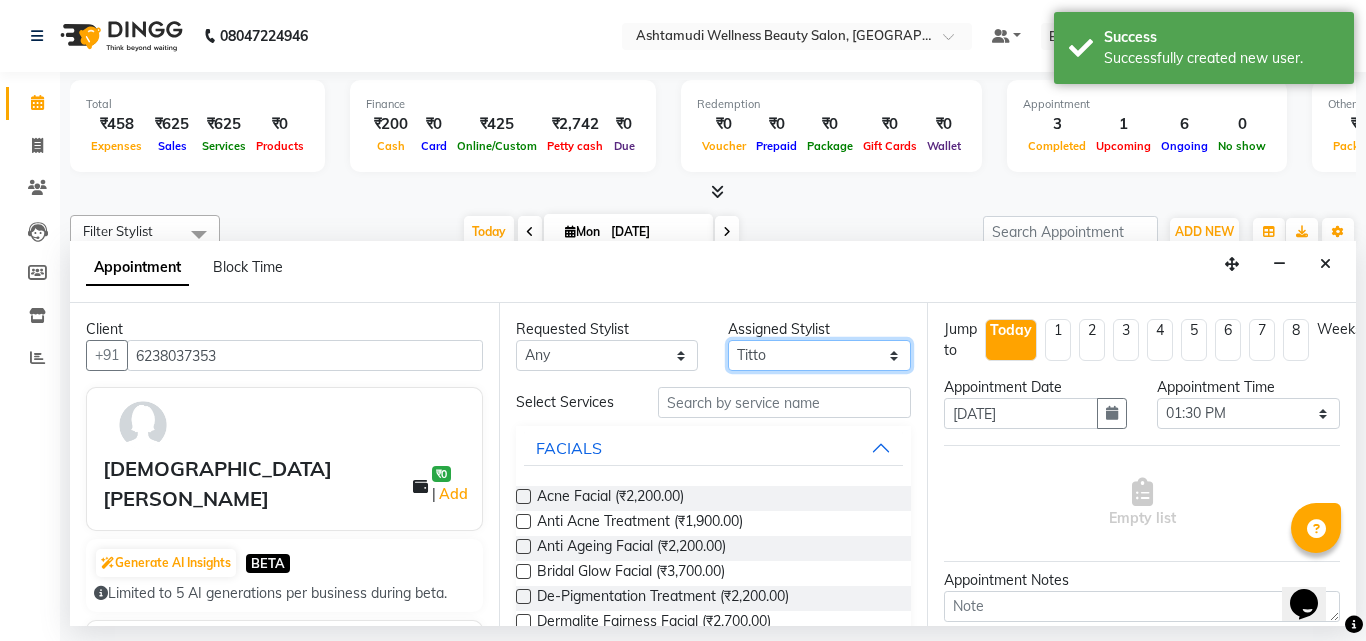 click on "Select Amala George AMBILI C ANKITHA Arya CALICUT ASHTAMUDI FRANKLY	 KRISHNA Nitesh Punam Gurung Sewan ali Sheela SUHANA  SHABU Titto" at bounding box center (819, 355) 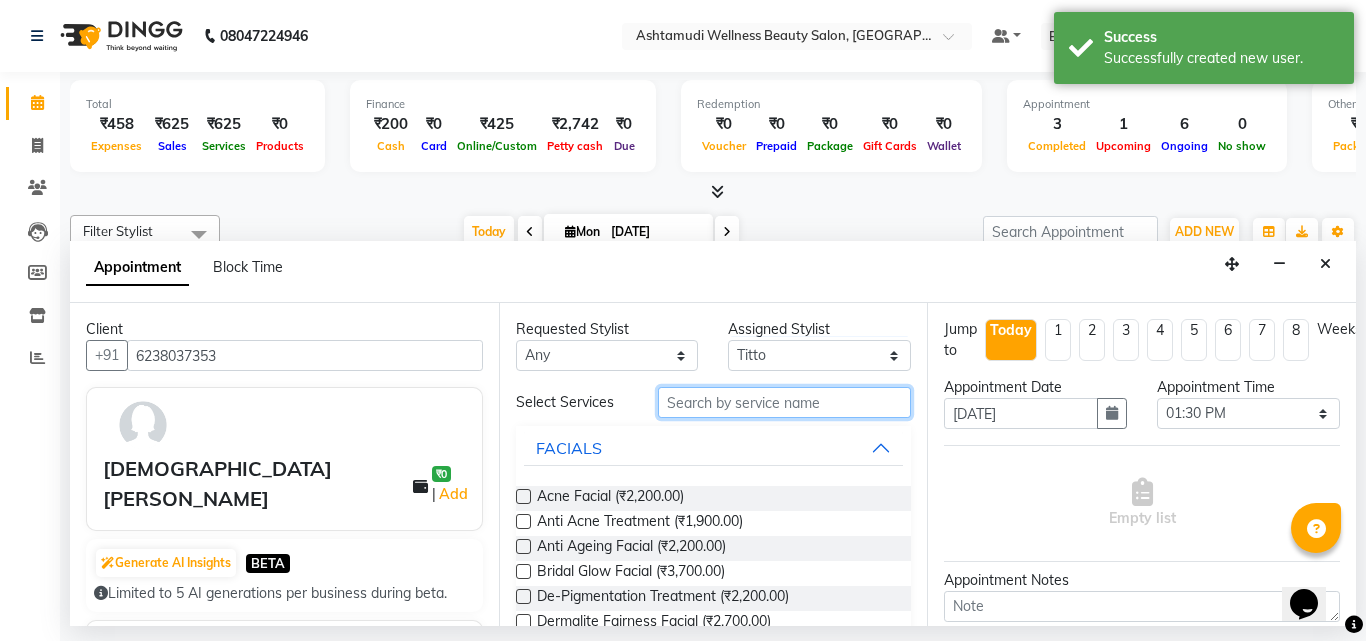 click at bounding box center (785, 402) 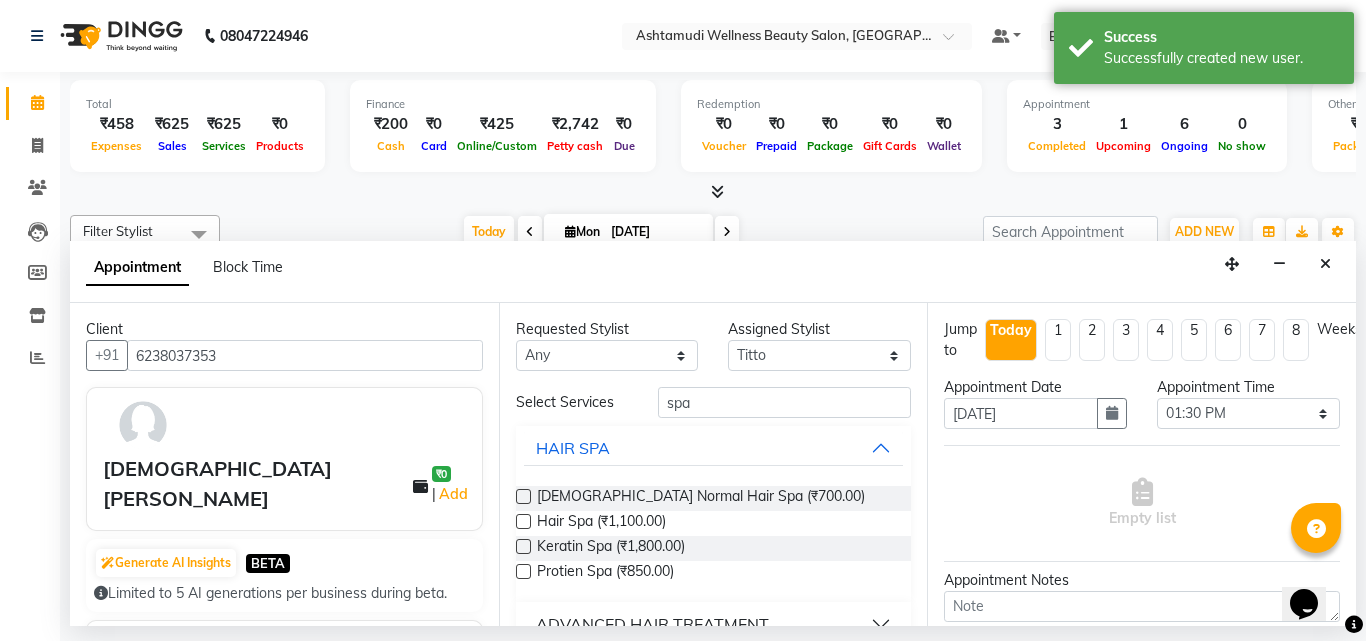 click at bounding box center [523, 546] 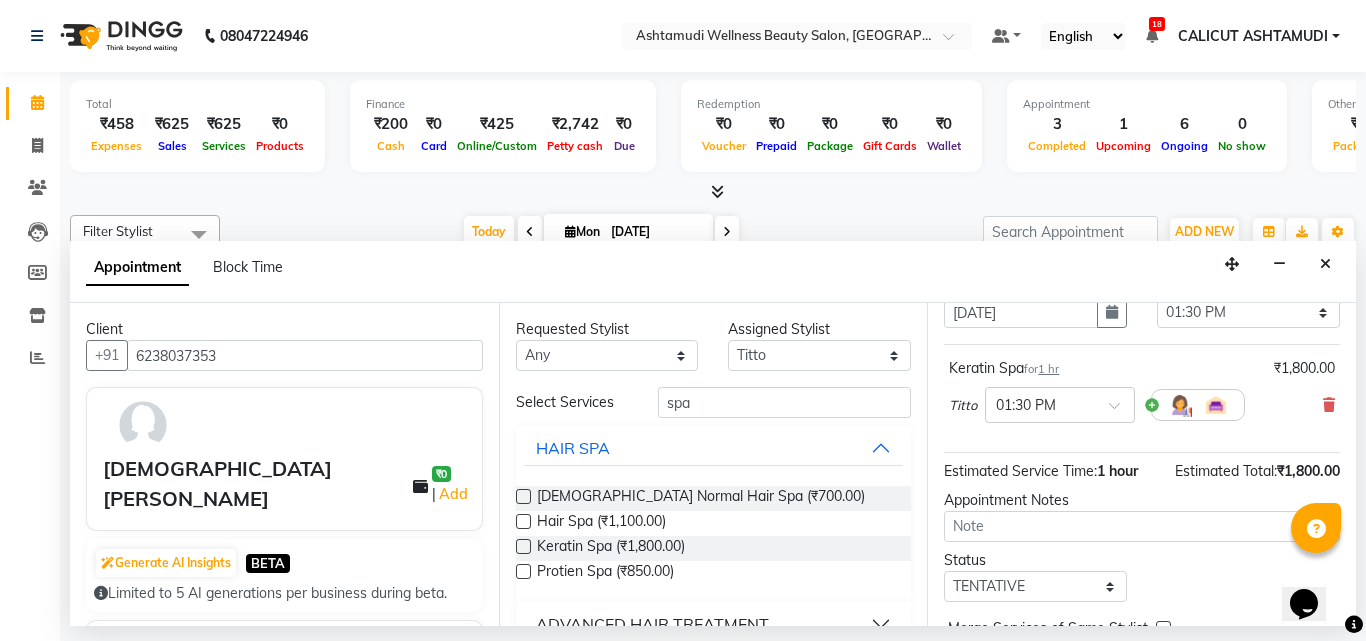scroll, scrollTop: 218, scrollLeft: 0, axis: vertical 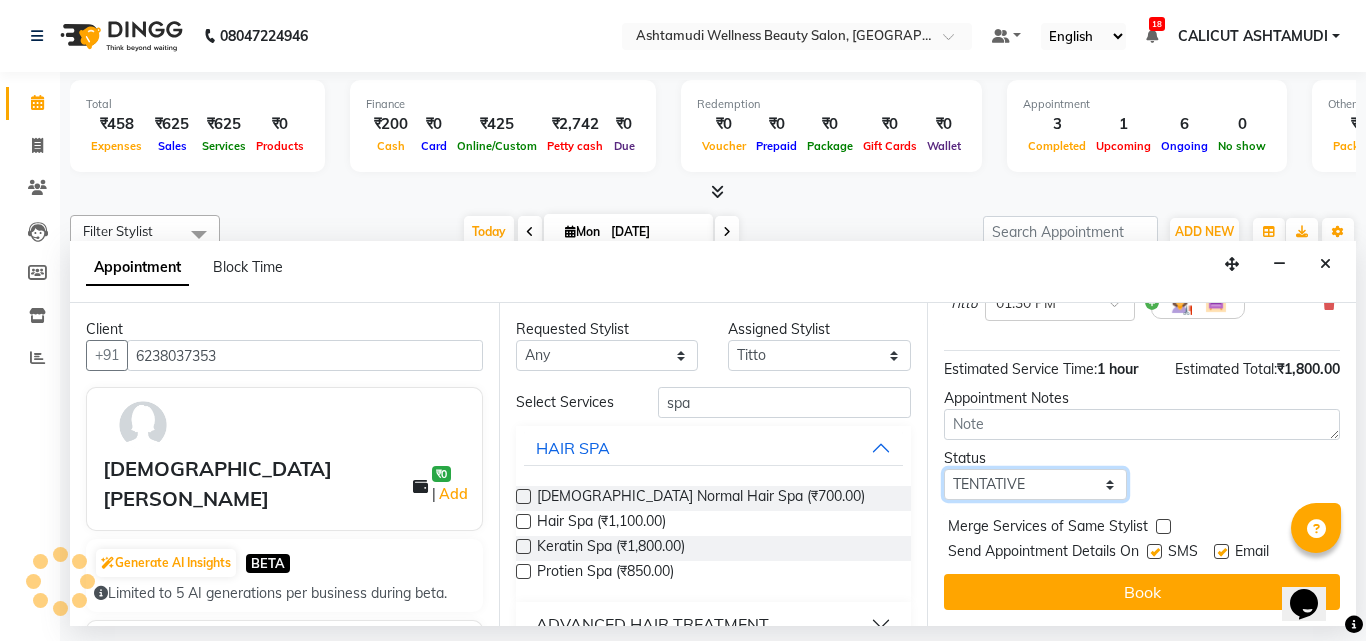 click on "Select TENTATIVE CONFIRM CHECK-IN UPCOMING" at bounding box center [1035, 484] 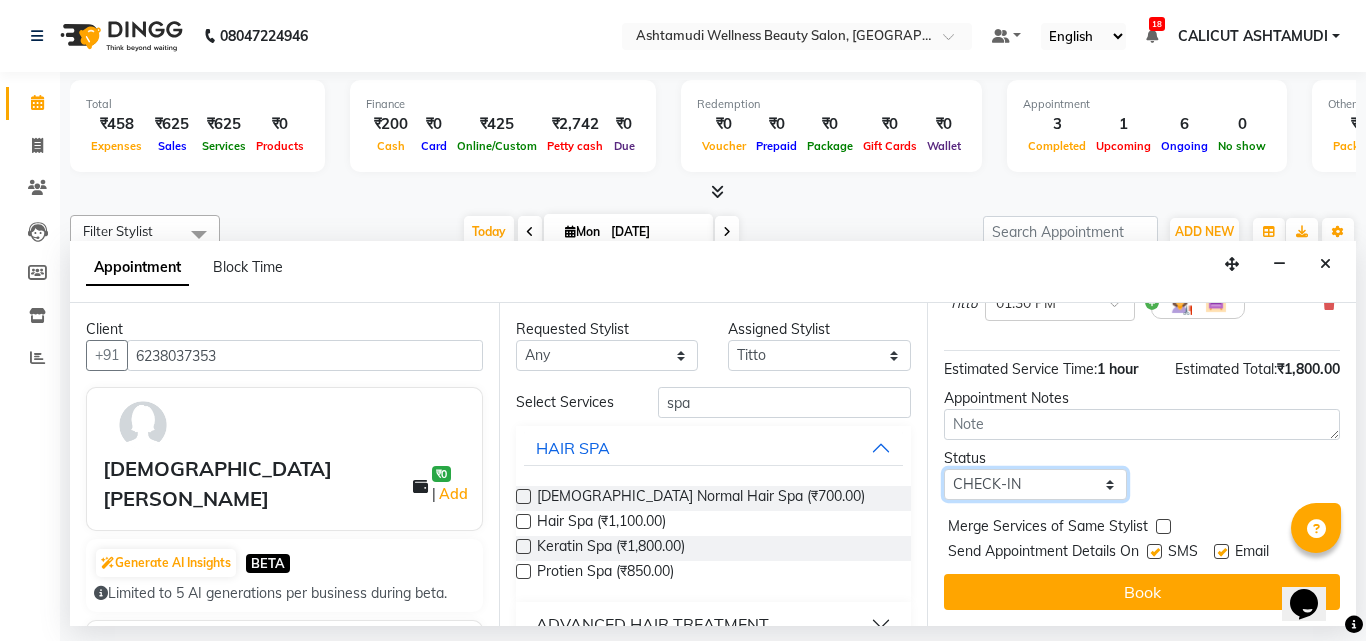 click on "Select TENTATIVE CONFIRM CHECK-IN UPCOMING" at bounding box center [1035, 484] 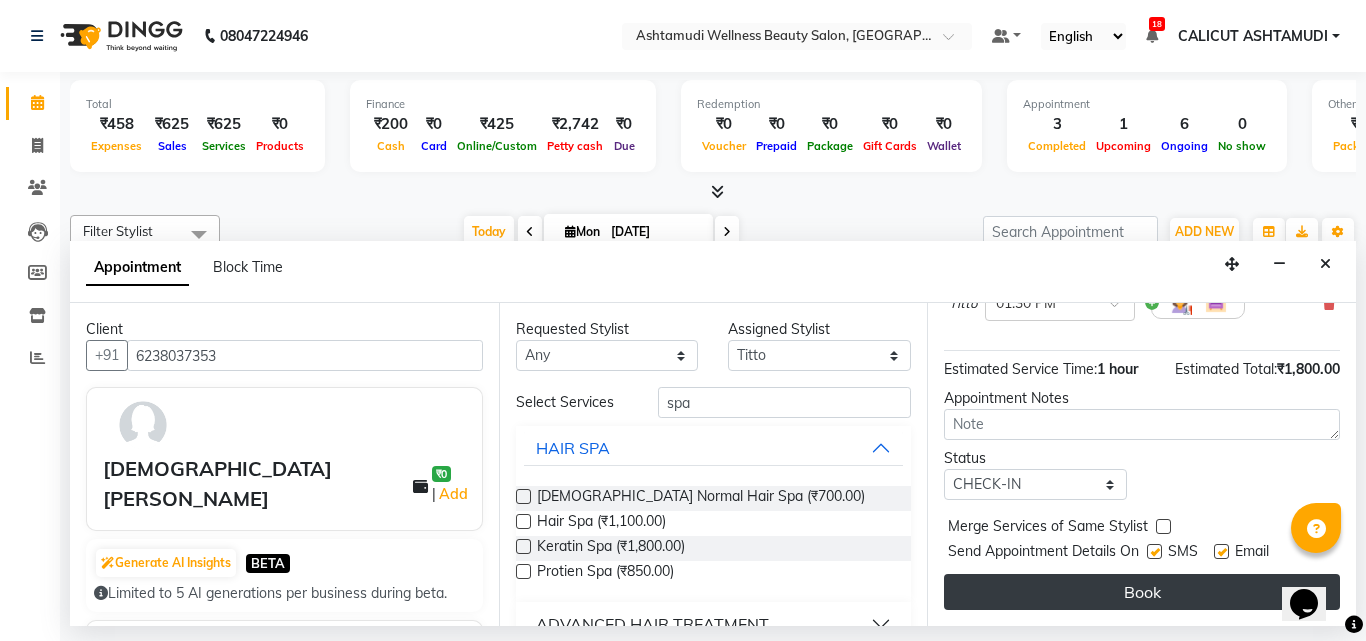 click on "Book" at bounding box center (1142, 592) 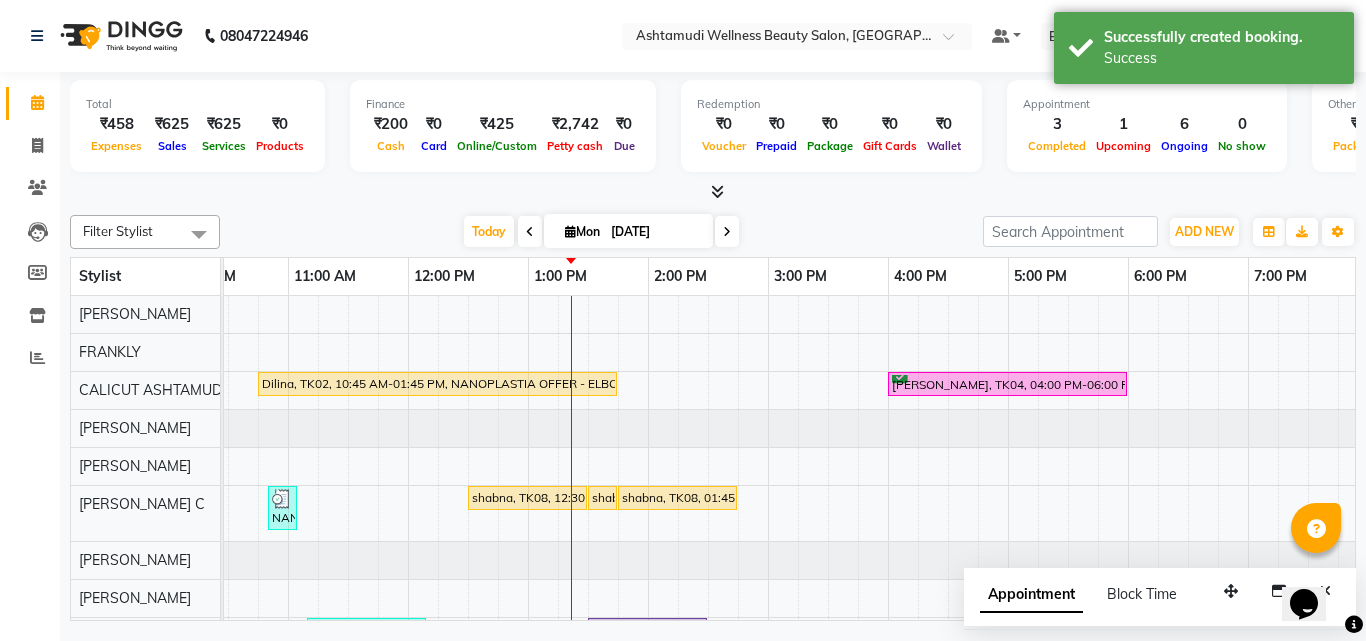 scroll, scrollTop: 88, scrollLeft: 176, axis: both 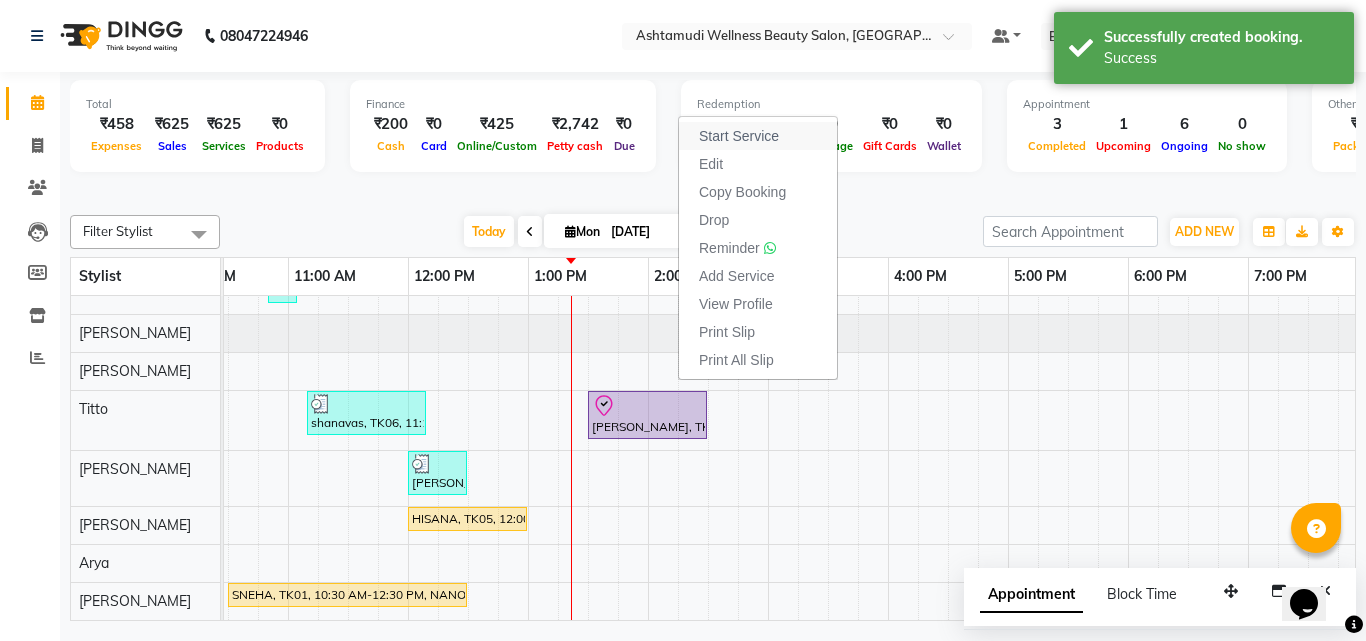 click on "Start Service" at bounding box center (758, 136) 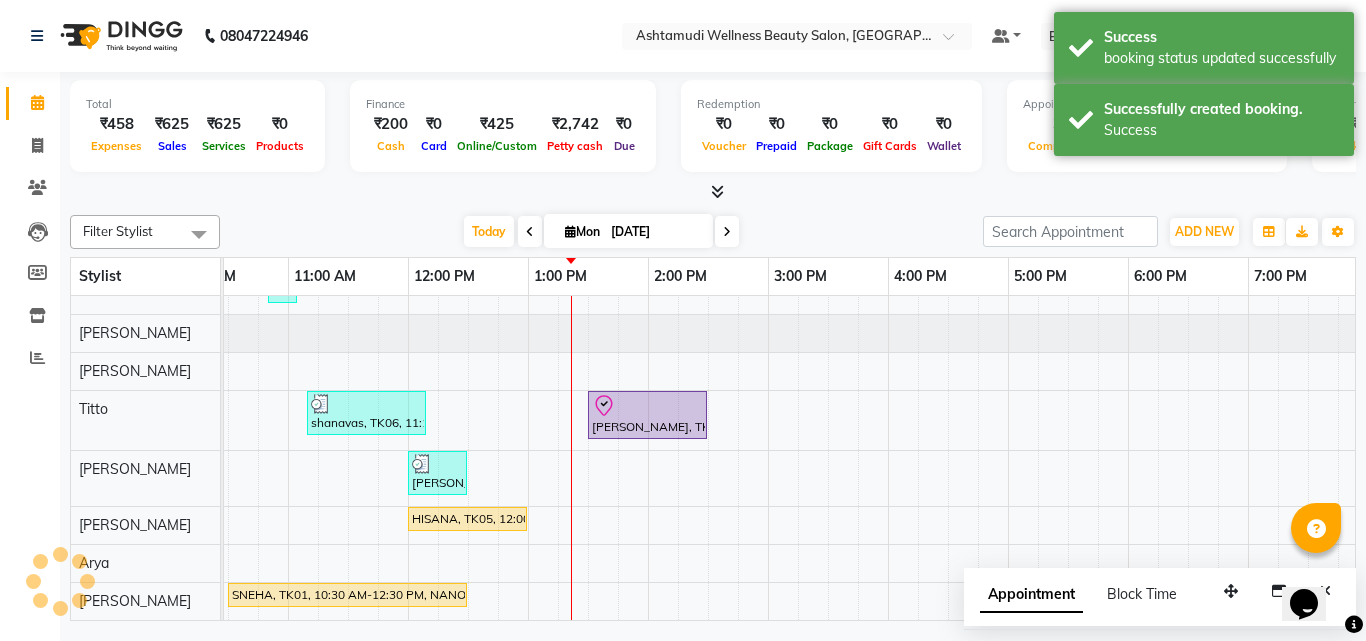 scroll, scrollTop: 86, scrollLeft: 176, axis: both 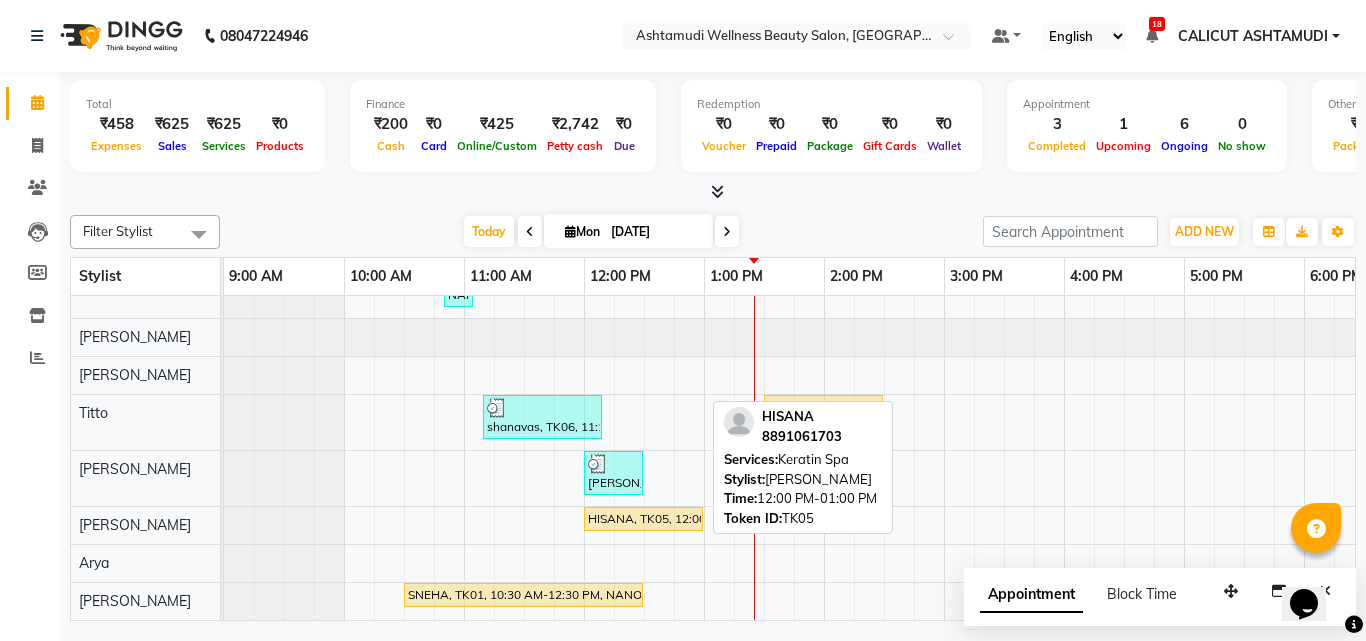 click on "HISANA, TK05, 12:00 PM-01:00 PM, [GEOGRAPHIC_DATA]" at bounding box center [643, 519] 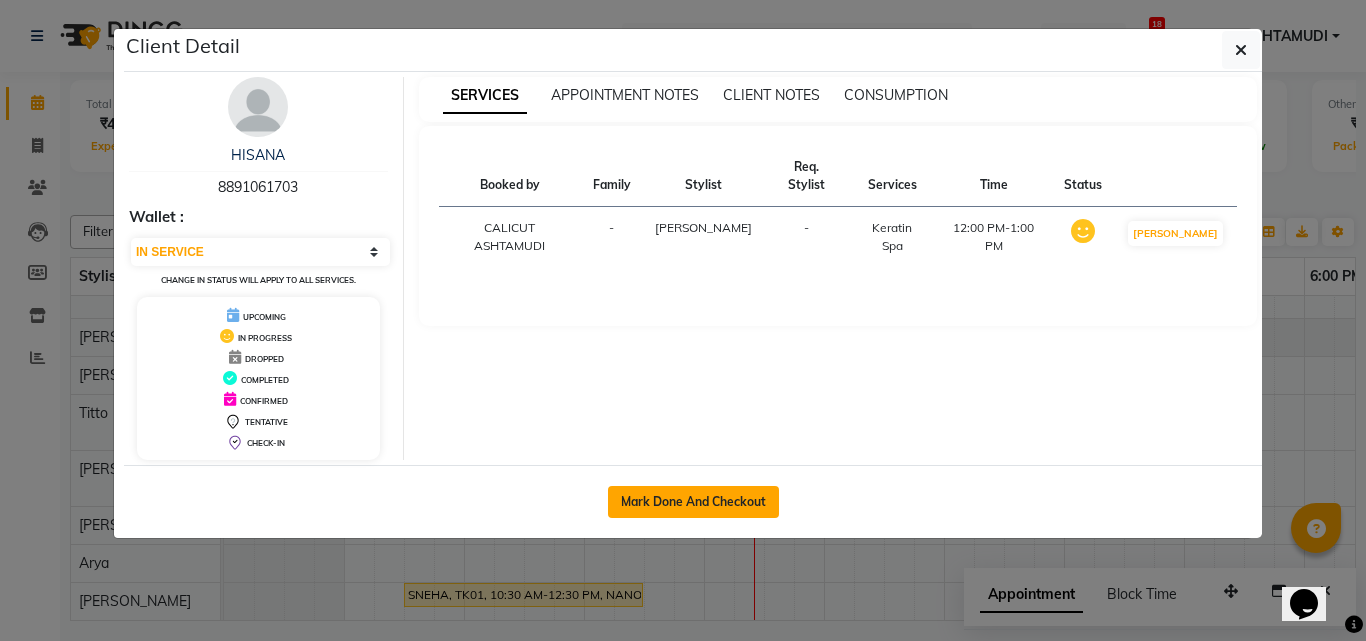 click on "Mark Done And Checkout" 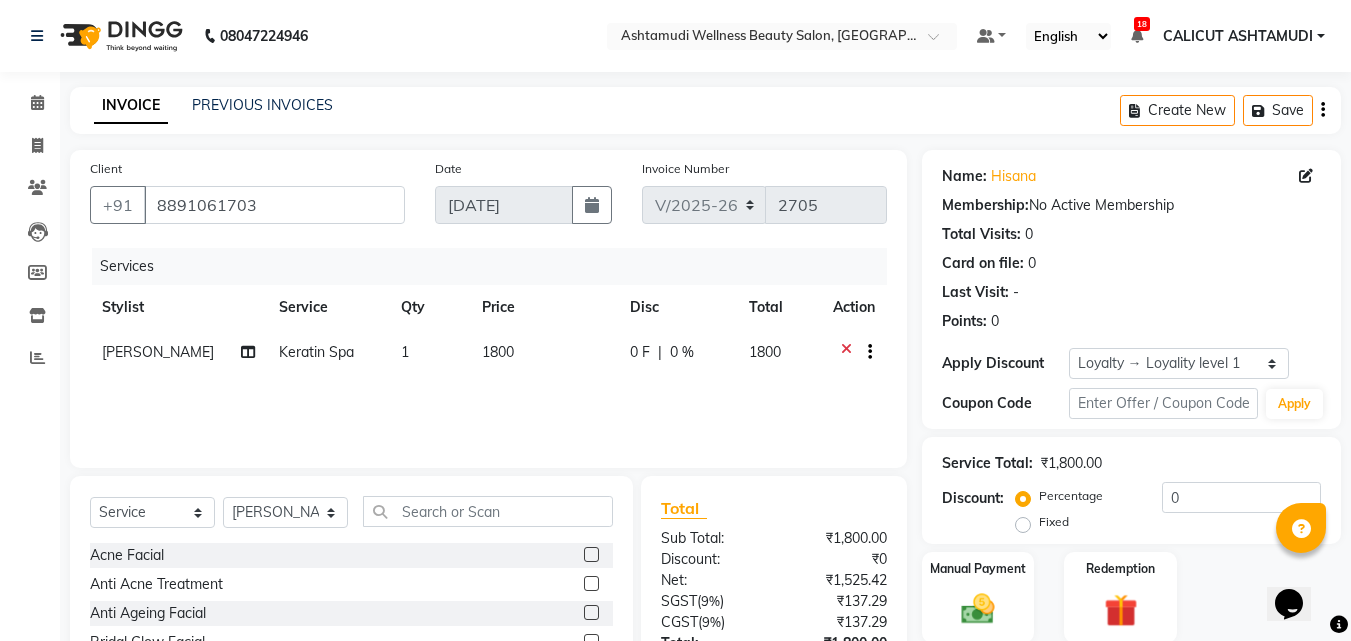 click on "Keratin Spa" 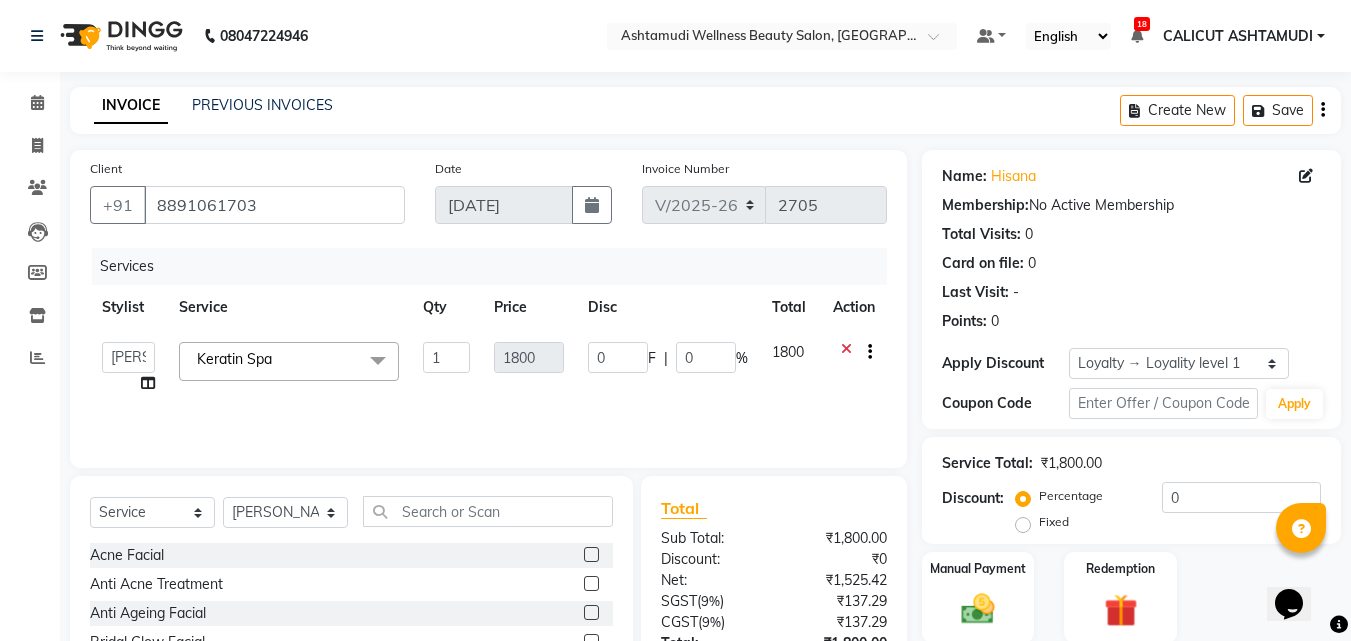 click on "Keratin Spa  x" 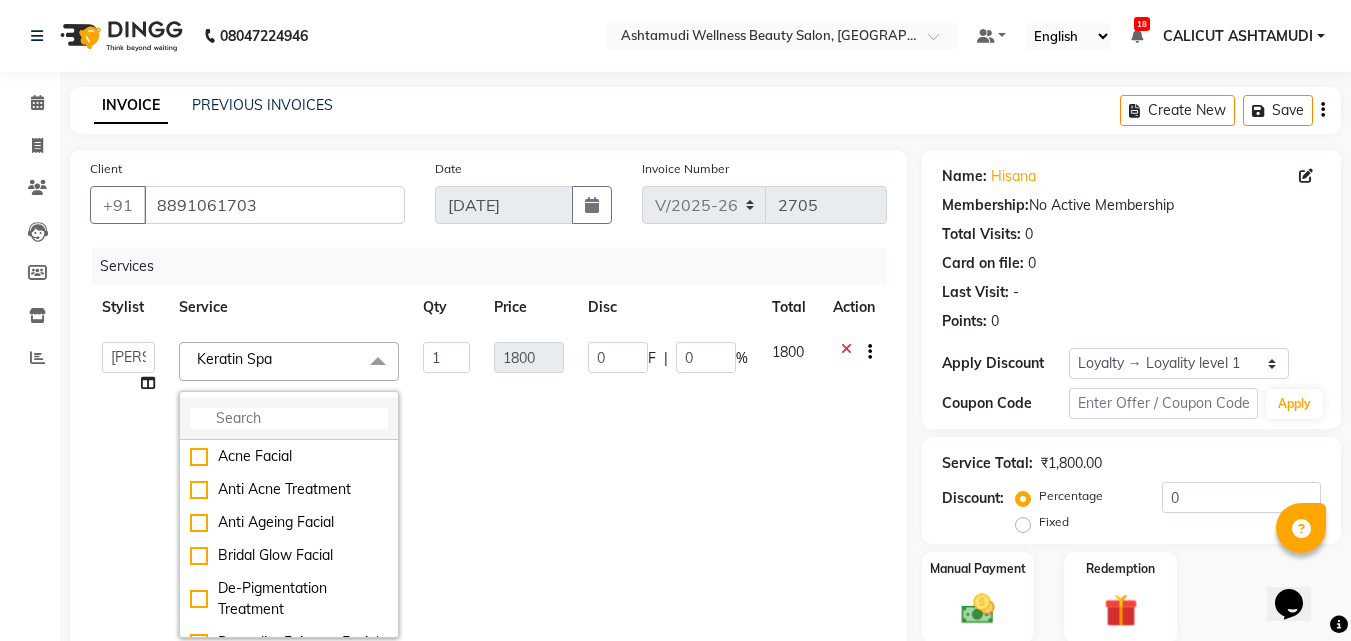 click 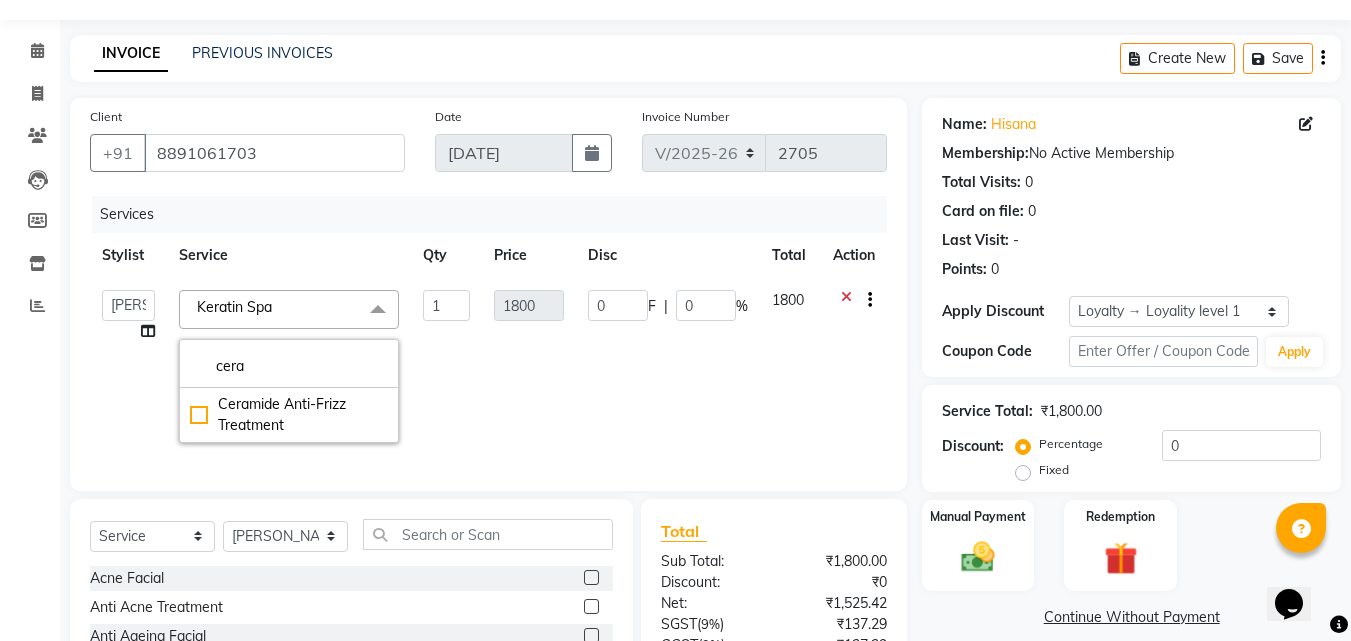 scroll, scrollTop: 100, scrollLeft: 0, axis: vertical 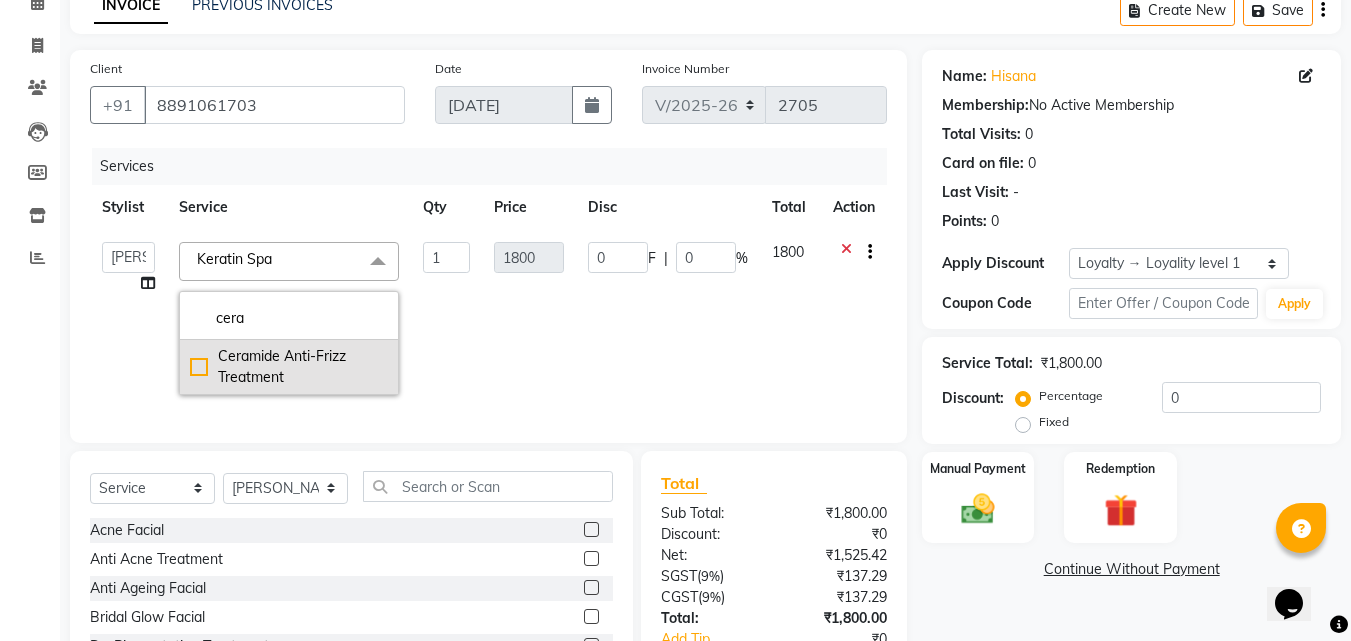 click on "Ceramide Anti-Frizz Treatment" 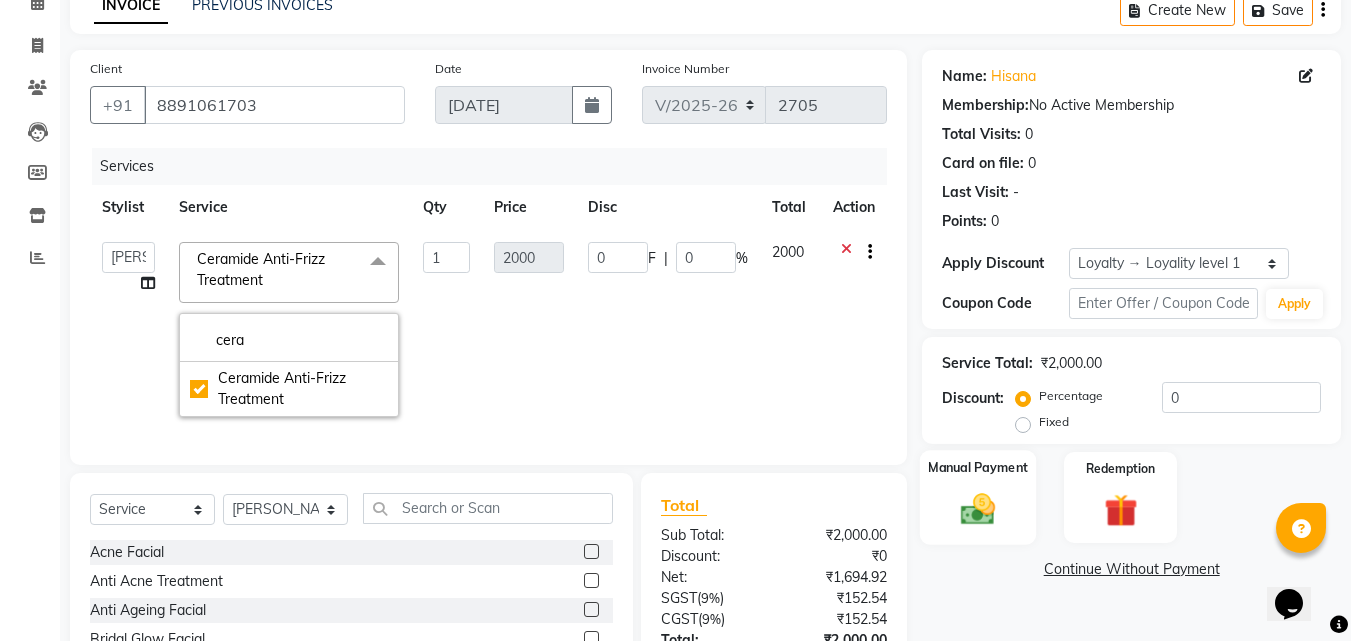 click 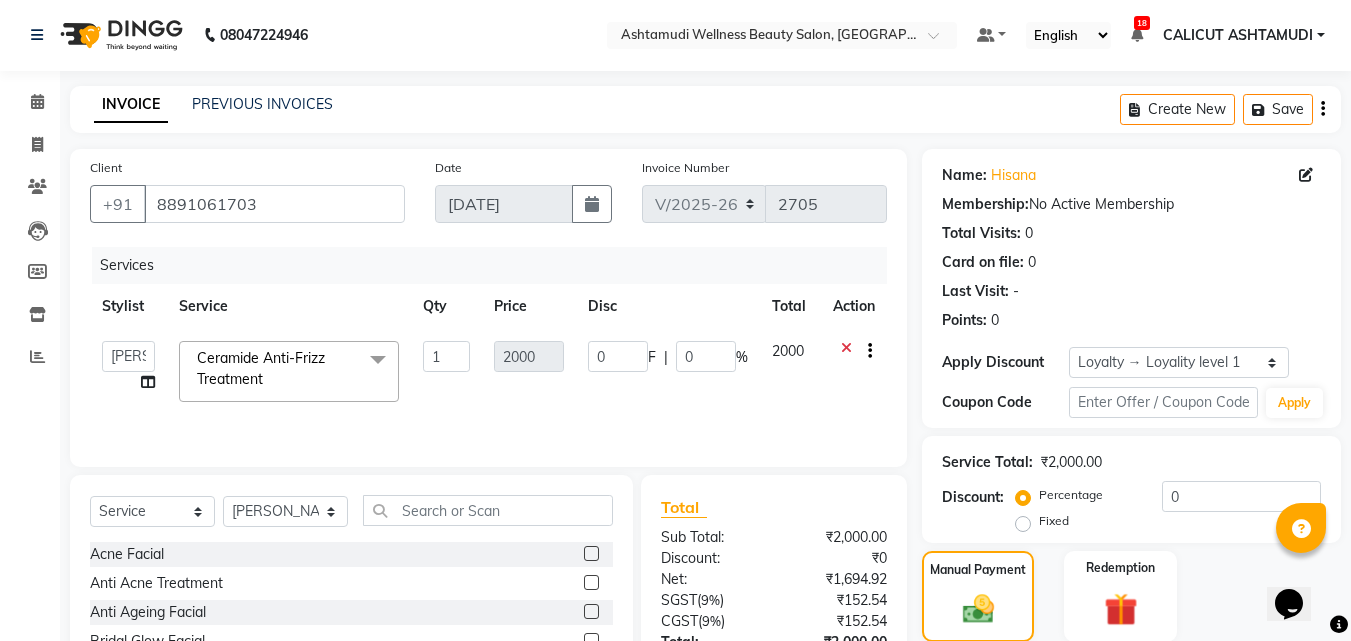 scroll, scrollTop: 0, scrollLeft: 0, axis: both 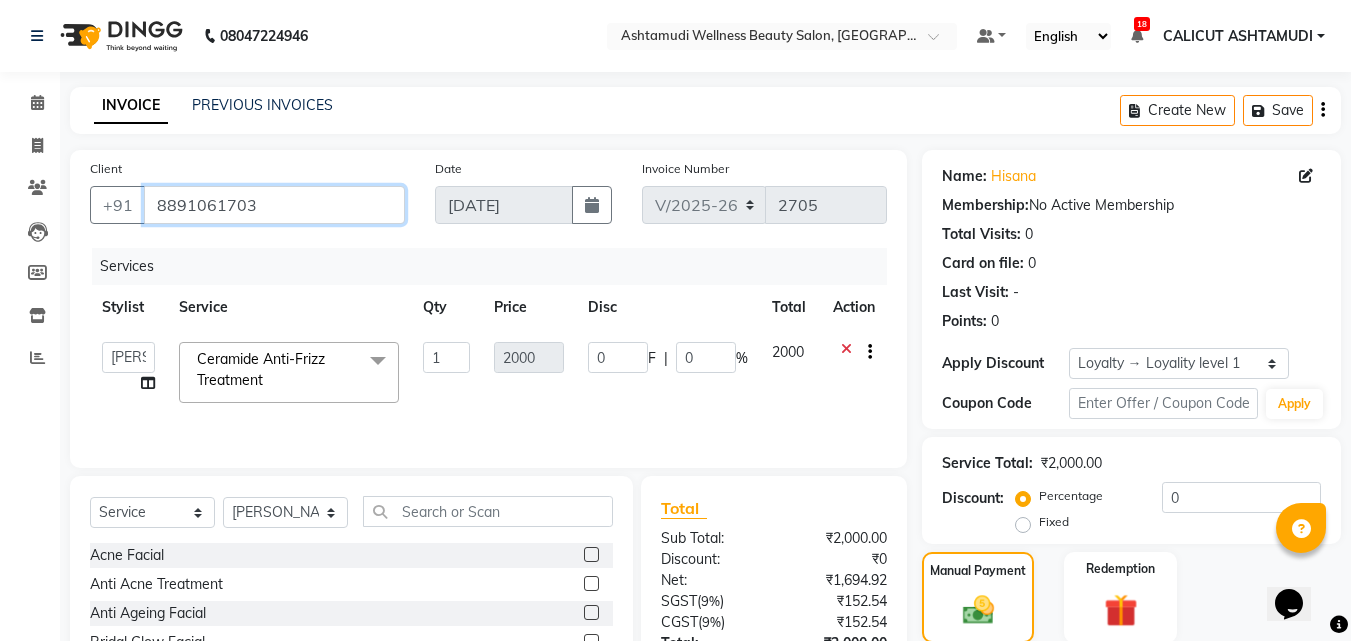 click on "8891061703" at bounding box center (274, 205) 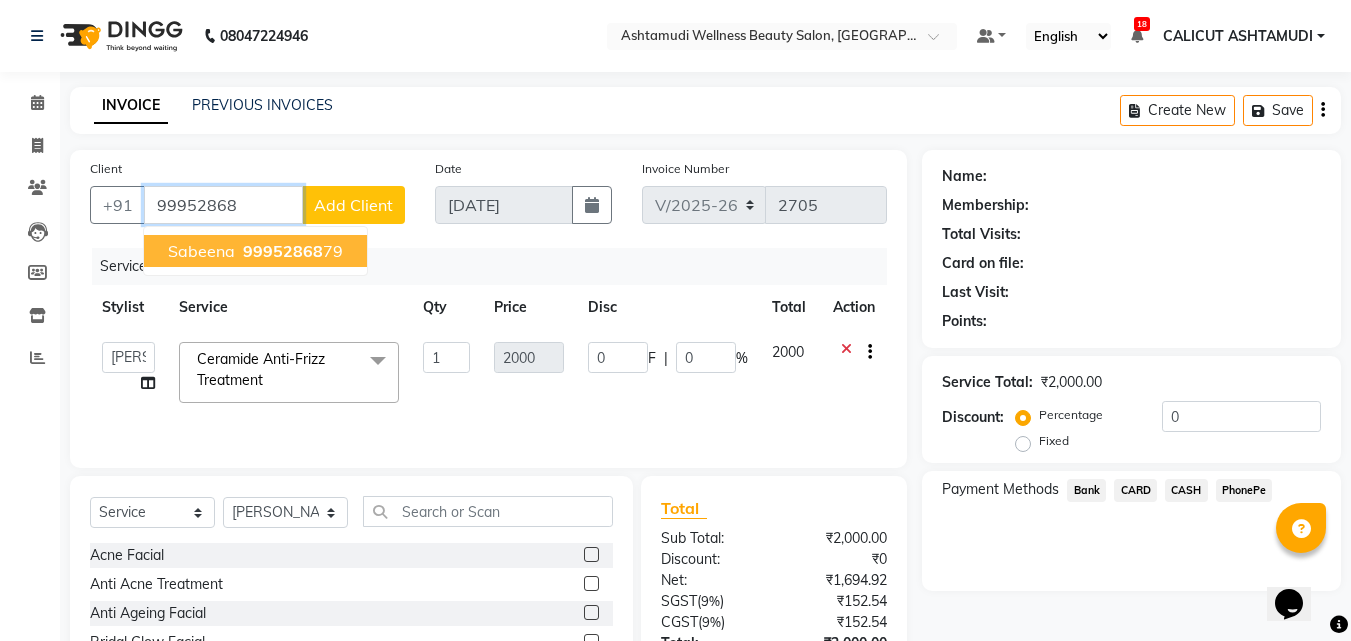 click on "Sabeena   99952868 79" at bounding box center (255, 251) 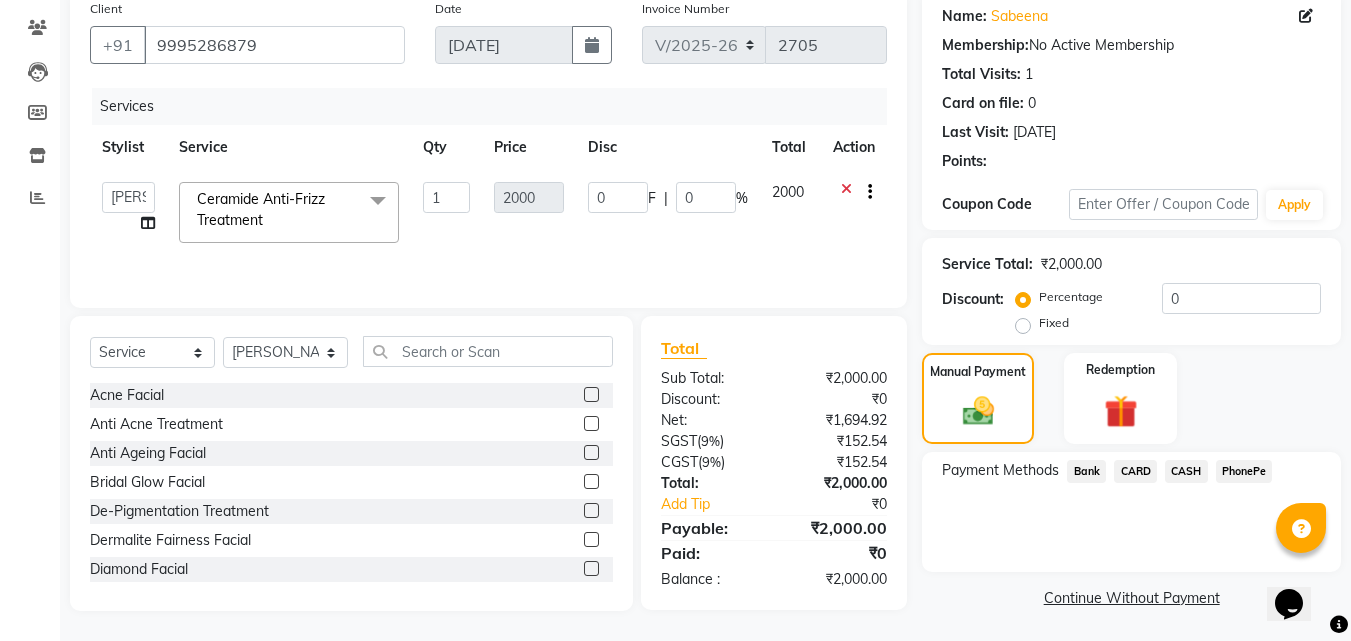 scroll, scrollTop: 162, scrollLeft: 0, axis: vertical 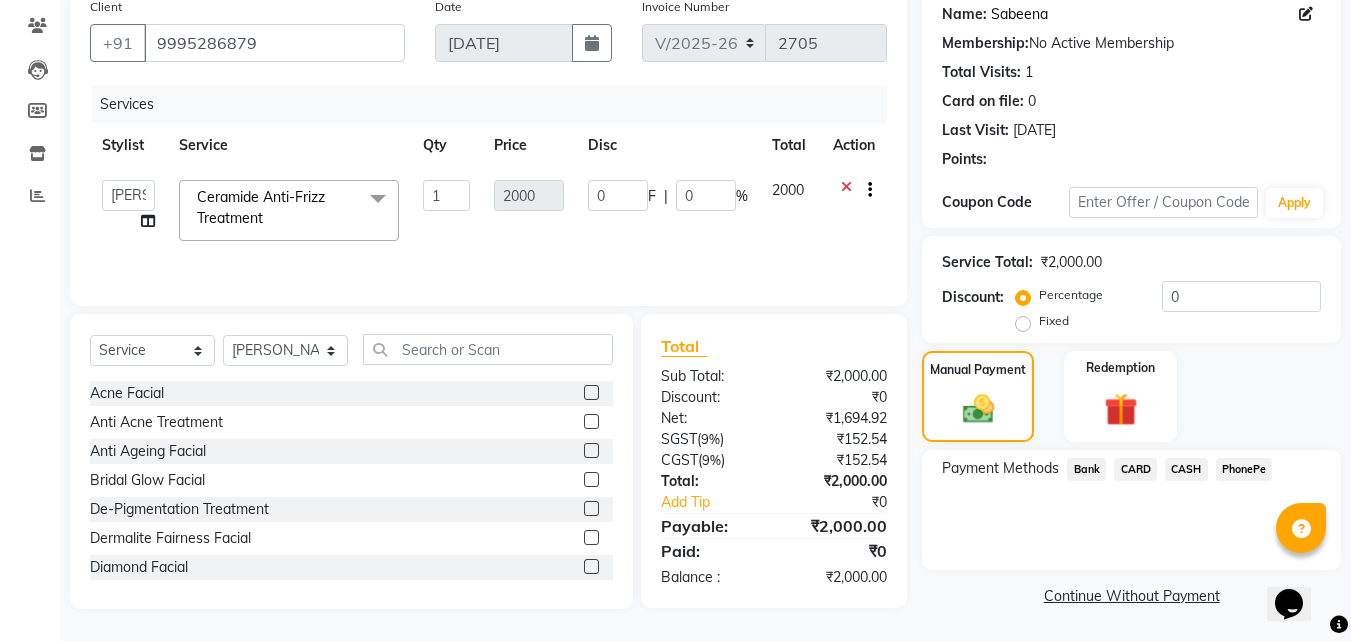click on "Sabeena" 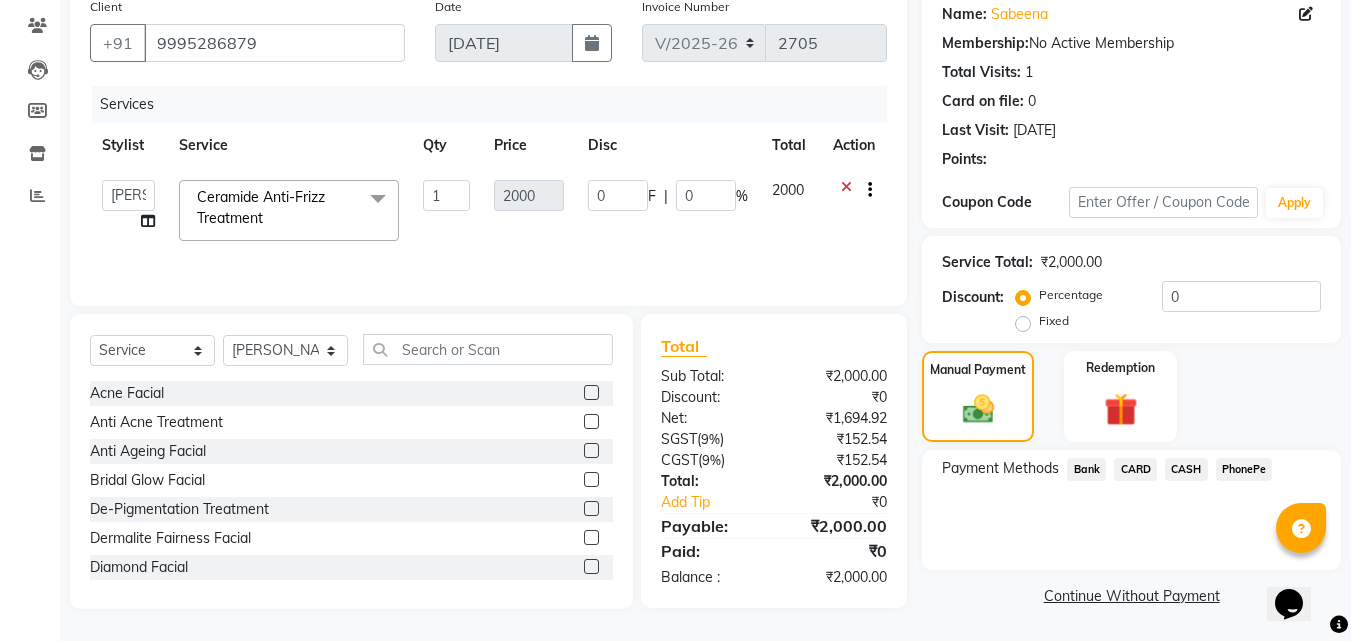 click on "PhonePe" 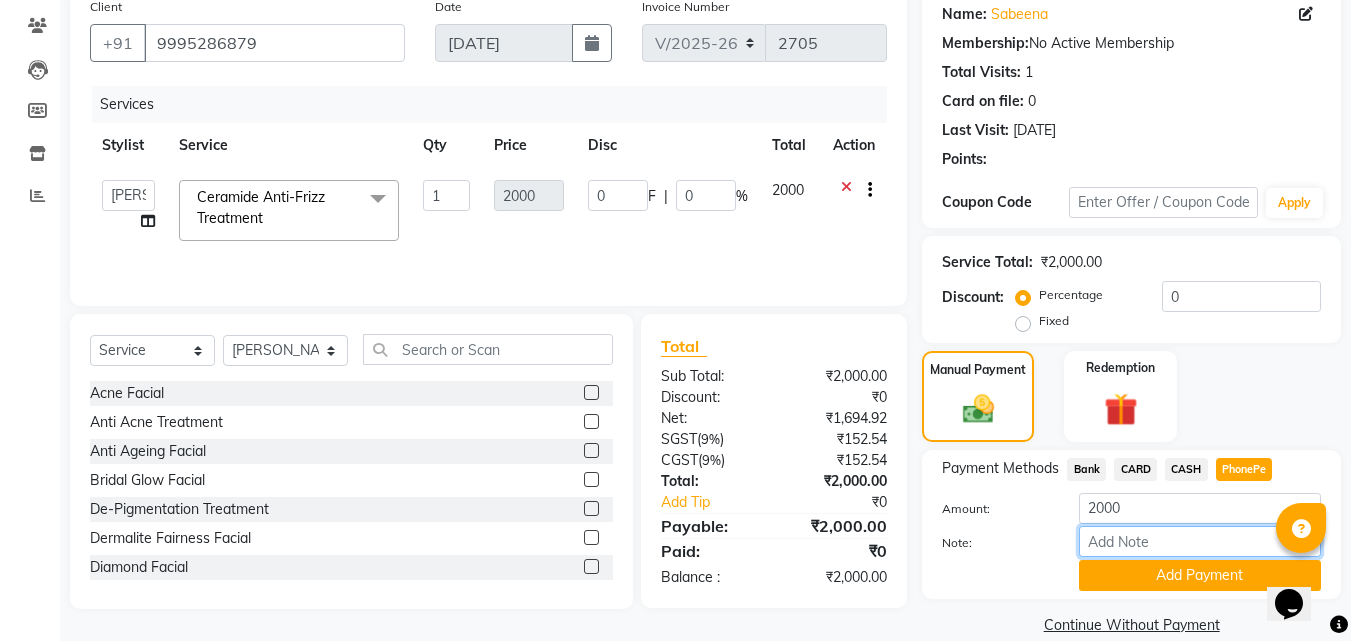 click on "Note:" at bounding box center [1200, 541] 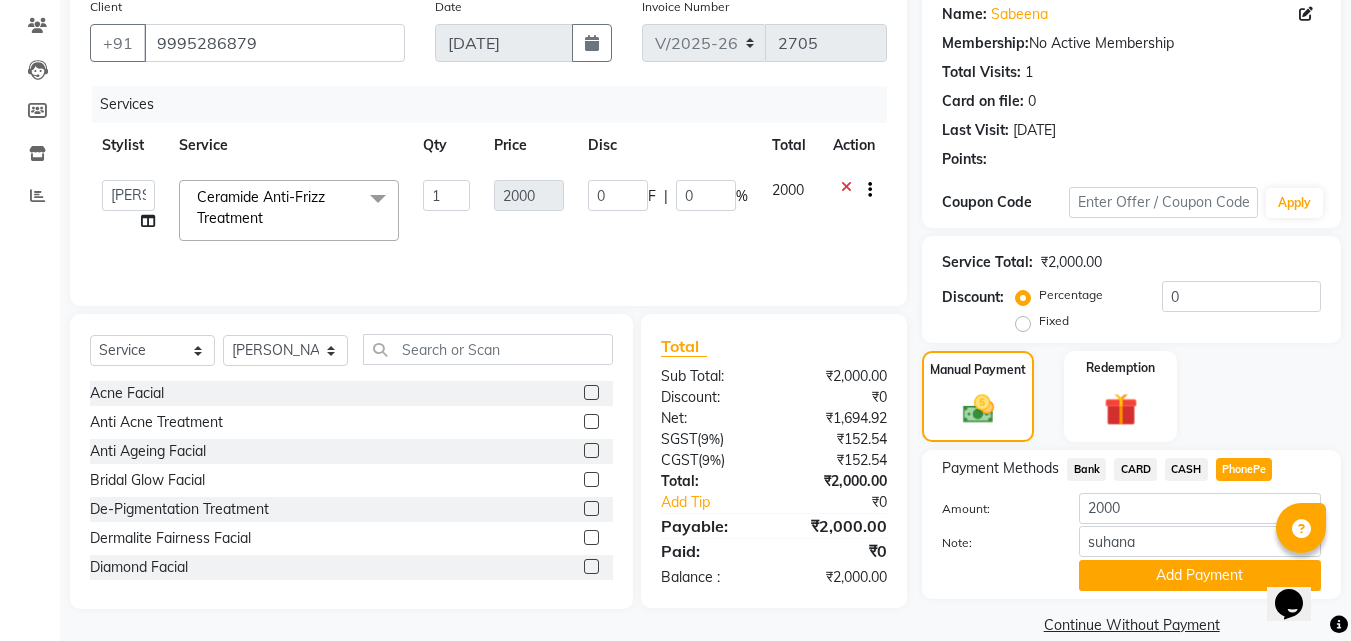 click on "Payment Methods  Bank   CARD   CASH   PhonePe  Amount: 2000 Note: suhana Add Payment" 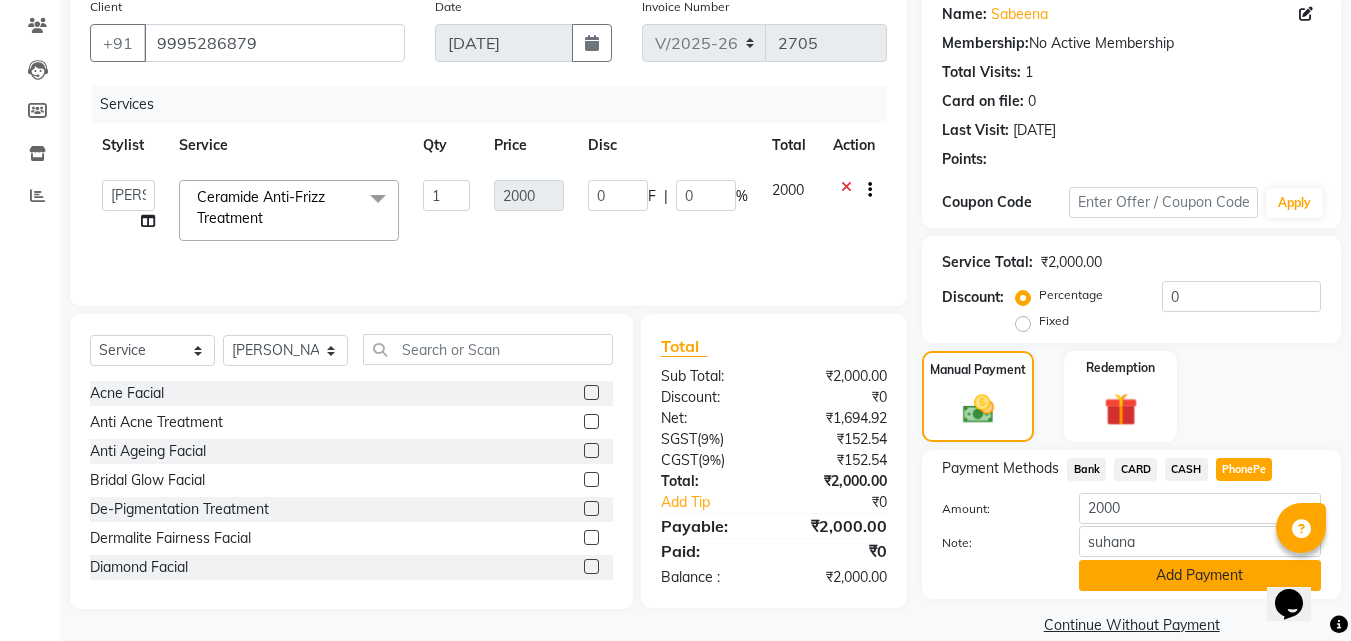 click on "Add Payment" 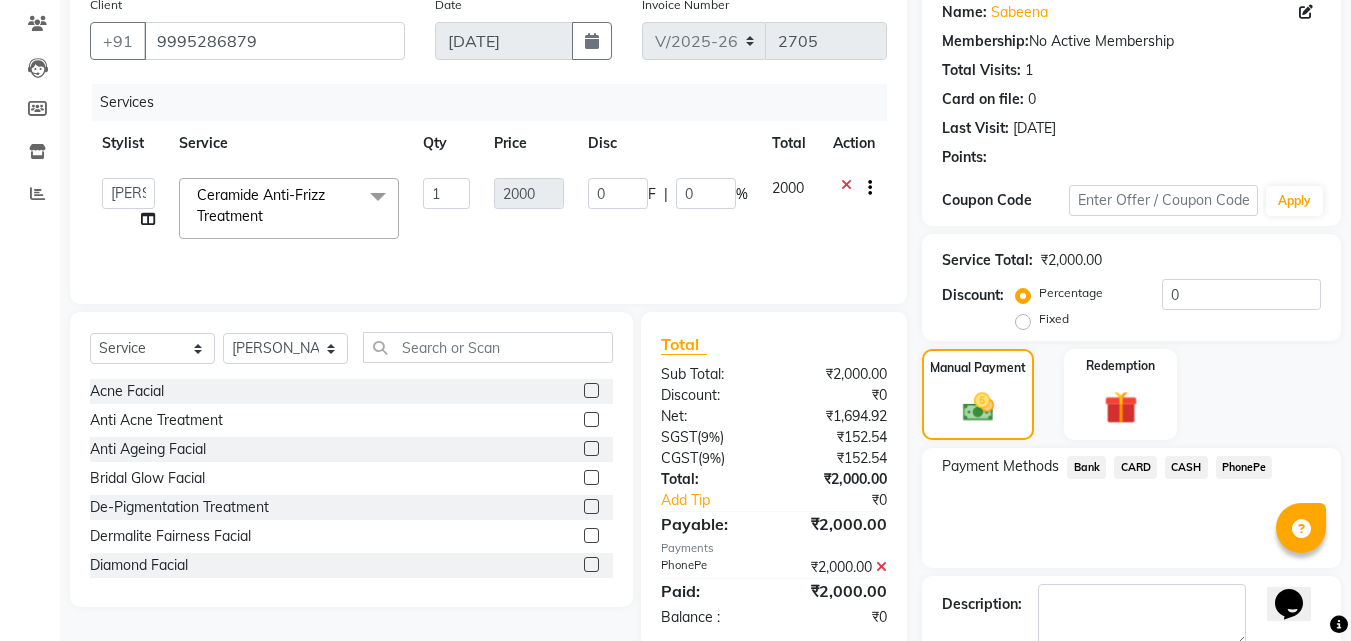 scroll, scrollTop: 275, scrollLeft: 0, axis: vertical 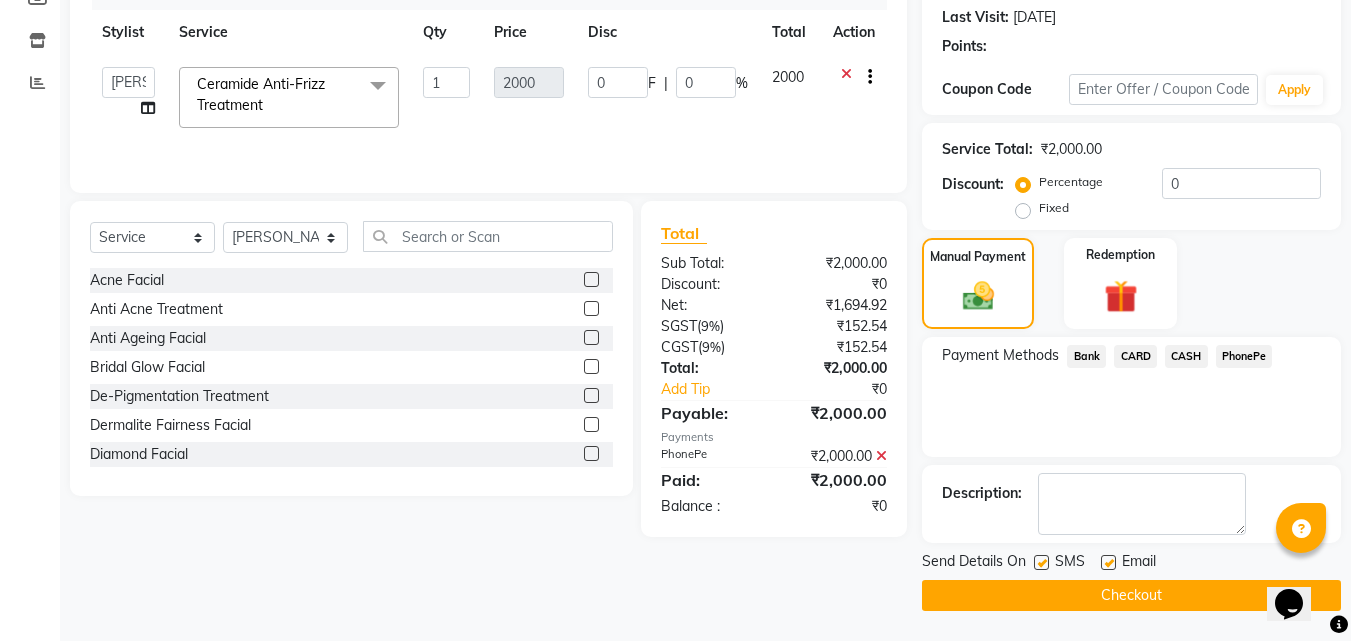 click on "Checkout" 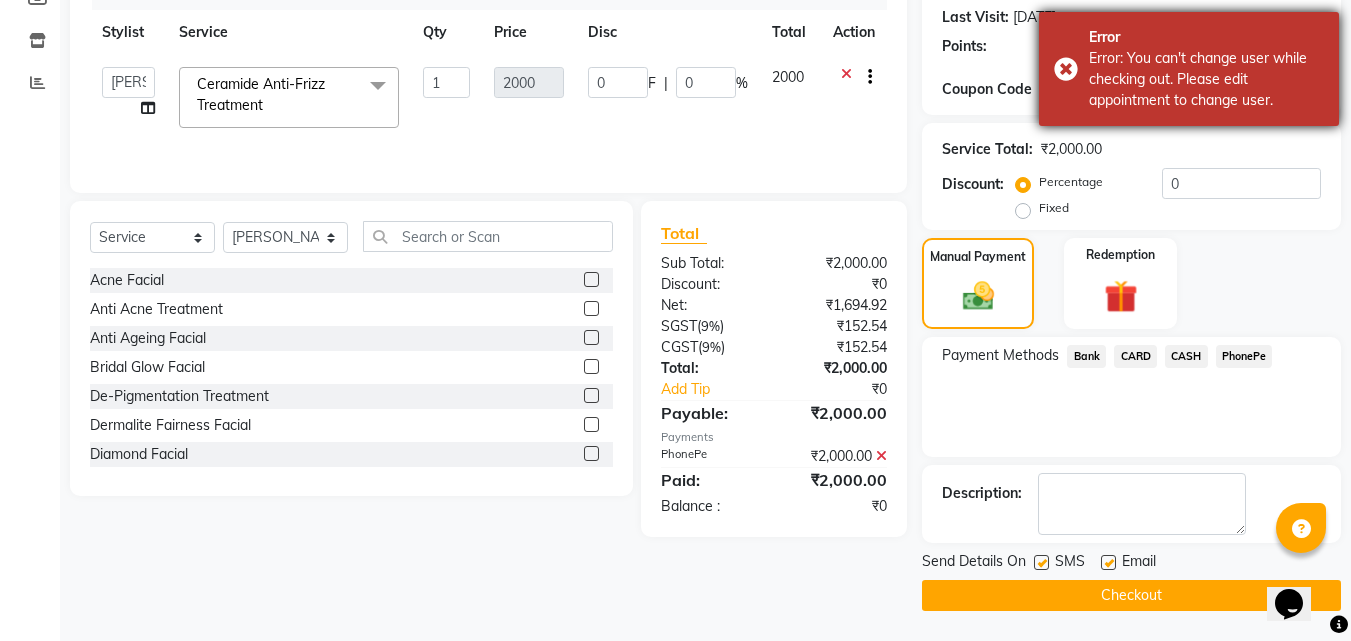 click on "Error   Error: You can't change user while checking out. Please edit appointment to change user." at bounding box center [1189, 69] 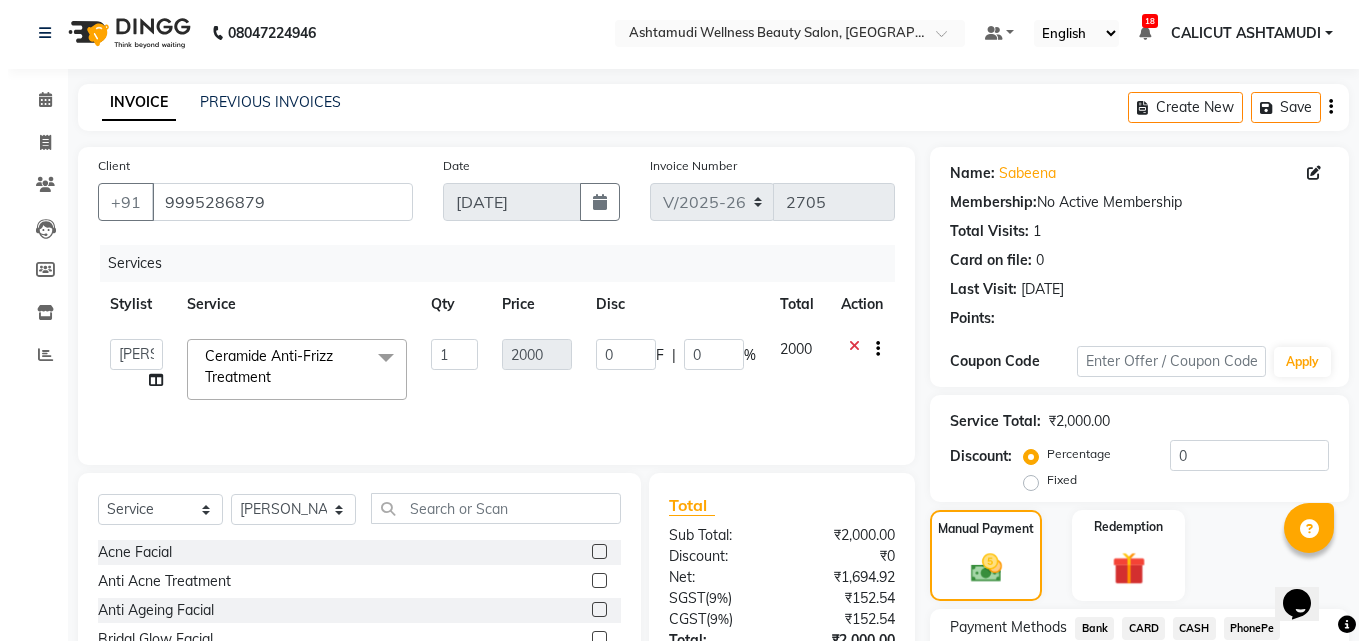 scroll, scrollTop: 0, scrollLeft: 0, axis: both 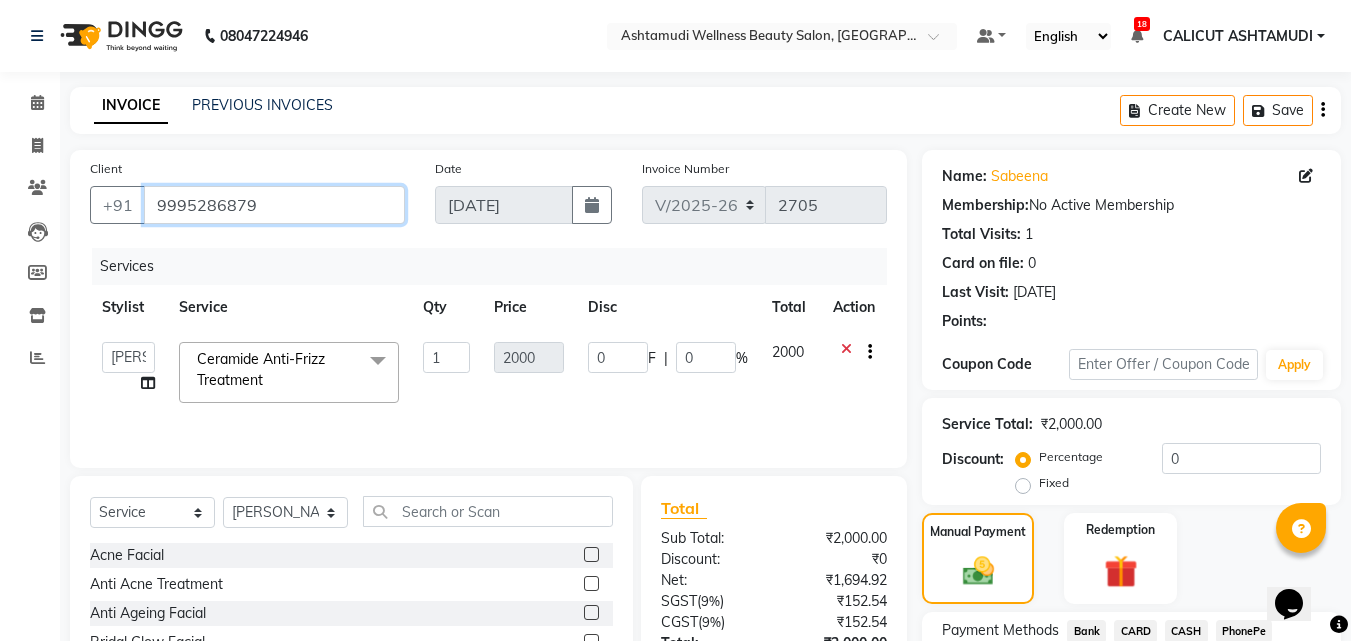 drag, startPoint x: 149, startPoint y: 201, endPoint x: 302, endPoint y: 222, distance: 154.43445 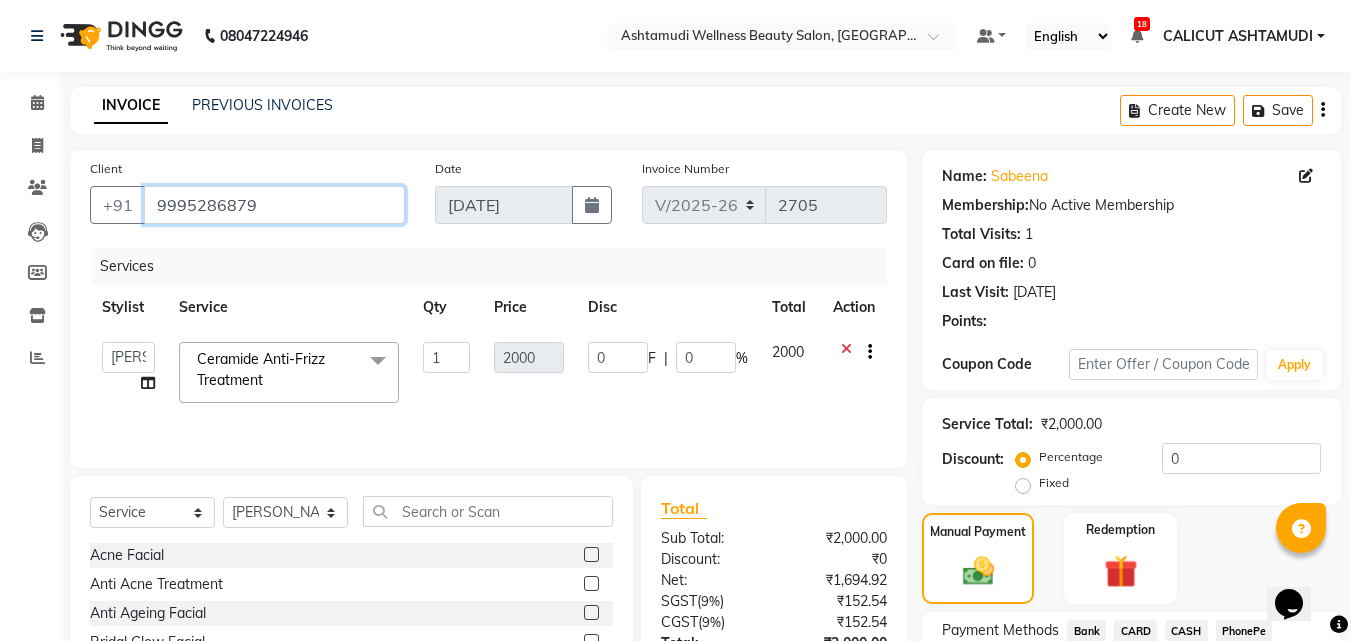 click on "9995286879" at bounding box center (274, 205) 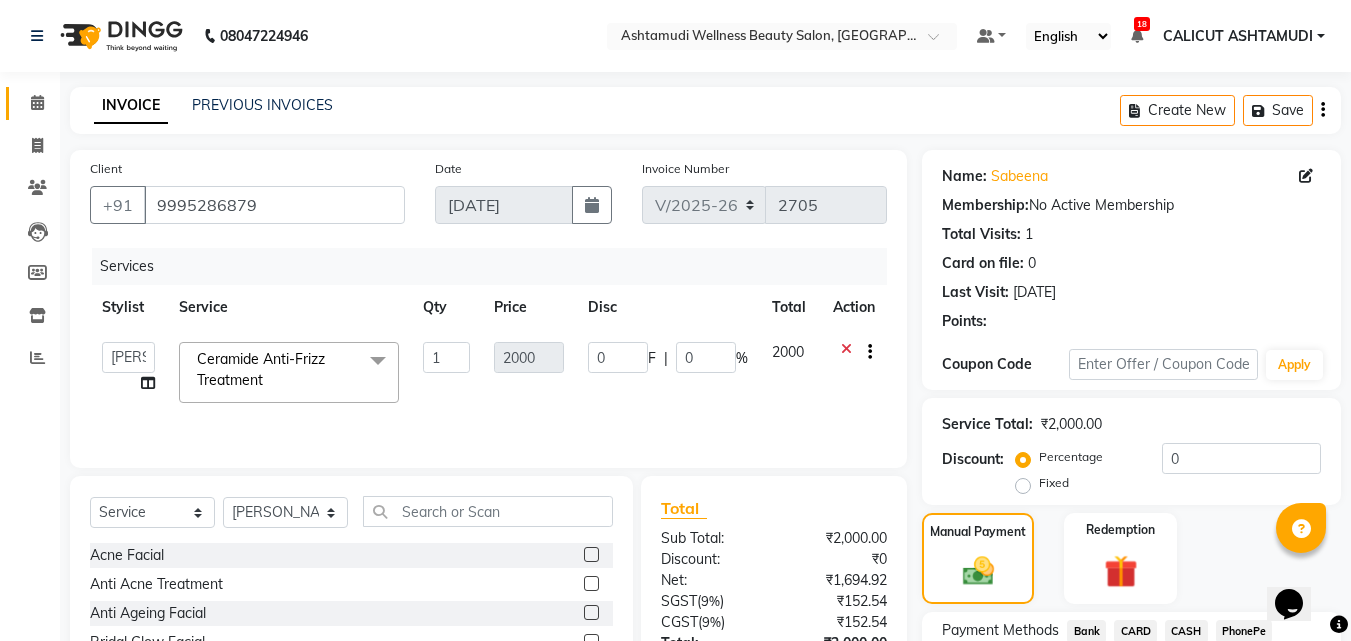 click 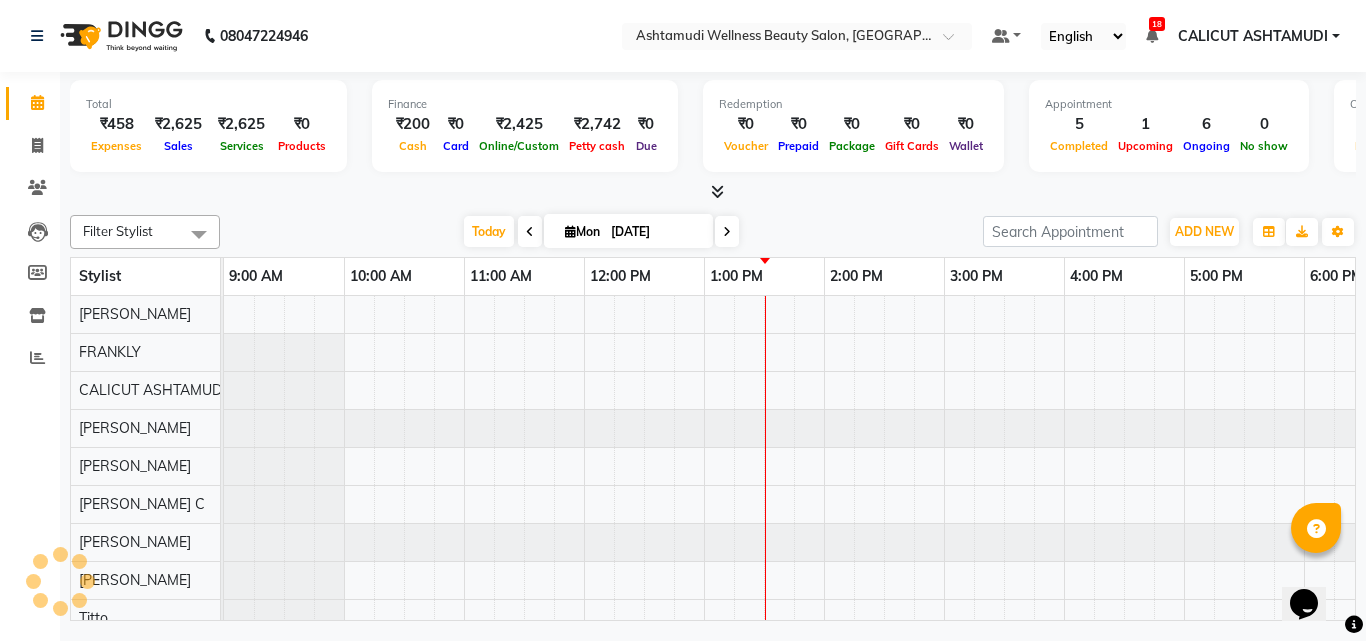 scroll, scrollTop: 0, scrollLeft: 481, axis: horizontal 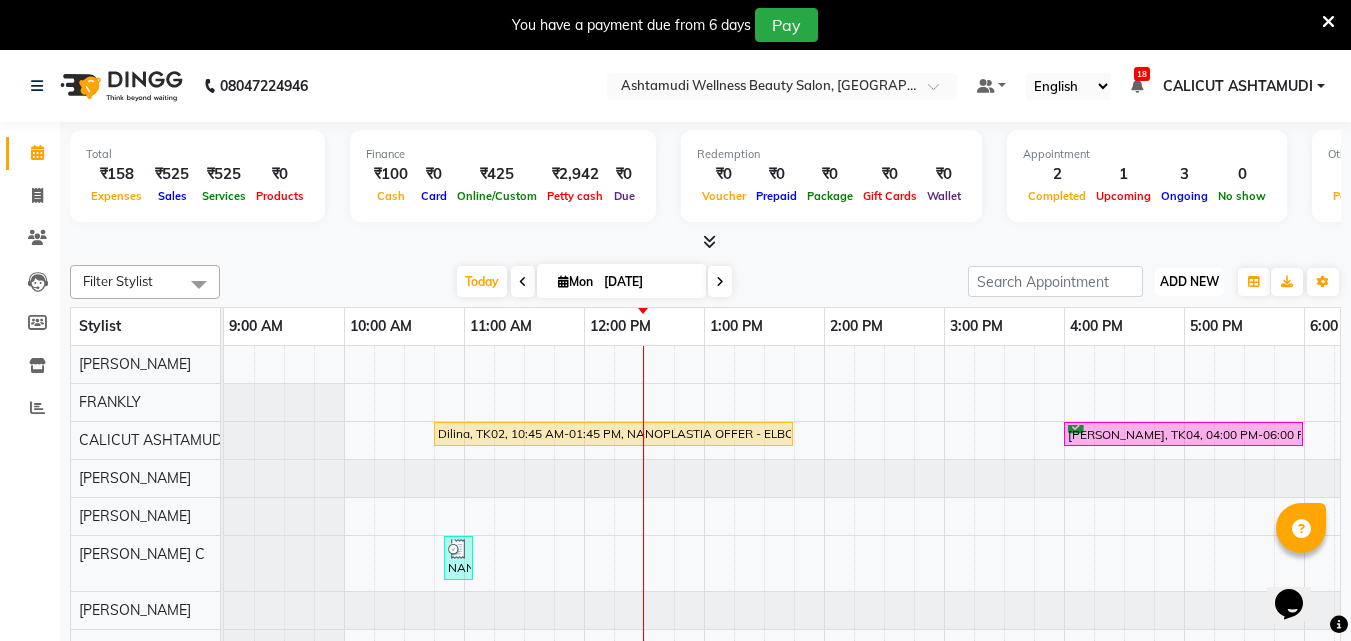 click on "ADD NEW" at bounding box center (1189, 281) 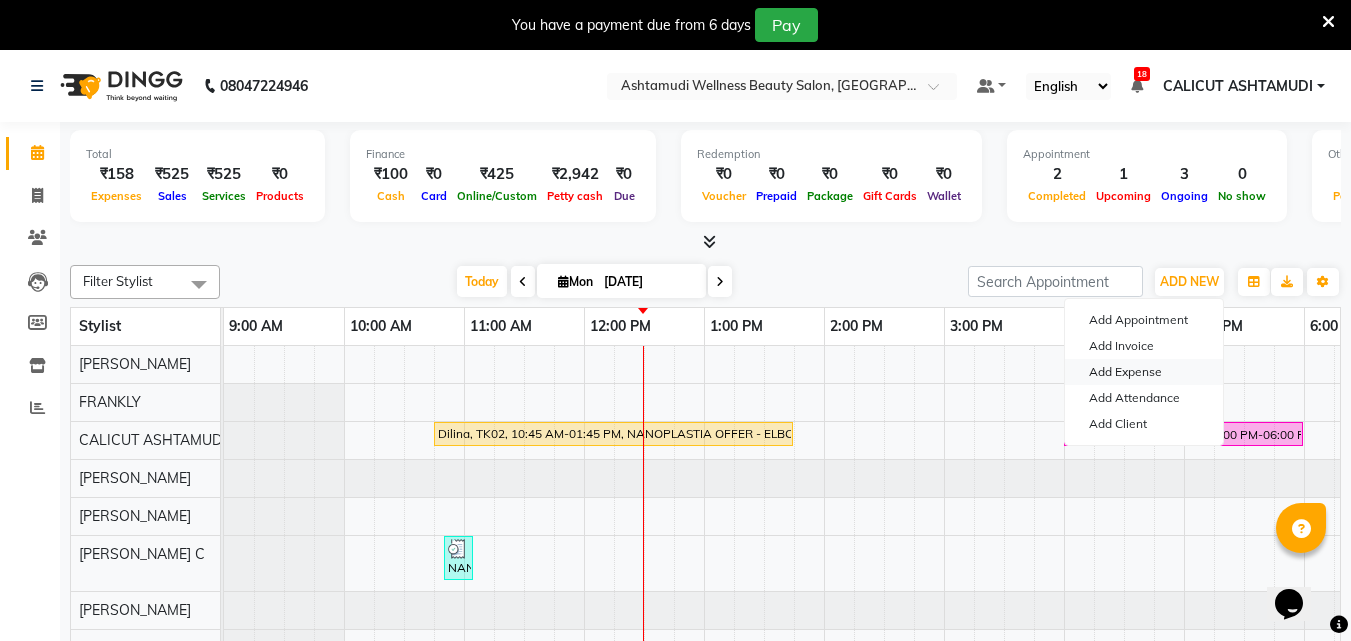 click on "Add Expense" at bounding box center (1144, 372) 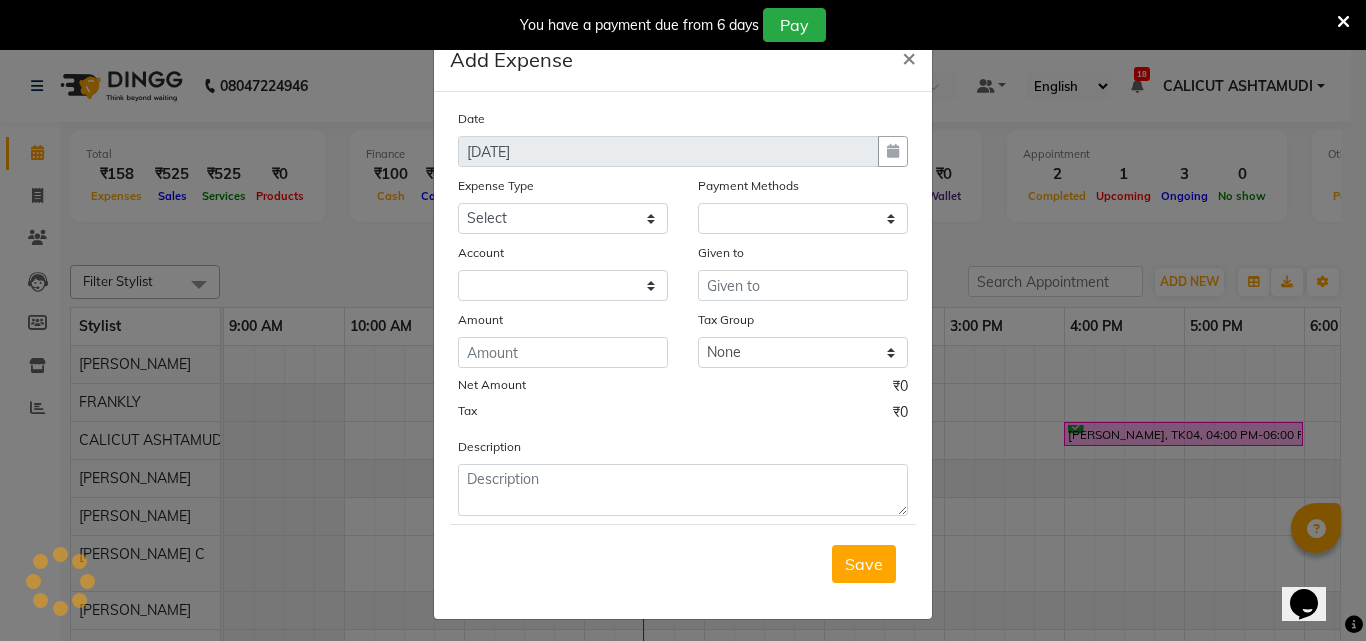 select on "1" 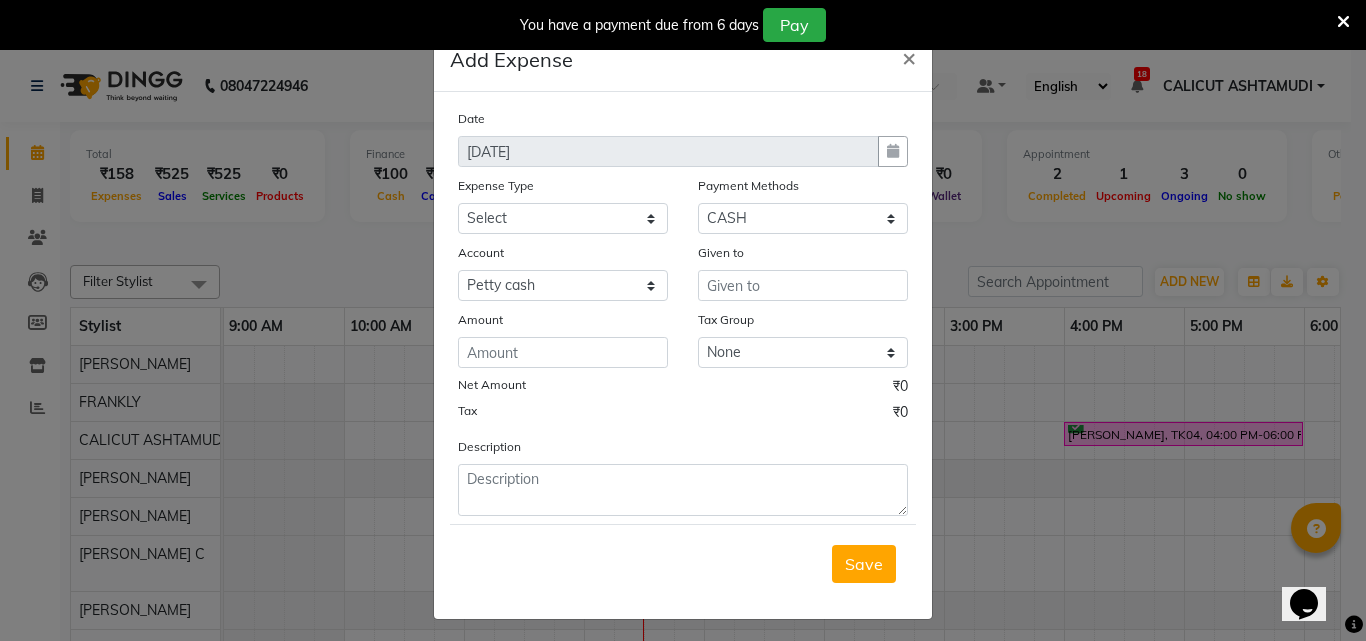 click on "Add Expense  × Date [DATE] Expense Type Select ACCOMODATION EXPENSES ADVERTISEMENT SALES PROMOTIONAL EXPENSES Bonus BRIDAL ACCESSORIES REFUND BRIDAL COMMISSION BRIDAL FOOD BRIDAL INCENTIVES BRIDAL ORNAMENTS REFUND BRIDAL TA CASH DEPOSIT RAK BANK COMPUTER ACCESSORIES MOBILE PHONE Donation and Charity Expenses ELECTRICITY CHARGES ELECTRONICS FITTINGS Event Expense FISH FOOD EXPENSES FOOD REFRESHMENT FOR CLIENTS FOOD REFRESHMENT FOR STAFFS Freight And Forwarding Charges FUEL FOR GENERATOR FURNITURE AND EQUIPMENTS Gifts for Clients GIFTS FOR STAFFS GOKULAM CHITS HOSTEL RENT LAUNDRY EXPENSES LICENSE OTHER FEES LOADING UNLOADING CHARGES Medical Expenses MEHNDI PAYMENTS MISCELLANEOUS EXPENSES NEWSPAPER PERIODICALS Ornaments Maintenance Expense OVERTIME ALLOWANCES Payment For Pest Control Perfomance based incentives POSTAGE COURIER CHARGES Printing PRINTING STATIONERY EXPENSES PROFESSIONAL TAX REPAIRS MAINTENANCE ROUND OFF Salary SALARY ADVANCE Sales Incentives Membership Card SALES INCENTIVES PRODUCT Select" 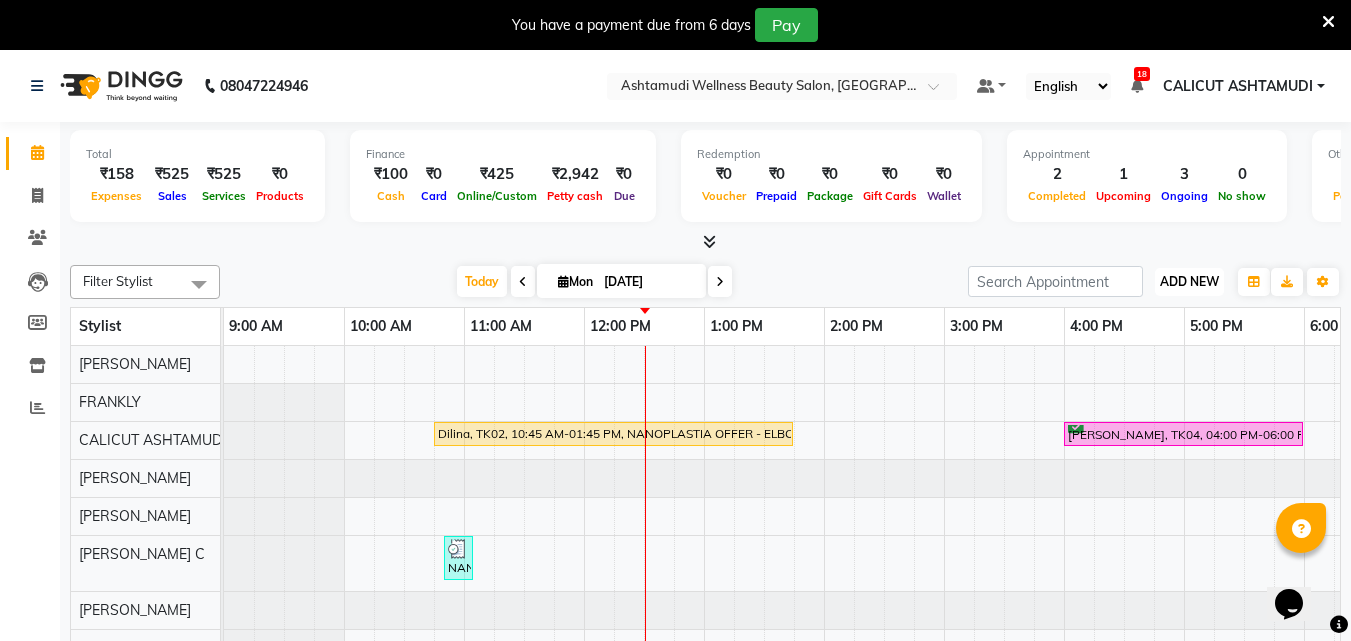 click on "ADD NEW" at bounding box center (1189, 281) 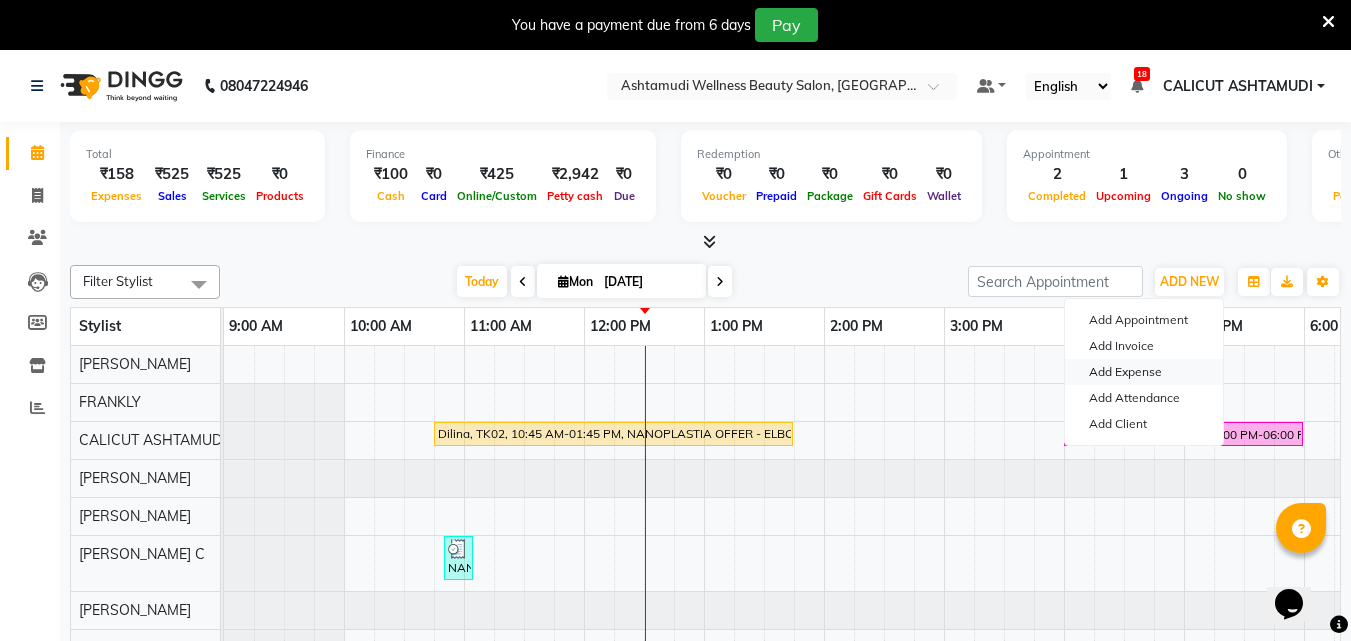 click on "Add Expense" at bounding box center (1144, 372) 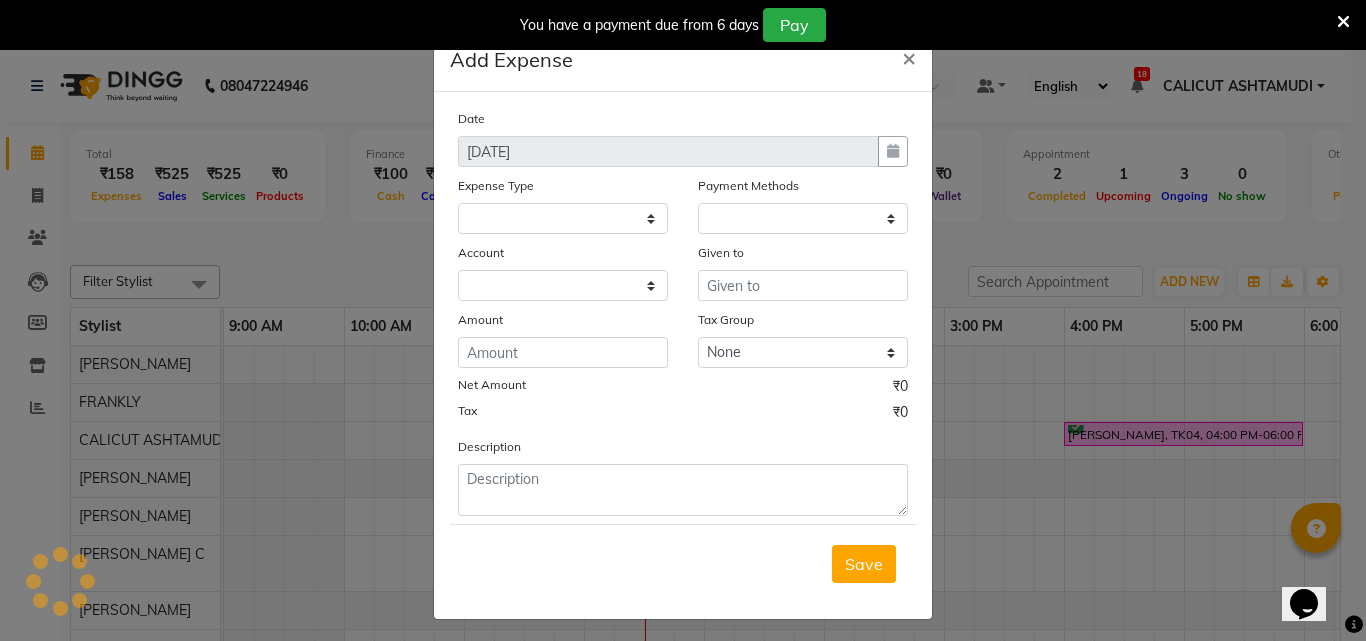select on "1" 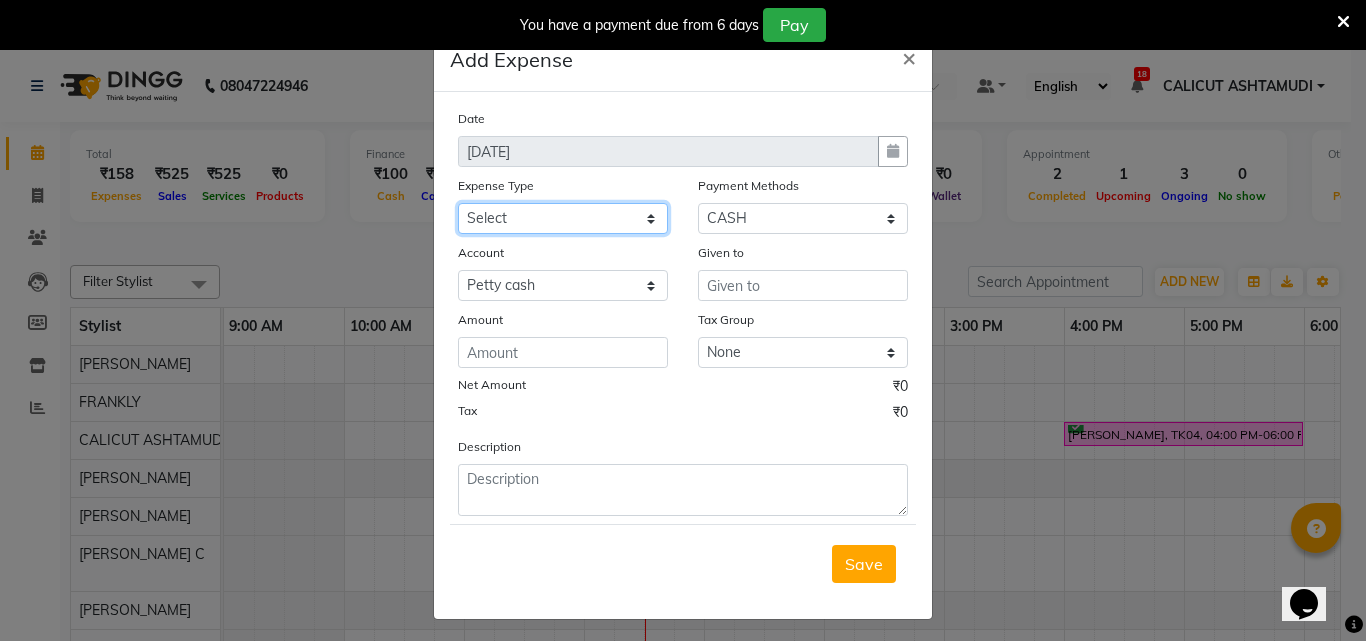 click on "Select ACCOMODATION EXPENSES ADVERTISEMENT SALES PROMOTIONAL EXPENSES Bonus BRIDAL ACCESSORIES REFUND BRIDAL COMMISSION BRIDAL FOOD BRIDAL INCENTIVES BRIDAL ORNAMENTS REFUND BRIDAL TA CASH DEPOSIT RAK BANK COMPUTER ACCESSORIES MOBILE PHONE Donation and Charity Expenses ELECTRICITY CHARGES ELECTRONICS FITTINGS Event Expense FISH FOOD EXPENSES FOOD REFRESHMENT FOR CLIENTS FOOD REFRESHMENT FOR STAFFS Freight And Forwarding Charges FUEL FOR GENERATOR FURNITURE AND EQUIPMENTS Gifts for Clients GIFTS FOR STAFFS GOKULAM CHITS HOSTEL RENT LAUNDRY EXPENSES LICENSE OTHER FEES LOADING UNLOADING CHARGES Medical Expenses MEHNDI PAYMENTS MISCELLANEOUS EXPENSES NEWSPAPER PERIODICALS Ornaments Maintenance Expense OVERTIME ALLOWANCES Payment For Pest Control Perfomance based incentives POSTAGE COURIER CHARGES Printing PRINTING STATIONERY EXPENSES PROFESSIONAL TAX REPAIRS MAINTENANCE ROUND OFF Salary SALARY ADVANCE Sales Incentives Membership Card SALES INCENTIVES PRODUCT SALES INCENTIVES SERVICES SALON ESSENTIALS SALON RENT" 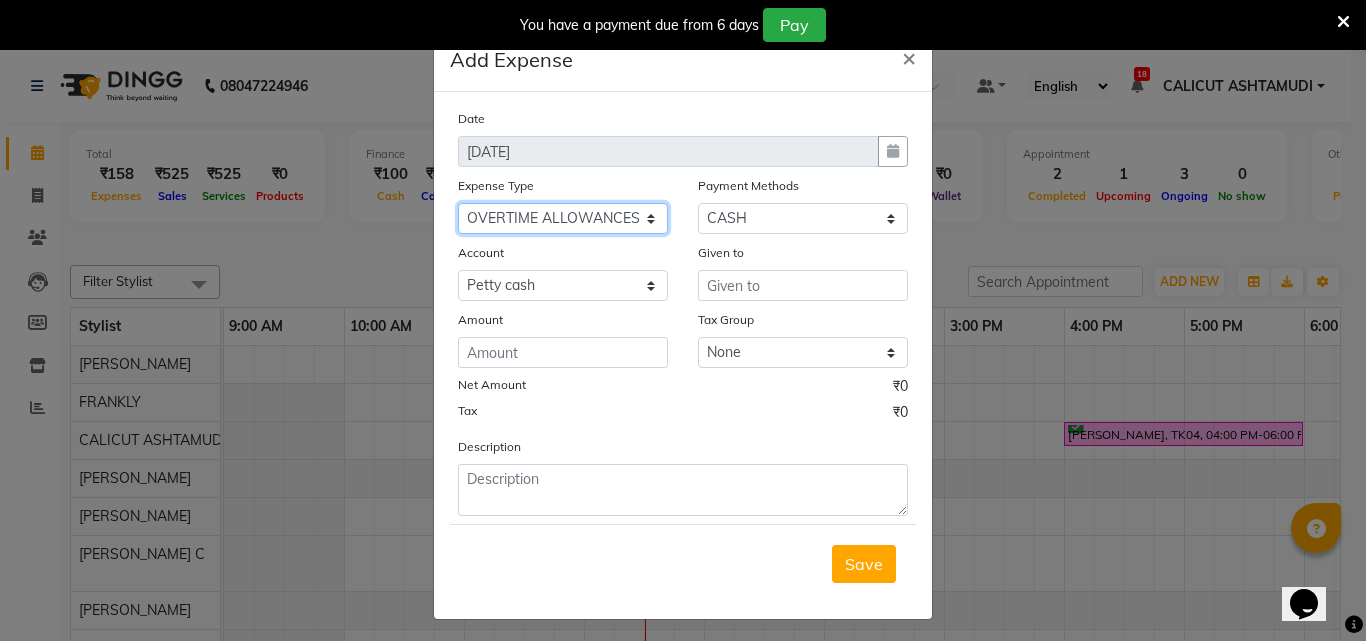 click on "Select ACCOMODATION EXPENSES ADVERTISEMENT SALES PROMOTIONAL EXPENSES Bonus BRIDAL ACCESSORIES REFUND BRIDAL COMMISSION BRIDAL FOOD BRIDAL INCENTIVES BRIDAL ORNAMENTS REFUND BRIDAL TA CASH DEPOSIT RAK BANK COMPUTER ACCESSORIES MOBILE PHONE Donation and Charity Expenses ELECTRICITY CHARGES ELECTRONICS FITTINGS Event Expense FISH FOOD EXPENSES FOOD REFRESHMENT FOR CLIENTS FOOD REFRESHMENT FOR STAFFS Freight And Forwarding Charges FUEL FOR GENERATOR FURNITURE AND EQUIPMENTS Gifts for Clients GIFTS FOR STAFFS GOKULAM CHITS HOSTEL RENT LAUNDRY EXPENSES LICENSE OTHER FEES LOADING UNLOADING CHARGES Medical Expenses MEHNDI PAYMENTS MISCELLANEOUS EXPENSES NEWSPAPER PERIODICALS Ornaments Maintenance Expense OVERTIME ALLOWANCES Payment For Pest Control Perfomance based incentives POSTAGE COURIER CHARGES Printing PRINTING STATIONERY EXPENSES PROFESSIONAL TAX REPAIRS MAINTENANCE ROUND OFF Salary SALARY ADVANCE Sales Incentives Membership Card SALES INCENTIVES PRODUCT SALES INCENTIVES SERVICES SALON ESSENTIALS SALON RENT" 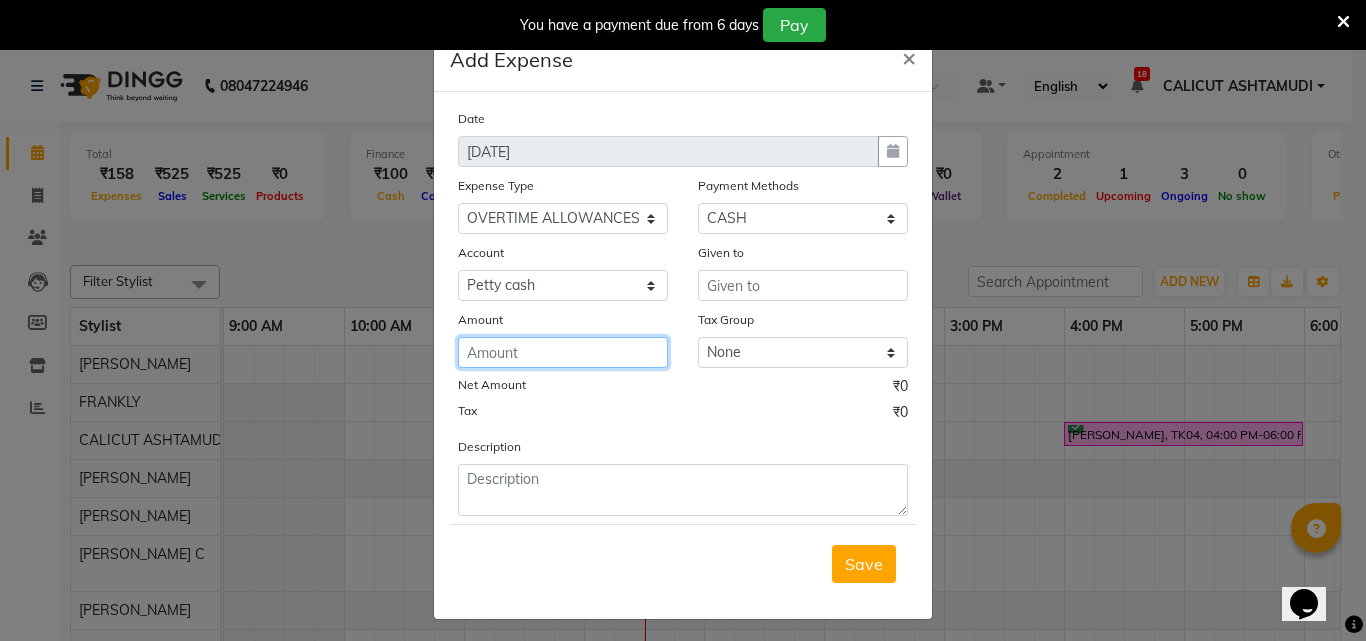 click 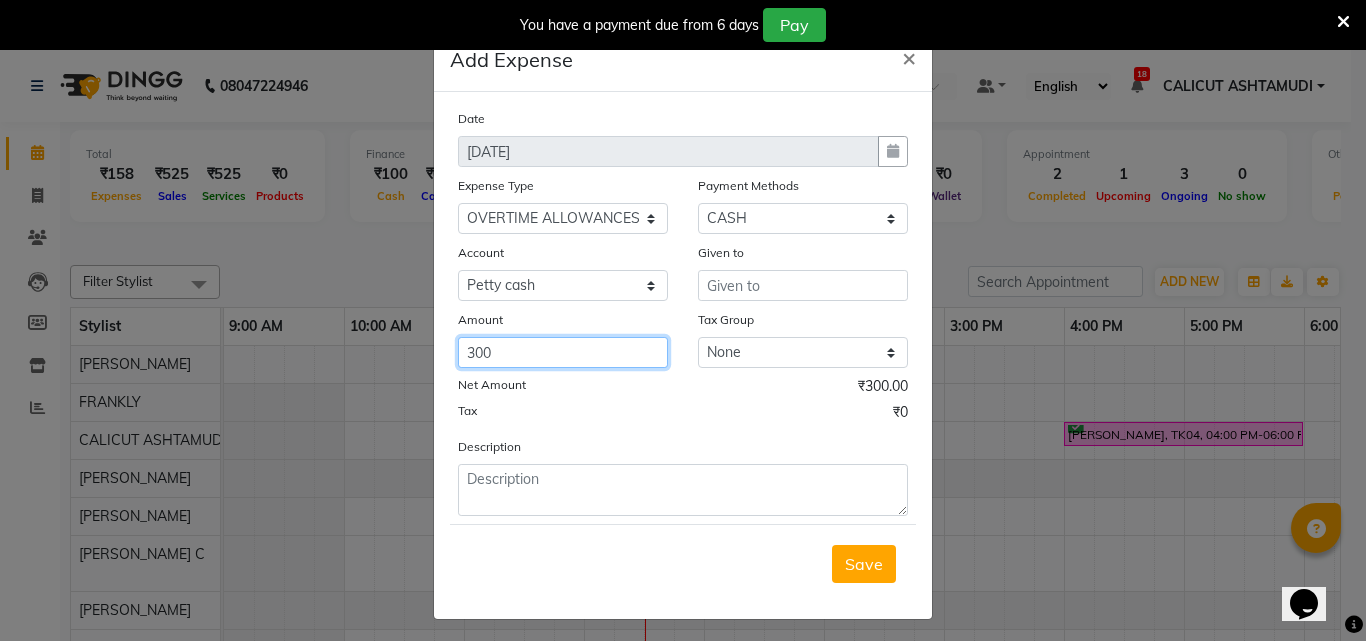type on "300" 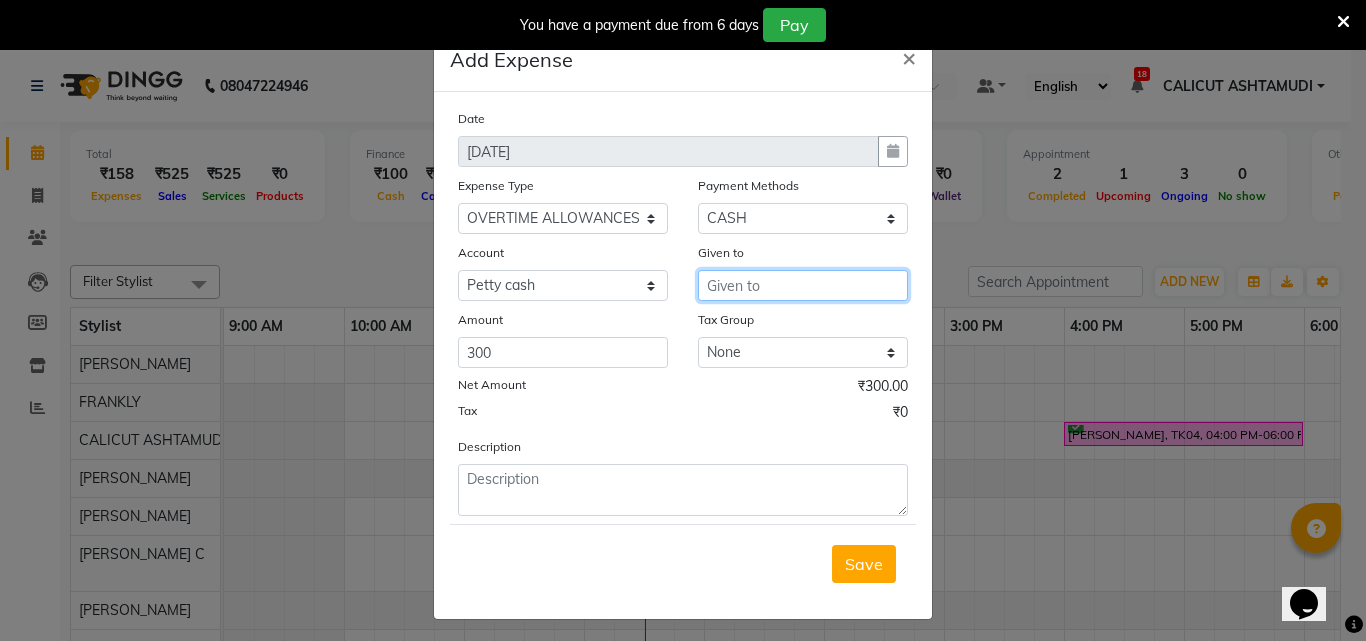 click at bounding box center (803, 285) 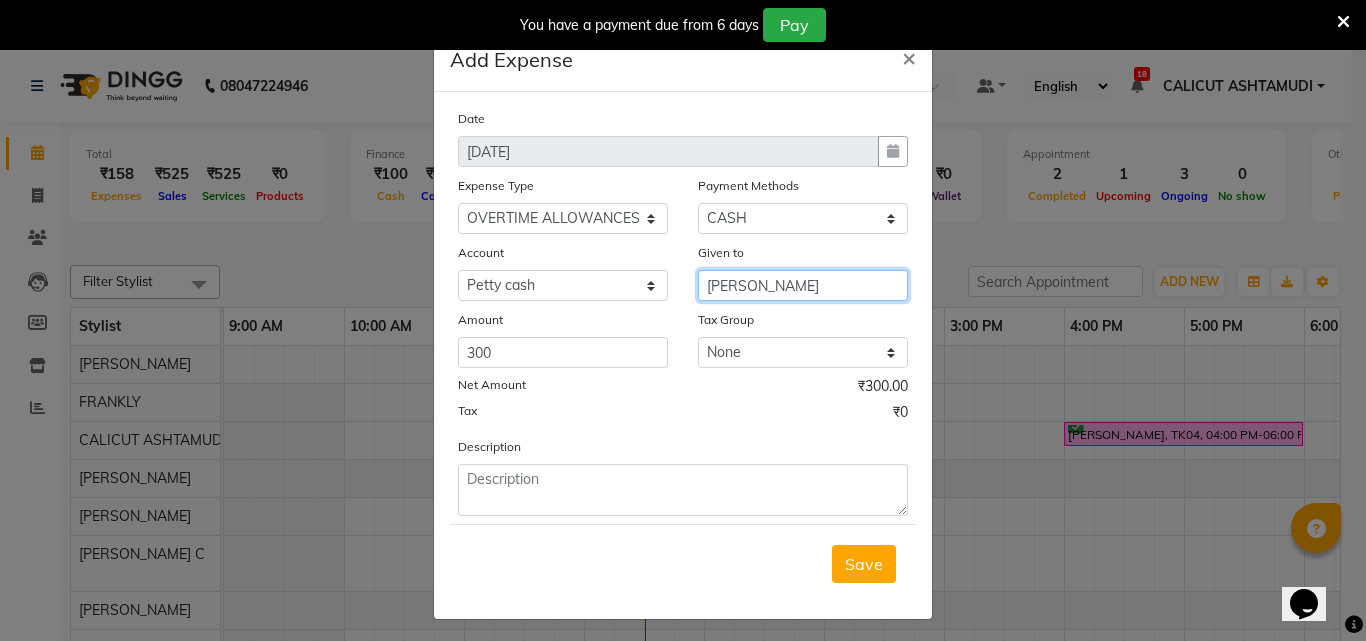 type on "[PERSON_NAME]" 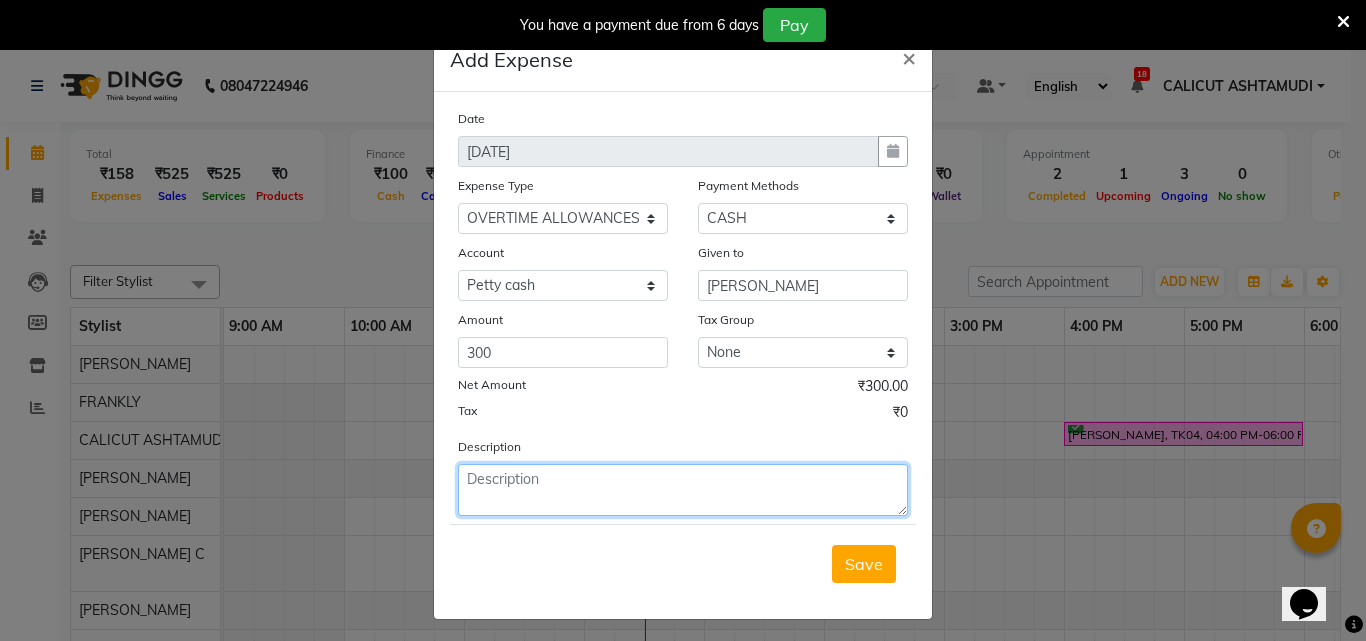 click 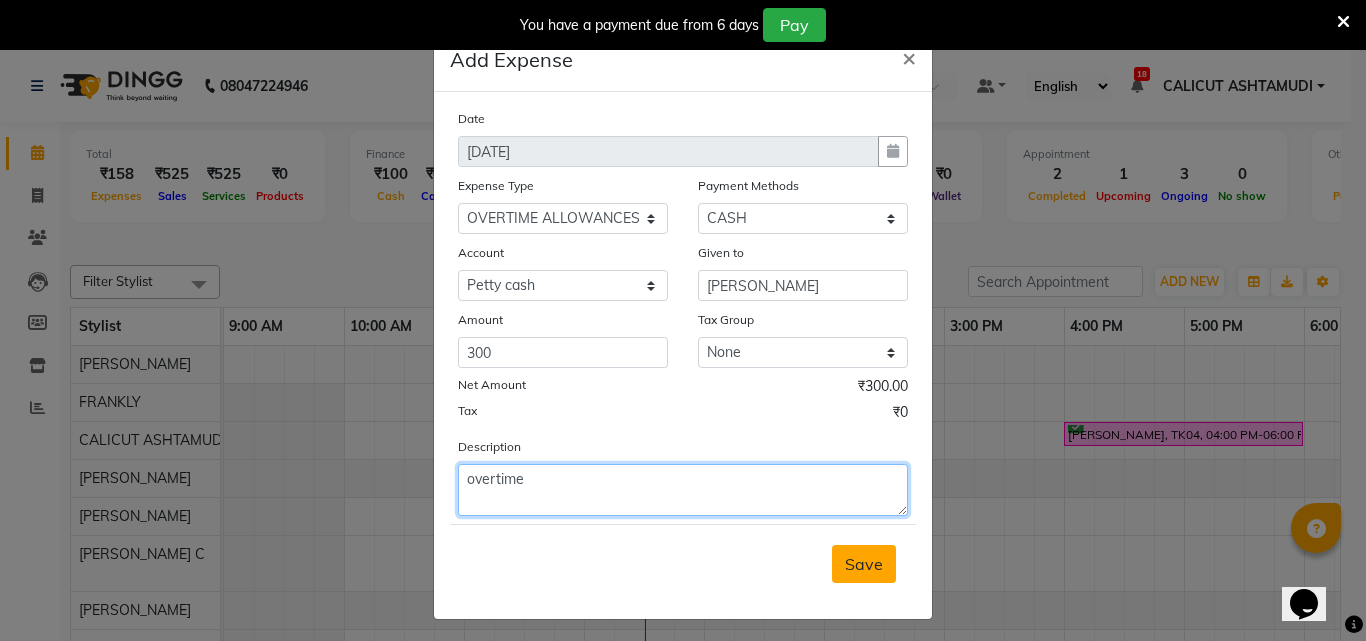 type on "overtime" 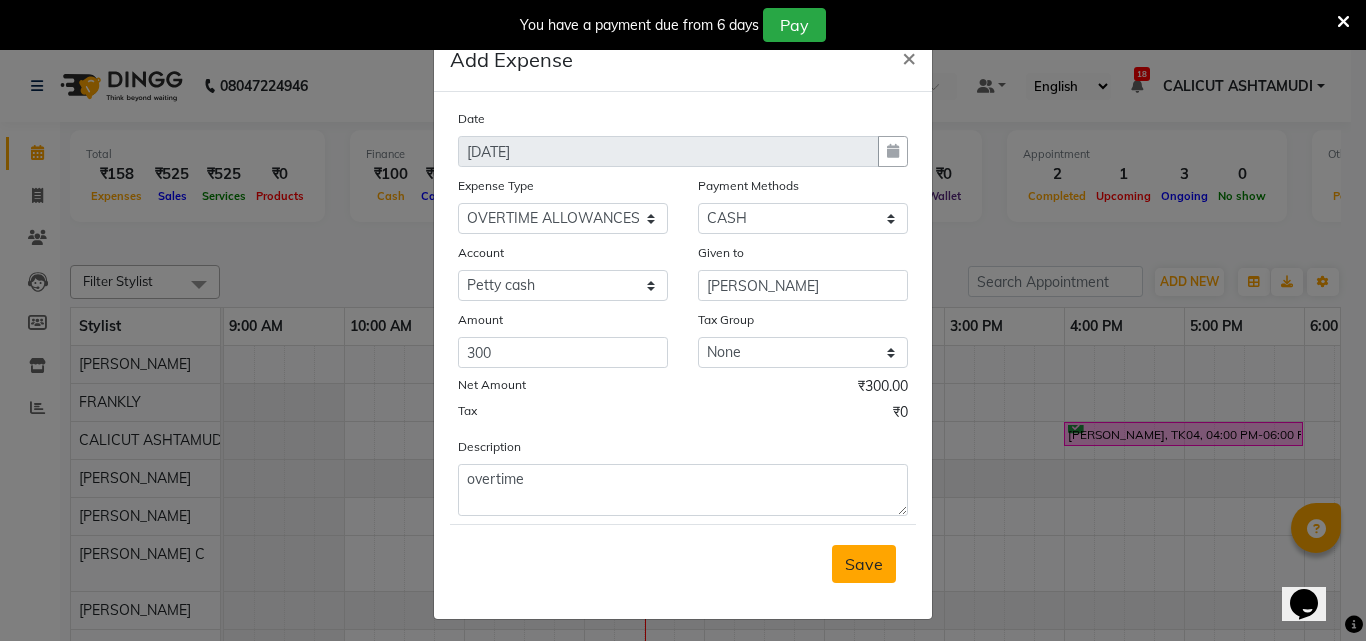 click on "Save" at bounding box center (864, 564) 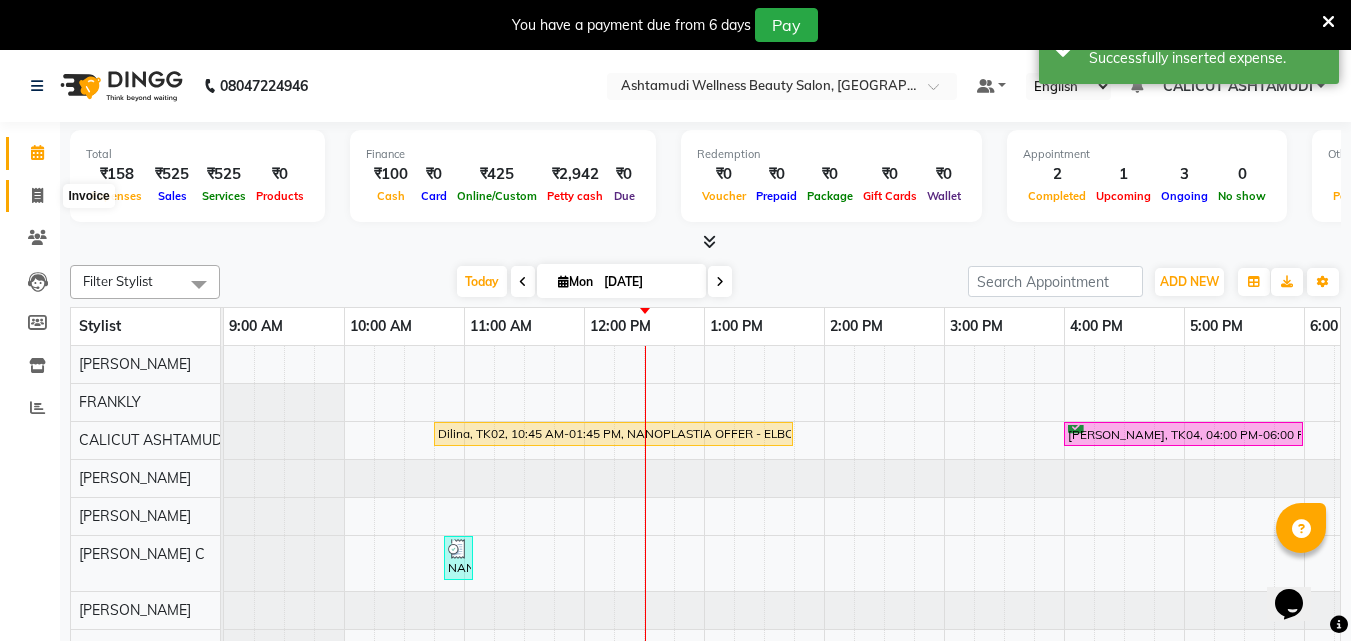 click 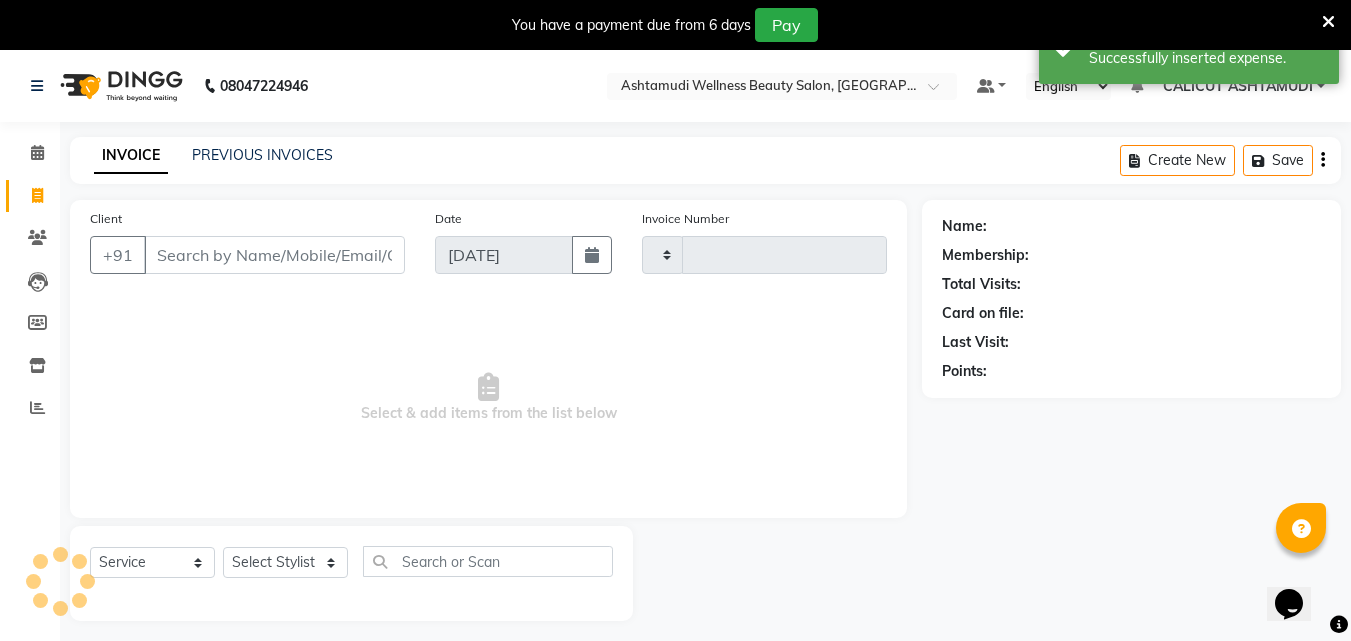 click 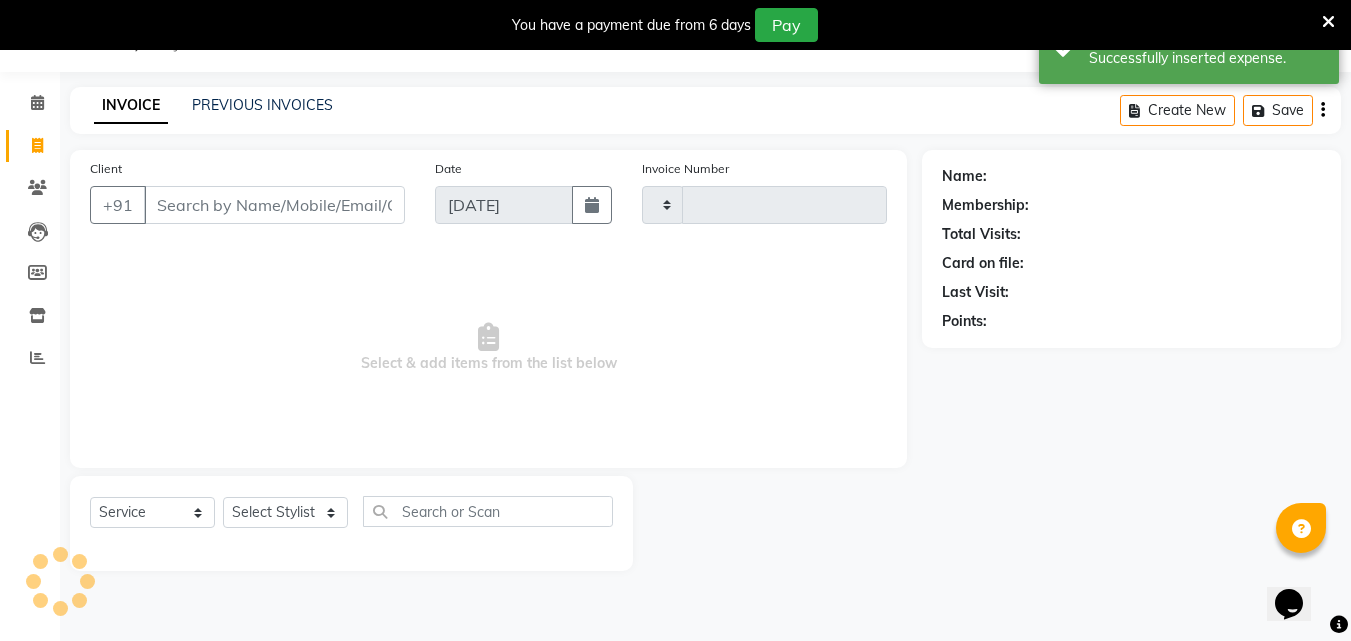 select on "service" 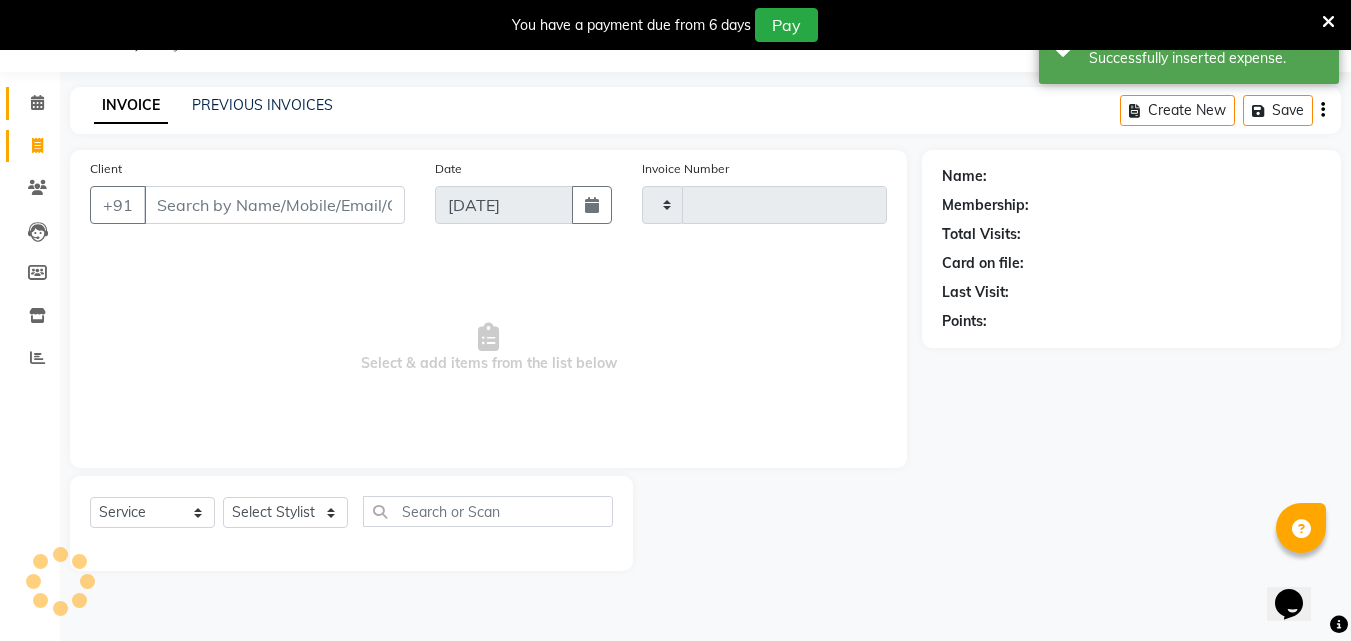 click on "Calendar" 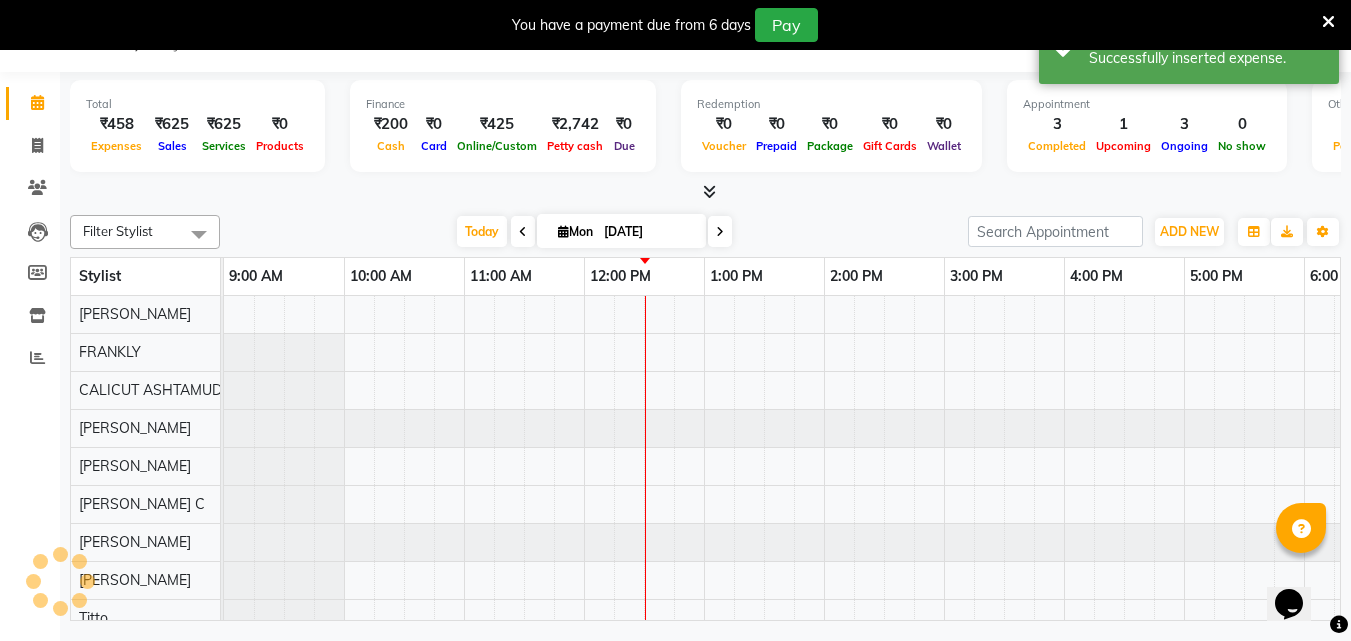 scroll, scrollTop: 0, scrollLeft: 361, axis: horizontal 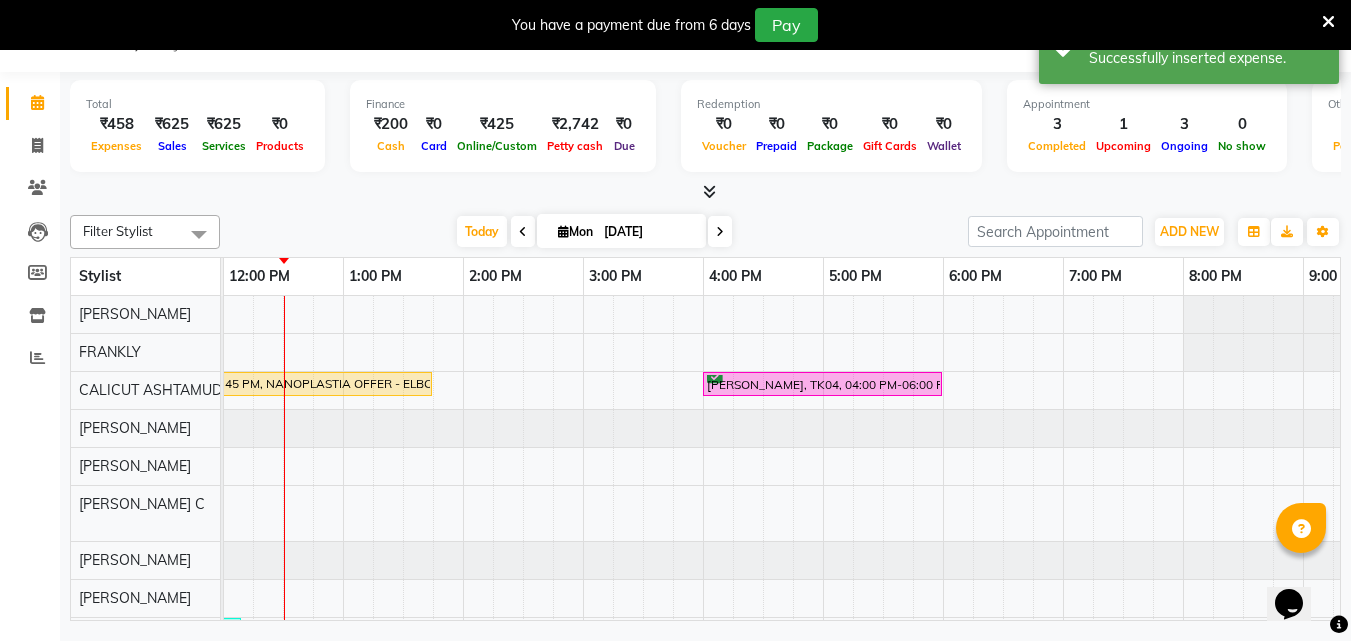 click at bounding box center [1328, 22] 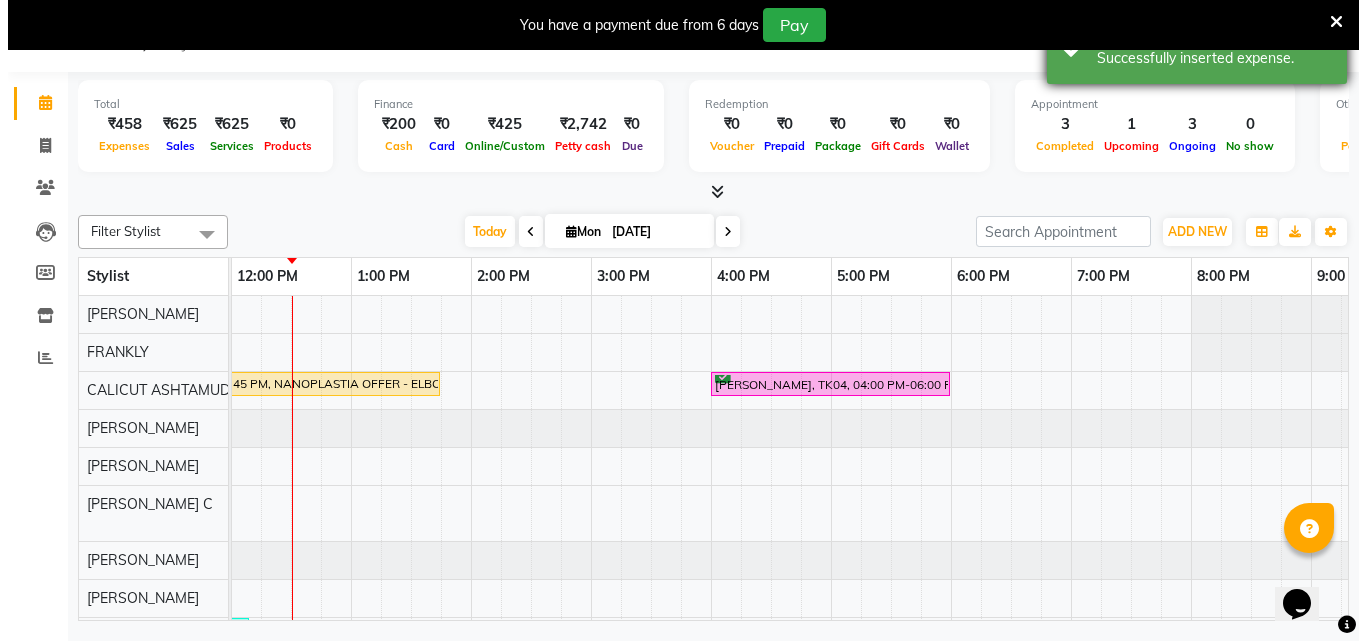 scroll, scrollTop: 0, scrollLeft: 0, axis: both 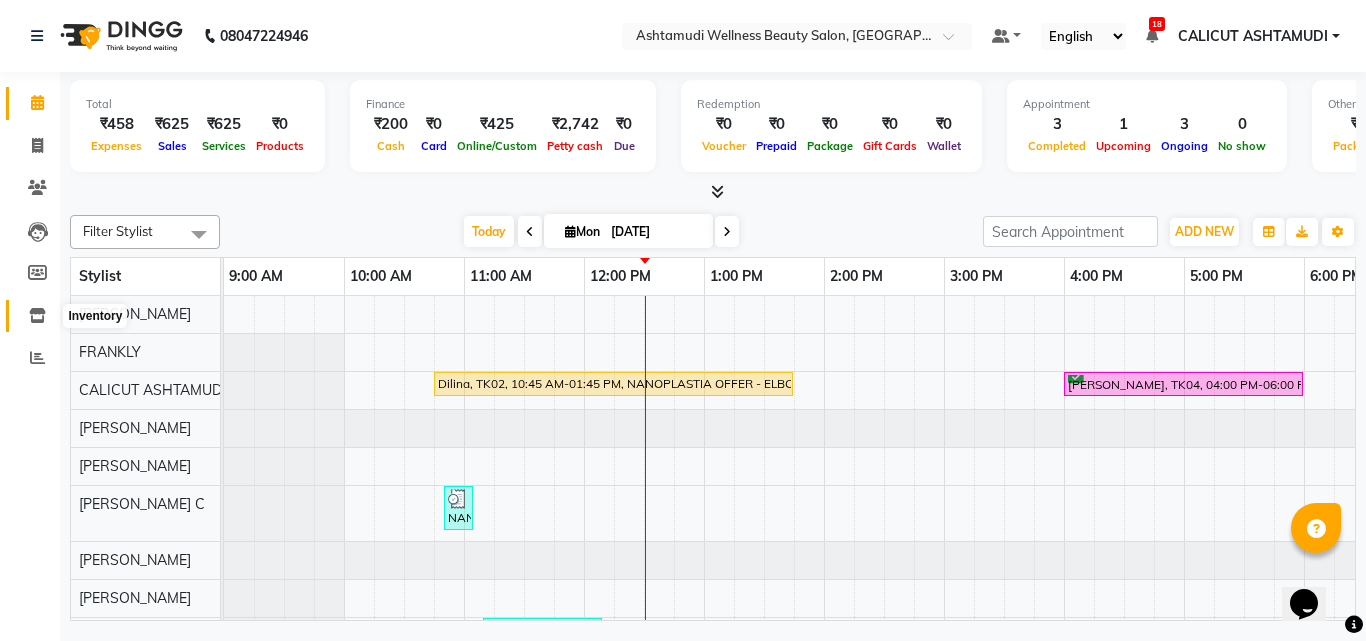 click 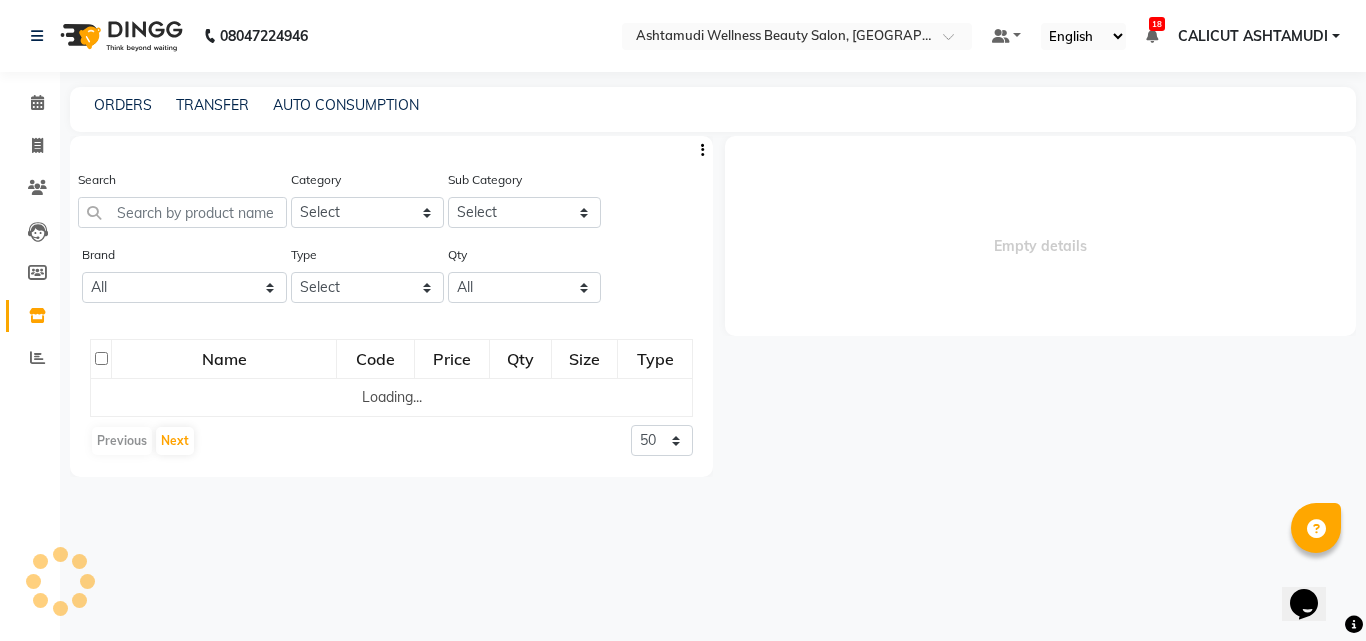 click 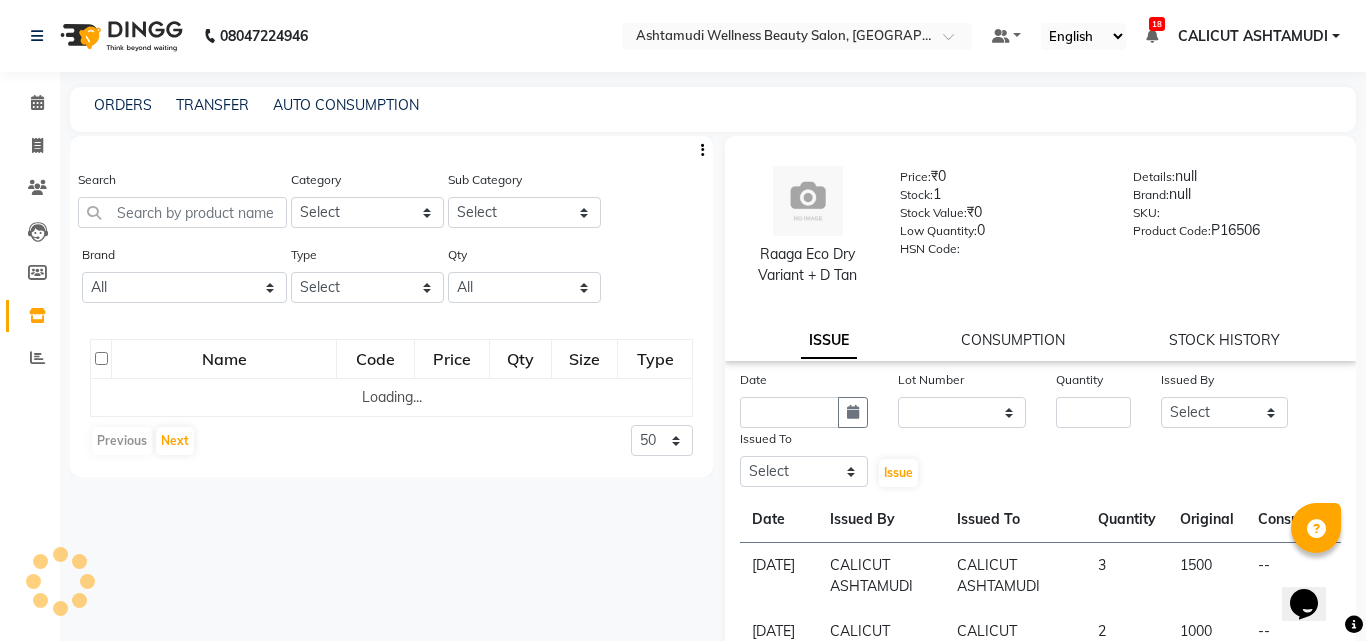 click 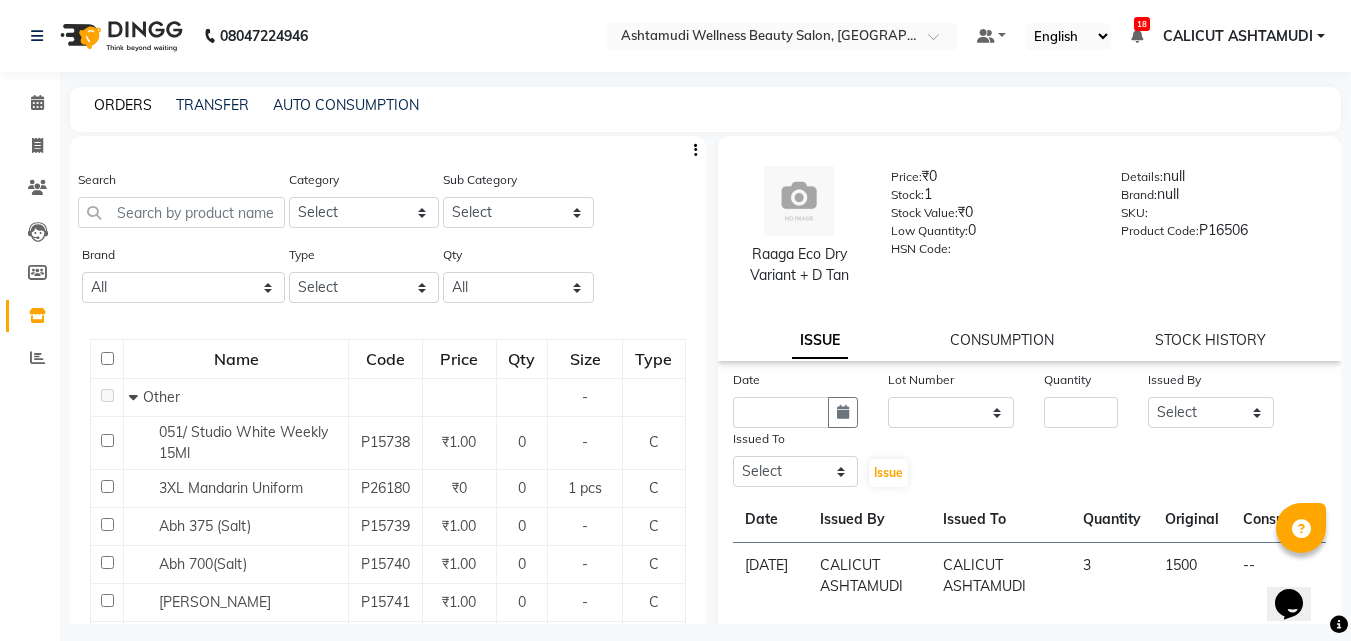 click on "ORDERS" 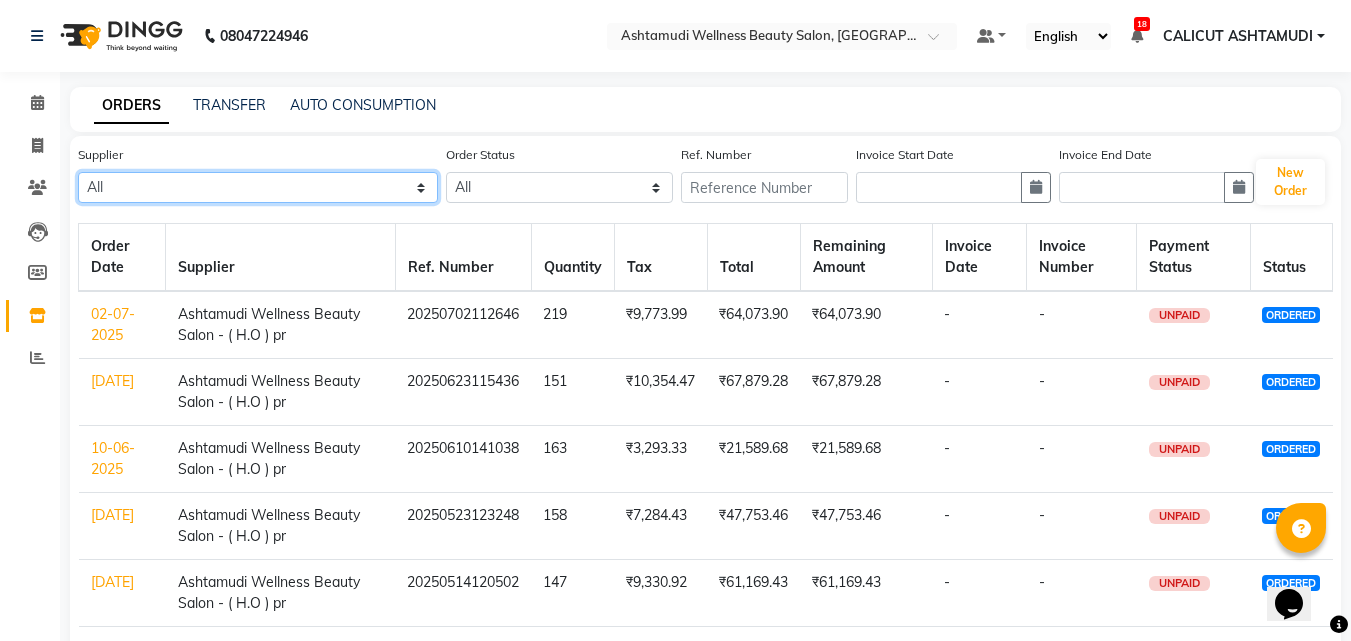 click on "All Ashtamudi Wellness Beauty Salon - ( H.O ) pr" 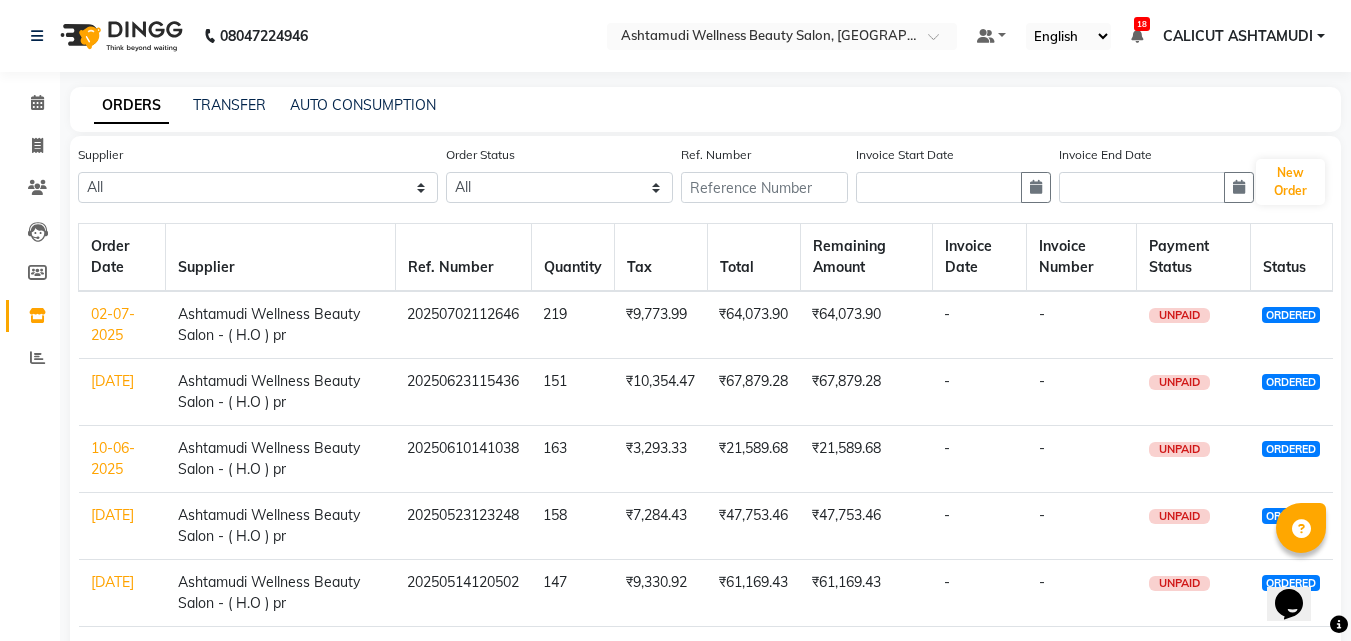 click on "Supplier All Ashtamudi Wellness Beauty Salon - ( H.O ) pr Order Status All ORDERED PARTIAL-RECEIVED RECEIVED CANCELLED RETURNED Ref. Number Invoice Start Date Invoice End Date  New Order  Order Date Supplier Ref. Number Quantity Tax Total Remaining Amount Invoice Date Invoice Number Payment Status Status  [DATE]     Ashtamudi Wellness Beauty Salon - ( H.O ) pr  20250702112646  219   ₹9,773.99   ₹64,073.90   ₹64,073.90   -  -  UNPAID ORDERED  [DATE]     Ashtamudi Wellness Beauty Salon - ( H.O ) pr  20250623115436  151   ₹10,354.47   ₹67,879.28   ₹67,879.28   -  -  UNPAID ORDERED  [DATE]     Ashtamudi Wellness Beauty Salon - ( H.O ) pr  20250610141038  163   ₹3,293.33   ₹21,589.68   ₹21,589.68   -  -  UNPAID ORDERED  [DATE]     Ashtamudi Wellness Beauty Salon - ( H.O ) pr  20250523123248  158   ₹7,284.43   ₹47,753.46   ₹47,753.46   -  -  UNPAID ORDERED  [DATE]     Ashtamudi Wellness Beauty Salon - ( H.O ) pr  20250514120502  147   ₹9,330.92   ₹61,169.43   -  -  -" 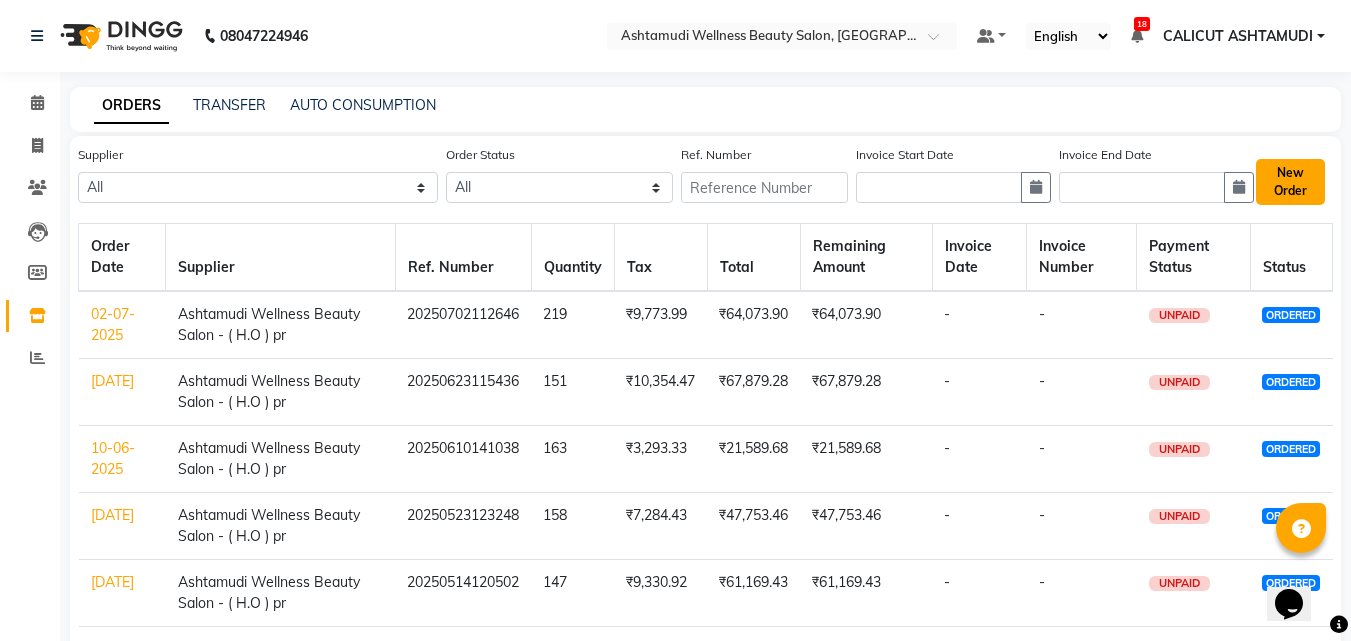 click on "New Order" 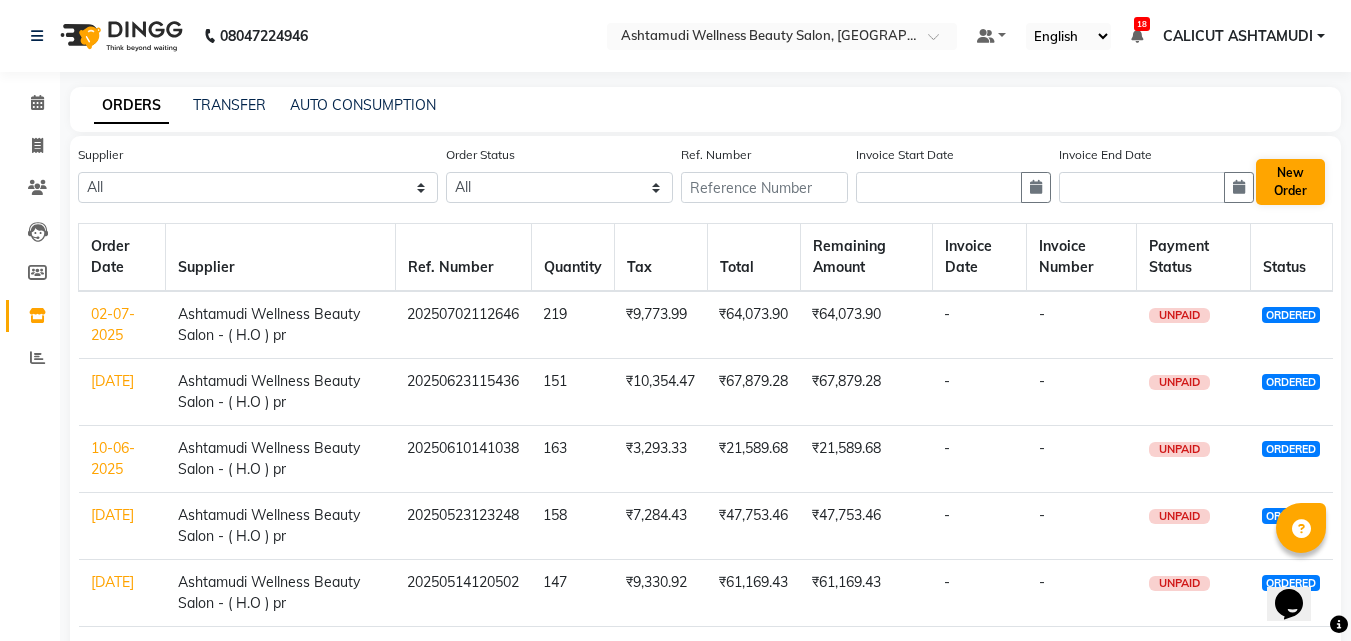 select on "true" 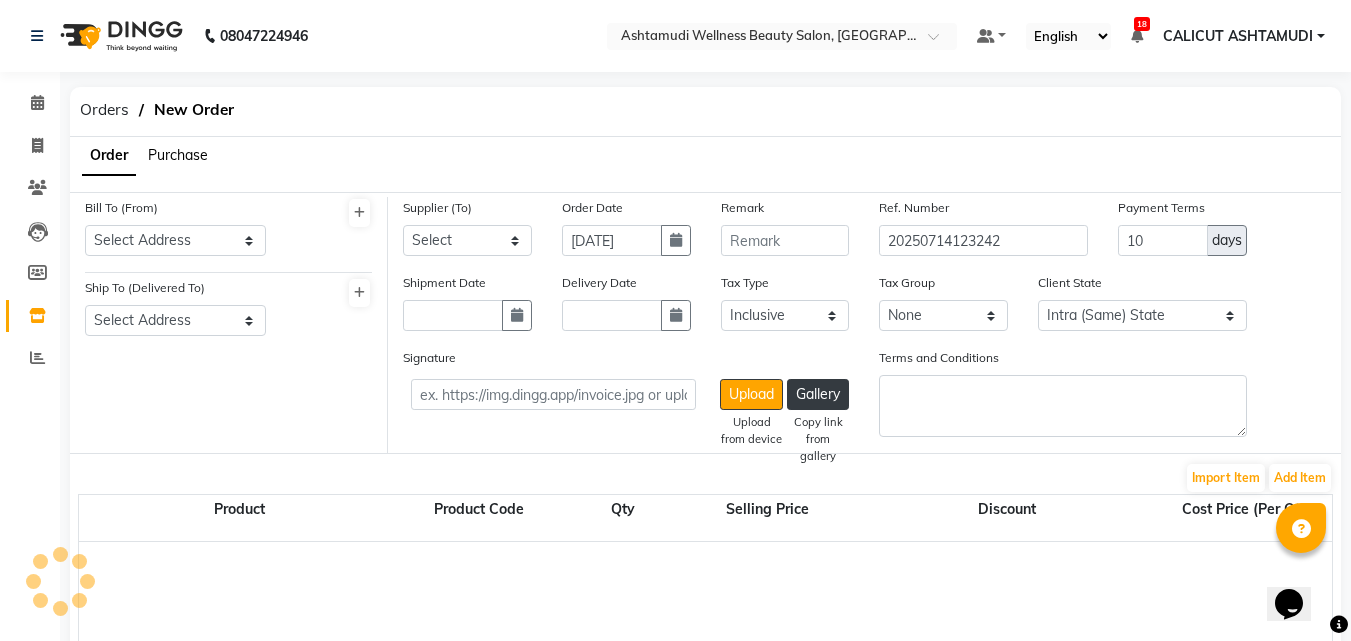 select on "1776" 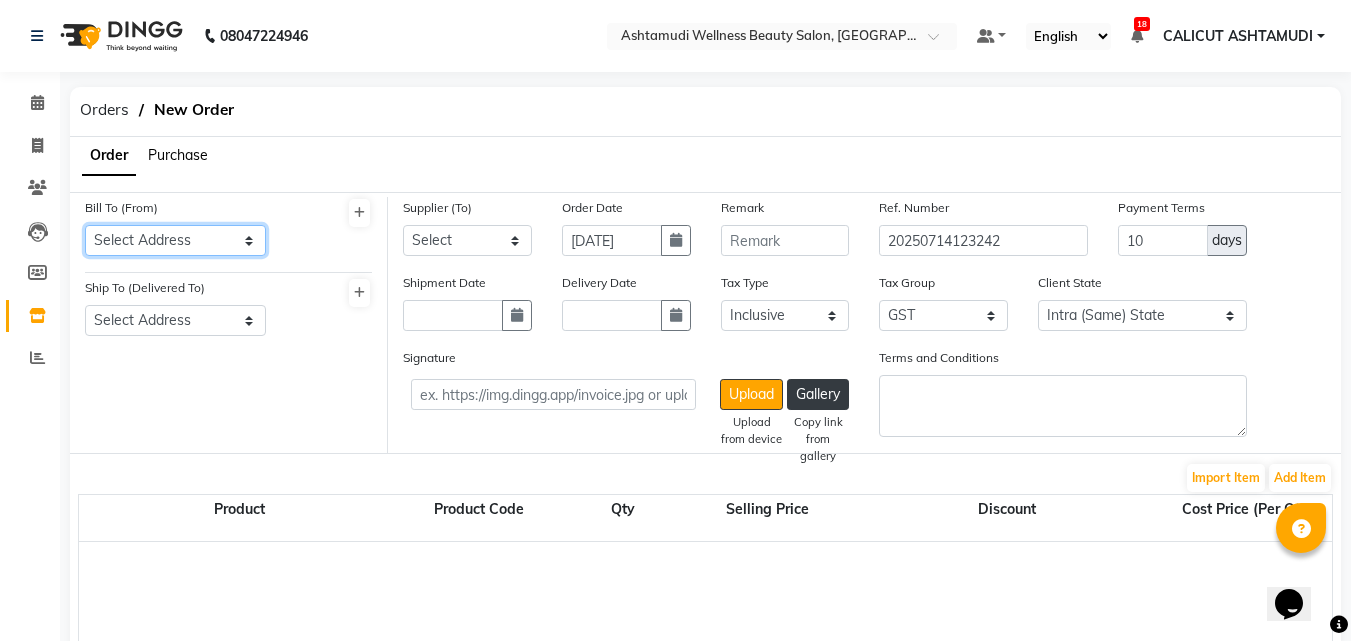 drag, startPoint x: 238, startPoint y: 243, endPoint x: 233, endPoint y: 253, distance: 11.18034 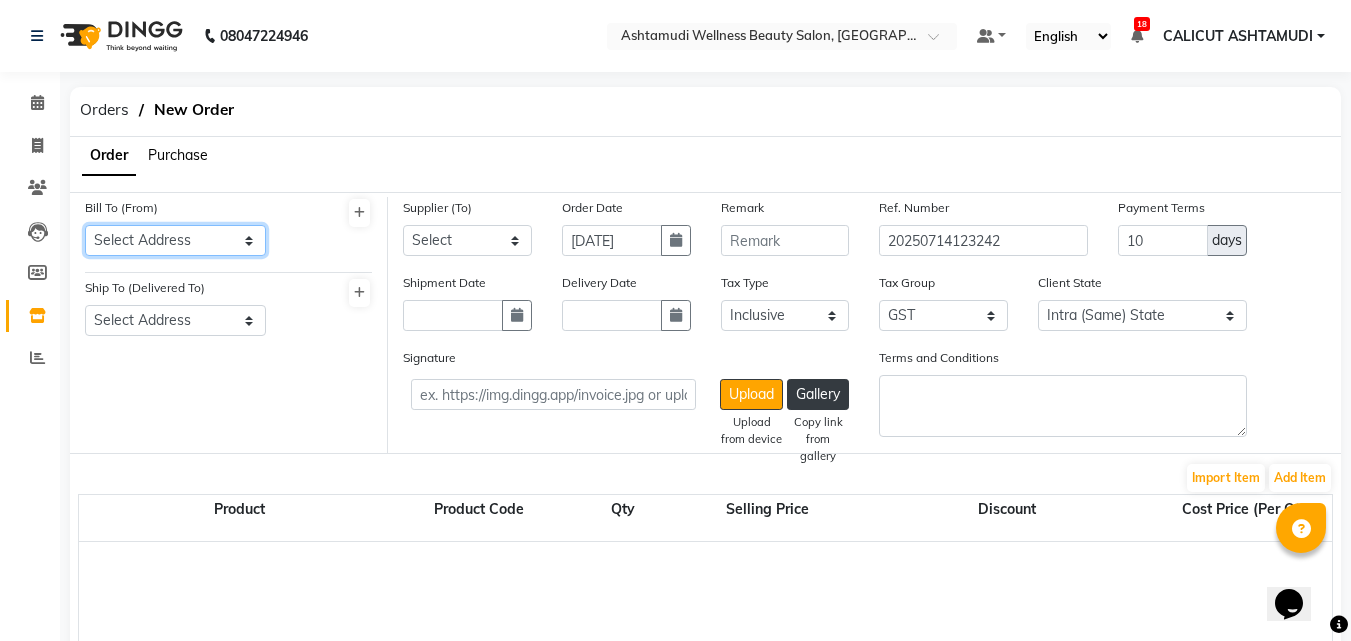select on "1030" 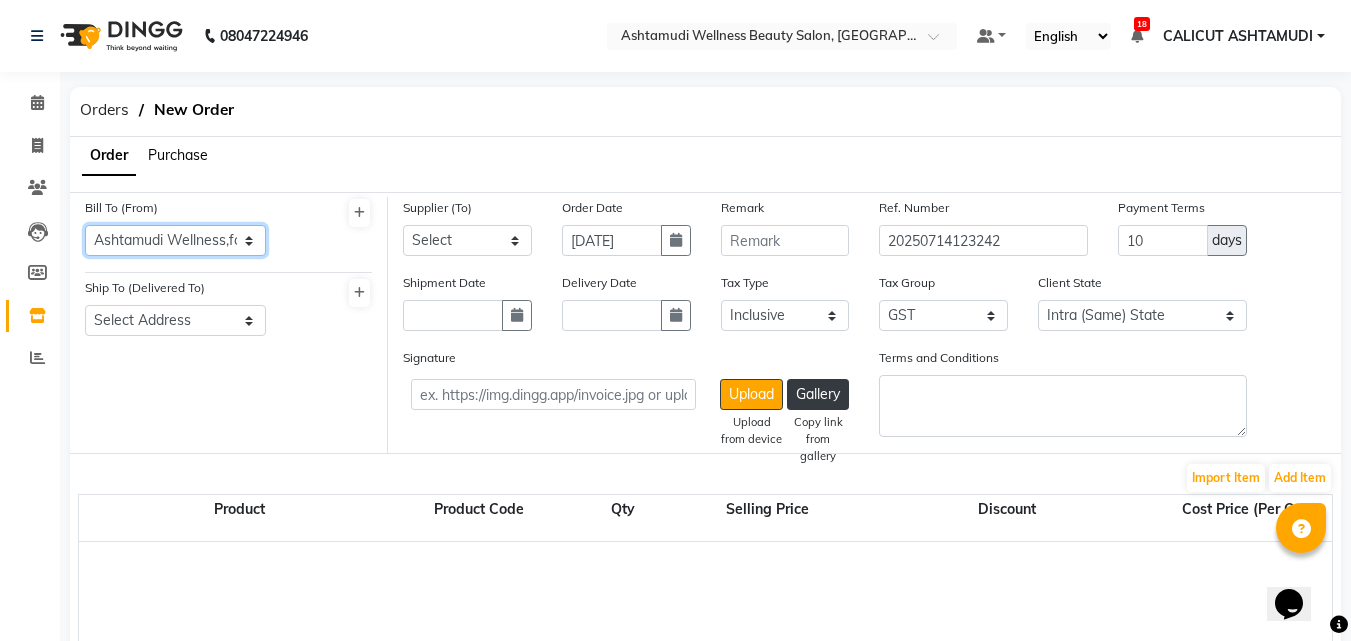 click on "Select Address  Ashtamudi Wellness,focusmall,3d floor,calicut   ashtamudi" 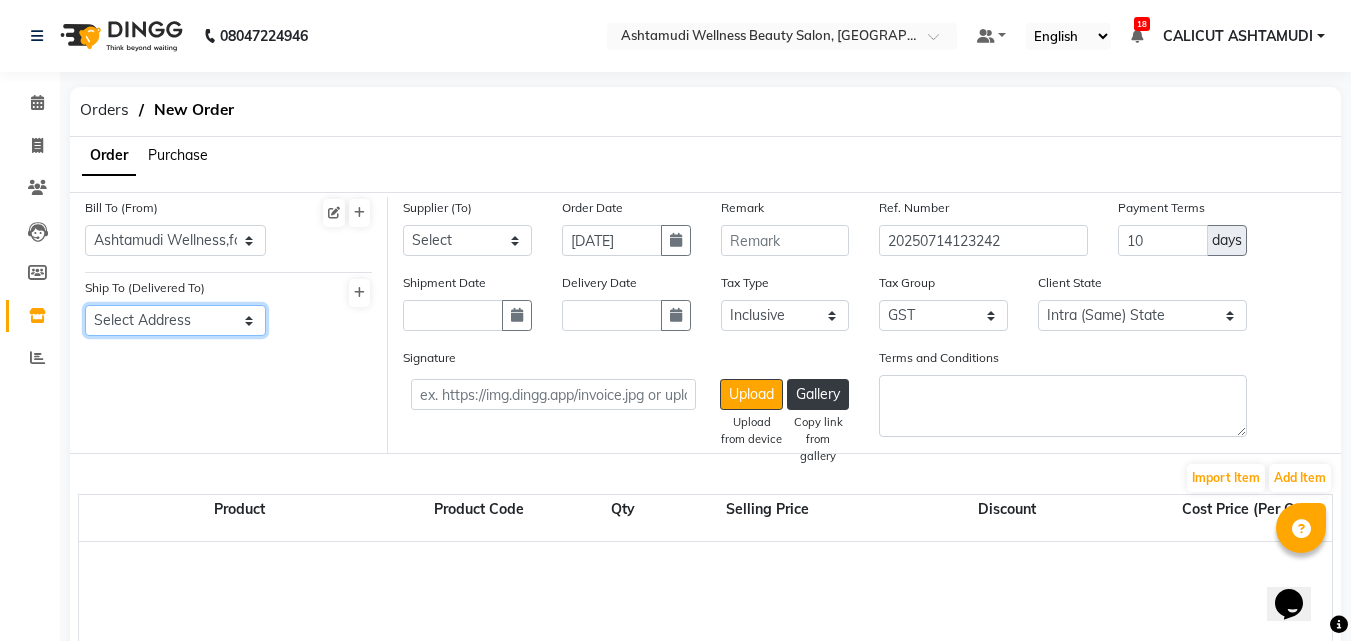 drag, startPoint x: 193, startPoint y: 313, endPoint x: 192, endPoint y: 324, distance: 11.045361 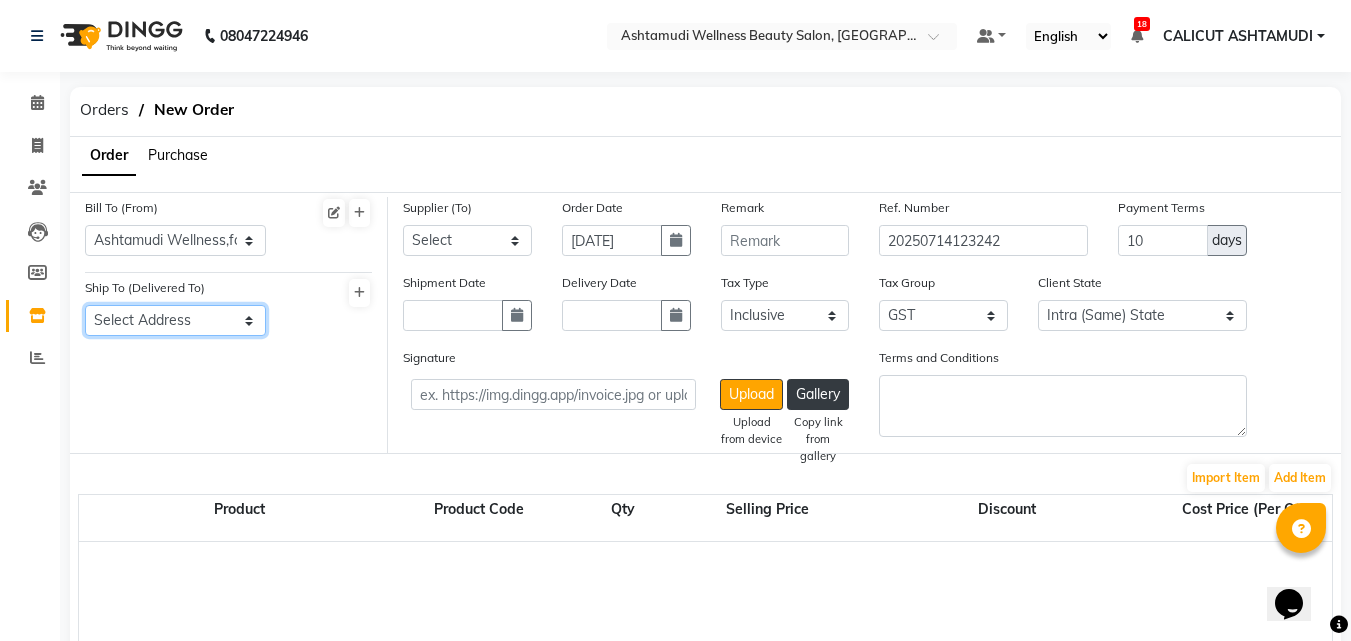 select on "1032" 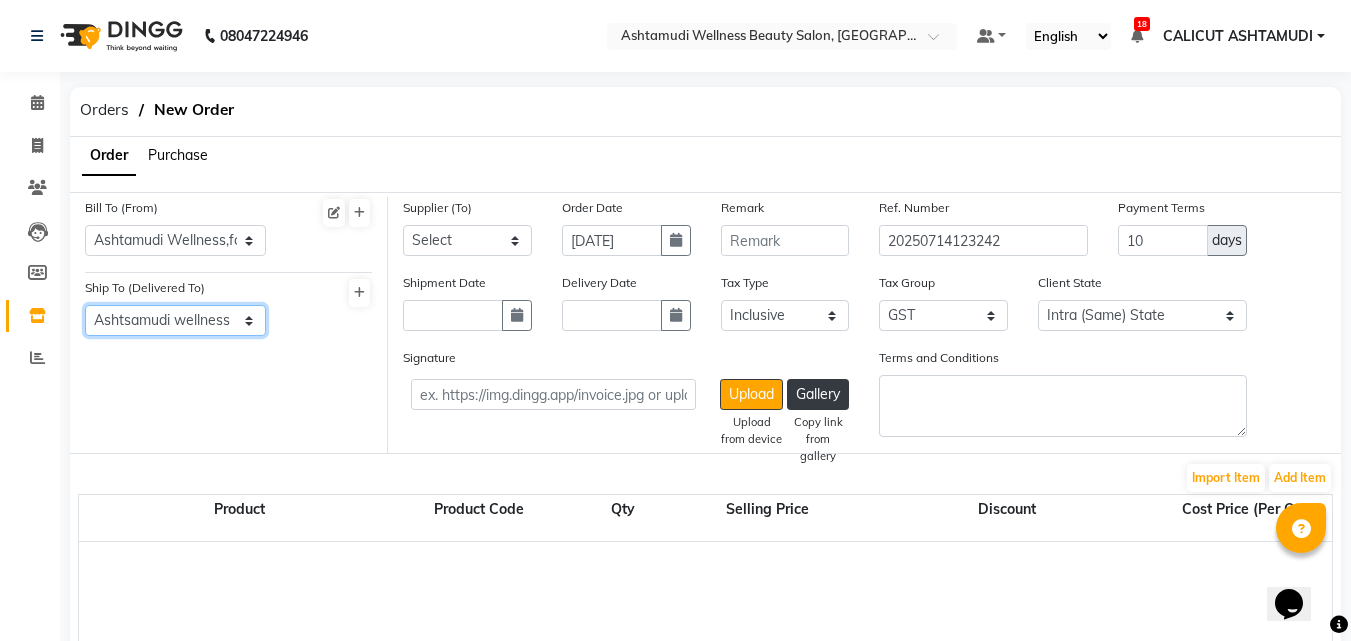 click on "Select Address  [GEOGRAPHIC_DATA] wellness" 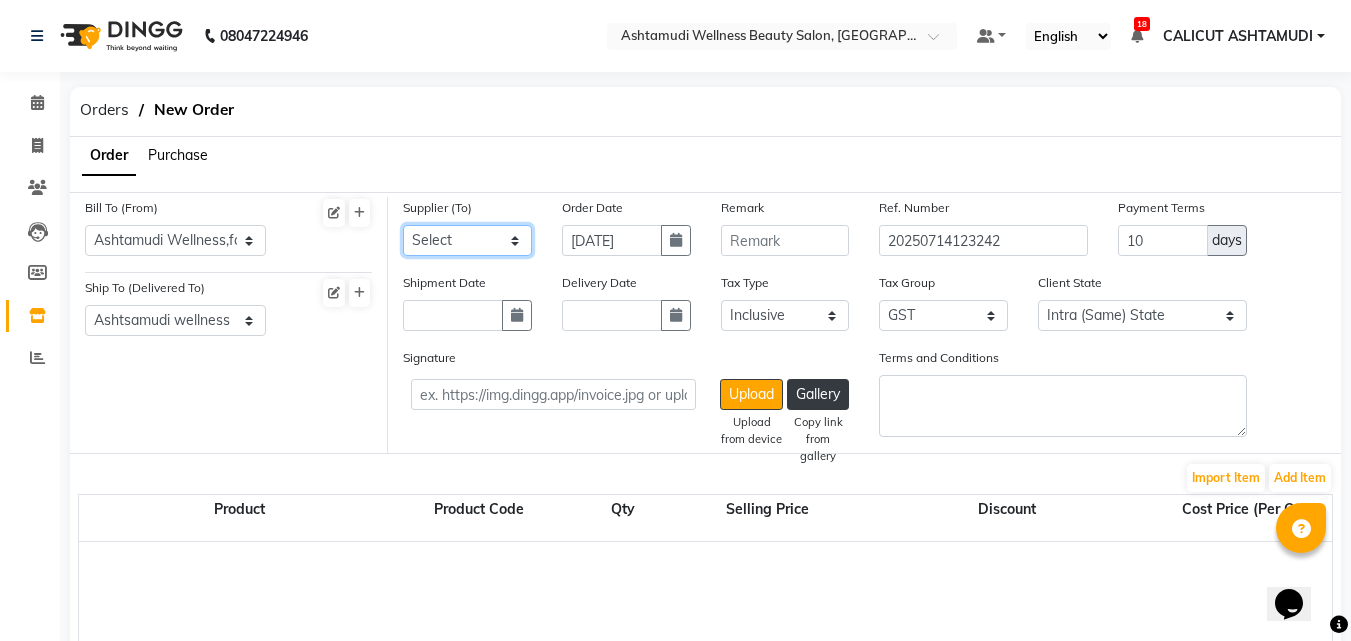 click on "Select Ashtamudi Wellness Beauty Salon - ( H.O ) pr" 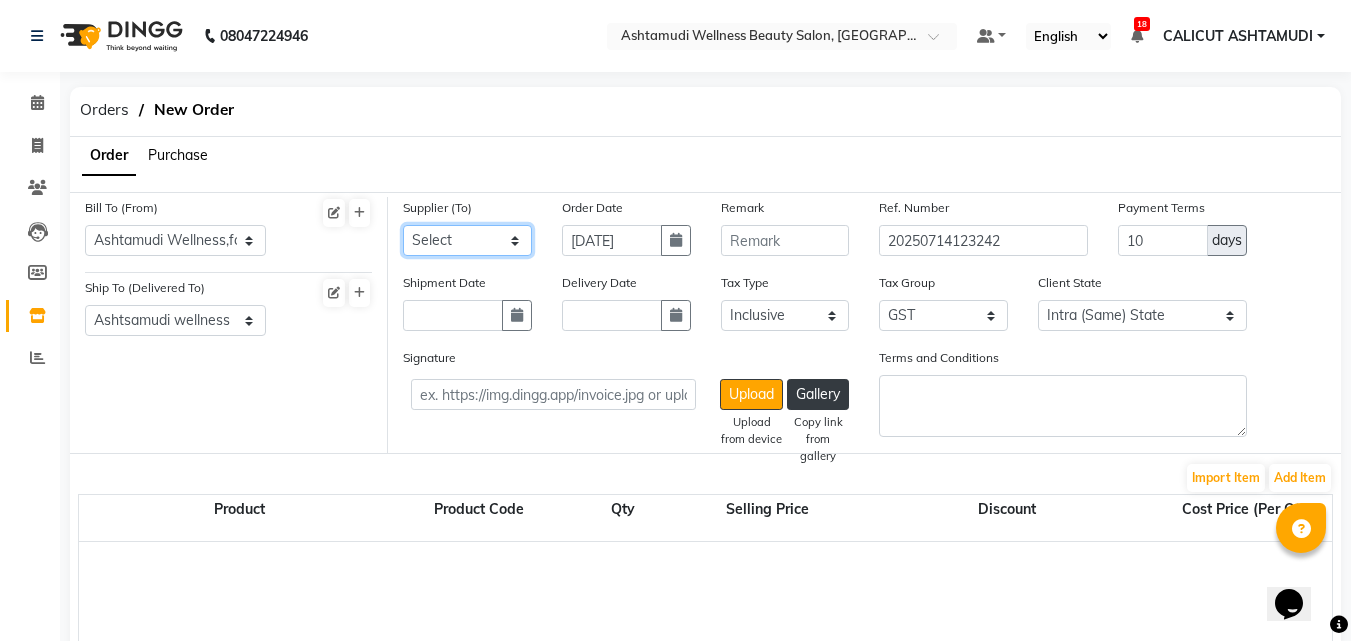 select on "2754" 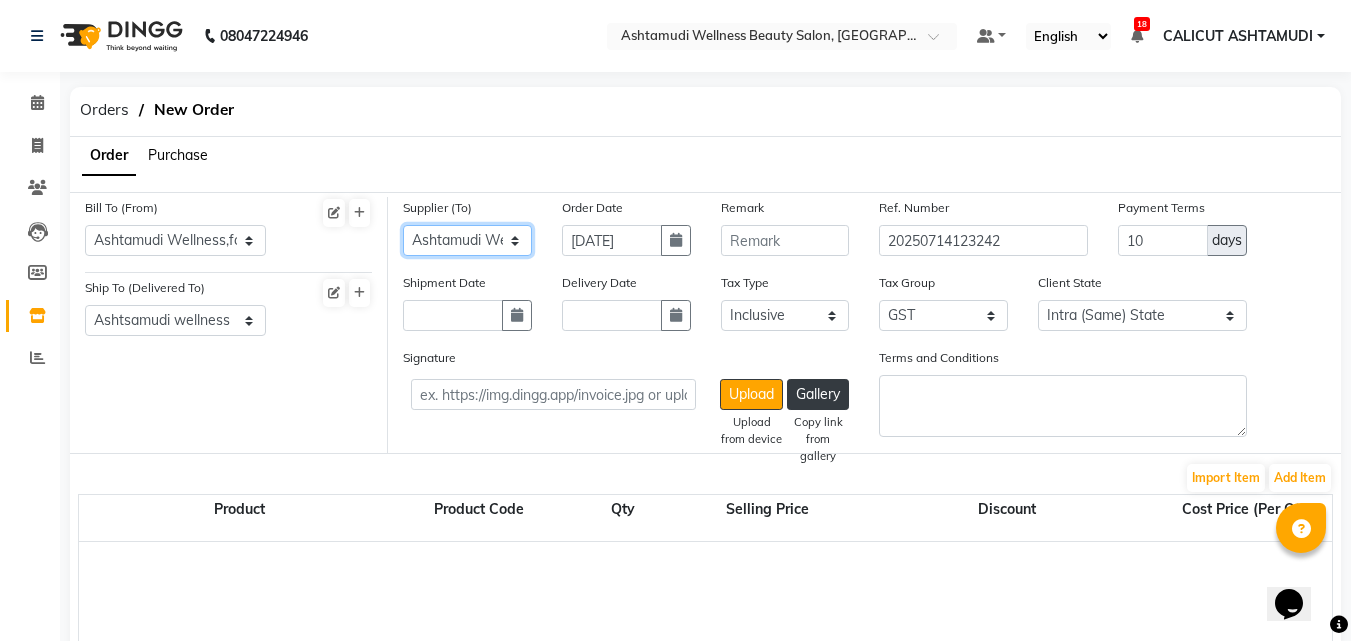 click on "Select Ashtamudi Wellness Beauty Salon - ( H.O ) pr" 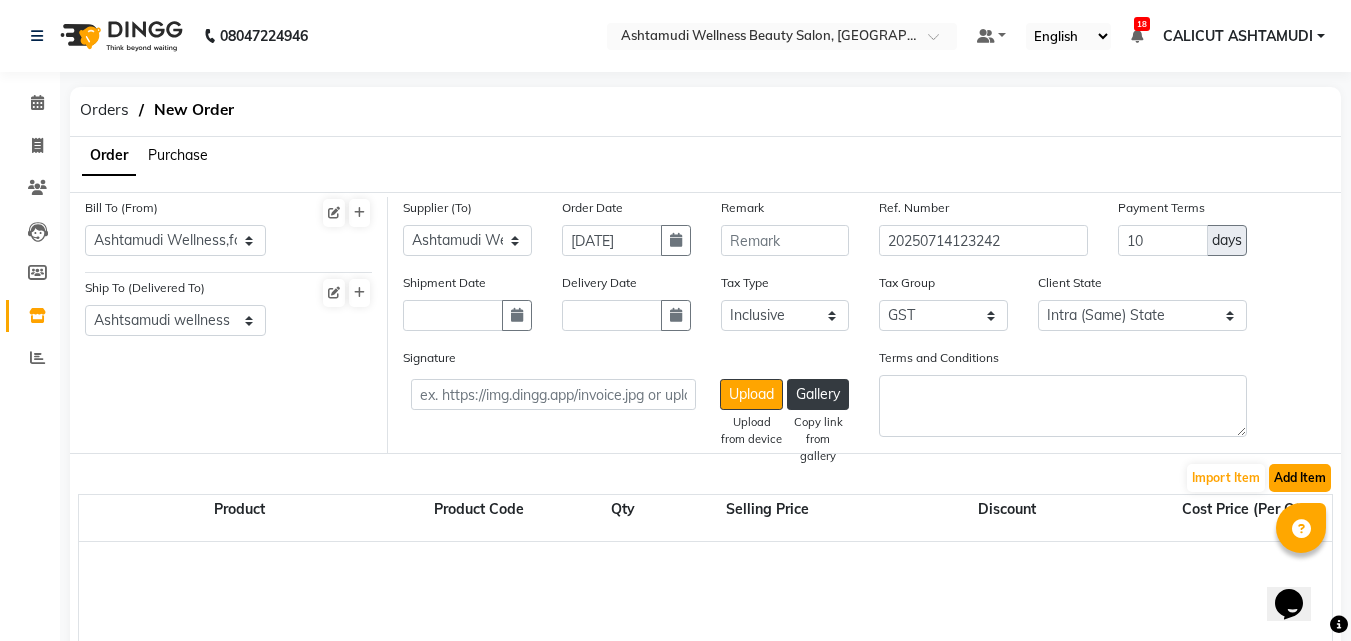 click on "Add Item" 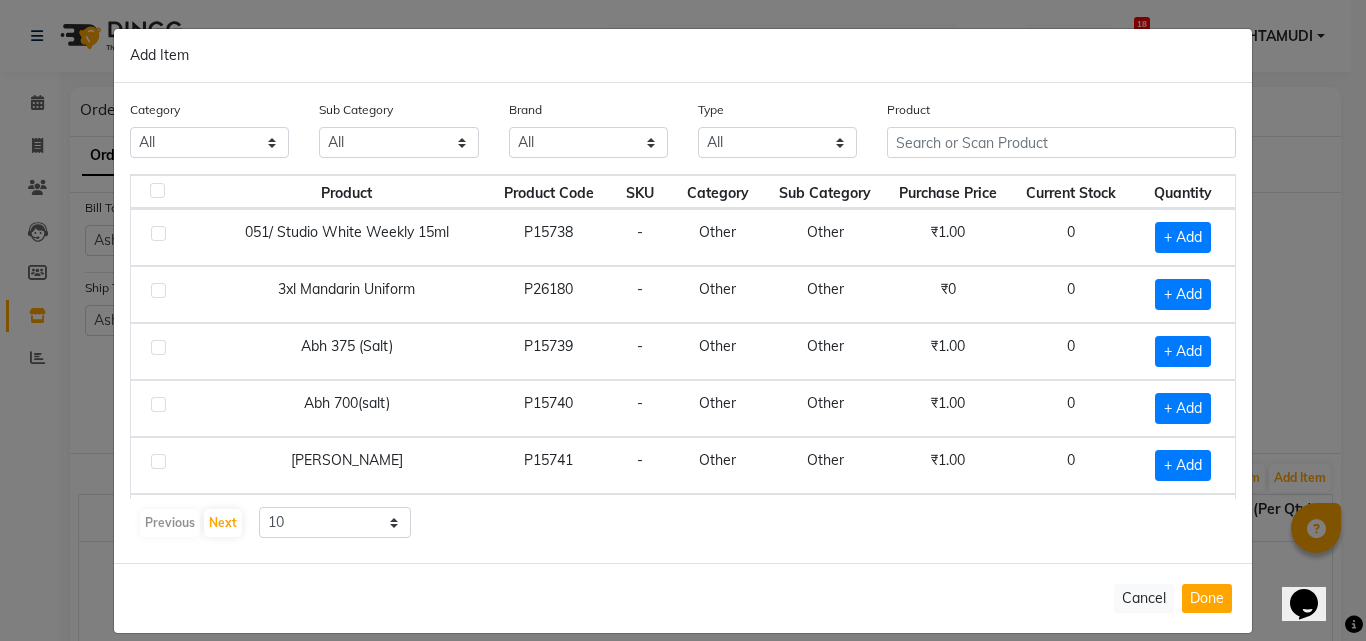click on "Product" 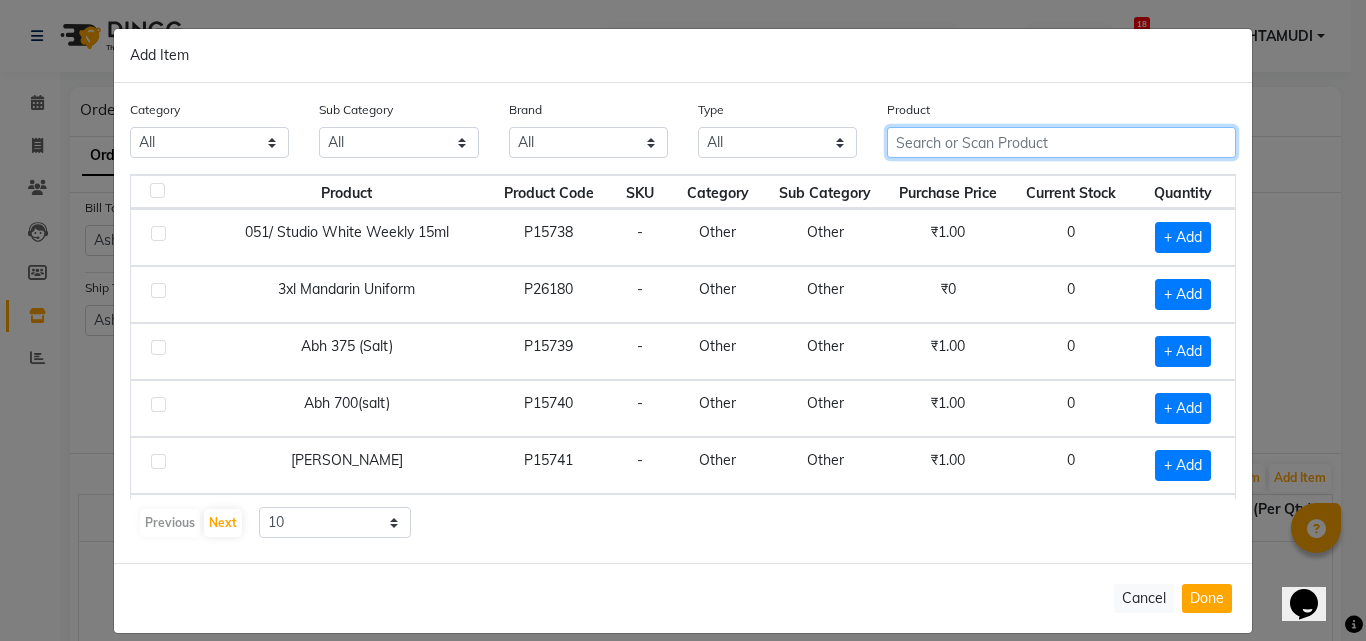 click 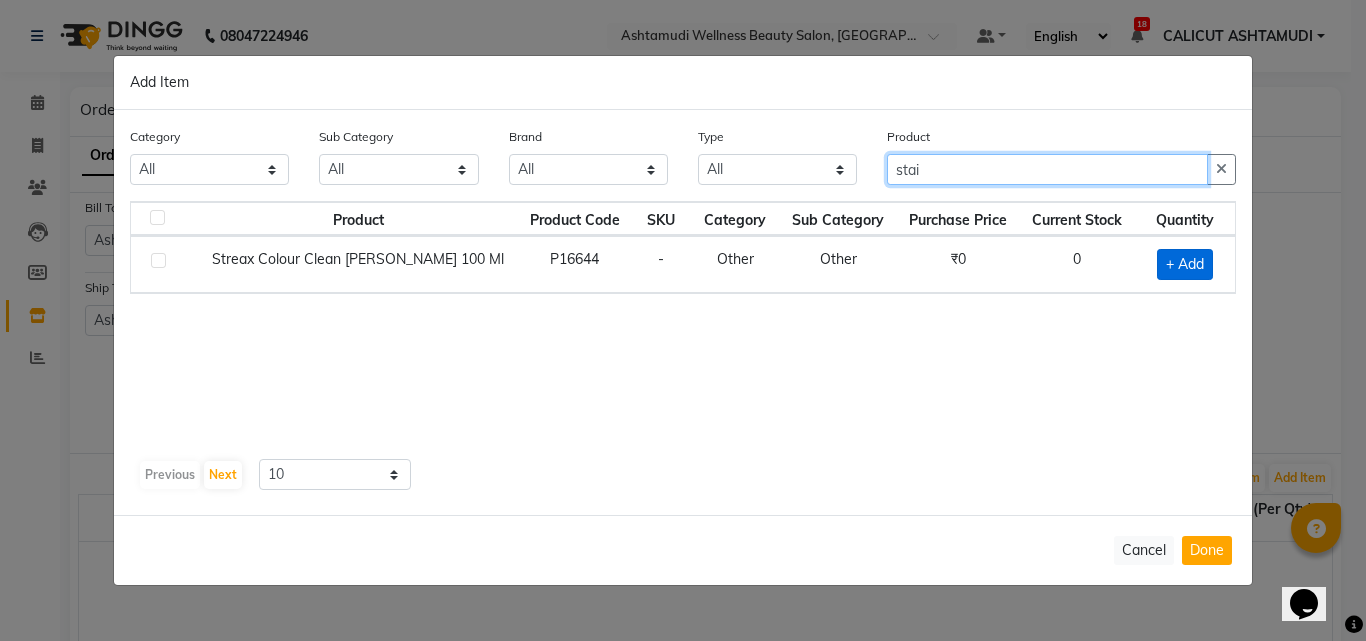type on "stai" 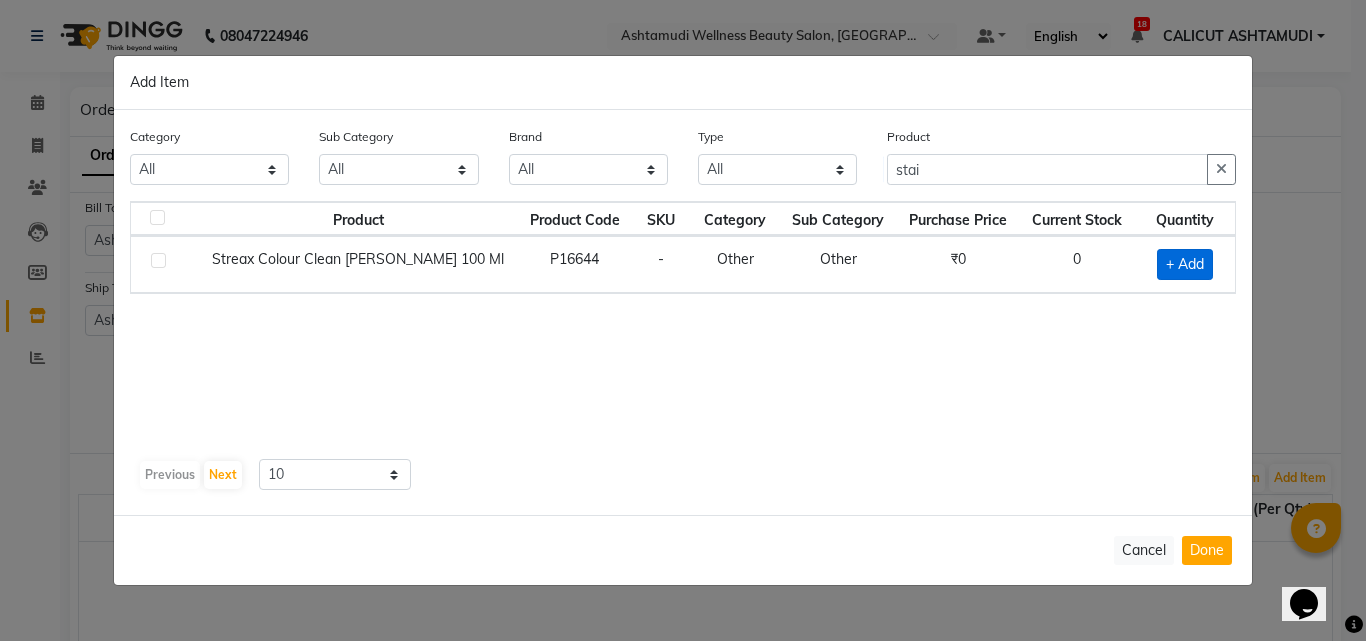 click on "+ Add" 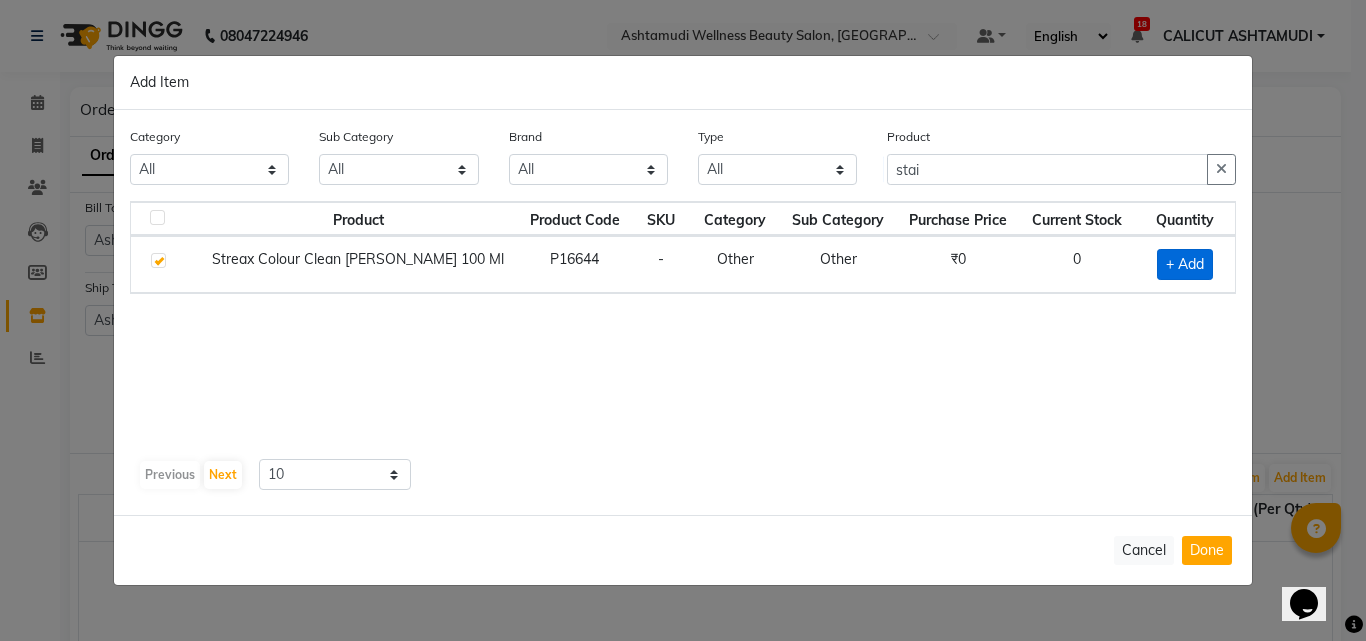 checkbox on "true" 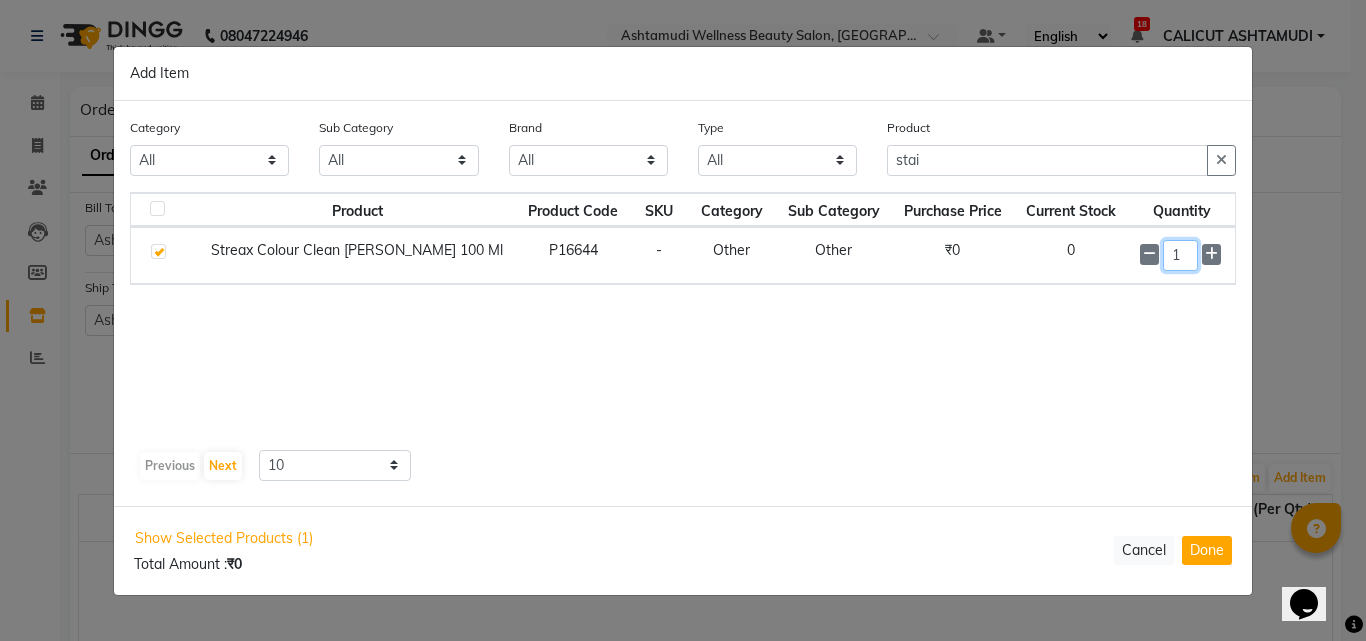 click on "1" 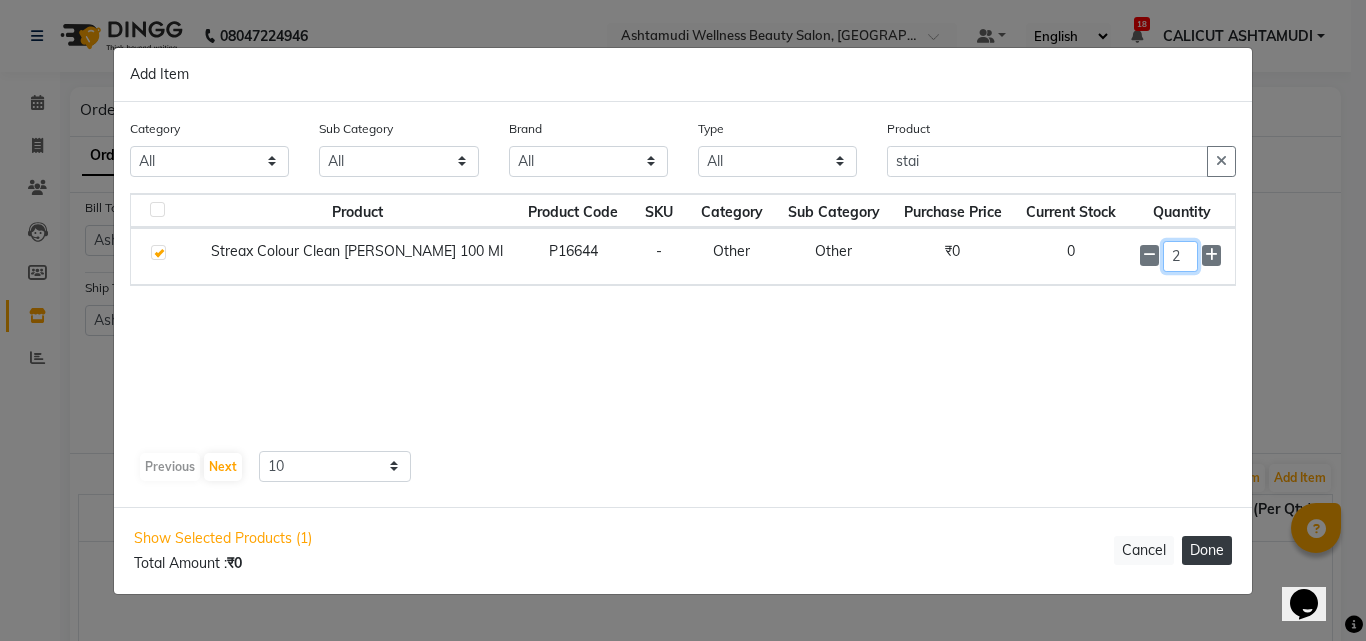 type on "2" 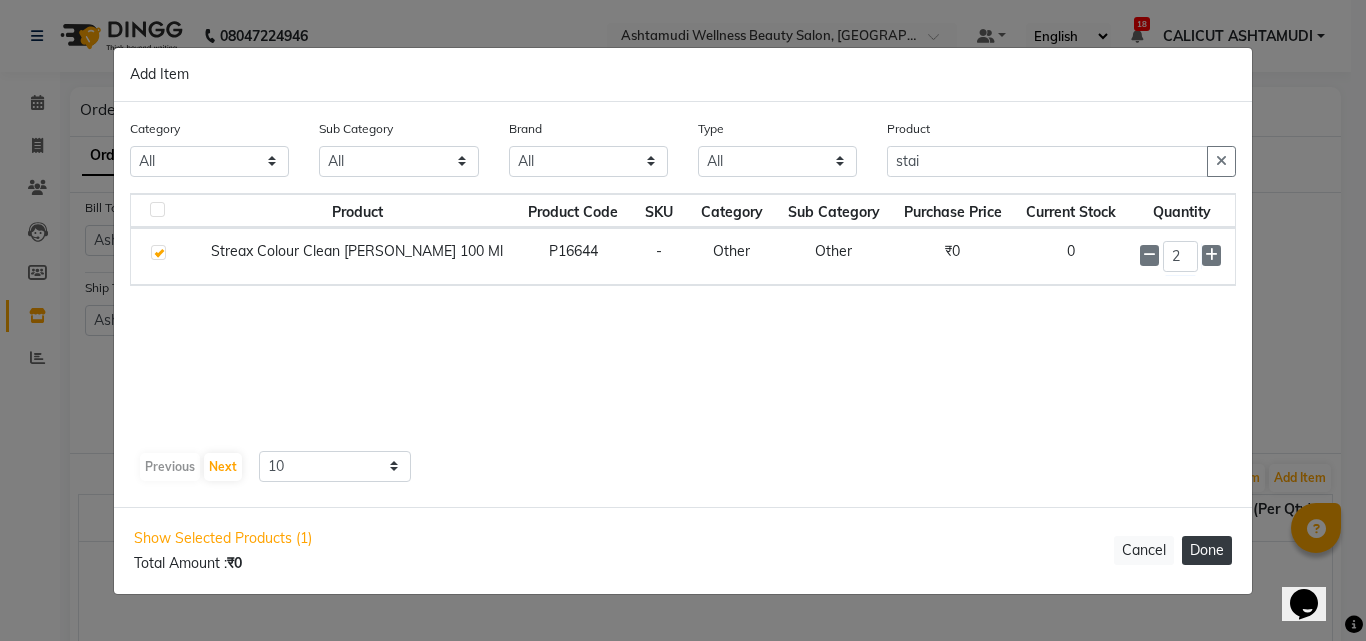 click on "Done" 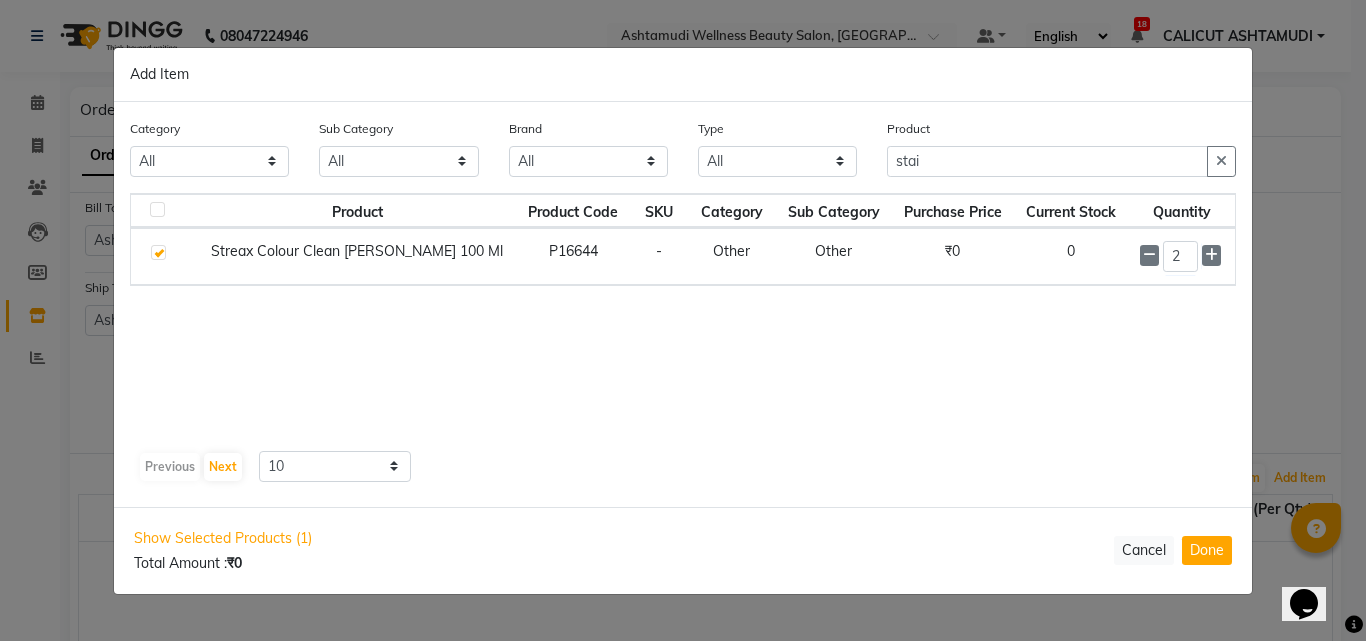 select on "1776" 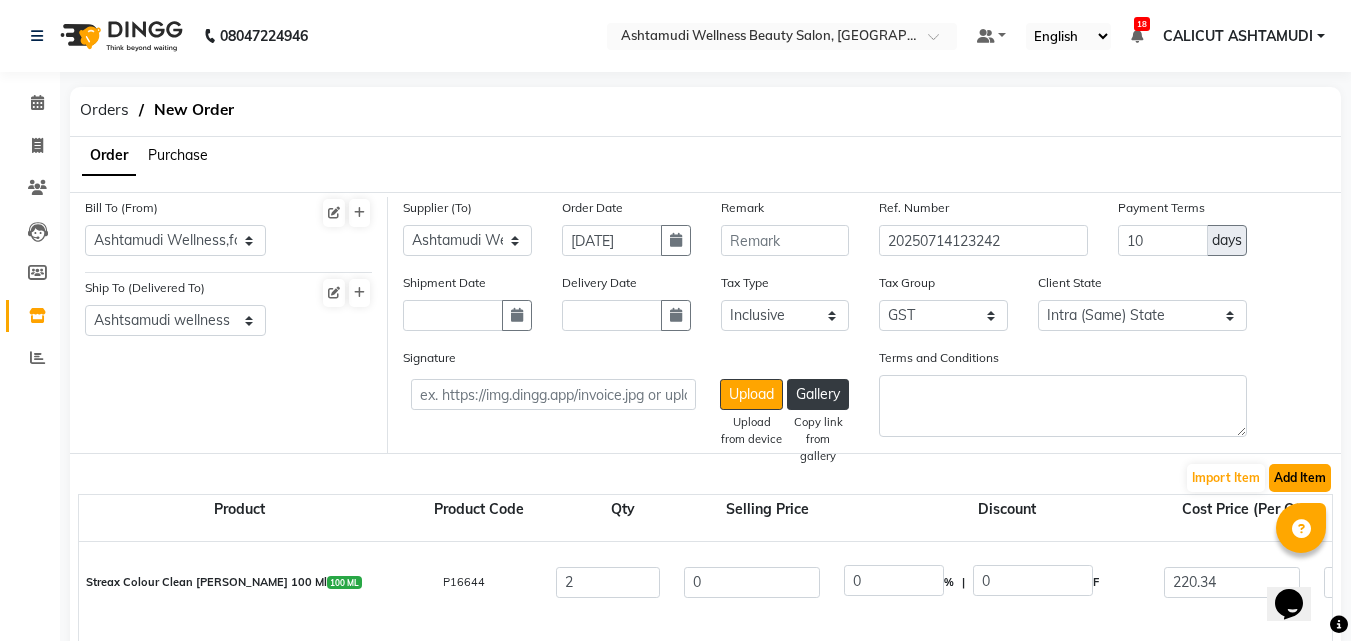 click on "Add Item" 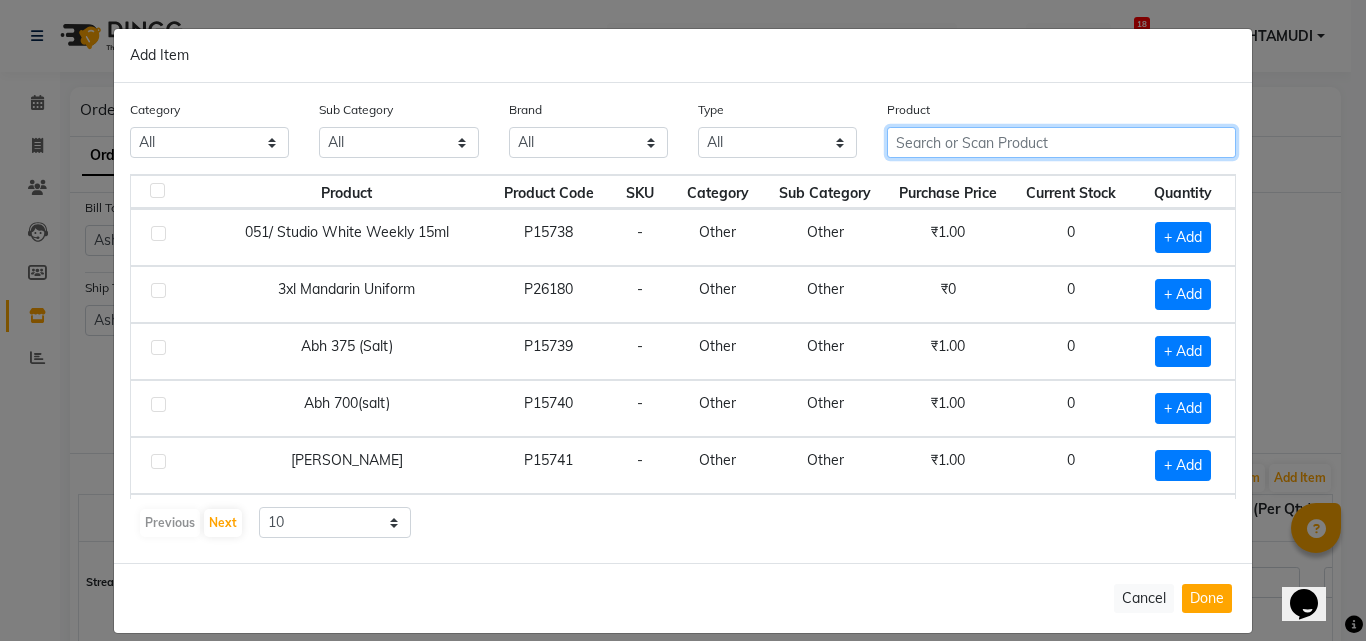 click 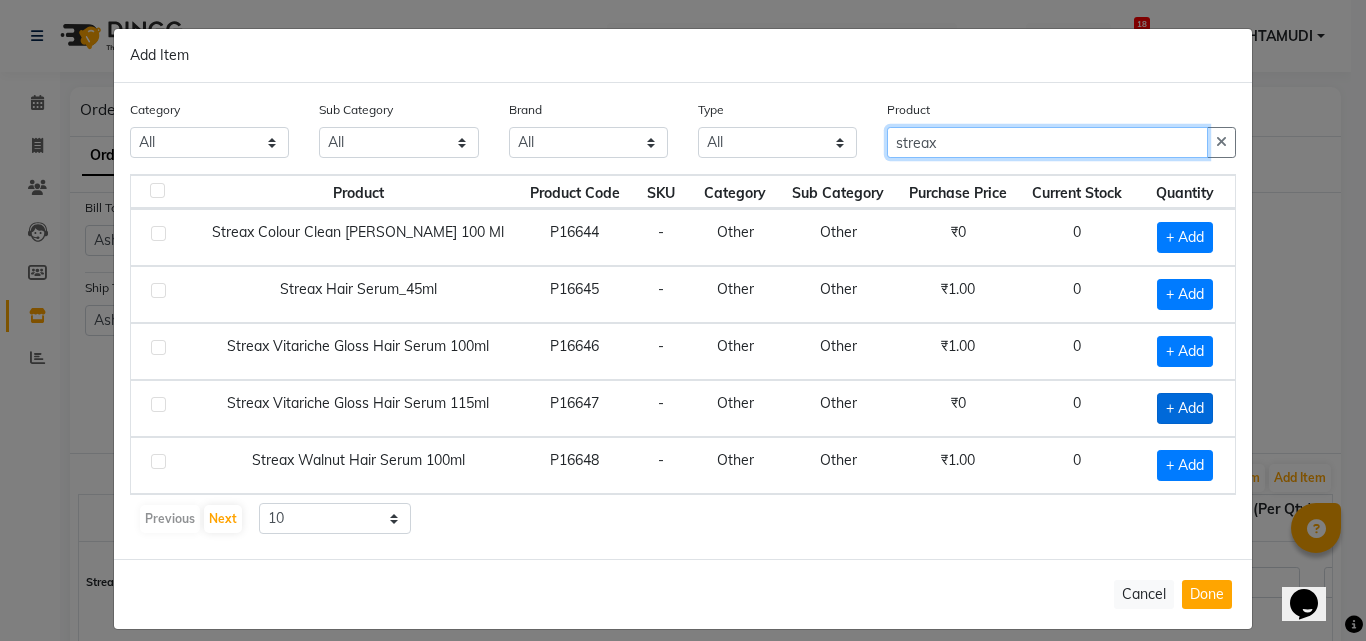 type on "streax" 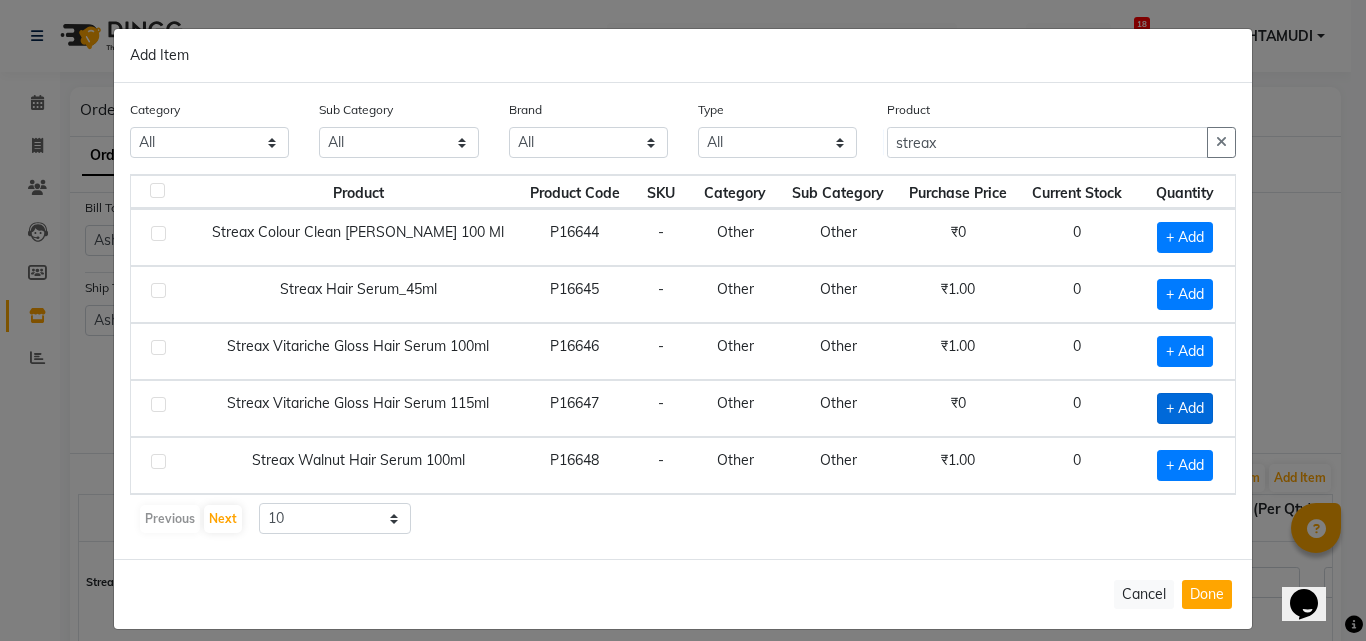 click on "+ Add" 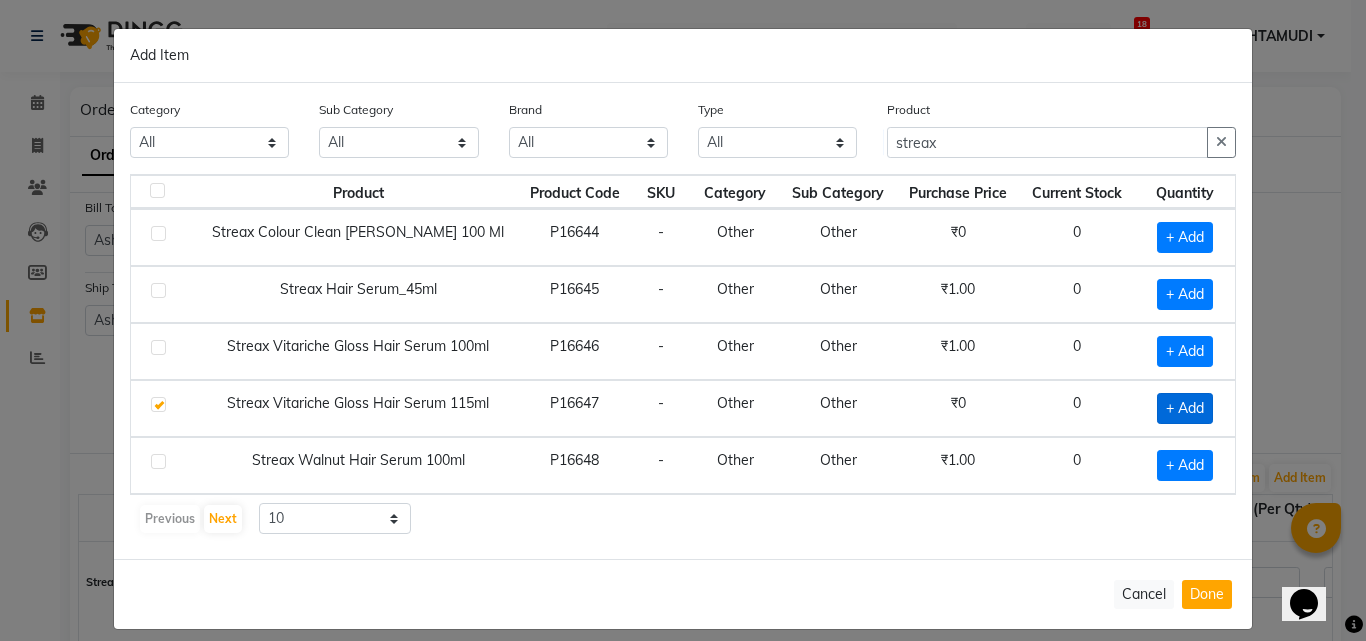 checkbox on "true" 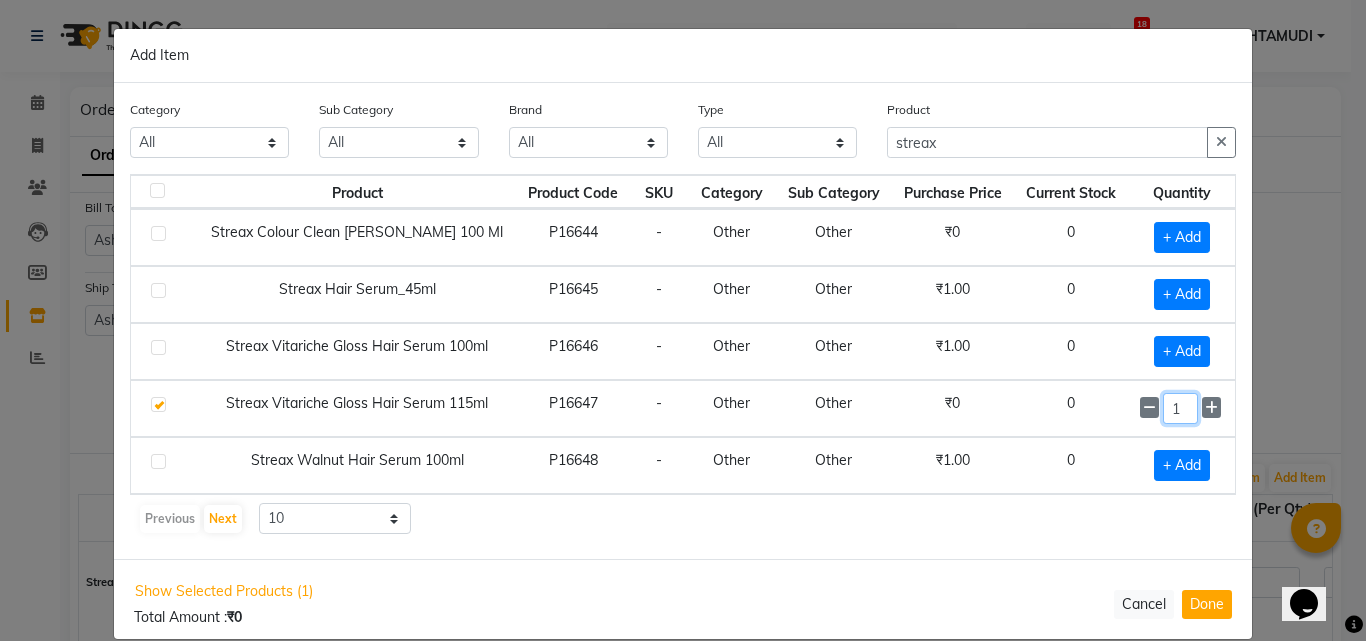 click on "1" 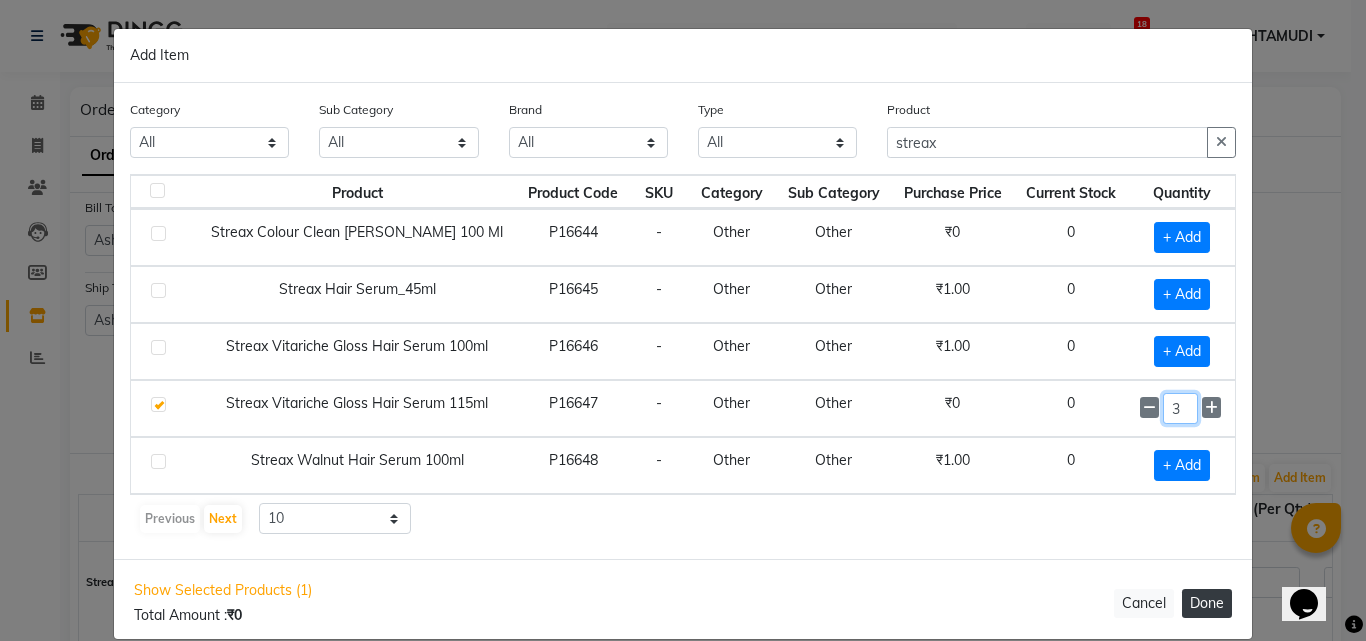 type on "3" 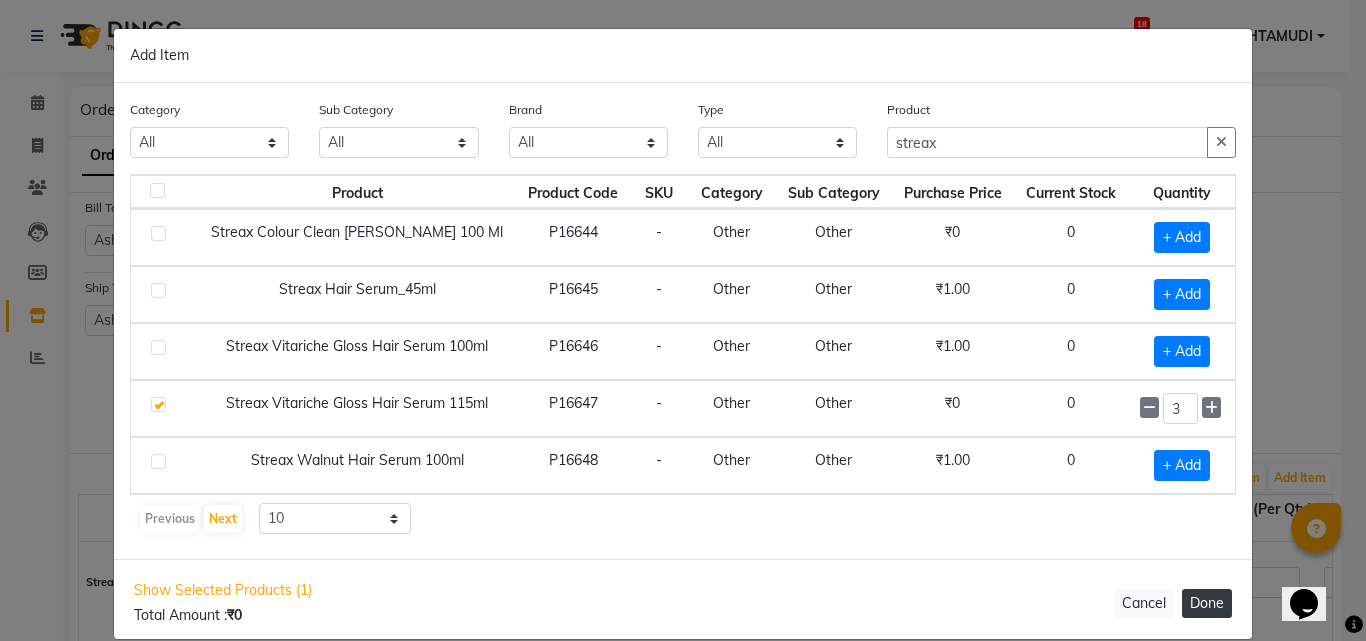 click on "Done" 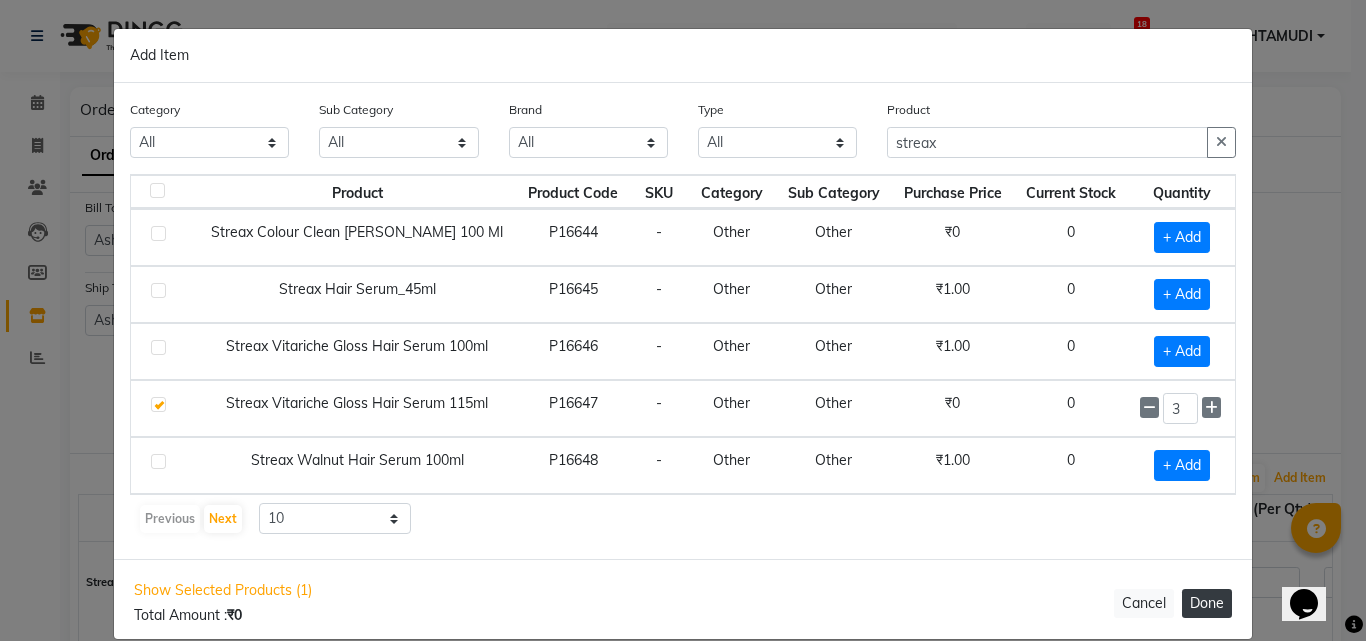 select on "1776" 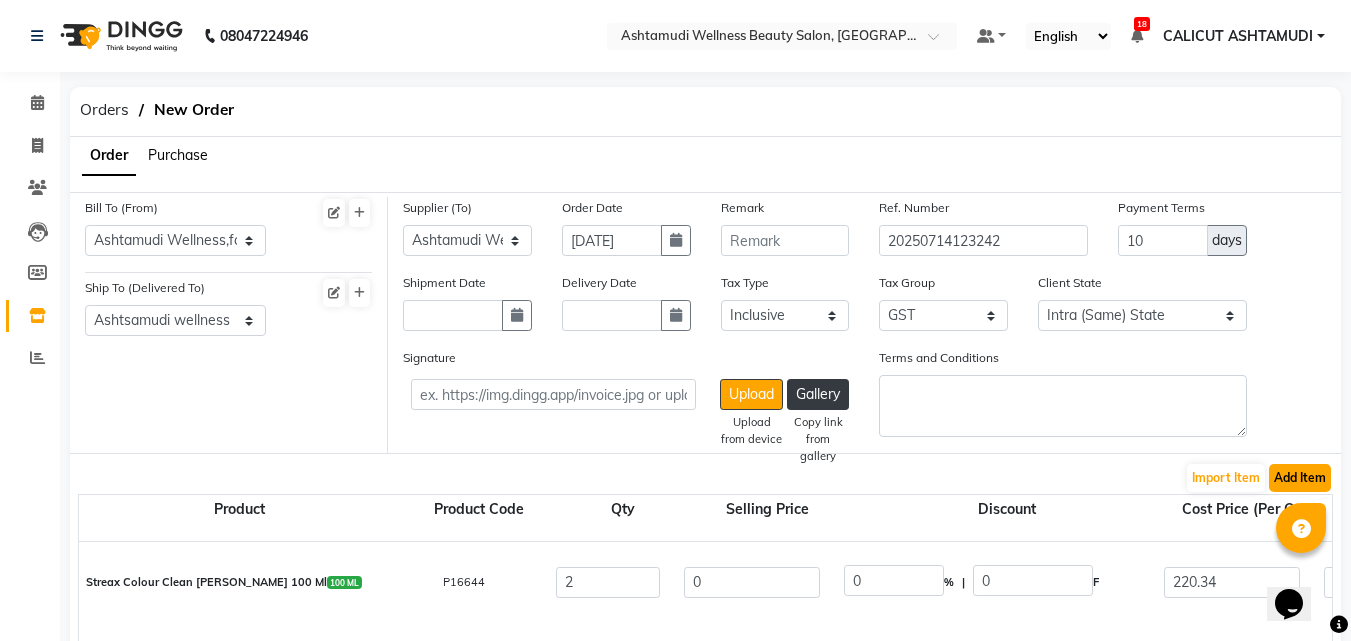 click on "Add Item" 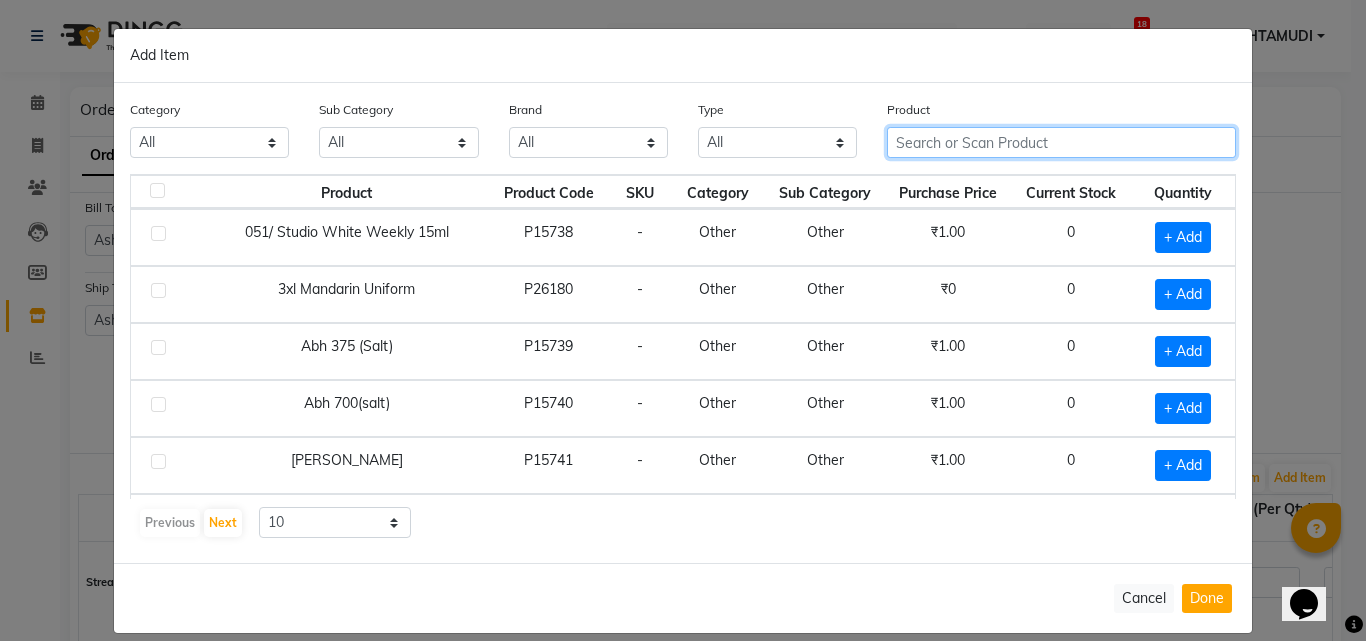 click 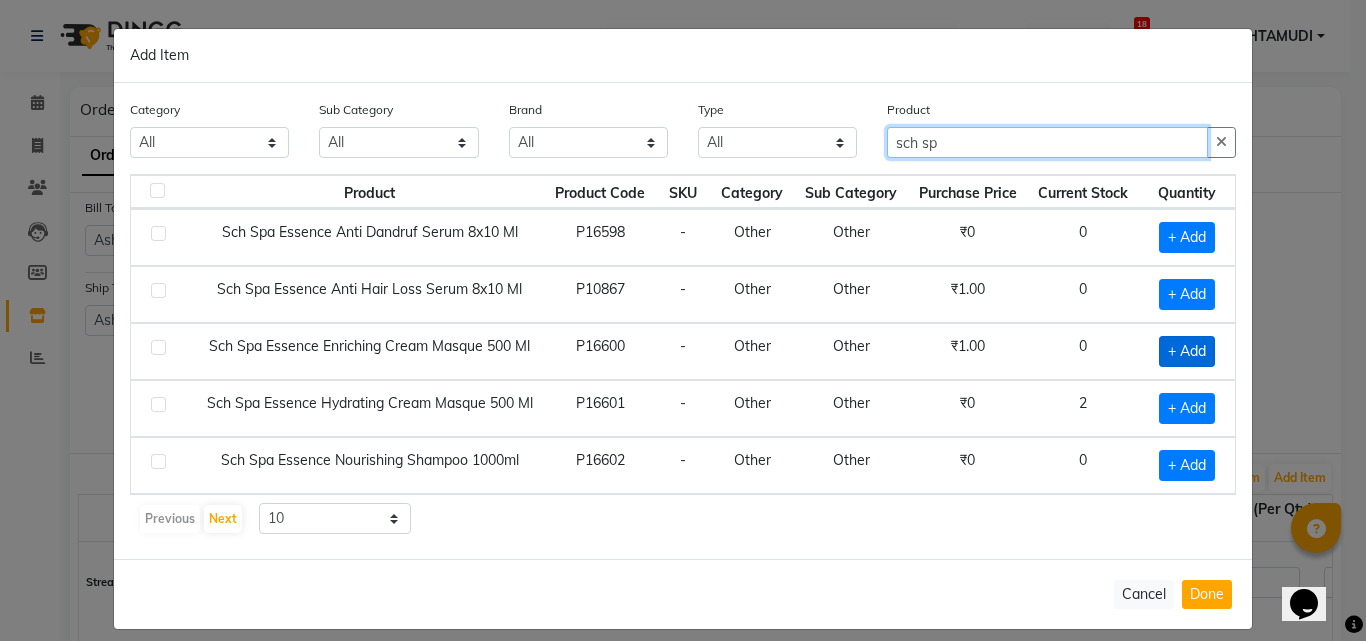 type on "sch sp" 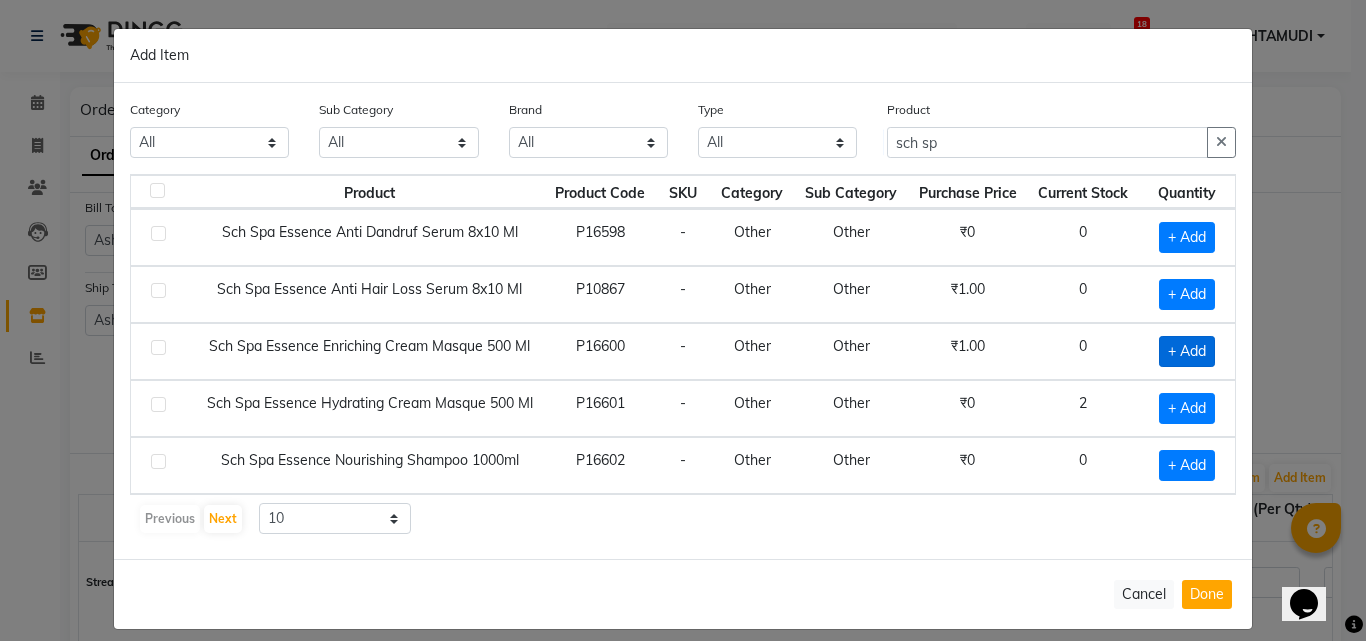 click on "+ Add" 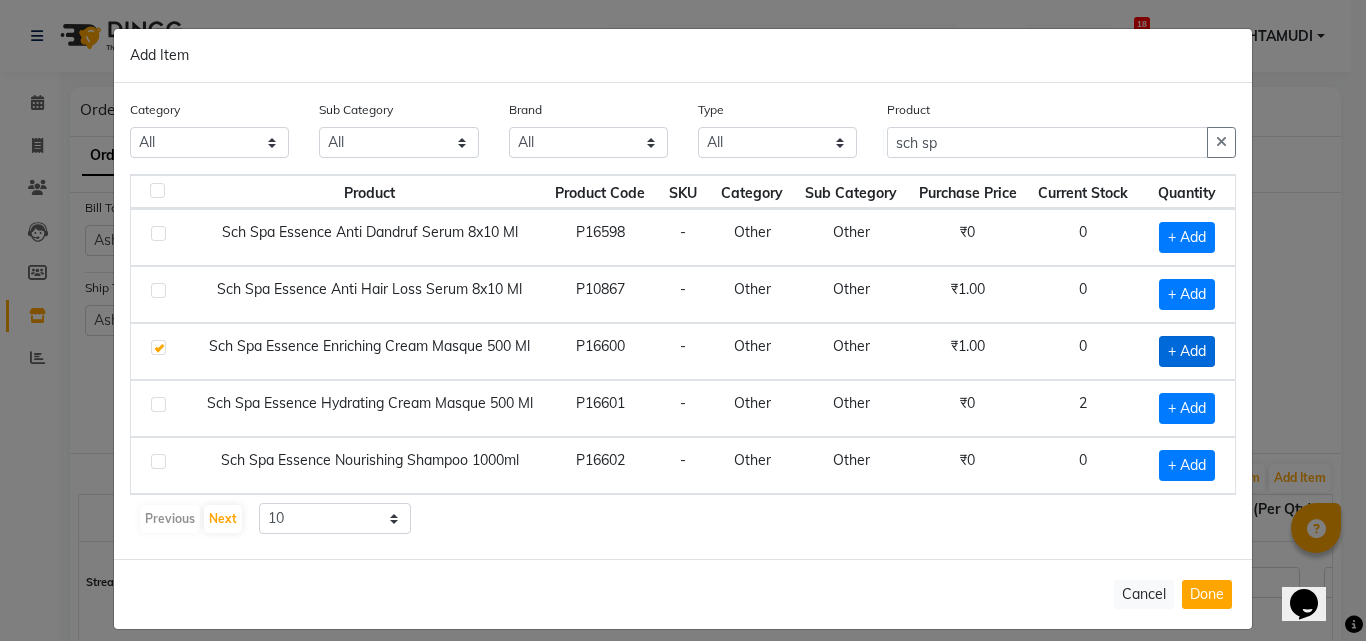 checkbox on "true" 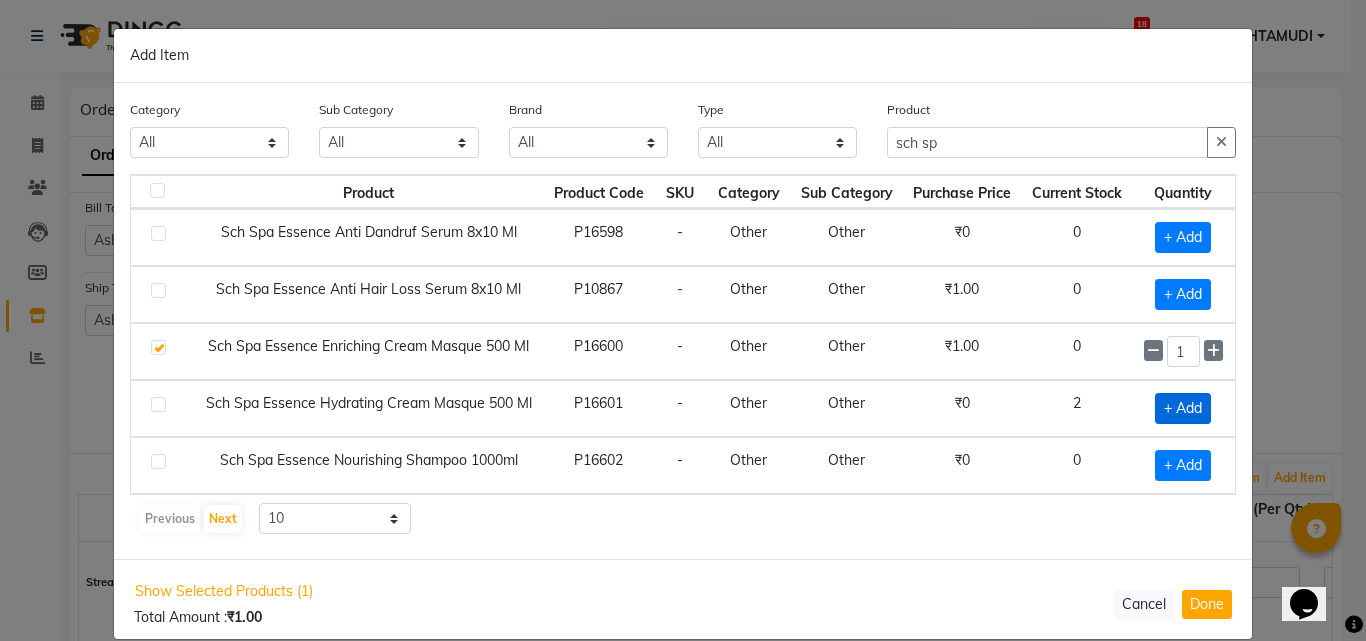 click on "+ Add" 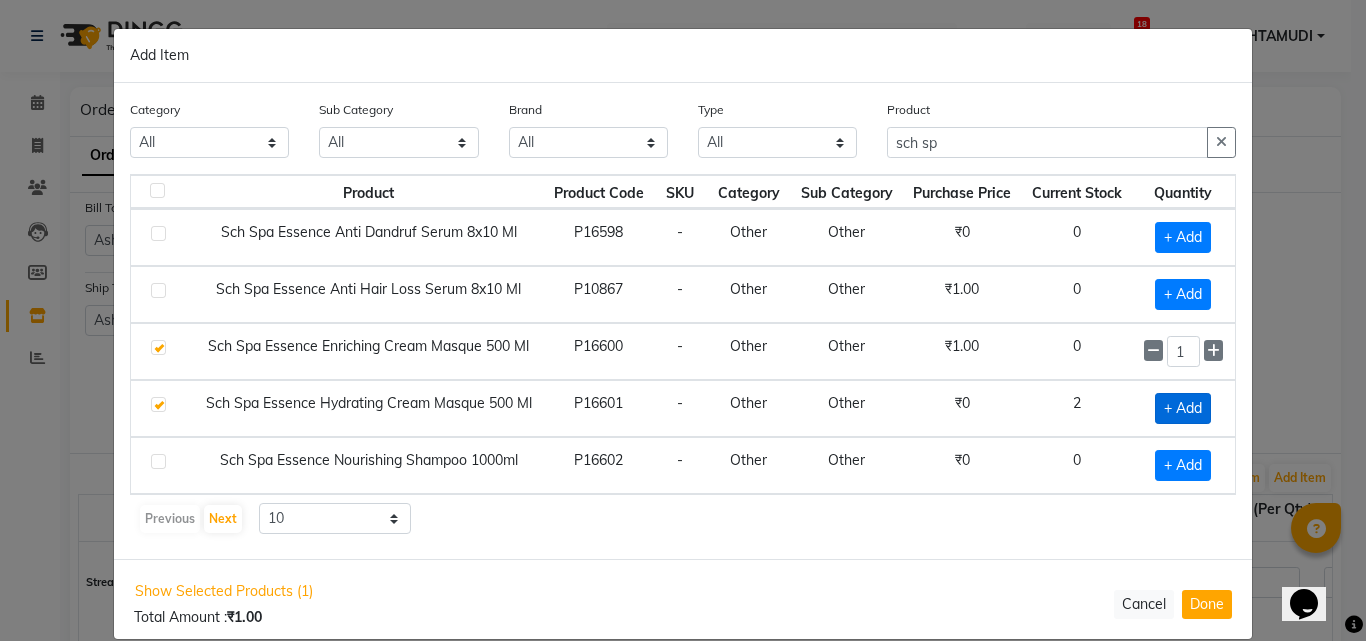 checkbox on "true" 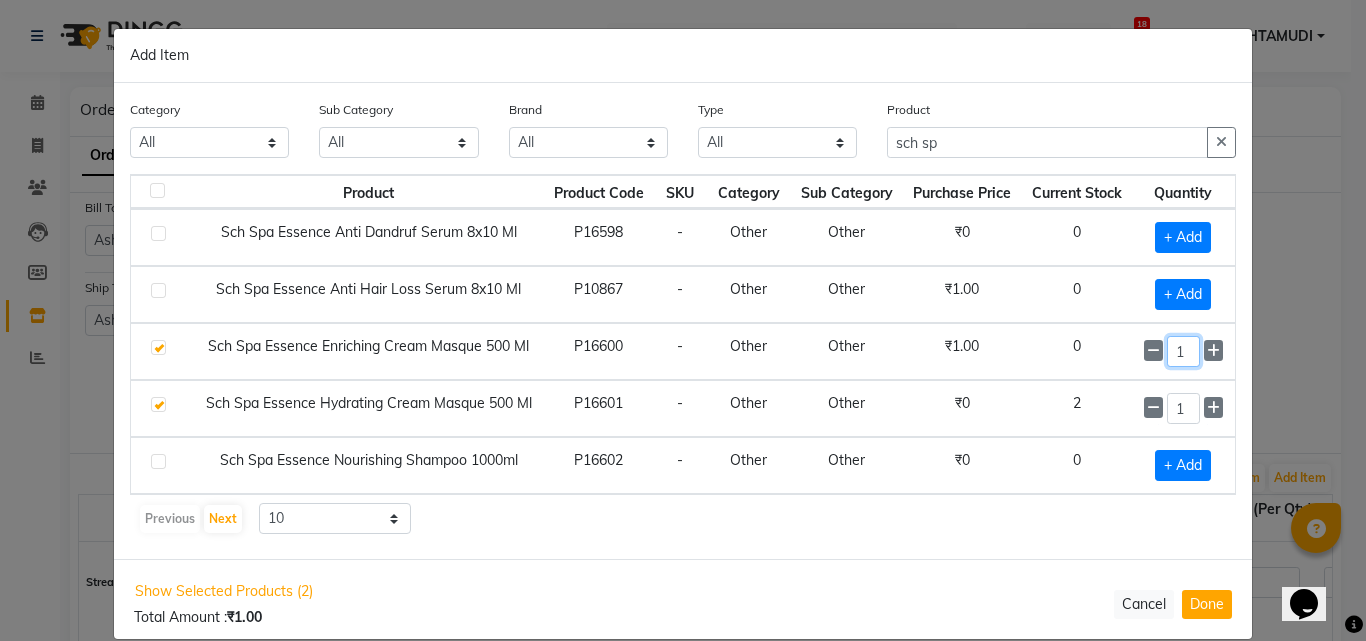 click on "1" 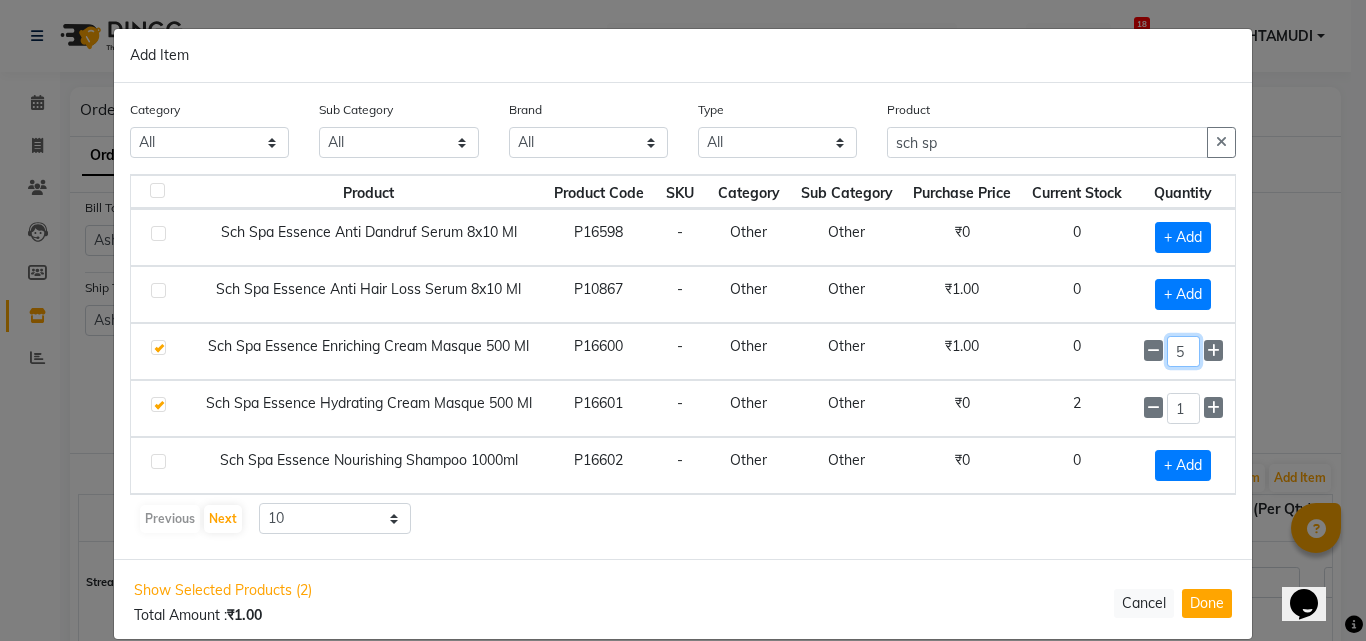 type on "5" 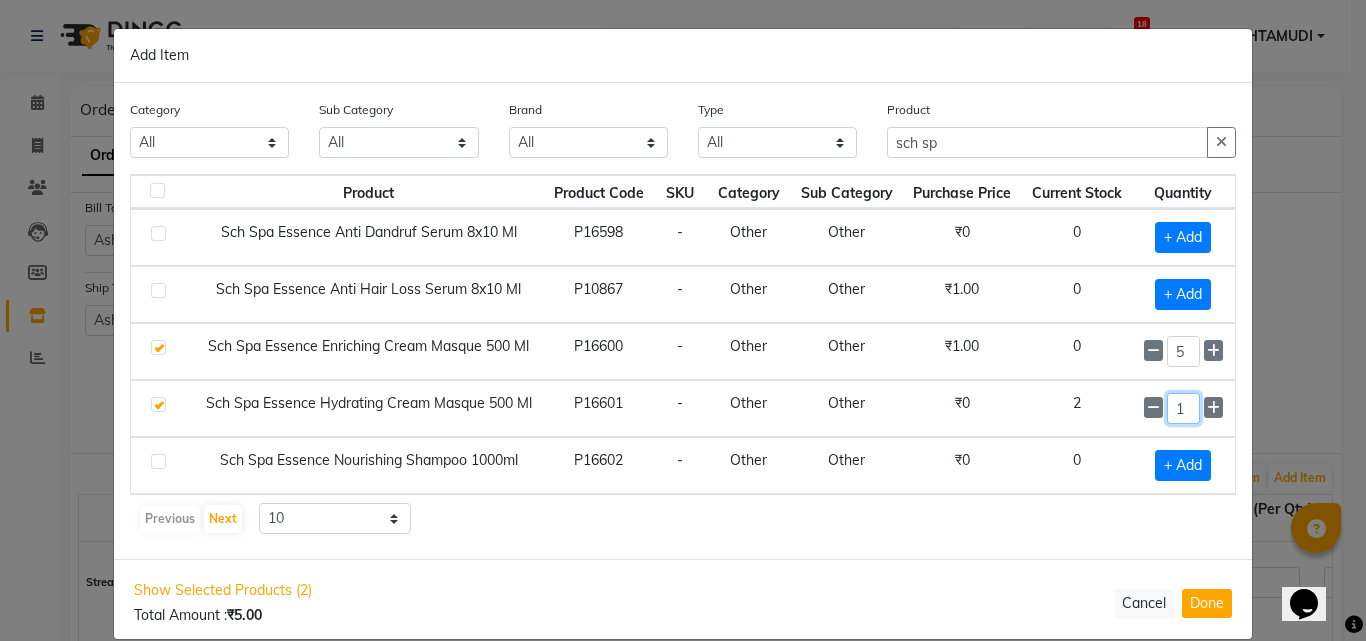 click on "1" 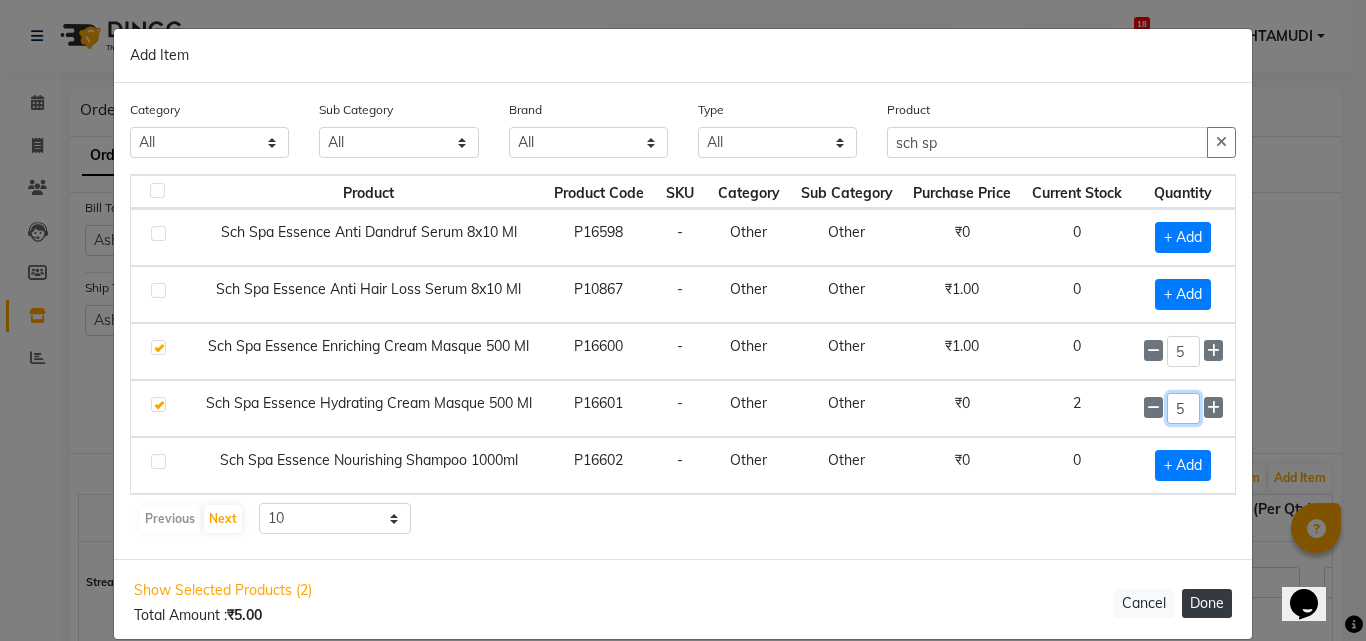 type on "5" 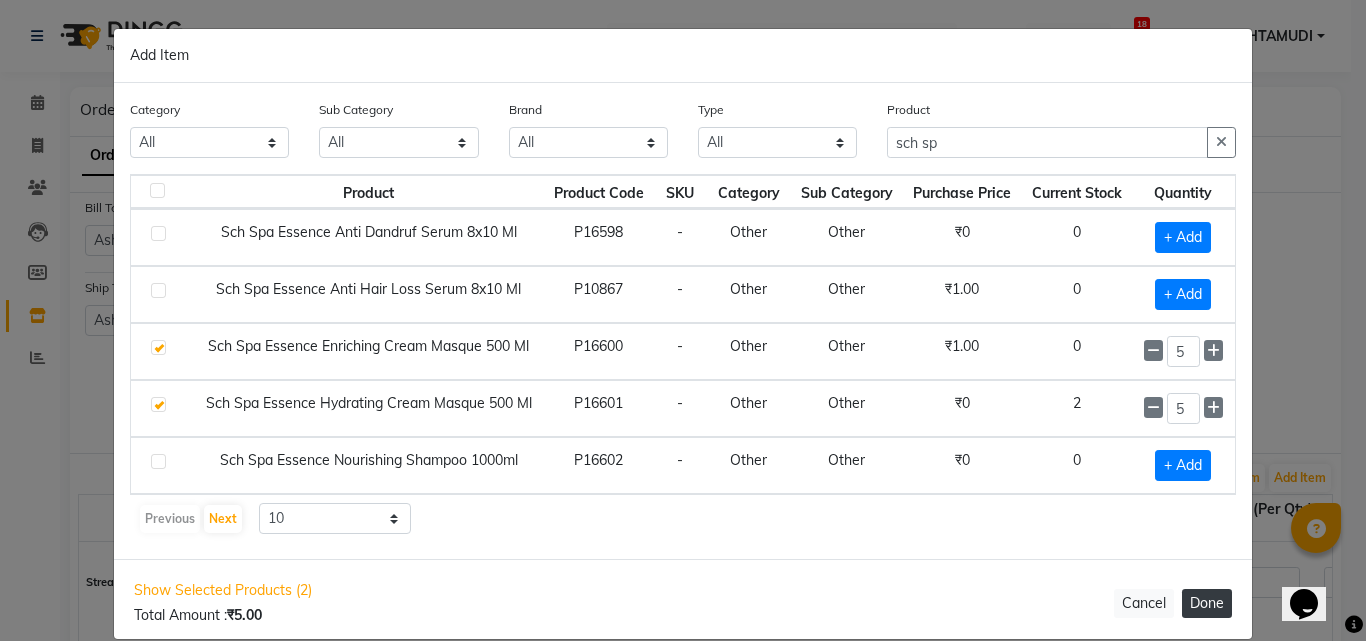 click on "Done" 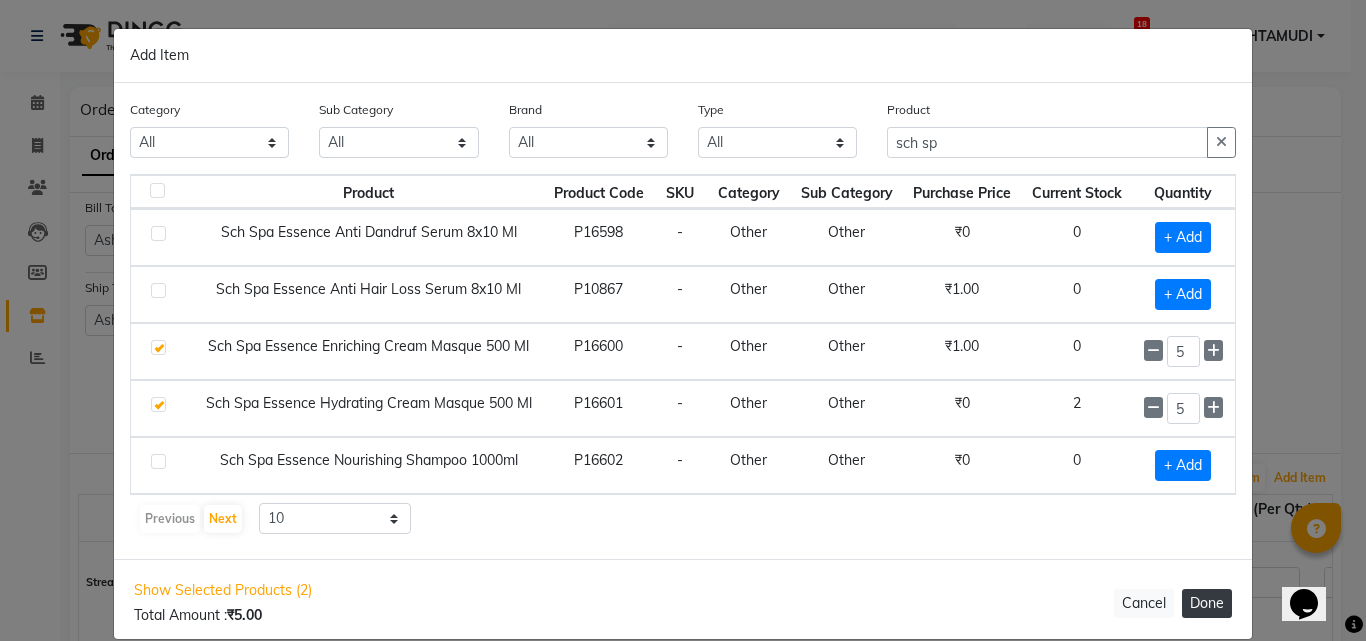 select on "1776" 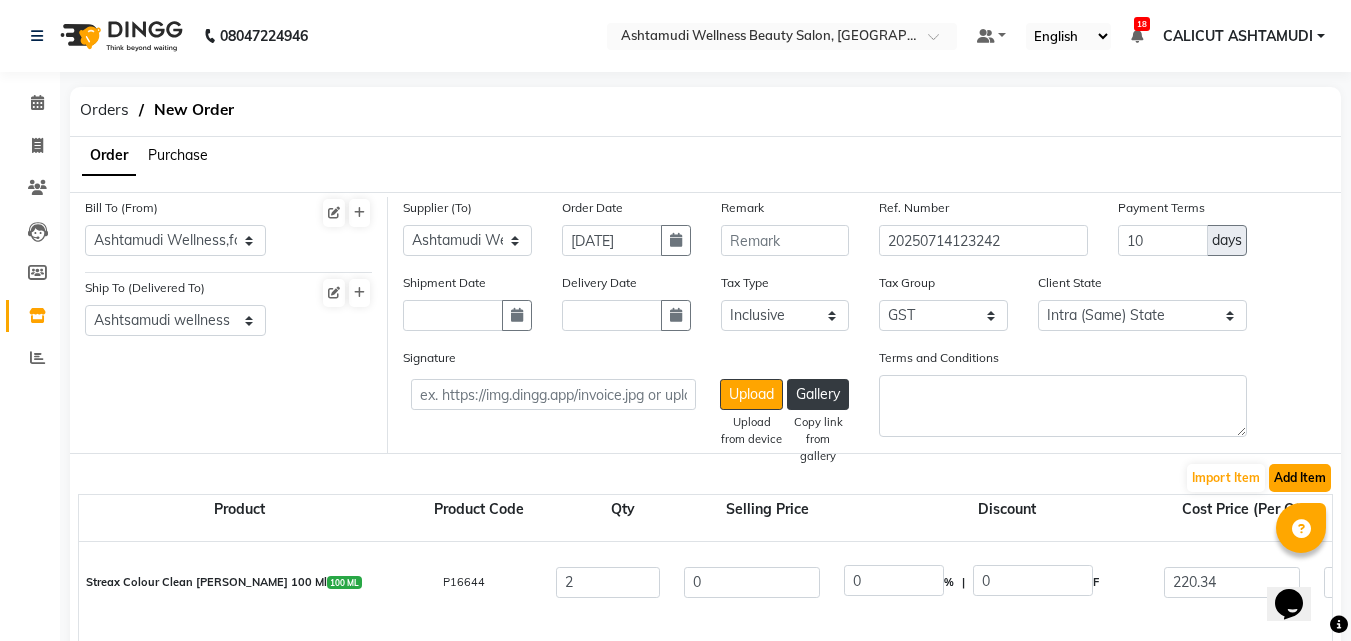 click on "Add Item" 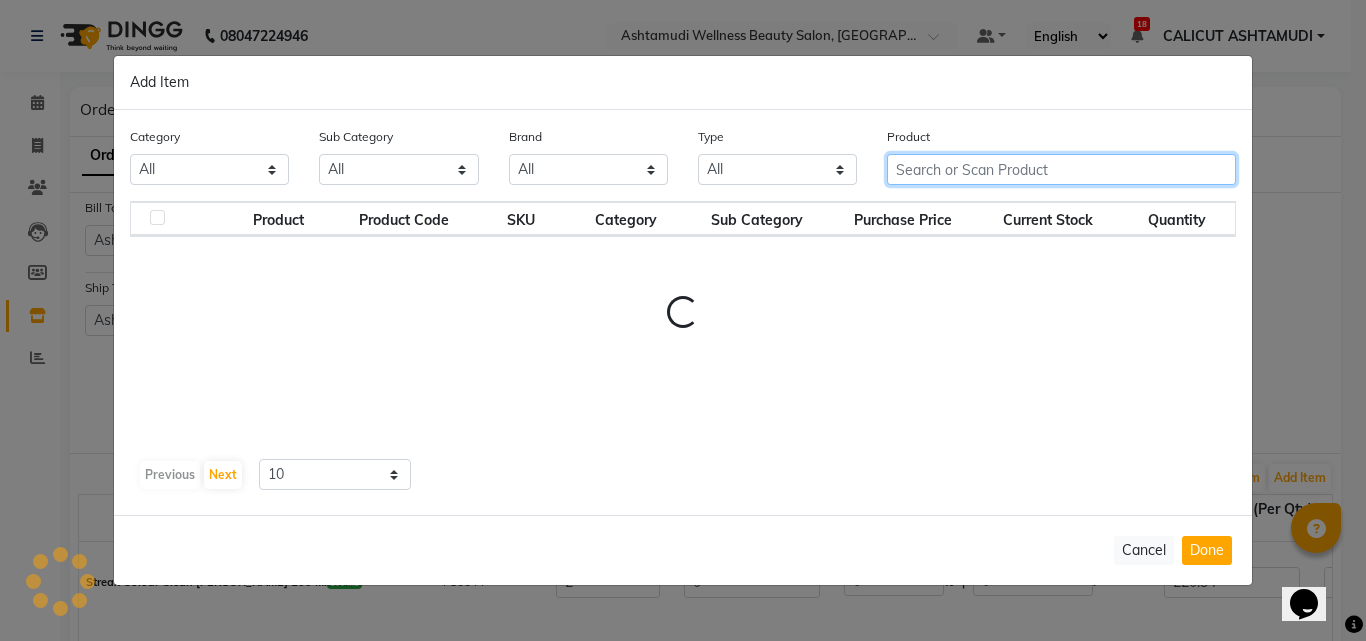 click 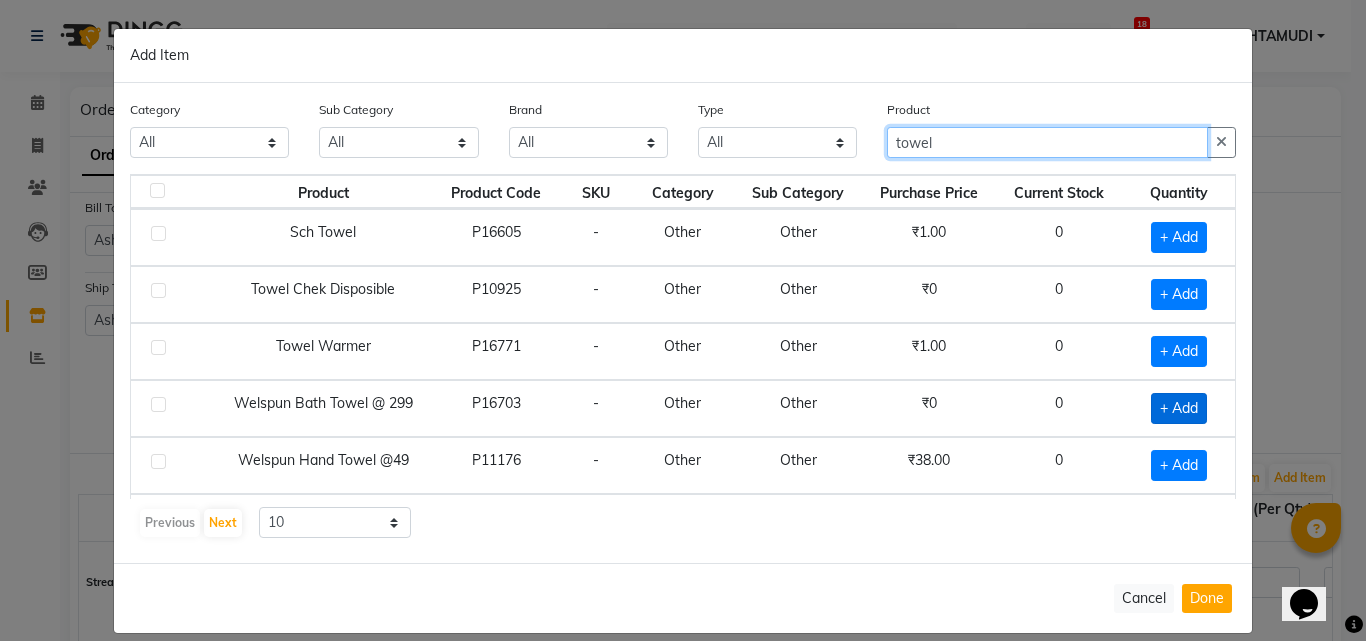type on "towel" 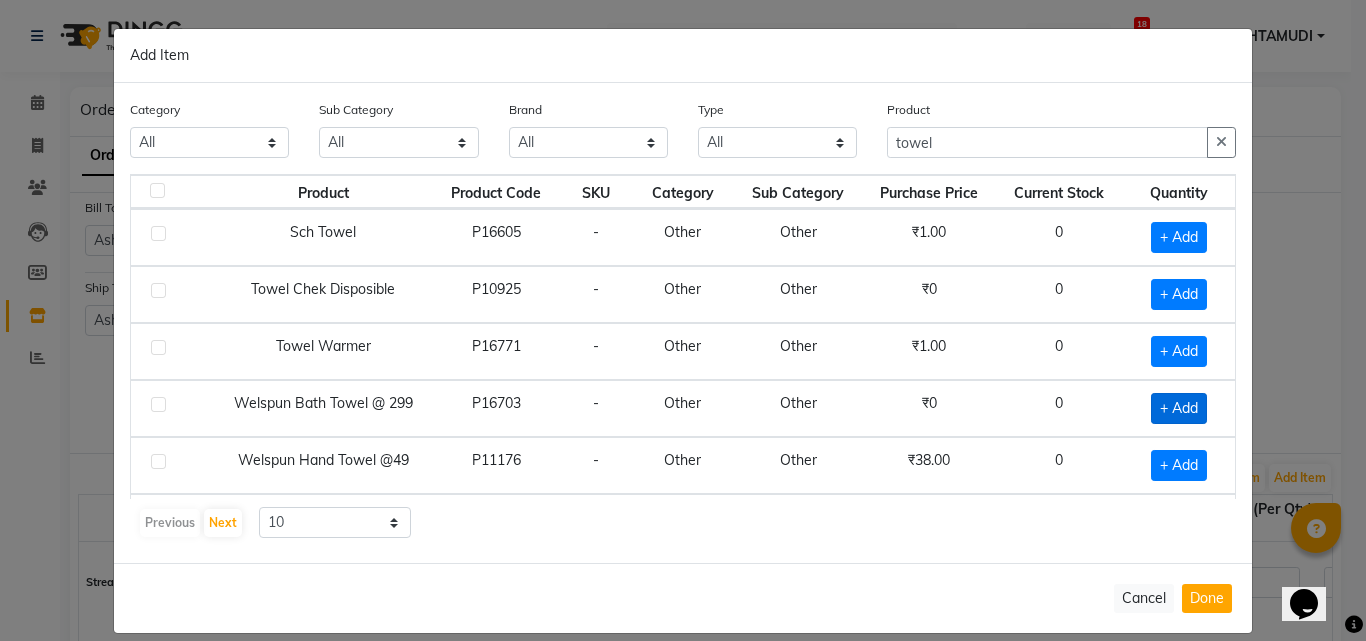 click on "+ Add" 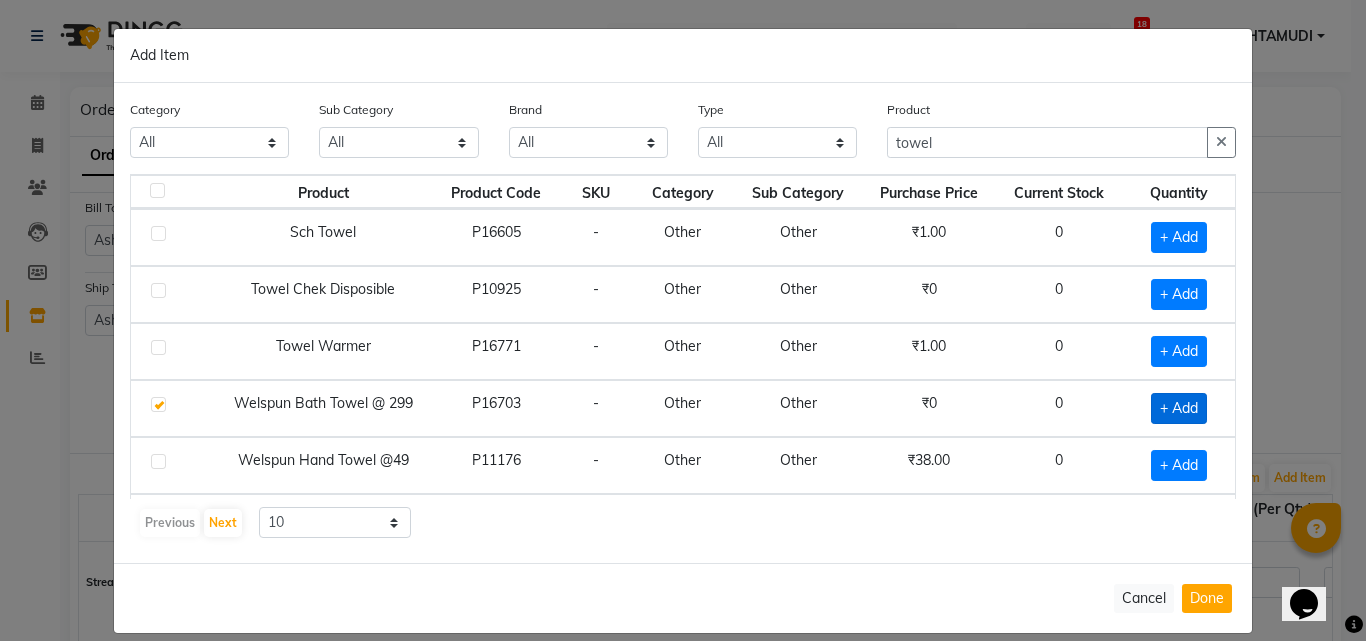 checkbox on "true" 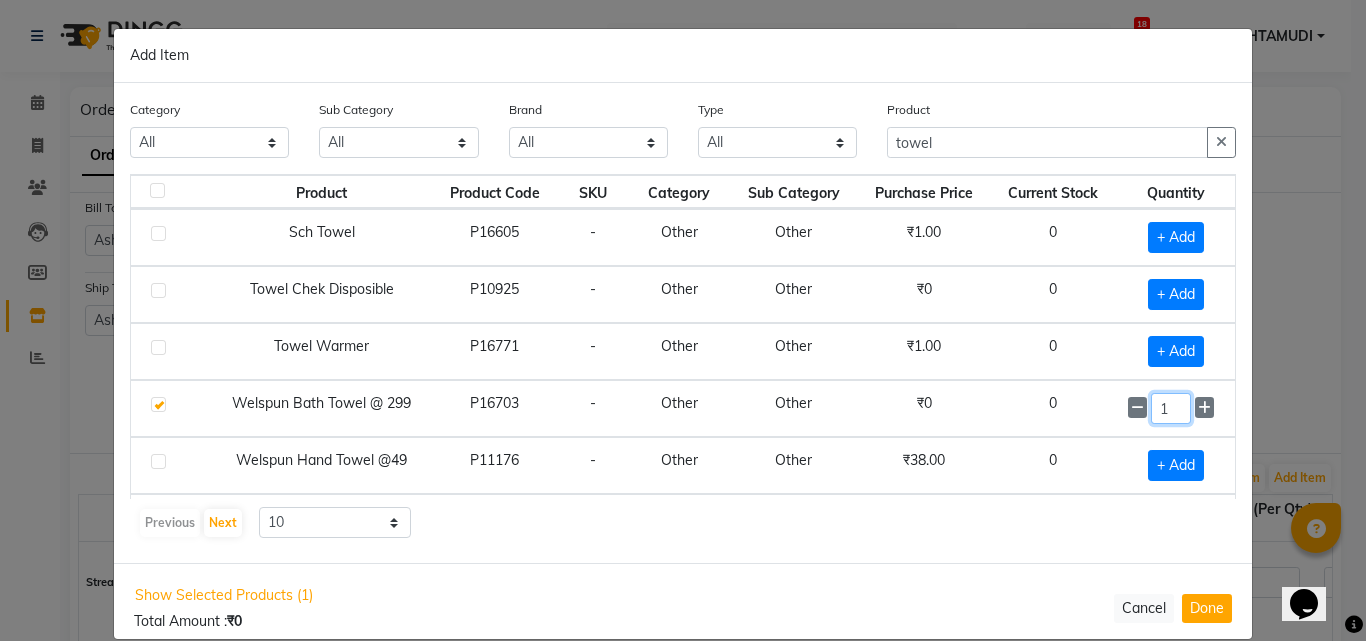 click on "1" 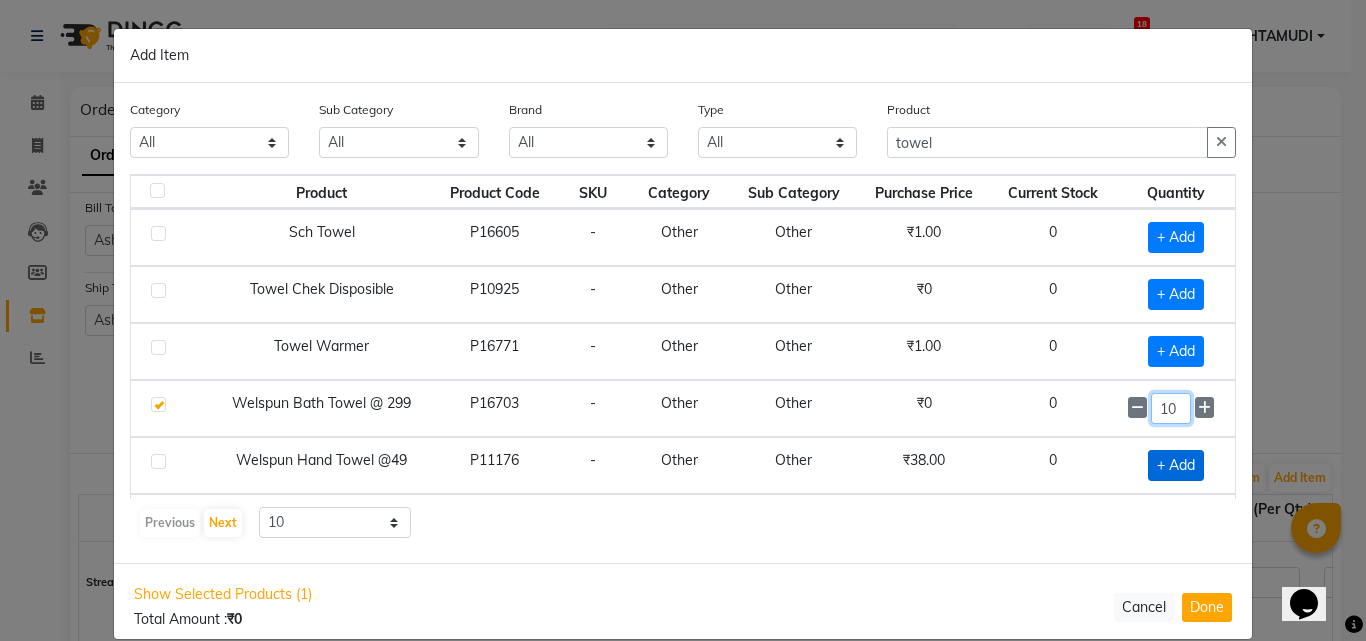 type on "10" 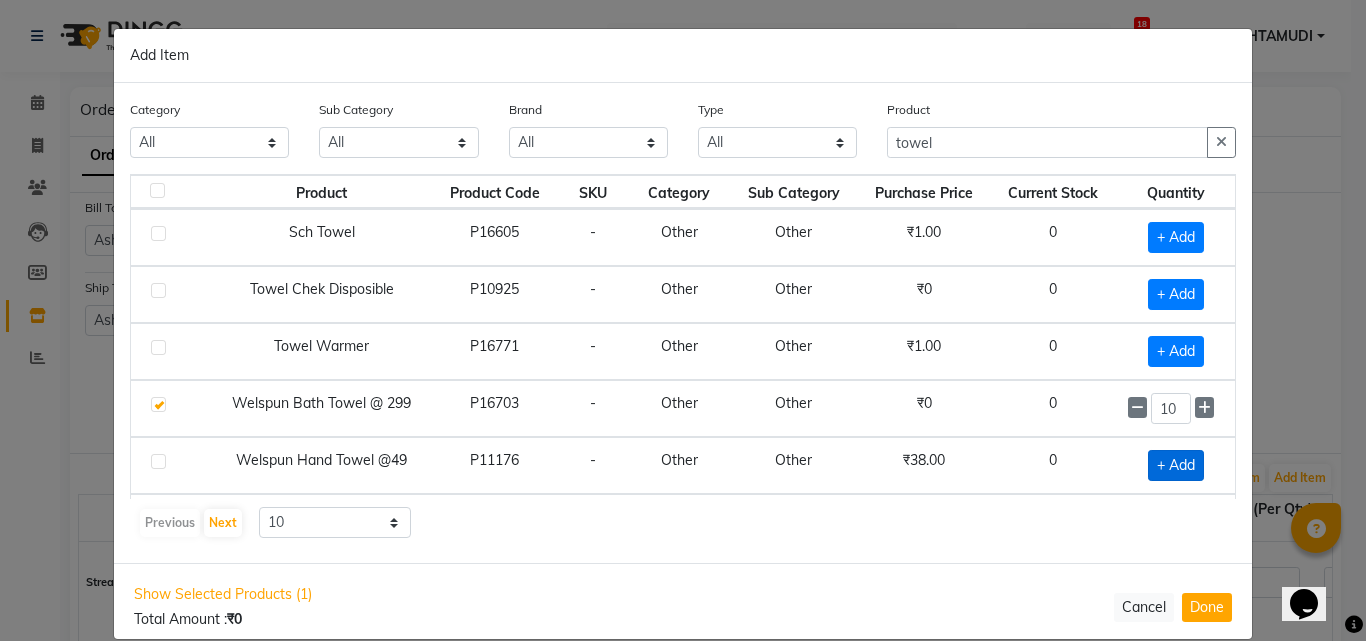 click on "+ Add" 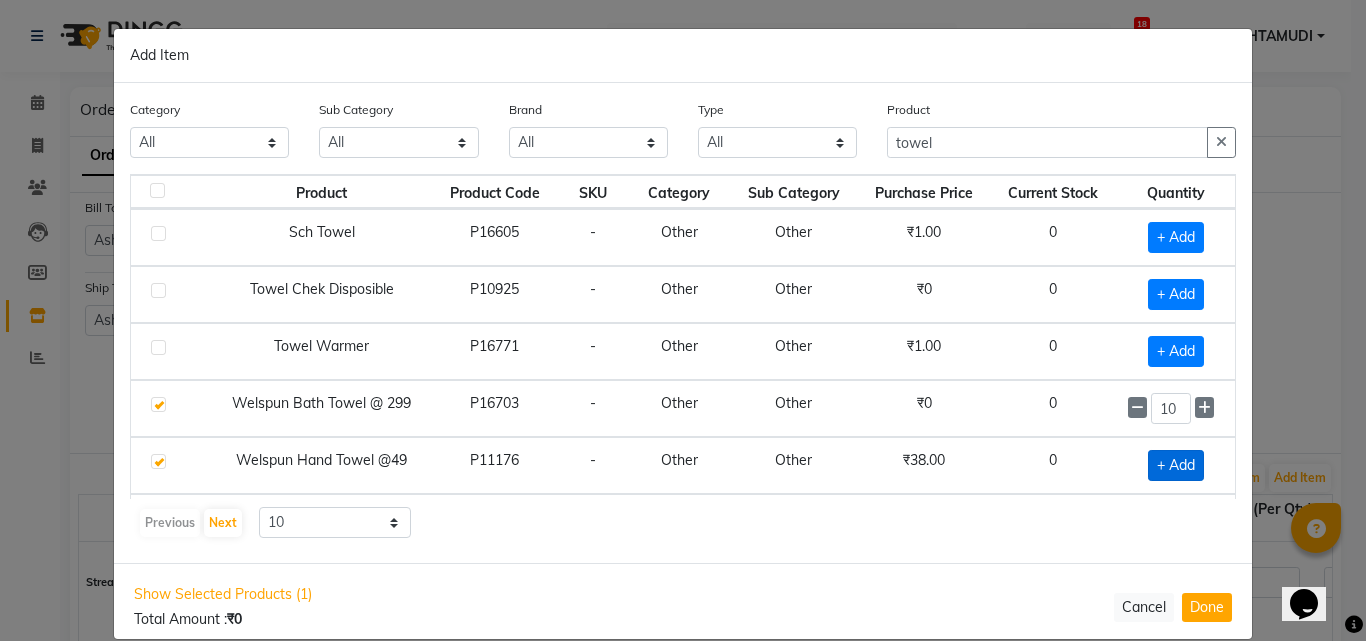 checkbox on "true" 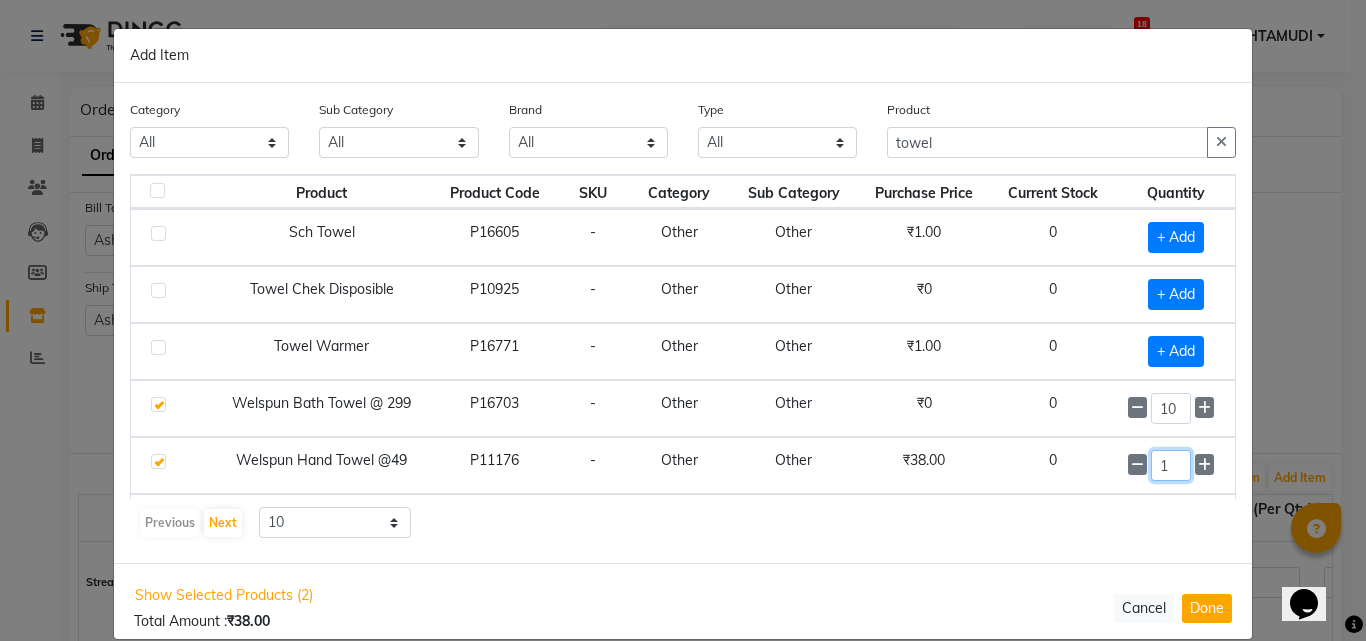 click on "1" 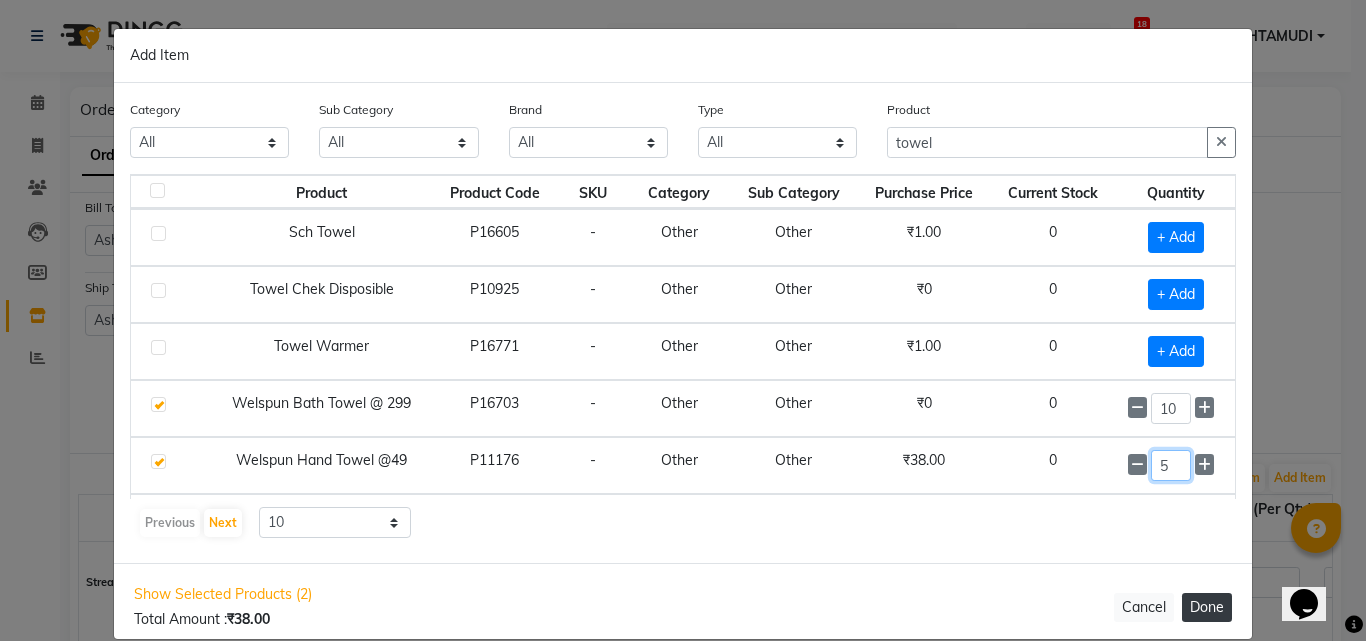 type on "5" 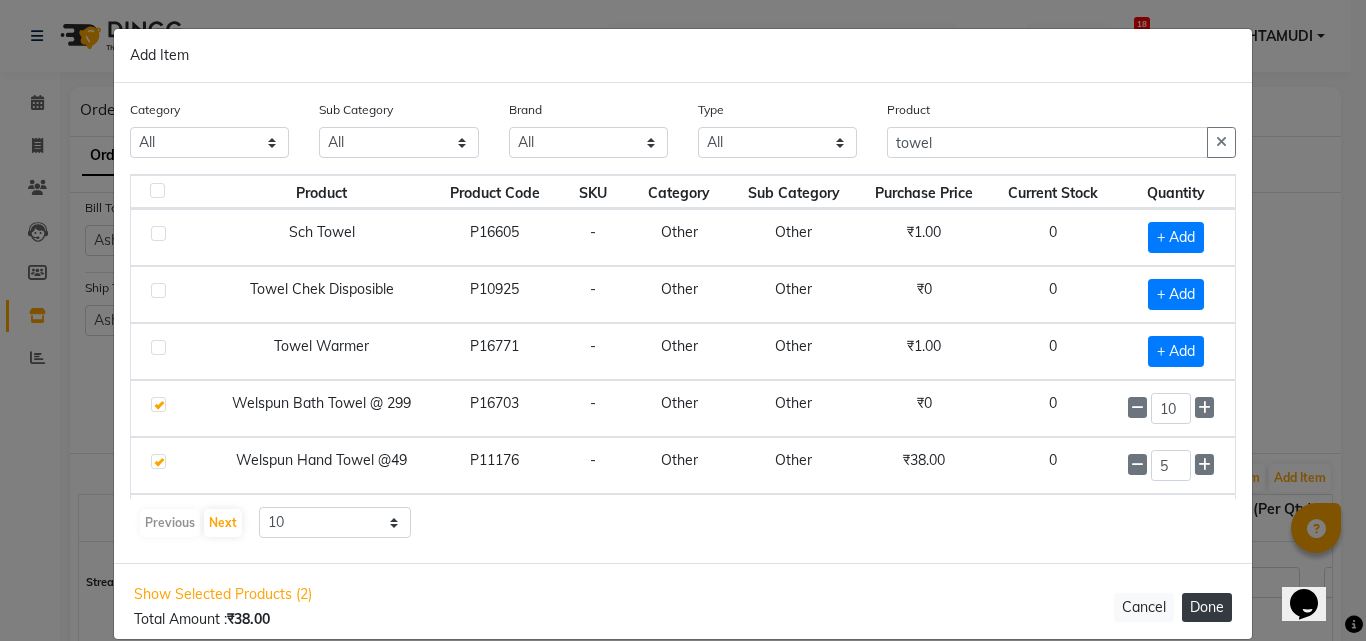 click on "Done" 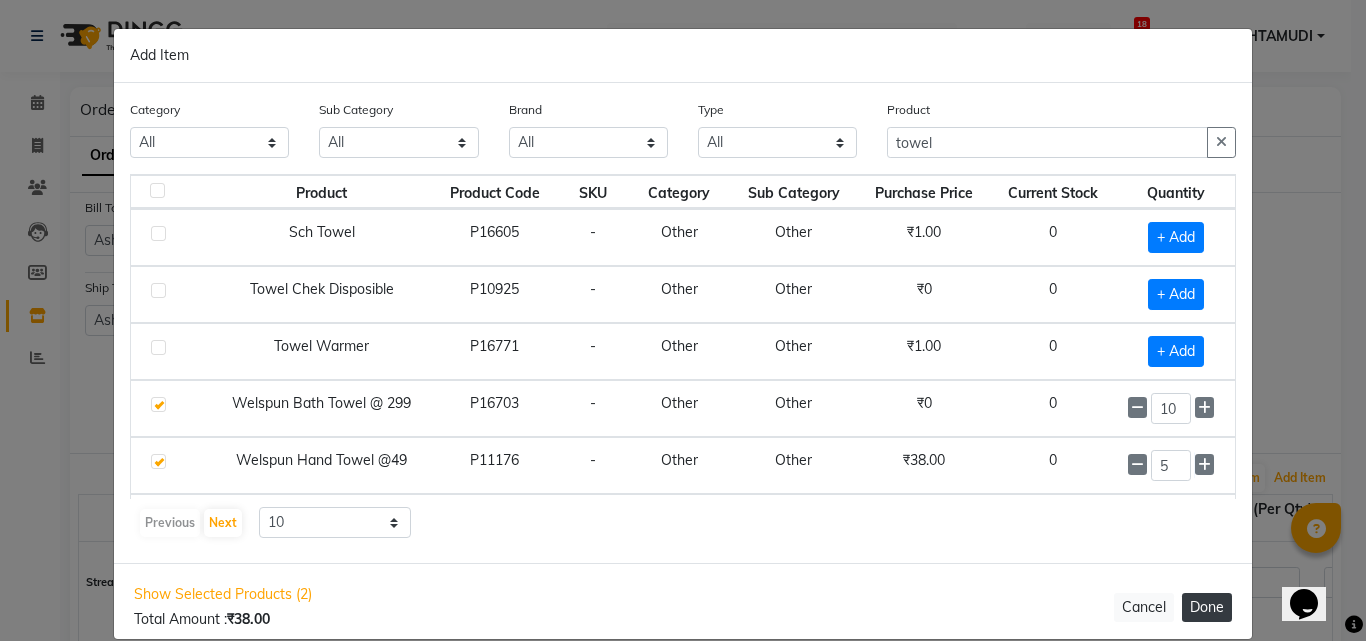 select on "1776" 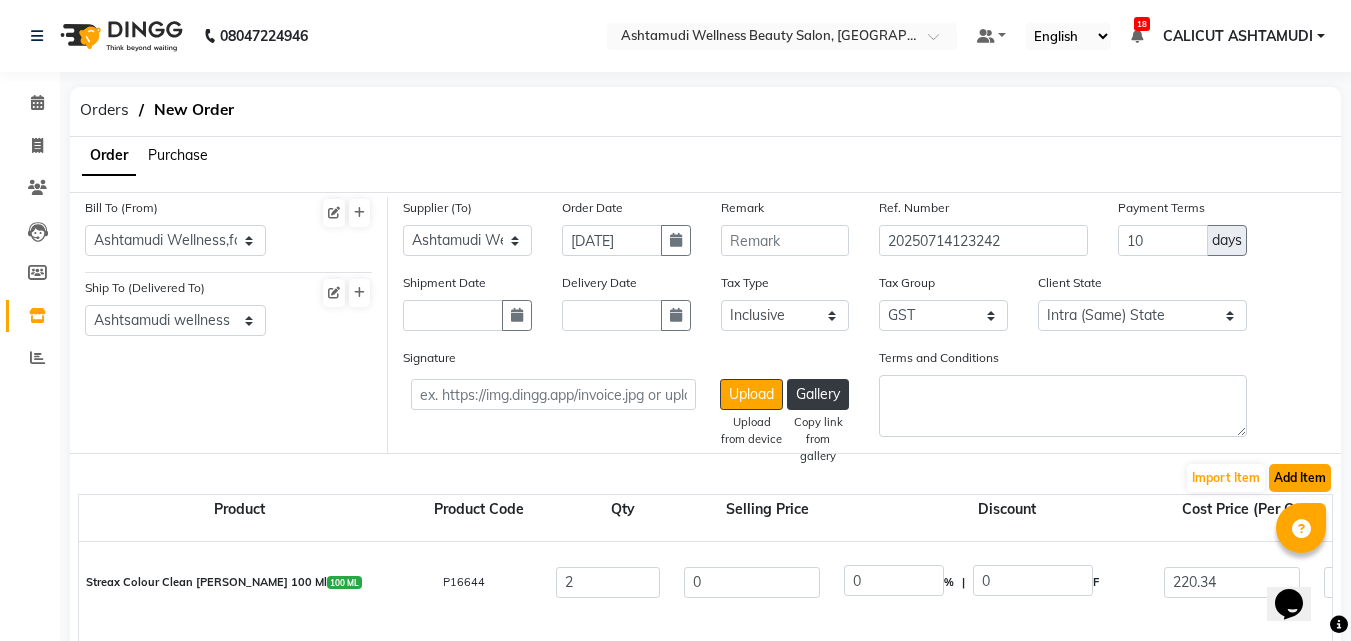 click on "Add Item" 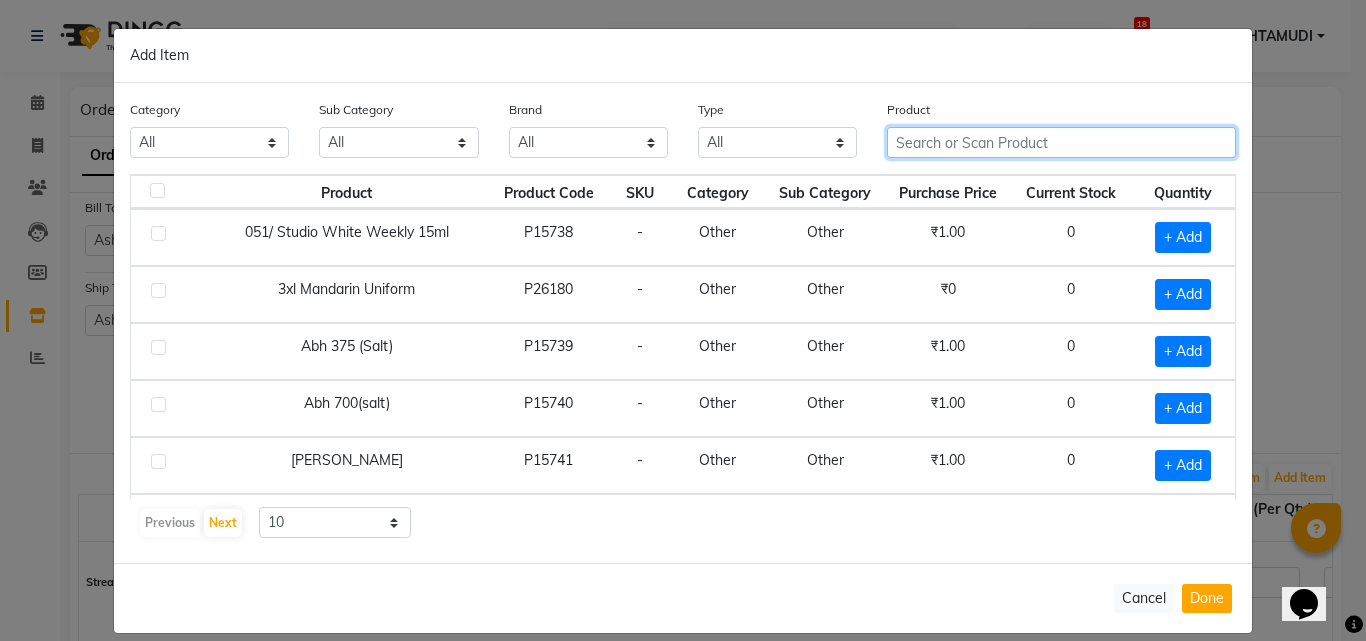 click 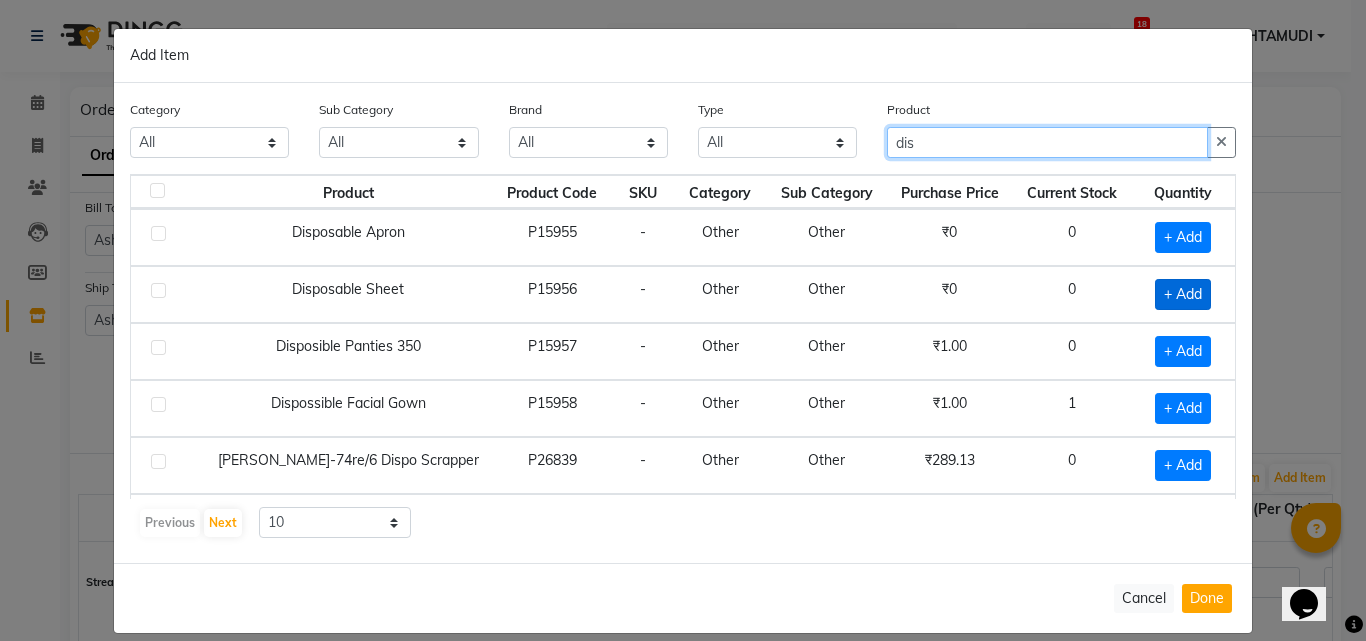 type on "dis" 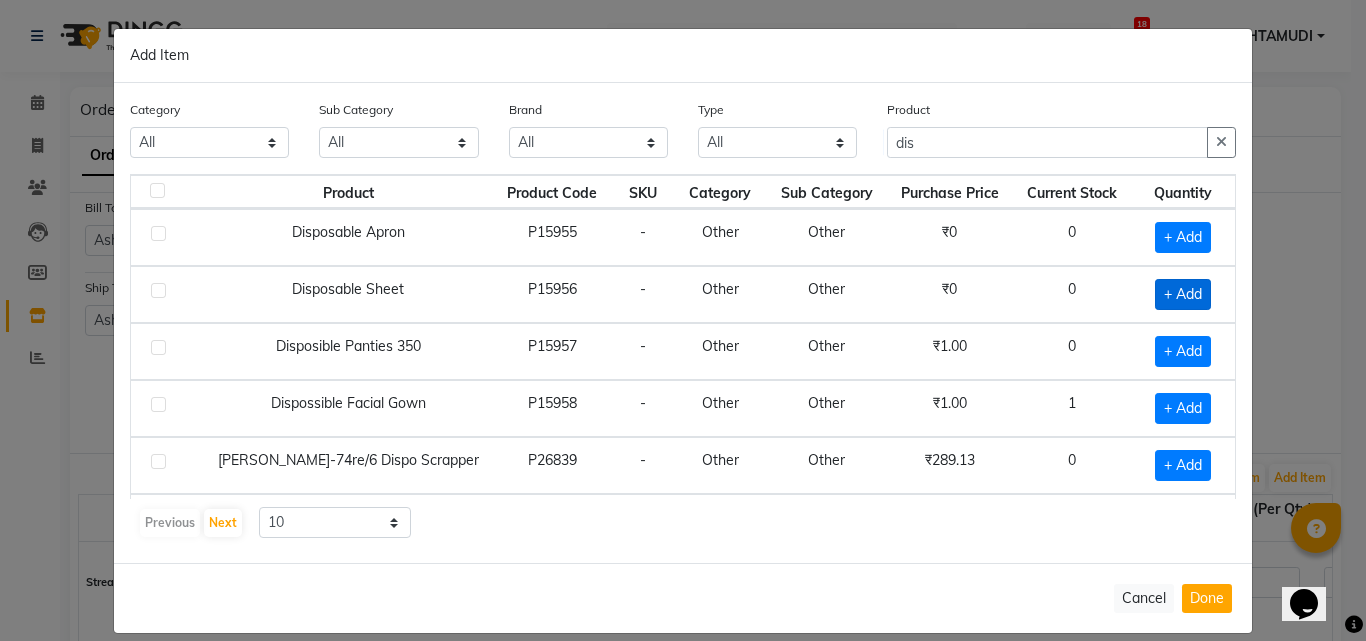 click on "+ Add" 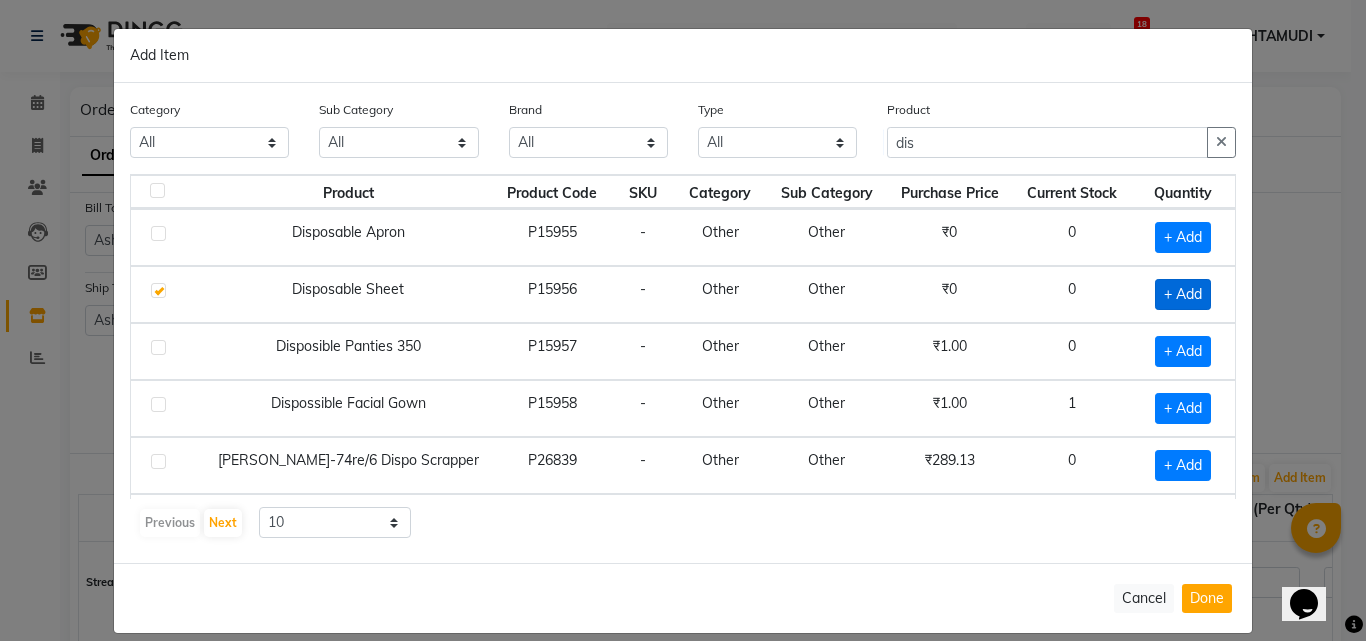 checkbox on "true" 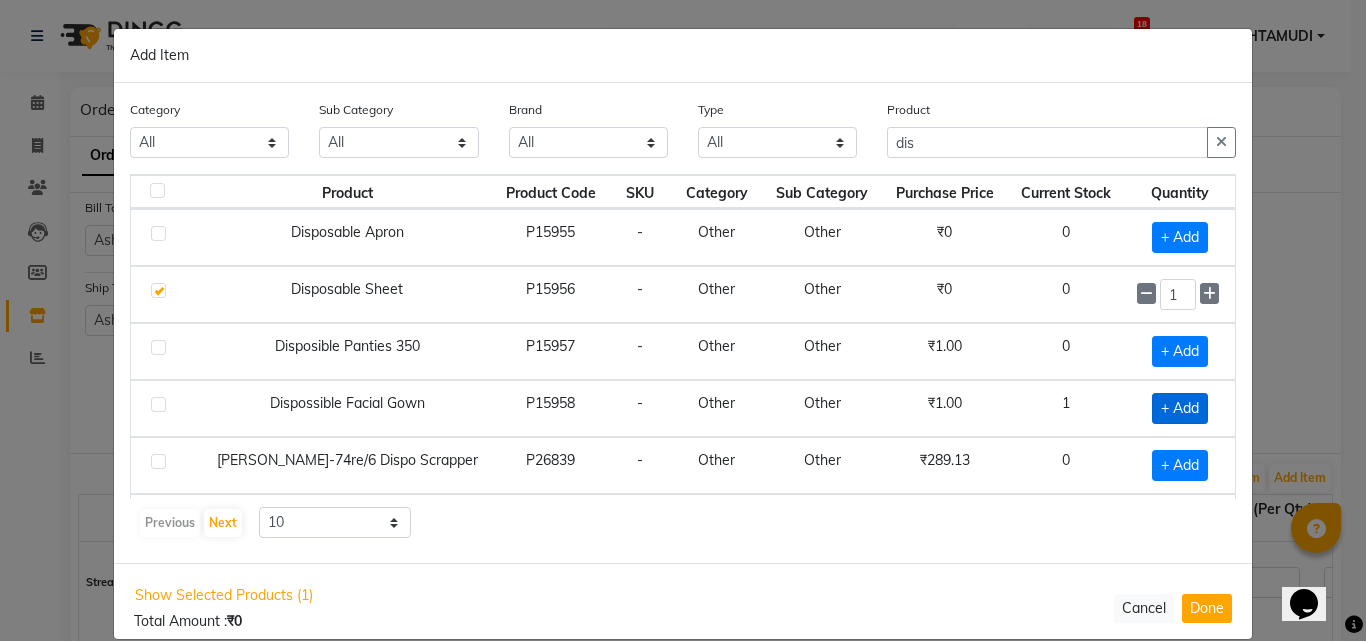 click on "+ Add" 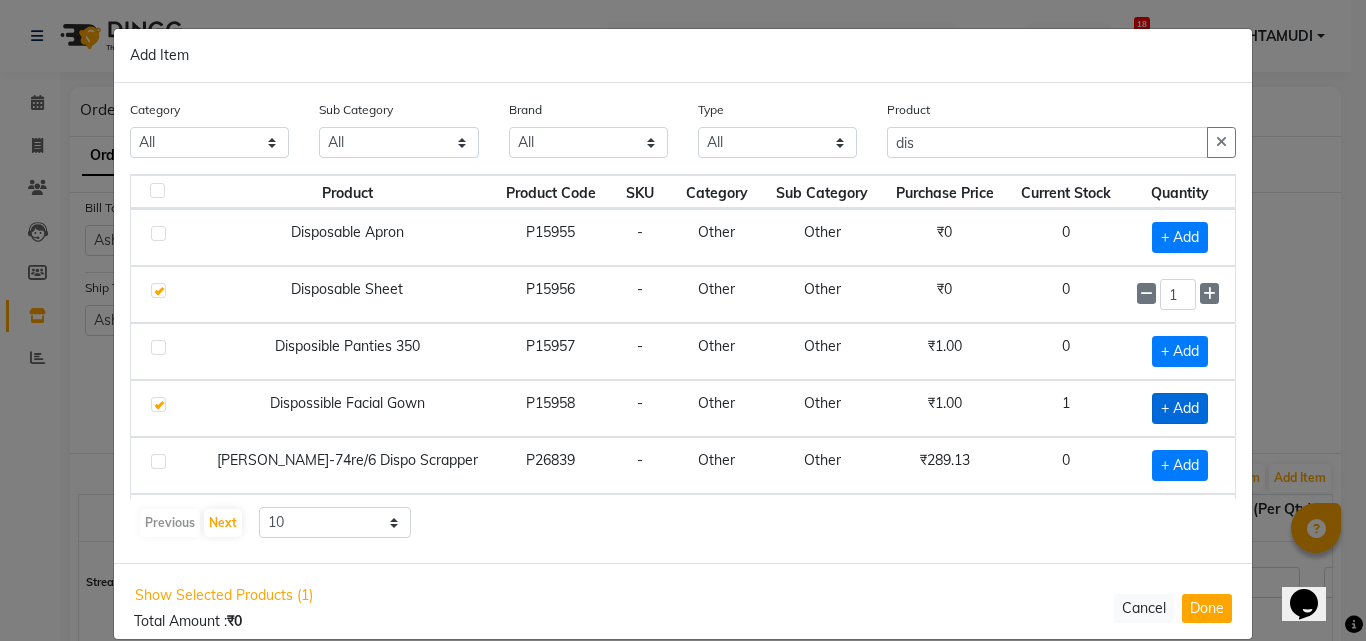 checkbox on "true" 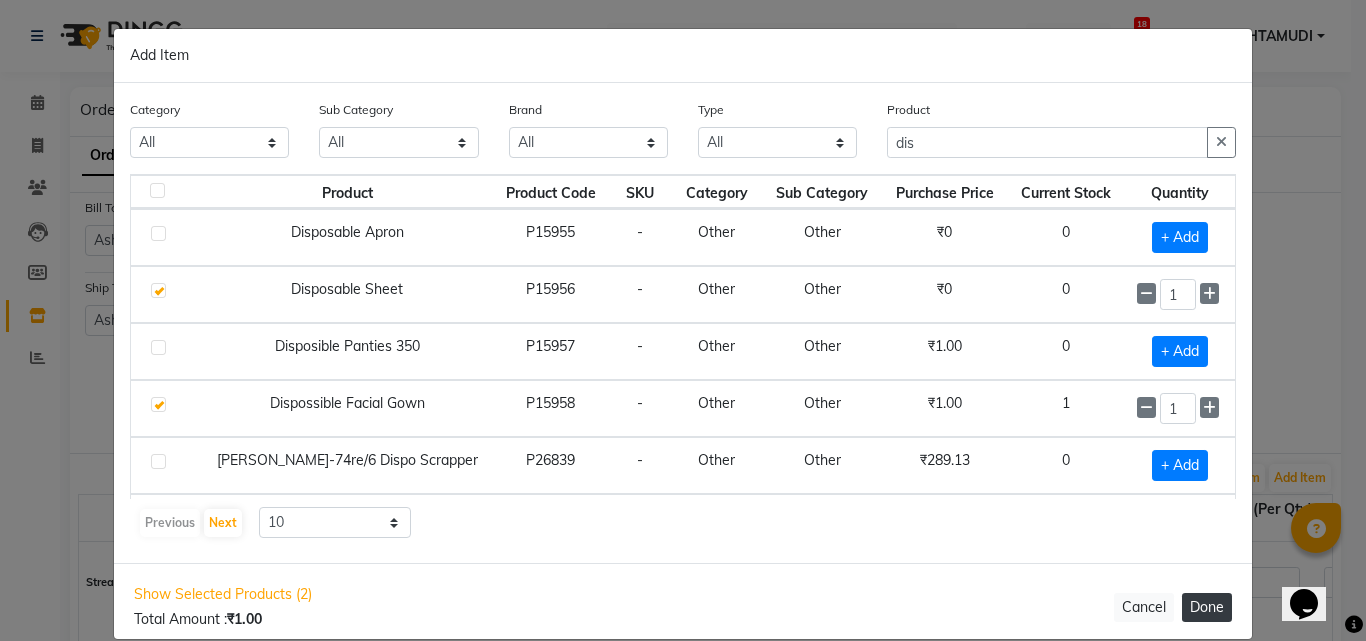 click on "Done" 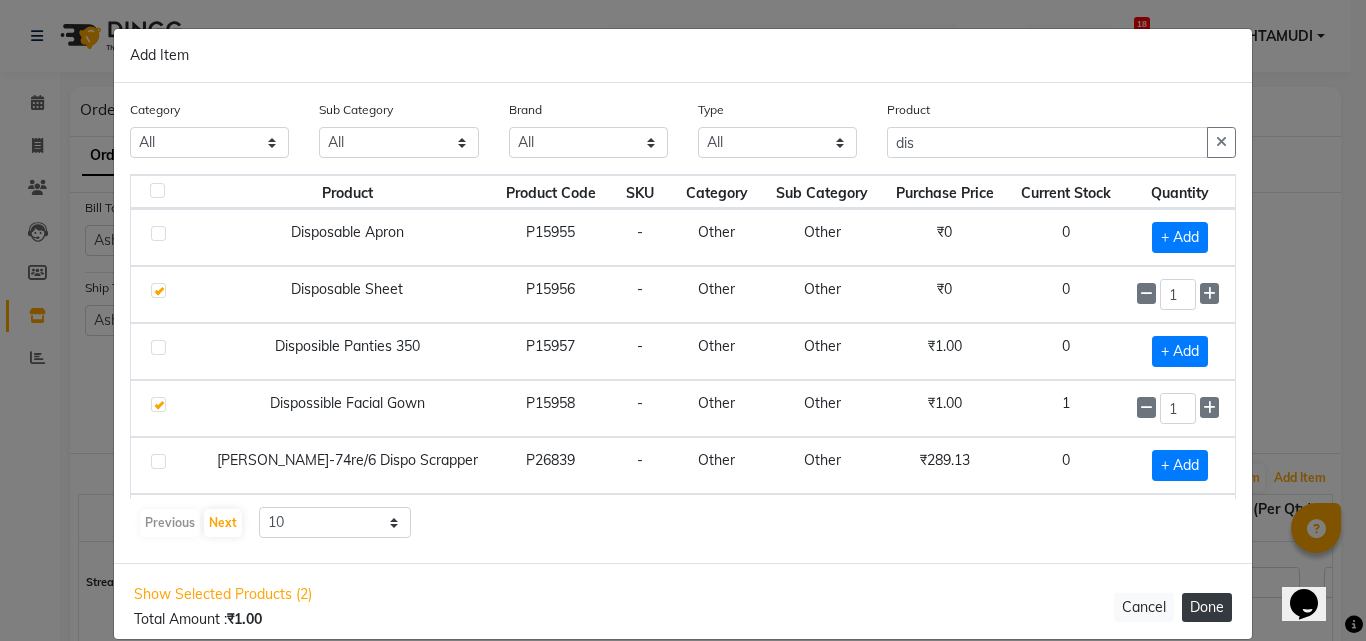 select on "1776" 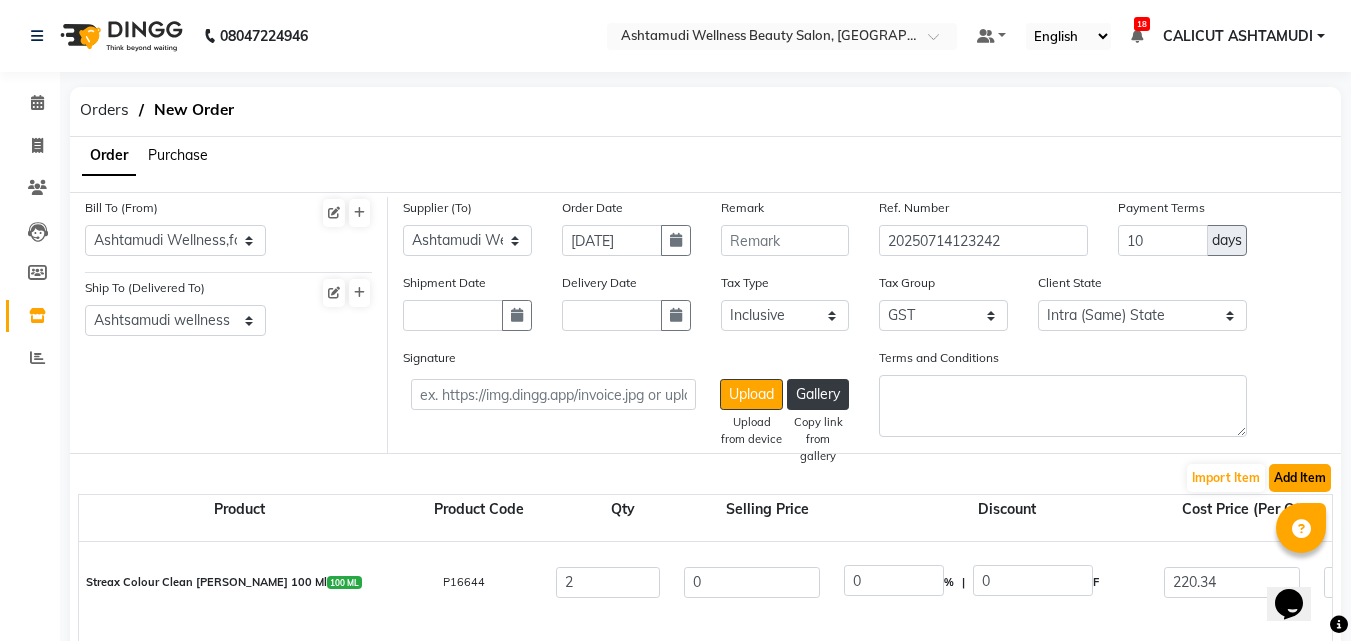click on "Add Item" 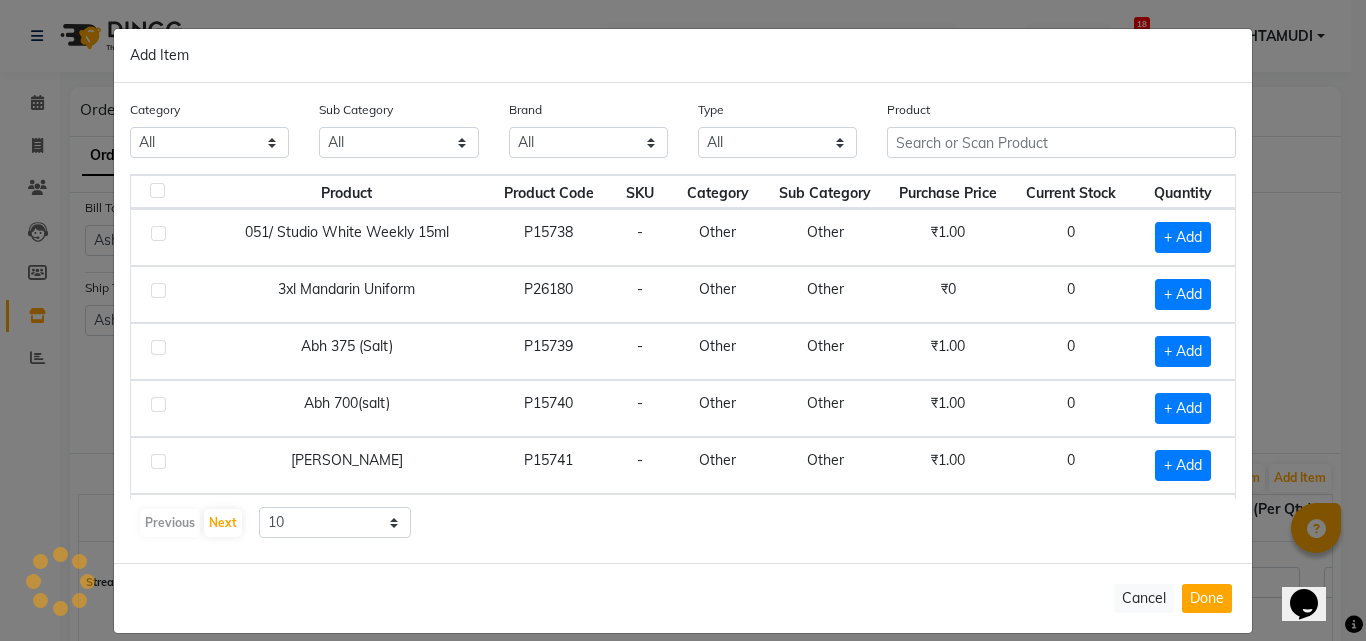 click on "Product" 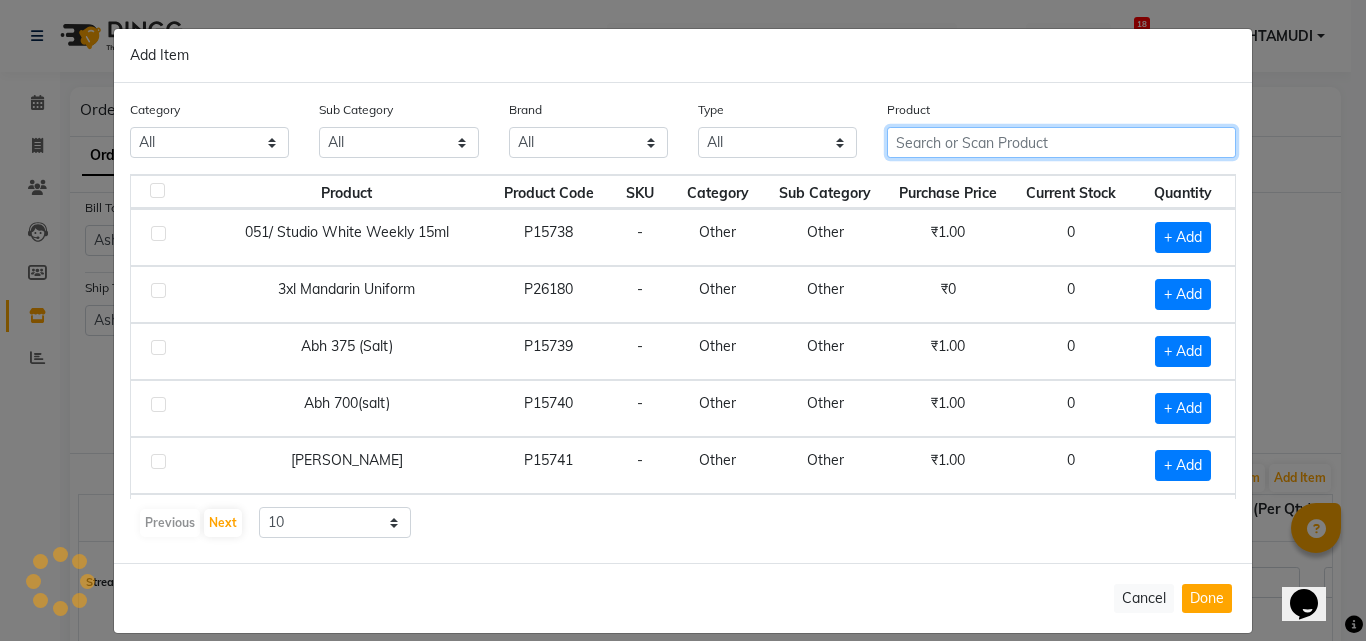 click 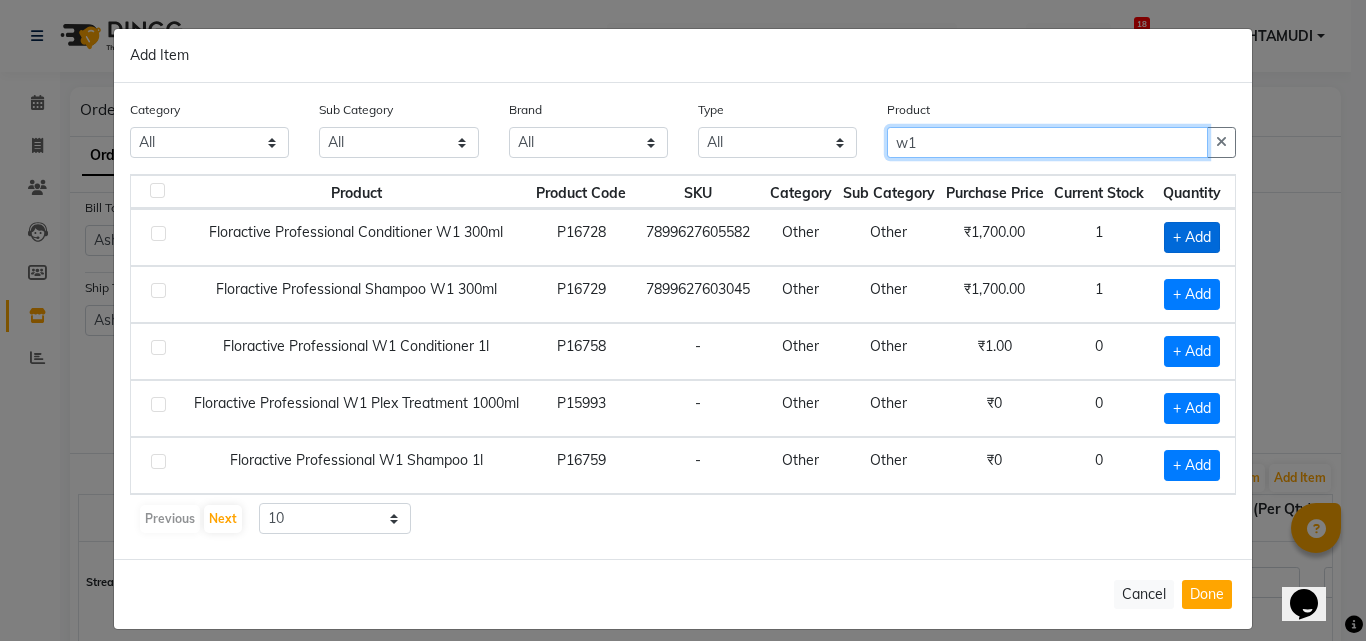 type on "w1" 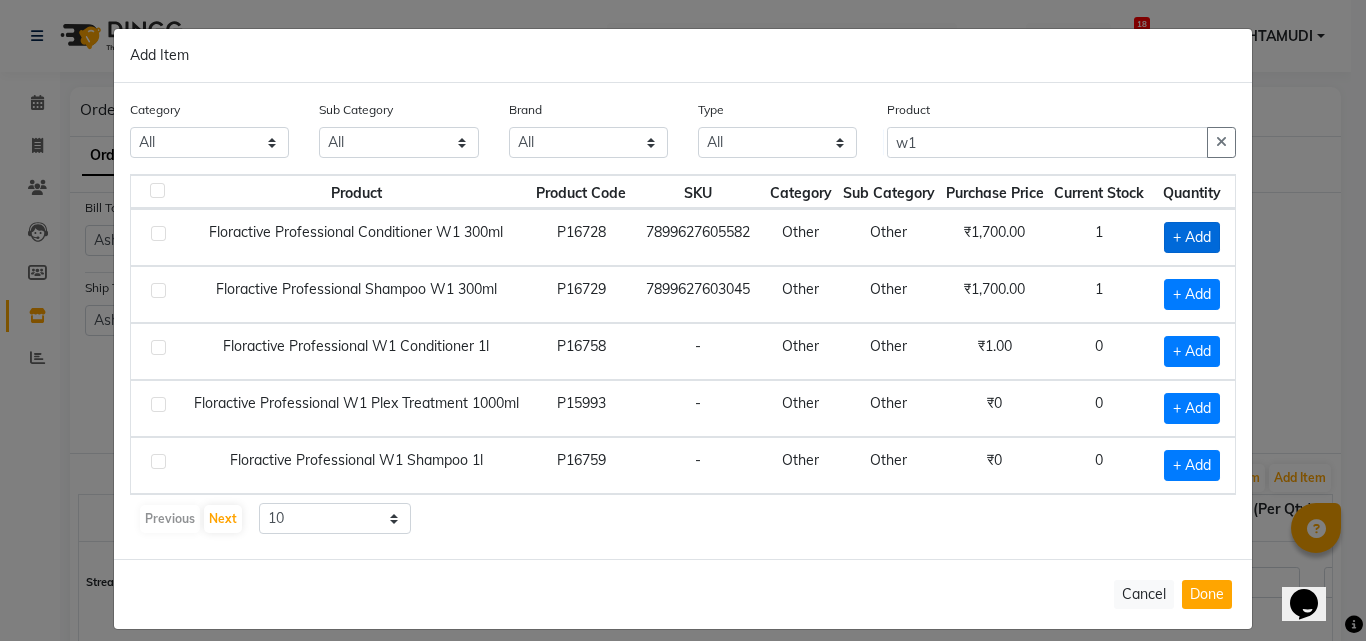 click on "+ Add" 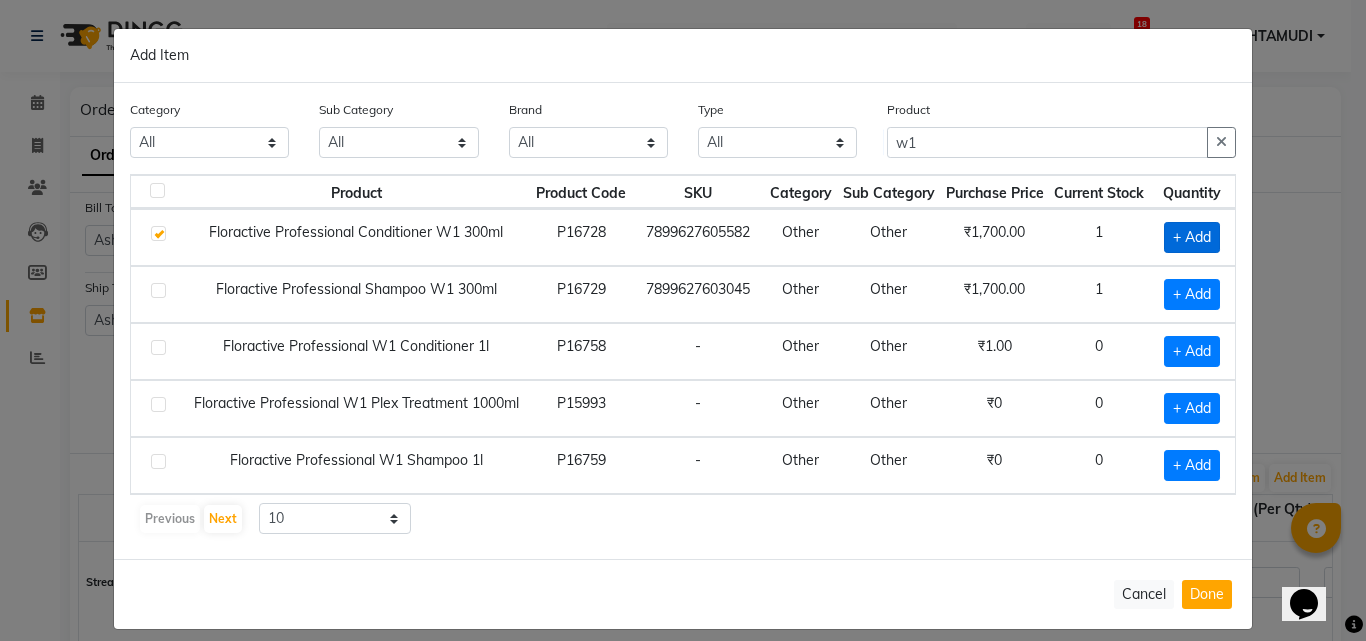 checkbox on "true" 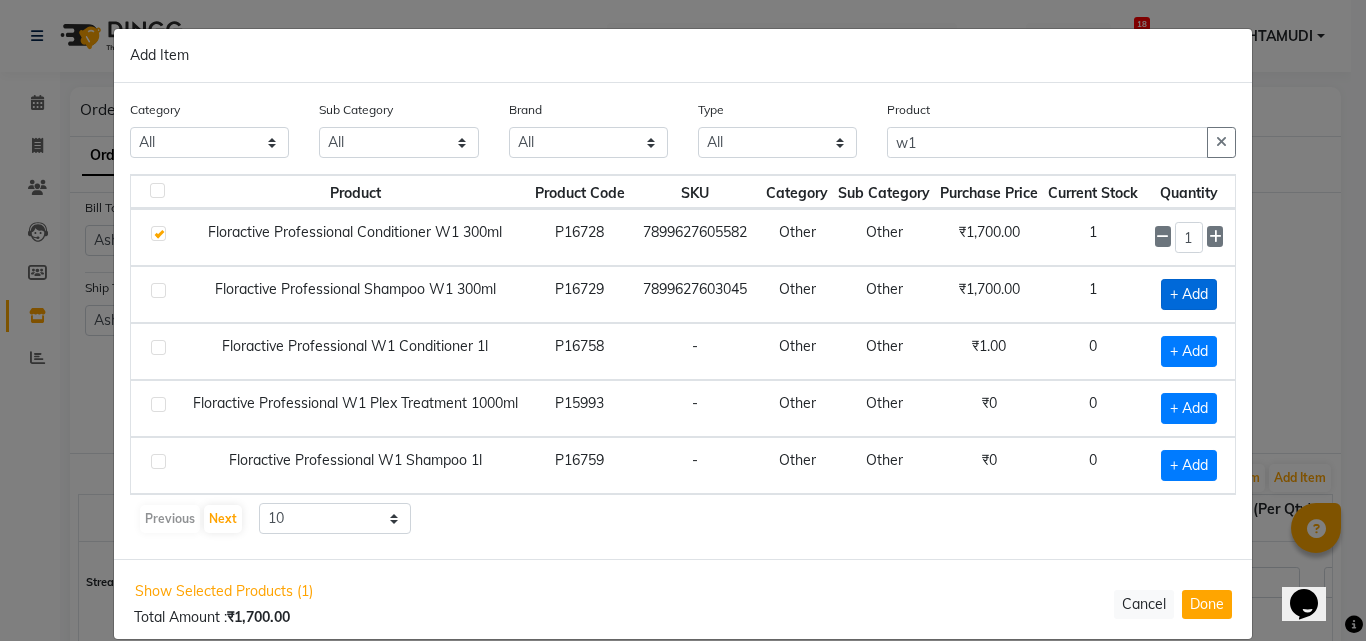 click on "+ Add" 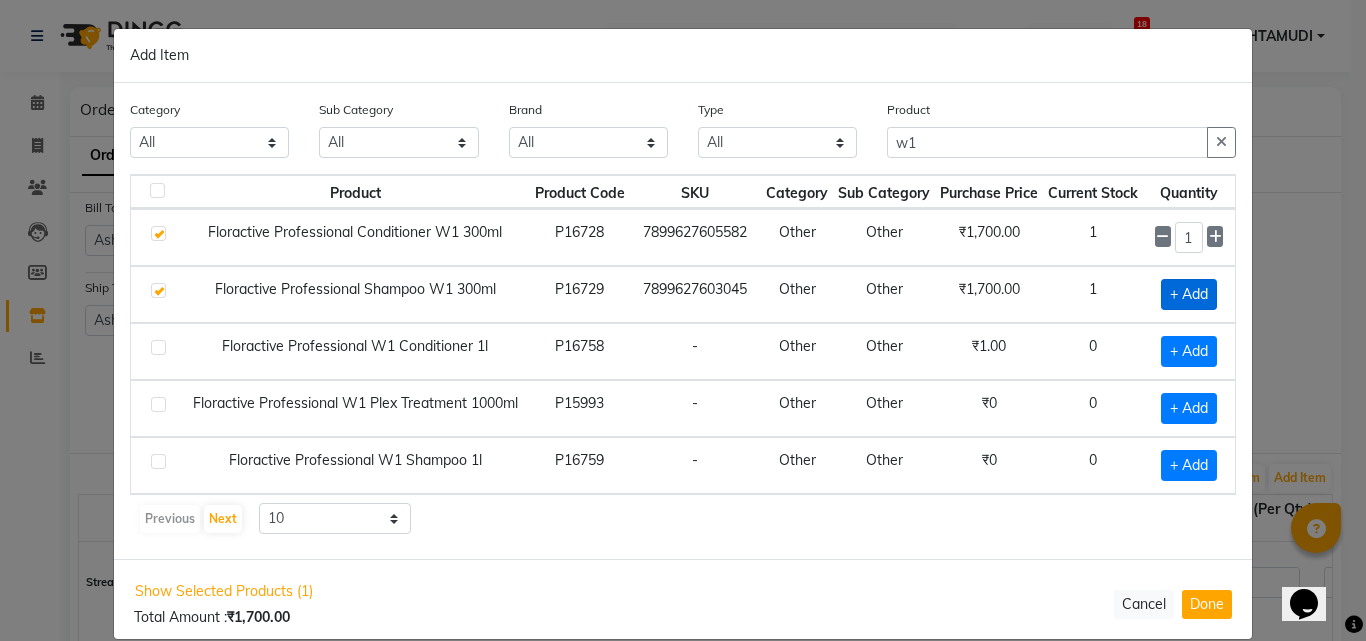 checkbox on "true" 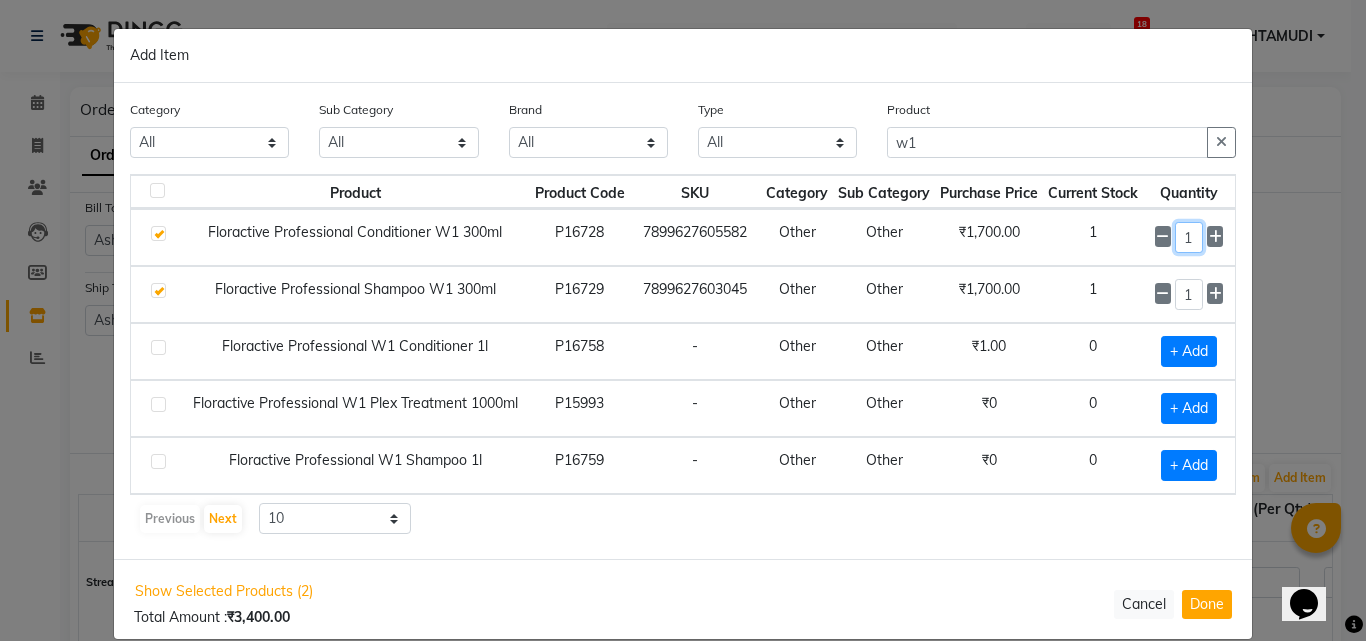 click on "1" 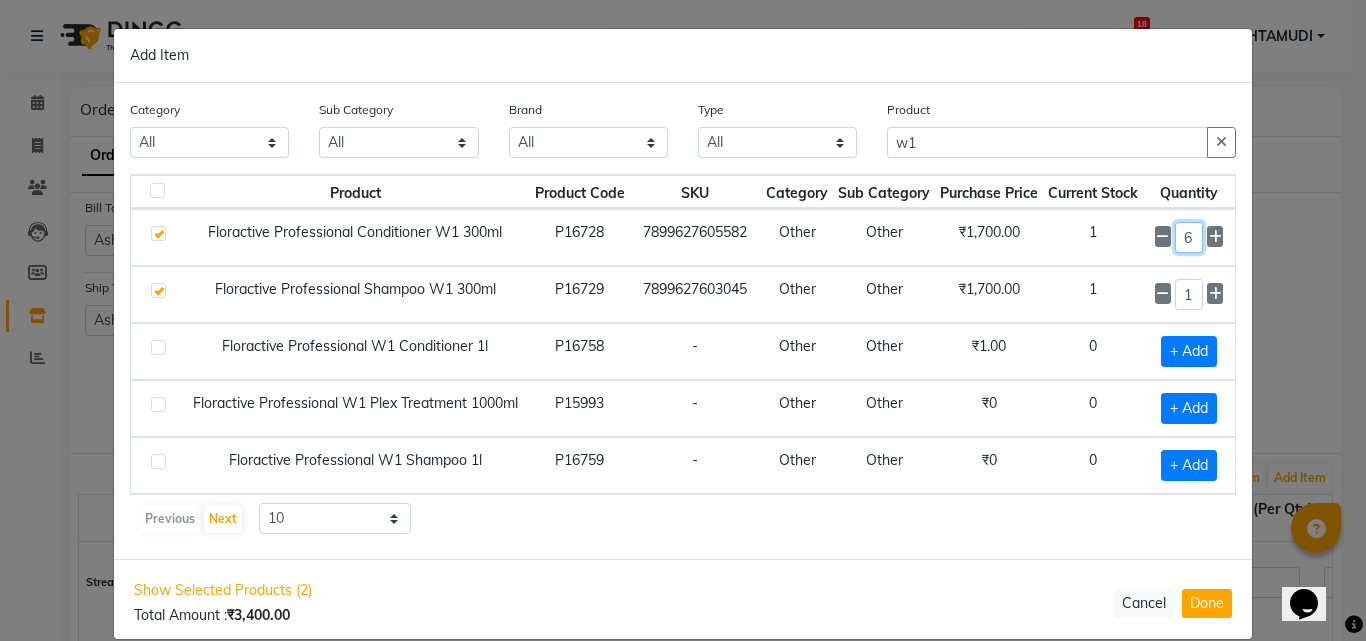 type on "6" 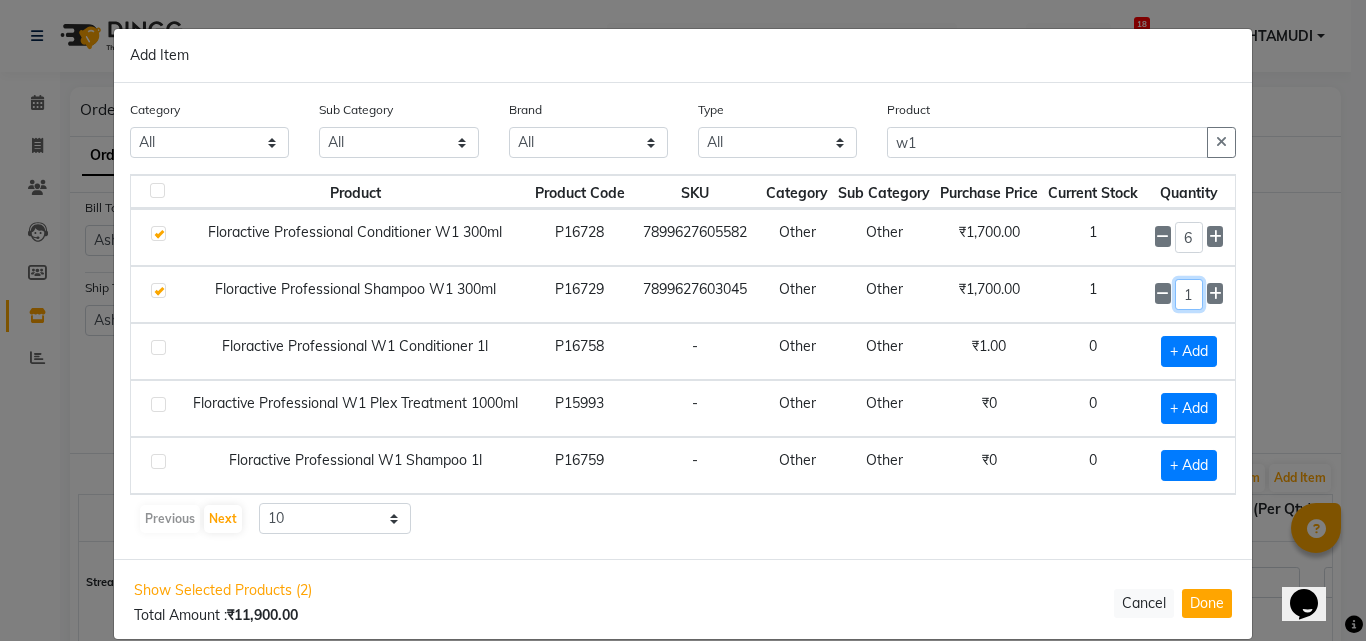 click on "1" 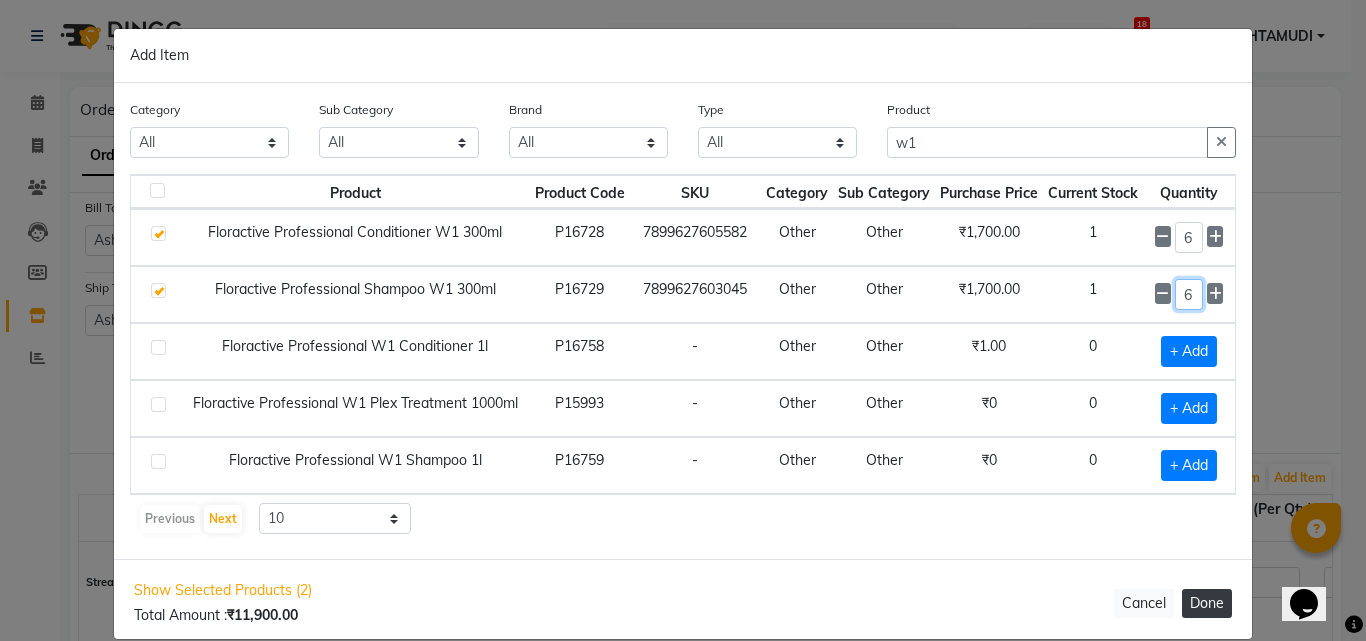 type on "6" 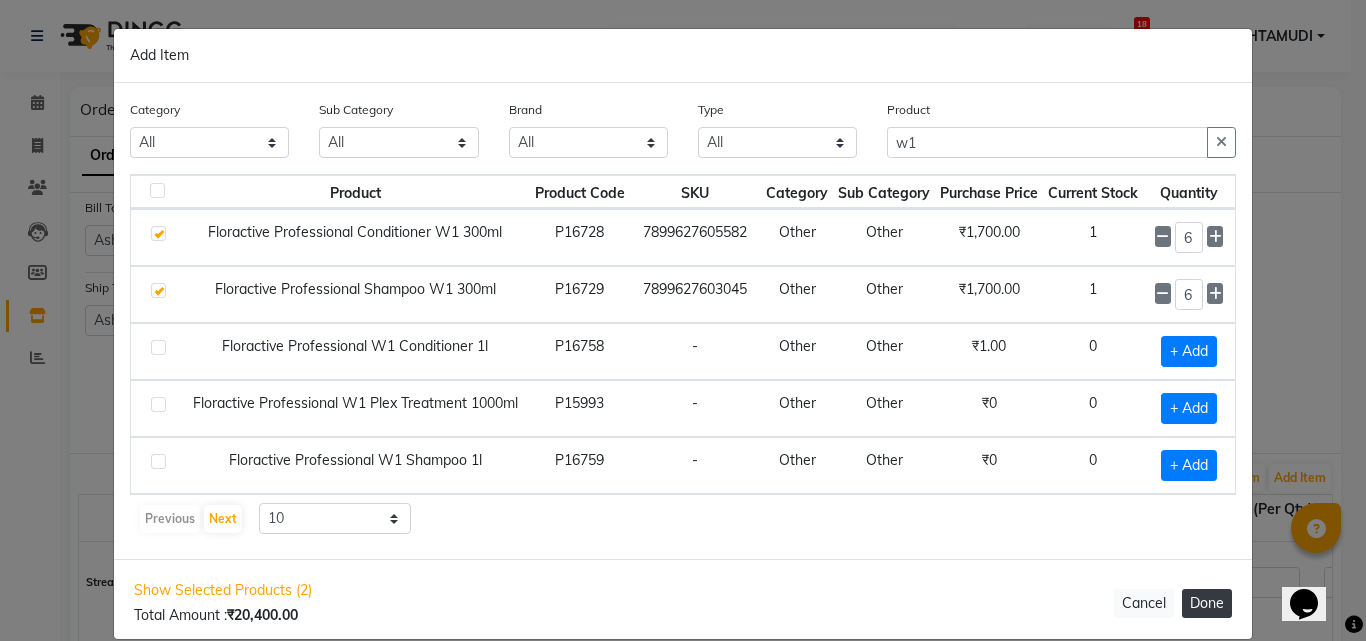 click on "Done" 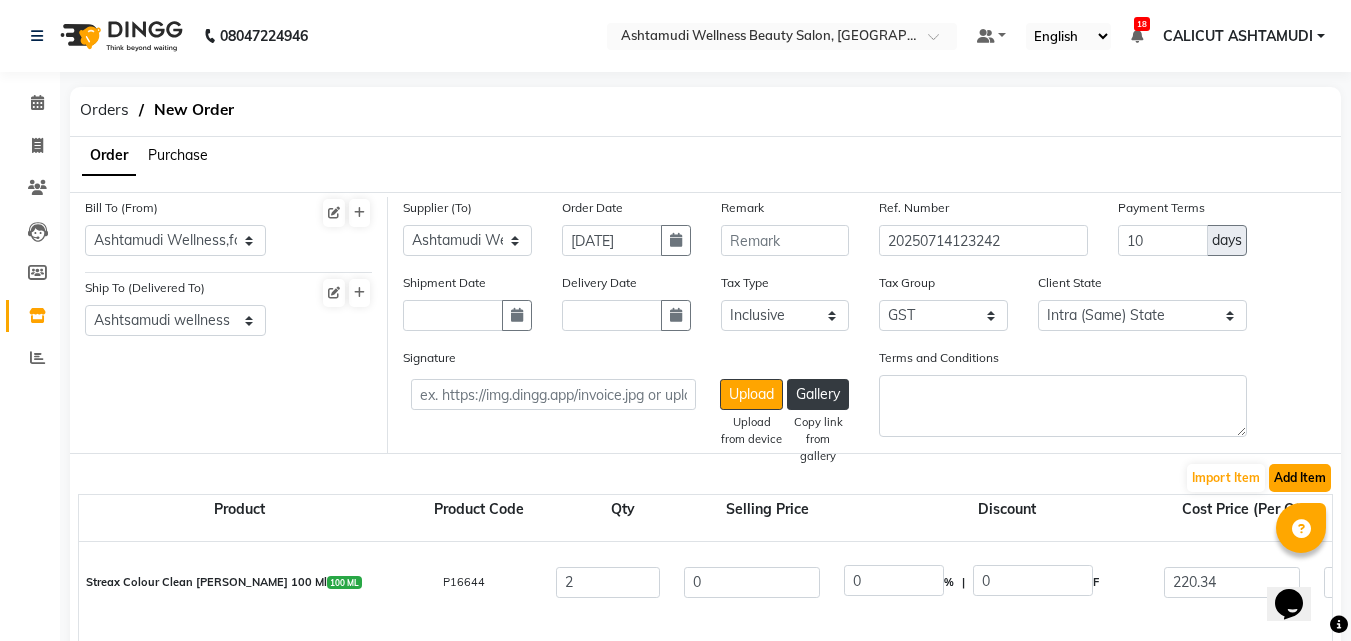 click on "Add Item" 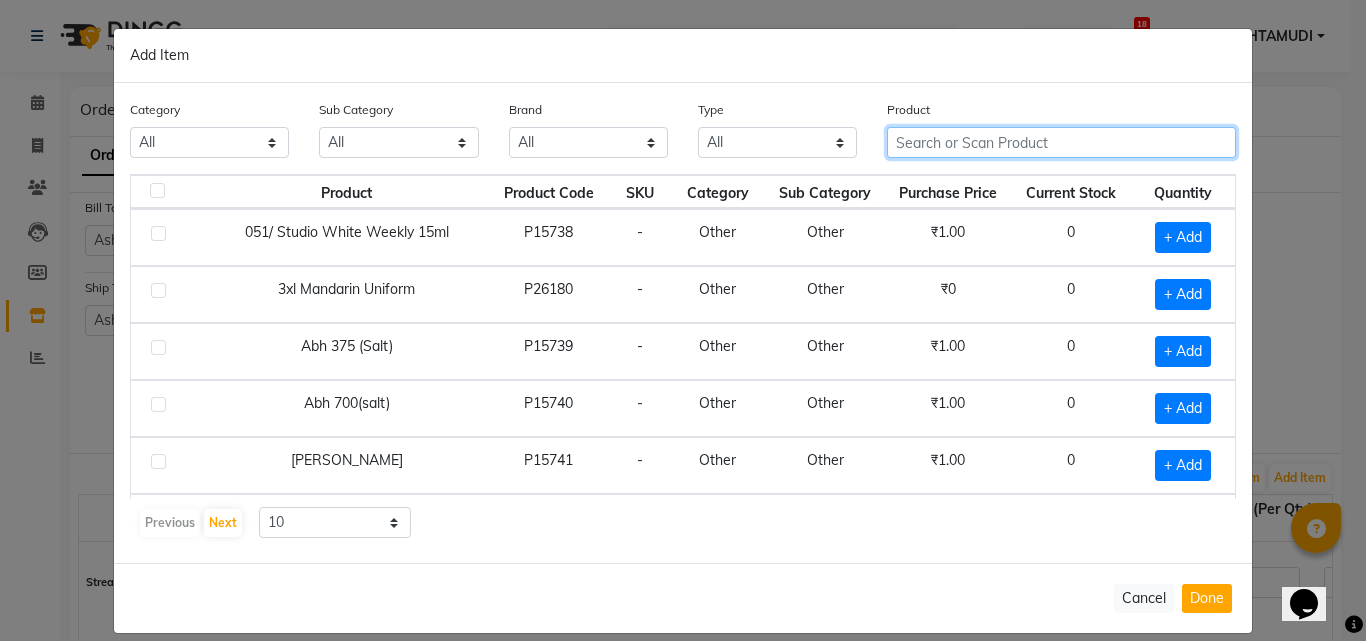 click 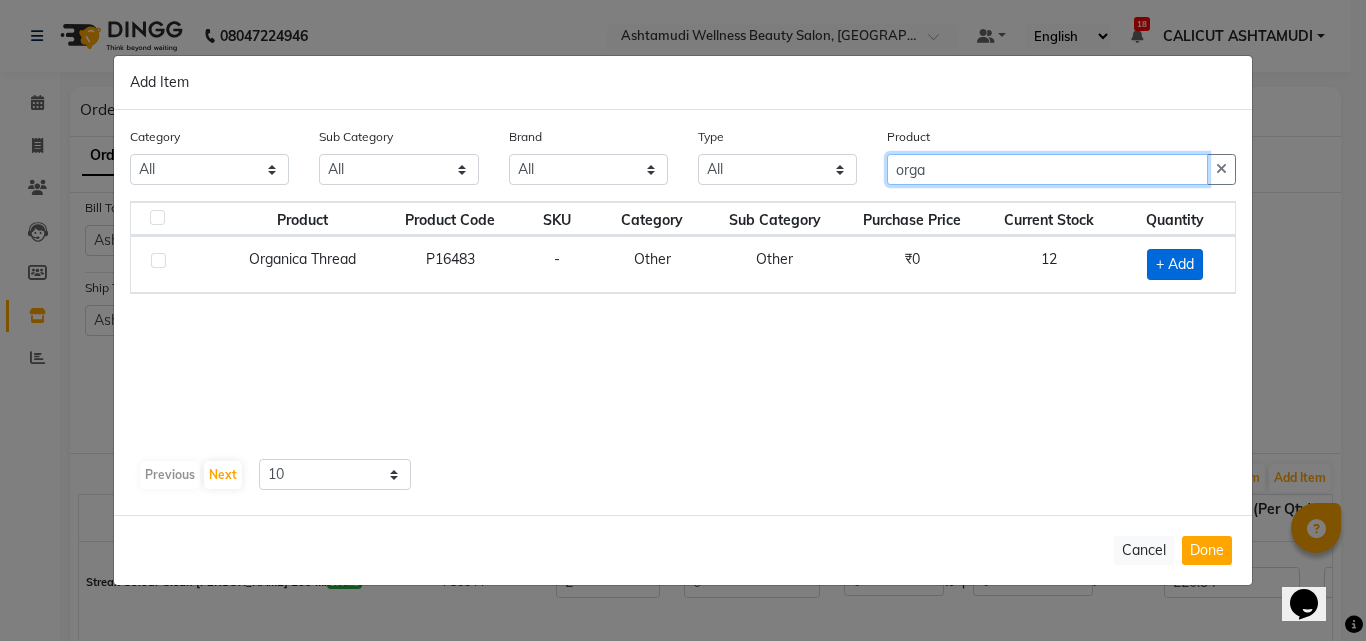 type on "orga" 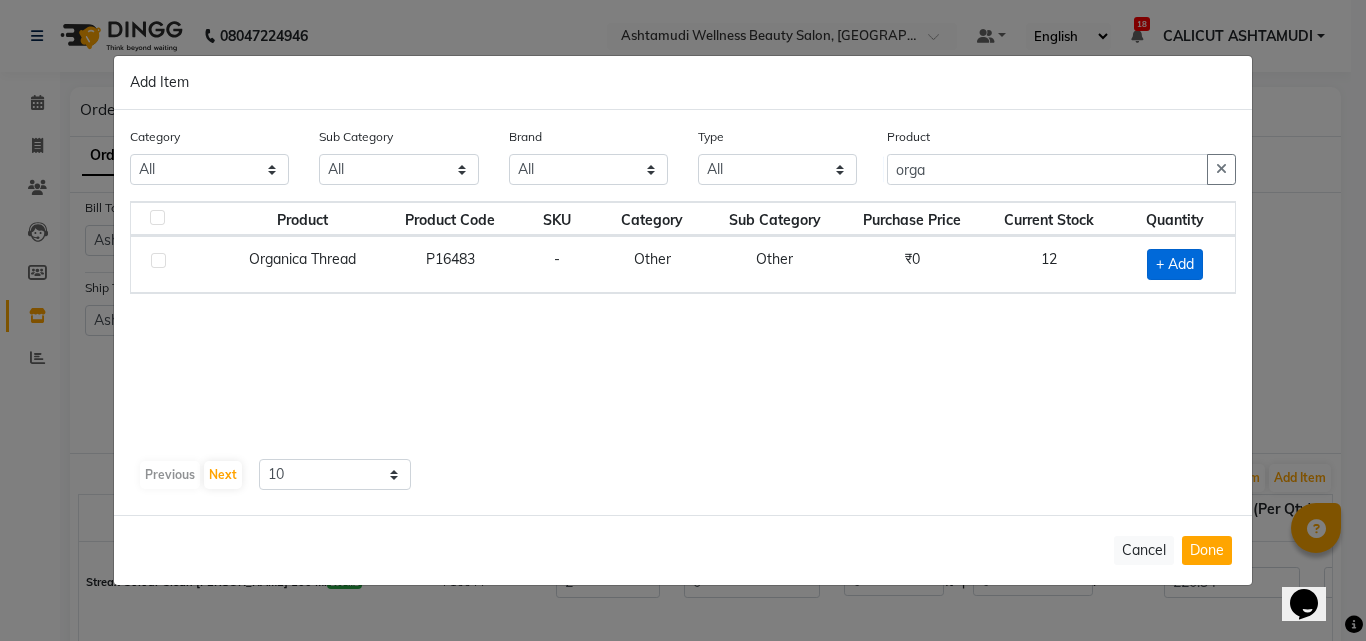 click on "+ Add" 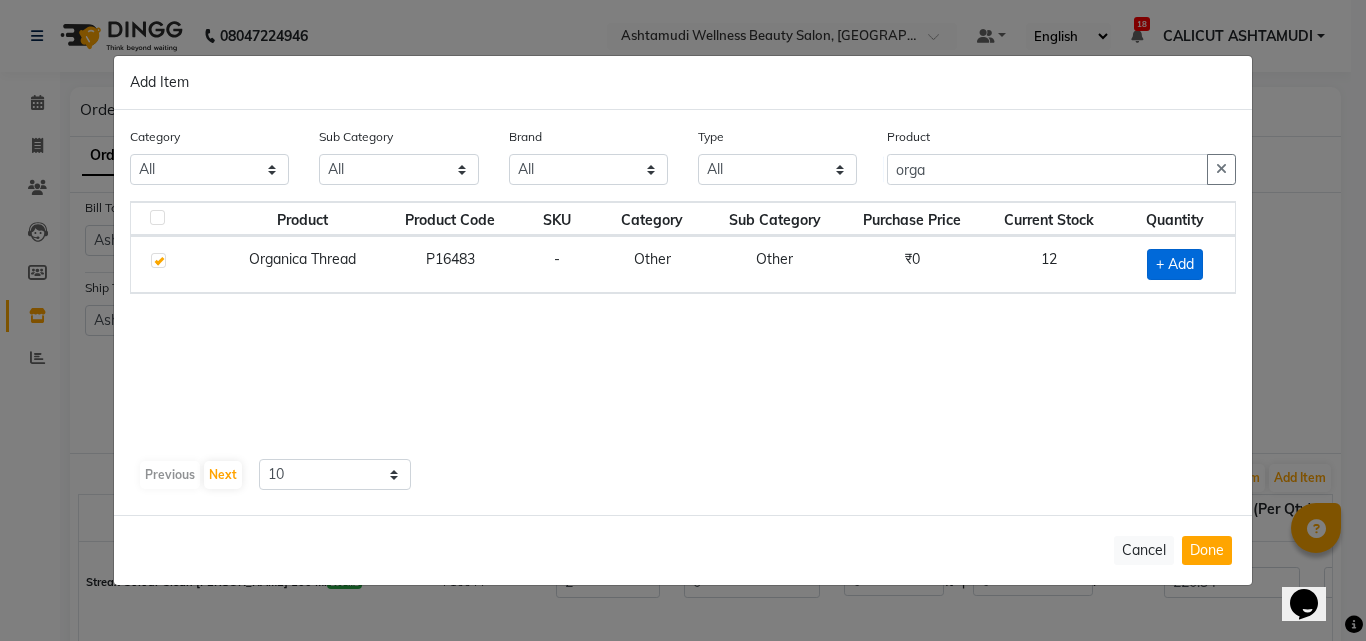 checkbox on "true" 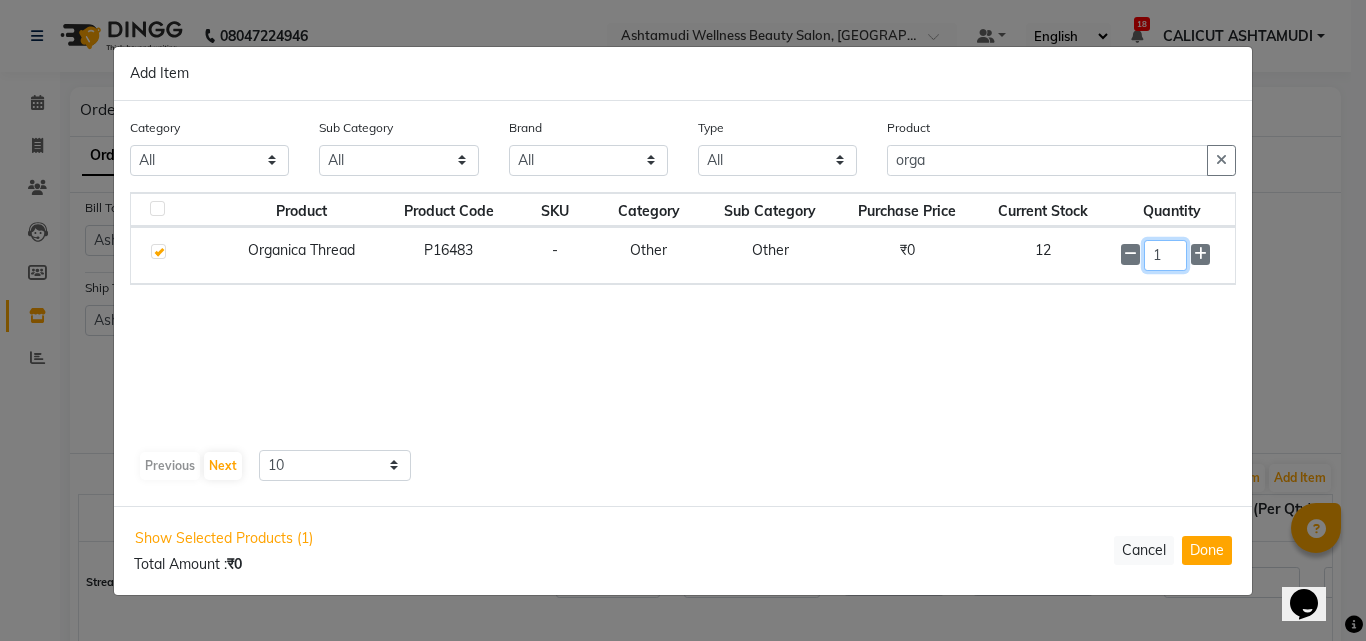 click on "1" 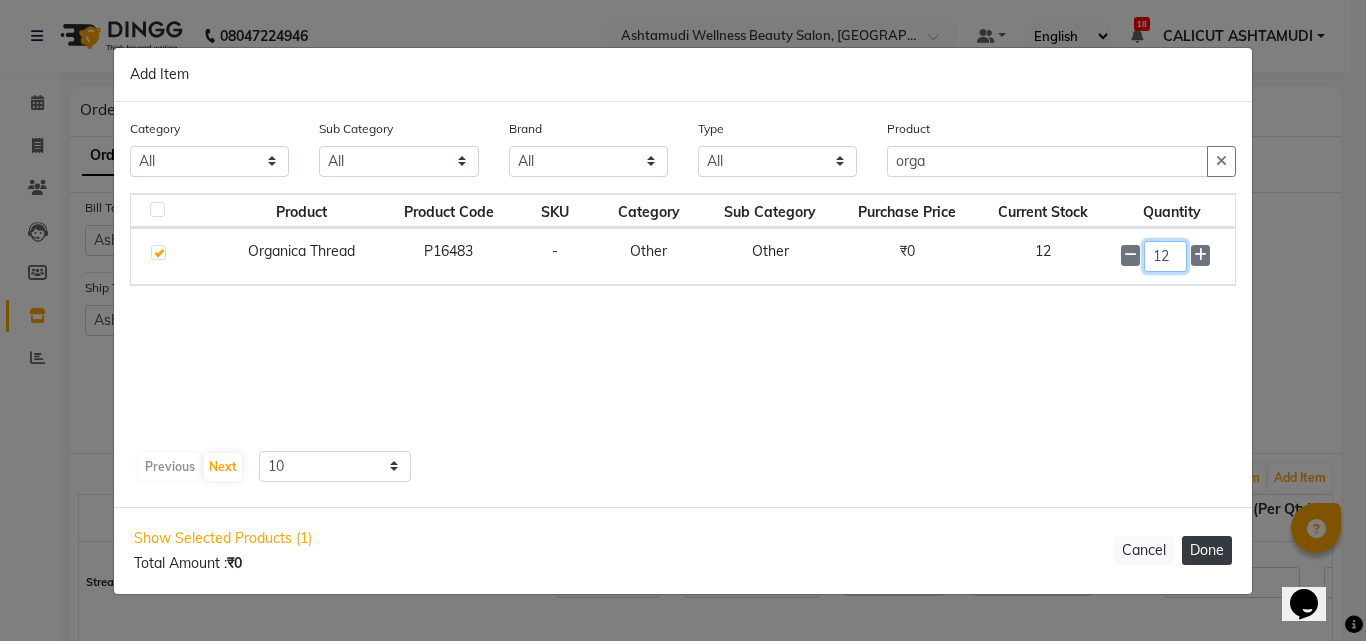 type on "12" 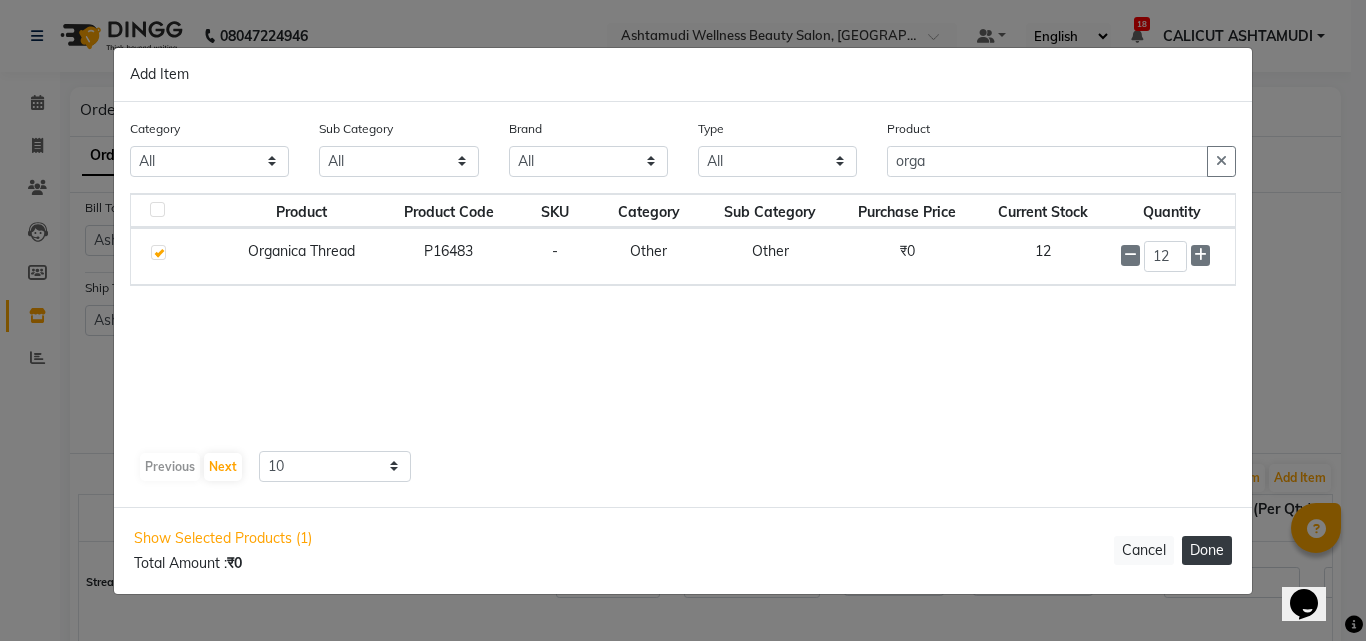 click on "Done" 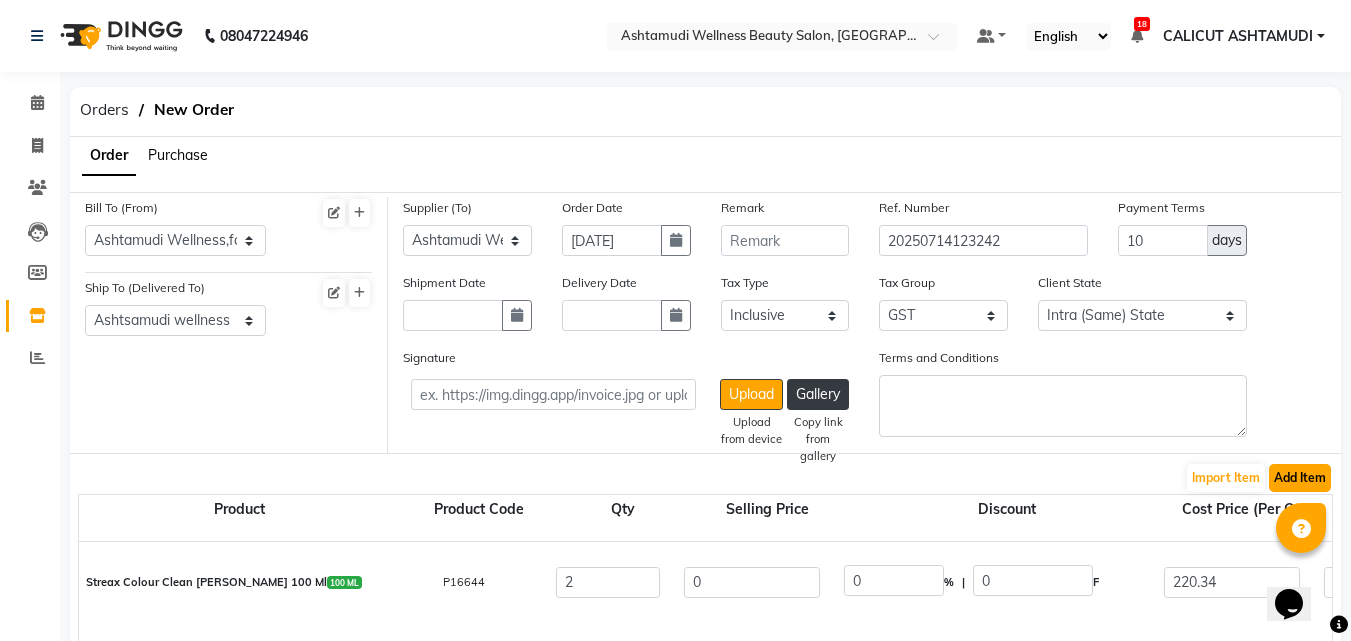 click on "Add Item" 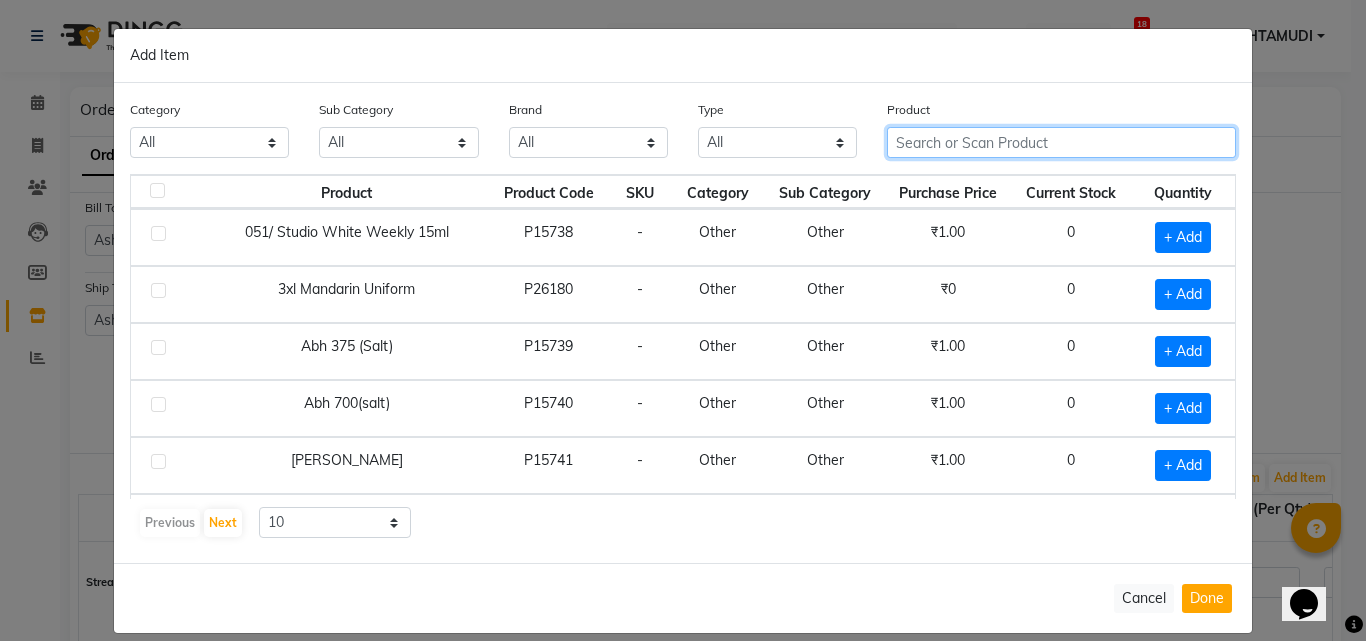 click 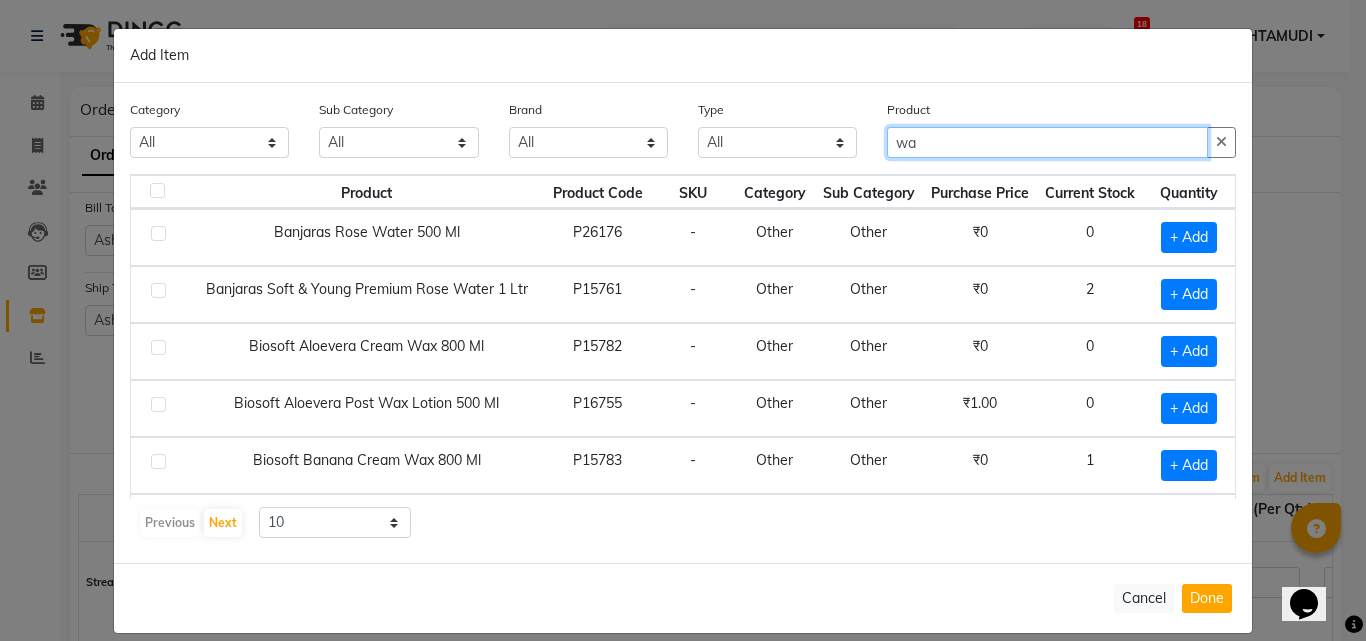 type on "w" 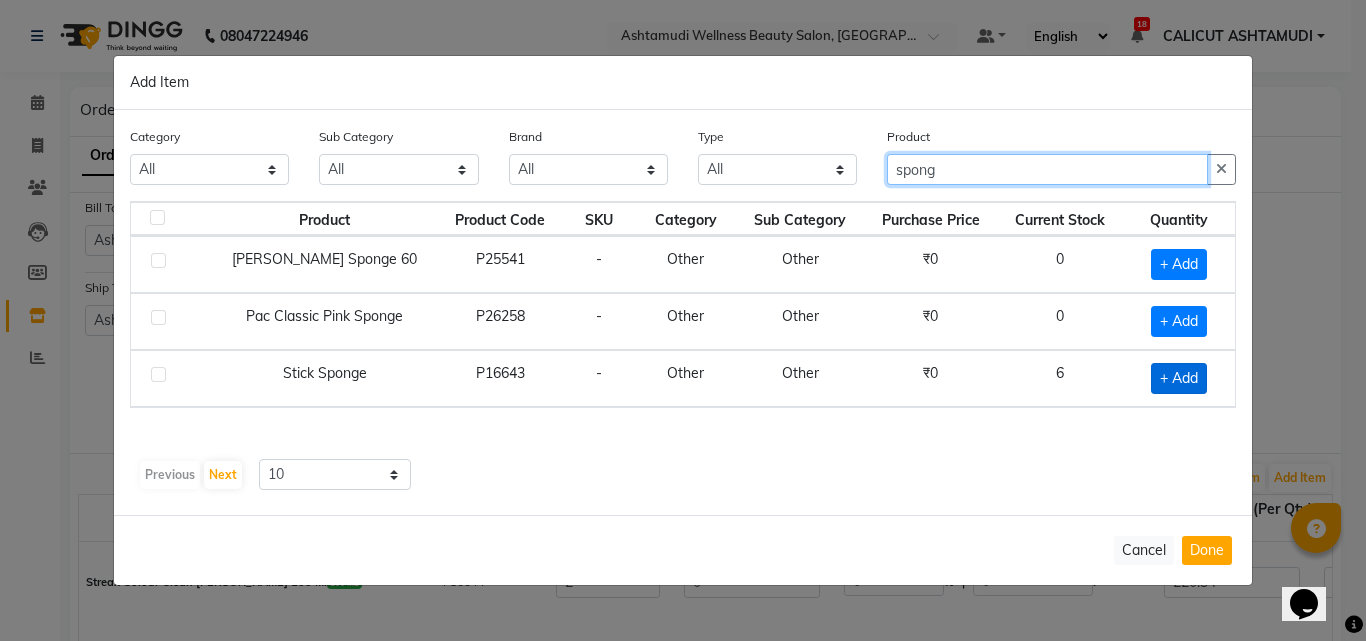 type on "spong" 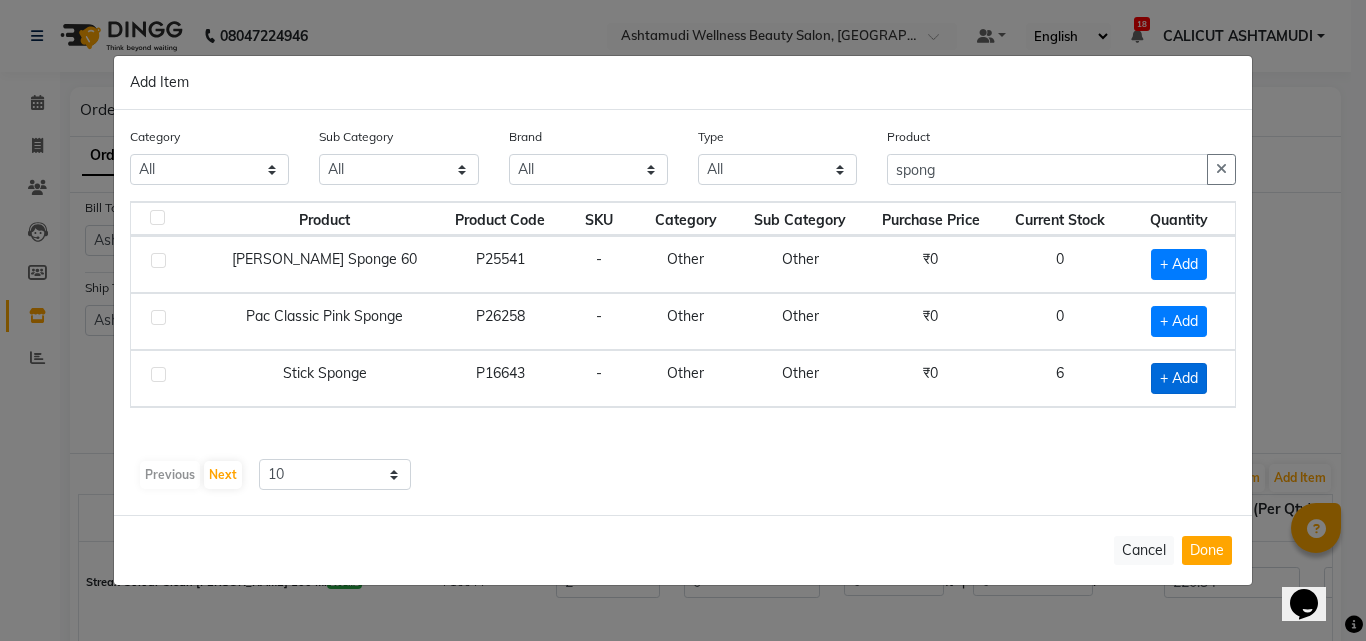 click on "+ Add" 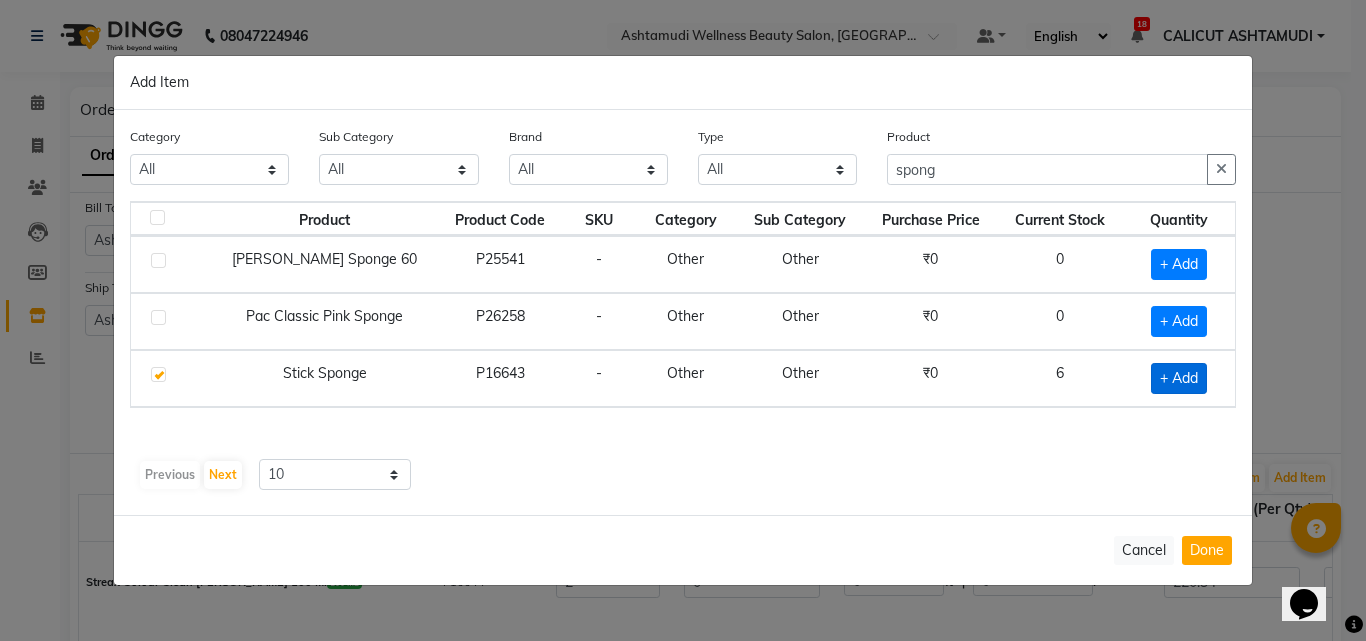 checkbox on "true" 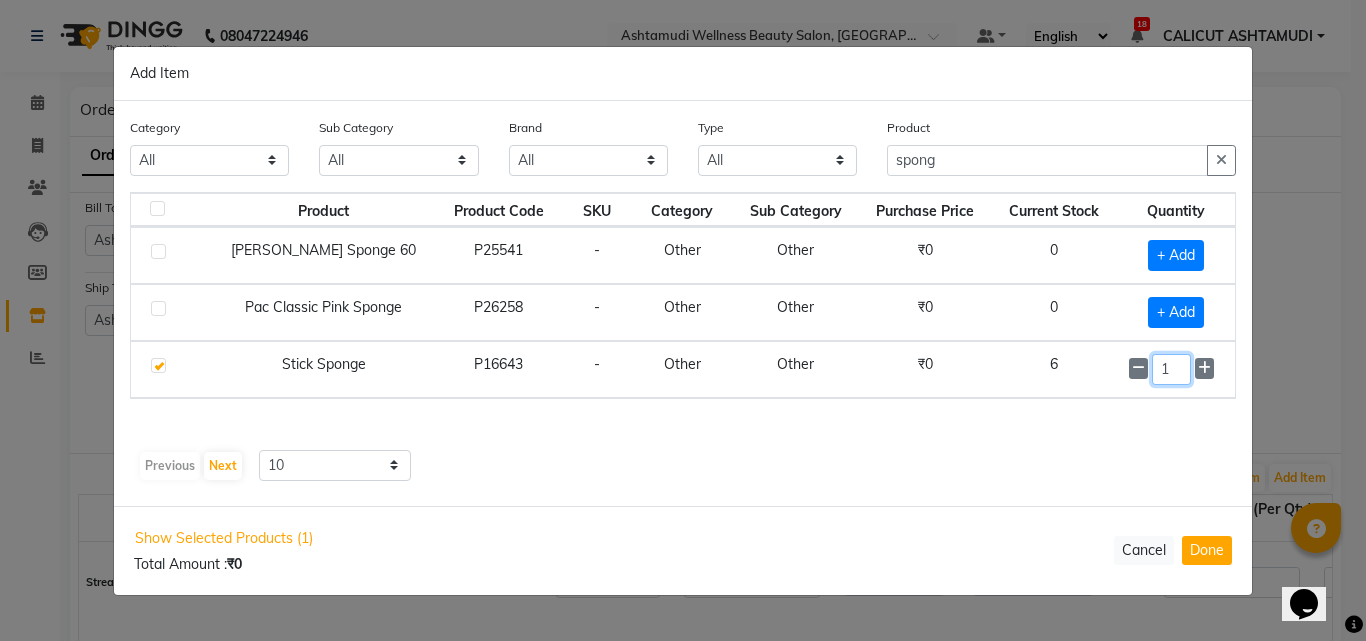 click on "1" 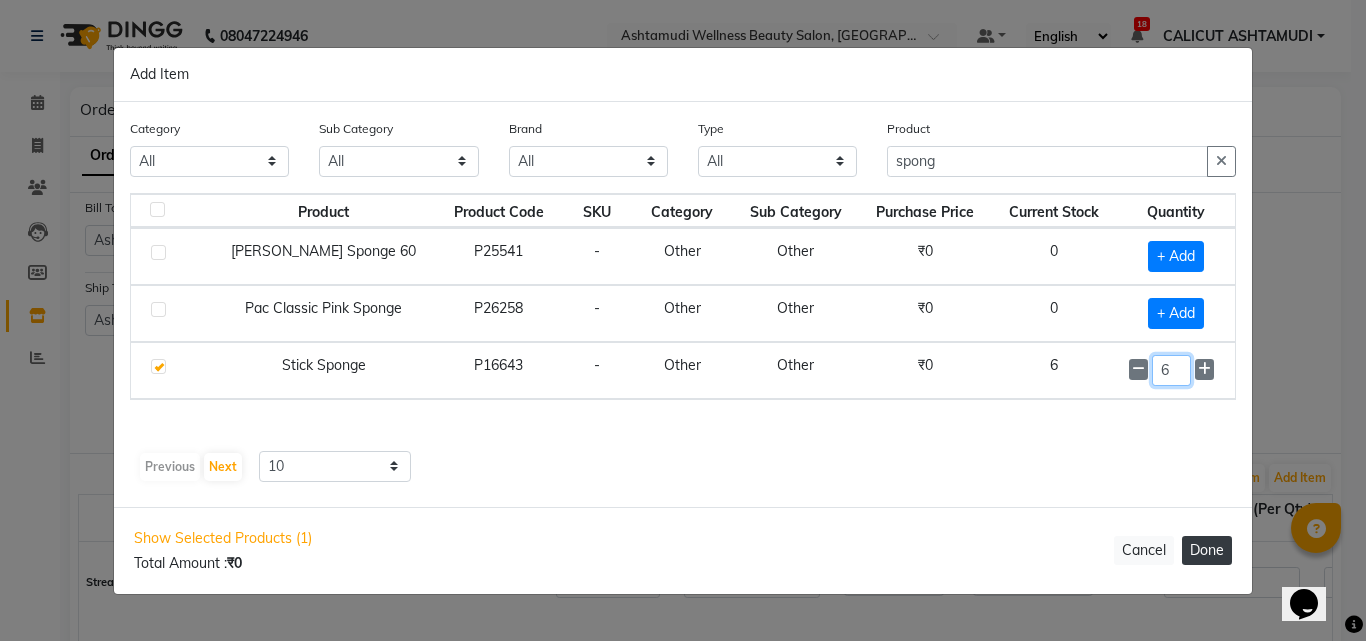 type on "6" 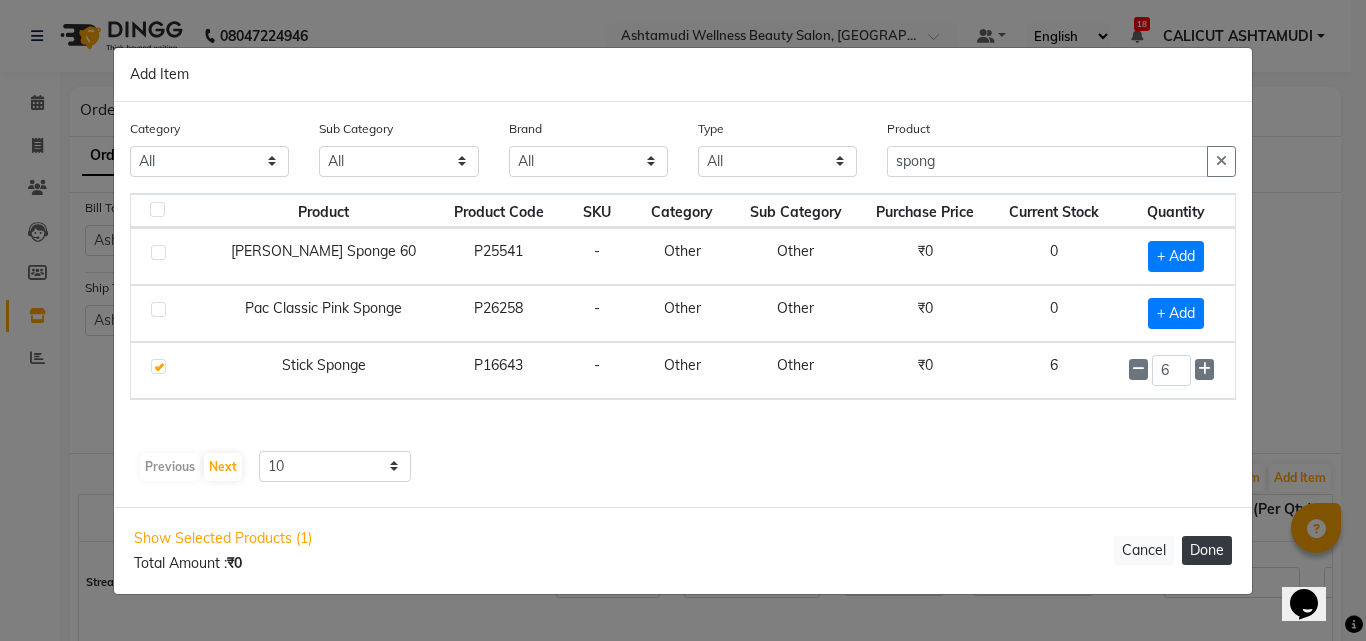 click on "Done" 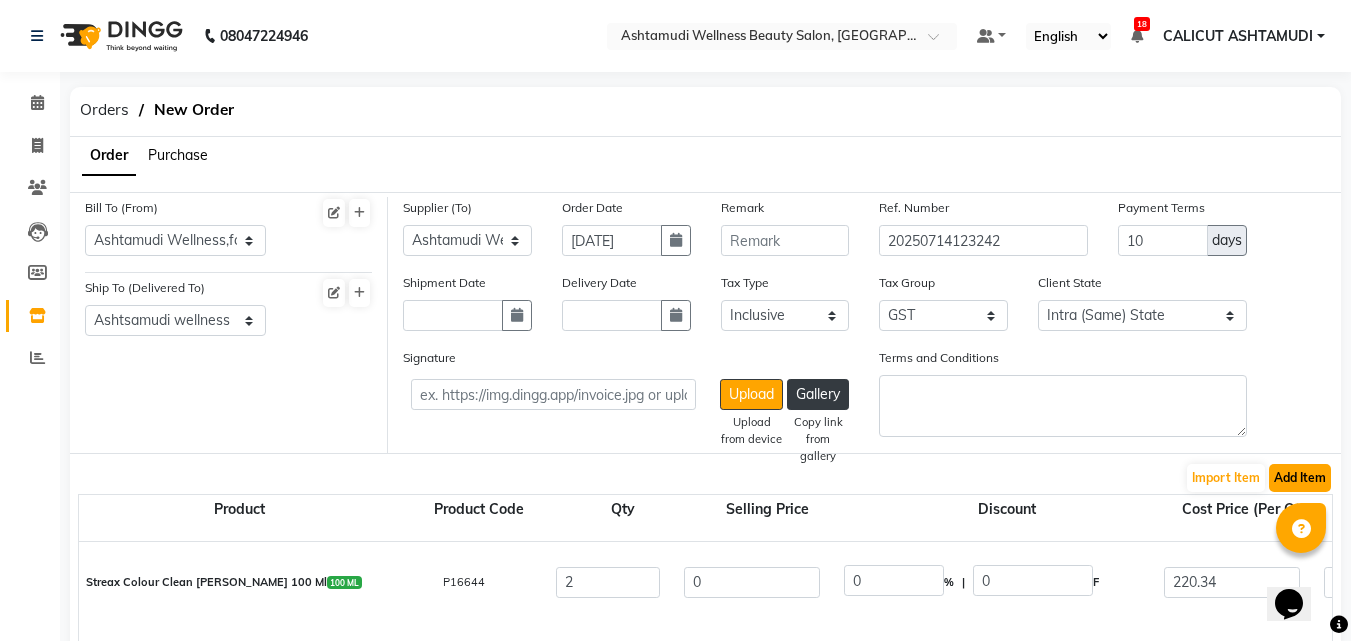 click on "Add Item" 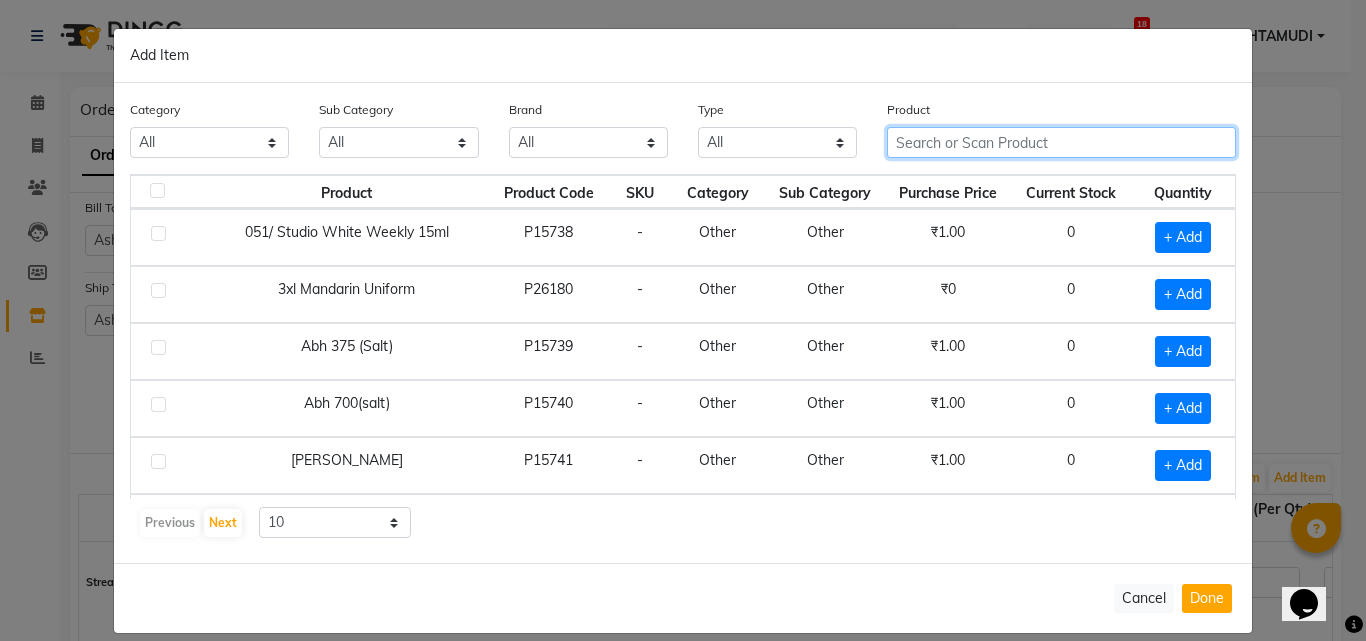 click 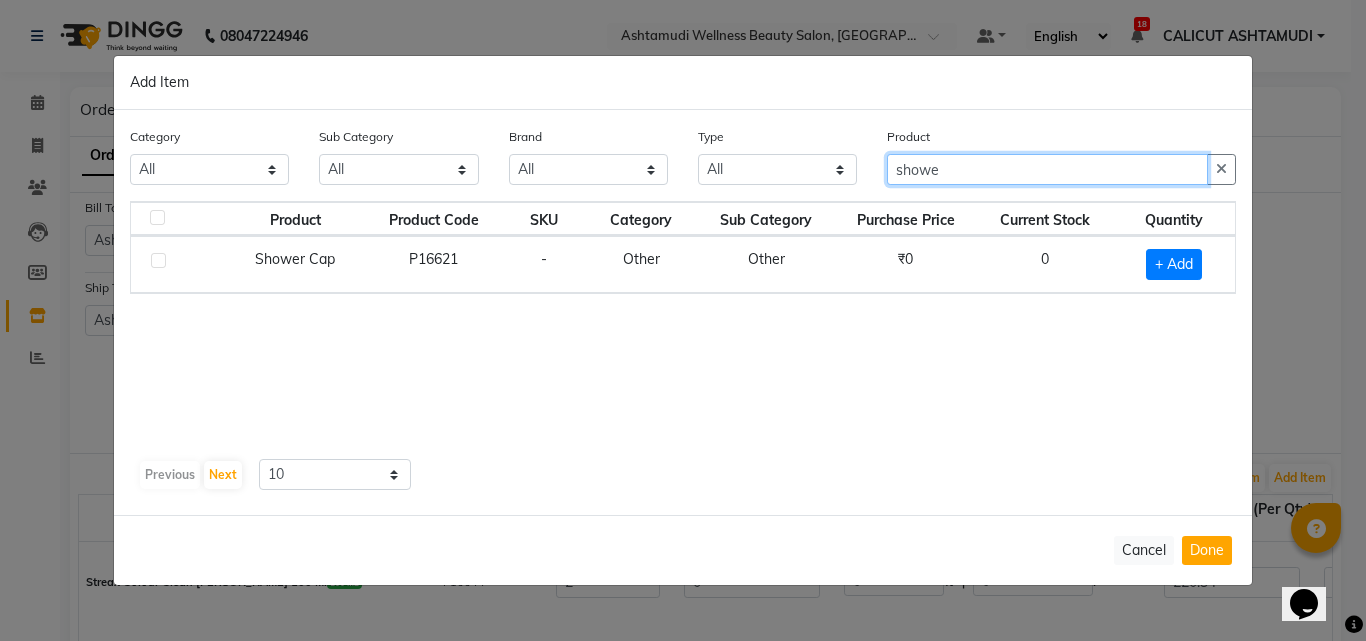 type on "showe" 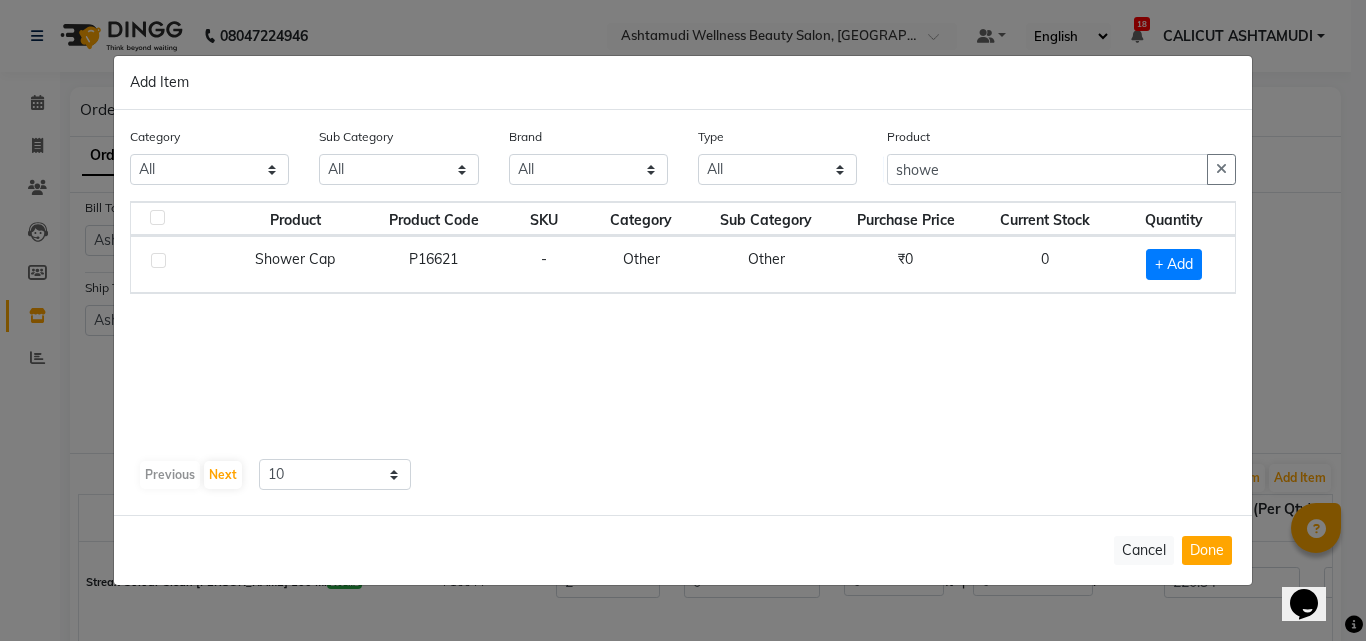 click on "+ Add" 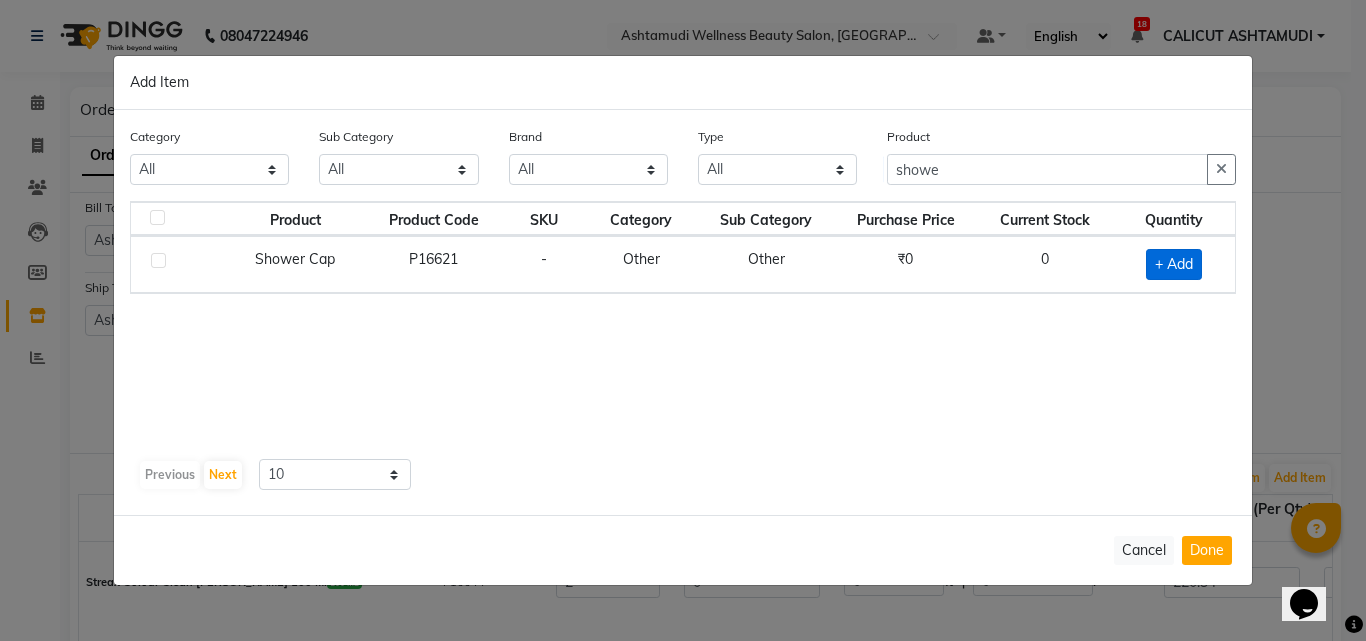 click on "+ Add" 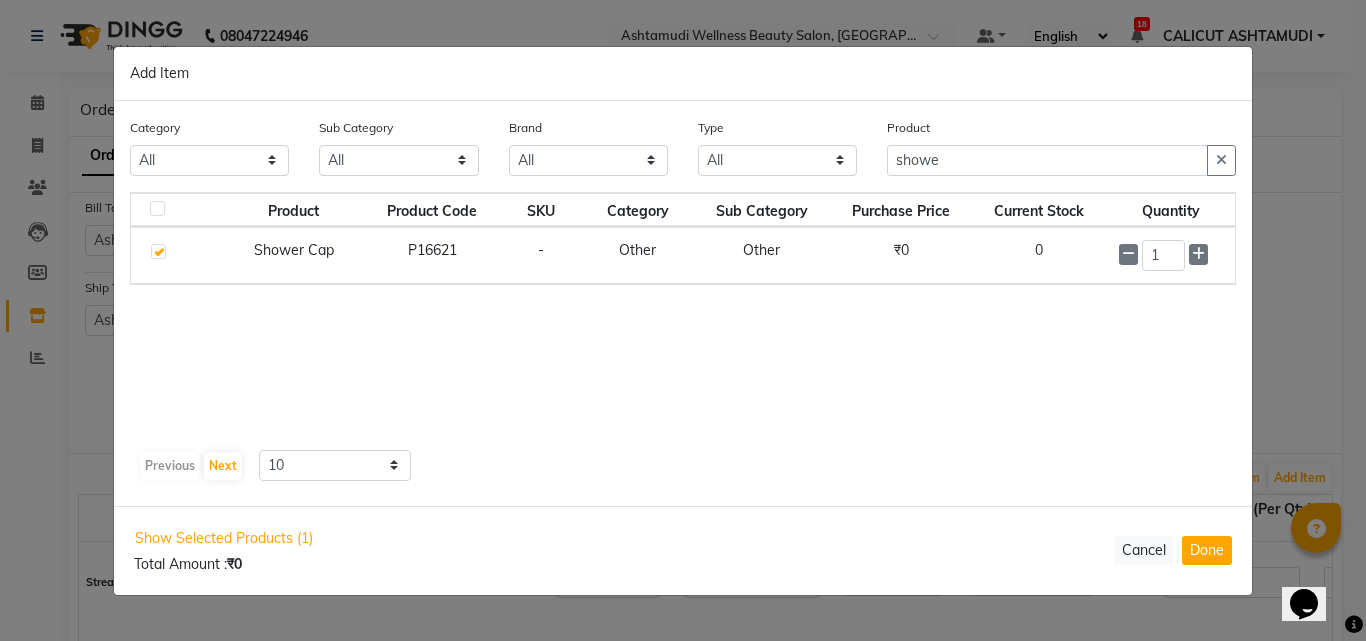 checkbox on "true" 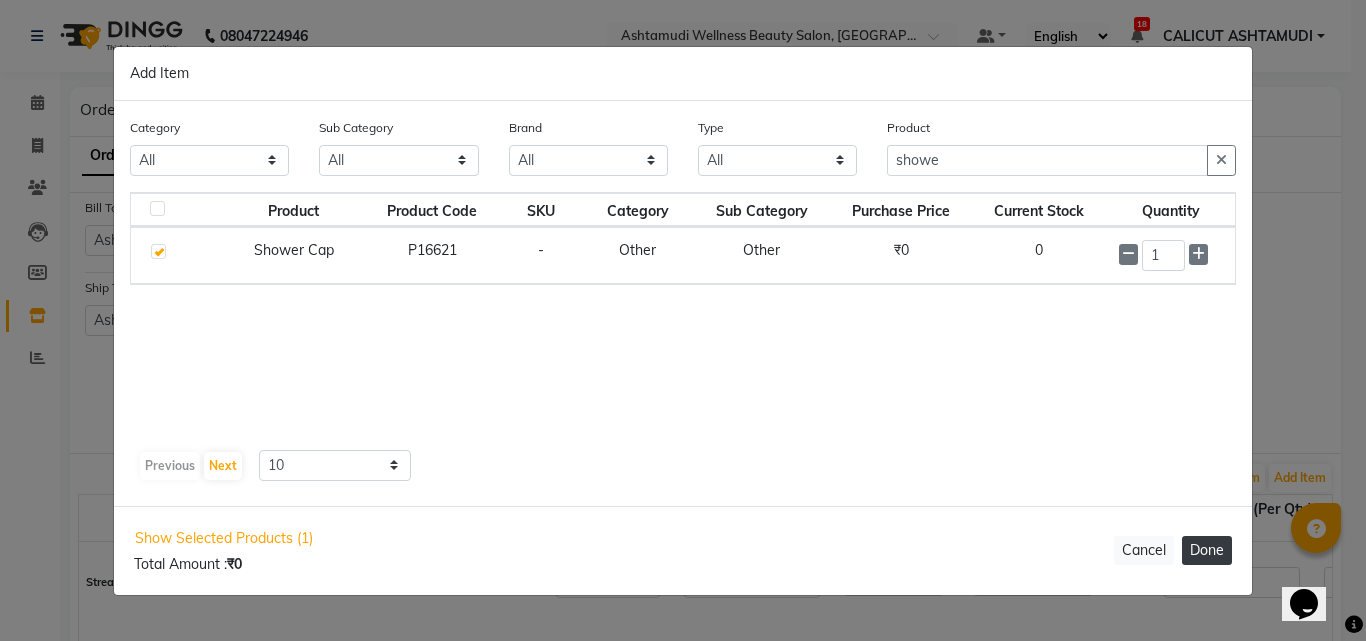 click on "Done" 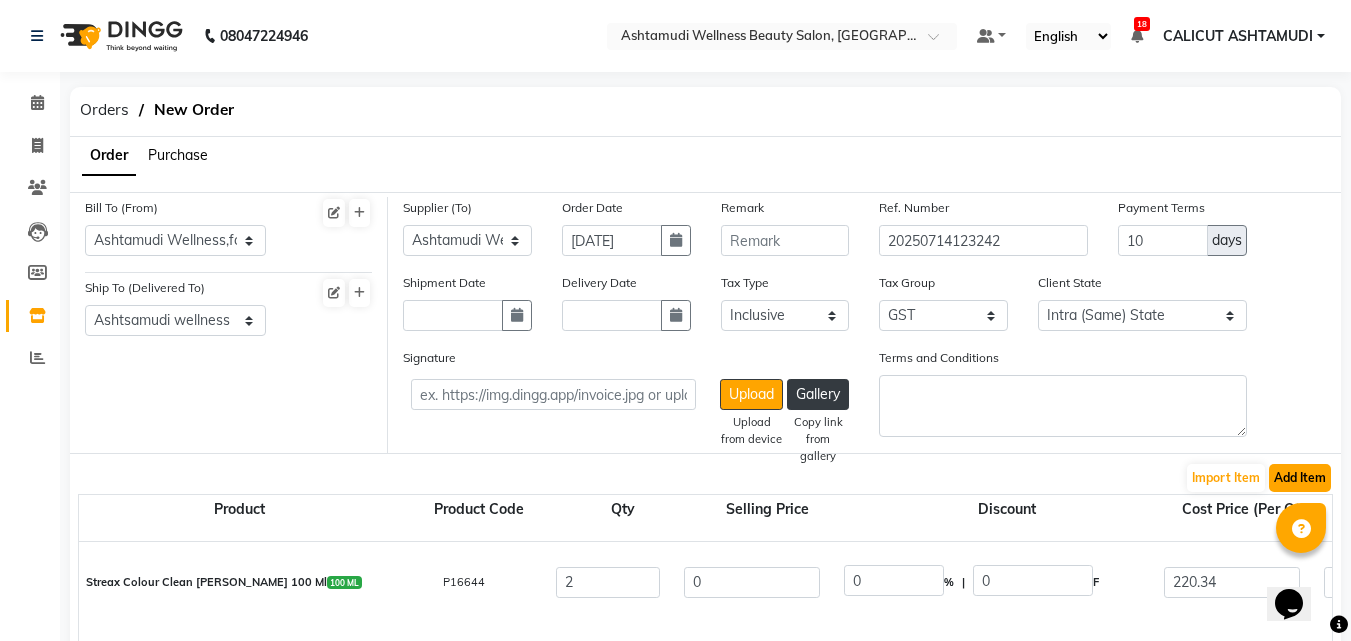 click on "Add Item" 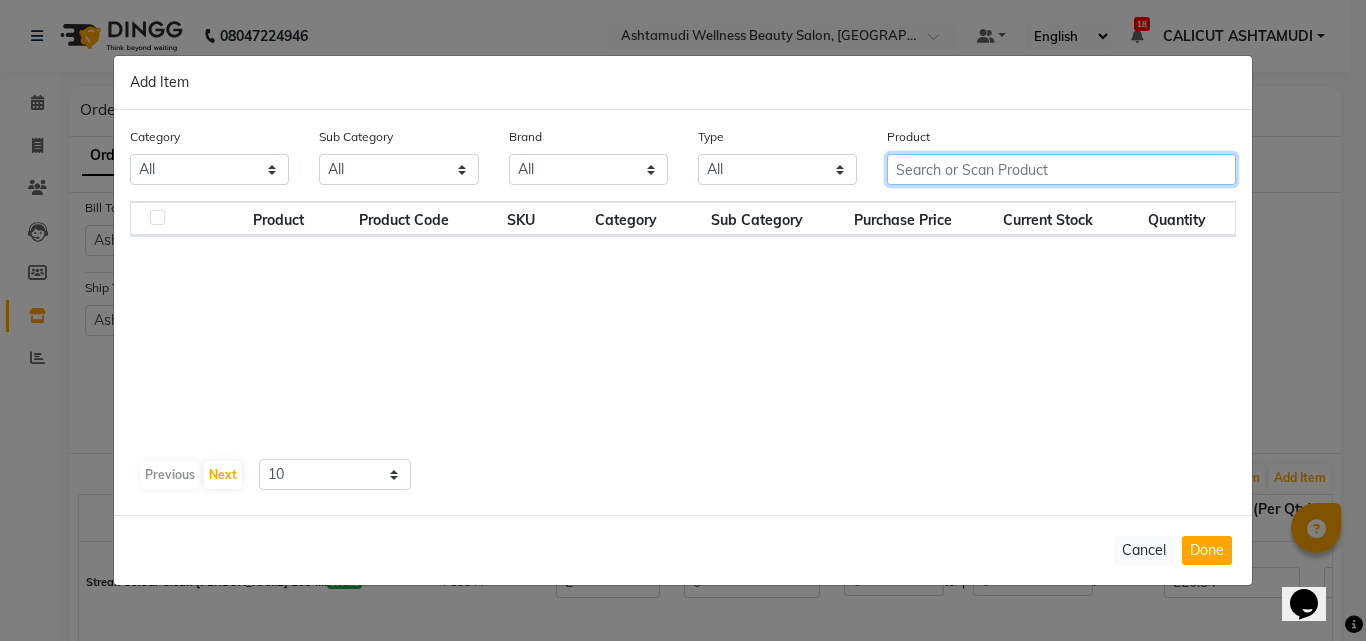 click 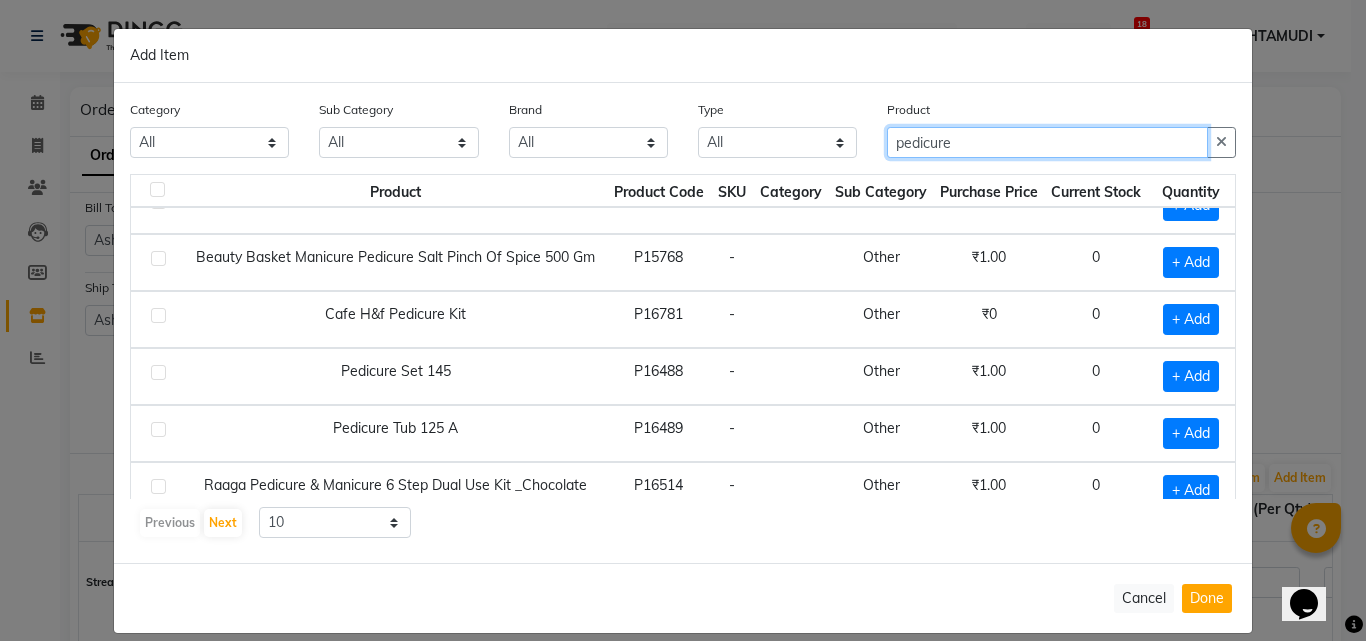 scroll, scrollTop: 0, scrollLeft: 0, axis: both 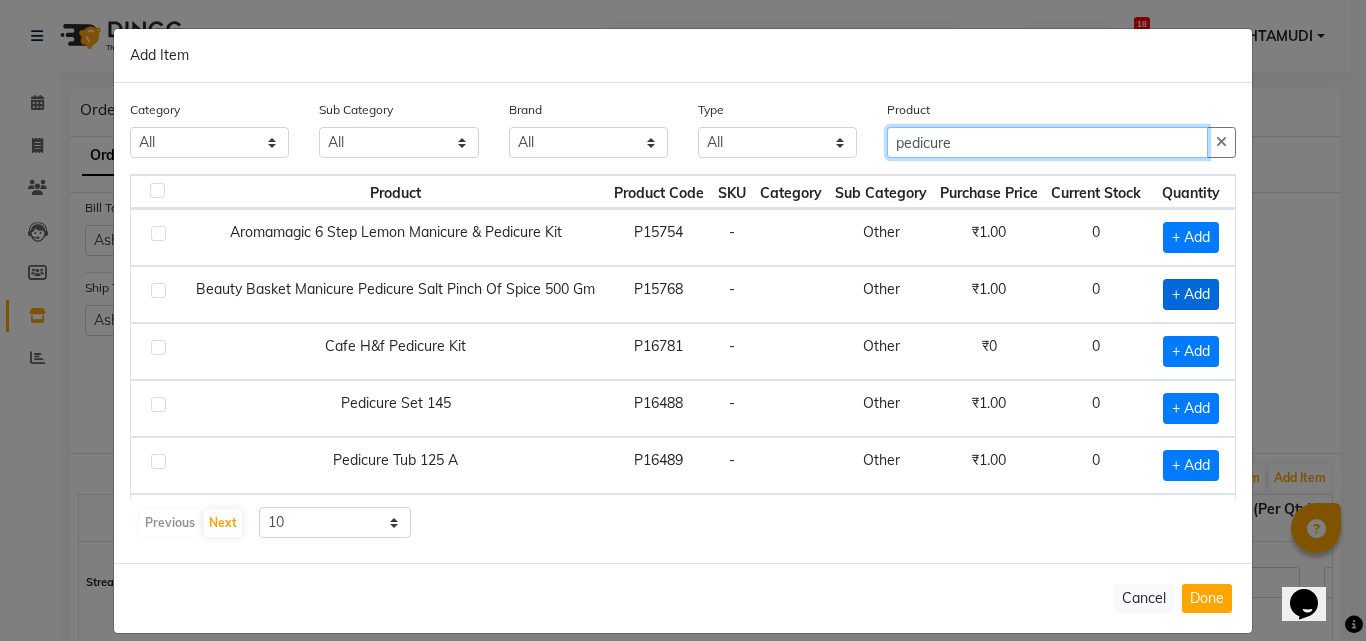 type on "pedicure" 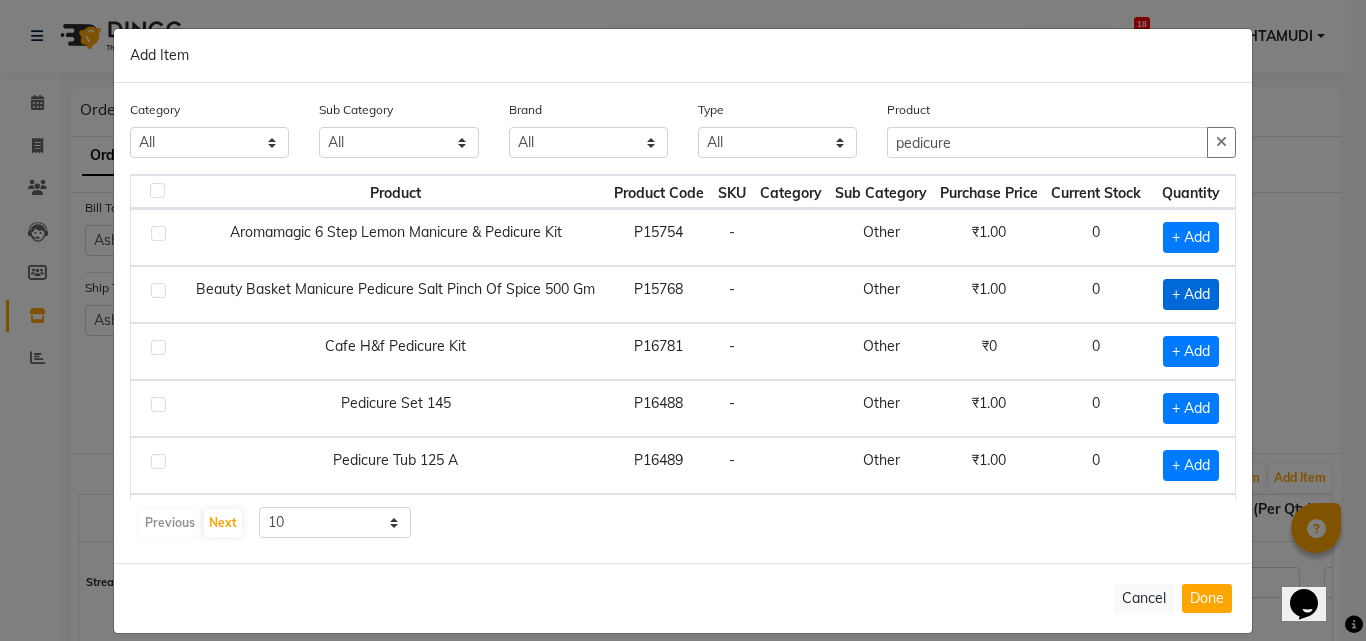 click on "+ Add" 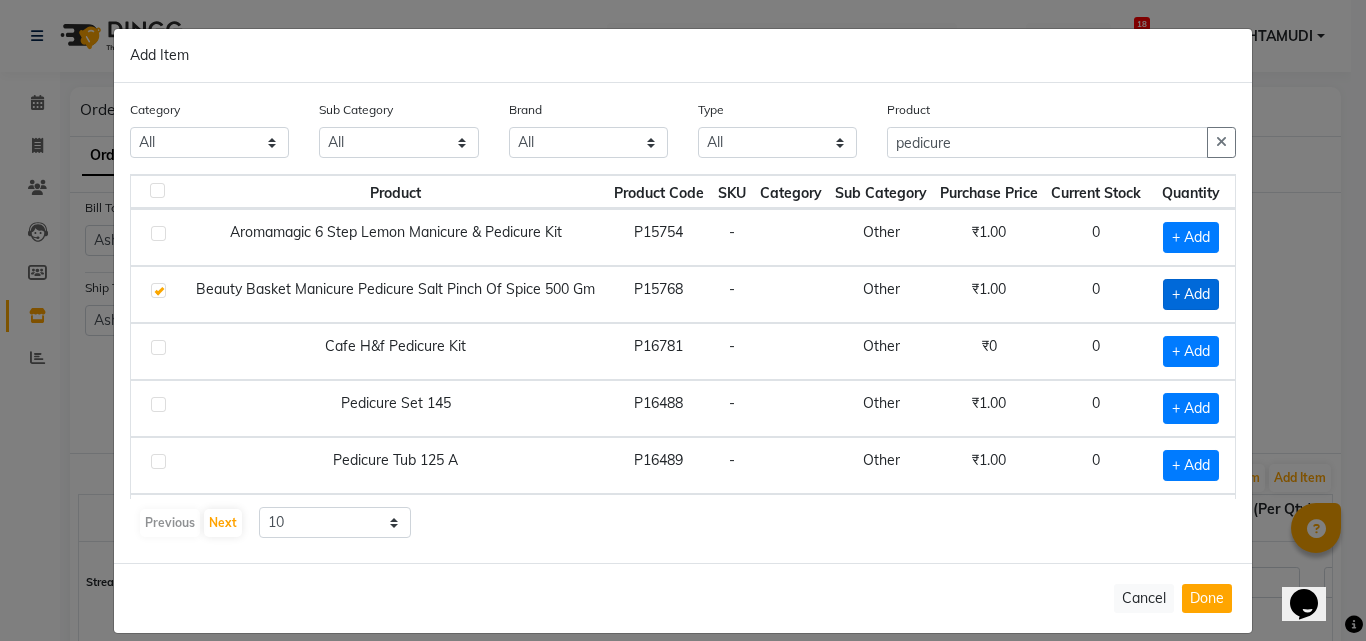 checkbox on "true" 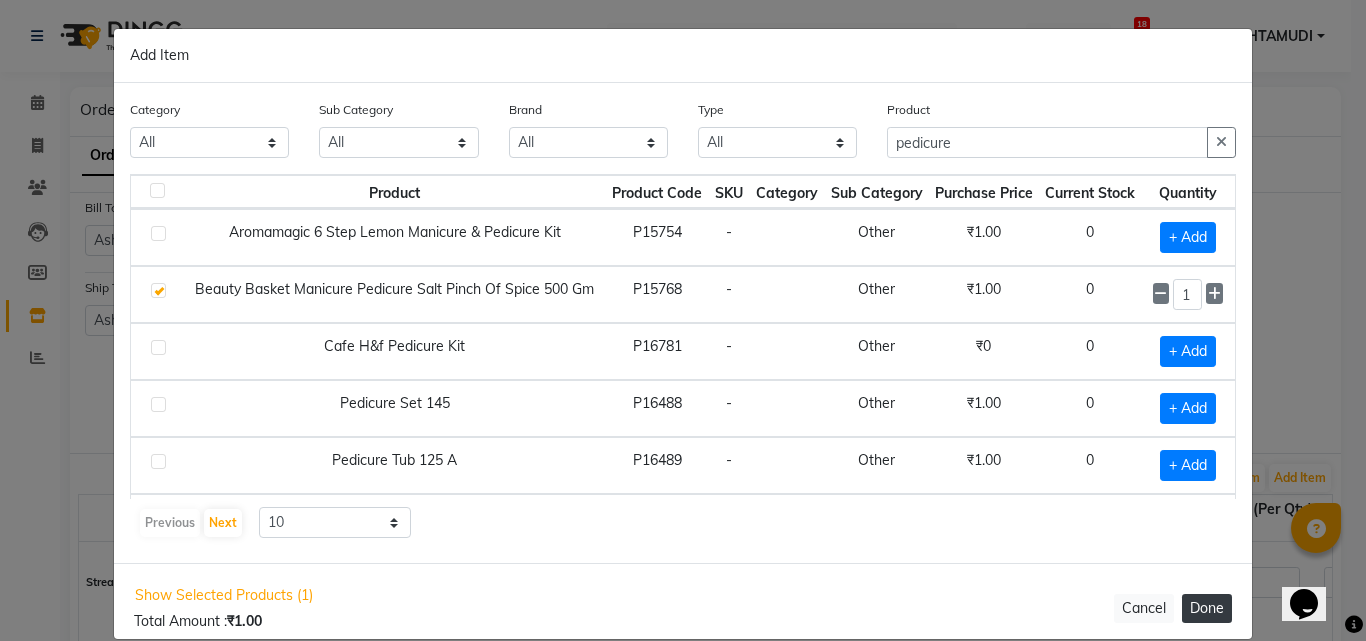 click on "Done" 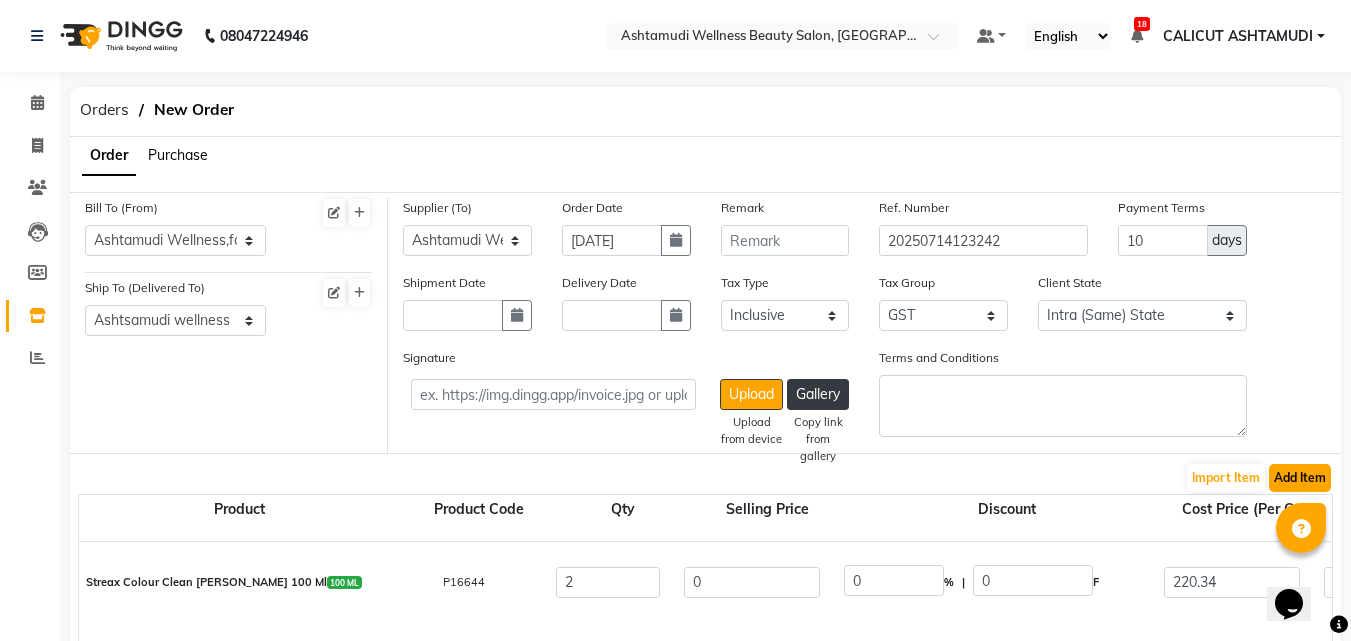 click on "Add Item" 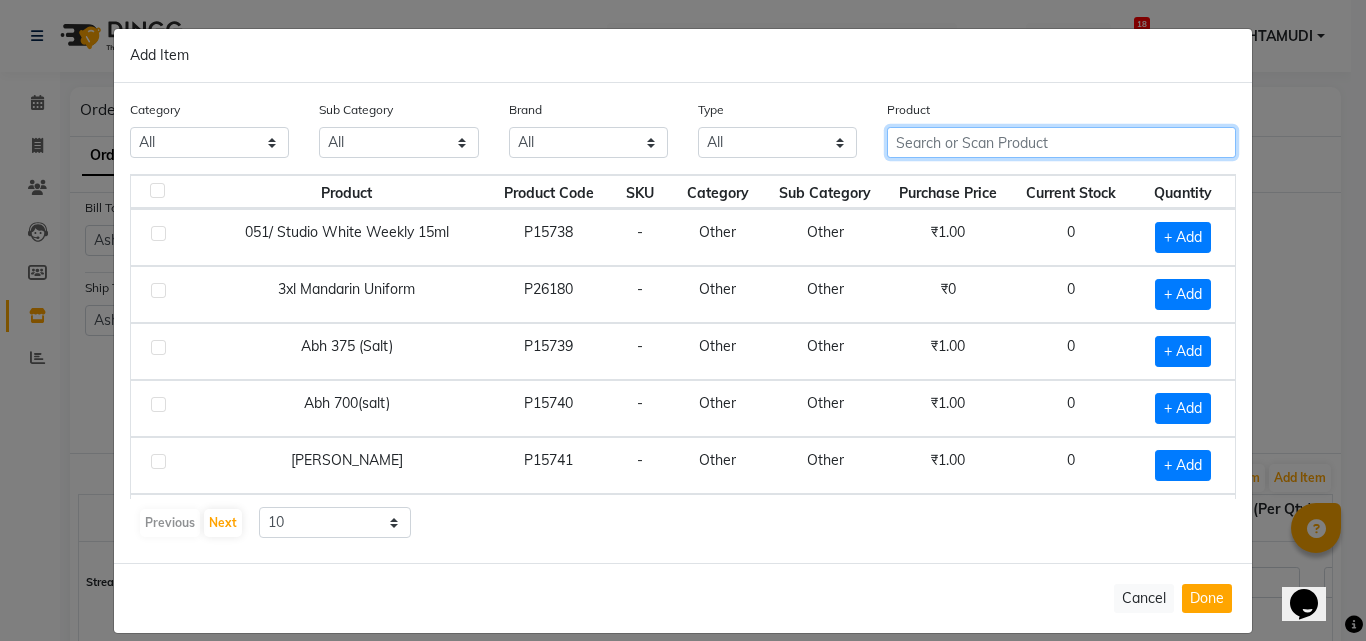 click 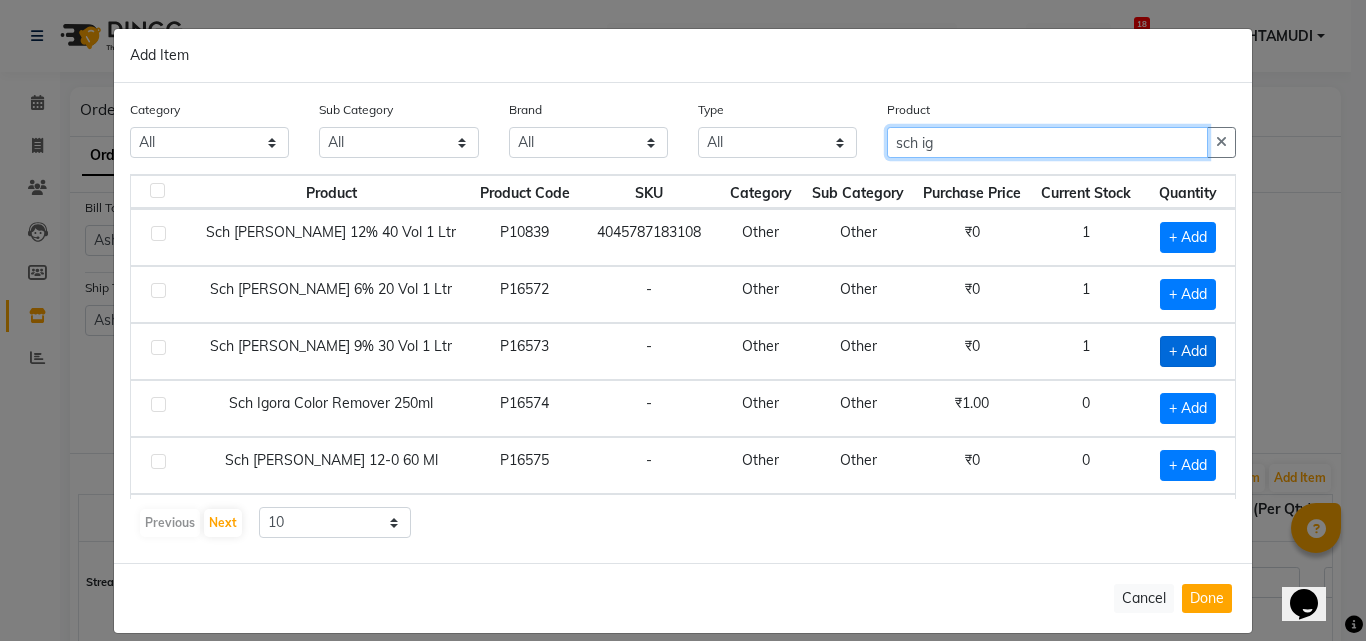 type on "sch ig" 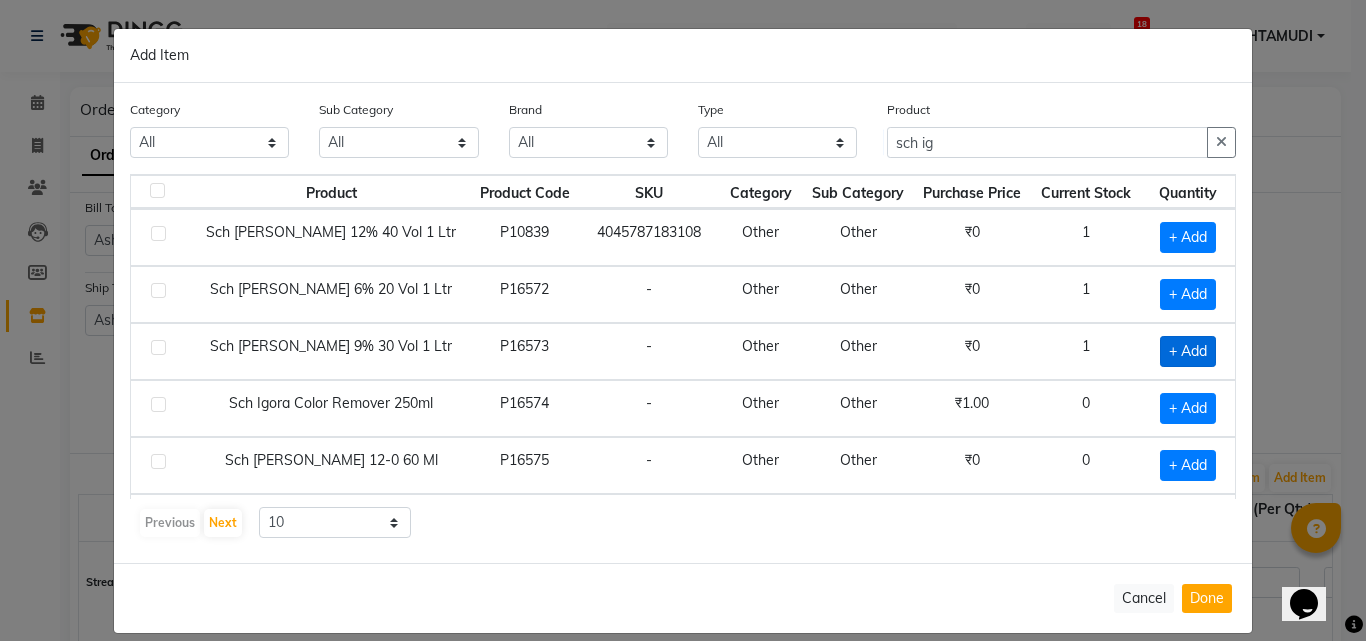 click on "+ Add" 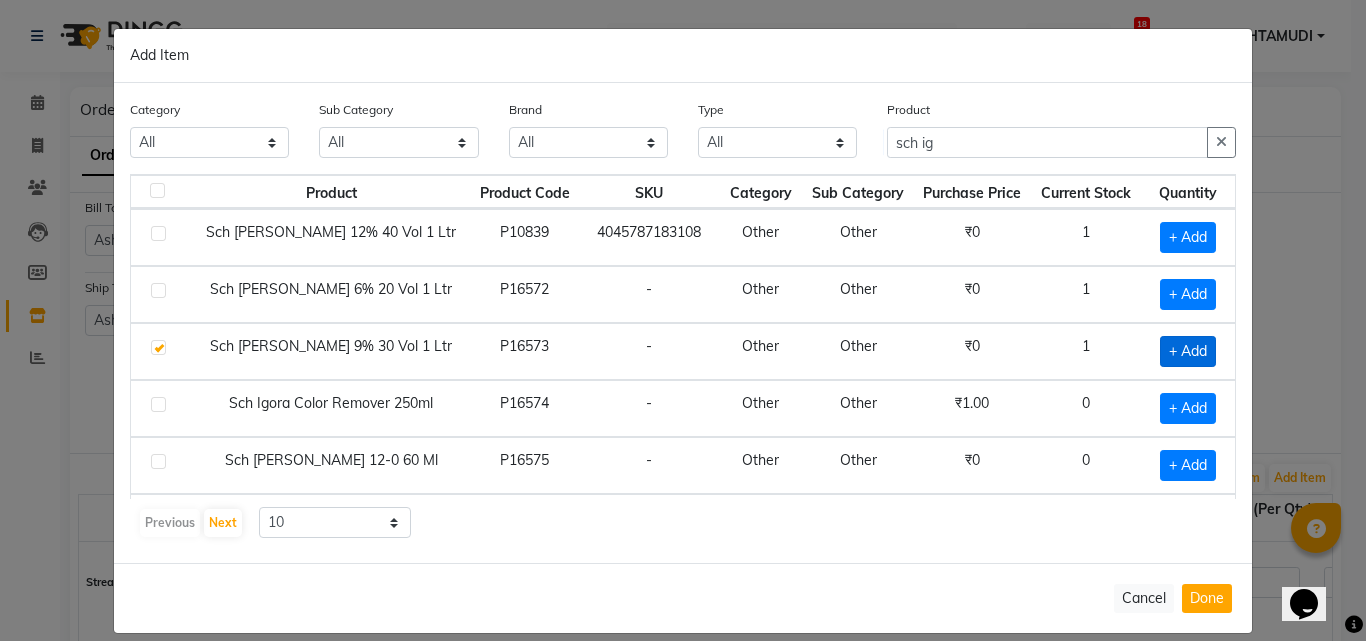 checkbox on "true" 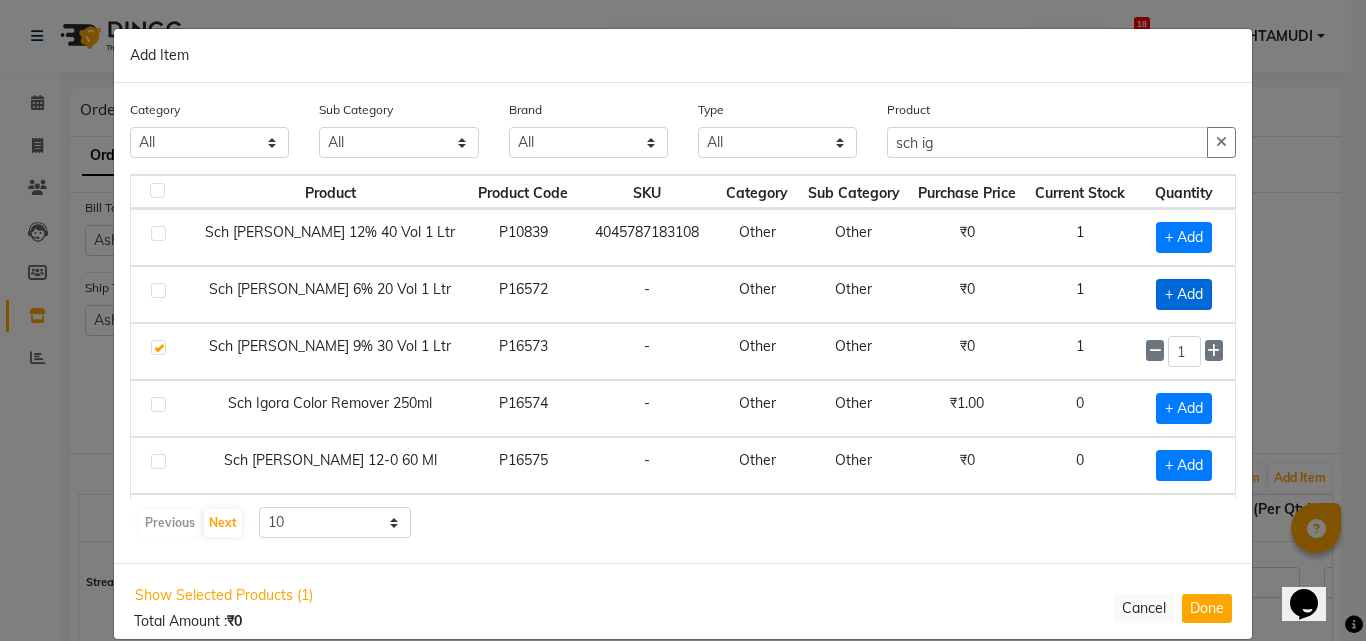 click on "+ Add" 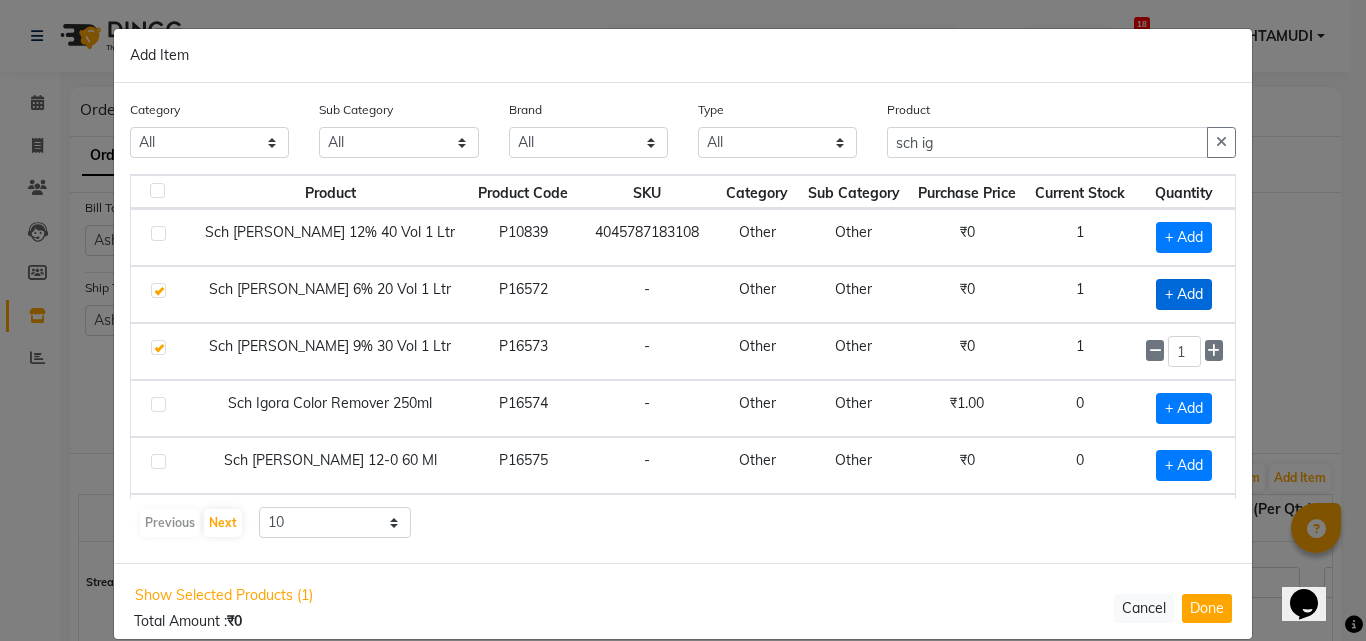 checkbox on "true" 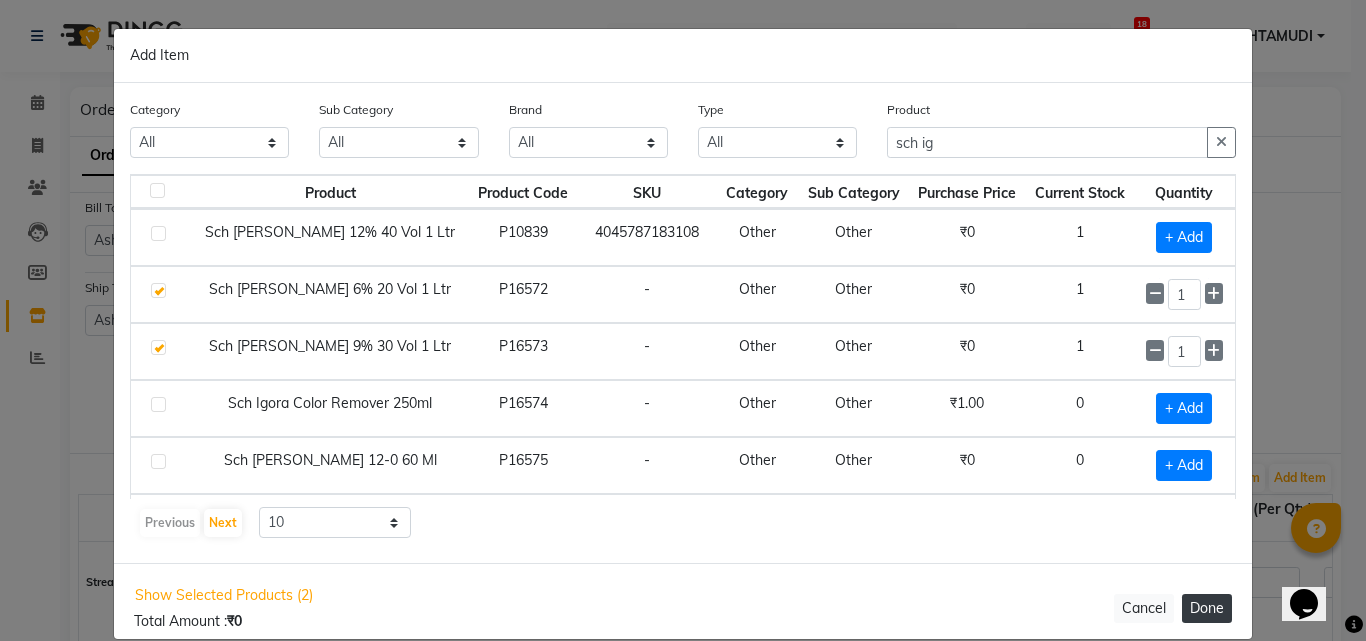 click on "Done" 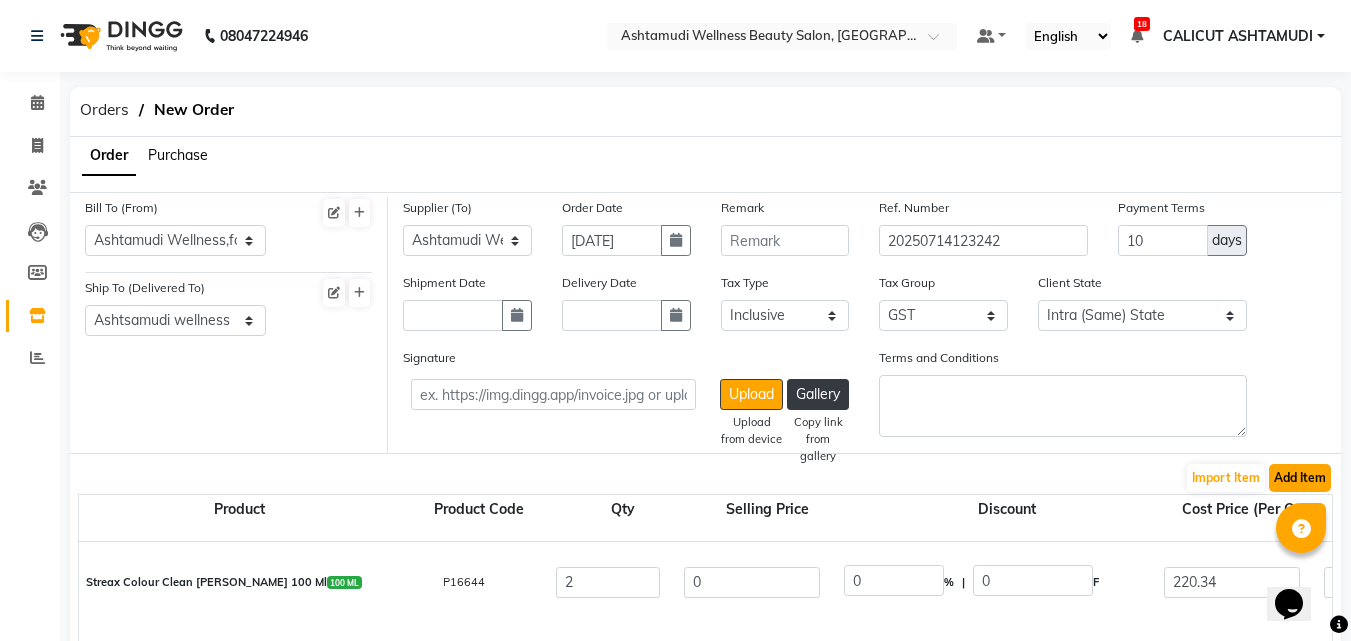 click on "Add Item" 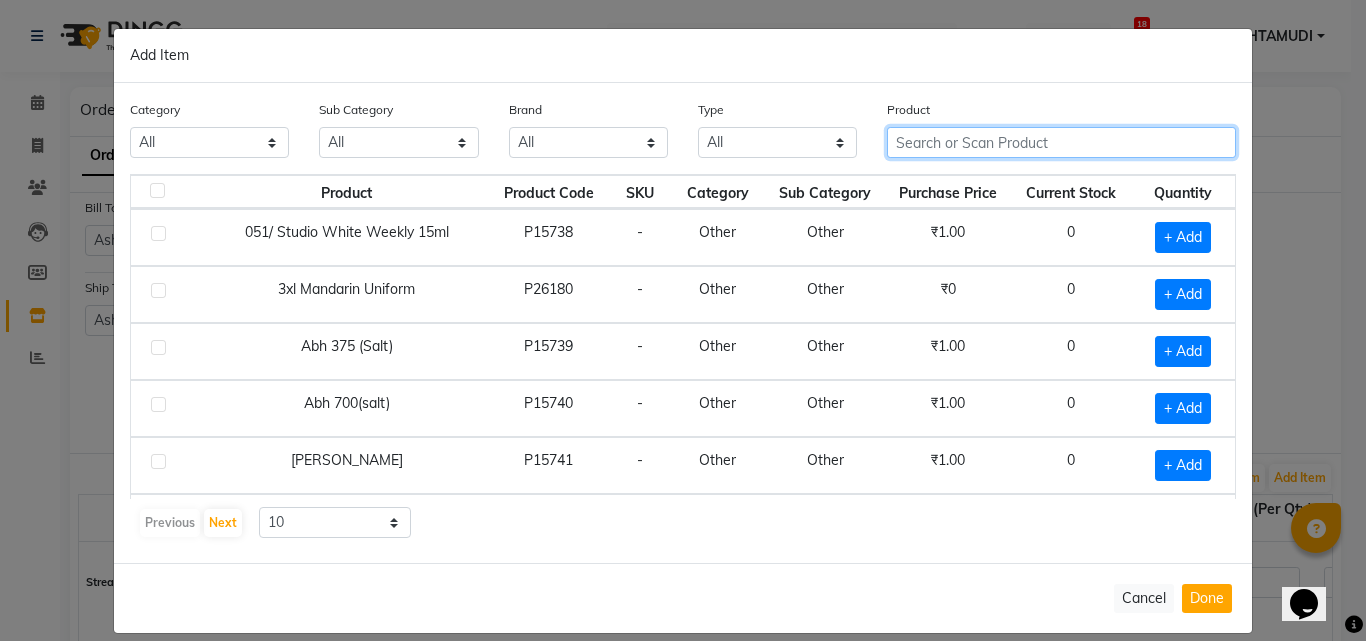 click 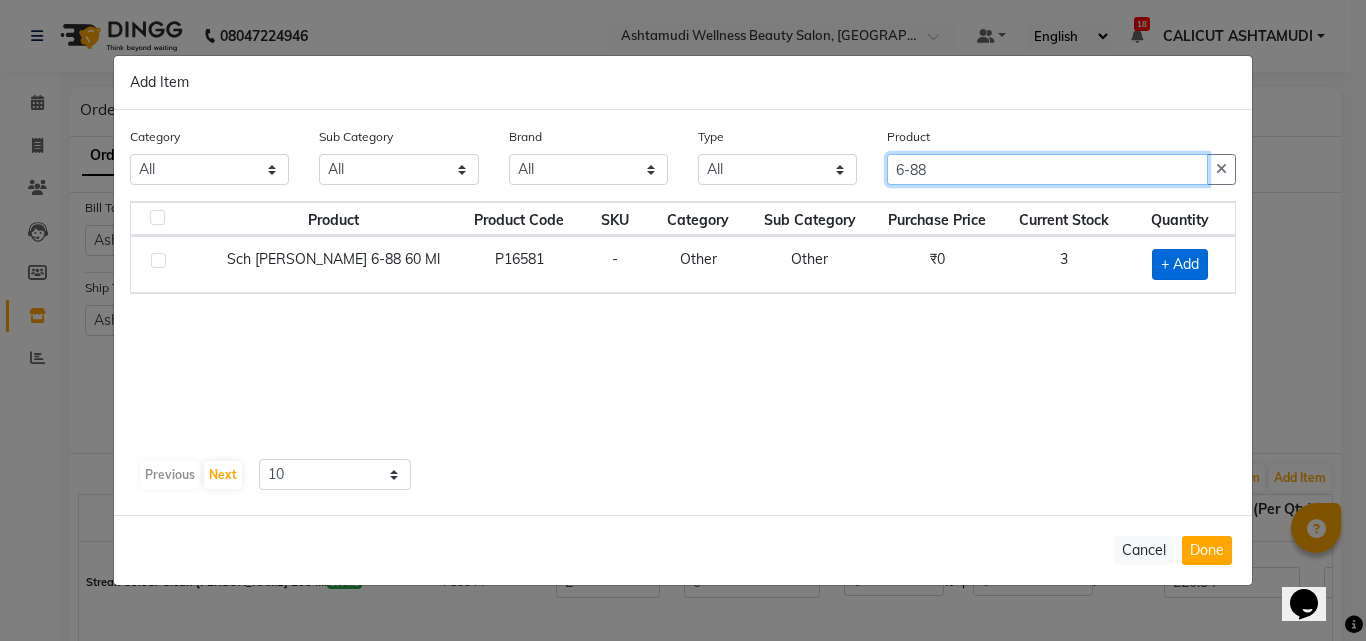 type on "6-88" 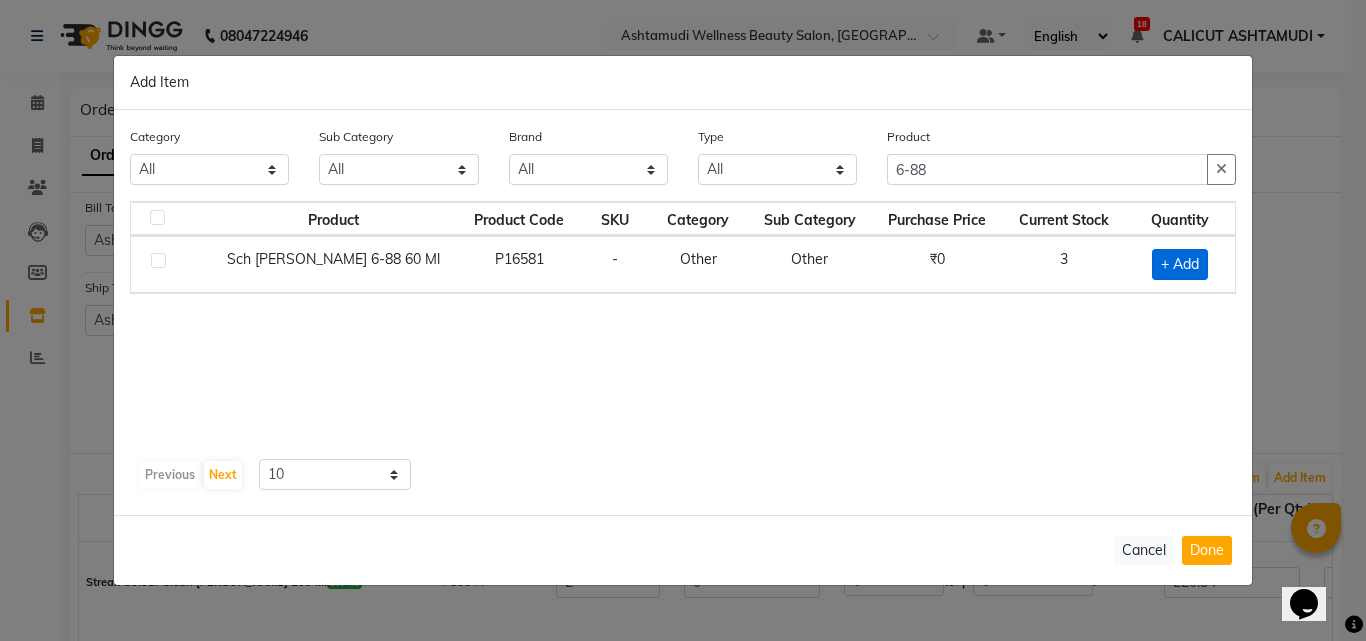 click on "+ Add" 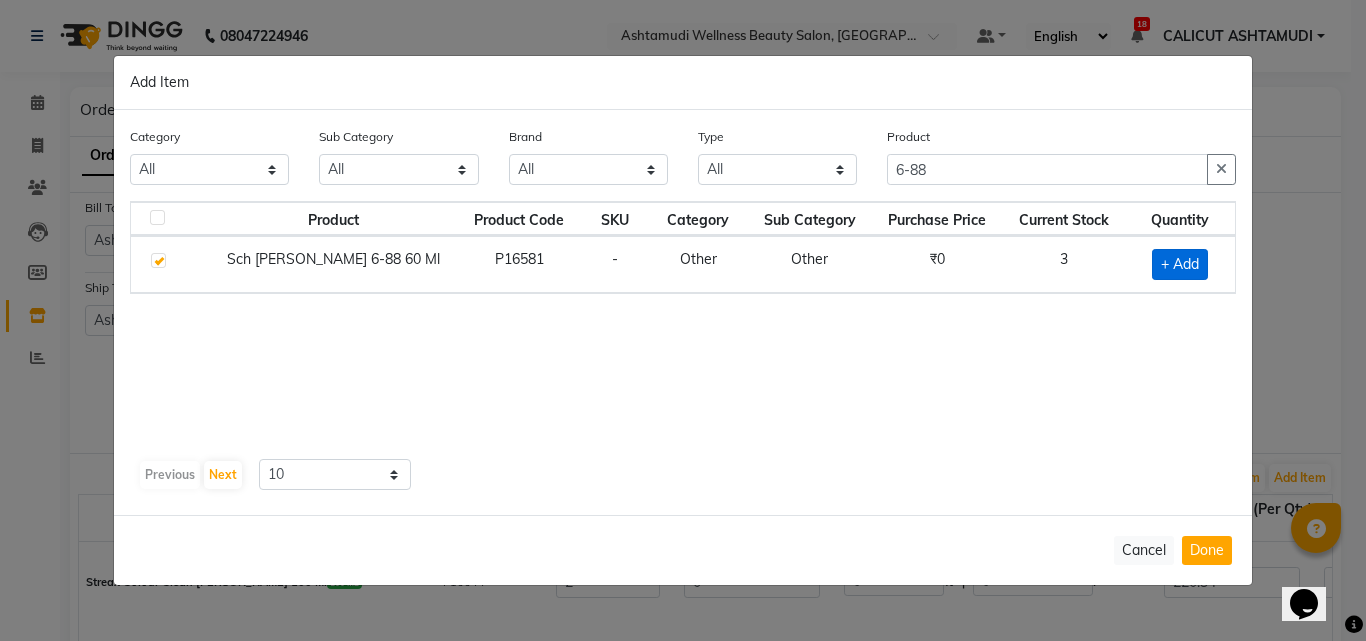 checkbox on "true" 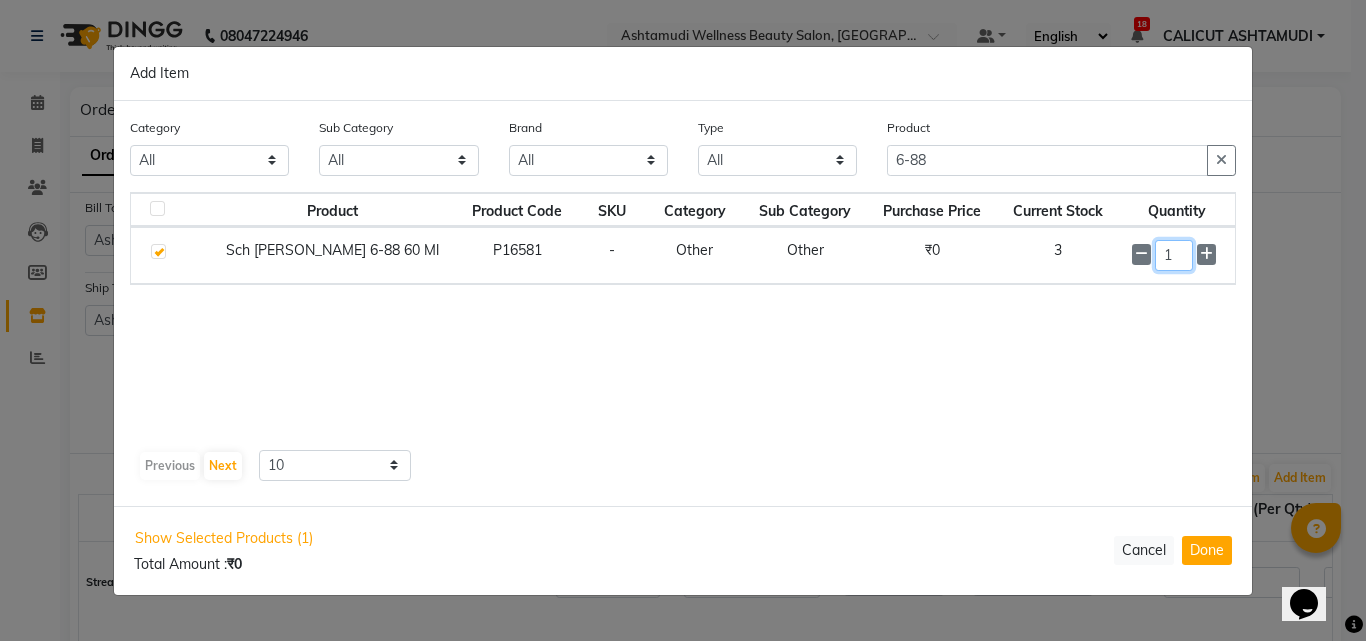 click on "1" 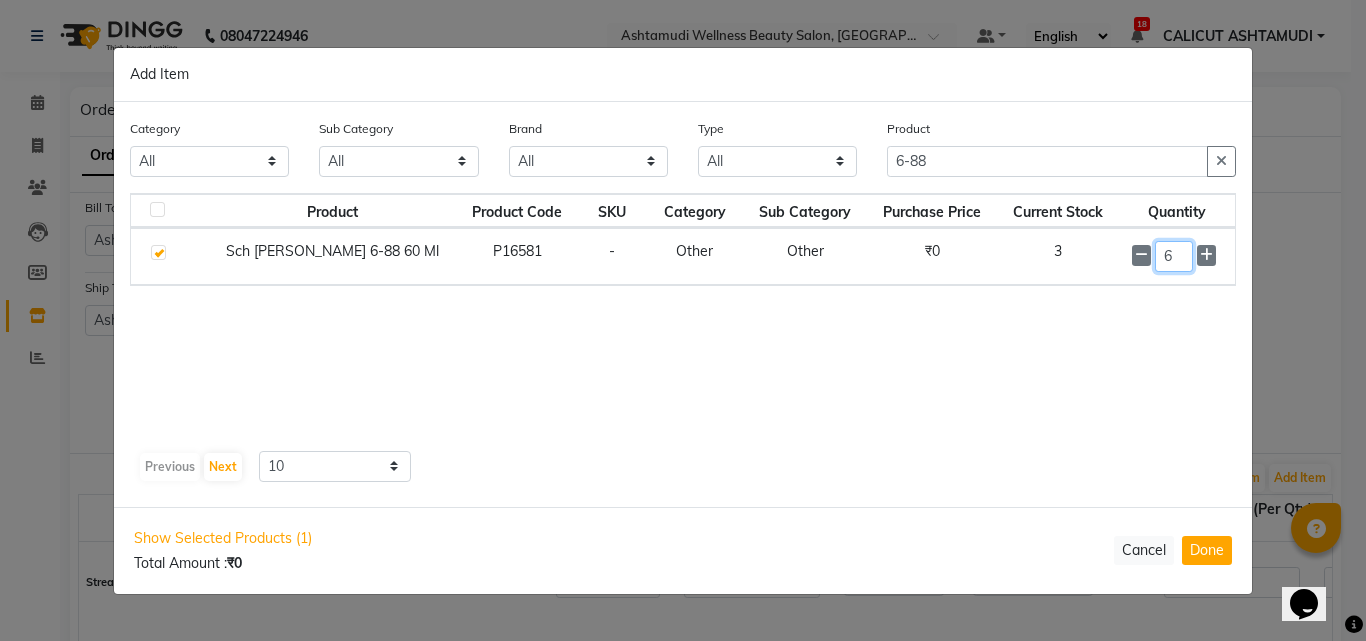 type on "6" 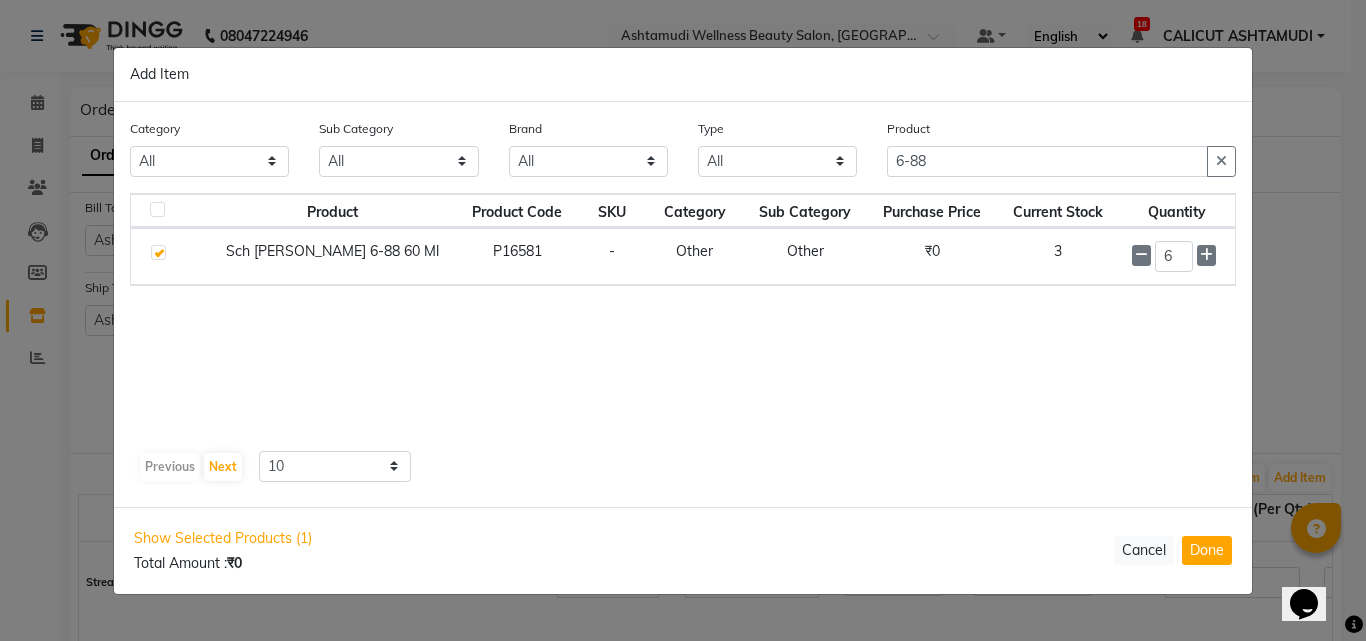 click on "Show Selected Products (1) Total Amount :  ₹0  Cancel  Done" 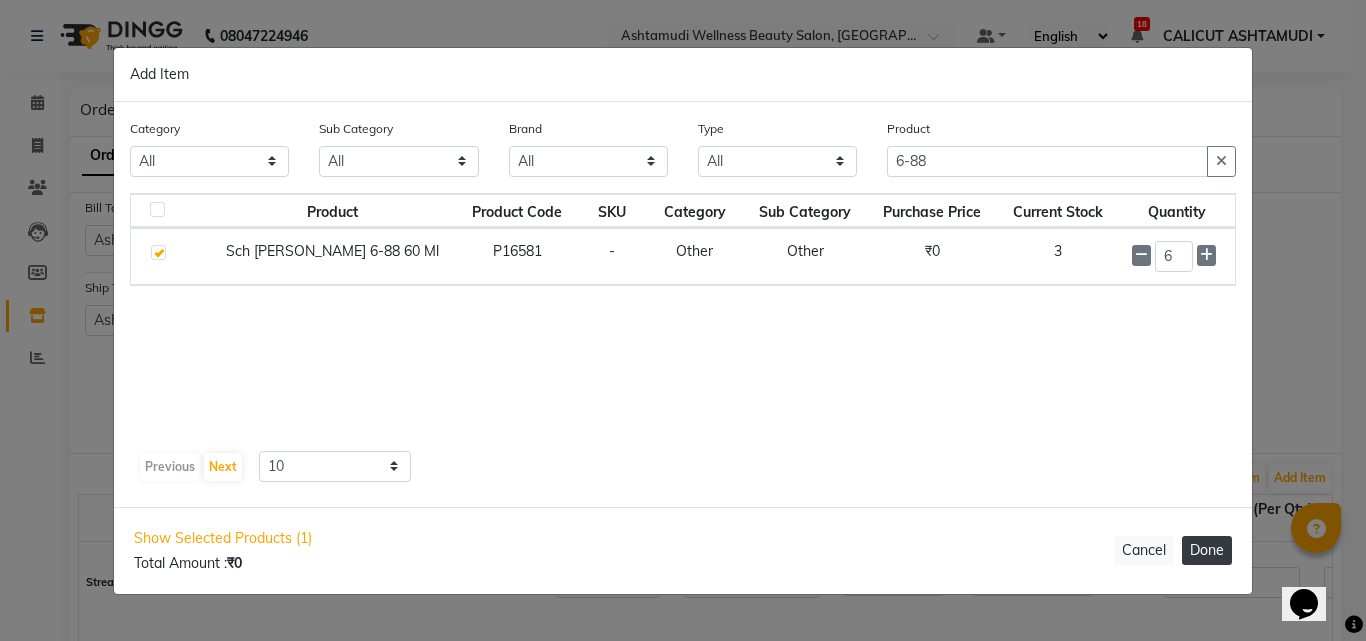click on "Done" 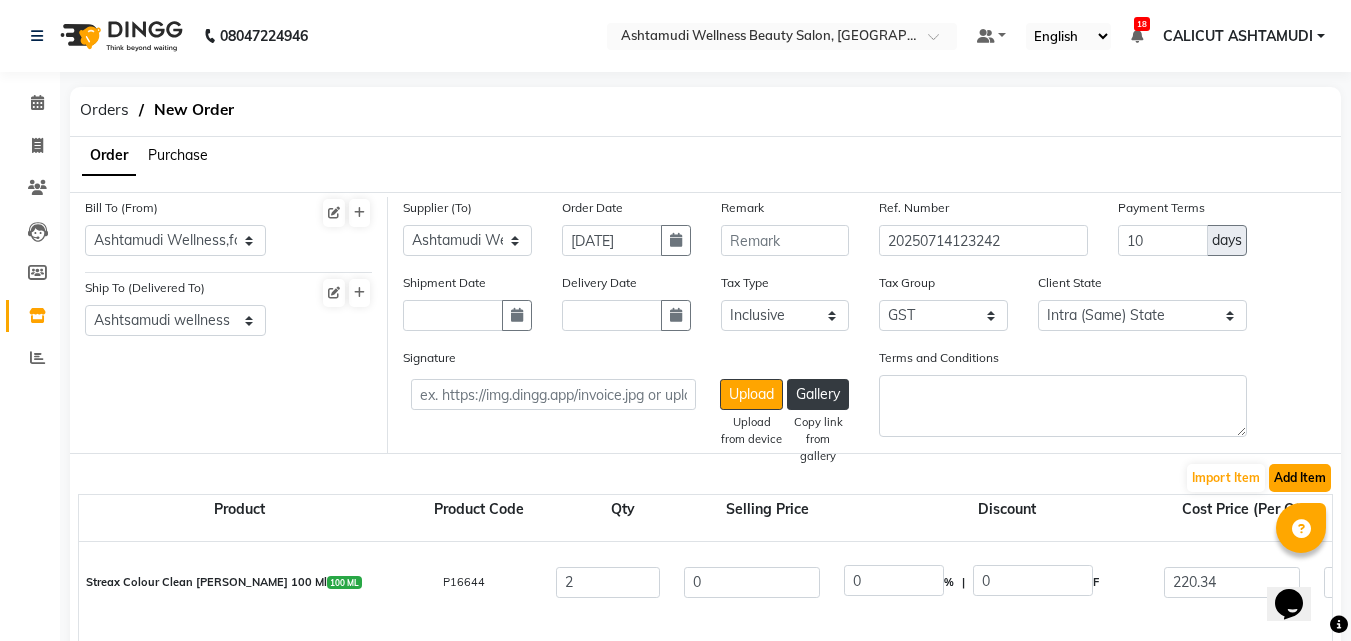 click on "Add Item" 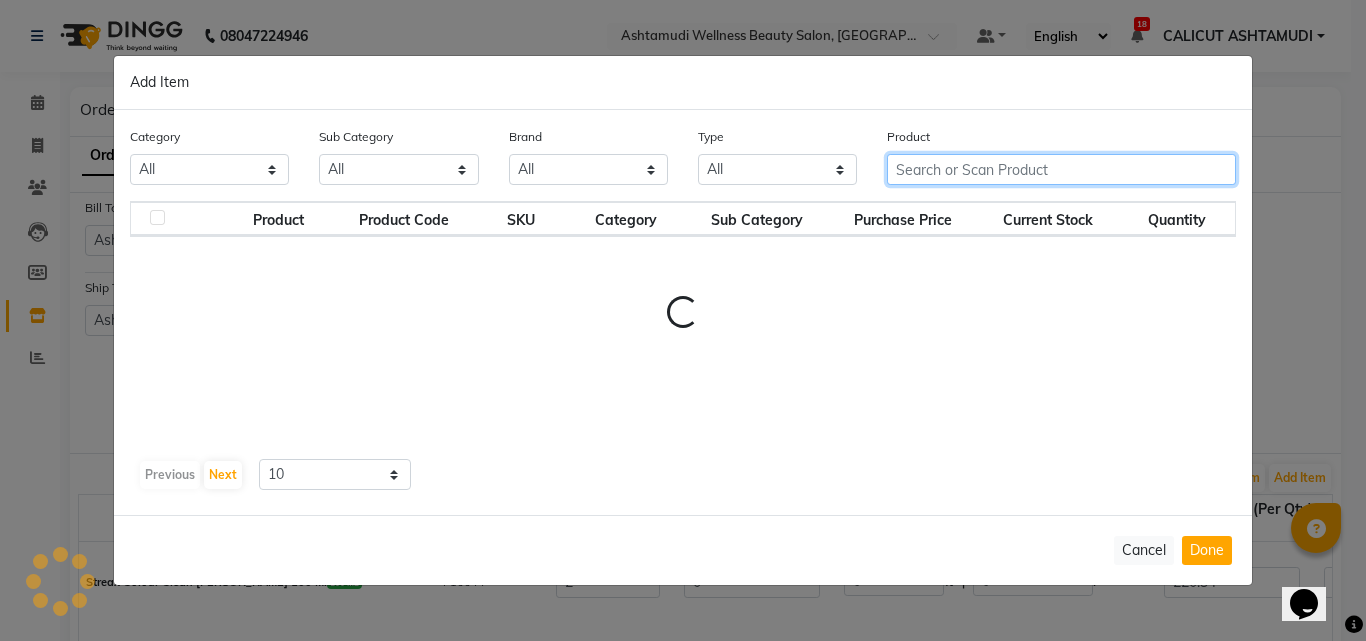click 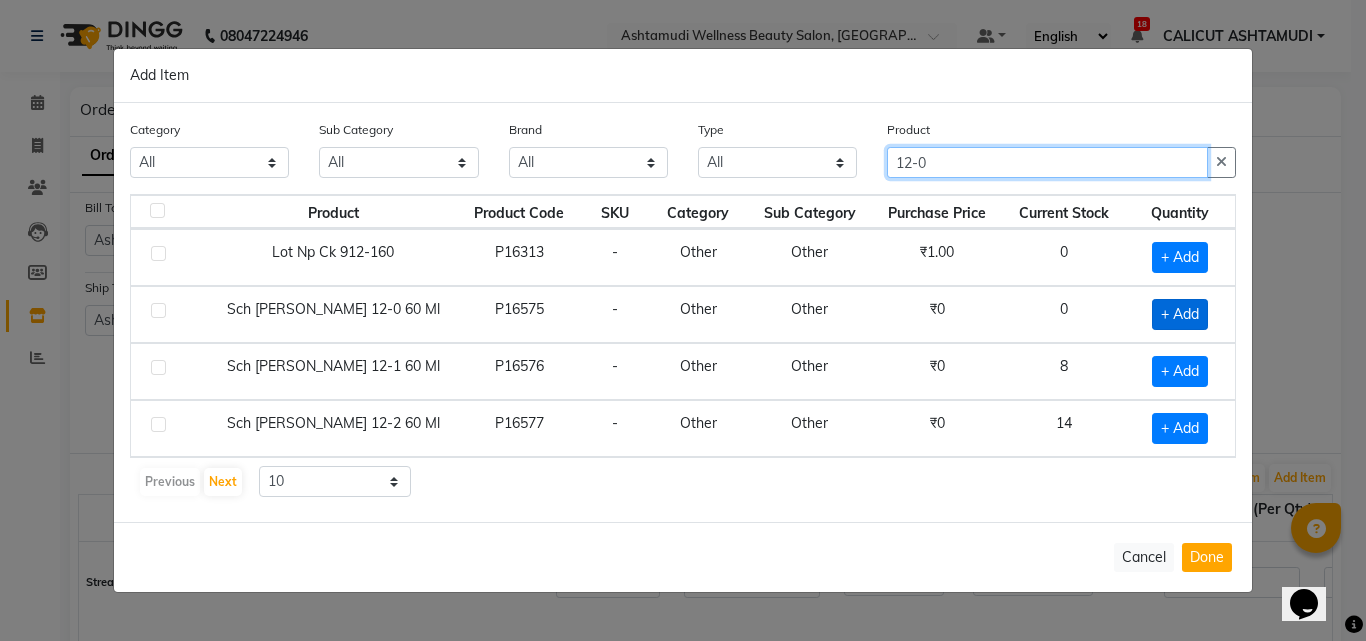 type on "12-0" 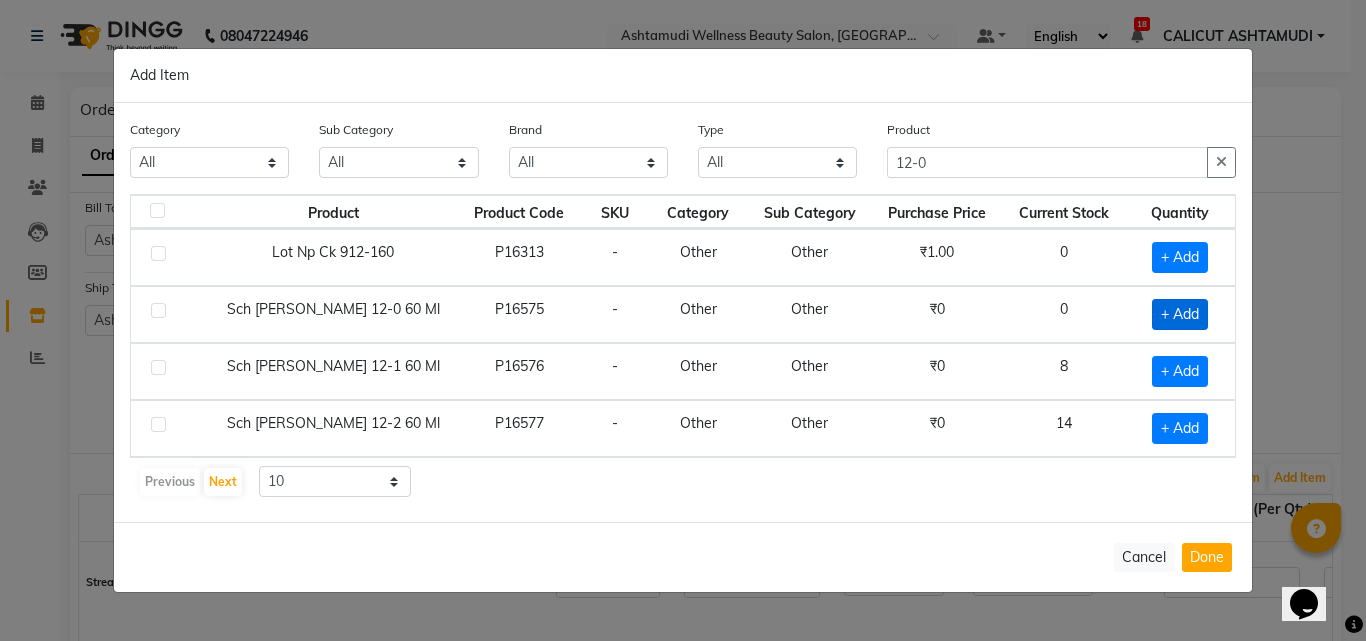 click on "+ Add" 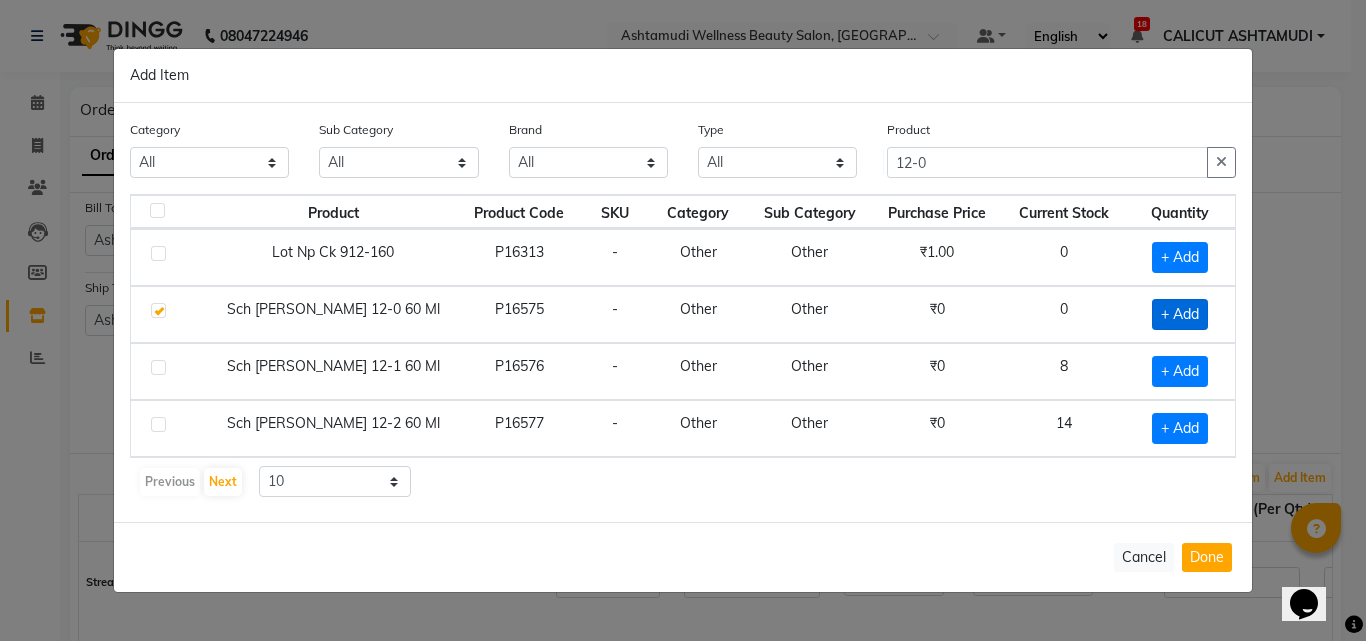 checkbox on "true" 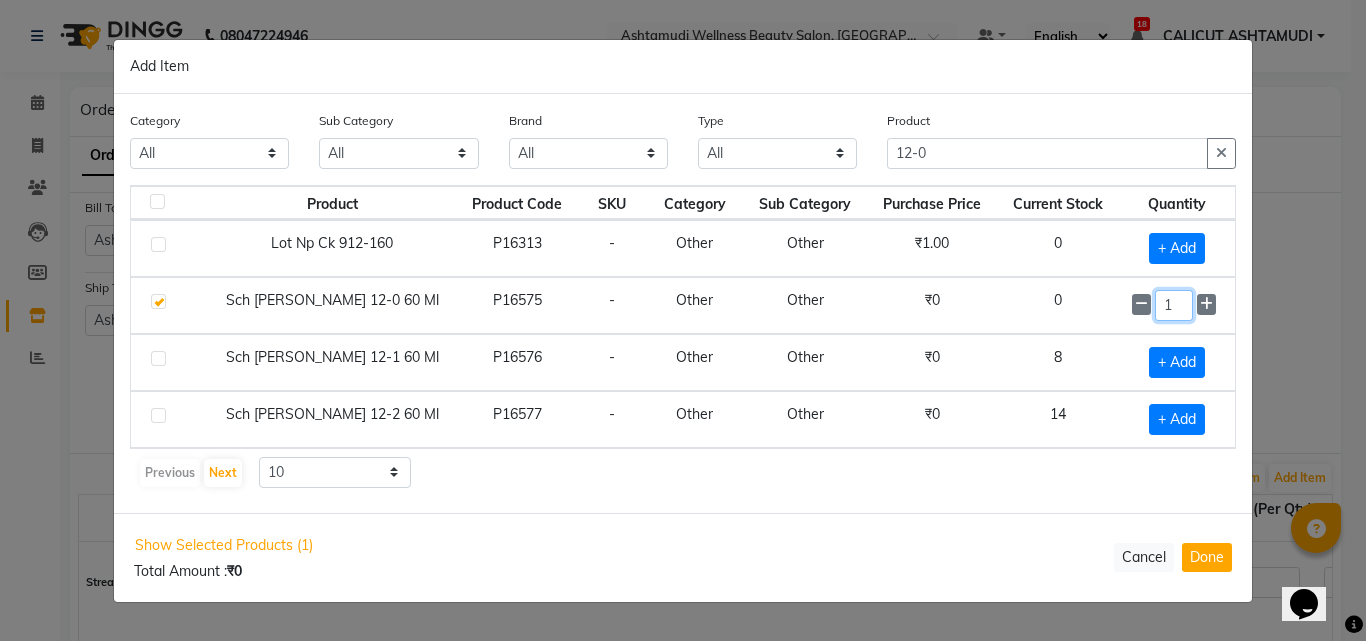 click on "1" 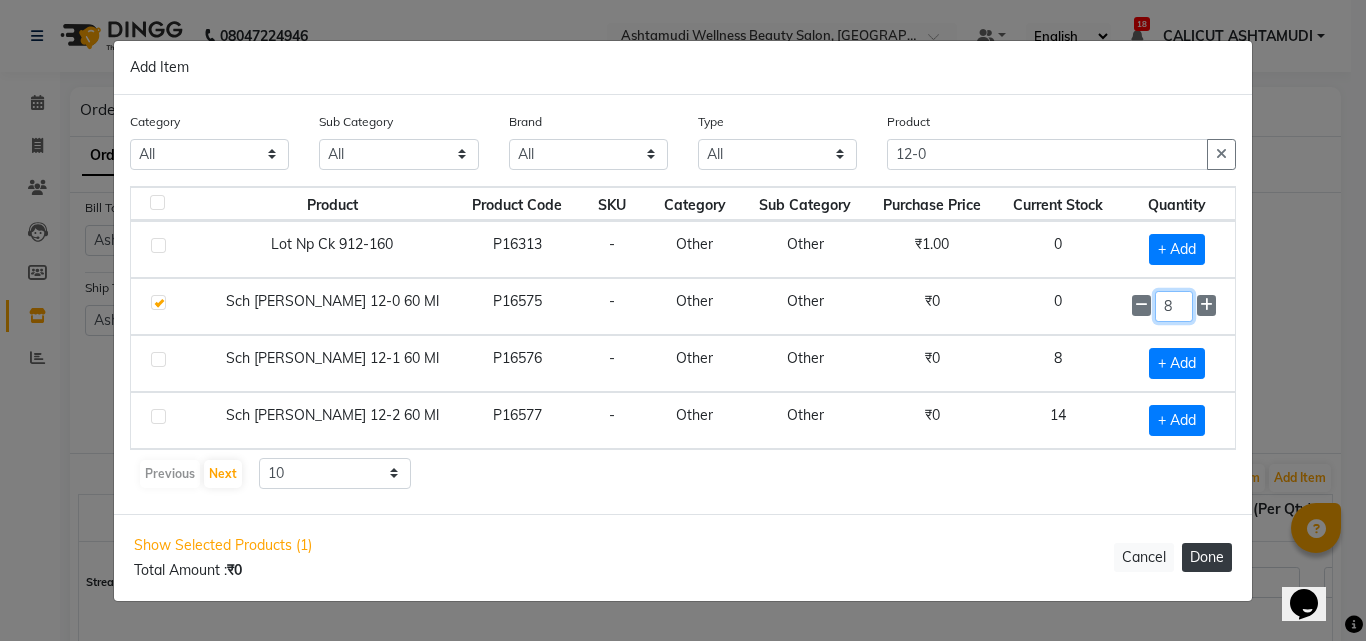 type on "8" 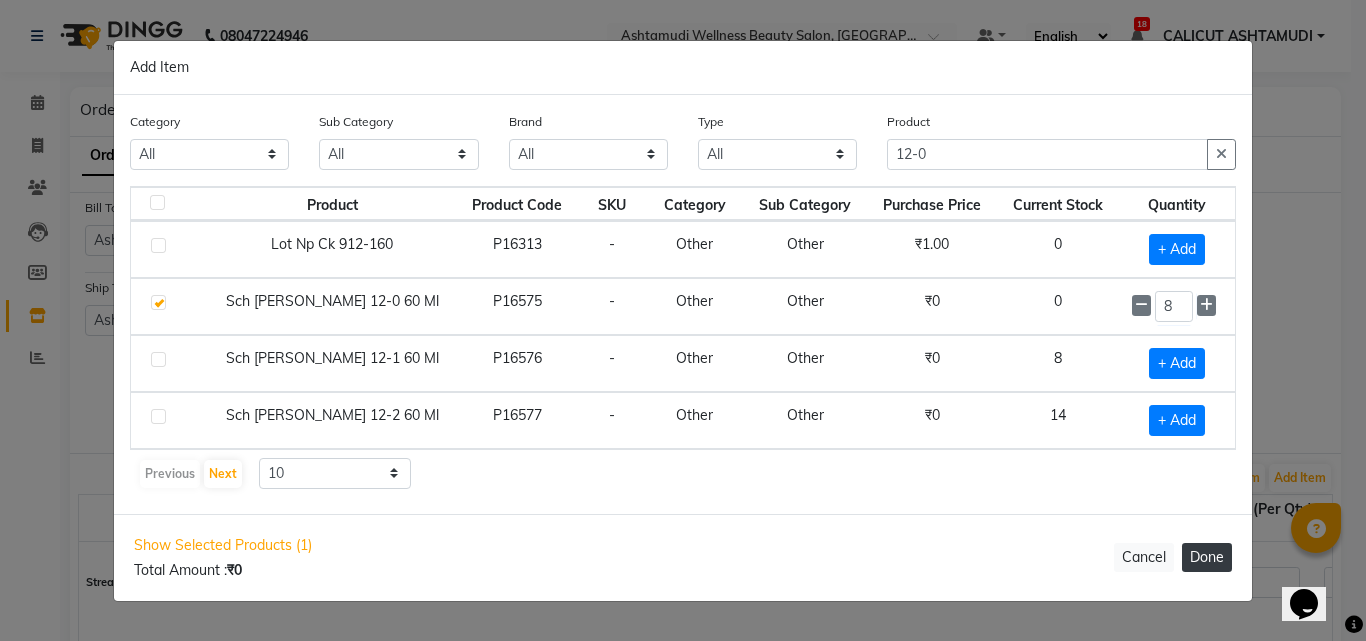 click on "Done" 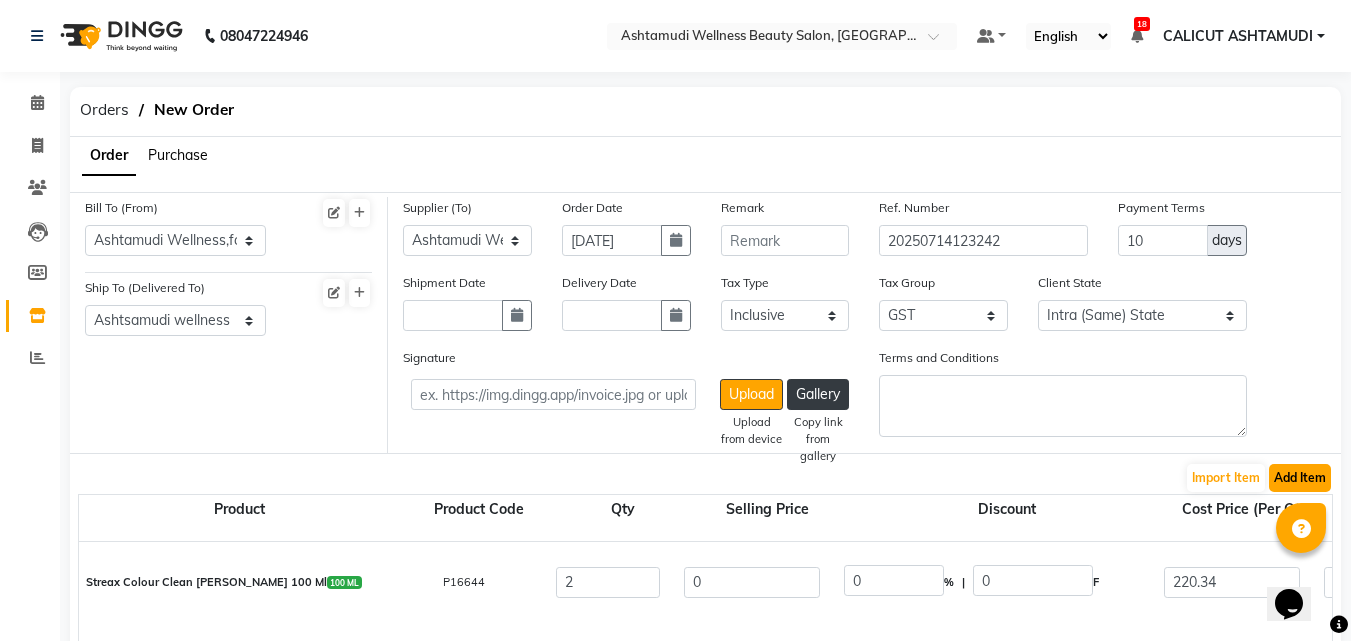 click on "Add Item" 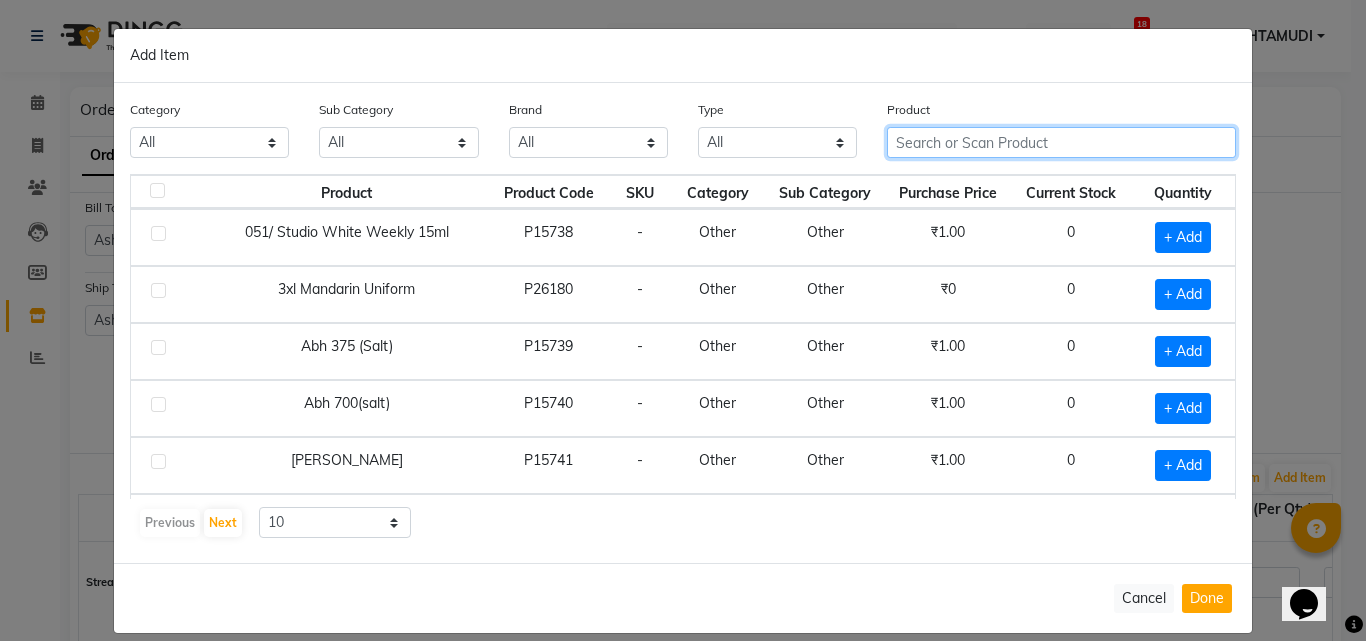 click 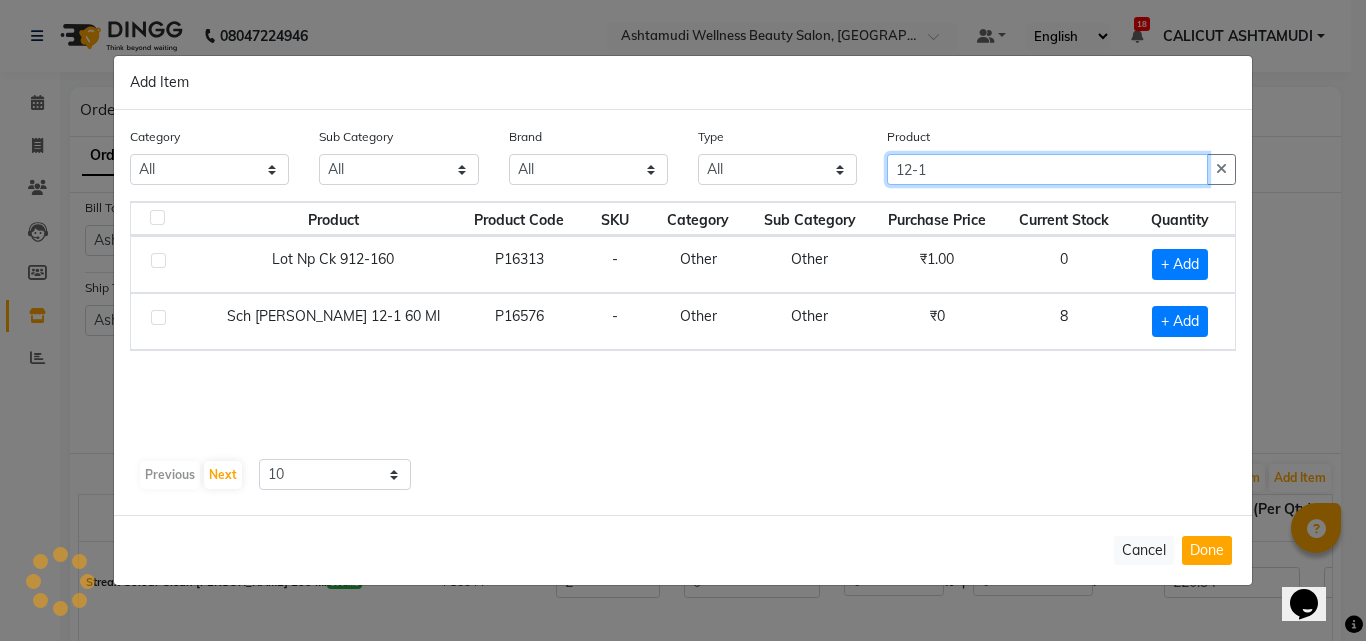type on "12-1" 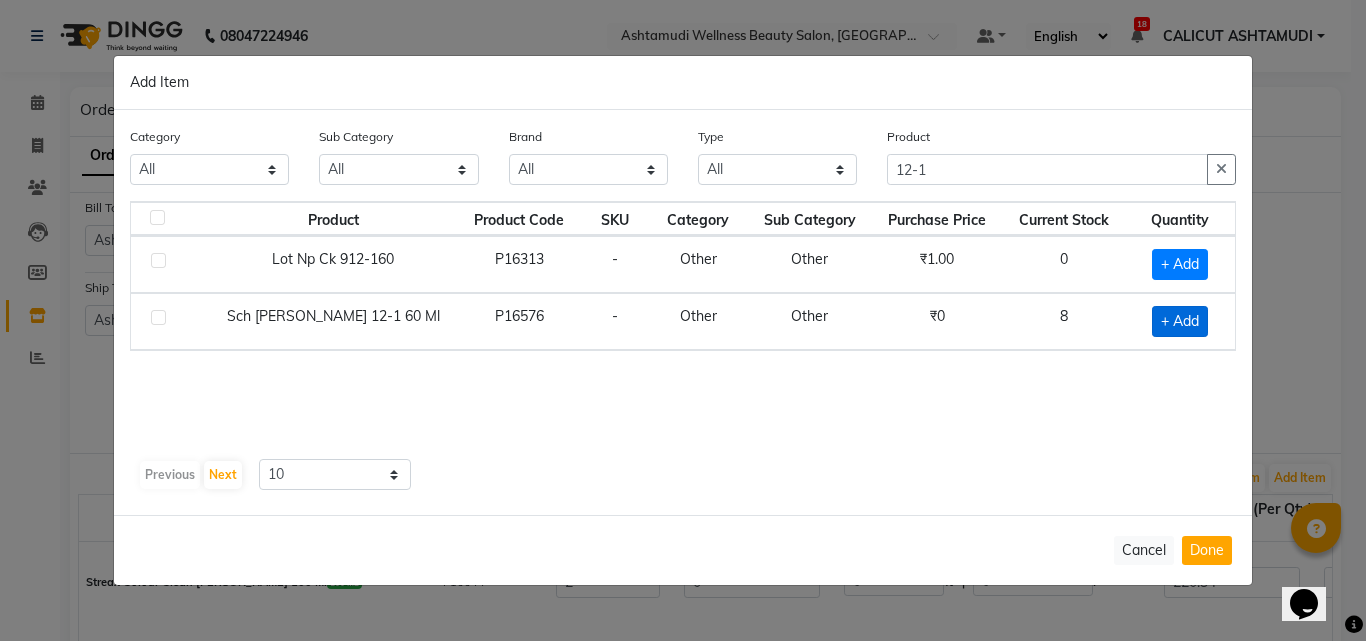 click on "+ Add" 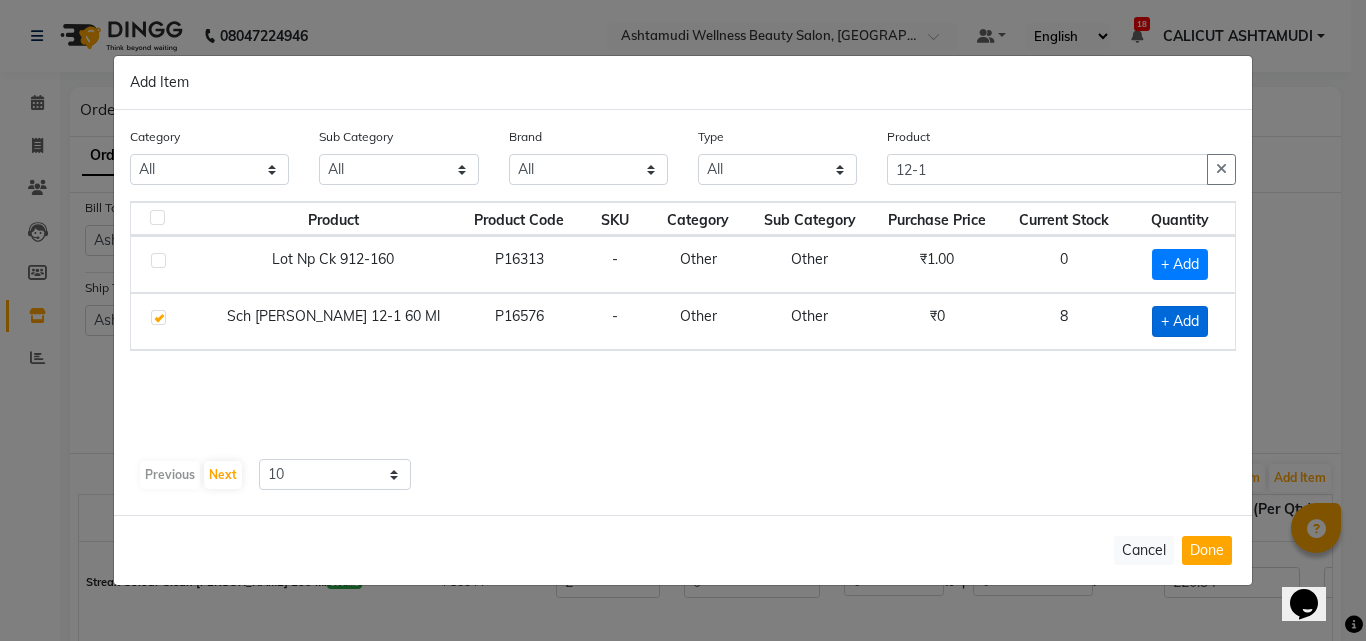 checkbox on "true" 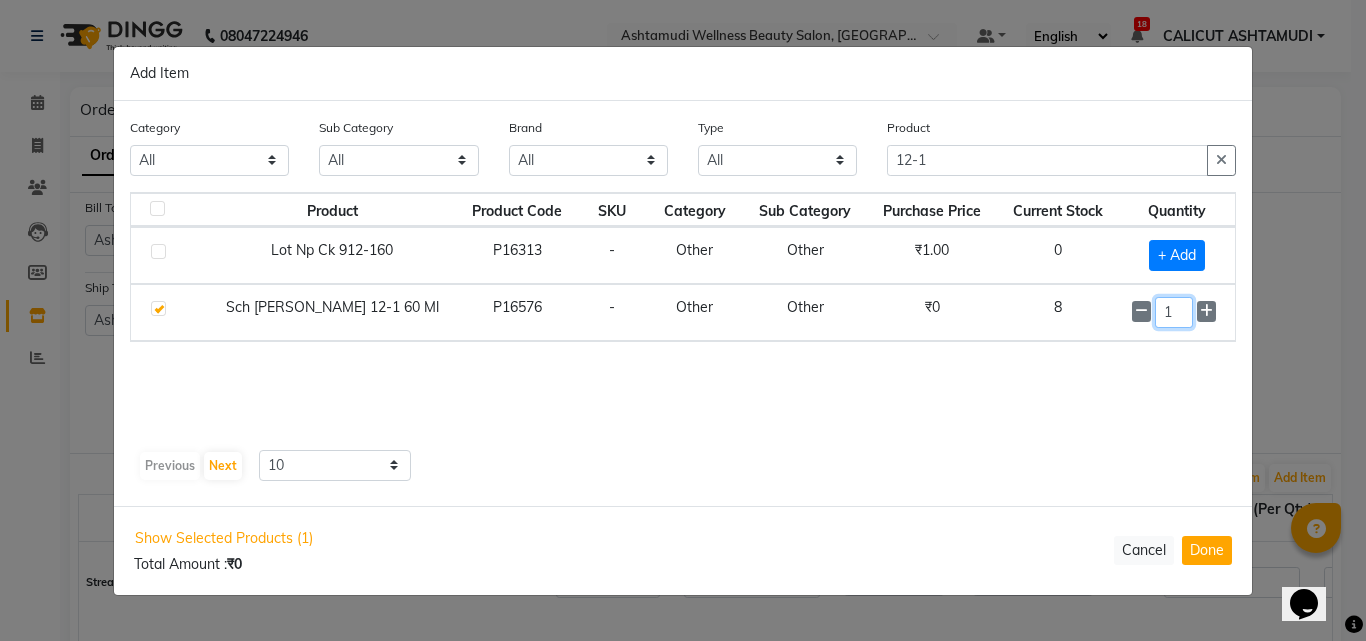 click on "1" 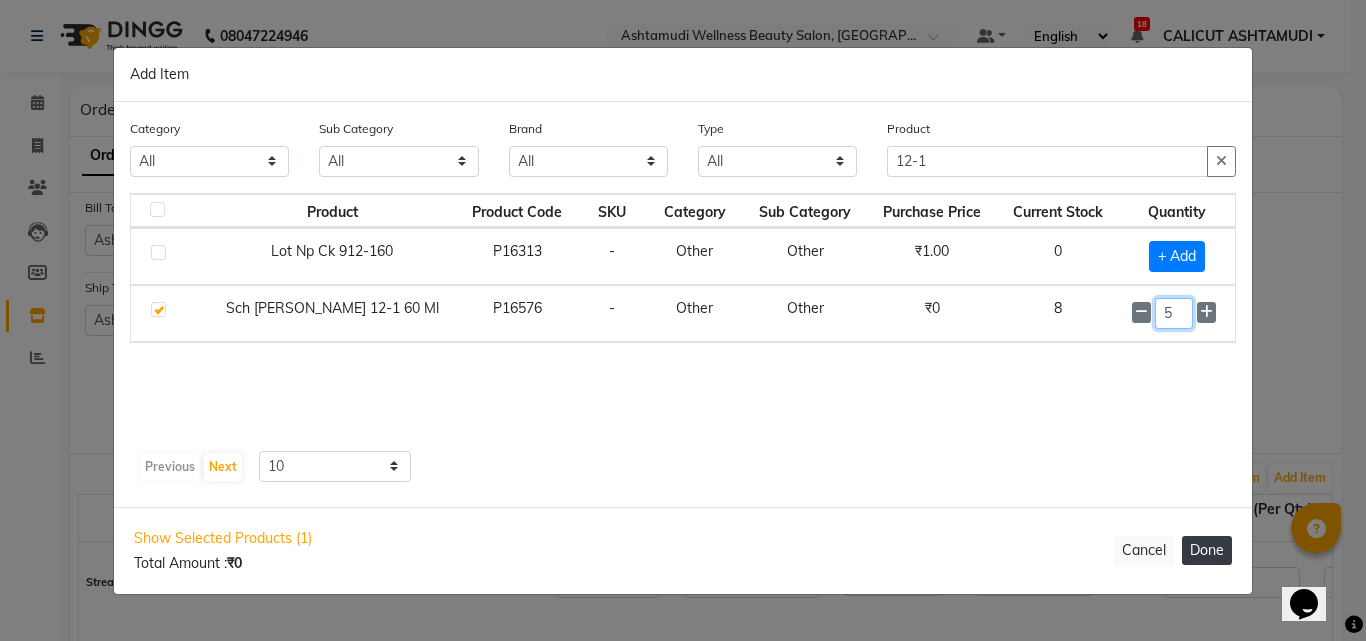 type on "5" 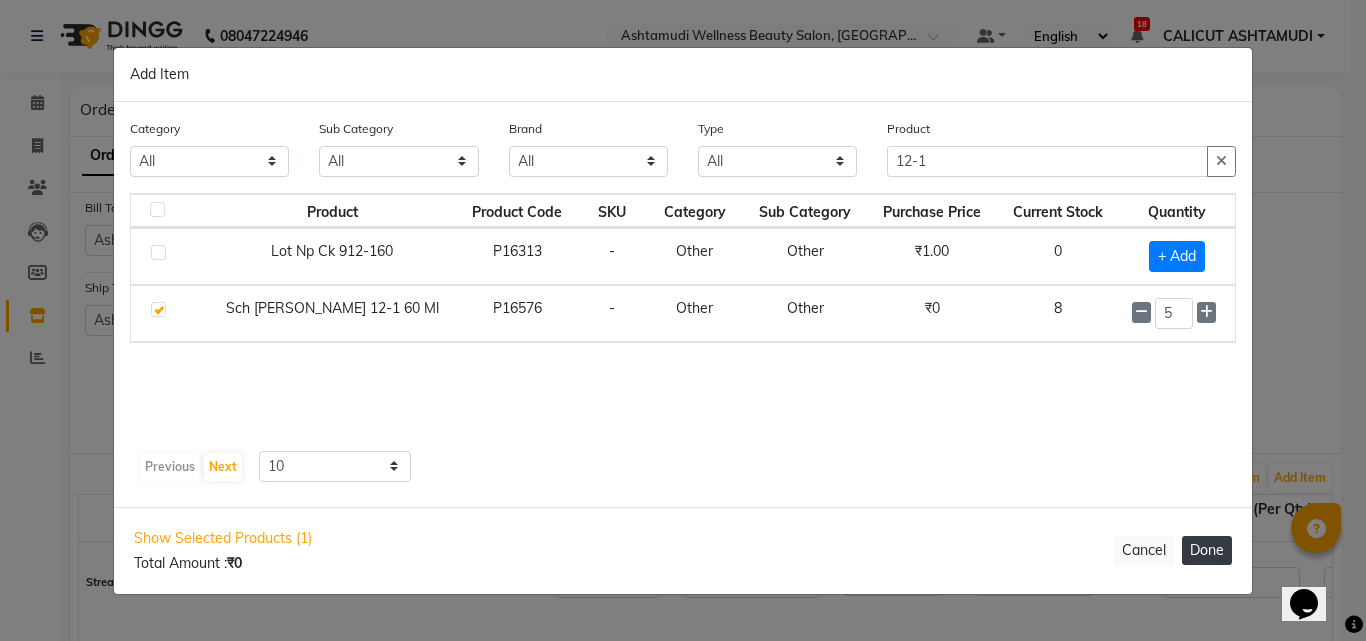 click on "Done" 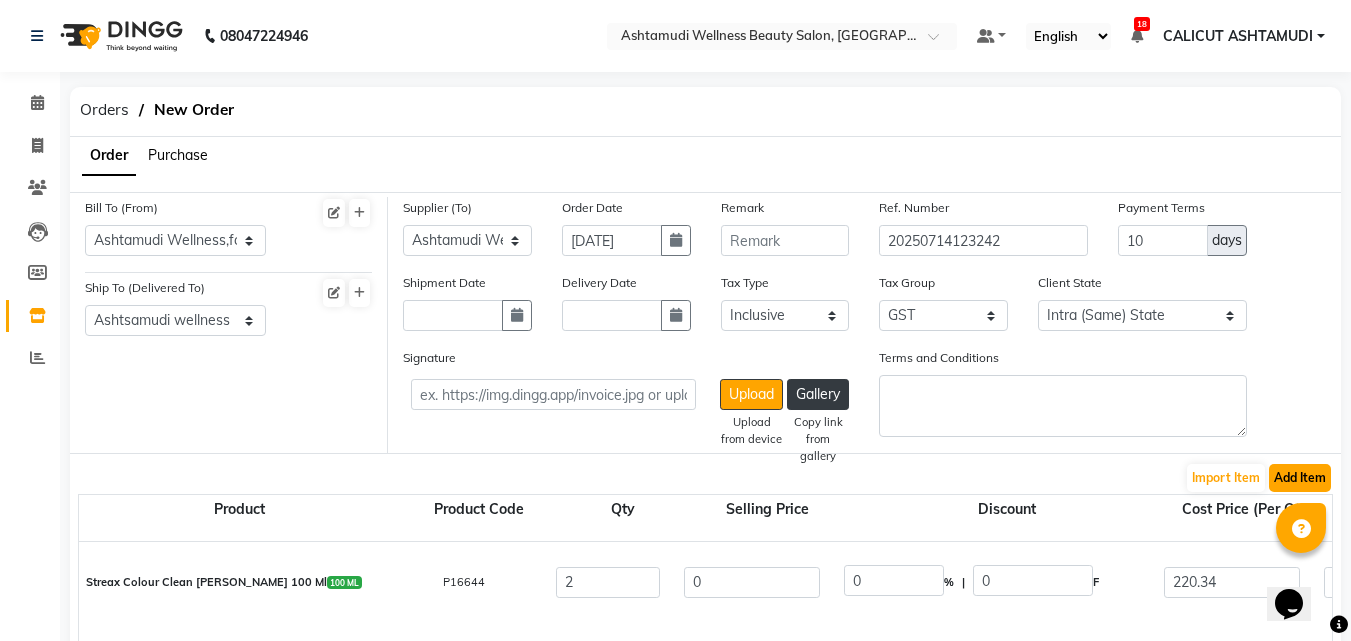 click on "Add Item" 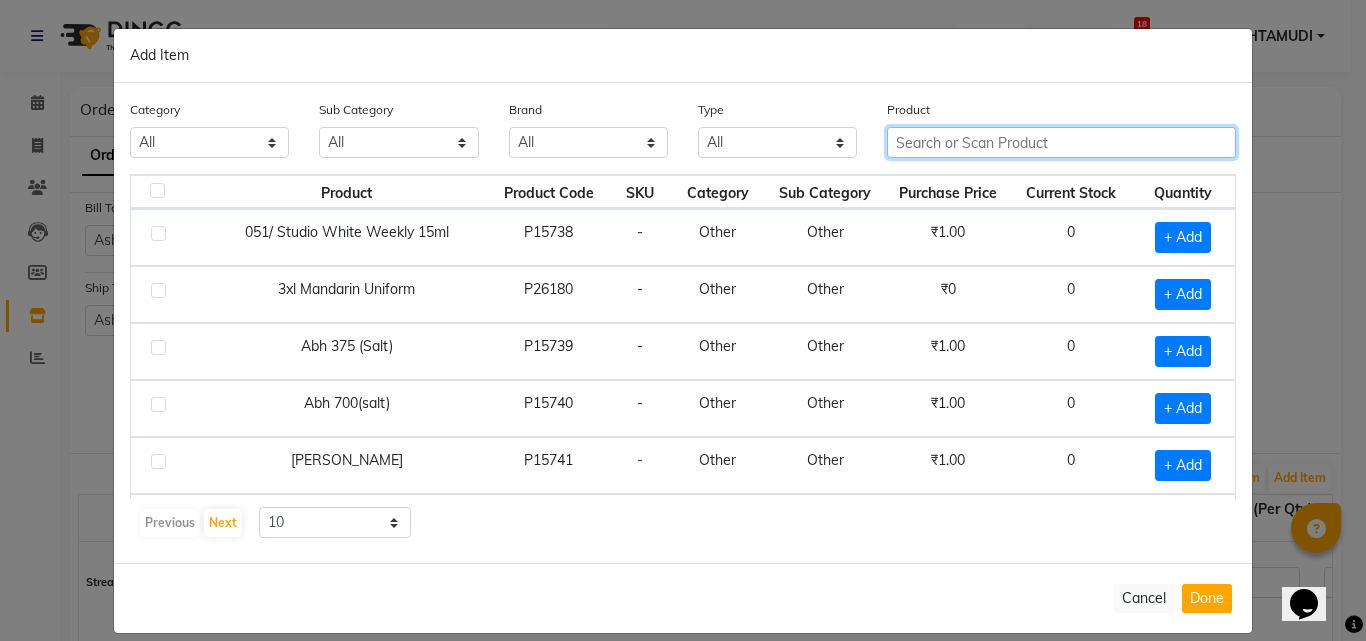 click 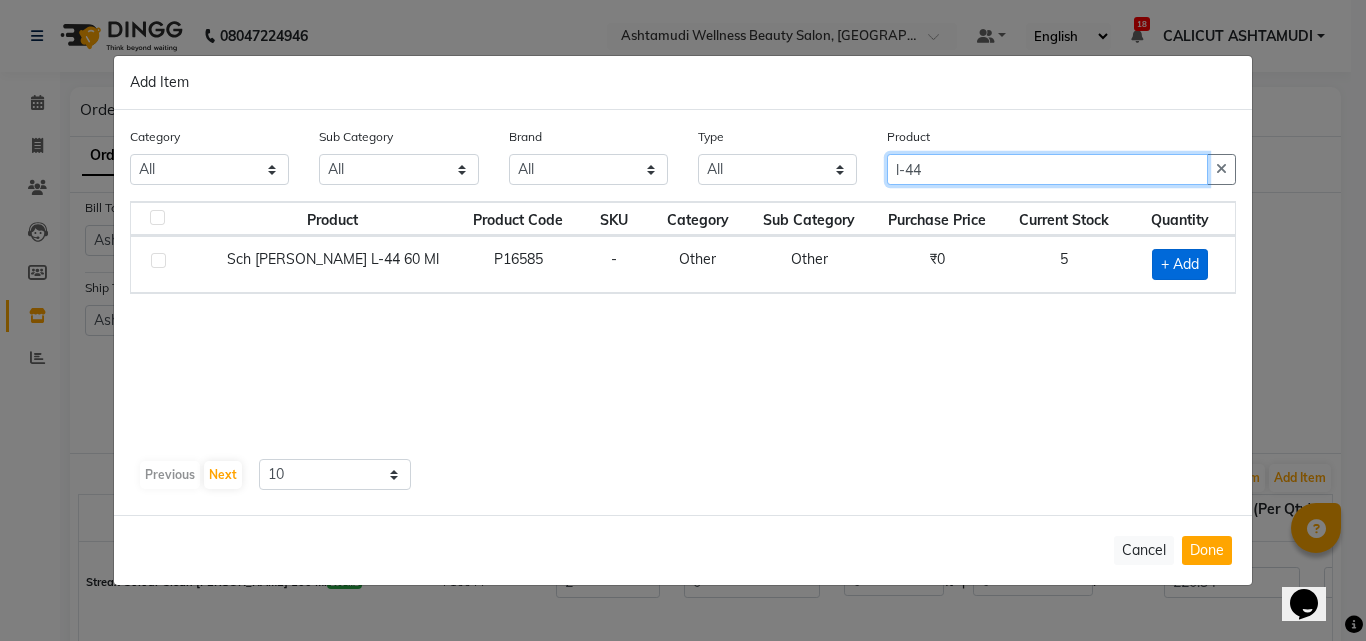 type on "l-44" 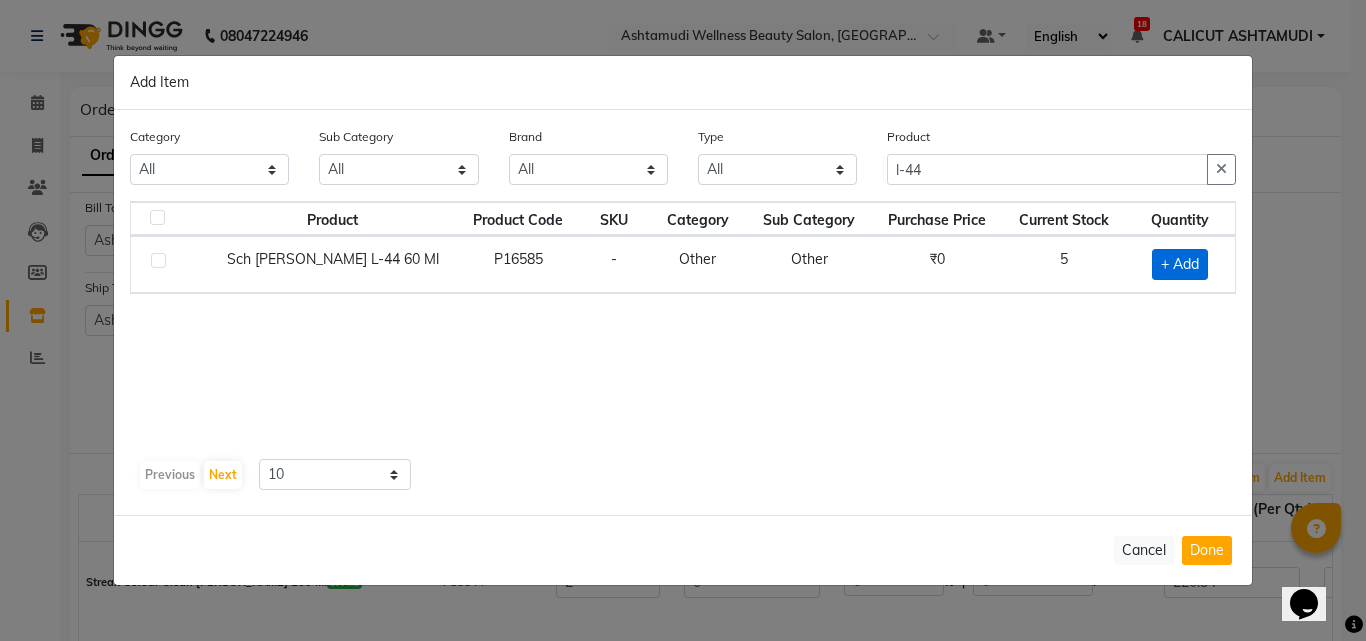 click on "+ Add" 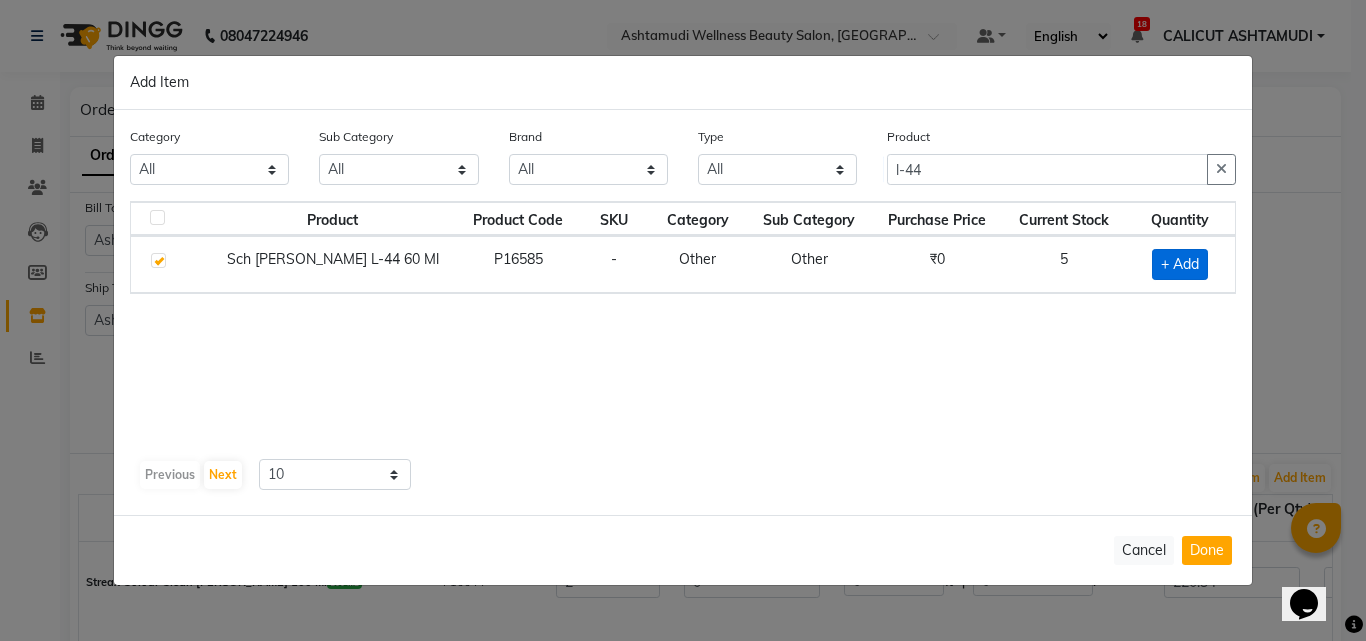 checkbox on "true" 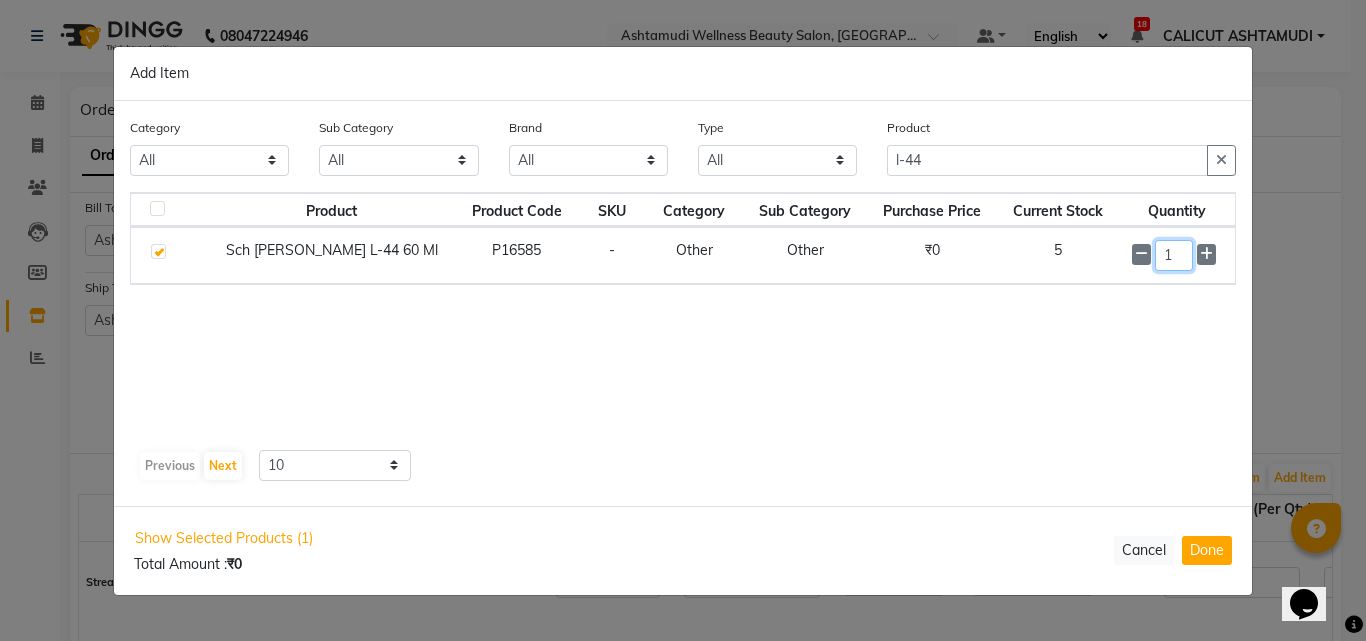 click on "1" 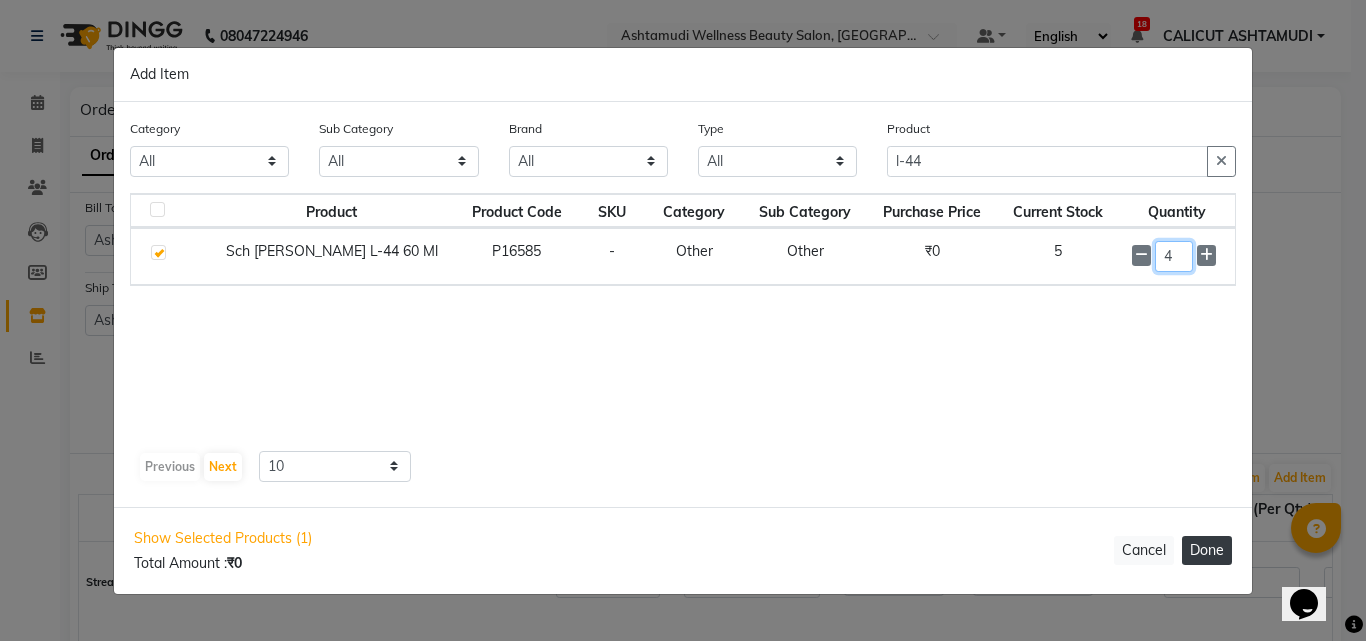 type on "4" 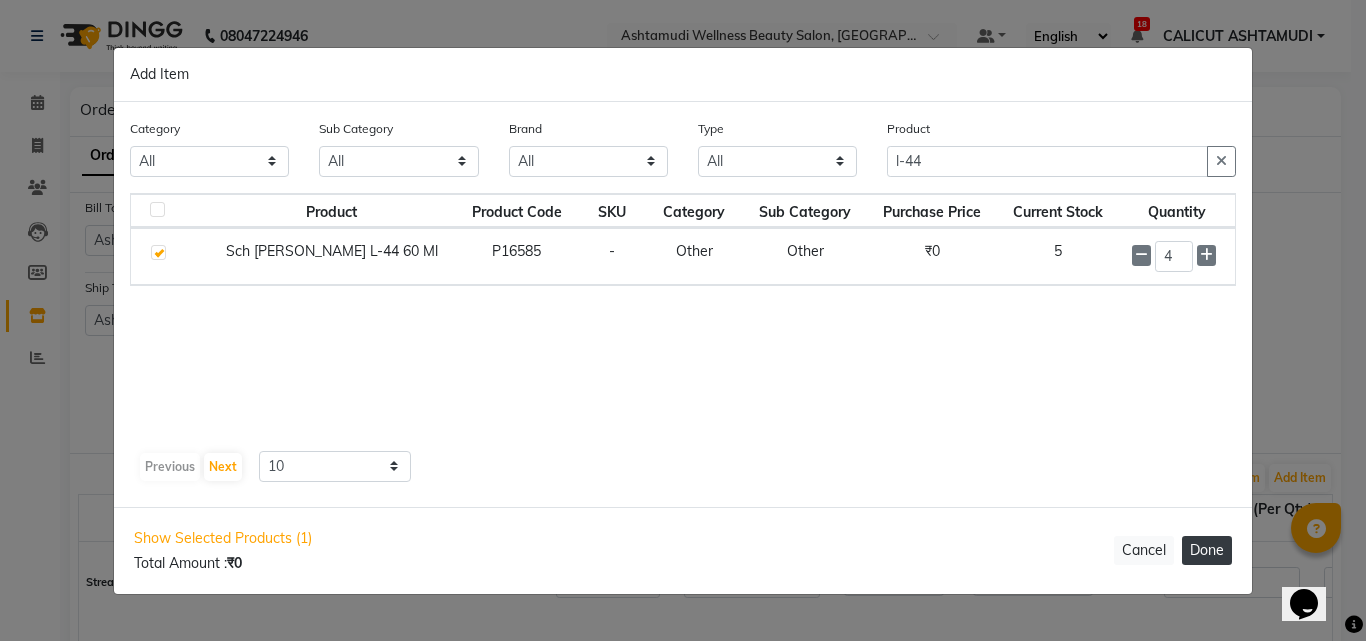 click on "Done" 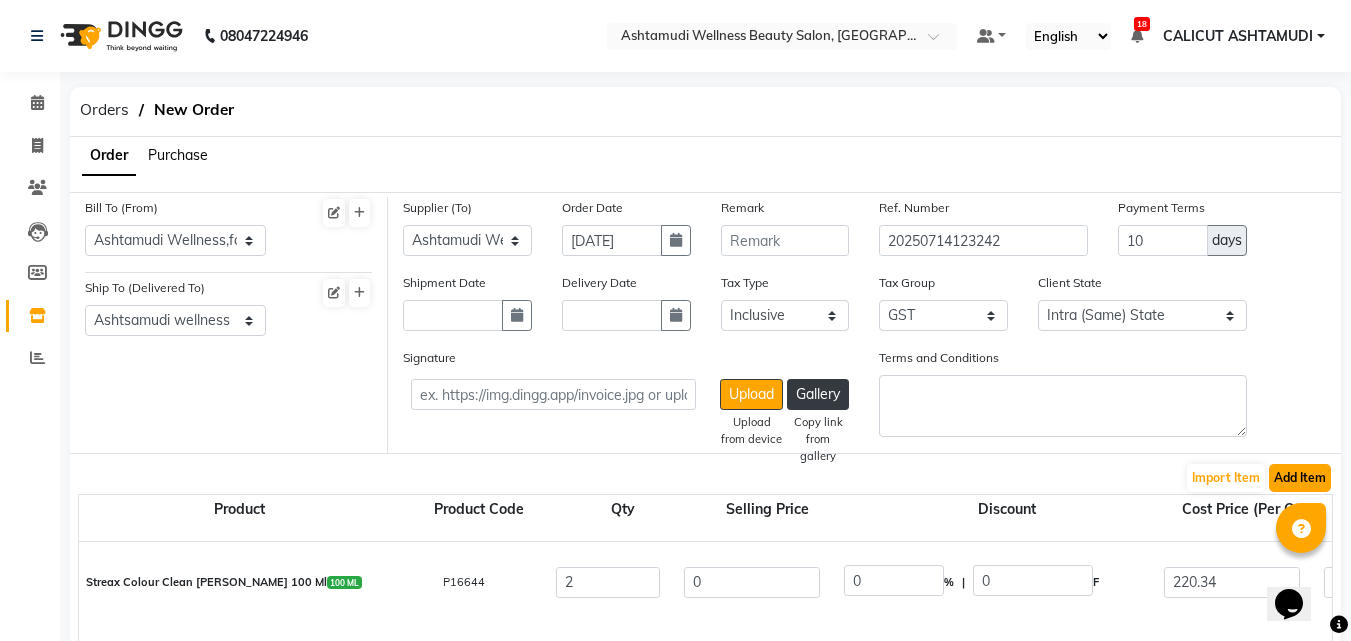 click on "Add Item" 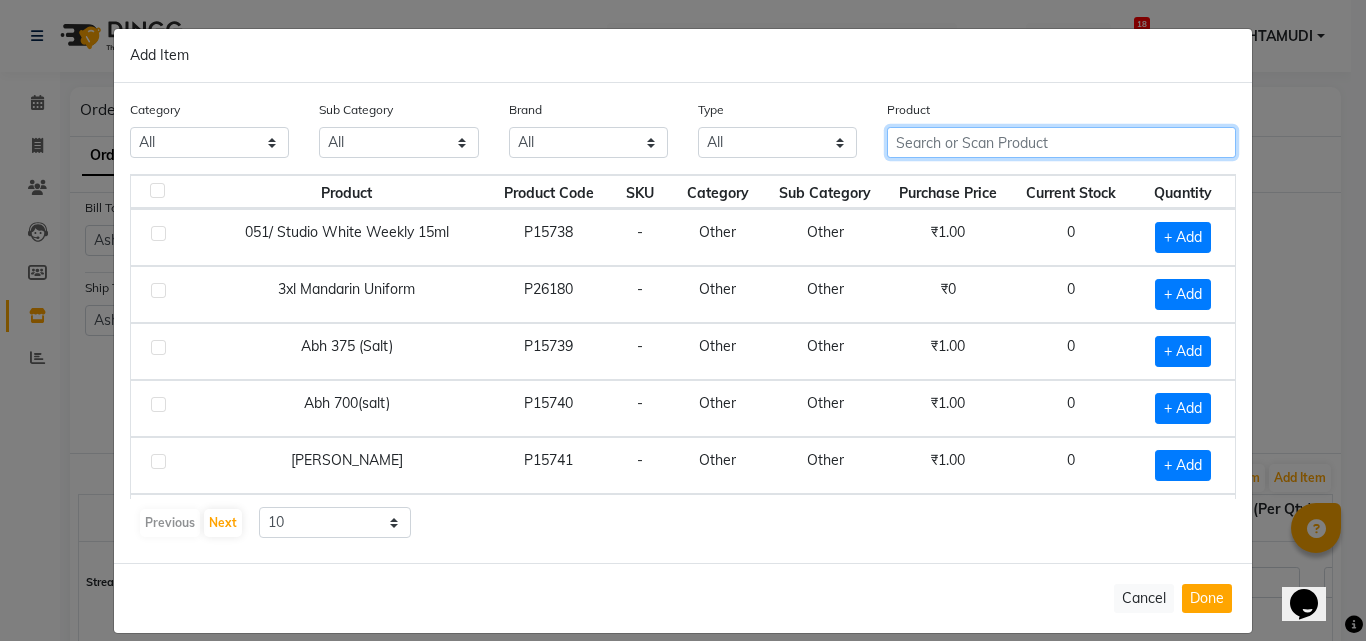 click 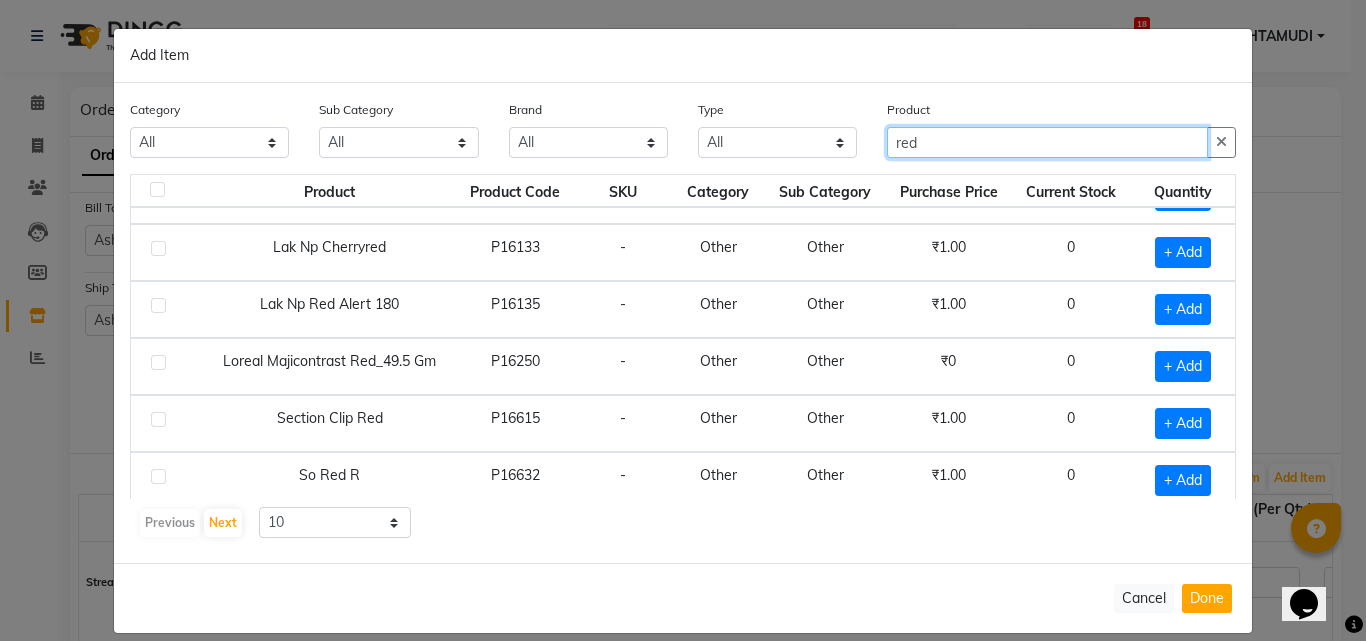 scroll, scrollTop: 281, scrollLeft: 0, axis: vertical 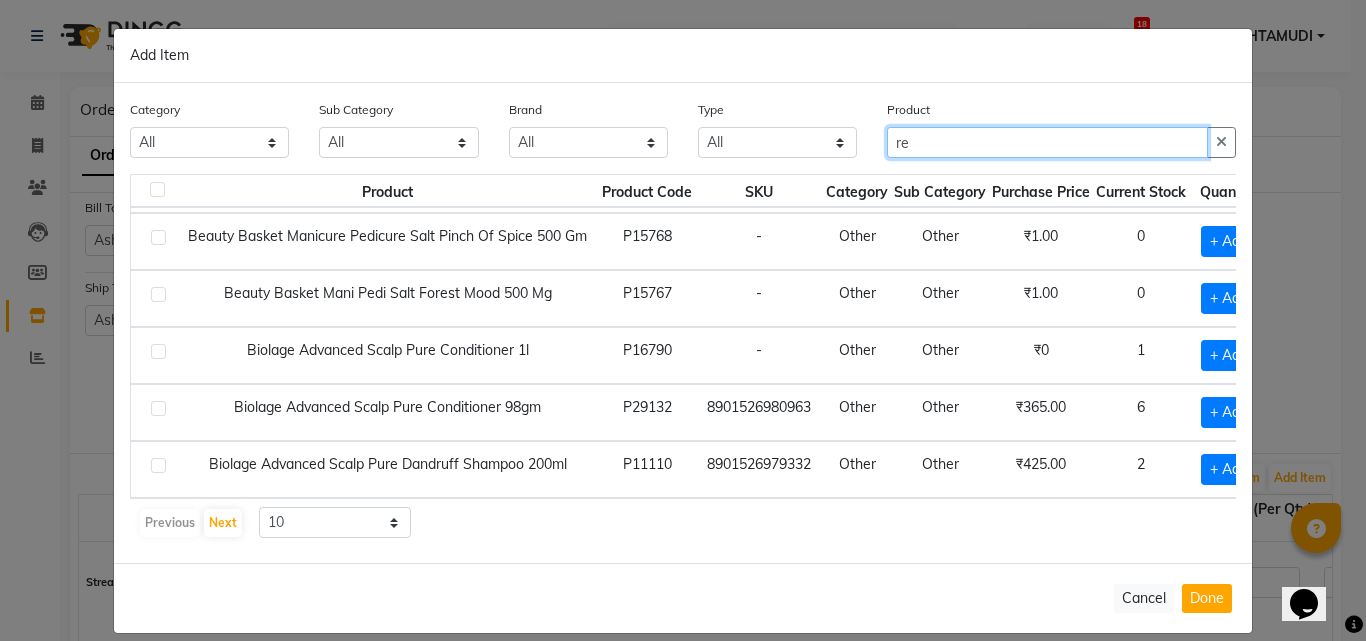 type on "r" 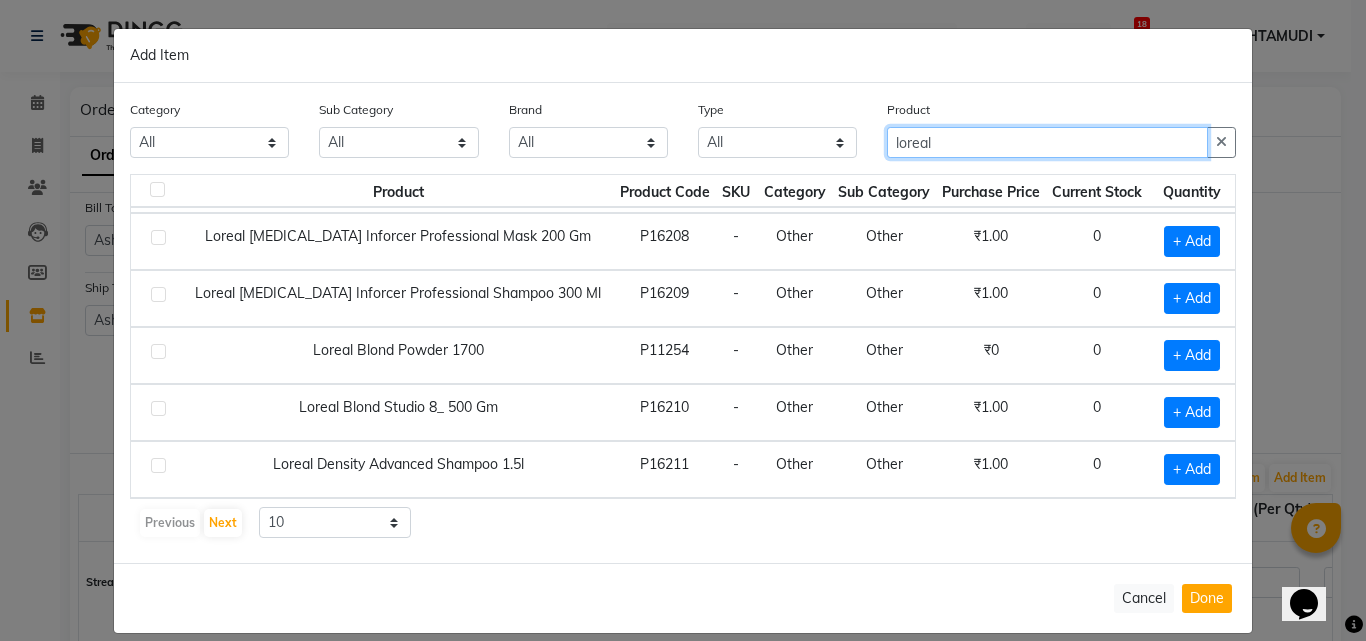 type on "loreal" 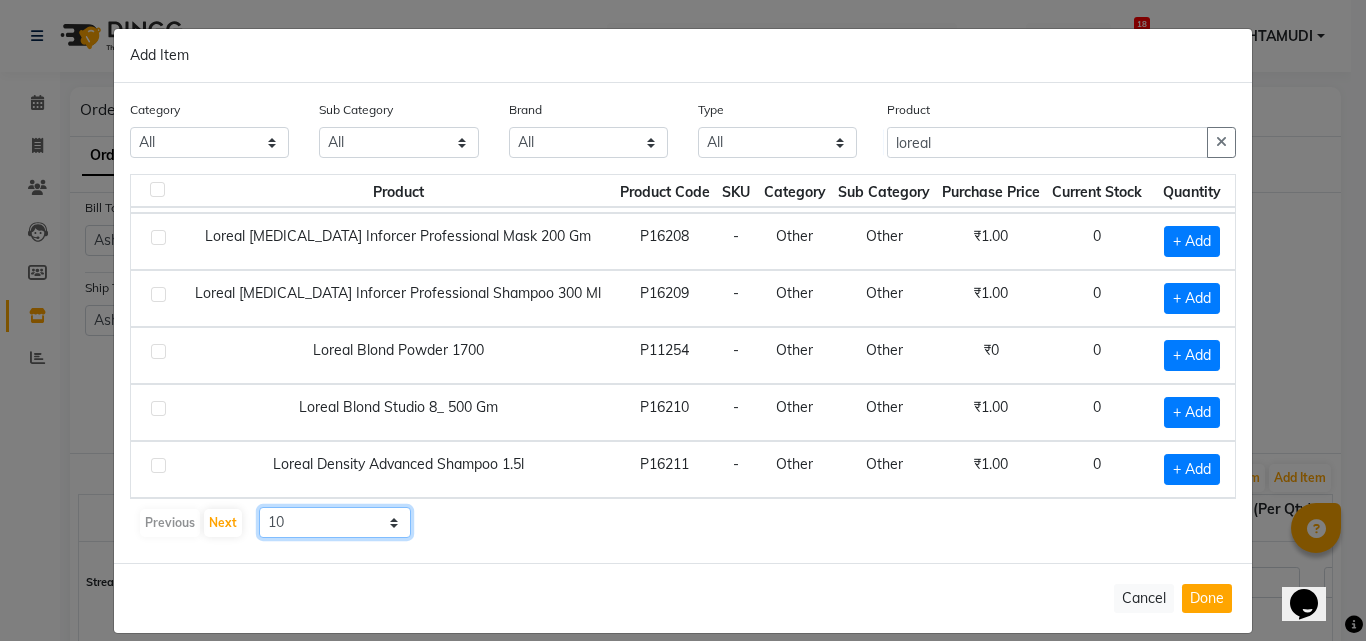 drag, startPoint x: 331, startPoint y: 523, endPoint x: 314, endPoint y: 530, distance: 18.384777 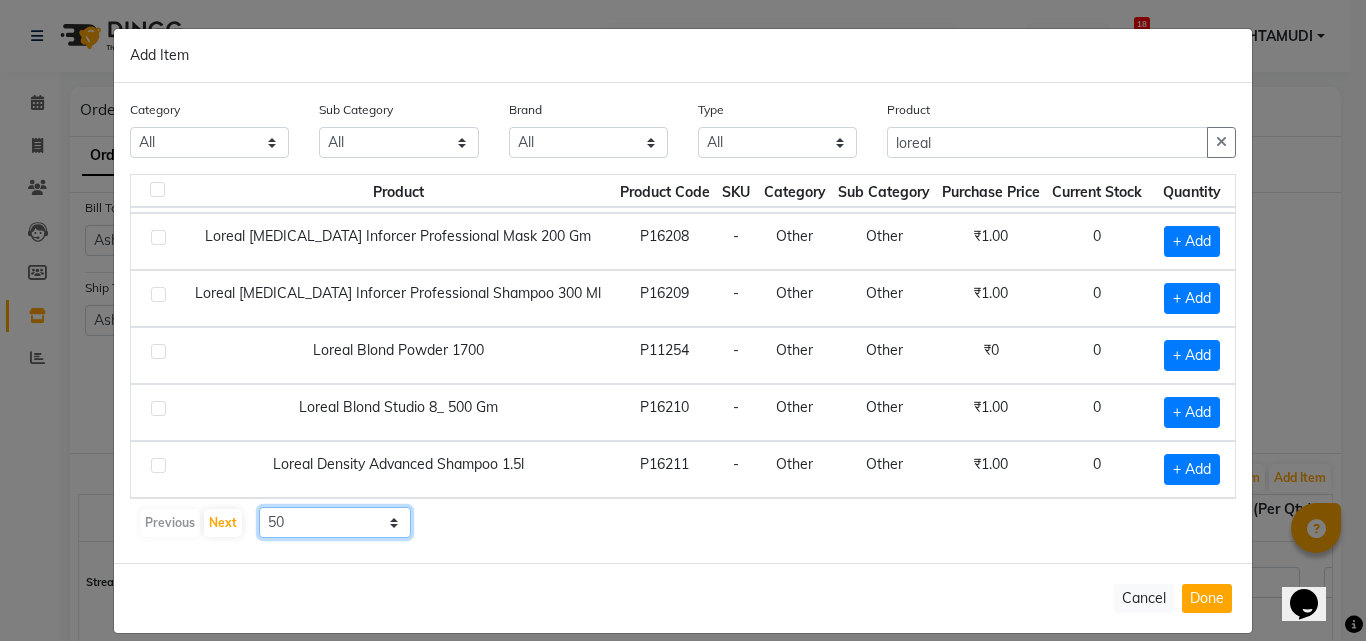 click on "10 50 100" 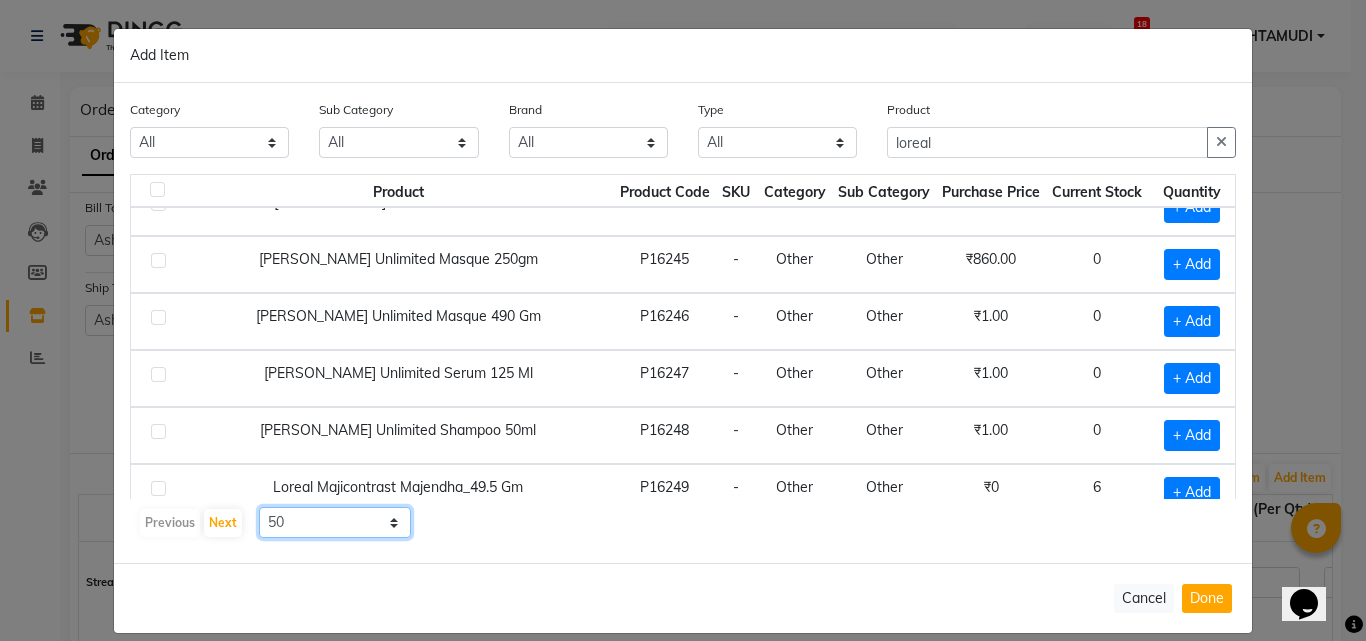 scroll, scrollTop: 2561, scrollLeft: 0, axis: vertical 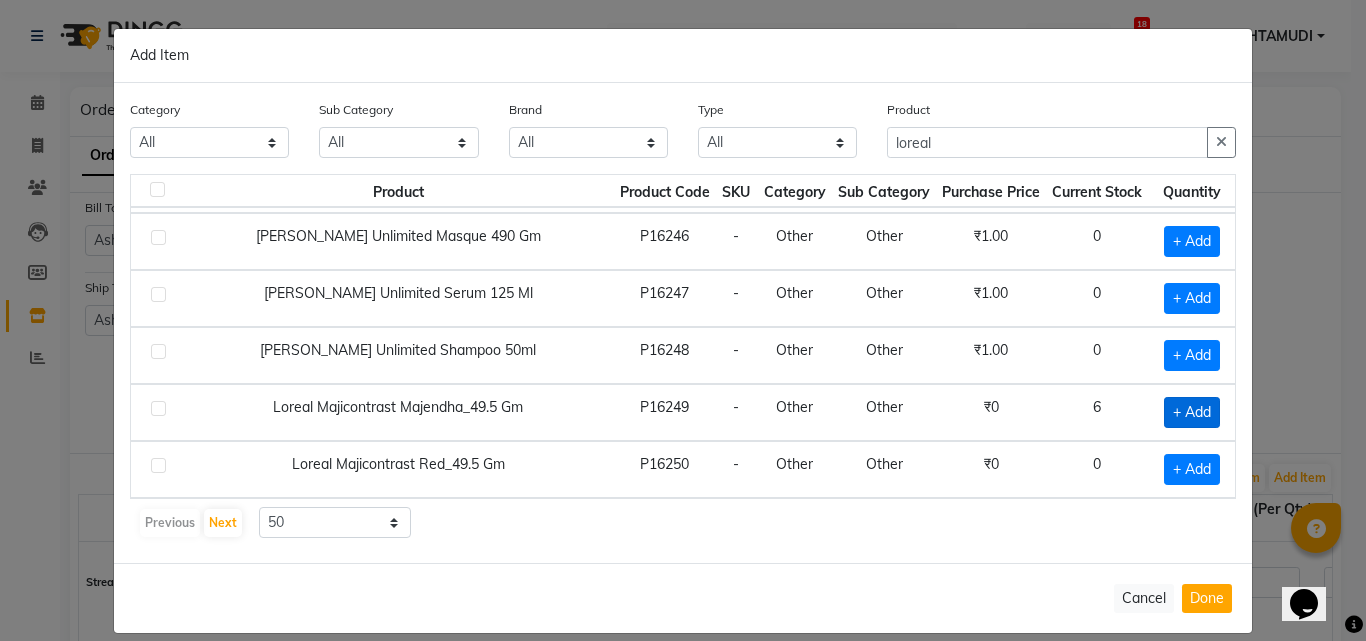 click on "+ Add" 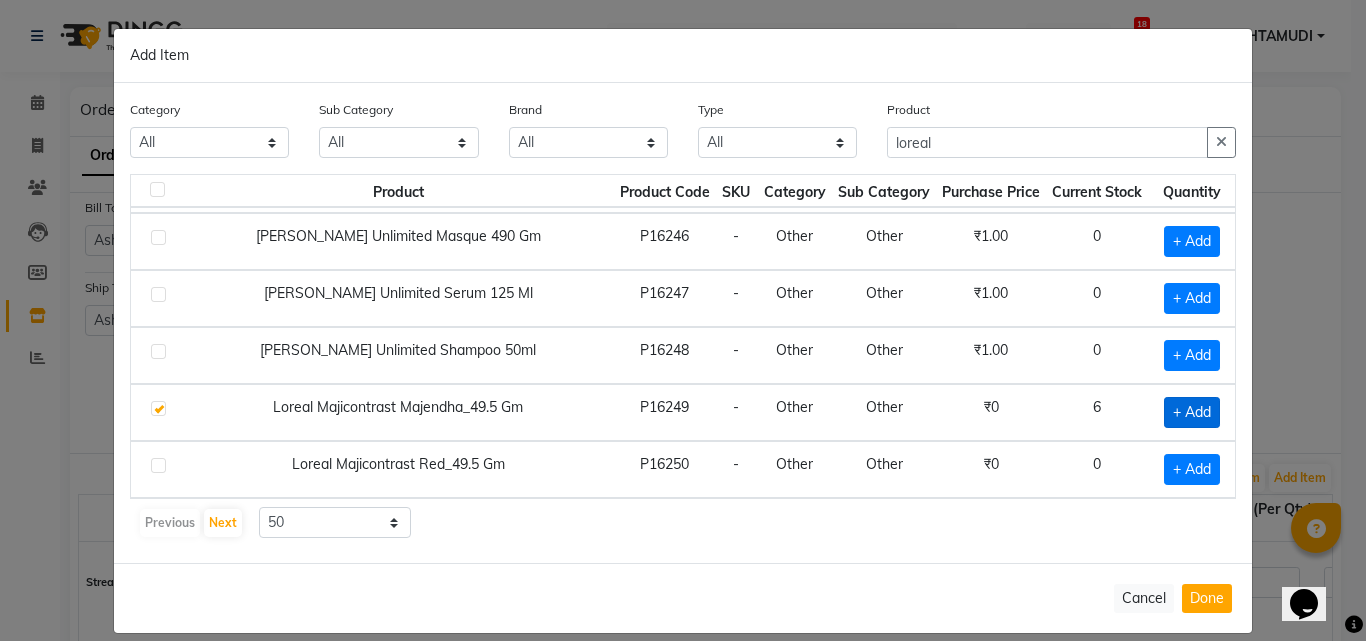 checkbox on "true" 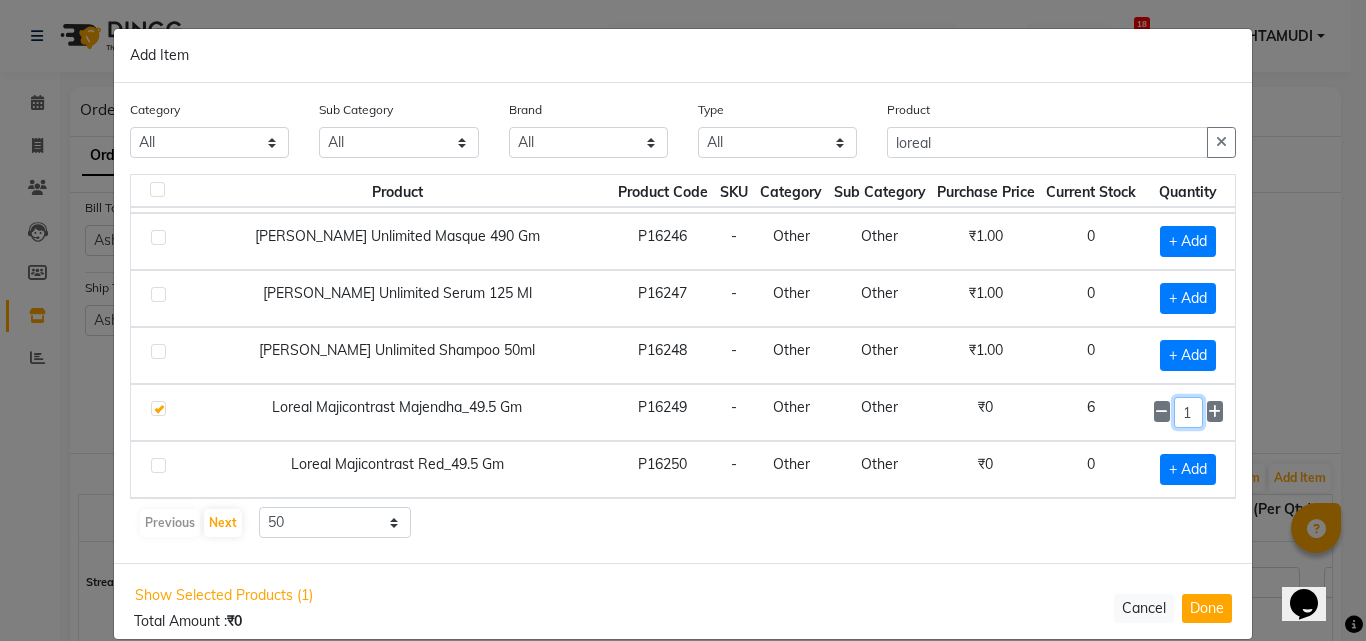 click on "1" 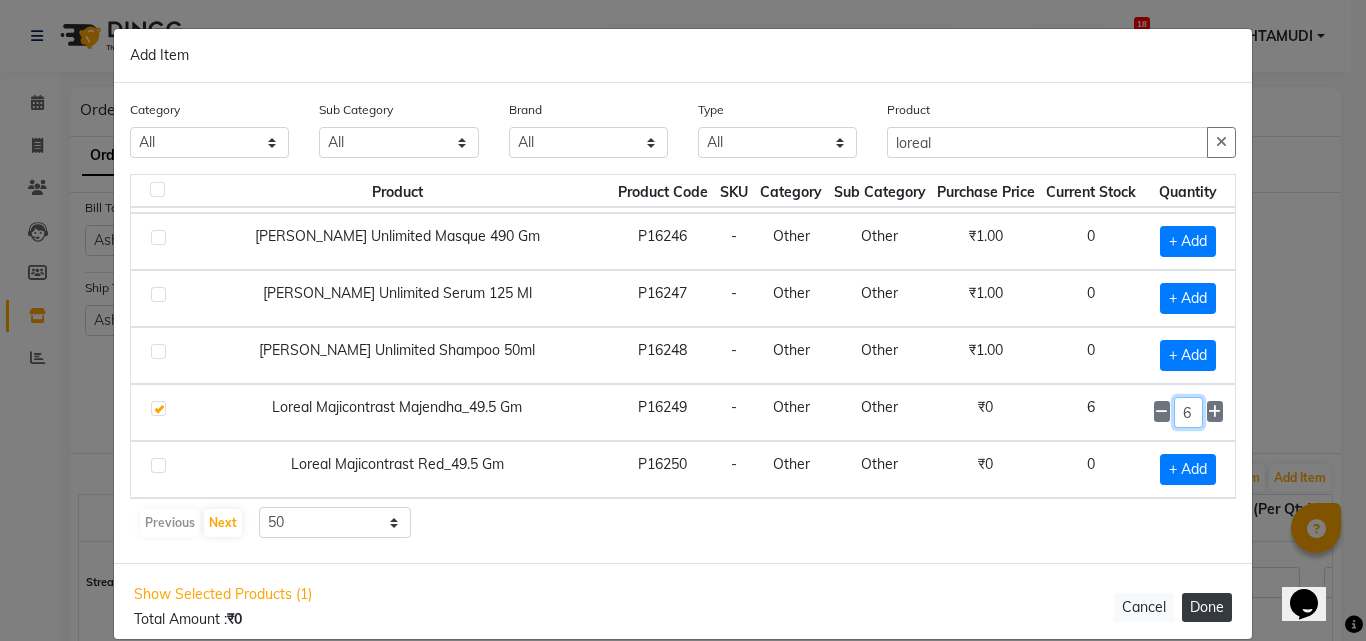 type on "6" 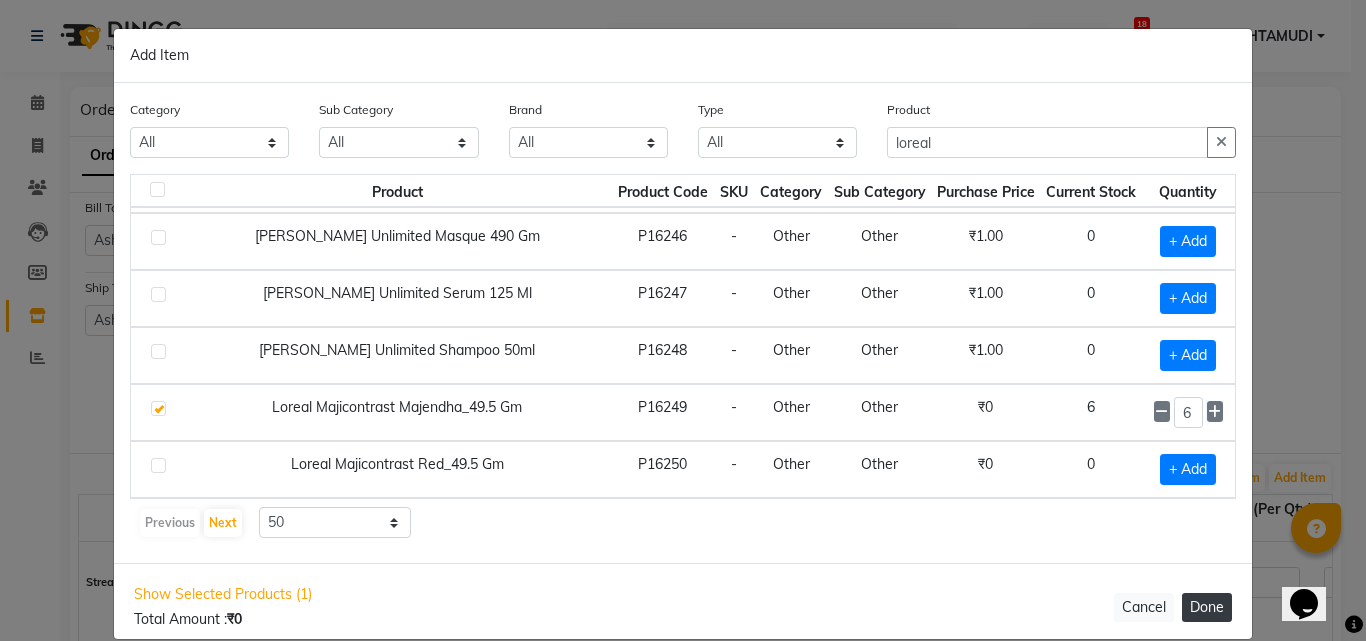 click on "Done" 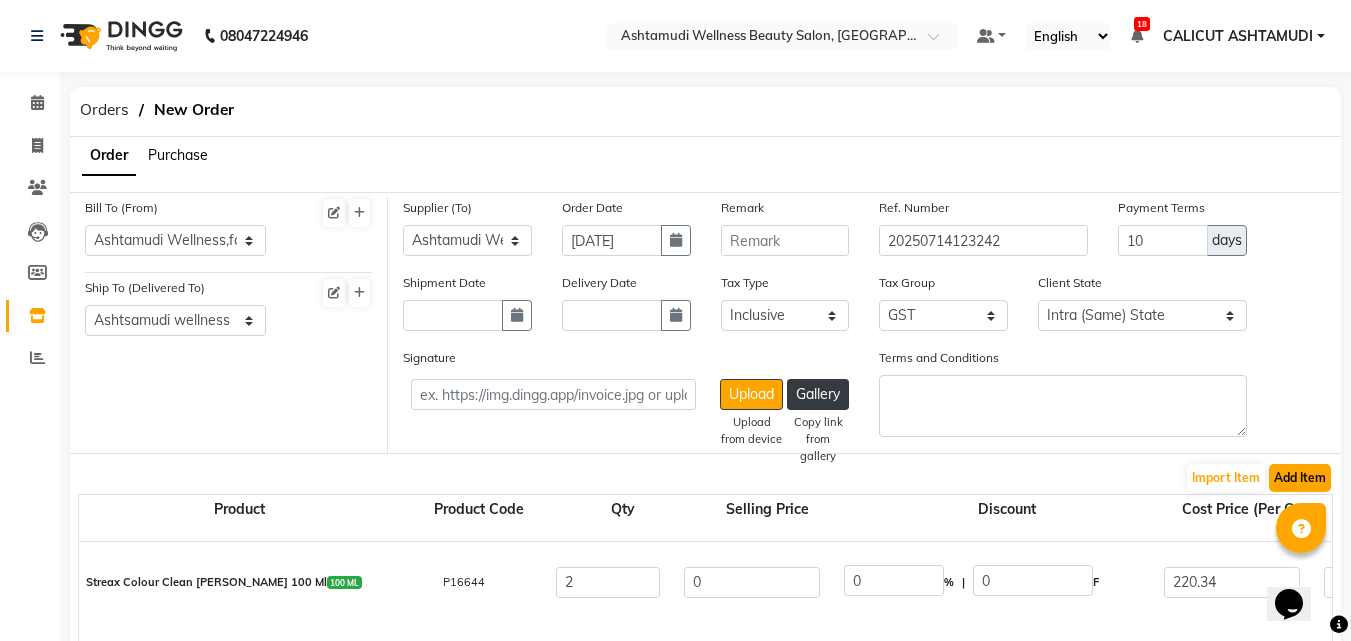 click on "Add Item" 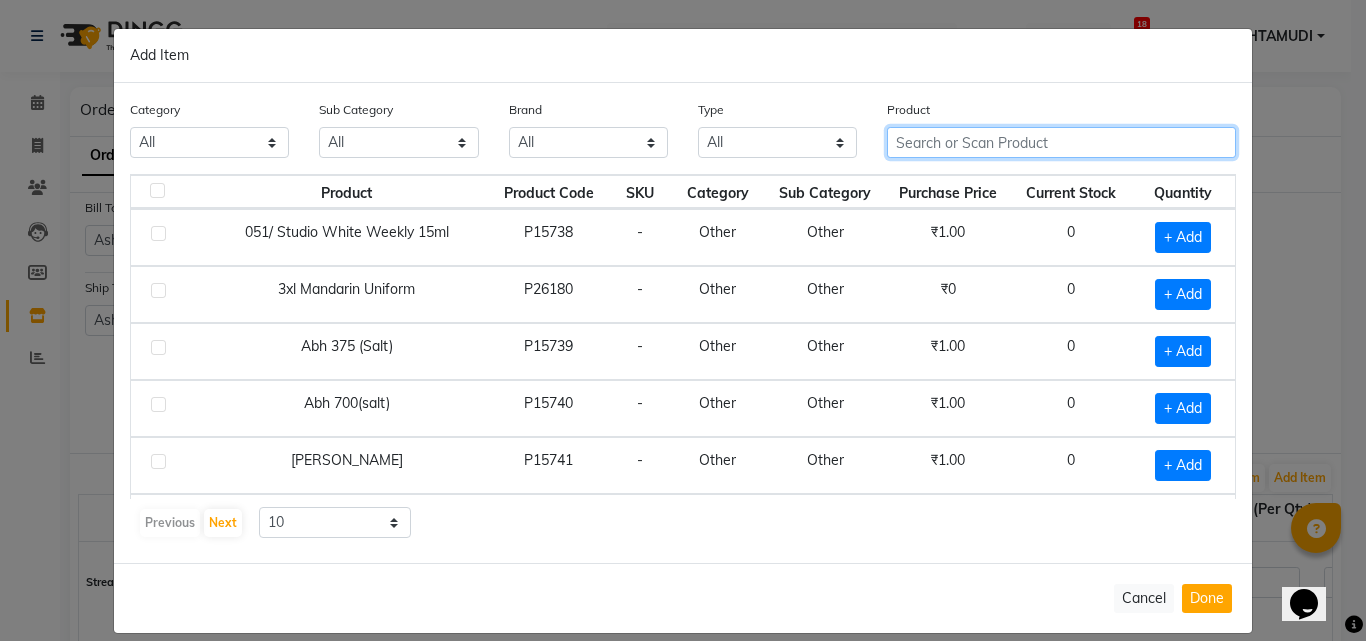 click 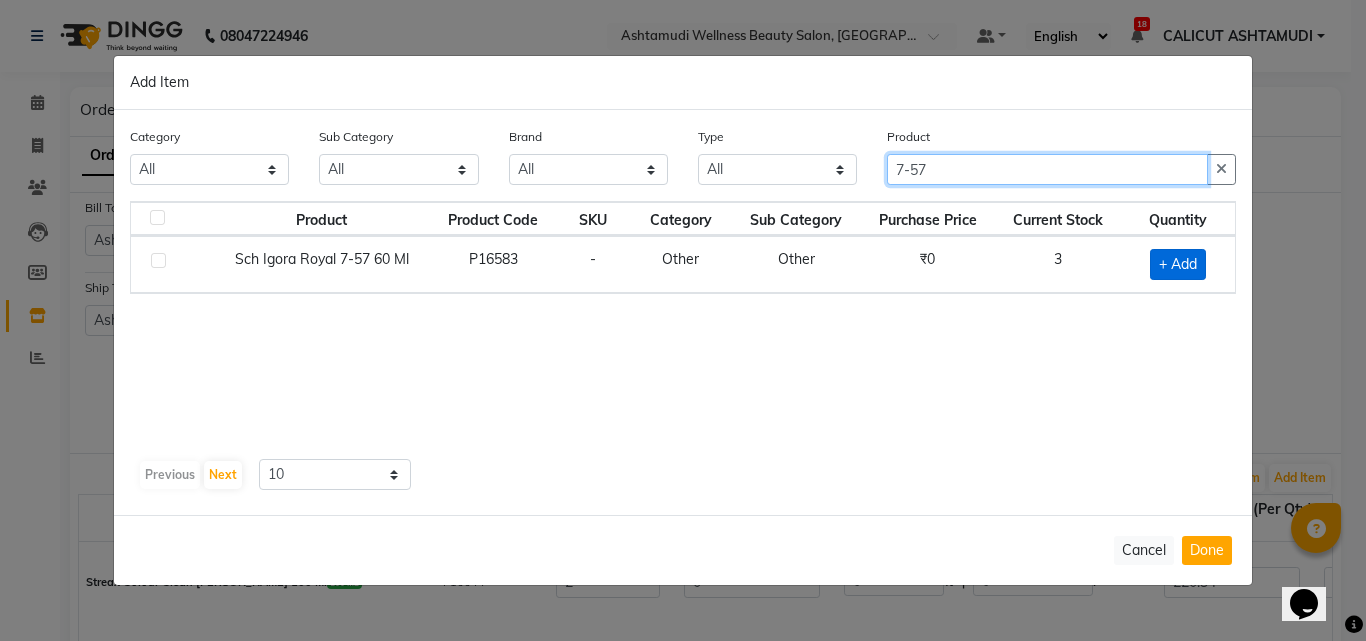 type on "7-57" 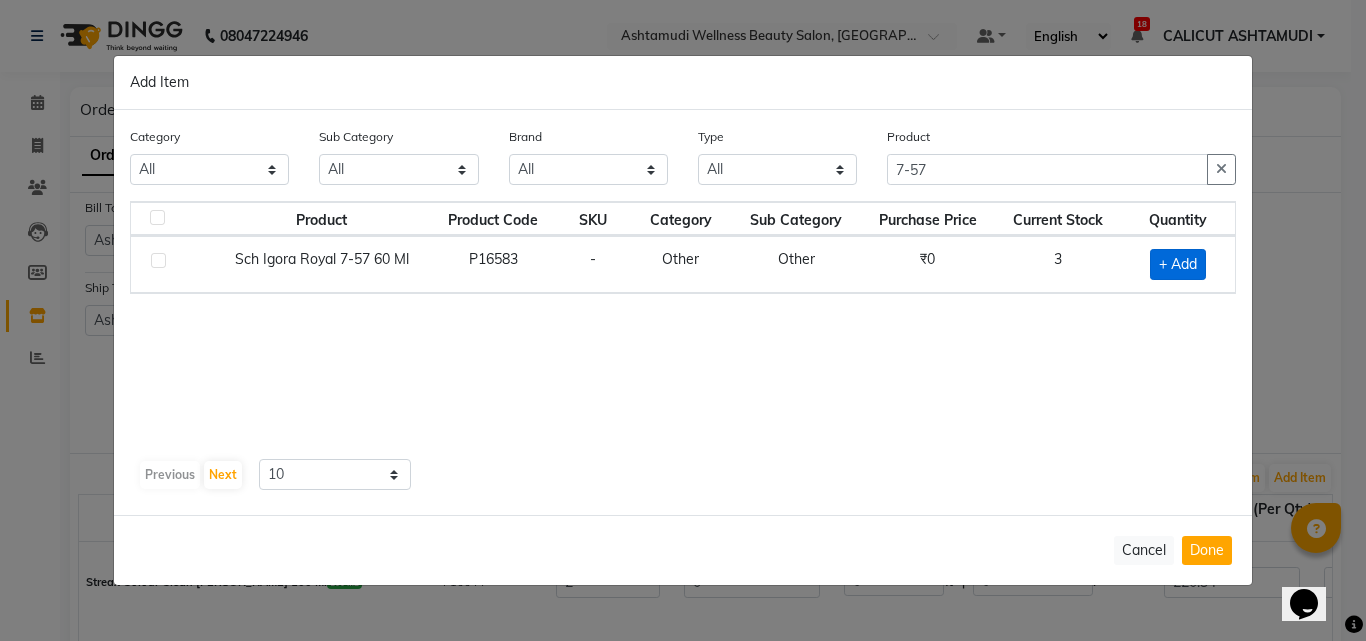 click on "+ Add" 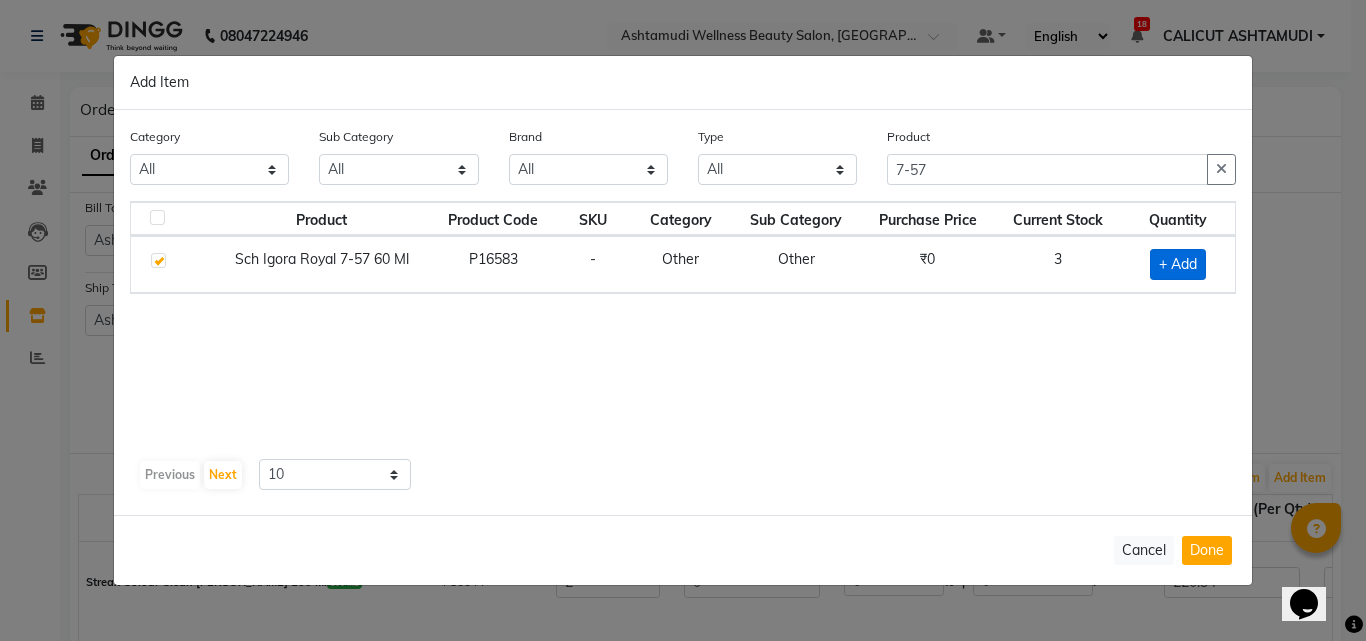 checkbox on "true" 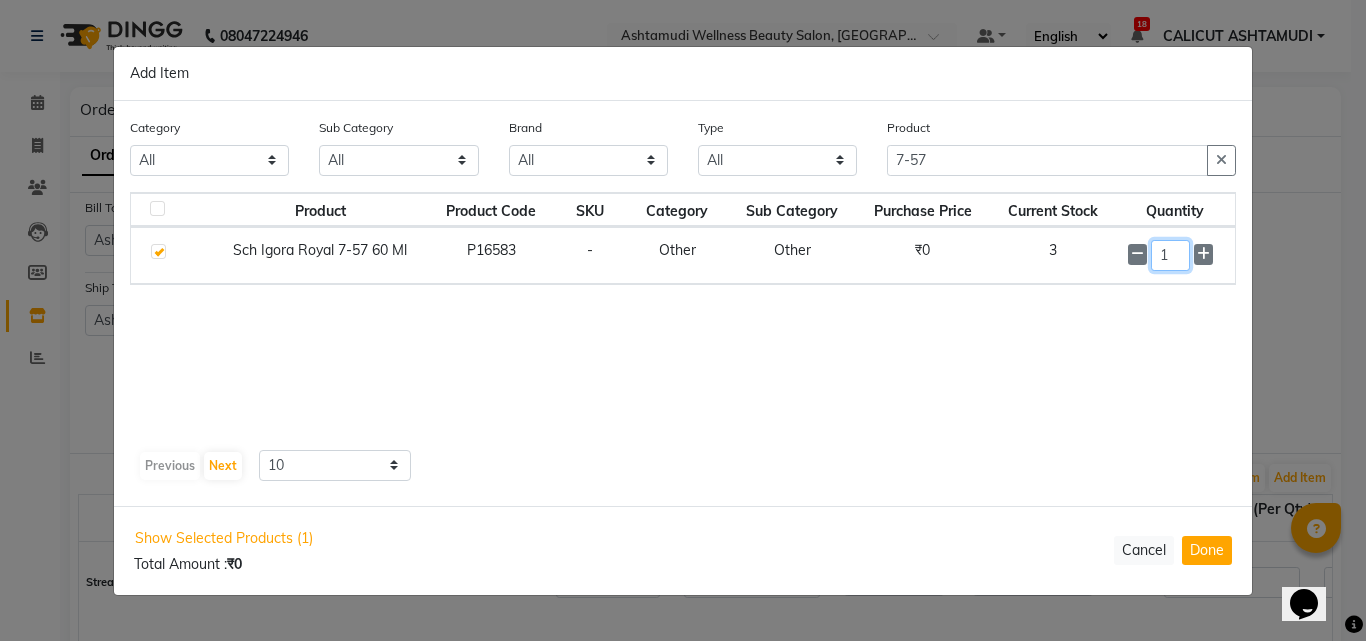 click on "1" 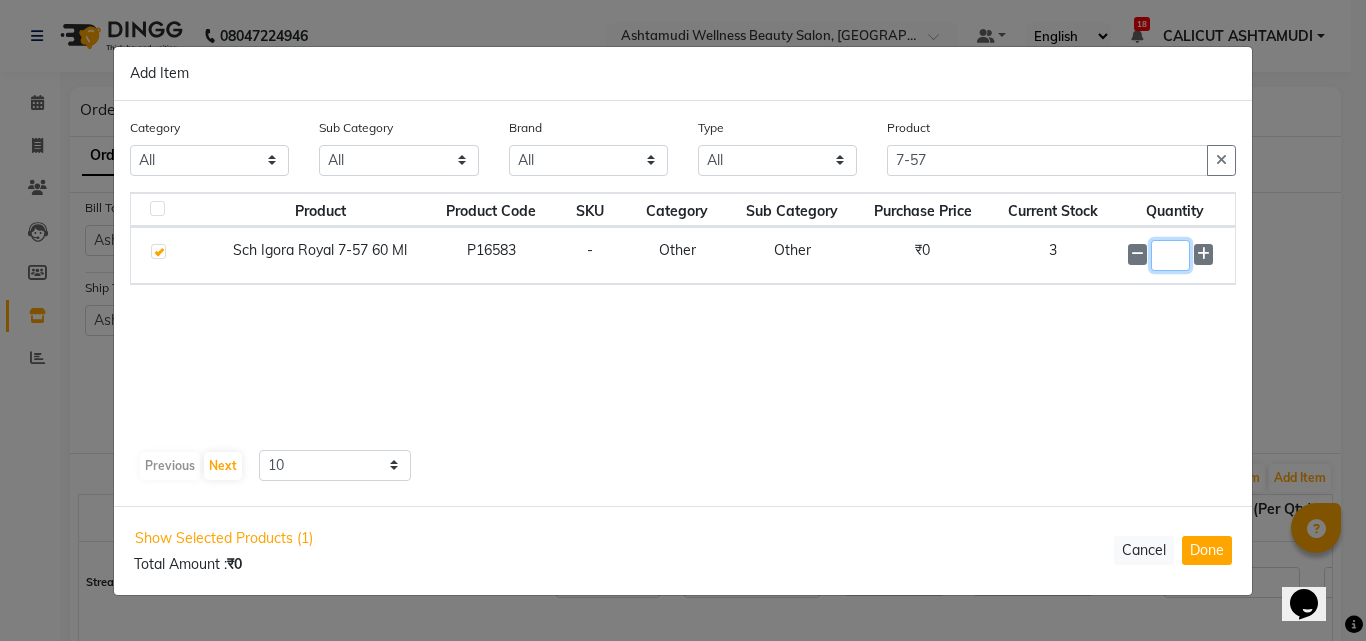 type on "4" 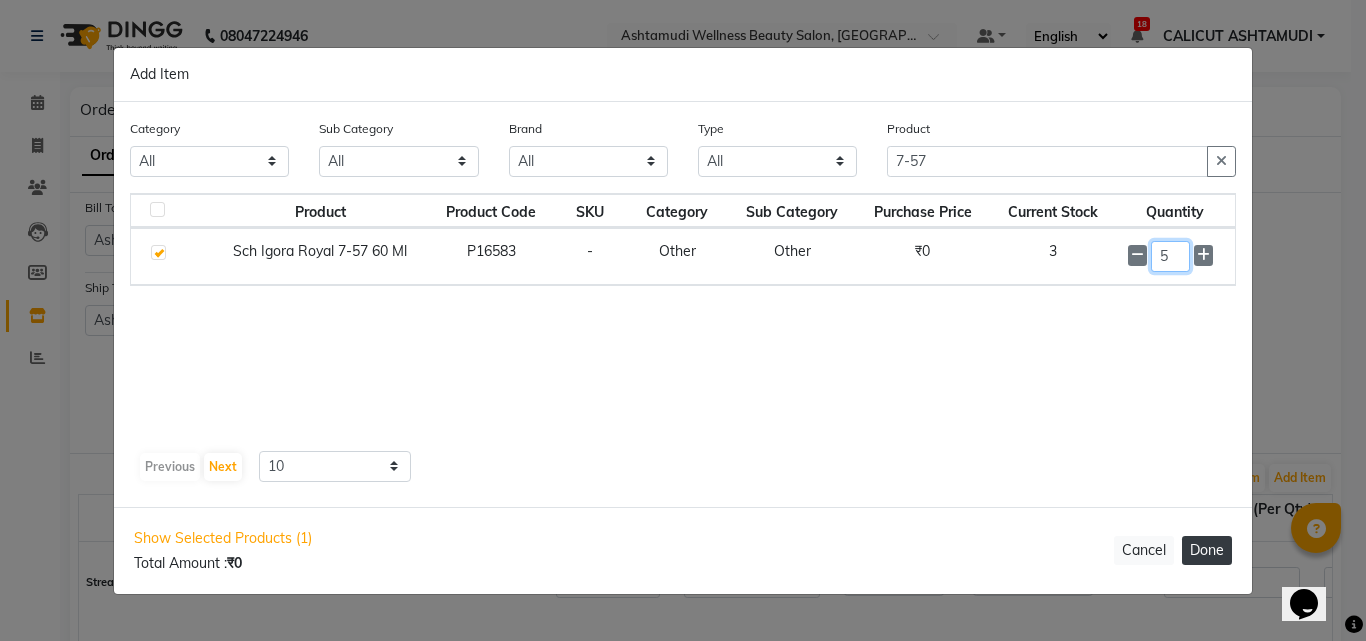 type on "5" 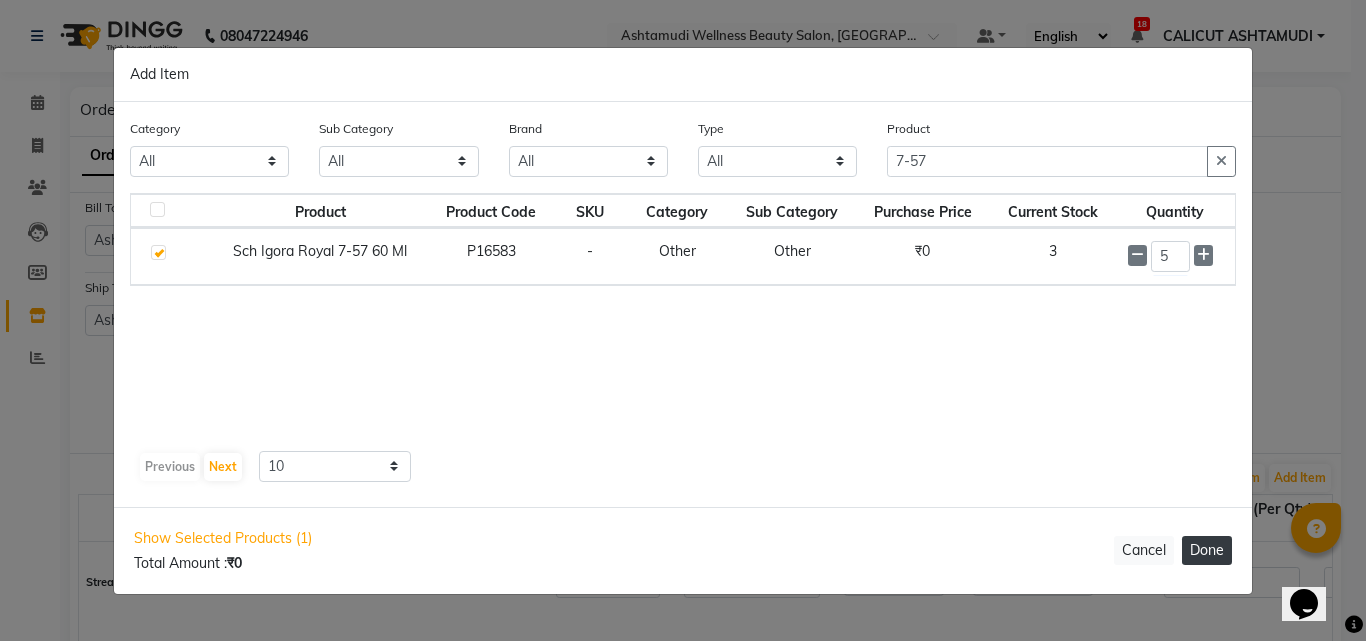 click on "Done" 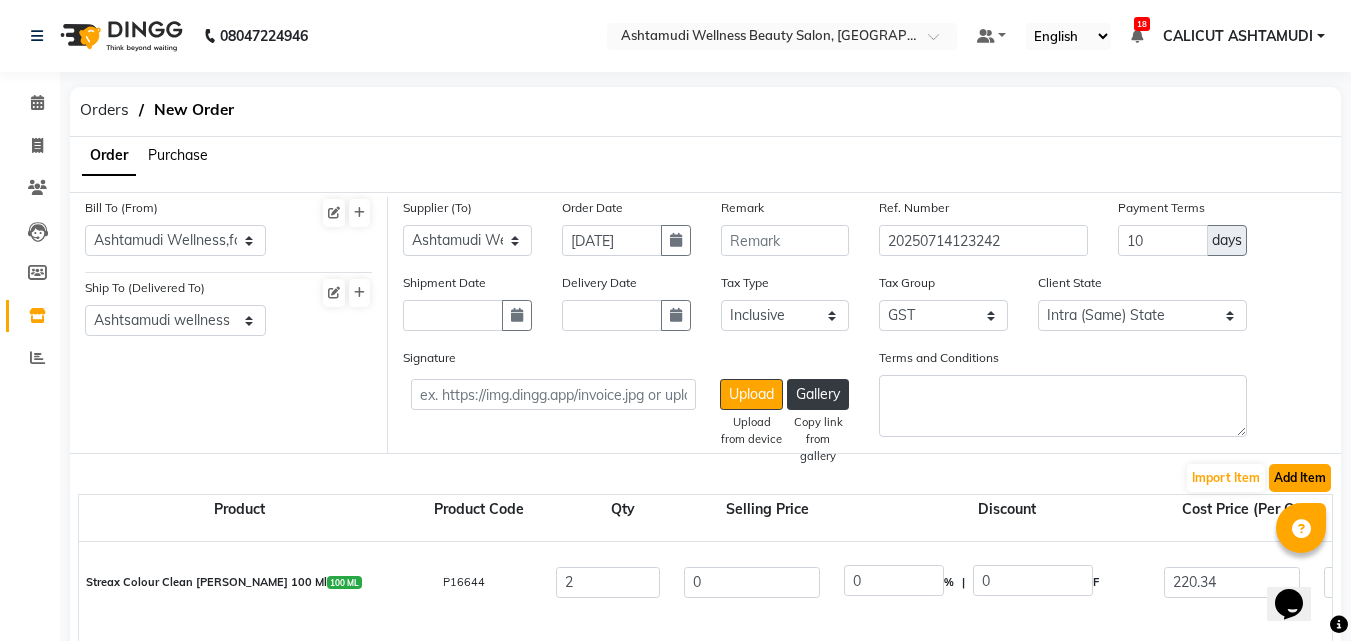 click on "Add Item" 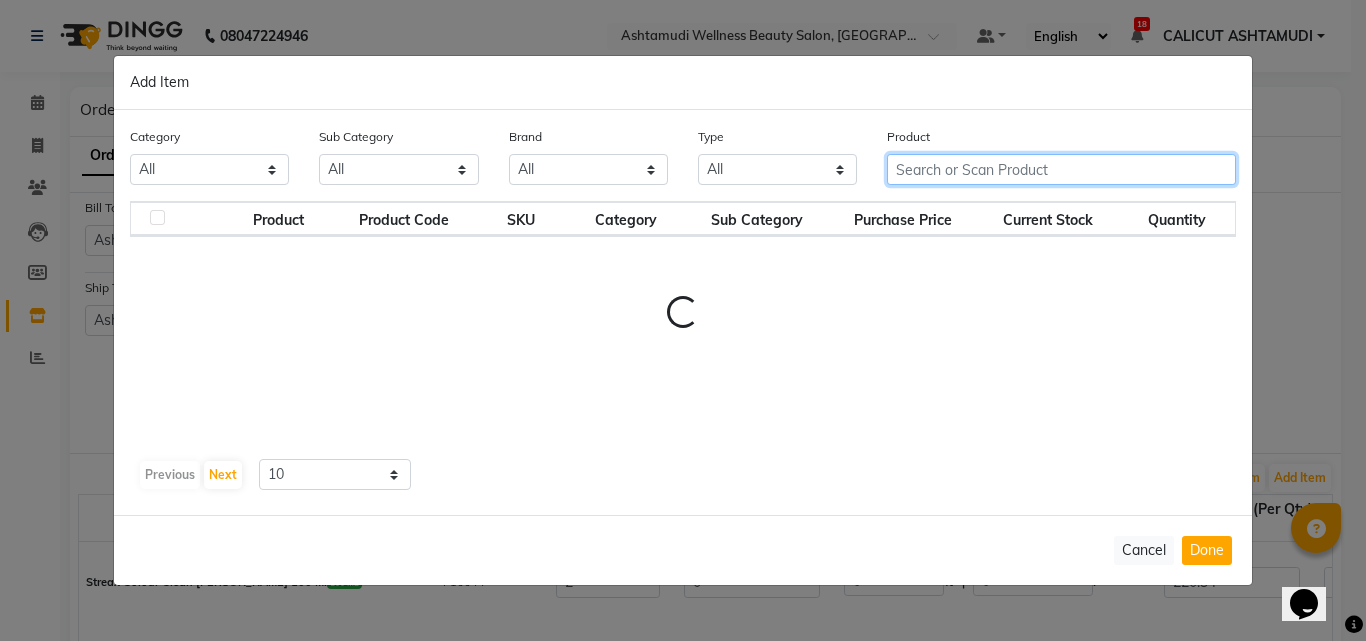 click on "Product" 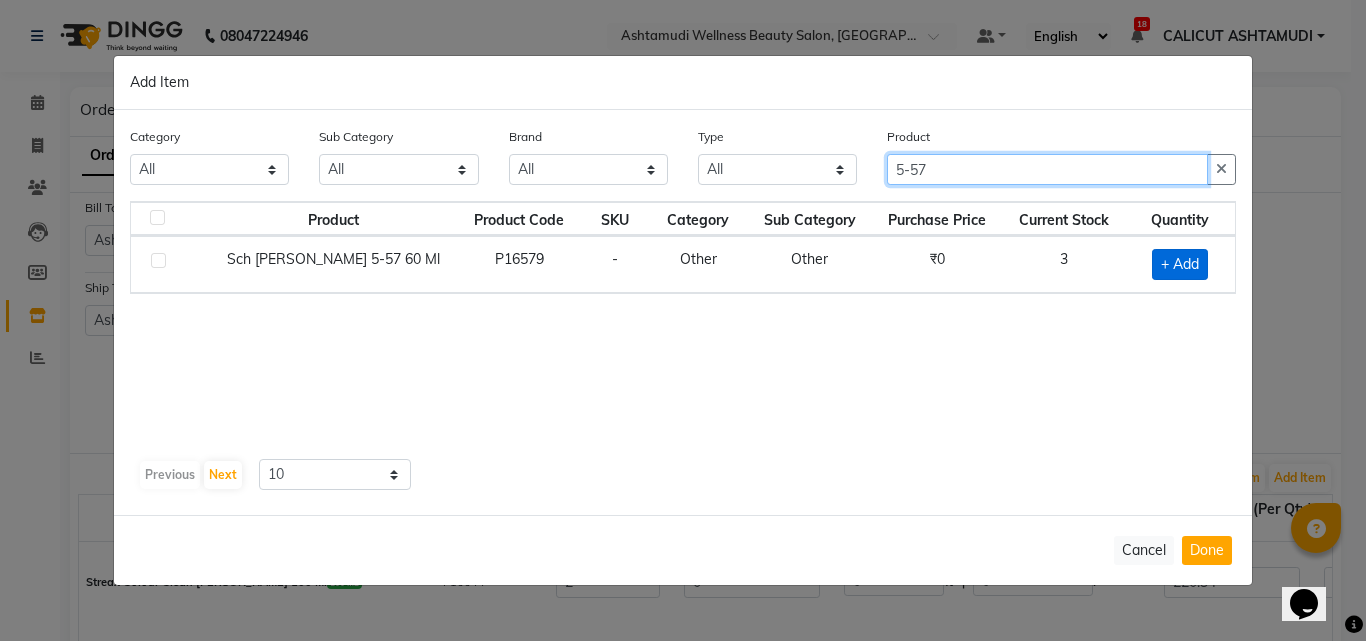 type on "5-57" 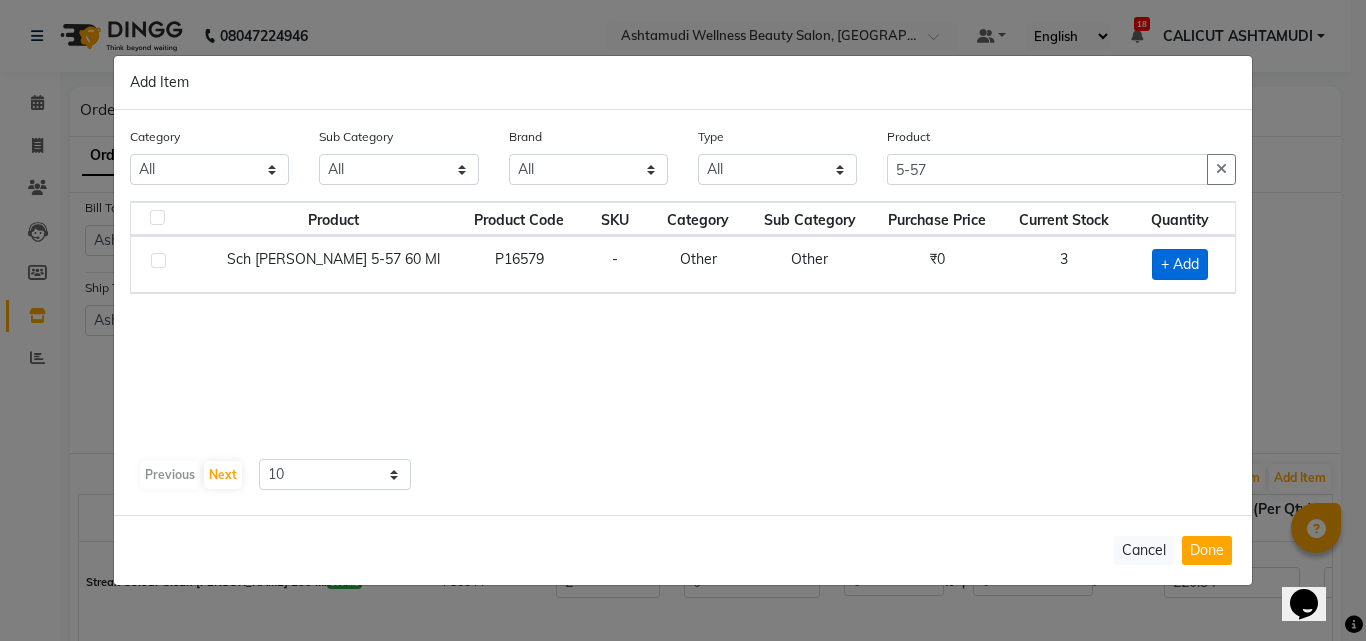 click on "+ Add" 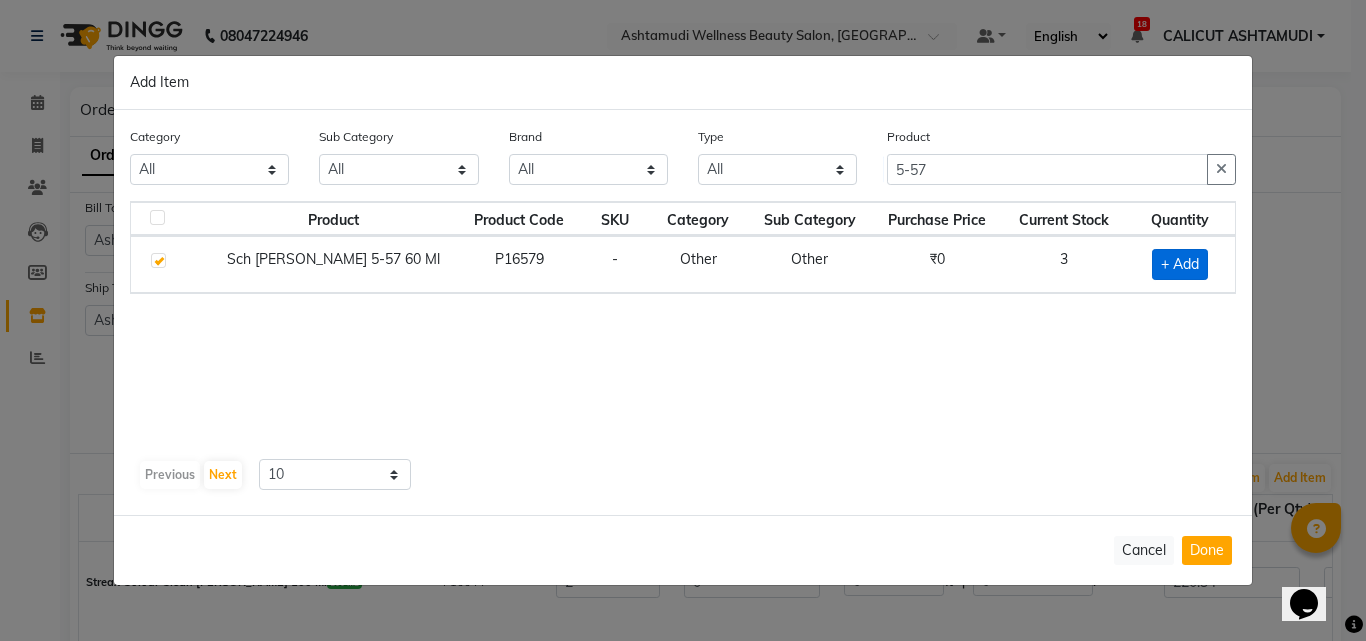 checkbox on "true" 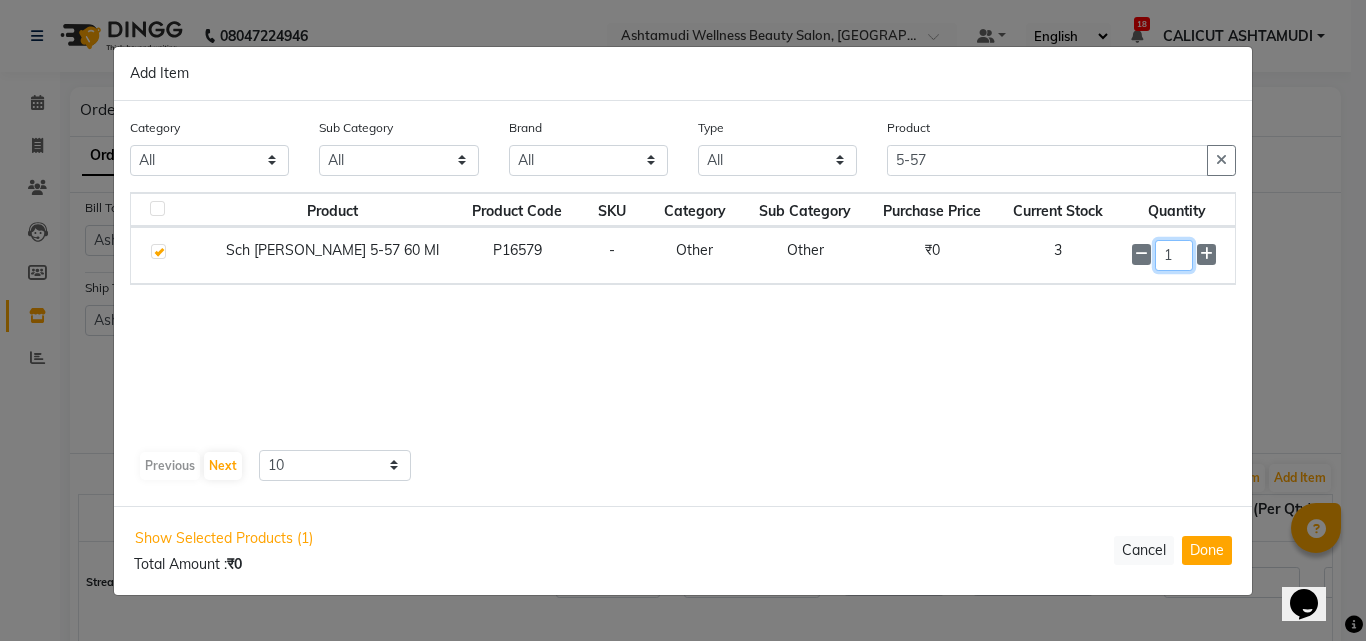 click on "1" 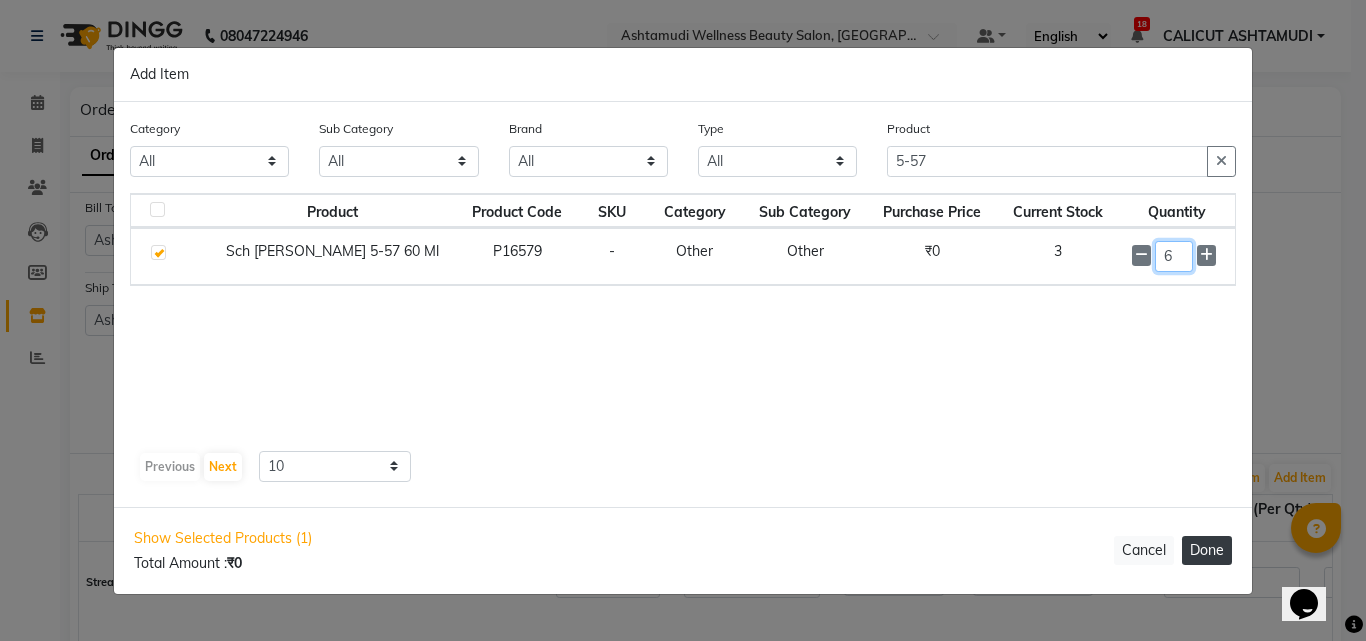 type on "6" 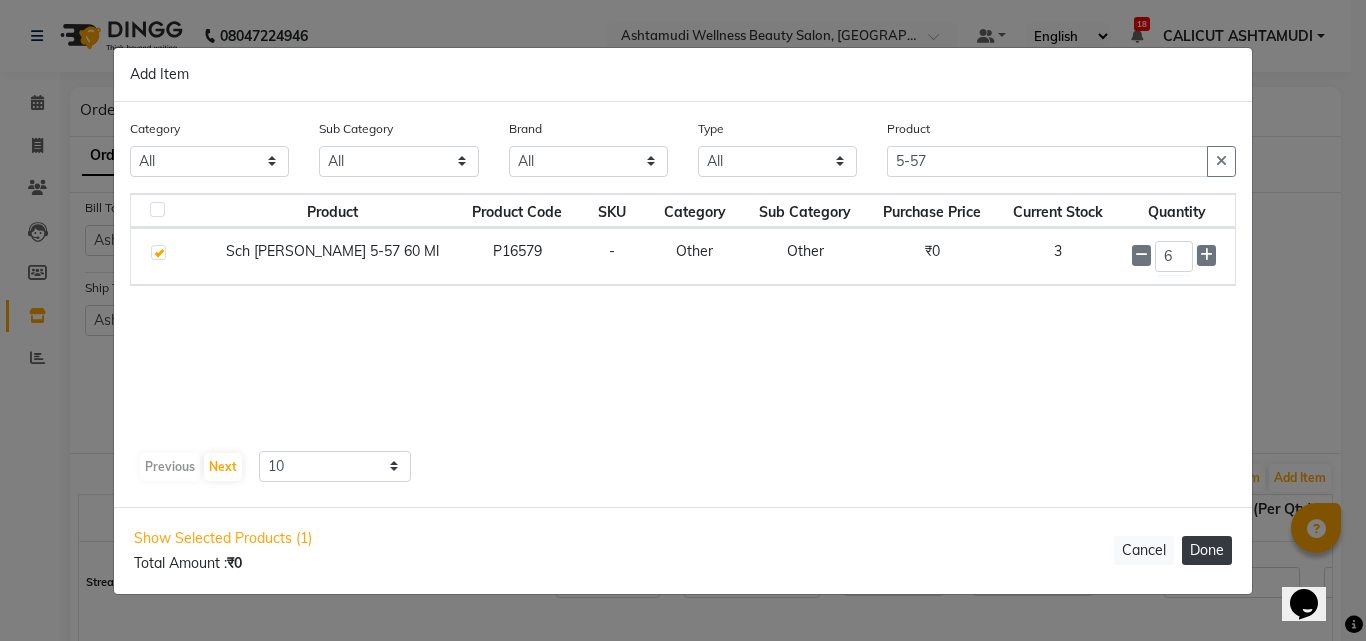 click on "Done" 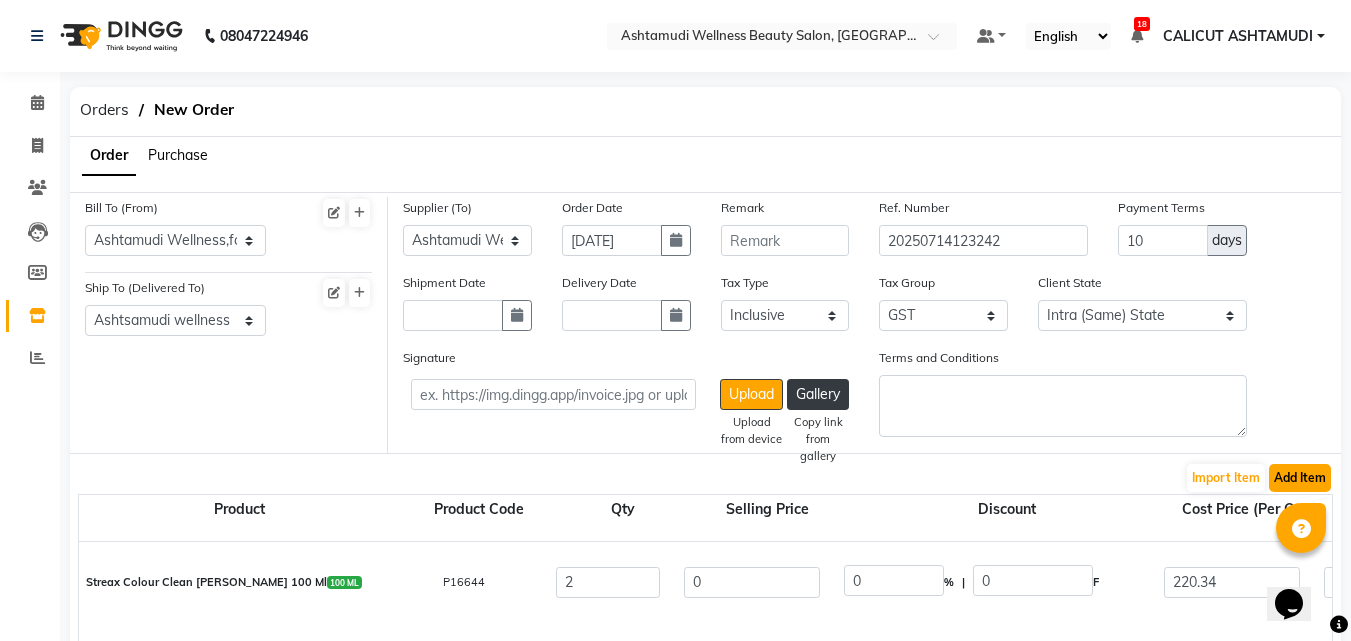click on "Add Item" 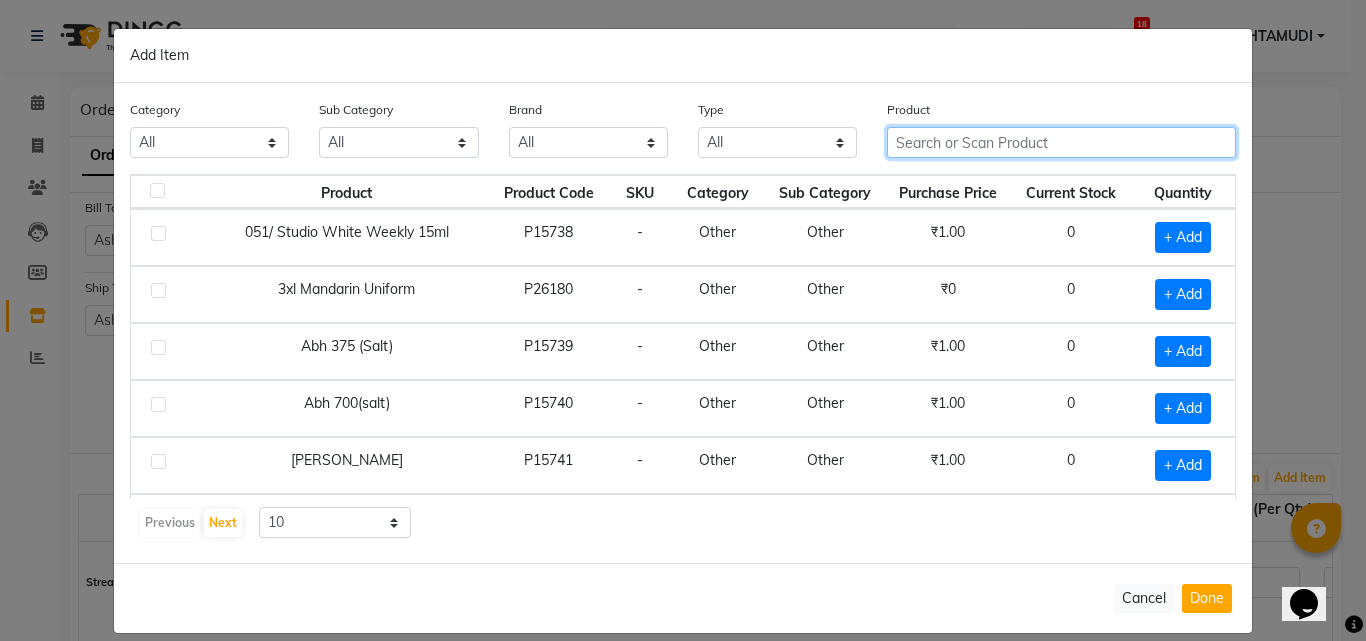 click 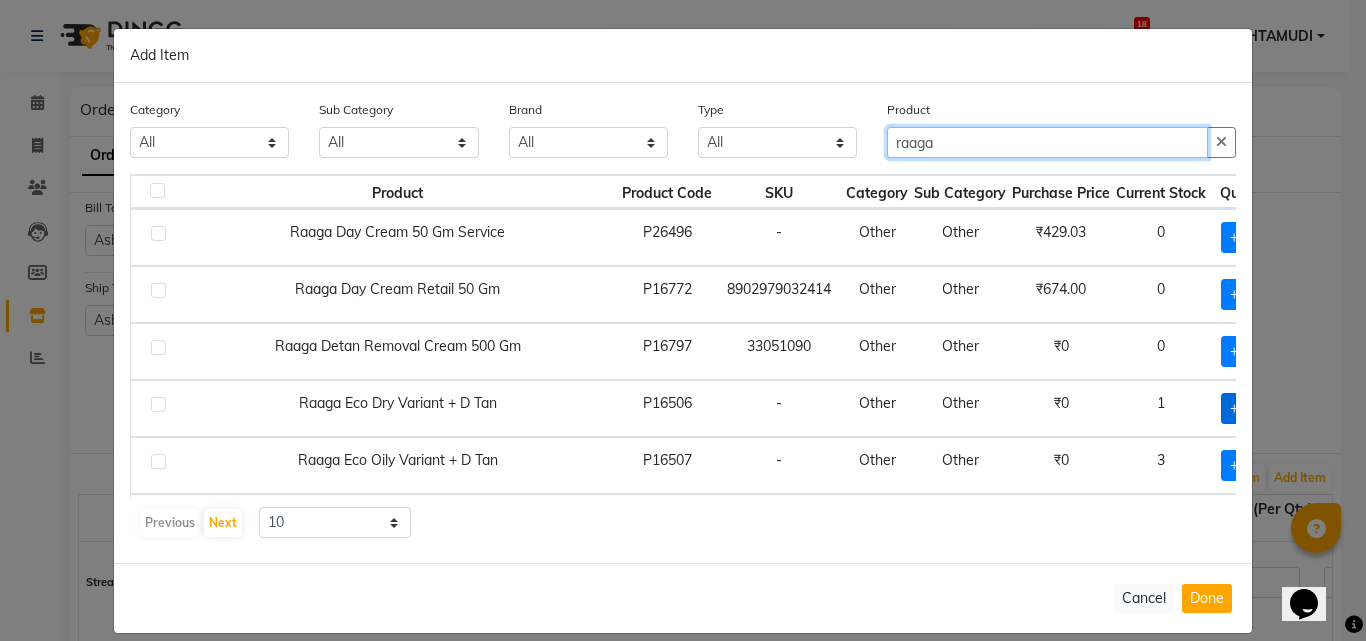 type on "raaga" 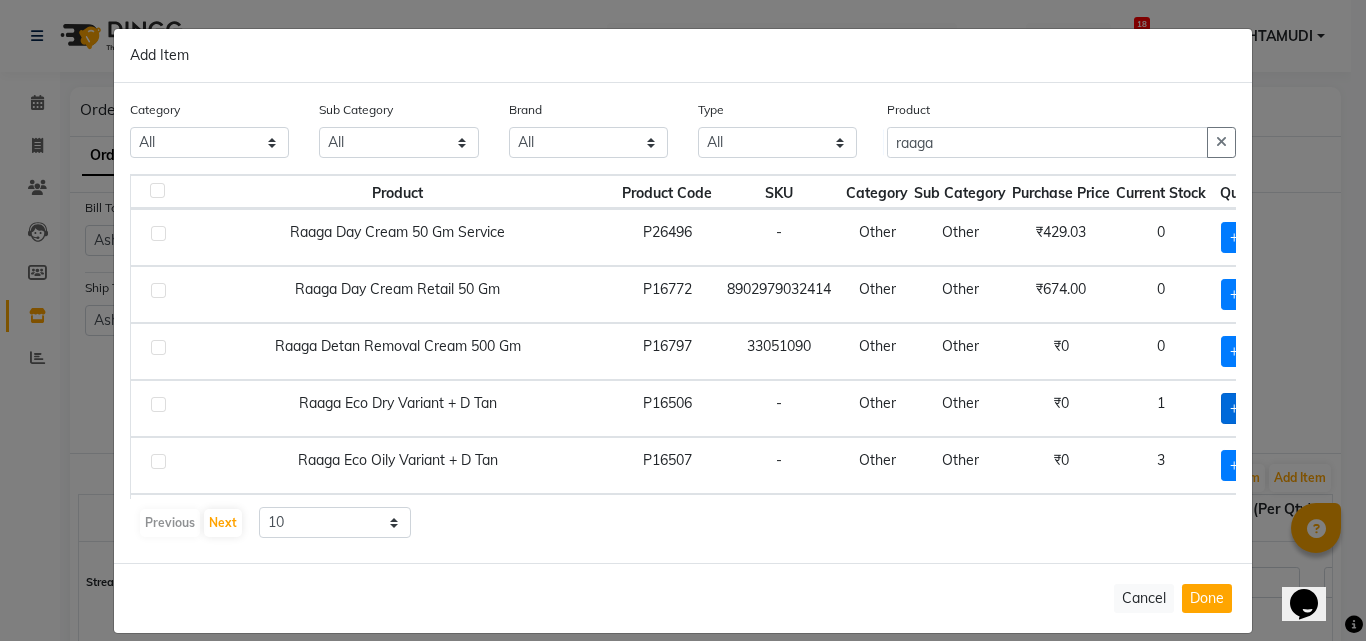 click on "+ Add" 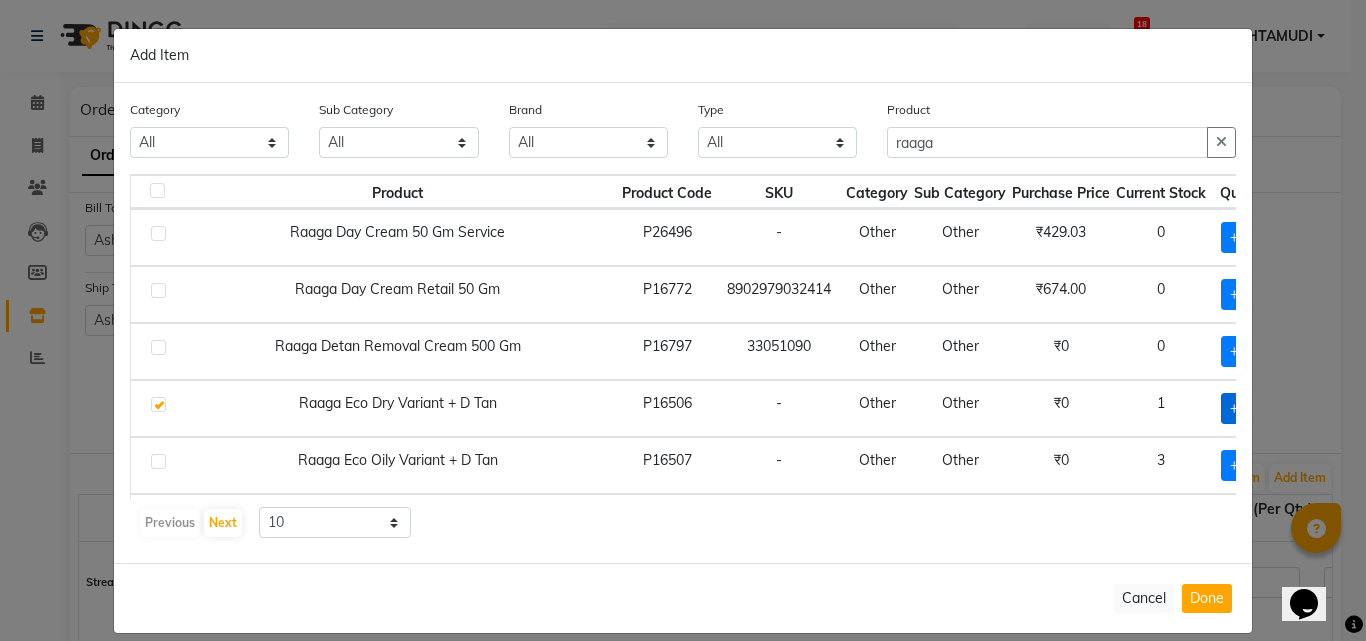 checkbox on "true" 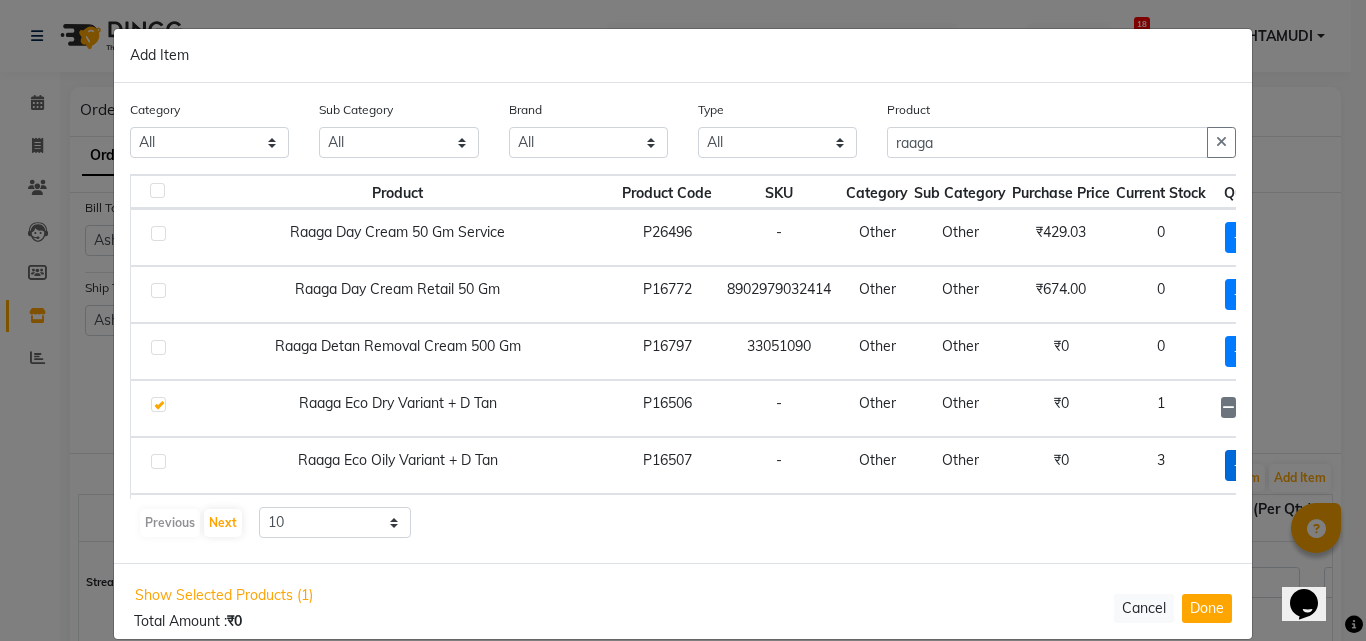 click on "+ Add" 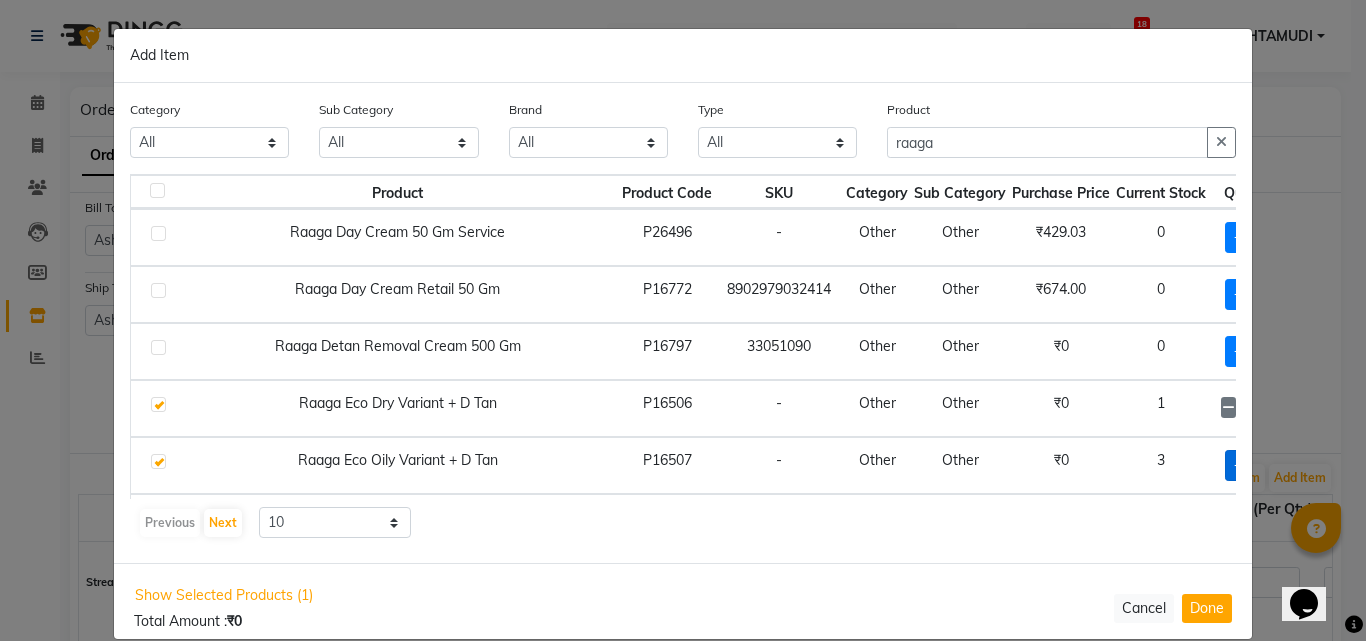 checkbox on "true" 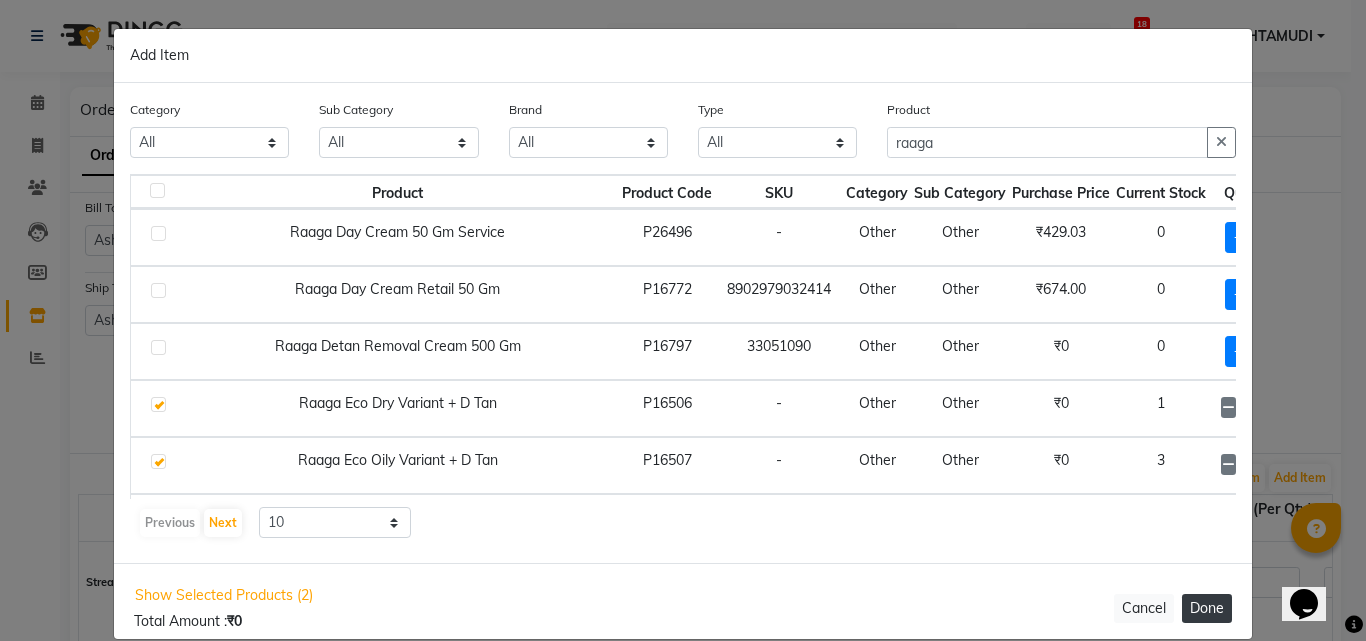 click on "Done" 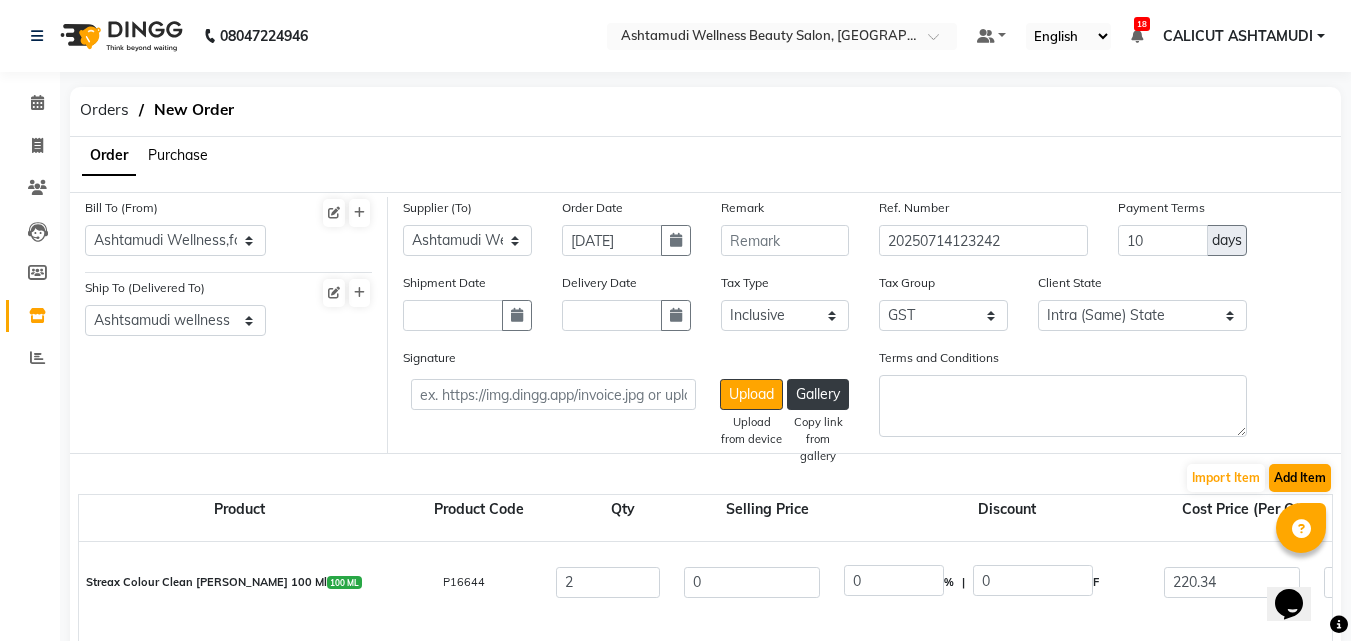 drag, startPoint x: 1318, startPoint y: 453, endPoint x: 1303, endPoint y: 472, distance: 24.207438 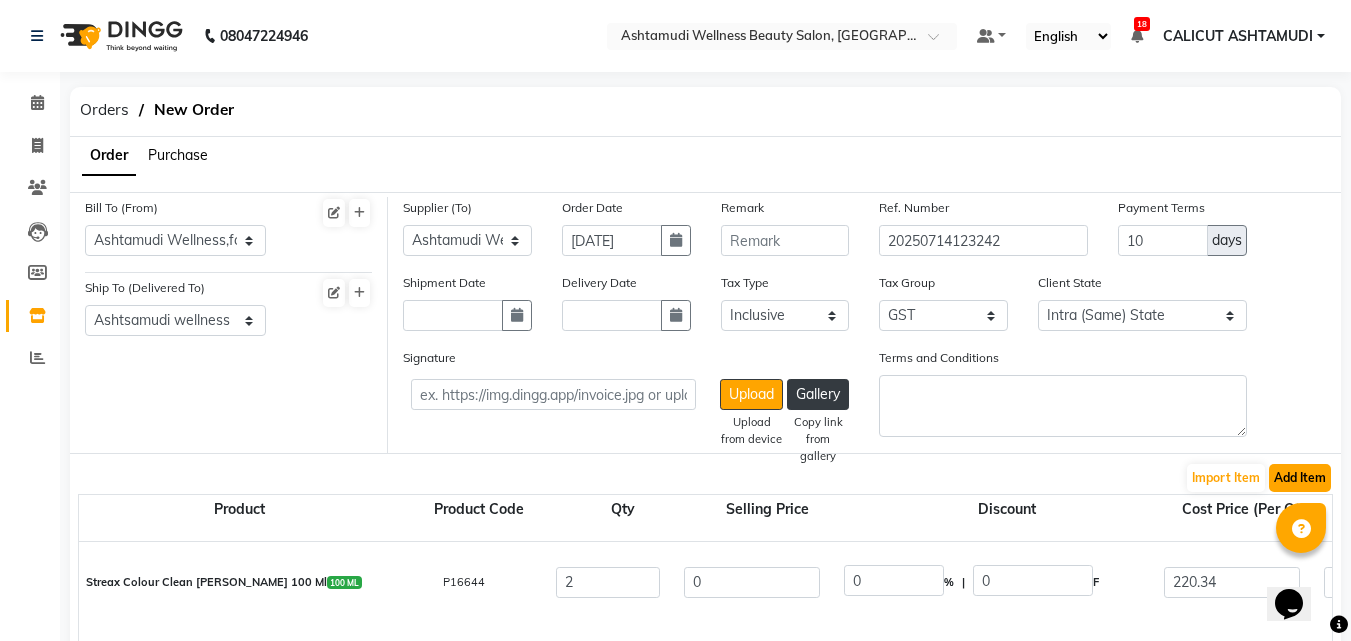 click on "Add Item" 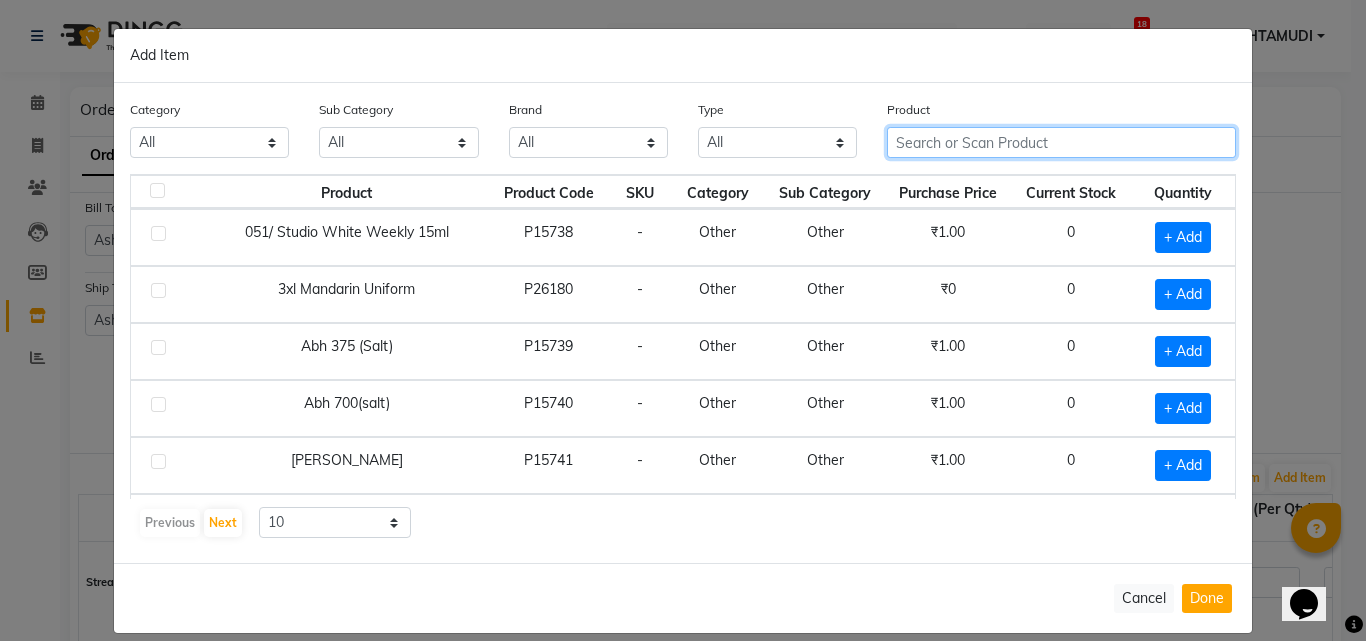 click 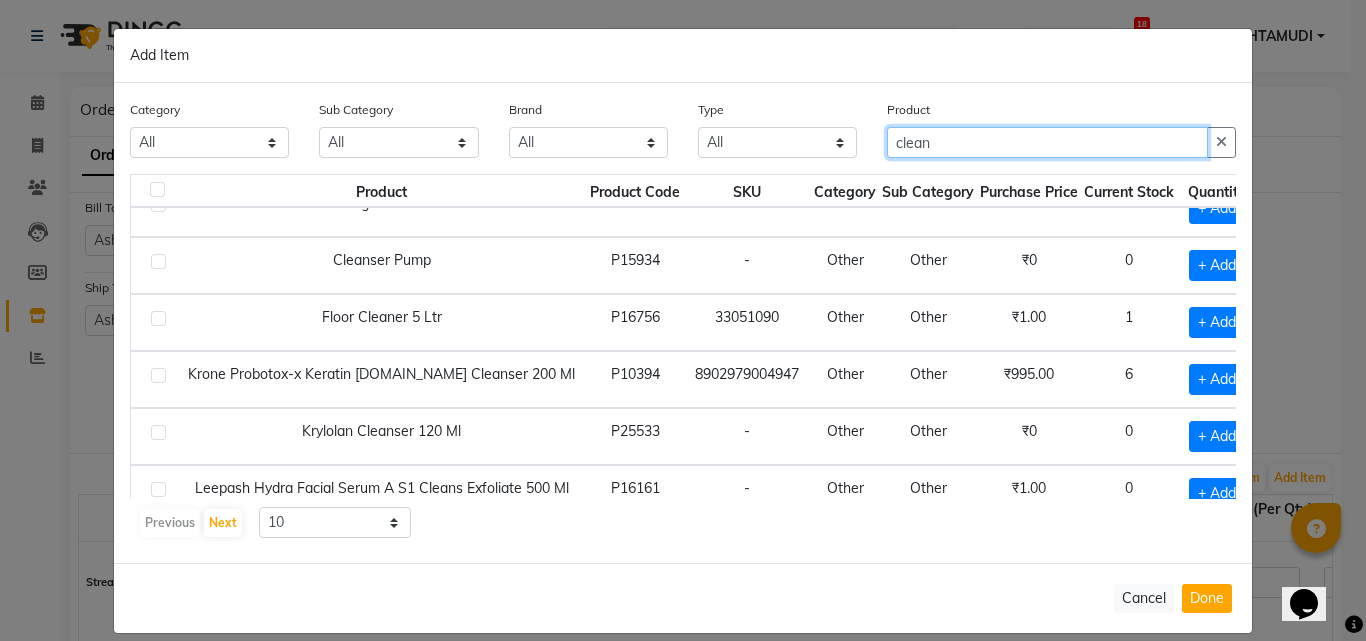 scroll, scrollTop: 296, scrollLeft: 0, axis: vertical 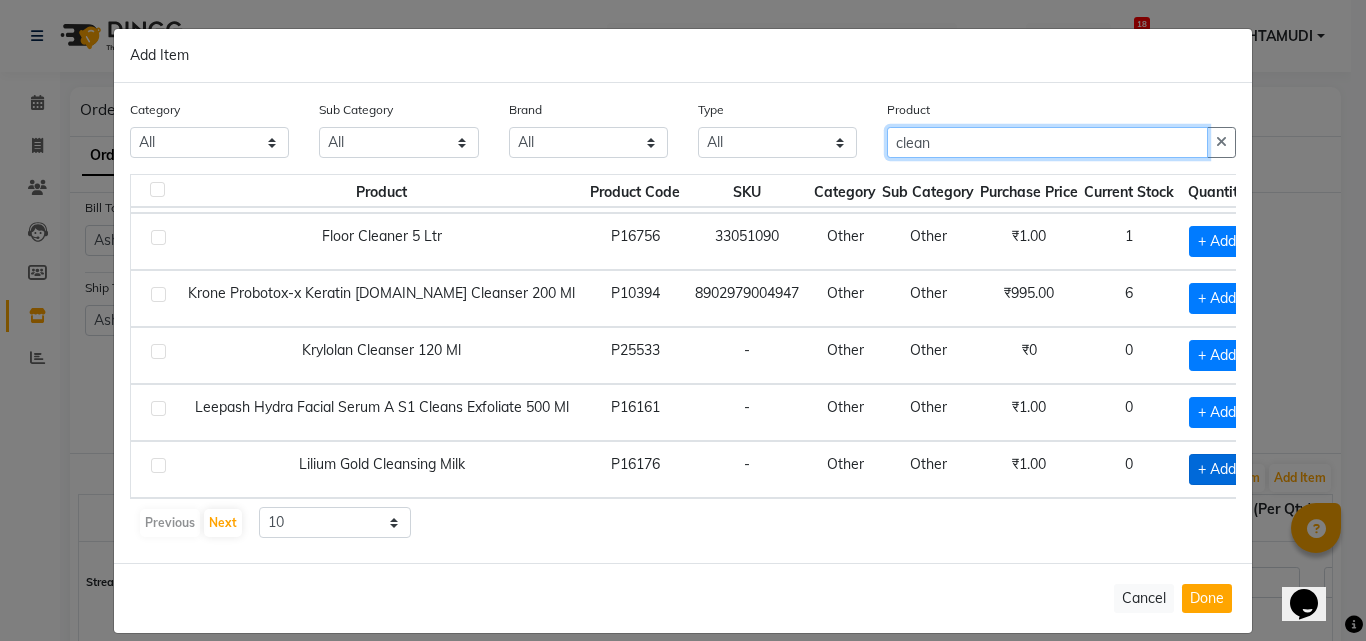 type on "clean" 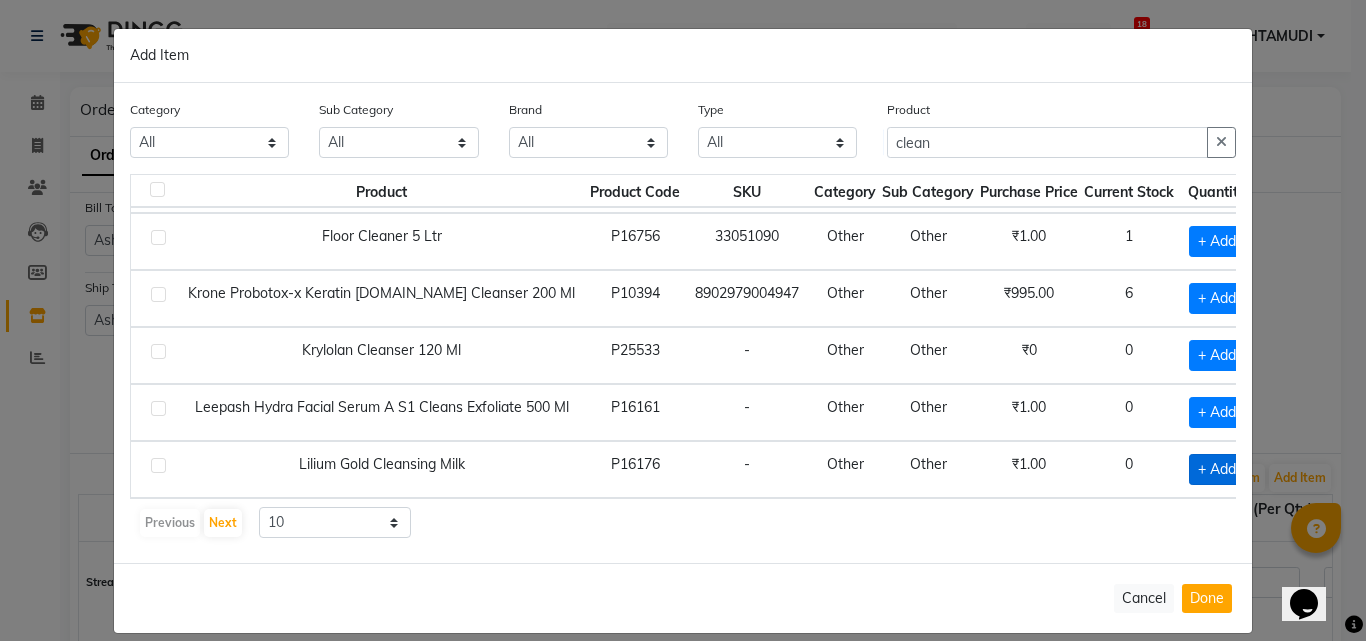 click on "+ Add" 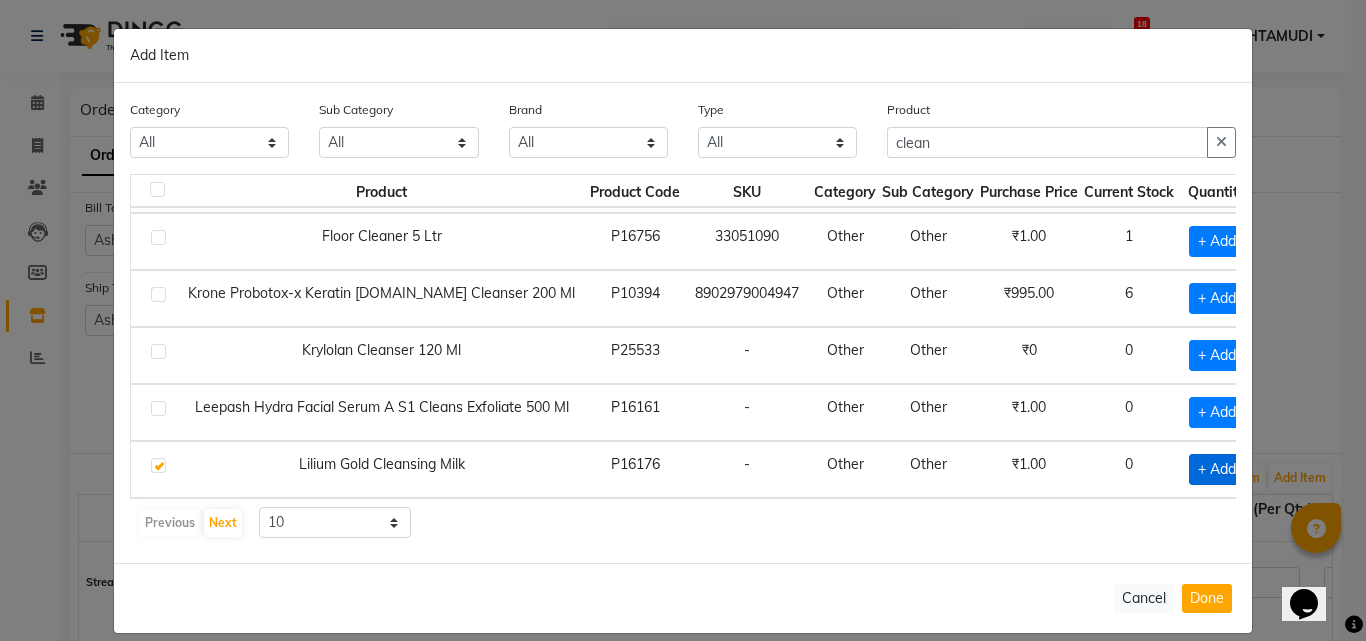 checkbox on "true" 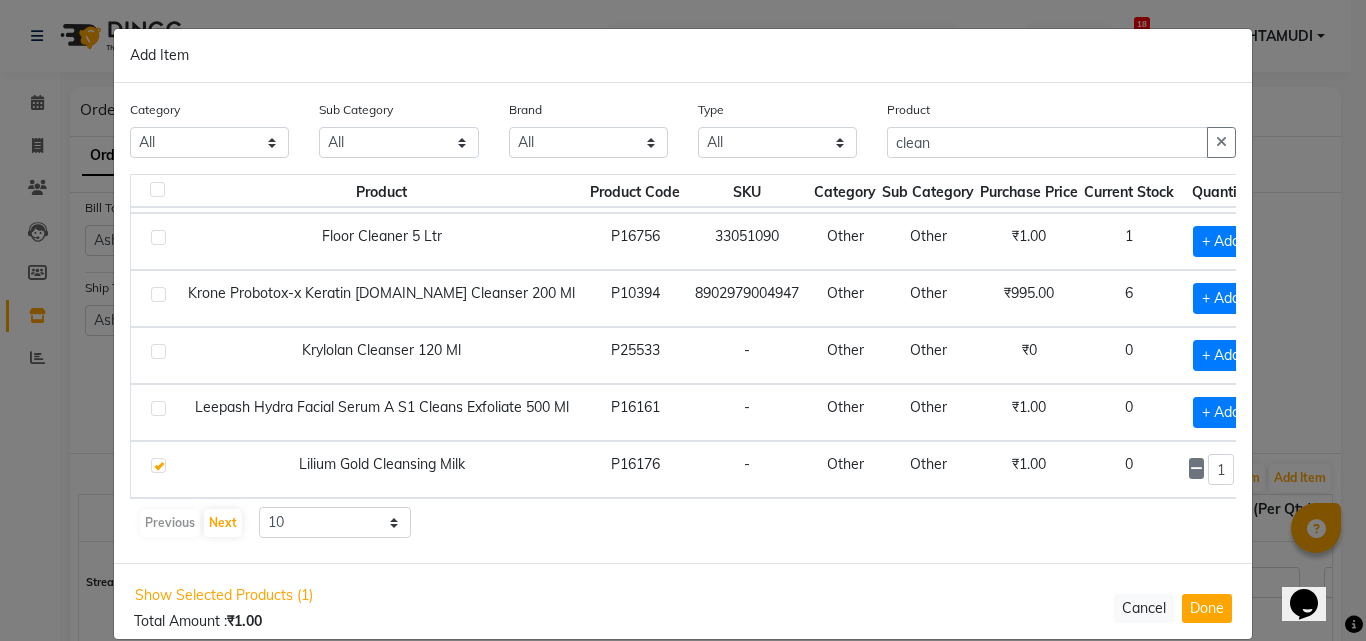 click on "Show Selected Products (1) Total Amount :  ₹1.00  Cancel  Done" 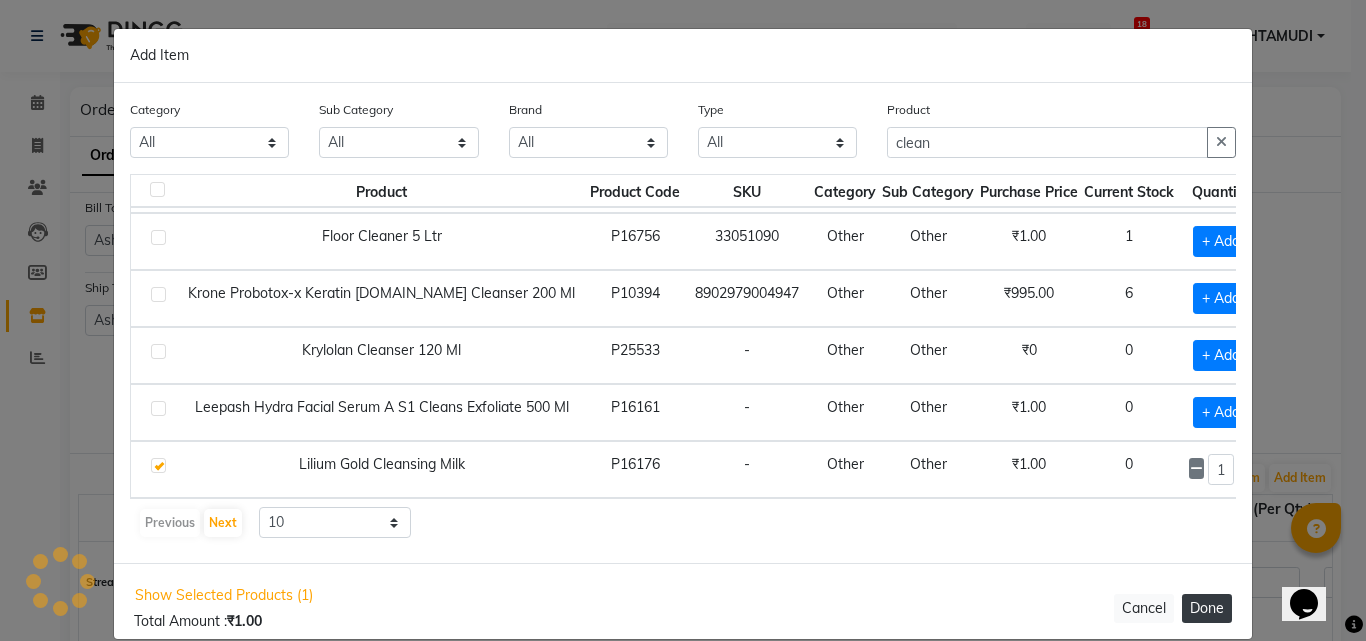 click on "Done" 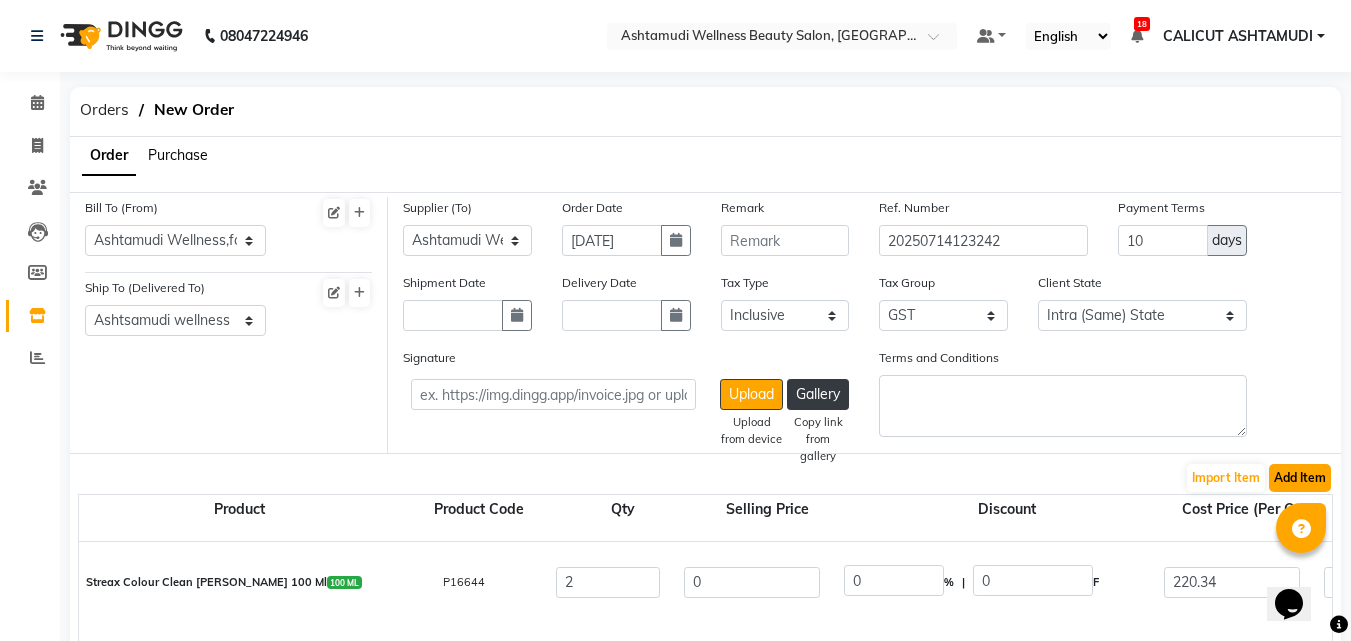 click on "Add Item" 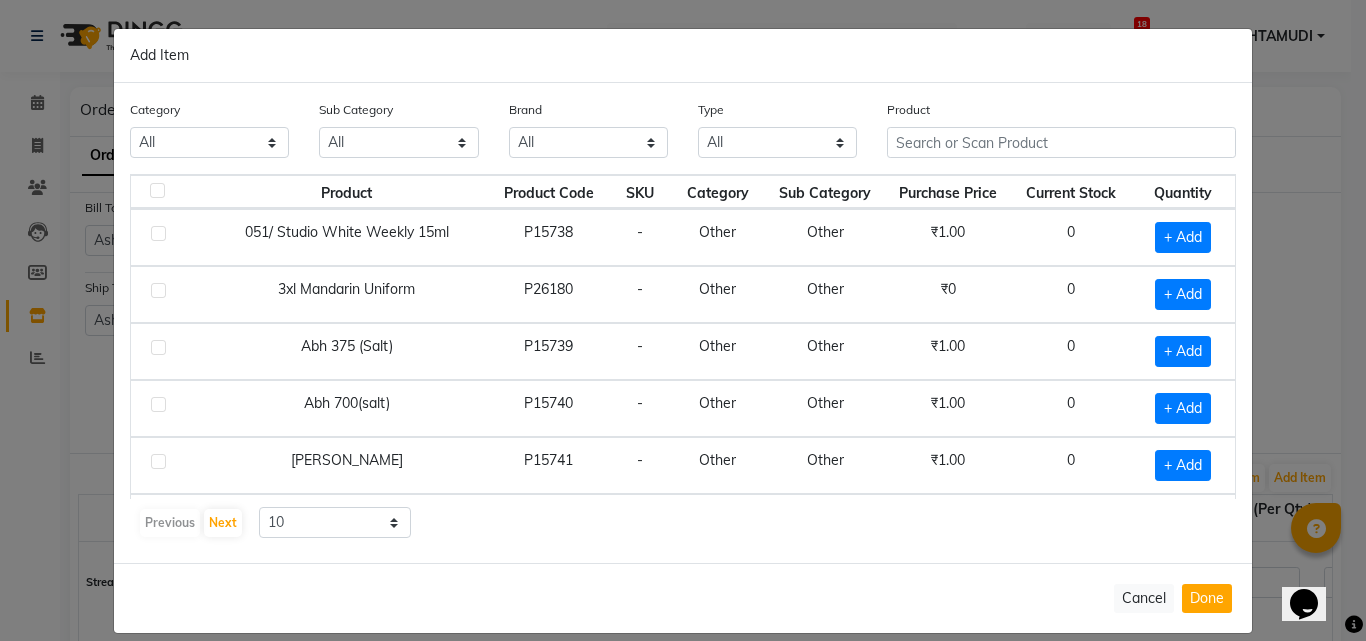 click on "Product" 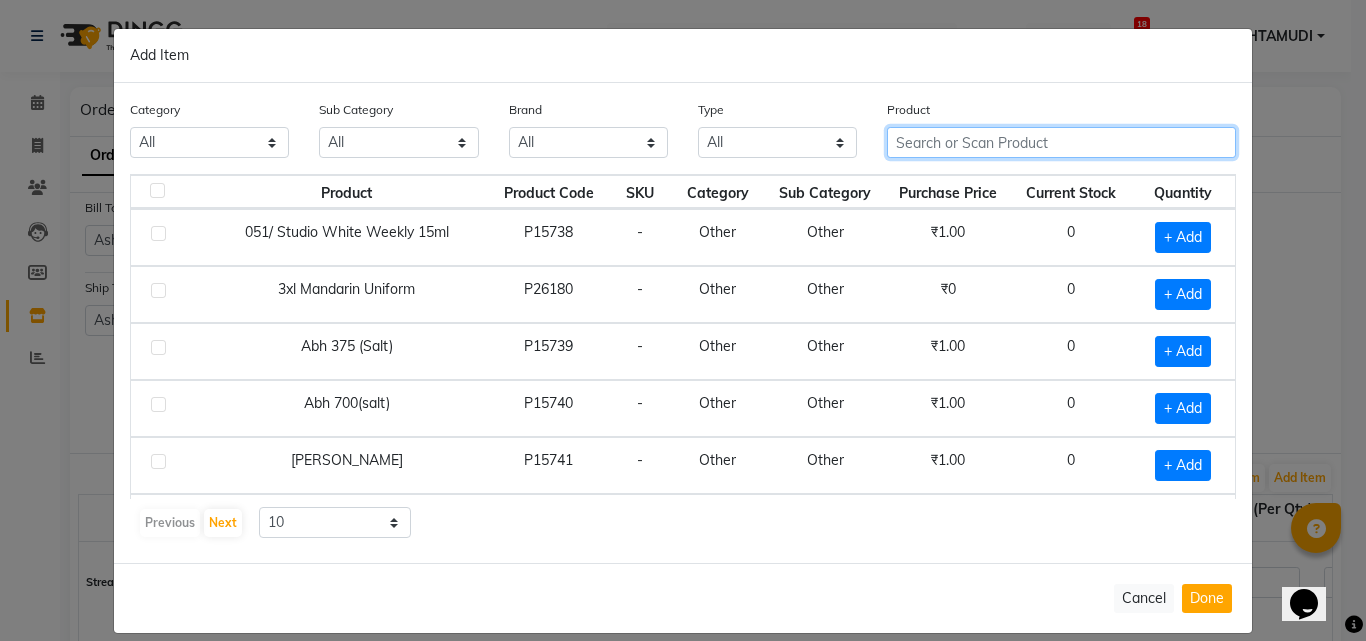 click 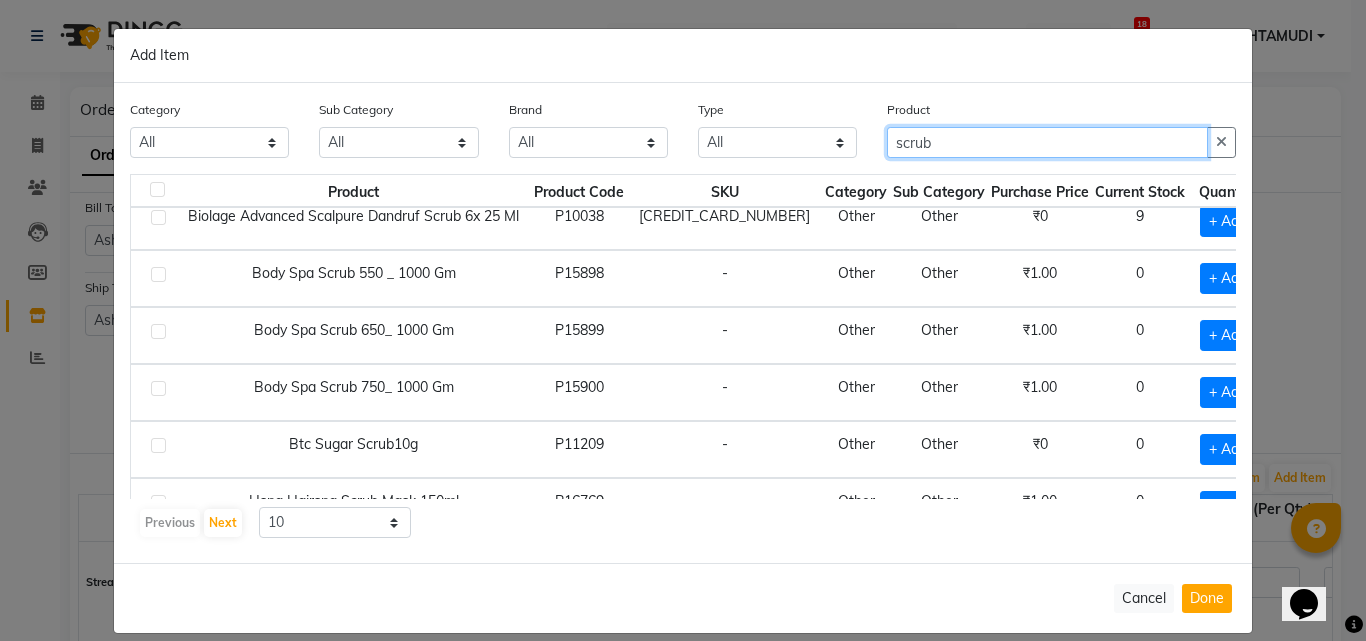 scroll, scrollTop: 0, scrollLeft: 0, axis: both 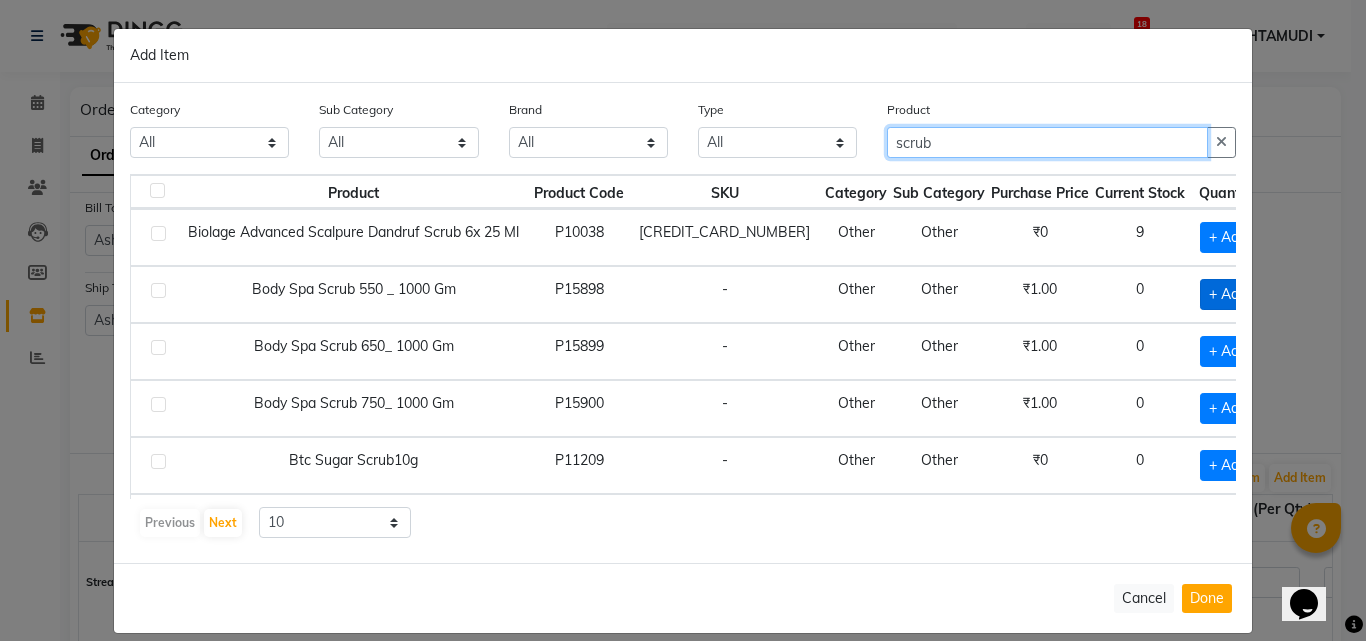 type on "scrub" 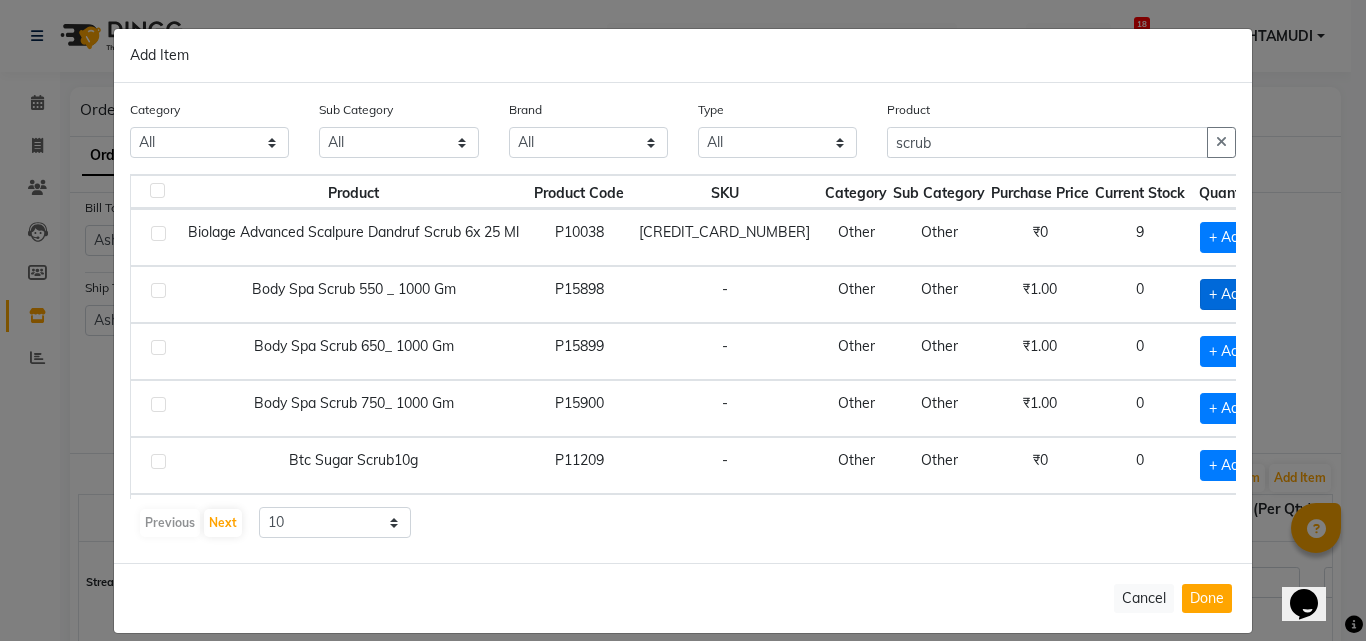 click on "+ Add" 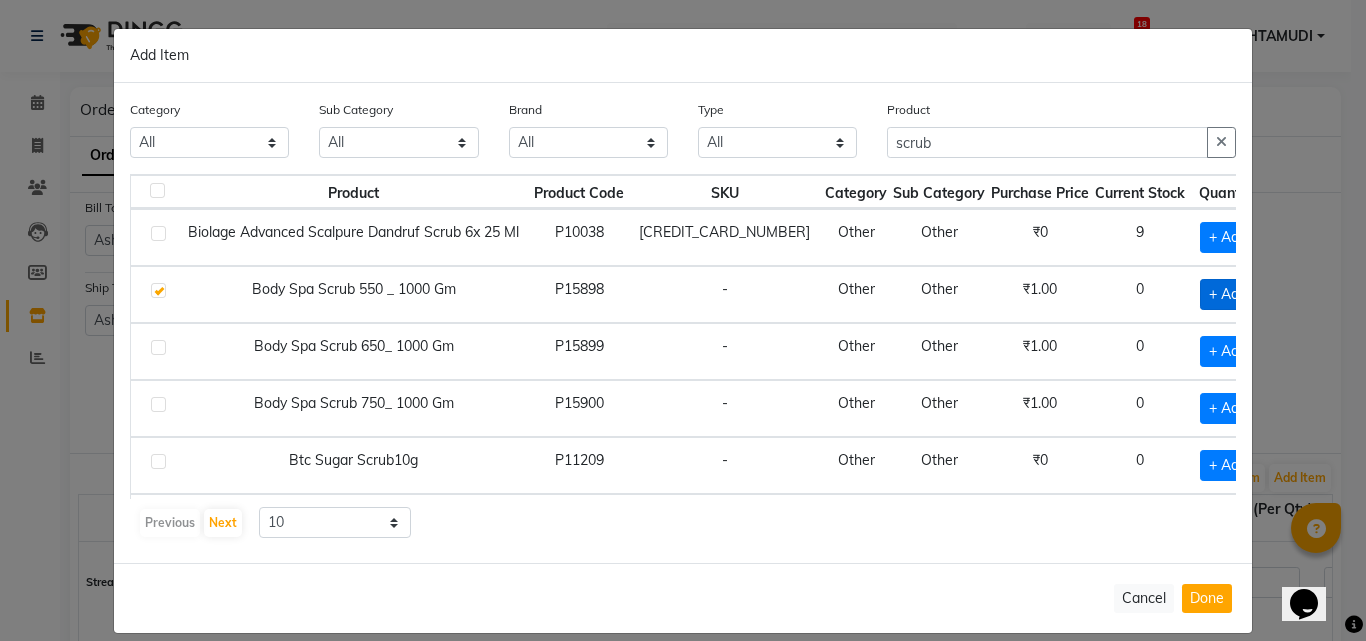 checkbox on "true" 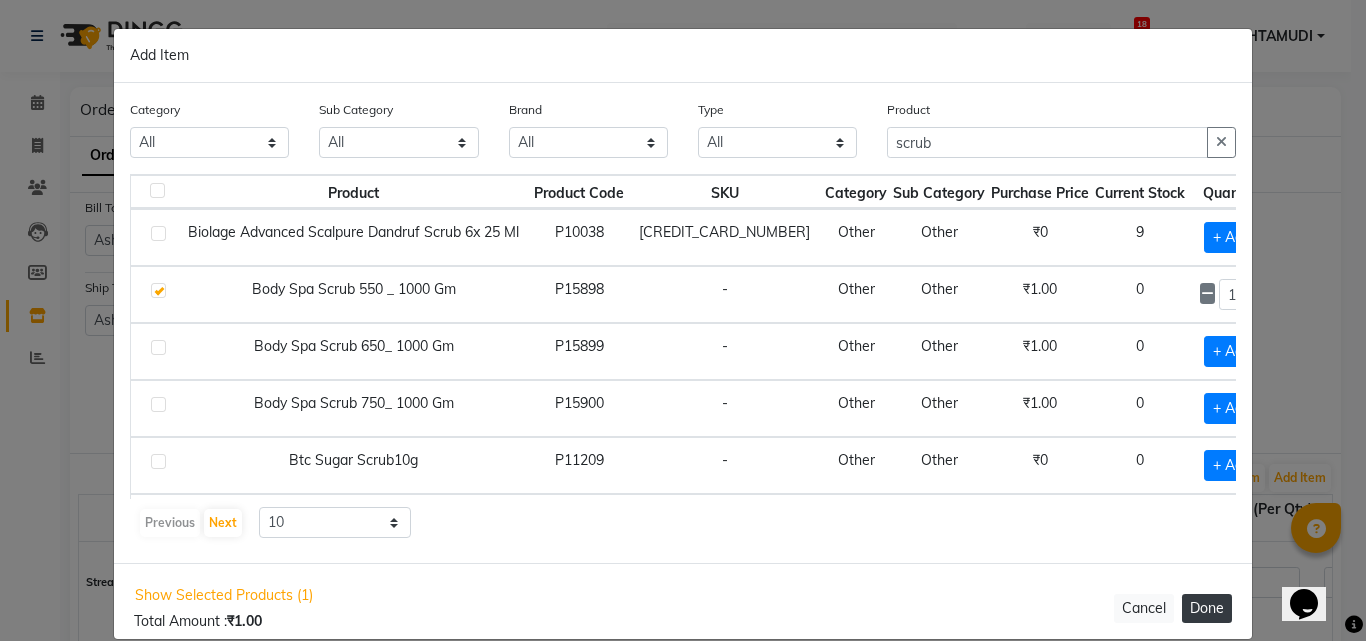 click on "Done" 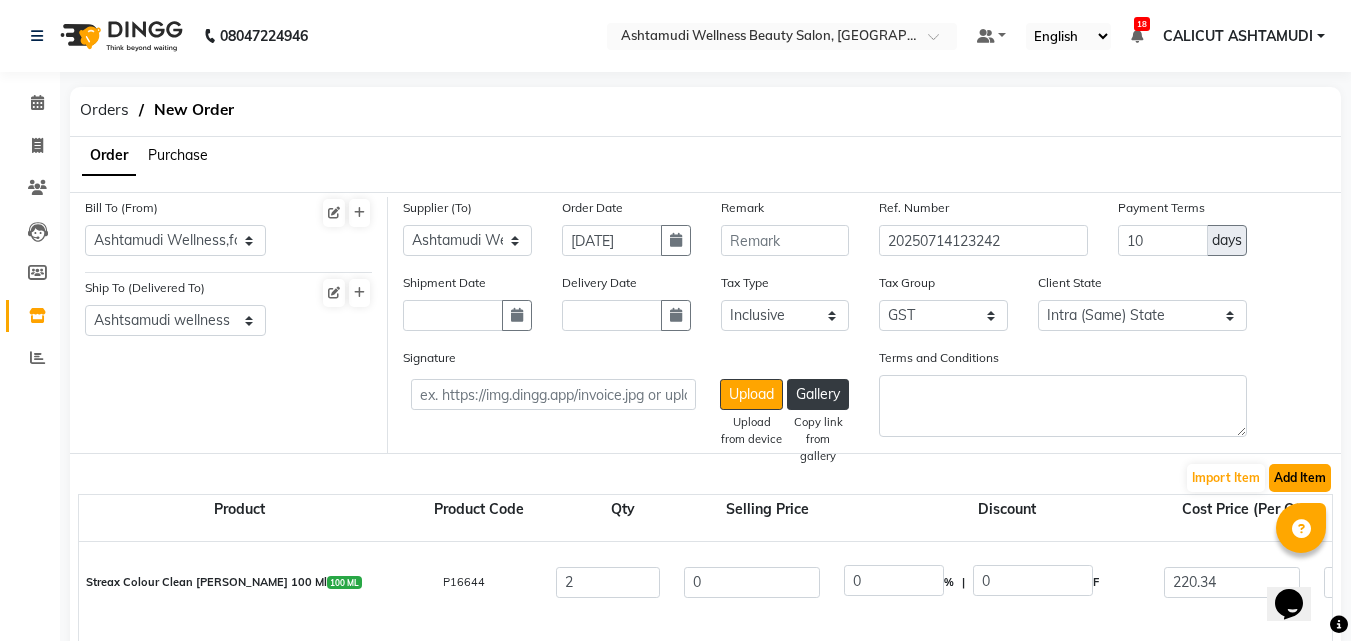 click on "Add Item" 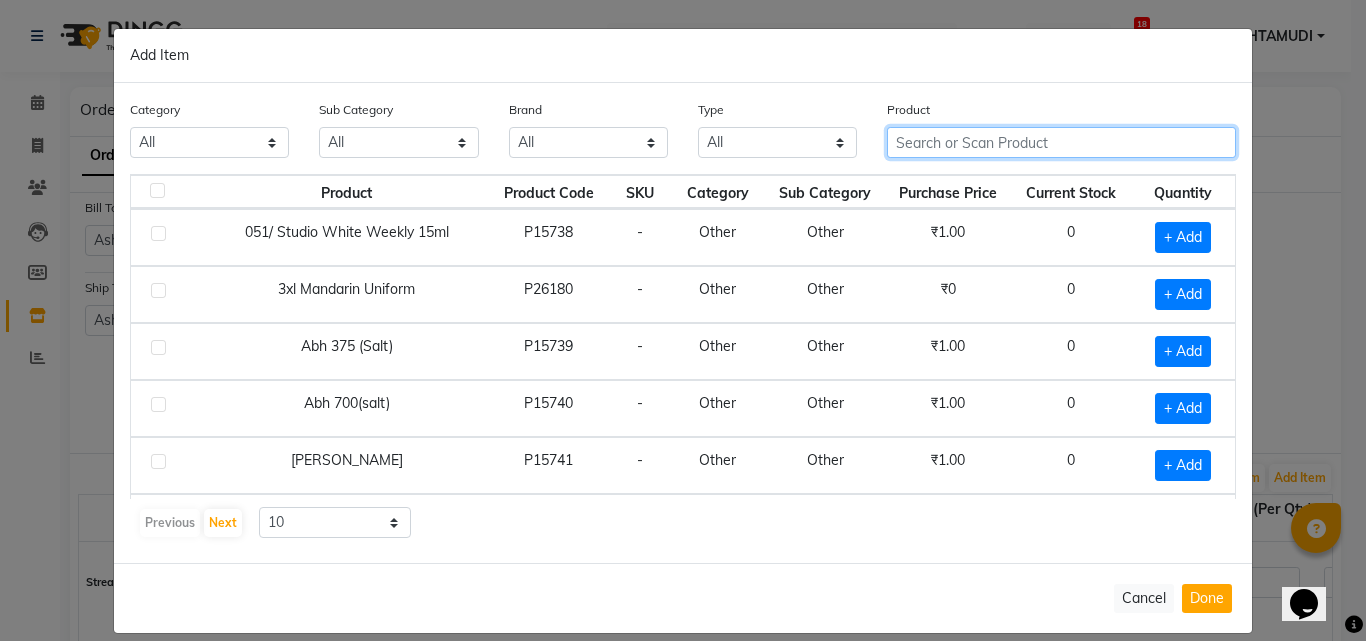 click 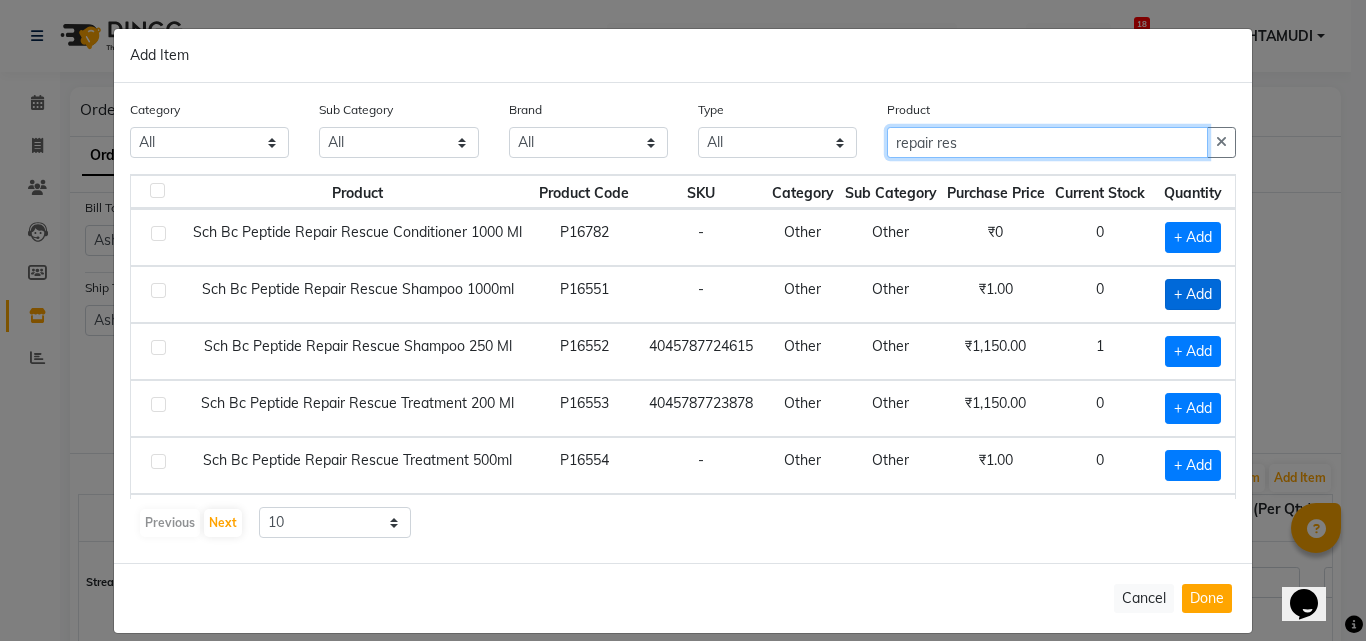 type on "repair res" 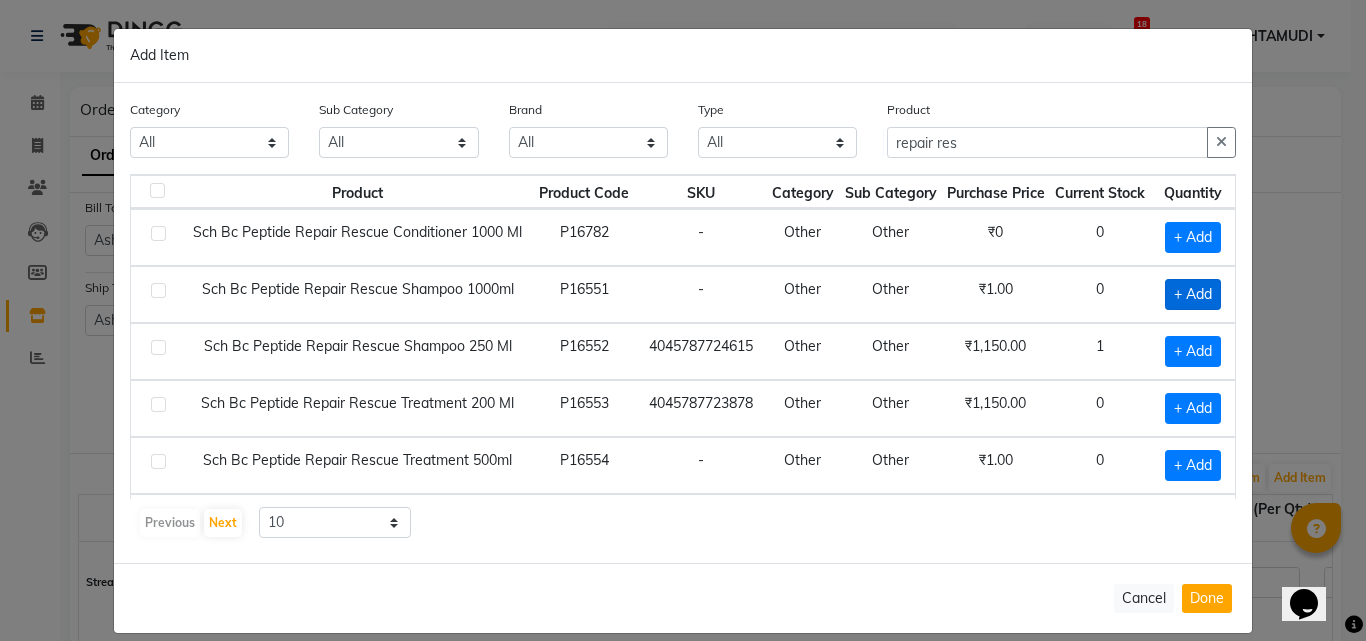 click on "+ Add" 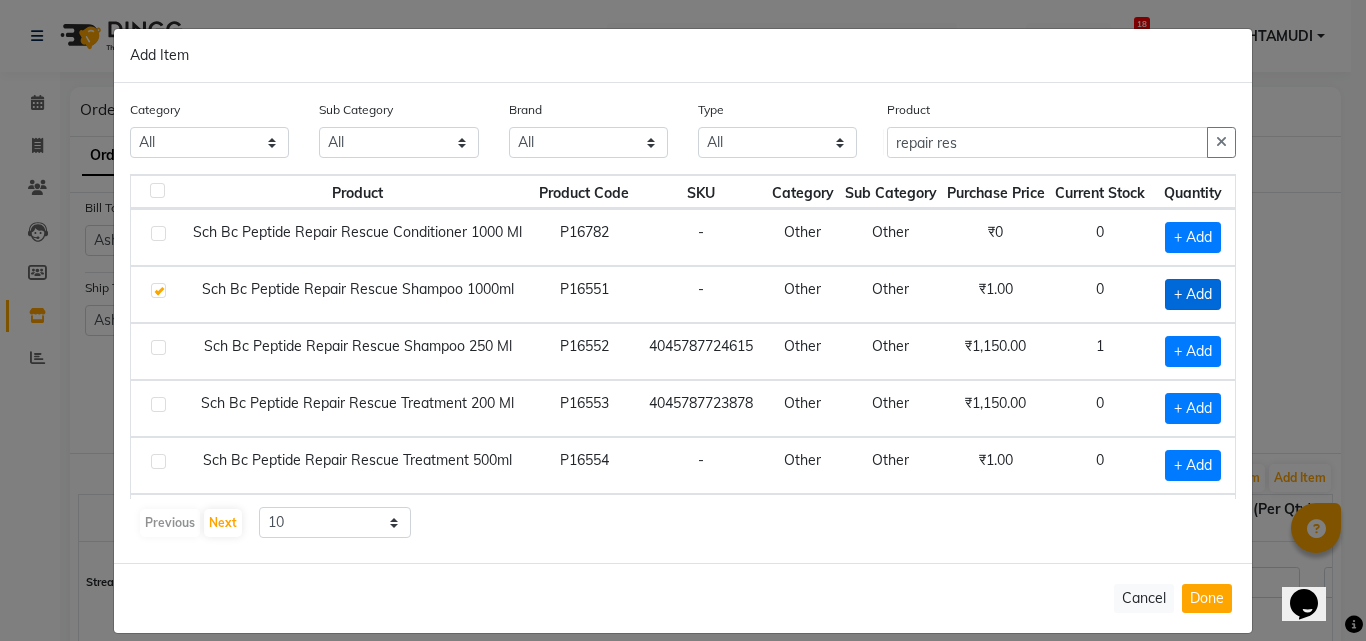 checkbox on "true" 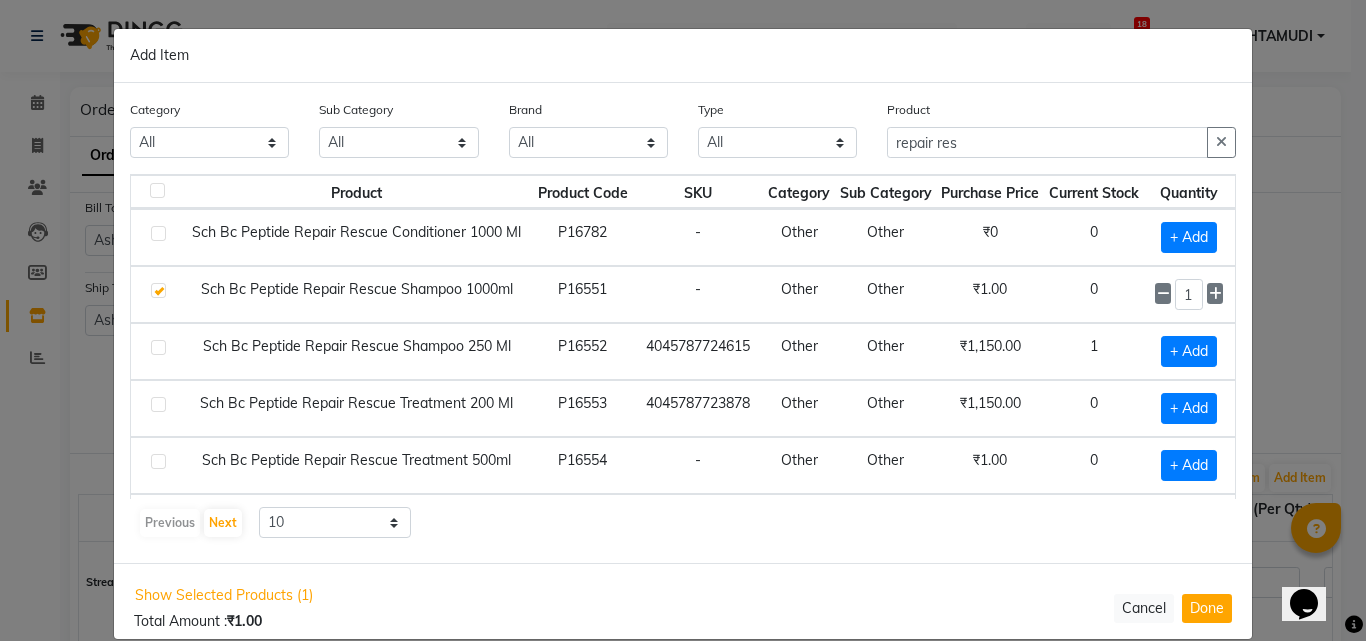 click on "1" 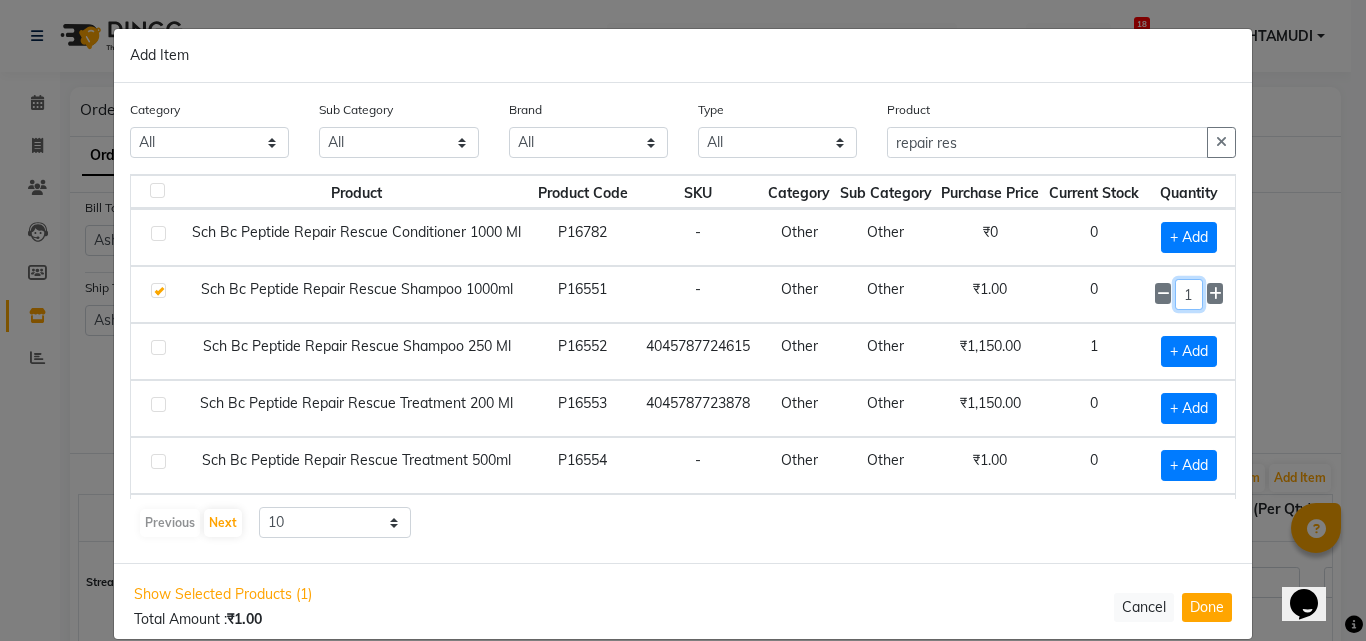 click on "1" 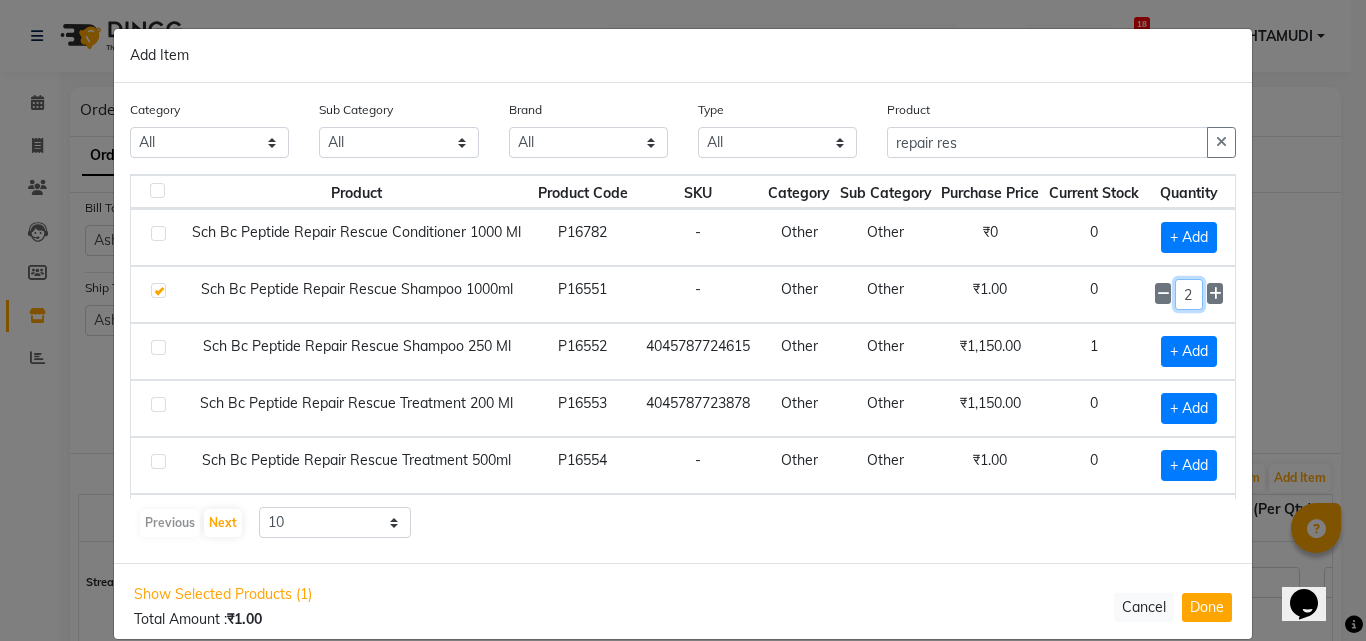 type on "2" 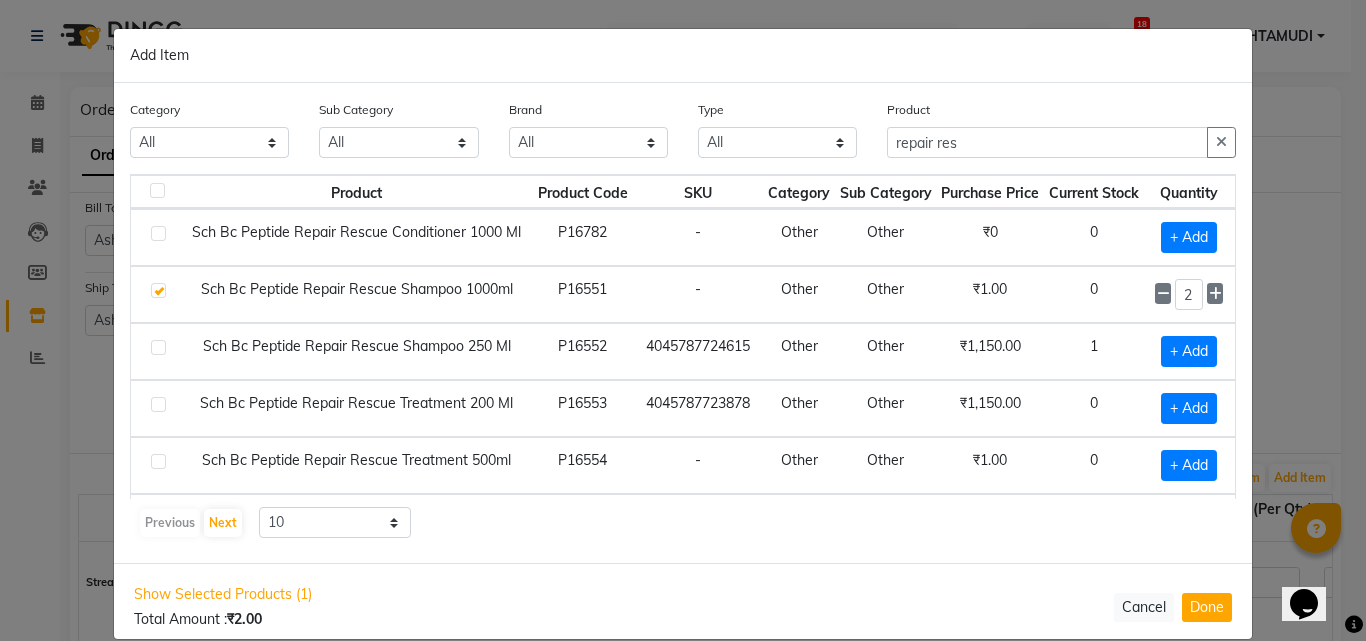 click on "Show Selected Products (1) Total Amount :  ₹2.00  Cancel  Done" 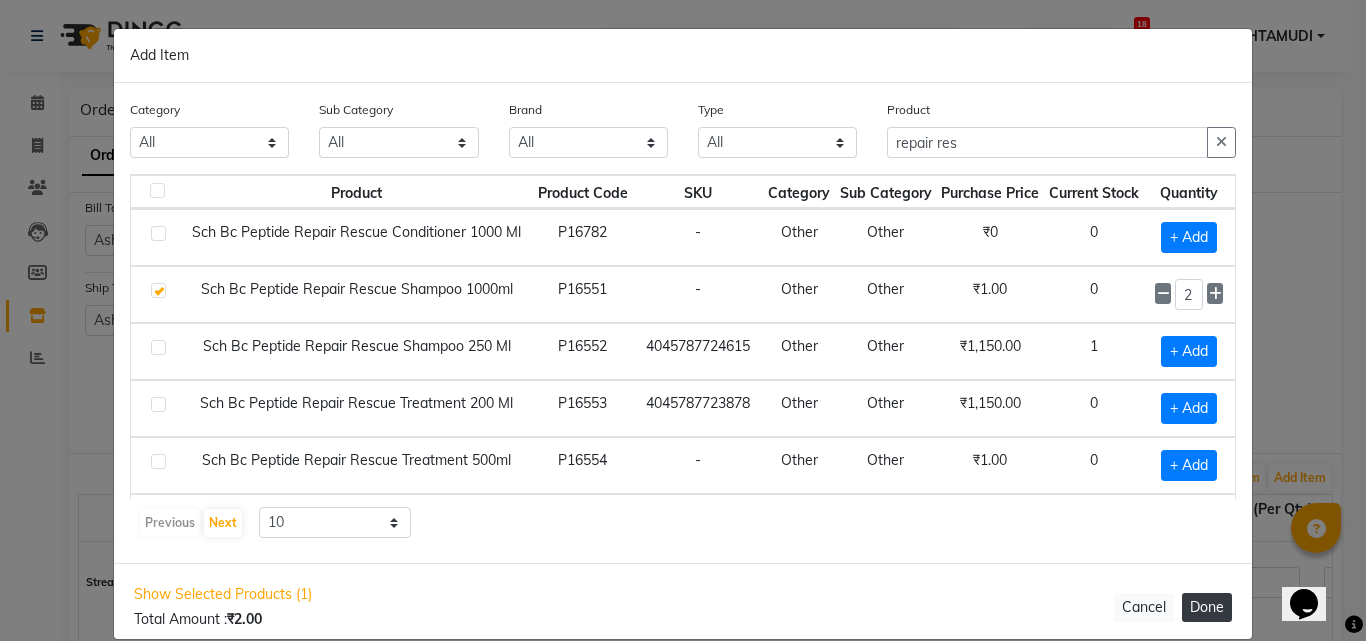 click on "Done" 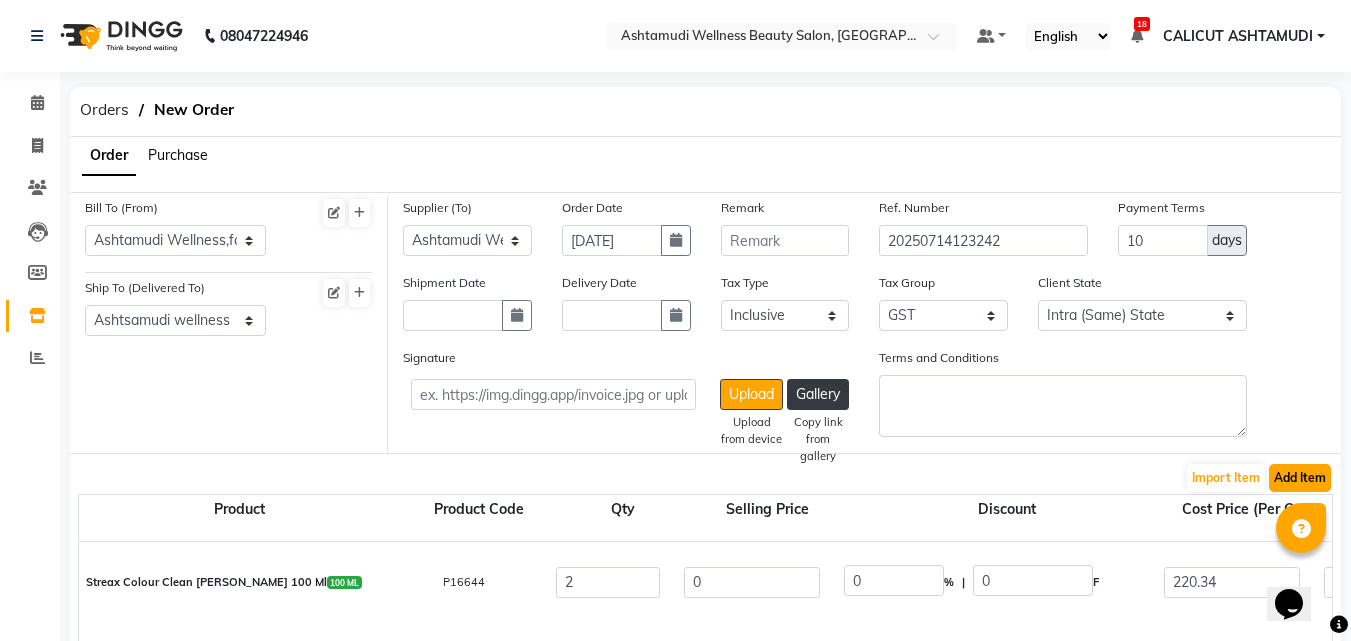 click on "Add Item" 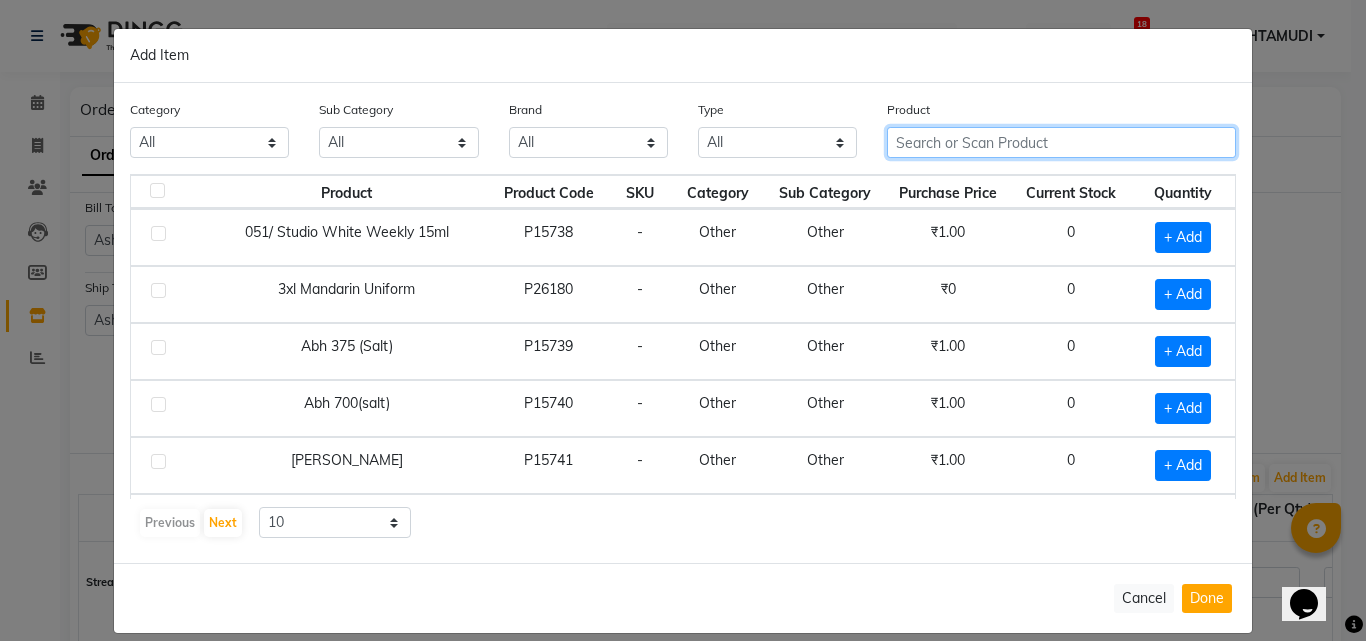 click 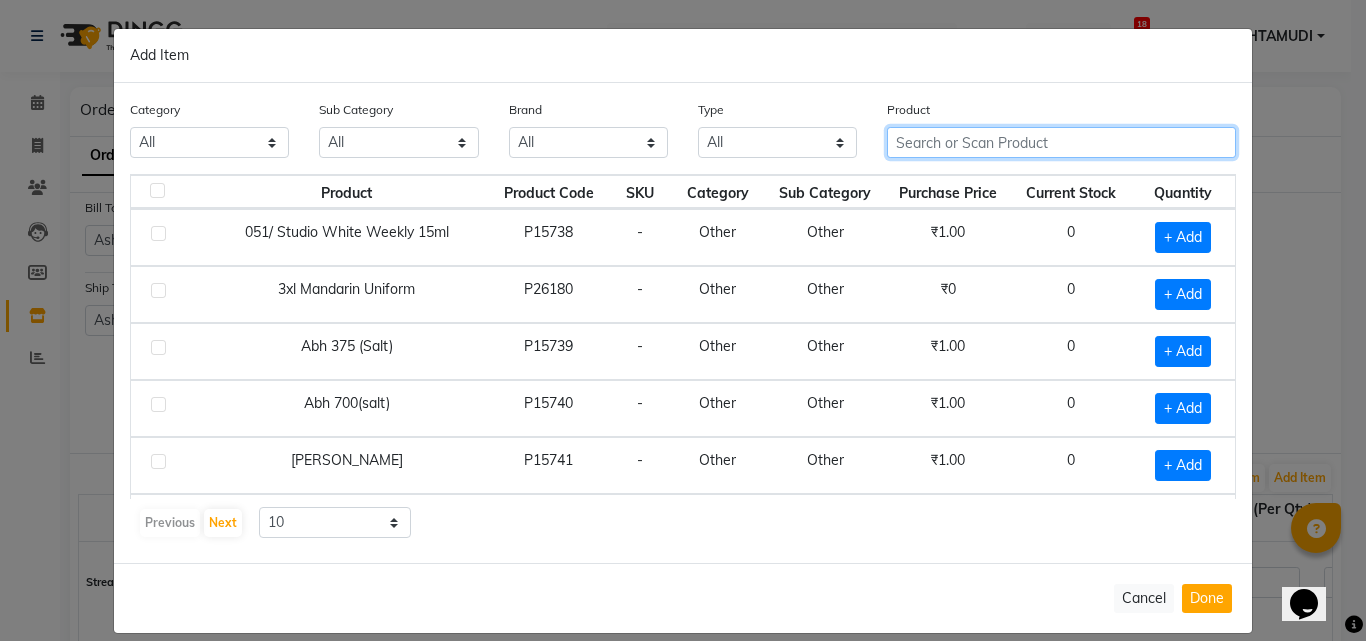 type on "n" 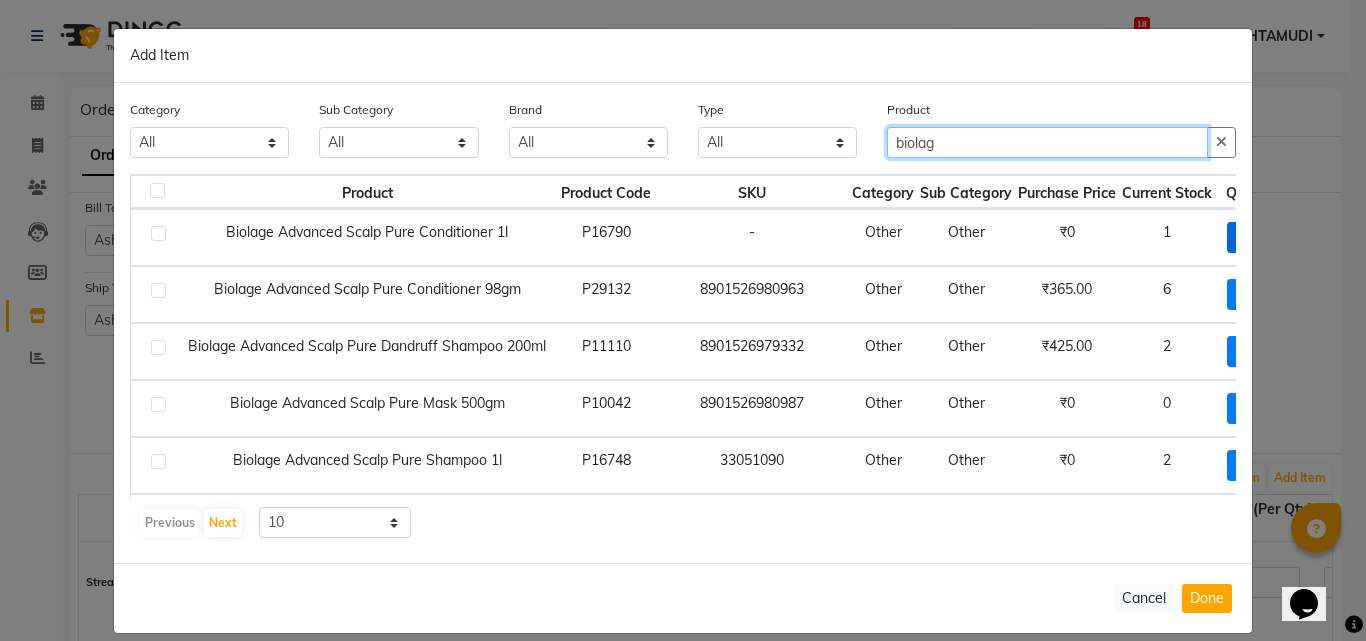 type on "biolag" 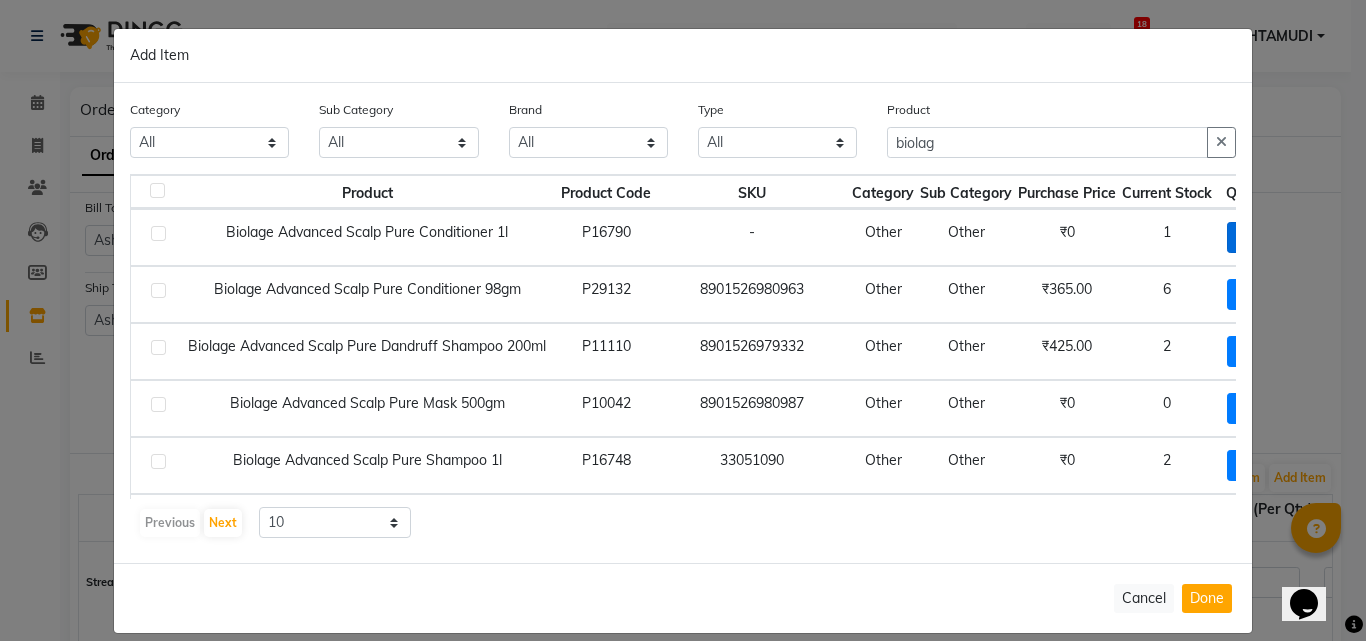 click on "+ Add" 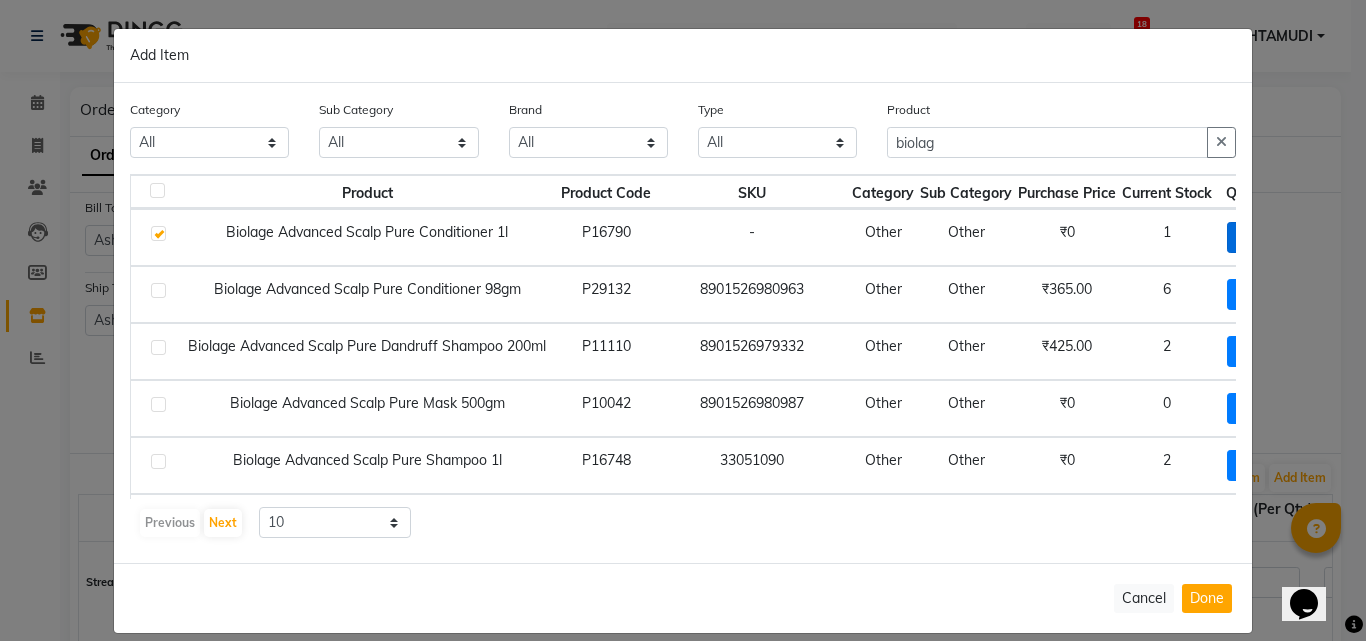 checkbox on "true" 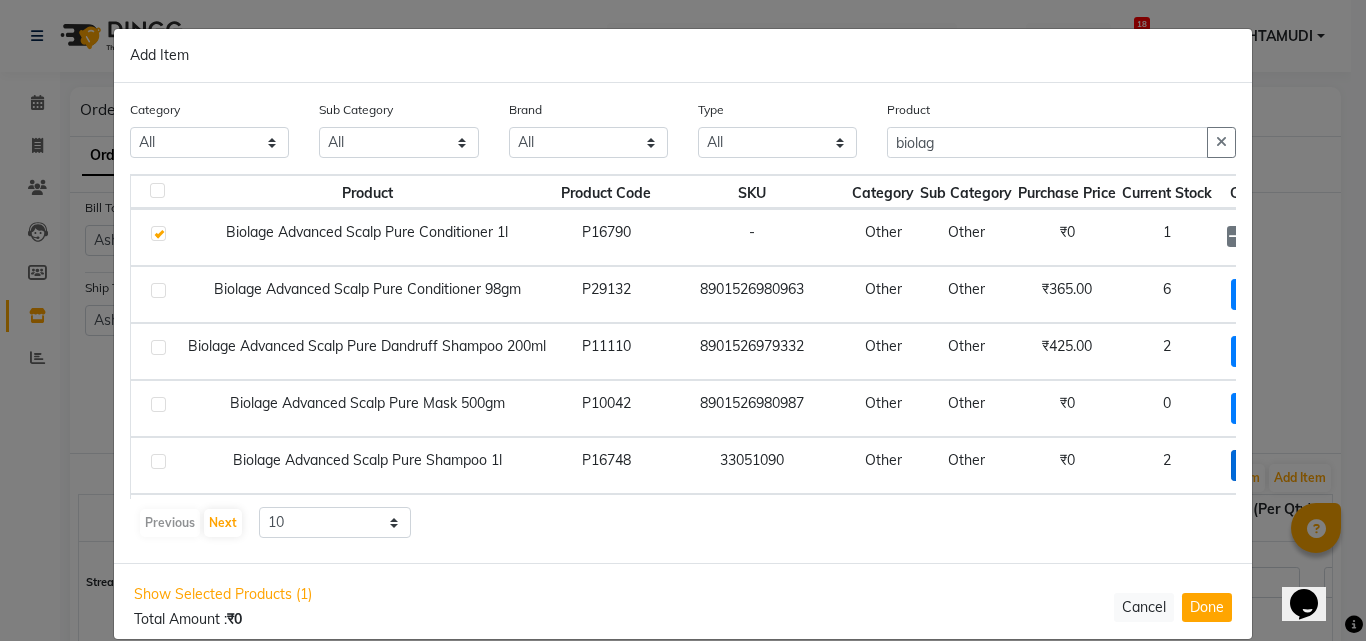 click on "+ Add" 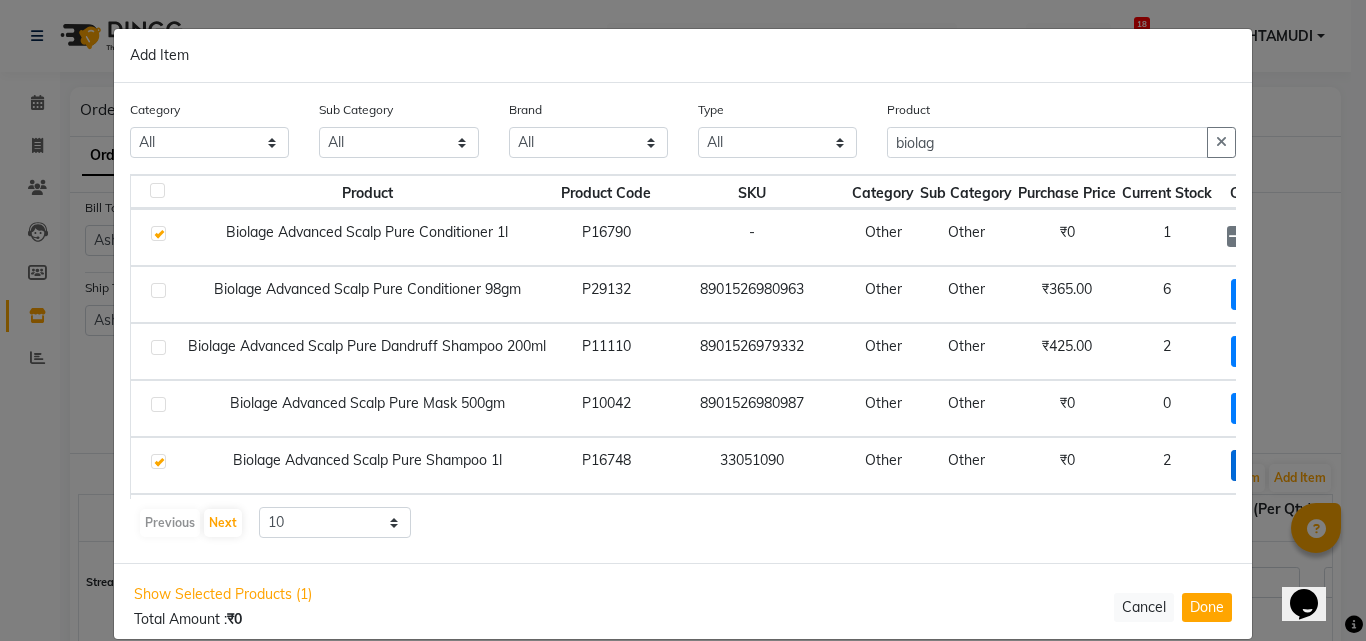 checkbox on "true" 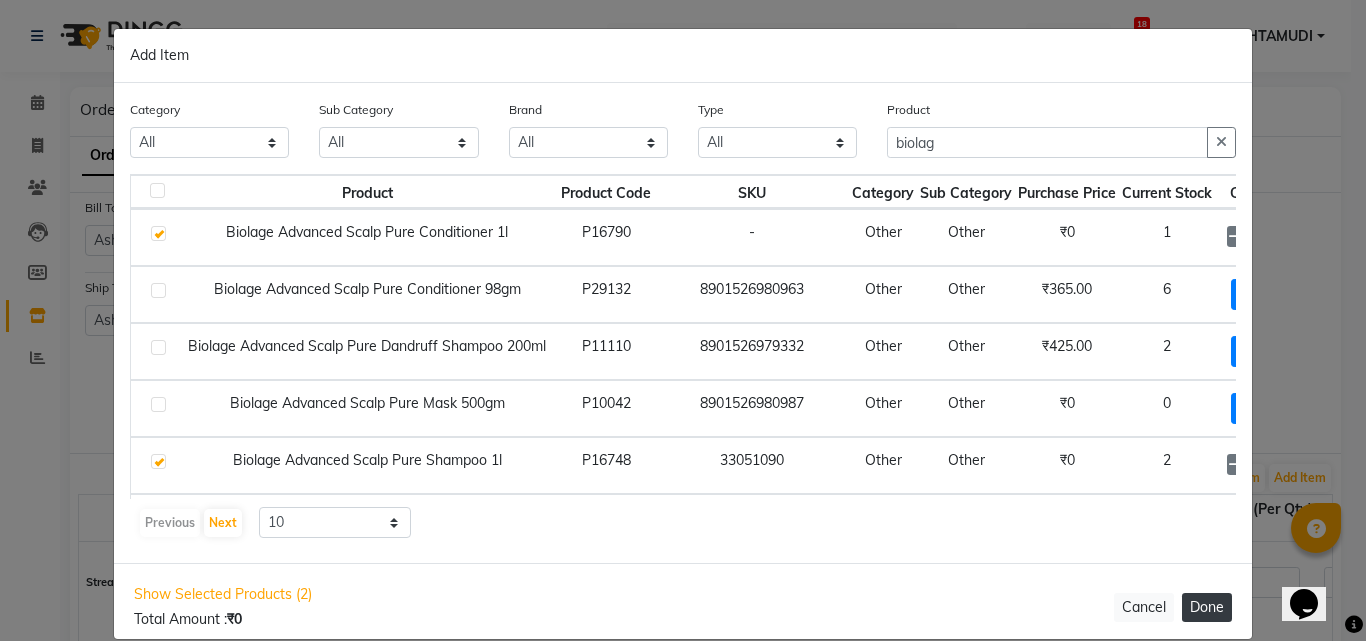 click on "Done" 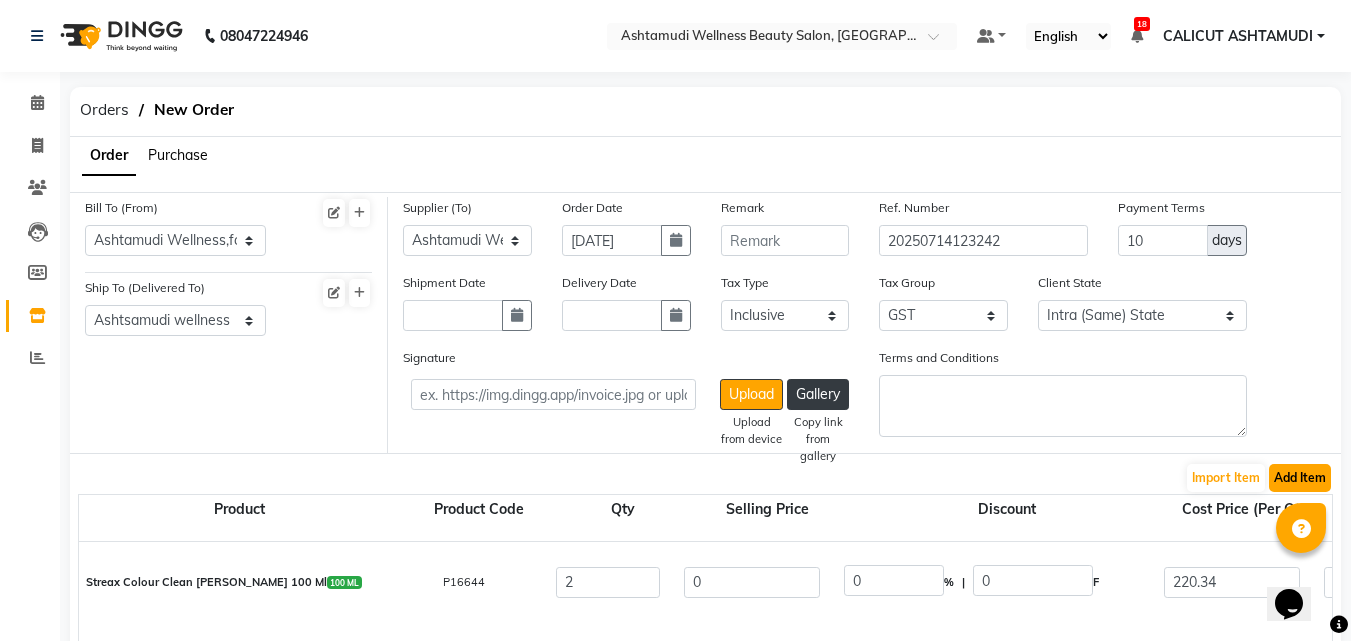 click on "Add Item" 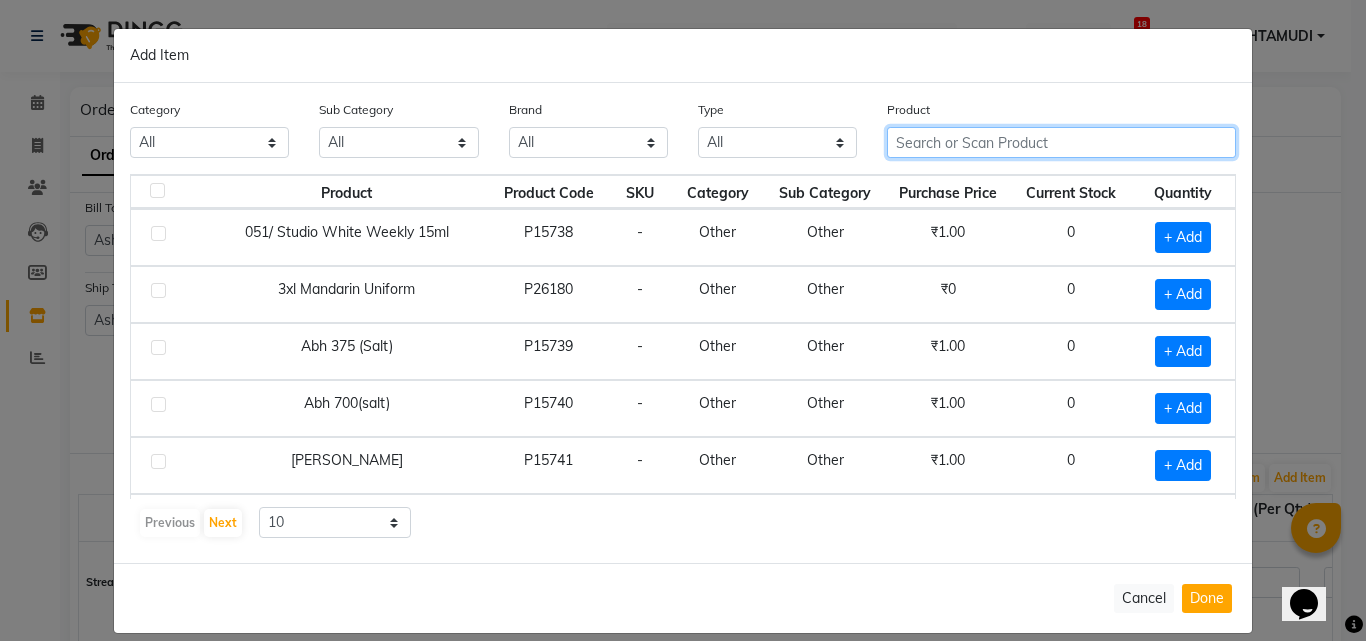 click 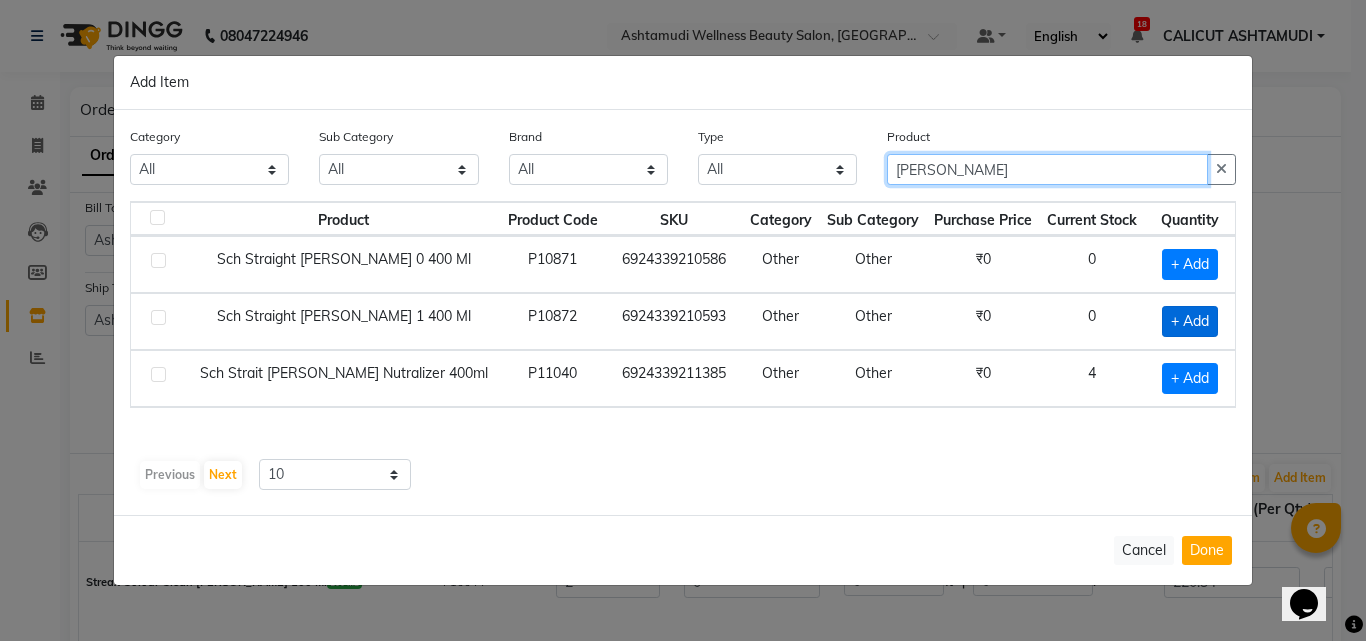 type on "glatt" 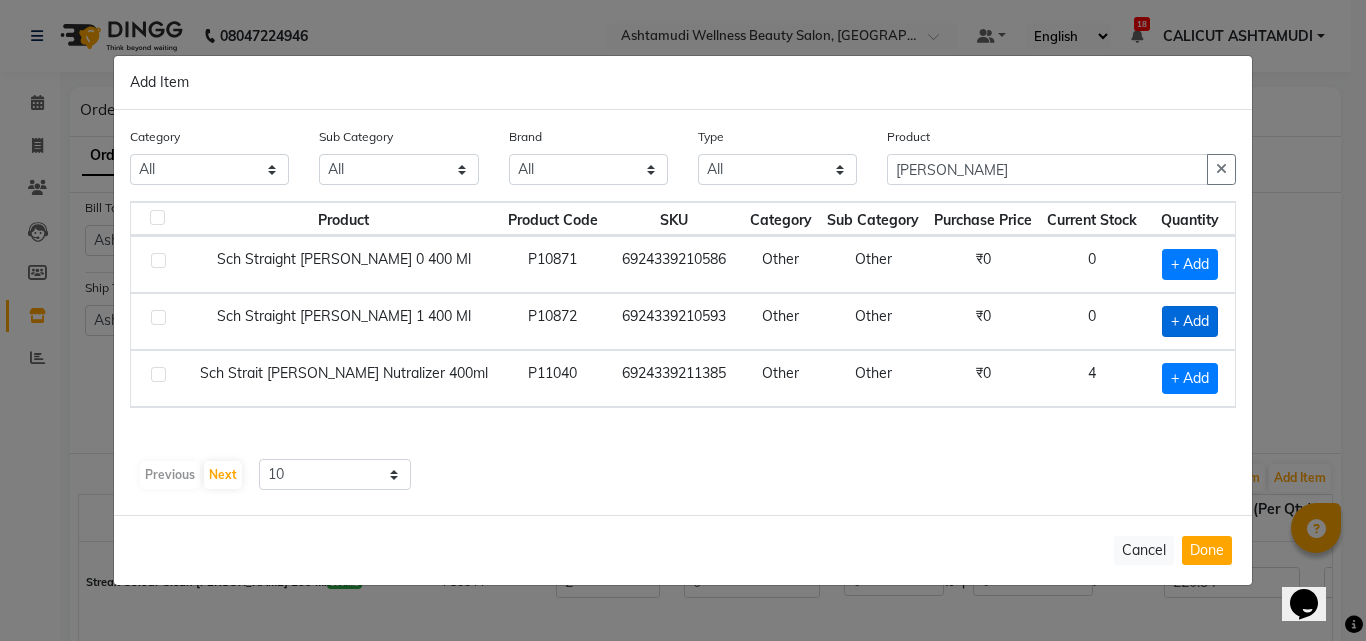 click on "+ Add" 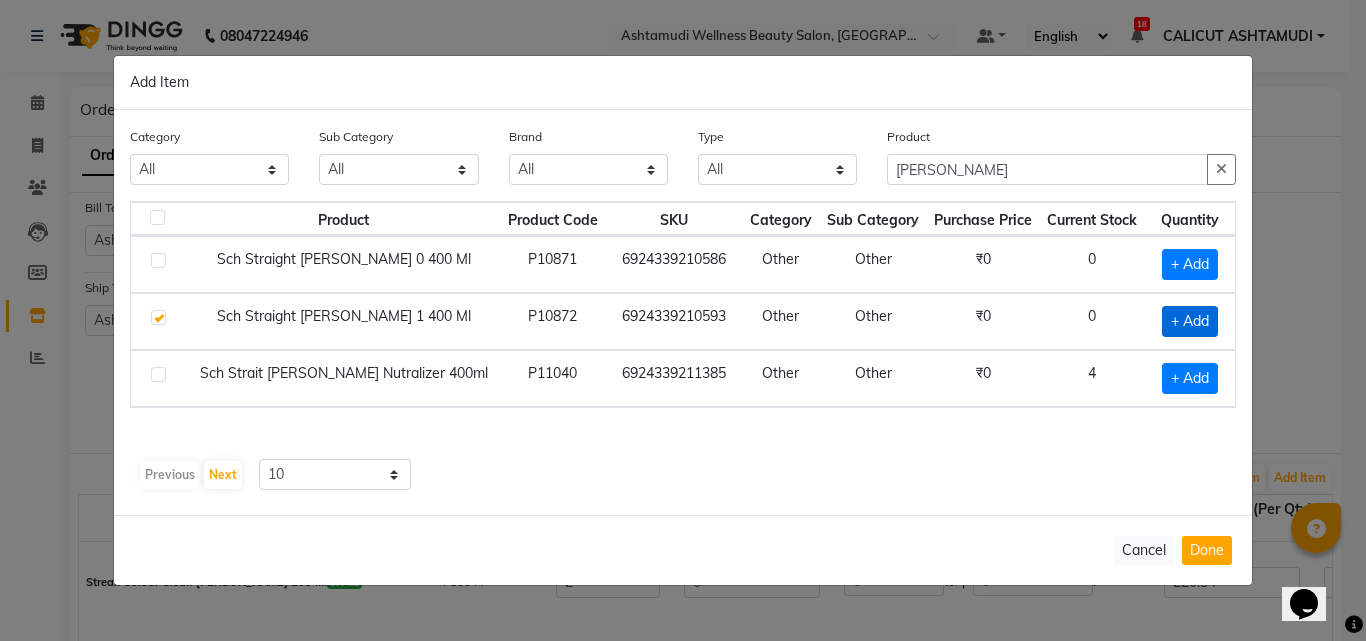 checkbox on "true" 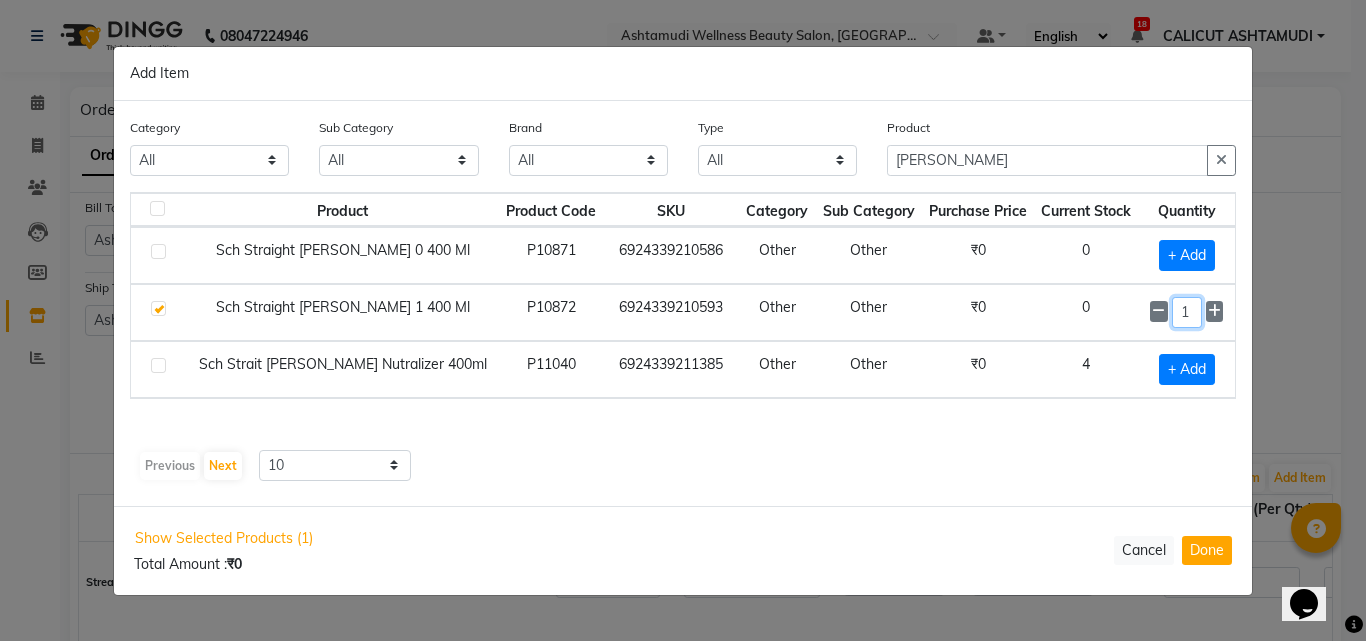 click on "1" 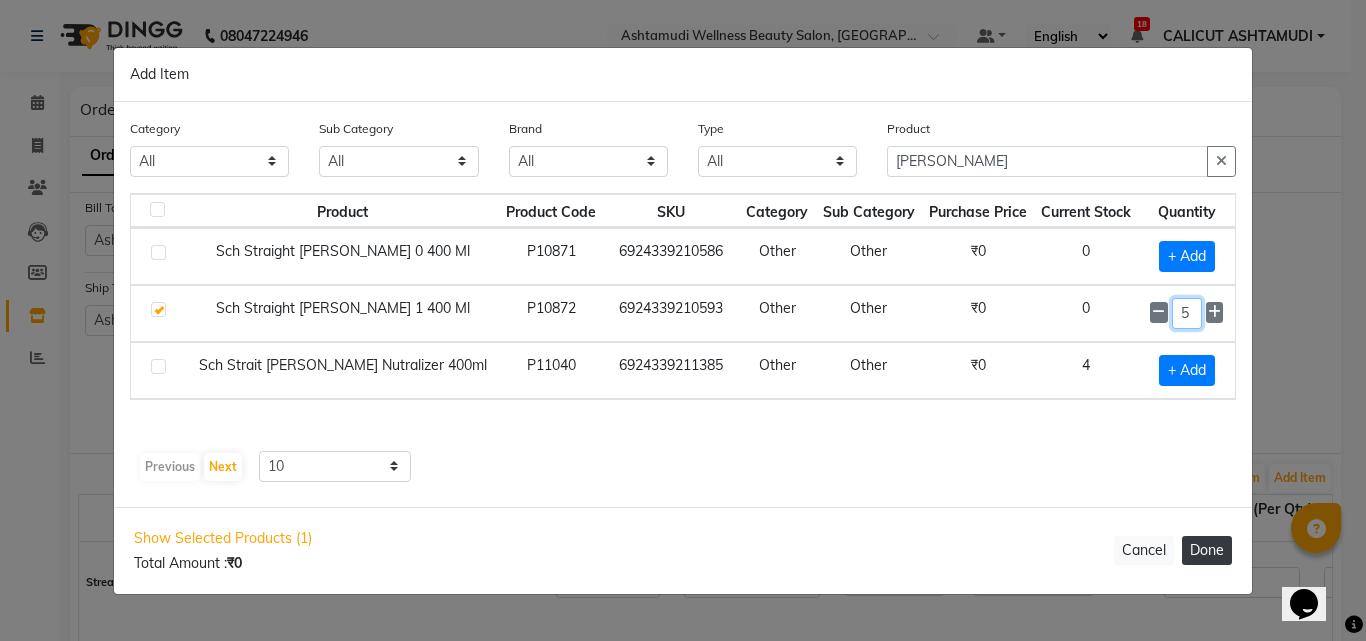 type on "5" 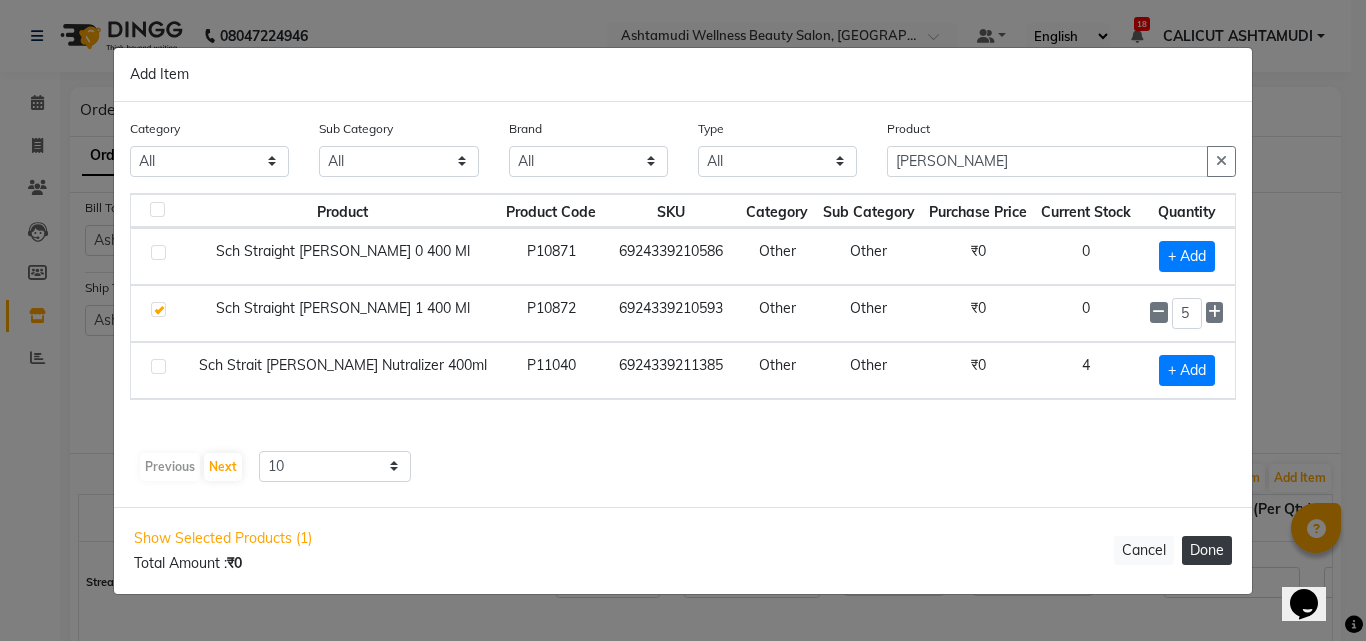 click on "Done" 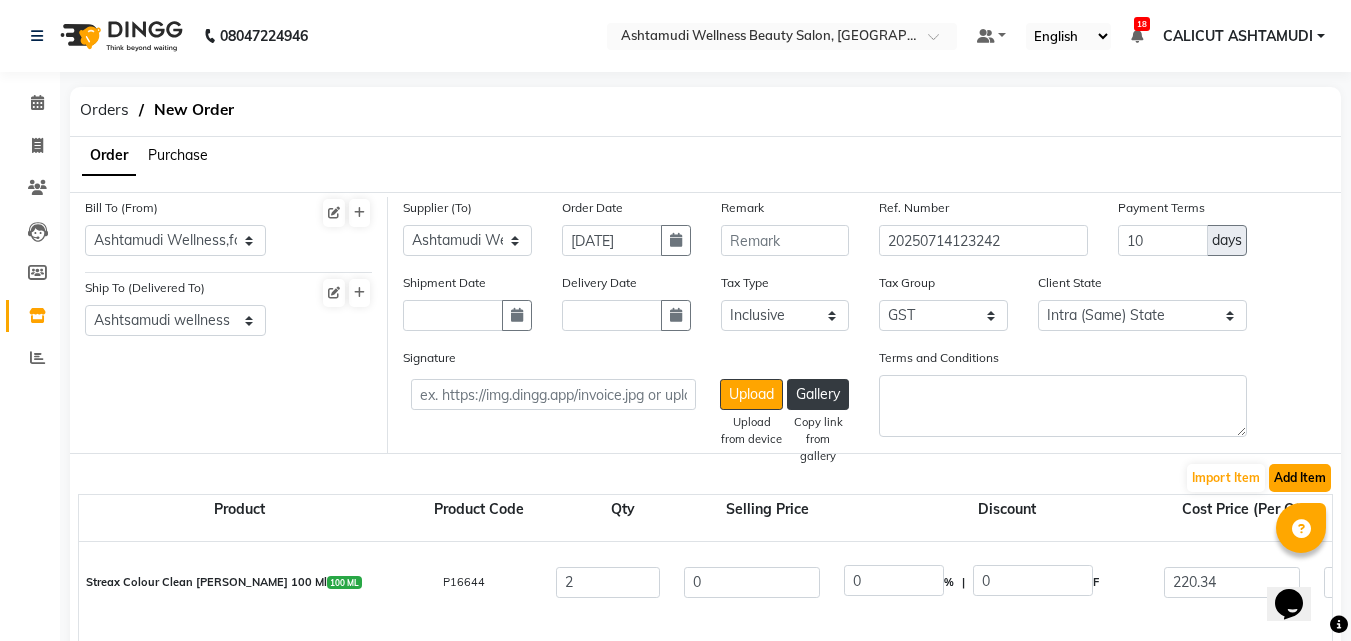 click on "Add Item" 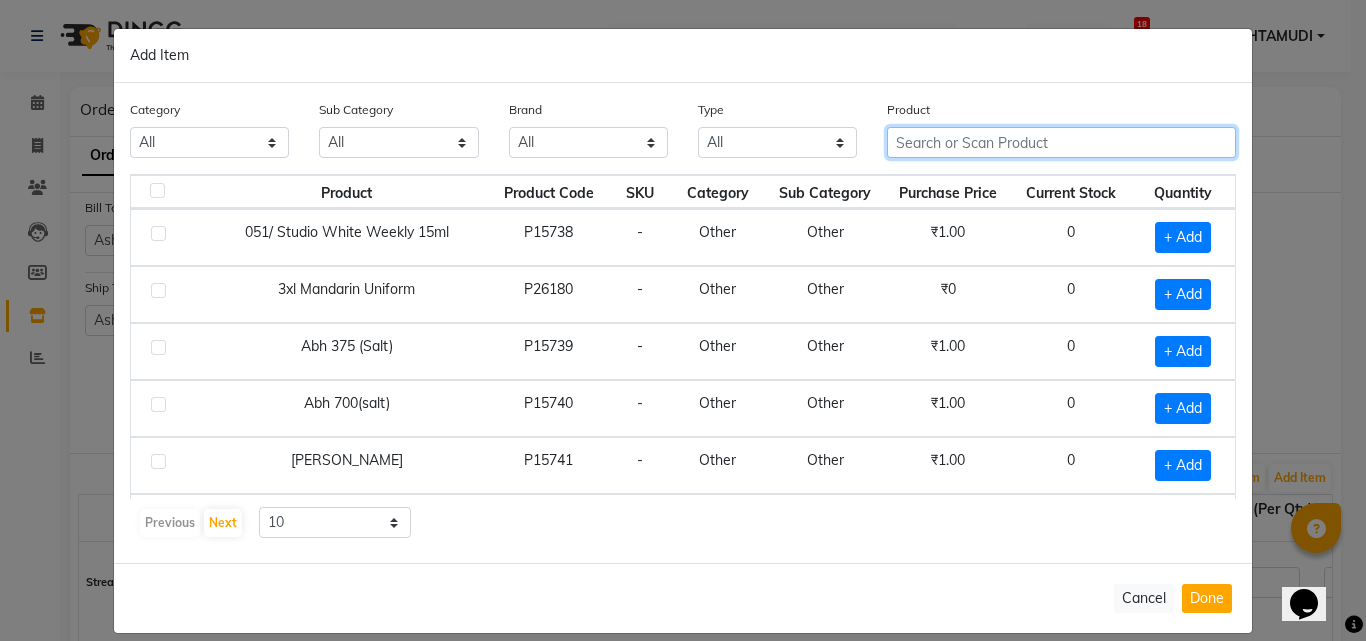 click 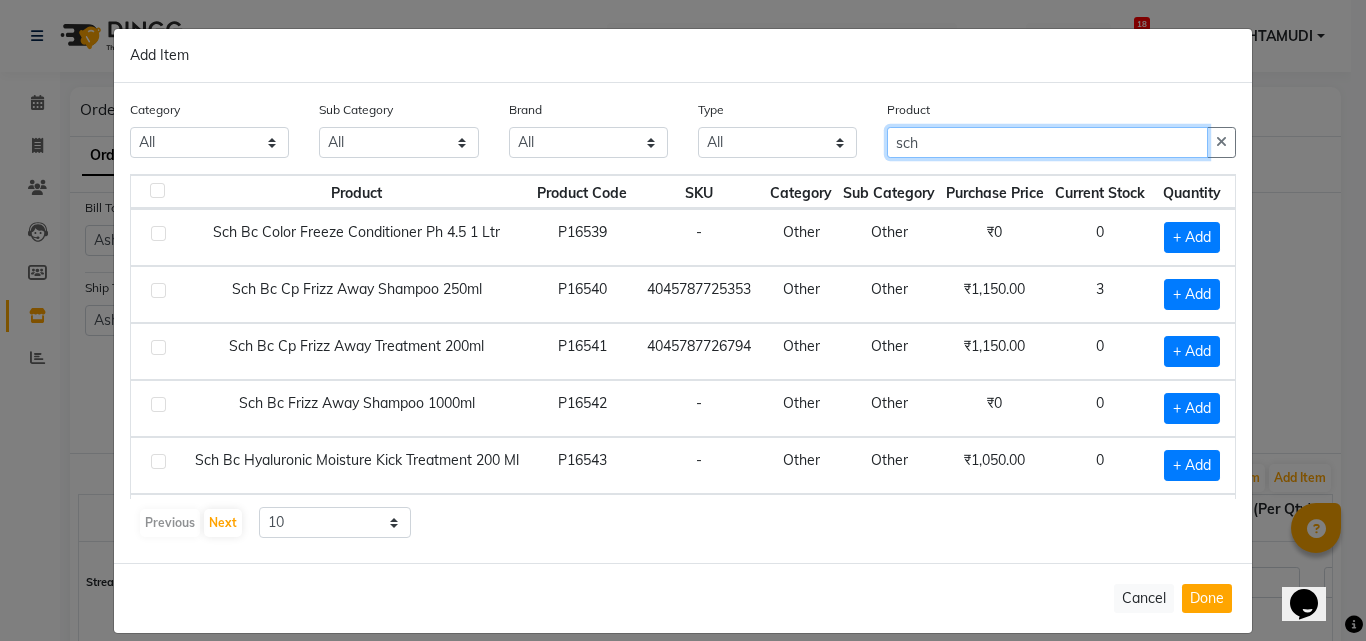 type on "sch" 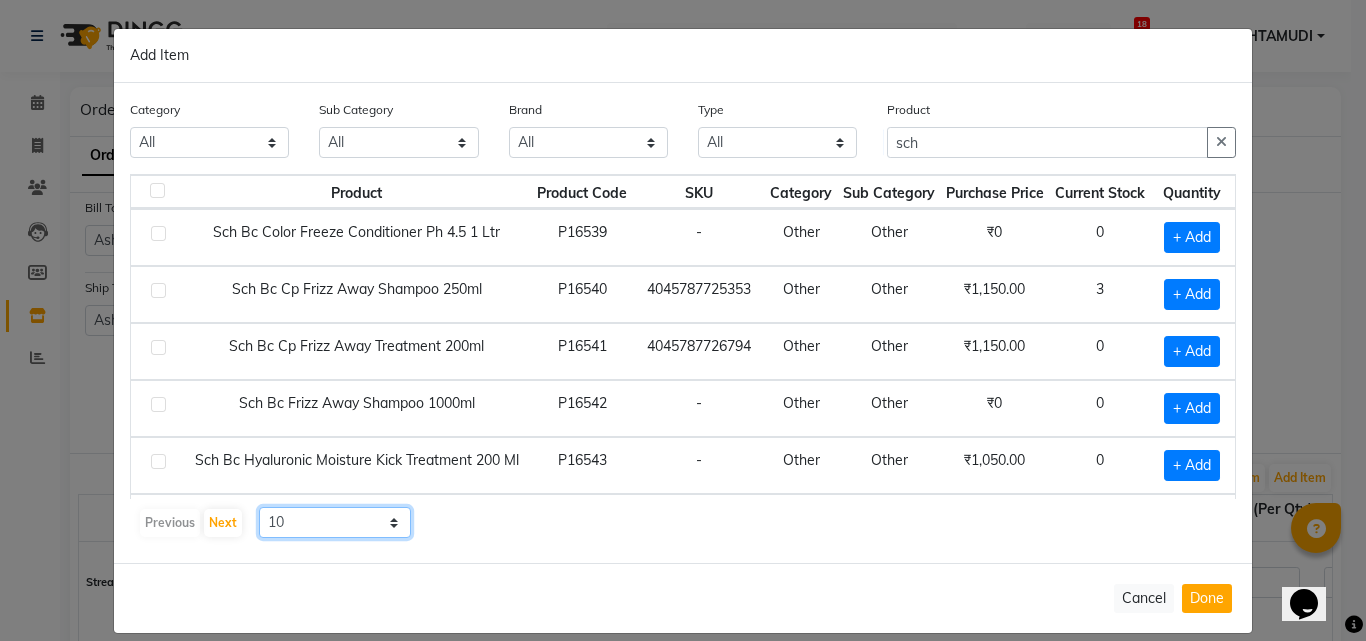 click on "10 50 100" 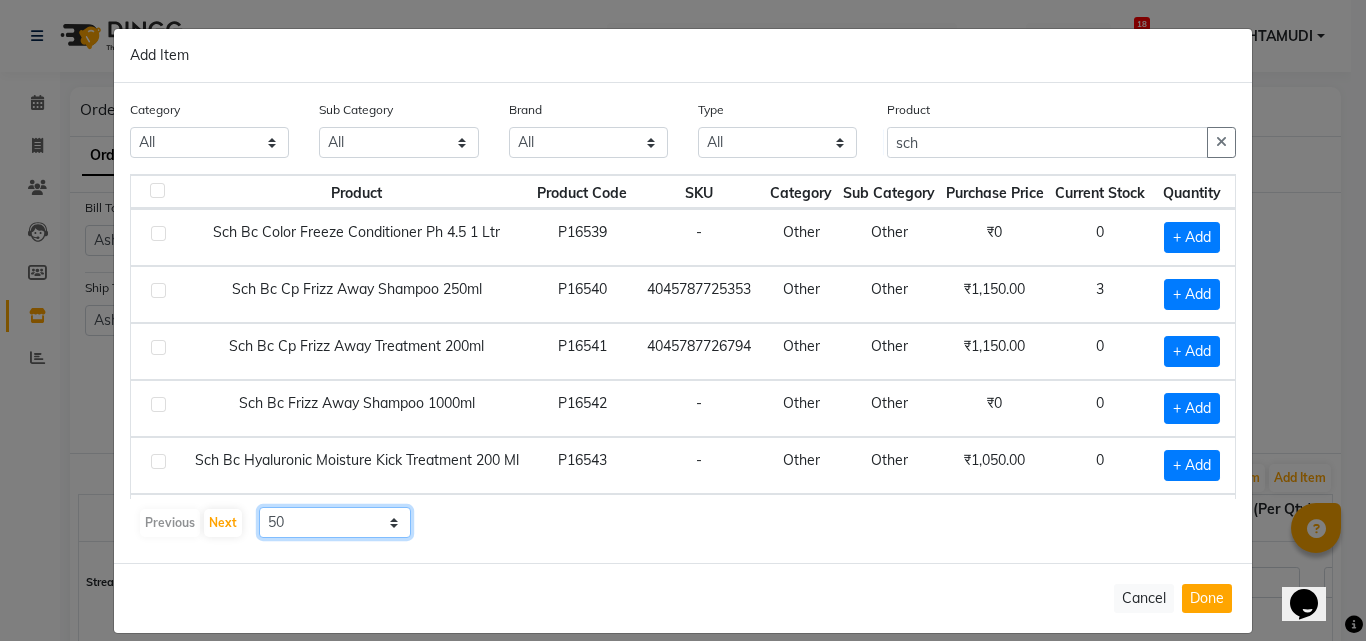 click on "10 50 100" 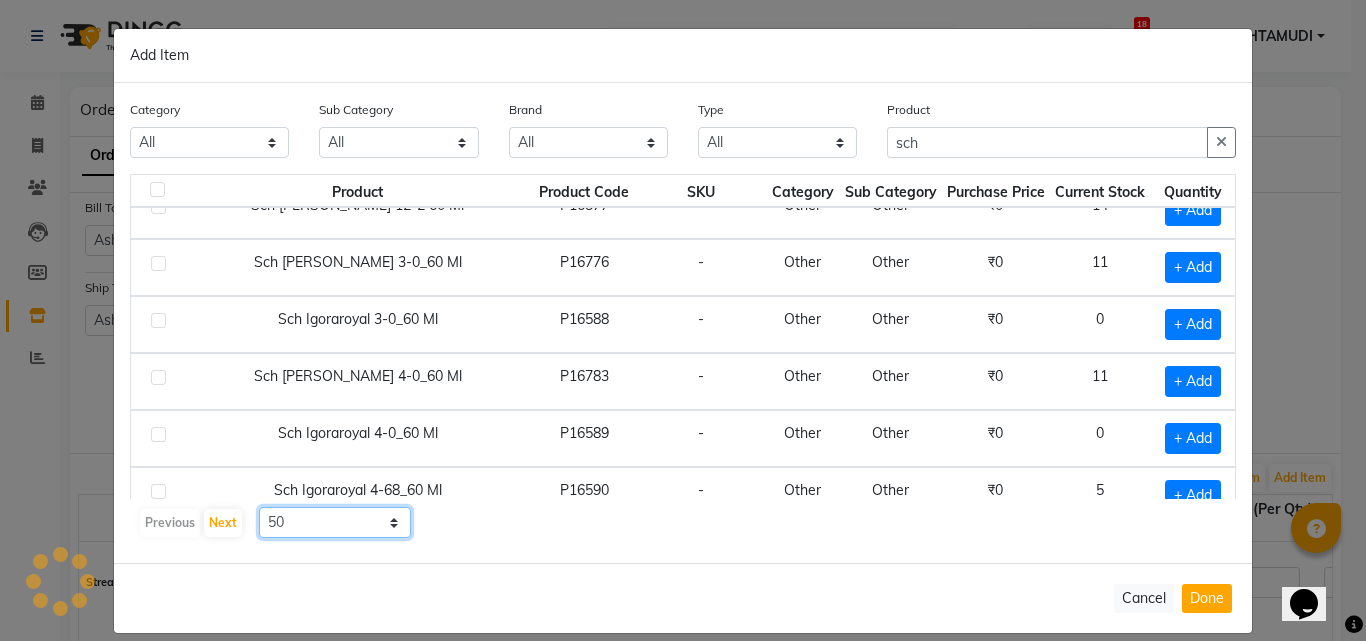 scroll, scrollTop: 2561, scrollLeft: 0, axis: vertical 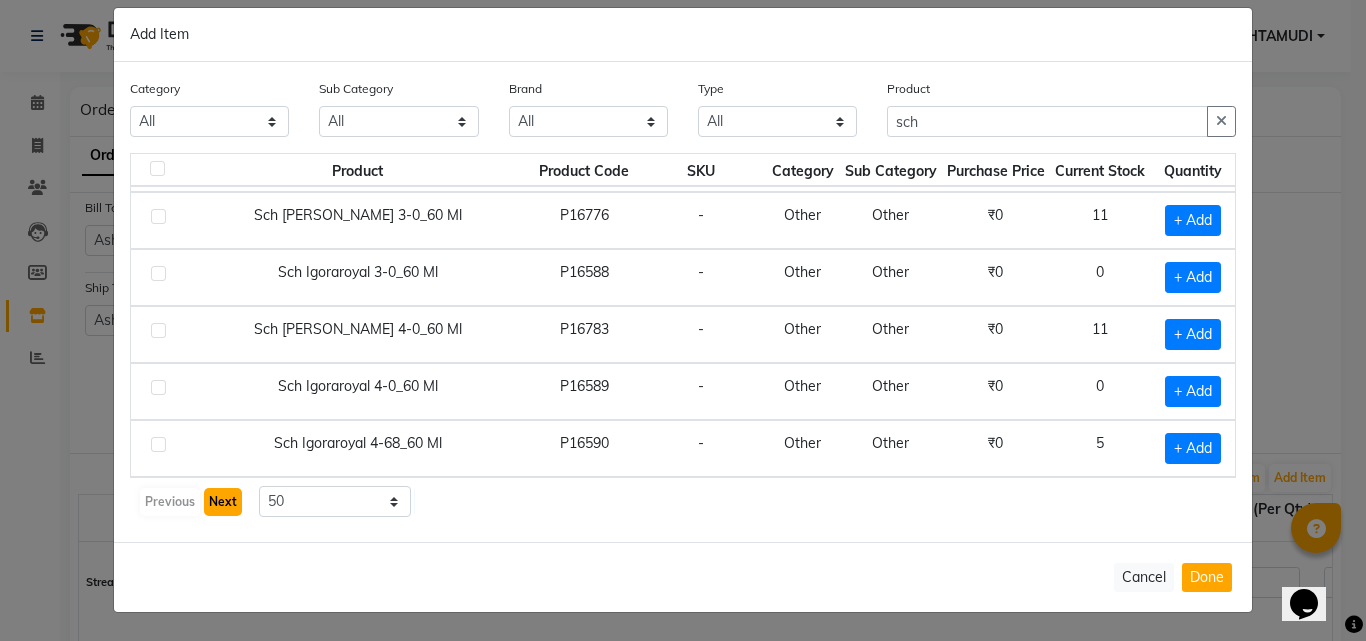 click on "Next" 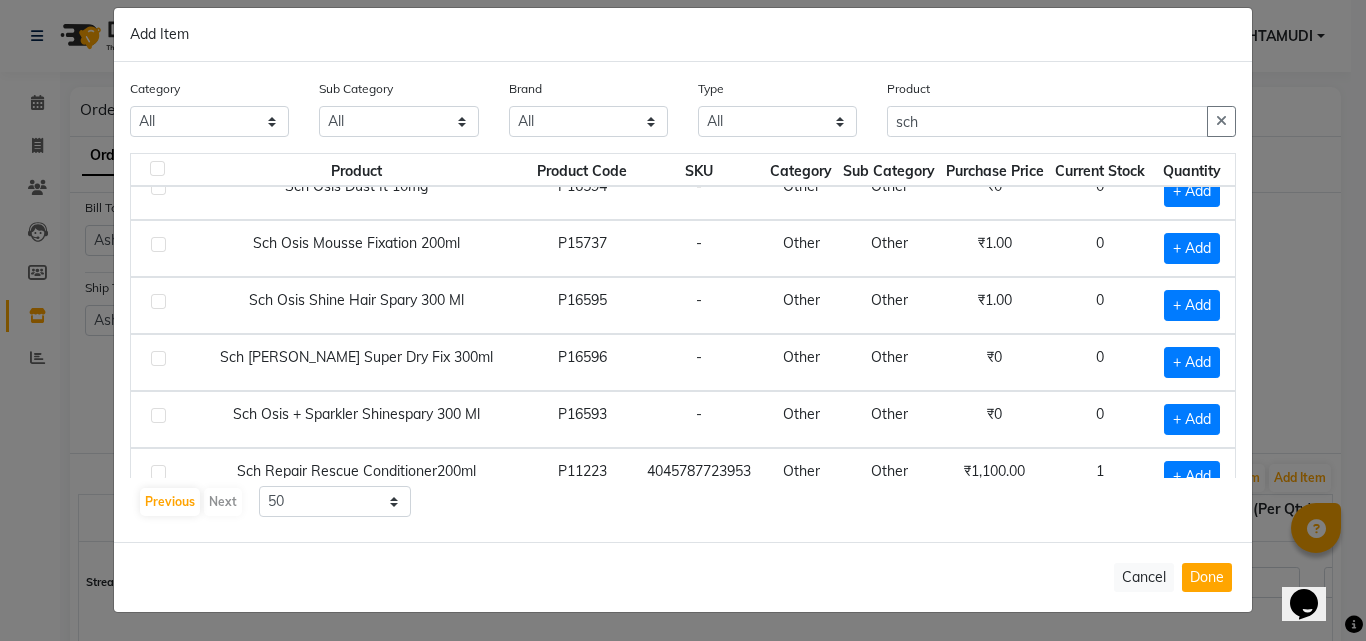 scroll, scrollTop: 800, scrollLeft: 0, axis: vertical 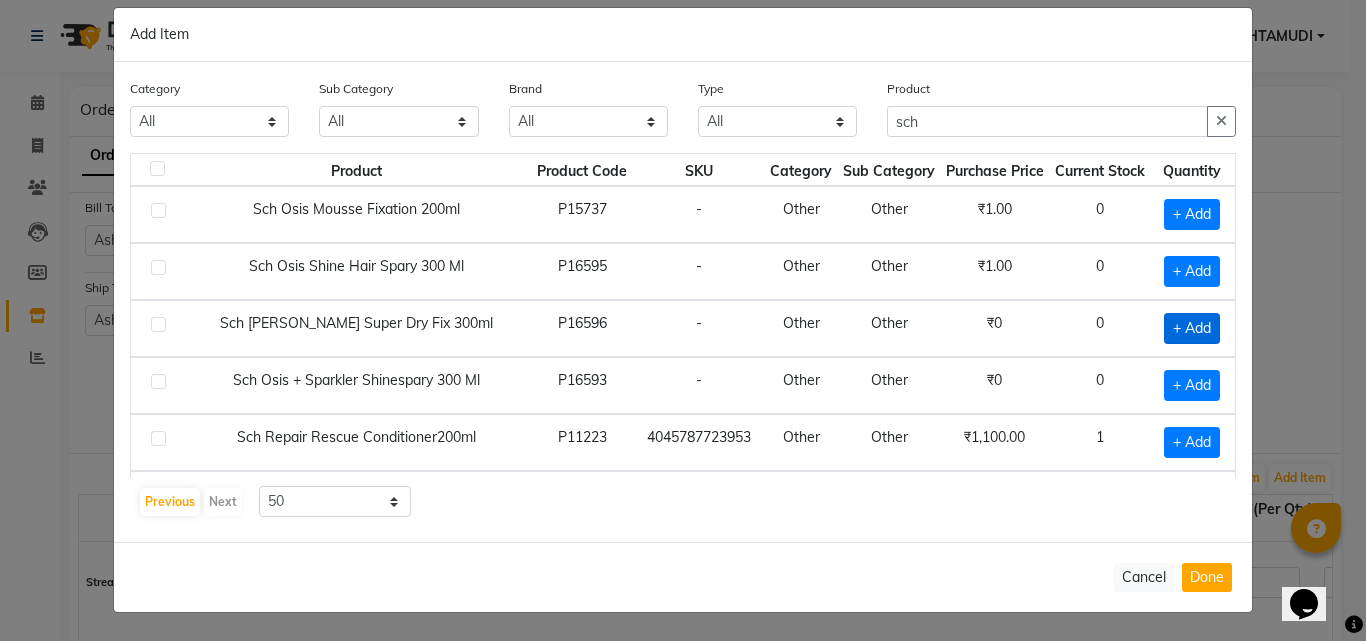 click on "+ Add" 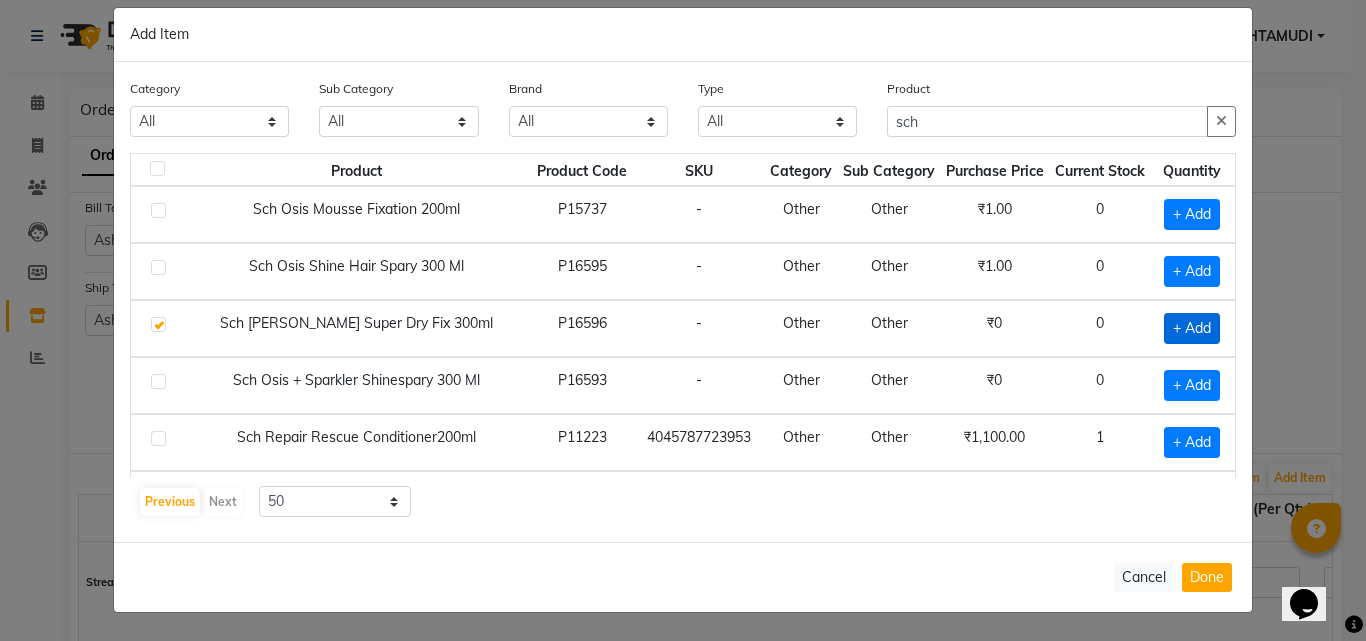 checkbox on "true" 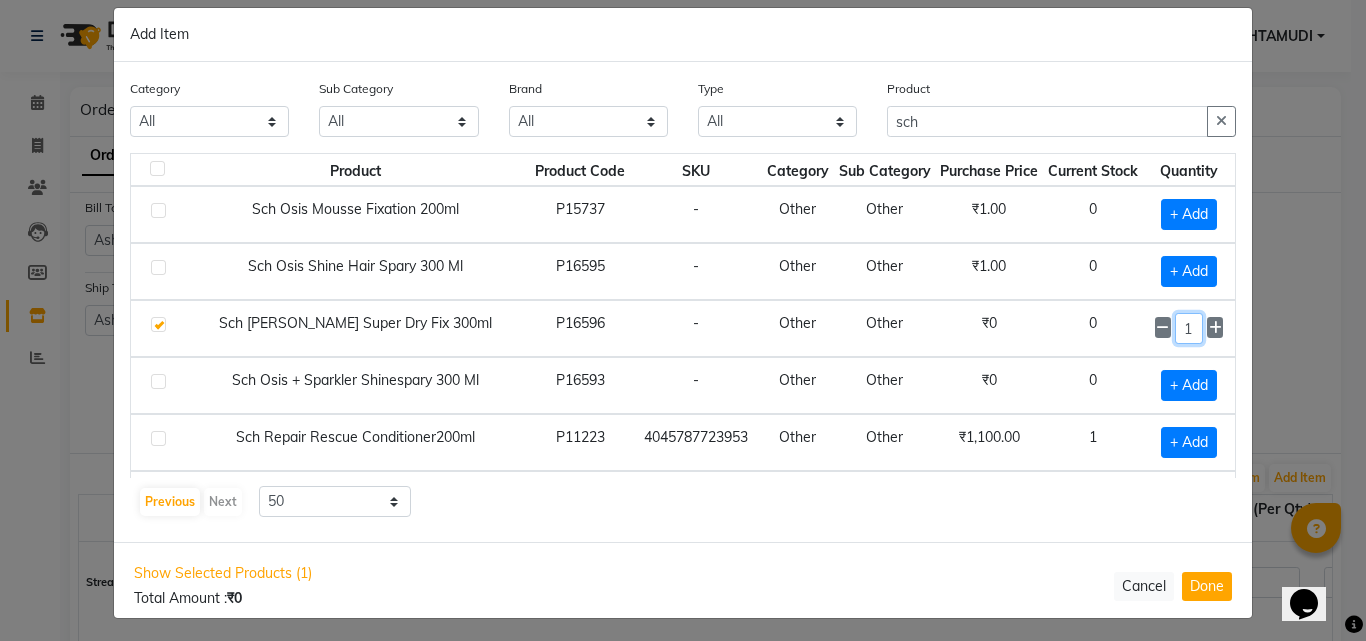 click on "1" 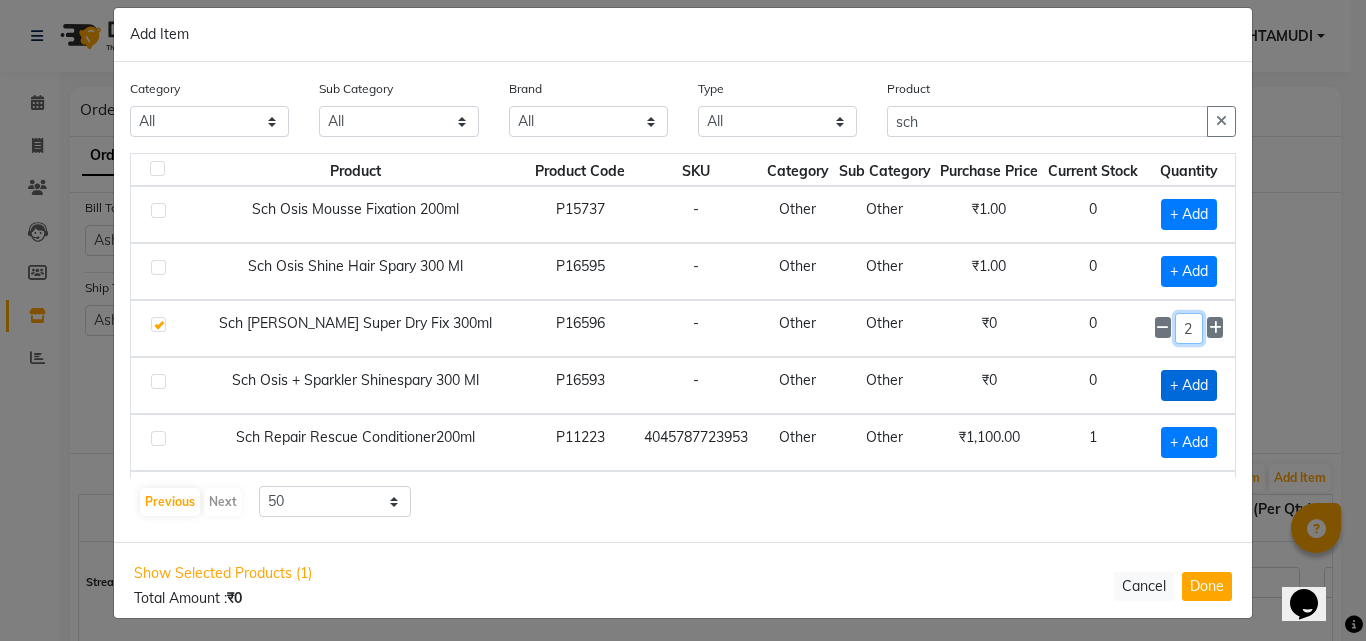 type on "2" 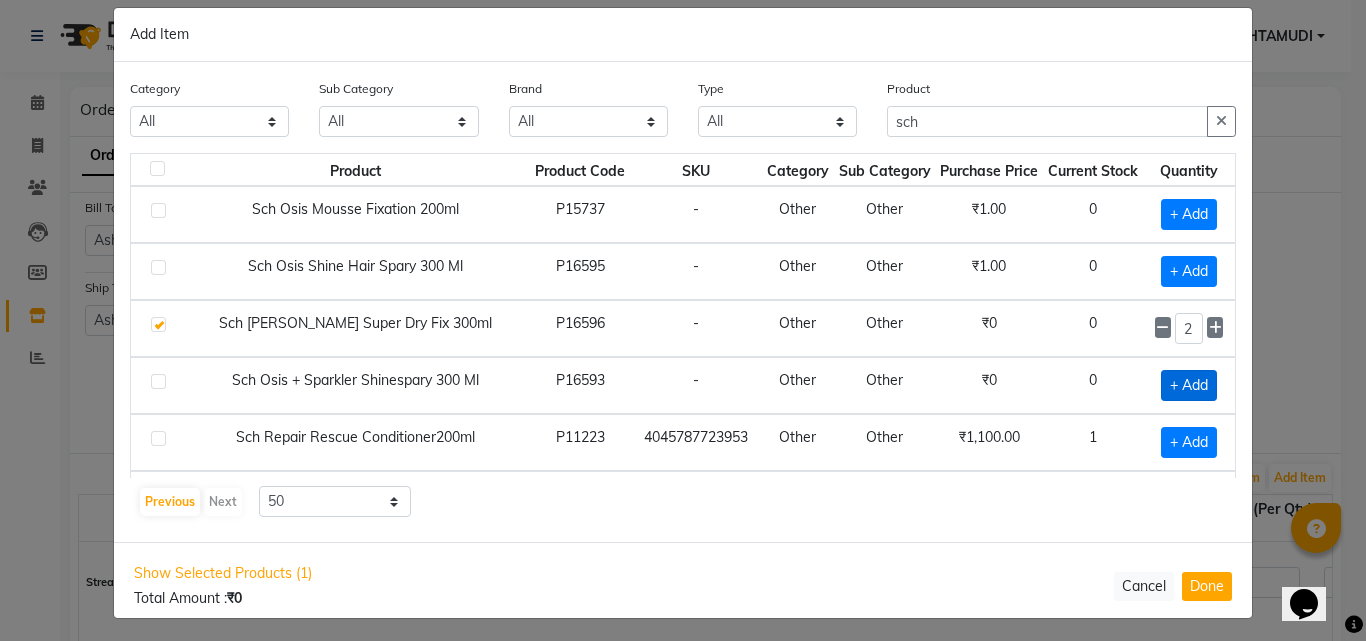 click on "+ Add" 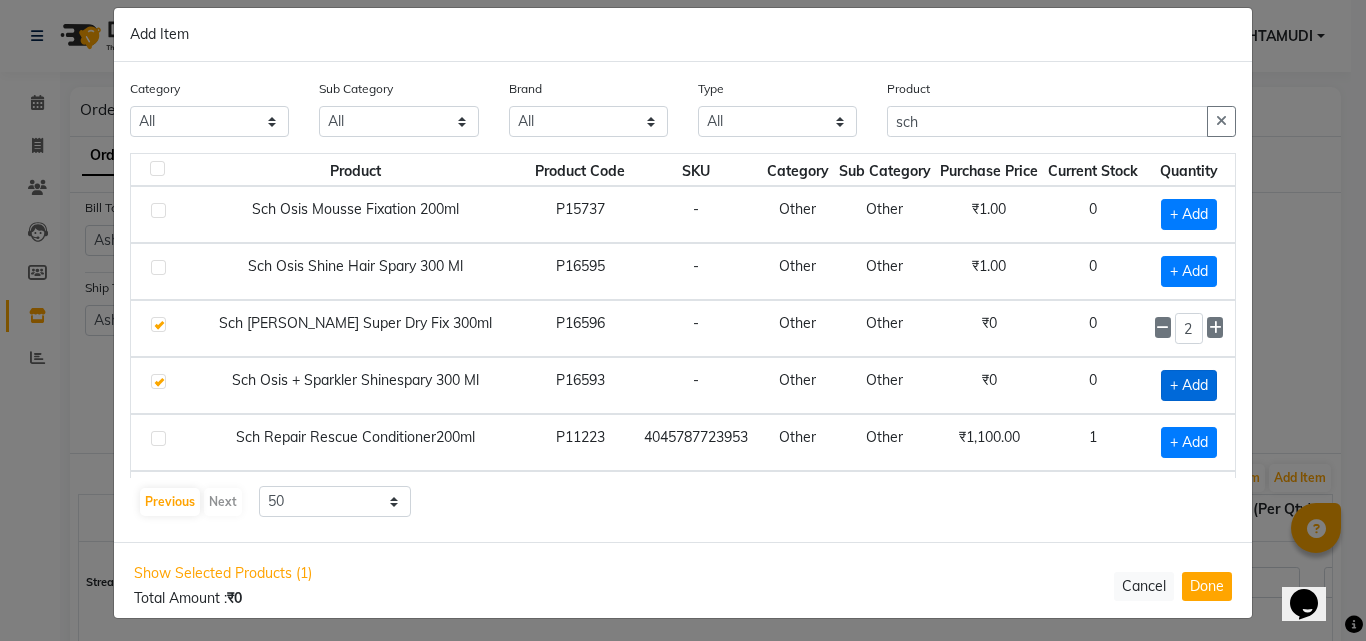 checkbox on "true" 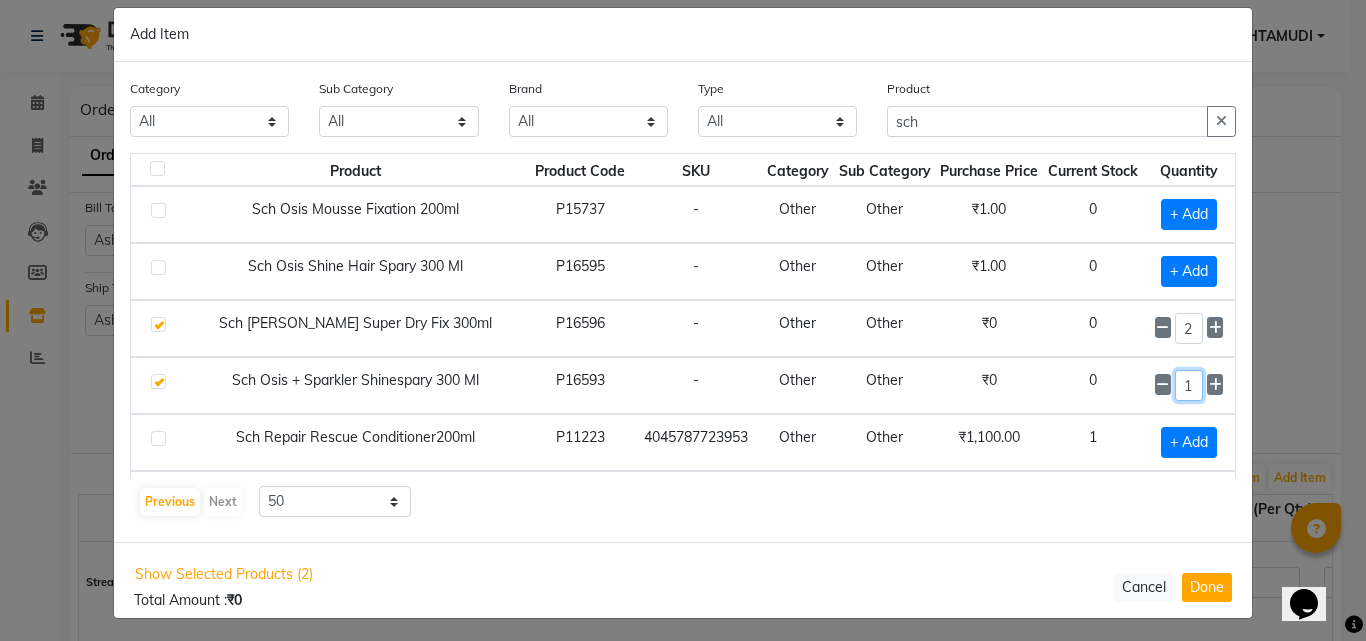 click on "1" 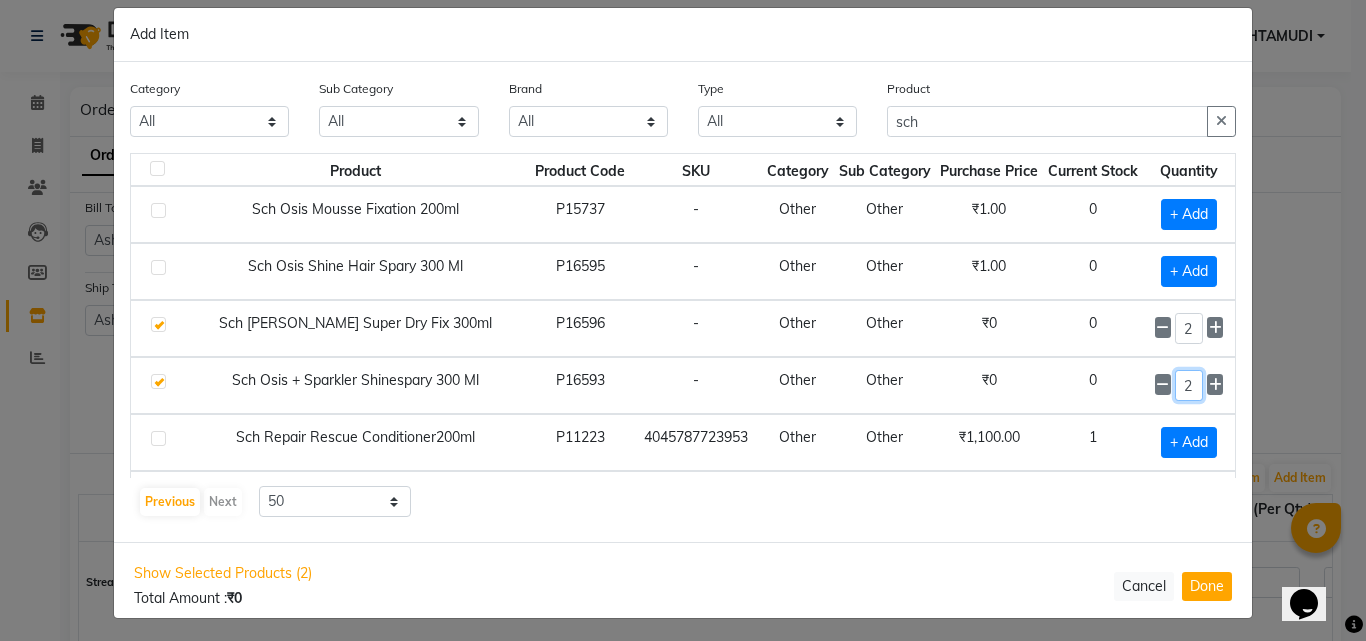 type on "2" 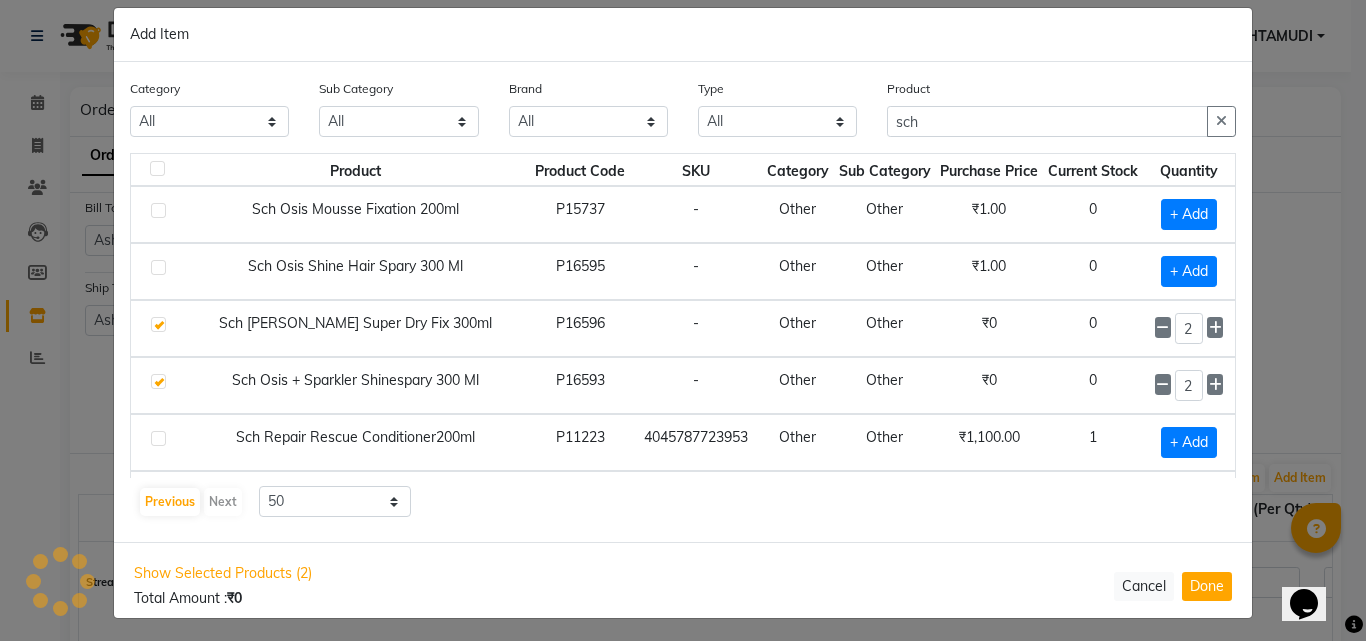 drag, startPoint x: 1192, startPoint y: 402, endPoint x: 685, endPoint y: 52, distance: 616.0755 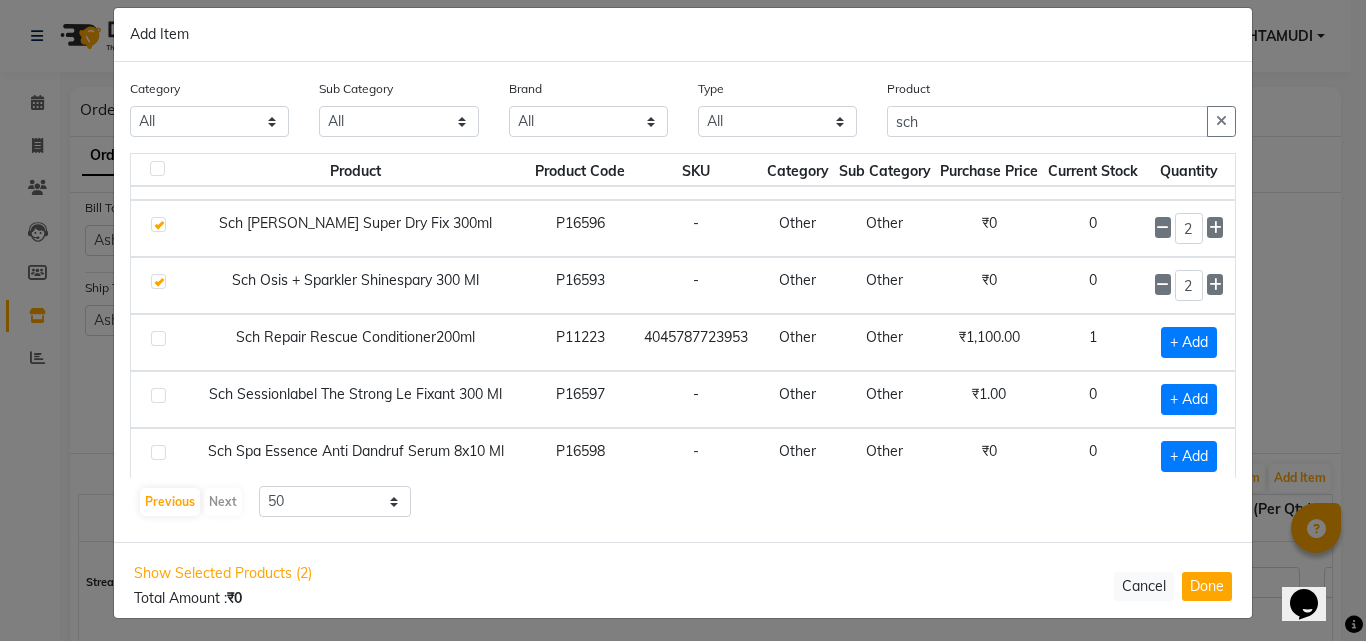 scroll, scrollTop: 1000, scrollLeft: 0, axis: vertical 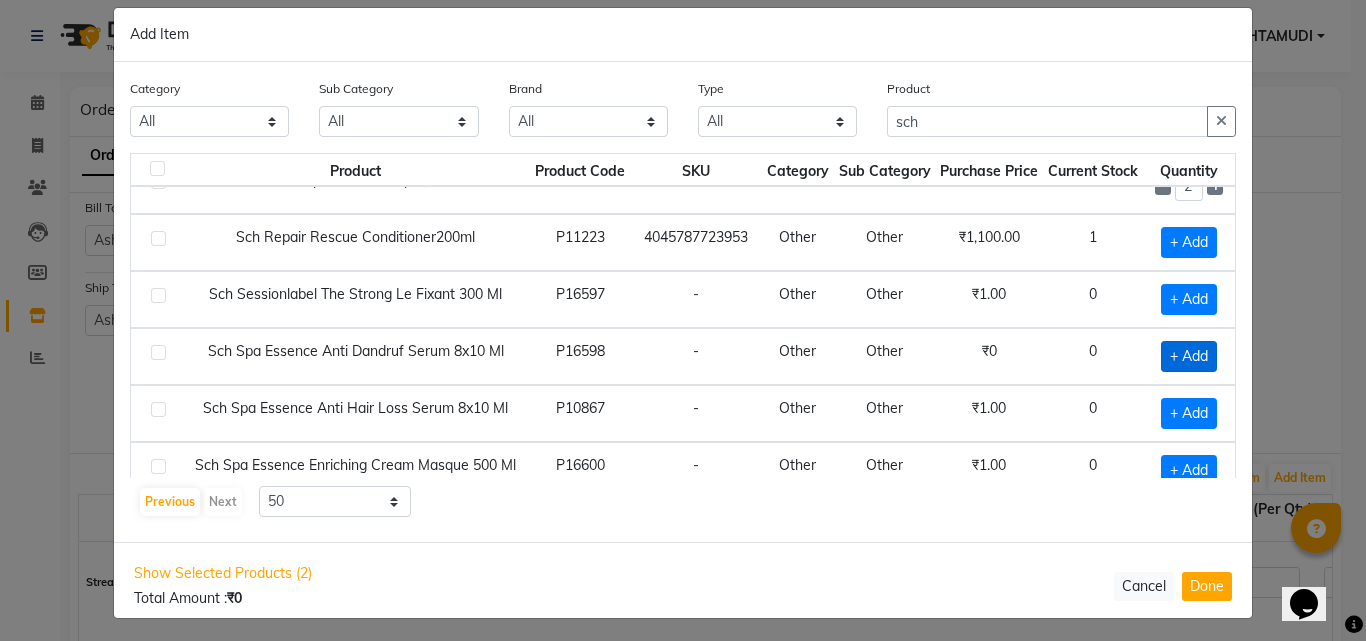 click on "+ Add" 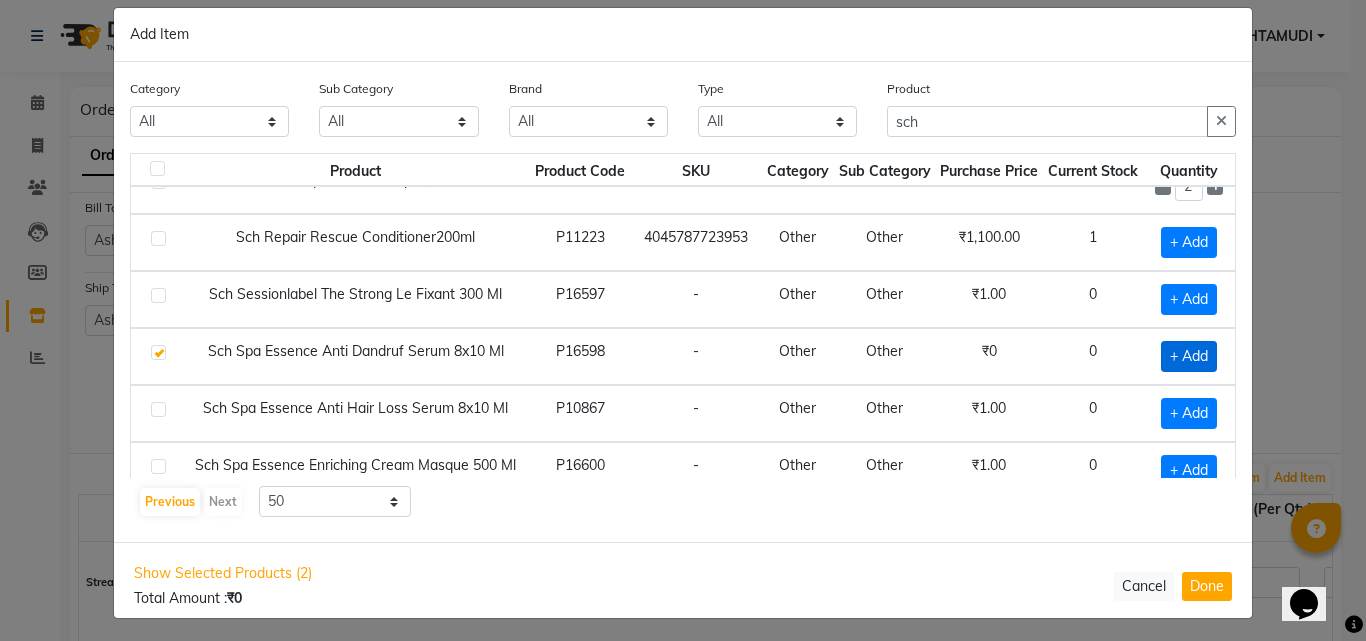 checkbox on "true" 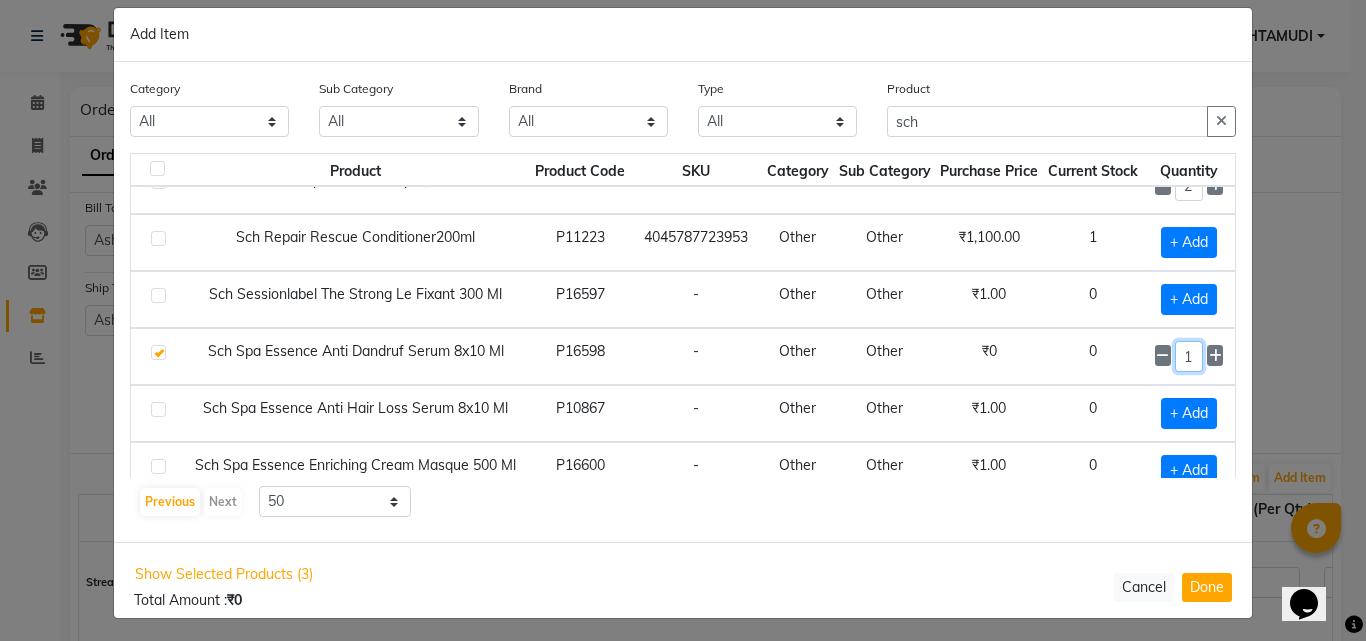 click on "1" 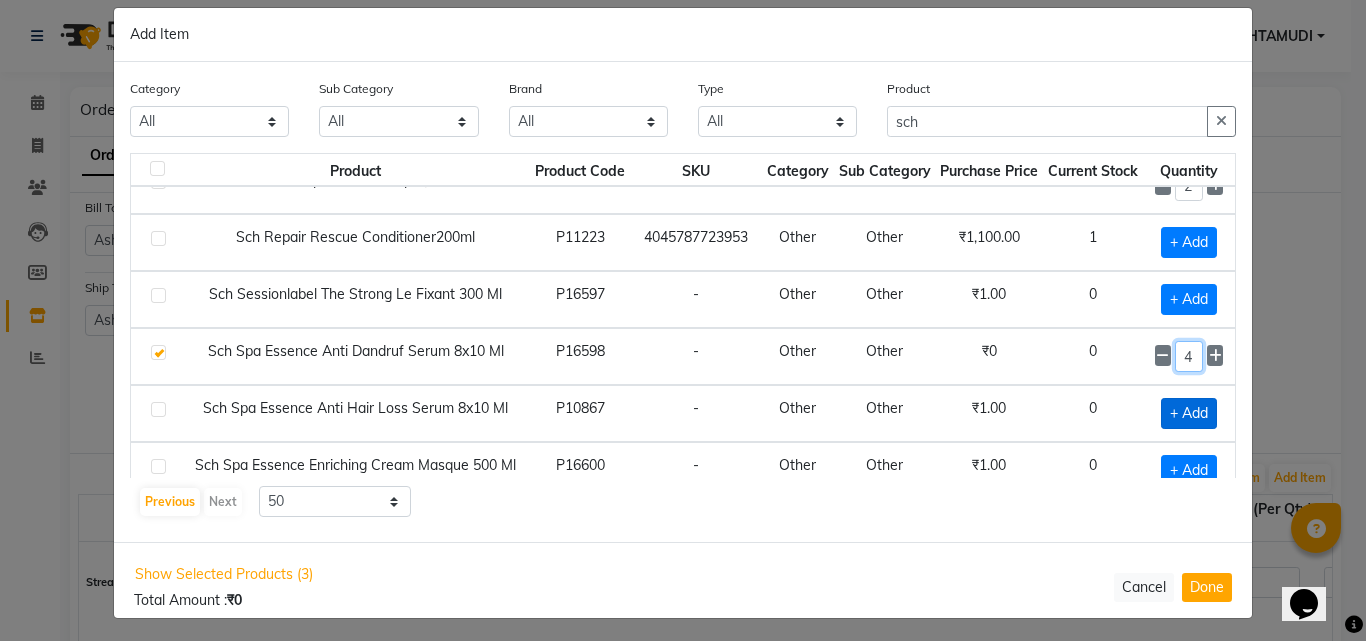 type on "4" 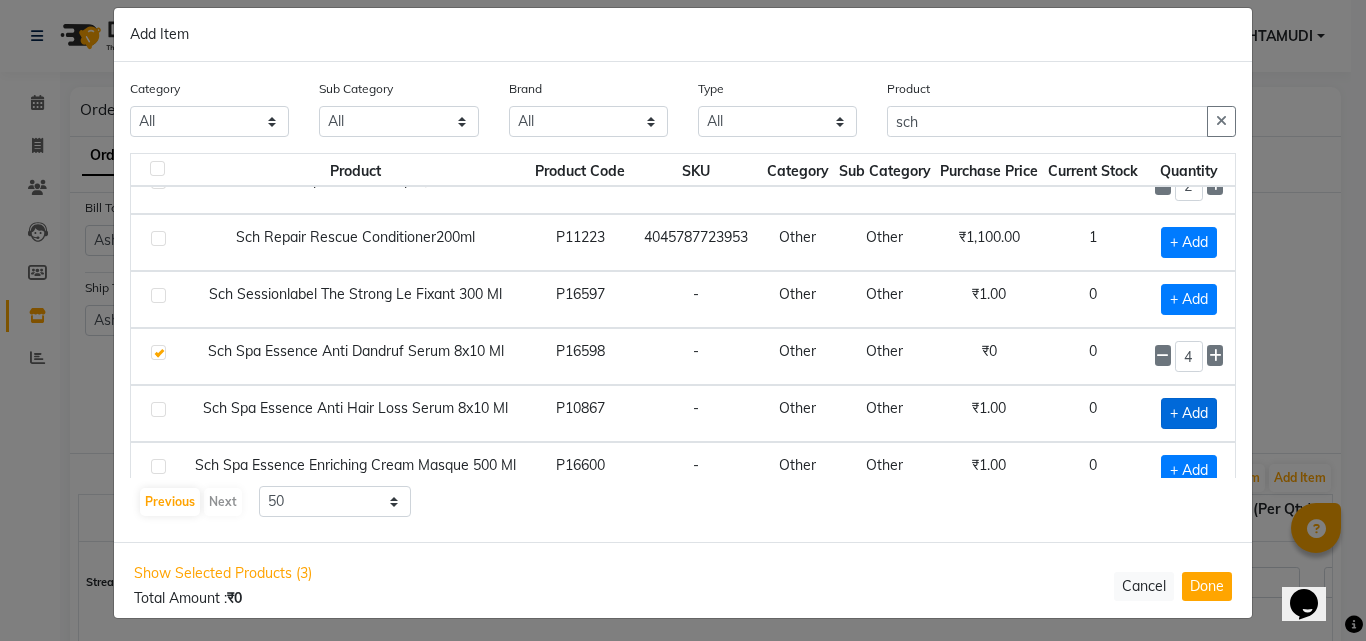 click on "+ Add" 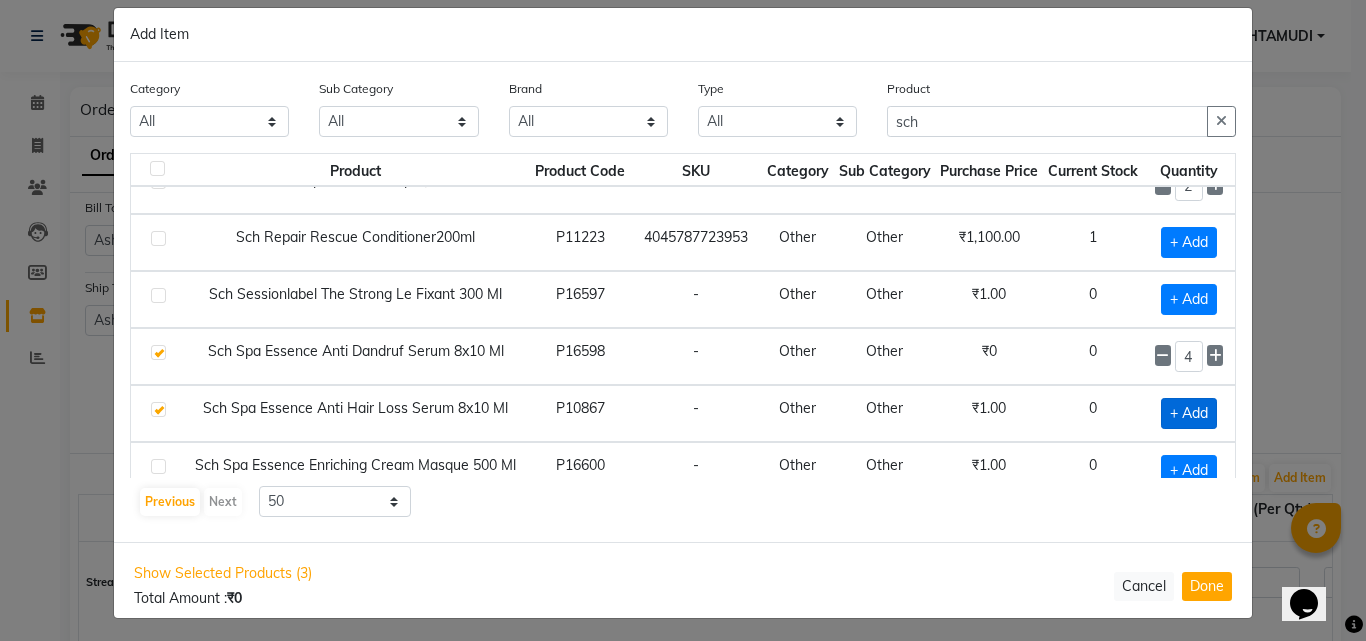 checkbox on "true" 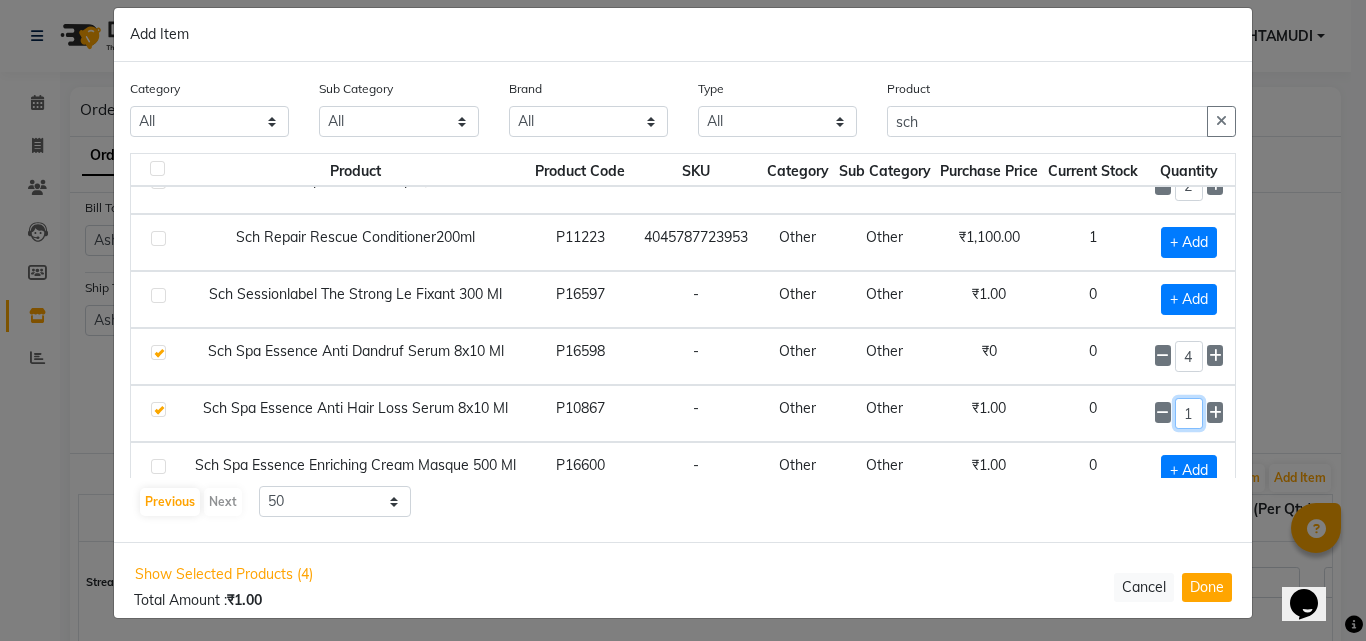 click on "1" 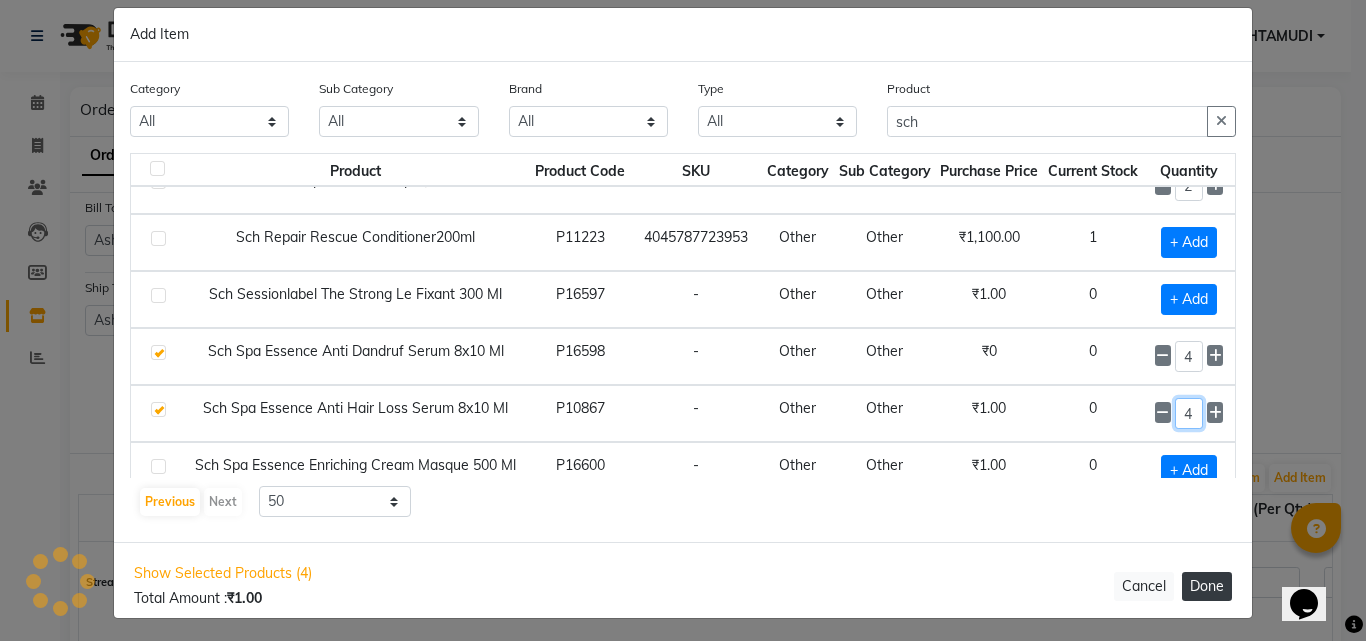 type on "4" 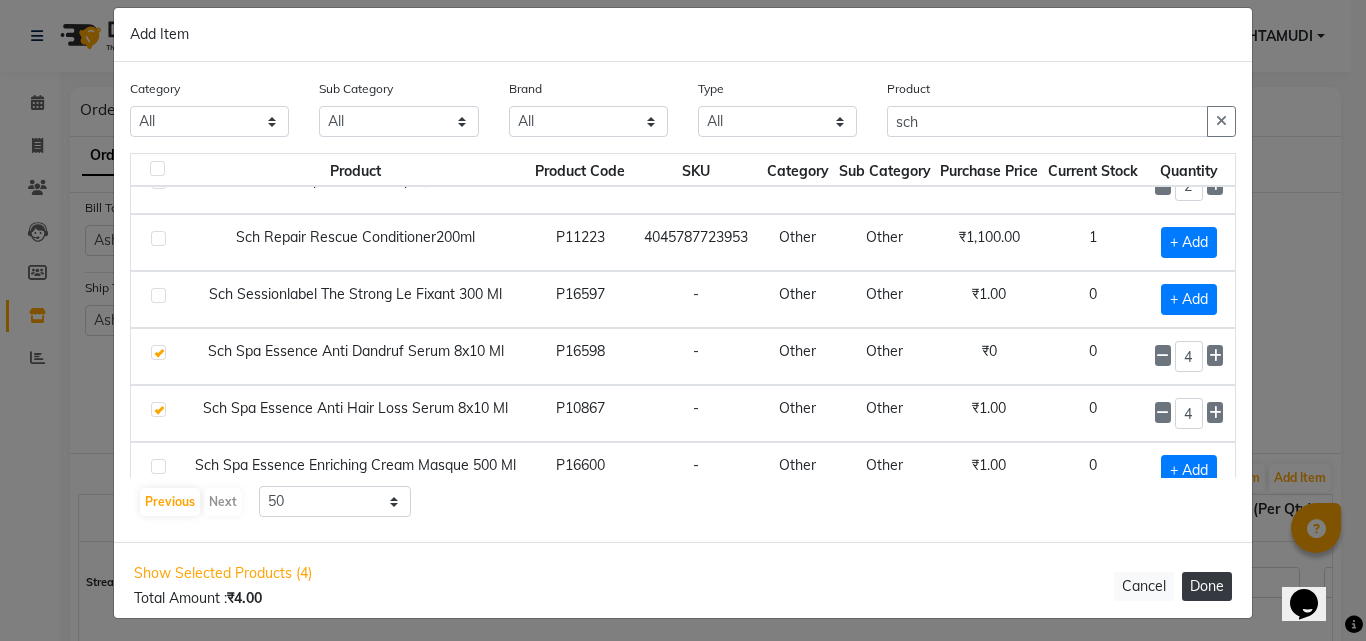 click on "Done" 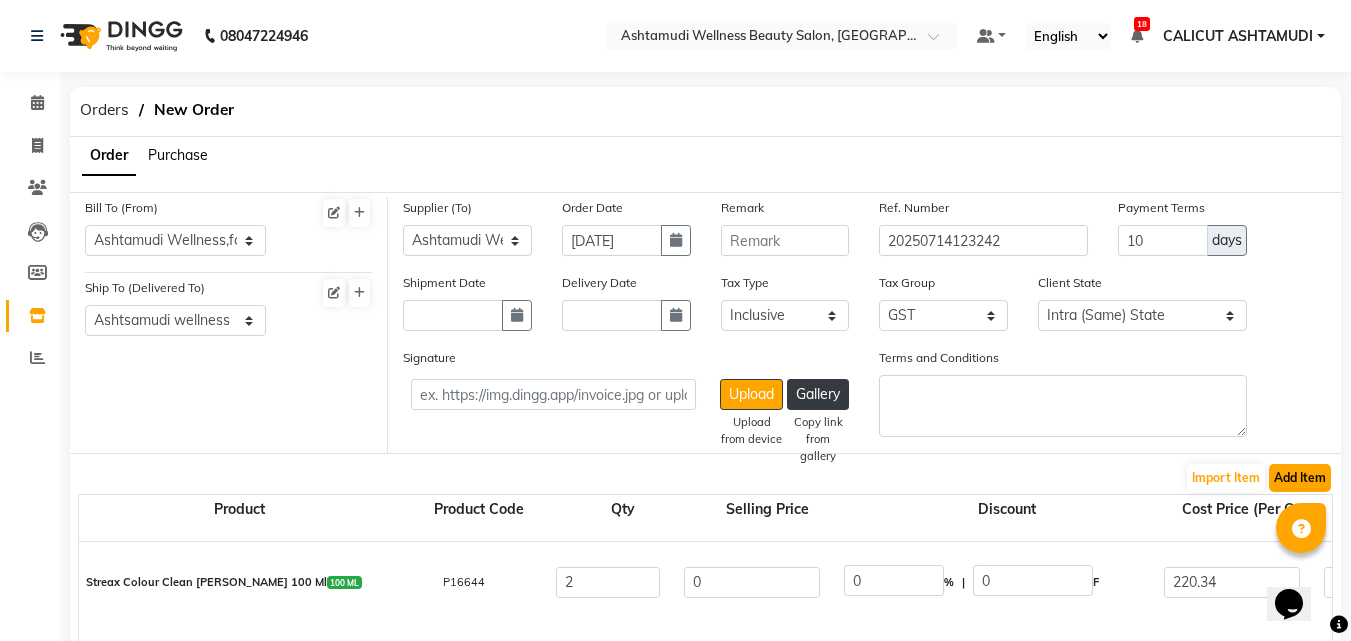 click on "Add Item" 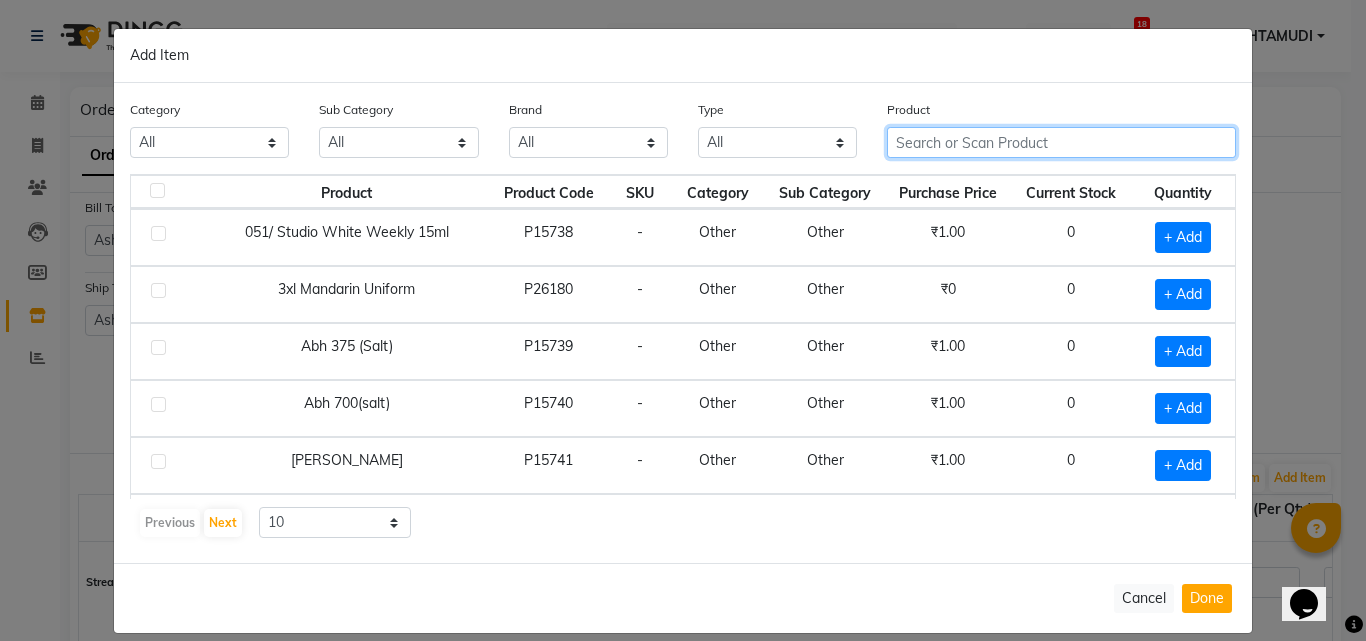 click 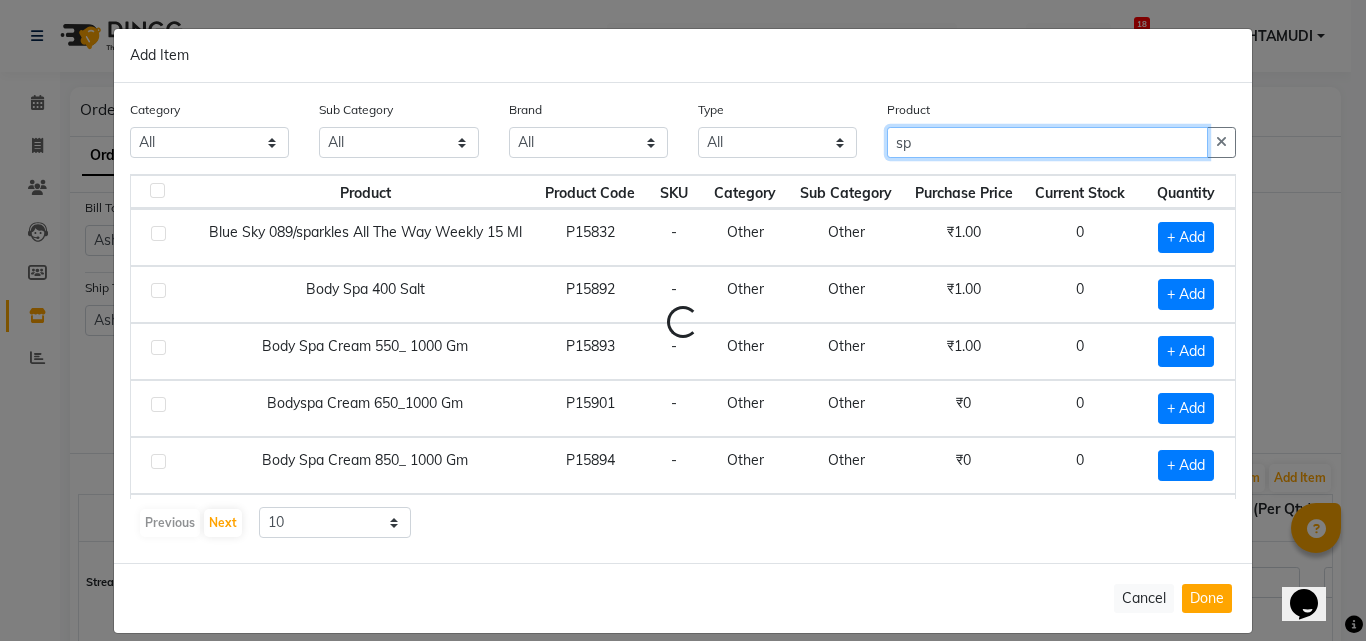 type on "s" 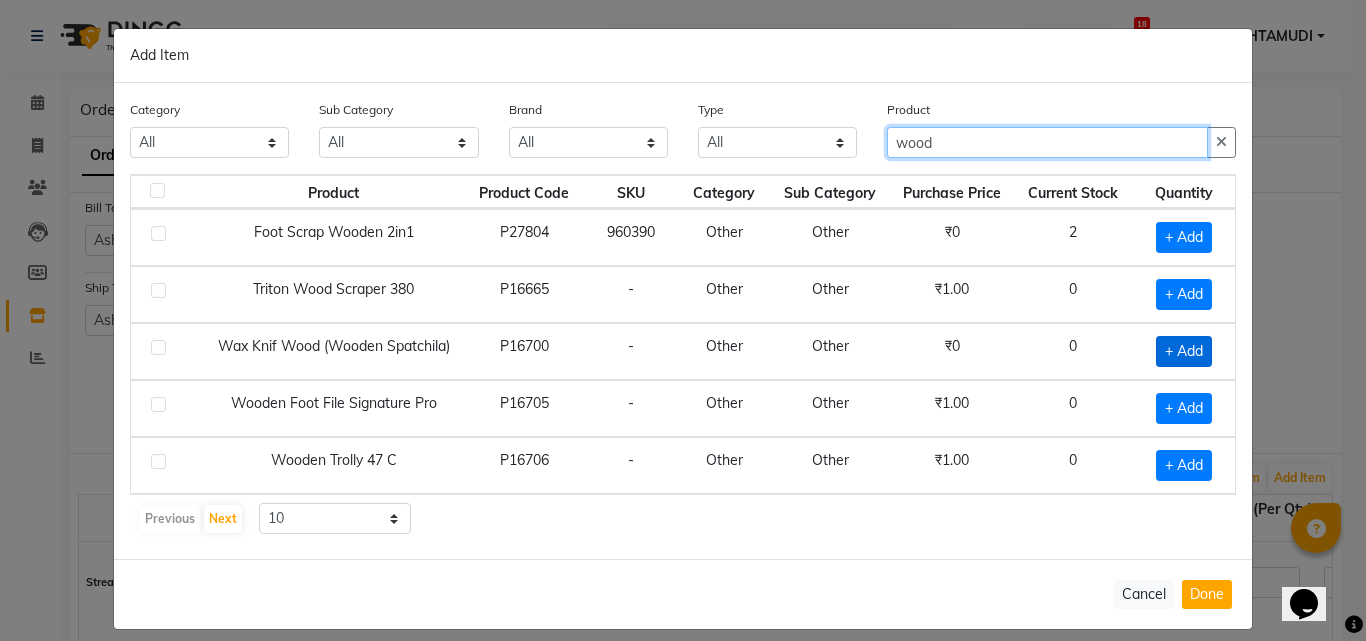 type on "wood" 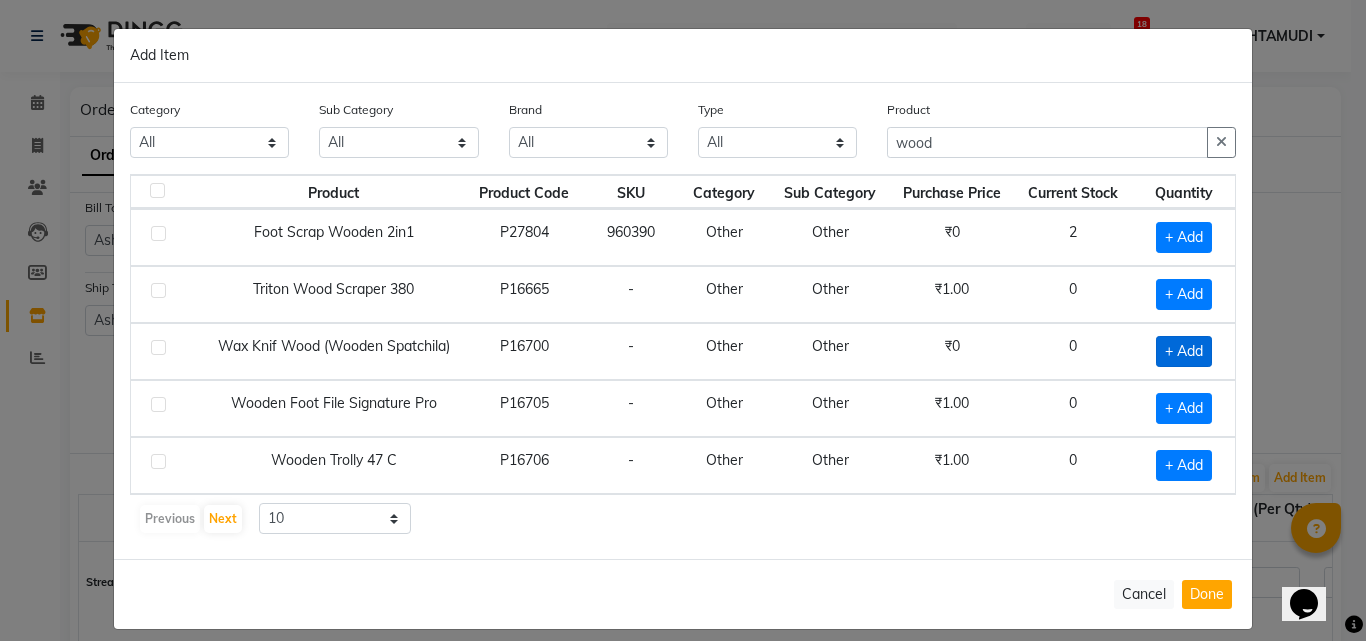 click on "+ Add" 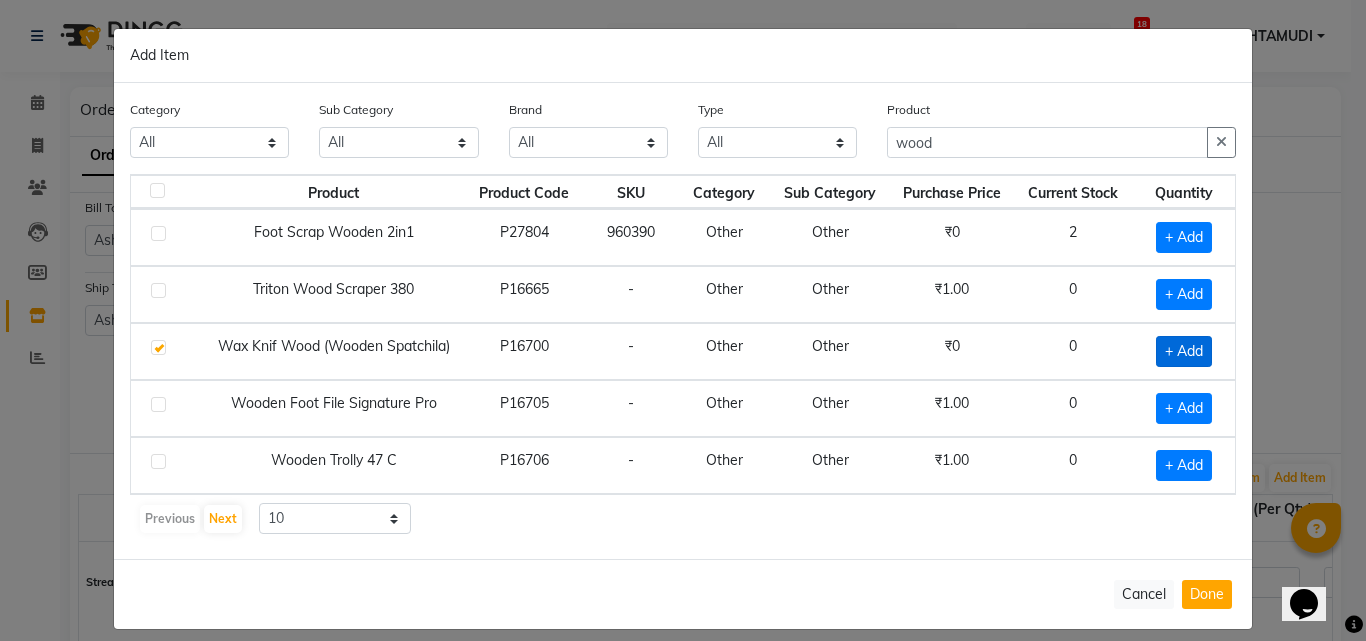 checkbox on "true" 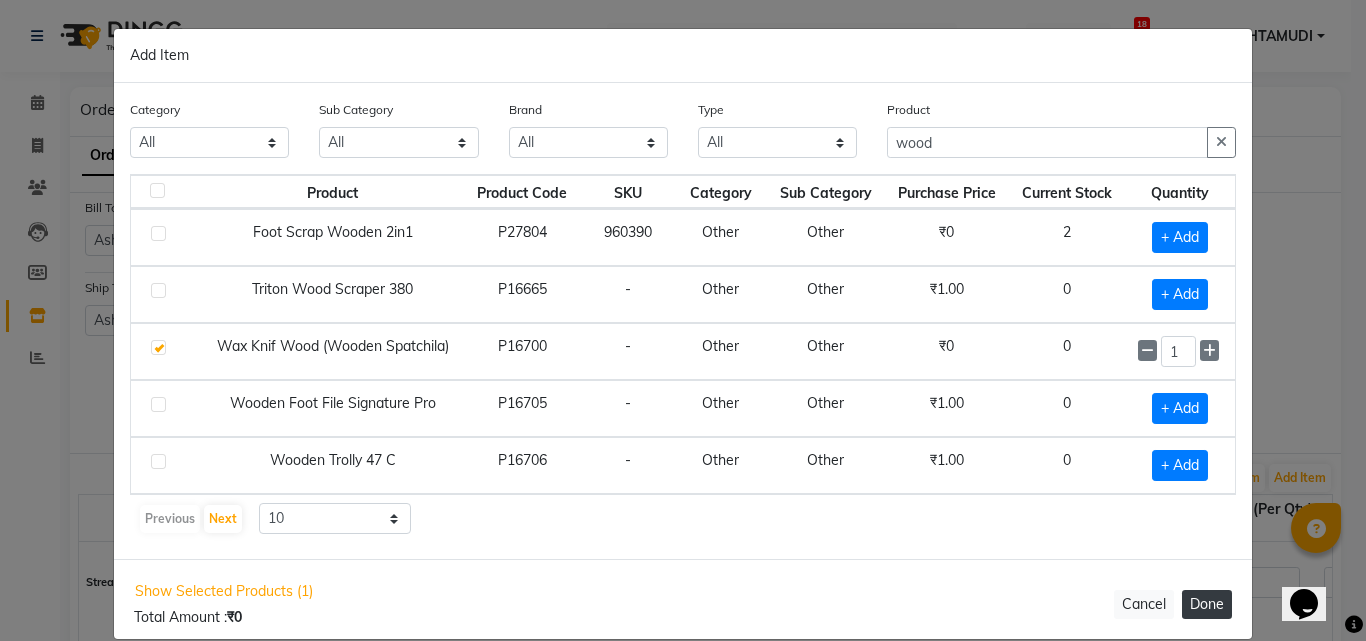 click on "Done" 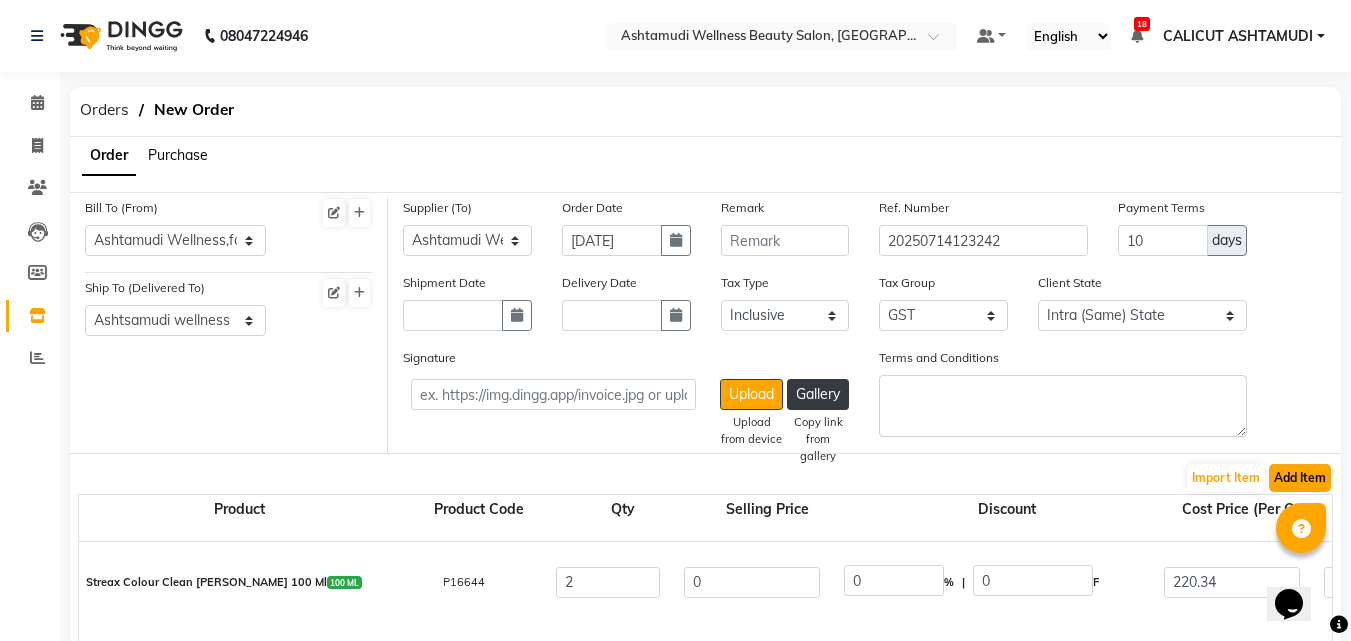 click on "Add Item" 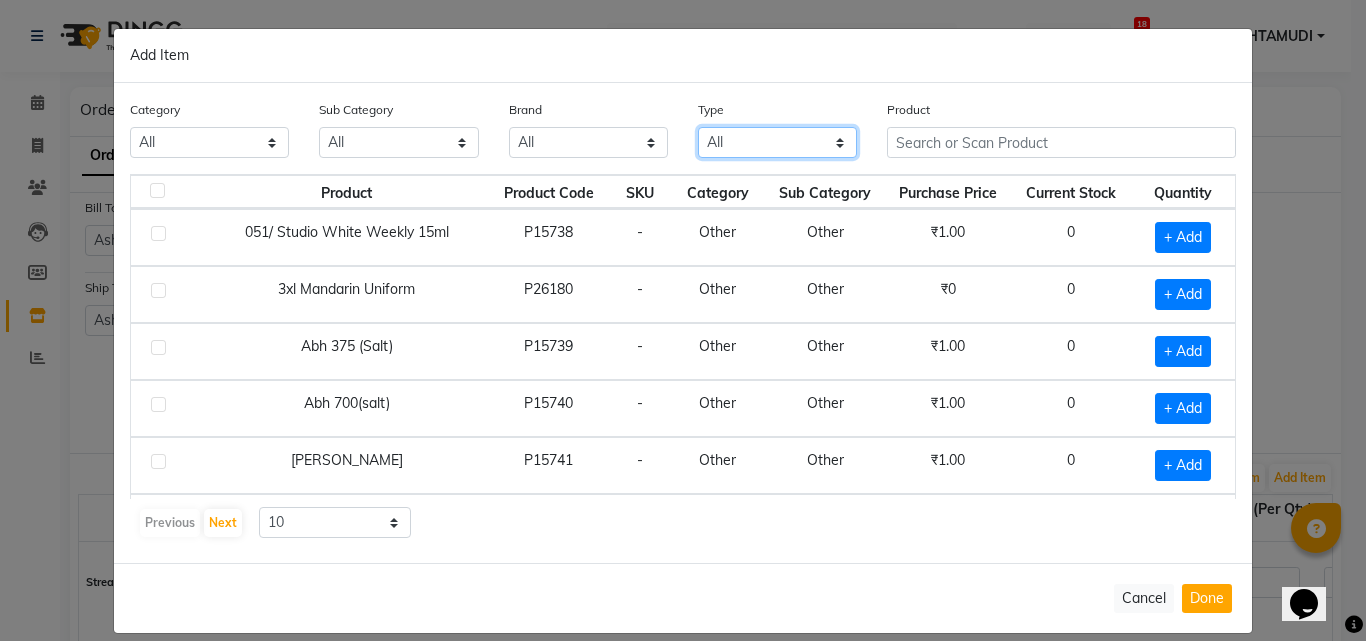 click on "All Both Consumable Retail" 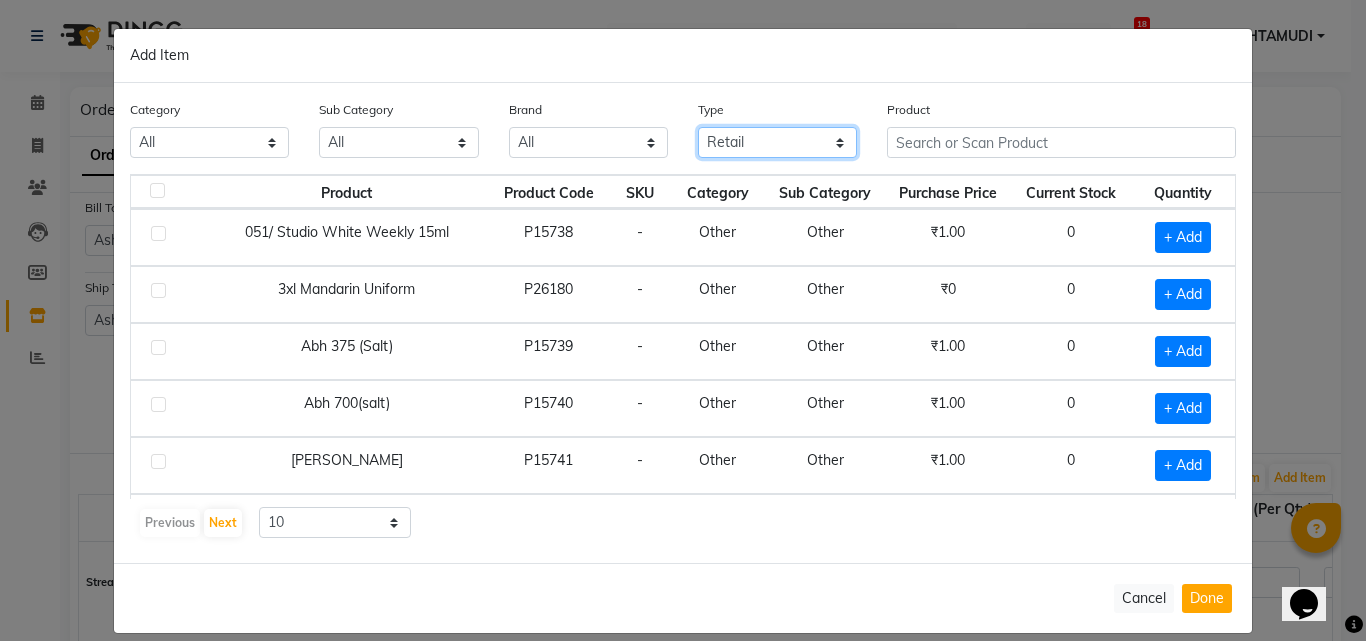 click on "All Both Consumable Retail" 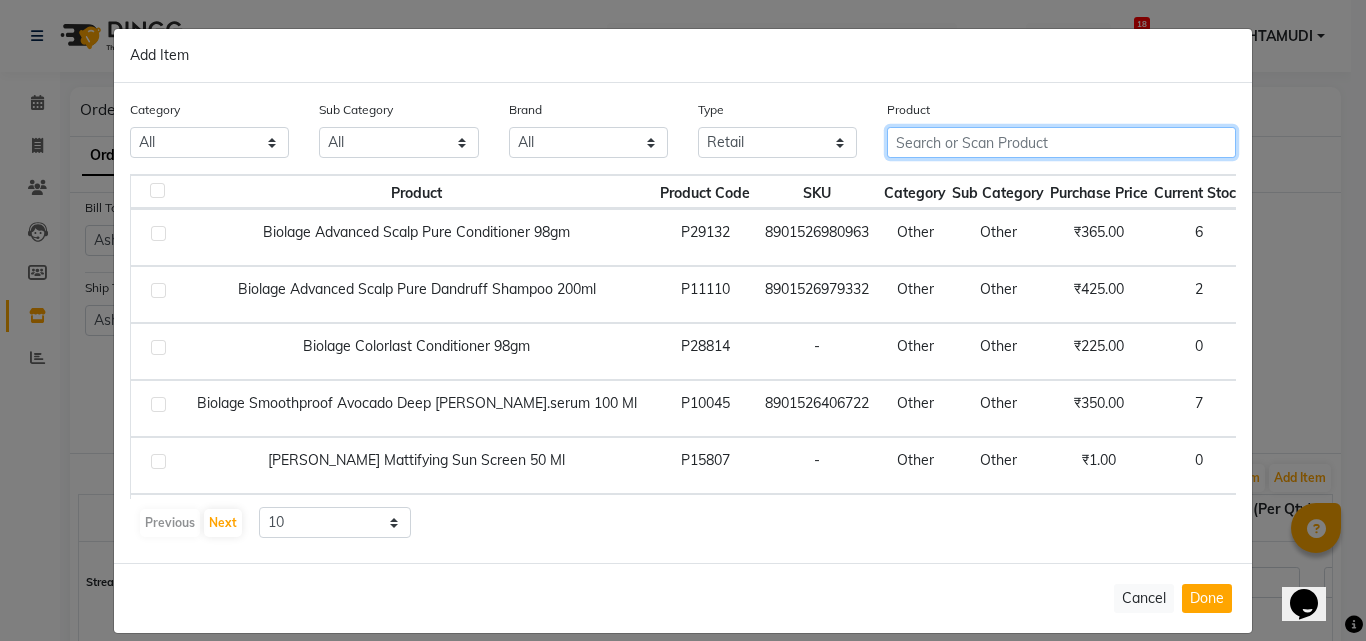 click 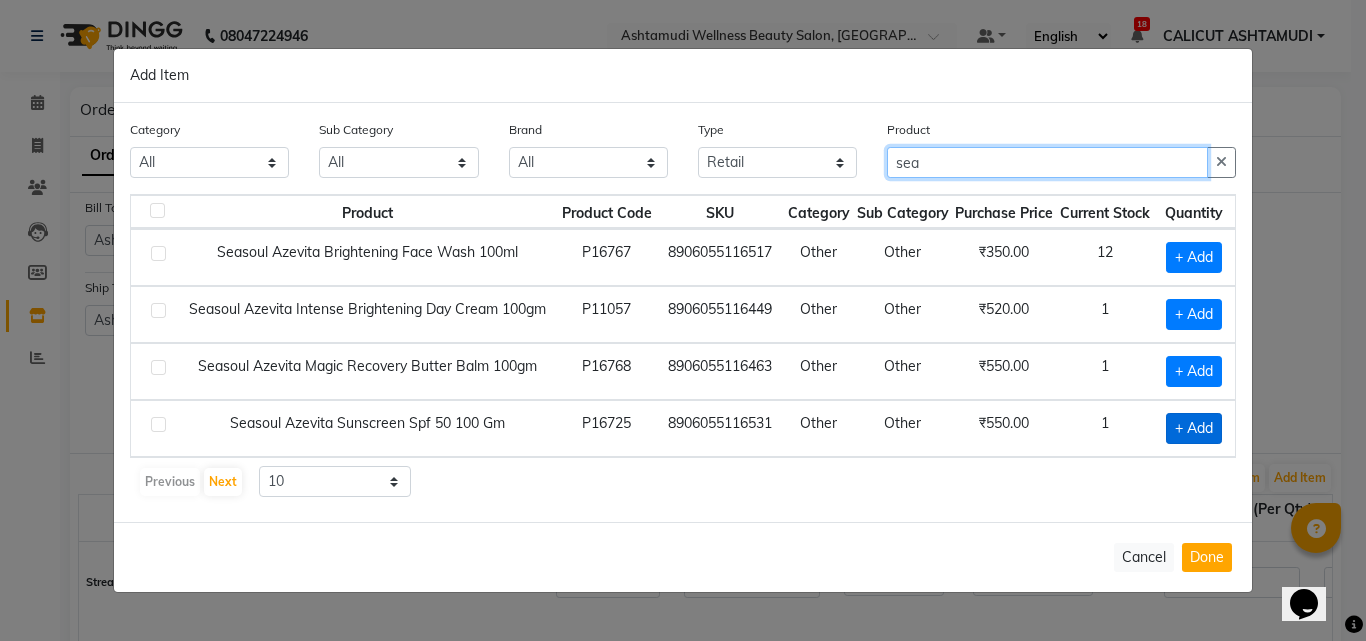 type on "sea" 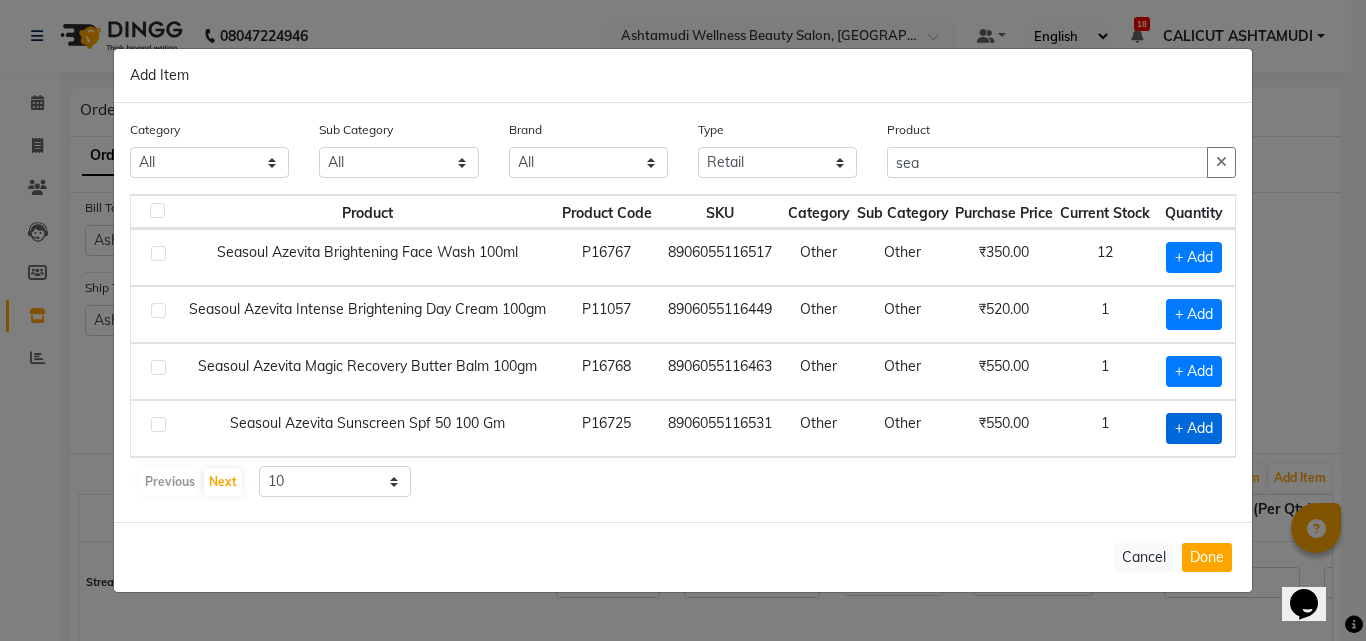 click on "+ Add" 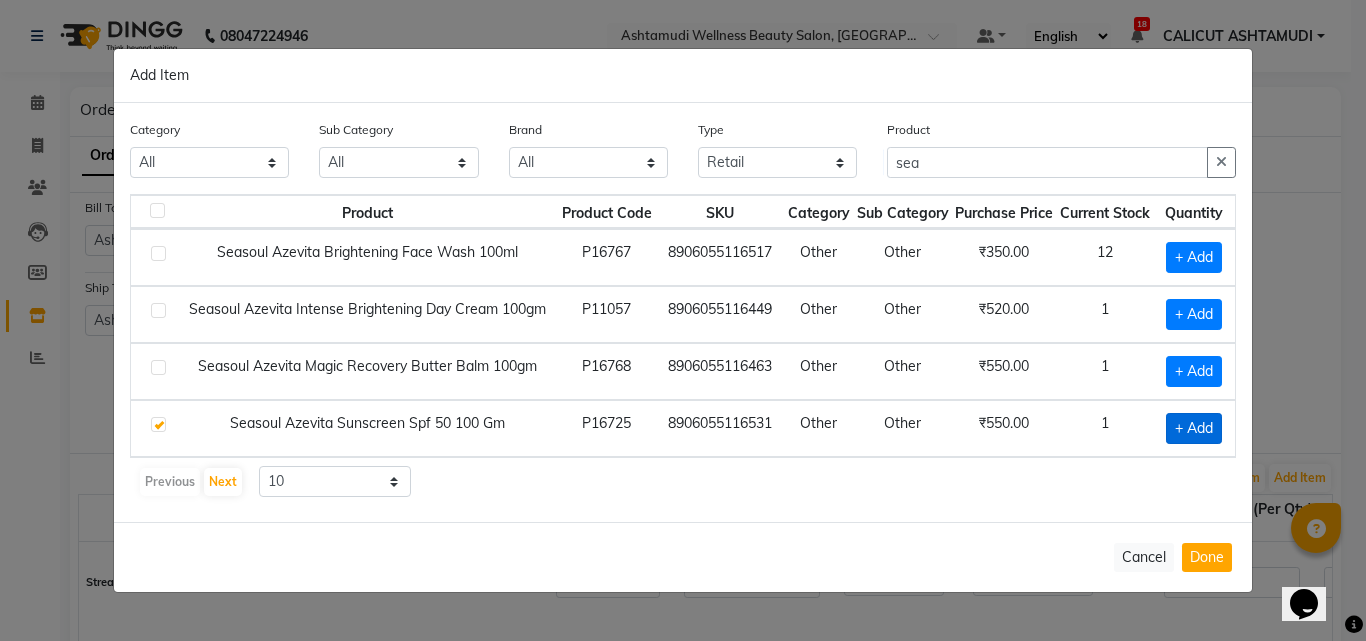 checkbox on "true" 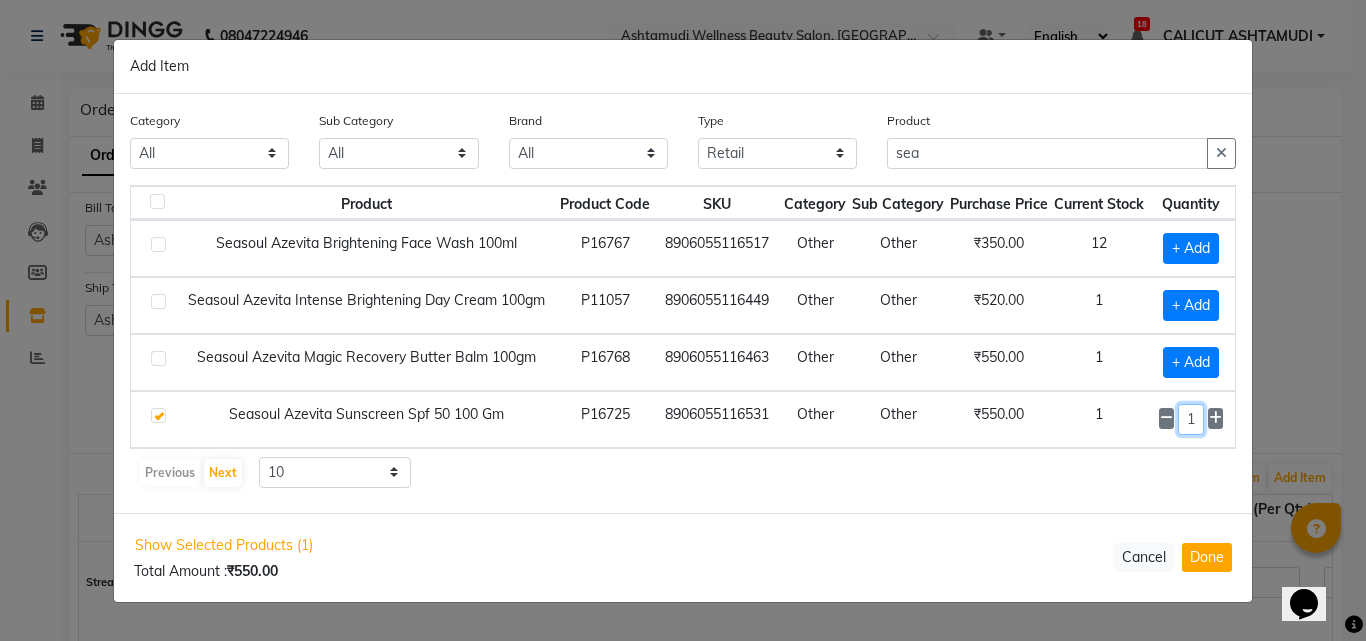 click on "1" 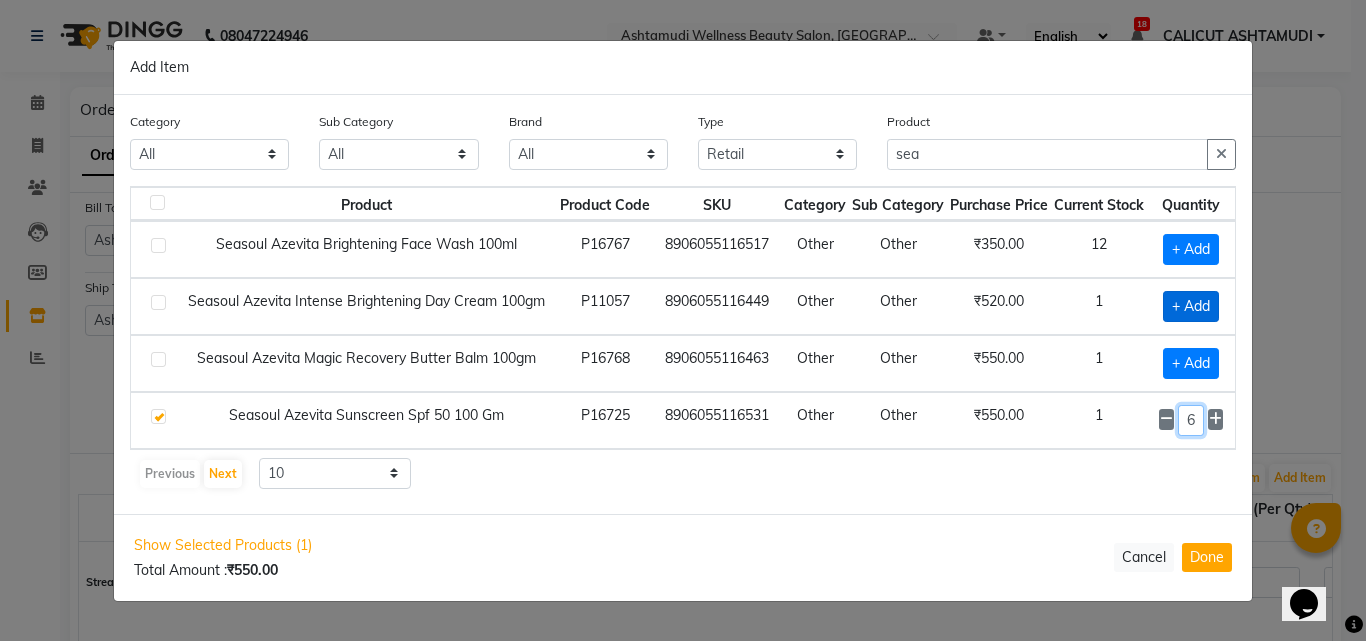 type on "6" 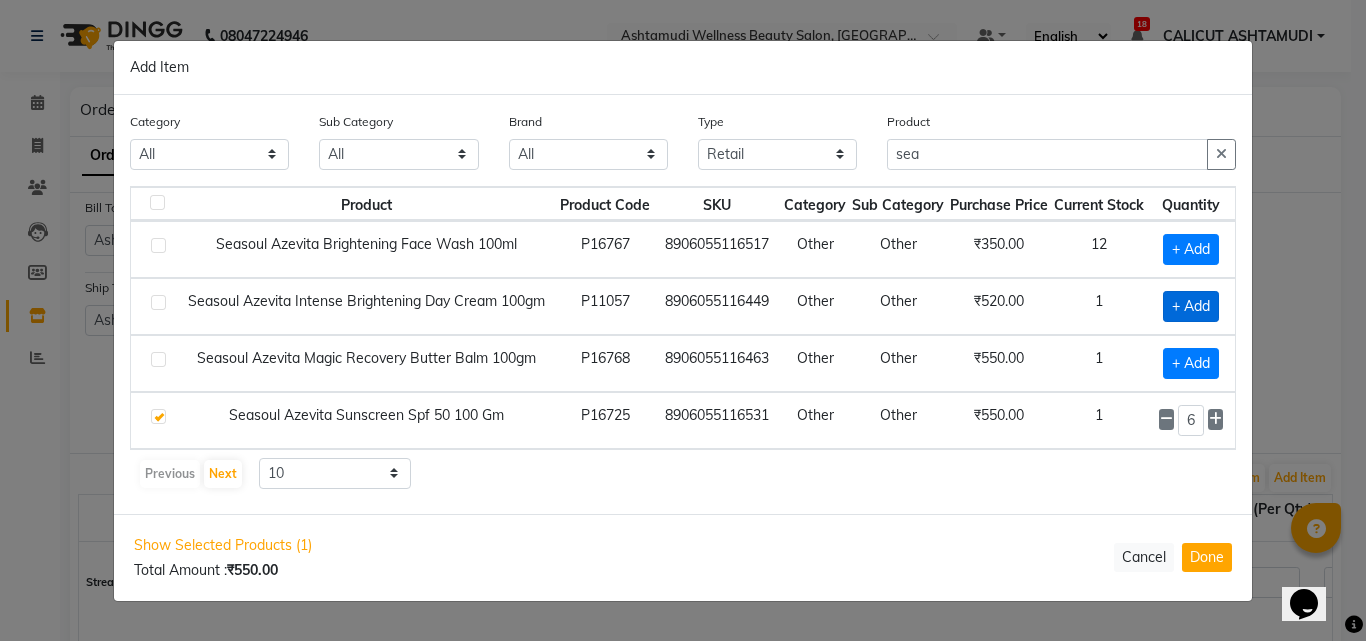 click on "+ Add" 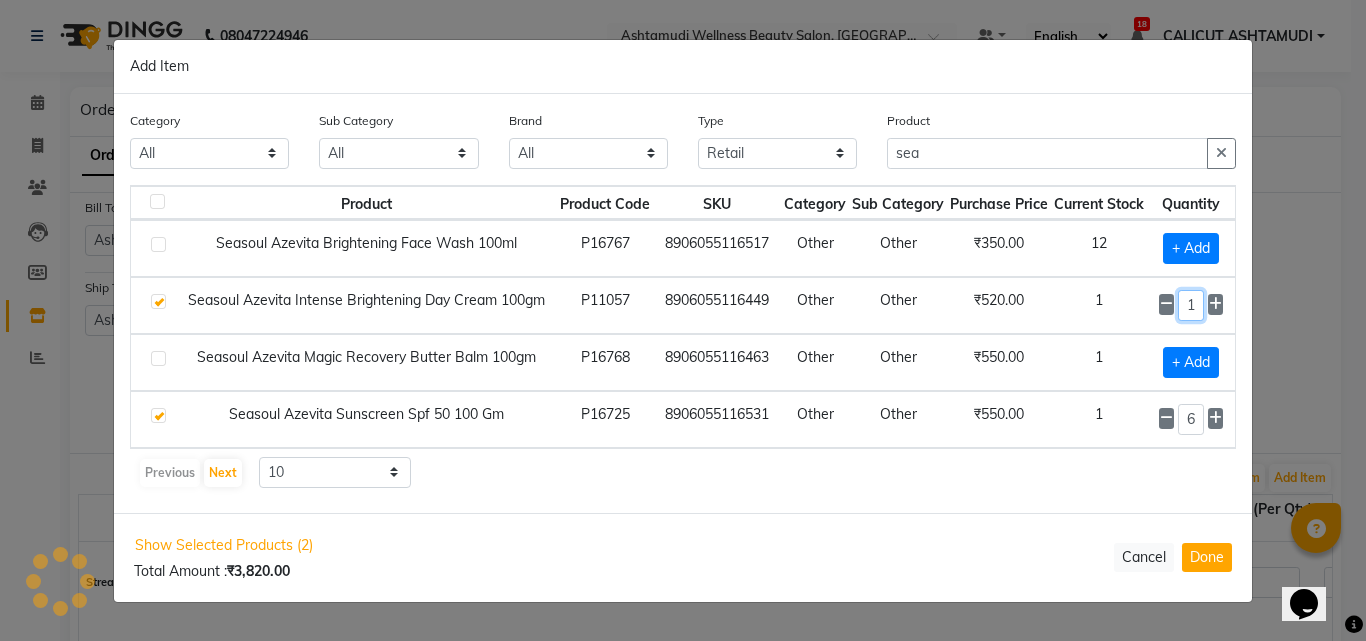 click on "1" 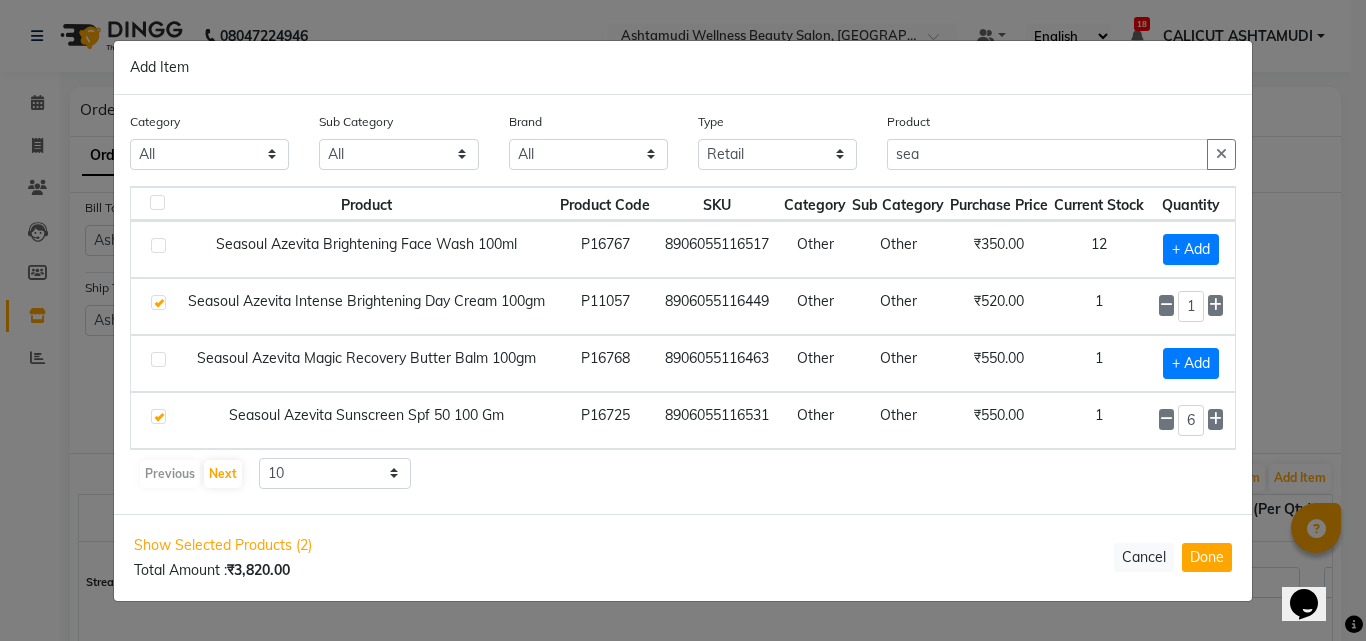 click on "1" 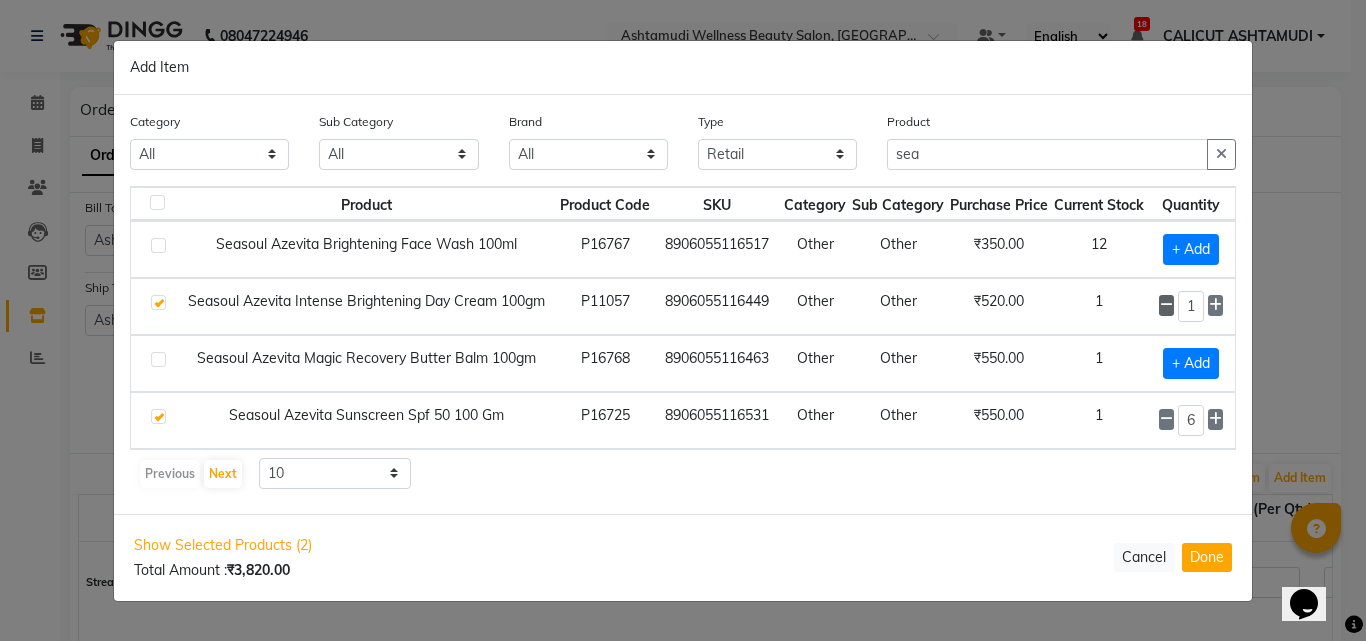 click 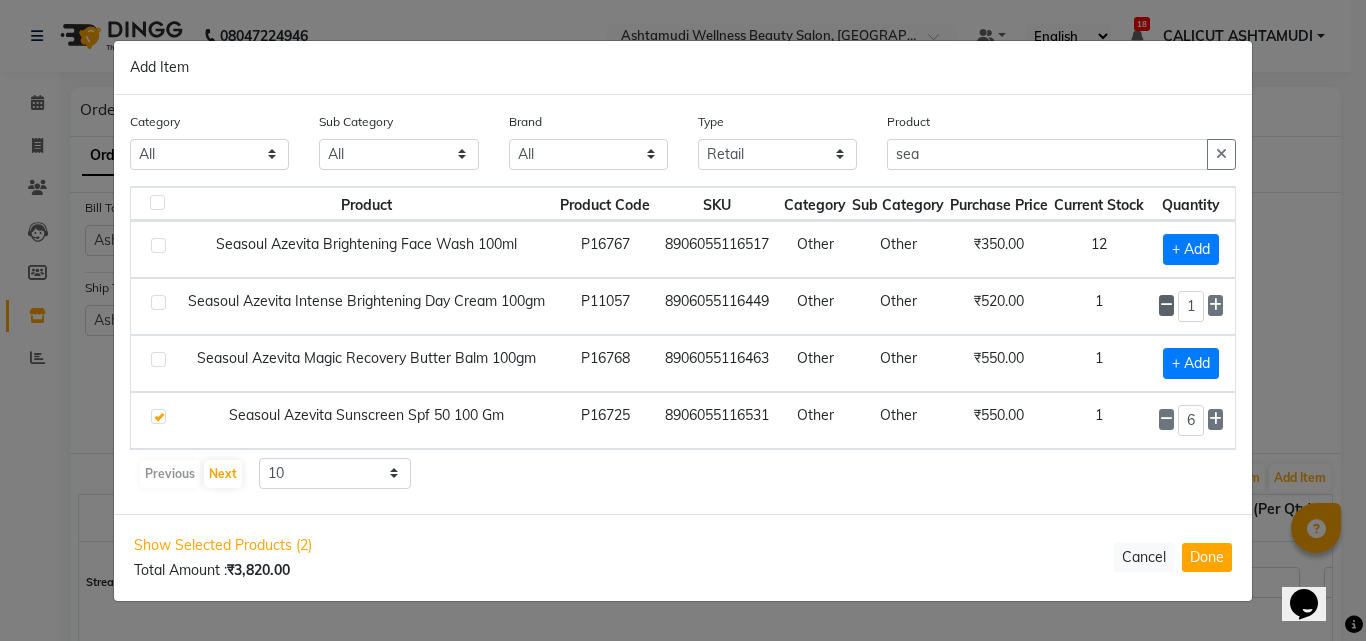 checkbox on "false" 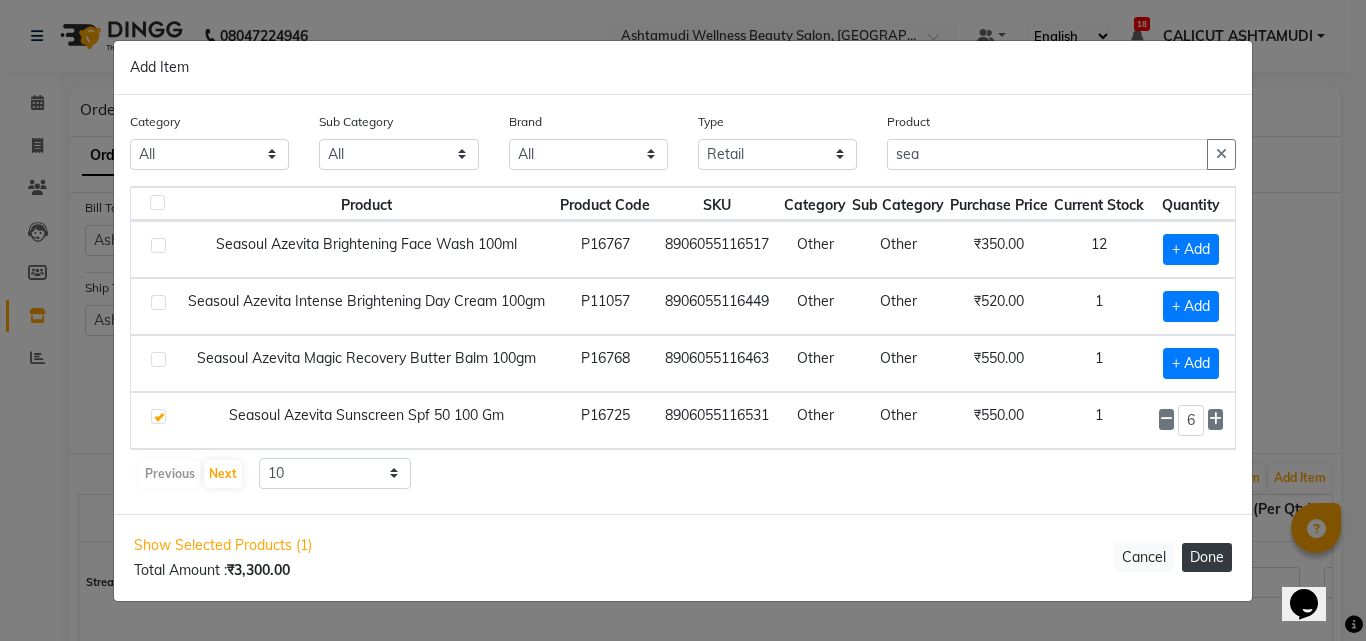 click on "Done" 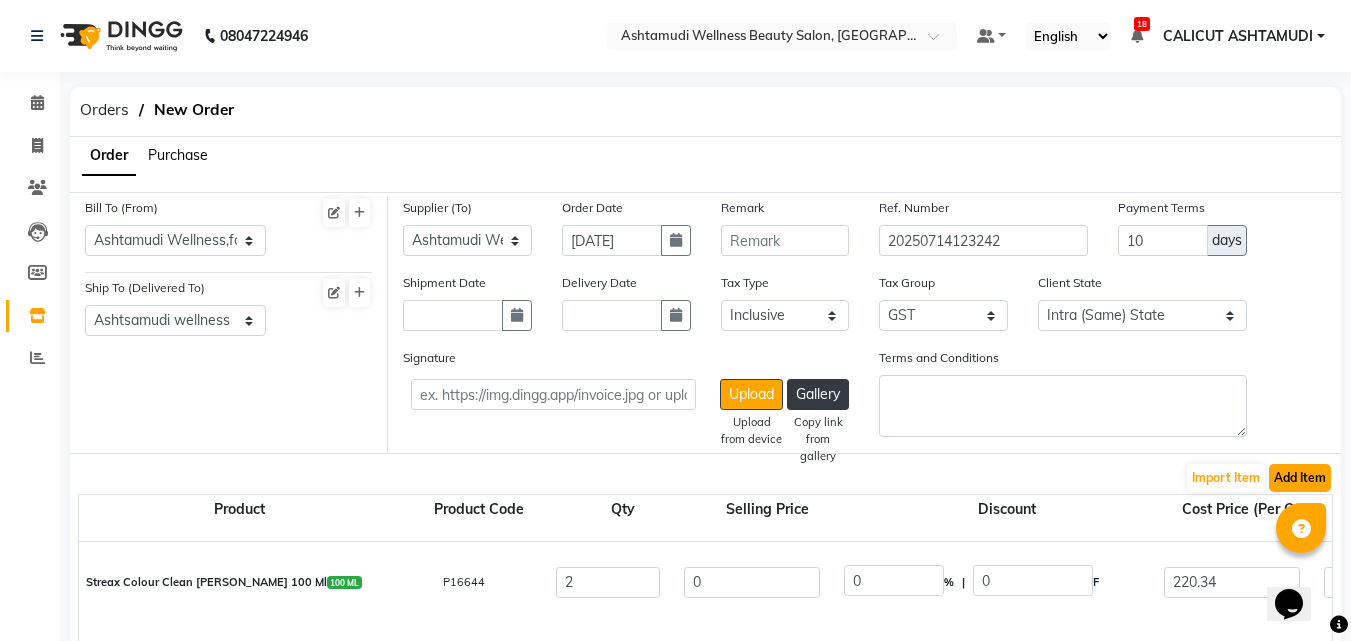 click on "Add Item" 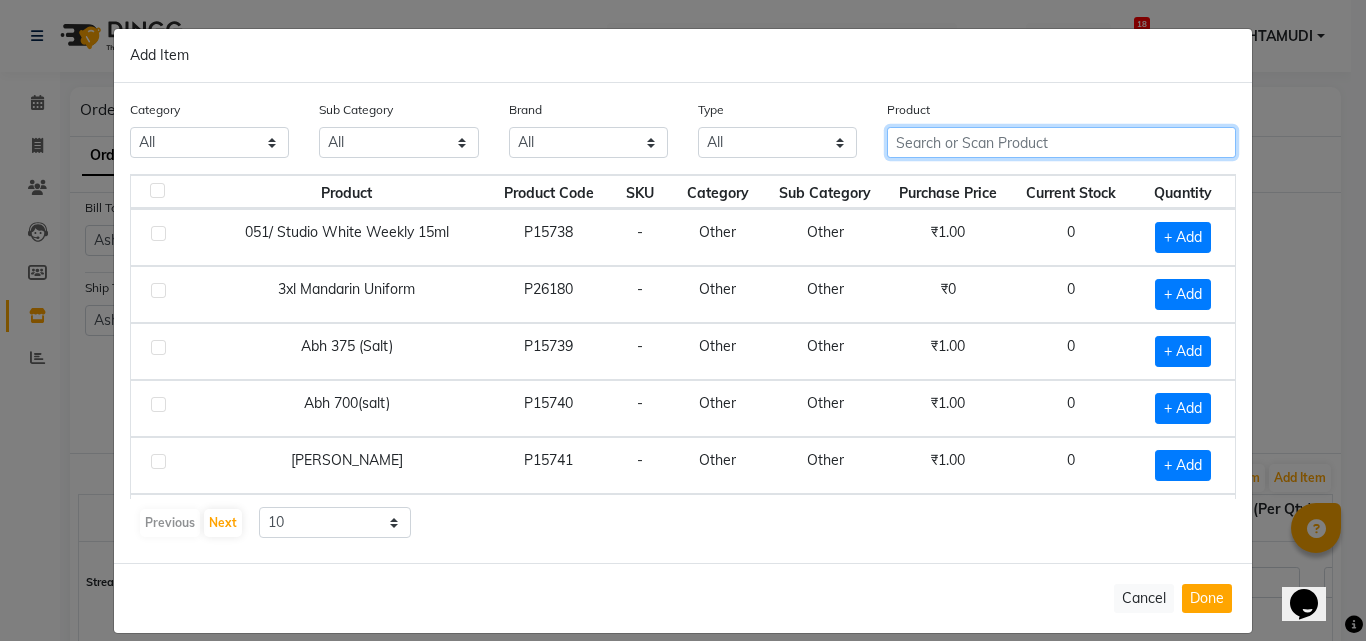 click 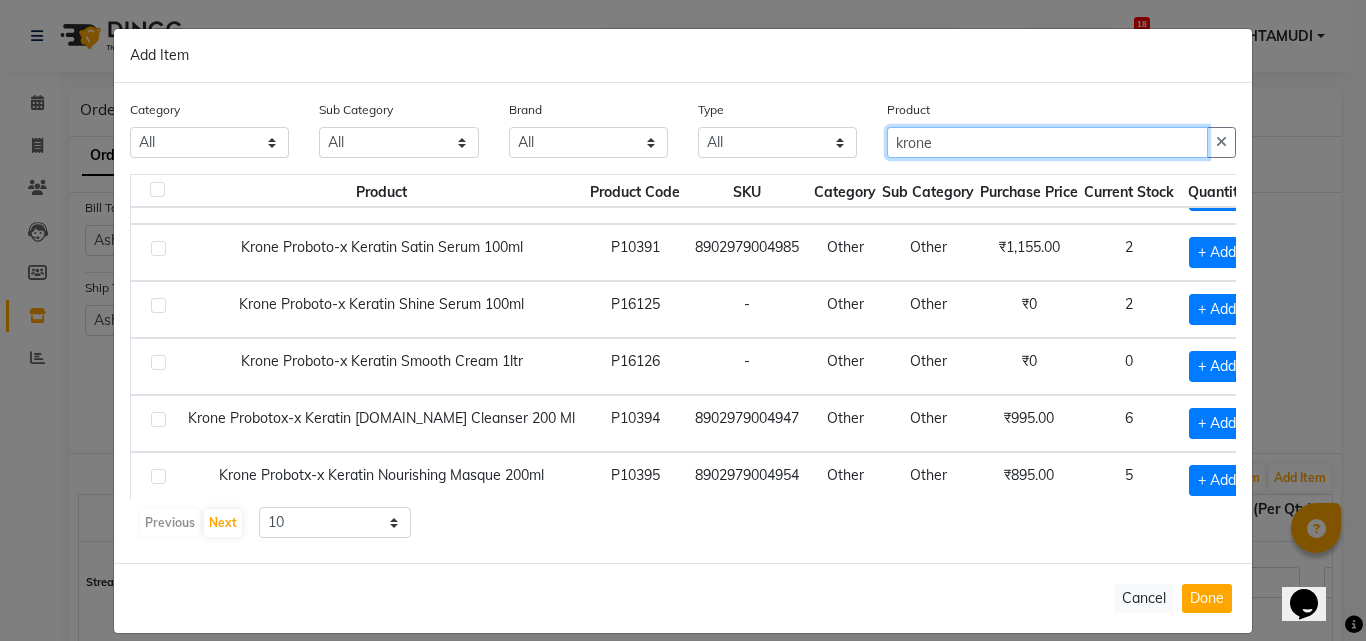 scroll, scrollTop: 224, scrollLeft: 0, axis: vertical 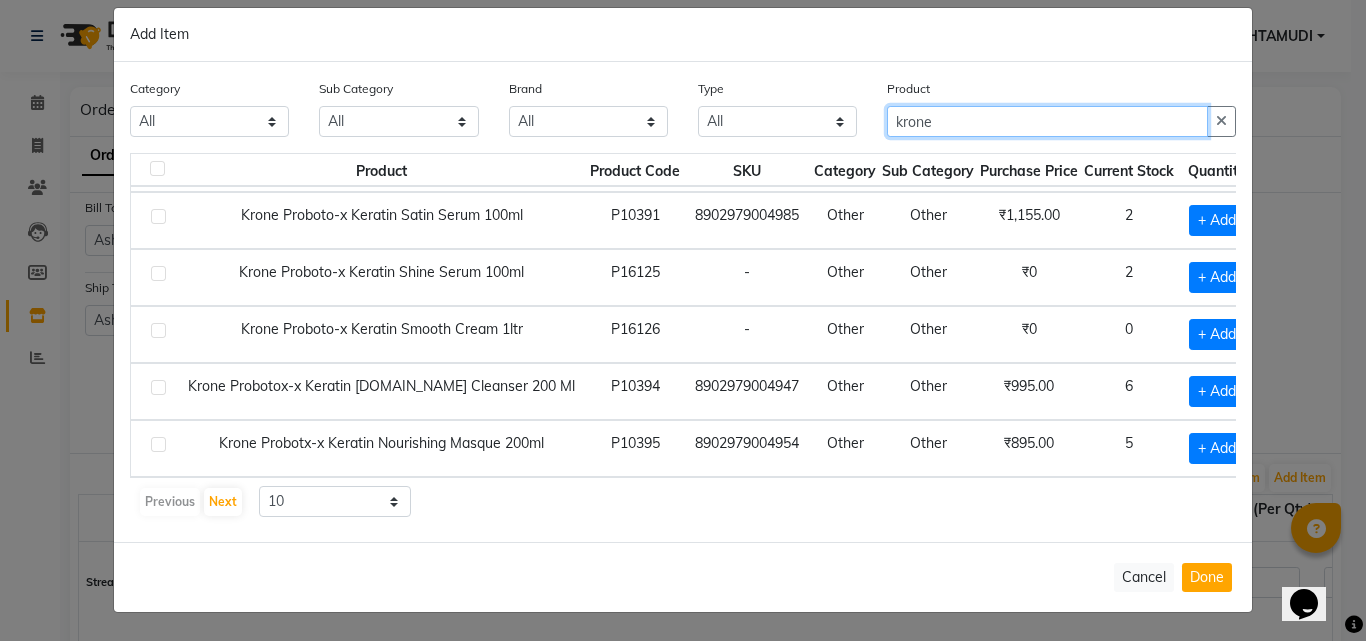 type on "krone" 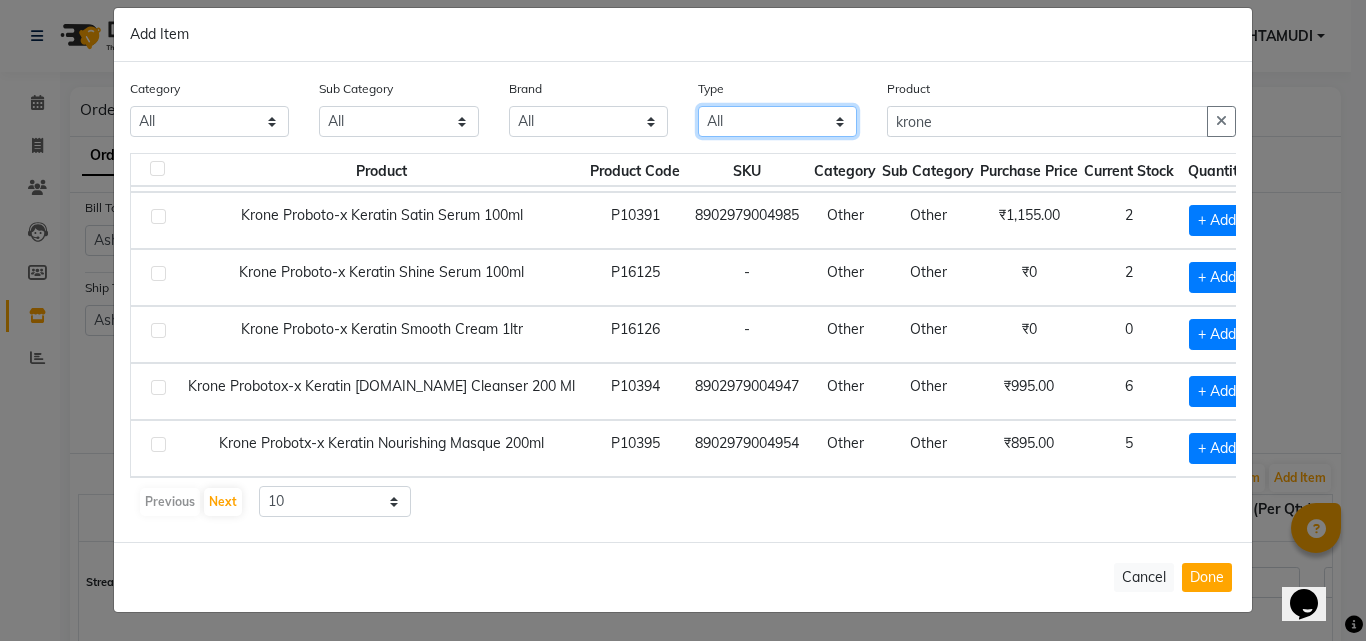 drag, startPoint x: 713, startPoint y: 119, endPoint x: 717, endPoint y: 135, distance: 16.492422 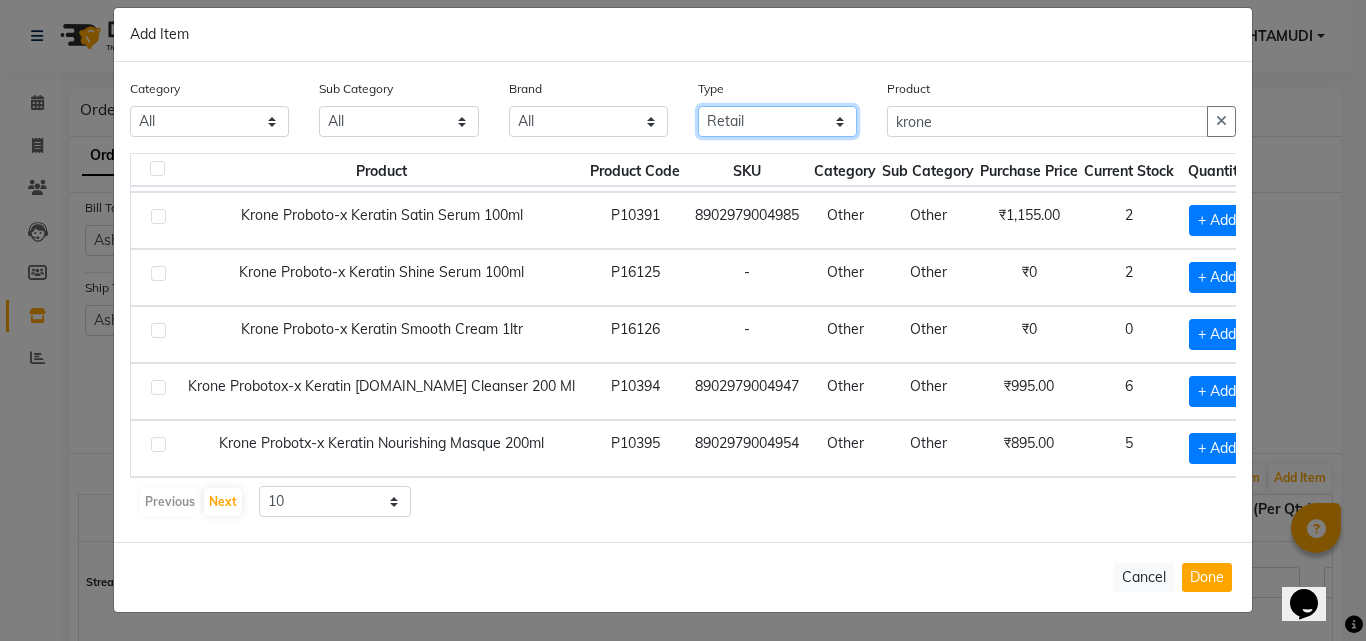 click on "All Both Consumable Retail" 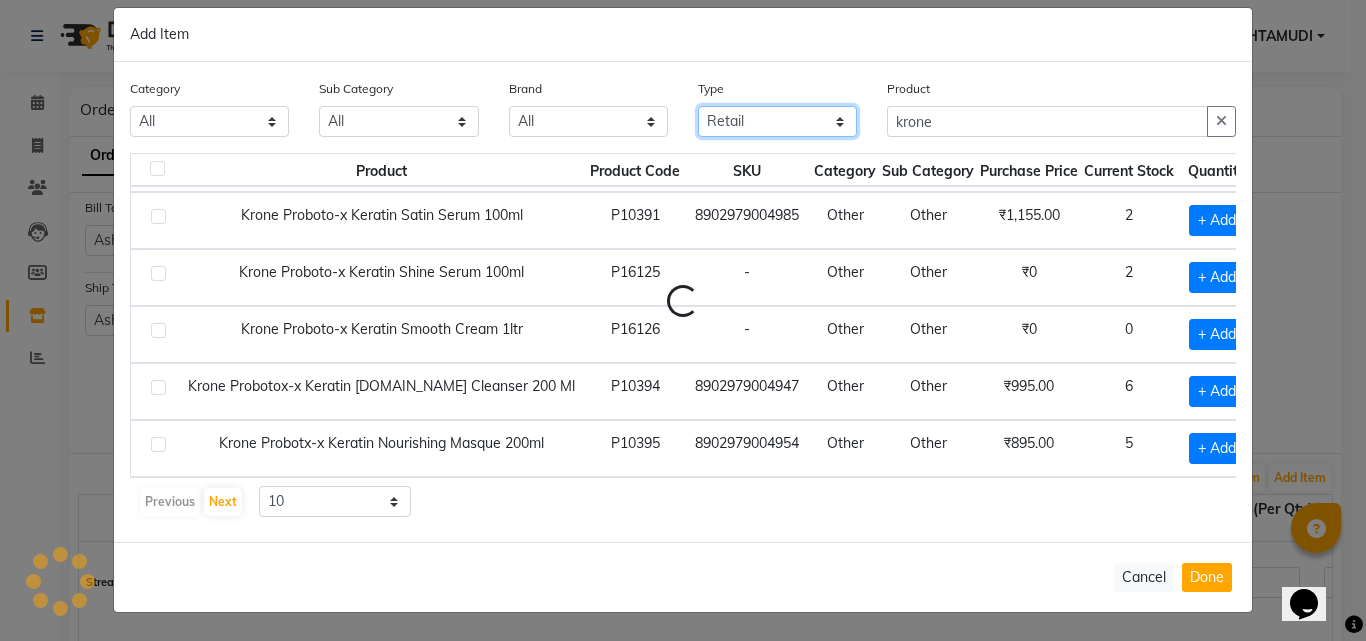 scroll, scrollTop: 0, scrollLeft: 0, axis: both 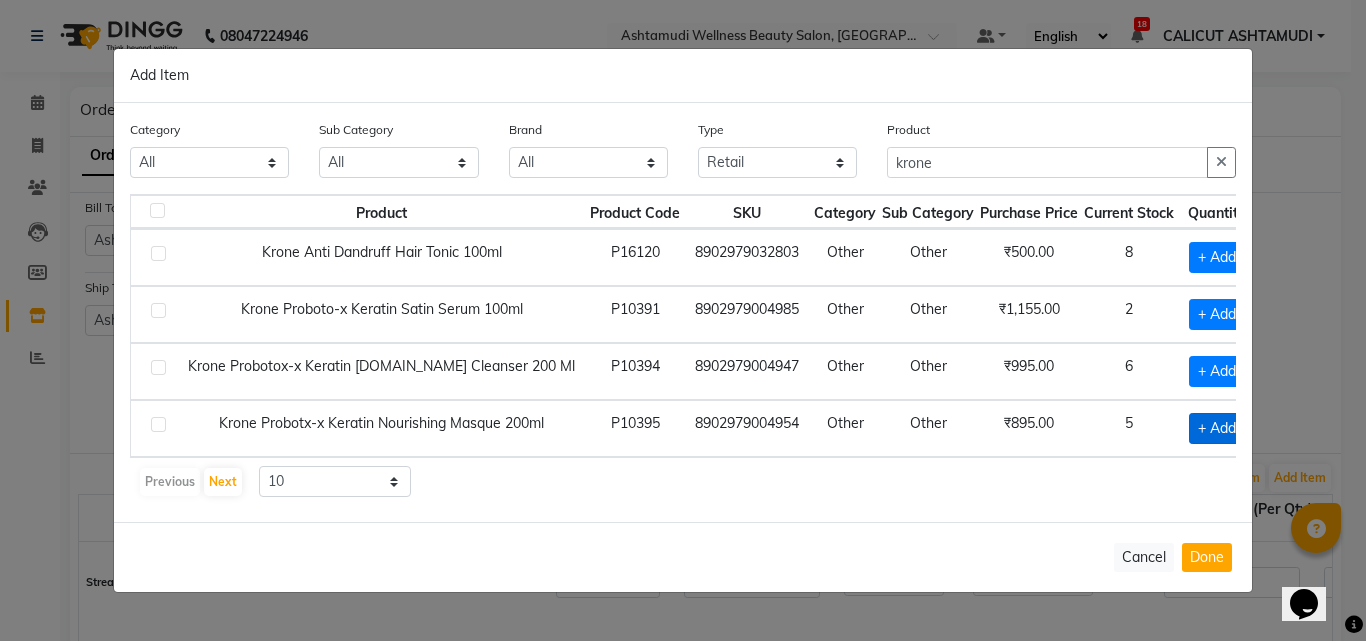 click on "+ Add" 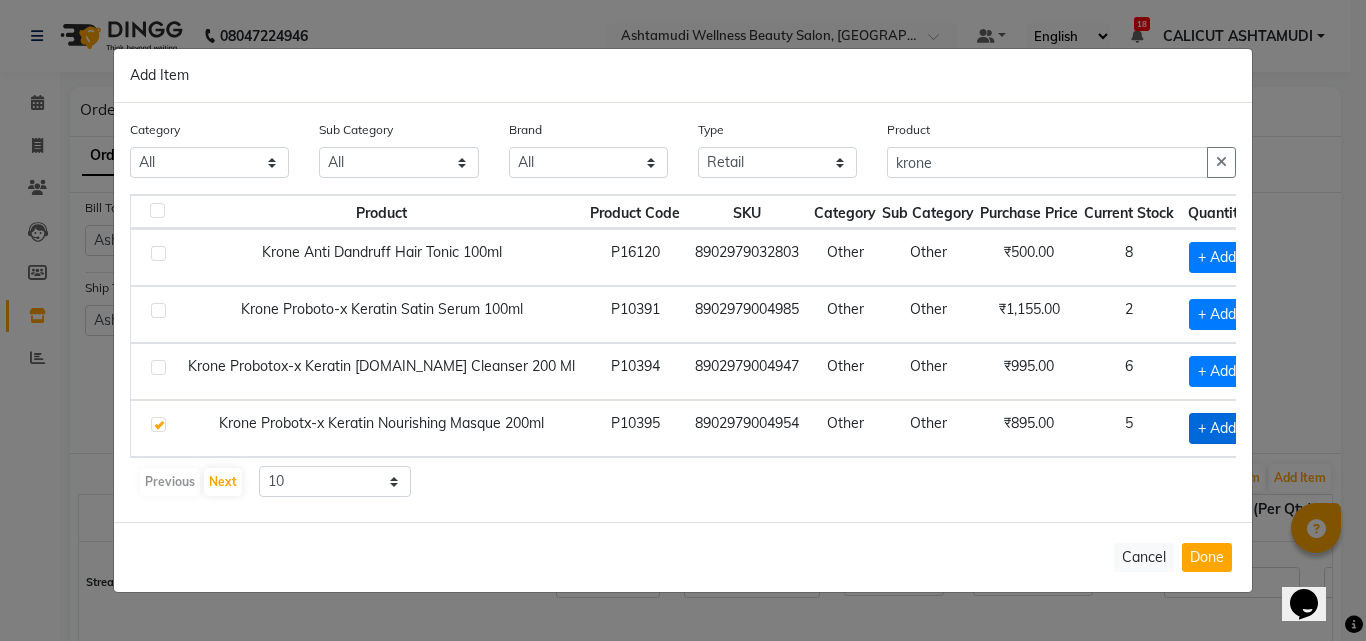 checkbox on "true" 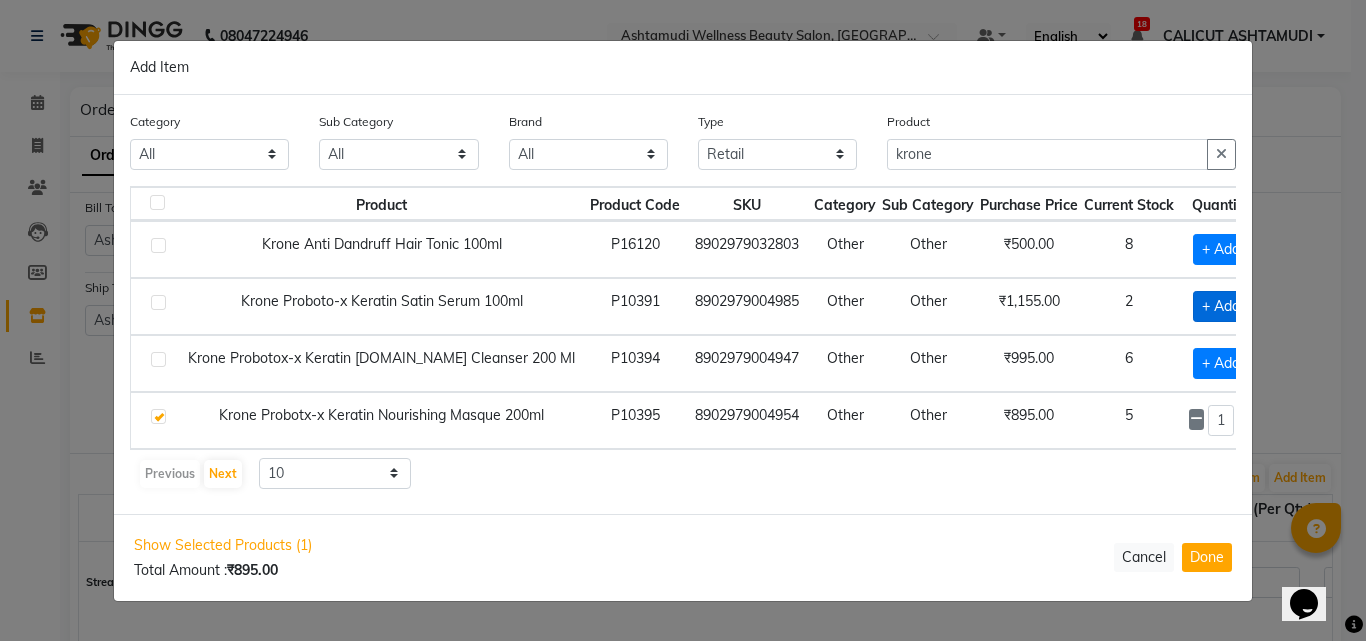 click on "+ Add" 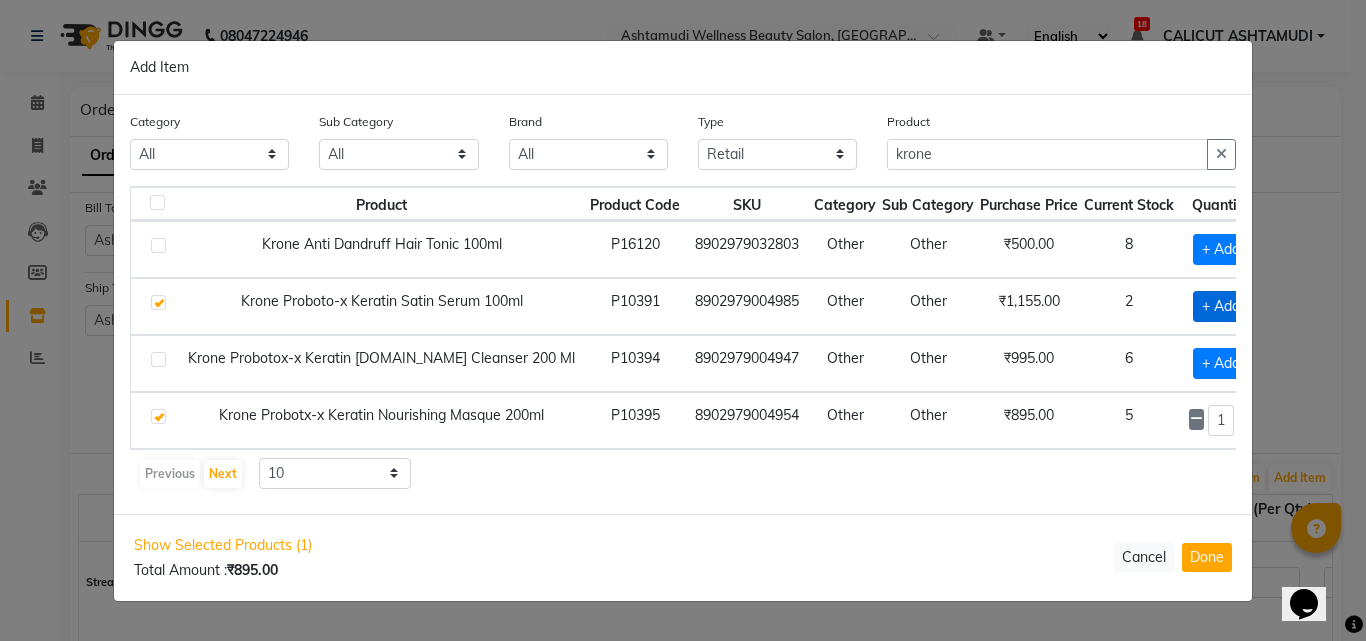 checkbox on "true" 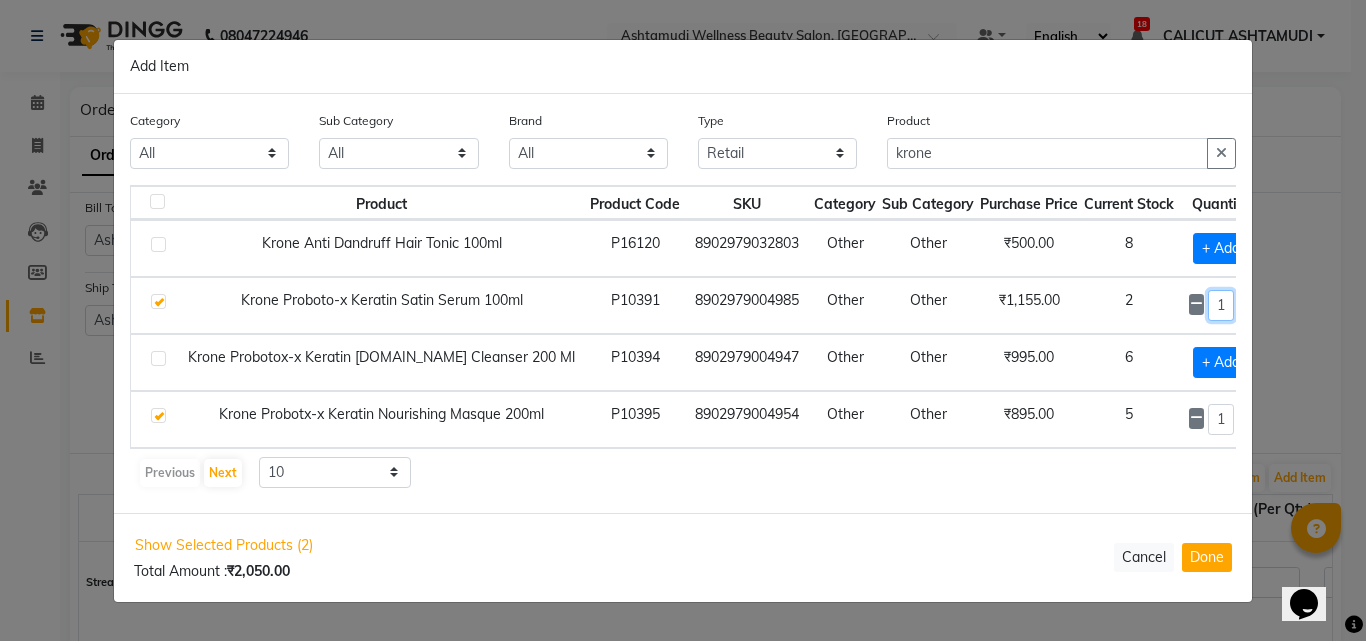 click on "1" 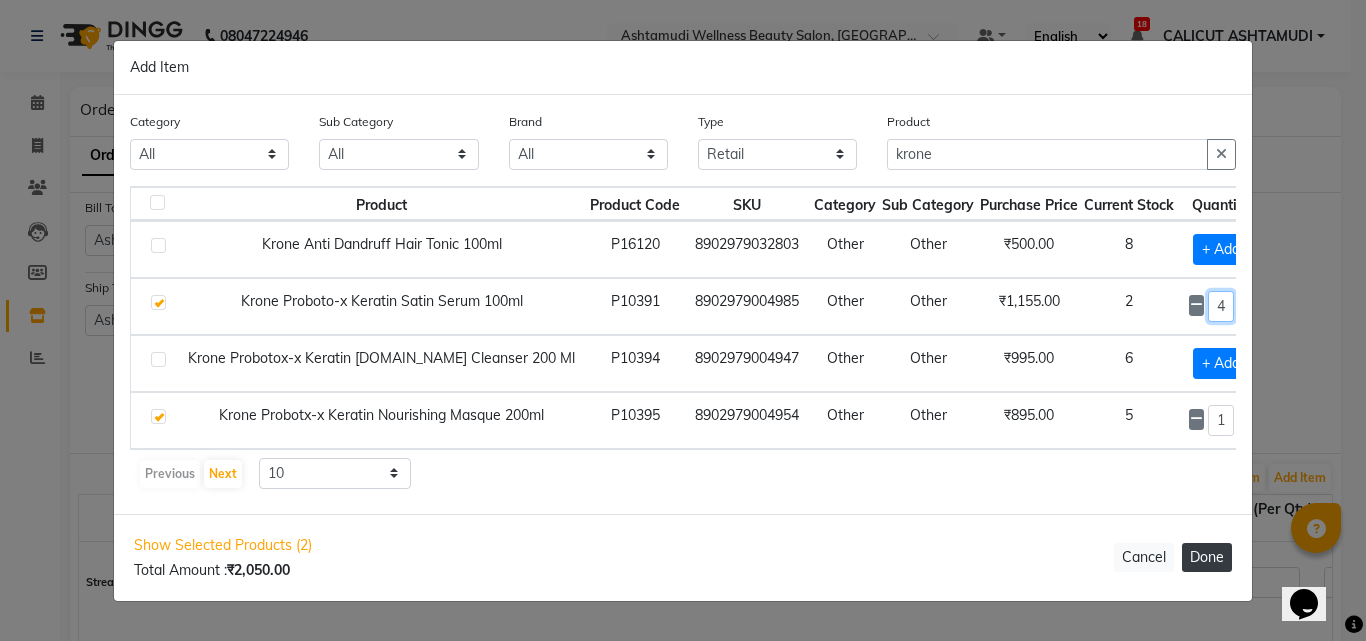 type on "4" 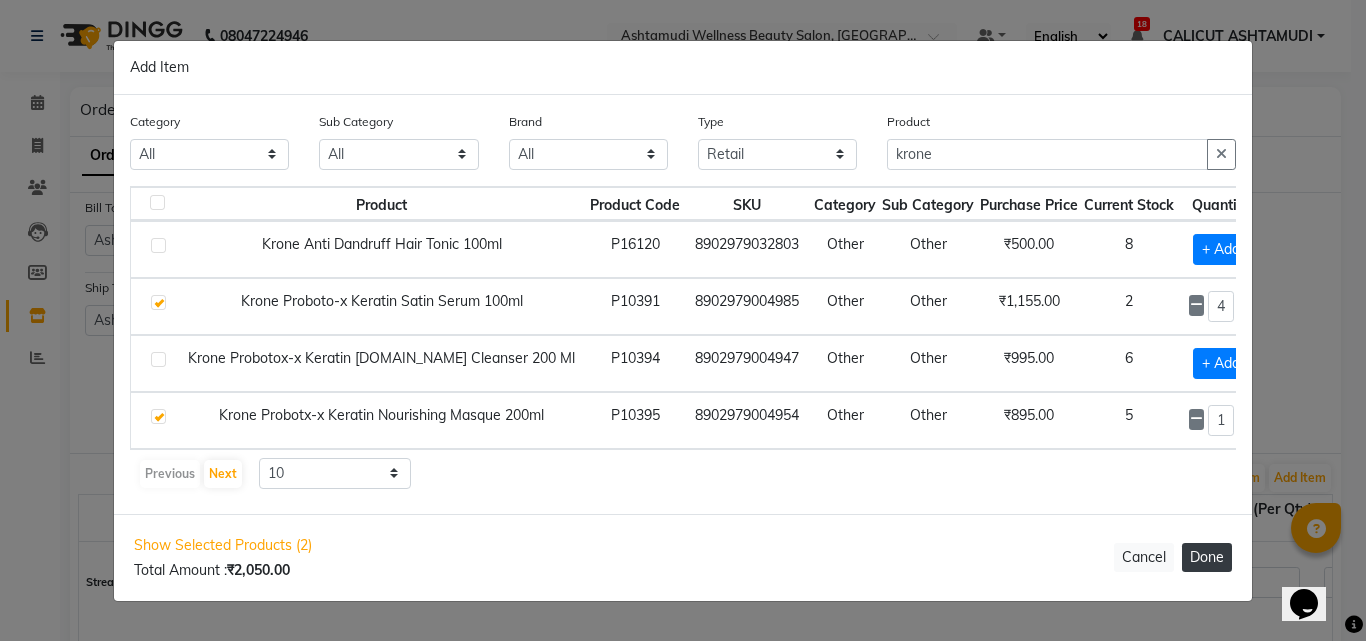 click on "Done" 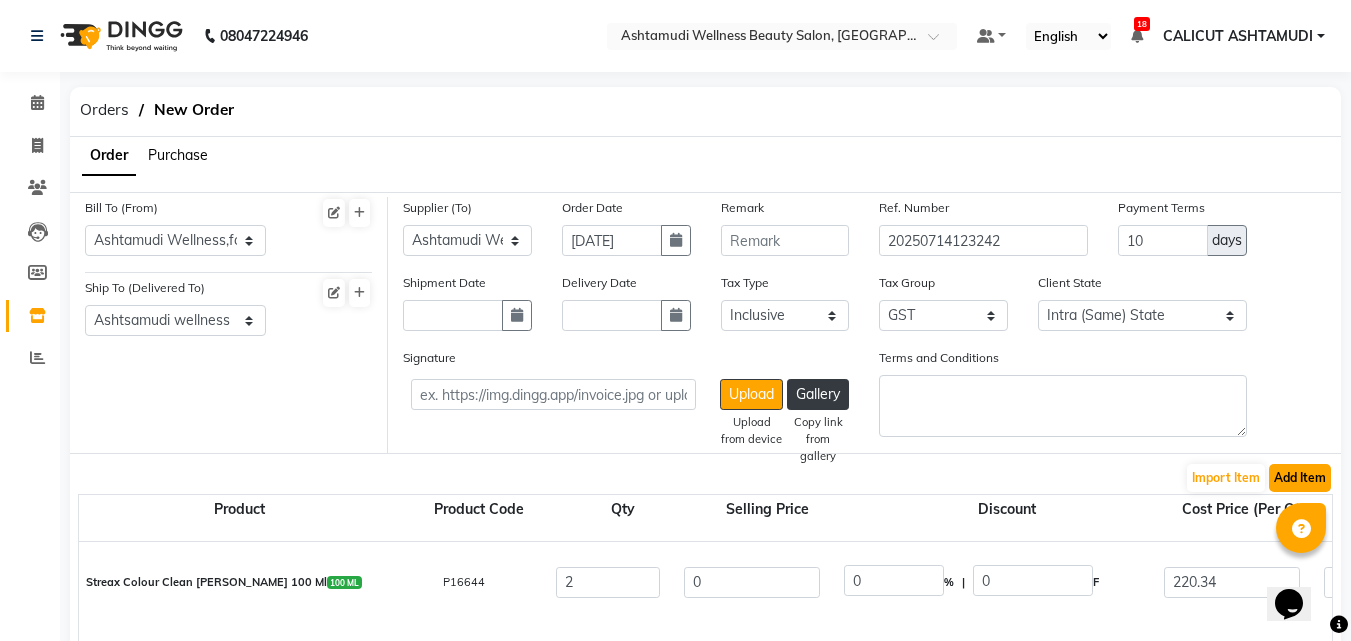 click on "Add Item" 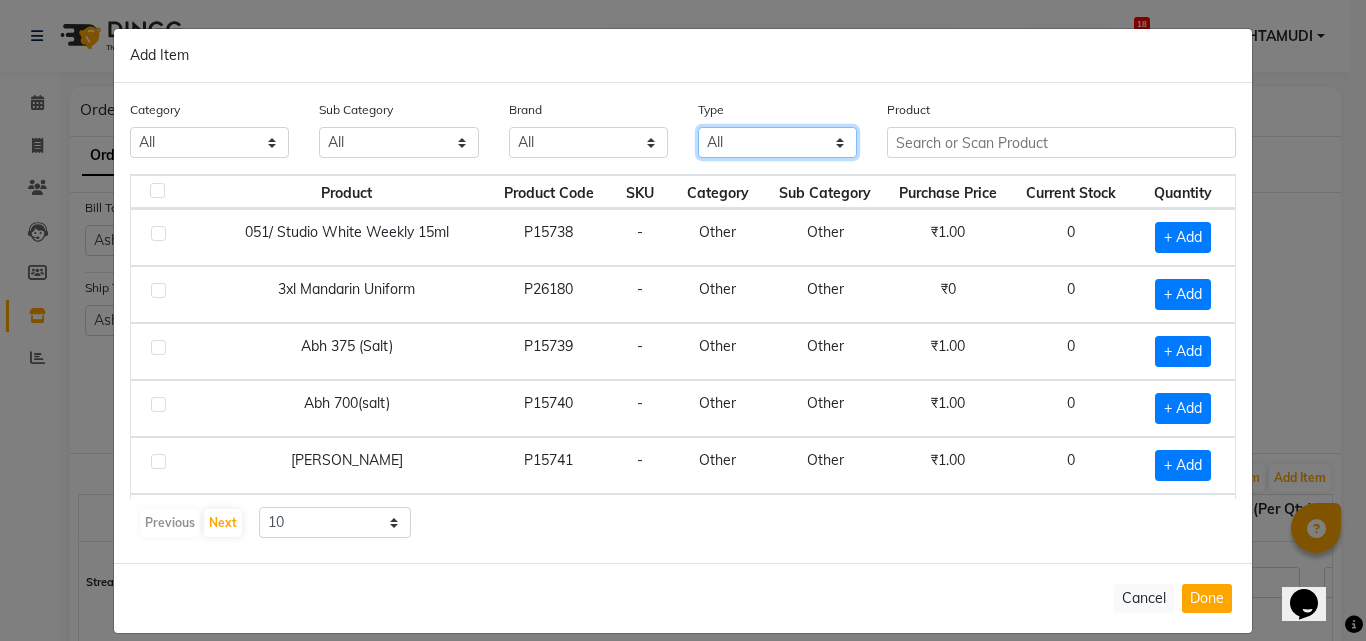 click on "All Both Consumable Retail" 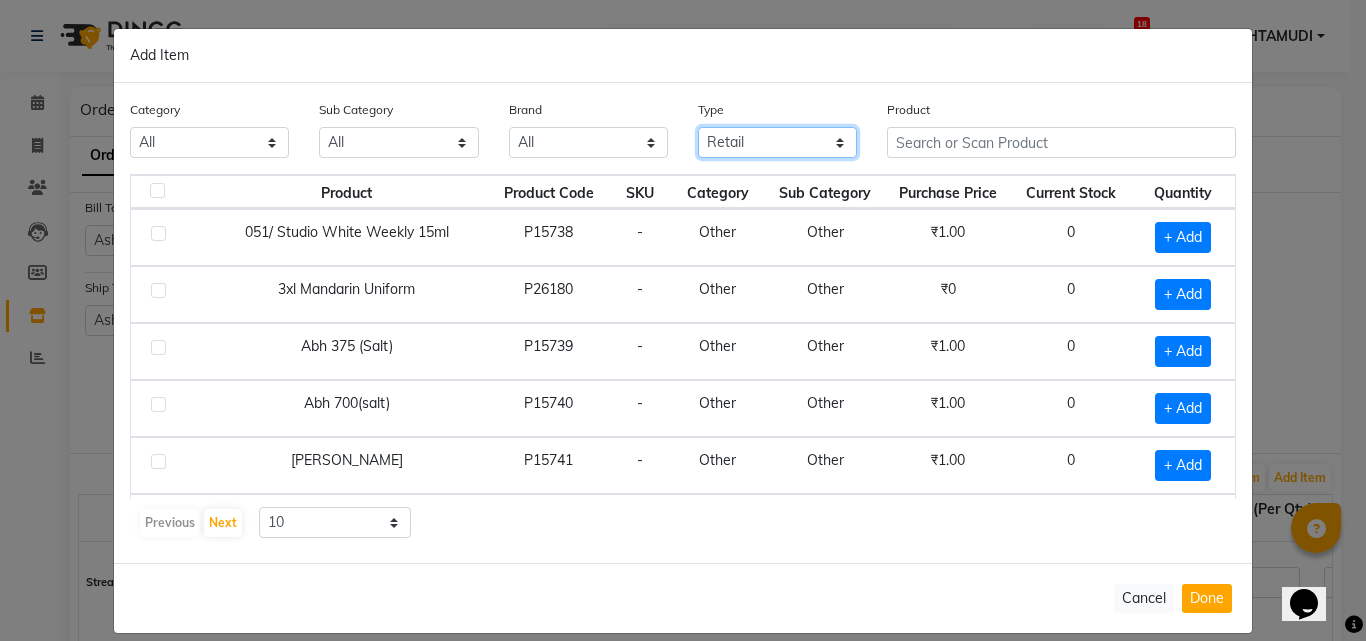 click on "All Both Consumable Retail" 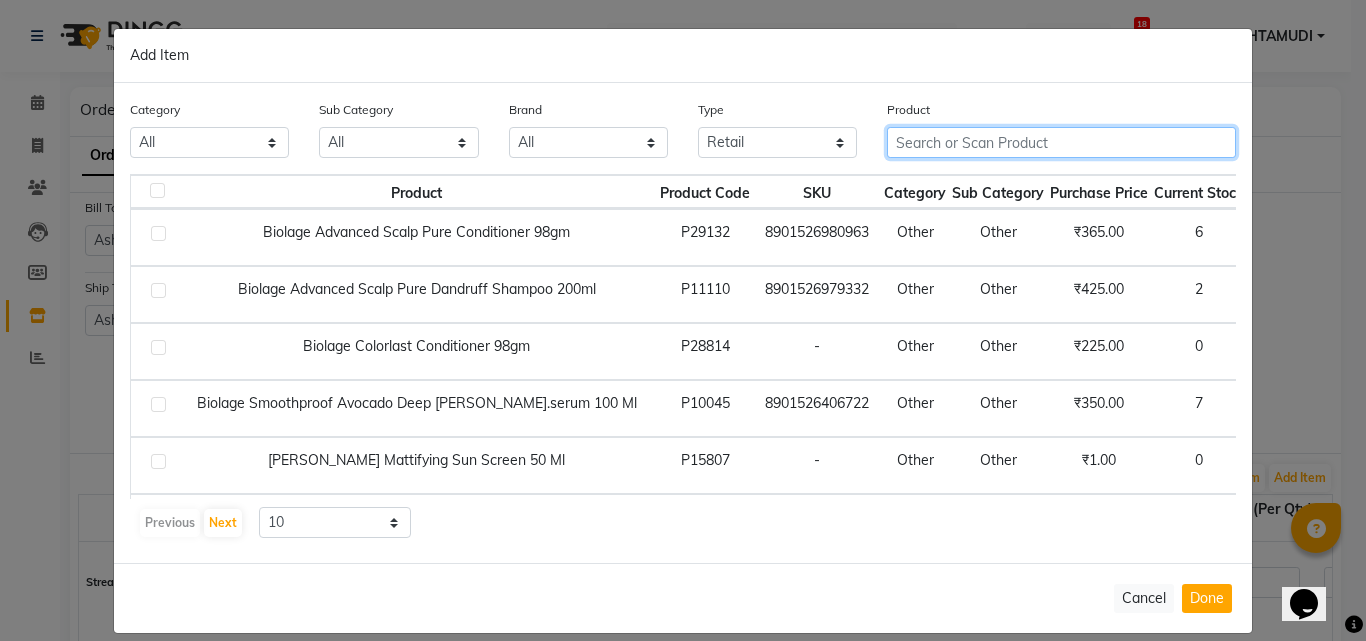 click 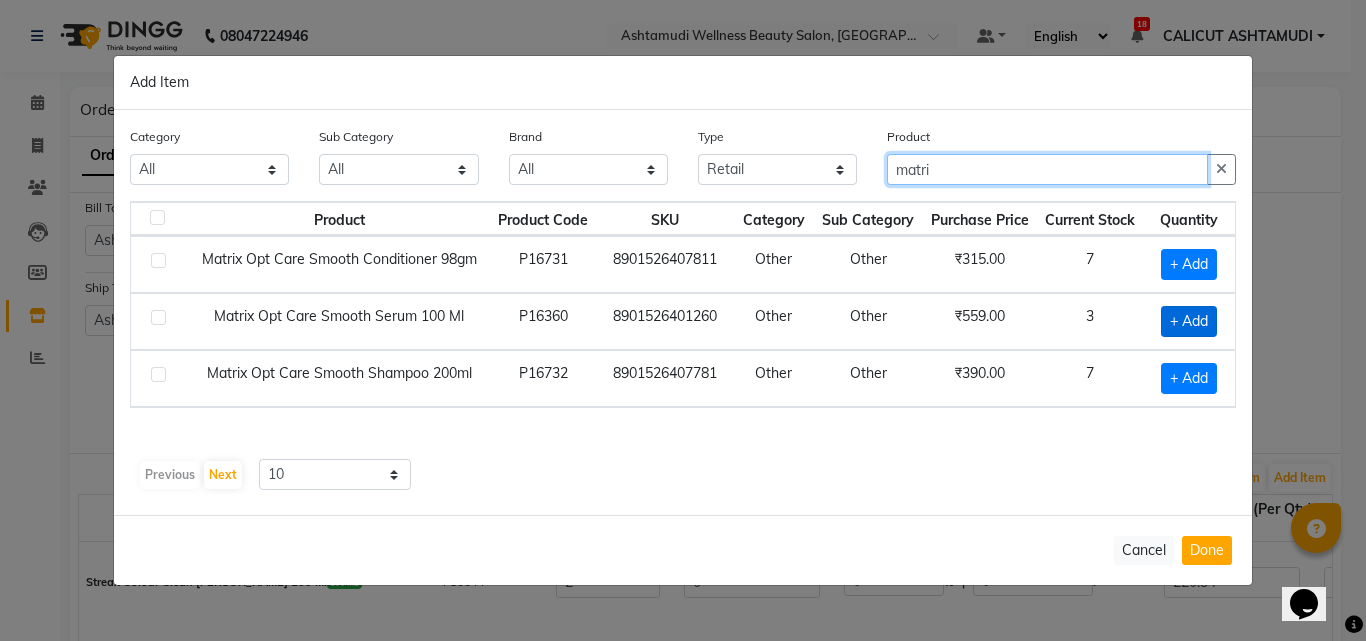 type on "matri" 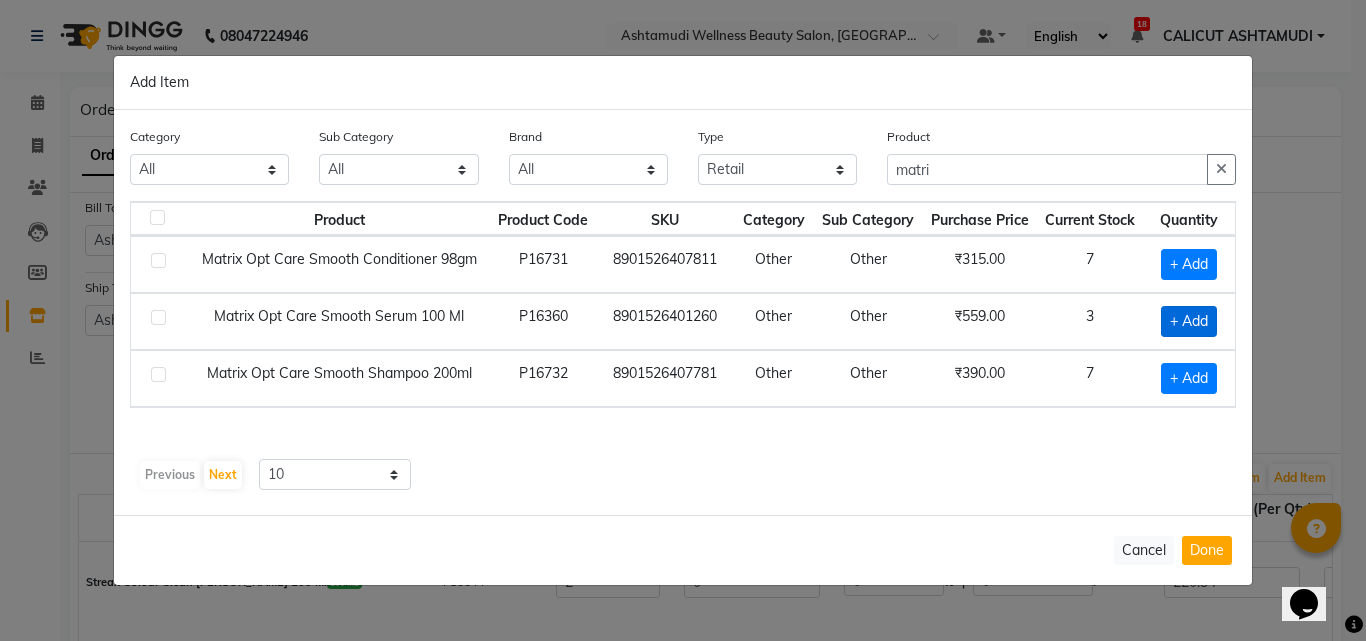 click on "+ Add" 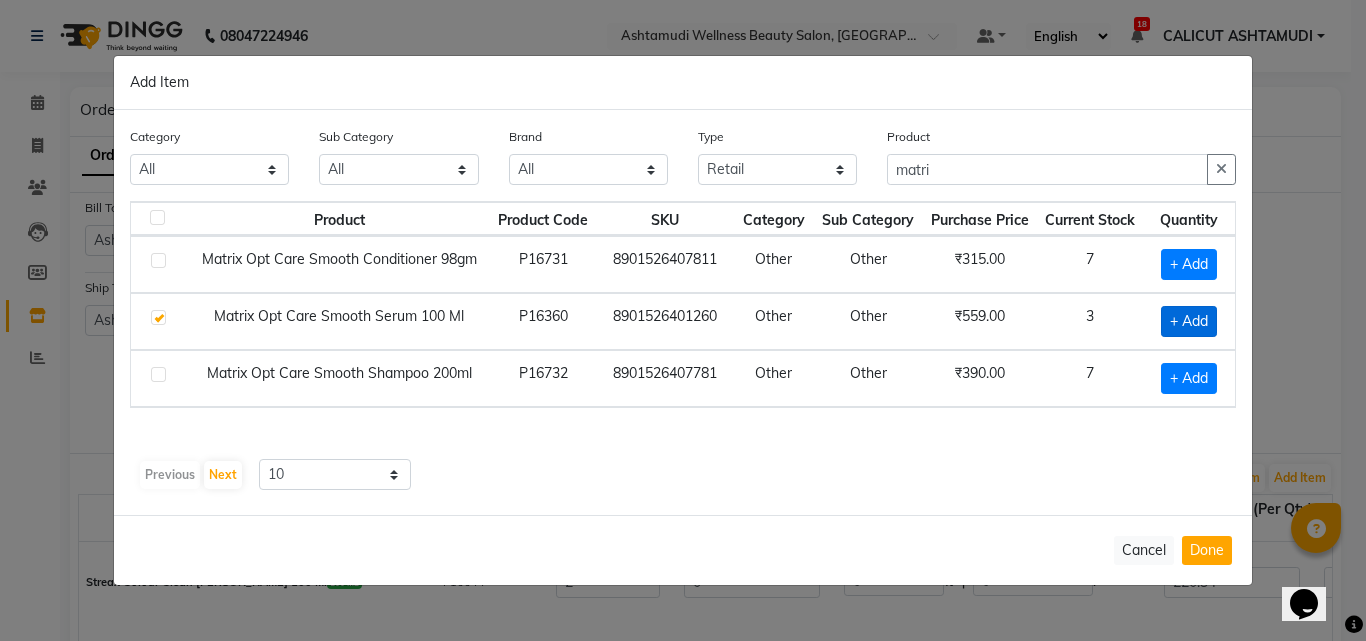 checkbox on "true" 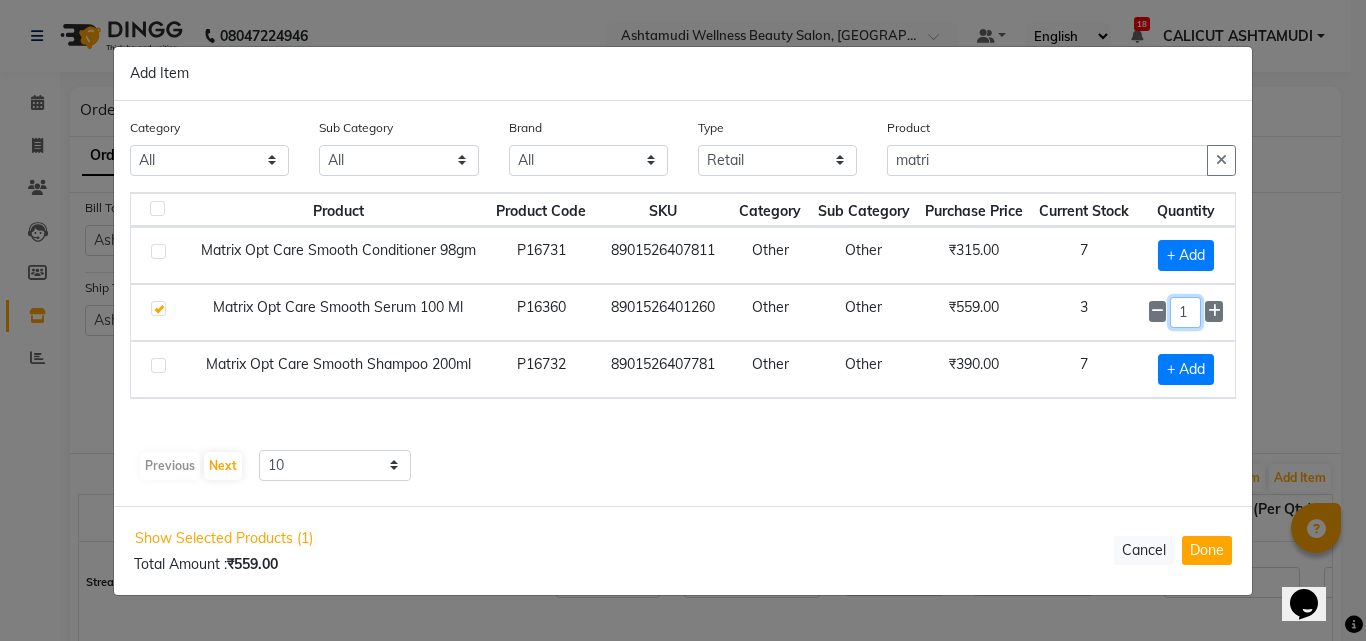click on "1" 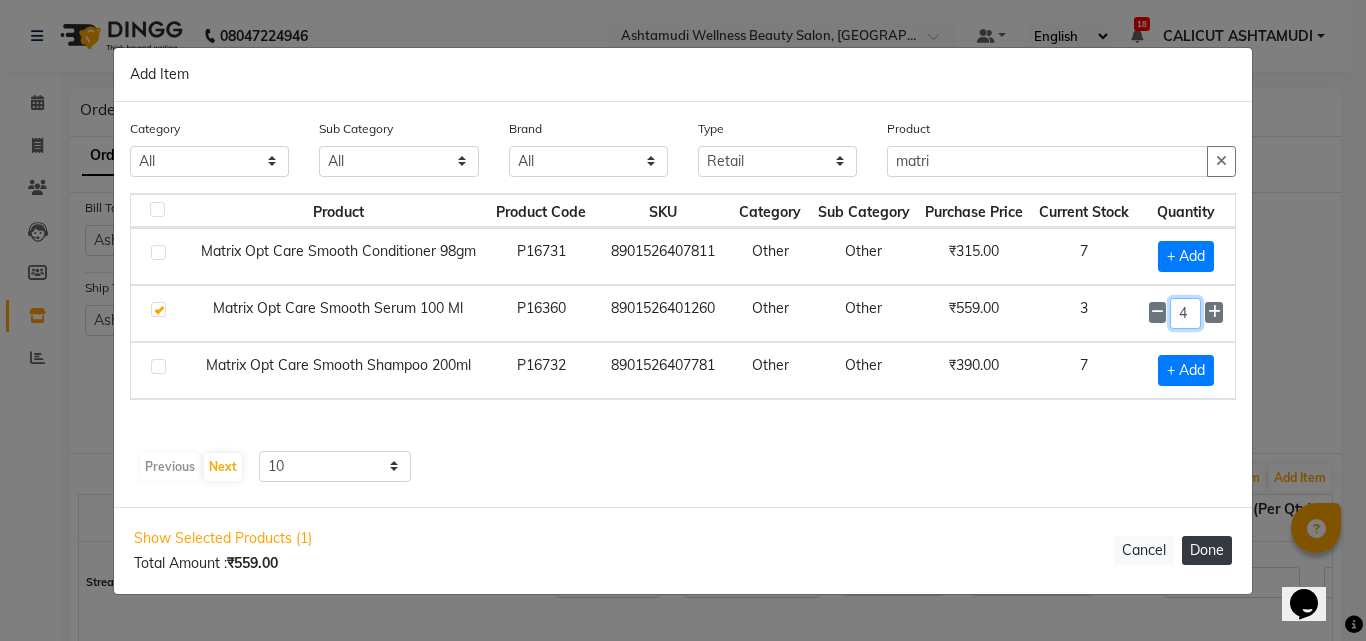 type on "4" 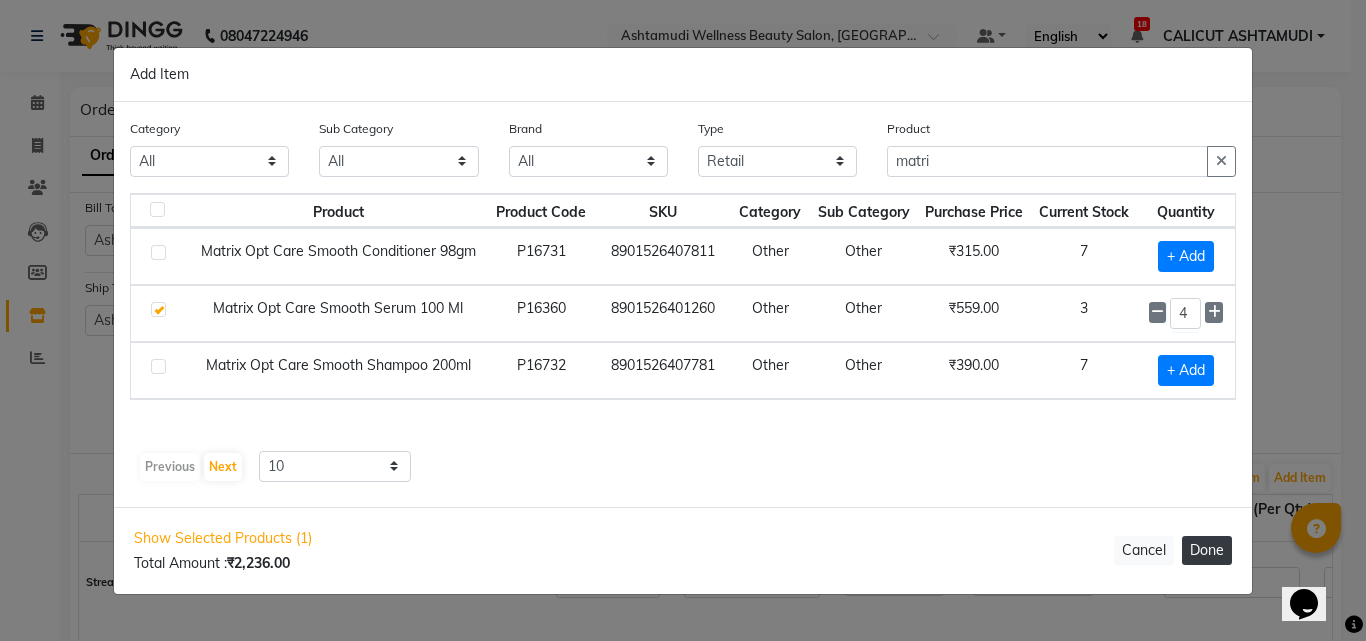 click on "Done" 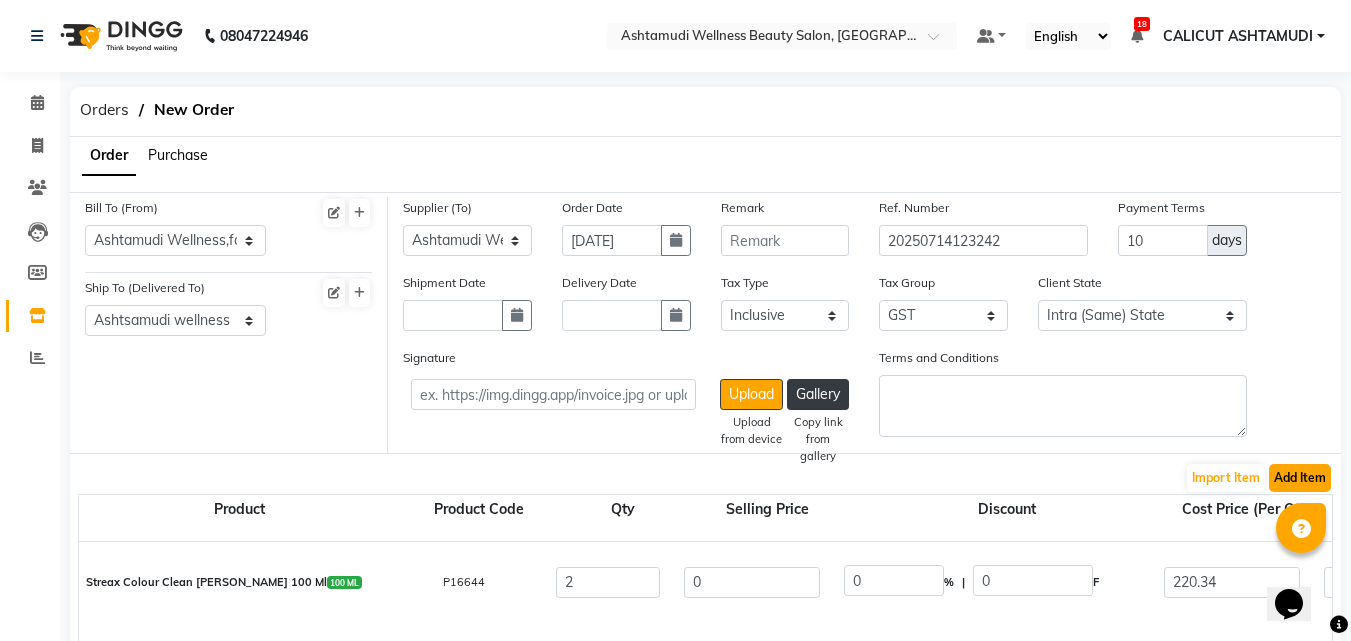 click on "Add Item" 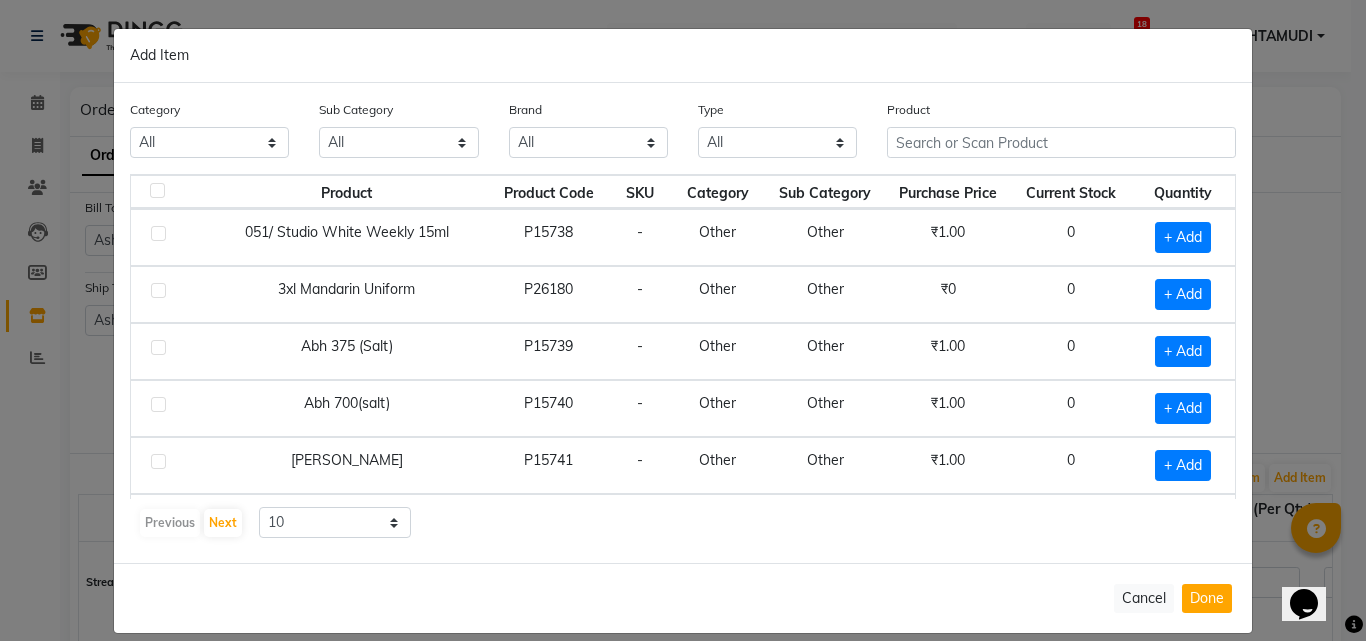 click on "Product" 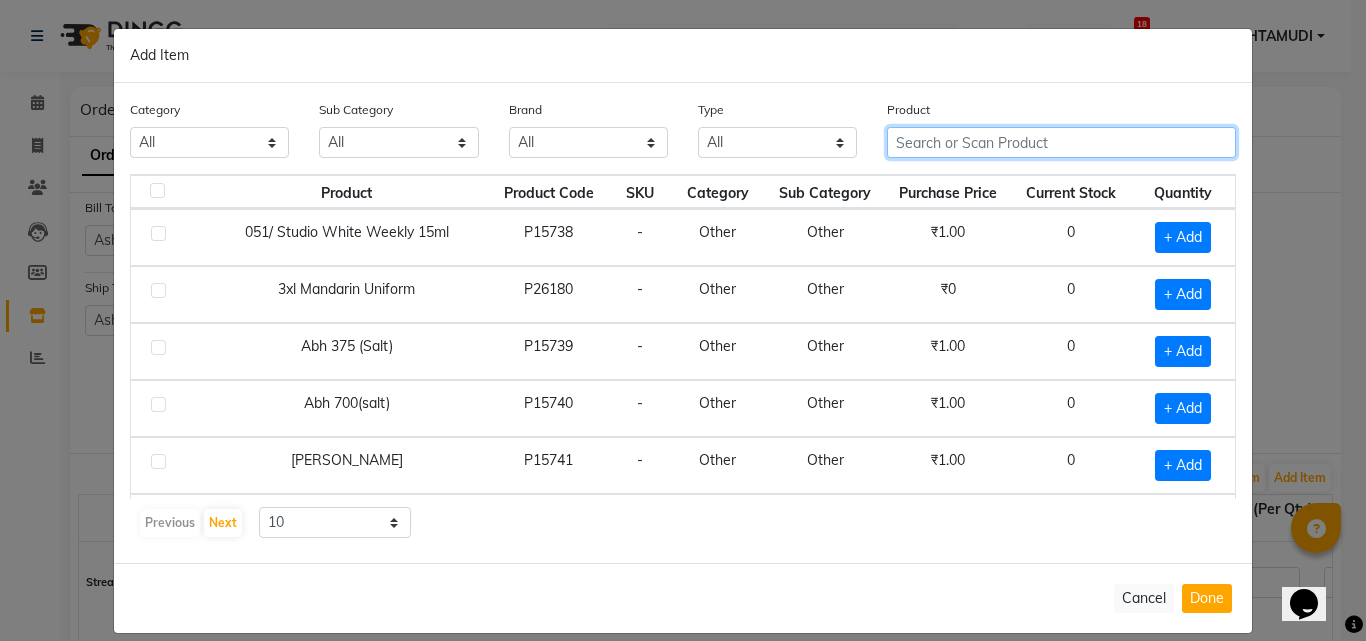 click 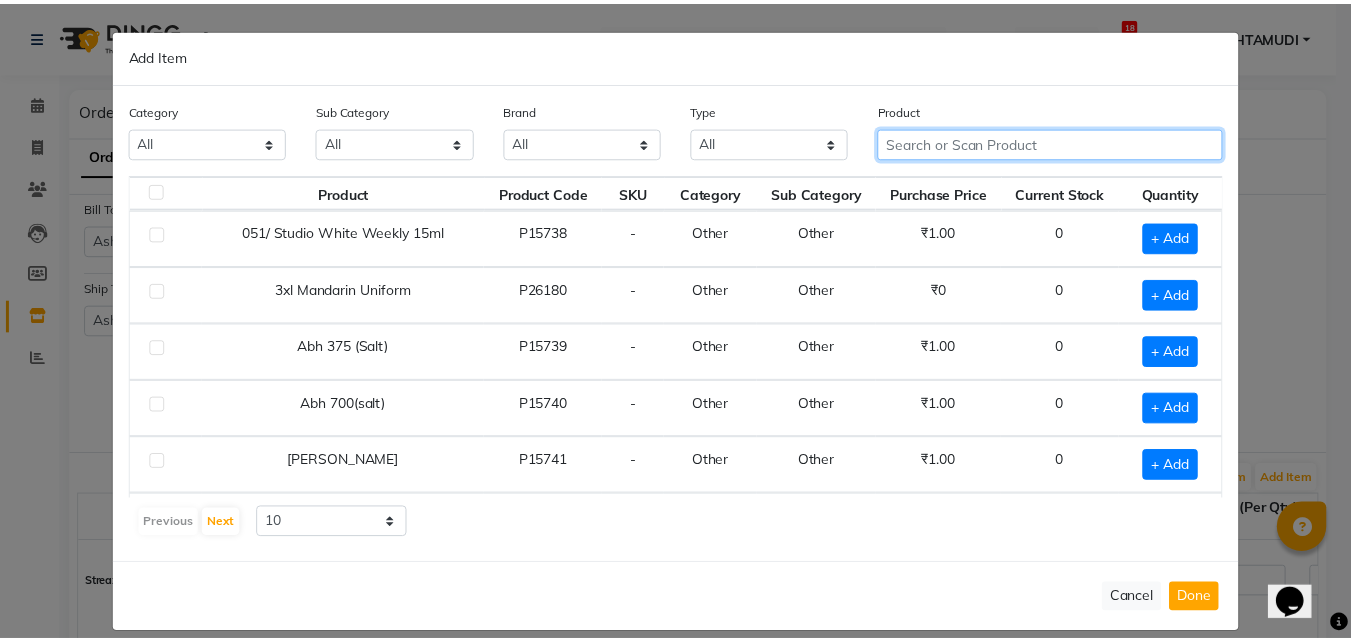 scroll, scrollTop: 100, scrollLeft: 0, axis: vertical 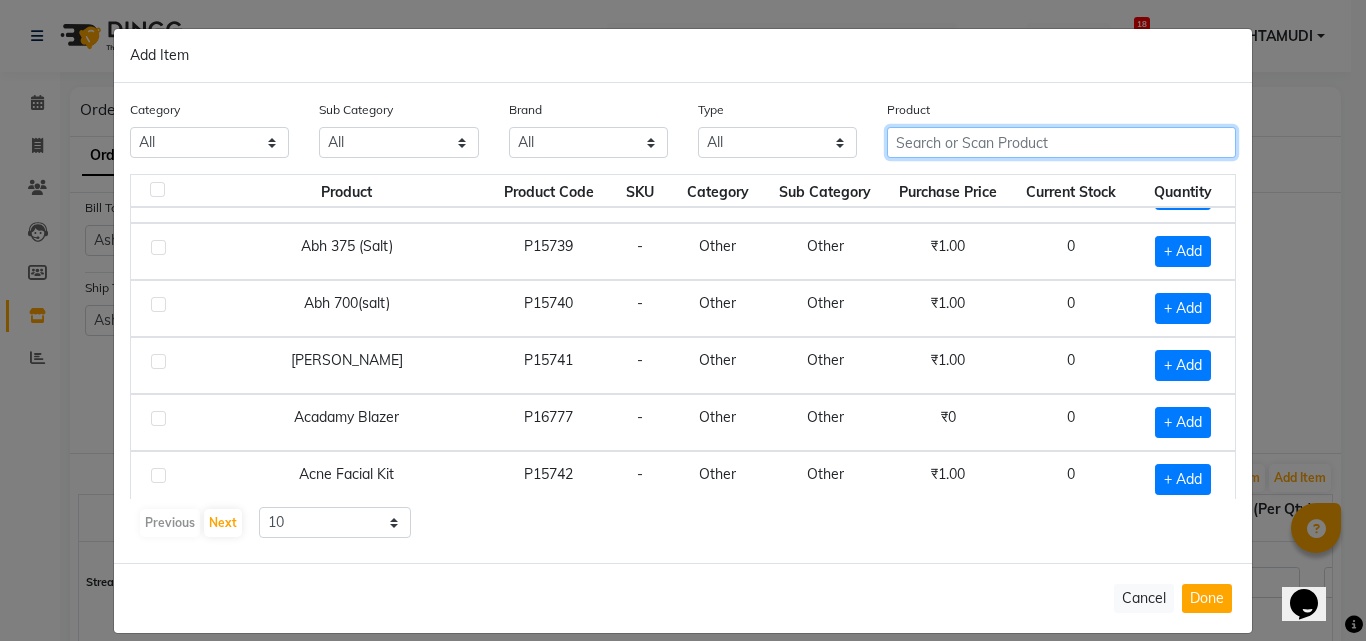 click 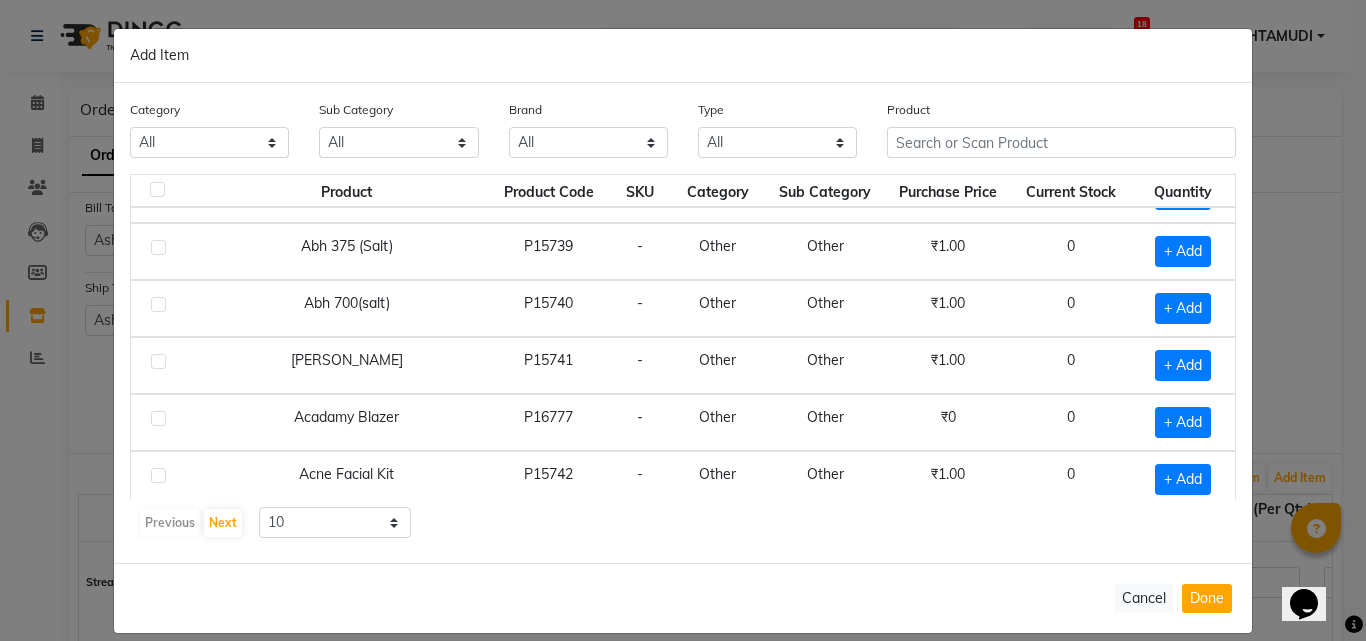 click on "Add Item  Category All Hair Skin Makeup Personal Care Appliances Beard Waxing Disposable Threading Hands and Feet Beauty Planet Botox Cadiveu Casmara Cheryls Loreal Olaplex ACCESSORIES NAIL UNIFORMS CLEANING PRODUCT TISSUE NAIL ESSENTIALS COTTON FACIAL TISSUE NAIL ESSENTIALS ACCESSORIES NAIL Other Sub Category All Loreal Retail Keratin Retail Rill Botox Salon Use Cheryls Retail Cleanser Casmara Retail Appron Bath & Body Olaplex Salon Use Lips Houskeeping Cream Beauty & Other Salon Use Honey Products Hair Shaving Gel Gown Liposoulable Loreal Salon Use Cheryls Salon Use Keratin Salon Use Conditioner Appliances Female Hygiene Botox Retail Soap Facial Nails Disposable Brazilian Hair Colour Salon Use Cream Makeup Moisturiser Appliances Eyes Grooming - Women Bedsheet Face Pre Shave Pre Nepkin Matrix Salon Use After Shave Mask Face Massage Grooming - Men Serum Other Tools Toner Towel Styling Dental Care Oil Post Foot Matrix Colour Tube Brushes Massage Cream Matrix Retail Hand & Foot Sun Care Serum Tissue Appliances" 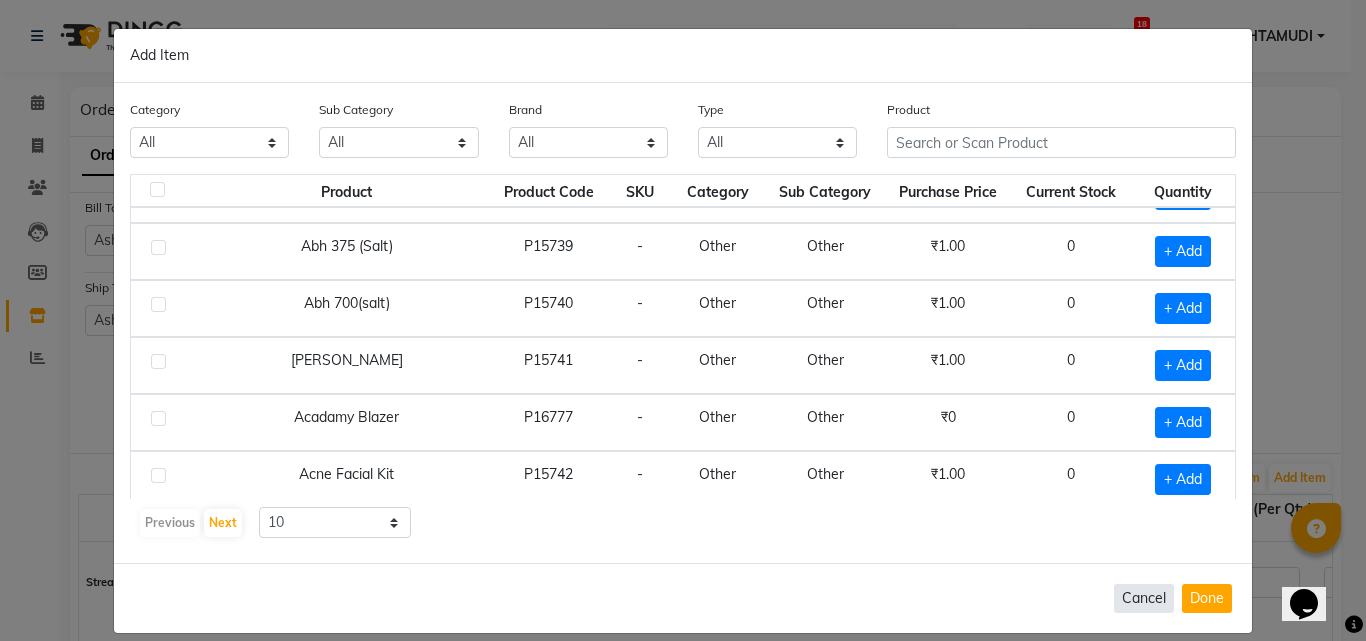 click on "Cancel" 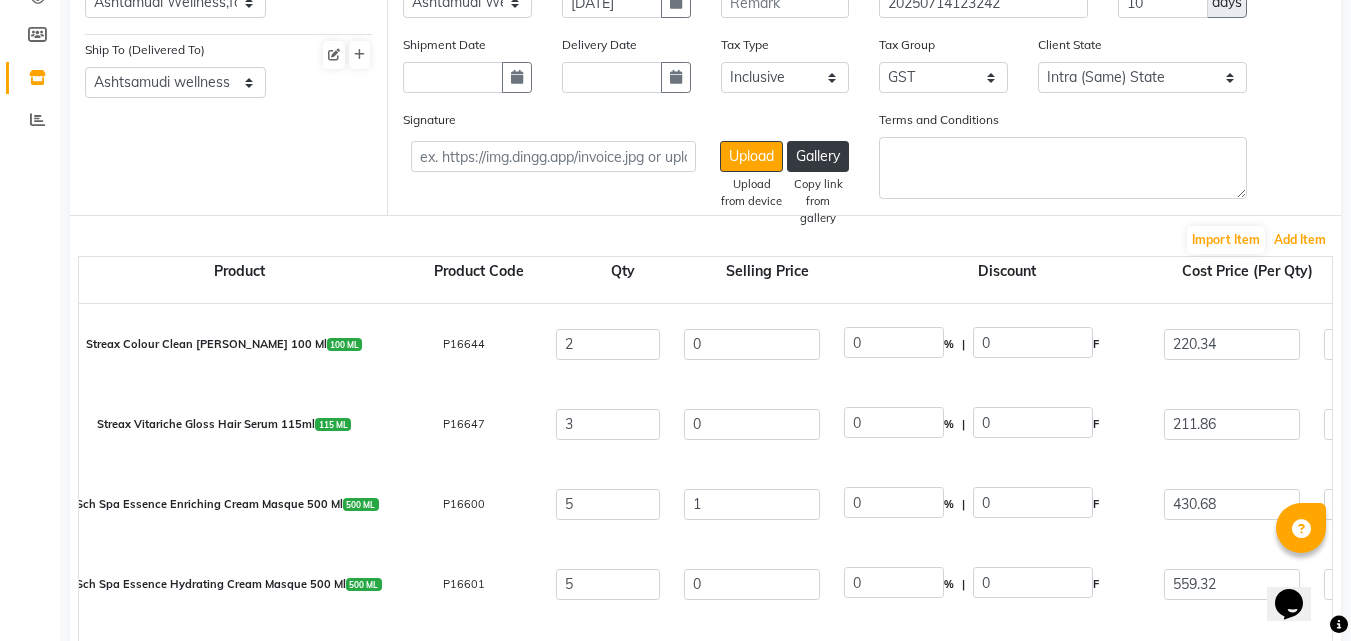 scroll, scrollTop: 400, scrollLeft: 0, axis: vertical 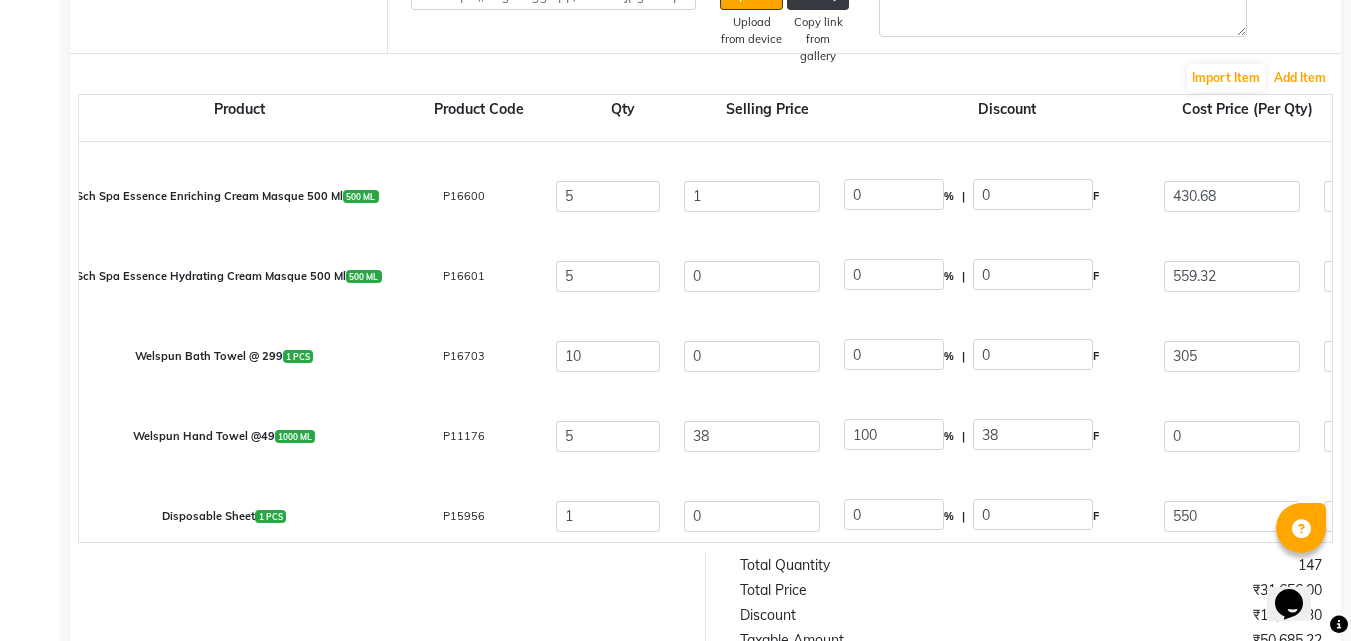 select on "1776" 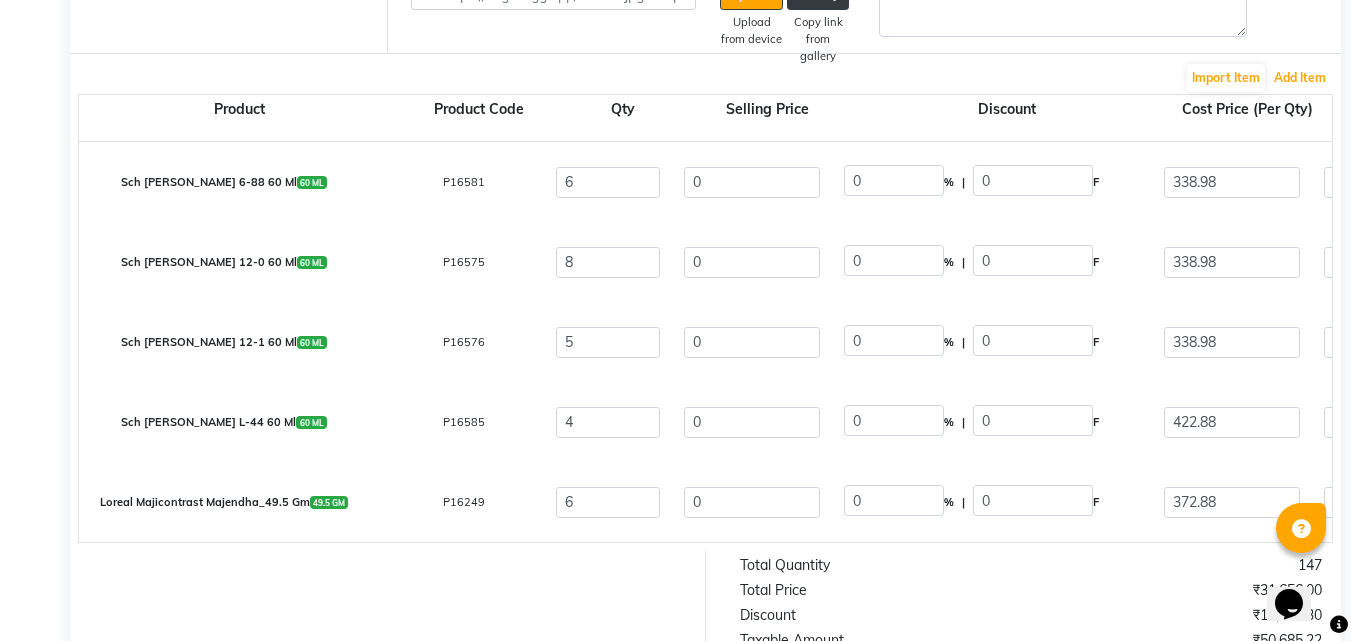 select on "1776" 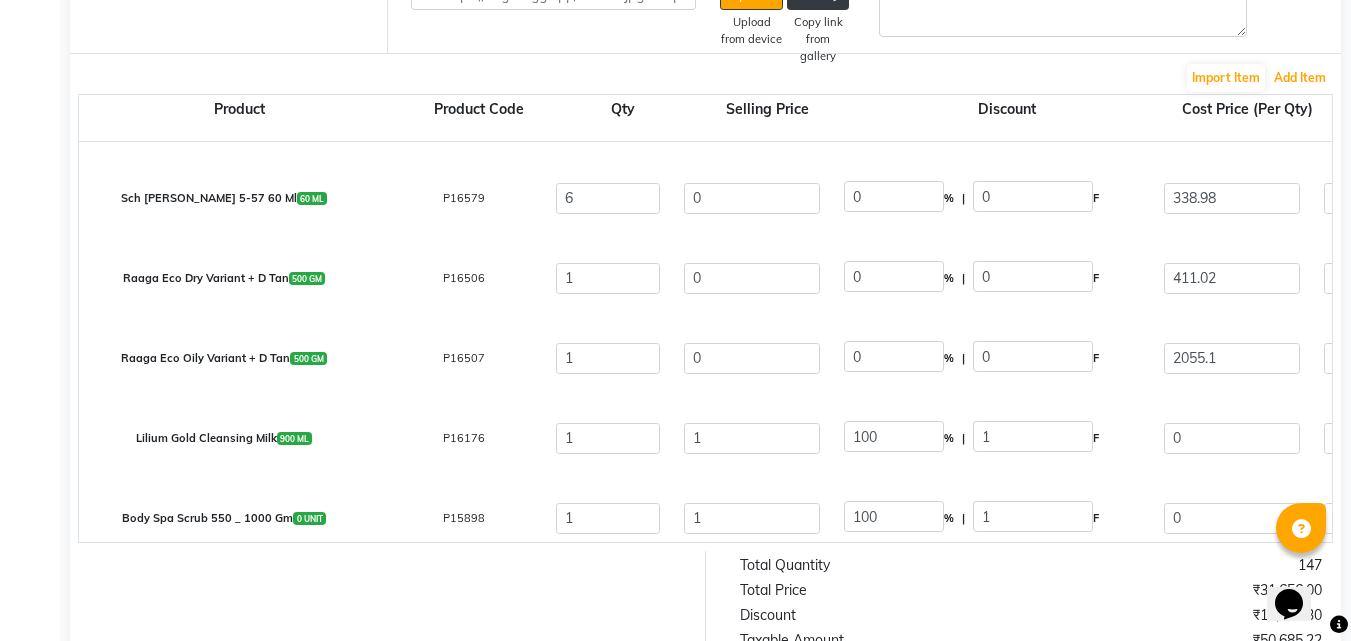 scroll, scrollTop: 2080, scrollLeft: 0, axis: vertical 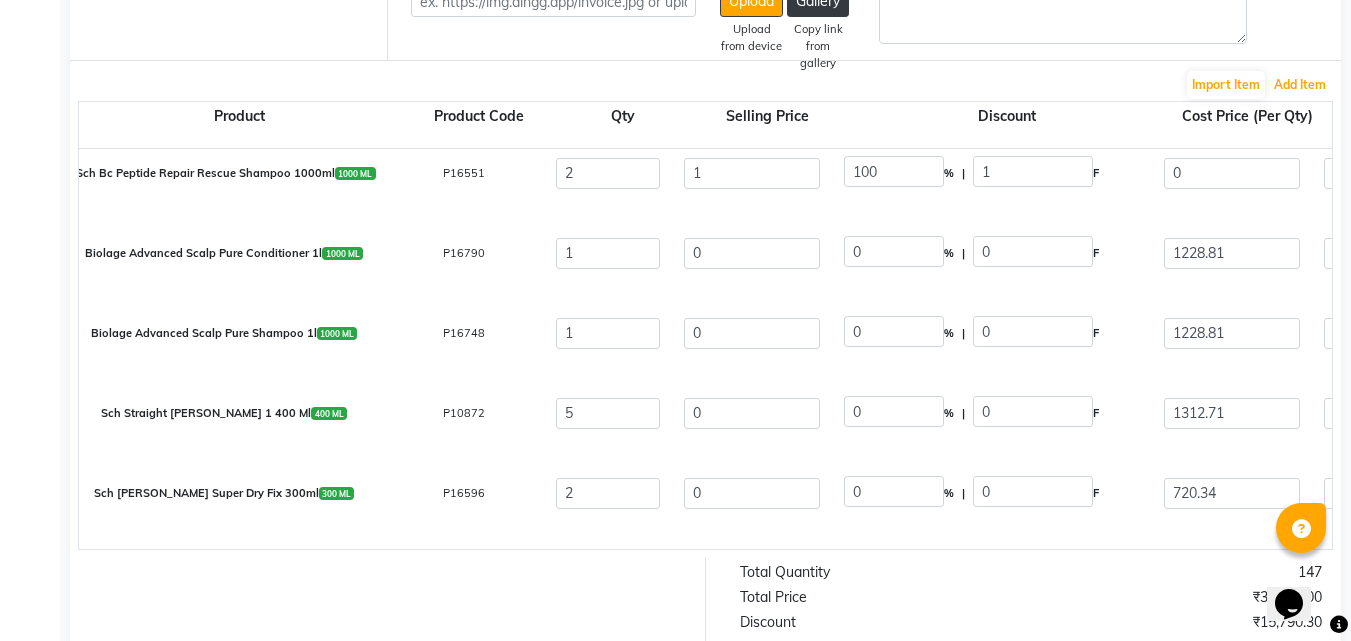 select on "1776" 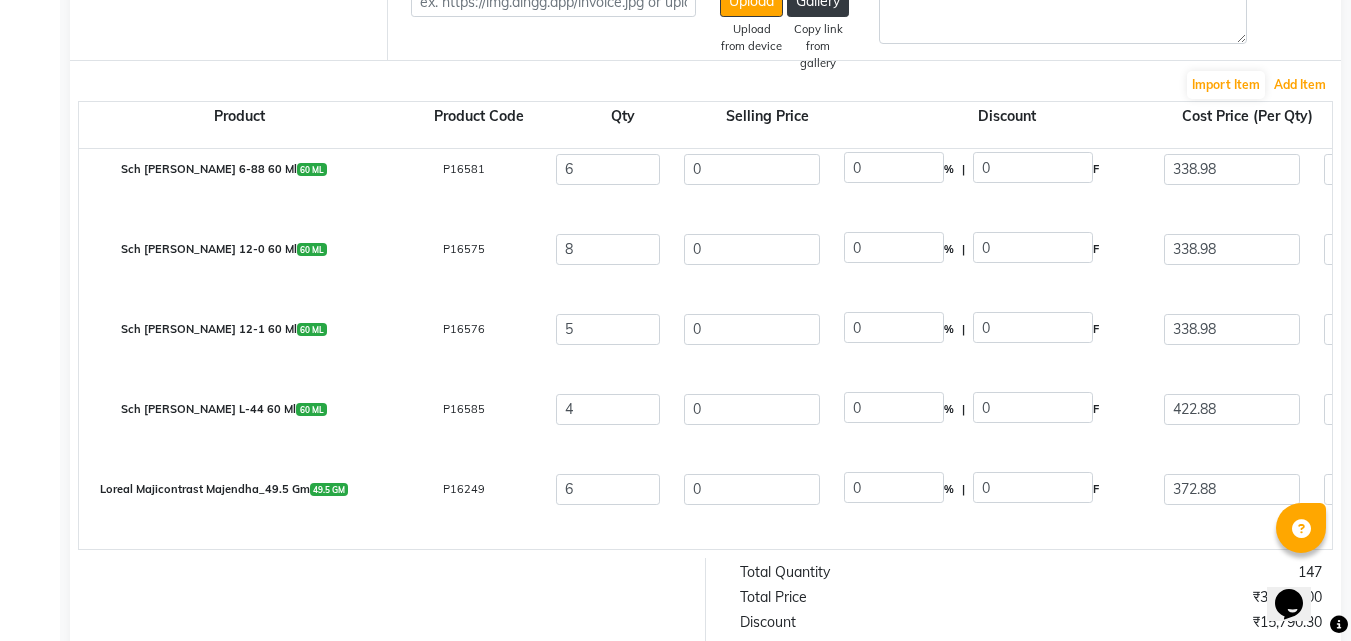 scroll, scrollTop: 1200, scrollLeft: 0, axis: vertical 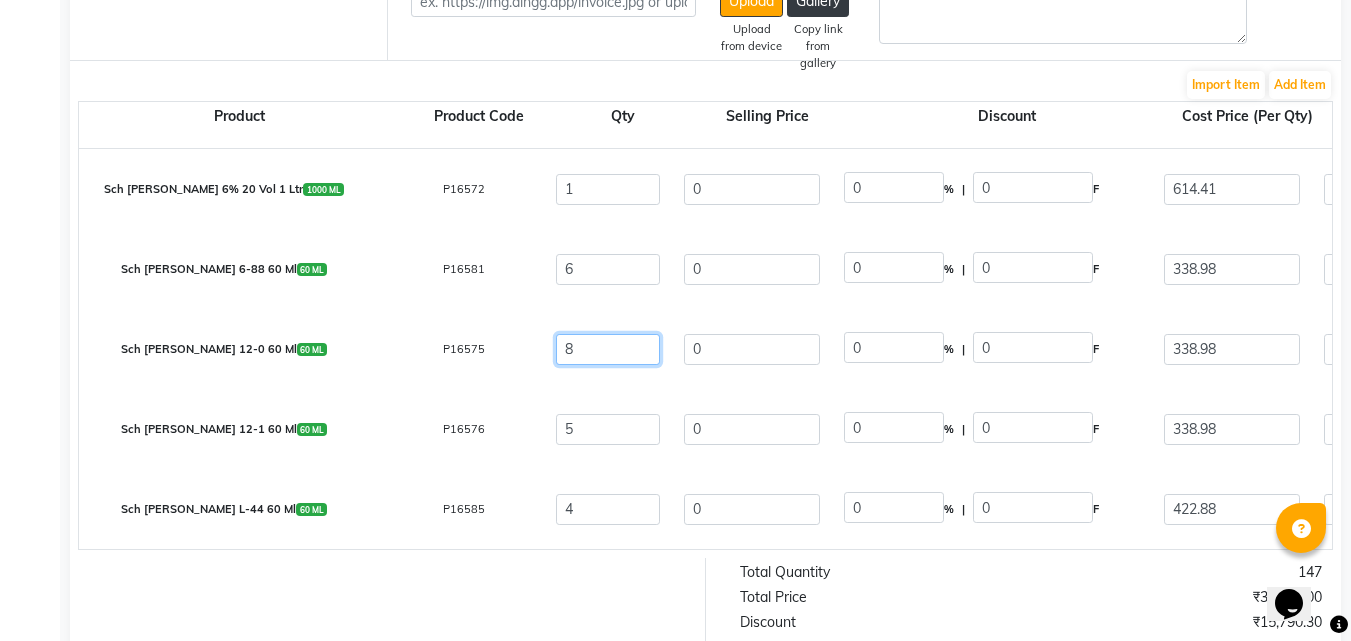 click on "8" 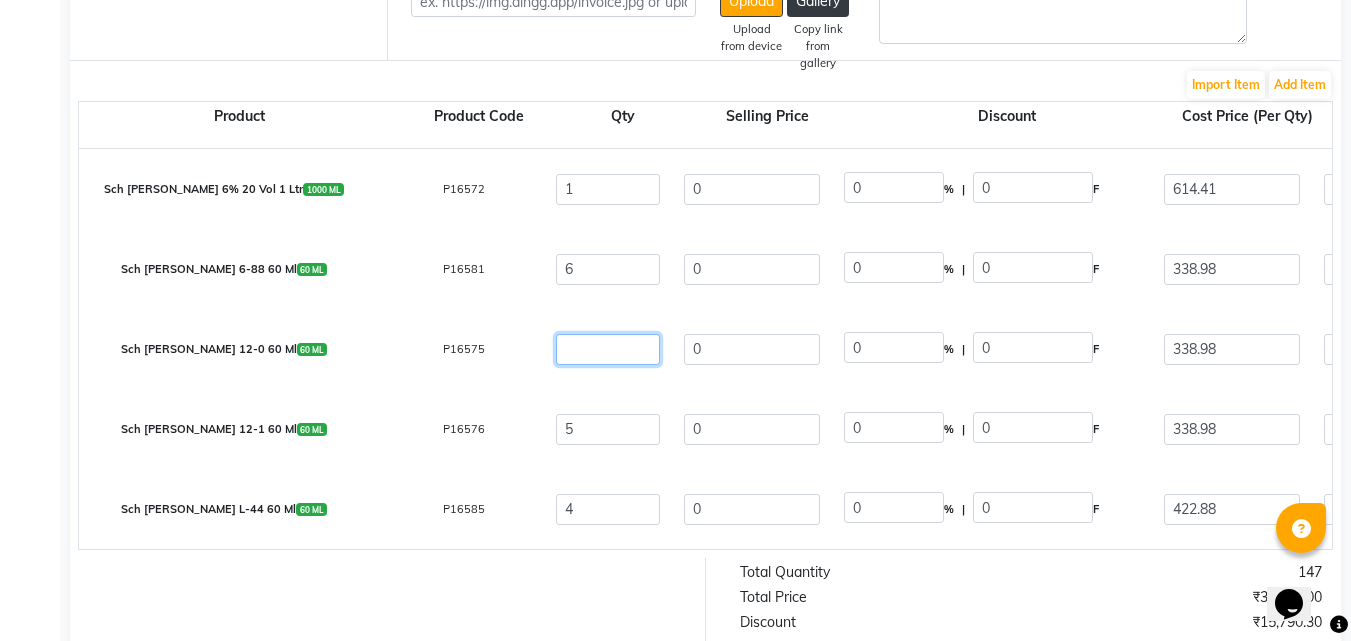 type on "0" 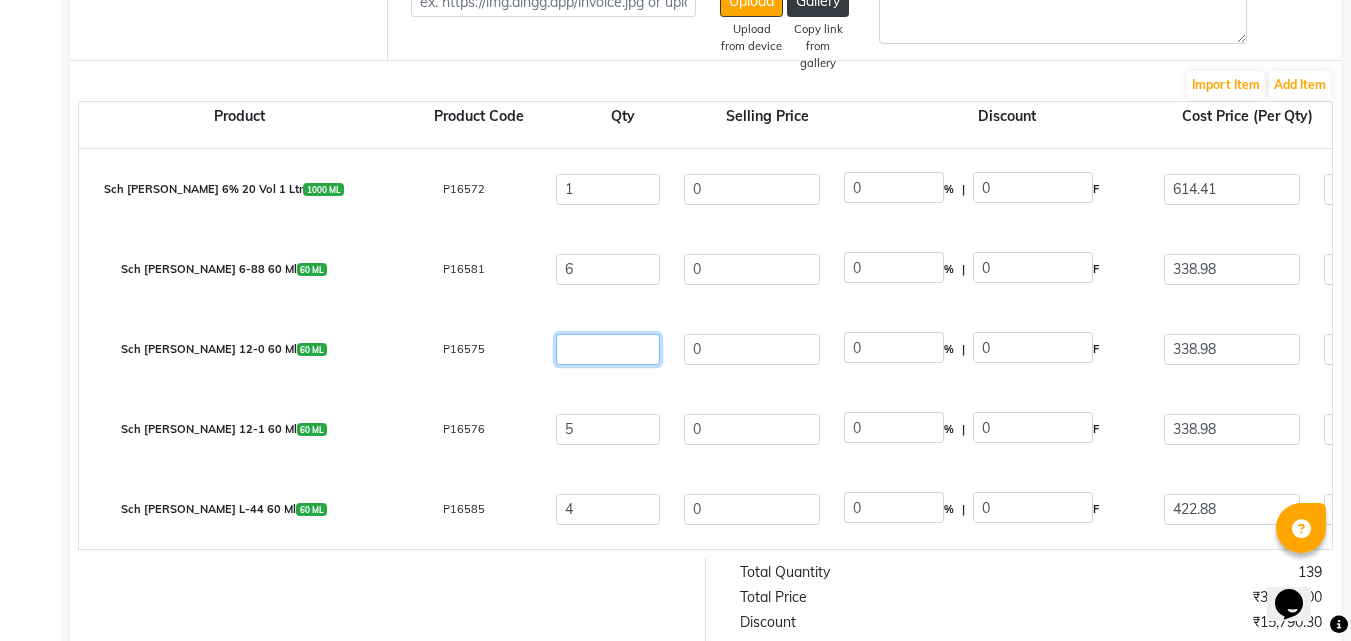 type on "6" 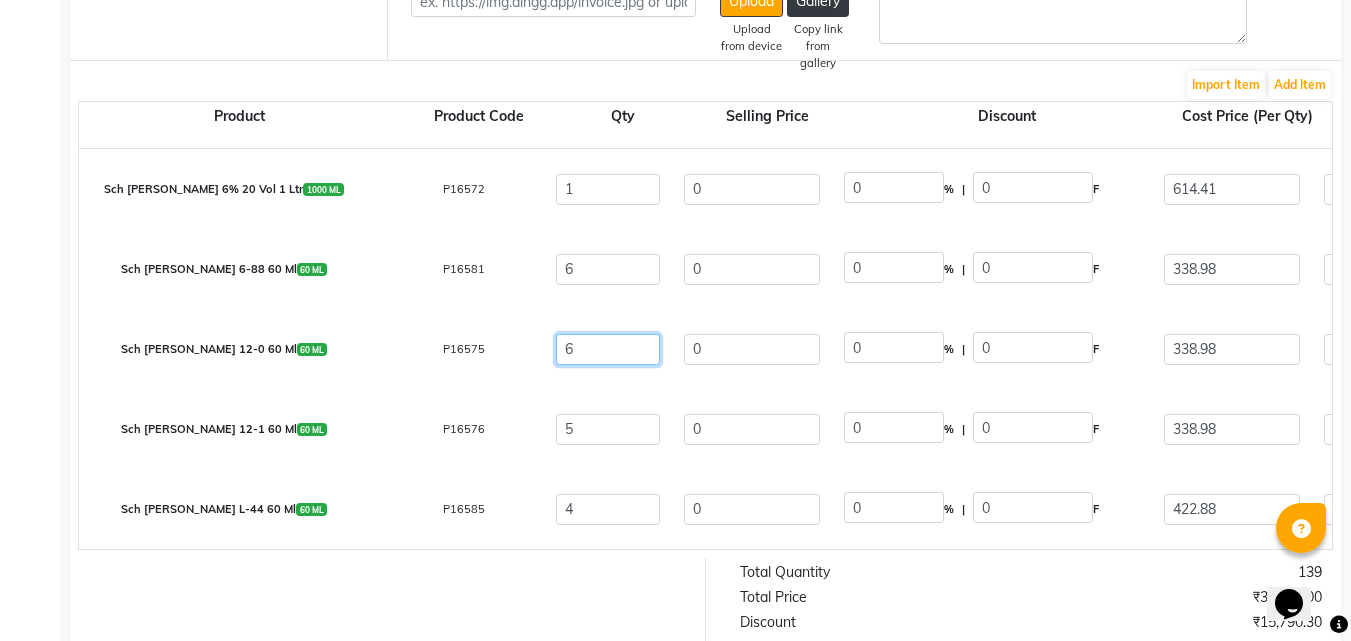 type on "310.25" 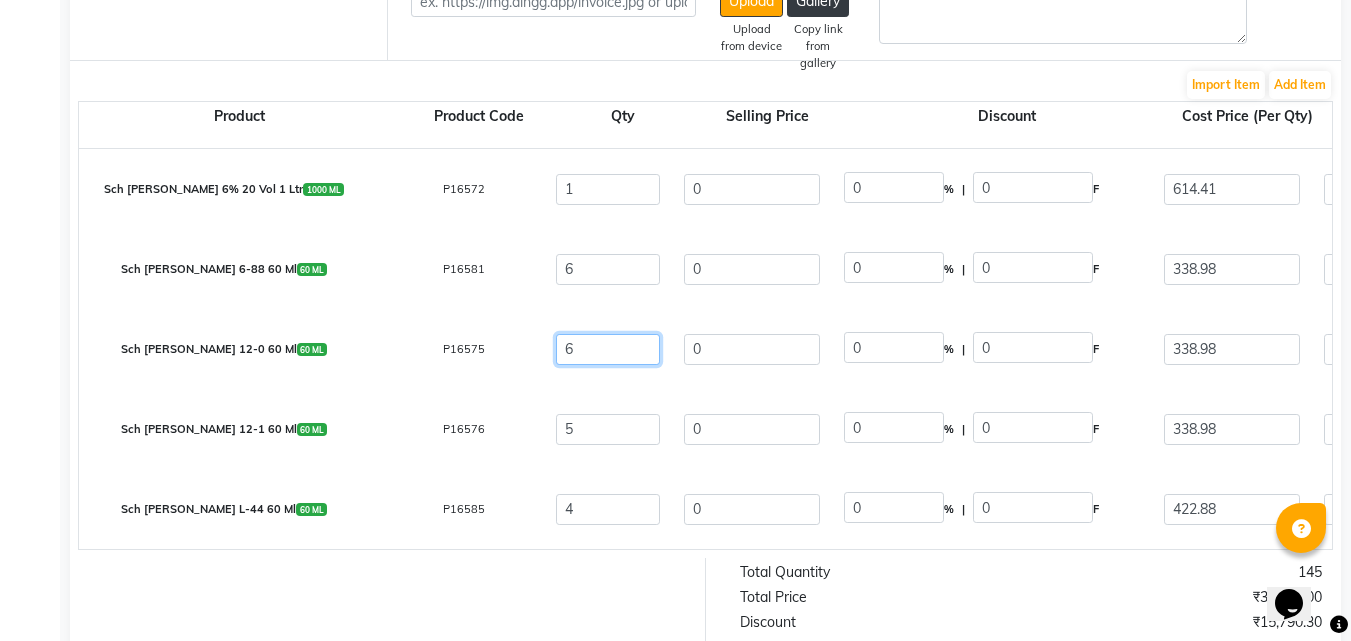 type on "6" 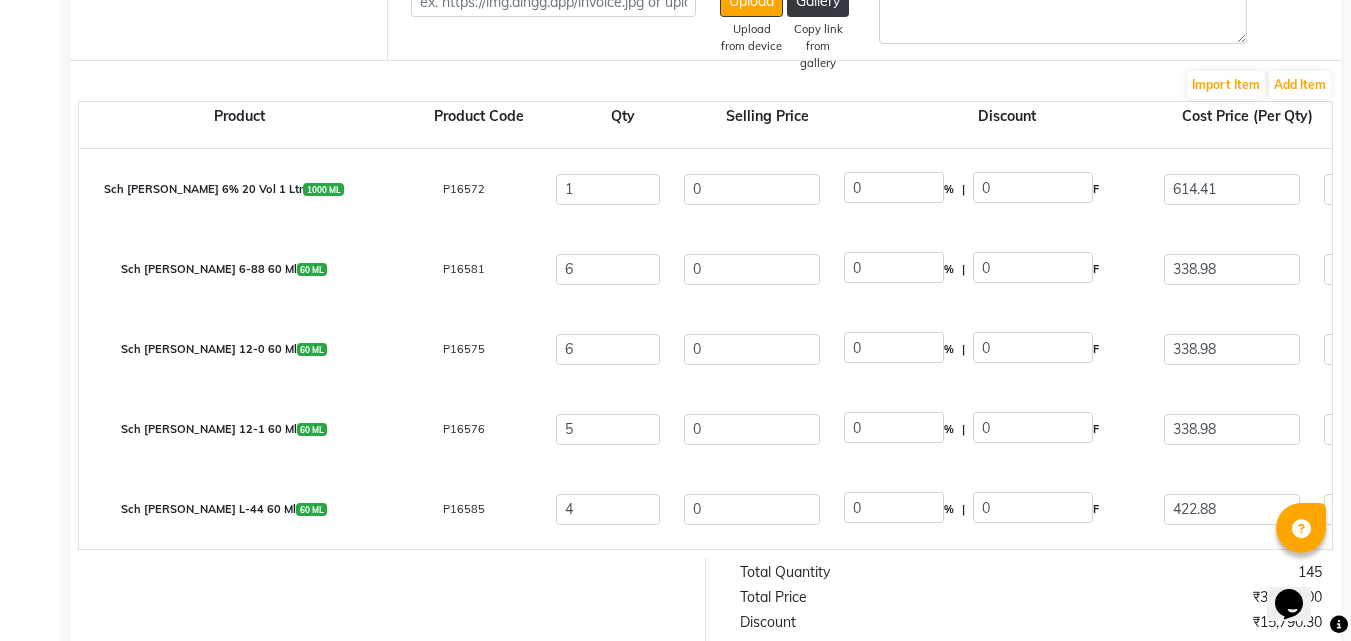 click on "Sch Igora Royal 12-1 60 Ml  60 ML  P16576  5 0 0 % | 0 F 338.98 287.27 1436.36 None GST  (18%)  258.54 1694.9" 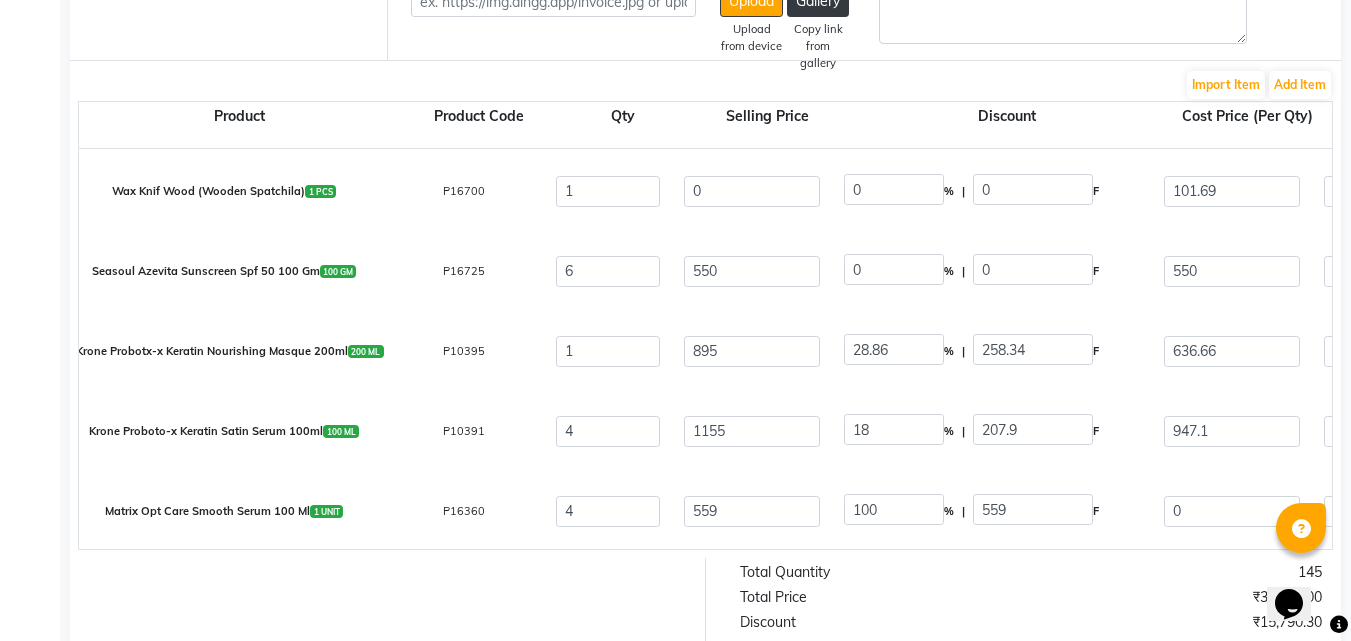 scroll, scrollTop: 2800, scrollLeft: 0, axis: vertical 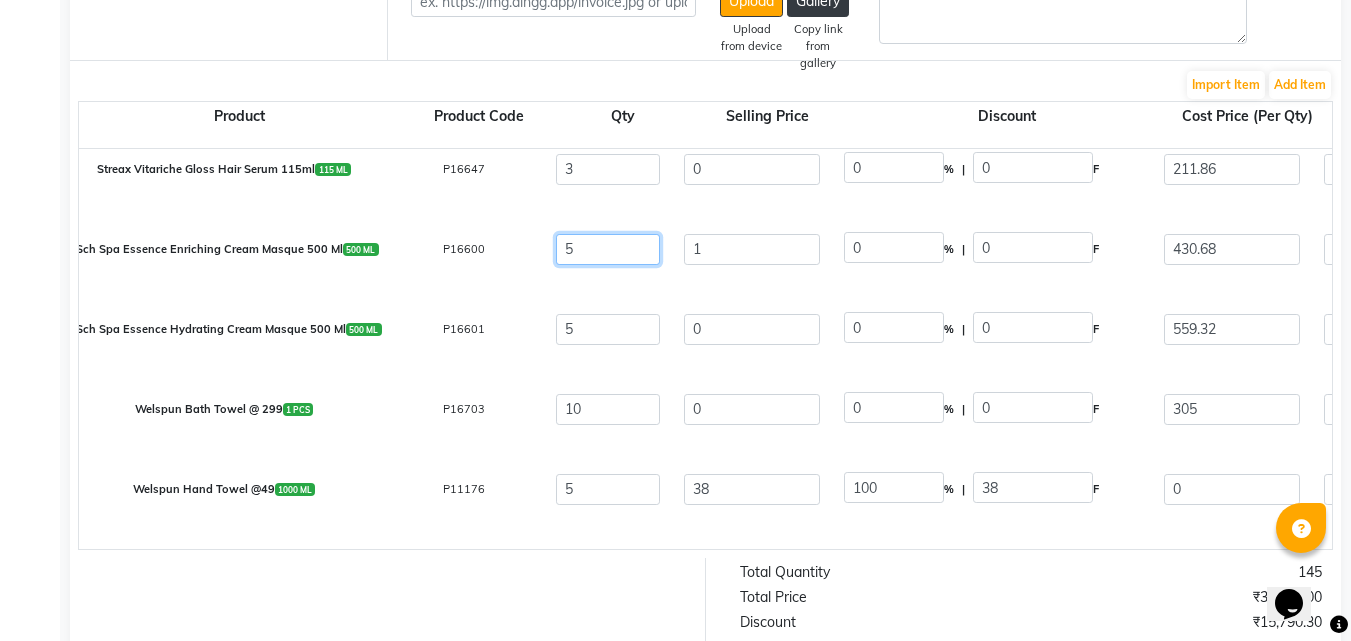 click on "5" 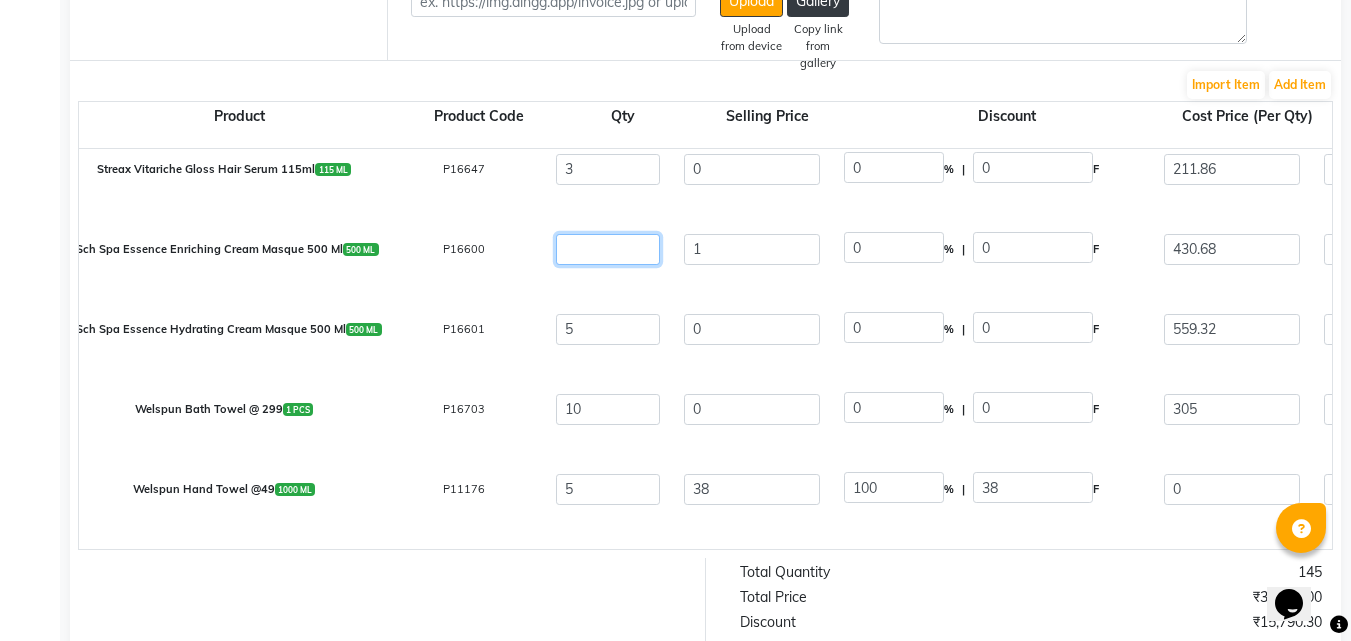 type on "0" 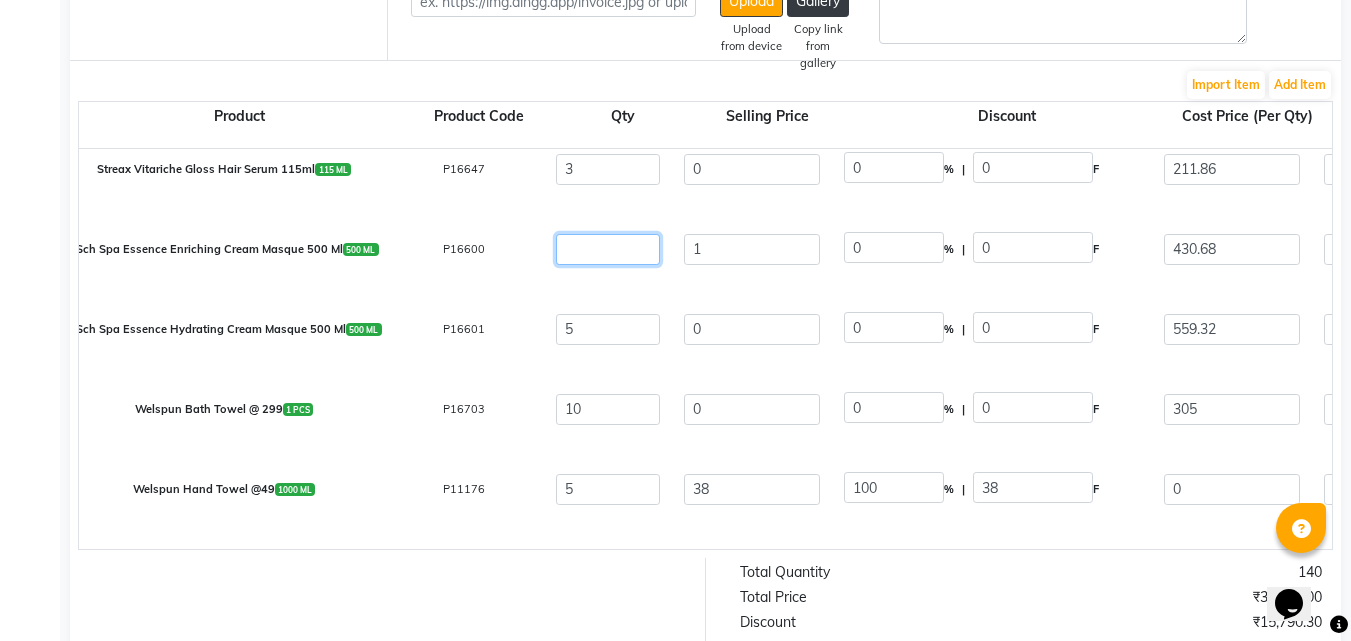 type on "4" 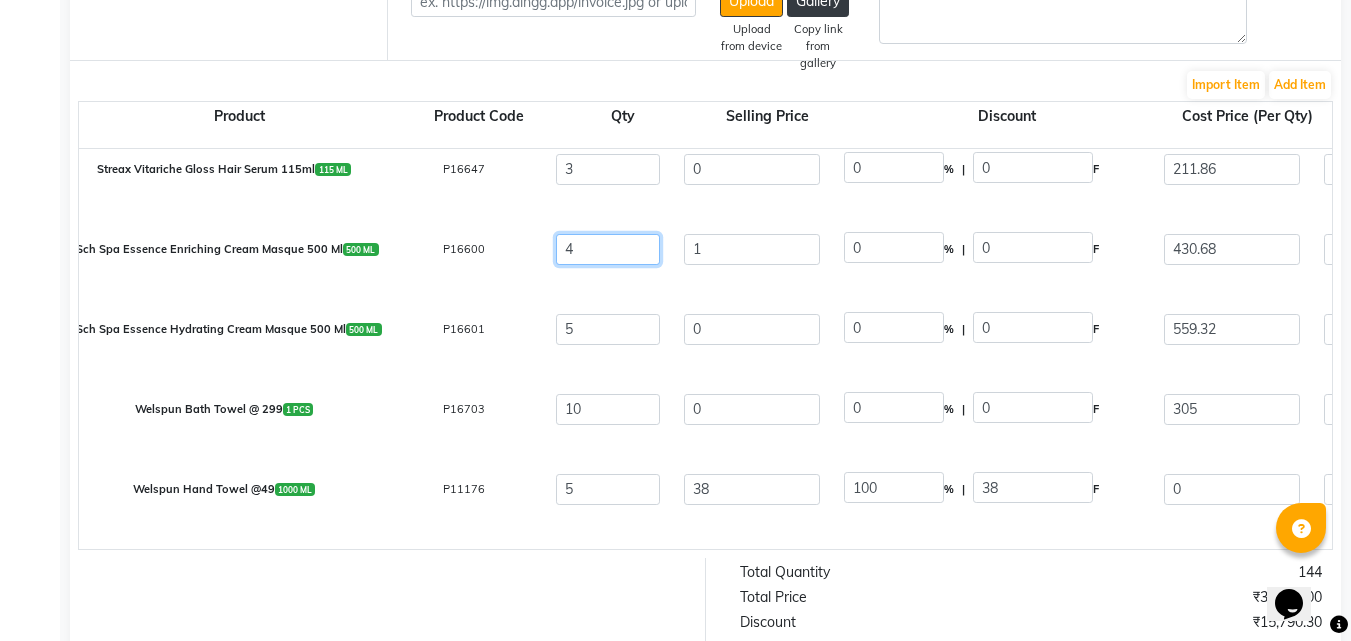 type on "262.79" 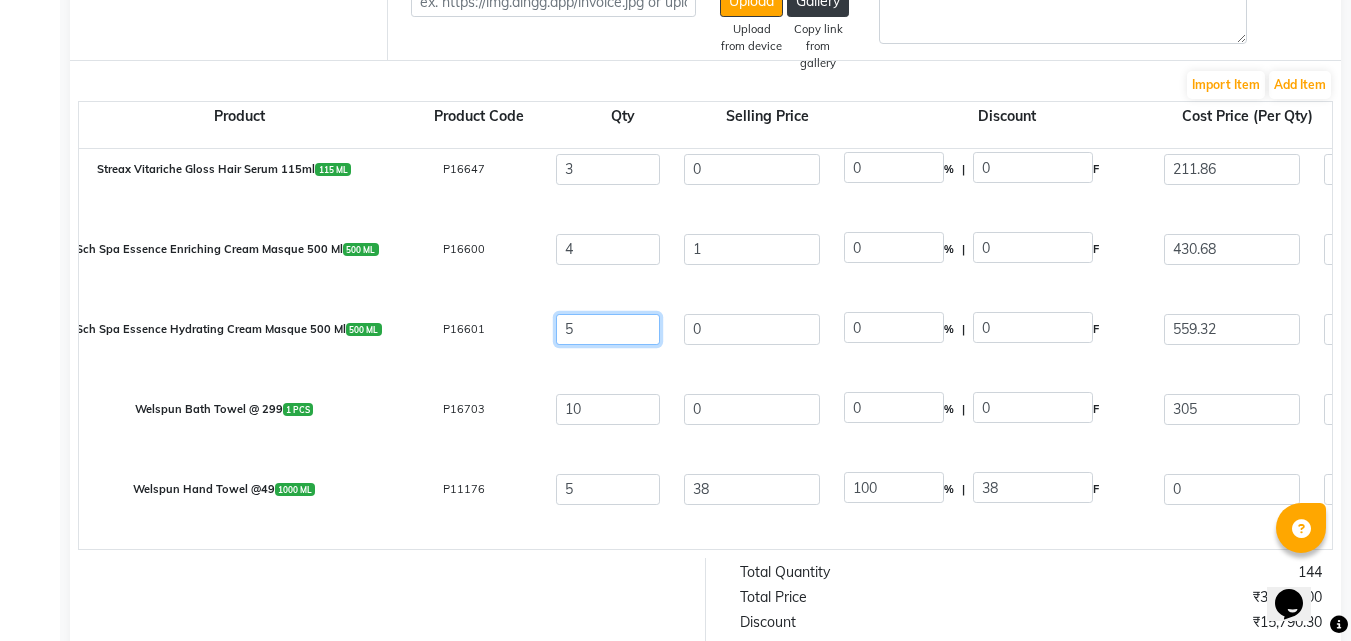 click on "5" 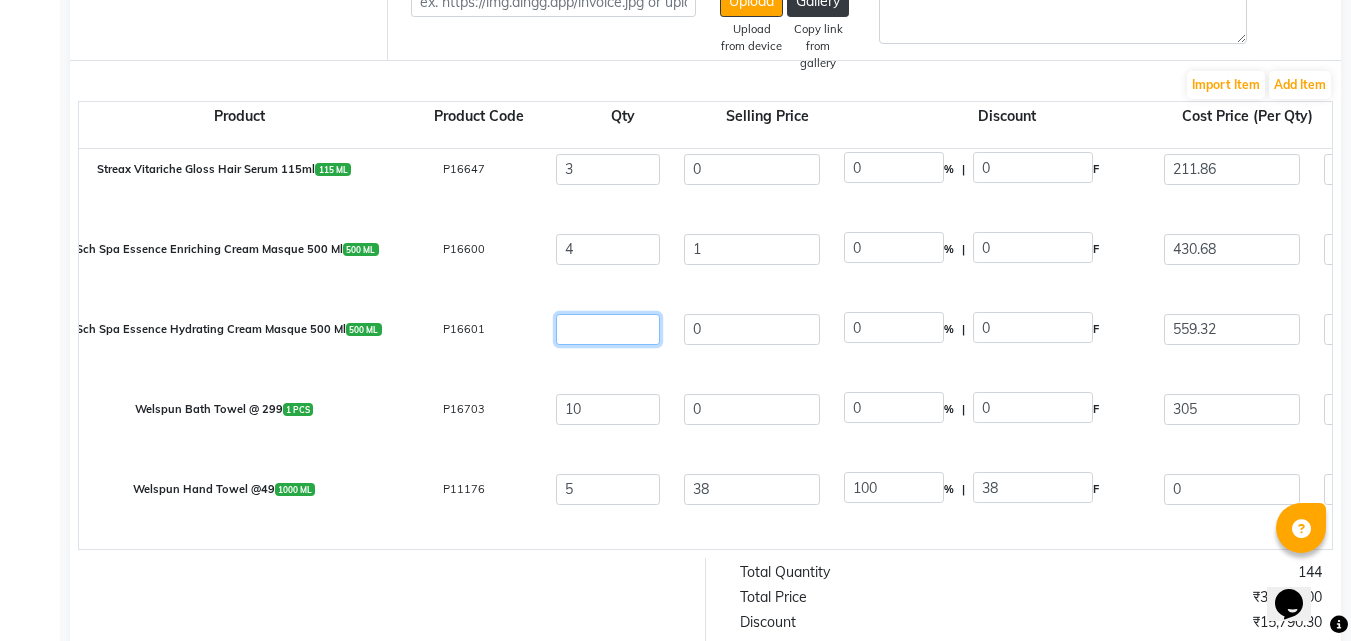 type on "0" 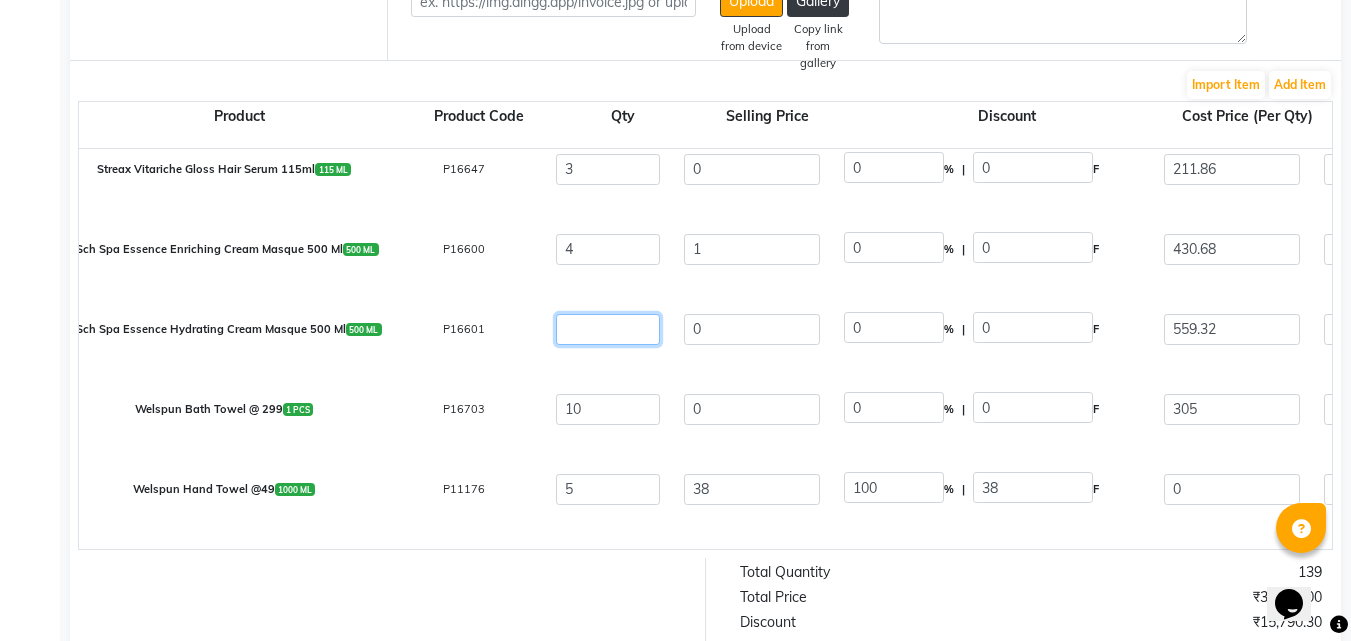 type on "4" 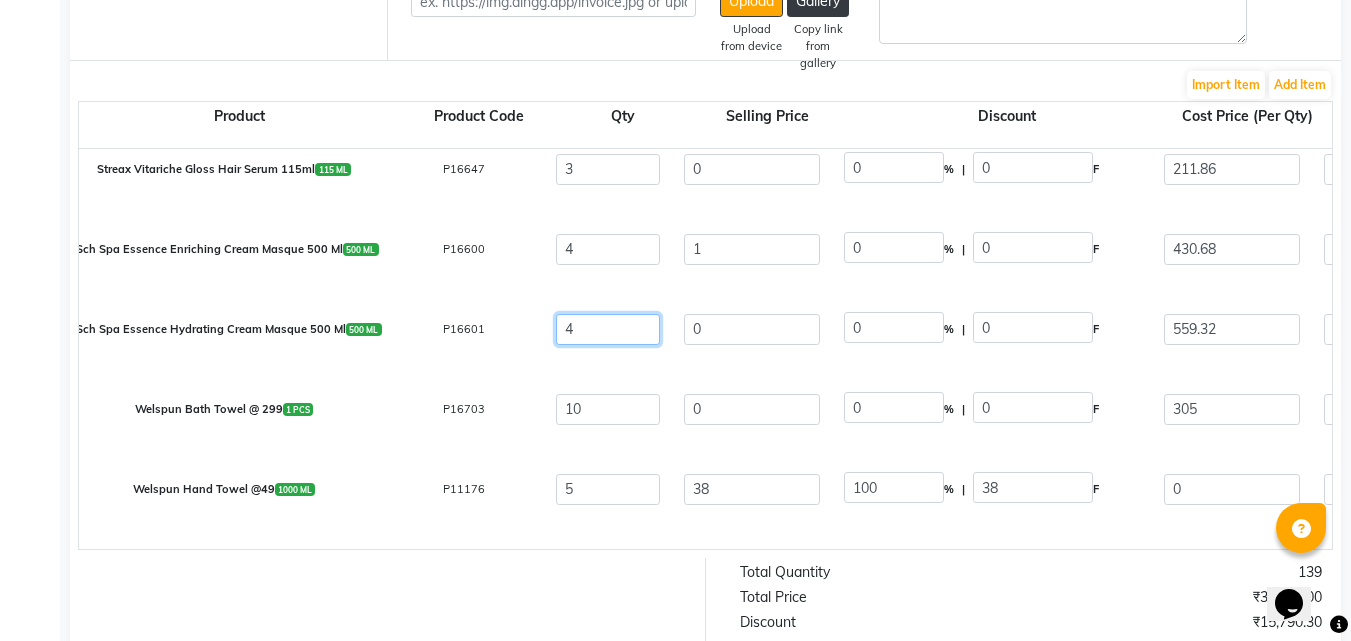 type on "341.28" 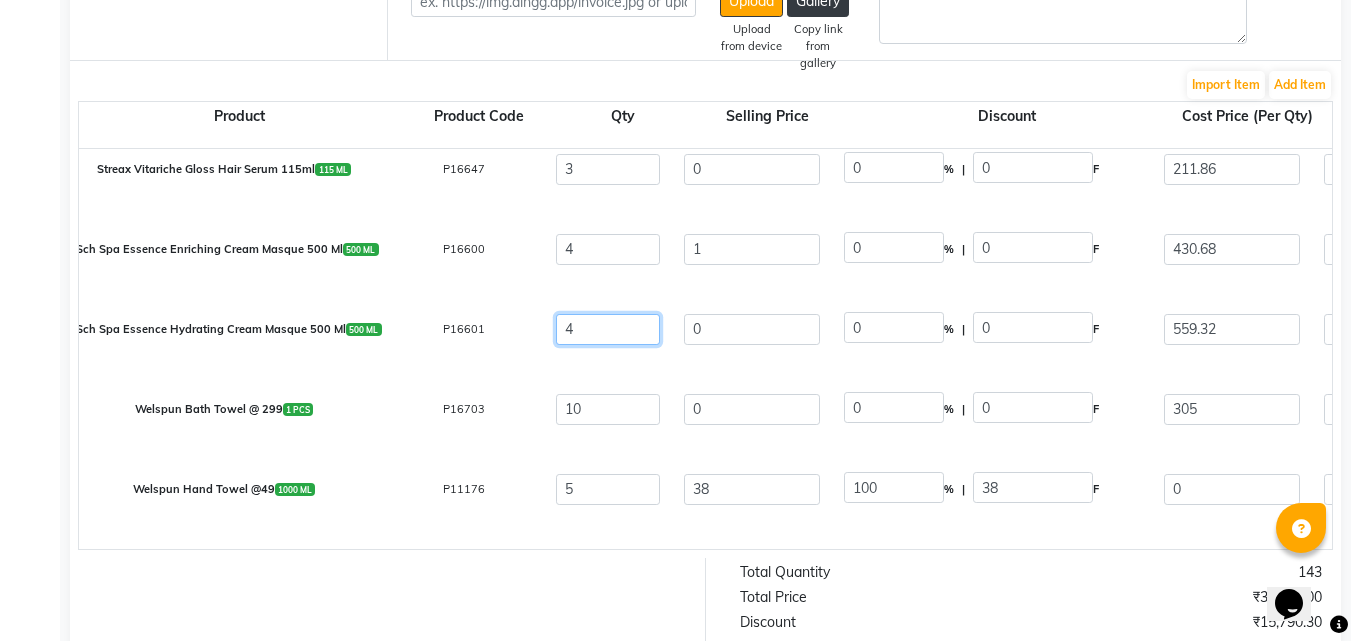 type on "4" 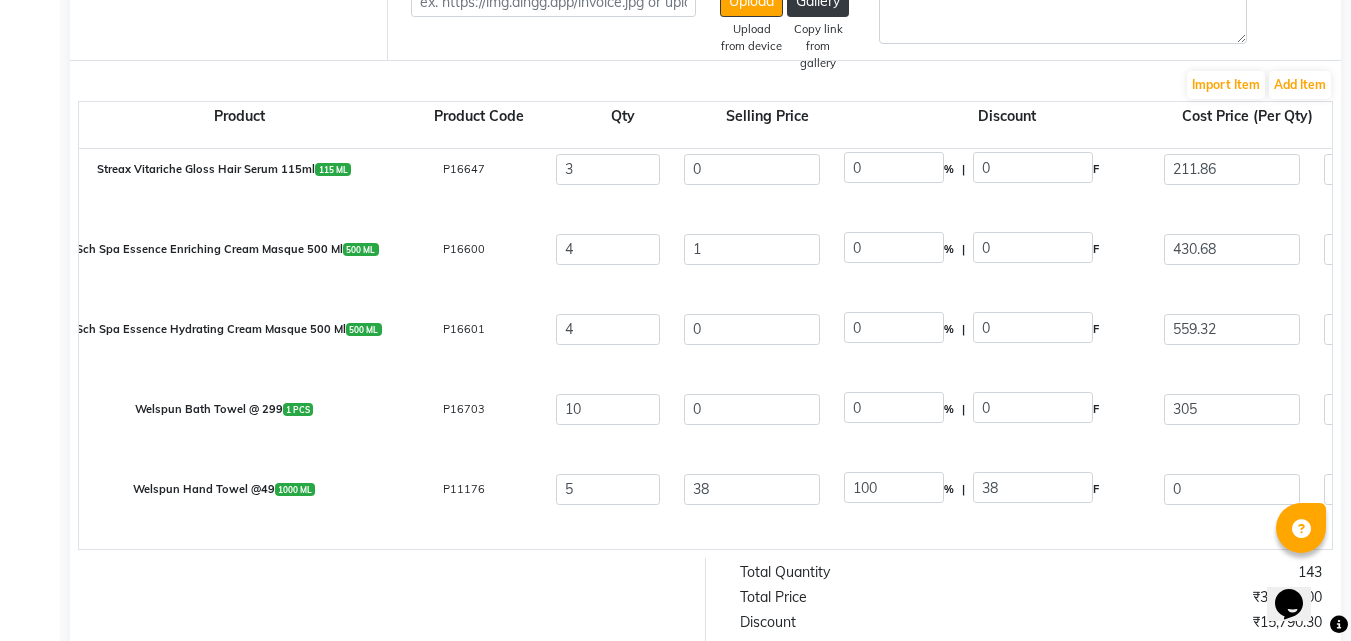 click on "Sch Spa Essence Hydrating Cream Masque 500 Ml  500 ML  P16601  4 0 0 % | 0 F 559.32 474 1896 None GST  (18%)  341.28 2237.28" 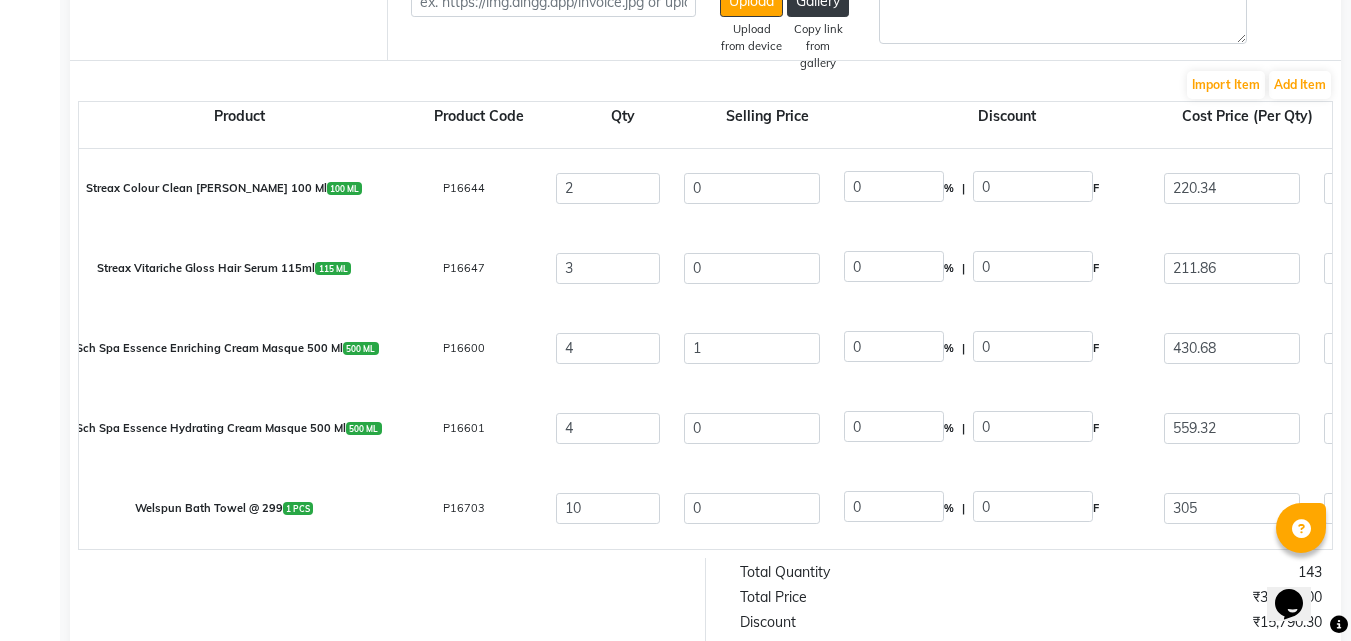 scroll, scrollTop: 0, scrollLeft: 0, axis: both 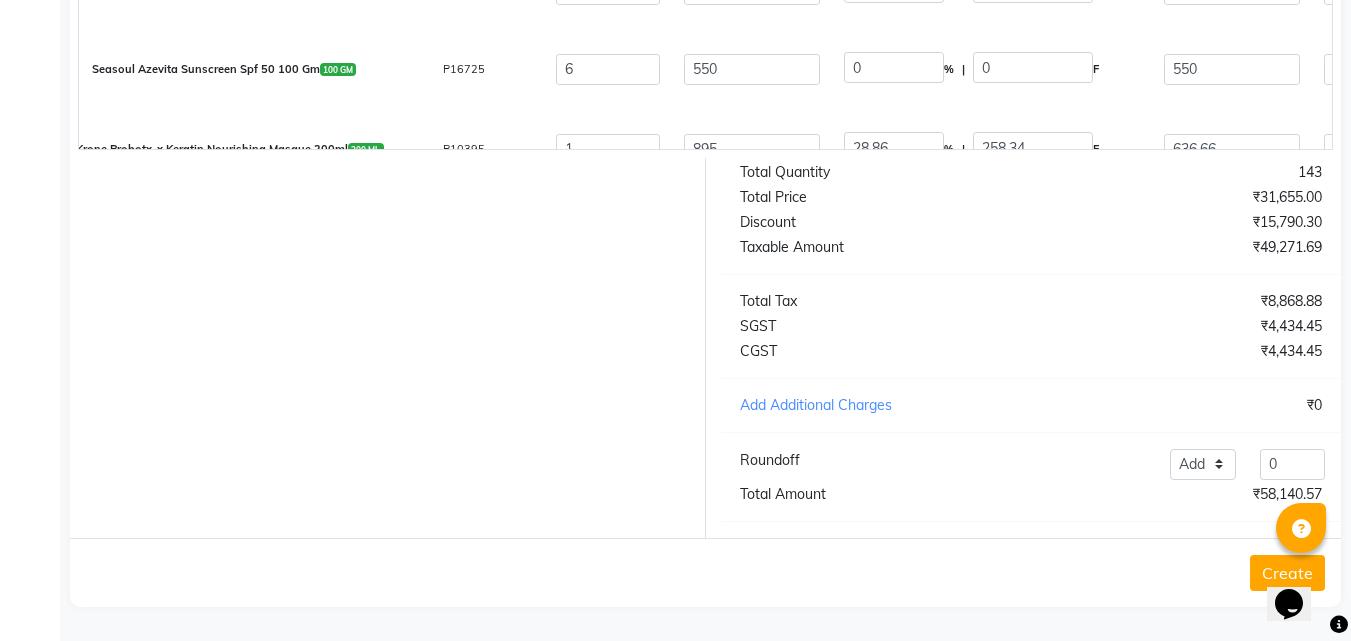 click on "Opens Chat This icon Opens the chat window." at bounding box center (1299, 569) 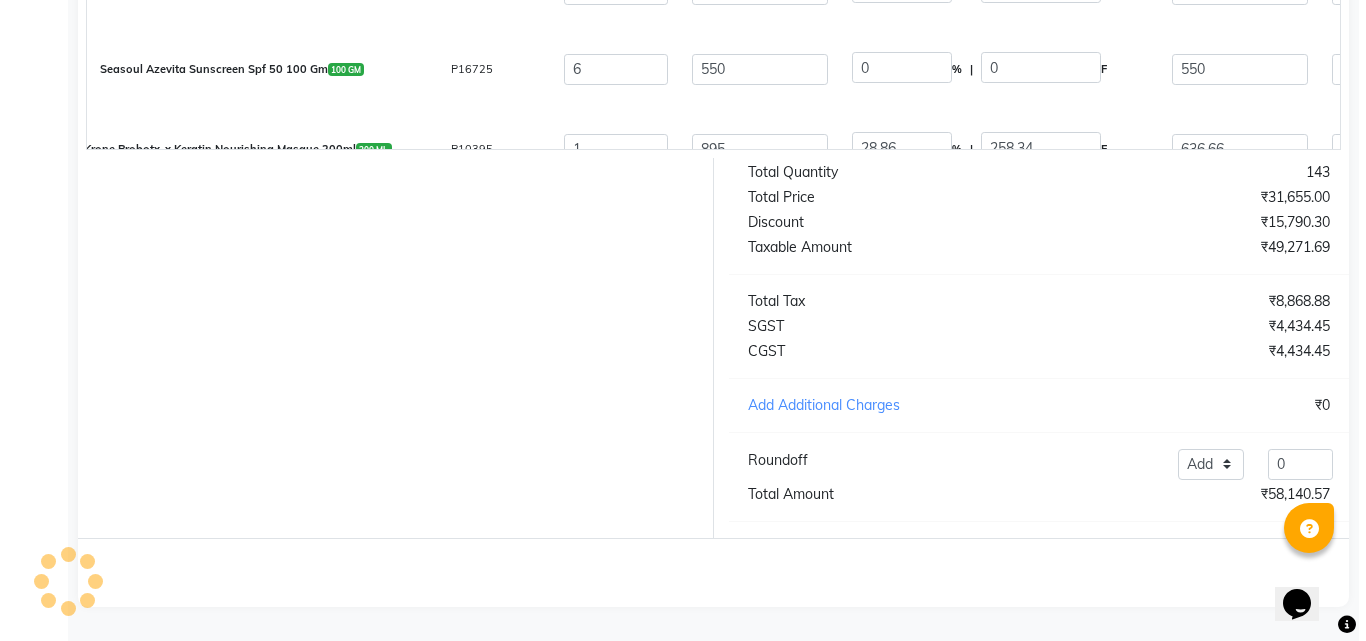 scroll, scrollTop: 0, scrollLeft: 0, axis: both 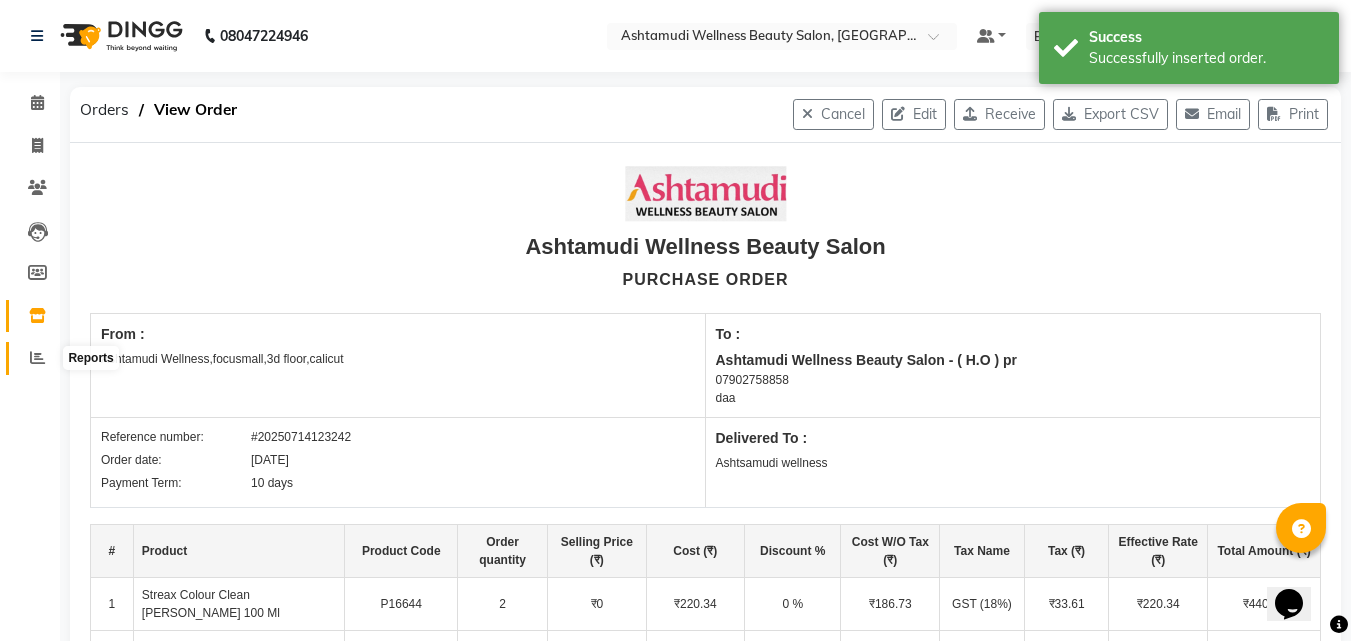 click 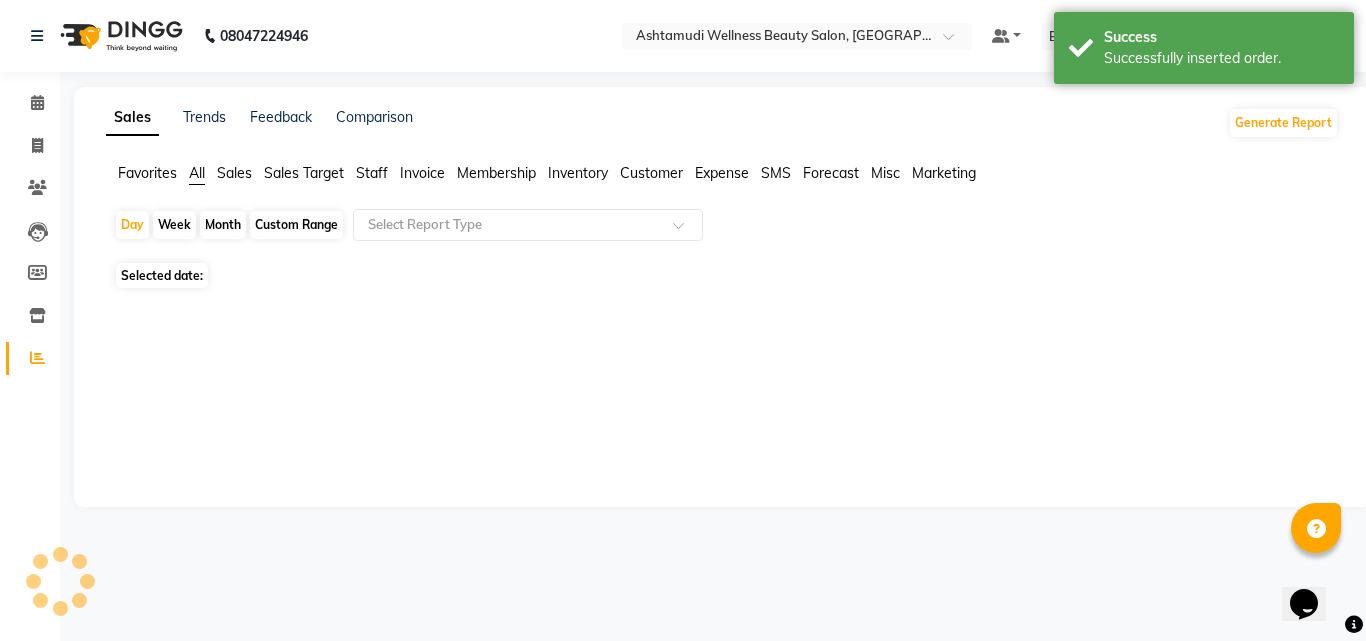 click 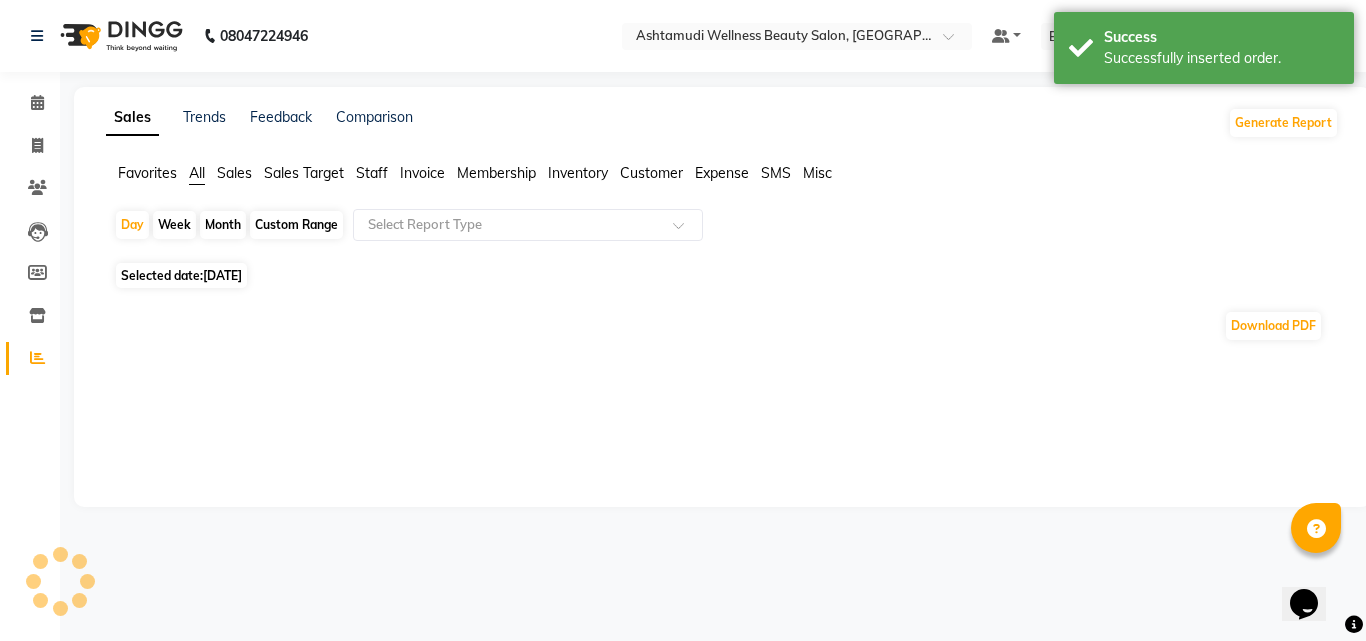 click 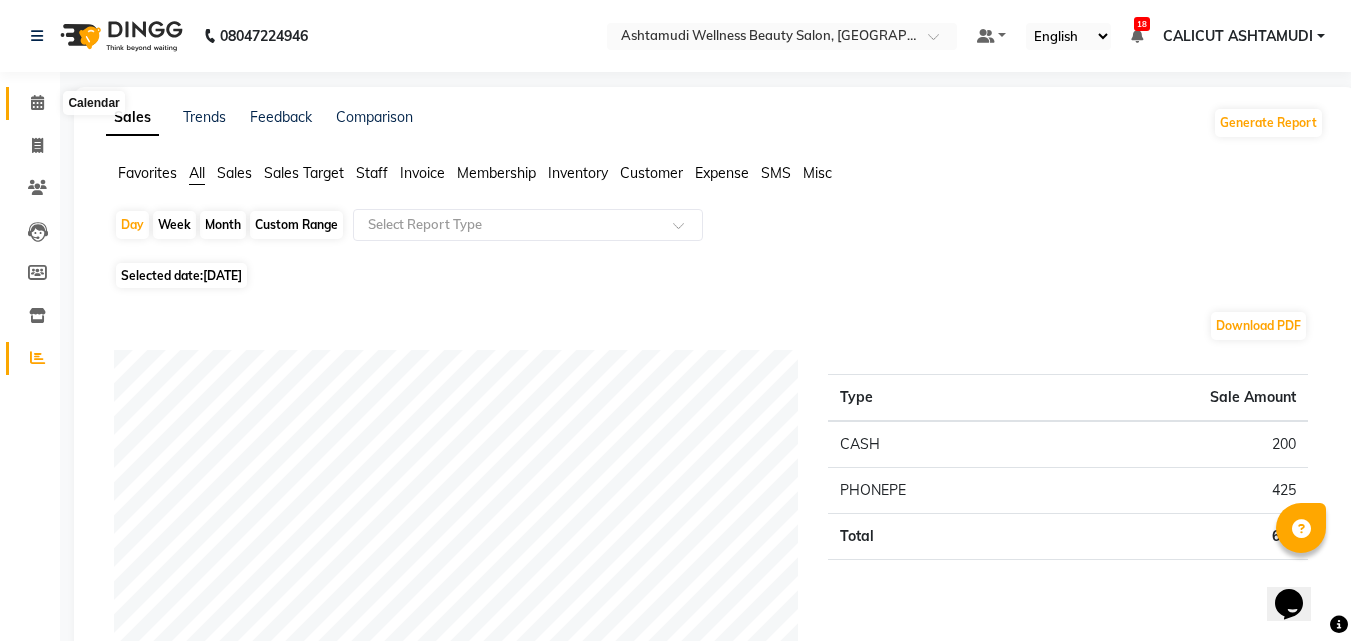 click 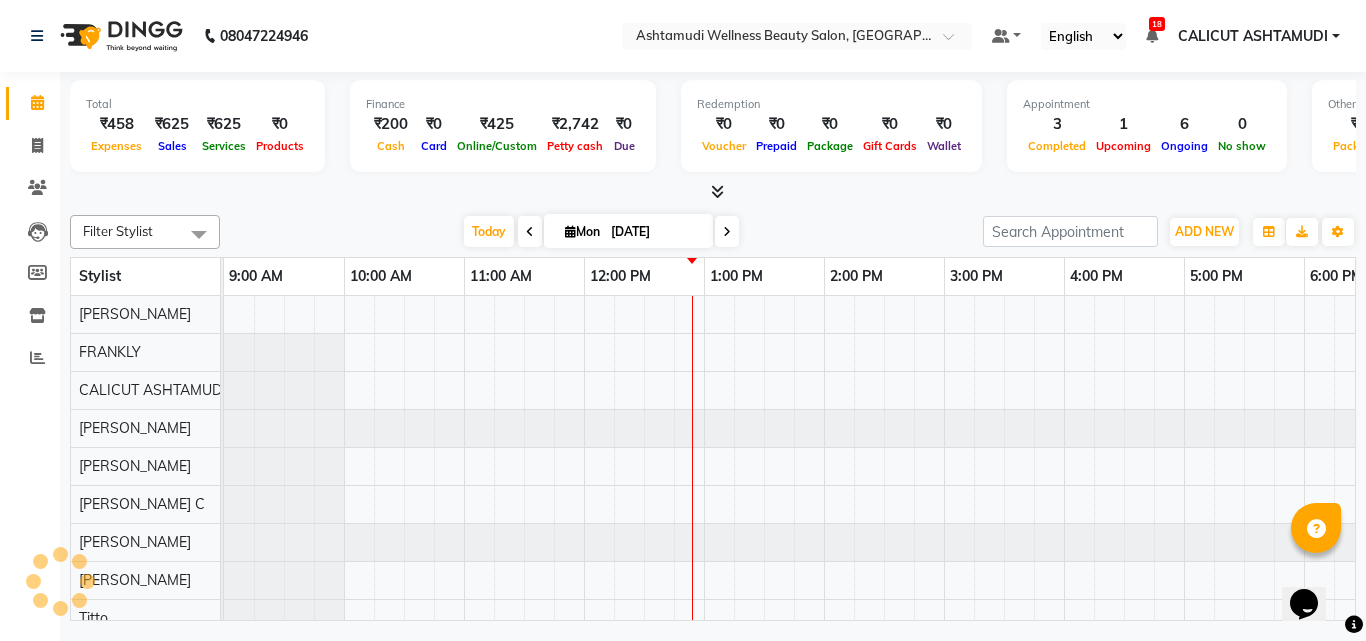 scroll, scrollTop: 0, scrollLeft: 0, axis: both 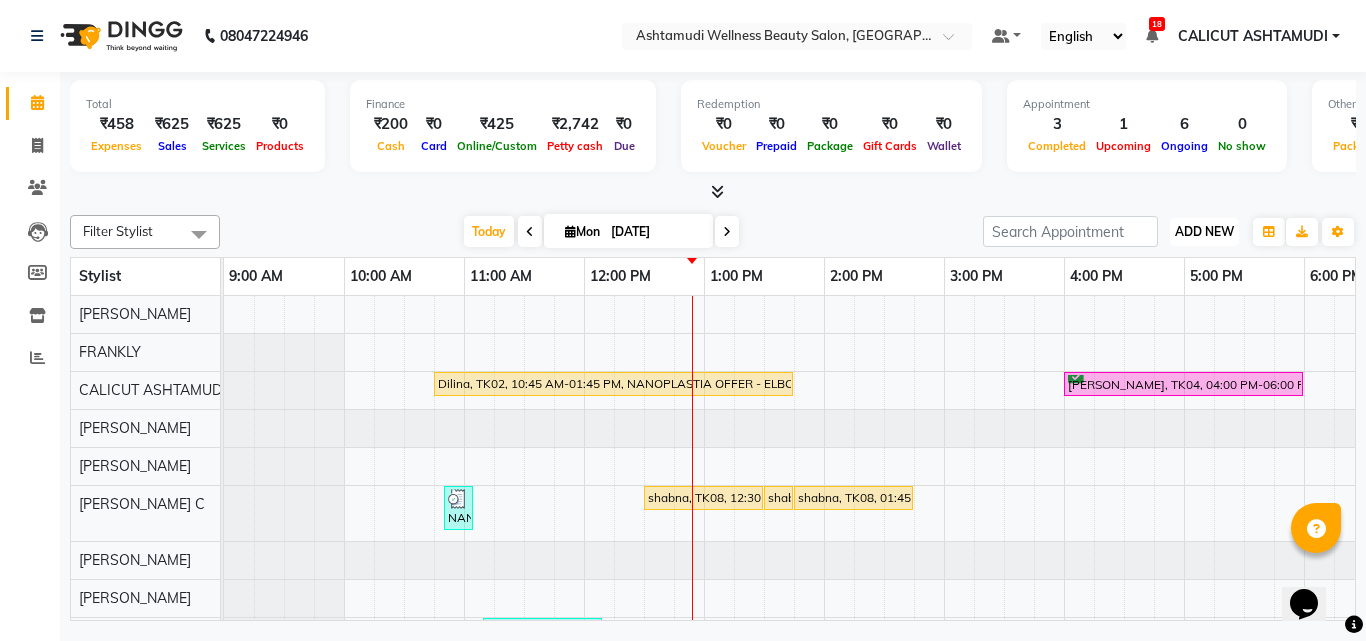 click on "ADD NEW" at bounding box center [1204, 231] 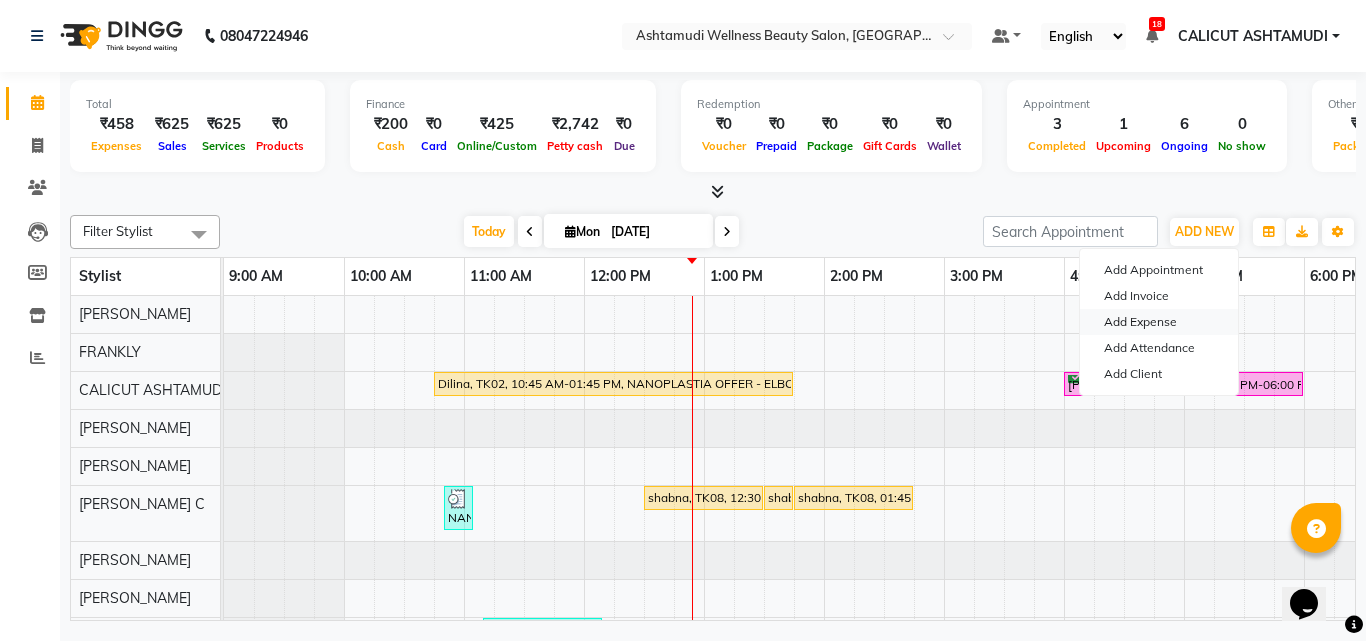 click on "Add Expense" at bounding box center (1159, 322) 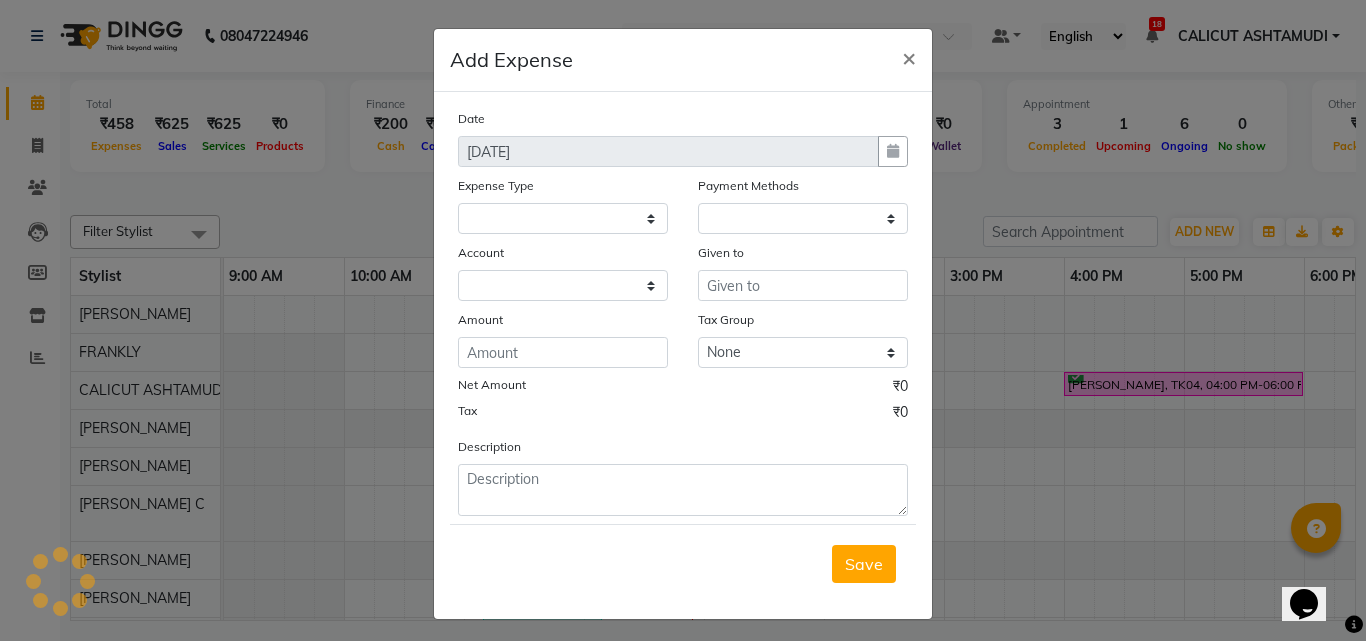 select 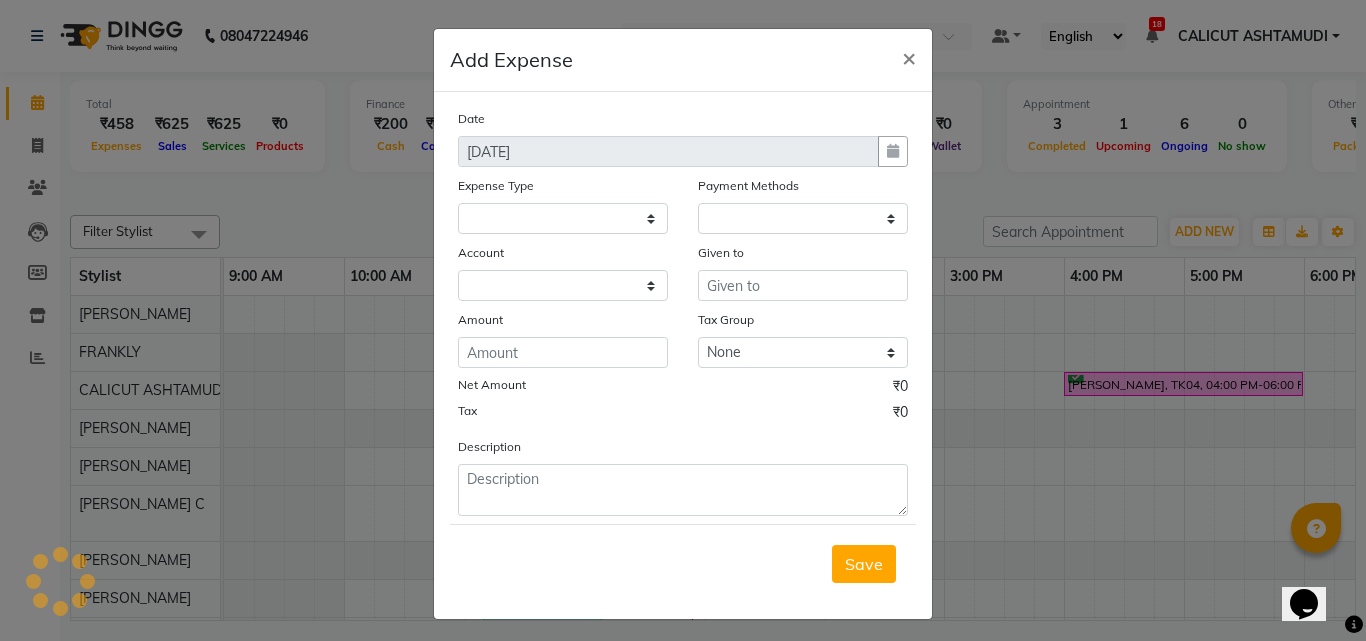 select on "1" 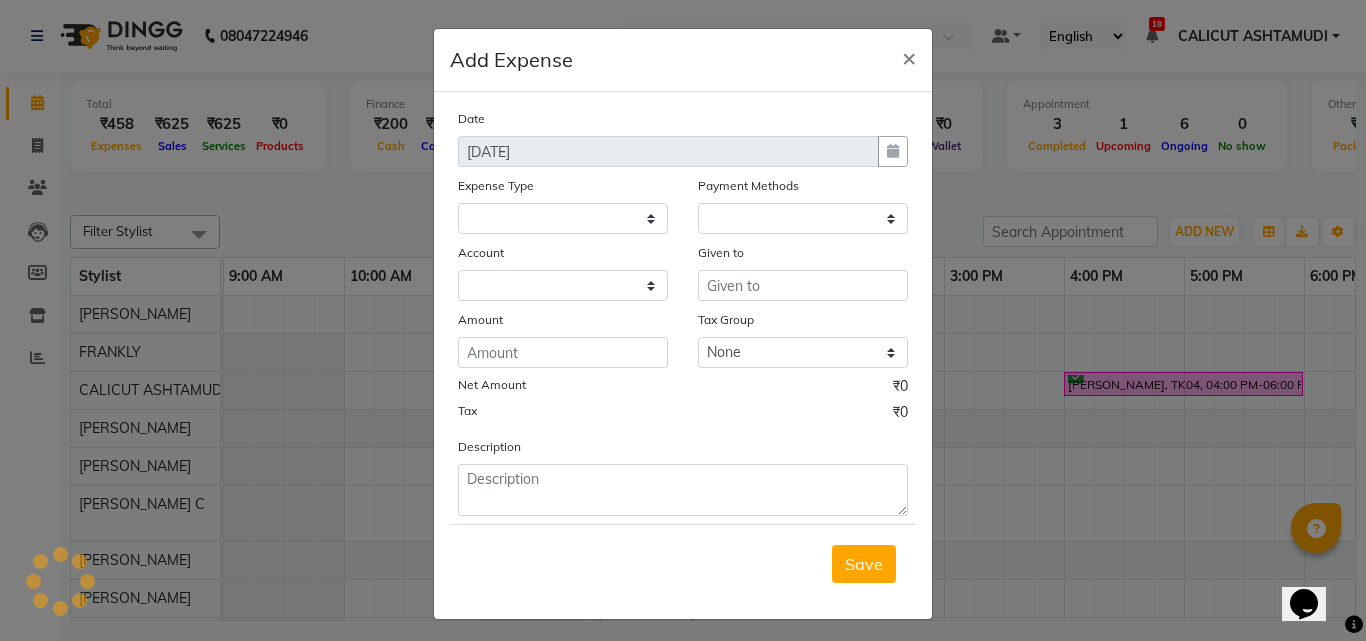 select on "3461" 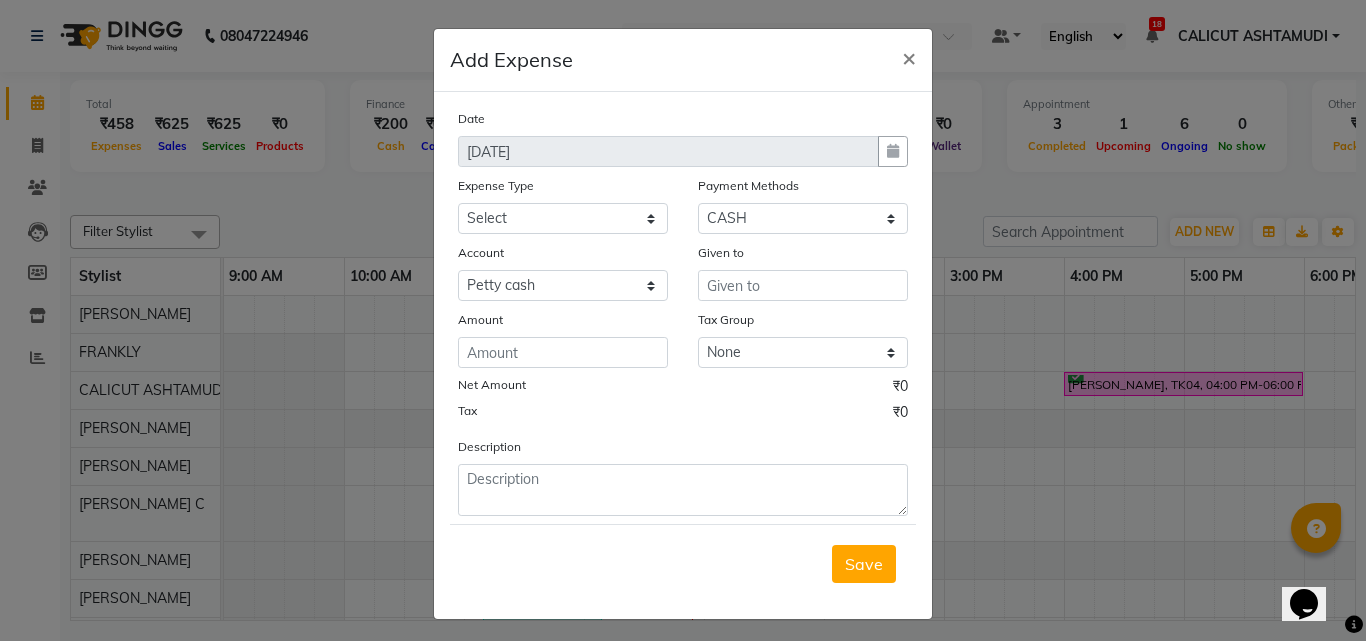 click on "Expense Type" 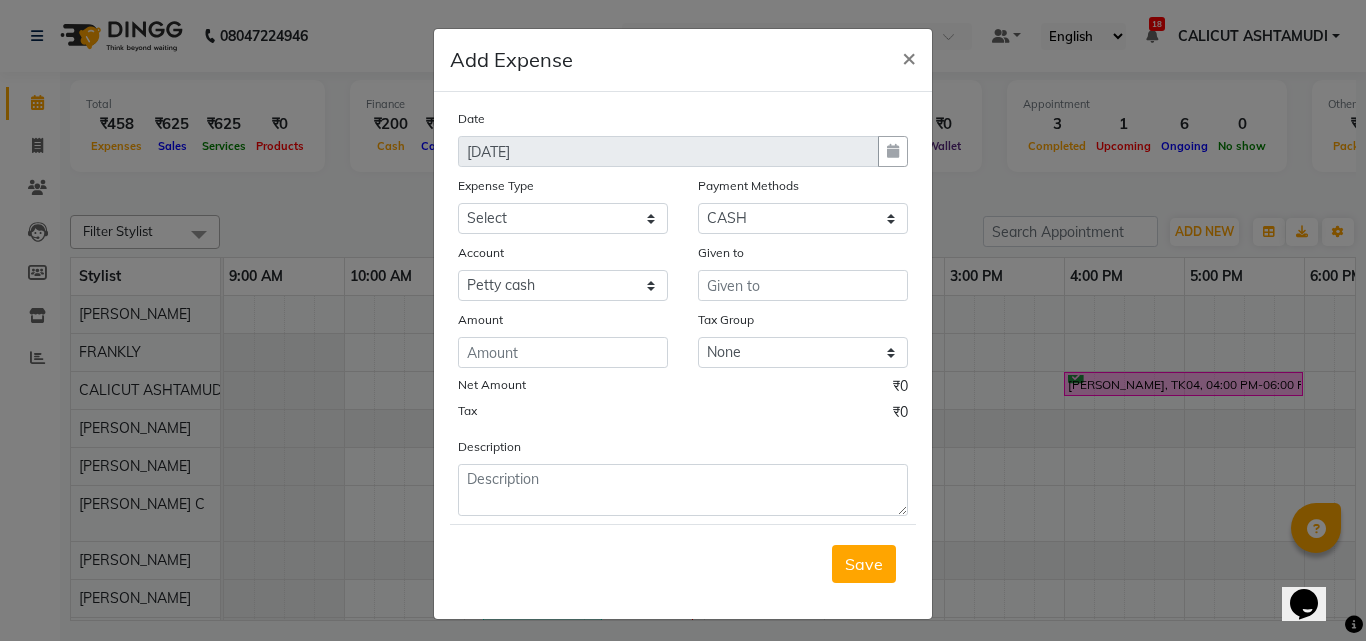 click on "Add Expense  × Date 14-07-2025 Expense Type Select ACCOMODATION EXPENSES ADVERTISEMENT SALES PROMOTIONAL EXPENSES Bonus BRIDAL ACCESSORIES REFUND BRIDAL COMMISSION BRIDAL FOOD BRIDAL INCENTIVES BRIDAL ORNAMENTS REFUND BRIDAL TA CASH DEPOSIT RAK BANK COMPUTER ACCESSORIES MOBILE PHONE Donation and Charity Expenses ELECTRICITY CHARGES ELECTRONICS FITTINGS Event Expense FISH FOOD EXPENSES FOOD REFRESHMENT FOR CLIENTS FOOD REFRESHMENT FOR STAFFS Freight And Forwarding Charges FUEL FOR GENERATOR FURNITURE AND EQUIPMENTS Gifts for Clients GIFTS FOR STAFFS GOKULAM CHITS HOSTEL RENT LAUNDRY EXPENSES LICENSE OTHER FEES LOADING UNLOADING CHARGES Medical Expenses MEHNDI PAYMENTS MISCELLANEOUS EXPENSES NEWSPAPER PERIODICALS Ornaments Maintenance Expense OVERTIME ALLOWANCES Payment For Pest Control Perfomance based incentives POSTAGE COURIER CHARGES Printing PRINTING STATIONERY EXPENSES PROFESSIONAL TAX REPAIRS MAINTENANCE ROUND OFF Salary SALARY ADVANCE Sales Incentives Membership Card SALES INCENTIVES PRODUCT Select" 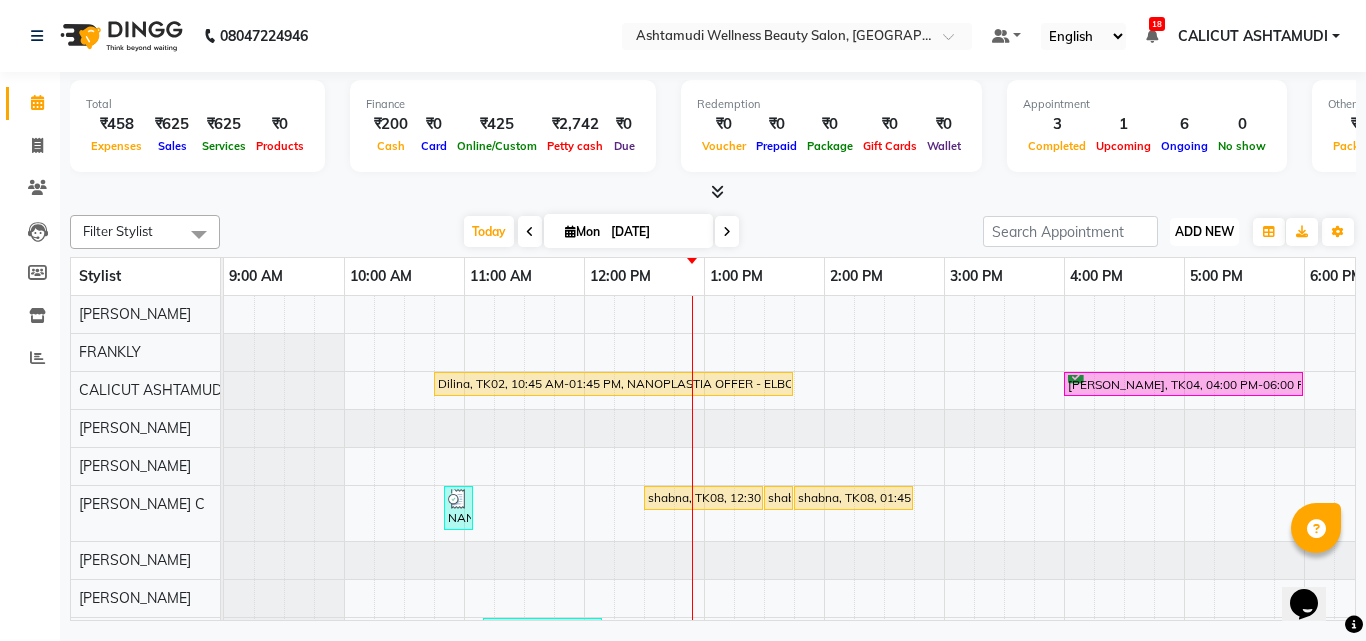 click on "ADD NEW" at bounding box center (1204, 231) 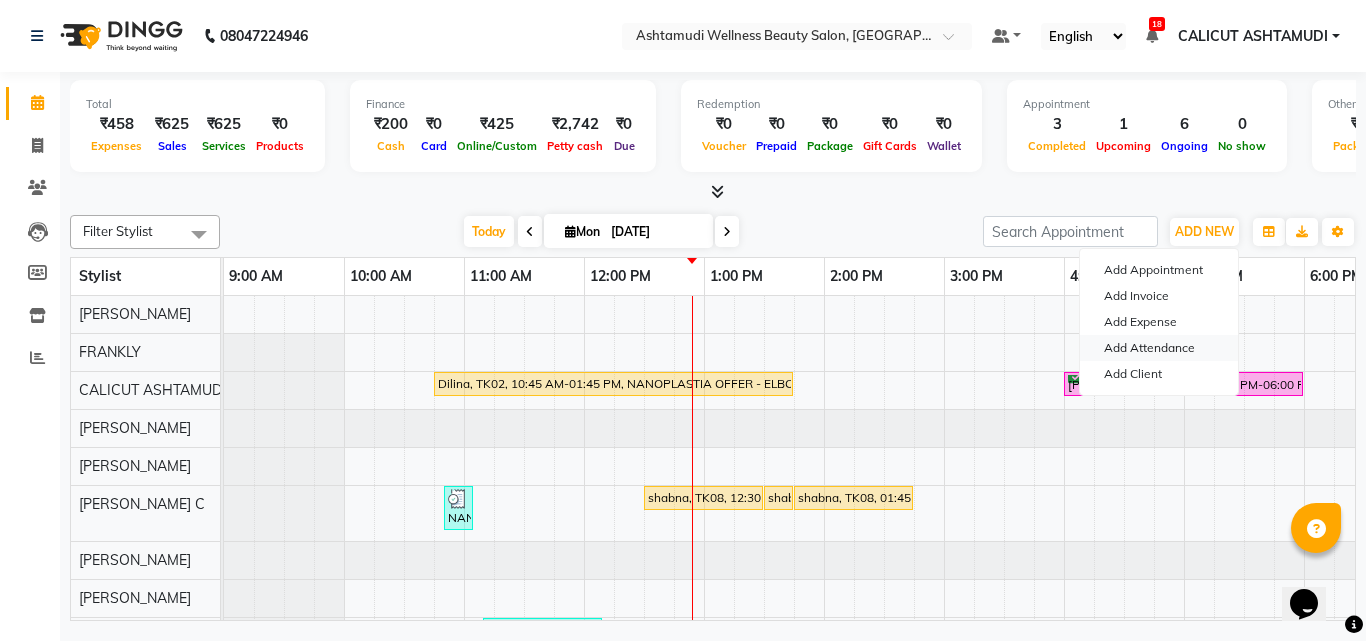 click on "Add Attendance" at bounding box center (1159, 348) 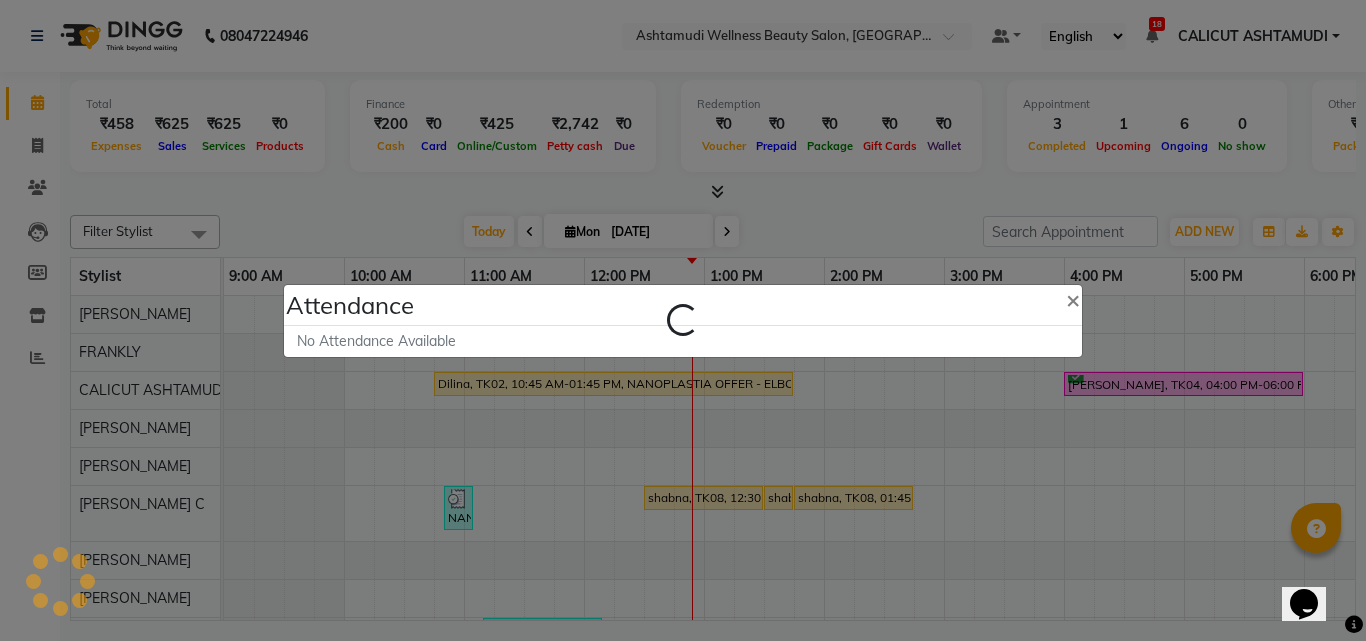 select on "A" 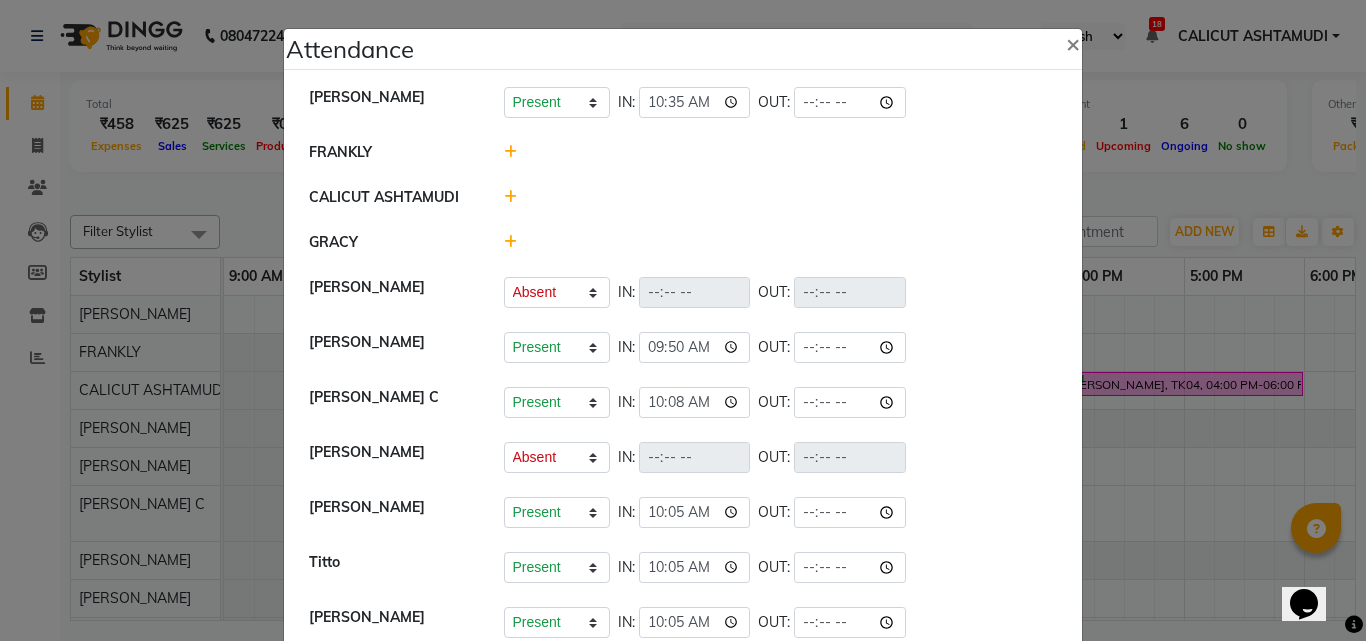 click 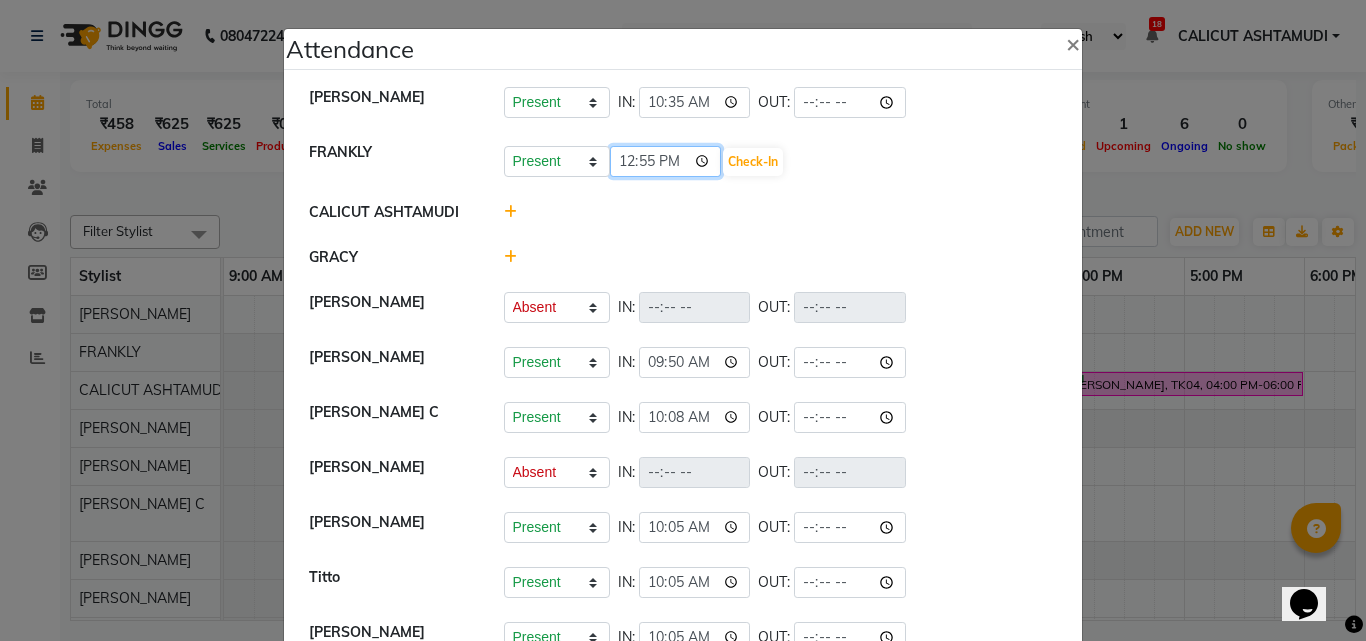 click on "12:55" 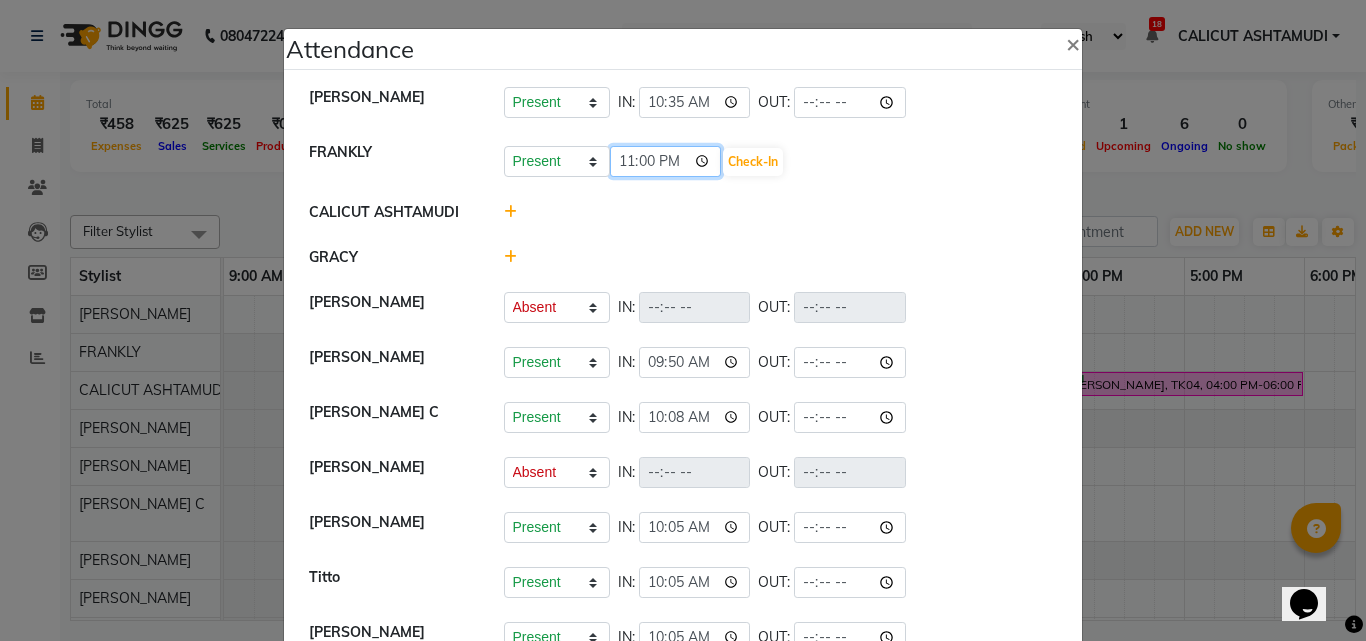 click on "23:00" 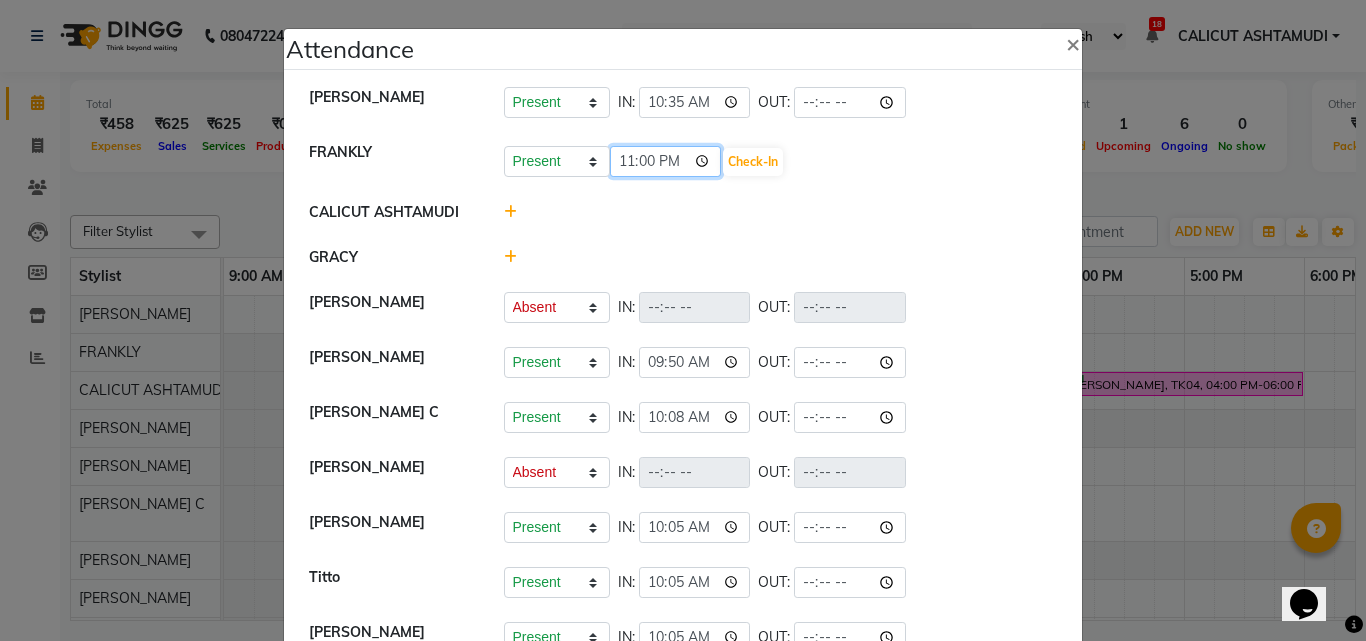 type on "11:00" 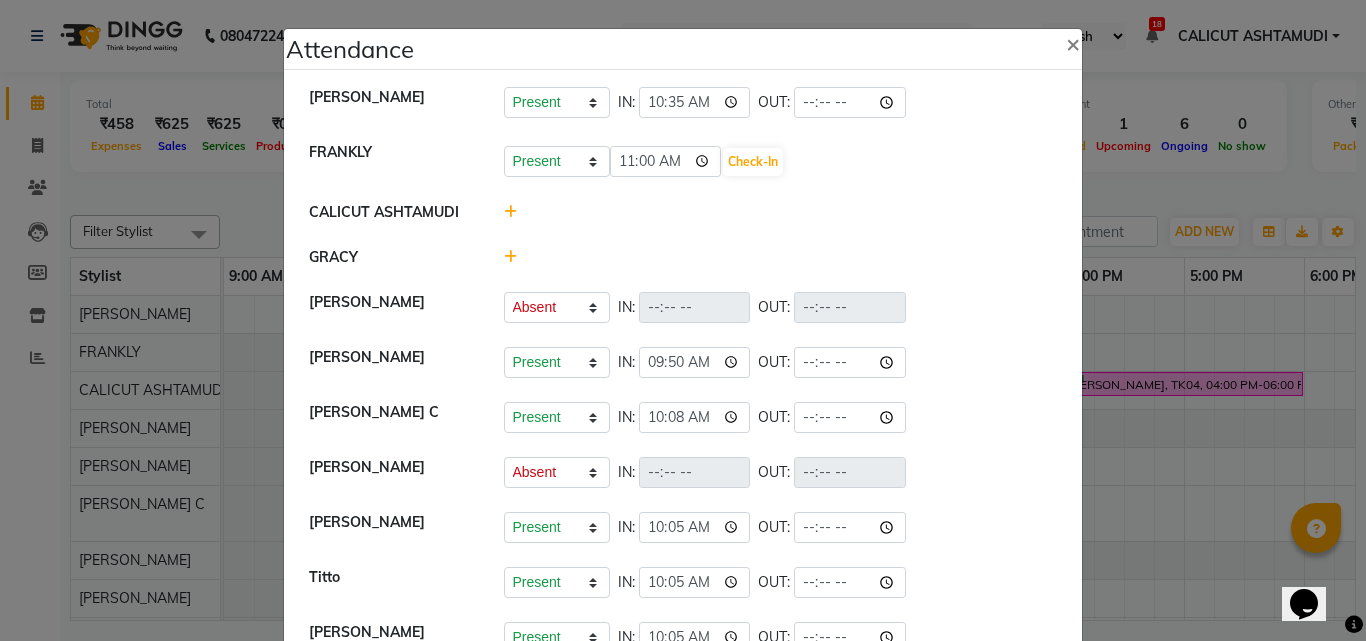 click on "Present Absent Late Half Day Weekly Off 11:00 Check-In" 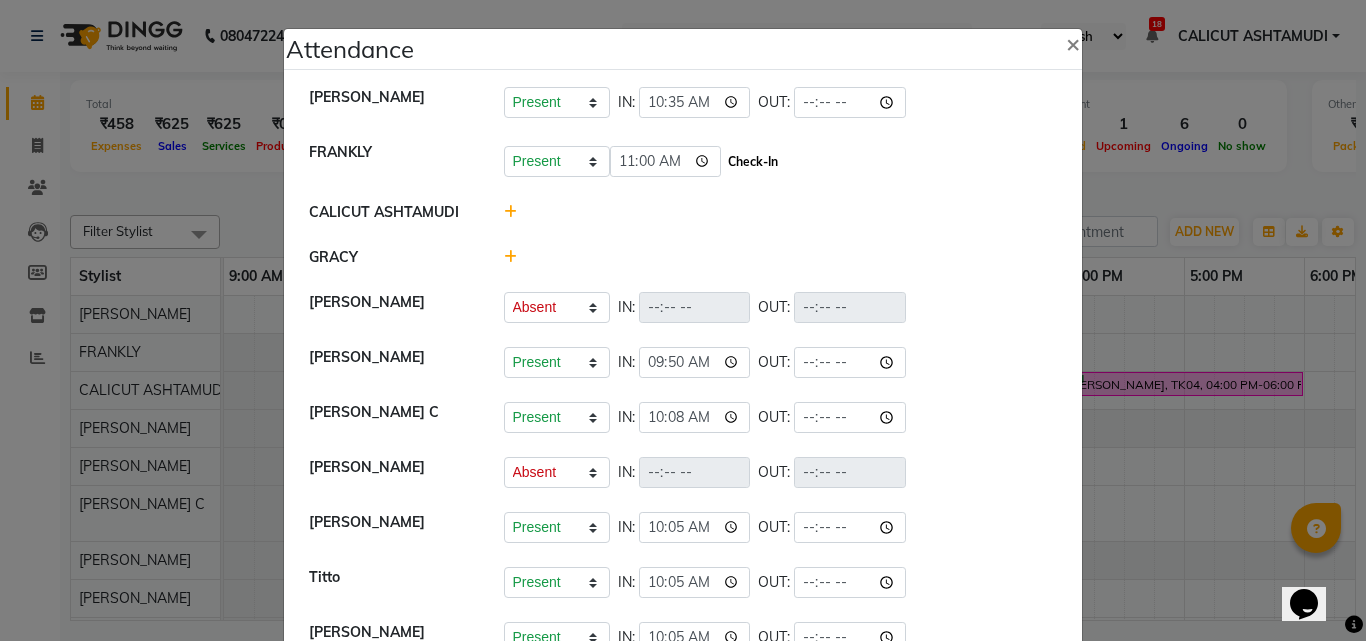 click on "Check-In" 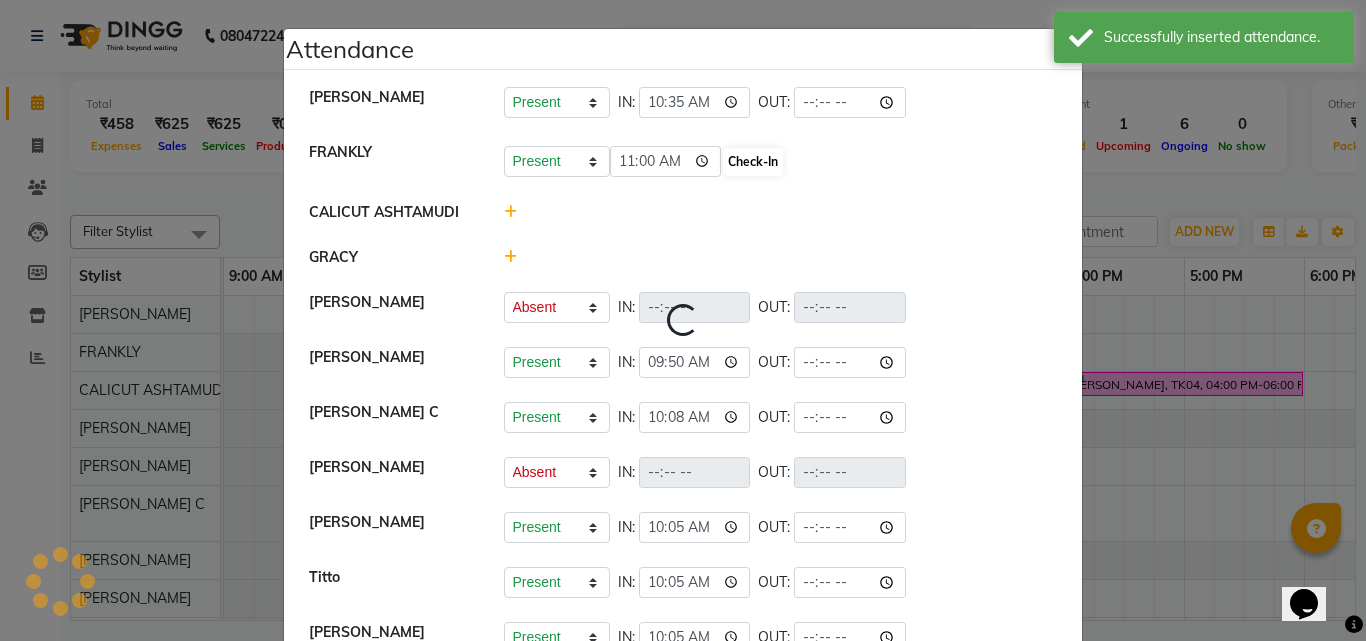 type 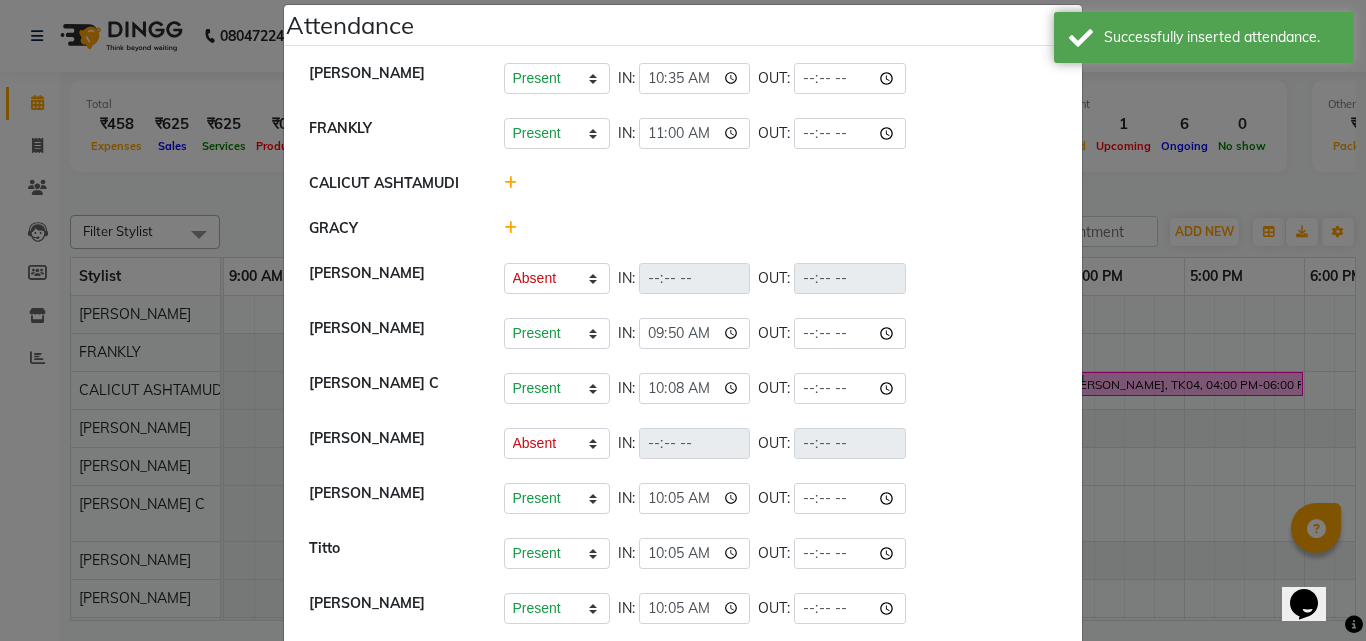 scroll, scrollTop: 0, scrollLeft: 0, axis: both 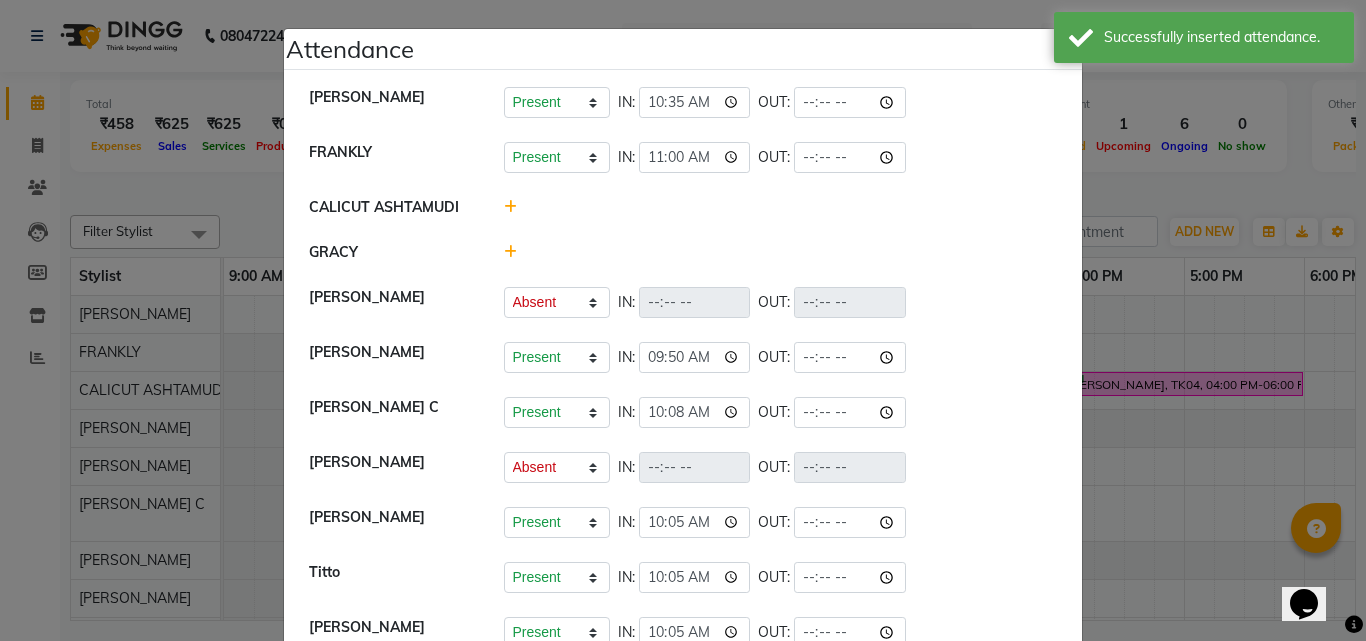 click 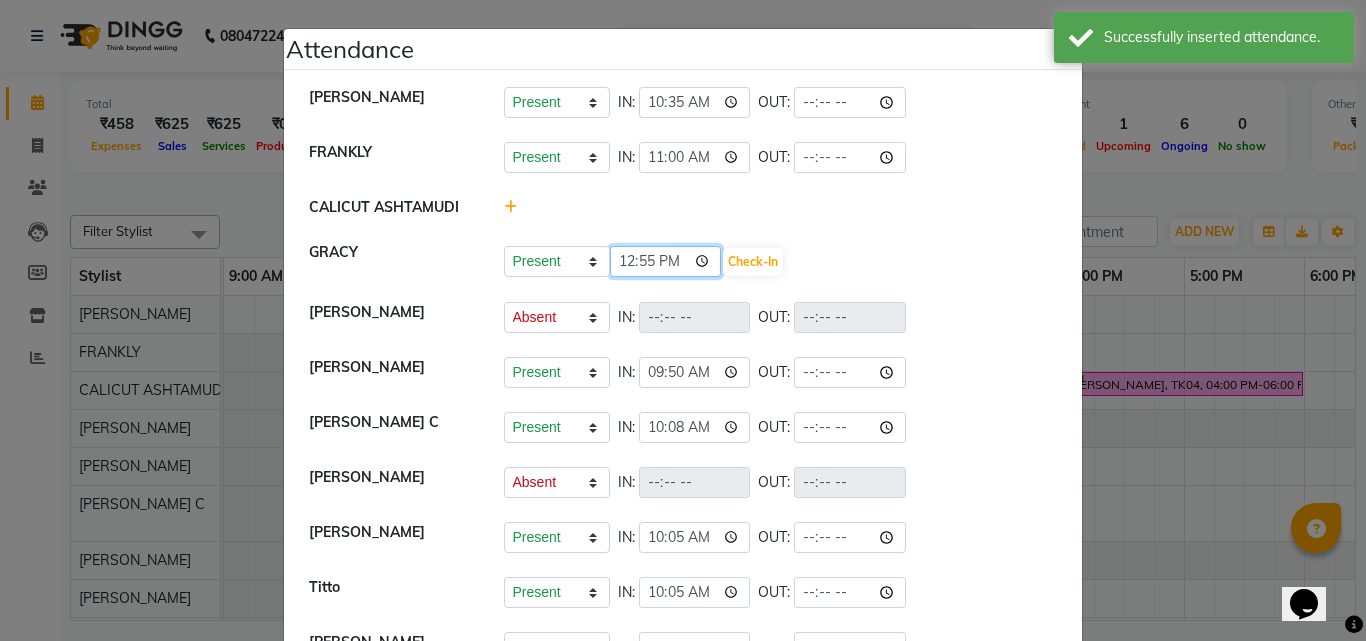 click on "12:55" 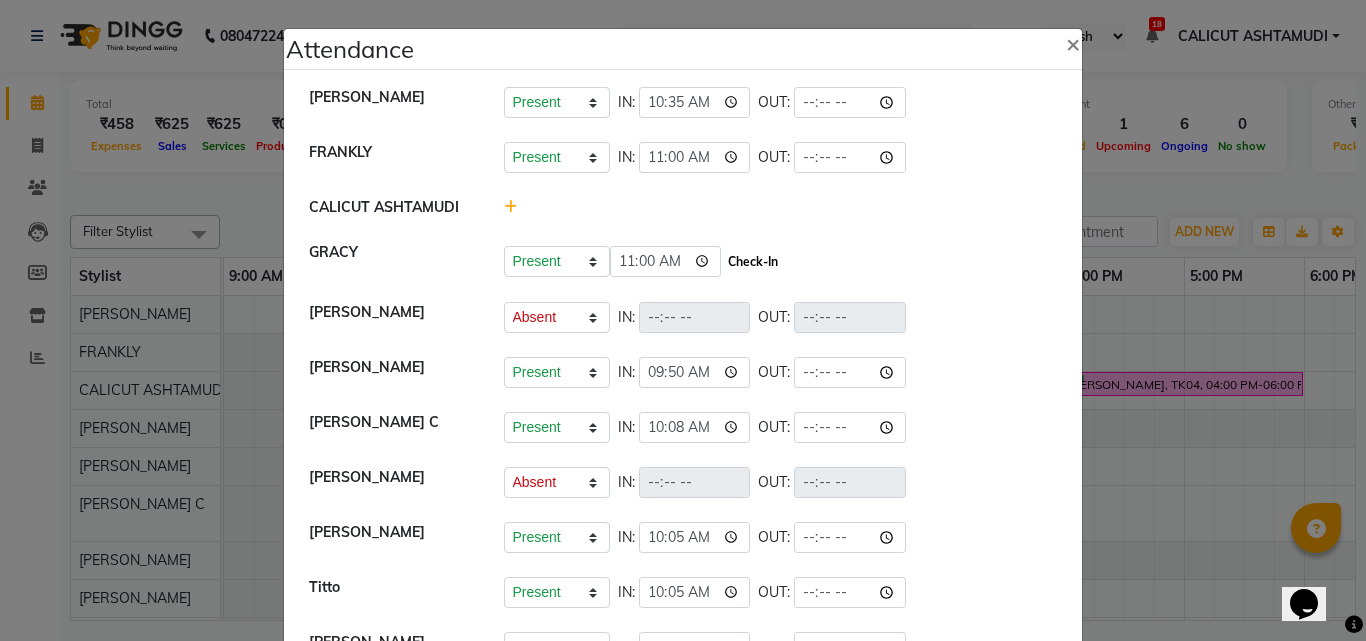 click on "Check-In" 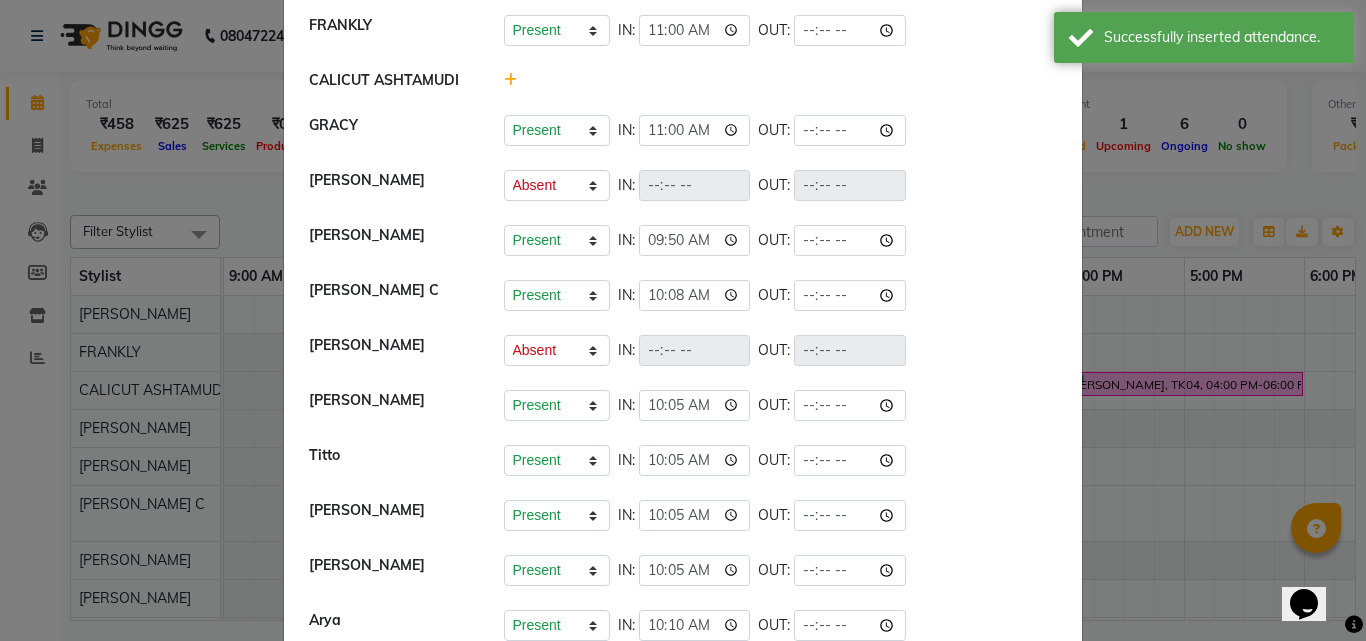 scroll, scrollTop: 228, scrollLeft: 0, axis: vertical 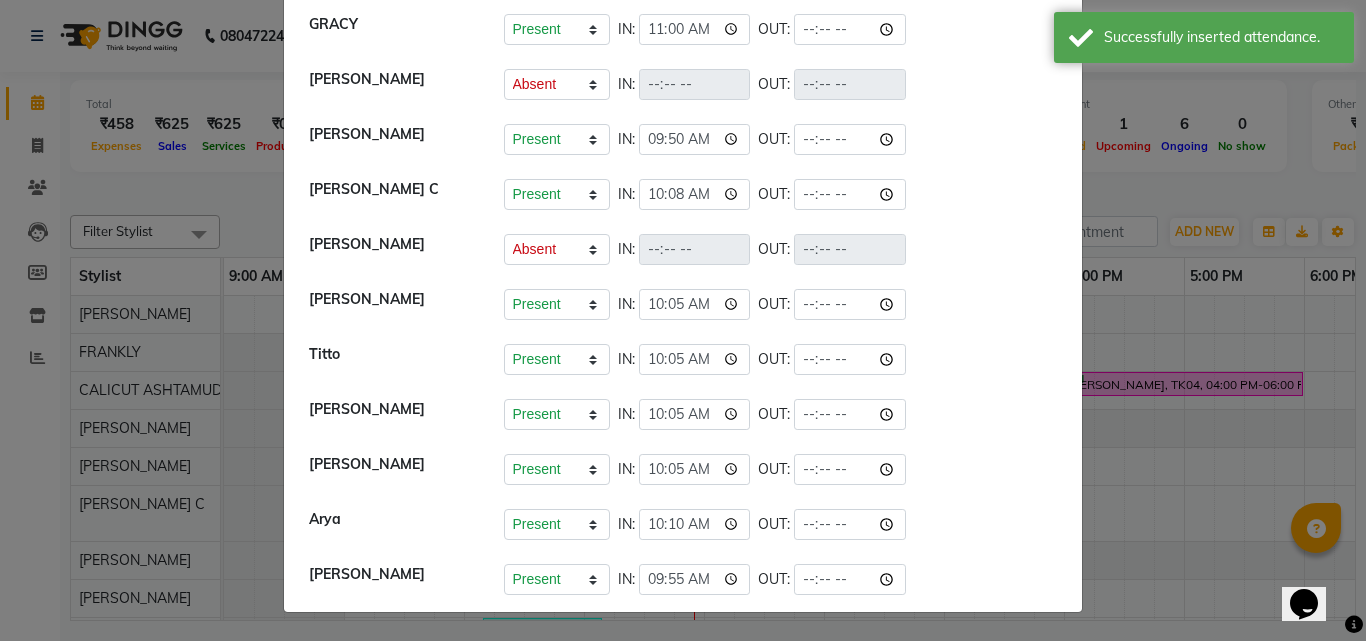 click on "Attendance ×  ANKITHA   Present   Absent   Late   Half Day   Weekly Off  IN:  10:35 OUT:   FRANKLY	   Present   Absent   Late   Half Day   Weekly Off  IN:  11:00 OUT:   CALICUT ASHTAMUDI   GRACY   Present   Absent   Late   Half Day   Weekly Off  IN:  11:00 OUT:   KRISHNA   Present   Absent   Late   Half Day   Weekly Off  IN:  OUT:   SUHANA  SHABU   Present   Absent   Late   Half Day   Weekly Off  IN:  09:50 OUT:   AMBILI C   Present   Absent   Late   Half Day   Weekly Off  IN:  10:08 OUT:   Amala George   Present   Absent   Late   Half Day   Weekly Off  IN:  OUT:   Sewan ali   Present   Absent   Late   Half Day   Weekly Off  IN:  10:05 OUT:   Titto   Present   Absent   Late   Half Day   Weekly Off  IN:  10:05 OUT:   Punam Gurung   Present   Absent   Late   Half Day   Weekly Off  IN:  10:05 OUT:   Nitesh   Present   Absent   Late   Half Day   Weekly Off  IN:  10:05 OUT:   Arya   Present   Absent   Late   Half Day   Weekly Off  IN:  10:10 OUT:   Sheela   Present   Absent   Late   Half Day   Weekly Off  IN:" 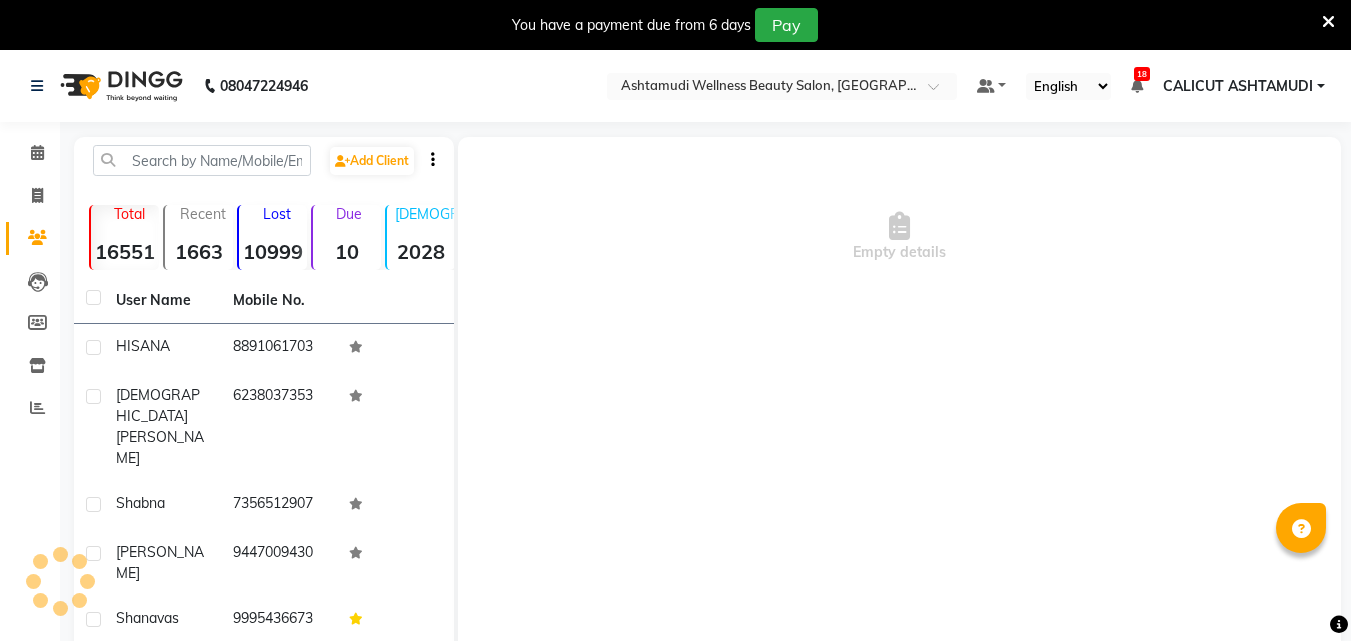 scroll, scrollTop: 0, scrollLeft: 0, axis: both 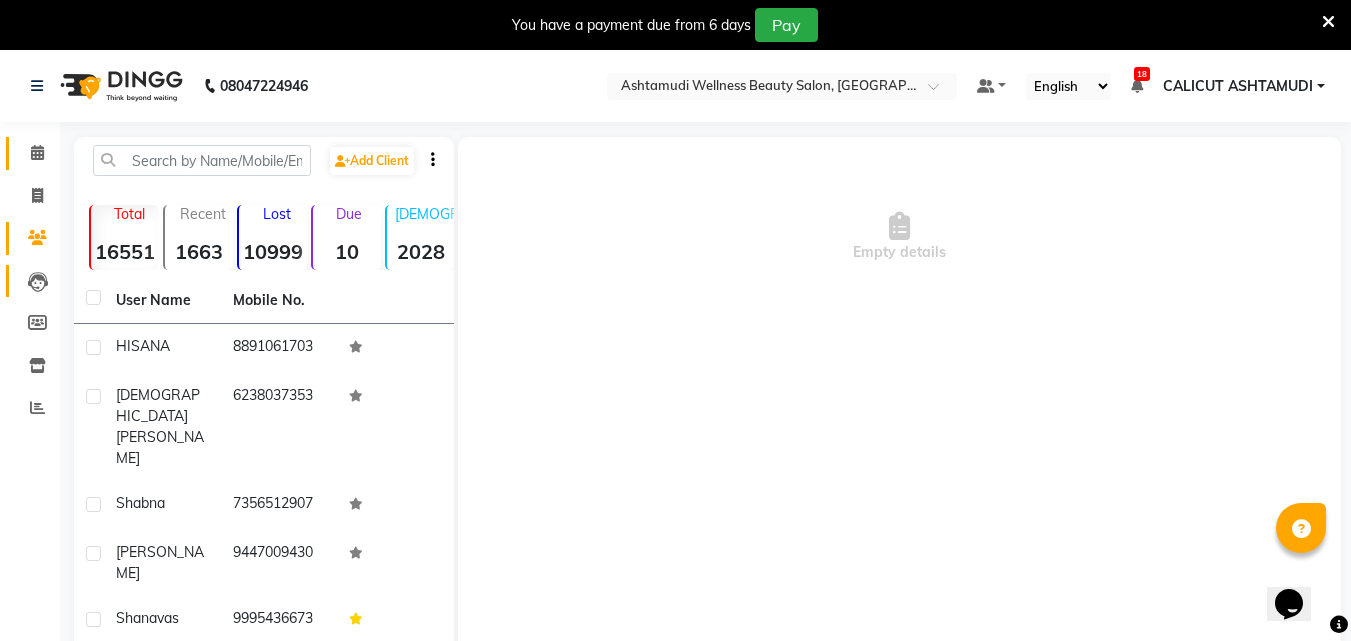 click 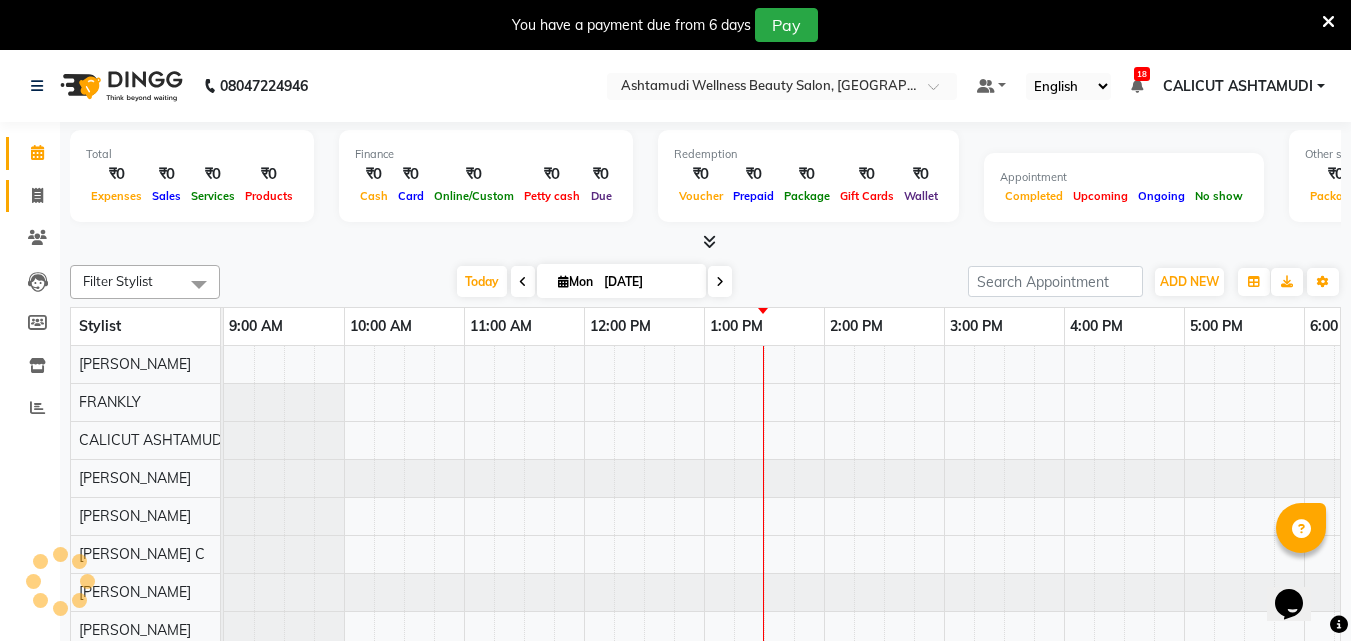 scroll, scrollTop: 0, scrollLeft: 481, axis: horizontal 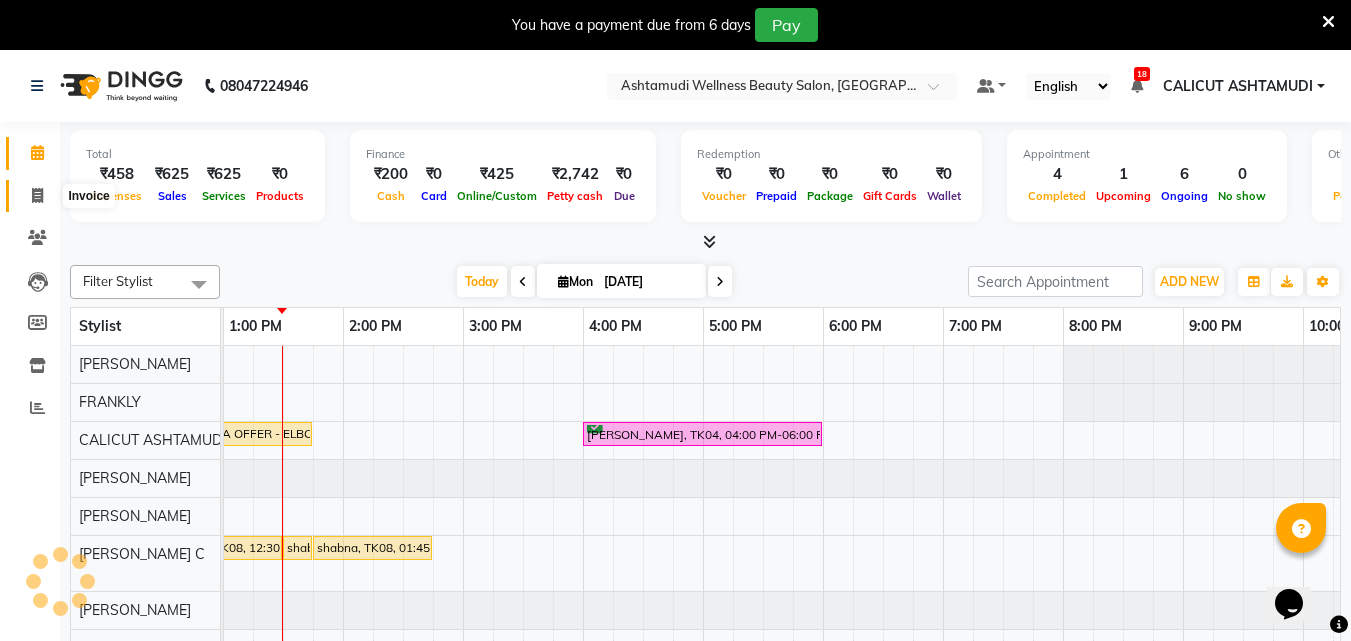 click 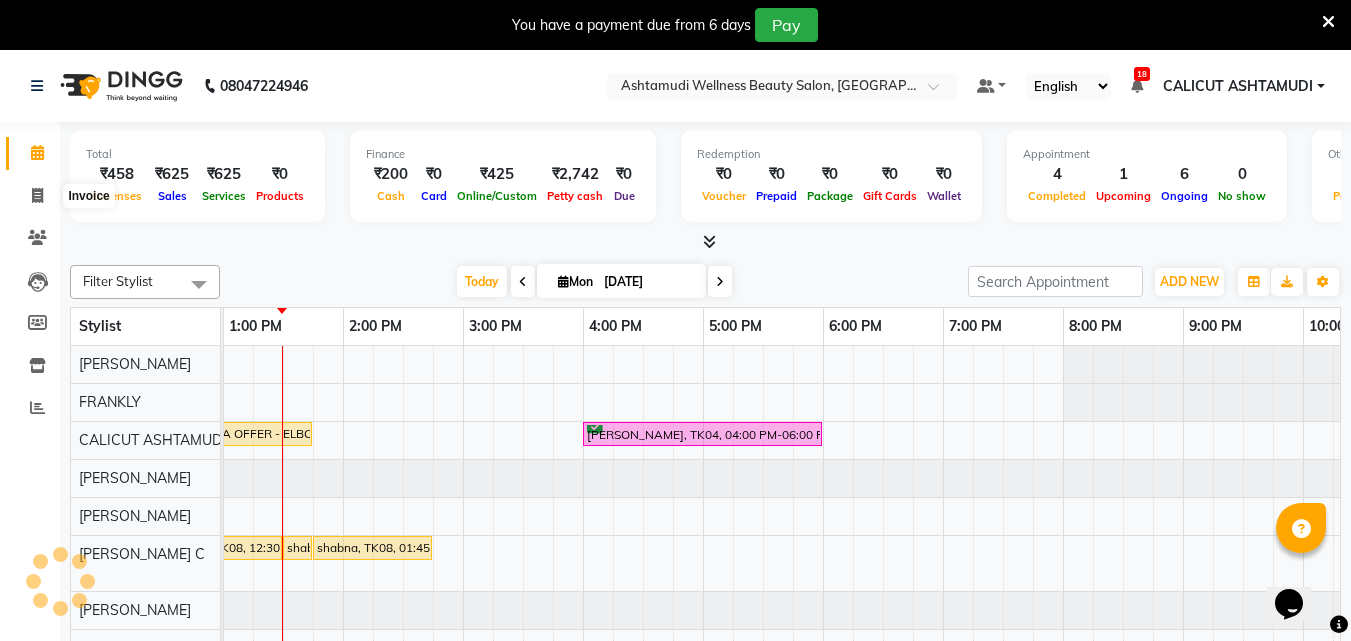 select on "4630" 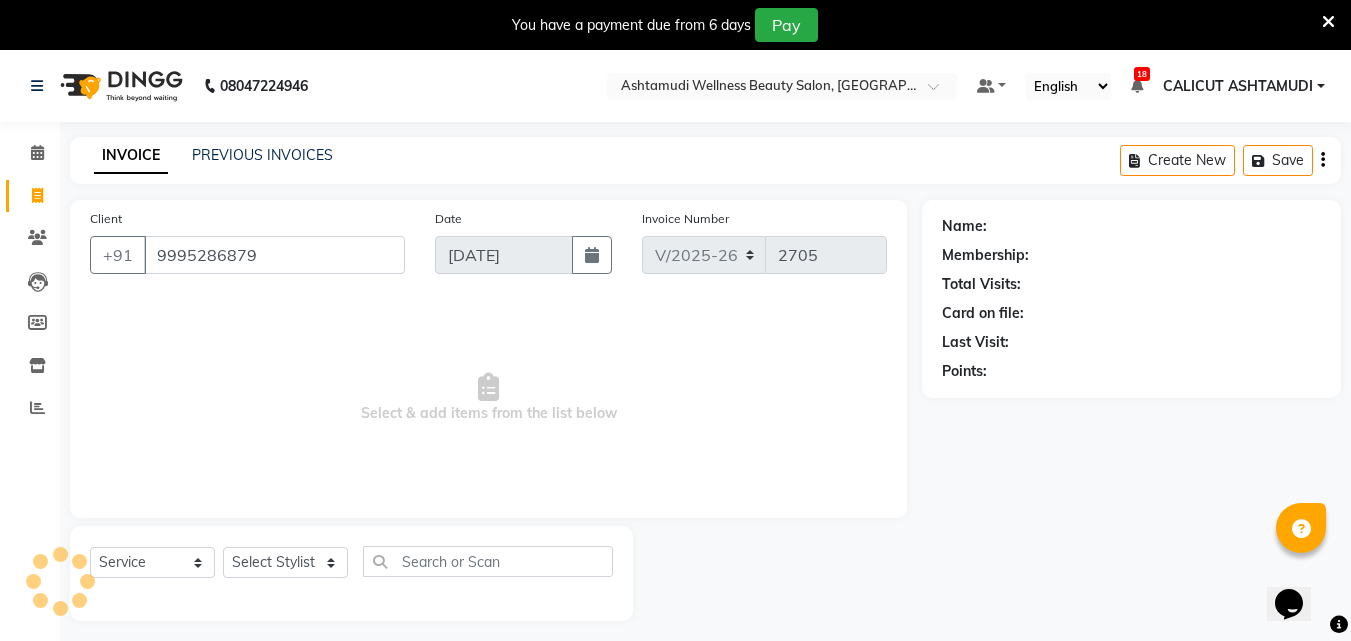 type on "9995286879" 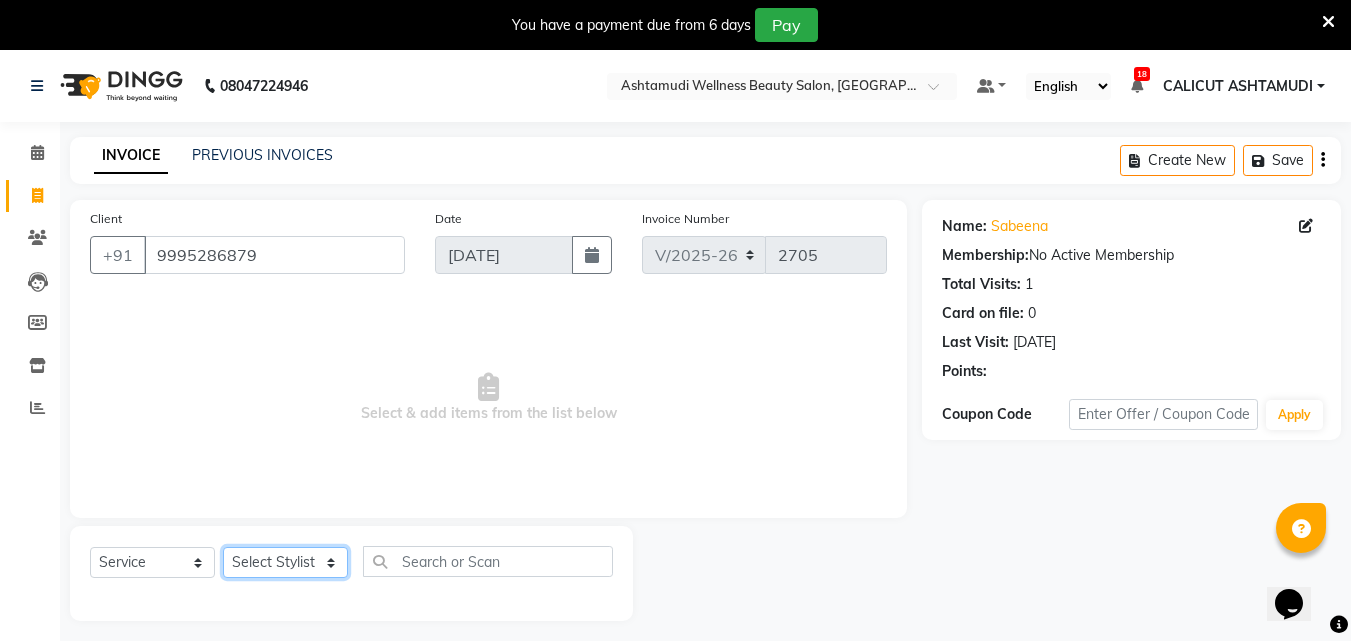 click on "Select Stylist Amala George AMBILI C ANKITHA Arya CALICUT ASHTAMUDI FRANKLY	 GRACY KRISHNA Nitesh Punam Gurung Sewan ali Sheela SUHANA  SHABU Titto" 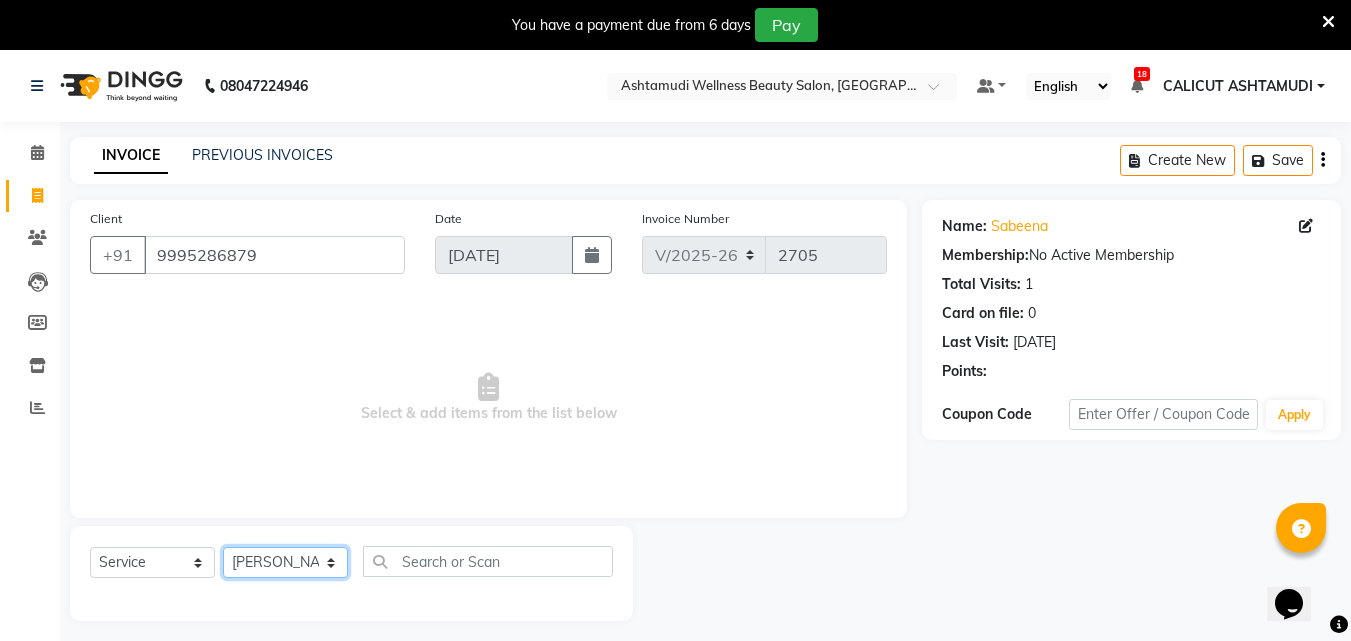 click on "Select Stylist Amala George AMBILI C ANKITHA Arya CALICUT ASHTAMUDI FRANKLY	 GRACY KRISHNA Nitesh Punam Gurung Sewan ali Sheela SUHANA  SHABU Titto" 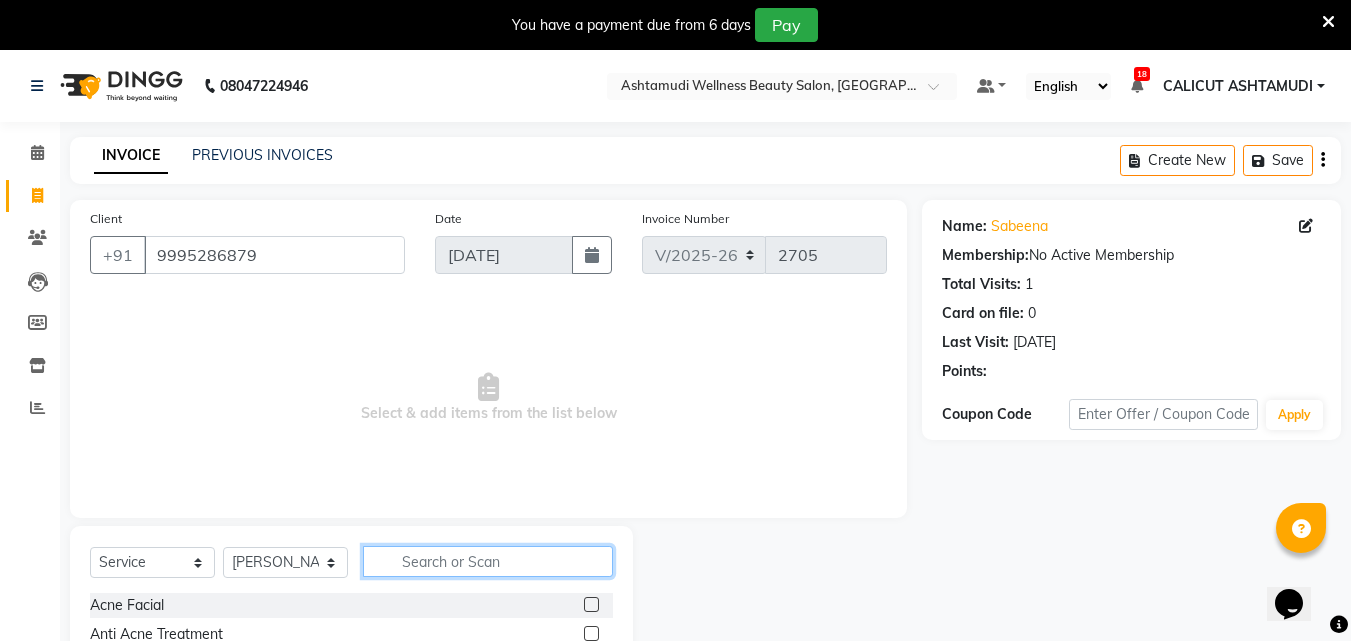 click 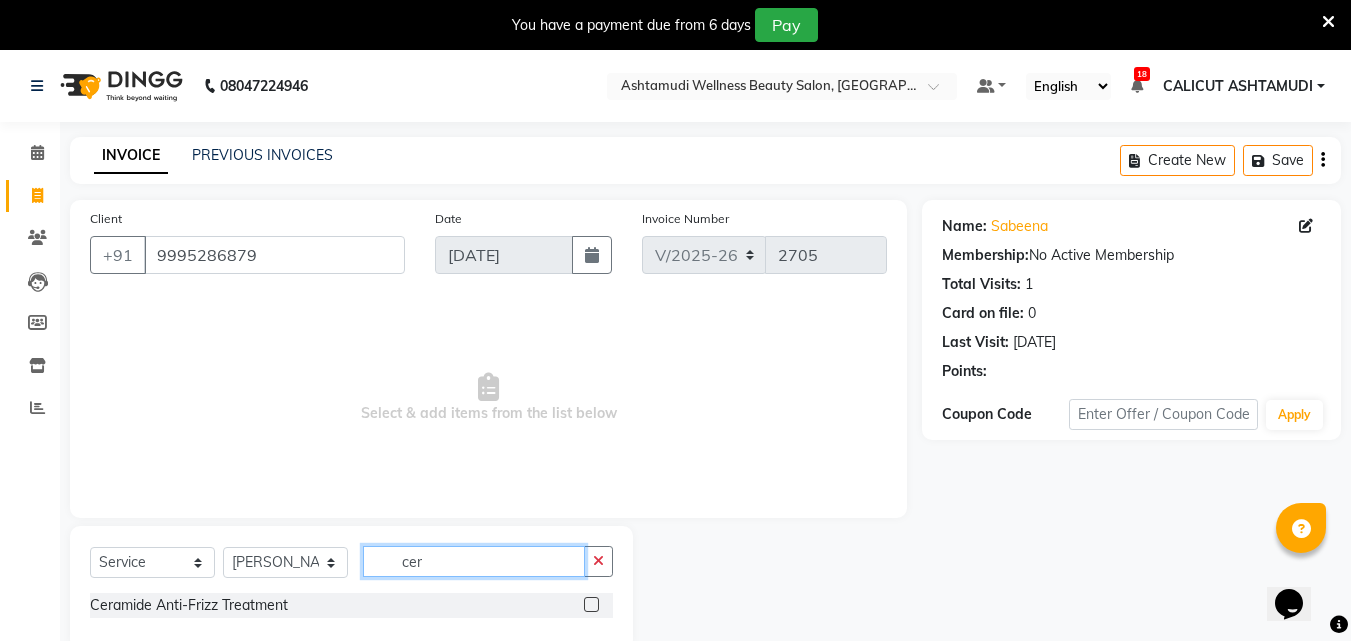 type on "cer" 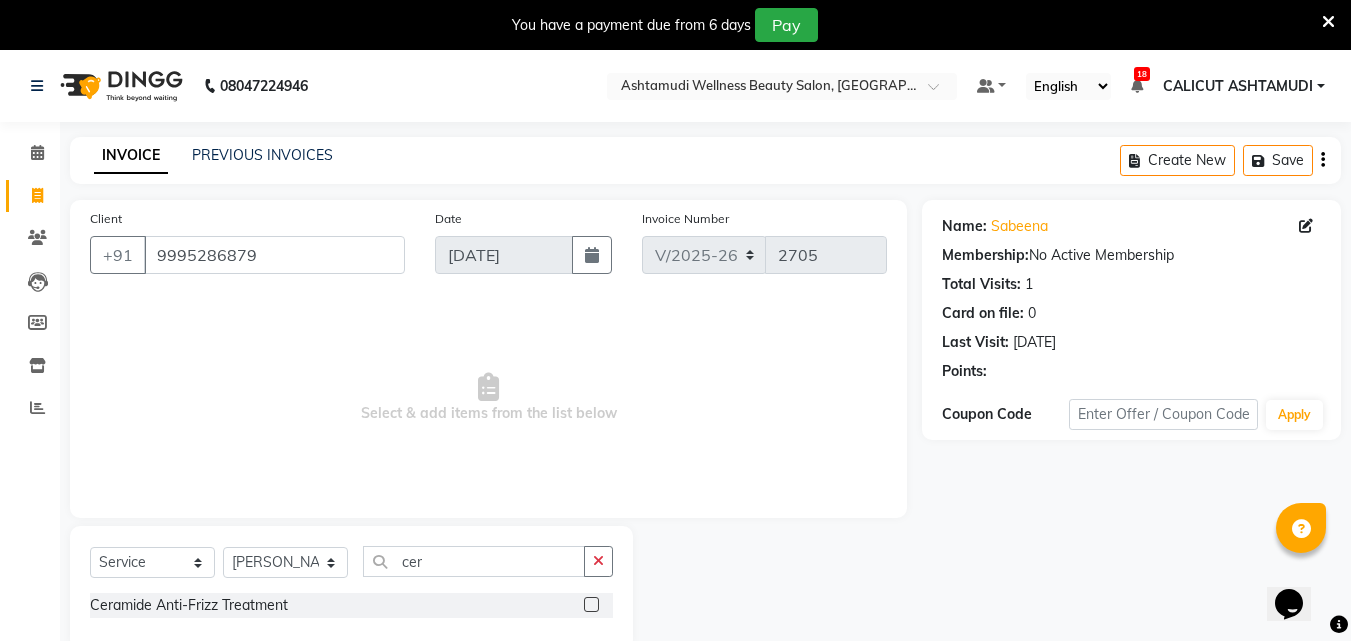 click 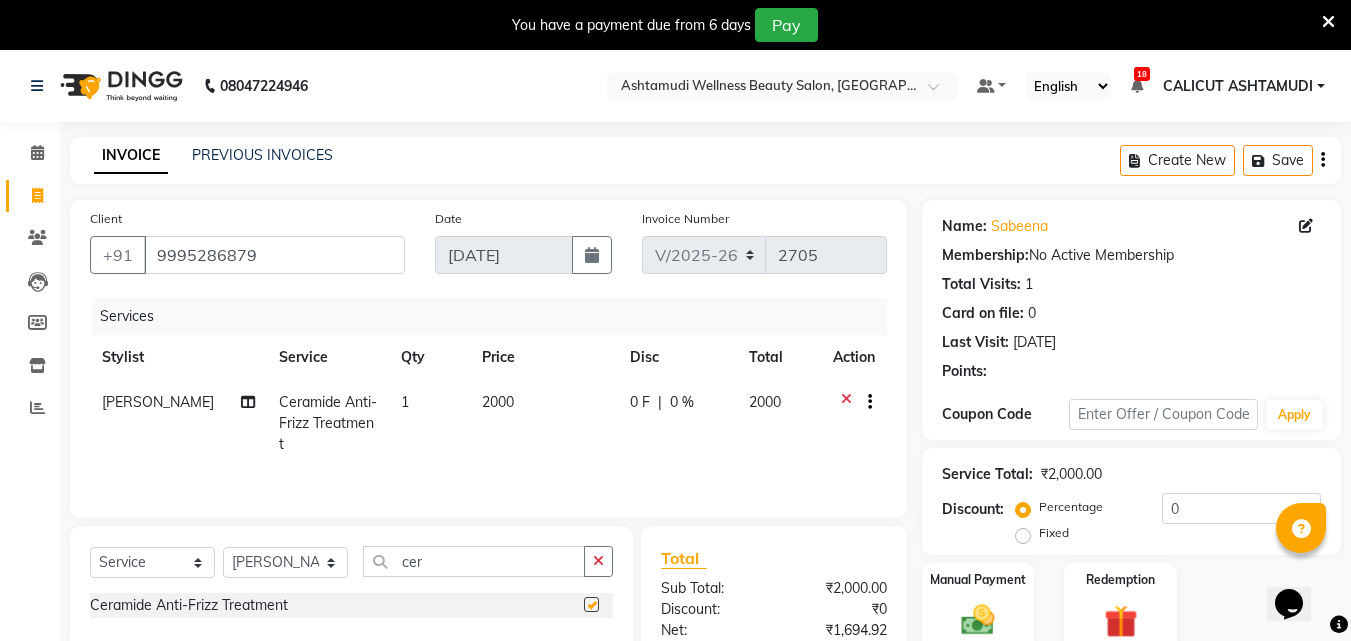 checkbox on "false" 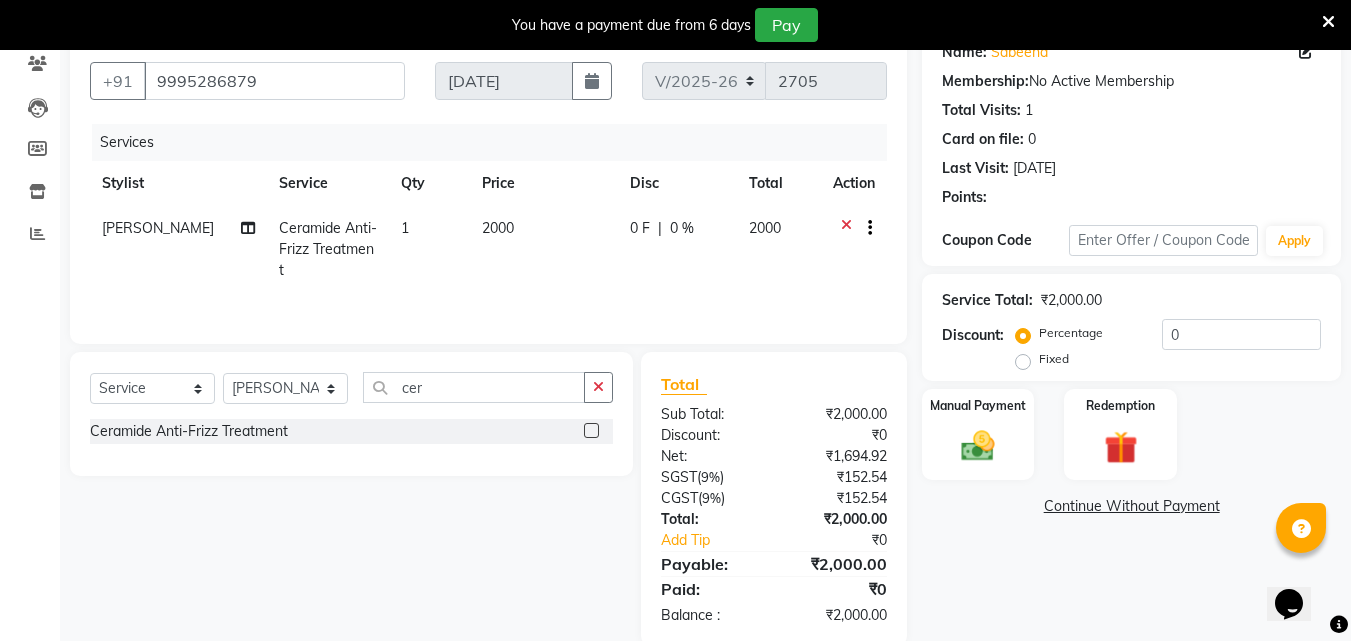 scroll, scrollTop: 209, scrollLeft: 0, axis: vertical 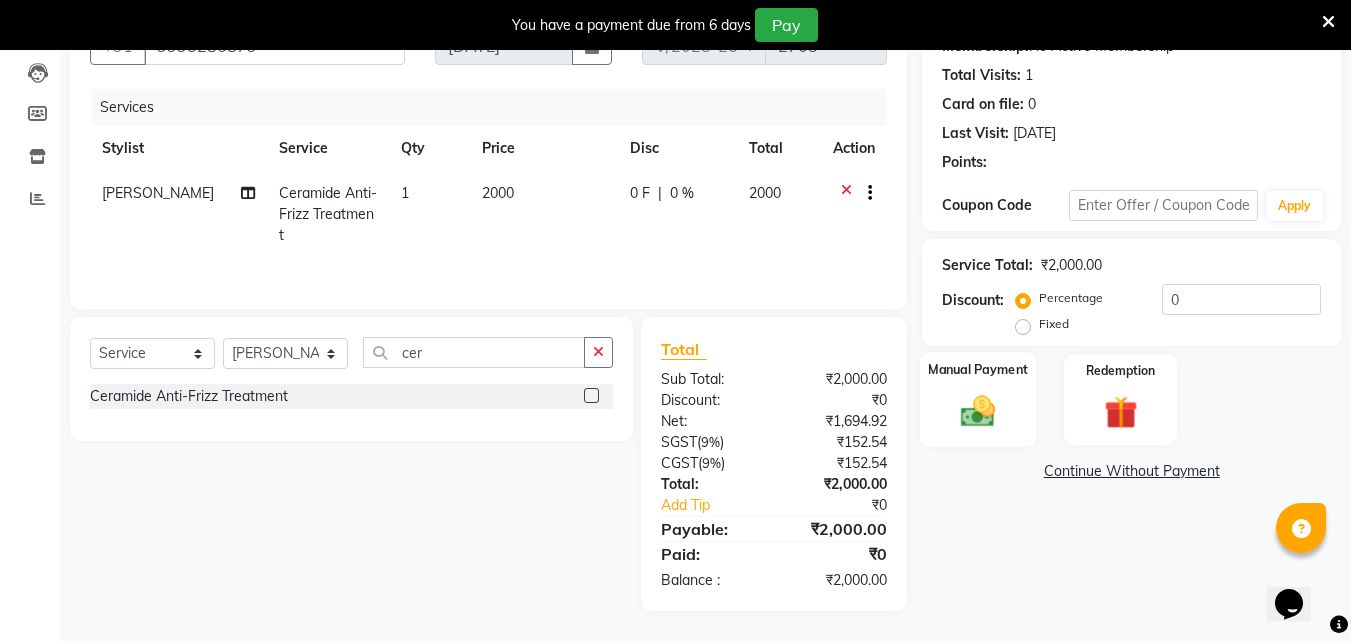 click 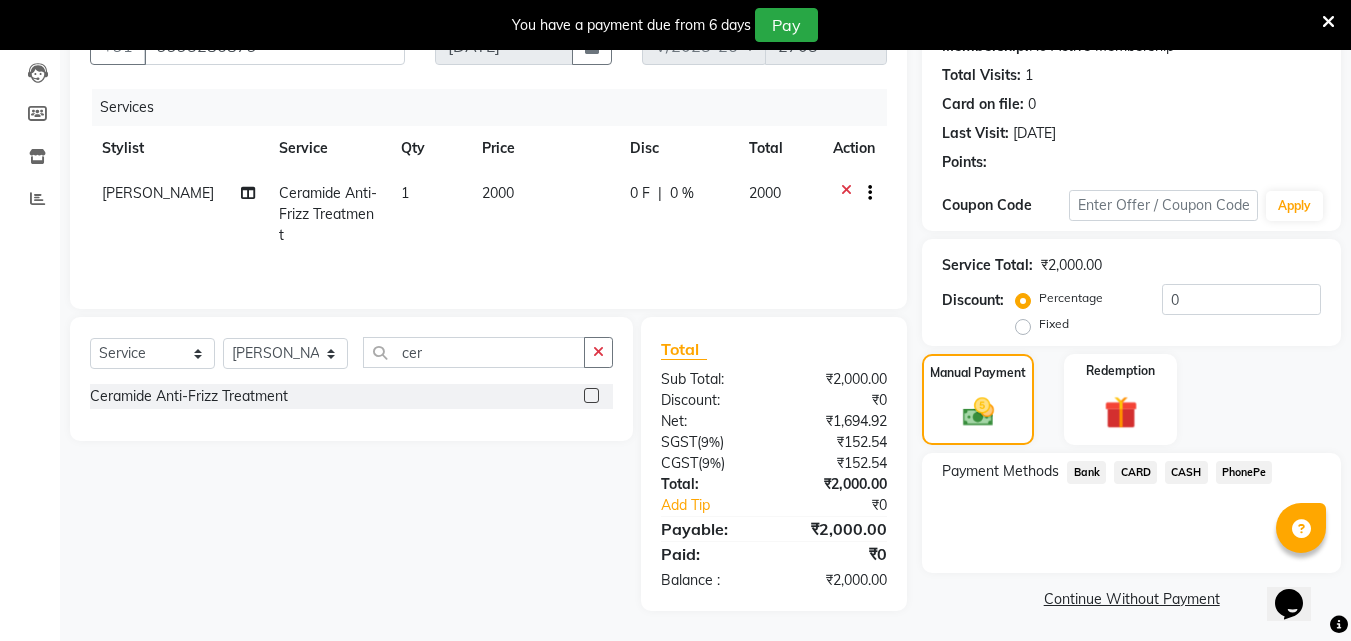 click on "PhonePe" 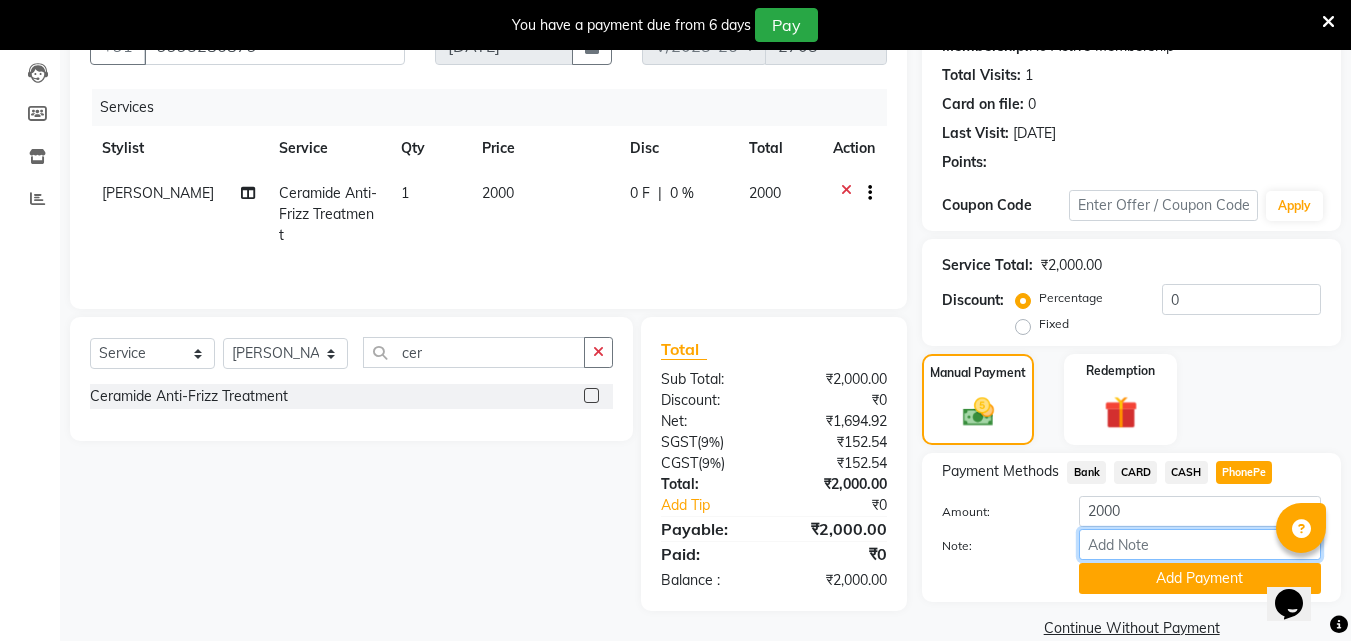 click on "Note:" at bounding box center [1200, 544] 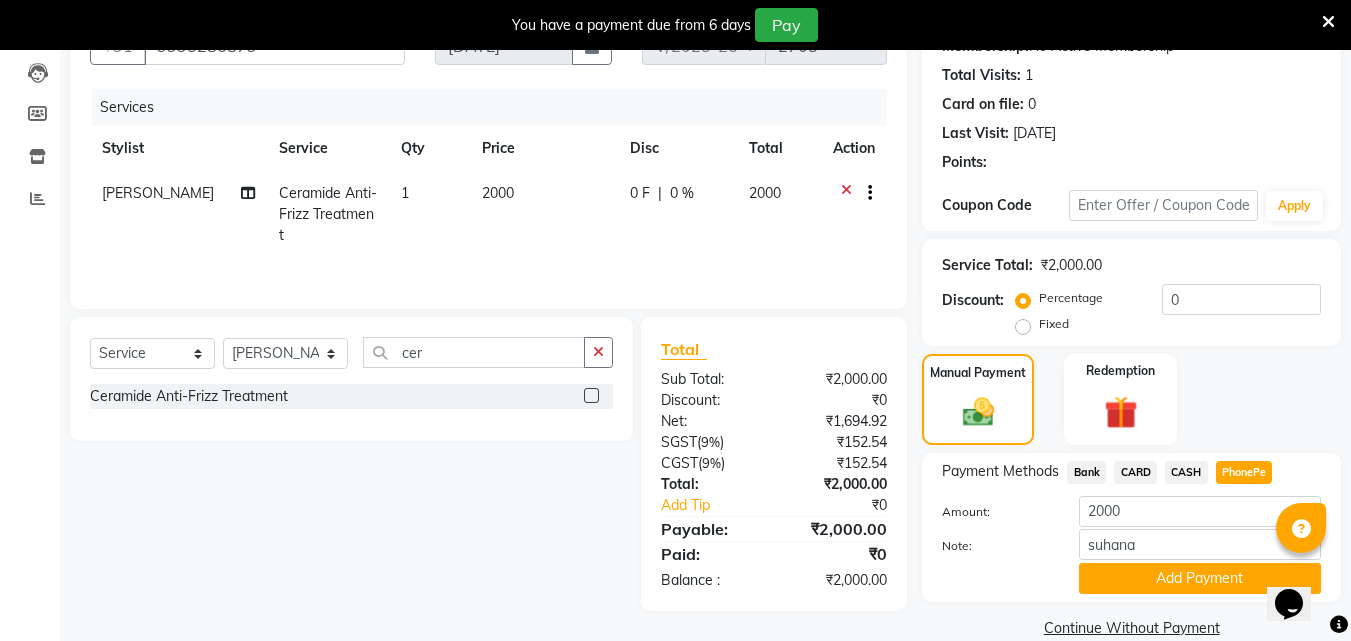 click on "Add Payment" 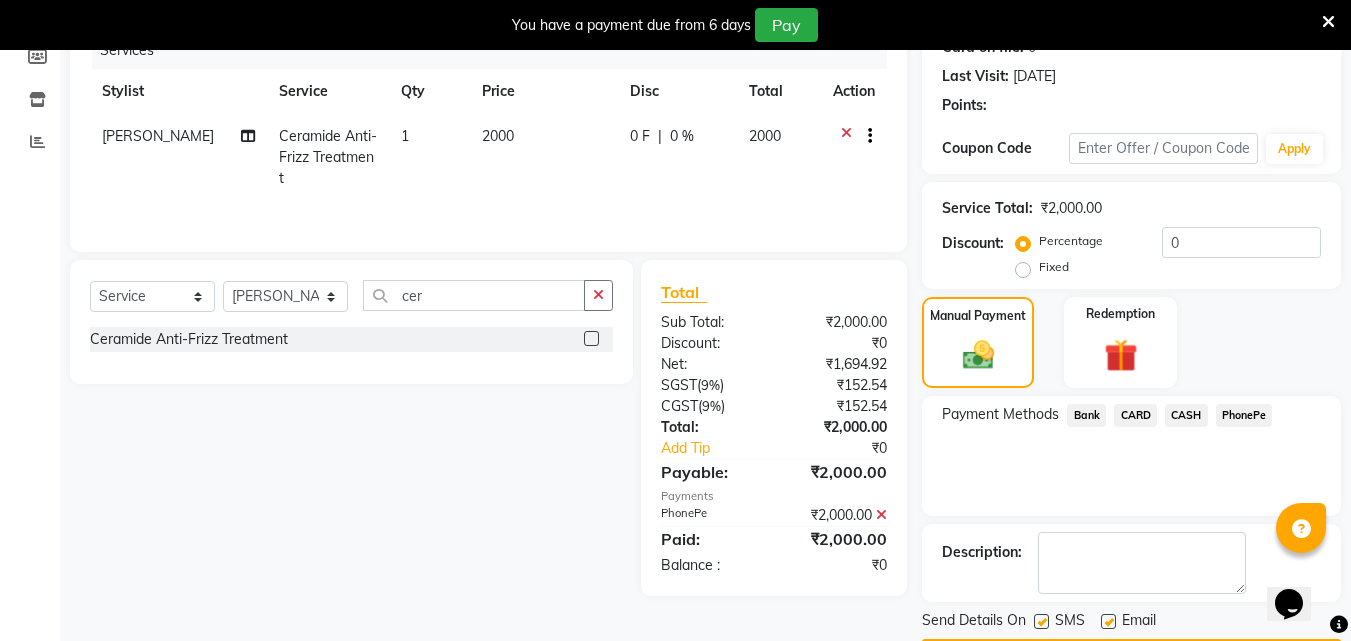 scroll, scrollTop: 325, scrollLeft: 0, axis: vertical 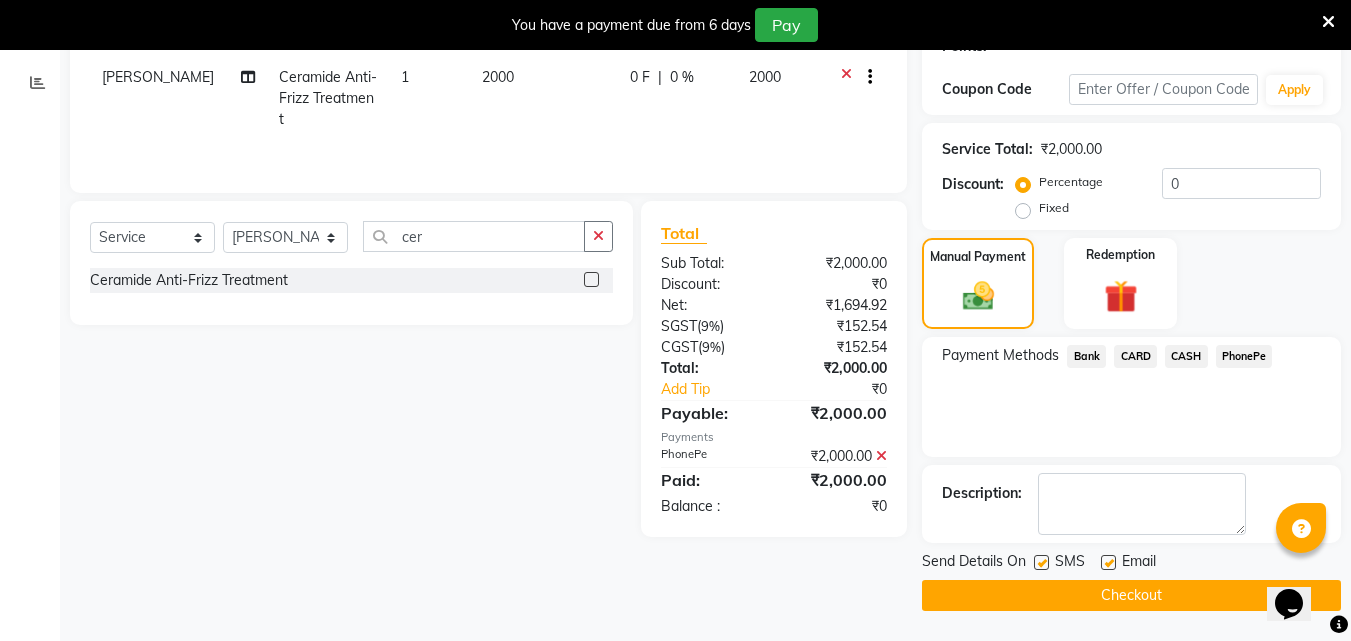 click on "Checkout" 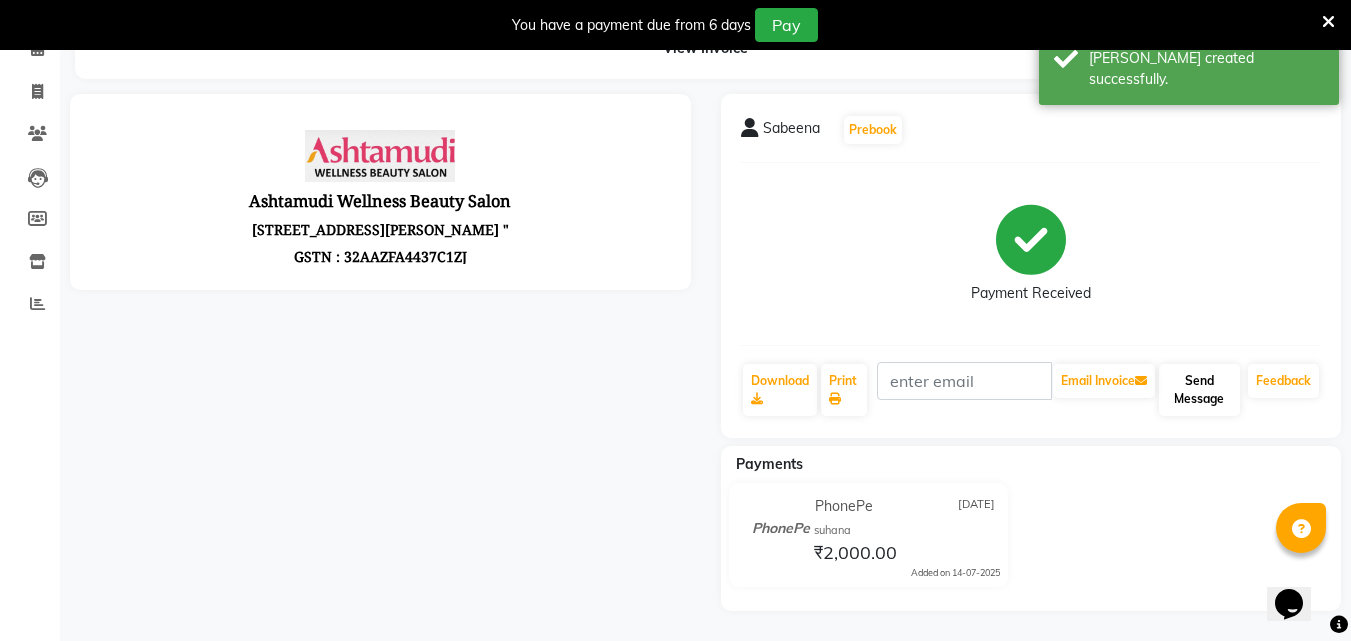 scroll, scrollTop: 0, scrollLeft: 0, axis: both 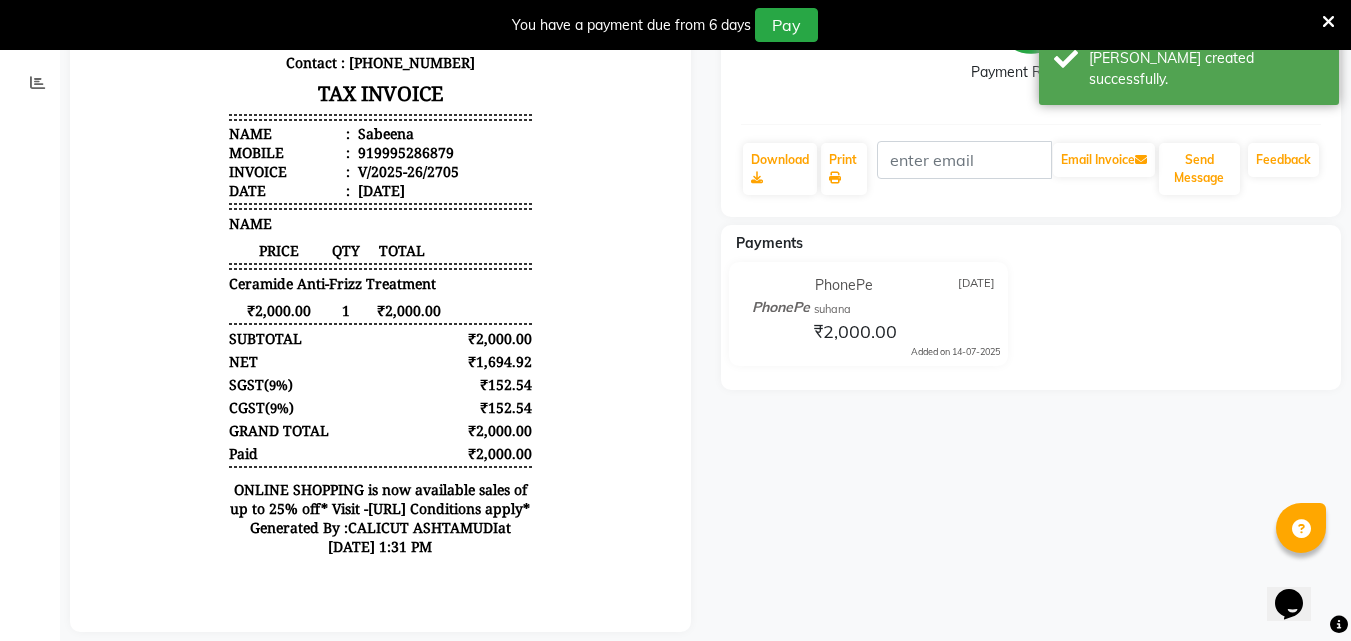 click at bounding box center [1328, 22] 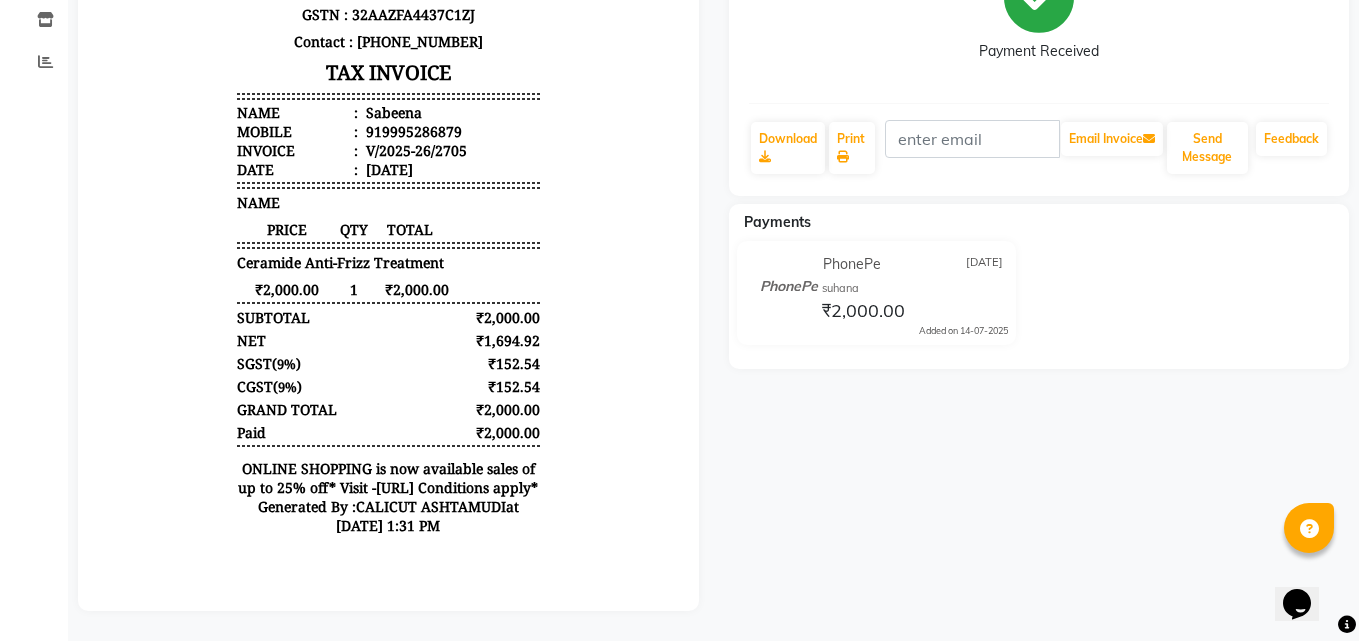 scroll, scrollTop: 0, scrollLeft: 0, axis: both 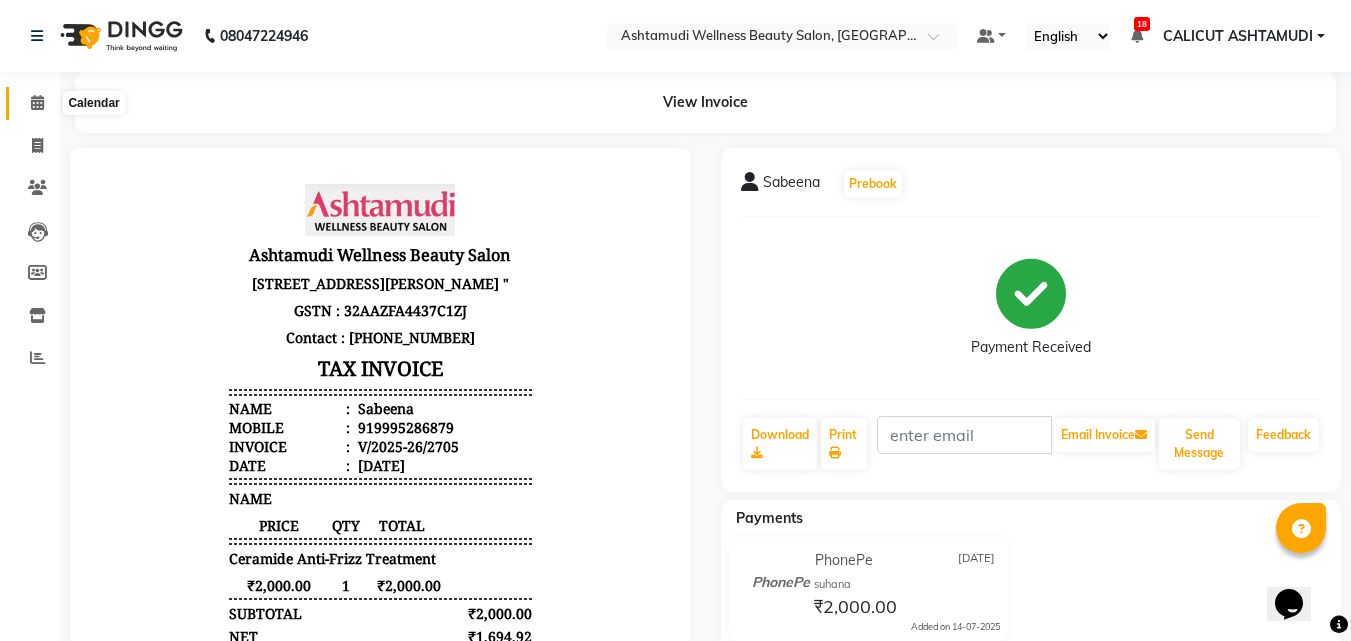 click 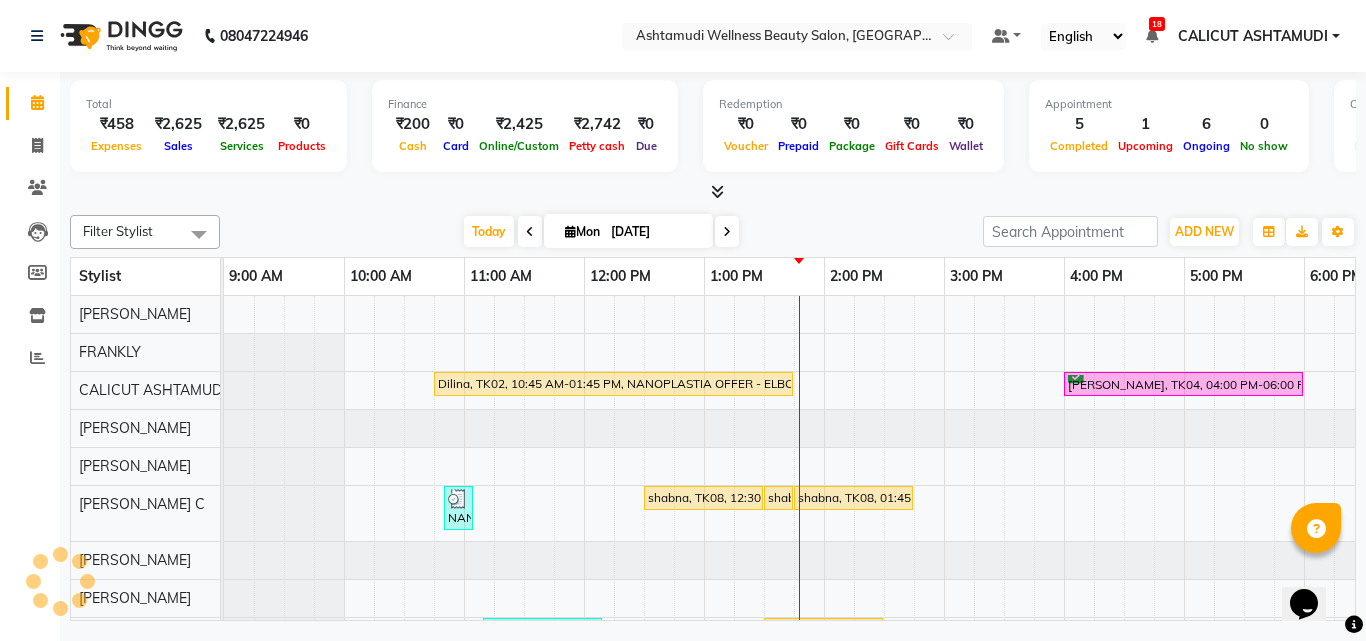 scroll, scrollTop: 0, scrollLeft: 0, axis: both 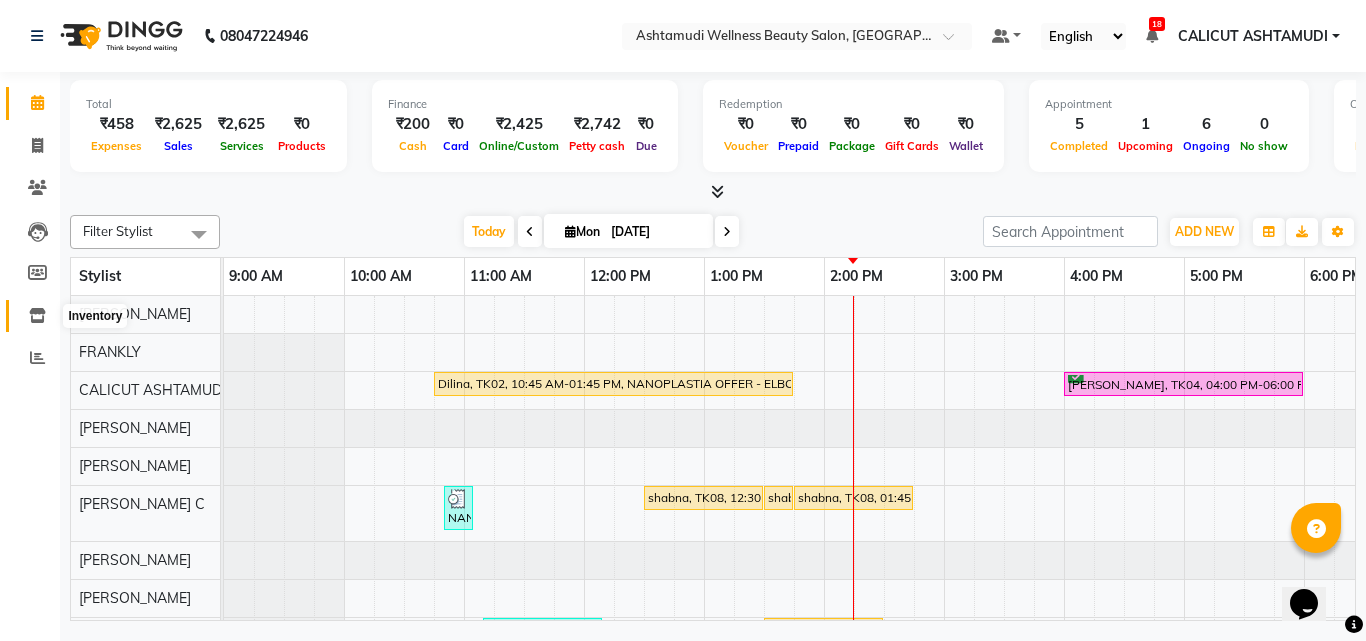 click 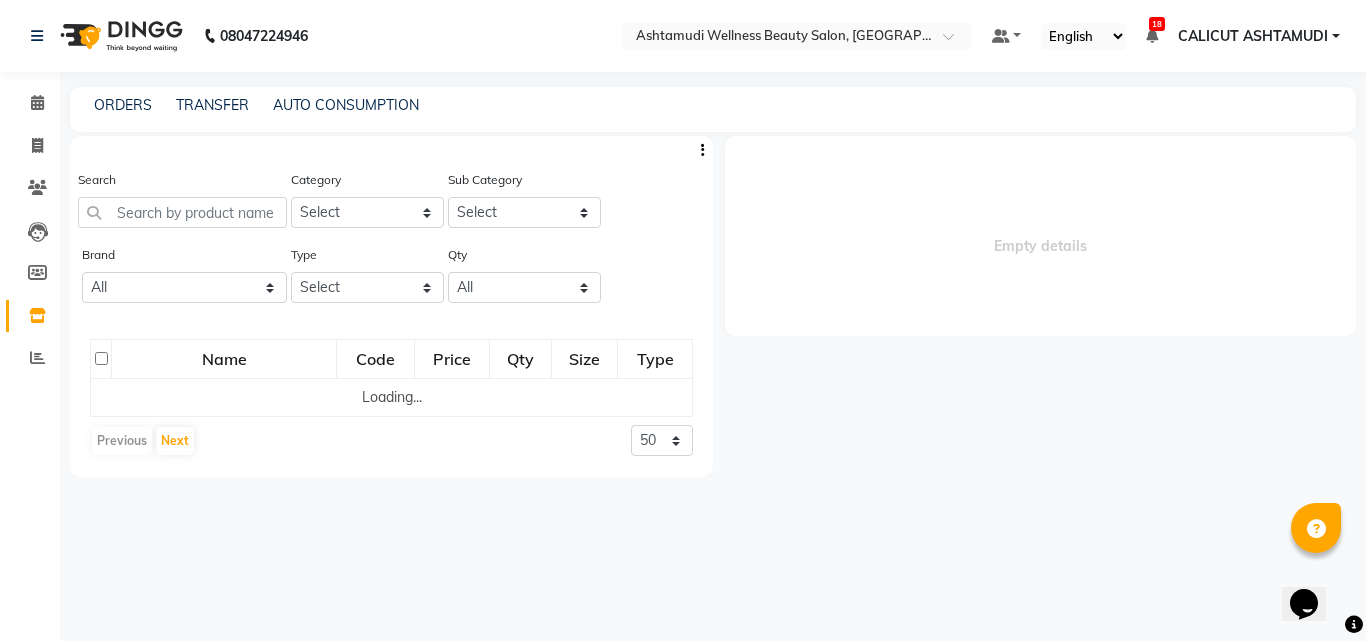 select 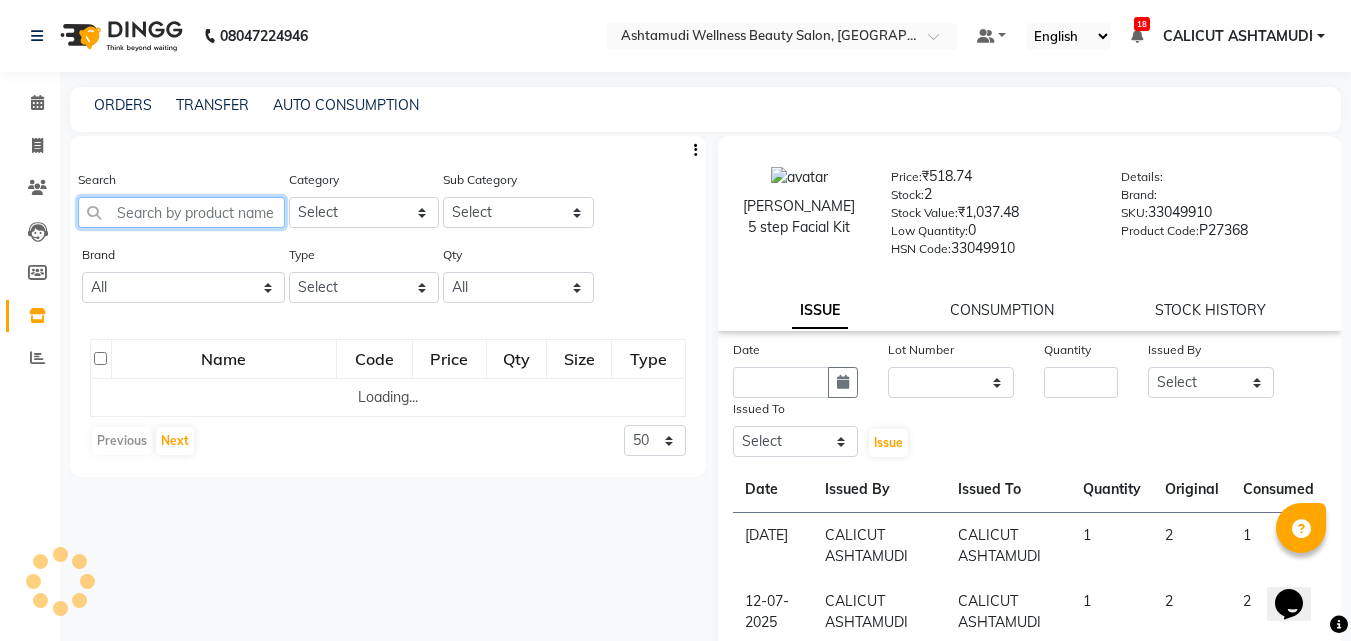 click 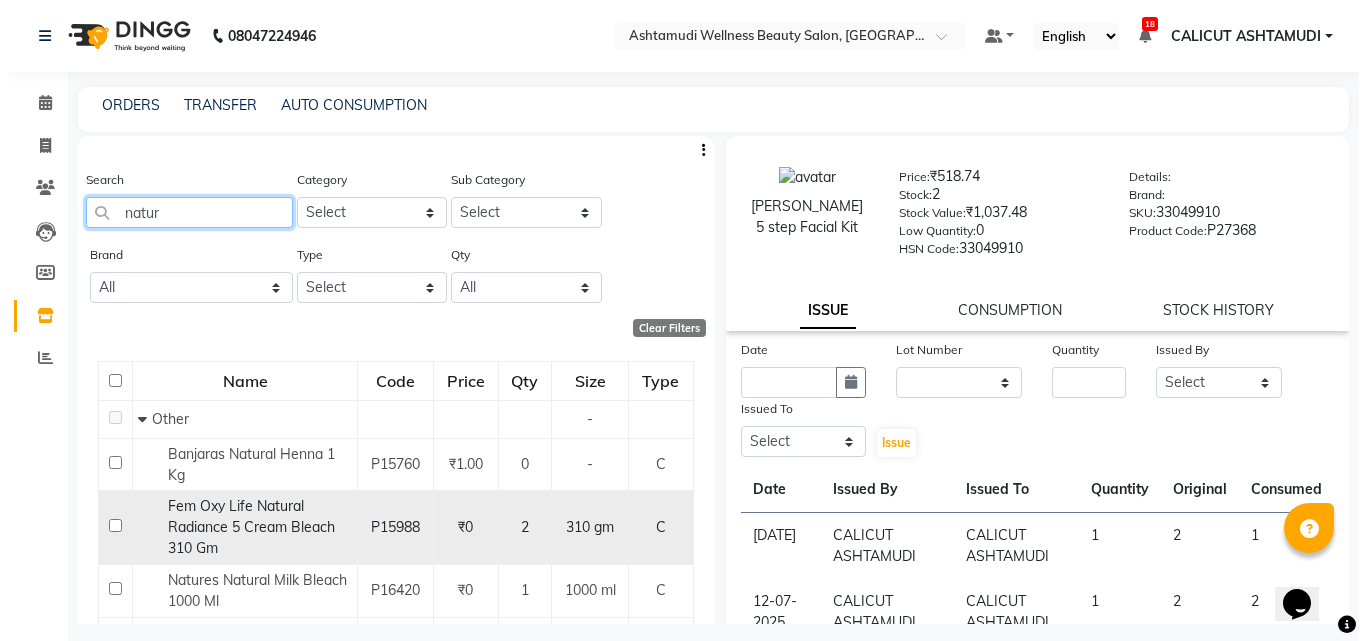 scroll, scrollTop: 100, scrollLeft: 0, axis: vertical 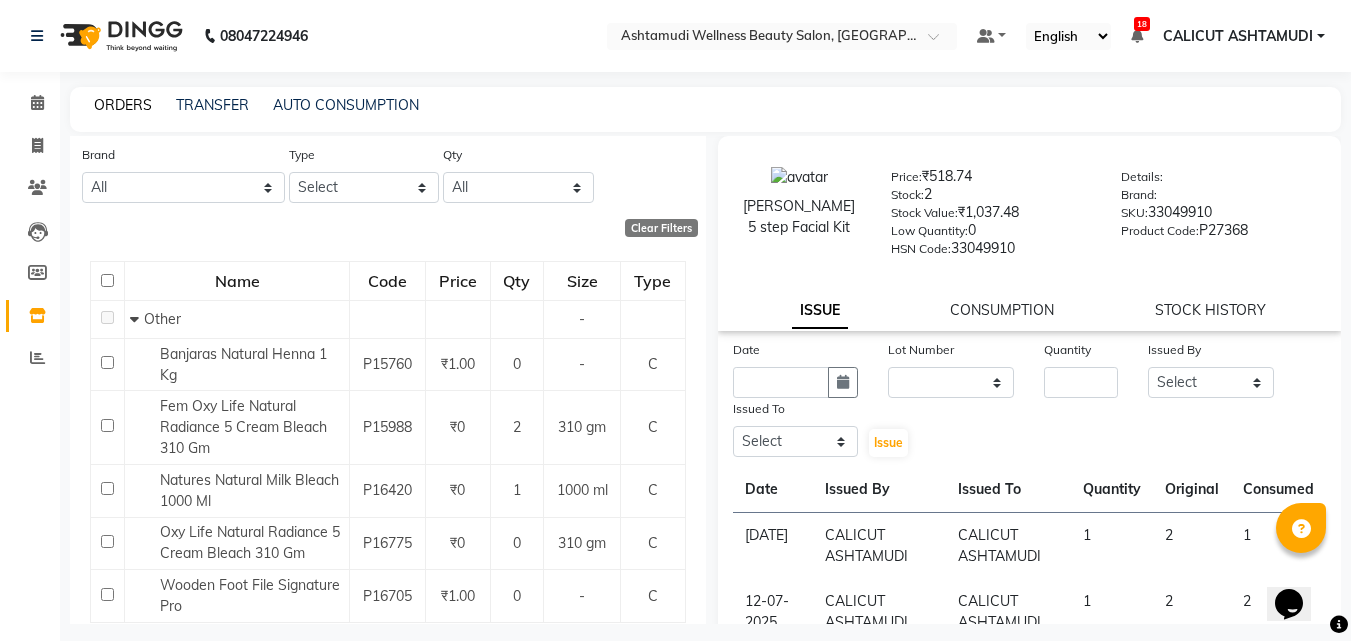 type on "natur" 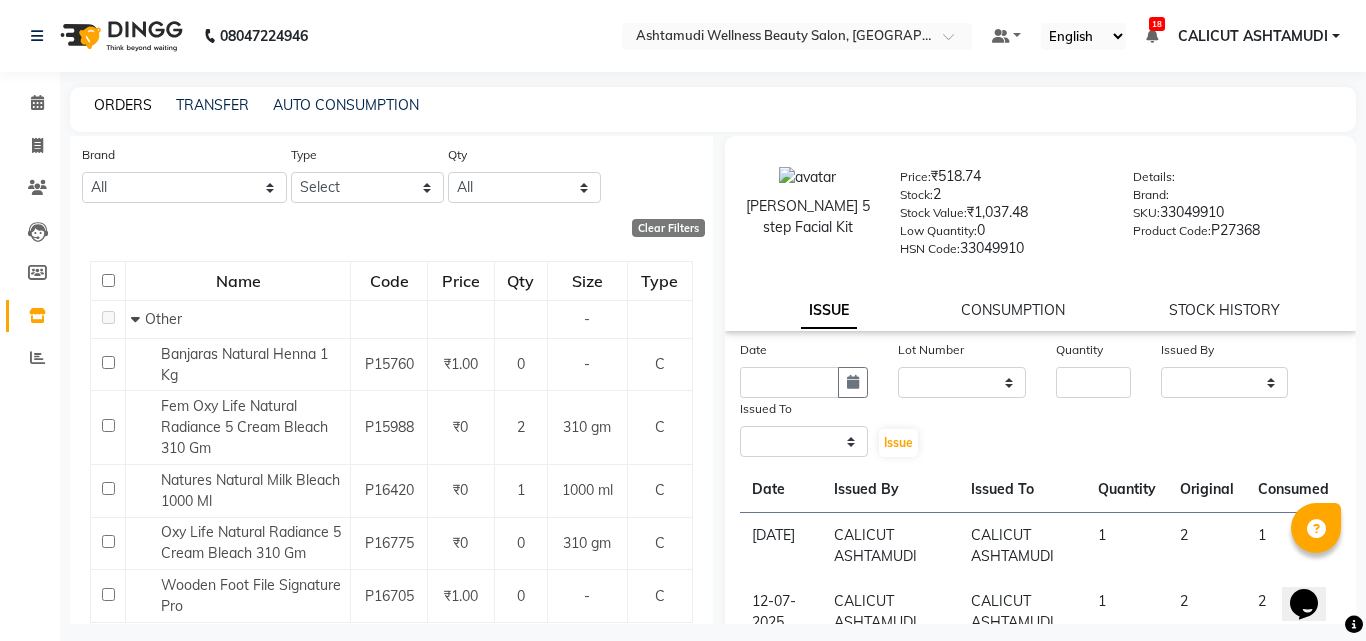 click on "ORDERS" 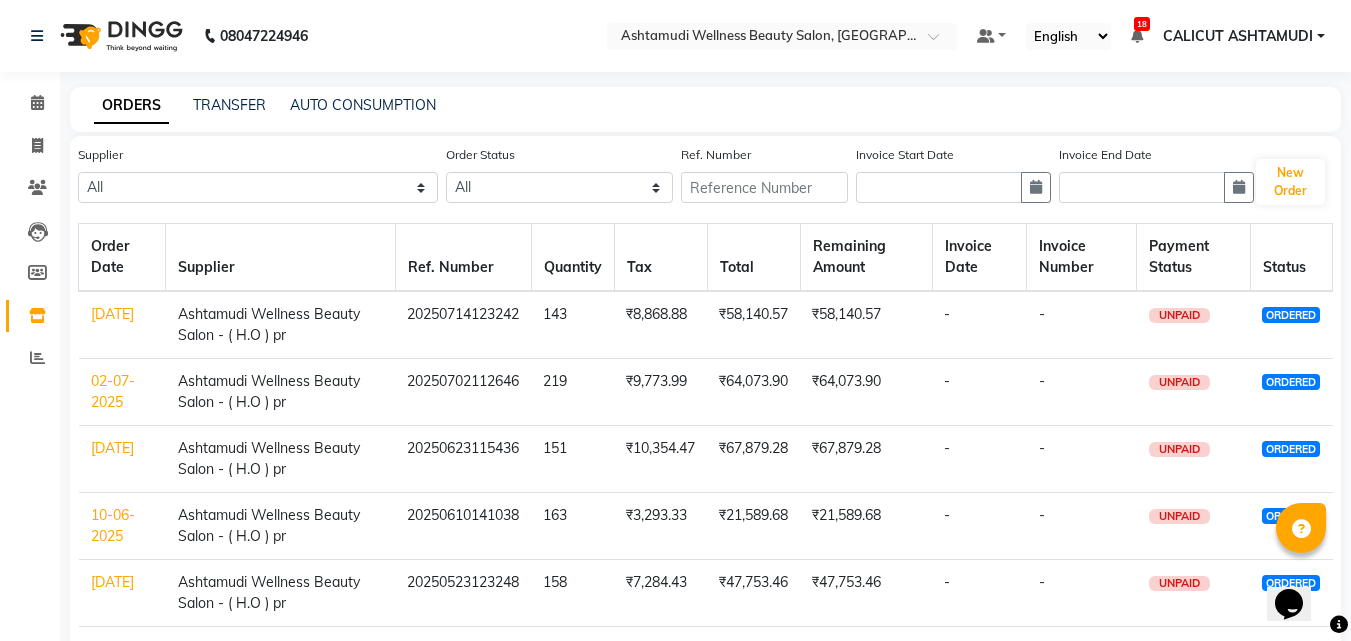 click on "[DATE]" 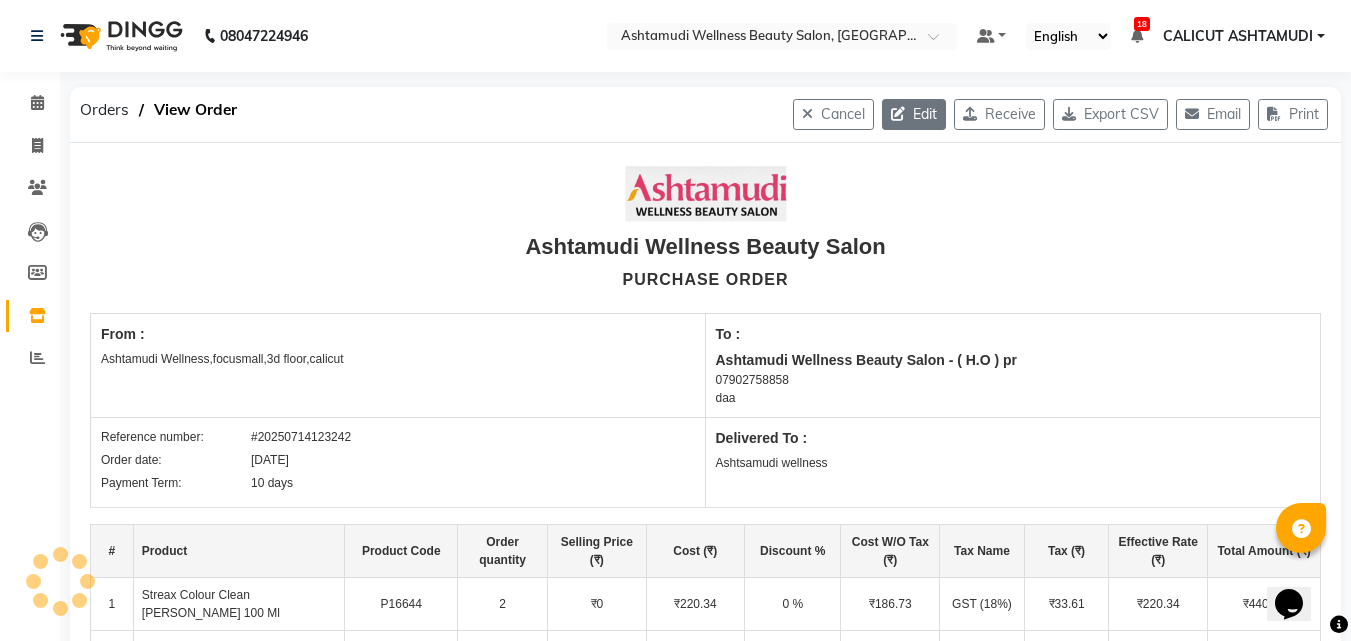click on "Edit" 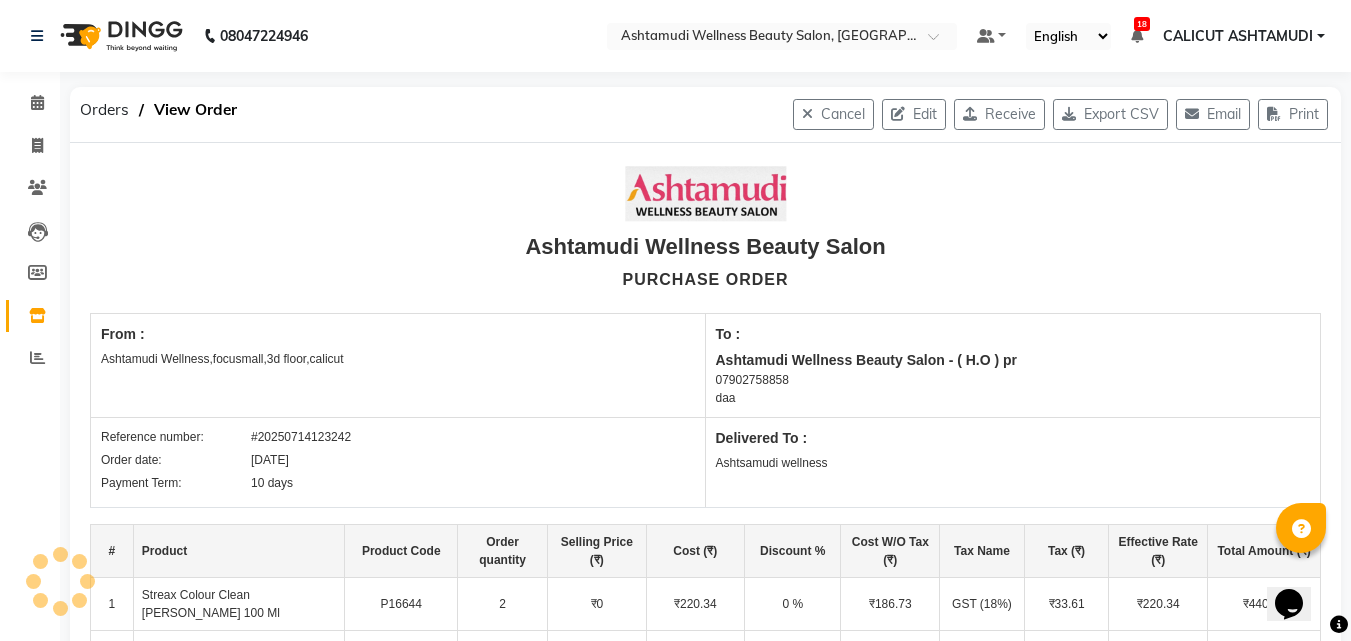 select on "1030" 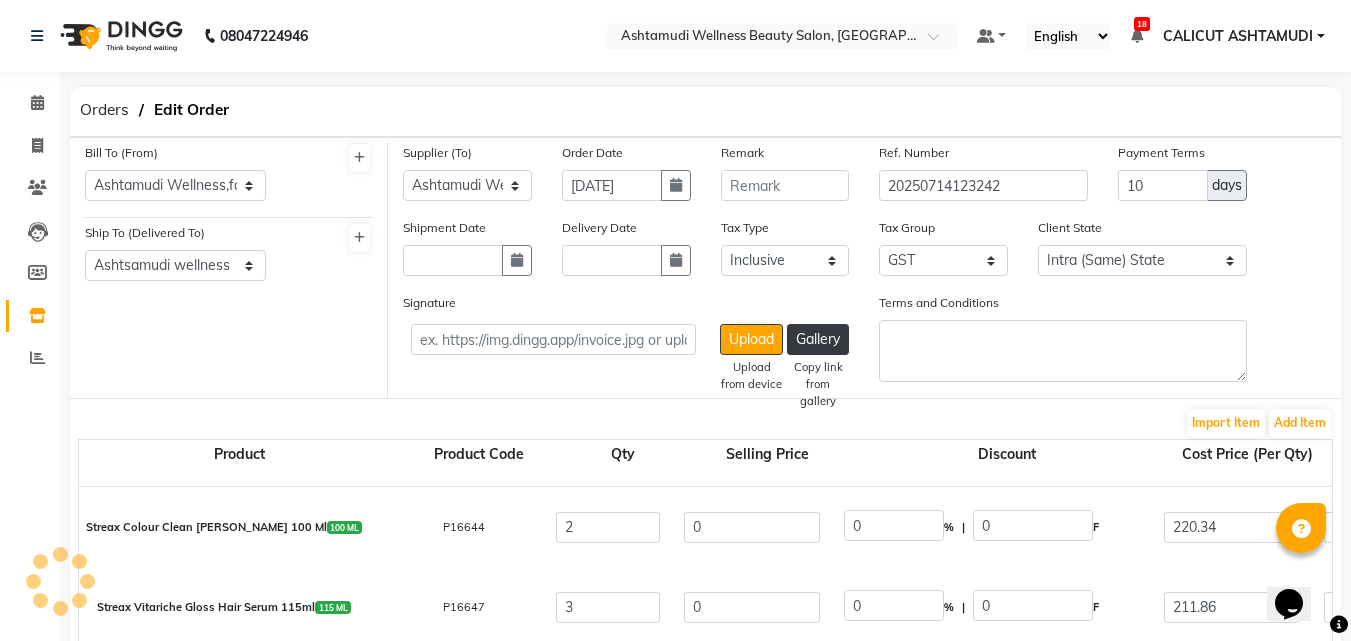 type on "4" 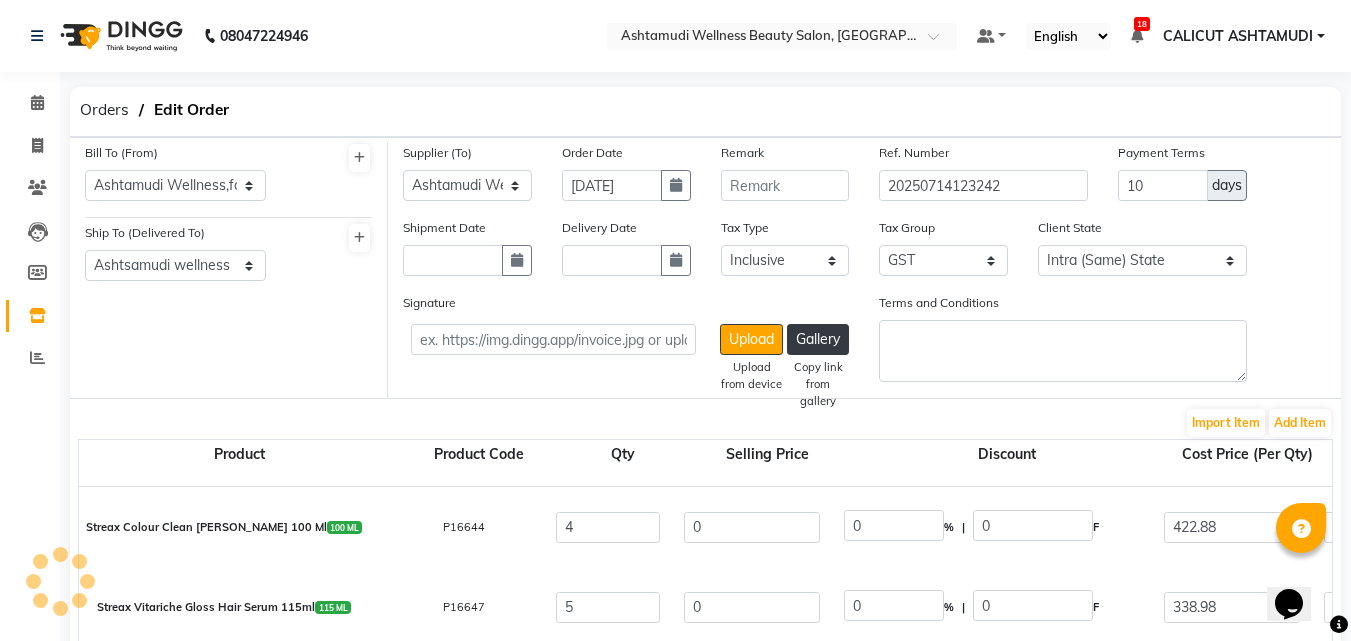 type on "0" 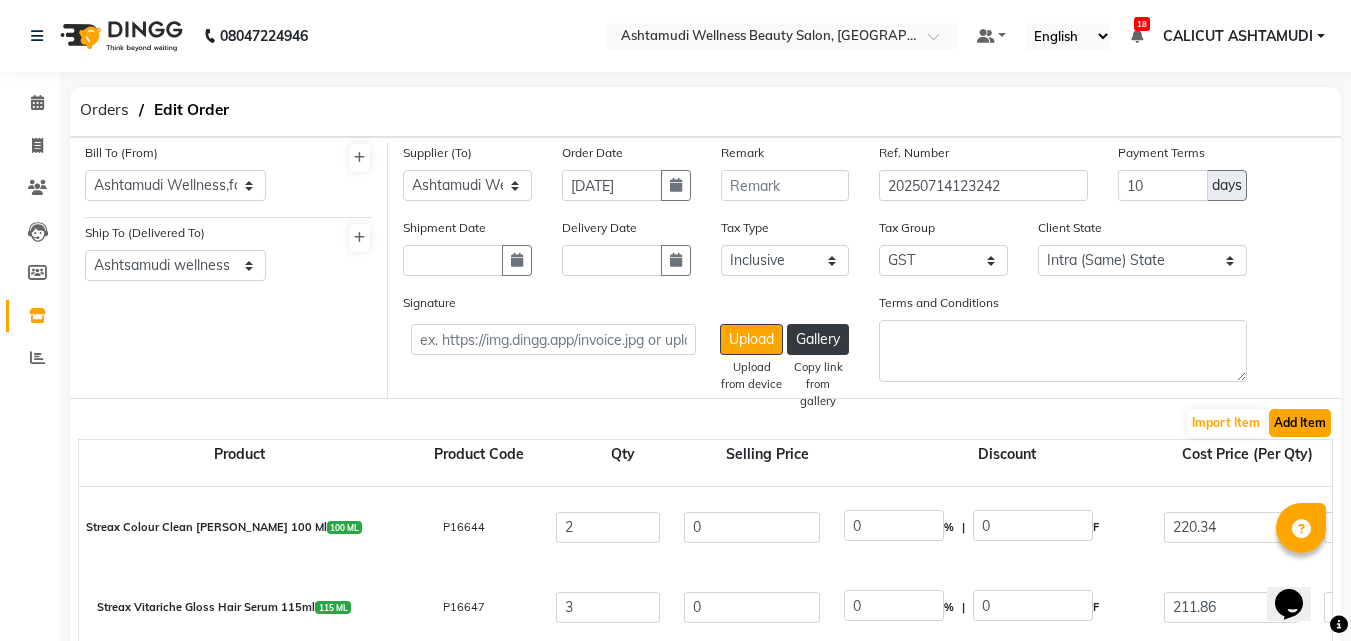 click on "Add Item" 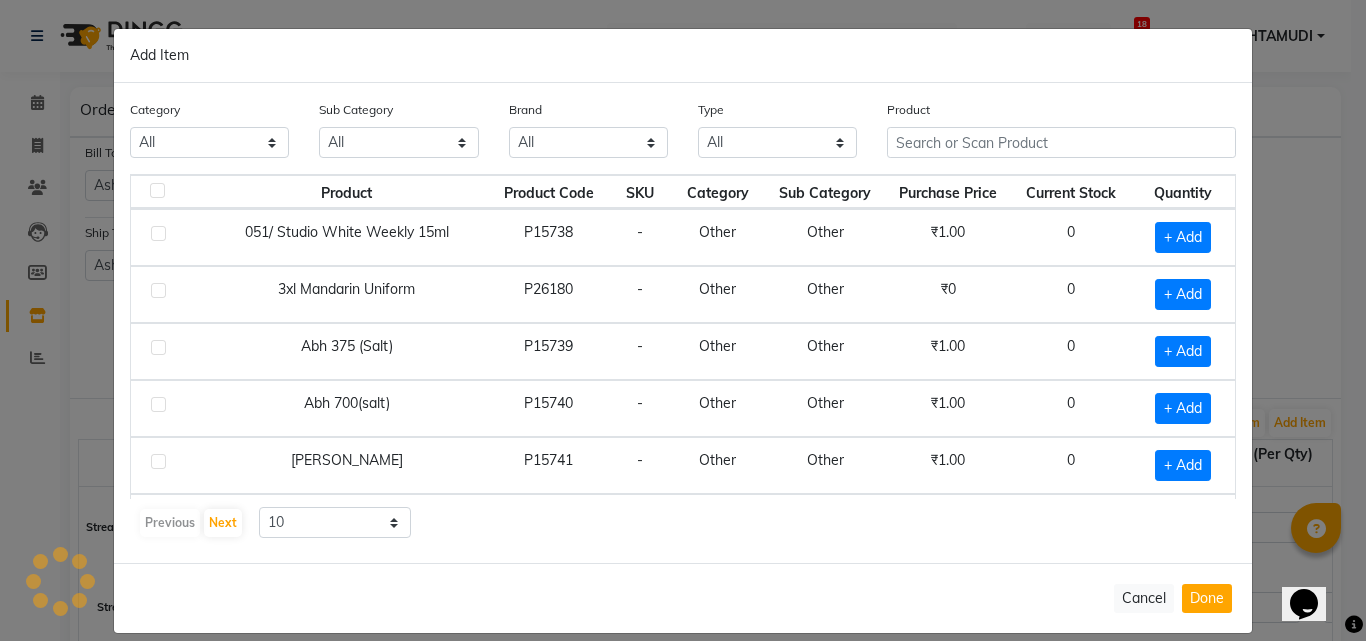 click on "Product" 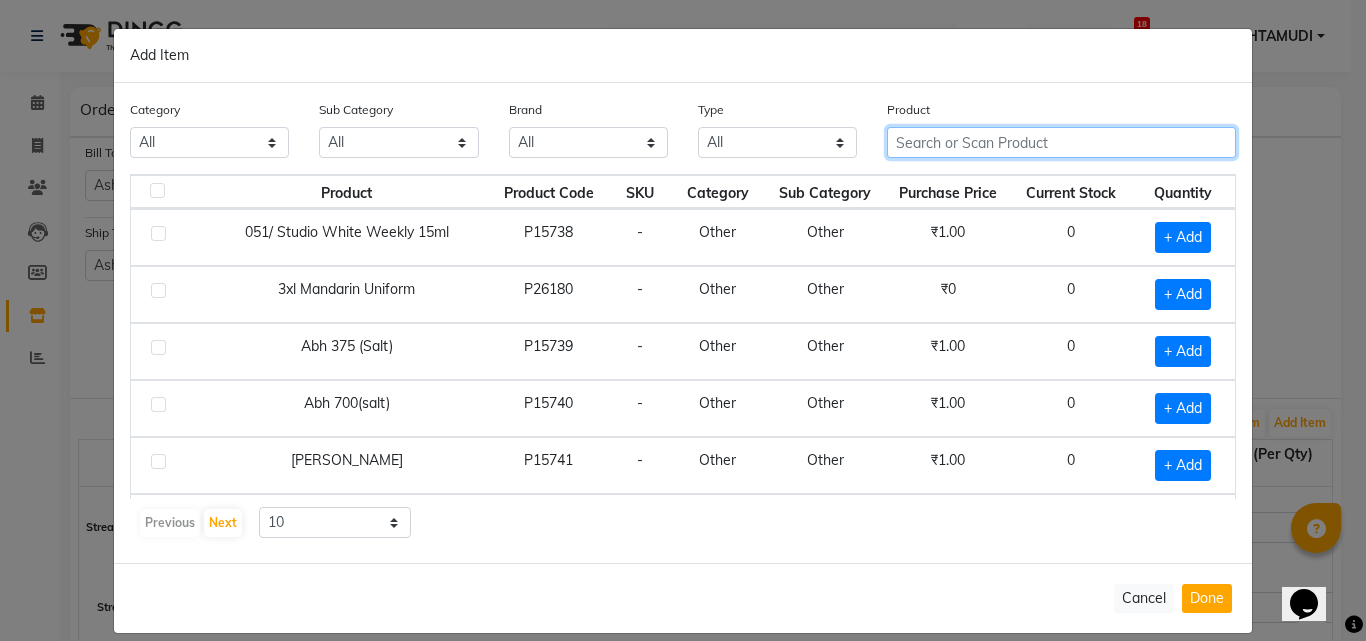 click 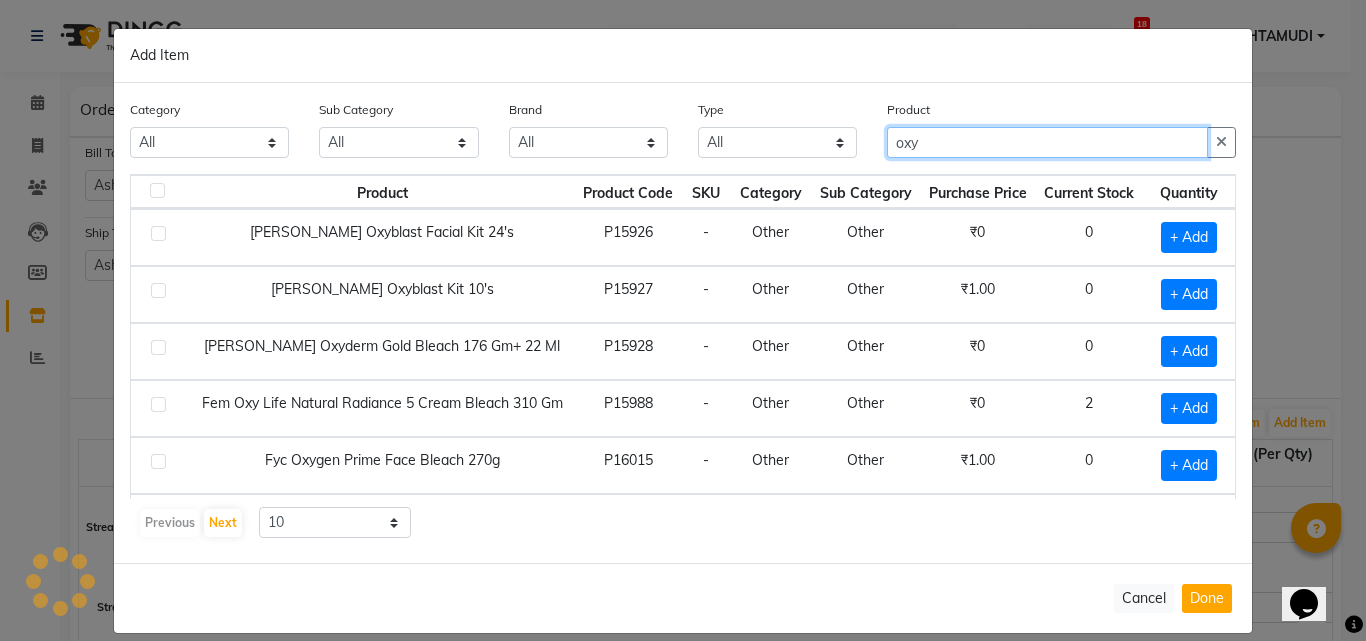 type 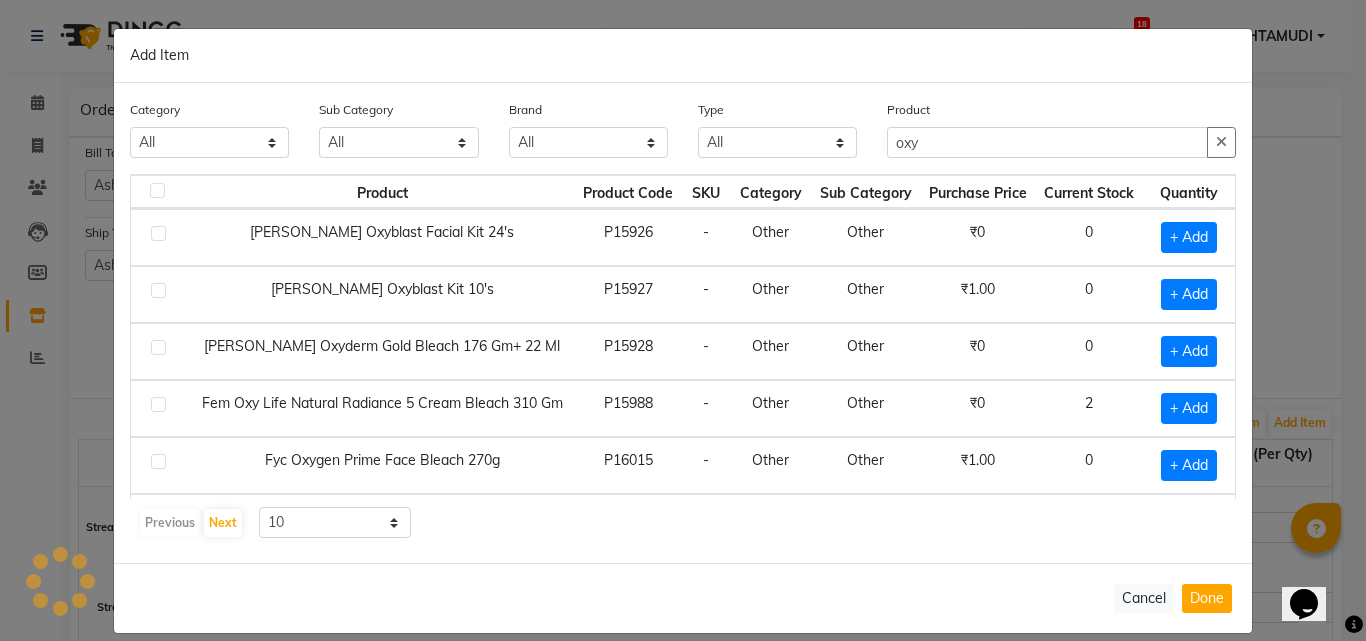 click on "+ Add" 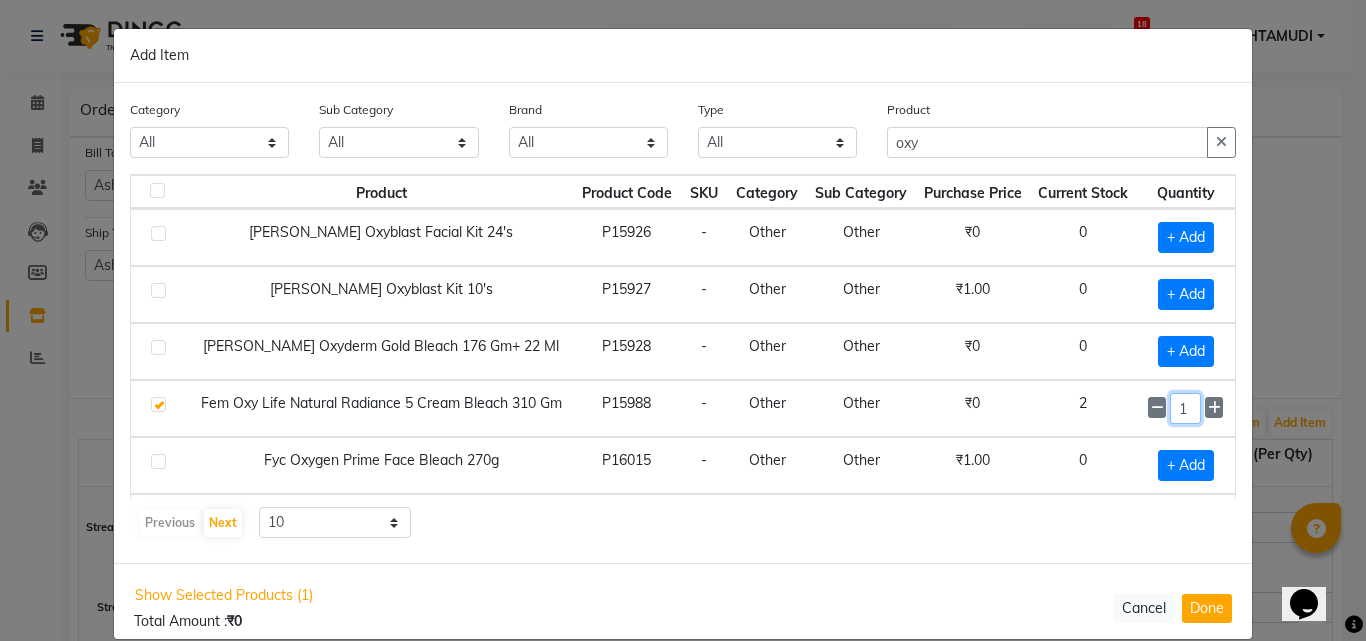 click on "1" 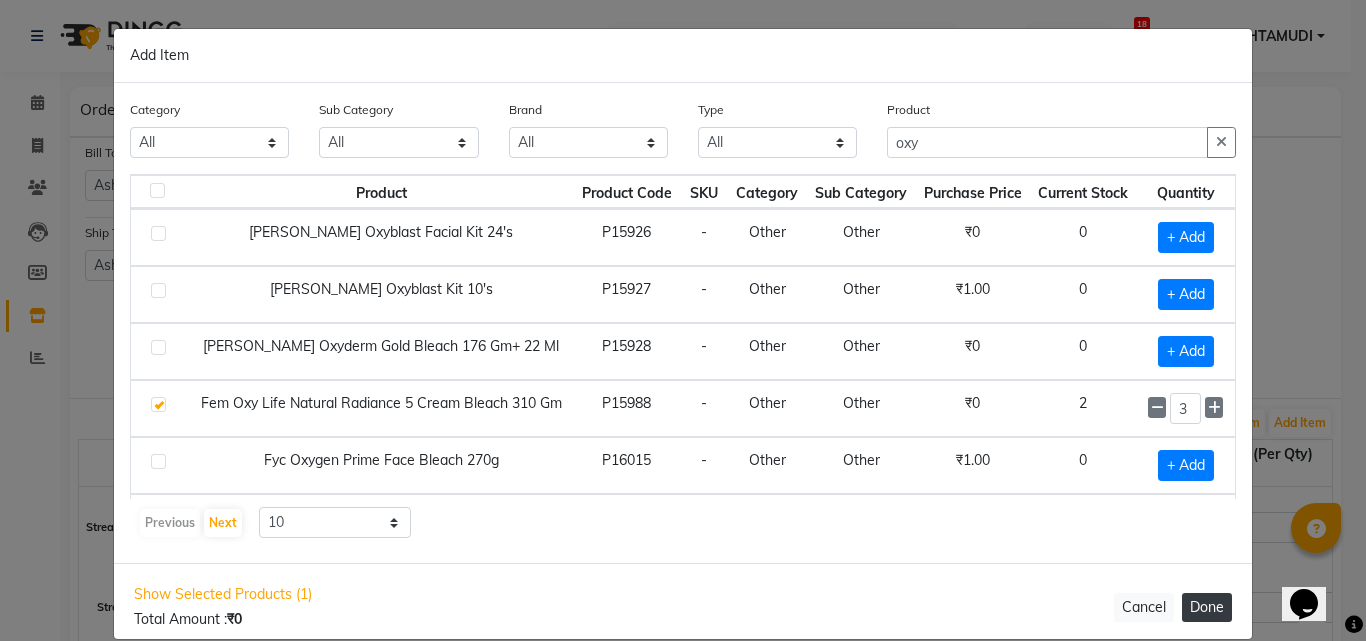 click on "Done" 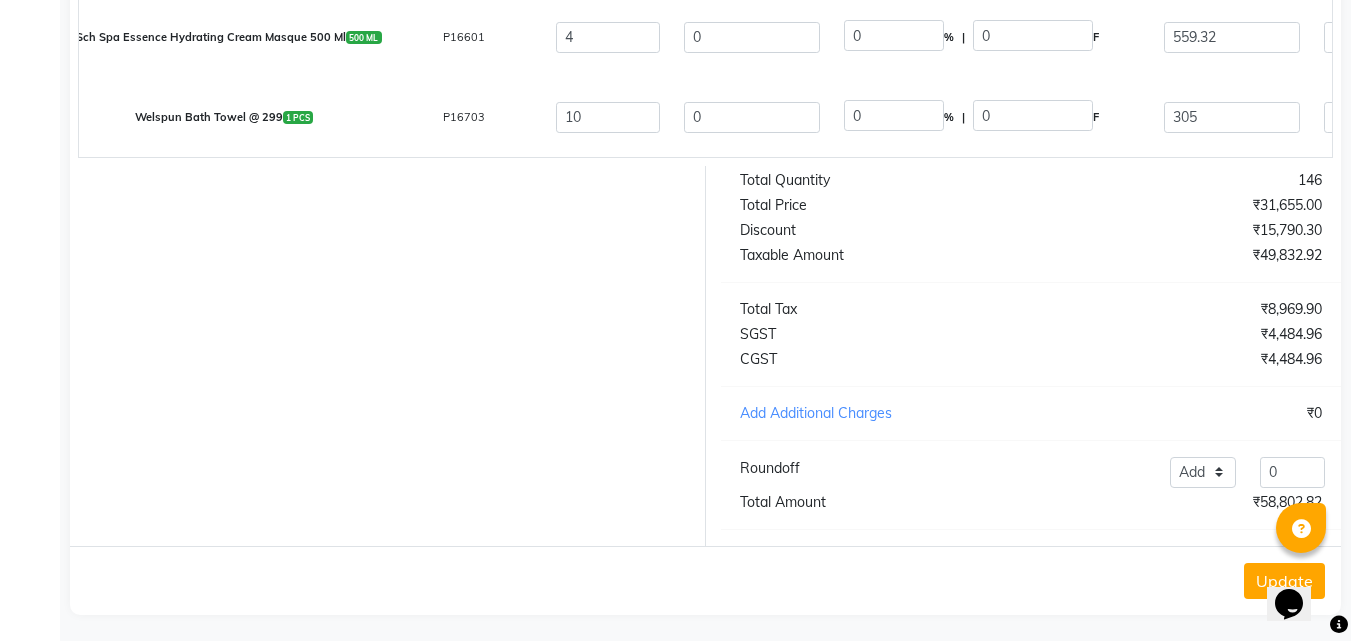 scroll, scrollTop: 738, scrollLeft: 0, axis: vertical 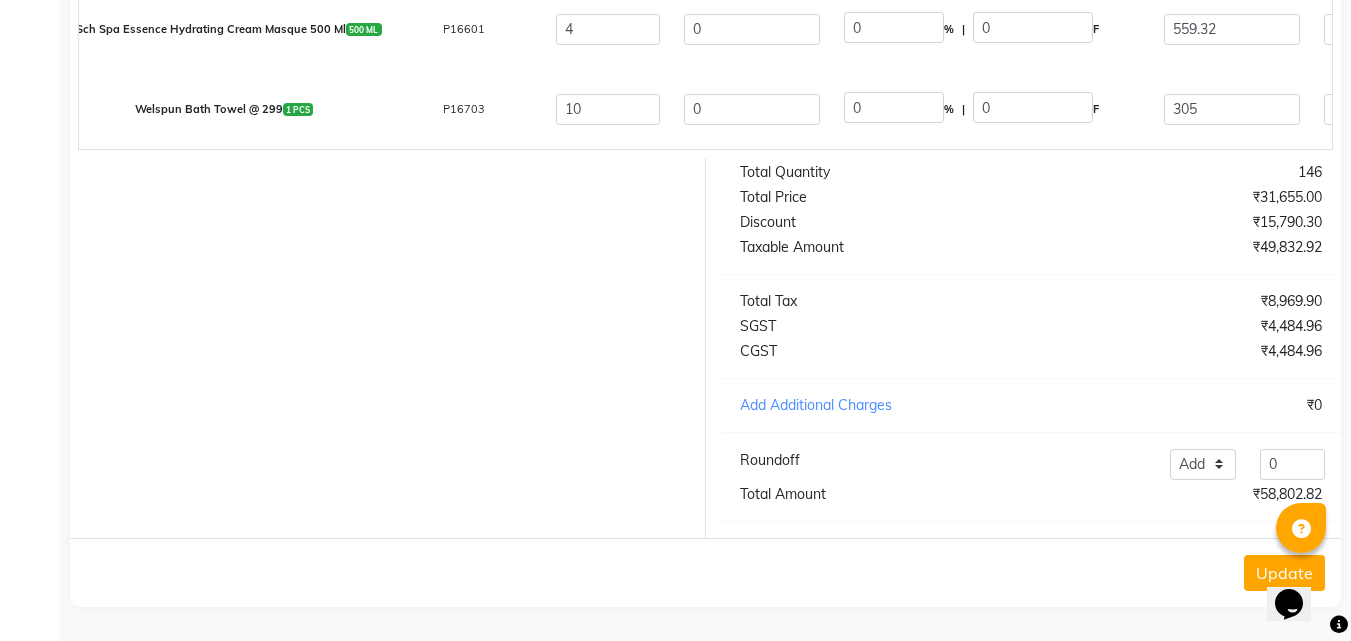 click on "Update" 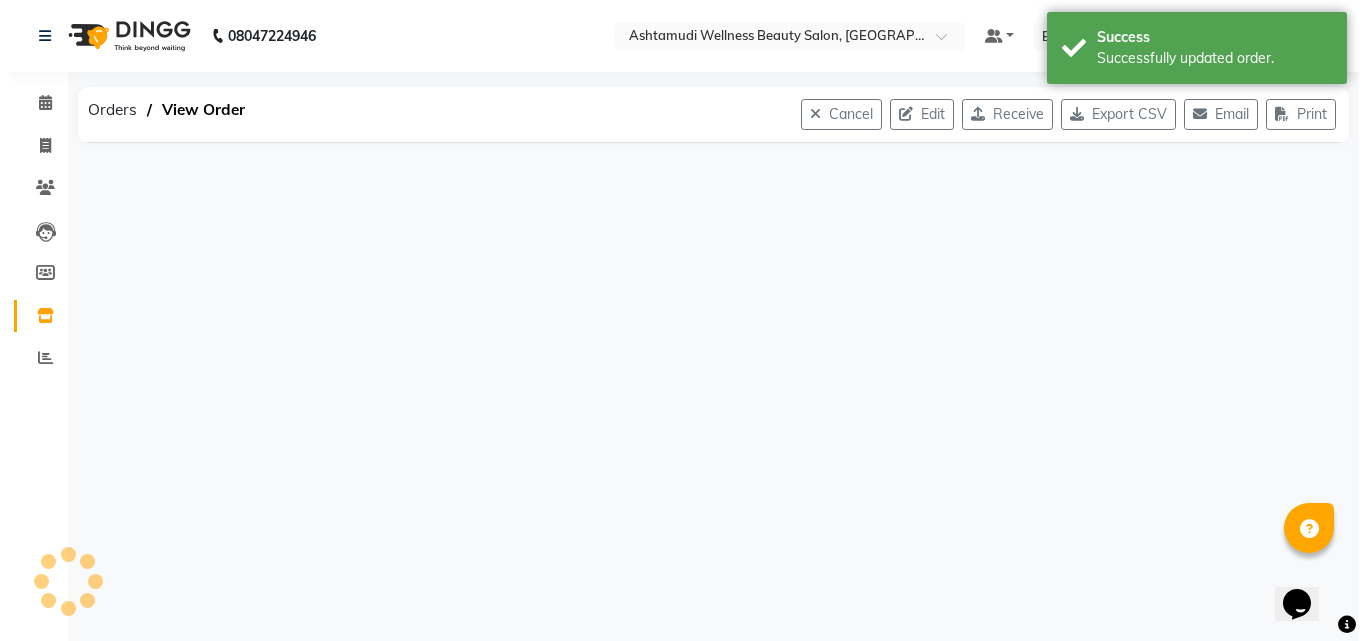 scroll, scrollTop: 0, scrollLeft: 0, axis: both 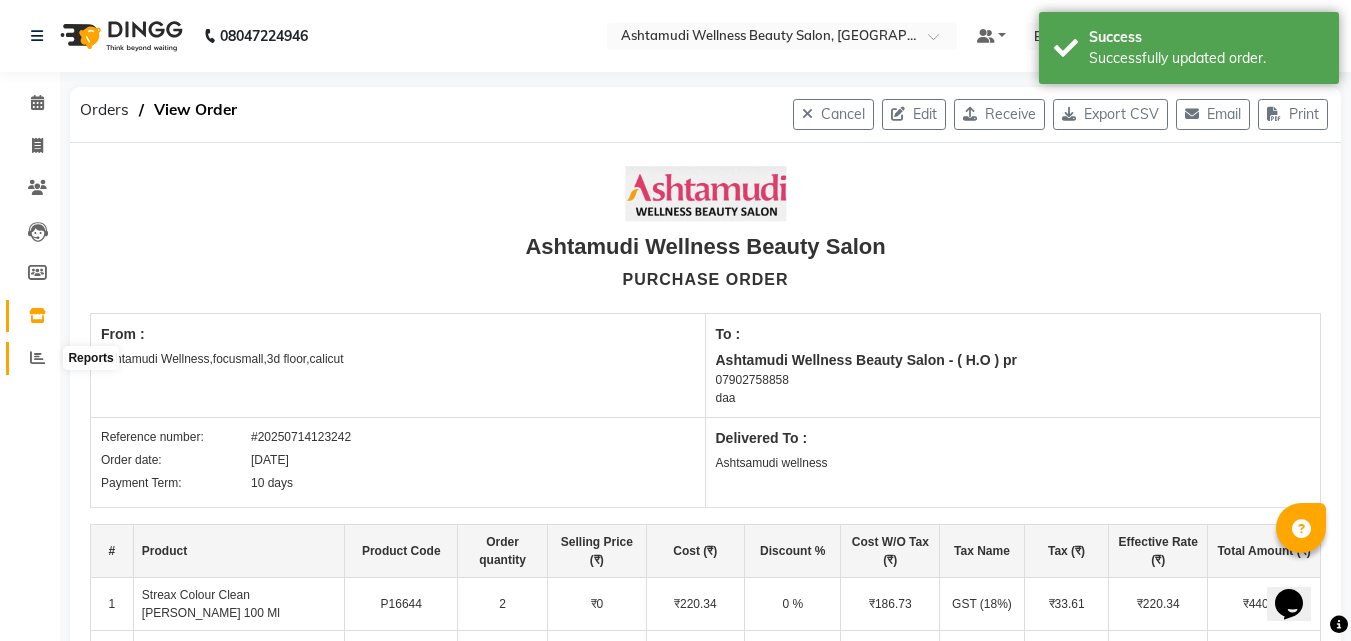 click 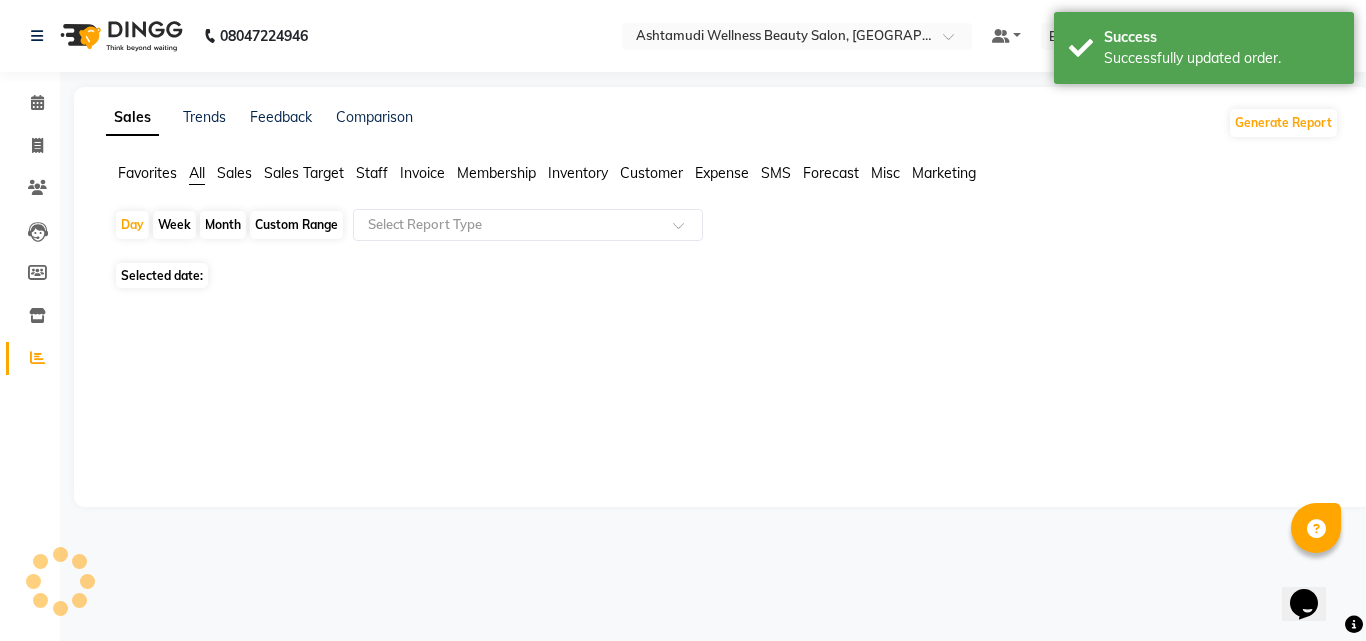 click 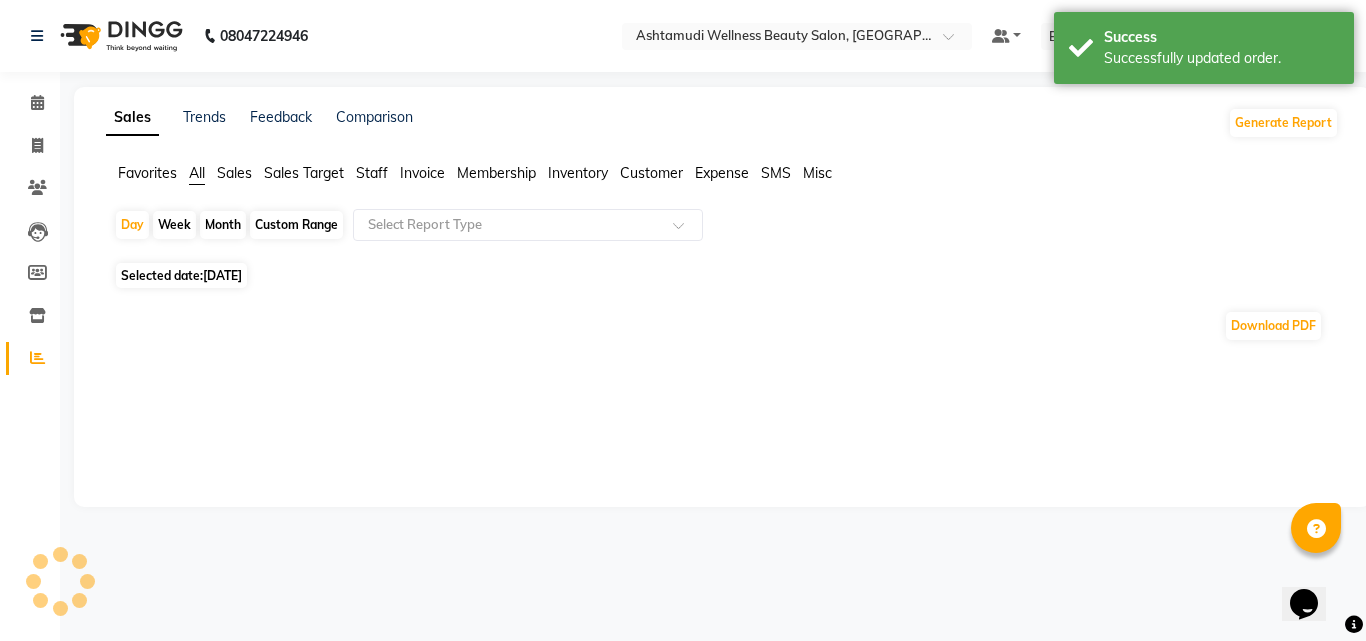 click 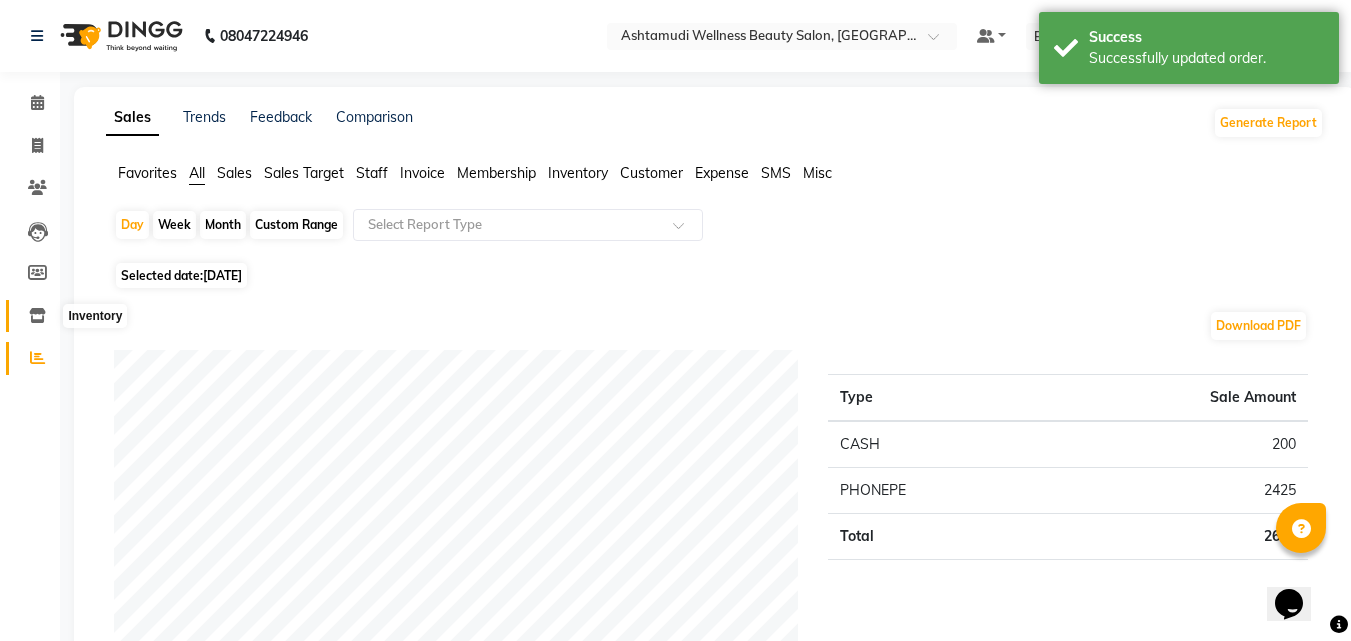 click 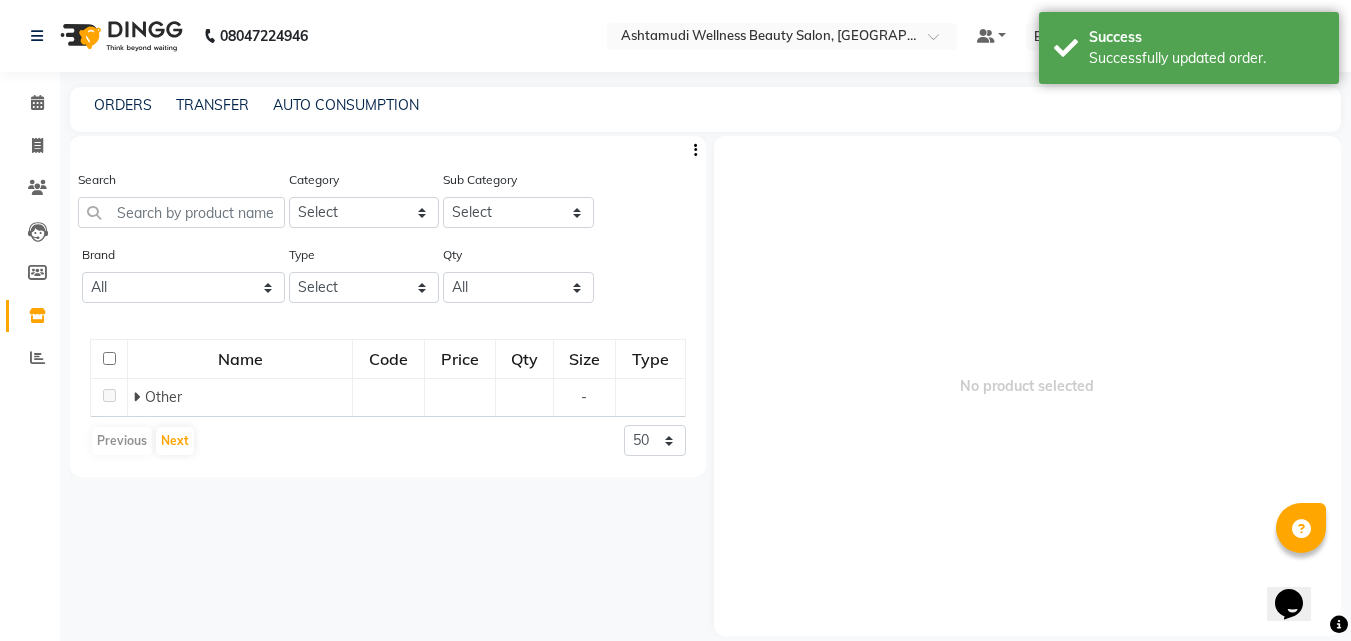 click 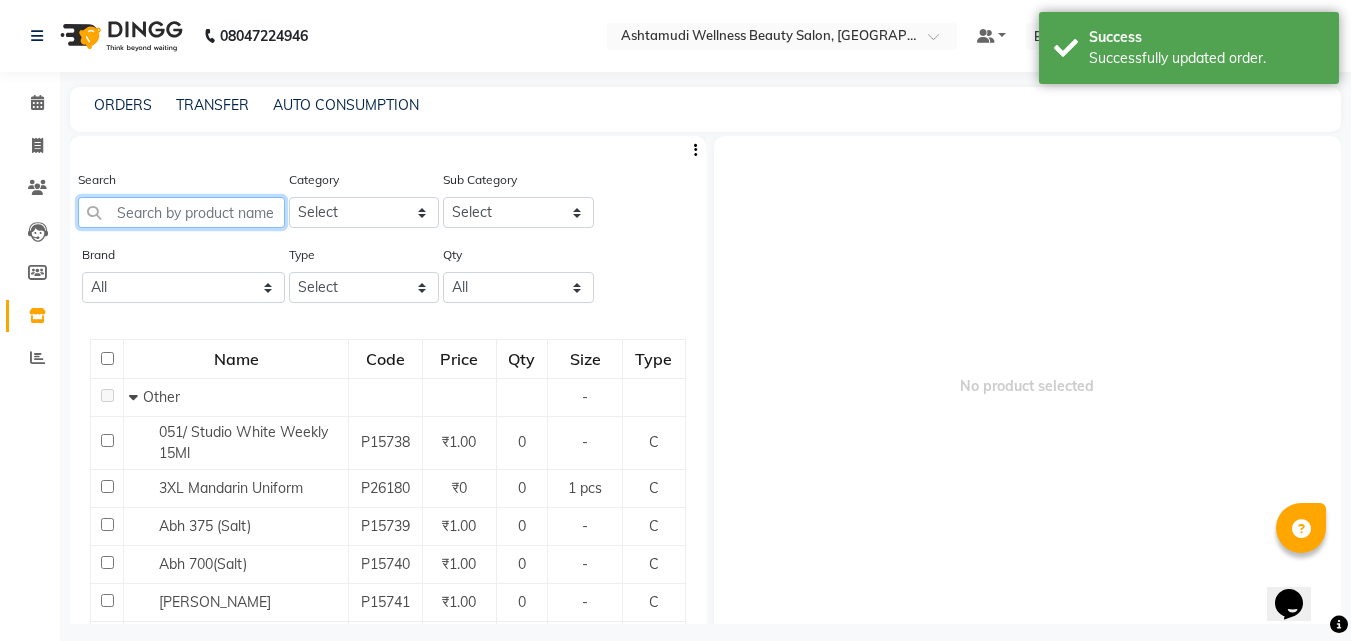 click 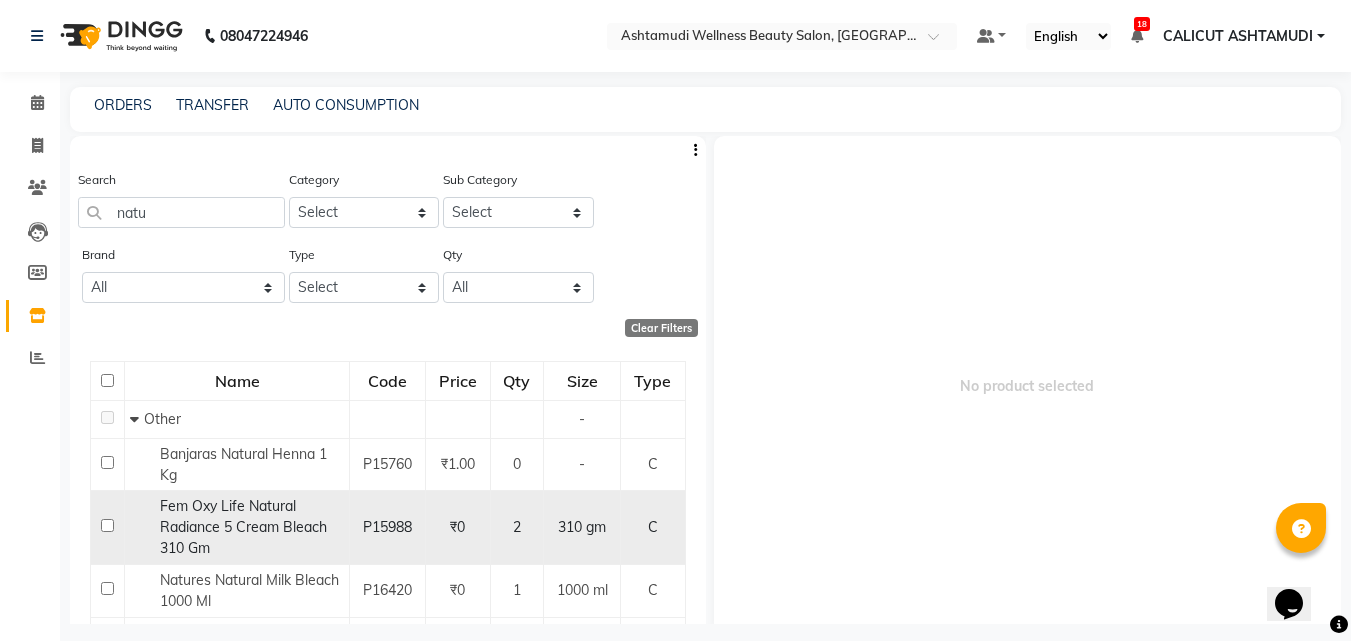 click 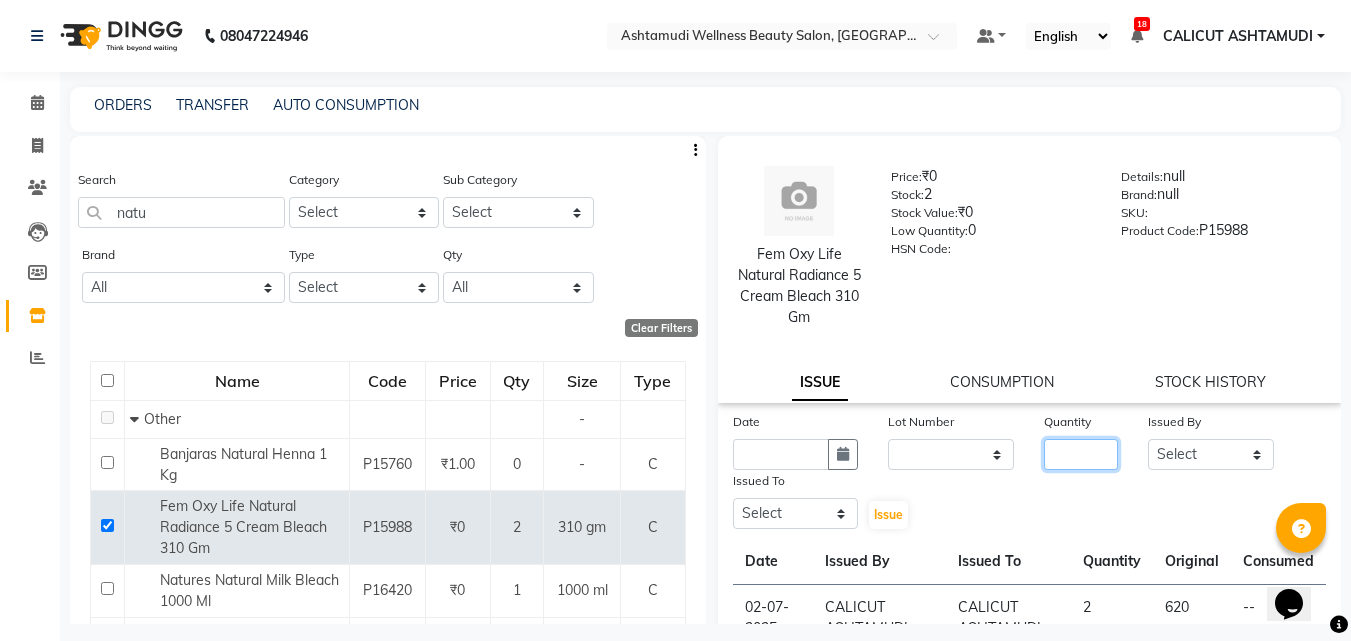 click 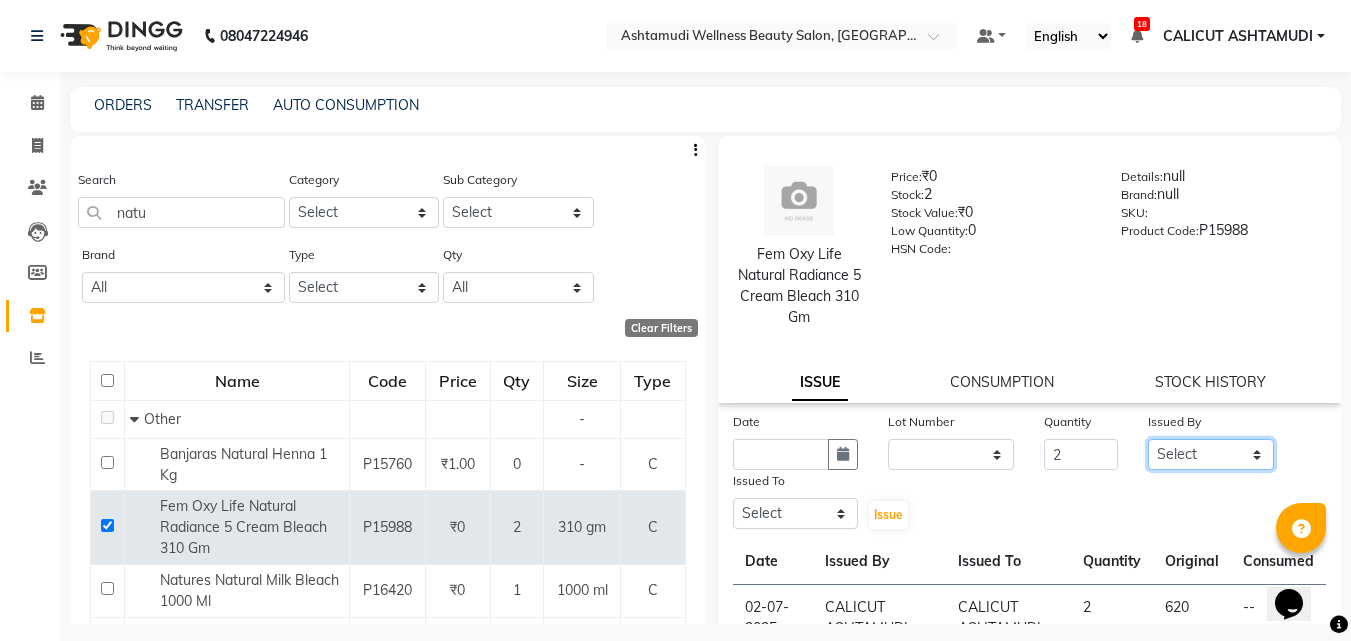 click on "Select Amala George AMBILI C ANKITHA Arya CALICUT ASHTAMUDI FRANKLY	 GRACY KRISHNA Nitesh Punam Gurung Sewan ali Sheela SUHANA  SHABU Titto" 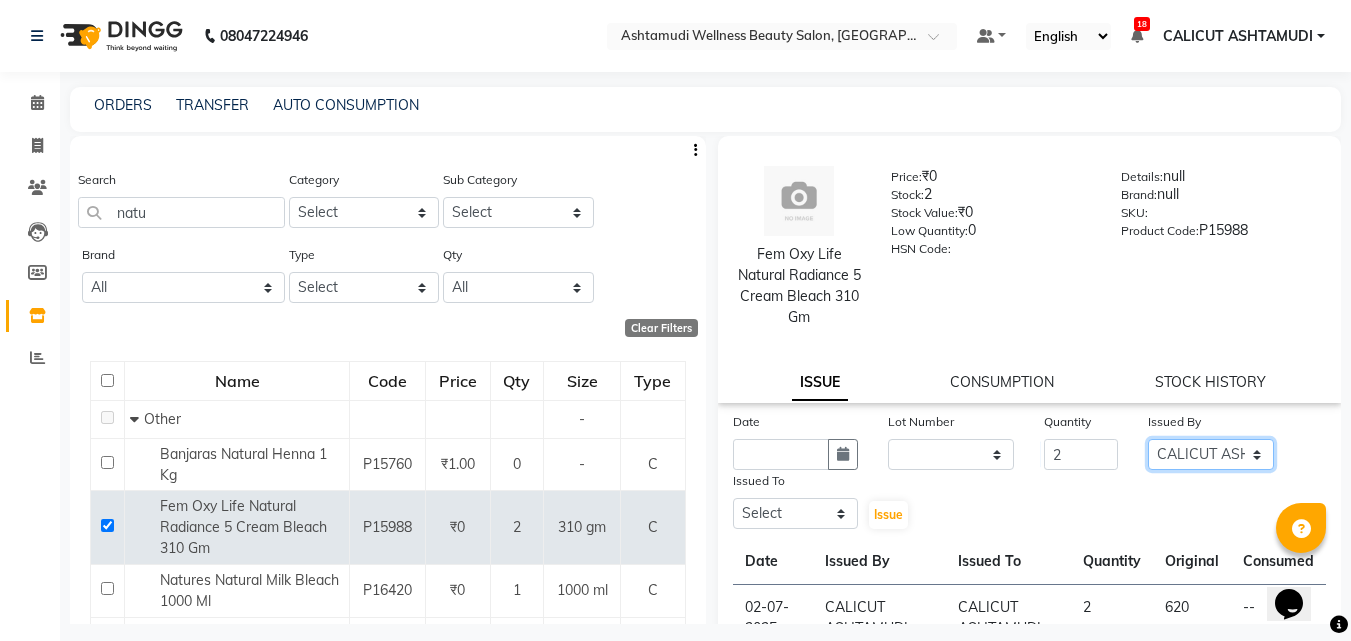 click on "Select Amala George AMBILI C ANKITHA Arya CALICUT ASHTAMUDI FRANKLY	 GRACY KRISHNA Nitesh Punam Gurung Sewan ali Sheela SUHANA  SHABU Titto" 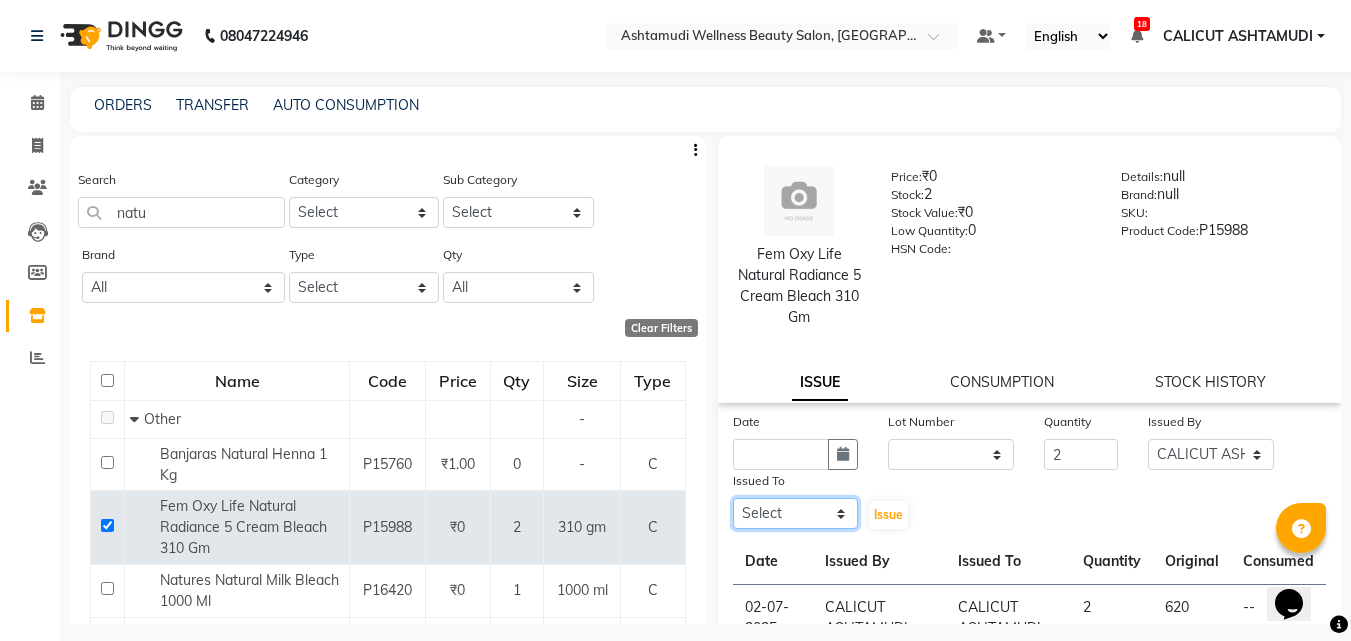 drag, startPoint x: 797, startPoint y: 522, endPoint x: 810, endPoint y: 501, distance: 24.698177 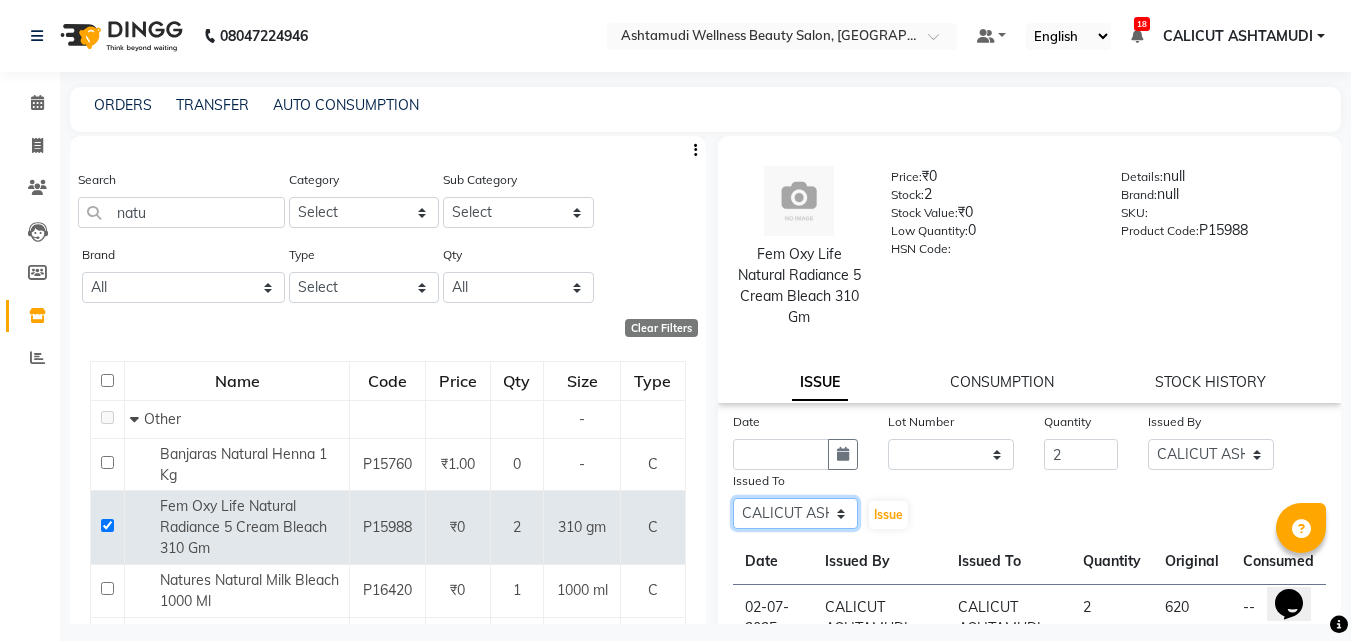 click on "Select Amala George AMBILI C ANKITHA Arya CALICUT ASHTAMUDI FRANKLY	 GRACY KRISHNA Nitesh Punam Gurung Sewan ali Sheela SUHANA  SHABU Titto" 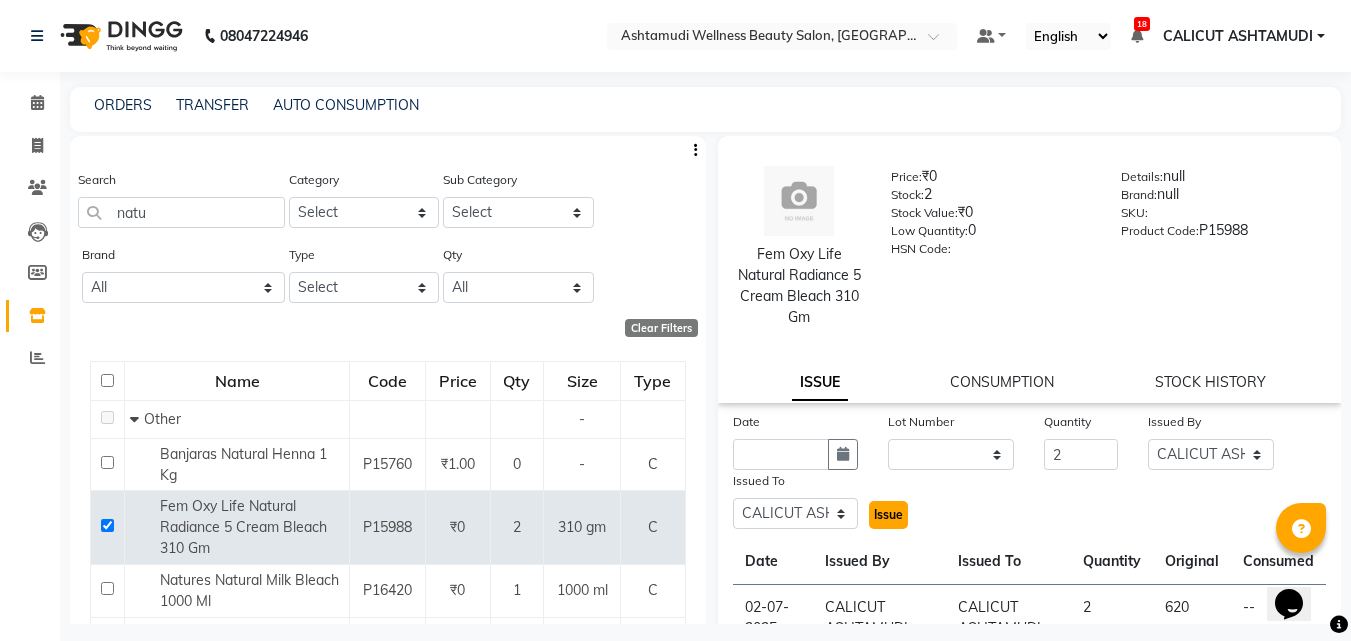 click on "Issue" 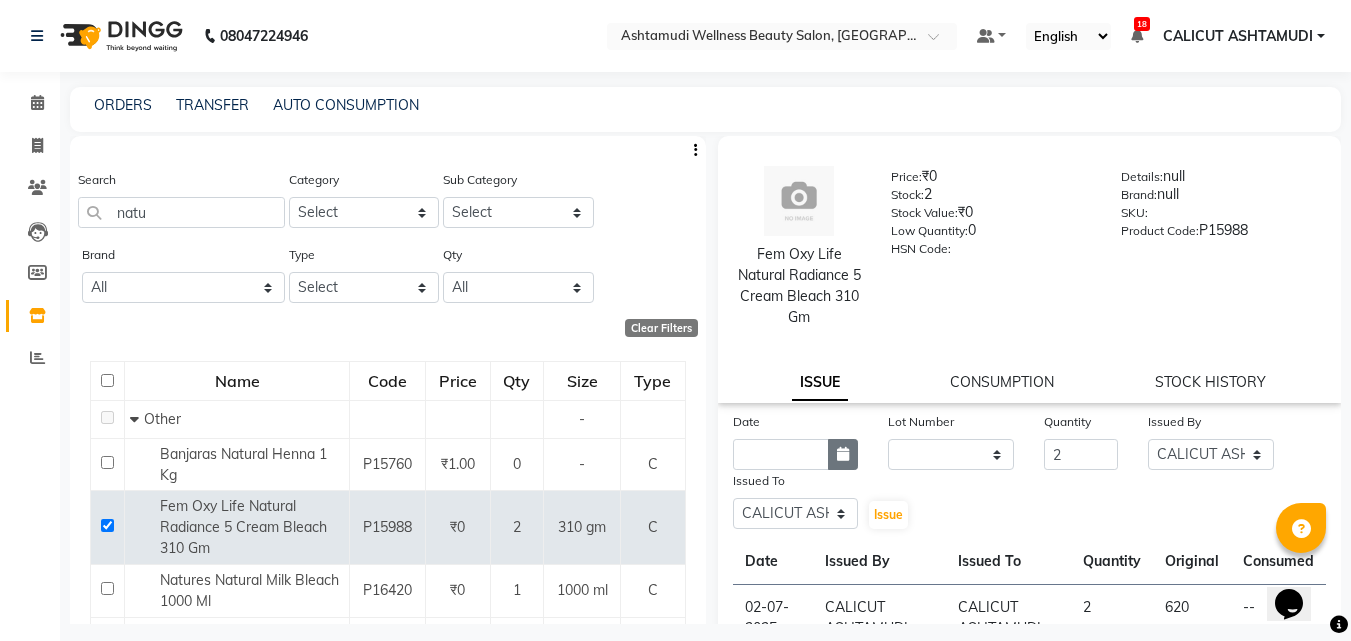 click 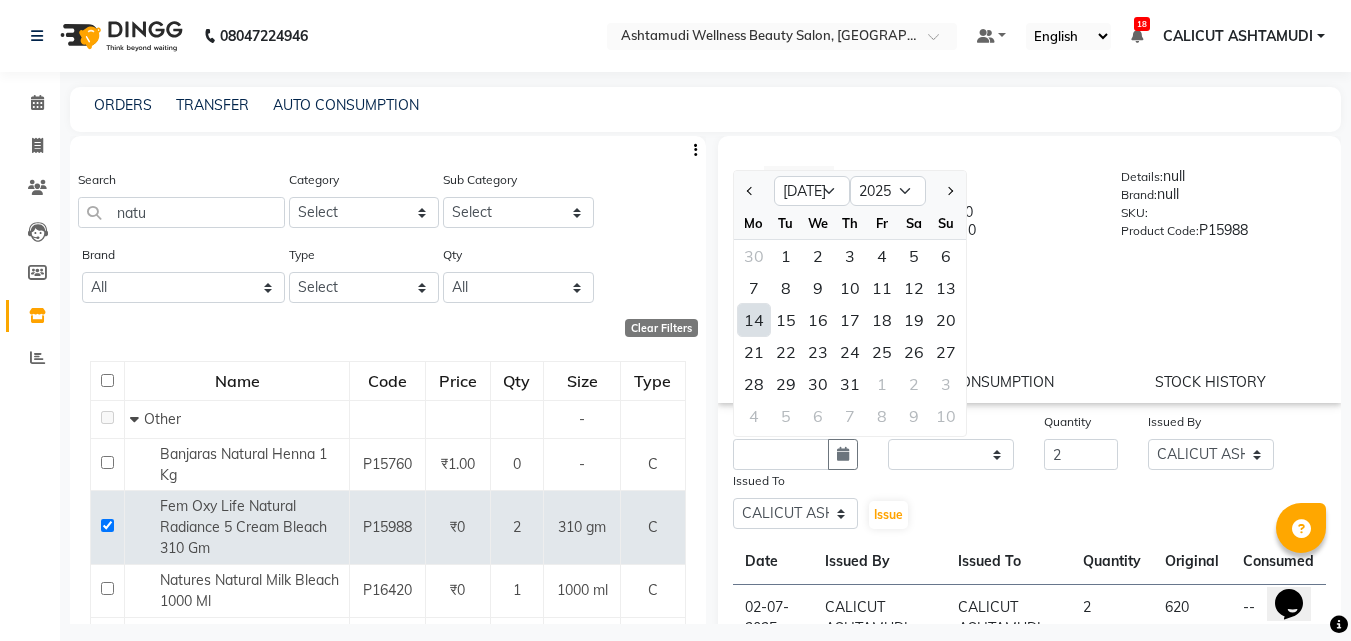 click on "14" 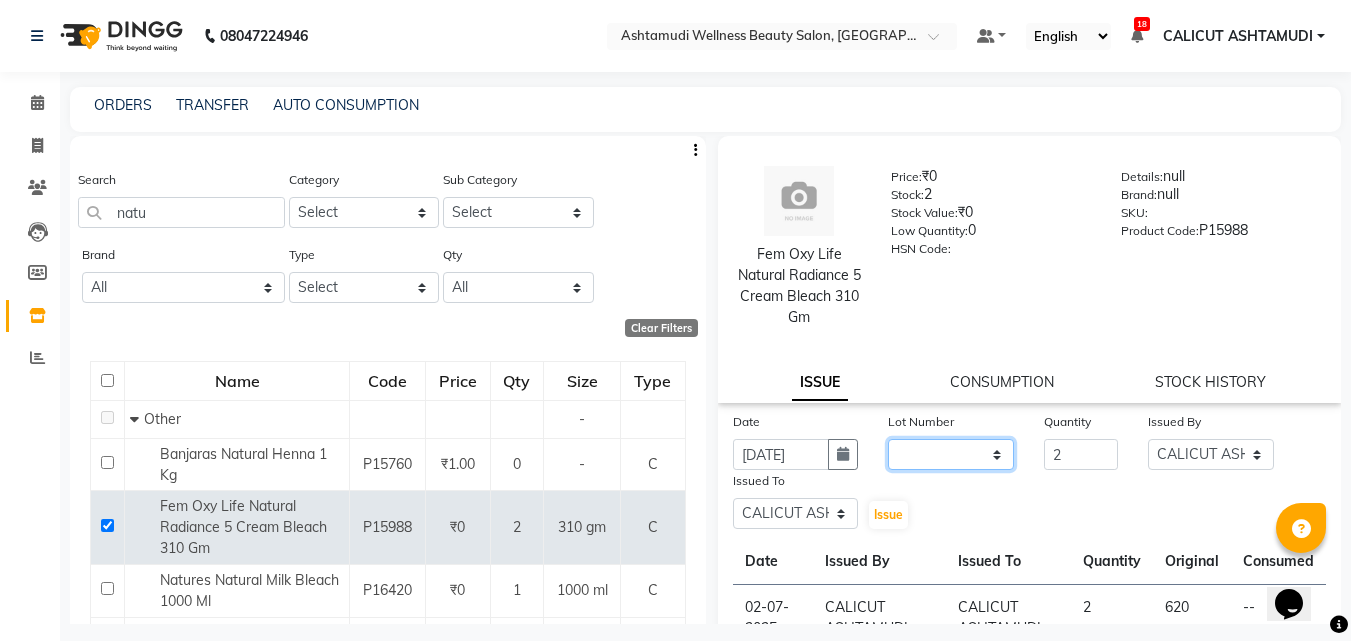 click on "None" 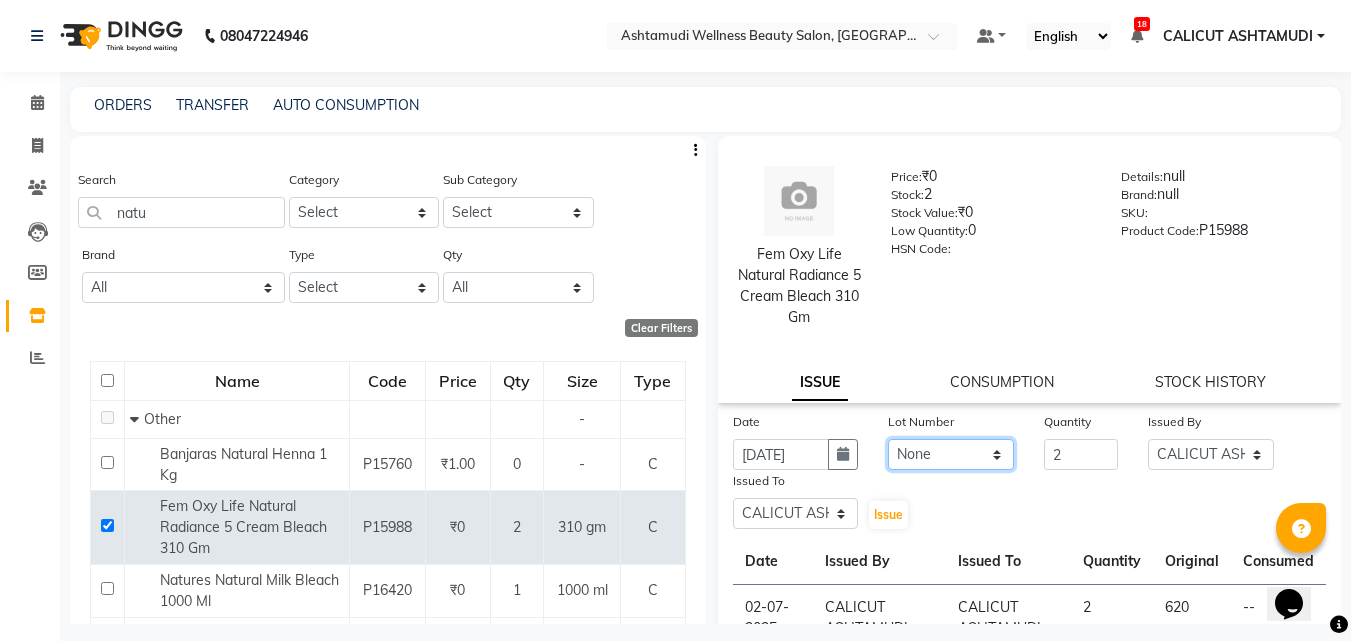 click on "None" 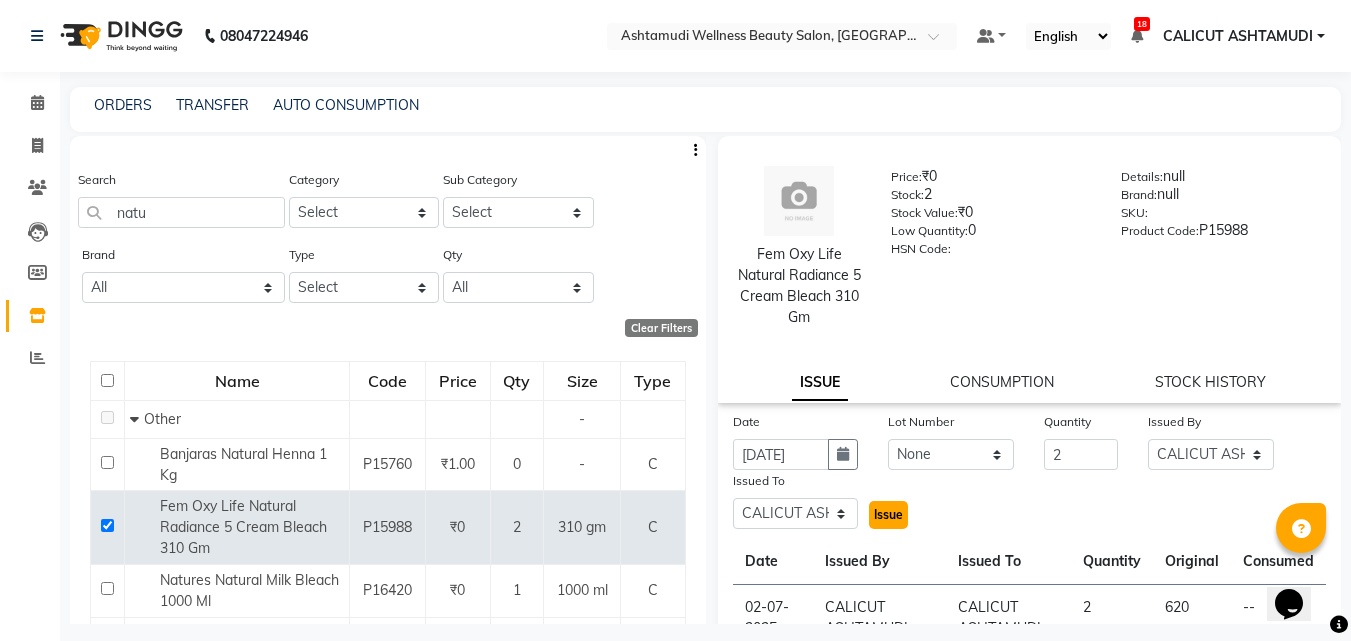 click on "Issue" 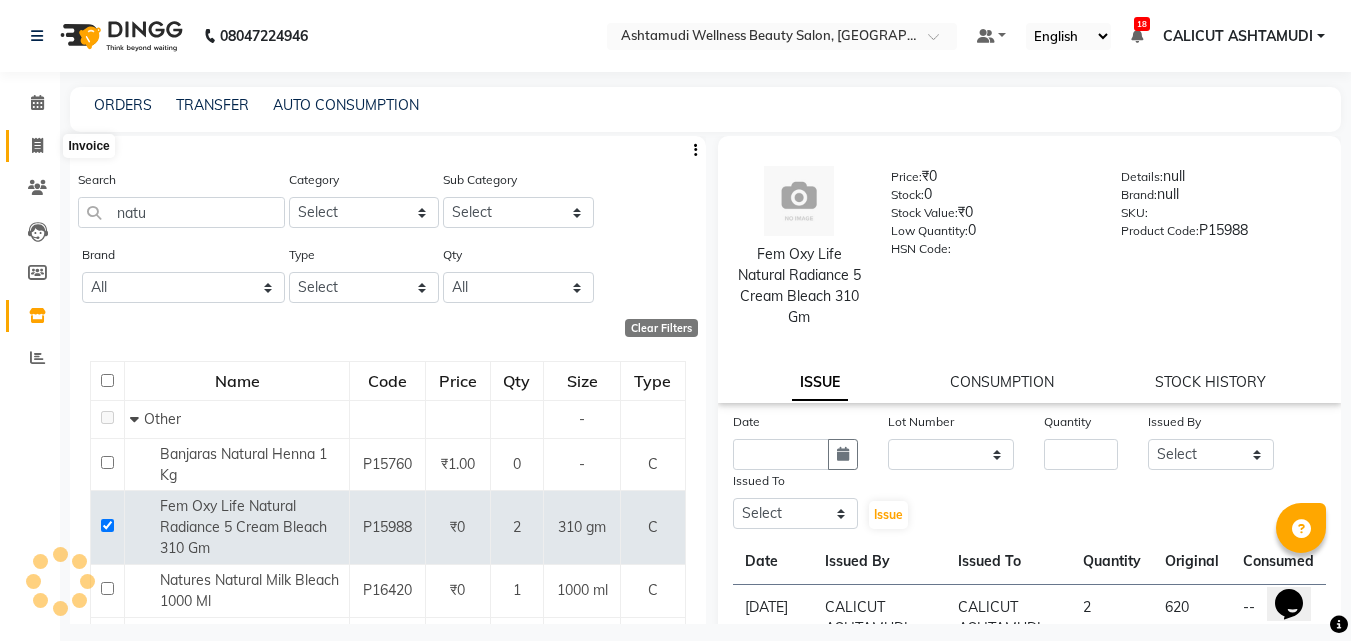 click 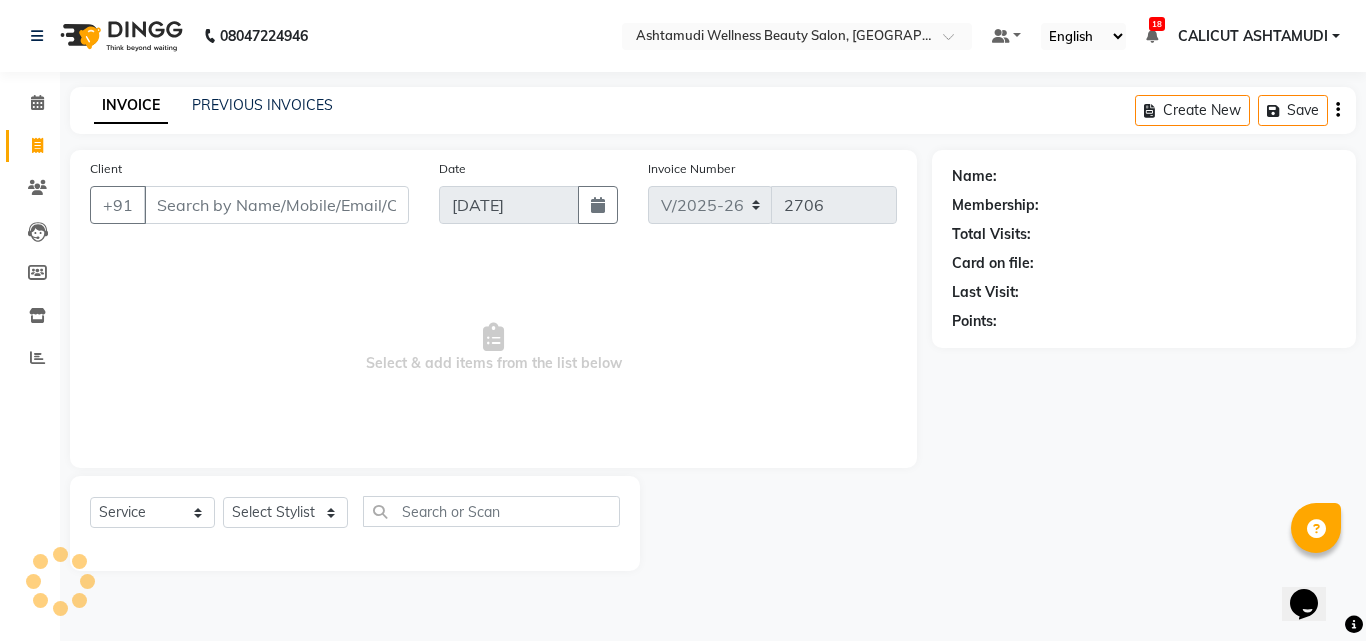 click on "Client" at bounding box center [276, 205] 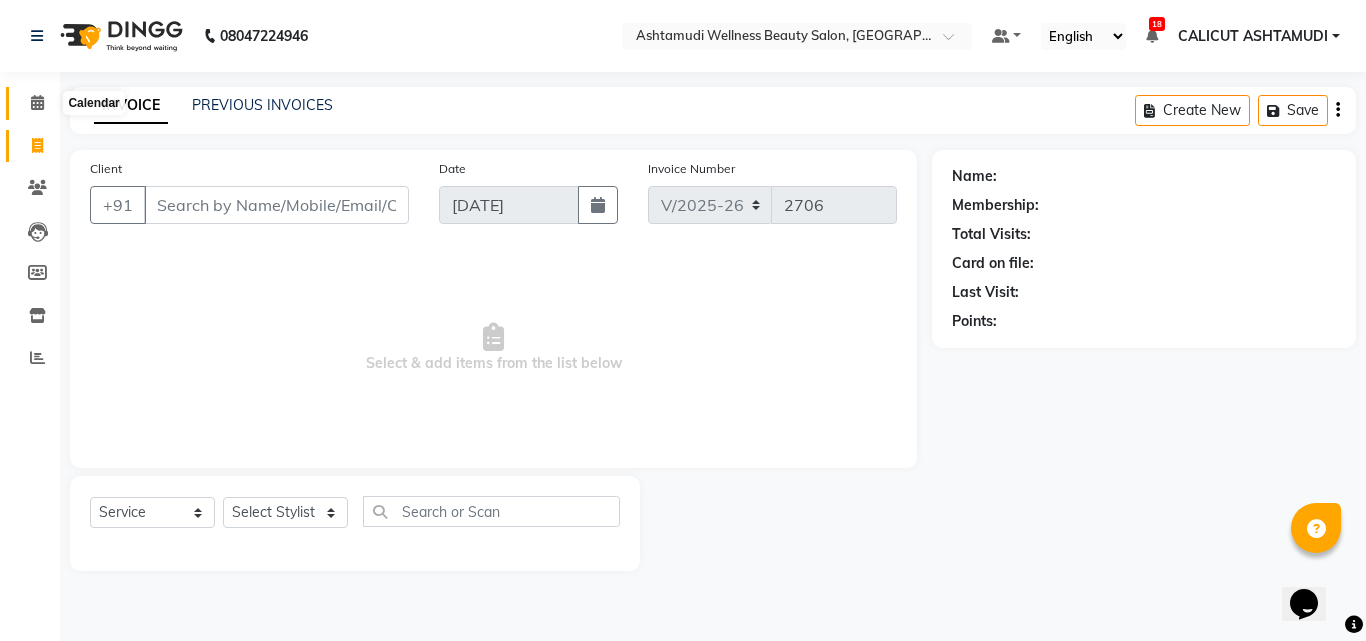 click 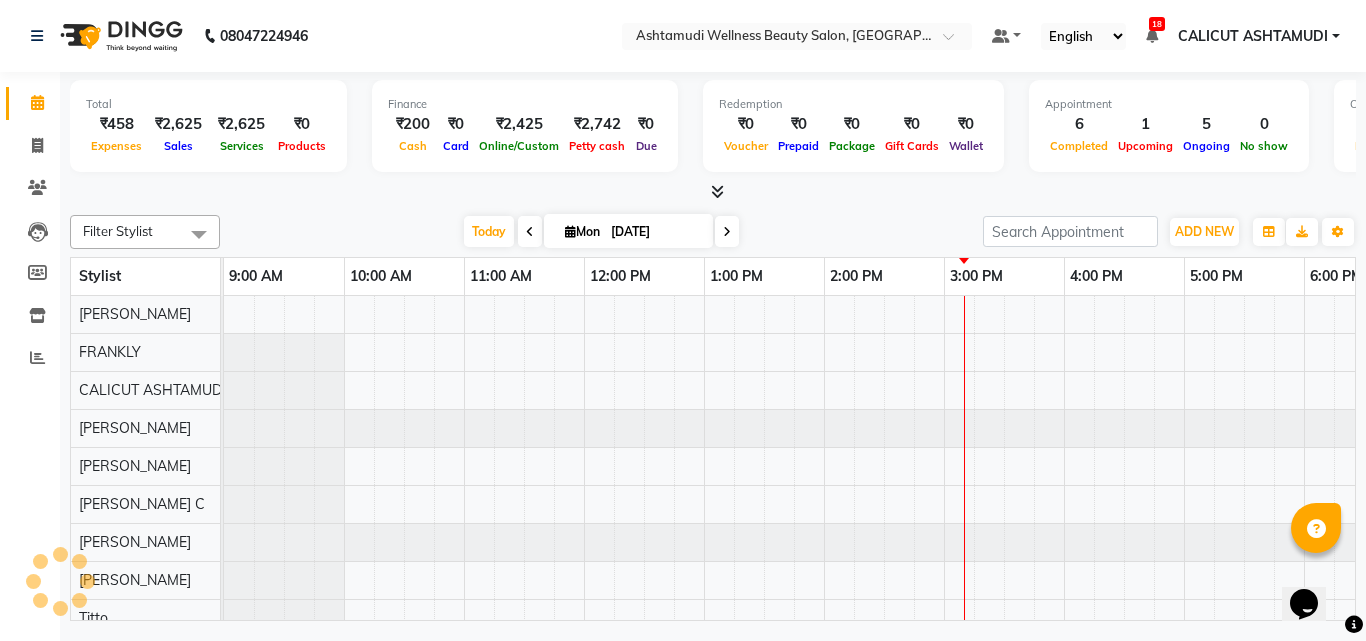 scroll, scrollTop: 0, scrollLeft: 0, axis: both 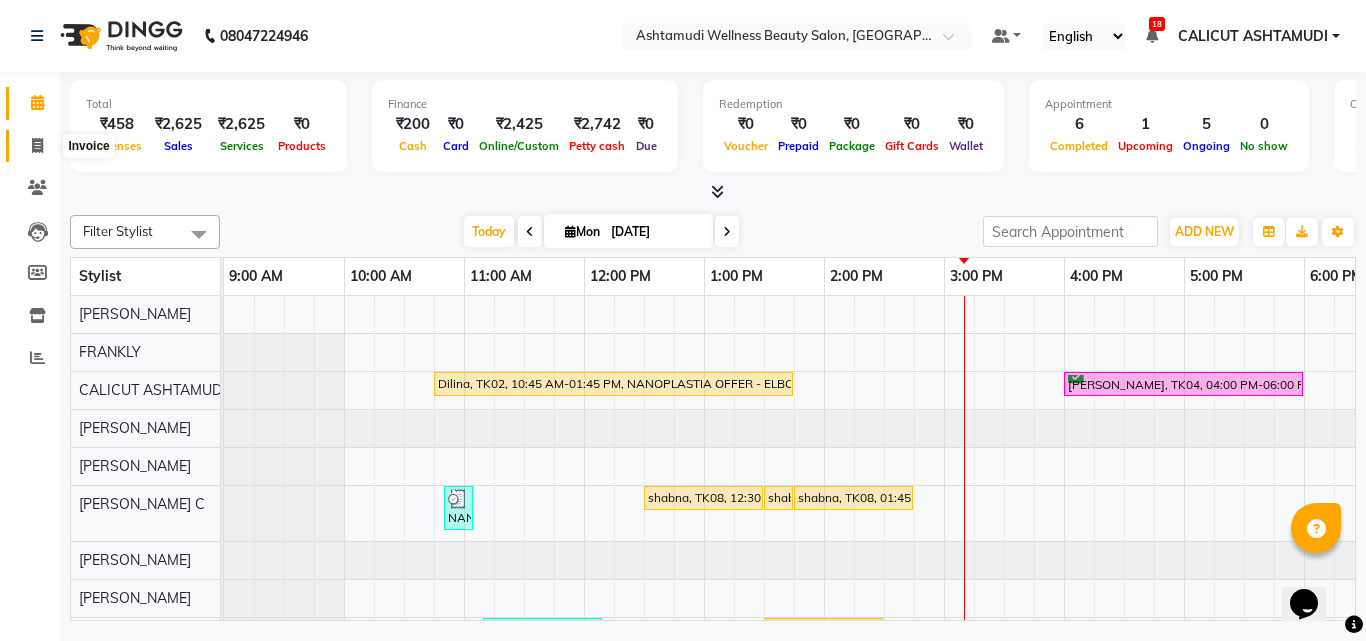 click 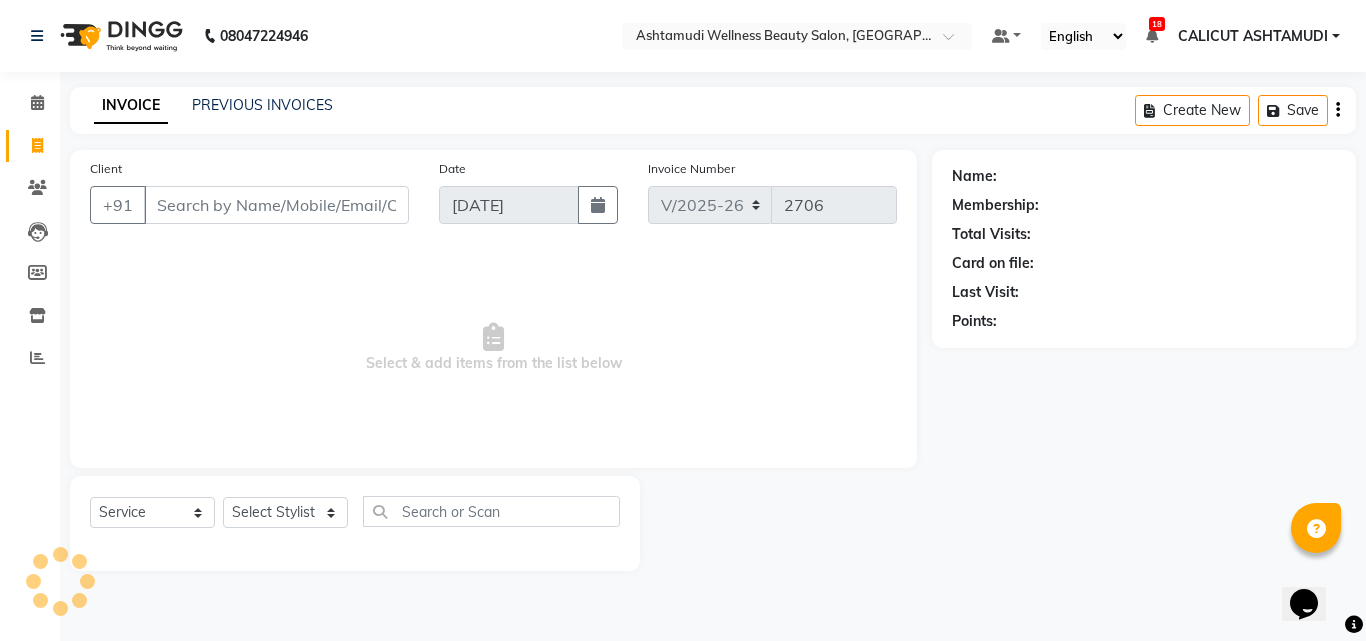 click on "Client" at bounding box center (276, 205) 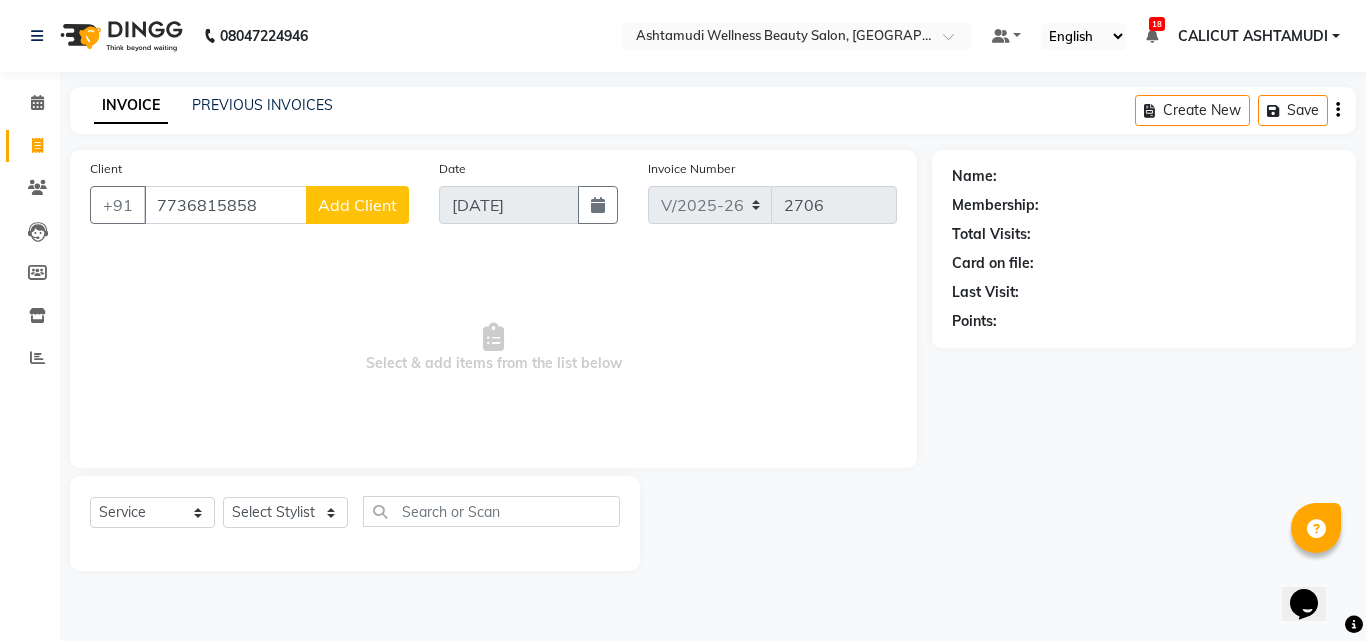click on "Add Client" 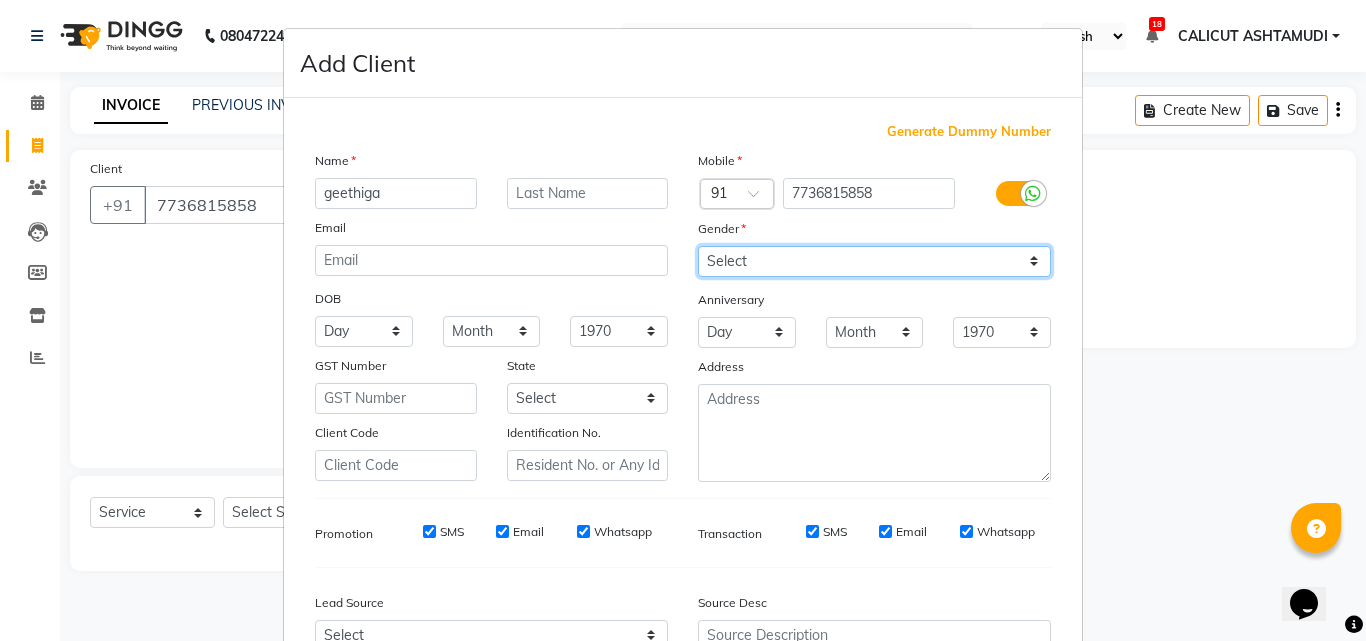 drag, startPoint x: 879, startPoint y: 255, endPoint x: 867, endPoint y: 276, distance: 24.186773 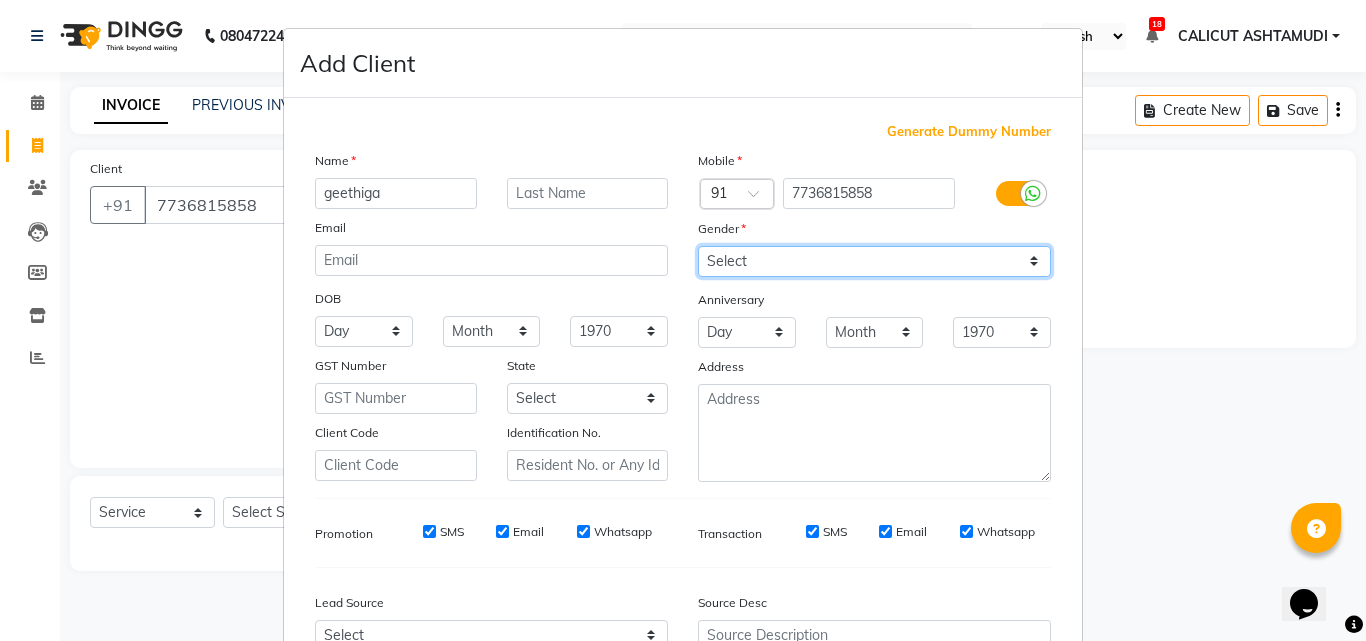 click on "Select Male Female Other Prefer Not To Say" at bounding box center (874, 261) 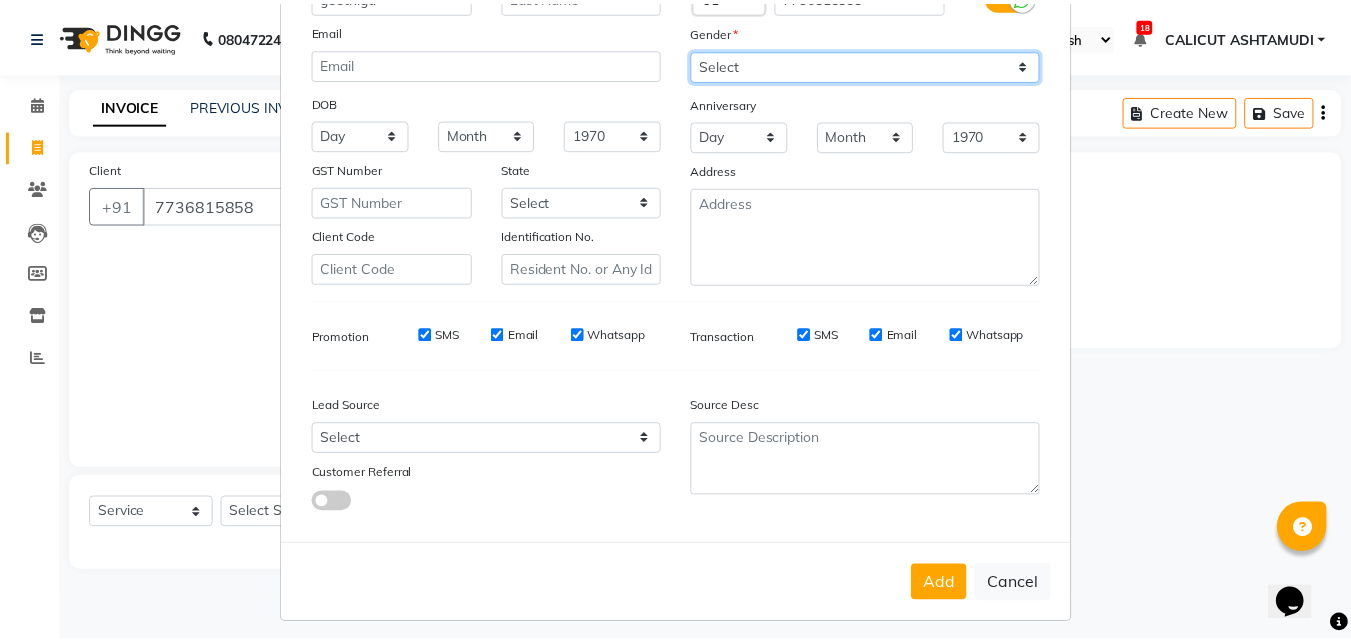 scroll, scrollTop: 208, scrollLeft: 0, axis: vertical 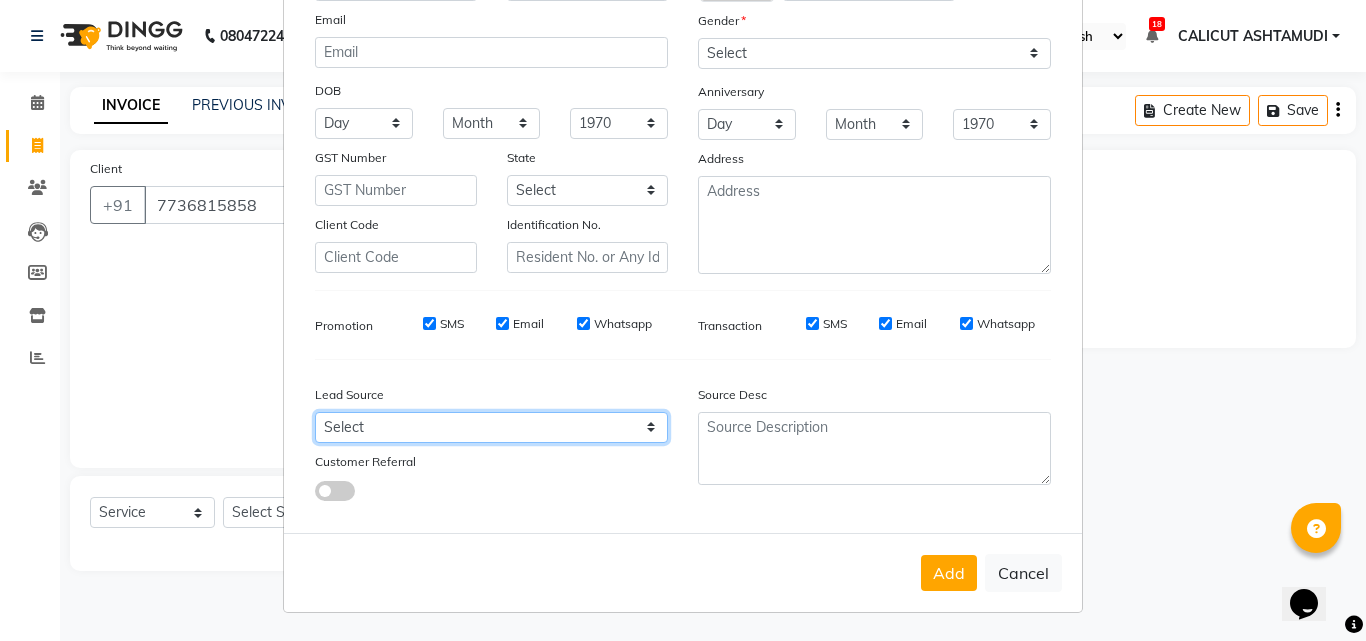 click on "Select Walk-in Referral Internet Friend Word of Mouth Advertisement Facebook JustDial Google Other Instagram  YouTube  WhatsApp" at bounding box center (491, 427) 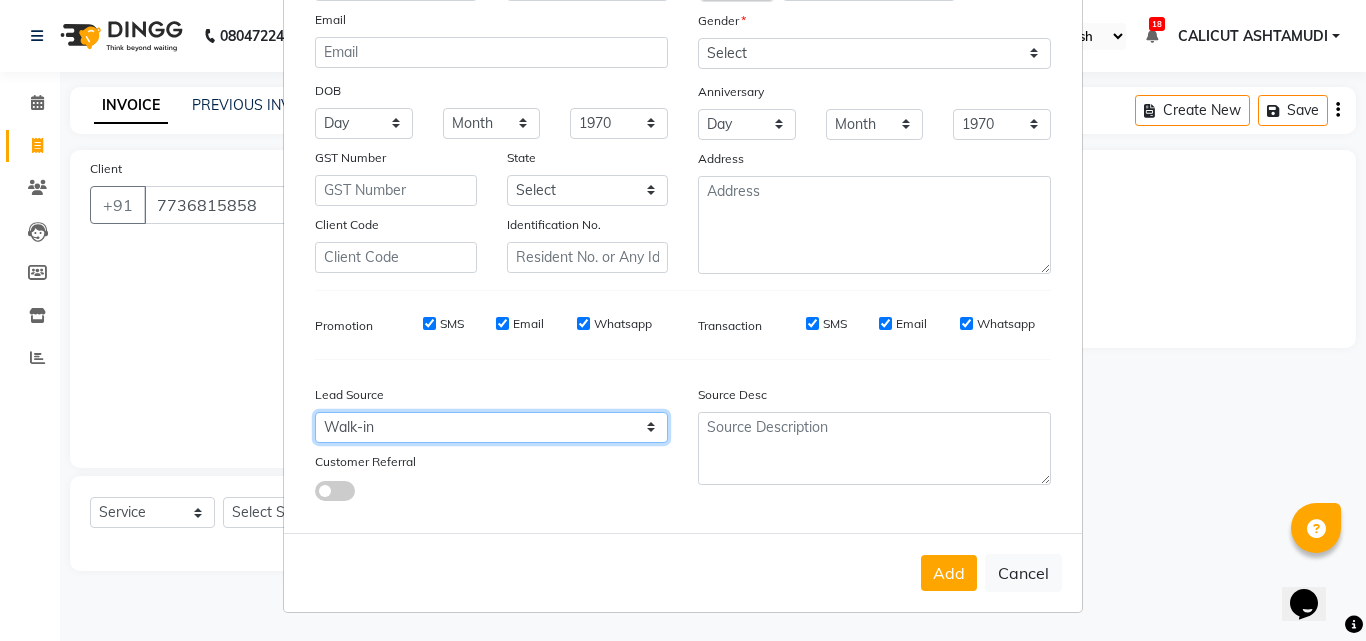 click on "Select Walk-in Referral Internet Friend Word of Mouth Advertisement Facebook JustDial Google Other Instagram  YouTube  WhatsApp" at bounding box center (491, 427) 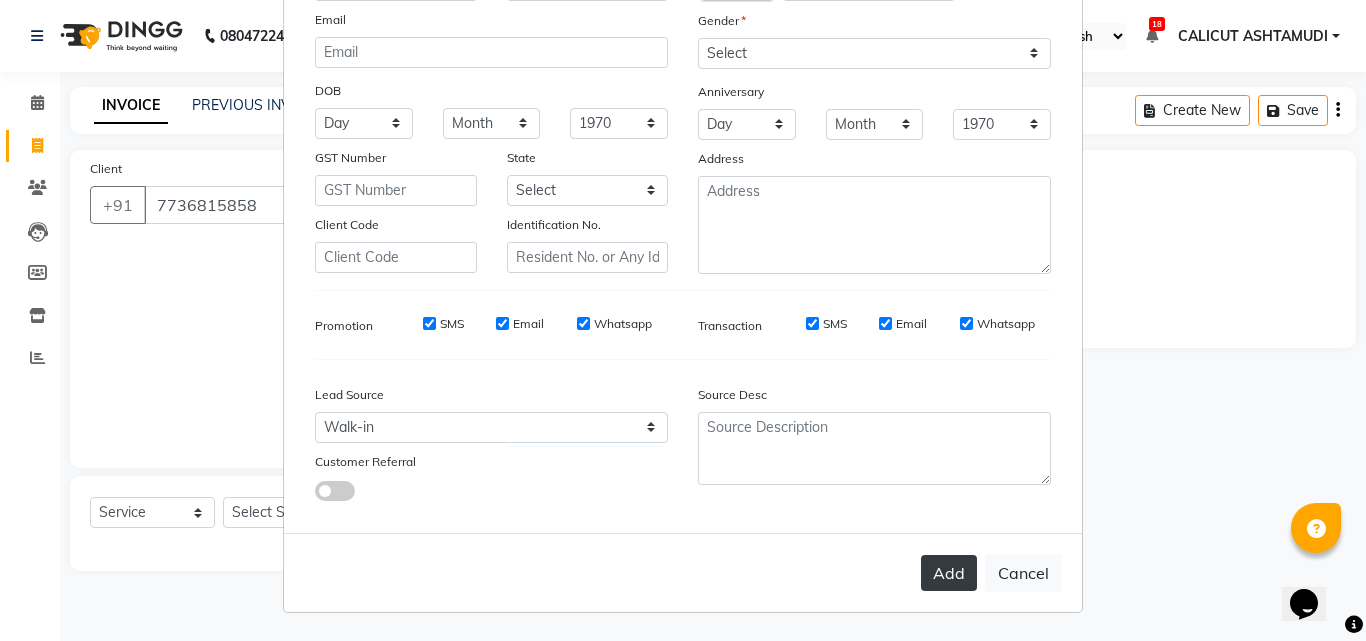 click on "Add" at bounding box center [949, 573] 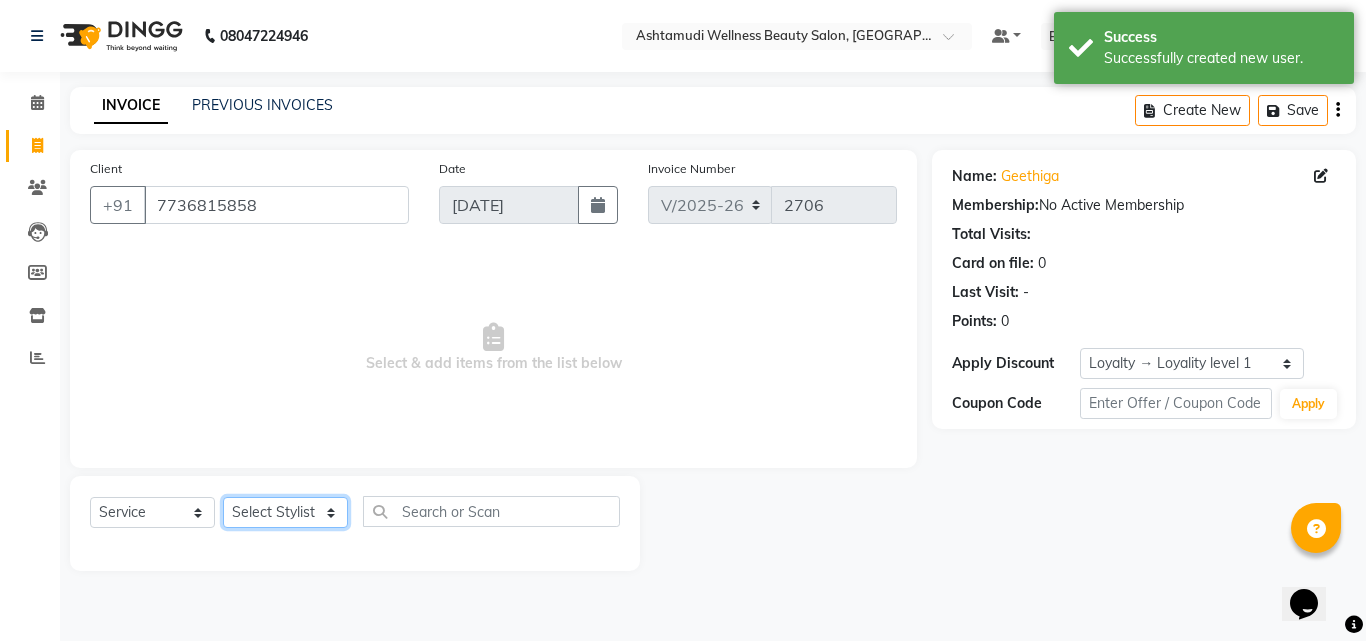 click on "Select Stylist Amala George AMBILI C ANKITHA Arya CALICUT ASHTAMUDI FRANKLY	 GRACY KRISHNA Nitesh Punam Gurung Sewan ali Sheela SUHANA  SHABU Titto" 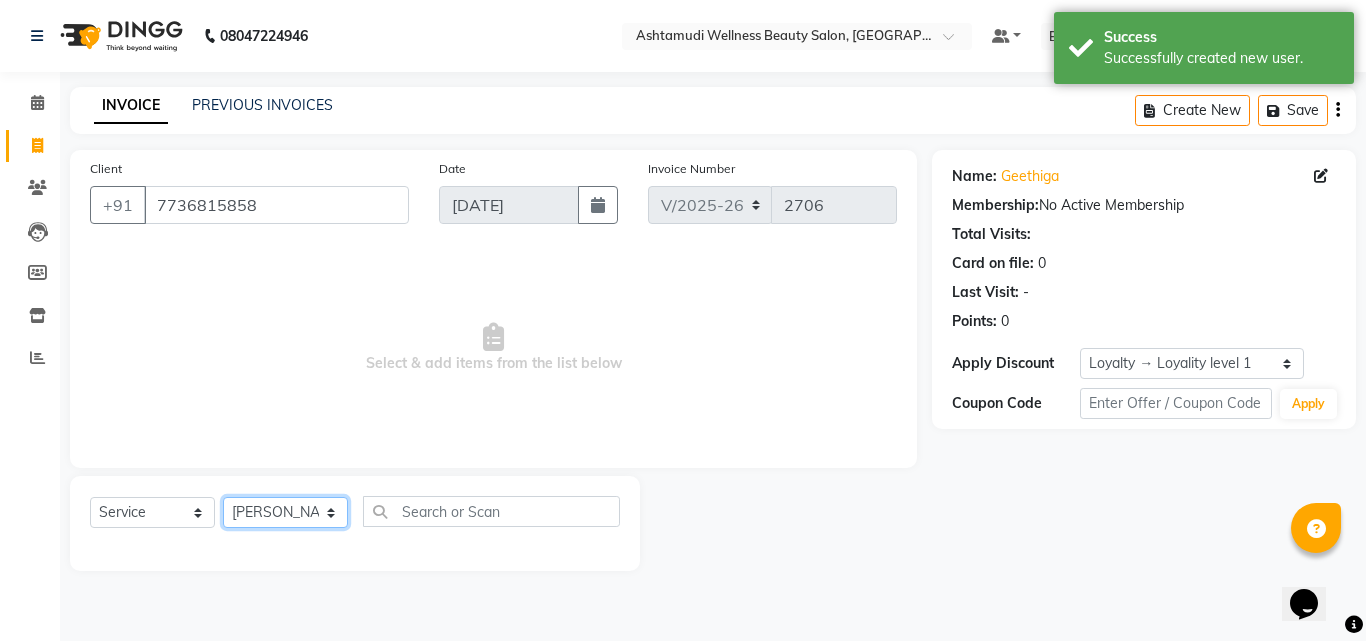 click on "Select Stylist Amala George AMBILI C ANKITHA Arya CALICUT ASHTAMUDI FRANKLY	 GRACY KRISHNA Nitesh Punam Gurung Sewan ali Sheela SUHANA  SHABU Titto" 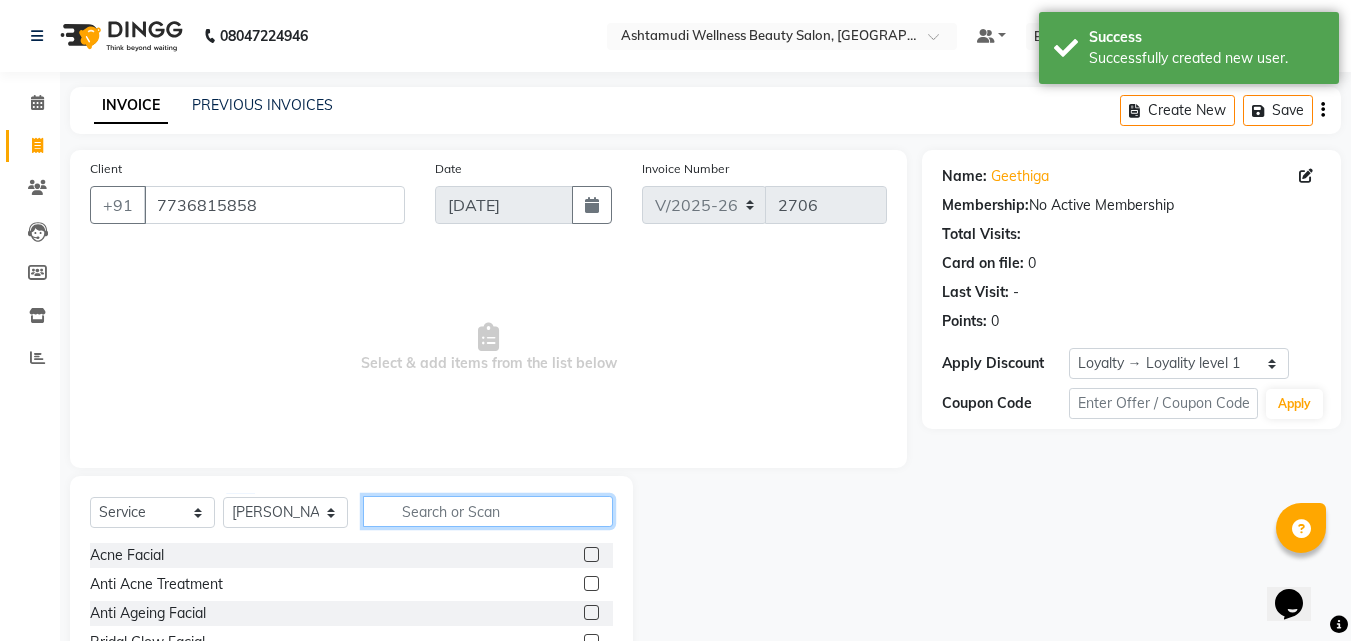 click 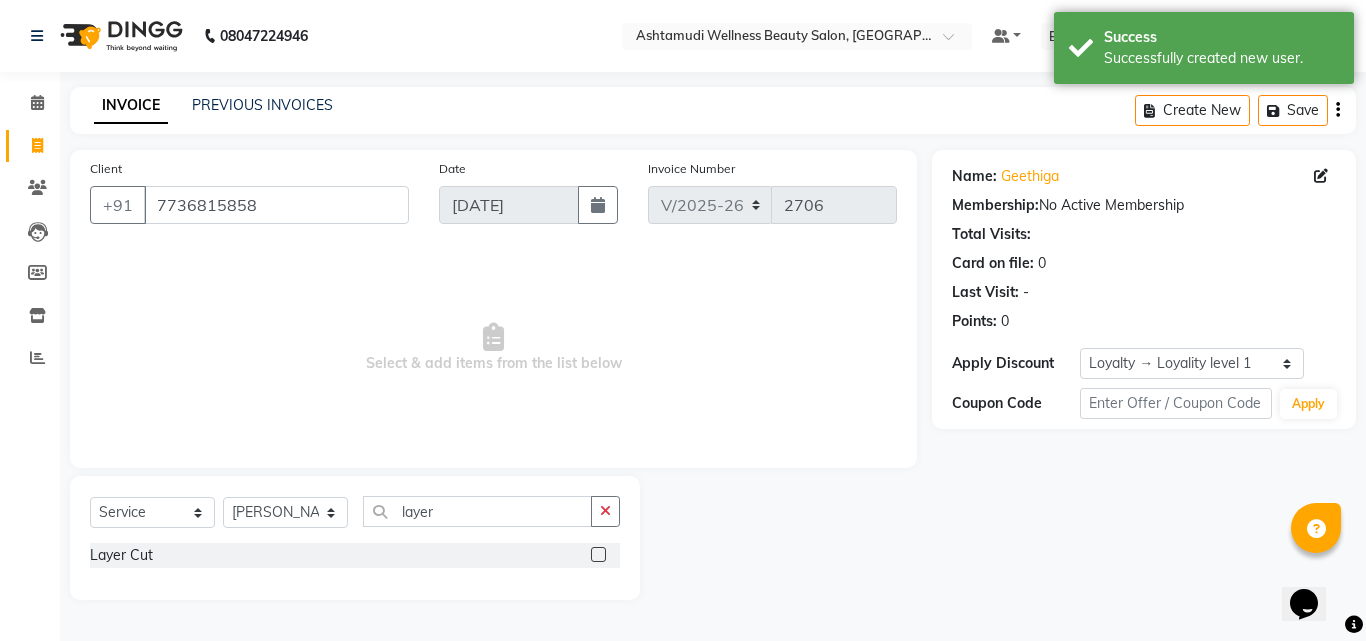 click 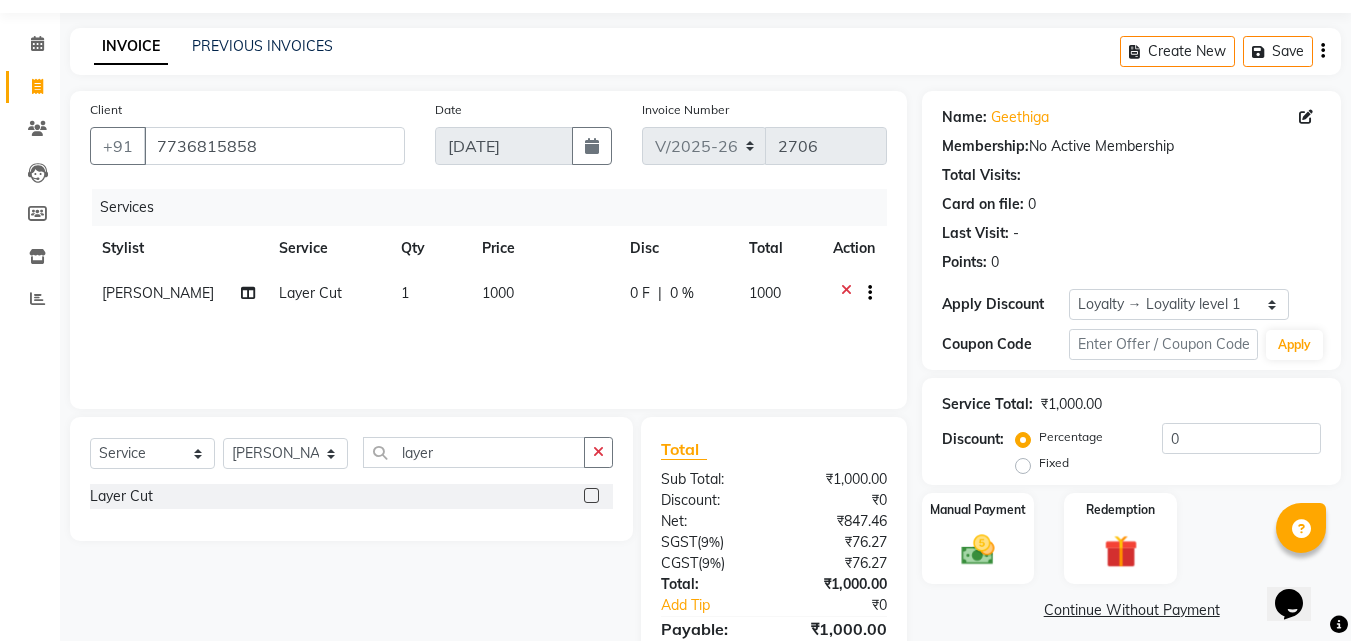 scroll, scrollTop: 159, scrollLeft: 0, axis: vertical 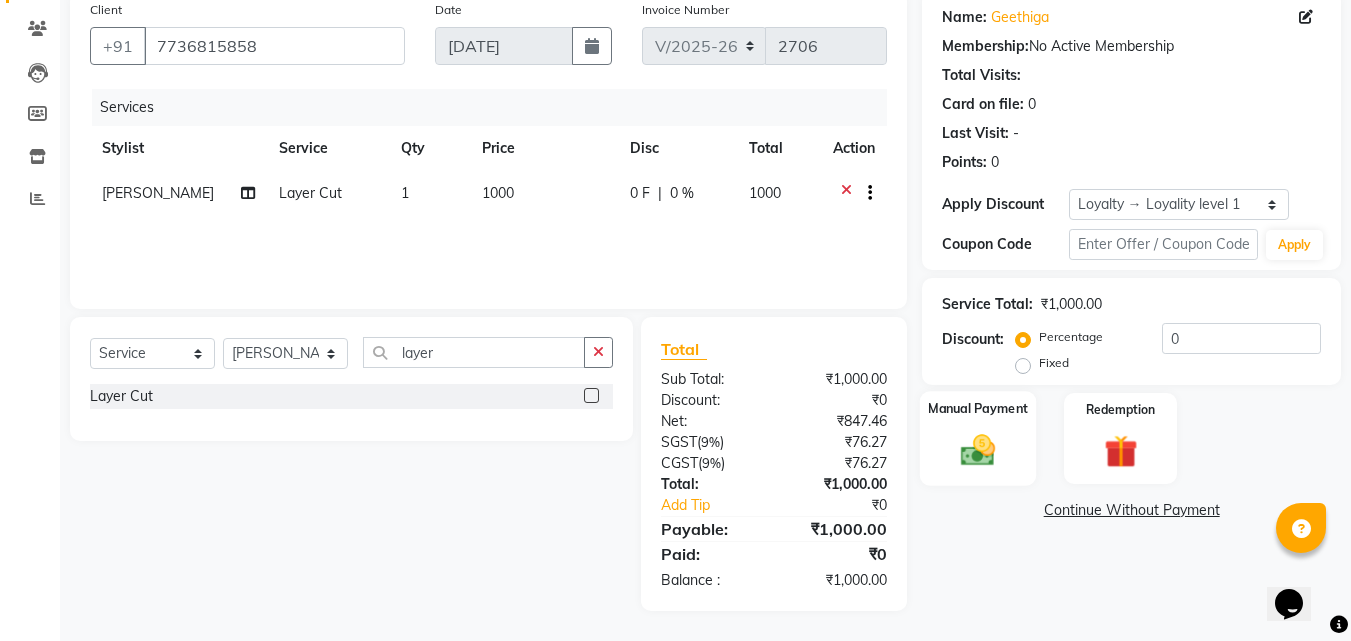 click 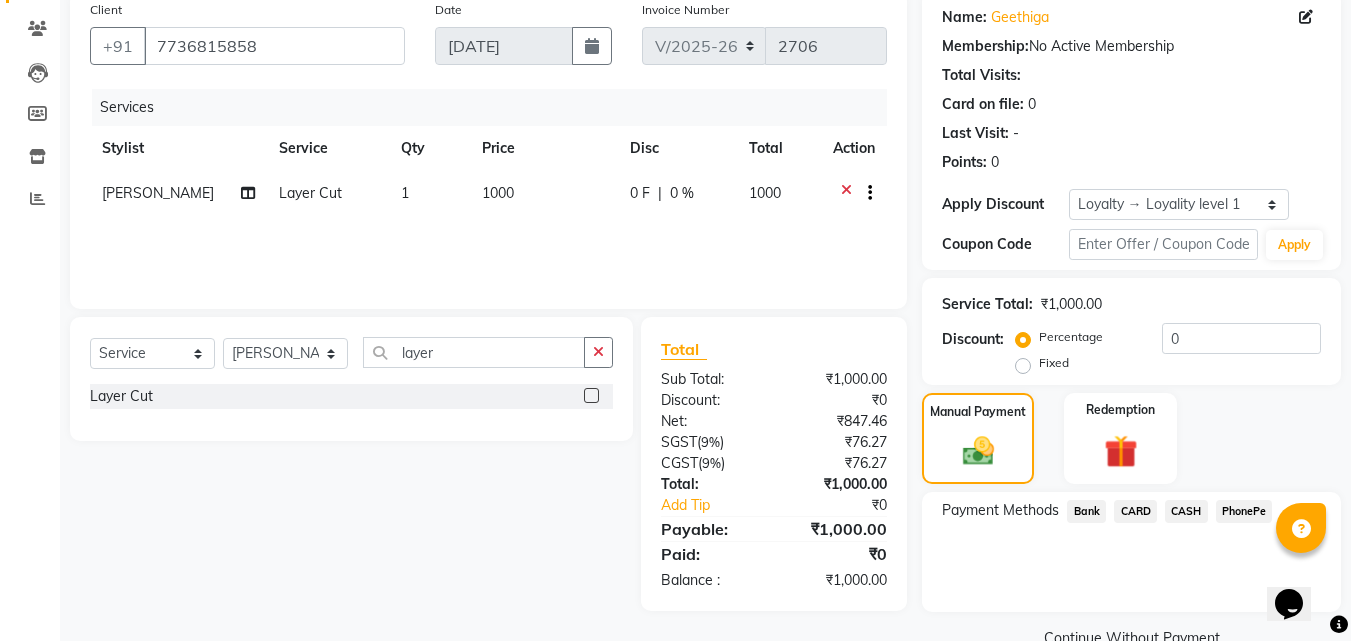 click on "PhonePe" 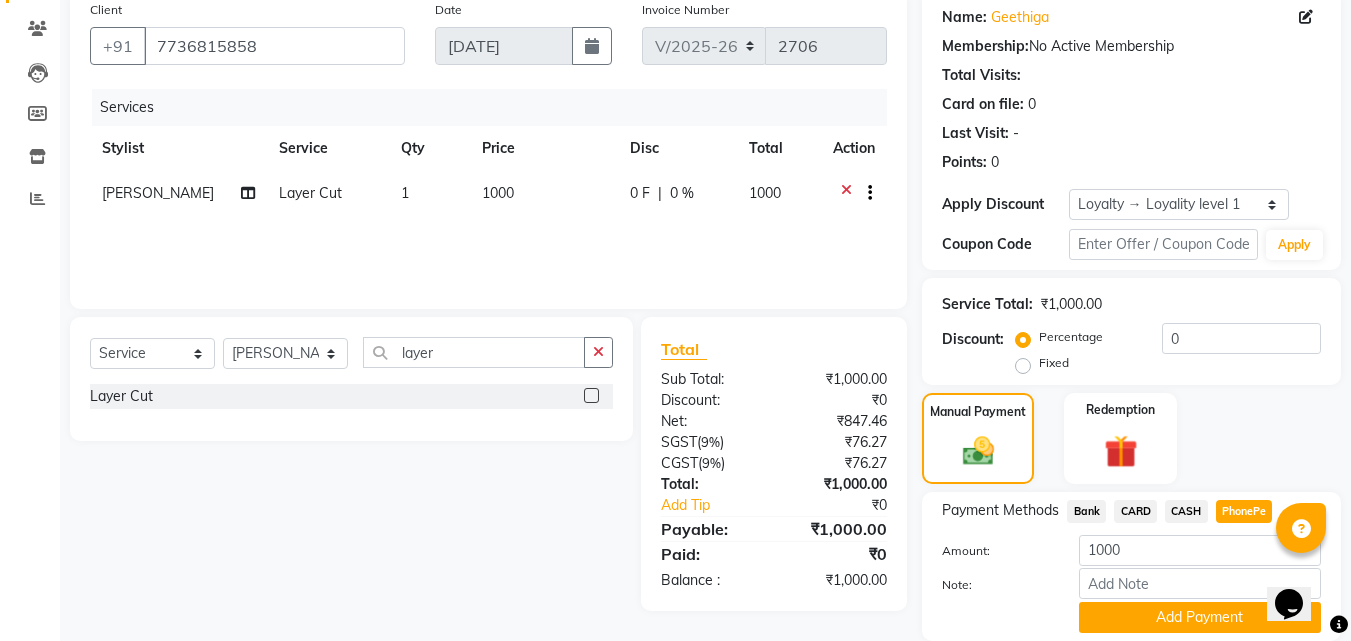 click on "CASH" 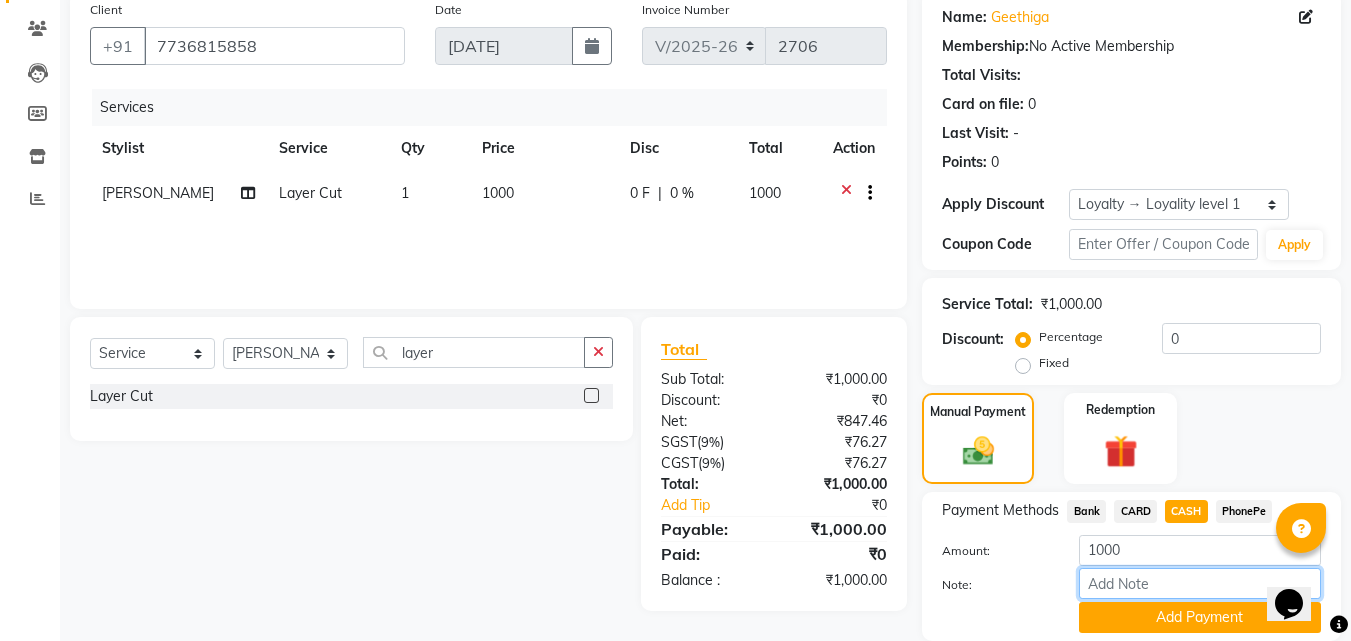 click on "Note:" at bounding box center [1200, 583] 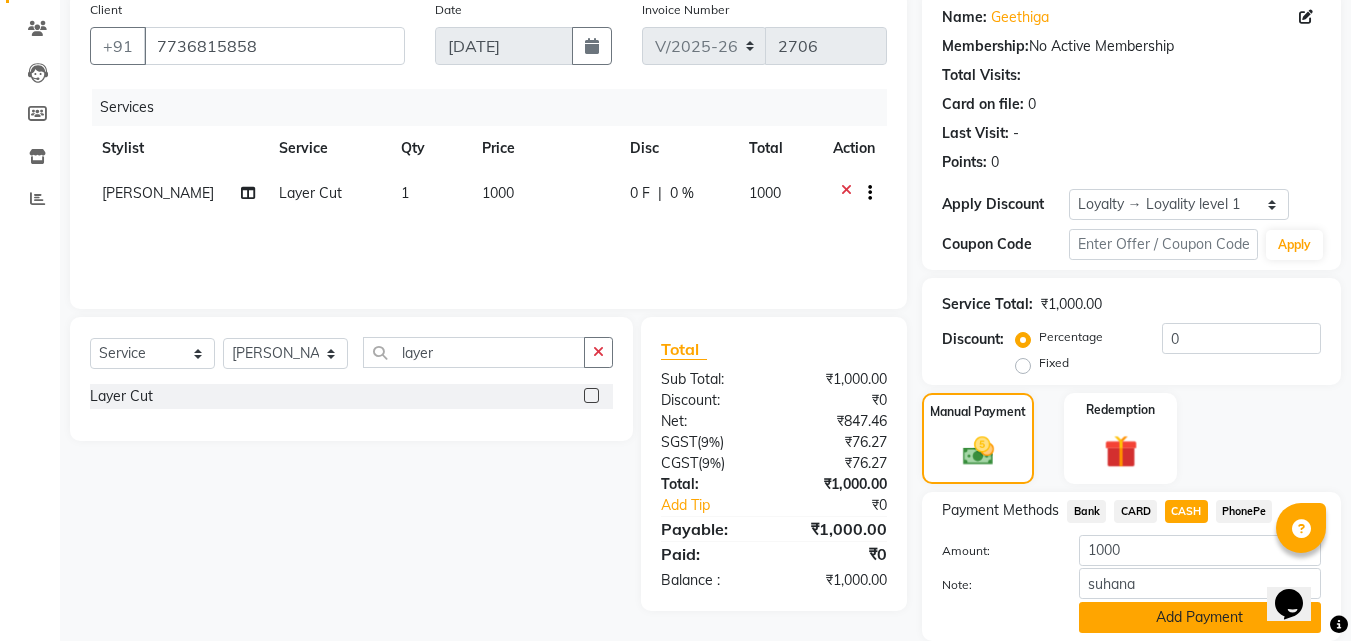 click on "Add Payment" 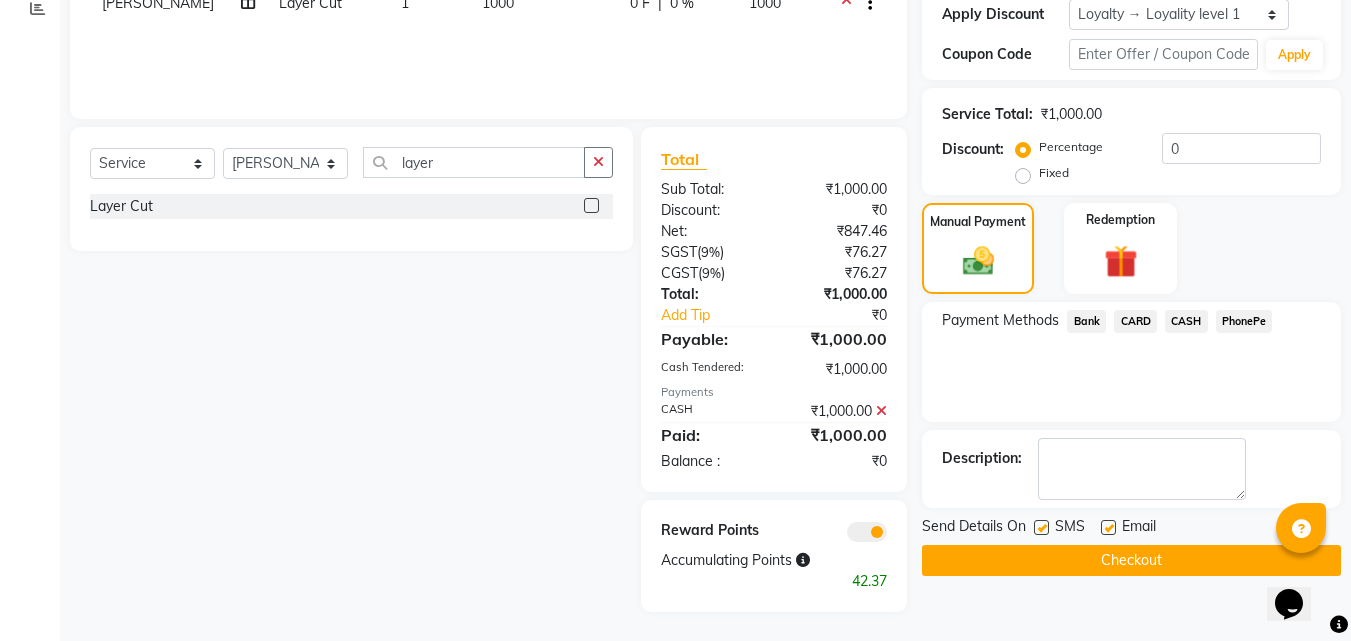 scroll, scrollTop: 350, scrollLeft: 0, axis: vertical 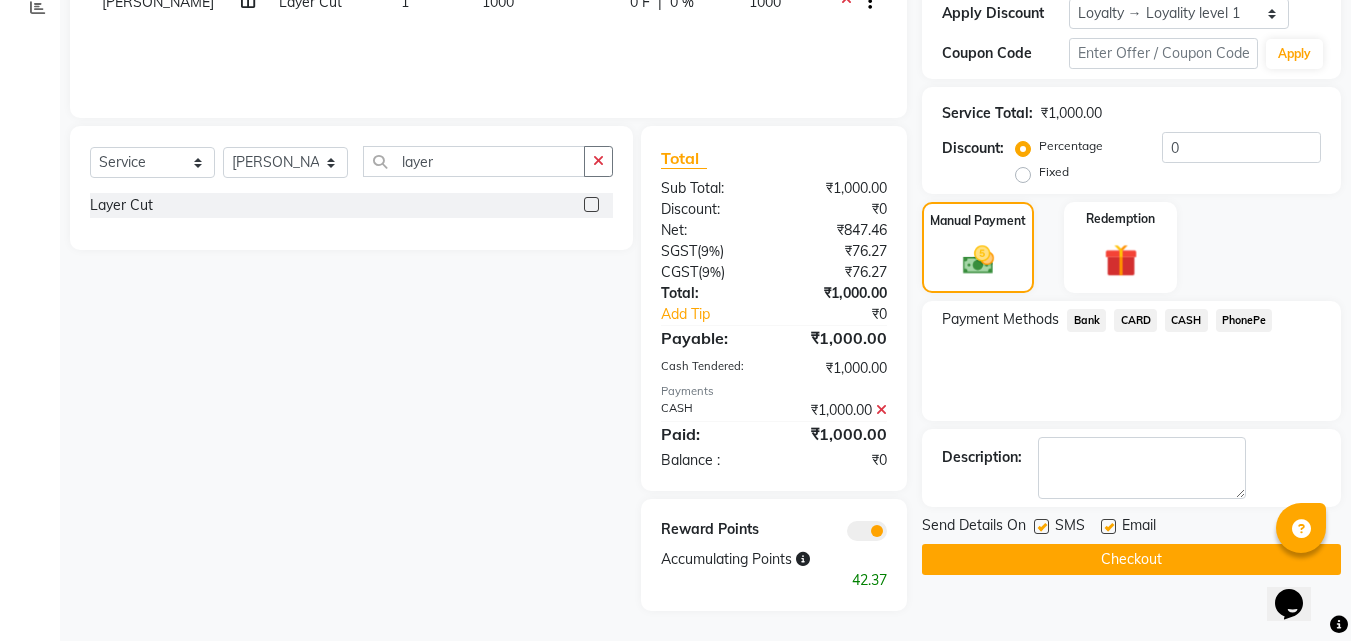 click on "Checkout" 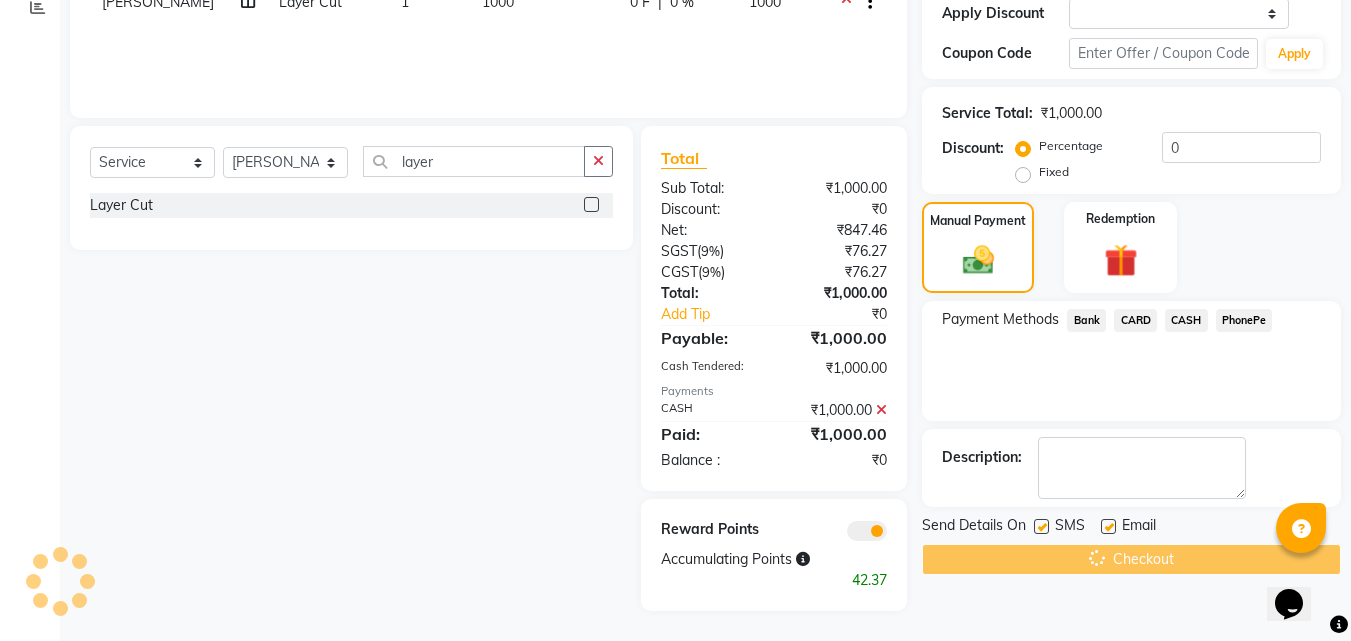 scroll, scrollTop: 0, scrollLeft: 0, axis: both 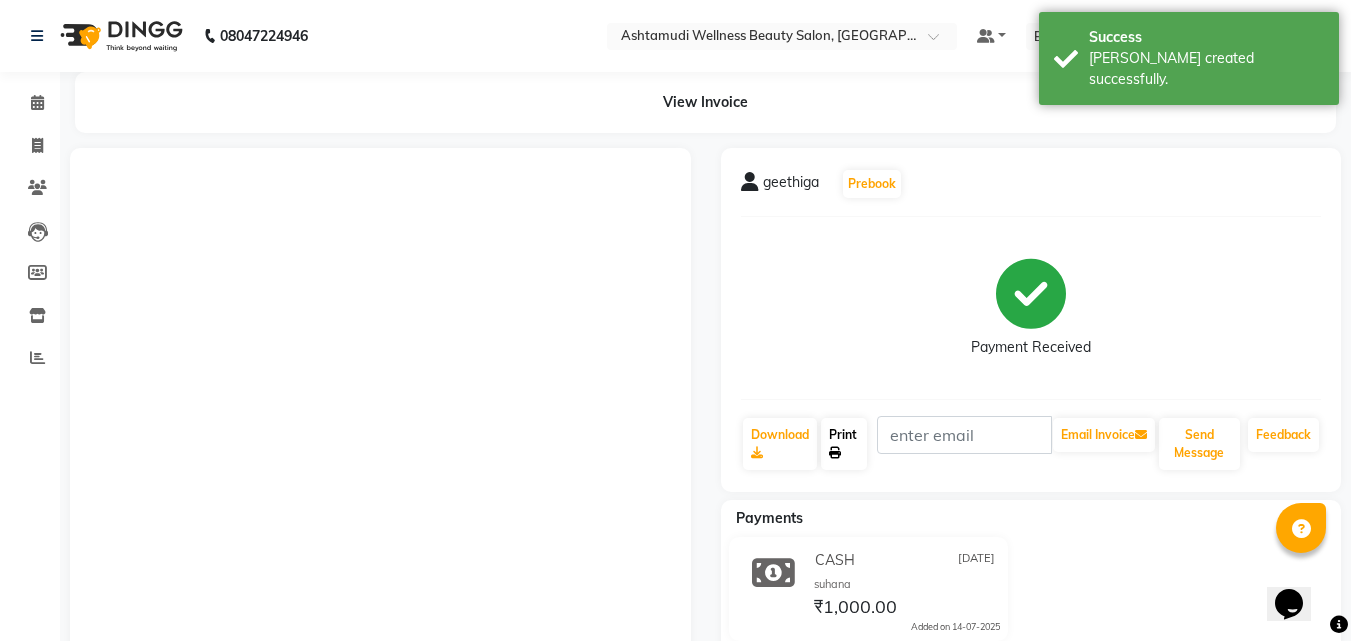 click on "Print" 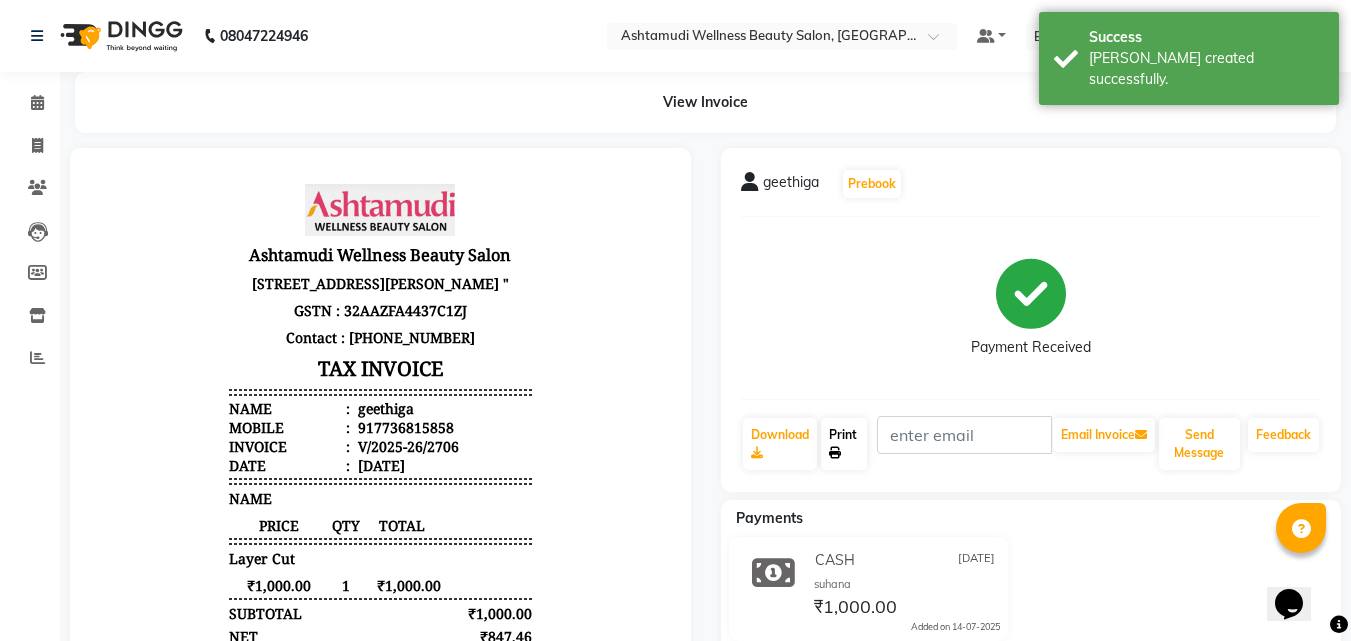 scroll, scrollTop: 0, scrollLeft: 0, axis: both 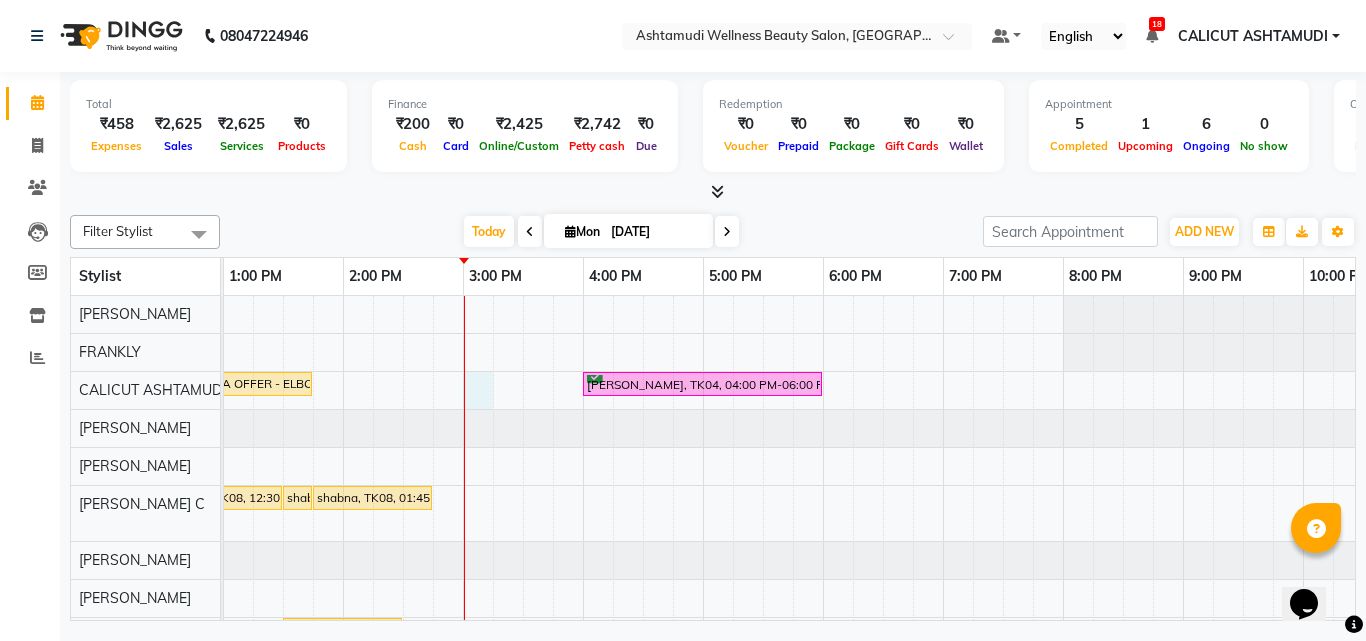 click on "Dilina, TK02, 10:45 AM-01:45 PM, NANOPLASTIA OFFER - ELBOW LENGTH     Kavya, TK04, 04:00 PM-06:00 PM, NANOPLASTIA OFFER - ELBOW LENGTH     NANDANA, TK03, 10:50 AM-11:05 AM, Eyebrows Threading    shabna, TK08, 12:30 PM-01:30 PM, Anti-Dandruff Treatment With Spa    shabna, TK08, 01:30 PM-01:45 PM, Eyebrows Threading    shabna, TK08, 01:45 PM-02:45 PM, Normal Cleanup     shanavas, TK06, 11:10 AM-12:10 PM, Gents Global Colouring (Base)    vishnu priya, TK09, 01:30 PM-02:30 PM, Keratin Spa     PRABHA, TK07, 12:00 PM-12:30 PM, Eyebrows Threading,Forehead Threading     HISANA, TK05, 12:00 PM-01:00 PM, Keratin Spa     Sabeena, TK10, 12:30 PM-01:30 PM, Ceramide Anti-Frizz Treatment     SNEHA, TK01, 10:30 AM-12:30 PM, NANOPLASTIA OFFER - ELBOW LENGTH" at bounding box center [643, 601] 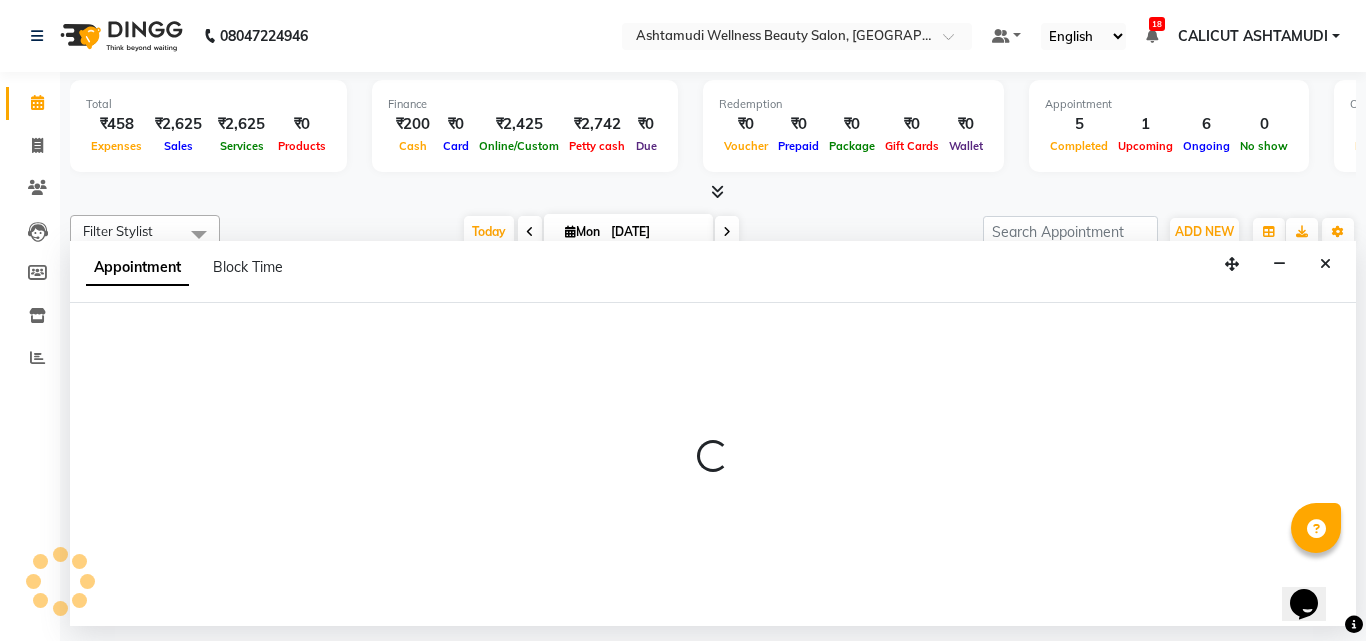 select on "27314" 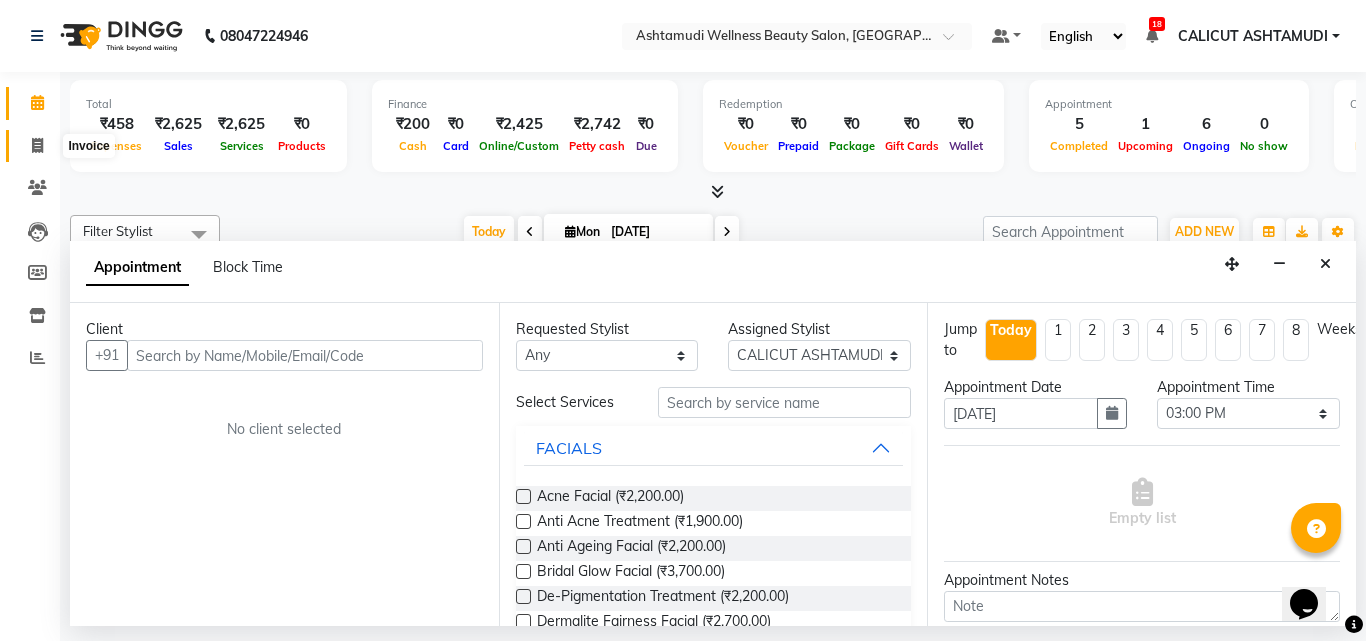 click 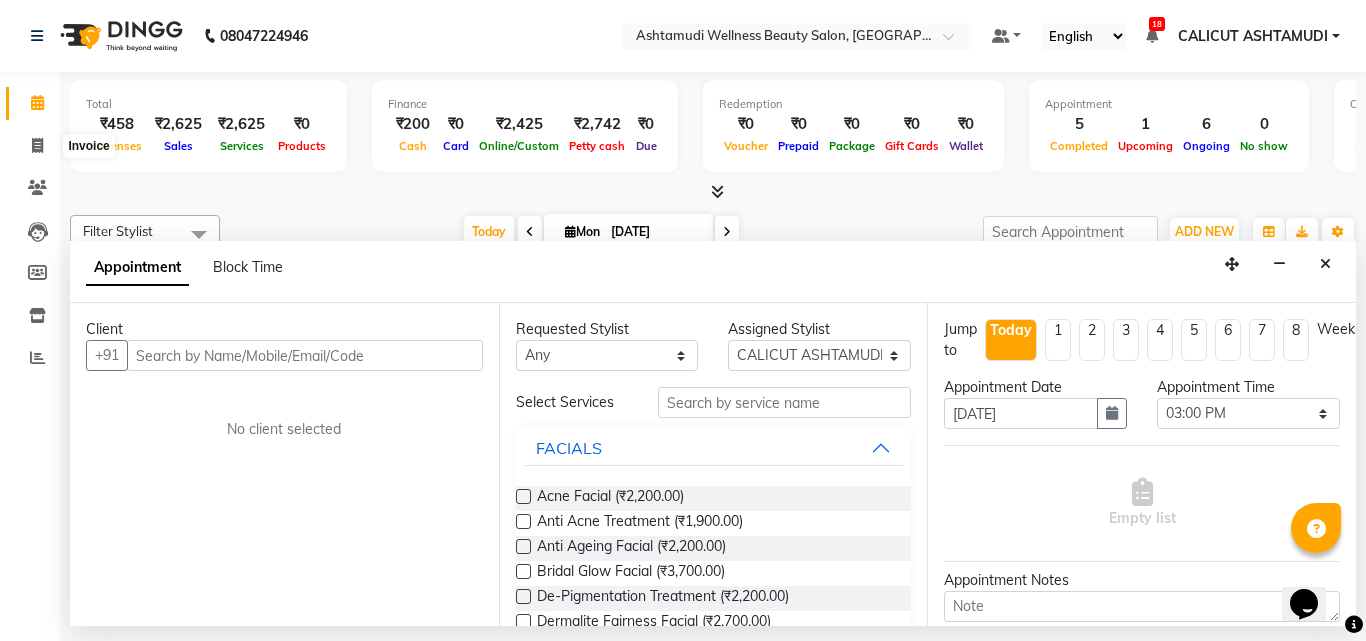 select on "service" 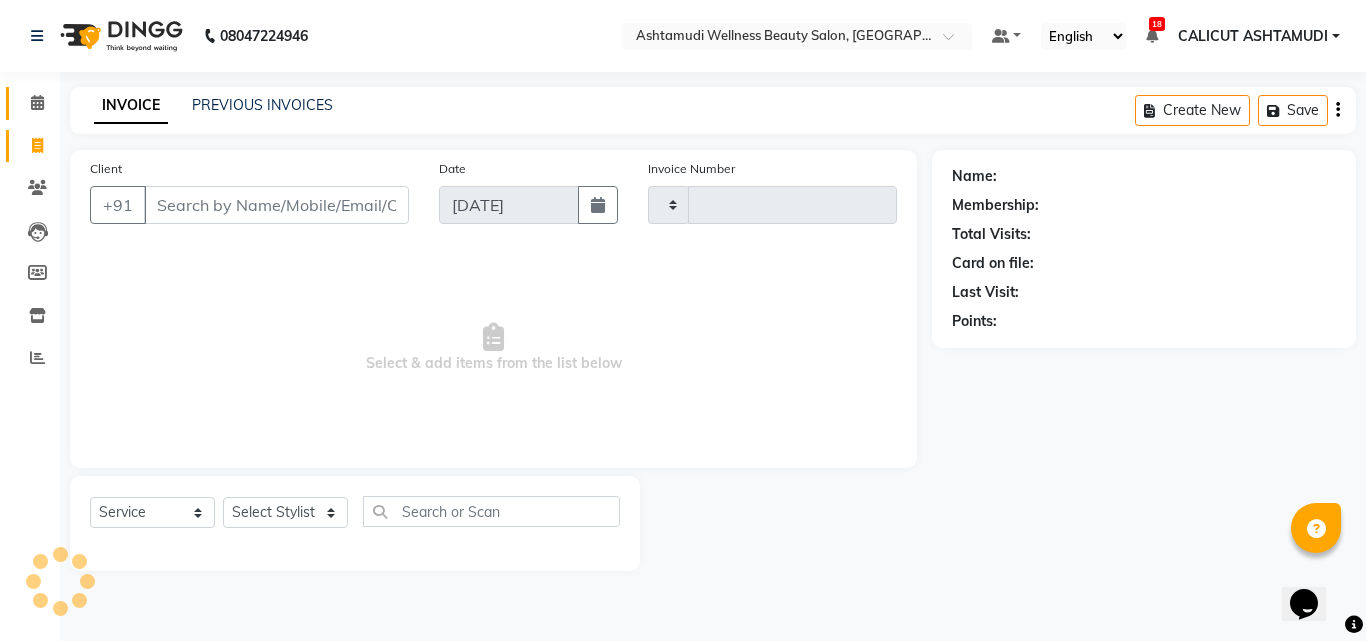 type on "2706" 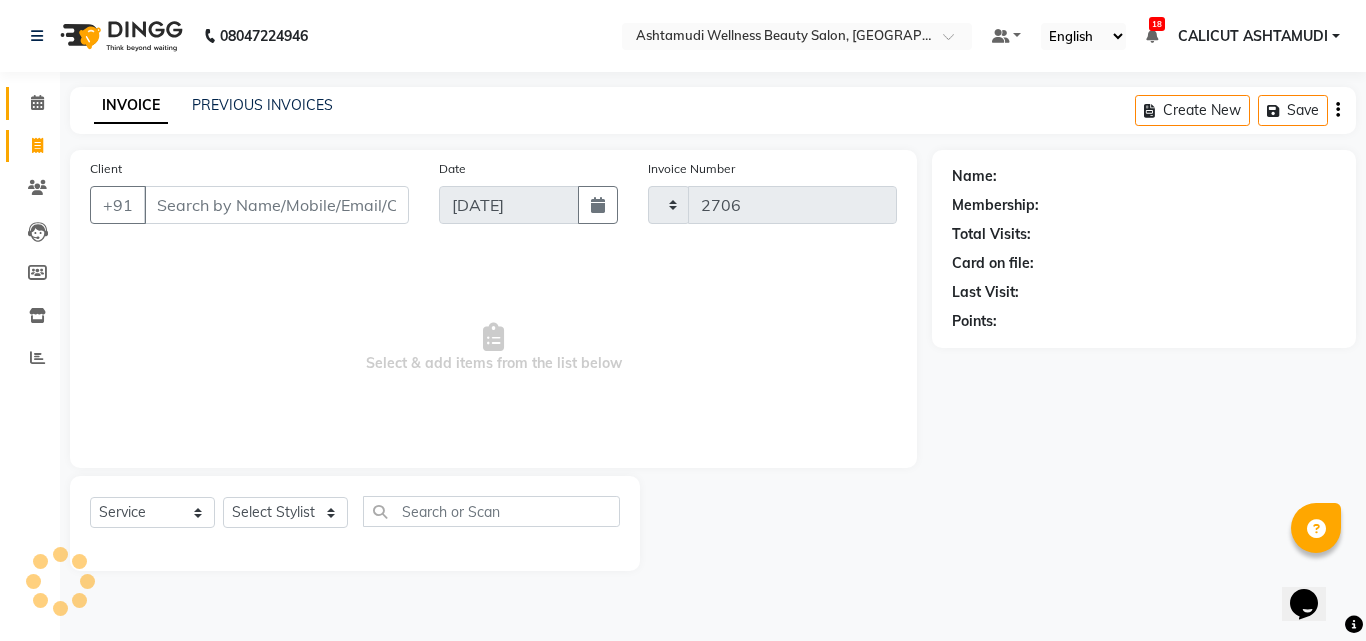 select on "4630" 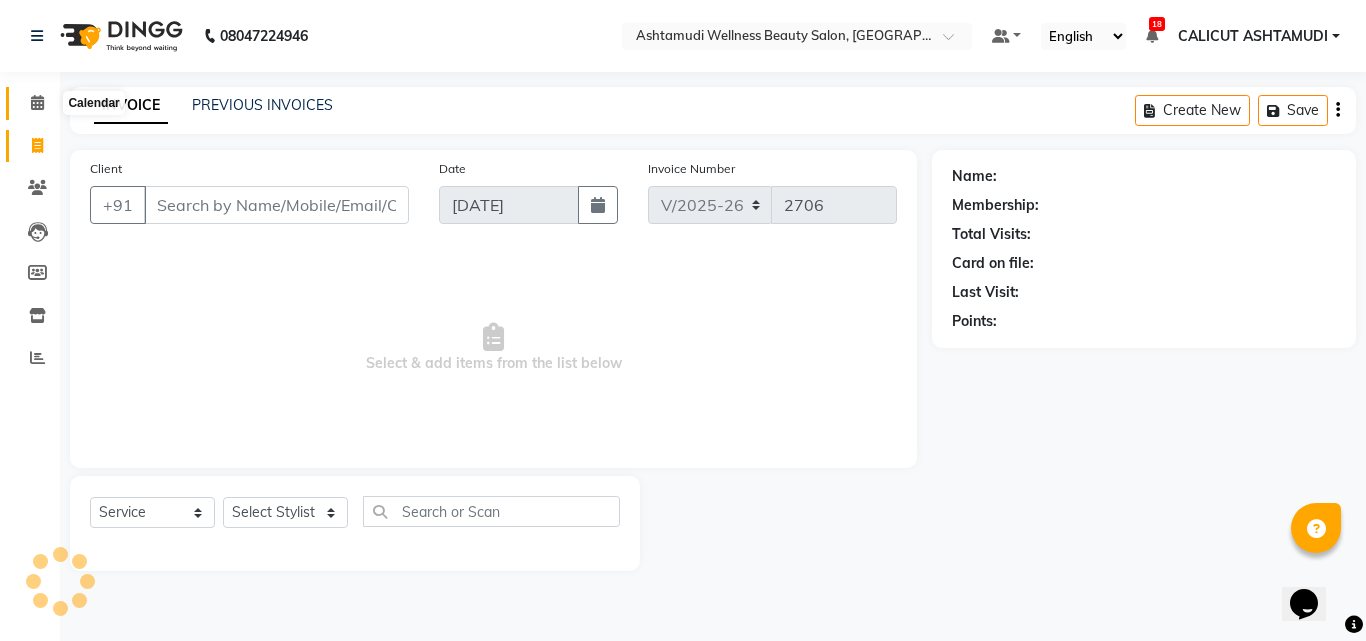 click 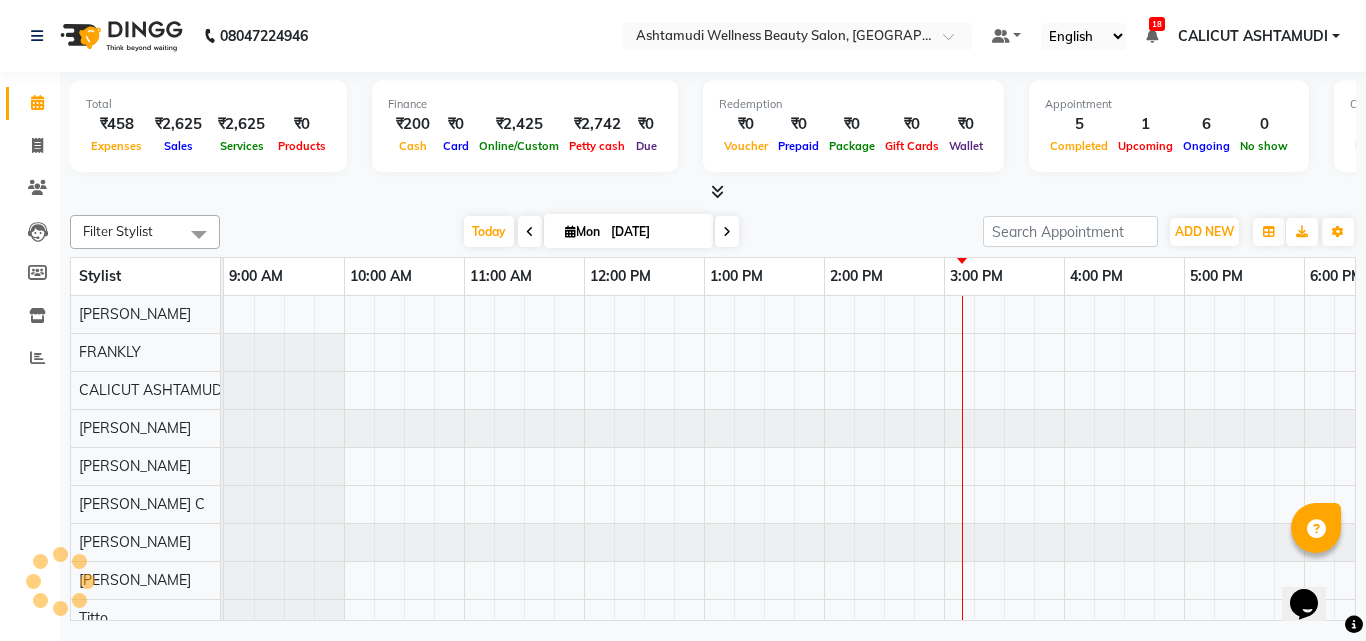 scroll, scrollTop: 0, scrollLeft: 0, axis: both 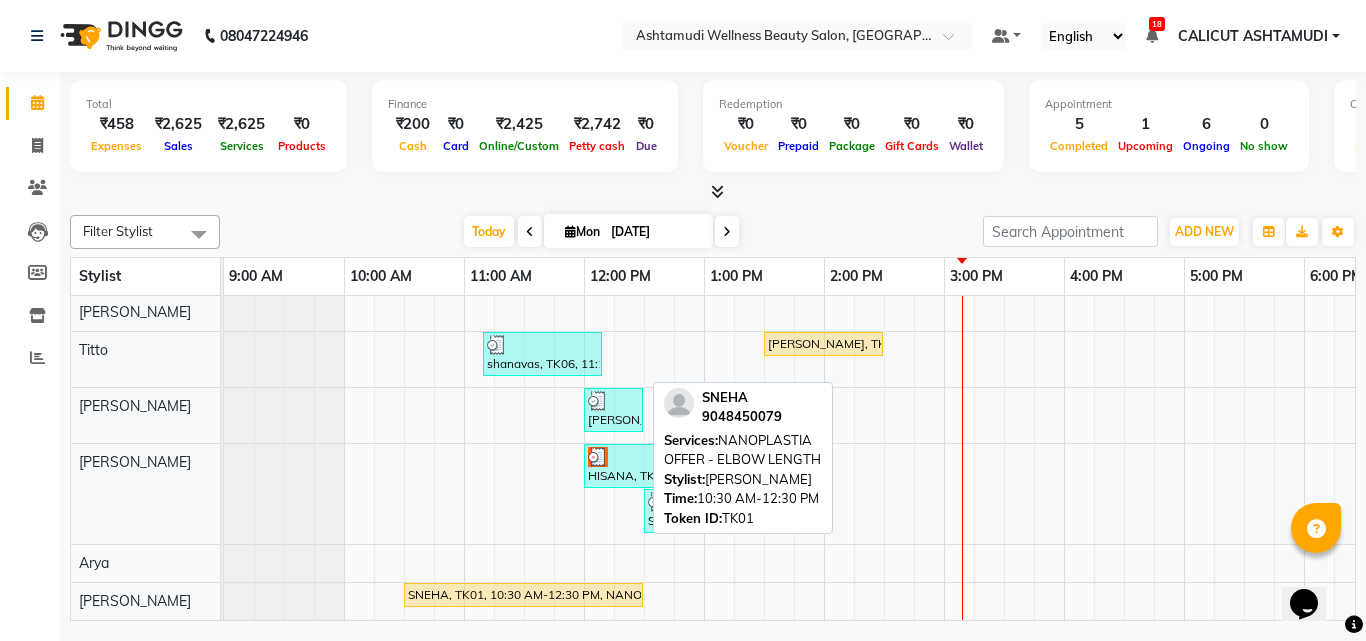 click on "SNEHA, TK01, 10:30 AM-12:30 PM, NANOPLASTIA OFFER - ELBOW LENGTH" at bounding box center (523, 595) 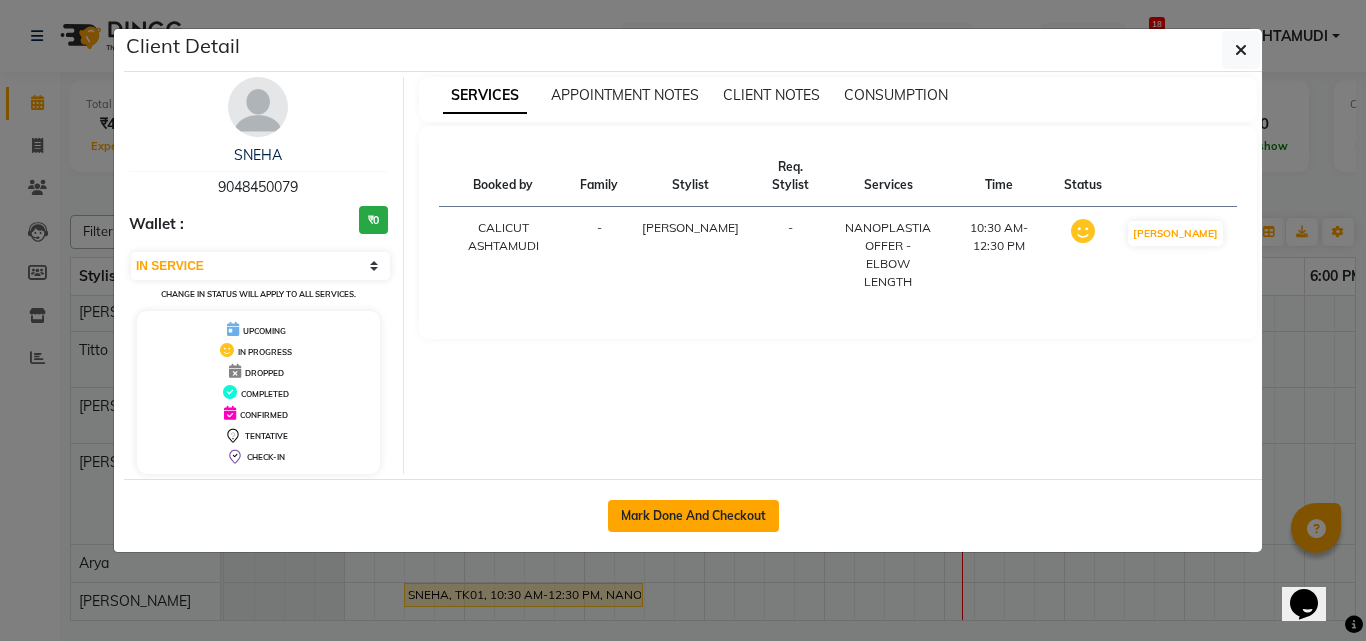 click on "Mark Done And Checkout" 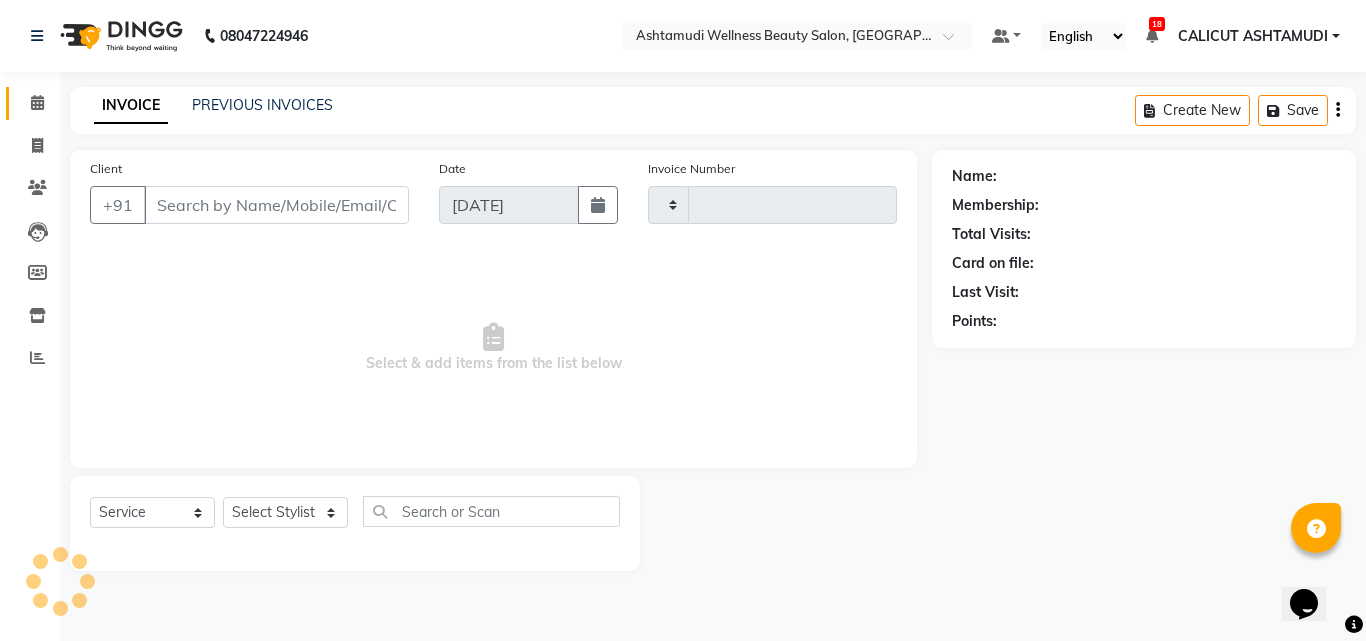 type on "2706" 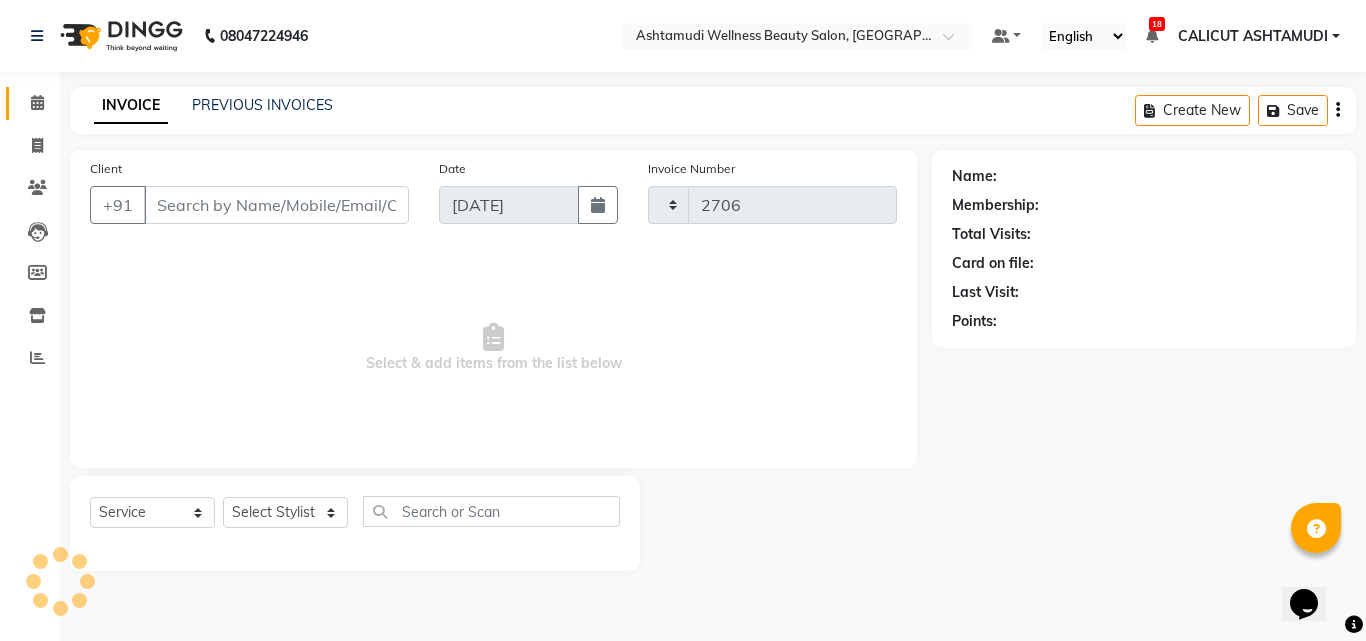 select on "4630" 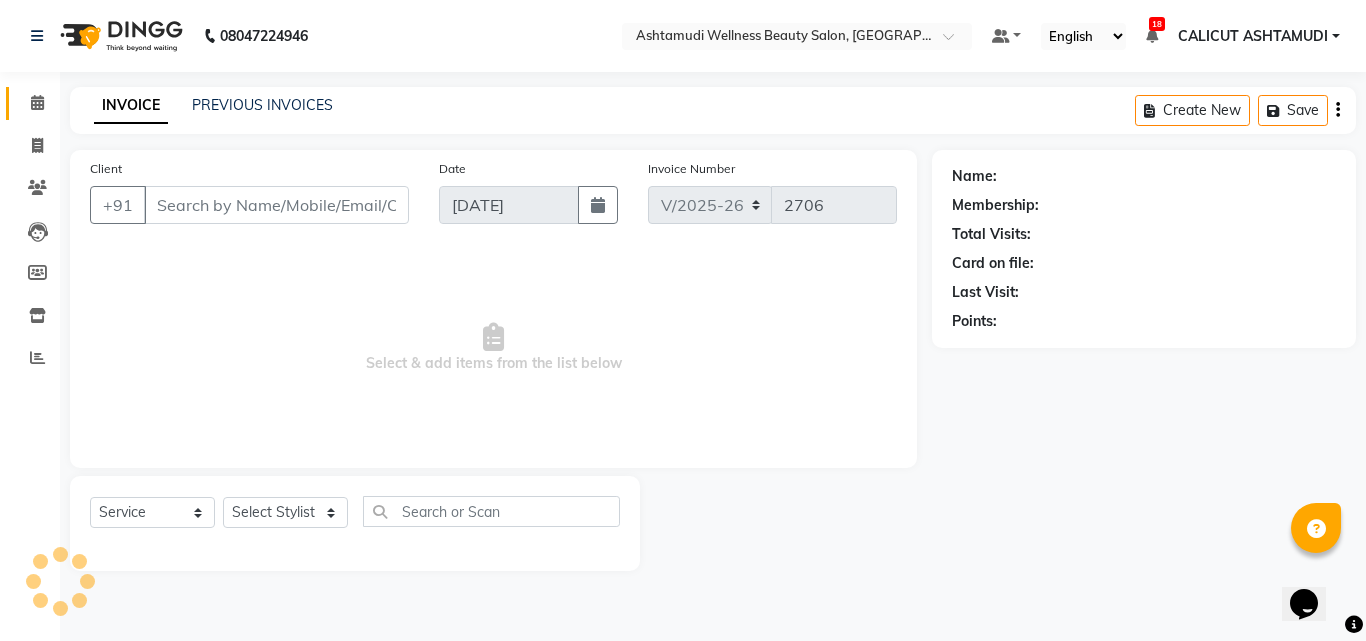 type on "9048450079" 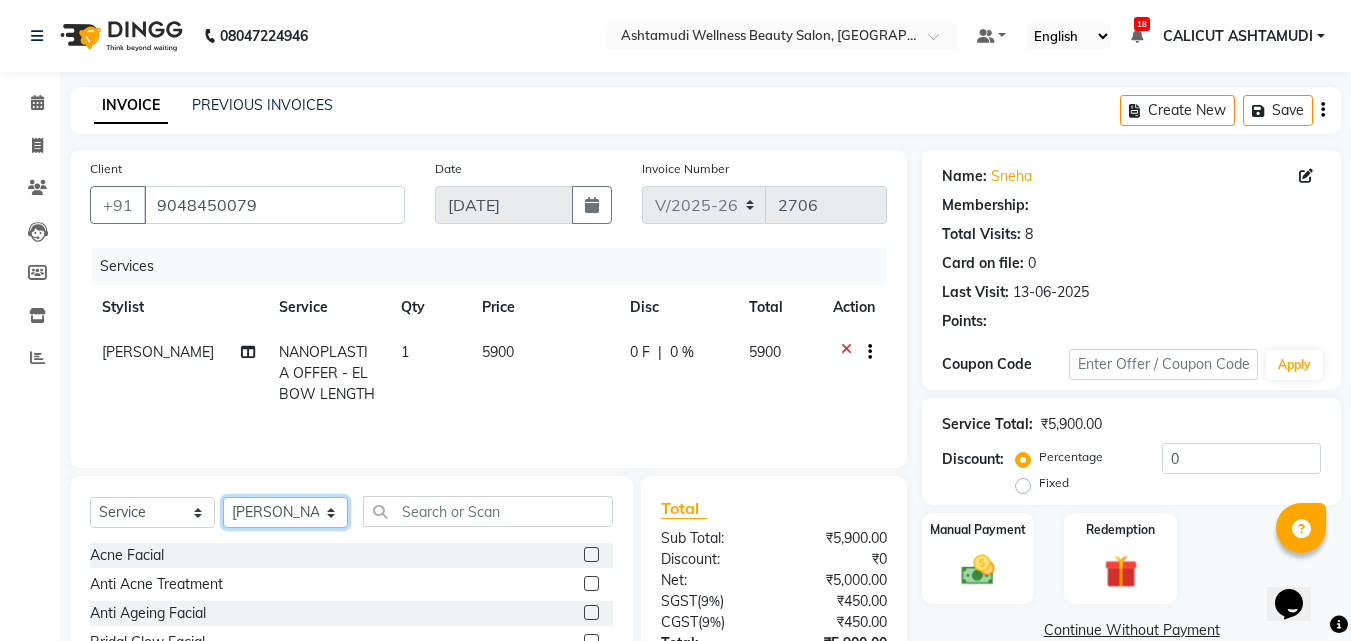 click on "Select Stylist Amala George AMBILI C ANKITHA Arya CALICUT ASHTAMUDI FRANKLY	 GRACY KRISHNA Nitesh Punam Gurung Sewan ali Sheela SUHANA  SHABU Titto" 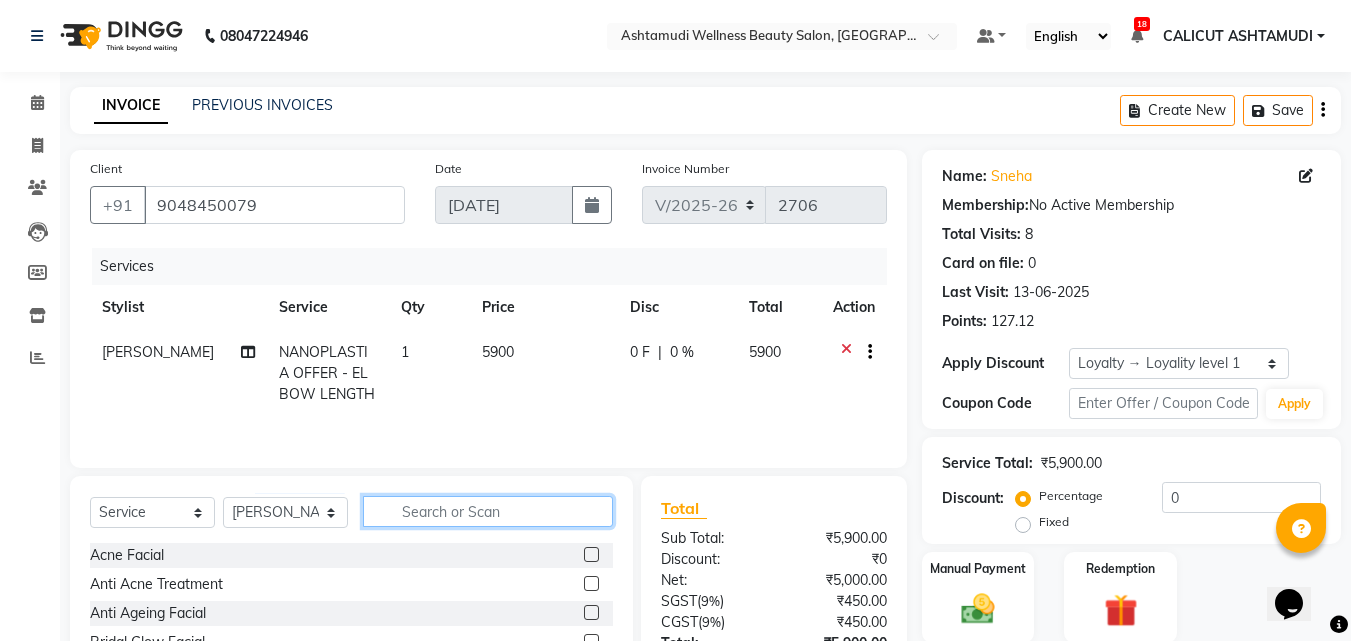 click 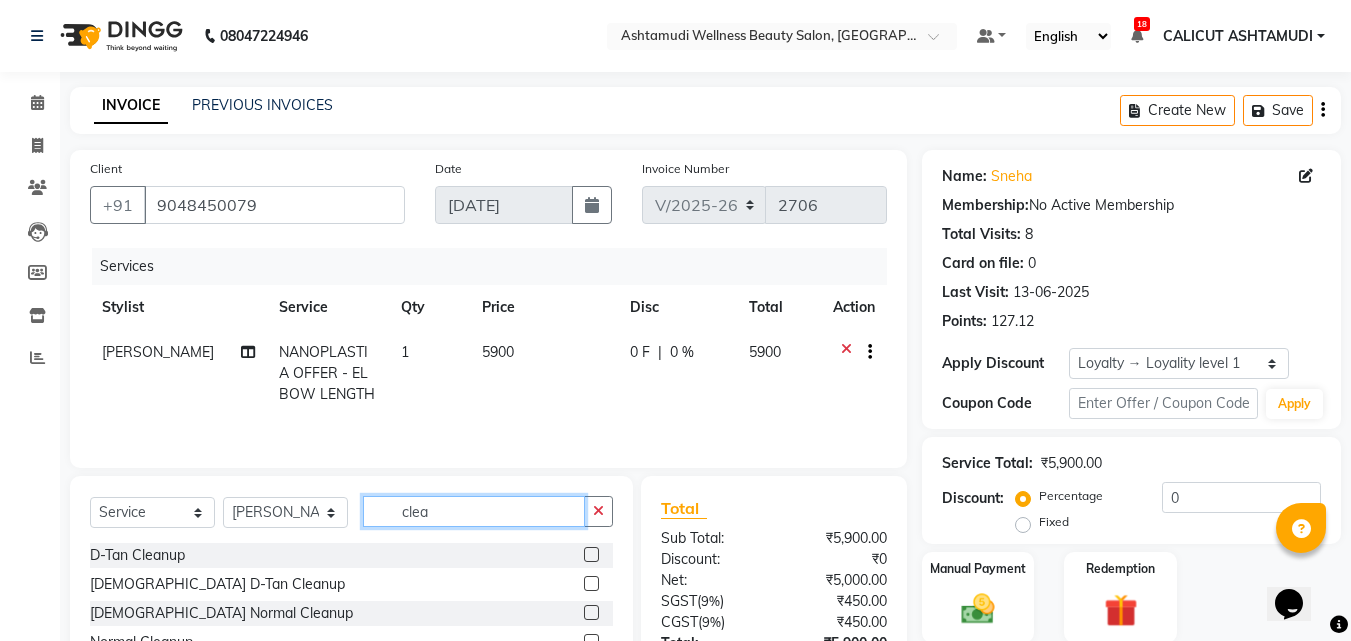 type on "clea" 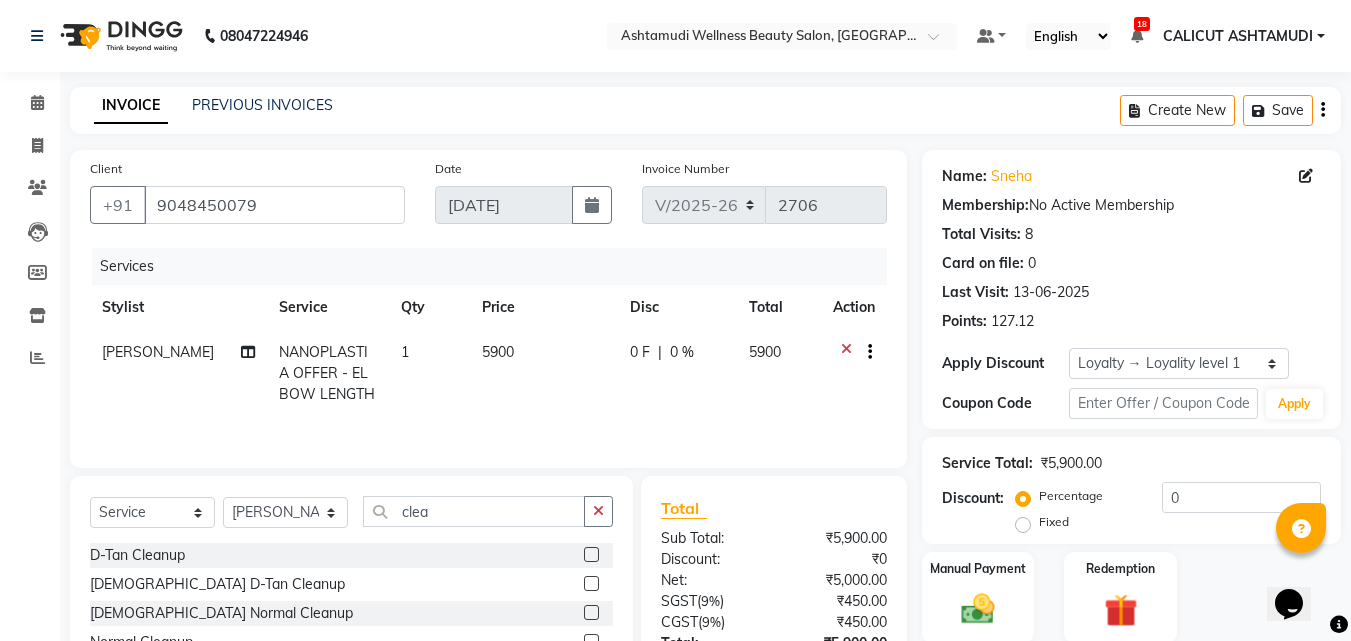 click 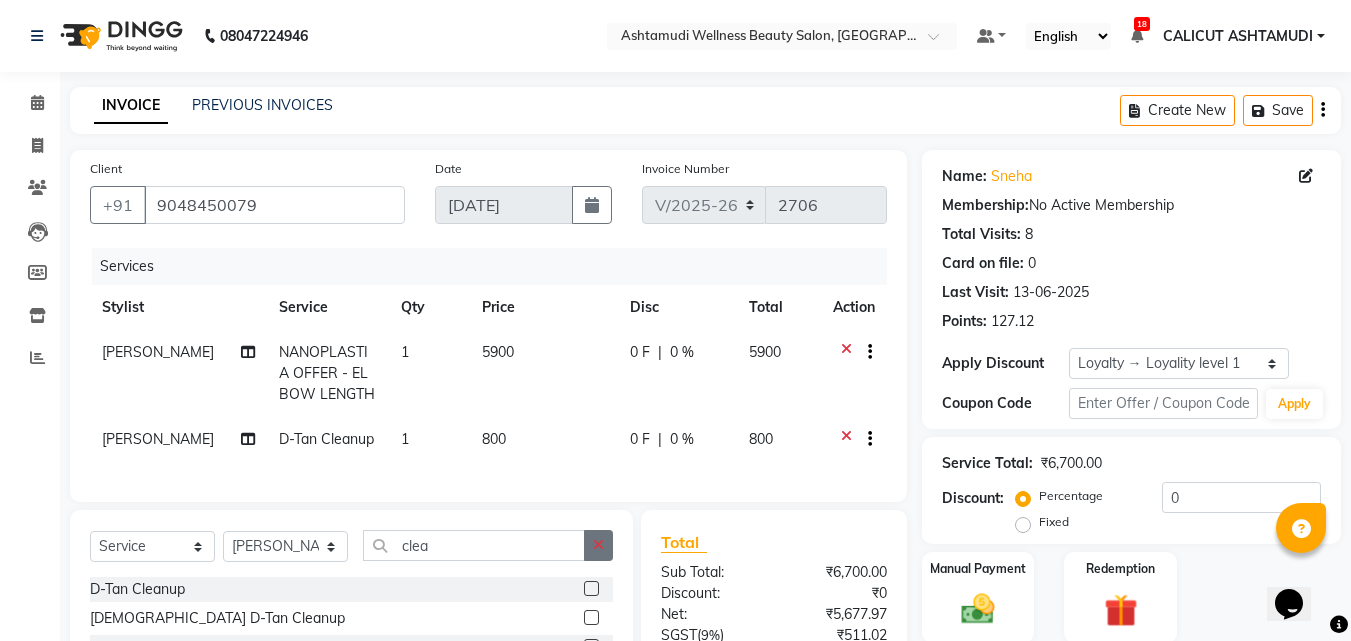checkbox on "false" 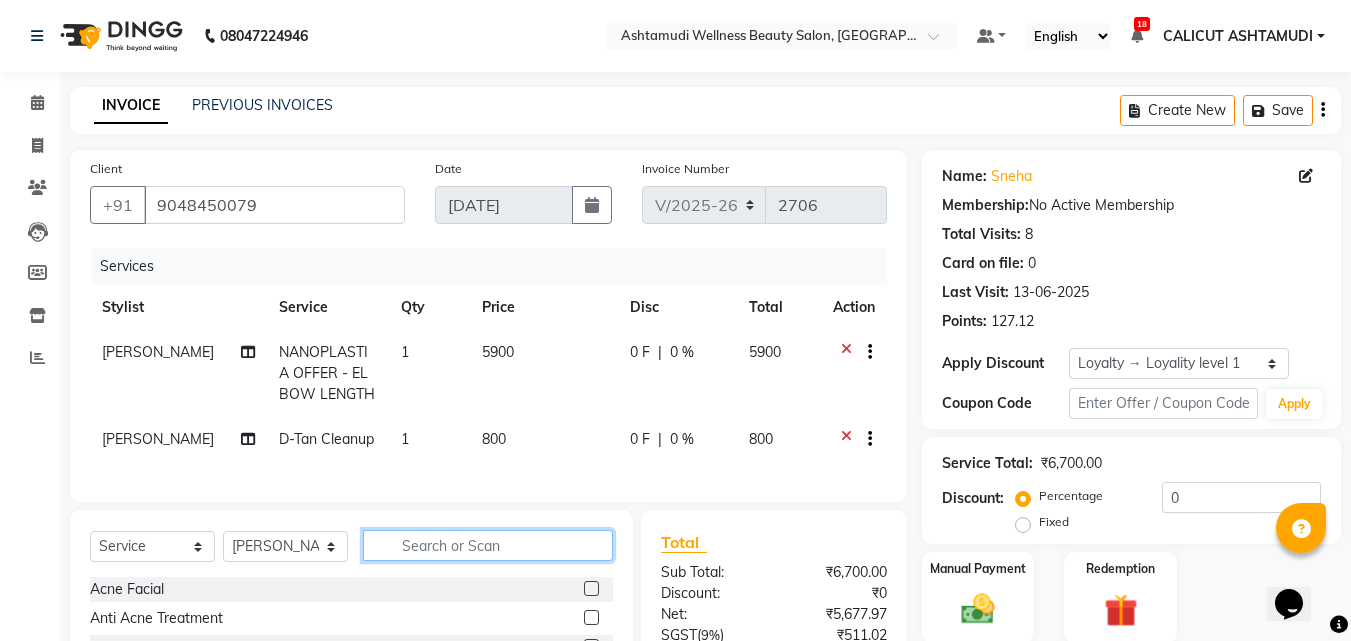 click 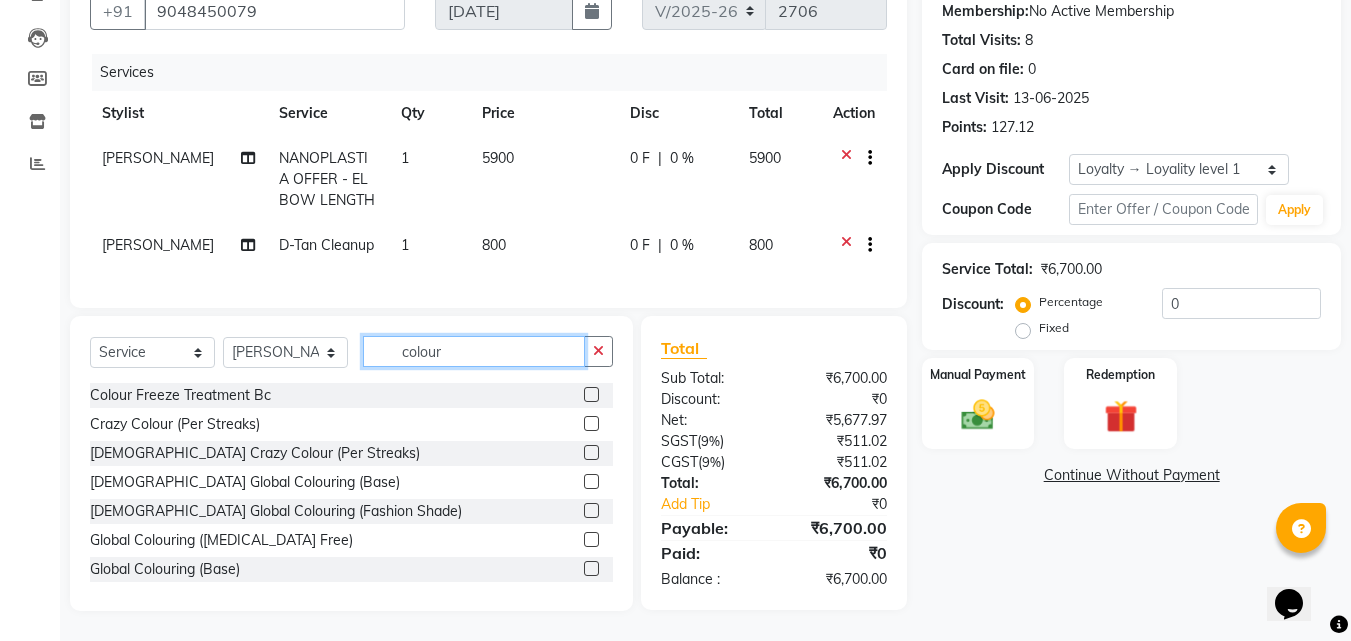 scroll, scrollTop: 200, scrollLeft: 0, axis: vertical 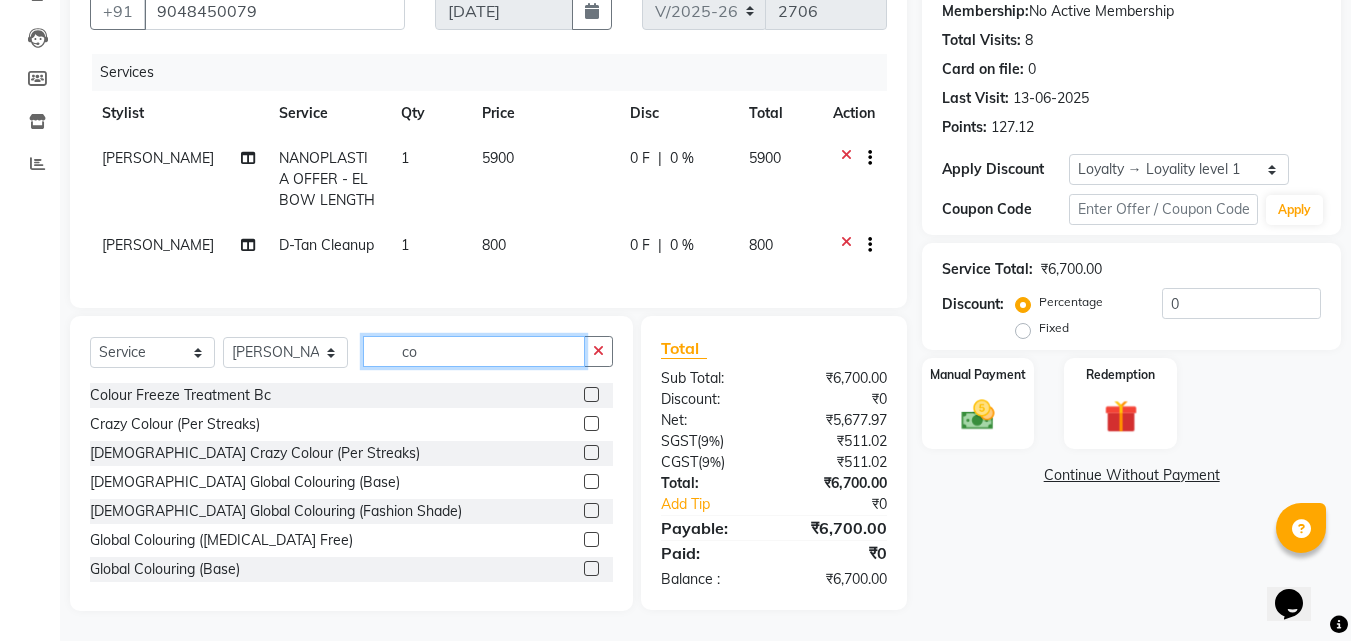 type on "c" 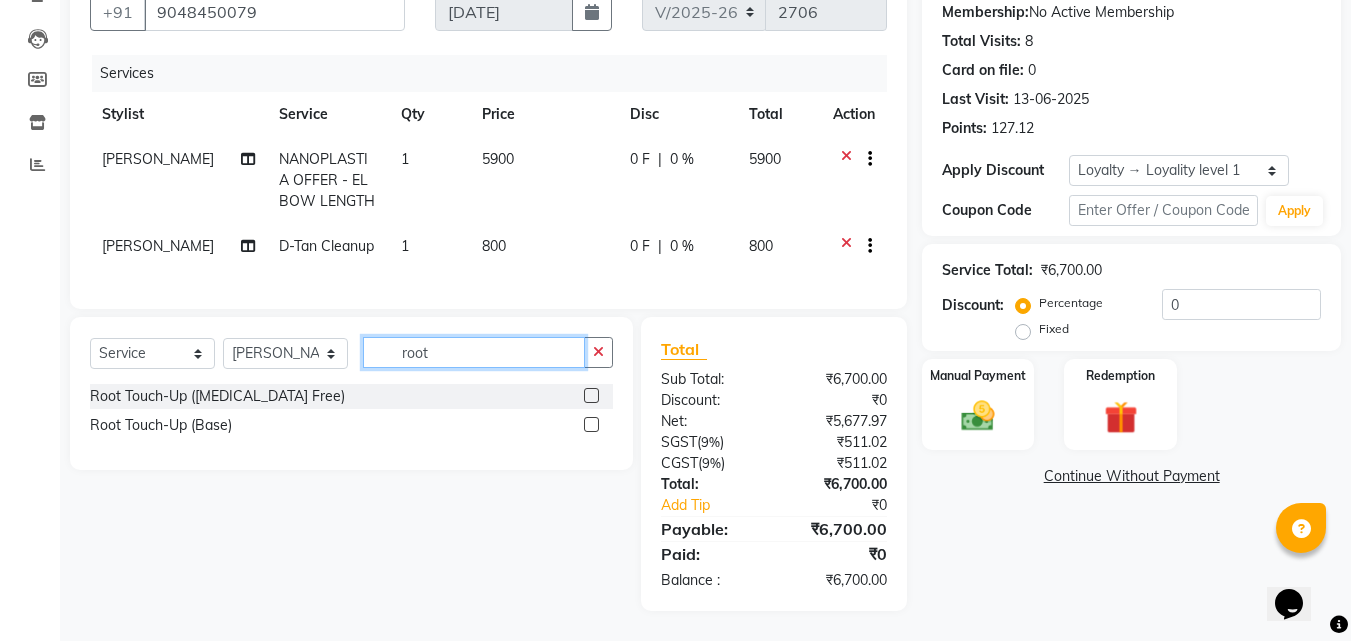 type on "root" 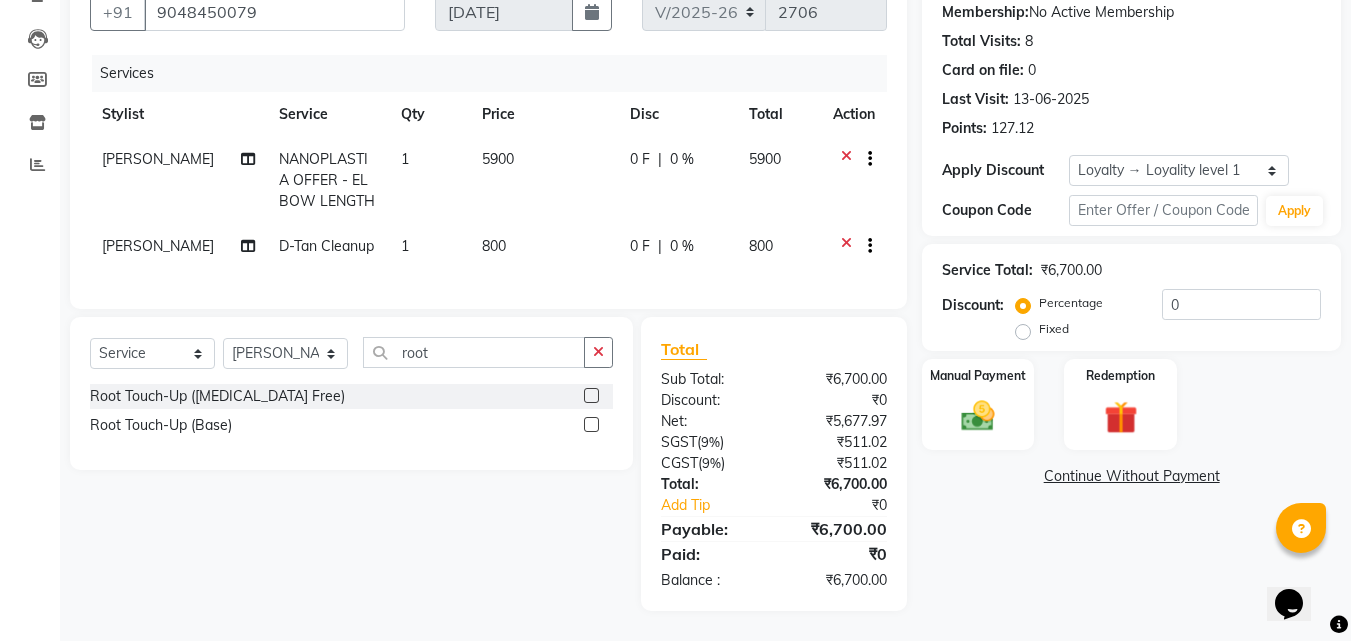 click 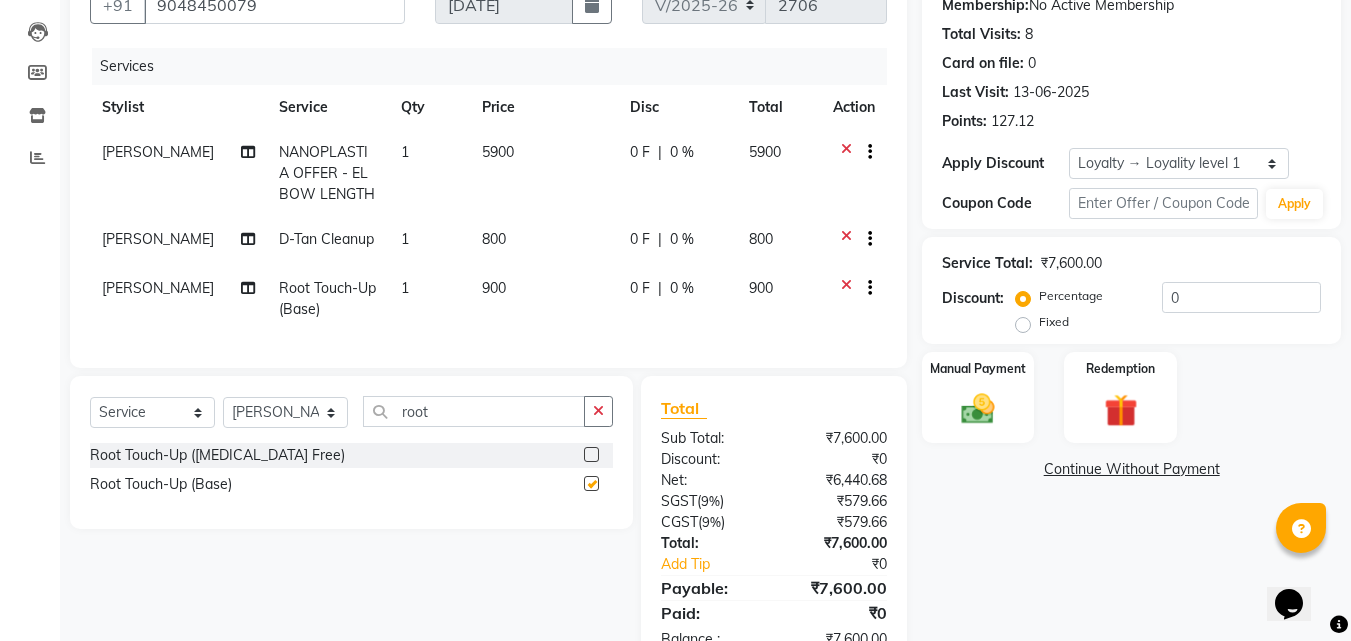 checkbox on "false" 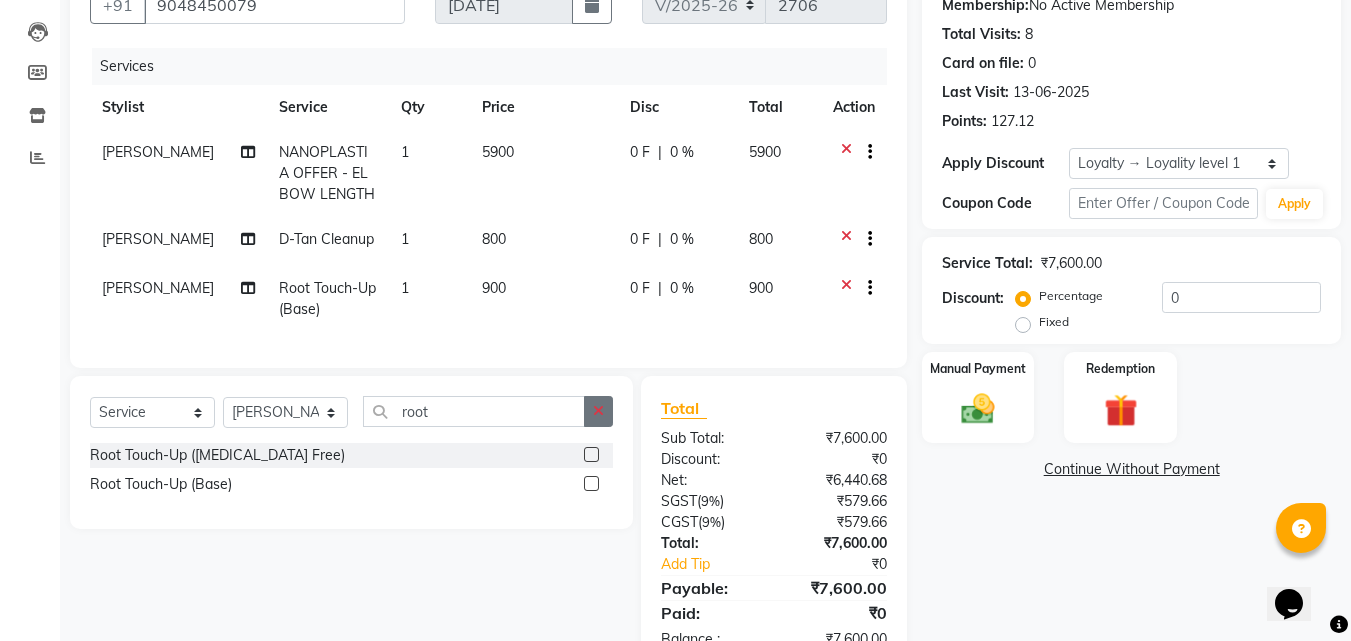 click 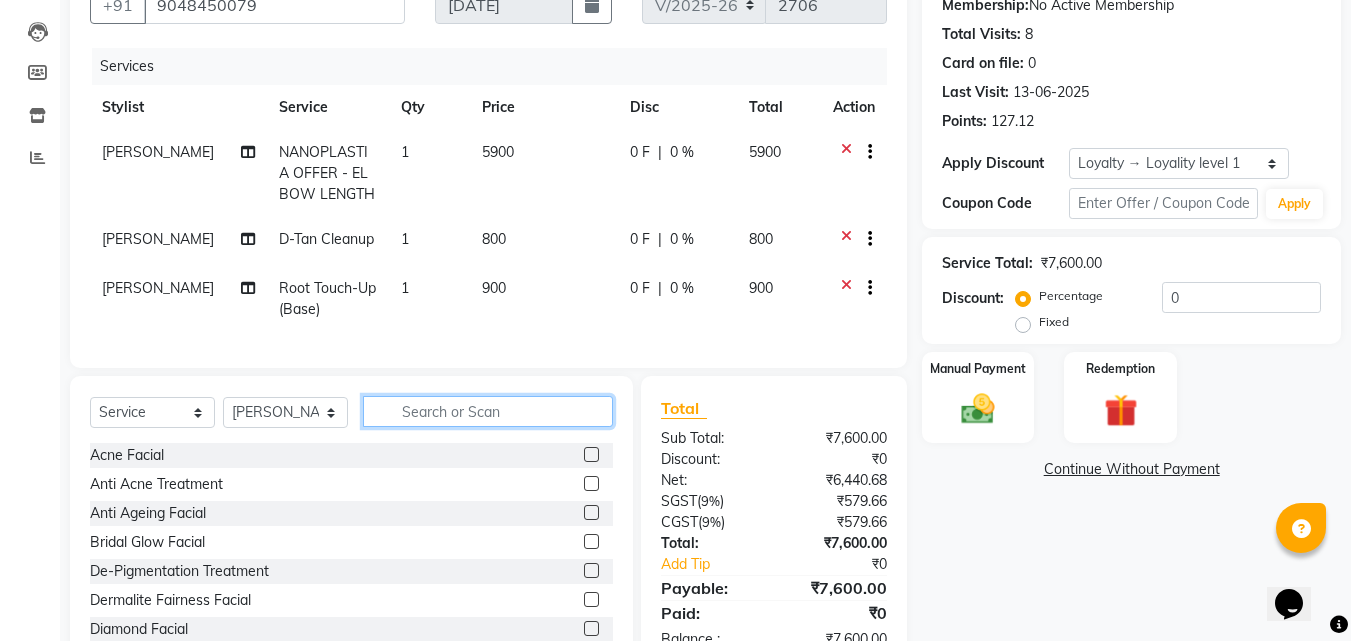 click 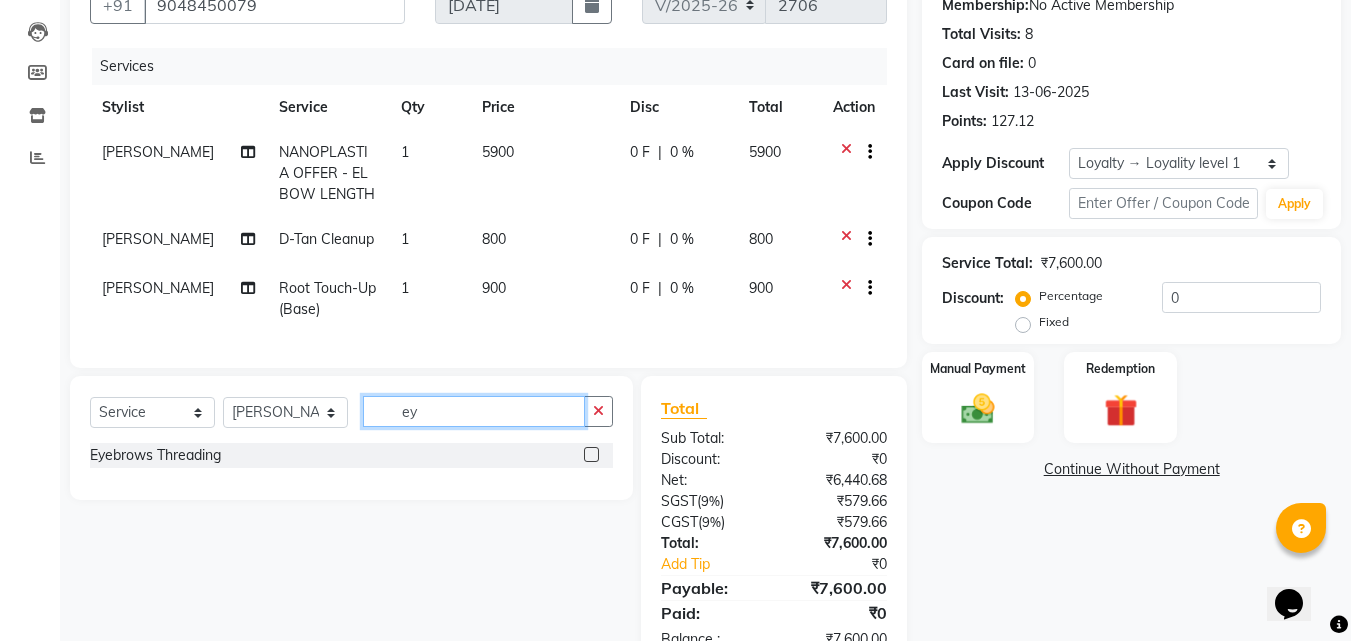 type on "ey" 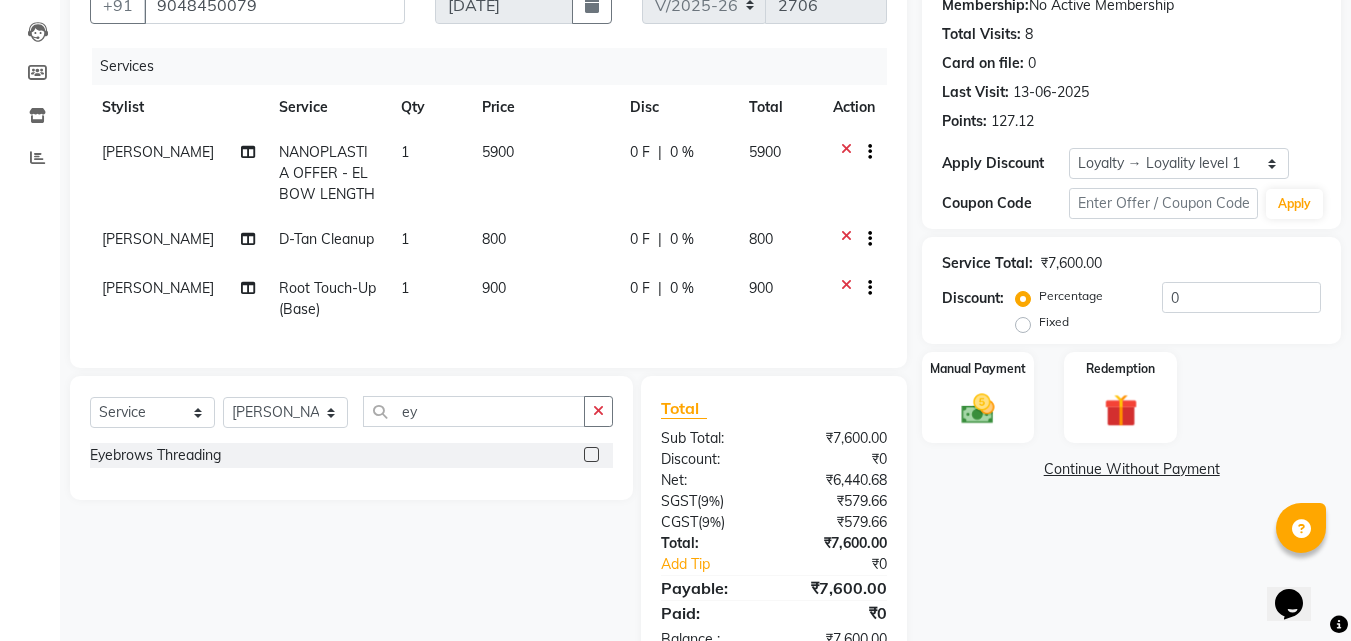 click 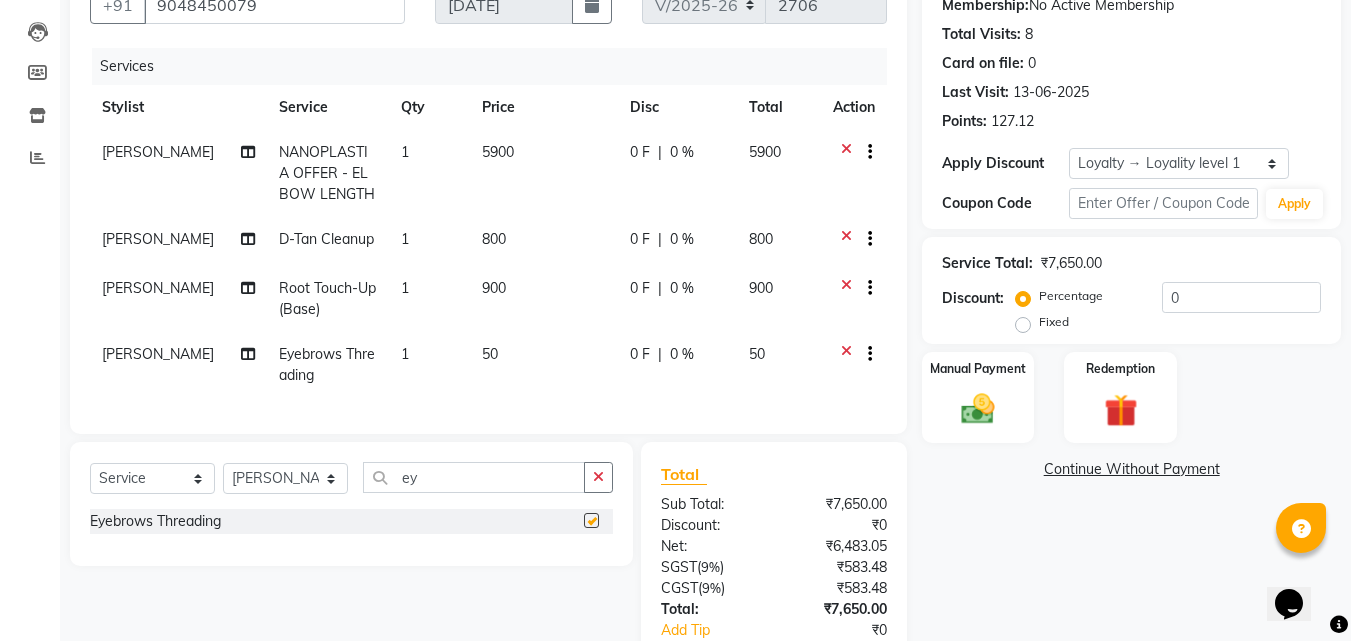checkbox on "false" 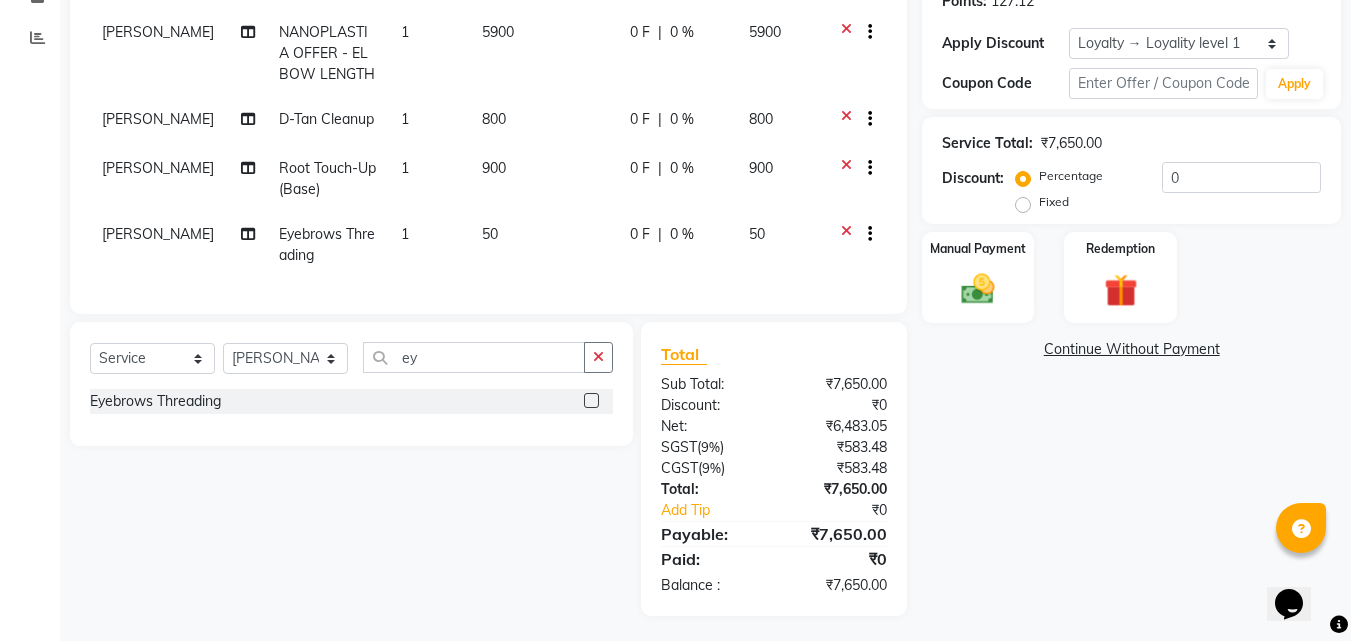 scroll, scrollTop: 340, scrollLeft: 0, axis: vertical 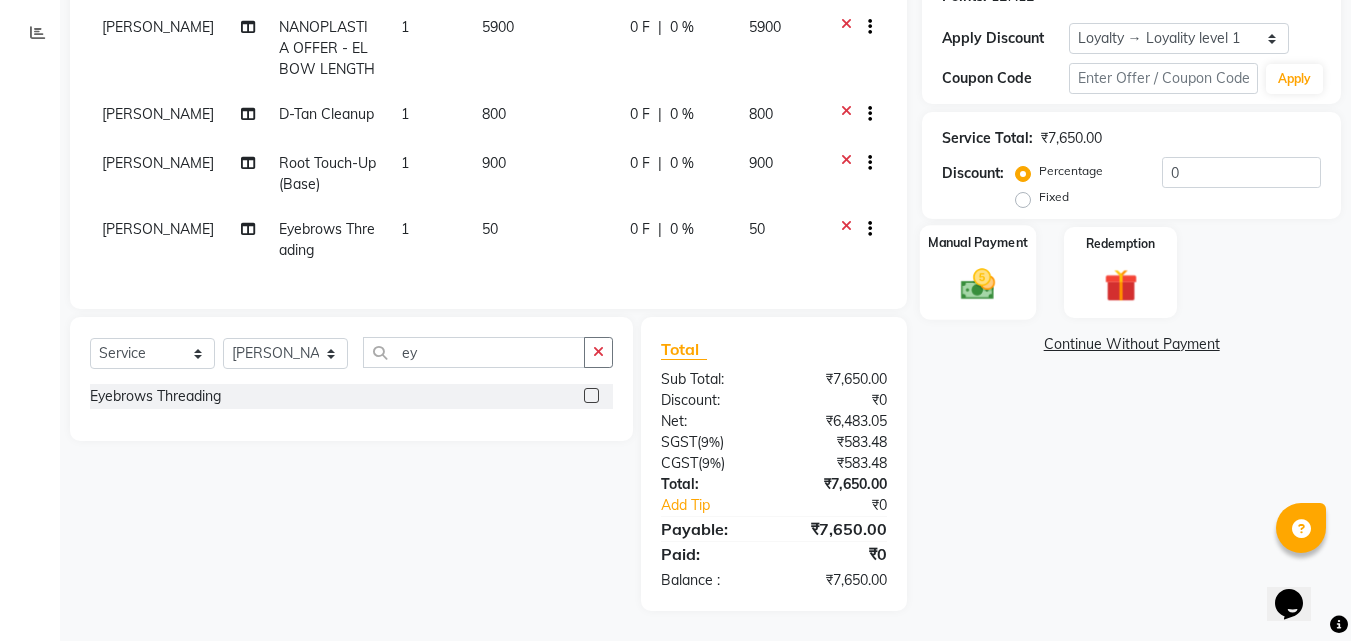 click 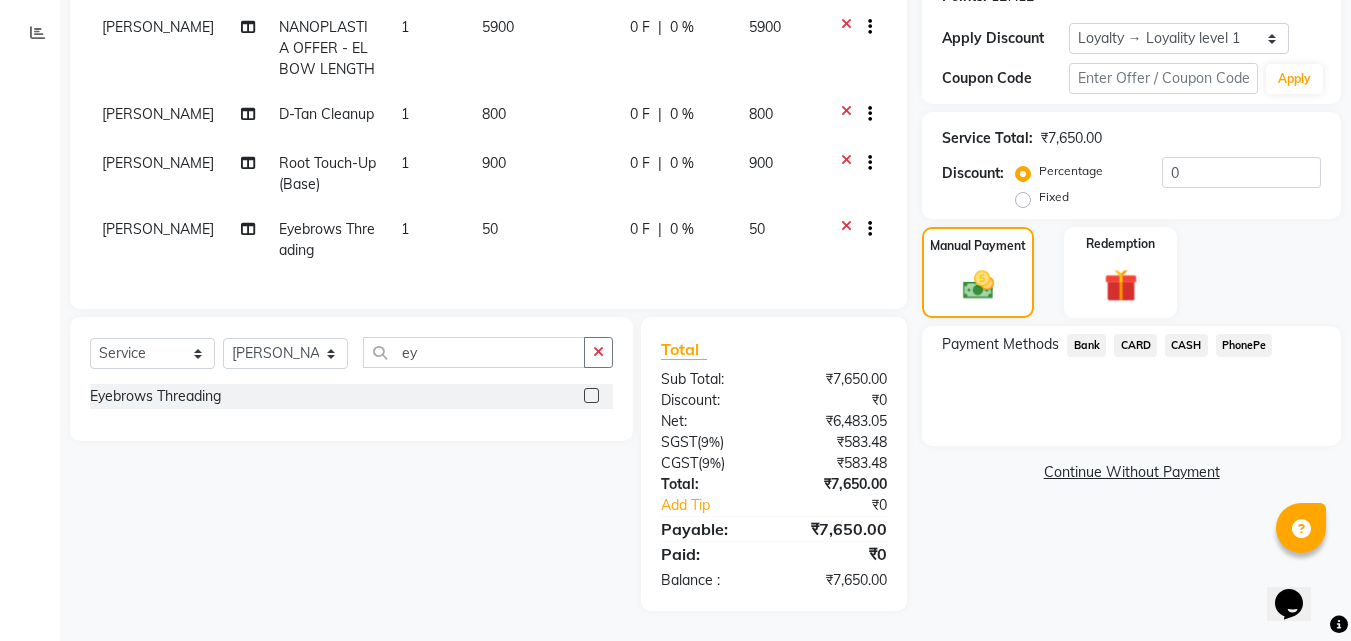 click on "PhonePe" 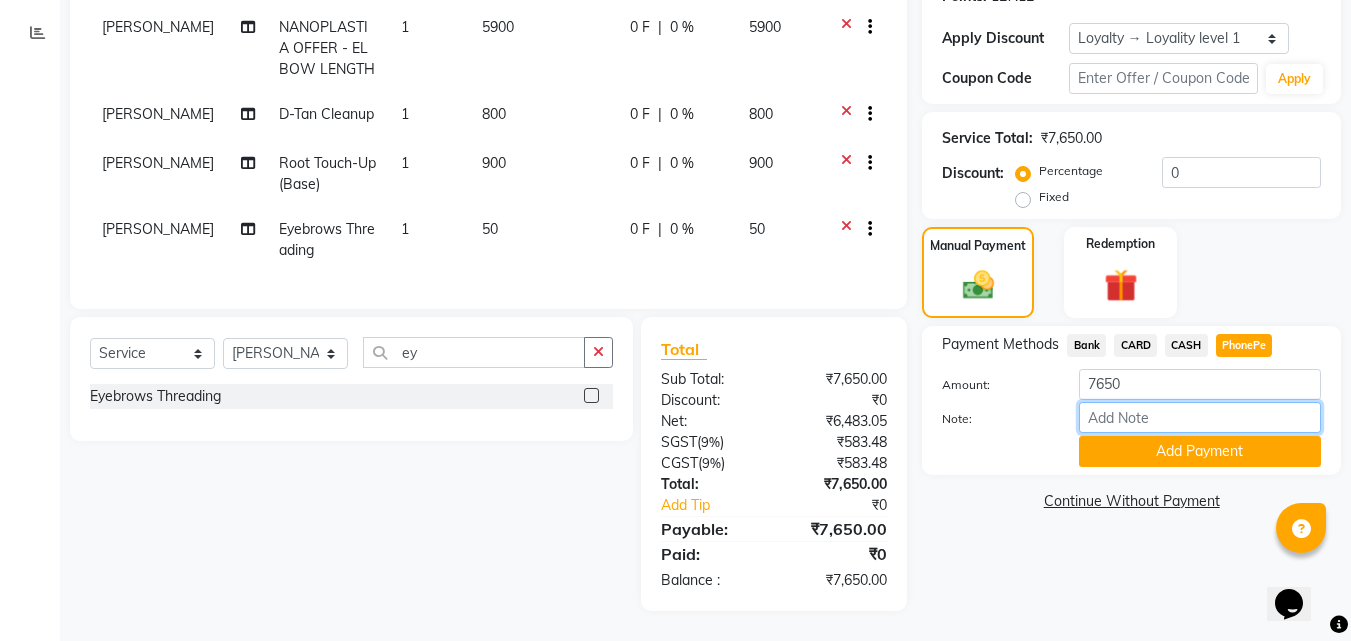 click on "Note:" at bounding box center (1200, 417) 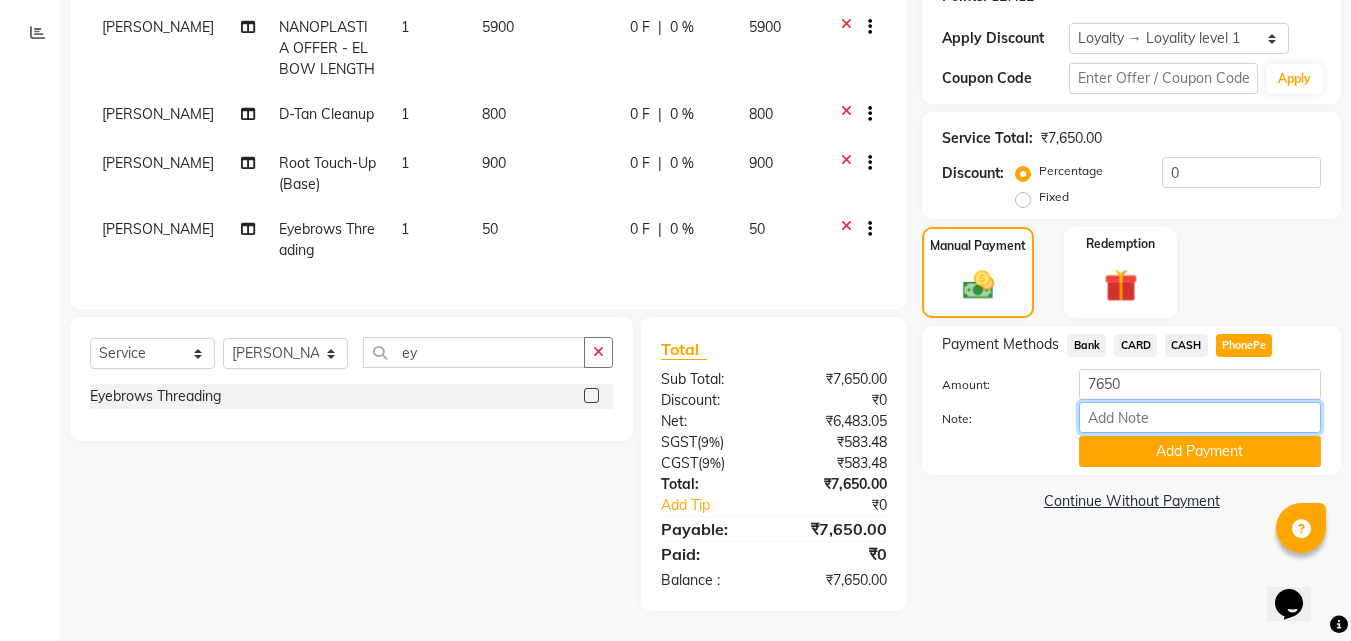 type on "suhana" 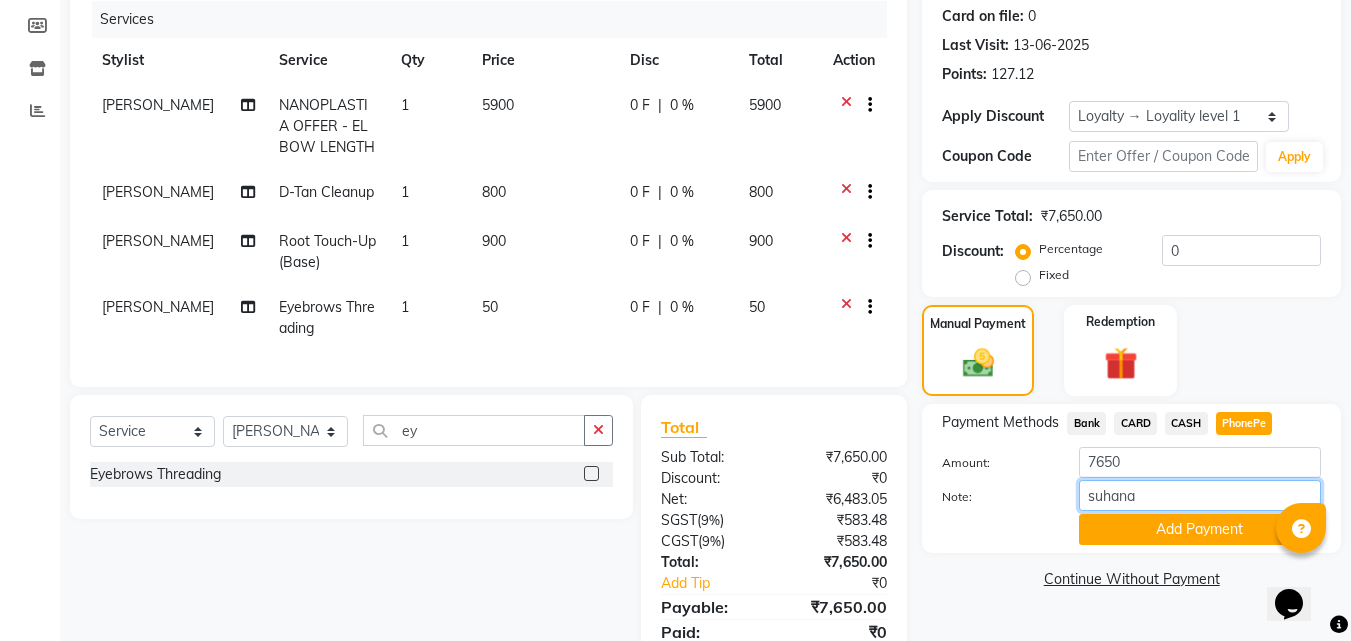 scroll, scrollTop: 340, scrollLeft: 0, axis: vertical 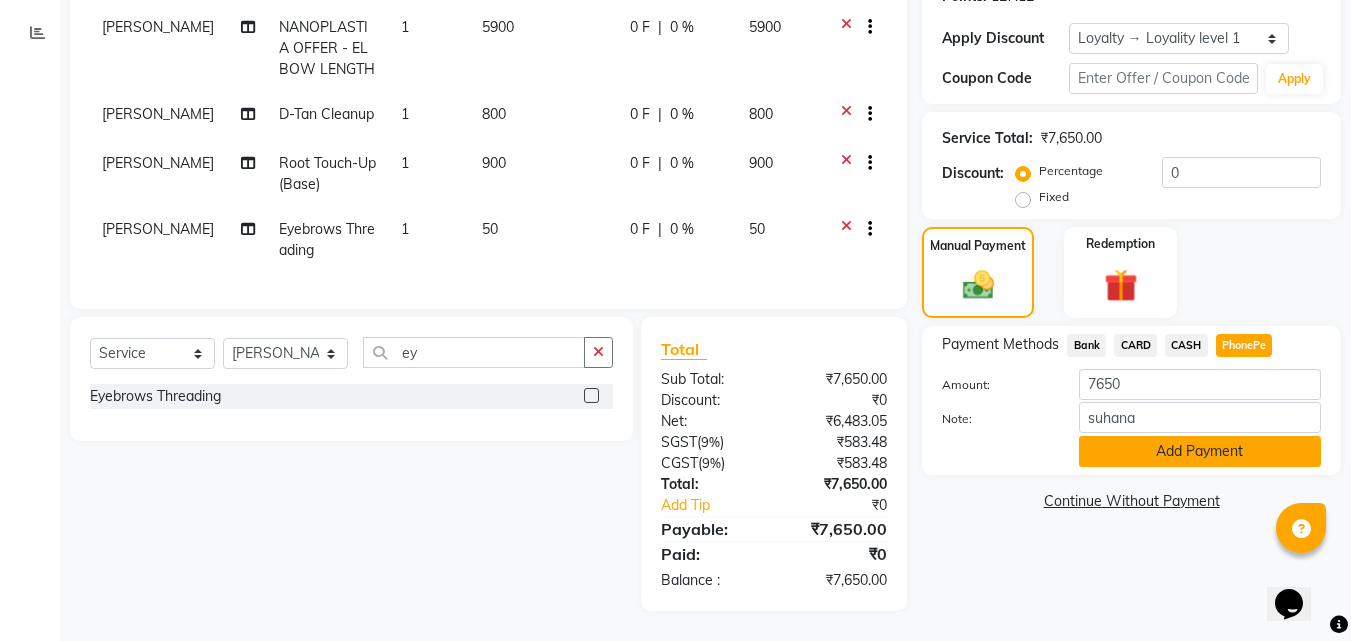 click on "Add Payment" 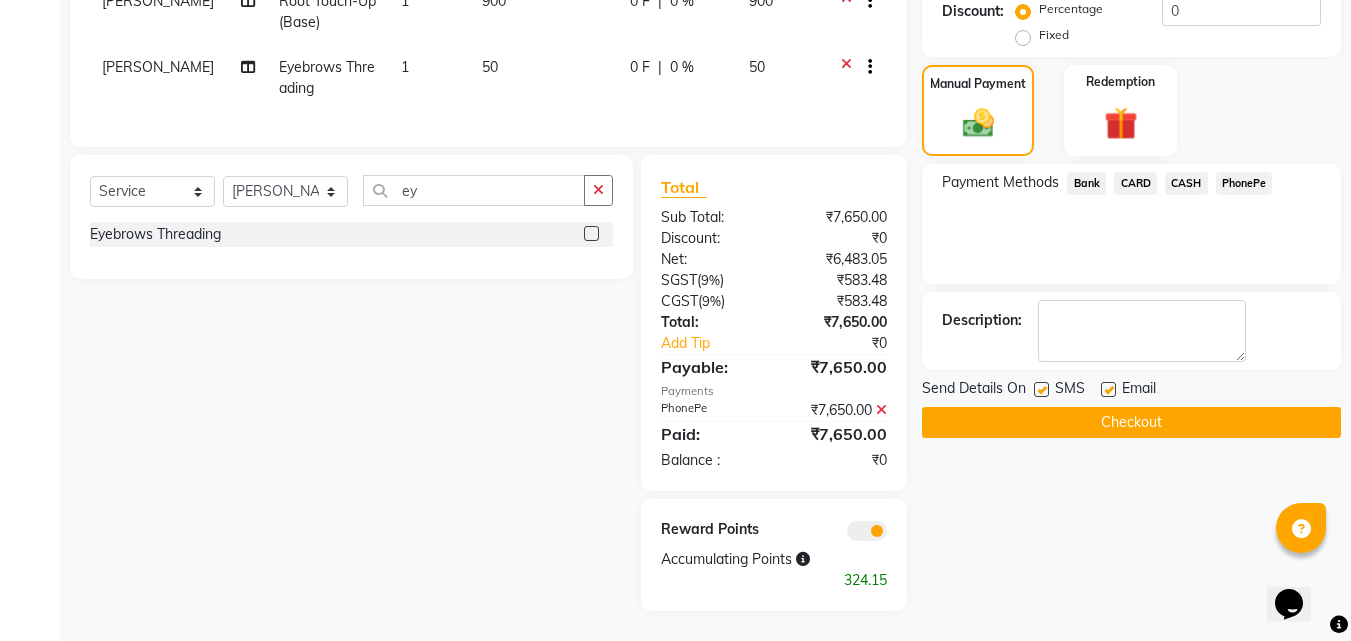 scroll, scrollTop: 502, scrollLeft: 0, axis: vertical 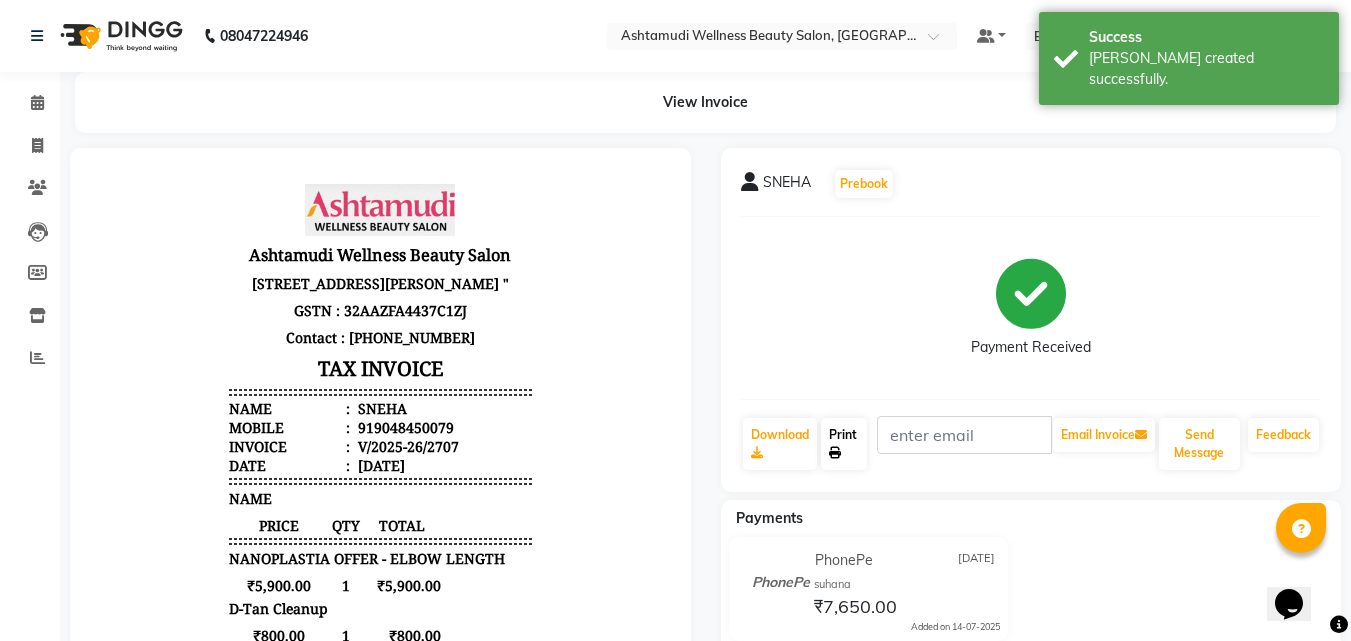 click on "Print" 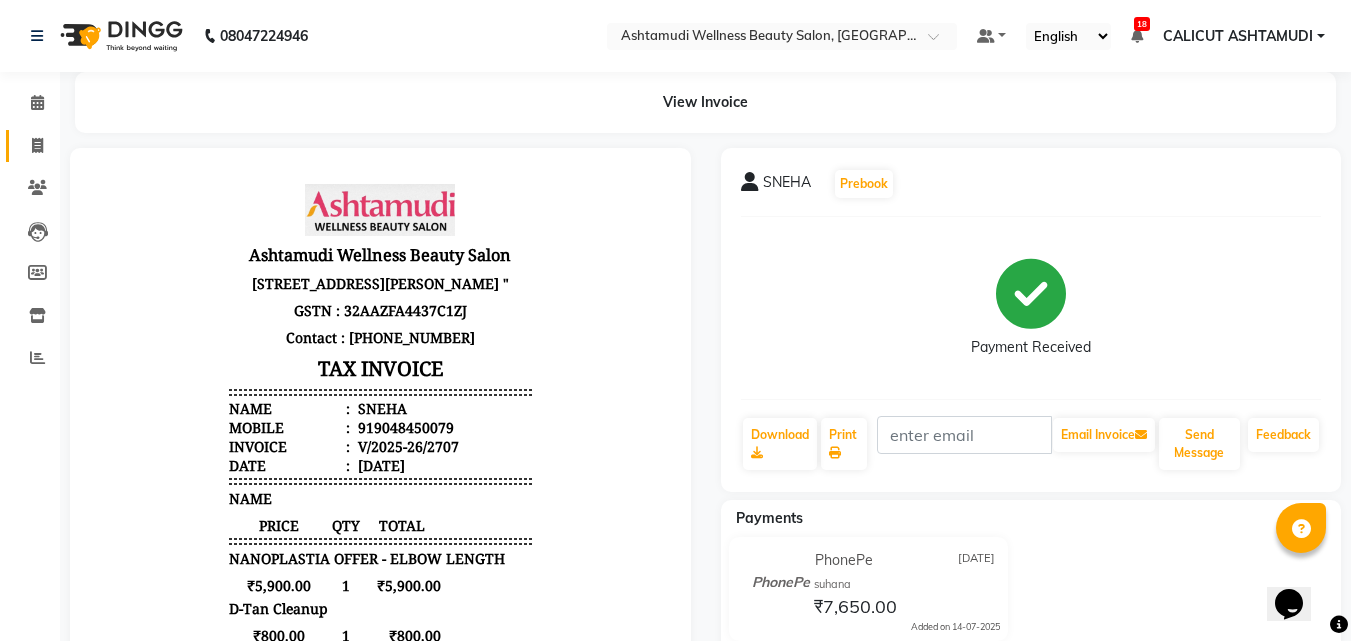 click 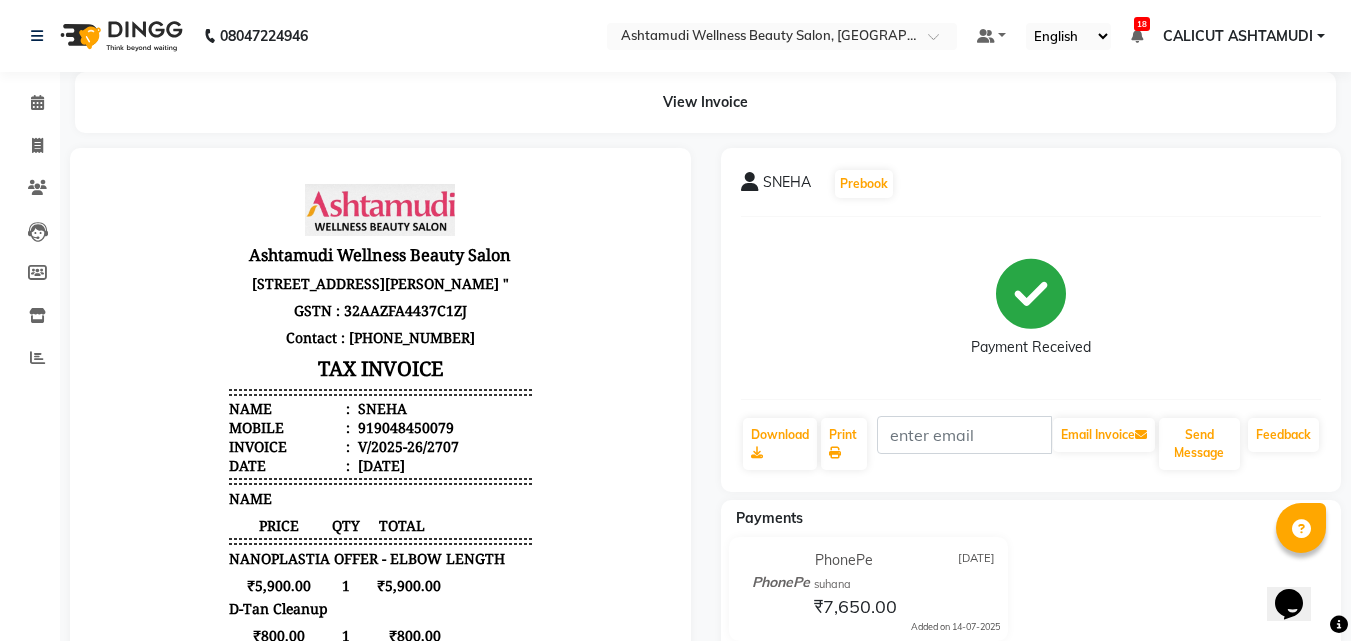 select on "service" 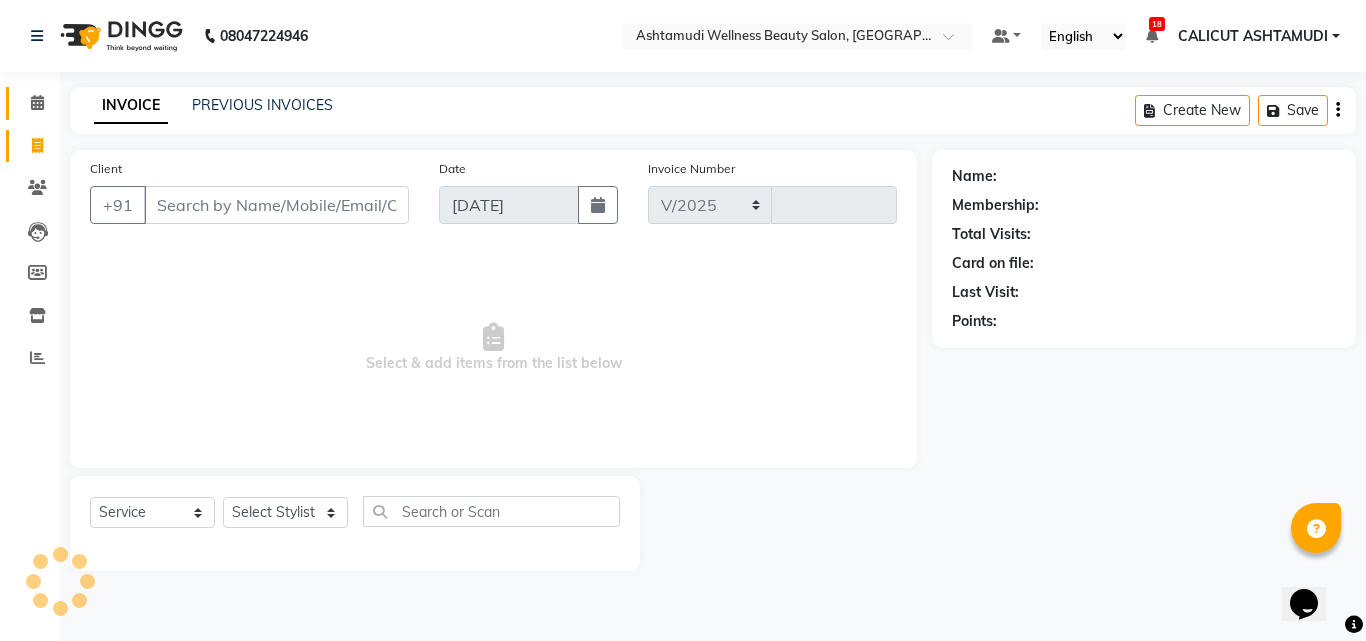select on "4630" 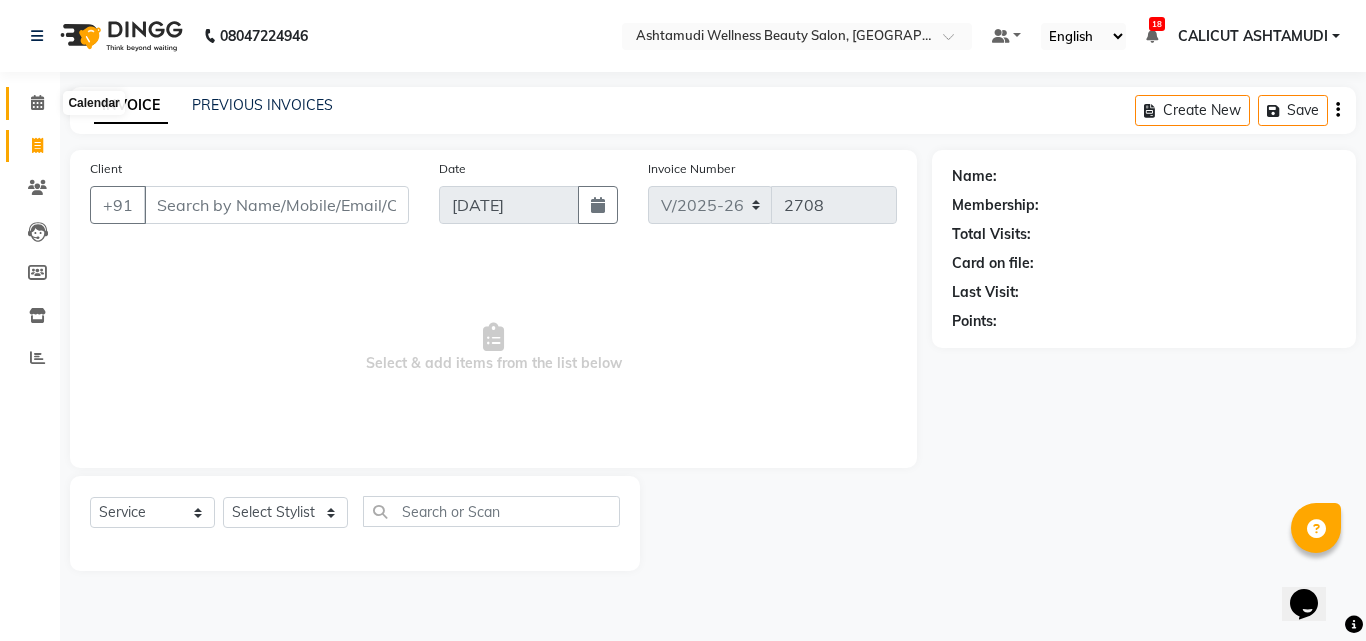 click 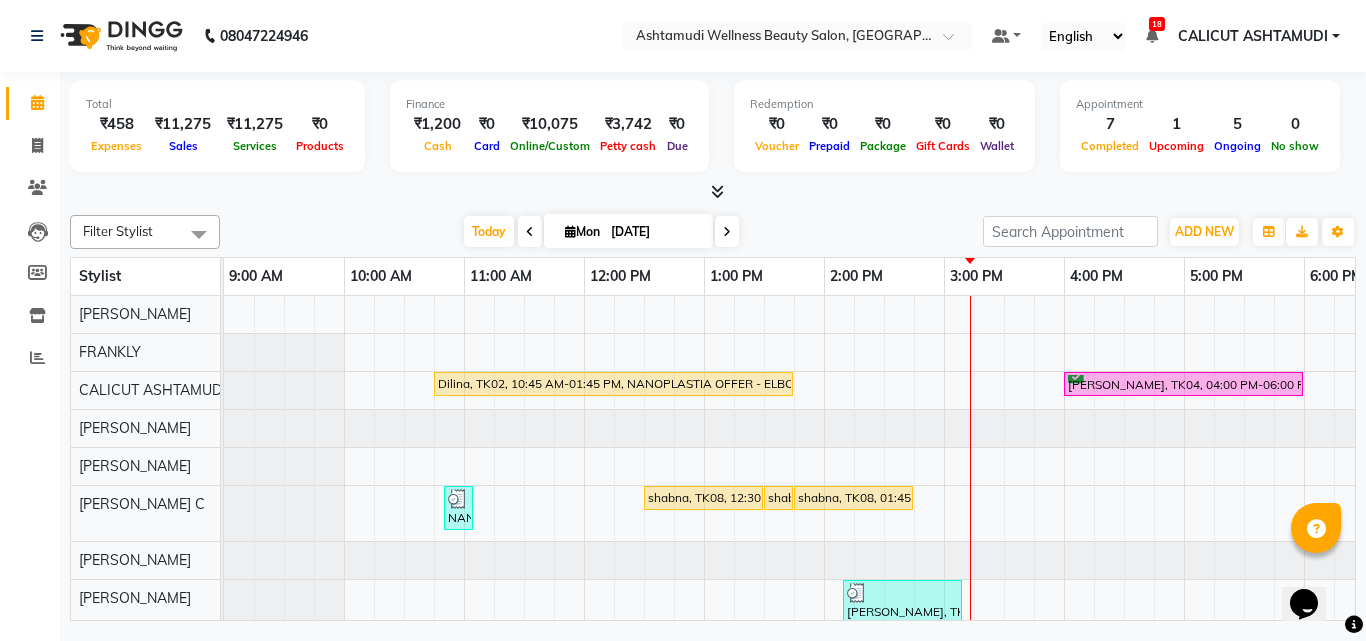 scroll, scrollTop: 0, scrollLeft: 0, axis: both 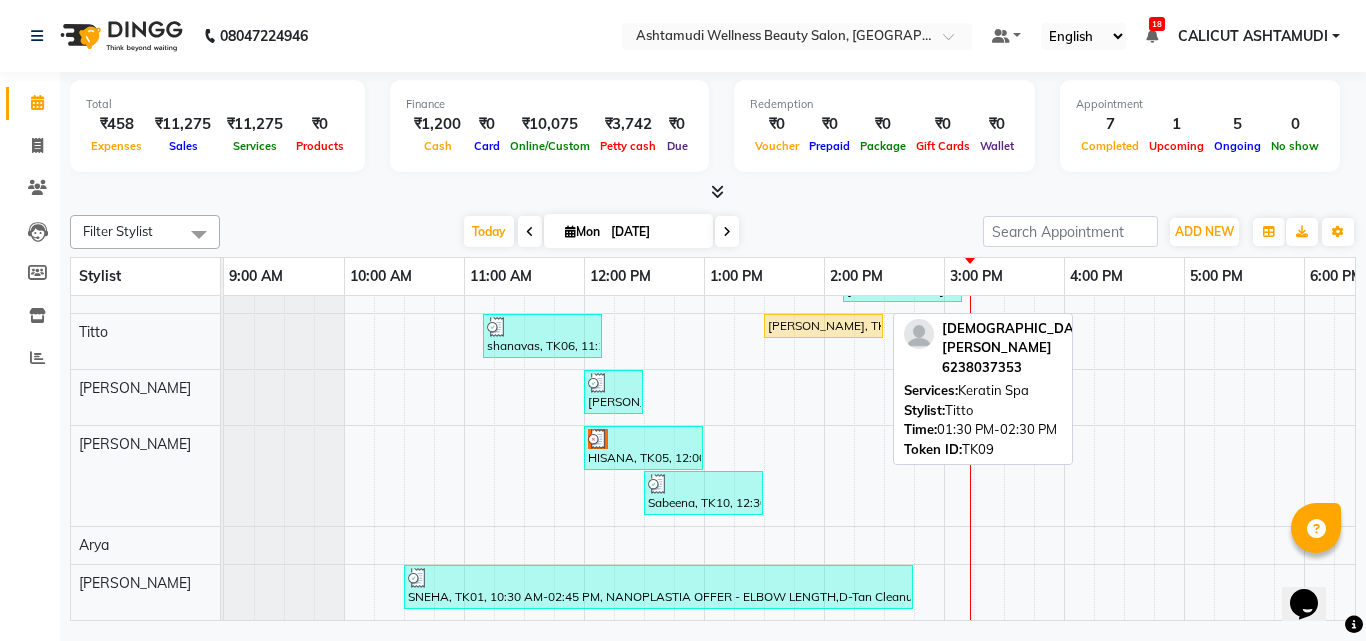 click on "vishnu priya, TK09, 01:30 PM-02:30 PM, Keratin Spa" at bounding box center (823, 326) 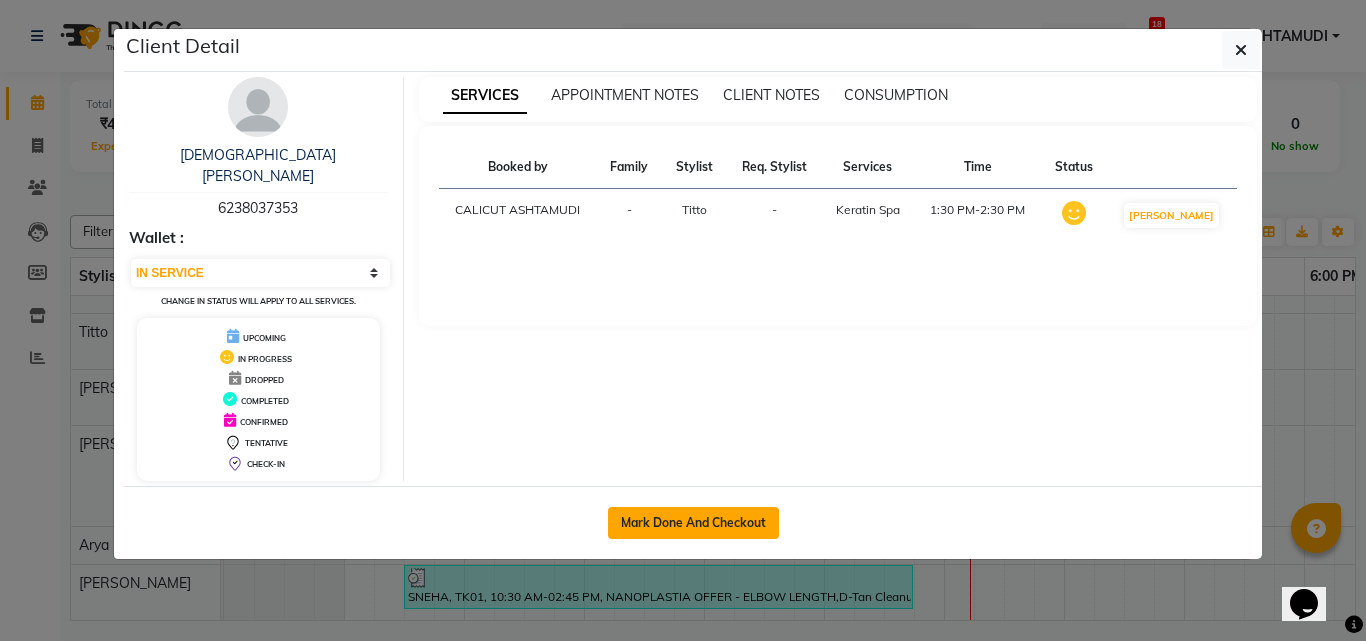 click on "Mark Done And Checkout" 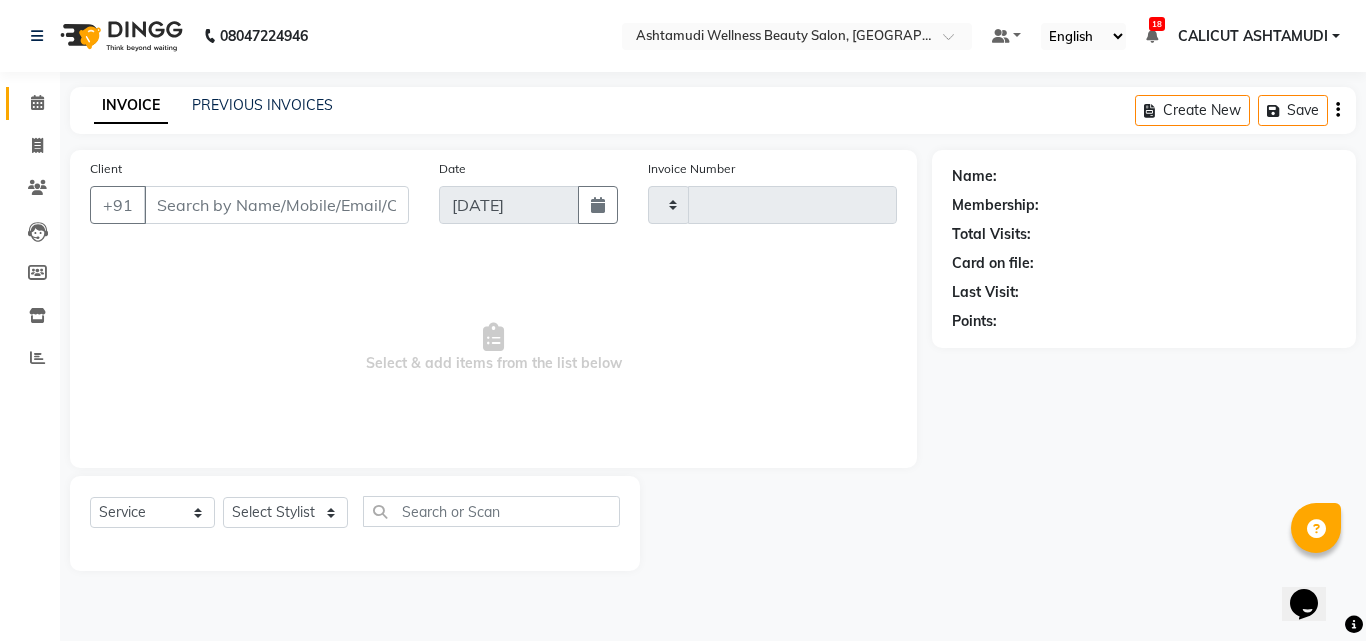 type on "2708" 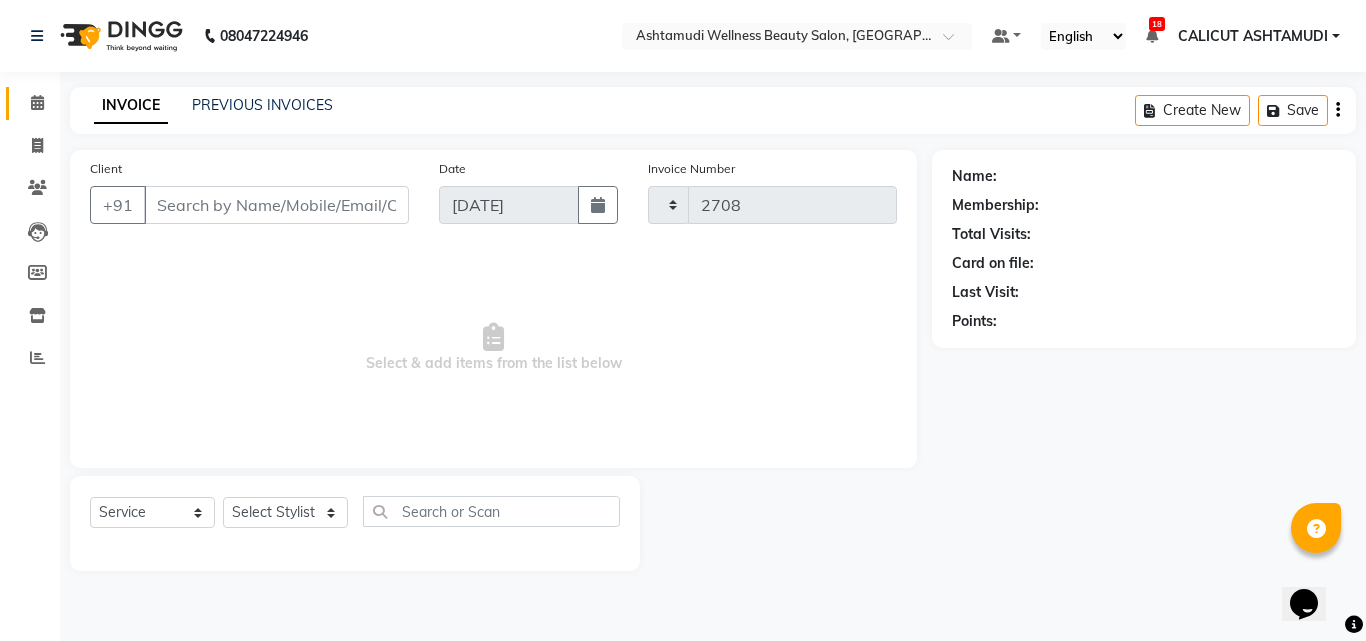 select on "4630" 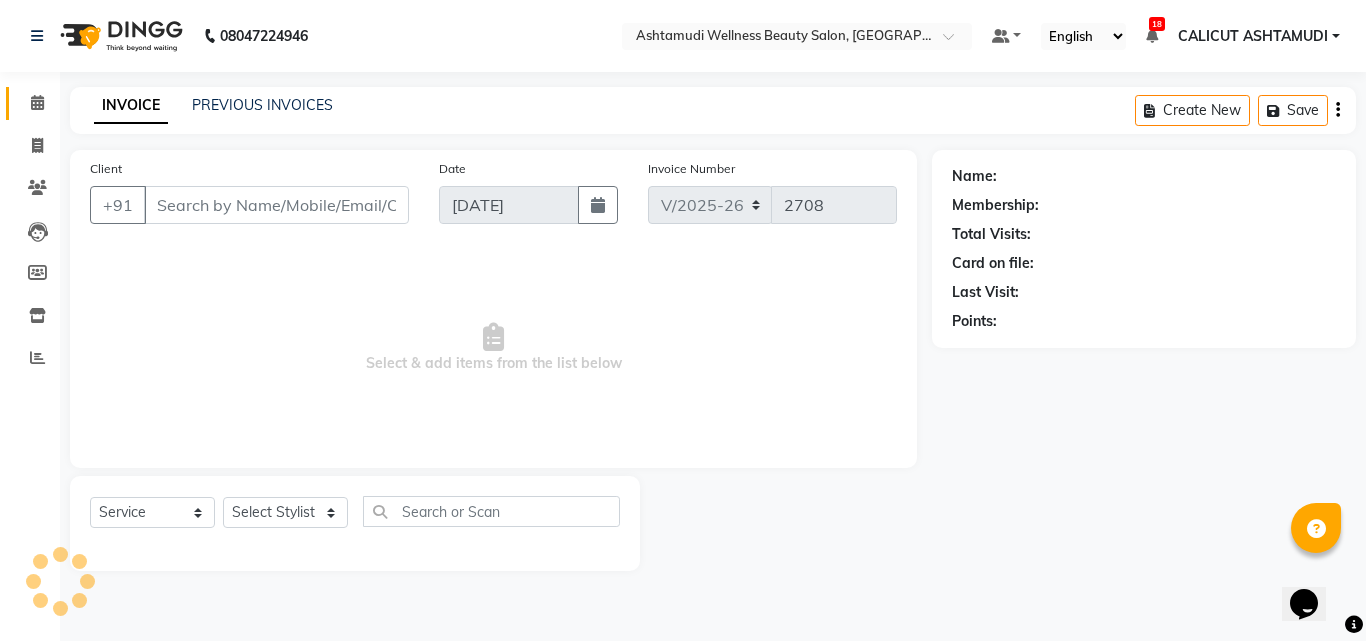 type on "6238037353" 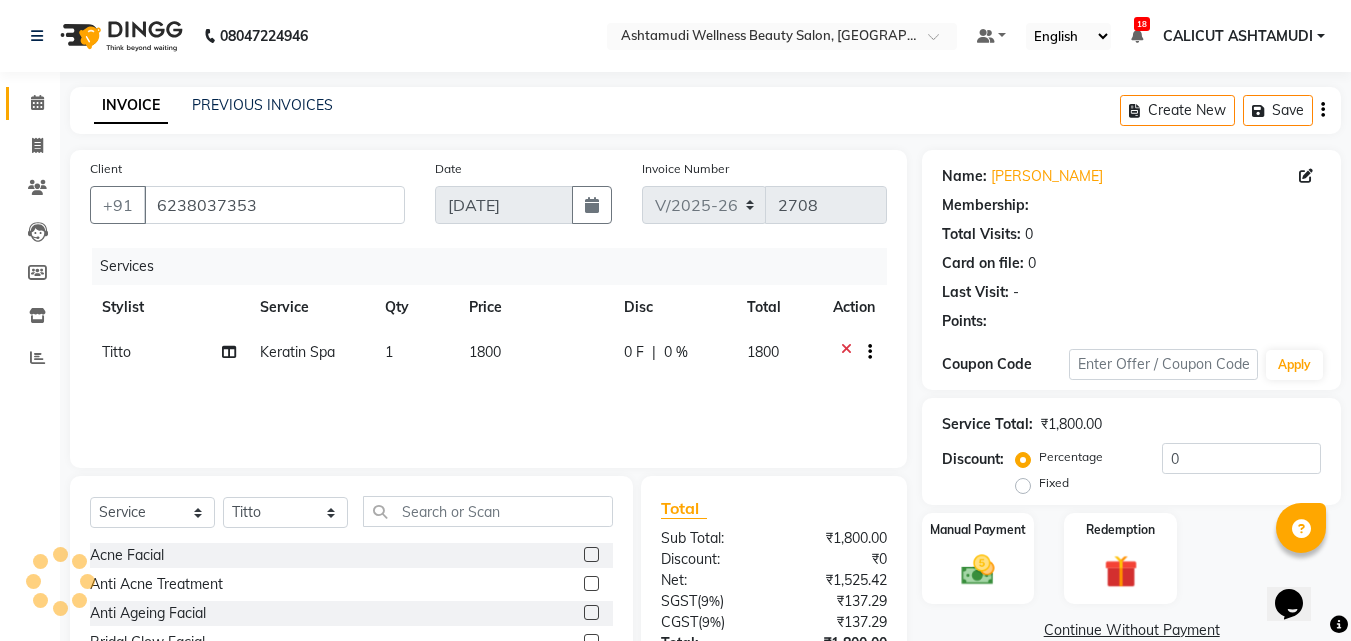 select on "1: Object" 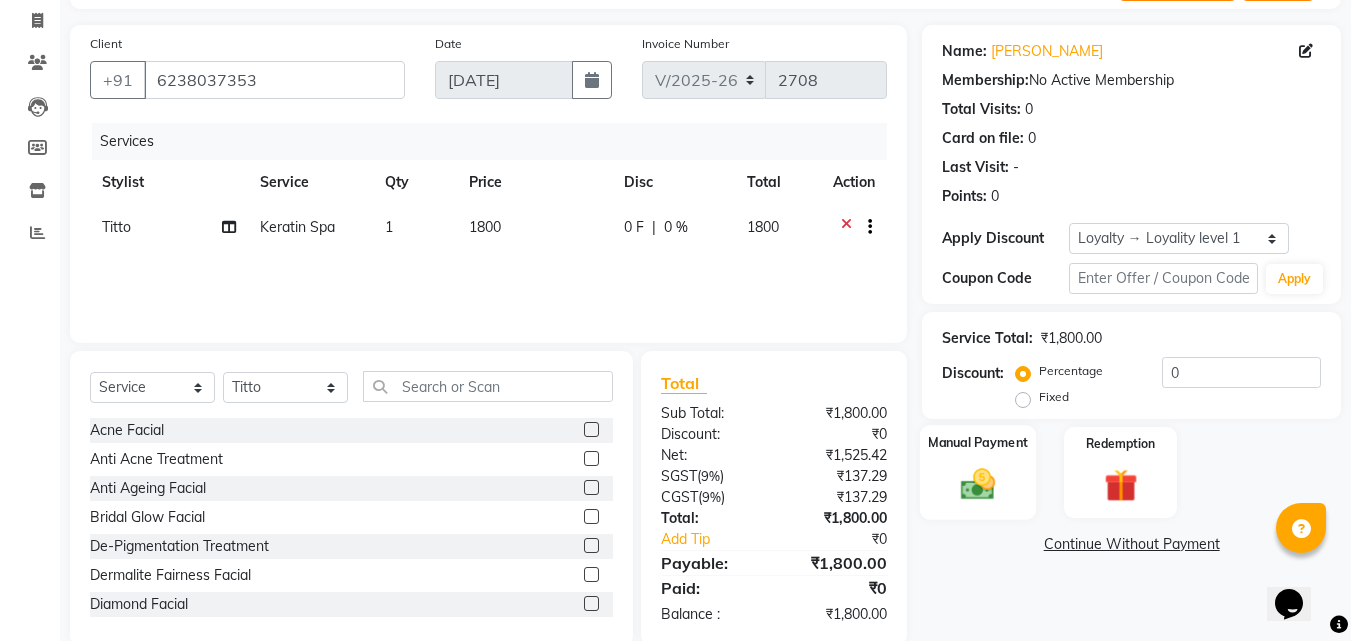 scroll, scrollTop: 160, scrollLeft: 0, axis: vertical 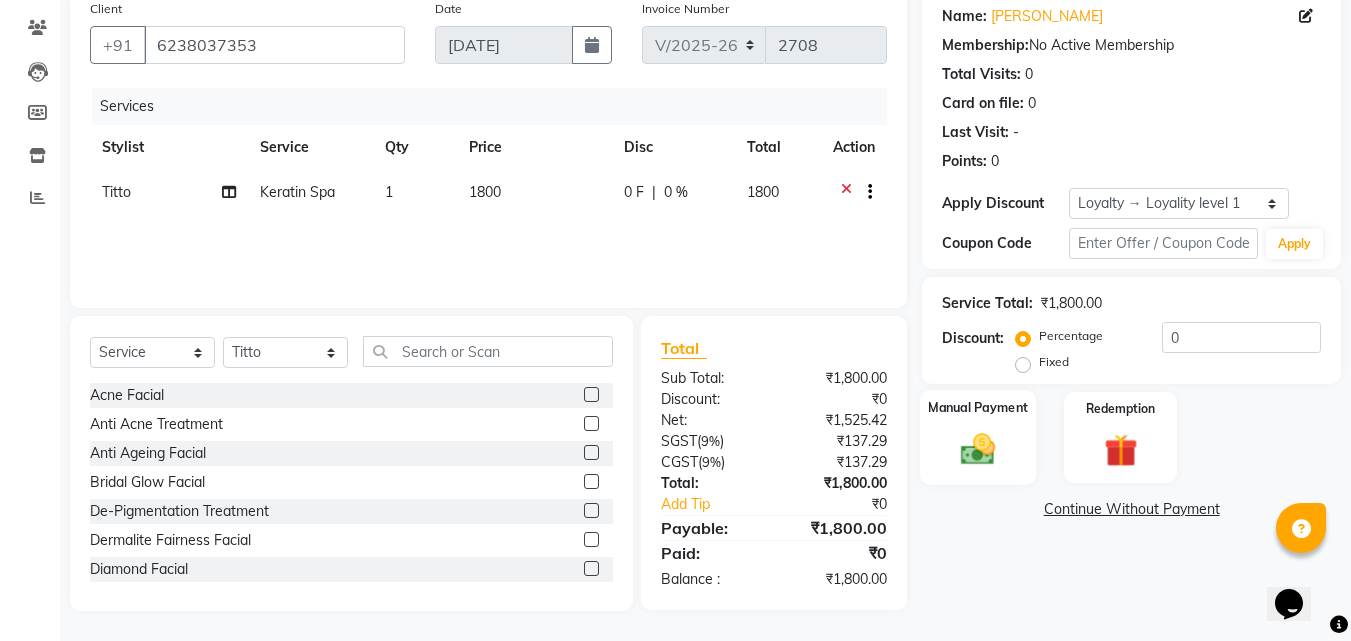 click 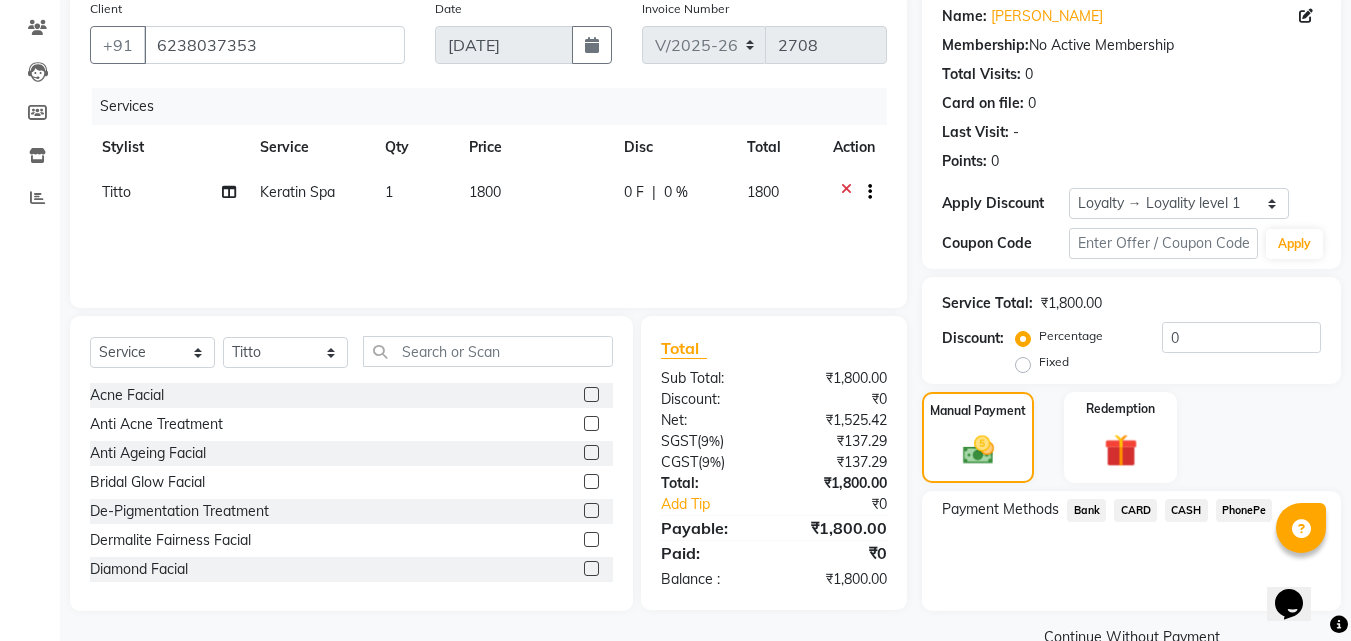 click on "PhonePe" 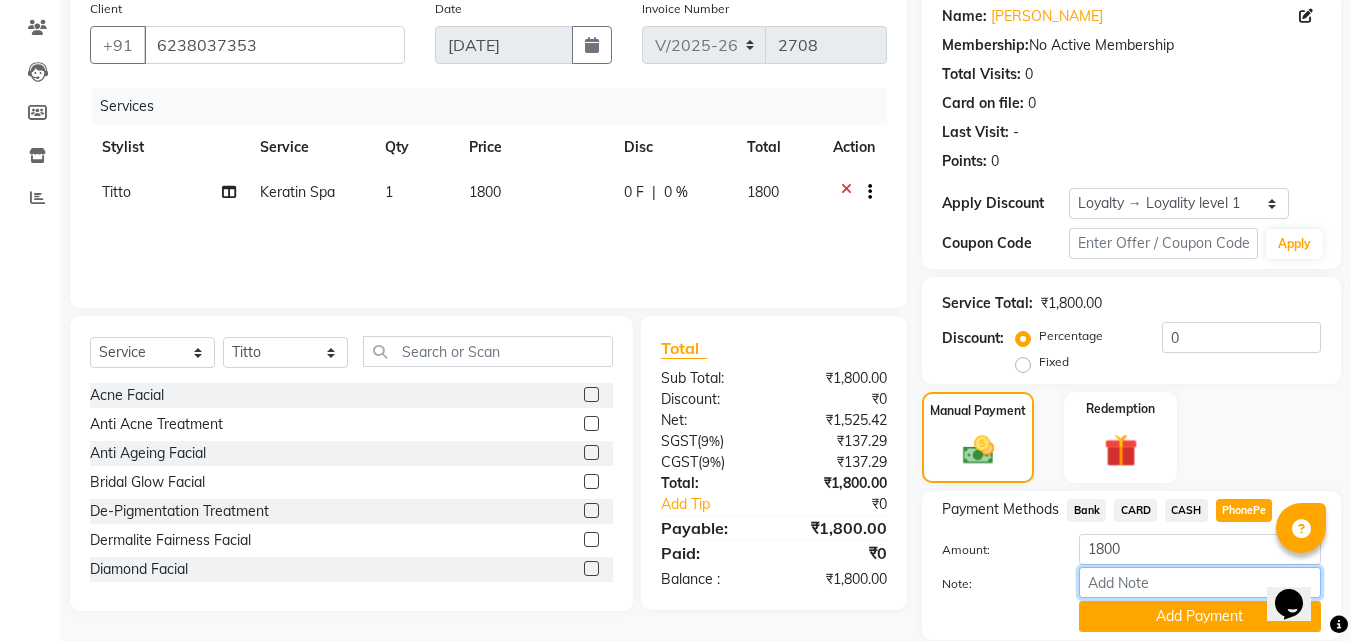 click on "Note:" at bounding box center [1200, 582] 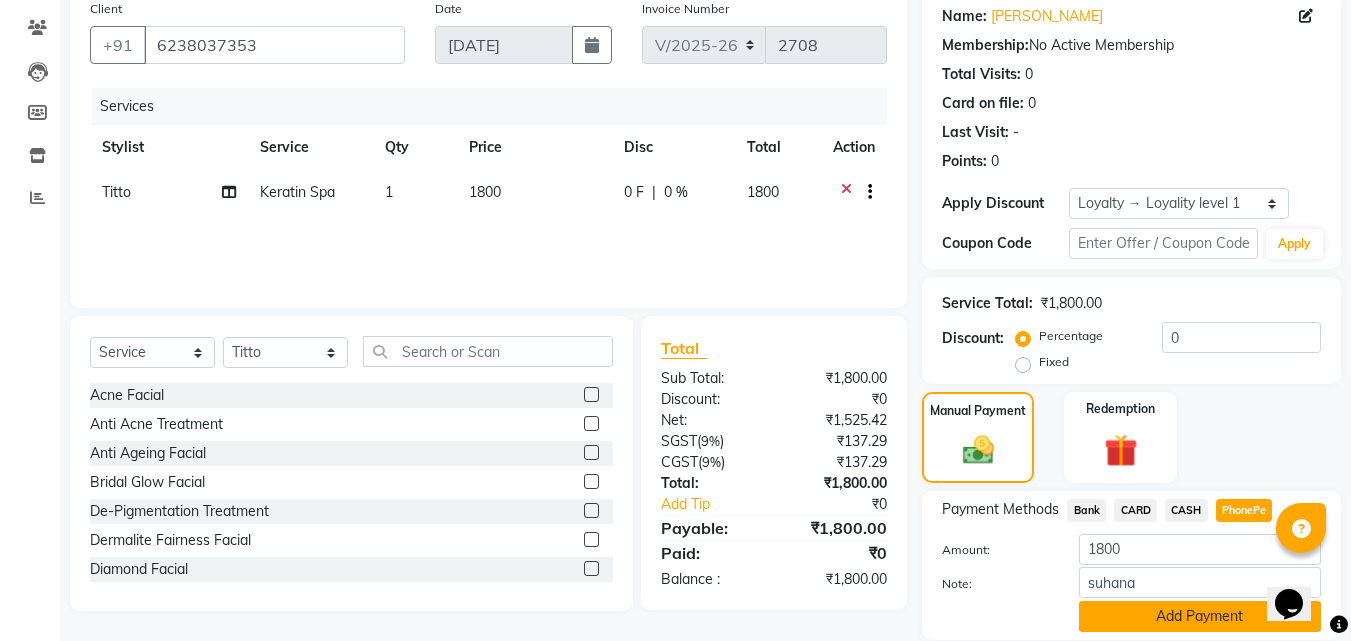 click on "Add Payment" 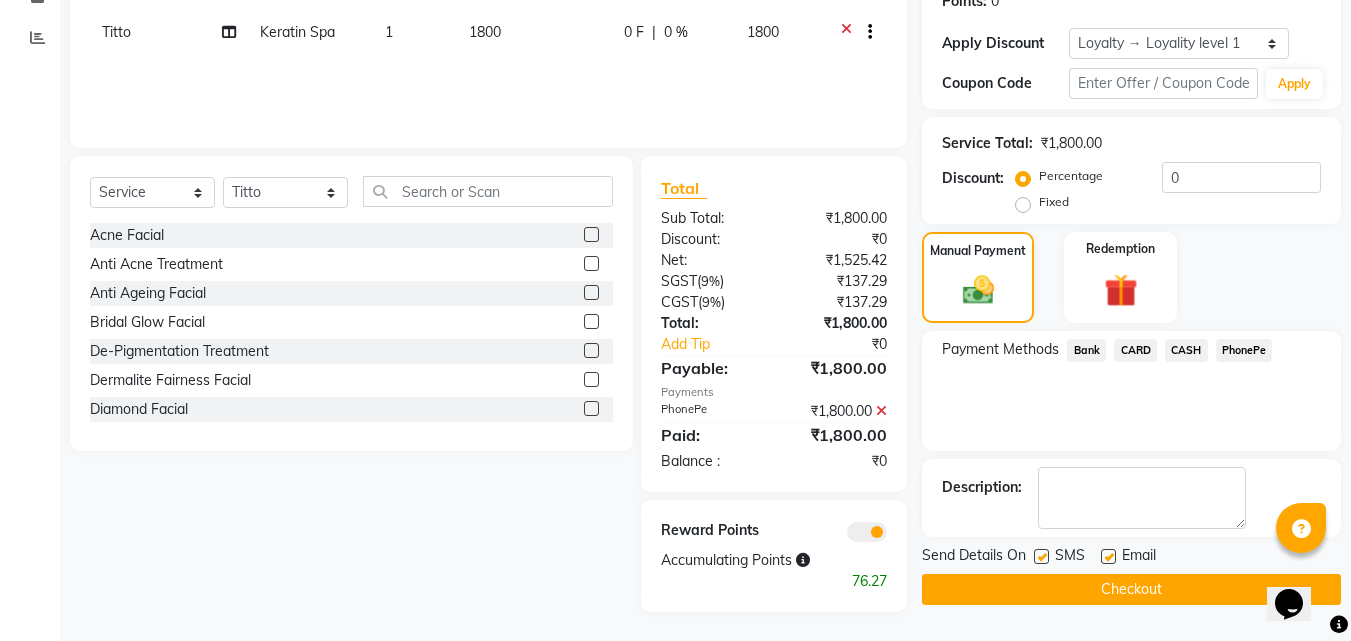 scroll, scrollTop: 321, scrollLeft: 0, axis: vertical 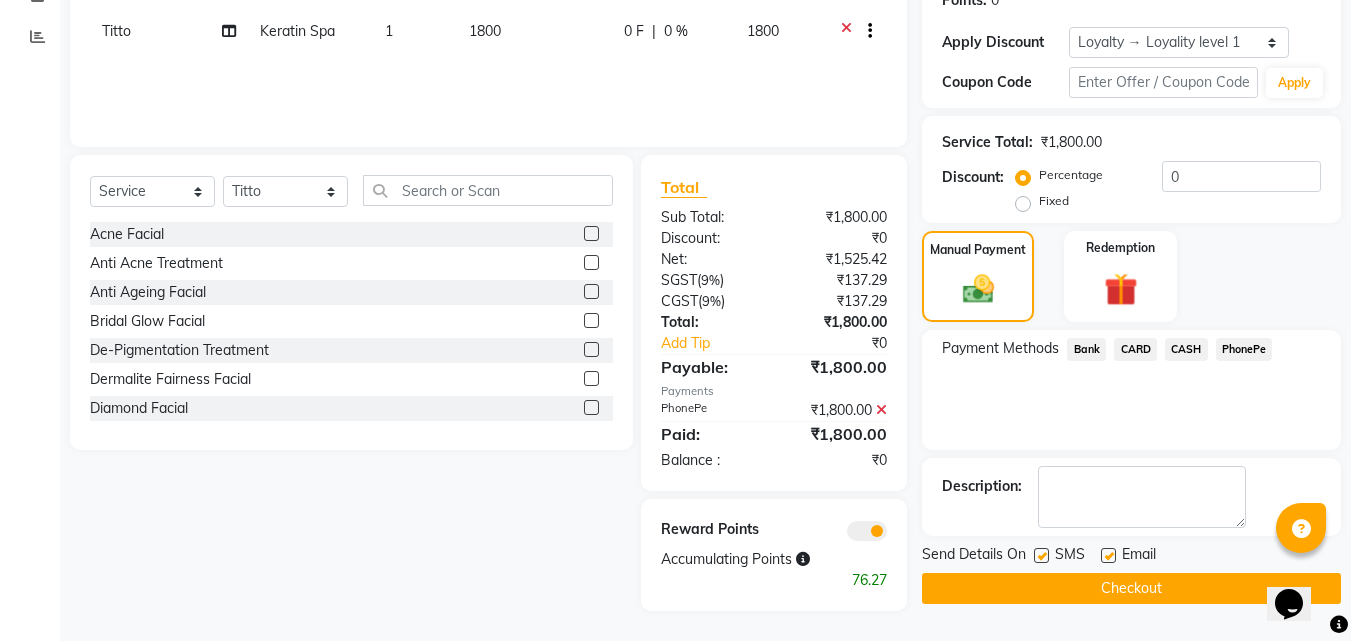 click on "Checkout" 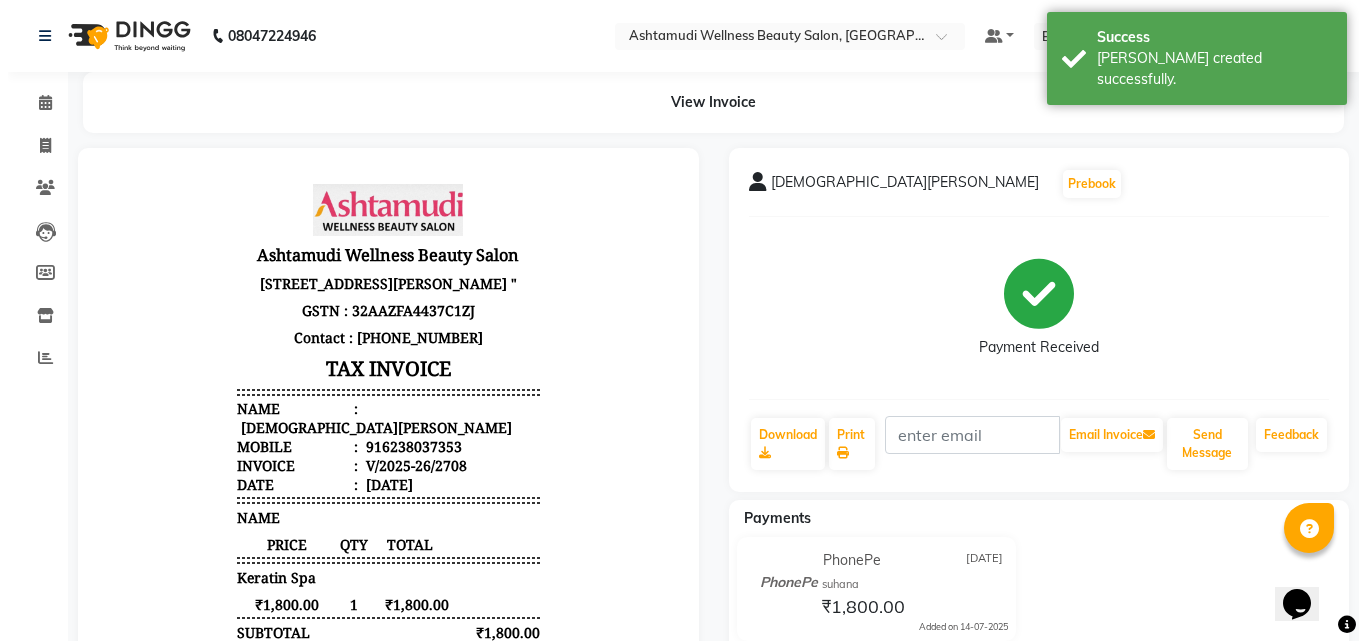 scroll, scrollTop: 0, scrollLeft: 0, axis: both 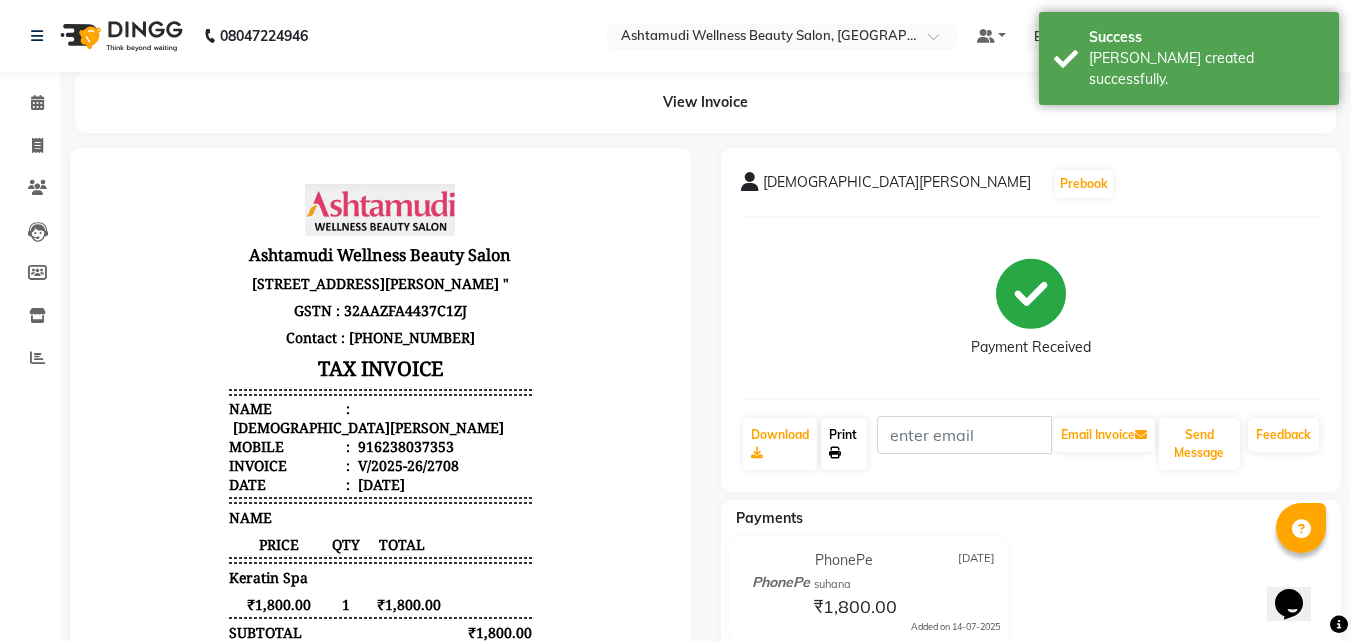 click on "Print" 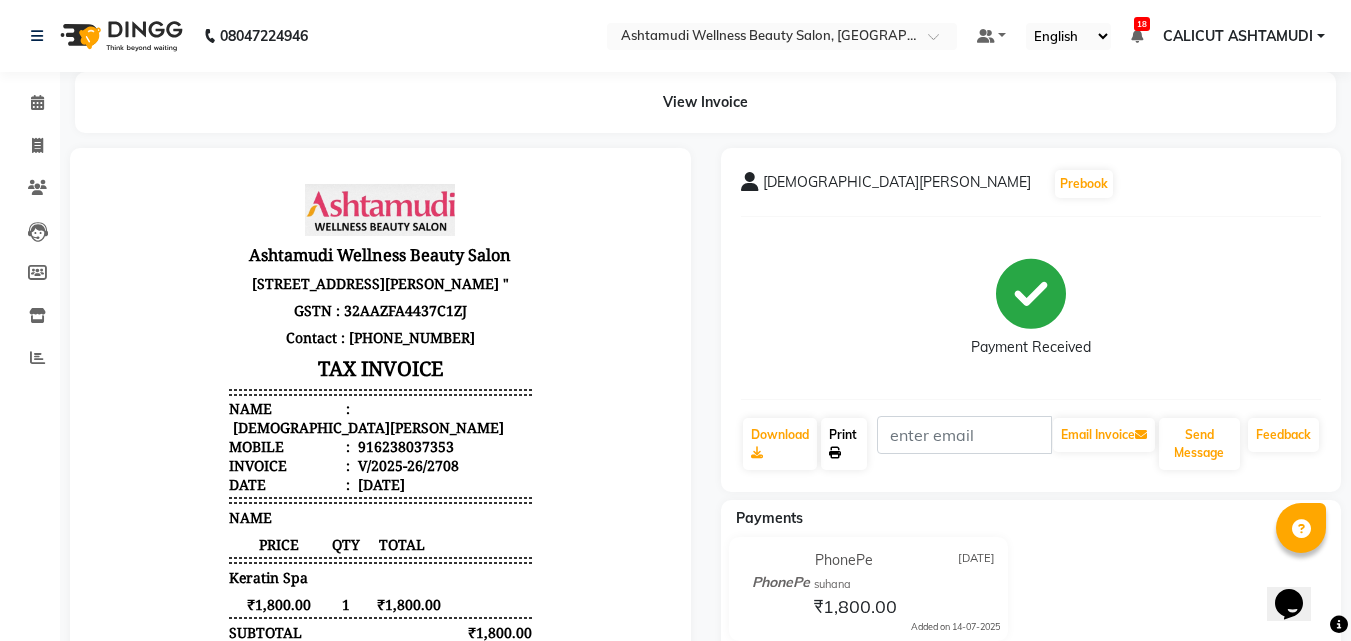 click on "Print" 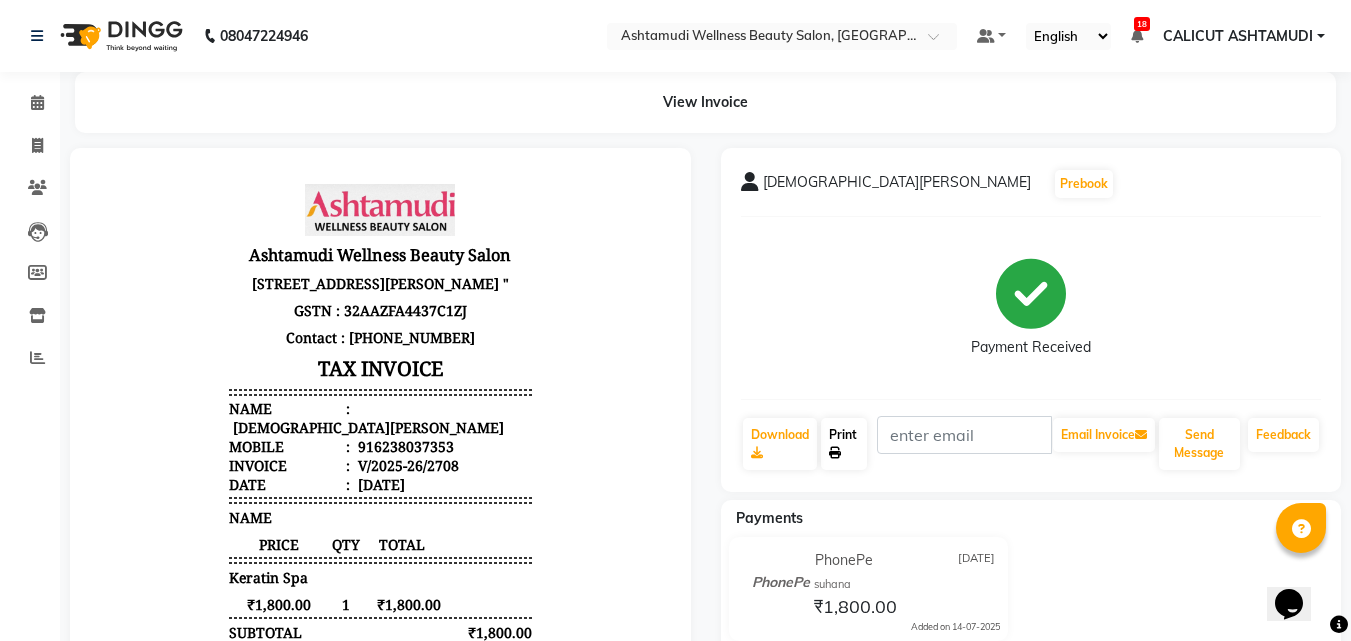 click 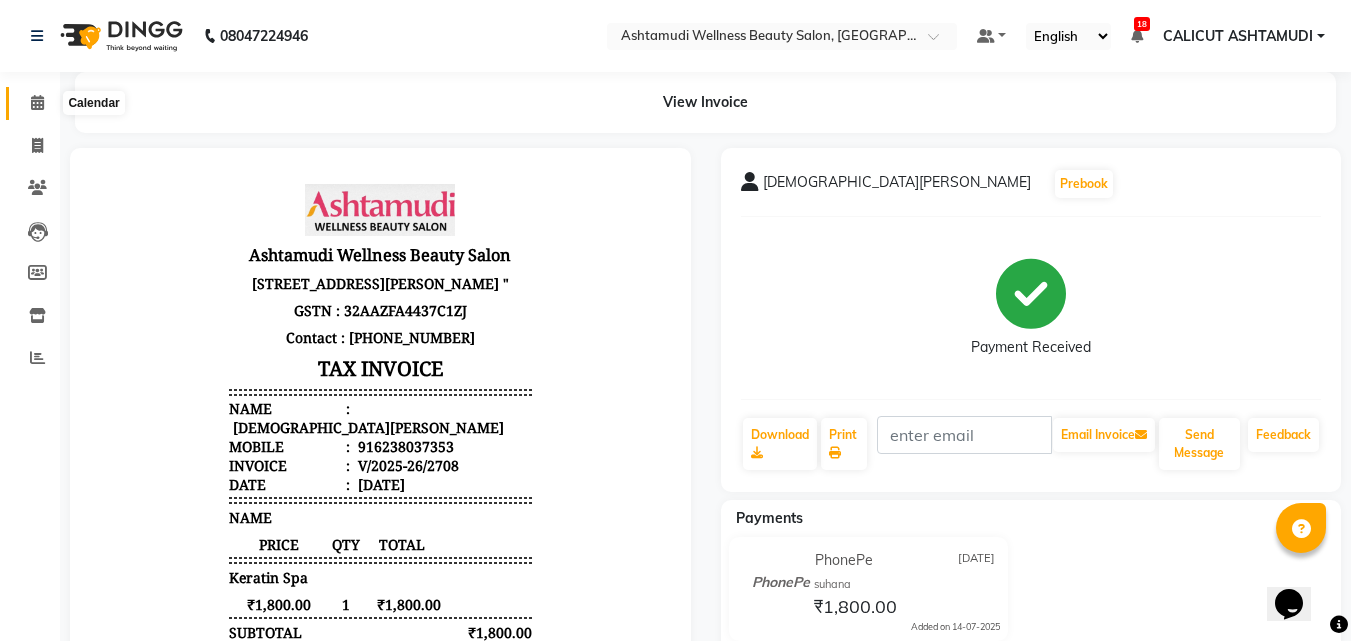 click 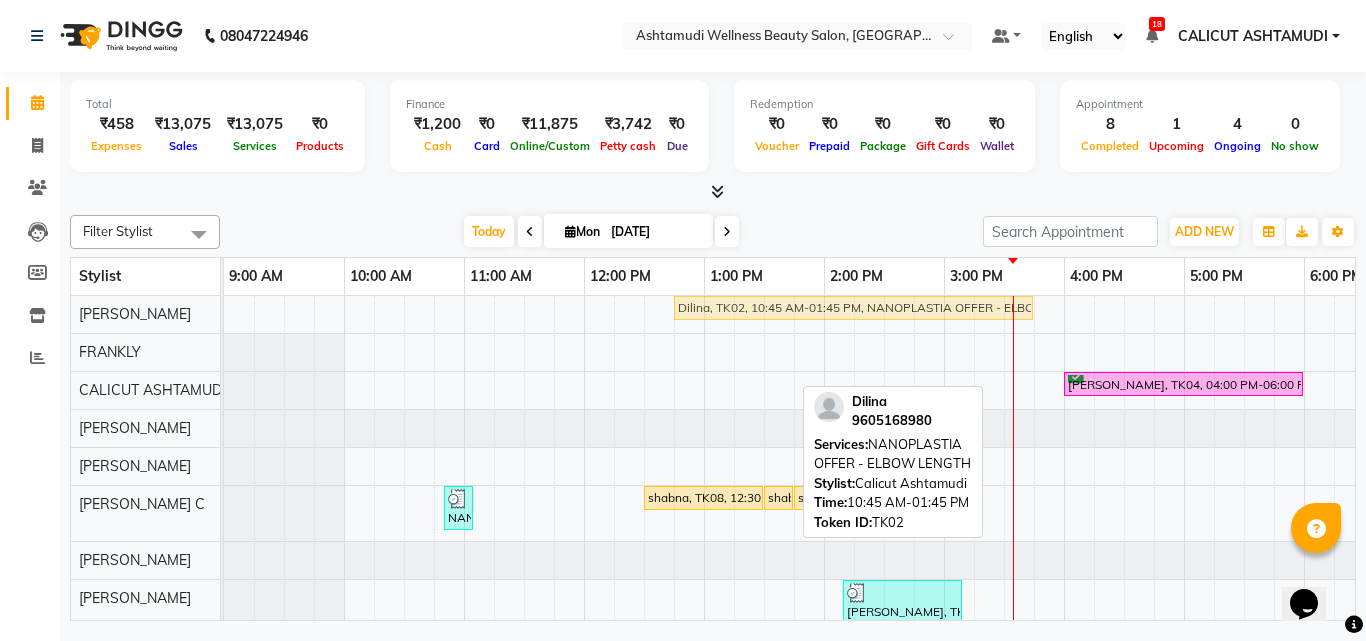 drag, startPoint x: 692, startPoint y: 383, endPoint x: 930, endPoint y: 321, distance: 245.94308 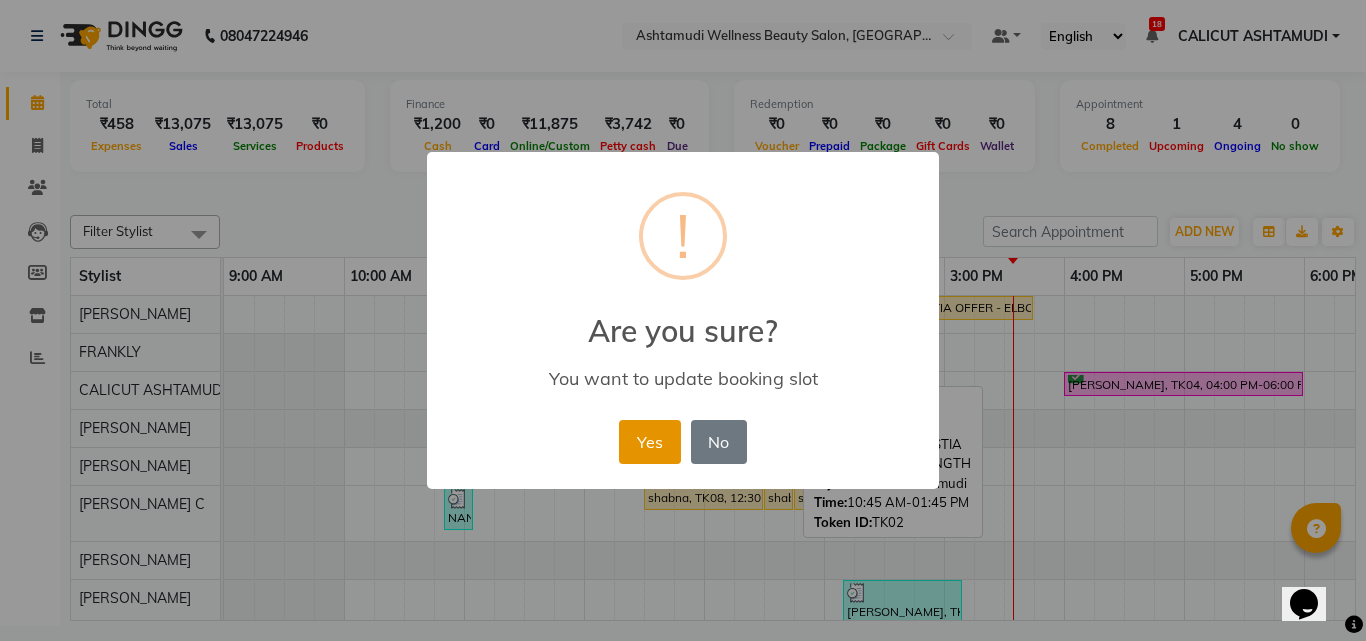 click on "Yes" at bounding box center (649, 442) 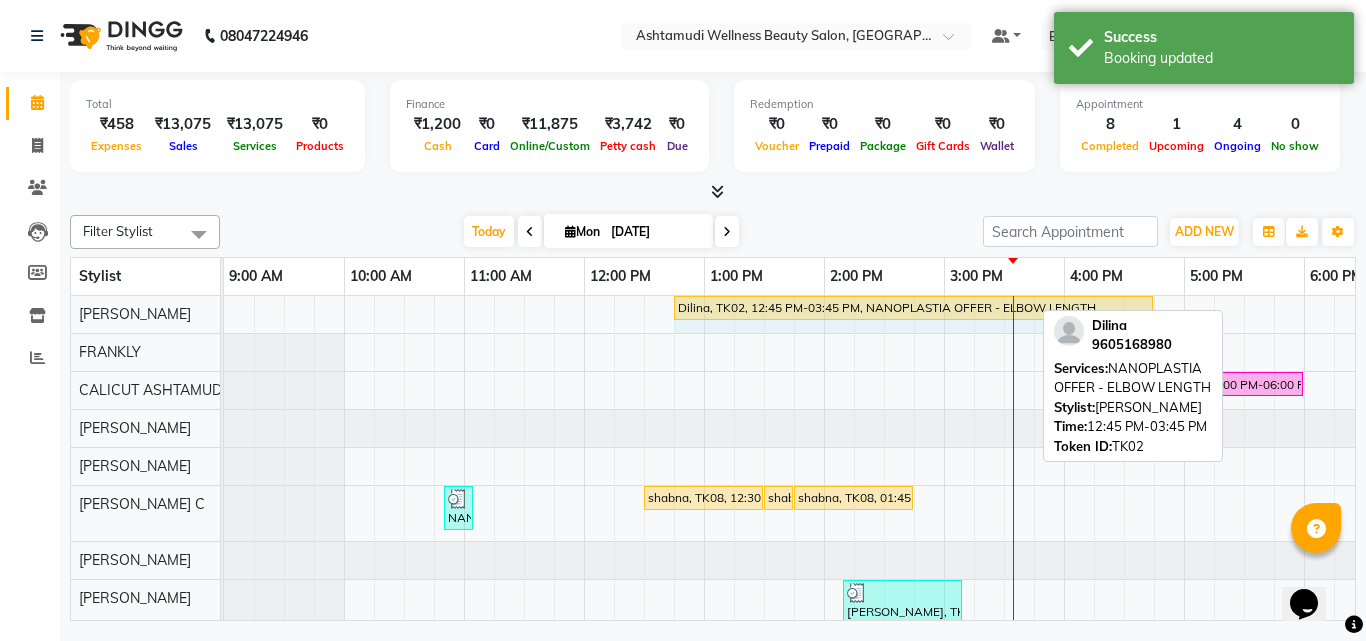 drag, startPoint x: 1028, startPoint y: 303, endPoint x: 1125, endPoint y: 304, distance: 97.00516 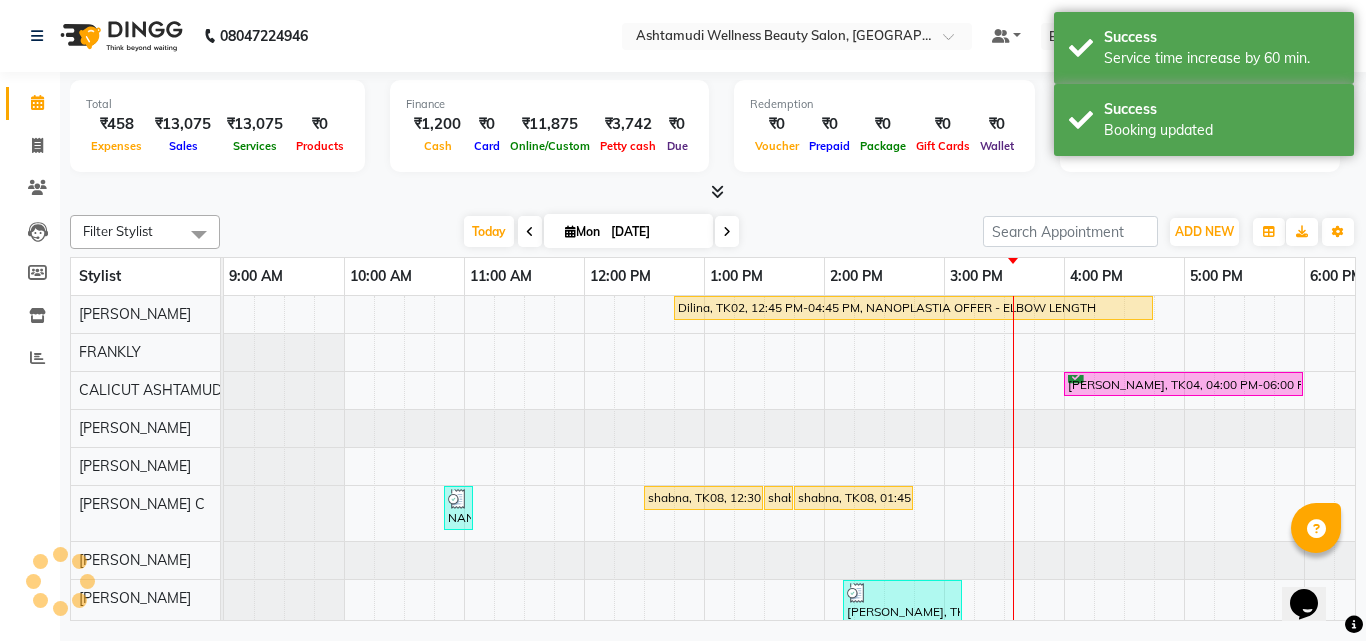click on "Today  Mon 14-07-2025" at bounding box center [601, 232] 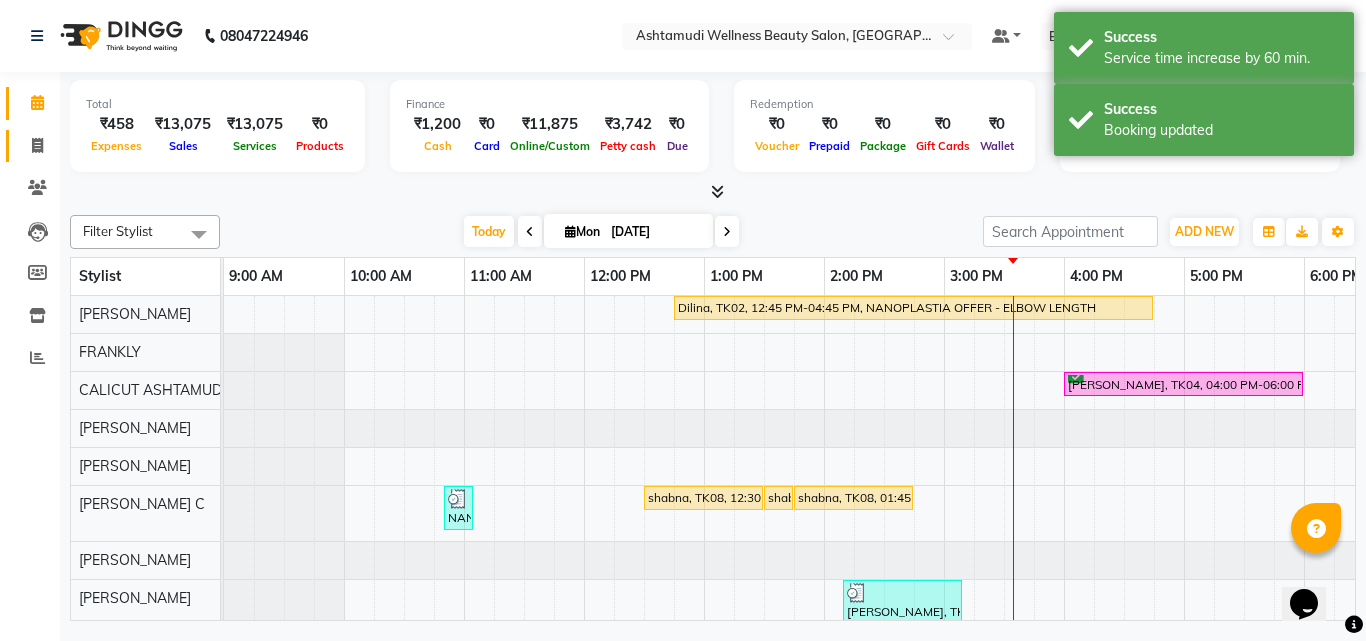 click on "Invoice" 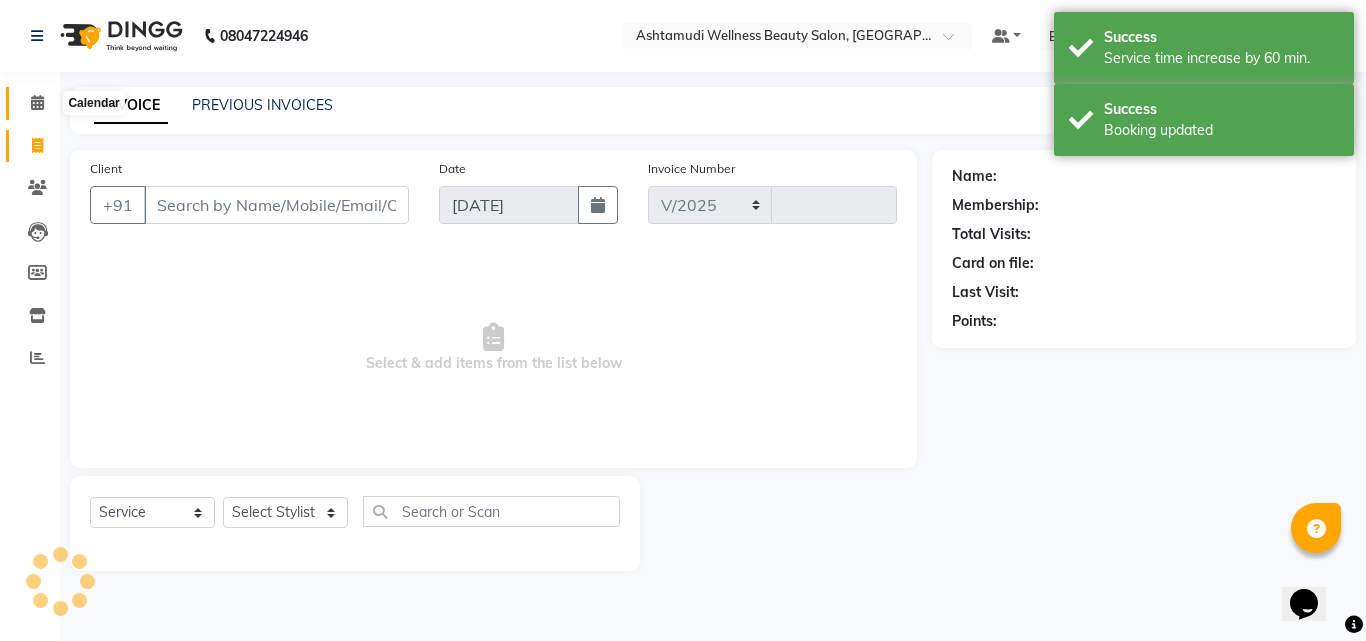 click 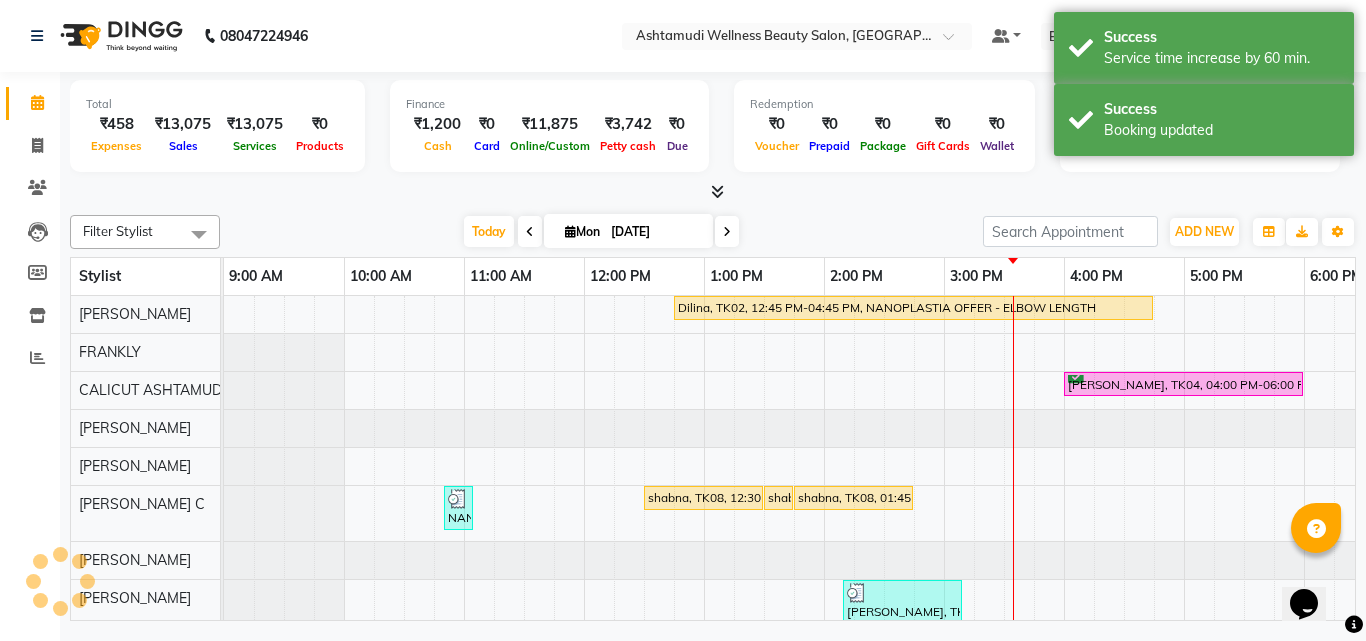 scroll, scrollTop: 0, scrollLeft: 0, axis: both 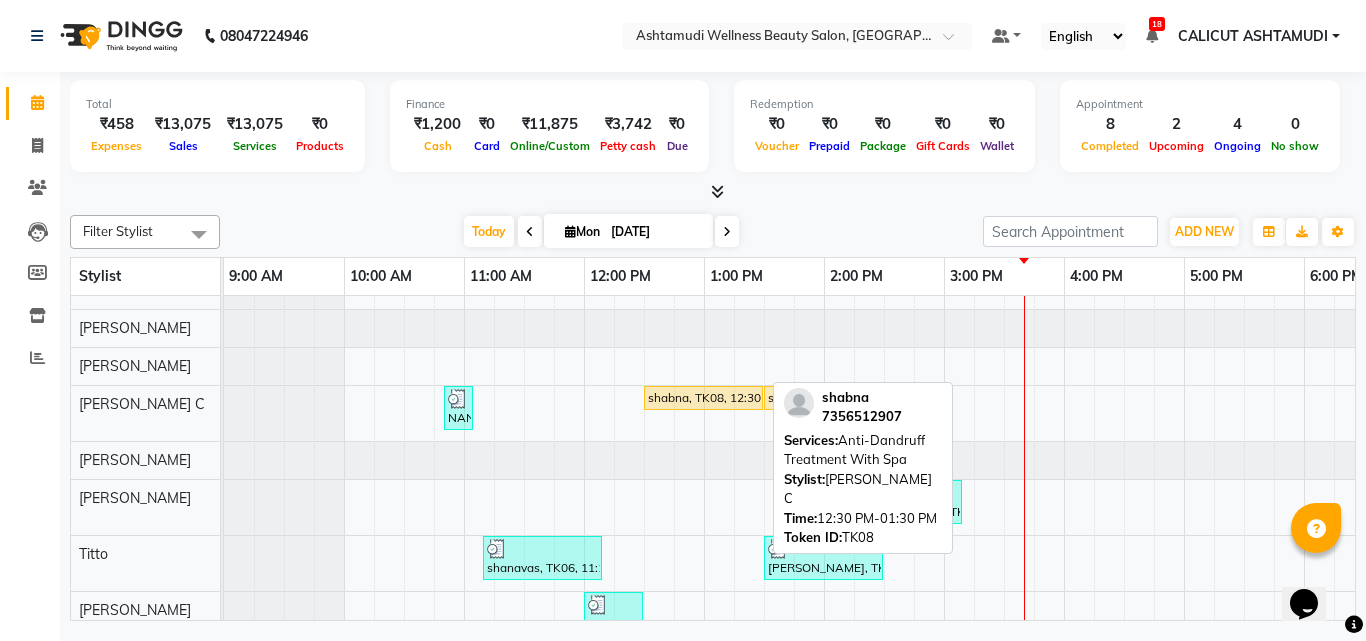 click on "shabna, TK08, 12:30 PM-01:30 PM, Anti-Dandruff Treatment With Spa" at bounding box center (703, 398) 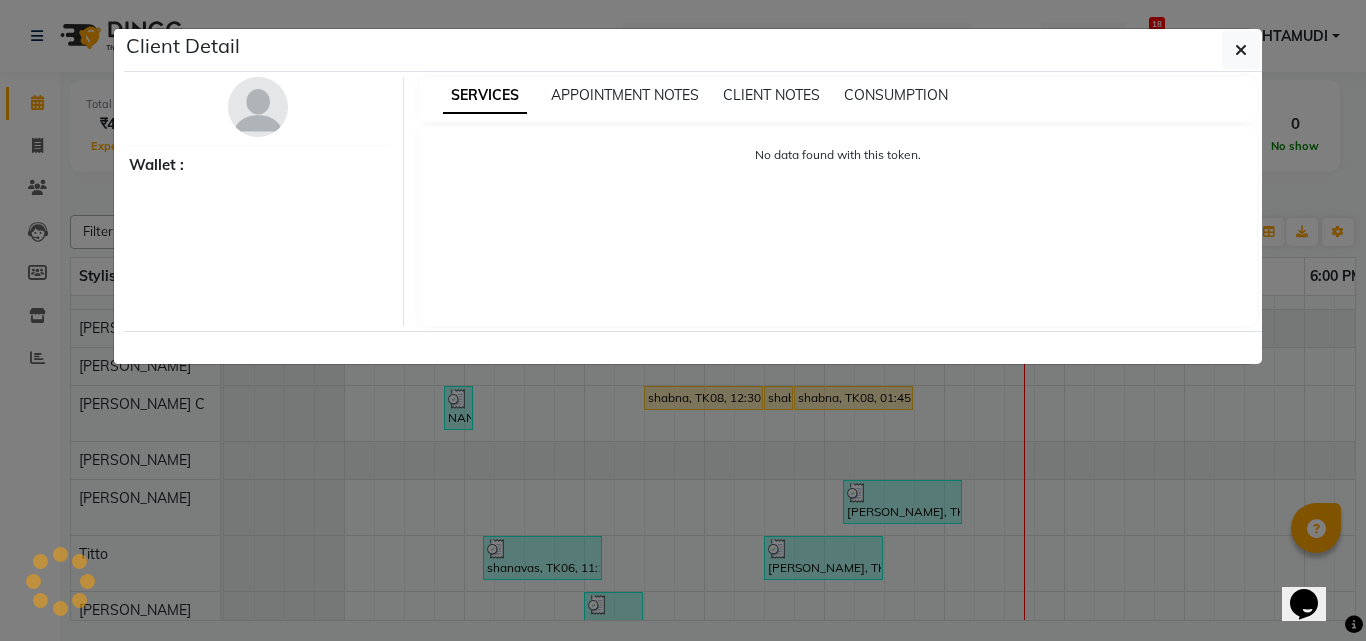 select on "1" 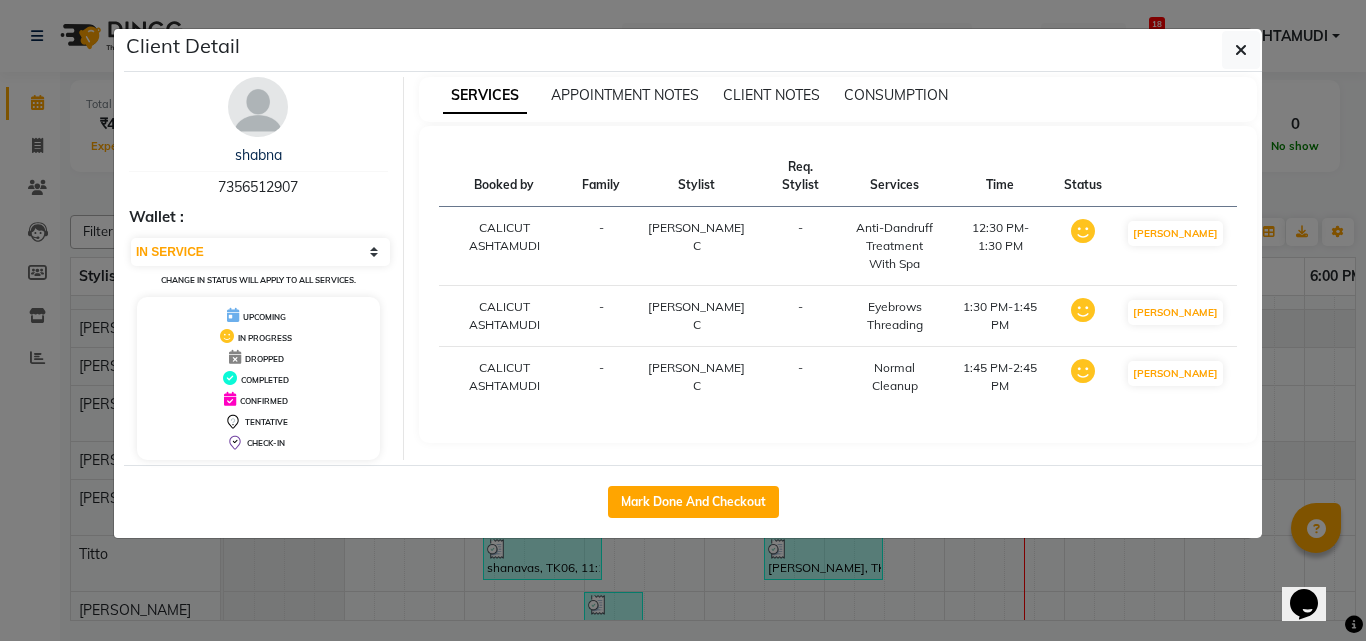 click on "Mark Done And Checkout" 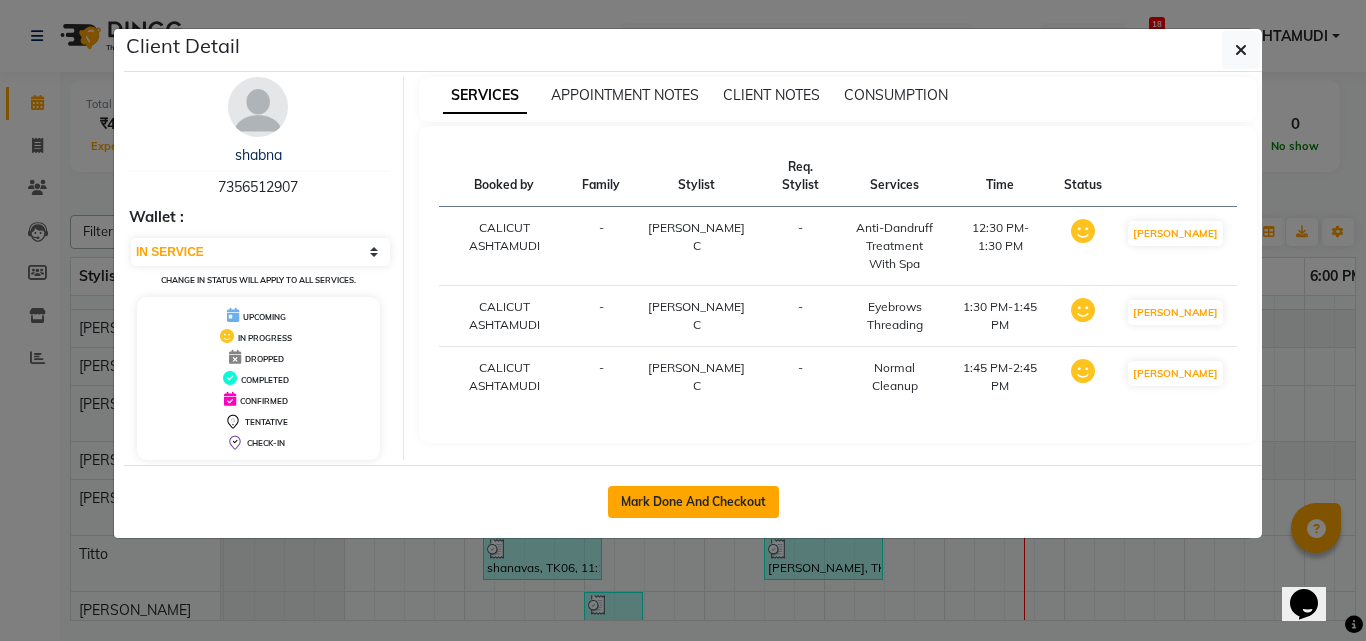 click on "Mark Done And Checkout" 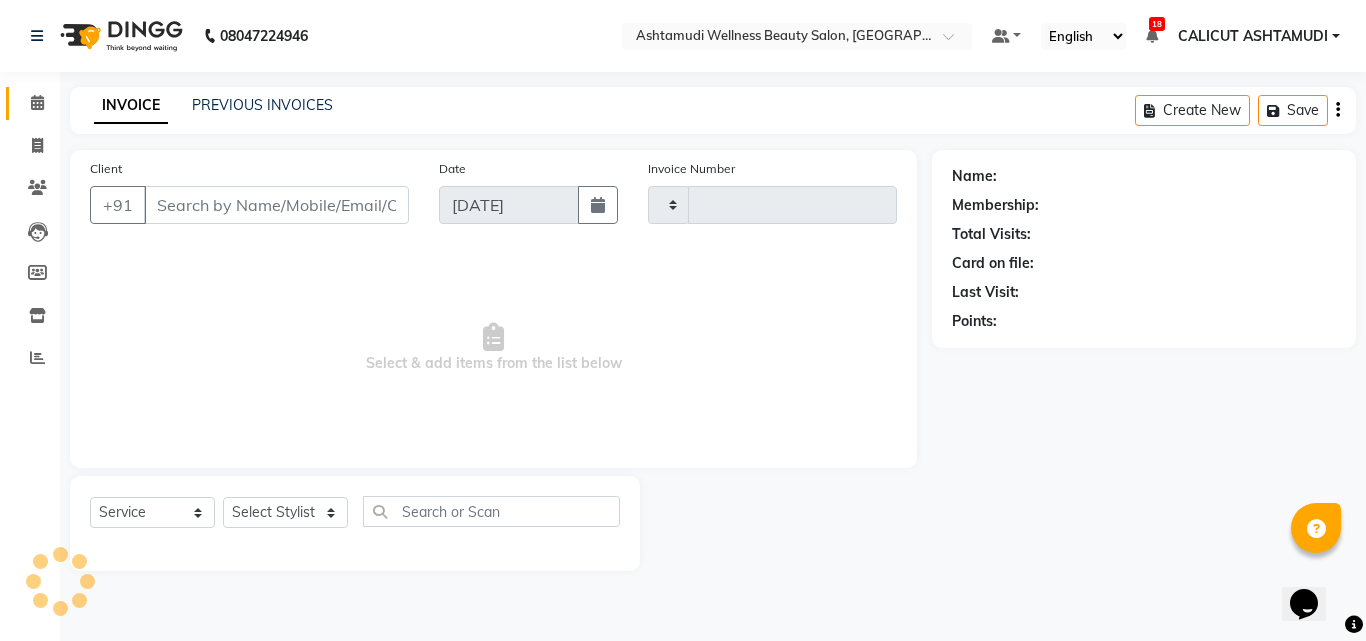 type on "2709" 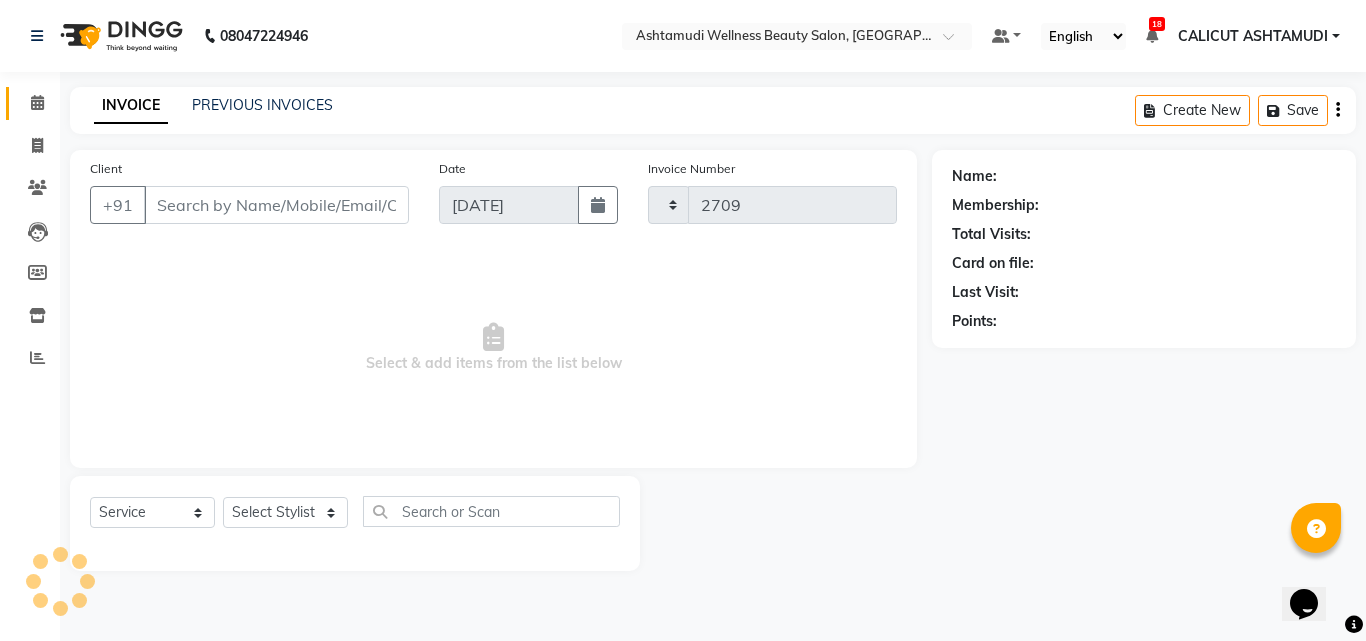 select on "4630" 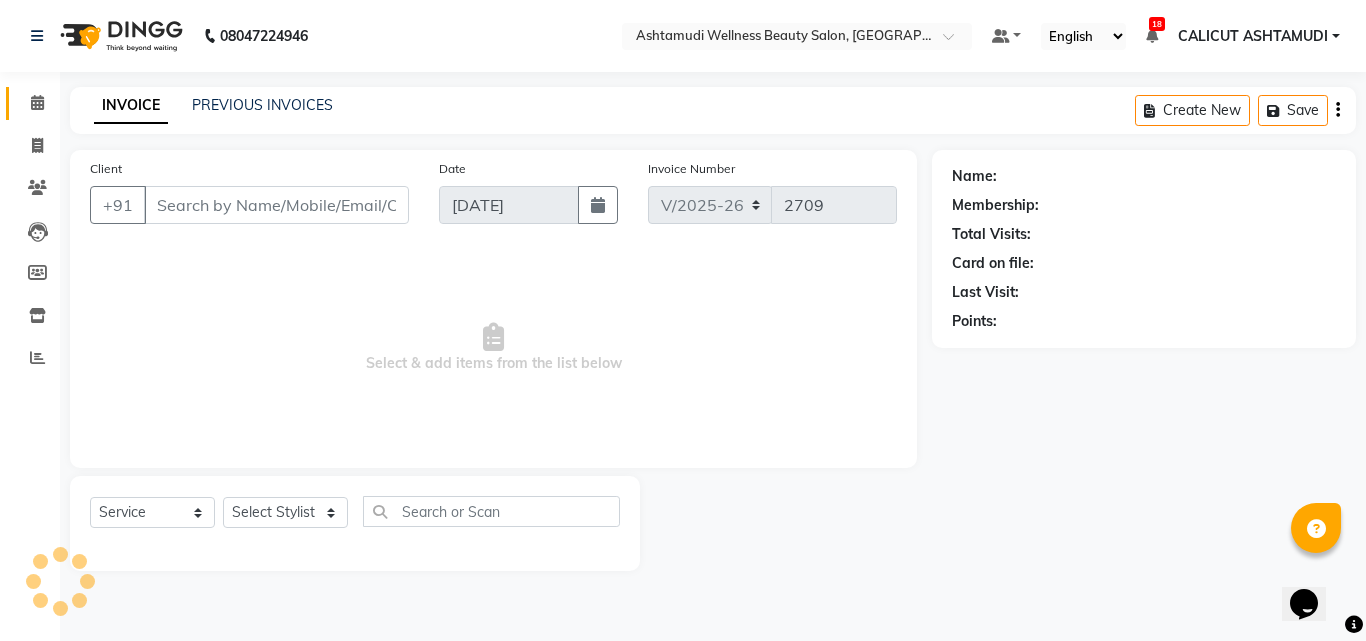 type on "7356512907" 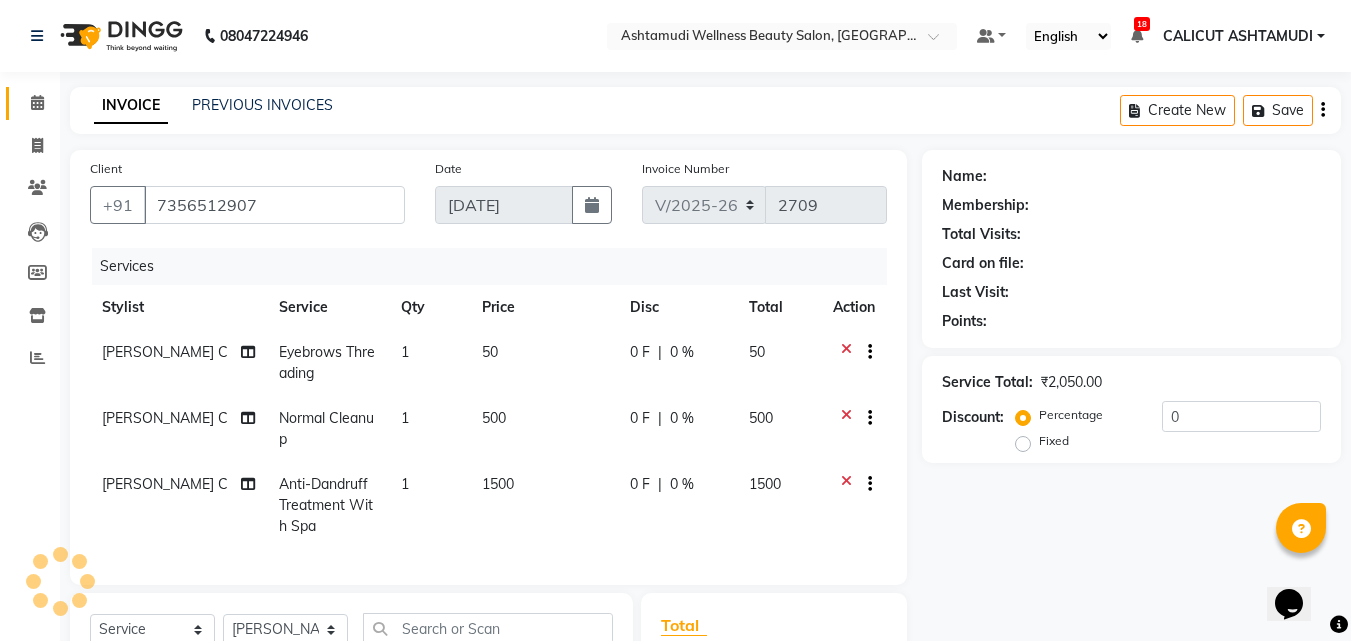 select on "1: Object" 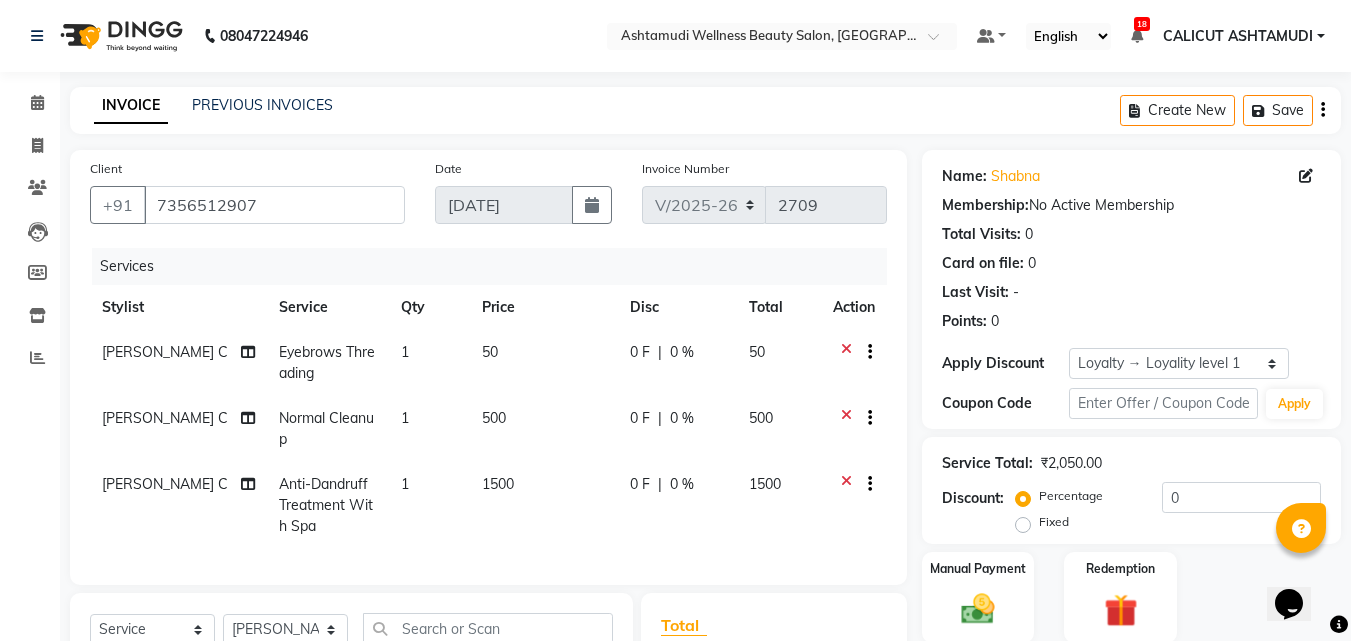 click on "Normal Cleanup" 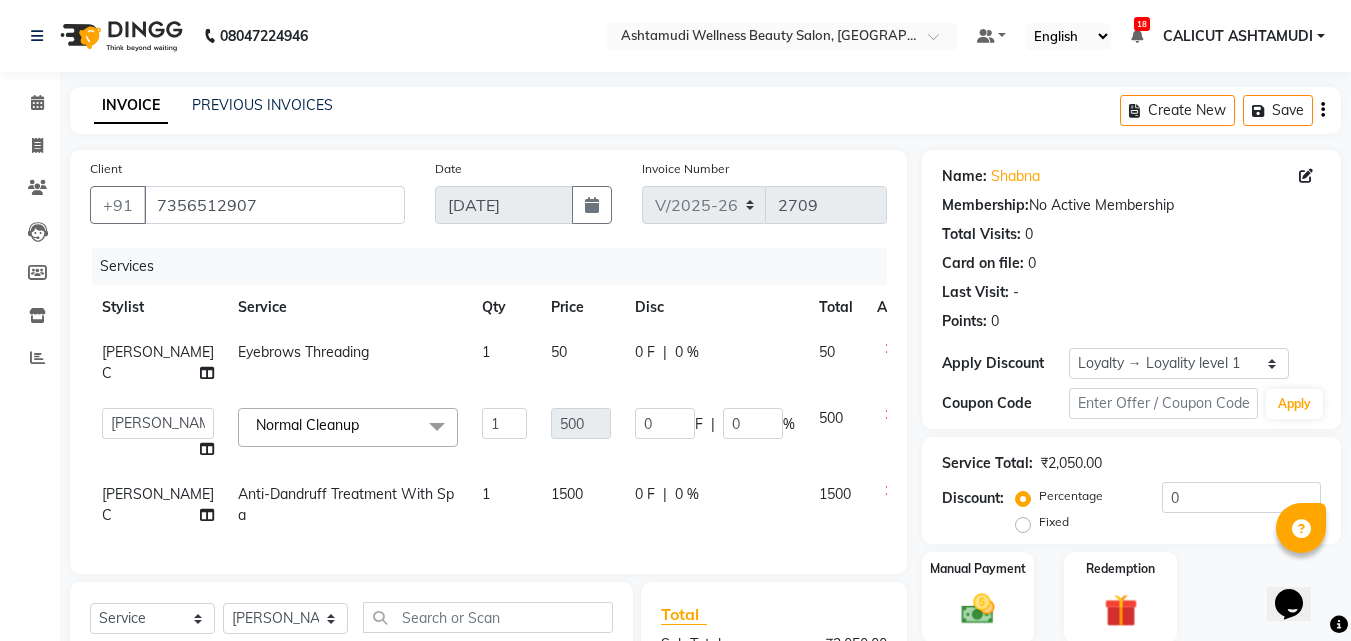 click on "x" 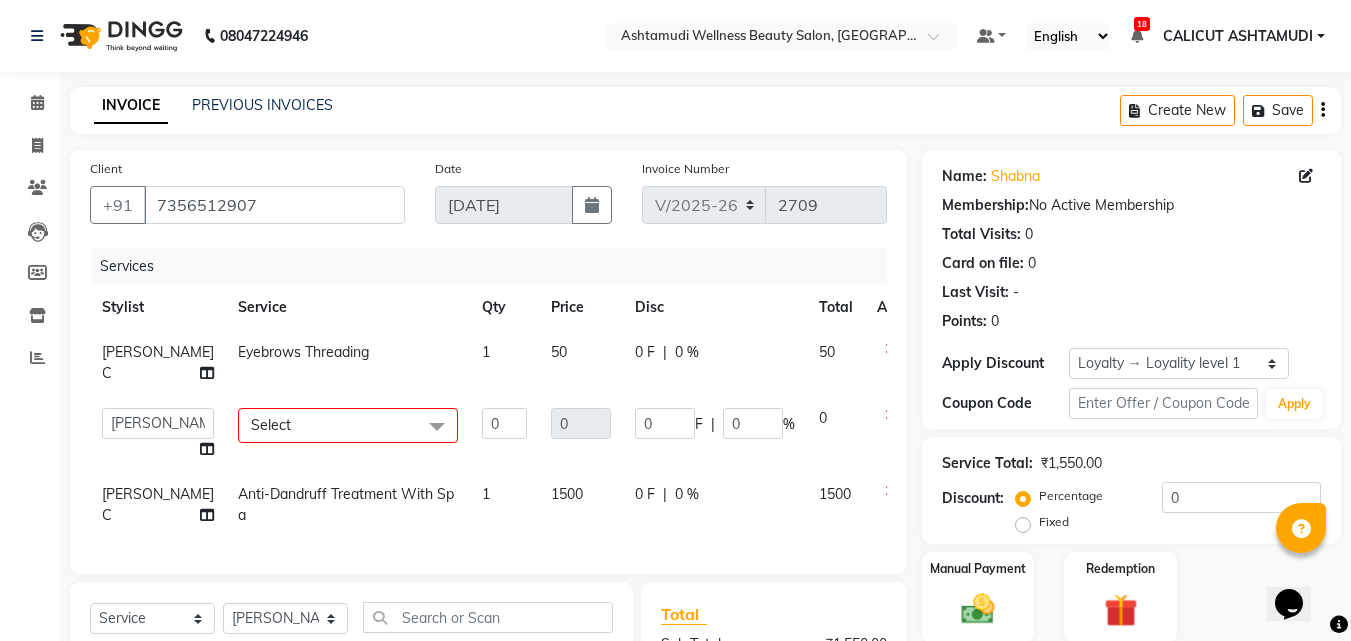 click on "Select" 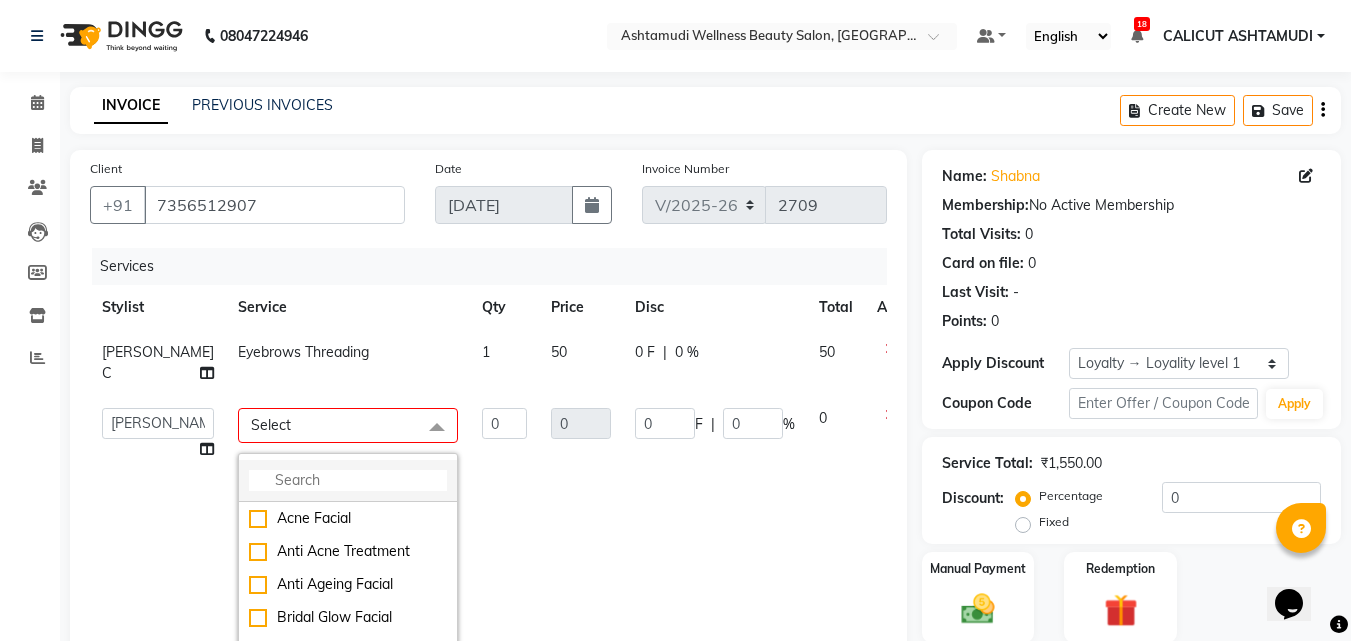 click 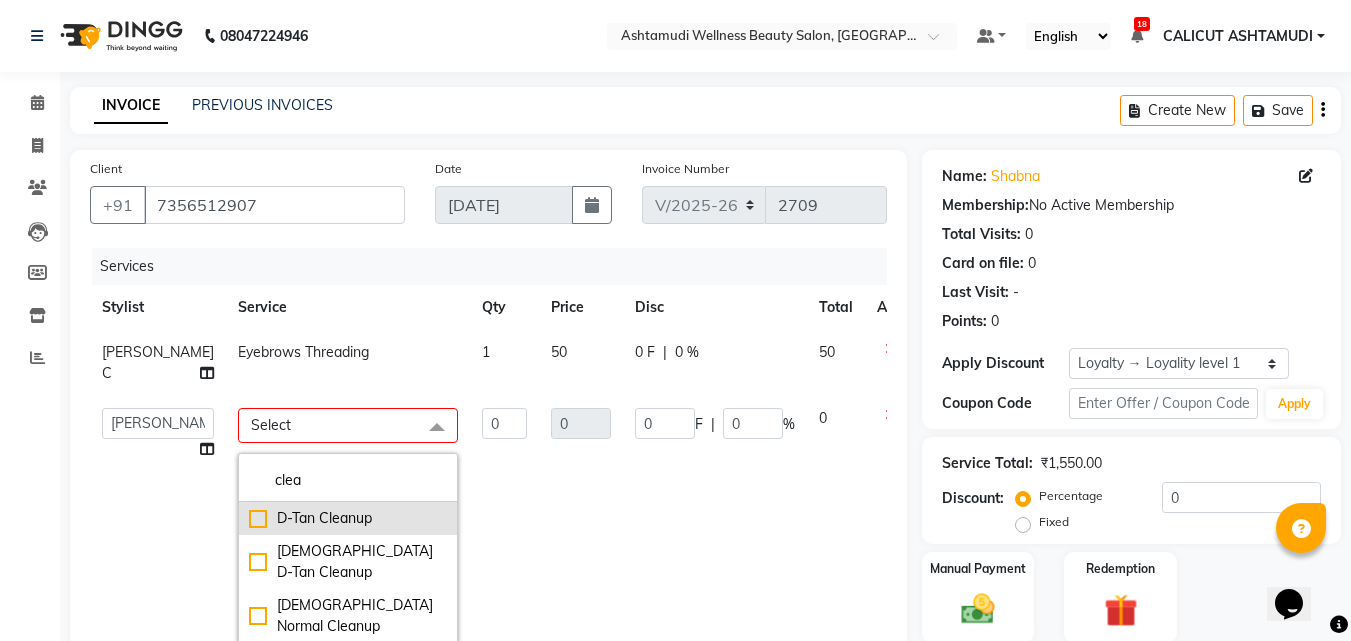 type on "clea" 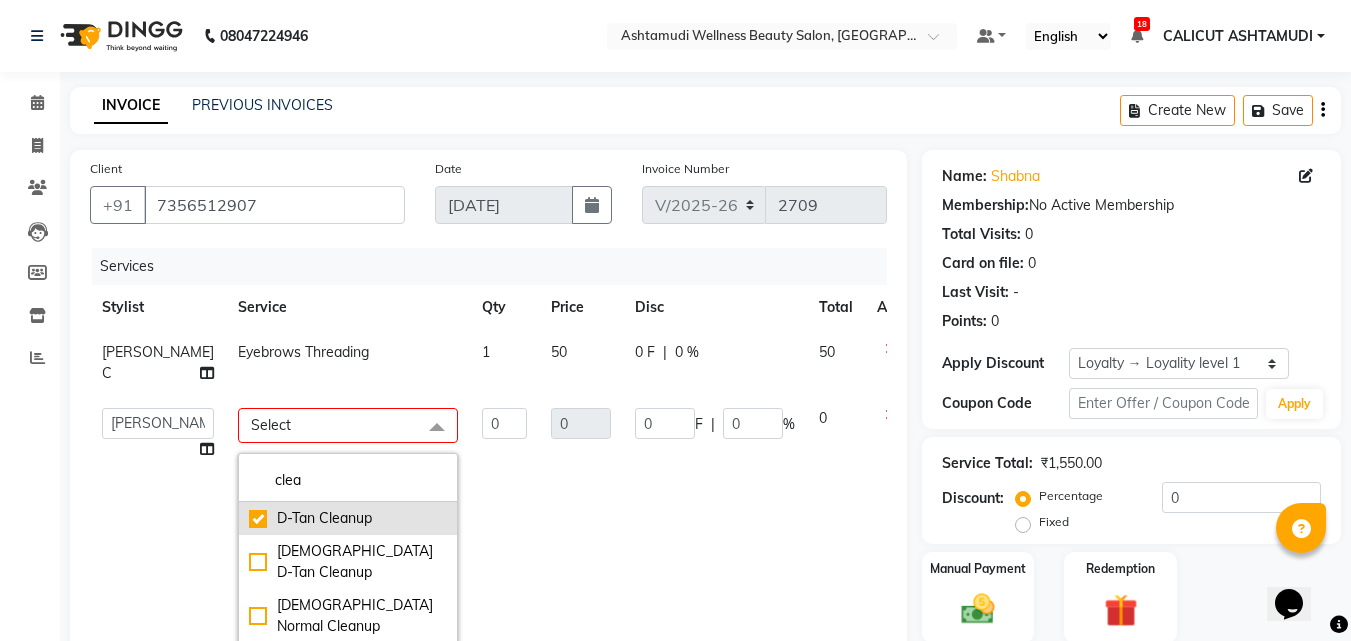 checkbox on "true" 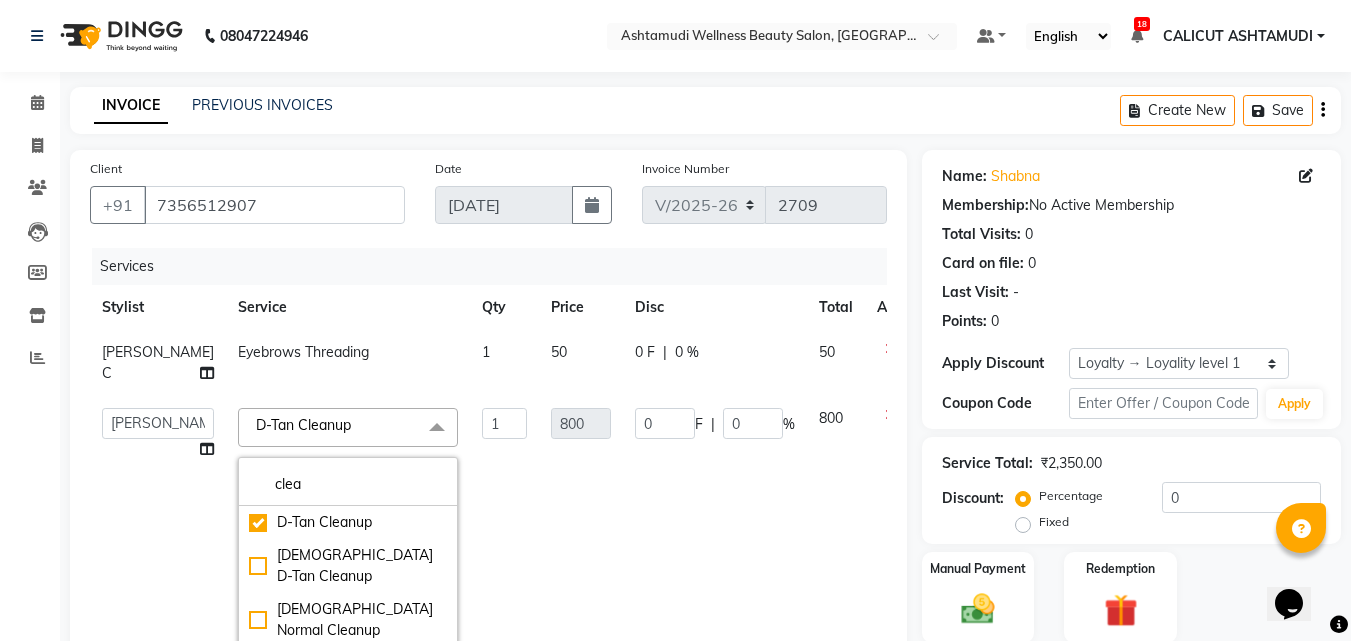 click on "1" 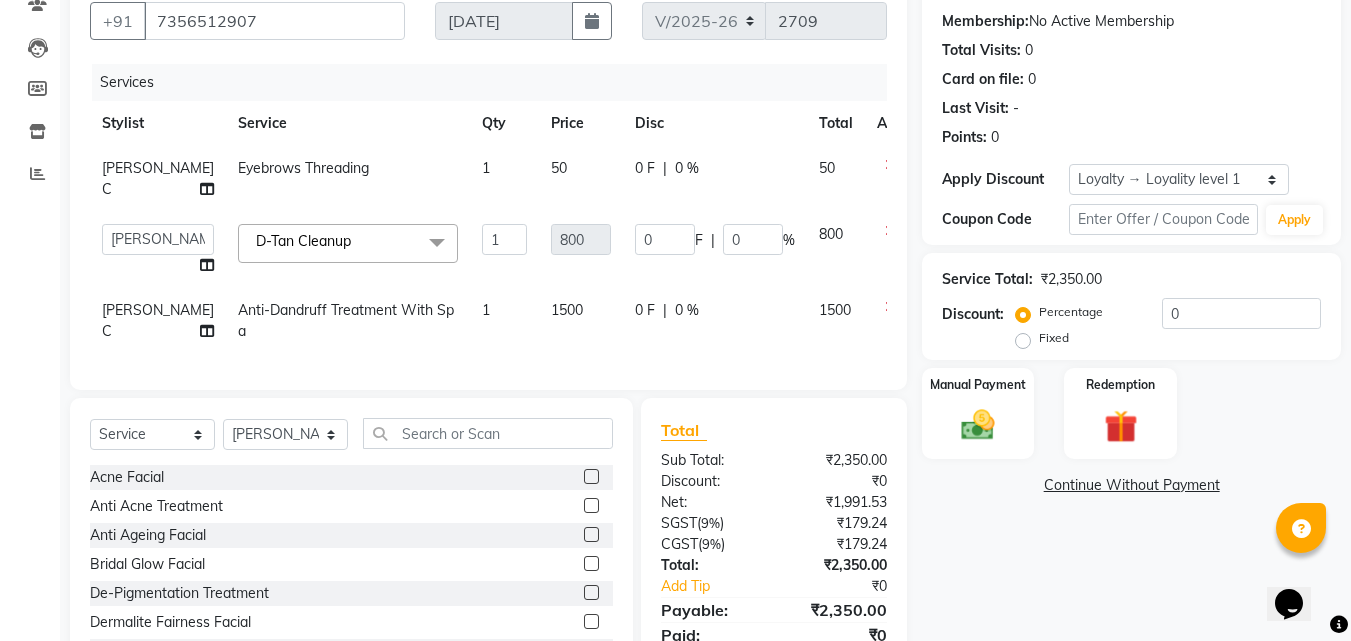 scroll, scrollTop: 281, scrollLeft: 0, axis: vertical 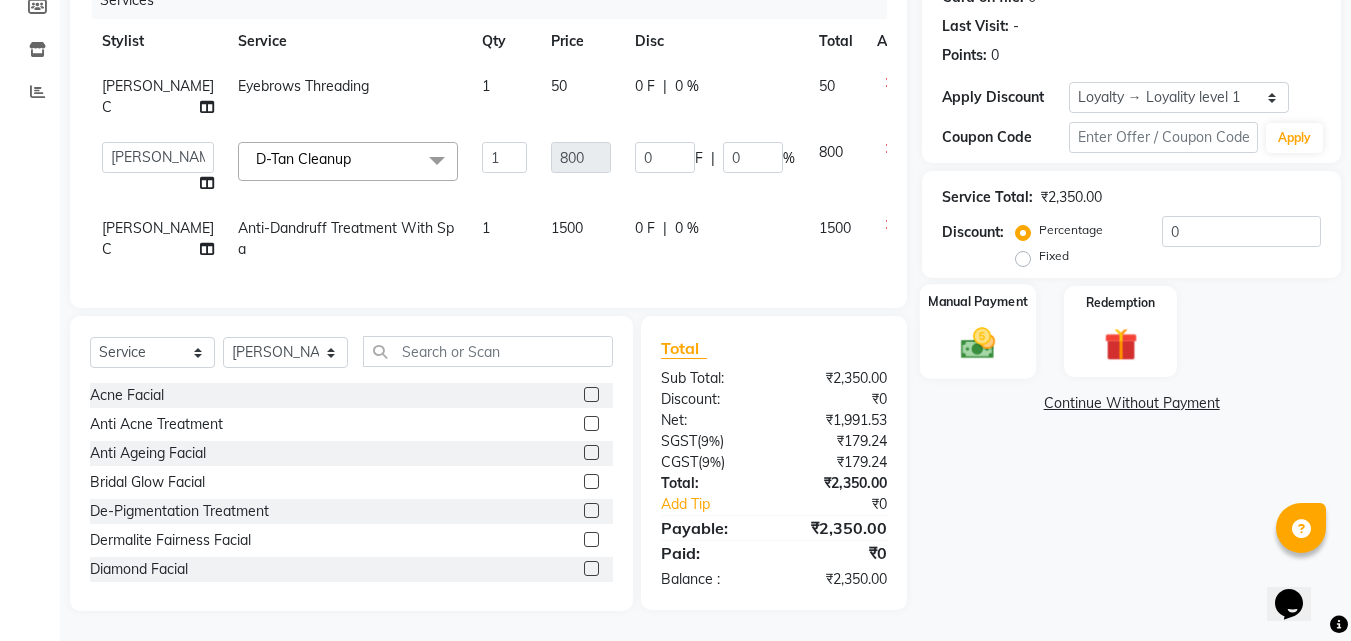 click 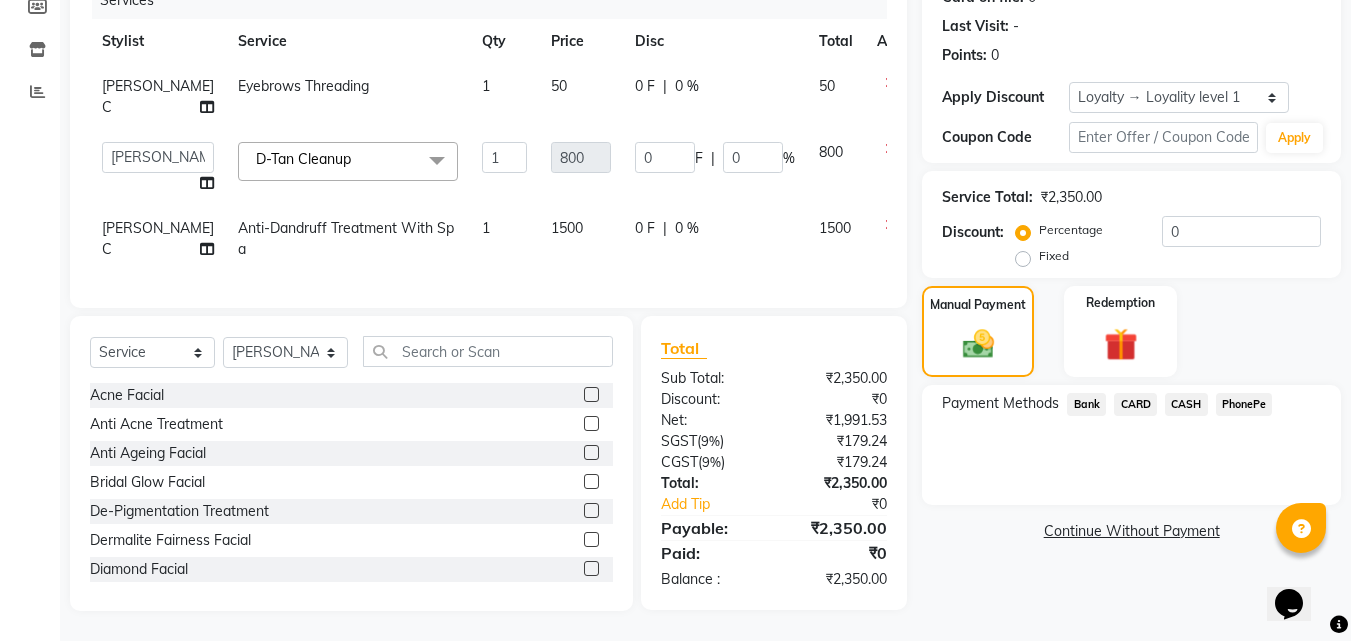 click on "PhonePe" 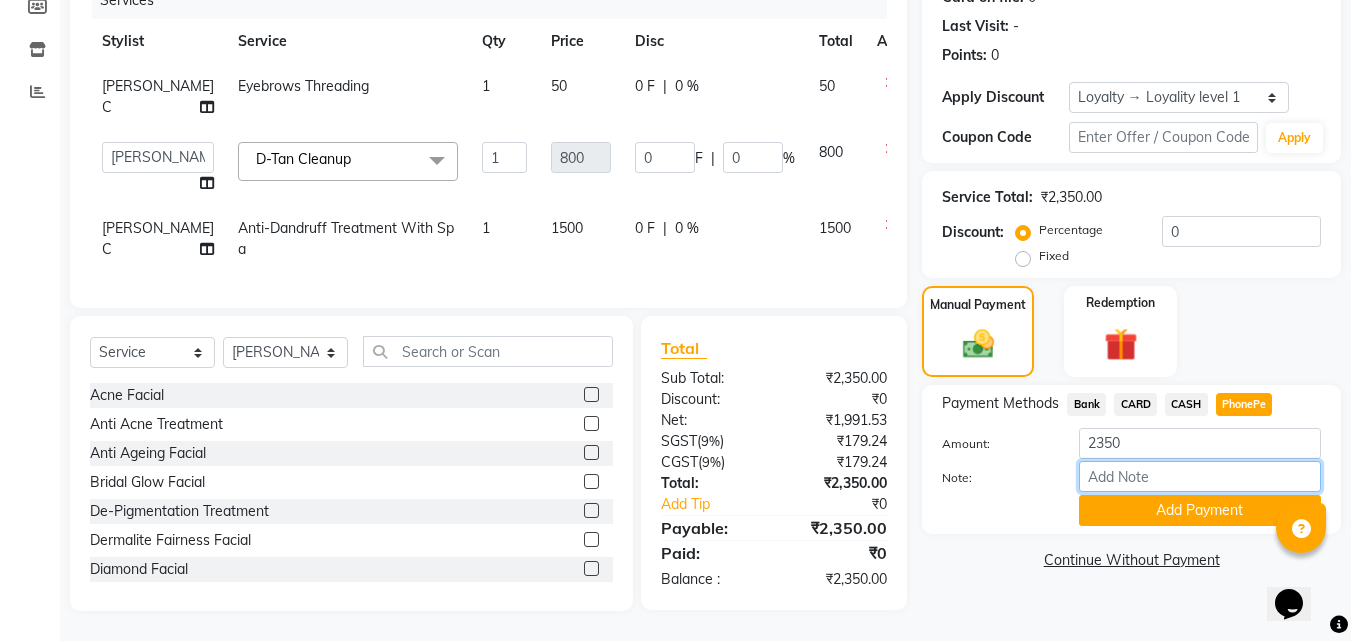 click on "Note:" at bounding box center [1200, 476] 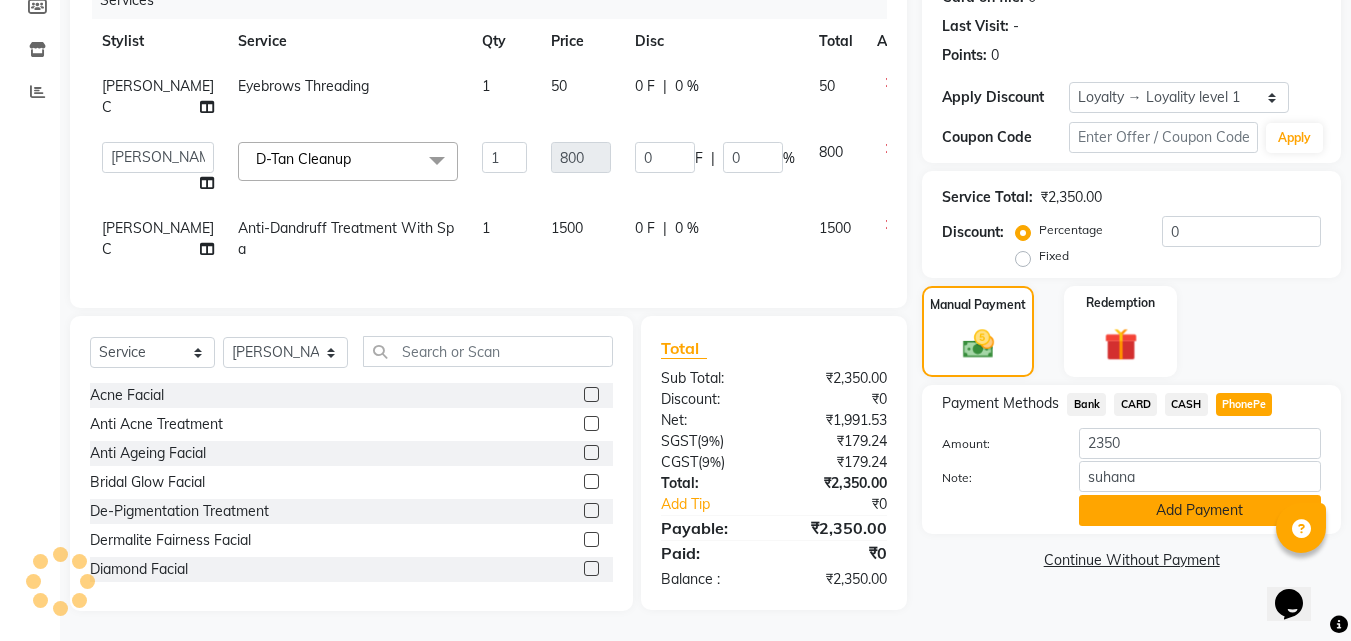 click on "Add Payment" 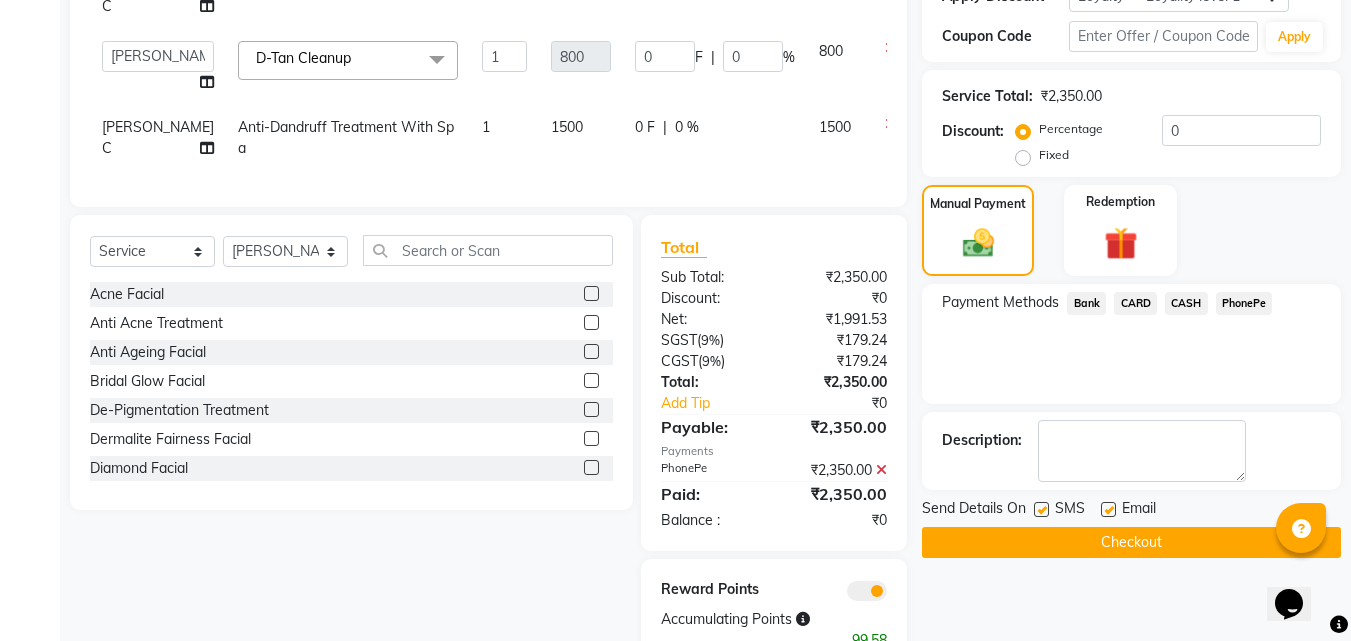 scroll, scrollTop: 442, scrollLeft: 0, axis: vertical 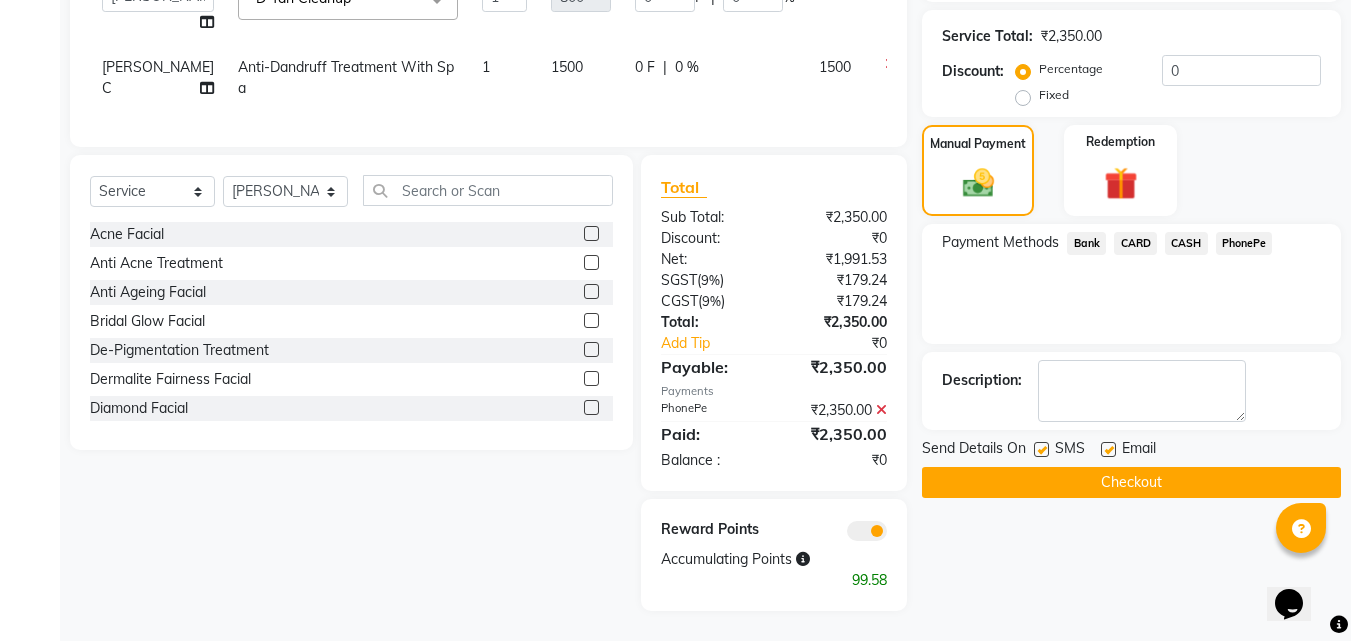 click on "Checkout" 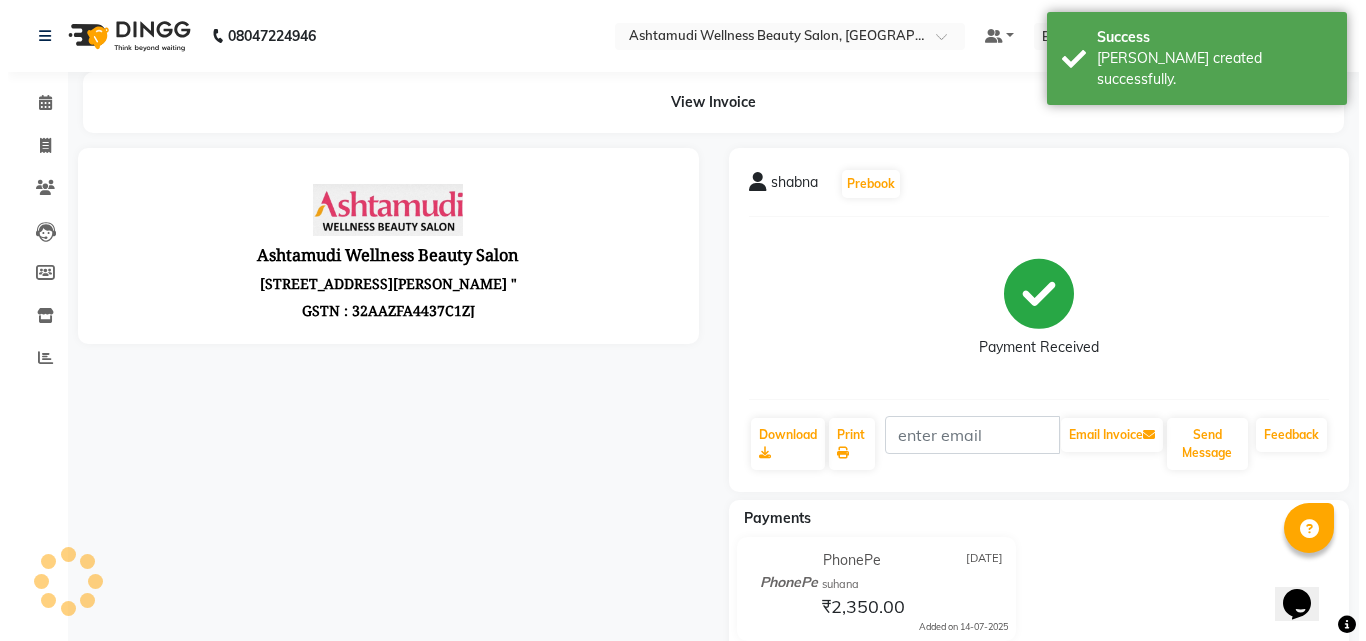 scroll, scrollTop: 0, scrollLeft: 0, axis: both 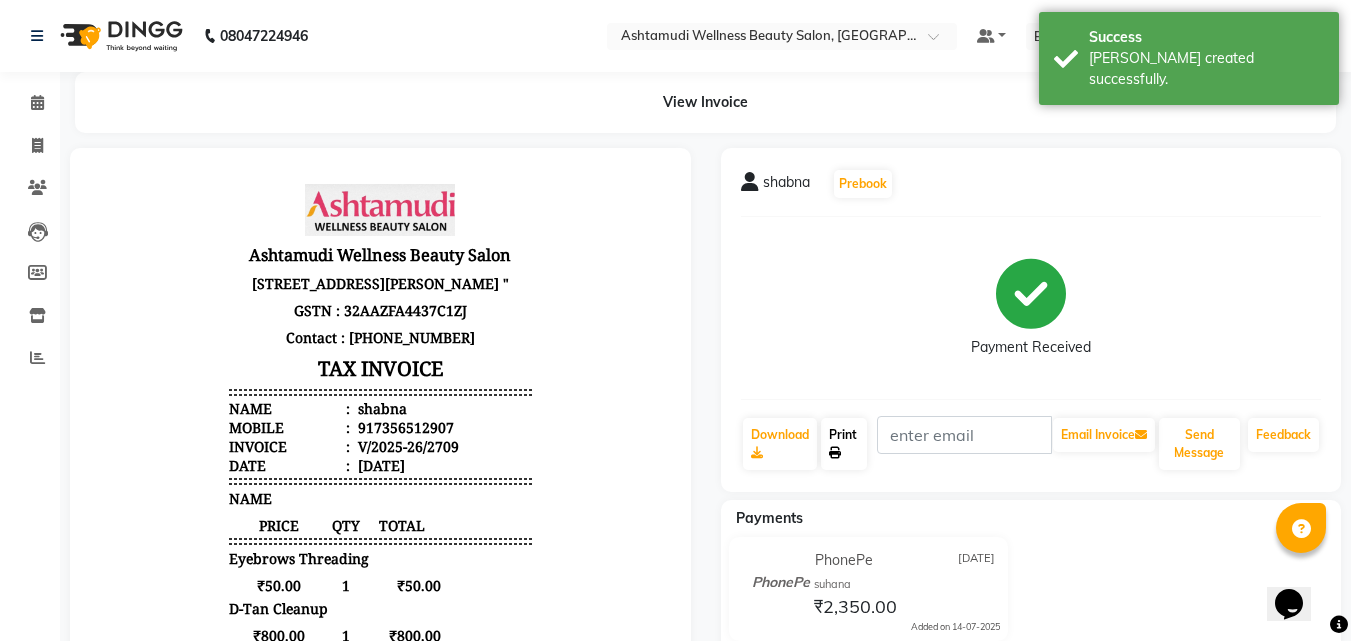 click on "Print" 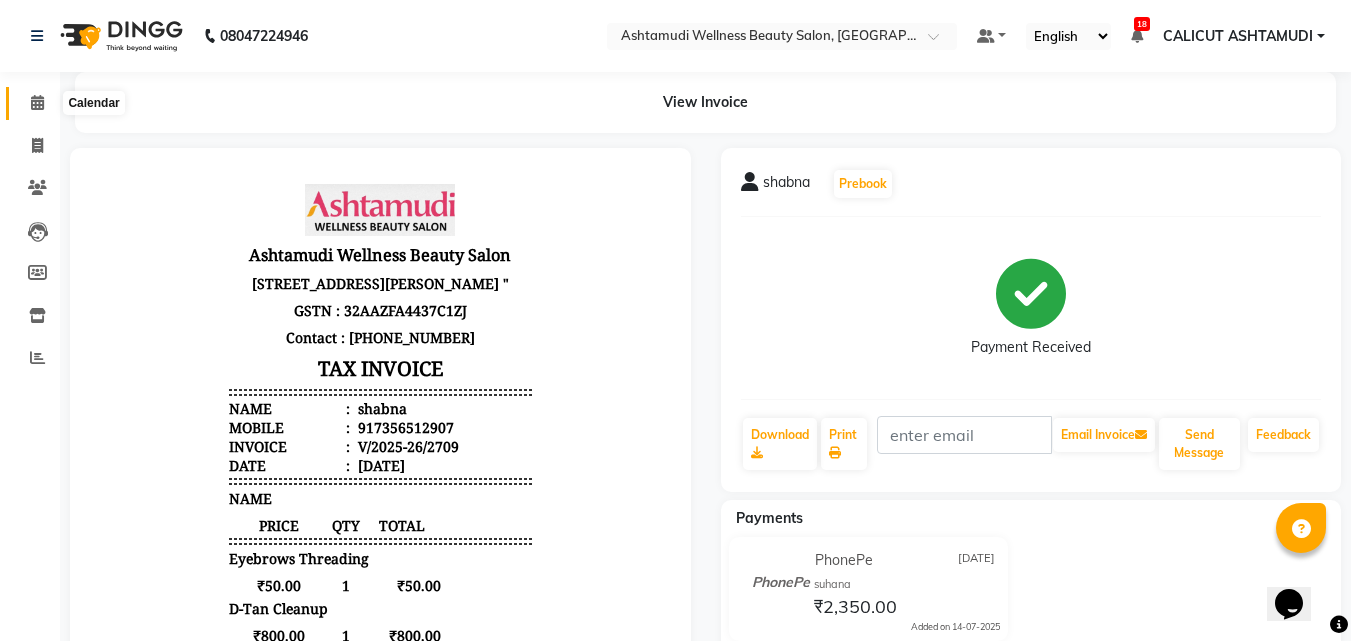 click 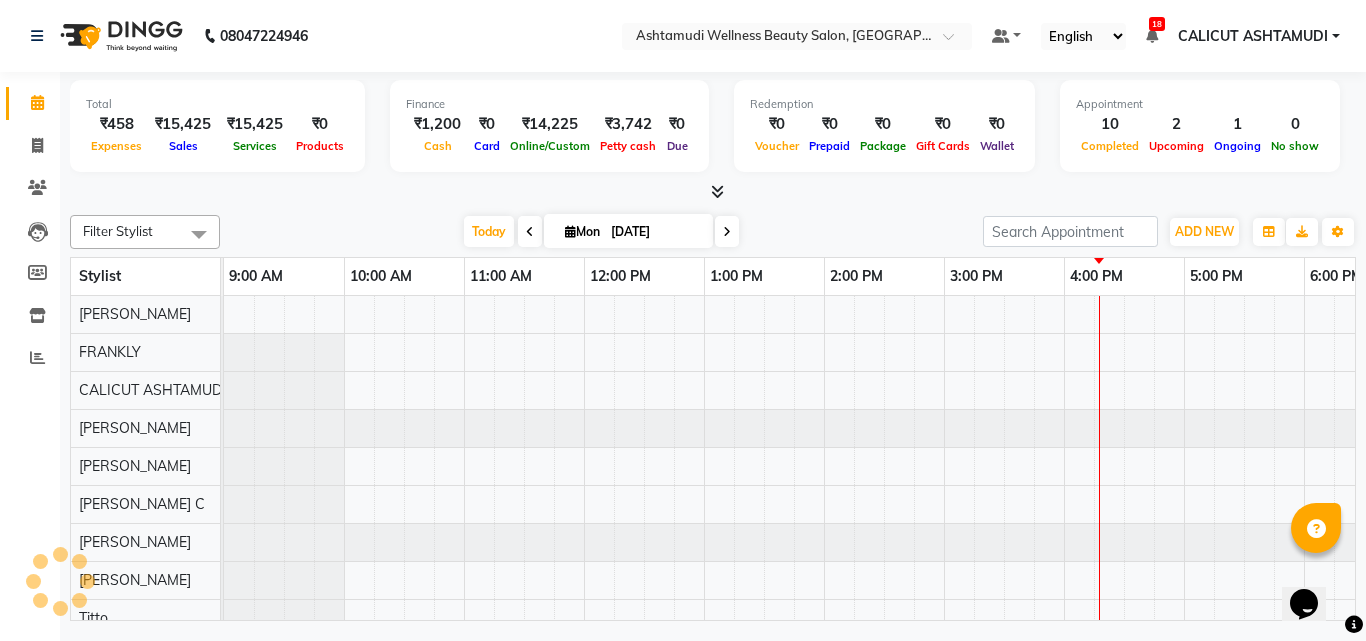 scroll, scrollTop: 0, scrollLeft: 0, axis: both 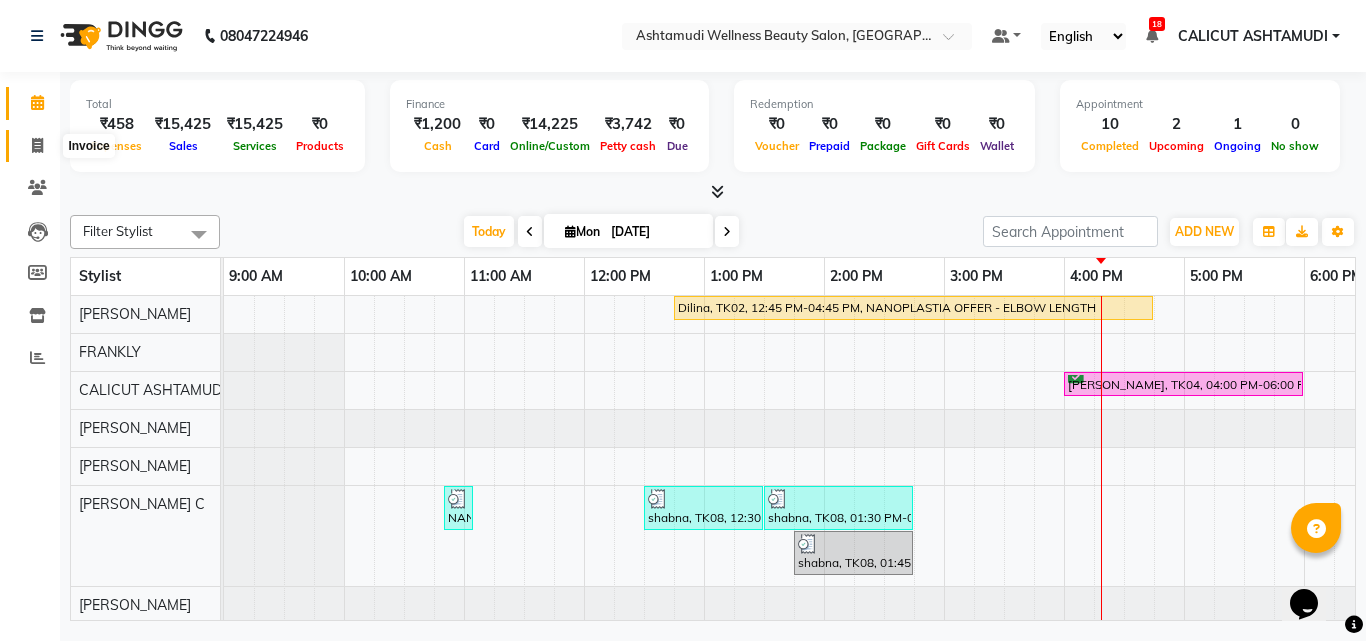 click 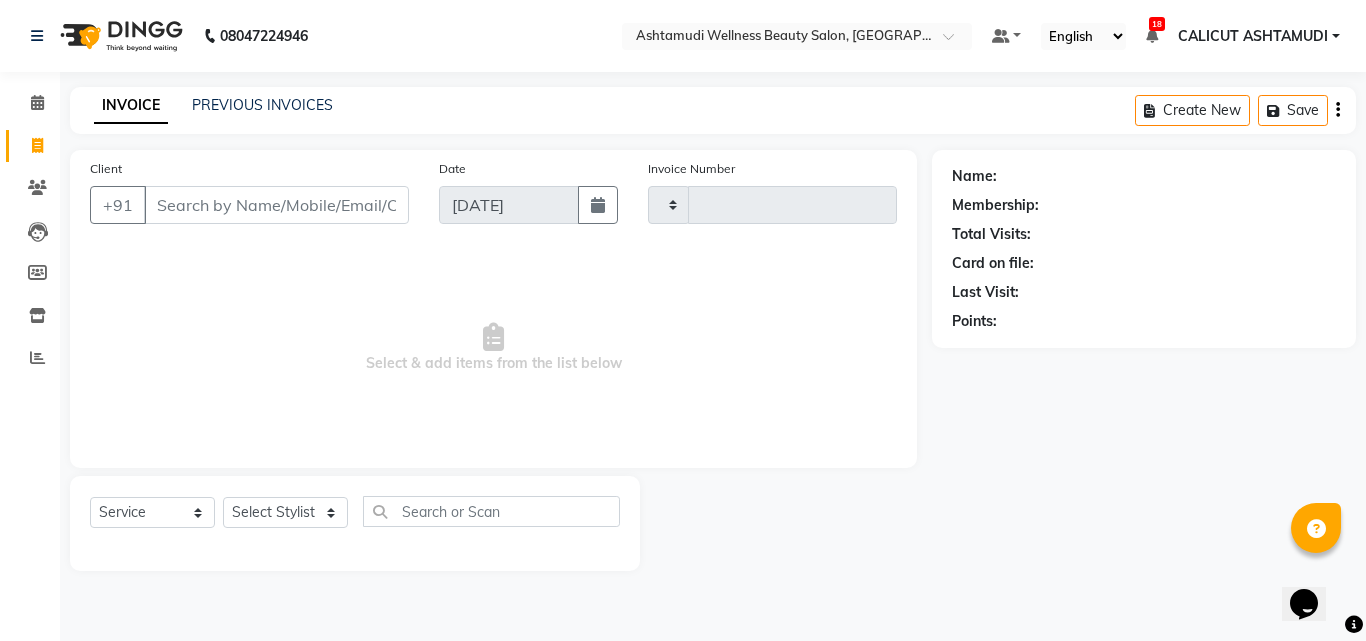 type on "2710" 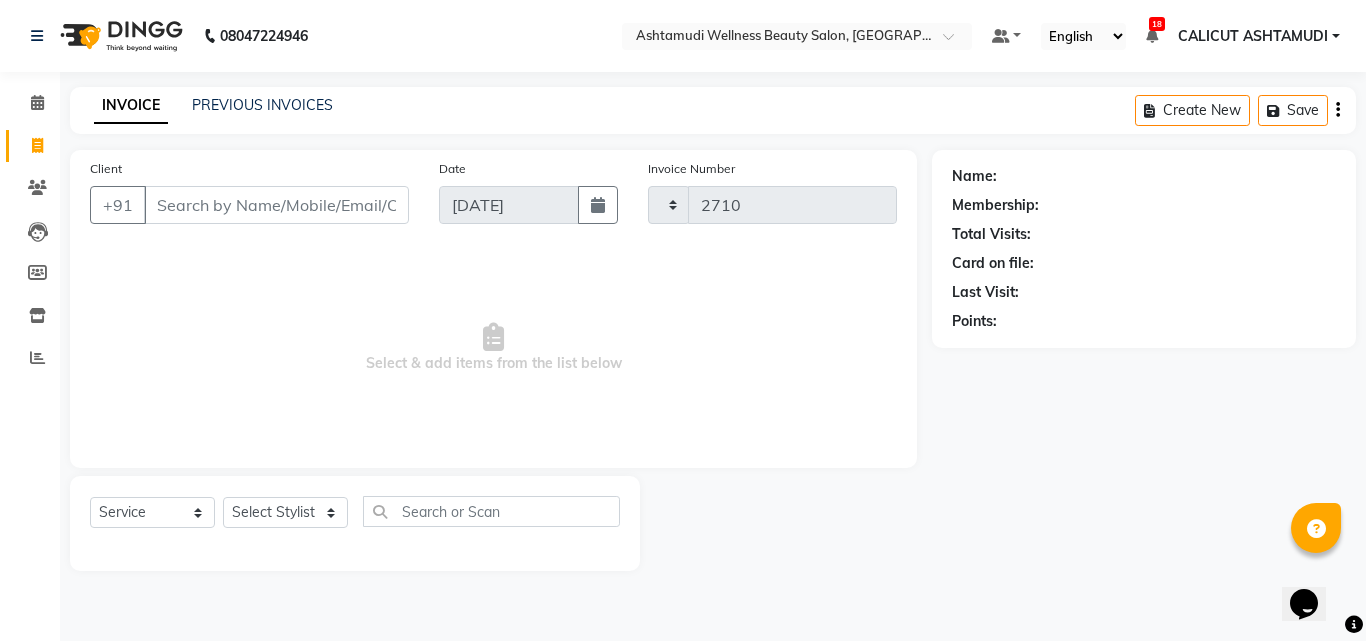 select on "4630" 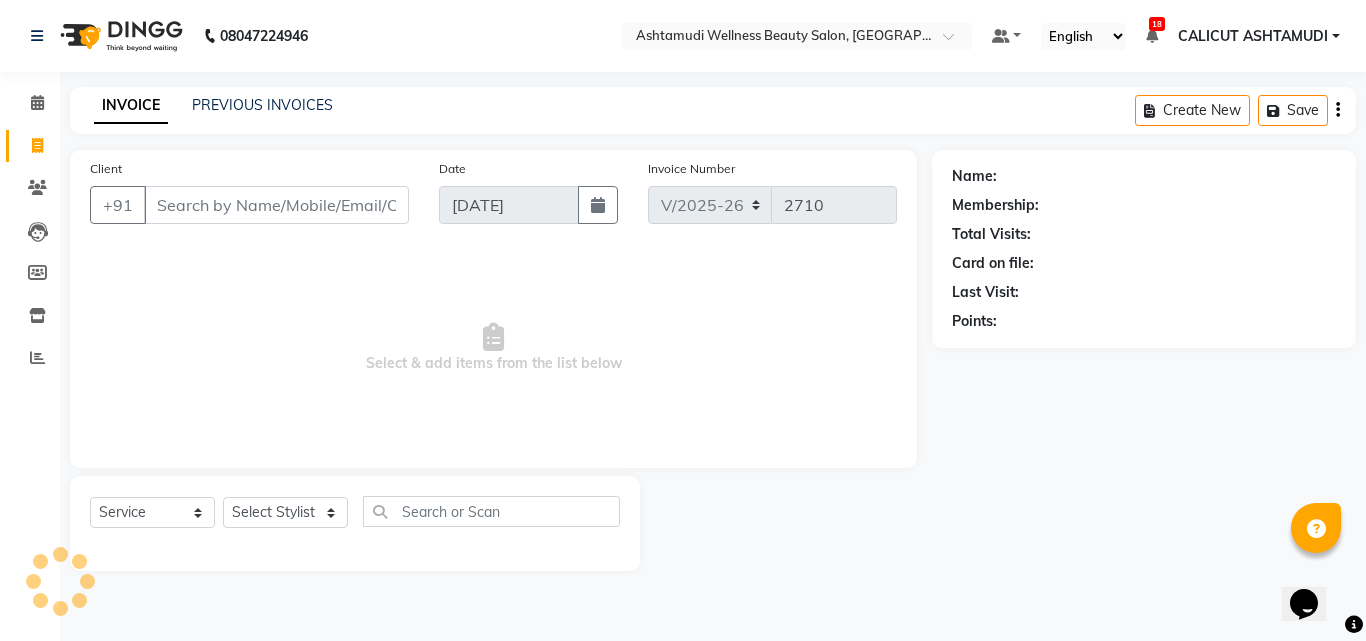 click on "Client +91" 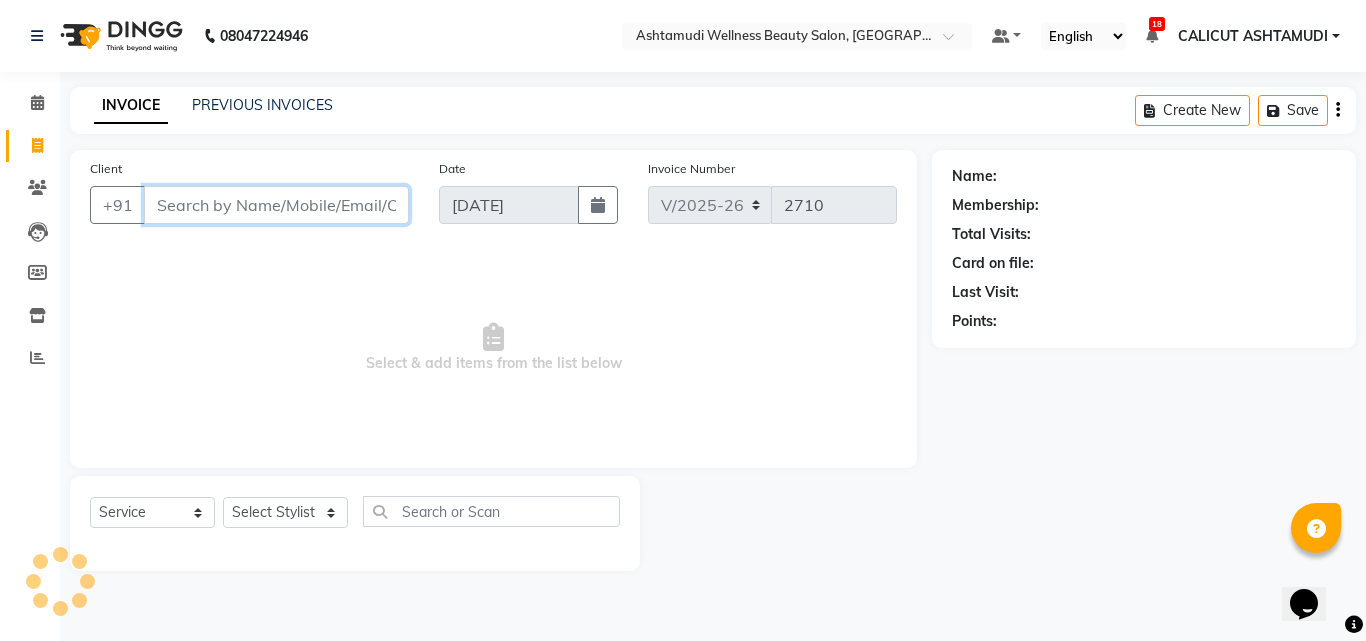 click on "Client" at bounding box center (276, 205) 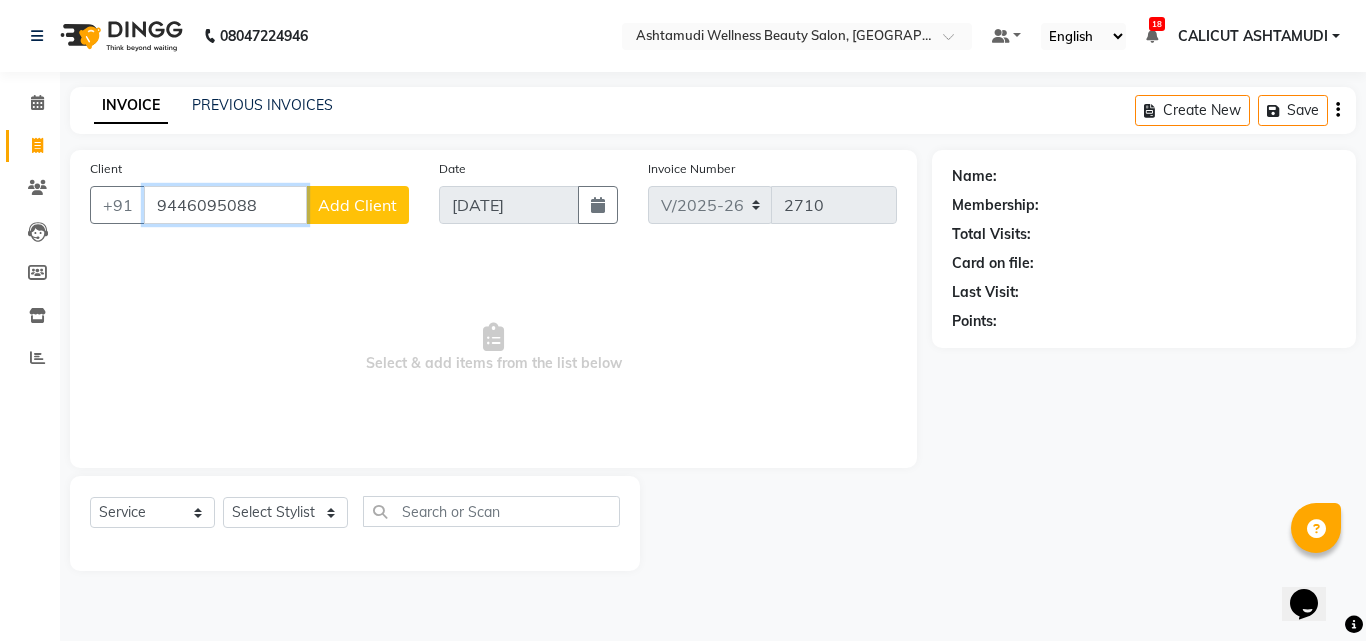 type on "9446095088" 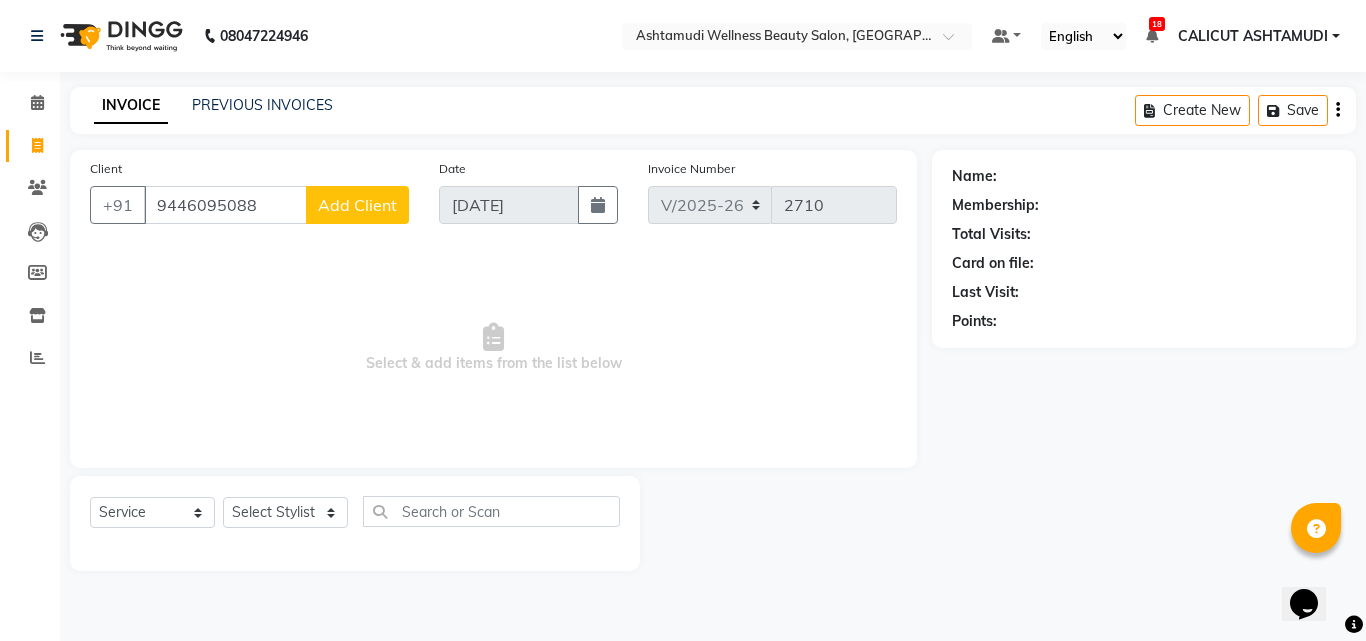 click on "Add Client" 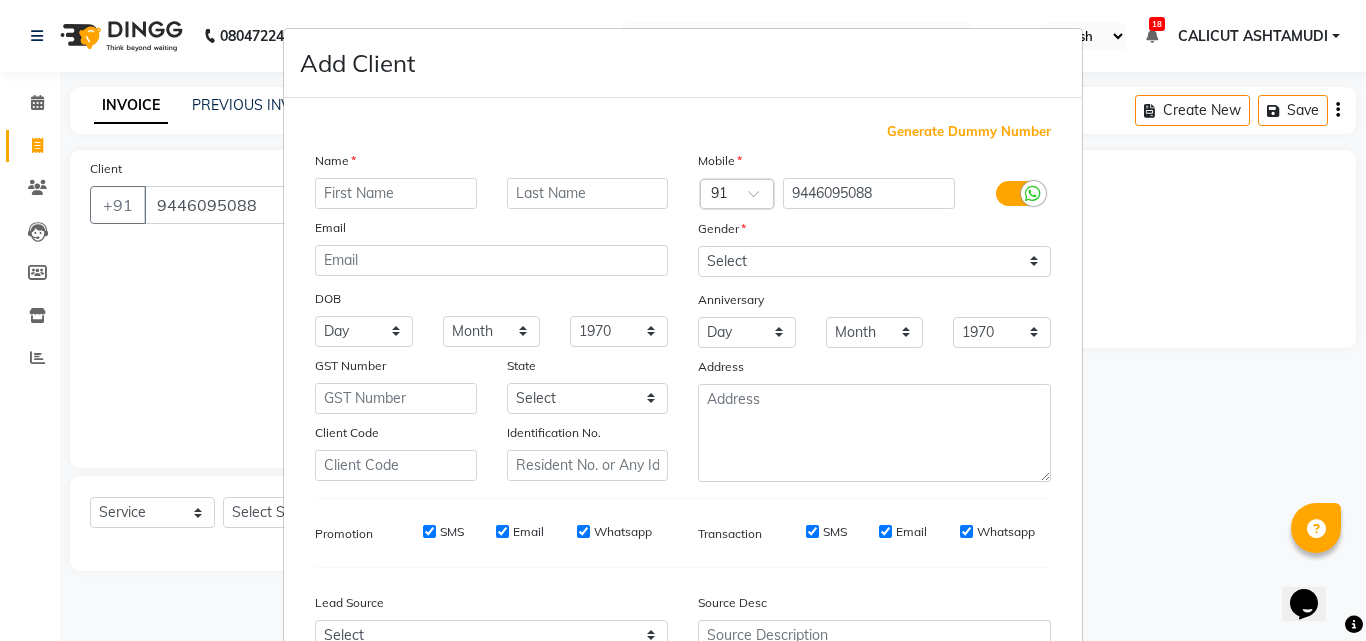 click at bounding box center (396, 193) 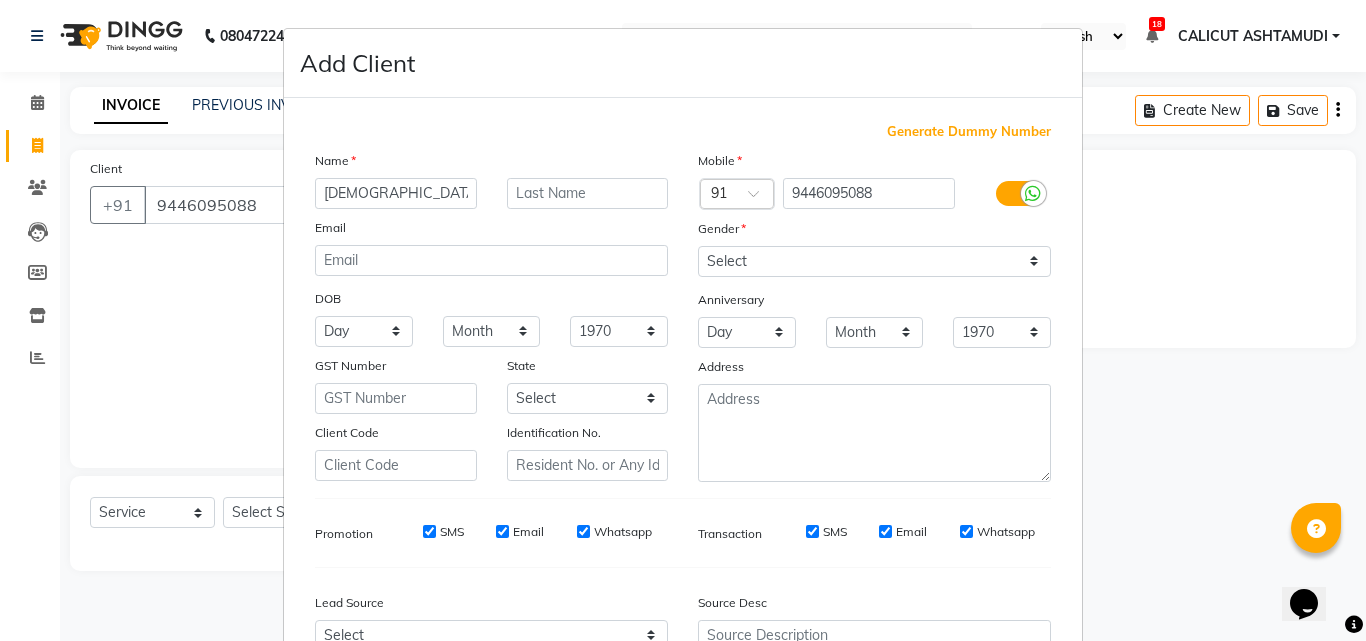 type on "muhammad" 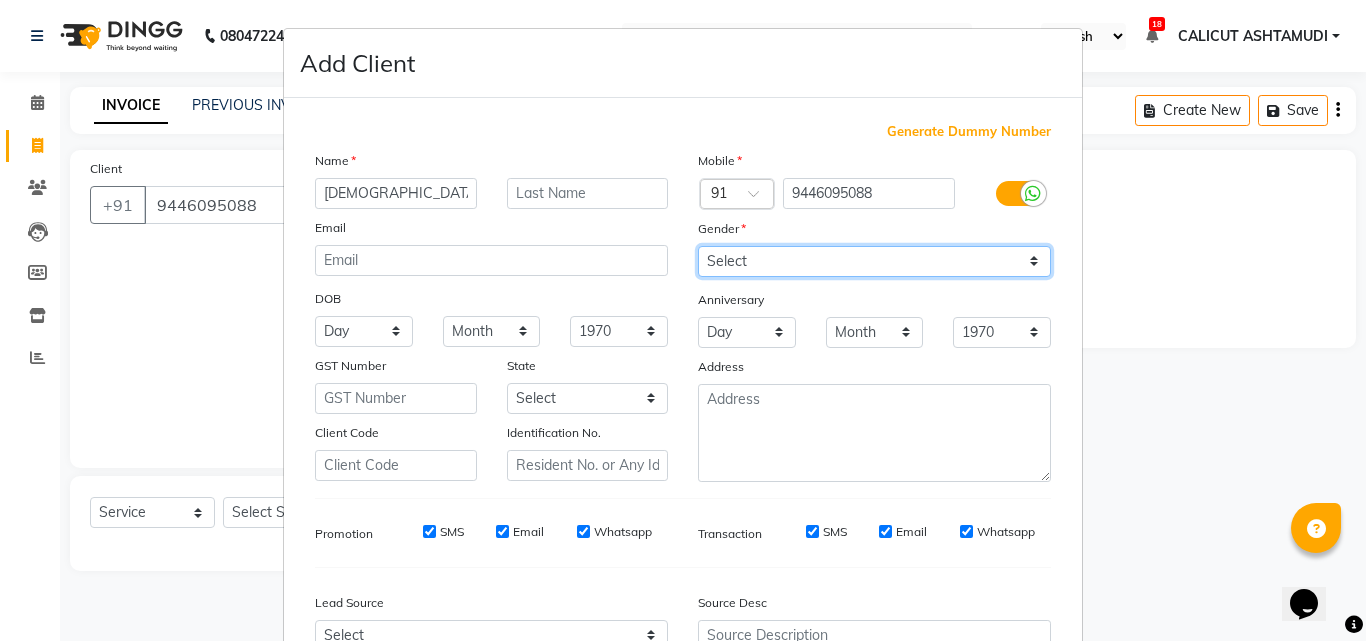click on "Select Male Female Other Prefer Not To Say" at bounding box center [874, 261] 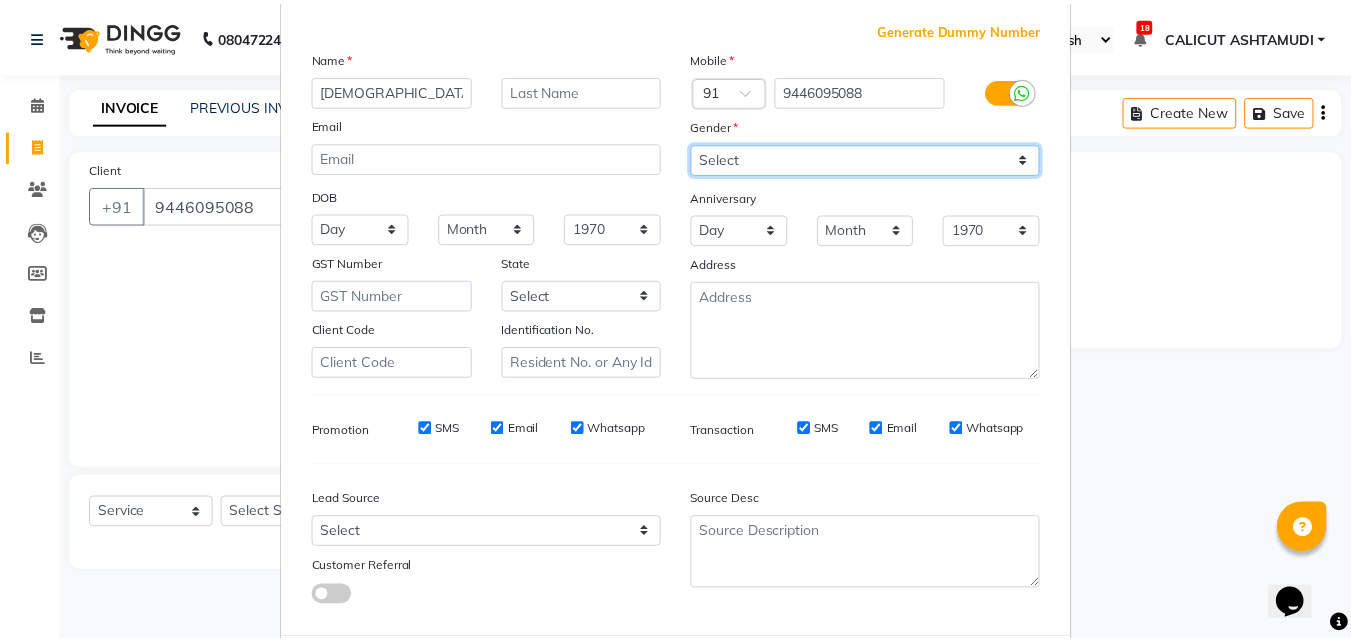 scroll, scrollTop: 208, scrollLeft: 0, axis: vertical 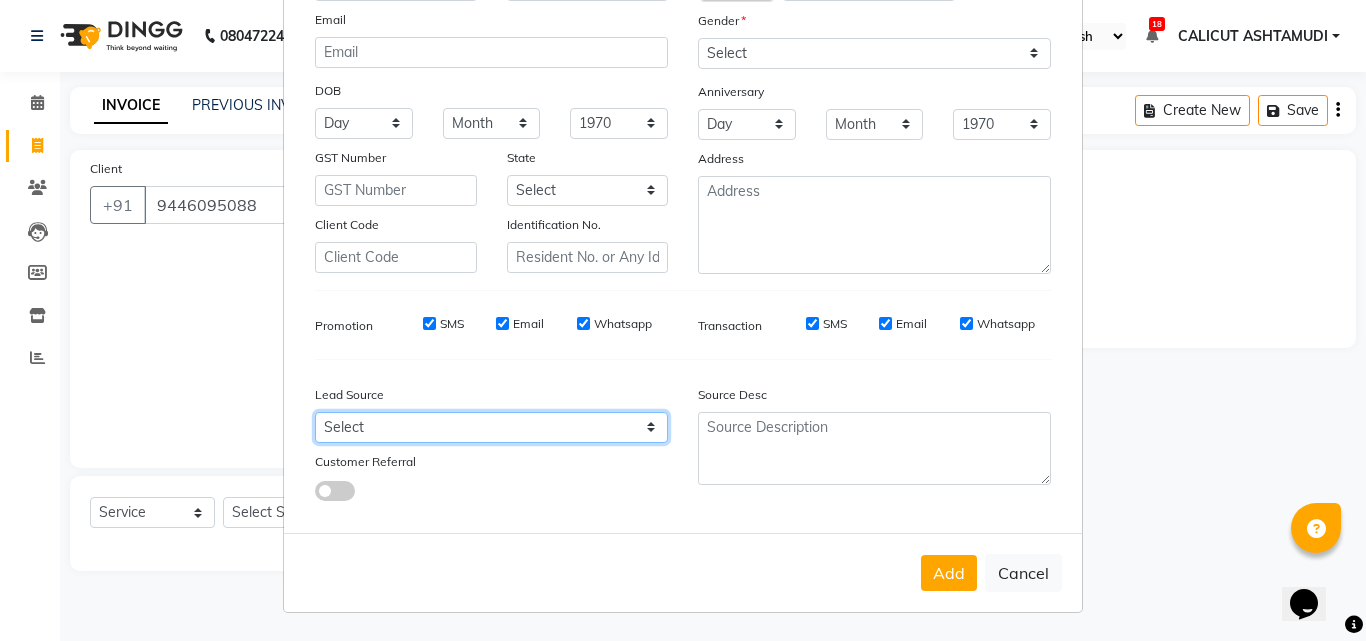 click on "Select Walk-in Referral Internet Friend Word of Mouth Advertisement Facebook JustDial Google Other Instagram  YouTube  WhatsApp" at bounding box center (491, 427) 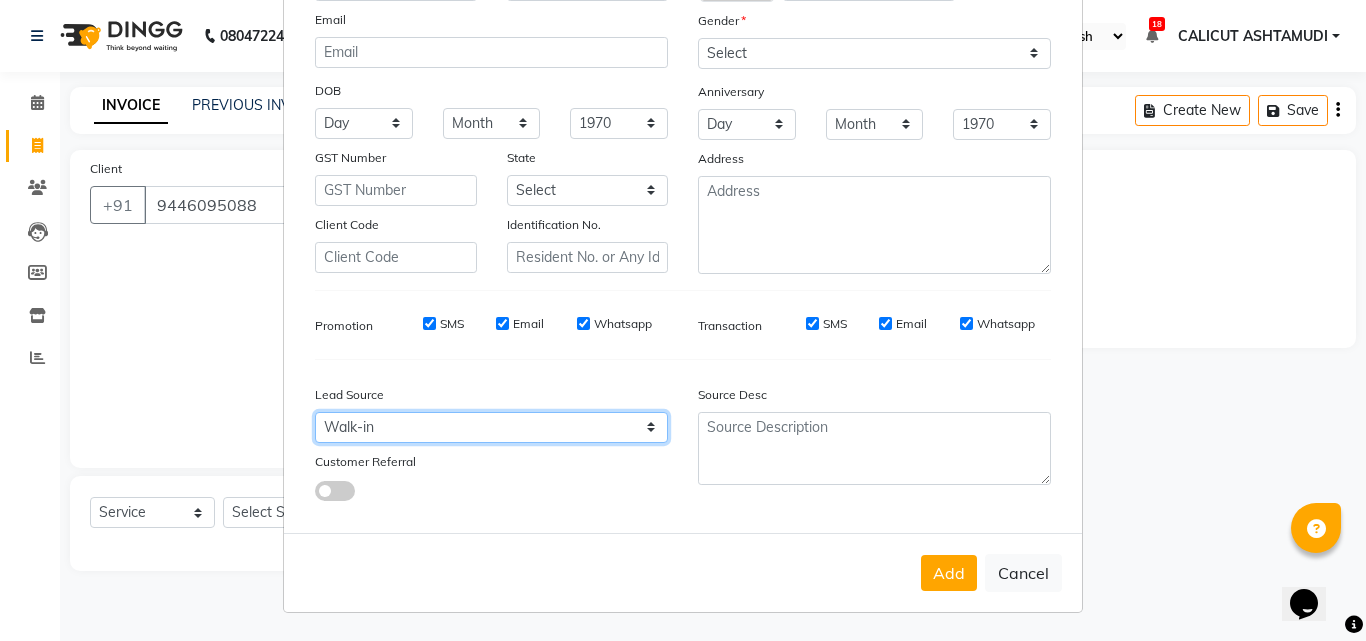 click on "Select Walk-in Referral Internet Friend Word of Mouth Advertisement Facebook JustDial Google Other Instagram  YouTube  WhatsApp" at bounding box center (491, 427) 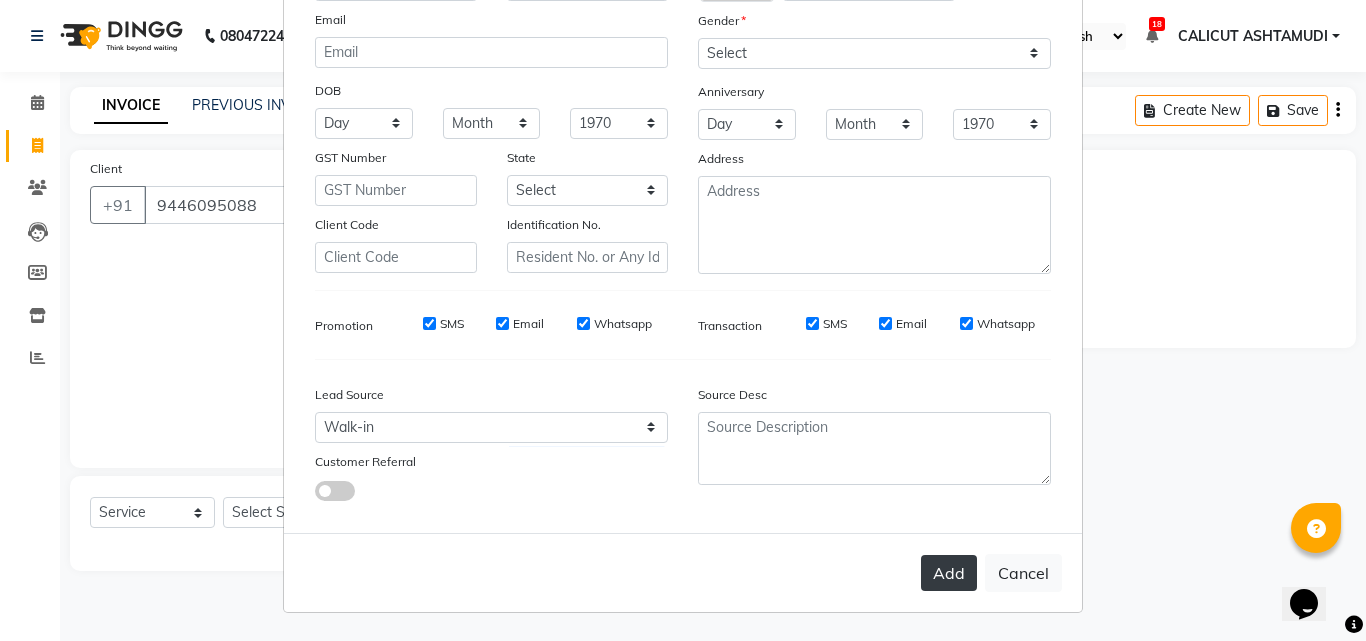 click on "Add" at bounding box center [949, 573] 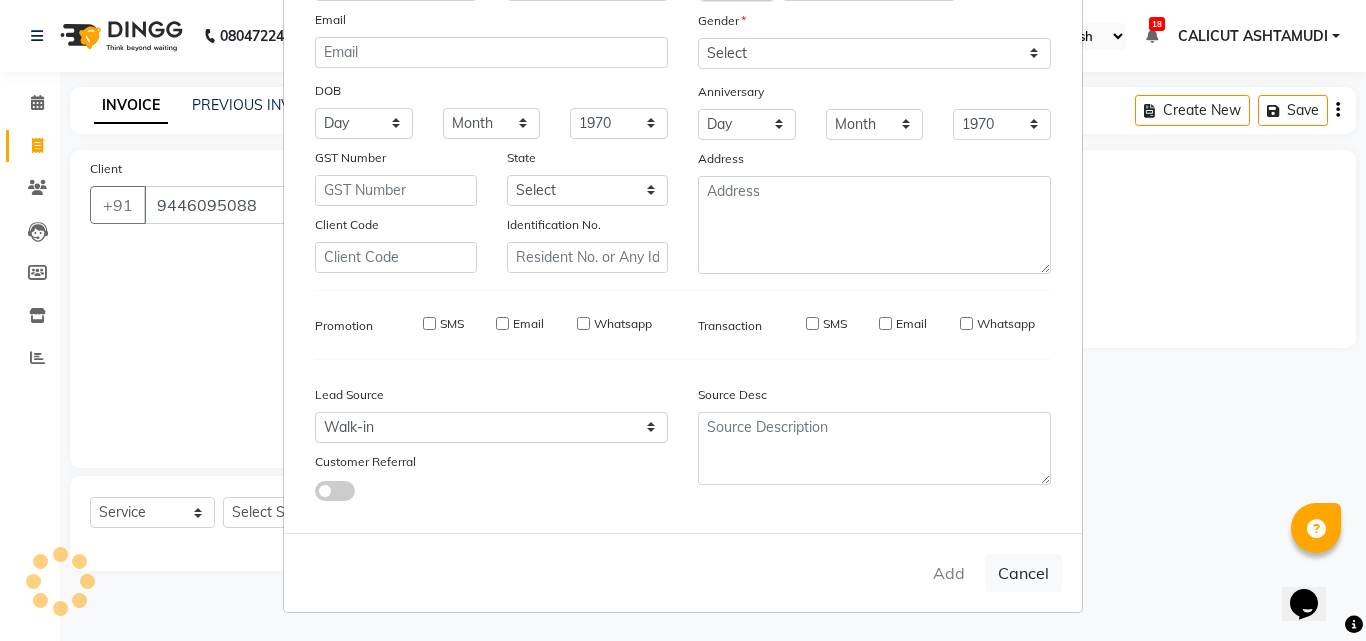type 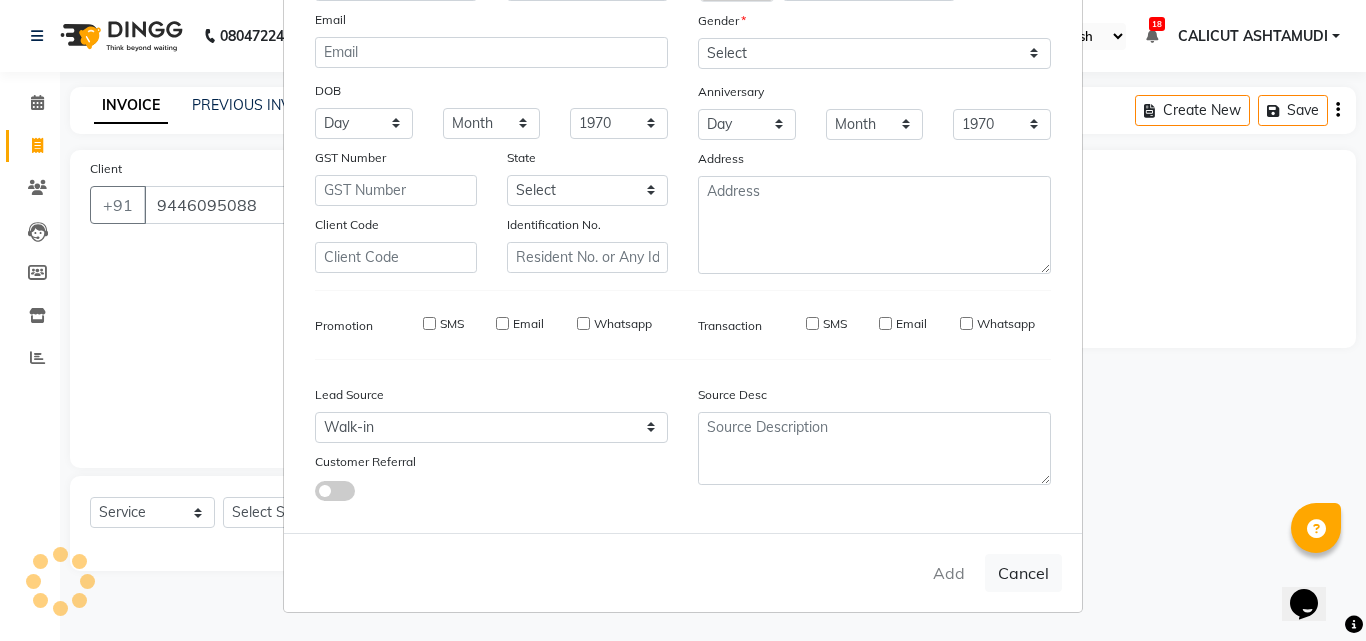 select 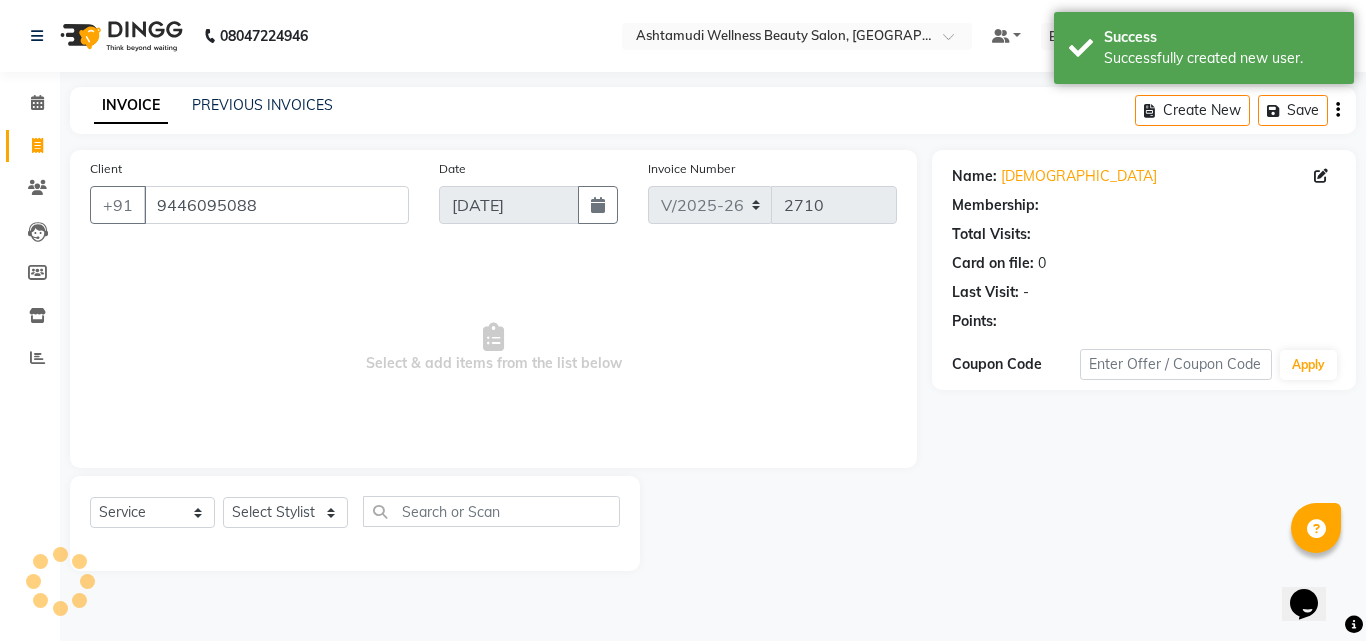 select on "1: Object" 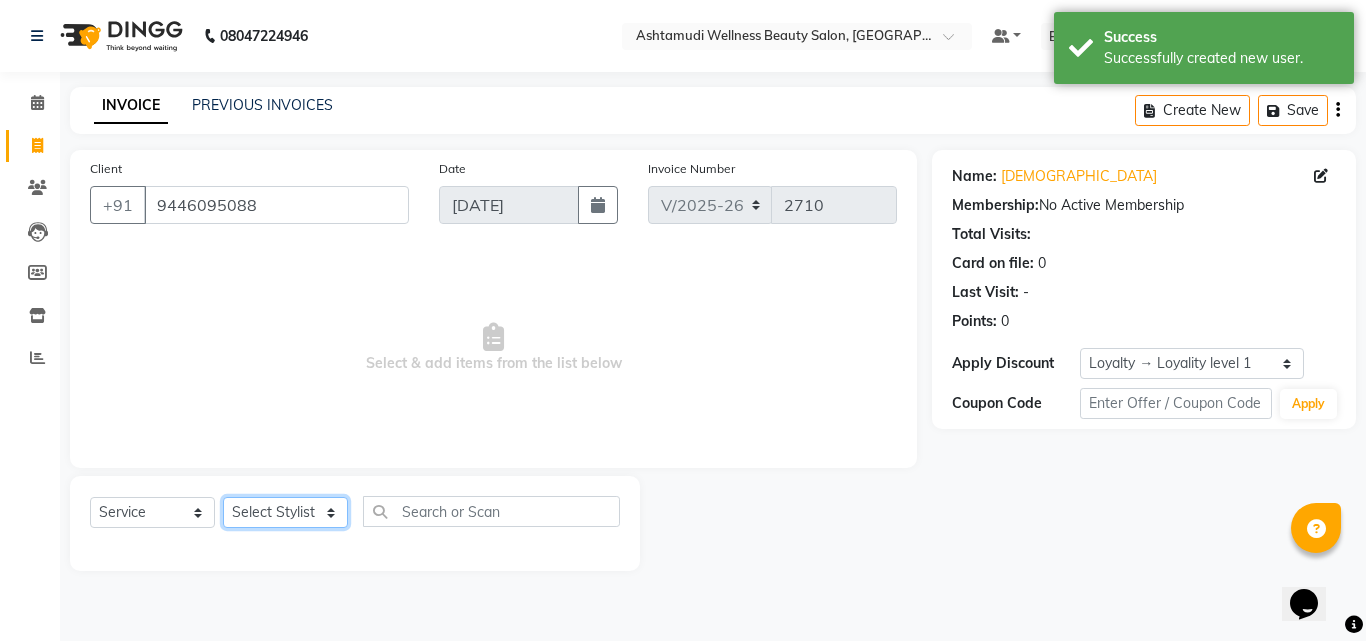 click on "Select Stylist Amala George AMBILI C ANKITHA Arya CALICUT ASHTAMUDI FRANKLY	 GRACY KRISHNA Nitesh Punam Gurung Sewan ali Sheela SUHANA  SHABU Titto" 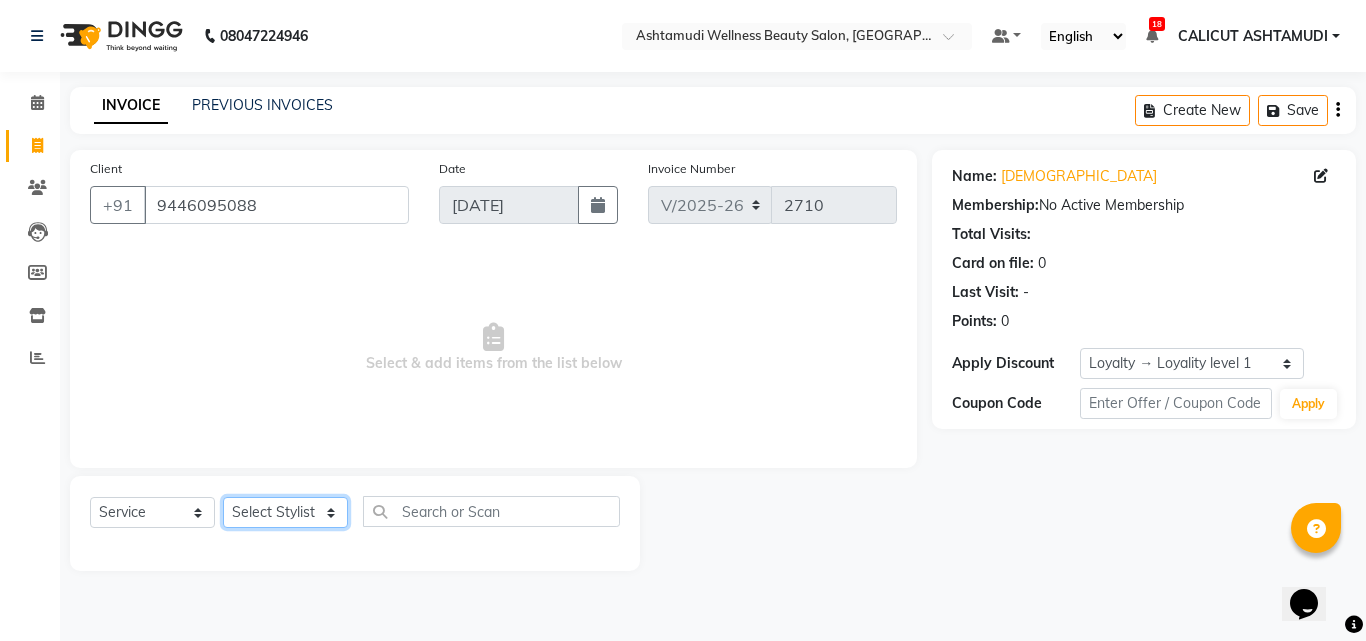 select on "85194" 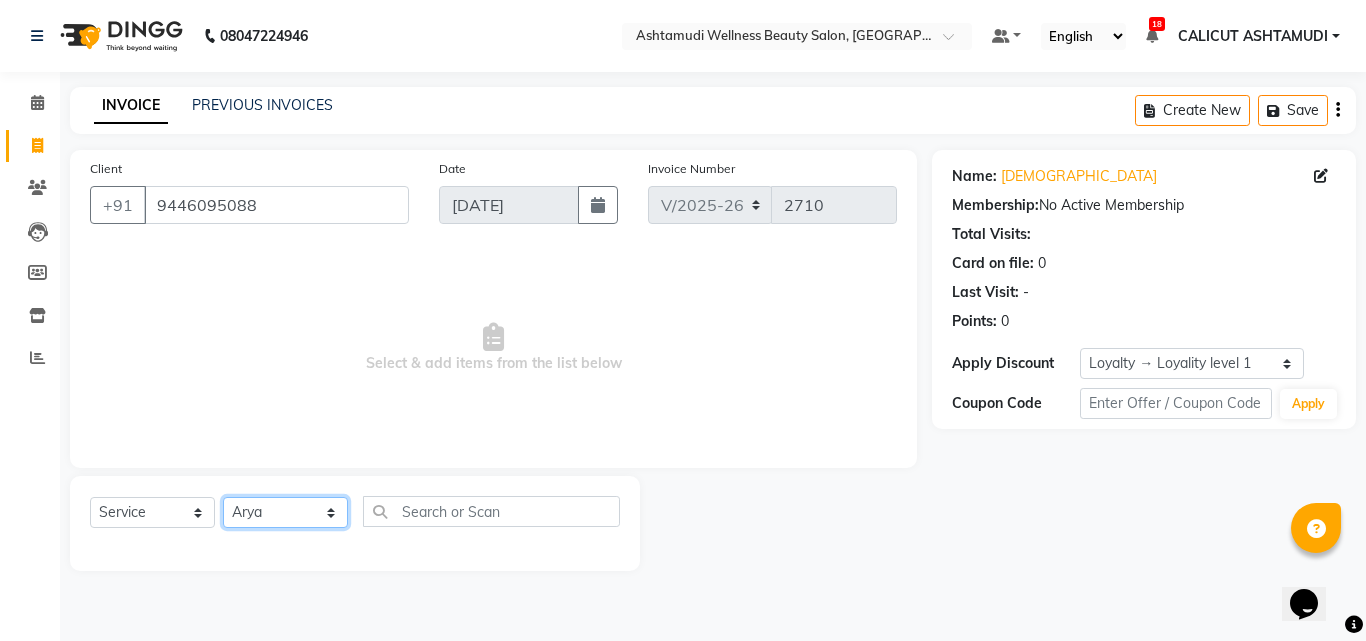 click on "Select Stylist Amala George AMBILI C ANKITHA Arya CALICUT ASHTAMUDI FRANKLY	 GRACY KRISHNA Nitesh Punam Gurung Sewan ali Sheela SUHANA  SHABU Titto" 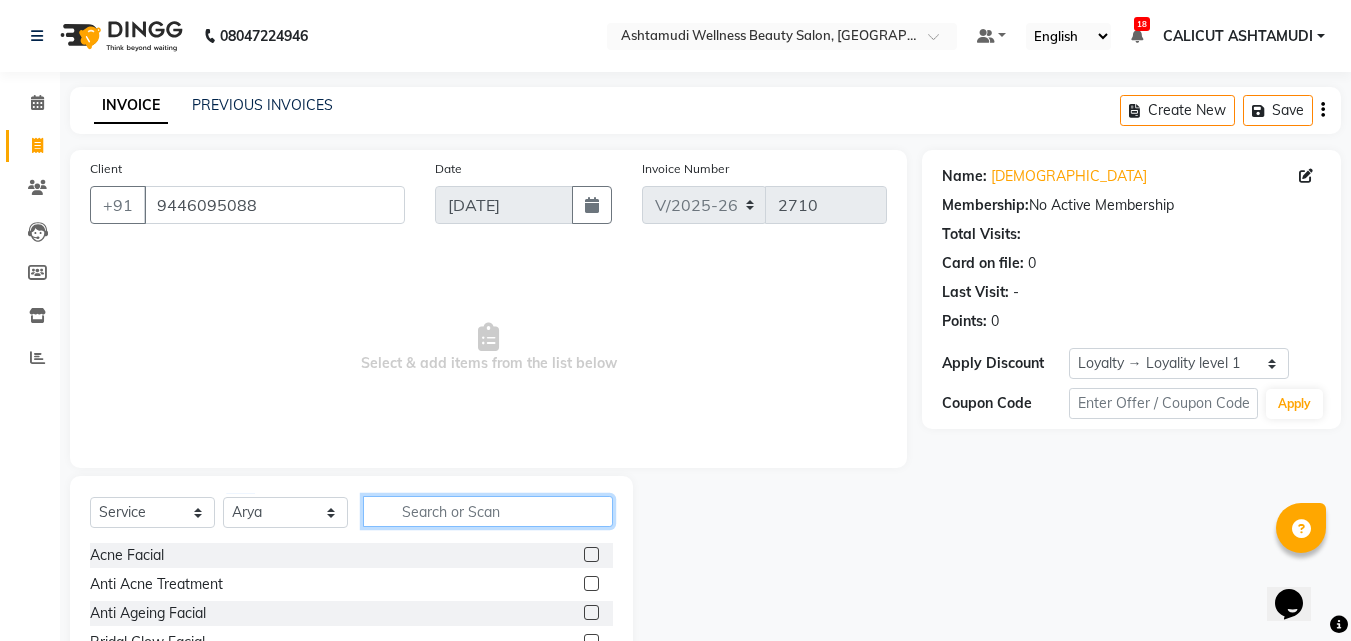 click 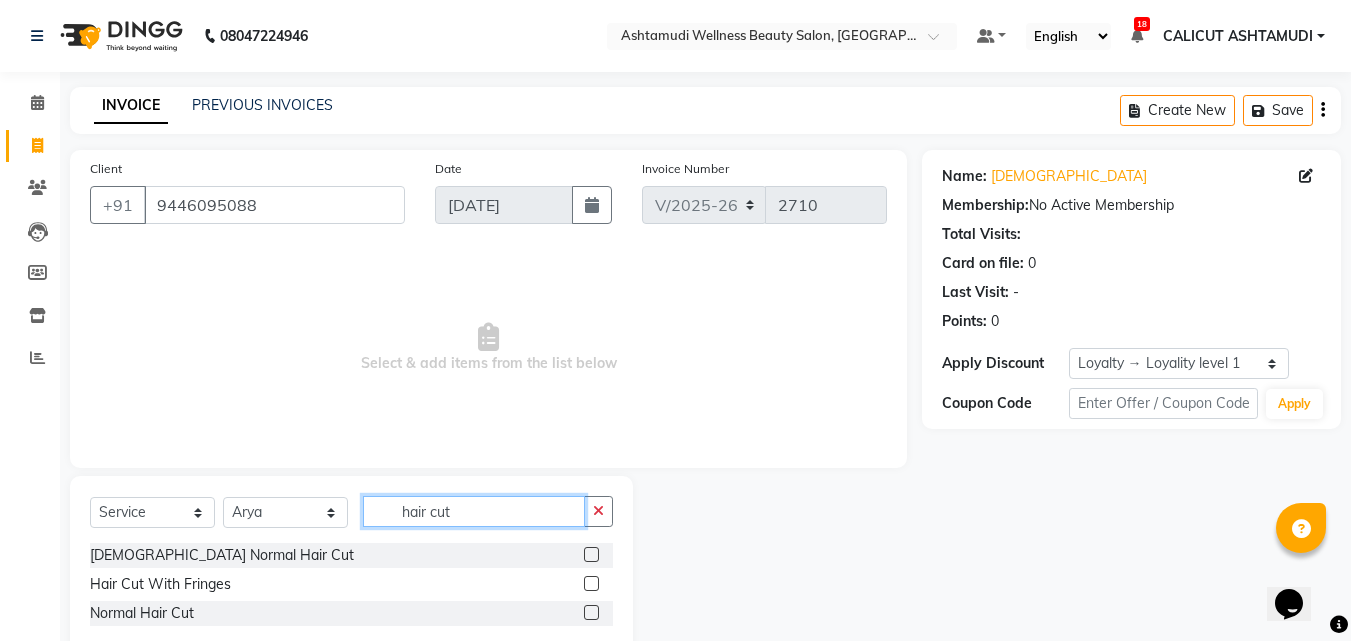 type on "hair cut" 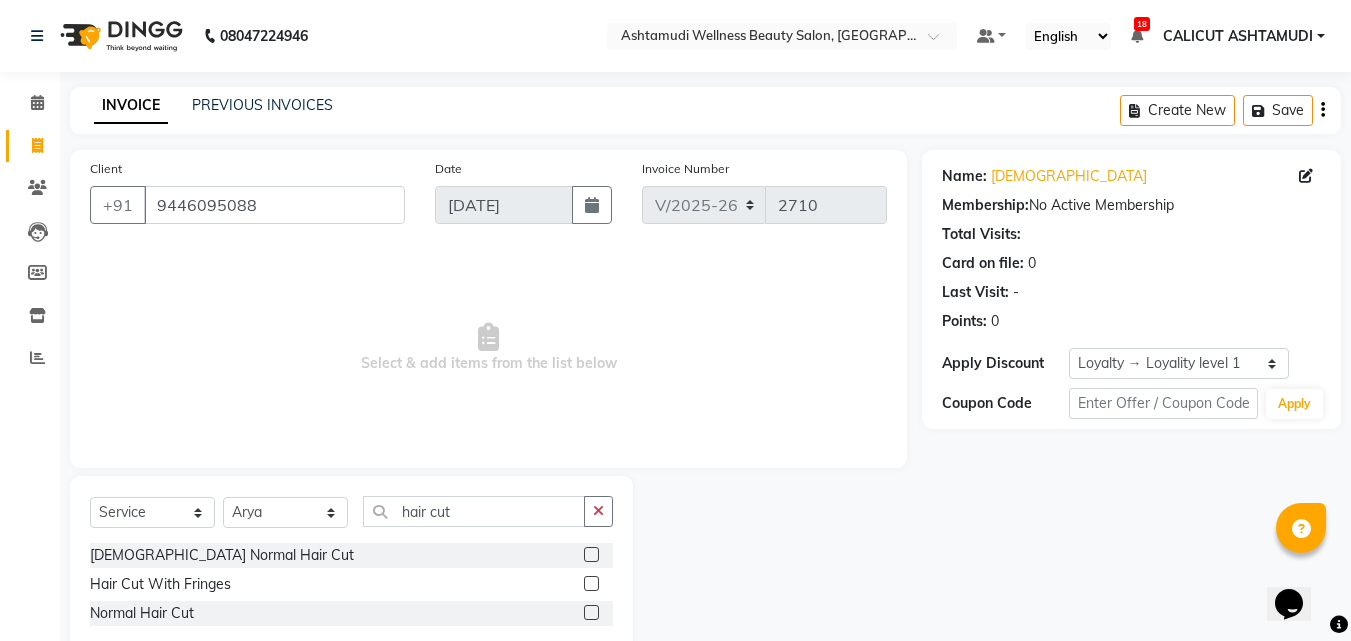 click 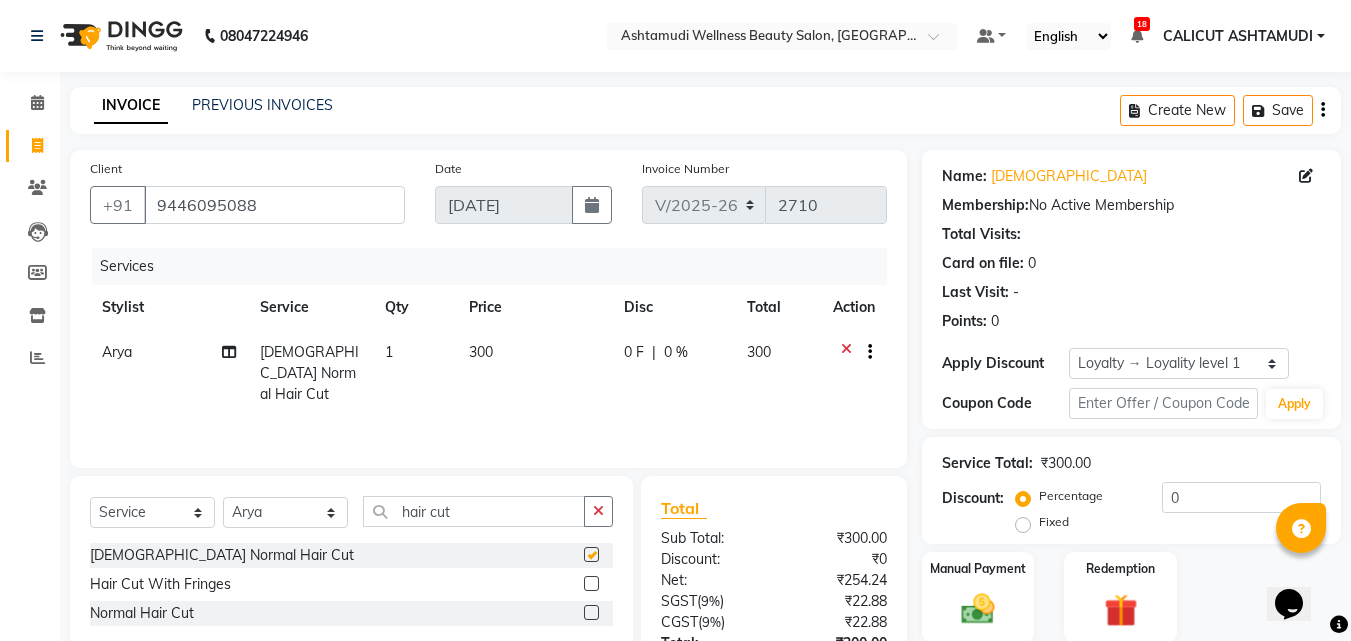 checkbox on "false" 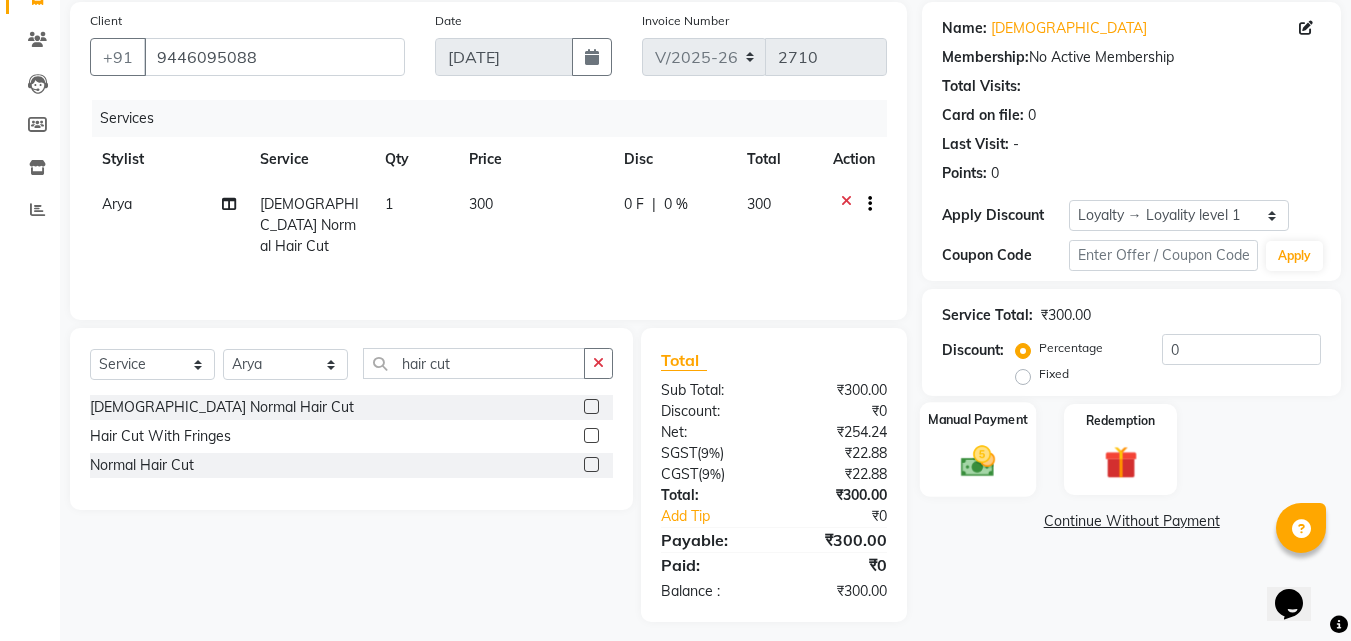 scroll, scrollTop: 159, scrollLeft: 0, axis: vertical 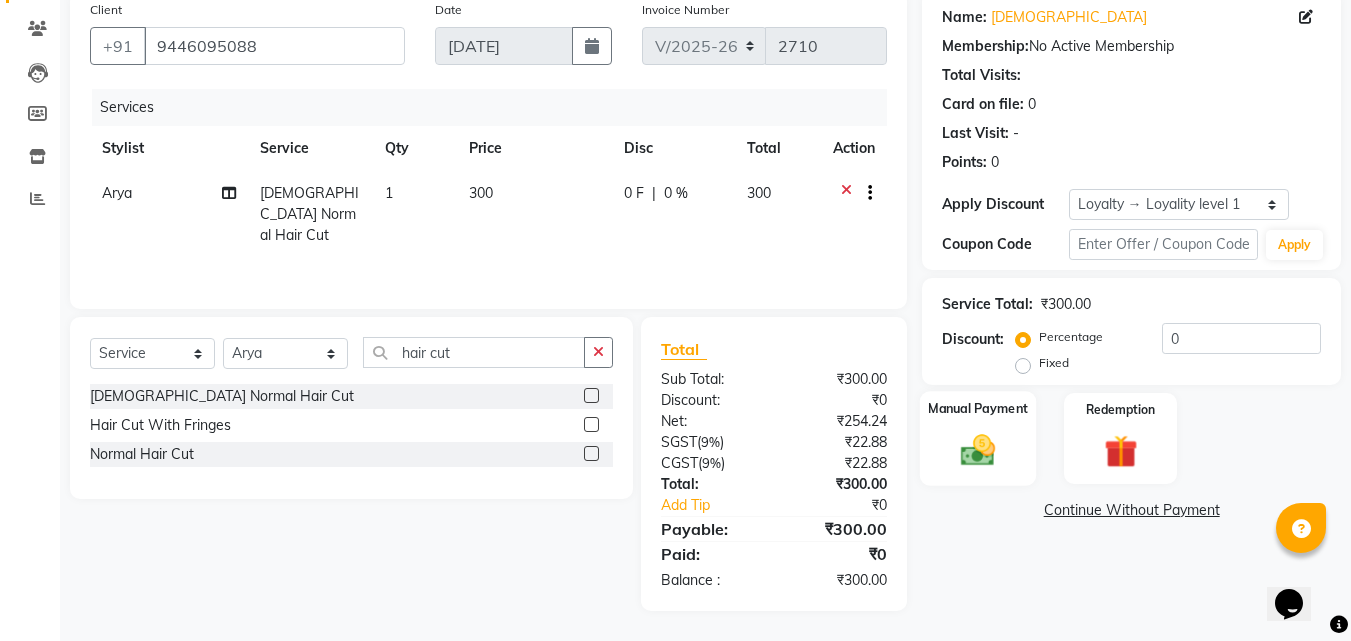 click 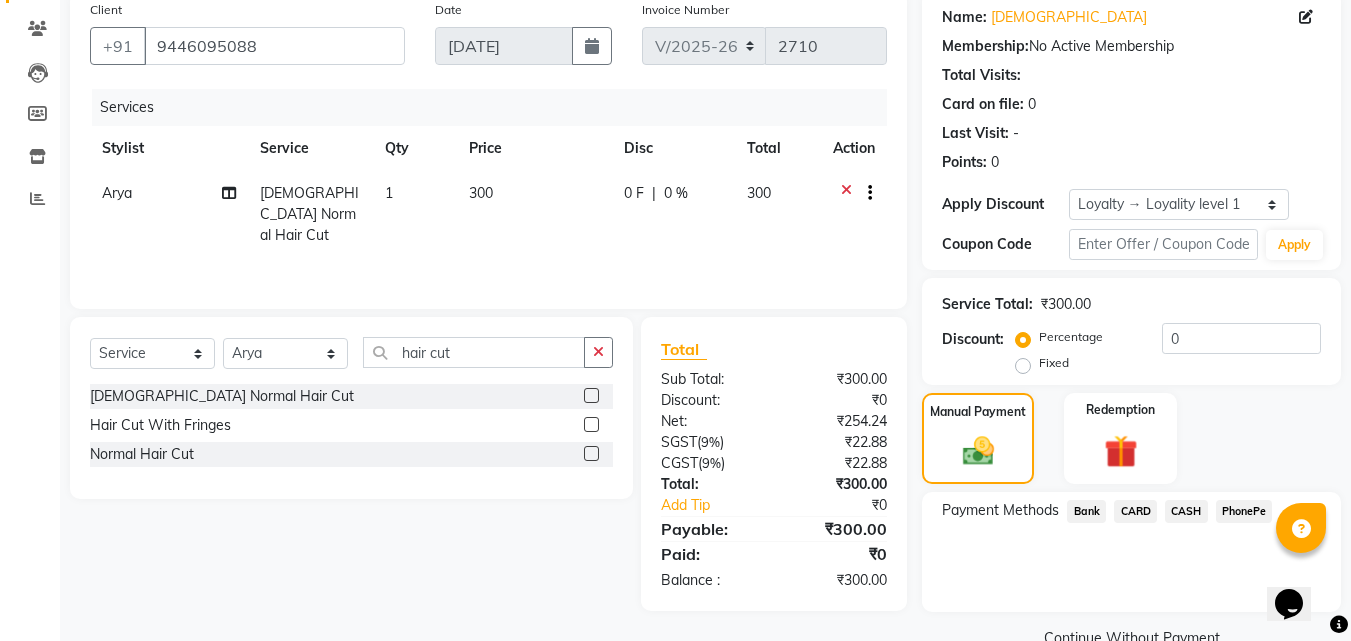 click on "PhonePe" 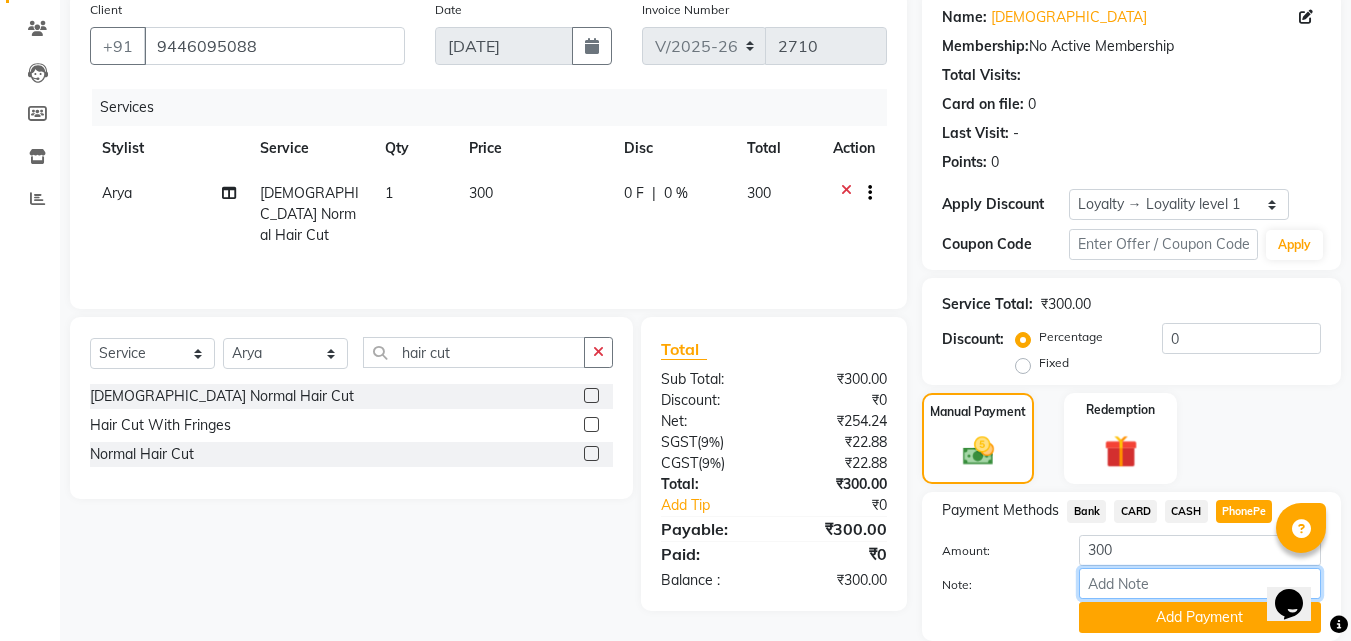 drag, startPoint x: 1177, startPoint y: 583, endPoint x: 1187, endPoint y: 569, distance: 17.20465 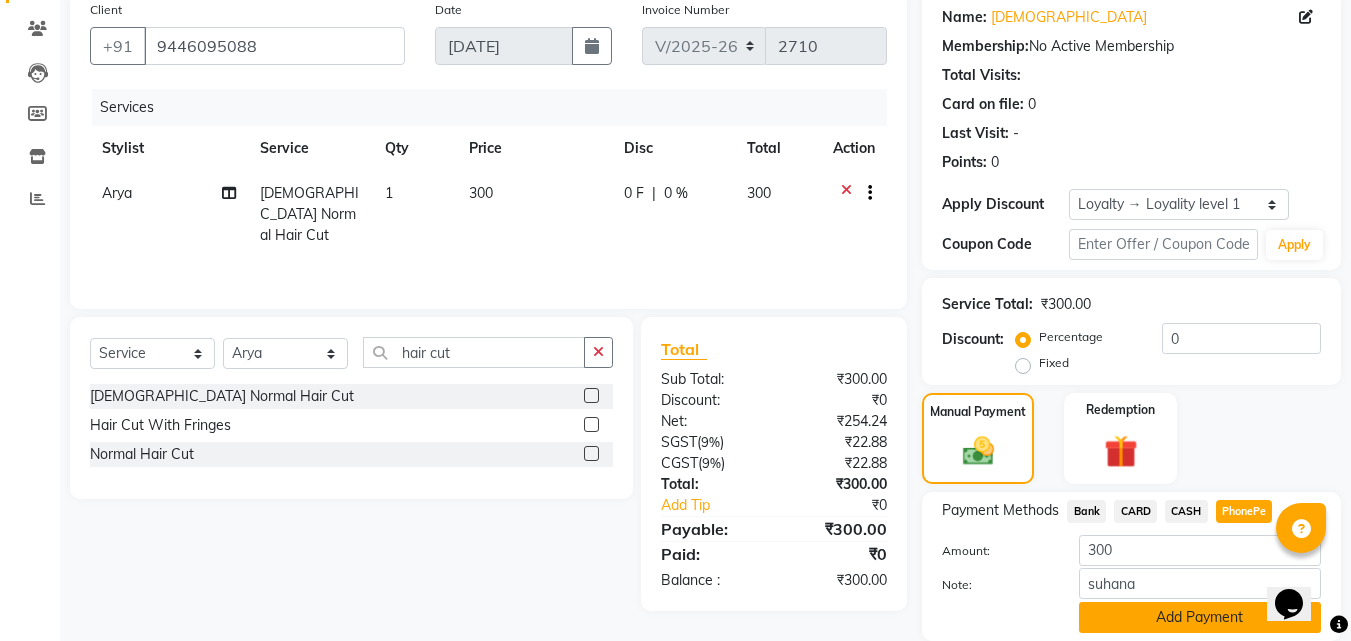 click on "Add Payment" 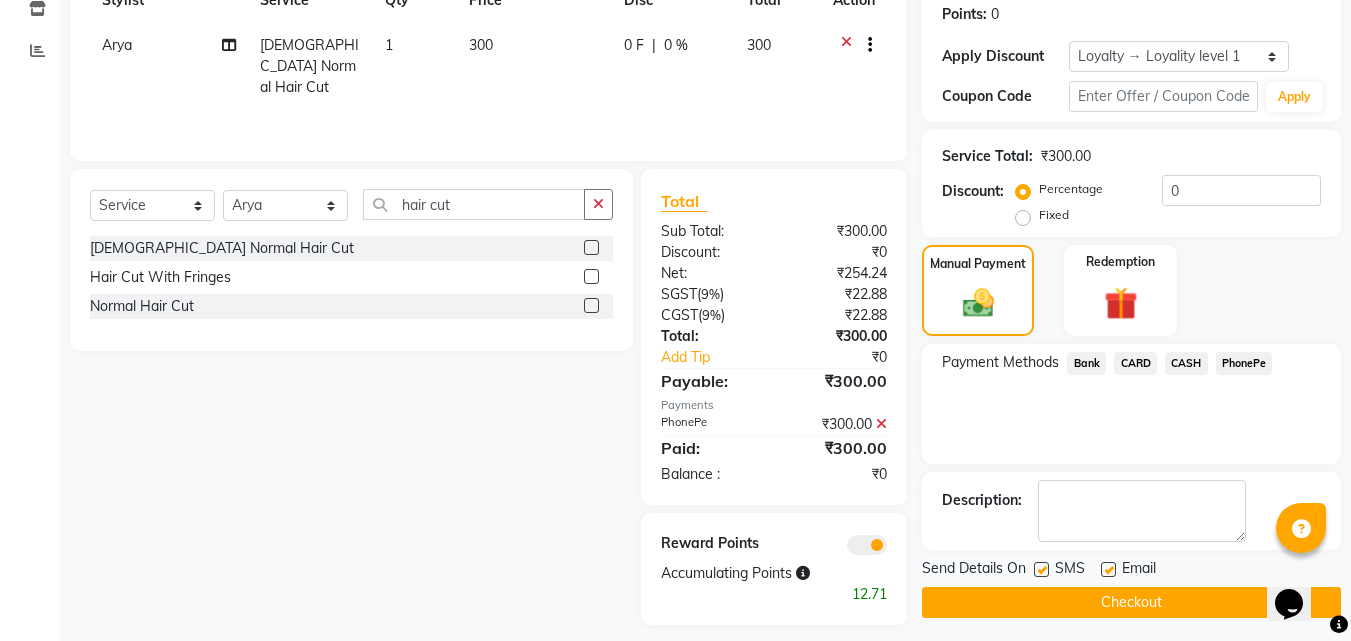 scroll, scrollTop: 321, scrollLeft: 0, axis: vertical 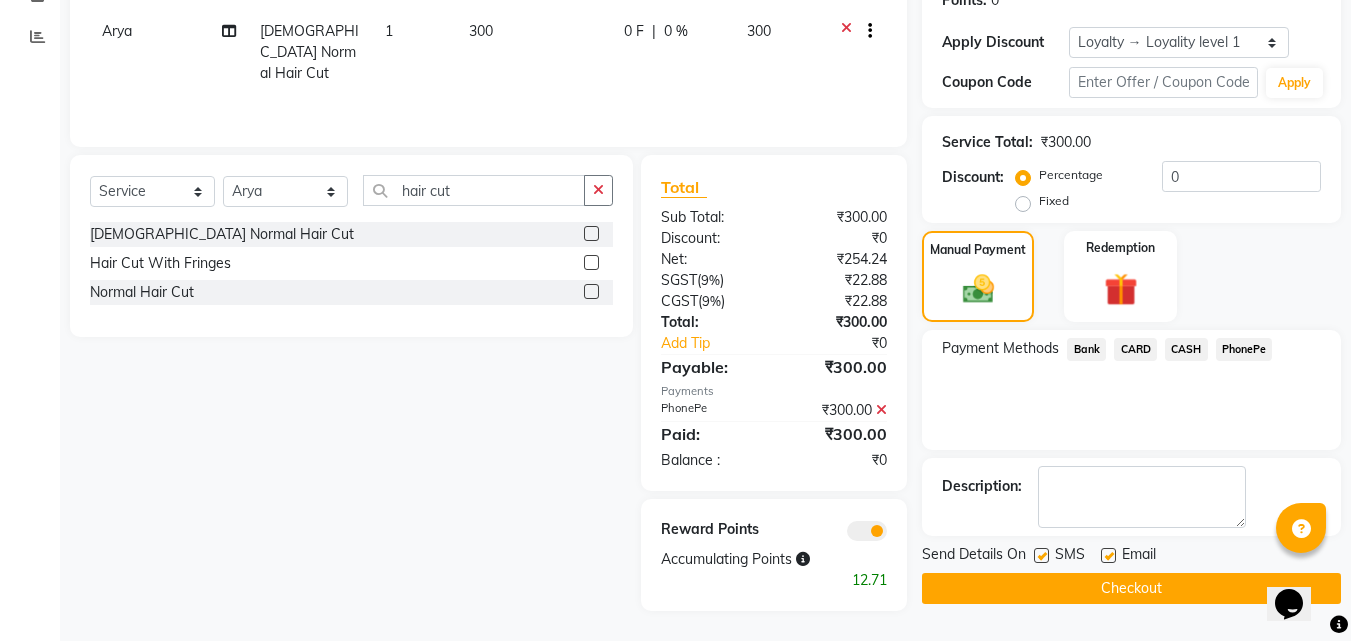 click on "Checkout" 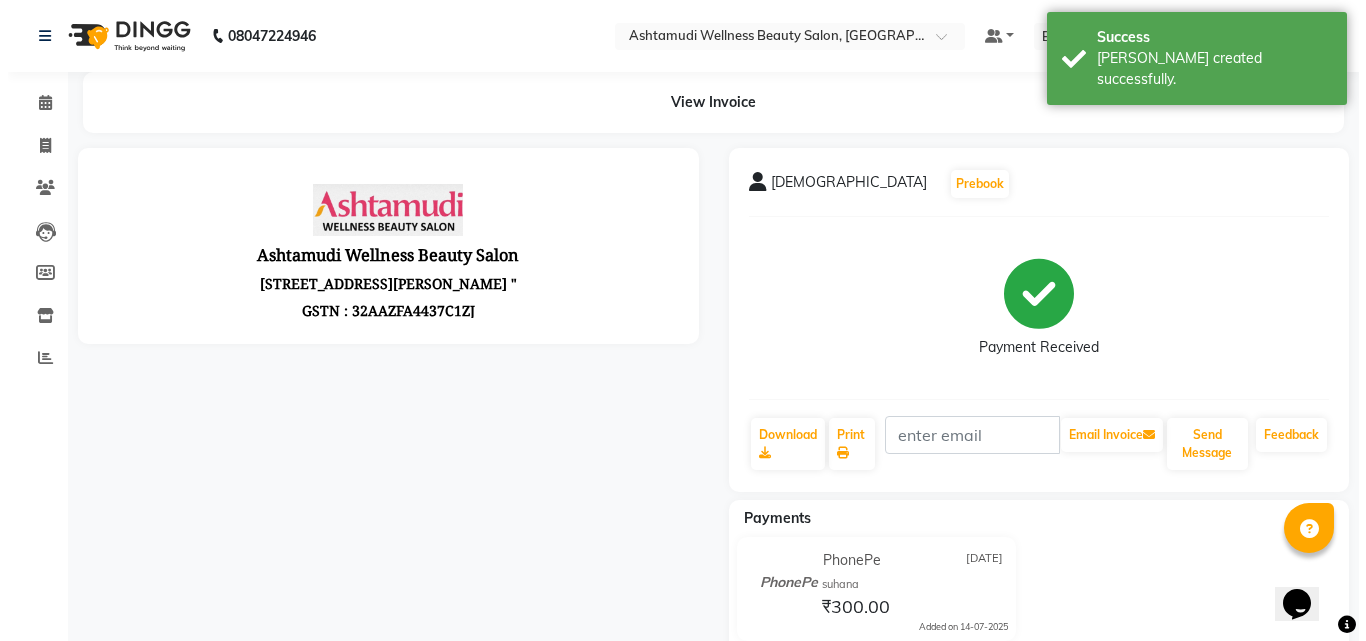 scroll, scrollTop: 0, scrollLeft: 0, axis: both 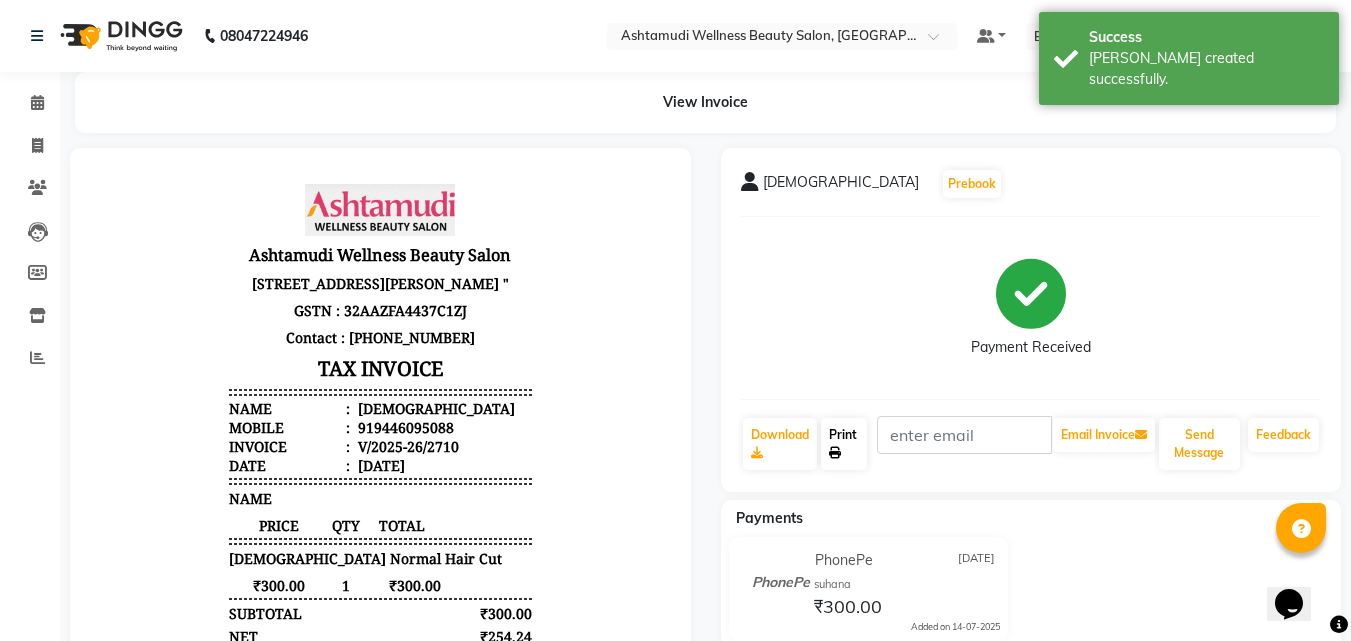 click on "Print" 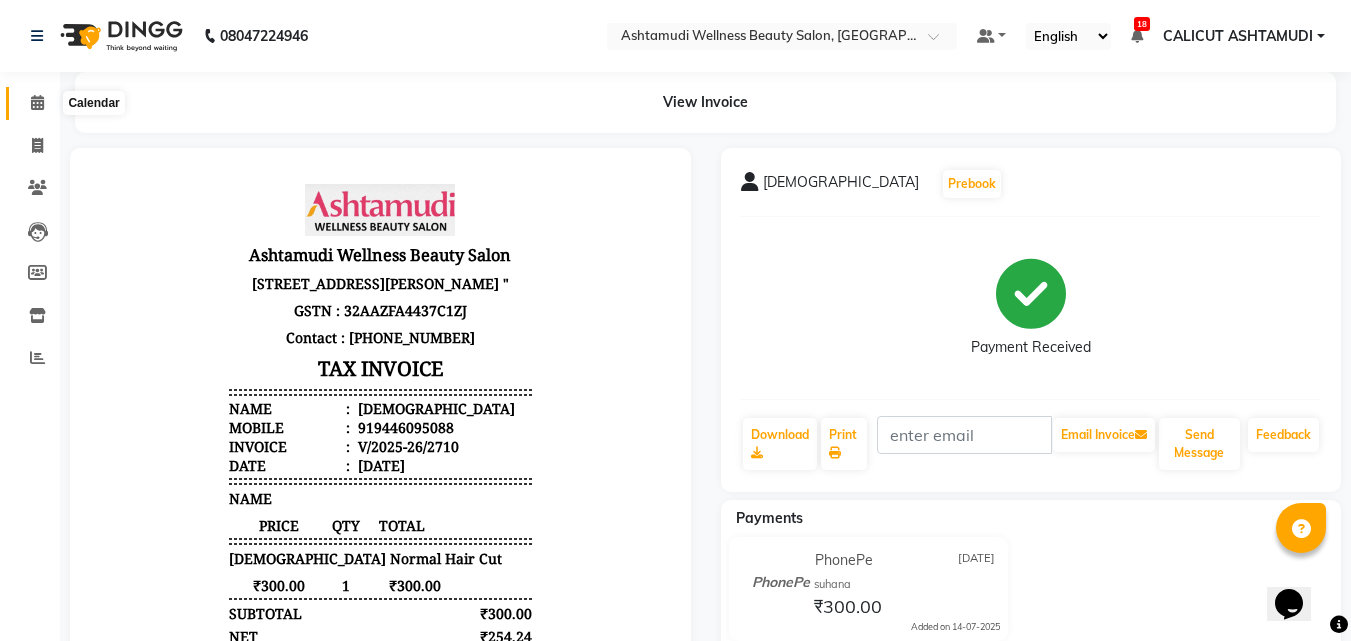 click 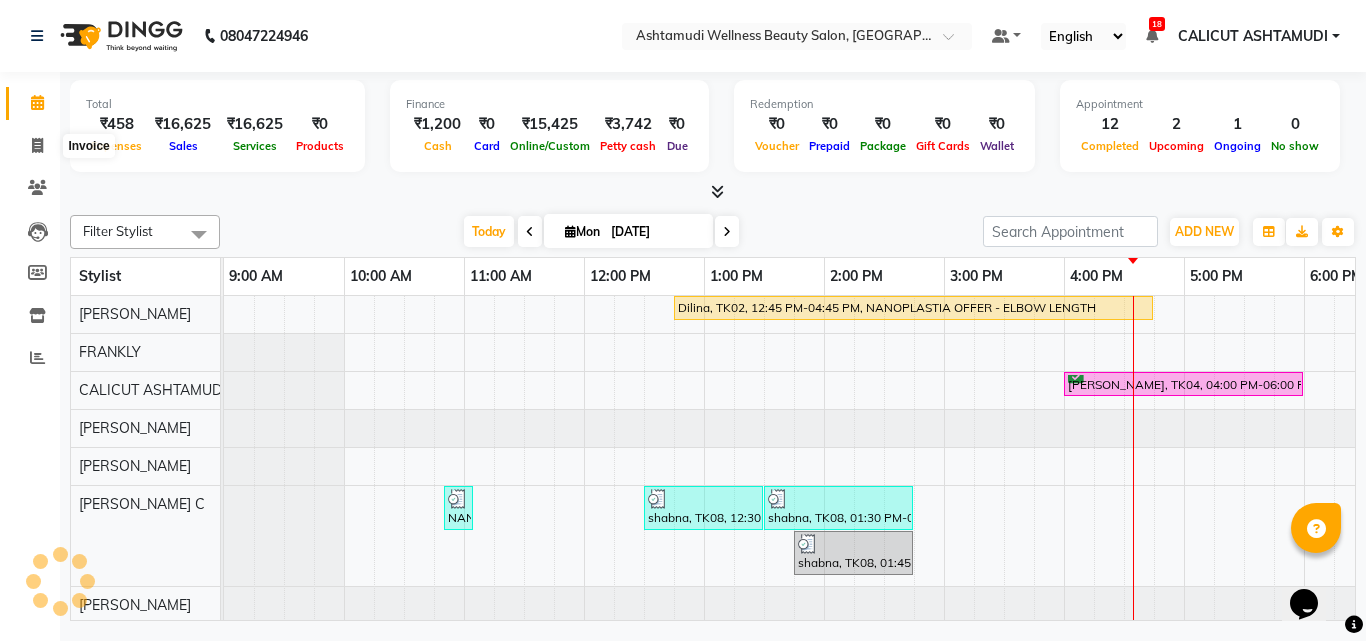 scroll, scrollTop: 0, scrollLeft: 669, axis: horizontal 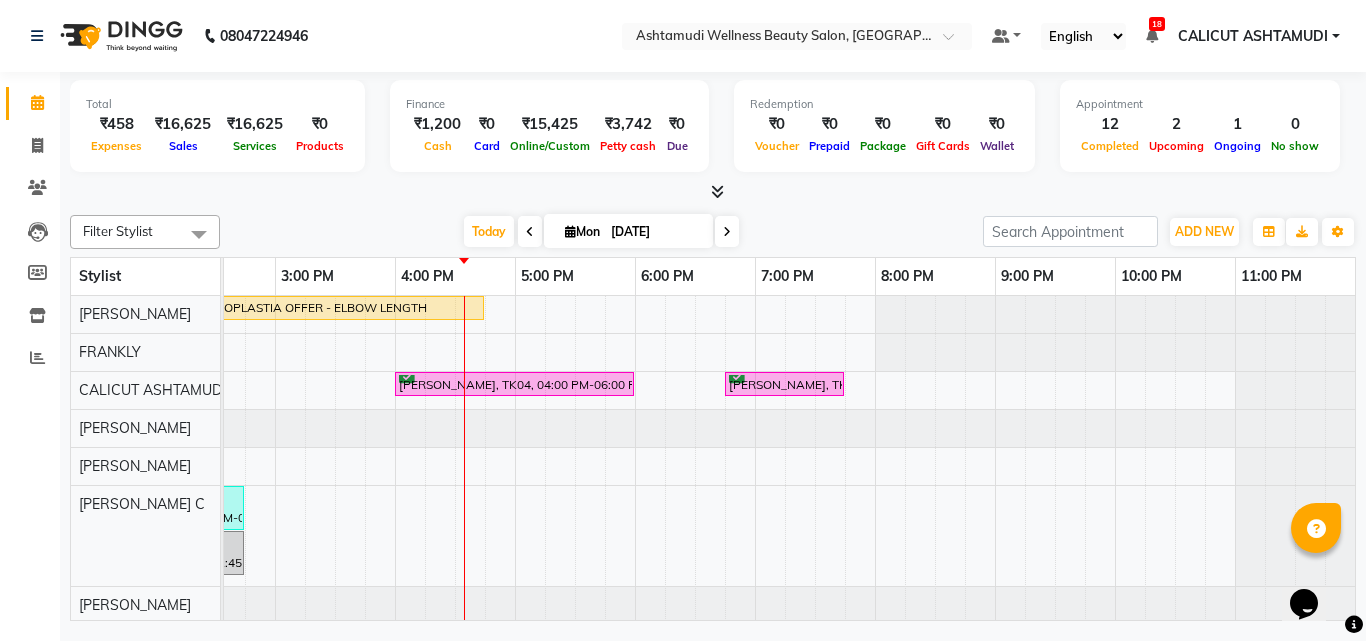 click on "Dilina, TK02, 12:45 PM-04:45 PM, NANOPLASTIA OFFER - ELBOW LENGTH     Kavya, TK04, 04:00 PM-06:00 PM, NANOPLASTIA OFFER - ELBOW LENGTH     Malavika, TK12, 06:45 PM-07:45 PM, Gents Highlighting (Per Streaks)     NANDANA, TK03, 10:50 AM-11:05 AM, Eyebrows Threading     shabna, TK08, 12:30 PM-01:30 PM, Anti-Dandruff Treatment With Spa     shabna, TK08, 01:30 PM-02:45 PM, Eyebrows Threading,D-Tan Cleanup,Anti-Dandruff Treatment With Spa     shabna, TK08, 01:45 PM-02:45 PM, Normal Cleanup     geethiga, TK11, 02:10 PM-03:10 PM, Layer Cut     shanavas, TK06, 11:10 AM-12:10 PM, Gents Global Colouring (Base)     vishnu priya, TK09, 01:30 PM-02:30 PM, Keratin Spa     PRABHA, TK07, 12:00 PM-12:30 PM, Eyebrows Threading,Forehead Threading     HISANA, TK05, 12:00 PM-01:00 PM, Keratin Spa     asharf, TK14, 02:35 PM-04:35 PM, Gents Normal Hair Cut,Moustache Coloring			,Gents Global Colouring (Base)     Sabeena, TK10, 12:30 PM-01:30 PM, Ceramide Anti-Frizz Treatment" at bounding box center [455, 650] 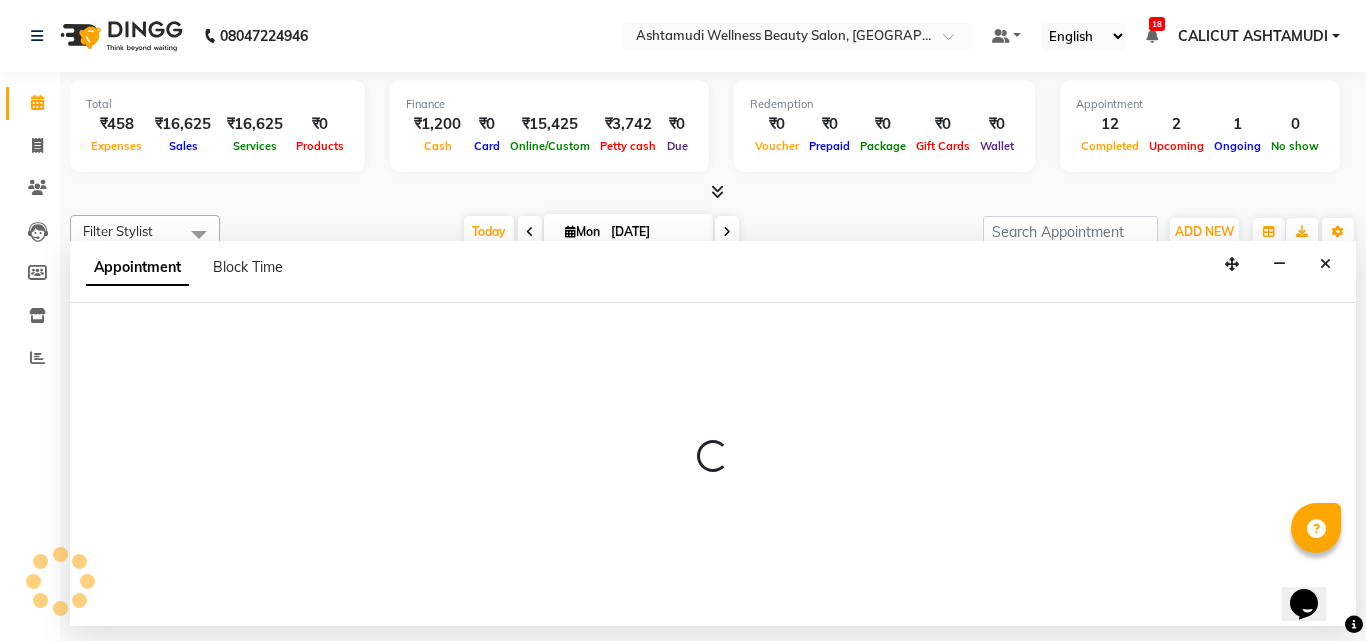 select on "27314" 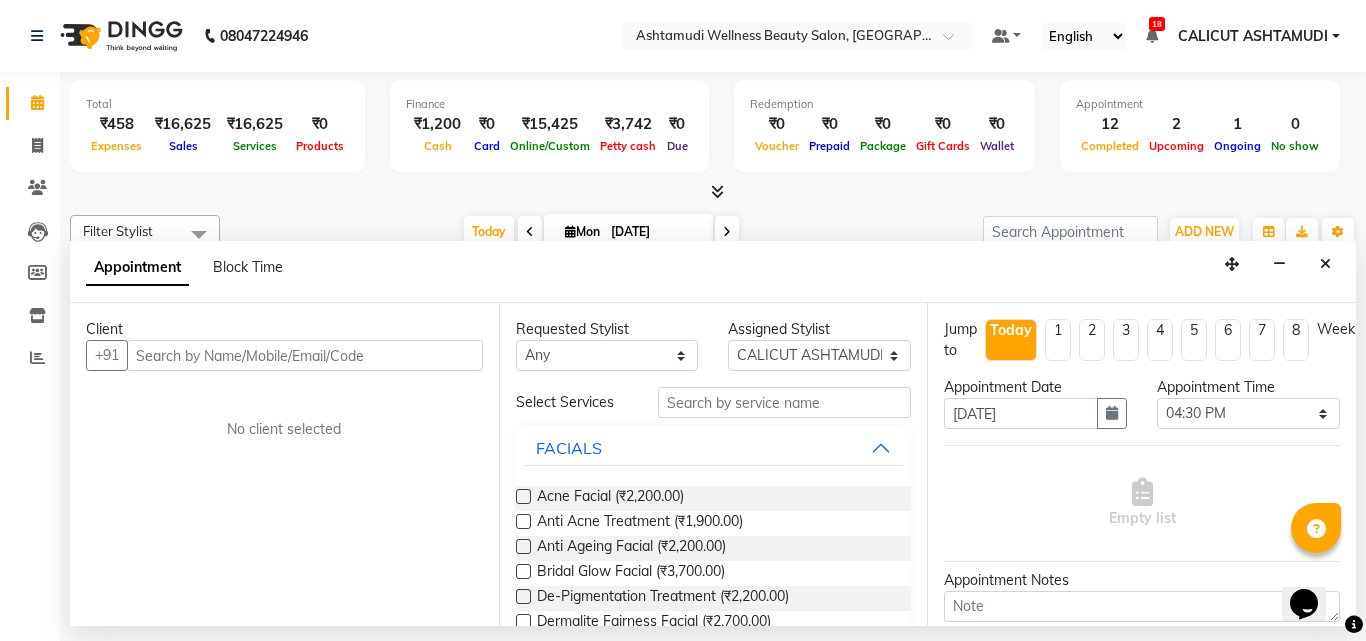 click at bounding box center (305, 355) 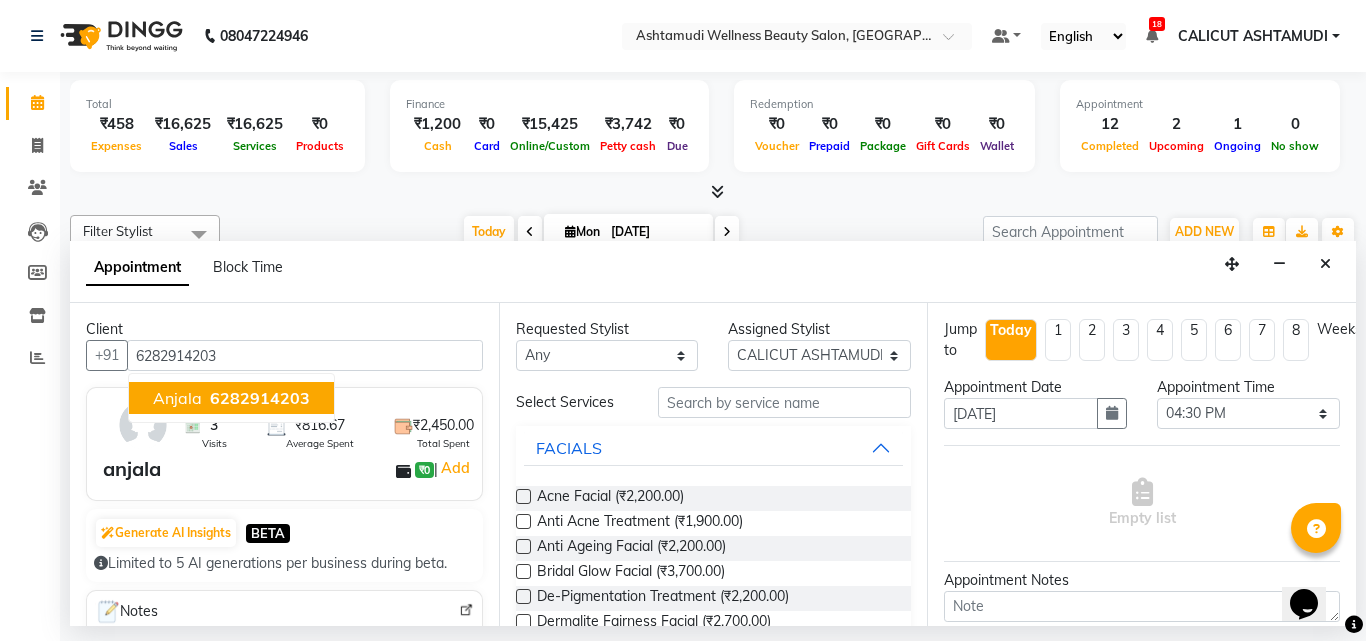 click on "6282914203" at bounding box center [260, 398] 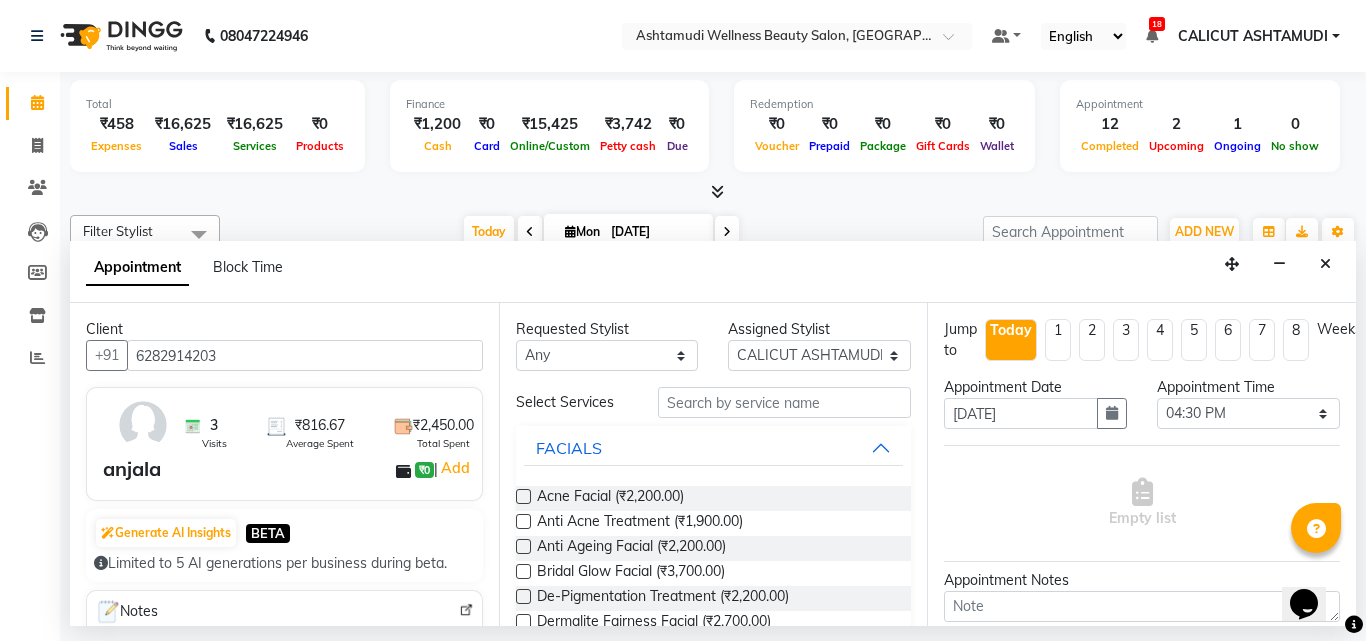 type on "6282914203" 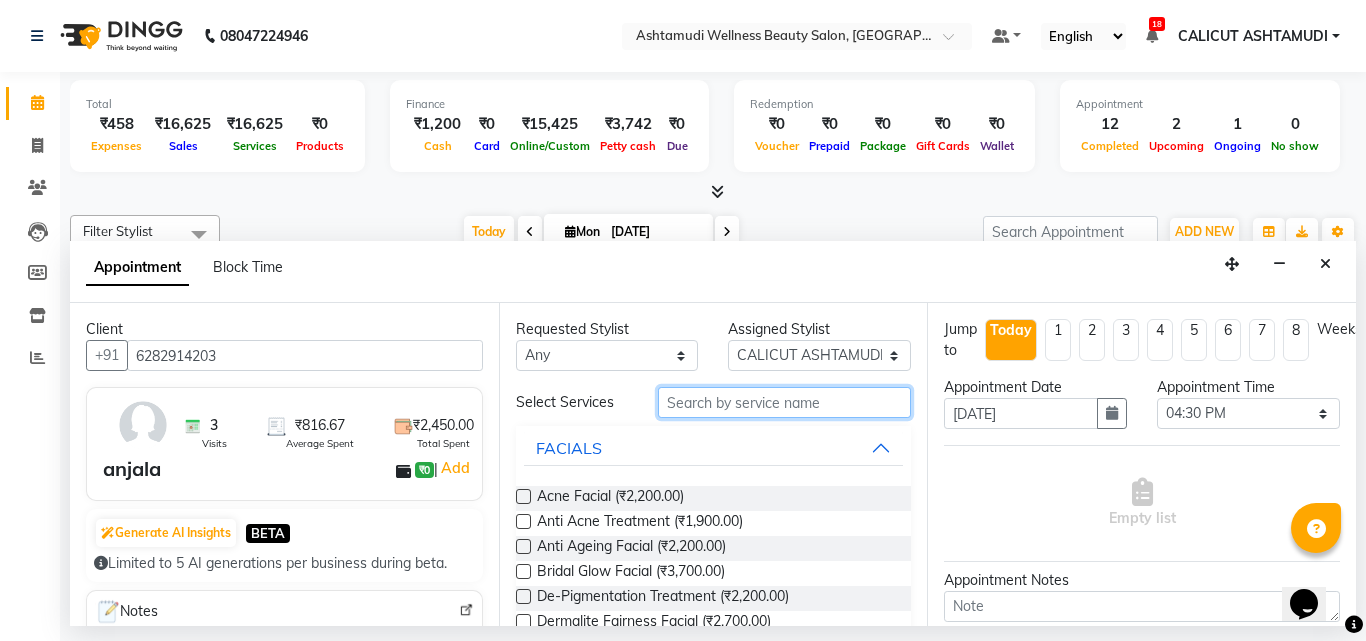 click at bounding box center (785, 402) 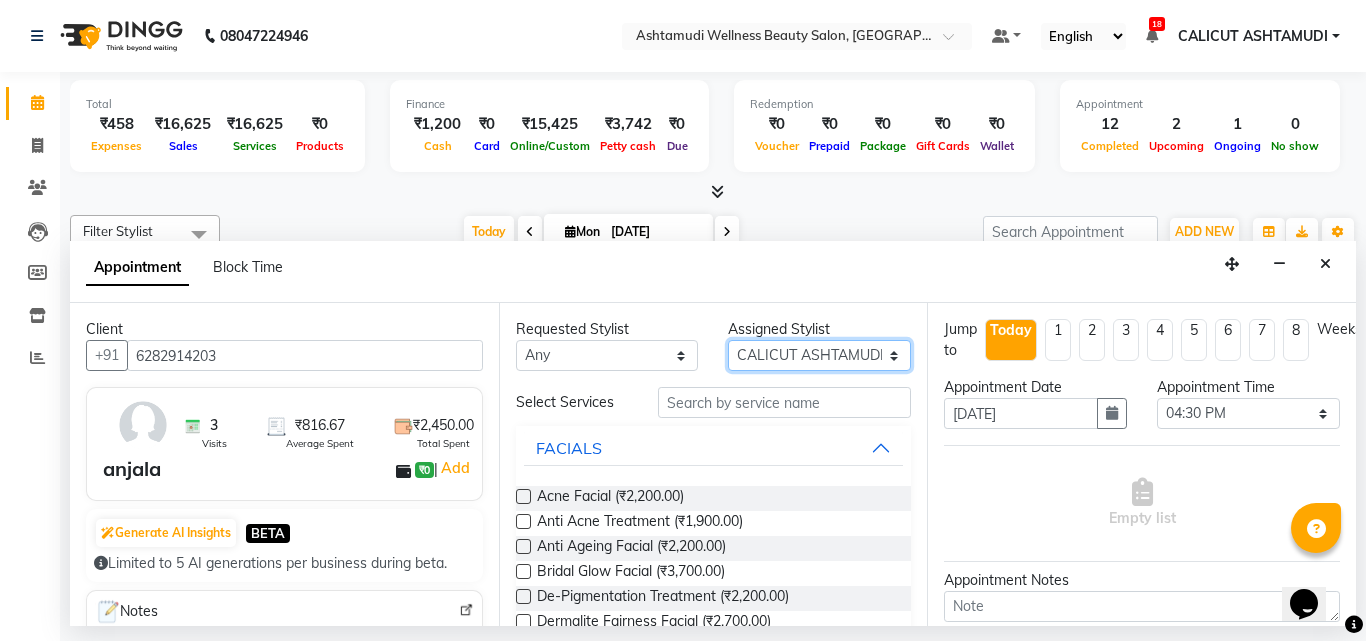 click on "Select Amala George AMBILI C ANKITHA Arya CALICUT ASHTAMUDI FRANKLY	 KRISHNA Nitesh Punam Gurung Sewan ali Sheela SUHANA  SHABU Titto" at bounding box center (819, 355) 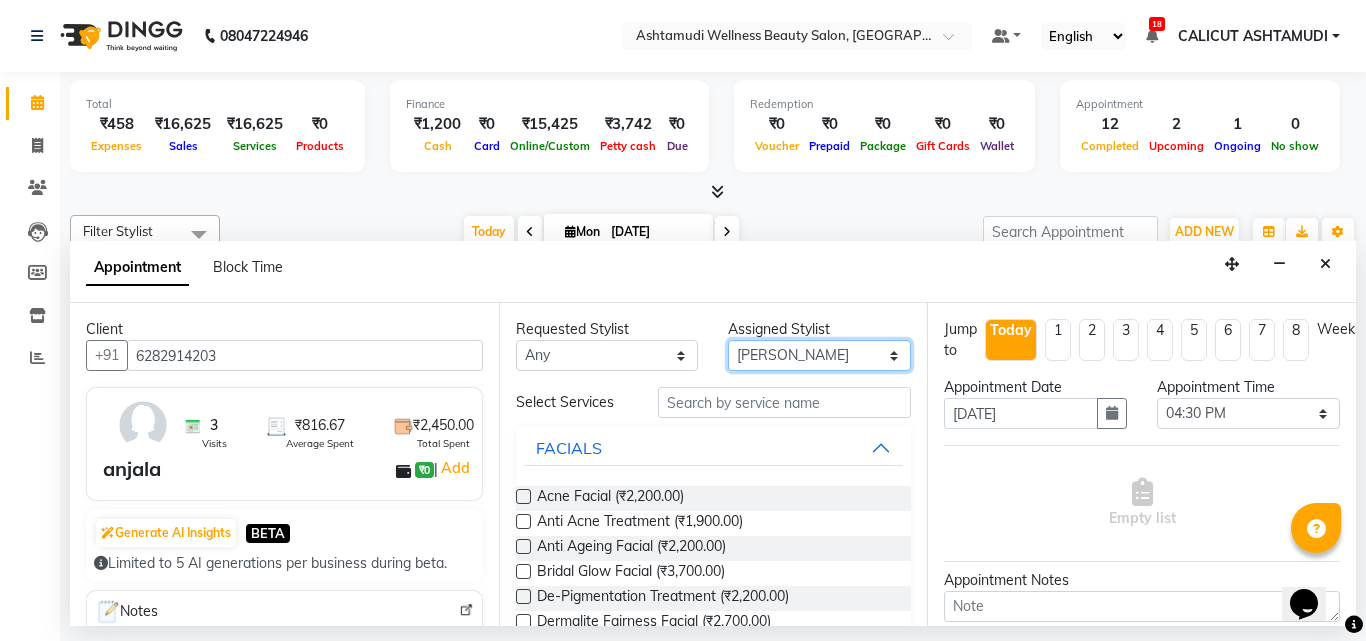 click on "Select Amala George AMBILI C ANKITHA Arya CALICUT ASHTAMUDI FRANKLY	 KRISHNA Nitesh Punam Gurung Sewan ali Sheela SUHANA  SHABU Titto" at bounding box center [819, 355] 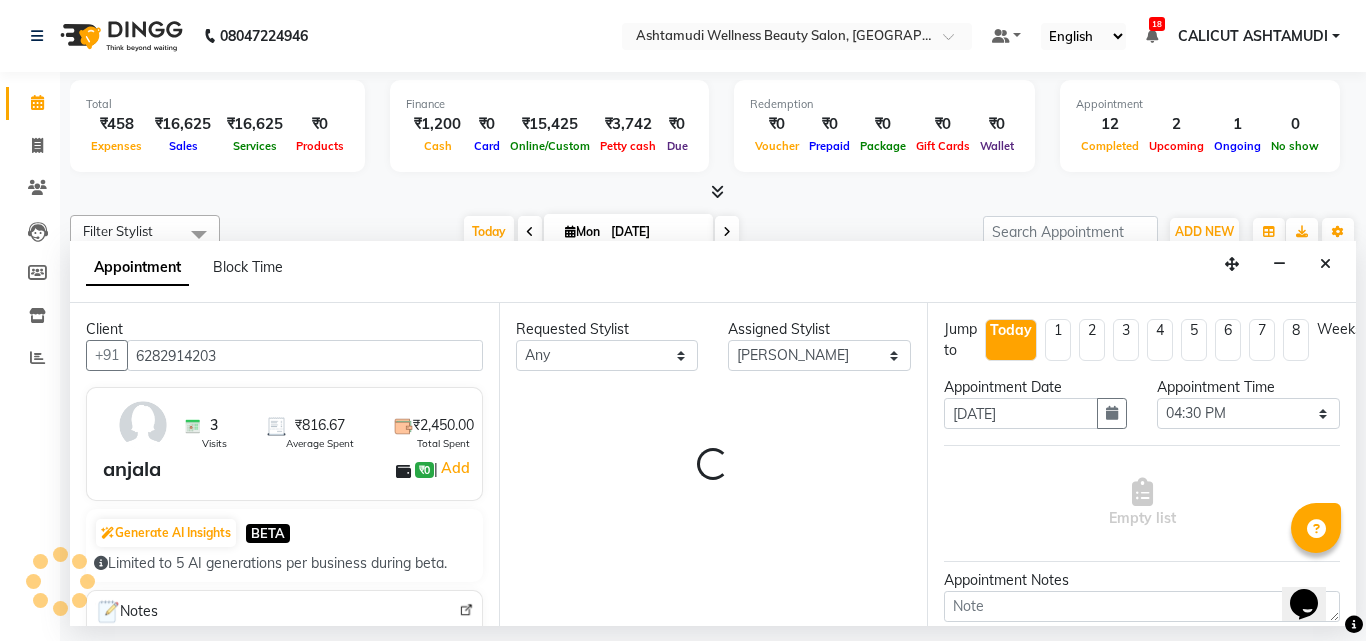 click on "Requested Stylist Any Amala George AMBILI C ANKITHA Arya CALICUT ASHTAMUDI FRANKLY	 KRISHNA Nitesh Punam Gurung Sewan ali Sheela SUHANA  SHABU Titto Assigned Stylist Select Amala George AMBILI C ANKITHA Arya CALICUT ASHTAMUDI FRANKLY	 KRISHNA Nitesh Punam Gurung Sewan ali Sheela SUHANA  SHABU Titto Loading..." at bounding box center (713, 464) 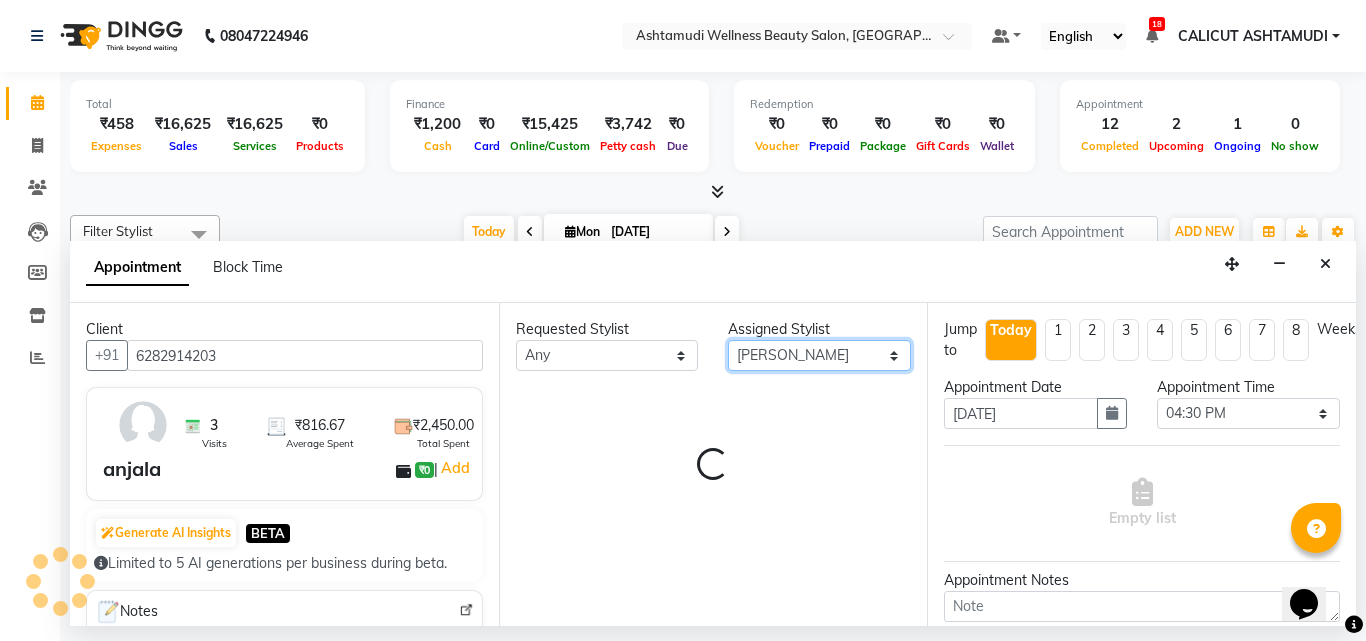 click on "Select Amala George AMBILI C ANKITHA Arya CALICUT ASHTAMUDI FRANKLY	 KRISHNA Nitesh Punam Gurung Sewan ali Sheela SUHANA  SHABU Titto" at bounding box center [819, 355] 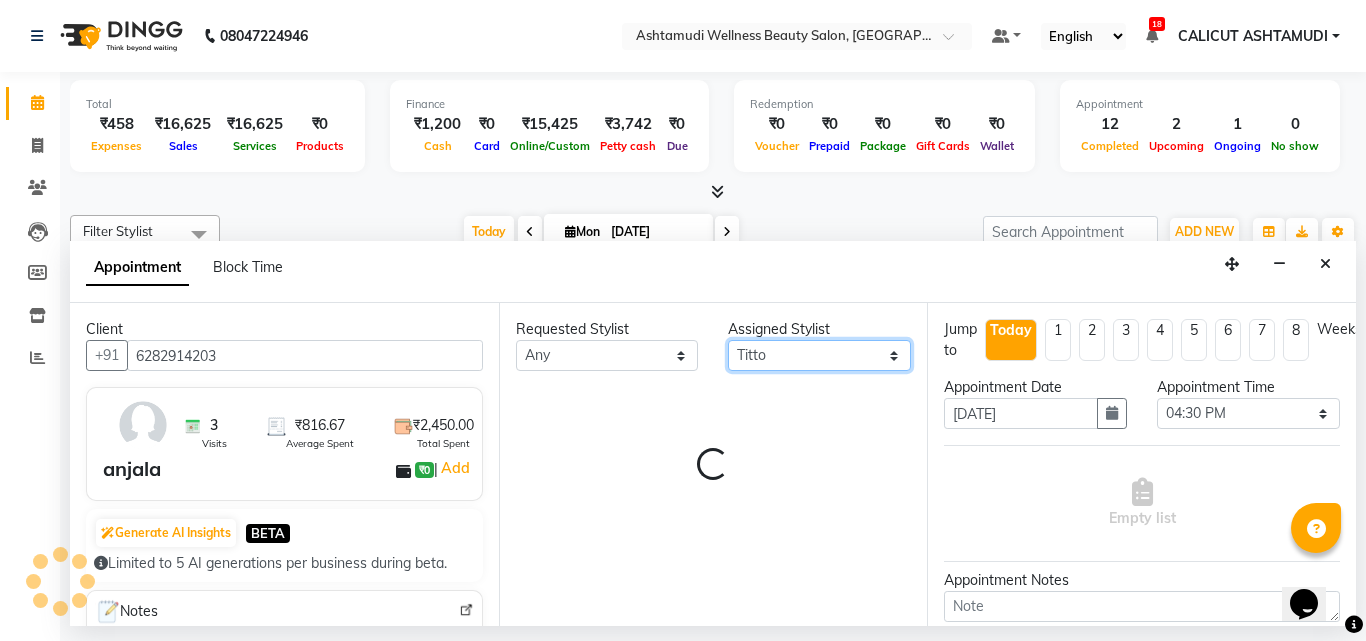 click on "Select Amala George AMBILI C ANKITHA Arya CALICUT ASHTAMUDI FRANKLY	 KRISHNA Nitesh Punam Gurung Sewan ali Sheela SUHANA  SHABU Titto" at bounding box center (819, 355) 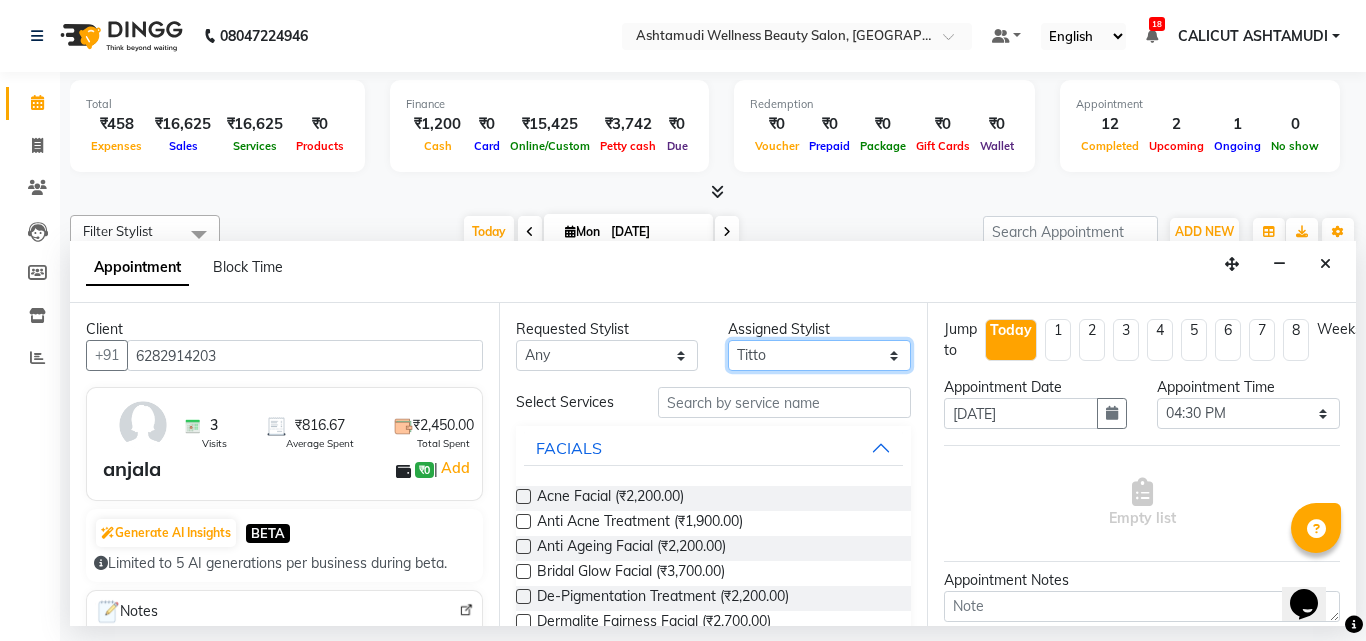 drag, startPoint x: 748, startPoint y: 355, endPoint x: 750, endPoint y: 342, distance: 13.152946 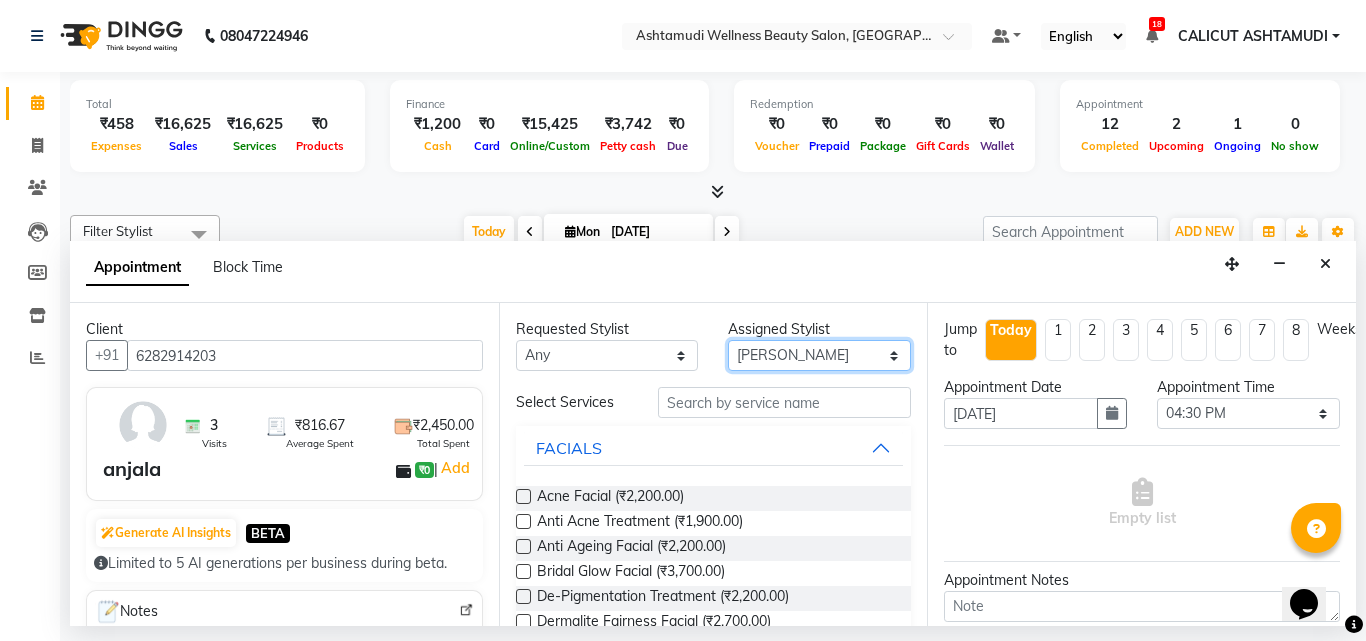 click on "Select Amala George AMBILI C ANKITHA Arya CALICUT ASHTAMUDI FRANKLY	 KRISHNA Nitesh Punam Gurung Sewan ali Sheela SUHANA  SHABU Titto" at bounding box center (819, 355) 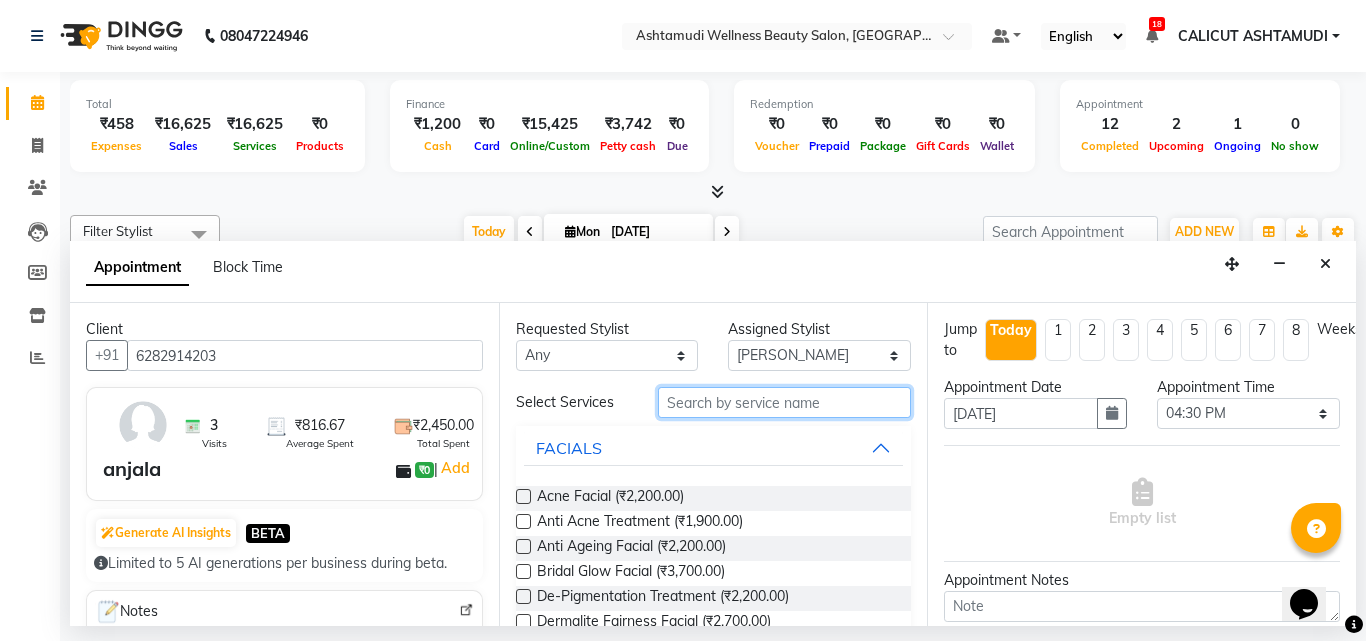 click at bounding box center (785, 402) 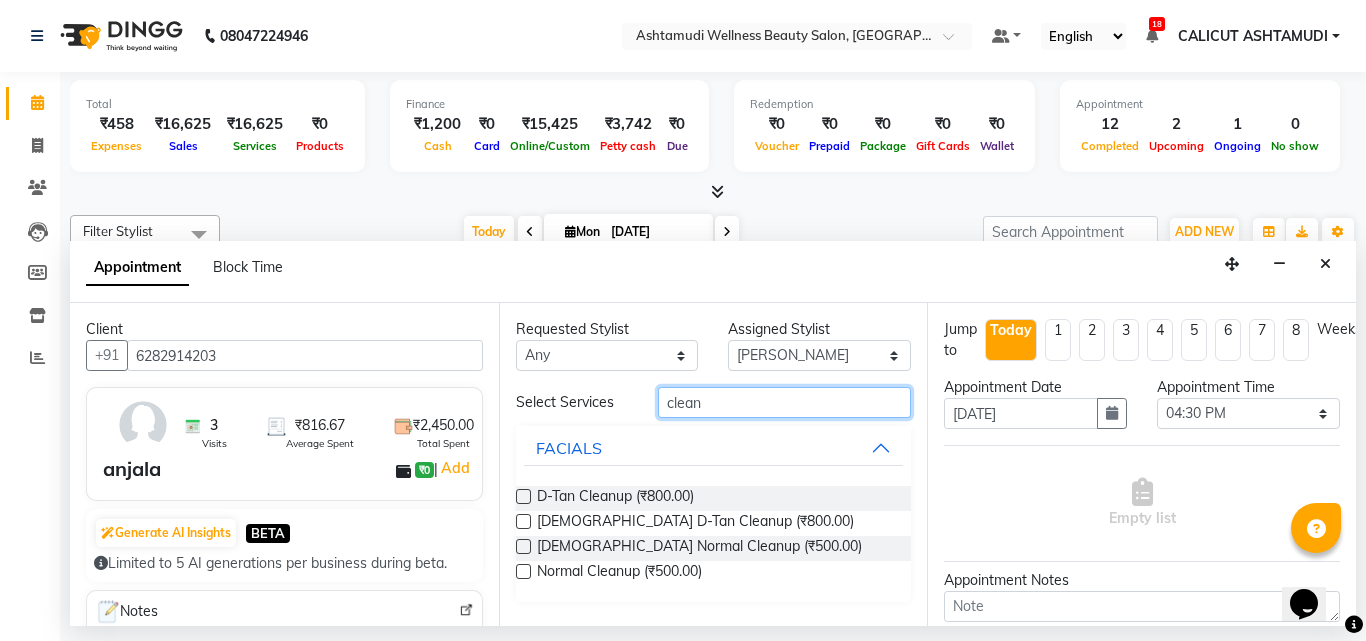 type on "clean" 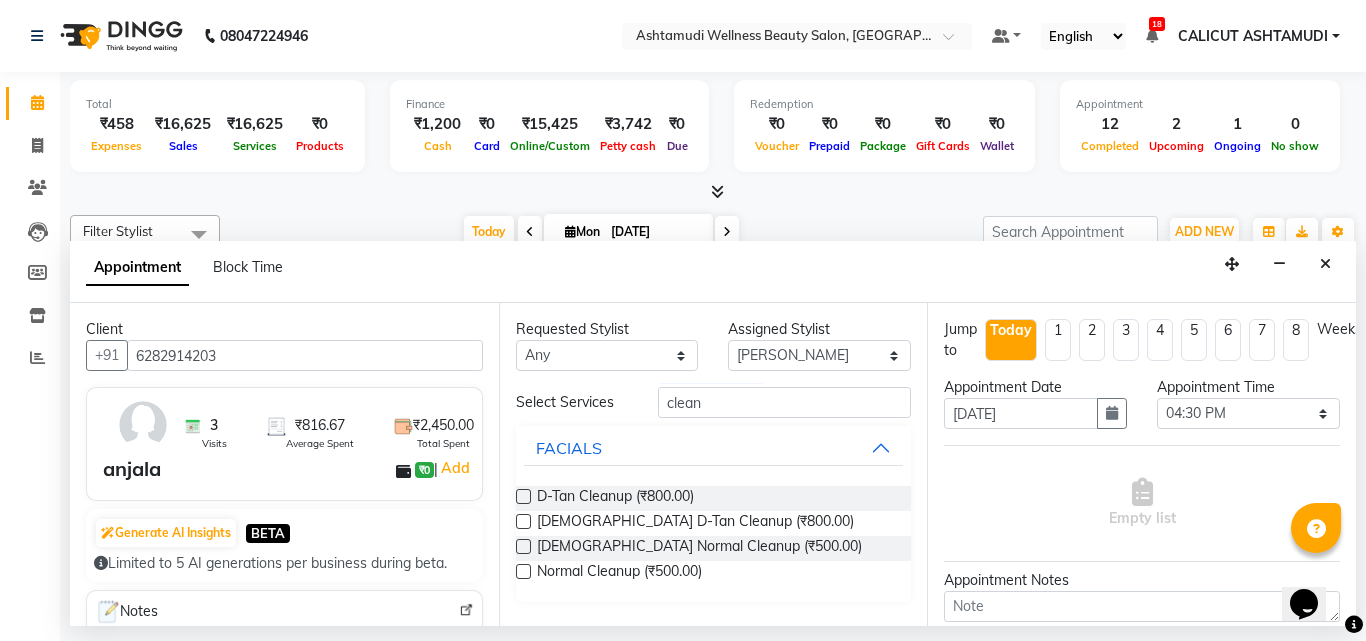 click at bounding box center (523, 496) 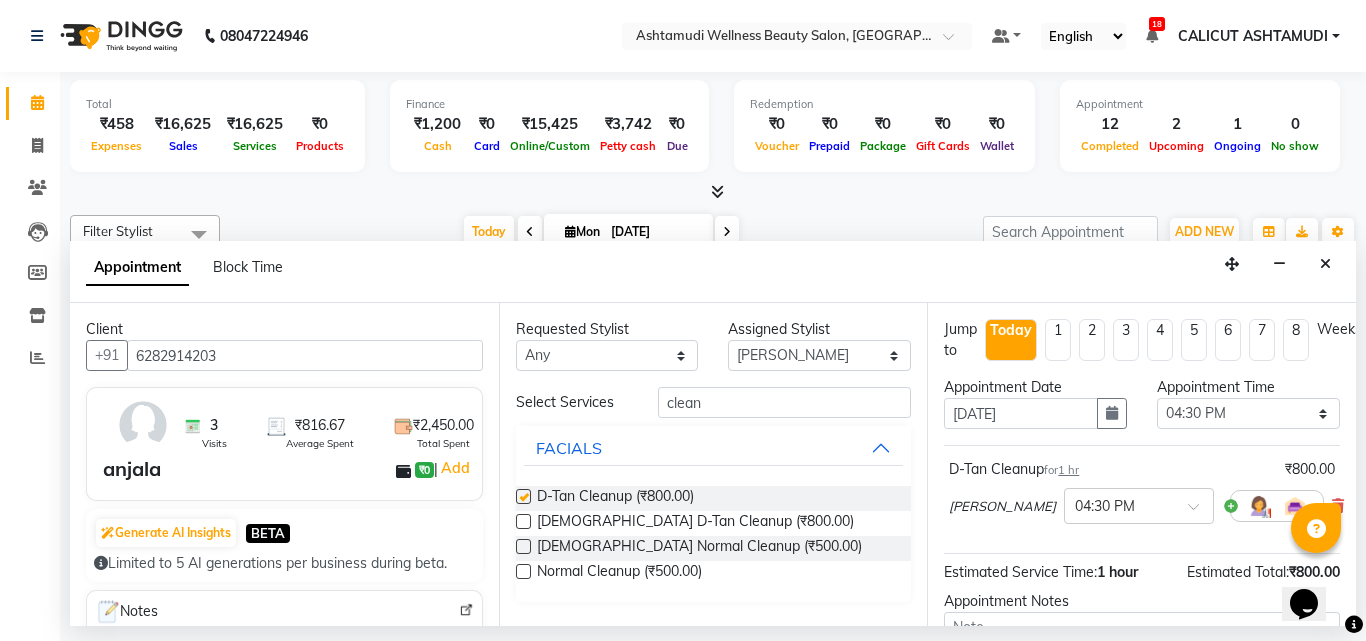 checkbox on "false" 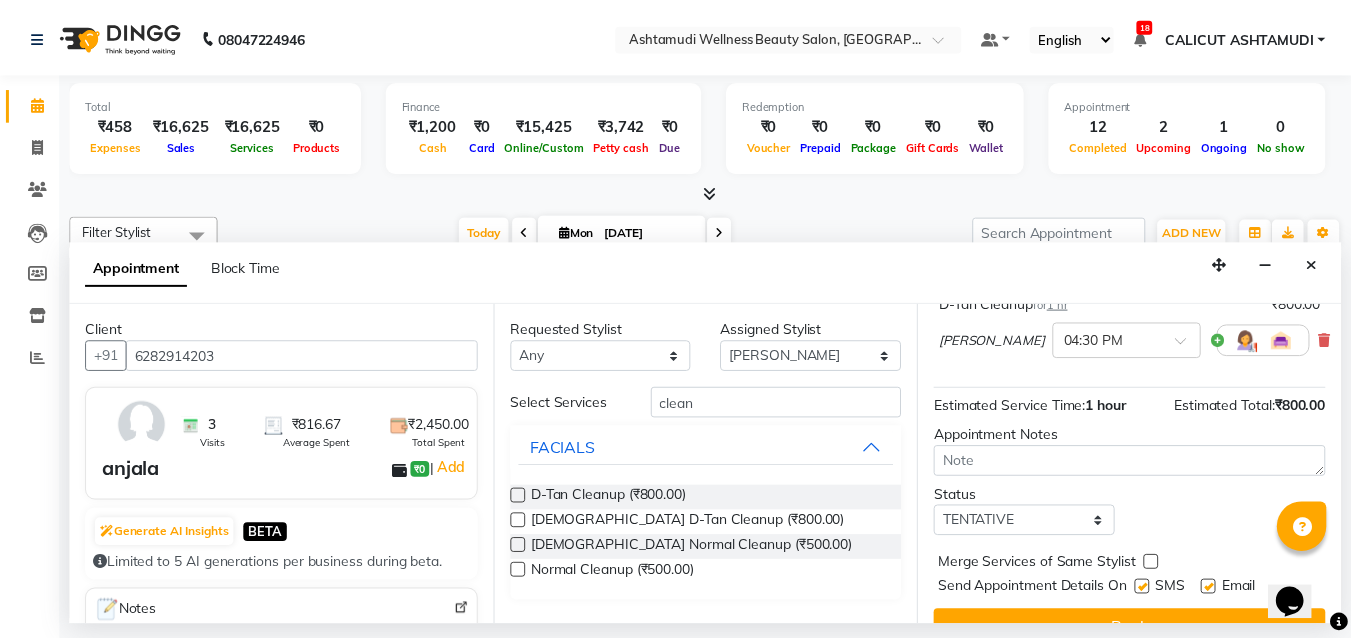 scroll, scrollTop: 200, scrollLeft: 0, axis: vertical 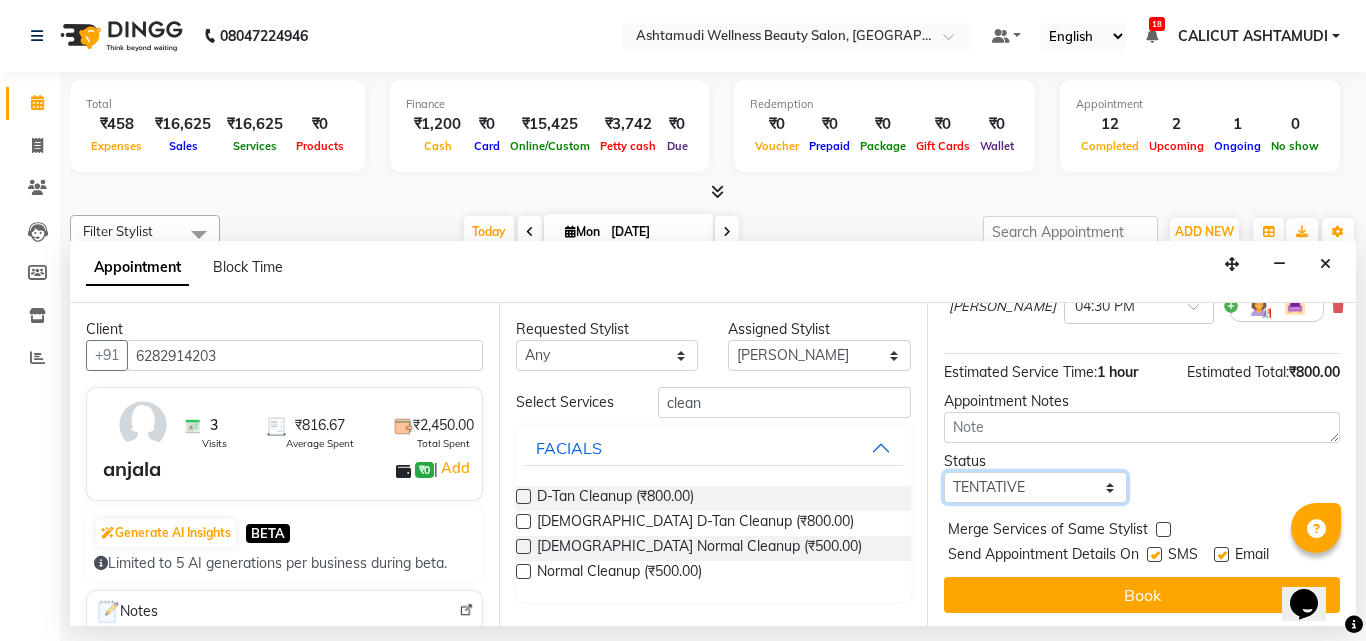 click on "Select TENTATIVE CONFIRM CHECK-IN UPCOMING" at bounding box center [1035, 487] 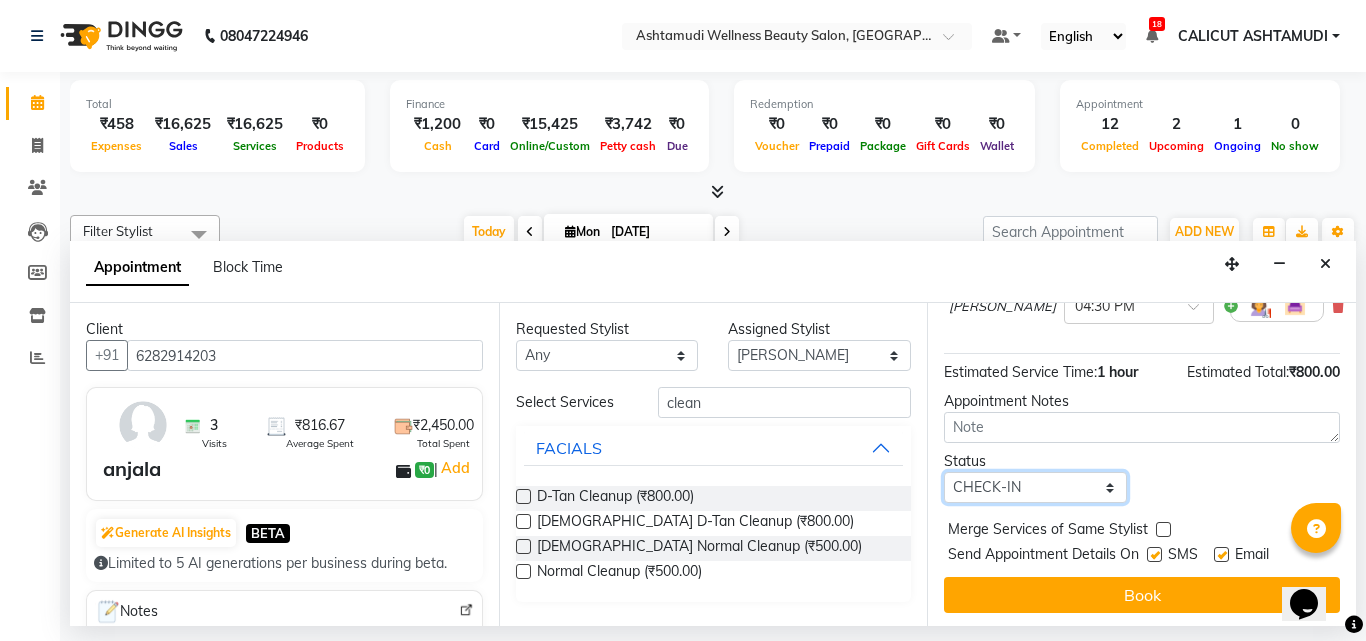 click on "Select TENTATIVE CONFIRM CHECK-IN UPCOMING" at bounding box center (1035, 487) 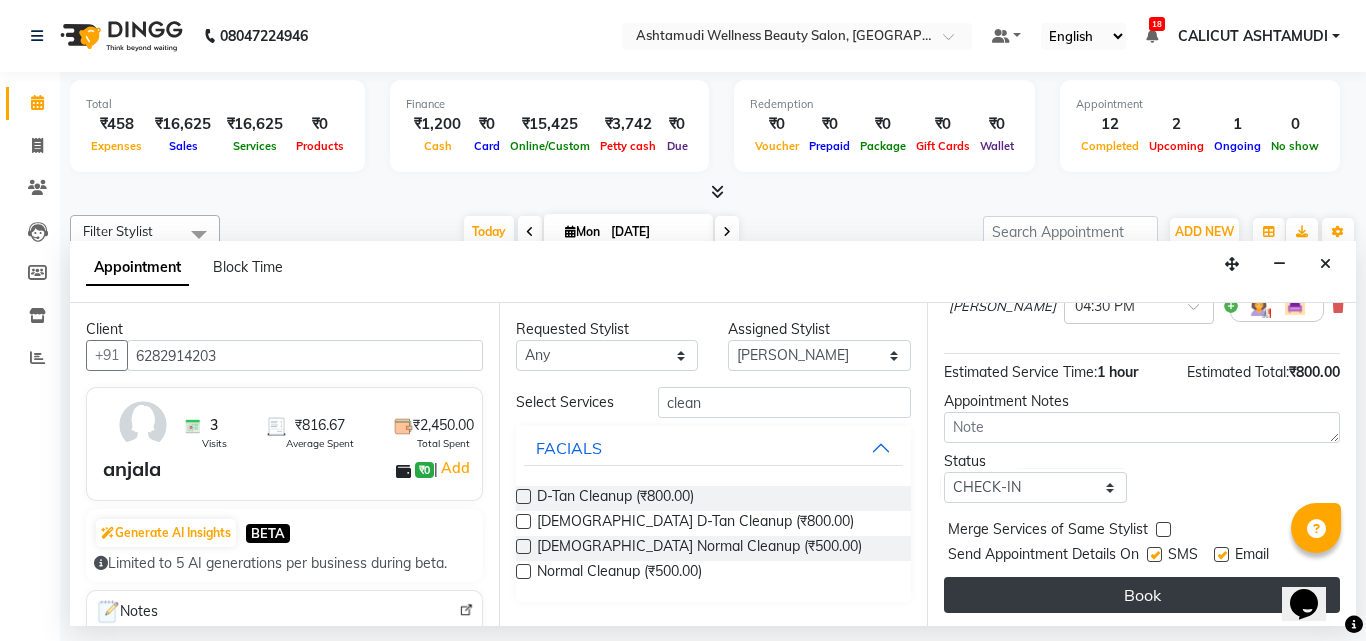 click on "Book" at bounding box center [1142, 595] 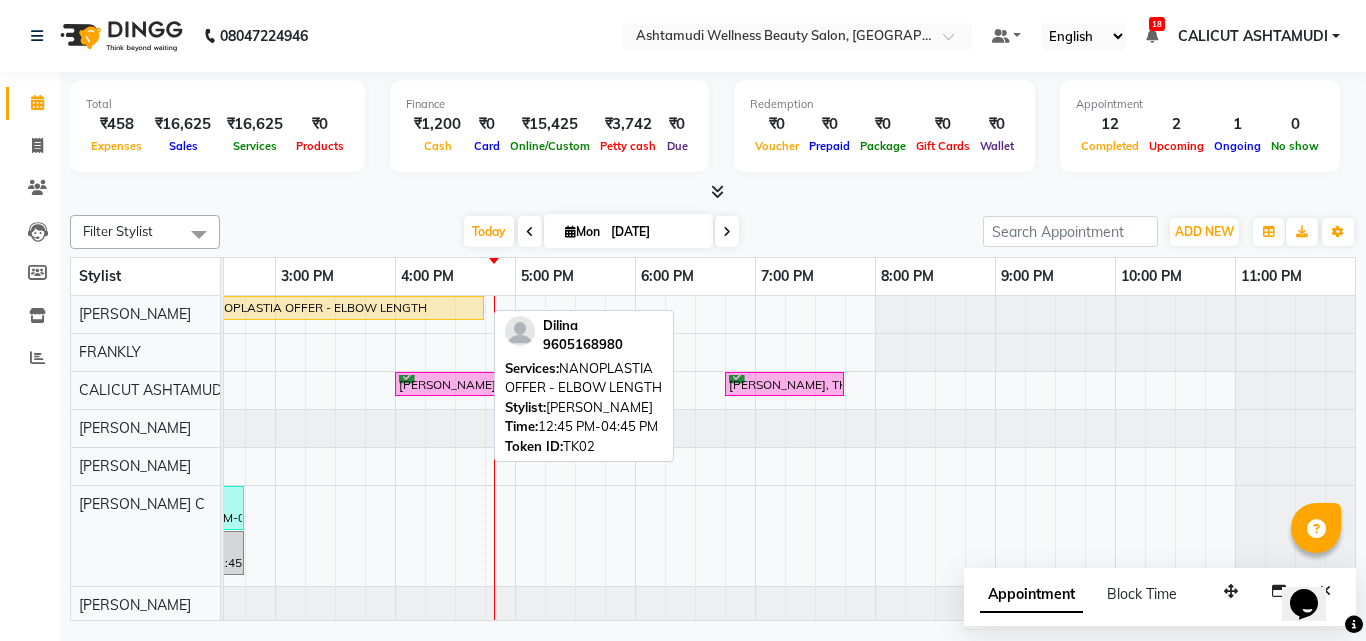 click on "Dilina, TK02, 12:45 PM-04:45 PM, NANOPLASTIA OFFER - ELBOW LENGTH" at bounding box center (244, 308) 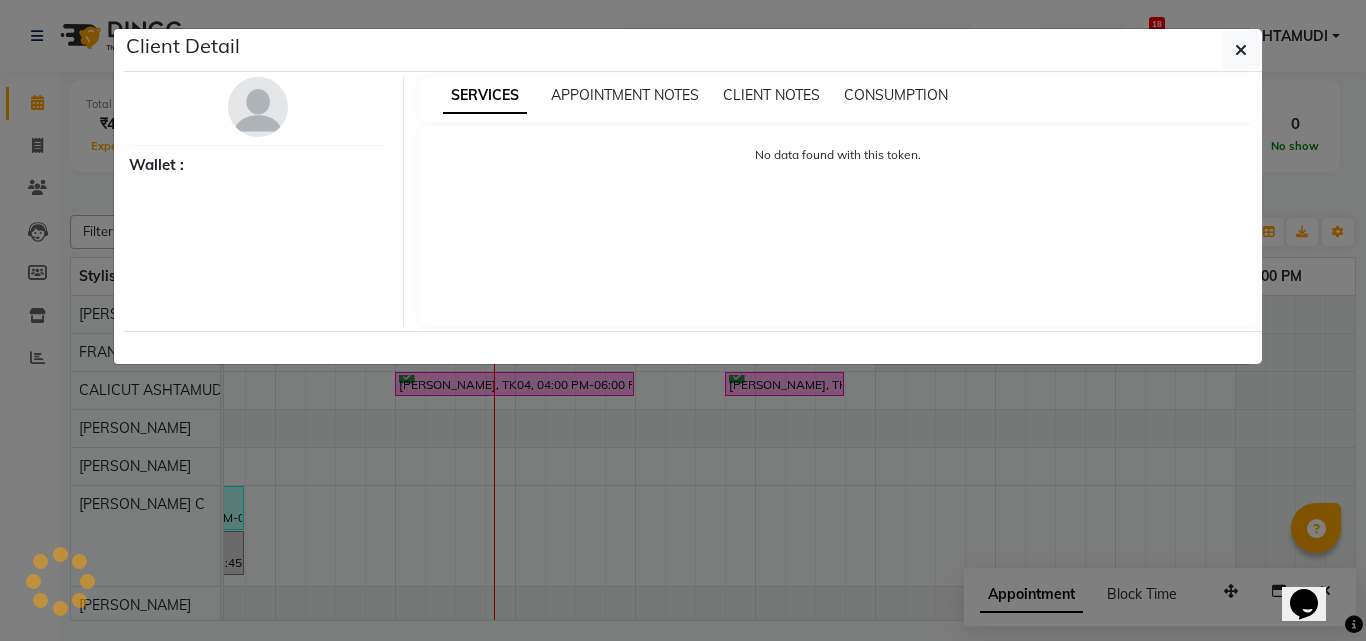 select on "1" 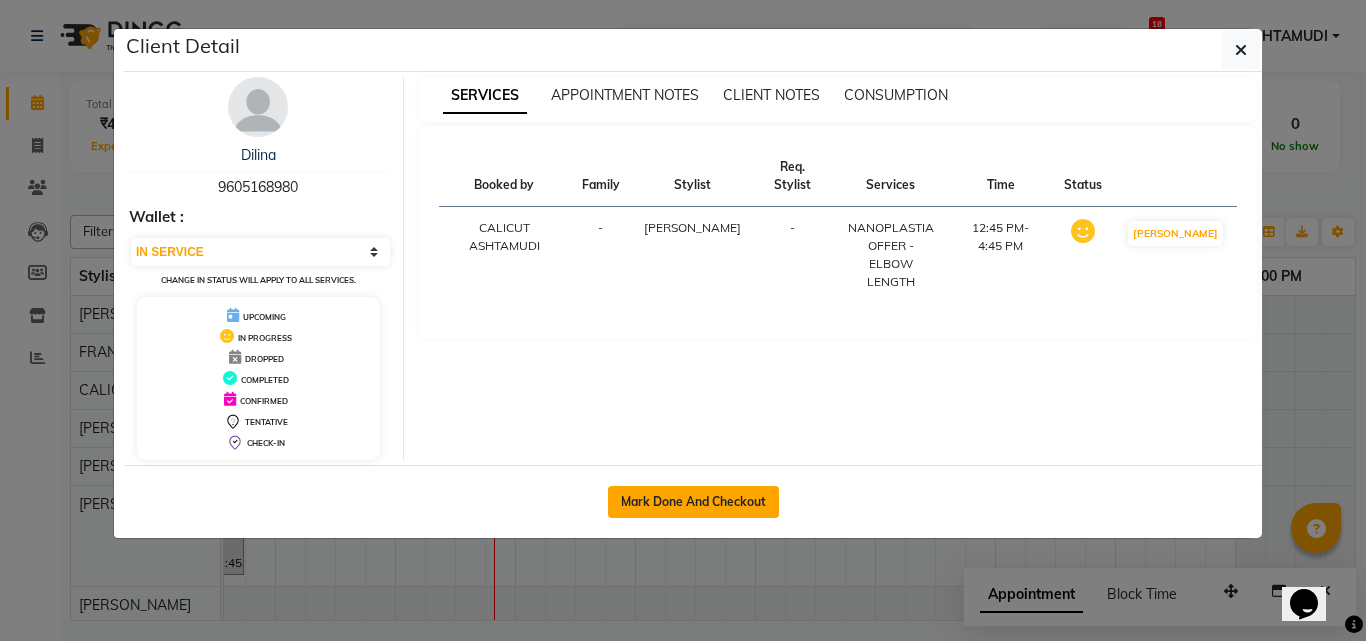 click on "Mark Done And Checkout" 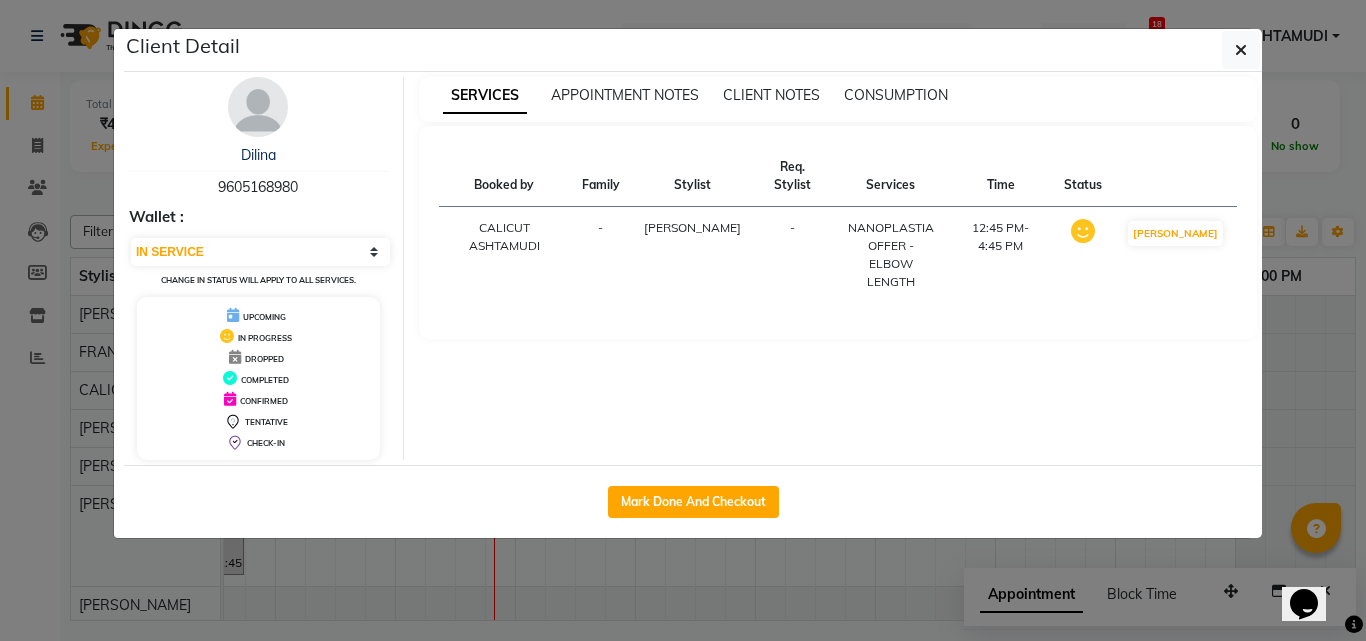 select on "service" 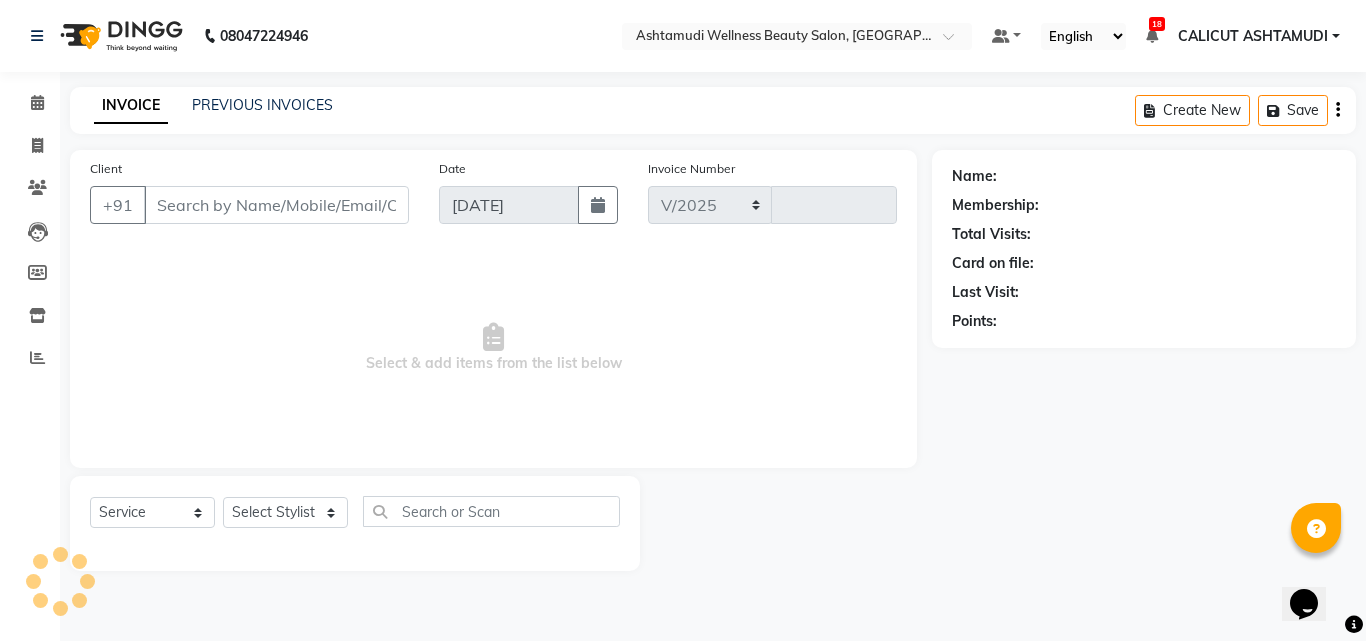 select on "4630" 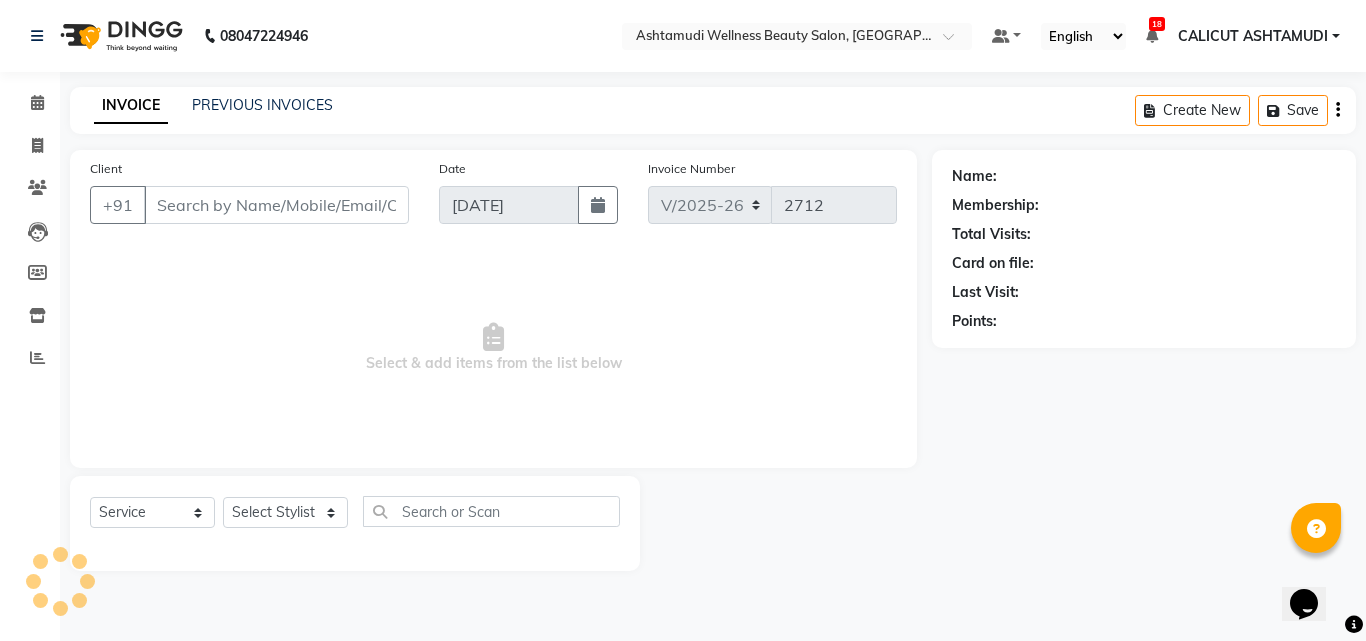 type on "9605168980" 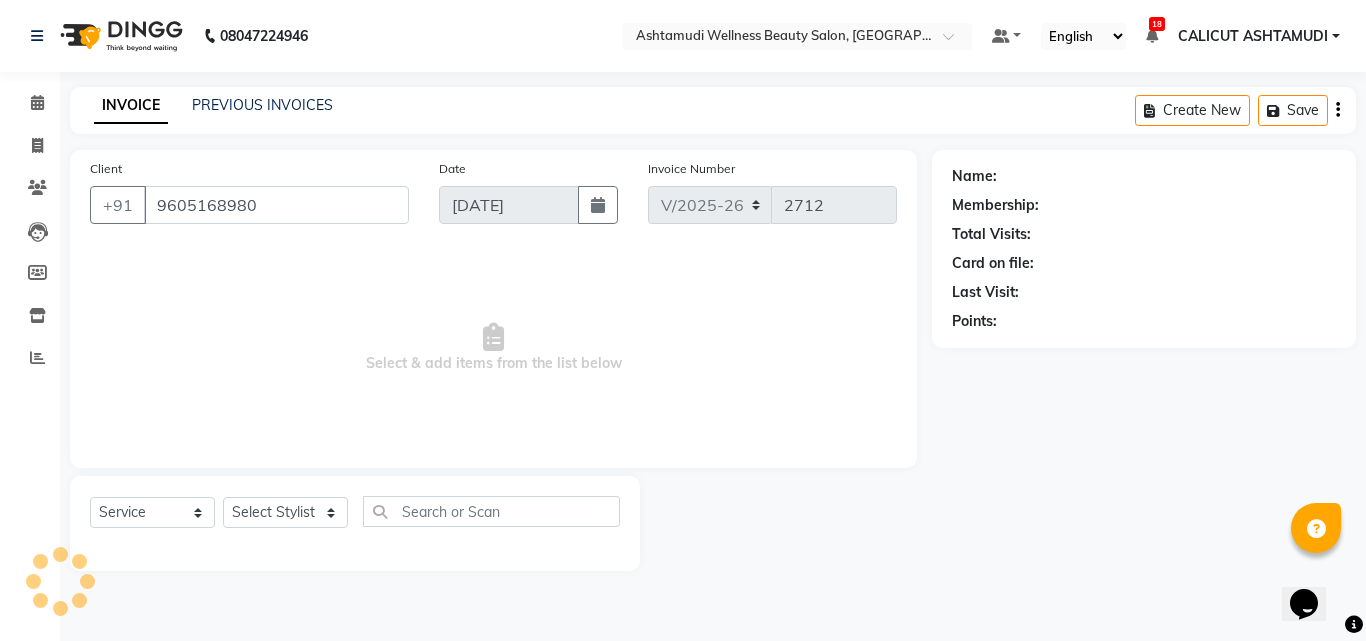 select on "26964" 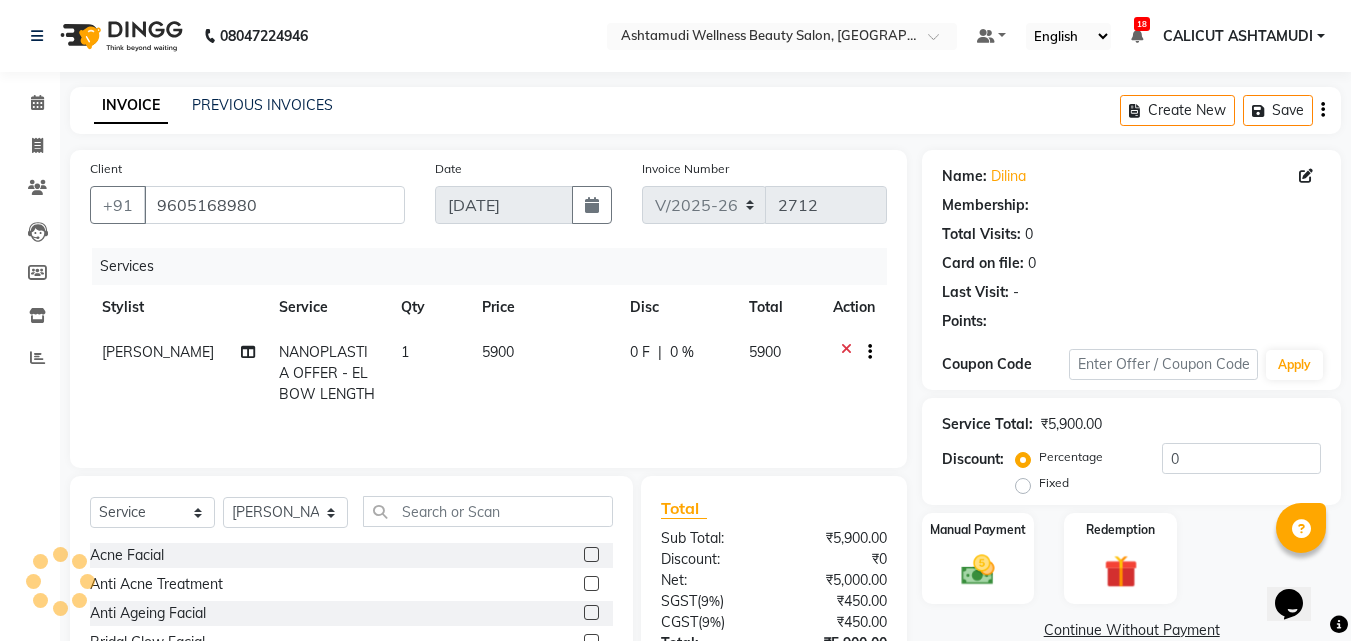 select on "1: Object" 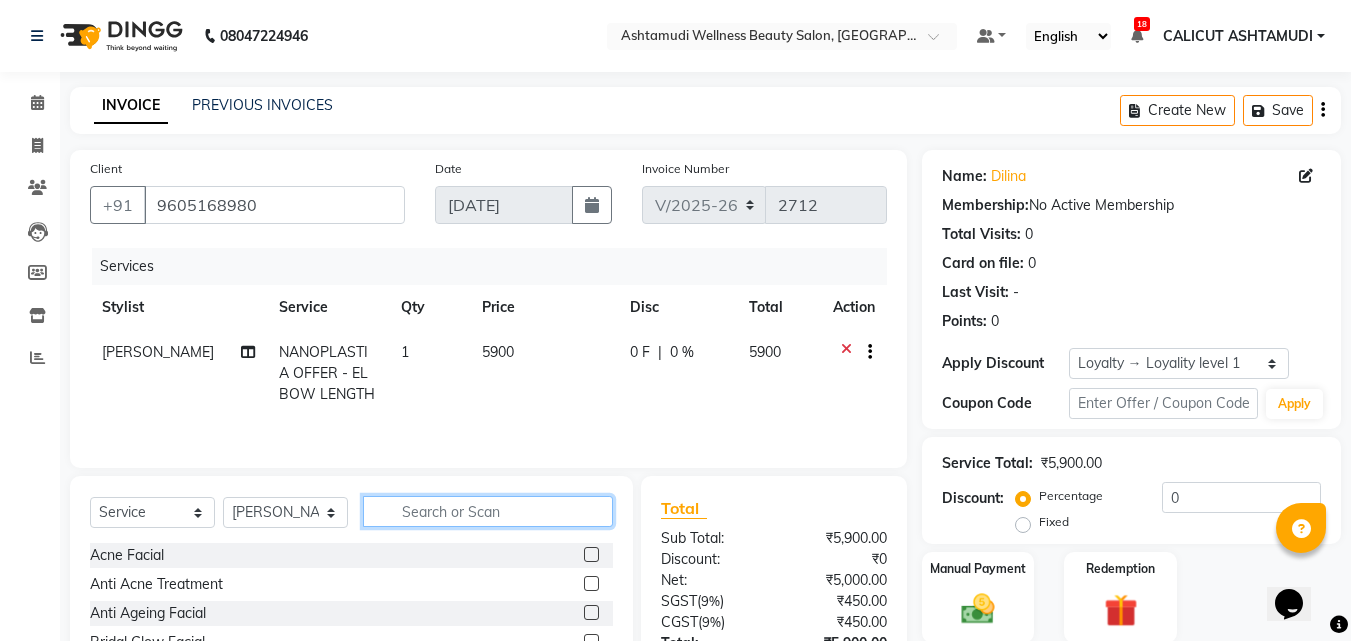 click 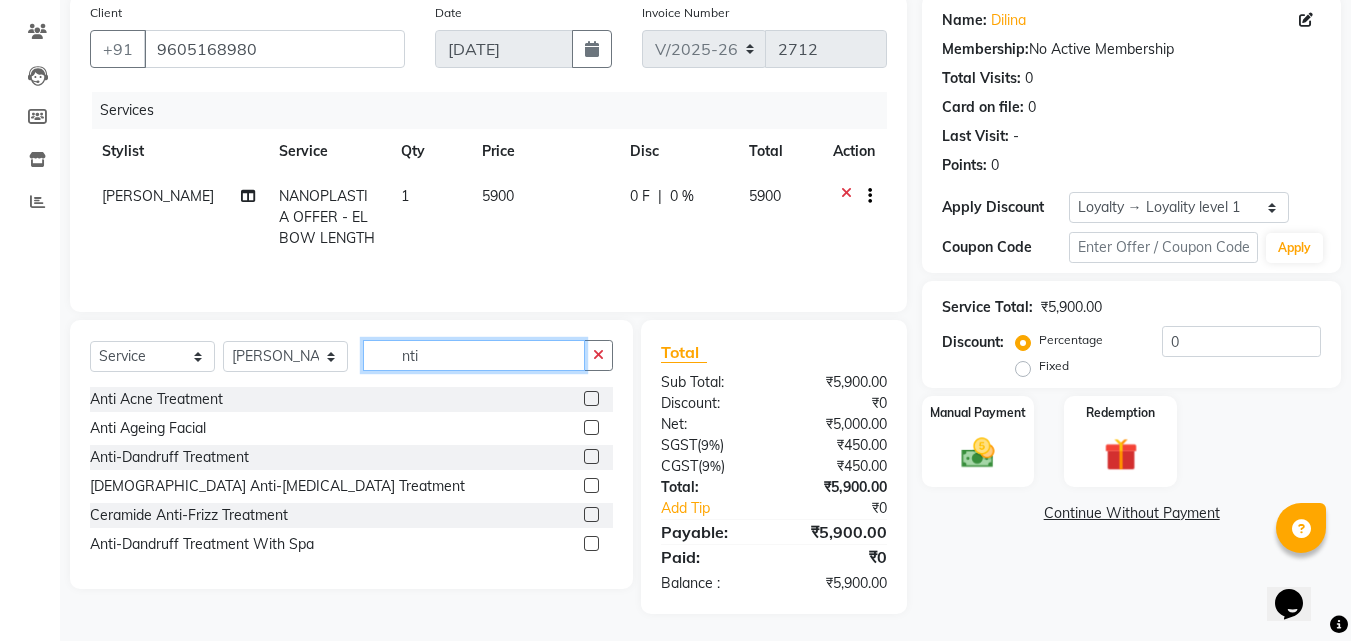 scroll, scrollTop: 159, scrollLeft: 0, axis: vertical 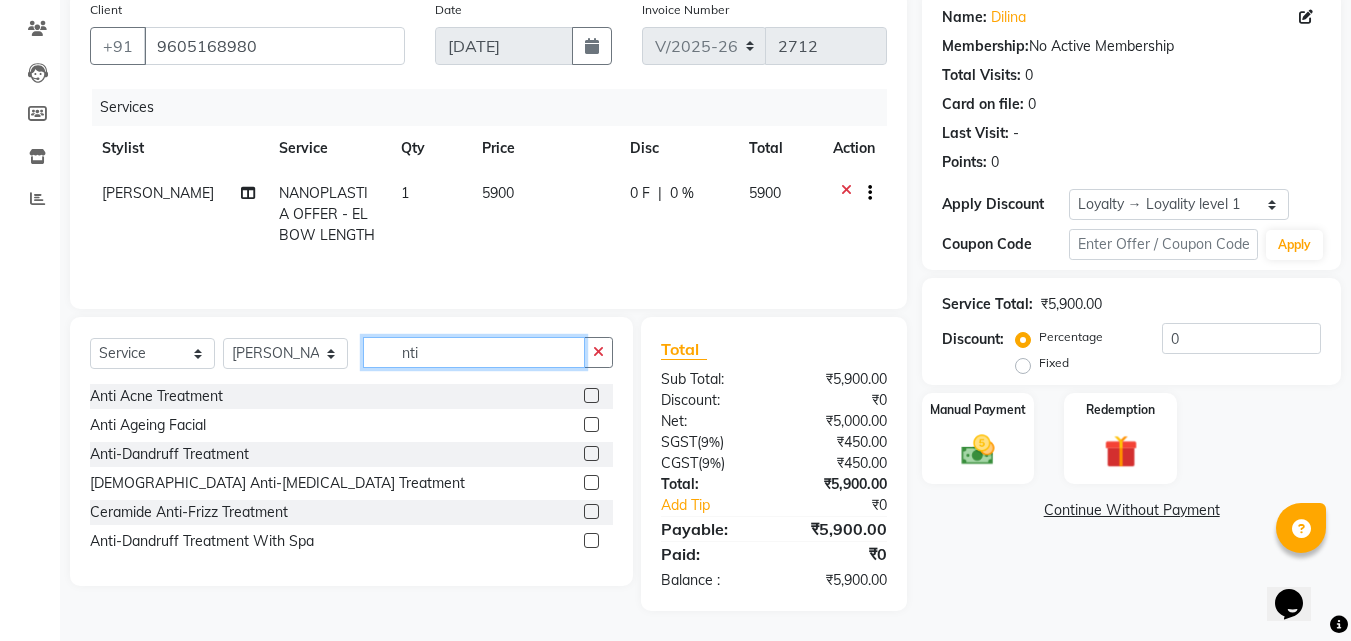 type on "nti" 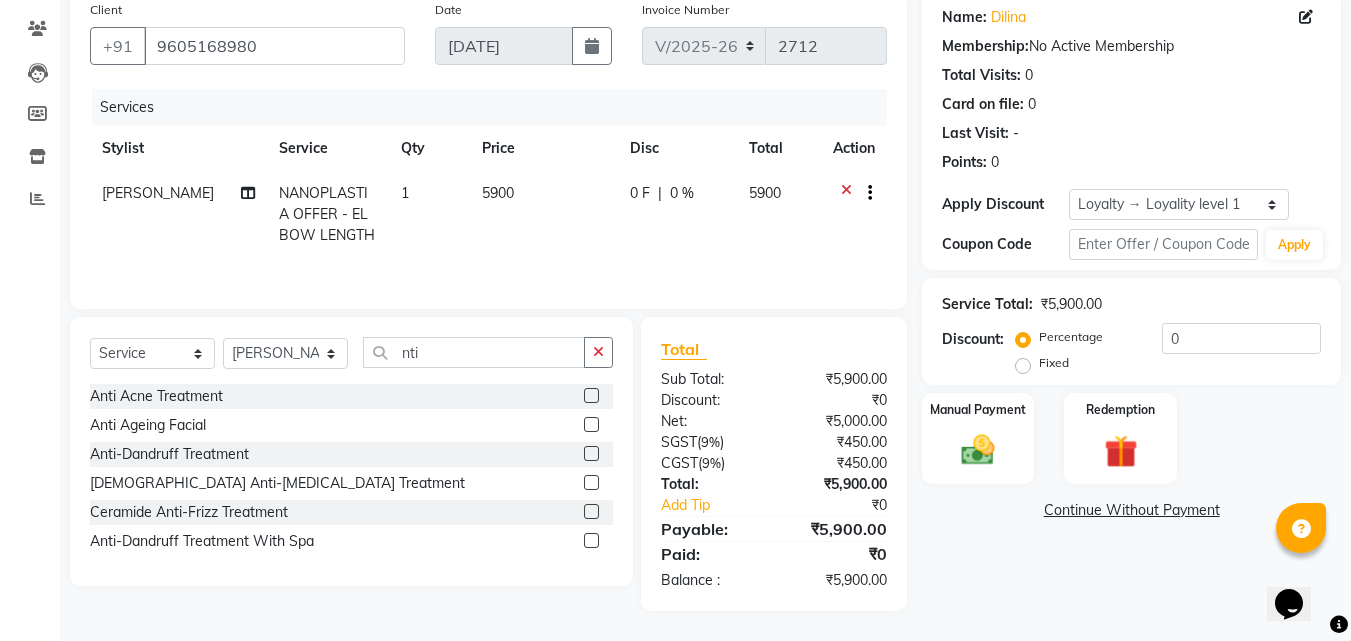 click 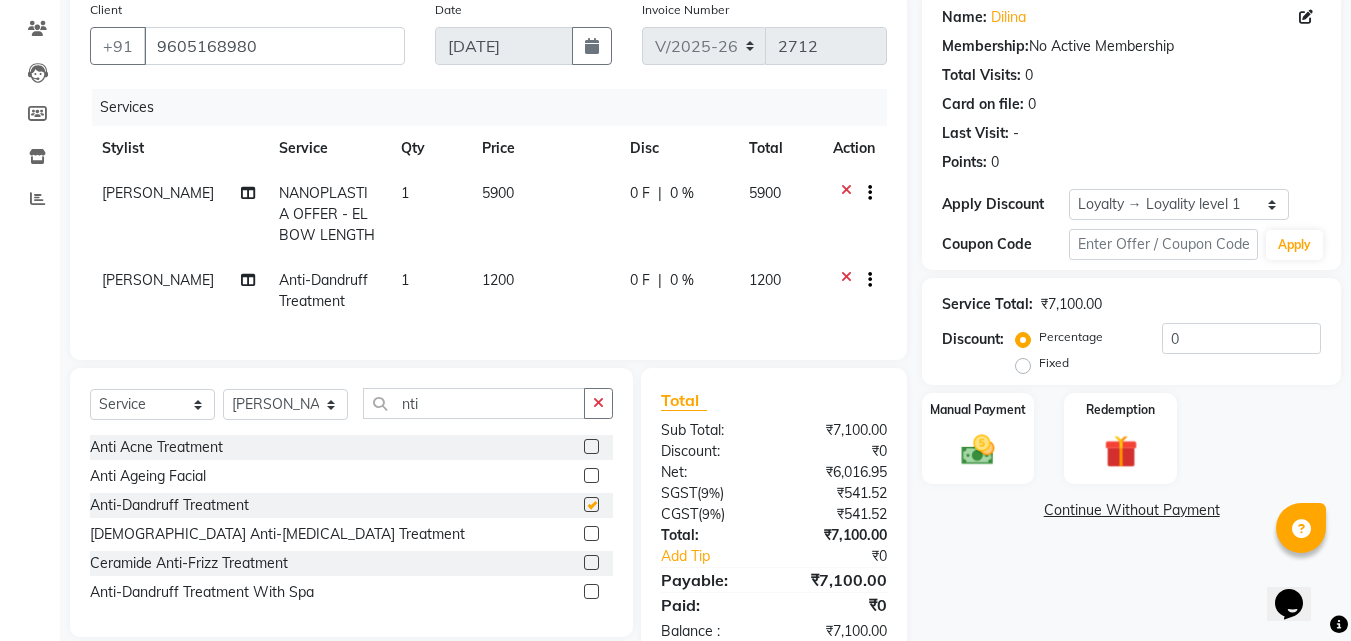 checkbox on "false" 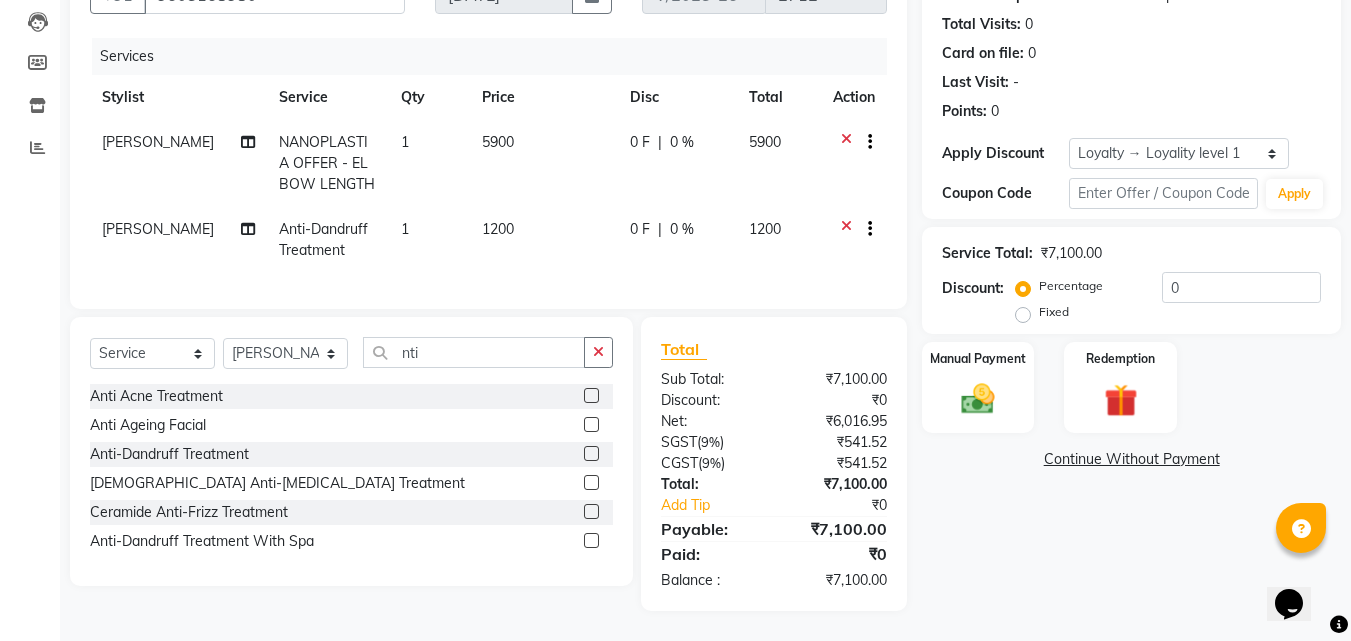 scroll, scrollTop: 225, scrollLeft: 0, axis: vertical 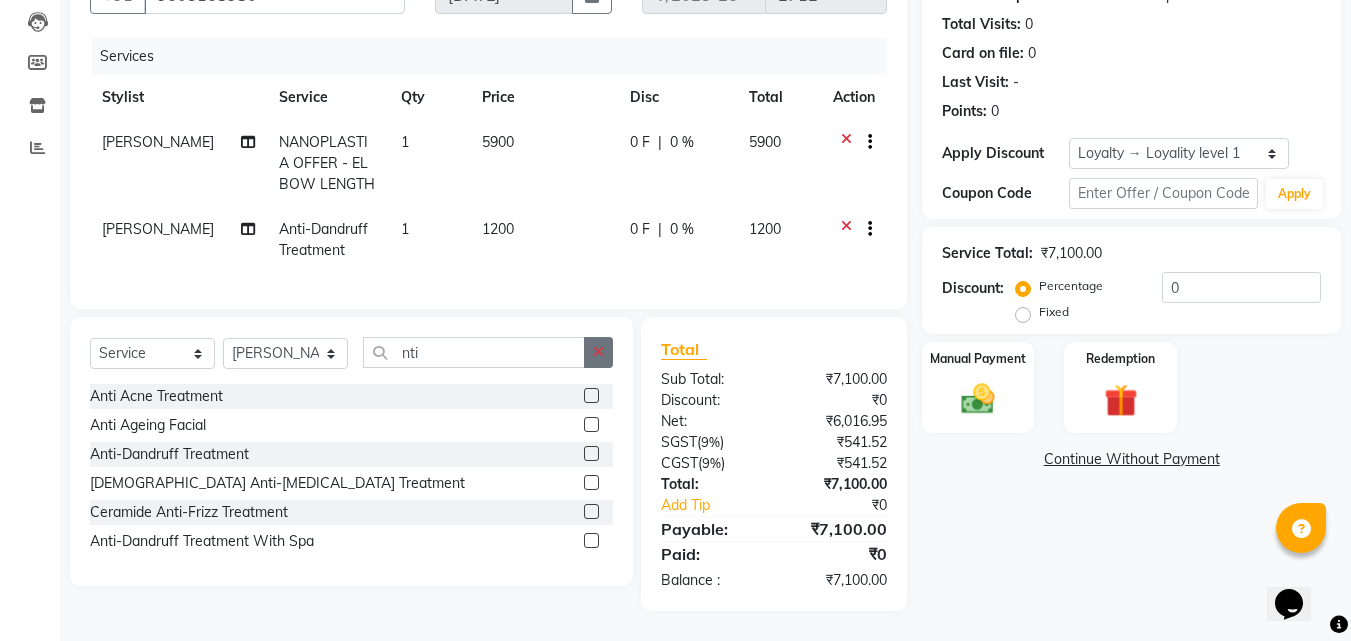 drag, startPoint x: 603, startPoint y: 354, endPoint x: 587, endPoint y: 354, distance: 16 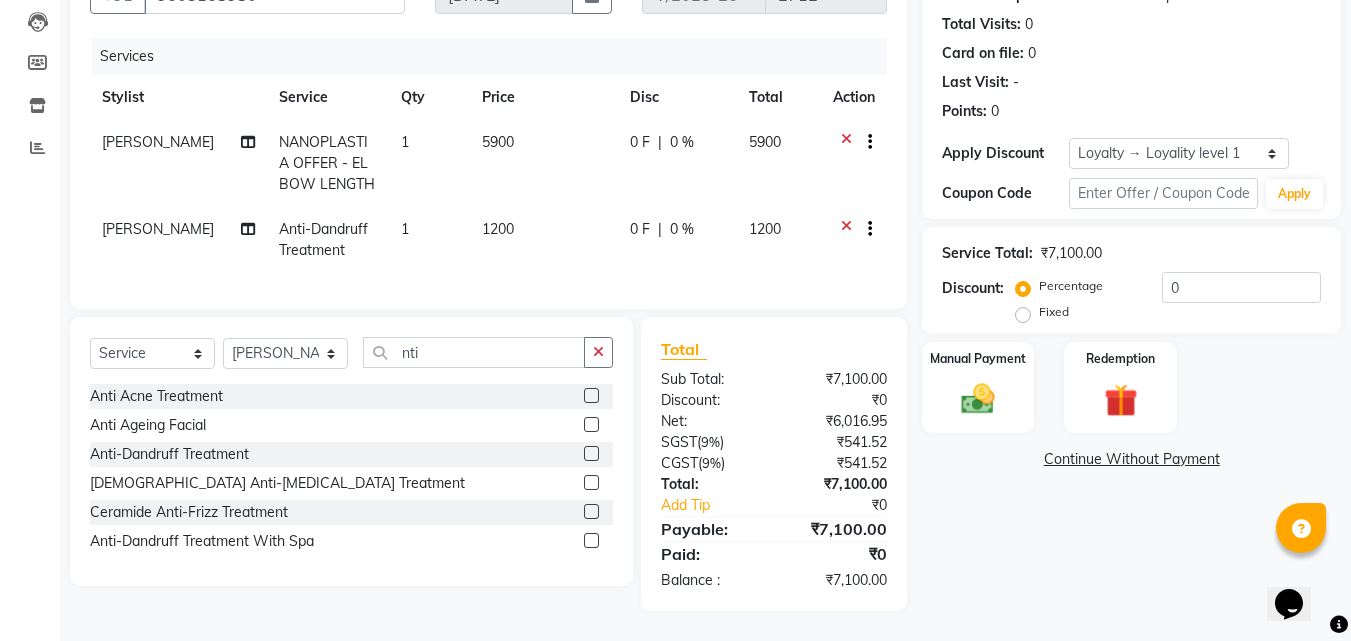 click 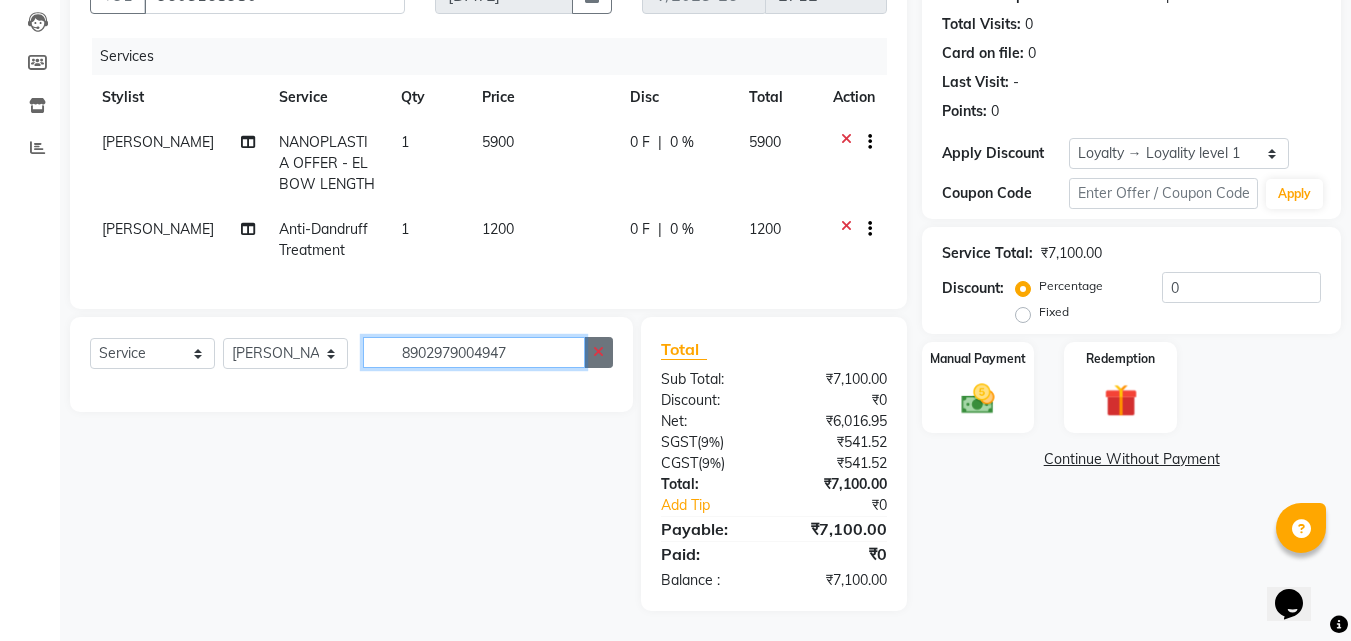 type on "8902979004947" 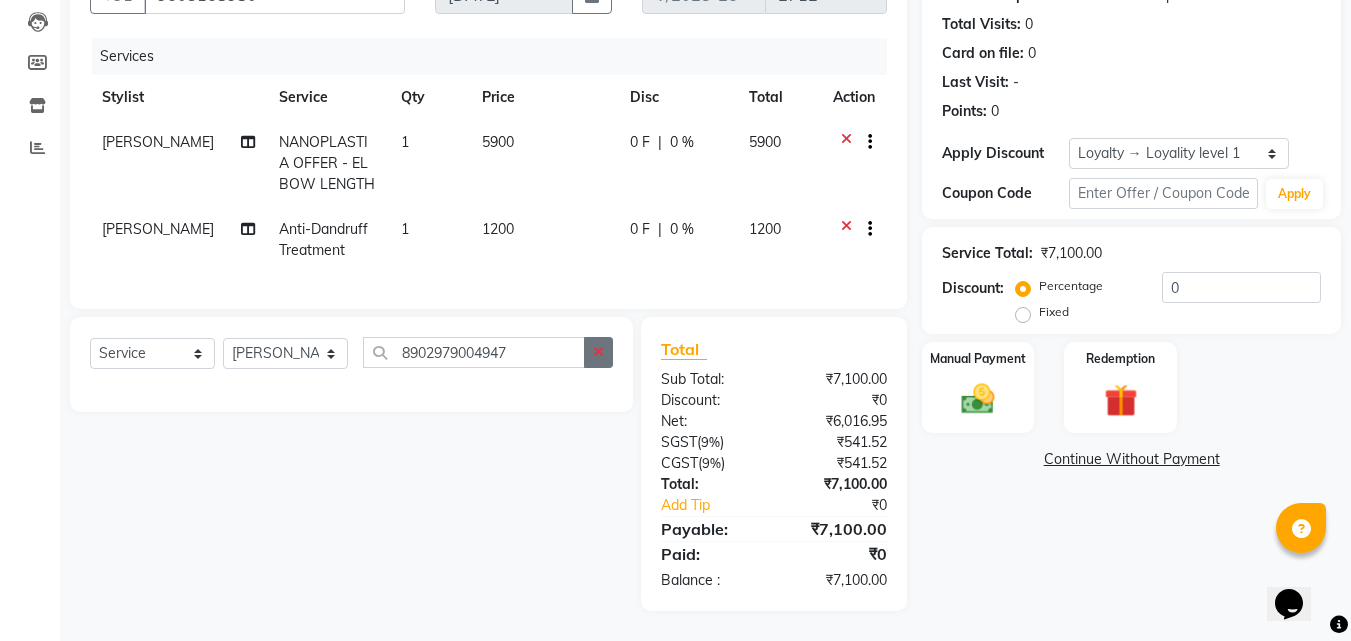 click 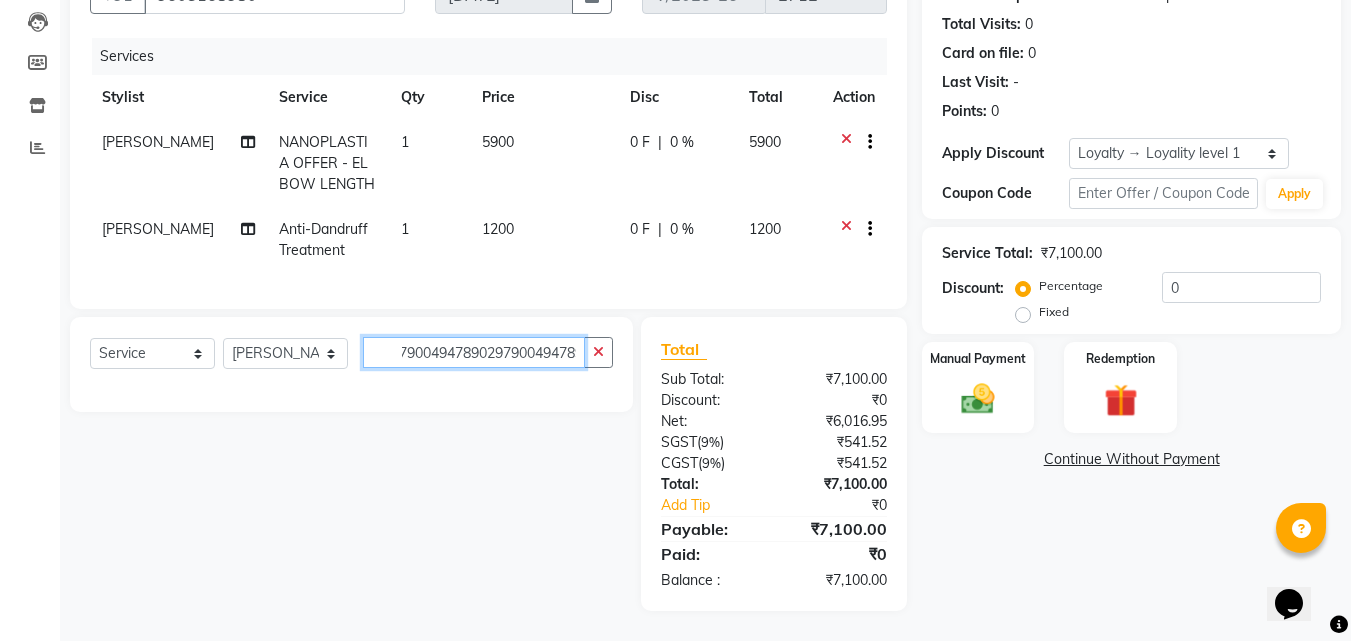 scroll, scrollTop: 0, scrollLeft: 152, axis: horizontal 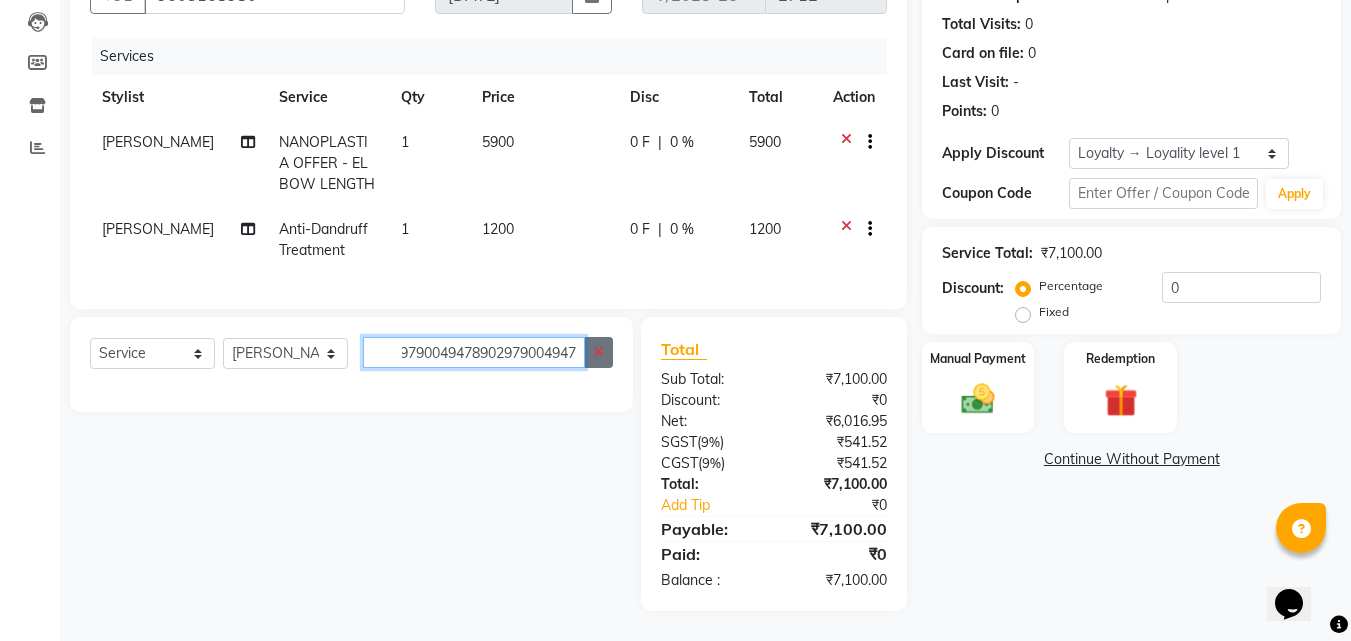 type on "890297900494789029790049478902979004947" 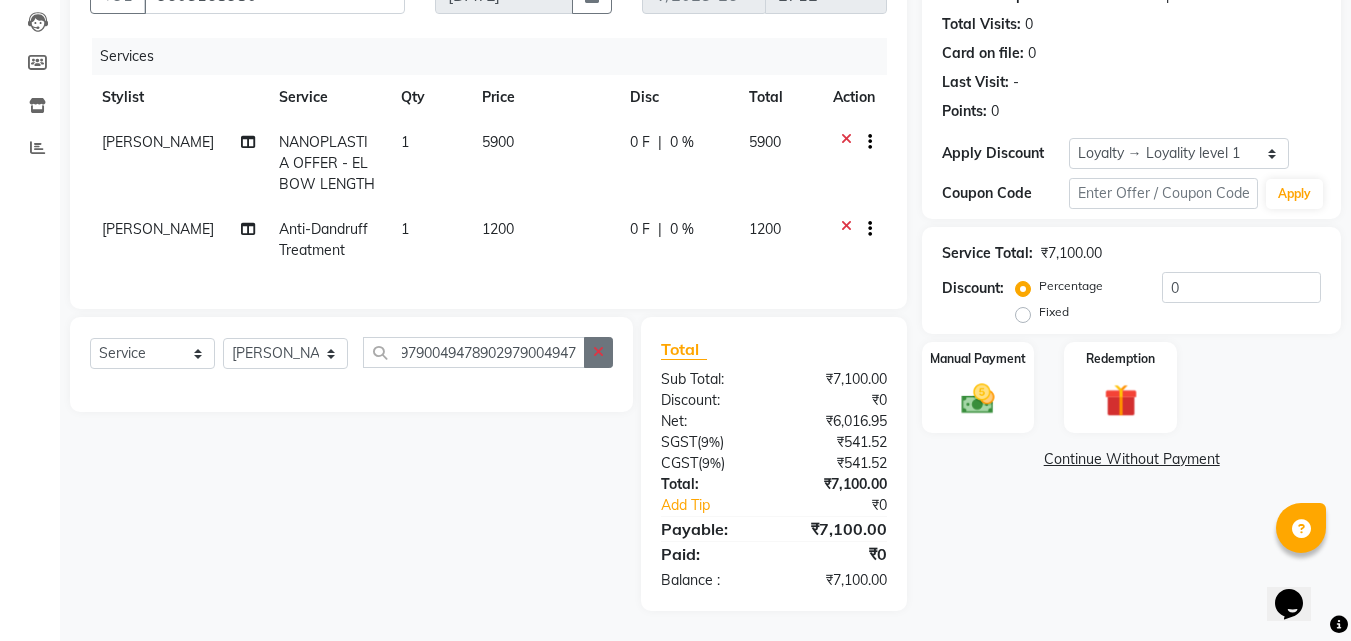 click 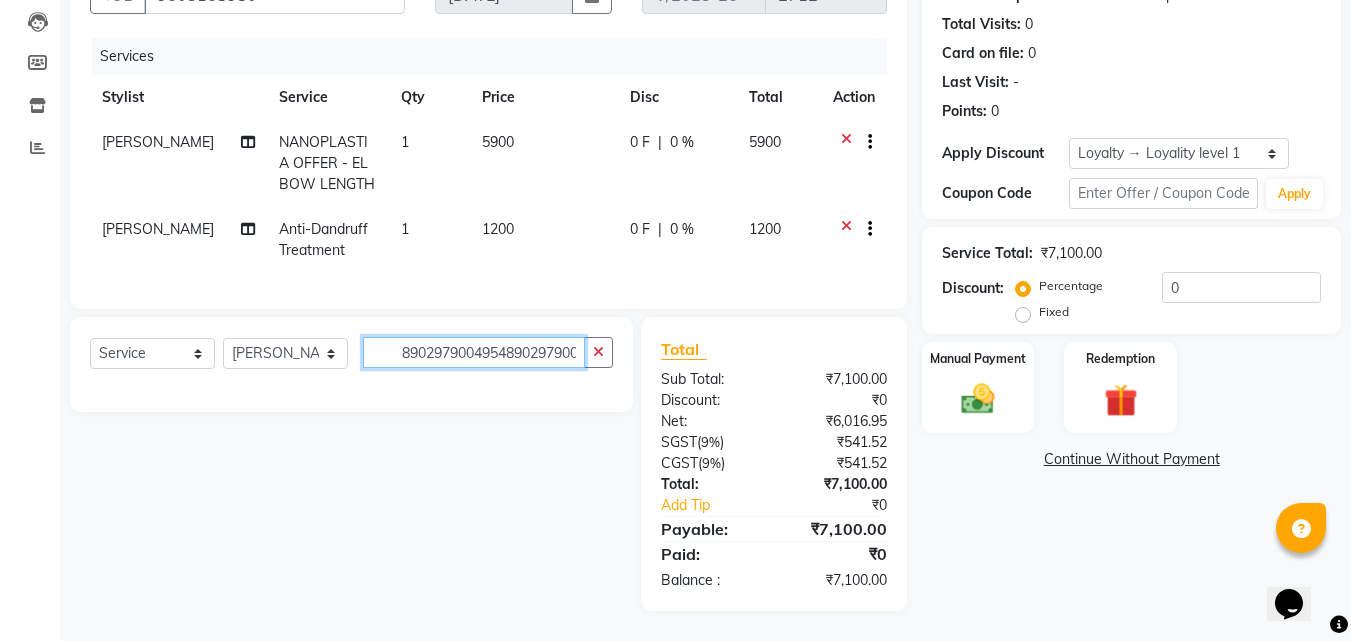 scroll, scrollTop: 0, scrollLeft: 43, axis: horizontal 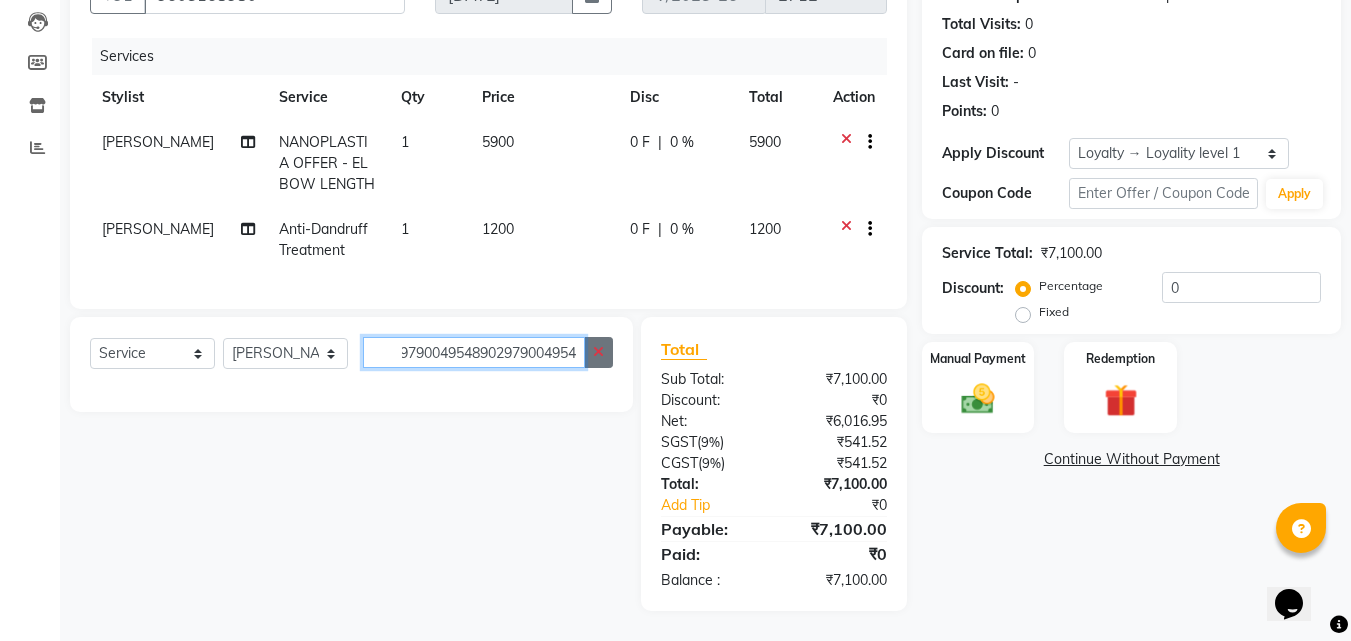 type on "89029790049548902979004954" 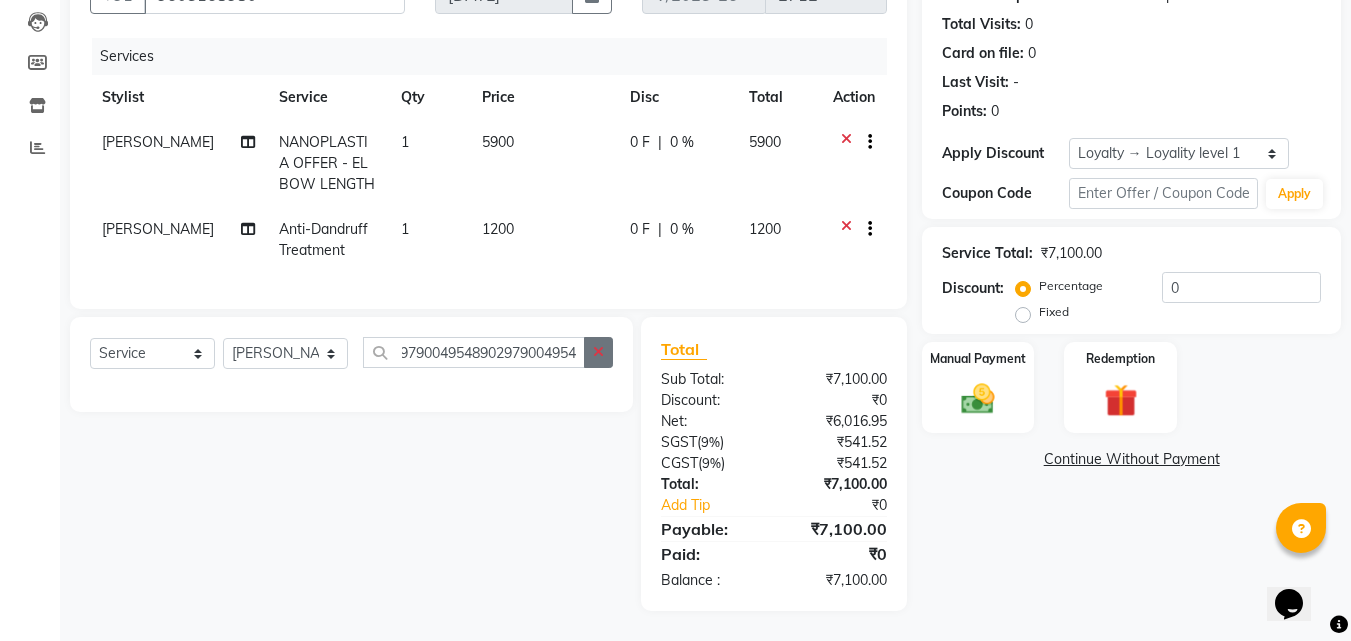 click 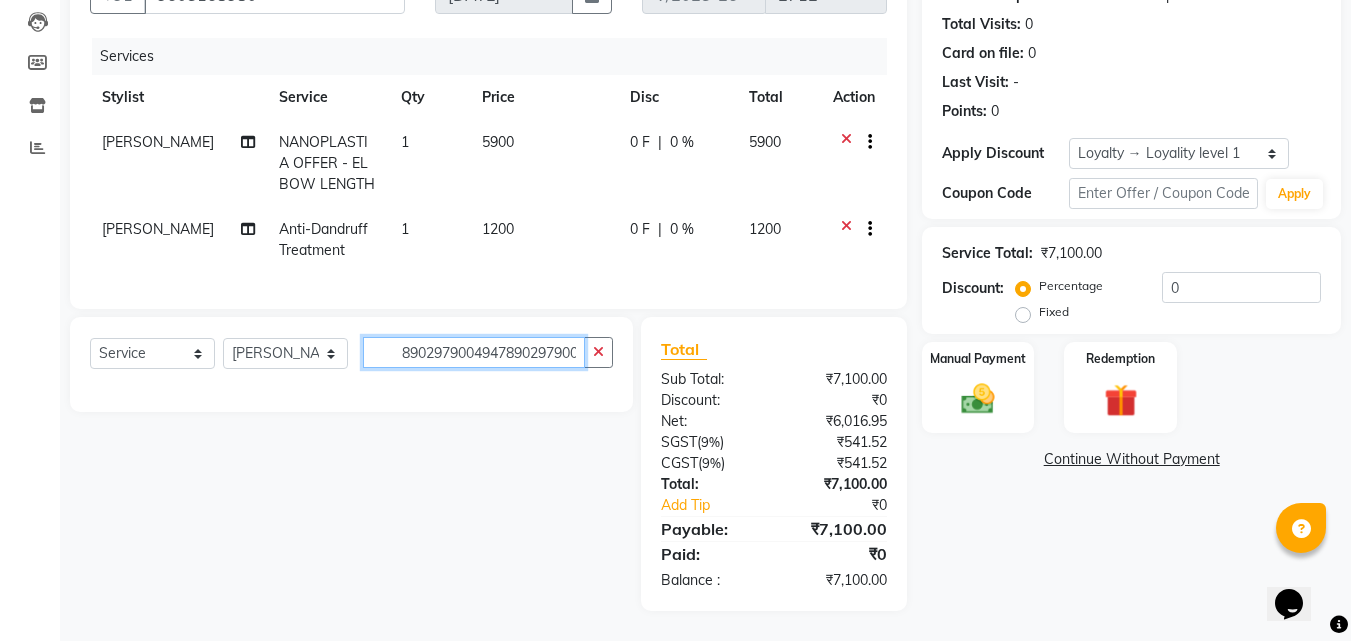 scroll, scrollTop: 0, scrollLeft: 43, axis: horizontal 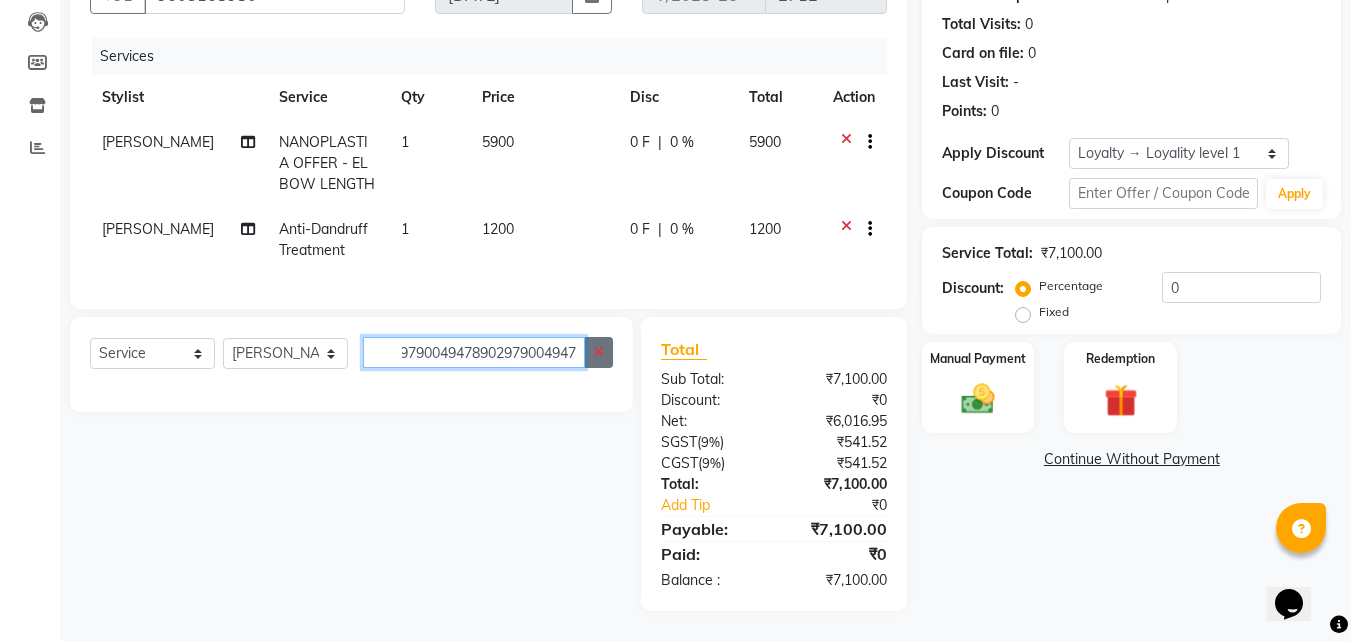 type on "89029790049478902979004947" 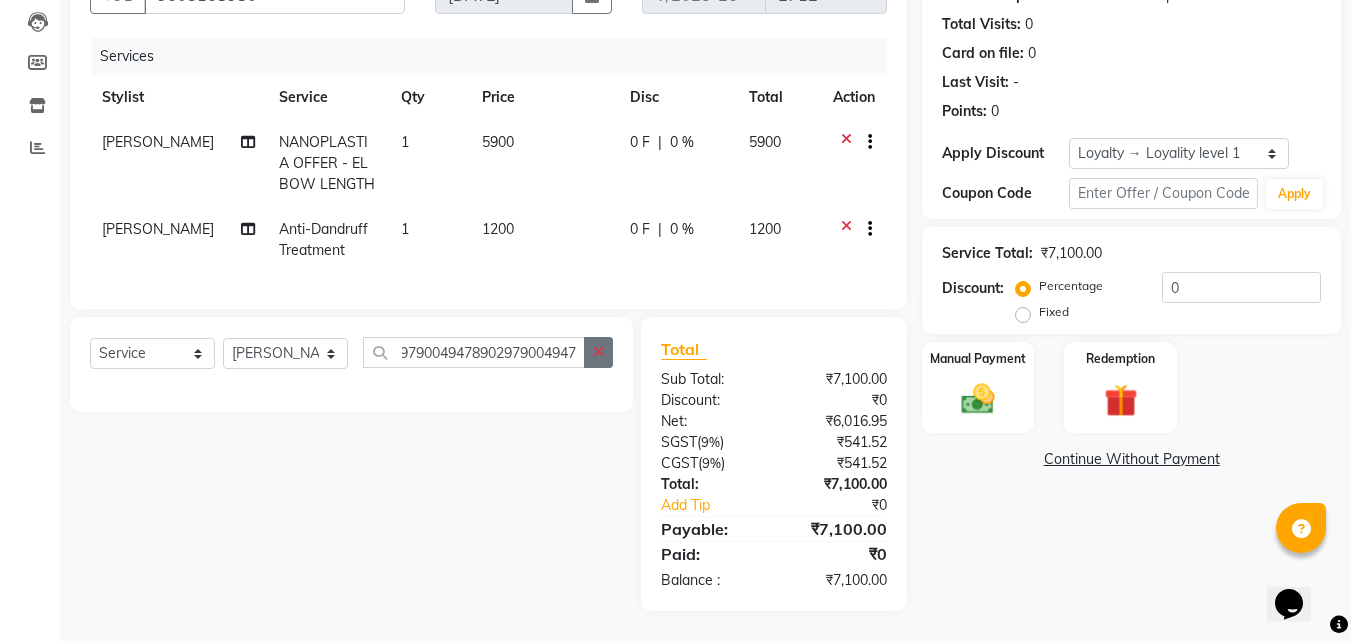 click 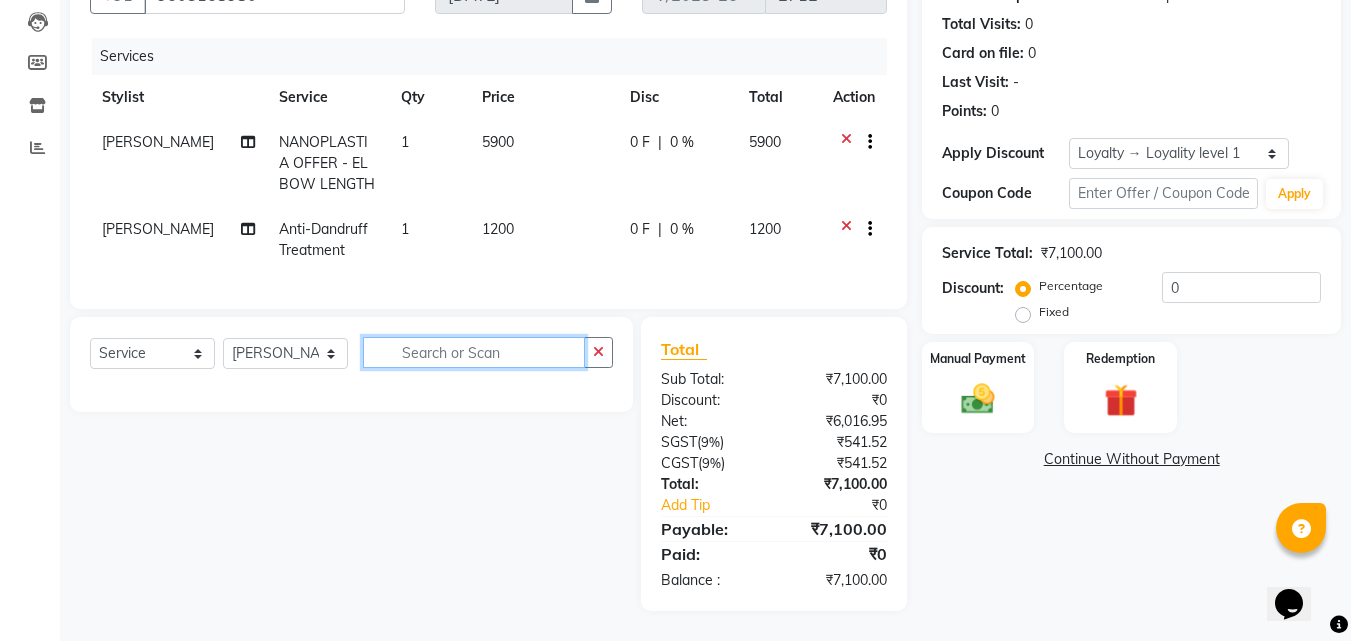 scroll, scrollTop: 0, scrollLeft: 0, axis: both 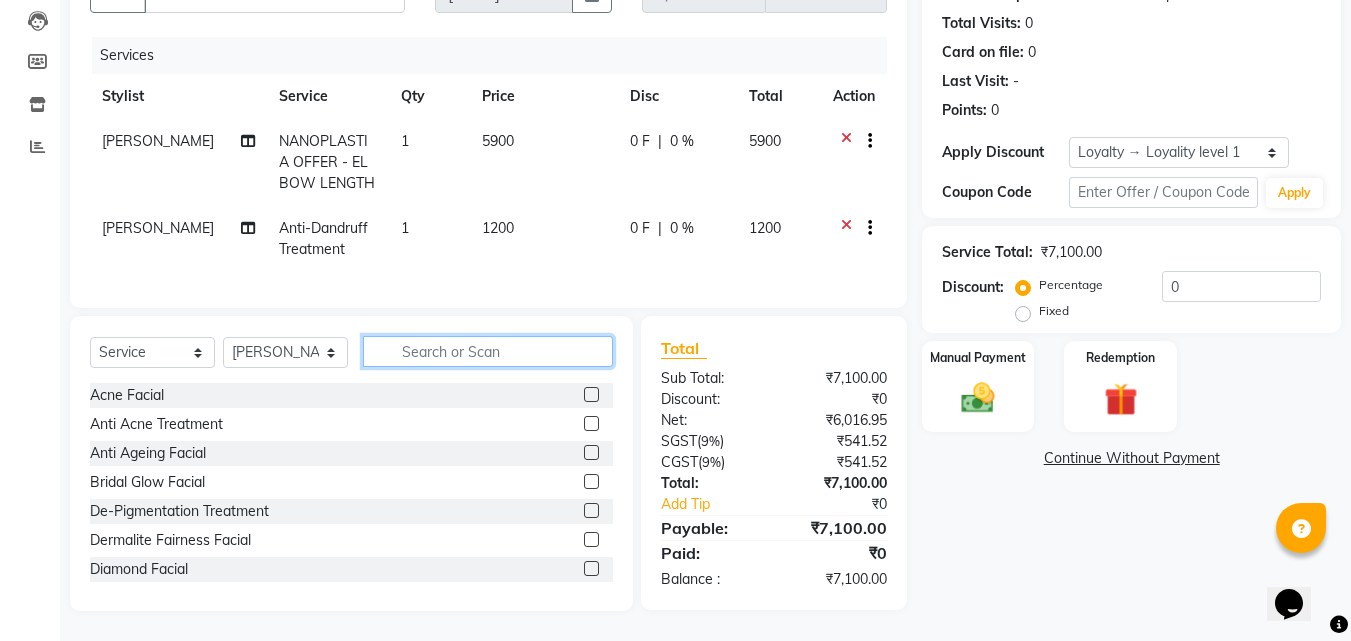 click 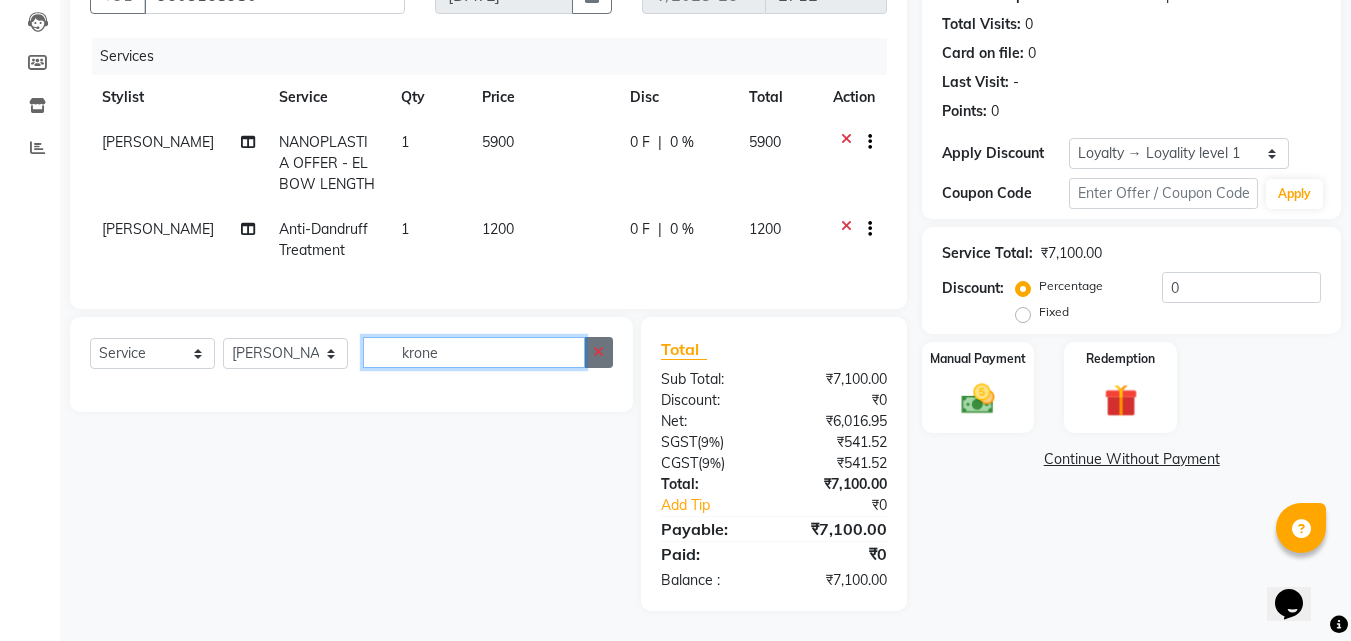 type on "krone" 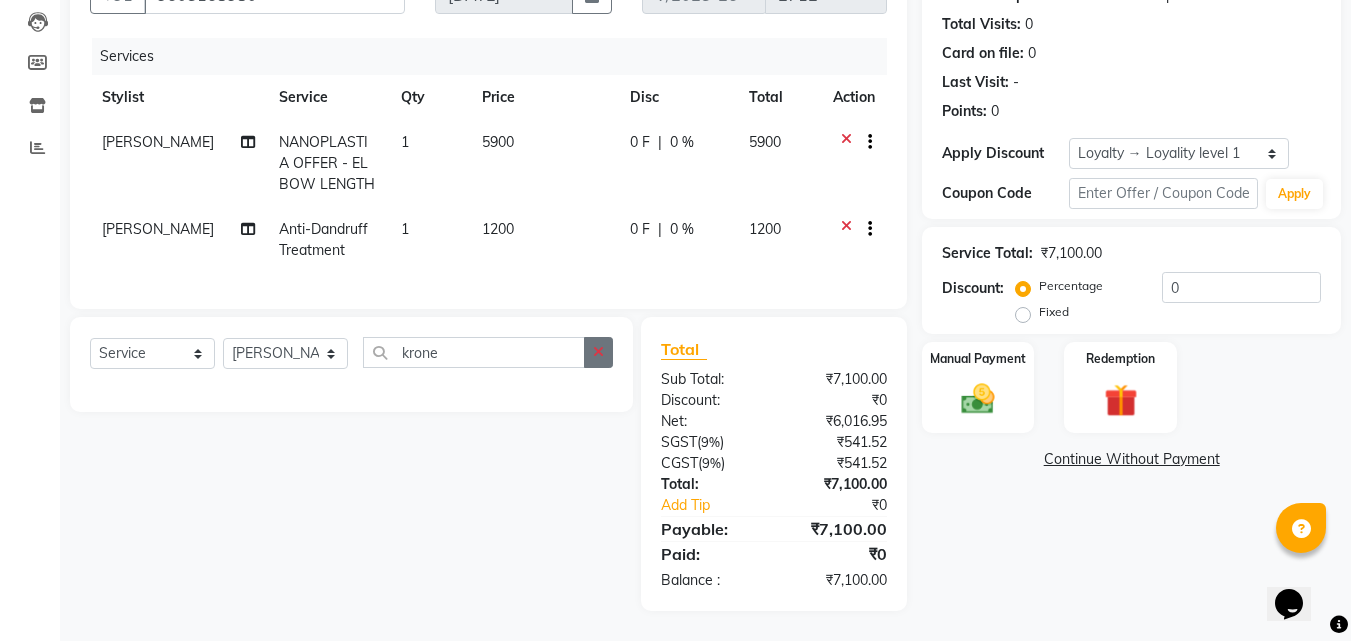 click 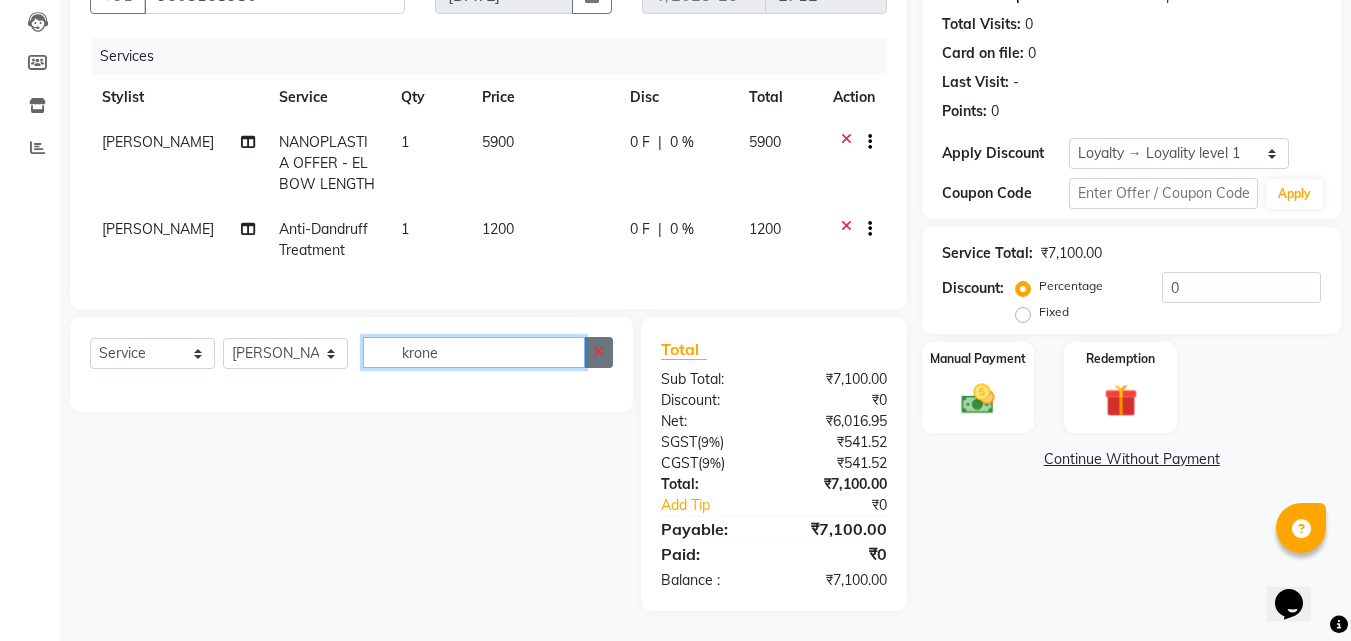 type 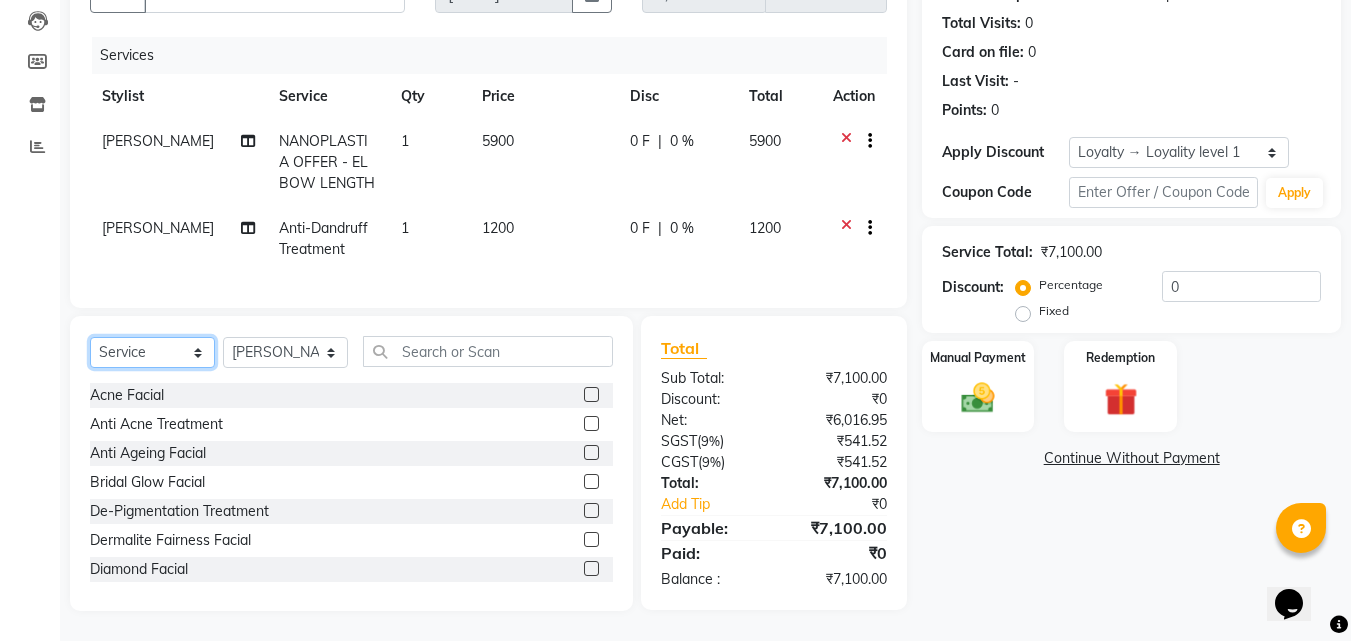 click on "Select  Service  Product  Membership  Package Voucher Prepaid Gift Card" 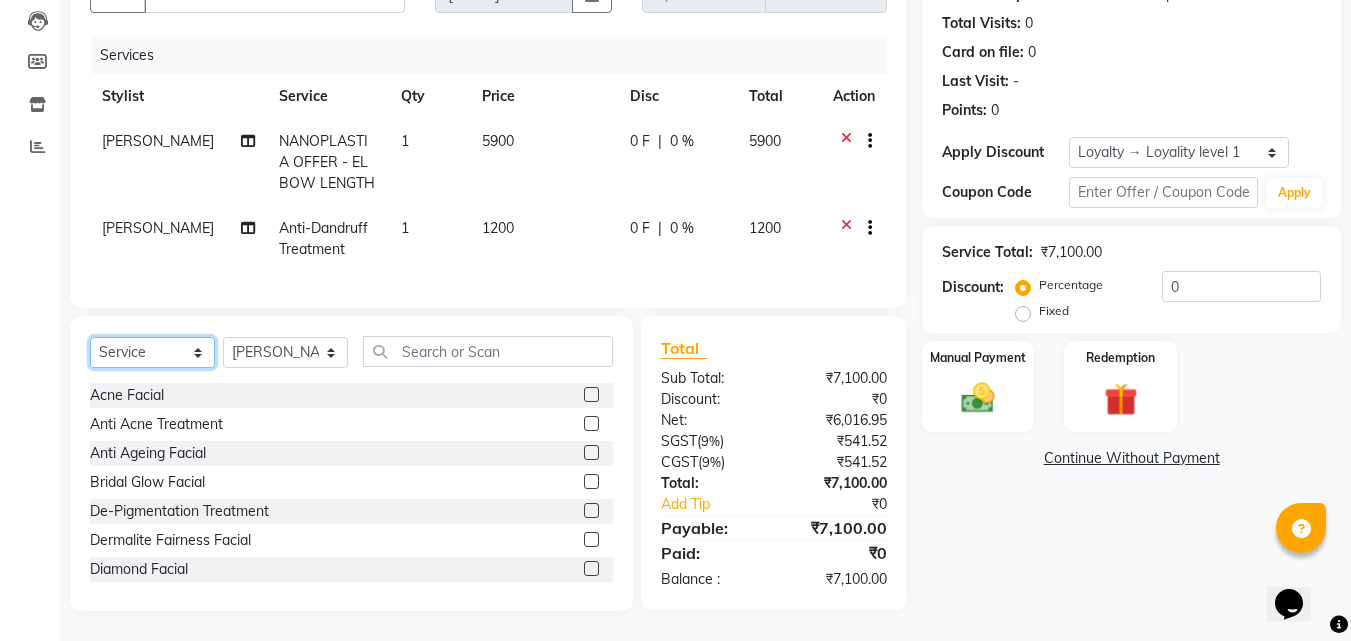 select on "product" 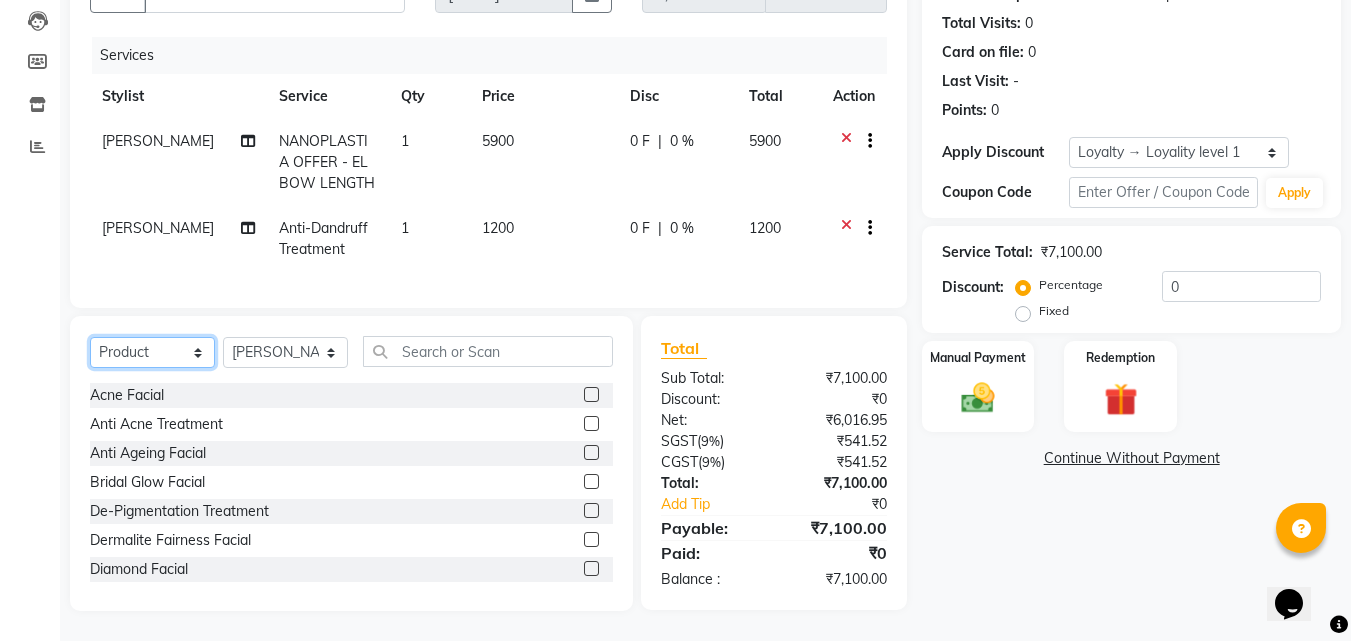 click on "Select  Service  Product  Membership  Package Voucher Prepaid Gift Card" 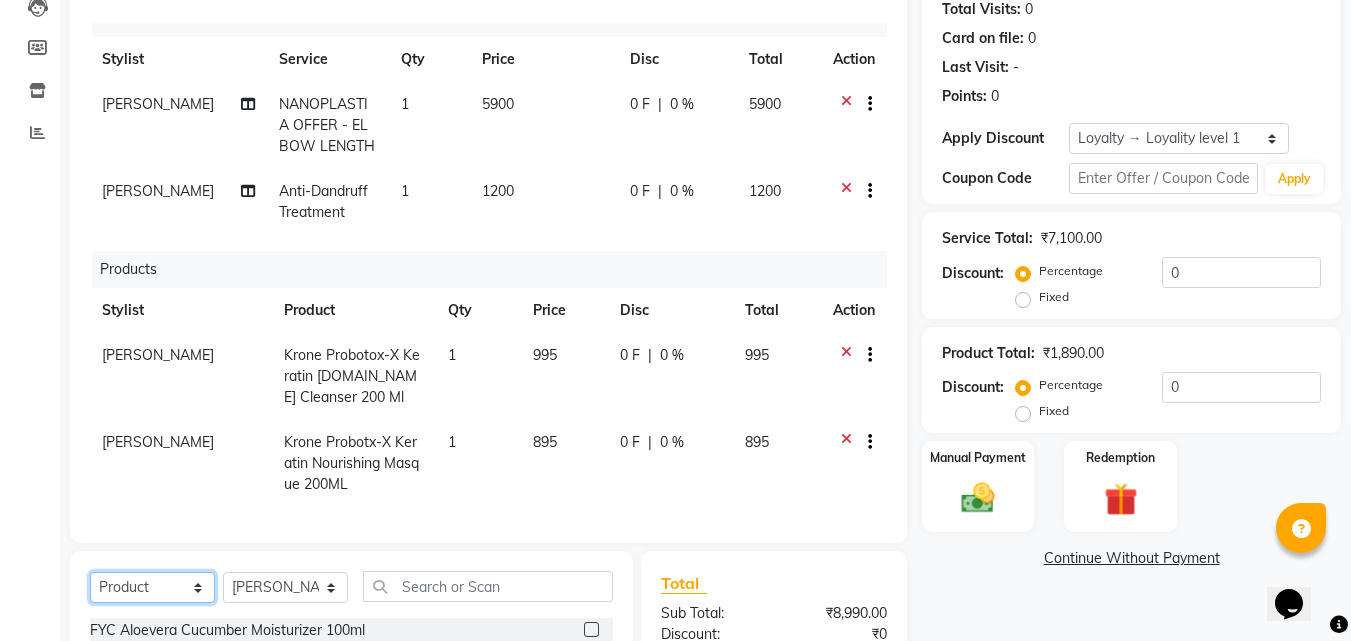 scroll, scrollTop: 38, scrollLeft: 0, axis: vertical 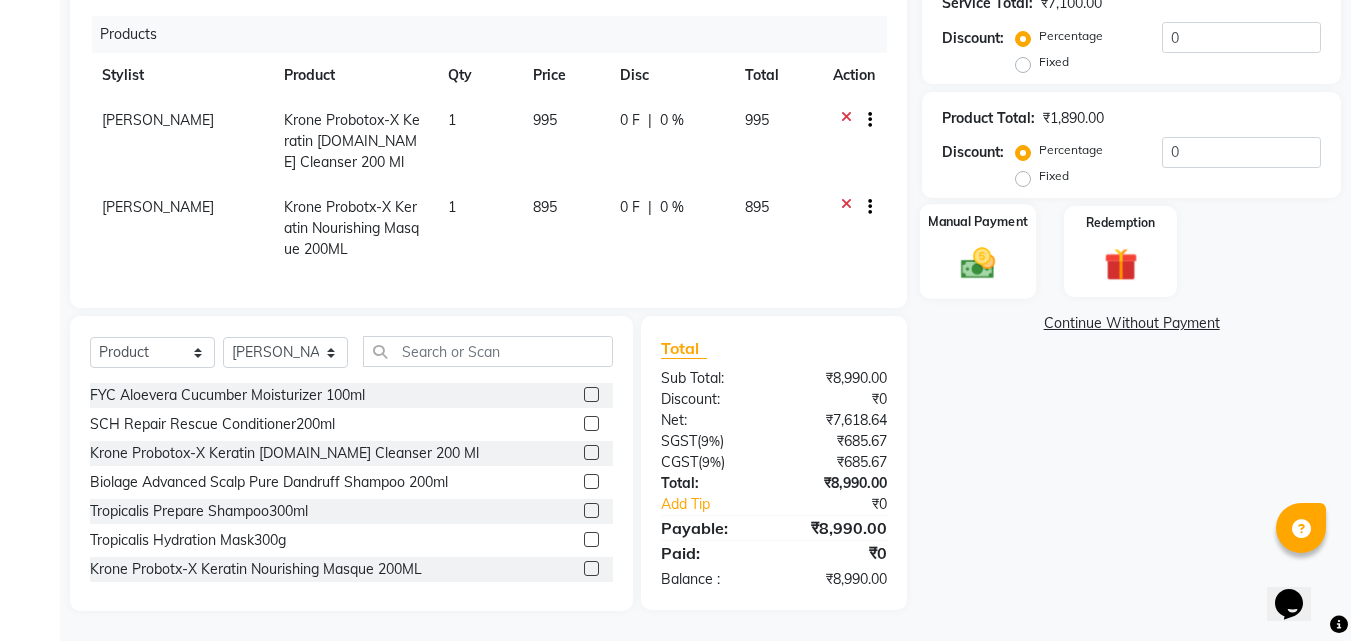 click 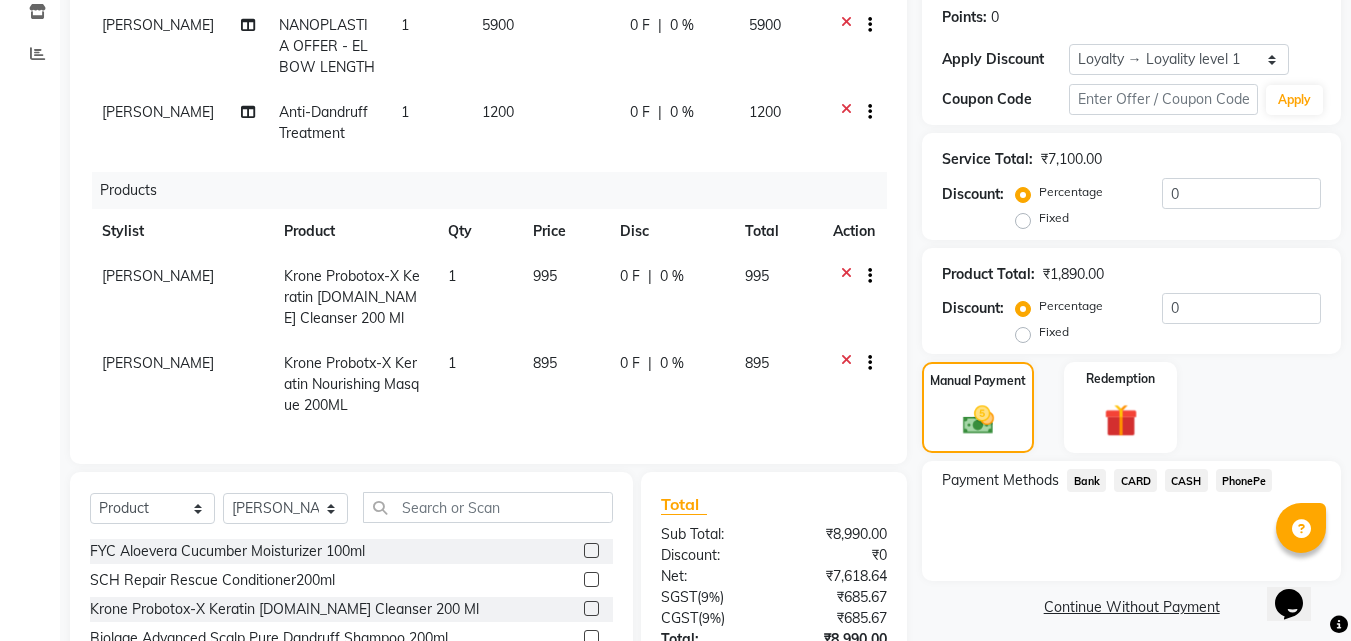 scroll, scrollTop: 260, scrollLeft: 0, axis: vertical 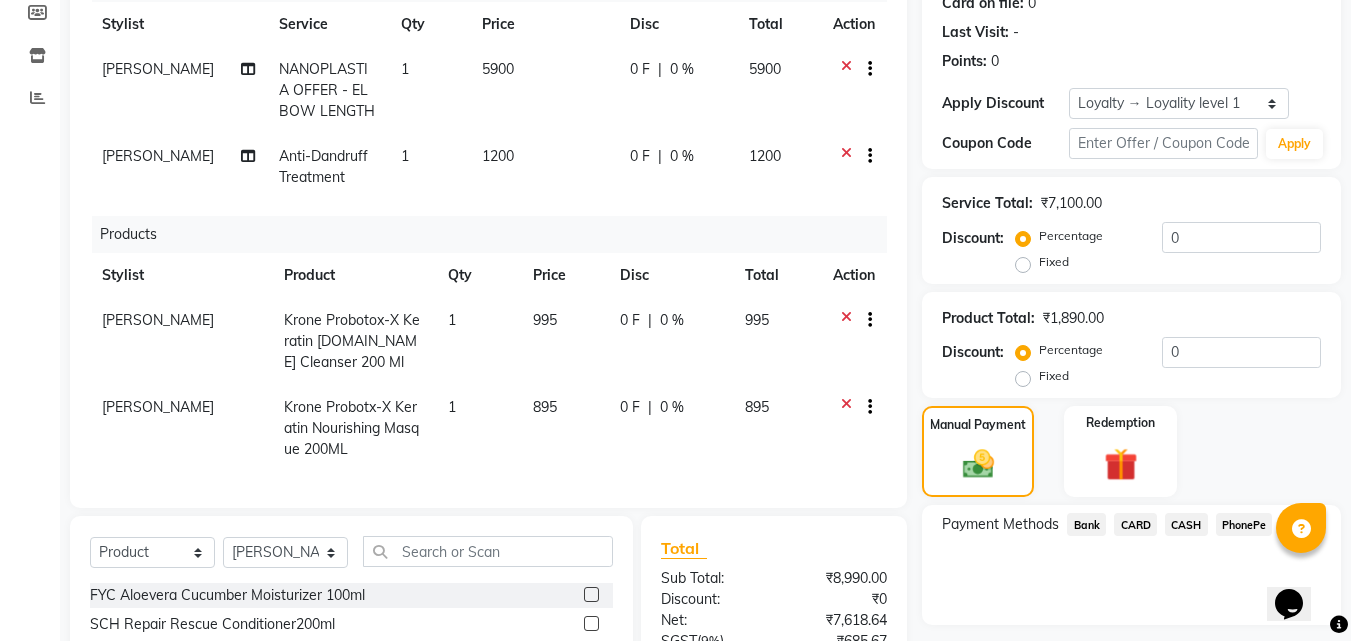 drag, startPoint x: 1269, startPoint y: 531, endPoint x: 1239, endPoint y: 540, distance: 31.320919 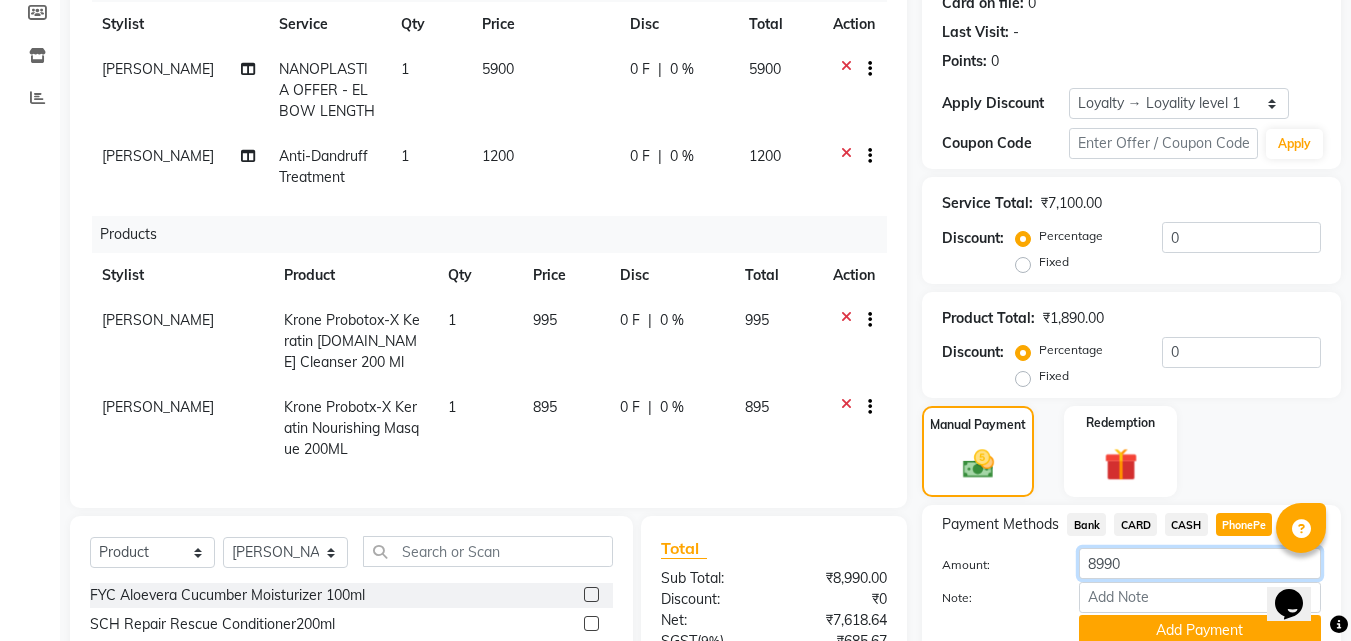 drag, startPoint x: 1135, startPoint y: 578, endPoint x: 1042, endPoint y: 567, distance: 93.64828 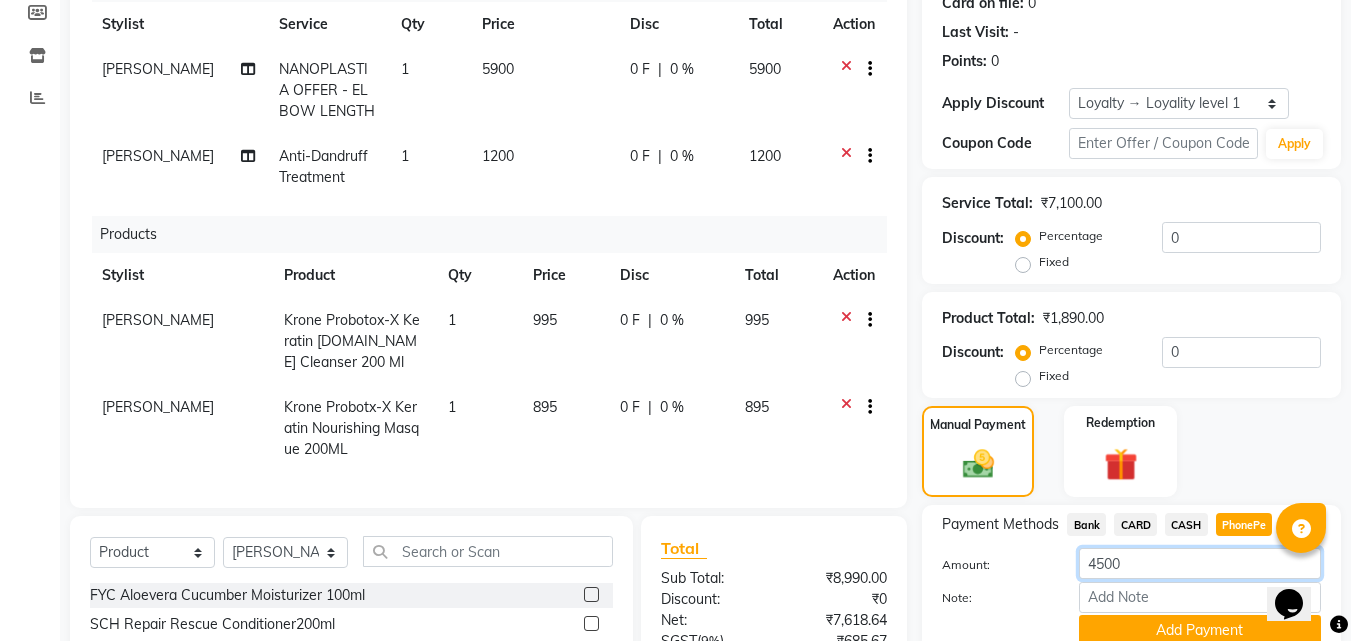 type on "4500" 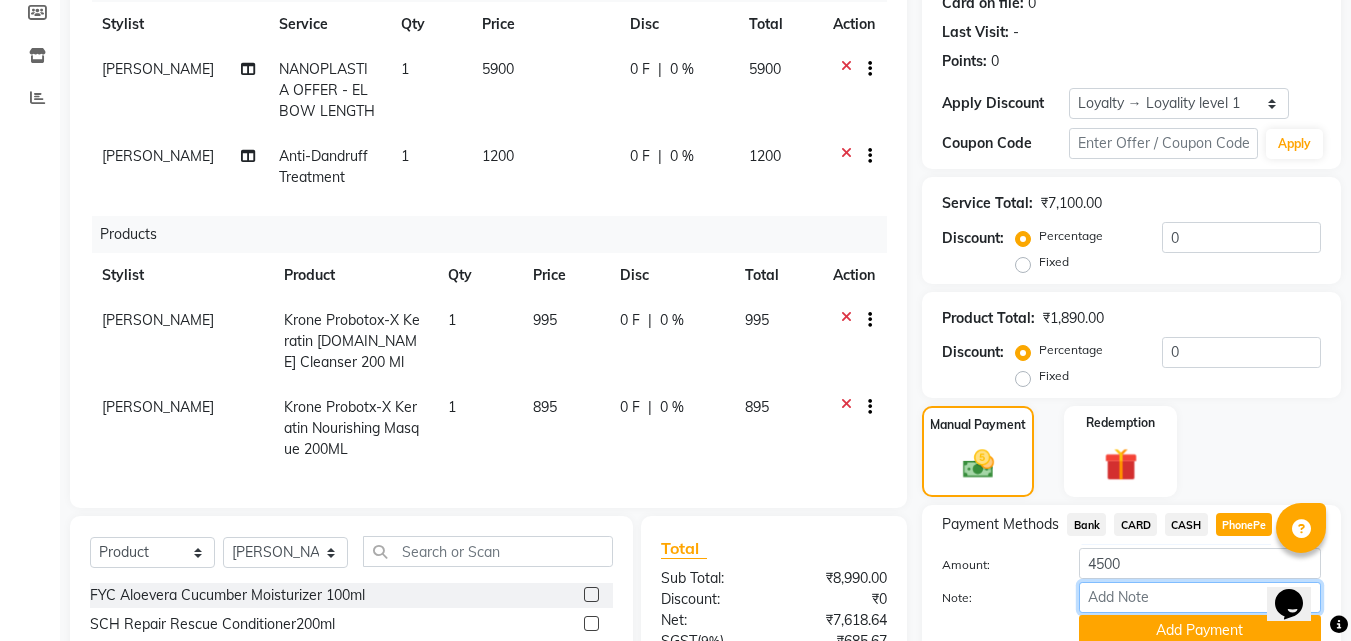 click on "Note:" at bounding box center (1200, 597) 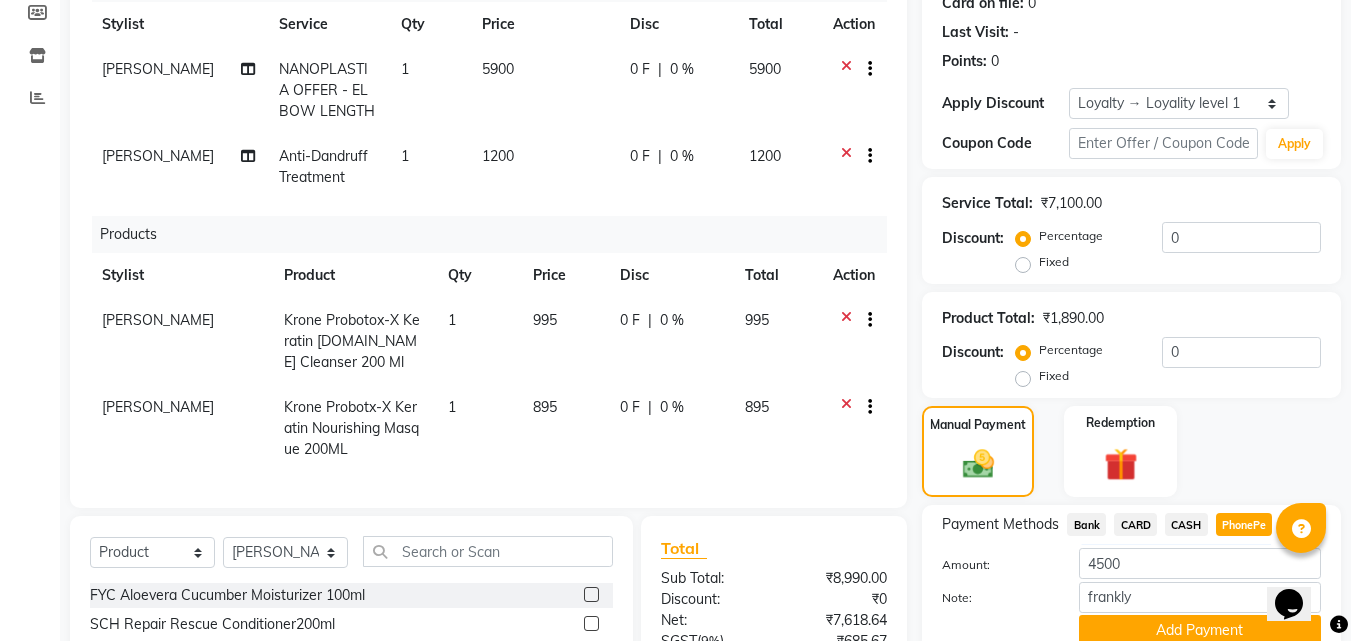 click on "Note: frankly" 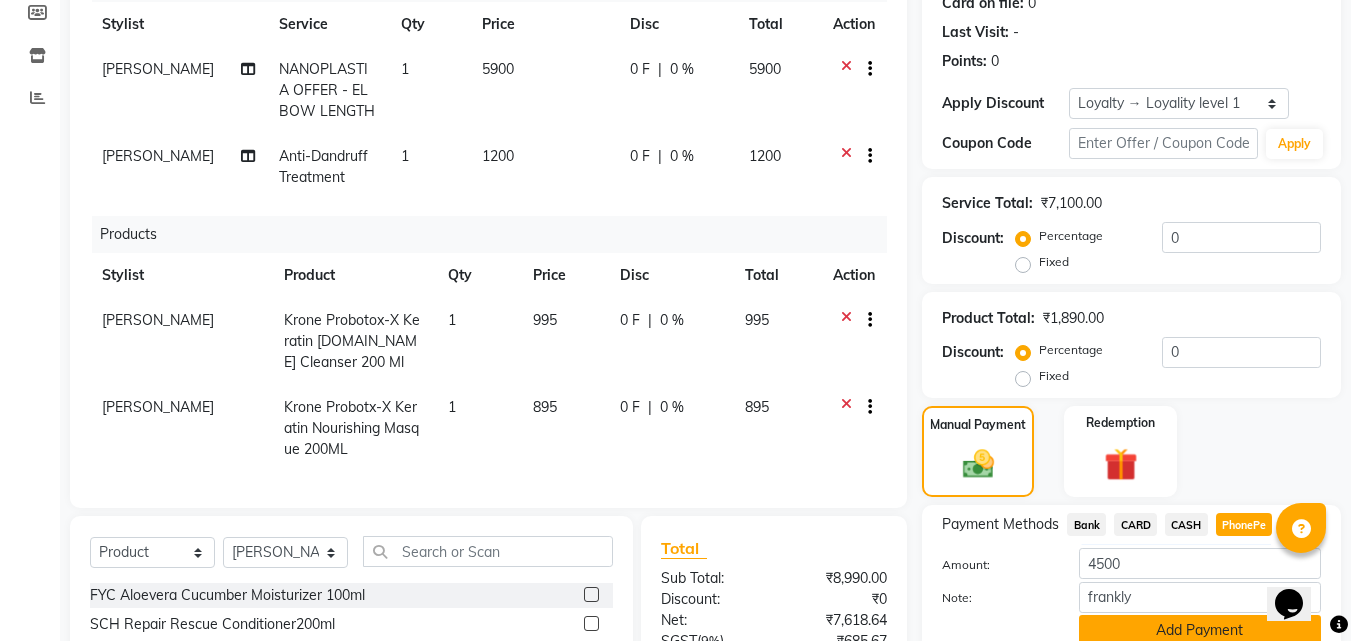 click on "Add Payment" 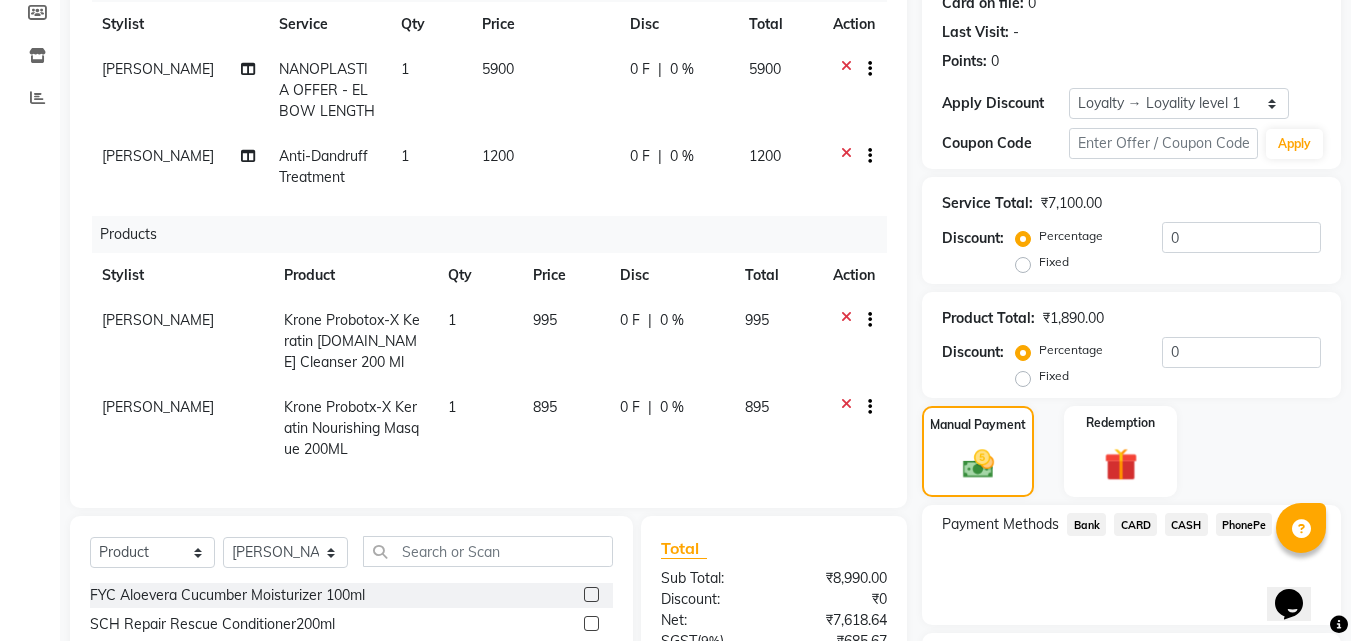 click on "CASH" 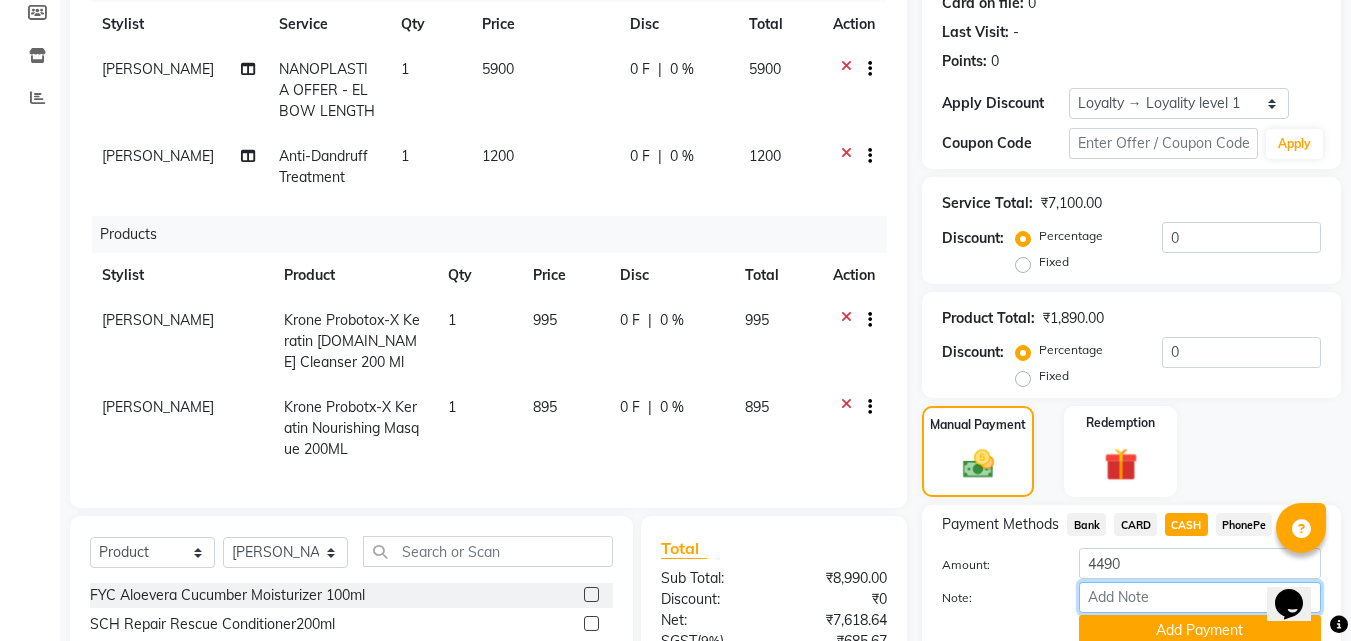 drag, startPoint x: 1139, startPoint y: 595, endPoint x: 1147, endPoint y: 585, distance: 12.806249 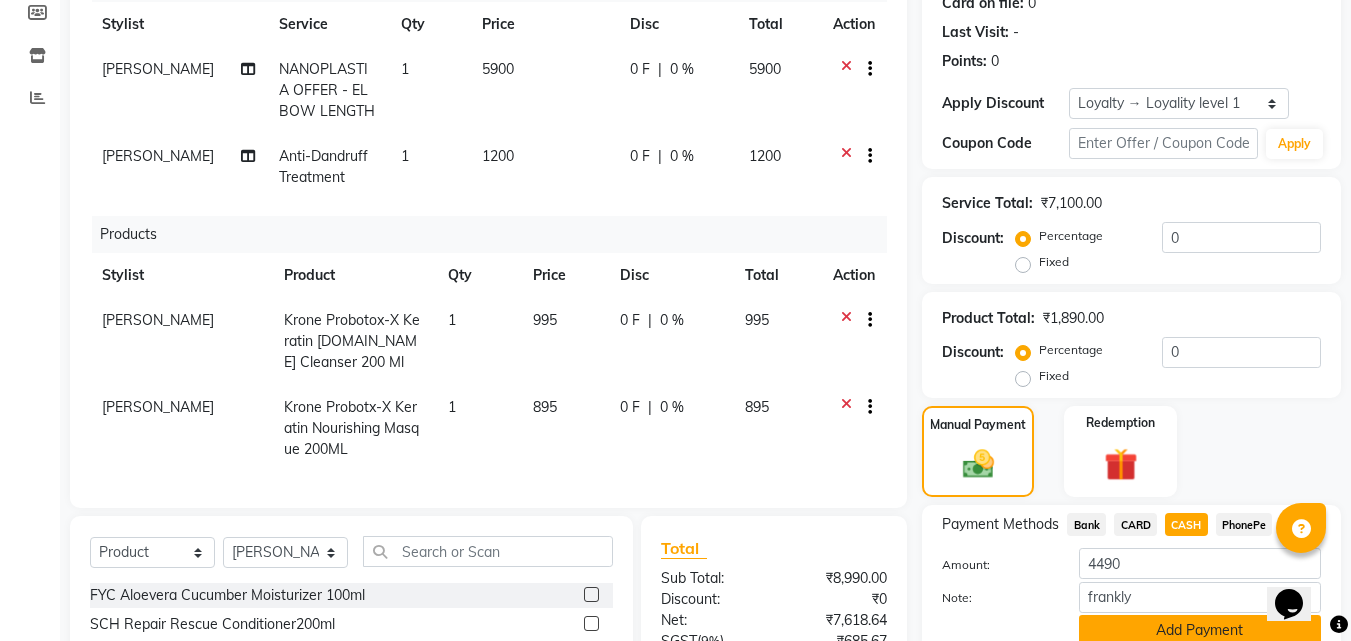 click on "Add Payment" 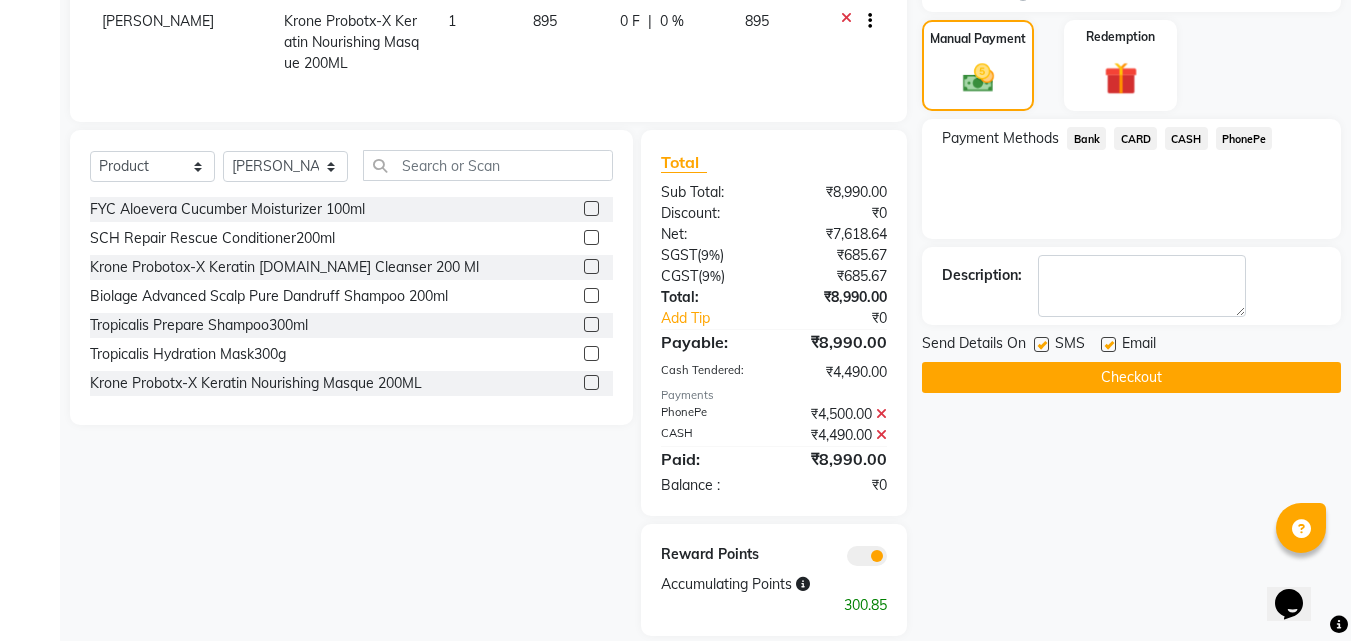 scroll, scrollTop: 660, scrollLeft: 0, axis: vertical 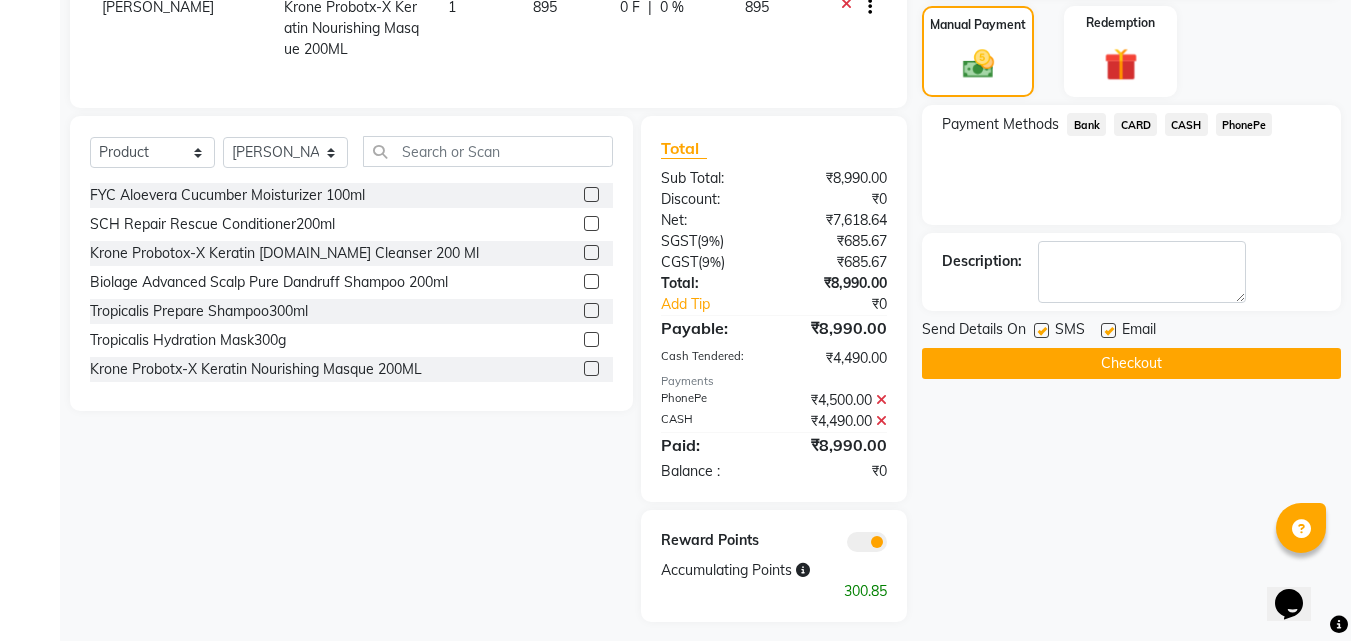 click on "Checkout" 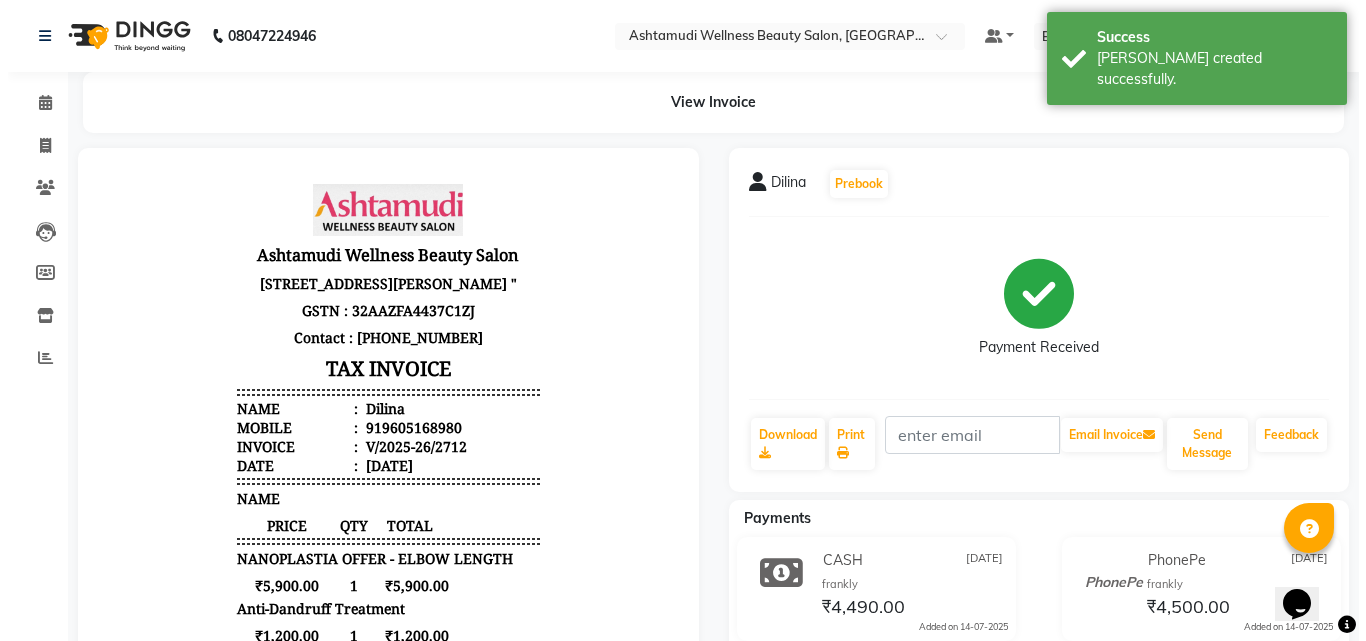 scroll, scrollTop: 0, scrollLeft: 0, axis: both 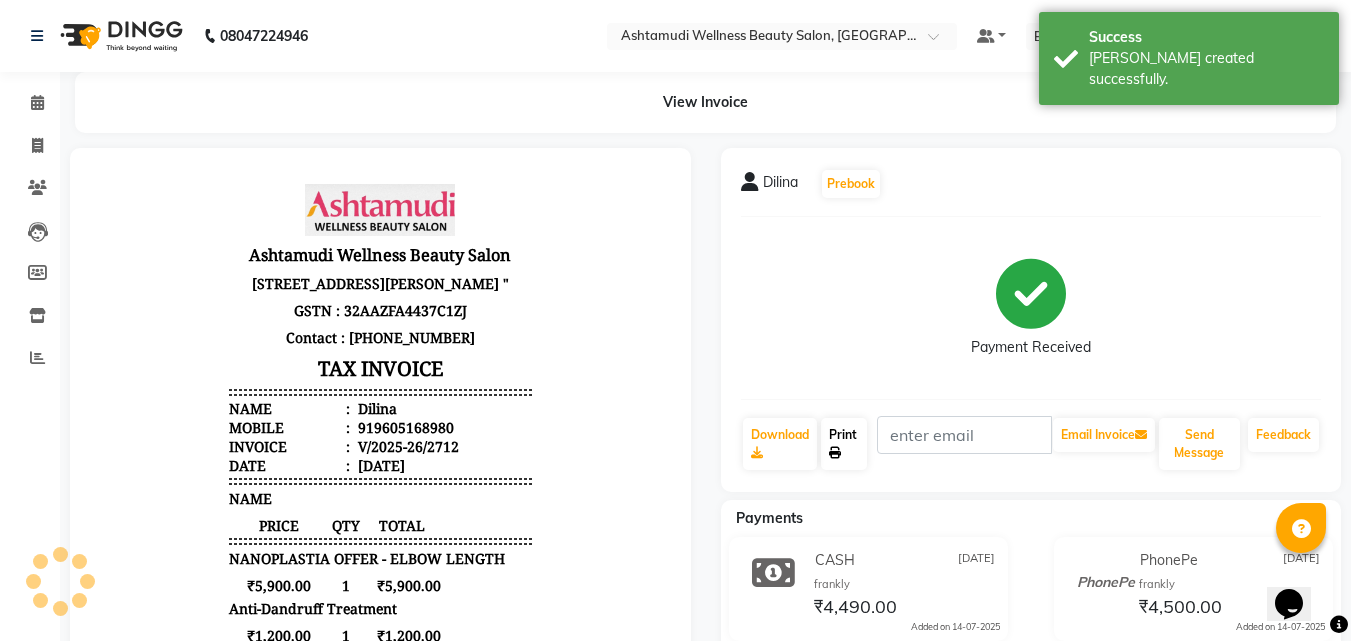 click on "Print" 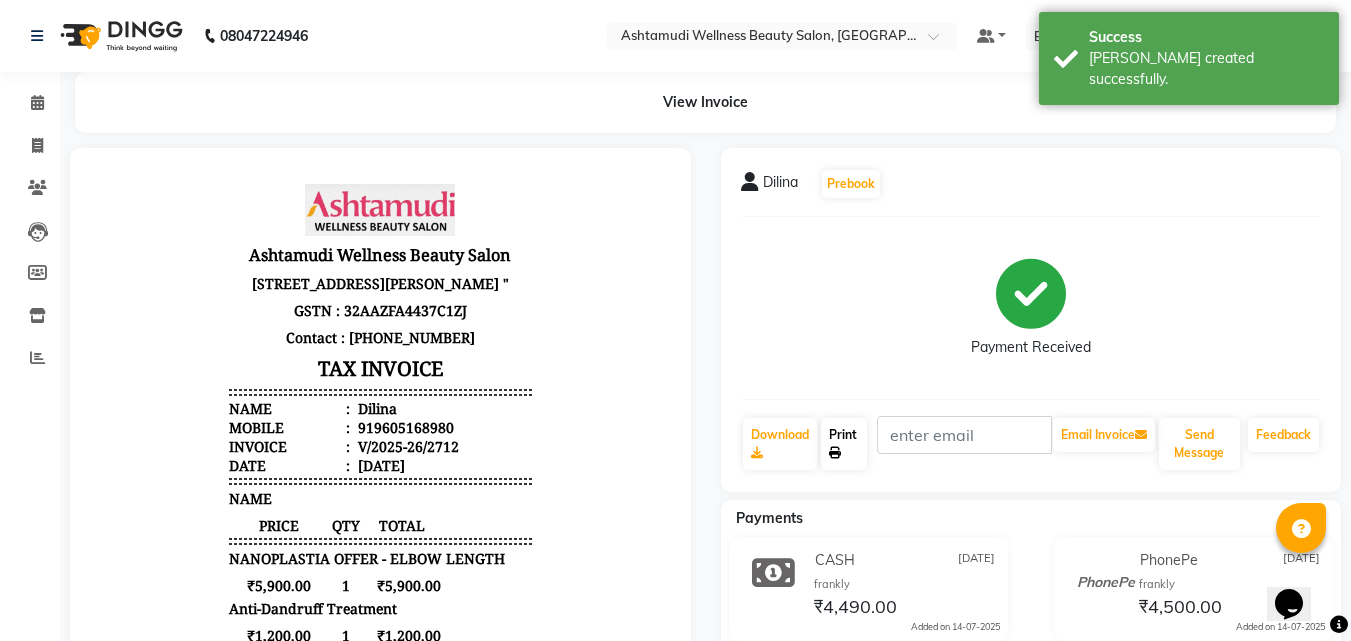 click on "Print" 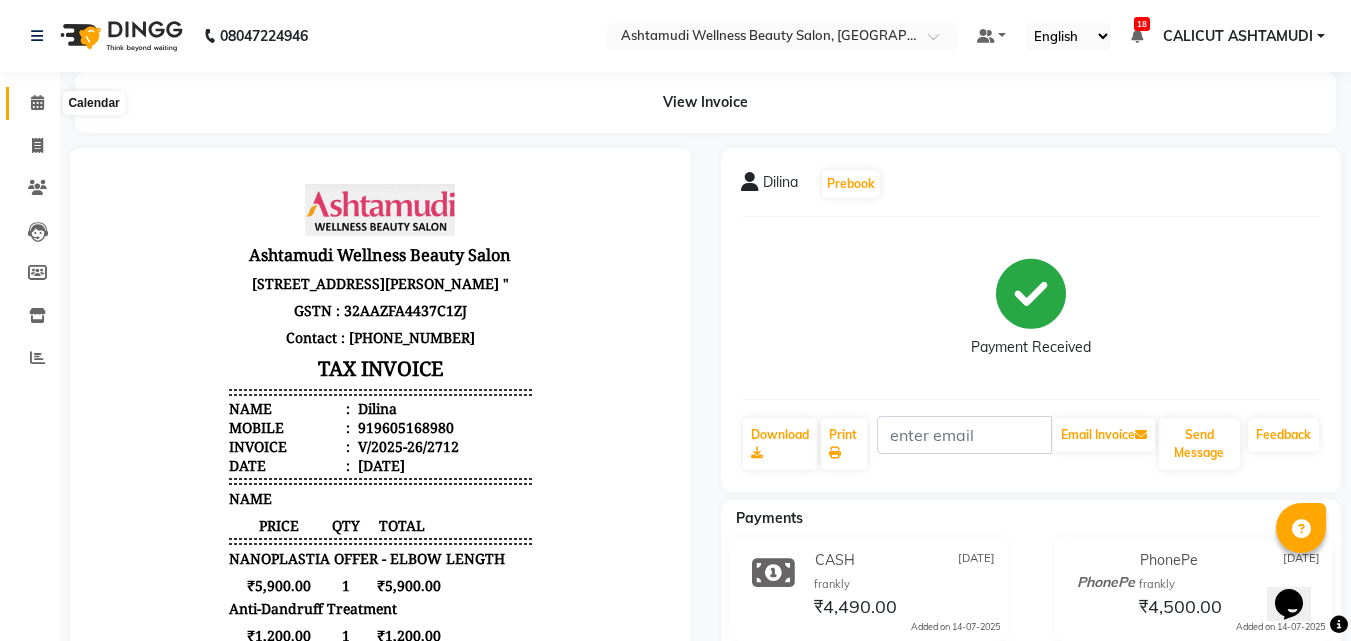 click 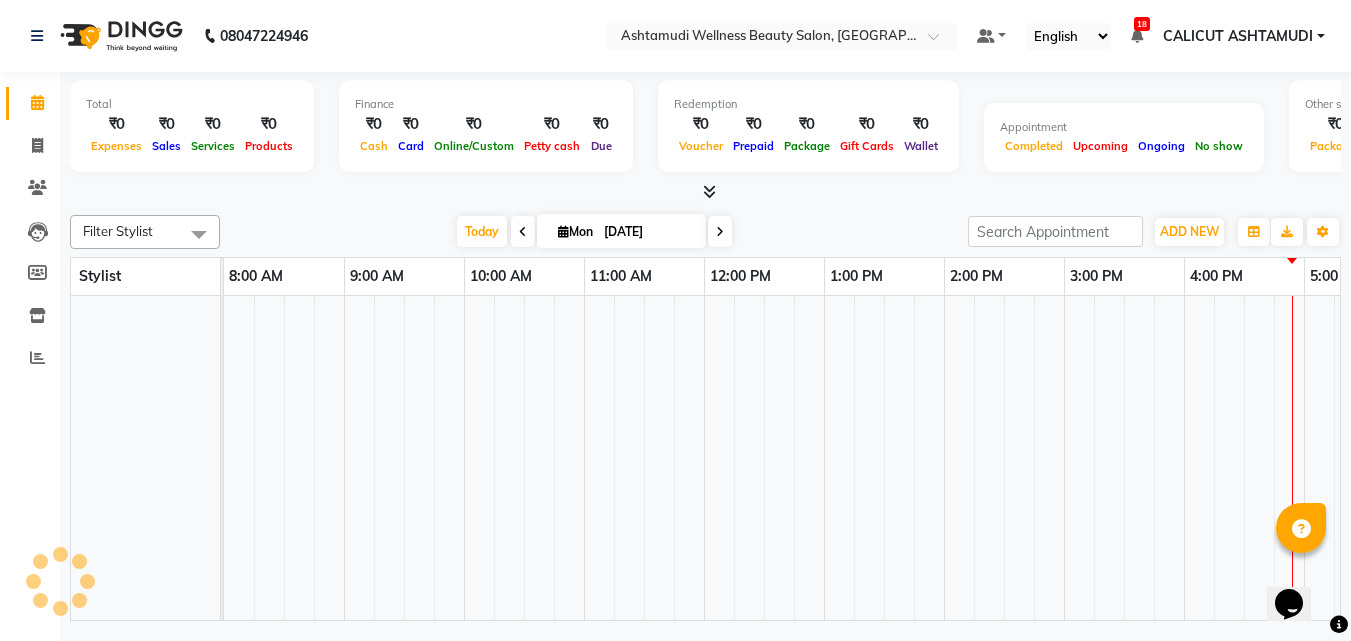 click 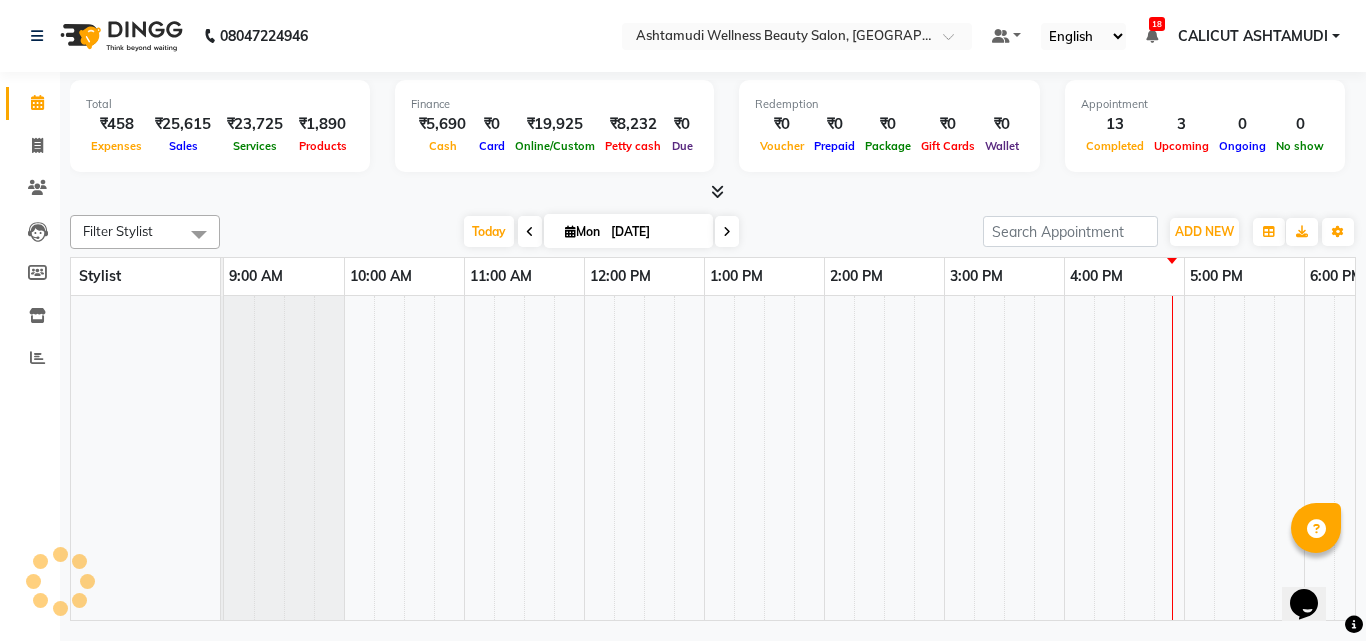 click 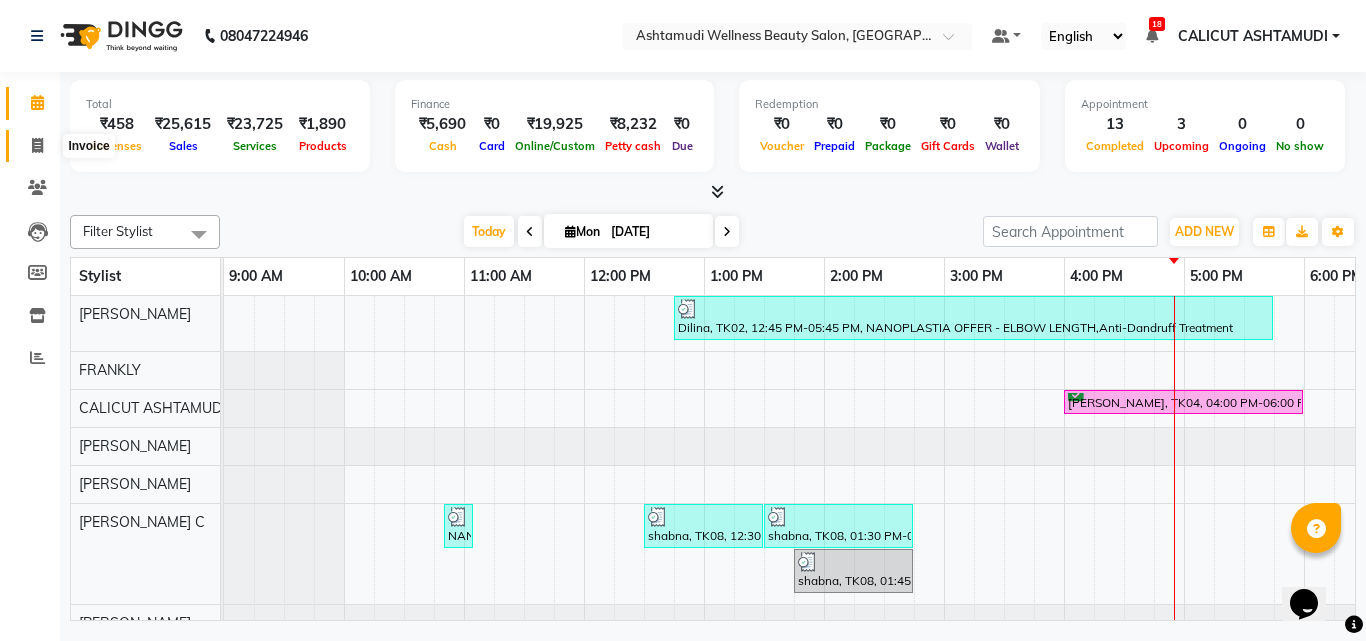 click 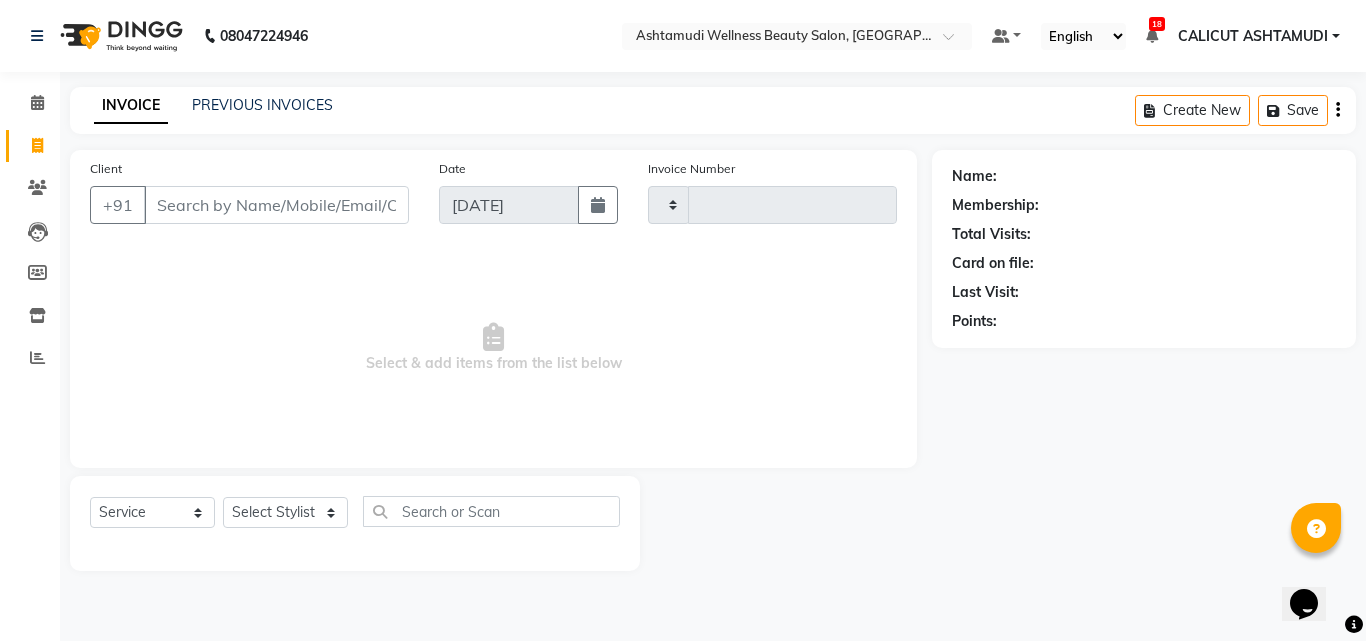 type on "2713" 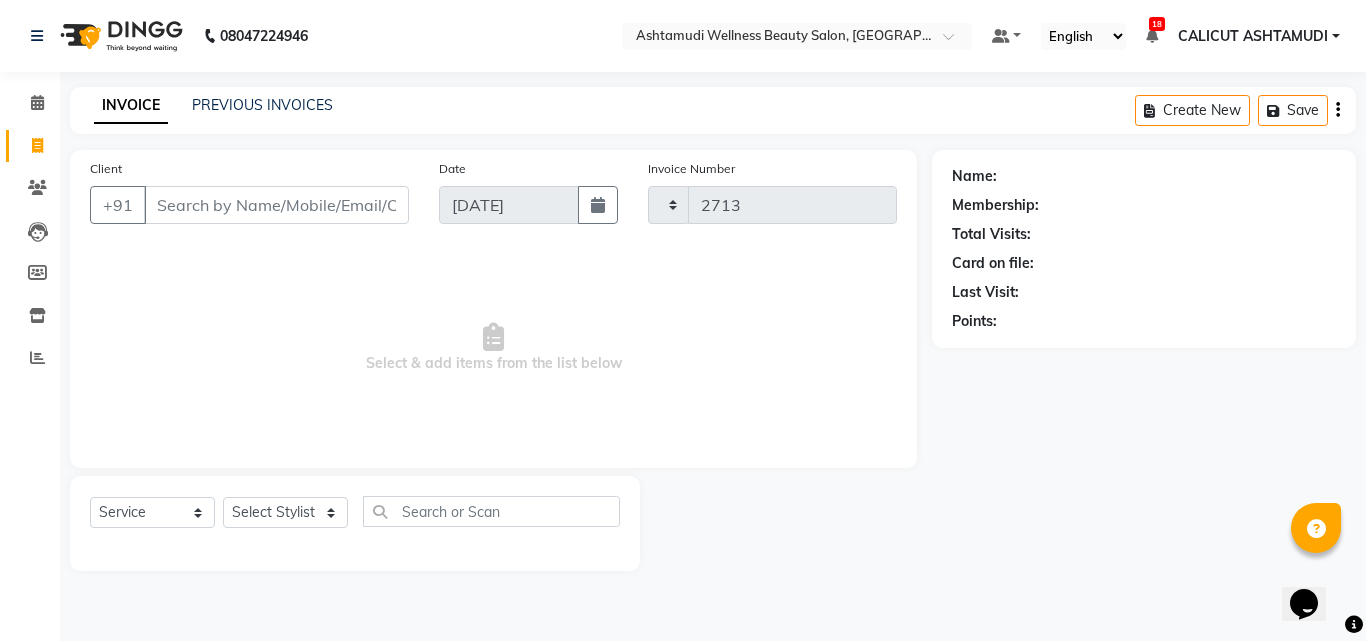 select on "4630" 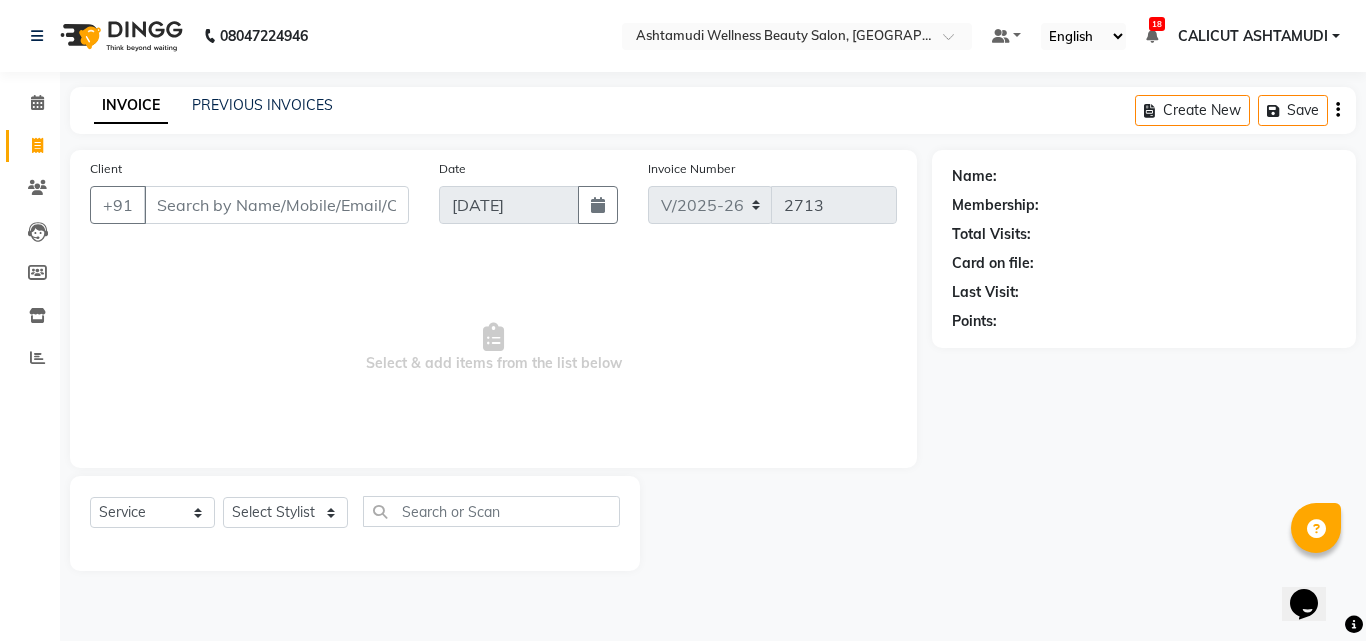 click 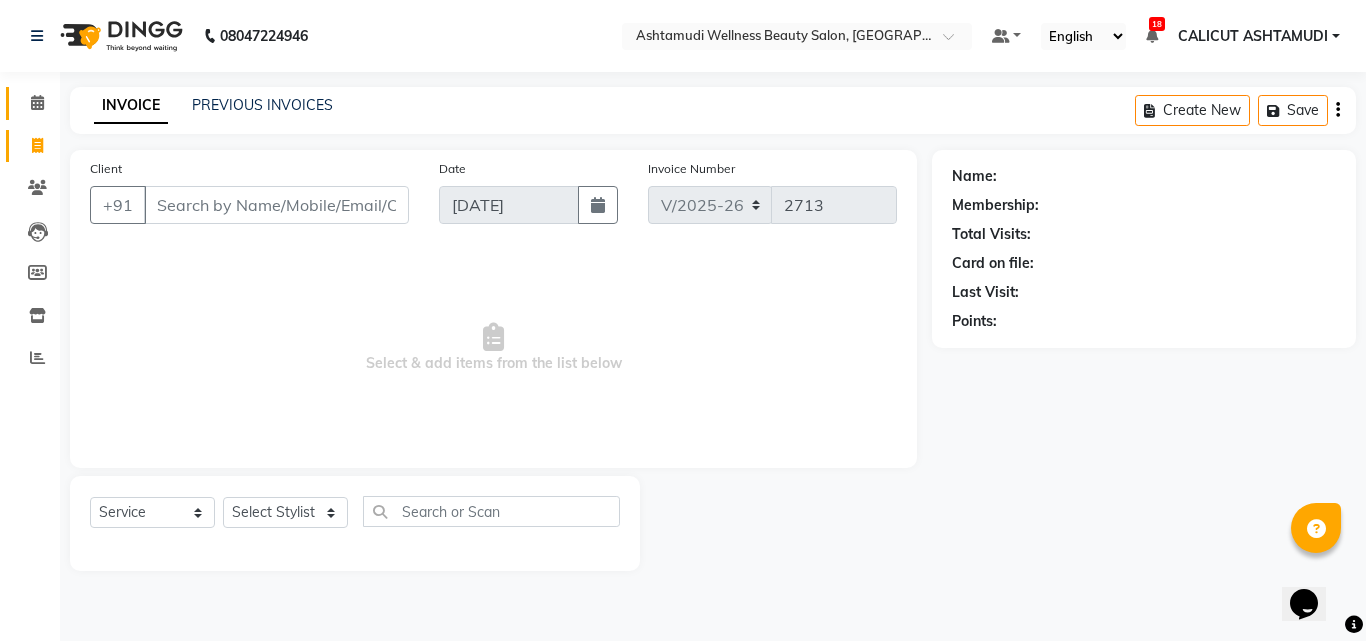 select on "4630" 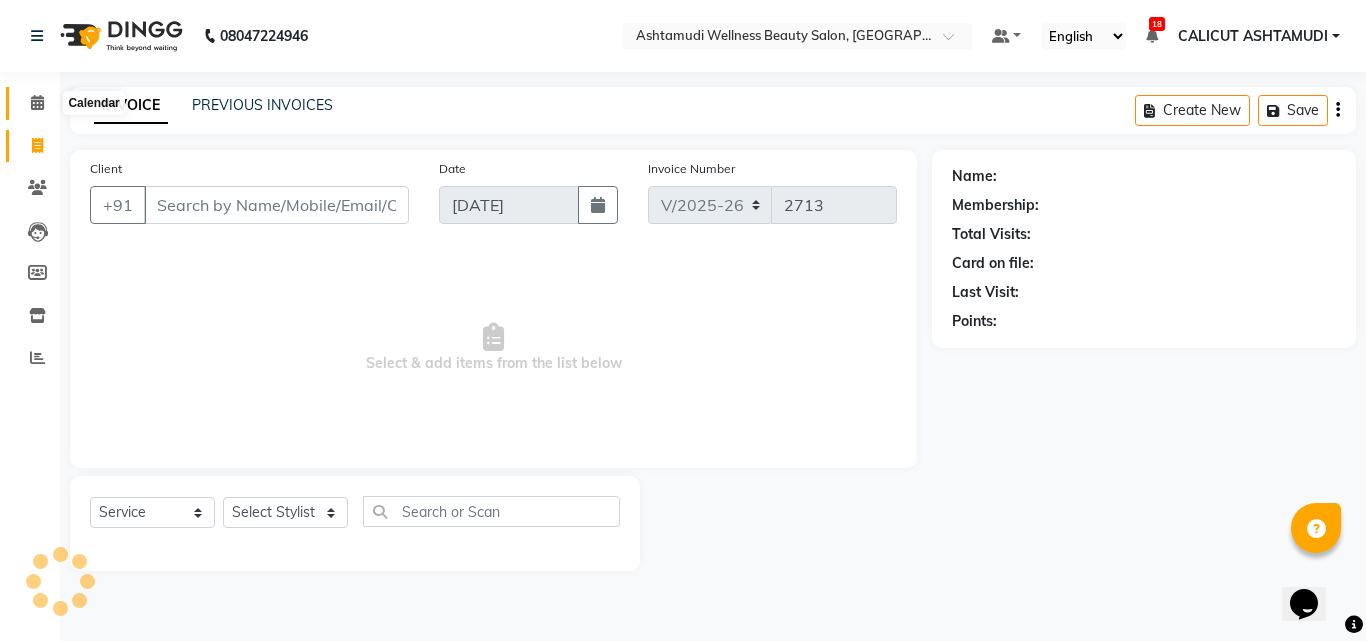click 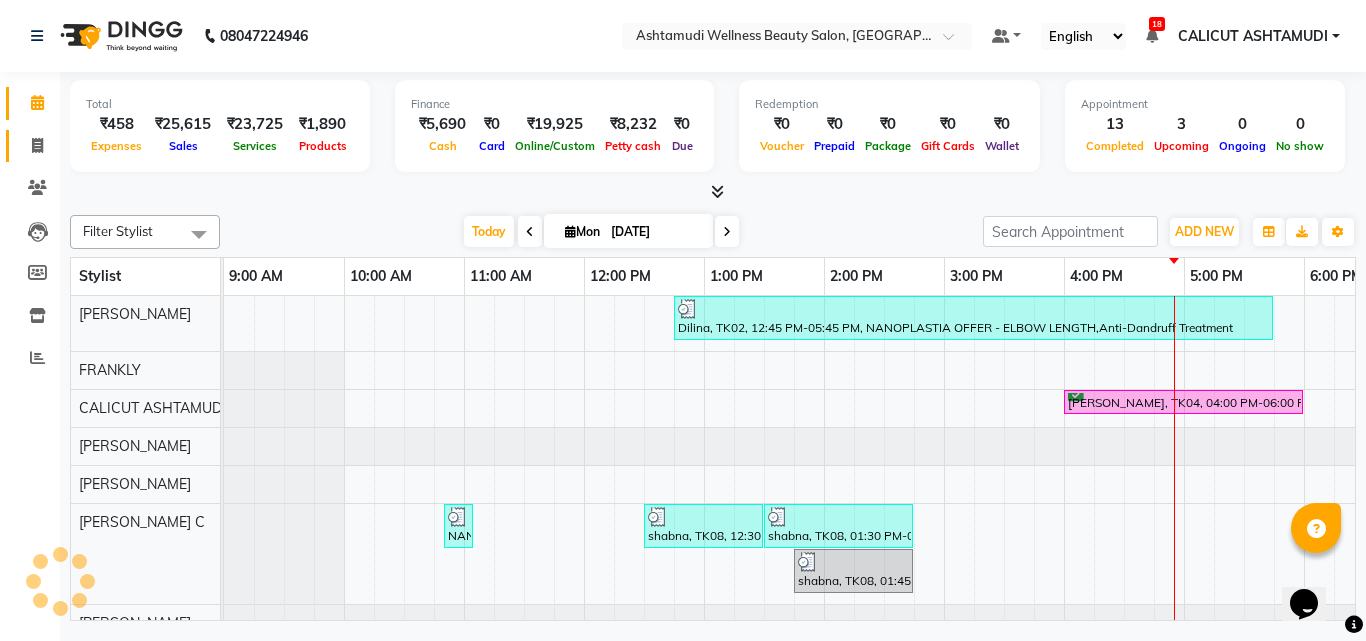 scroll, scrollTop: 0, scrollLeft: 0, axis: both 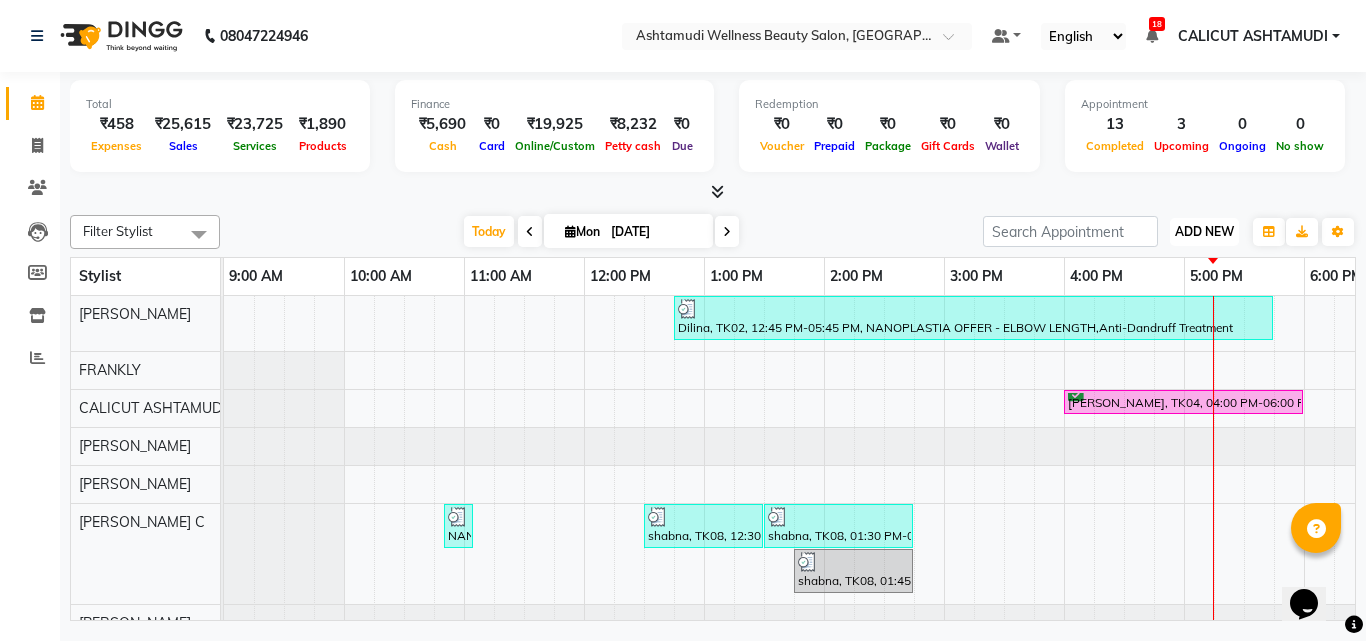 click on "ADD NEW" at bounding box center [1204, 231] 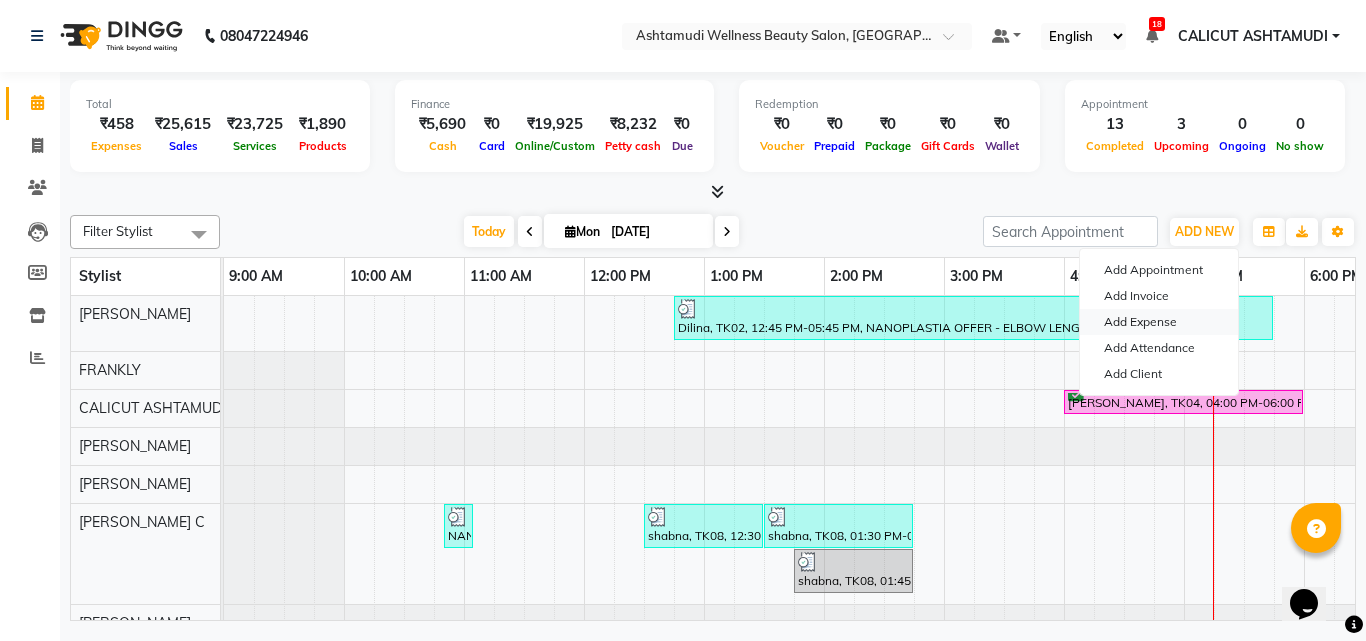 click on "Add Expense" at bounding box center (1159, 322) 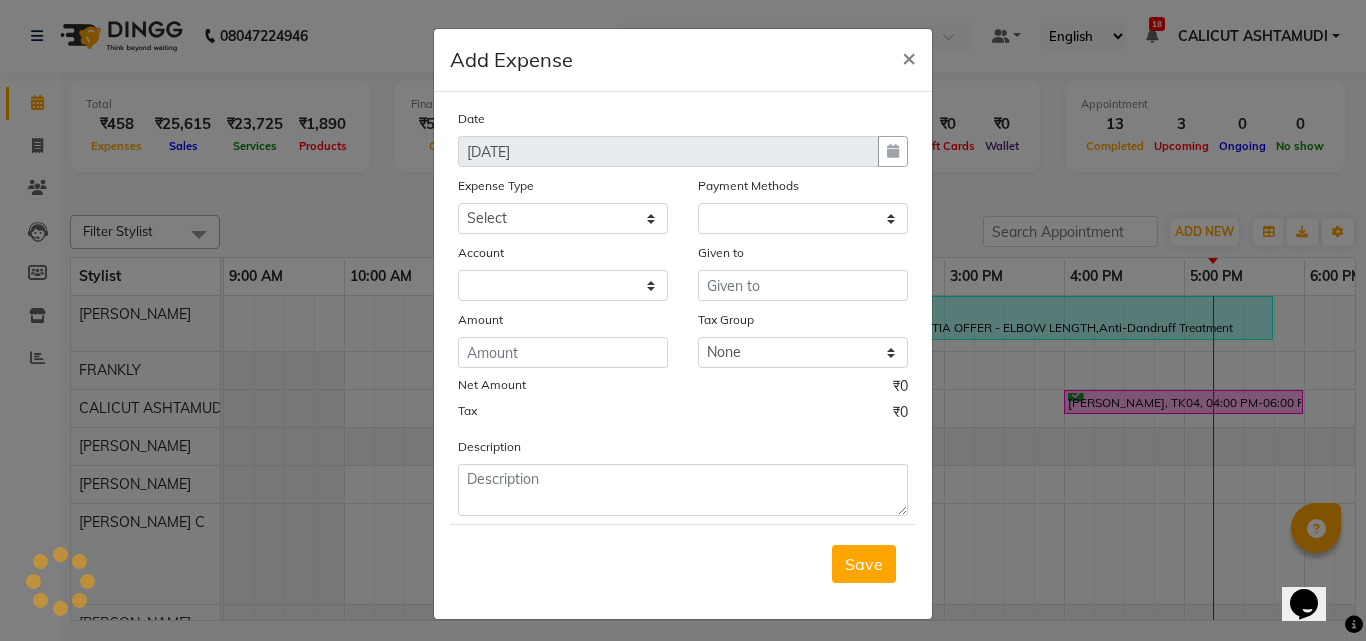 select on "1" 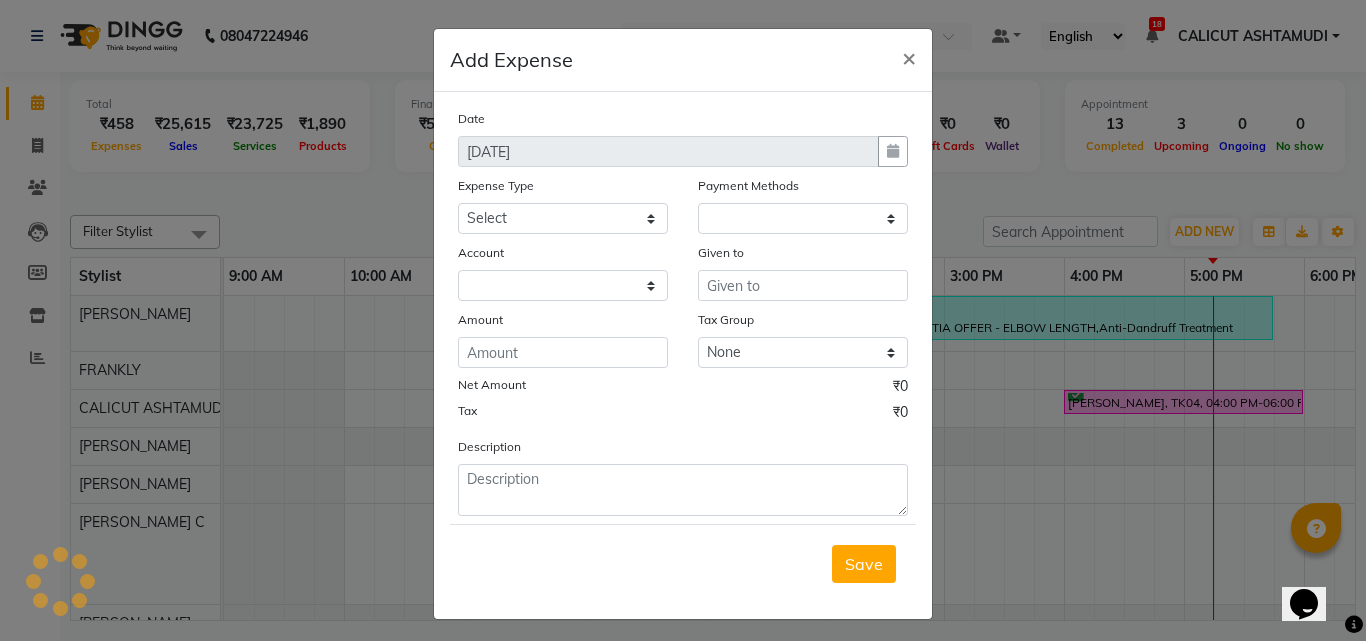select on "3461" 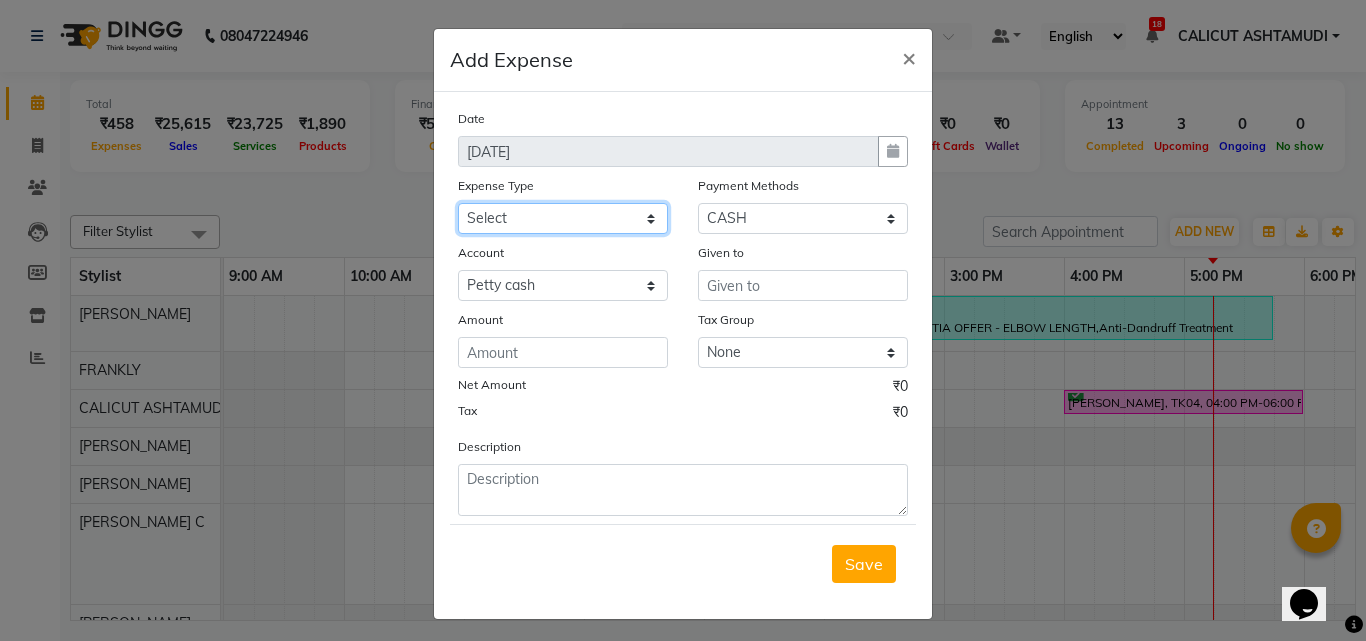 click on "Select ACCOMODATION EXPENSES ADVERTISEMENT SALES PROMOTIONAL EXPENSES Bonus BRIDAL ACCESSORIES REFUND BRIDAL COMMISSION BRIDAL FOOD BRIDAL INCENTIVES BRIDAL ORNAMENTS REFUND BRIDAL TA CASH DEPOSIT RAK BANK COMPUTER ACCESSORIES MOBILE PHONE Donation and Charity Expenses ELECTRICITY CHARGES ELECTRONICS FITTINGS Event Expense FISH FOOD EXPENSES FOOD REFRESHMENT FOR CLIENTS FOOD REFRESHMENT FOR STAFFS Freight And Forwarding Charges FUEL FOR GENERATOR FURNITURE AND EQUIPMENTS Gifts for Clients GIFTS FOR STAFFS GOKULAM CHITS HOSTEL RENT LAUNDRY EXPENSES LICENSE OTHER FEES LOADING UNLOADING CHARGES Medical Expenses MEHNDI PAYMENTS MISCELLANEOUS EXPENSES NEWSPAPER PERIODICALS Ornaments Maintenance Expense OVERTIME ALLOWANCES Payment For Pest Control Perfomance based incentives POSTAGE COURIER CHARGES Printing PRINTING STATIONERY EXPENSES PROFESSIONAL TAX REPAIRS MAINTENANCE ROUND OFF Salary SALARY ADVANCE Sales Incentives Membership Card SALES INCENTIVES PRODUCT SALES INCENTIVES SERVICES SALON ESSENTIALS SALON RENT" 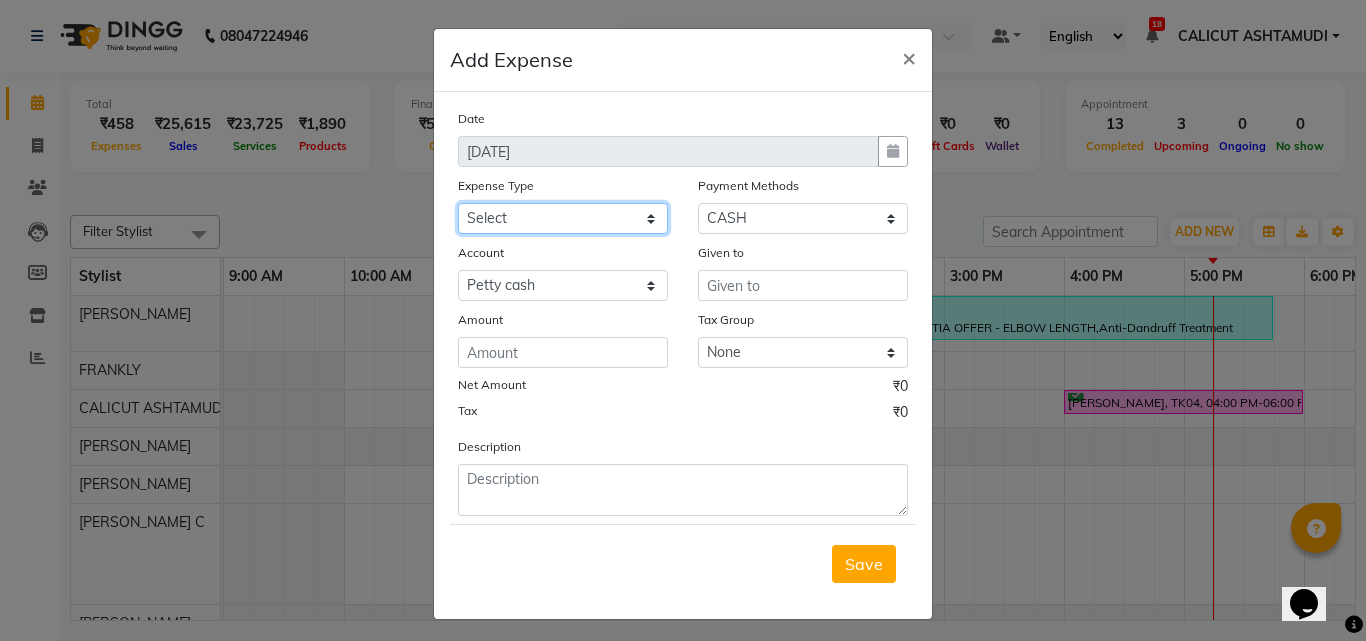select on "6181" 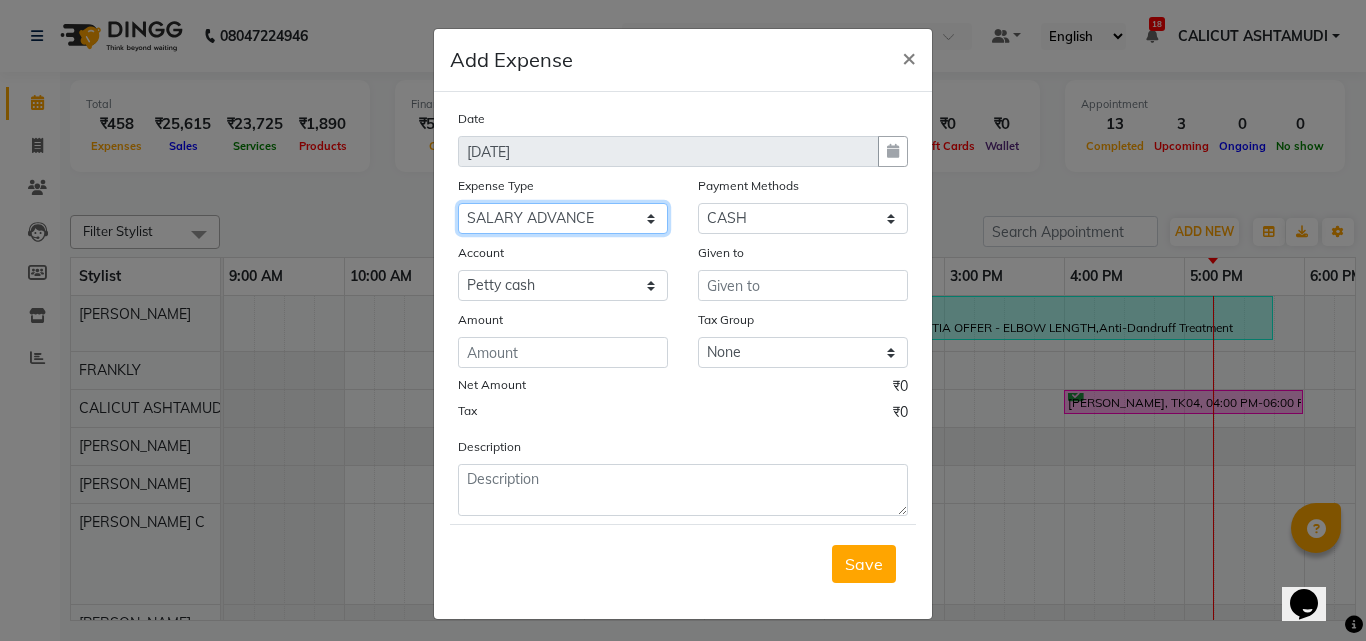 click on "Select ACCOMODATION EXPENSES ADVERTISEMENT SALES PROMOTIONAL EXPENSES Bonus BRIDAL ACCESSORIES REFUND BRIDAL COMMISSION BRIDAL FOOD BRIDAL INCENTIVES BRIDAL ORNAMENTS REFUND BRIDAL TA CASH DEPOSIT RAK BANK COMPUTER ACCESSORIES MOBILE PHONE Donation and Charity Expenses ELECTRICITY CHARGES ELECTRONICS FITTINGS Event Expense FISH FOOD EXPENSES FOOD REFRESHMENT FOR CLIENTS FOOD REFRESHMENT FOR STAFFS Freight And Forwarding Charges FUEL FOR GENERATOR FURNITURE AND EQUIPMENTS Gifts for Clients GIFTS FOR STAFFS GOKULAM CHITS HOSTEL RENT LAUNDRY EXPENSES LICENSE OTHER FEES LOADING UNLOADING CHARGES Medical Expenses MEHNDI PAYMENTS MISCELLANEOUS EXPENSES NEWSPAPER PERIODICALS Ornaments Maintenance Expense OVERTIME ALLOWANCES Payment For Pest Control Perfomance based incentives POSTAGE COURIER CHARGES Printing PRINTING STATIONERY EXPENSES PROFESSIONAL TAX REPAIRS MAINTENANCE ROUND OFF Salary SALARY ADVANCE Sales Incentives Membership Card SALES INCENTIVES PRODUCT SALES INCENTIVES SERVICES SALON ESSENTIALS SALON RENT" 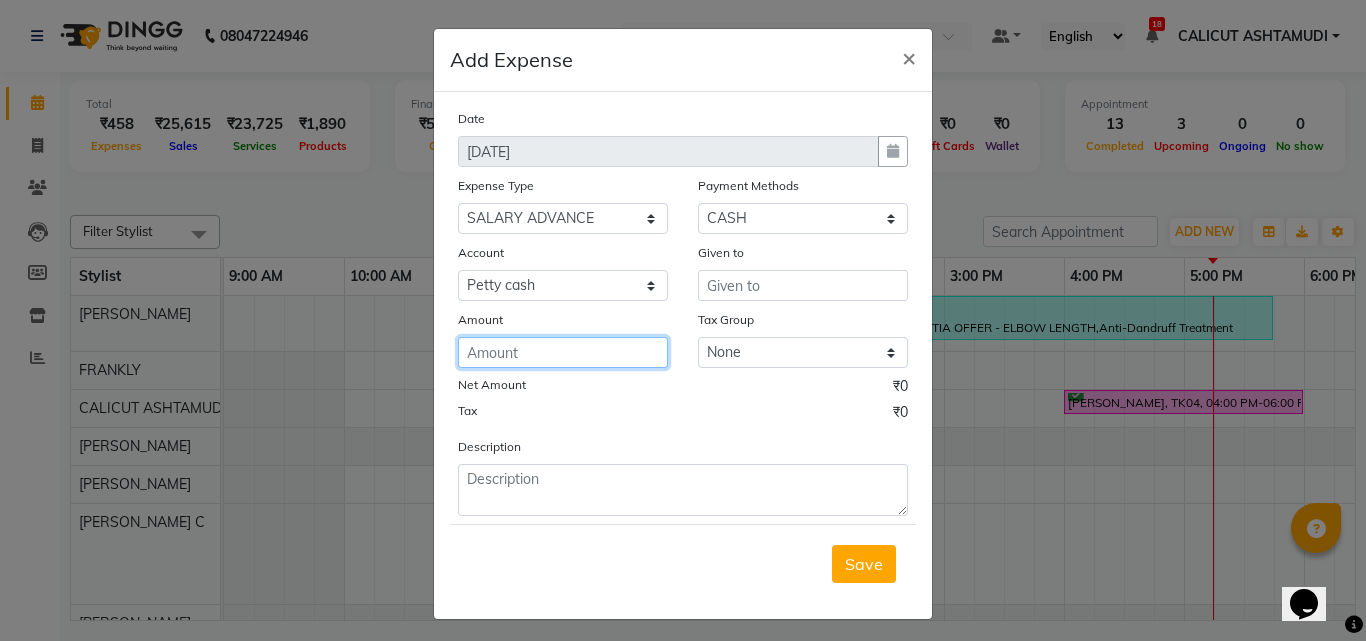 click 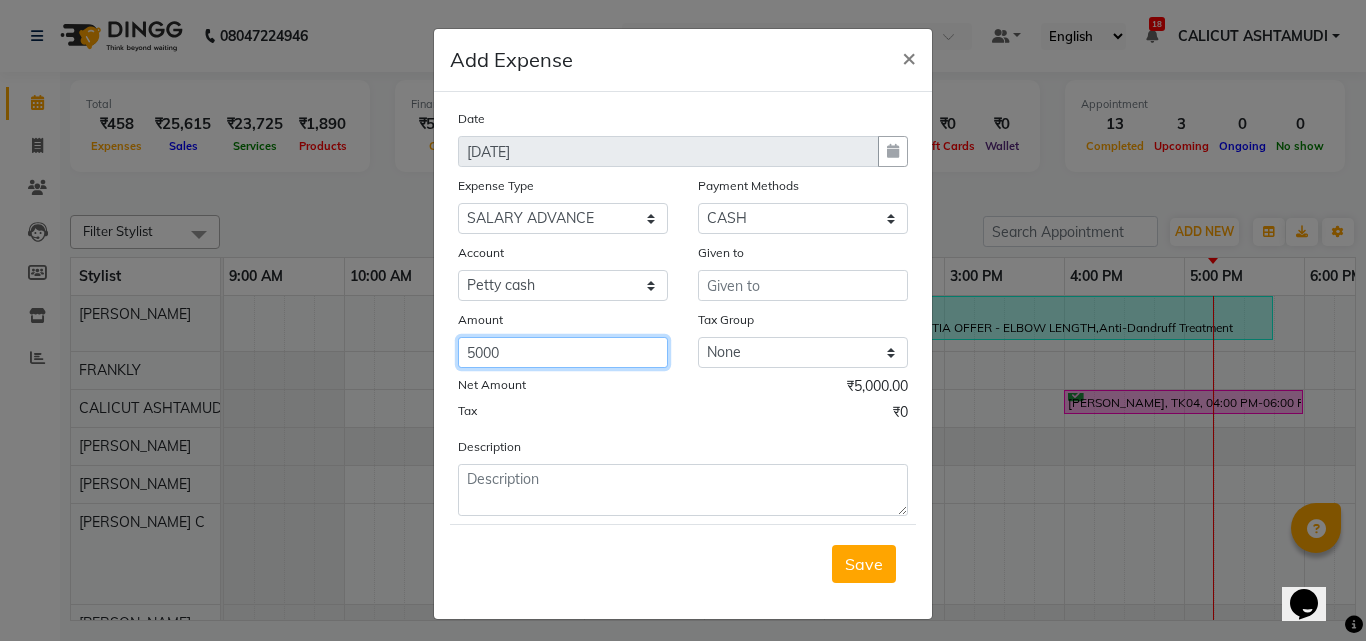 type on "5000" 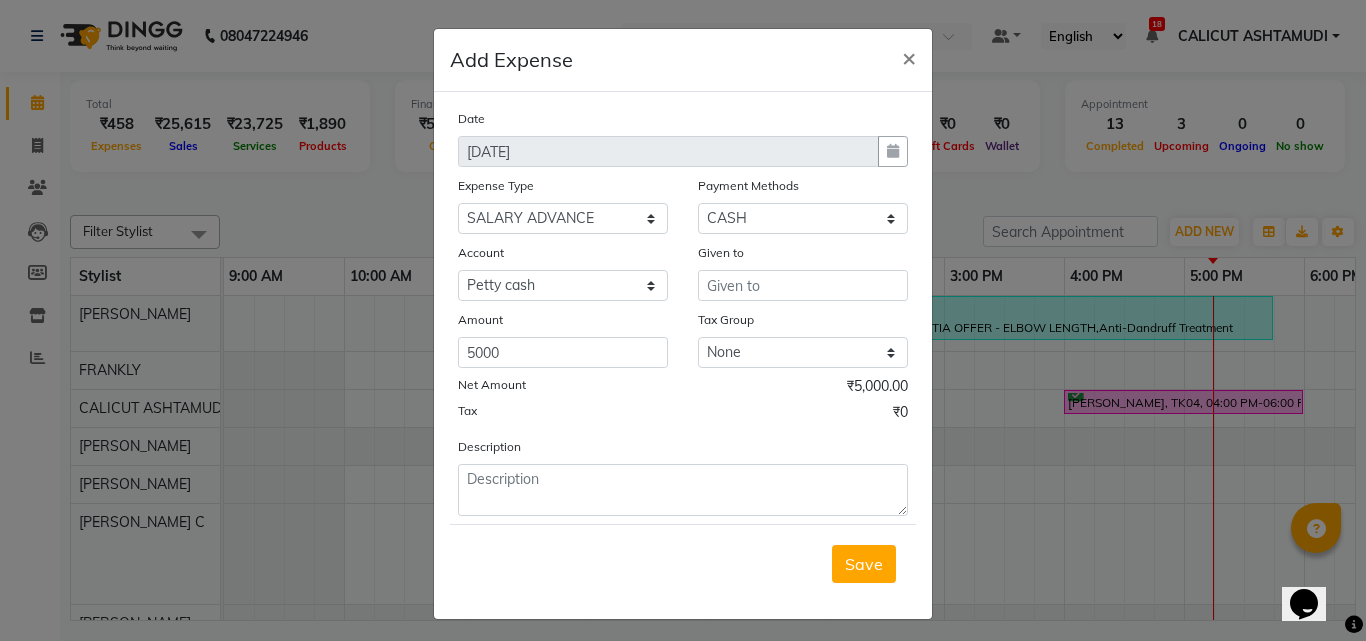 click on "Given to" 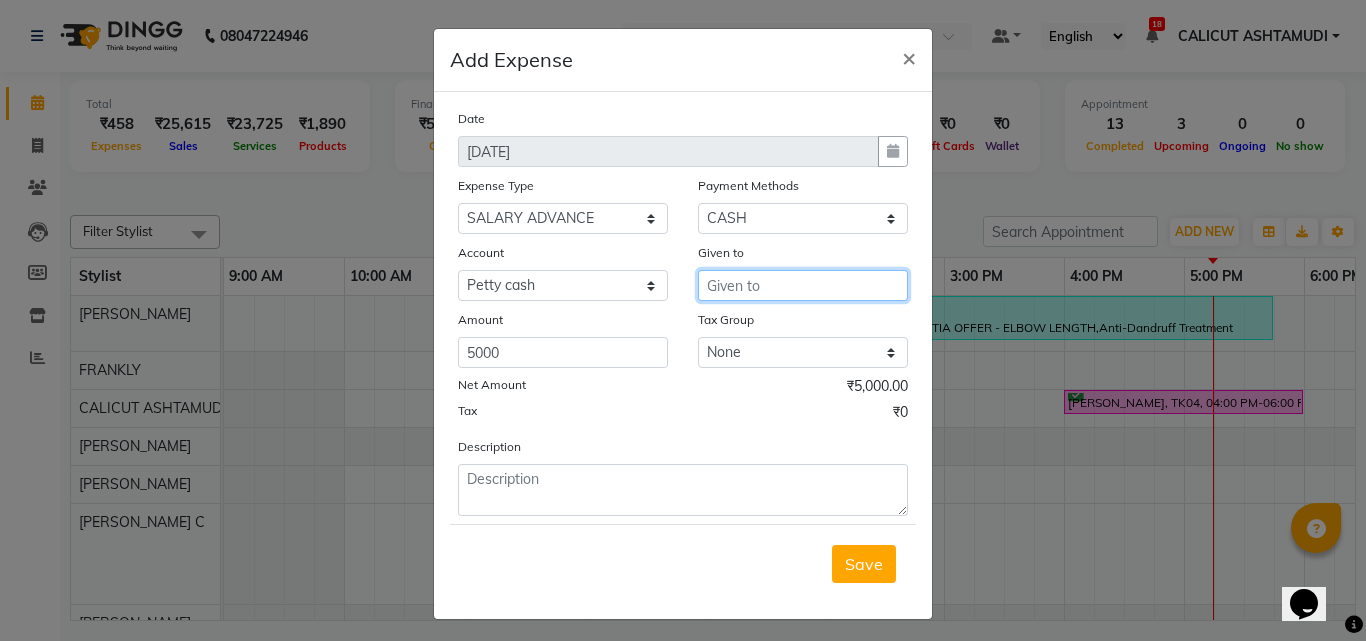 click at bounding box center (803, 285) 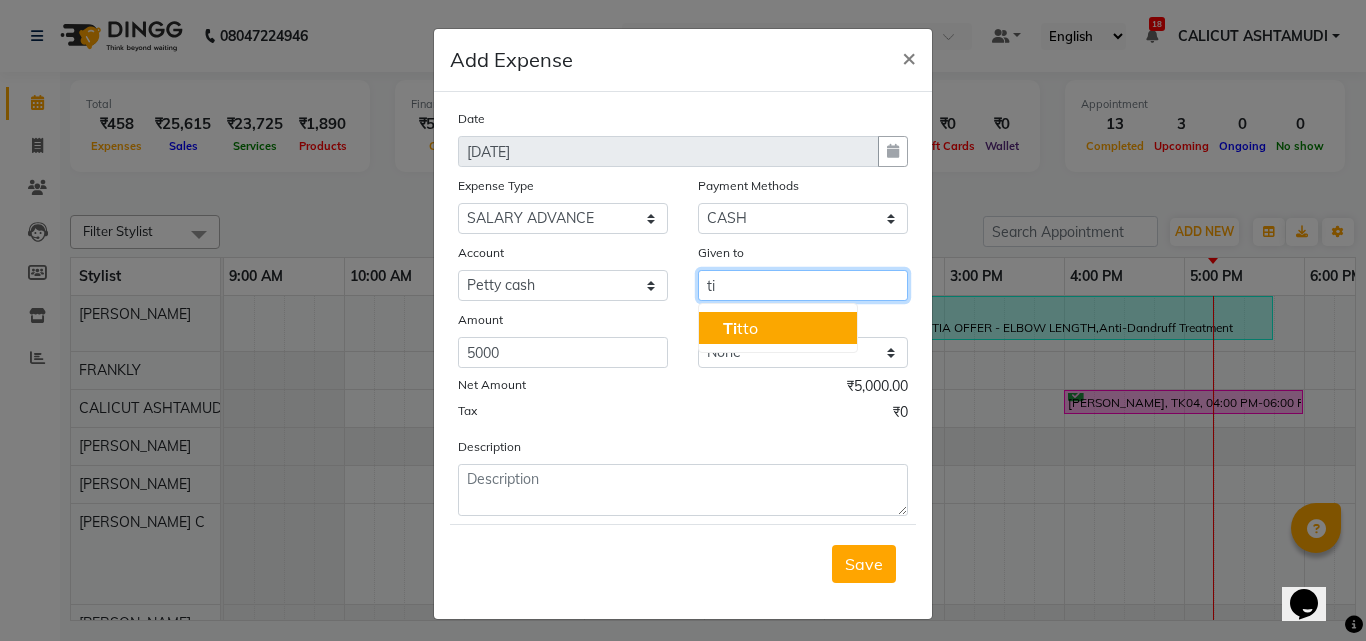 click on "Ti tto" at bounding box center [778, 328] 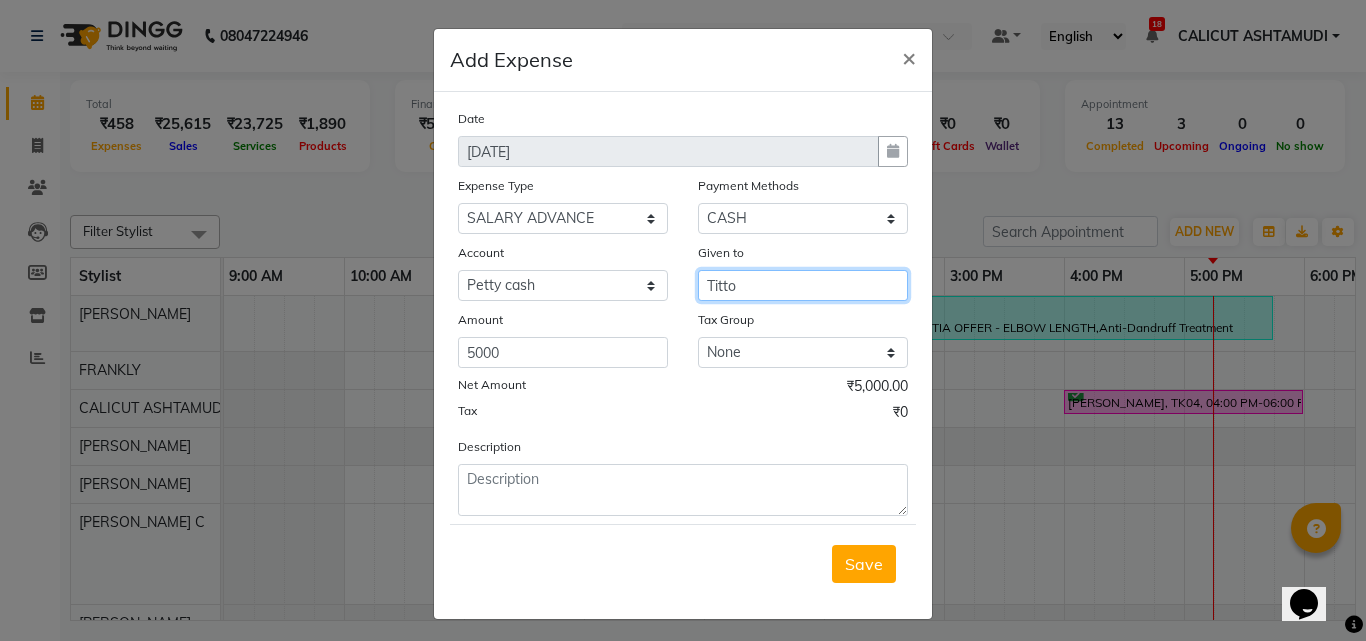 type on "Titto" 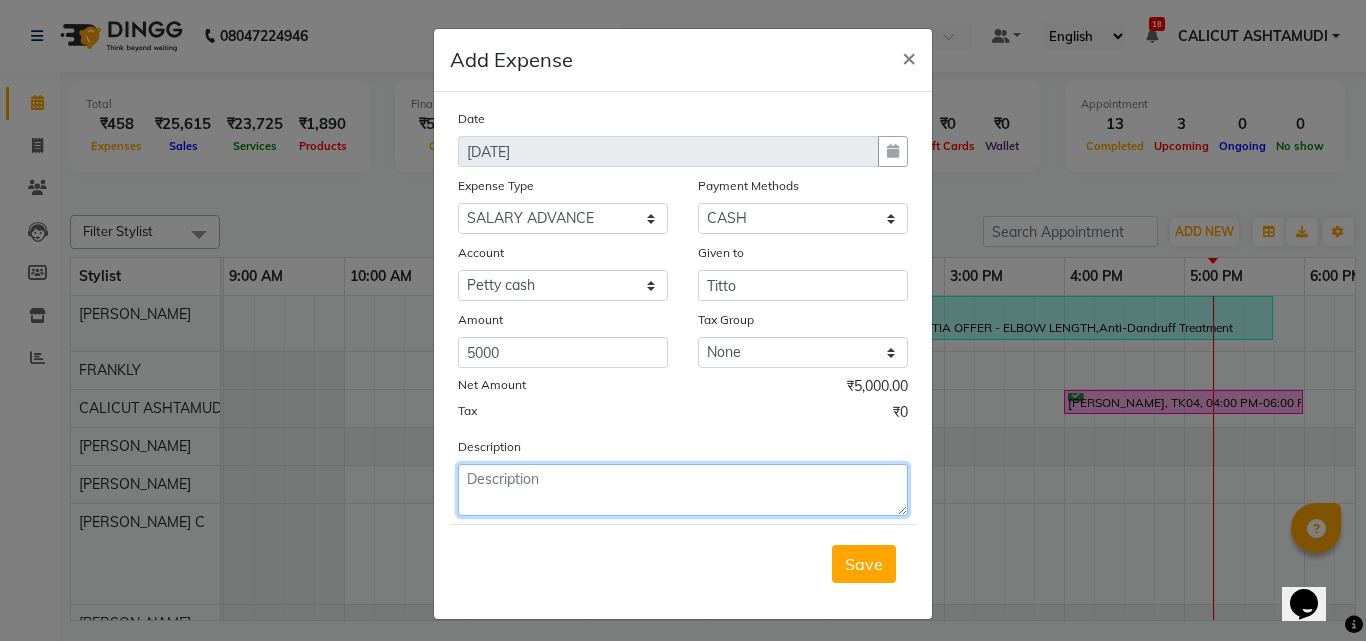 click 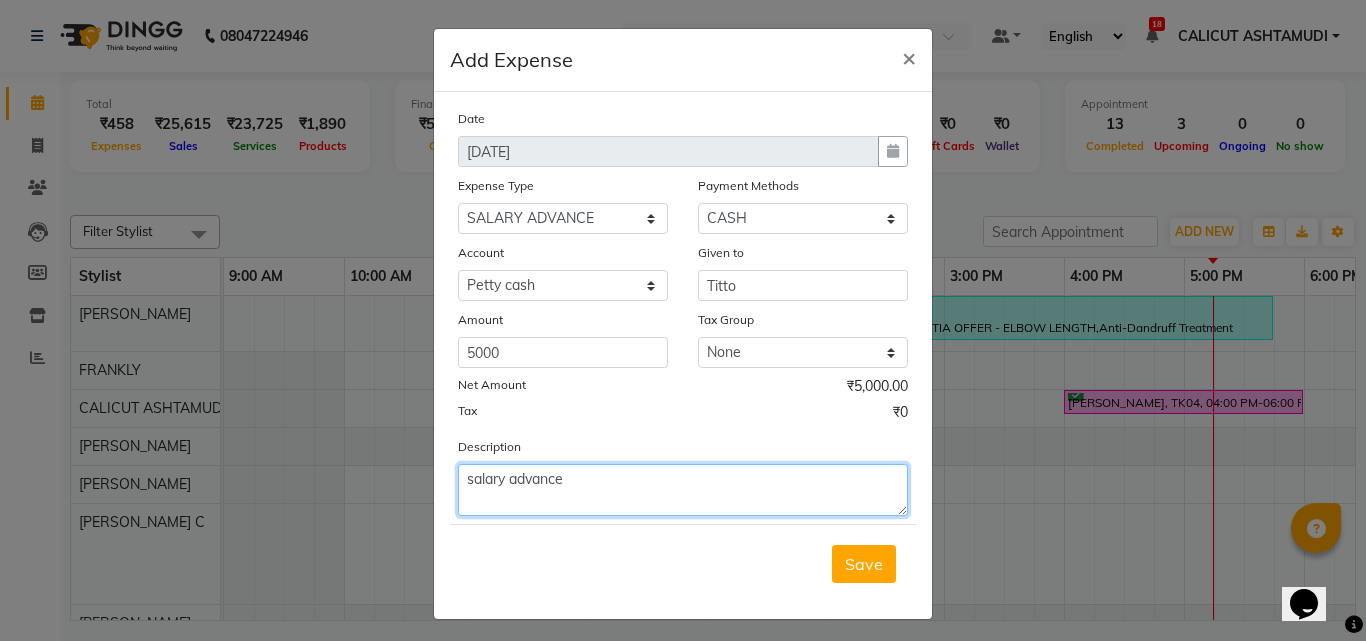 drag, startPoint x: 454, startPoint y: 483, endPoint x: 612, endPoint y: 459, distance: 159.8124 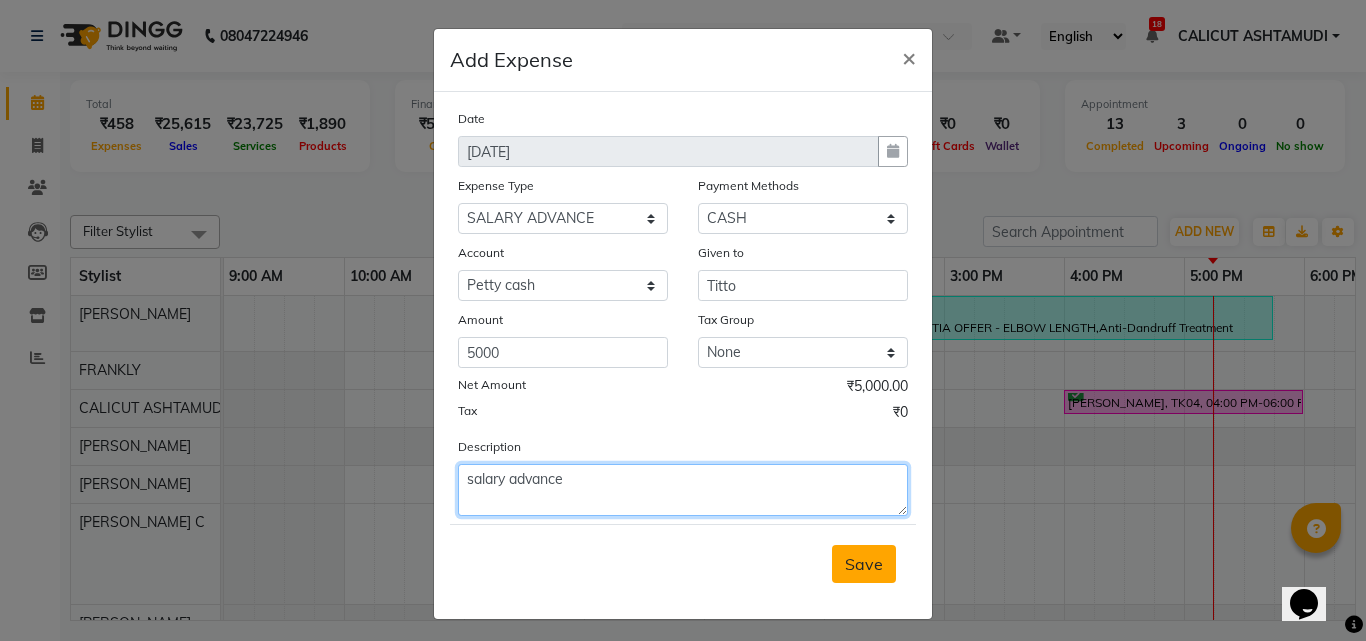 type on "salary advance" 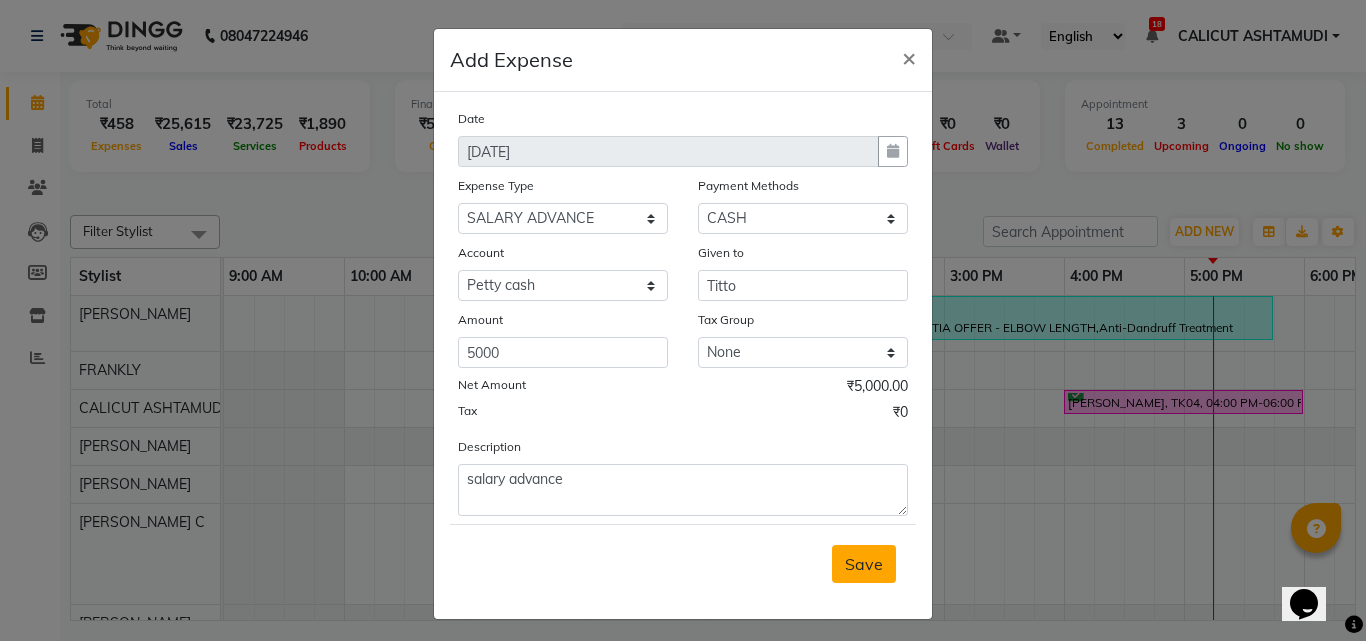 click on "Save" at bounding box center (864, 564) 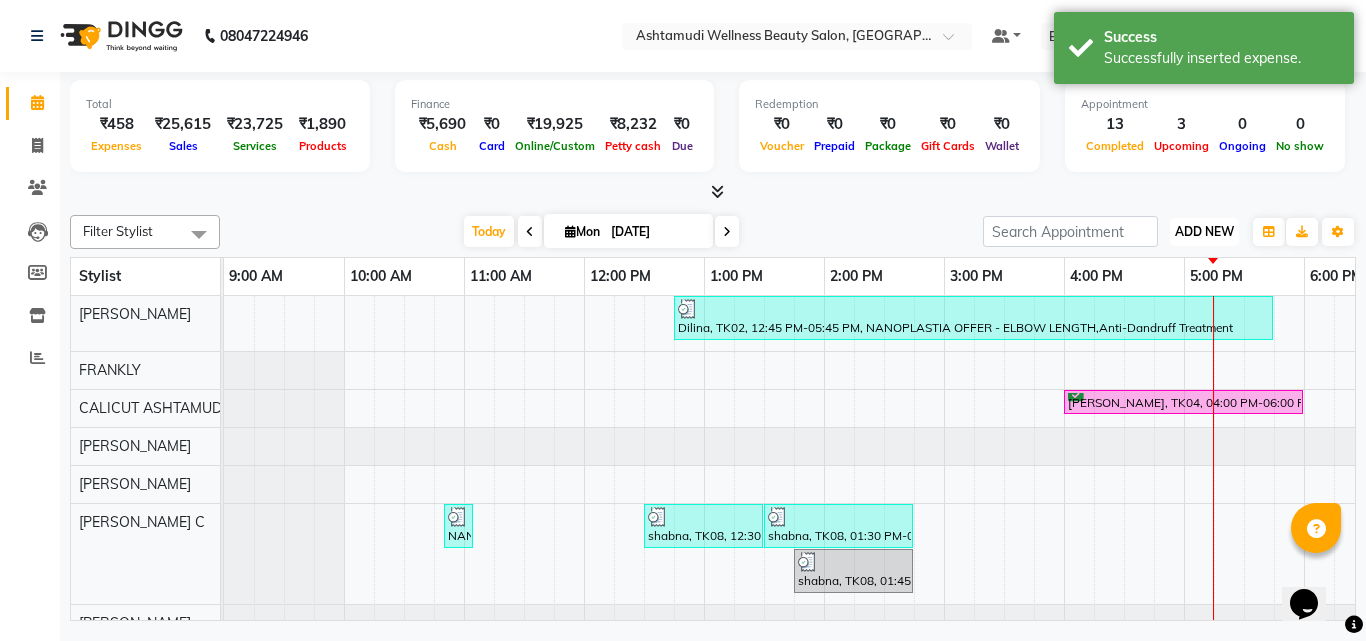 click on "ADD NEW" at bounding box center (1204, 231) 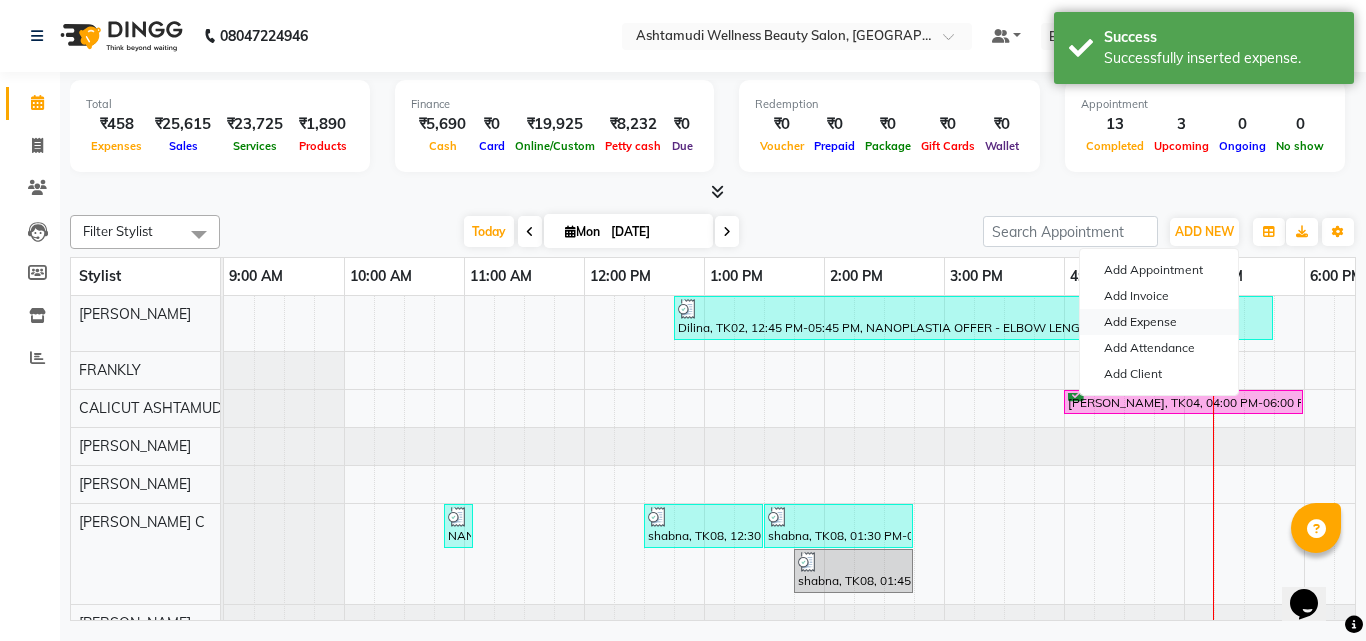 click on "Add Expense" at bounding box center [1159, 322] 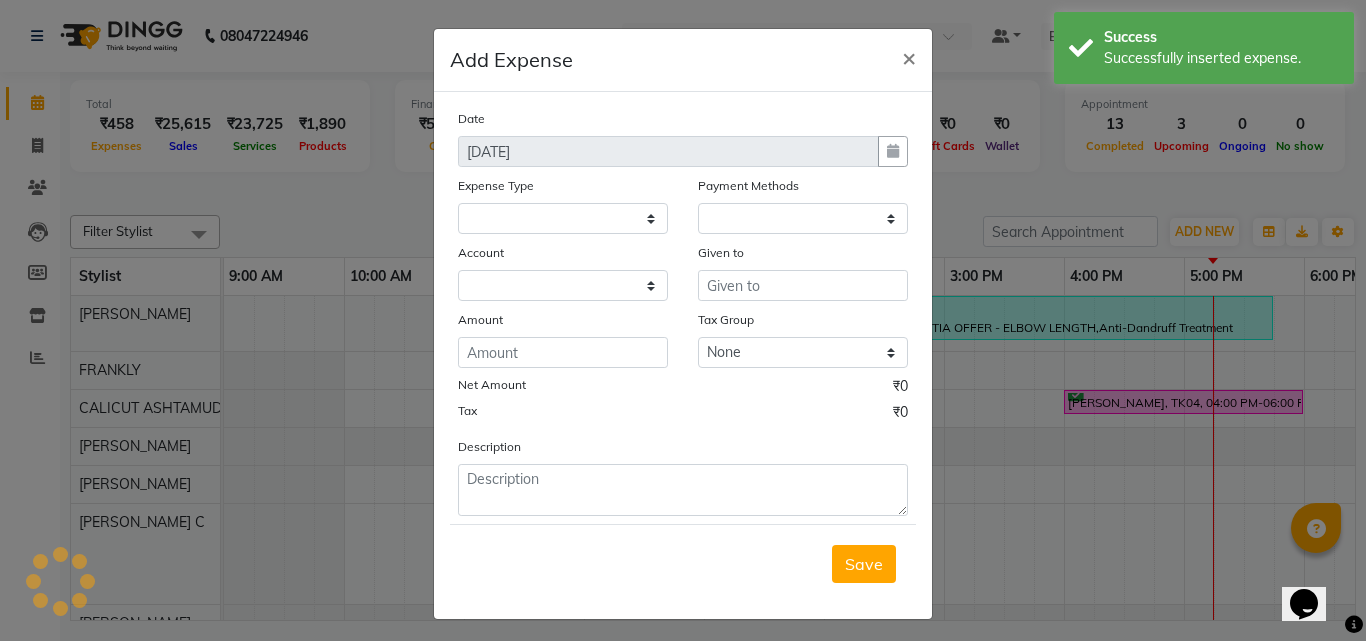 select 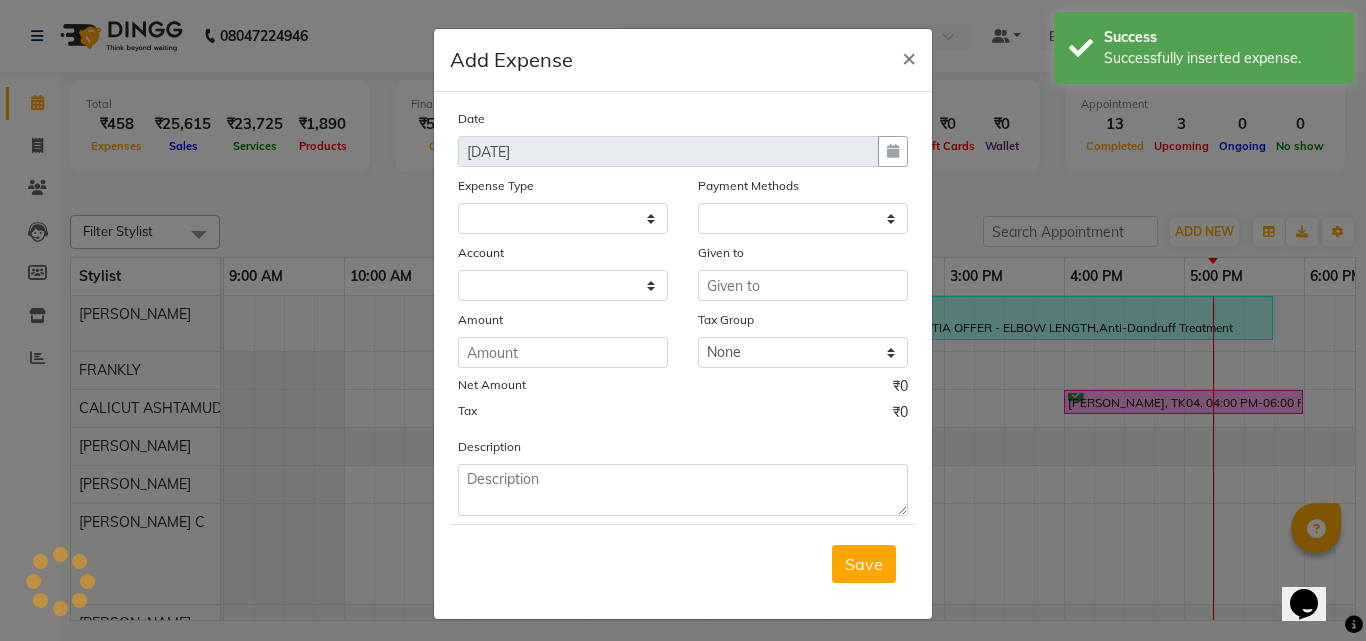 select on "1" 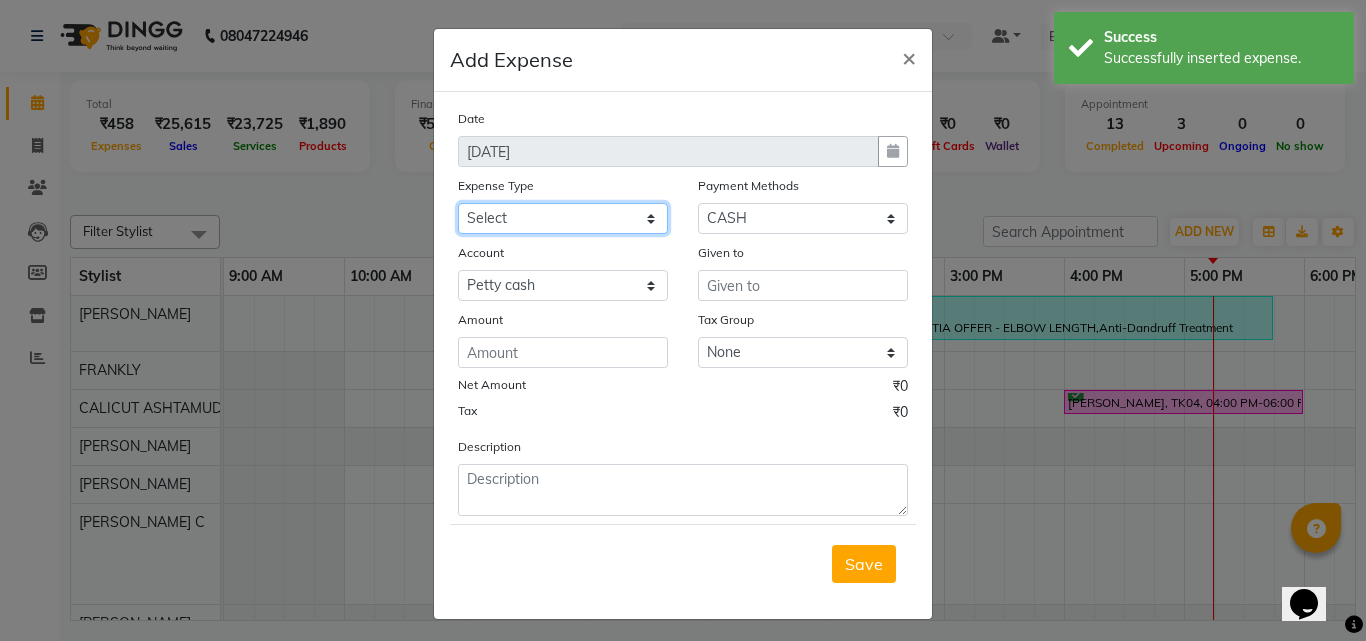 drag, startPoint x: 585, startPoint y: 214, endPoint x: 581, endPoint y: 233, distance: 19.416489 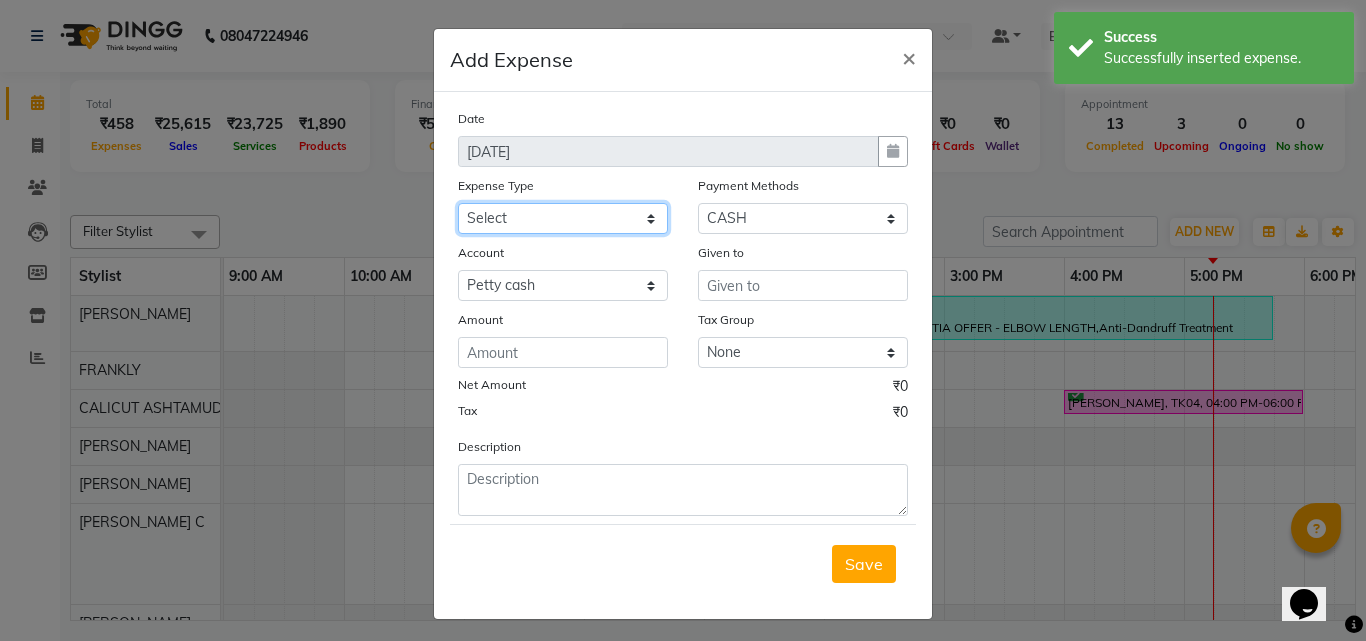 click on "Select ACCOMODATION EXPENSES ADVERTISEMENT SALES PROMOTIONAL EXPENSES Bonus BRIDAL ACCESSORIES REFUND BRIDAL COMMISSION BRIDAL FOOD BRIDAL INCENTIVES BRIDAL ORNAMENTS REFUND BRIDAL TA CASH DEPOSIT RAK BANK COMPUTER ACCESSORIES MOBILE PHONE Donation and Charity Expenses ELECTRICITY CHARGES ELECTRONICS FITTINGS Event Expense FISH FOOD EXPENSES FOOD REFRESHMENT FOR CLIENTS FOOD REFRESHMENT FOR STAFFS Freight And Forwarding Charges FUEL FOR GENERATOR FURNITURE AND EQUIPMENTS Gifts for Clients GIFTS FOR STAFFS GOKULAM CHITS HOSTEL RENT LAUNDRY EXPENSES LICENSE OTHER FEES LOADING UNLOADING CHARGES Medical Expenses MEHNDI PAYMENTS MISCELLANEOUS EXPENSES NEWSPAPER PERIODICALS Ornaments Maintenance Expense OVERTIME ALLOWANCES Payment For Pest Control Perfomance based incentives POSTAGE COURIER CHARGES Printing PRINTING STATIONERY EXPENSES PROFESSIONAL TAX REPAIRS MAINTENANCE ROUND OFF Salary SALARY ADVANCE Sales Incentives Membership Card SALES INCENTIVES PRODUCT SALES INCENTIVES SERVICES SALON ESSENTIALS SALON RENT" 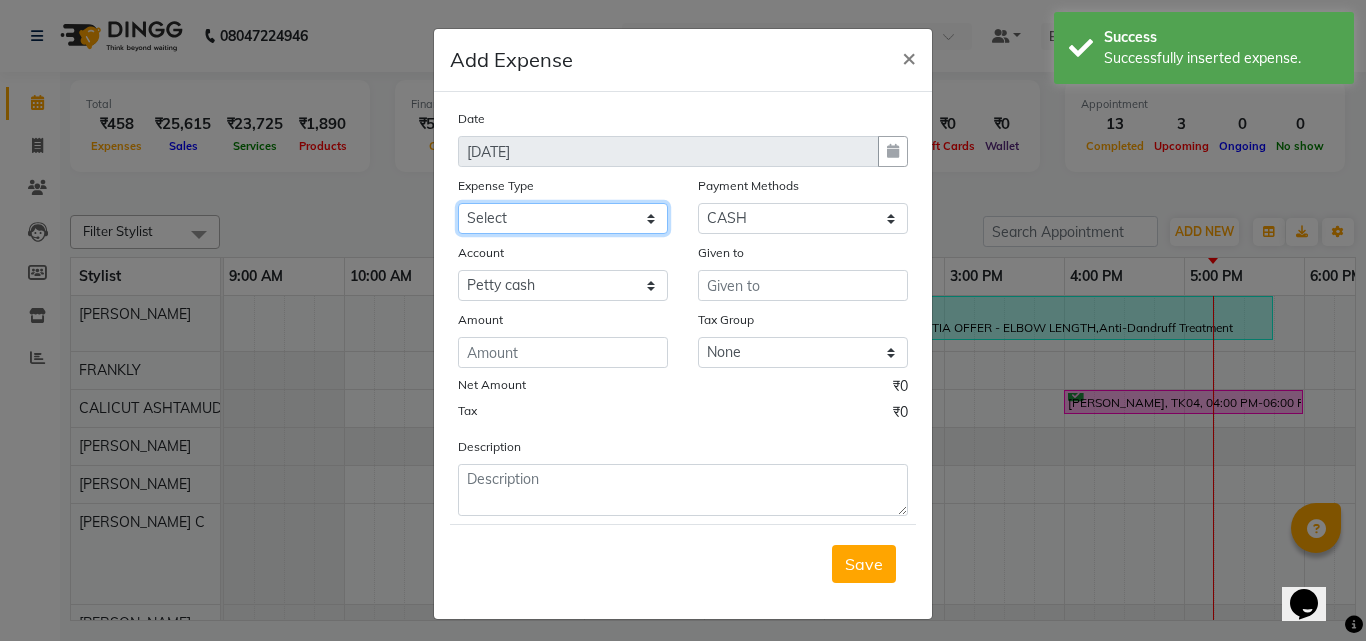 select on "6181" 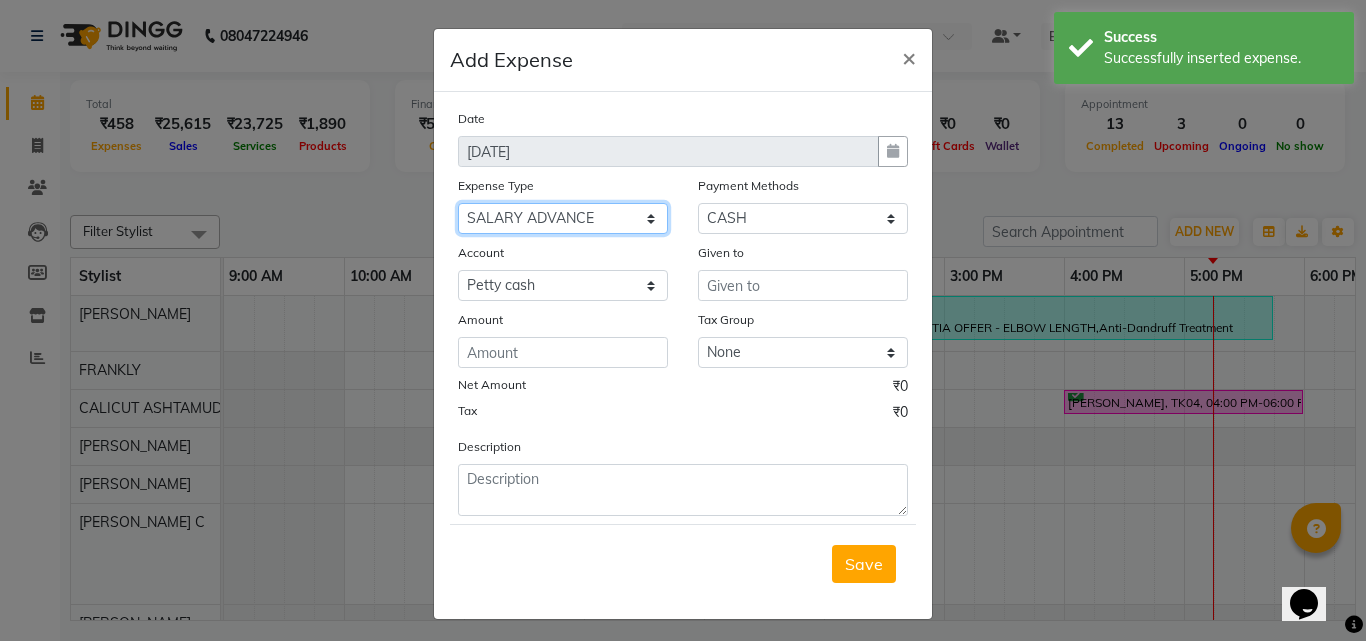 click on "Select ACCOMODATION EXPENSES ADVERTISEMENT SALES PROMOTIONAL EXPENSES Bonus BRIDAL ACCESSORIES REFUND BRIDAL COMMISSION BRIDAL FOOD BRIDAL INCENTIVES BRIDAL ORNAMENTS REFUND BRIDAL TA CASH DEPOSIT RAK BANK COMPUTER ACCESSORIES MOBILE PHONE Donation and Charity Expenses ELECTRICITY CHARGES ELECTRONICS FITTINGS Event Expense FISH FOOD EXPENSES FOOD REFRESHMENT FOR CLIENTS FOOD REFRESHMENT FOR STAFFS Freight And Forwarding Charges FUEL FOR GENERATOR FURNITURE AND EQUIPMENTS Gifts for Clients GIFTS FOR STAFFS GOKULAM CHITS HOSTEL RENT LAUNDRY EXPENSES LICENSE OTHER FEES LOADING UNLOADING CHARGES Medical Expenses MEHNDI PAYMENTS MISCELLANEOUS EXPENSES NEWSPAPER PERIODICALS Ornaments Maintenance Expense OVERTIME ALLOWANCES Payment For Pest Control Perfomance based incentives POSTAGE COURIER CHARGES Printing PRINTING STATIONERY EXPENSES PROFESSIONAL TAX REPAIRS MAINTENANCE ROUND OFF Salary SALARY ADVANCE Sales Incentives Membership Card SALES INCENTIVES PRODUCT SALES INCENTIVES SERVICES SALON ESSENTIALS SALON RENT" 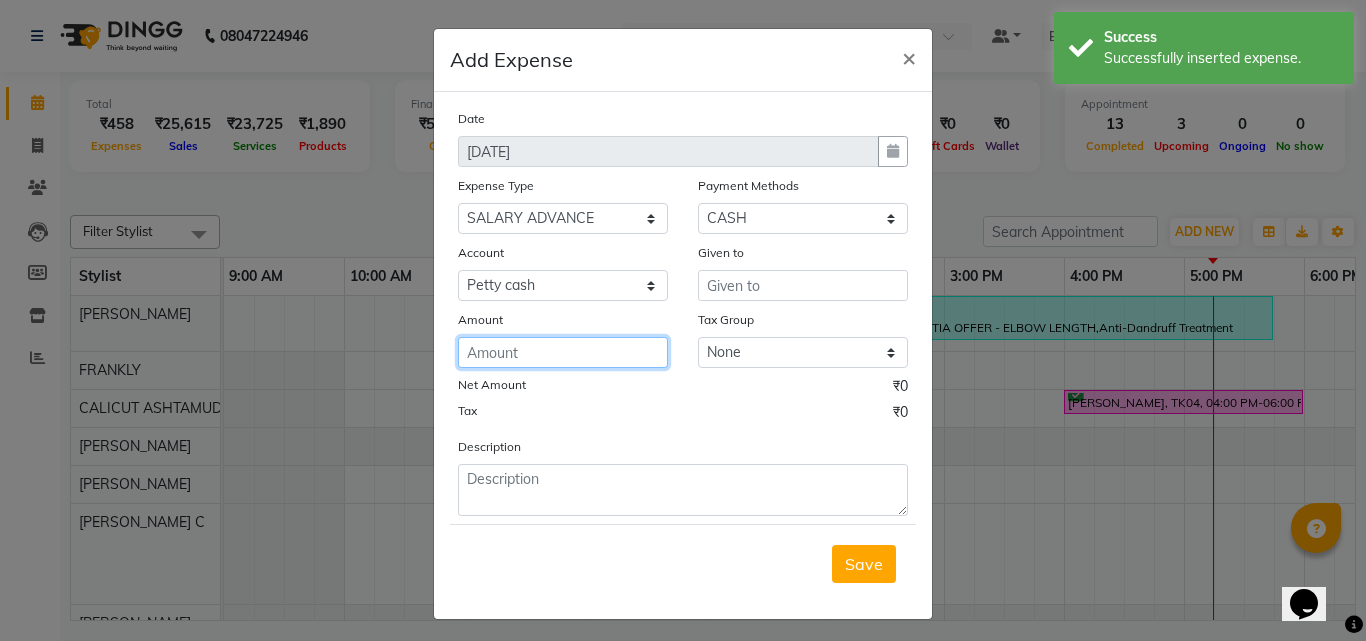 click 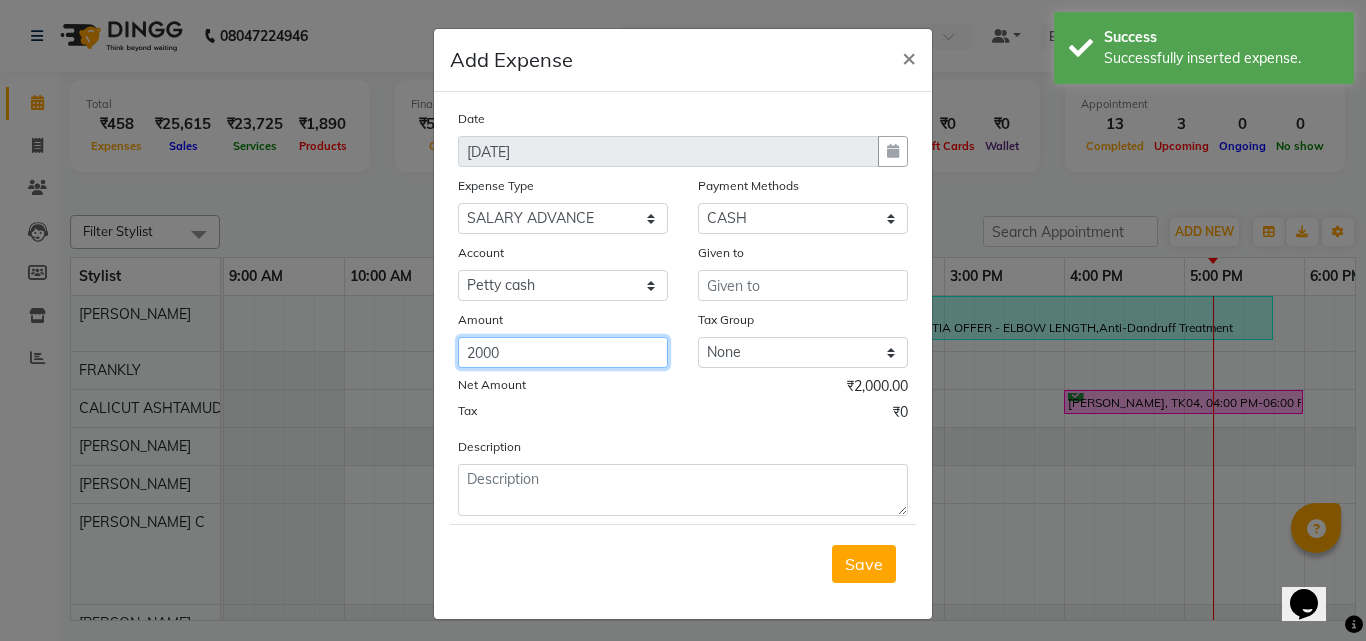 type on "2000" 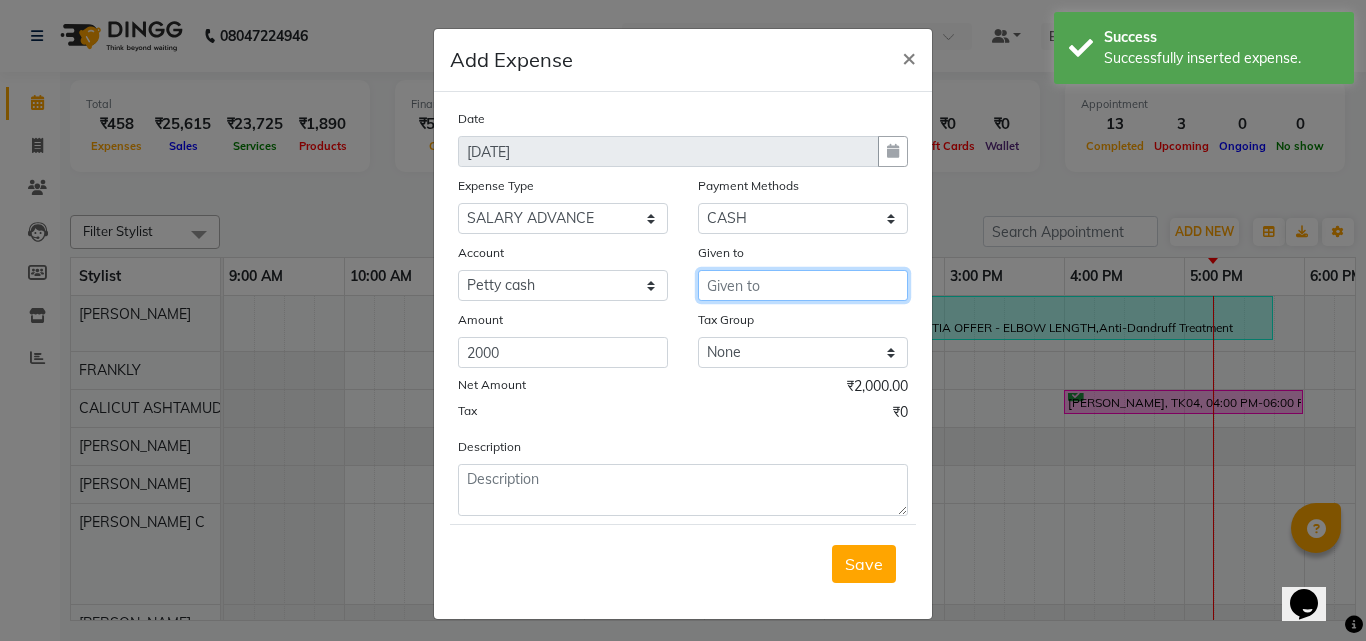click at bounding box center (803, 285) 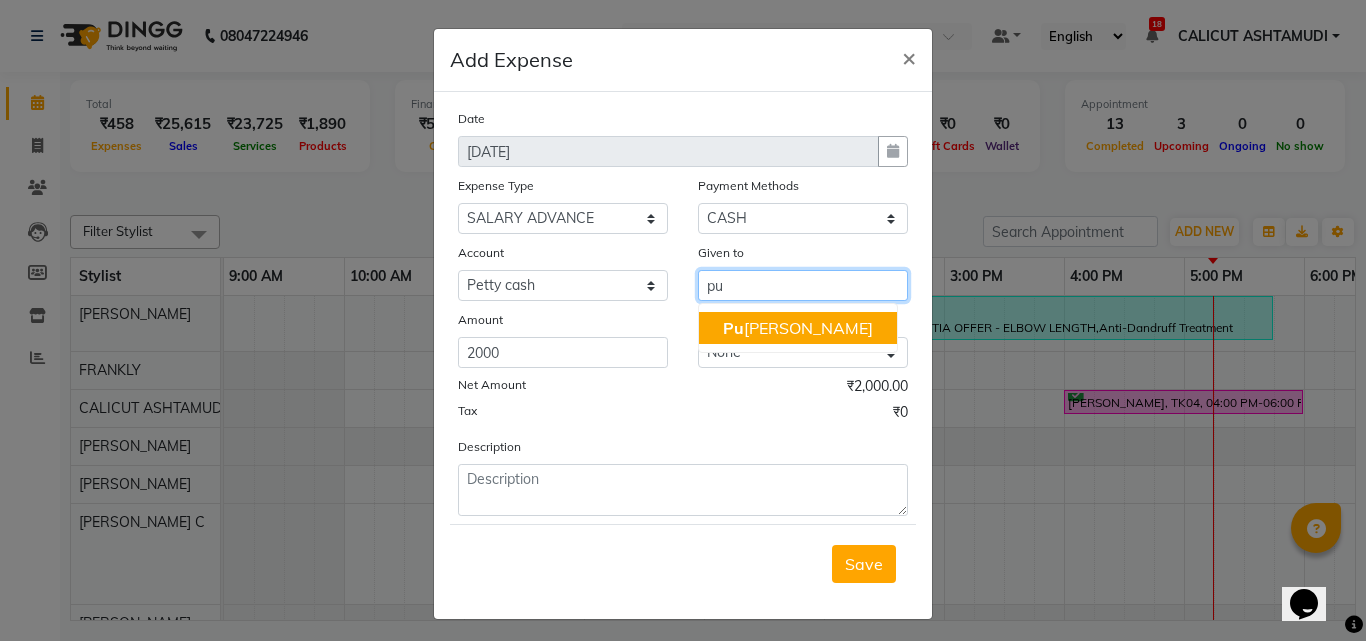 click on "Pu" 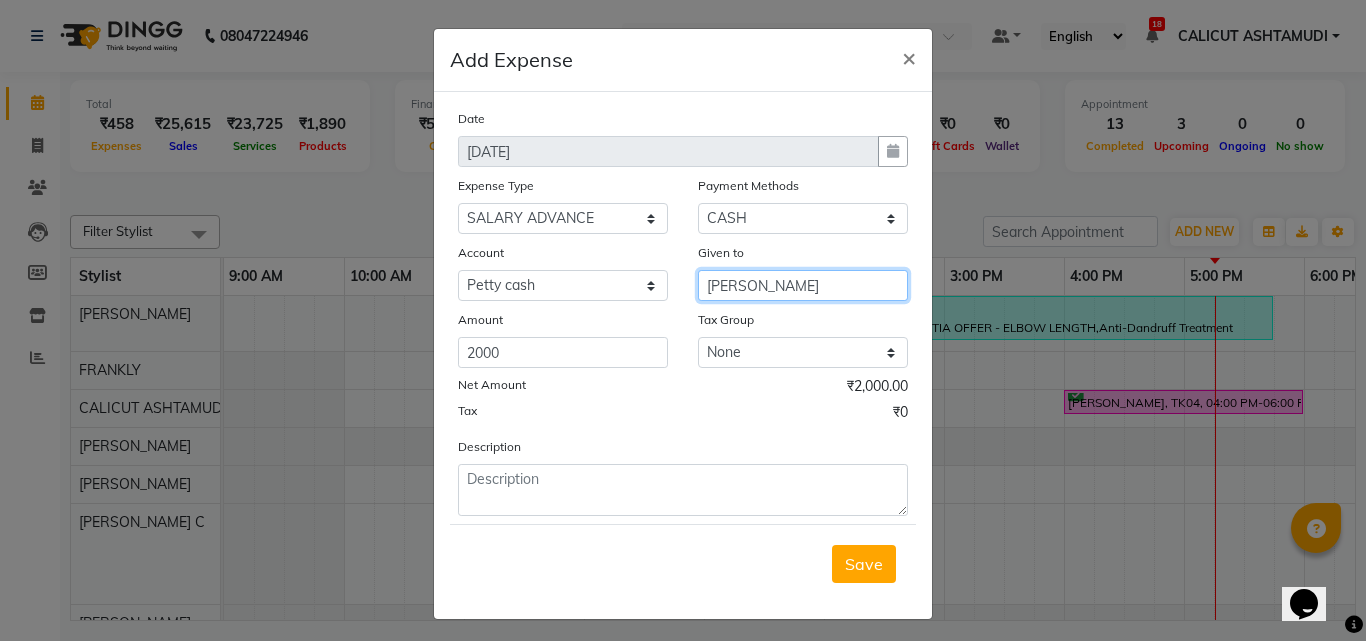type on "[PERSON_NAME]" 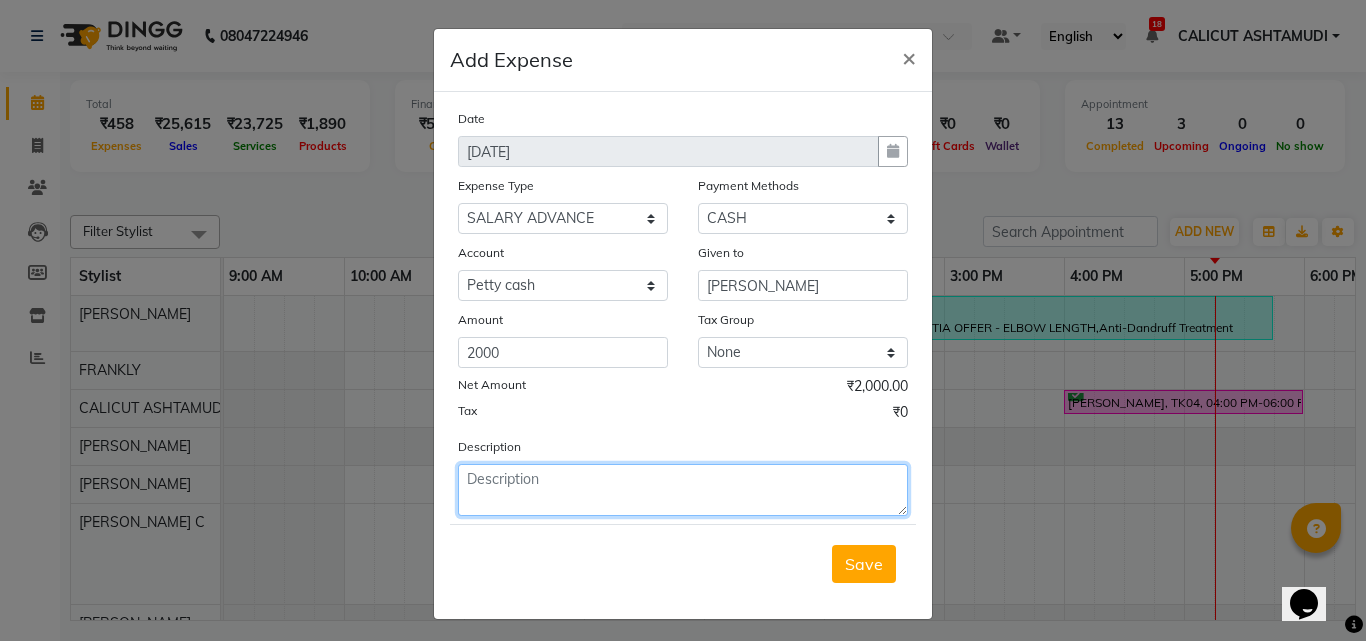 click 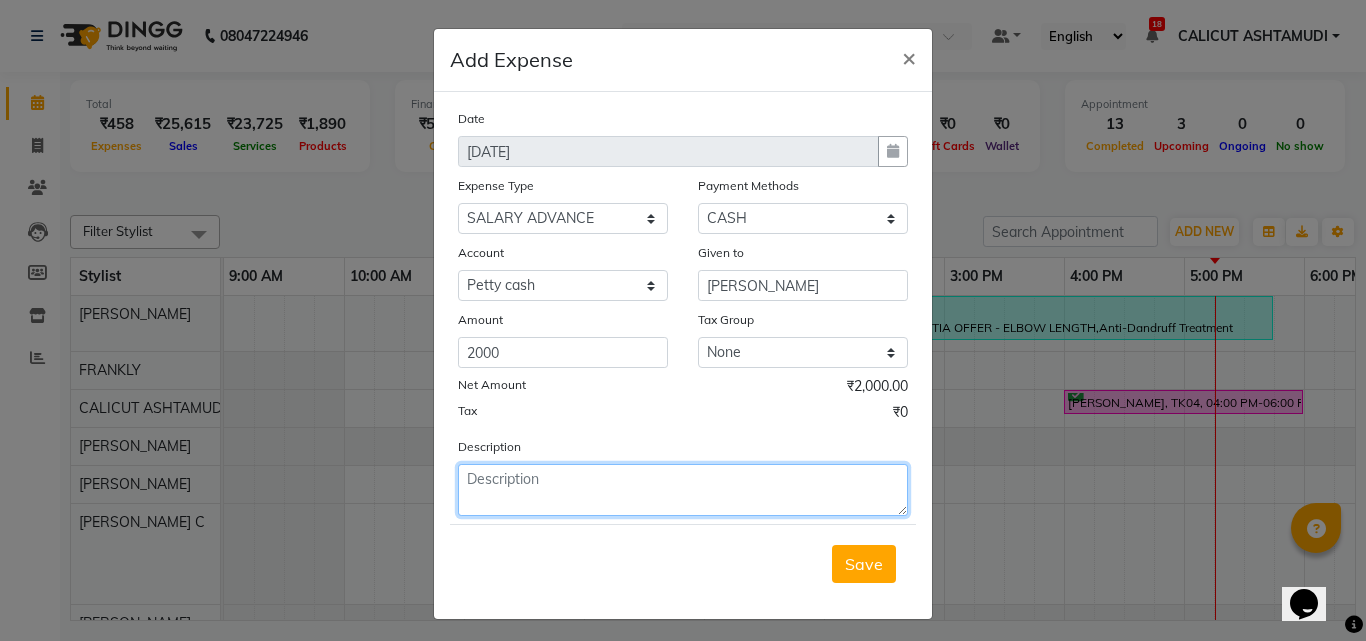 paste on "salary advance" 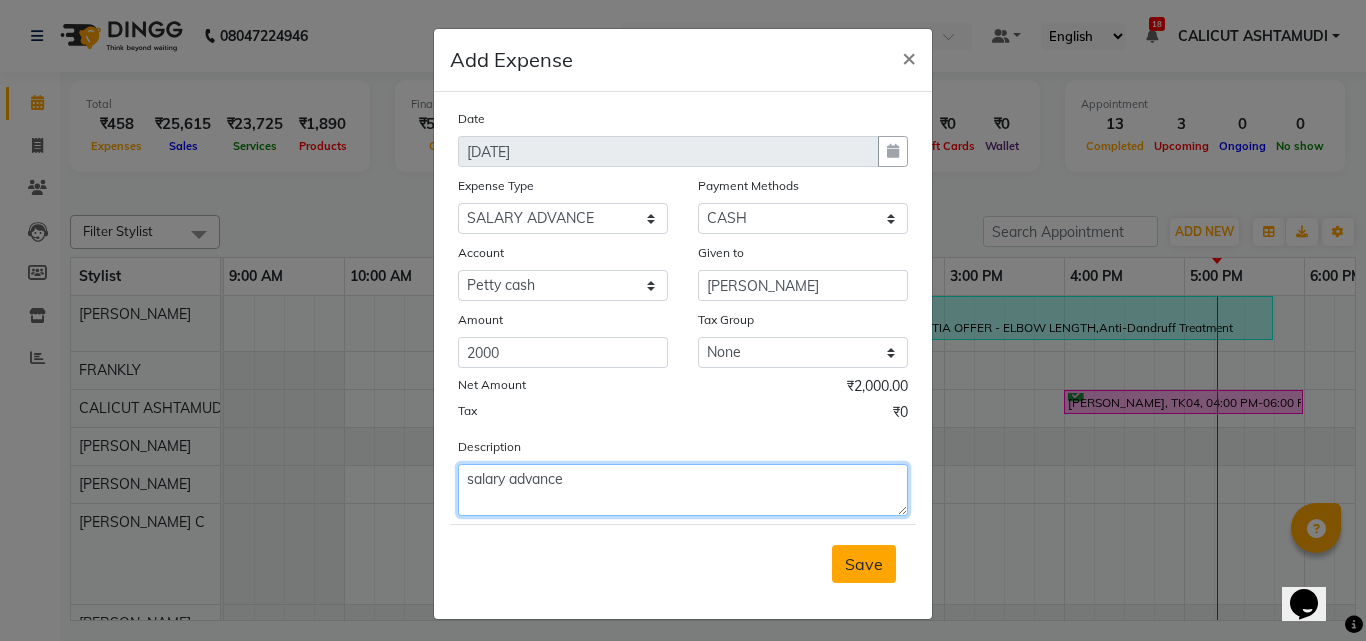 type on "salary advance" 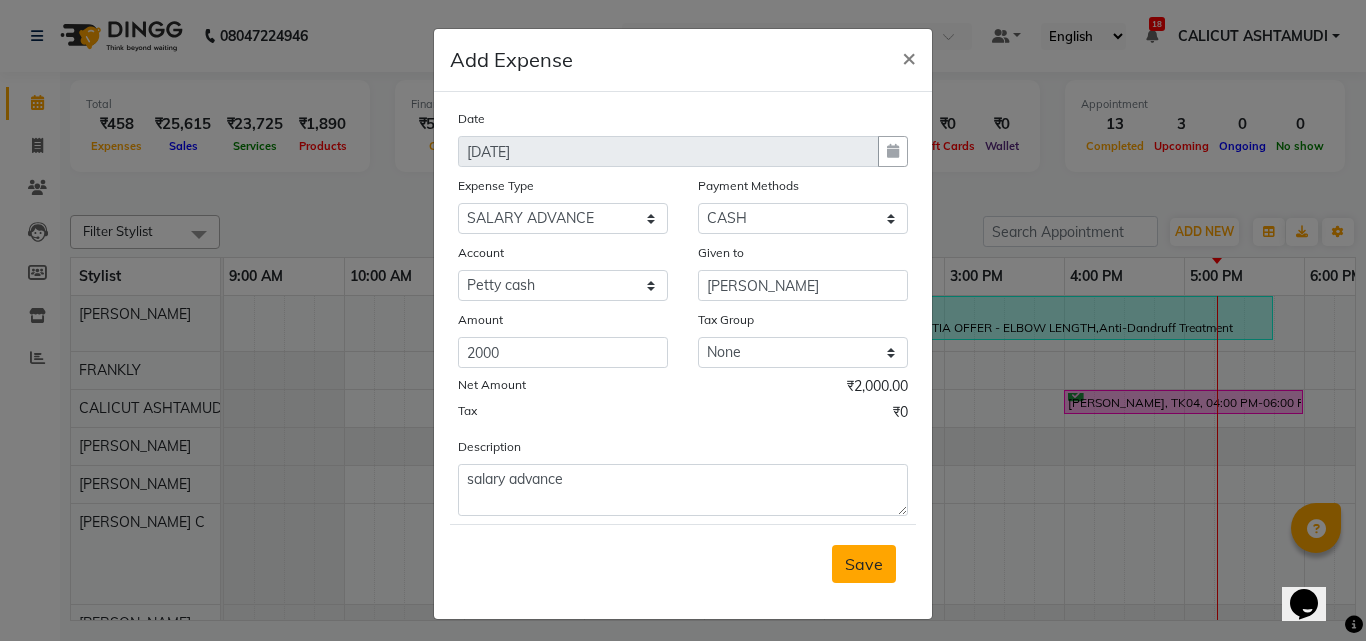 click on "Save" at bounding box center [864, 564] 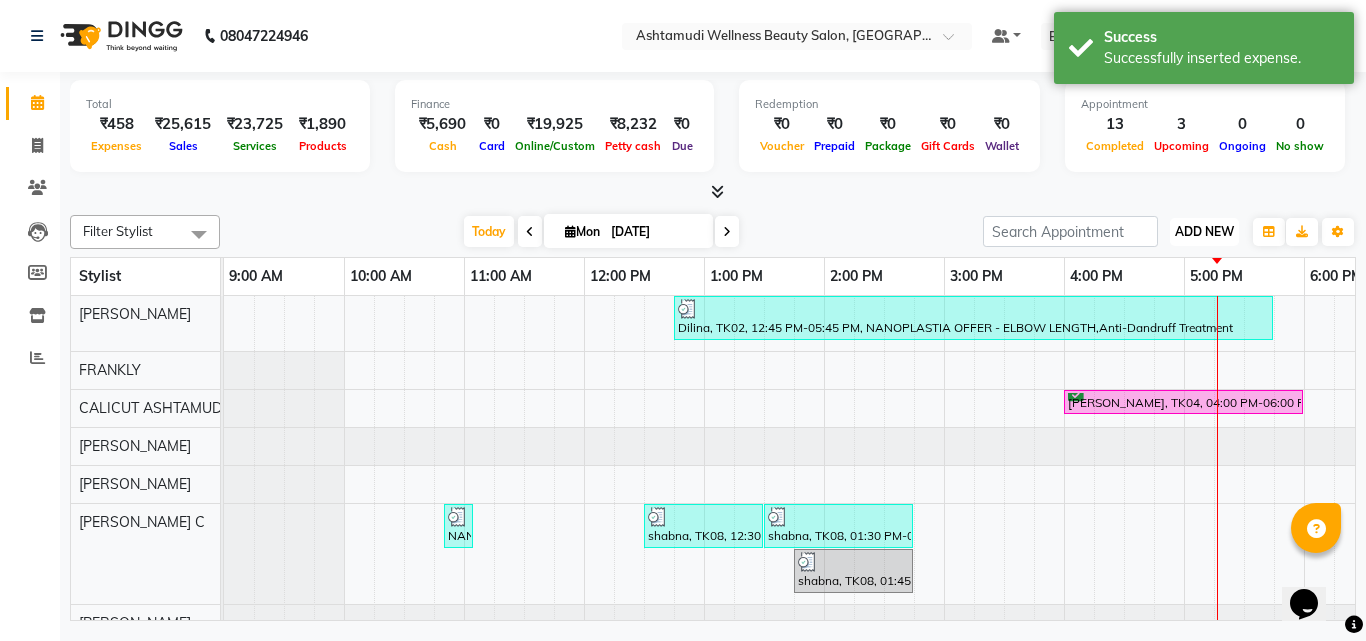 click on "ADD NEW" at bounding box center (1204, 231) 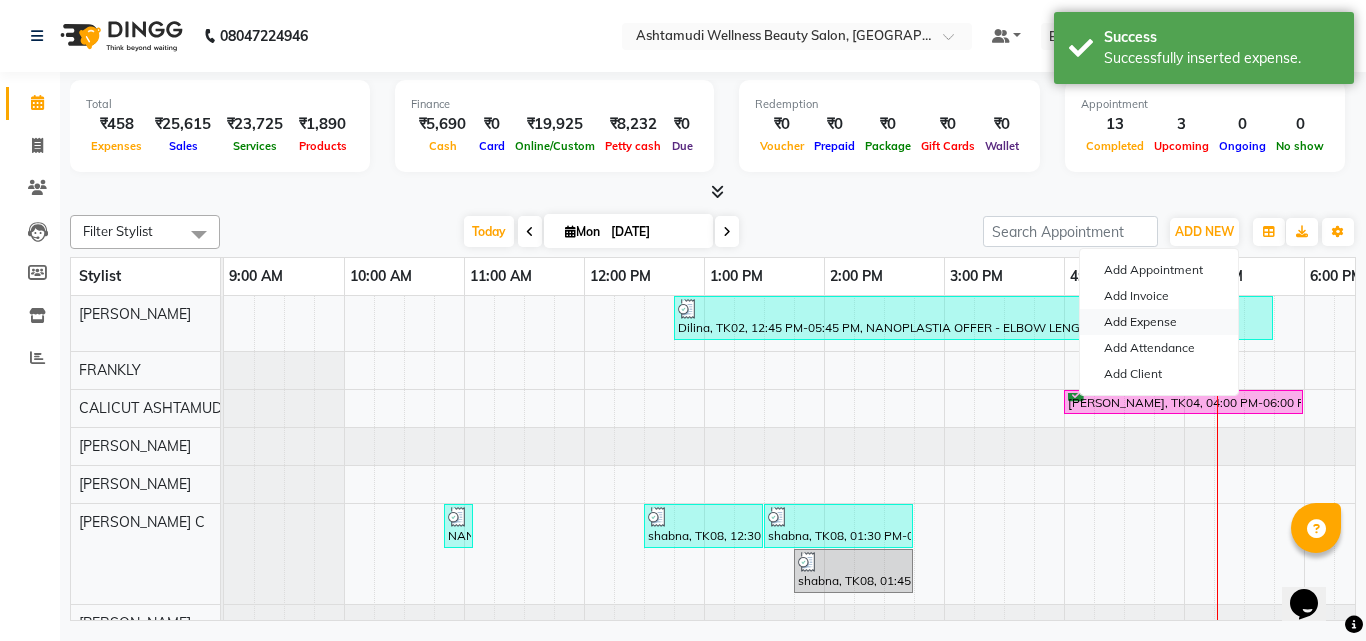 click on "Add Expense" at bounding box center (1159, 322) 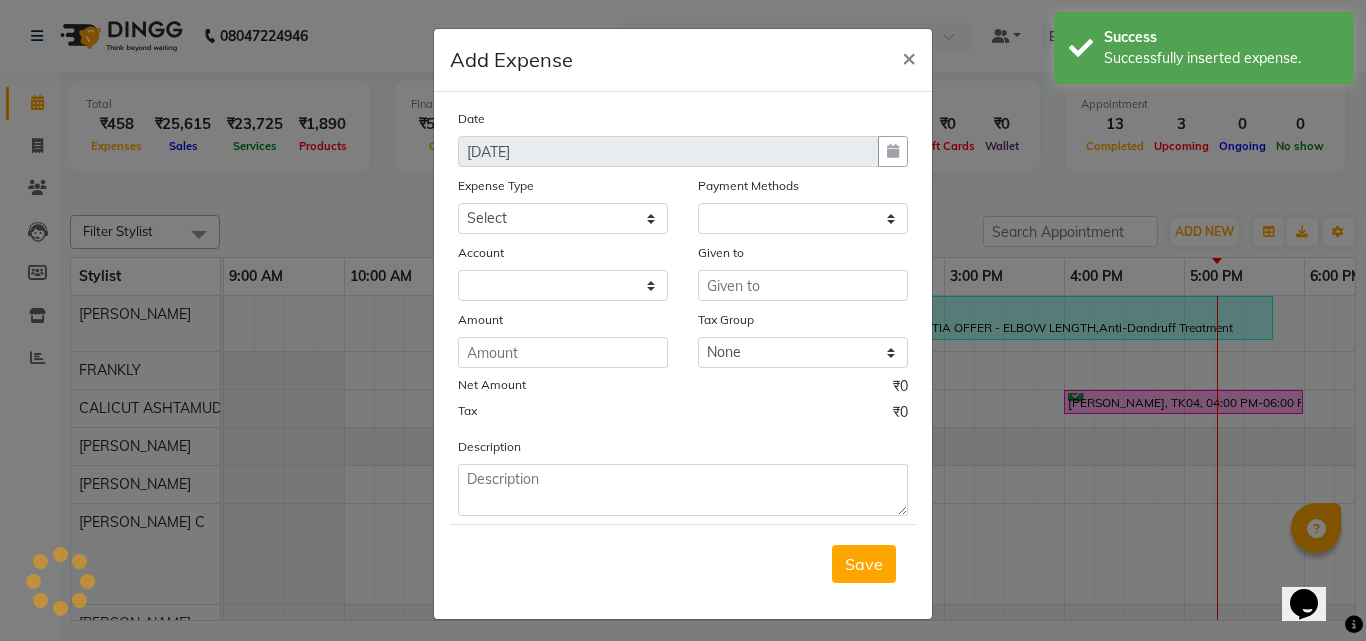 select on "1" 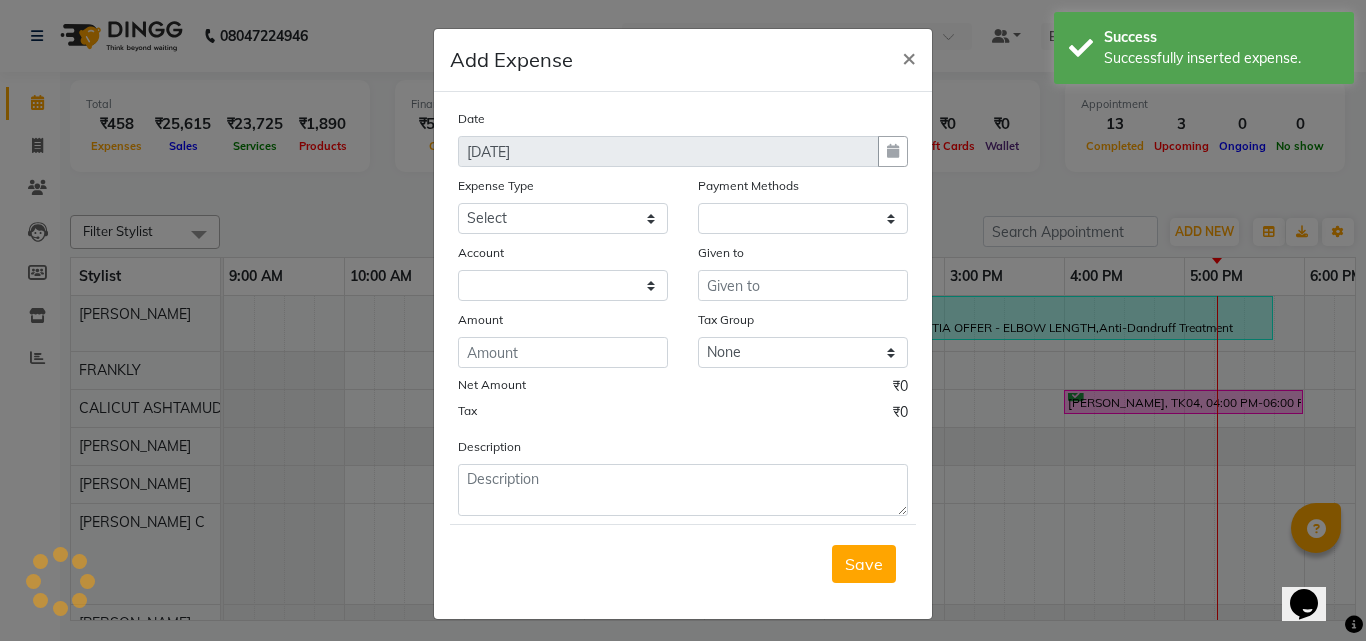 select on "3461" 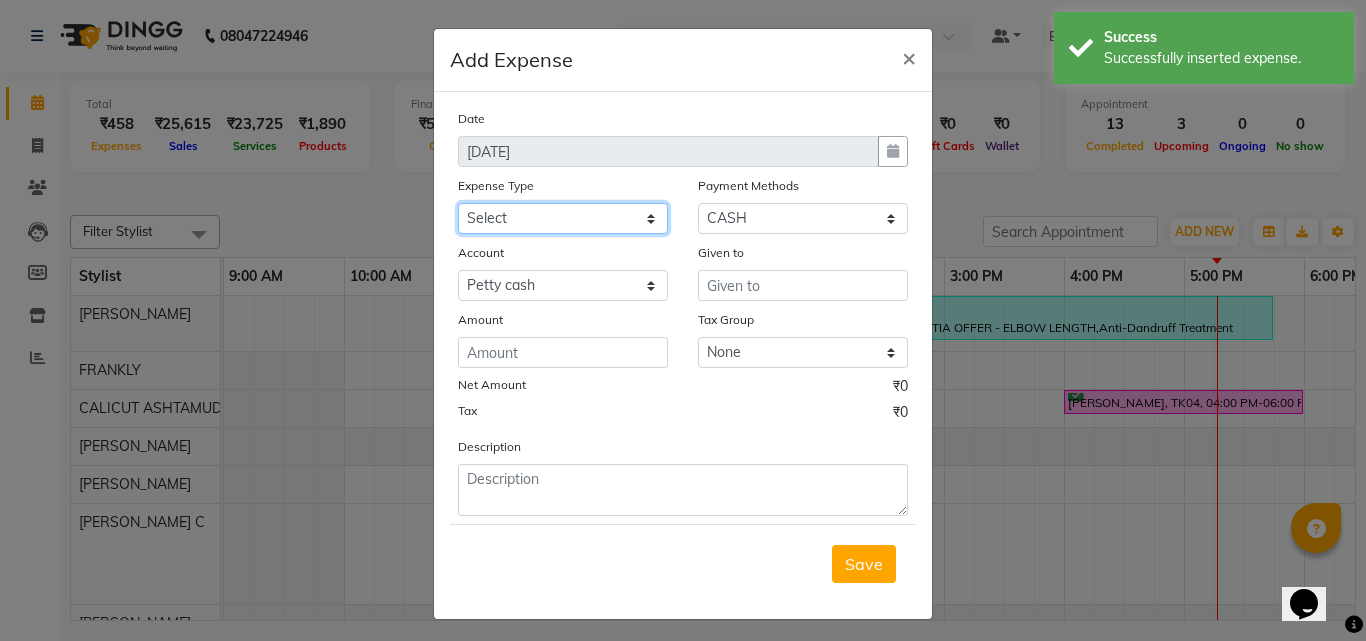 click on "Select ACCOMODATION EXPENSES ADVERTISEMENT SALES PROMOTIONAL EXPENSES Bonus BRIDAL ACCESSORIES REFUND BRIDAL COMMISSION BRIDAL FOOD BRIDAL INCENTIVES BRIDAL ORNAMENTS REFUND BRIDAL TA CASH DEPOSIT RAK BANK COMPUTER ACCESSORIES MOBILE PHONE Donation and Charity Expenses ELECTRICITY CHARGES ELECTRONICS FITTINGS Event Expense FISH FOOD EXPENSES FOOD REFRESHMENT FOR CLIENTS FOOD REFRESHMENT FOR STAFFS Freight And Forwarding Charges FUEL FOR GENERATOR FURNITURE AND EQUIPMENTS Gifts for Clients GIFTS FOR STAFFS GOKULAM CHITS HOSTEL RENT LAUNDRY EXPENSES LICENSE OTHER FEES LOADING UNLOADING CHARGES Medical Expenses MEHNDI PAYMENTS MISCELLANEOUS EXPENSES NEWSPAPER PERIODICALS Ornaments Maintenance Expense OVERTIME ALLOWANCES Payment For Pest Control Perfomance based incentives POSTAGE COURIER CHARGES Printing PRINTING STATIONERY EXPENSES PROFESSIONAL TAX REPAIRS MAINTENANCE ROUND OFF Salary SALARY ADVANCE Sales Incentives Membership Card SALES INCENTIVES PRODUCT SALES INCENTIVES SERVICES SALON ESSENTIALS SALON RENT" 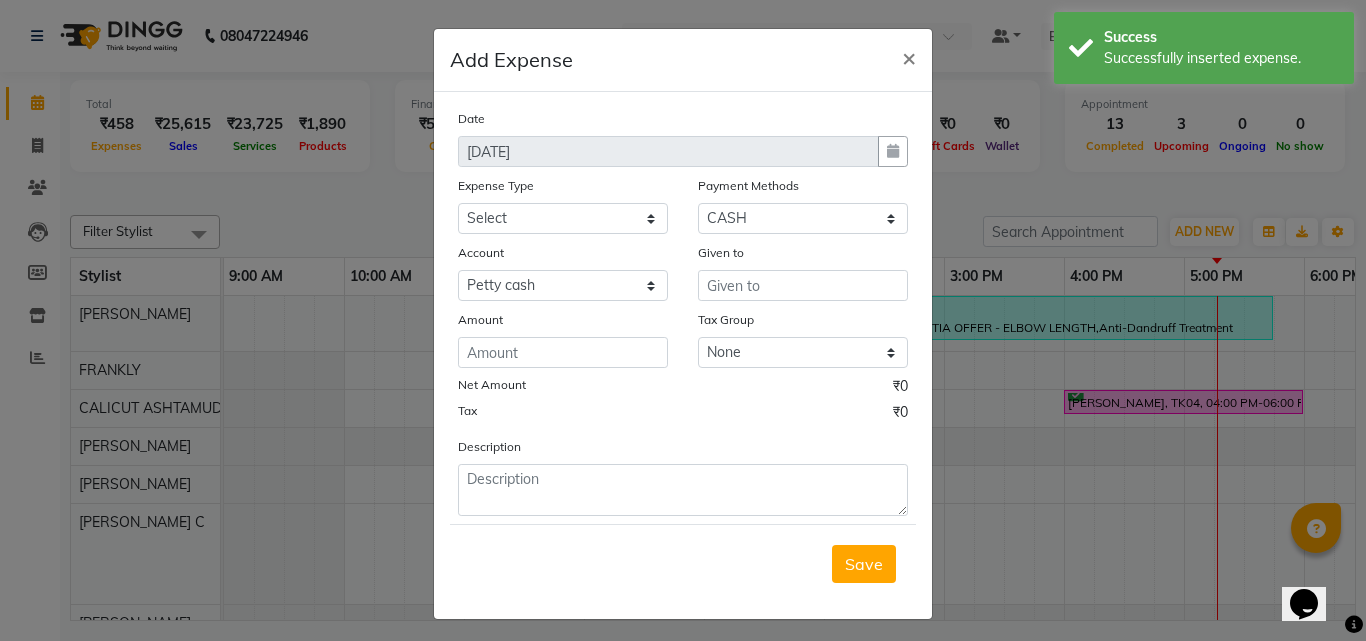 click on "Add Expense  × Date 14-07-2025 Expense Type Select ACCOMODATION EXPENSES ADVERTISEMENT SALES PROMOTIONAL EXPENSES Bonus BRIDAL ACCESSORIES REFUND BRIDAL COMMISSION BRIDAL FOOD BRIDAL INCENTIVES BRIDAL ORNAMENTS REFUND BRIDAL TA CASH DEPOSIT RAK BANK COMPUTER ACCESSORIES MOBILE PHONE Donation and Charity Expenses ELECTRICITY CHARGES ELECTRONICS FITTINGS Event Expense FISH FOOD EXPENSES FOOD REFRESHMENT FOR CLIENTS FOOD REFRESHMENT FOR STAFFS Freight And Forwarding Charges FUEL FOR GENERATOR FURNITURE AND EQUIPMENTS Gifts for Clients GIFTS FOR STAFFS GOKULAM CHITS HOSTEL RENT LAUNDRY EXPENSES LICENSE OTHER FEES LOADING UNLOADING CHARGES Medical Expenses MEHNDI PAYMENTS MISCELLANEOUS EXPENSES NEWSPAPER PERIODICALS Ornaments Maintenance Expense OVERTIME ALLOWANCES Payment For Pest Control Perfomance based incentives POSTAGE COURIER CHARGES Printing PRINTING STATIONERY EXPENSES PROFESSIONAL TAX REPAIRS MAINTENANCE ROUND OFF Salary SALARY ADVANCE Sales Incentives Membership Card SALES INCENTIVES PRODUCT Select" 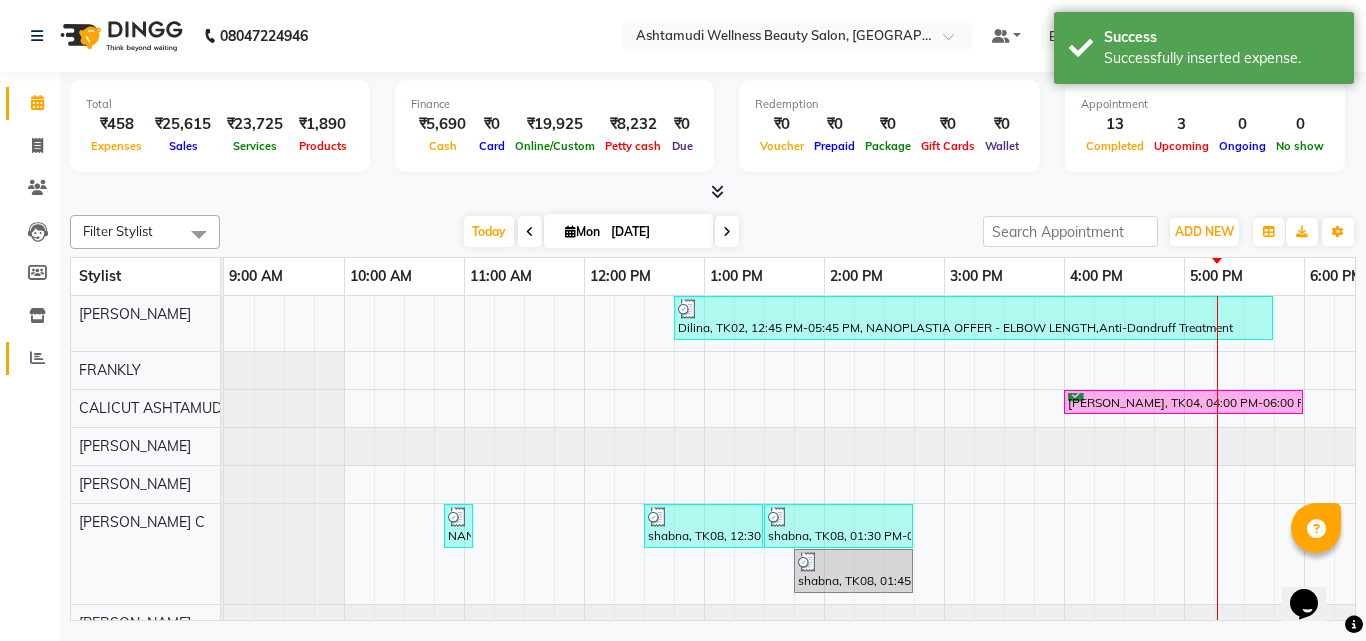 click on "Reports" 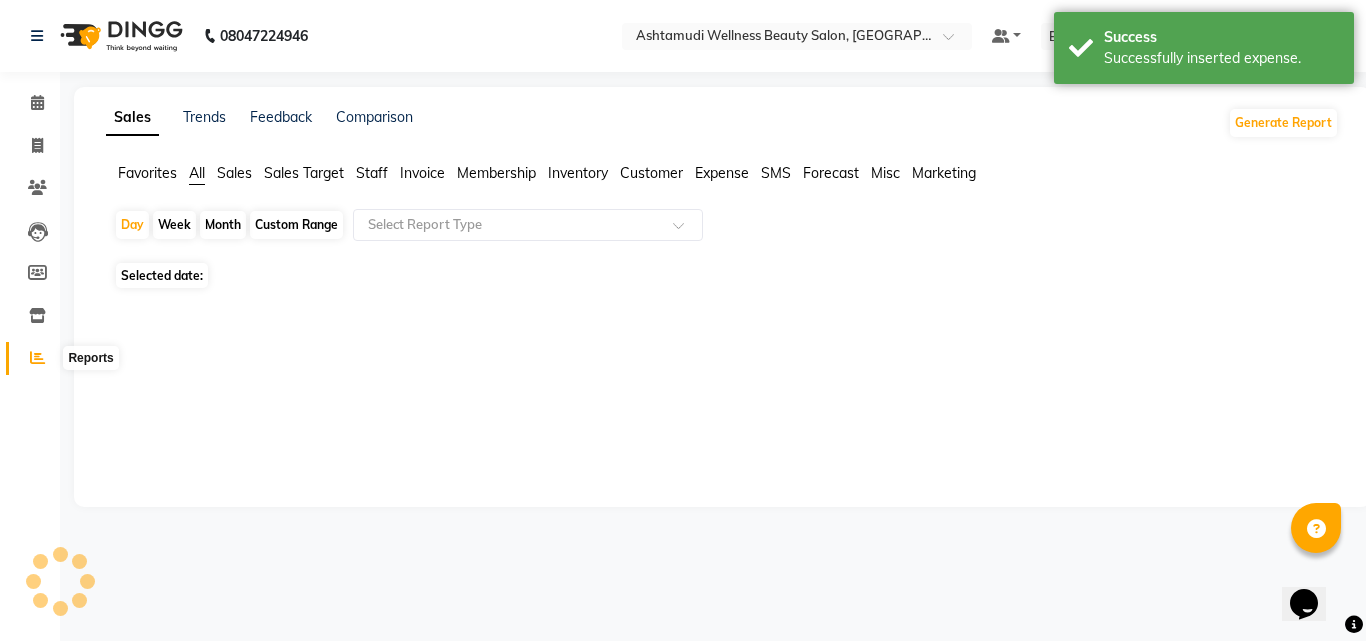 click 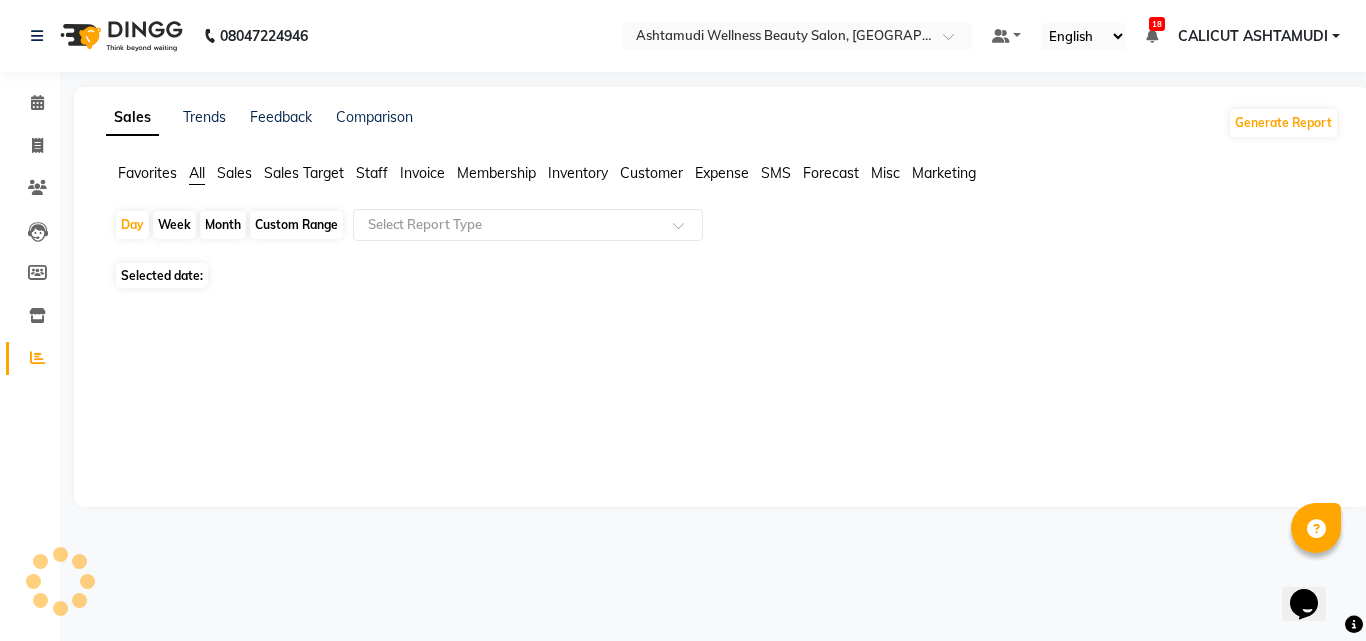 click on "Expense" 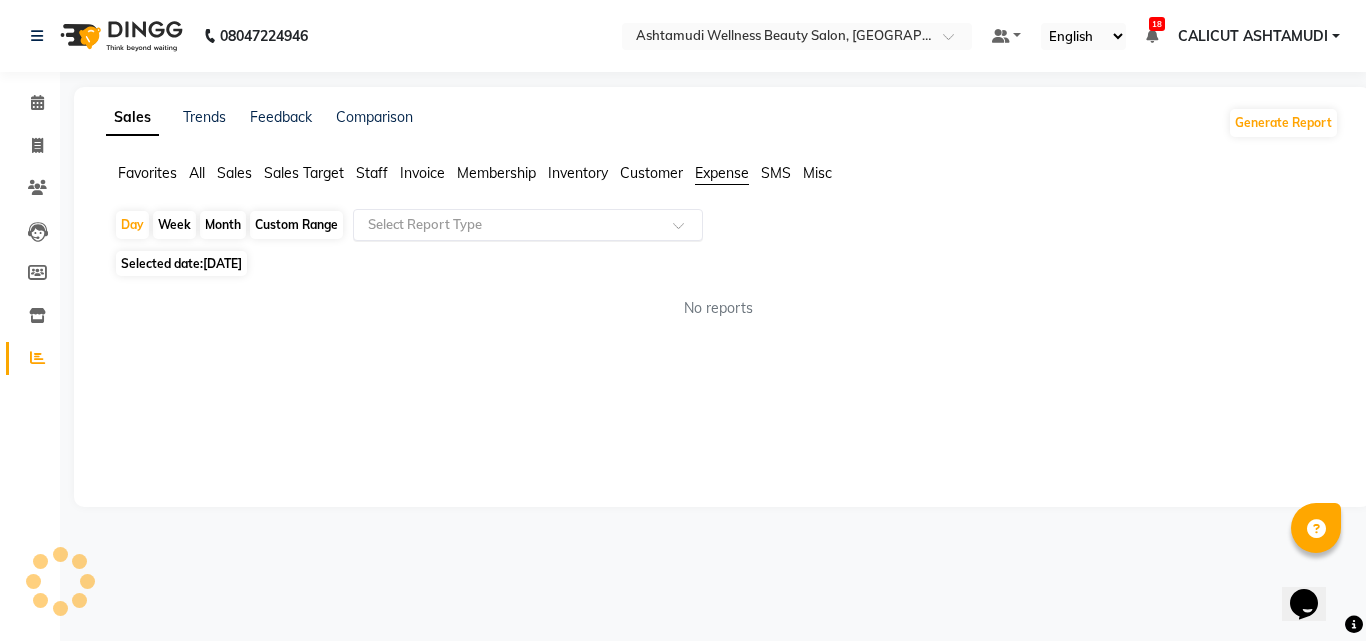 click 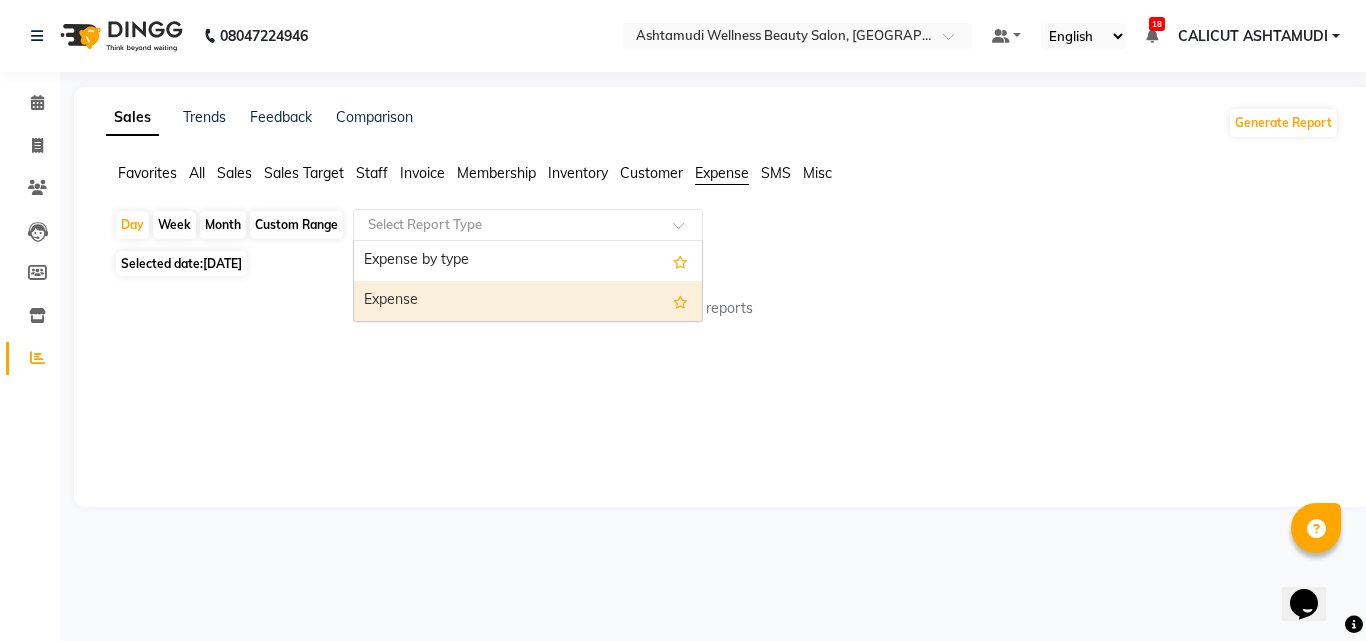 click on "Expense" at bounding box center (528, 301) 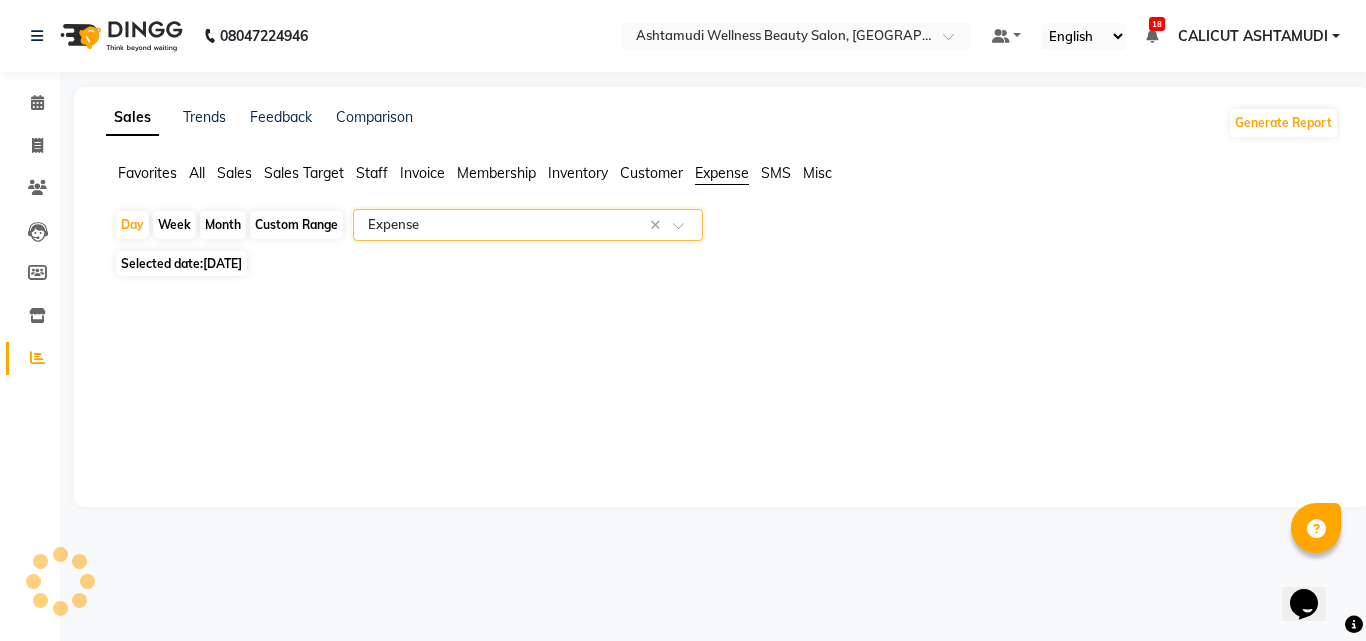select on "full_report" 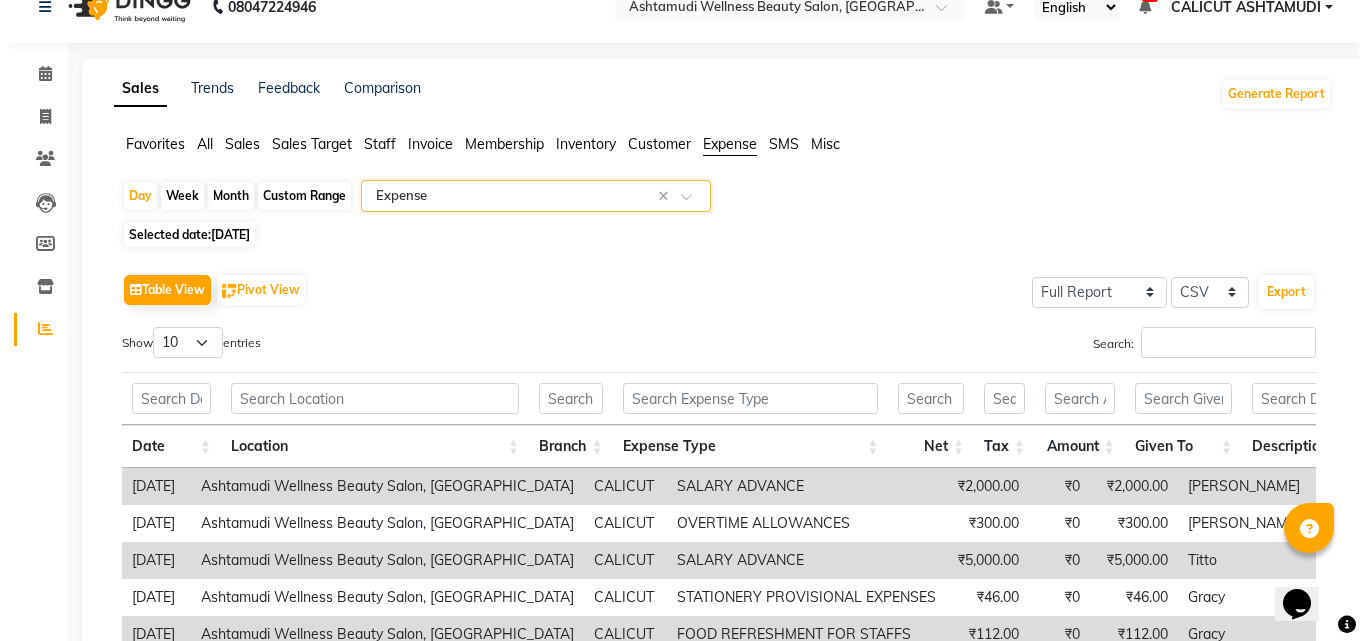scroll, scrollTop: 0, scrollLeft: 0, axis: both 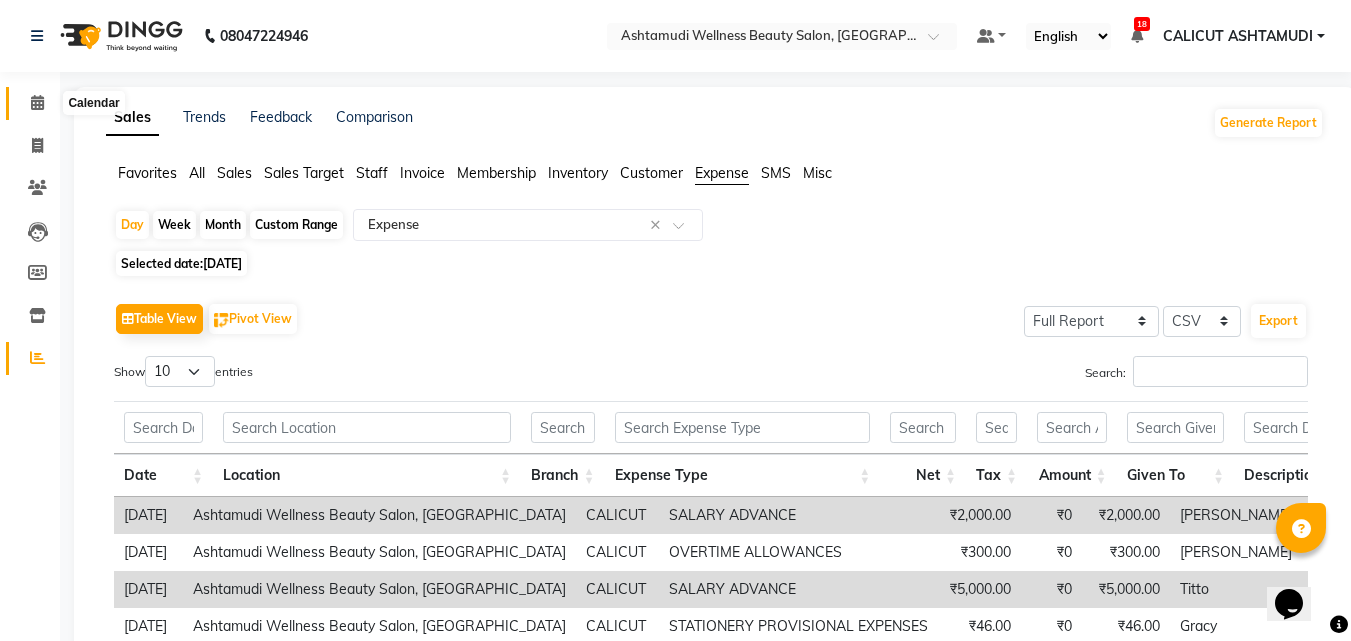 click 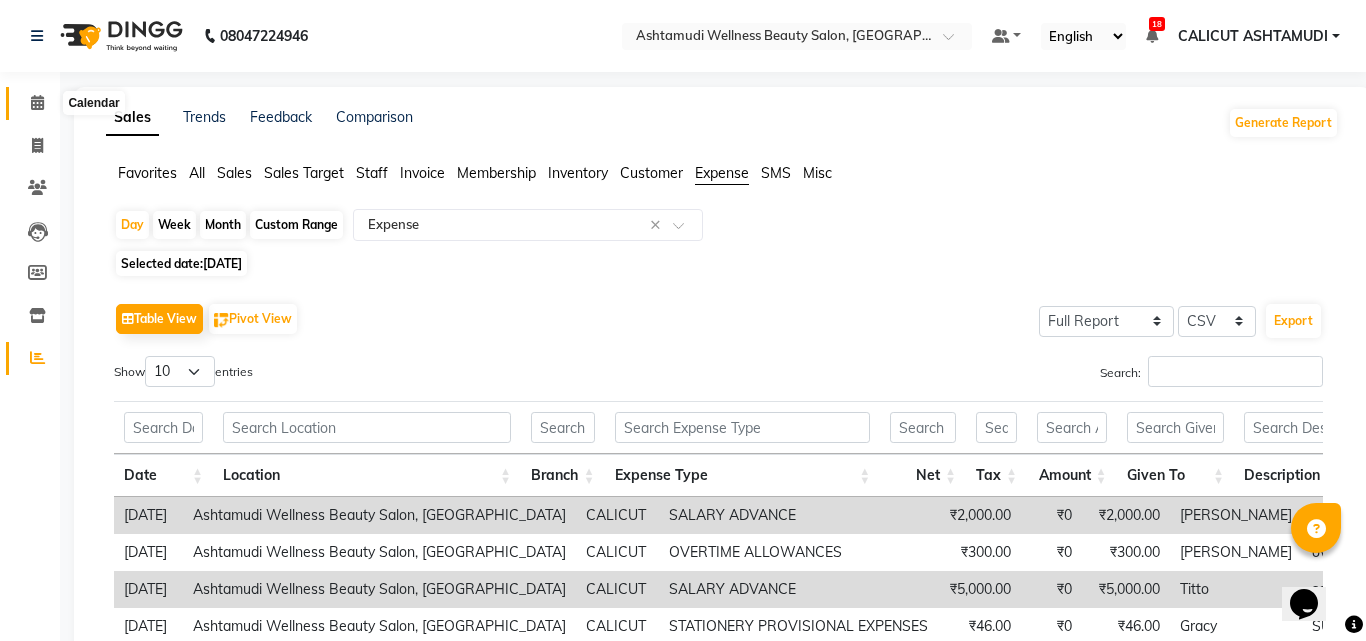 click 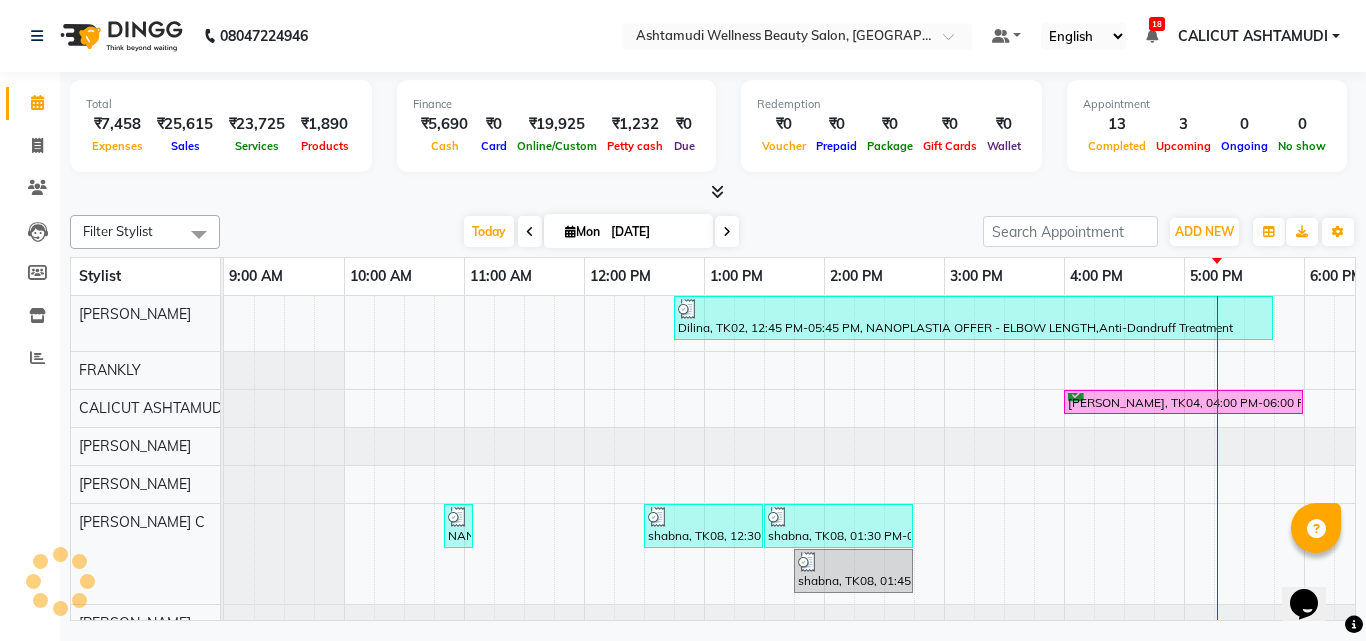 scroll, scrollTop: 0, scrollLeft: 0, axis: both 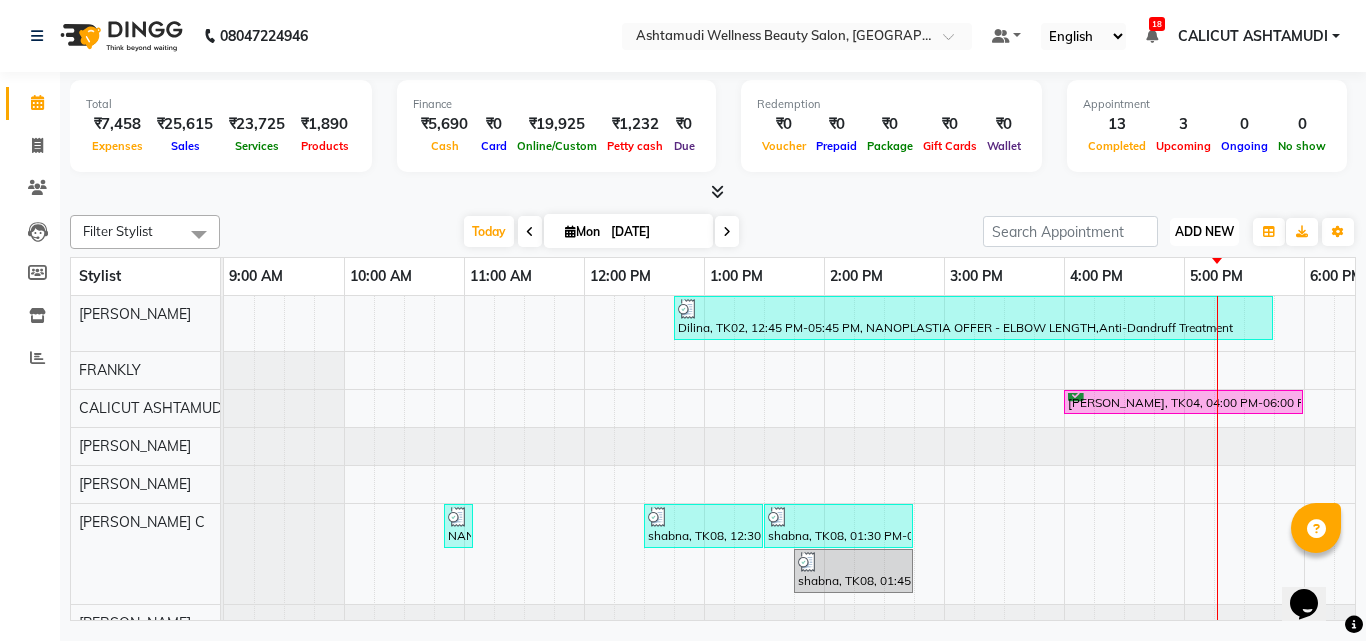 click on "ADD NEW" at bounding box center (1204, 231) 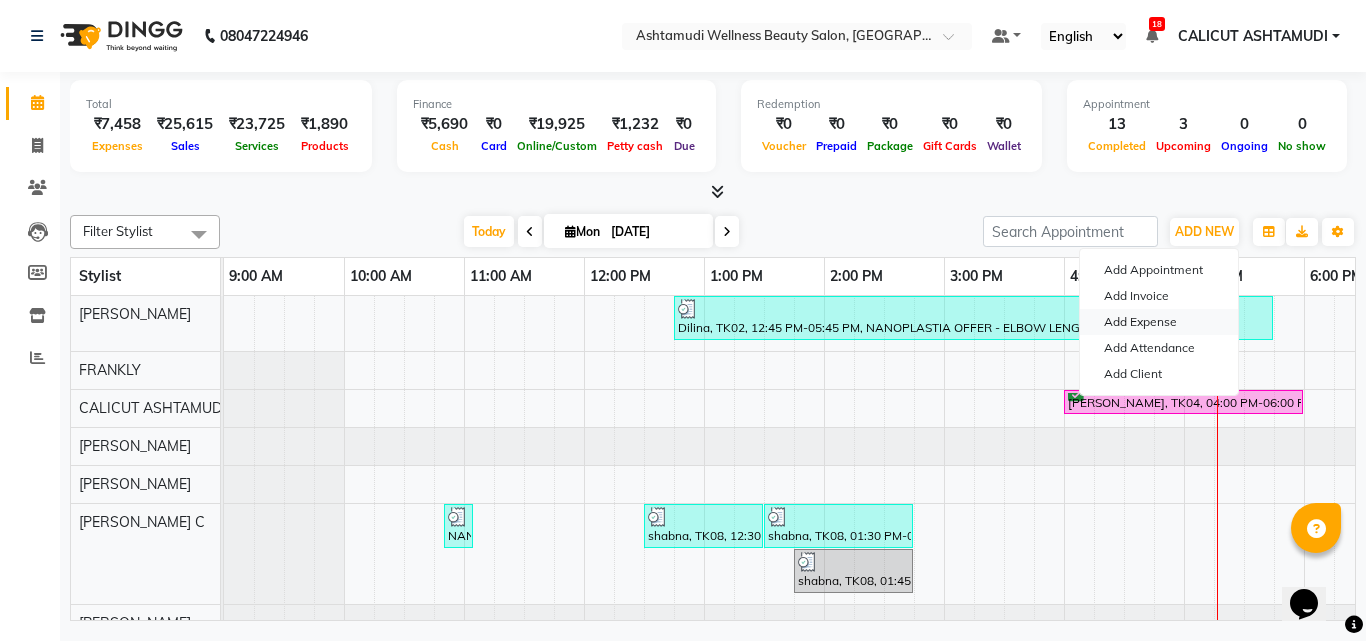 click on "Add Expense" at bounding box center [1159, 322] 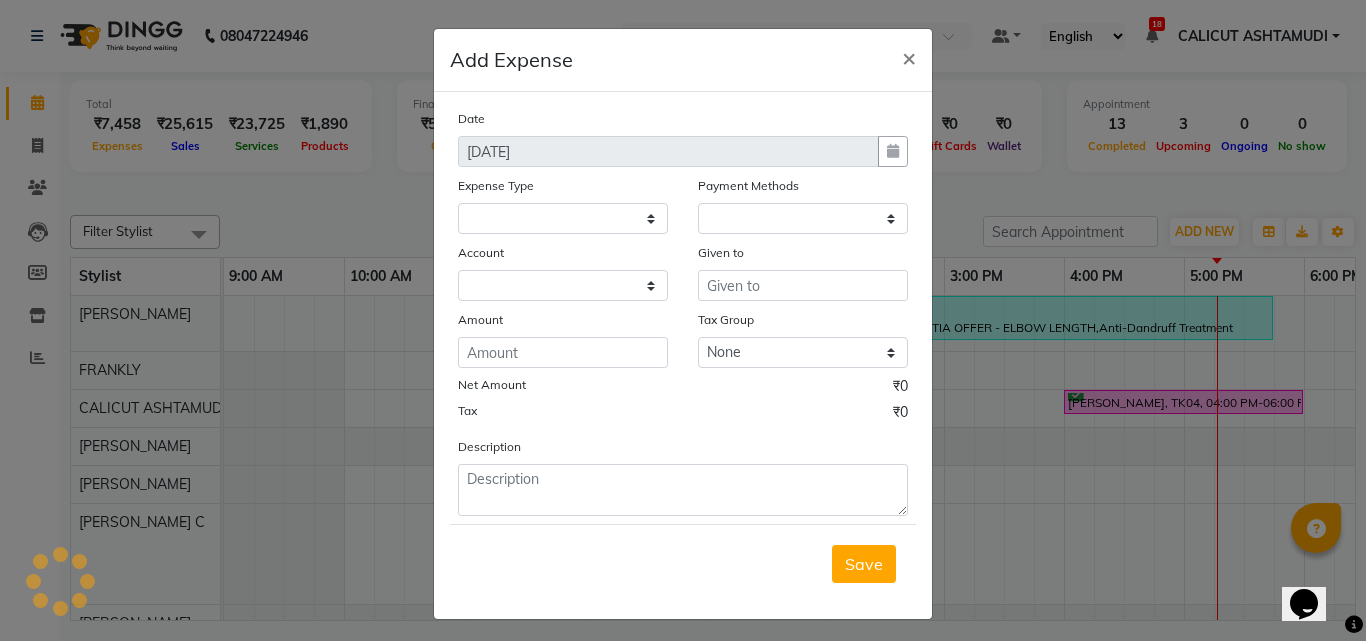 select on "1" 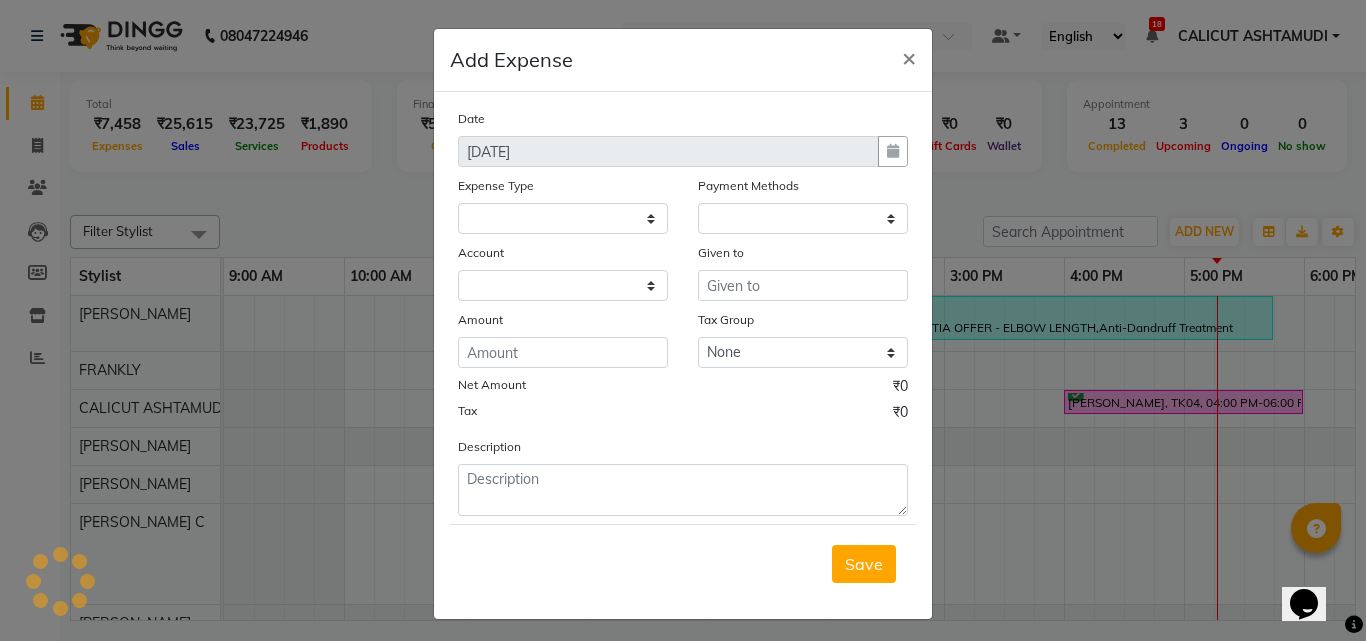 select on "3461" 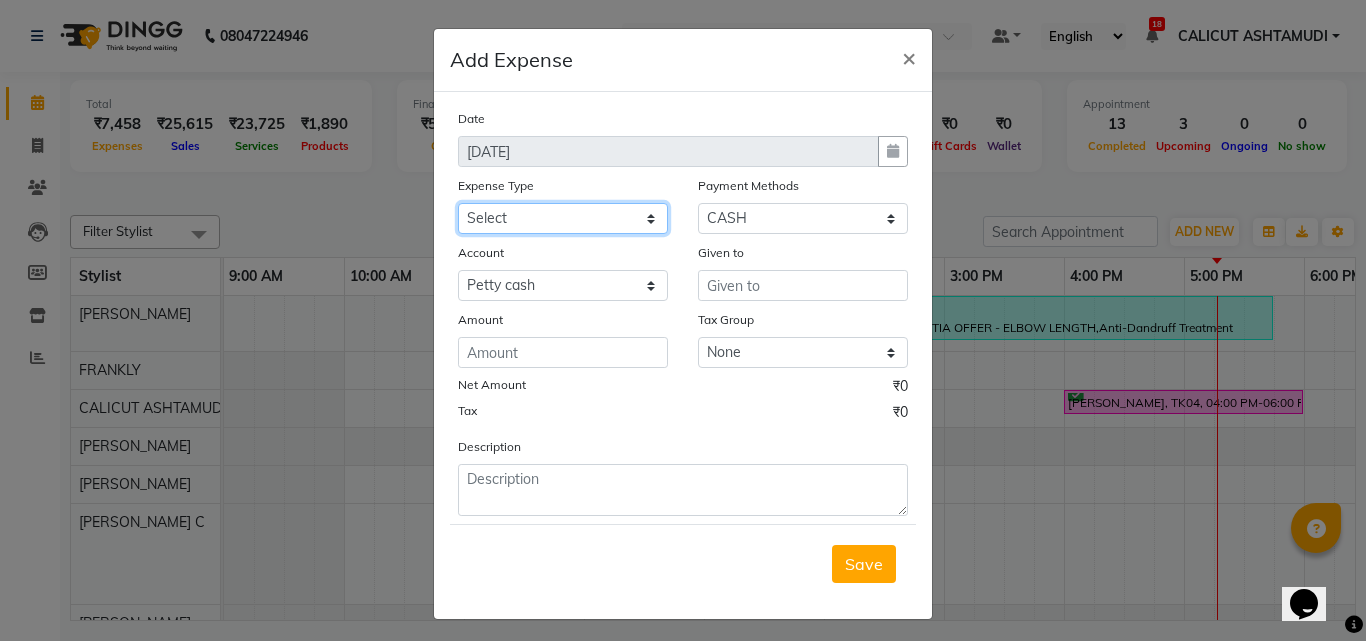 click on "Select ACCOMODATION EXPENSES ADVERTISEMENT SALES PROMOTIONAL EXPENSES Bonus BRIDAL ACCESSORIES REFUND BRIDAL COMMISSION BRIDAL FOOD BRIDAL INCENTIVES BRIDAL ORNAMENTS REFUND BRIDAL TA CASH DEPOSIT RAK BANK COMPUTER ACCESSORIES MOBILE PHONE Donation and Charity Expenses ELECTRICITY CHARGES ELECTRONICS FITTINGS Event Expense FISH FOOD EXPENSES FOOD REFRESHMENT FOR CLIENTS FOOD REFRESHMENT FOR STAFFS Freight And Forwarding Charges FUEL FOR GENERATOR FURNITURE AND EQUIPMENTS Gifts for Clients GIFTS FOR STAFFS GOKULAM CHITS HOSTEL RENT LAUNDRY EXPENSES LICENSE OTHER FEES LOADING UNLOADING CHARGES Medical Expenses MEHNDI PAYMENTS MISCELLANEOUS EXPENSES NEWSPAPER PERIODICALS Ornaments Maintenance Expense OVERTIME ALLOWANCES Payment For Pest Control Perfomance based incentives POSTAGE COURIER CHARGES Printing PRINTING STATIONERY EXPENSES PROFESSIONAL TAX REPAIRS MAINTENANCE ROUND OFF Salary SALARY ADVANCE Sales Incentives Membership Card SALES INCENTIVES PRODUCT SALES INCENTIVES SERVICES SALON ESSENTIALS SALON RENT" 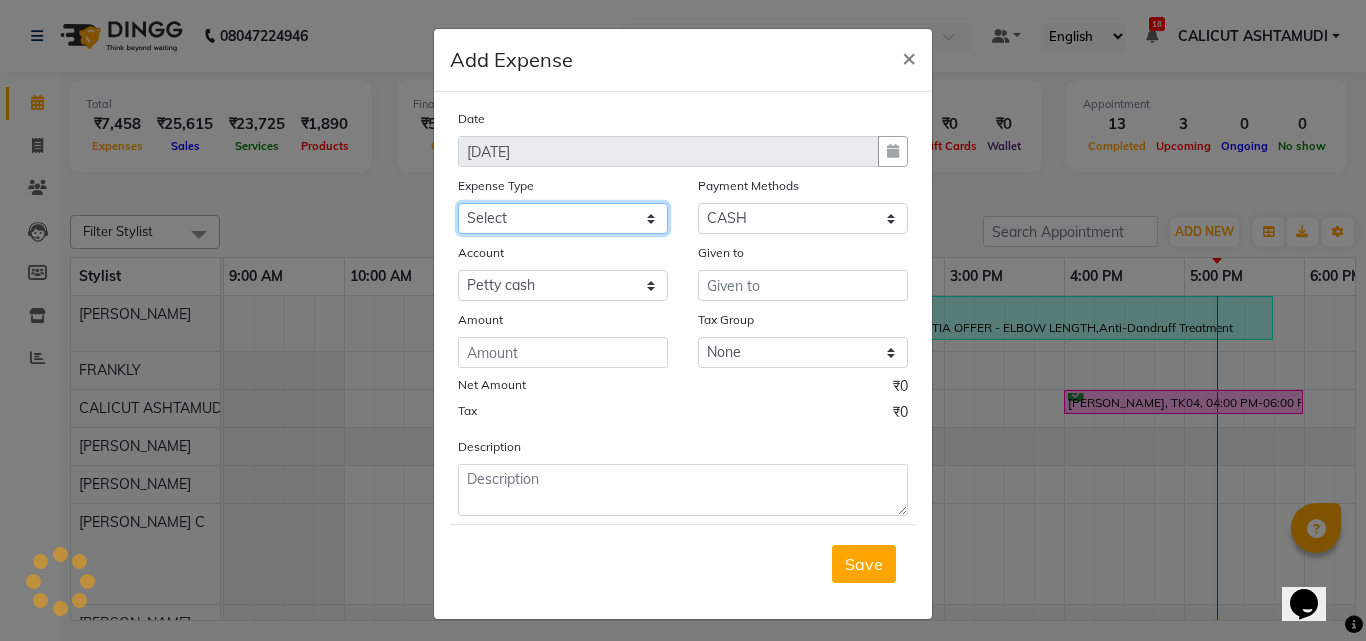 select on "6181" 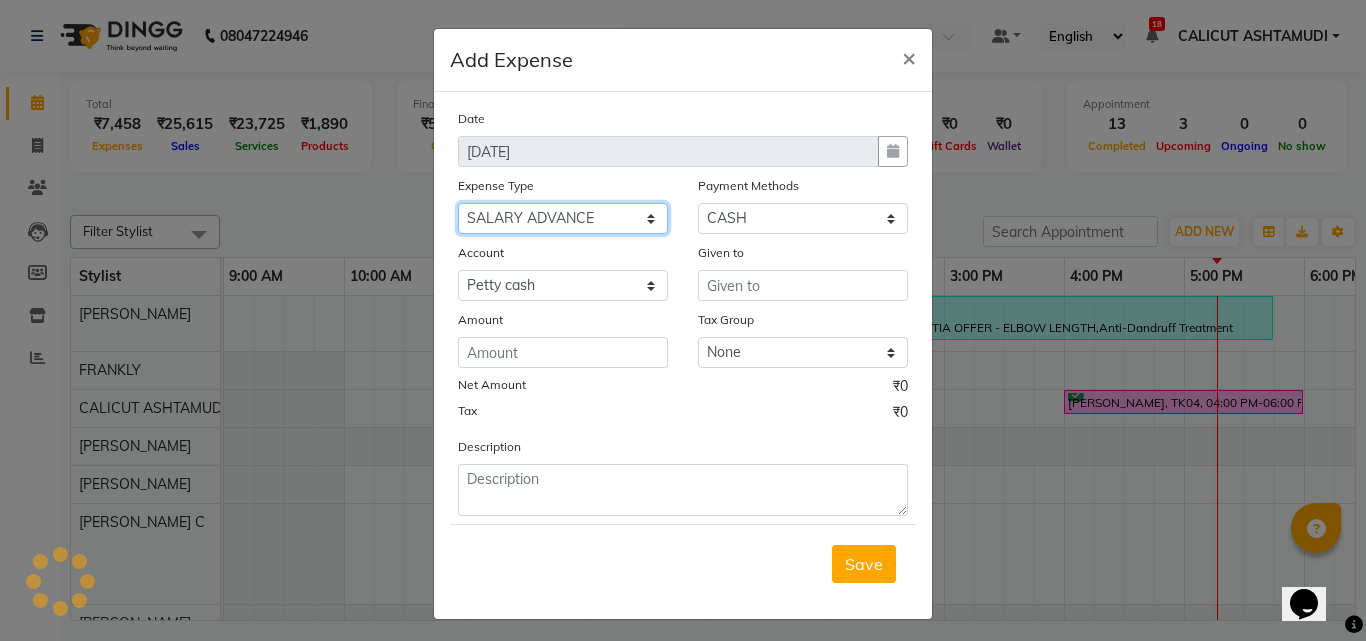 click on "Select ACCOMODATION EXPENSES ADVERTISEMENT SALES PROMOTIONAL EXPENSES Bonus BRIDAL ACCESSORIES REFUND BRIDAL COMMISSION BRIDAL FOOD BRIDAL INCENTIVES BRIDAL ORNAMENTS REFUND BRIDAL TA CASH DEPOSIT RAK BANK COMPUTER ACCESSORIES MOBILE PHONE Donation and Charity Expenses ELECTRICITY CHARGES ELECTRONICS FITTINGS Event Expense FISH FOOD EXPENSES FOOD REFRESHMENT FOR CLIENTS FOOD REFRESHMENT FOR STAFFS Freight And Forwarding Charges FUEL FOR GENERATOR FURNITURE AND EQUIPMENTS Gifts for Clients GIFTS FOR STAFFS GOKULAM CHITS HOSTEL RENT LAUNDRY EXPENSES LICENSE OTHER FEES LOADING UNLOADING CHARGES Medical Expenses MEHNDI PAYMENTS MISCELLANEOUS EXPENSES NEWSPAPER PERIODICALS Ornaments Maintenance Expense OVERTIME ALLOWANCES Payment For Pest Control Perfomance based incentives POSTAGE COURIER CHARGES Printing PRINTING STATIONERY EXPENSES PROFESSIONAL TAX REPAIRS MAINTENANCE ROUND OFF Salary SALARY ADVANCE Sales Incentives Membership Card SALES INCENTIVES PRODUCT SALES INCENTIVES SERVICES SALON ESSENTIALS SALON RENT" 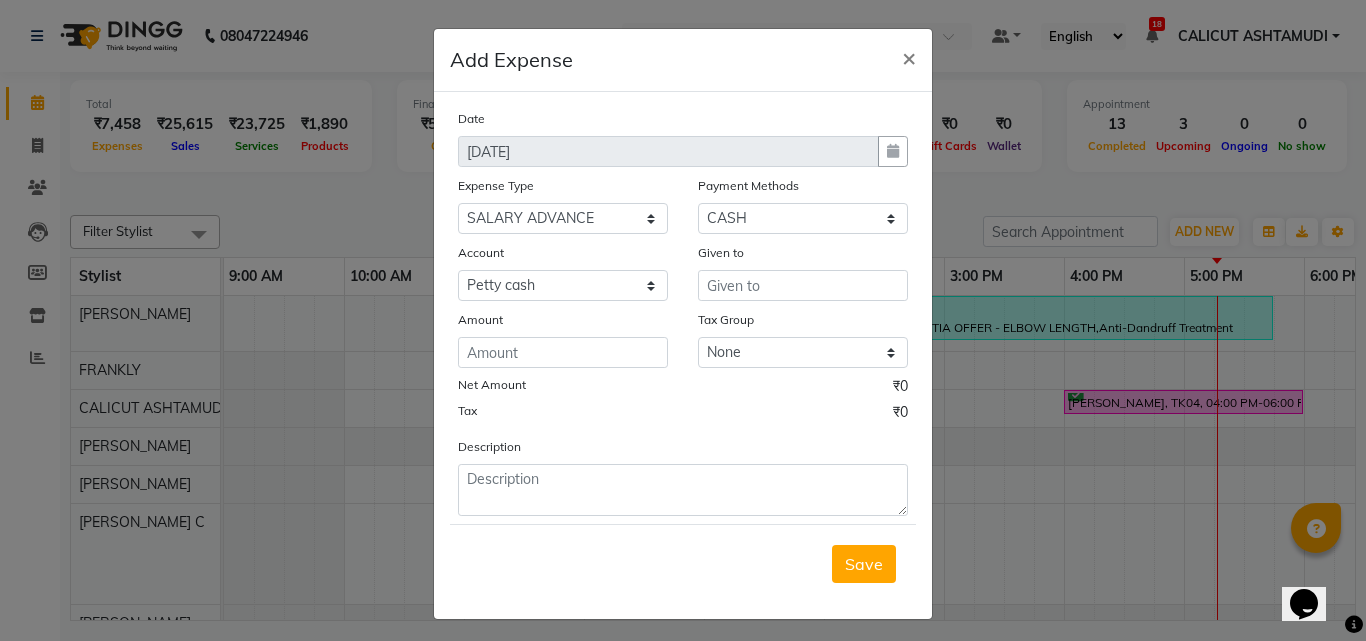 click on "Amount" 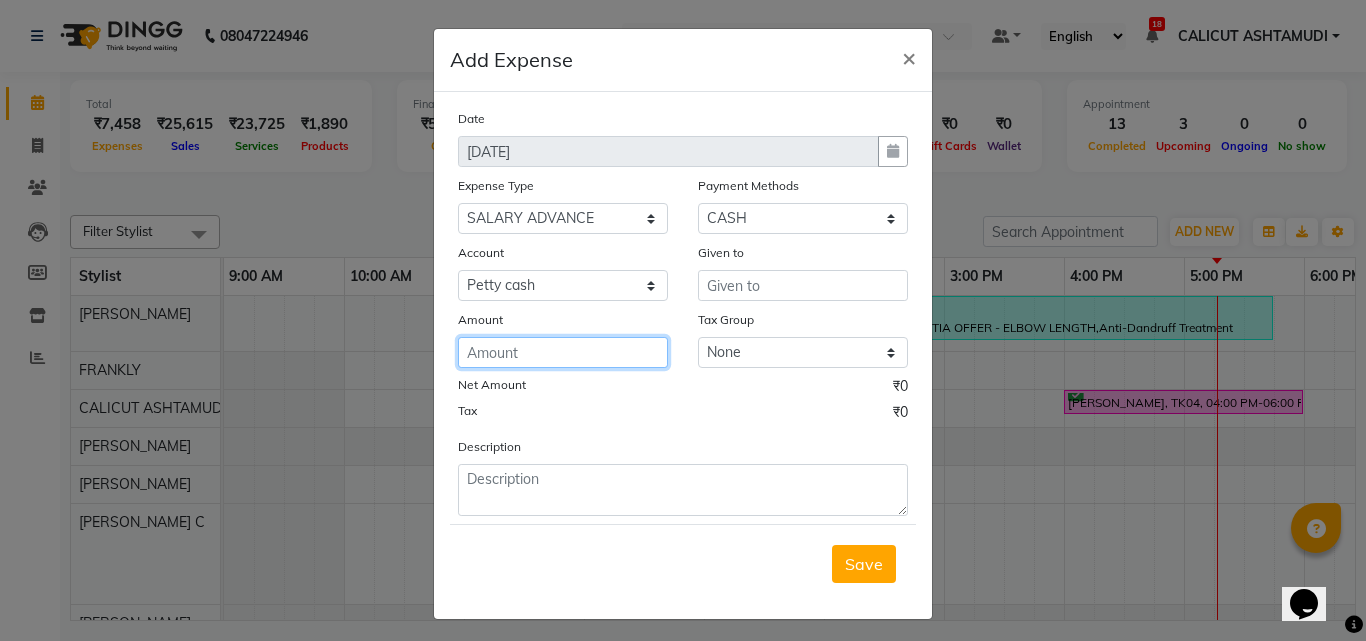 click 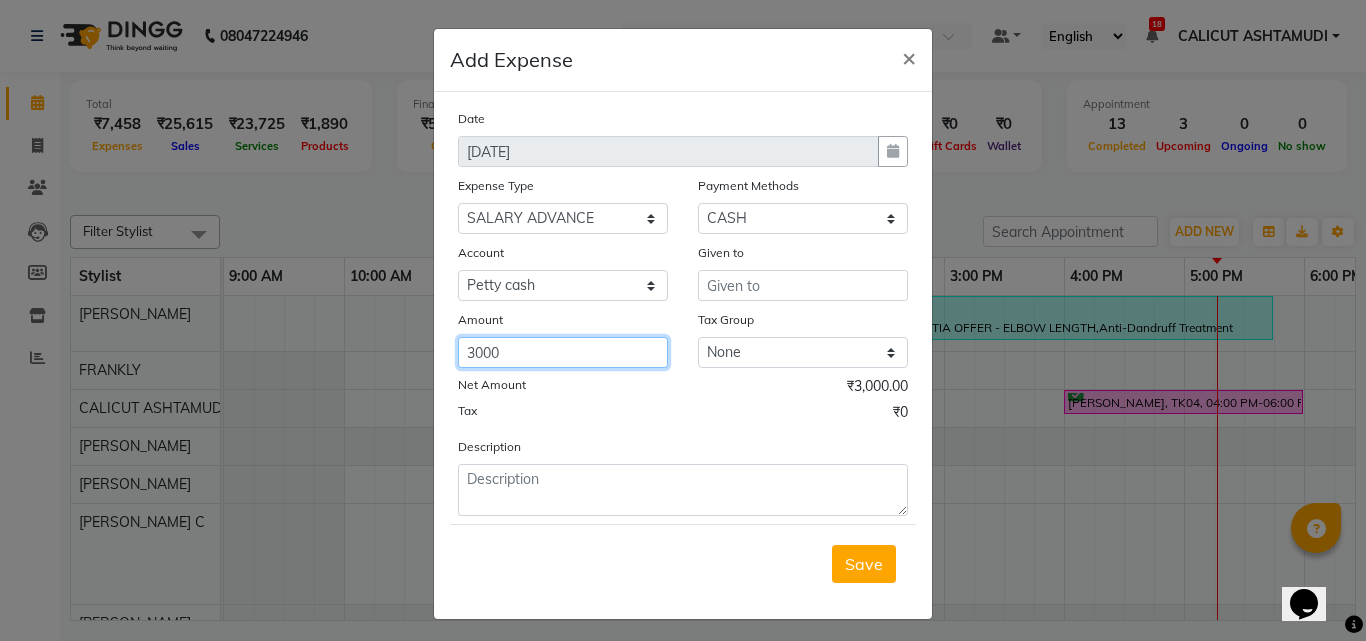 type on "3000" 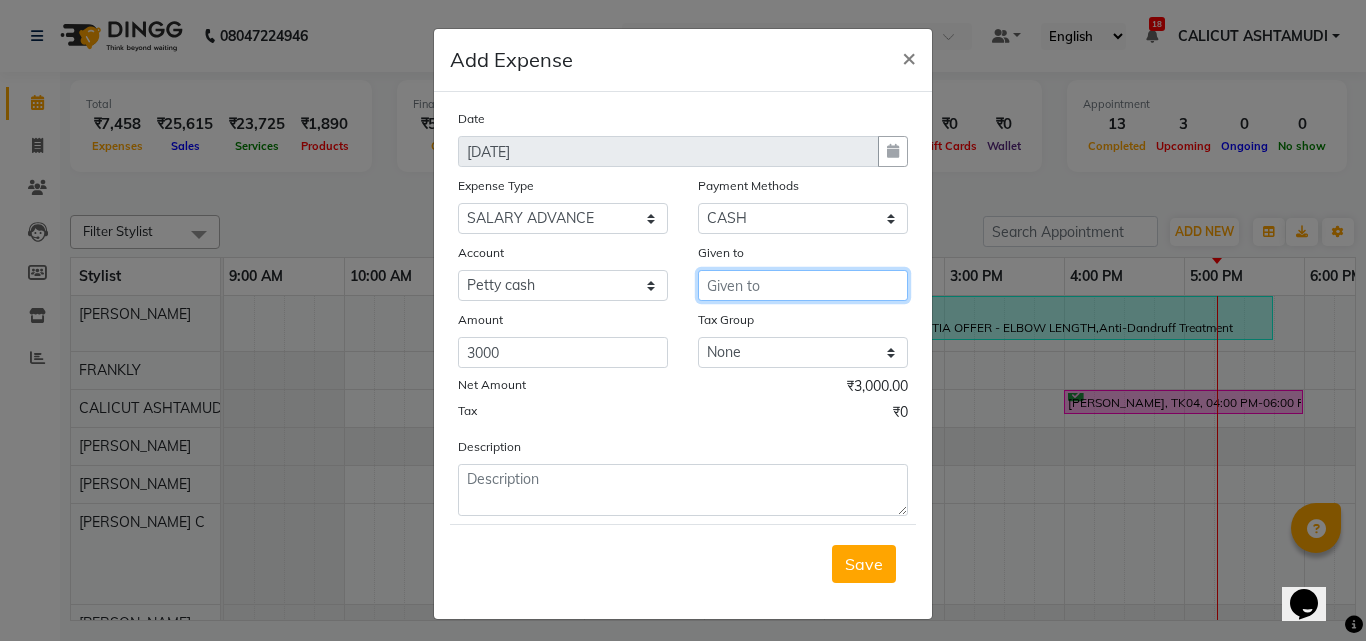 click at bounding box center (803, 285) 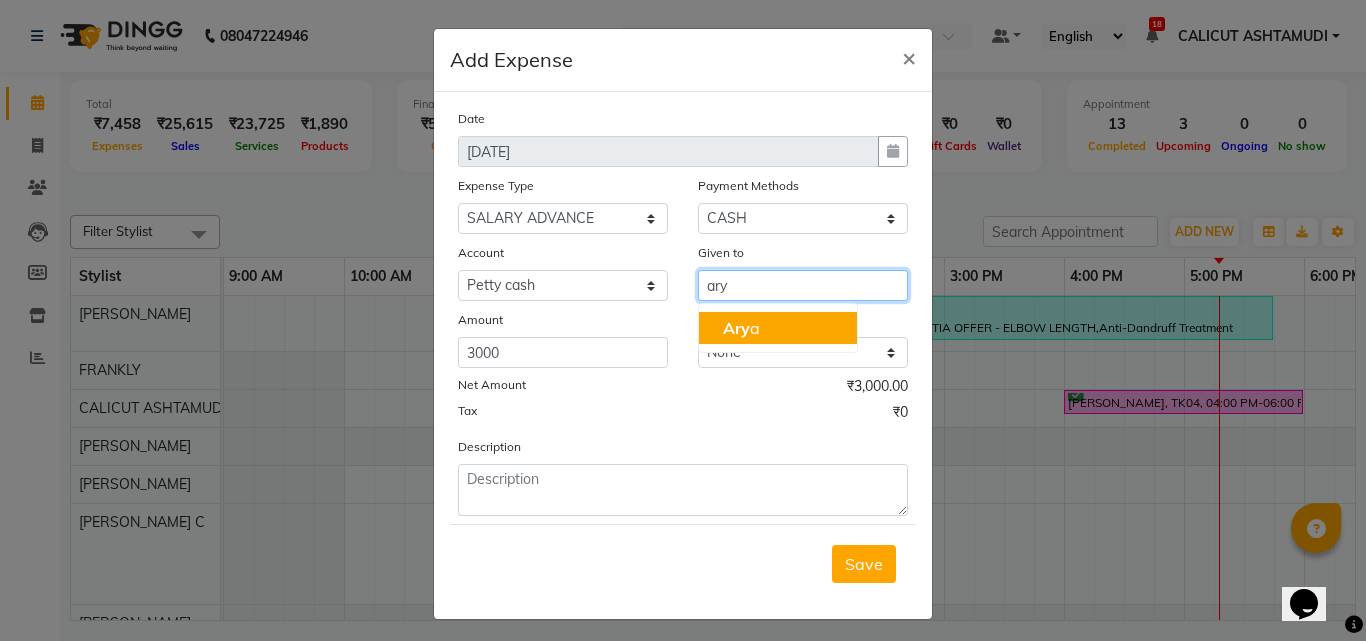 click on "Ary a" at bounding box center [778, 328] 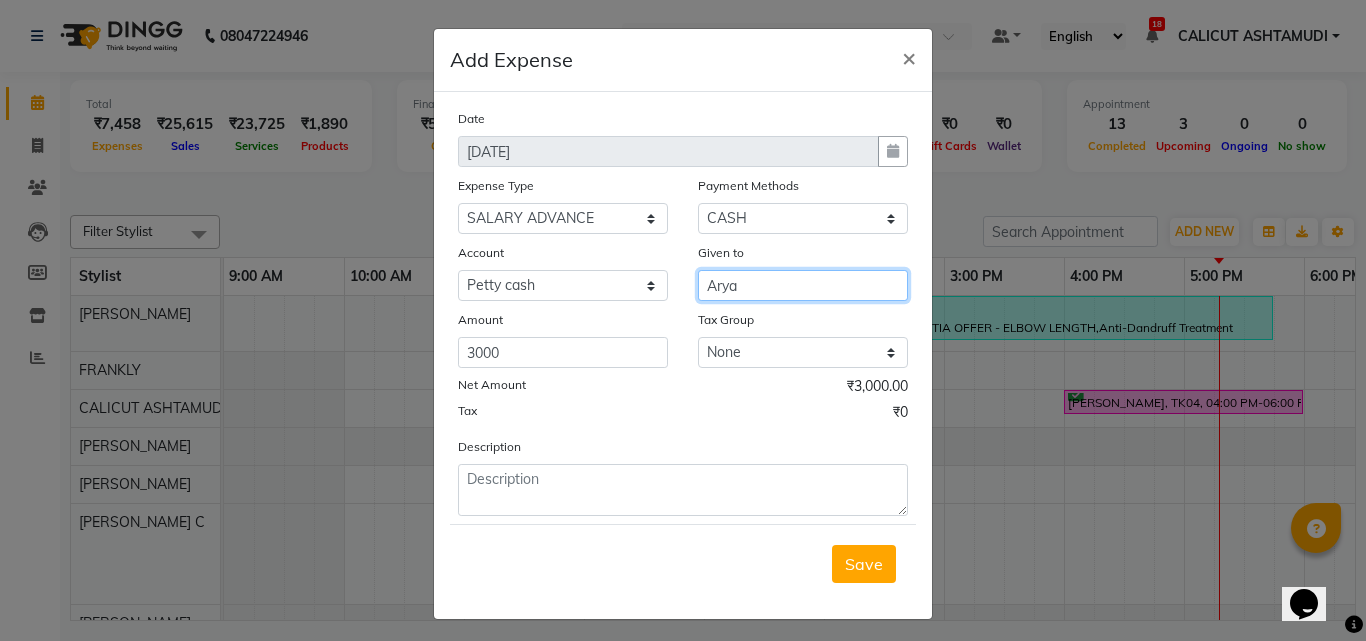 type on "Arya" 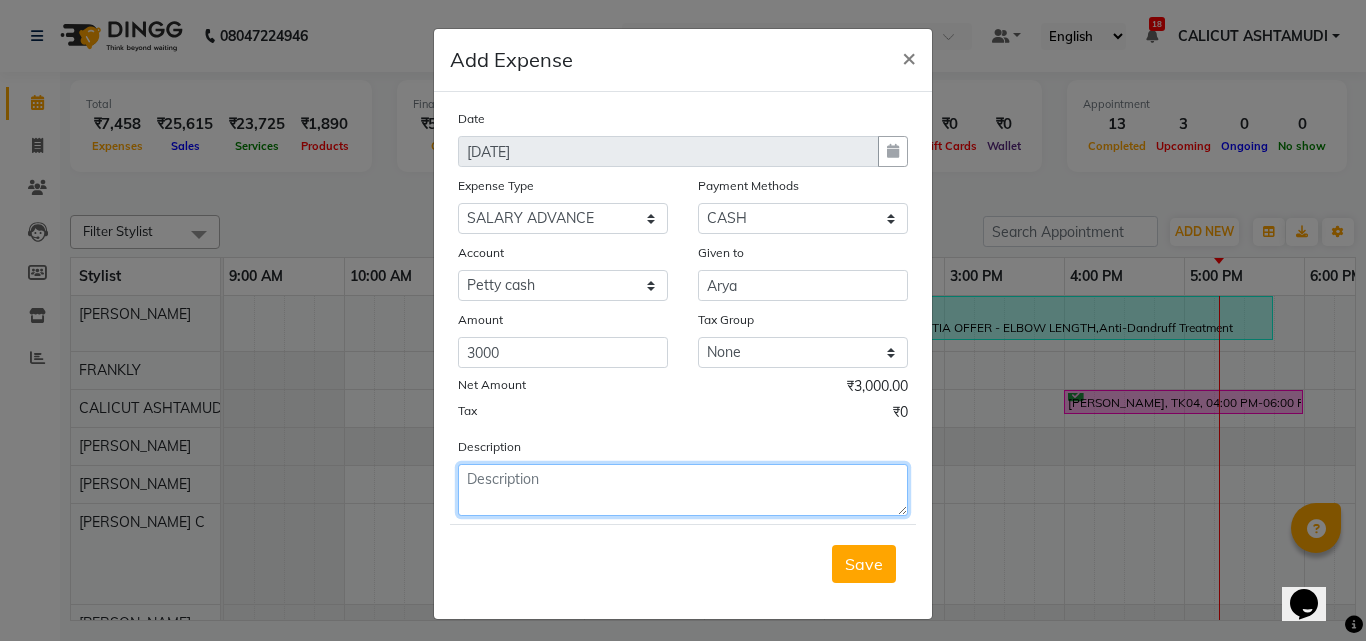 click 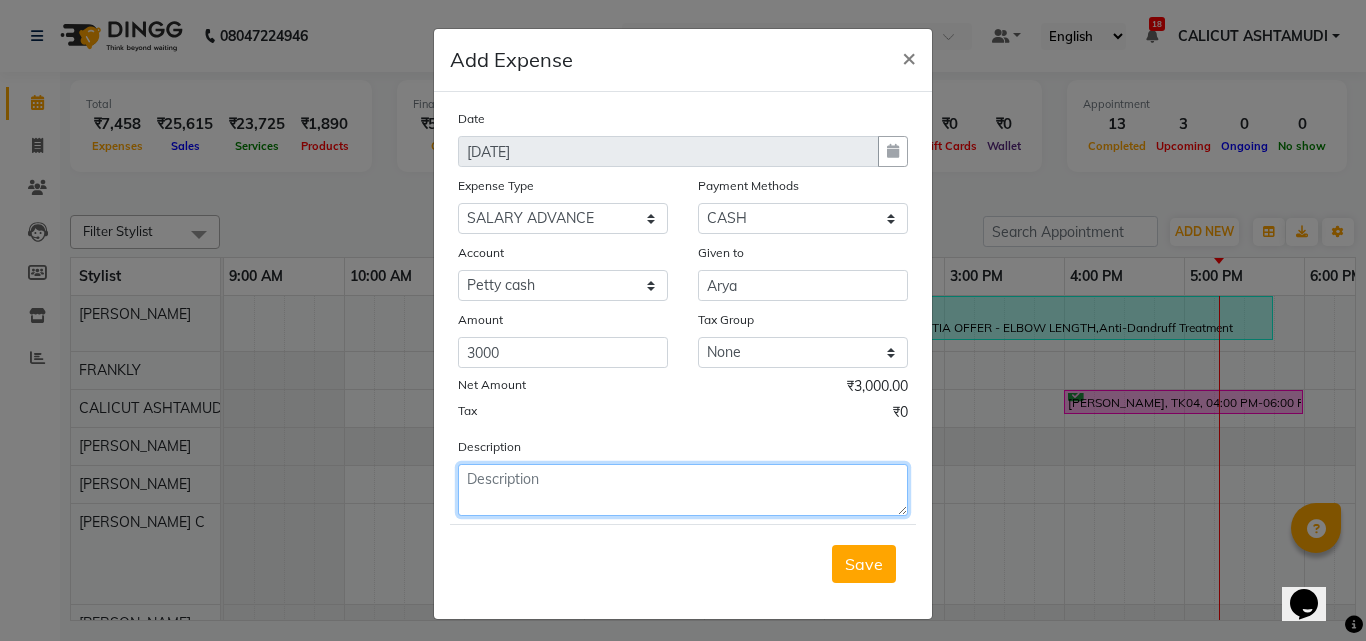 paste on "salary advance" 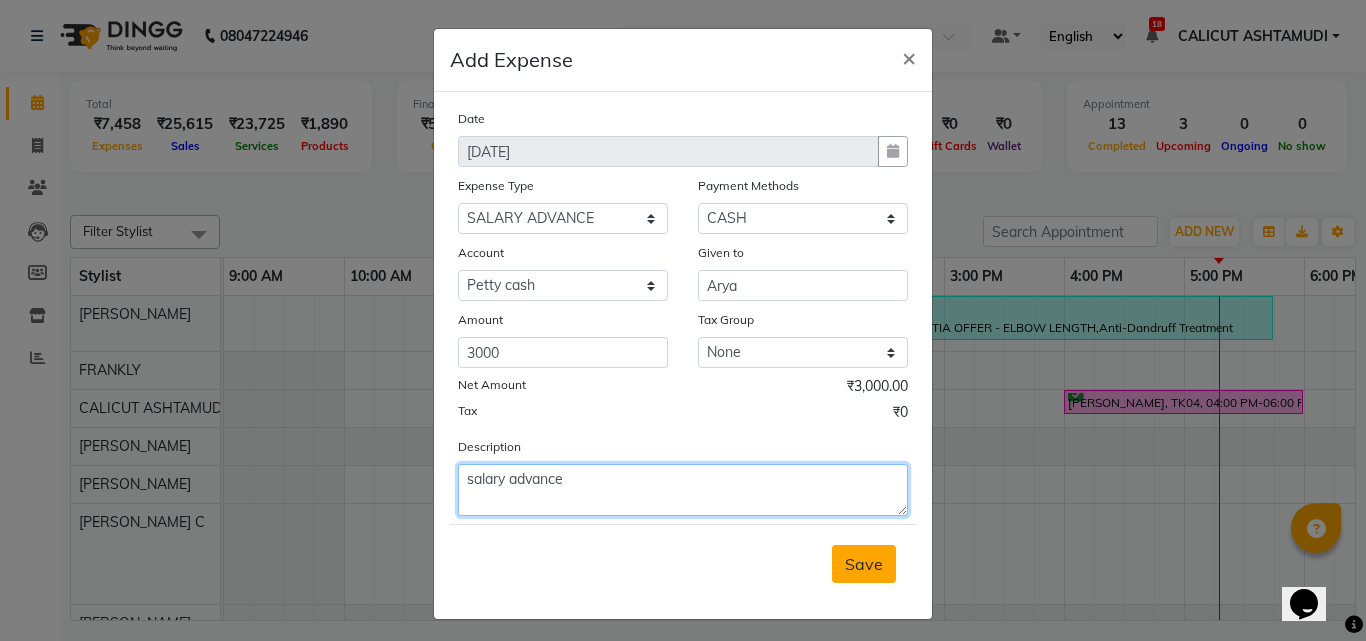 type on "salary advance" 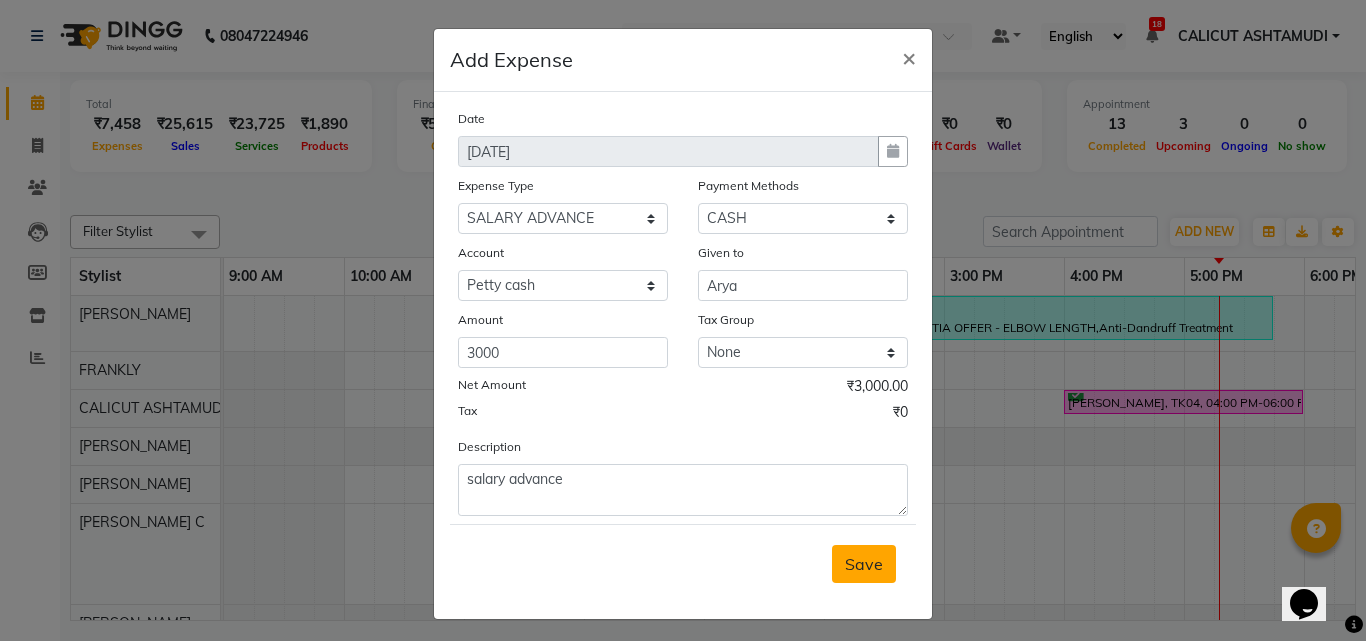 click on "Save" at bounding box center [864, 564] 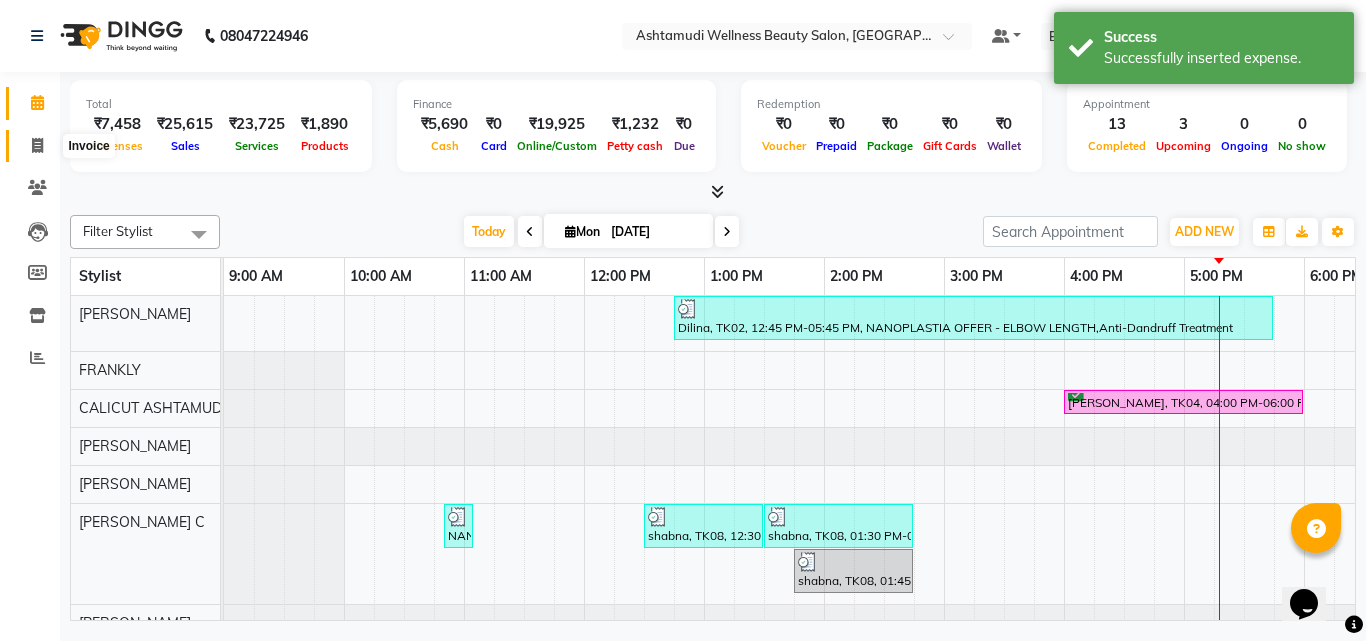 click 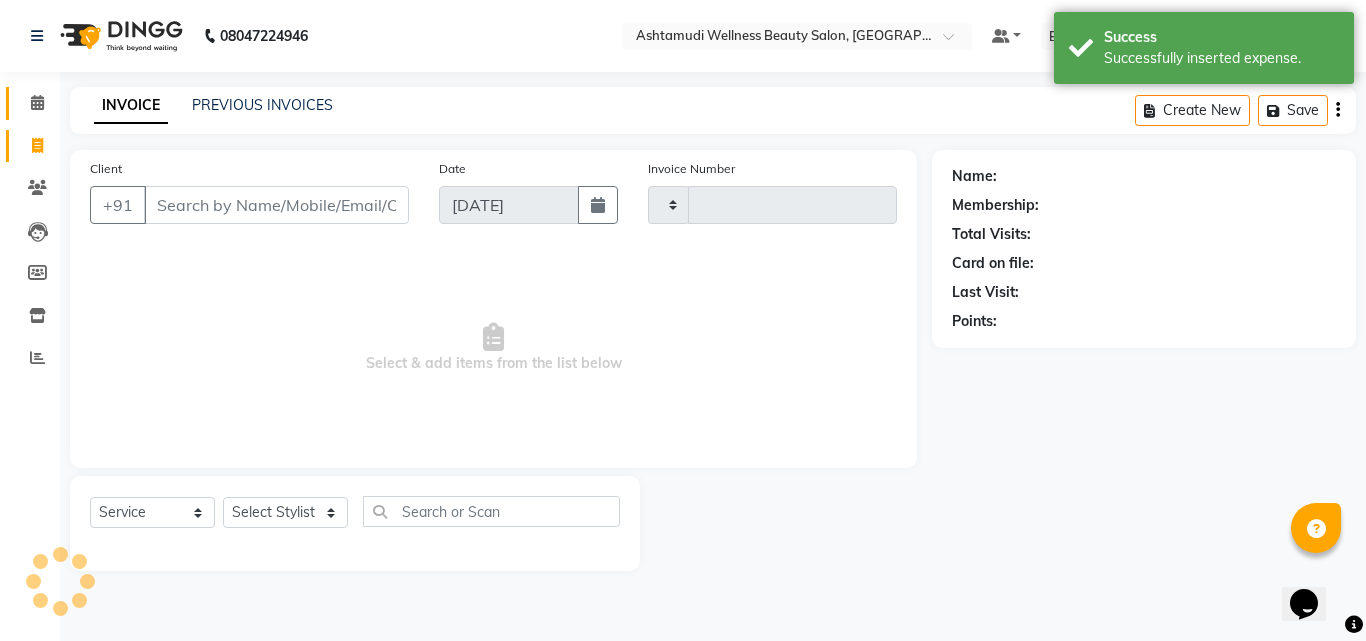 click 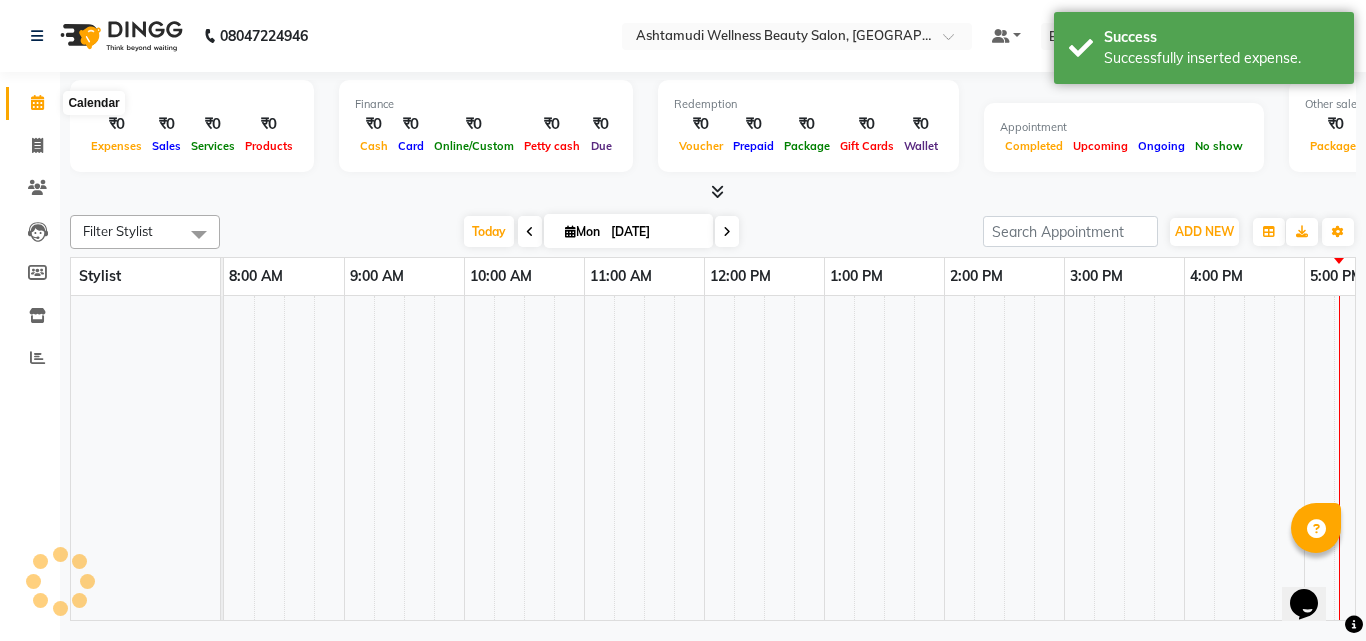 click 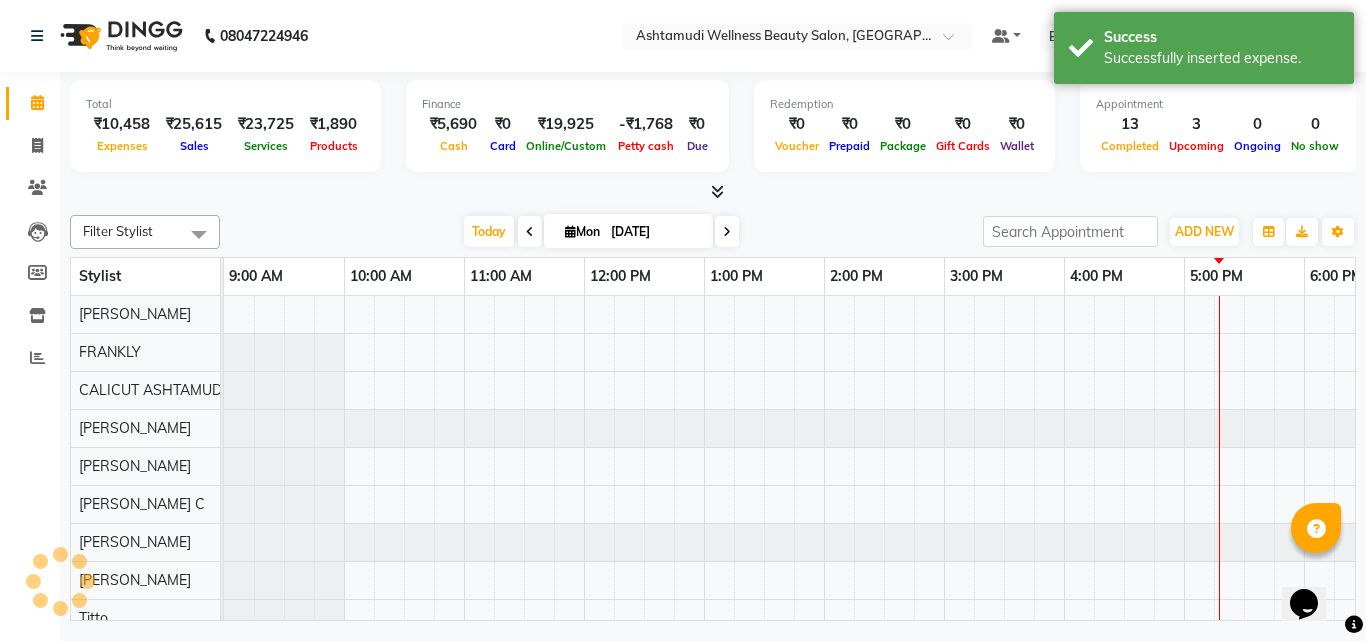 scroll, scrollTop: 0, scrollLeft: 0, axis: both 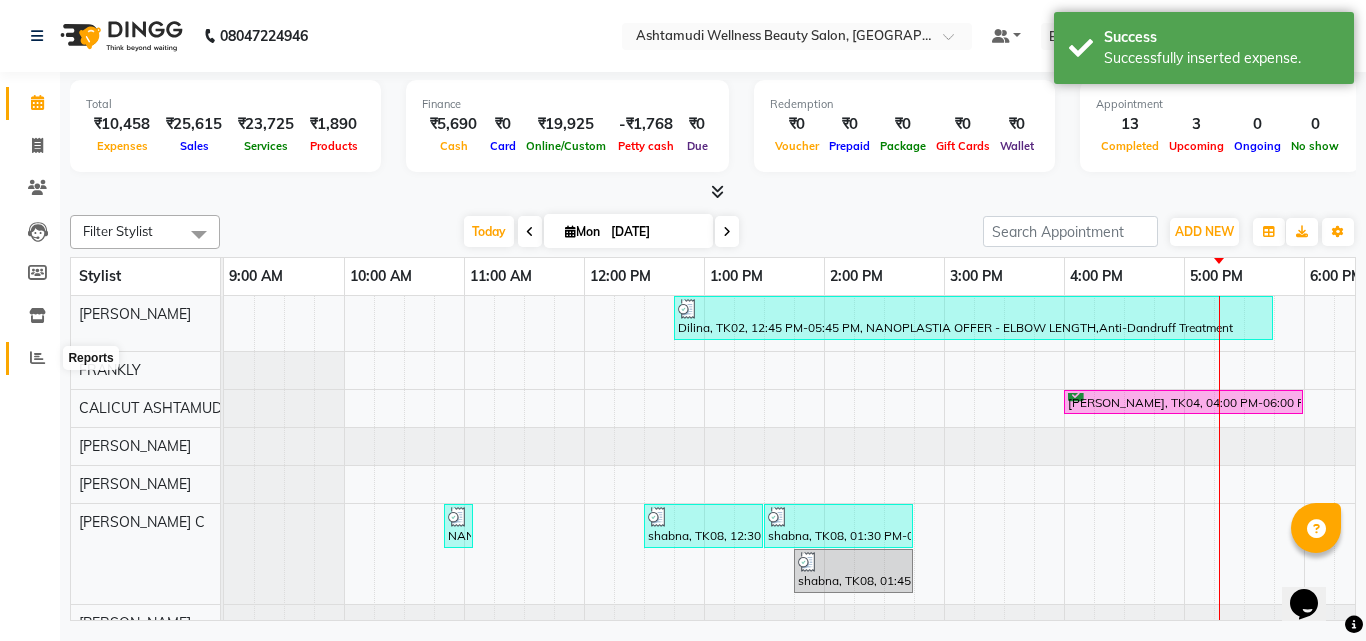click 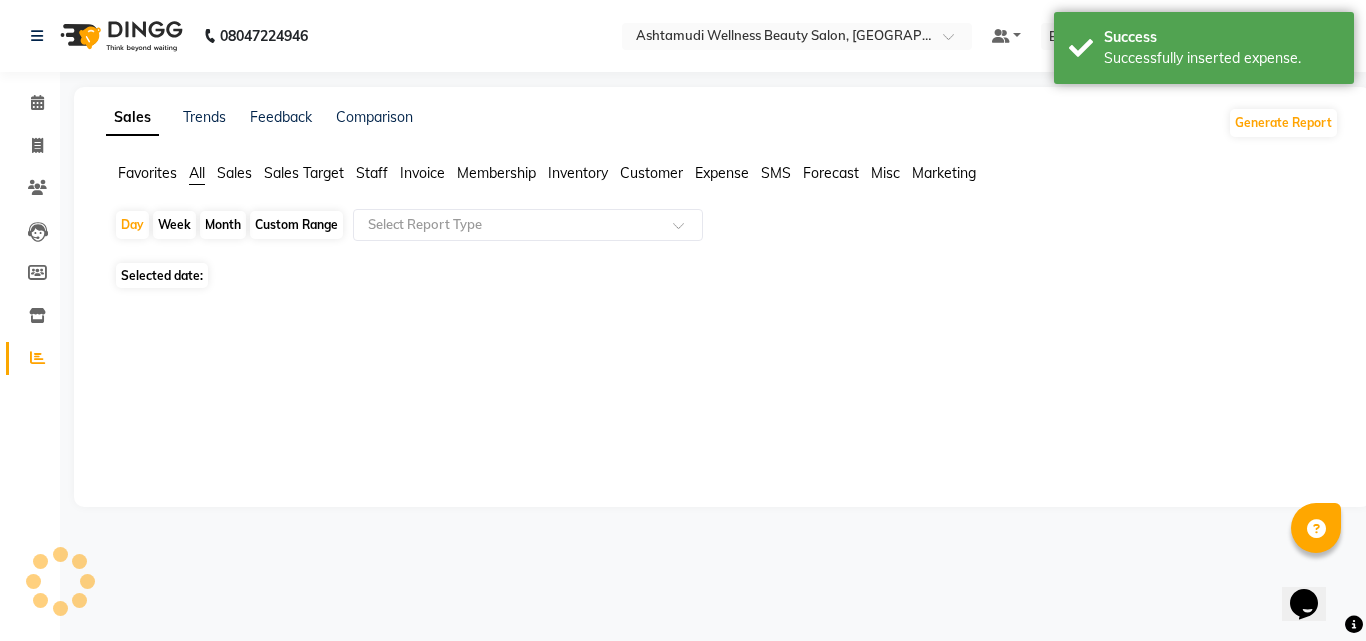 click 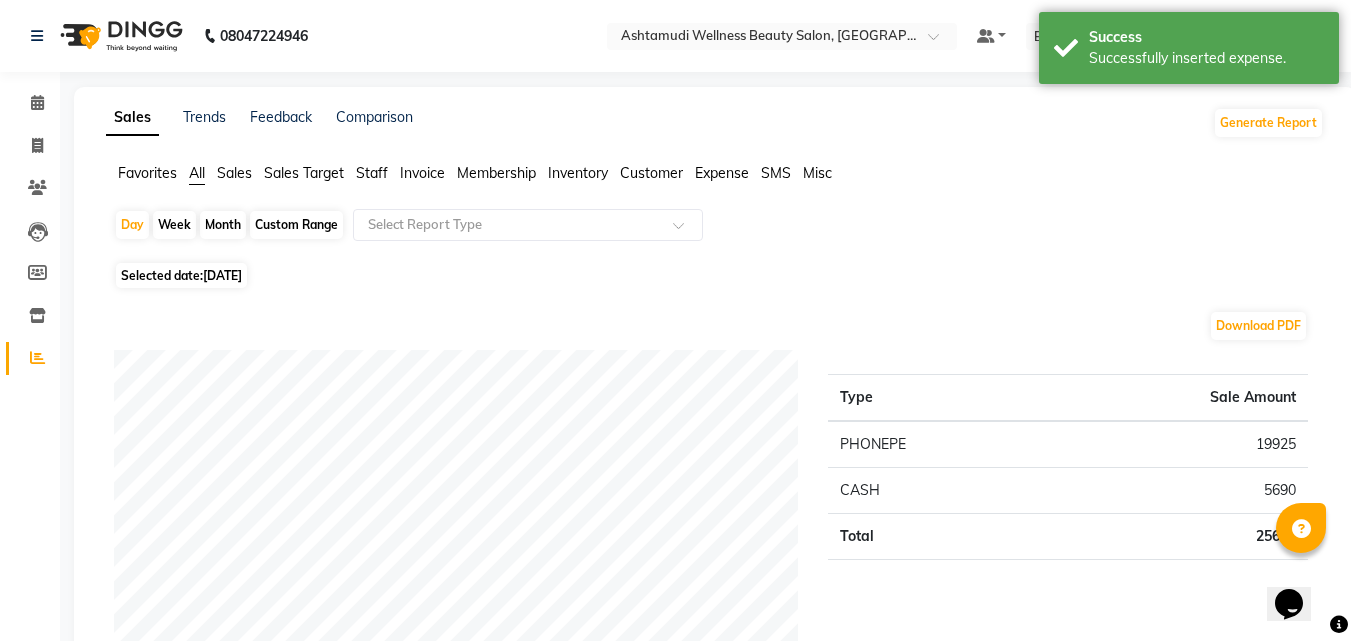 click on "Expense" 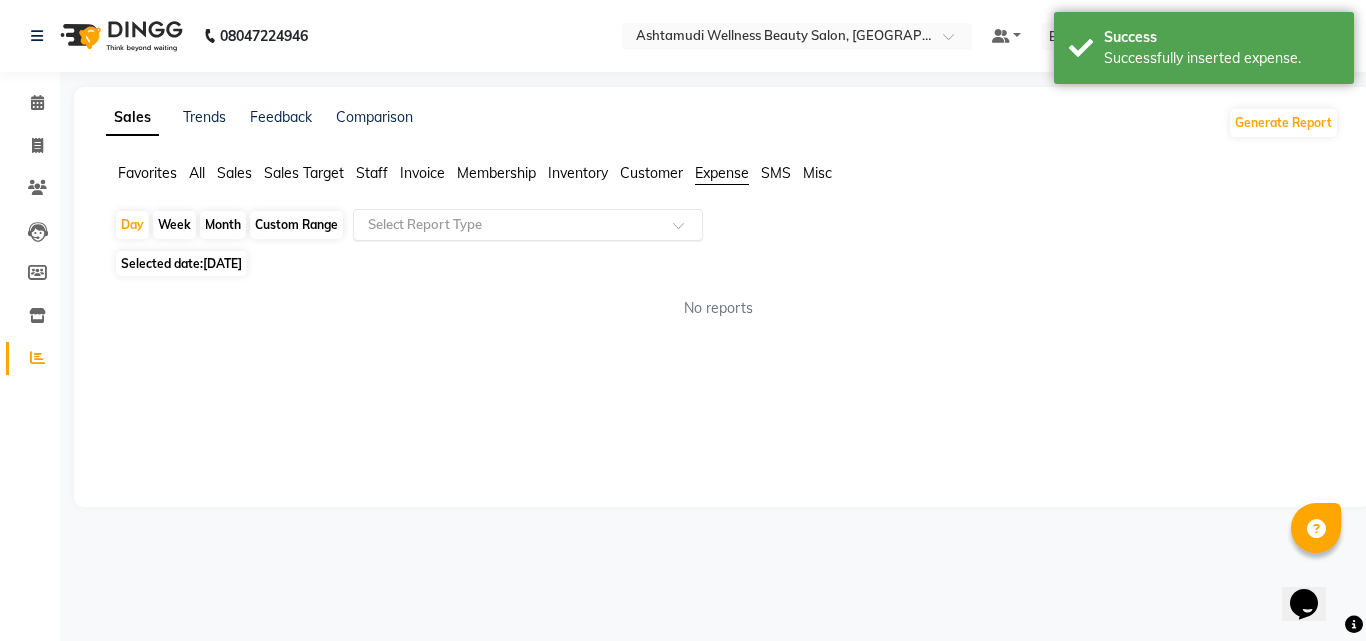 click on "Select Report Type" 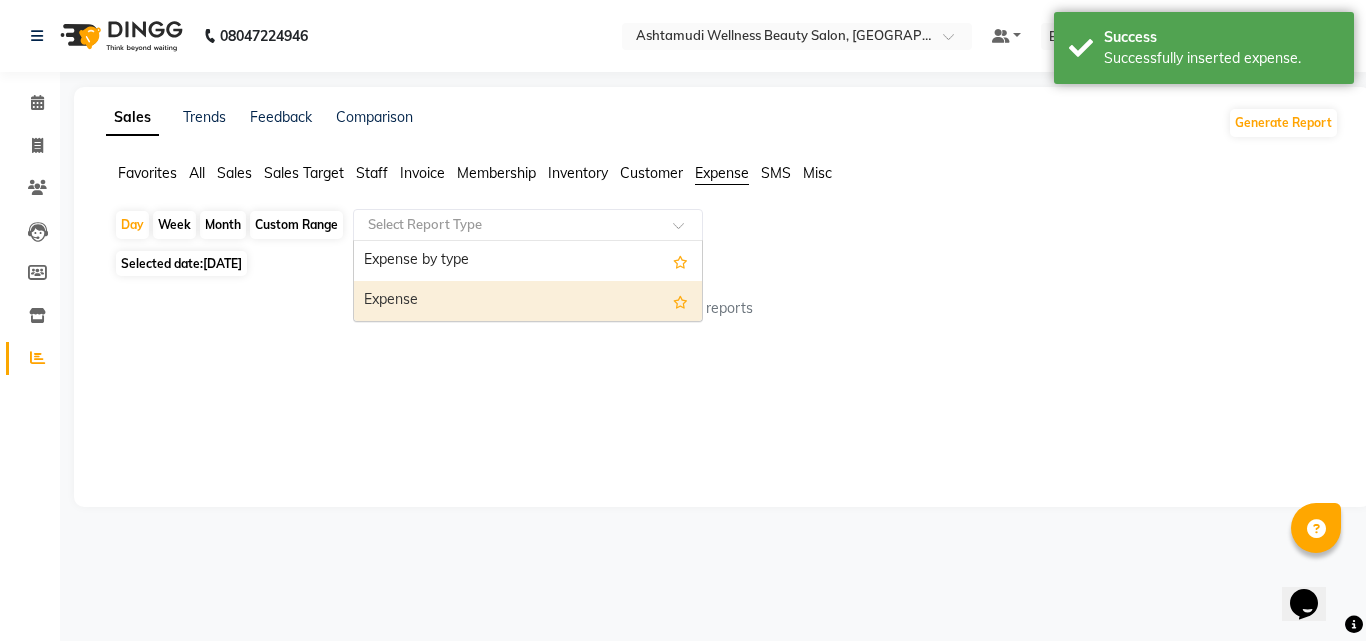 click on "Expense" at bounding box center [528, 301] 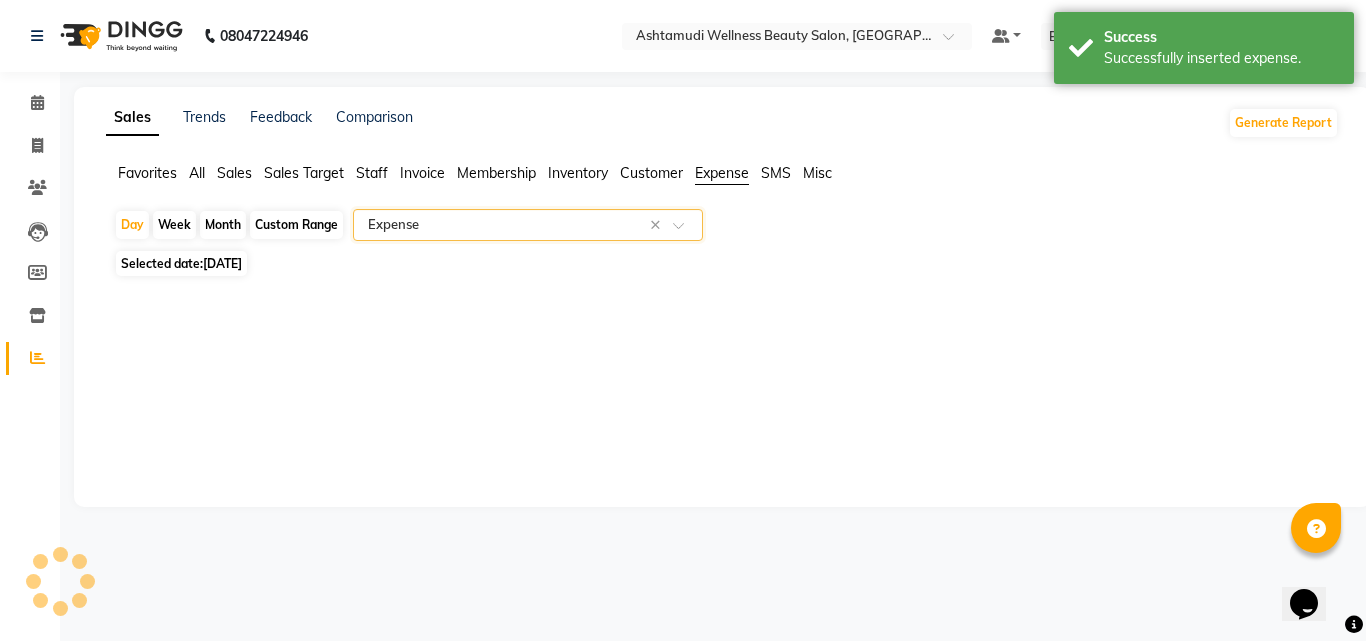 select on "full_report" 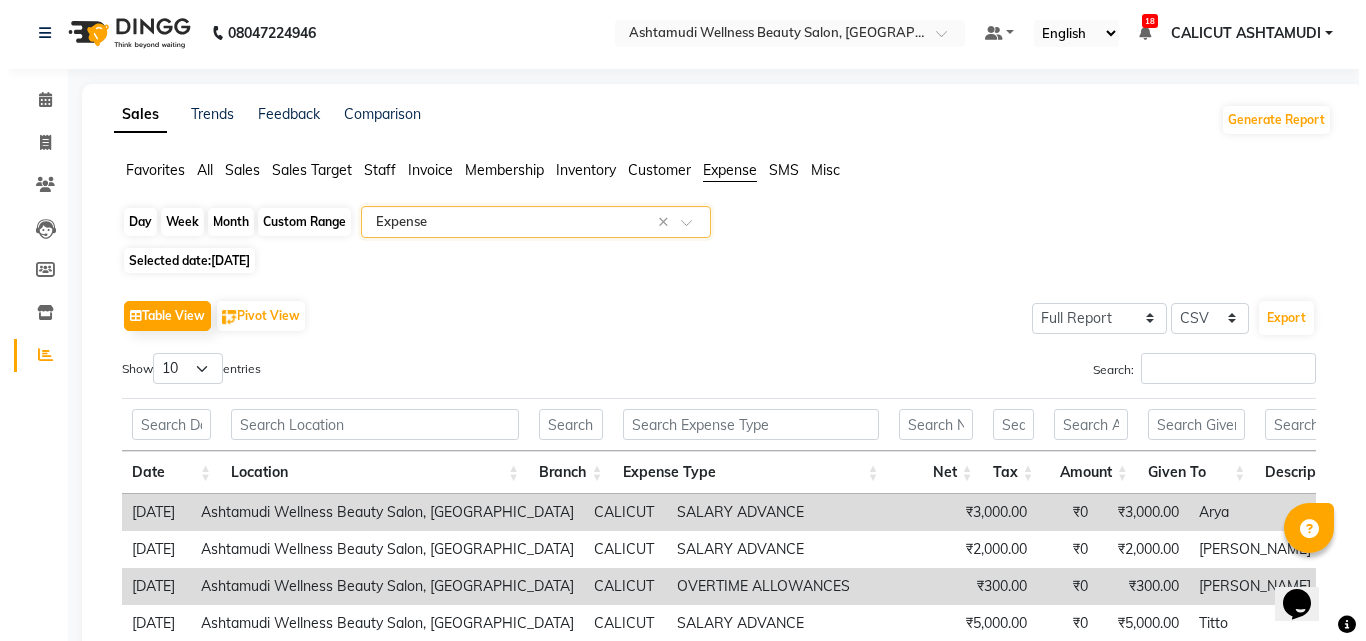 scroll, scrollTop: 0, scrollLeft: 0, axis: both 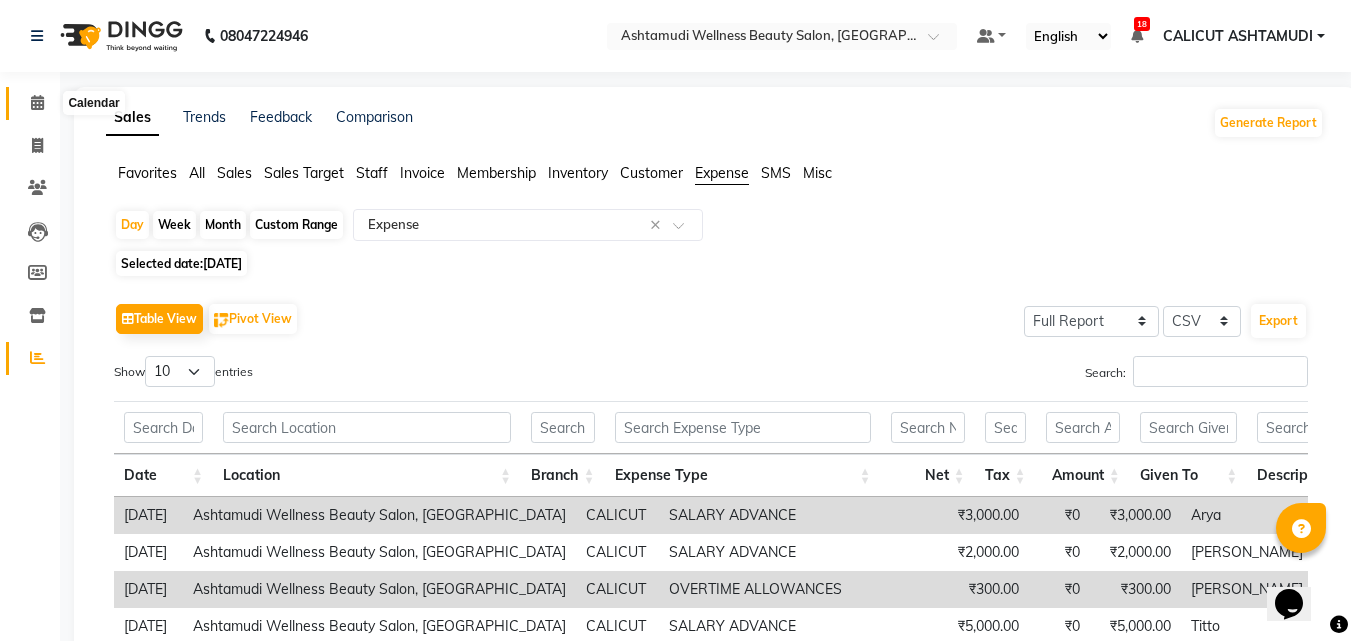 click 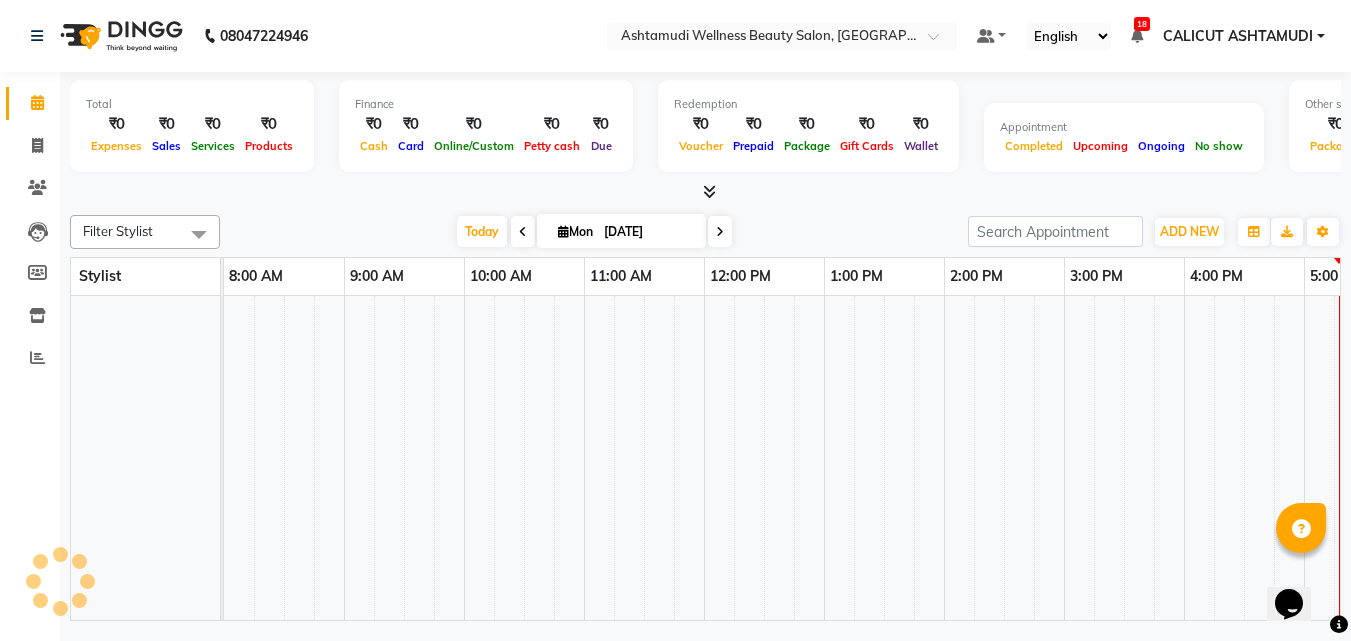 click 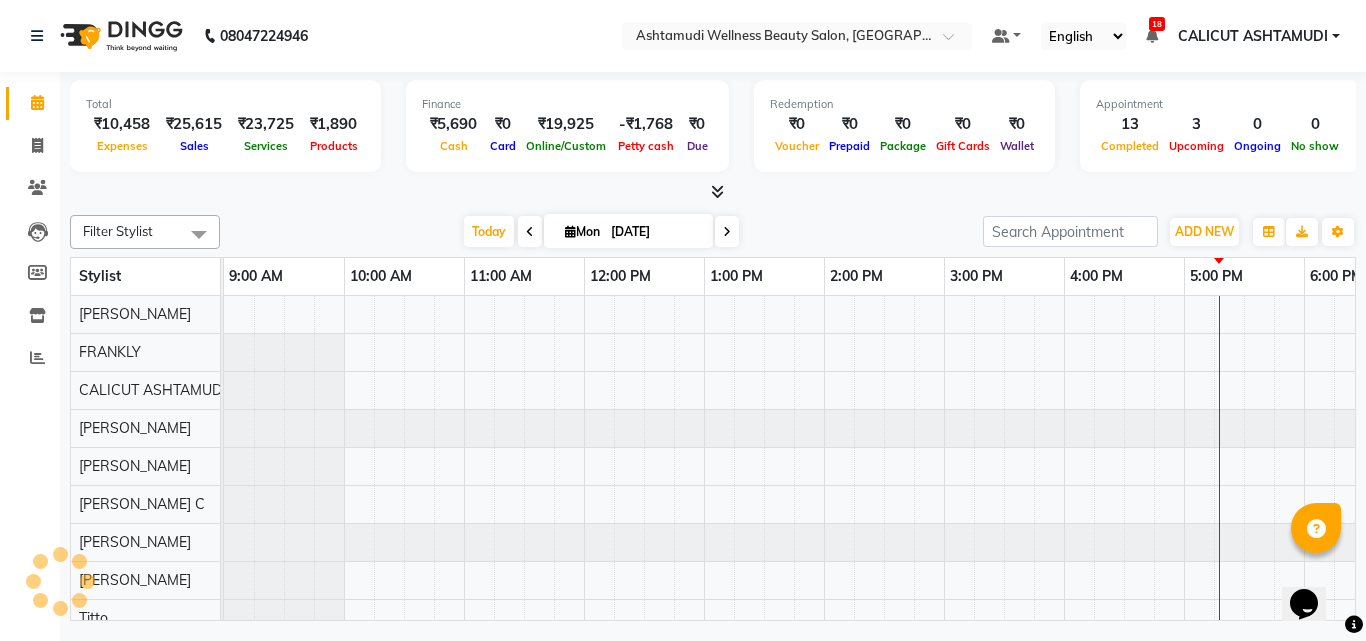 scroll, scrollTop: 0, scrollLeft: 669, axis: horizontal 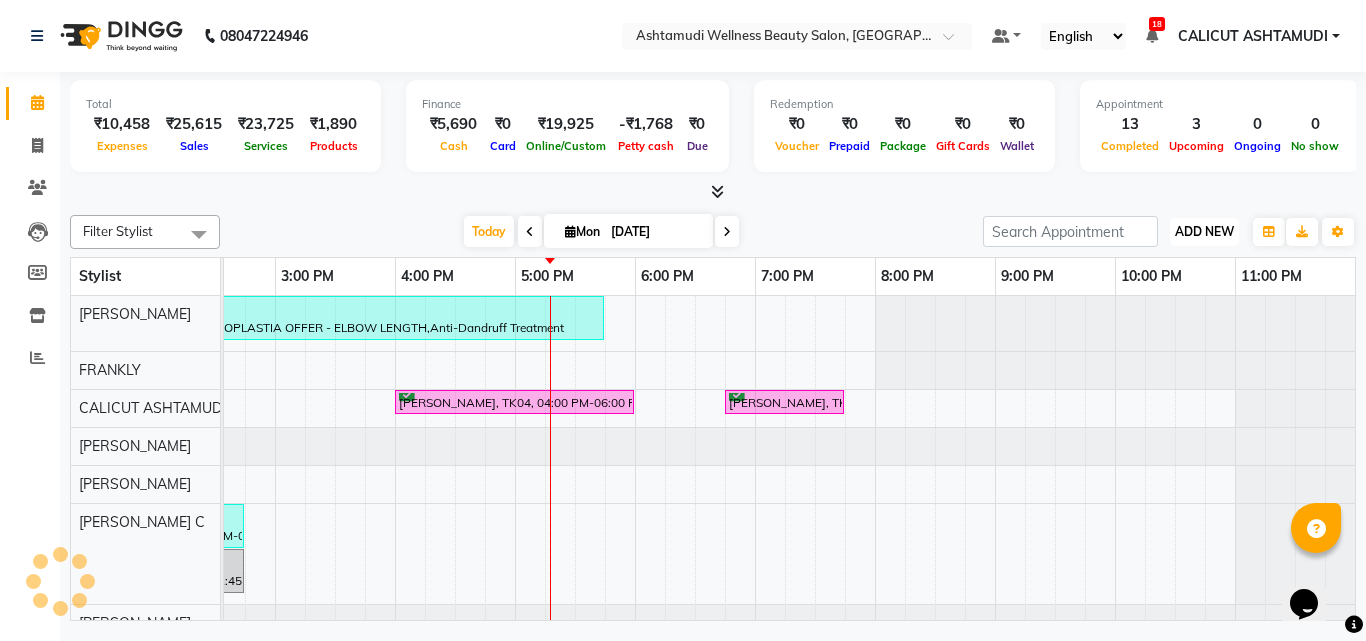 click on "ADD NEW" at bounding box center [1204, 231] 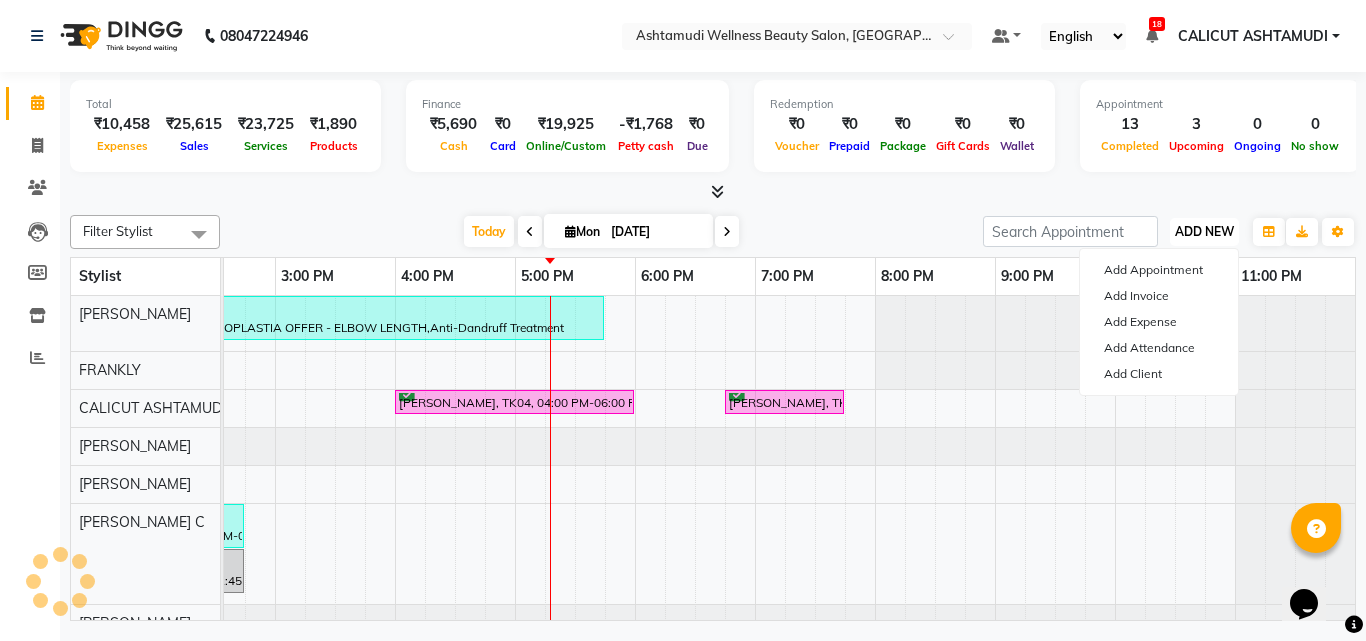 scroll, scrollTop: 0, scrollLeft: 0, axis: both 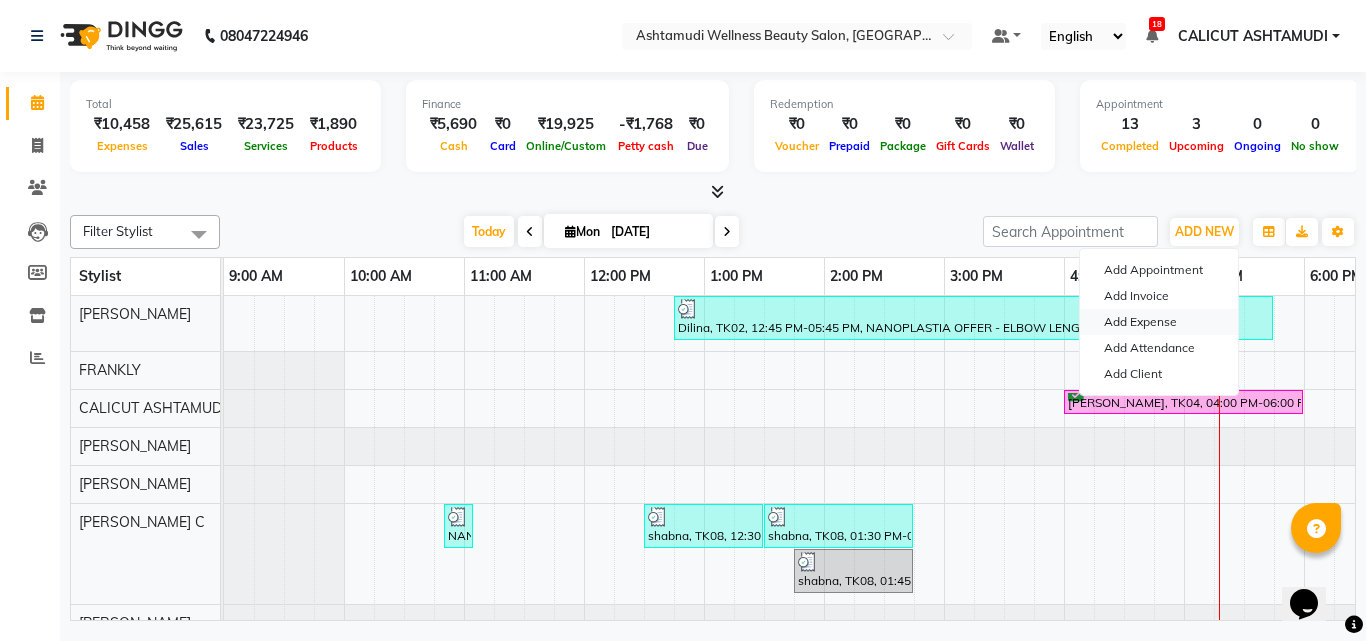 click on "Add Expense" at bounding box center (1159, 322) 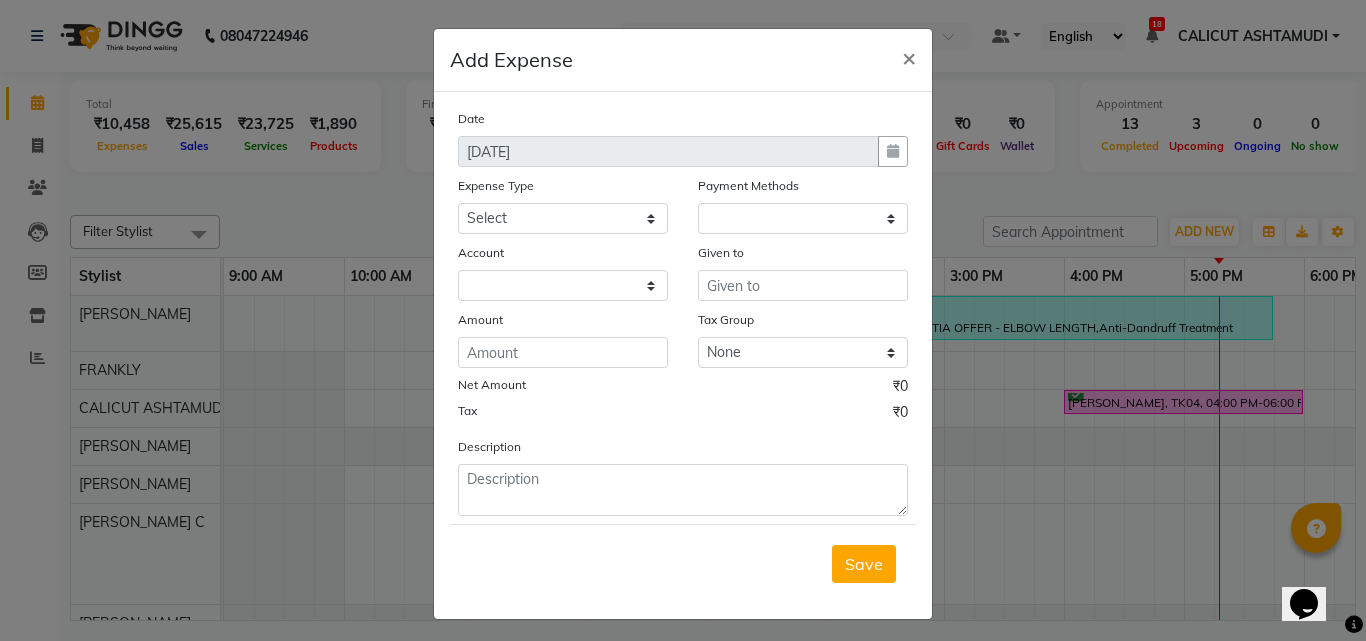 select on "1" 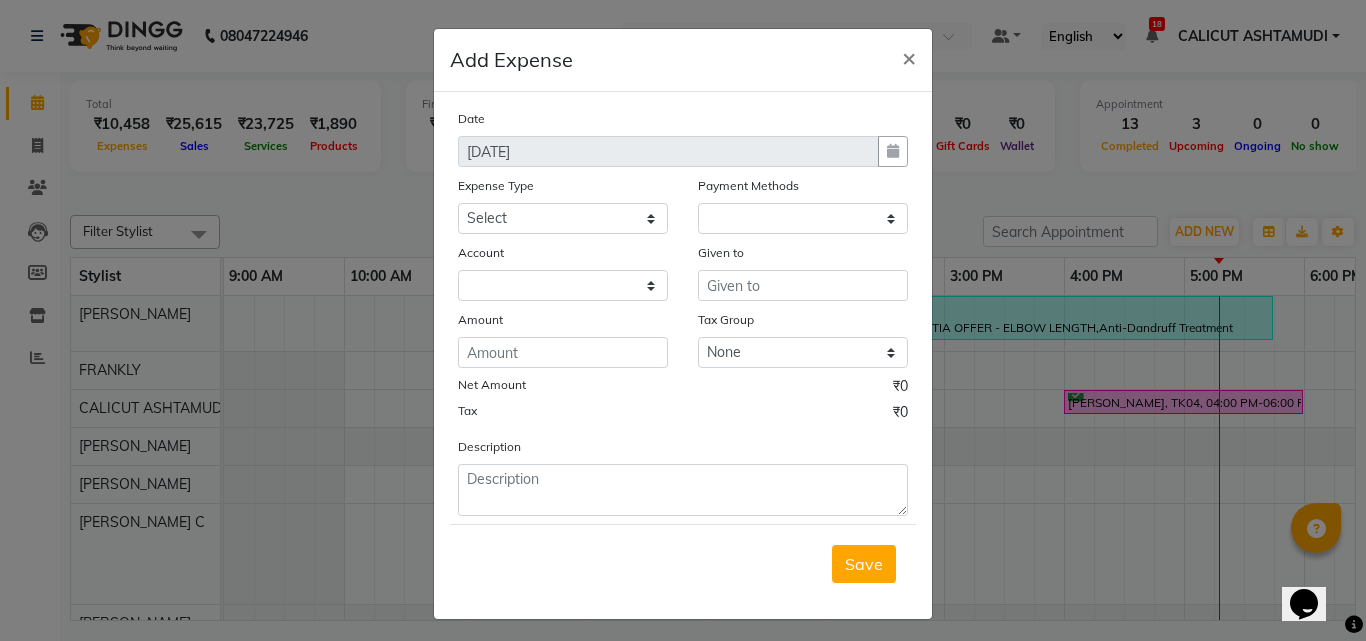 select on "3461" 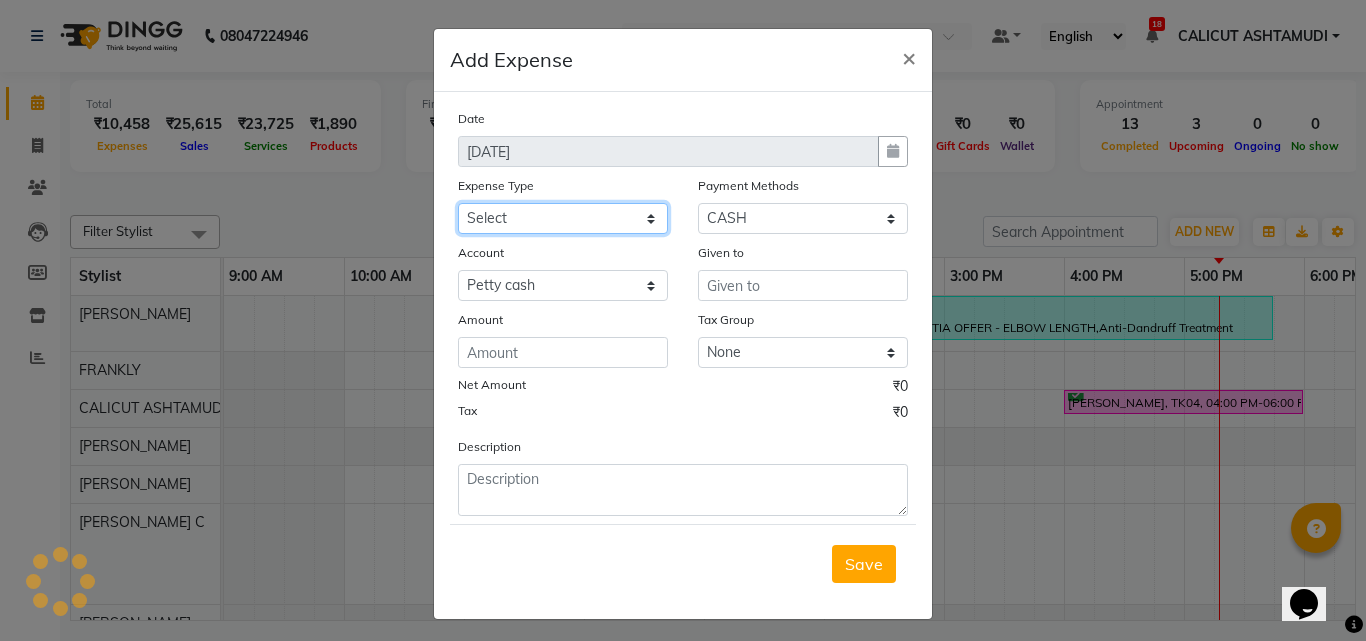 click on "Select ACCOMODATION EXPENSES ADVERTISEMENT SALES PROMOTIONAL EXPENSES Bonus BRIDAL ACCESSORIES REFUND BRIDAL COMMISSION BRIDAL FOOD BRIDAL INCENTIVES BRIDAL ORNAMENTS REFUND BRIDAL TA CASH DEPOSIT RAK BANK COMPUTER ACCESSORIES MOBILE PHONE Donation and Charity Expenses ELECTRICITY CHARGES ELECTRONICS FITTINGS Event Expense FISH FOOD EXPENSES FOOD REFRESHMENT FOR CLIENTS FOOD REFRESHMENT FOR STAFFS Freight And Forwarding Charges FUEL FOR GENERATOR FURNITURE AND EQUIPMENTS Gifts for Clients GIFTS FOR STAFFS GOKULAM CHITS HOSTEL RENT LAUNDRY EXPENSES LICENSE OTHER FEES LOADING UNLOADING CHARGES Medical Expenses MEHNDI PAYMENTS MISCELLANEOUS EXPENSES NEWSPAPER PERIODICALS Ornaments Maintenance Expense OVERTIME ALLOWANCES Payment For Pest Control Perfomance based incentives POSTAGE COURIER CHARGES Printing PRINTING STATIONERY EXPENSES PROFESSIONAL TAX REPAIRS MAINTENANCE ROUND OFF Salary SALARY ADVANCE Sales Incentives Membership Card SALES INCENTIVES PRODUCT SALES INCENTIVES SERVICES SALON ESSENTIALS SALON RENT" 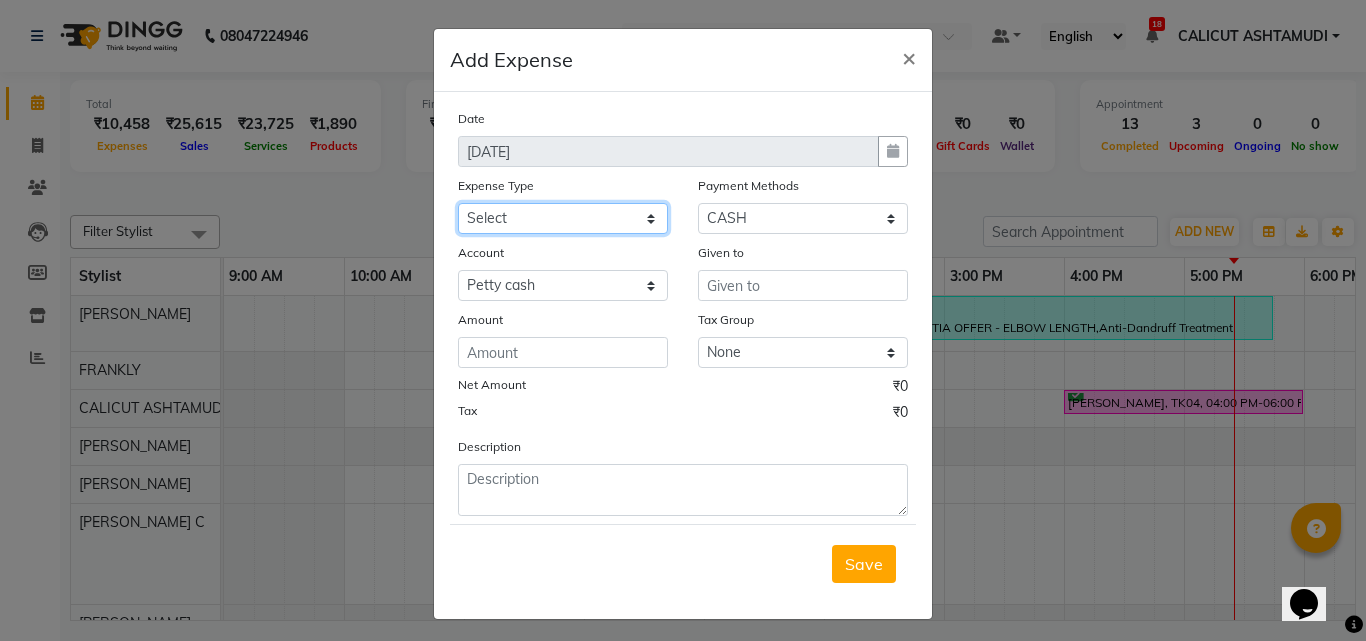 select on "6184" 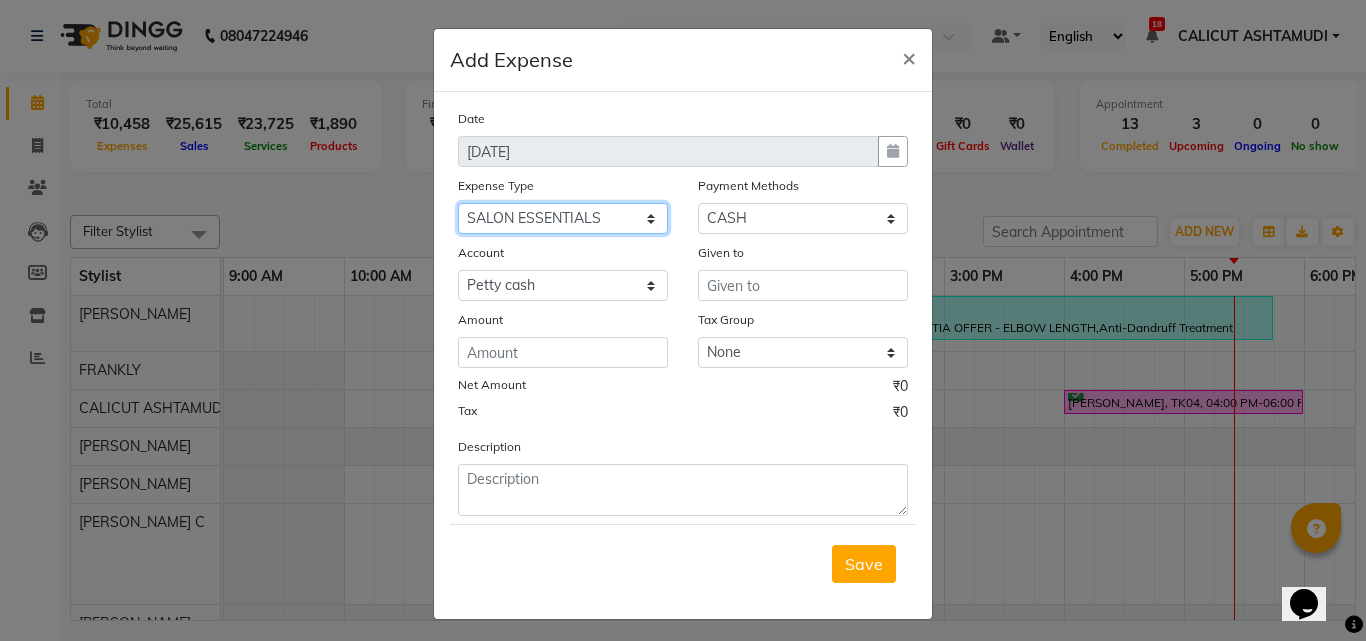 click on "Select ACCOMODATION EXPENSES ADVERTISEMENT SALES PROMOTIONAL EXPENSES Bonus BRIDAL ACCESSORIES REFUND BRIDAL COMMISSION BRIDAL FOOD BRIDAL INCENTIVES BRIDAL ORNAMENTS REFUND BRIDAL TA CASH DEPOSIT RAK BANK COMPUTER ACCESSORIES MOBILE PHONE Donation and Charity Expenses ELECTRICITY CHARGES ELECTRONICS FITTINGS Event Expense FISH FOOD EXPENSES FOOD REFRESHMENT FOR CLIENTS FOOD REFRESHMENT FOR STAFFS Freight And Forwarding Charges FUEL FOR GENERATOR FURNITURE AND EQUIPMENTS Gifts for Clients GIFTS FOR STAFFS GOKULAM CHITS HOSTEL RENT LAUNDRY EXPENSES LICENSE OTHER FEES LOADING UNLOADING CHARGES Medical Expenses MEHNDI PAYMENTS MISCELLANEOUS EXPENSES NEWSPAPER PERIODICALS Ornaments Maintenance Expense OVERTIME ALLOWANCES Payment For Pest Control Perfomance based incentives POSTAGE COURIER CHARGES Printing PRINTING STATIONERY EXPENSES PROFESSIONAL TAX REPAIRS MAINTENANCE ROUND OFF Salary SALARY ADVANCE Sales Incentives Membership Card SALES INCENTIVES PRODUCT SALES INCENTIVES SERVICES SALON ESSENTIALS SALON RENT" 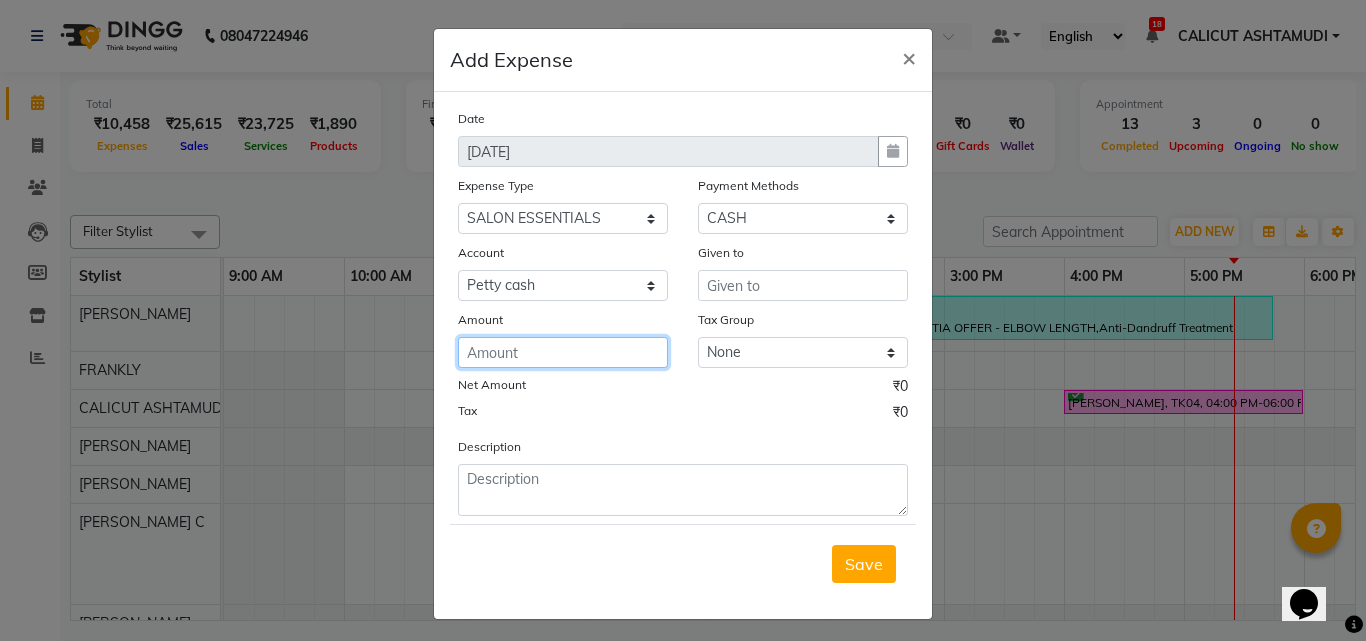 click 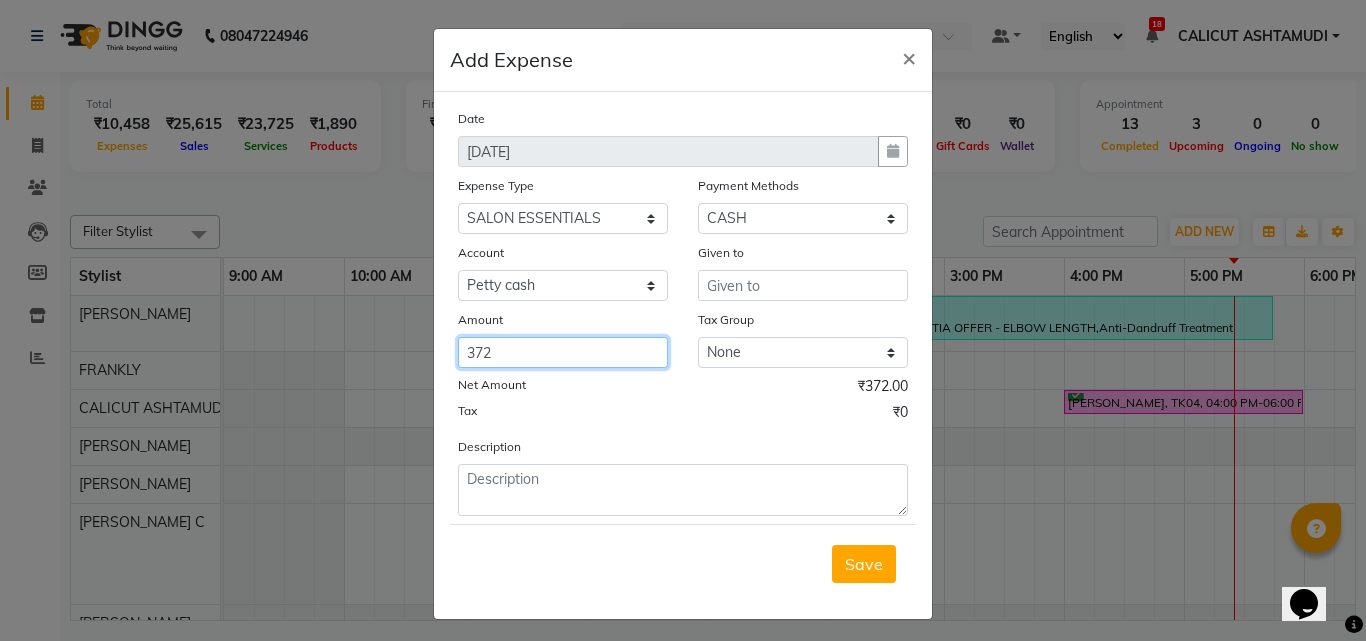 type on "372" 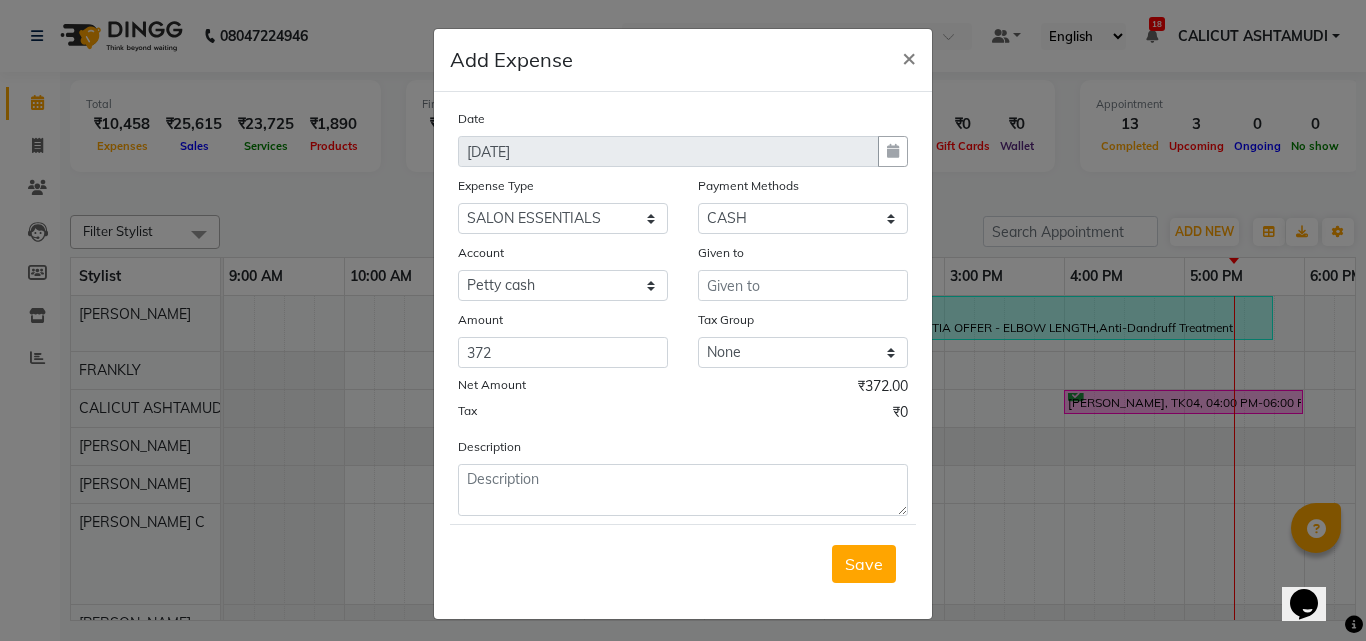 click on "Date 14-07-2025 Expense Type Select ACCOMODATION EXPENSES ADVERTISEMENT SALES PROMOTIONAL EXPENSES Bonus BRIDAL ACCESSORIES REFUND BRIDAL COMMISSION BRIDAL FOOD BRIDAL INCENTIVES BRIDAL ORNAMENTS REFUND BRIDAL TA CASH DEPOSIT RAK BANK COMPUTER ACCESSORIES MOBILE PHONE Donation and Charity Expenses ELECTRICITY CHARGES ELECTRONICS FITTINGS Event Expense FISH FOOD EXPENSES FOOD REFRESHMENT FOR CLIENTS FOOD REFRESHMENT FOR STAFFS Freight And Forwarding Charges FUEL FOR GENERATOR FURNITURE AND EQUIPMENTS Gifts for Clients GIFTS FOR STAFFS GOKULAM CHITS HOSTEL RENT LAUNDRY EXPENSES LICENSE OTHER FEES LOADING UNLOADING CHARGES Medical Expenses MEHNDI PAYMENTS MISCELLANEOUS EXPENSES NEWSPAPER PERIODICALS Ornaments Maintenance Expense OVERTIME ALLOWANCES Payment For Pest Control Perfomance based incentives POSTAGE COURIER CHARGES Printing PRINTING STATIONERY EXPENSES PROFESSIONAL TAX REPAIRS MAINTENANCE ROUND OFF Salary SALARY ADVANCE Sales Incentives Membership Card SALES INCENTIVES PRODUCT SALES INCENTIVES SERVICES" 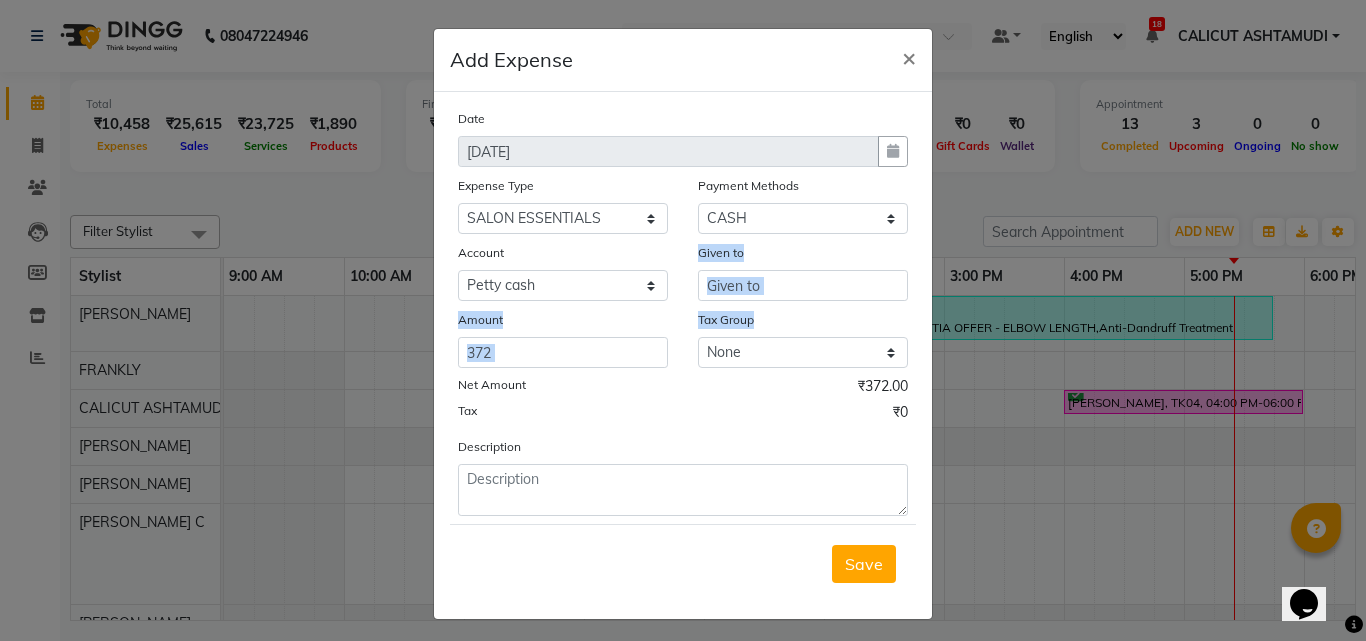 click at bounding box center [803, 285] 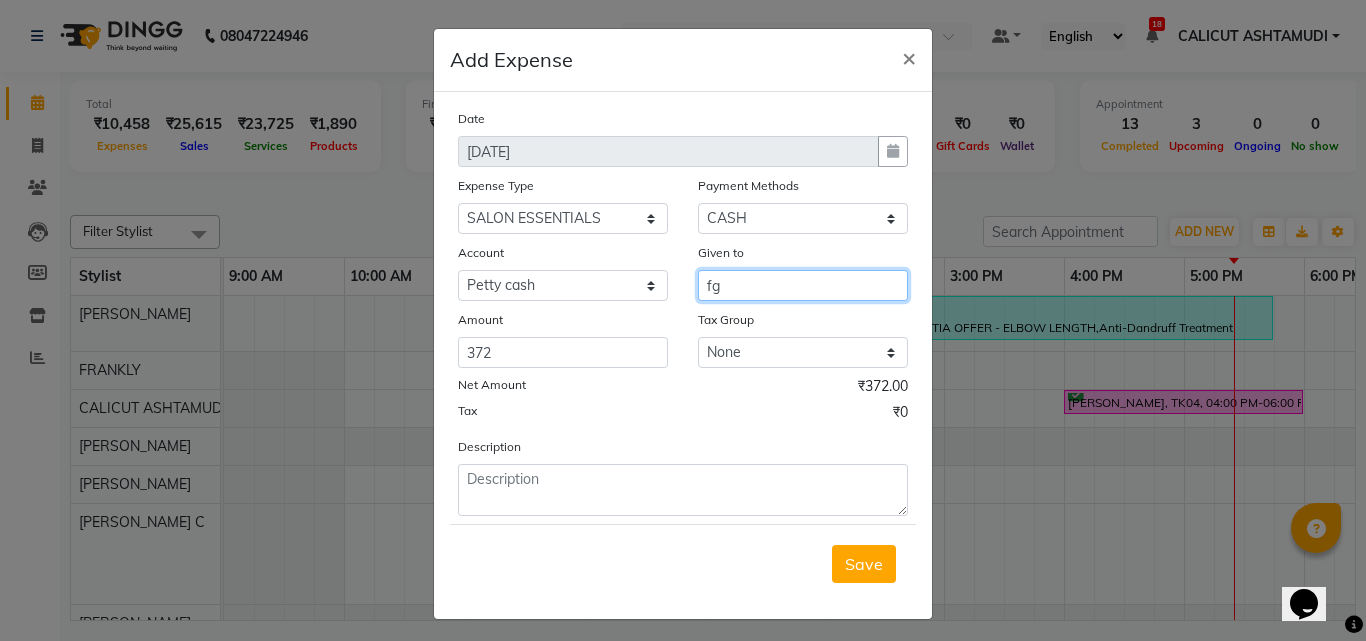type on "f" 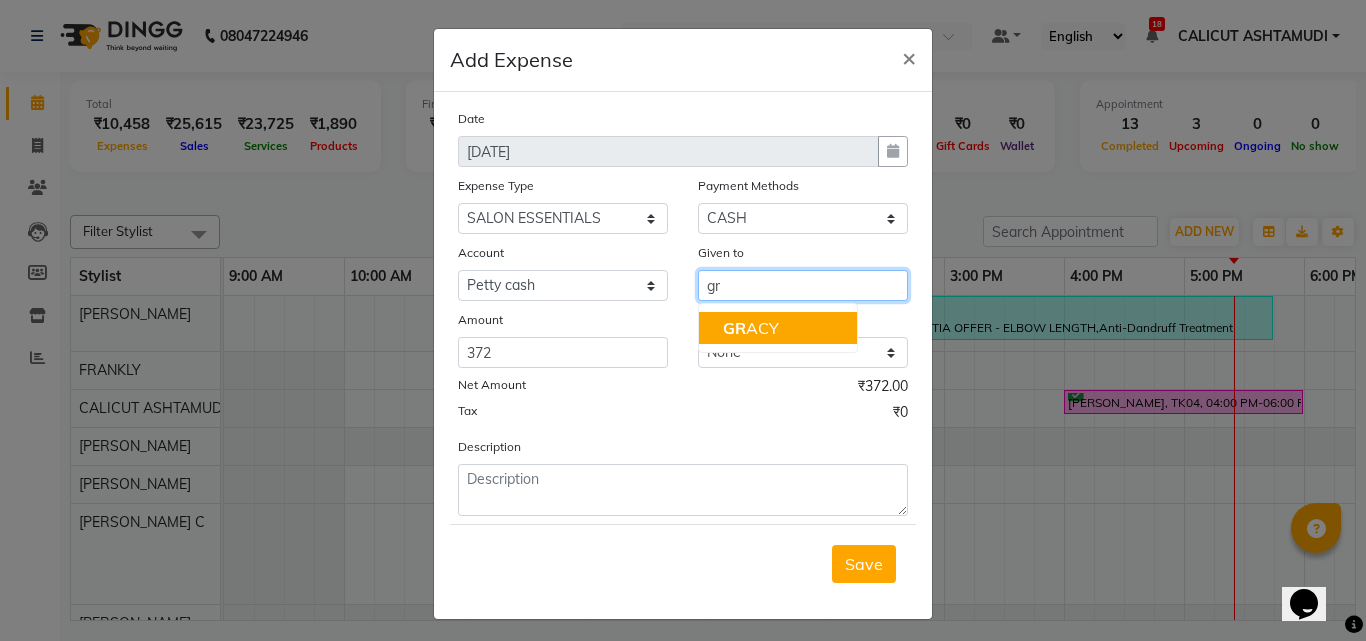 click on "GR ACY" at bounding box center (778, 328) 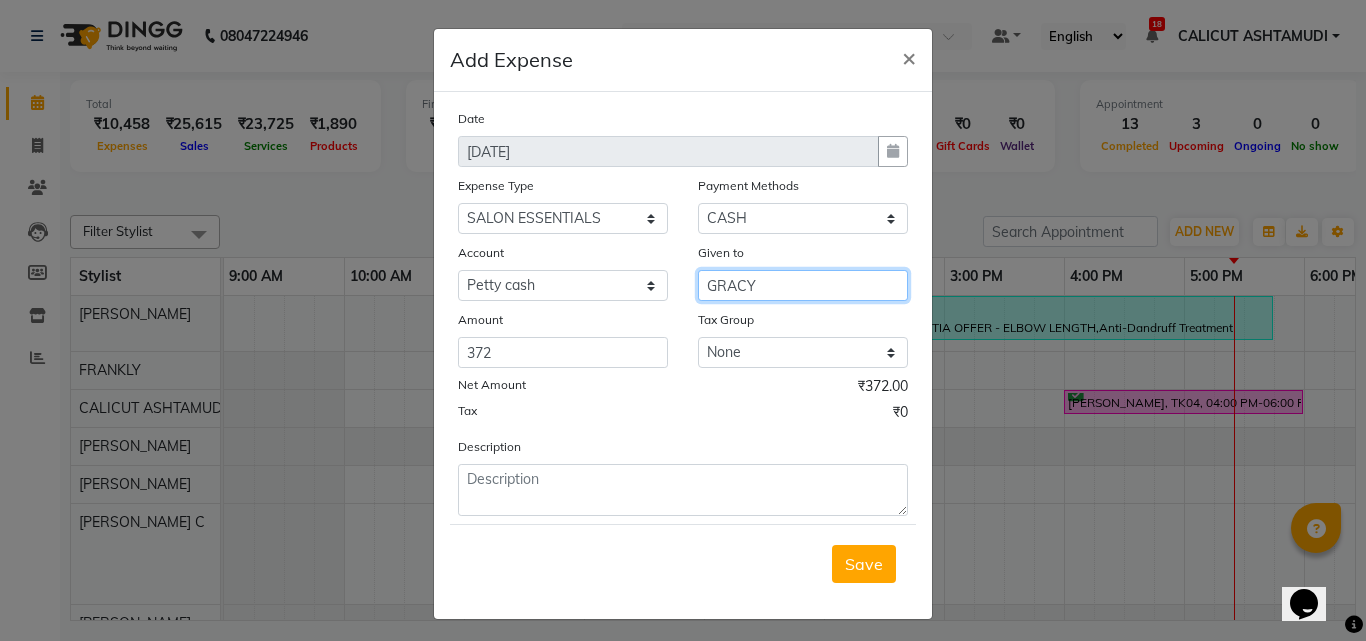 type on "GRACY" 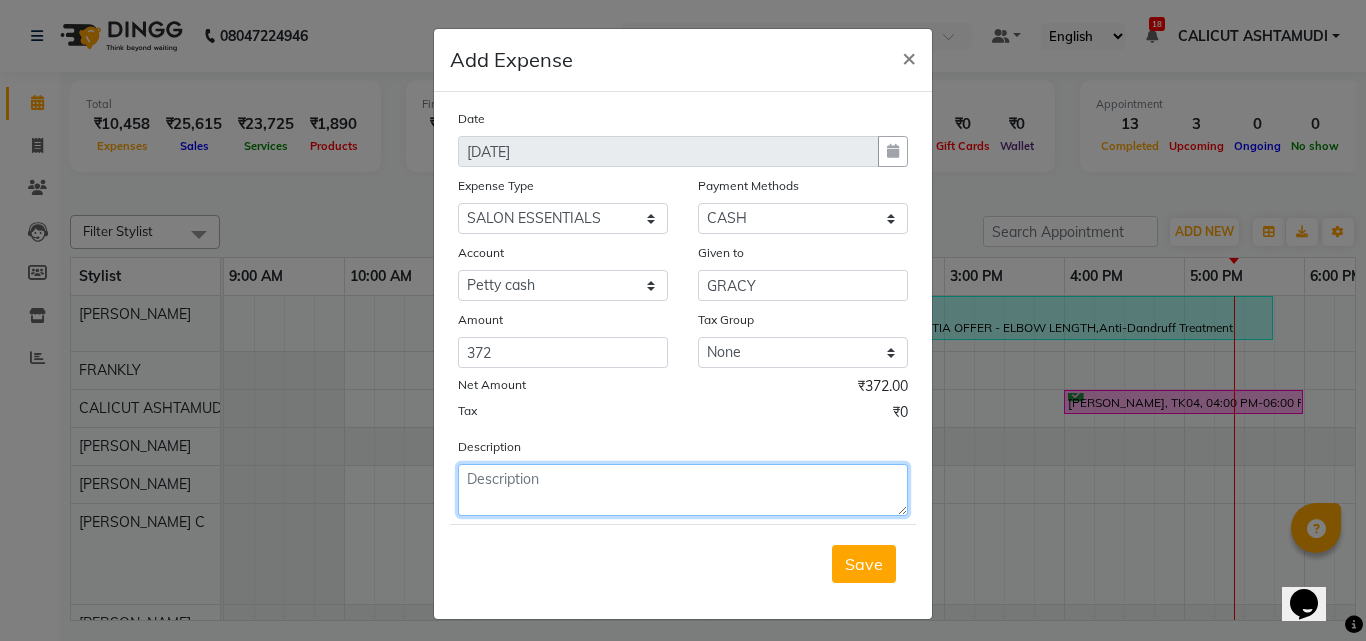 click 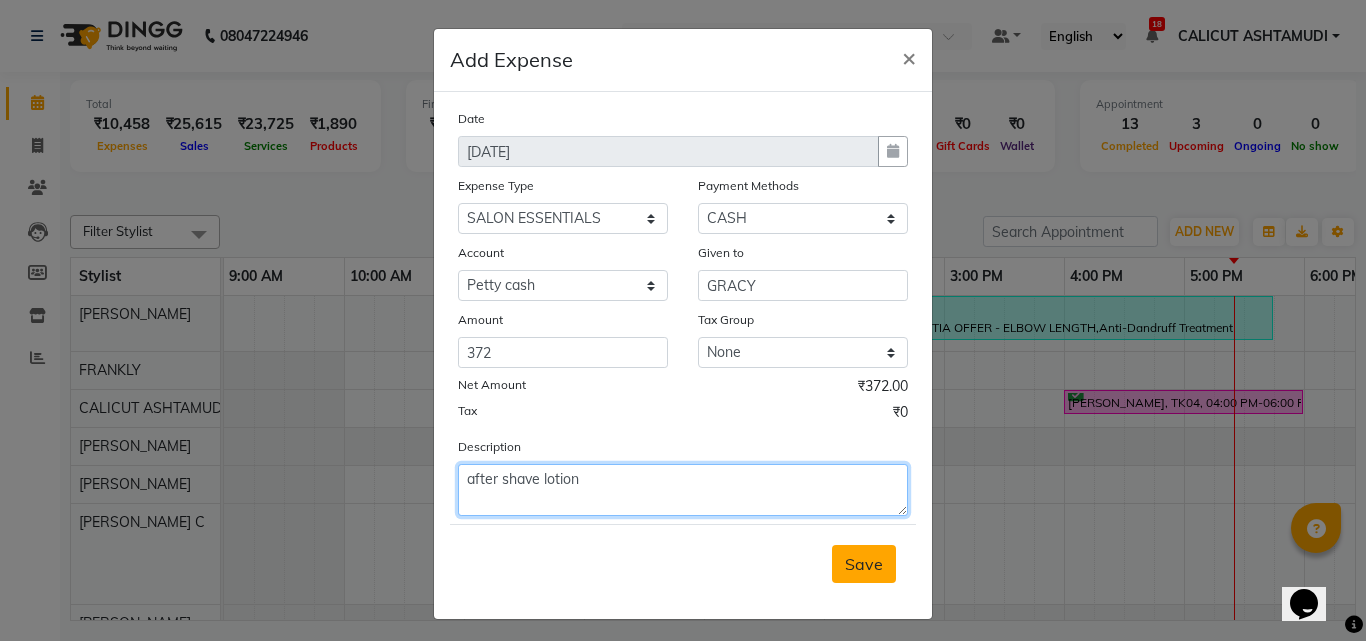 type on "after shave lotion" 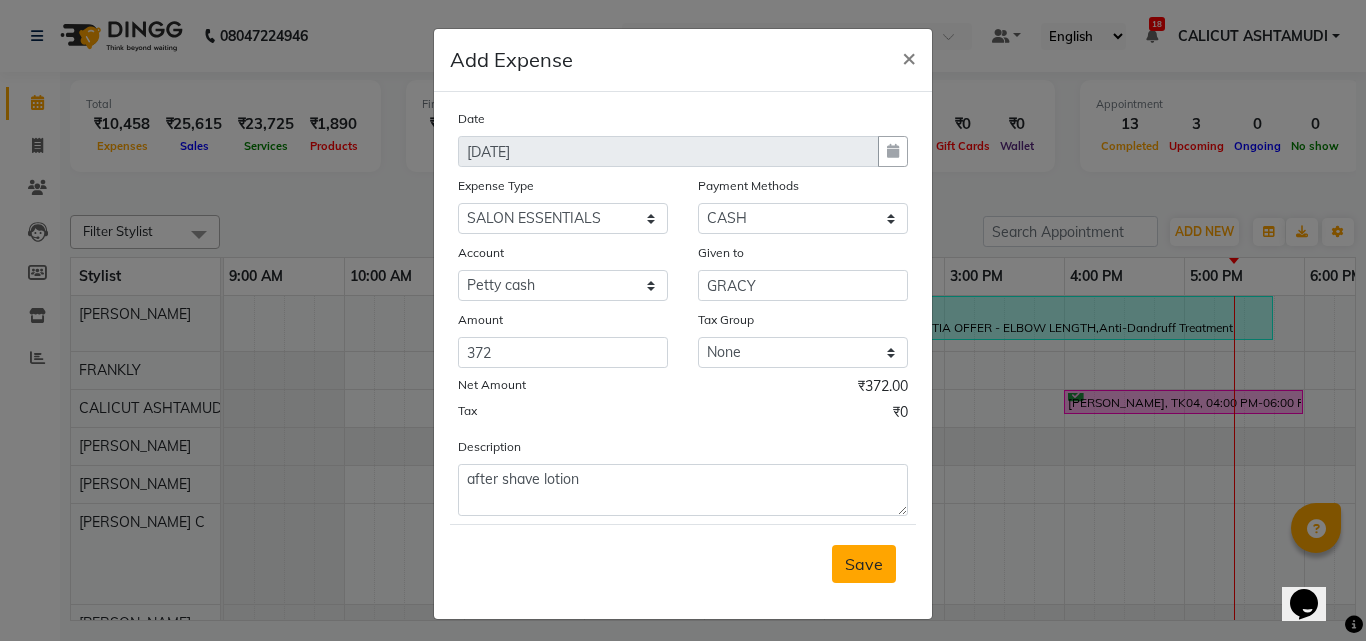 click on "Save" at bounding box center [864, 564] 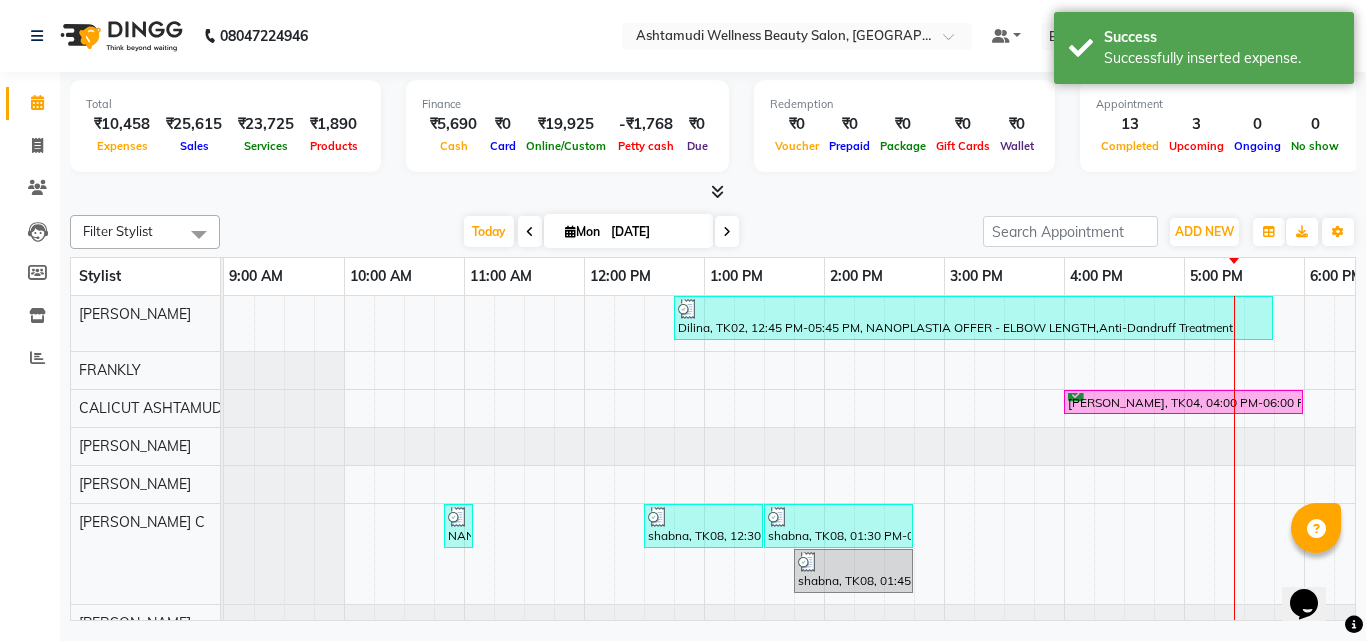 click on "Total  ₹10,458  Expenses ₹25,615  Sales ₹23,725  Services ₹1,890  Products Finance  ₹5,690  Cash ₹0  Card ₹19,925  Online/Custom -₹1,768 Petty cash ₹0 Due  Redemption  ₹0 Voucher ₹0 Prepaid ₹0 Package ₹0  Gift Cards ₹0  Wallet  Appointment  13 Completed 3 Upcoming 0 Ongoing 0 No show  Other sales  ₹0  Packages ₹0  Memberships ₹0  Vouchers ₹0  Prepaids ₹0  Gift Cards Filter Stylist Select All Amala George AMBILI C ANKITHA Arya CALICUT ASHTAMUDI FRANKLY	 KRISHNA Nitesh Punam Gurung Sewan ali Sheela SUHANA  SHABU Titto Today  Mon 14-07-2025 Toggle Dropdown Add Appointment Add Invoice Add Expense Add Attendance Add Client Toggle Dropdown Add Appointment Add Invoice Add Expense Add Attendance Add Client ADD NEW Toggle Dropdown Add Appointment Add Invoice Add Expense Add Attendance Add Client Filter Stylist Select All Amala George AMBILI C ANKITHA Arya CALICUT ASHTAMUDI FRANKLY	 KRISHNA Nitesh Punam Gurung Sewan ali Sheela SUHANA  SHABU Titto Group By  Staff View   Room View" 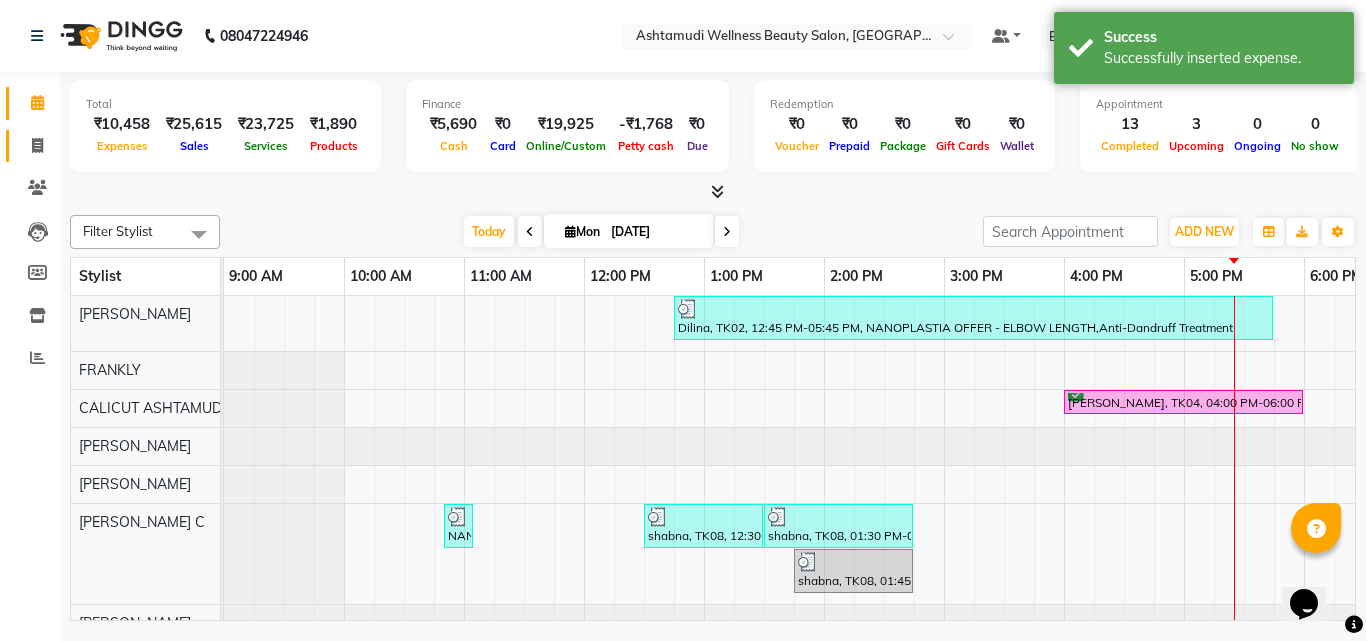 click 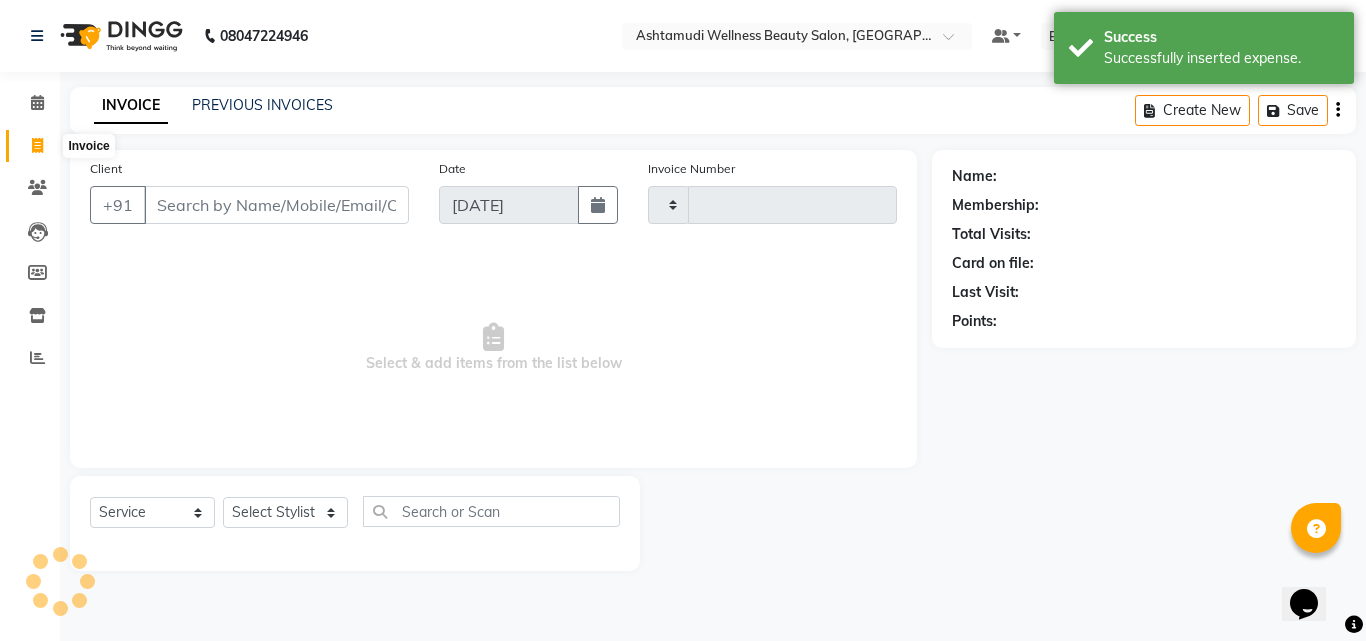 drag, startPoint x: 23, startPoint y: 147, endPoint x: 29, endPoint y: 123, distance: 24.738634 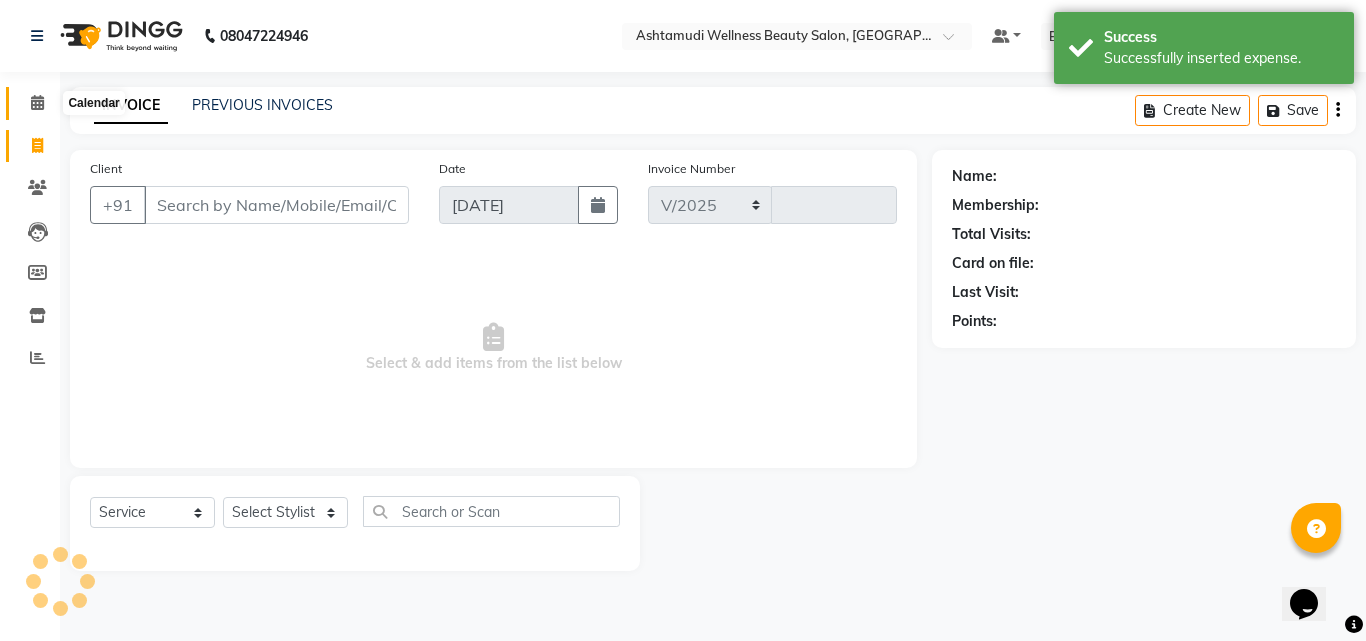 select on "4630" 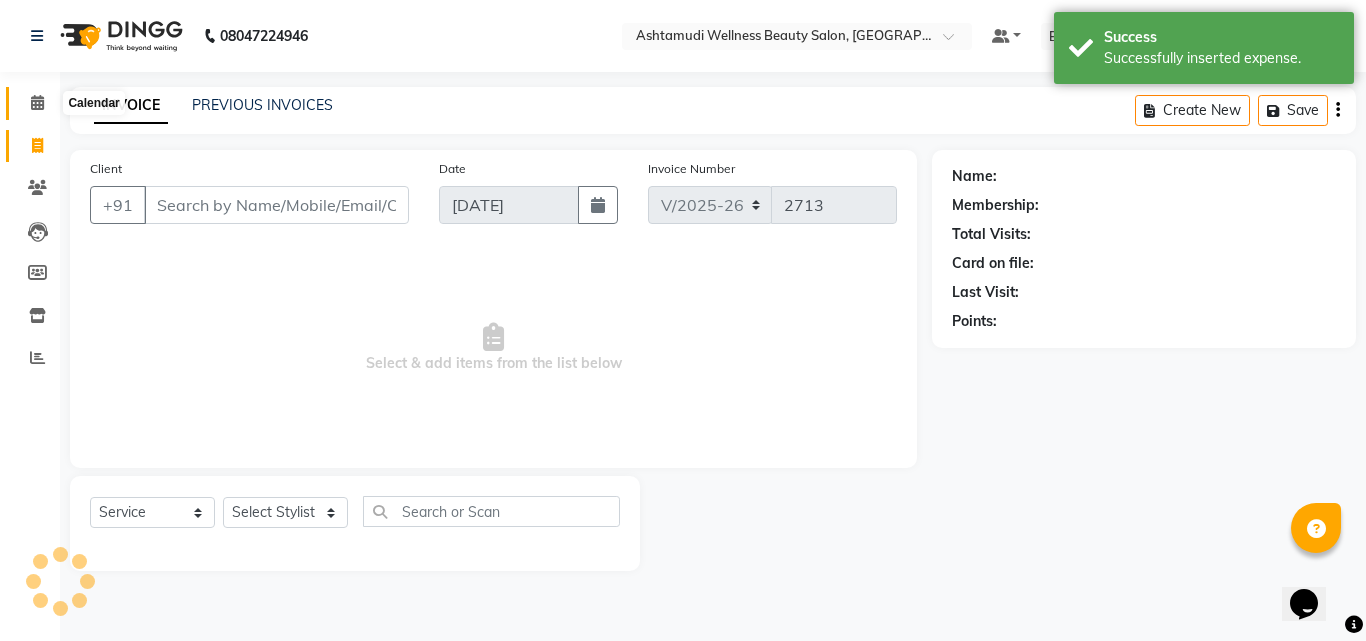 click 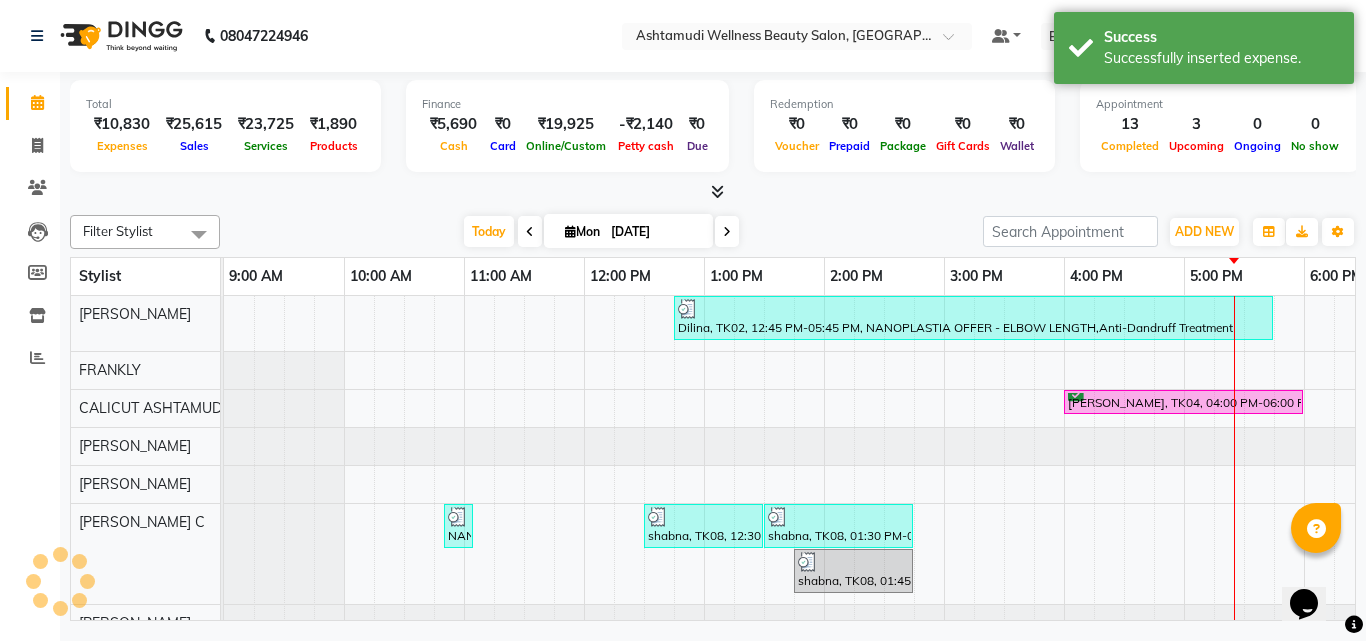 scroll, scrollTop: 0, scrollLeft: 0, axis: both 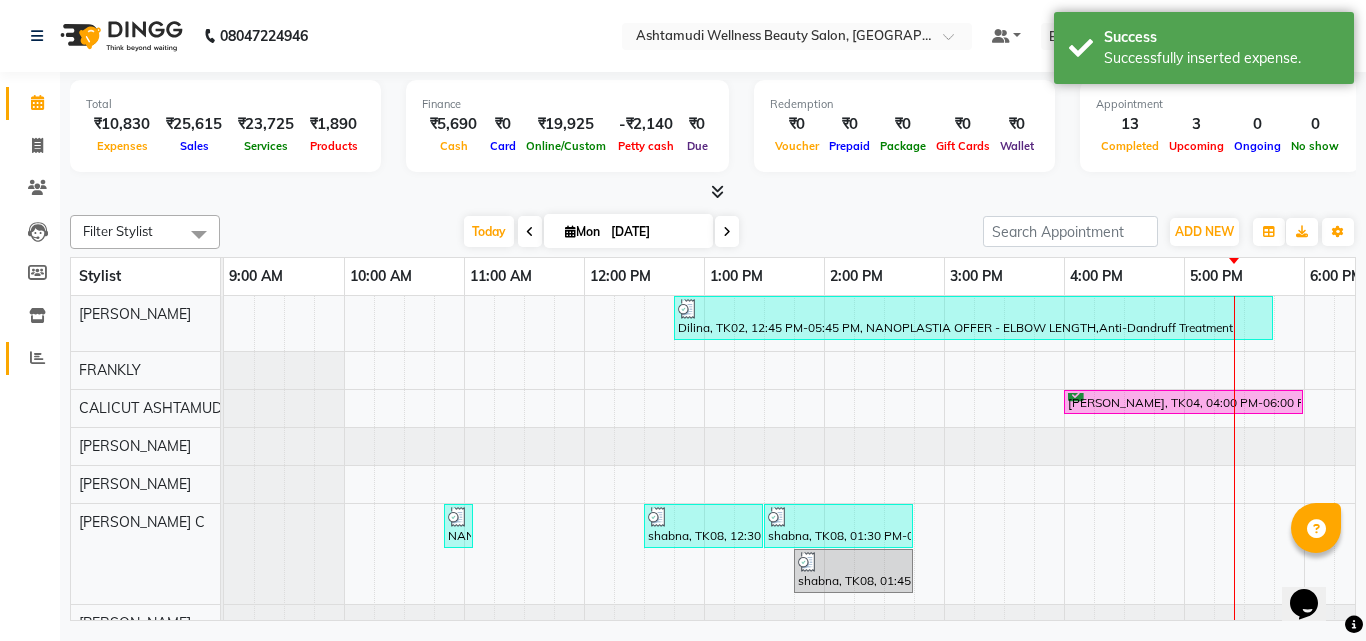 click on "Reports" 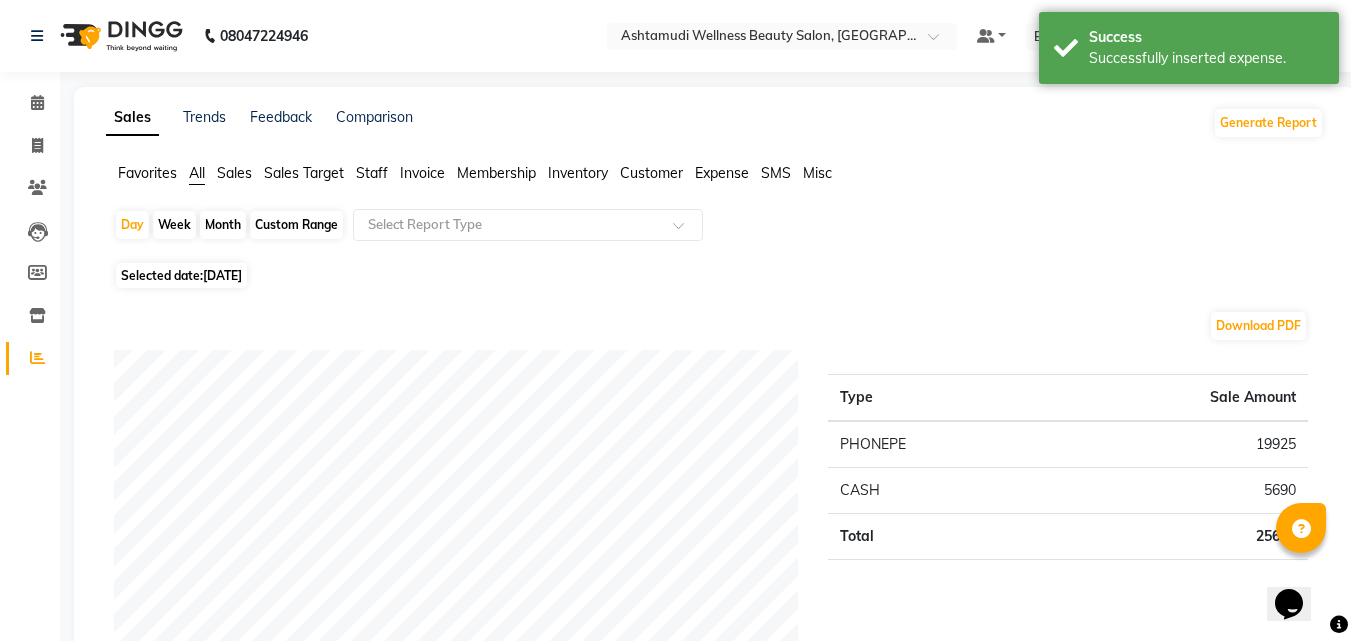 click on "Expense" 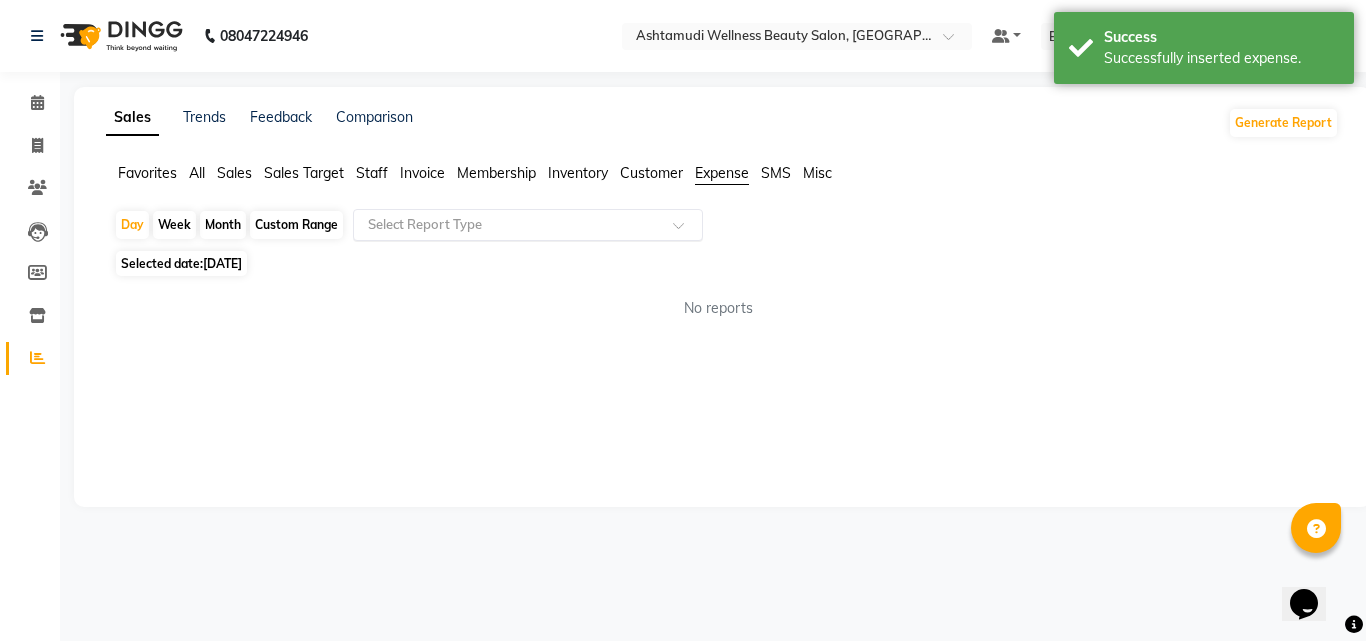 click on "Day   Week   Month   Custom Range  Select Report Type" 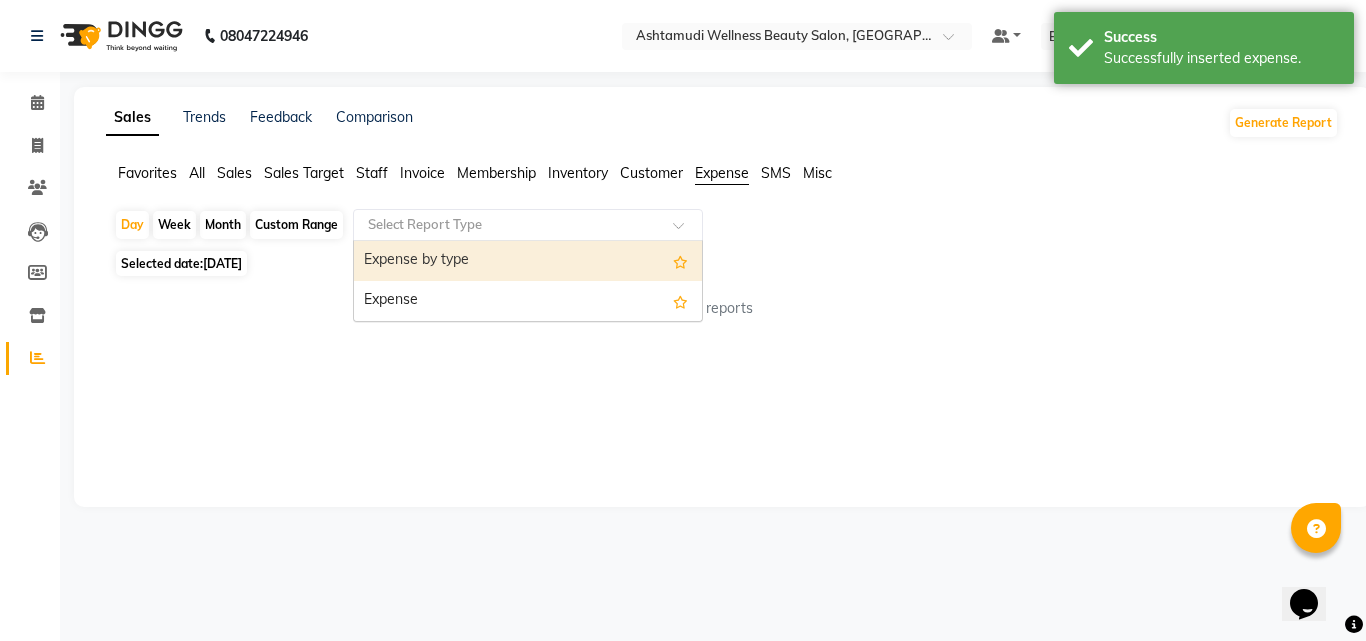 click 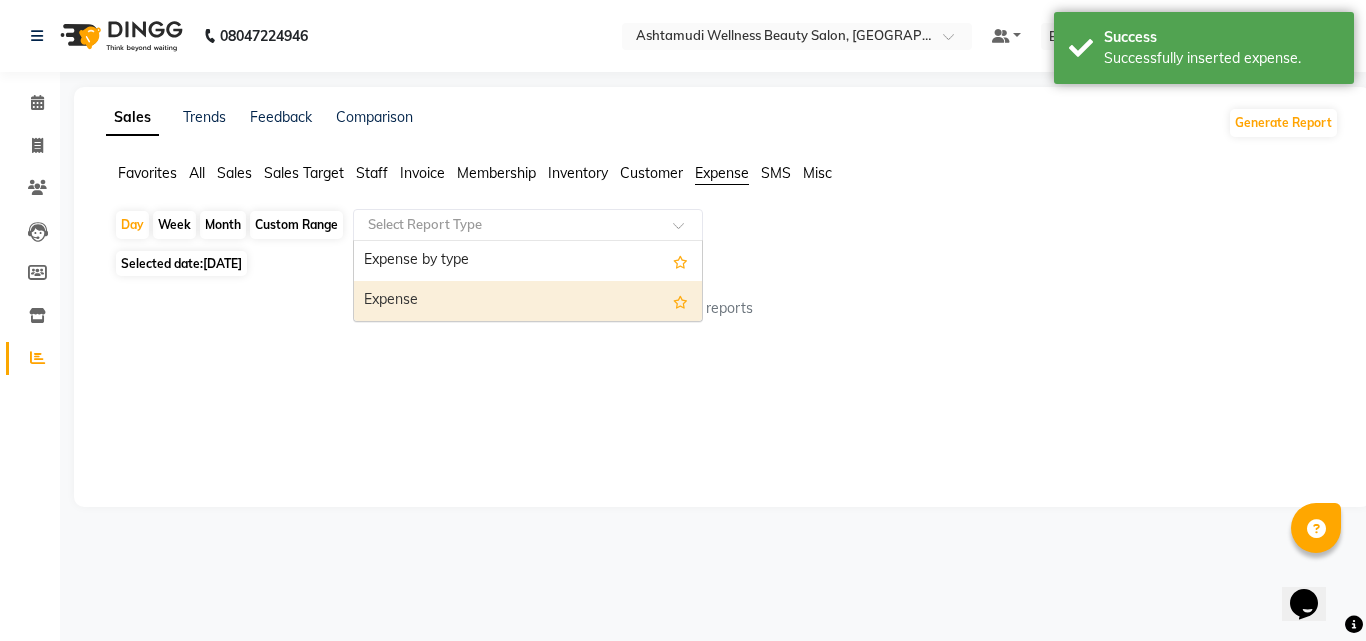 click on "Expense" at bounding box center [528, 301] 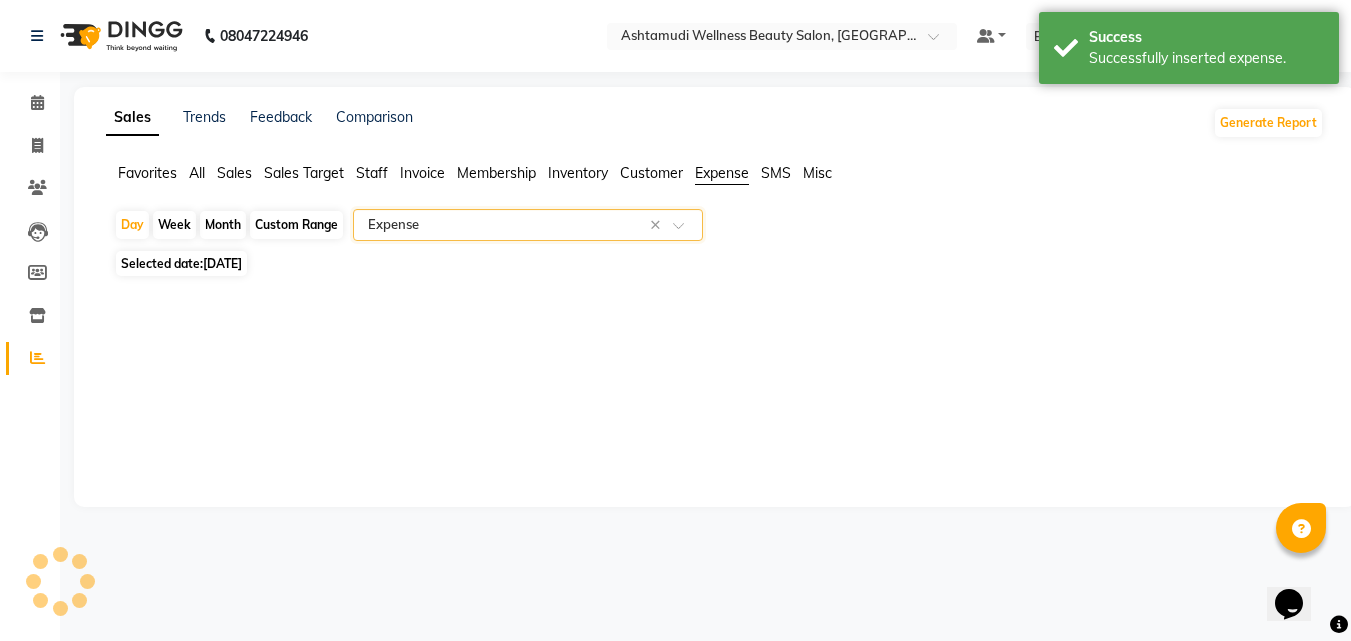 select on "full_report" 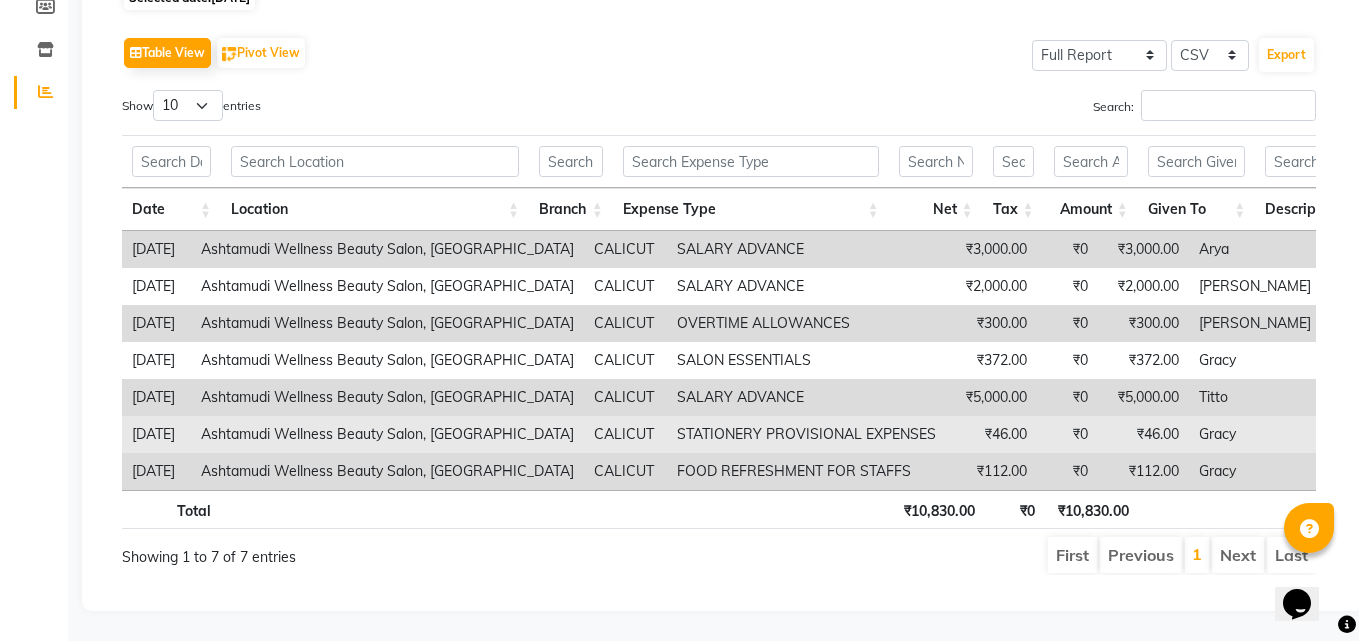 scroll, scrollTop: 0, scrollLeft: 0, axis: both 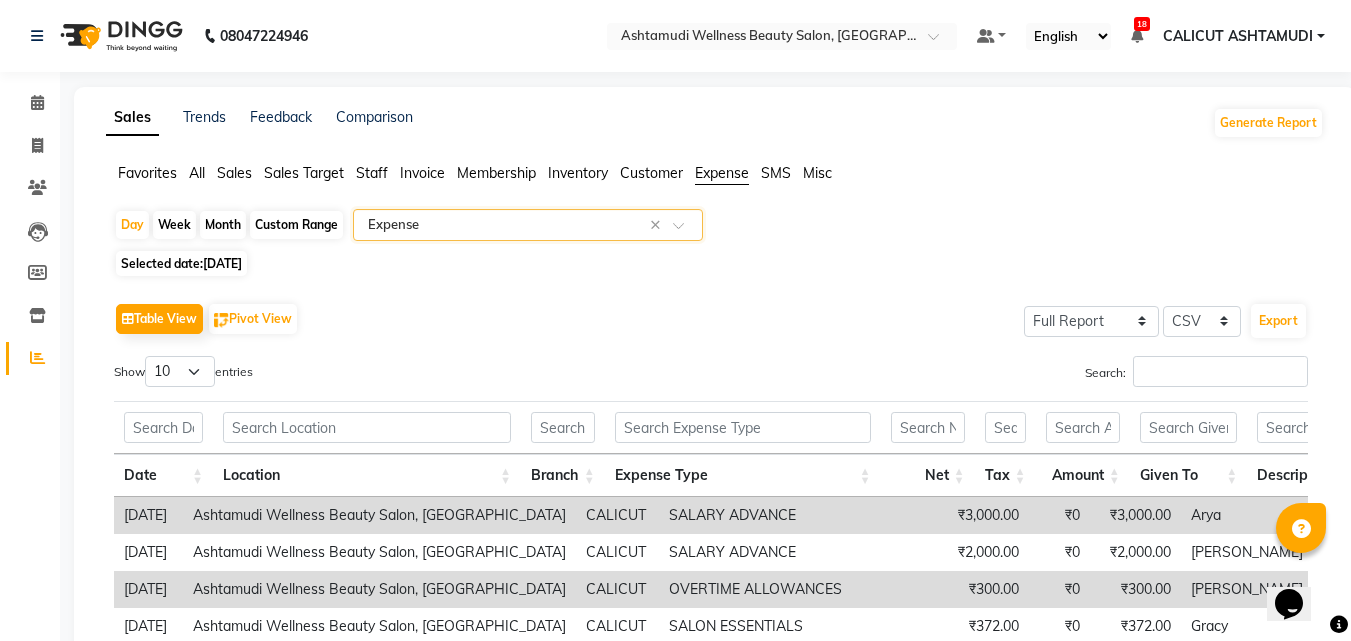 click on "Calendar" 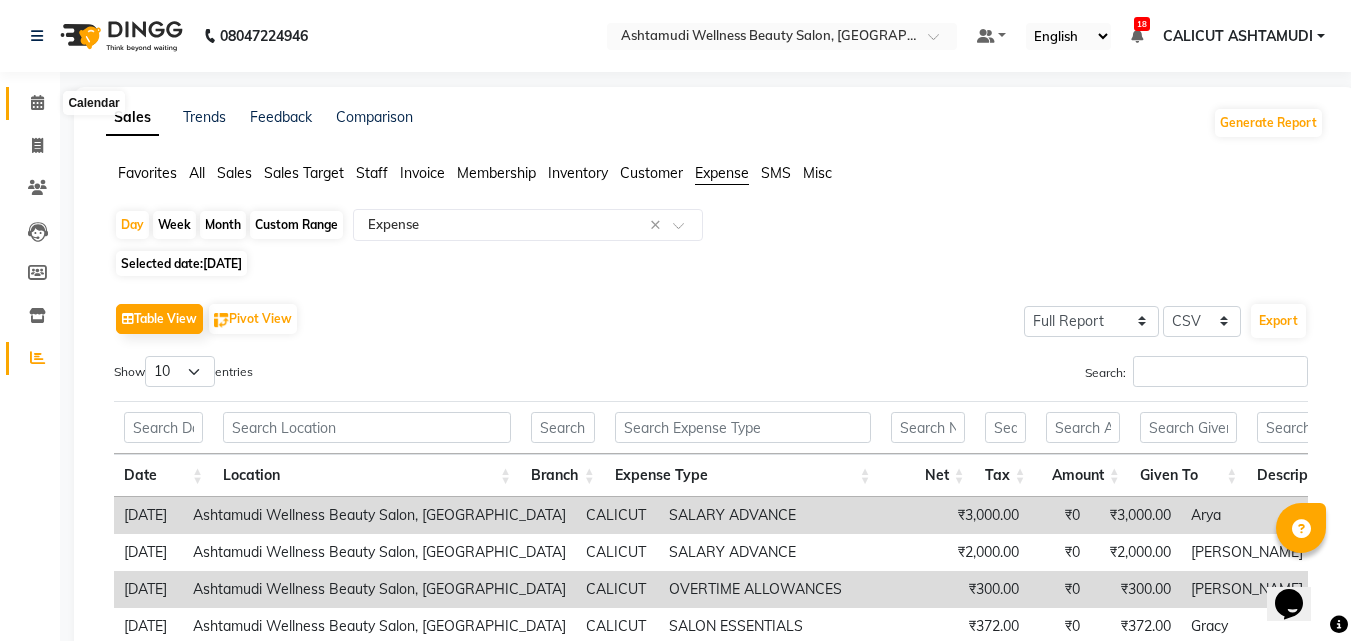 click 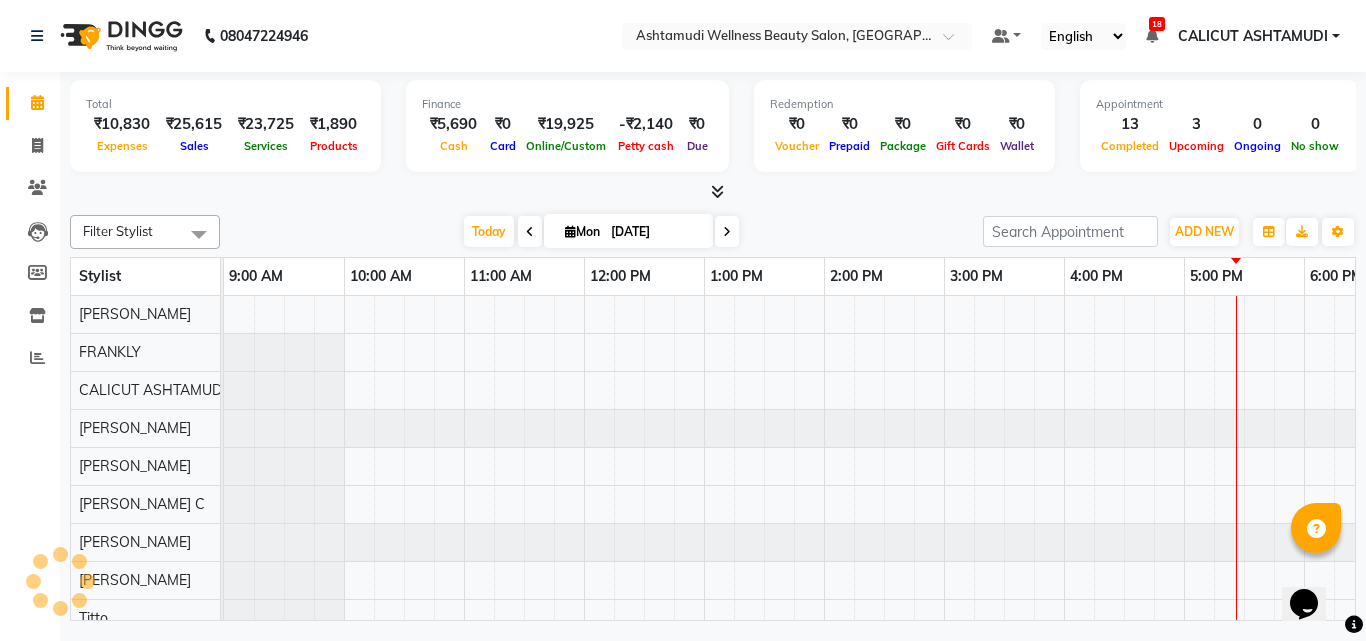 scroll, scrollTop: 0, scrollLeft: 669, axis: horizontal 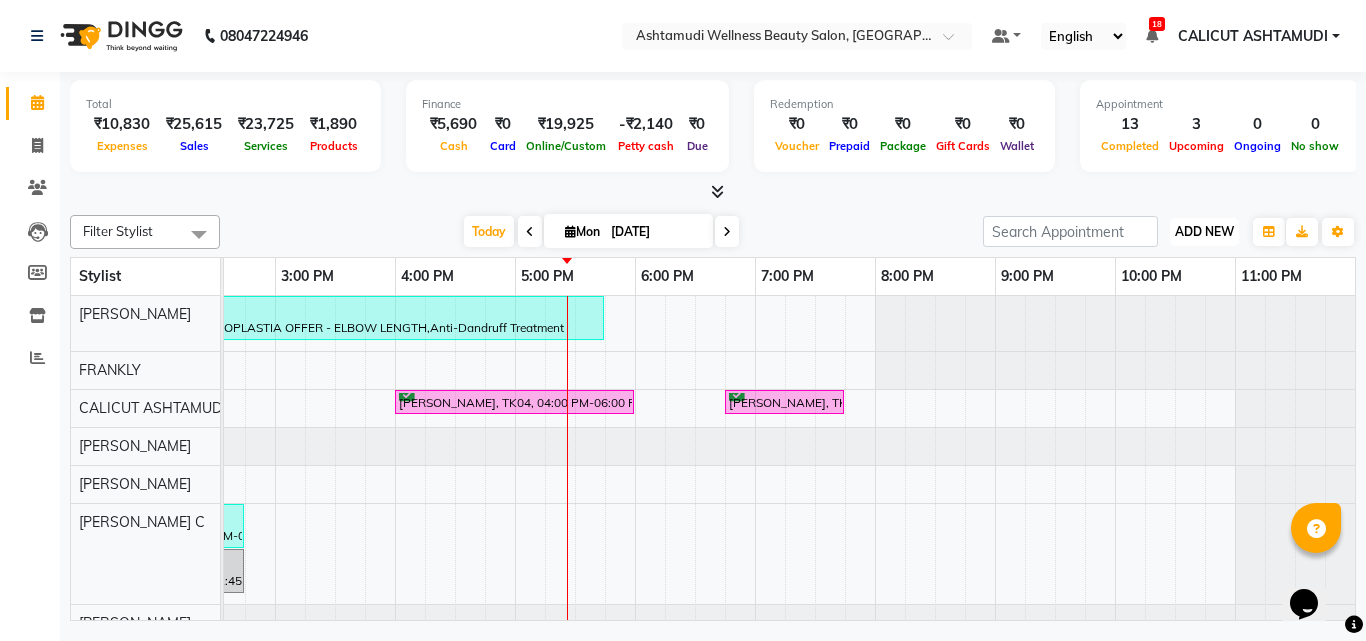 click on "ADD NEW" at bounding box center (1204, 231) 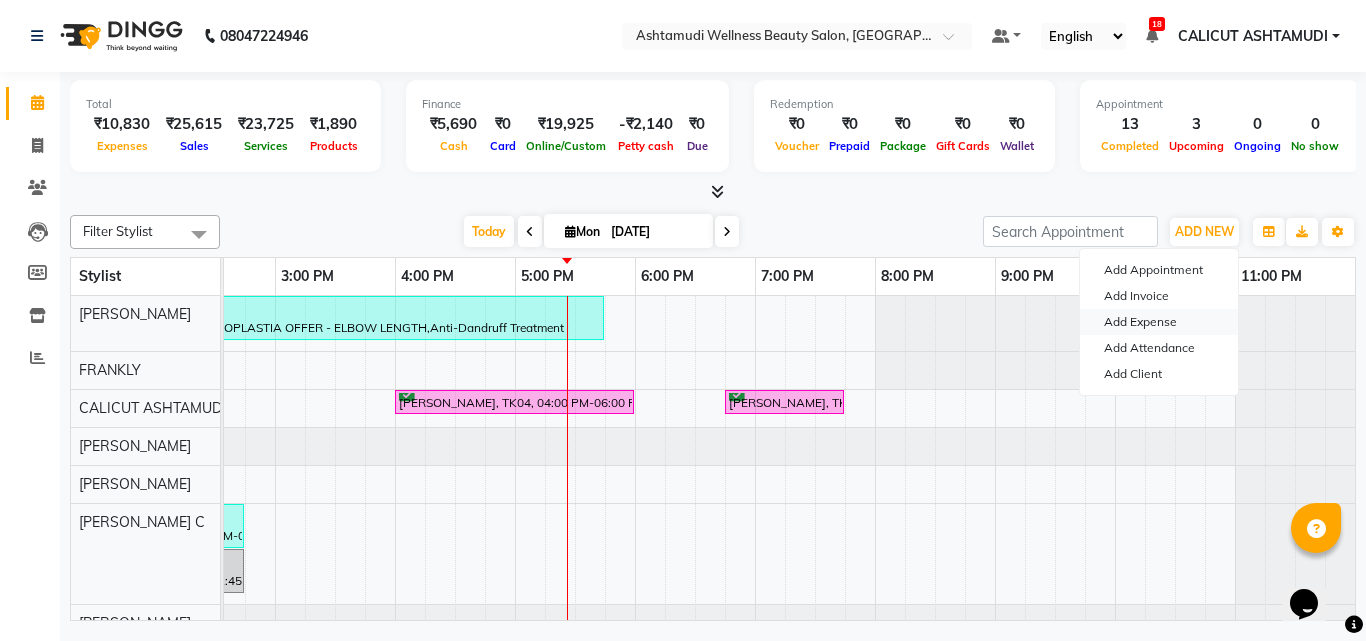 click on "Add Expense" at bounding box center (1159, 322) 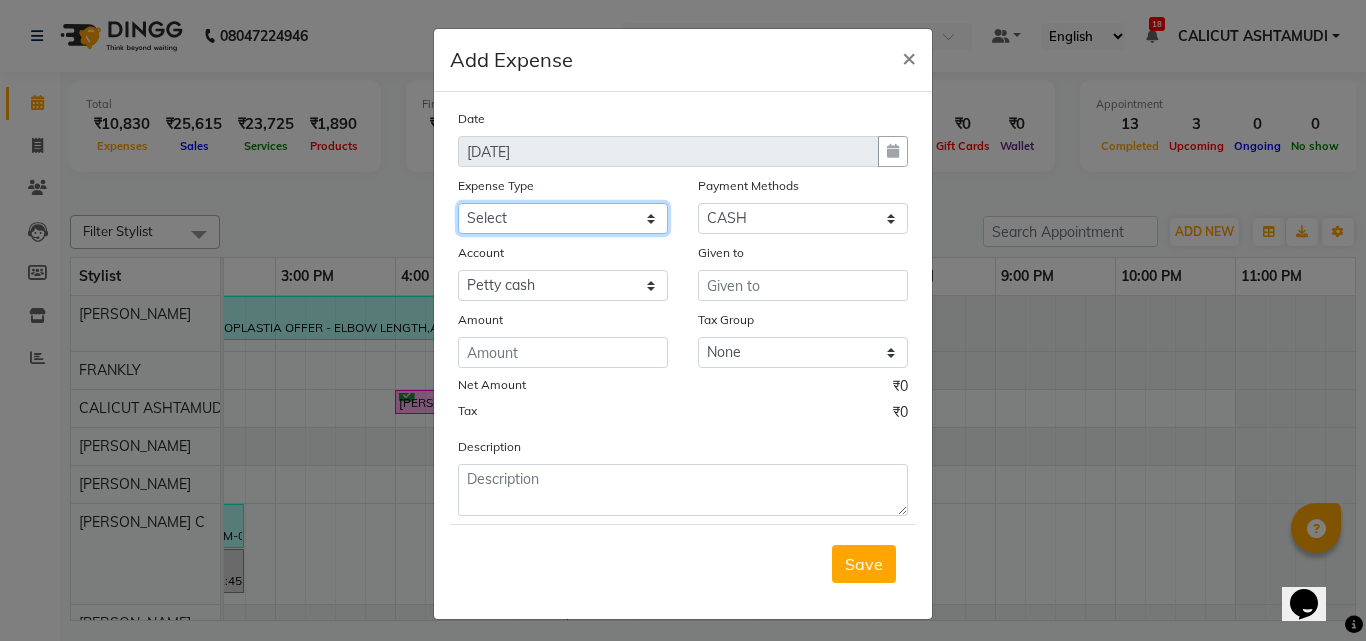 click on "Select ACCOMODATION EXPENSES ADVERTISEMENT SALES PROMOTIONAL EXPENSES Bonus BRIDAL ACCESSORIES REFUND BRIDAL COMMISSION BRIDAL FOOD BRIDAL INCENTIVES BRIDAL ORNAMENTS REFUND BRIDAL TA CASH DEPOSIT RAK BANK COMPUTER ACCESSORIES MOBILE PHONE Donation and Charity Expenses ELECTRICITY CHARGES ELECTRONICS FITTINGS Event Expense FISH FOOD EXPENSES FOOD REFRESHMENT FOR CLIENTS FOOD REFRESHMENT FOR STAFFS Freight And Forwarding Charges FUEL FOR GENERATOR FURNITURE AND EQUIPMENTS Gifts for Clients GIFTS FOR STAFFS GOKULAM CHITS HOSTEL RENT LAUNDRY EXPENSES LICENSE OTHER FEES LOADING UNLOADING CHARGES Medical Expenses MEHNDI PAYMENTS MISCELLANEOUS EXPENSES NEWSPAPER PERIODICALS Ornaments Maintenance Expense OVERTIME ALLOWANCES Payment For Pest Control Perfomance based incentives POSTAGE COURIER CHARGES Printing PRINTING STATIONERY EXPENSES PROFESSIONAL TAX REPAIRS MAINTENANCE ROUND OFF Salary SALARY ADVANCE Sales Incentives Membership Card SALES INCENTIVES PRODUCT SALES INCENTIVES SERVICES SALON ESSENTIALS SALON RENT" 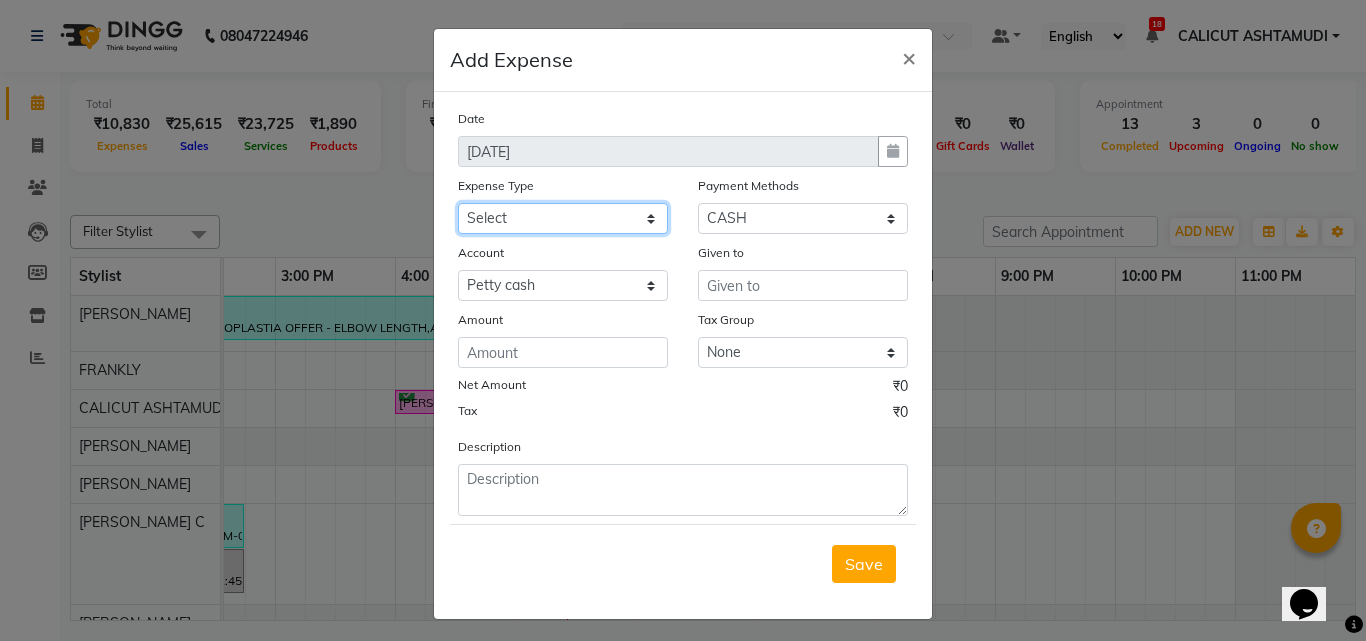 select on "6175" 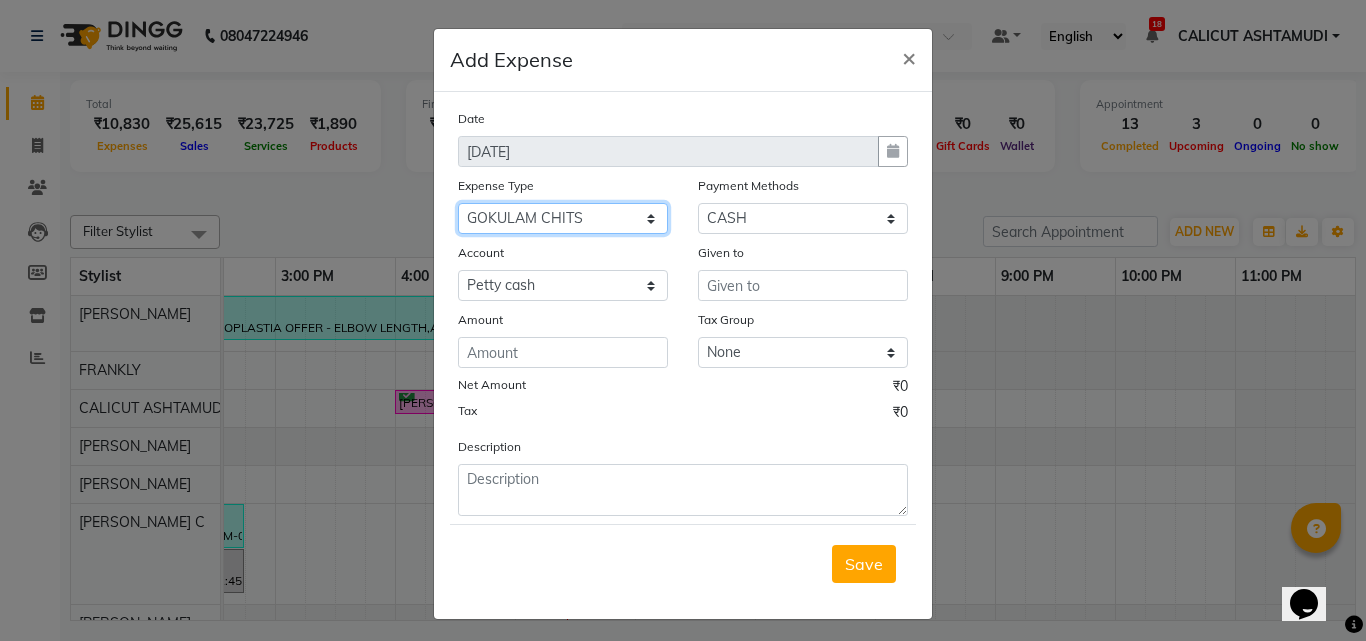 click on "Select ACCOMODATION EXPENSES ADVERTISEMENT SALES PROMOTIONAL EXPENSES Bonus BRIDAL ACCESSORIES REFUND BRIDAL COMMISSION BRIDAL FOOD BRIDAL INCENTIVES BRIDAL ORNAMENTS REFUND BRIDAL TA CASH DEPOSIT RAK BANK COMPUTER ACCESSORIES MOBILE PHONE Donation and Charity Expenses ELECTRICITY CHARGES ELECTRONICS FITTINGS Event Expense FISH FOOD EXPENSES FOOD REFRESHMENT FOR CLIENTS FOOD REFRESHMENT FOR STAFFS Freight And Forwarding Charges FUEL FOR GENERATOR FURNITURE AND EQUIPMENTS Gifts for Clients GIFTS FOR STAFFS GOKULAM CHITS HOSTEL RENT LAUNDRY EXPENSES LICENSE OTHER FEES LOADING UNLOADING CHARGES Medical Expenses MEHNDI PAYMENTS MISCELLANEOUS EXPENSES NEWSPAPER PERIODICALS Ornaments Maintenance Expense OVERTIME ALLOWANCES Payment For Pest Control Perfomance based incentives POSTAGE COURIER CHARGES Printing PRINTING STATIONERY EXPENSES PROFESSIONAL TAX REPAIRS MAINTENANCE ROUND OFF Salary SALARY ADVANCE Sales Incentives Membership Card SALES INCENTIVES PRODUCT SALES INCENTIVES SERVICES SALON ESSENTIALS SALON RENT" 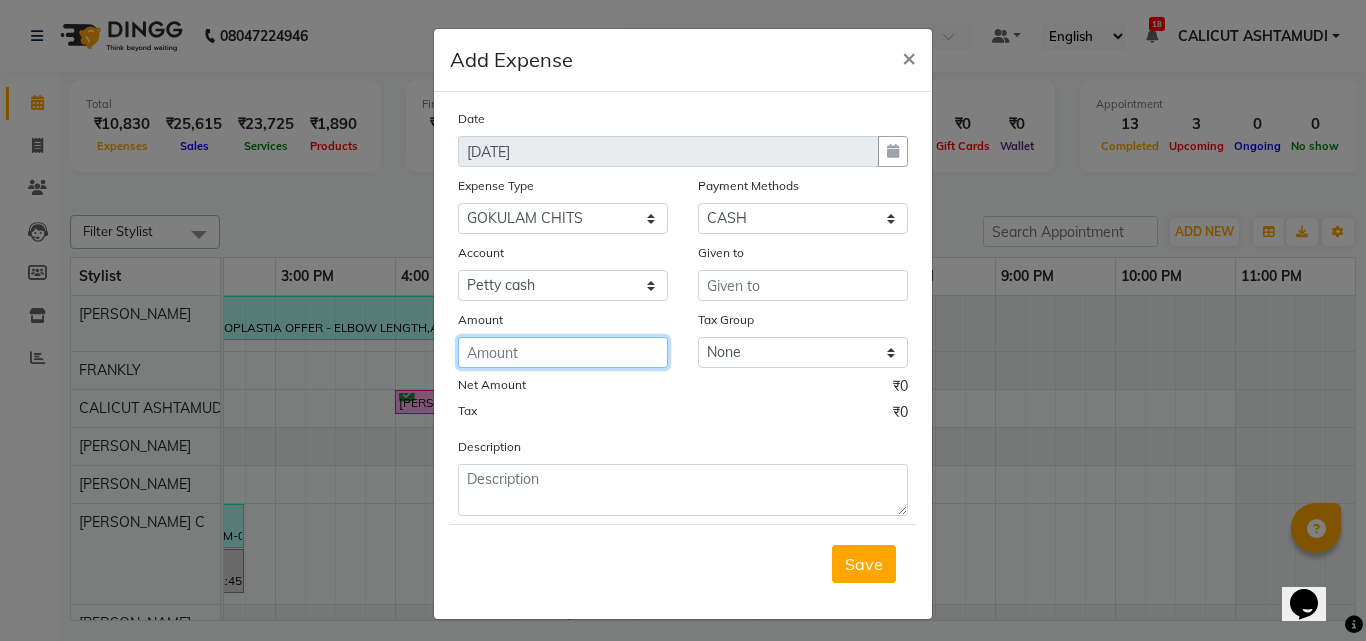 click 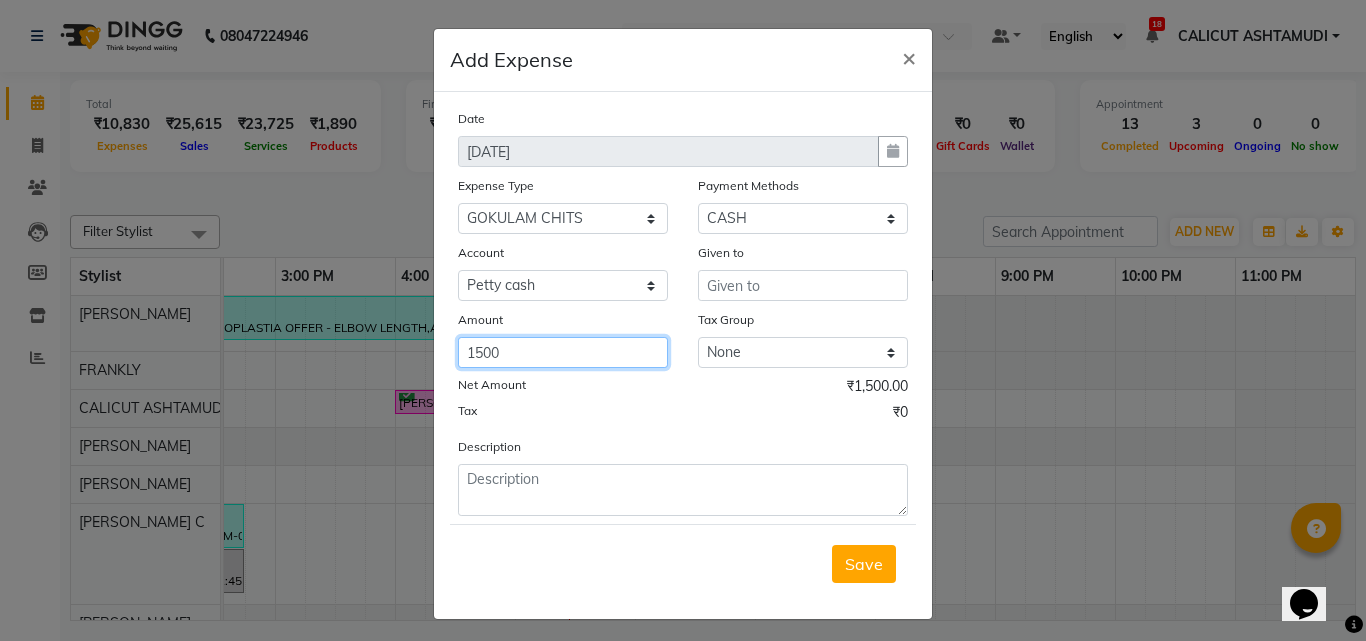type on "1500" 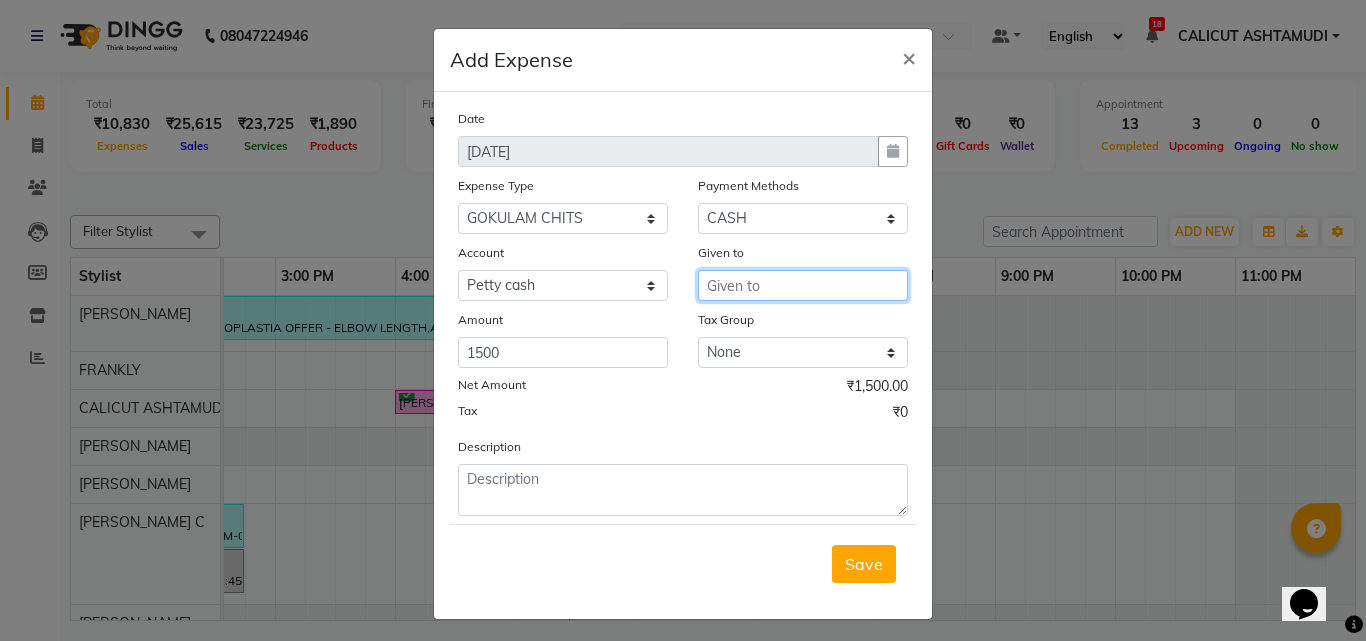 click at bounding box center [803, 285] 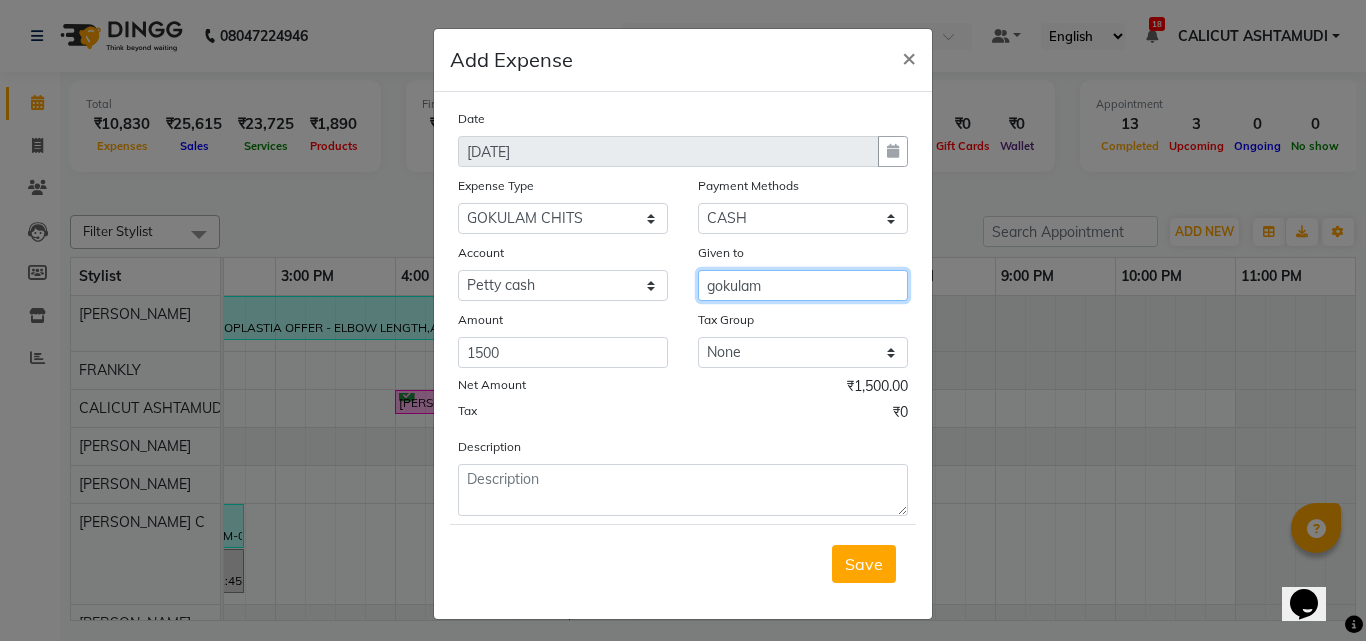 type on "gokulam" 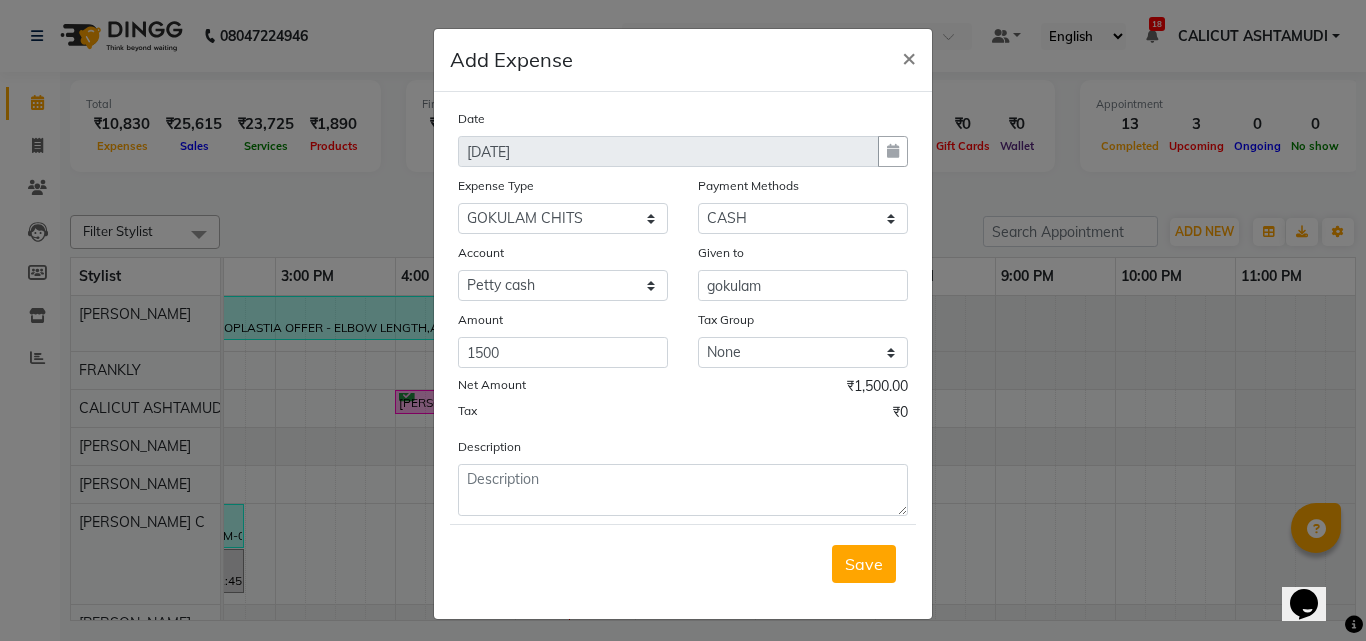 drag, startPoint x: 693, startPoint y: 284, endPoint x: 766, endPoint y: 285, distance: 73.00685 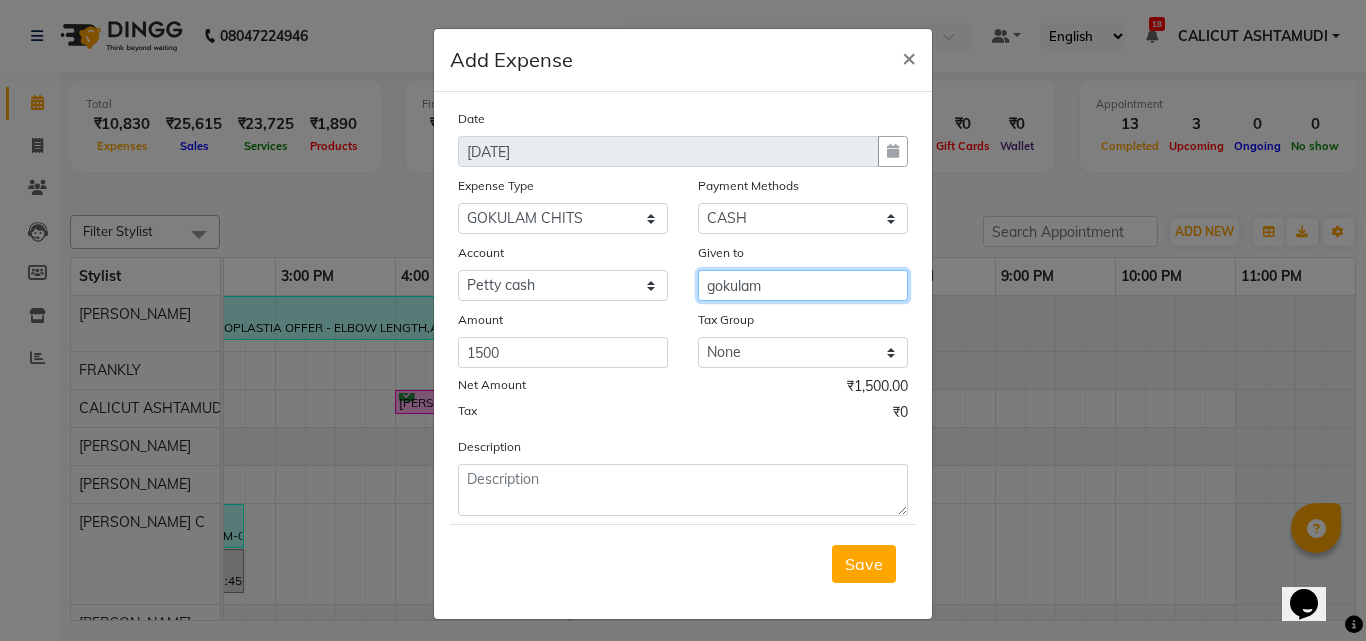 drag, startPoint x: 704, startPoint y: 290, endPoint x: 767, endPoint y: 289, distance: 63.007935 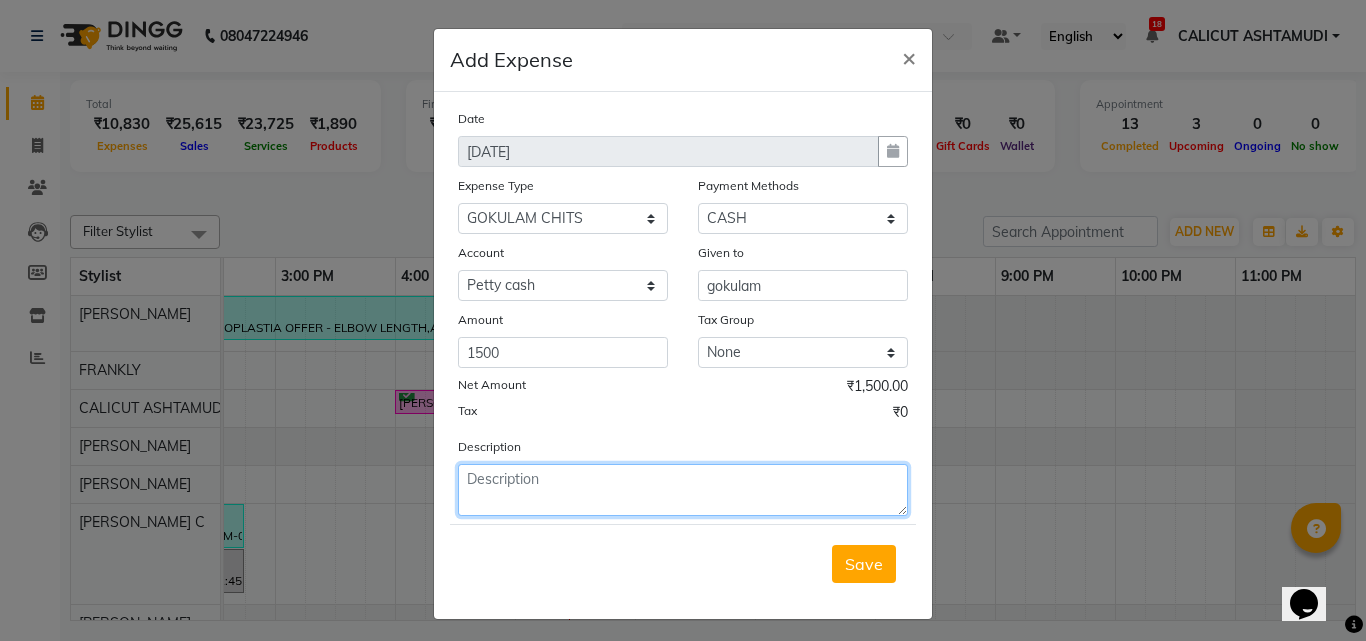 click 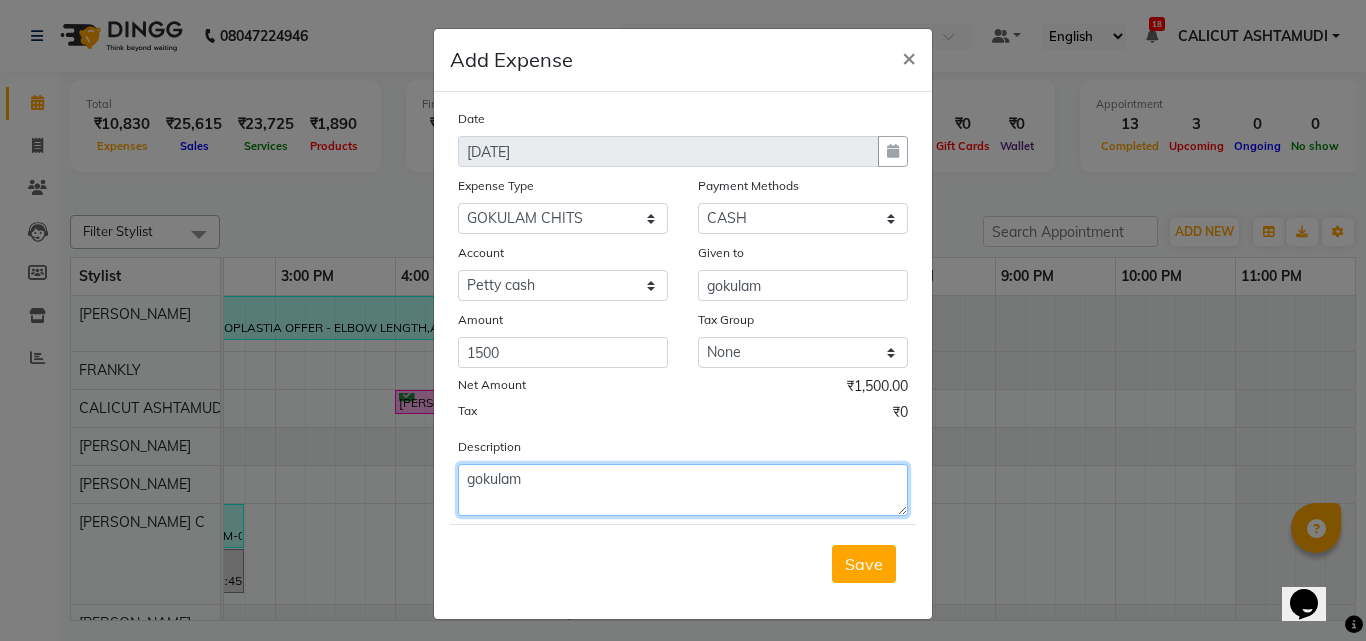 click on "gokulam" 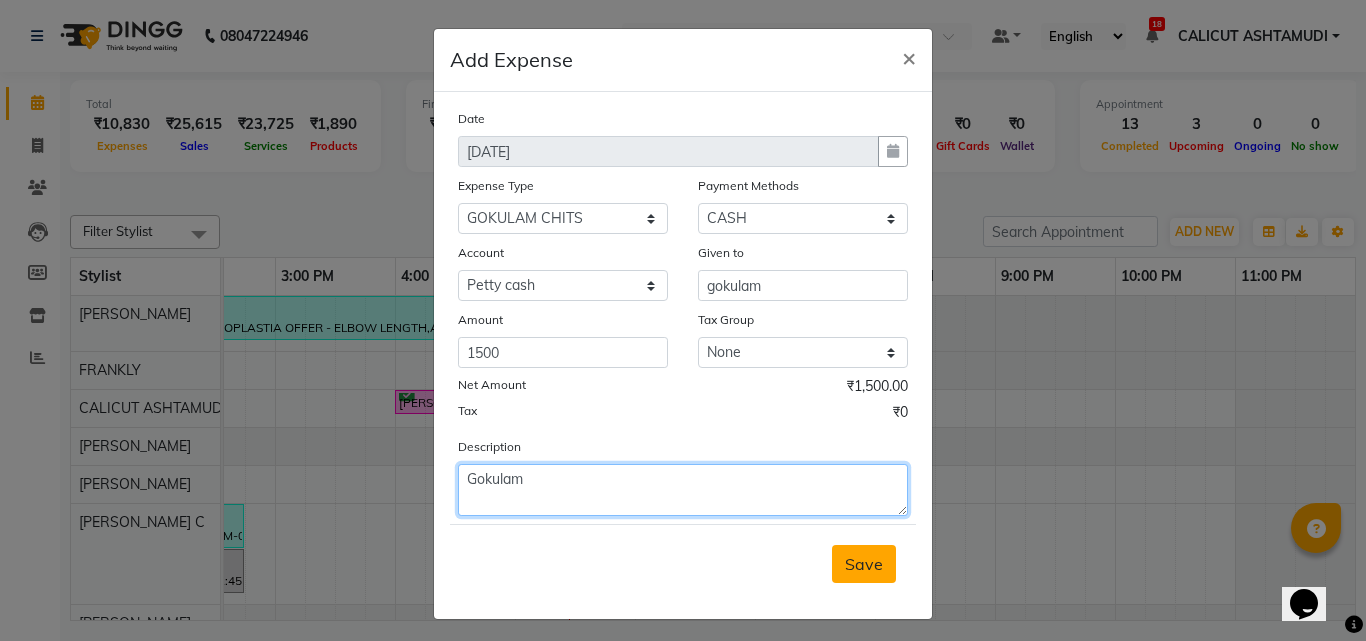 type on "Gokulam" 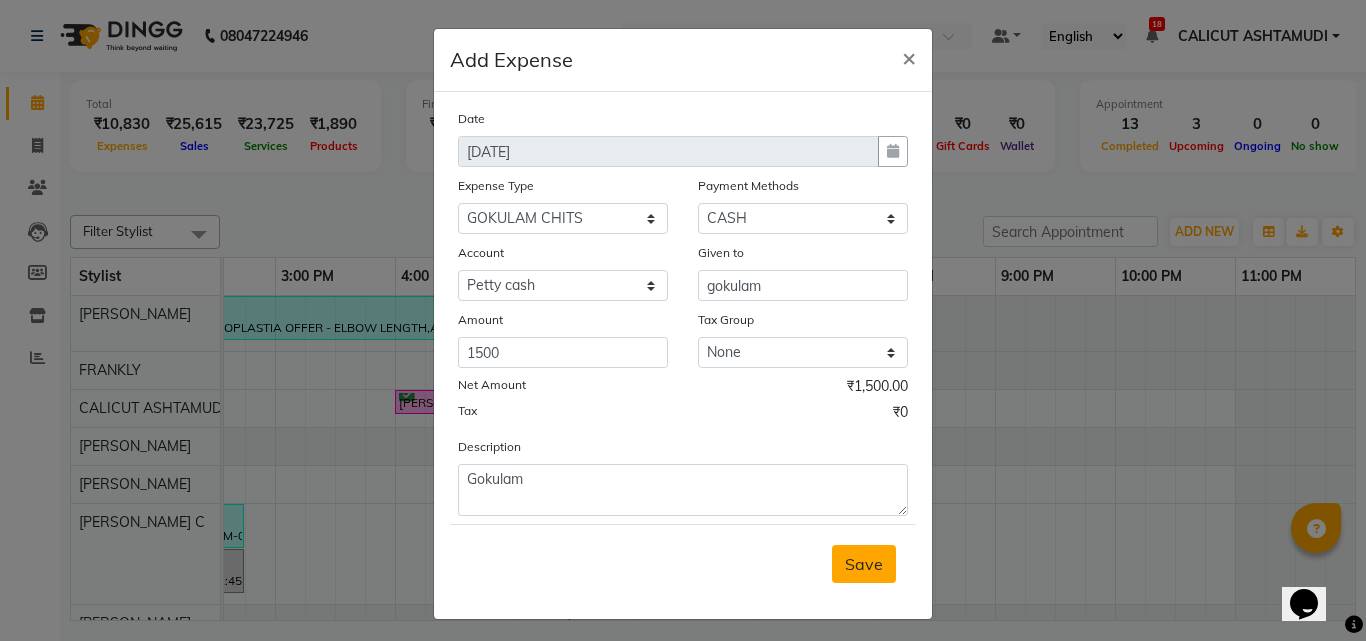 click on "Save" at bounding box center (864, 564) 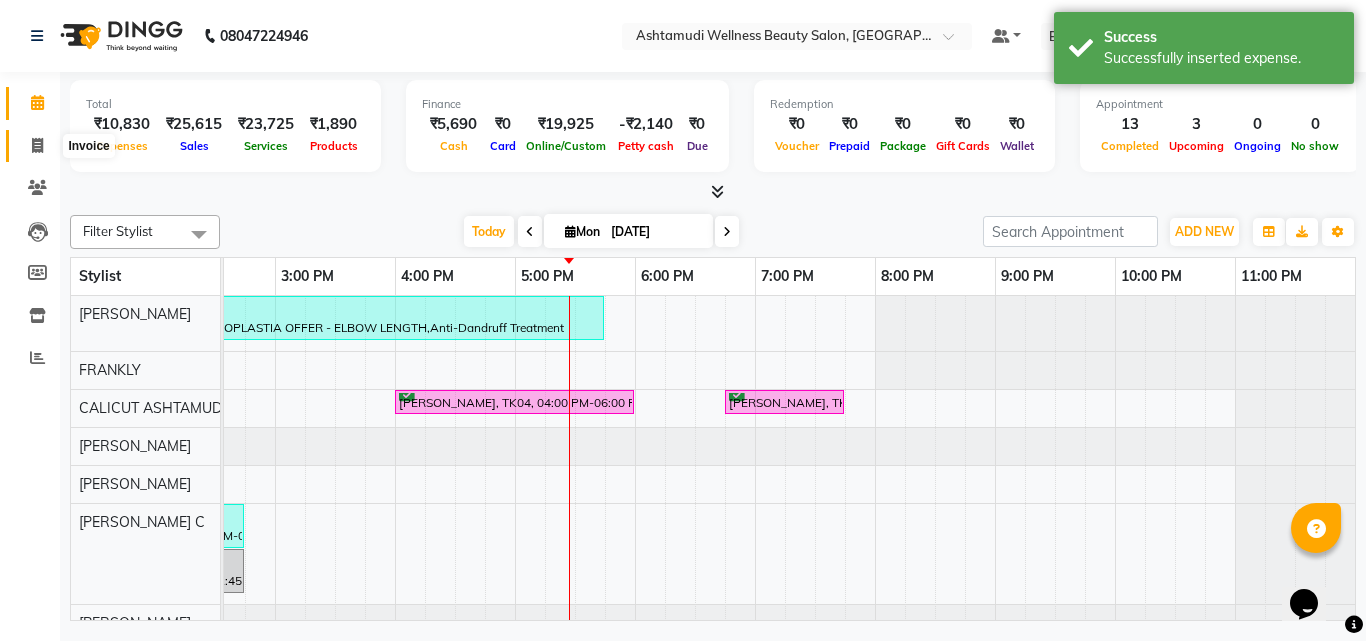 click 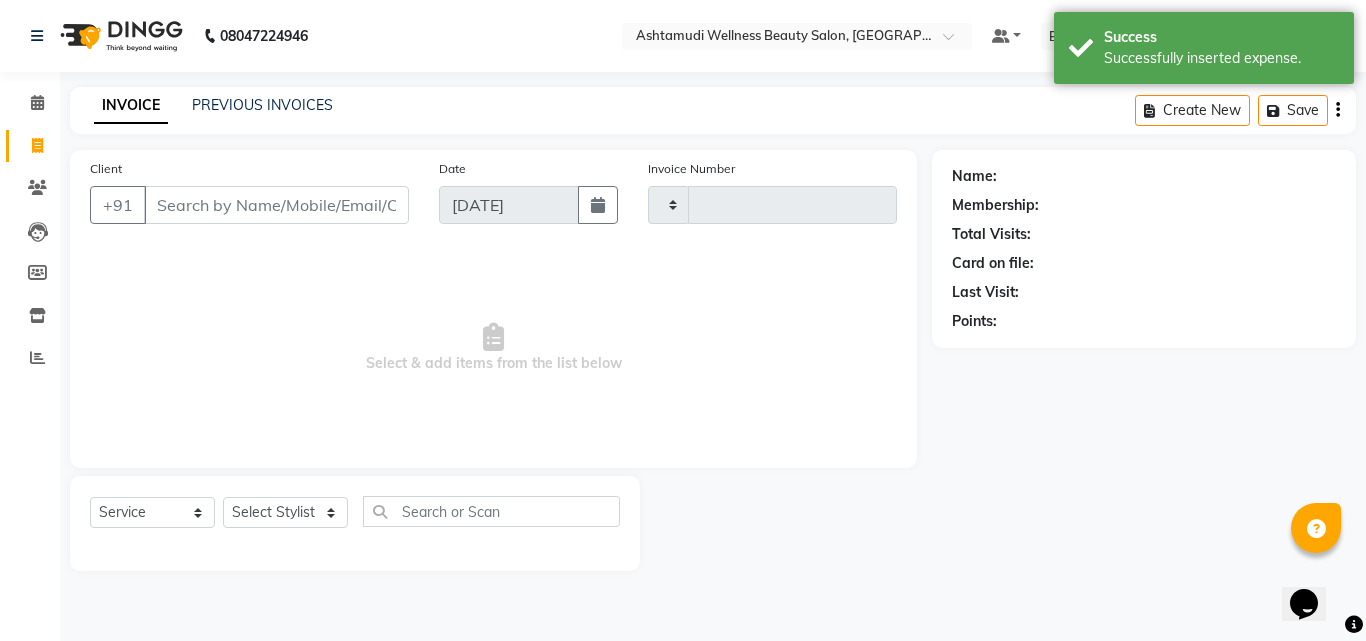 click 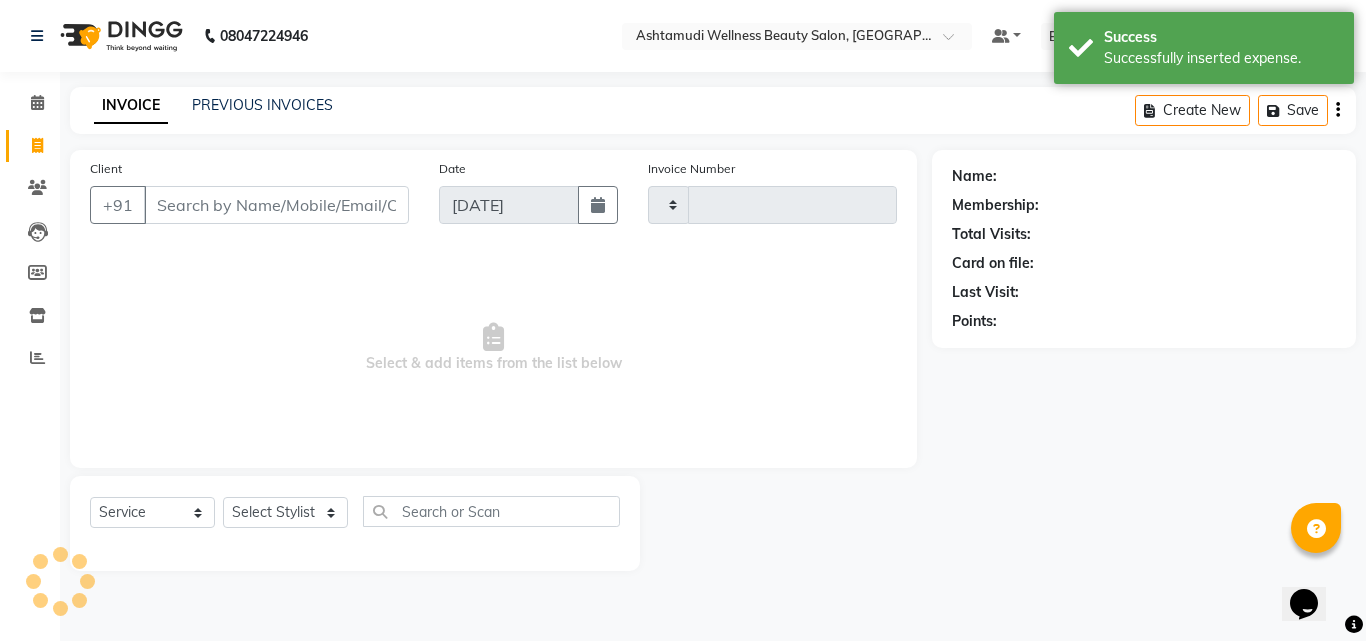 type on "2713" 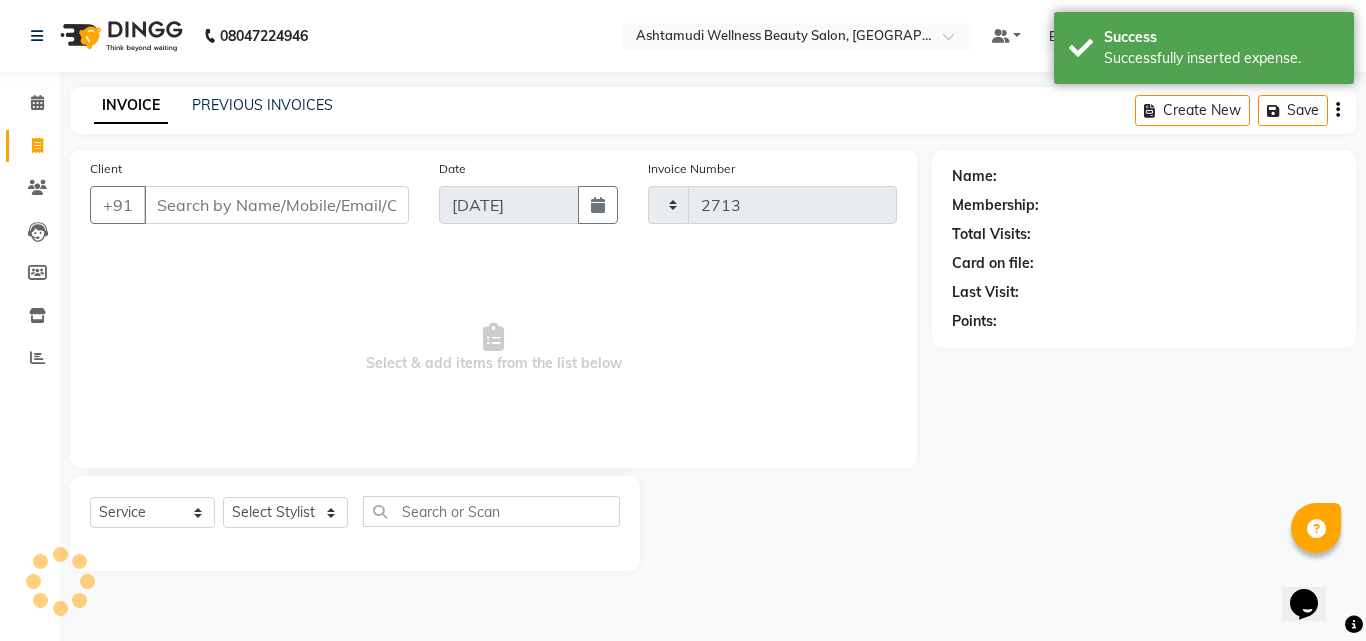 select on "4630" 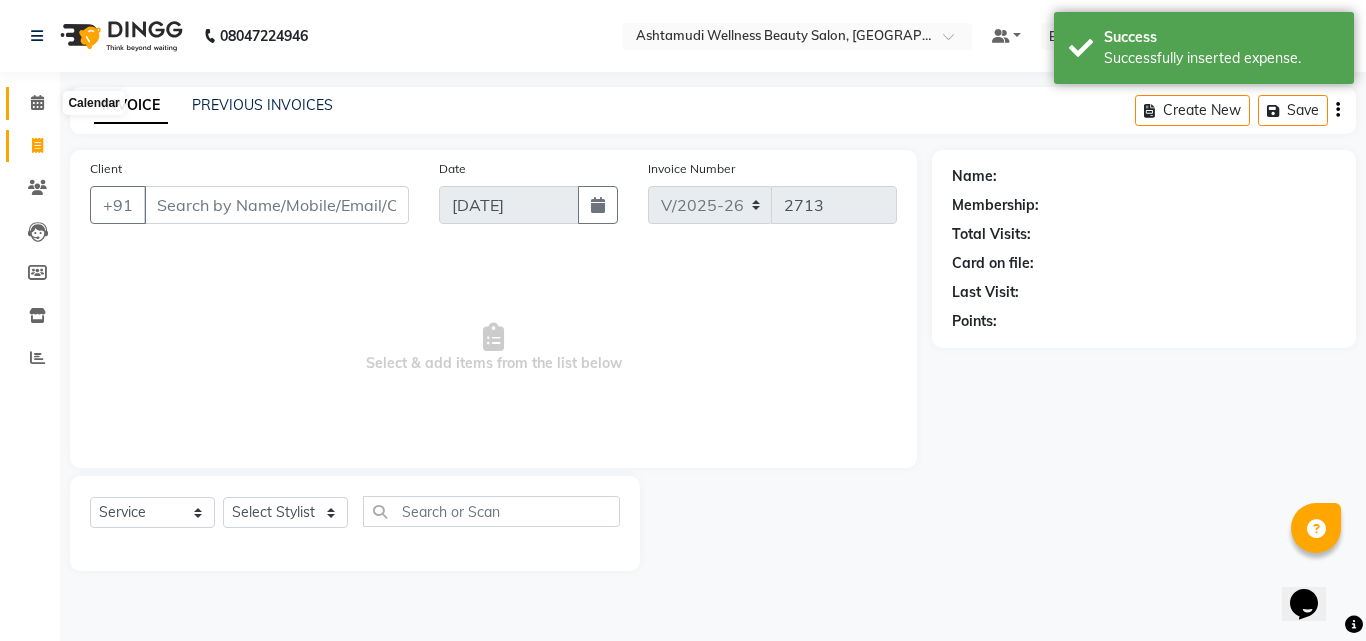 click 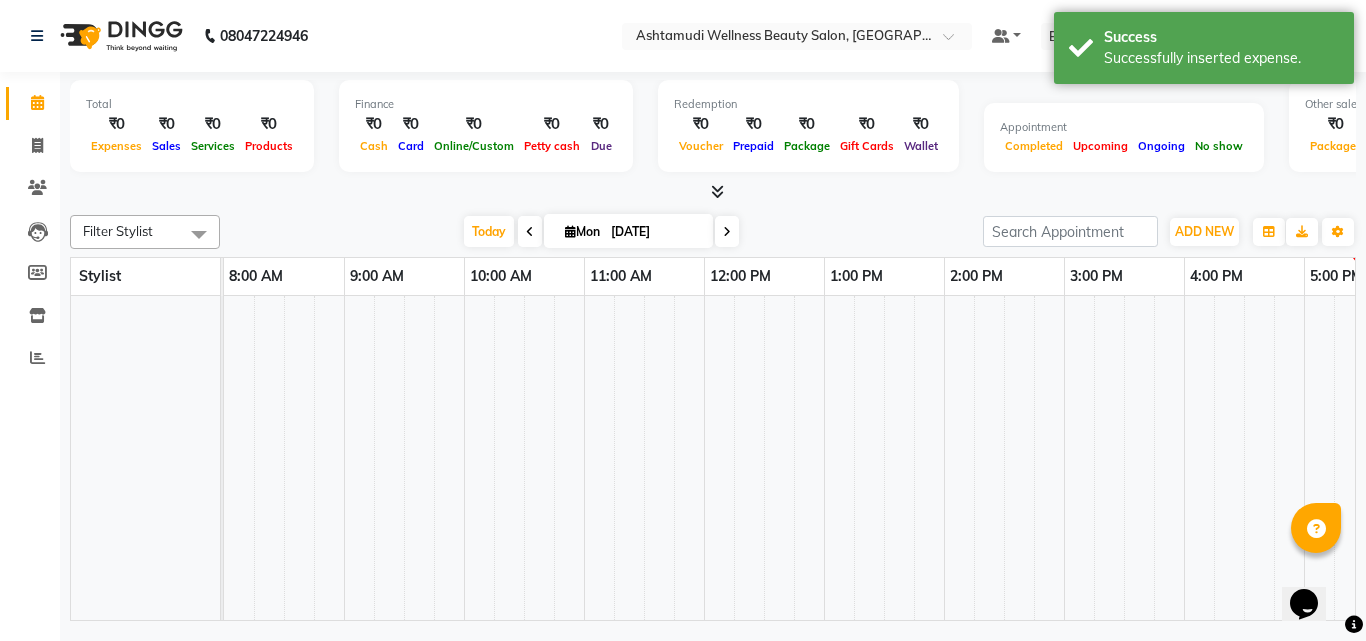 click 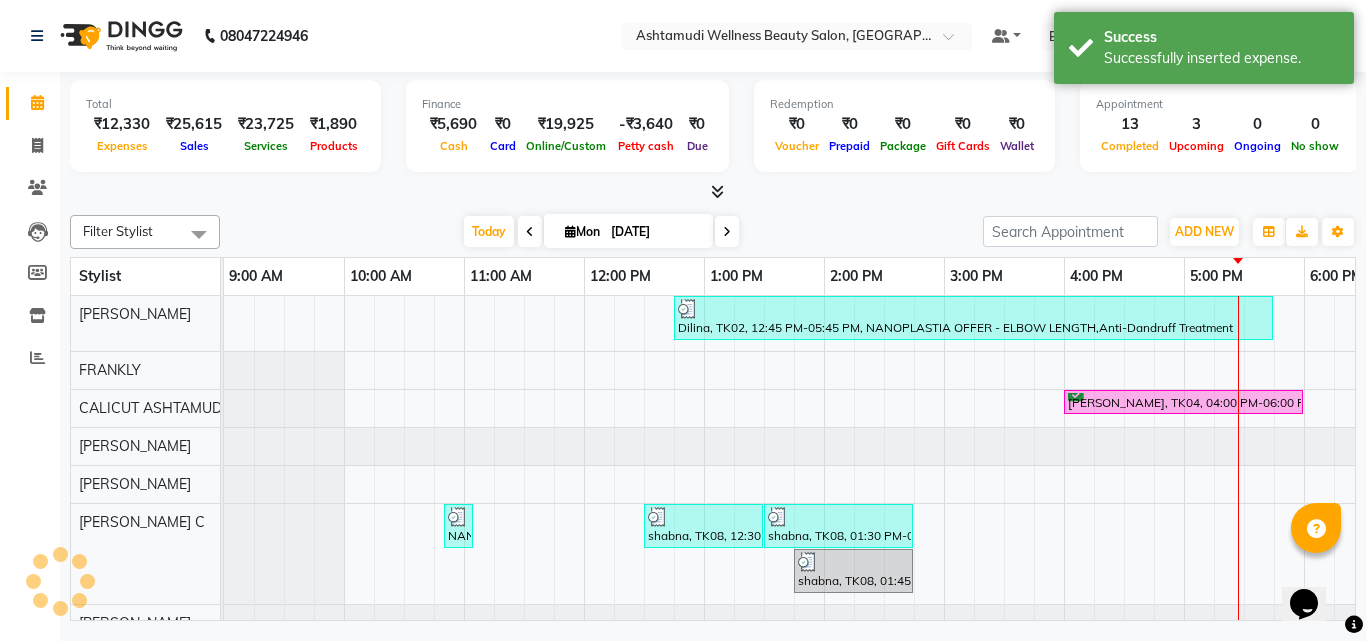 scroll, scrollTop: 0, scrollLeft: 0, axis: both 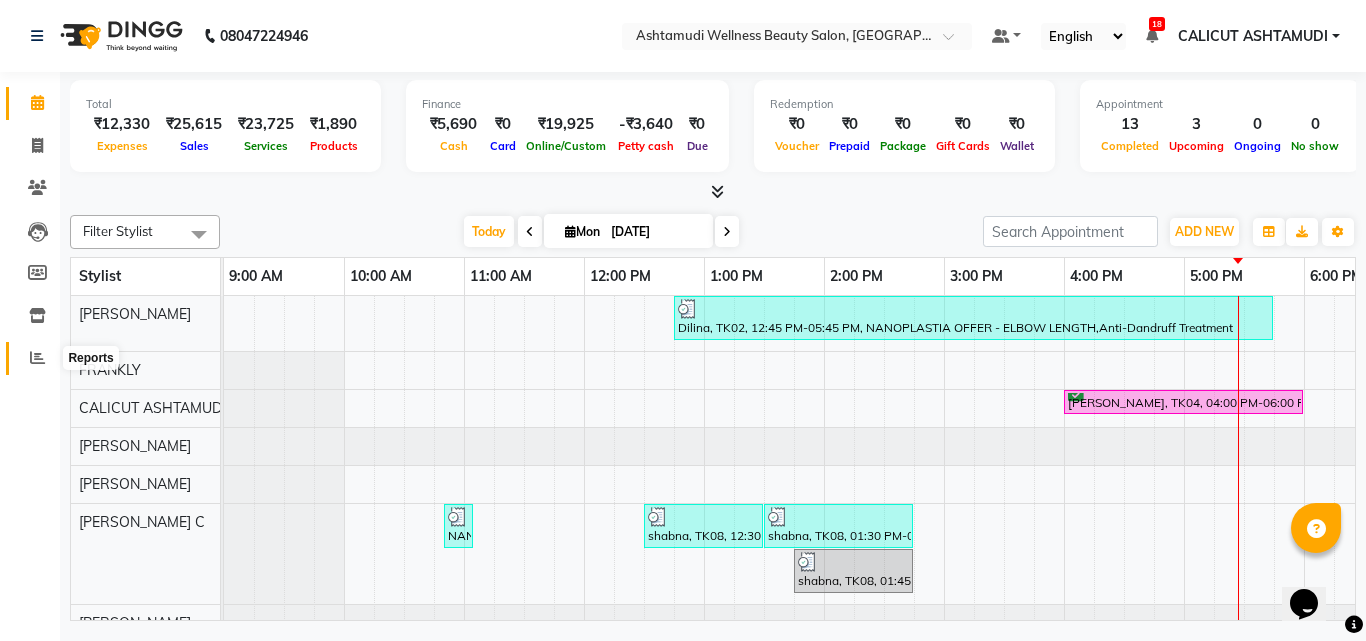 click 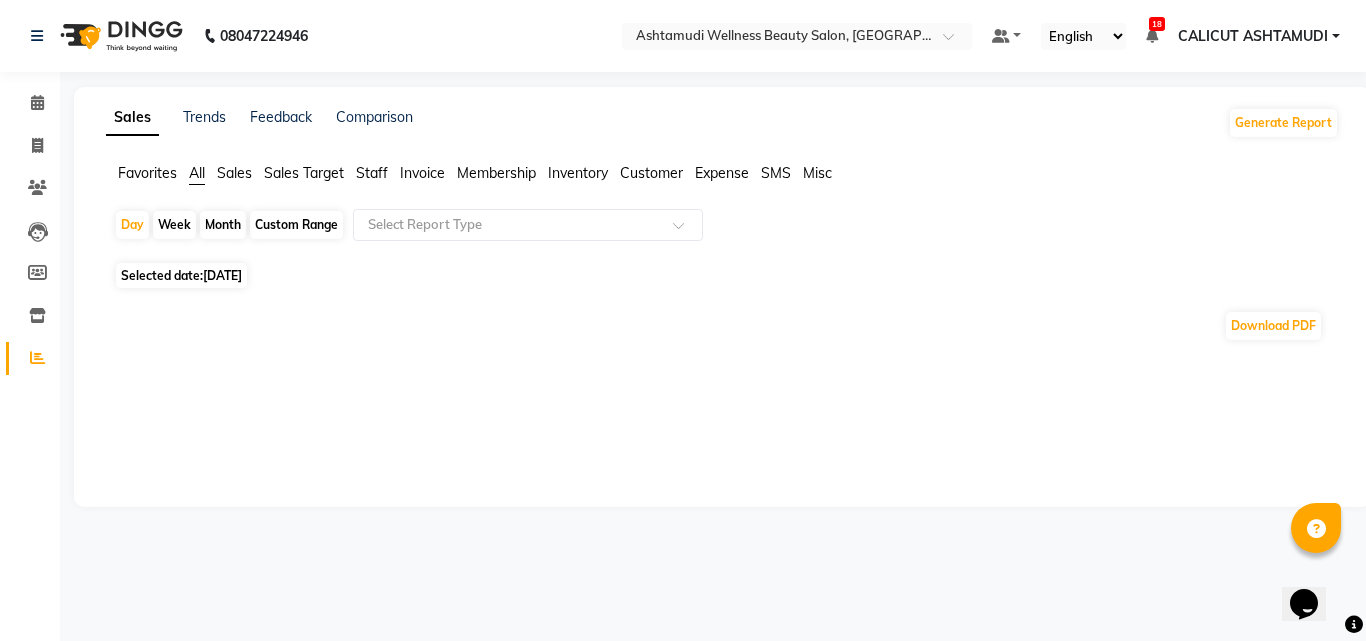 drag, startPoint x: 705, startPoint y: 165, endPoint x: 683, endPoint y: 204, distance: 44.777225 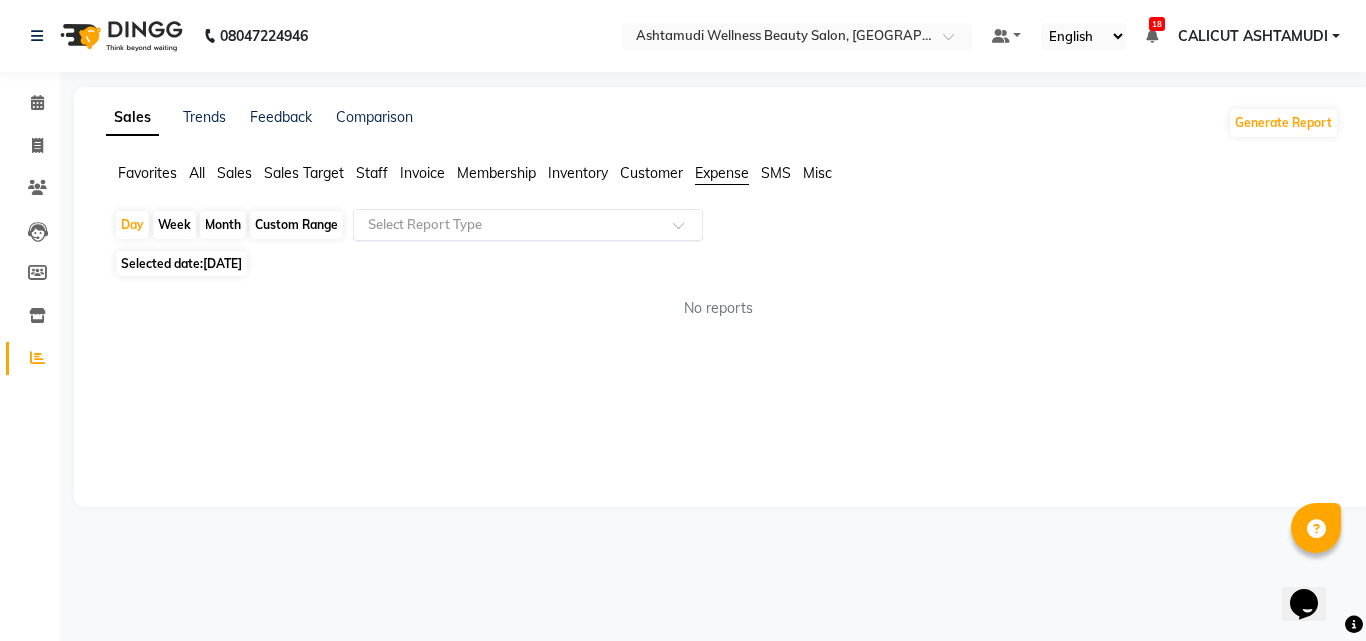 click 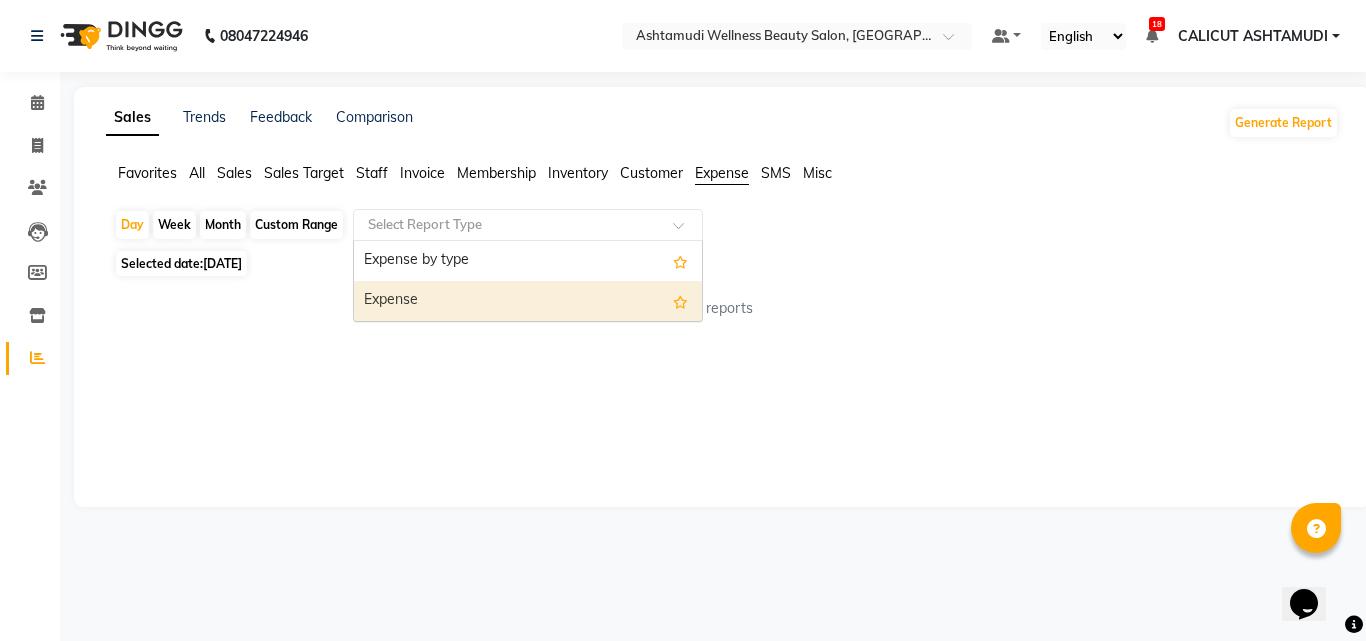 click on "Expense" at bounding box center (528, 301) 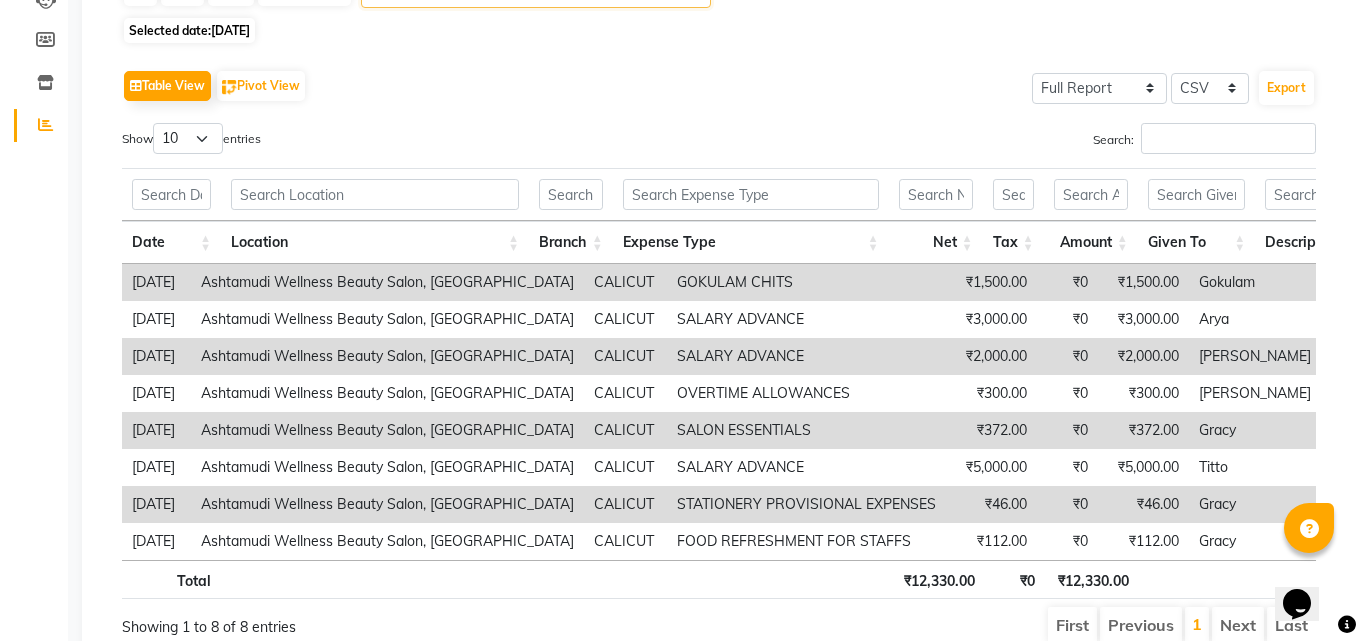 scroll, scrollTop: 0, scrollLeft: 0, axis: both 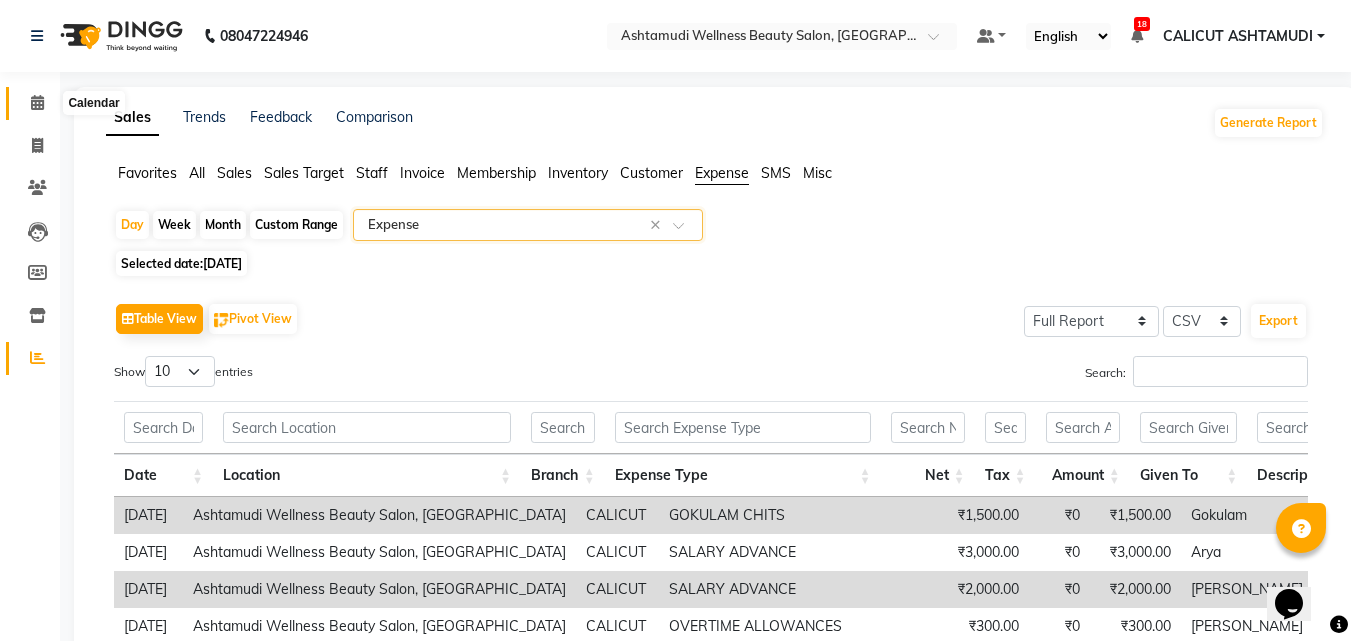 click 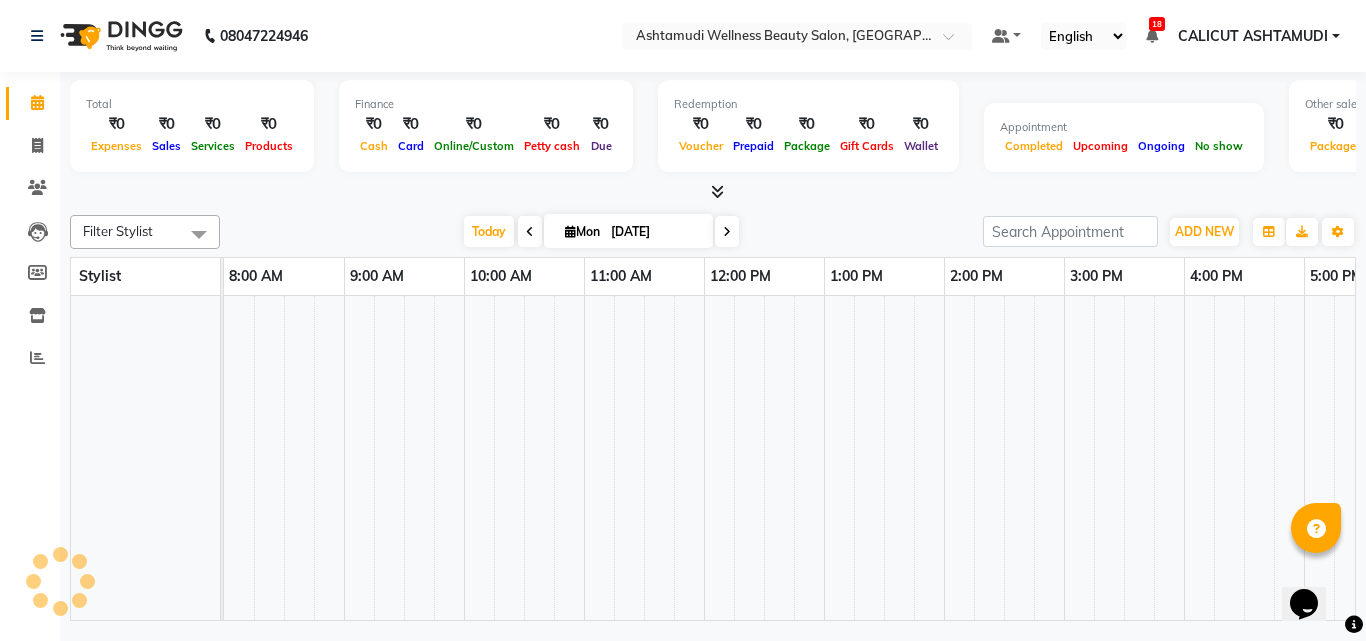 click 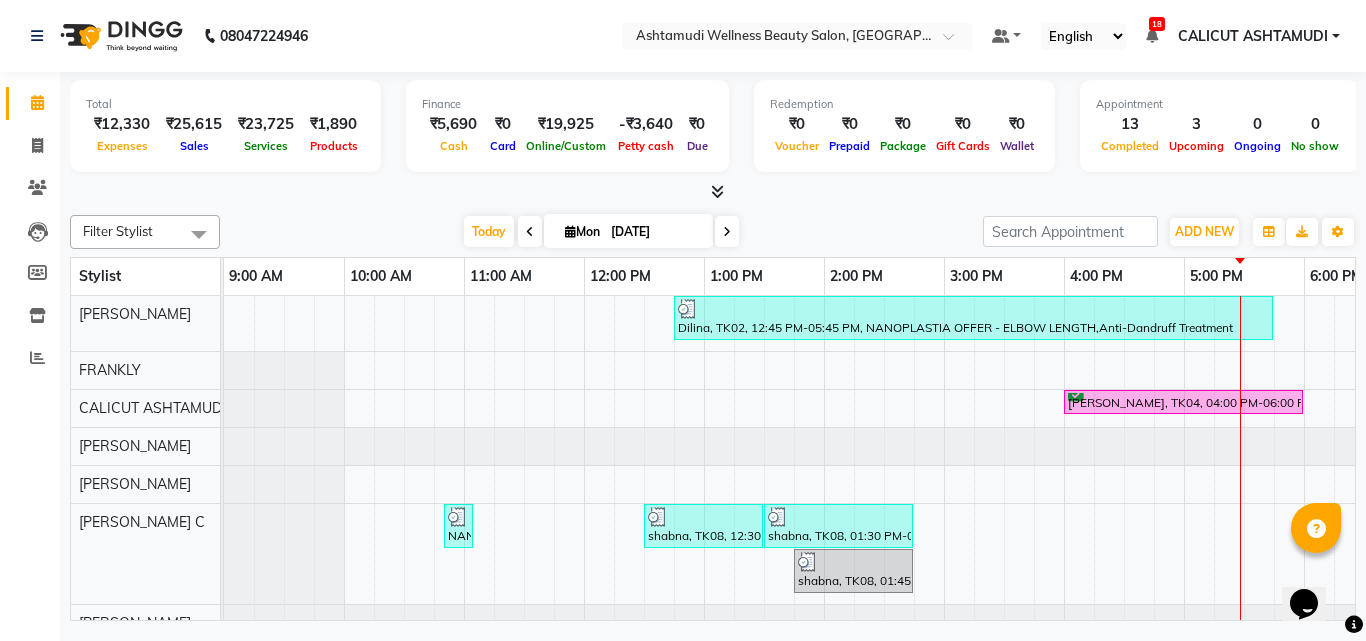 scroll, scrollTop: 0, scrollLeft: 0, axis: both 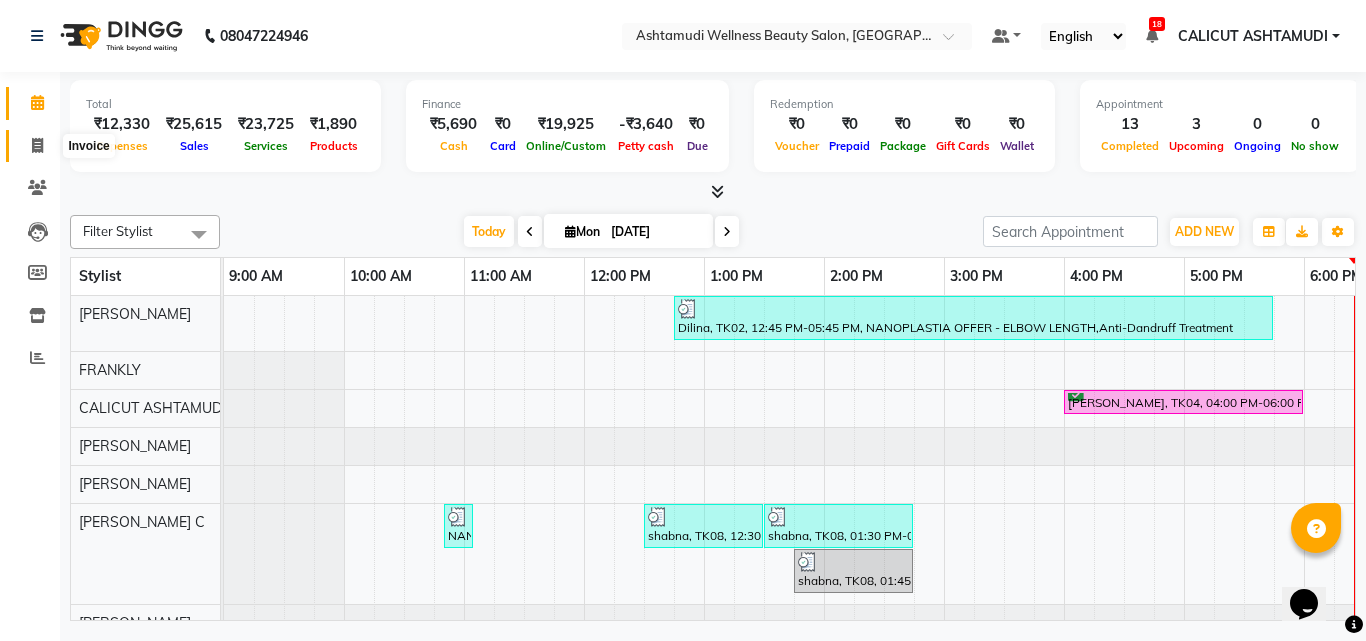 click 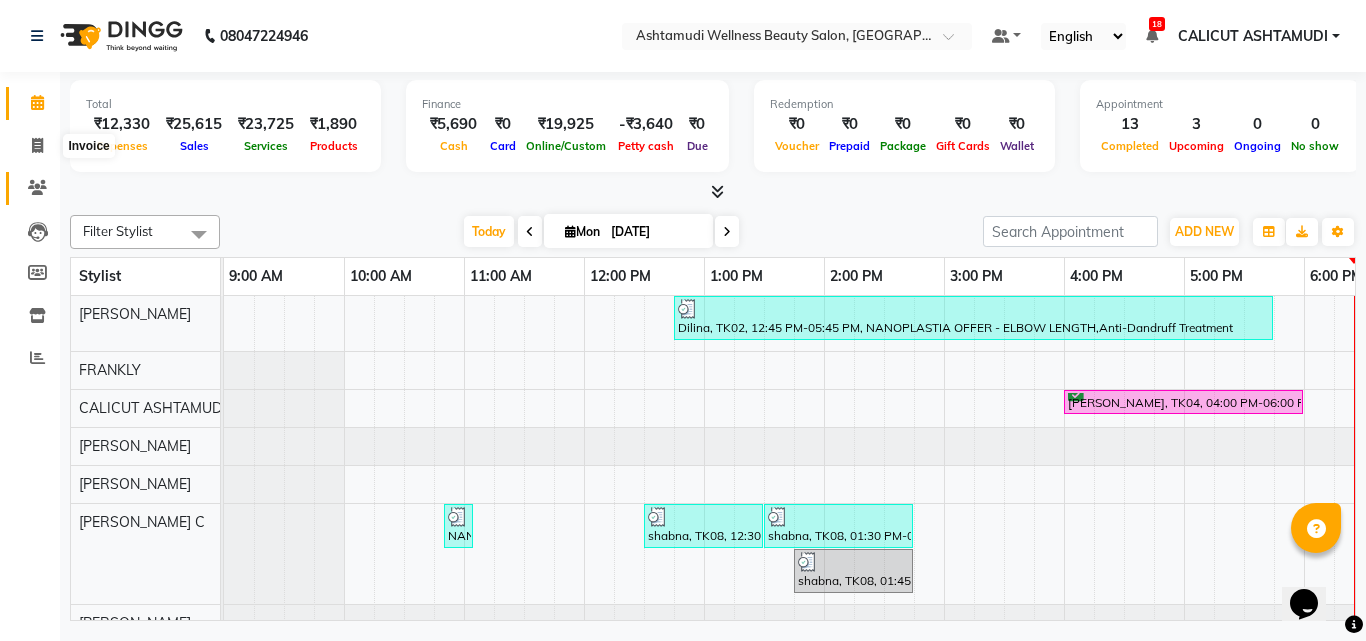 select on "service" 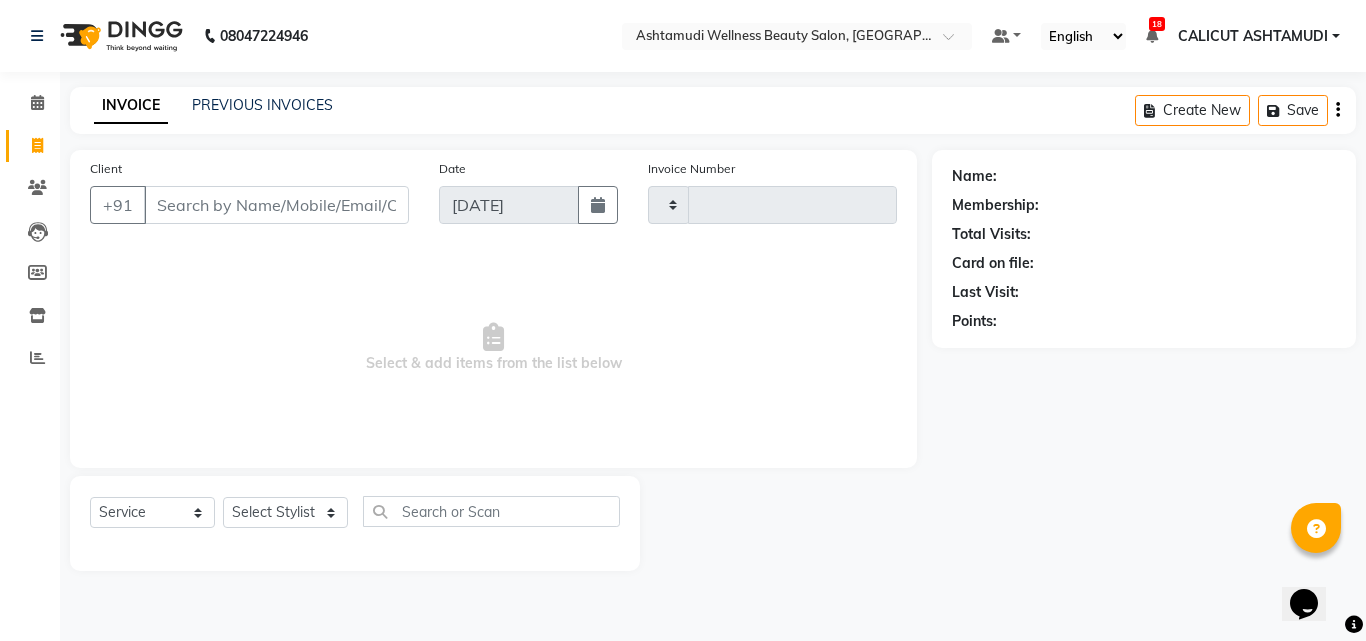 type on "2713" 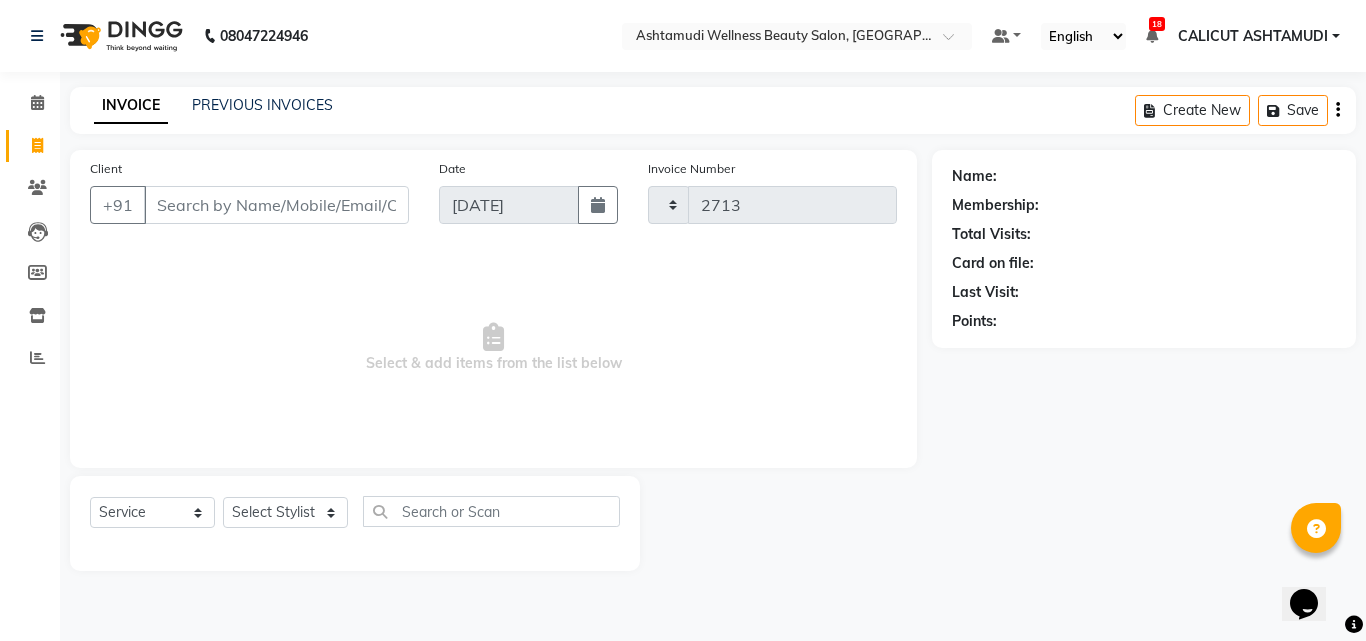 select on "4630" 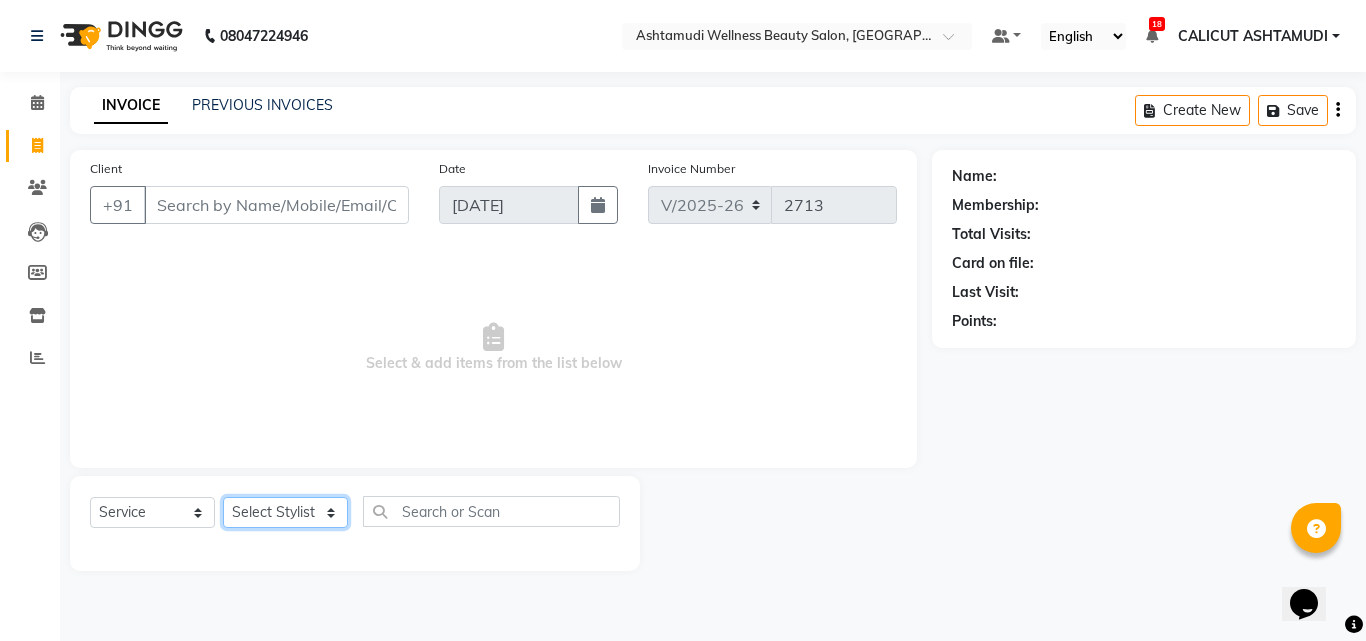 click on "Select Stylist" 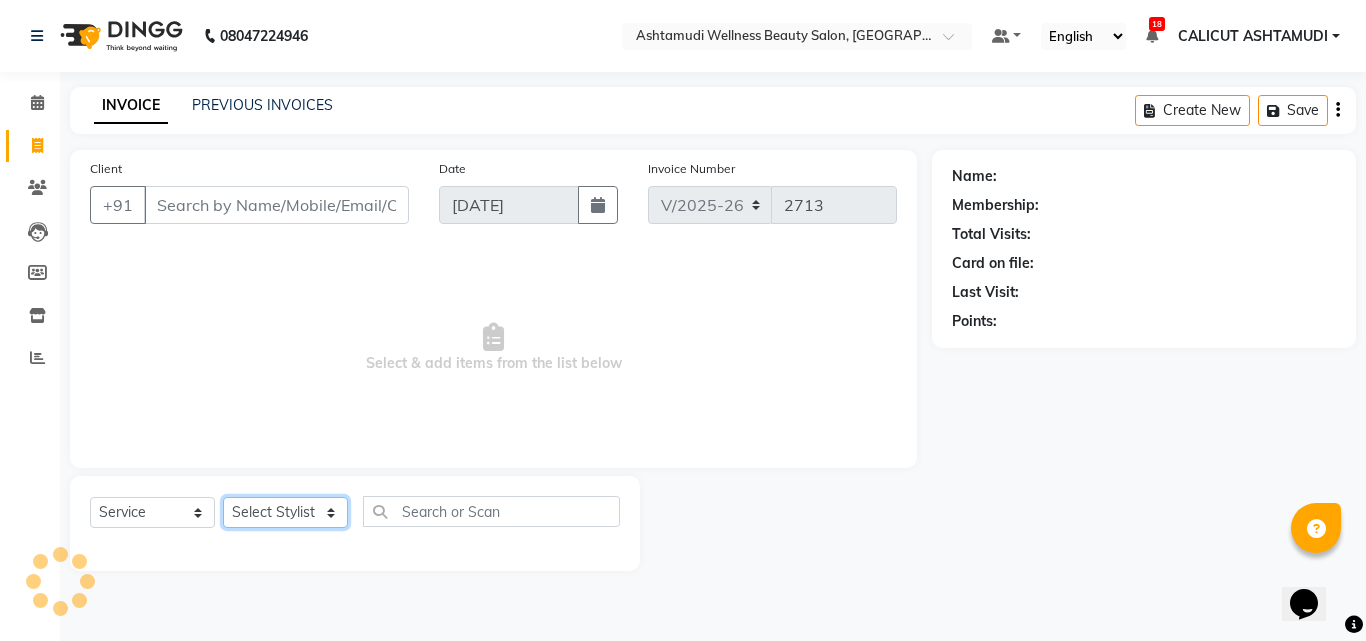 click on "Select Stylist Amala George AMBILI C ANKITHA Arya CALICUT ASHTAMUDI FRANKLY	 GRACY KRISHNA Nitesh Punam Gurung Sewan ali Sheela SUHANA  SHABU Titto" 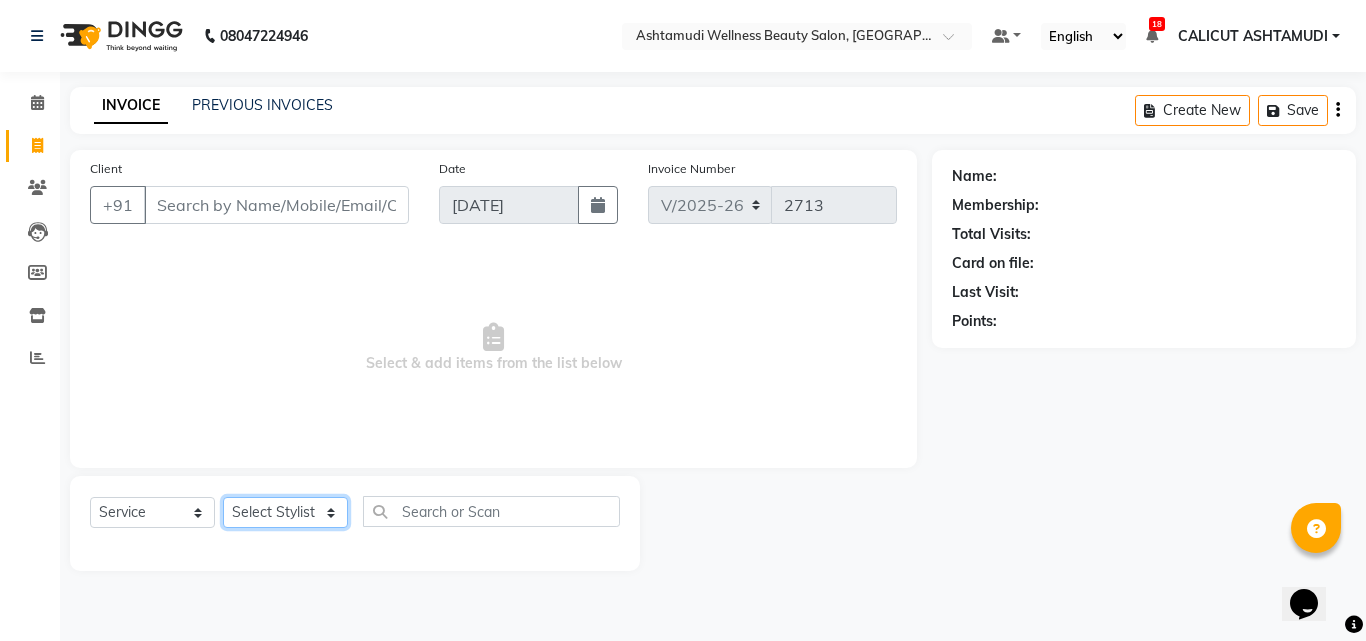 click on "Select Stylist Amala George AMBILI C ANKITHA Arya CALICUT ASHTAMUDI FRANKLY	 GRACY KRISHNA Nitesh Punam Gurung Sewan ali Sheela SUHANA  SHABU Titto" 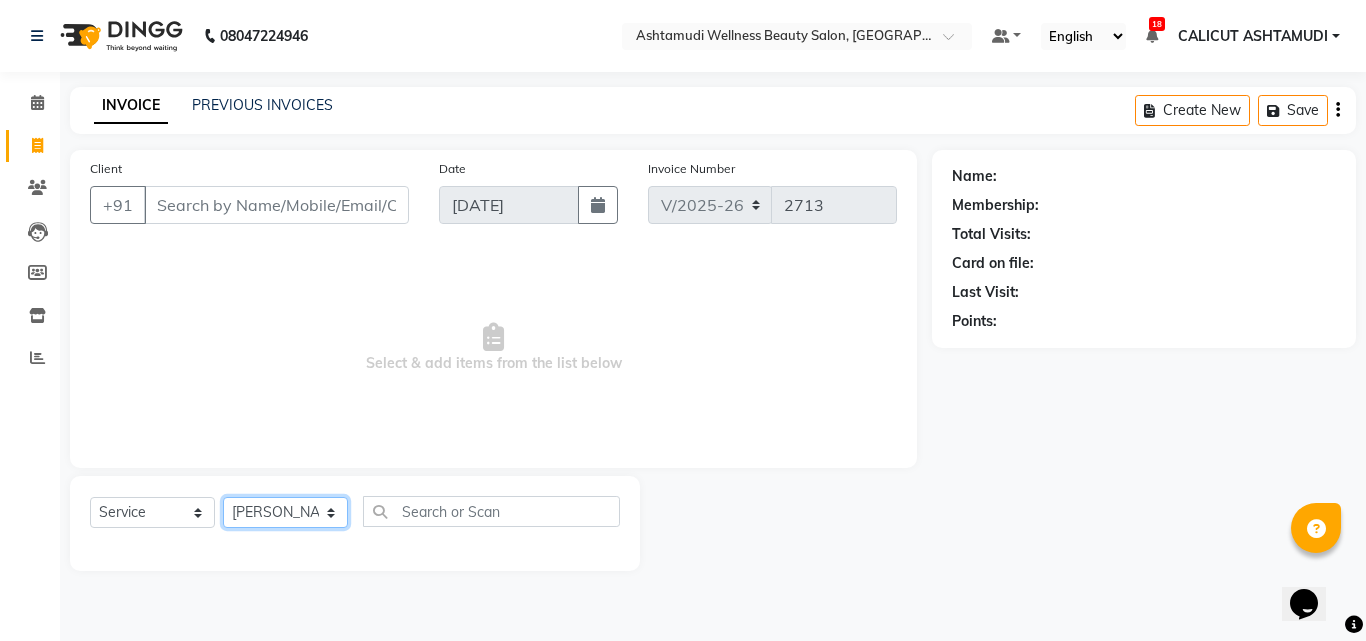 click on "Select Stylist Amala George AMBILI C ANKITHA Arya CALICUT ASHTAMUDI FRANKLY	 GRACY KRISHNA Nitesh Punam Gurung Sewan ali Sheela SUHANA  SHABU Titto" 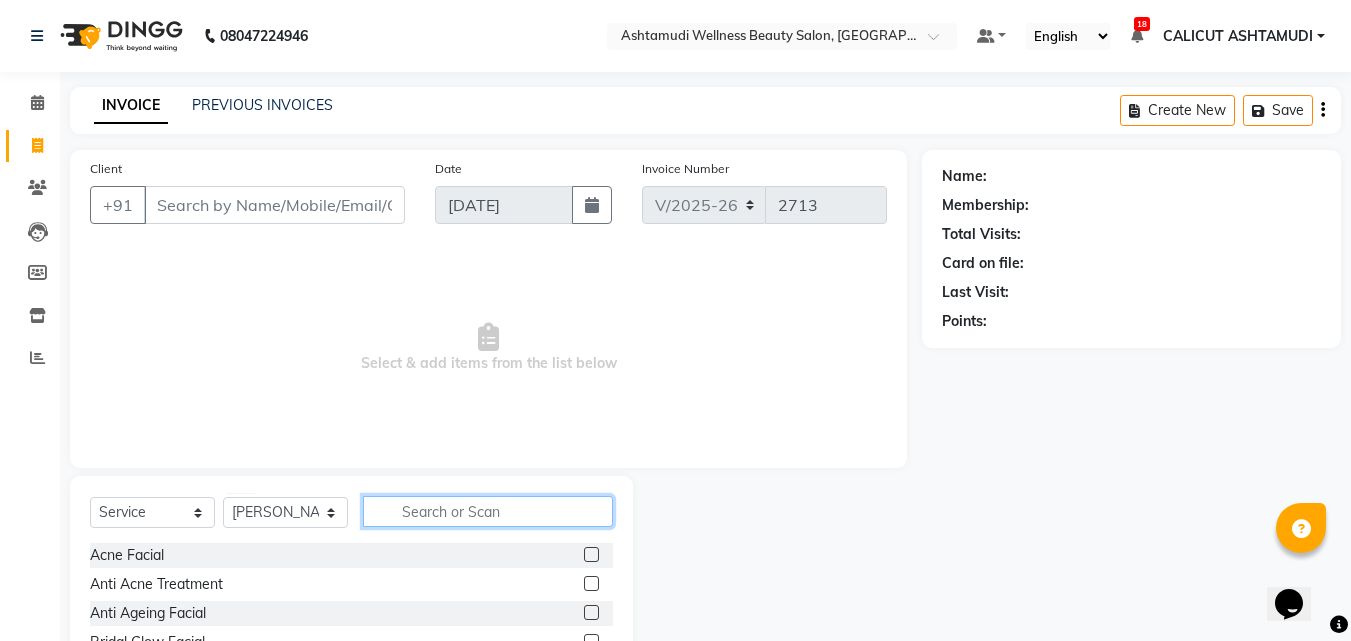 click 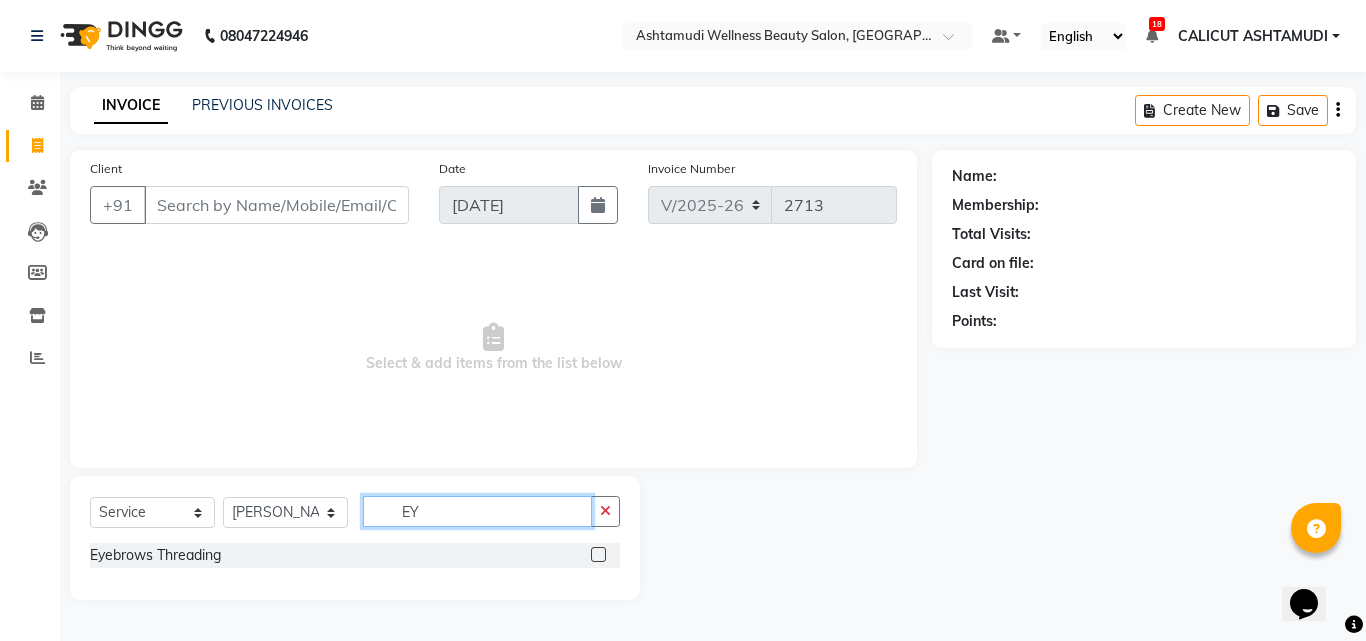 type on "EY" 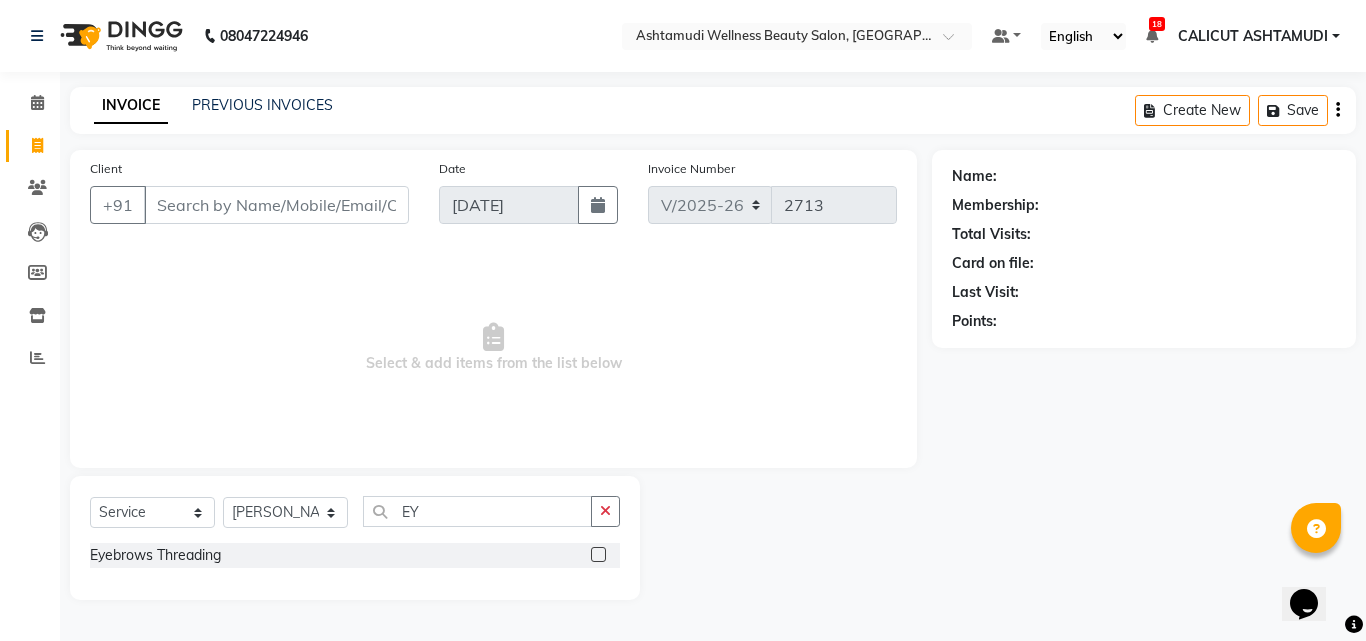 click 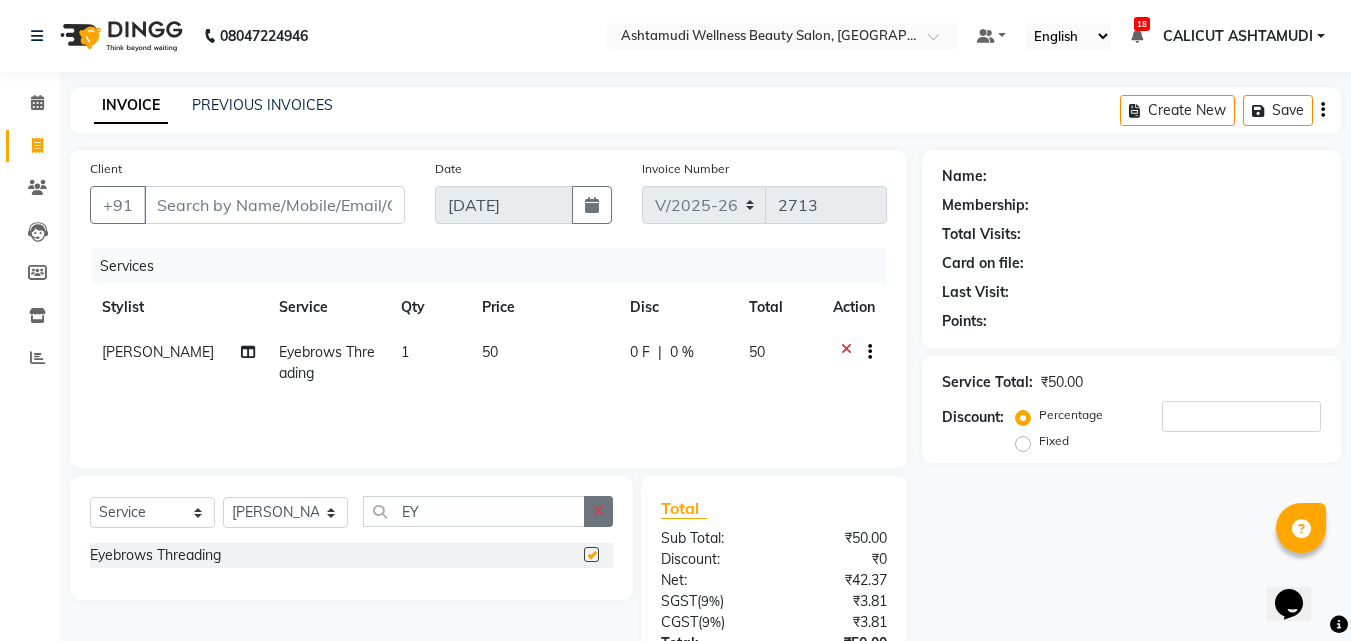 checkbox on "false" 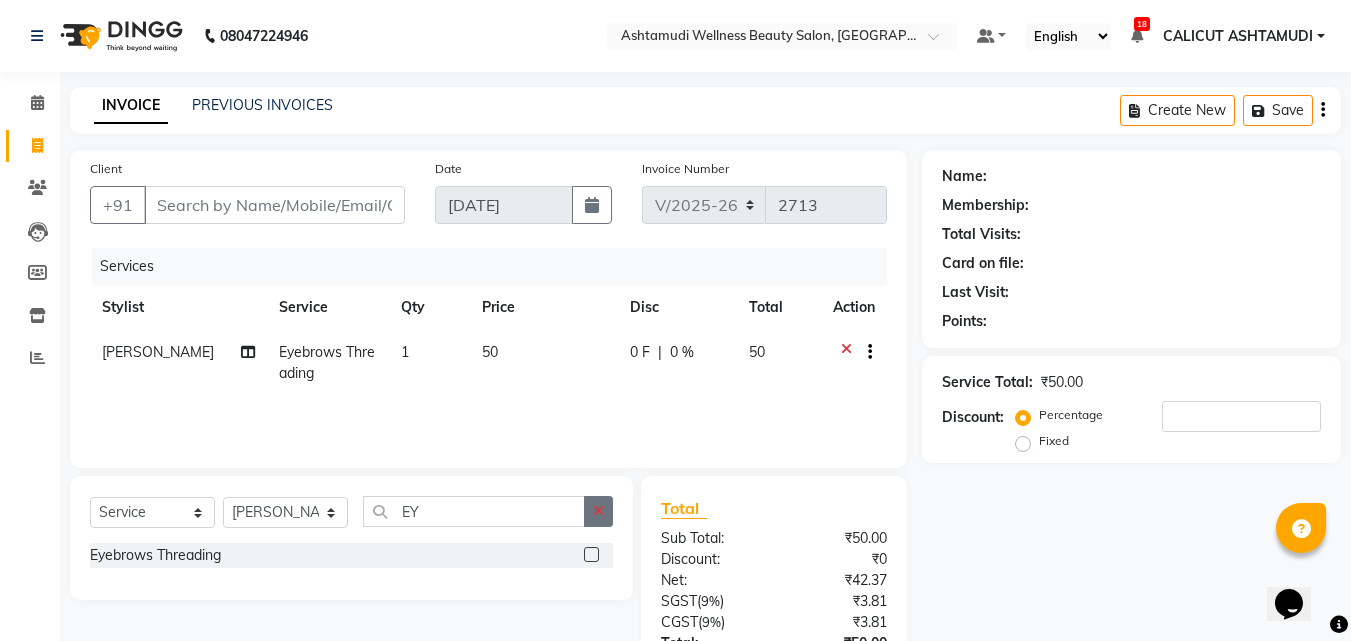 click 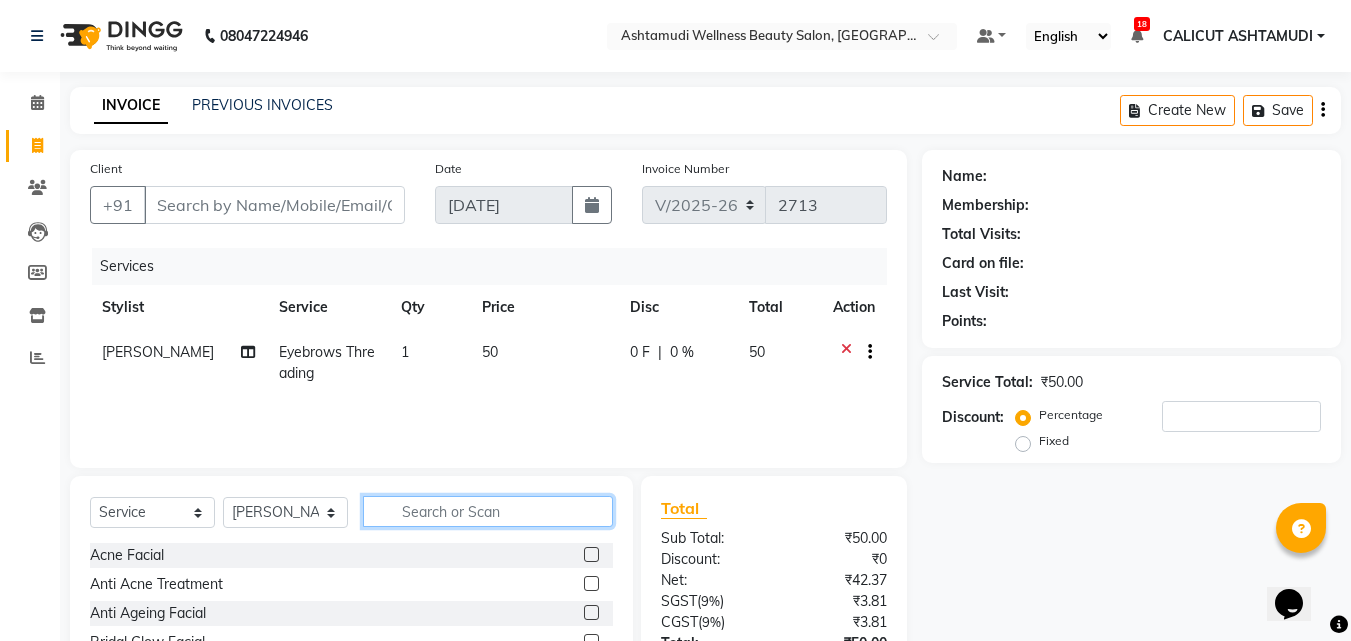 click 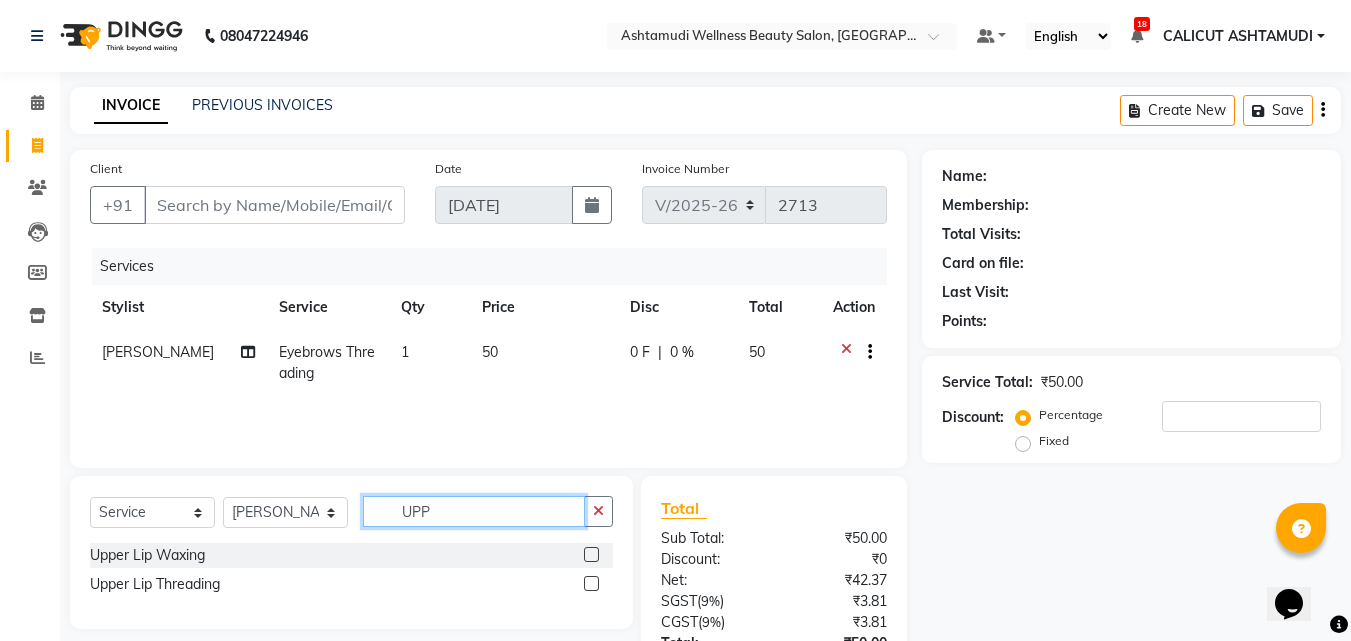 type on "UPP" 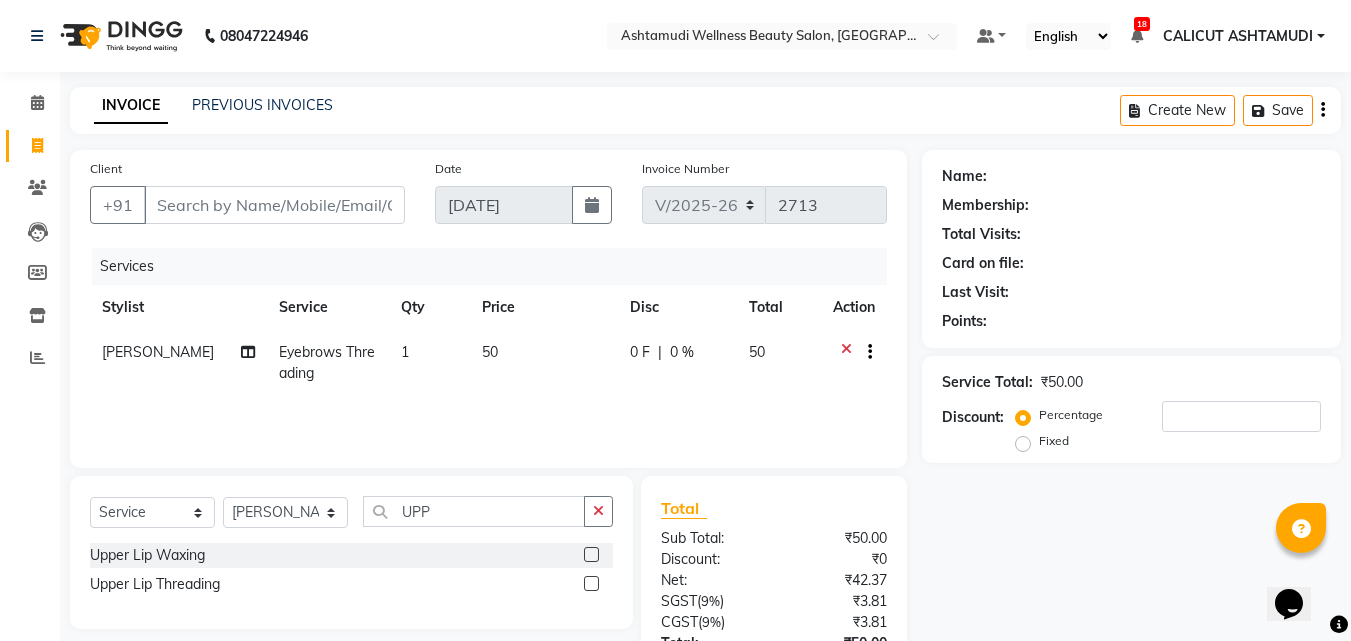click 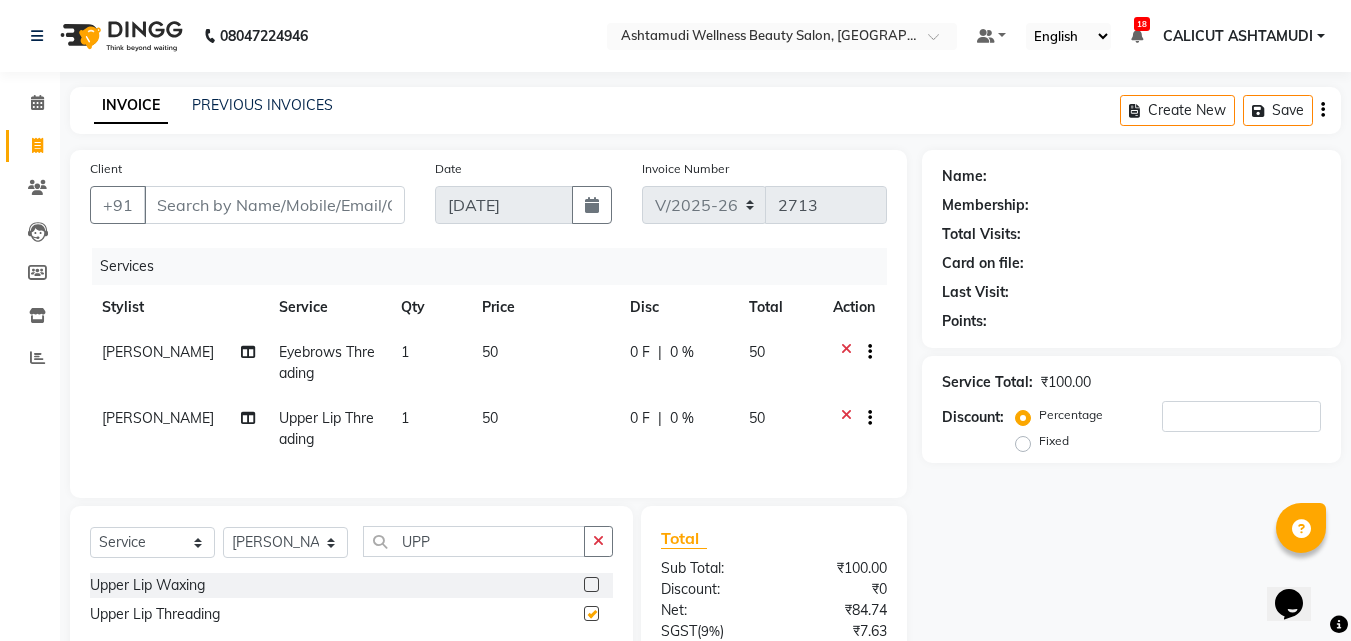 checkbox on "false" 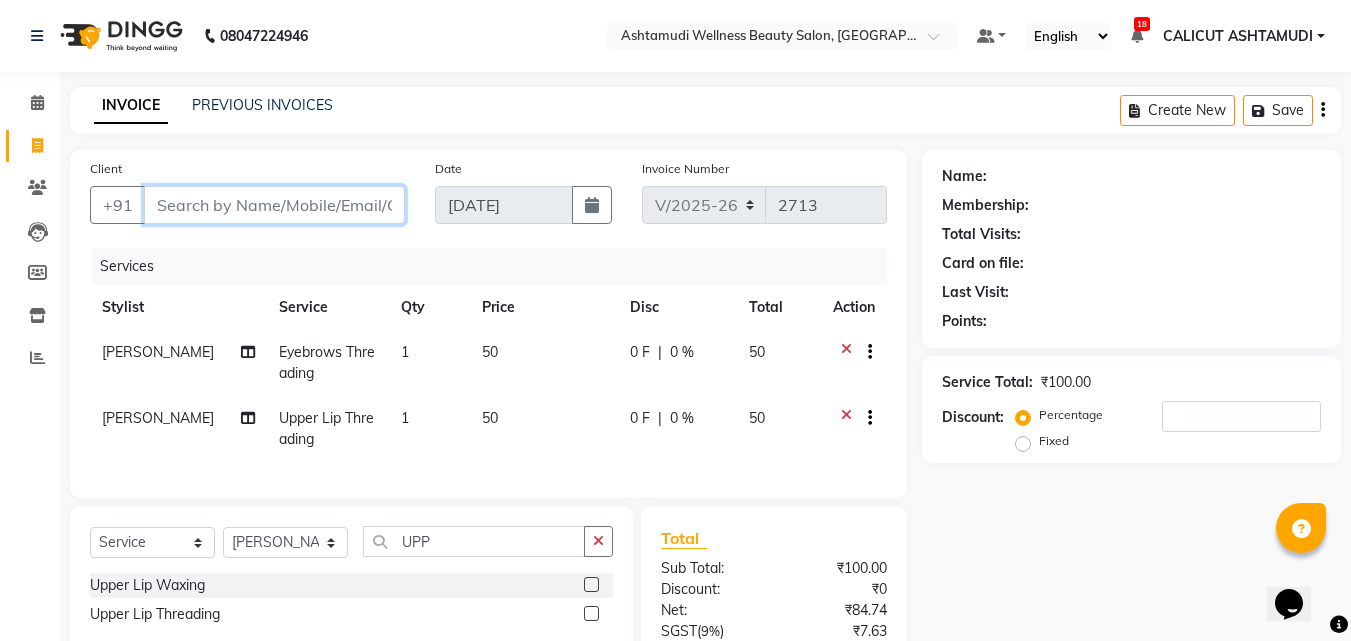click on "Client" at bounding box center [274, 205] 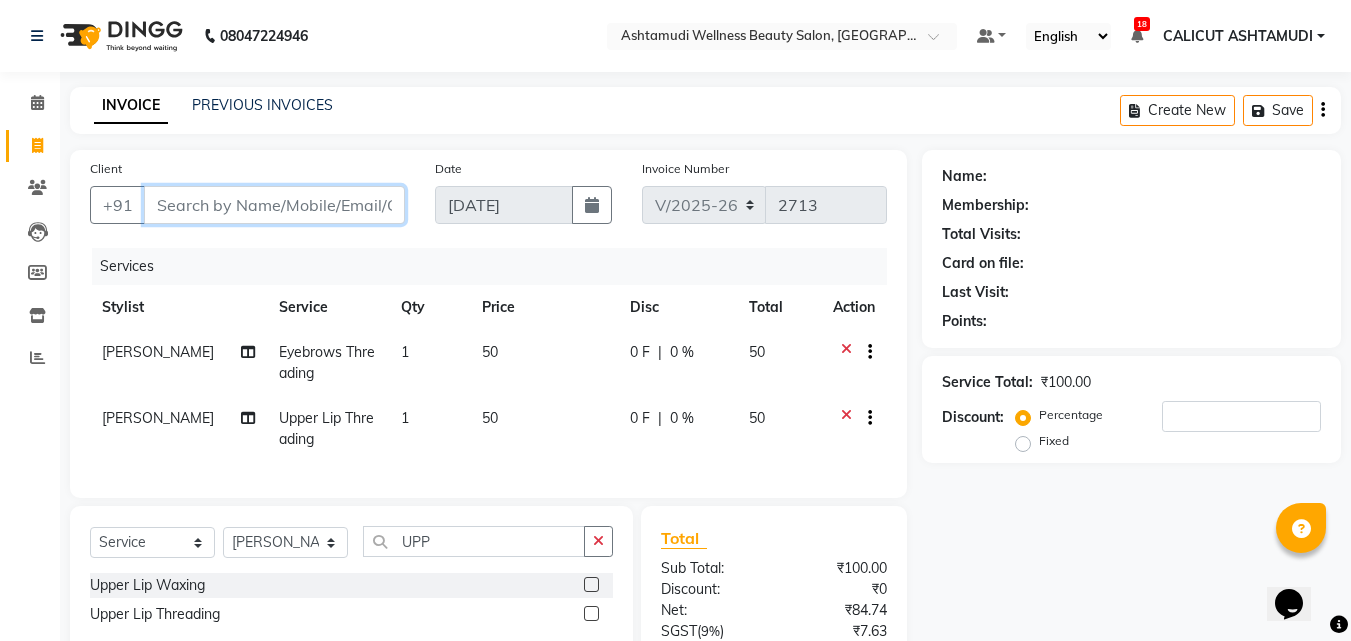 type on "9" 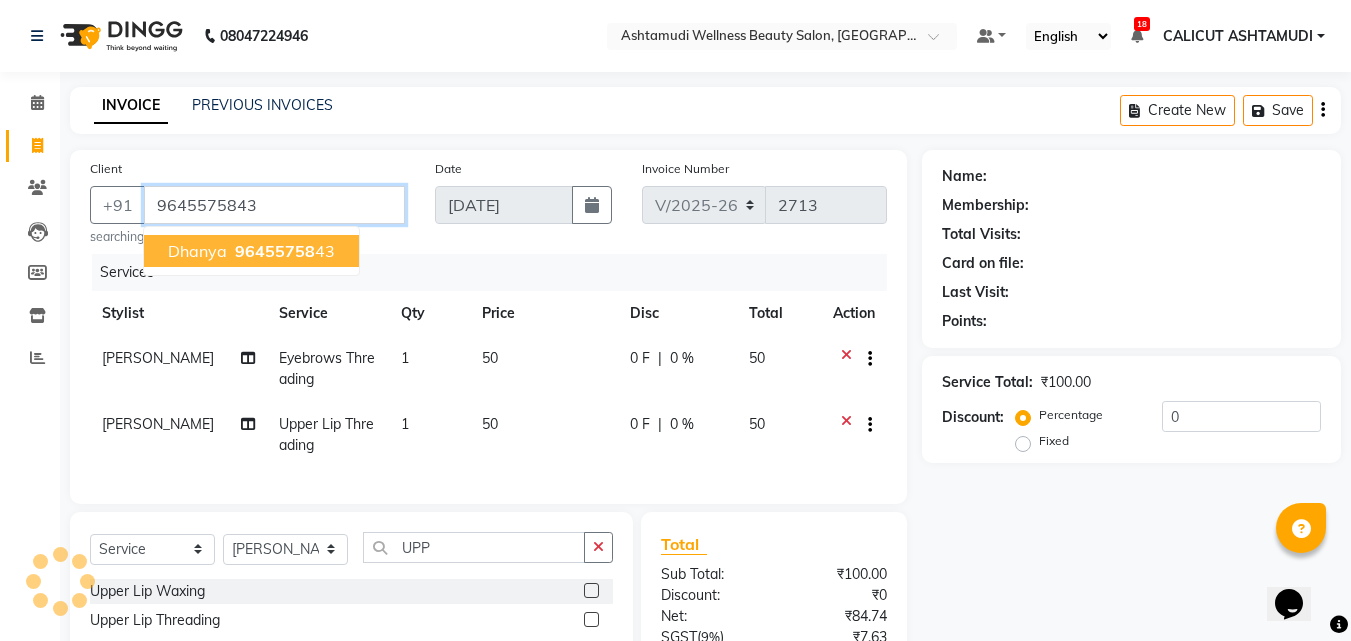 type on "9645575843" 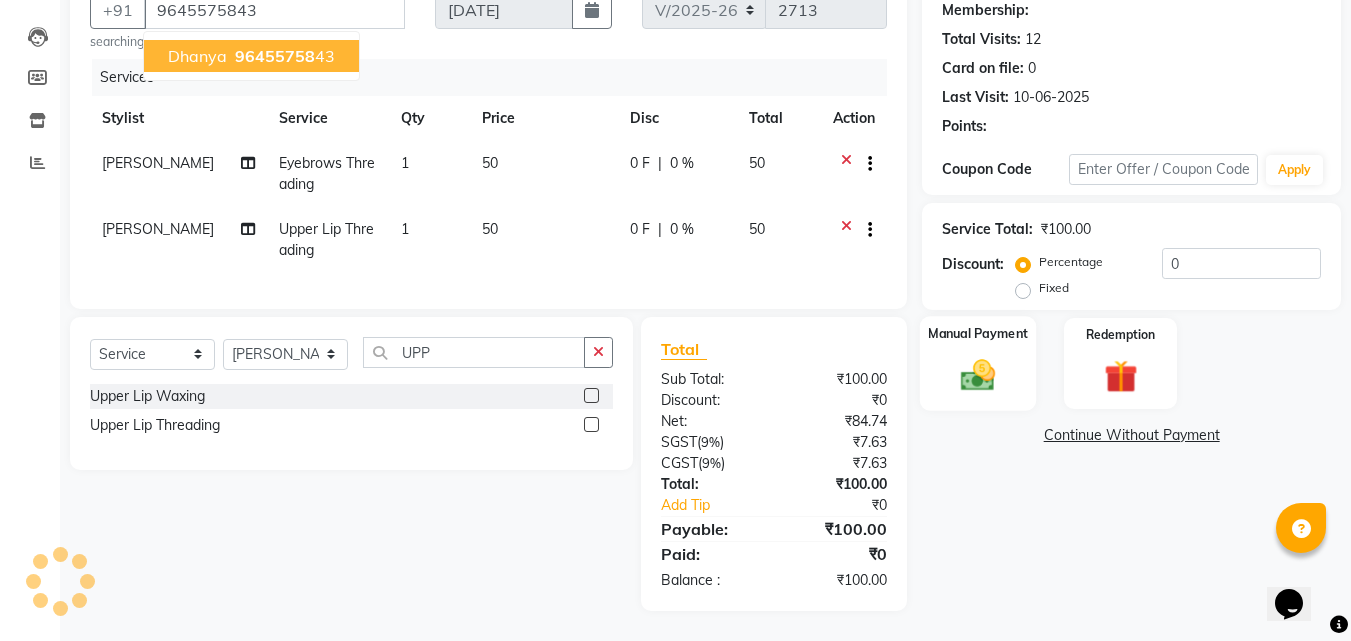select on "1: Object" 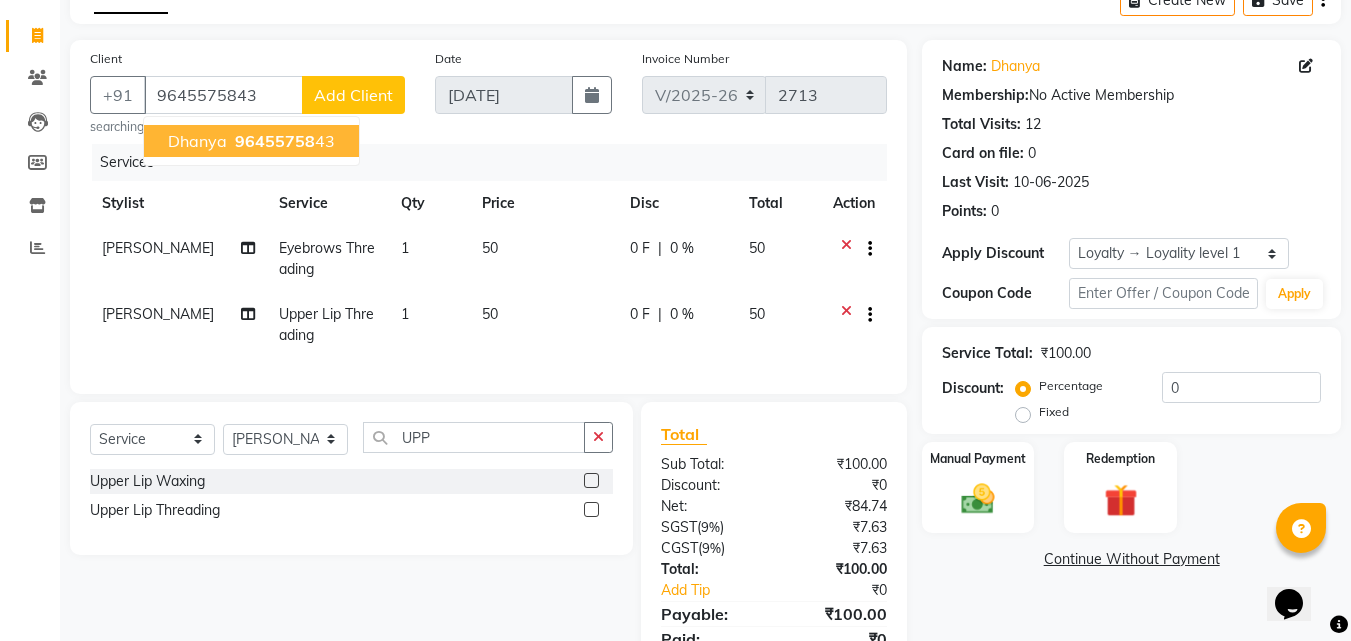 scroll, scrollTop: 0, scrollLeft: 0, axis: both 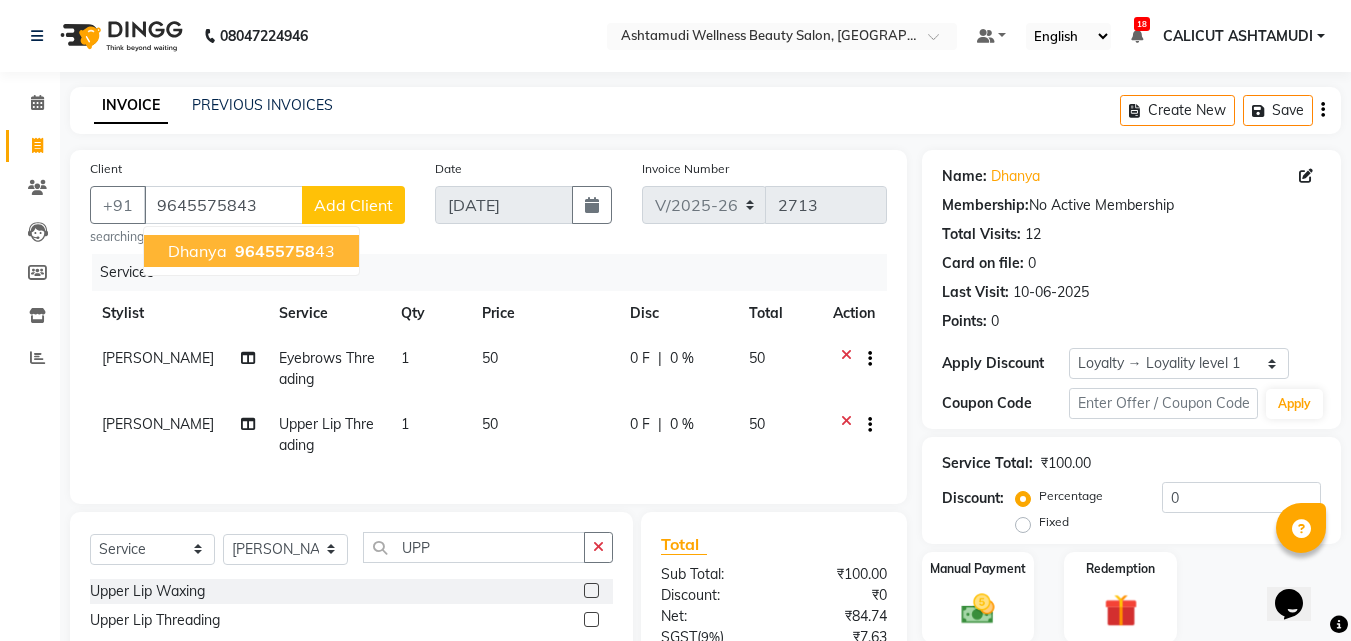 click on "Invoice Number V/2025 V/2025-26 2713" 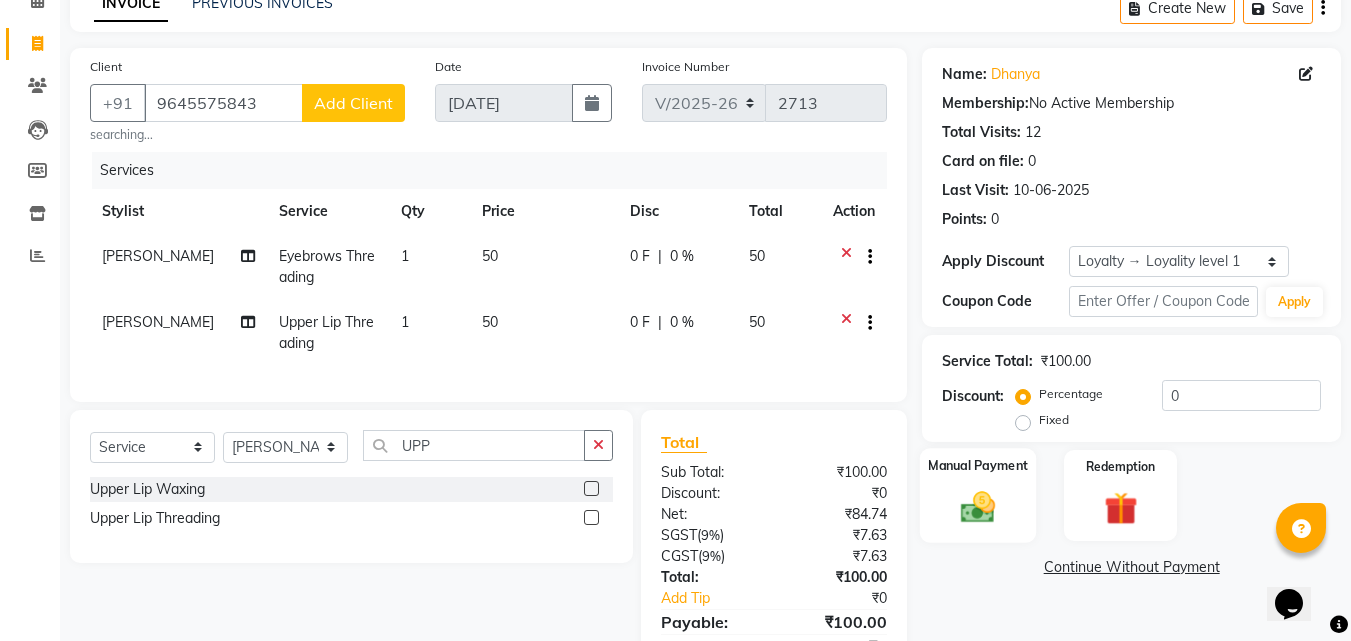 scroll, scrollTop: 210, scrollLeft: 0, axis: vertical 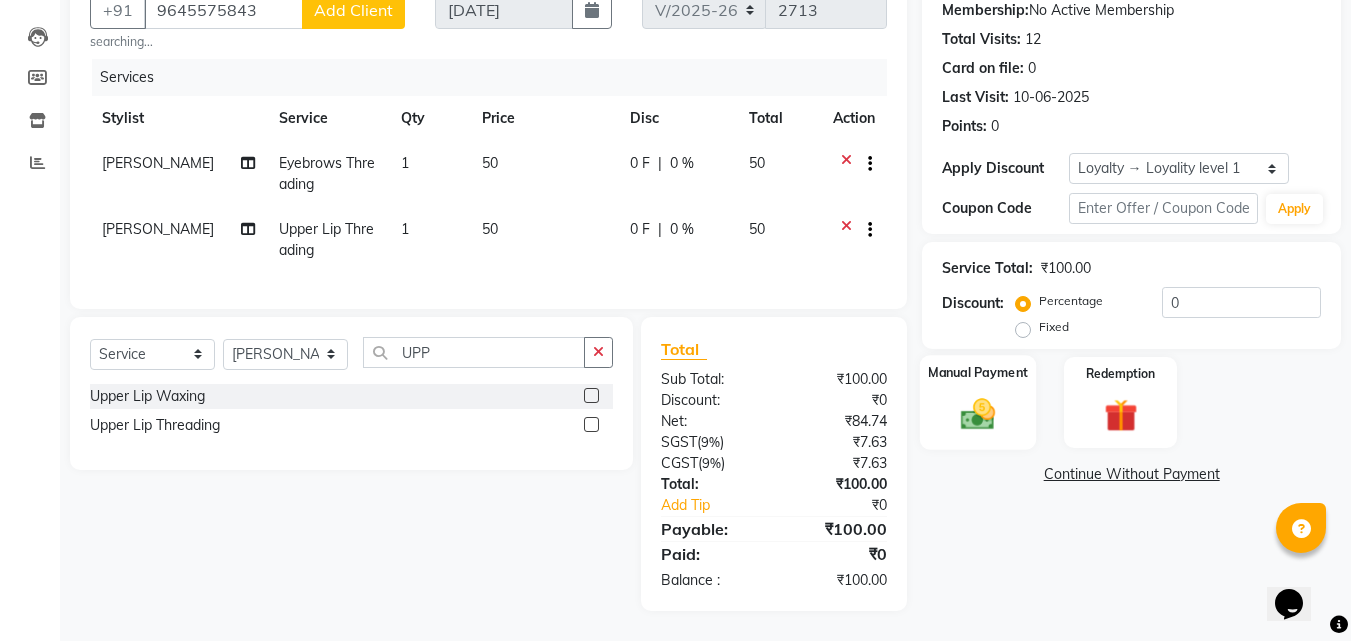 click on "Manual Payment" 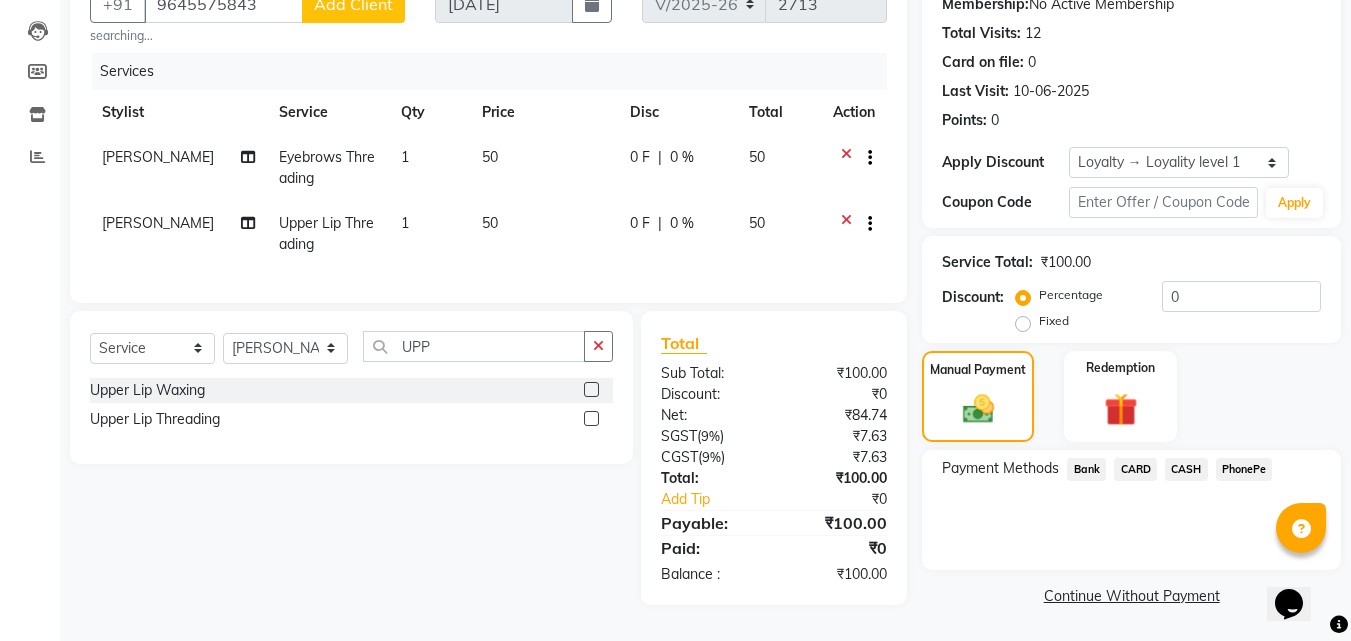 click on "PhonePe" 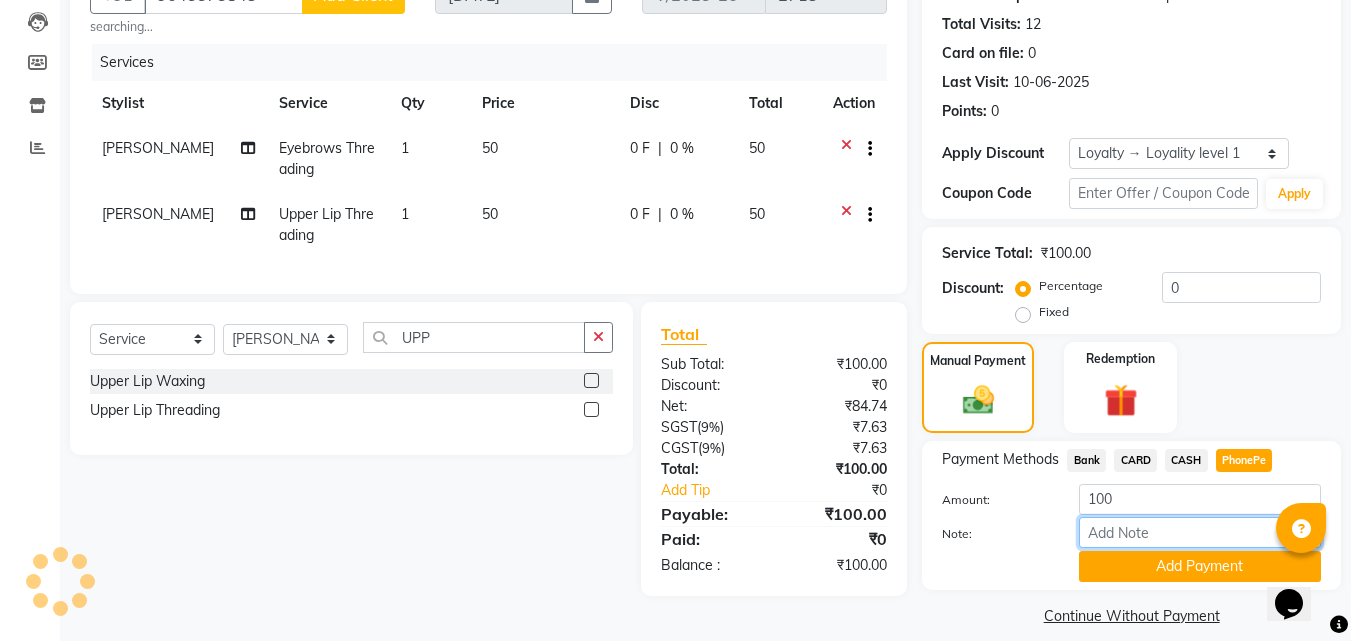 click on "Note:" at bounding box center (1200, 532) 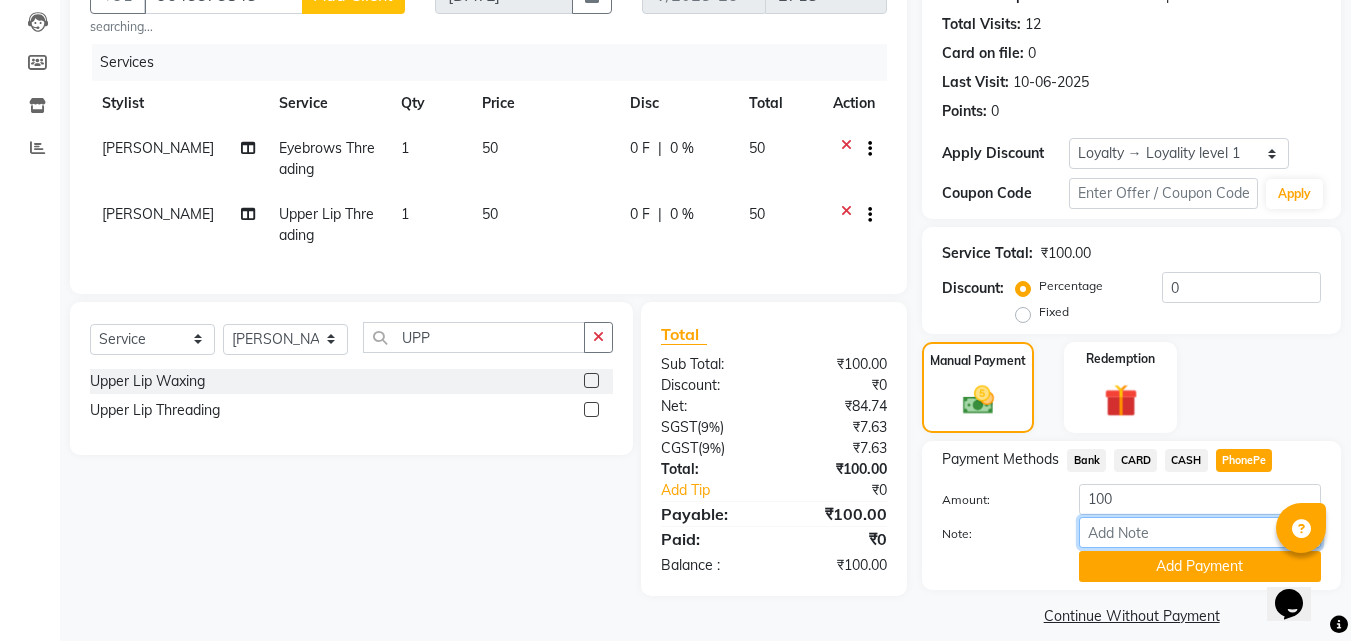 type on "suhana" 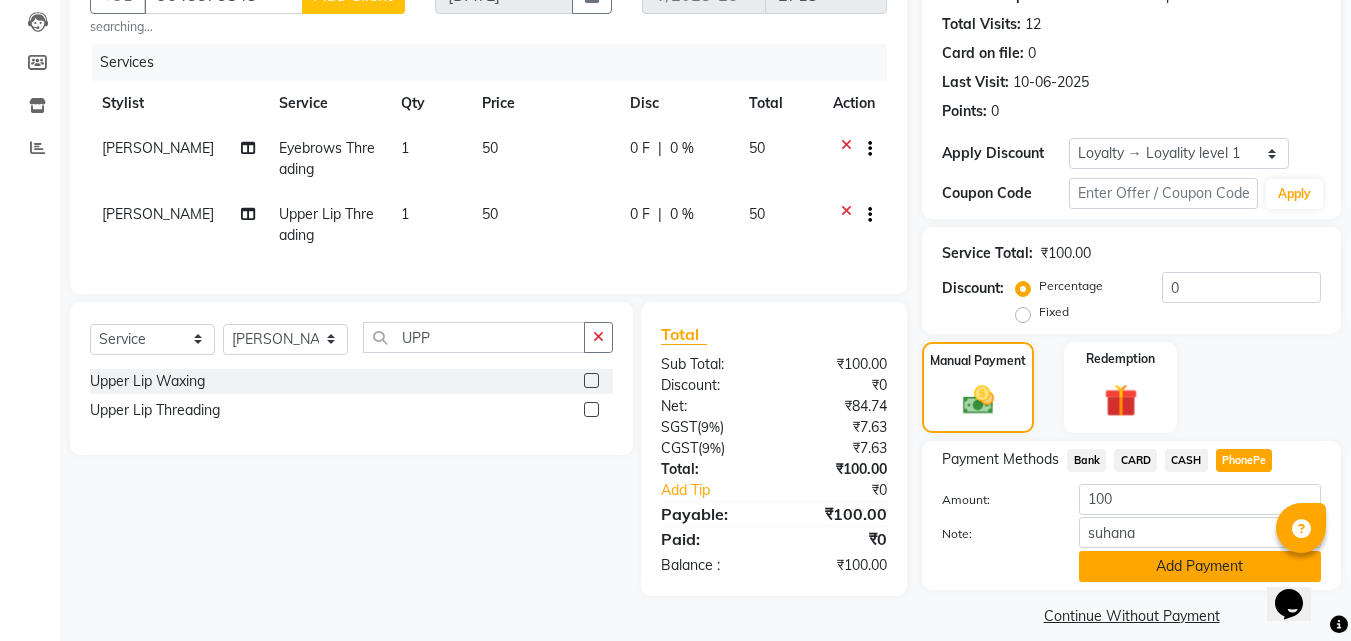 click on "Add Payment" 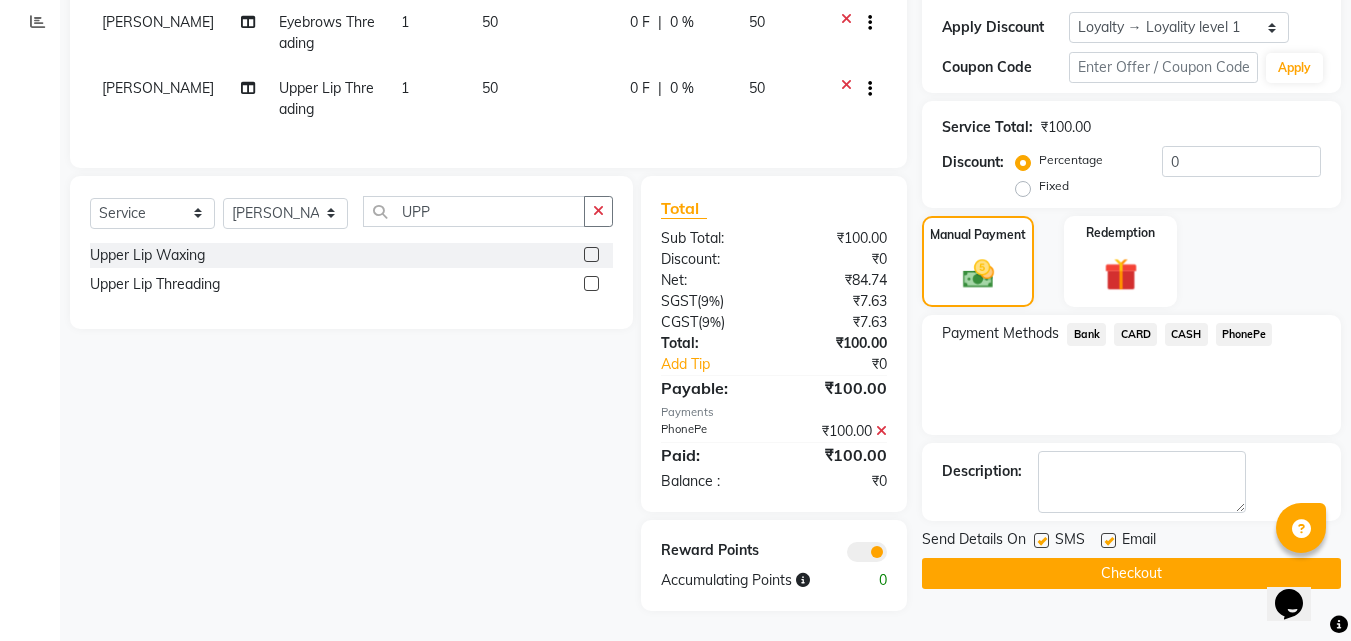 scroll, scrollTop: 351, scrollLeft: 0, axis: vertical 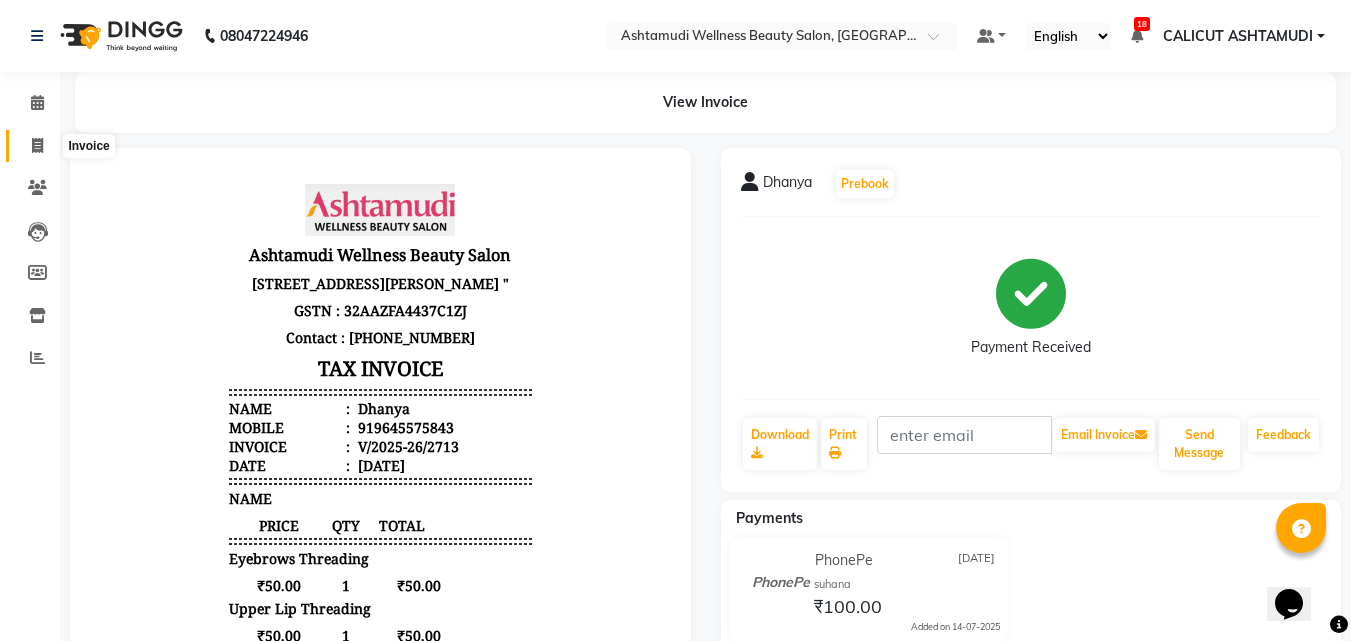 click 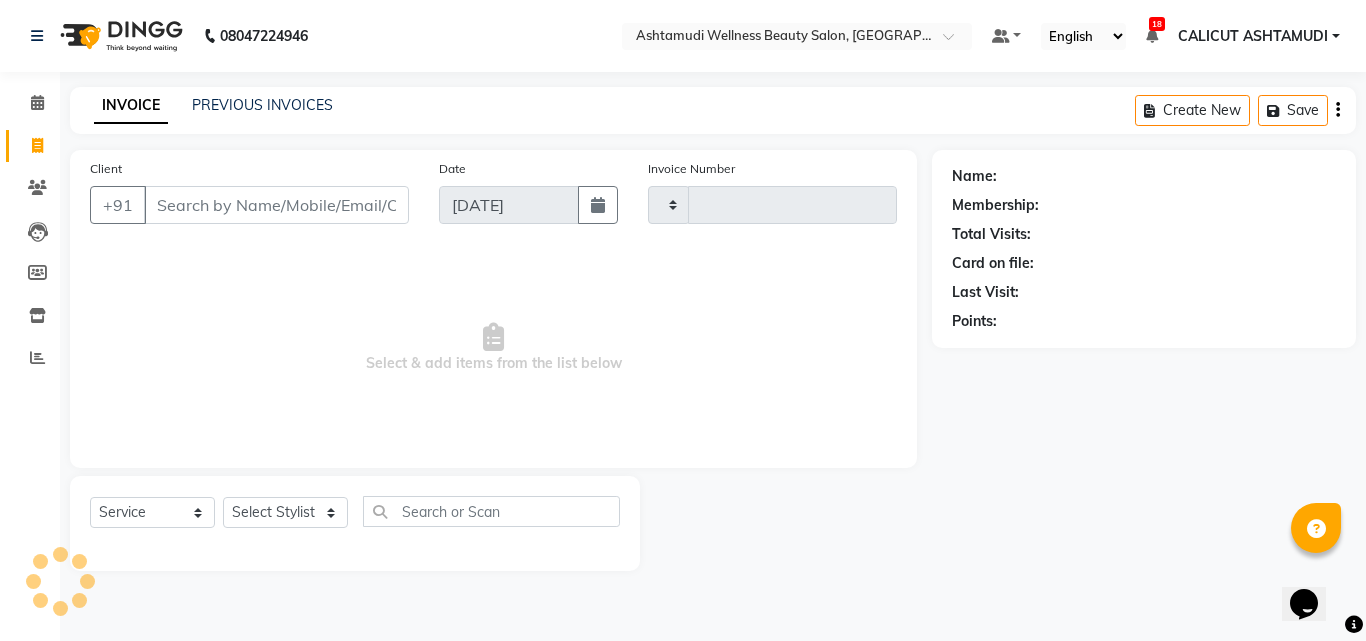 type on "2714" 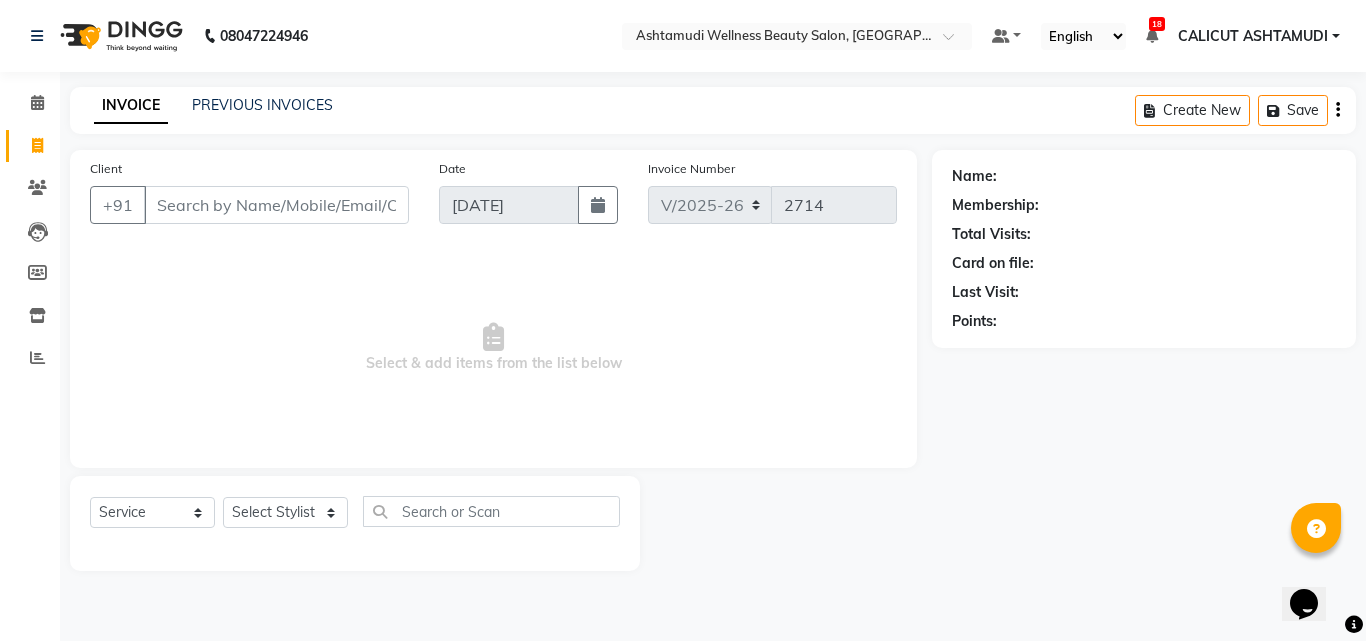 click on "Client" at bounding box center (276, 205) 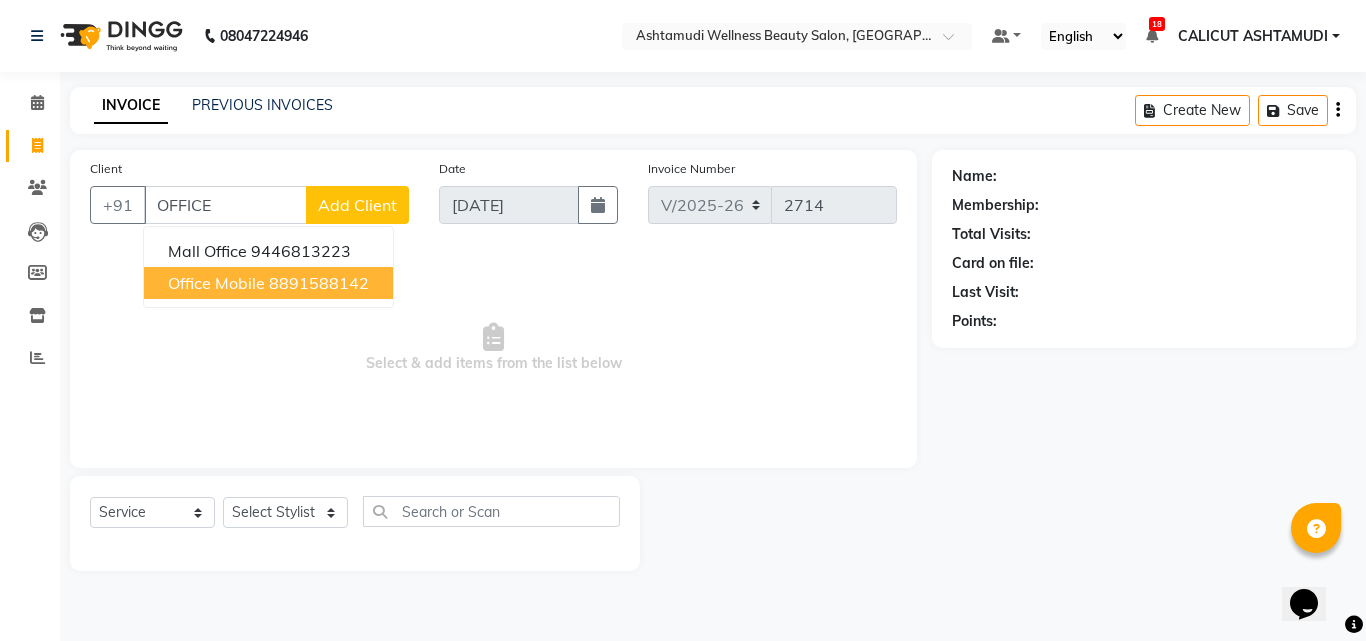 click on "office mobile" at bounding box center [216, 283] 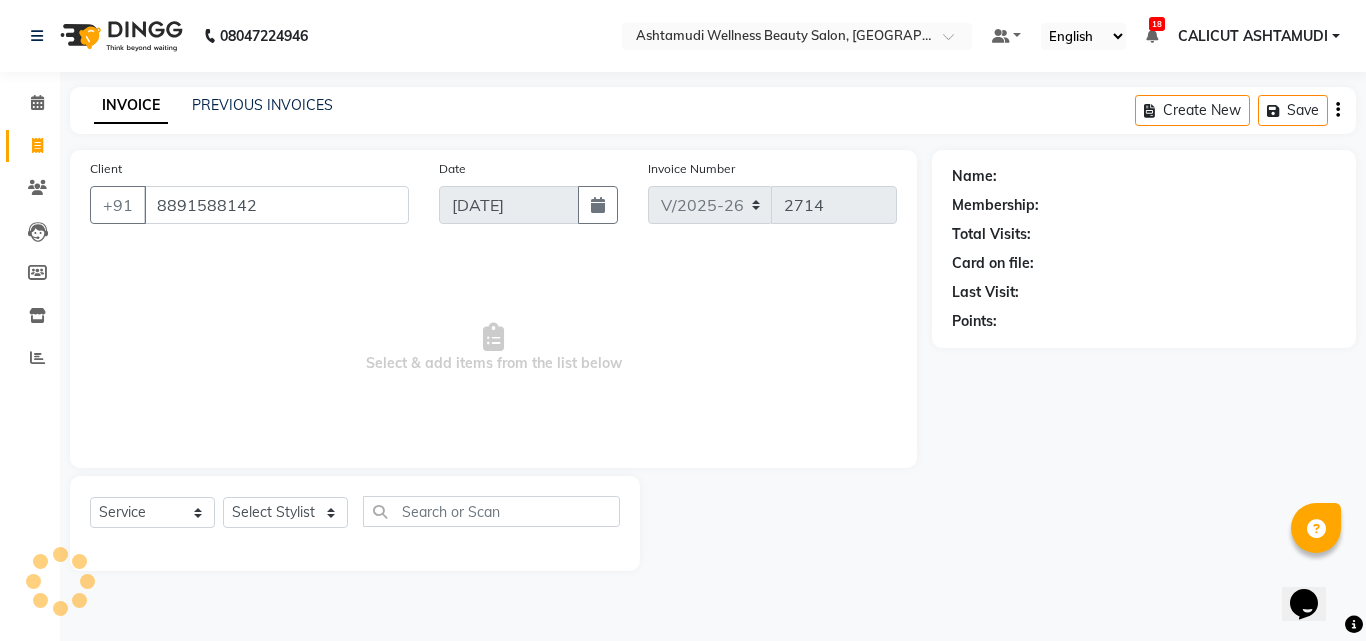 type on "8891588142" 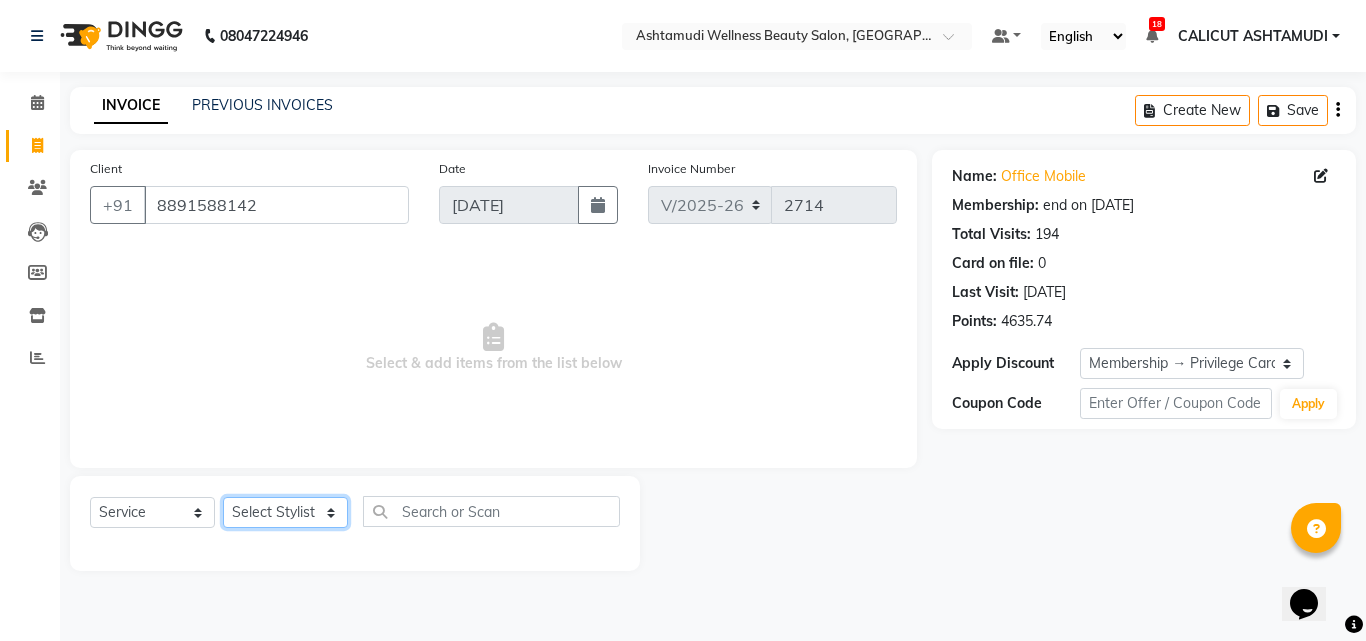 click on "Select Stylist Amala George AMBILI C ANKITHA Arya CALICUT ASHTAMUDI FRANKLY	 GRACY KRISHNA Nitesh Punam Gurung Sewan ali Sheela SUHANA  SHABU Titto" 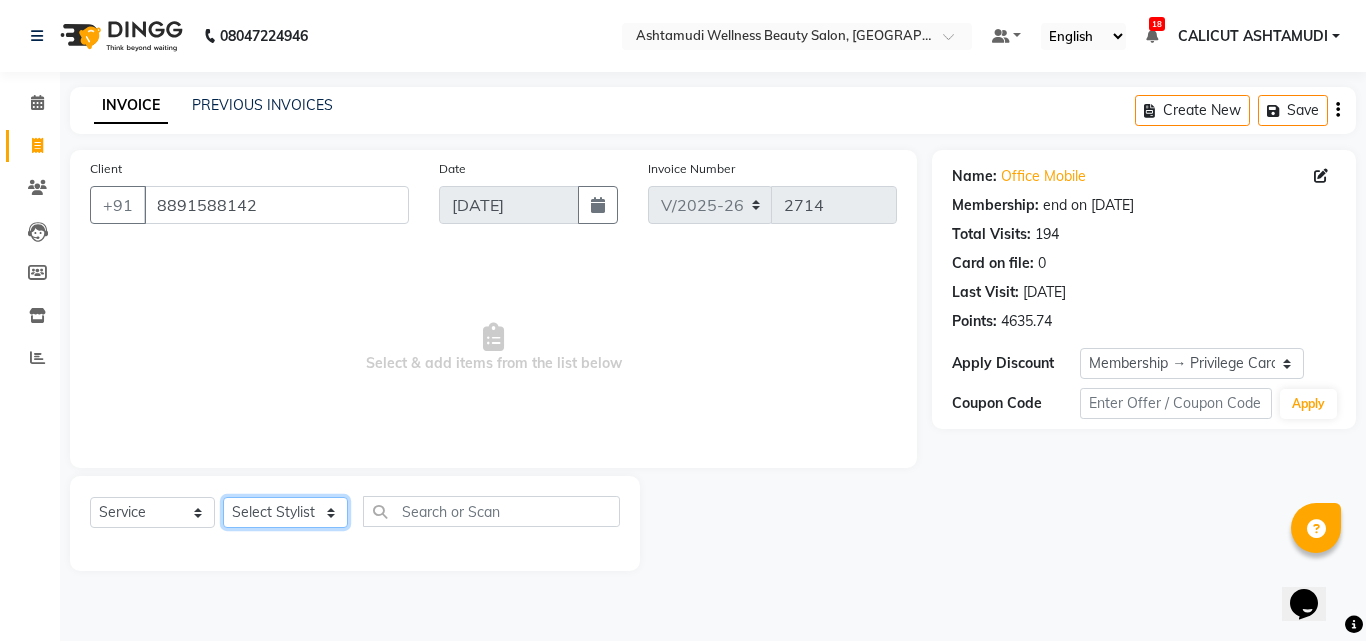 select on "26964" 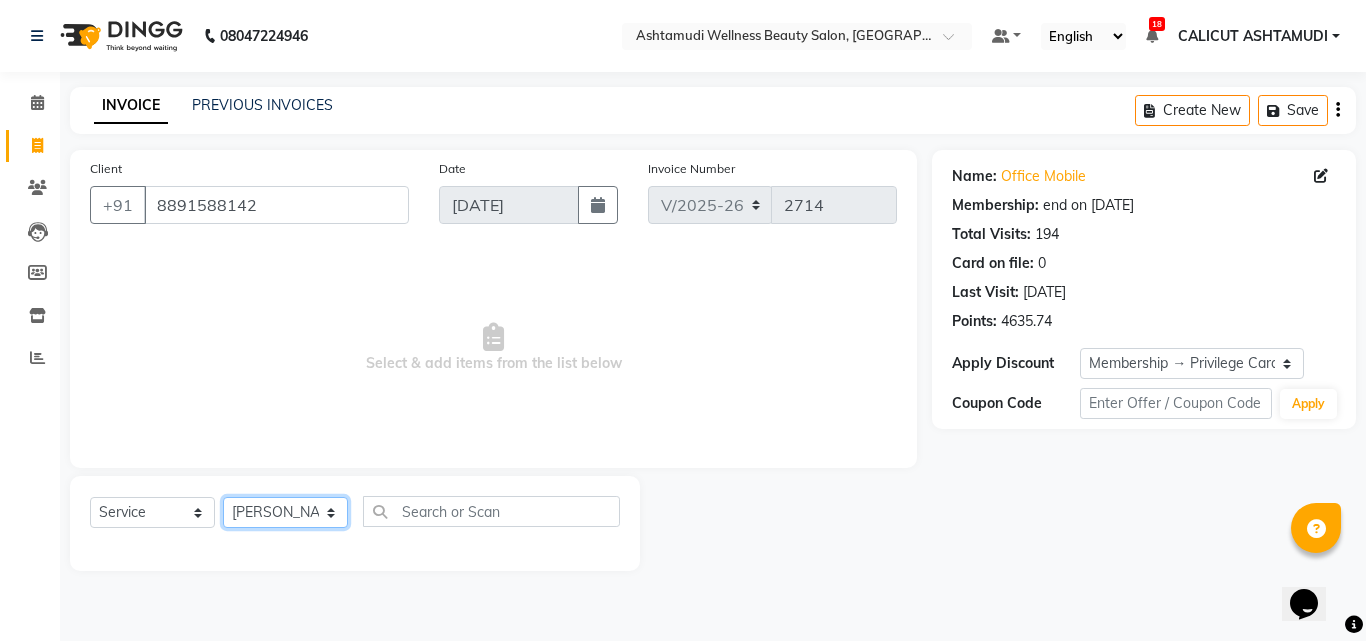 click on "Select Stylist Amala George AMBILI C ANKITHA Arya CALICUT ASHTAMUDI FRANKLY	 GRACY KRISHNA Nitesh Punam Gurung Sewan ali Sheela SUHANA  SHABU Titto" 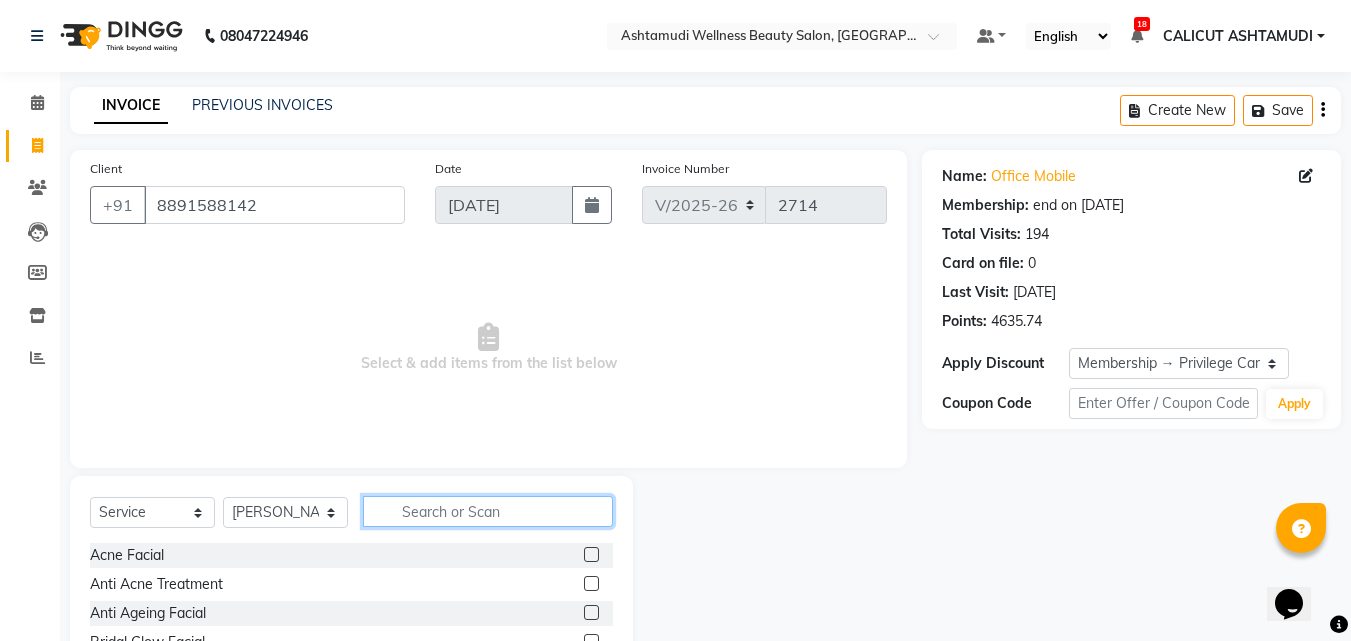 click 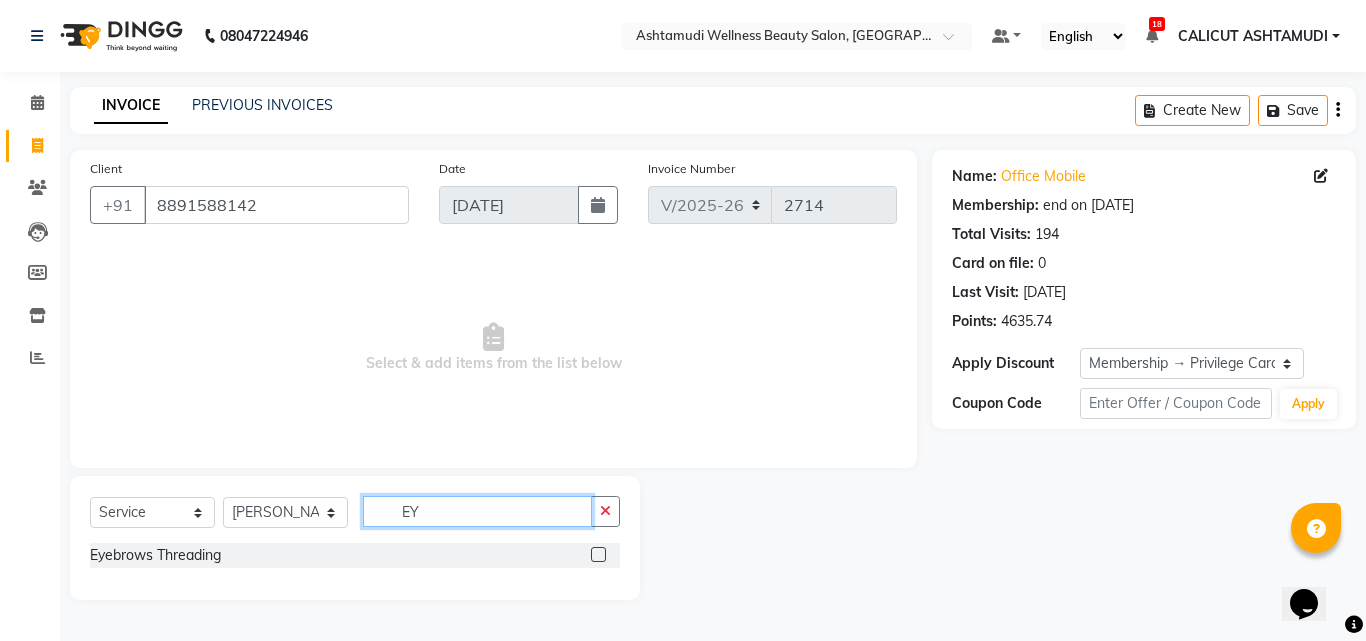 type on "EY" 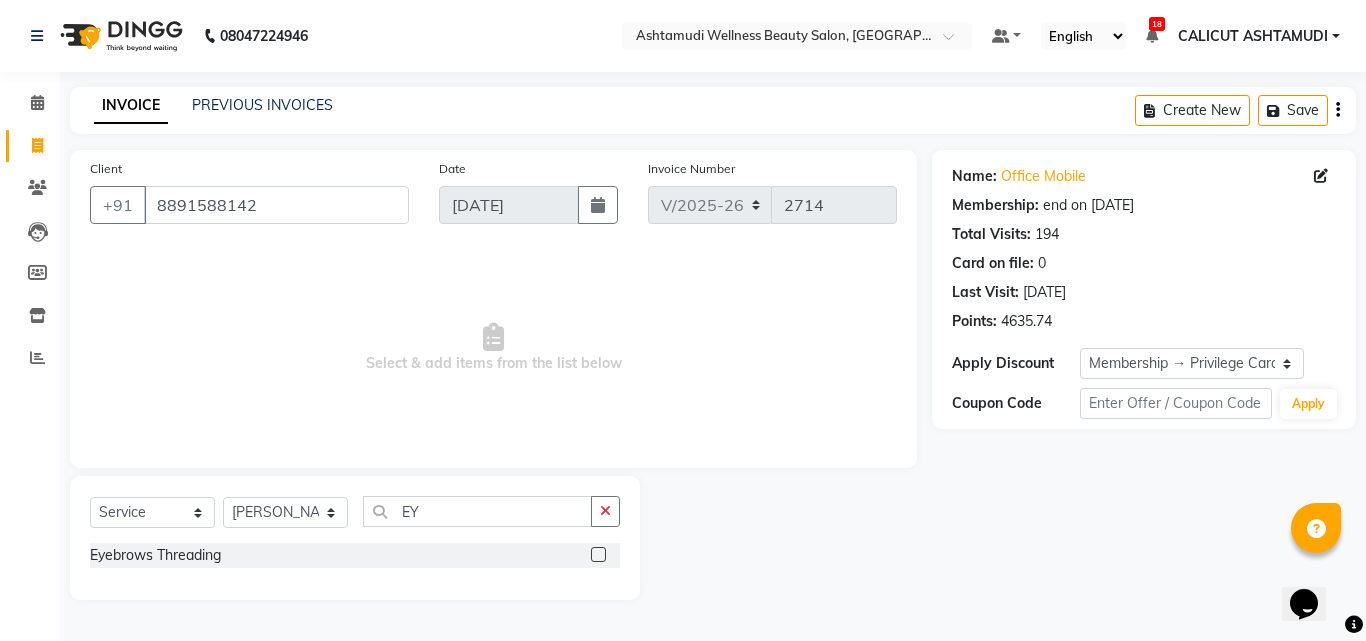 click 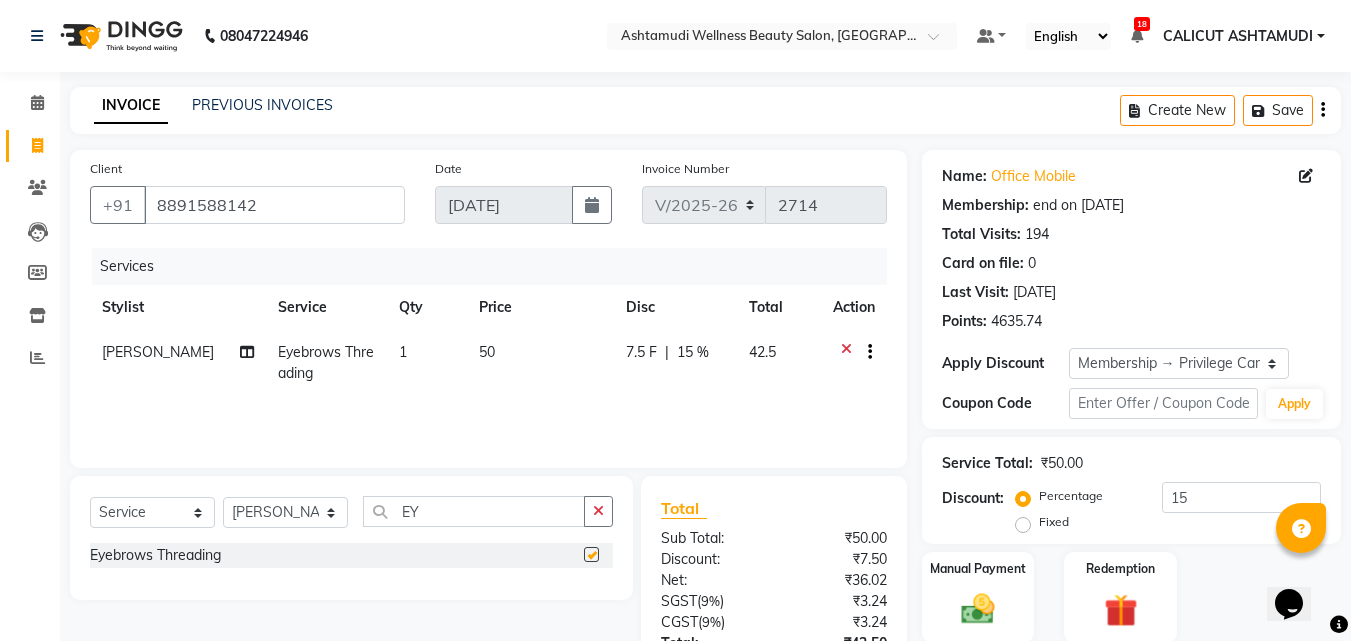 checkbox on "false" 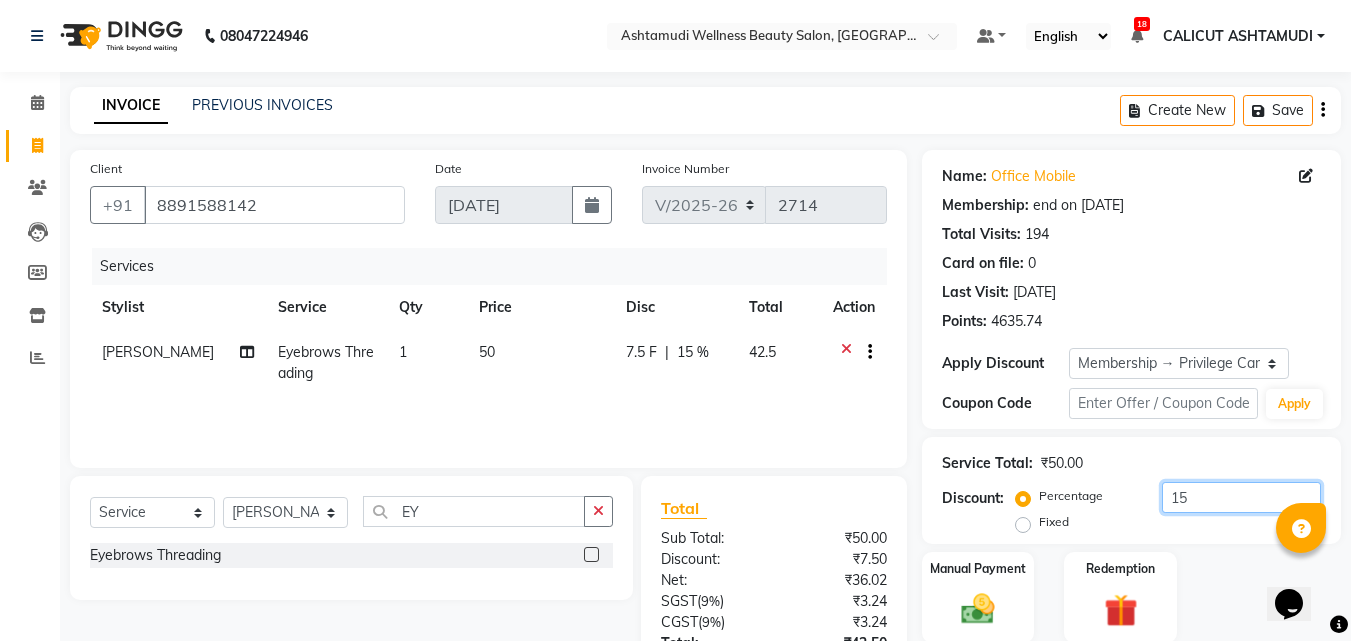 click on "15" 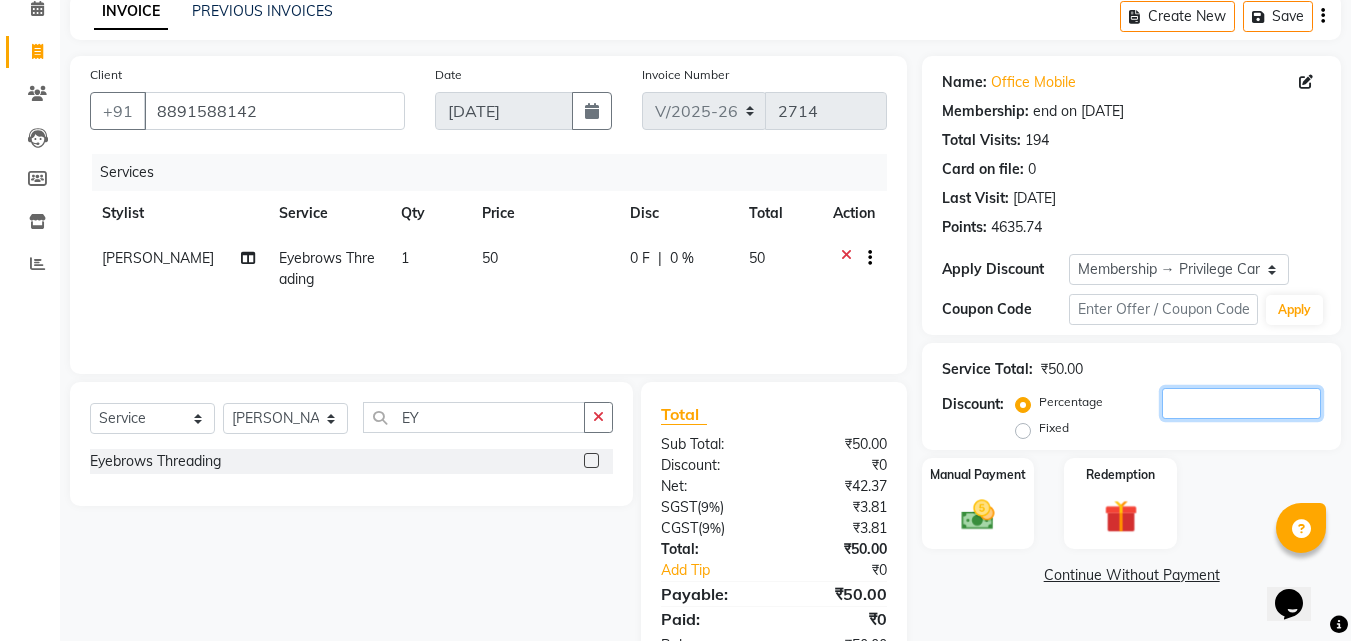 scroll, scrollTop: 159, scrollLeft: 0, axis: vertical 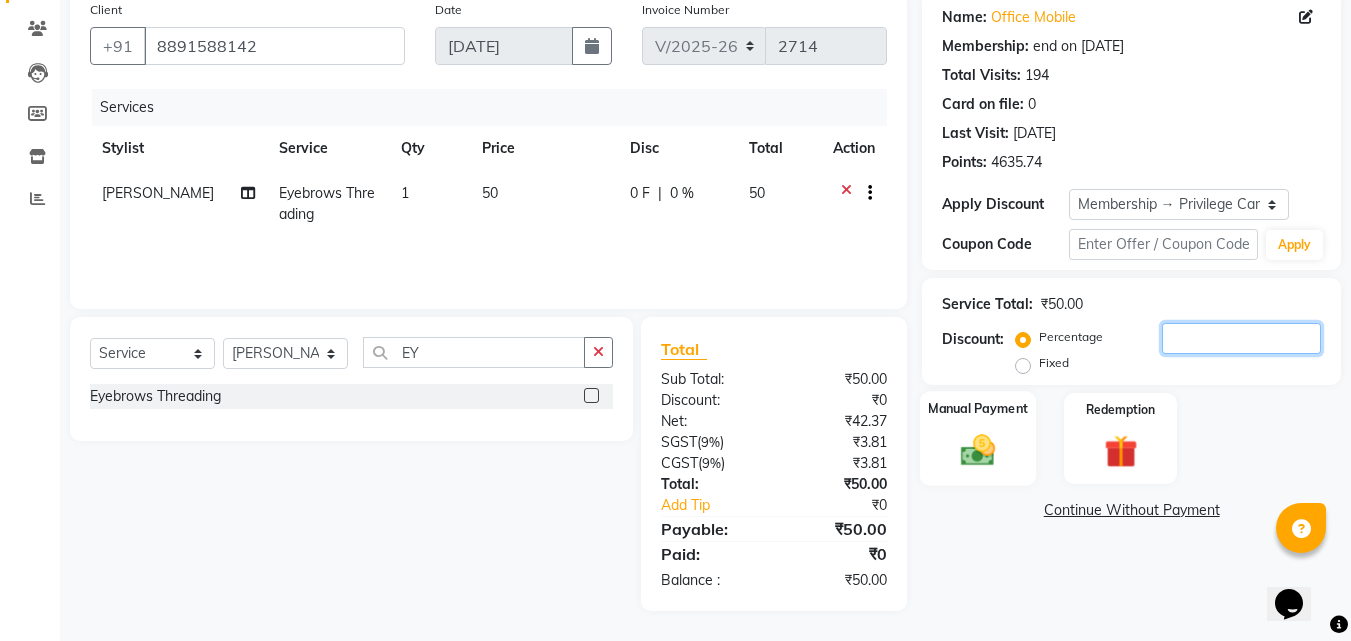 type 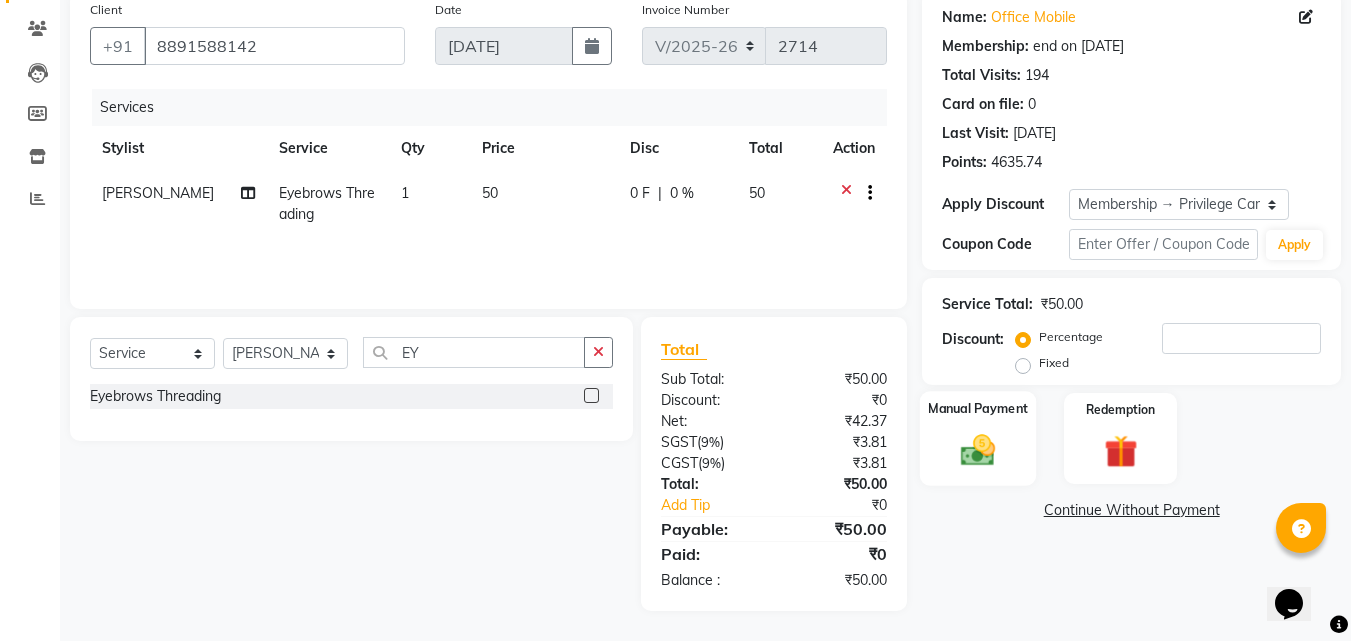 click on "Manual Payment" 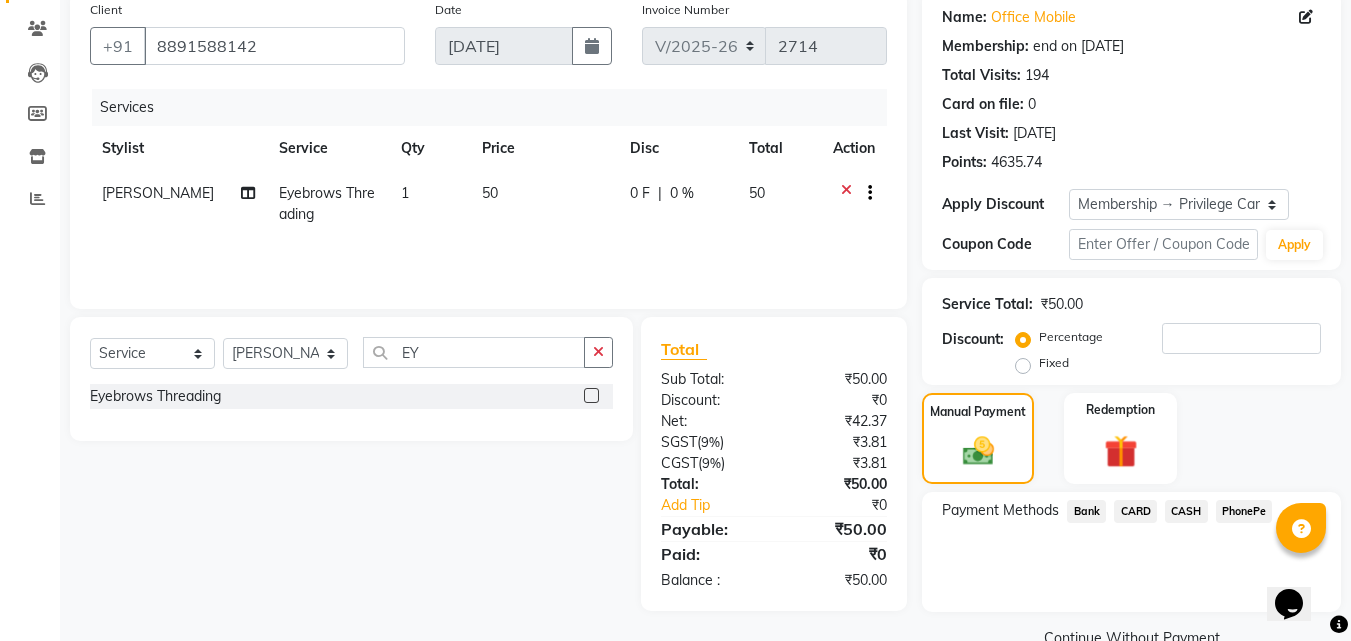 click on "PhonePe" 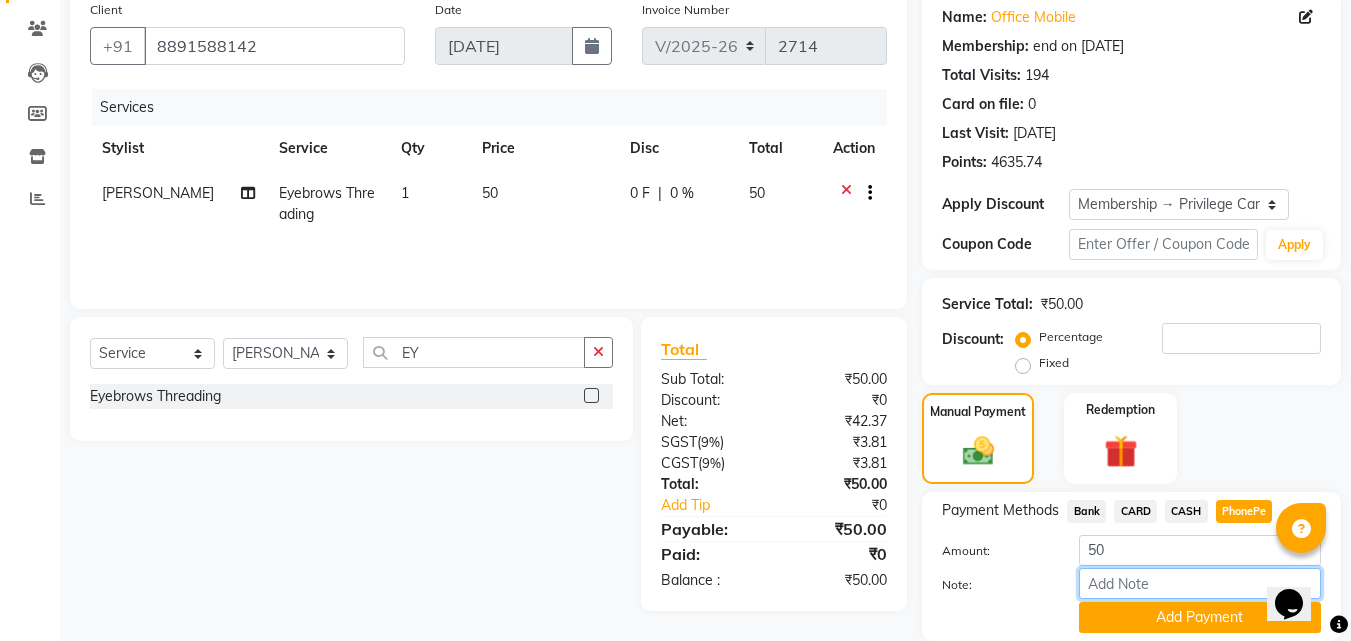click on "Note:" at bounding box center (1200, 583) 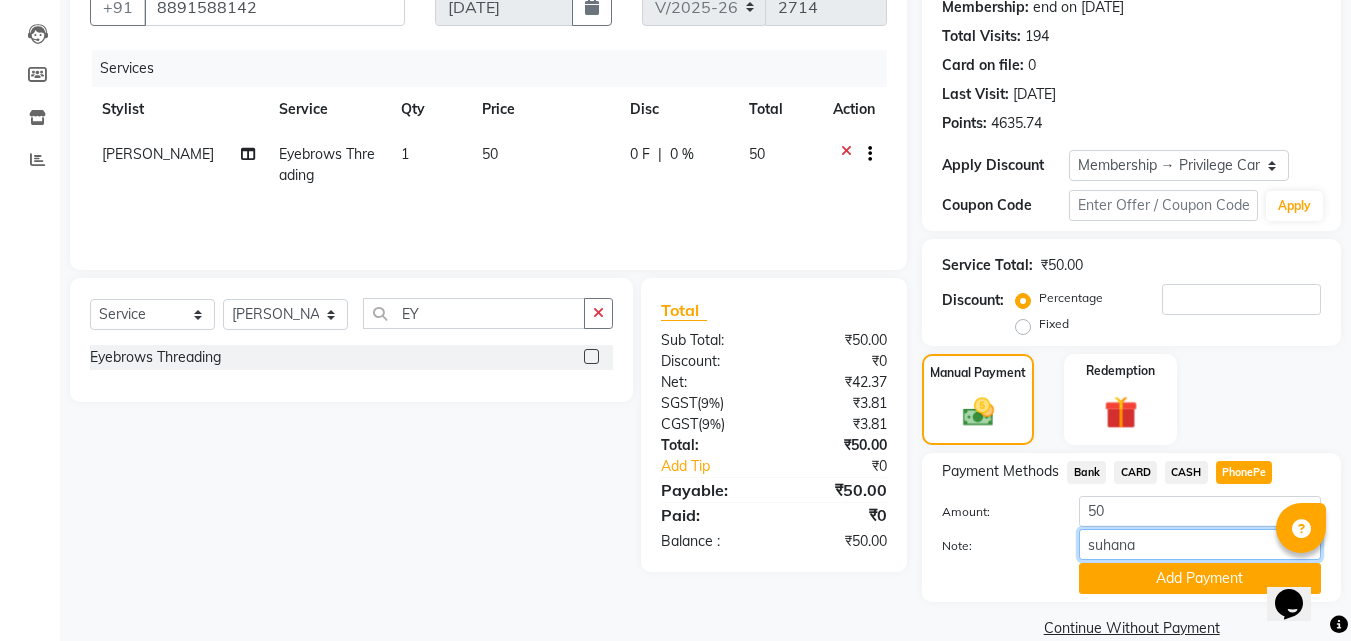 scroll, scrollTop: 230, scrollLeft: 0, axis: vertical 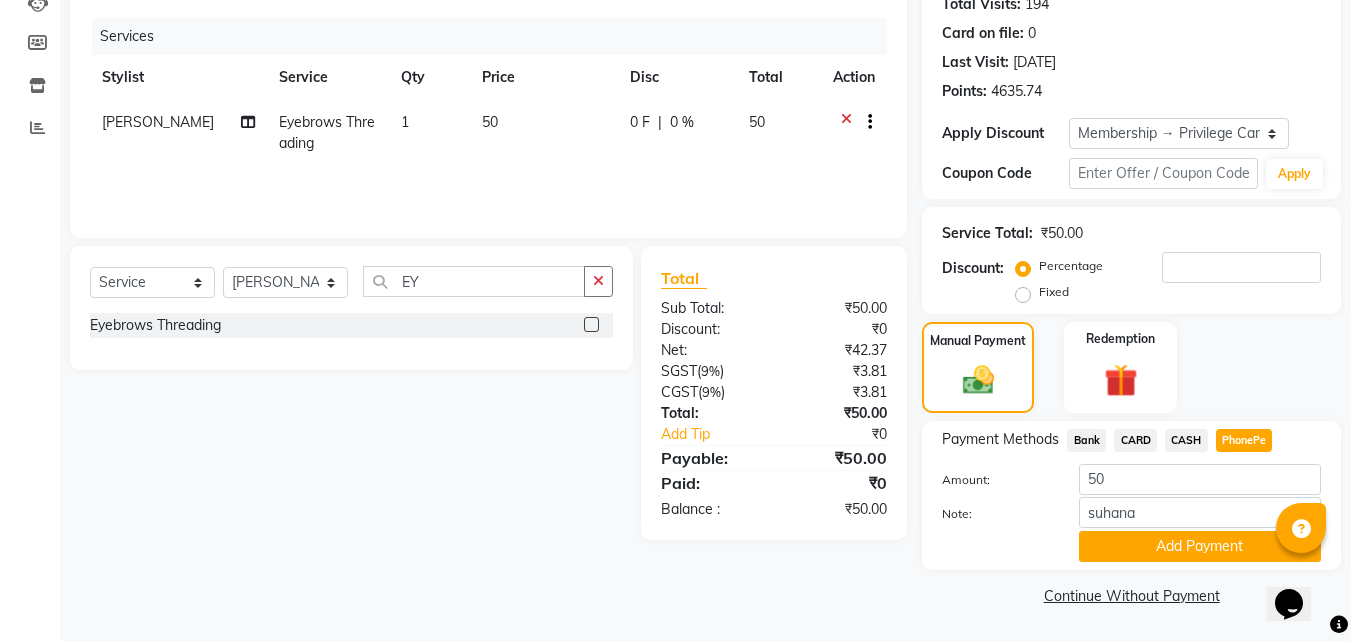 click on "Add Payment" 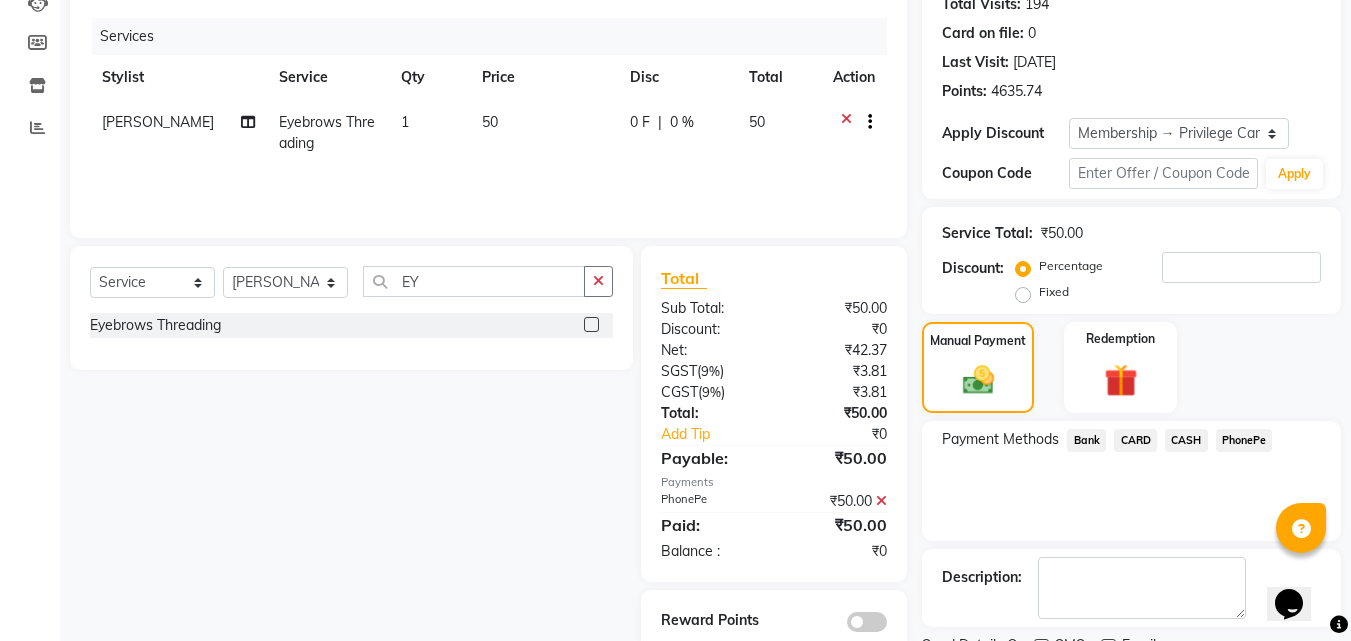 scroll, scrollTop: 314, scrollLeft: 0, axis: vertical 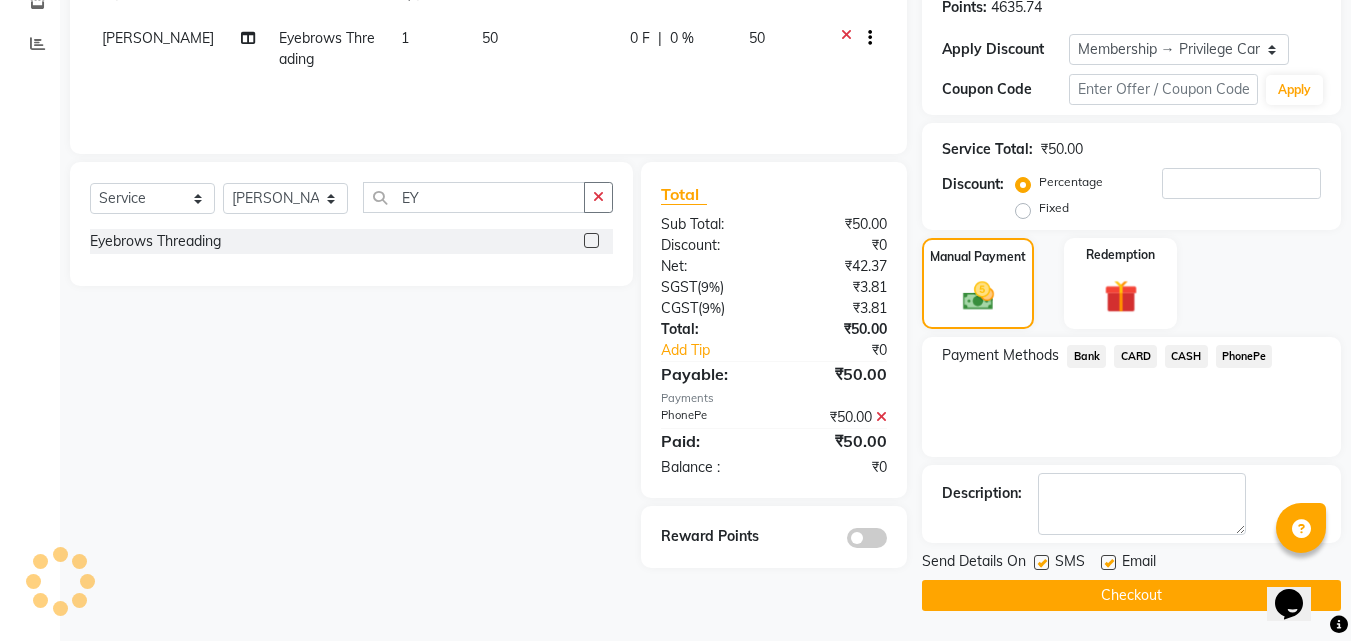 click on "Checkout" 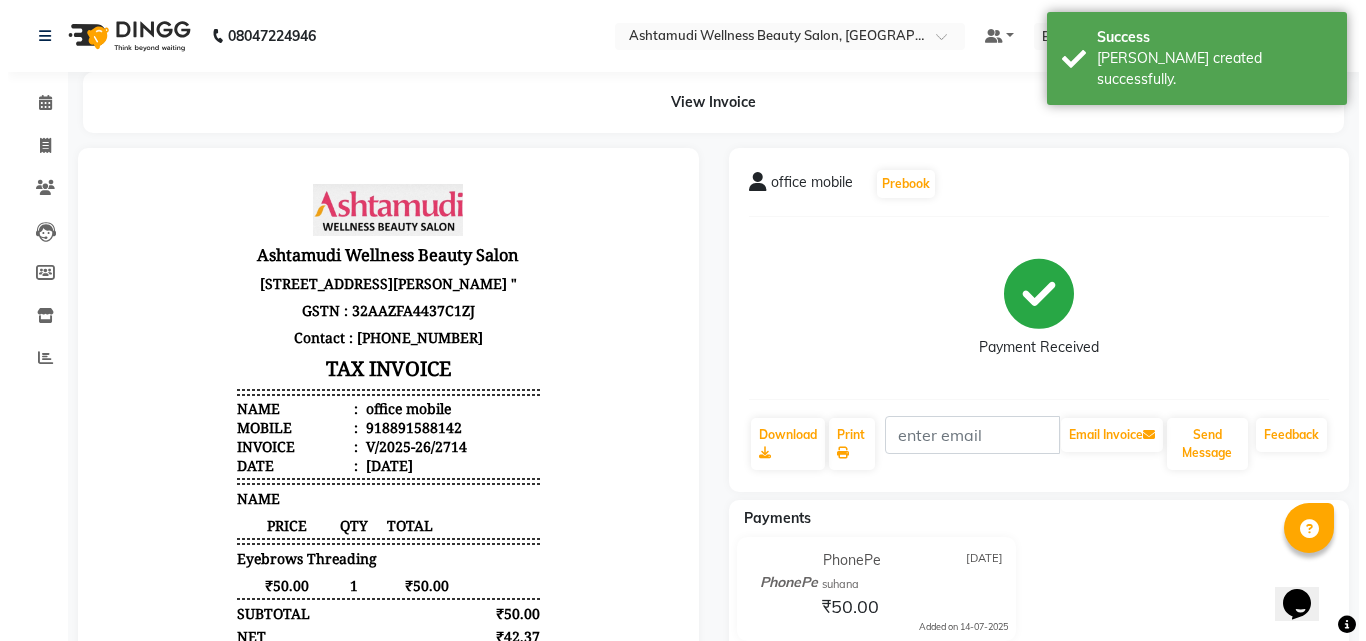 scroll, scrollTop: 0, scrollLeft: 0, axis: both 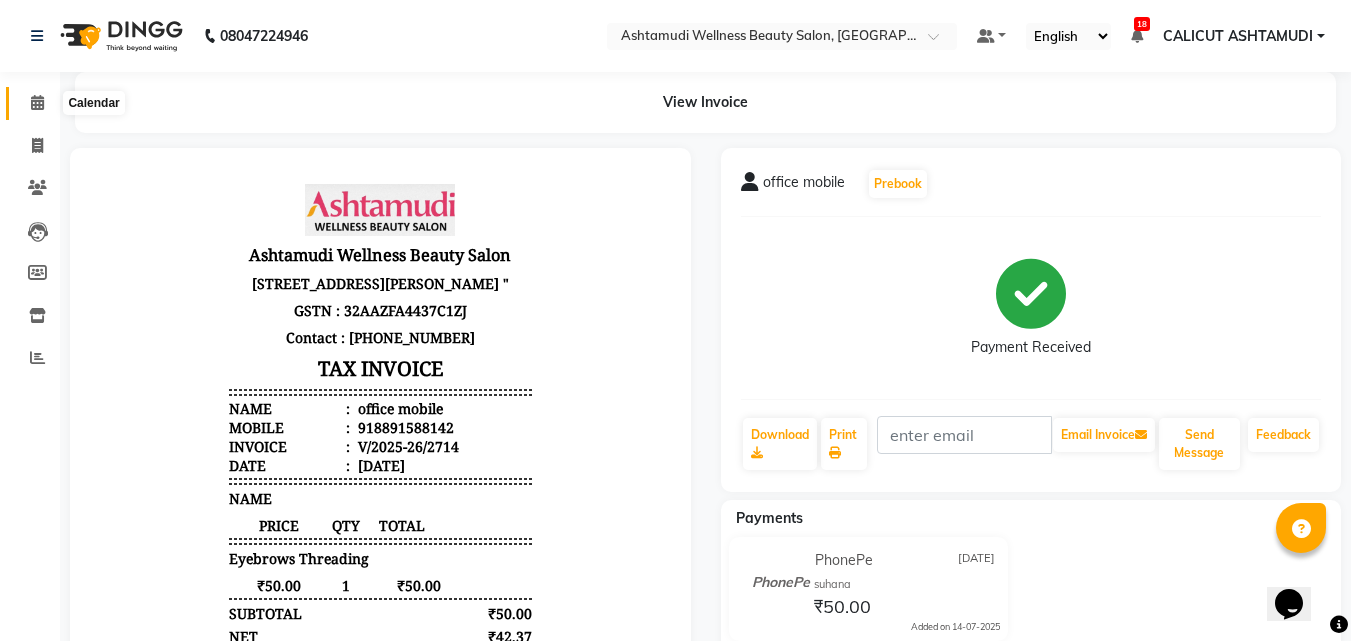 click 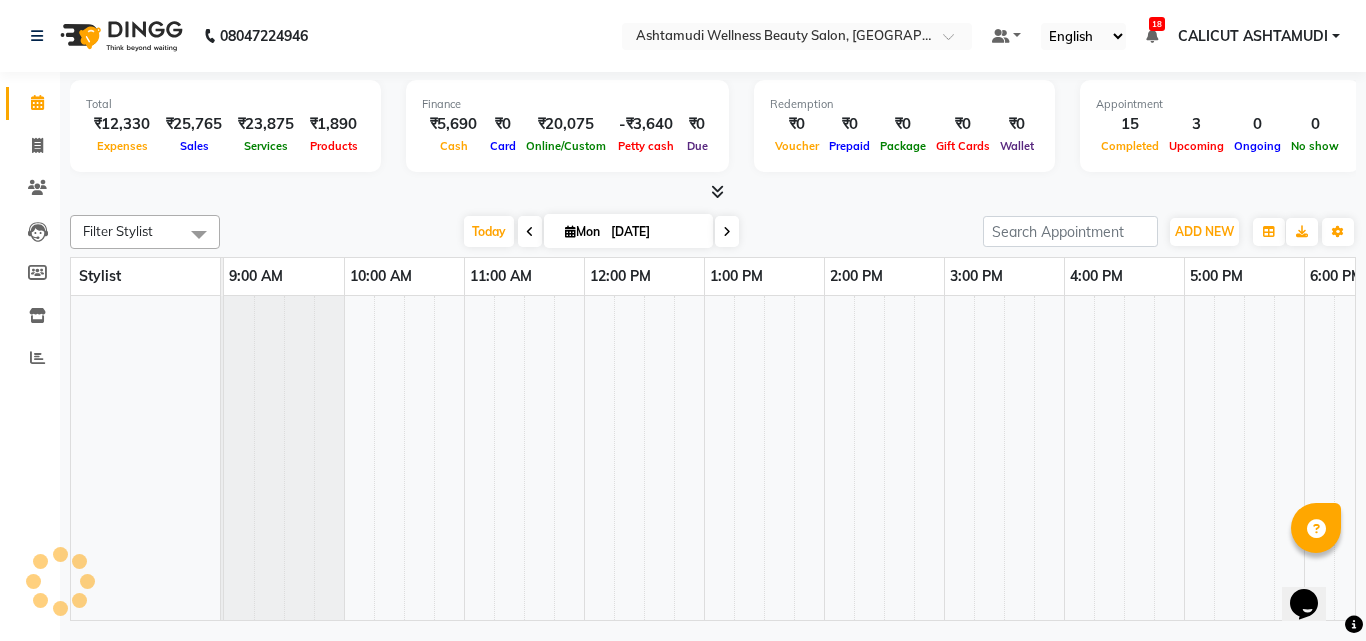 scroll, scrollTop: 0, scrollLeft: 0, axis: both 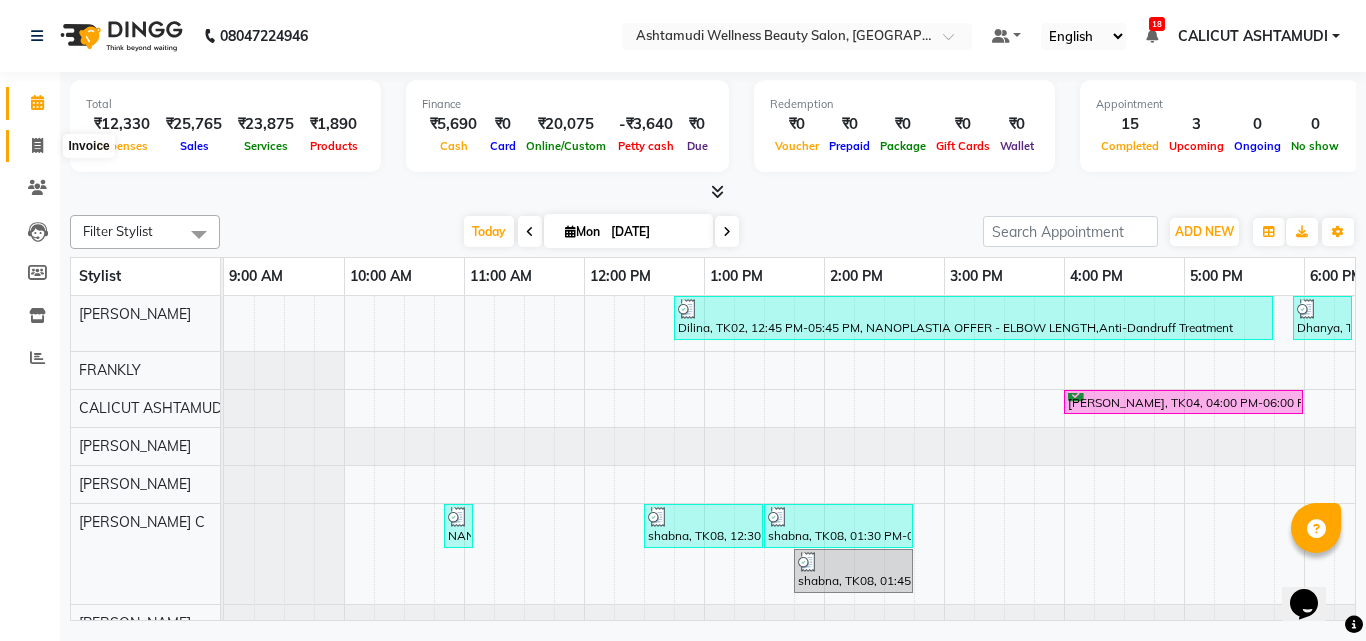 click 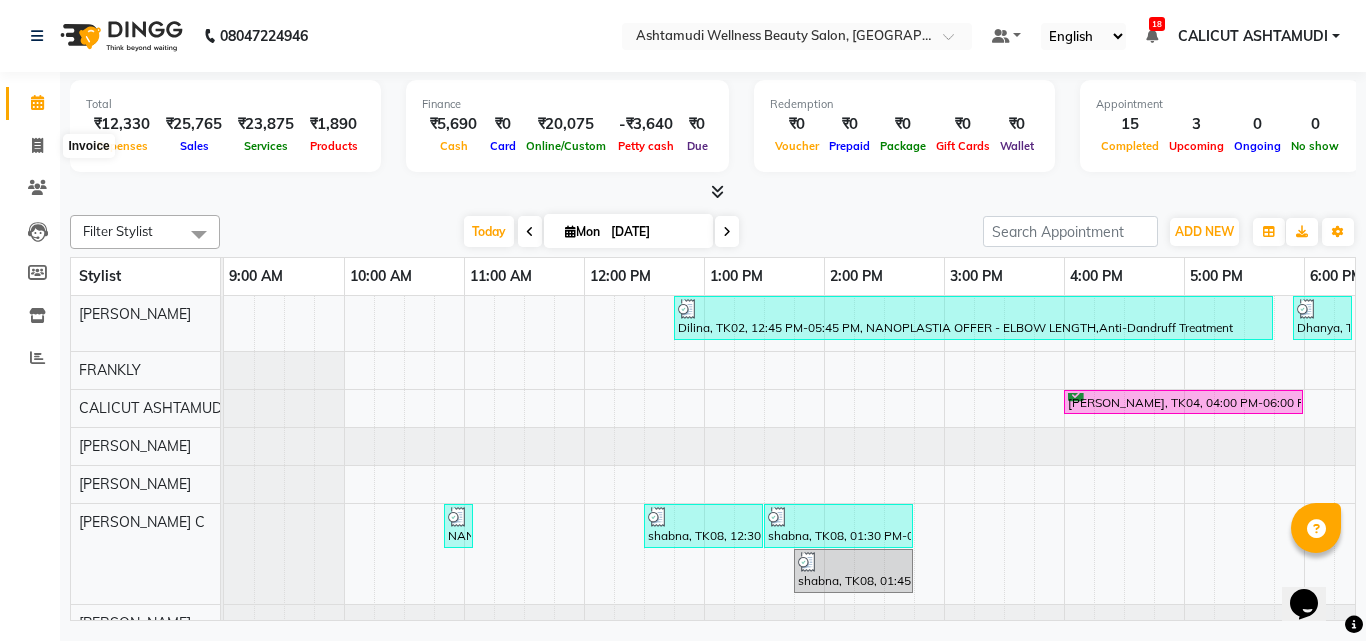 select on "4630" 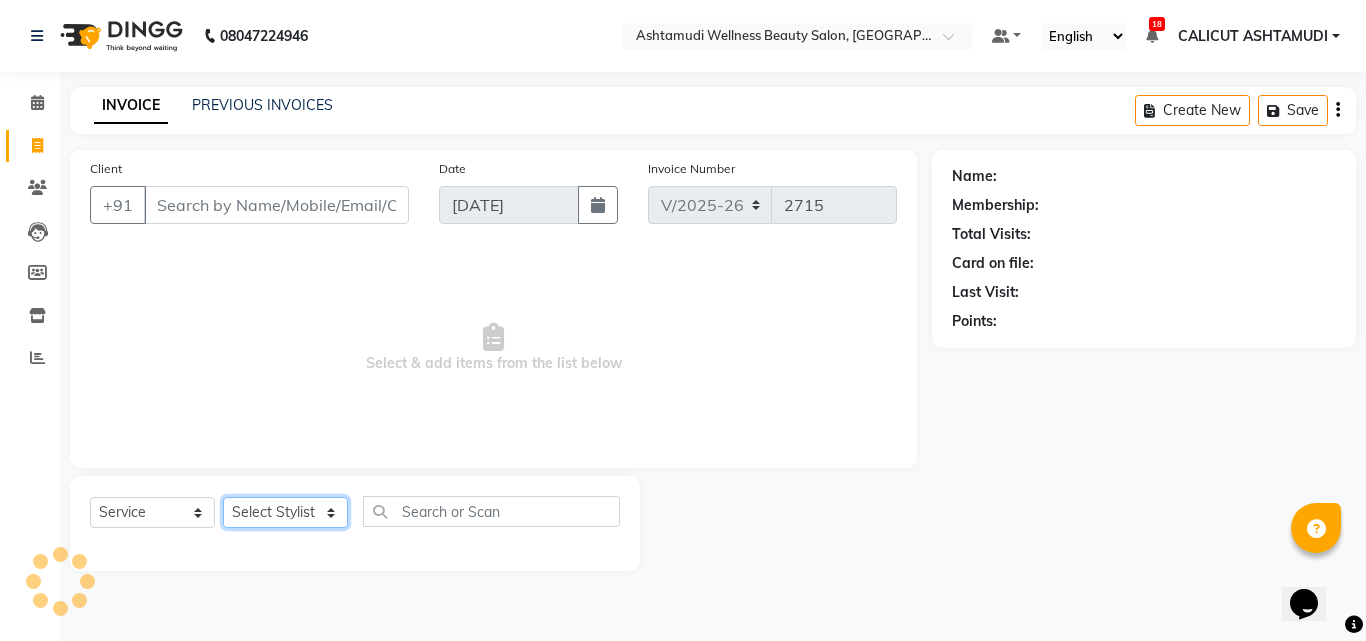 click on "Select Stylist Amala George AMBILI C ANKITHA Arya CALICUT ASHTAMUDI FRANKLY	 GRACY KRISHNA Nitesh Punam Gurung Sewan ali Sheela SUHANA  SHABU Titto" 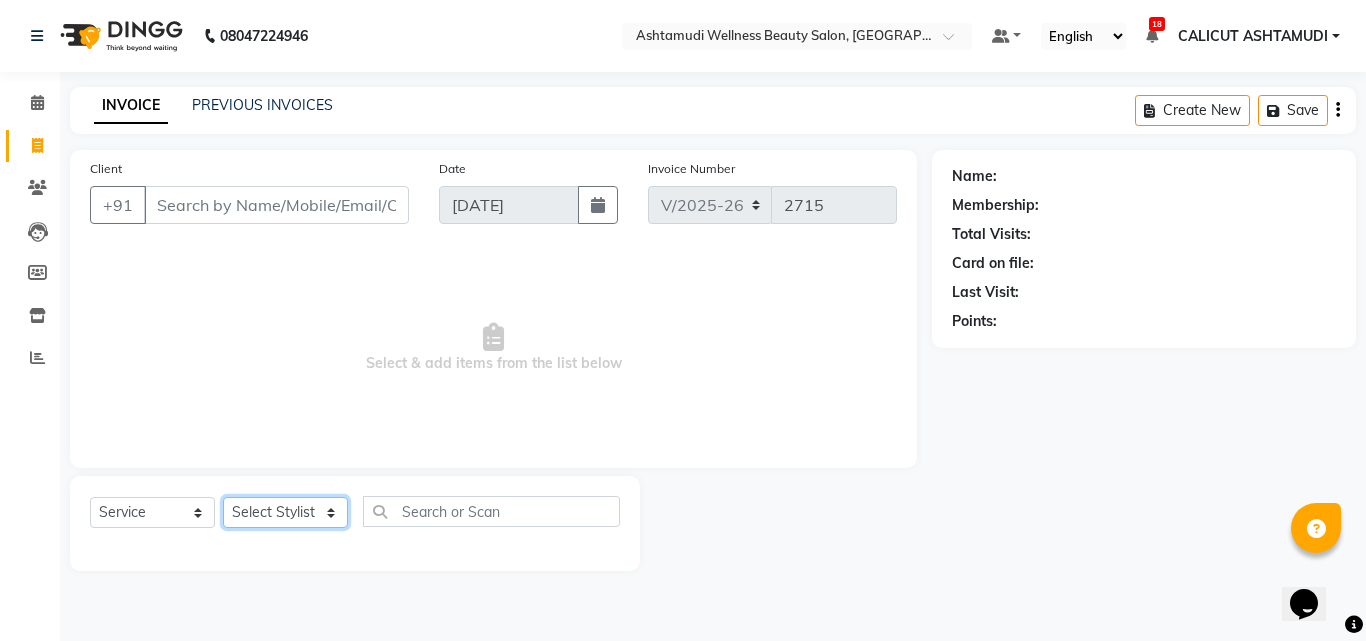 select on "85034" 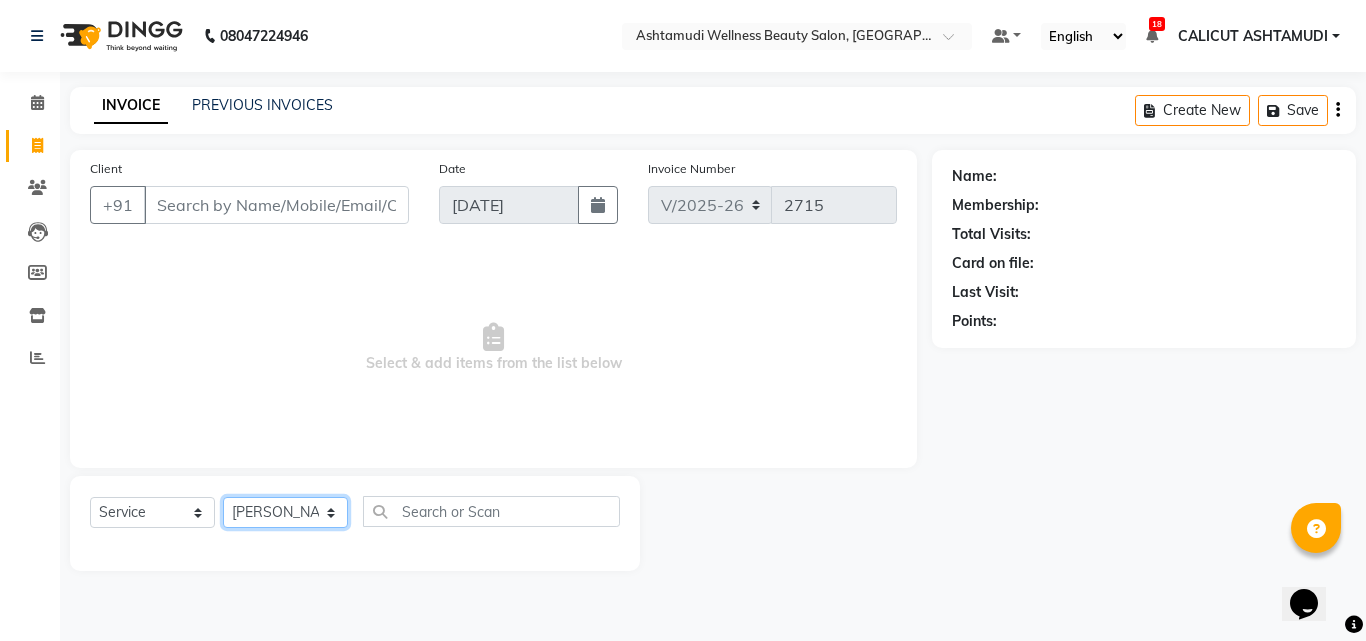 click on "Select Stylist Amala George AMBILI C ANKITHA Arya CALICUT ASHTAMUDI FRANKLY	 GRACY KRISHNA Nitesh Punam Gurung Sewan ali Sheela SUHANA  SHABU Titto" 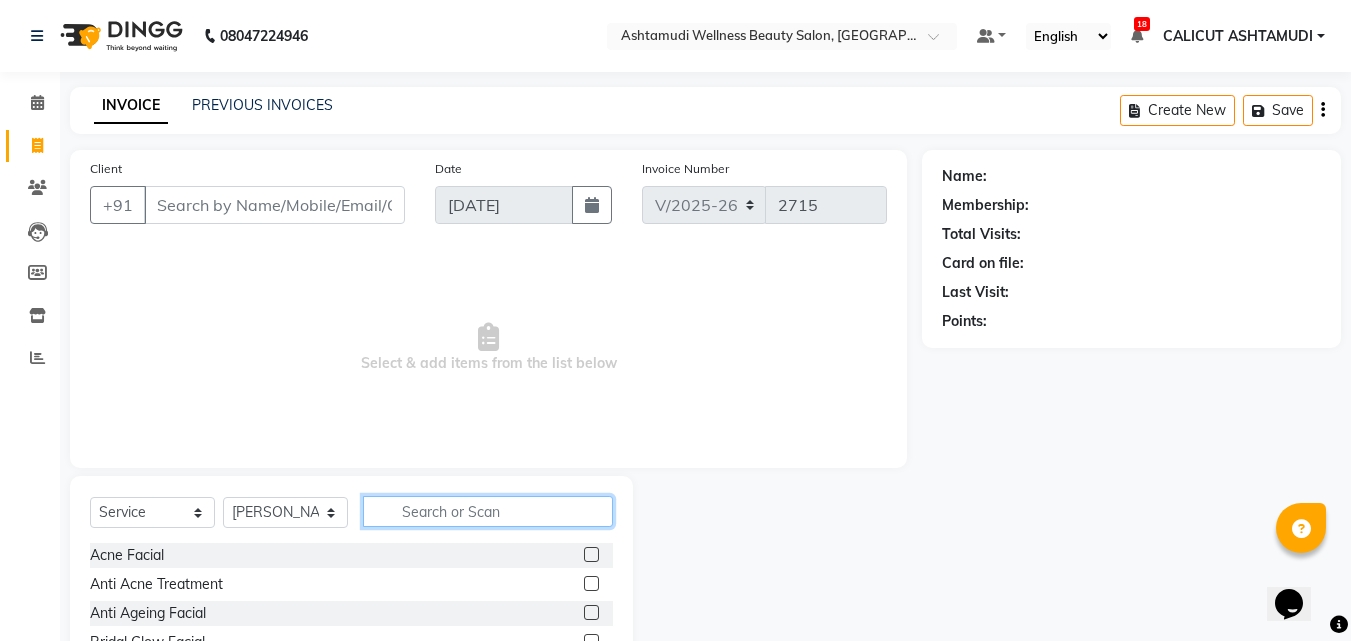click 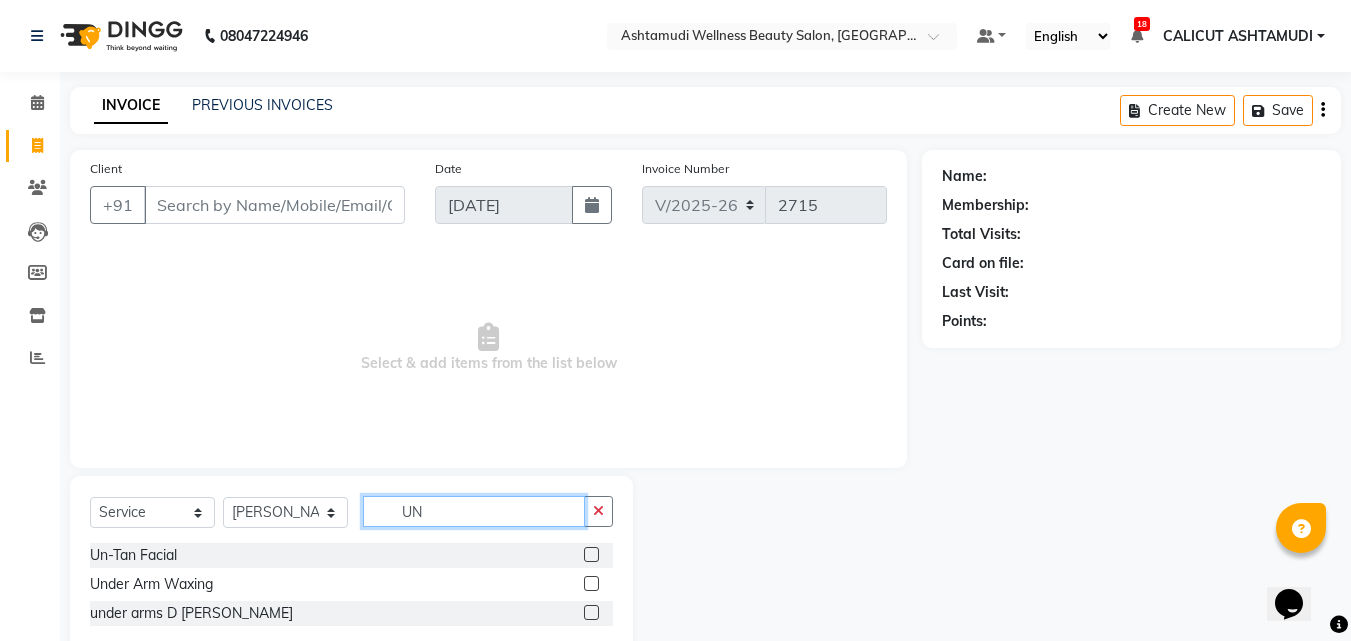 type on "UN" 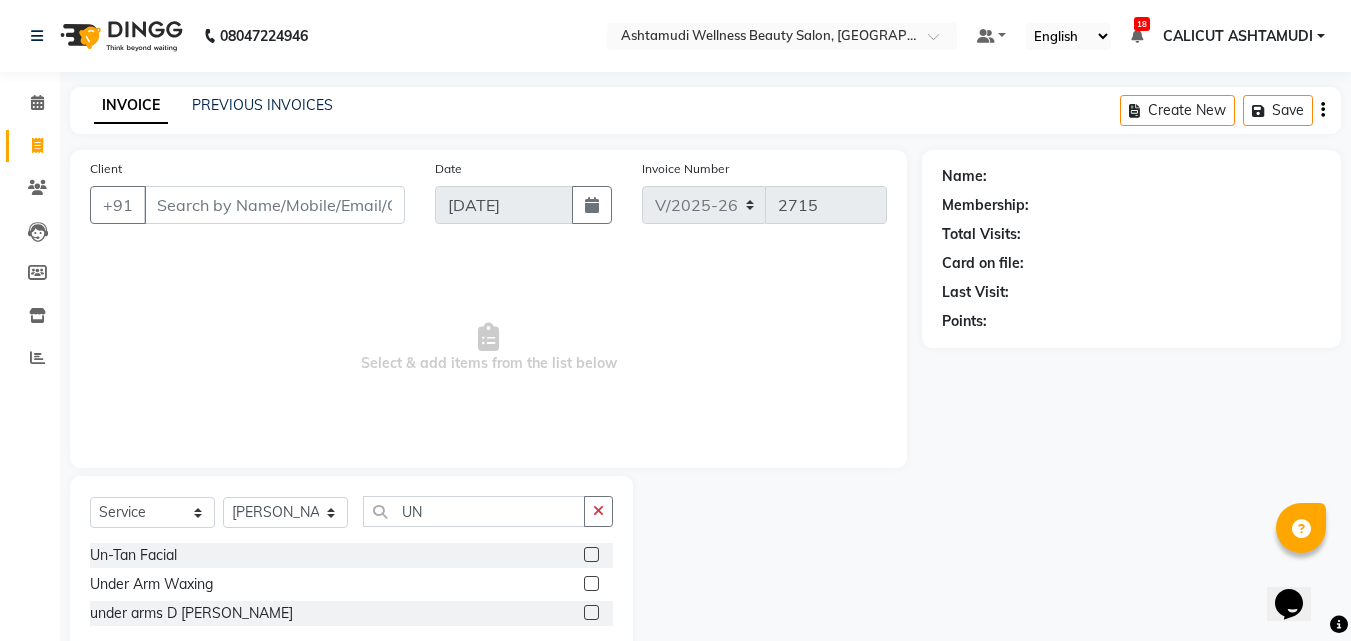 click 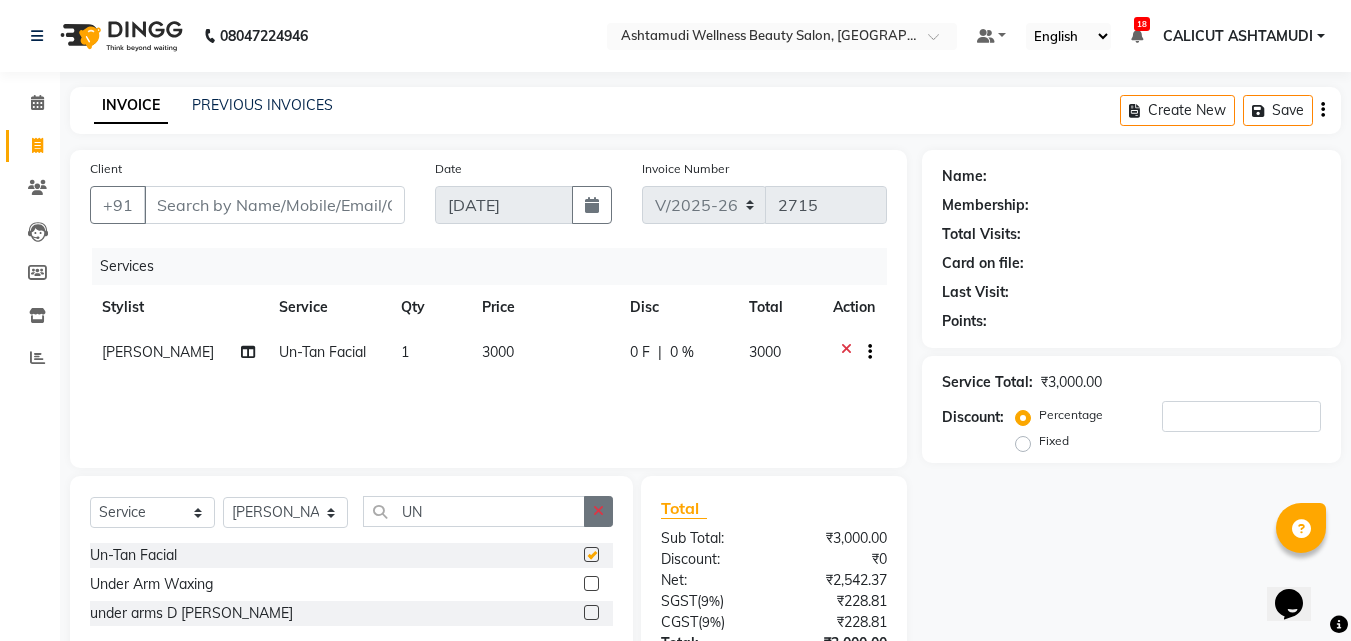 click 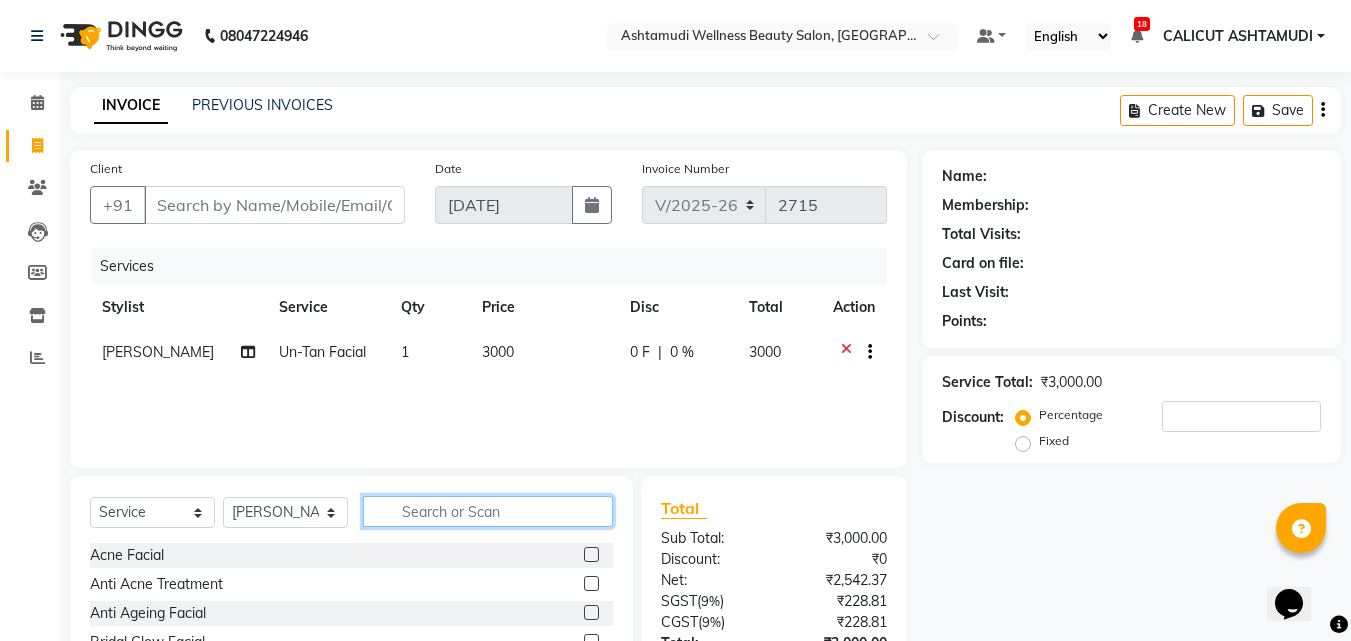 click 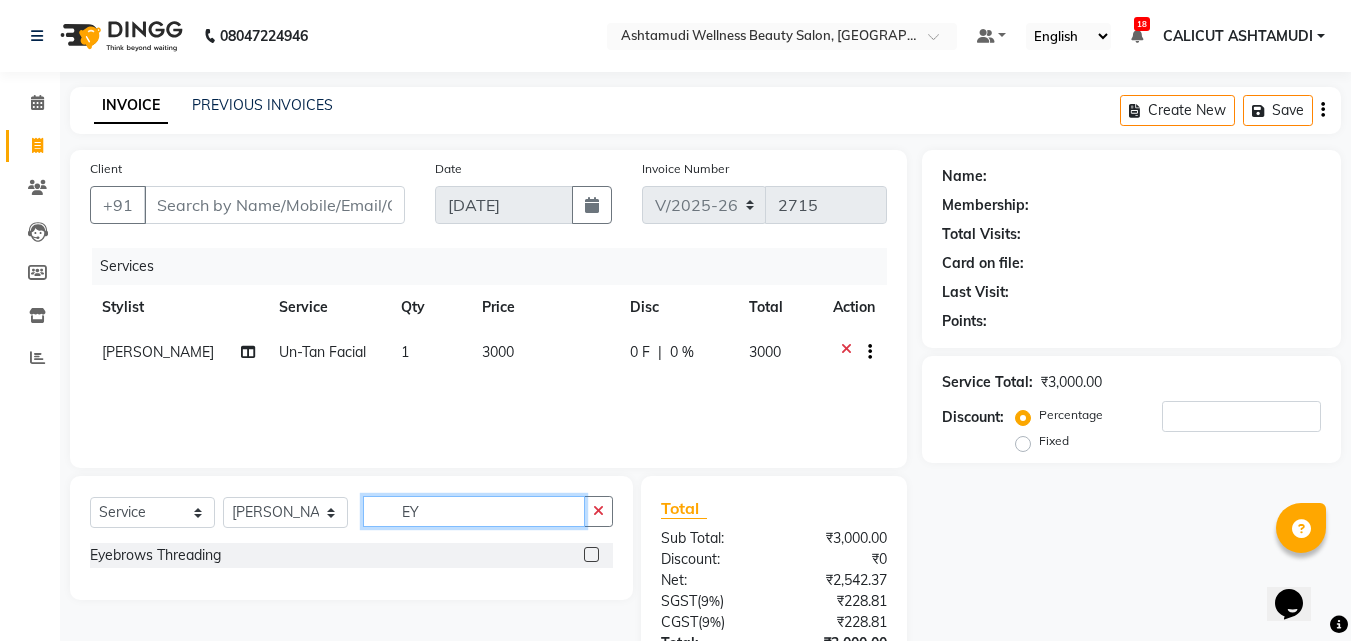 type on "EY" 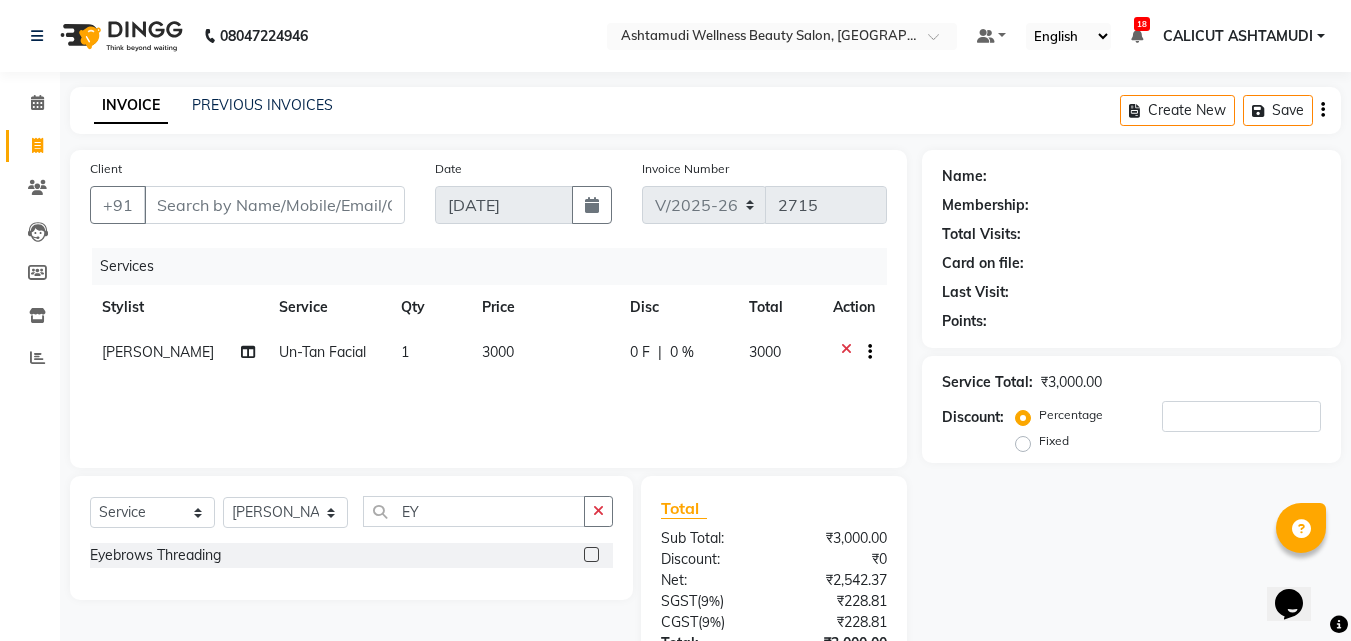 click 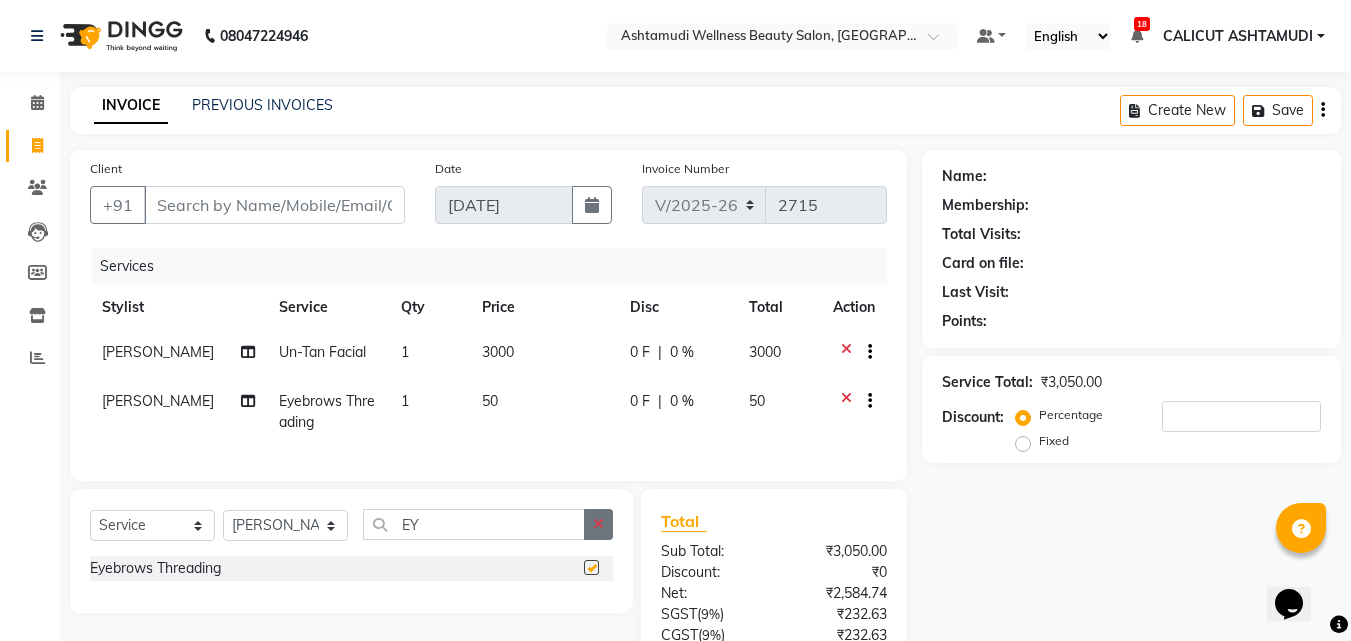 click 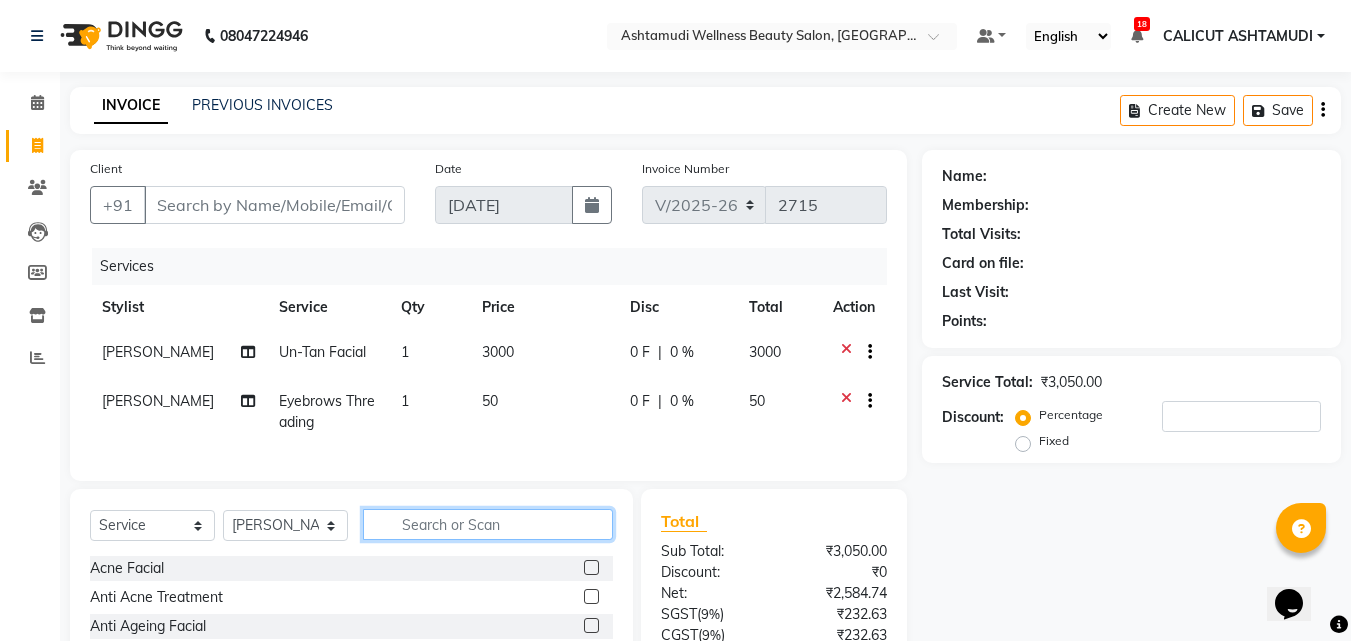 click 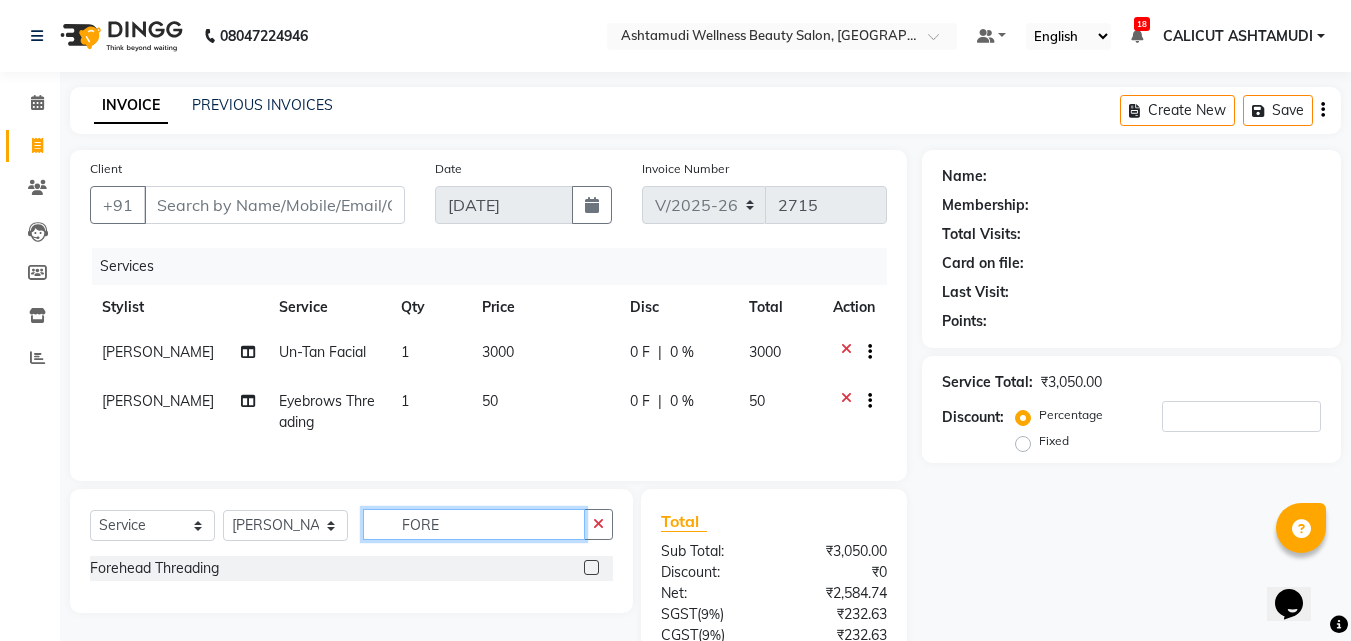 type on "FORE" 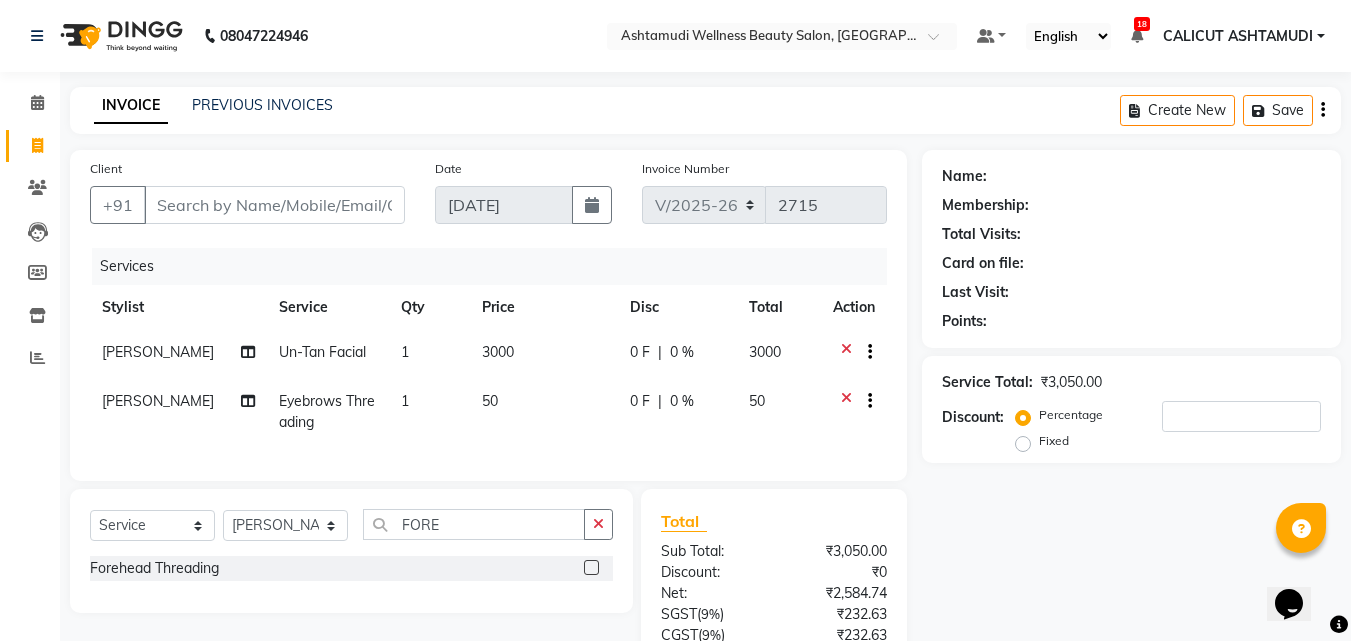 click 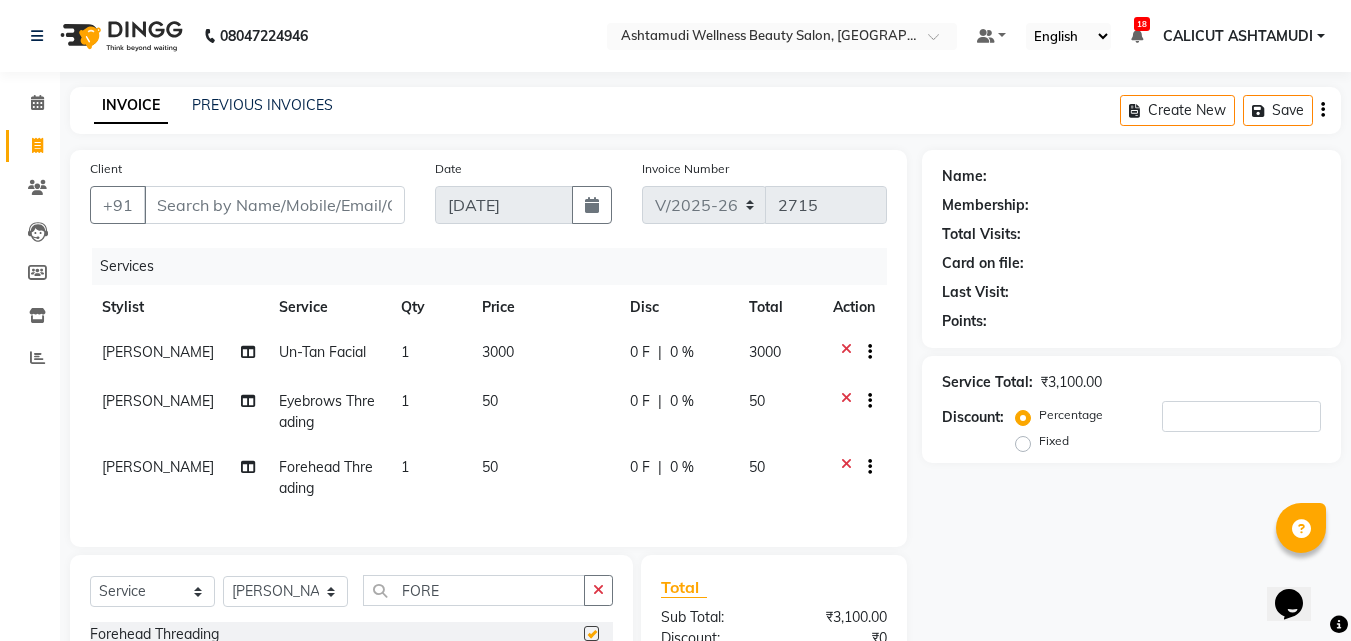 checkbox on "false" 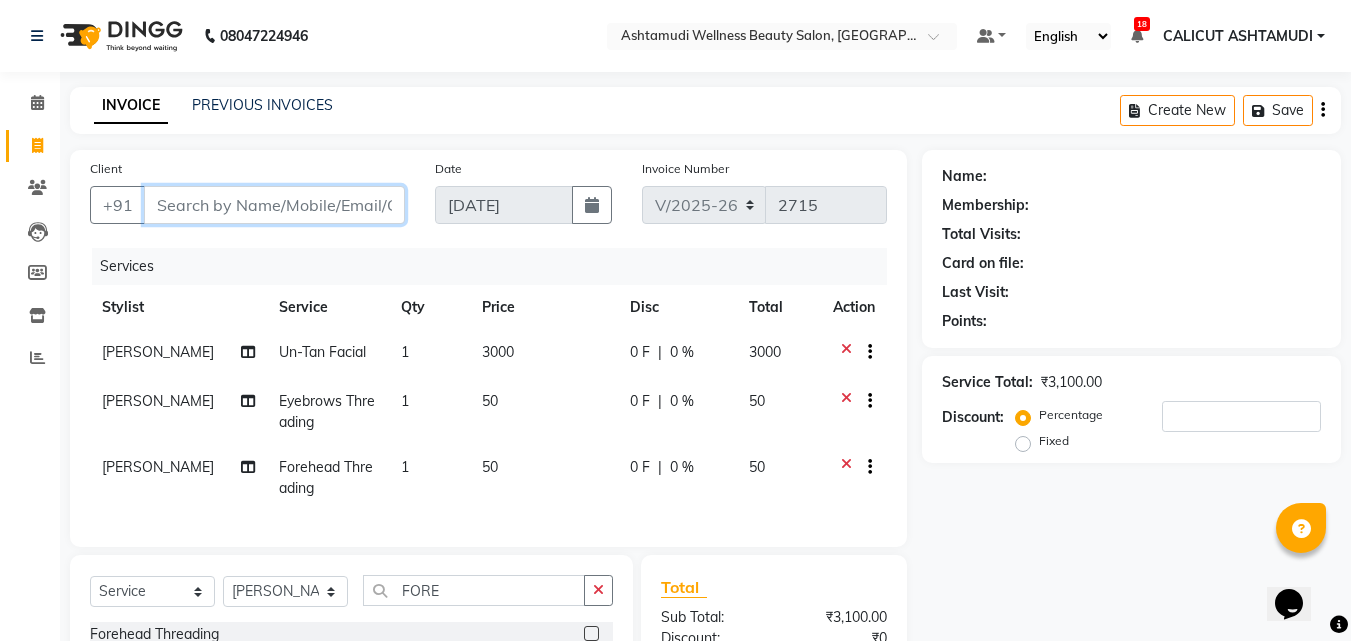 click on "Client" at bounding box center (274, 205) 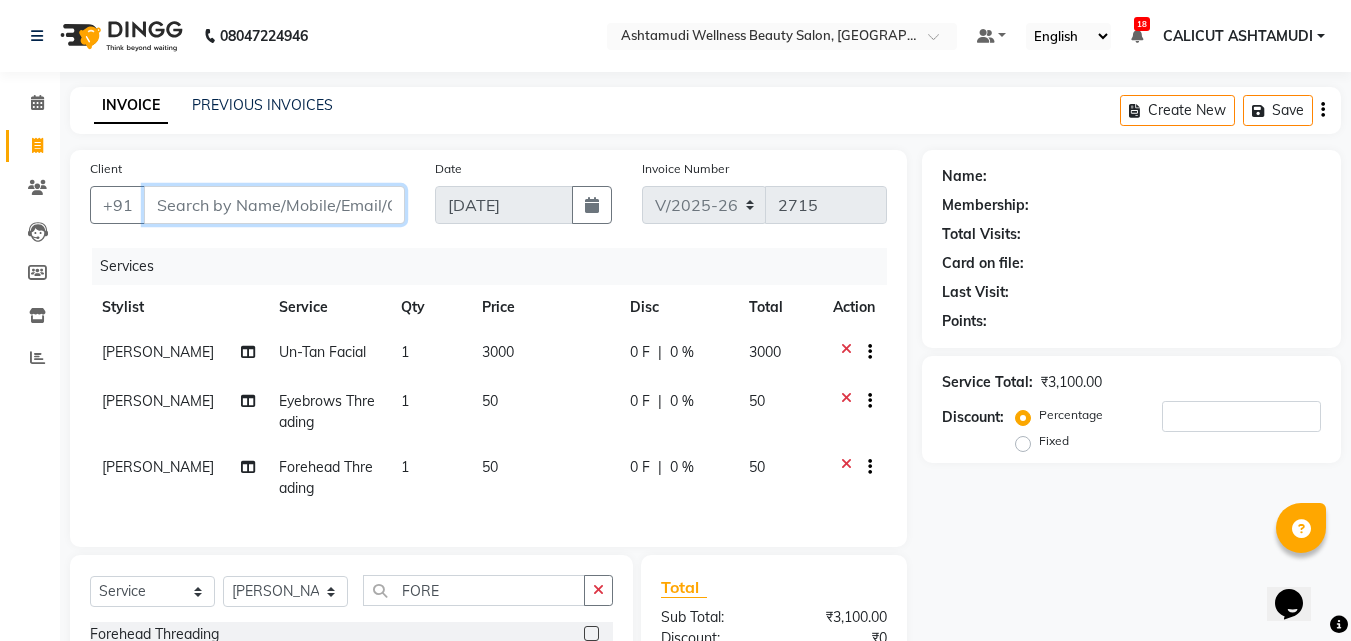 type on "6" 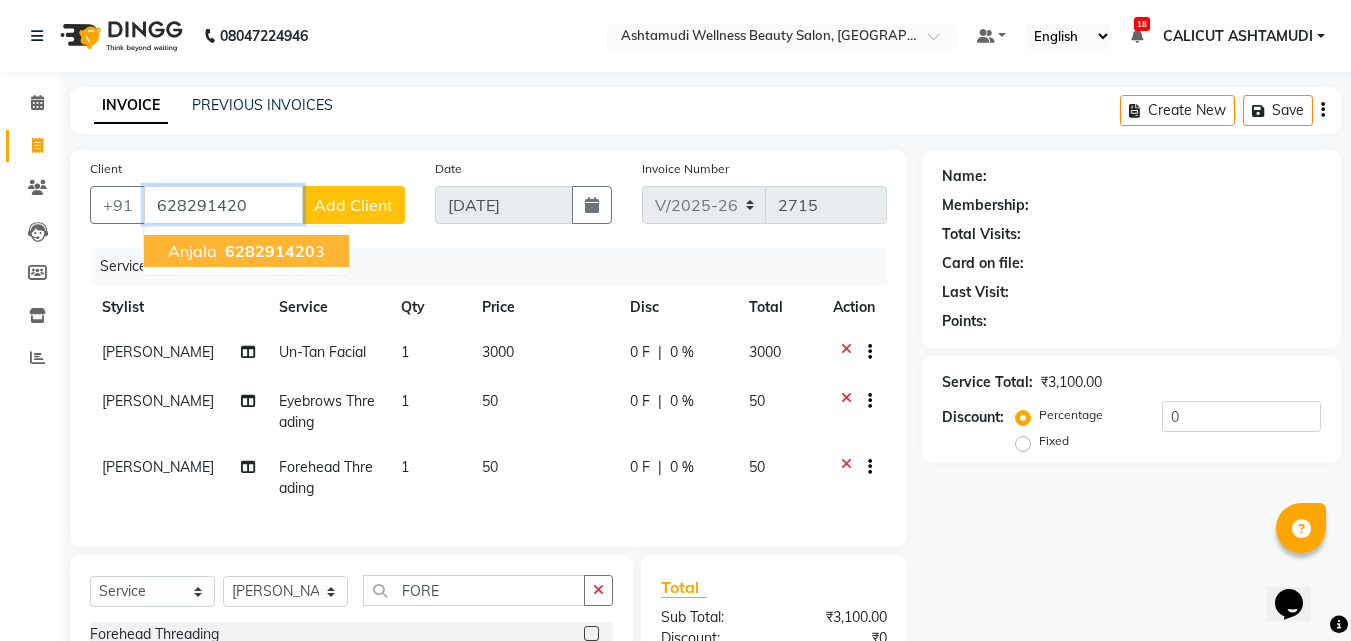 click on "anjala   628291420 3" at bounding box center [246, 251] 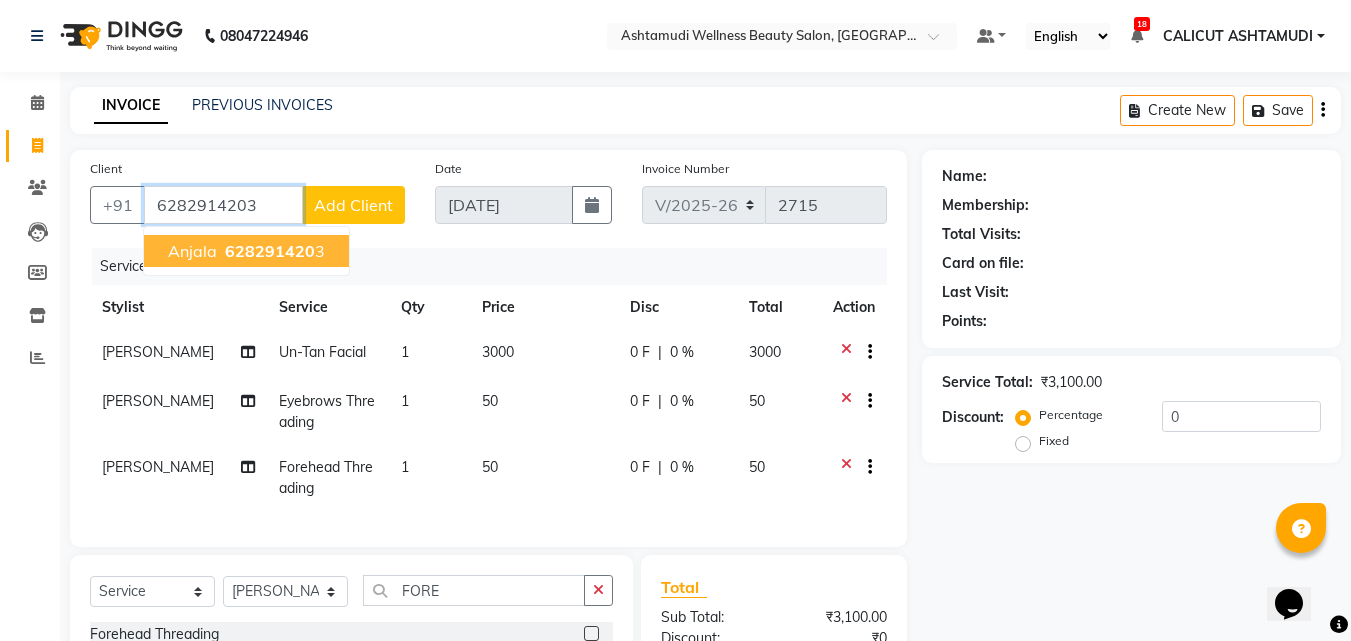 type on "6282914203" 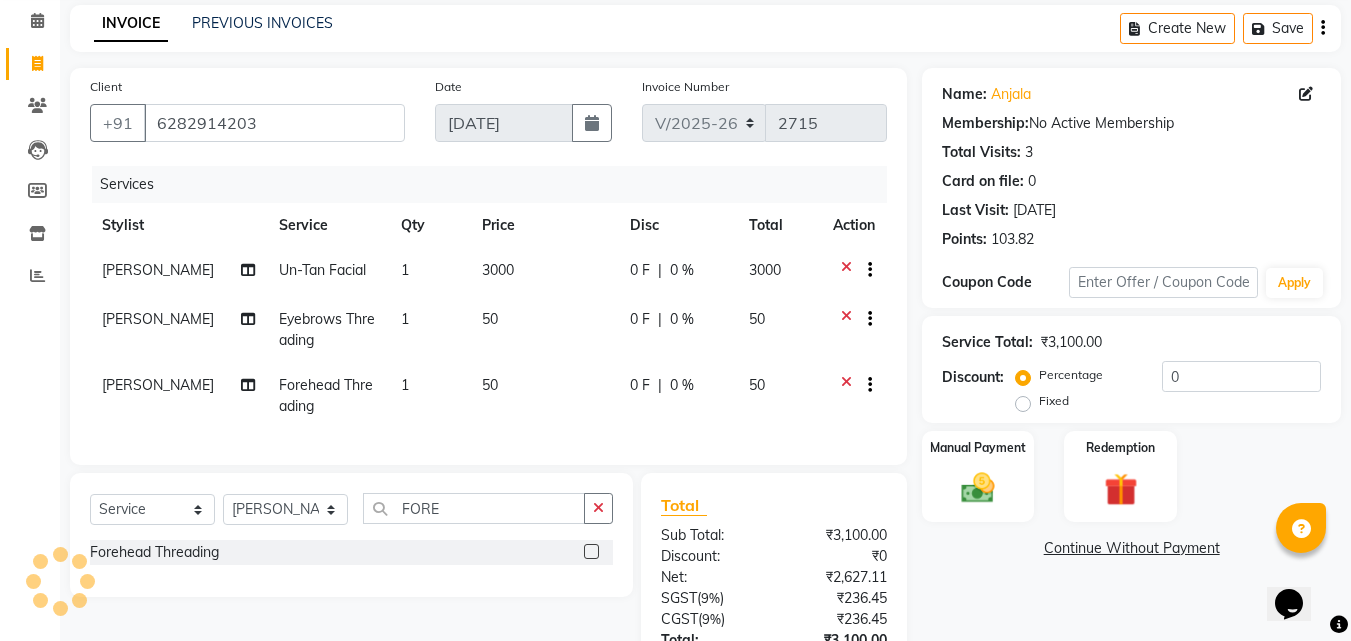 scroll, scrollTop: 253, scrollLeft: 0, axis: vertical 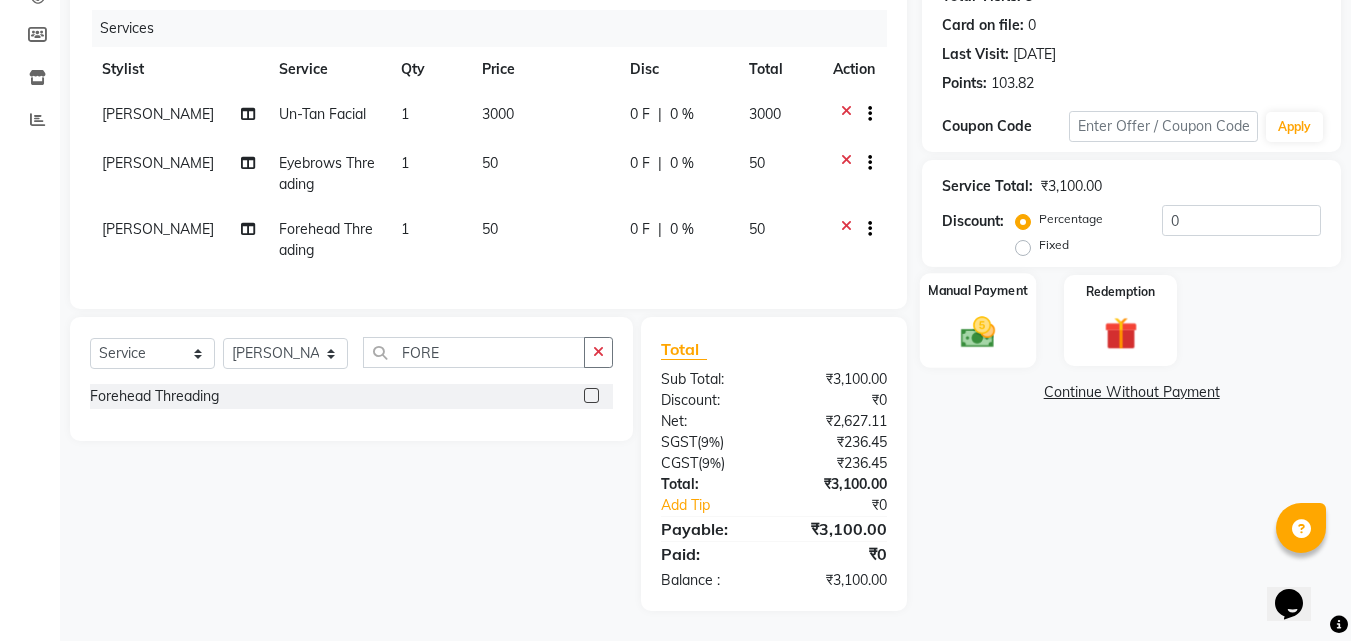 click 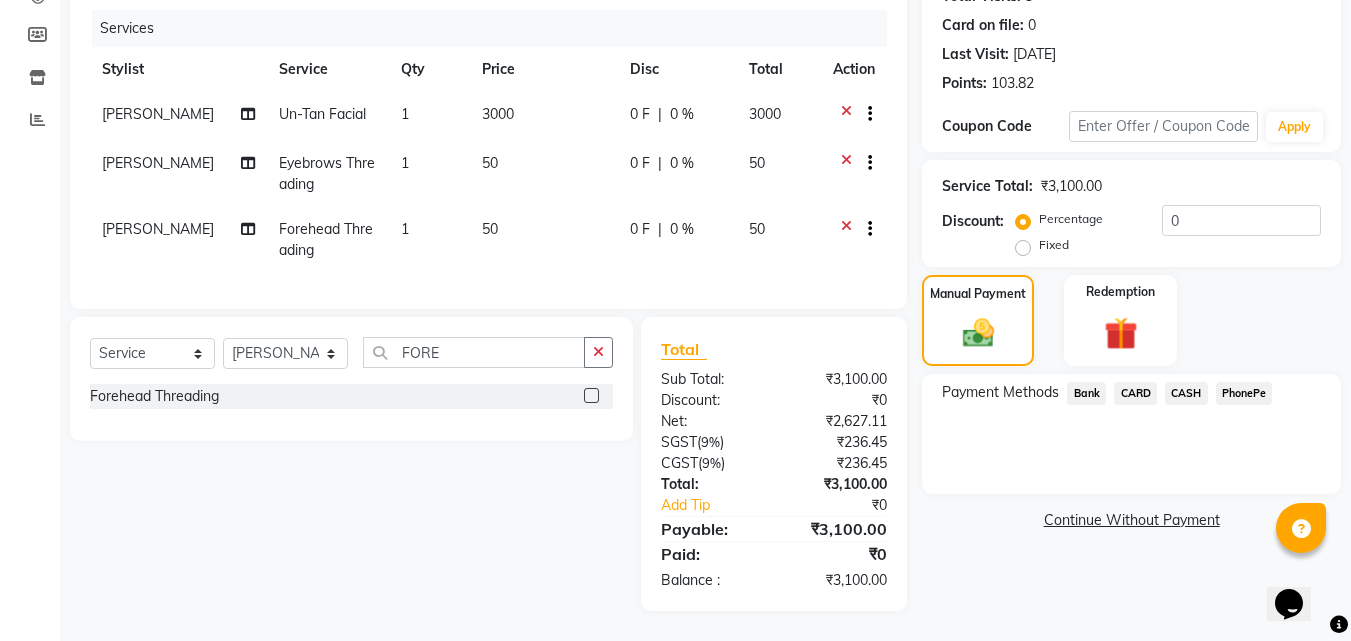 click on "CASH" 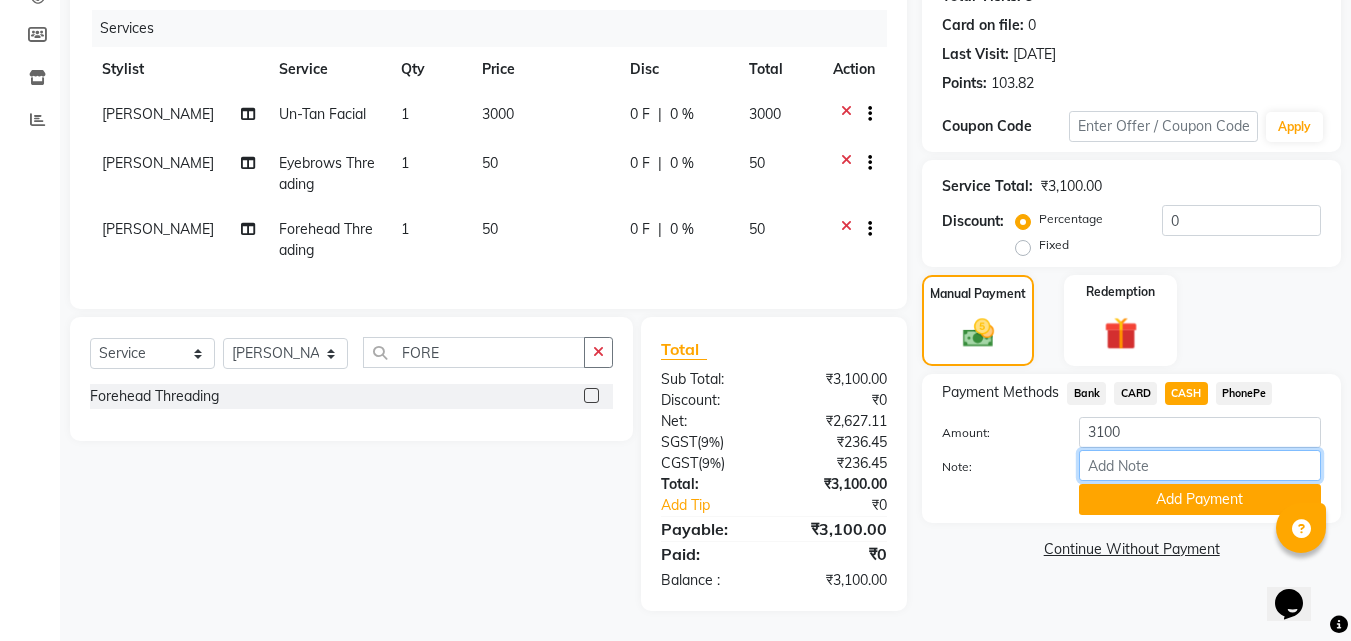 click on "Note:" at bounding box center [1200, 465] 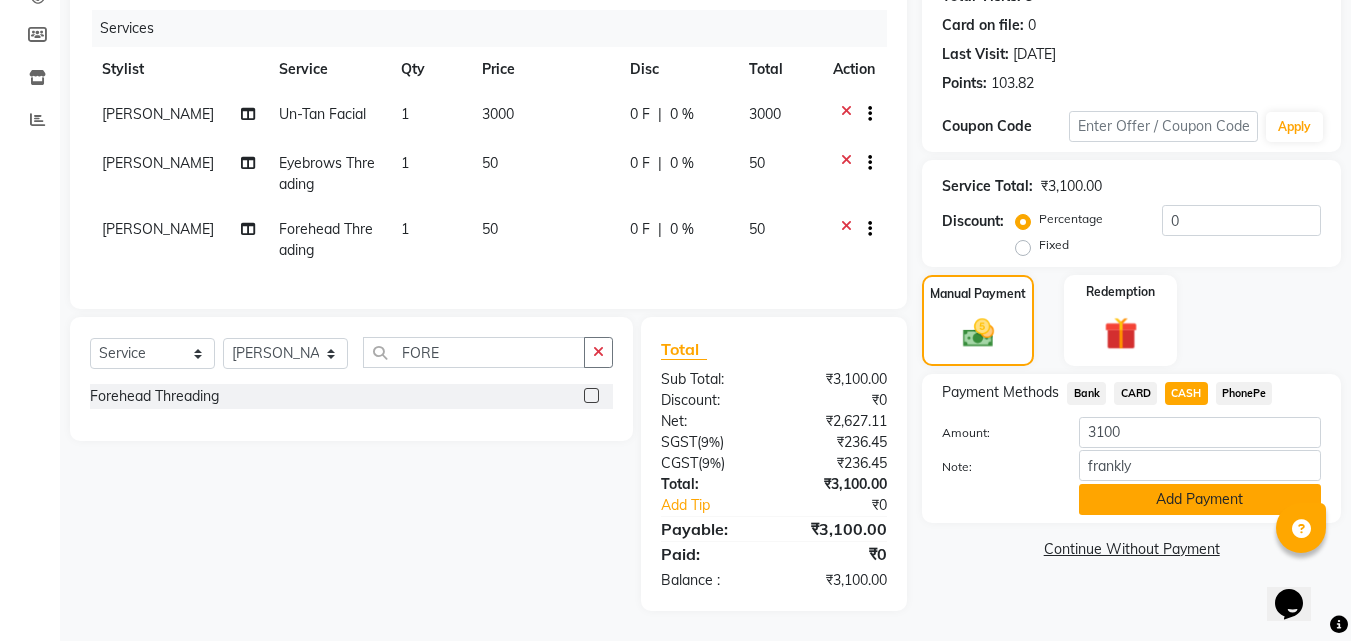 click on "Add Payment" 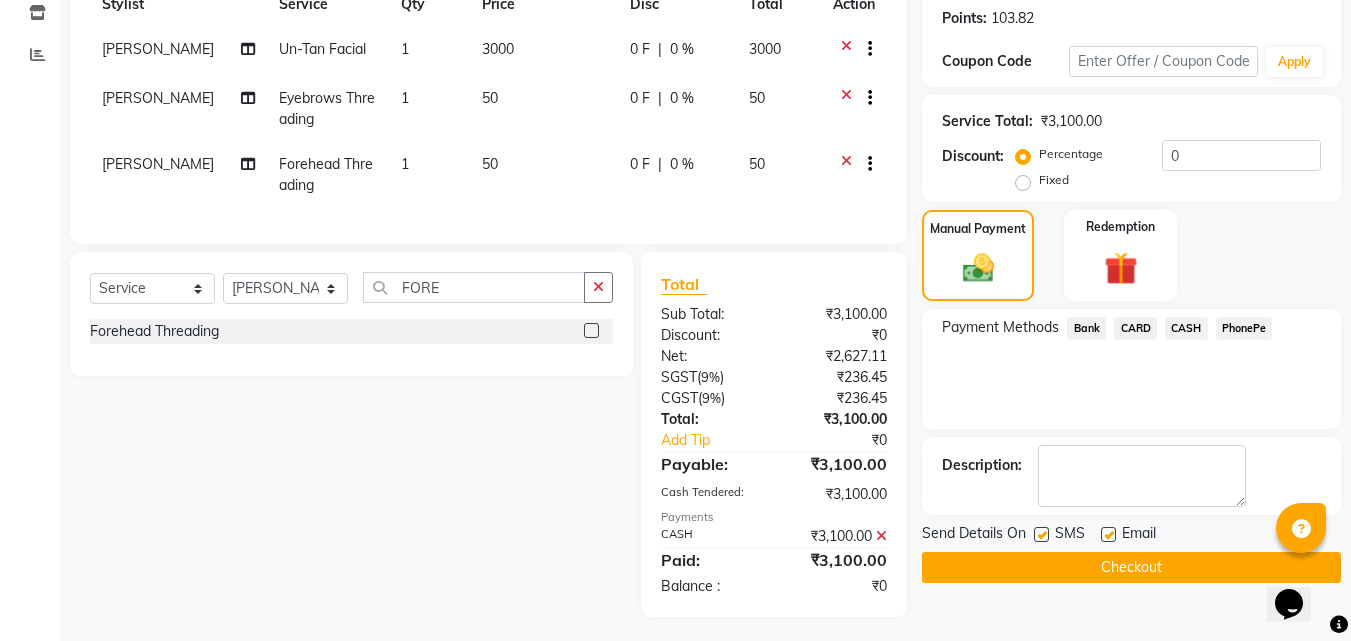 scroll, scrollTop: 324, scrollLeft: 0, axis: vertical 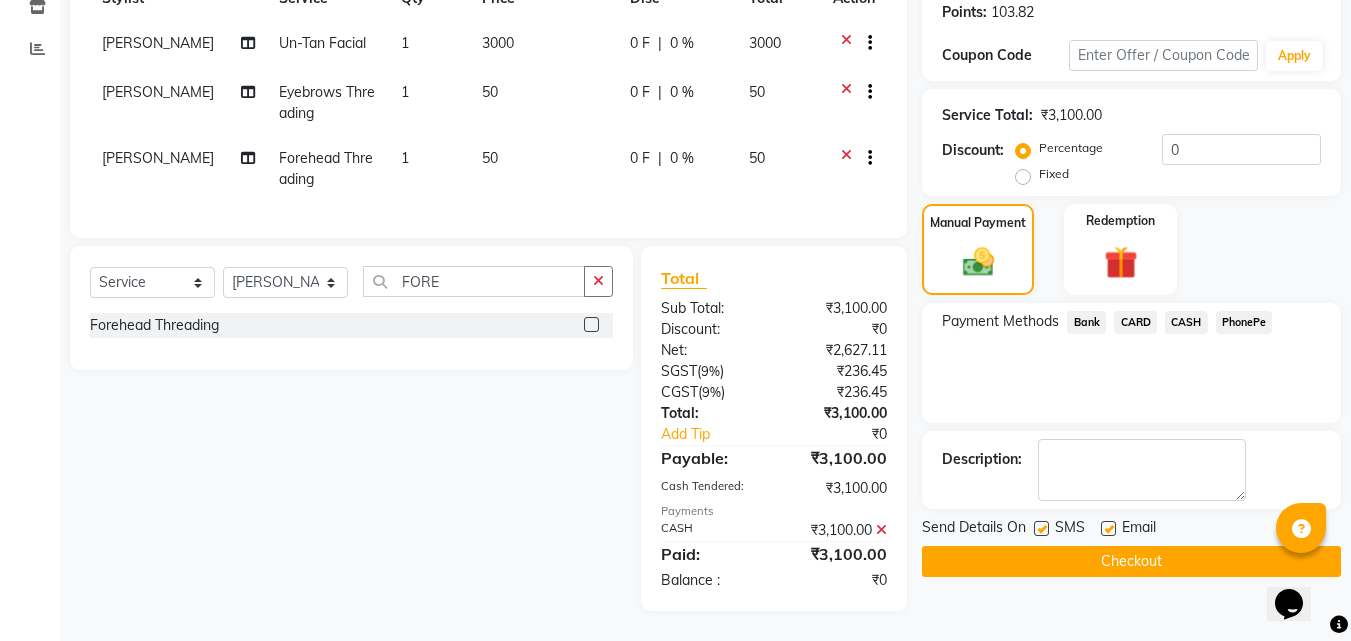 click on "Checkout" 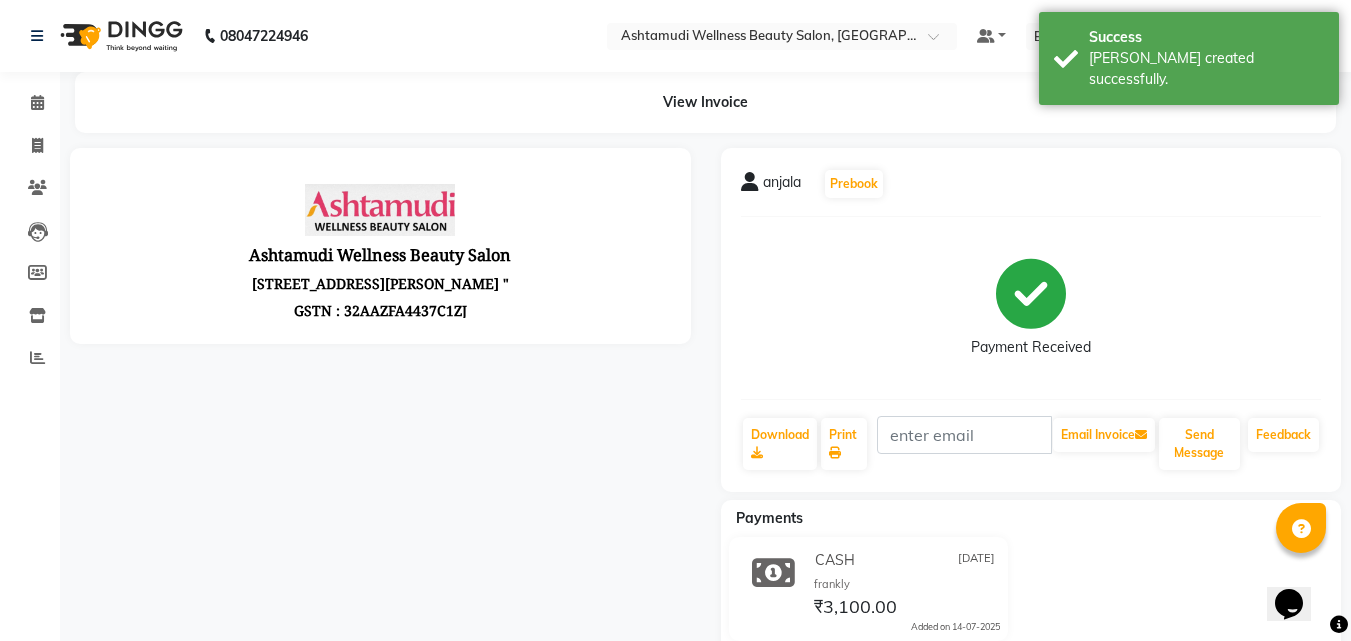 scroll, scrollTop: 0, scrollLeft: 0, axis: both 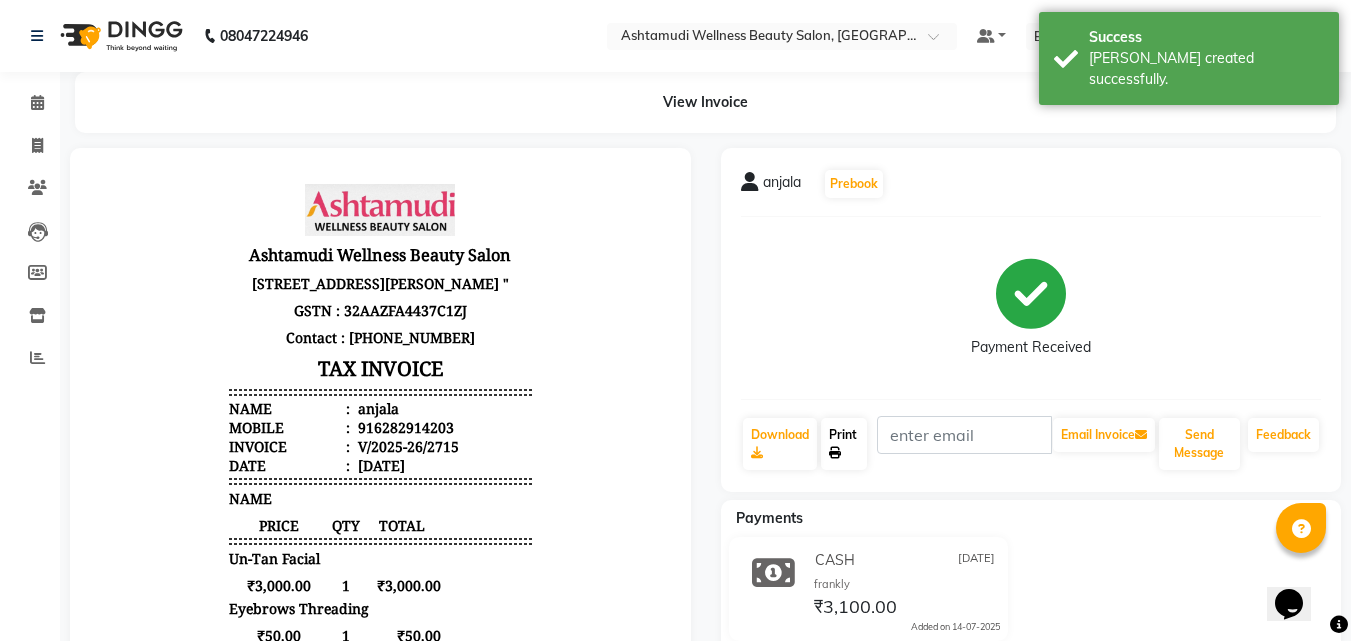click on "Print" 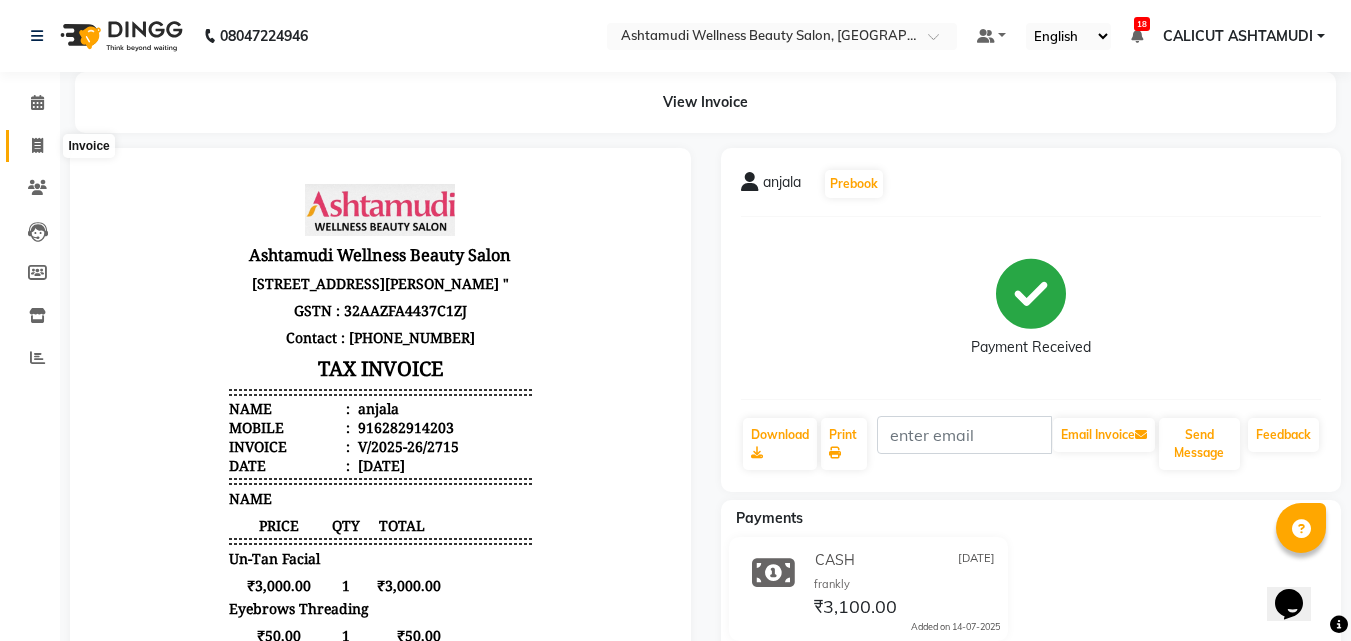 click 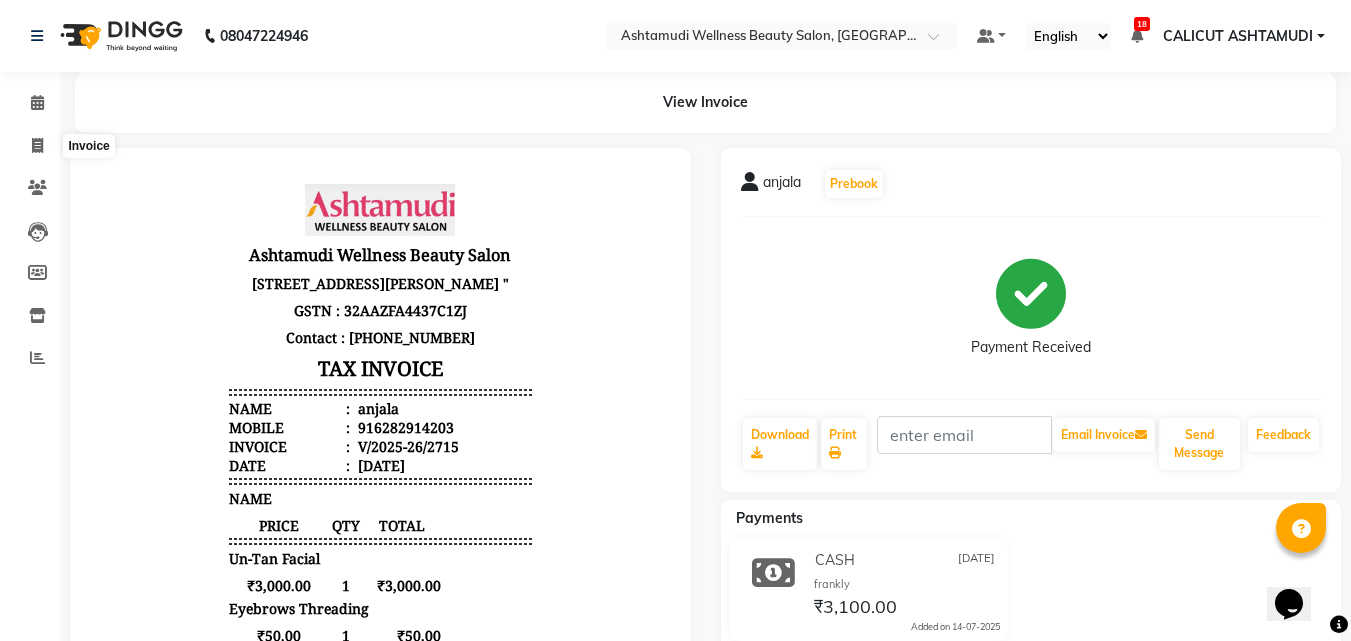 select on "service" 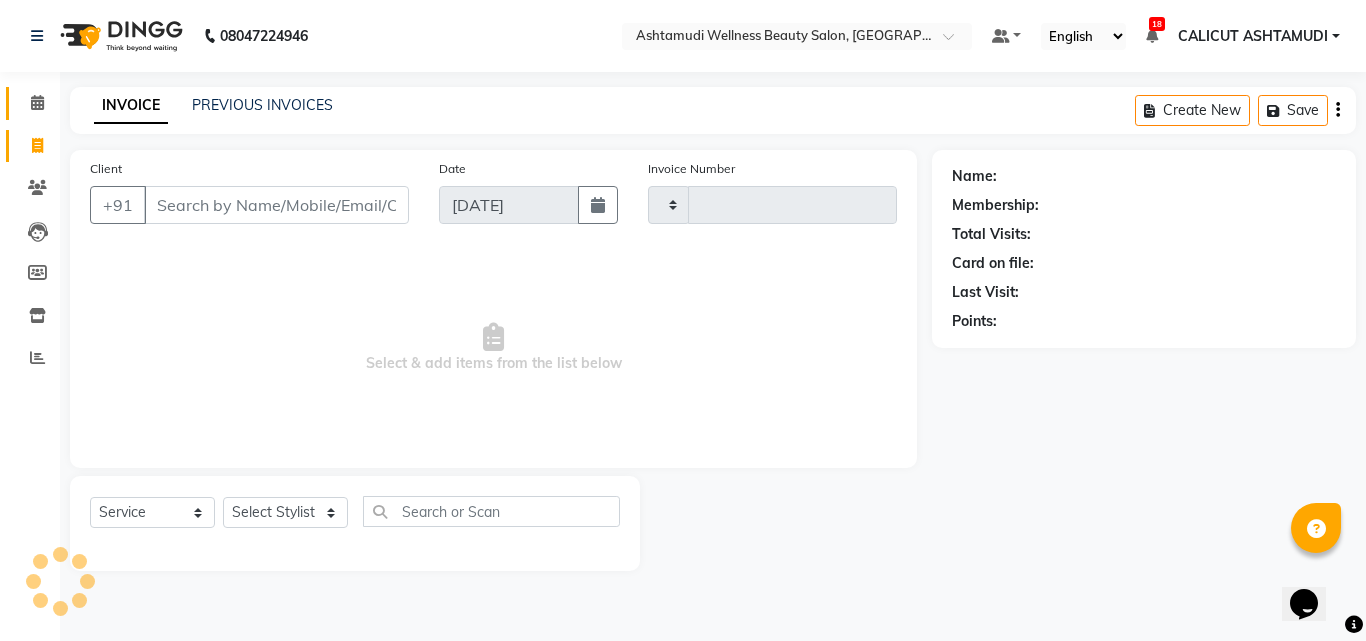 type on "2716" 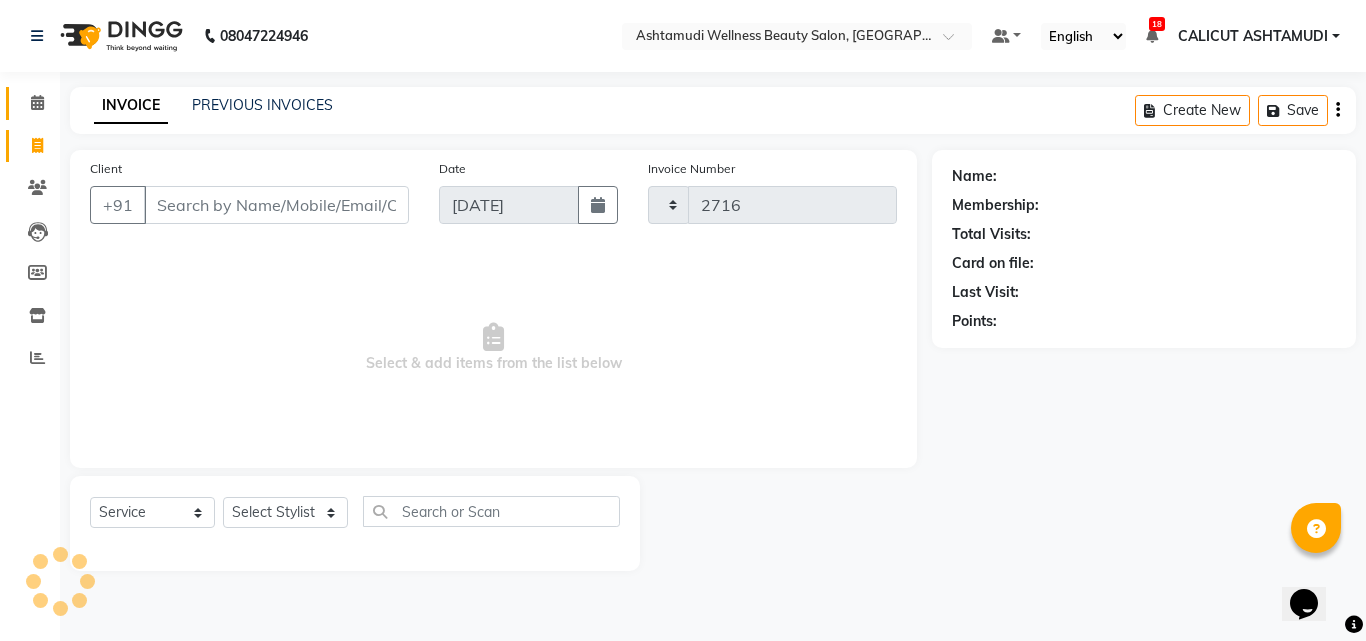 select on "4630" 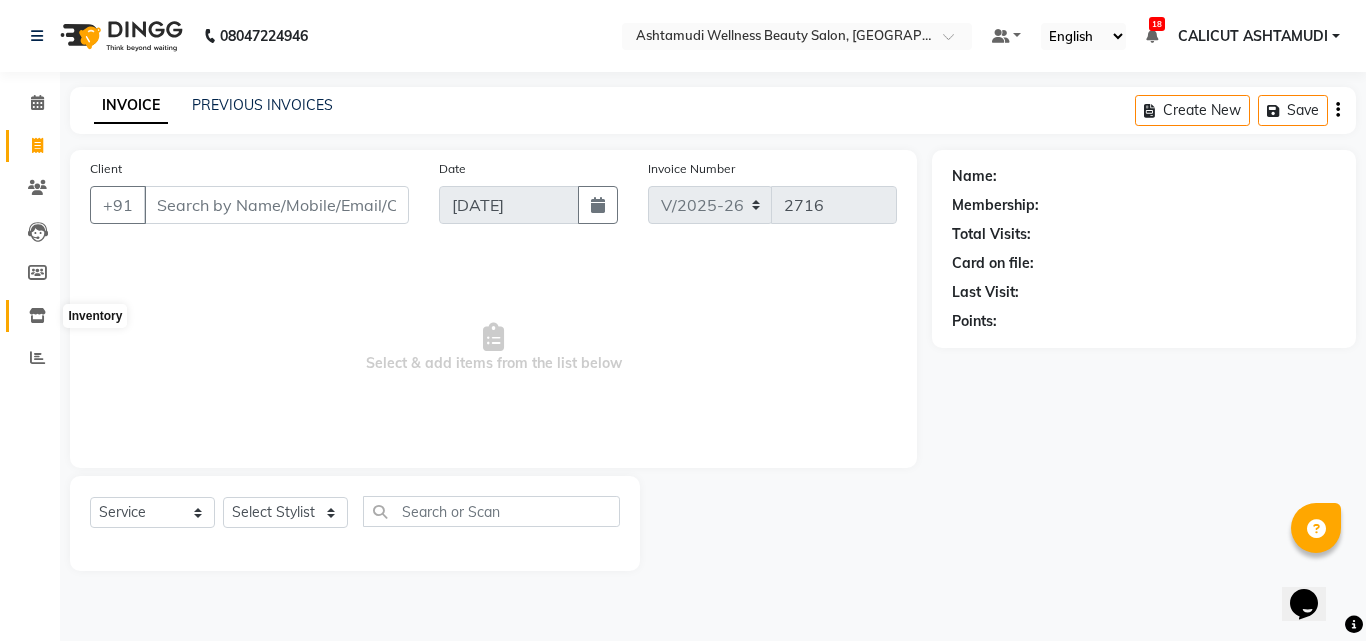 click 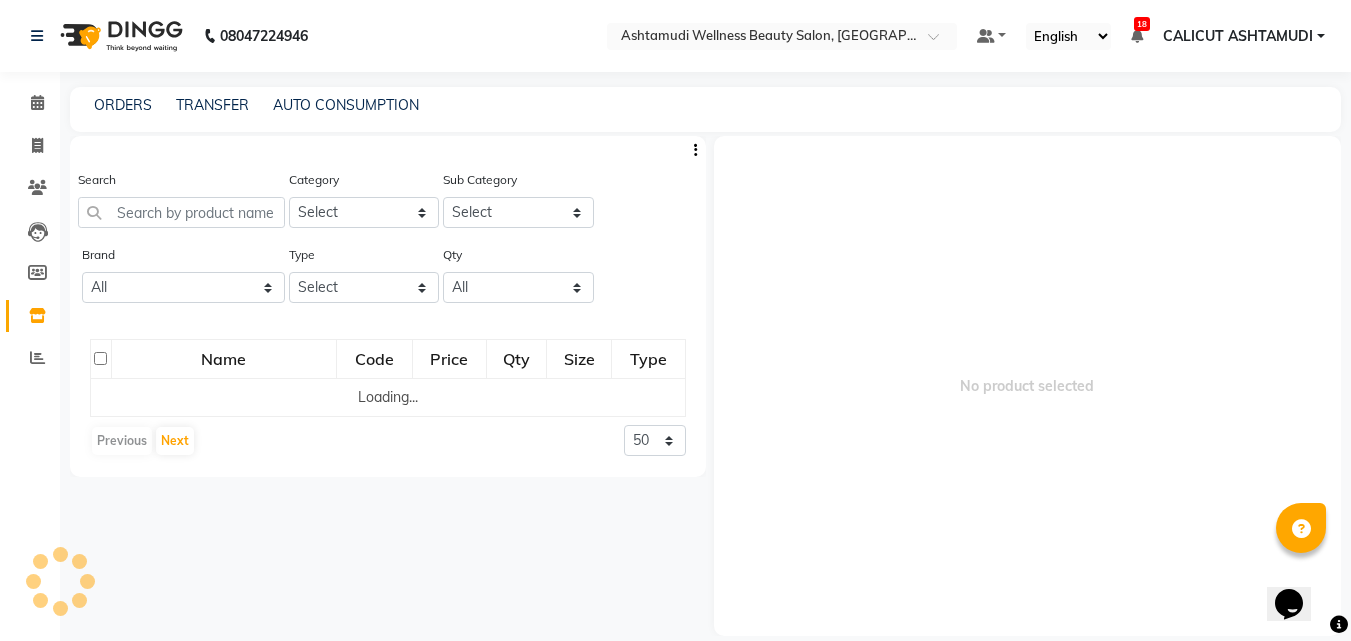 drag, startPoint x: 23, startPoint y: 317, endPoint x: 31, endPoint y: 303, distance: 16.124516 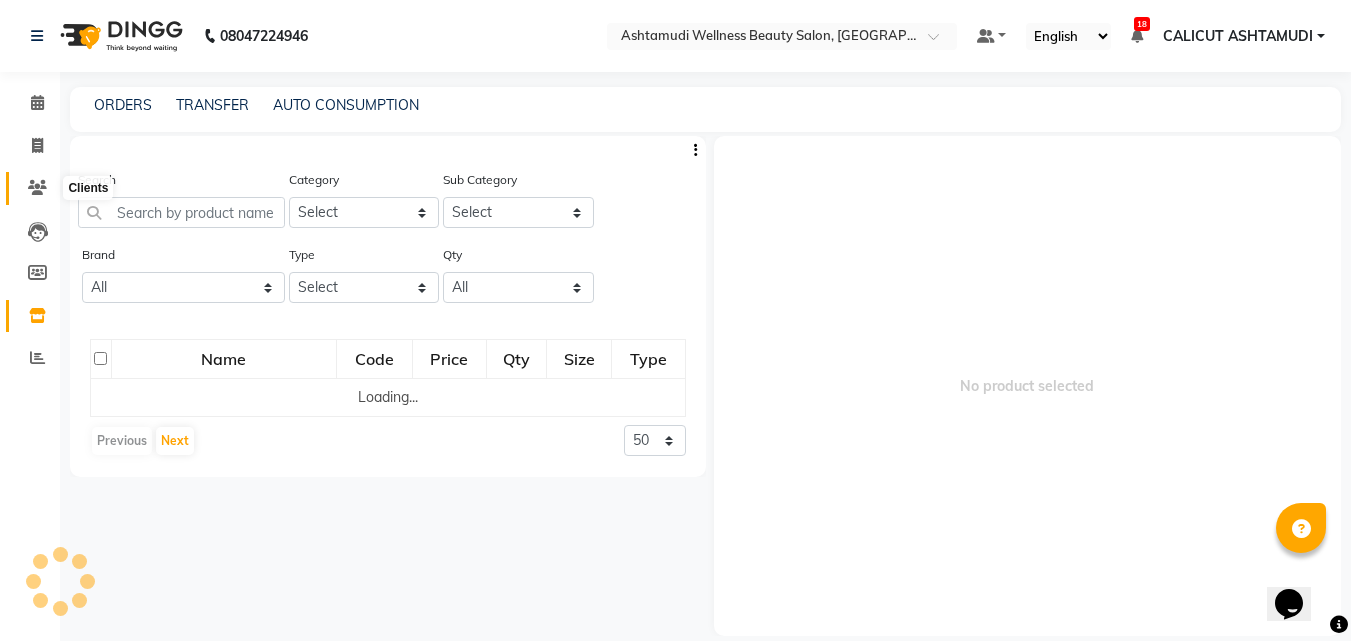 click 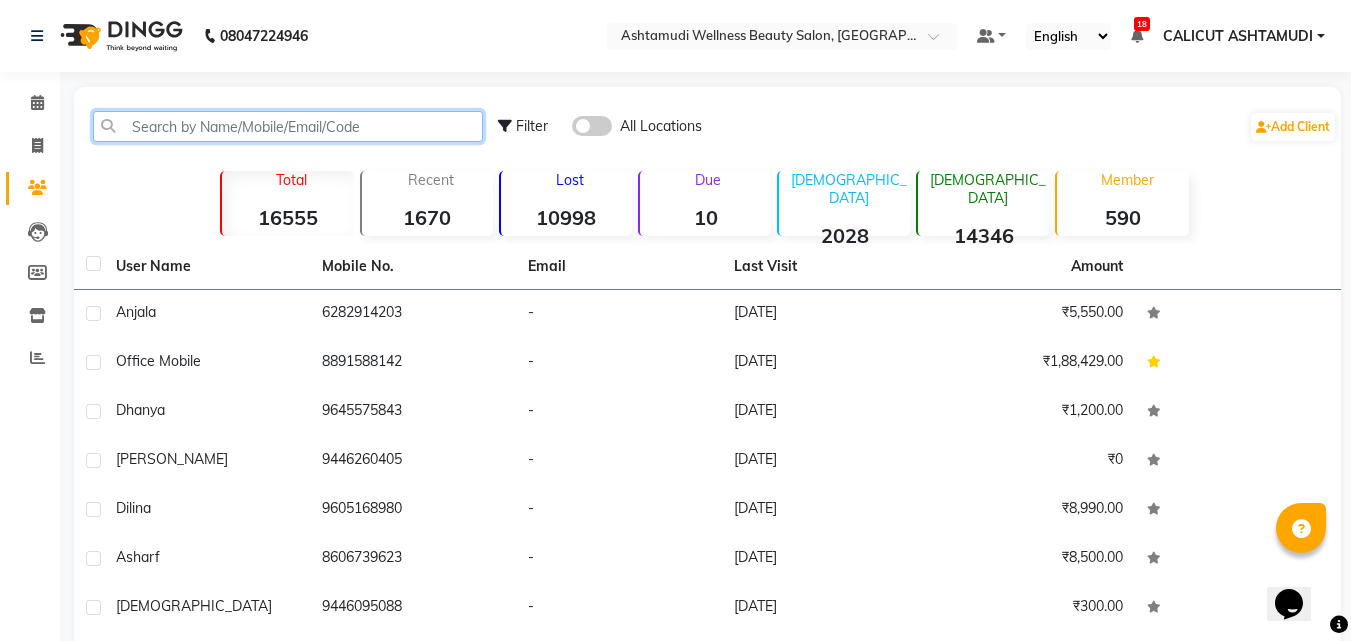 click 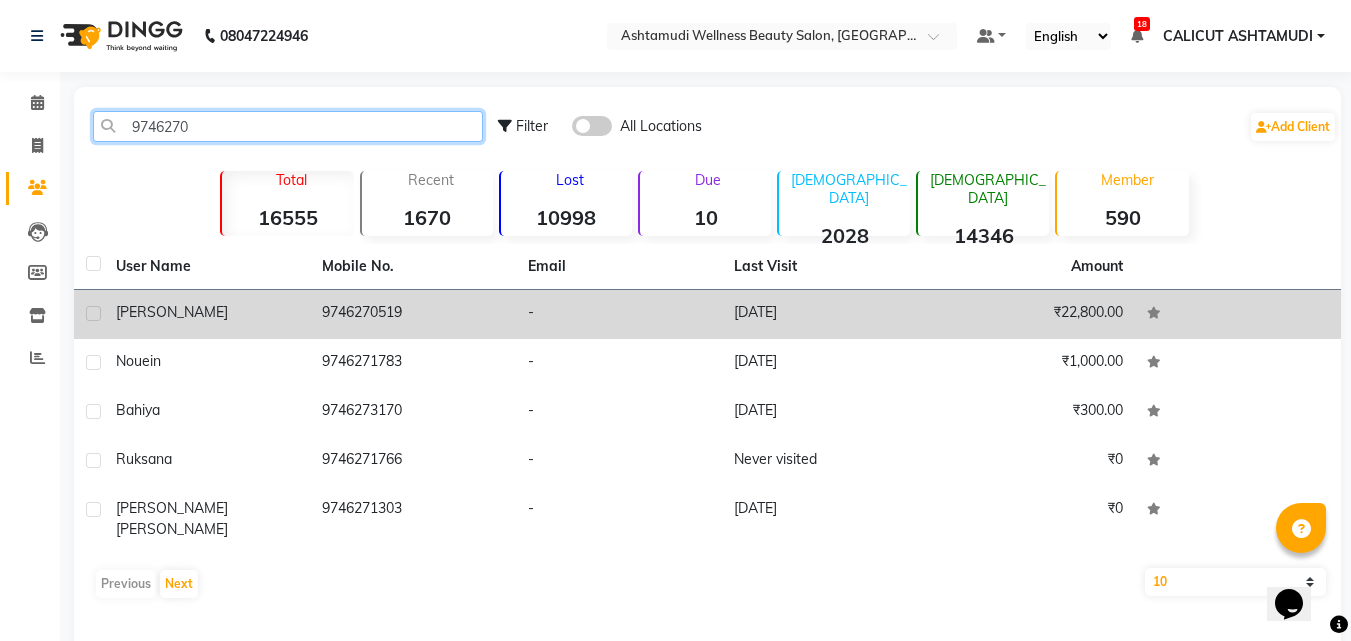 type on "9746270" 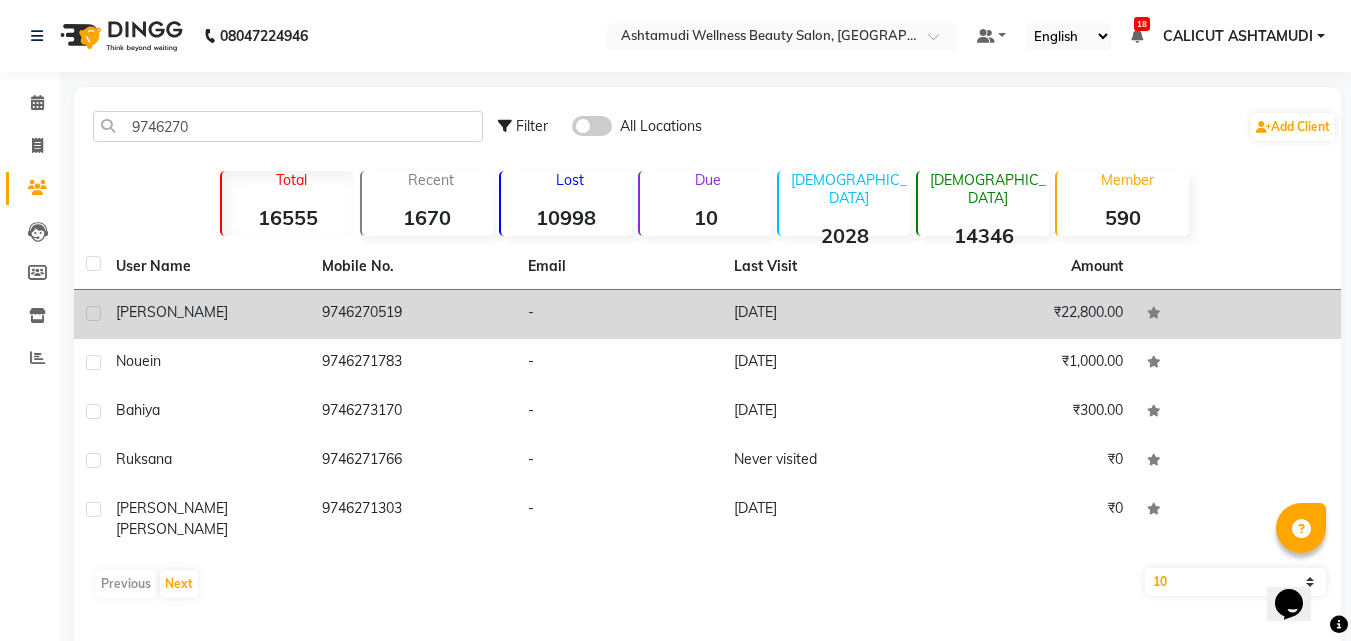 click on "9746270519" 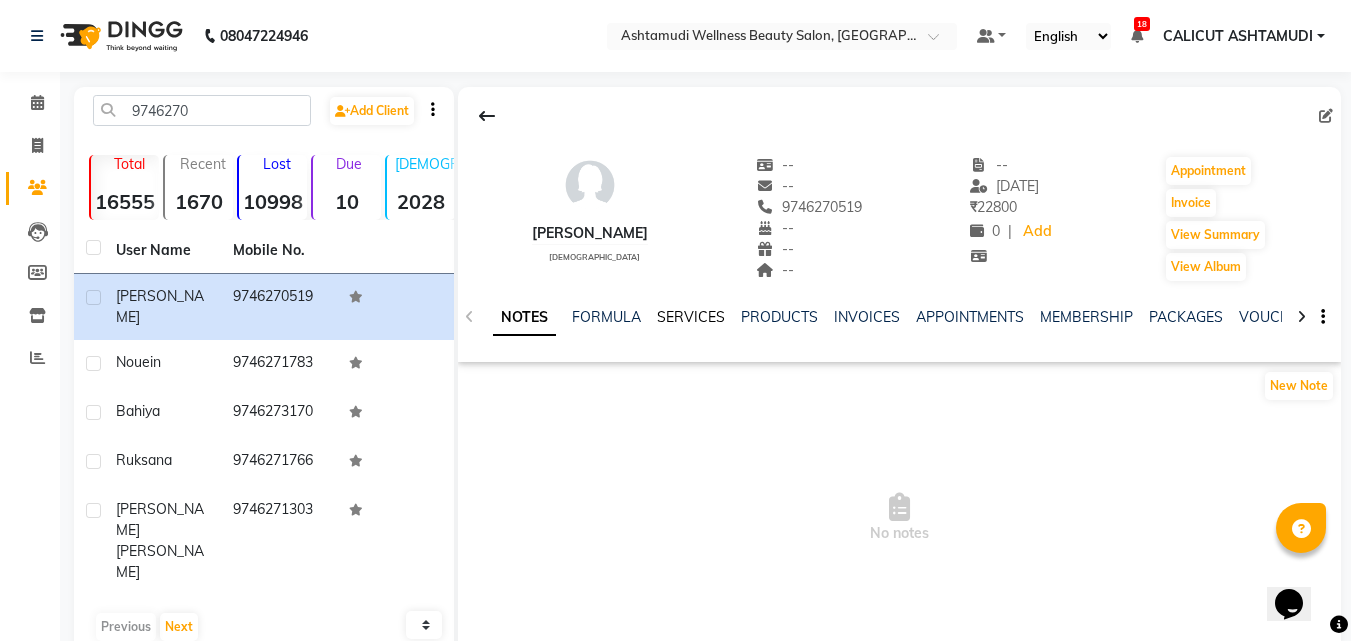 click on "SERVICES" 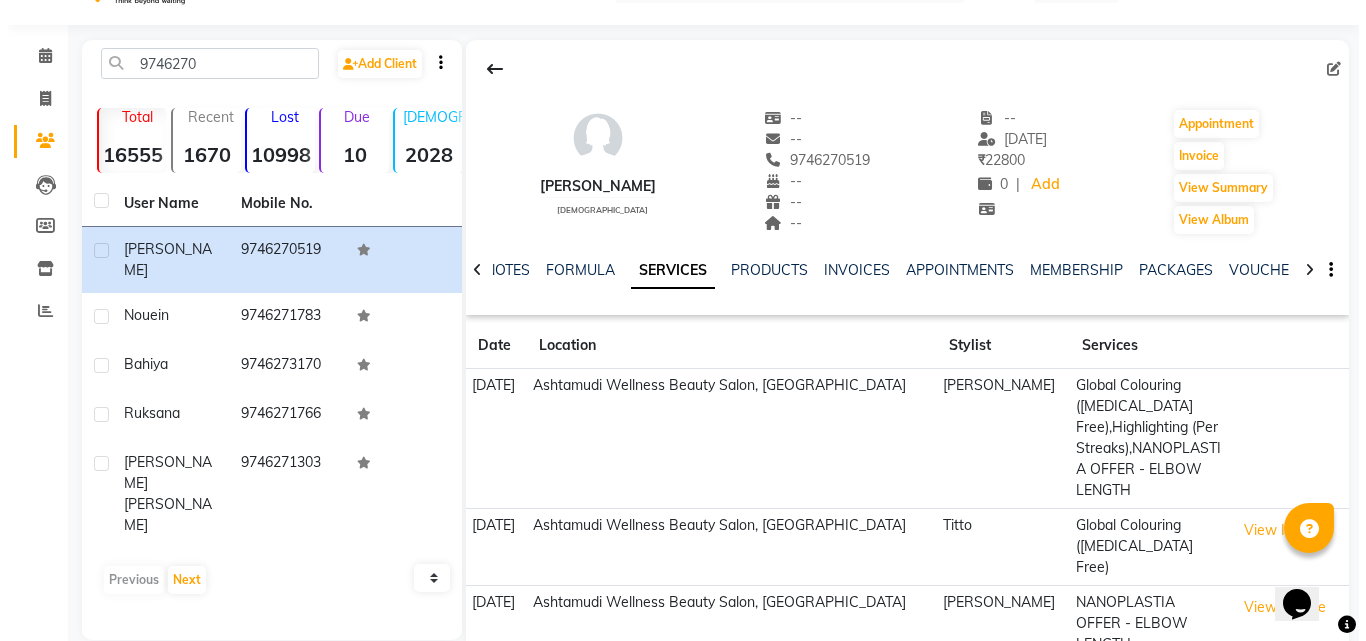 scroll, scrollTop: 0, scrollLeft: 0, axis: both 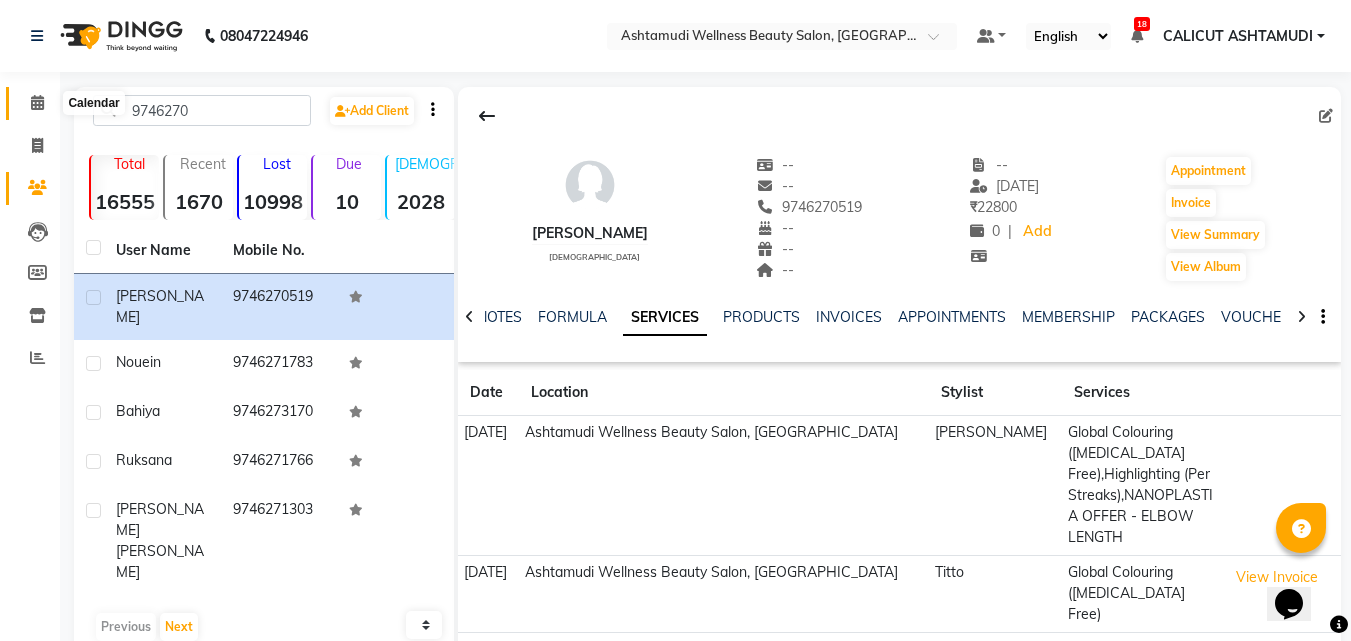 click 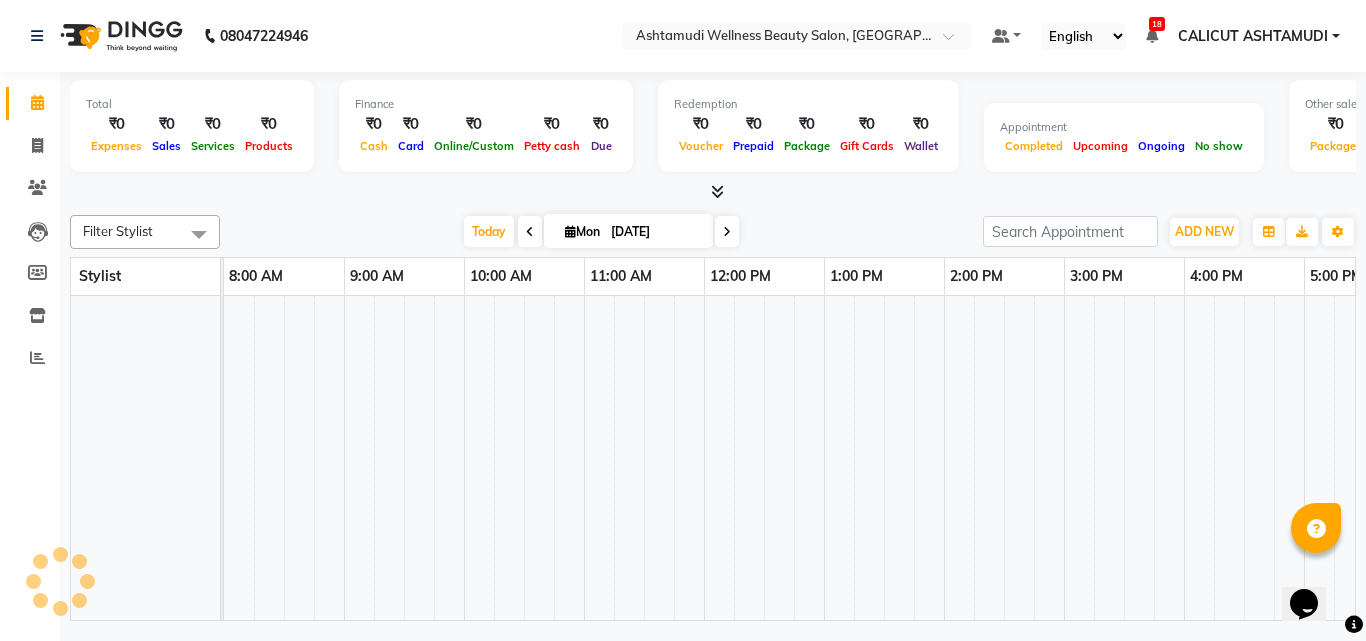 click 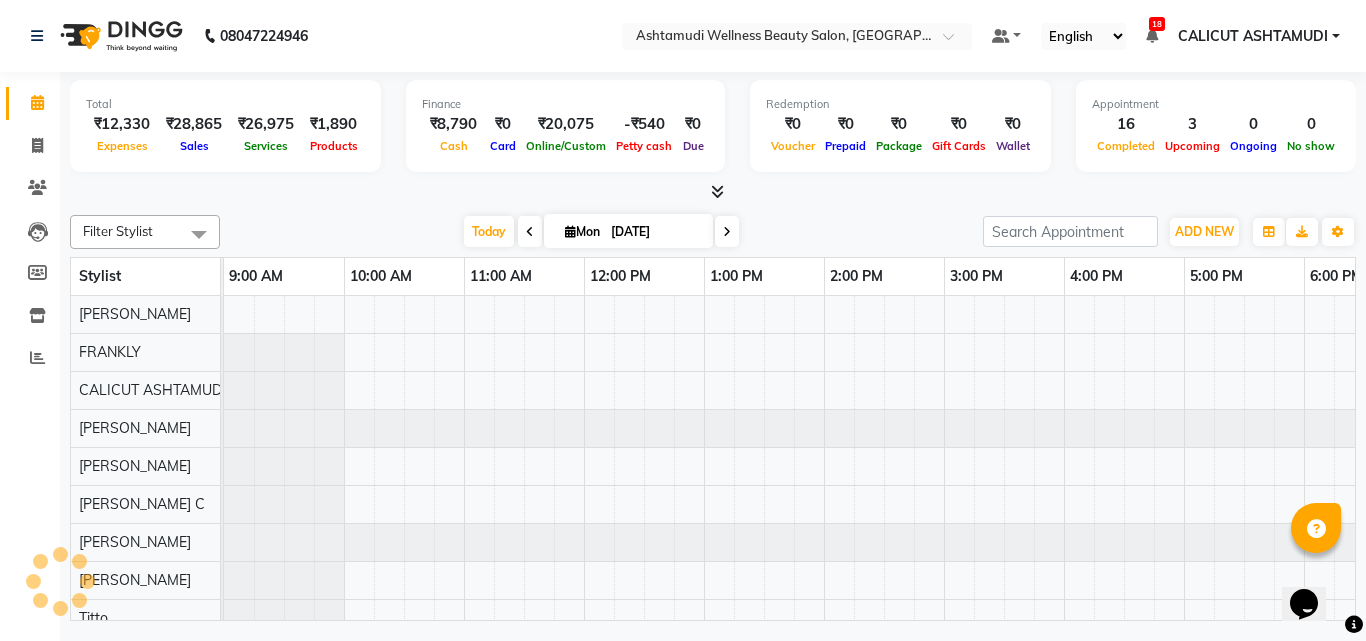 scroll, scrollTop: 0, scrollLeft: 0, axis: both 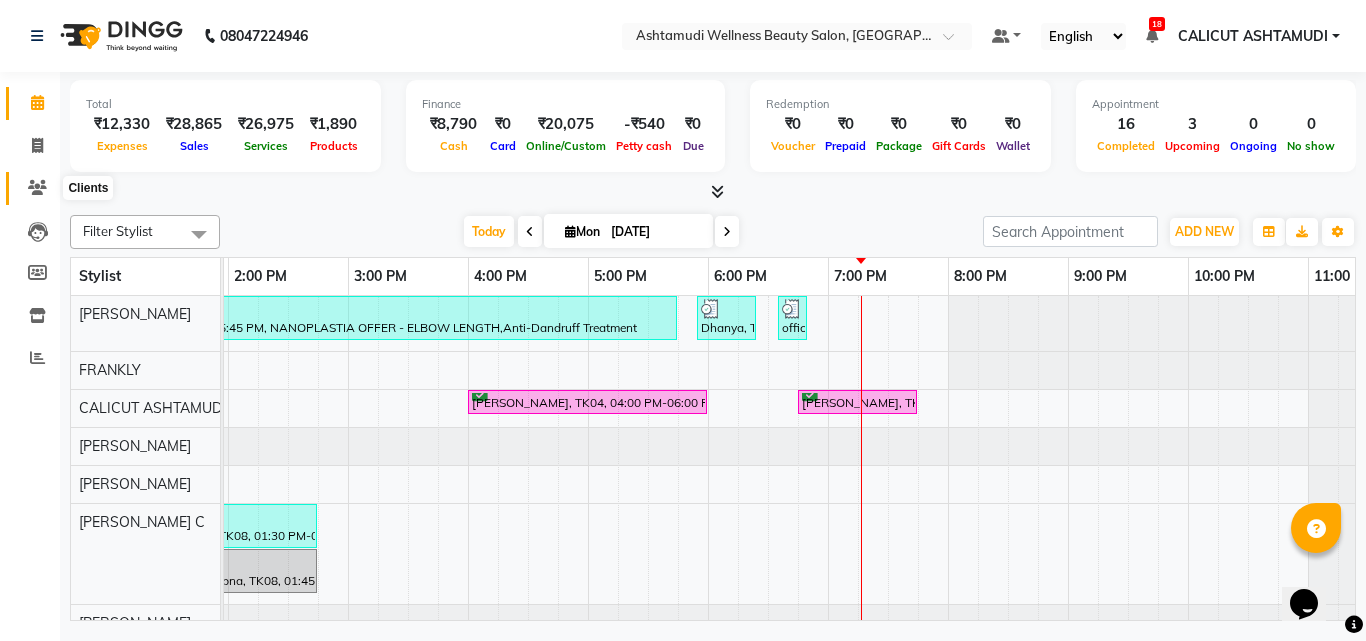 click 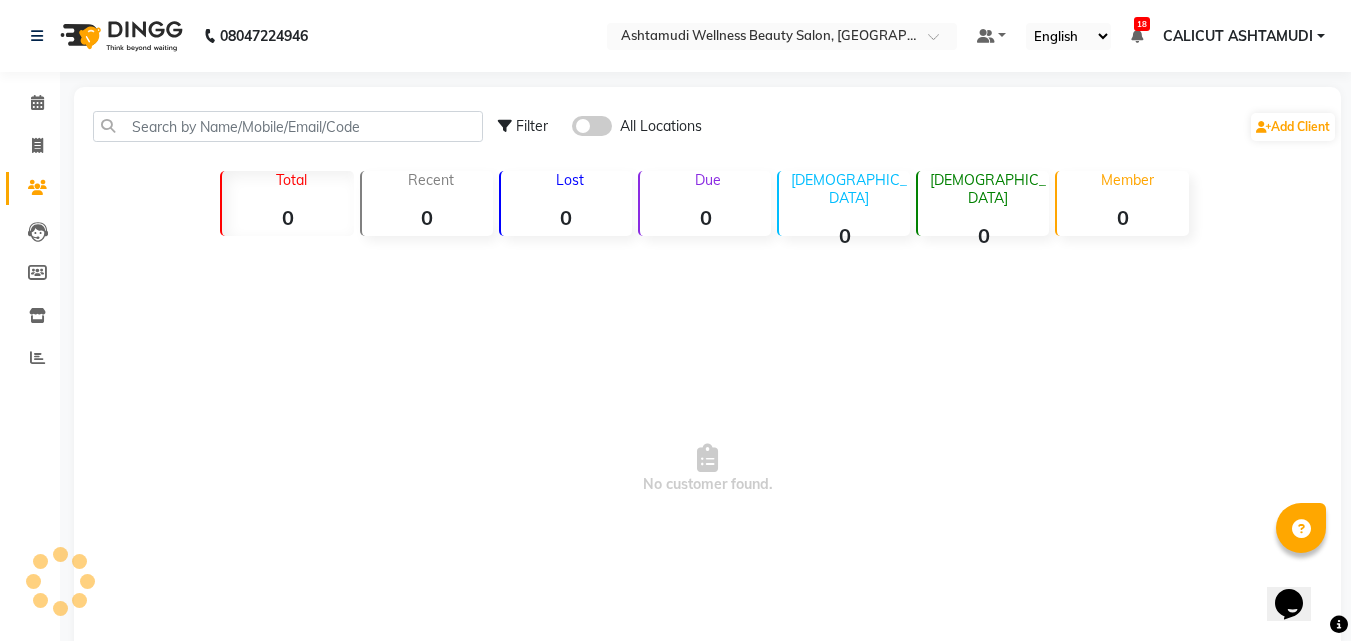 click 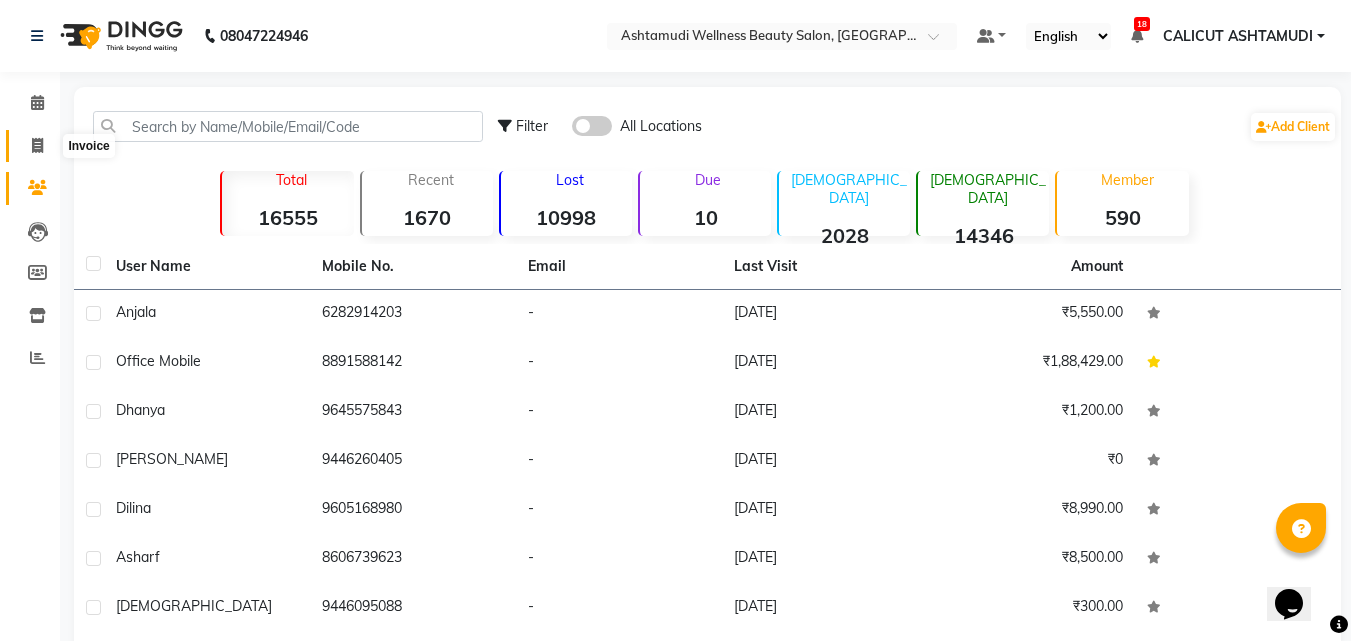 click 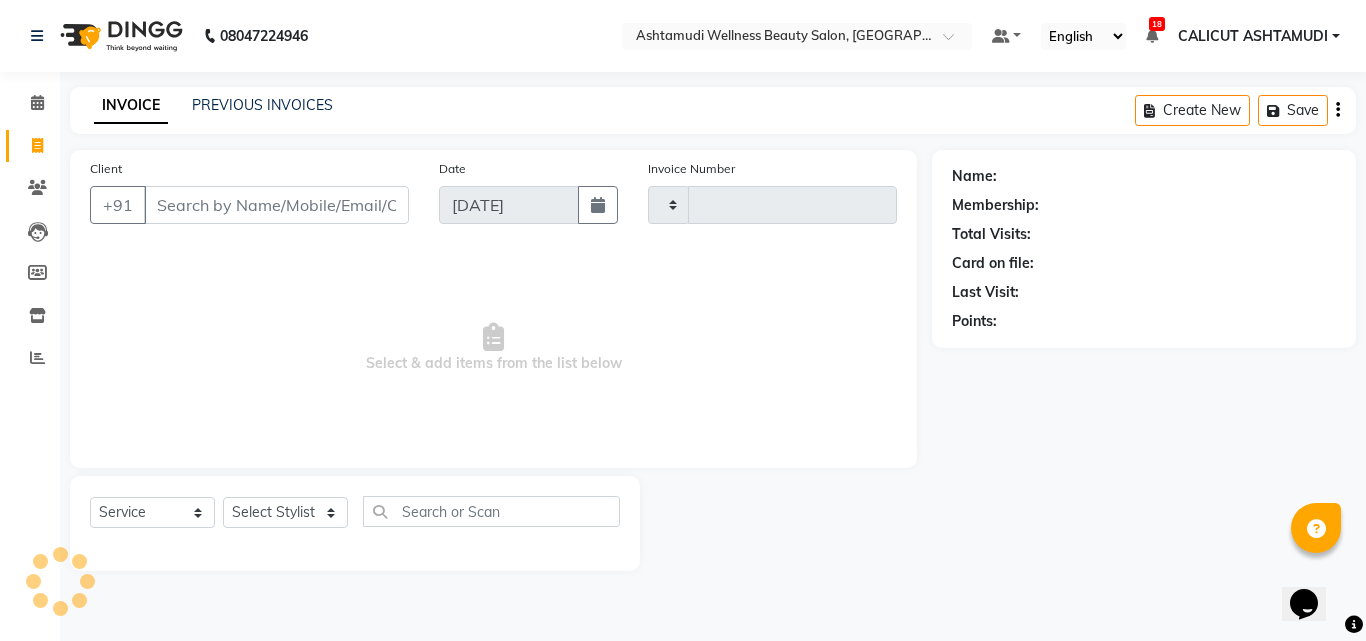 type on "2716" 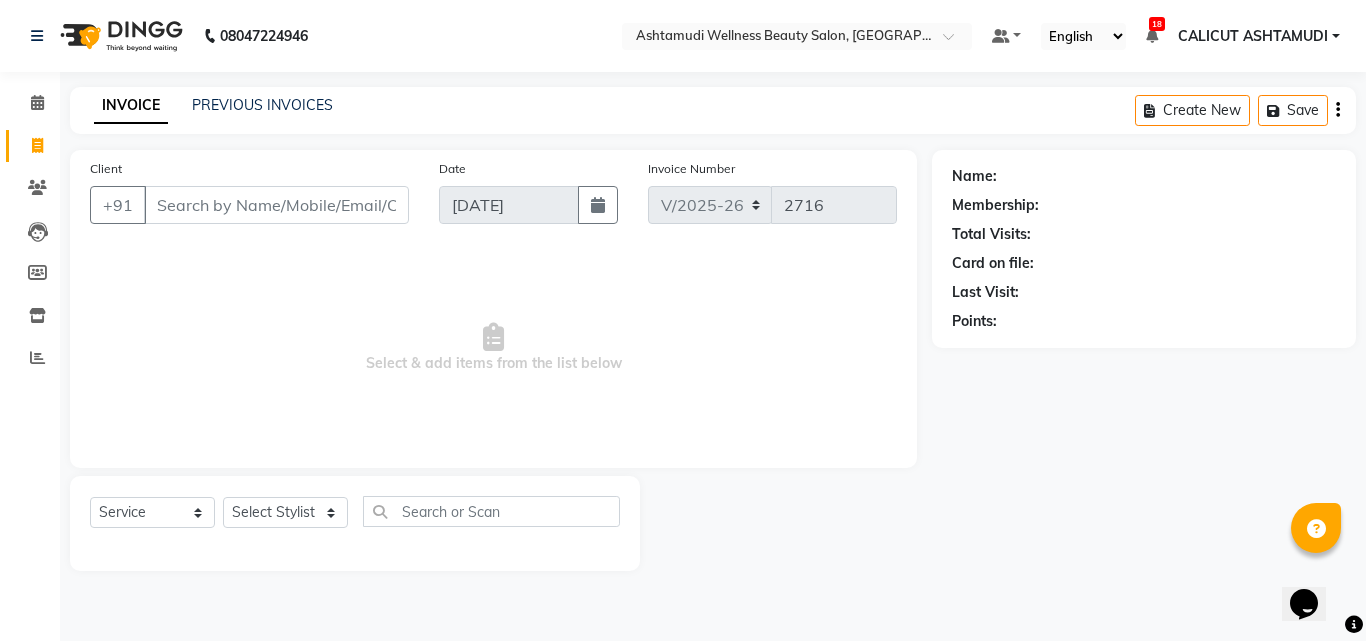 click on "Client" at bounding box center (276, 205) 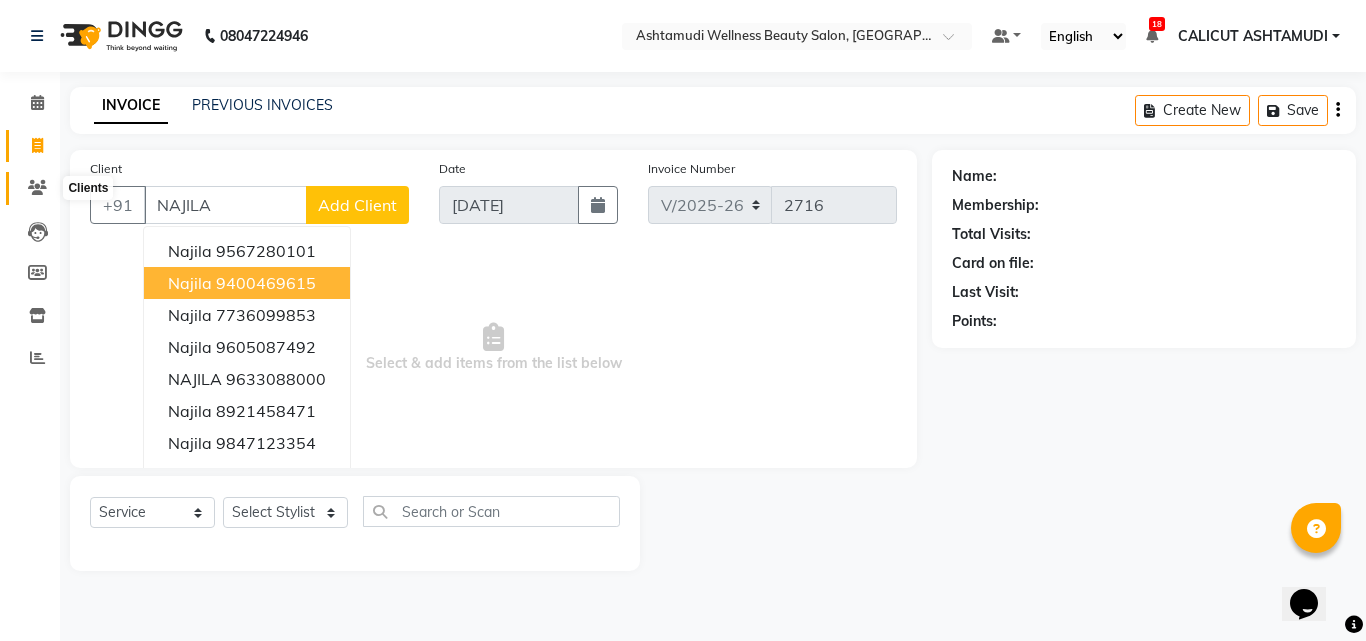 type on "NAJILA" 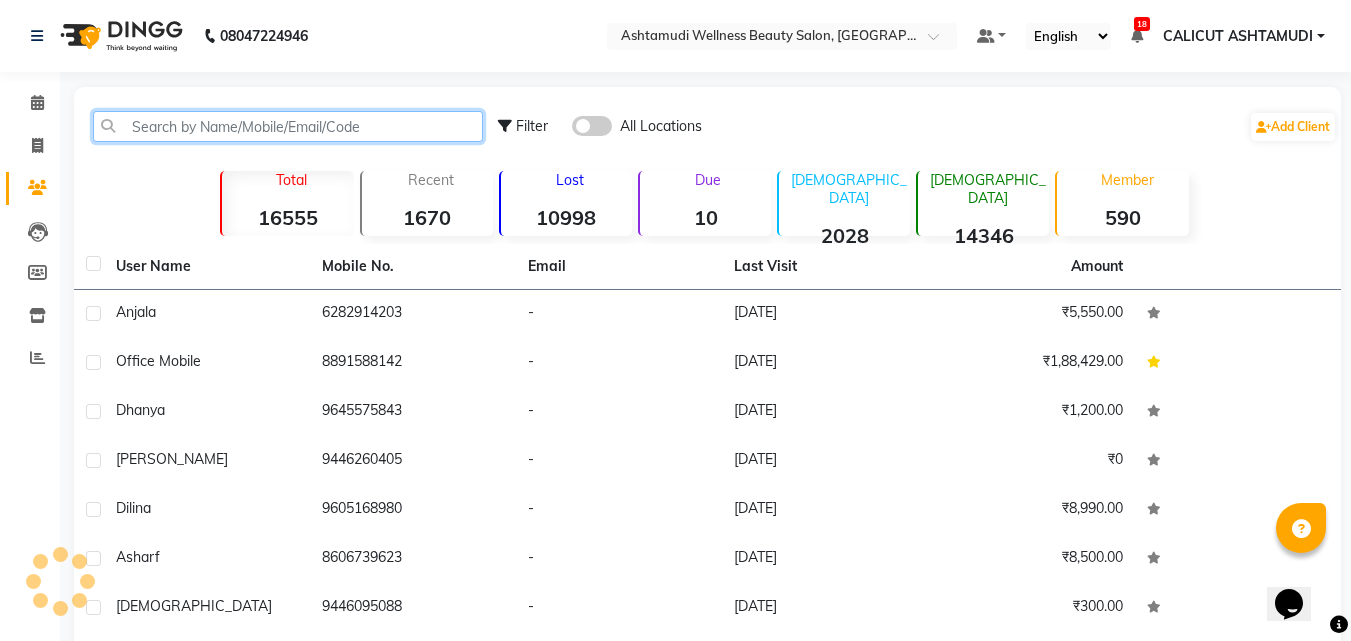 click 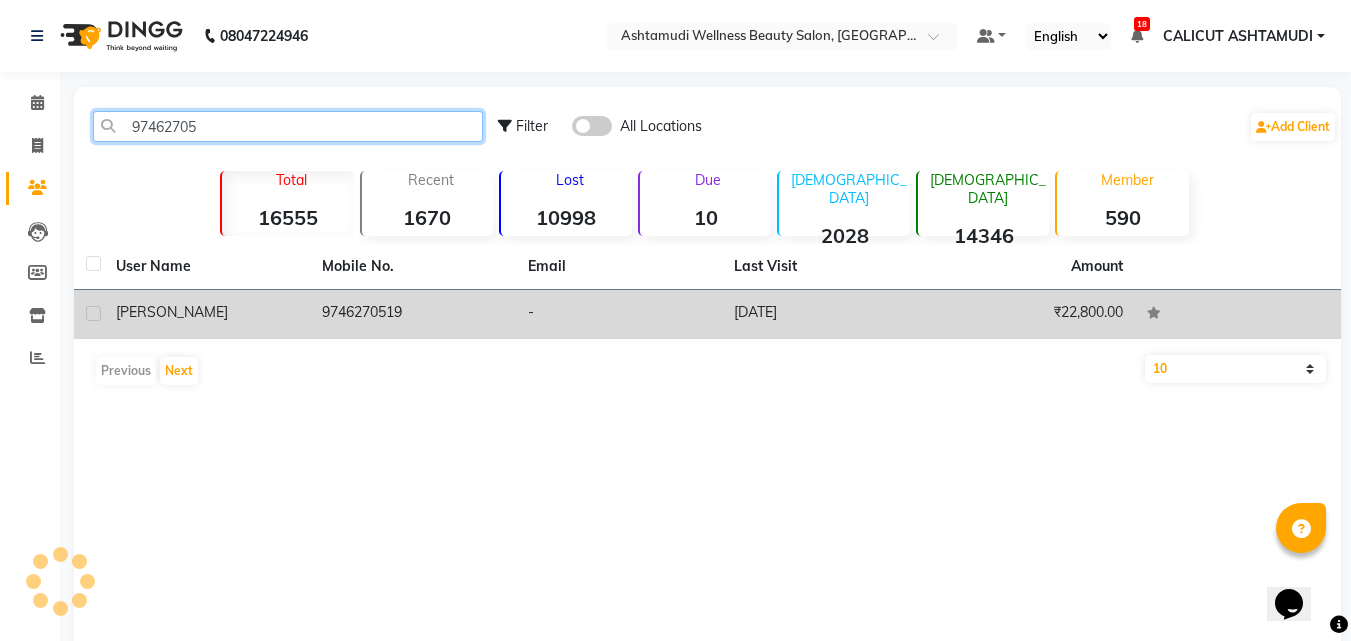 type on "97462705" 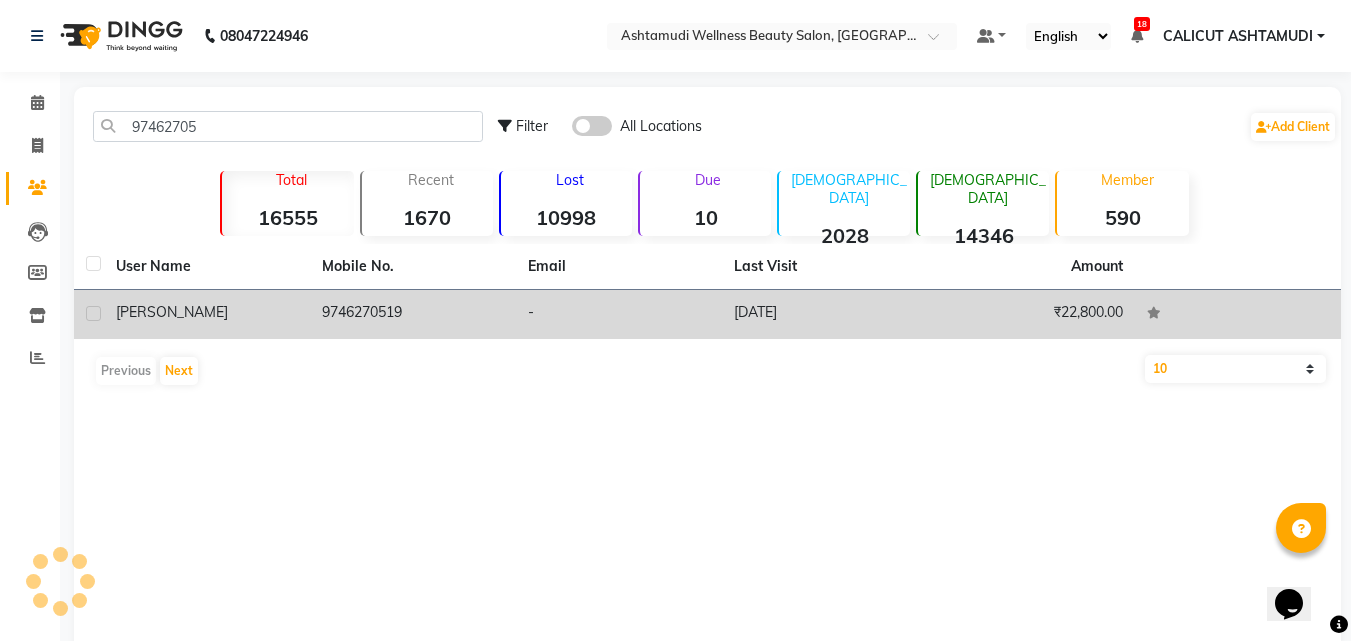 click on "9746270519" 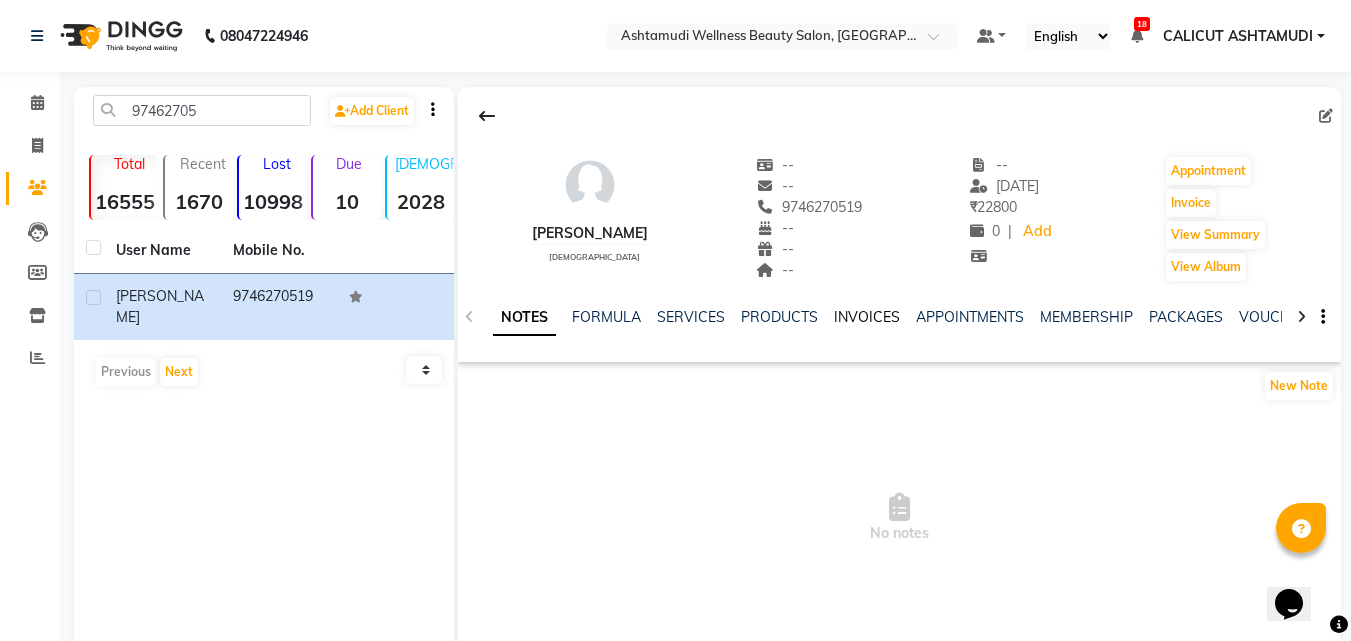 click on "INVOICES" 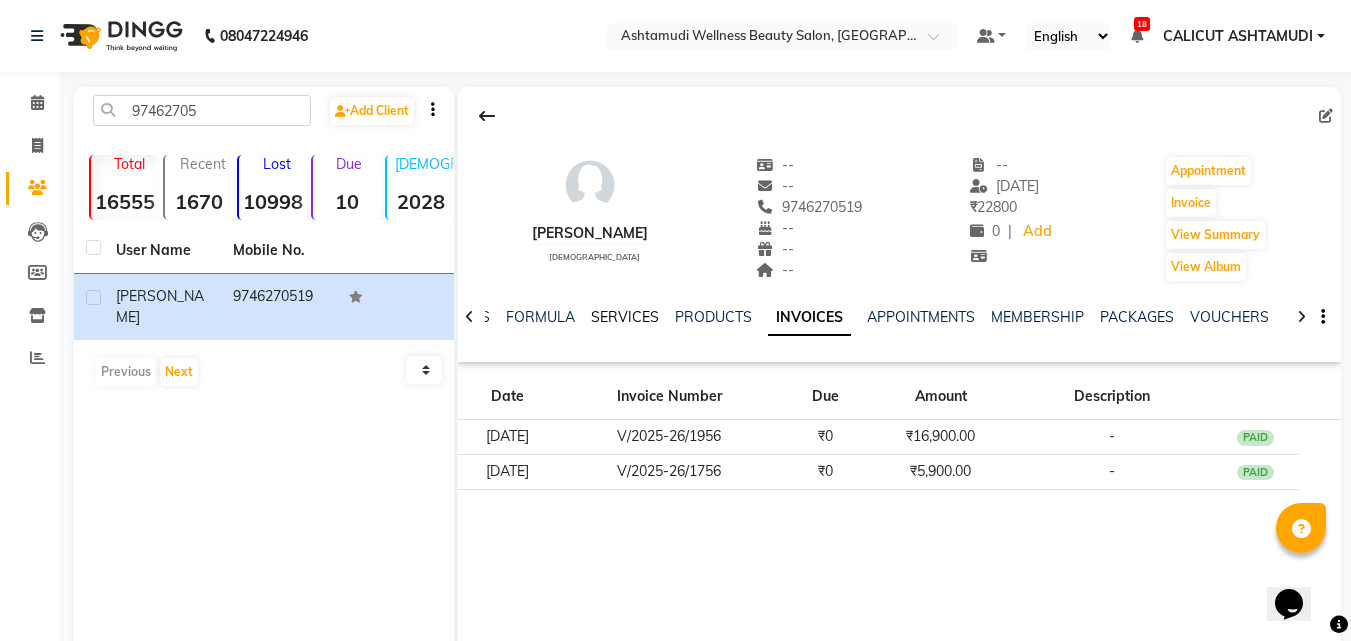 click on "SERVICES" 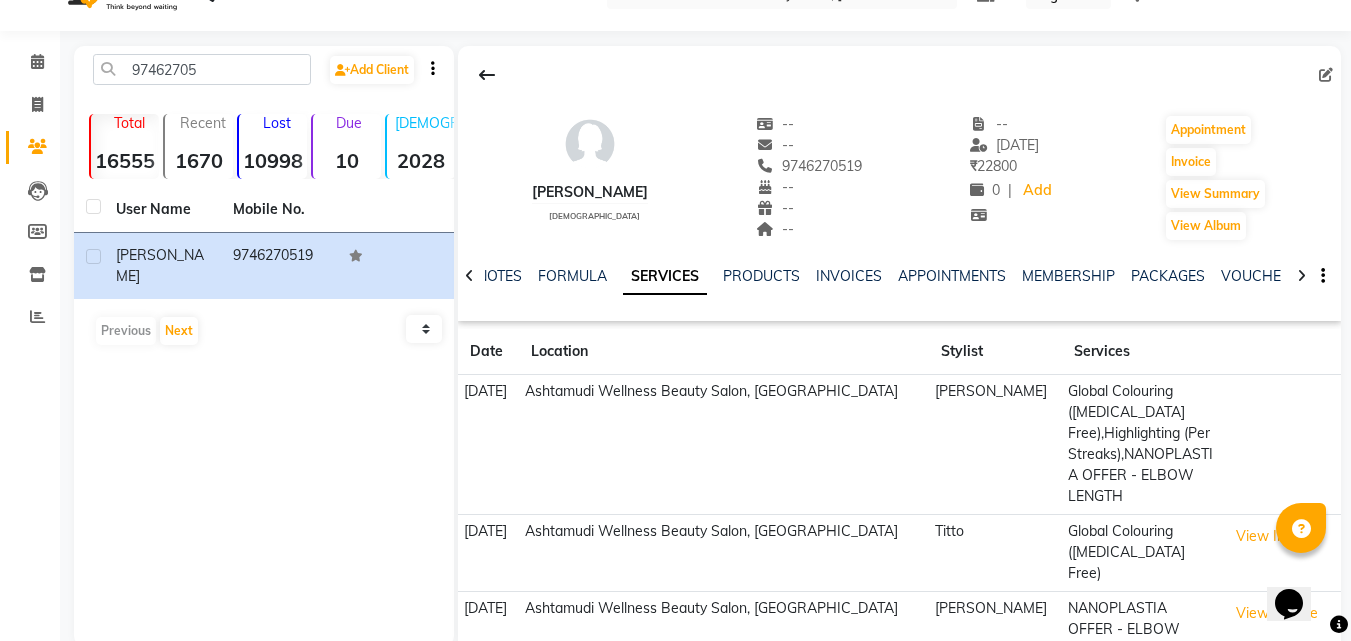scroll, scrollTop: 76, scrollLeft: 0, axis: vertical 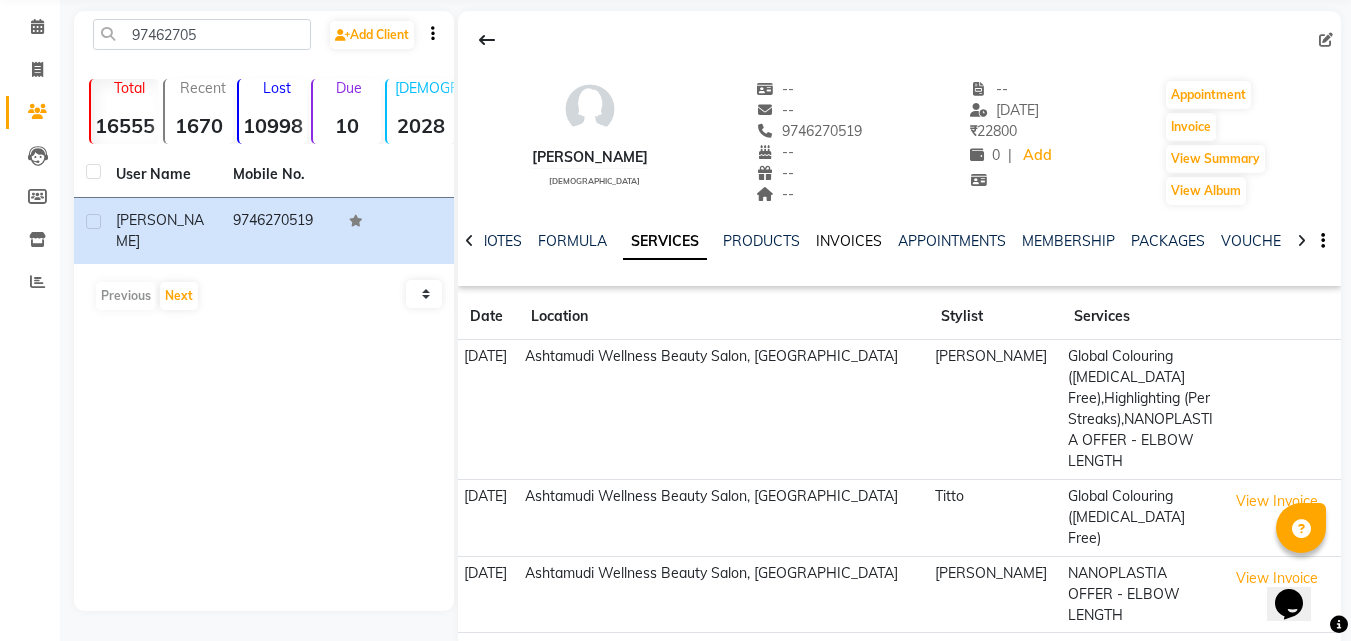click on "INVOICES" 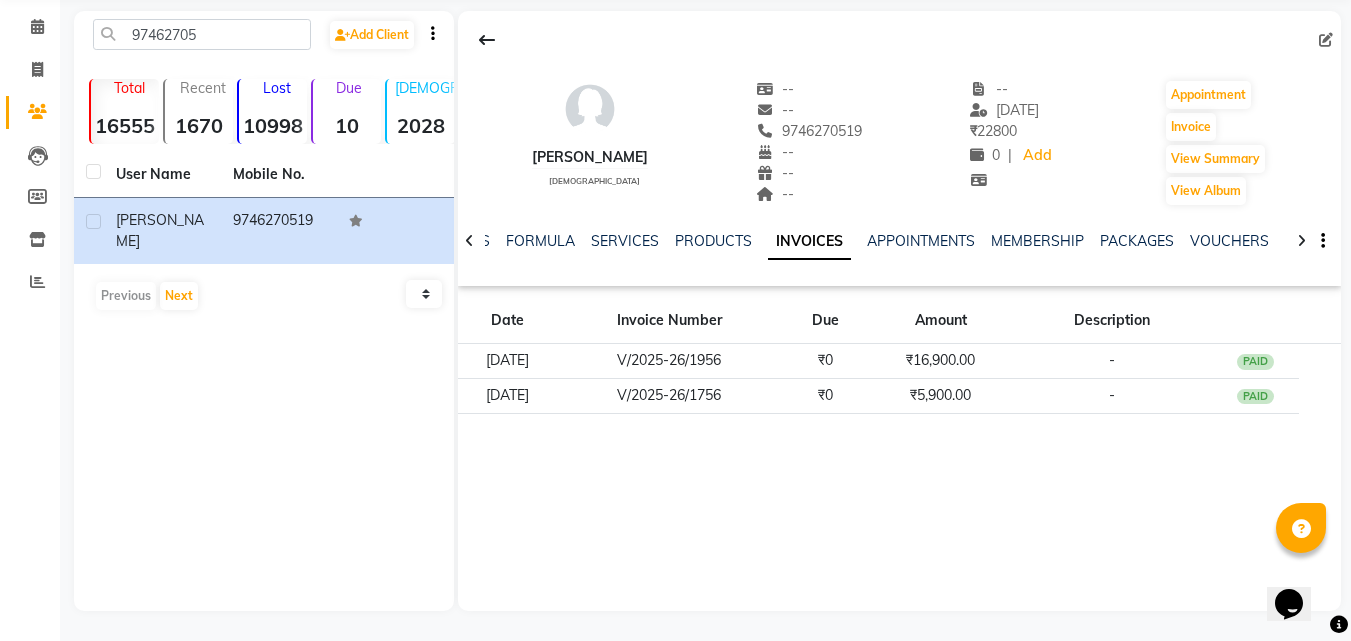 click on "SERVICES" 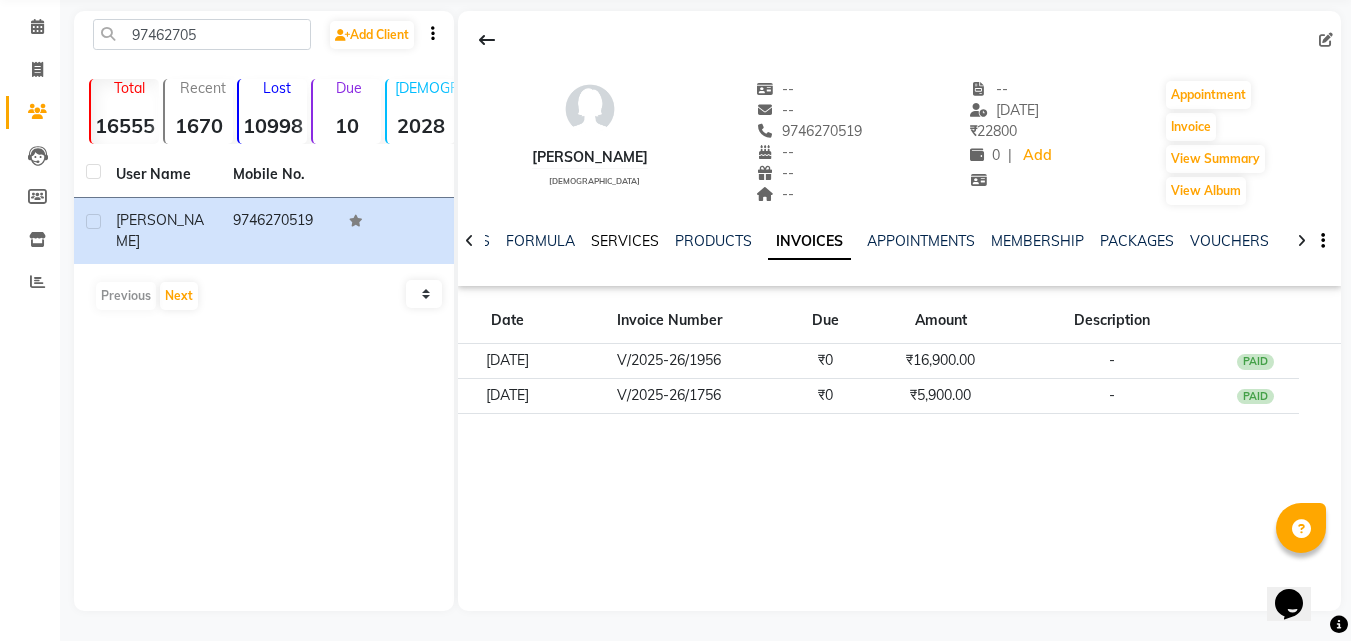 click on "SERVICES" 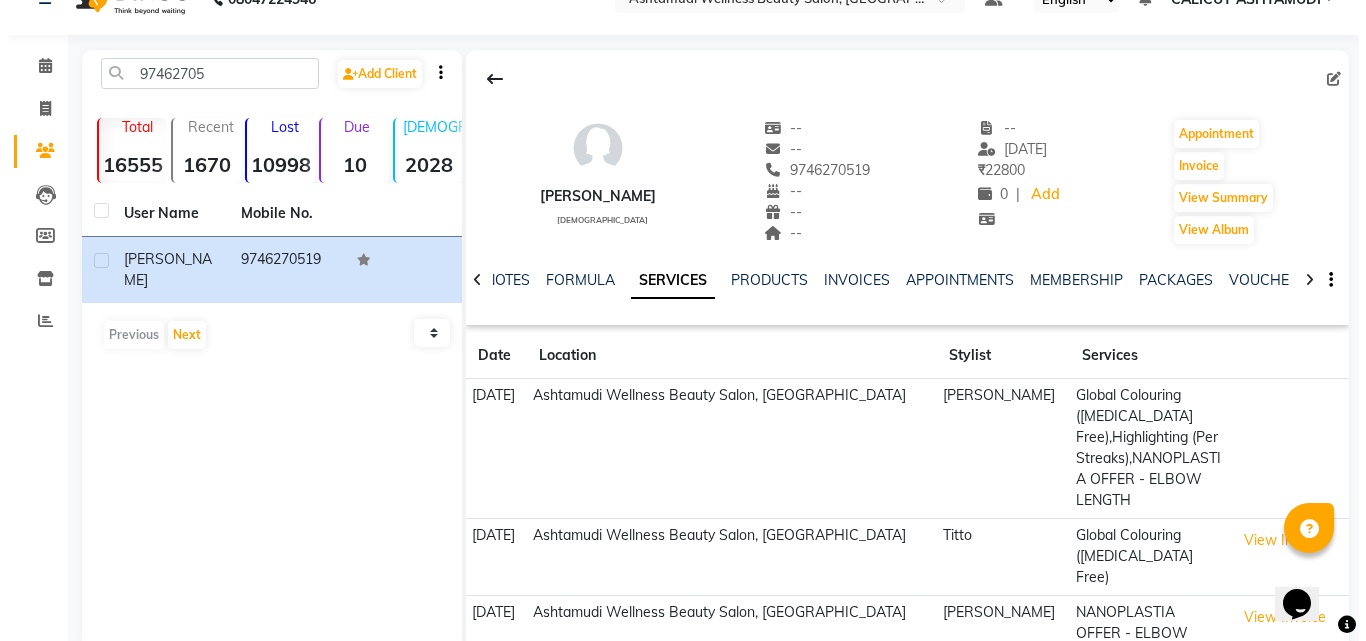 scroll, scrollTop: 0, scrollLeft: 0, axis: both 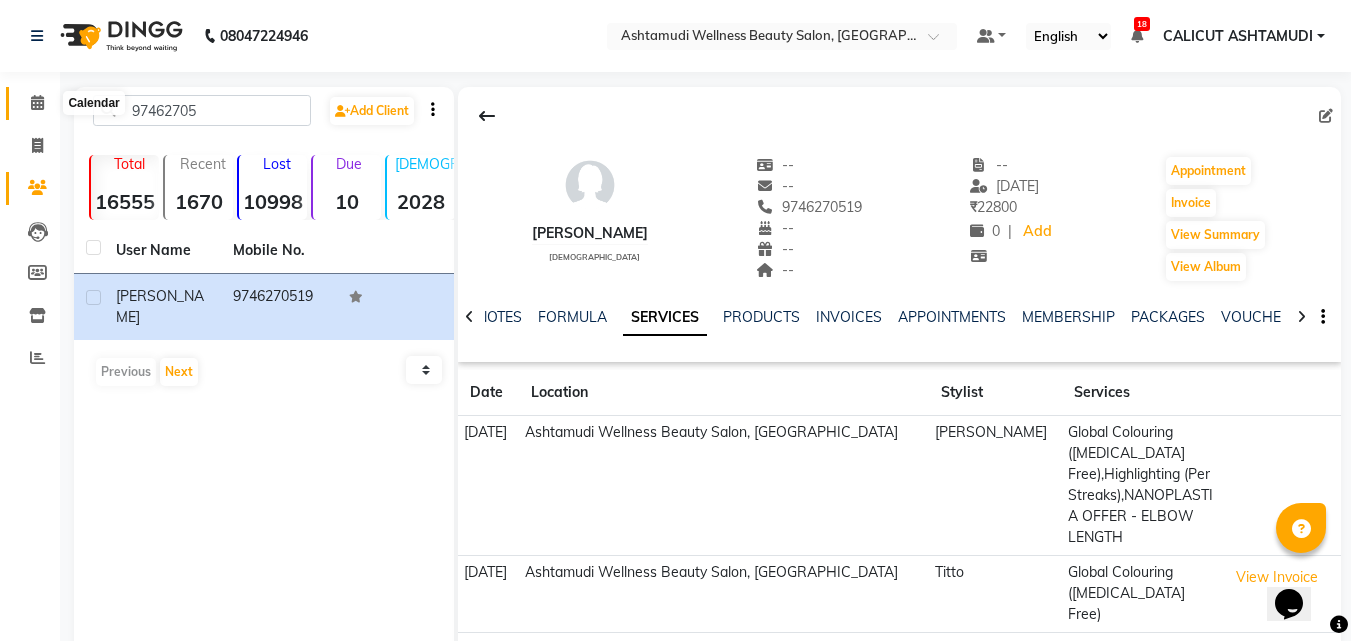 click 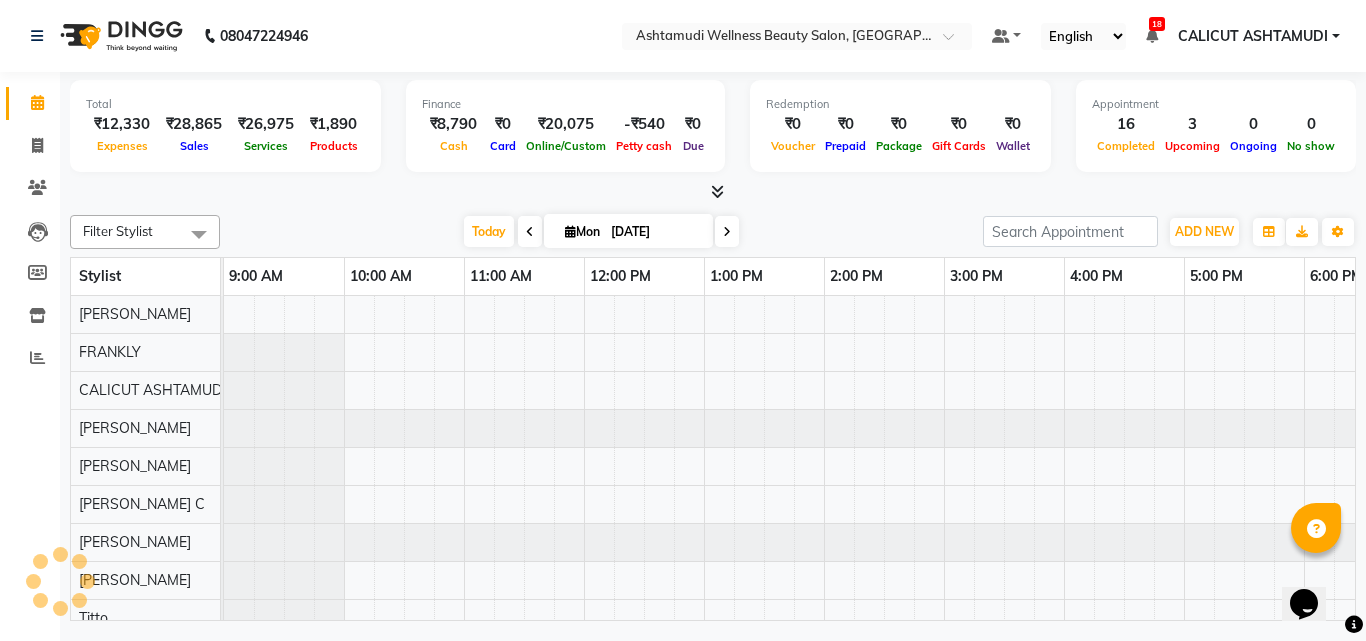 scroll, scrollTop: 0, scrollLeft: 0, axis: both 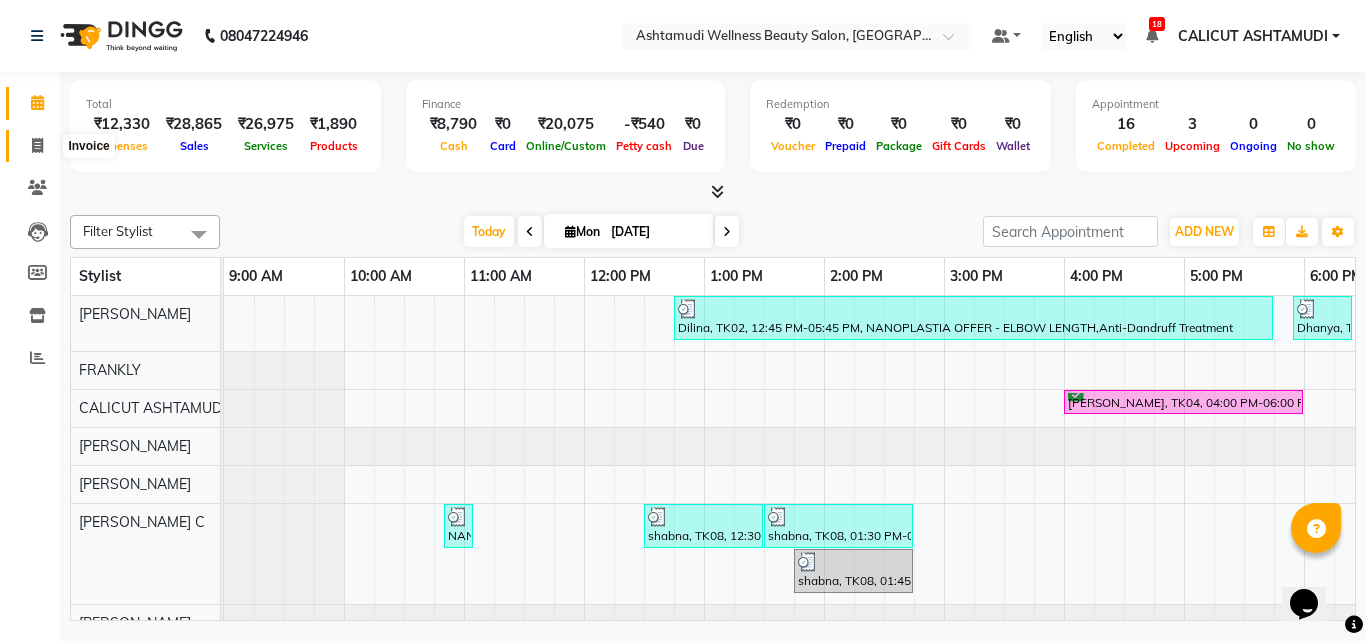 click 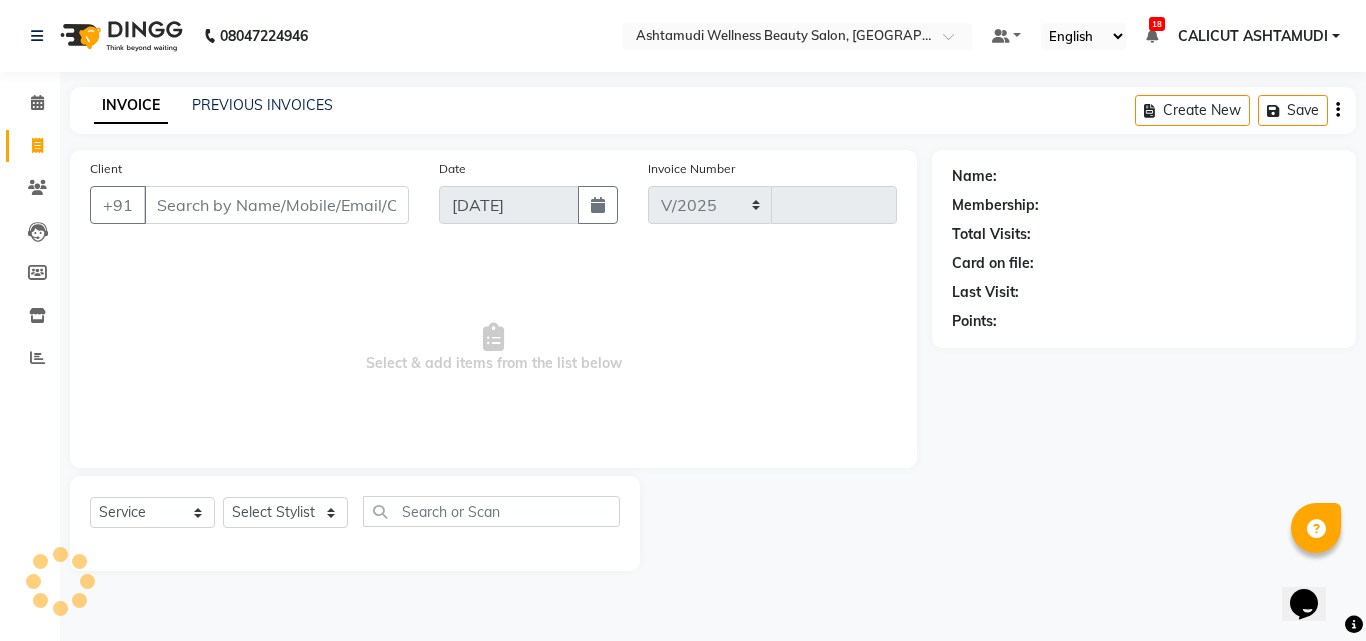 type 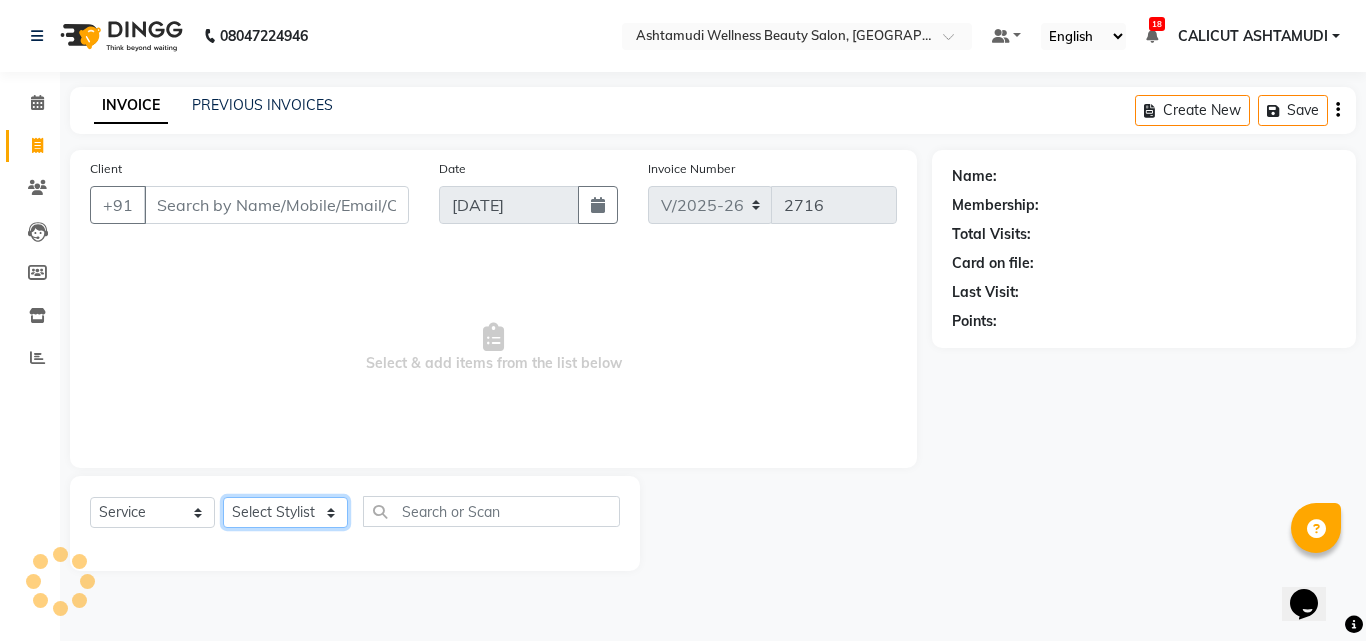 click on "Select Stylist" 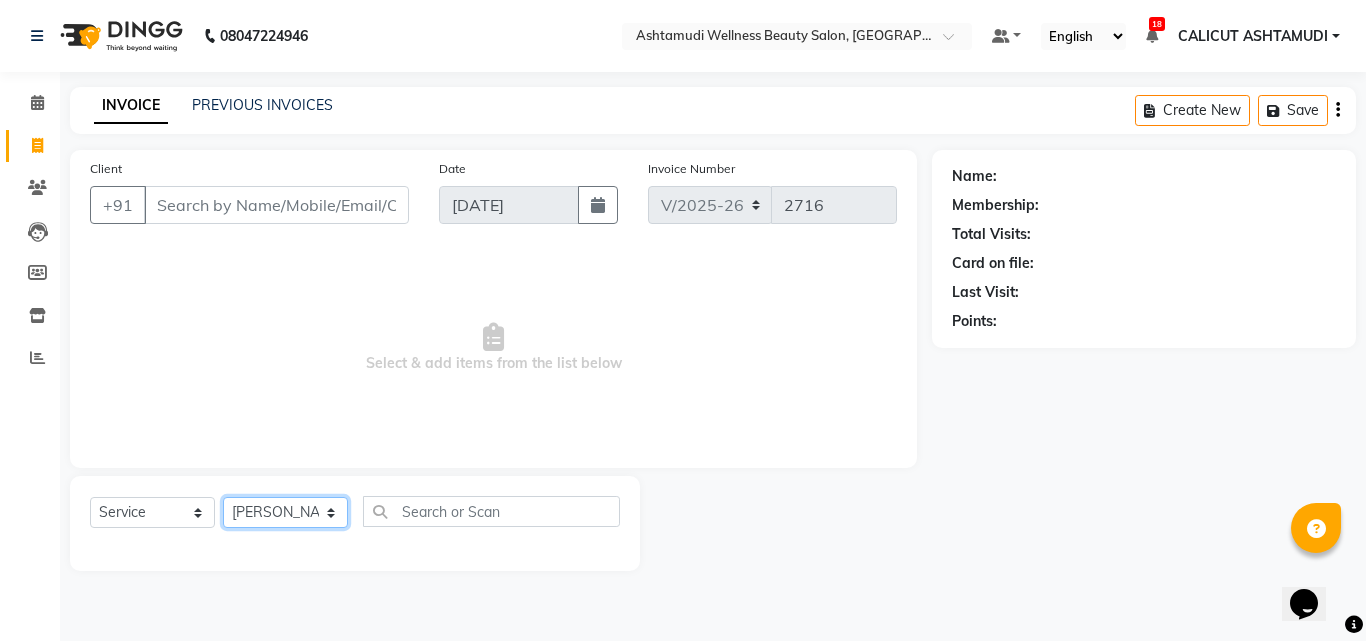 click on "Select Stylist Amala George AMBILI C ANKITHA Arya CALICUT ASHTAMUDI FRANKLY	 GRACY KRISHNA Nitesh Punam Gurung Sewan ali Sheela SUHANA  SHABU Titto" 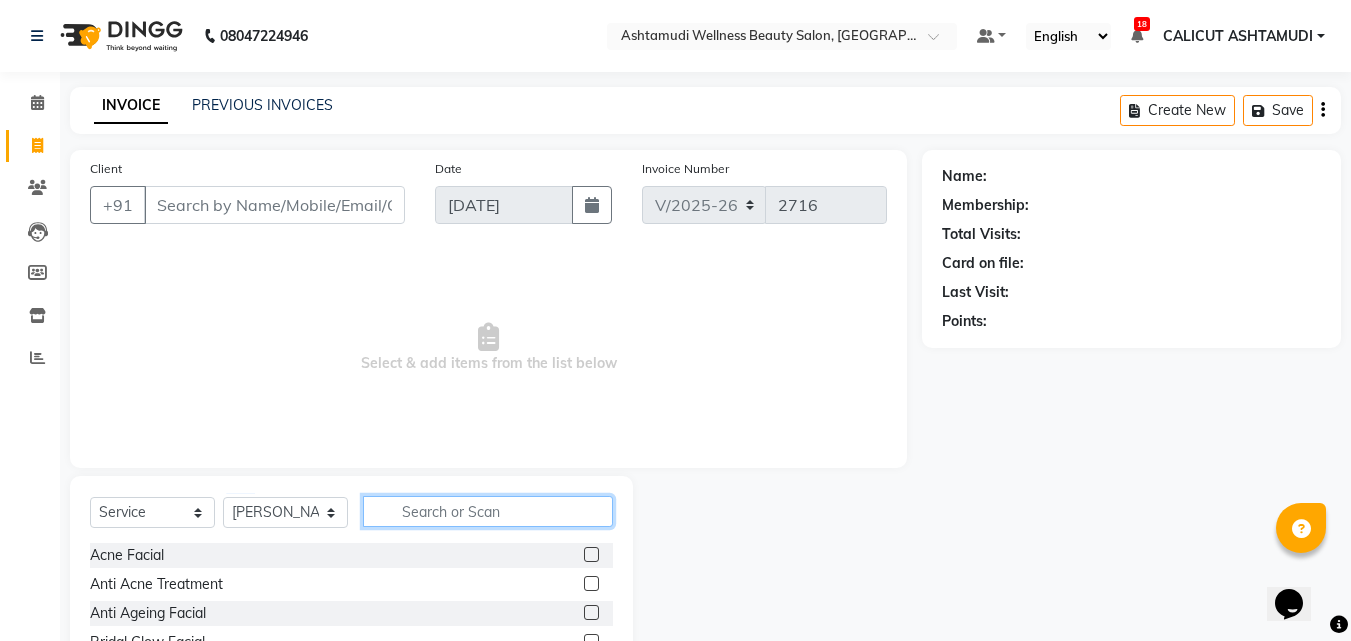 click 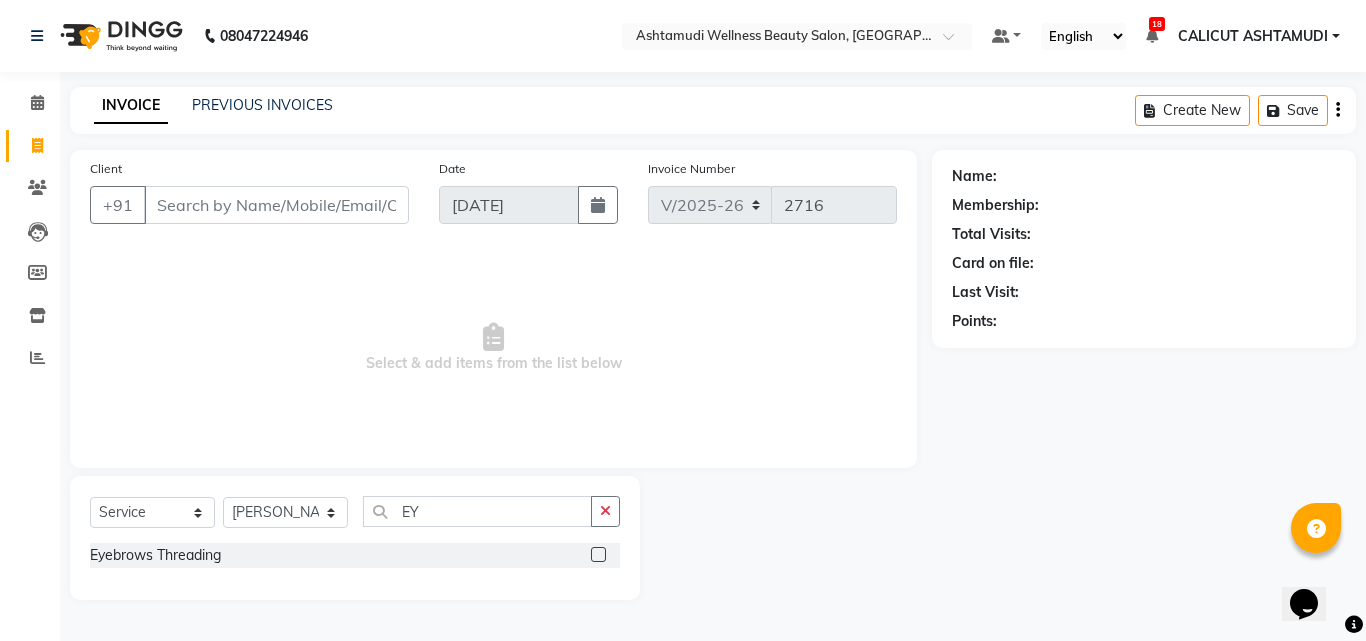 click 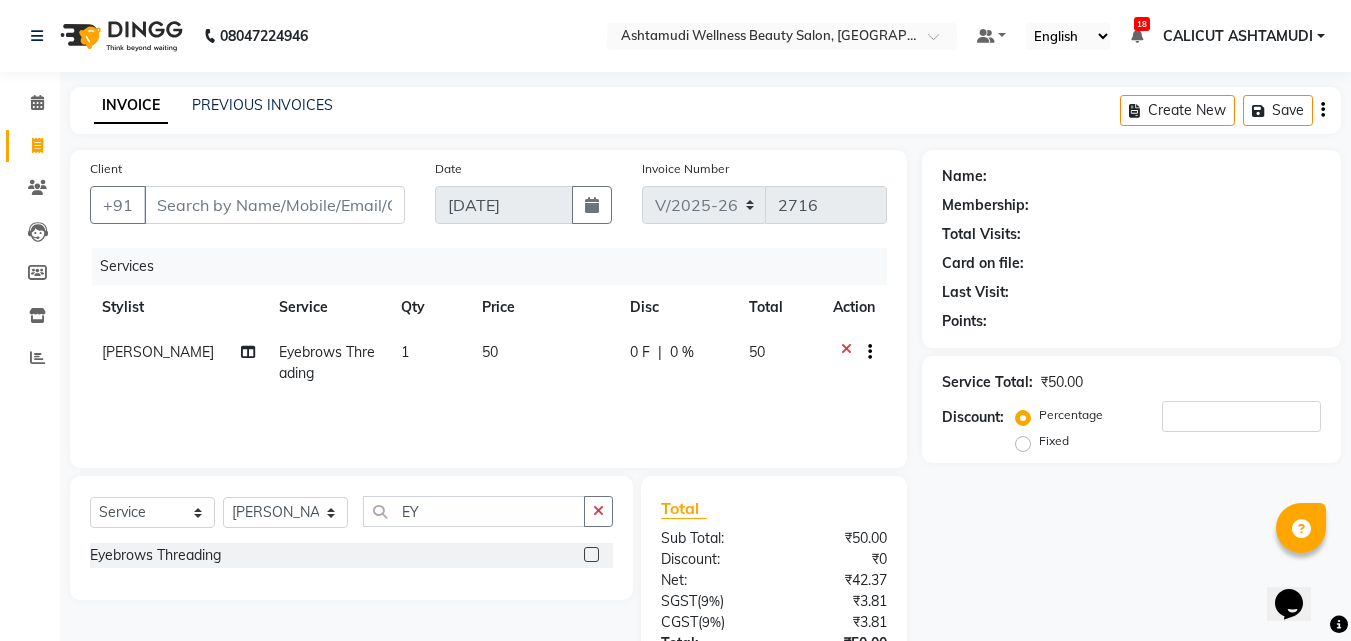 click 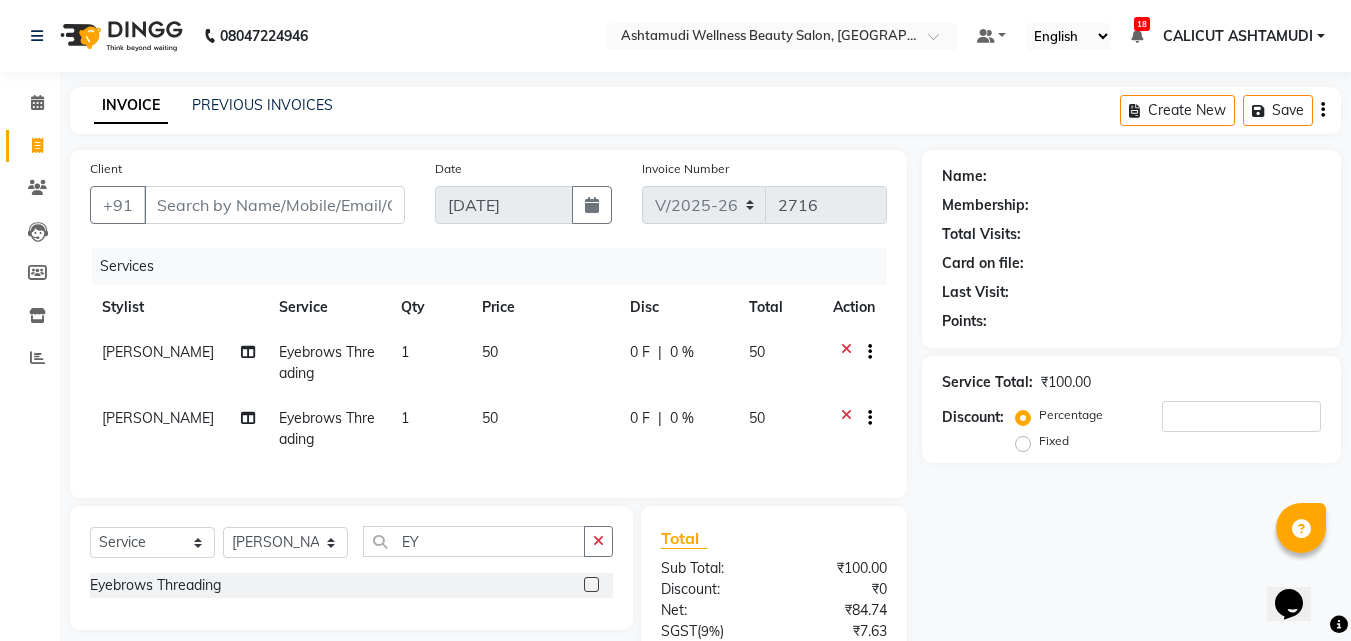click on "[PERSON_NAME]" 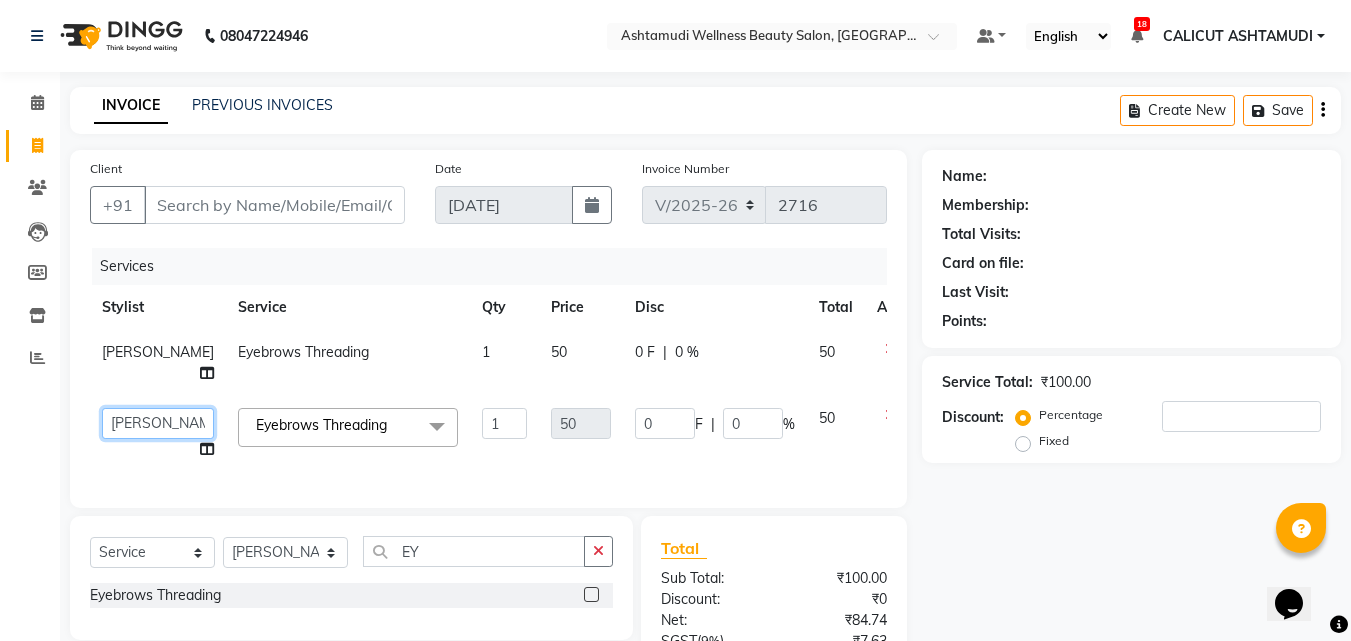 click on "Amala George   AMBILI C   ANKITHA   Arya   CALICUT ASHTAMUDI   FRANKLY	   GRACY   KRISHNA   Nitesh   Punam Gurung   Sewan ali   Sheela   SUHANA  SHABU   Titto" 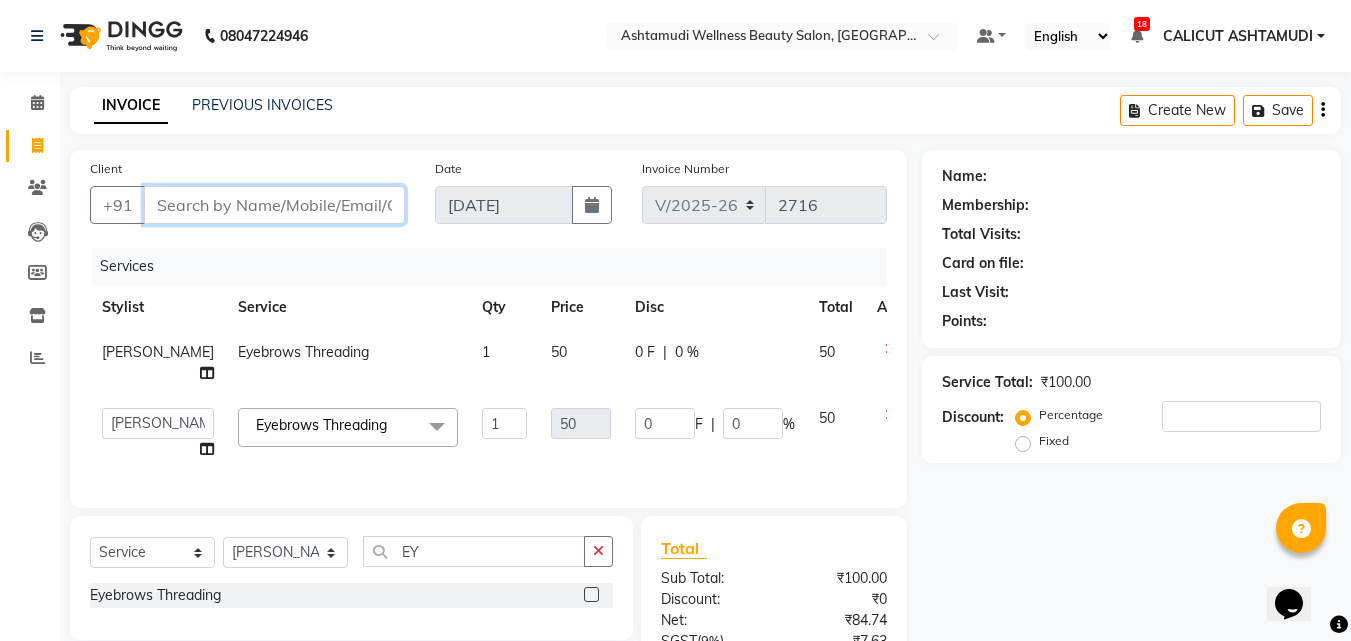 click on "Client" at bounding box center [274, 205] 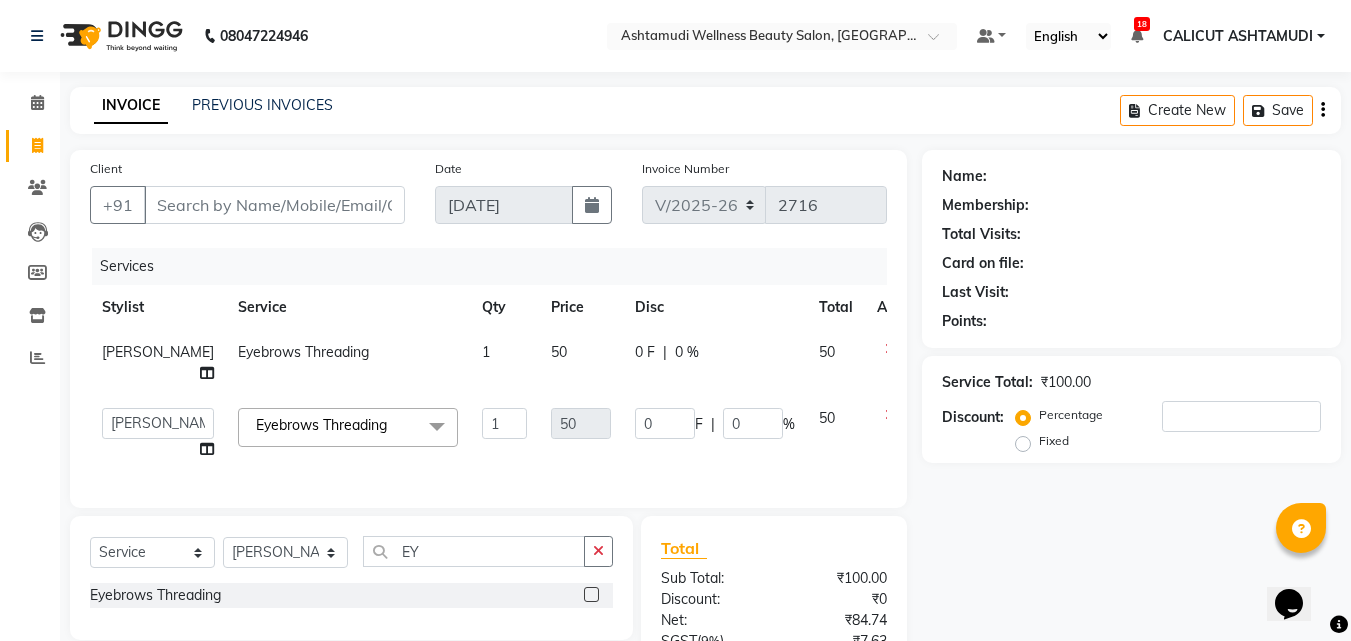click on "Client +91" 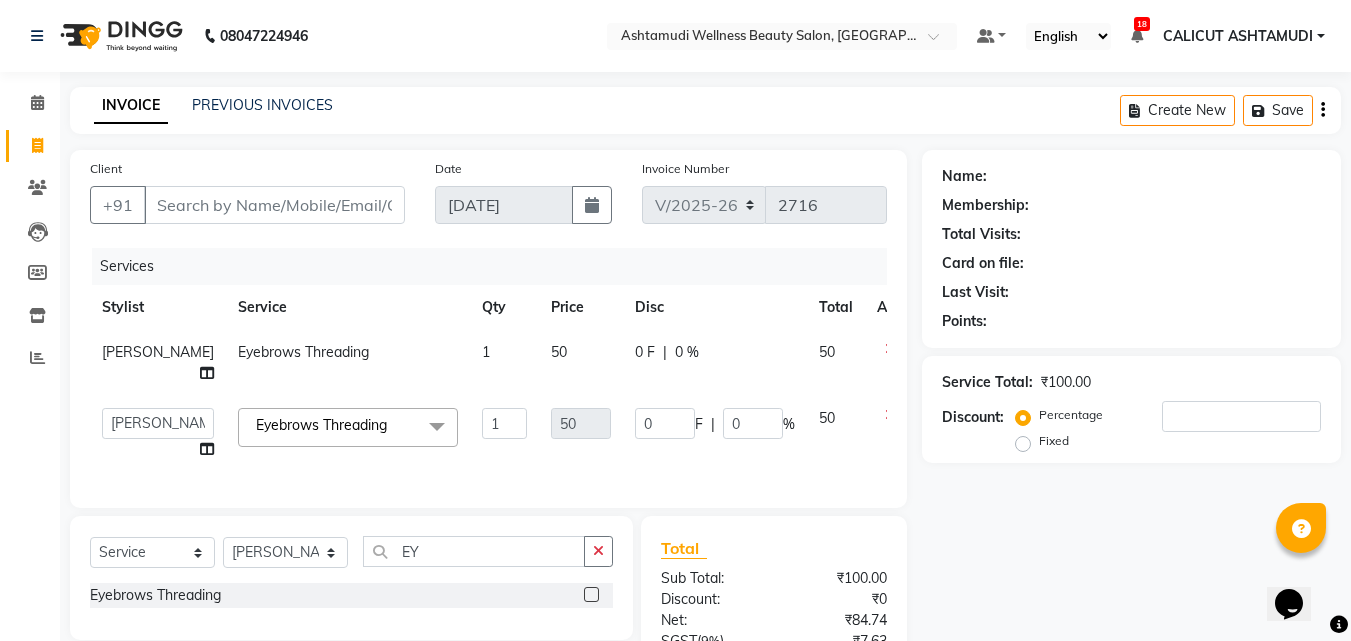 drag, startPoint x: 218, startPoint y: 178, endPoint x: 220, endPoint y: 193, distance: 15.132746 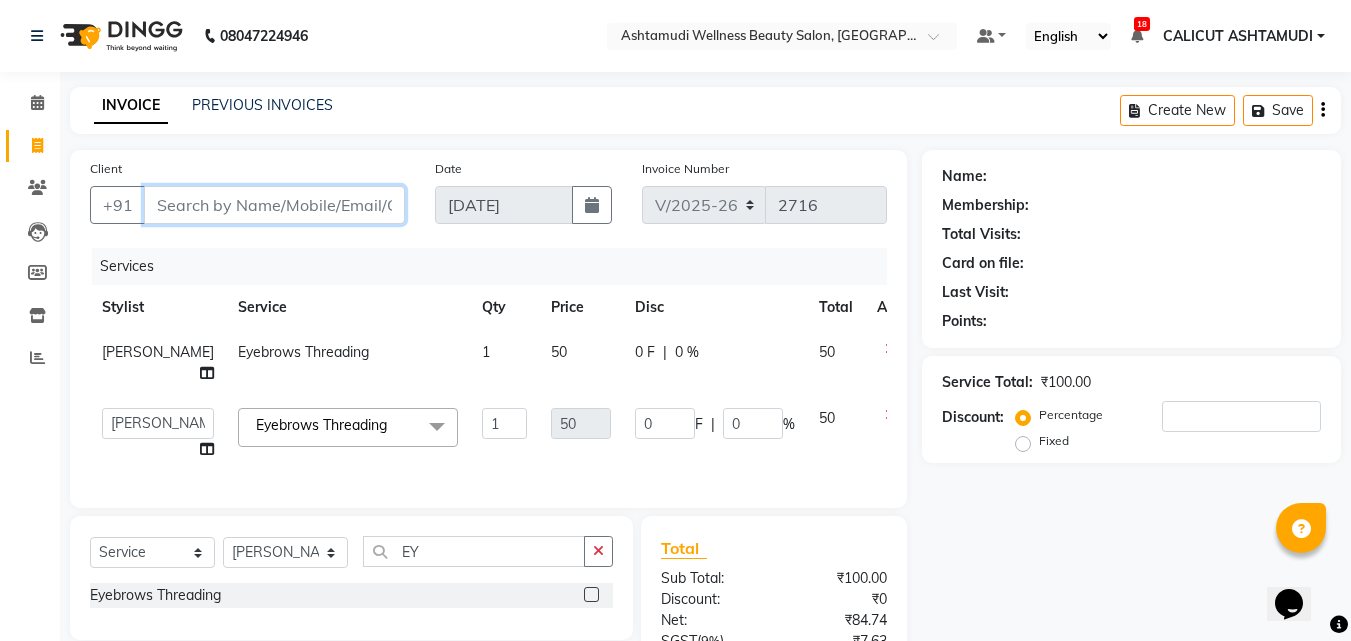 click on "Client" at bounding box center [274, 205] 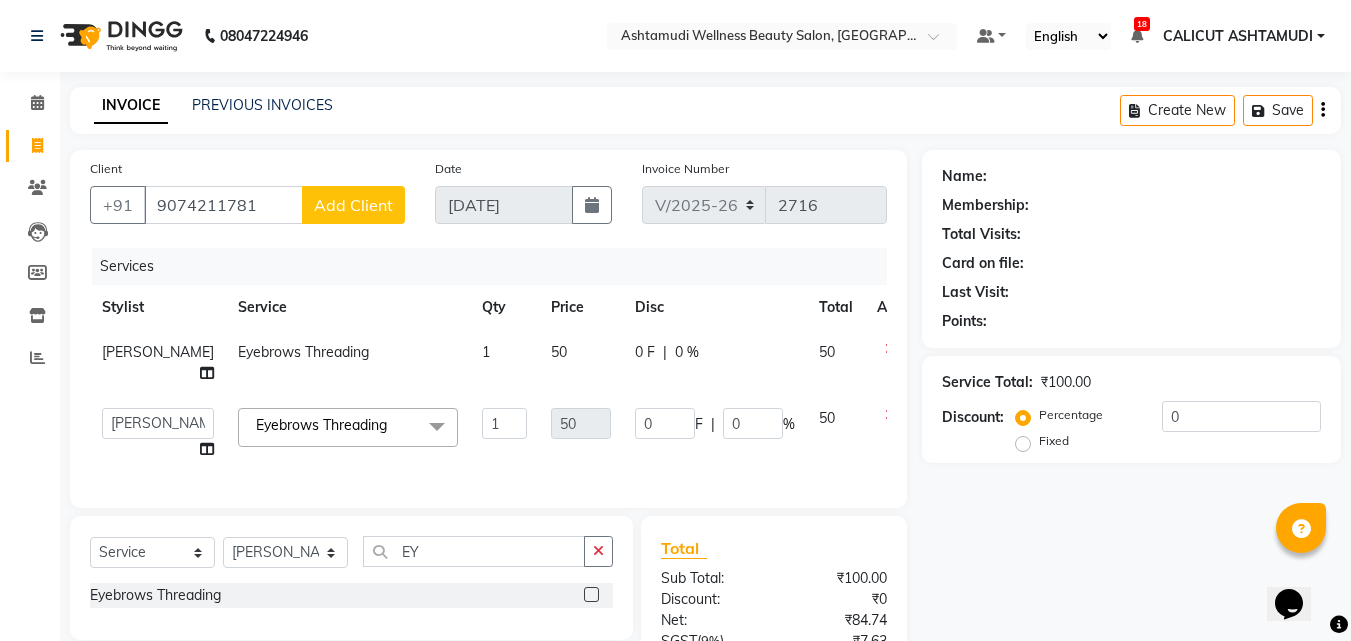 click on "Add Client" 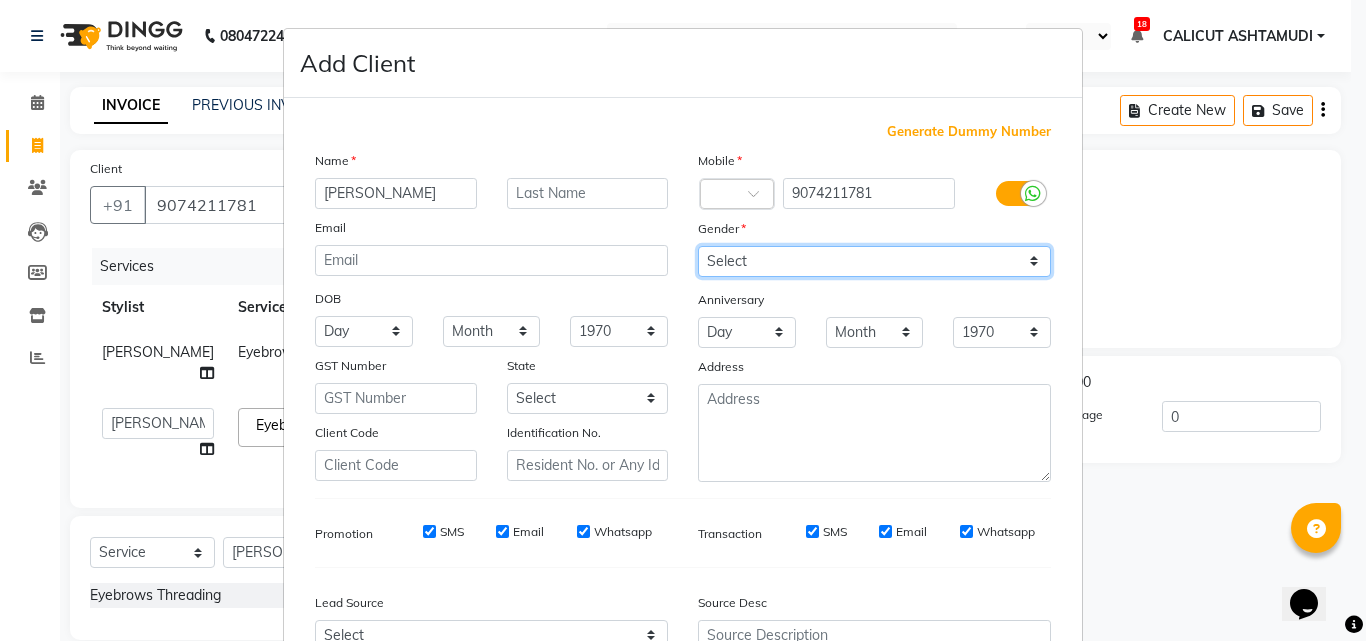 click on "Select Male Female Other Prefer Not To Say" at bounding box center [874, 261] 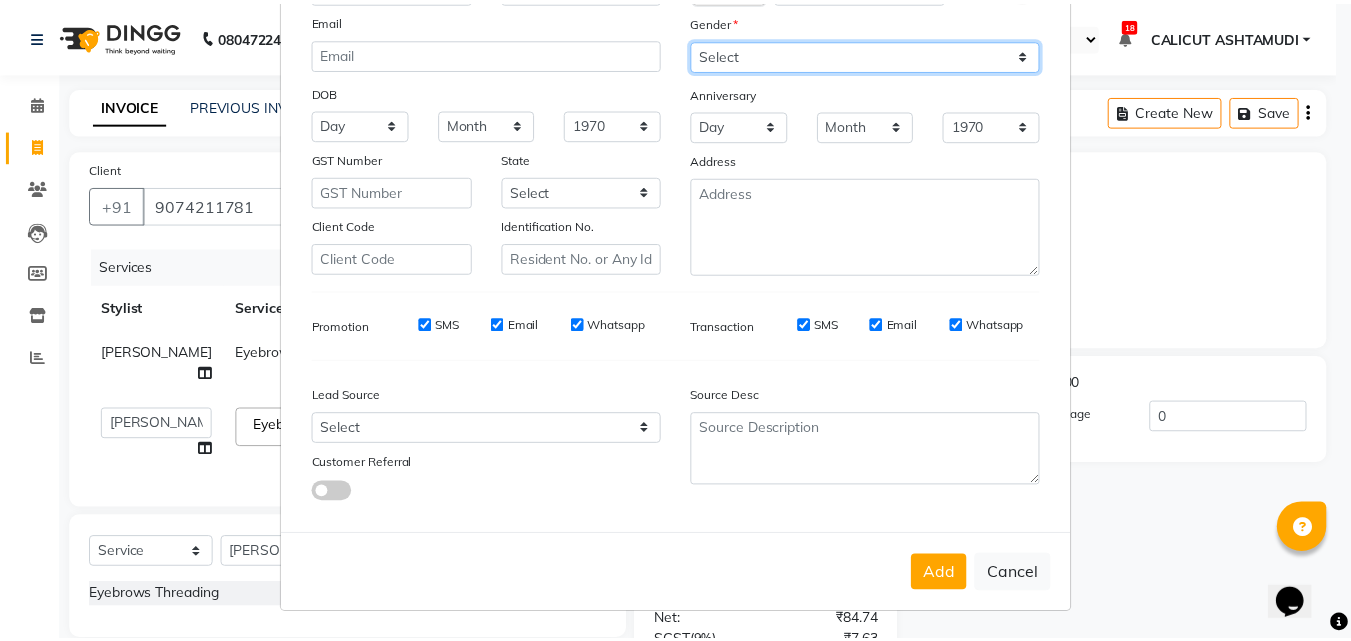 scroll, scrollTop: 208, scrollLeft: 0, axis: vertical 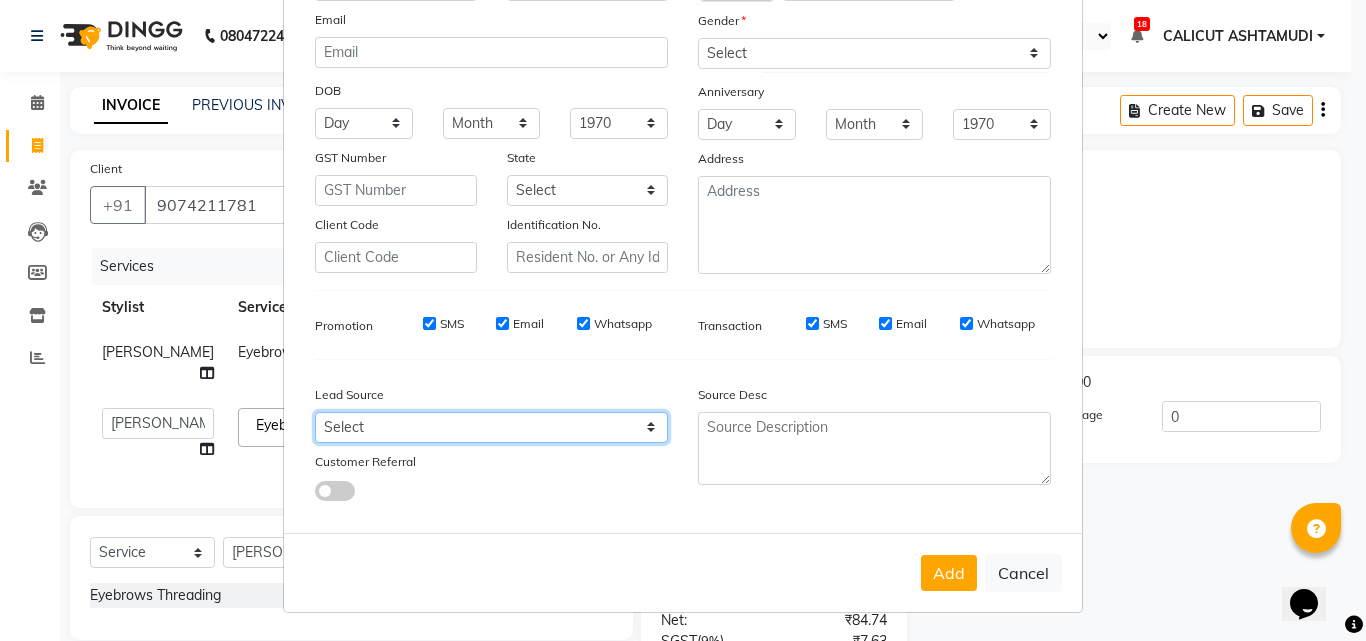 click on "Select Walk-in Referral Internet Friend Word of Mouth Advertisement Facebook JustDial Google Other Instagram  YouTube  WhatsApp" at bounding box center [491, 427] 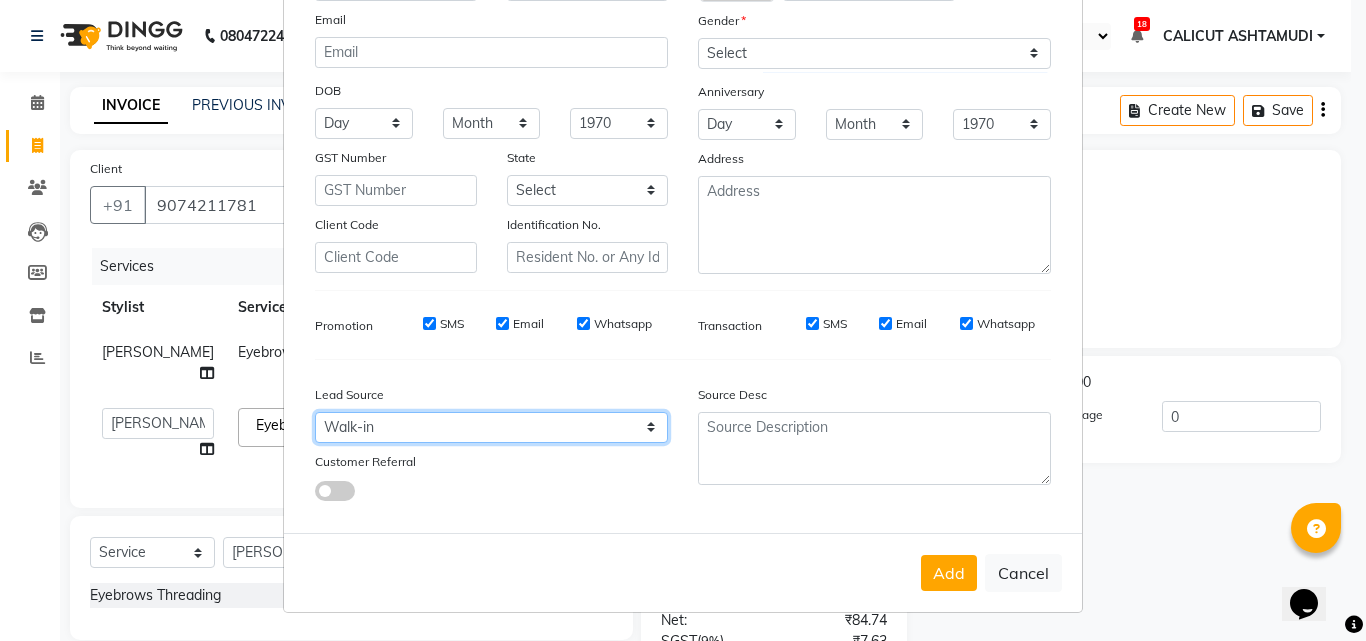 click on "Select Walk-in Referral Internet Friend Word of Mouth Advertisement Facebook JustDial Google Other Instagram  YouTube  WhatsApp" at bounding box center (491, 427) 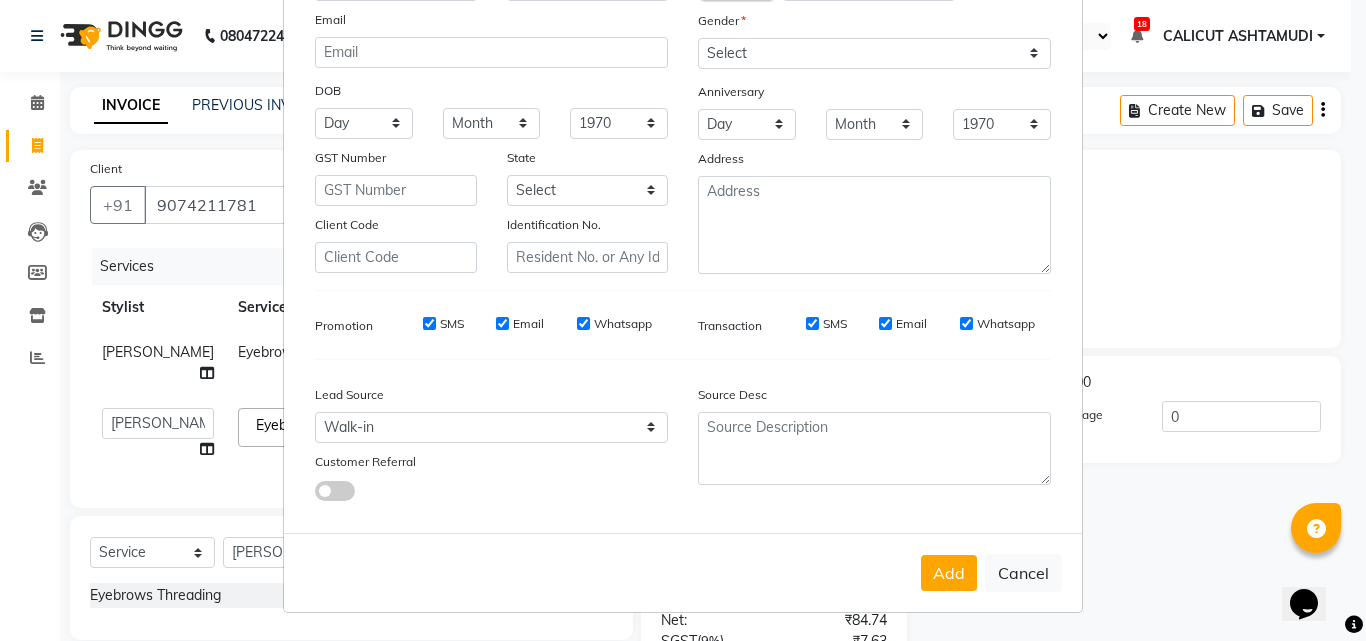 click on "Add   Cancel" at bounding box center [683, 572] 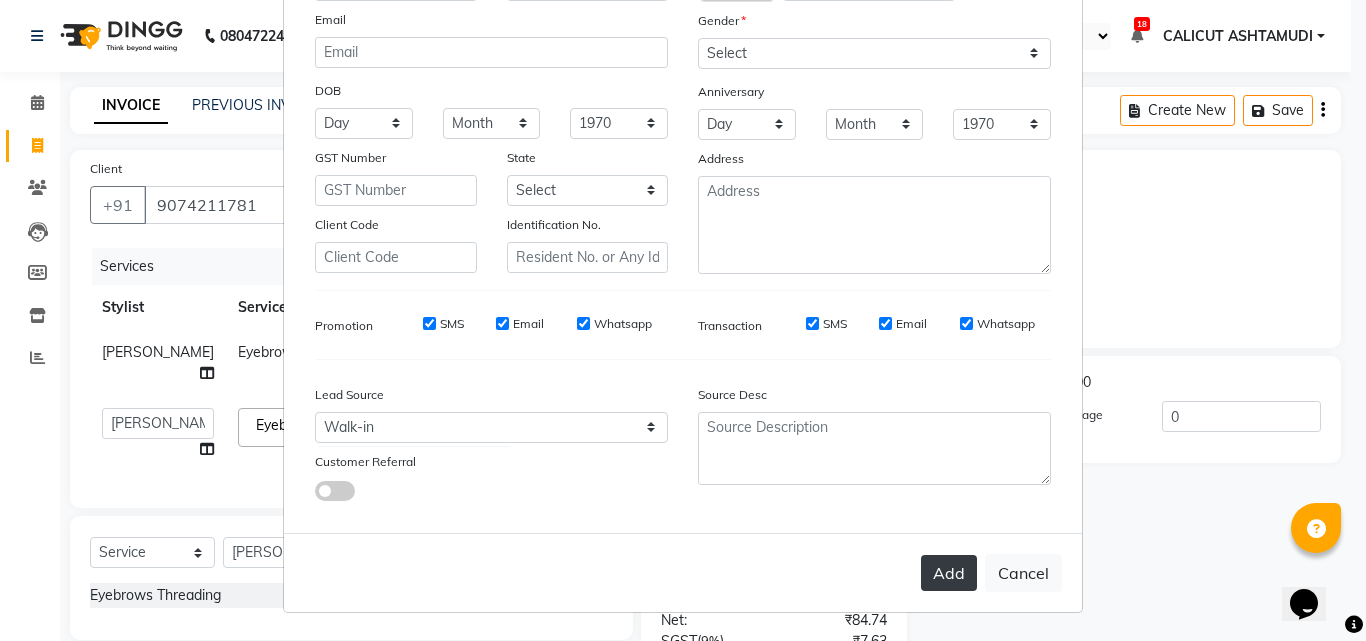 click on "Add" at bounding box center [949, 573] 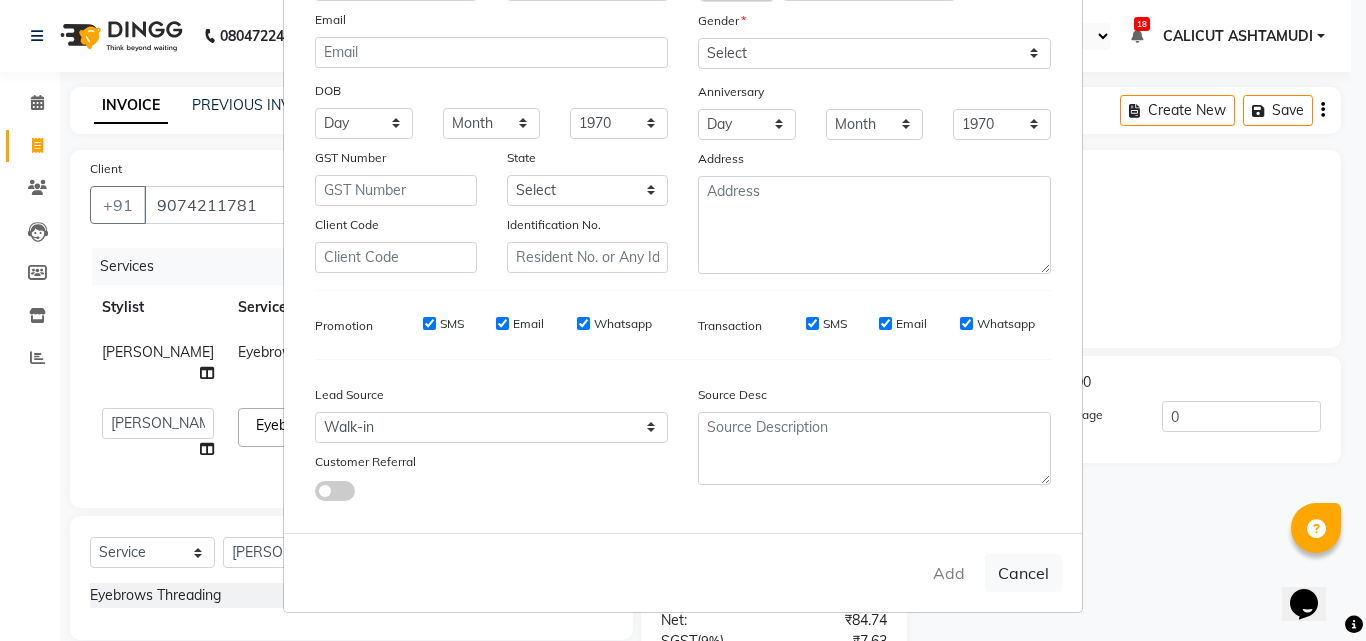 click on "Add   Cancel" at bounding box center (683, 572) 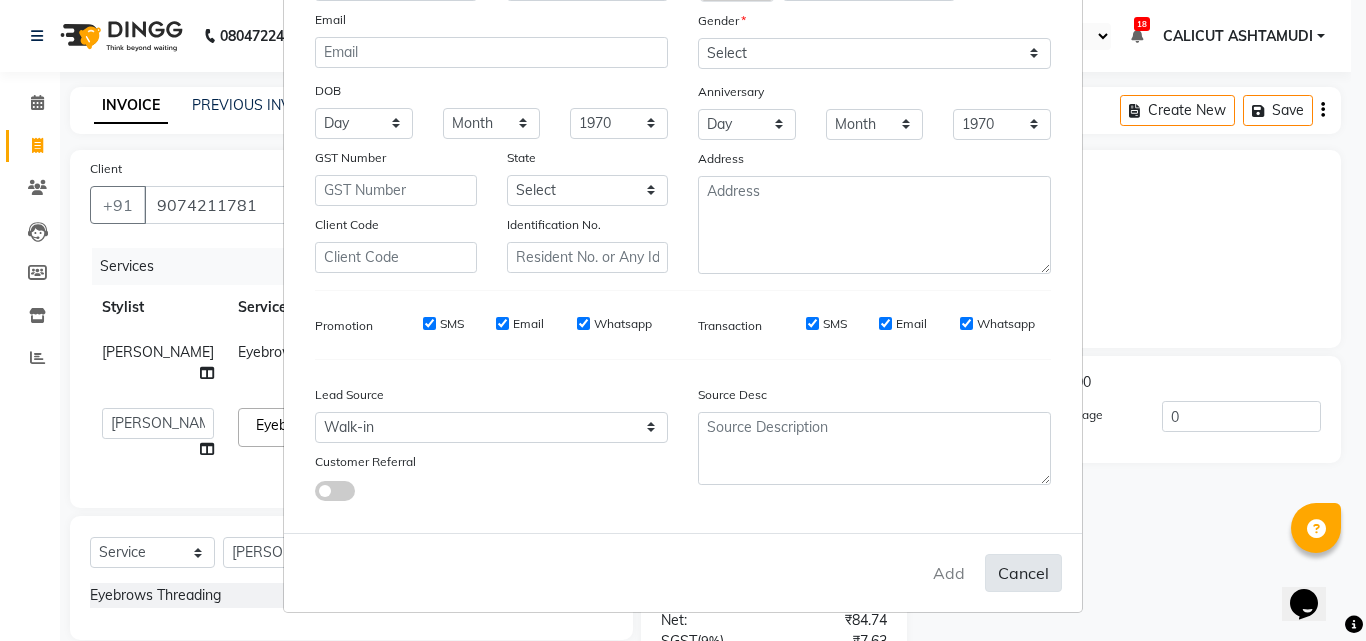 click on "Cancel" at bounding box center (1023, 573) 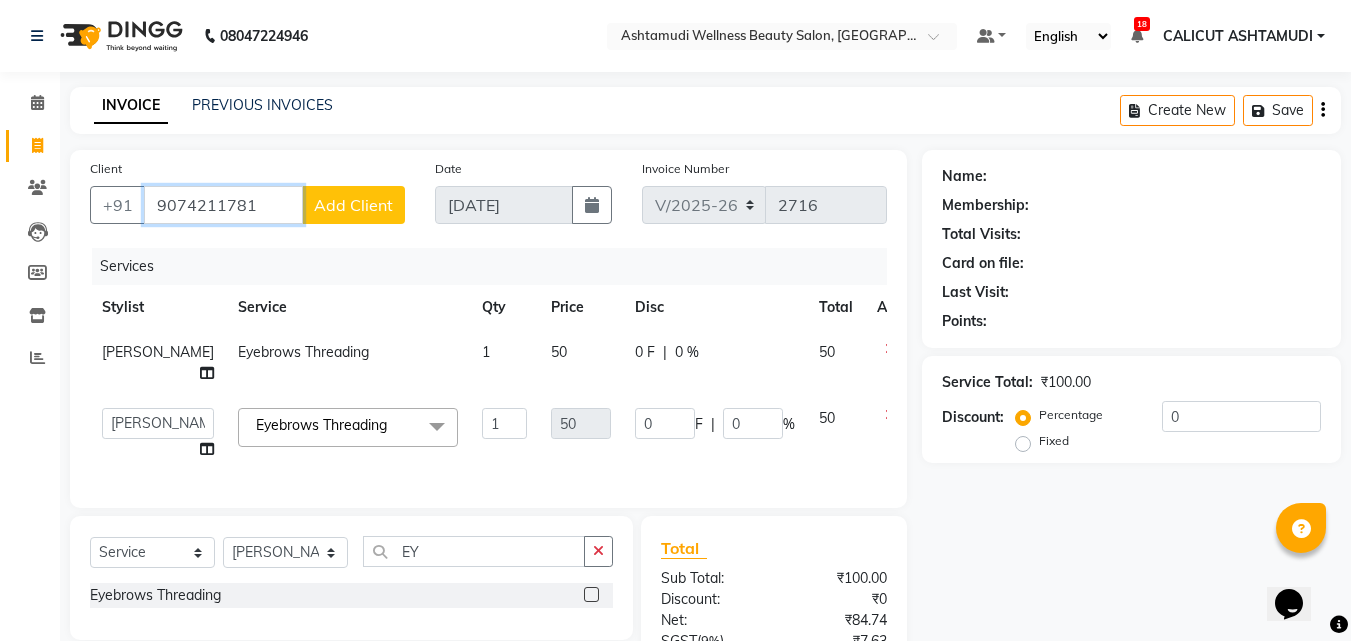 click on "9074211781" at bounding box center (223, 205) 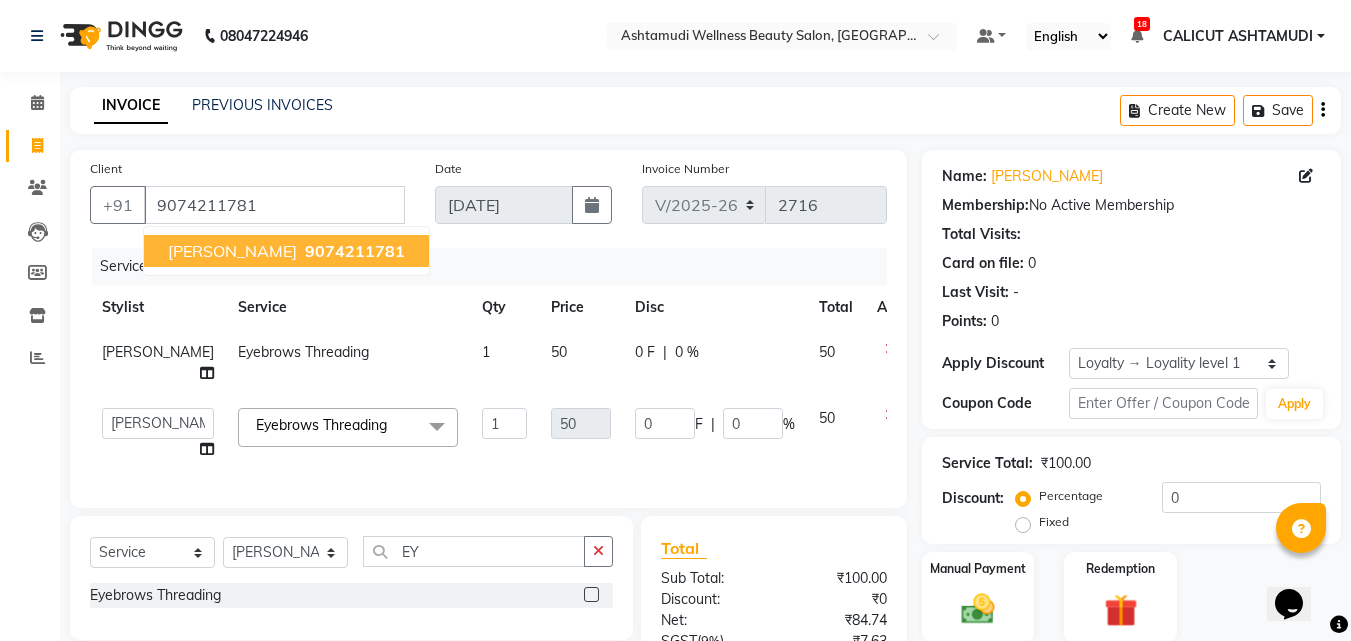 click on "9074211781" at bounding box center [355, 251] 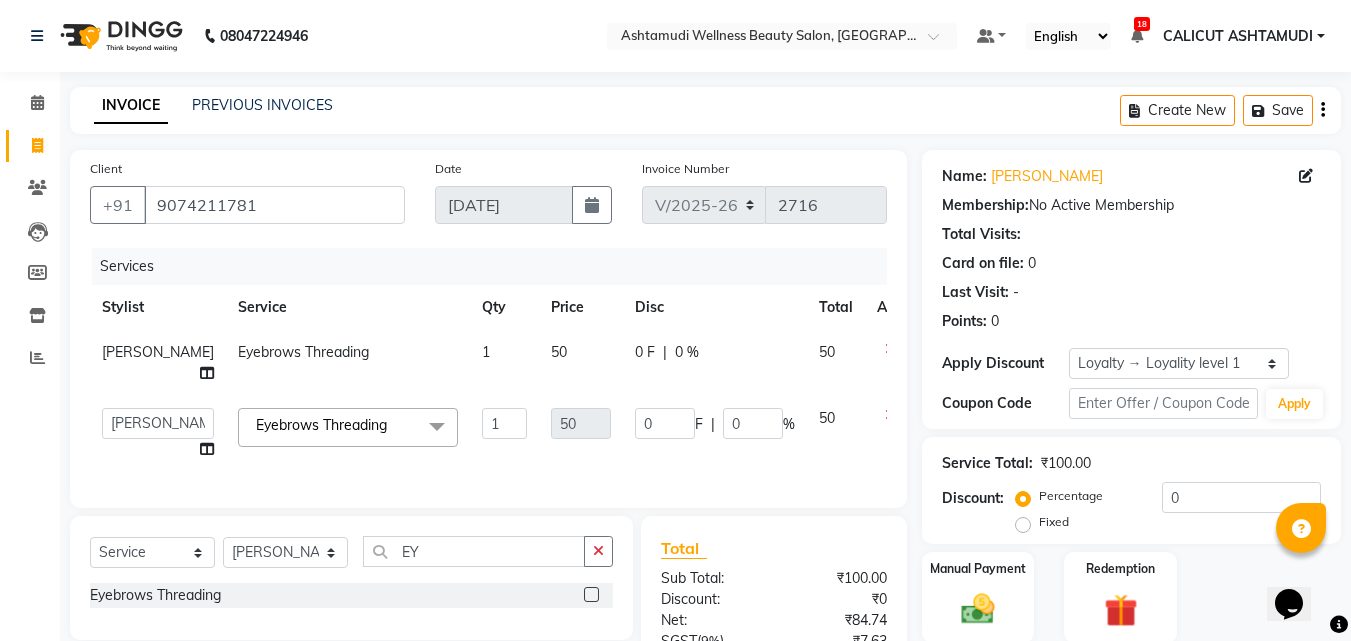 click 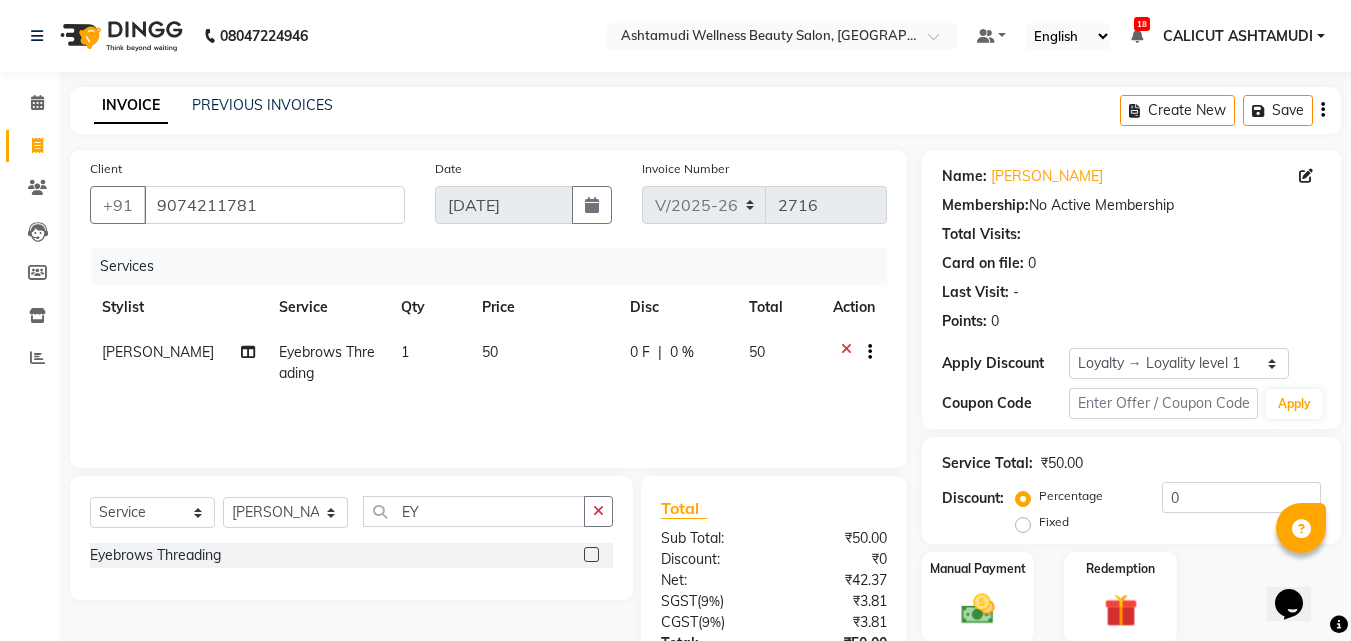 drag, startPoint x: 963, startPoint y: 592, endPoint x: 1024, endPoint y: 514, distance: 99.0202 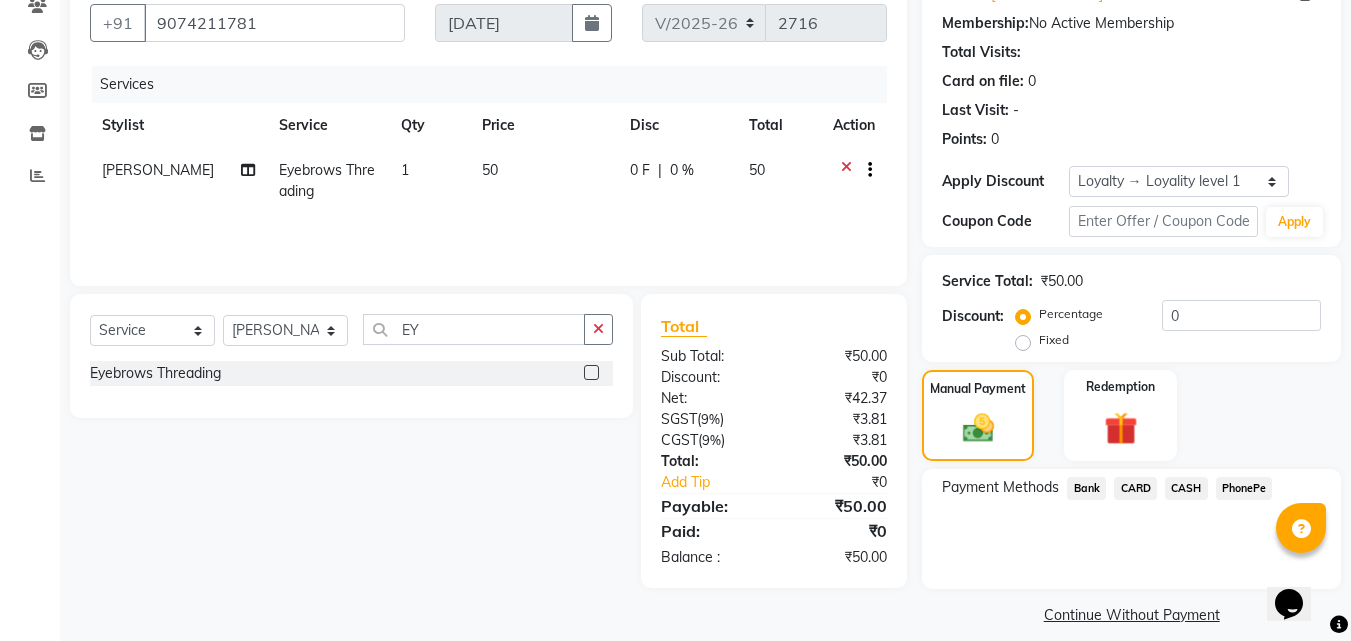 scroll, scrollTop: 201, scrollLeft: 0, axis: vertical 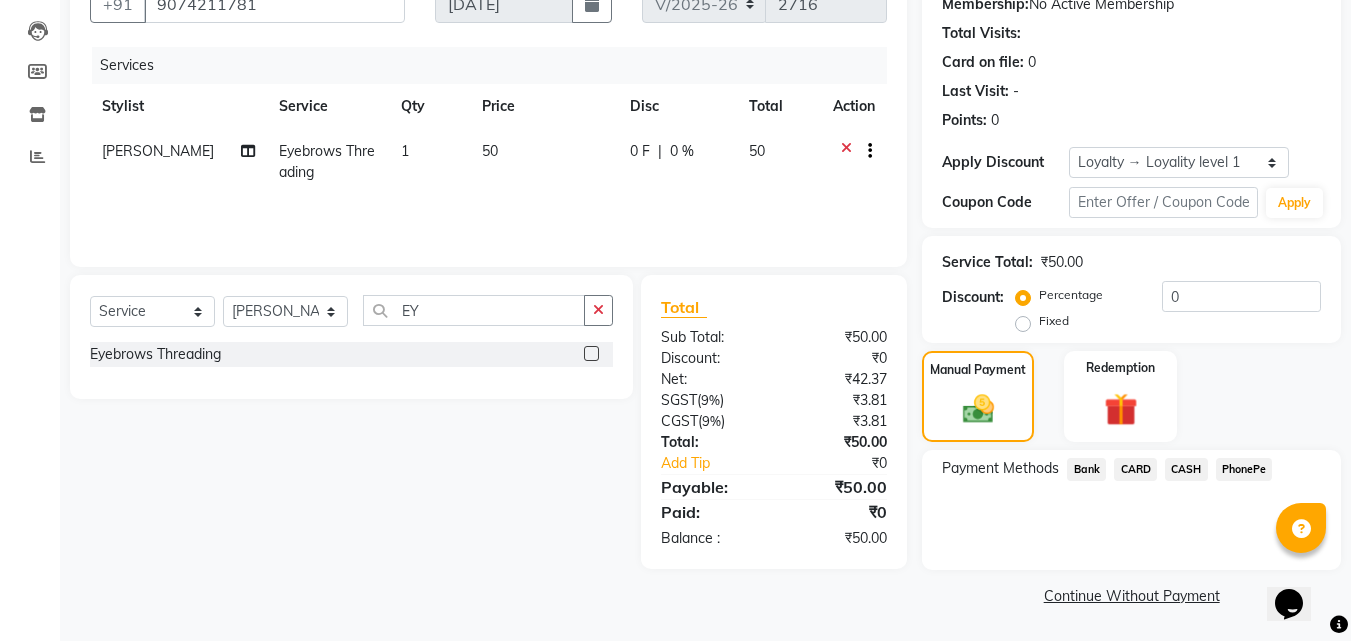 click on "PhonePe" 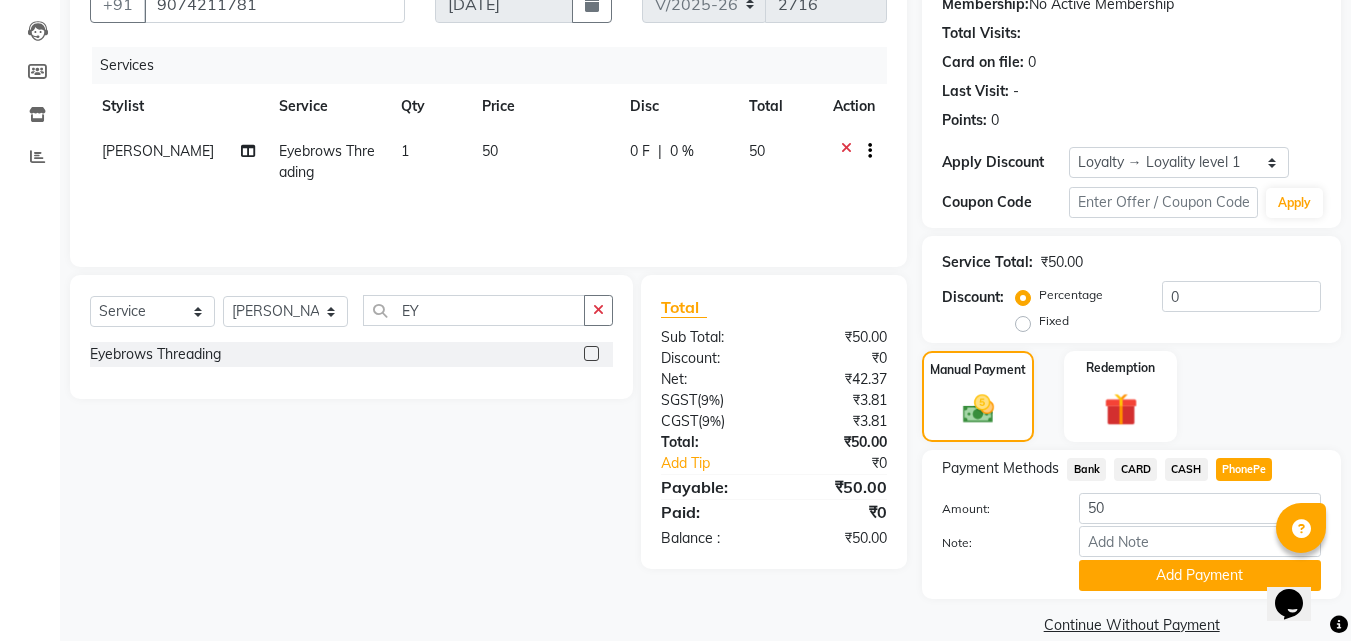 click on "Add Payment" 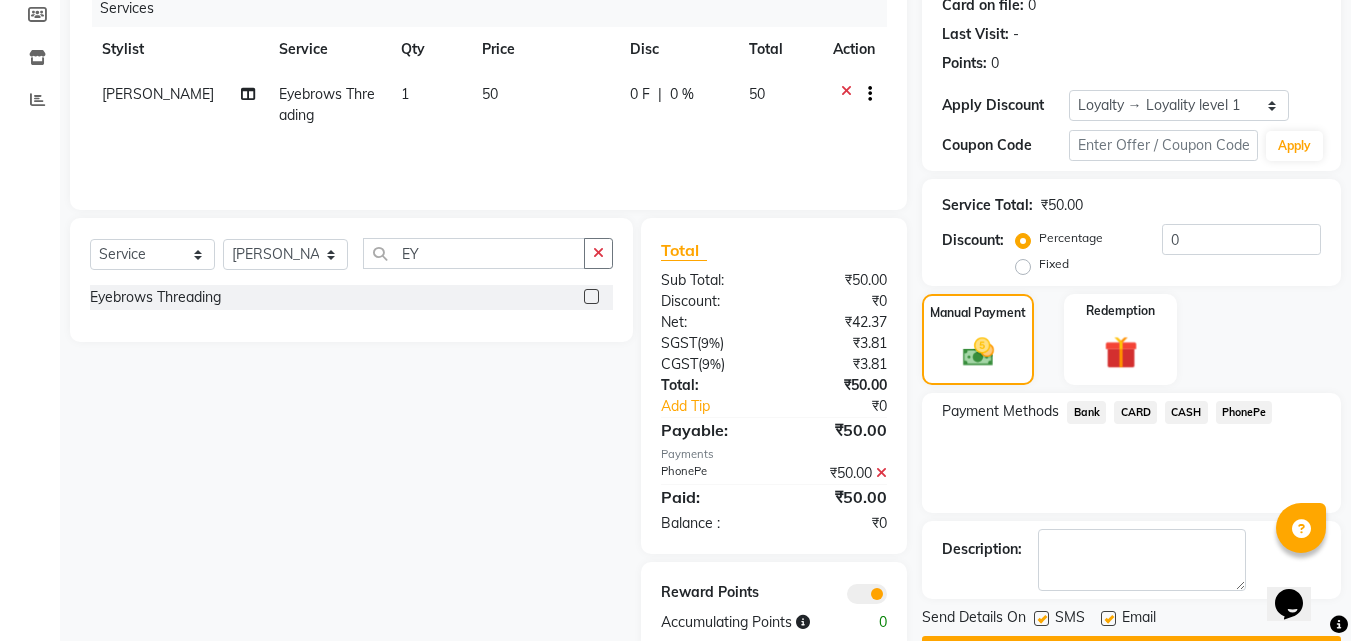 scroll, scrollTop: 314, scrollLeft: 0, axis: vertical 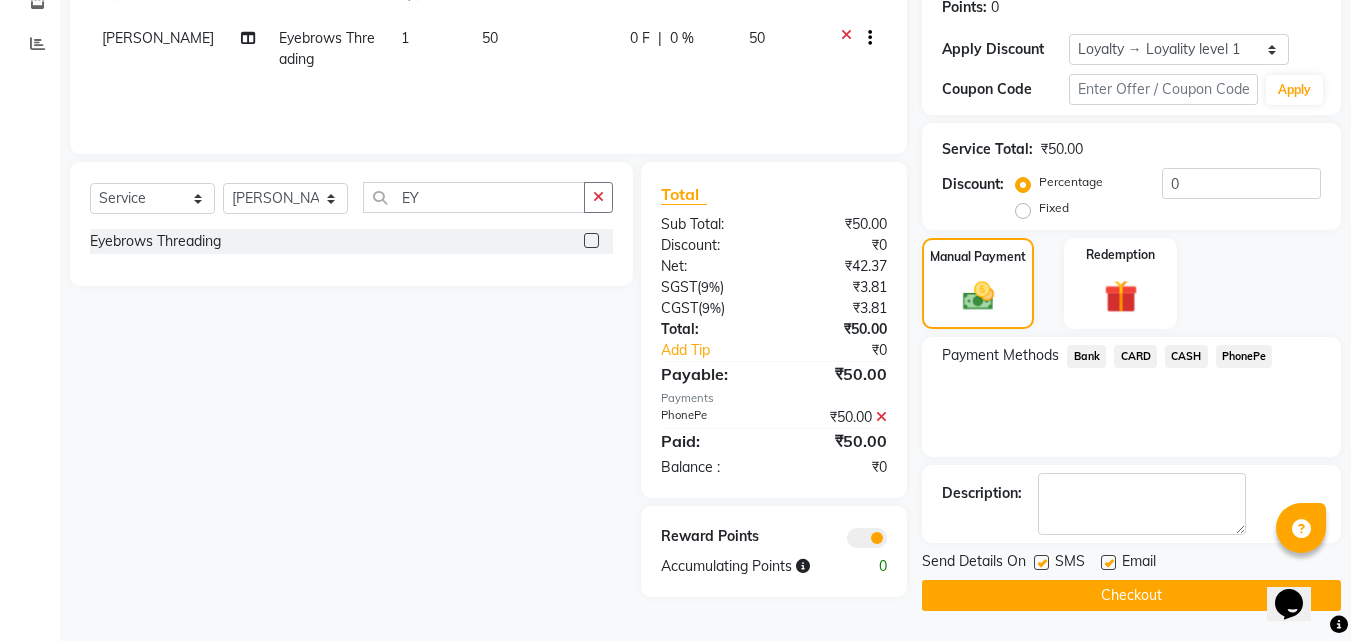 click on "Checkout" 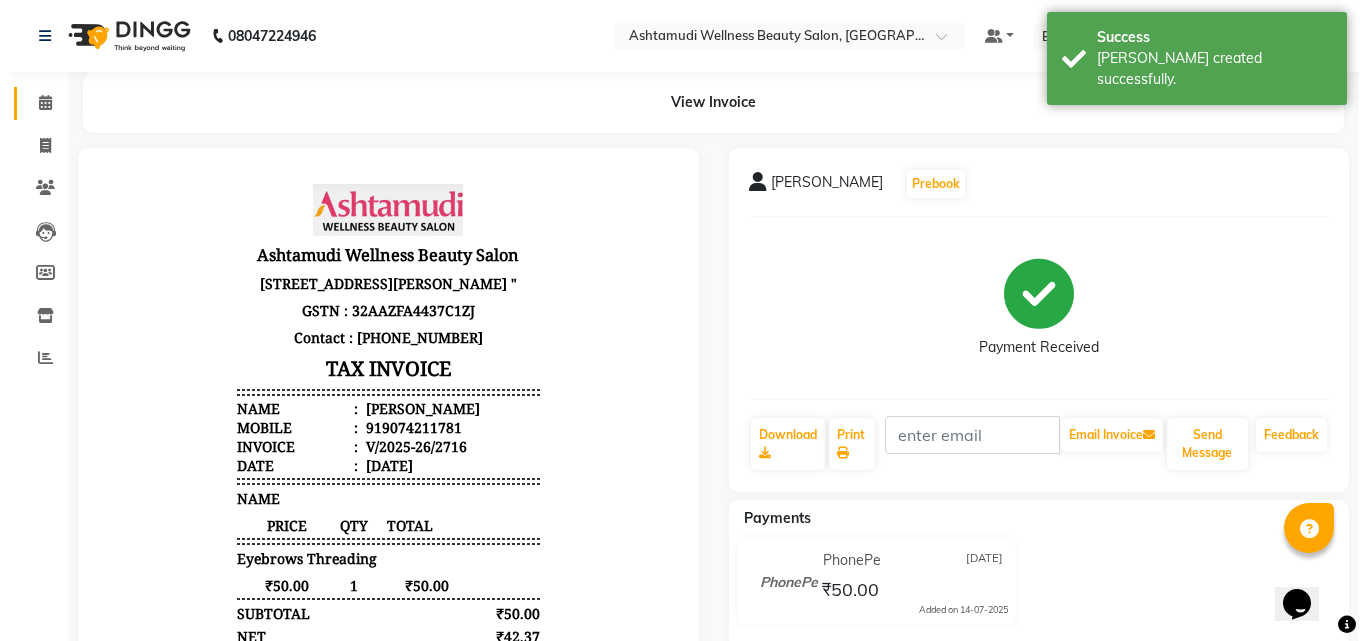 scroll, scrollTop: 0, scrollLeft: 0, axis: both 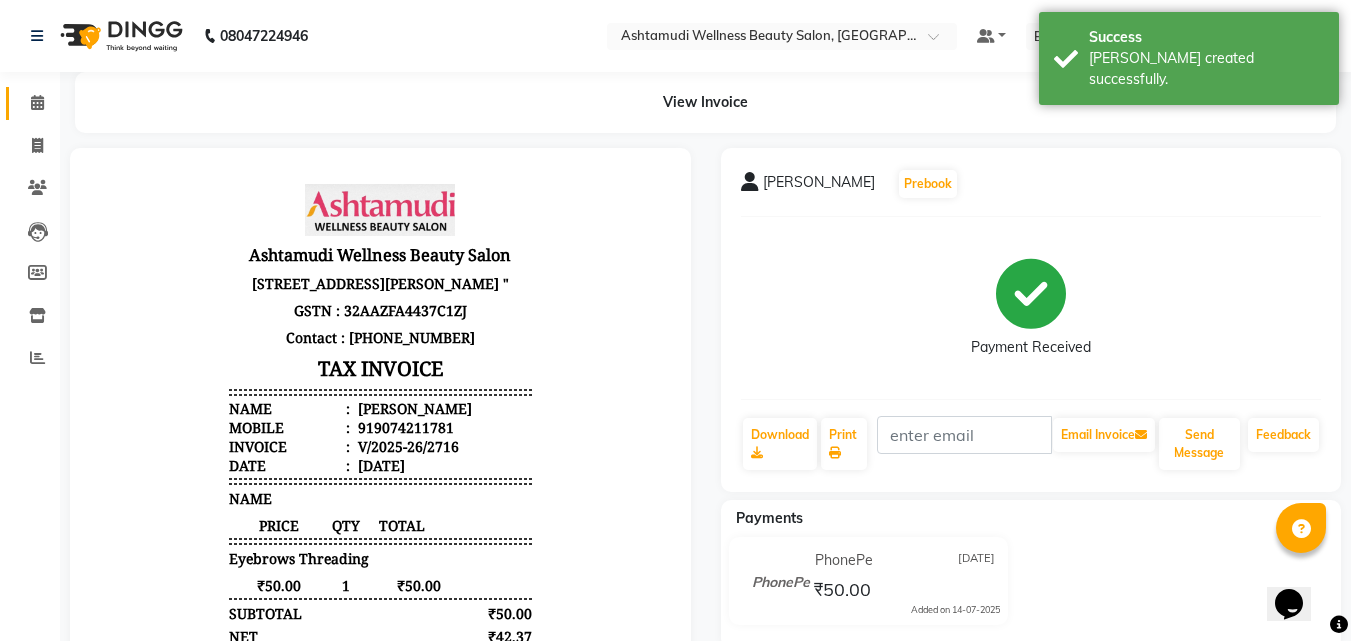 click on "Calendar" 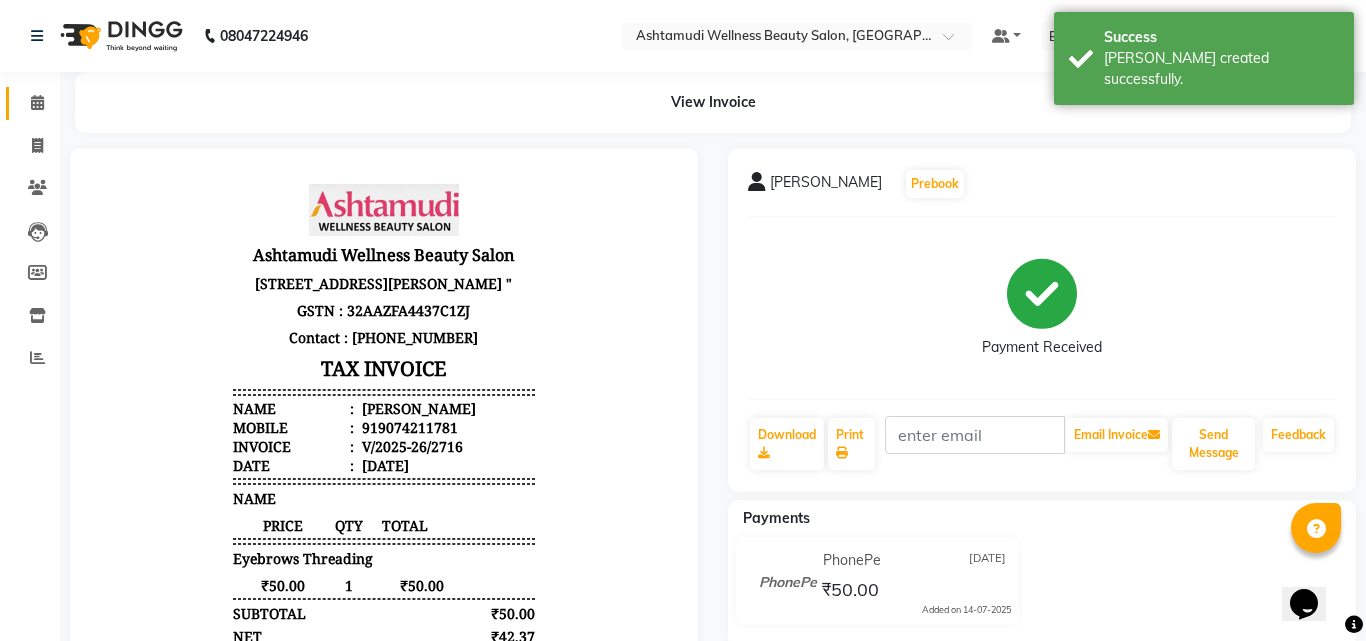 click 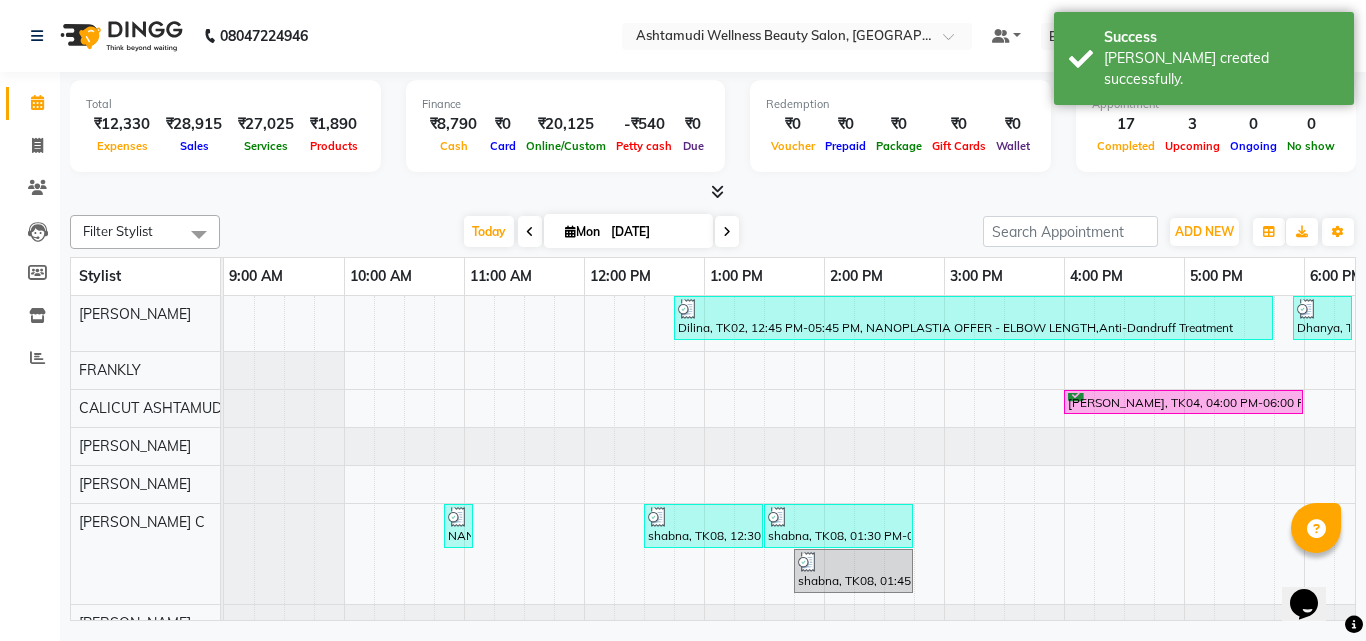 scroll, scrollTop: 0, scrollLeft: 307, axis: horizontal 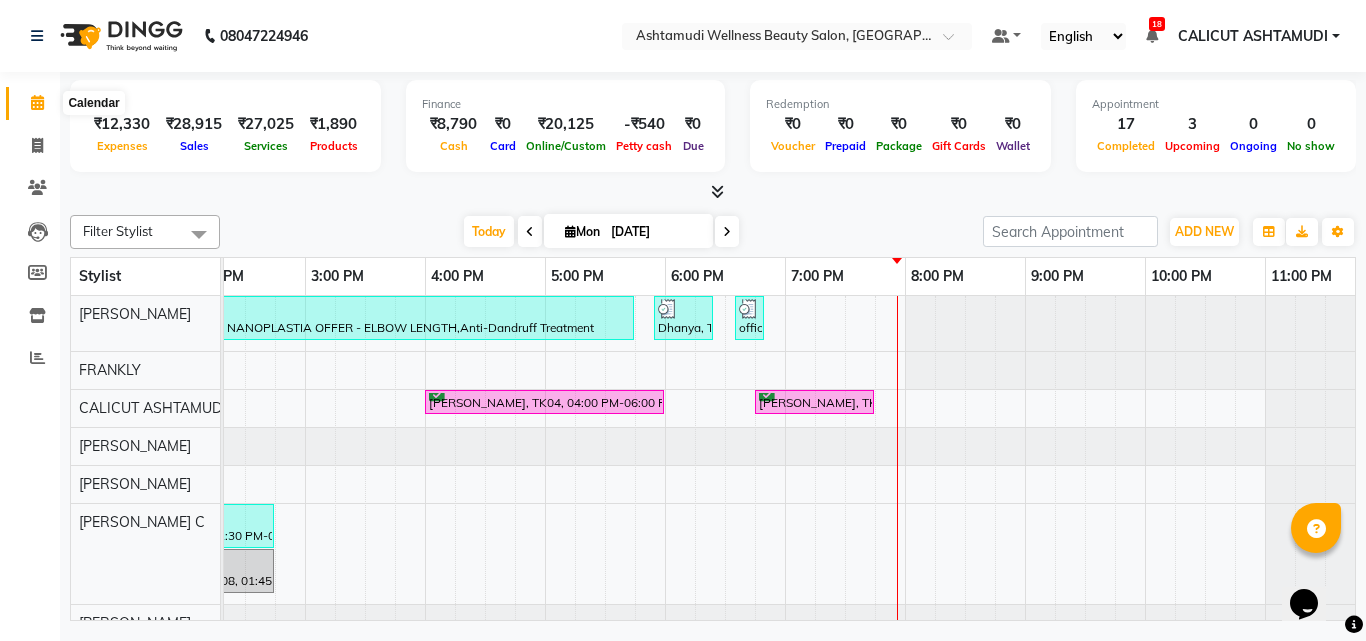 click 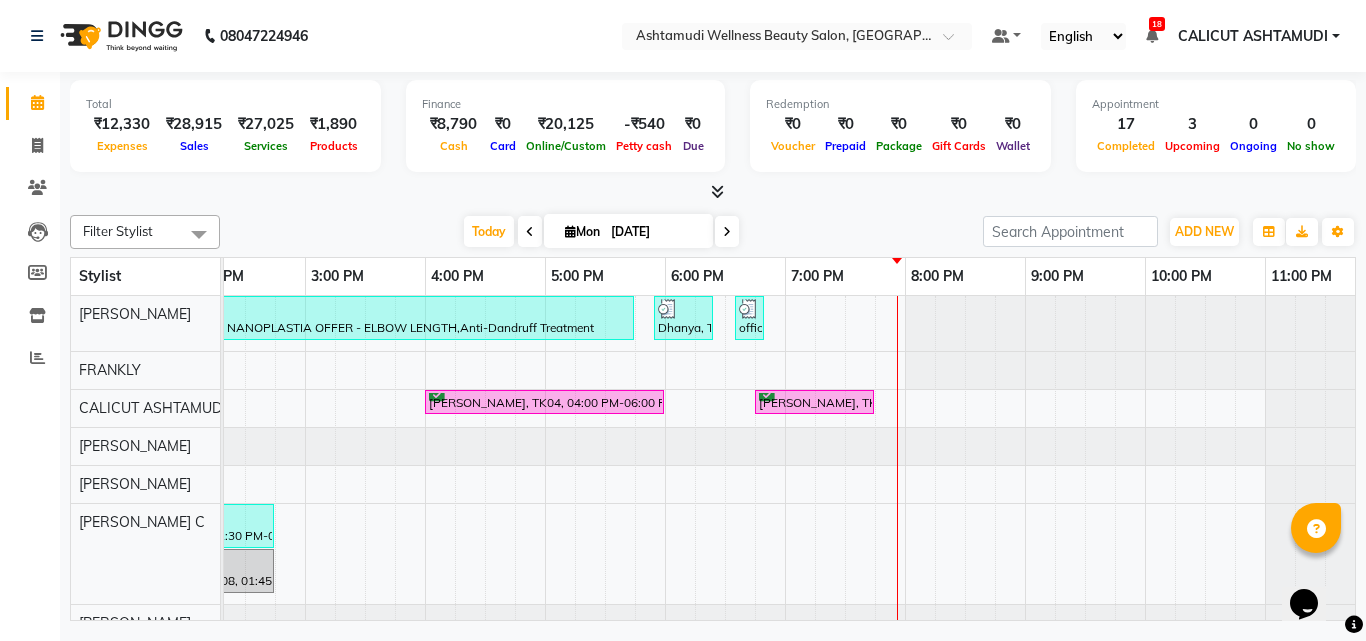 click 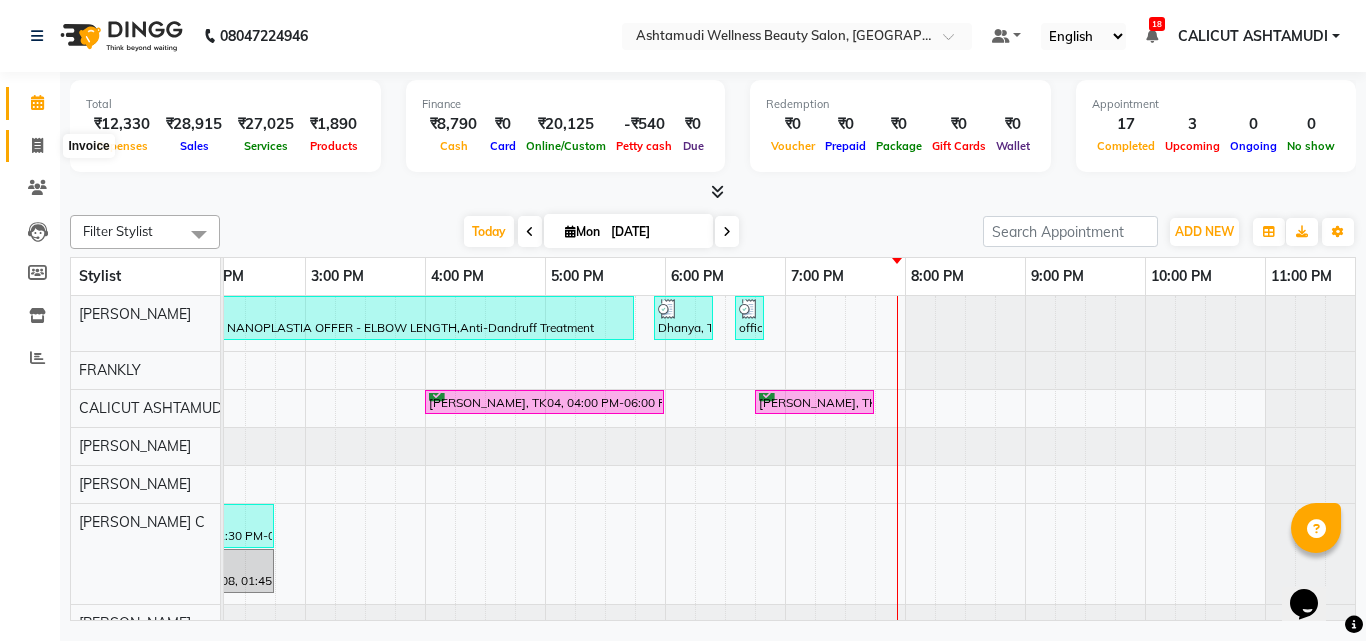 click 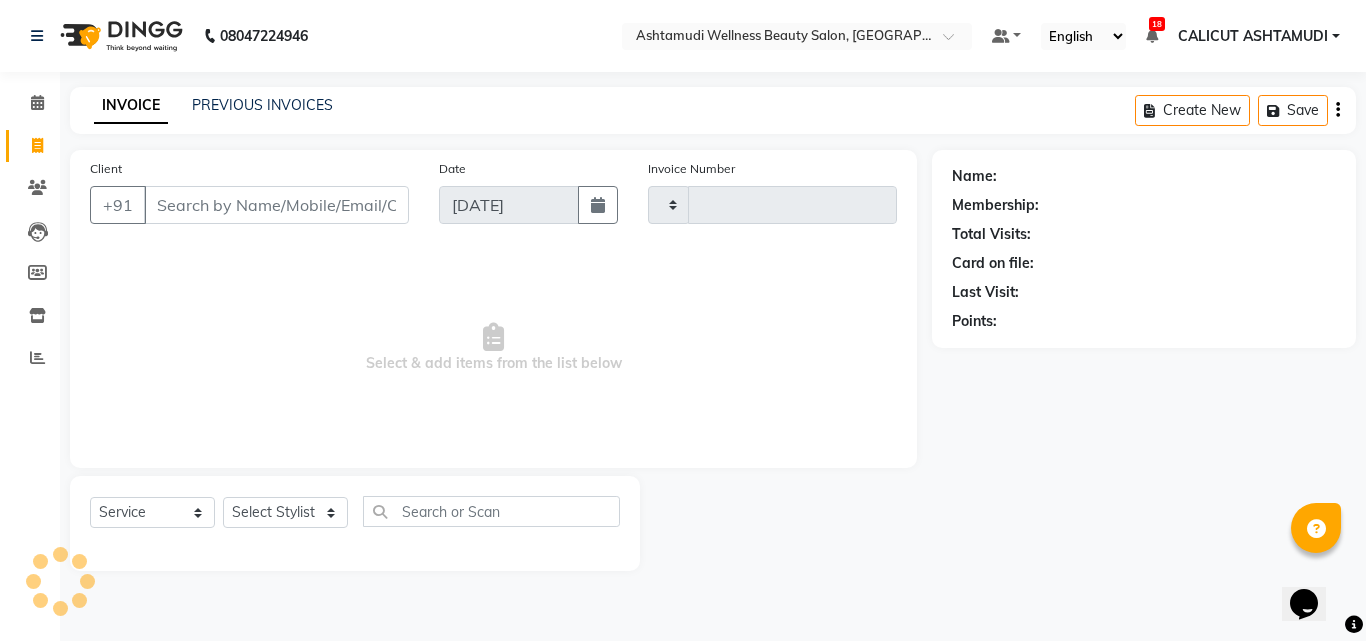 click 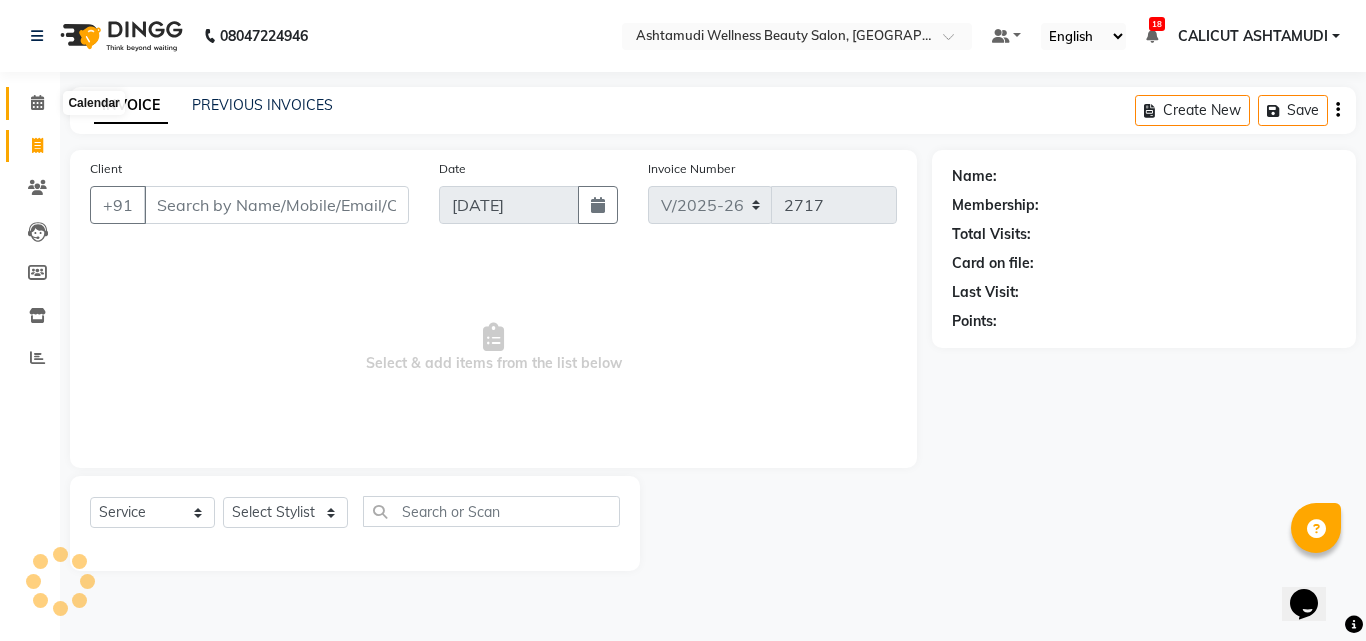 click 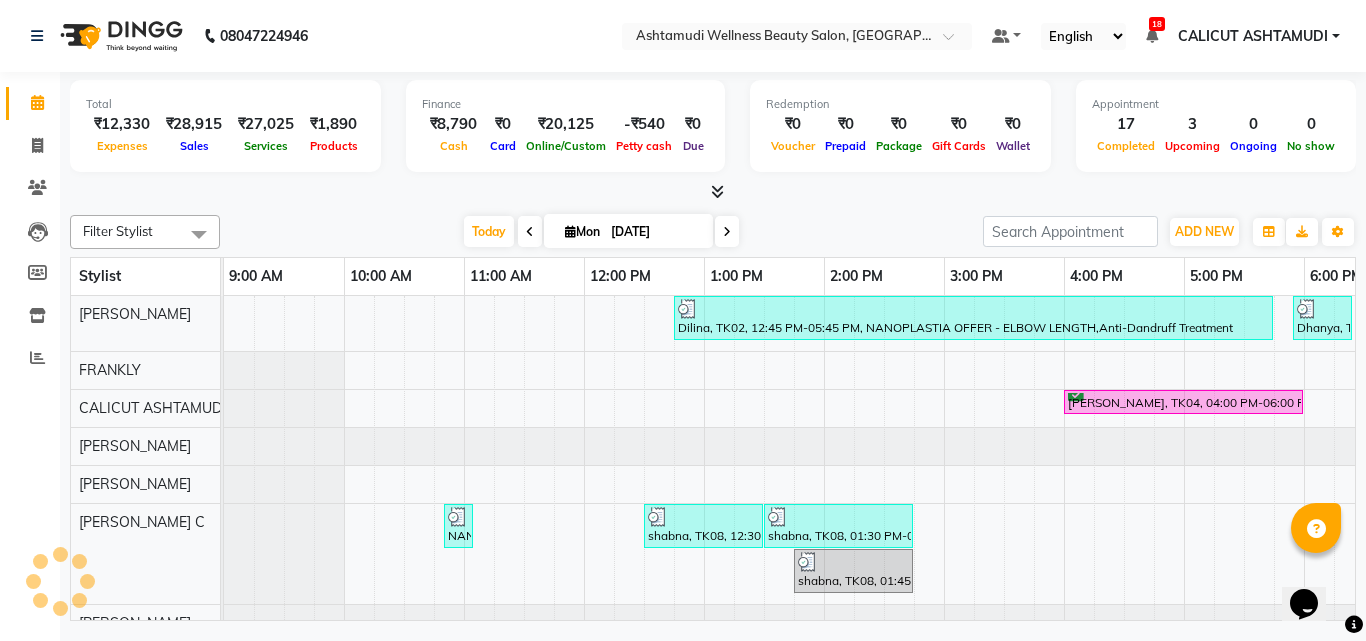 scroll, scrollTop: 0, scrollLeft: 0, axis: both 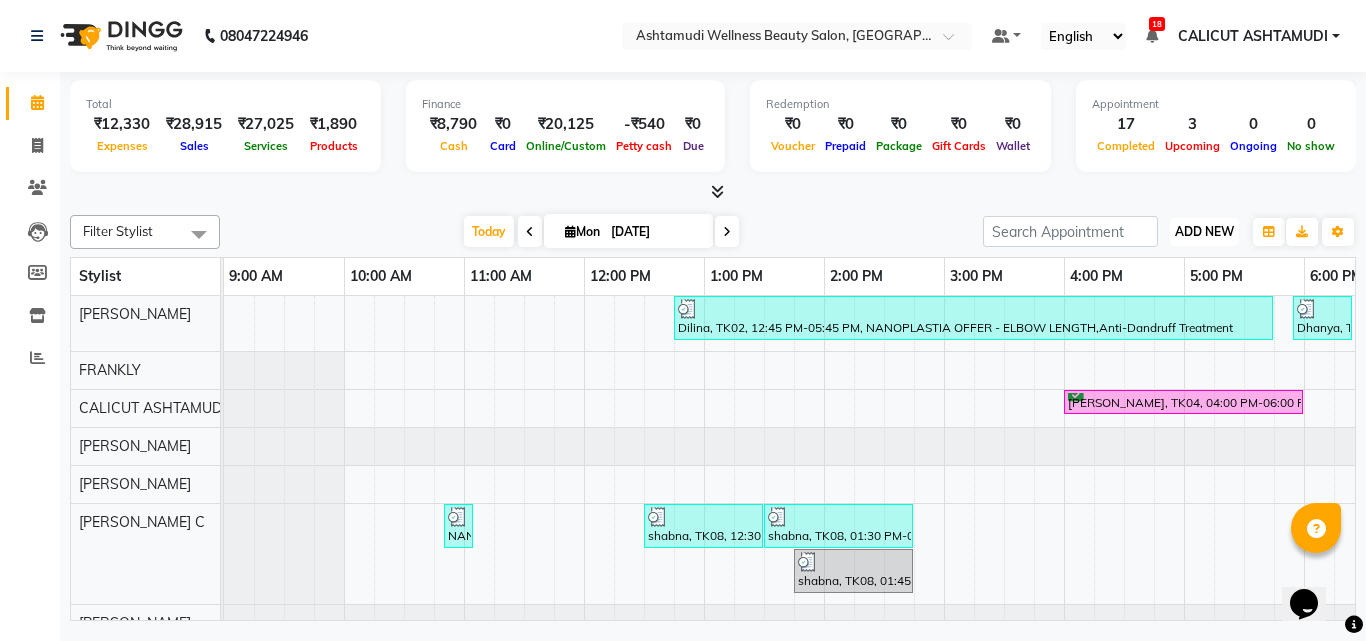 click on "ADD NEW" at bounding box center [1204, 231] 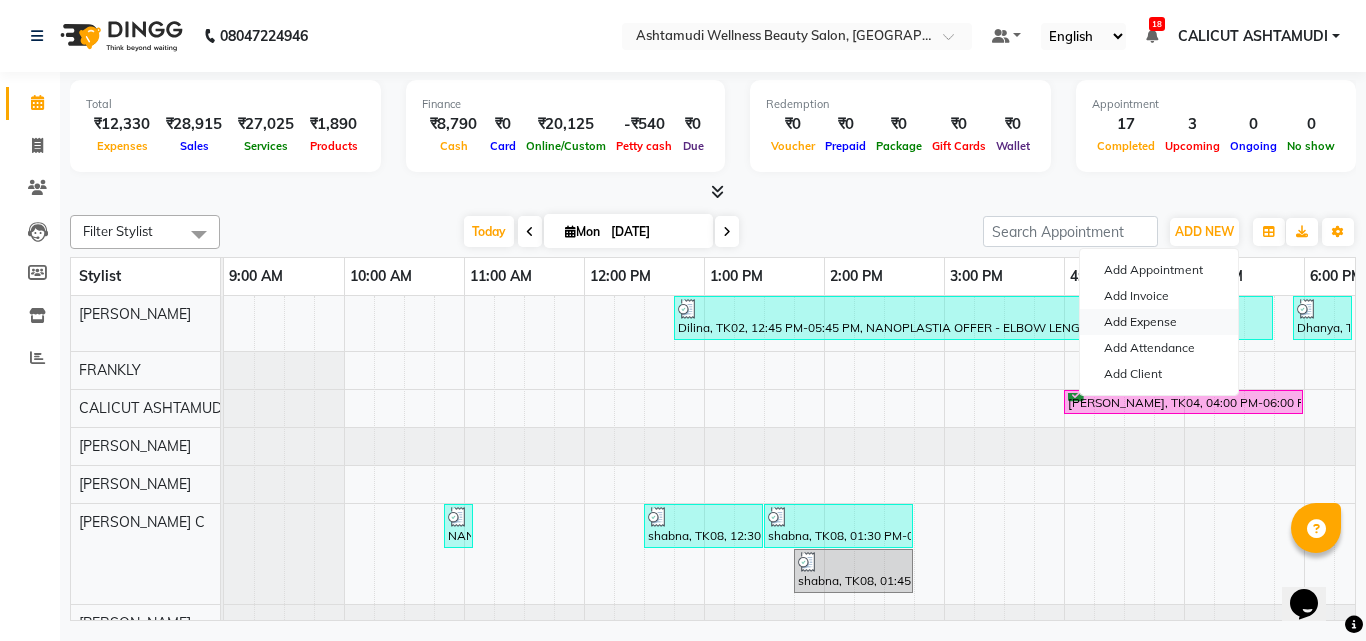 click on "Add Expense" at bounding box center (1159, 322) 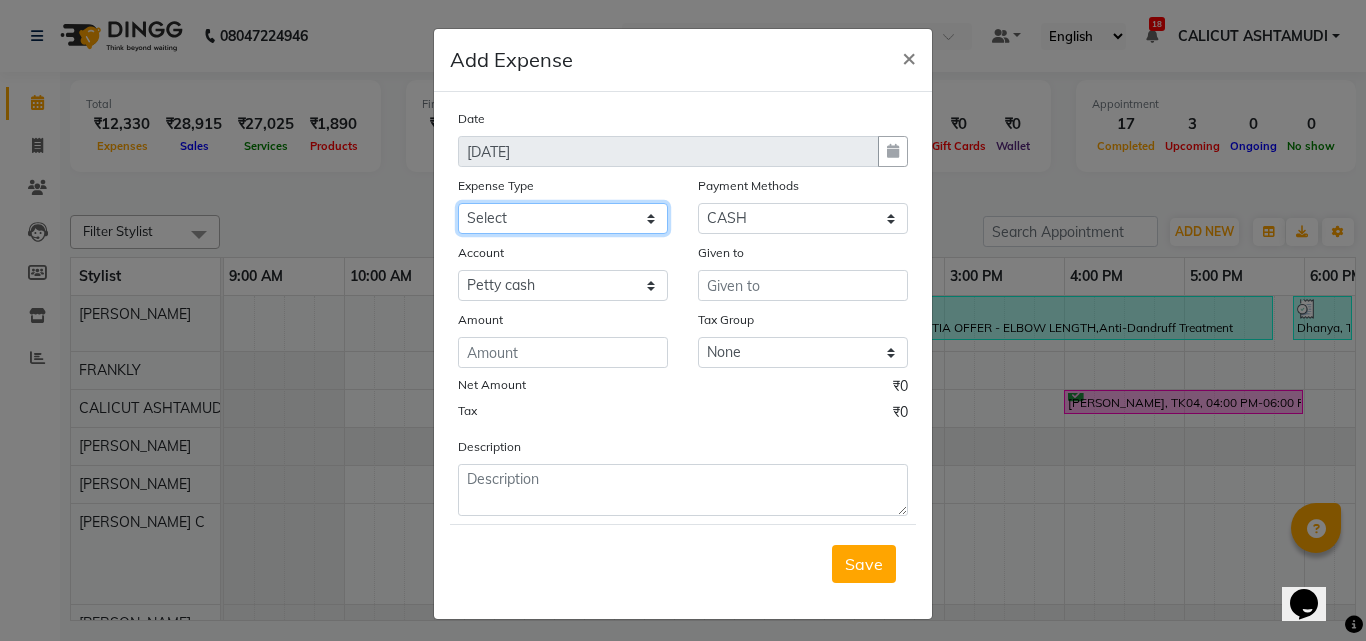 click on "Select ACCOMODATION EXPENSES ADVERTISEMENT SALES PROMOTIONAL EXPENSES Bonus BRIDAL ACCESSORIES REFUND BRIDAL COMMISSION BRIDAL FOOD BRIDAL INCENTIVES BRIDAL ORNAMENTS REFUND BRIDAL TA CASH DEPOSIT RAK BANK COMPUTER ACCESSORIES MOBILE PHONE Donation and Charity Expenses ELECTRICITY CHARGES ELECTRONICS FITTINGS Event Expense FISH FOOD EXPENSES FOOD REFRESHMENT FOR CLIENTS FOOD REFRESHMENT FOR STAFFS Freight And Forwarding Charges FUEL FOR GENERATOR FURNITURE AND EQUIPMENTS Gifts for Clients GIFTS FOR STAFFS GOKULAM CHITS HOSTEL RENT LAUNDRY EXPENSES LICENSE OTHER FEES LOADING UNLOADING CHARGES Medical Expenses MEHNDI PAYMENTS MISCELLANEOUS EXPENSES NEWSPAPER PERIODICALS Ornaments Maintenance Expense OVERTIME ALLOWANCES Payment For Pest Control Perfomance based incentives POSTAGE COURIER CHARGES Printing PRINTING STATIONERY EXPENSES PROFESSIONAL TAX REPAIRS MAINTENANCE ROUND OFF Salary SALARY ADVANCE Sales Incentives Membership Card SALES INCENTIVES PRODUCT SALES INCENTIVES SERVICES SALON ESSENTIALS SALON RENT" 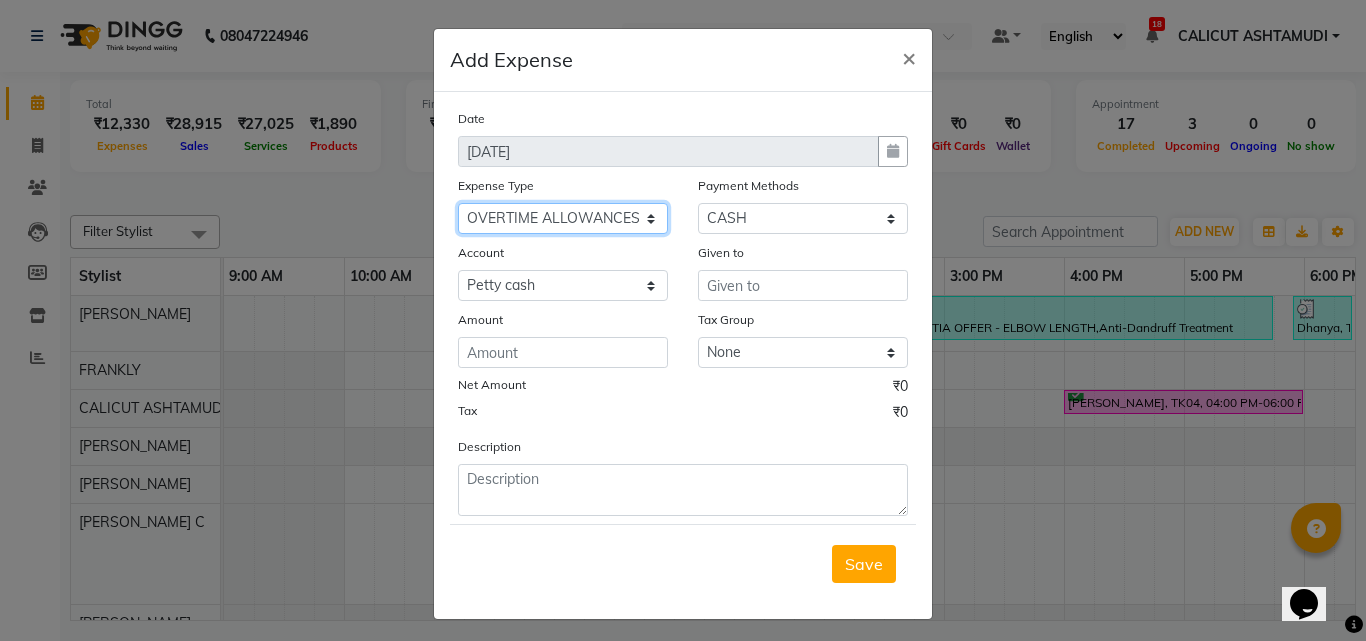 click on "Select ACCOMODATION EXPENSES ADVERTISEMENT SALES PROMOTIONAL EXPENSES Bonus BRIDAL ACCESSORIES REFUND BRIDAL COMMISSION BRIDAL FOOD BRIDAL INCENTIVES BRIDAL ORNAMENTS REFUND BRIDAL TA CASH DEPOSIT RAK BANK COMPUTER ACCESSORIES MOBILE PHONE Donation and Charity Expenses ELECTRICITY CHARGES ELECTRONICS FITTINGS Event Expense FISH FOOD EXPENSES FOOD REFRESHMENT FOR CLIENTS FOOD REFRESHMENT FOR STAFFS Freight And Forwarding Charges FUEL FOR GENERATOR FURNITURE AND EQUIPMENTS Gifts for Clients GIFTS FOR STAFFS GOKULAM CHITS HOSTEL RENT LAUNDRY EXPENSES LICENSE OTHER FEES LOADING UNLOADING CHARGES Medical Expenses MEHNDI PAYMENTS MISCELLANEOUS EXPENSES NEWSPAPER PERIODICALS Ornaments Maintenance Expense OVERTIME ALLOWANCES Payment For Pest Control Perfomance based incentives POSTAGE COURIER CHARGES Printing PRINTING STATIONERY EXPENSES PROFESSIONAL TAX REPAIRS MAINTENANCE ROUND OFF Salary SALARY ADVANCE Sales Incentives Membership Card SALES INCENTIVES PRODUCT SALES INCENTIVES SERVICES SALON ESSENTIALS SALON RENT" 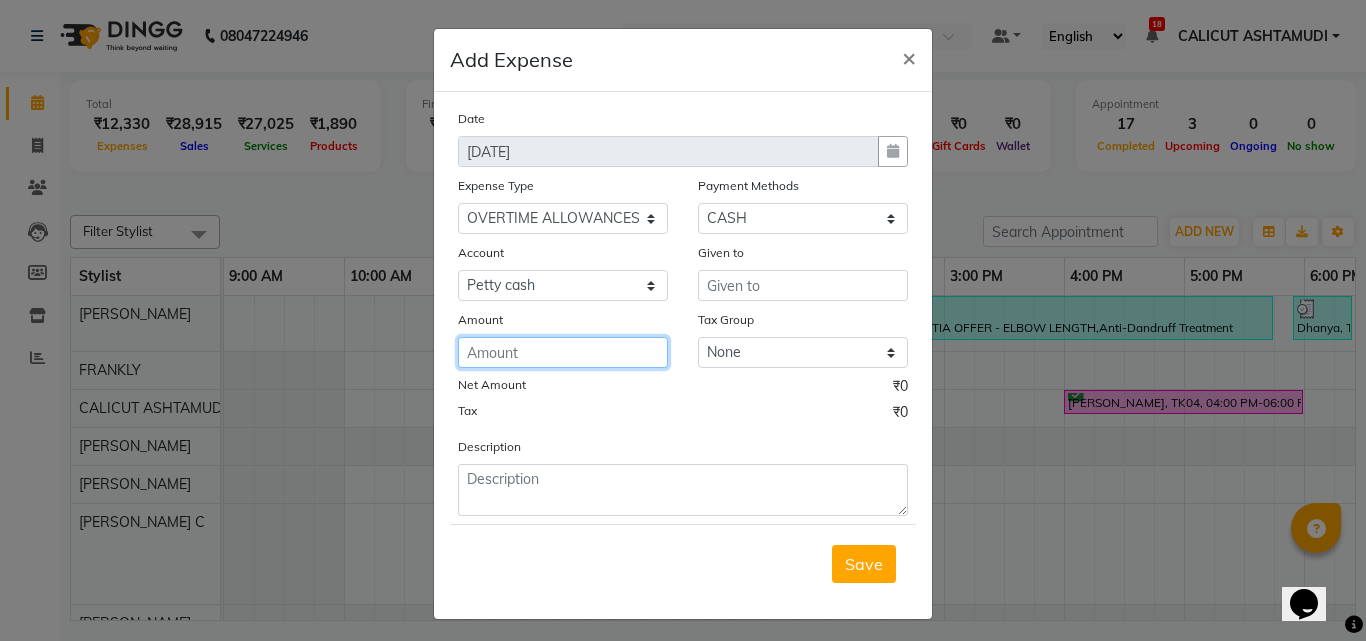 click 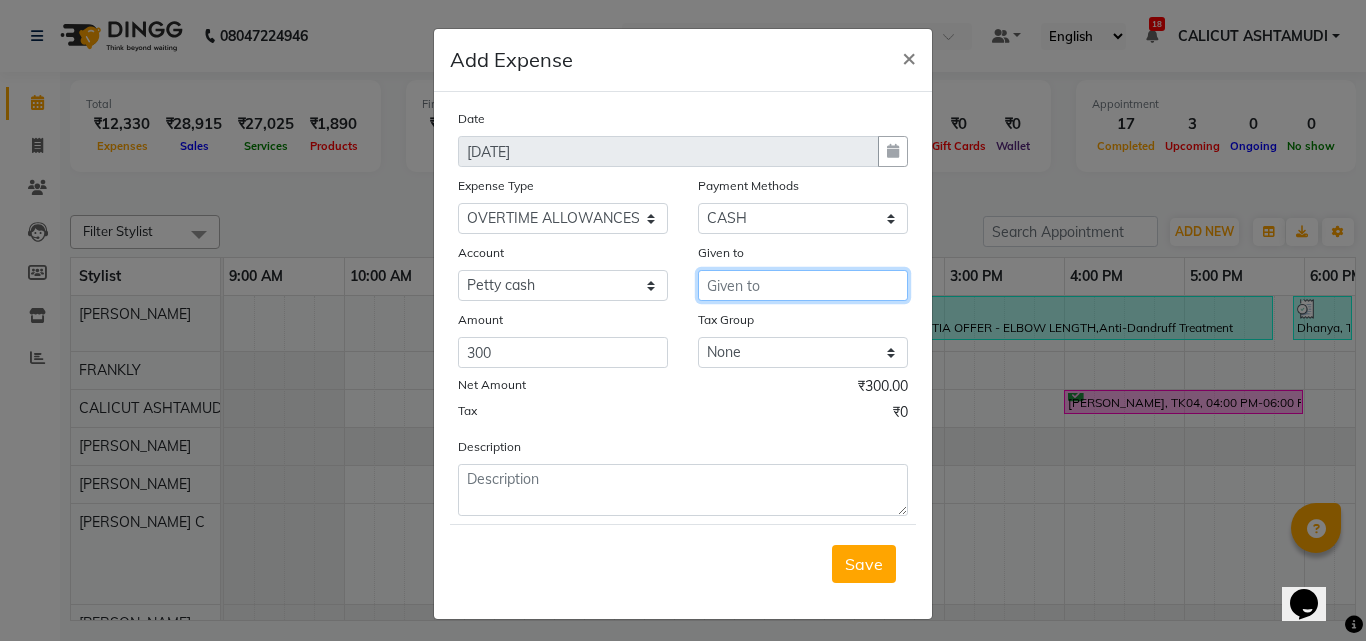 click at bounding box center (803, 285) 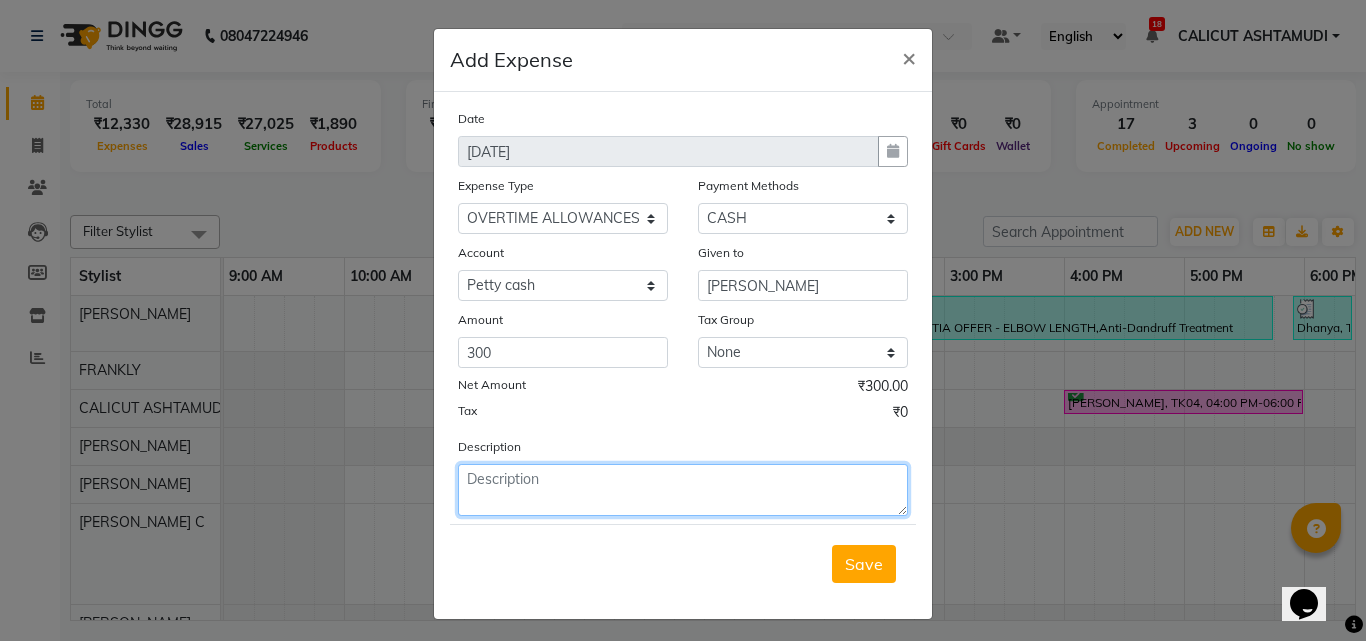 click 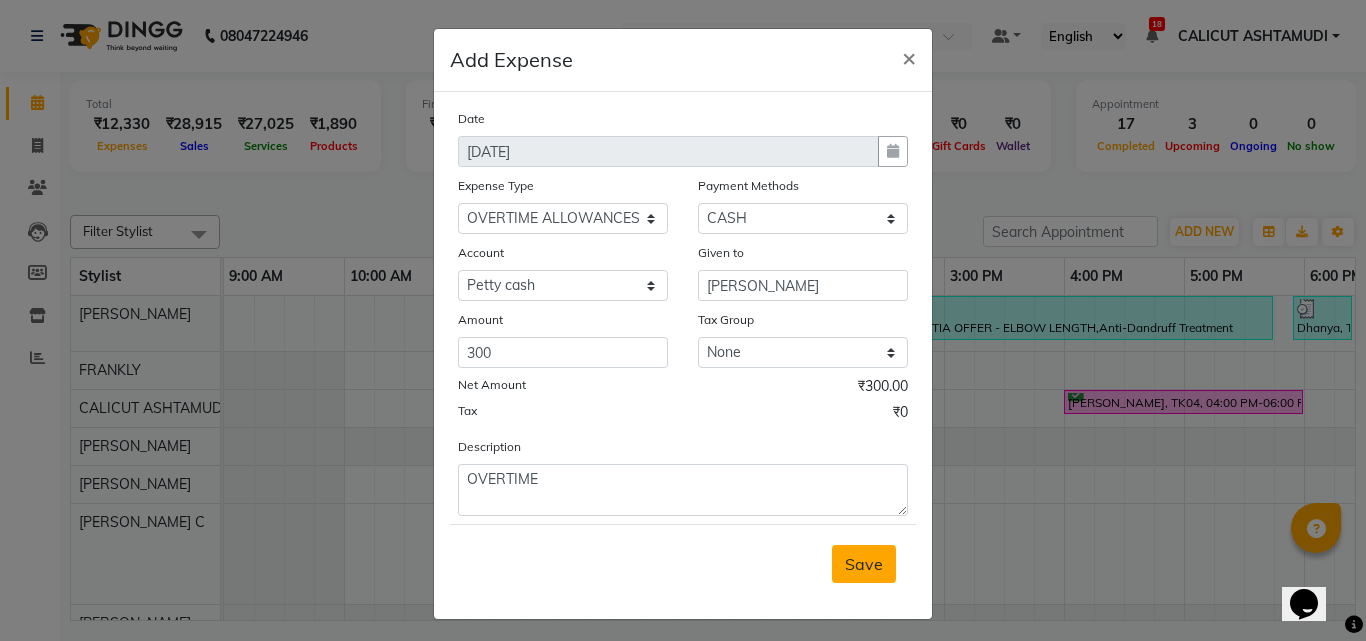 click on "Save" at bounding box center (864, 564) 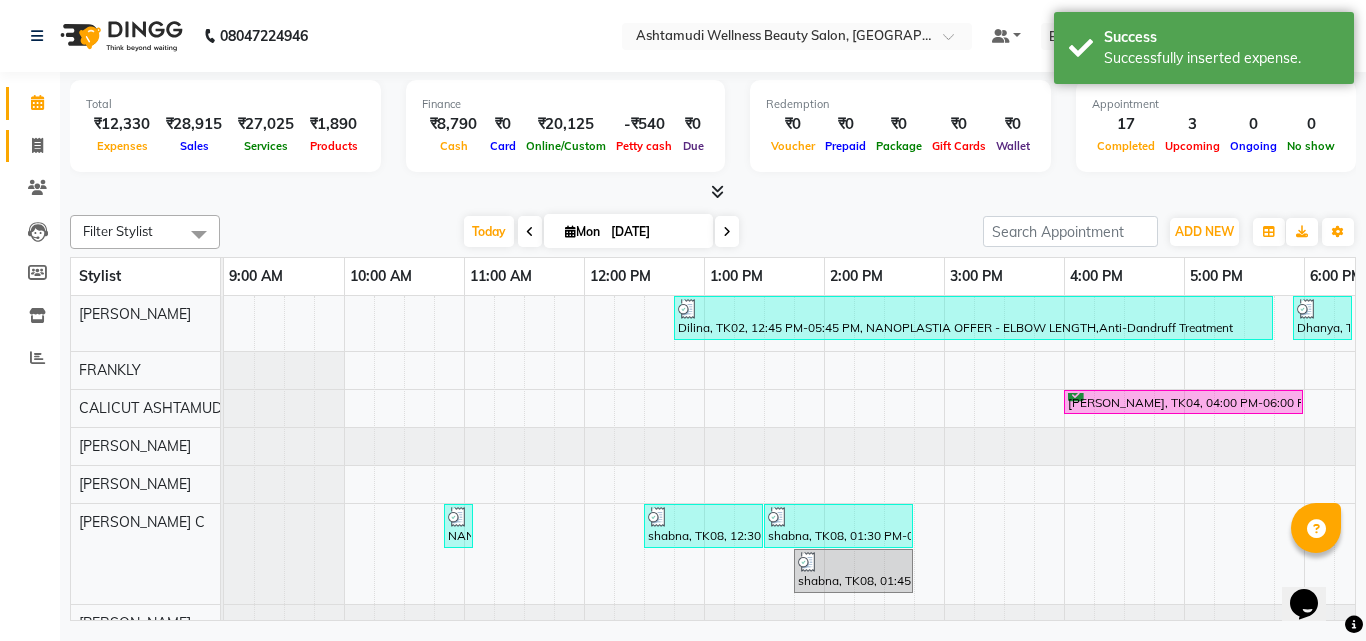 click 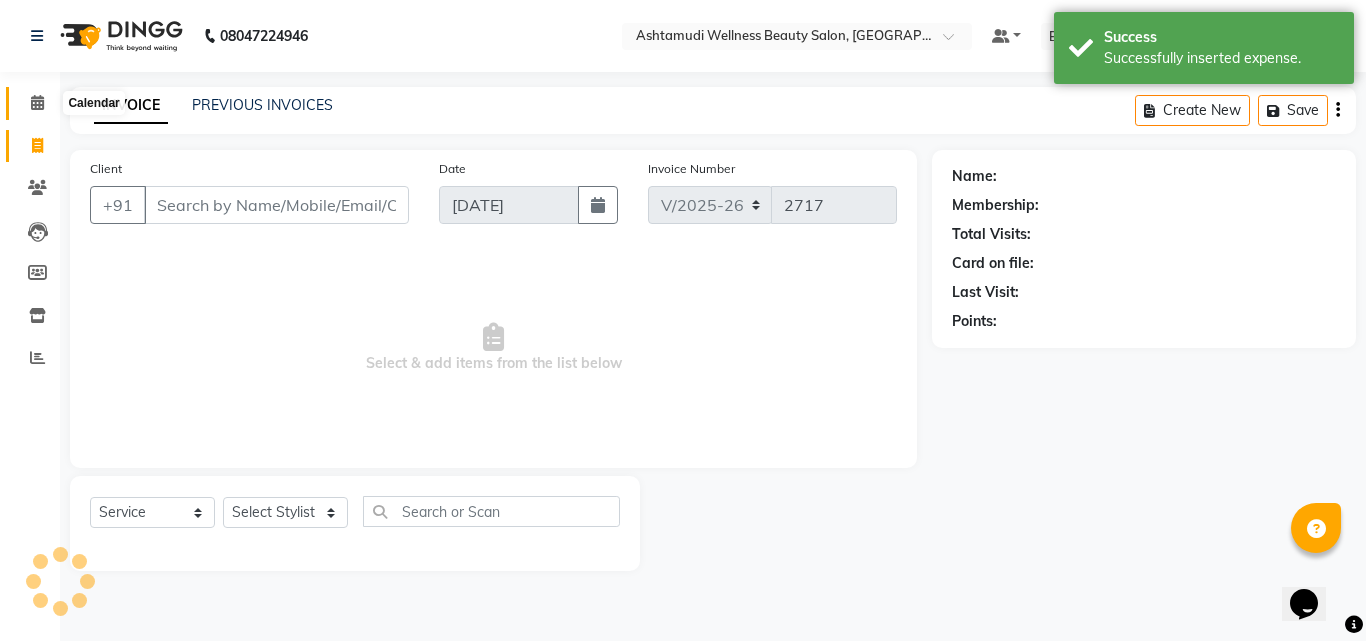 click 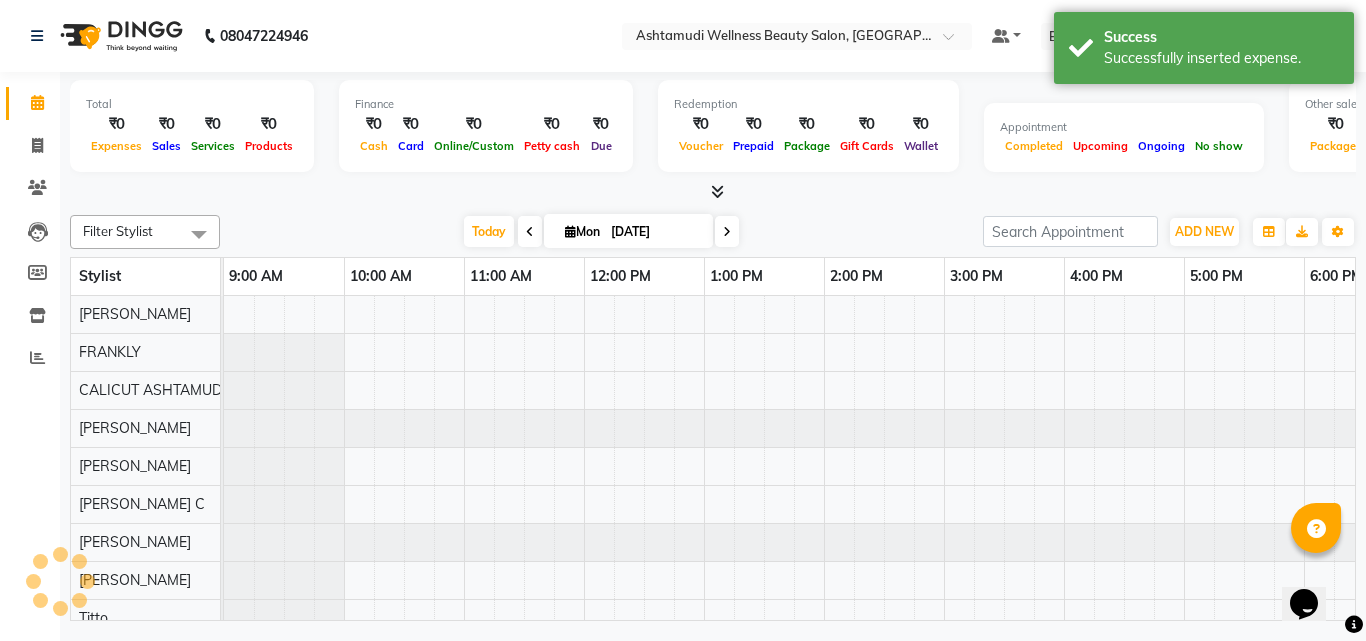 scroll, scrollTop: 0, scrollLeft: 0, axis: both 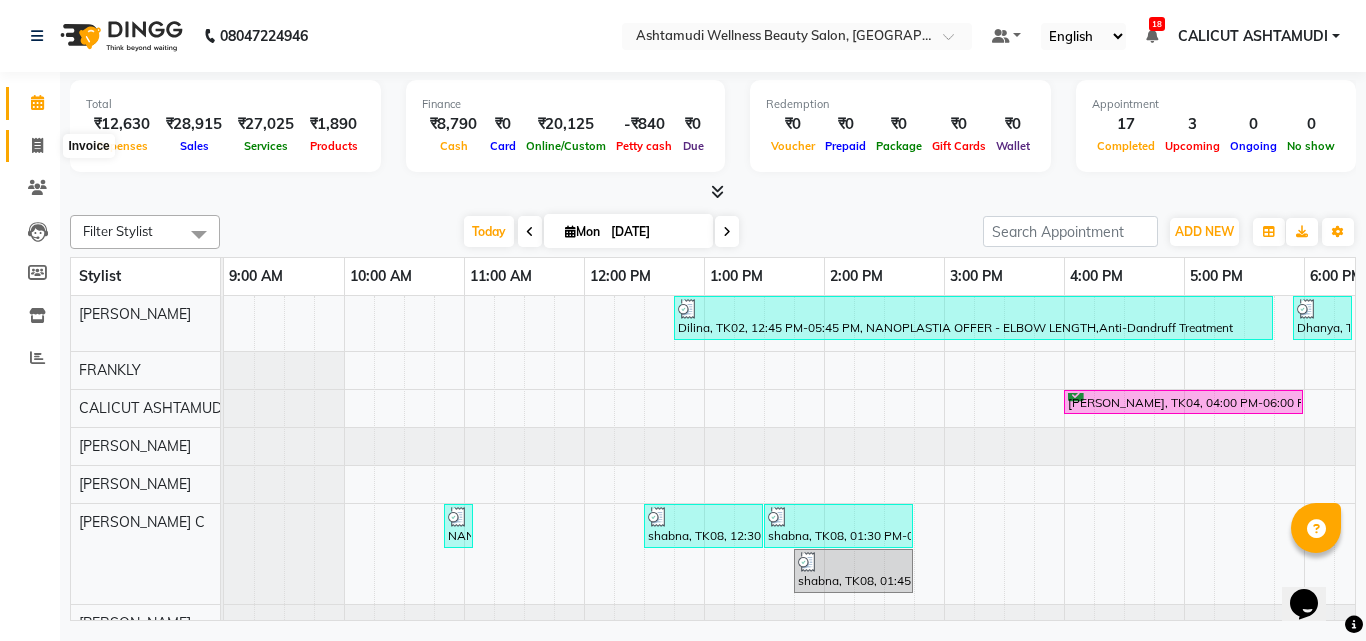 click 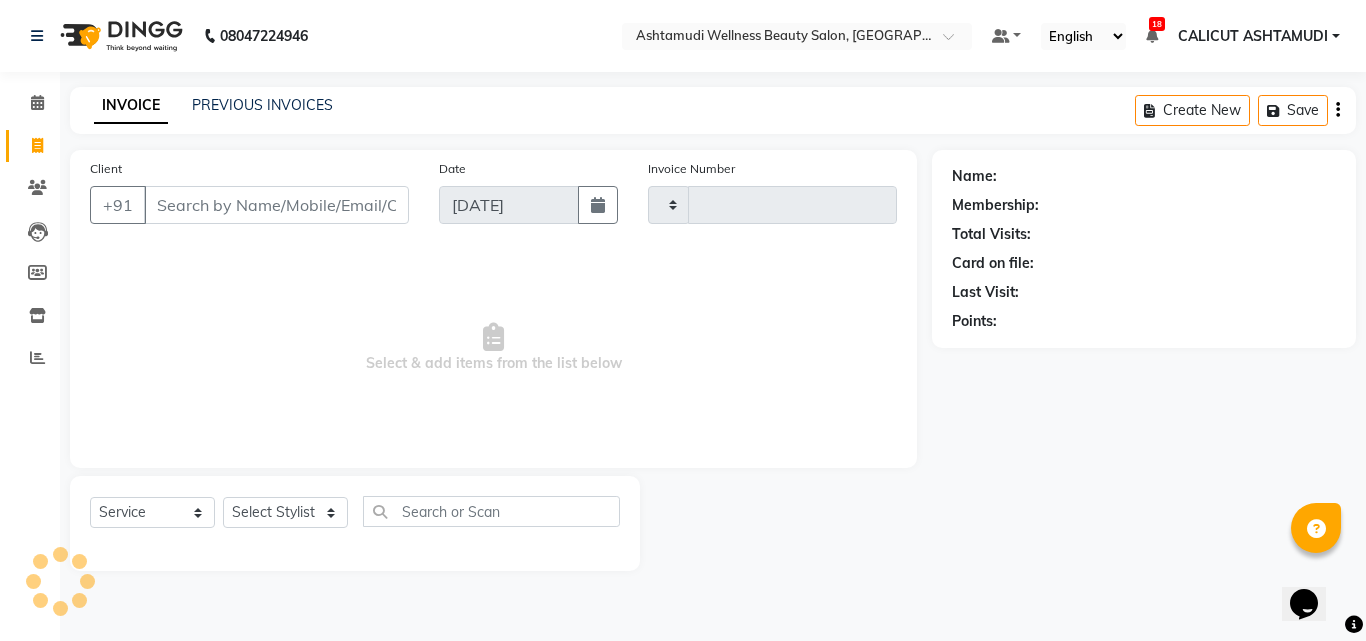 click 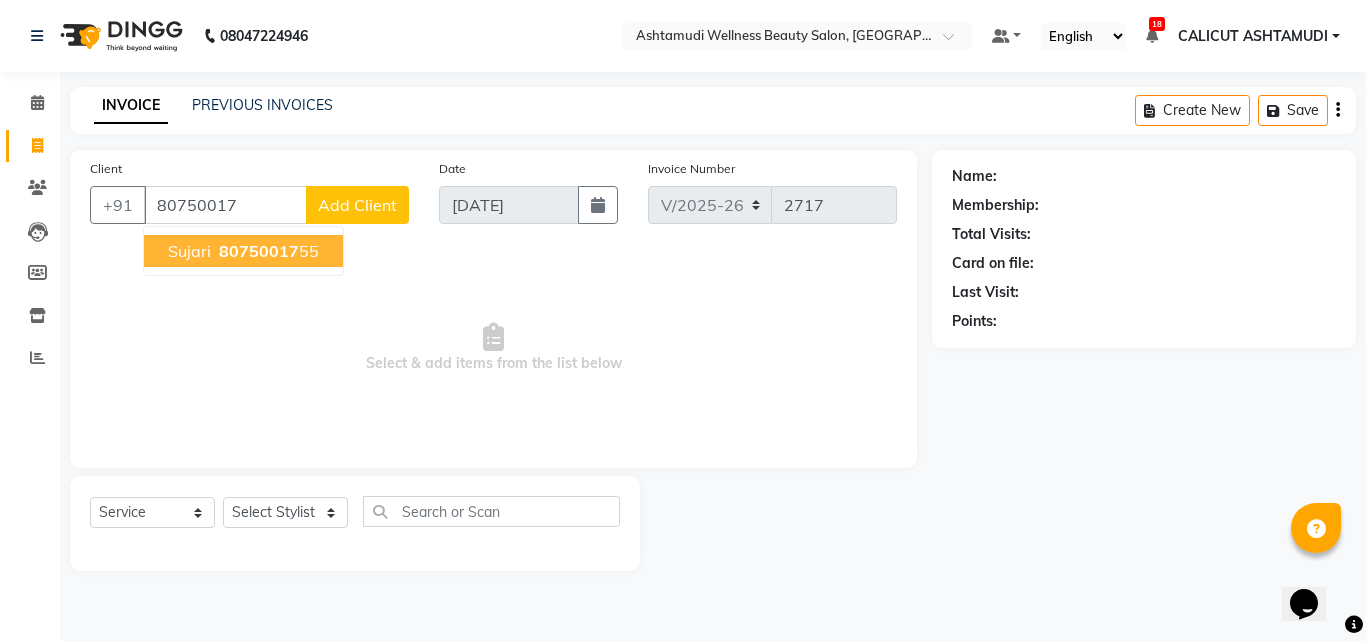 click on "80750017 55" at bounding box center [267, 251] 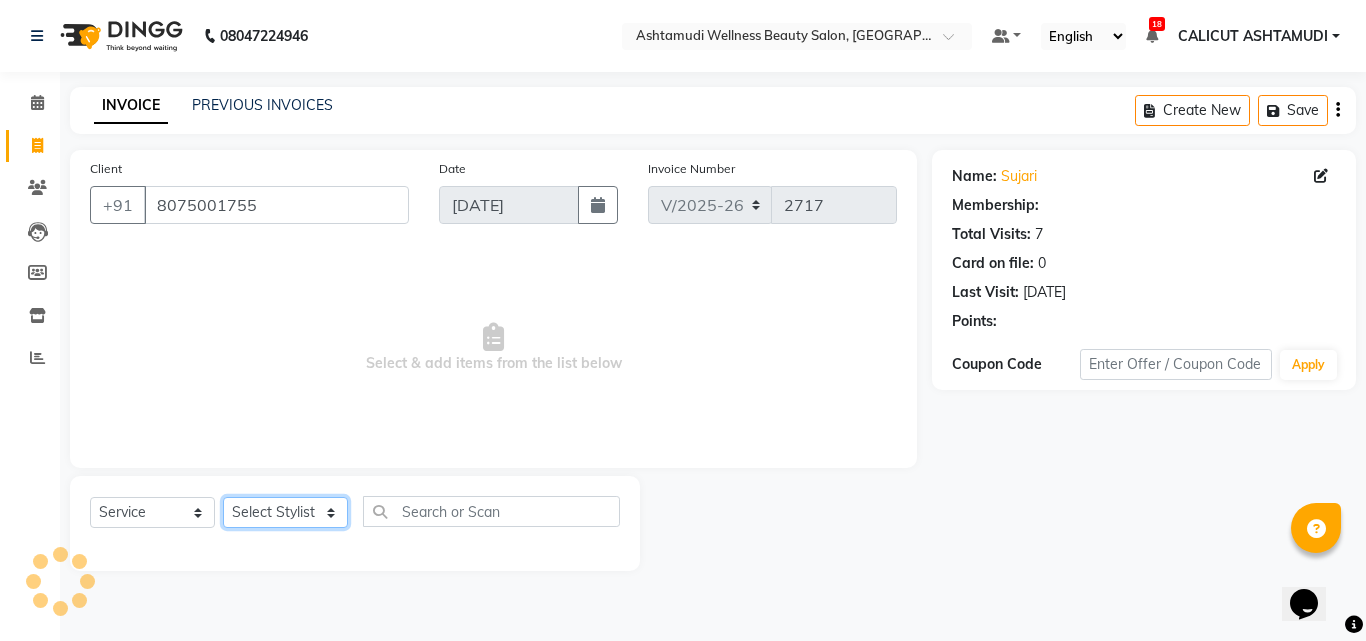 click on "Select Stylist Amala George AMBILI C ANKITHA Arya CALICUT ASHTAMUDI FRANKLY	 GRACY KRISHNA Nitesh Punam Gurung Sewan ali Sheela SUHANA  SHABU Titto" 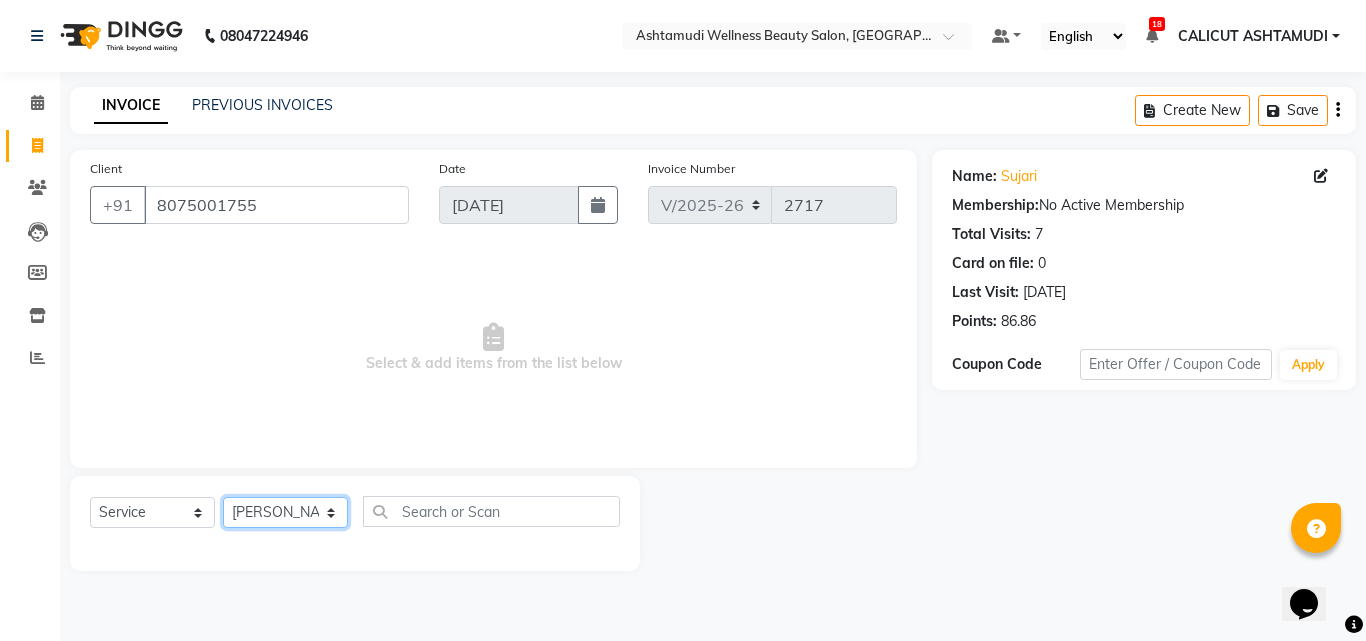 click on "Select Stylist Amala George AMBILI C ANKITHA Arya CALICUT ASHTAMUDI FRANKLY	 GRACY KRISHNA Nitesh Punam Gurung Sewan ali Sheela SUHANA  SHABU Titto" 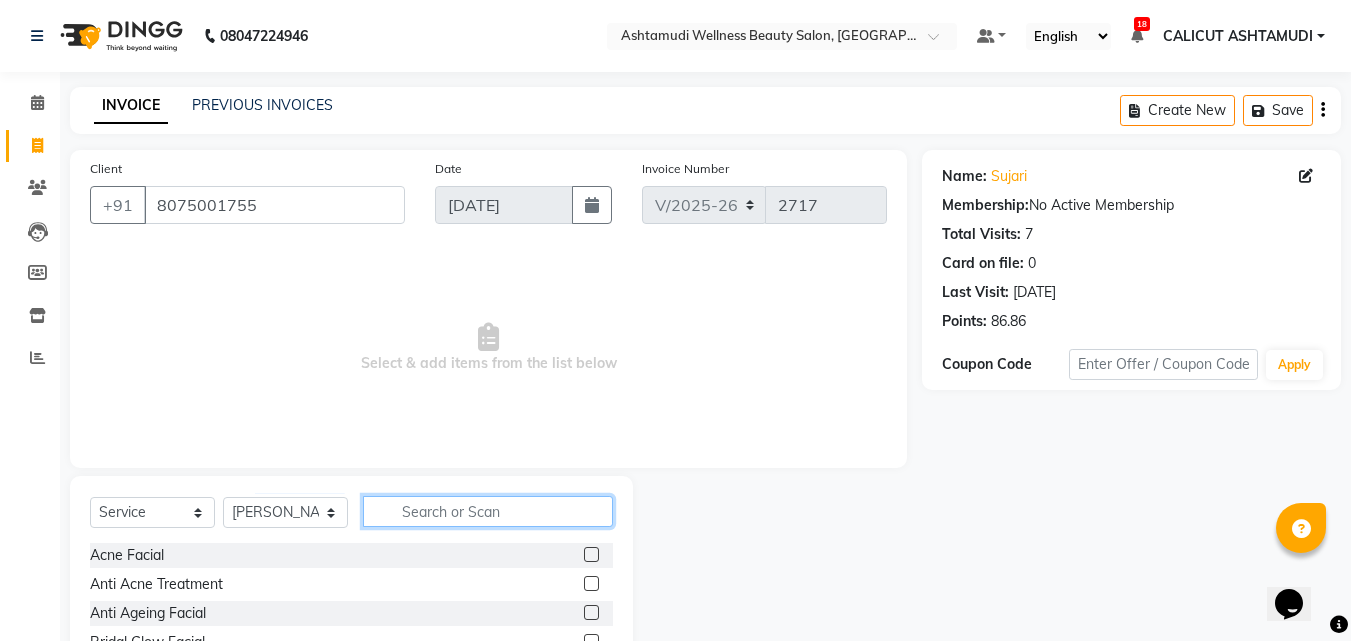 click 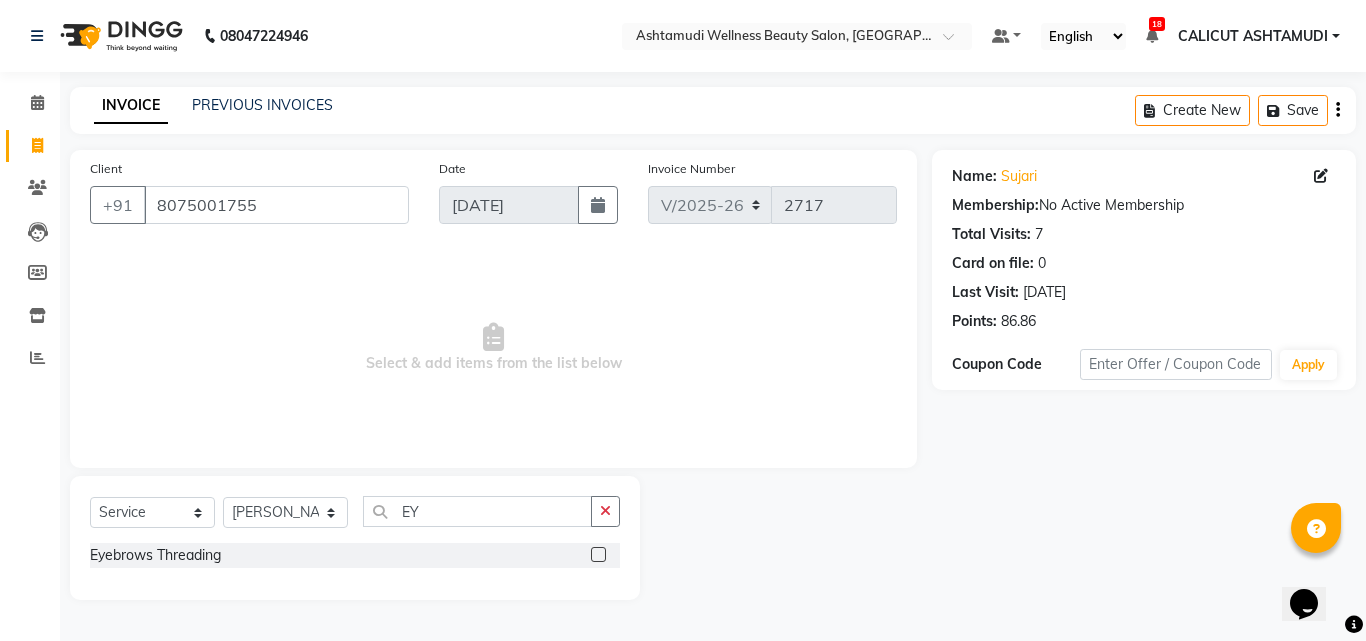 click 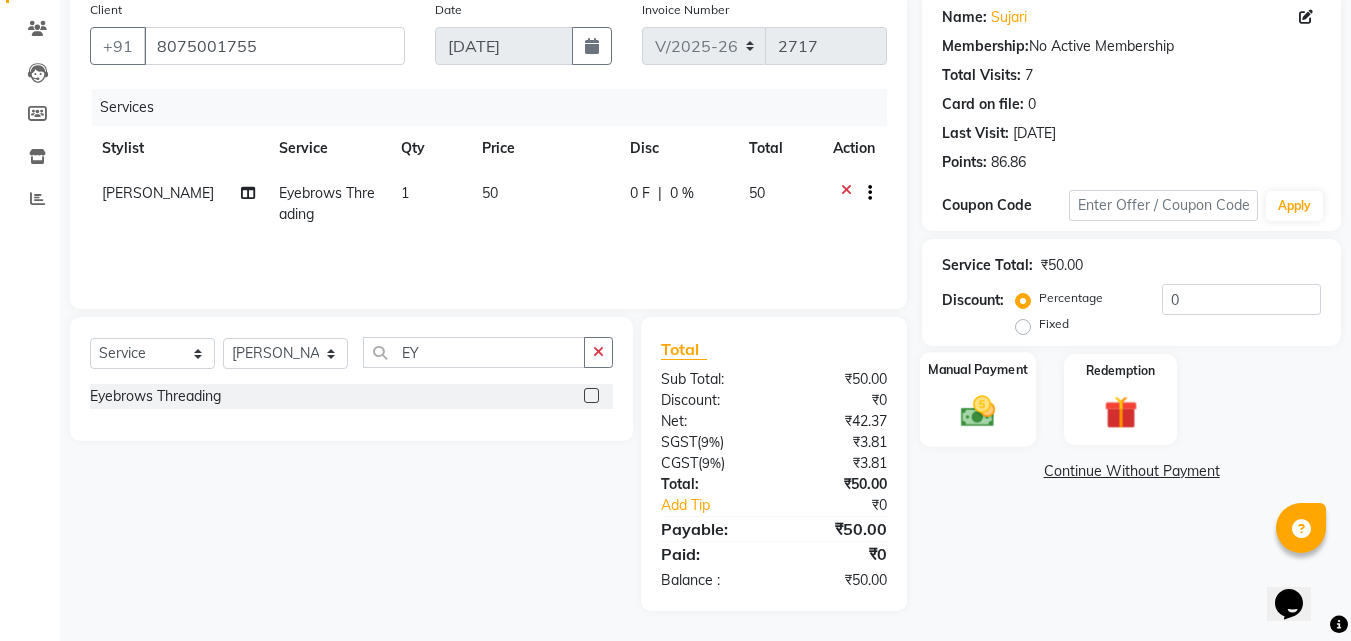 click 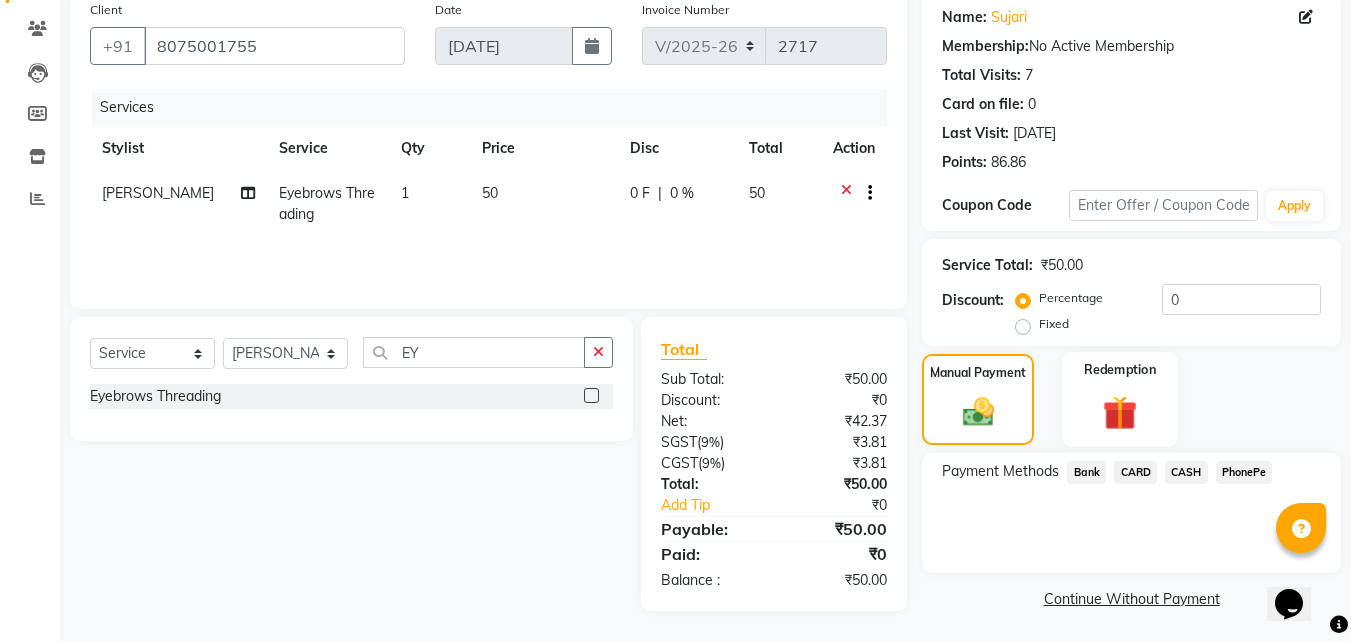 scroll, scrollTop: 162, scrollLeft: 0, axis: vertical 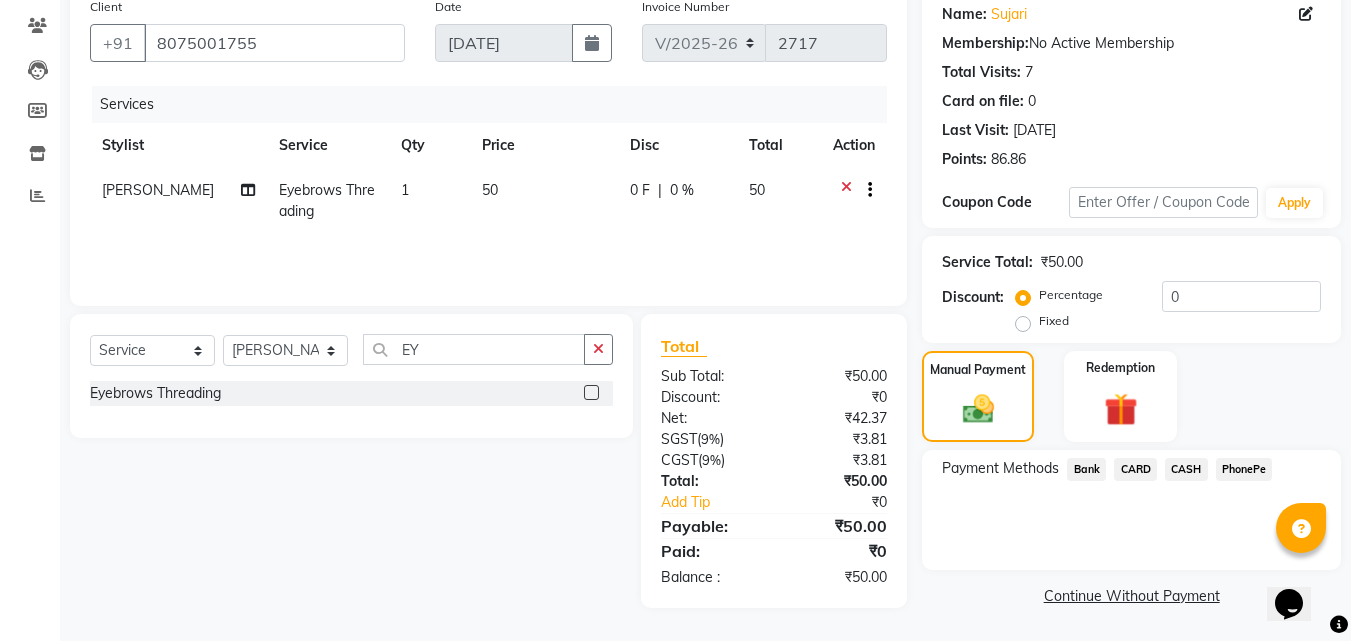 click on "CASH" 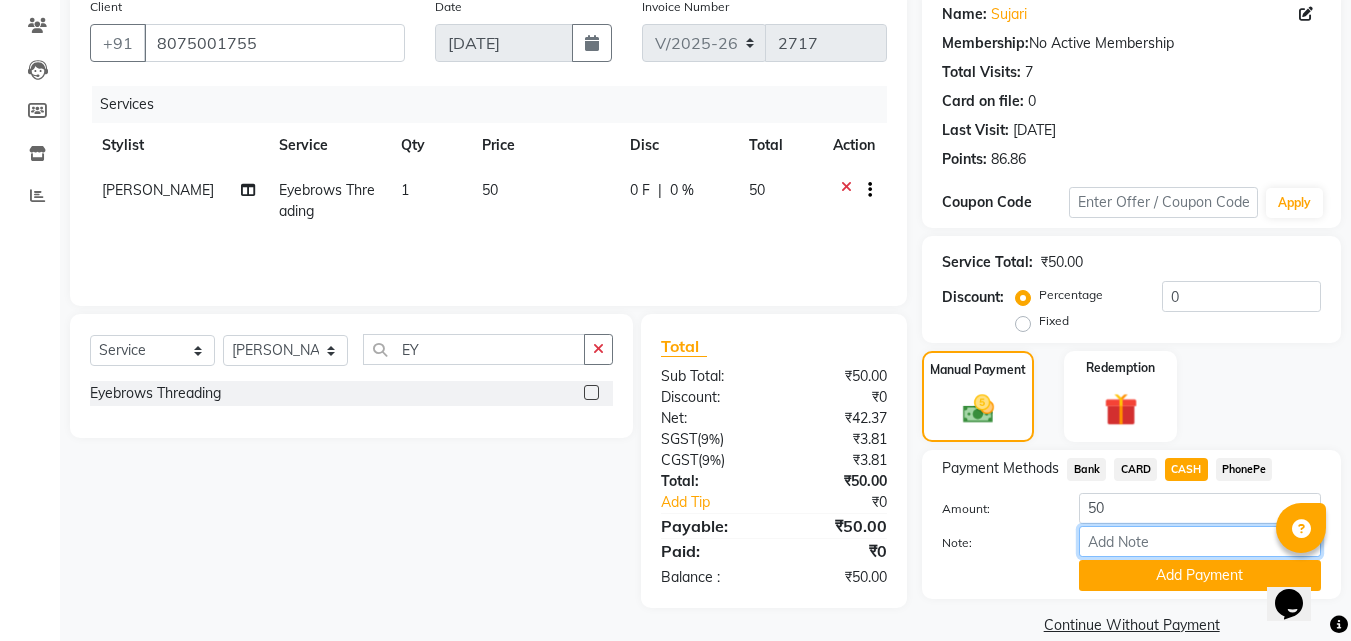drag, startPoint x: 1157, startPoint y: 533, endPoint x: 1171, endPoint y: 527, distance: 15.231546 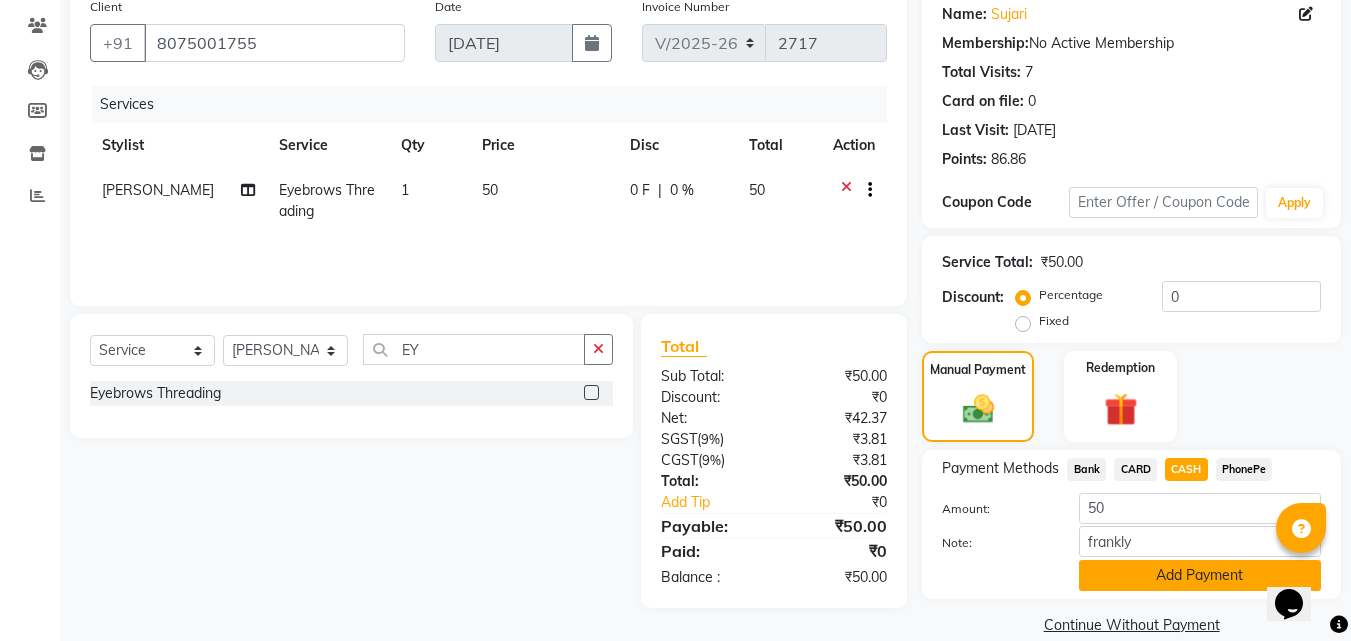 click on "Add Payment" 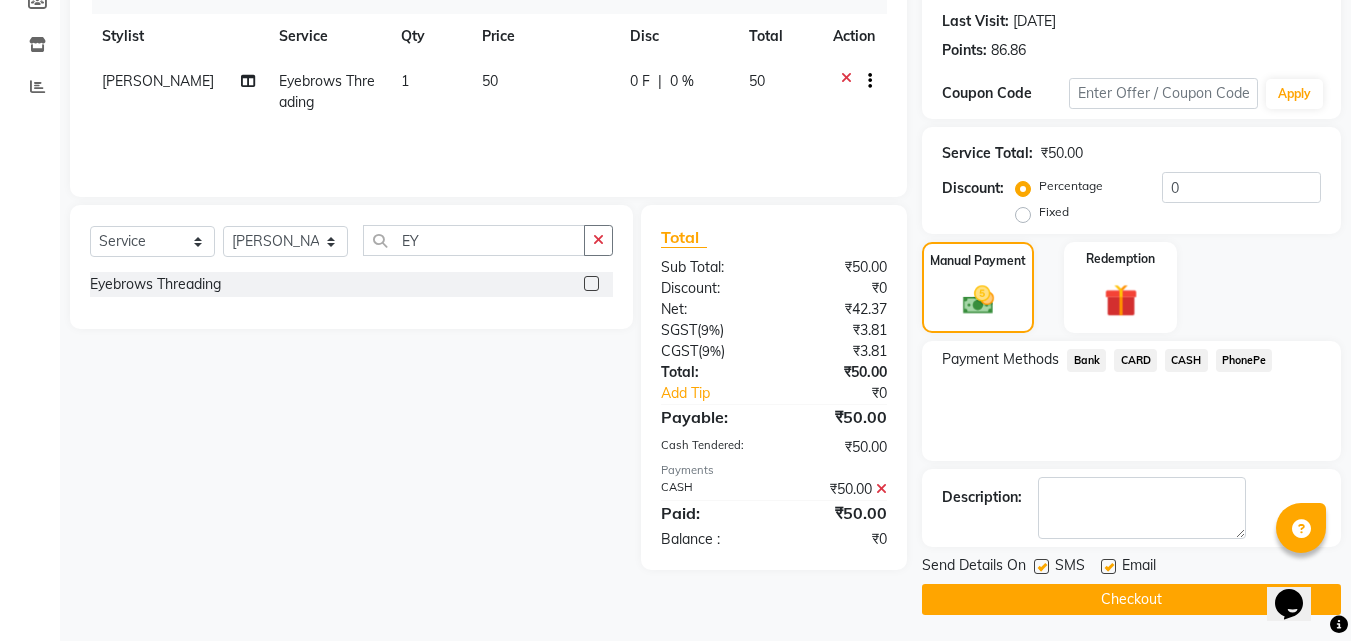 scroll, scrollTop: 275, scrollLeft: 0, axis: vertical 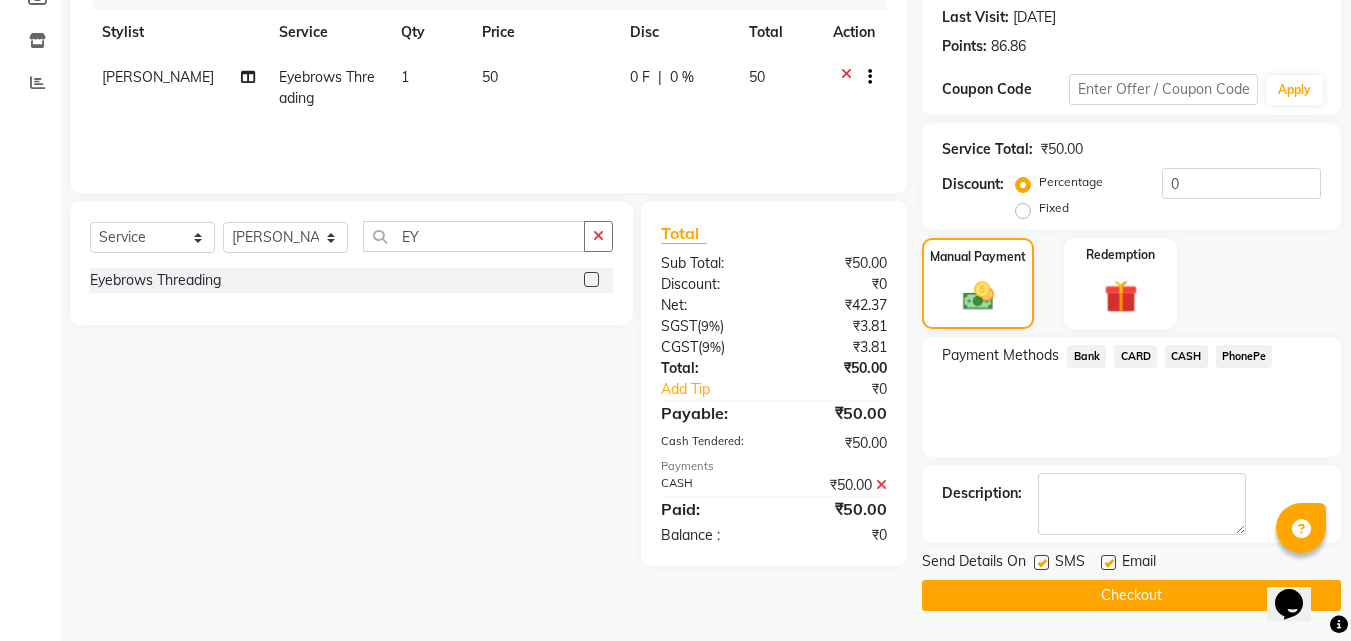 click on "Checkout" 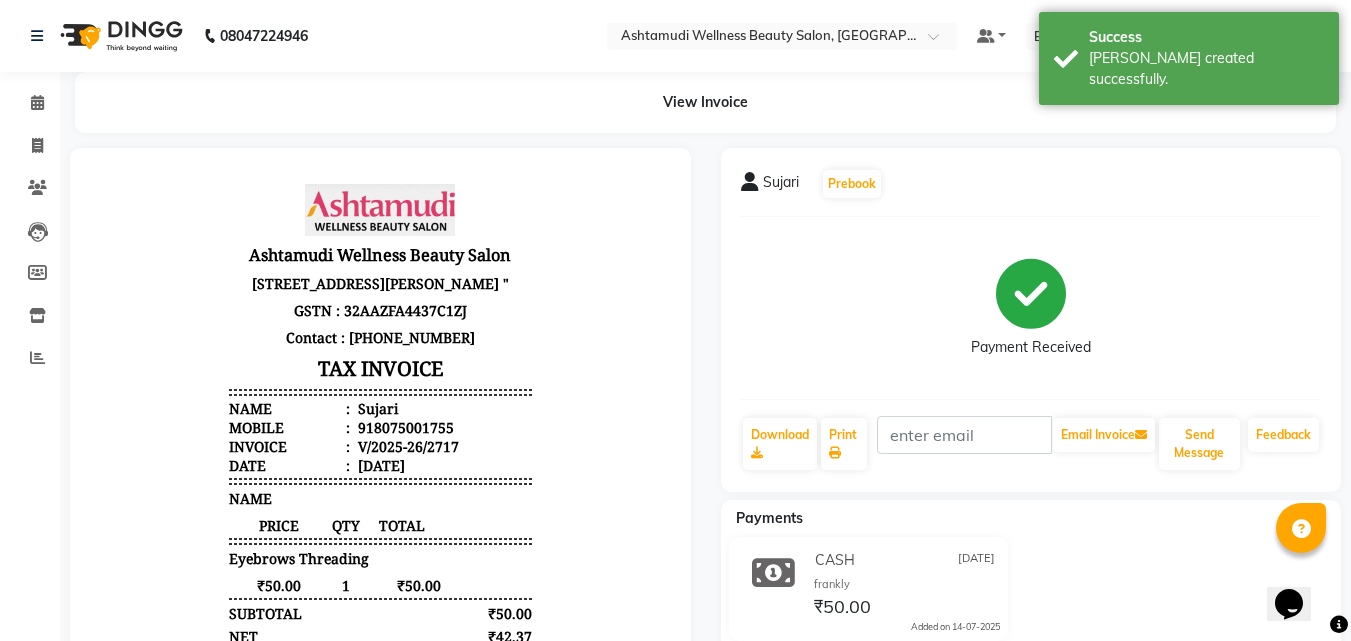 scroll, scrollTop: 0, scrollLeft: 0, axis: both 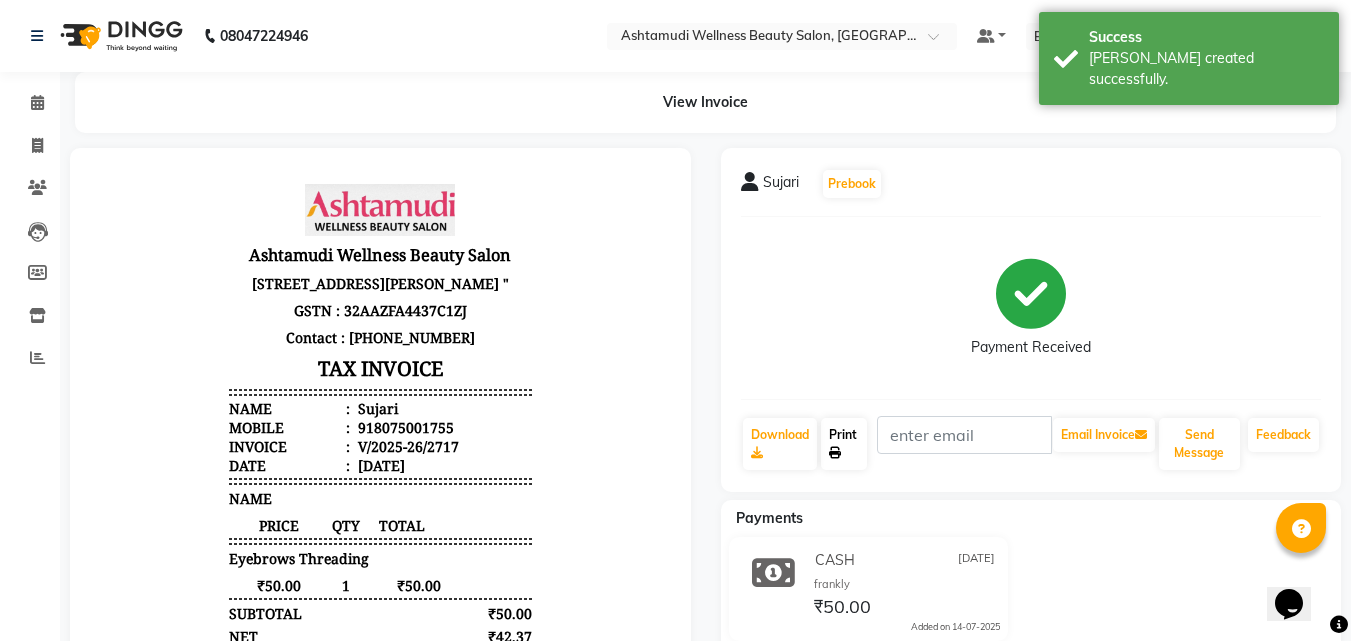 click on "Print" 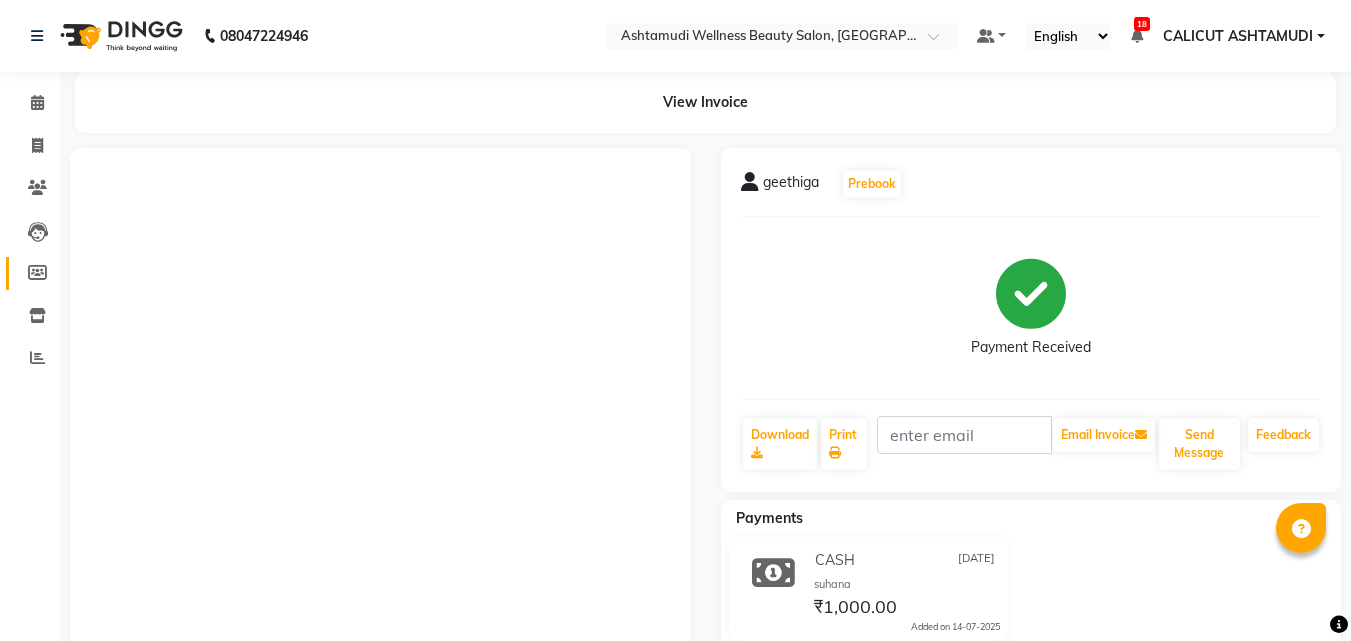 scroll, scrollTop: 0, scrollLeft: 0, axis: both 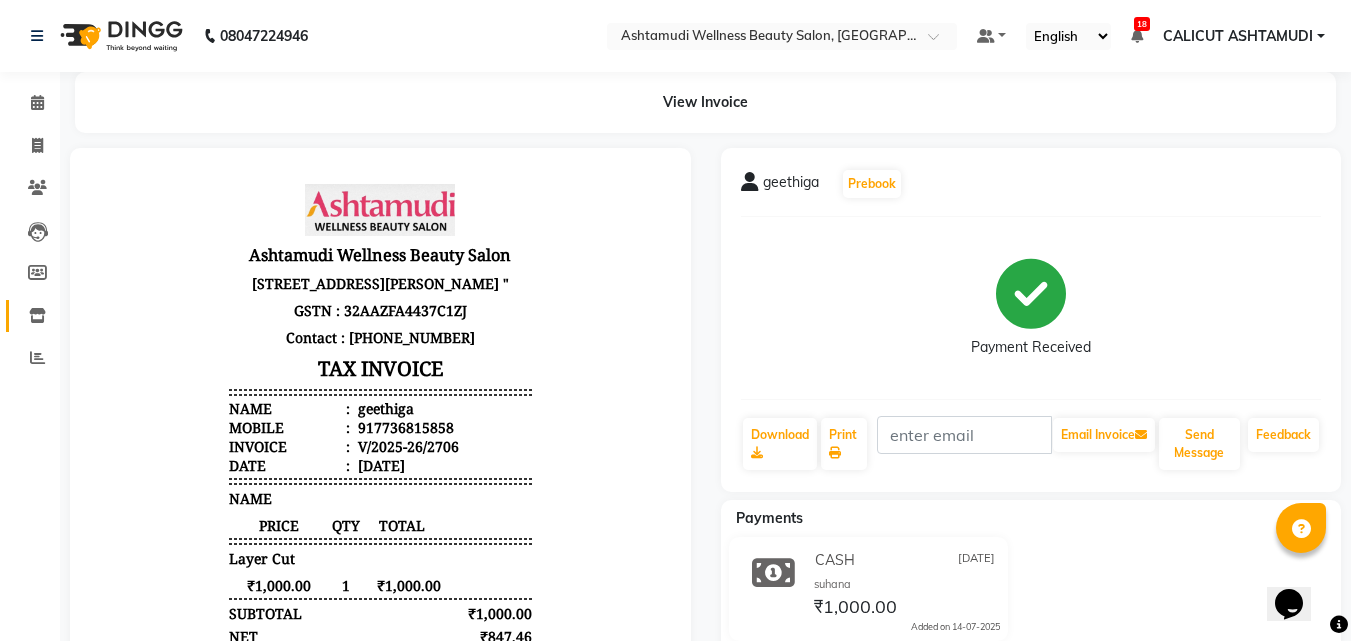 click on "Inventory" 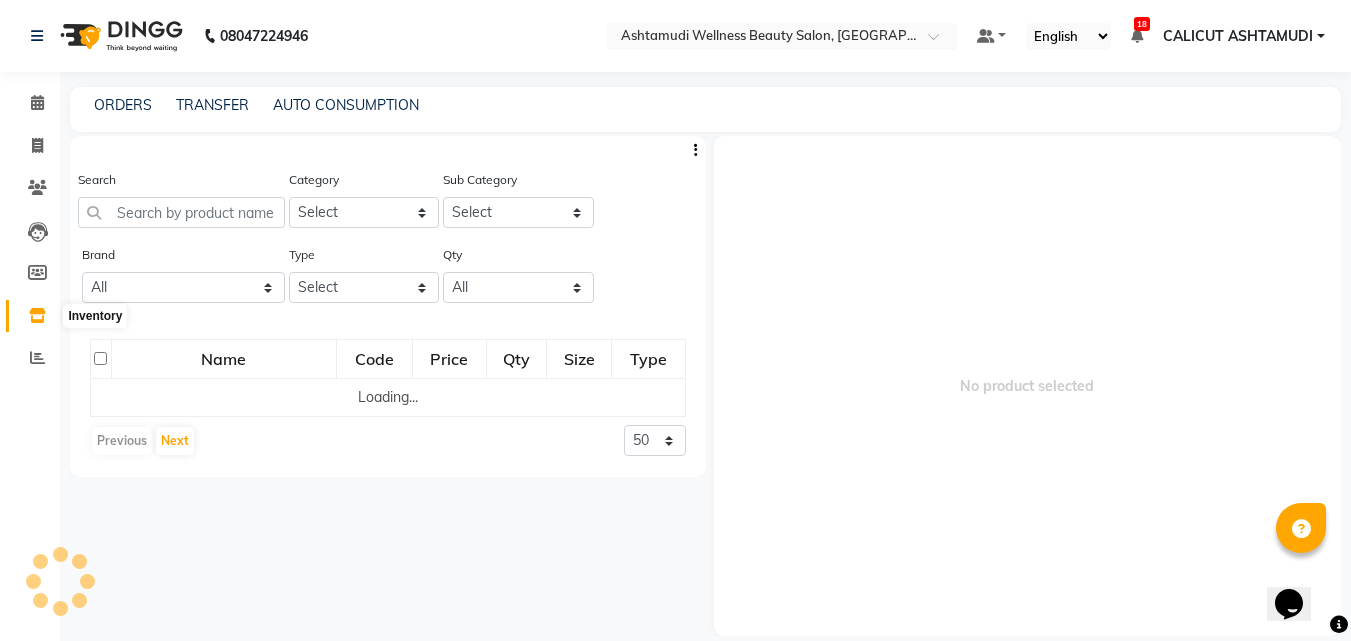 click 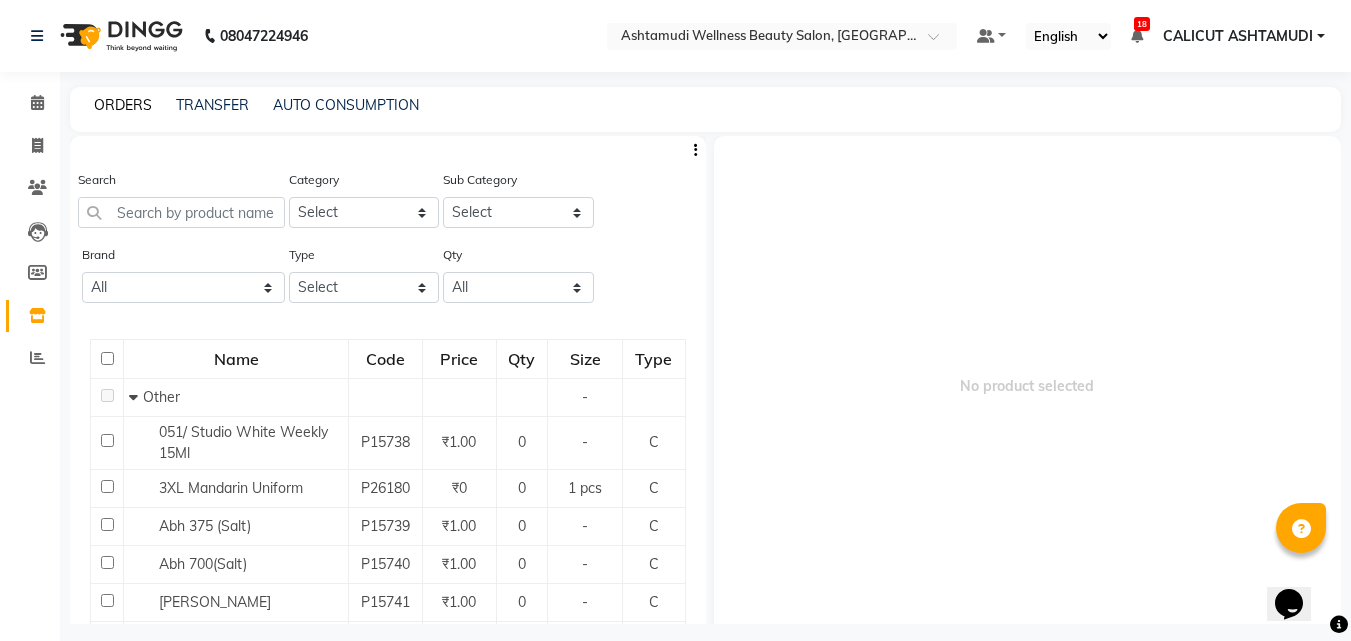 click on "ORDERS" 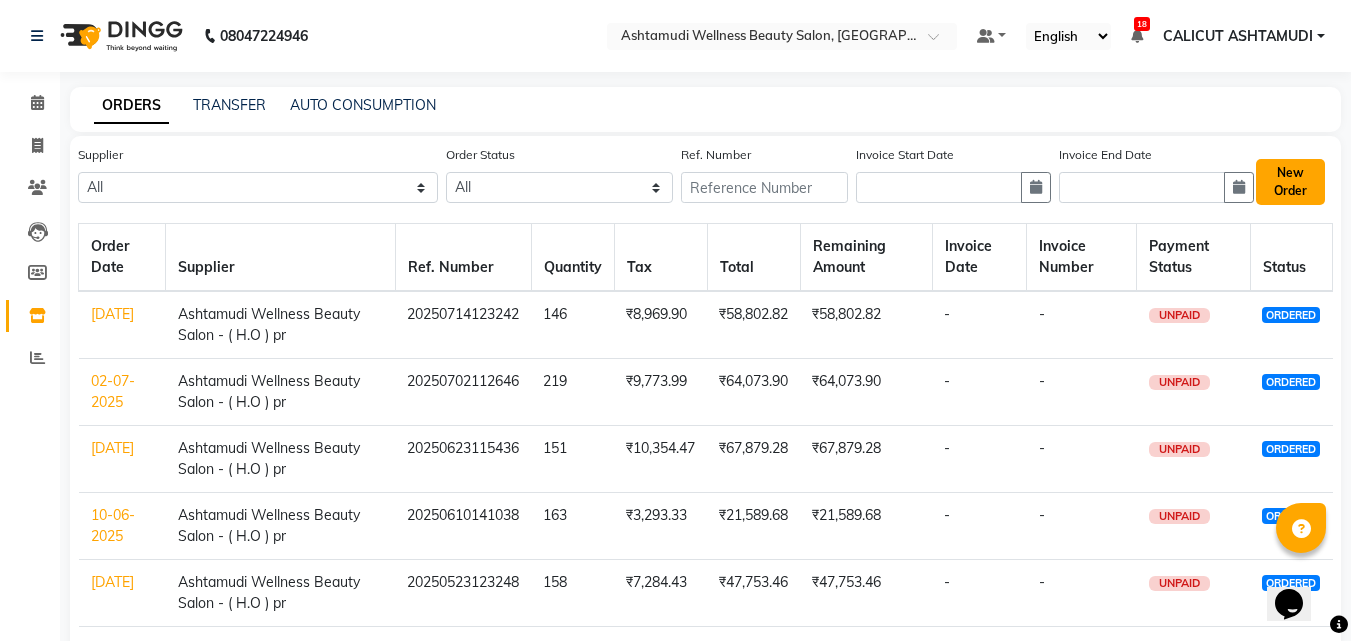 click on "New Order" 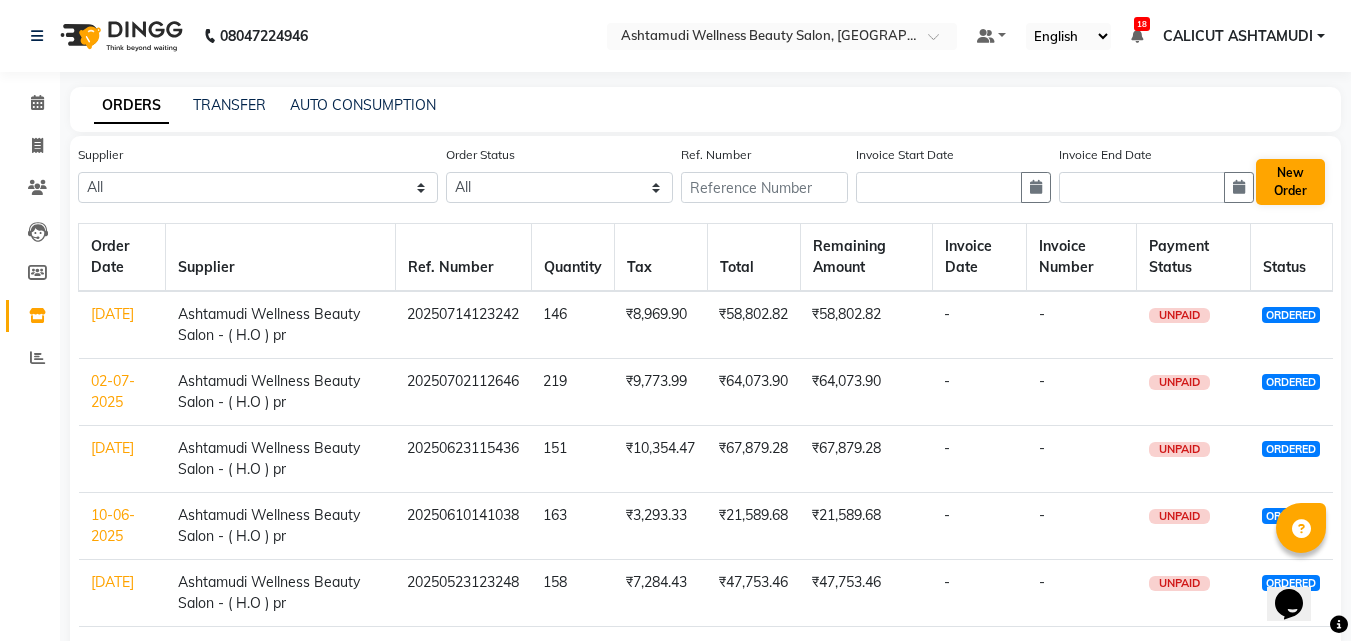 select on "true" 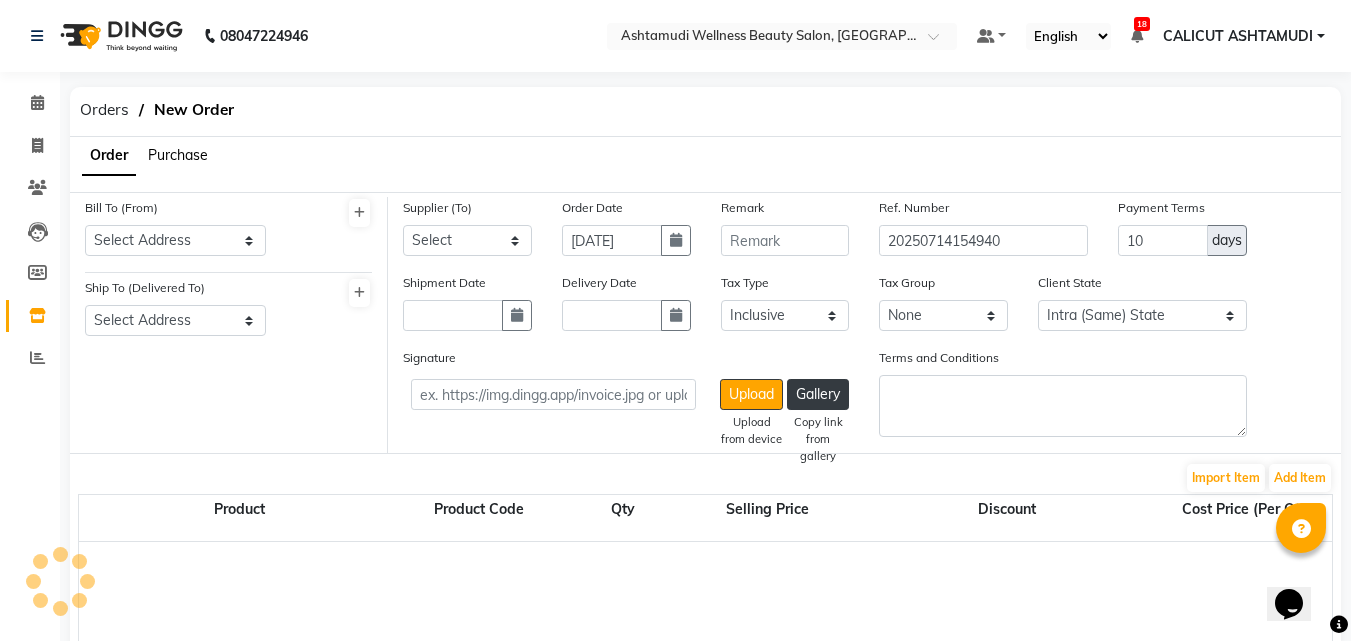 select on "1776" 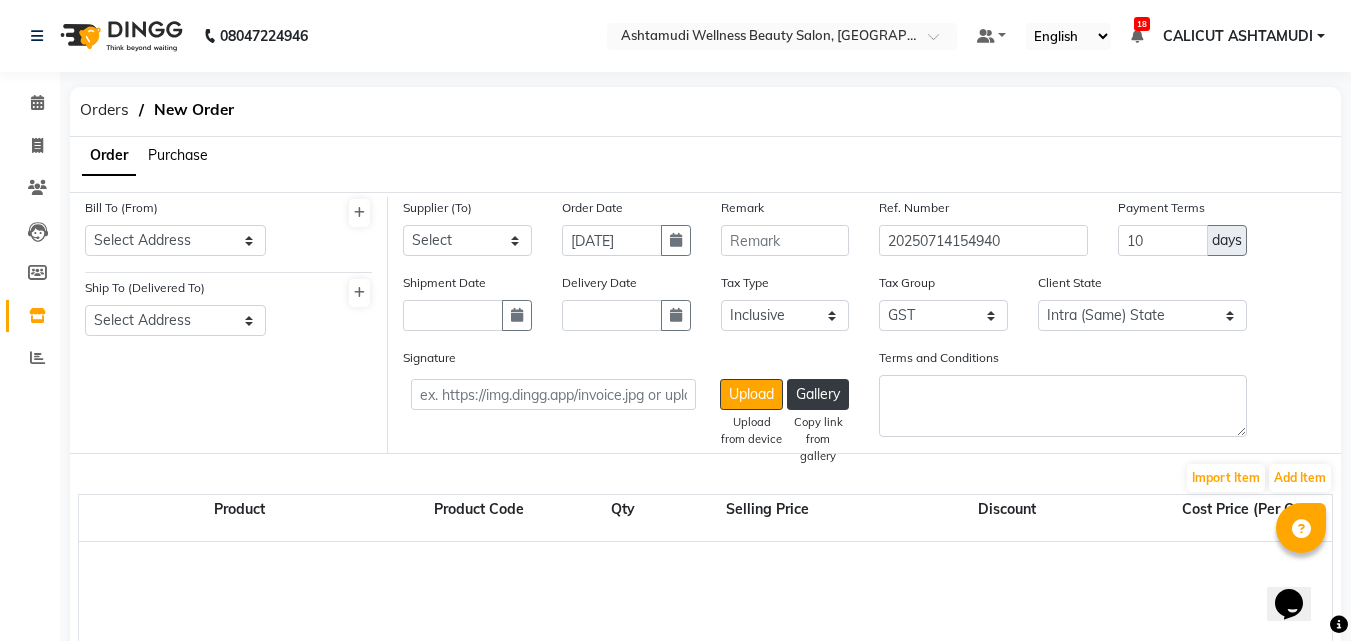 click on "Orders   New Order" 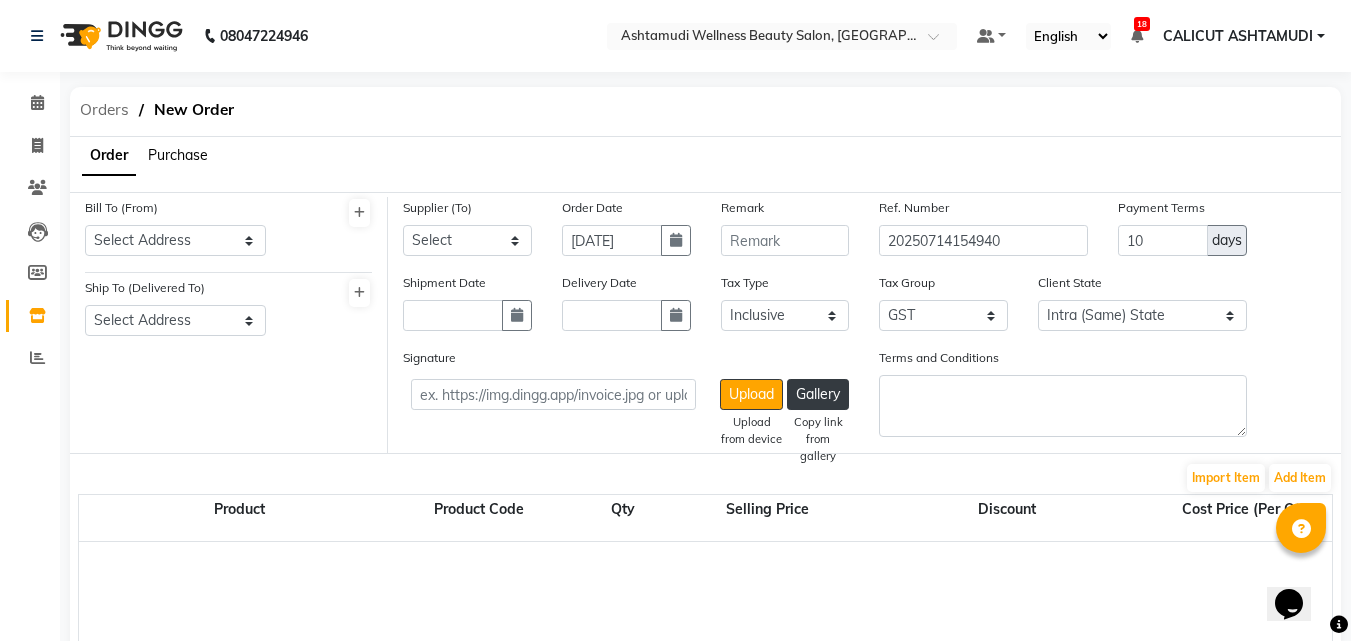click on "Orders" 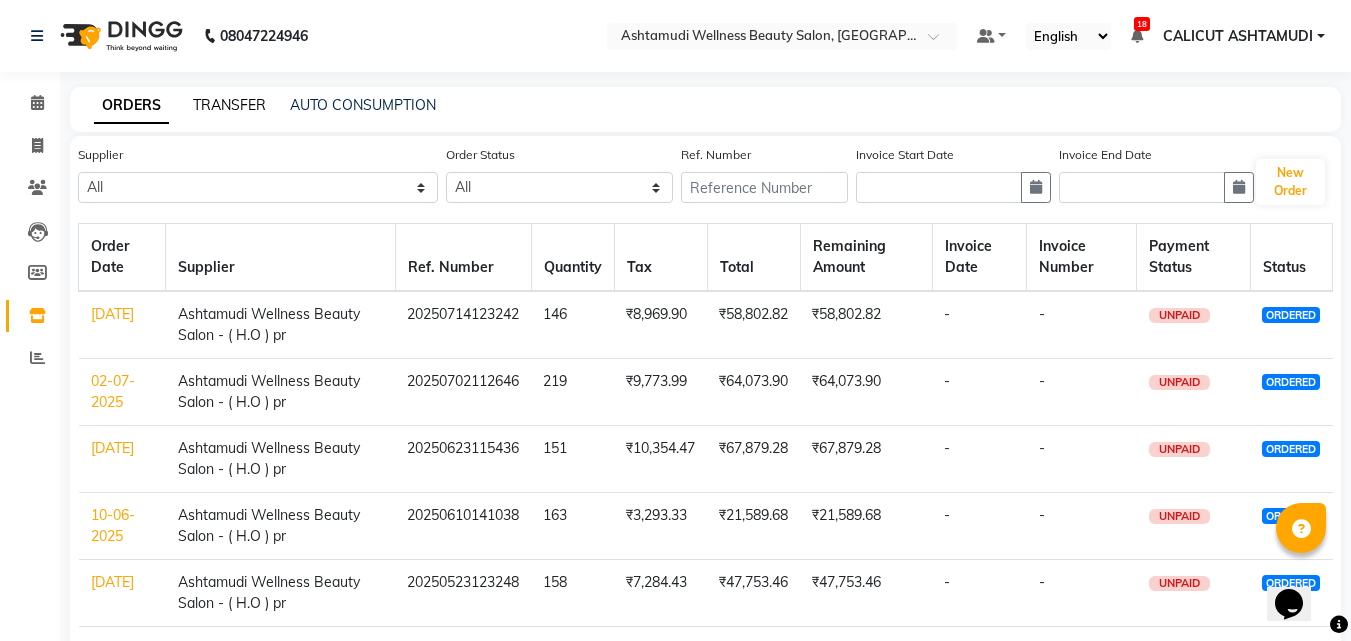 click on "TRANSFER" 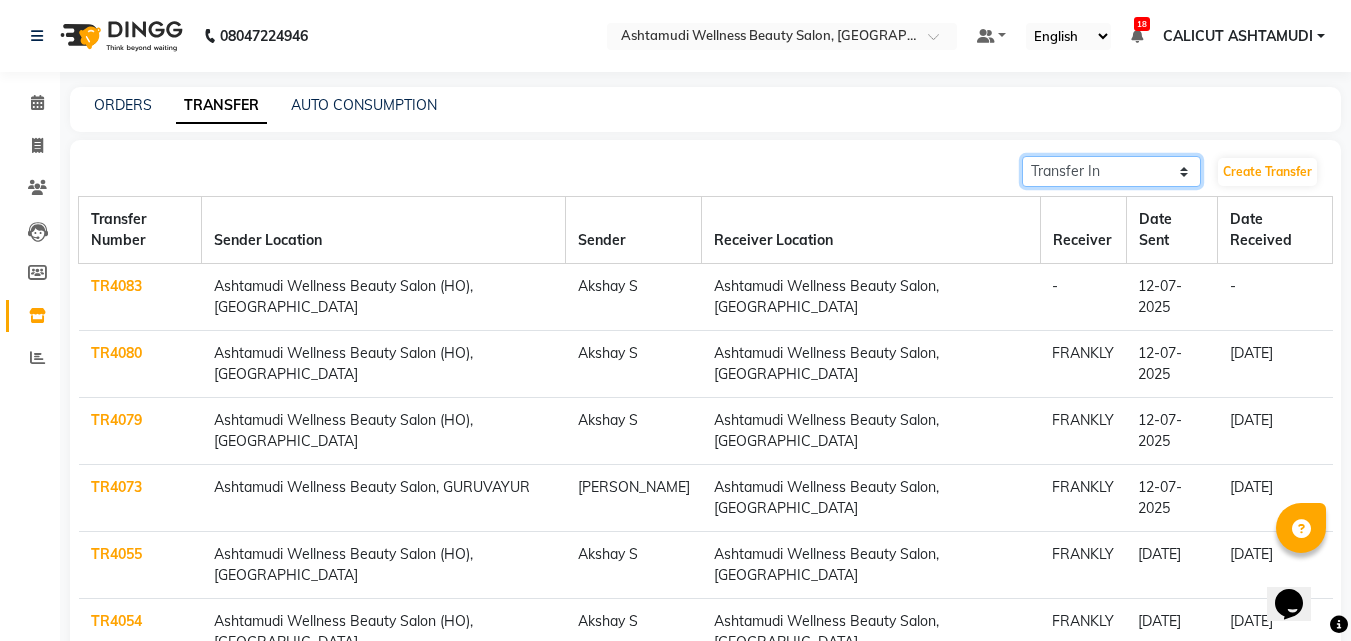 click on "Transfer In Transfer Out" 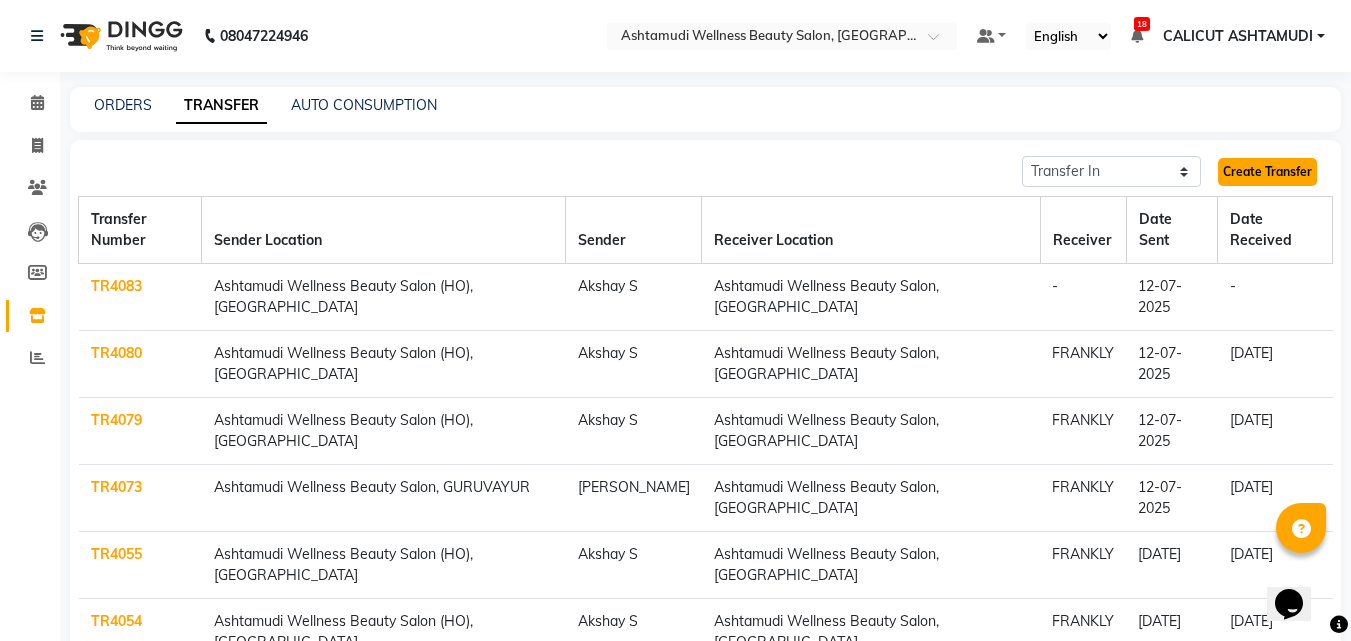 click on "Create Transfer" 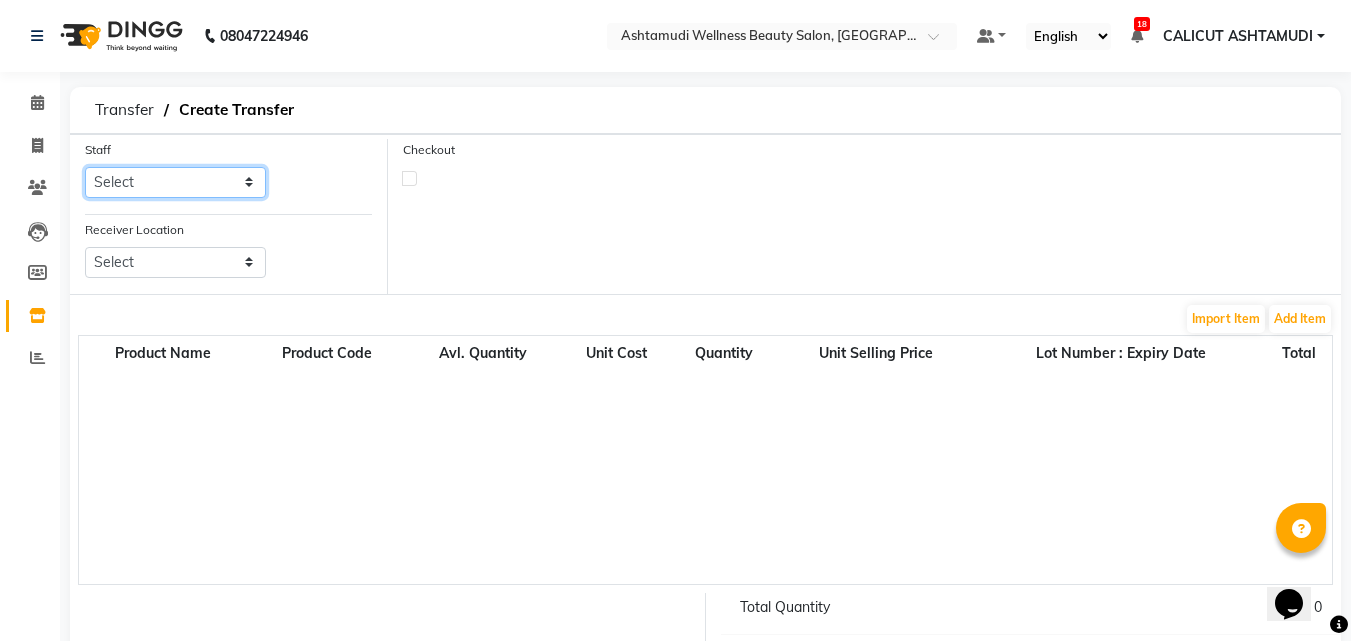 click on "Select [PERSON_NAME] C [PERSON_NAME] [PERSON_NAME] CALICUT ASHTAMUDI FRANKLY	 [PERSON_NAME] [PERSON_NAME] [PERSON_NAME] Sewan [PERSON_NAME]" at bounding box center [175, 182] 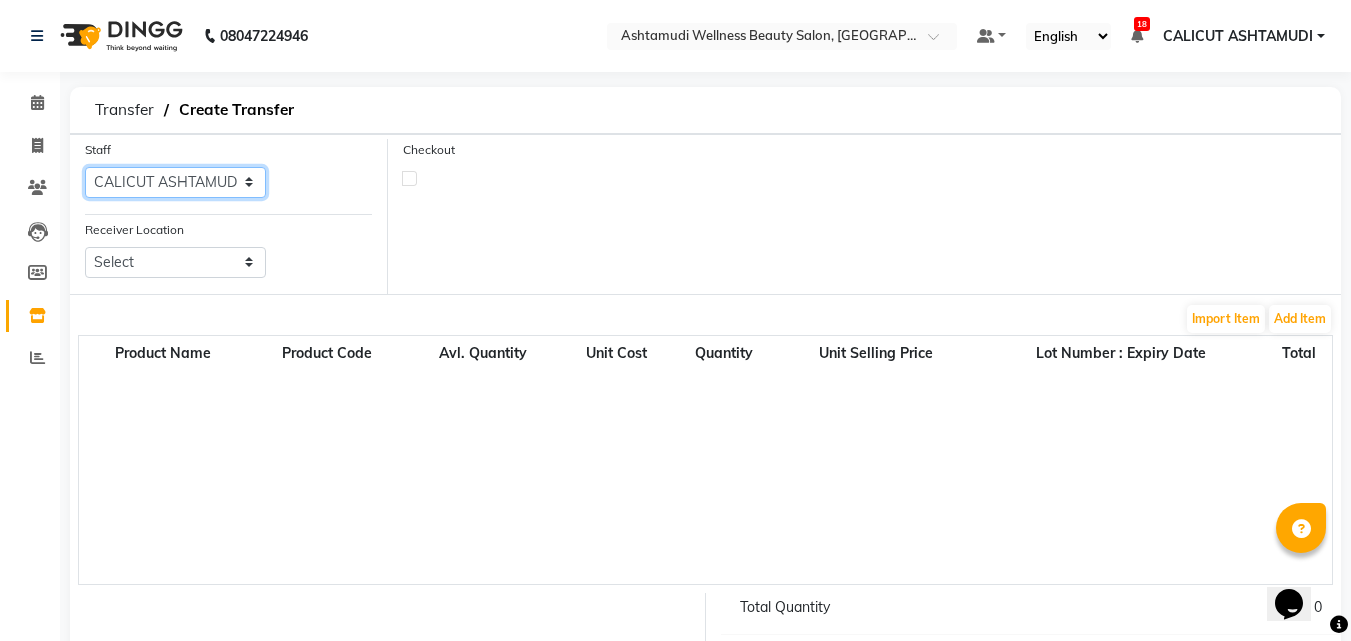 click on "Select [PERSON_NAME] C [PERSON_NAME] [PERSON_NAME] CALICUT ASHTAMUDI FRANKLY	 [PERSON_NAME] [PERSON_NAME] [PERSON_NAME] Sewan [PERSON_NAME]" at bounding box center [175, 182] 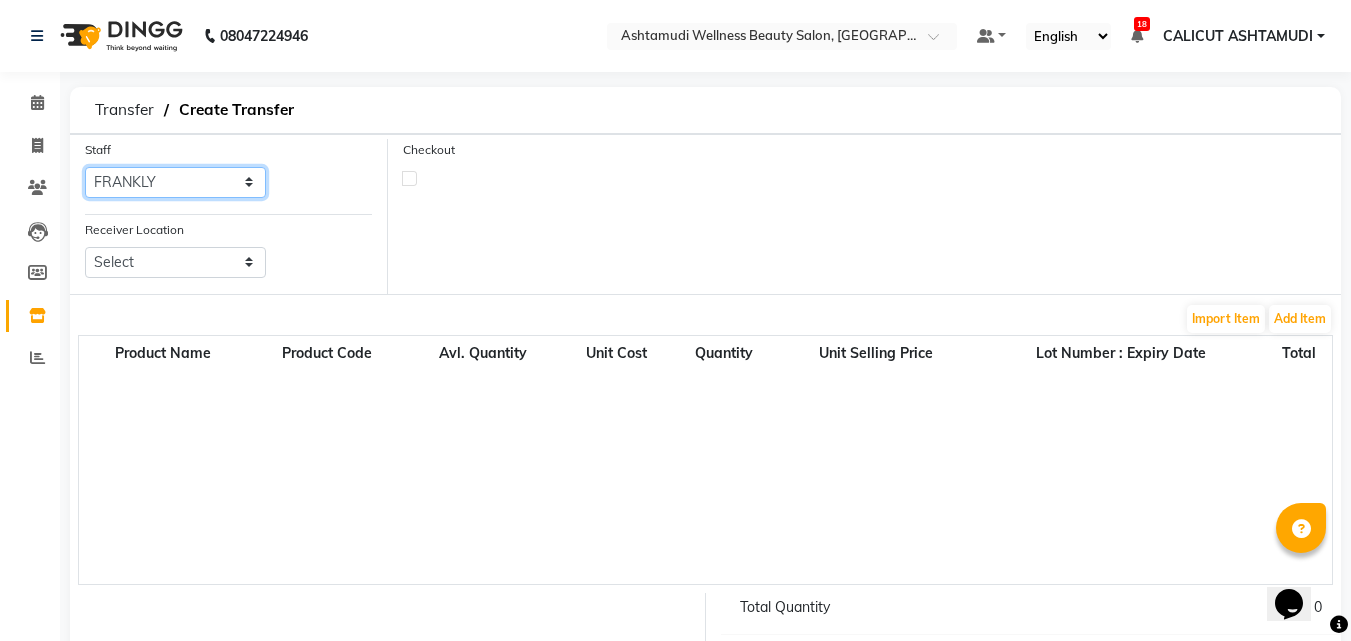 click on "Select [PERSON_NAME] C [PERSON_NAME] [PERSON_NAME] CALICUT ASHTAMUDI FRANKLY	 [PERSON_NAME] [PERSON_NAME] [PERSON_NAME] Sewan [PERSON_NAME]" at bounding box center [175, 182] 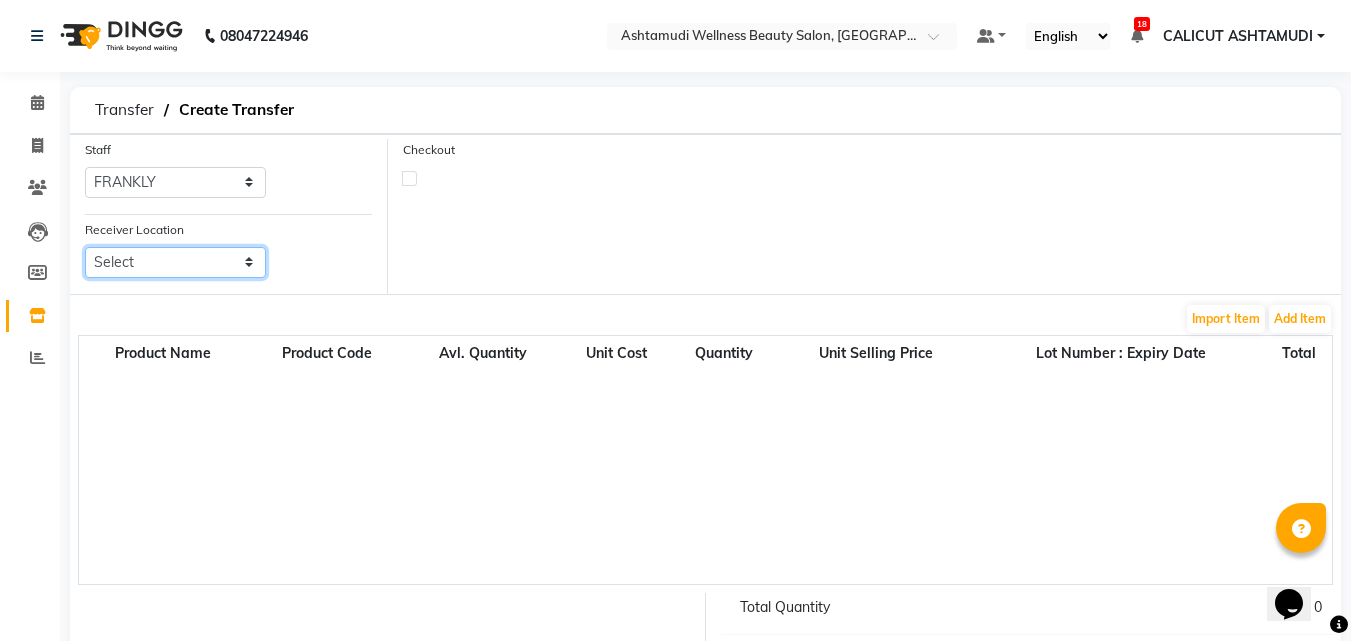 click on "Select Ashtamudi Welness Beauty Salon, [GEOGRAPHIC_DATA] Ashtamudi Wellness Beauty Salon ([GEOGRAPHIC_DATA]), [GEOGRAPHIC_DATA] Ashtamudi Wellness Beauty Salon, [GEOGRAPHIC_DATA] Ashtamudi Beauty Lounge, [GEOGRAPHIC_DATA] Ashtamudi Wellness Beauty Salon, Cochin Ashtamudi Wellness Beauty Salon, Thiruvalla Ashtamudi Wellness Beauty Salon, [GEOGRAPHIC_DATA] Ashtamudi Wellness Beauty Salon, Guruvayur Ashtamudi Wellness Beauty Salon, Kazakoottam Ashtamudi Wellness Beauty Salon, Kottarakkara Ashtamudi Wellness Beauty Salon, Kowdiar Ashtamudi Wellness Beauty Salon, Kottiyam Ashtamudi Wellness , Edappally, Cochin 1 Ashtamudi Unisex Salon, Dreams Mall, [GEOGRAPHIC_DATA] Kottiyam" at bounding box center [175, 262] 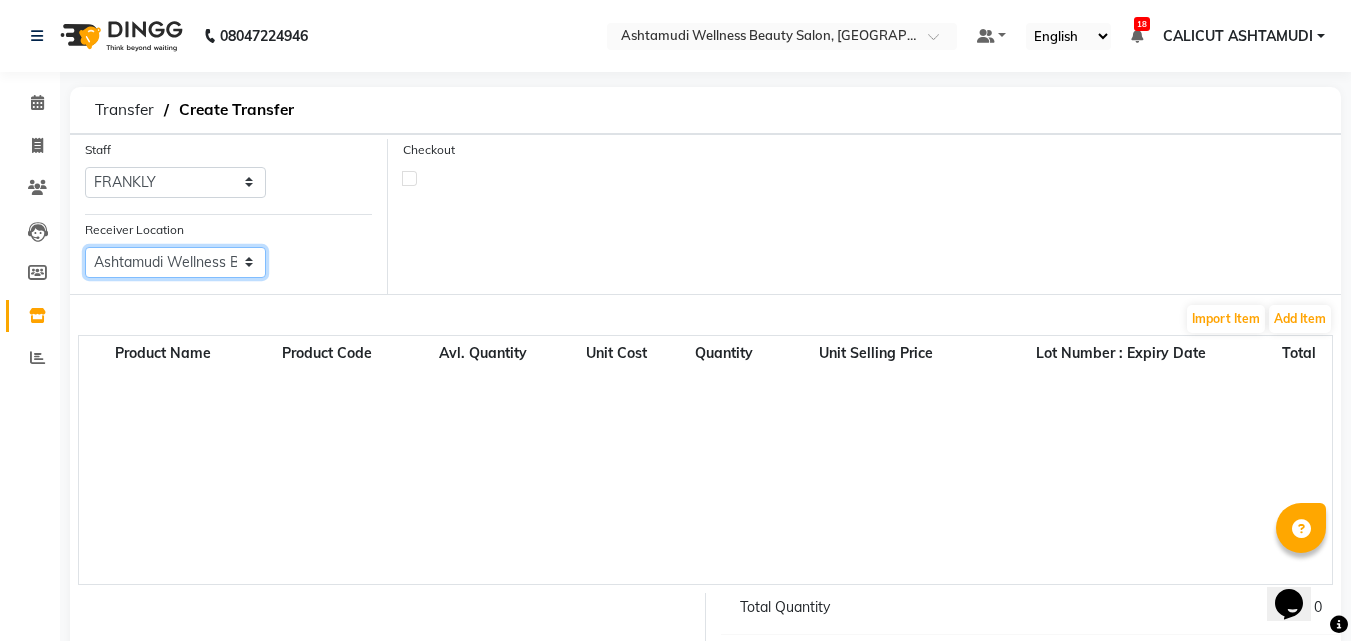 click on "Select Ashtamudi Welness Beauty Salon, [GEOGRAPHIC_DATA] Ashtamudi Wellness Beauty Salon ([GEOGRAPHIC_DATA]), [GEOGRAPHIC_DATA] Ashtamudi Wellness Beauty Salon, [GEOGRAPHIC_DATA] Ashtamudi Beauty Lounge, [GEOGRAPHIC_DATA] Ashtamudi Wellness Beauty Salon, Cochin Ashtamudi Wellness Beauty Salon, Thiruvalla Ashtamudi Wellness Beauty Salon, [GEOGRAPHIC_DATA] Ashtamudi Wellness Beauty Salon, Guruvayur Ashtamudi Wellness Beauty Salon, Kazakoottam Ashtamudi Wellness Beauty Salon, Kottarakkara Ashtamudi Wellness Beauty Salon, Kowdiar Ashtamudi Wellness Beauty Salon, Kottiyam Ashtamudi Wellness , Edappally, Cochin 1 Ashtamudi Unisex Salon, Dreams Mall, [GEOGRAPHIC_DATA] Kottiyam" at bounding box center (175, 262) 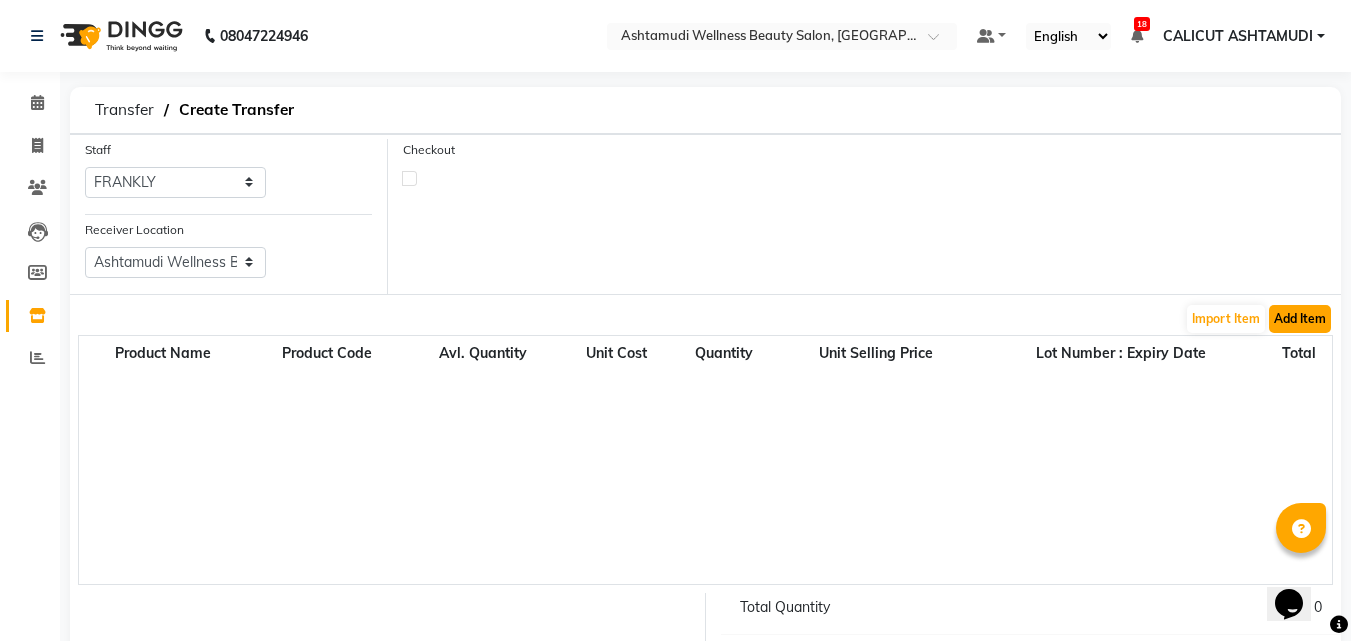 click on "Add Item" 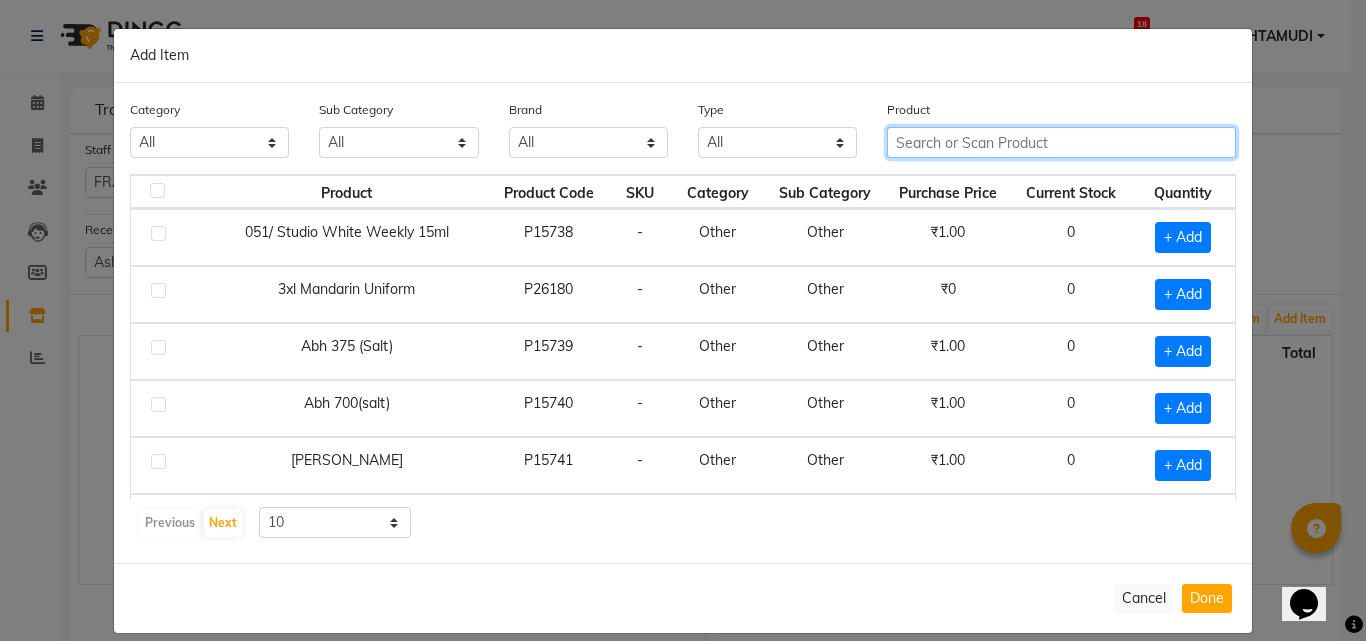 click 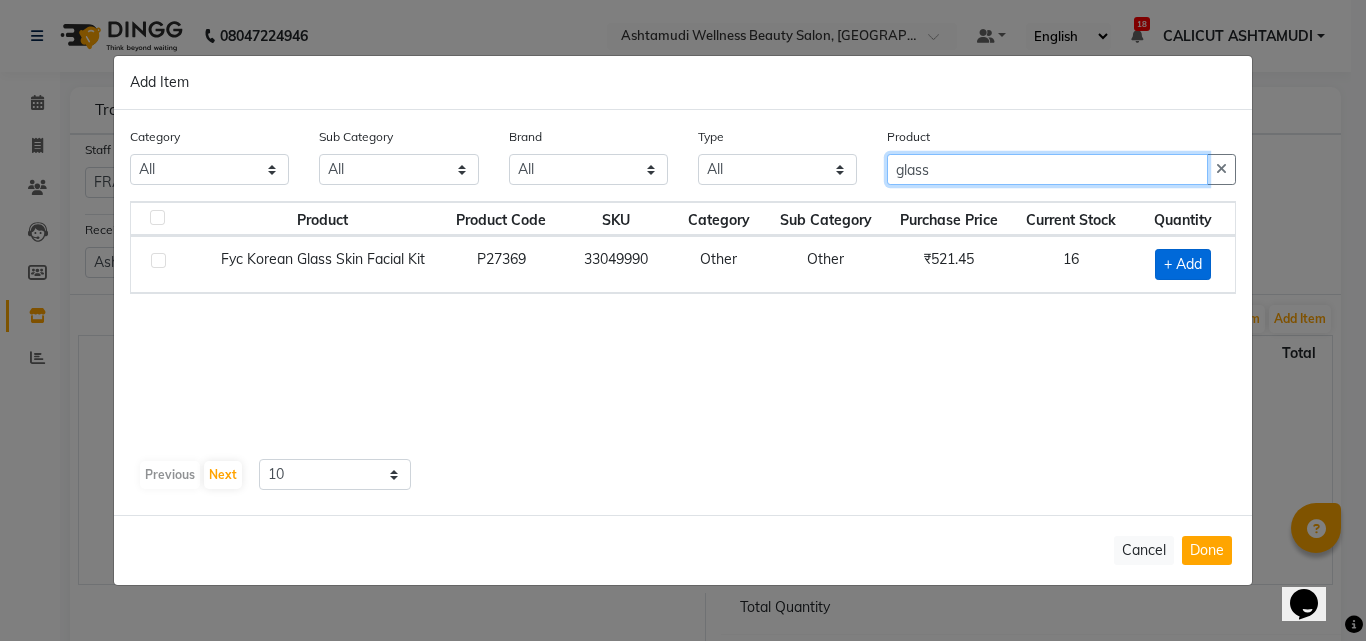 type on "glass" 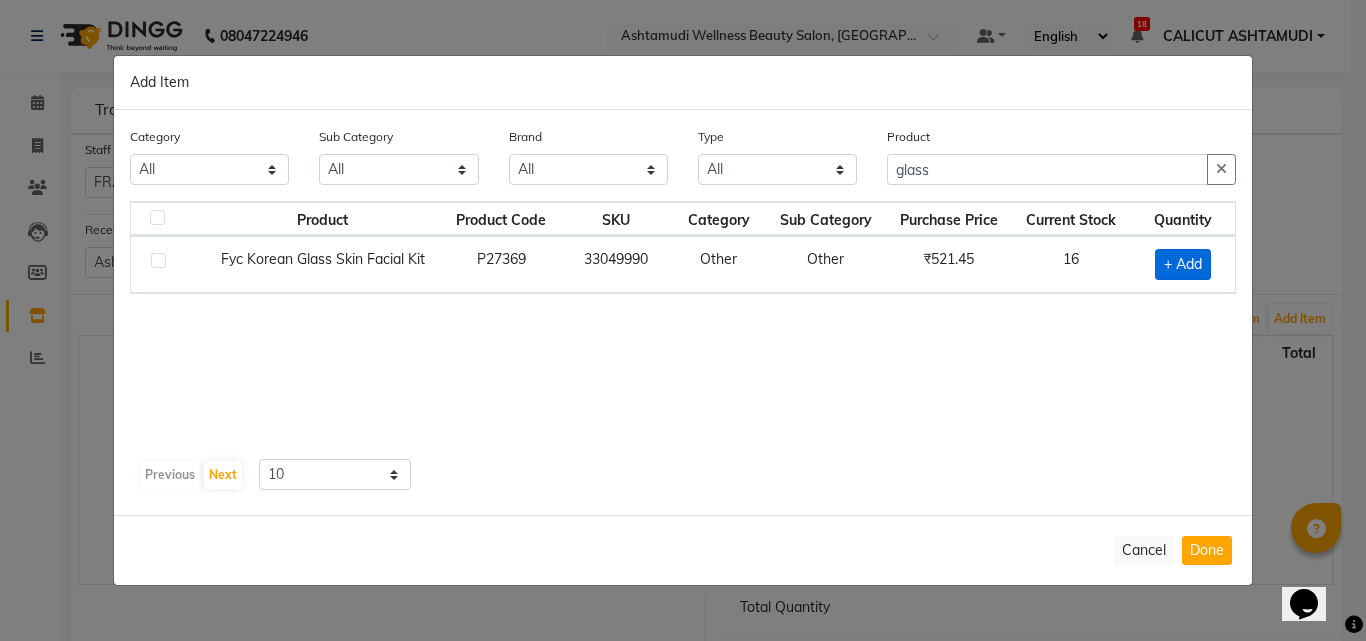 click on "+ Add" 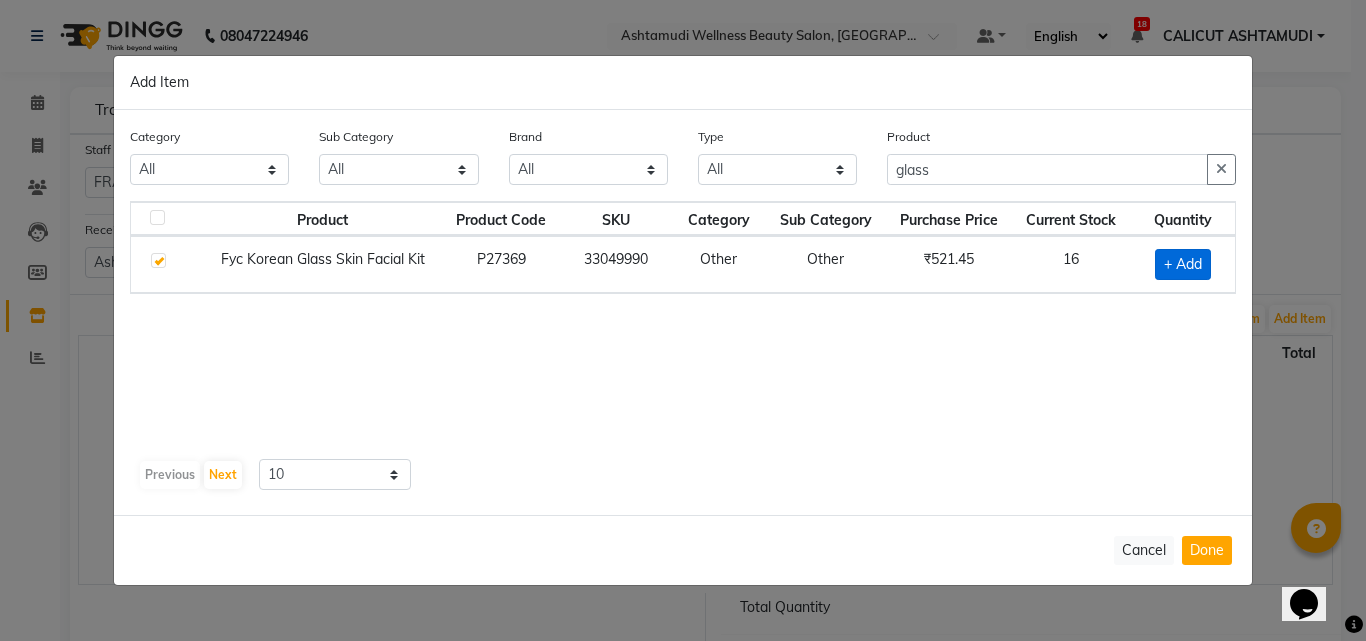 checkbox on "true" 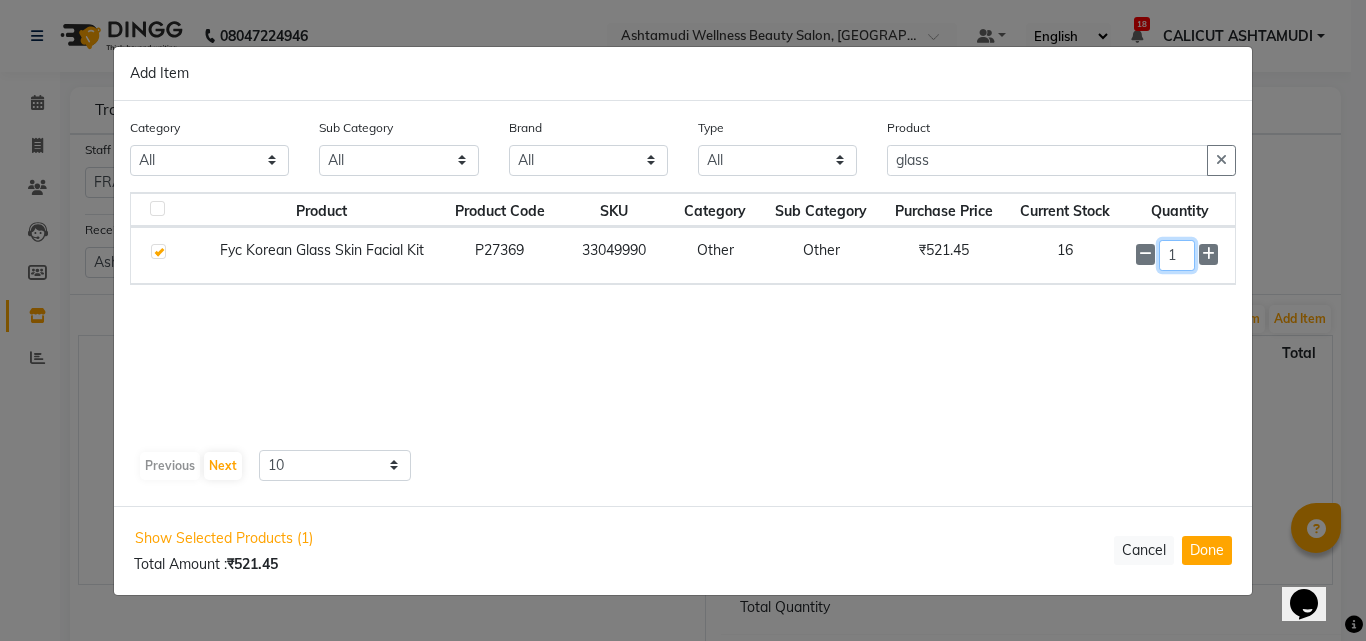 click on "1" 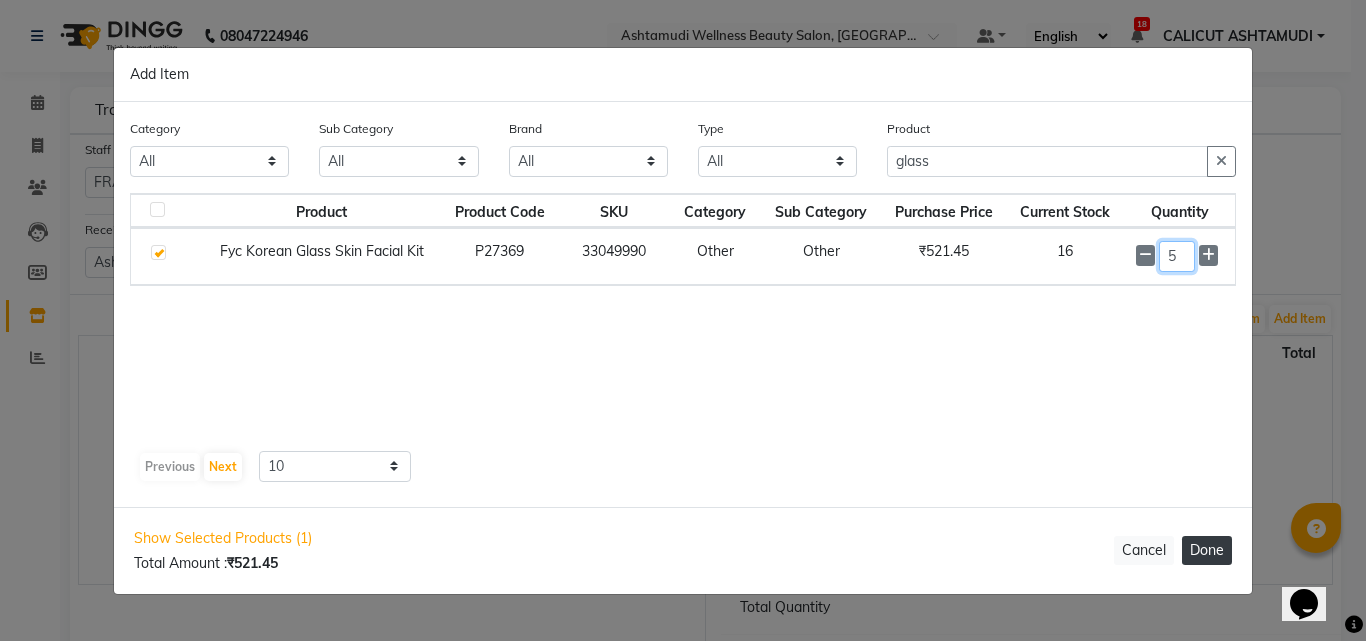 type on "5" 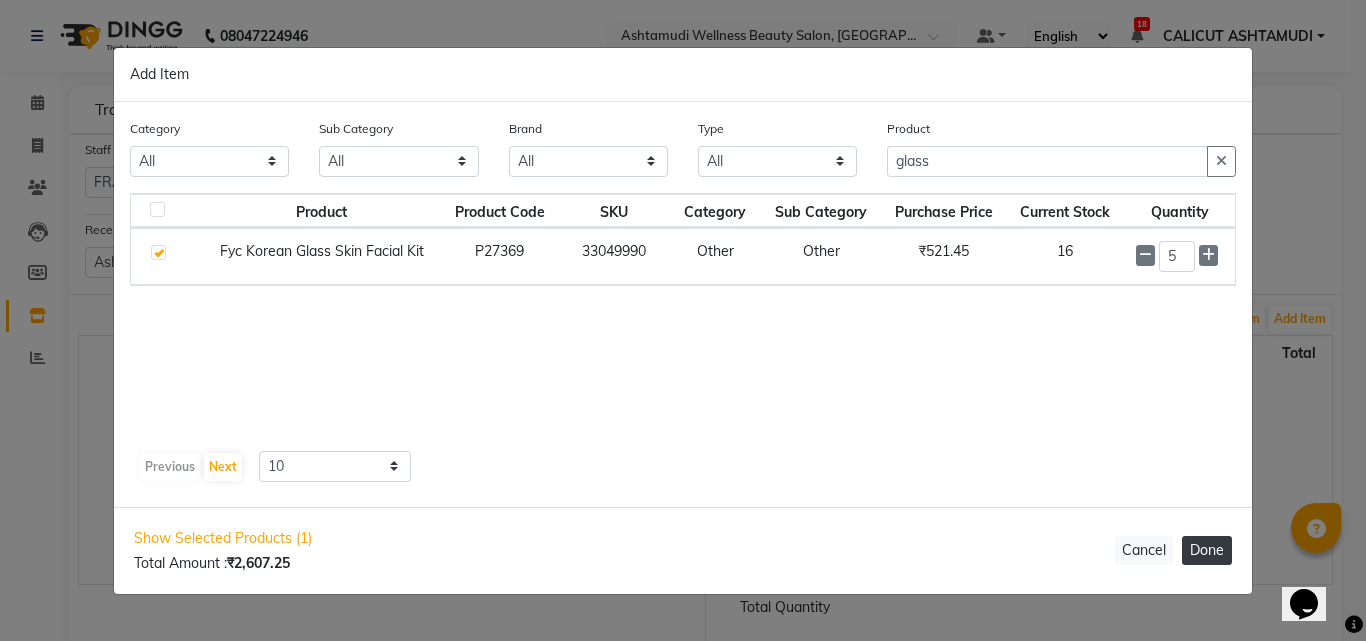 click on "Done" 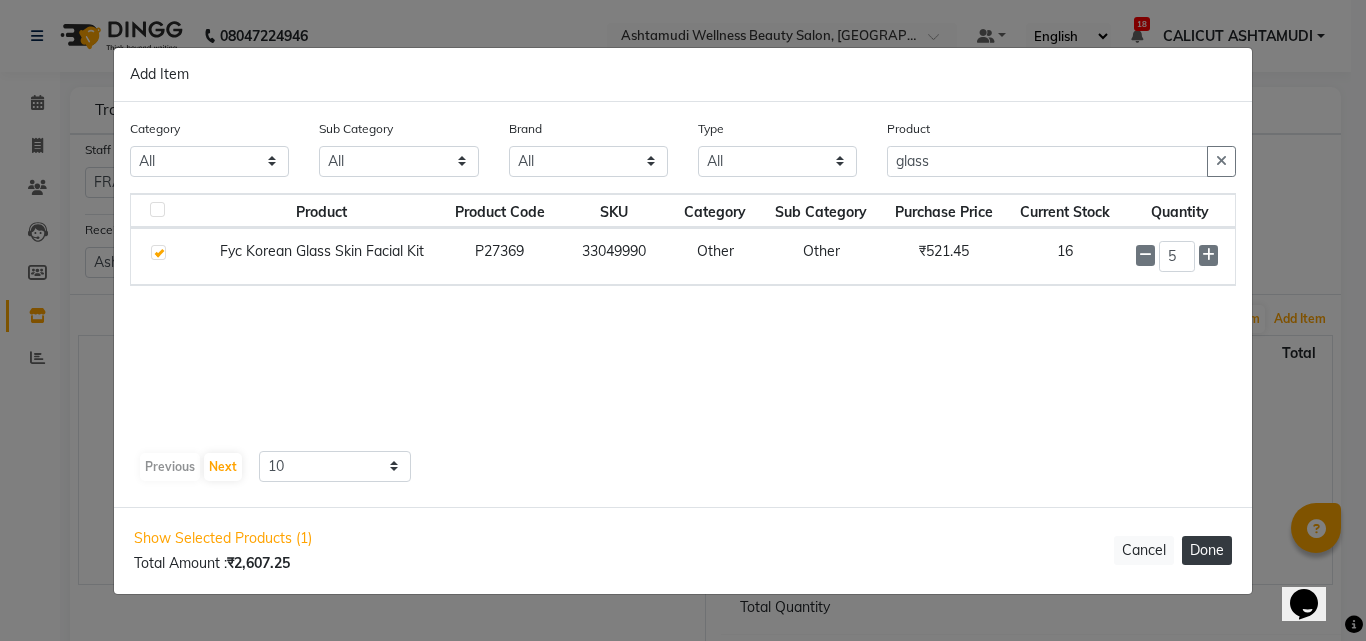 type 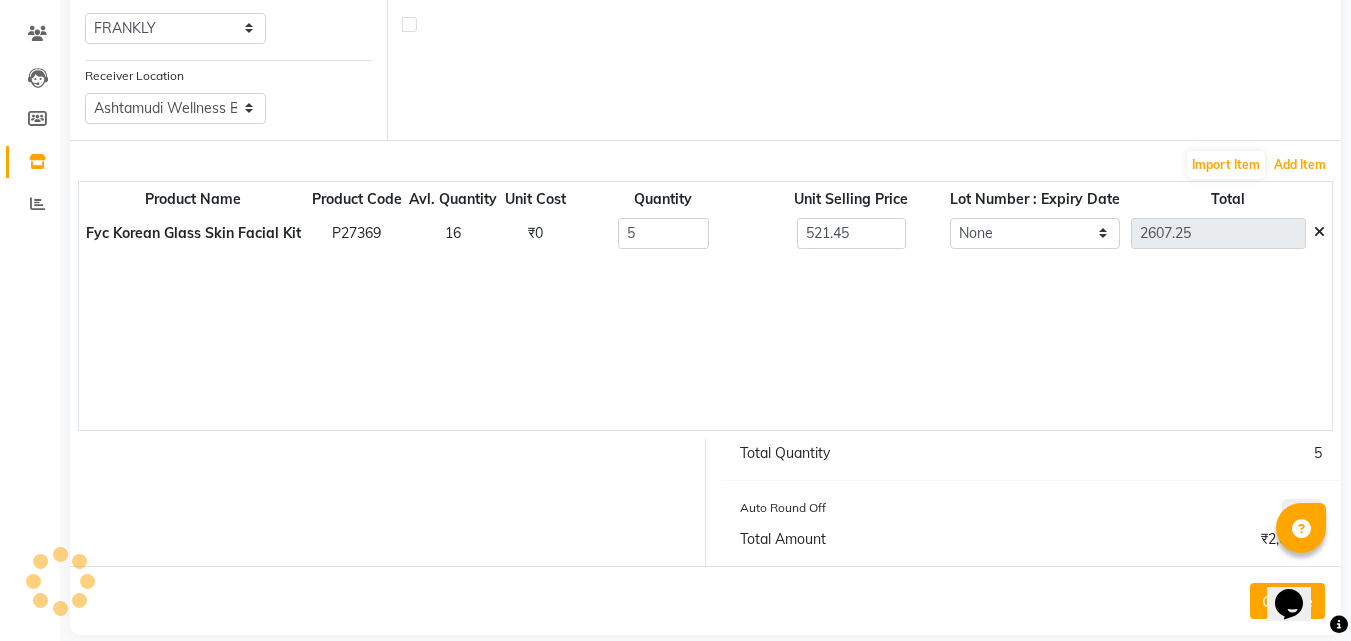 scroll, scrollTop: 182, scrollLeft: 0, axis: vertical 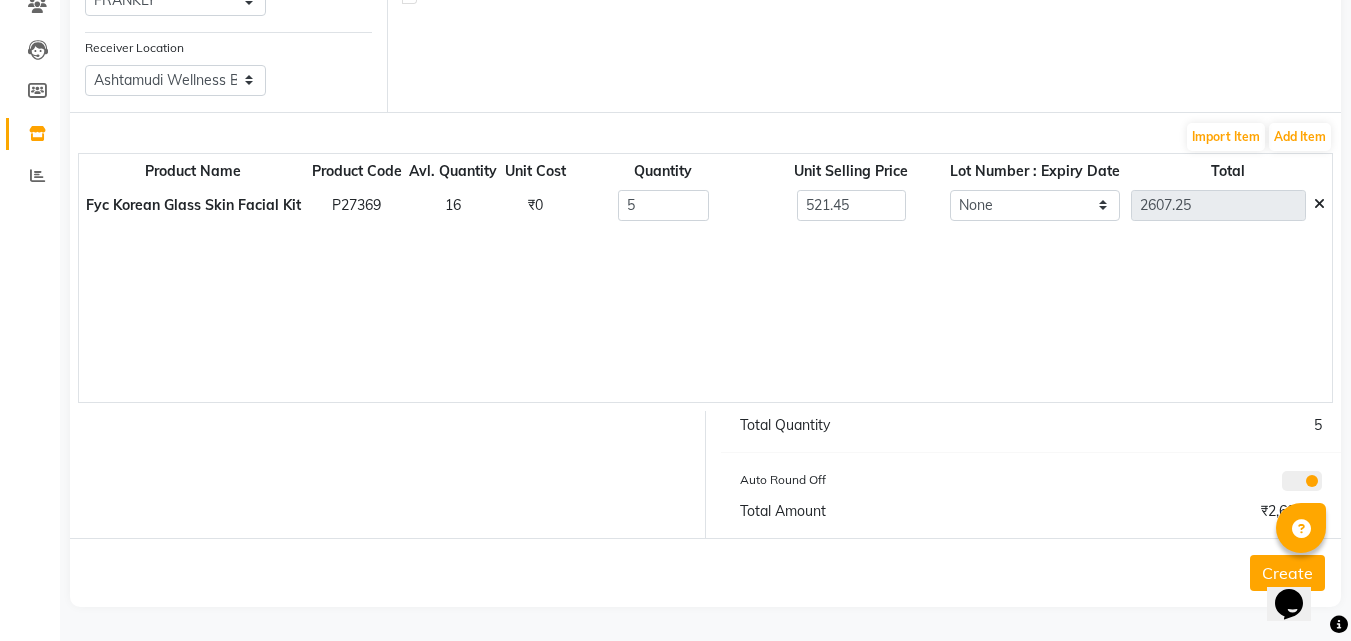 click on "Create" 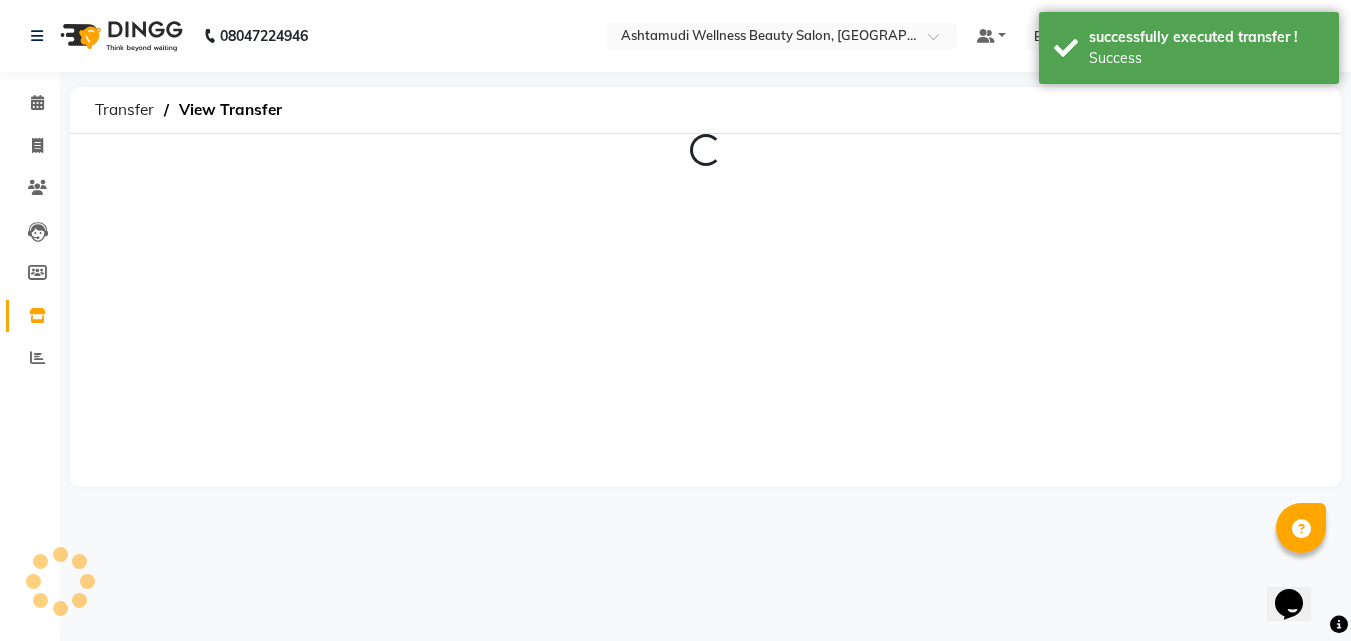 scroll, scrollTop: 0, scrollLeft: 0, axis: both 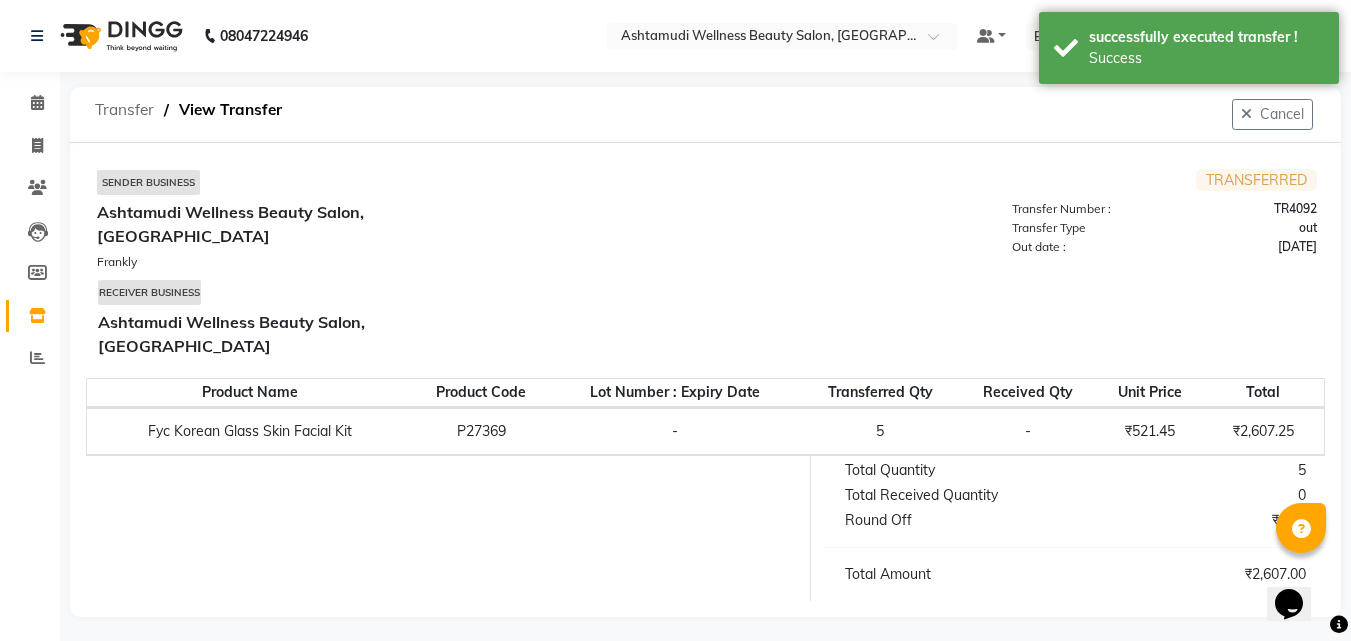 click on "Transfer" 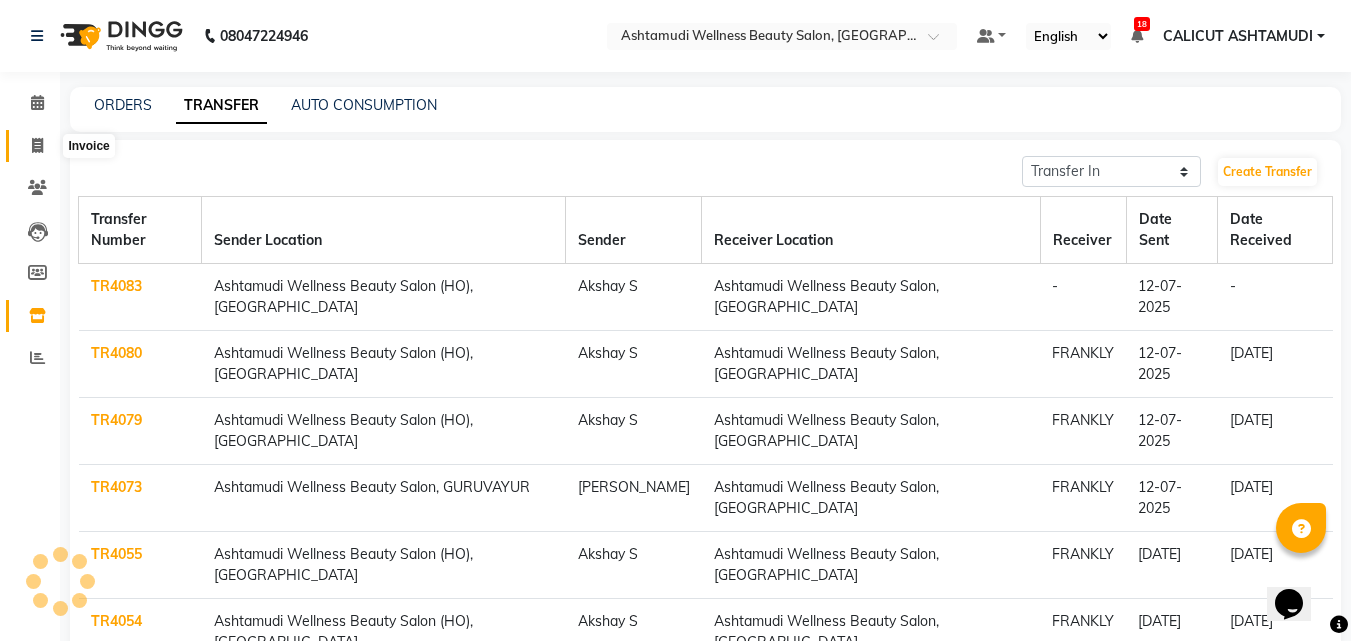 click 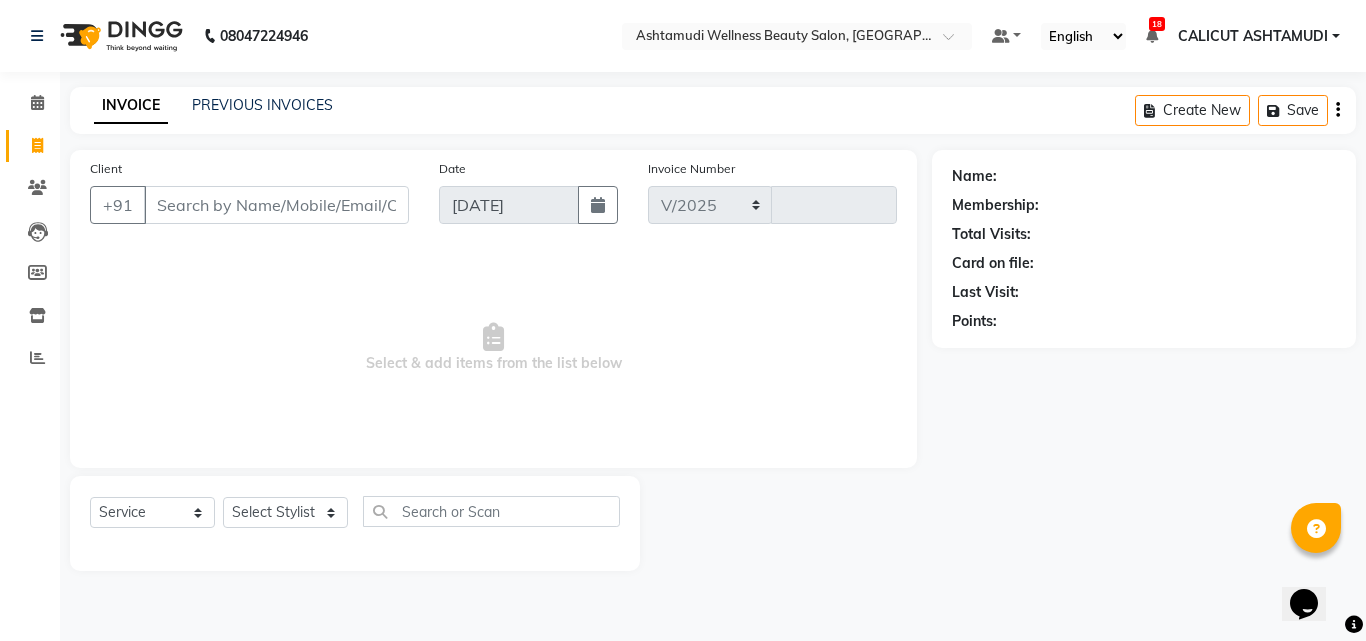 select on "4630" 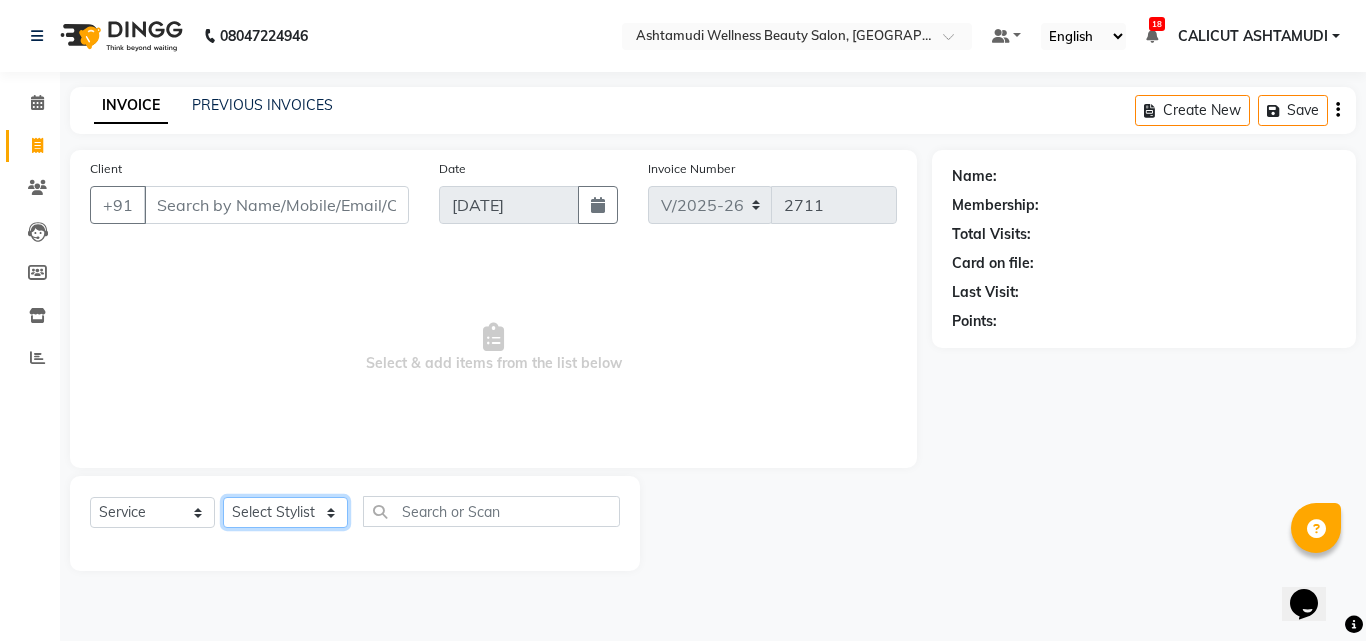 click on "Select Stylist [PERSON_NAME] C [PERSON_NAME] CALICUT ASHTAMUDI FRANKLY	 [PERSON_NAME] [PERSON_NAME] [PERSON_NAME] [PERSON_NAME] [PERSON_NAME]" 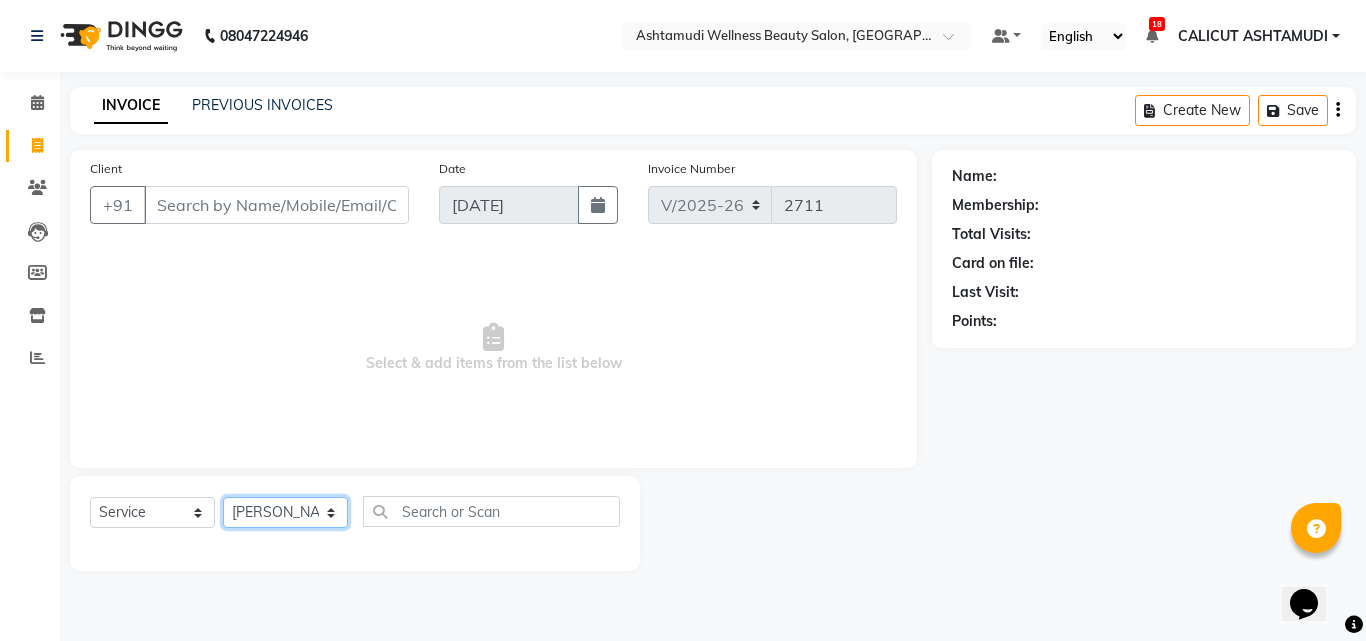 click on "Select Stylist [PERSON_NAME] C [PERSON_NAME] CALICUT ASHTAMUDI FRANKLY	 [PERSON_NAME] [PERSON_NAME] [PERSON_NAME] [PERSON_NAME] [PERSON_NAME]" 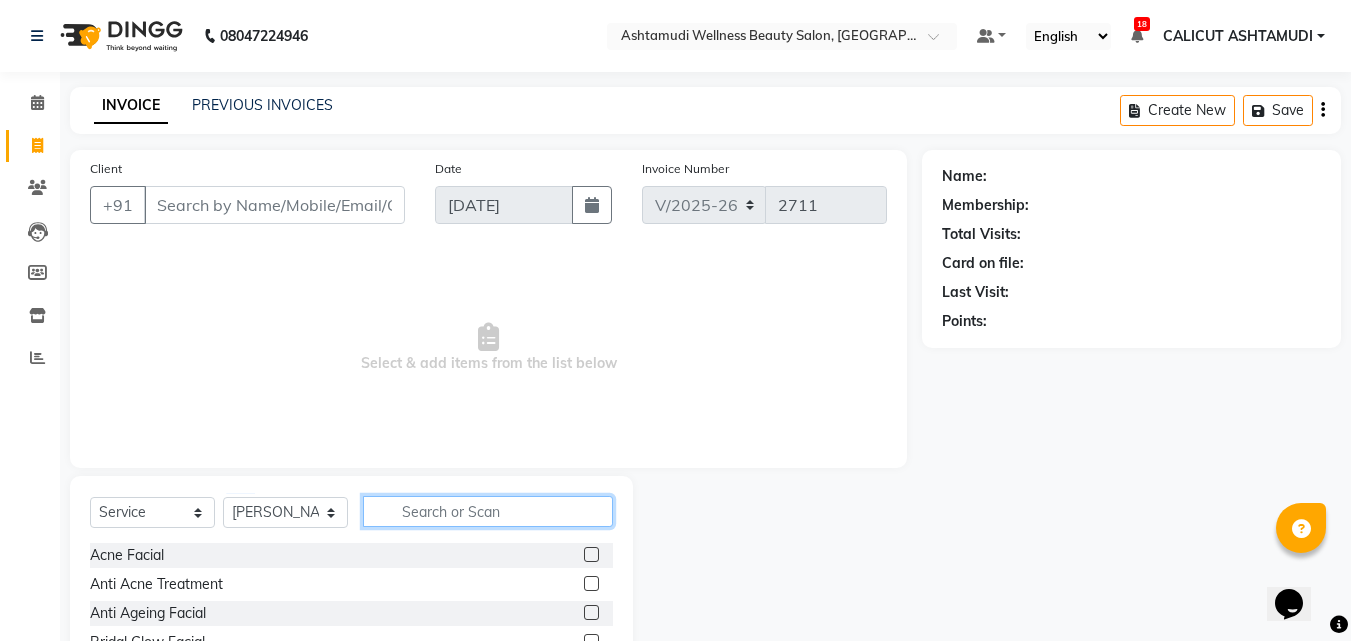 click 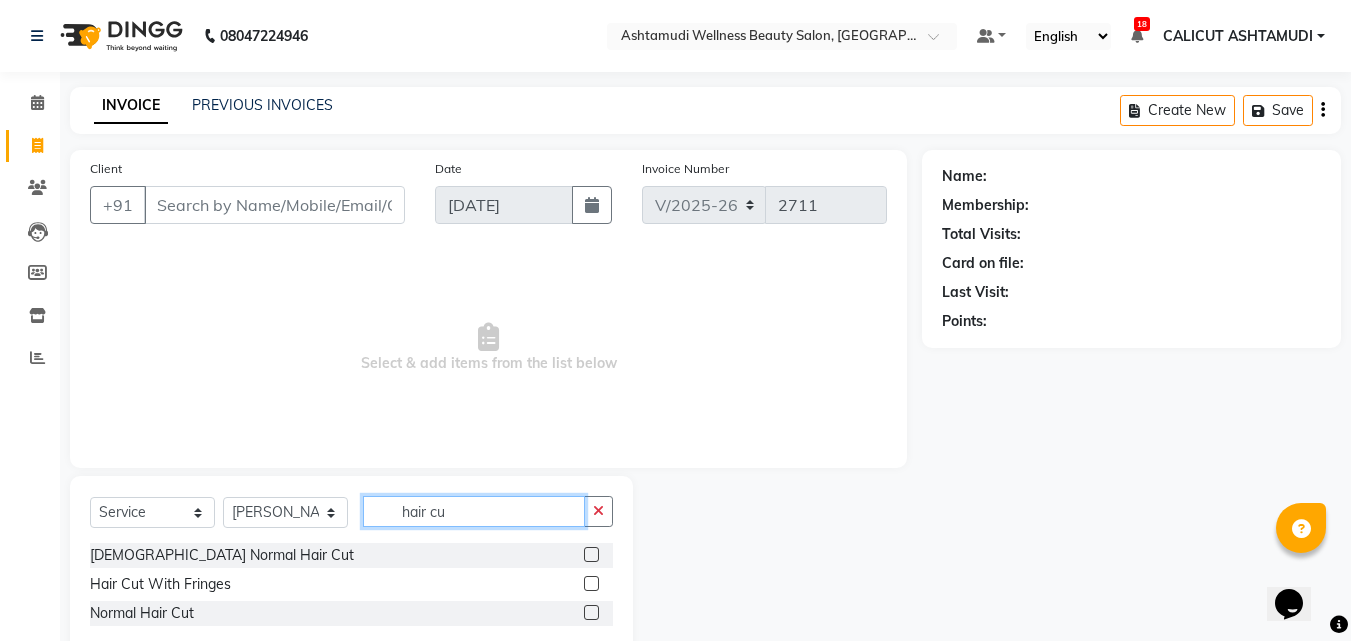 type on "hair cu" 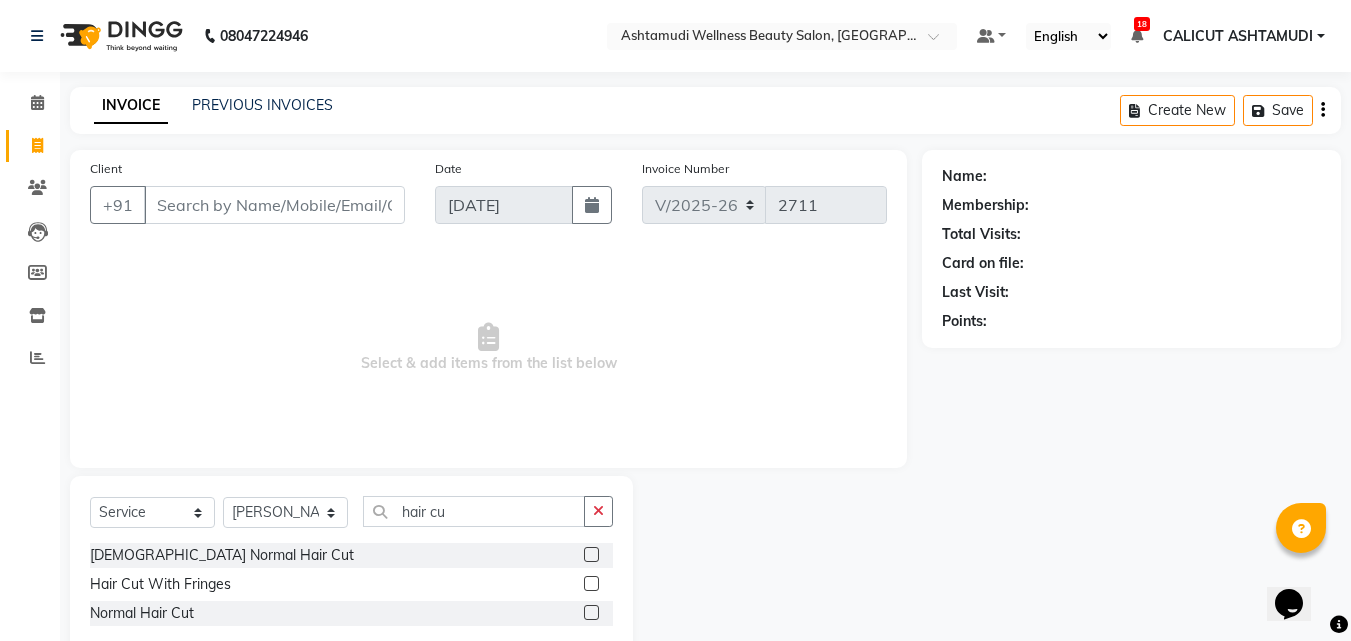 click 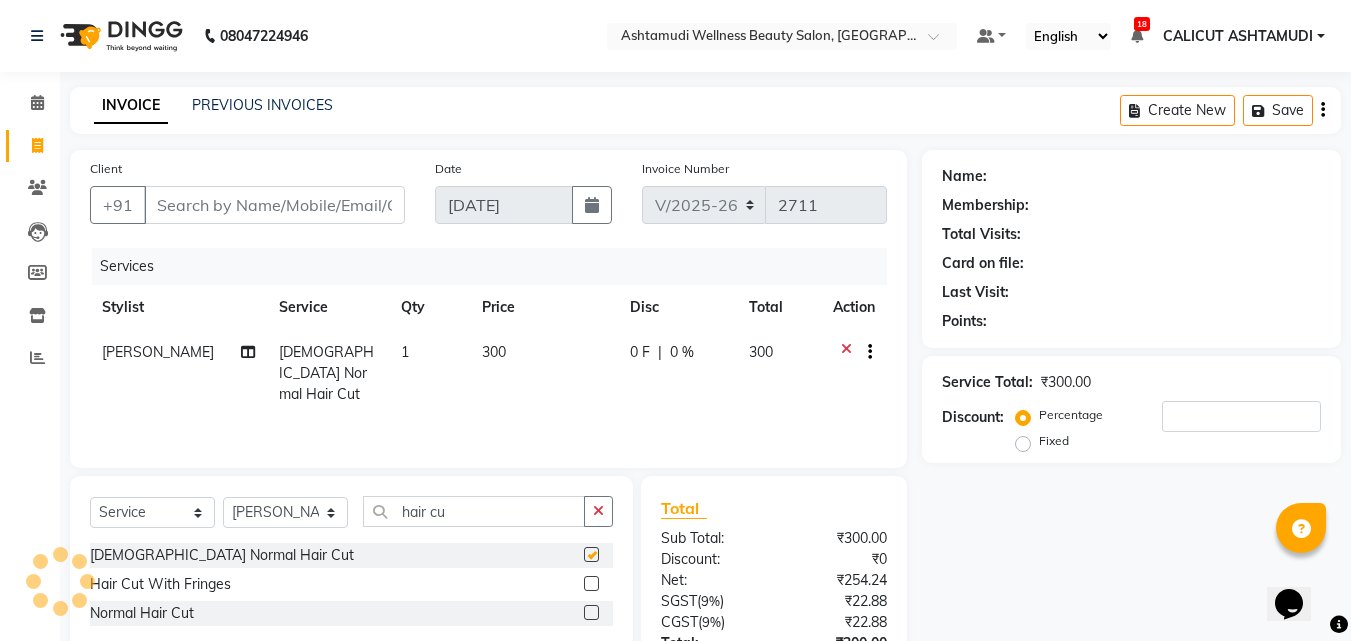 checkbox on "false" 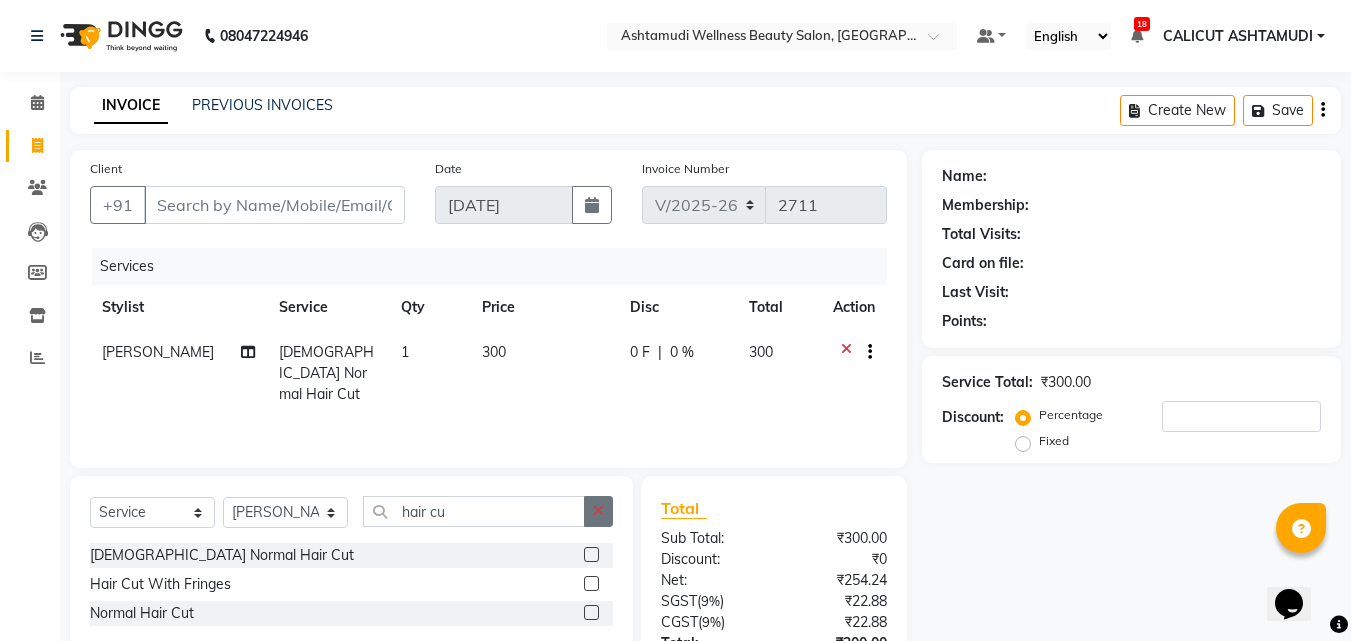 click 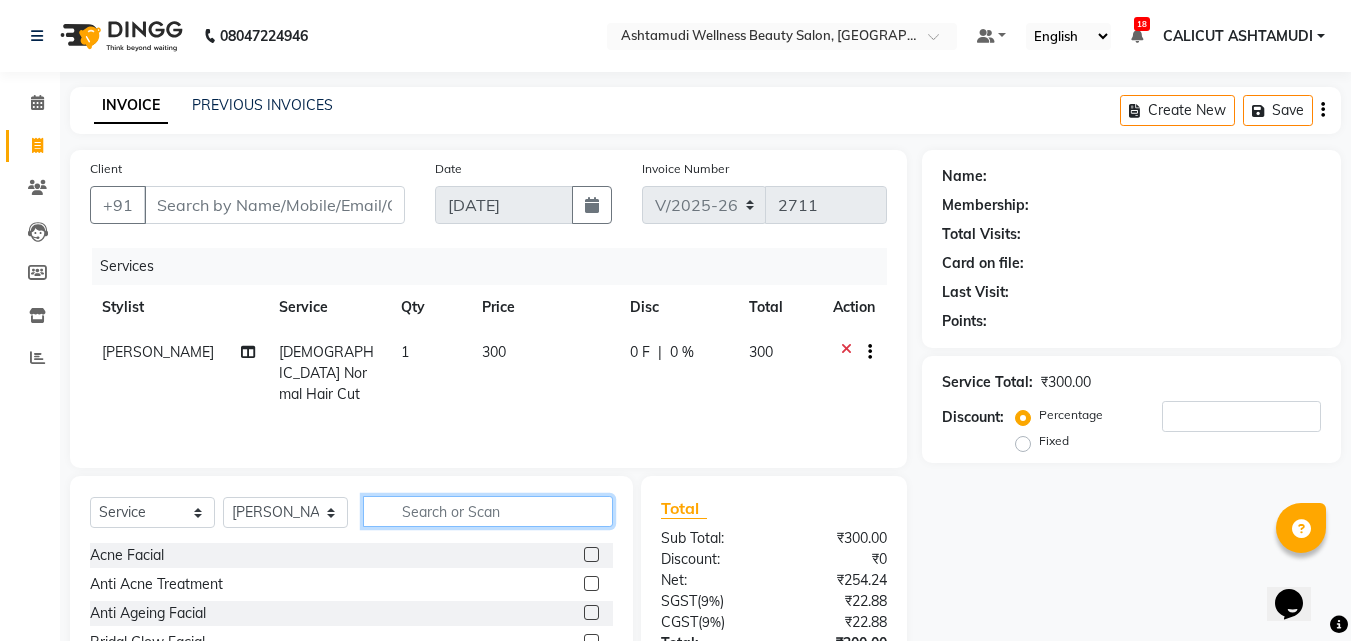 click 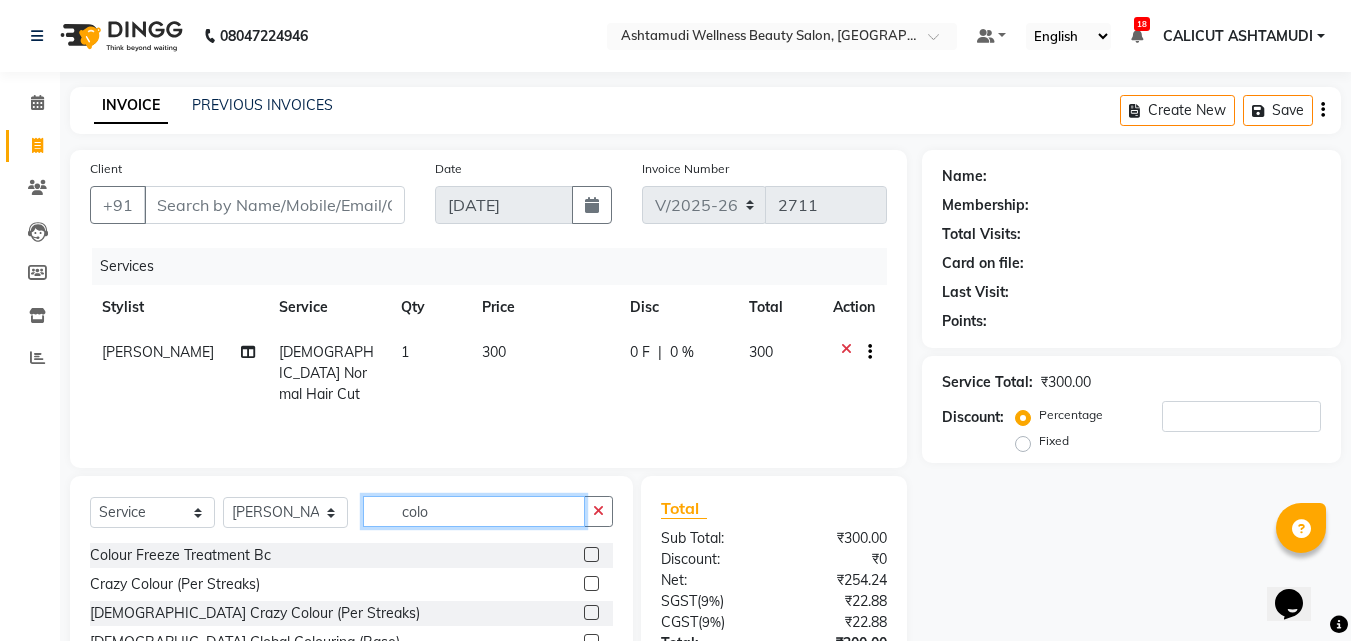 scroll, scrollTop: 100, scrollLeft: 0, axis: vertical 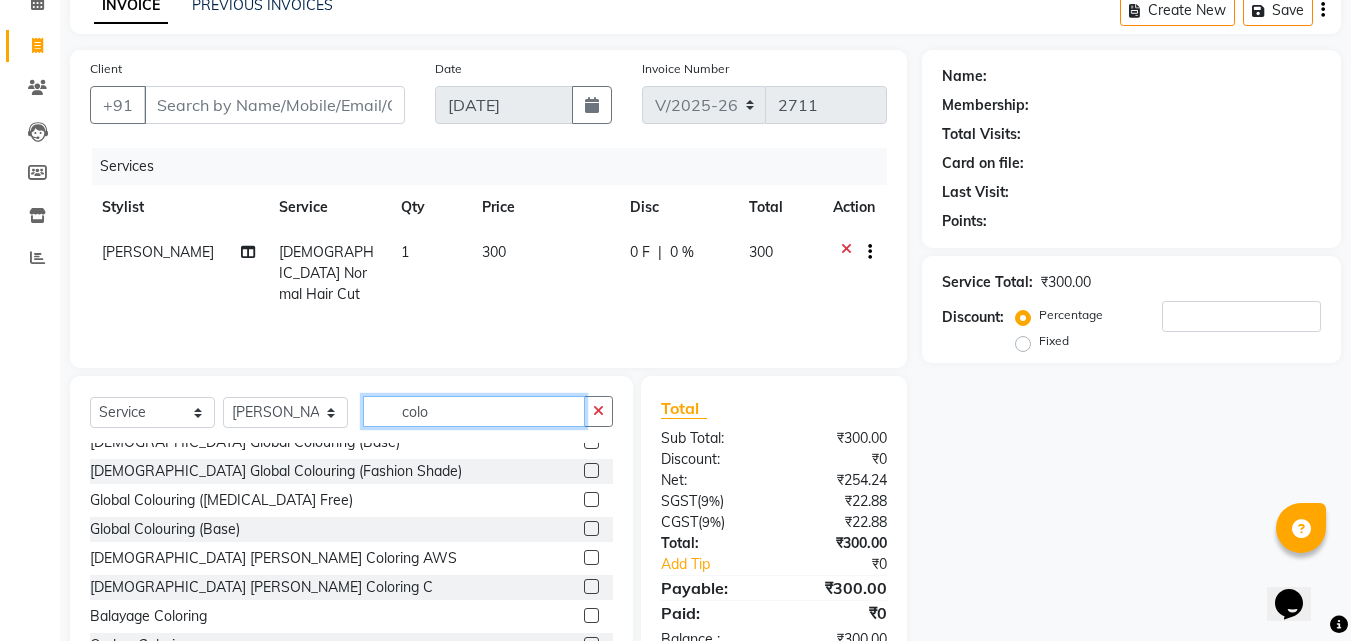 type on "colo" 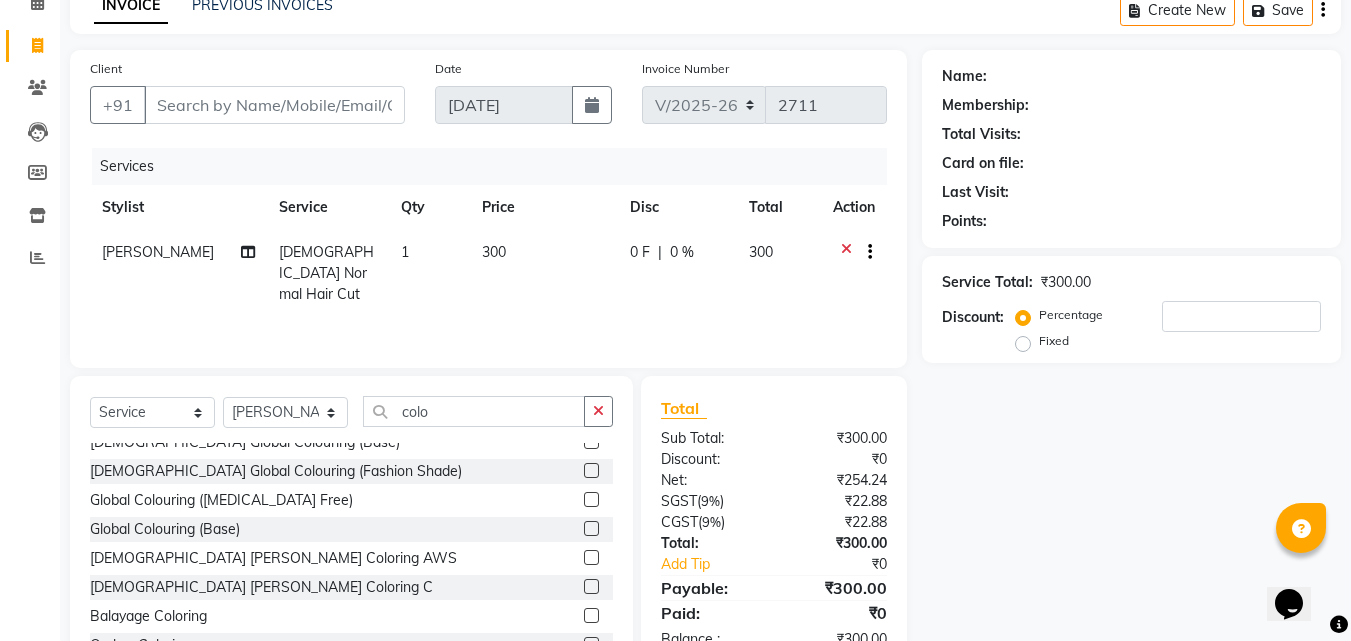 click 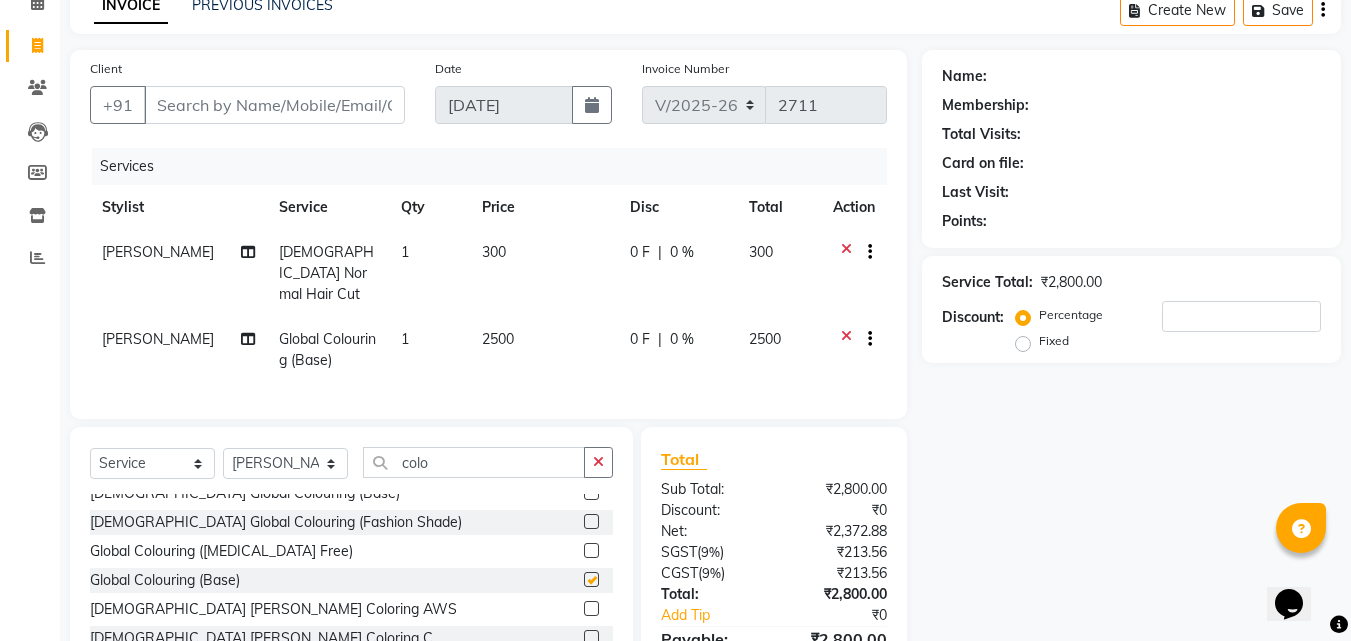 checkbox on "false" 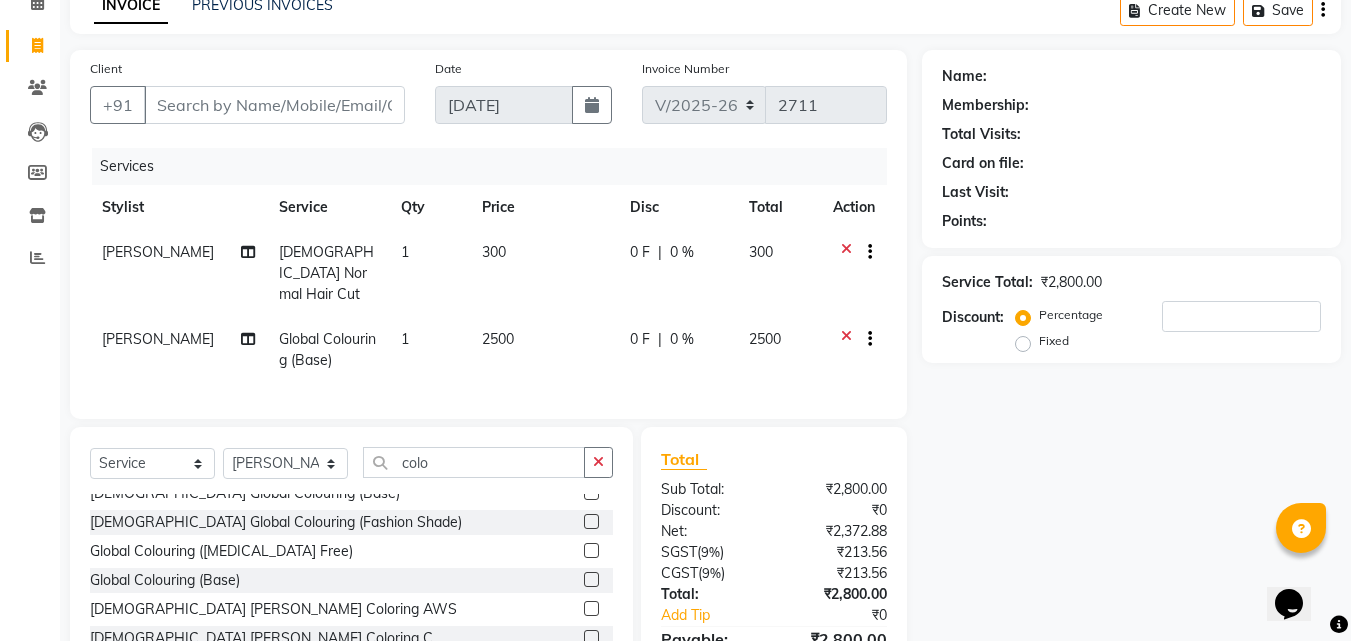 click 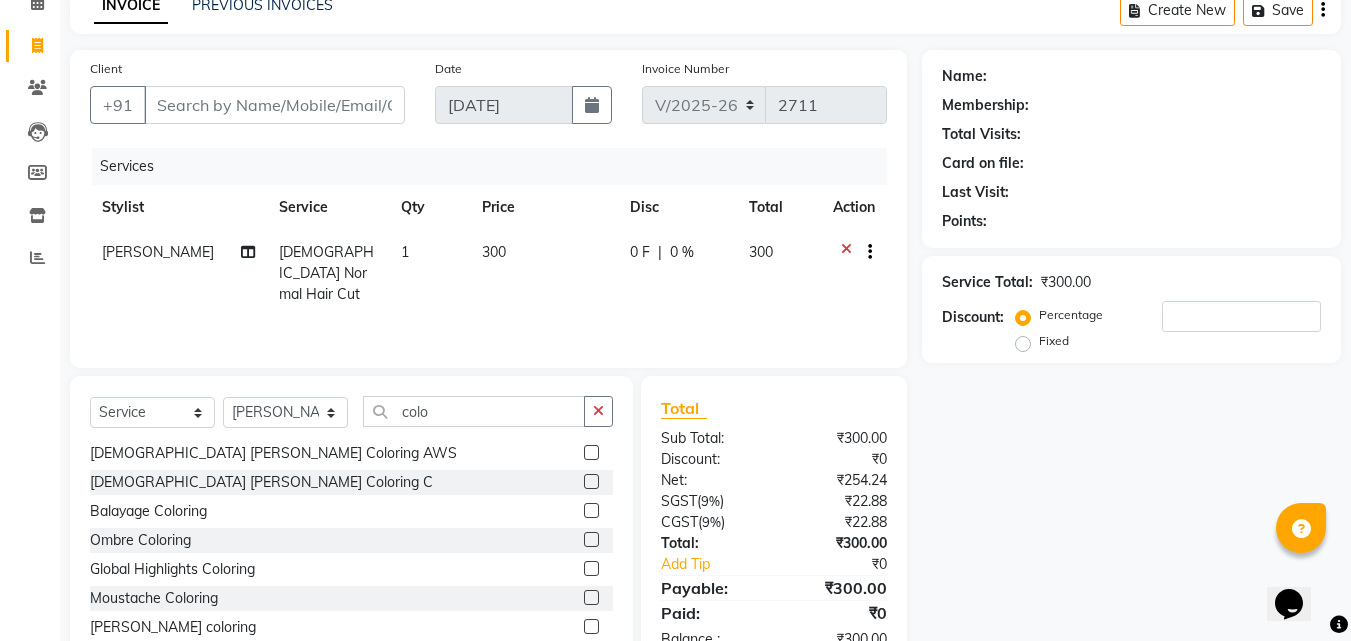 scroll, scrollTop: 206, scrollLeft: 0, axis: vertical 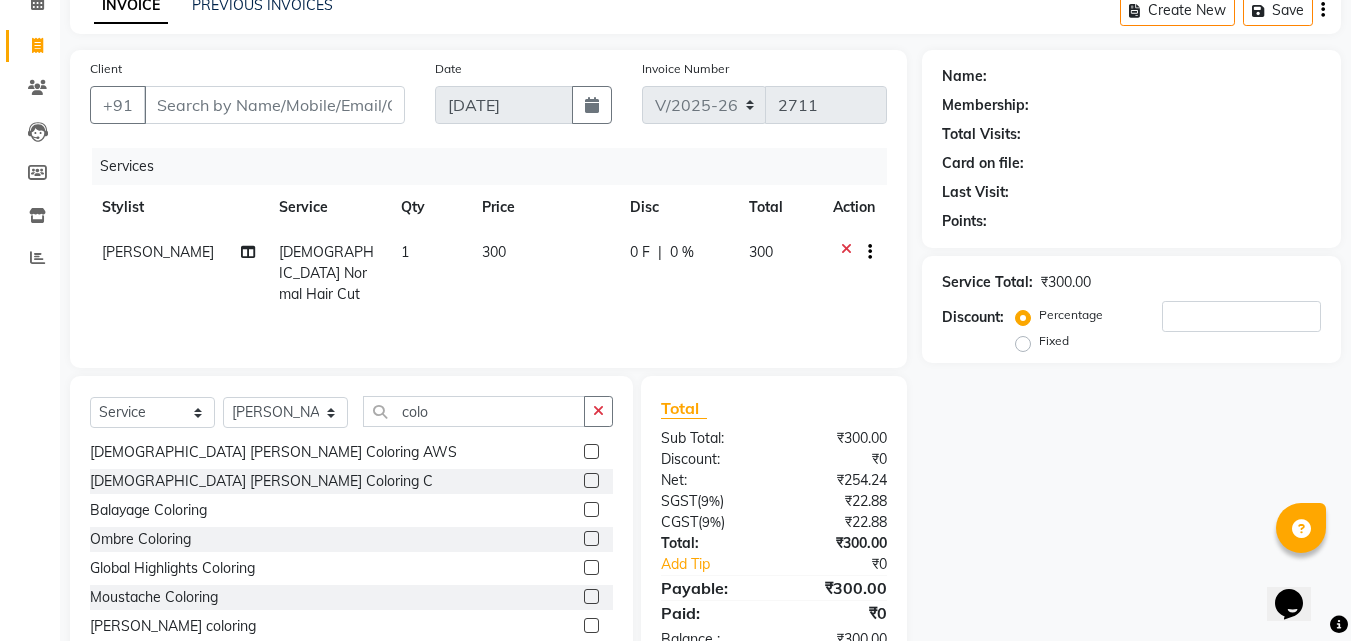 click 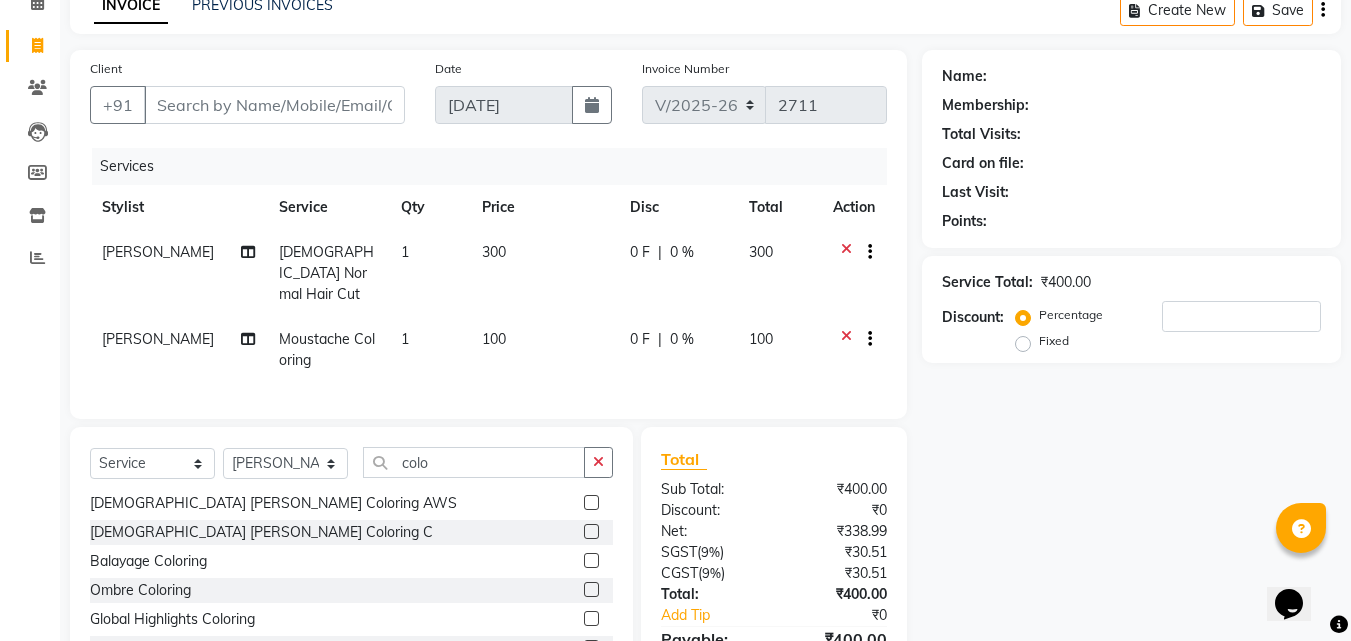checkbox on "false" 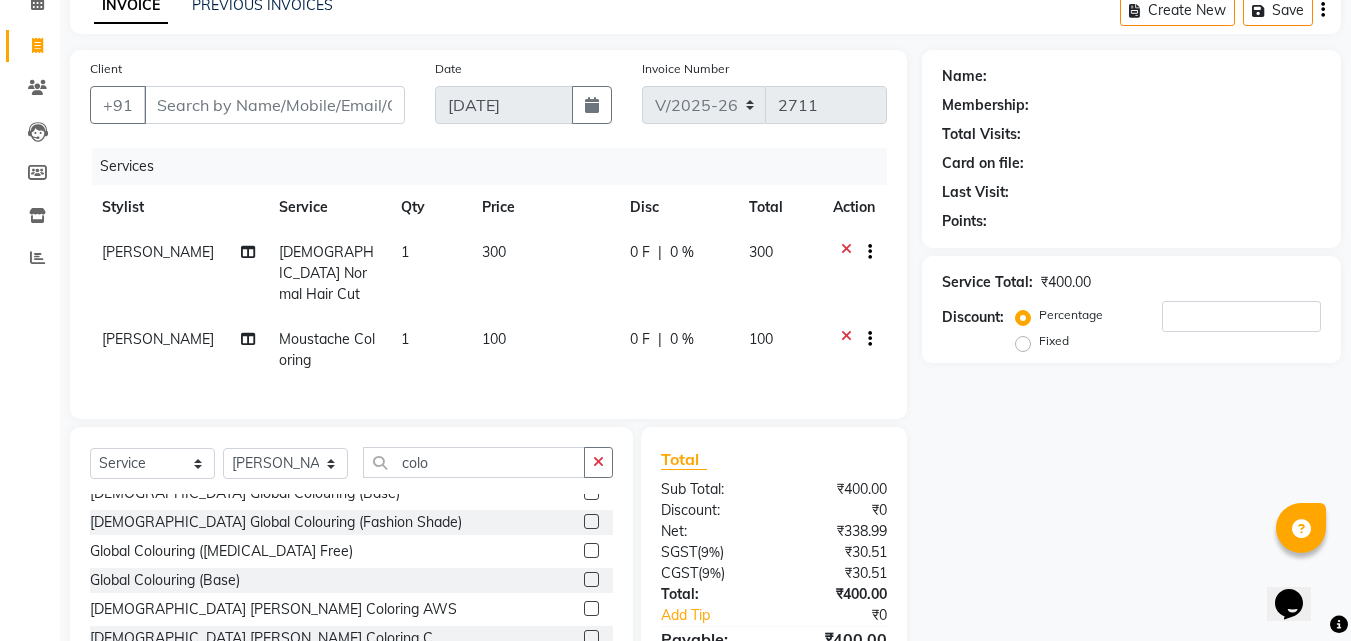 scroll, scrollTop: 0, scrollLeft: 0, axis: both 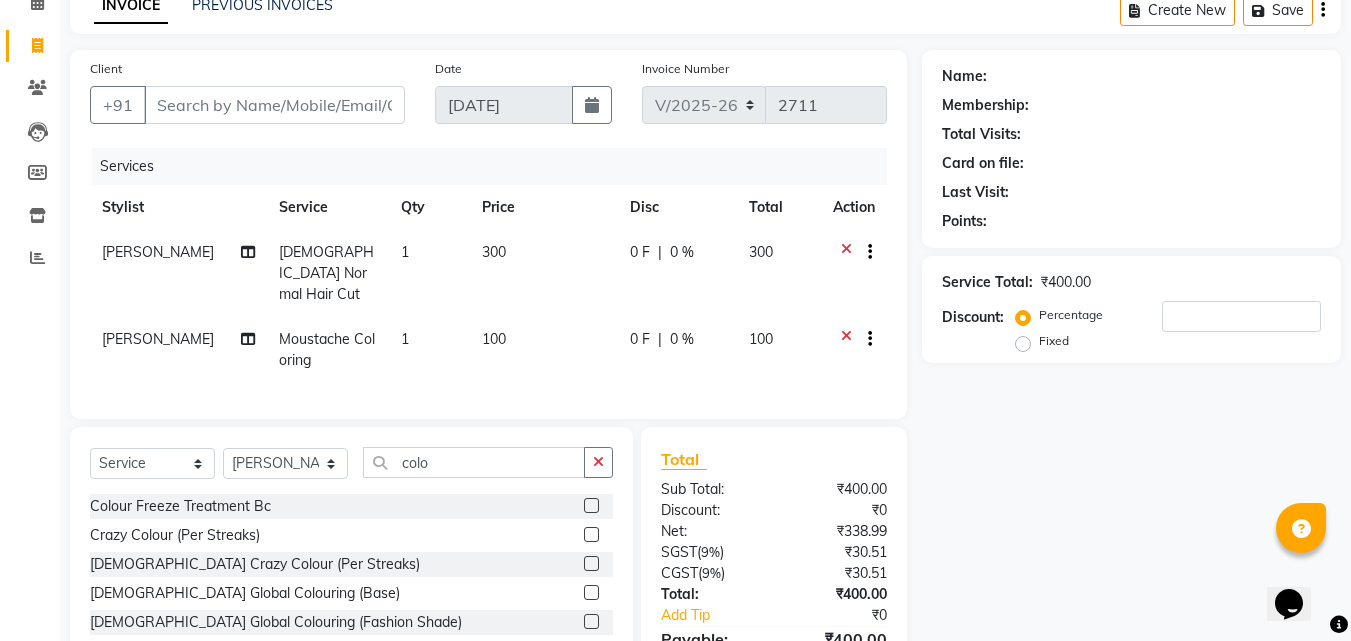click 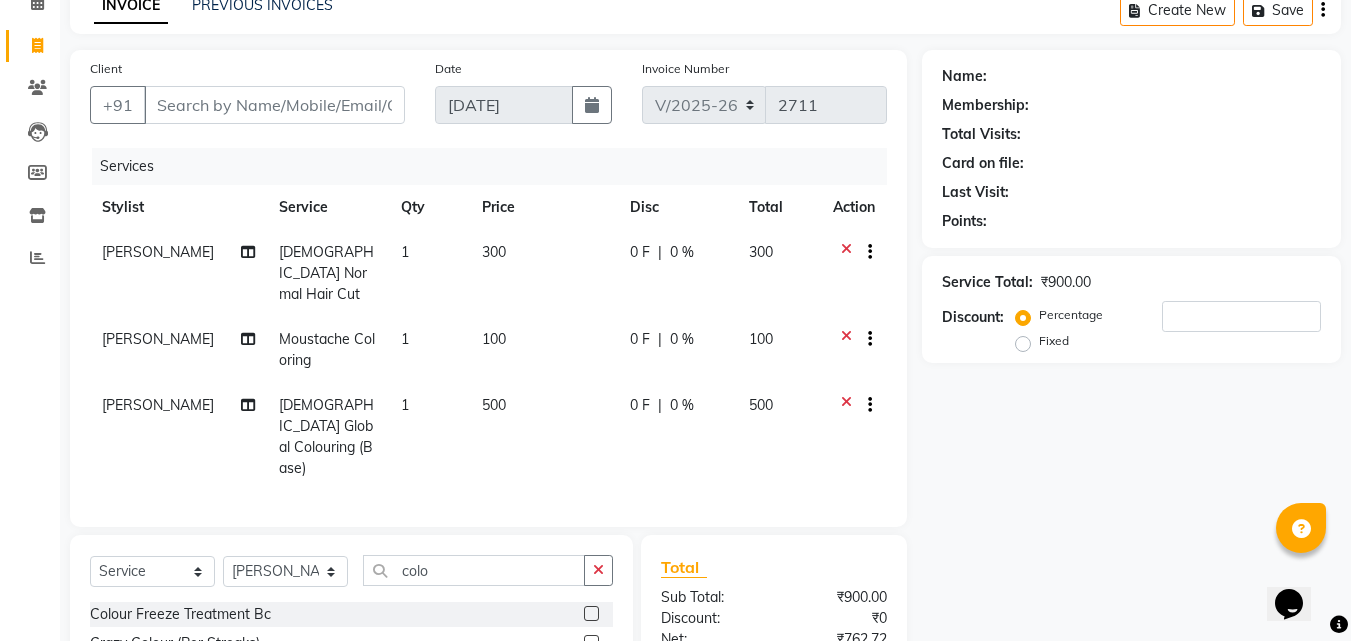 checkbox on "false" 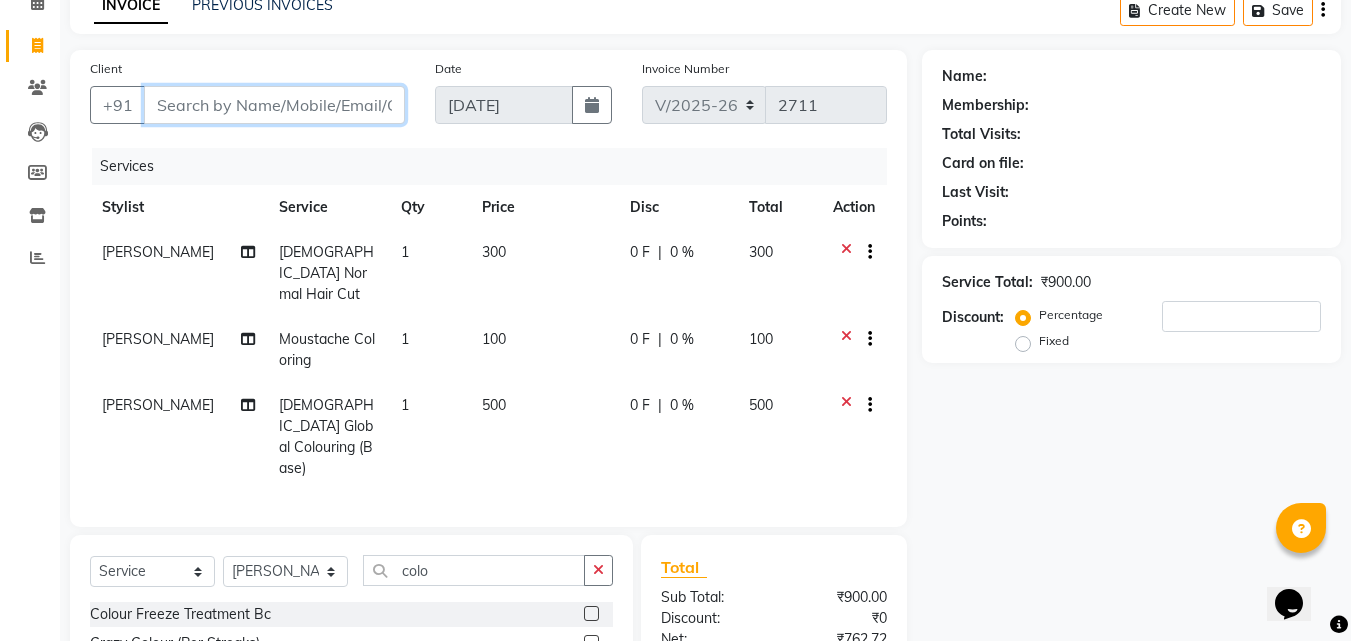 click on "Client" at bounding box center (274, 105) 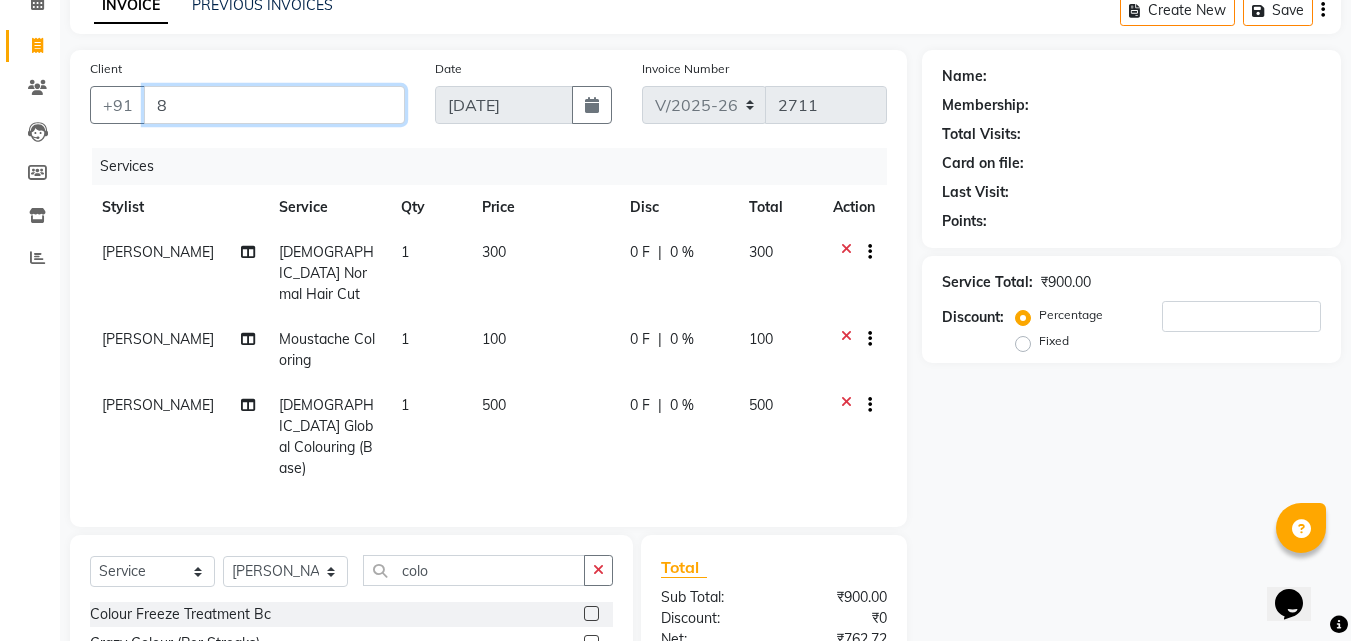 type on "0" 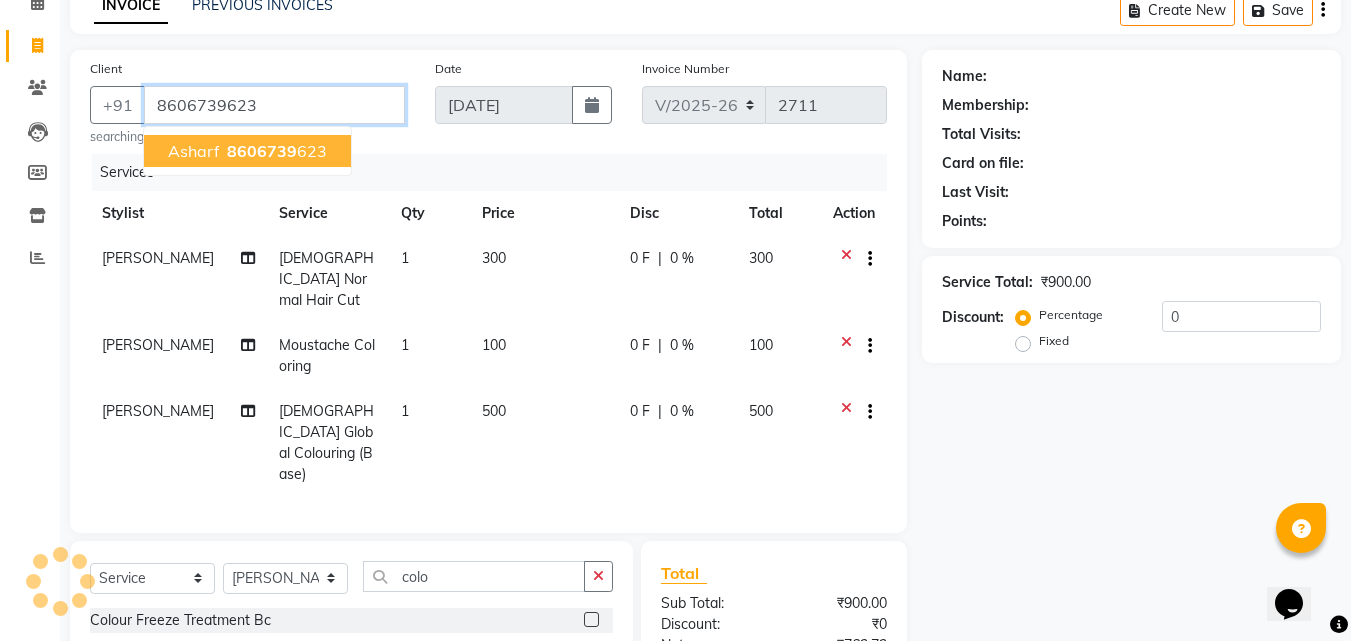 type on "8606739623" 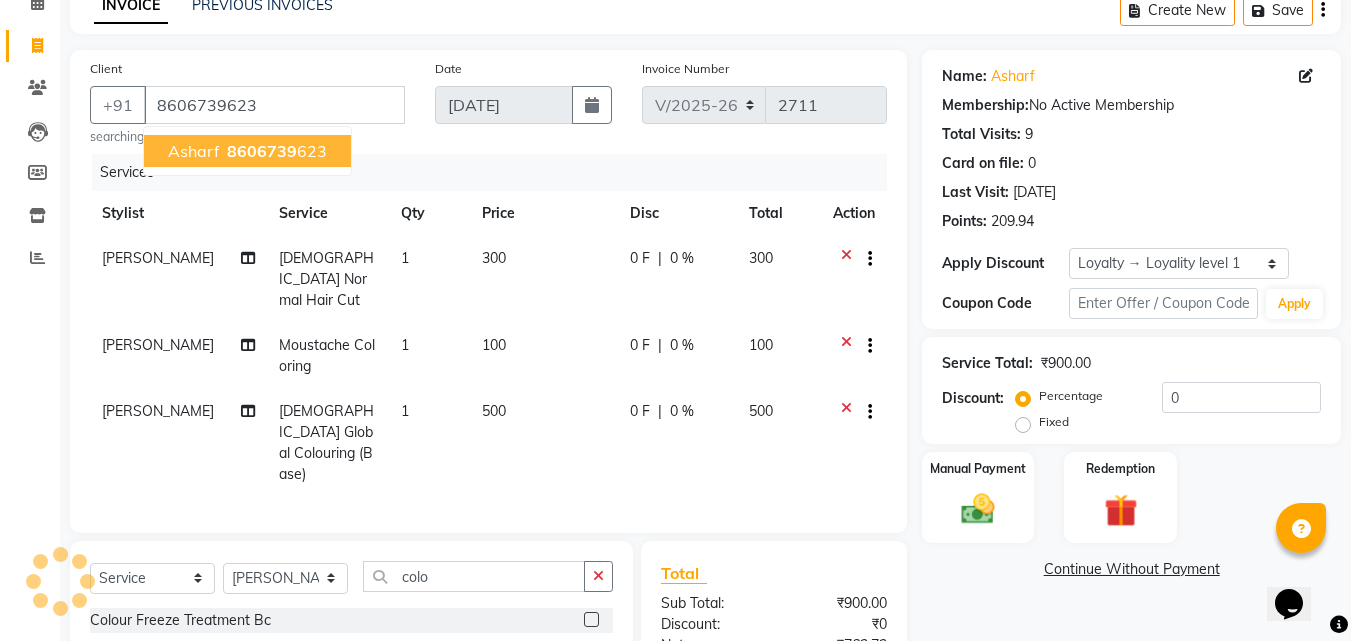 click on "asharf   8606739 623" at bounding box center [247, 151] 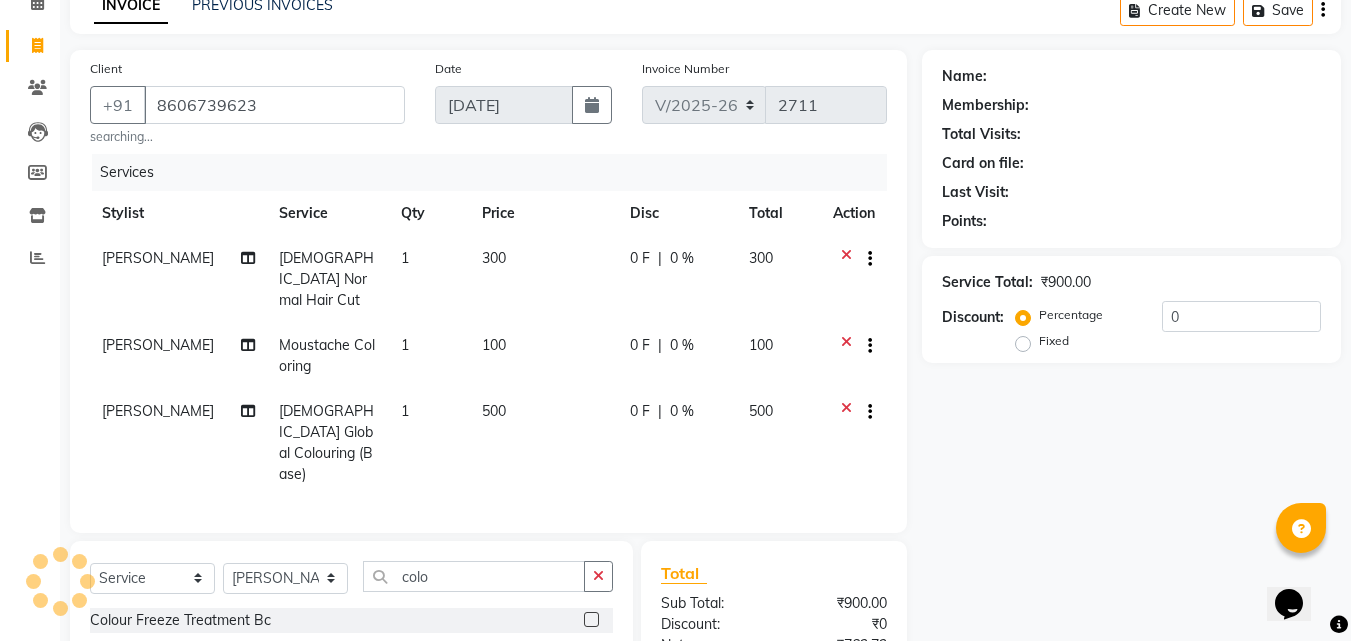 scroll, scrollTop: 277, scrollLeft: 0, axis: vertical 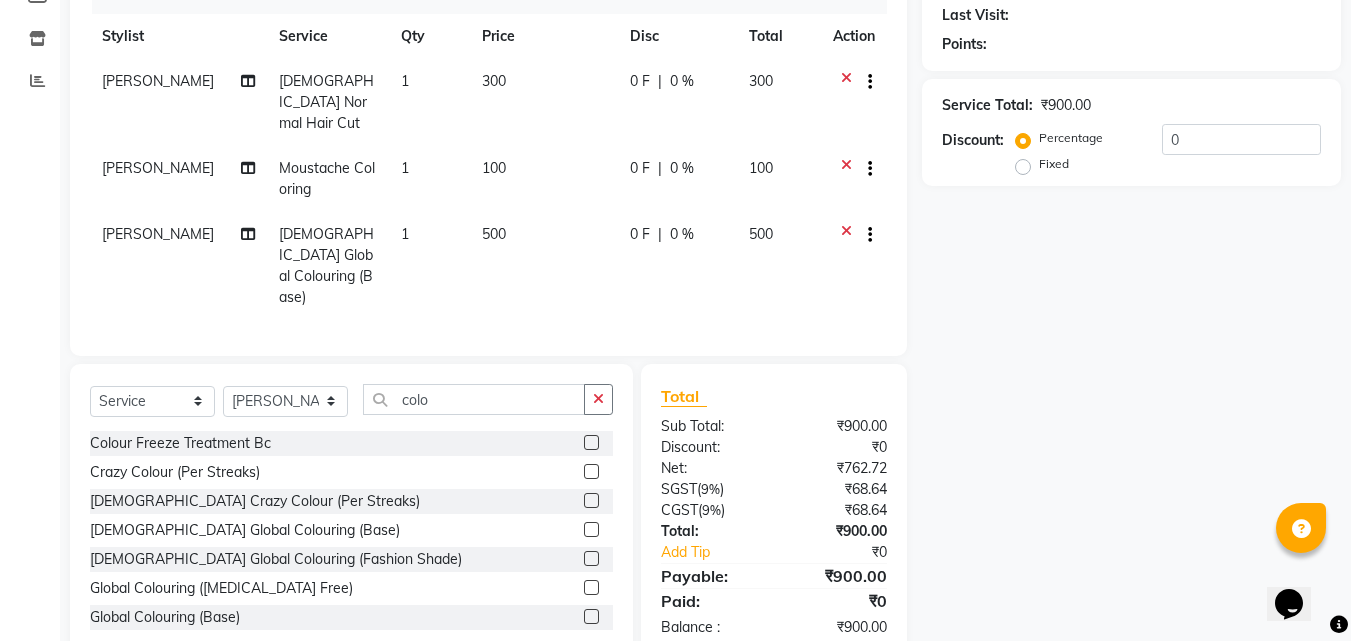 select on "1: Object" 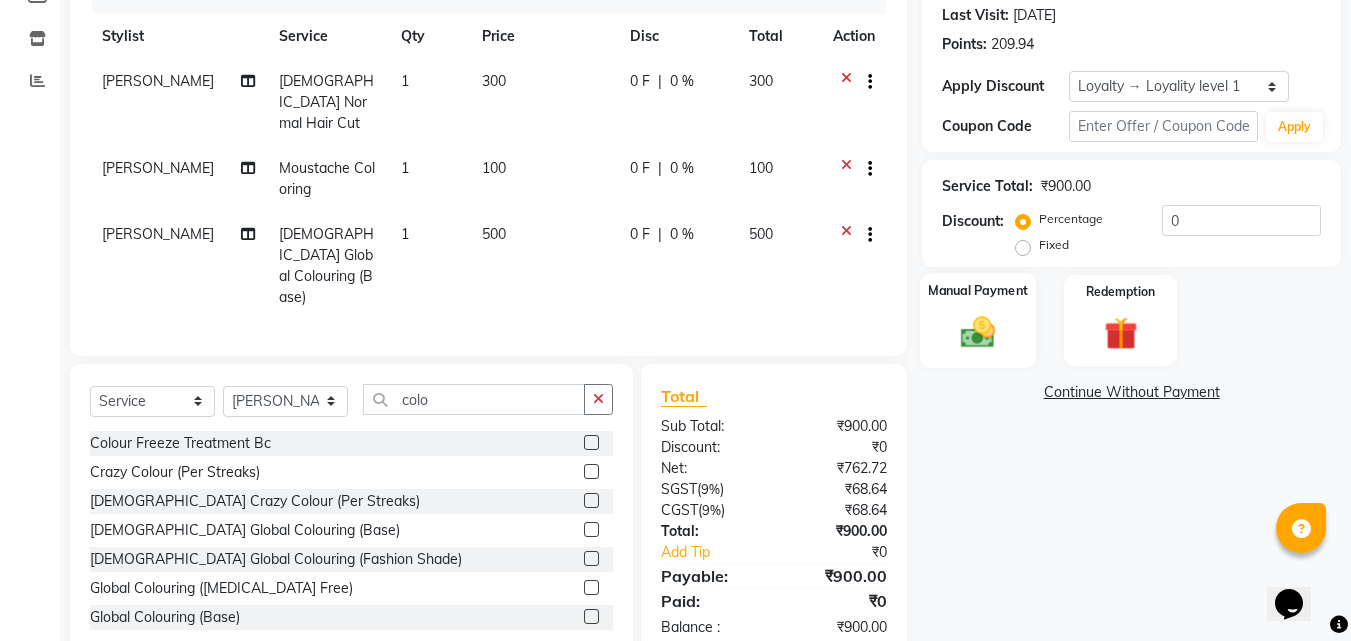 click on "Manual Payment" 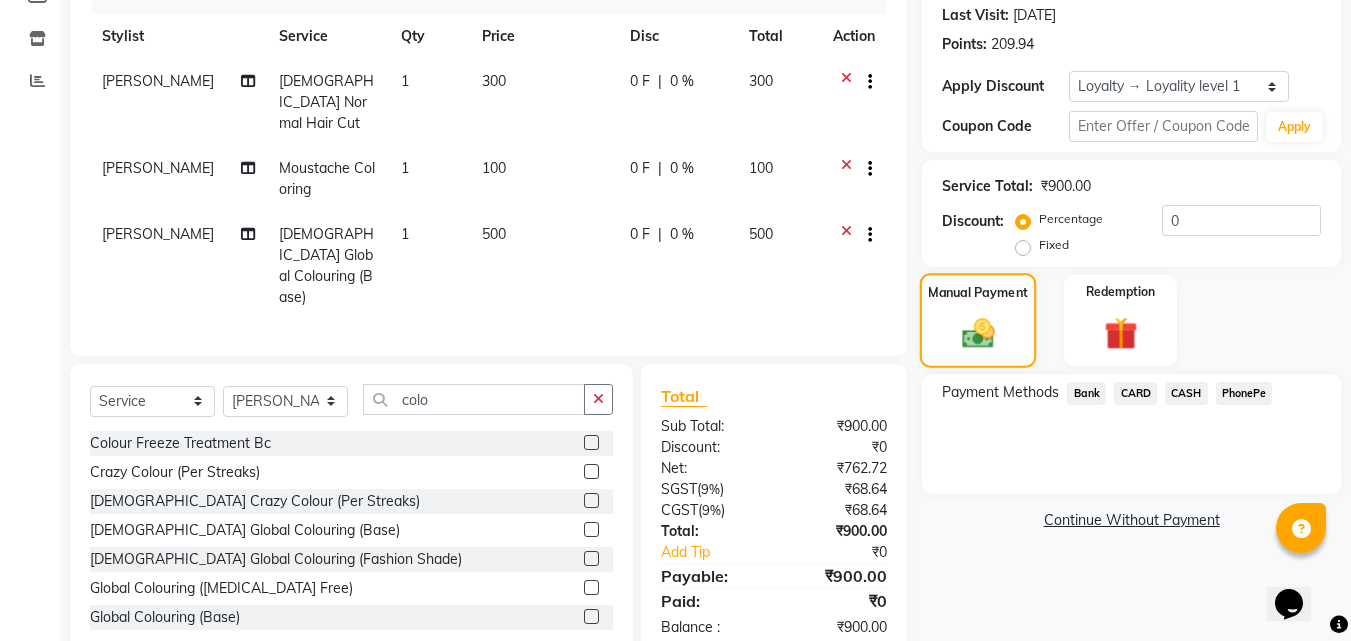 click 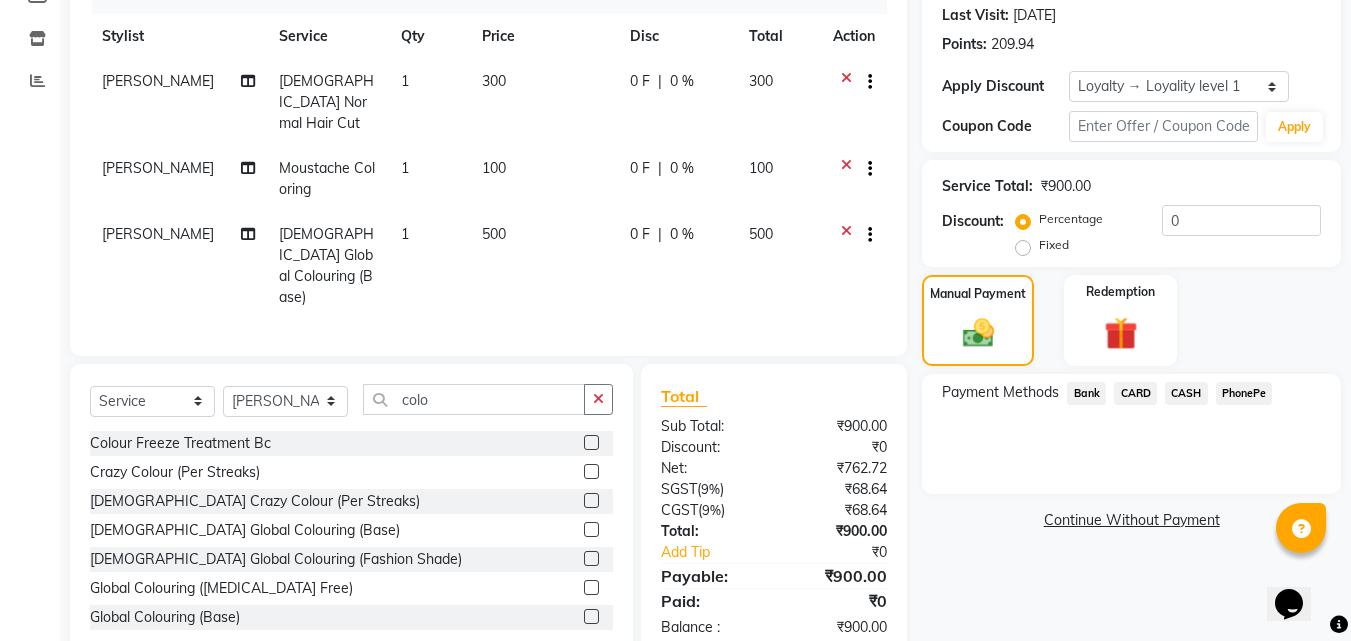click on "PhonePe" 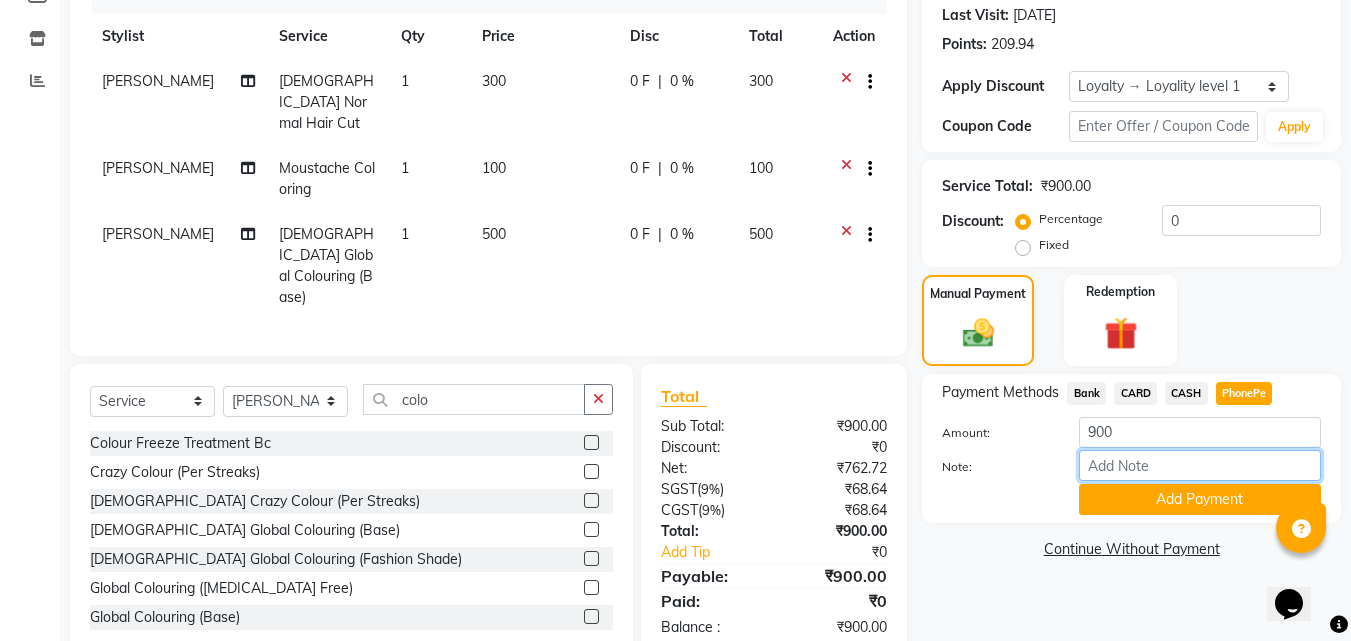 click on "Note:" at bounding box center (1200, 465) 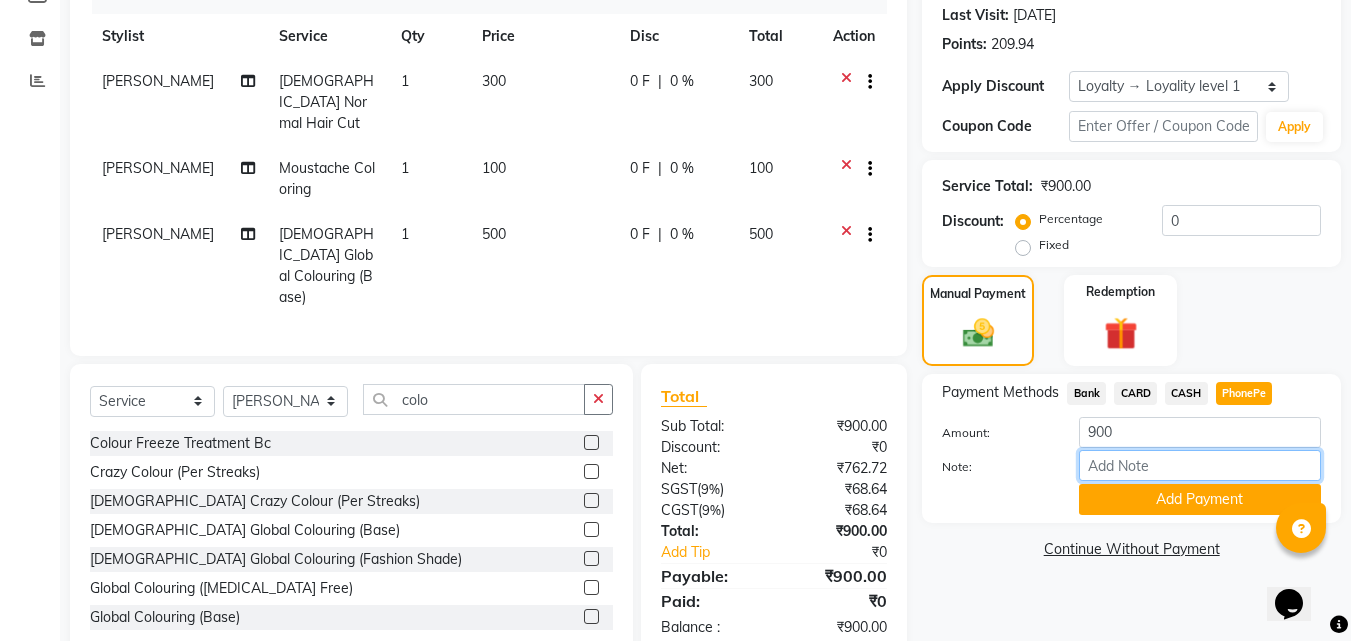 type on "suhana" 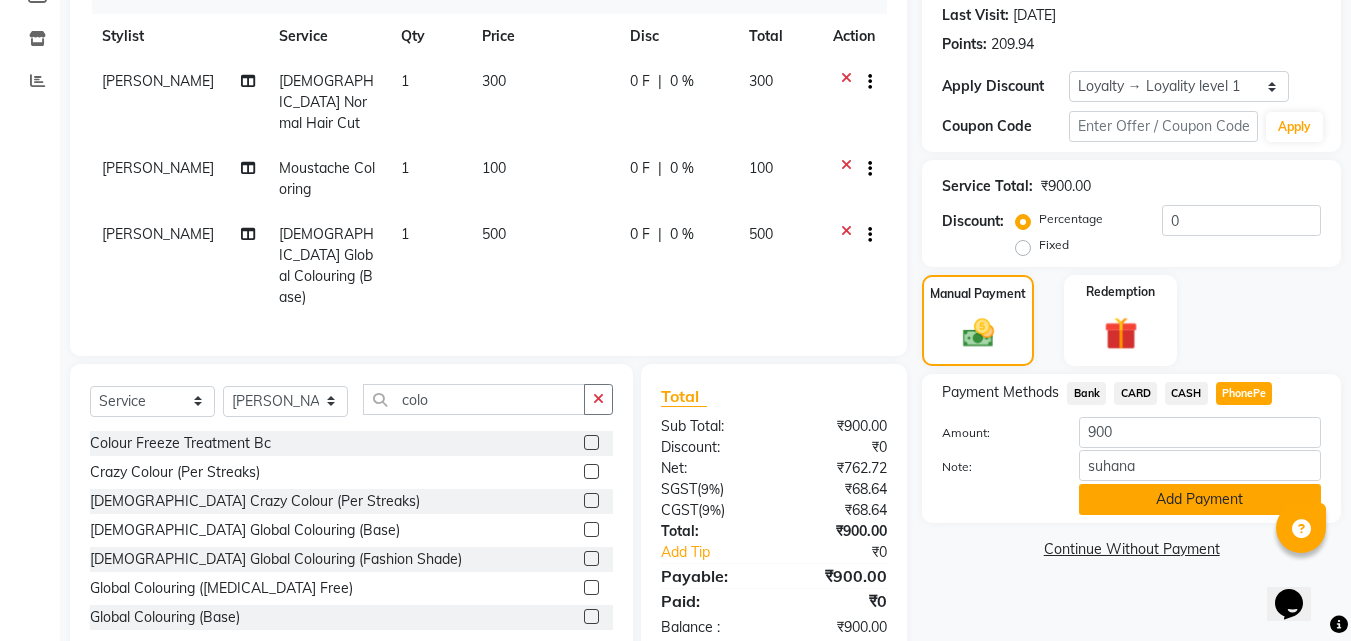 click on "Add Payment" 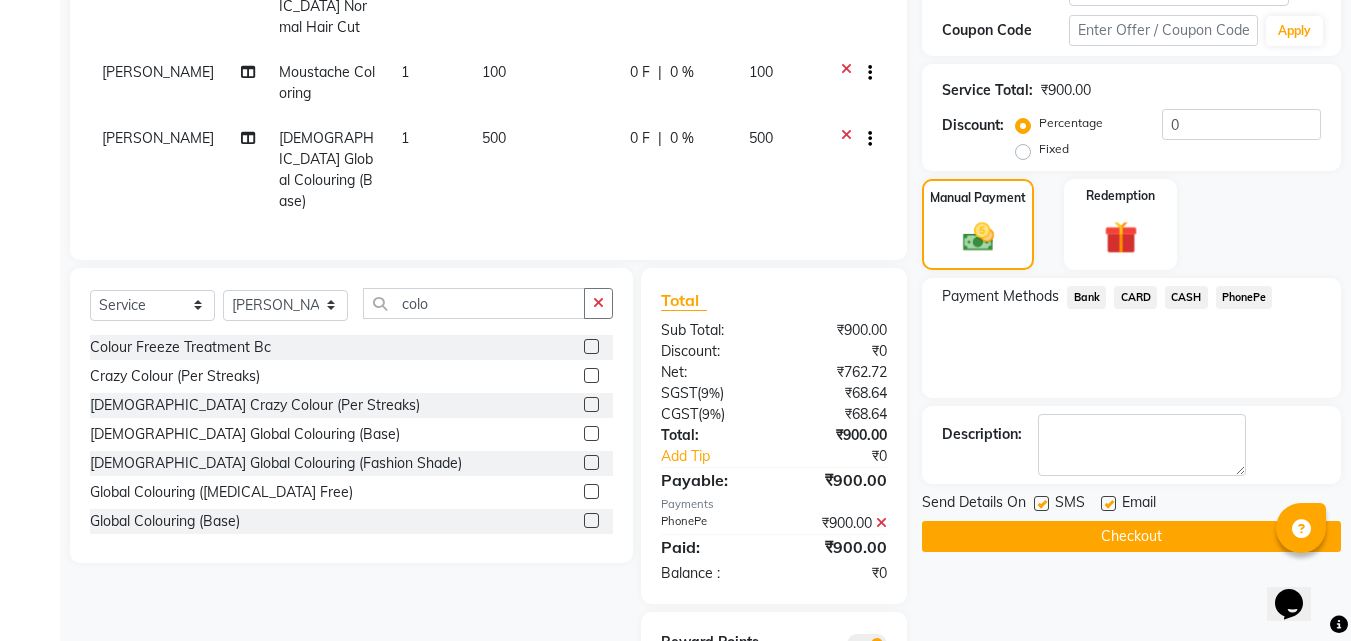 scroll, scrollTop: 438, scrollLeft: 0, axis: vertical 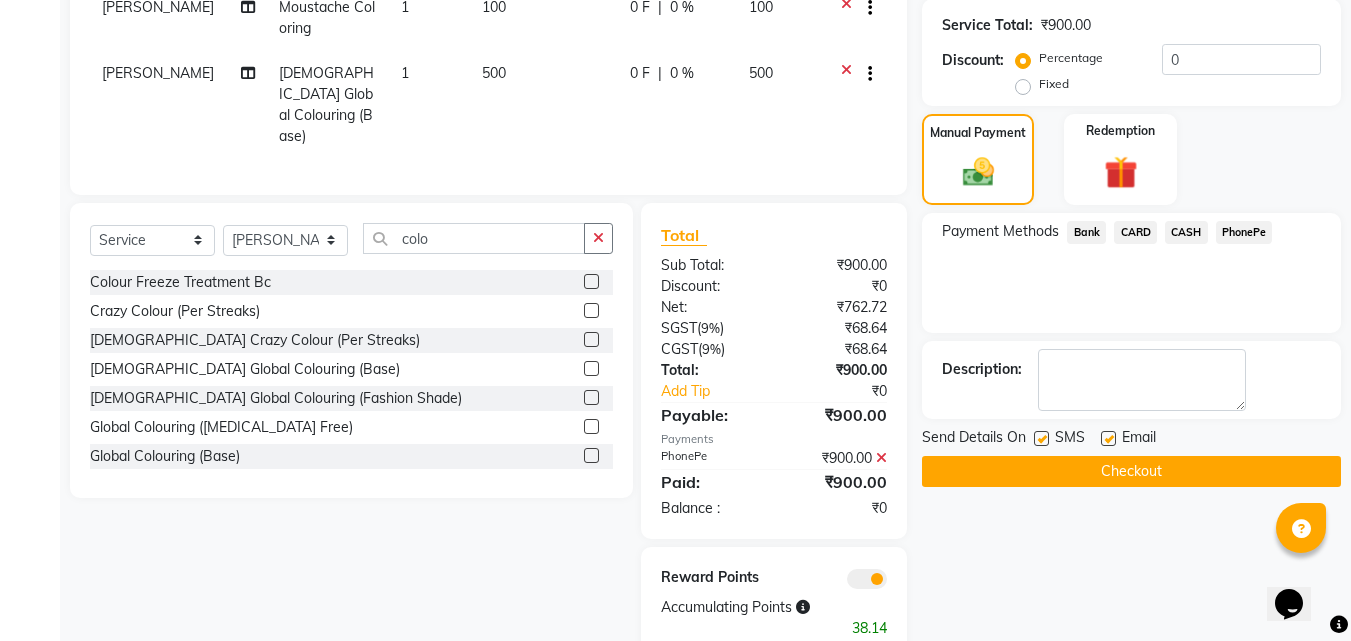 click on "Checkout" 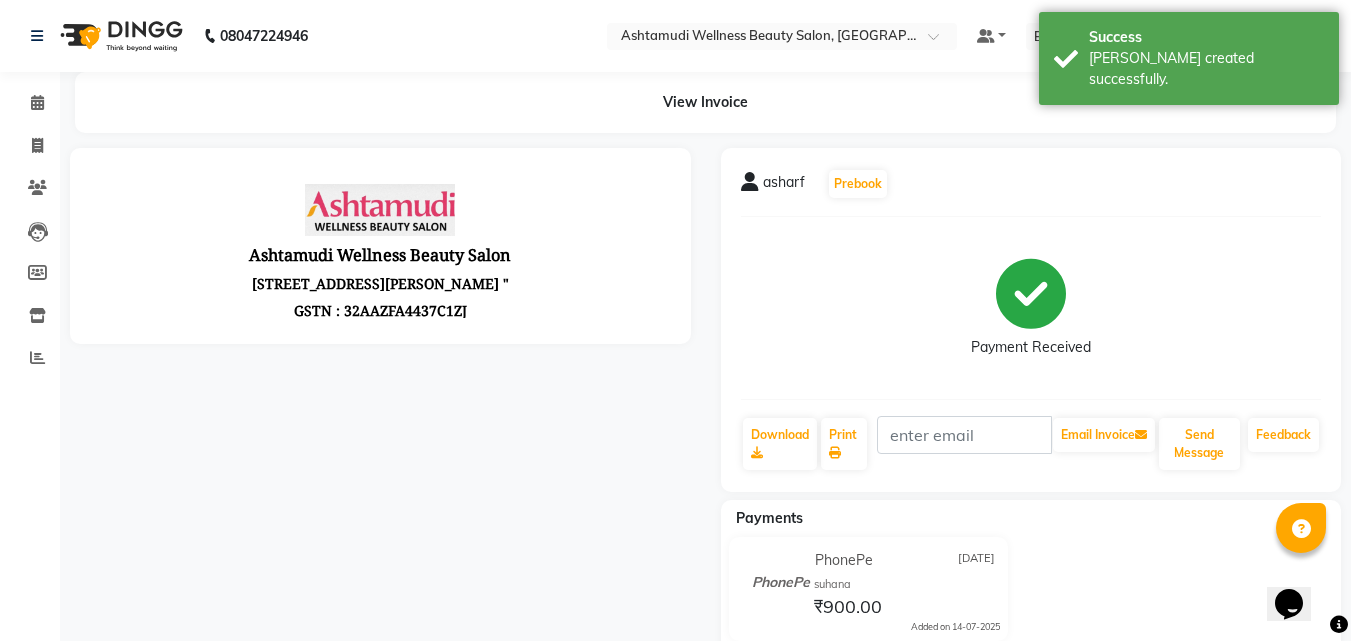 scroll, scrollTop: 0, scrollLeft: 0, axis: both 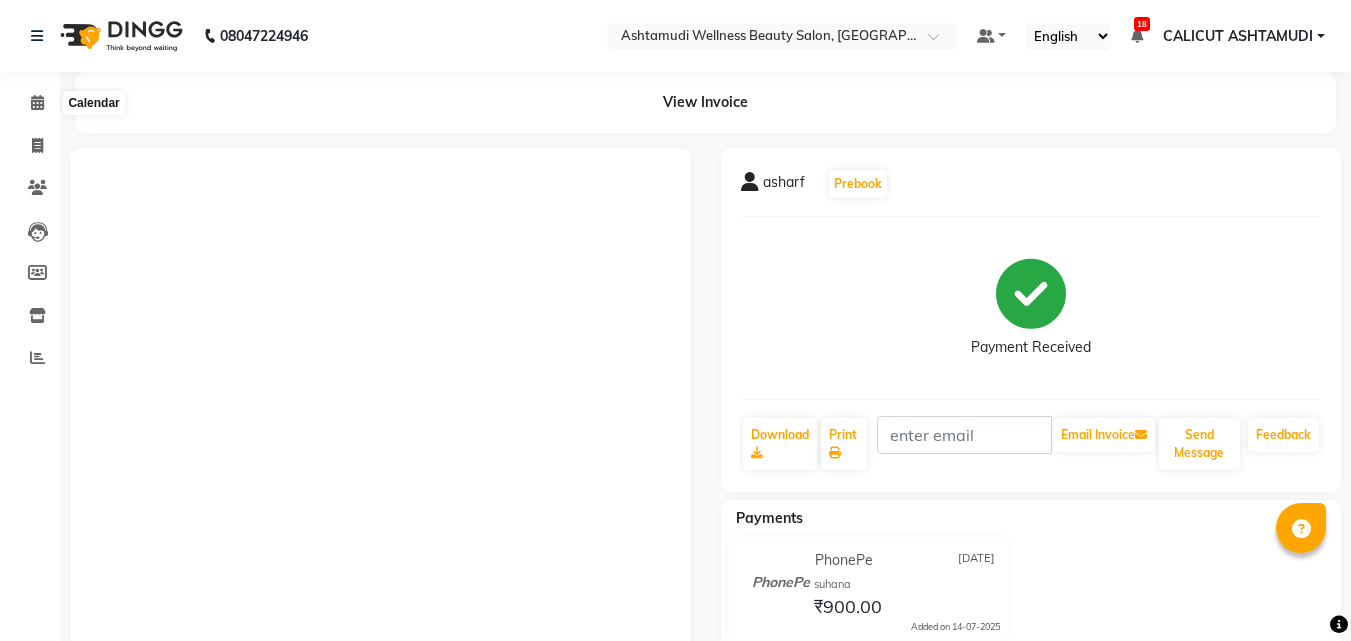 click 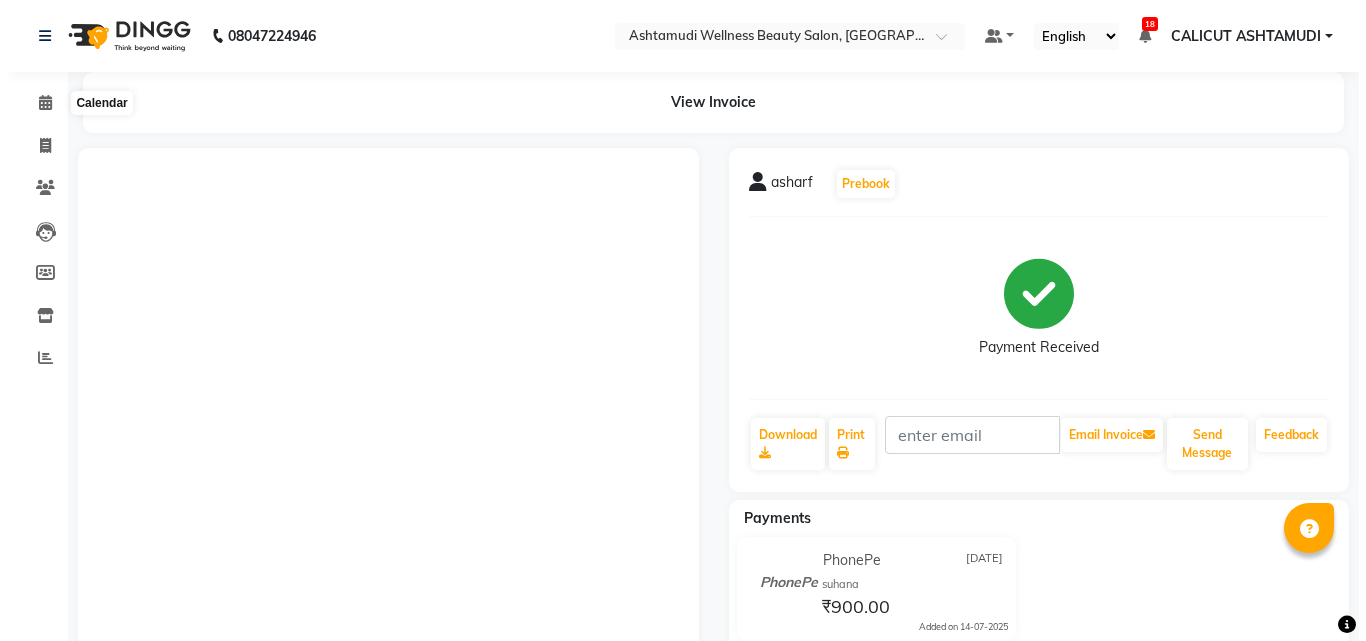 scroll, scrollTop: 0, scrollLeft: 0, axis: both 